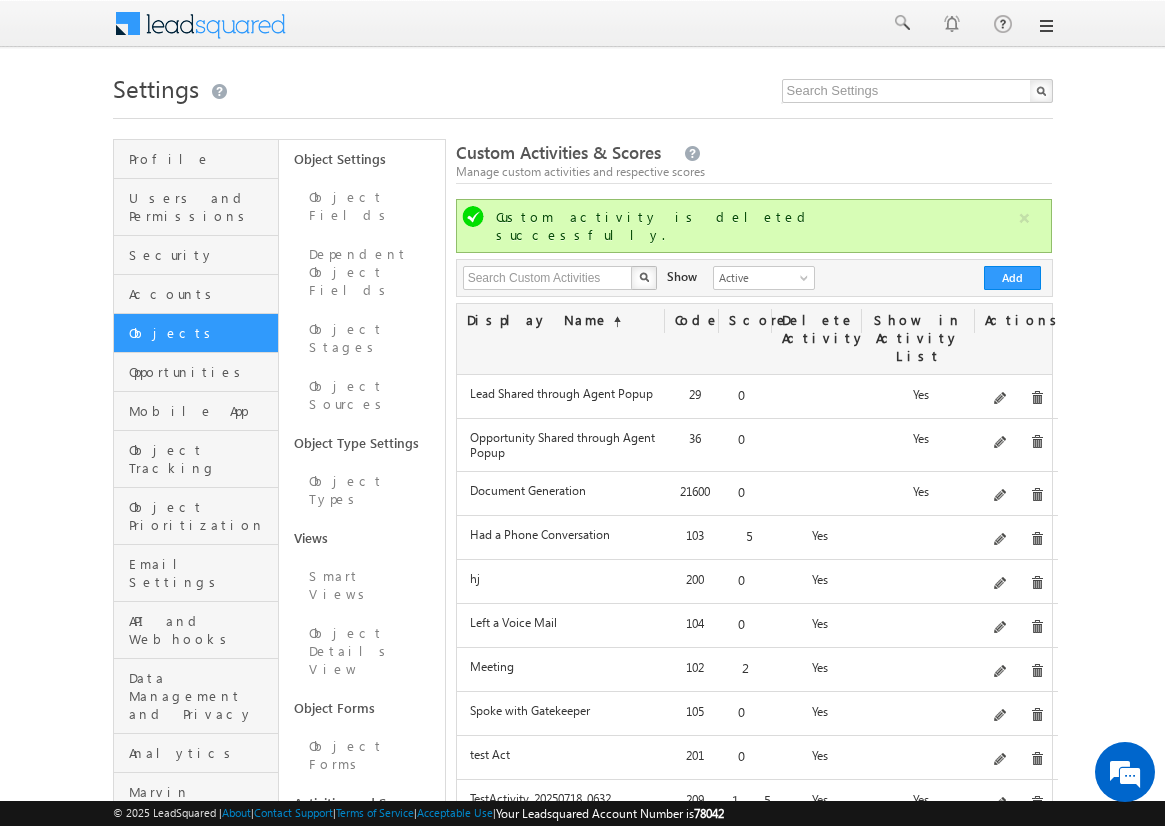 scroll, scrollTop: 0, scrollLeft: 0, axis: both 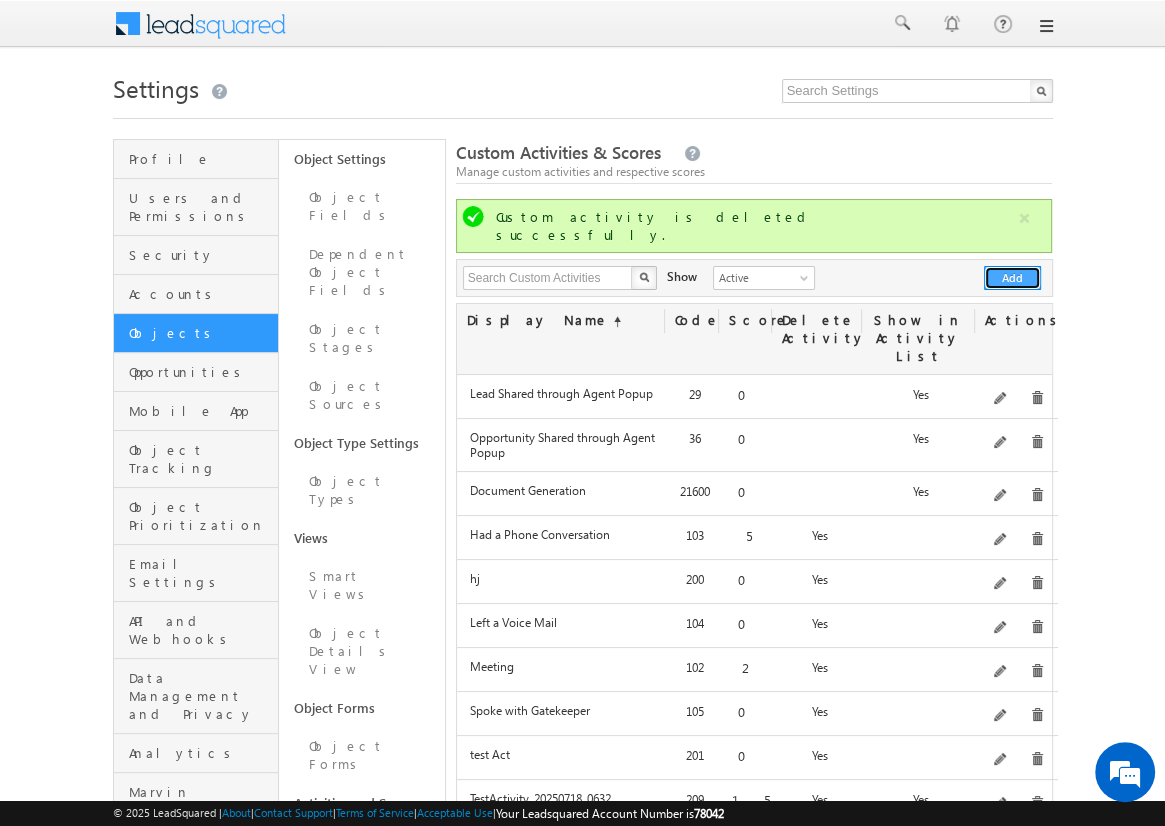 click on "Add" at bounding box center [1012, 278] 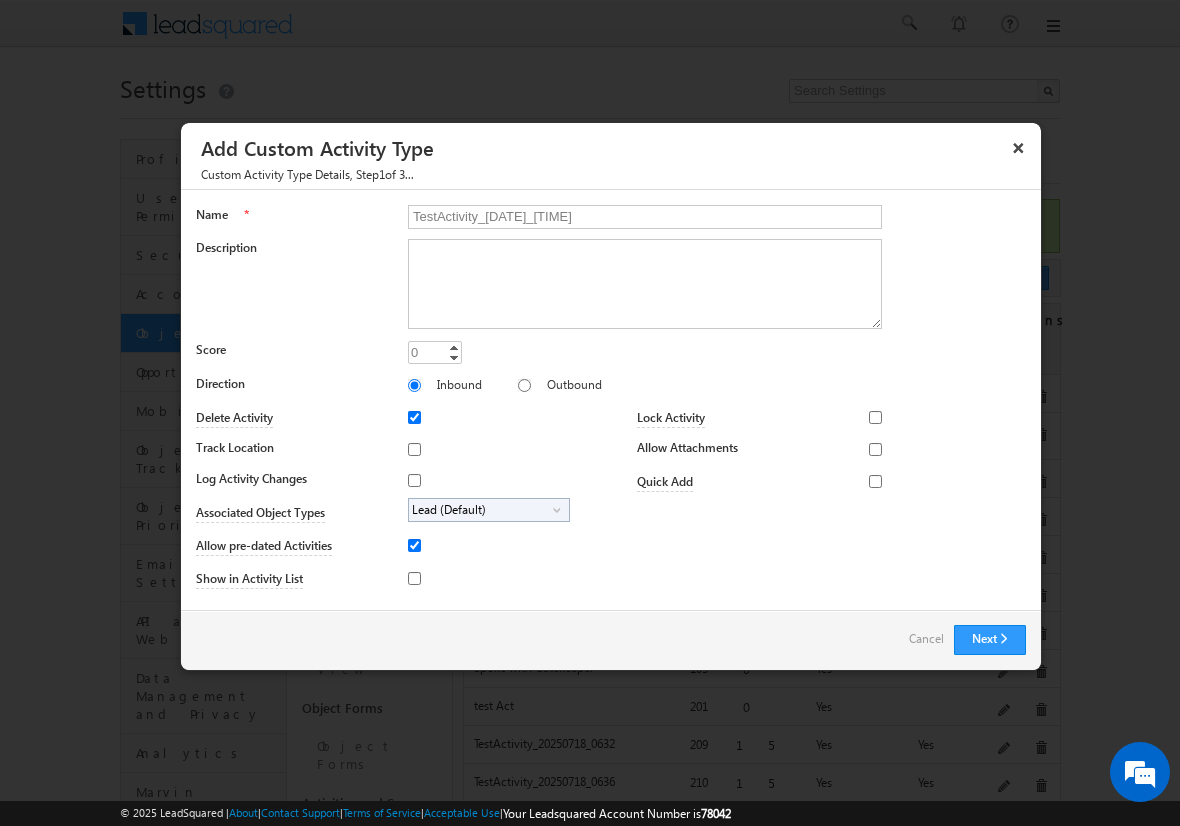 type on "TestActivity_20250718_0801" 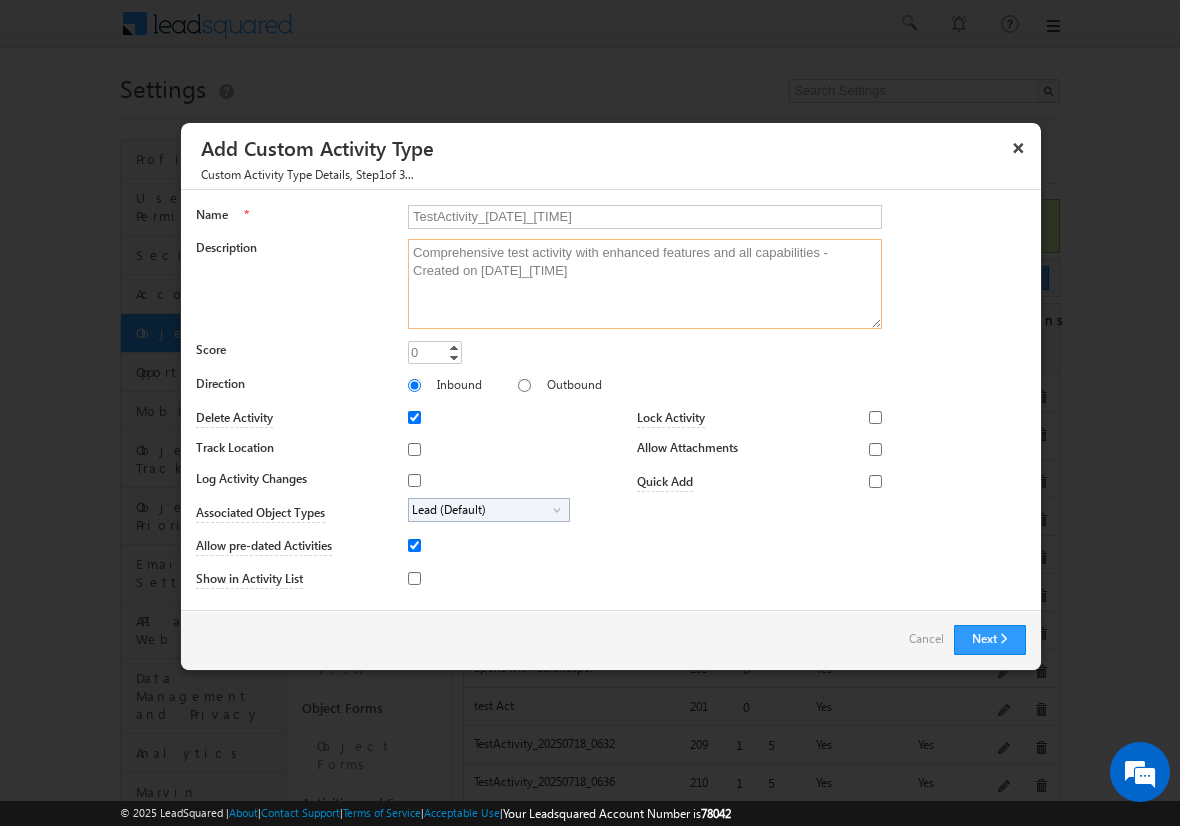 type on "Comprehensive test activity with enhanced features and all capabilities - Created on 20250718_0801" 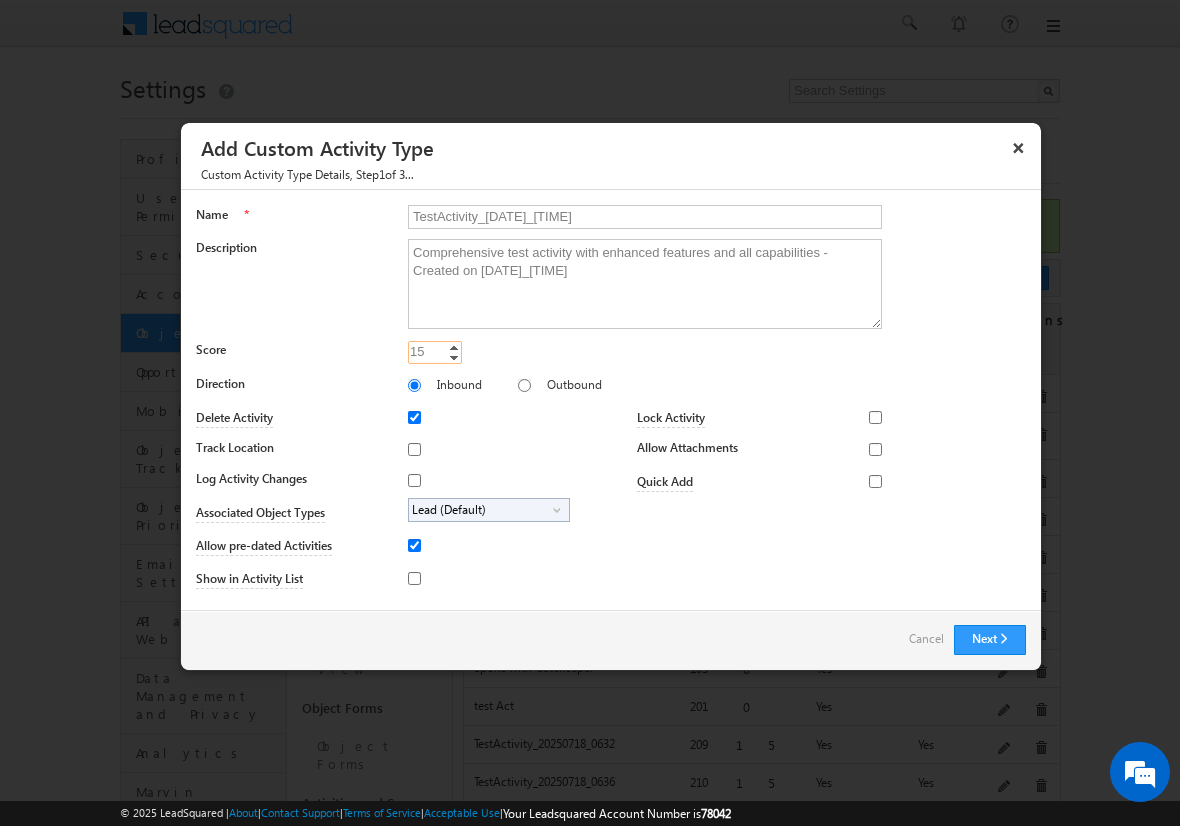 type on "15" 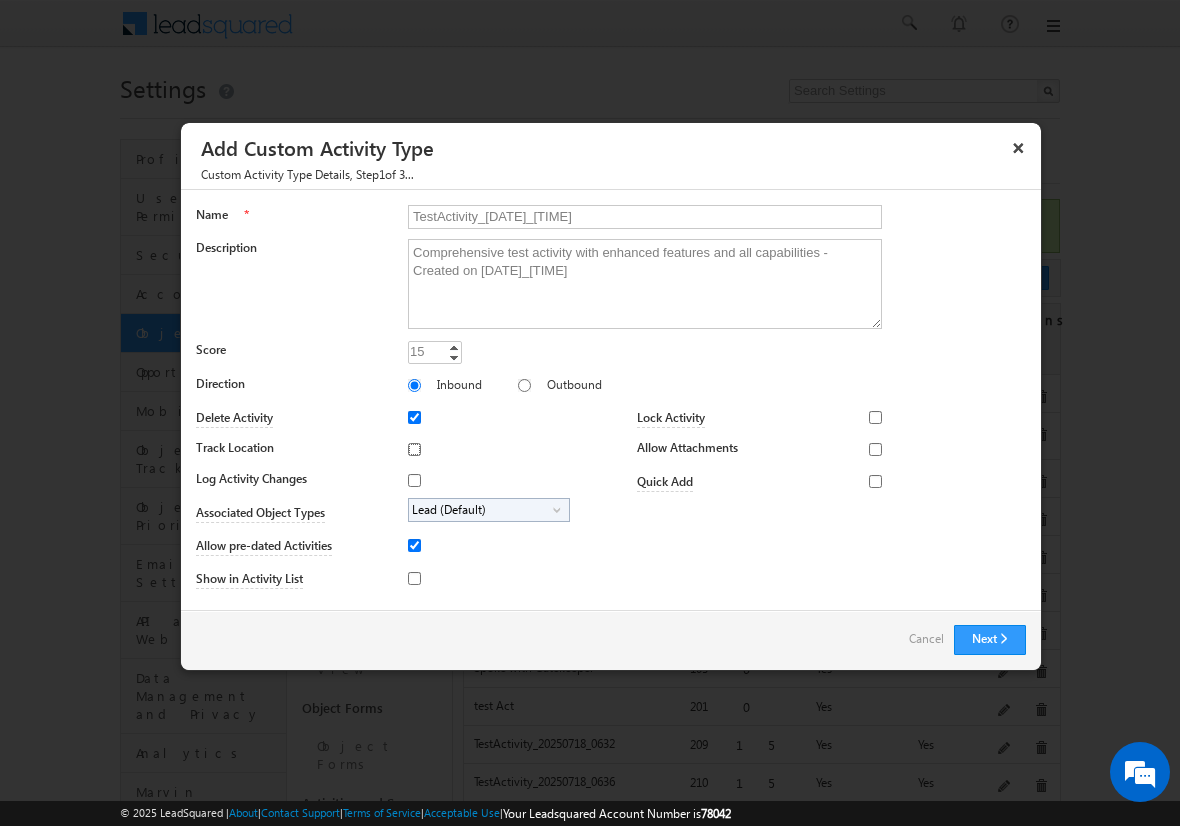 click on "Track Location" at bounding box center (414, 449) 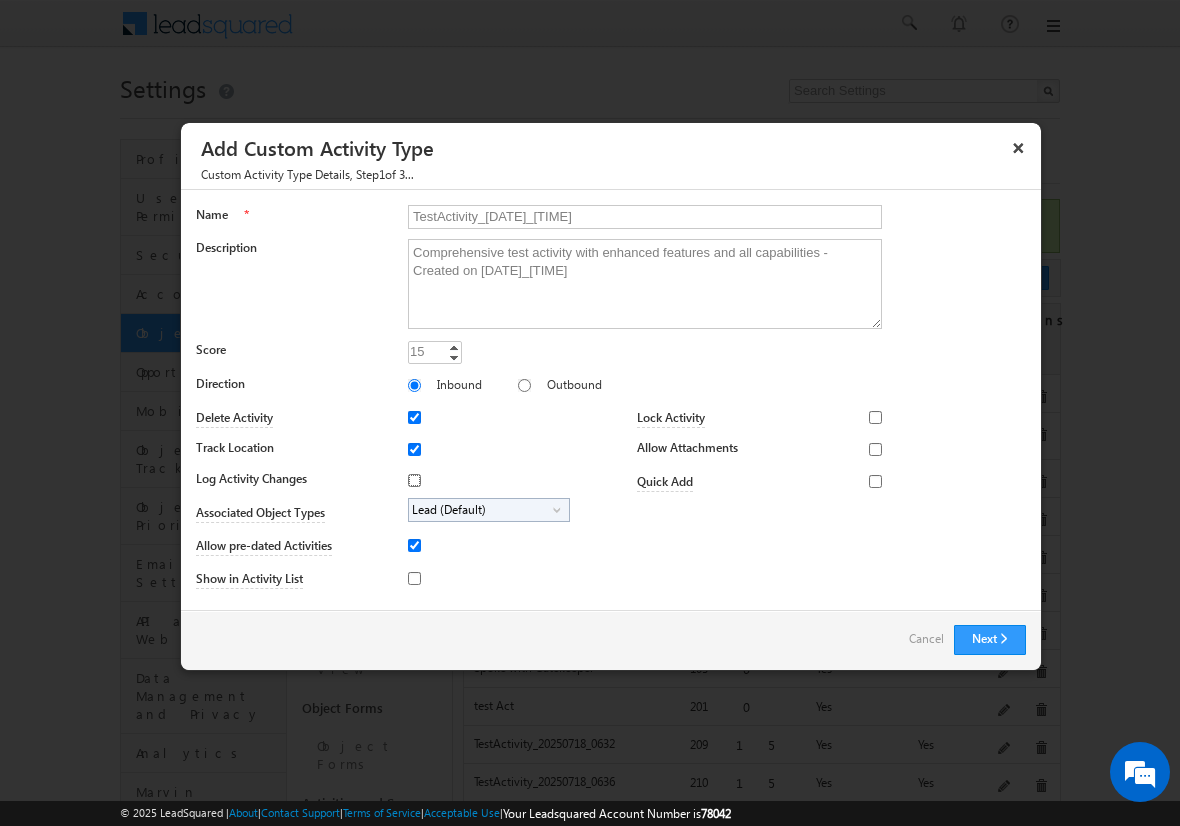 click on "Log Activity Changes" at bounding box center [414, 480] 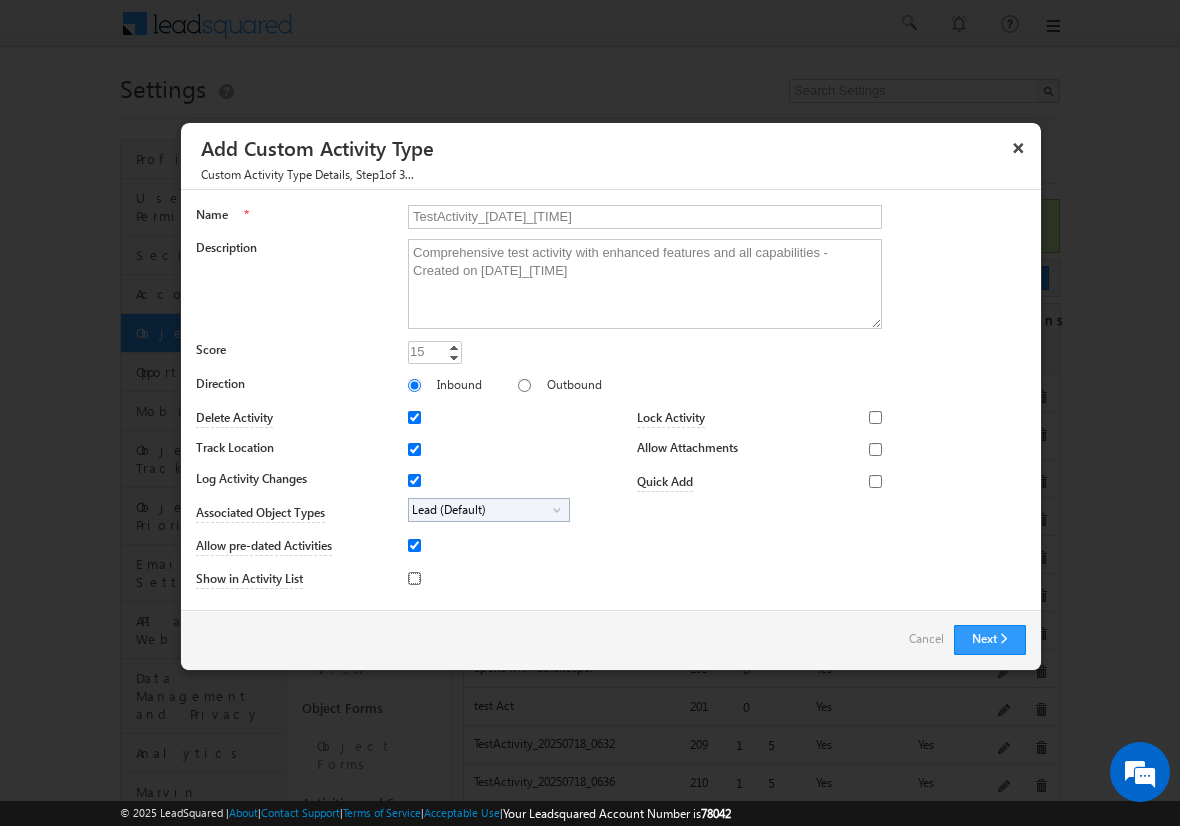 click on "Show in Activity List" at bounding box center (414, 578) 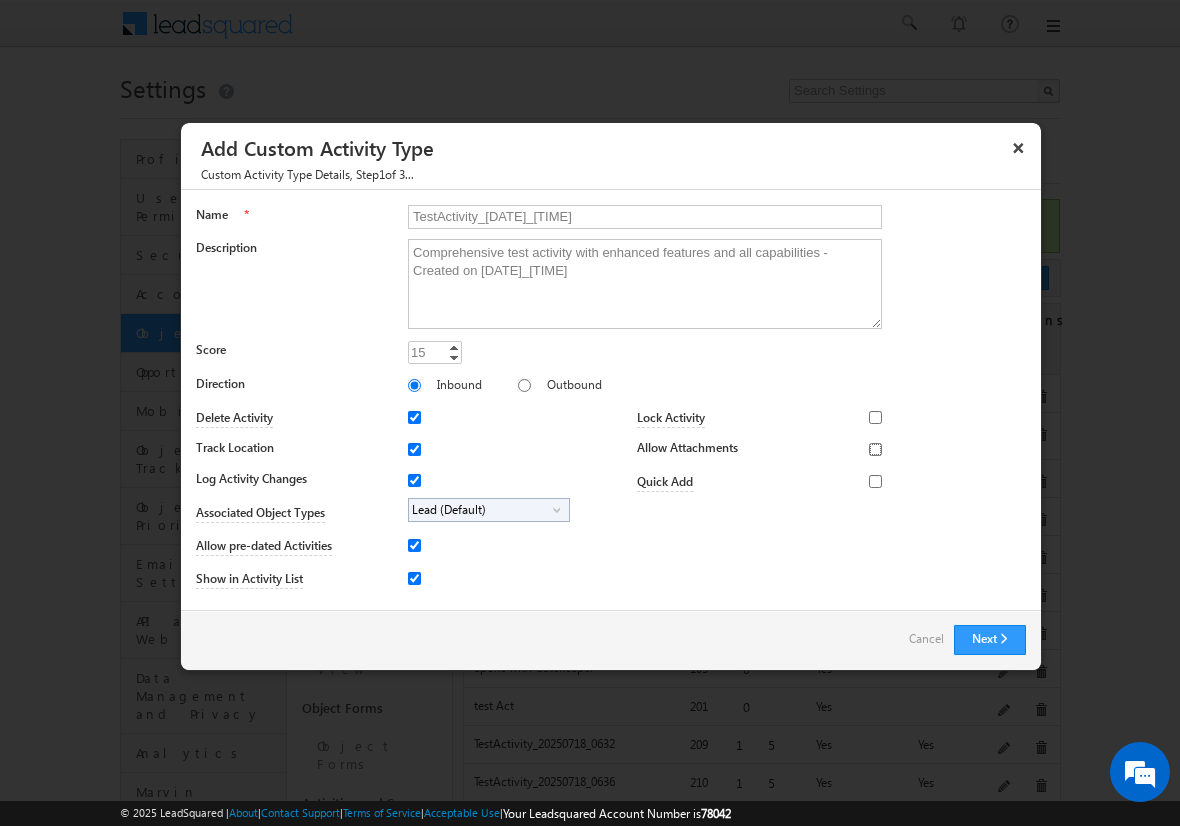 click on "Allow Attachments" at bounding box center [875, 449] 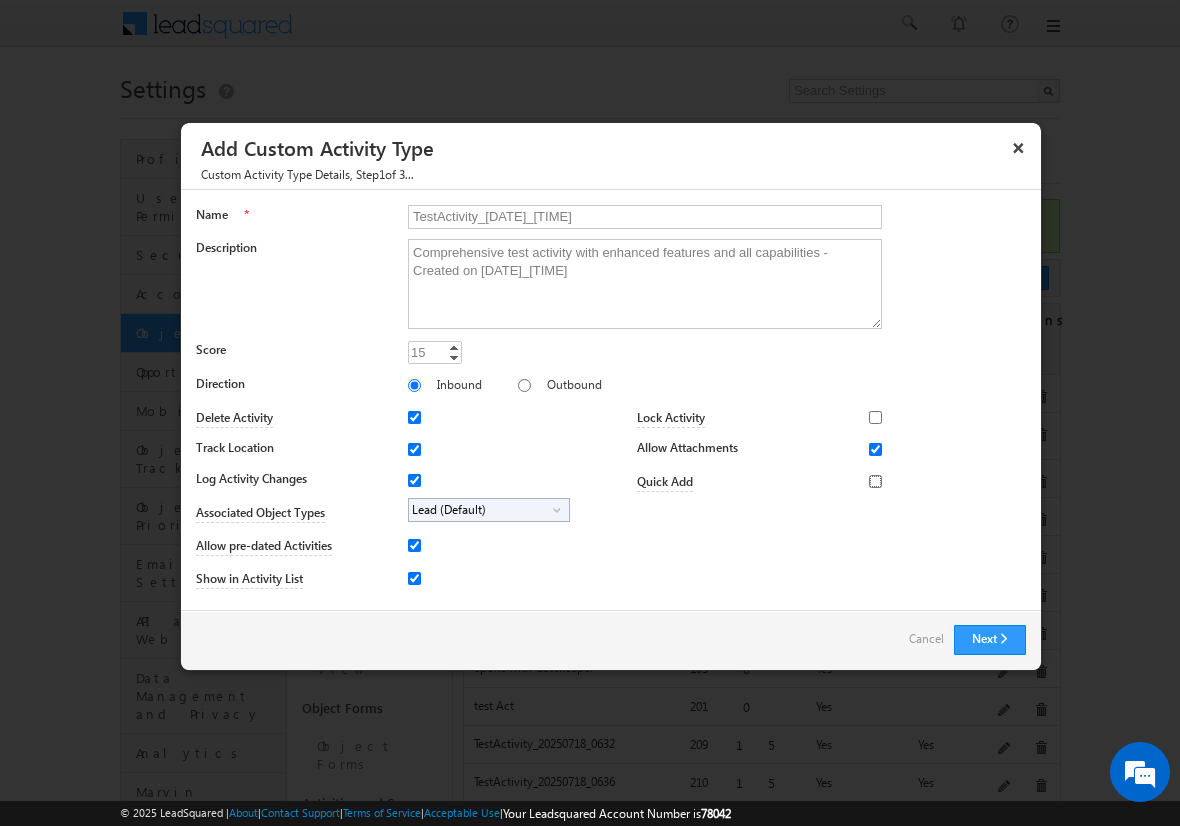 click on "Quick Add" at bounding box center [875, 481] 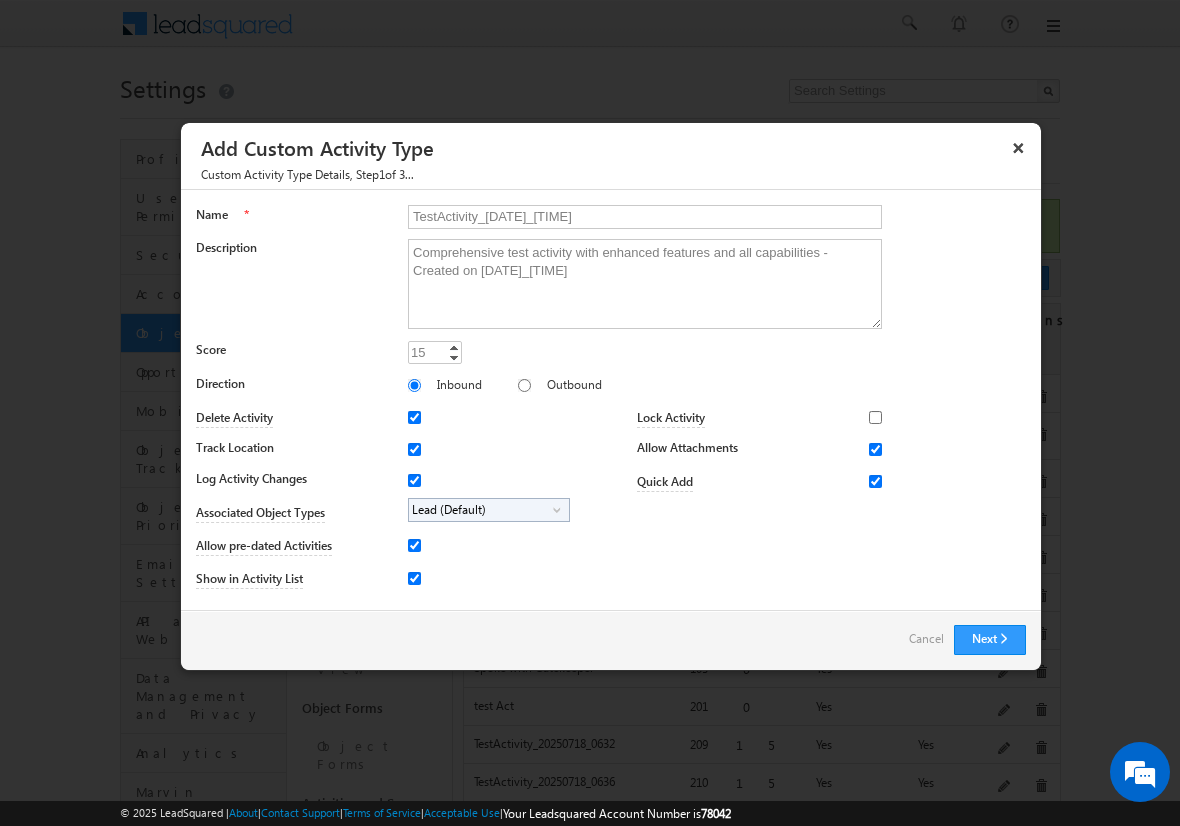 click on "Lead (Default)" at bounding box center [481, 510] 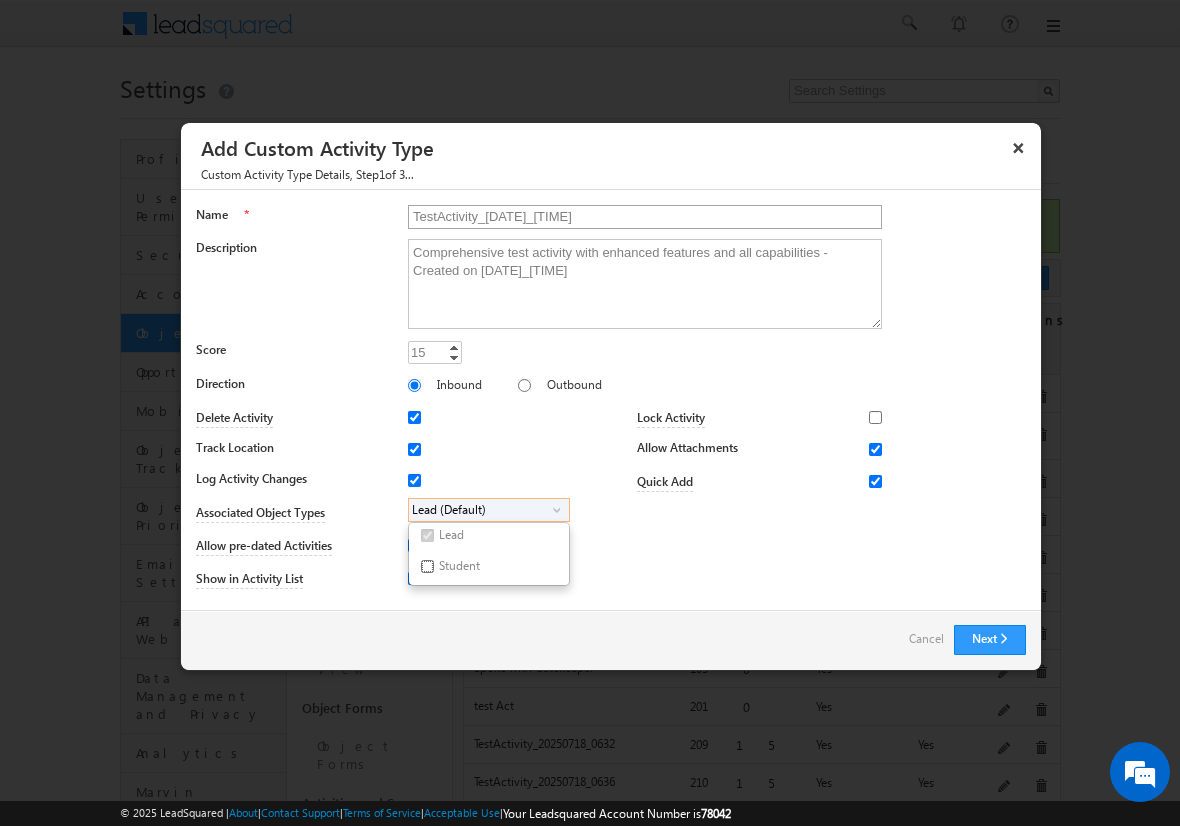 click on "Student" at bounding box center (427, 566) 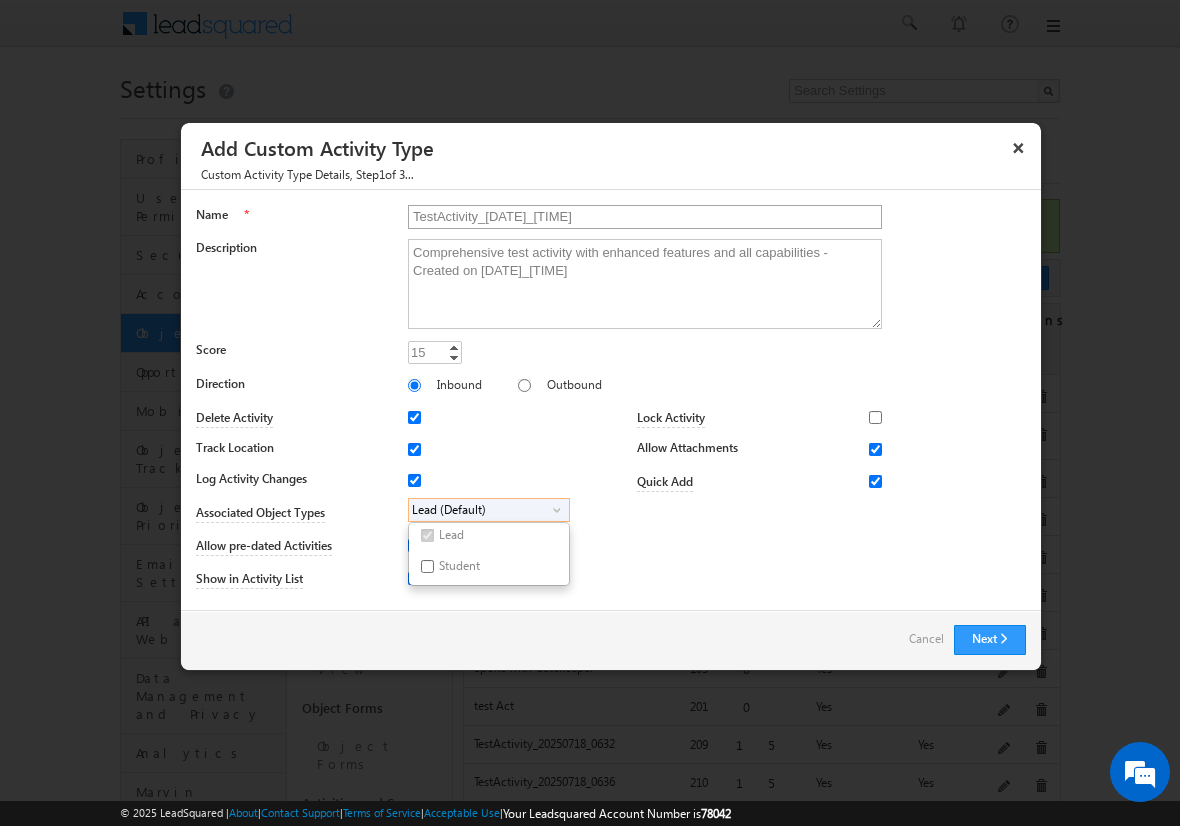 checkbox on "true" 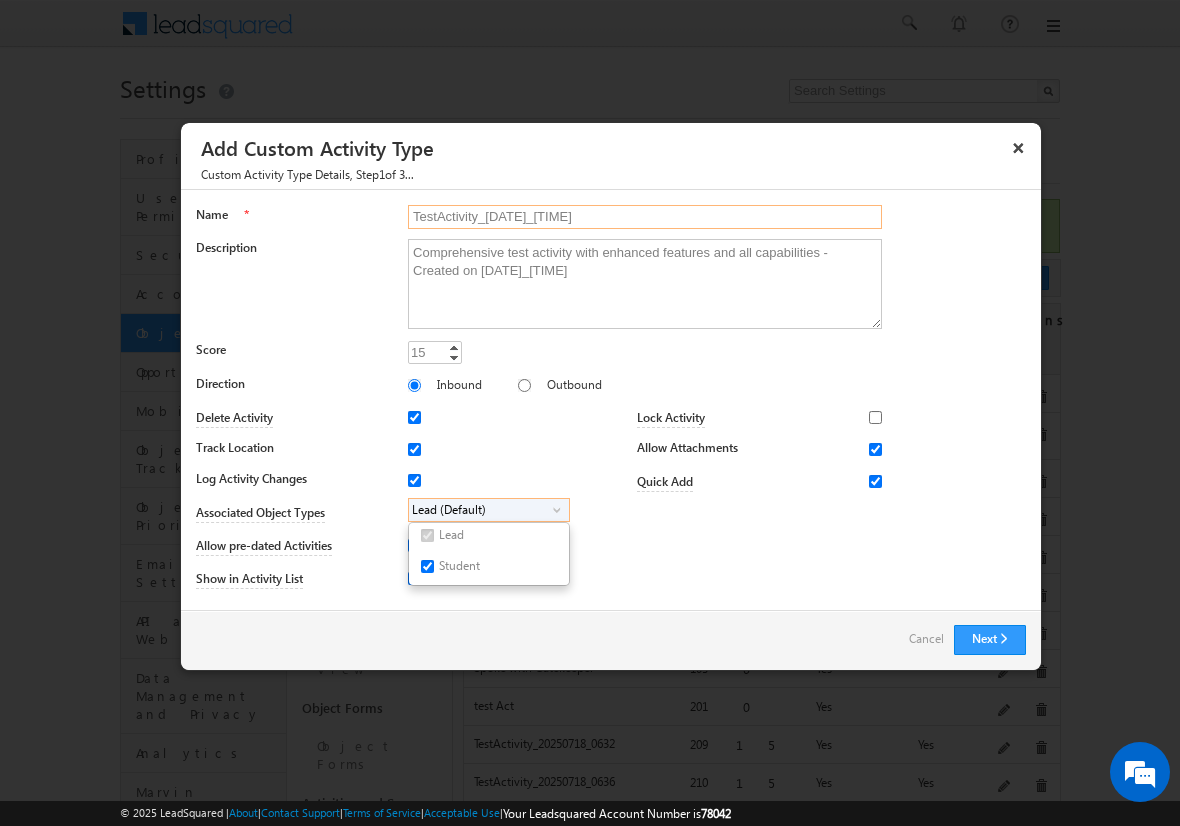 click on "TestActivity_20250718_0801" at bounding box center [645, 217] 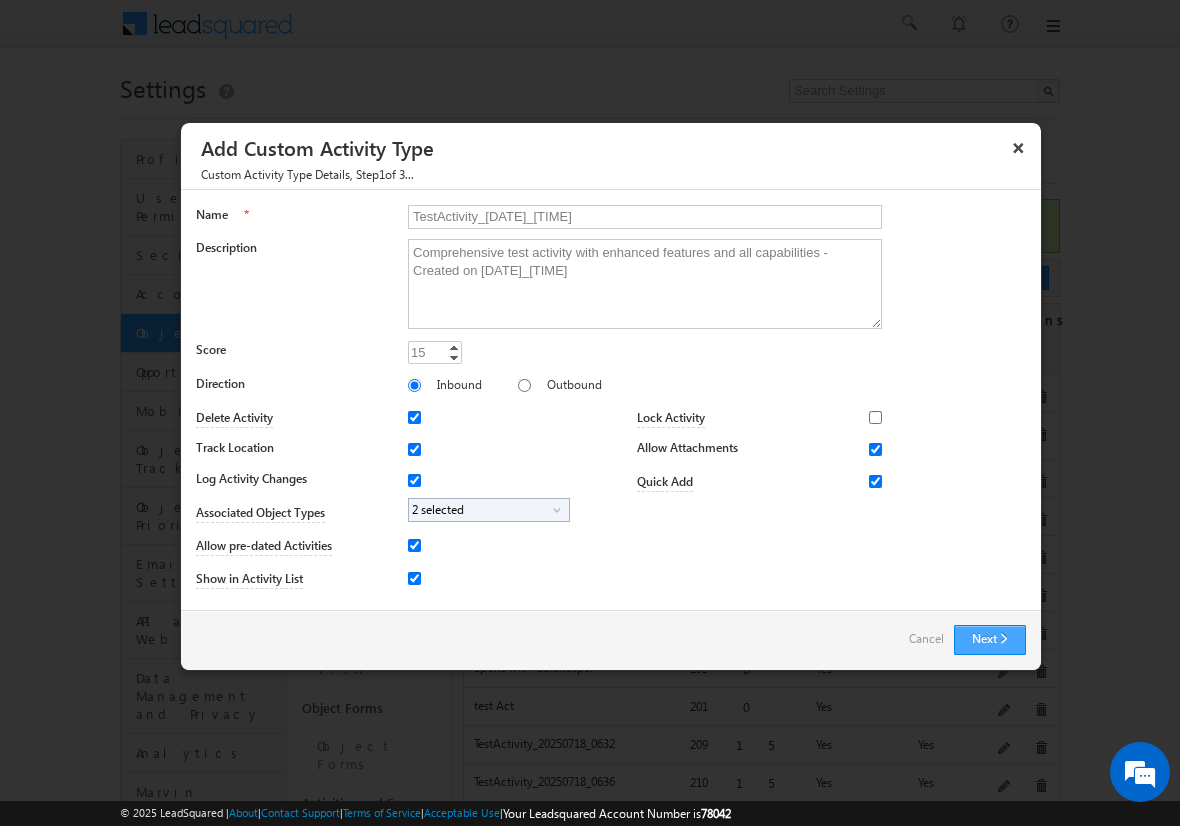 click on "Next" at bounding box center (990, 640) 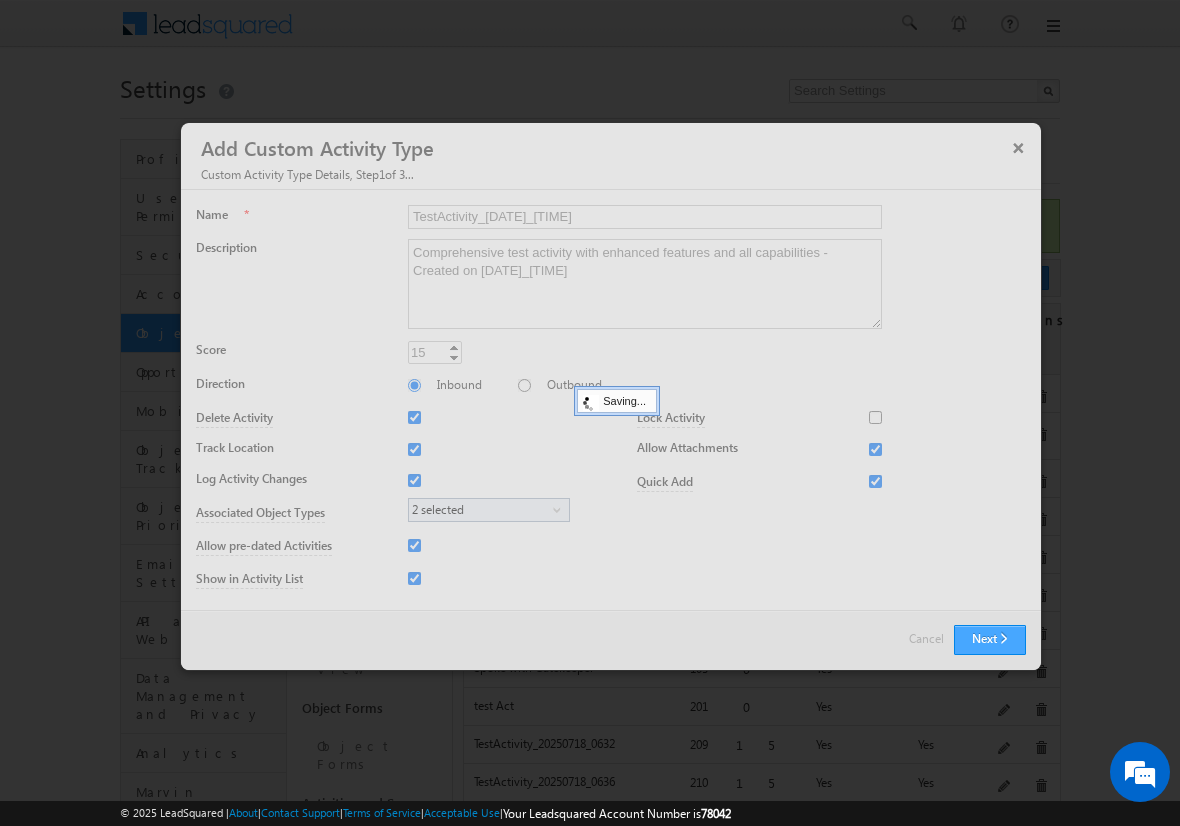 type 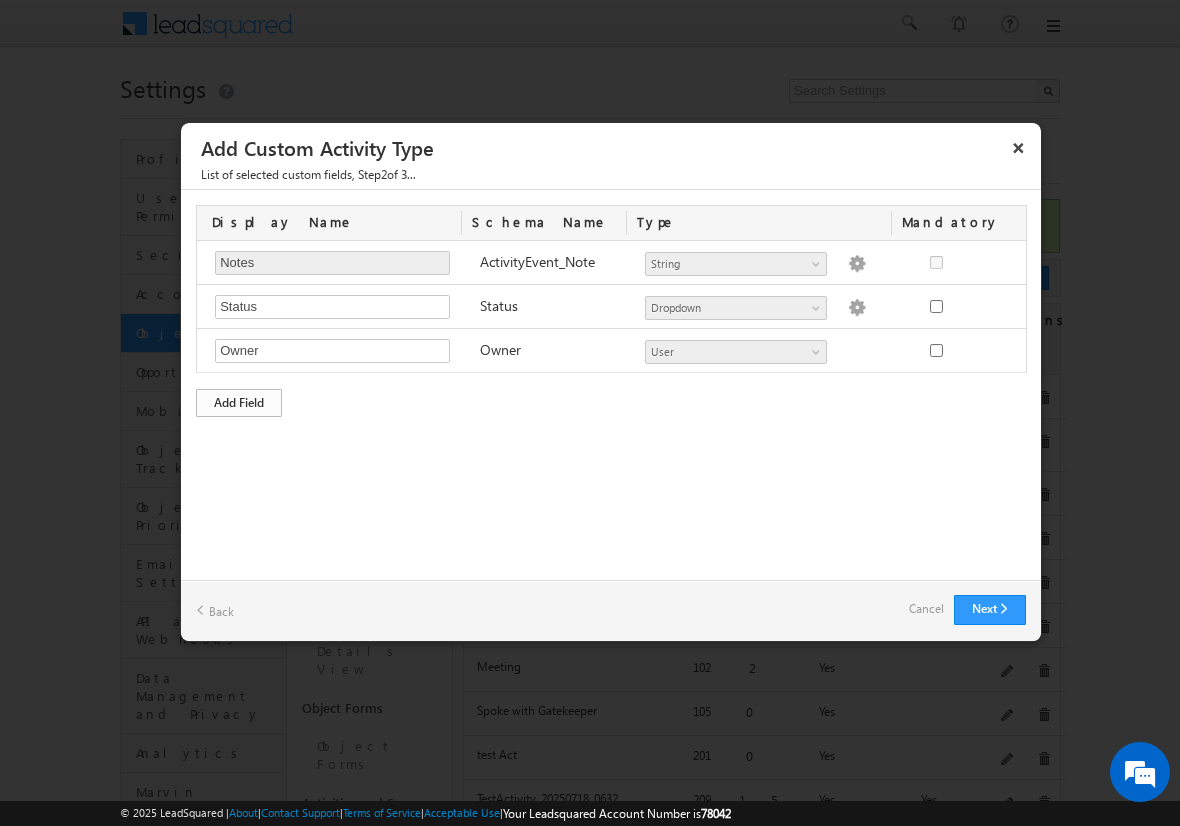 click on "Add Field" at bounding box center (239, 403) 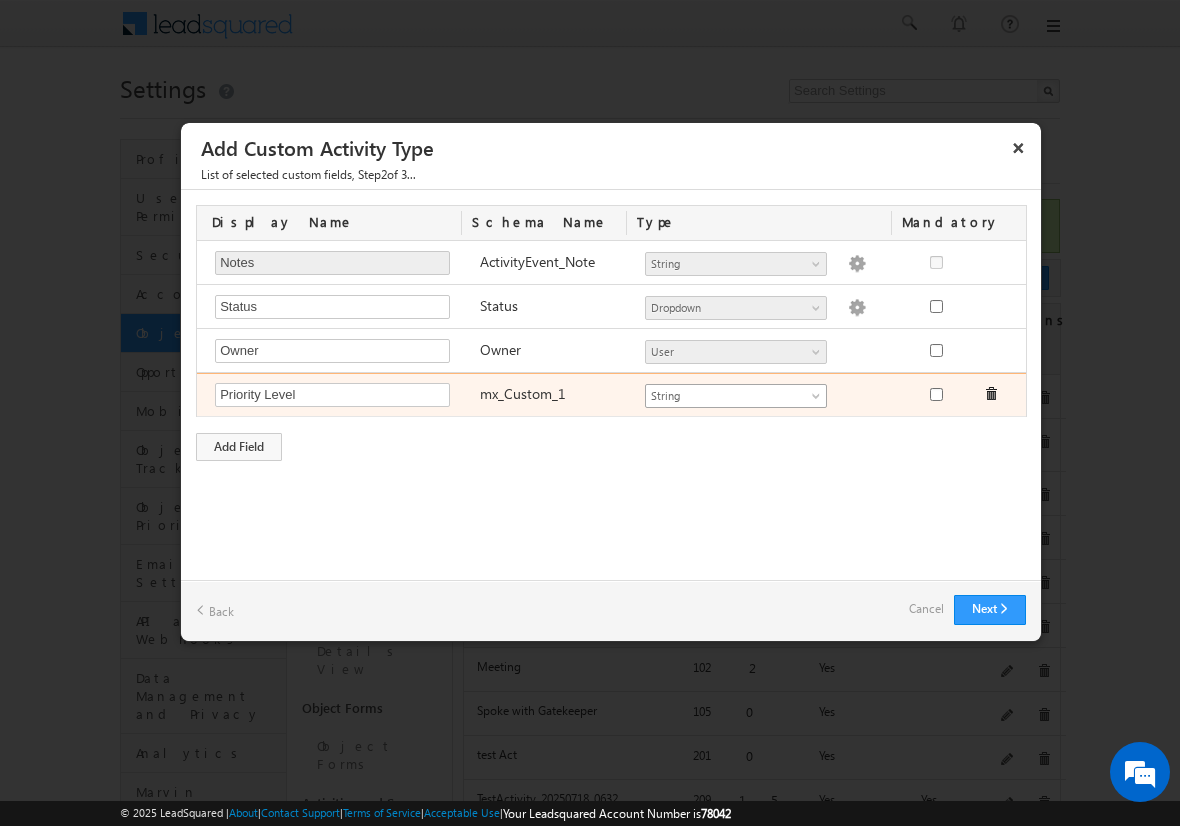 type on "Priority Level" 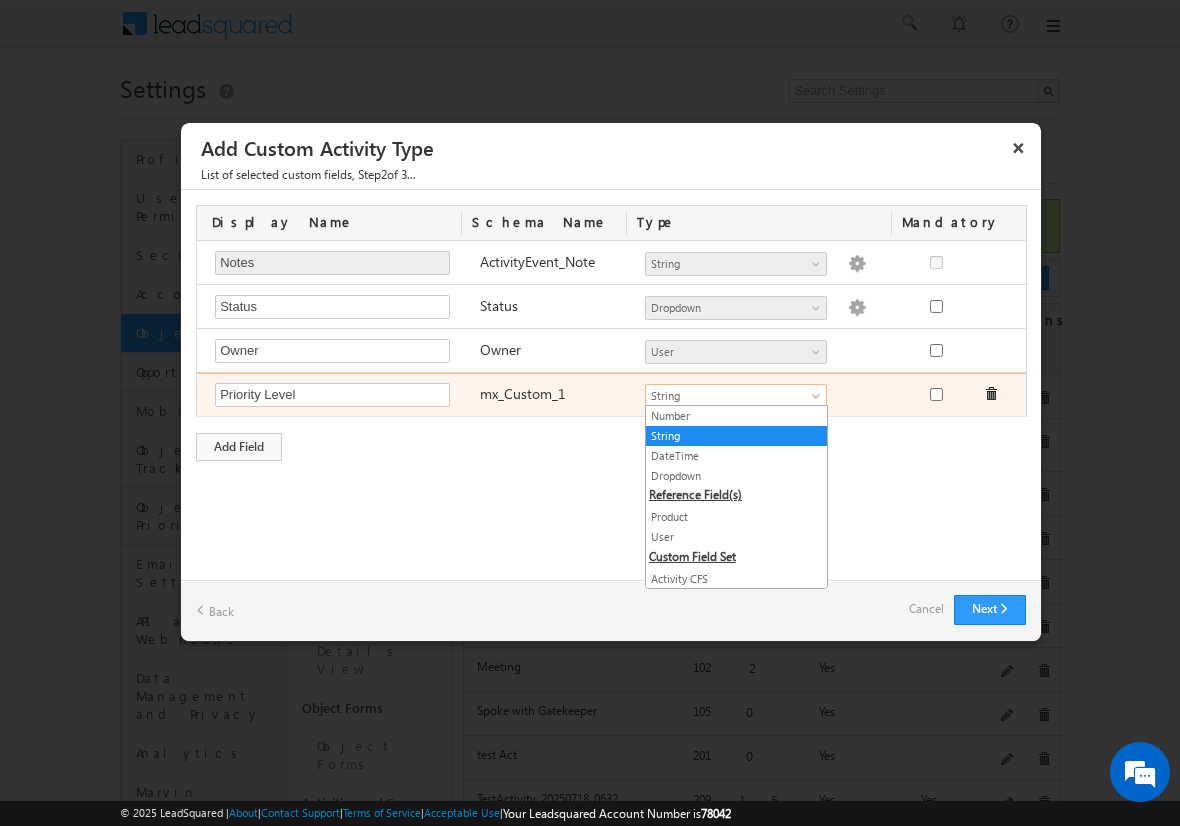 click on "String" at bounding box center (727, 396) 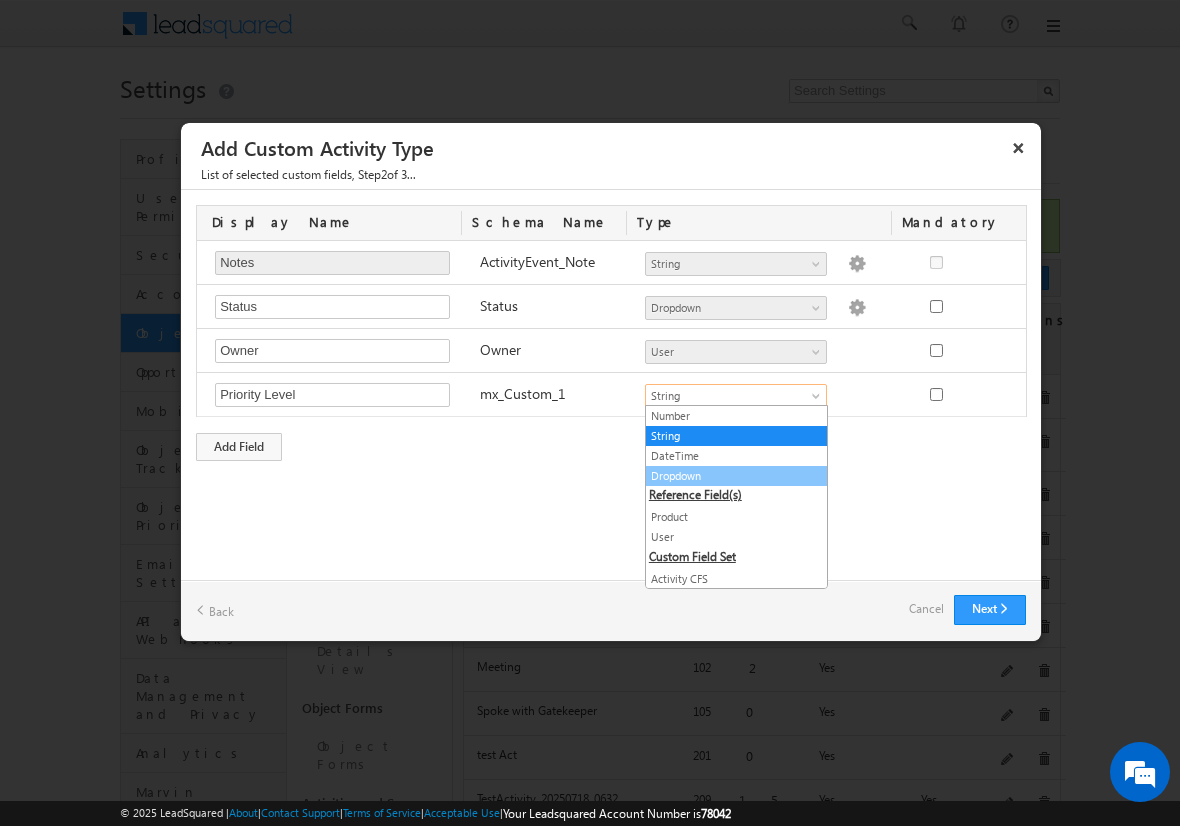 click on "Dropdown" at bounding box center [736, 476] 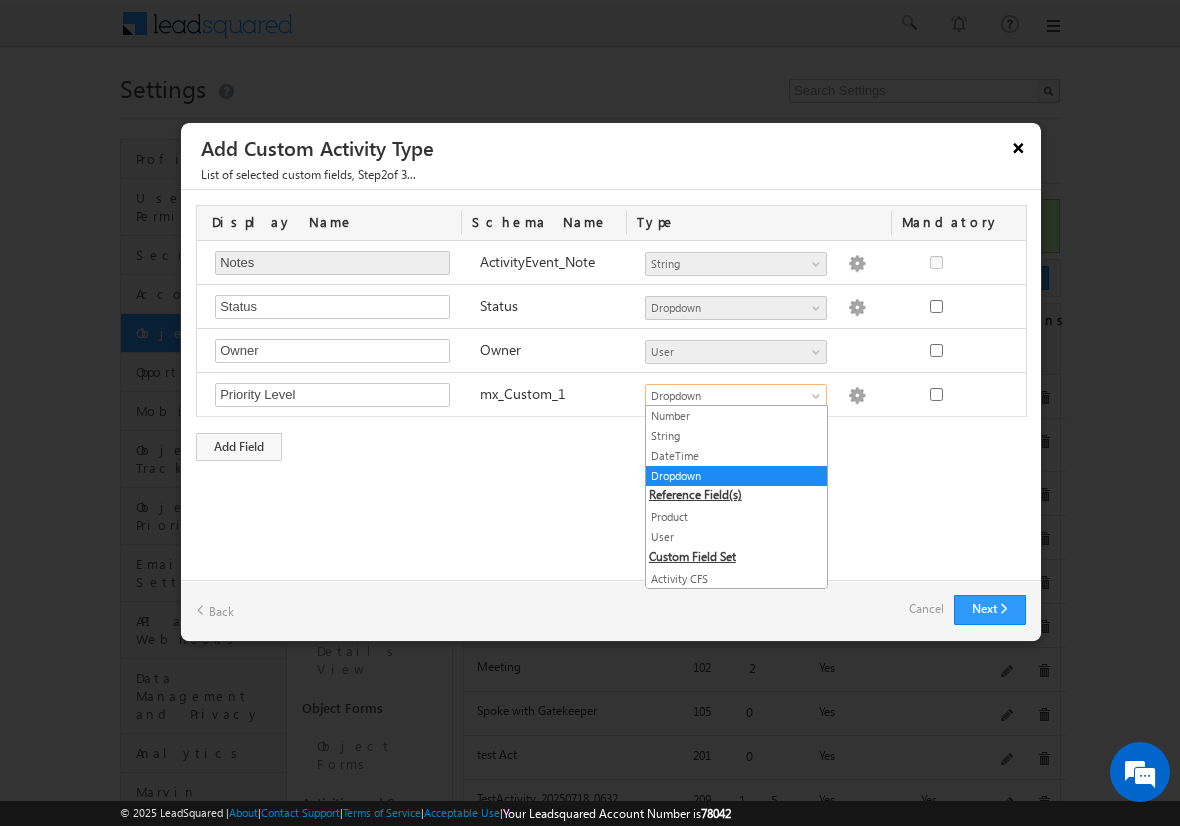 click on "×" at bounding box center [1019, 147] 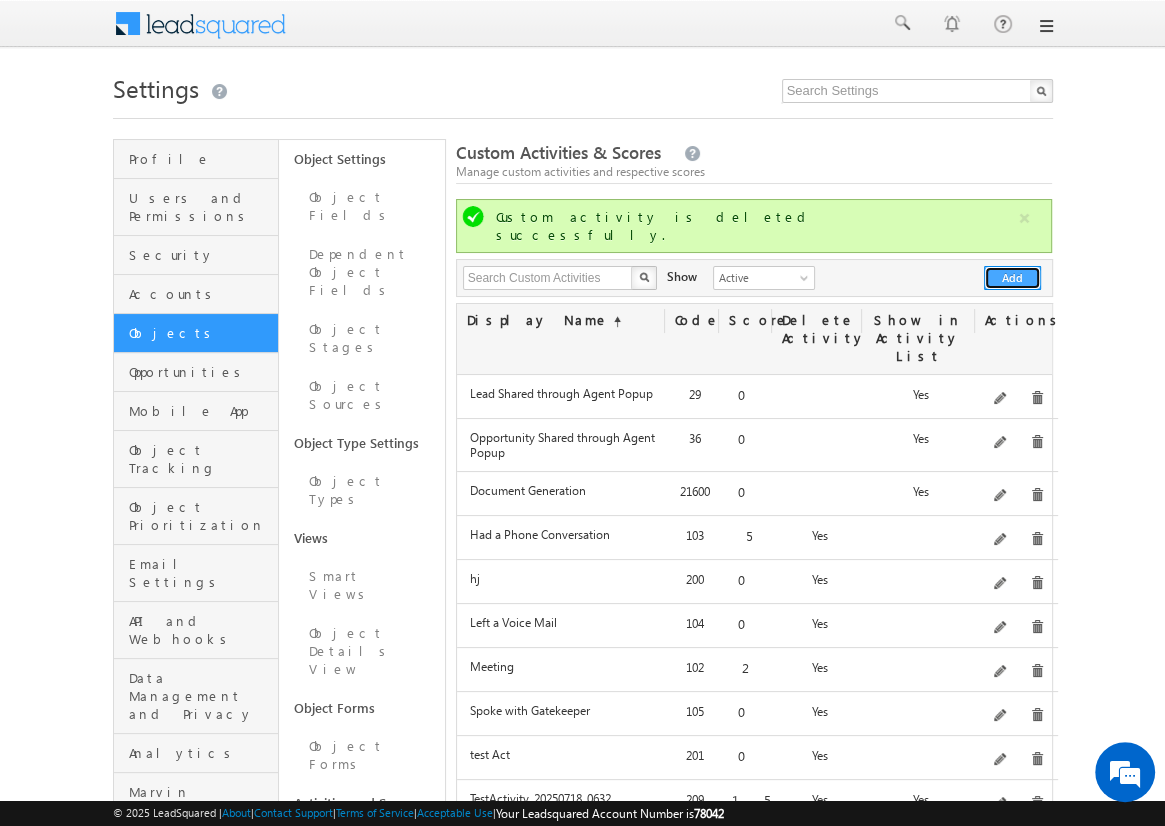 click on "Add" at bounding box center (1012, 278) 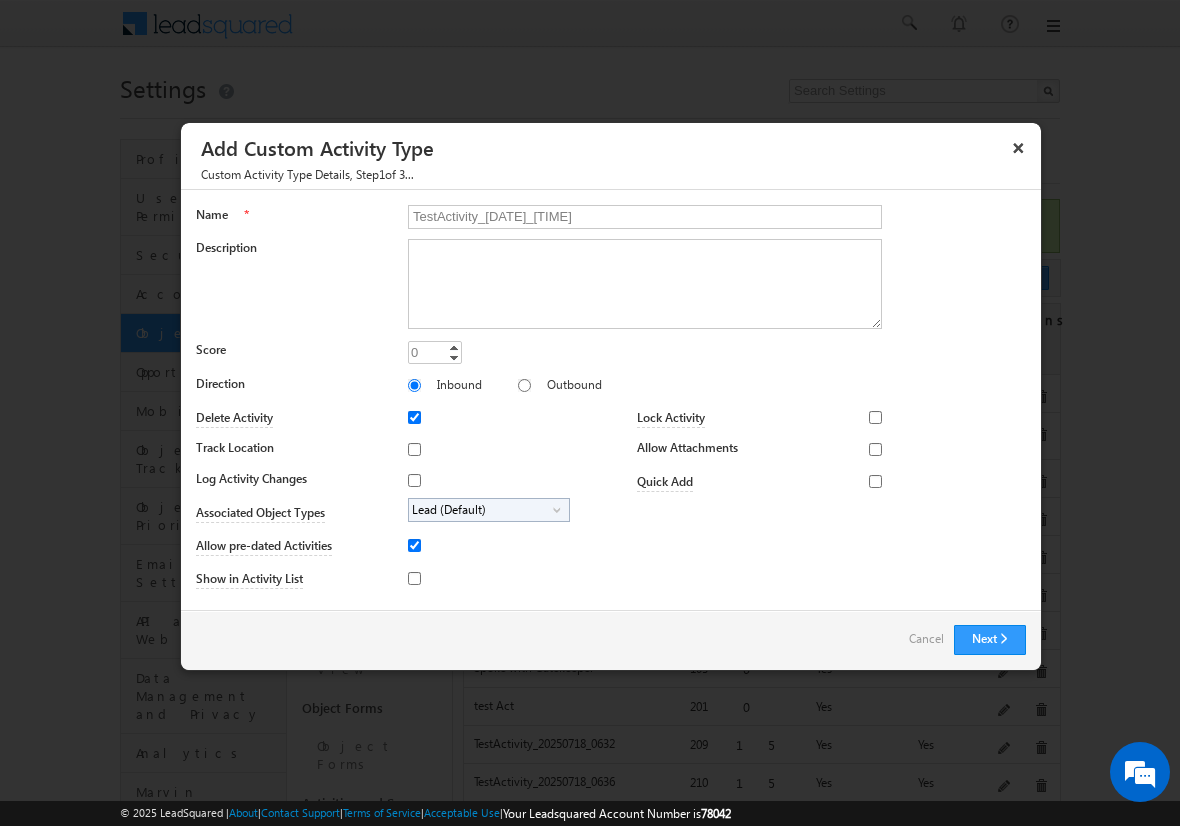 type on "TestActivity_20250718_0818" 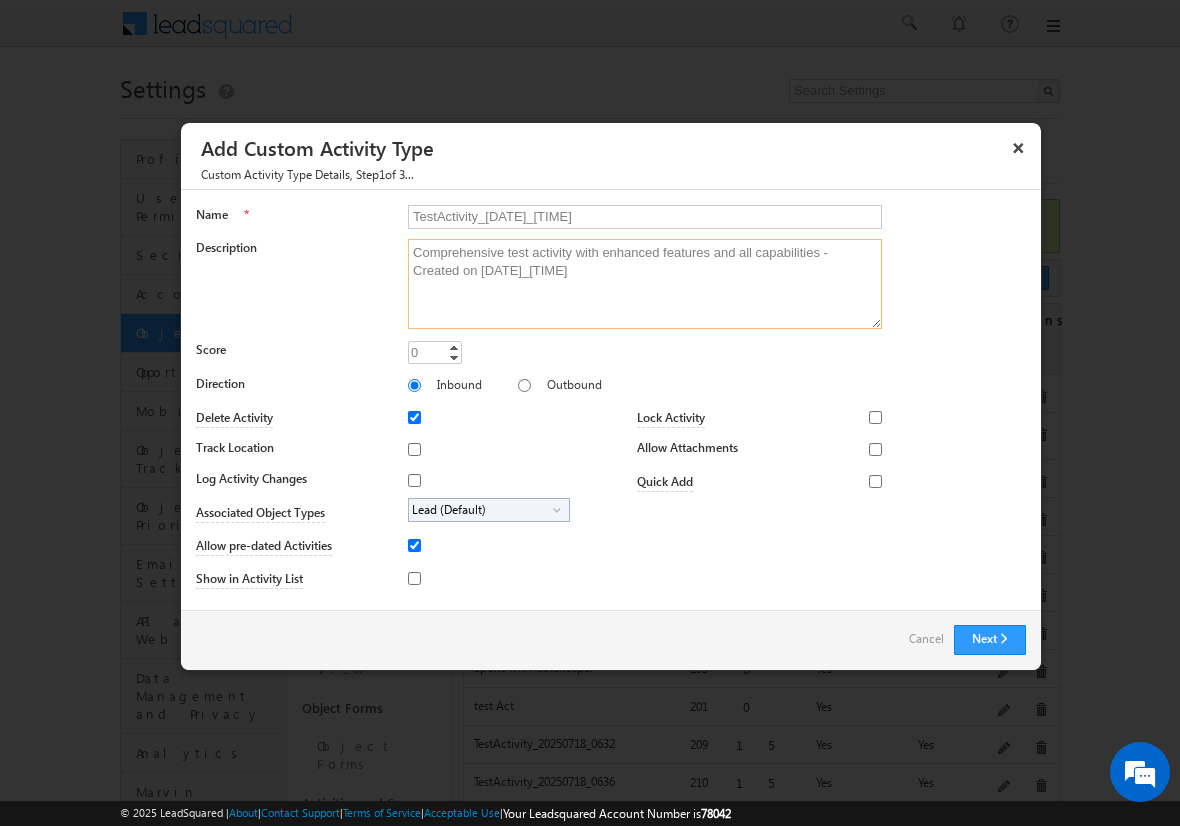 type on "Comprehensive test activity with enhanced features and all capabilities - Created on 20250718_0818" 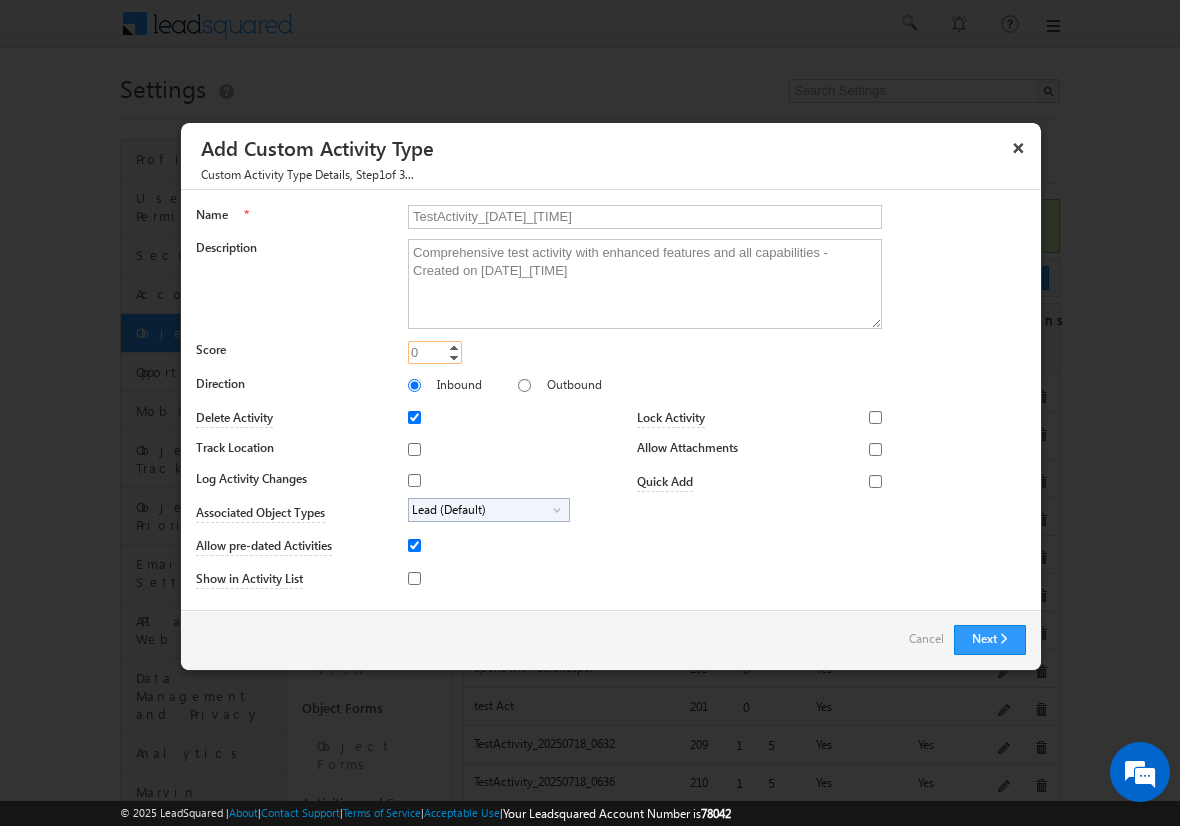 type on "15" 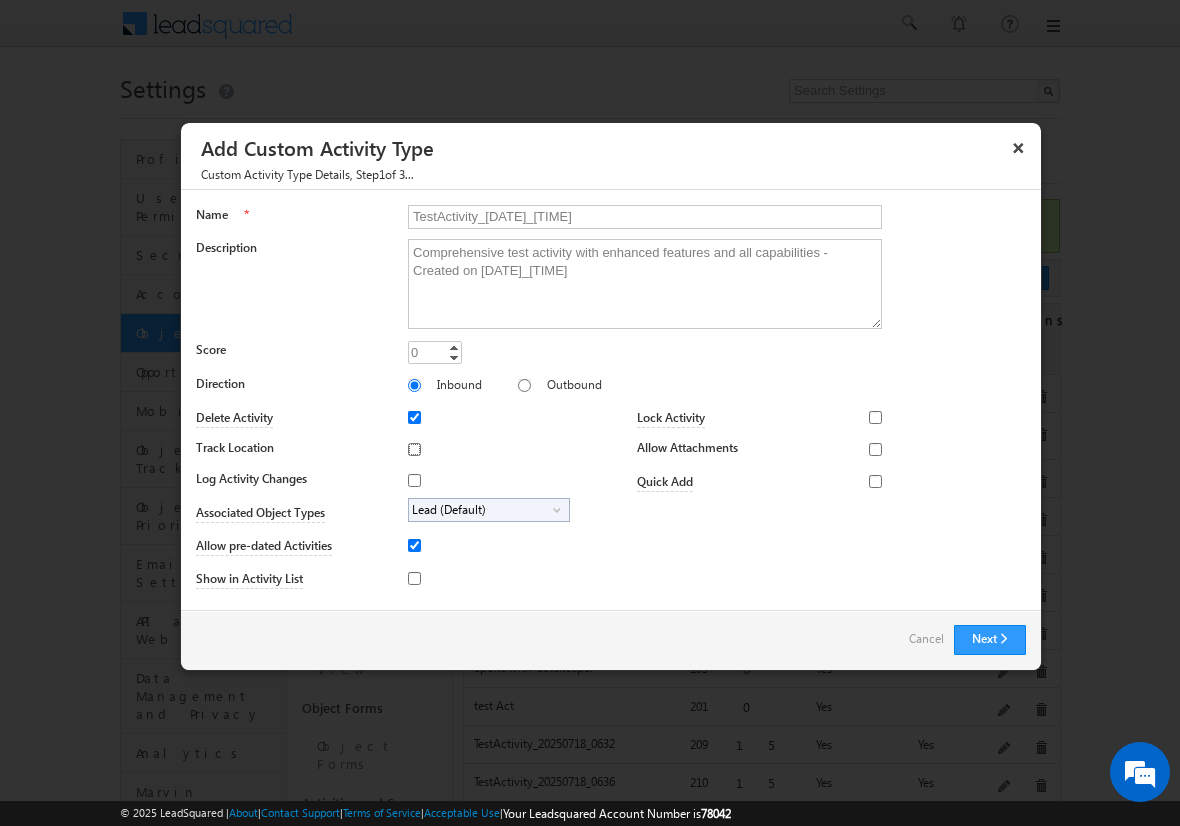 click on "Track Location" at bounding box center (414, 449) 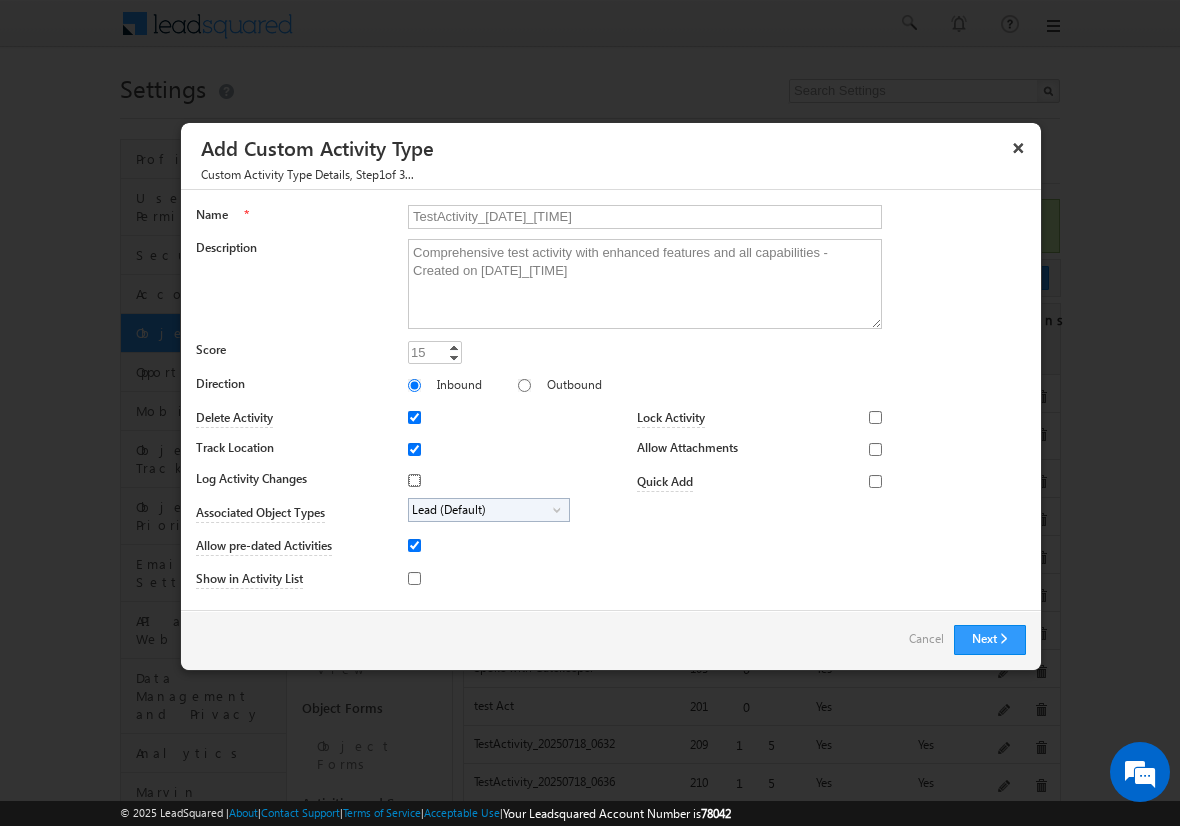click on "Log Activity Changes" at bounding box center [414, 480] 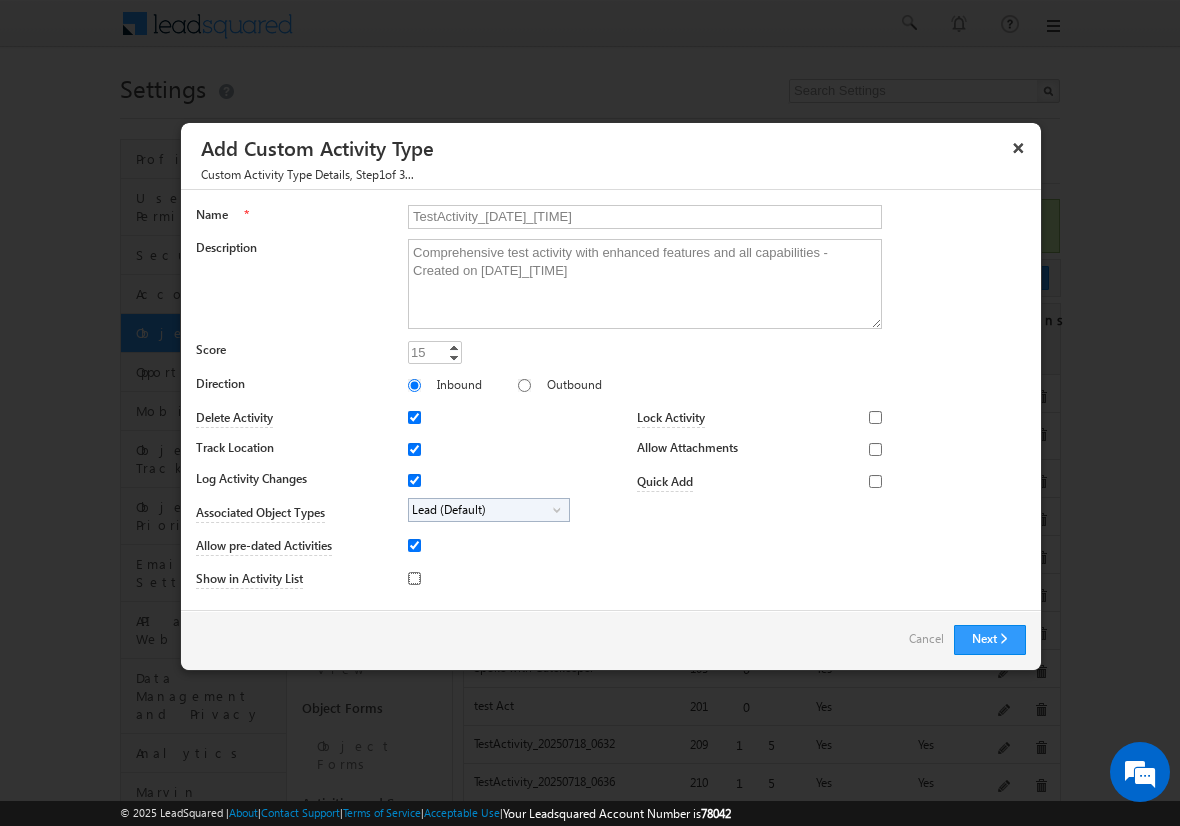 click on "Show in Activity List" at bounding box center [414, 578] 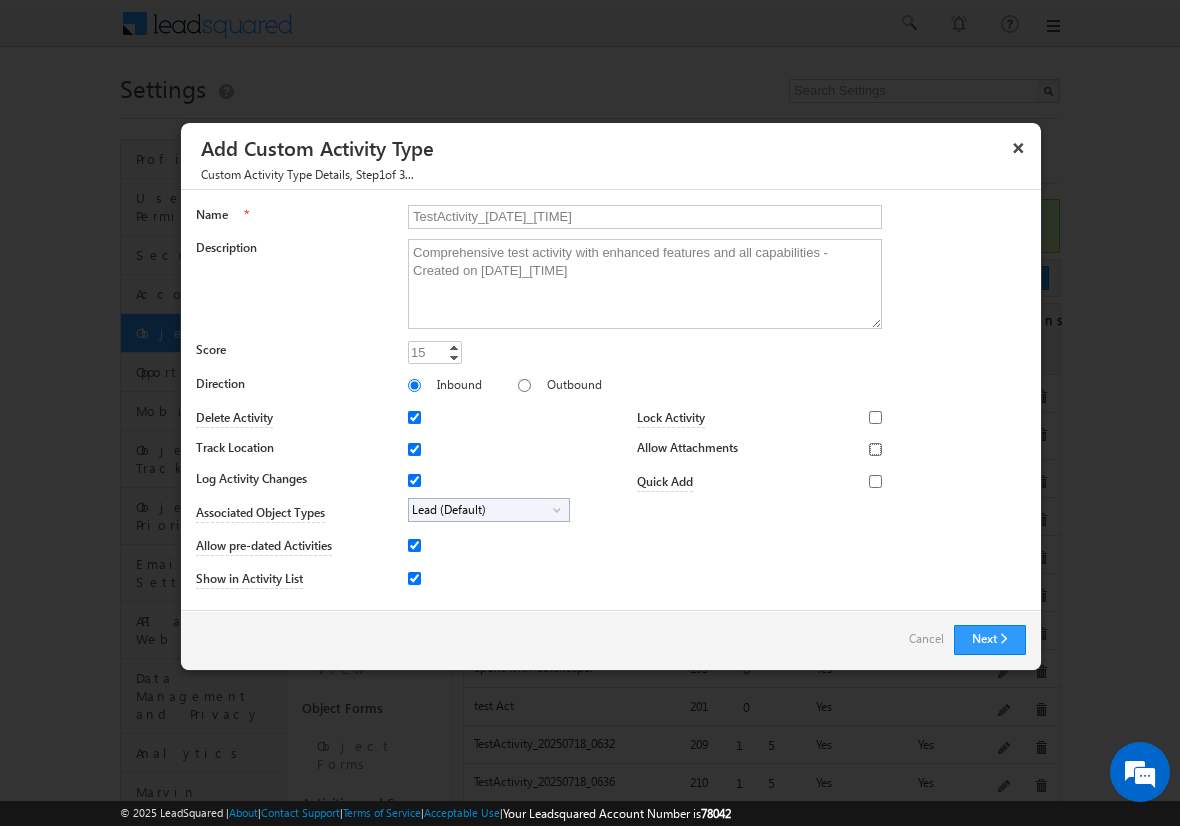 click on "Allow Attachments" at bounding box center [875, 449] 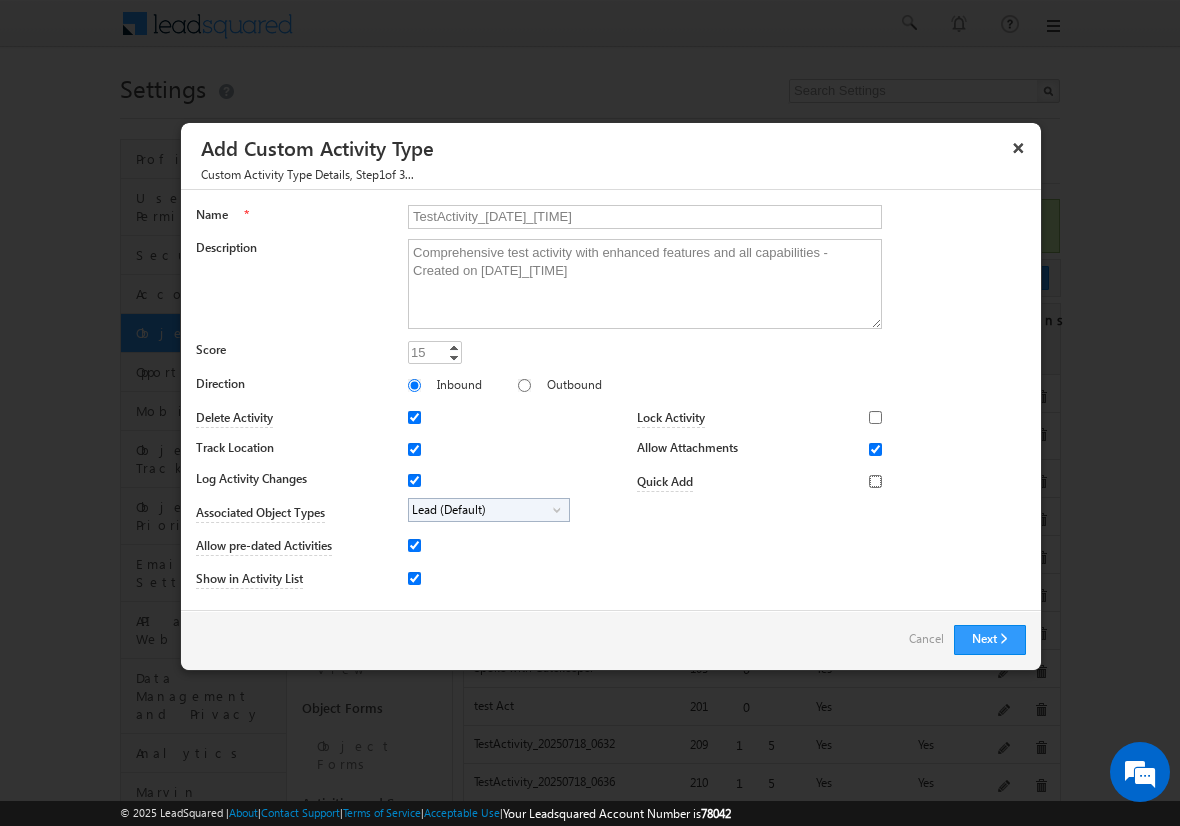 click on "Quick Add" at bounding box center (875, 481) 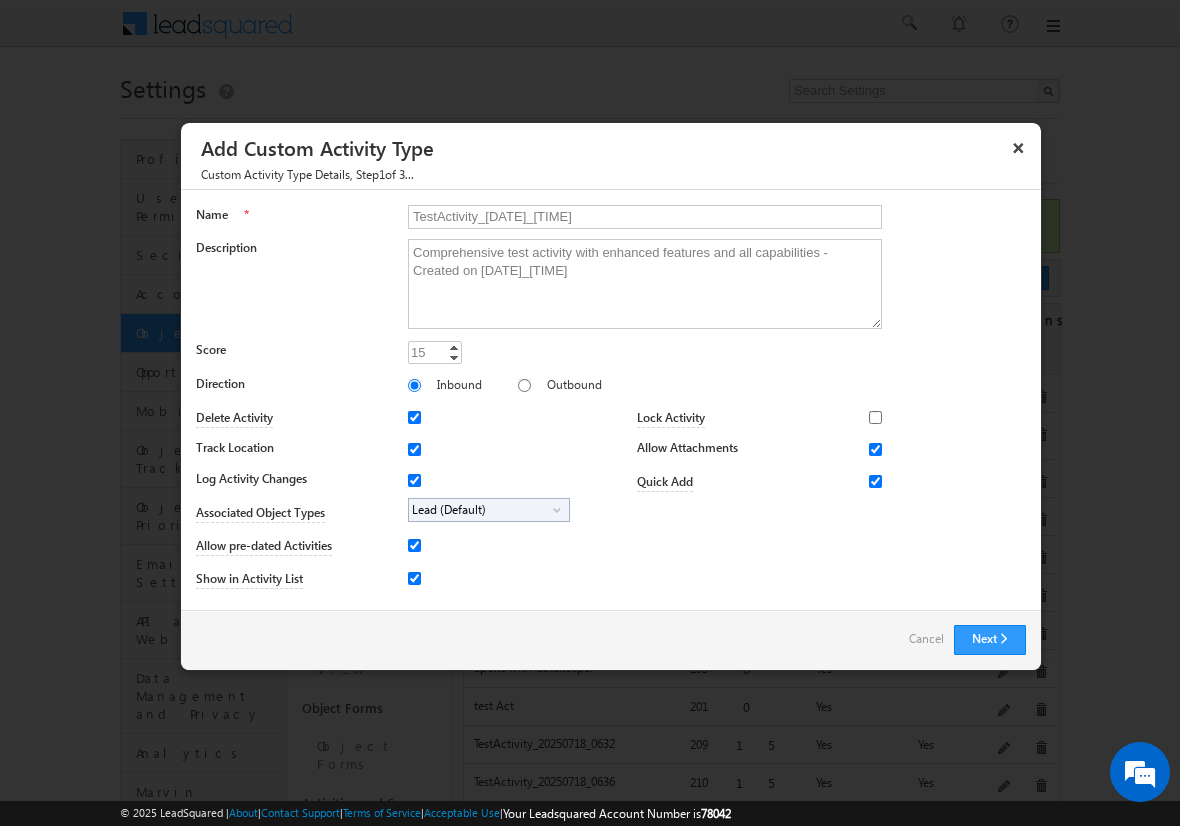 click on "Lead (Default)" at bounding box center (481, 510) 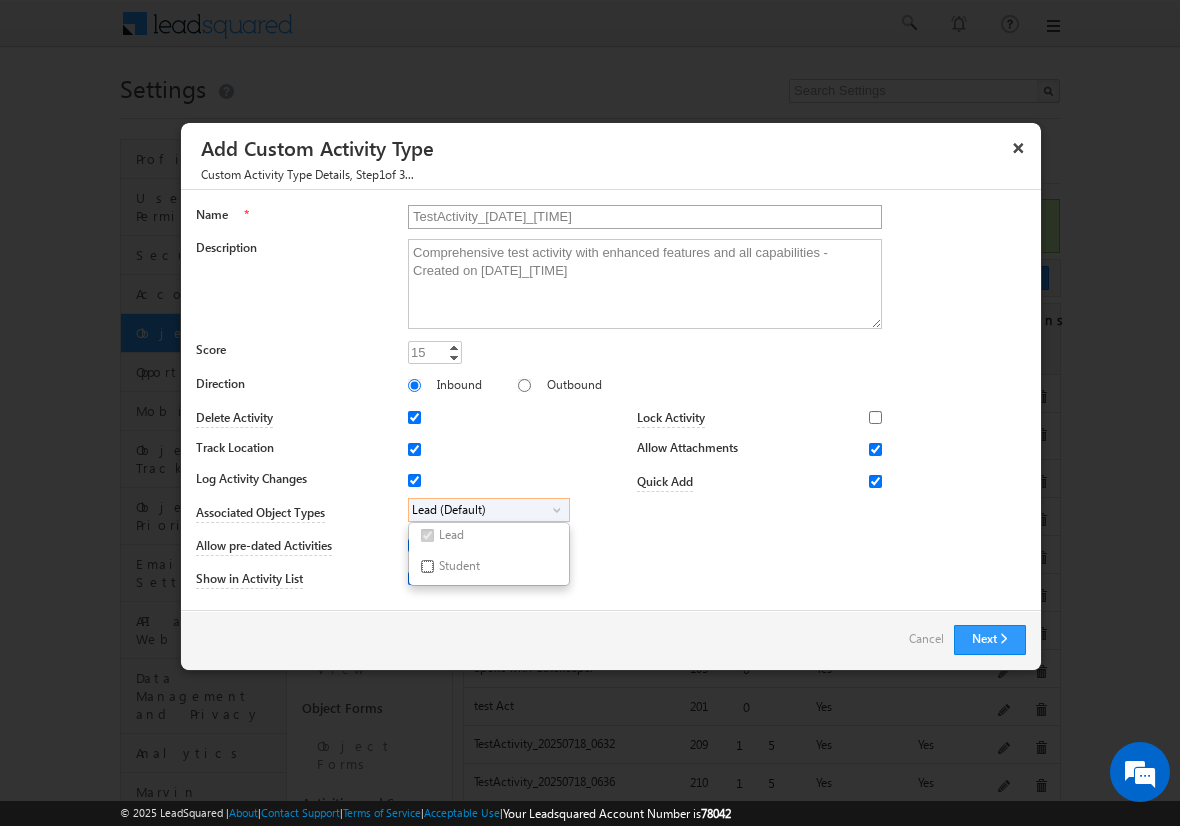 click on "Student" at bounding box center [427, 566] 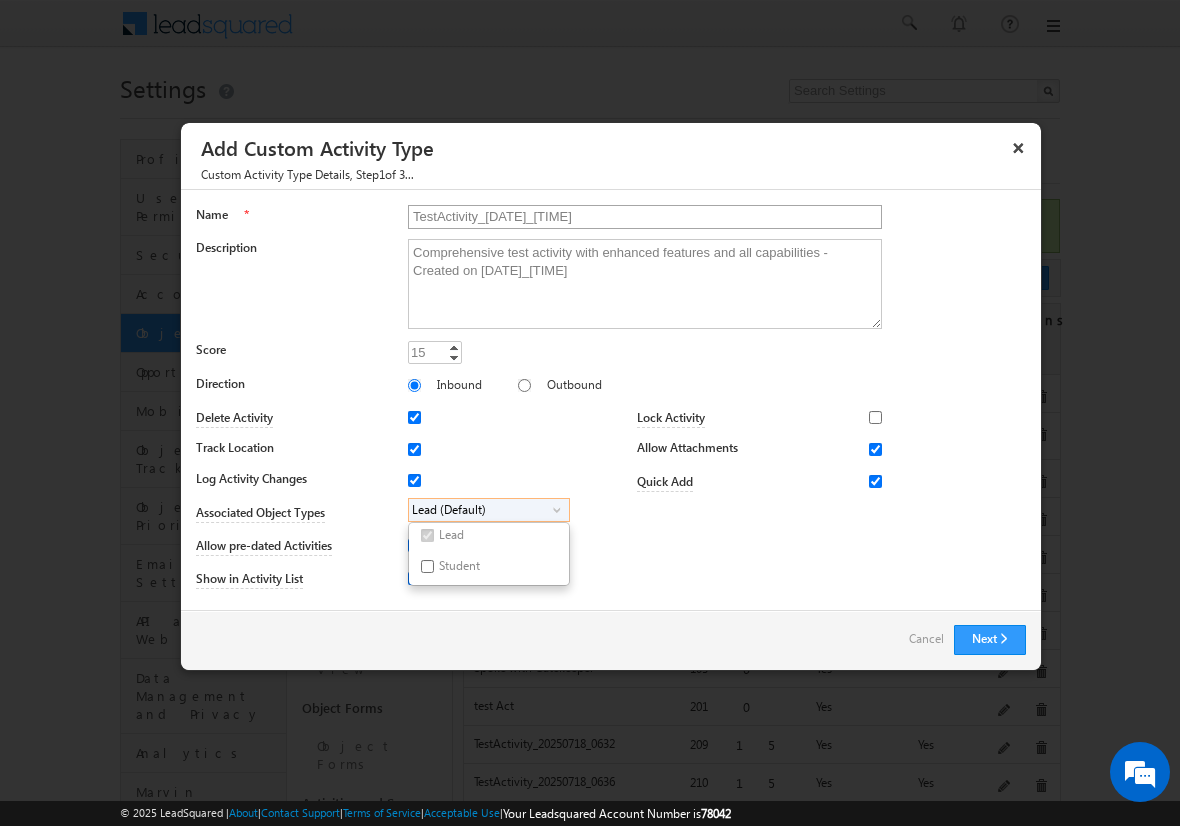 checkbox on "true" 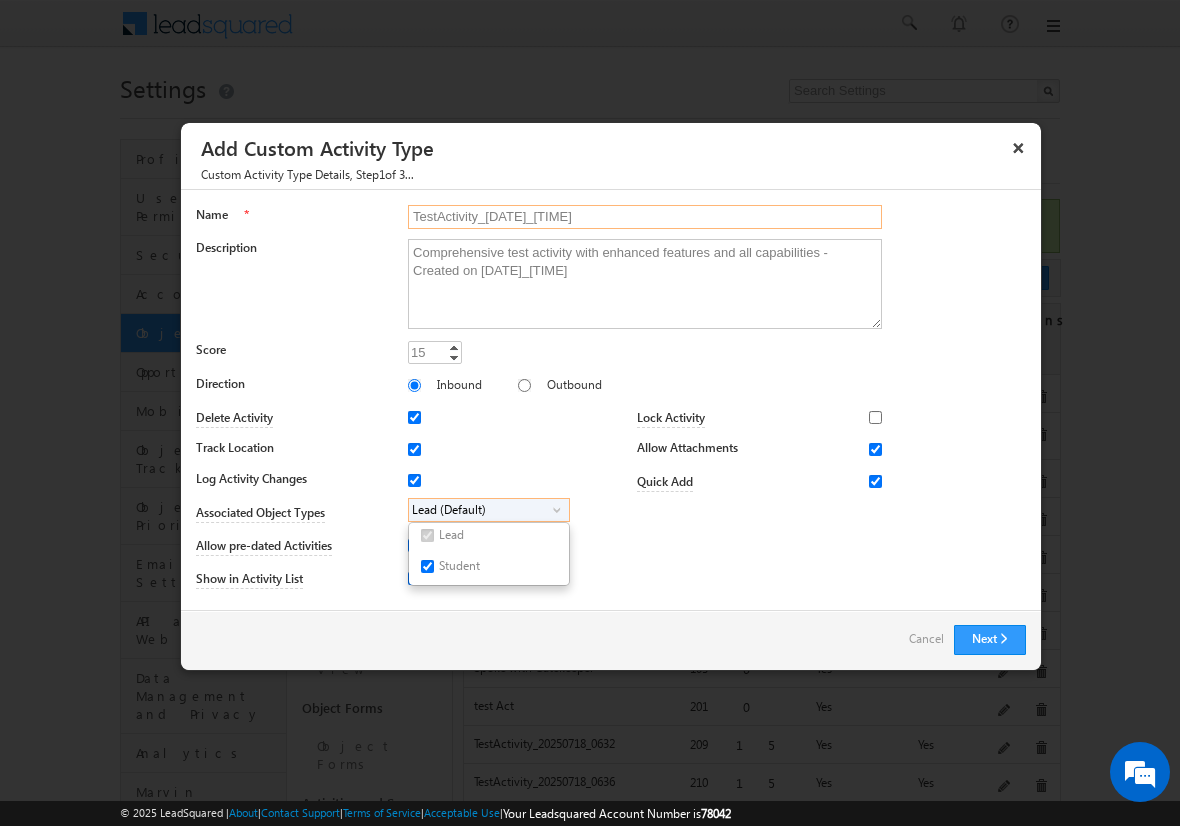 click on "TestActivity_20250718_0818" at bounding box center (645, 217) 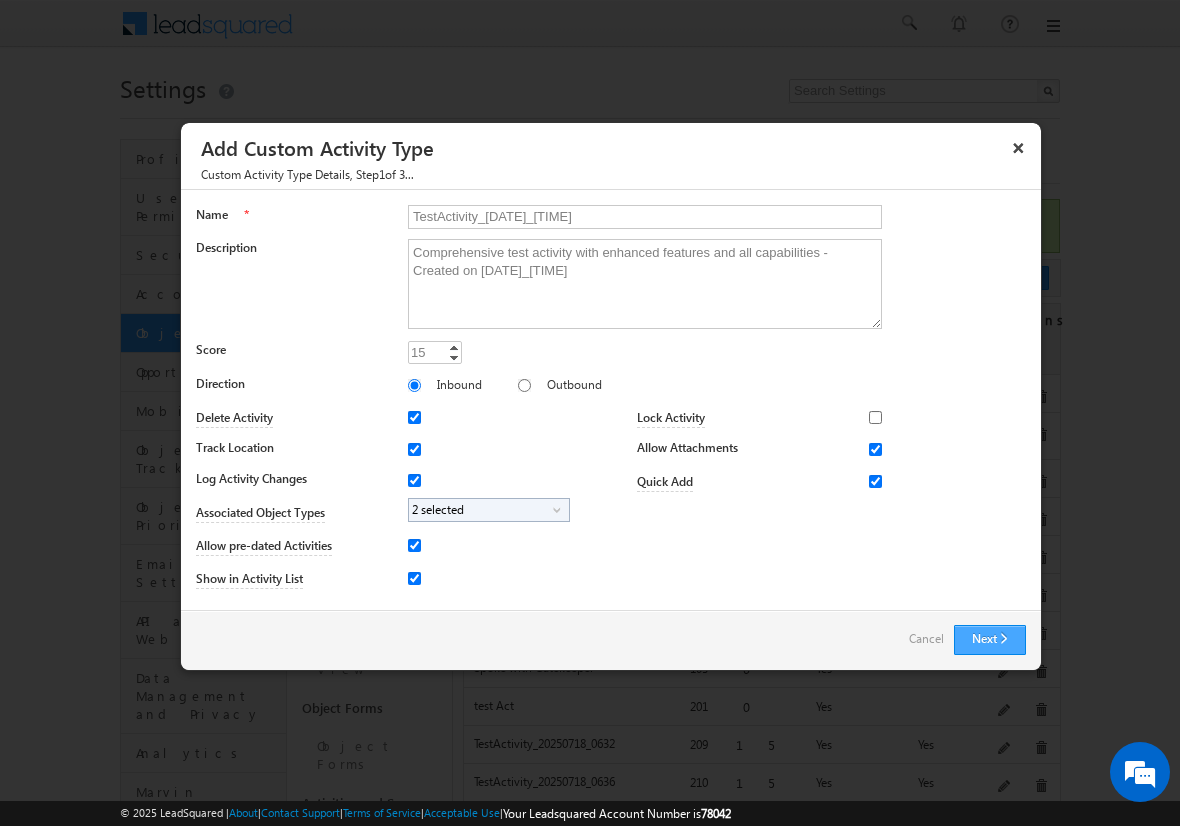 click on "Next" at bounding box center [990, 640] 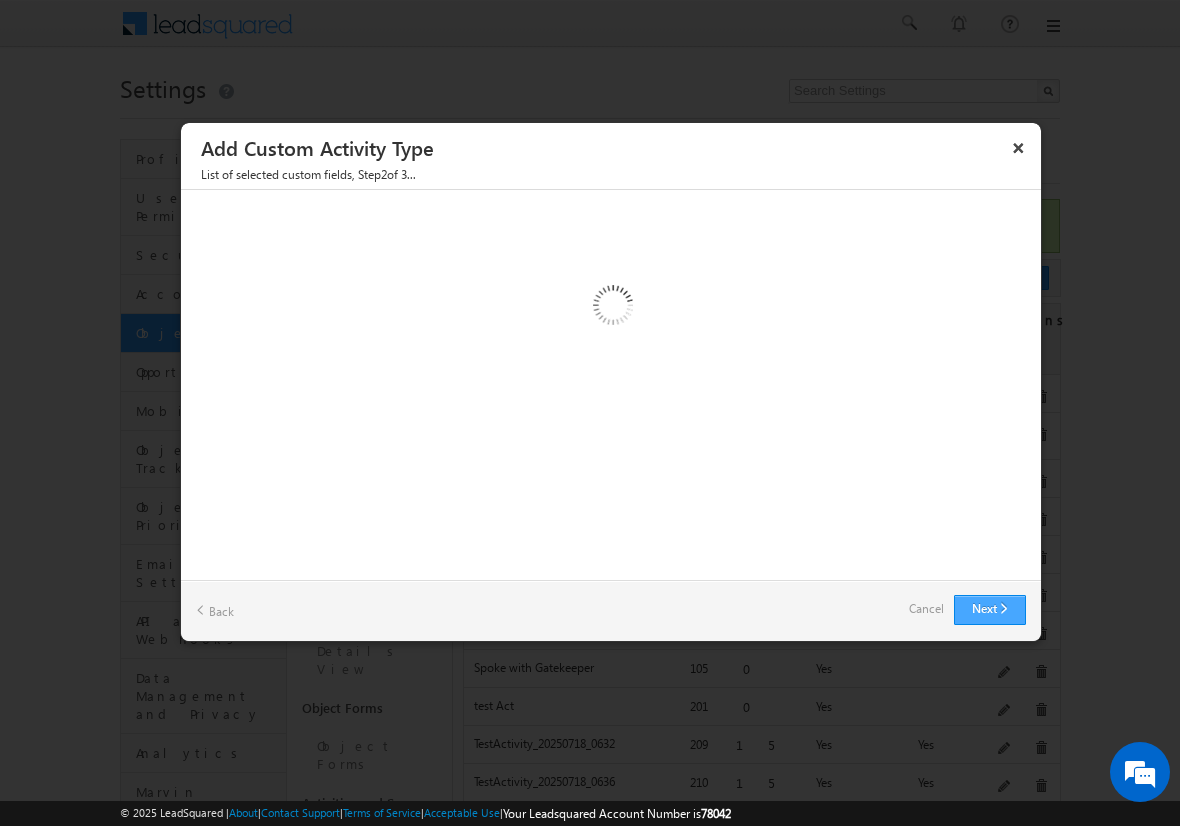 type 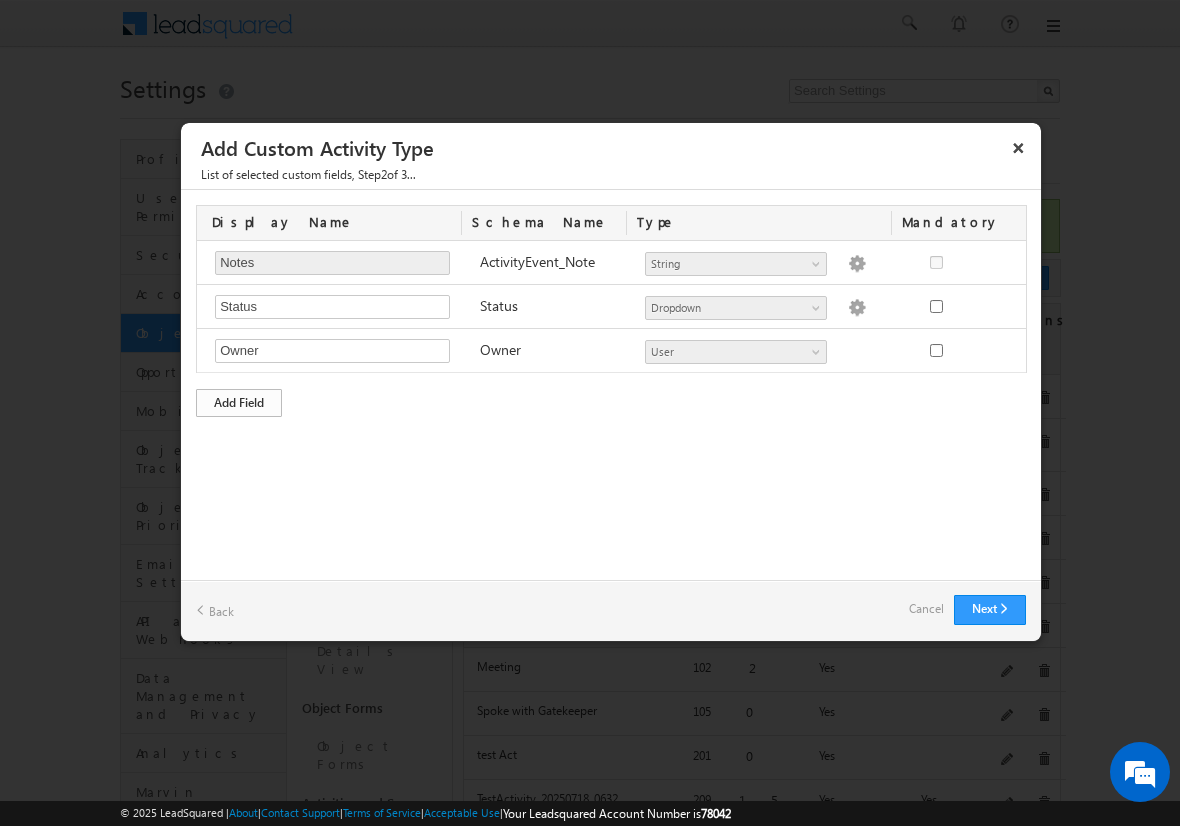 click on "Add Field" at bounding box center [239, 403] 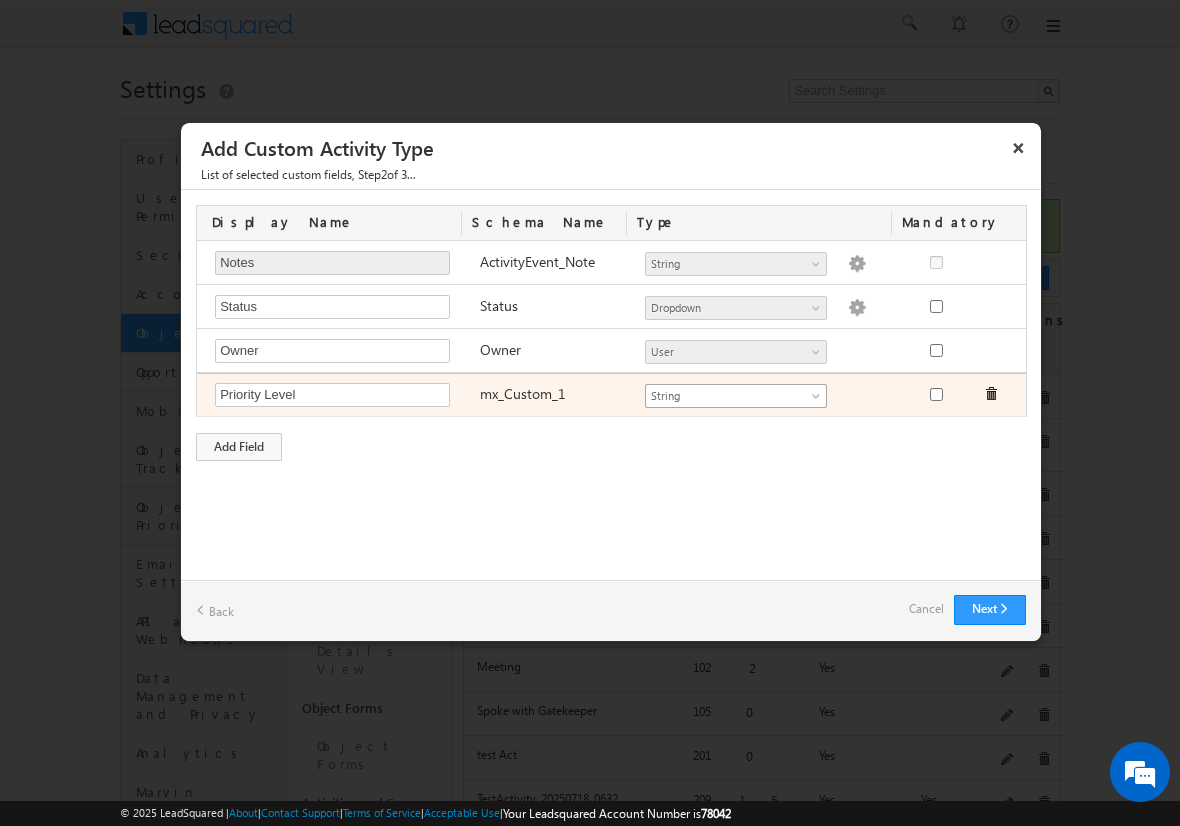 type on "Priority Level" 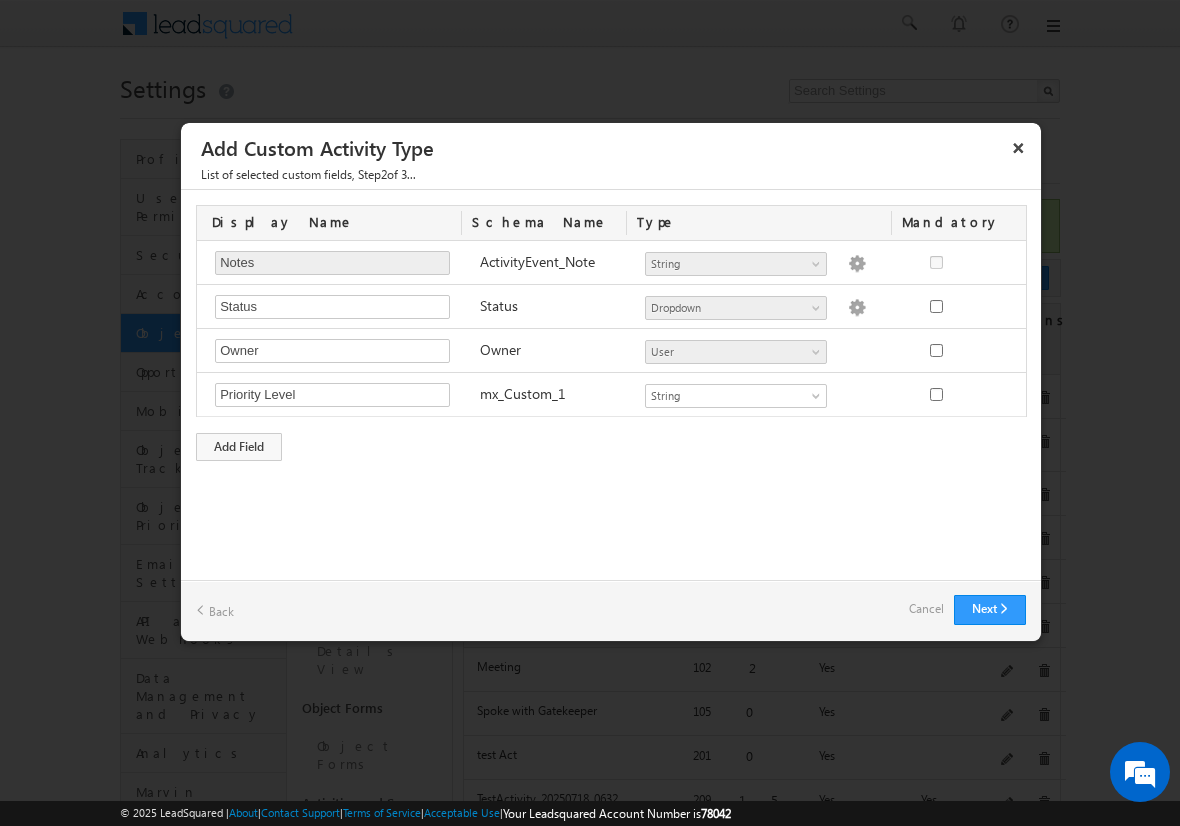 click on "Cancel" at bounding box center (926, 609) 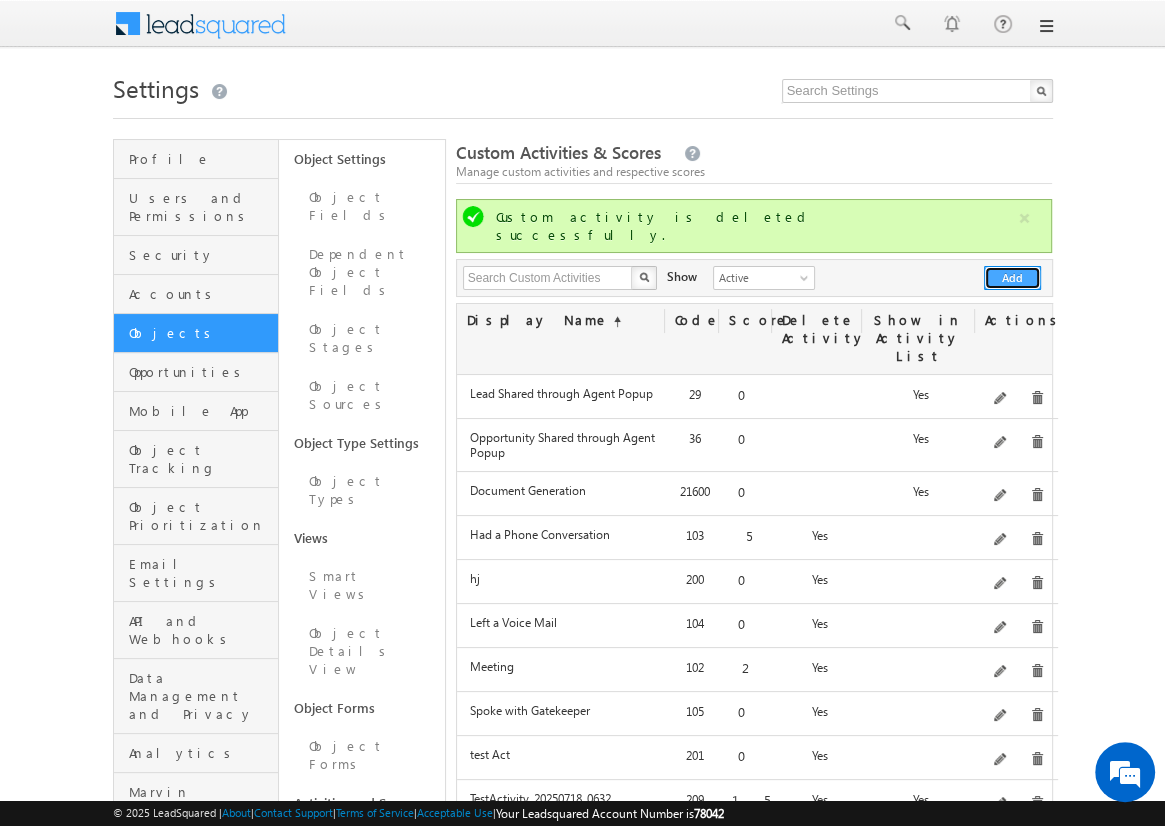 click on "Add" at bounding box center [1012, 278] 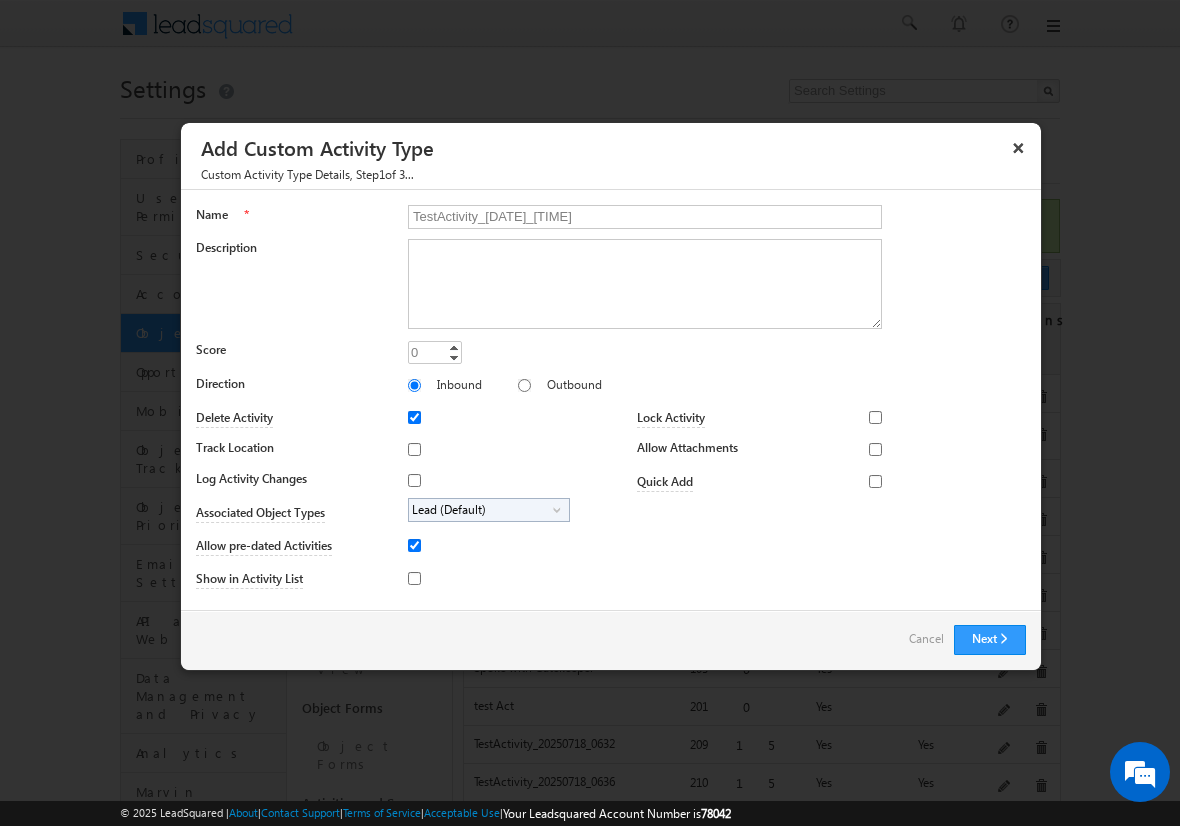 type on "TestActivity_20250718_0835" 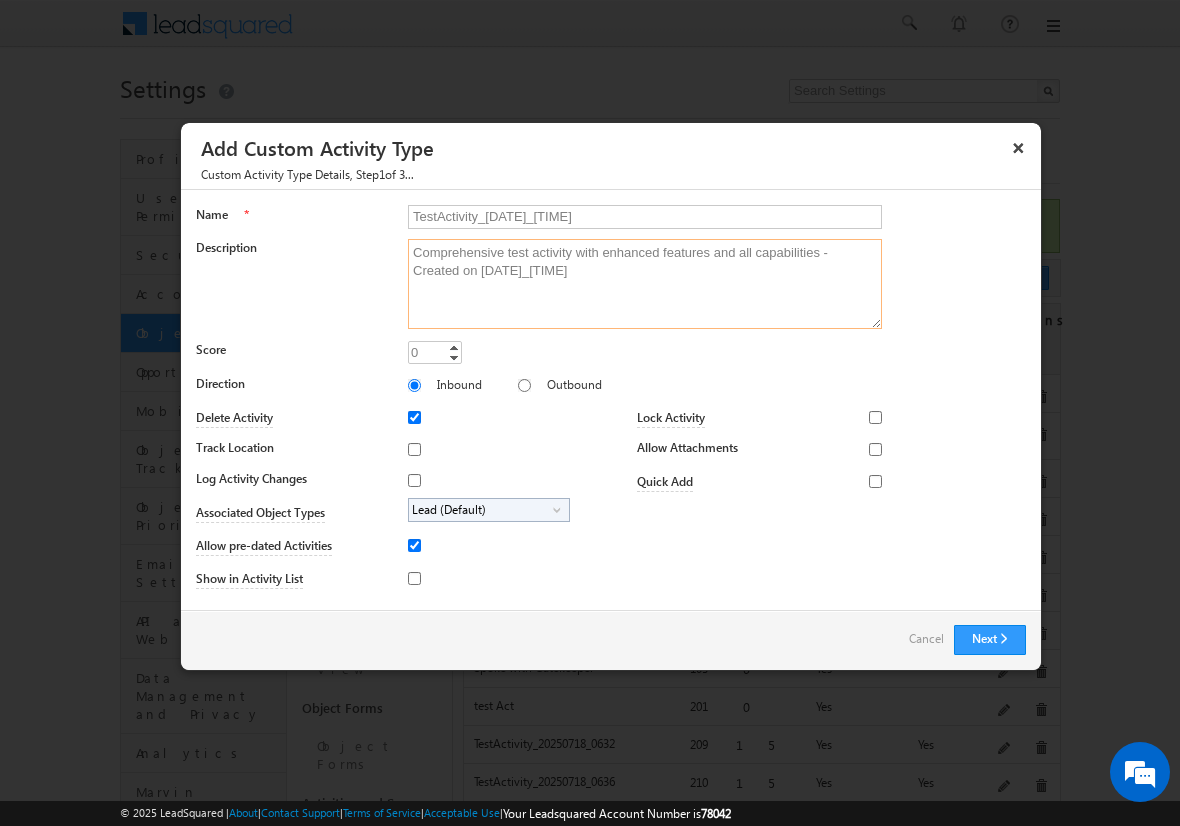 type on "Comprehensive test activity with enhanced features and all capabilities - Created on 20250718_0835" 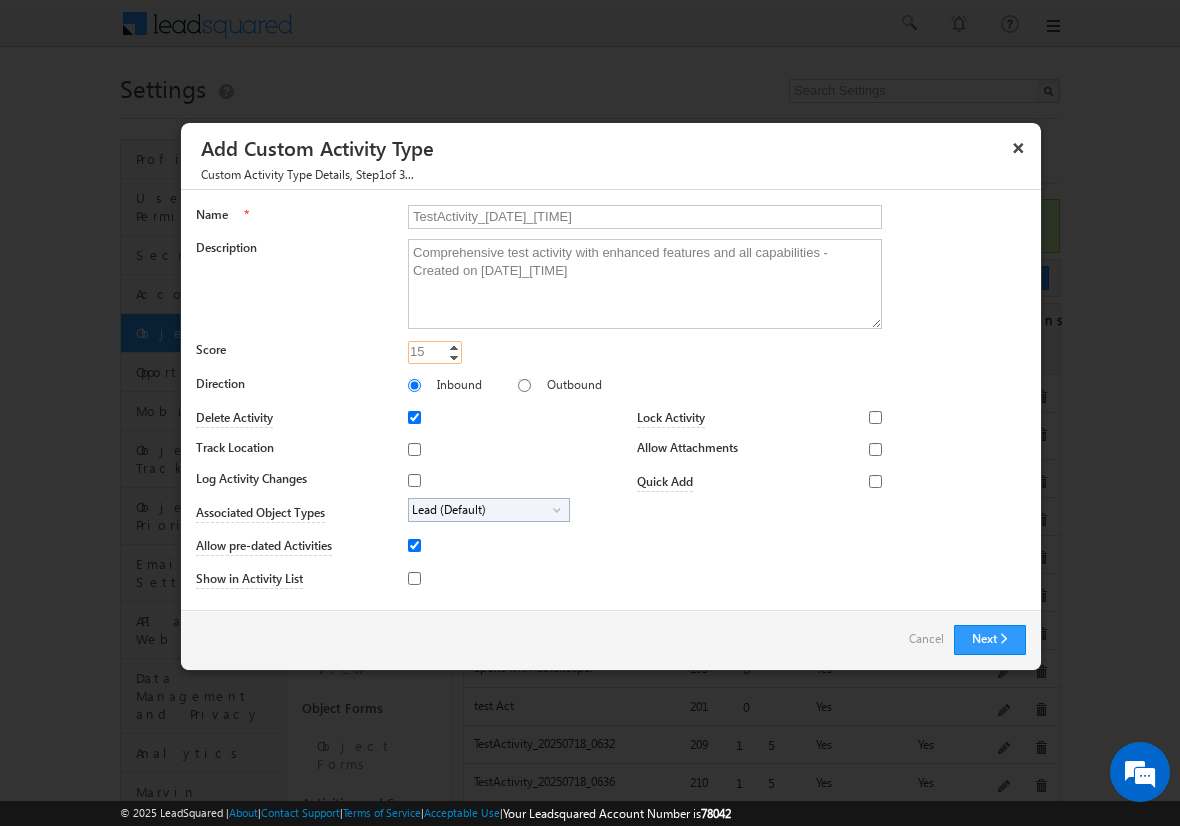 type on "15" 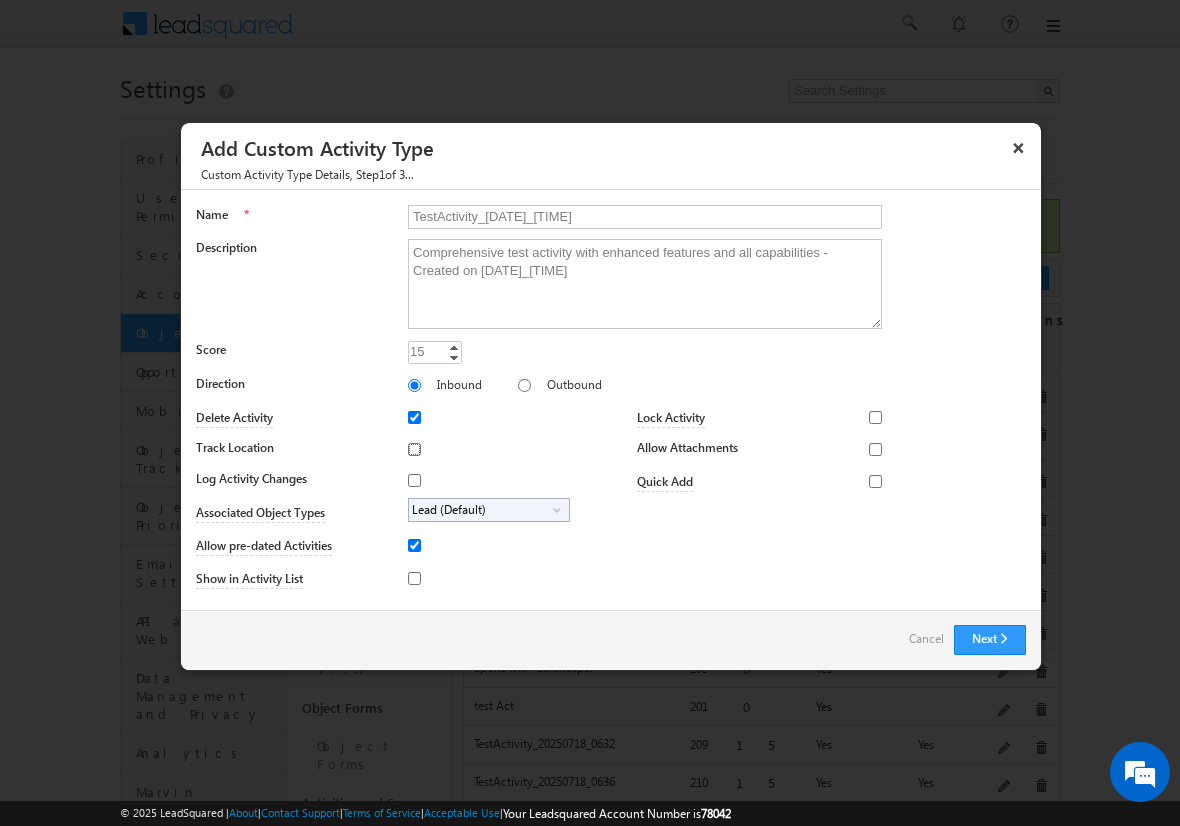 click on "Track Location" at bounding box center [414, 449] 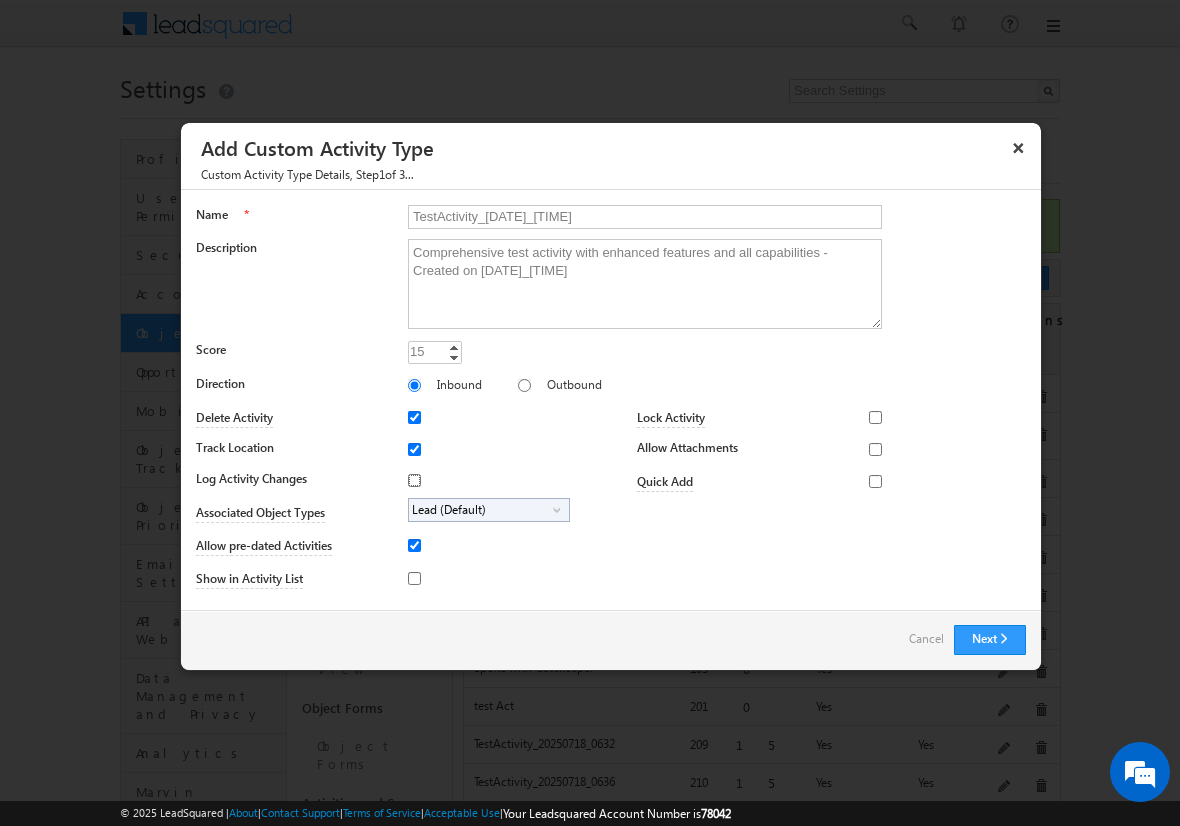 click on "Log Activity Changes" at bounding box center [414, 480] 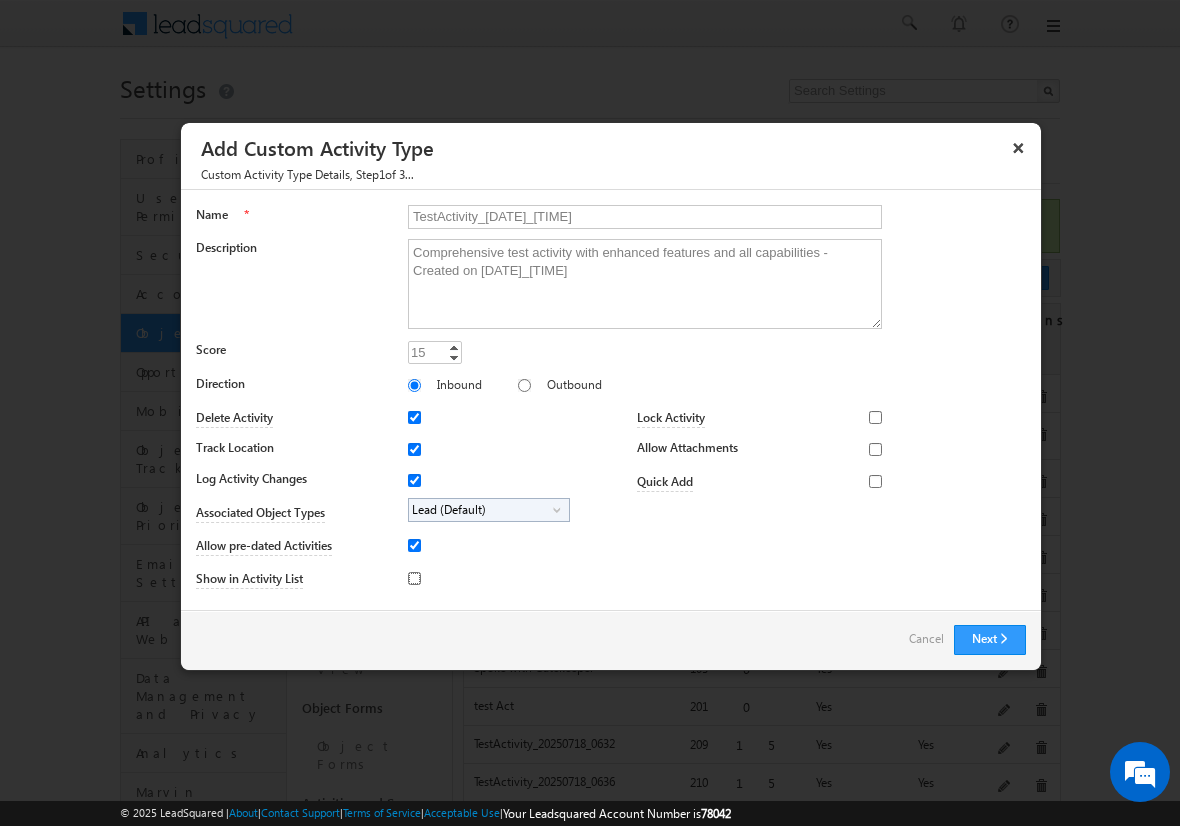 click on "Show in Activity List" at bounding box center (414, 578) 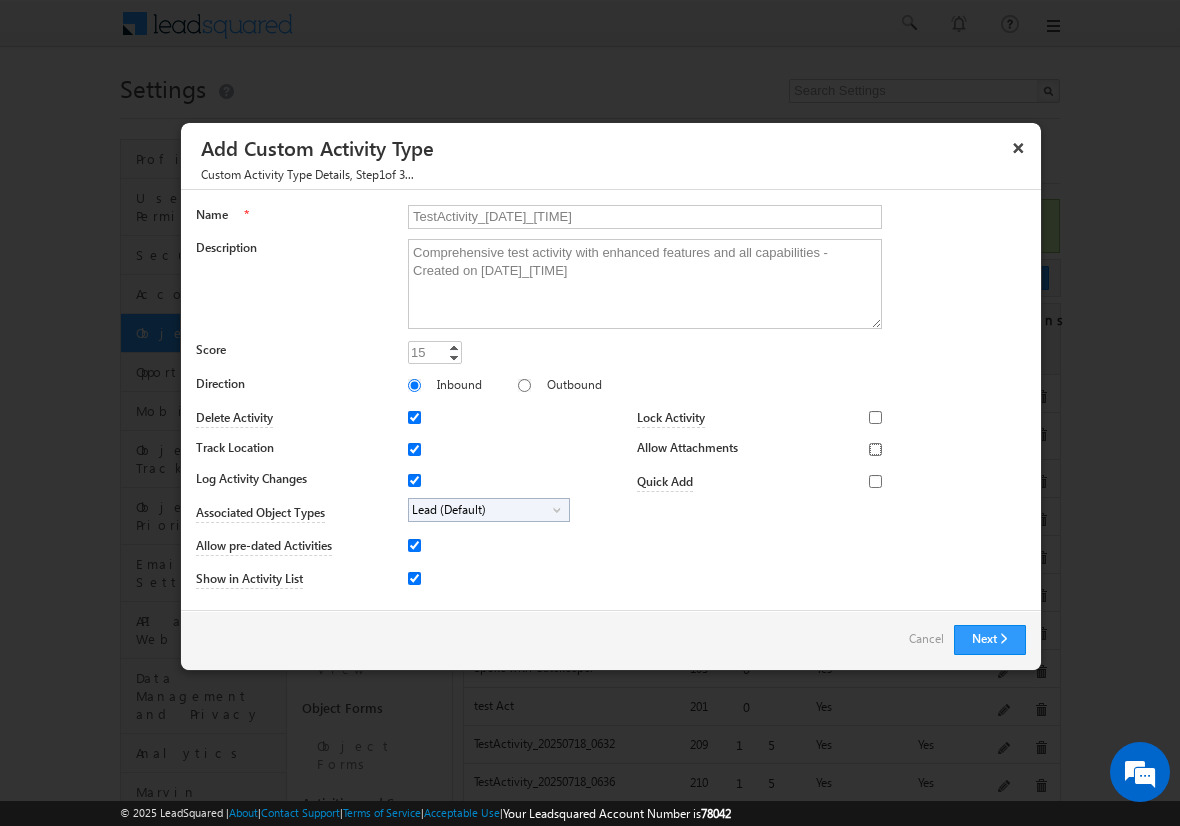 click on "Allow Attachments" at bounding box center [875, 449] 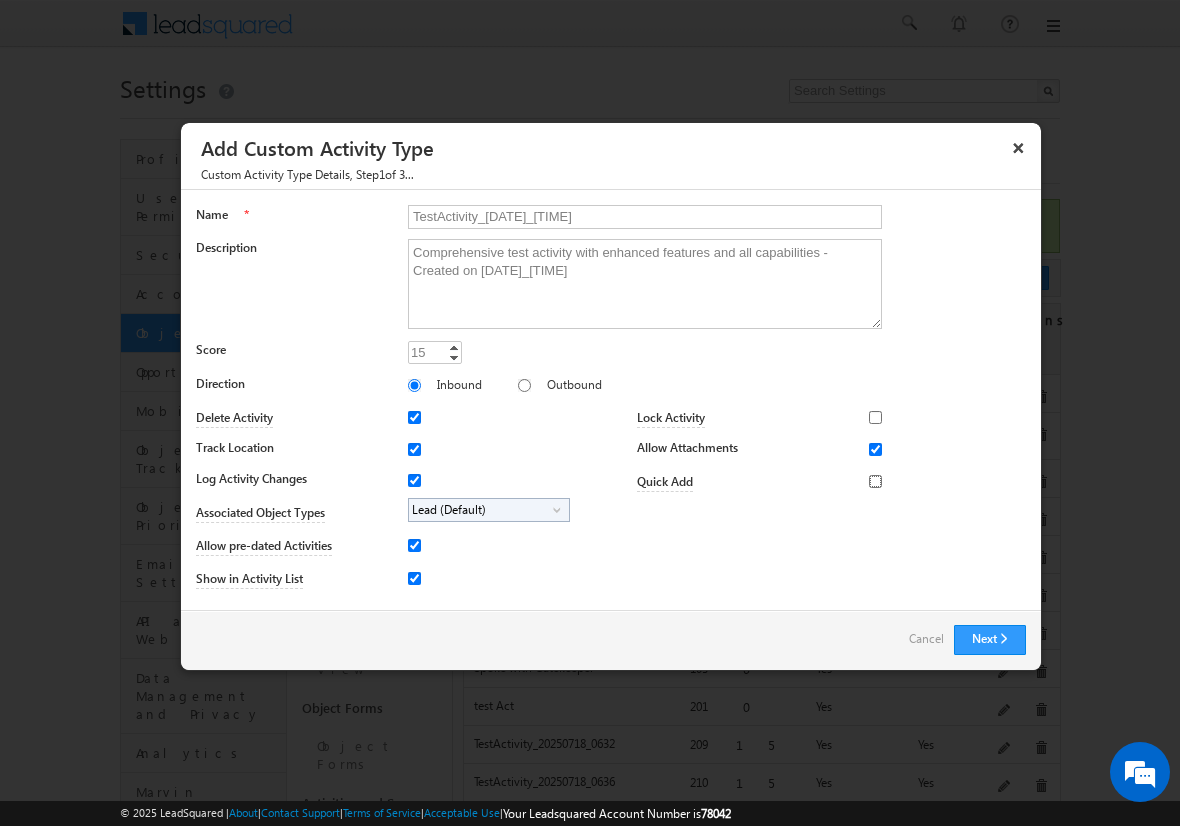 click on "Quick Add" at bounding box center [875, 481] 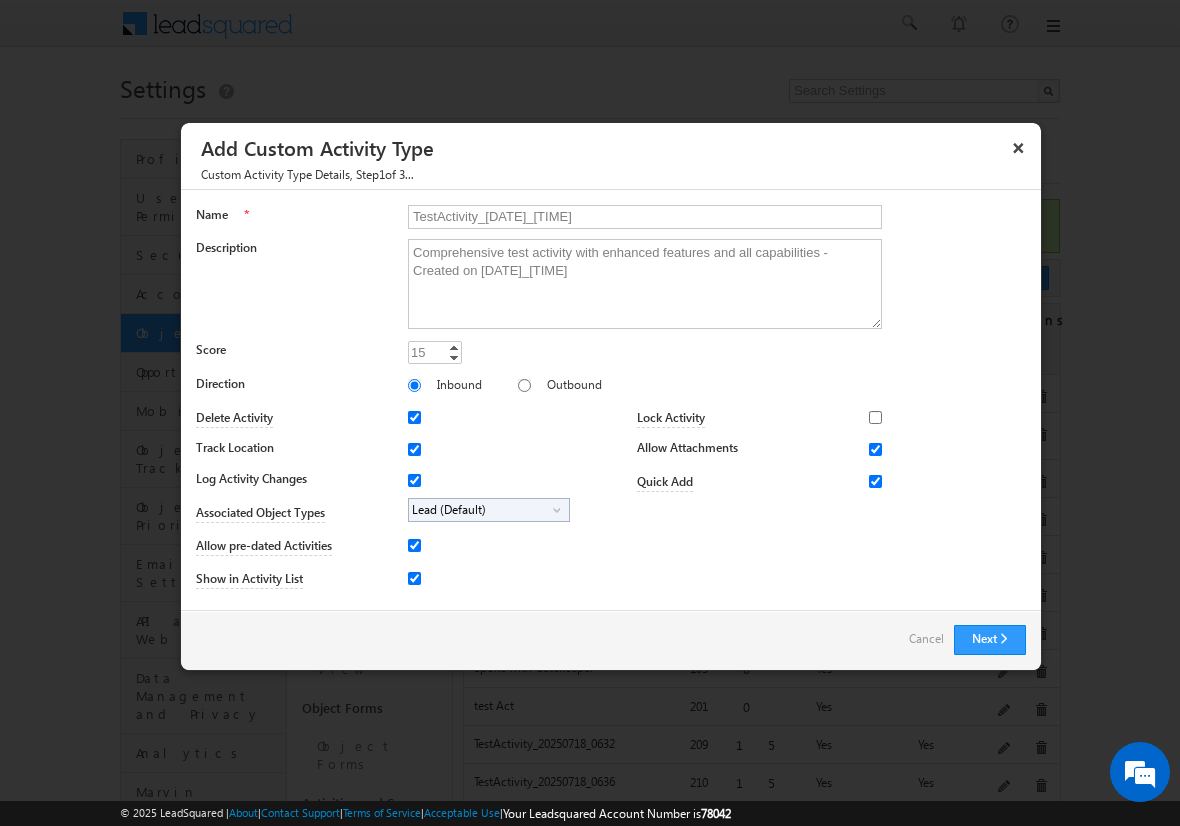 click on "Lead (Default)" at bounding box center [481, 510] 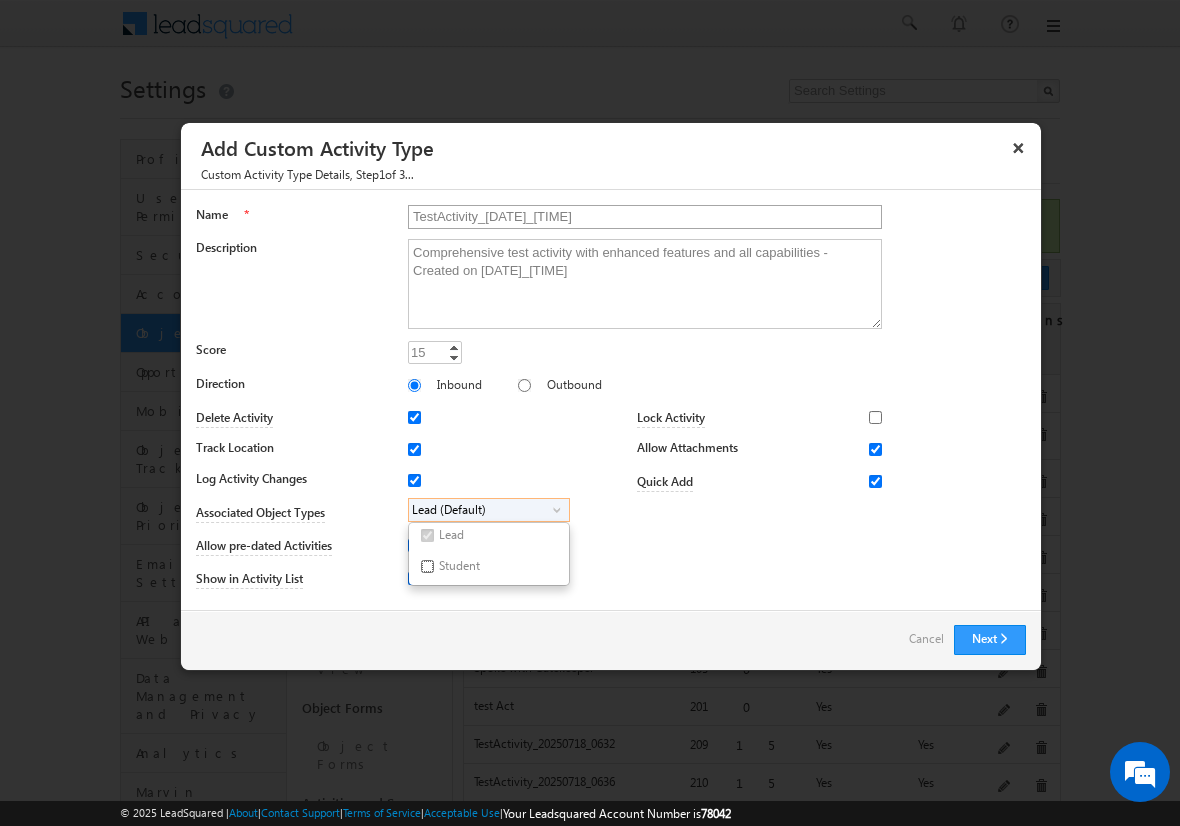 click on "Student" at bounding box center (427, 566) 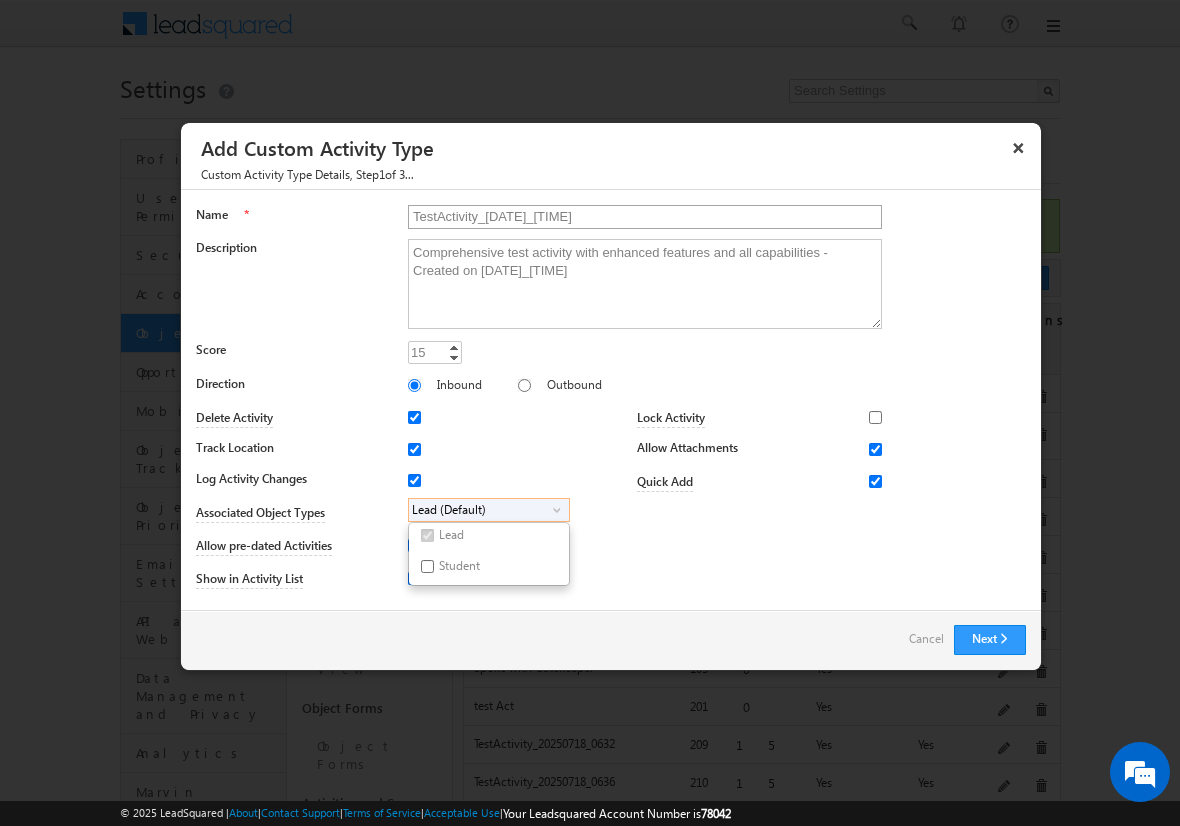 checkbox on "true" 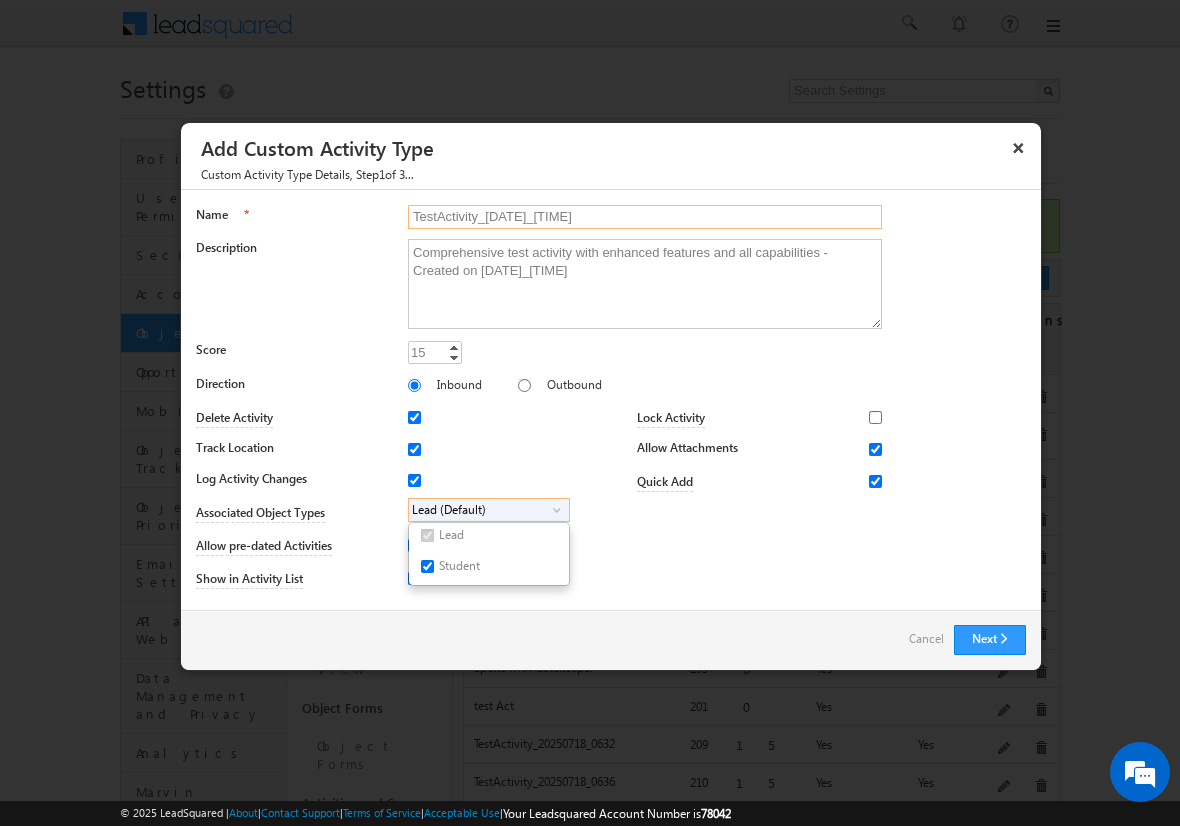 click on "TestActivity_20250718_0835" at bounding box center [645, 217] 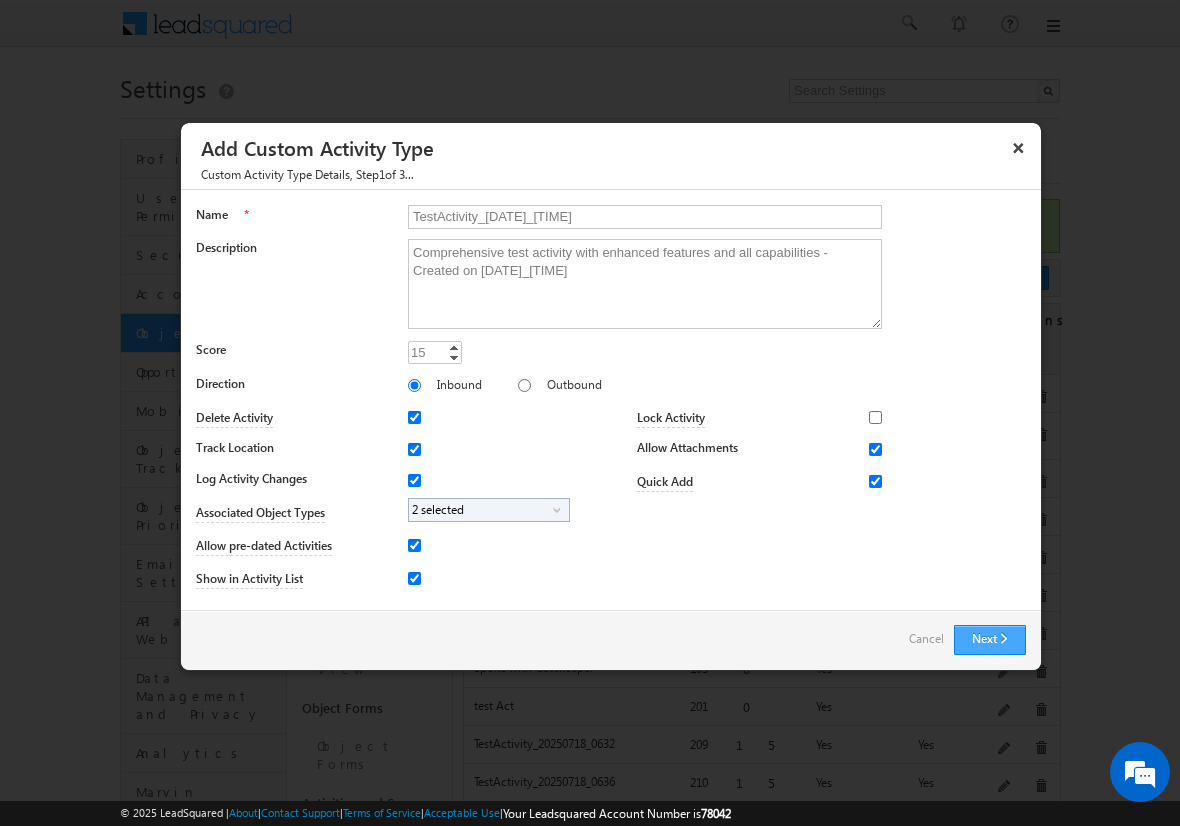 click on "Next" at bounding box center [990, 640] 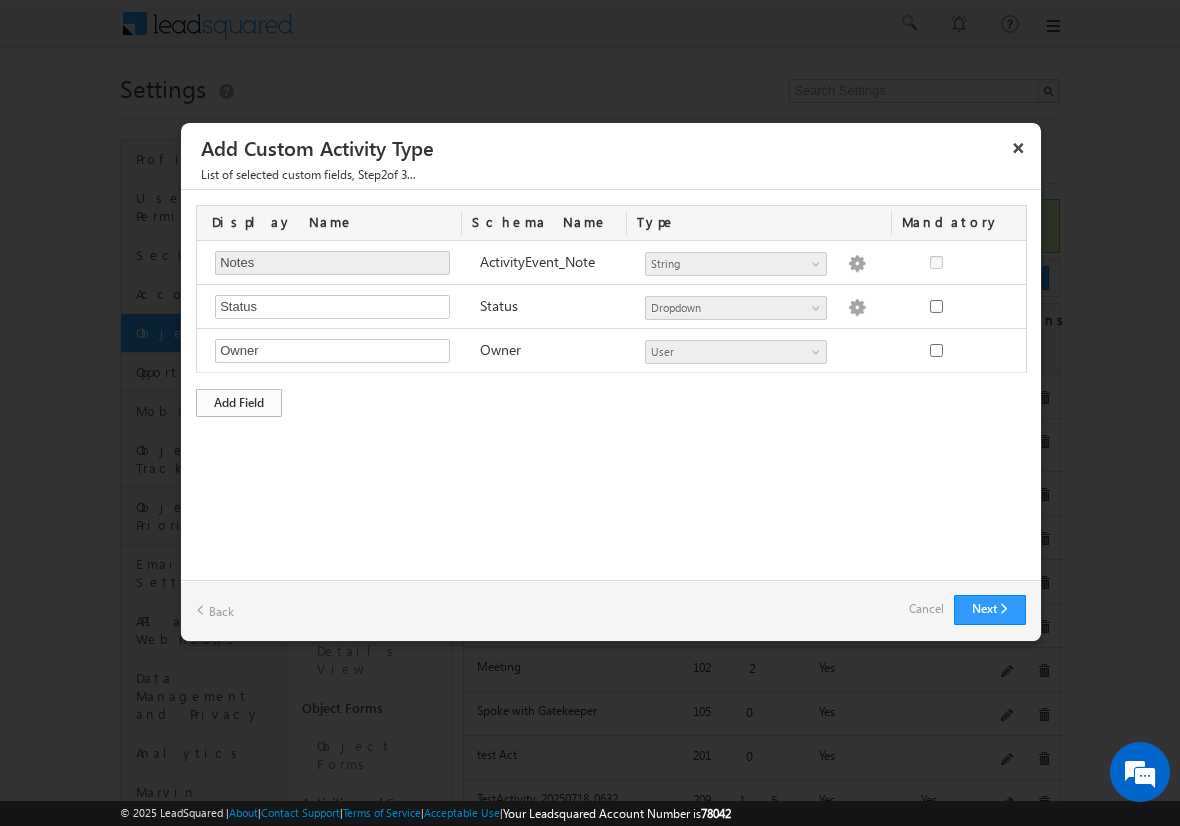 click on "Add Field" at bounding box center (239, 403) 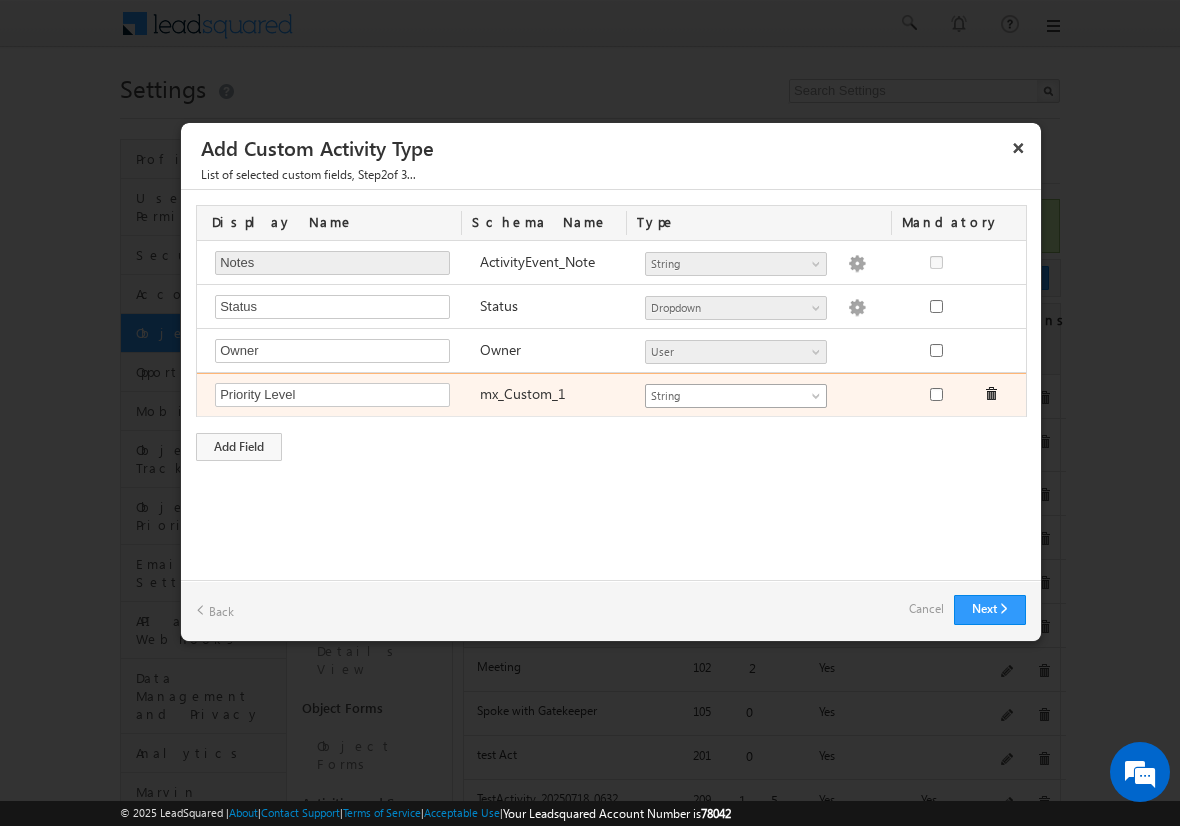 type on "Priority Level" 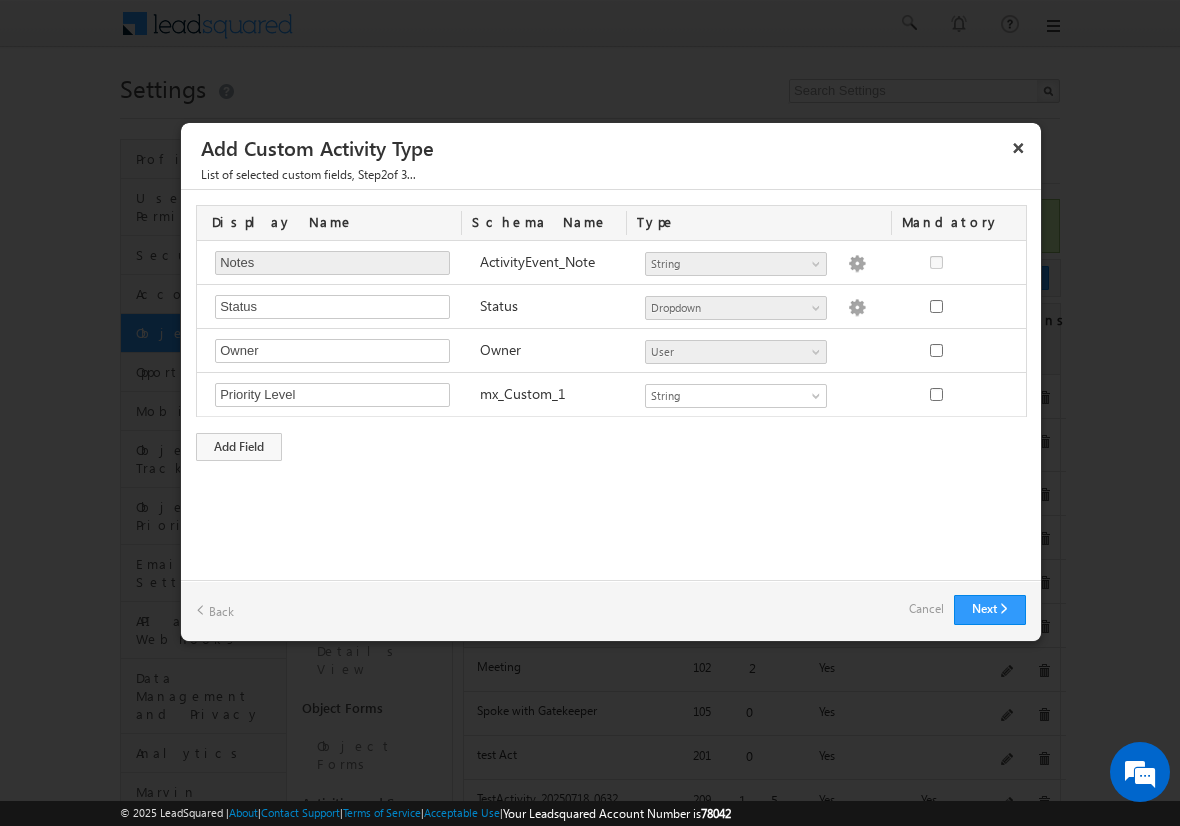 click on "Cancel" at bounding box center (926, 609) 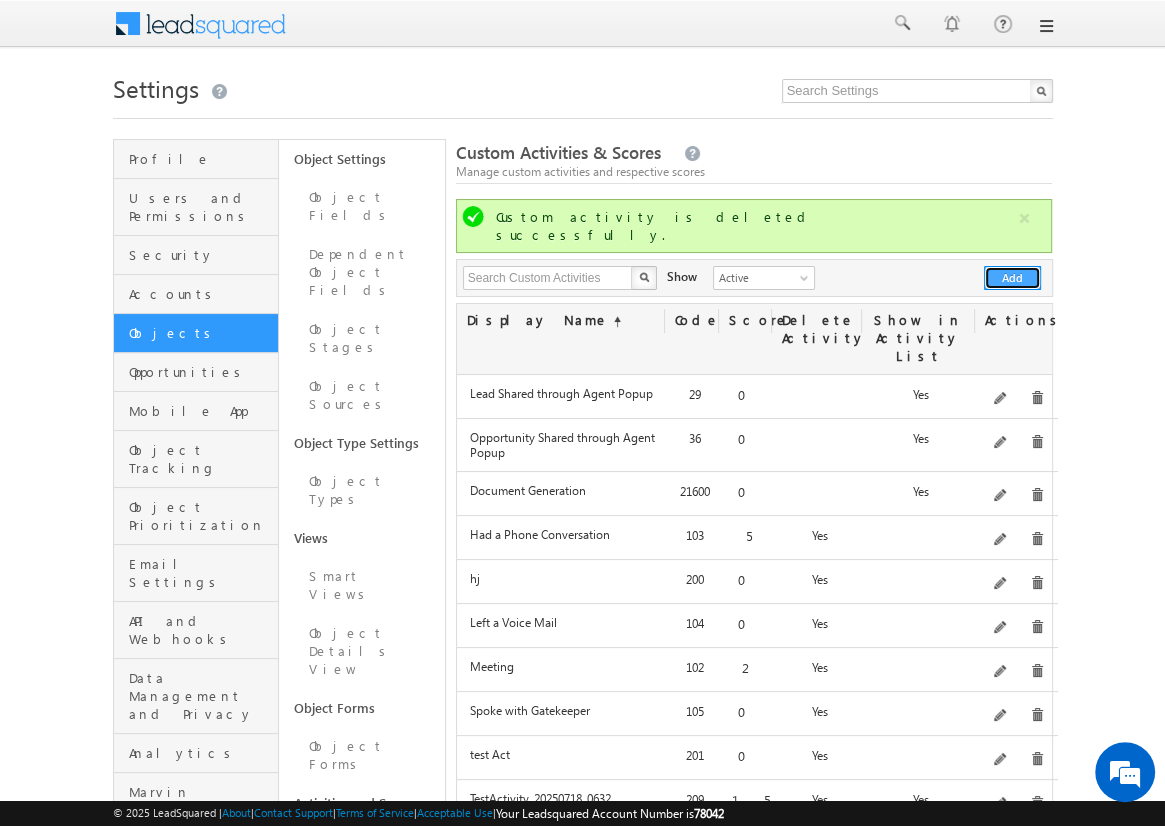 click on "Add" at bounding box center (1012, 278) 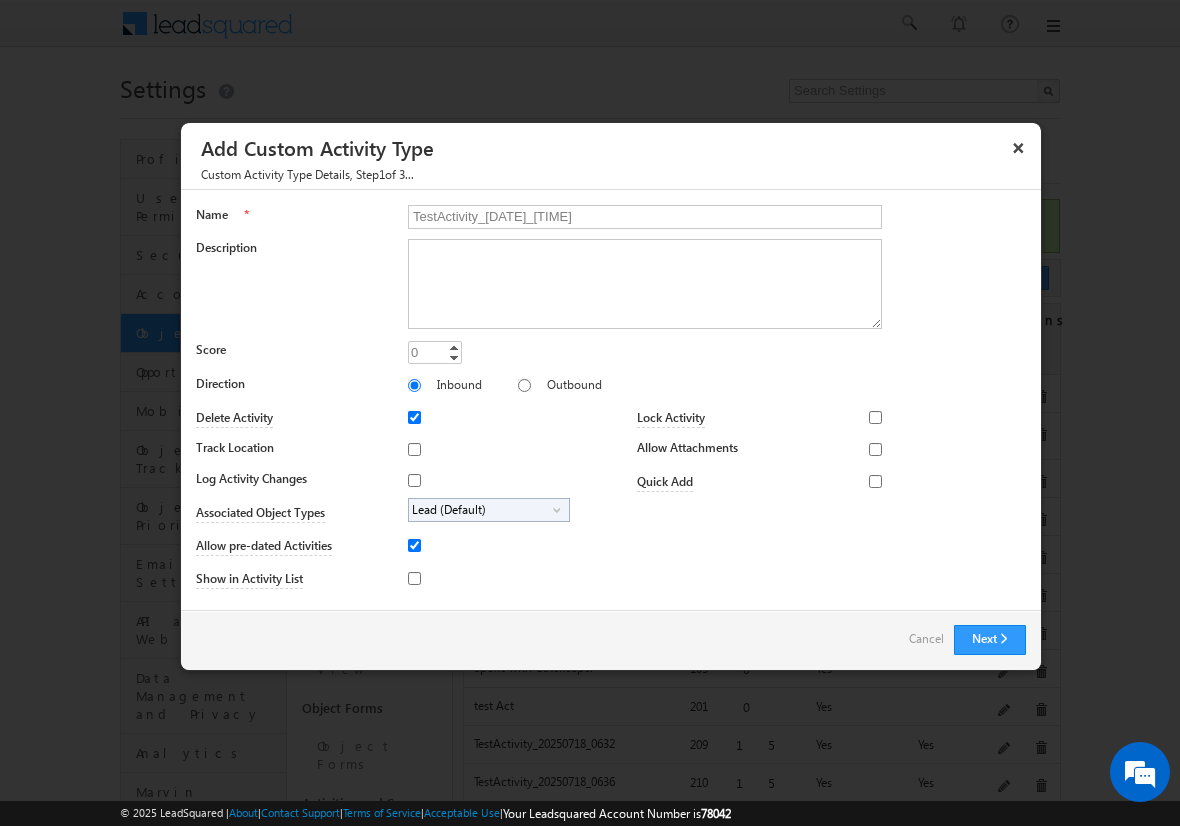 type on "TestActivity_20250718_0838" 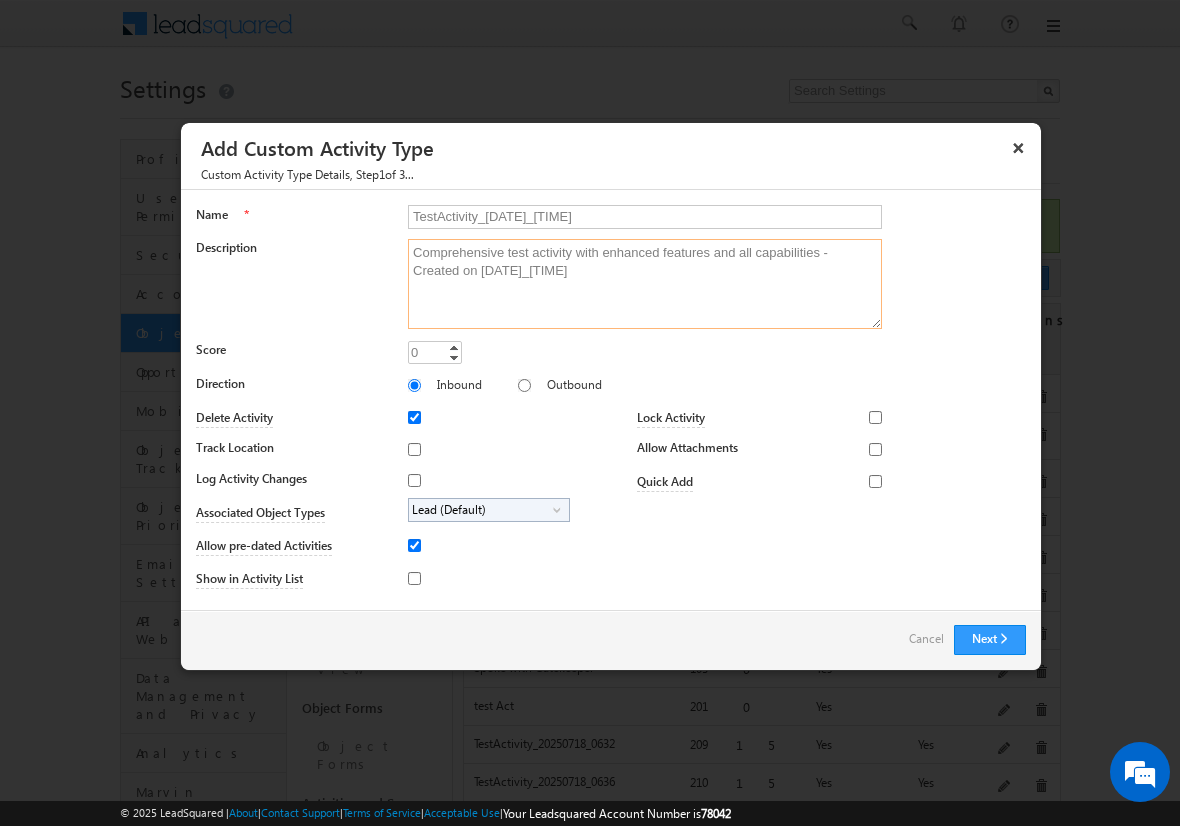 type on "Comprehensive test activity with enhanced features and all capabilities - Created on 20250718_0838" 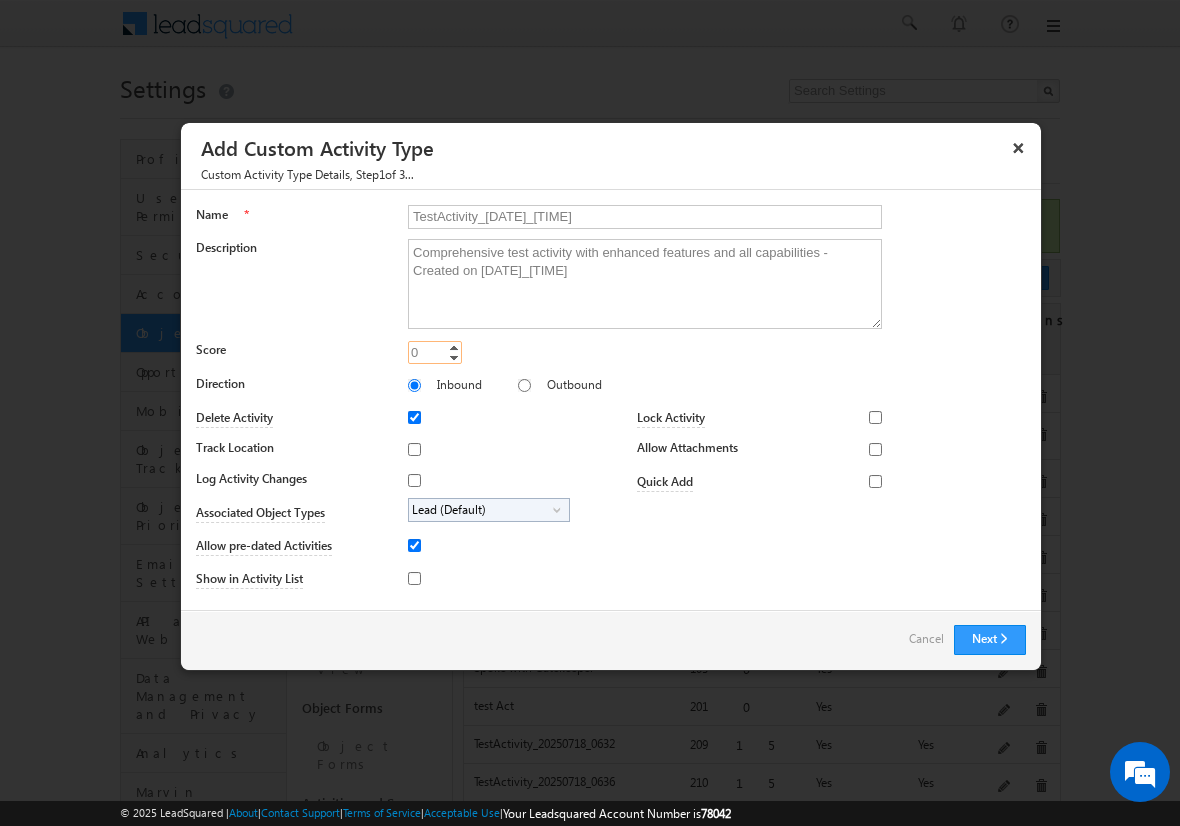 type on "15" 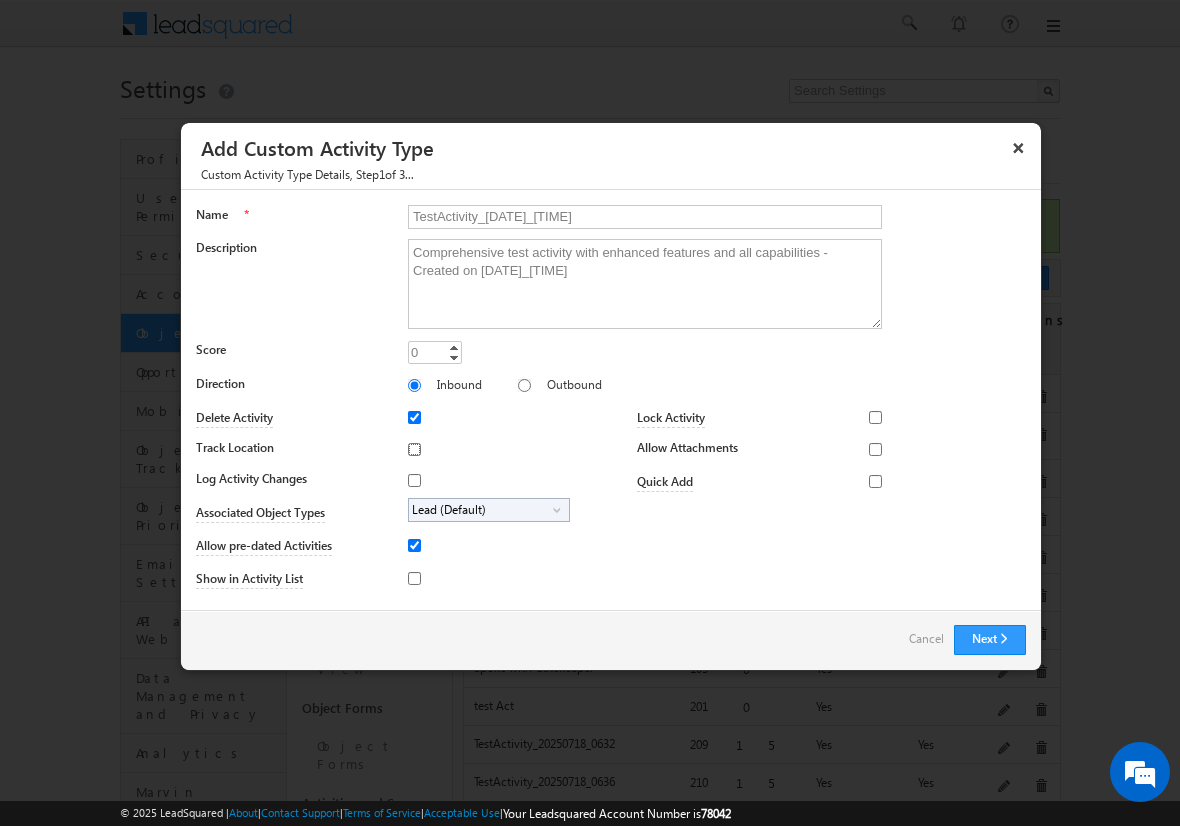 click on "Track Location" at bounding box center [414, 449] 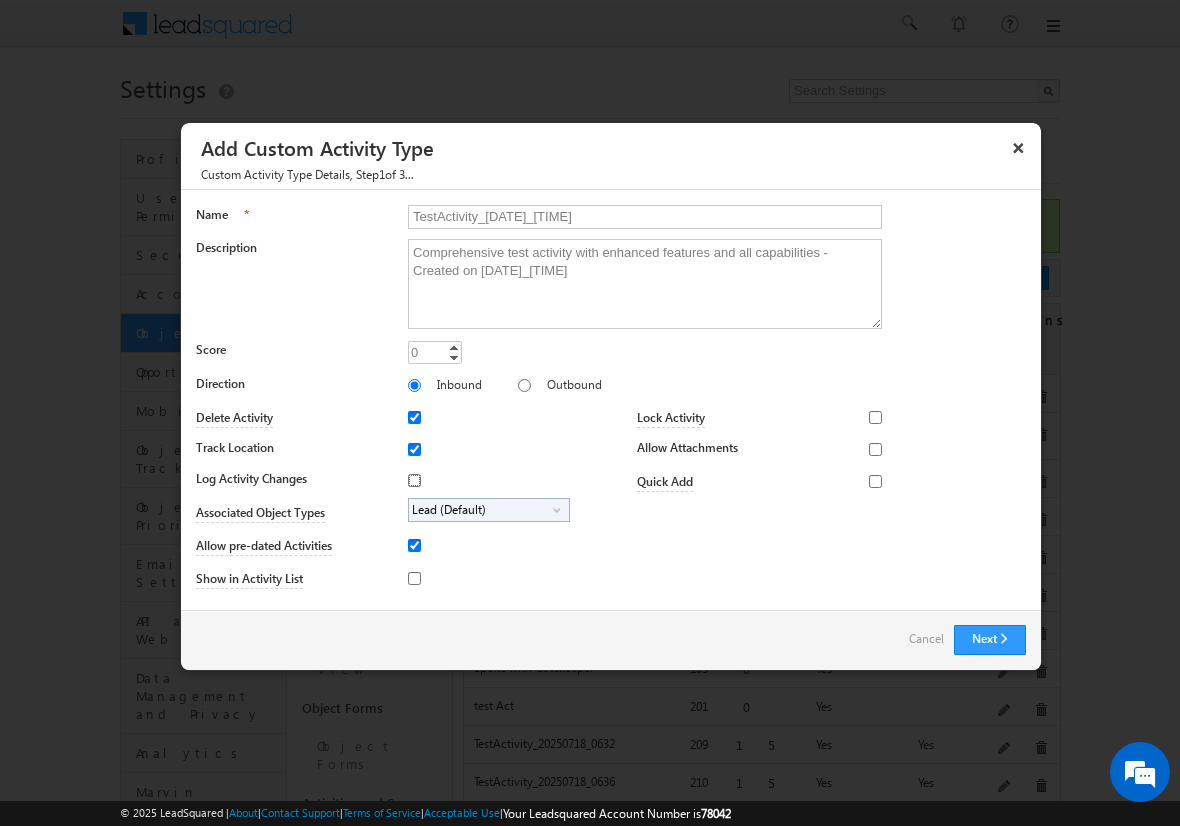click on "Log Activity Changes" at bounding box center [414, 480] 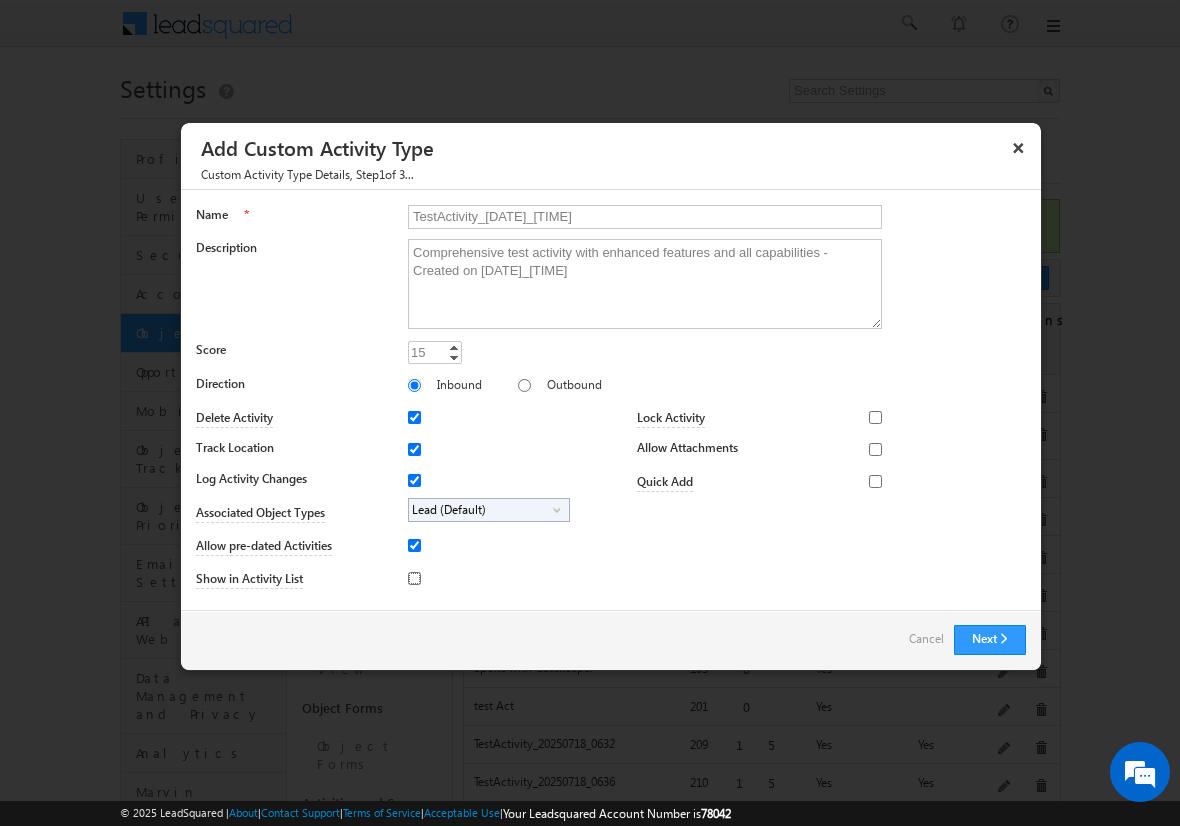 click on "Show in Activity List" at bounding box center (414, 578) 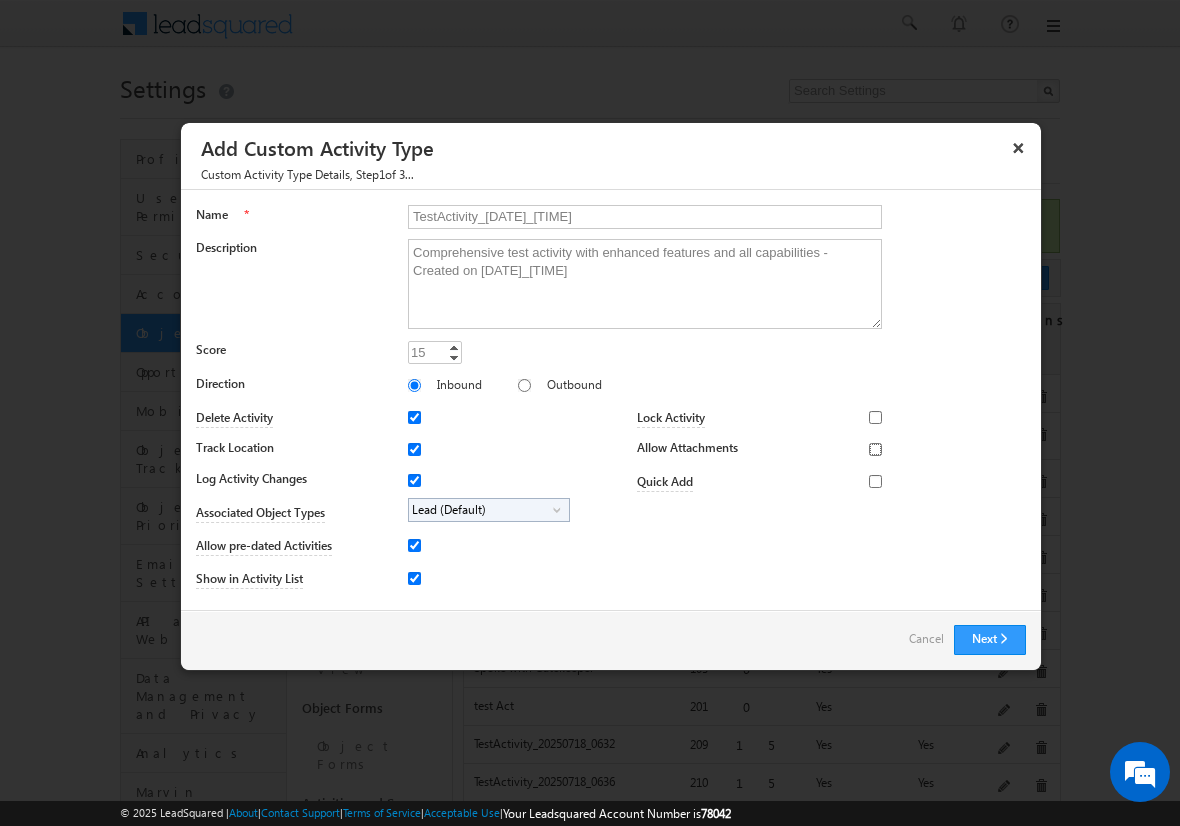 click on "Allow Attachments" at bounding box center (875, 449) 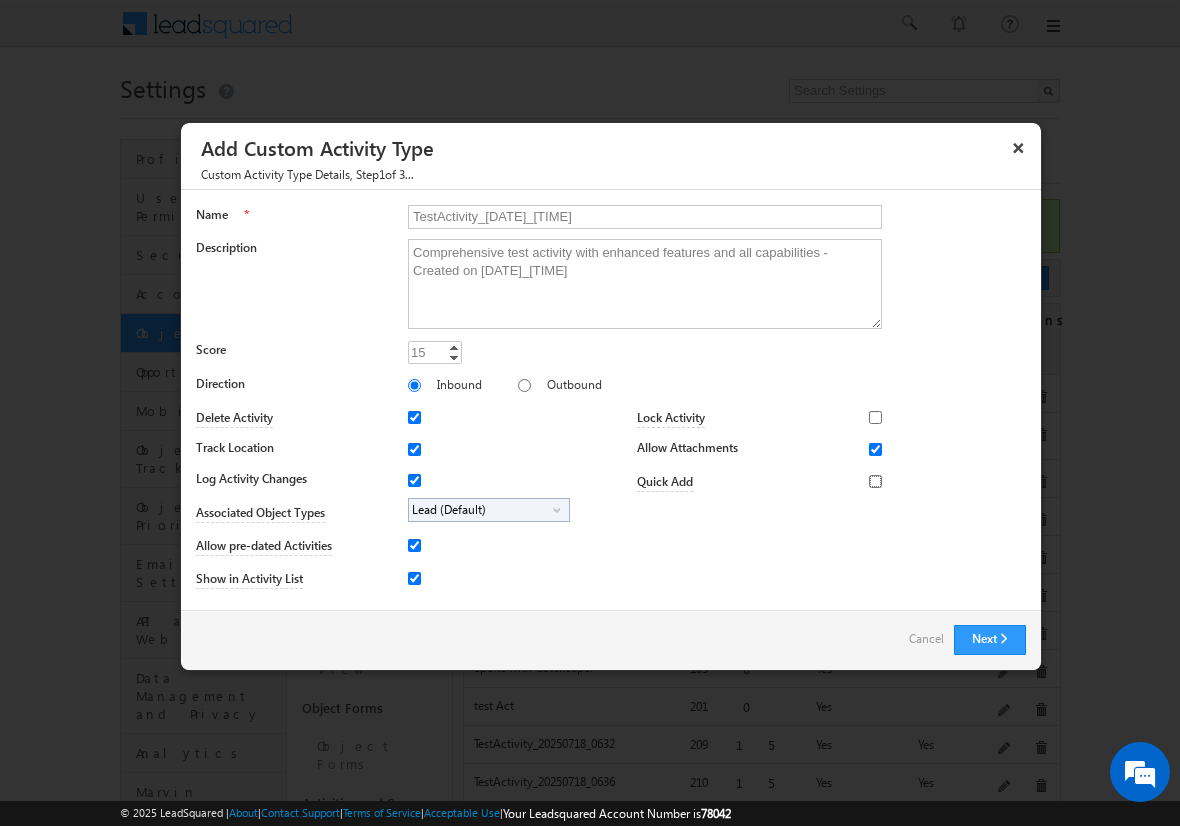 click on "Quick Add" at bounding box center (875, 481) 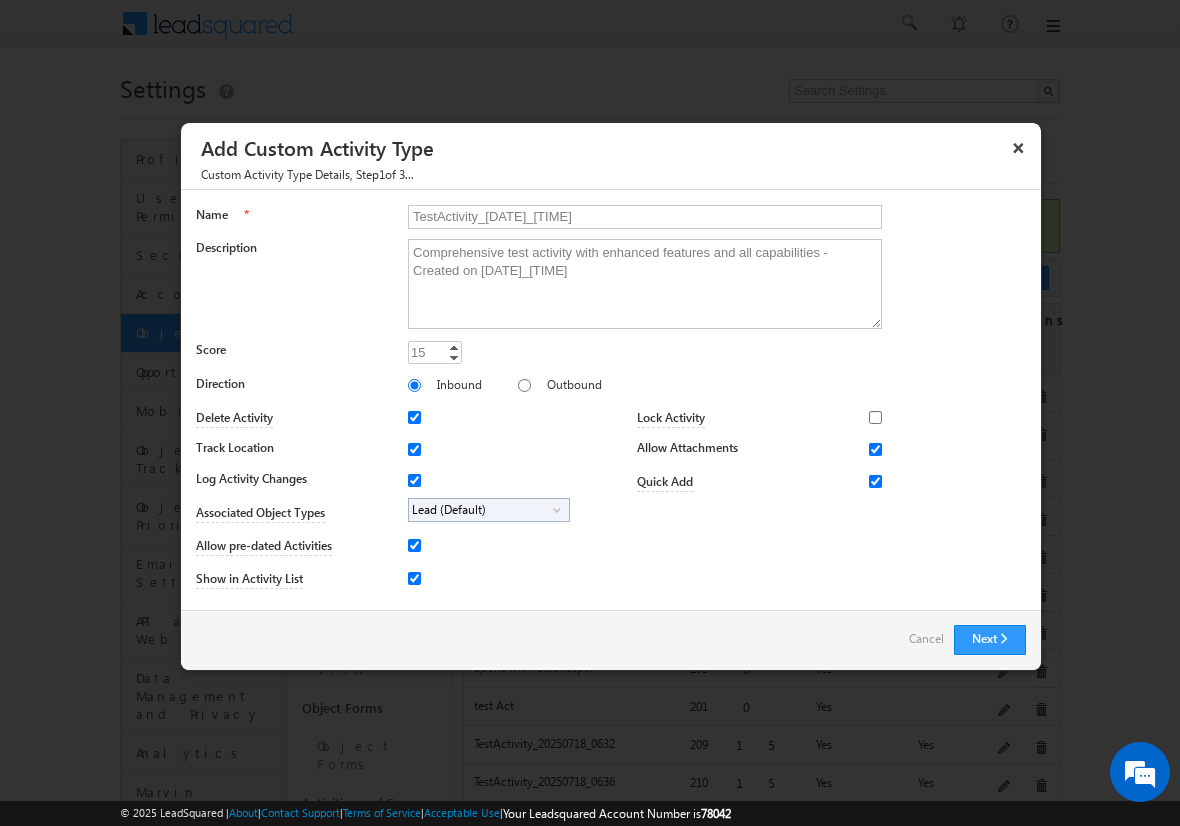 click on "Lead (Default)" at bounding box center [481, 510] 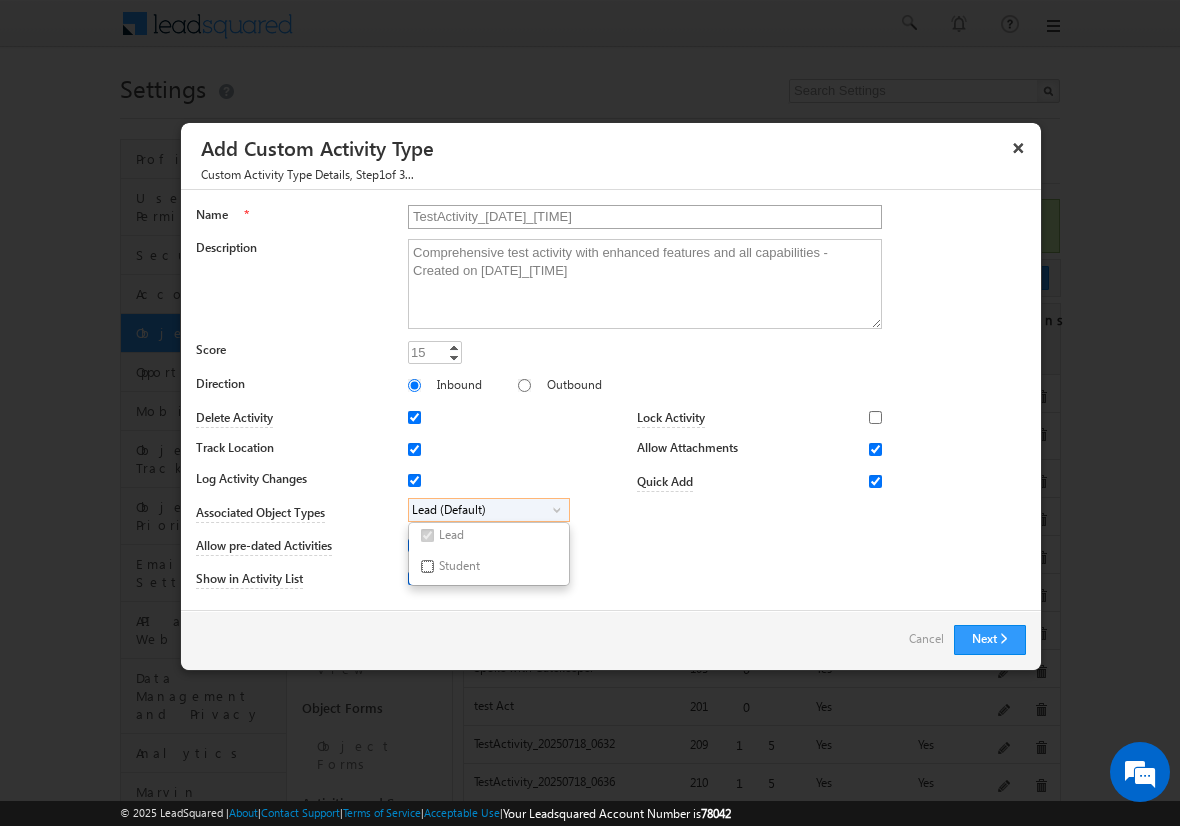 click on "Student" at bounding box center (427, 566) 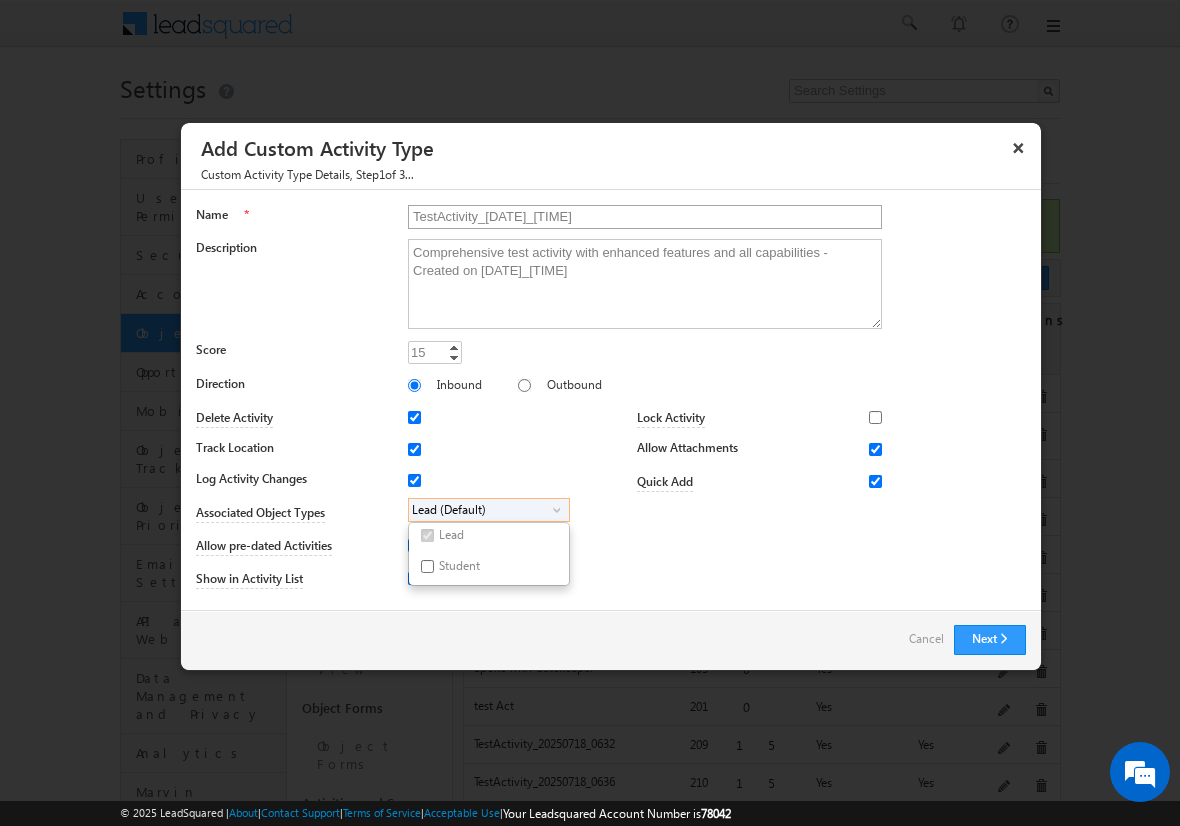 checkbox on "true" 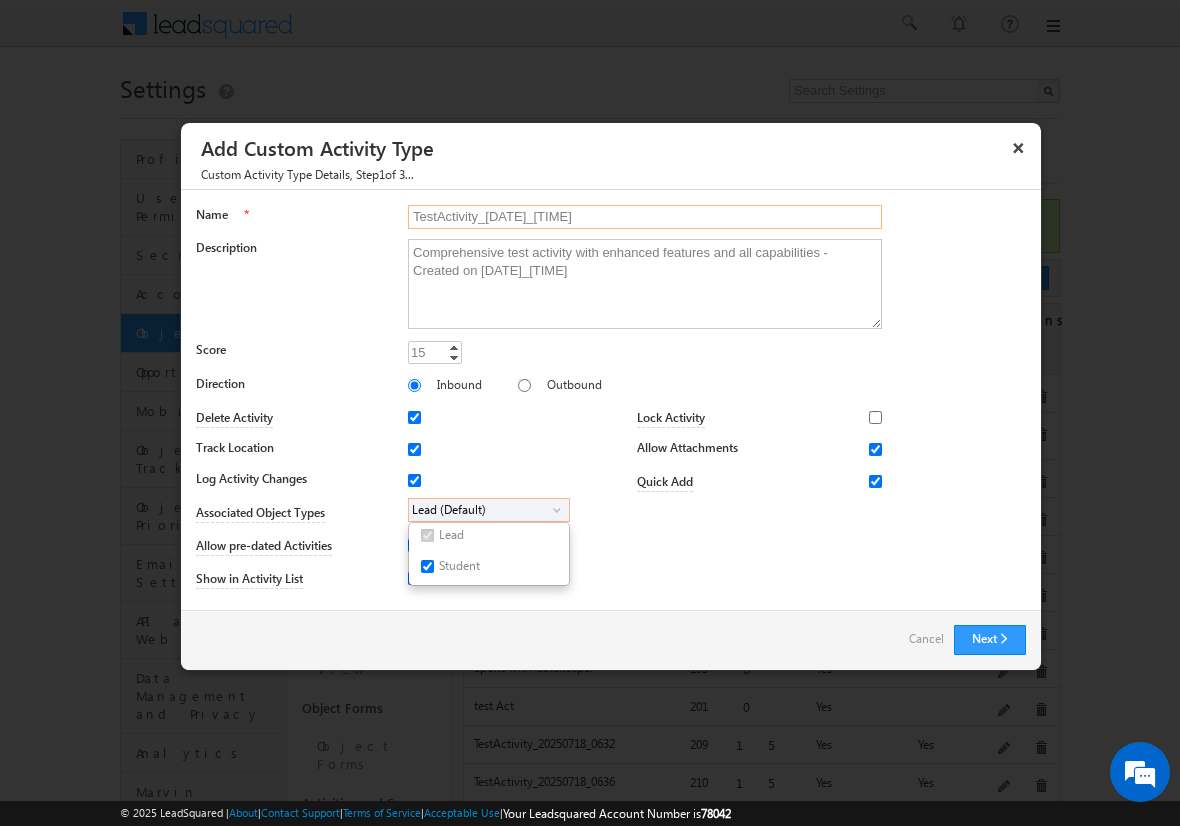 click on "TestActivity_20250718_0838" at bounding box center (645, 217) 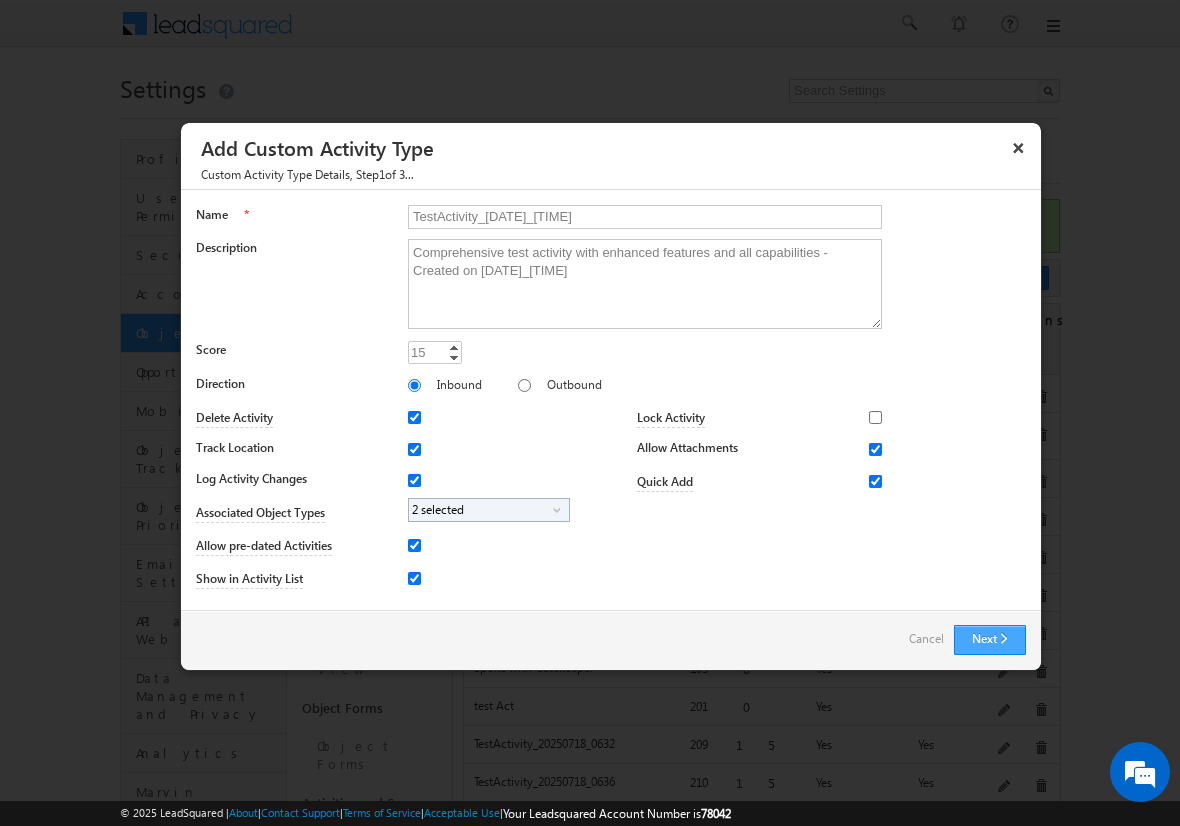 click on "Next" at bounding box center (990, 640) 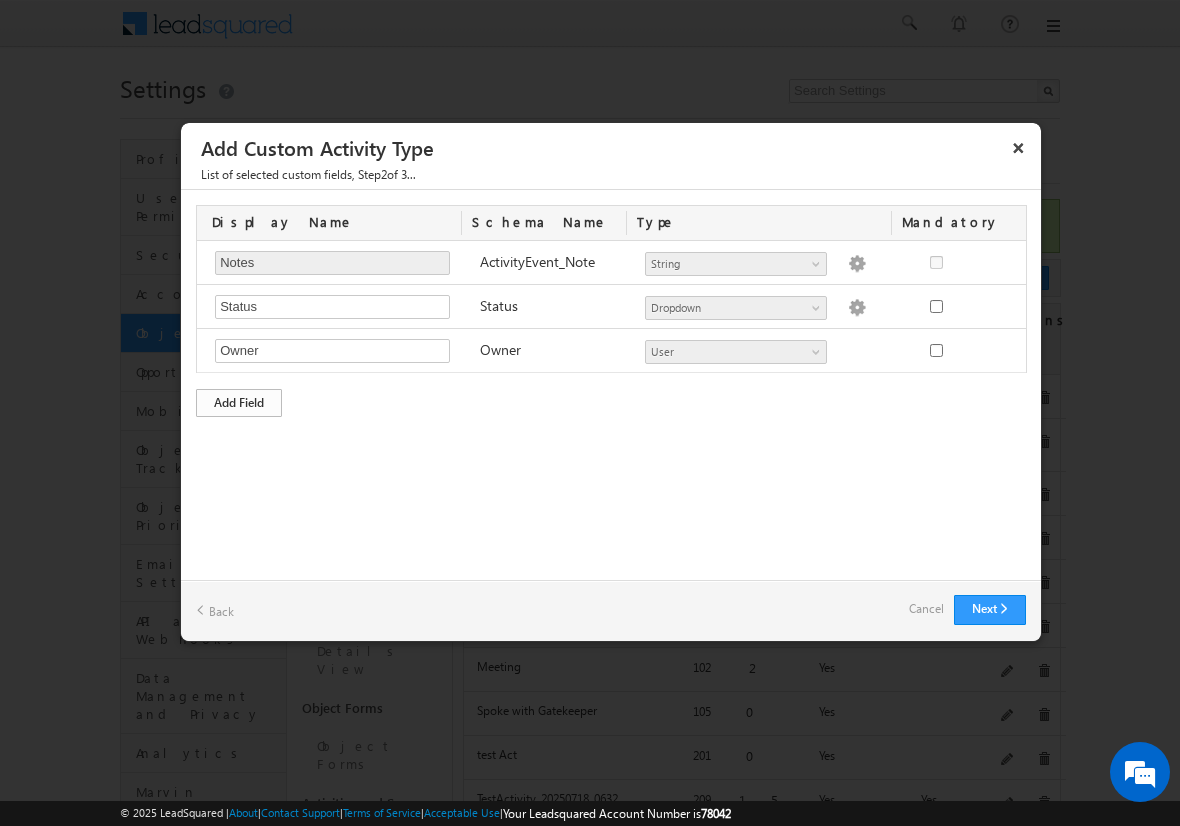 click on "Add Field" at bounding box center (239, 403) 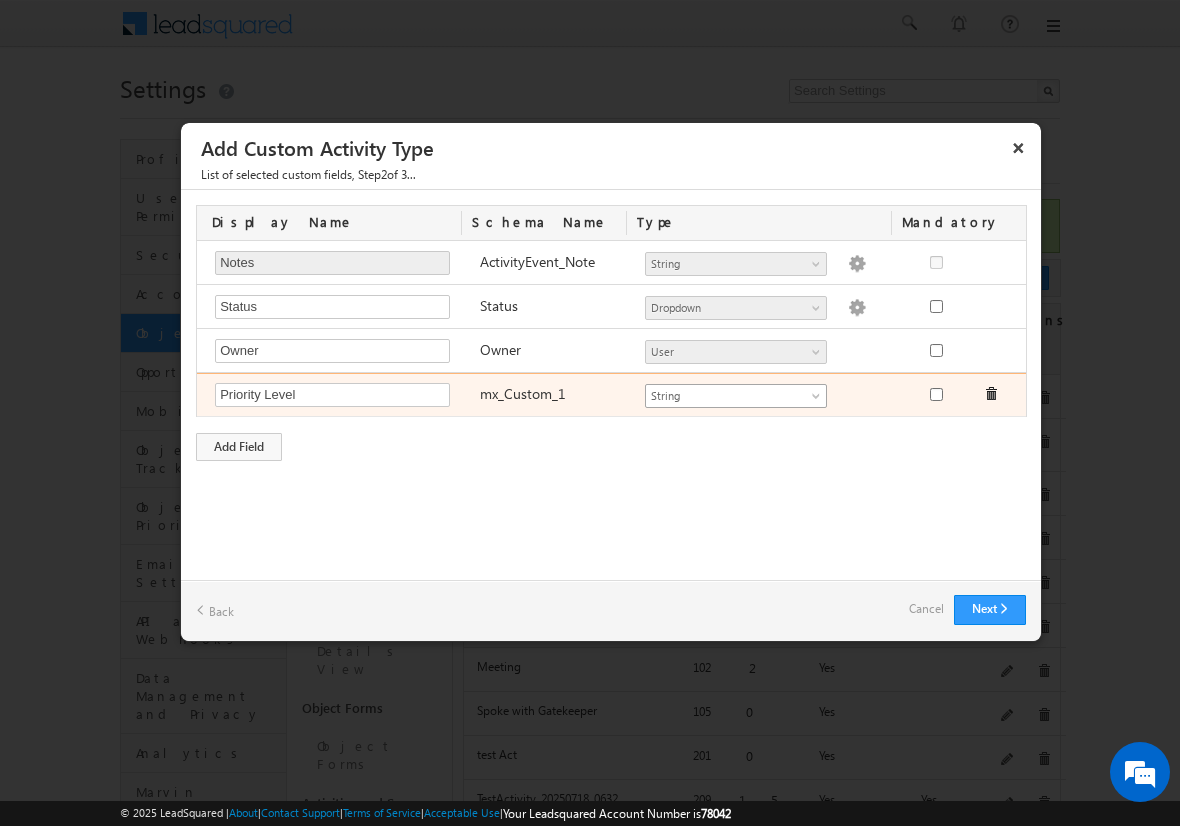 type on "Priority Level" 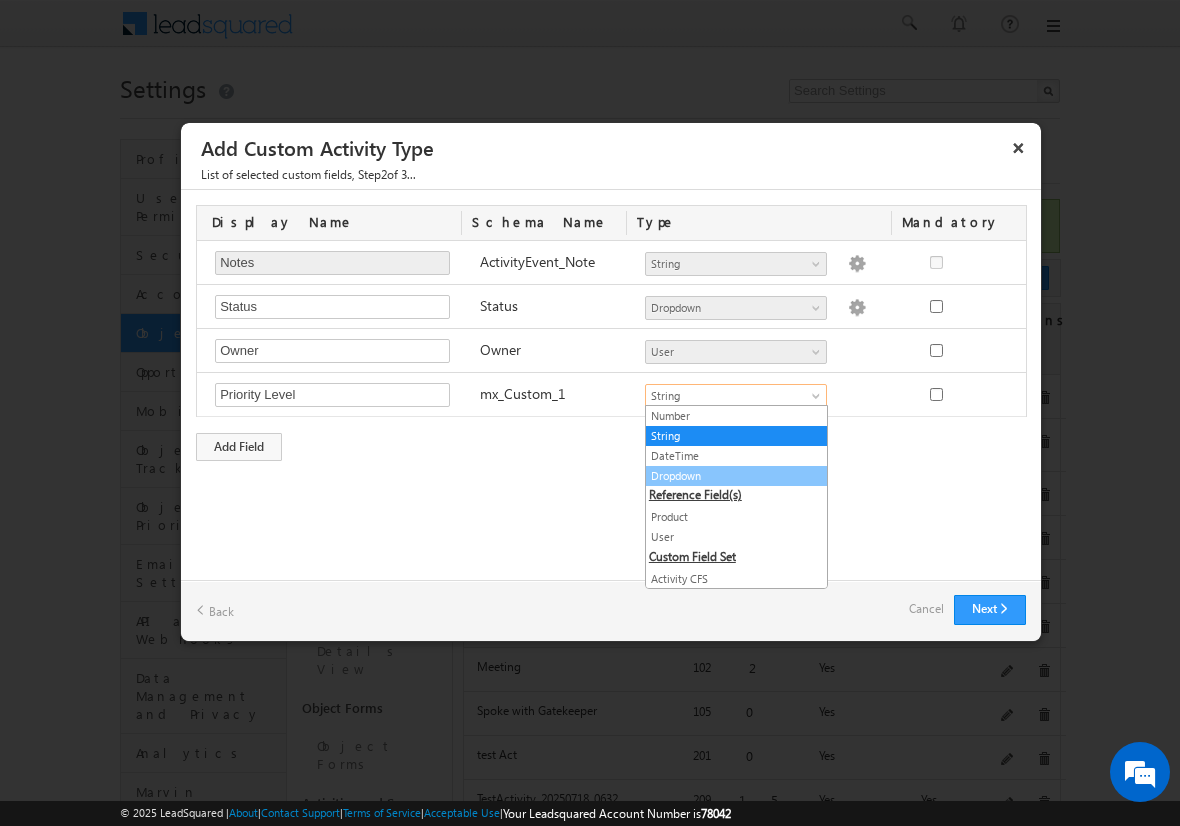 click on "Dropdown" at bounding box center (736, 476) 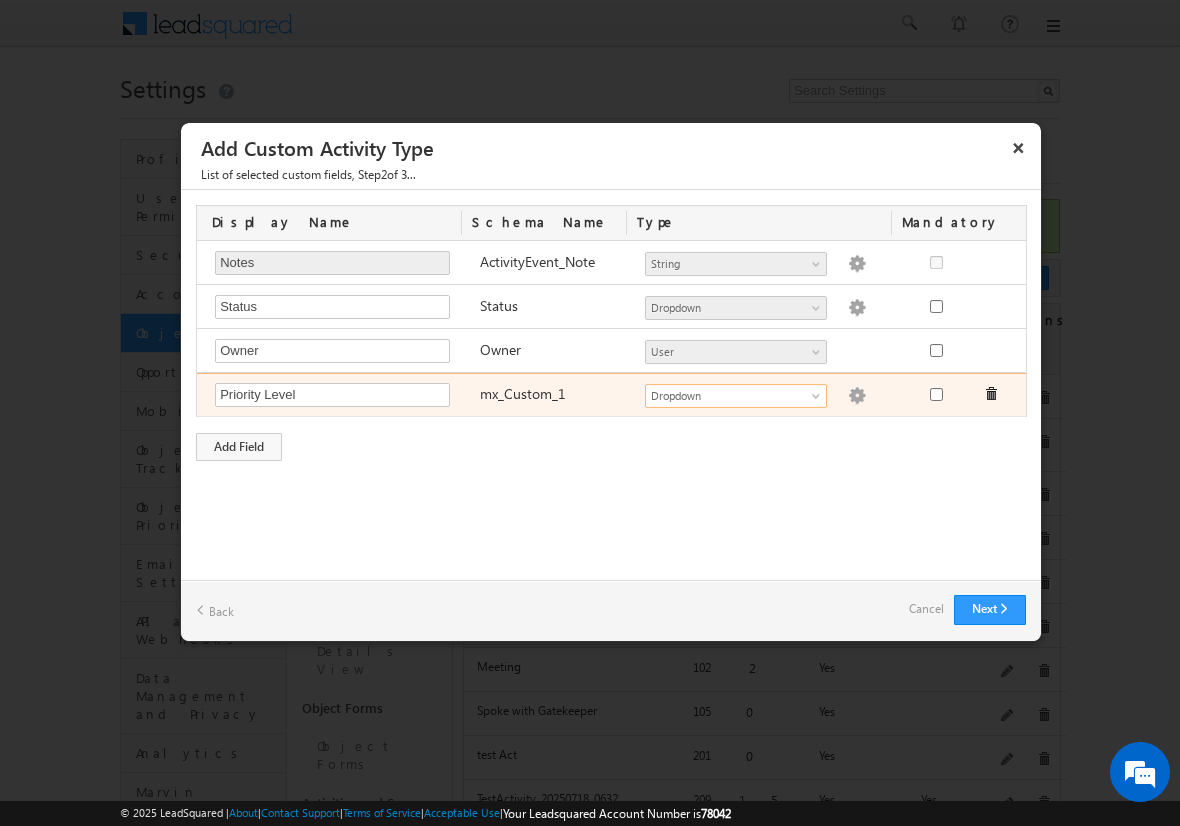 click at bounding box center (857, 396) 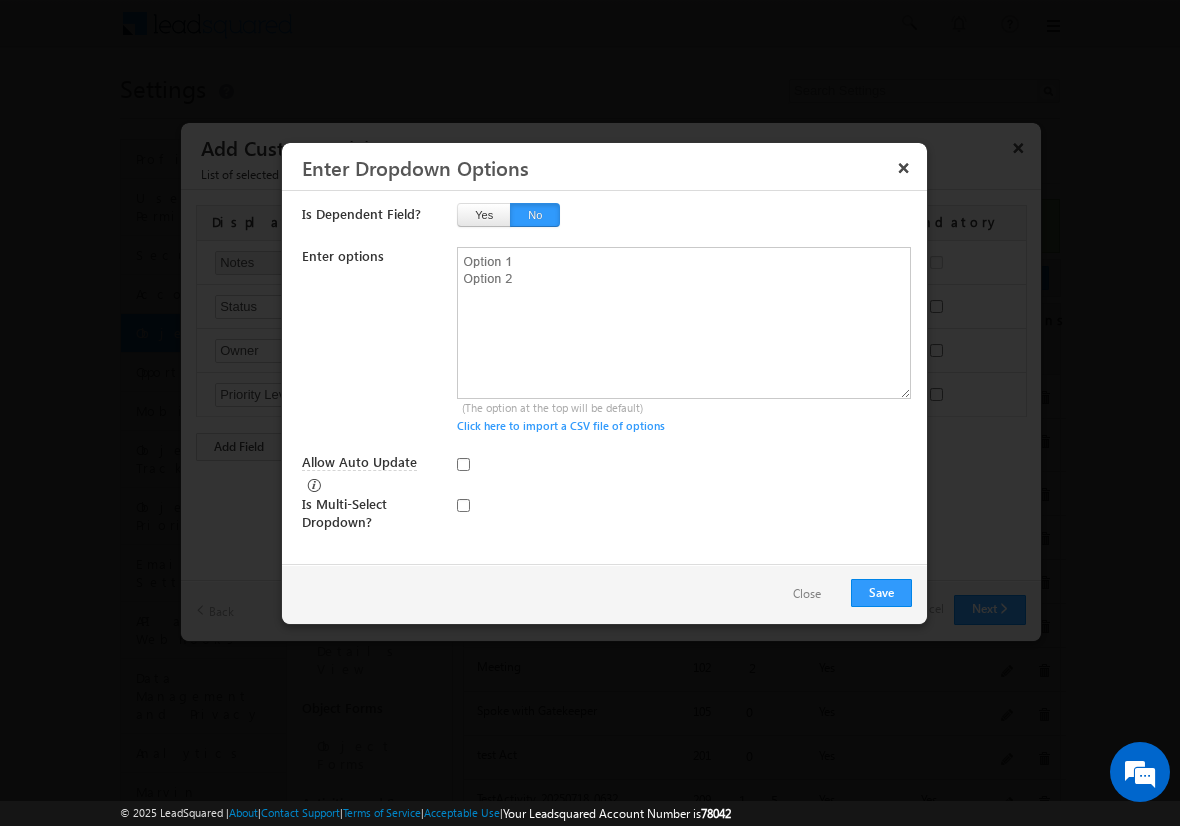 click on "Close" at bounding box center [807, 594] 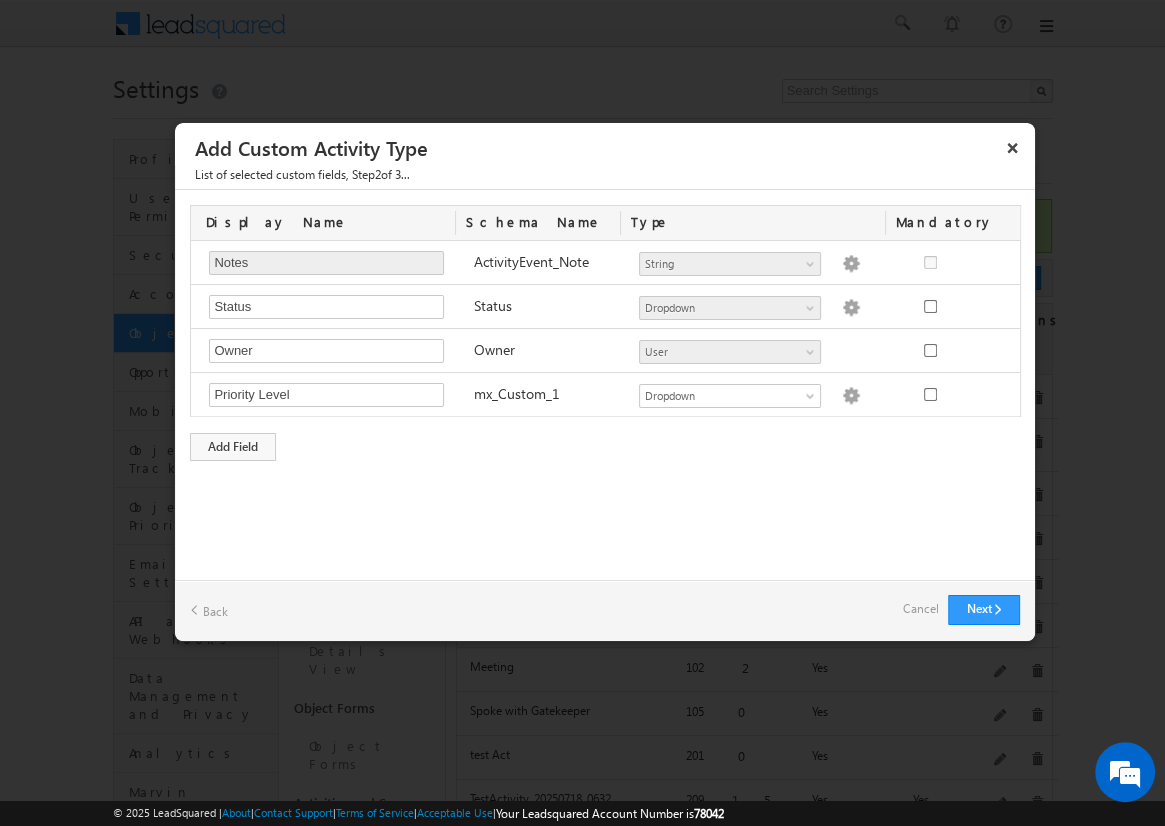 click on "Cancel" at bounding box center [920, 609] 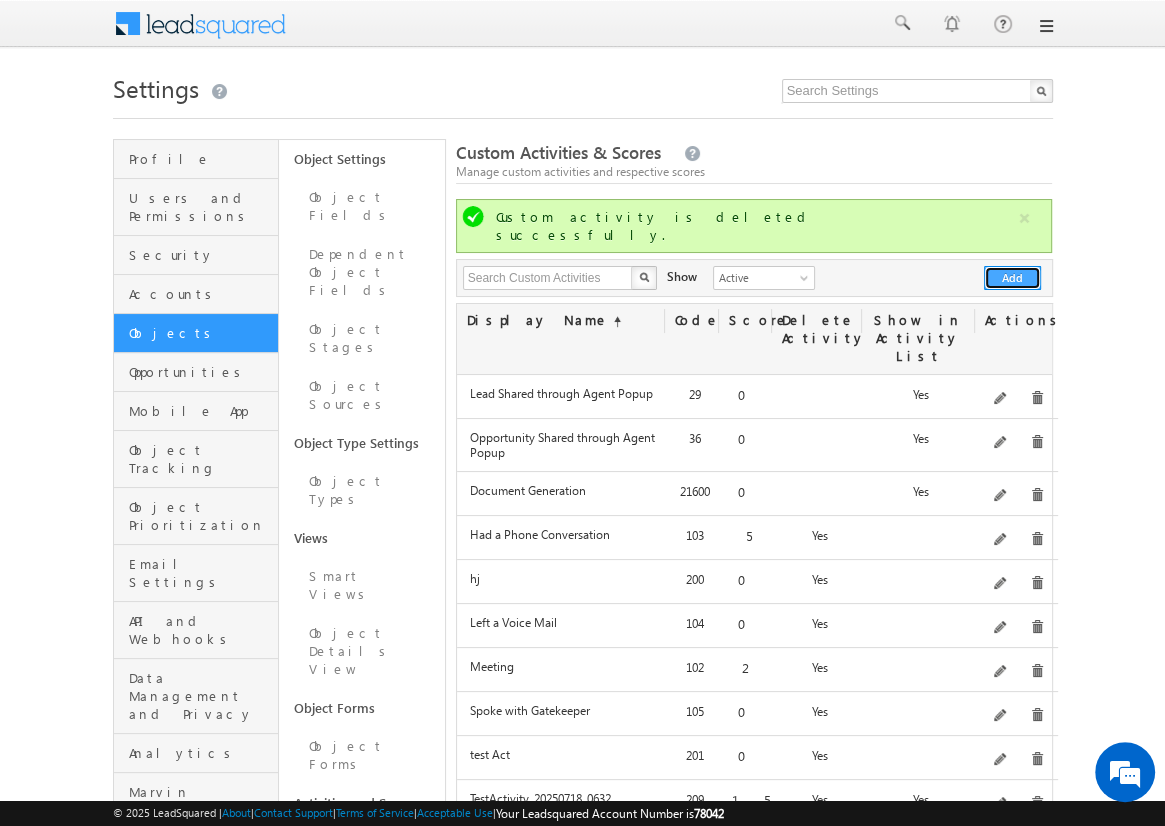 click on "Add" at bounding box center [1012, 278] 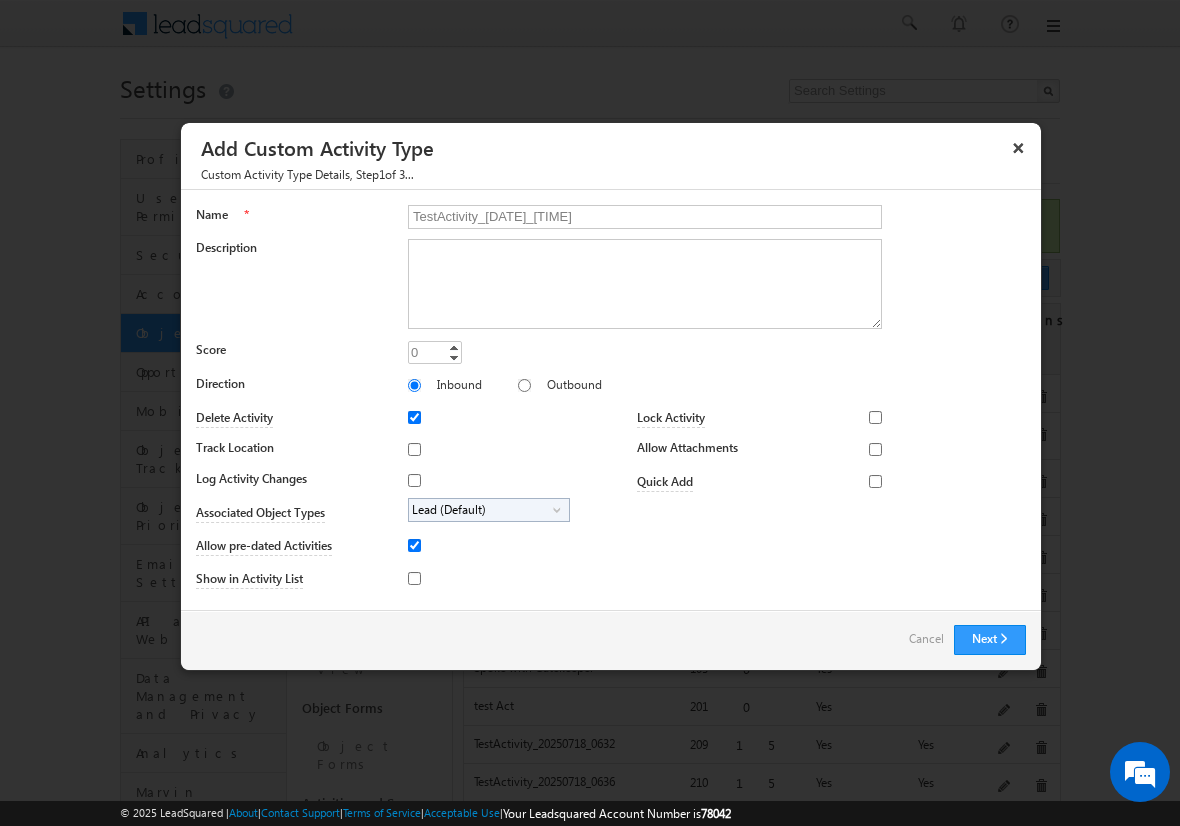 type on "TestActivity_20250718_0840" 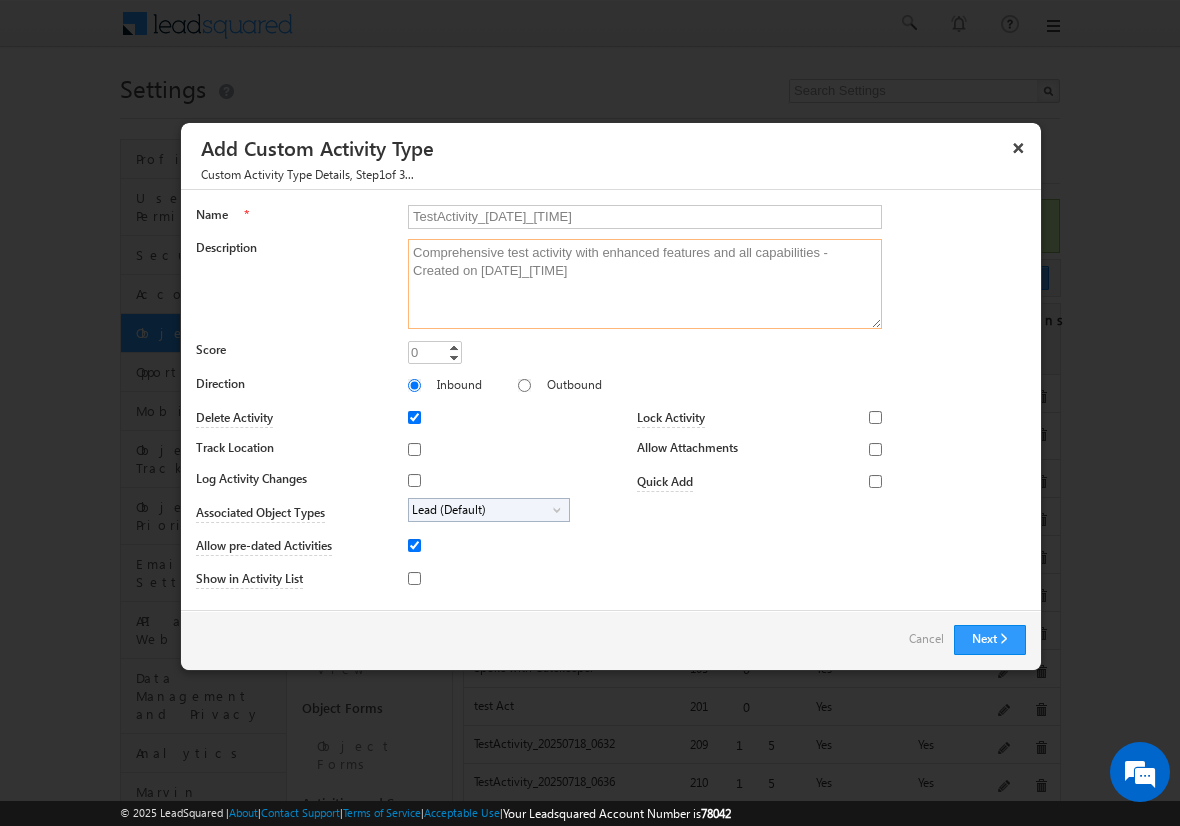 type on "Comprehensive test activity with enhanced features and all capabilities - Created on 20250718_0840" 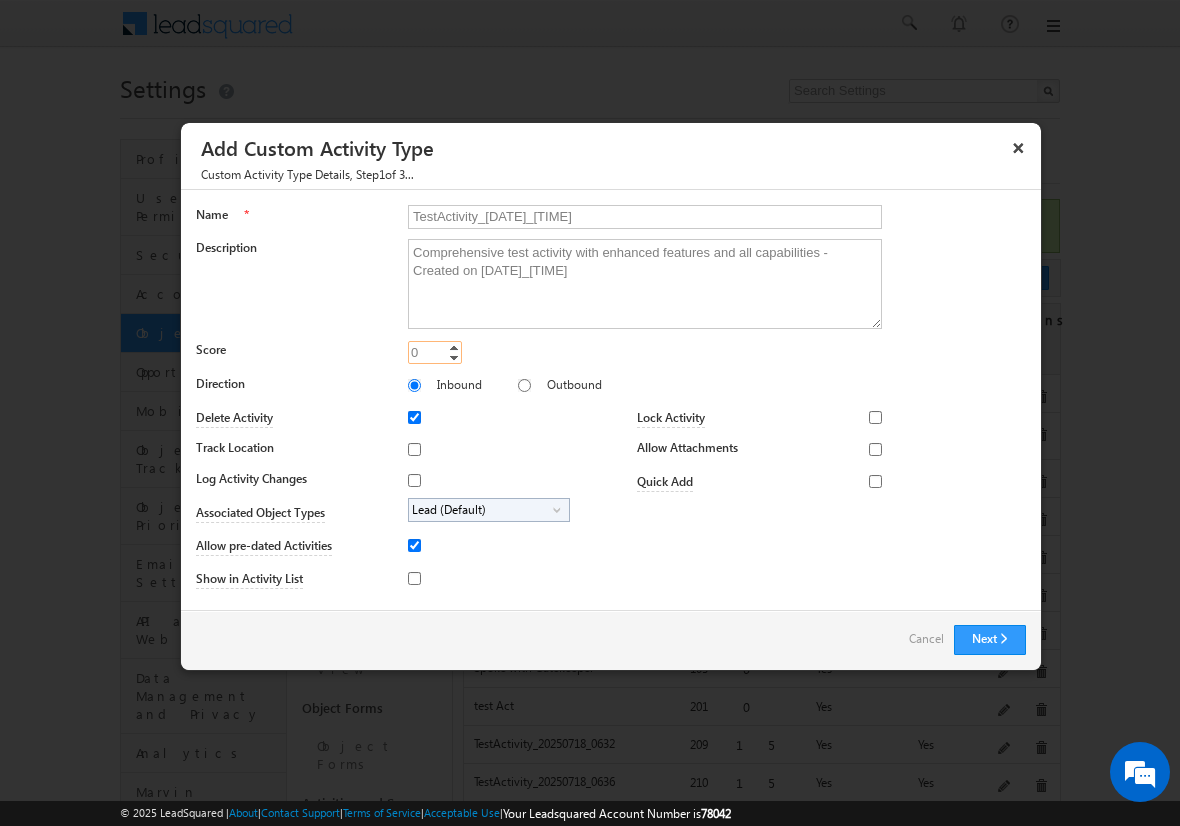 type on "15" 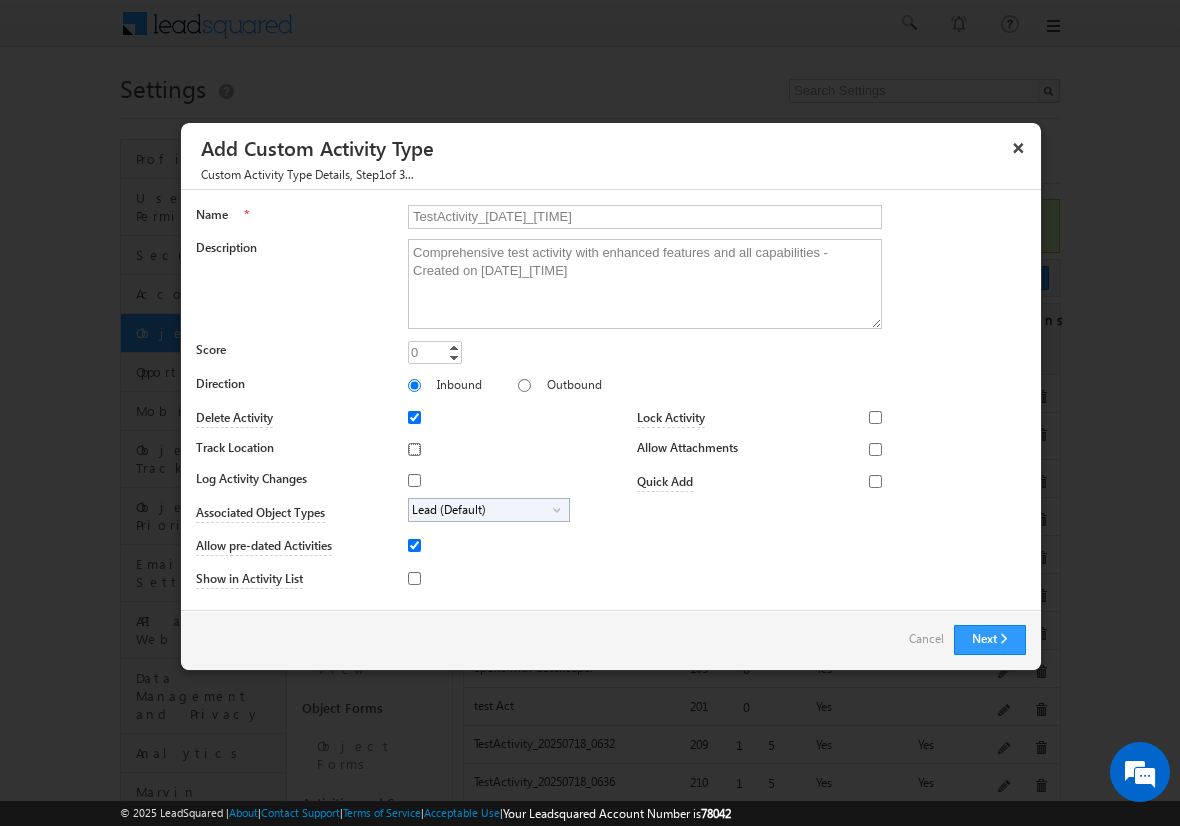 click on "Track Location" at bounding box center [414, 449] 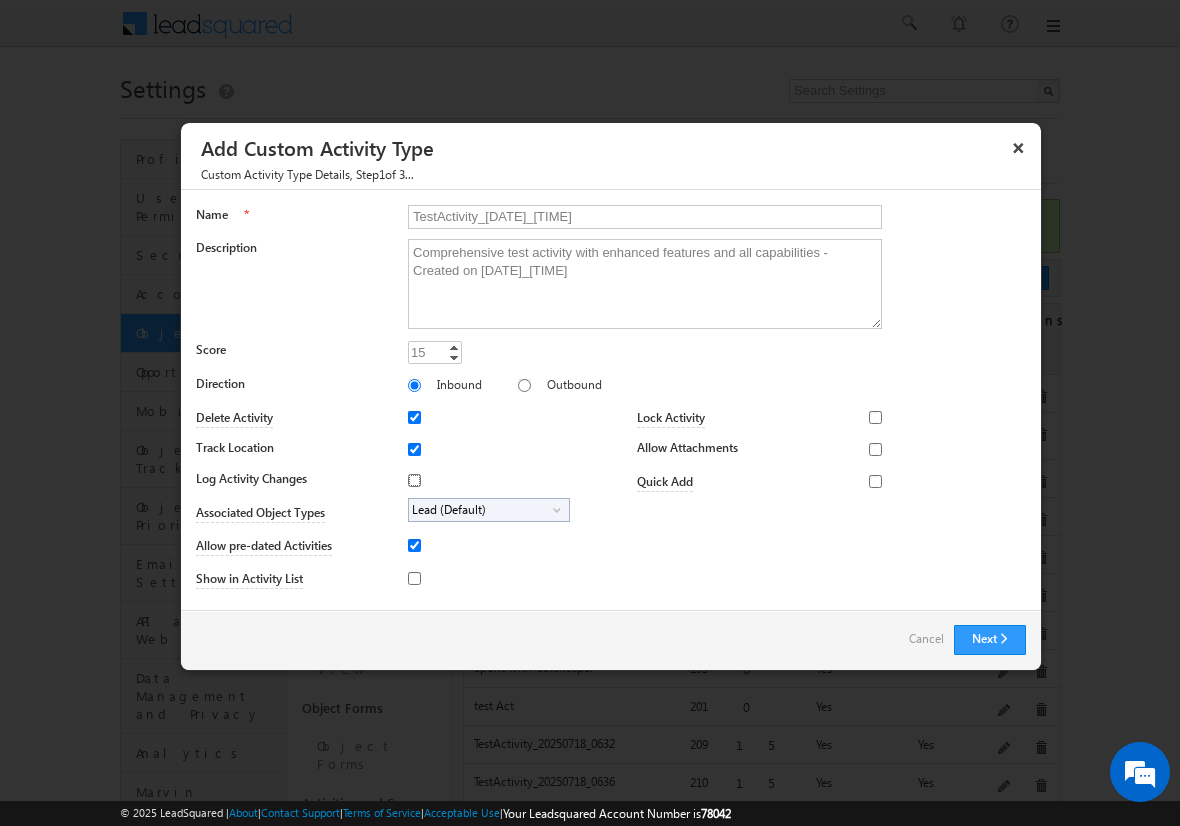 click on "Log Activity Changes" at bounding box center (414, 480) 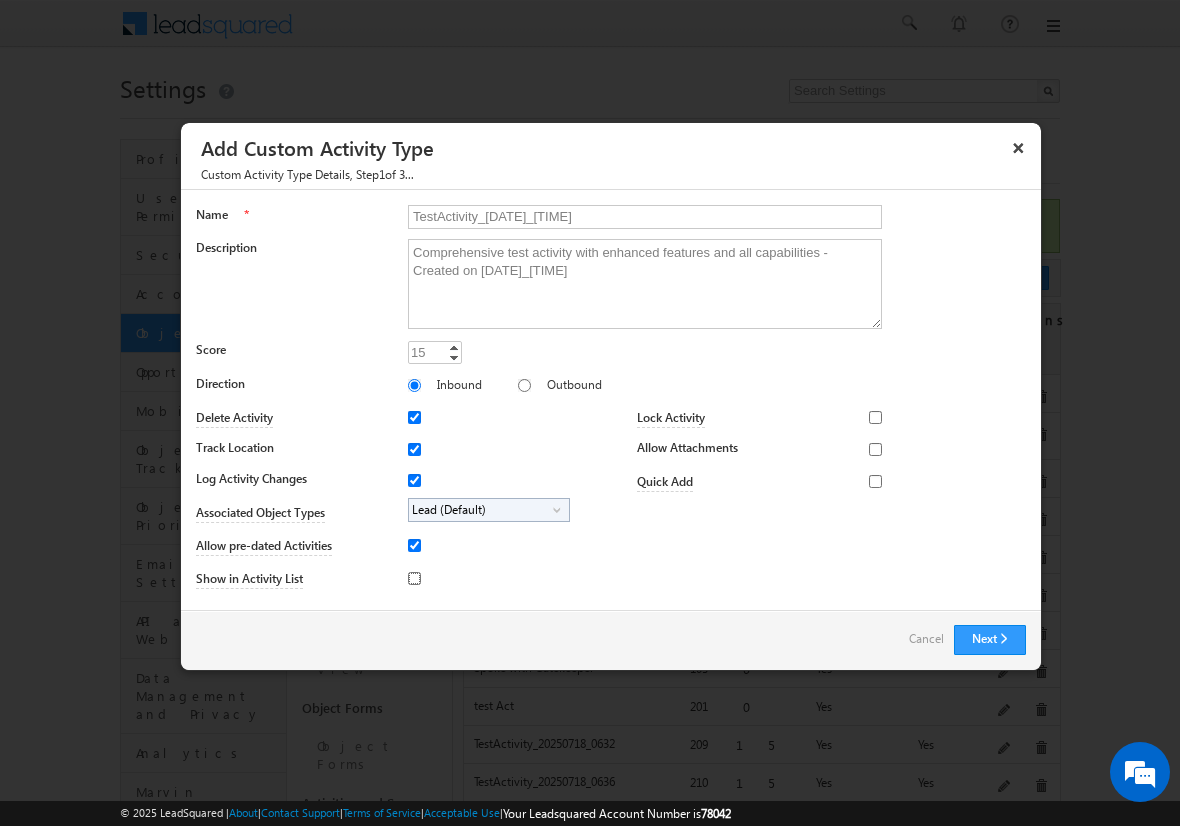 click on "Show in Activity List" at bounding box center (414, 578) 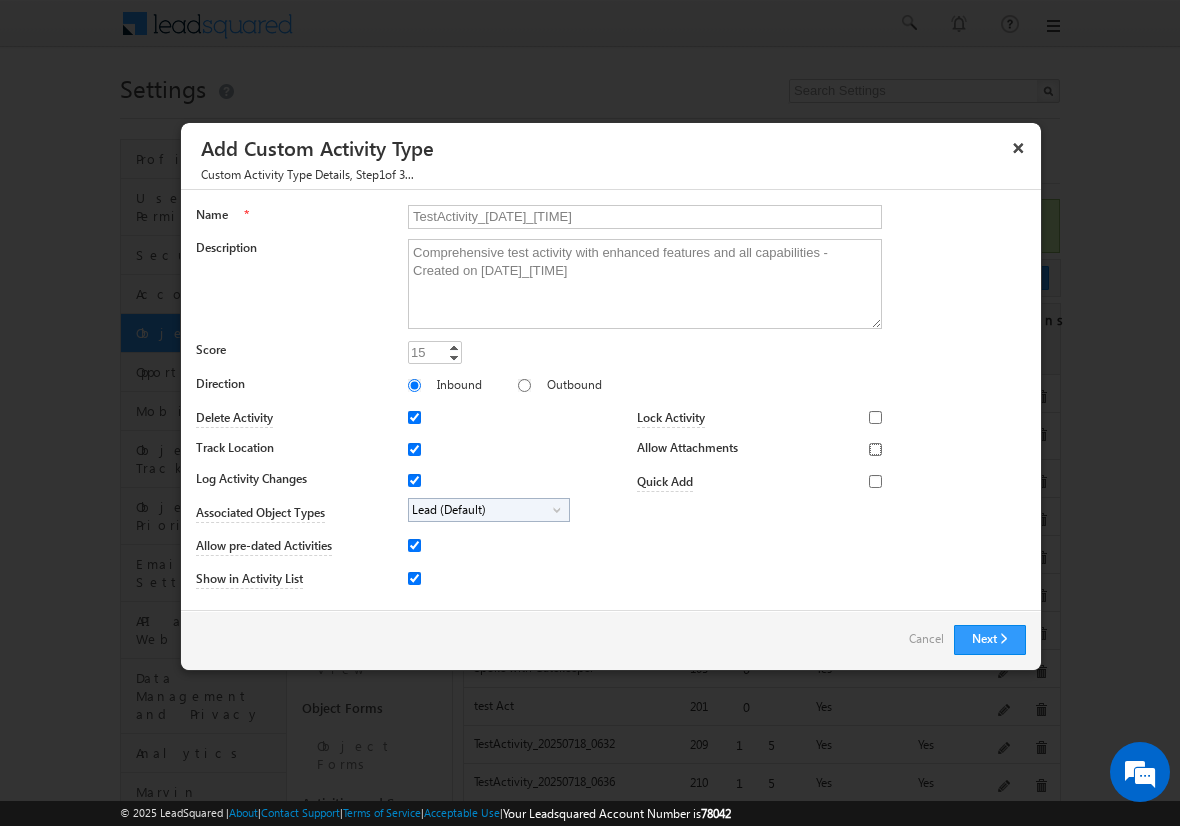 click on "Allow Attachments" at bounding box center [875, 449] 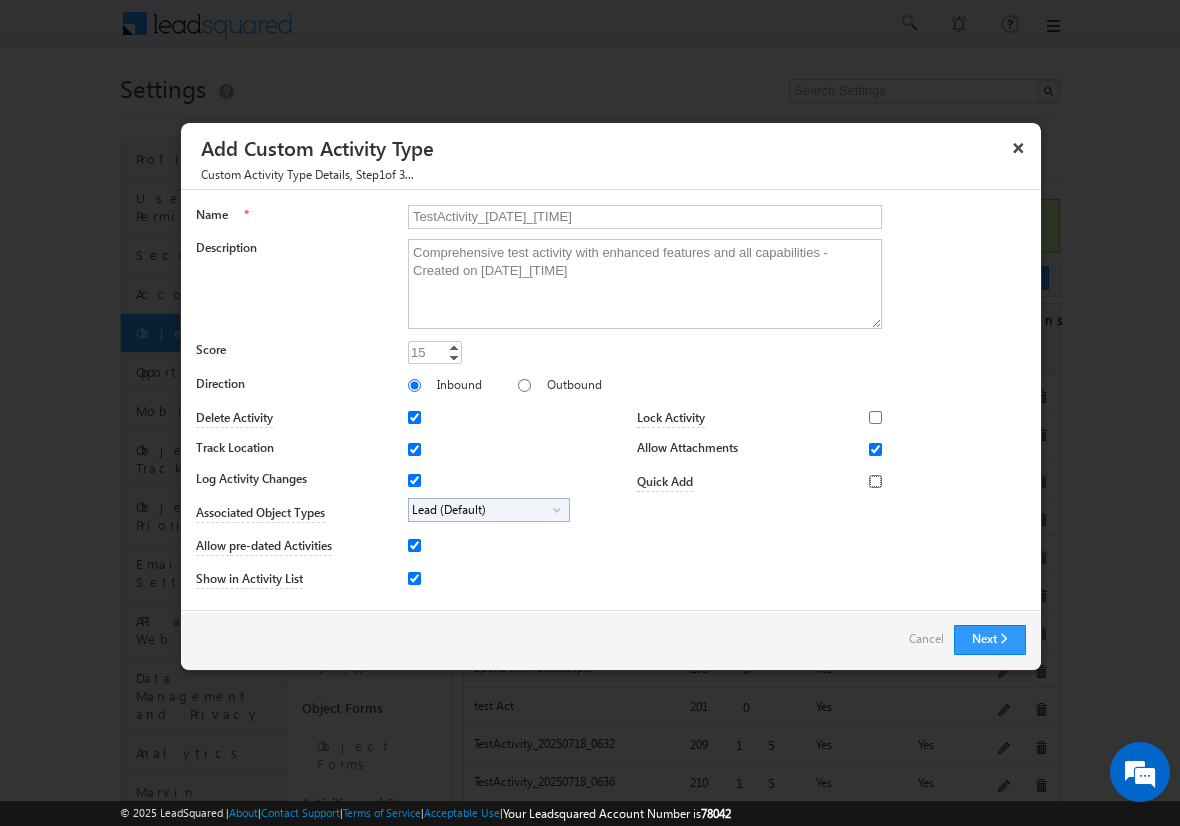click on "Quick Add" at bounding box center [875, 481] 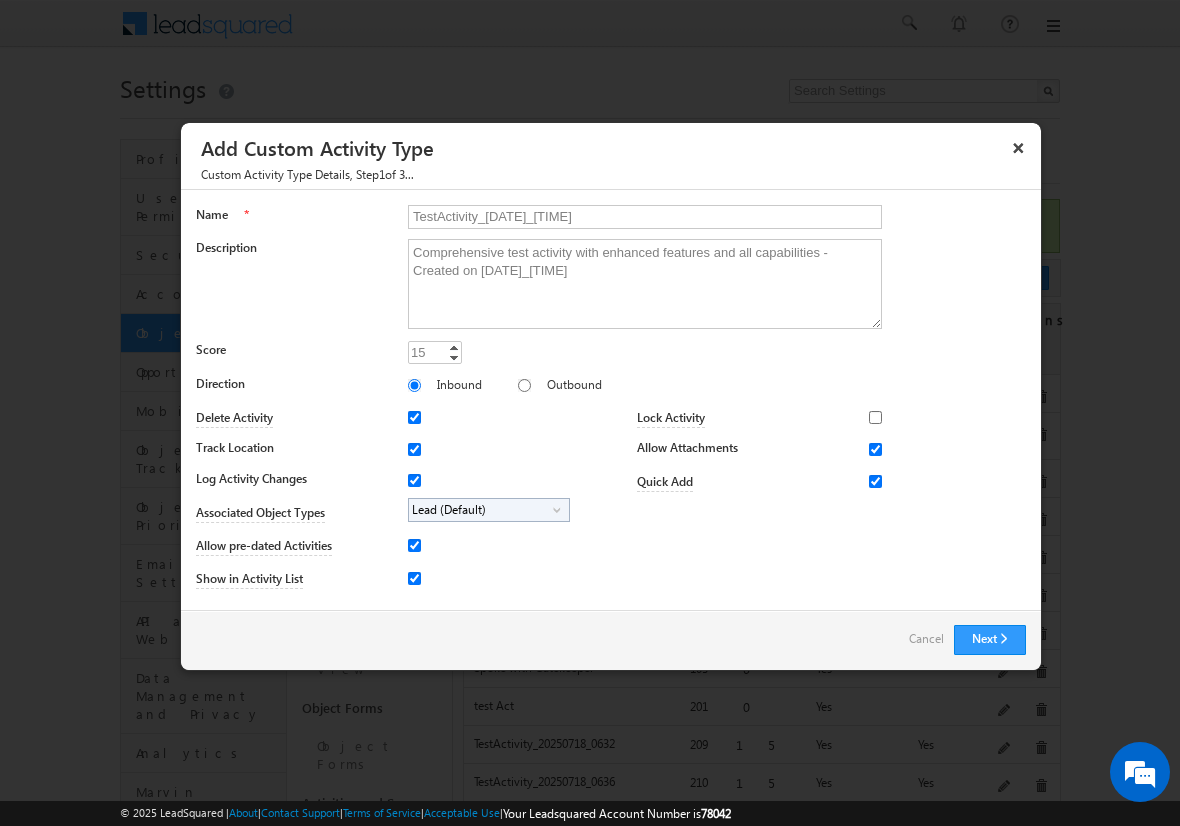 click on "Lead (Default)" at bounding box center (481, 510) 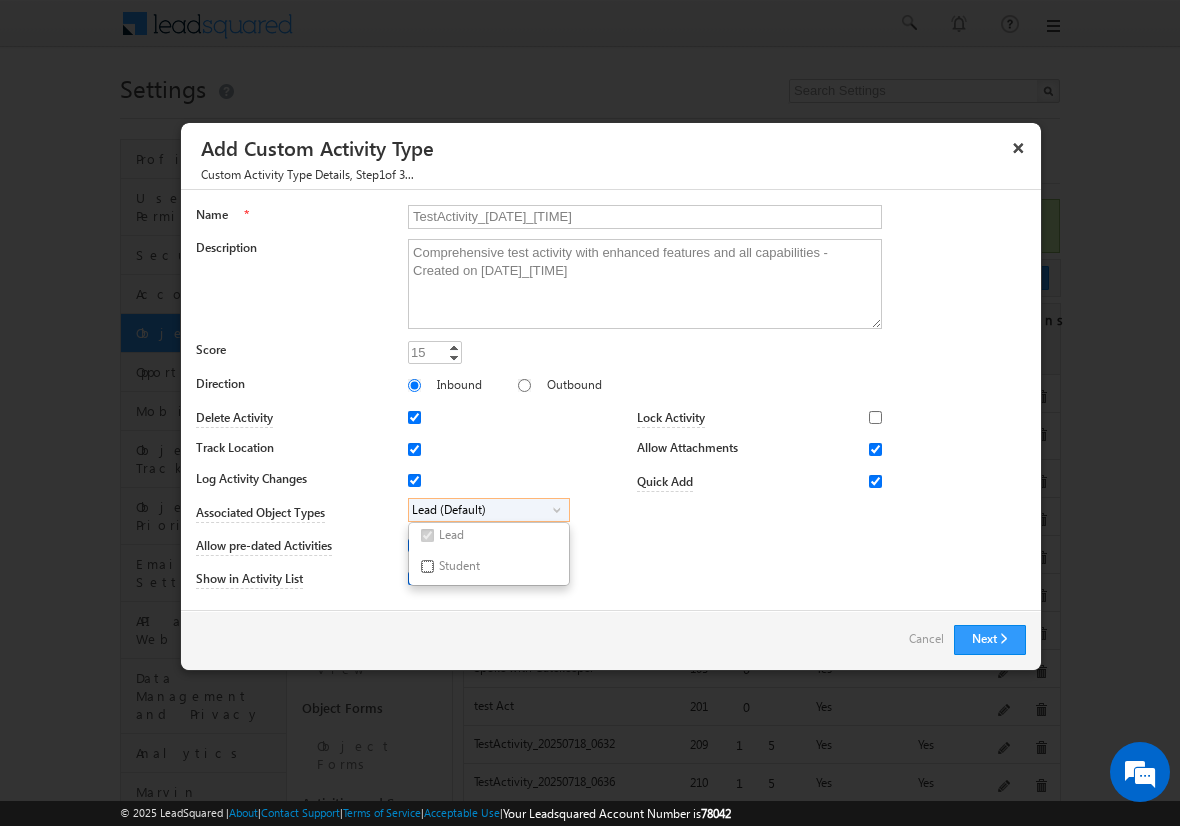 click on "Student" at bounding box center [427, 566] 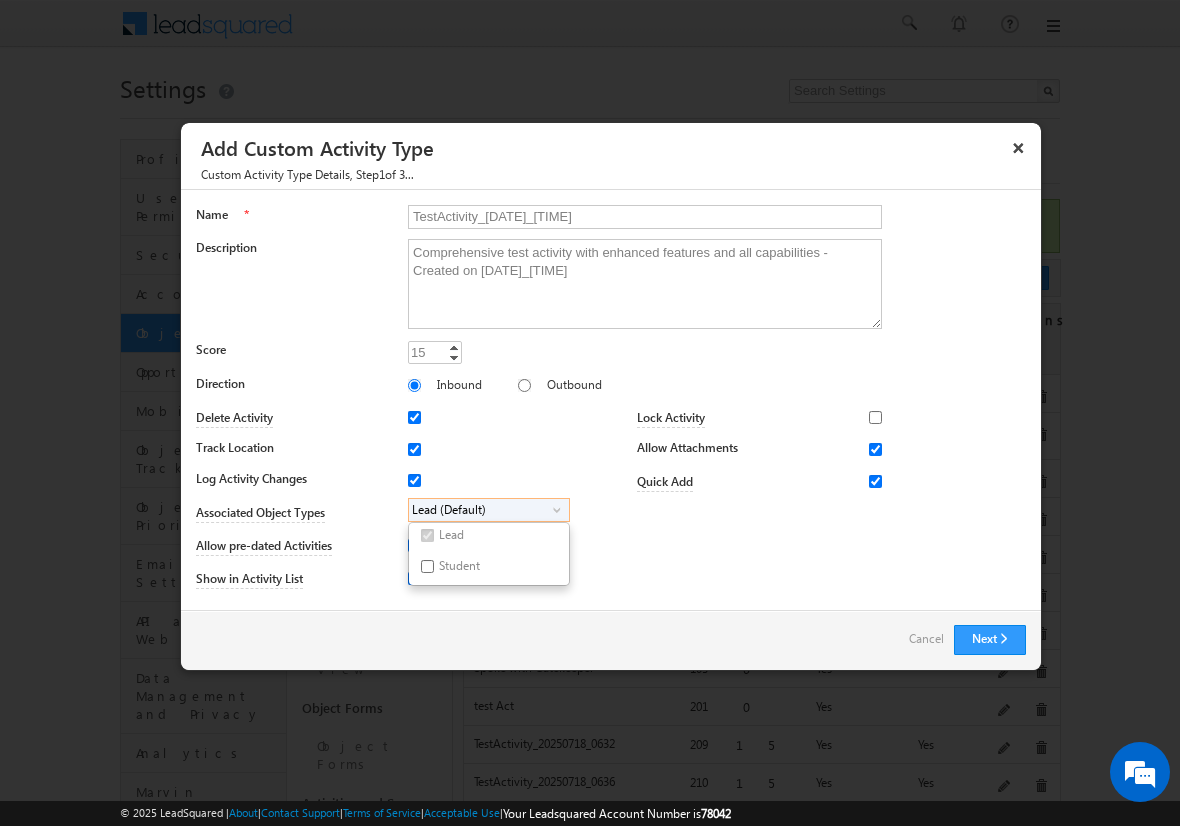 checkbox on "true" 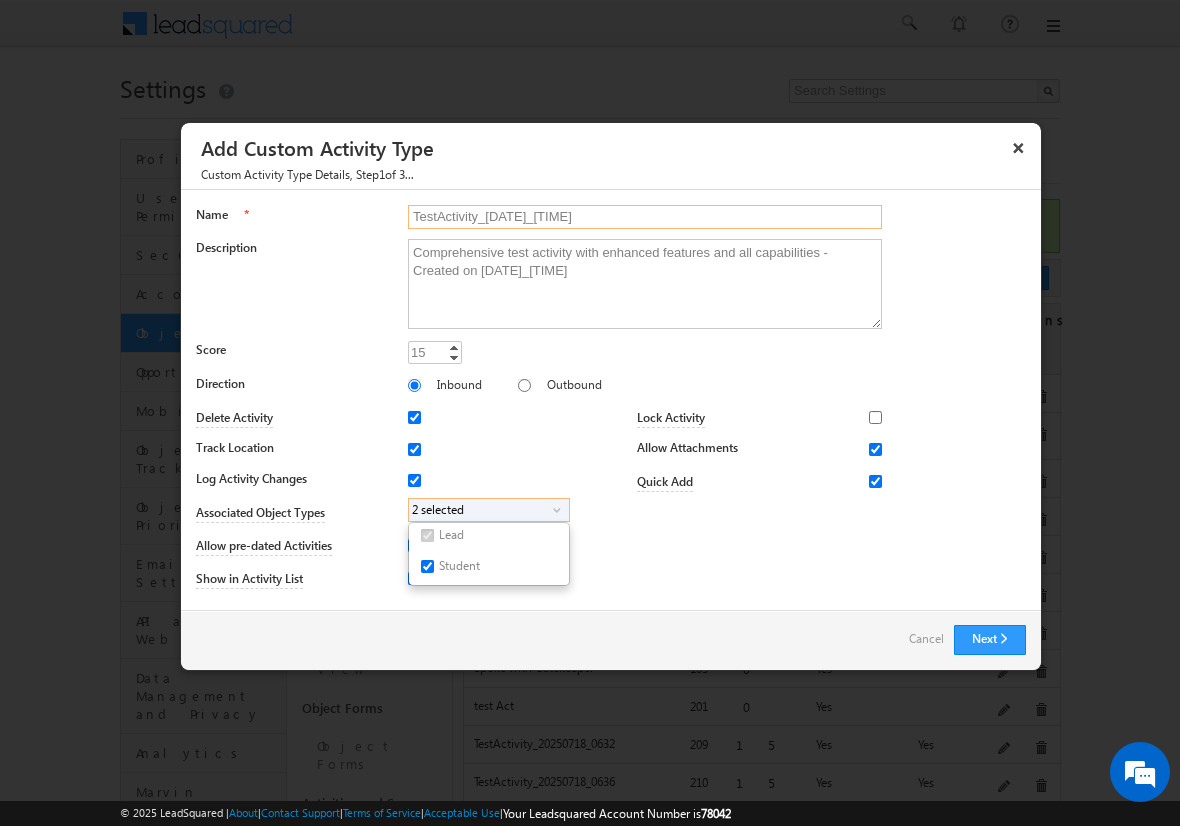 click on "TestActivity_20250718_0840" at bounding box center [645, 217] 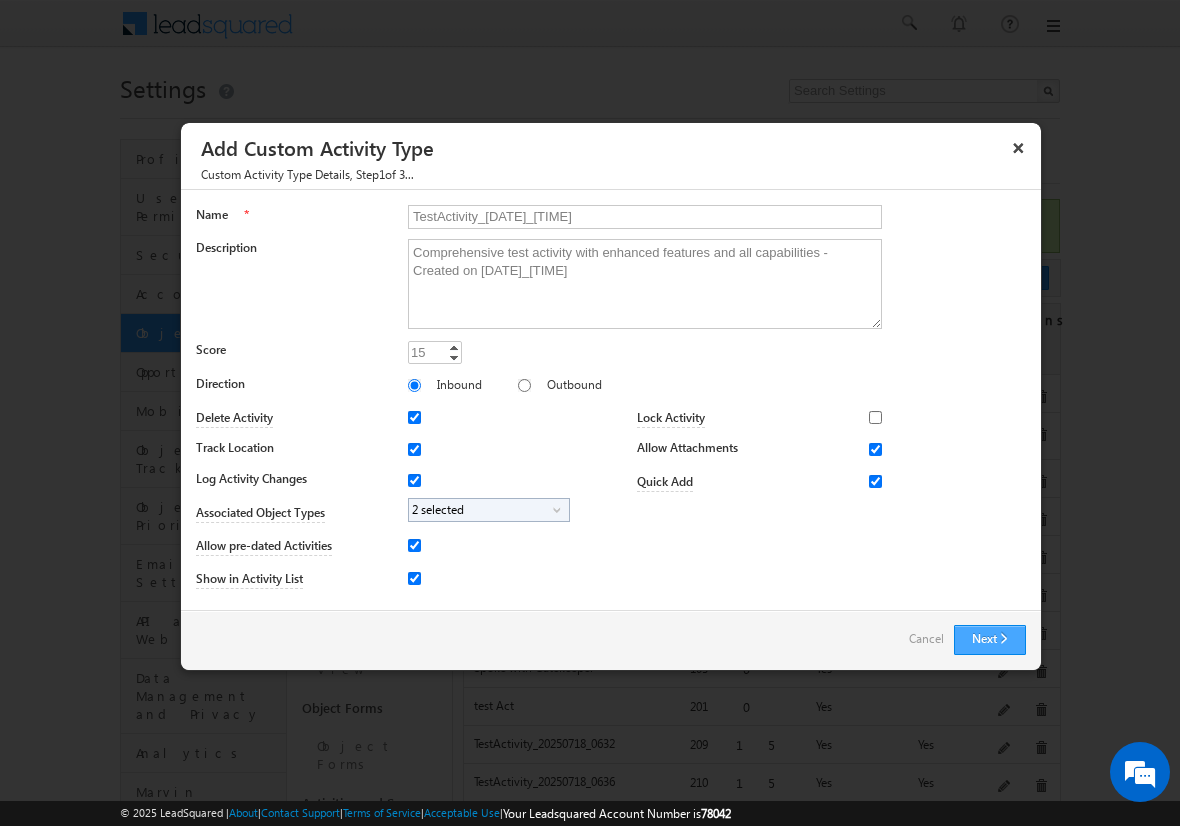 click on "Next" at bounding box center (990, 640) 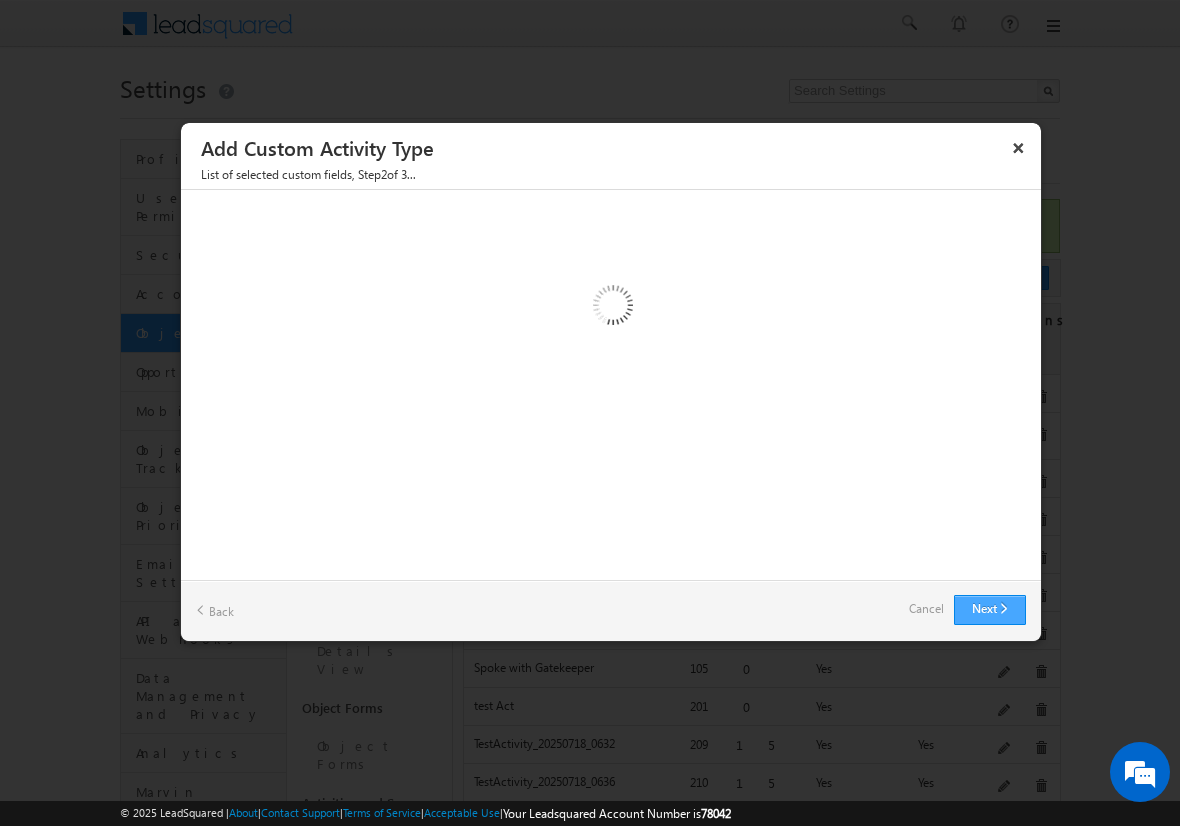 type 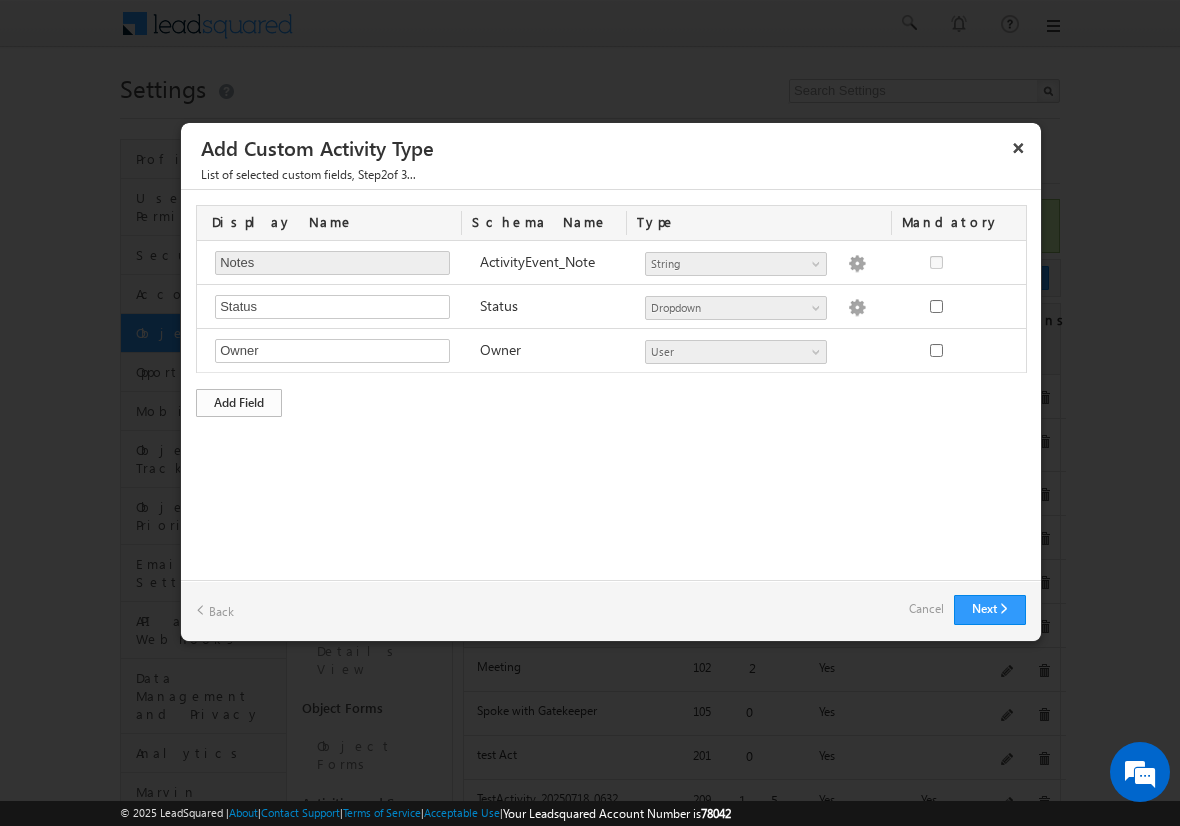 click on "Add Field" at bounding box center (239, 403) 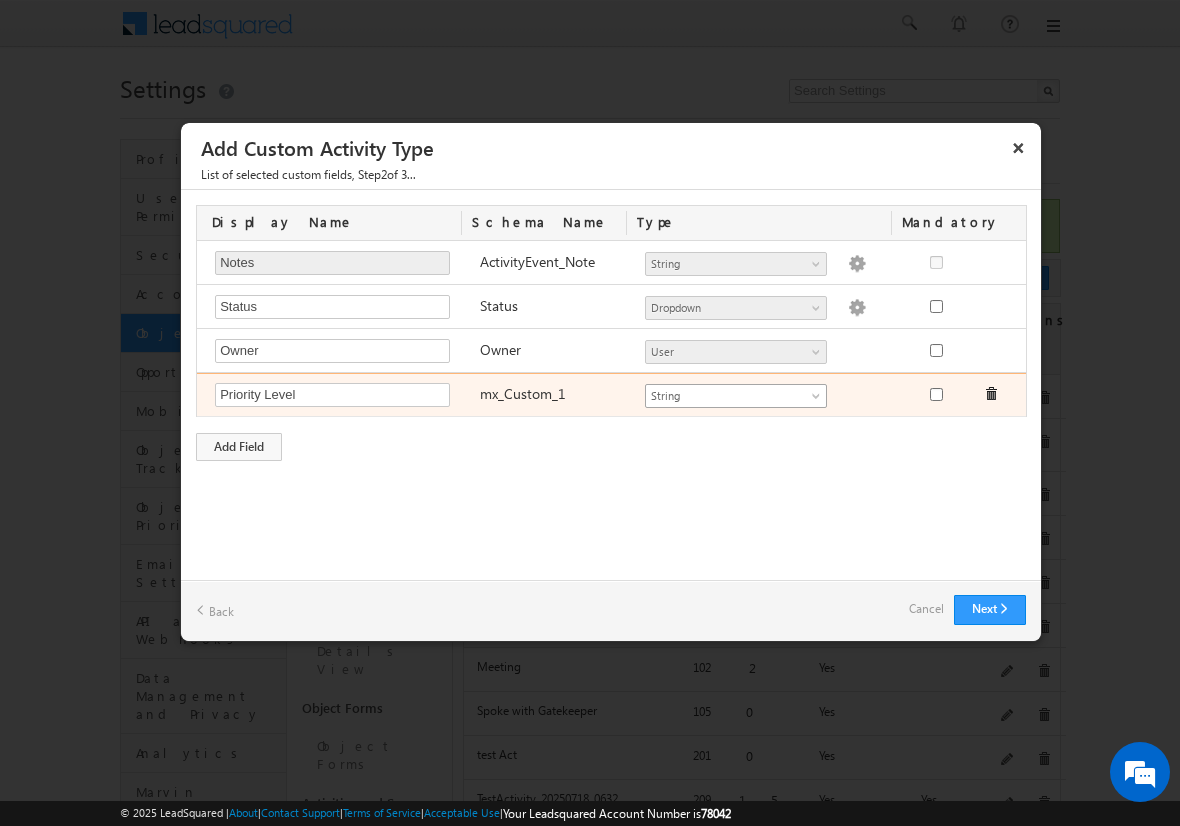 type on "Priority Level" 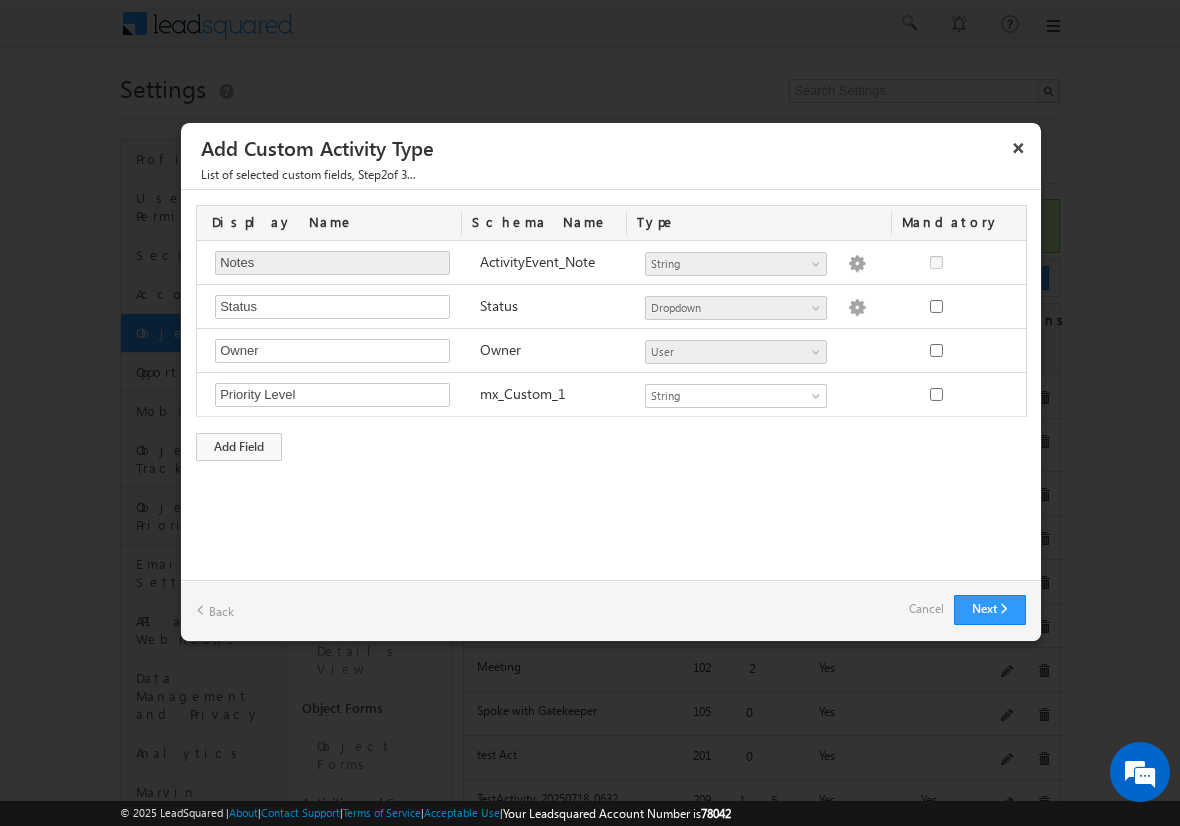click on "Cancel" at bounding box center [926, 609] 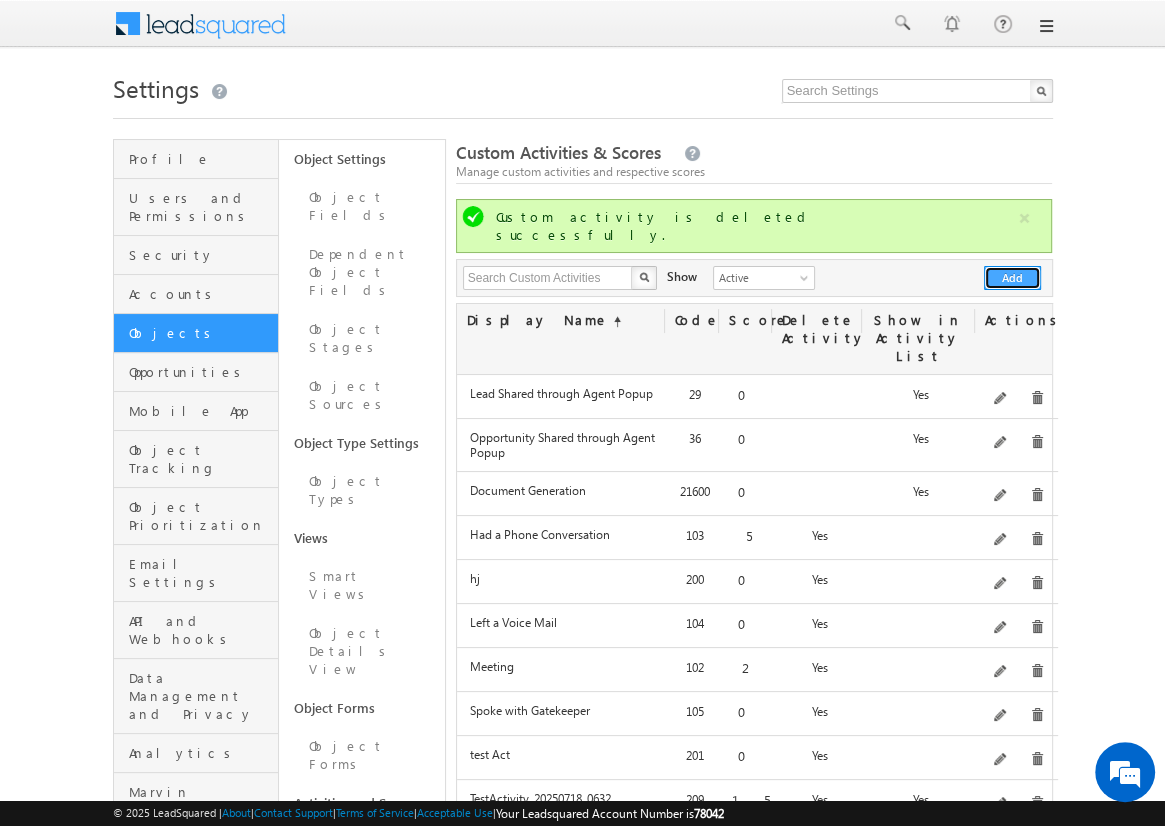 click on "Add" at bounding box center [1012, 278] 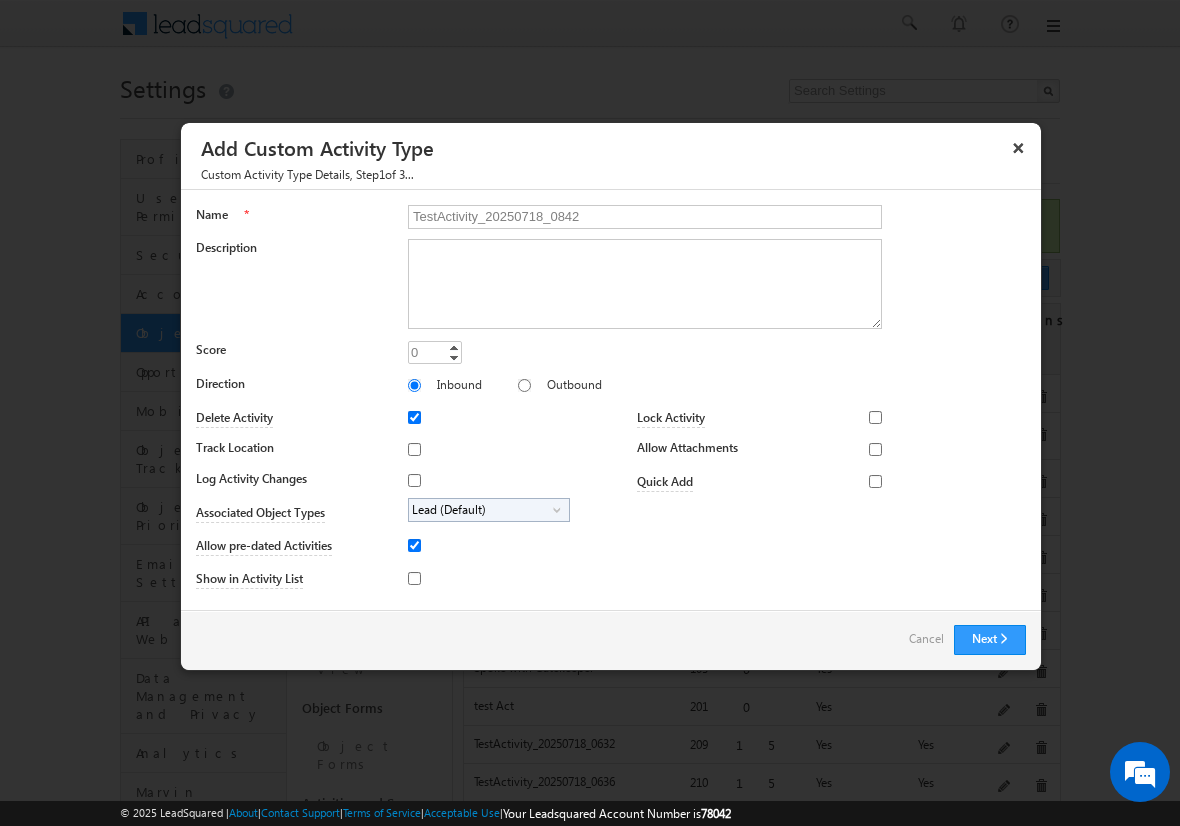 type on "TestActivity_20250718_0842" 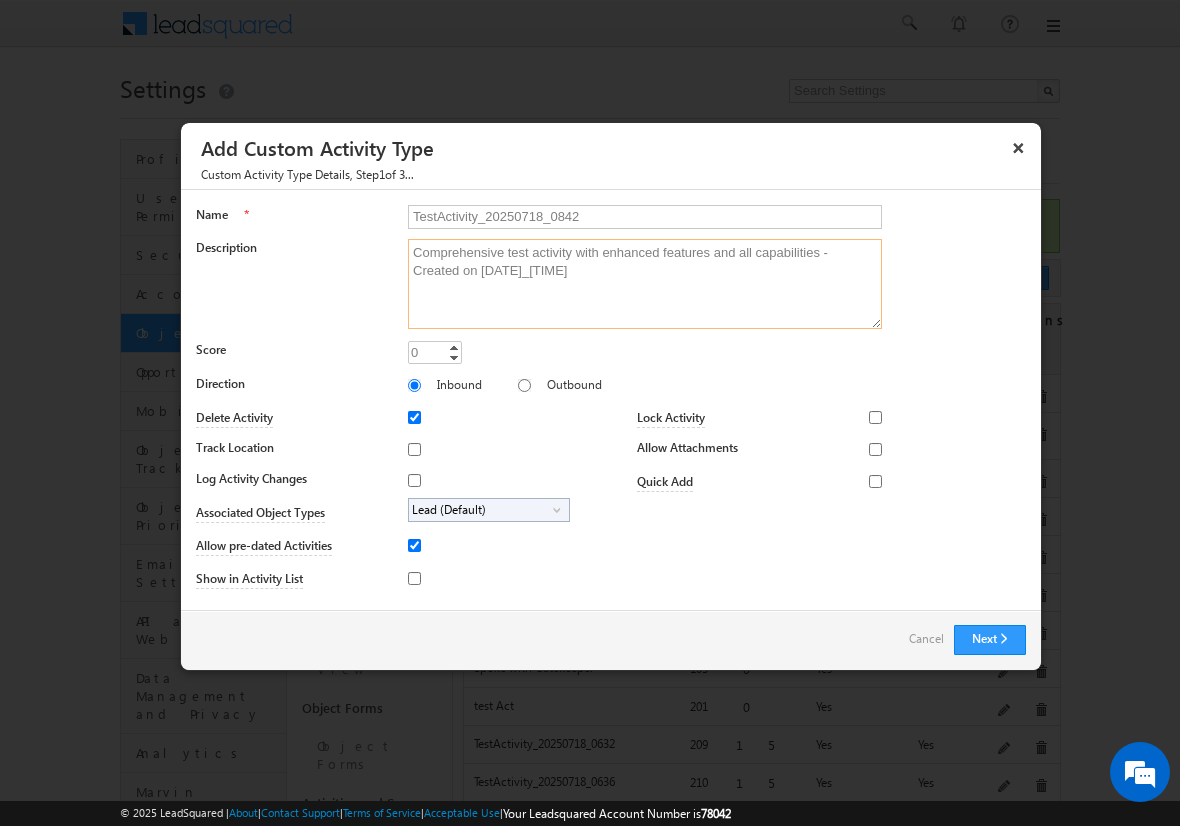 type on "Comprehensive test activity with enhanced features and all capabilities - Created on 20250718_0842" 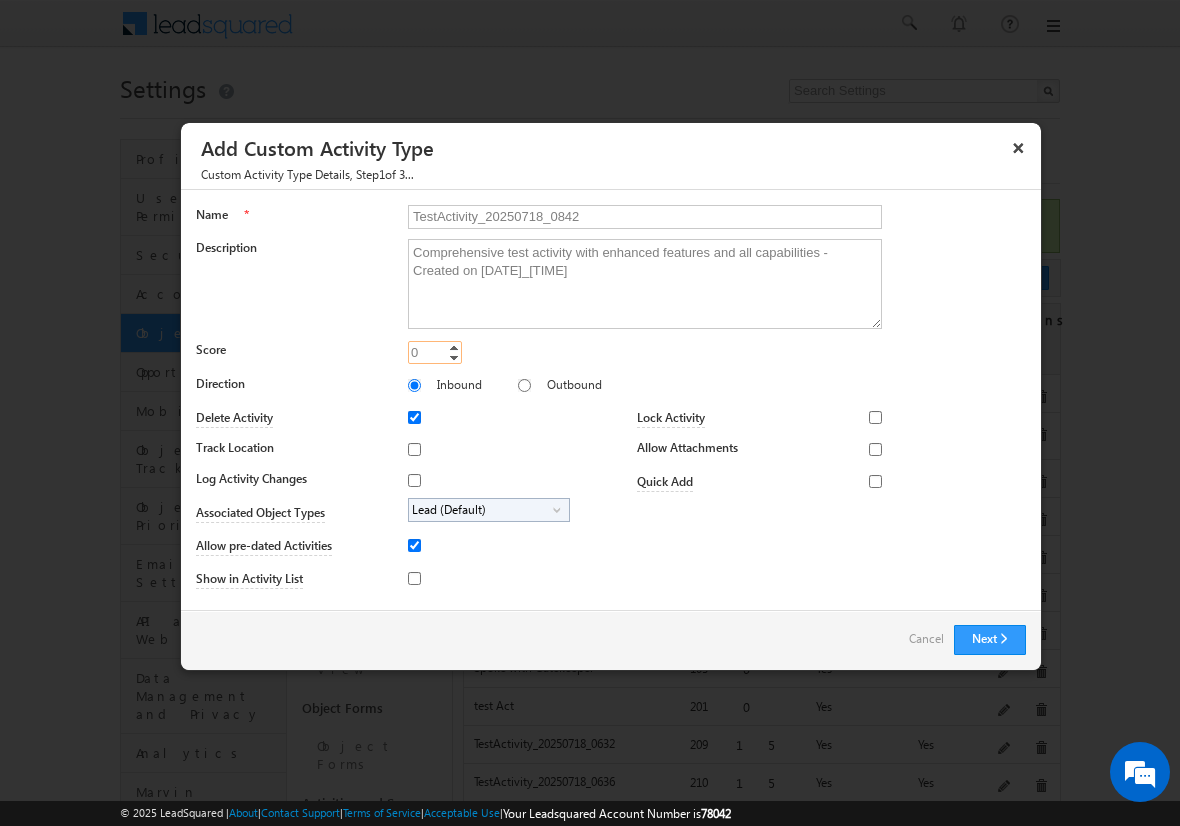 type on "15" 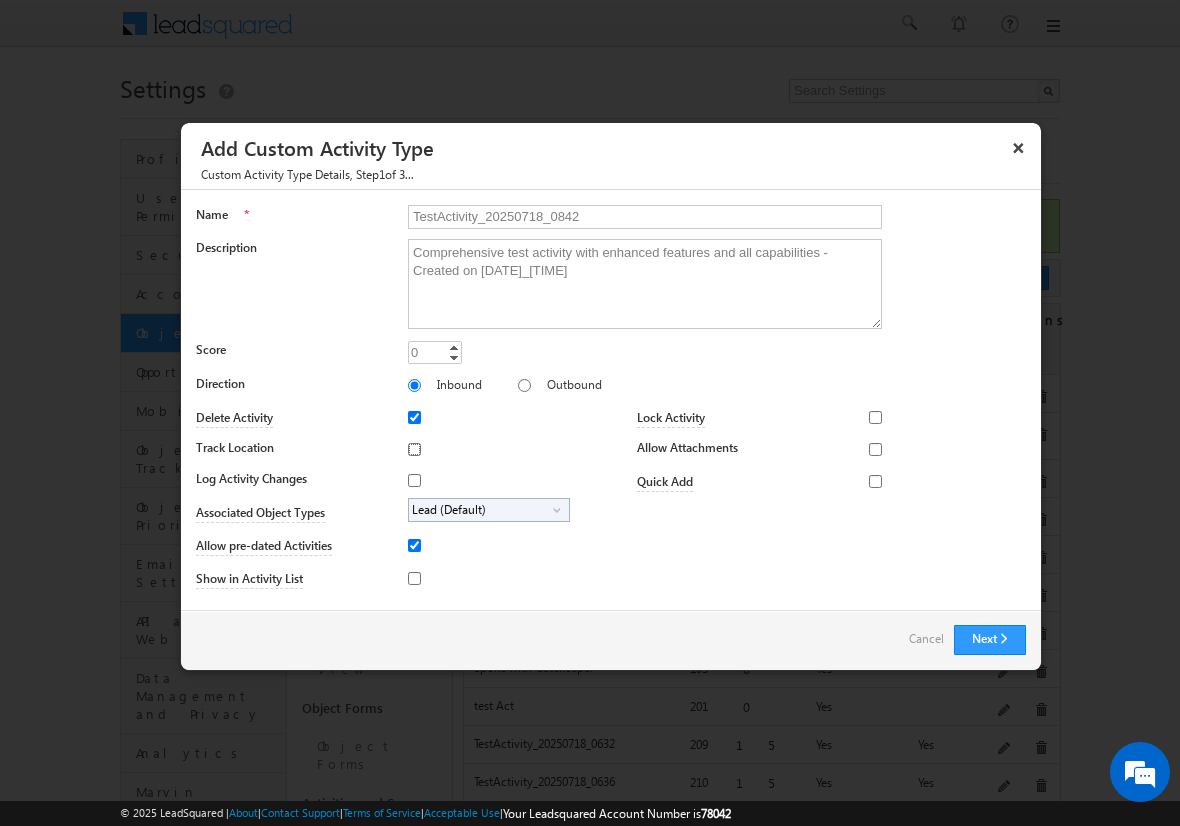 click on "Track Location" at bounding box center [414, 449] 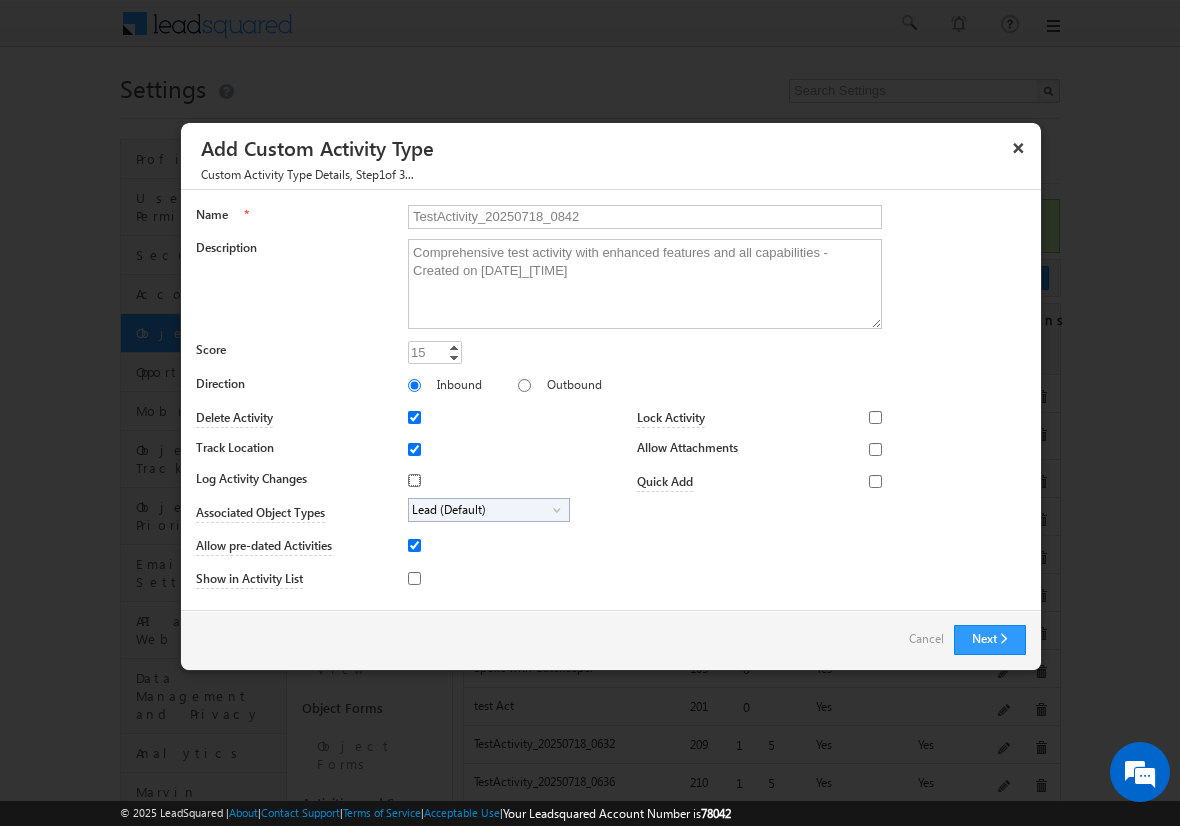 click on "Log Activity Changes" at bounding box center (414, 480) 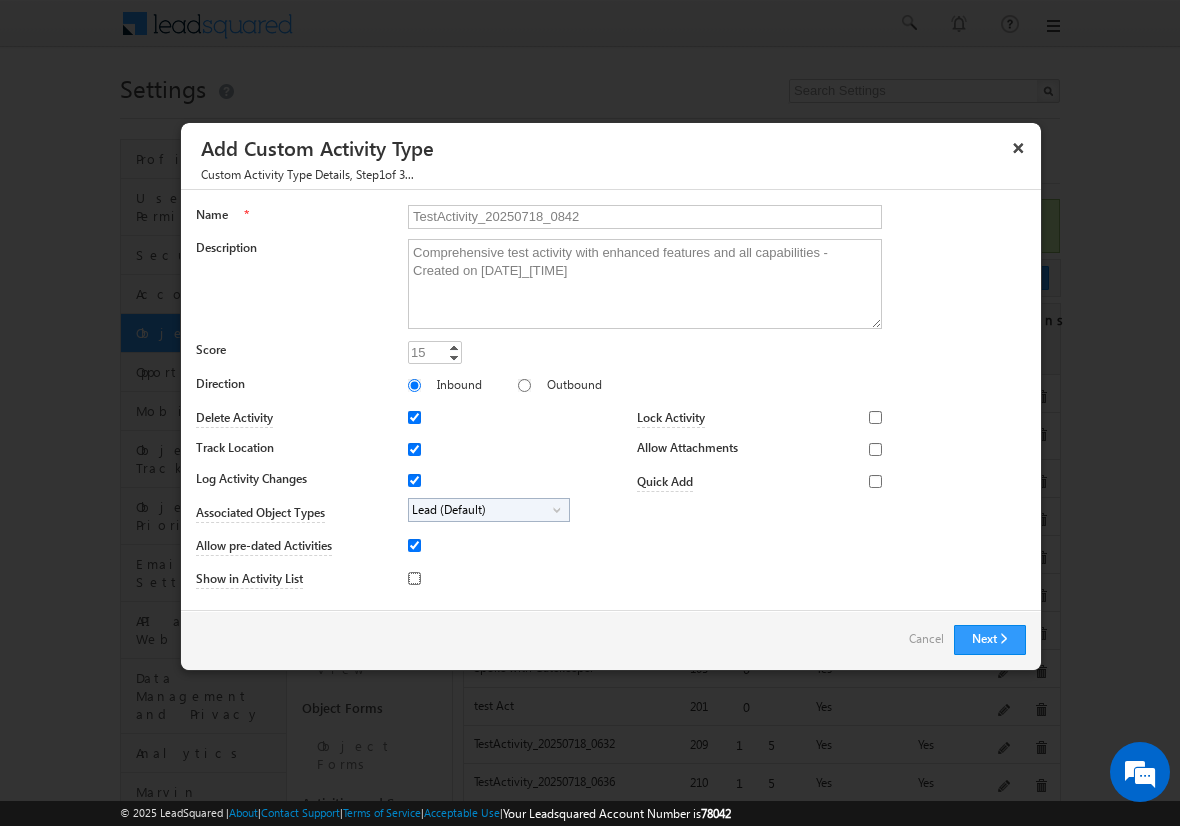 click on "Show in Activity List" at bounding box center [414, 578] 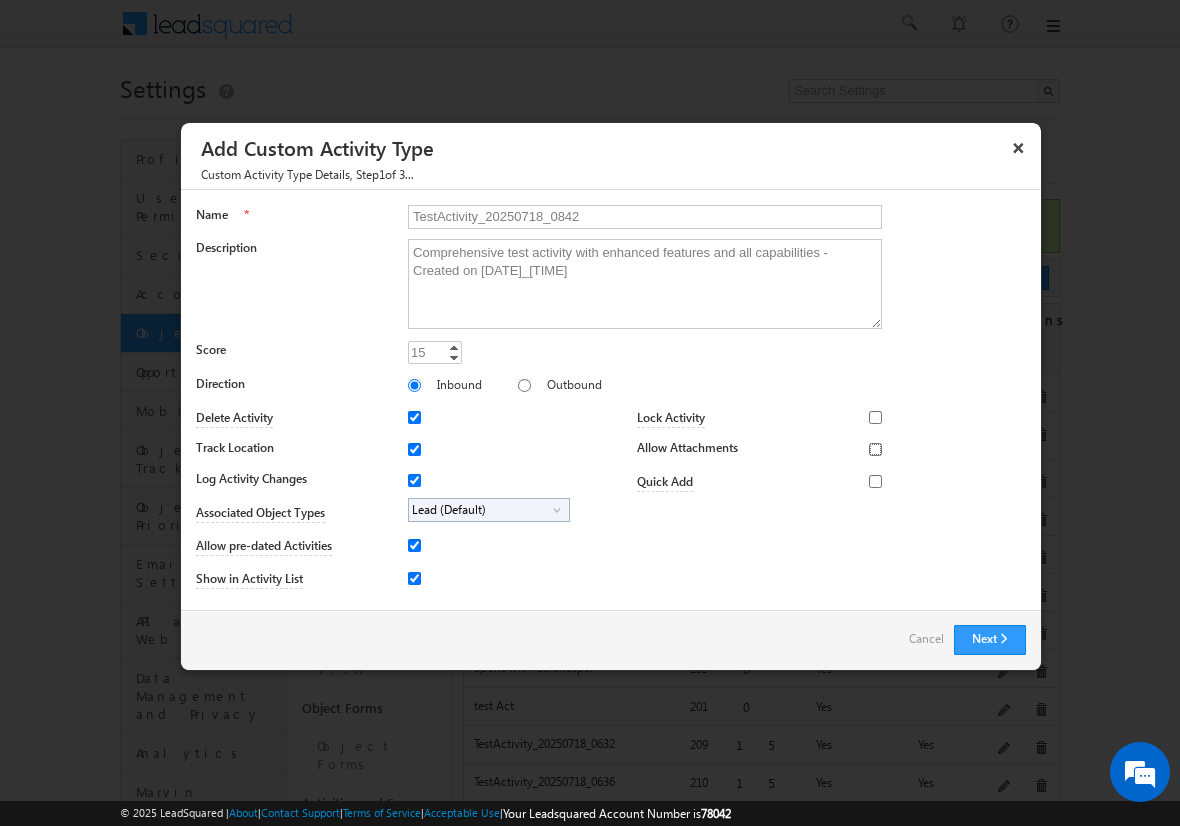 click on "Allow Attachments" at bounding box center (875, 449) 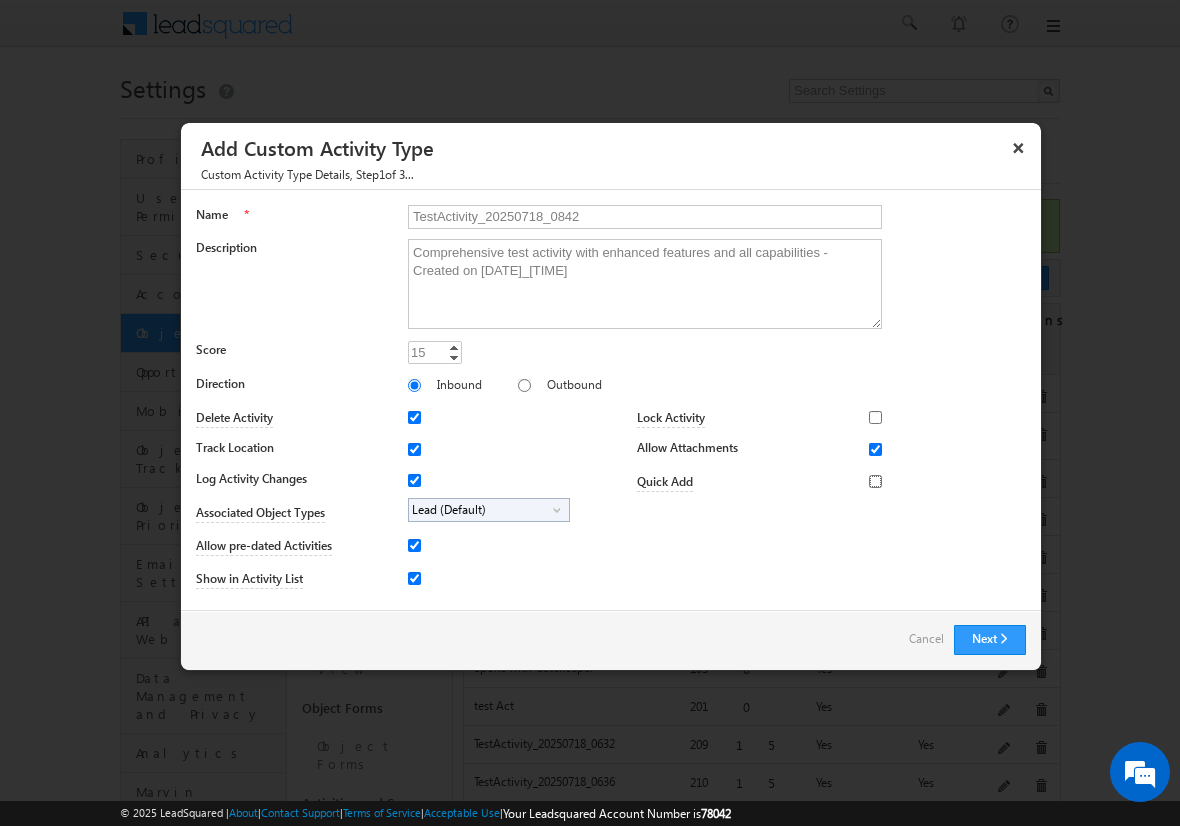 click on "Quick Add" at bounding box center (875, 481) 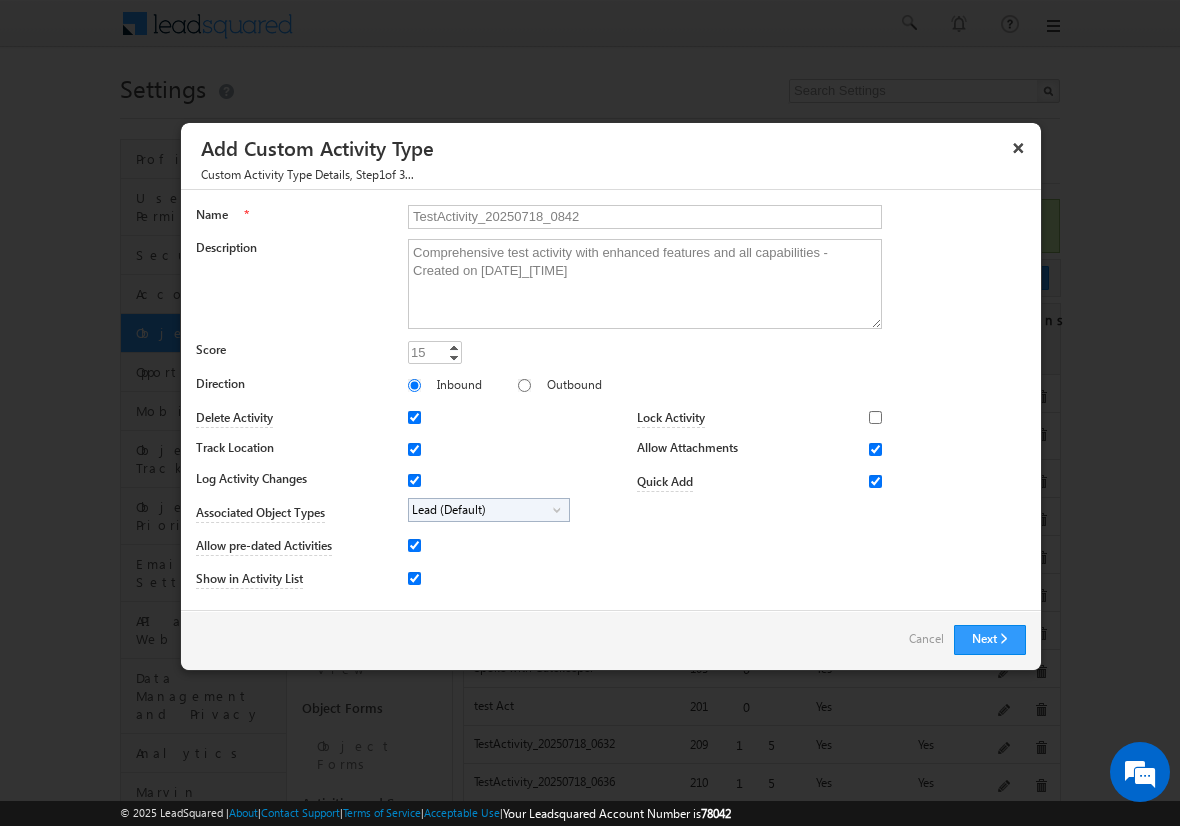click on "Lead (Default)" at bounding box center (481, 510) 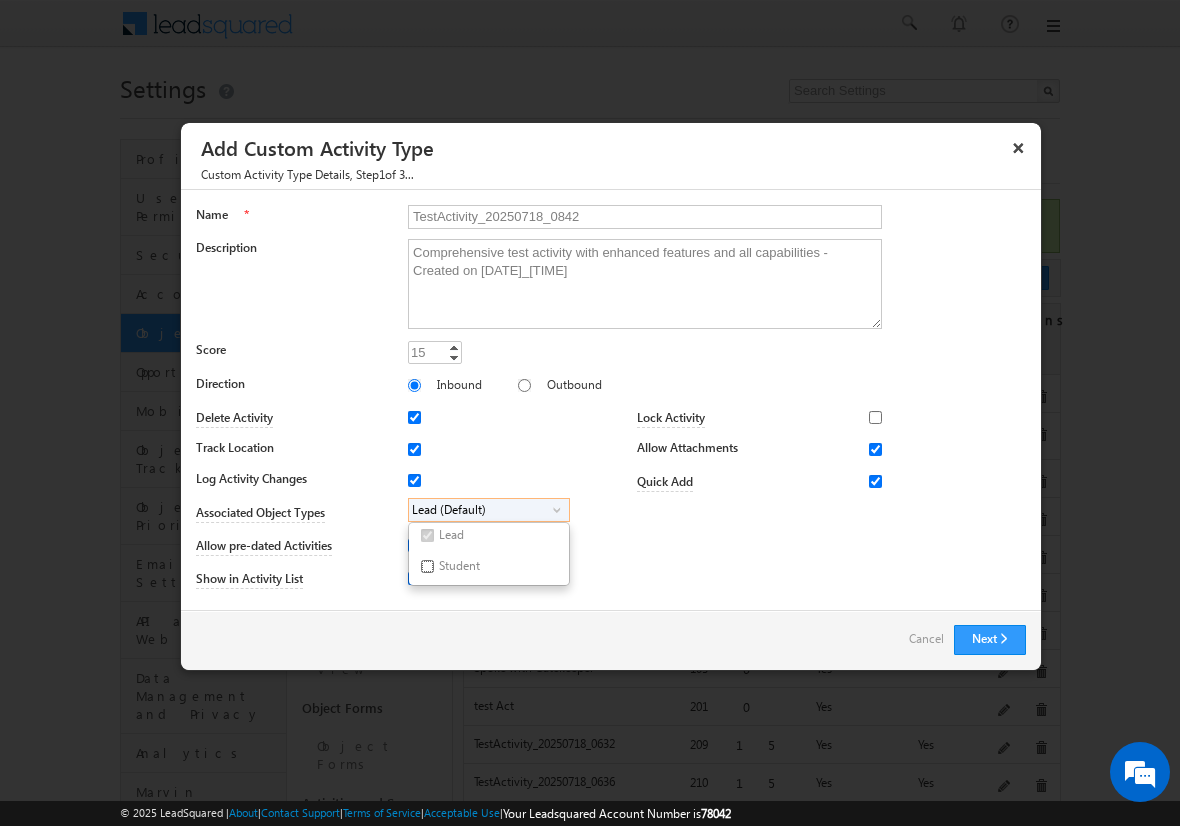 click on "Student" at bounding box center [427, 566] 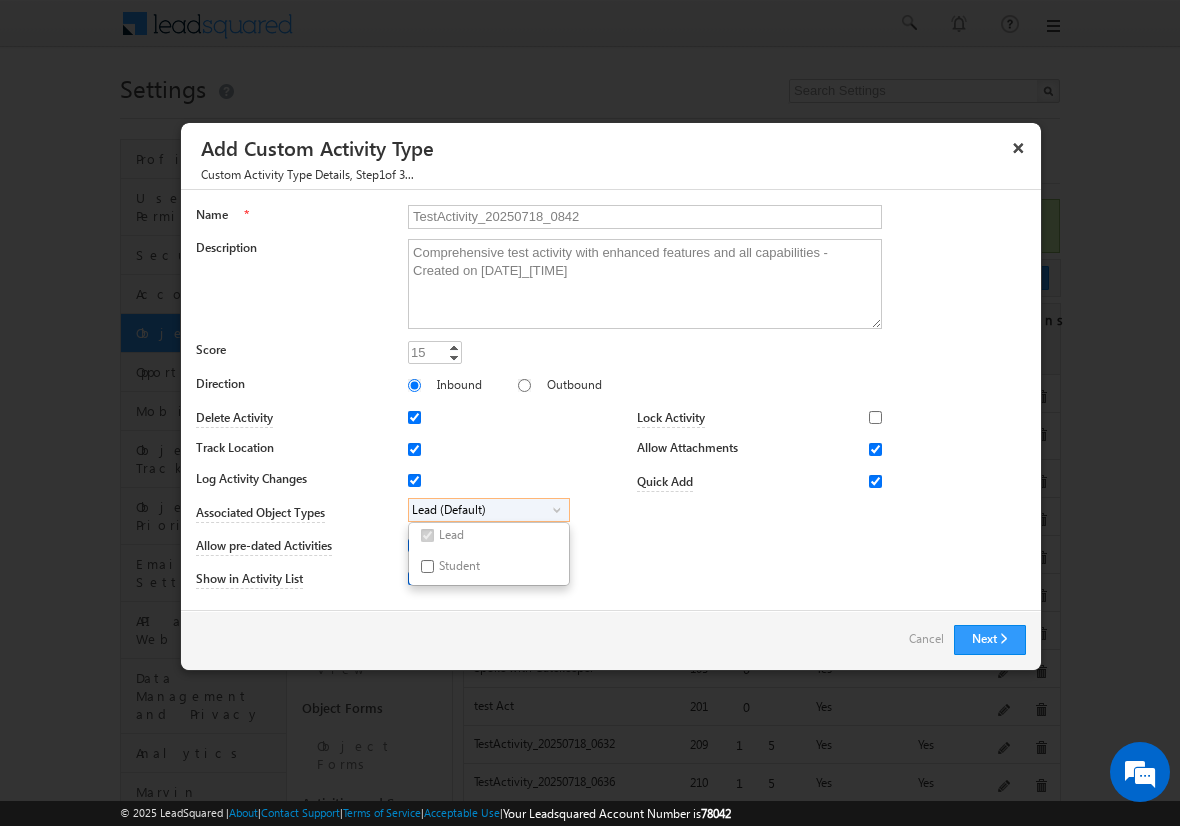 checkbox on "true" 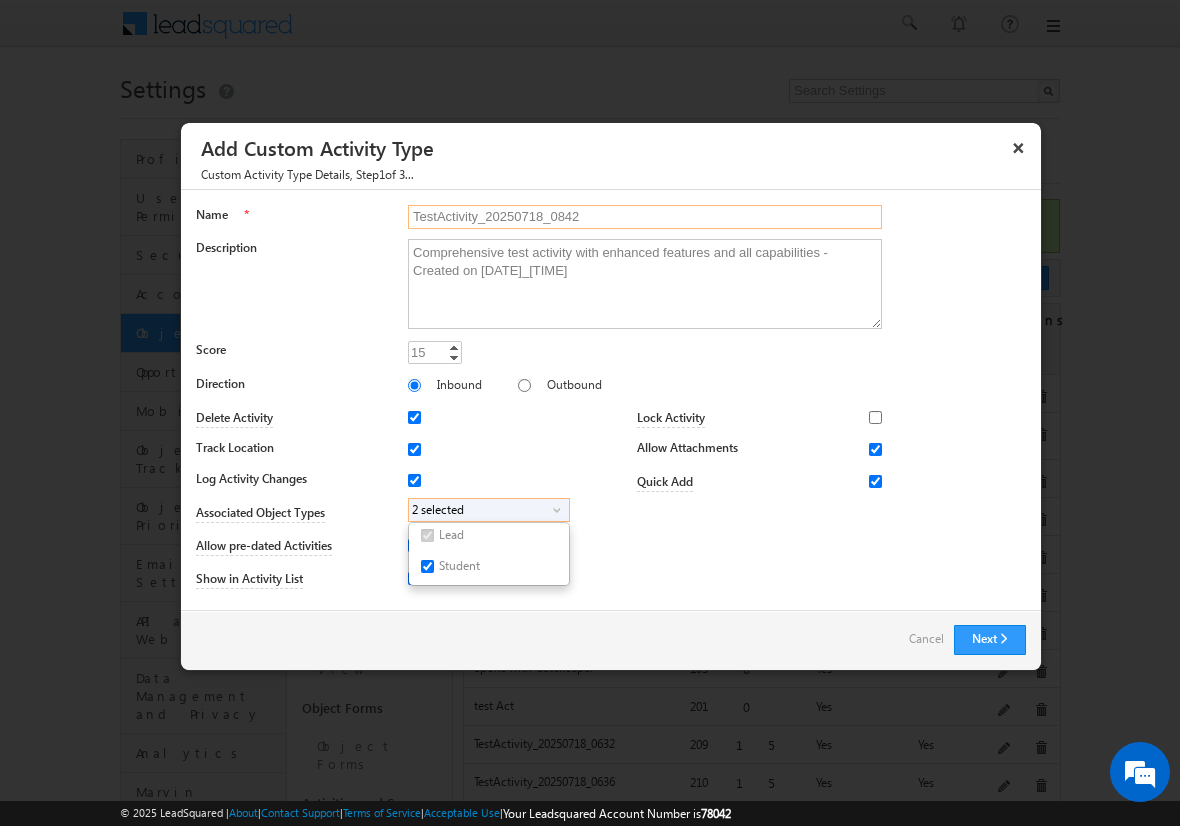 click on "TestActivity_20250718_0842" at bounding box center [645, 217] 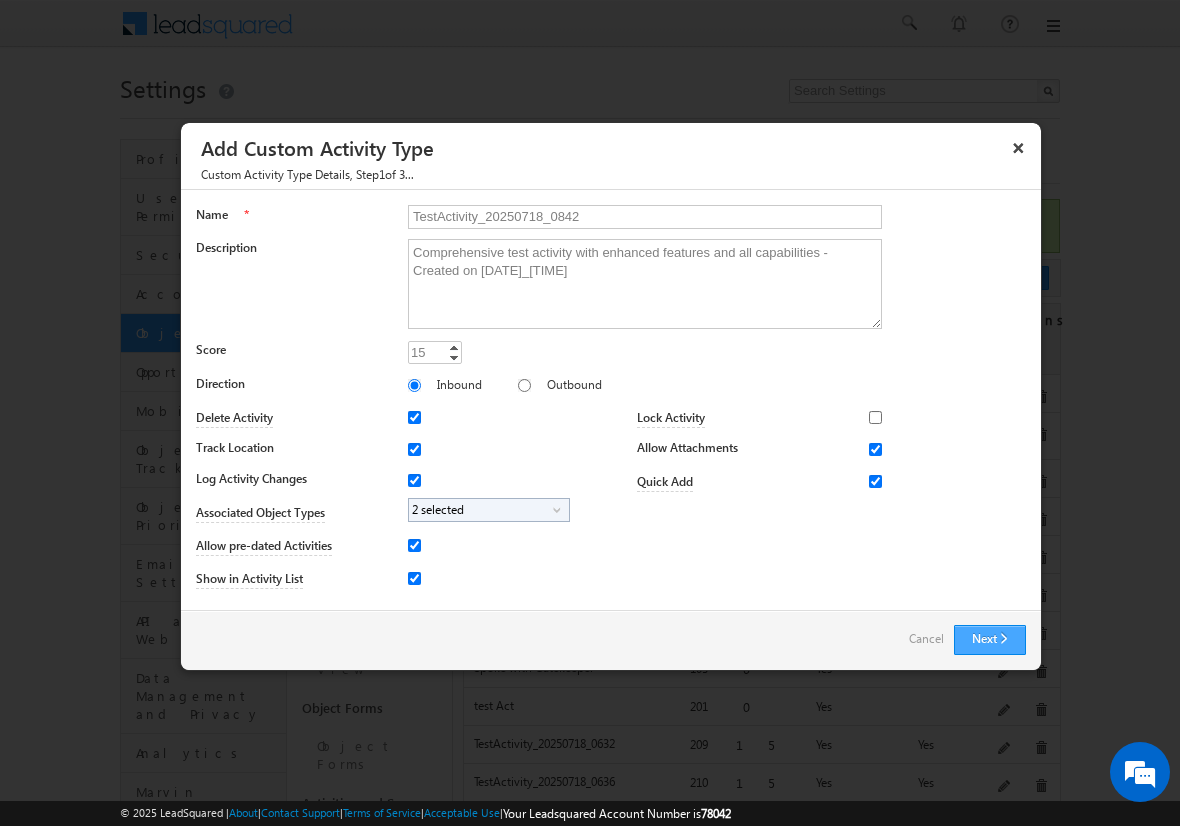 click on "Next" at bounding box center [990, 640] 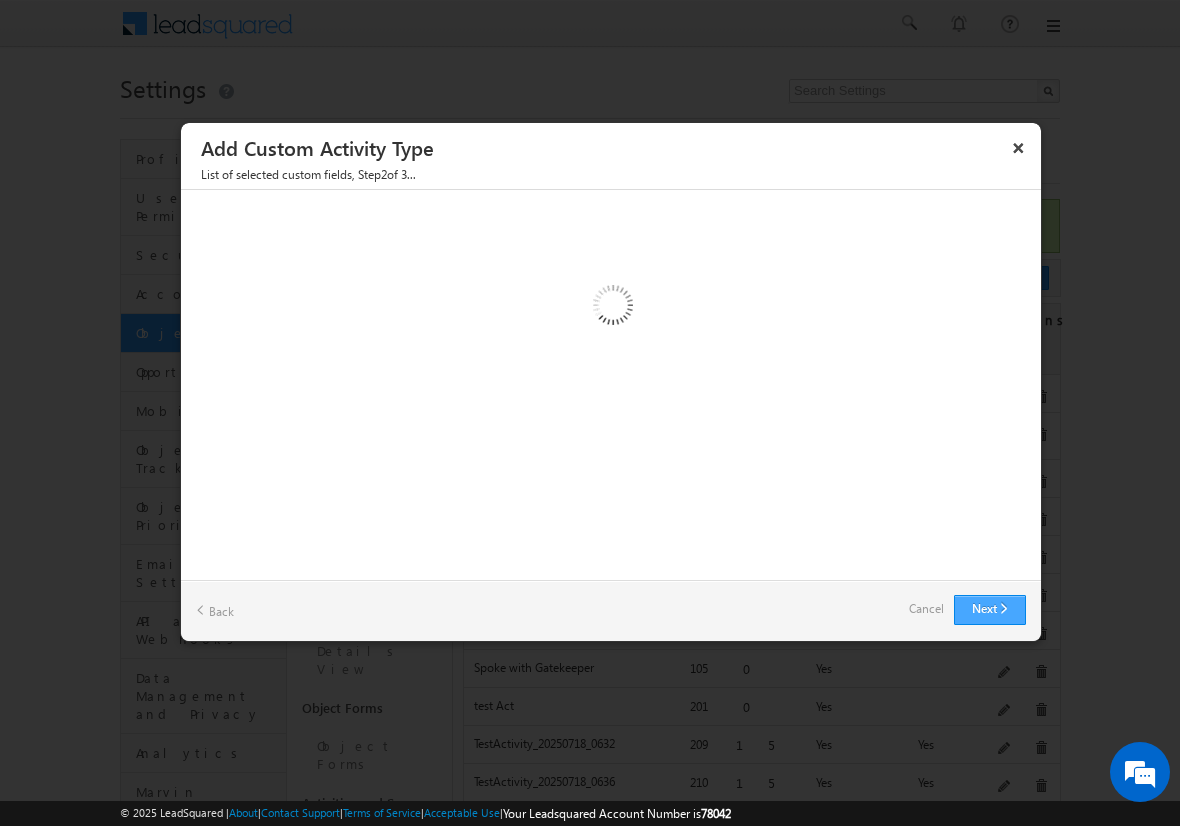 type 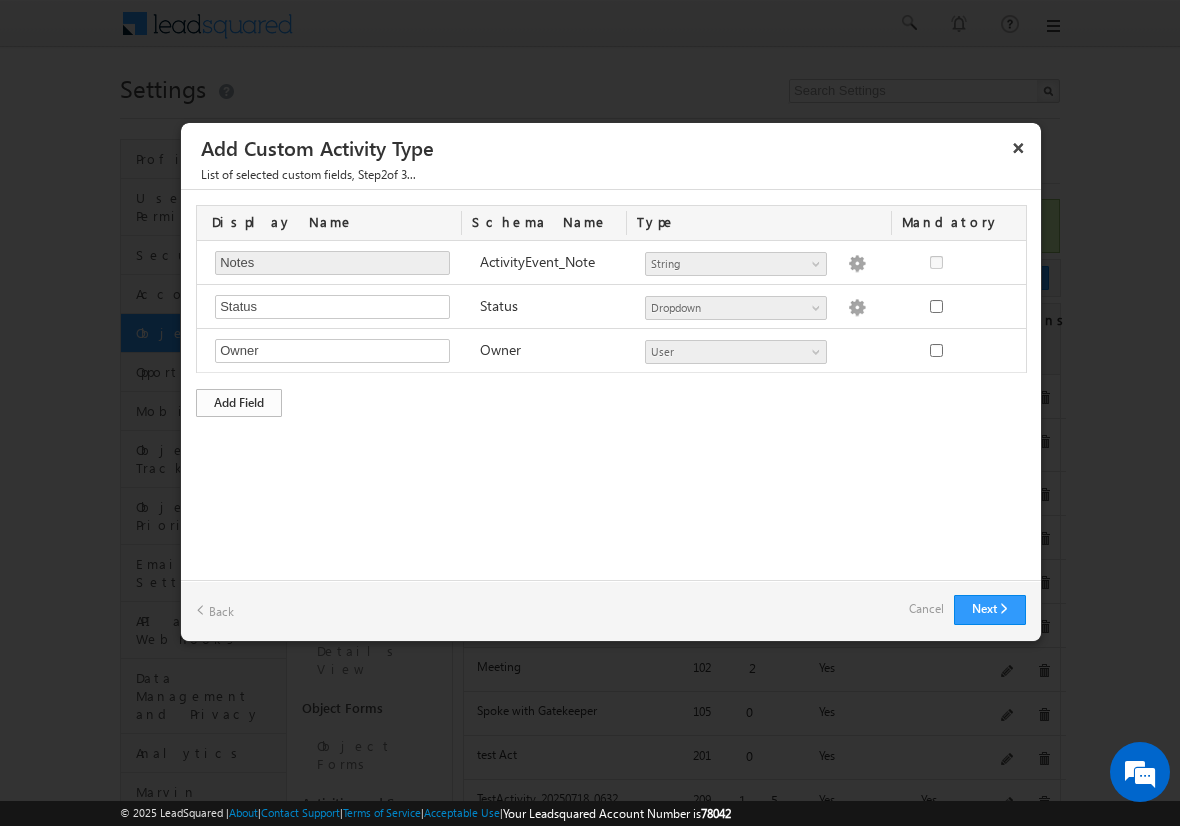 click on "Add Field" at bounding box center (239, 403) 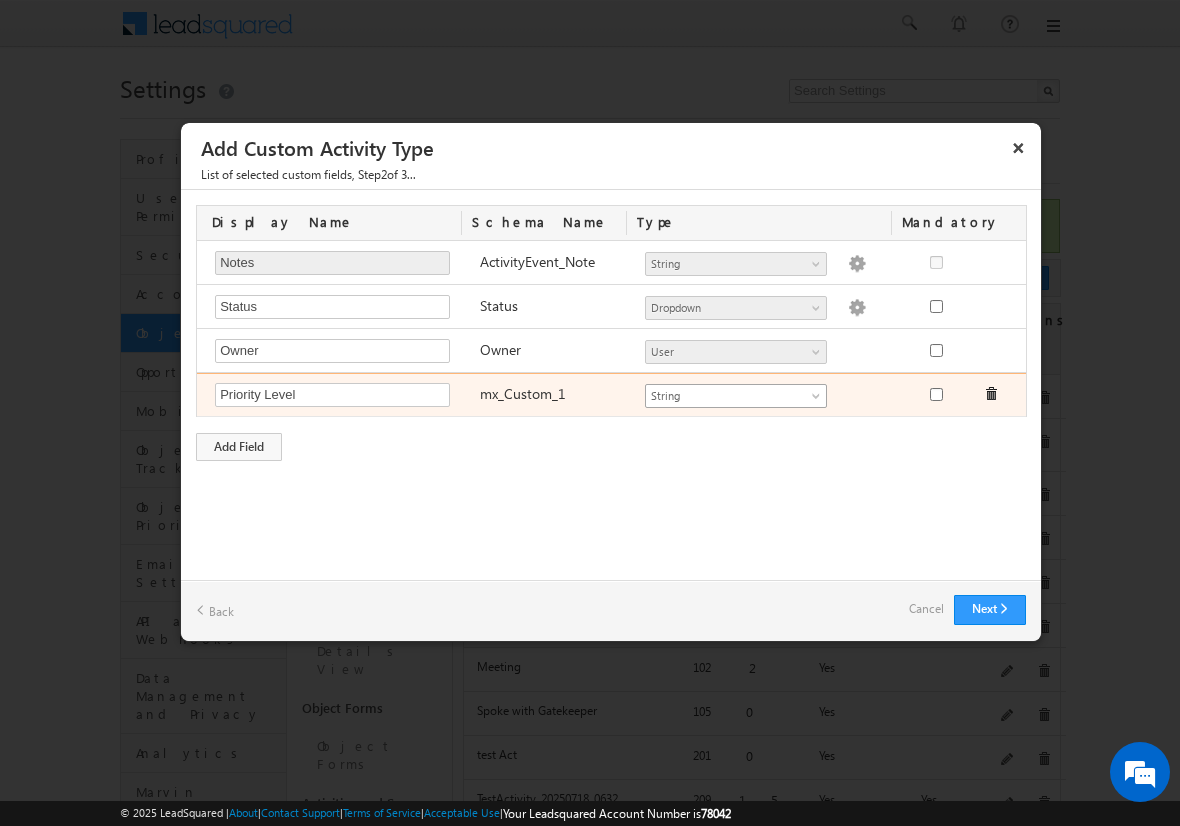 type on "Priority Level" 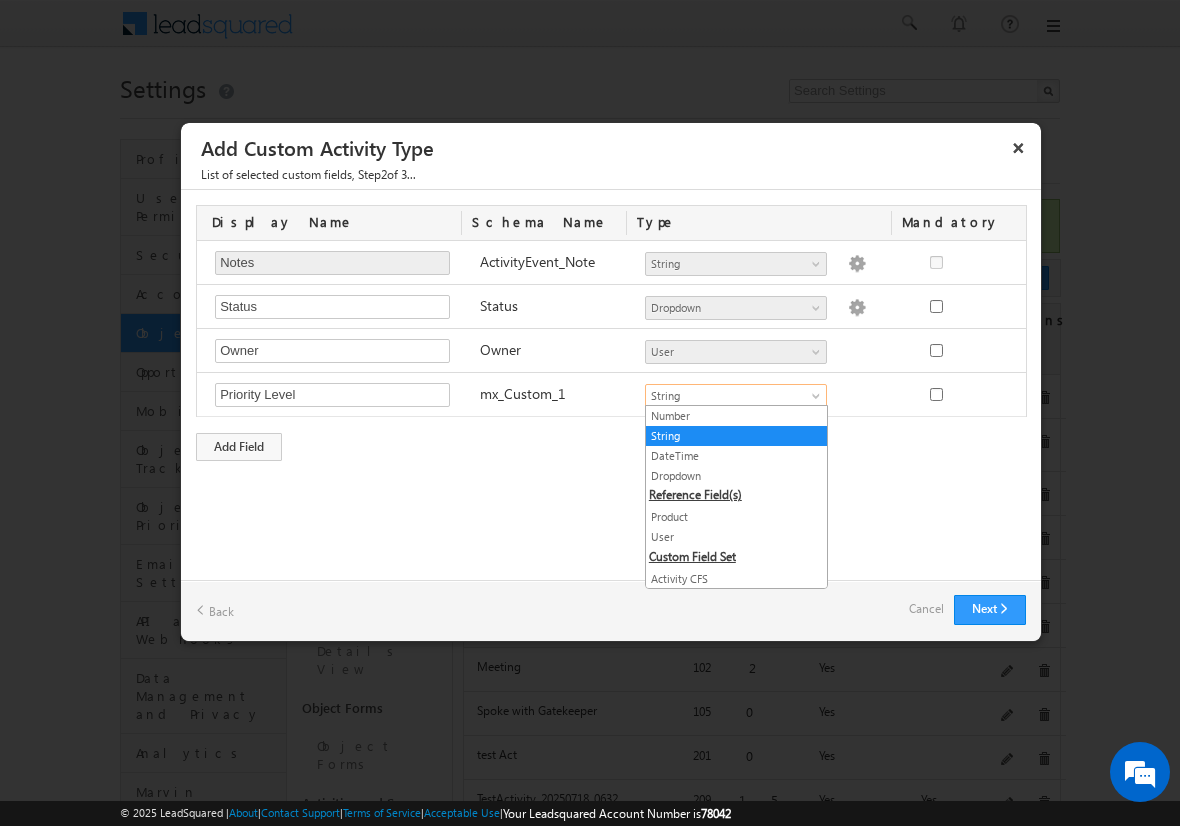 click on "Cancel" at bounding box center [926, 609] 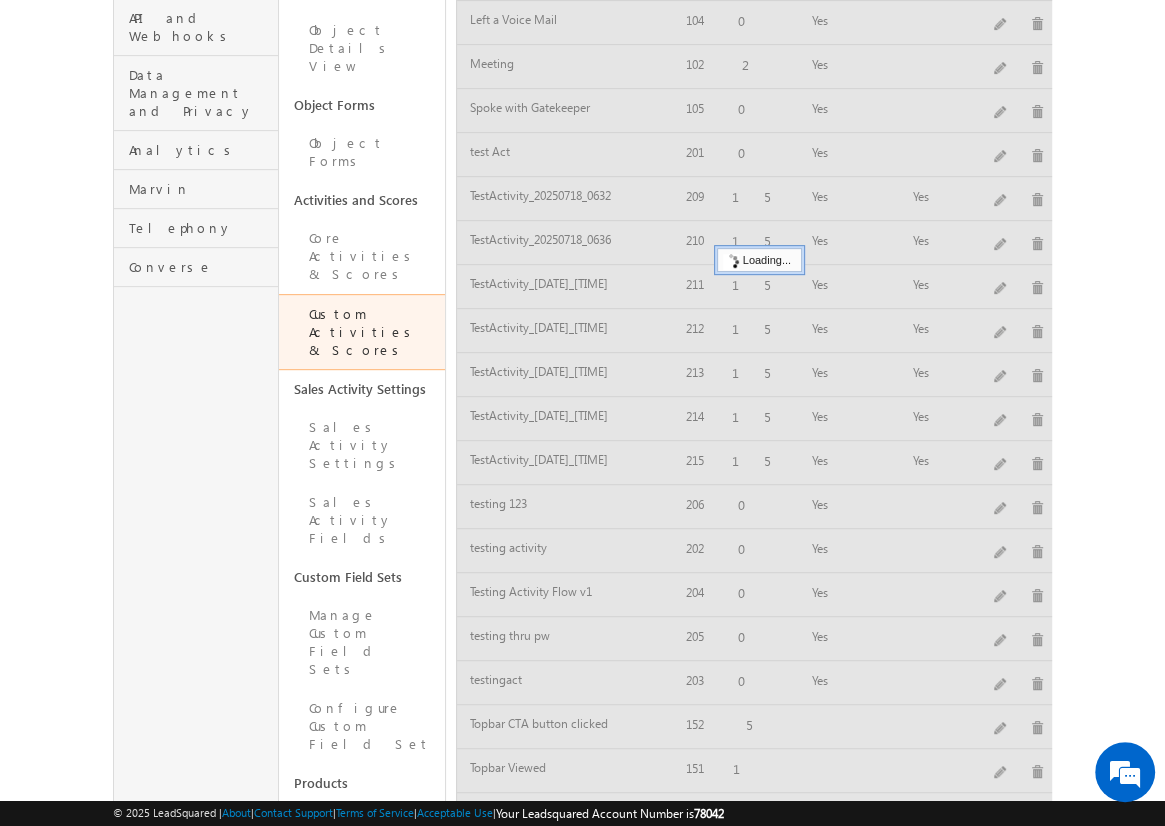 scroll, scrollTop: 604, scrollLeft: 0, axis: vertical 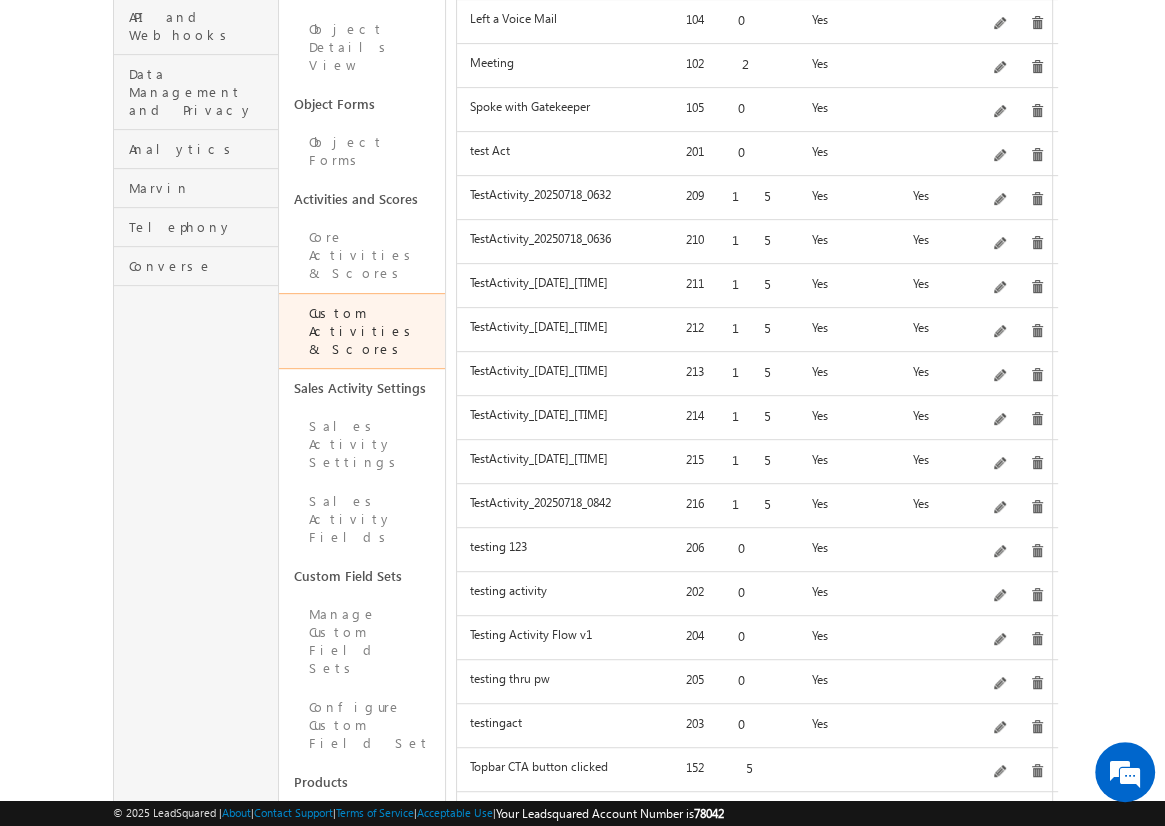 click on "Add" at bounding box center (1012, -326) 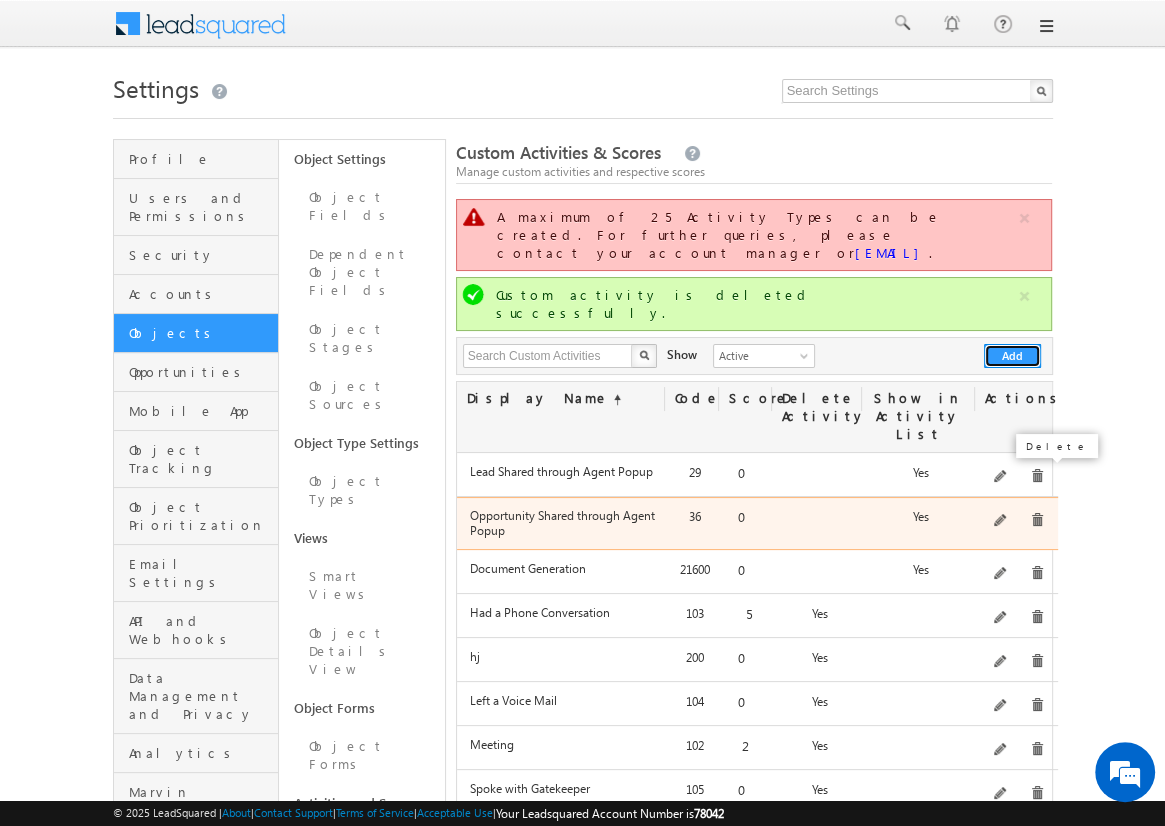 type 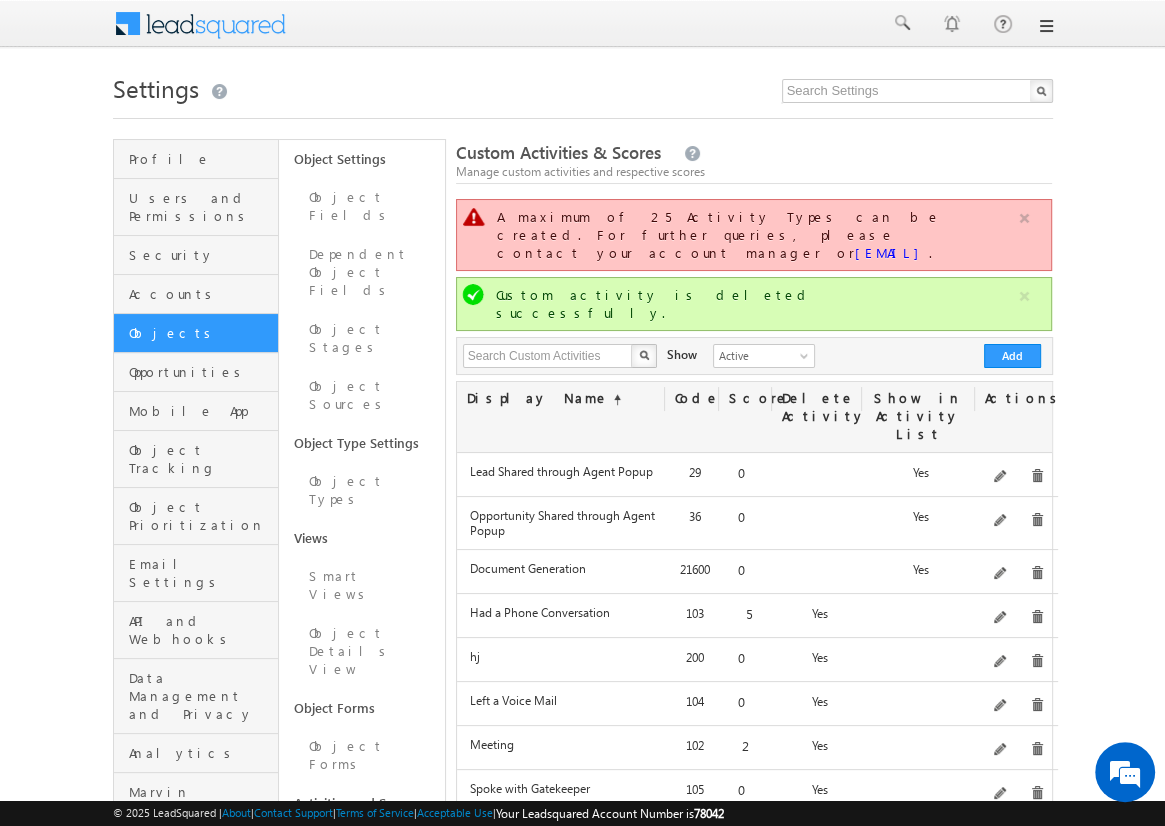 click at bounding box center [1024, 218] 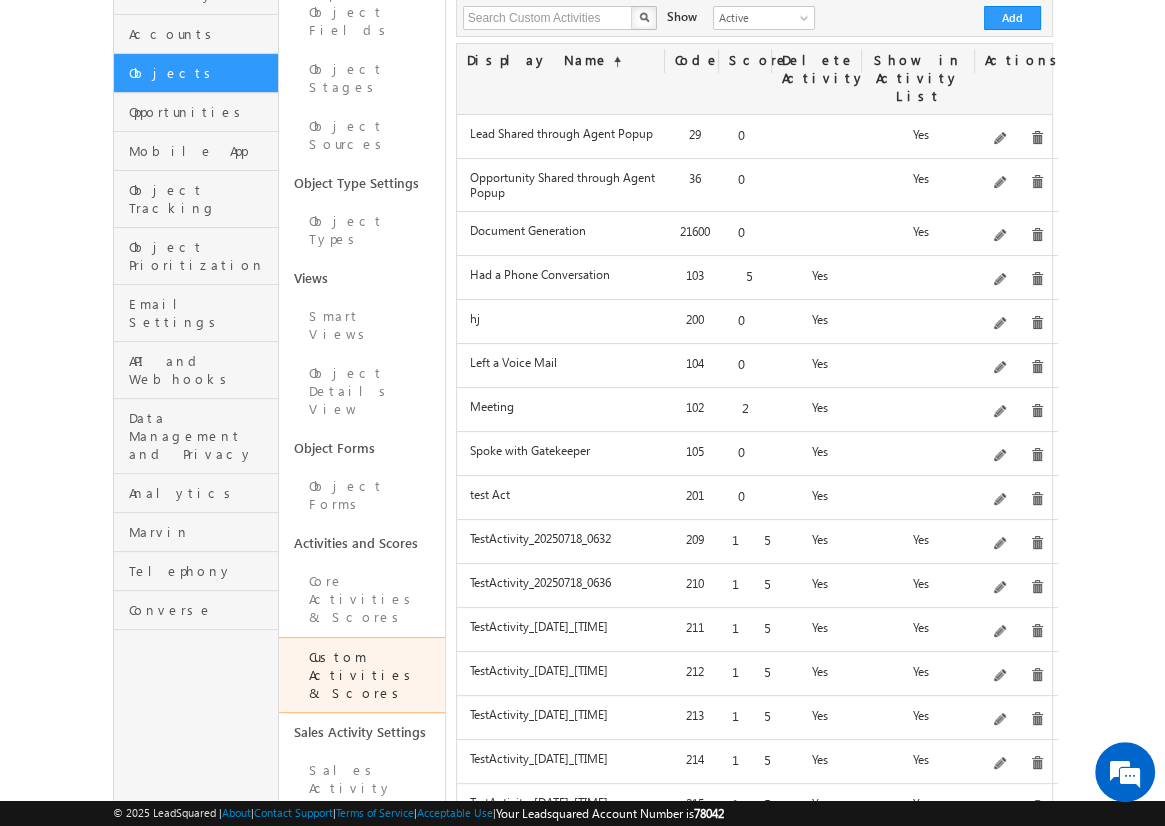 scroll, scrollTop: 480, scrollLeft: 0, axis: vertical 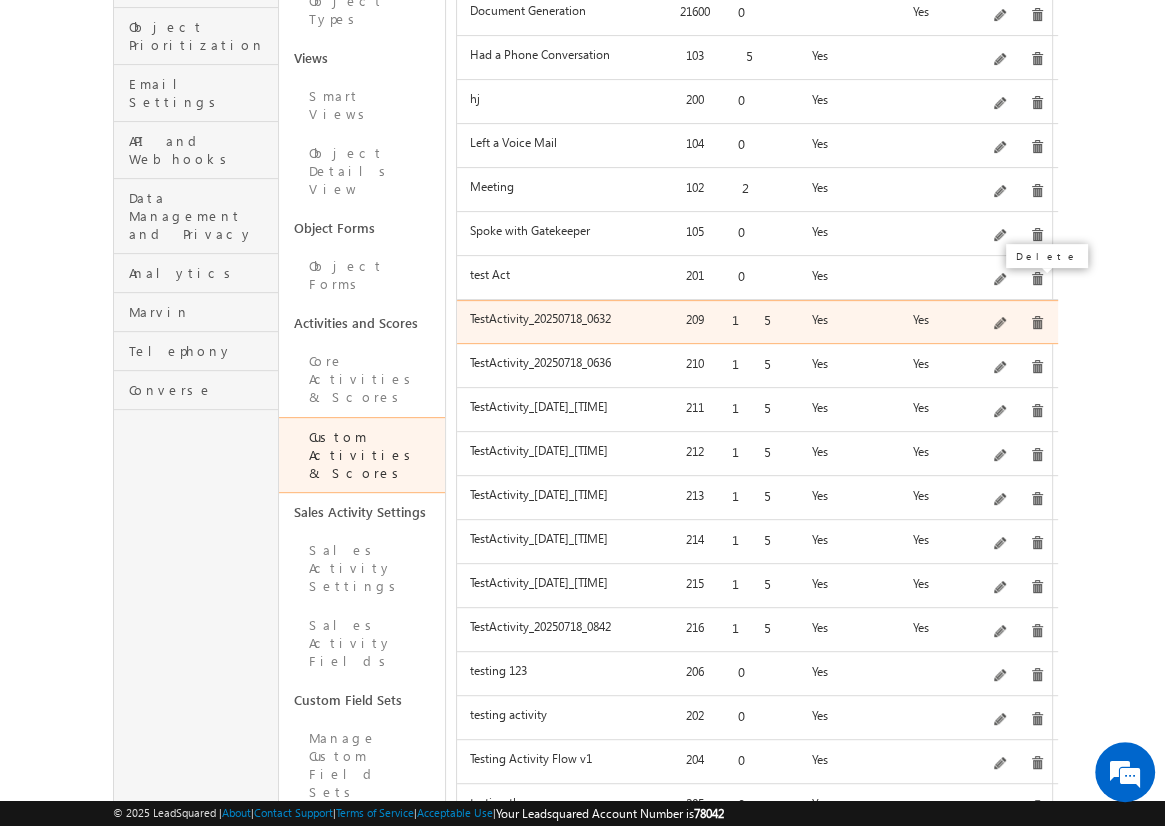 click at bounding box center [1037, 323] 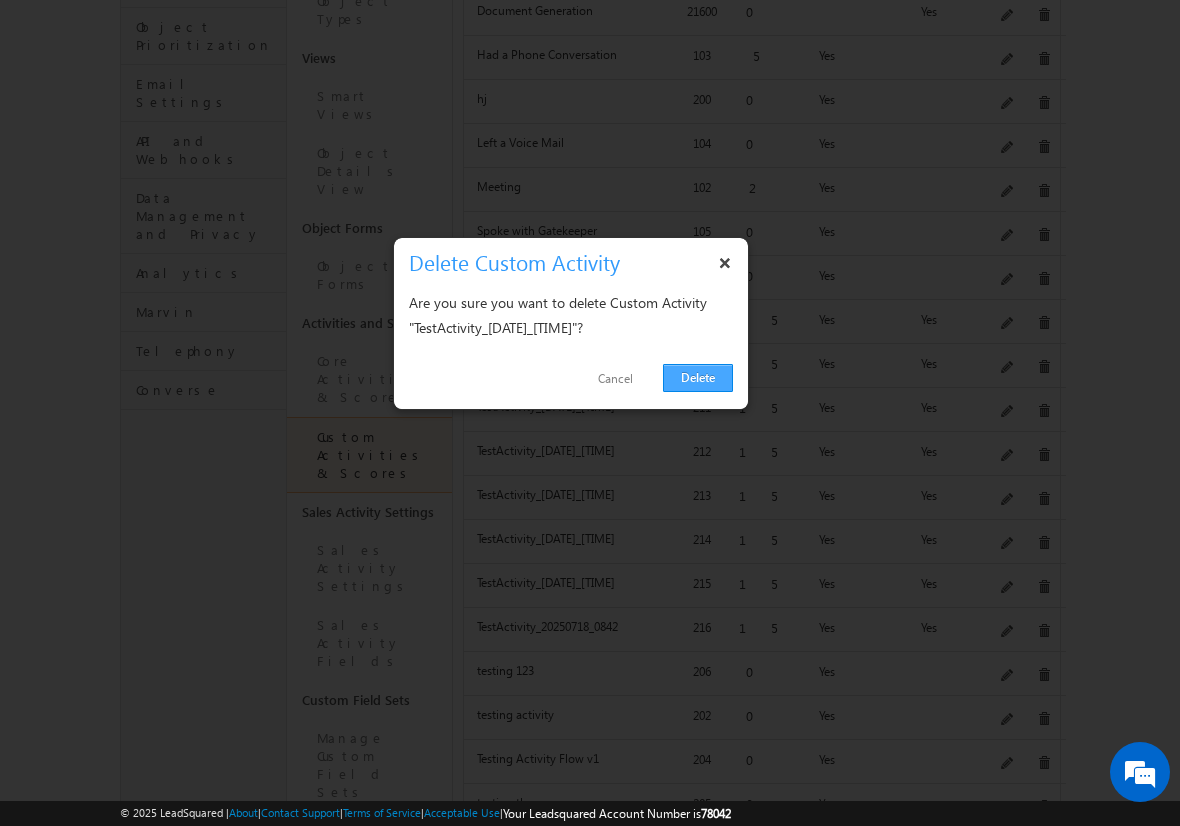 click on "Delete" at bounding box center (698, 378) 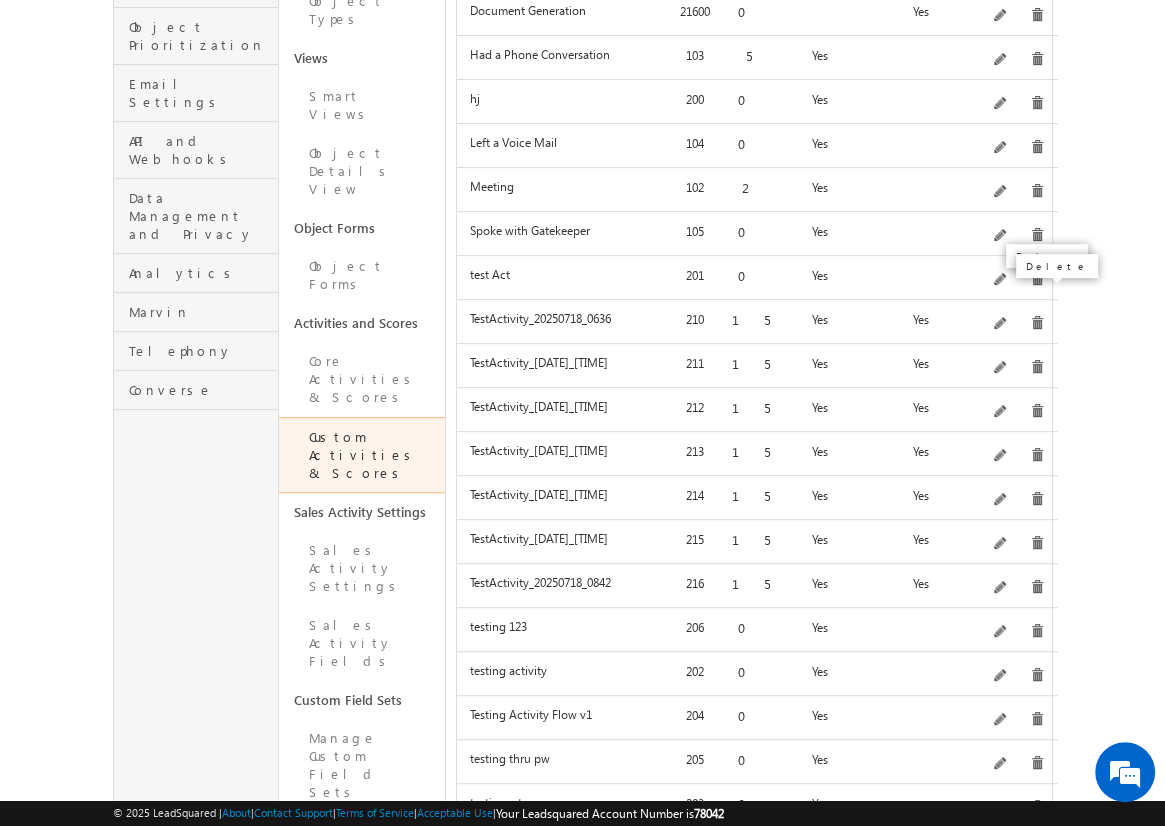 click at bounding box center [1037, 323] 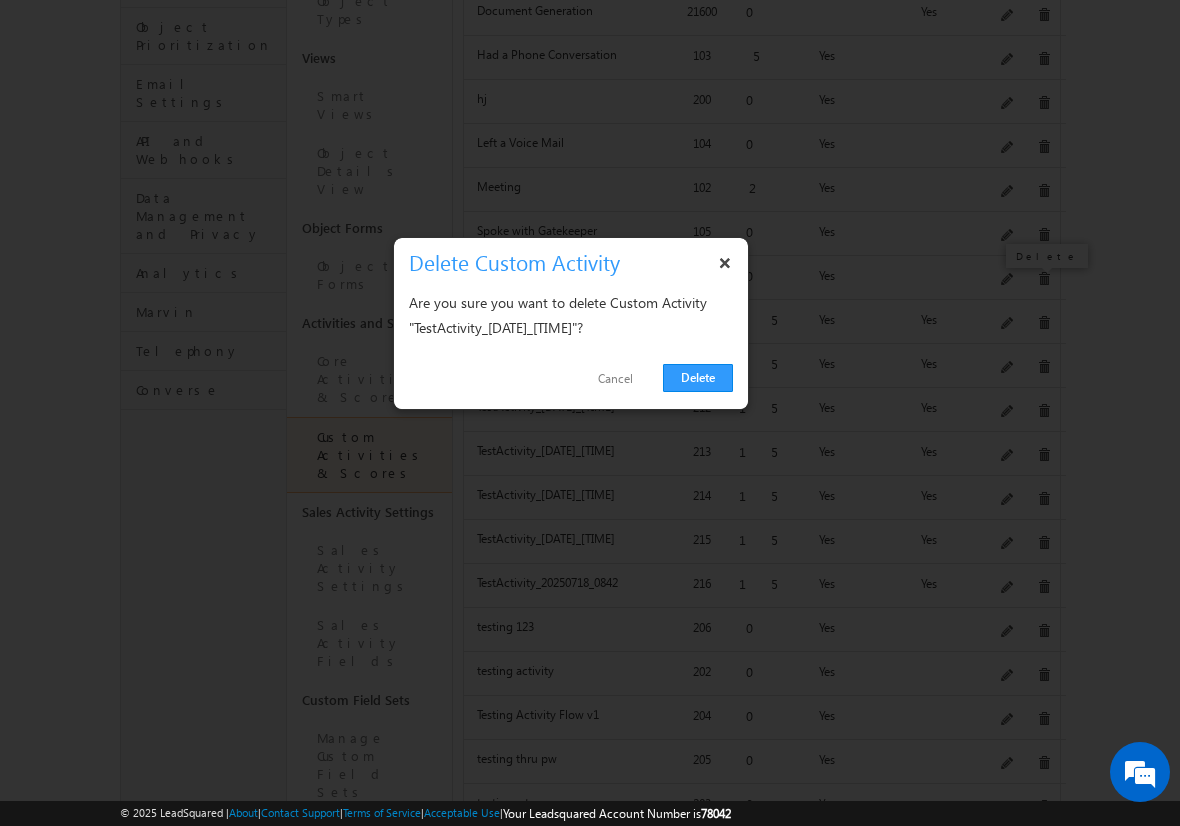 click on "Delete" at bounding box center [698, 378] 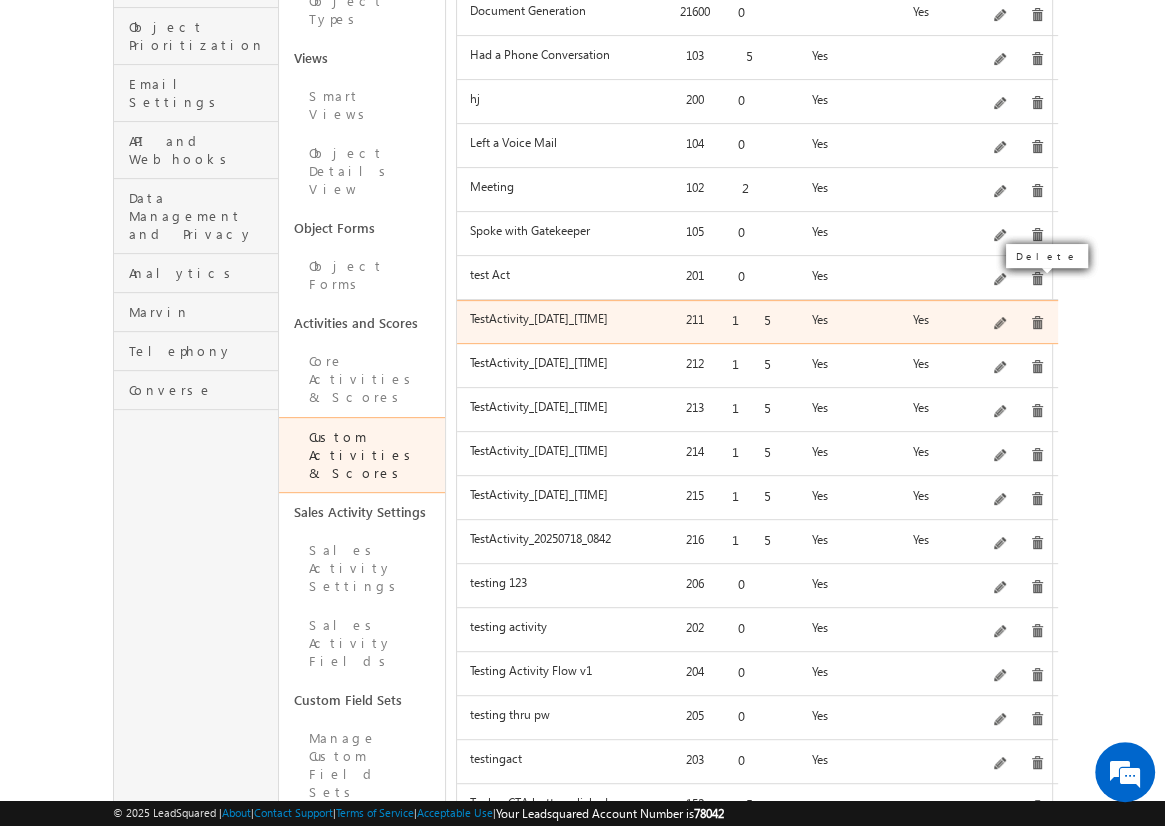 click at bounding box center (1037, 323) 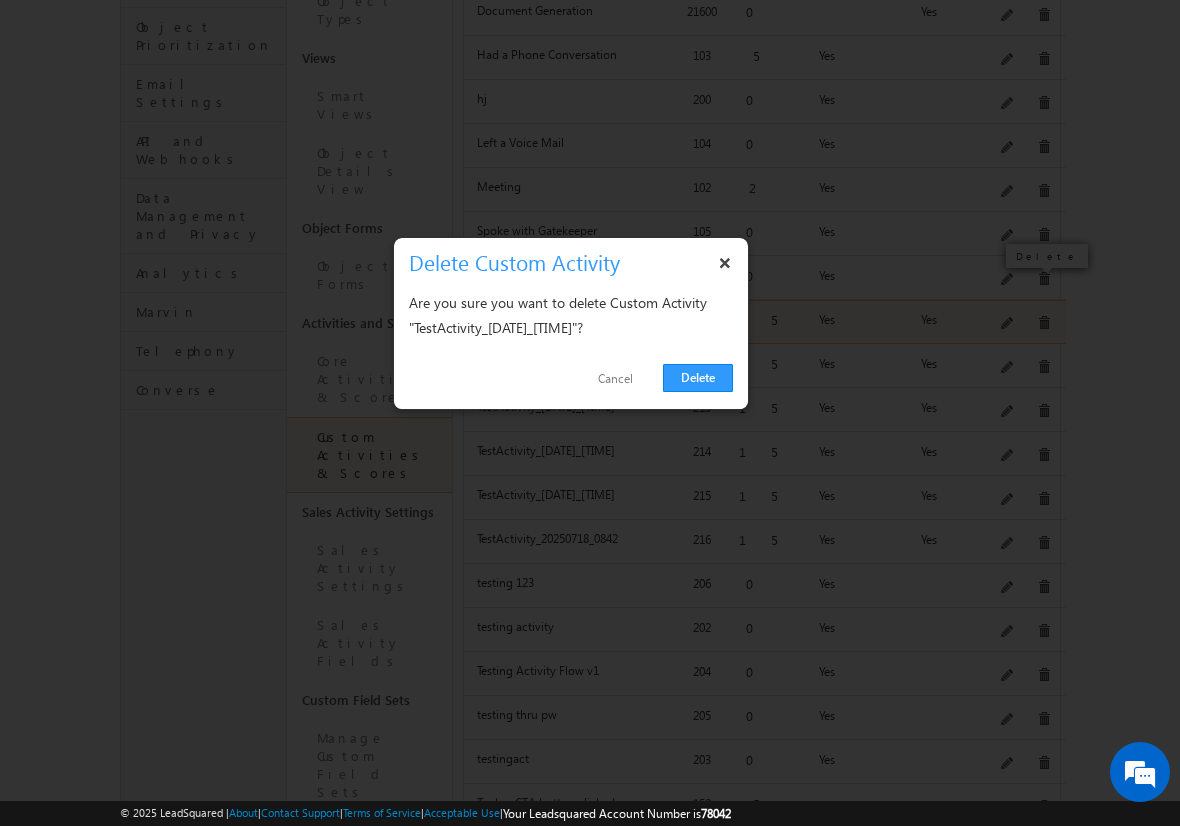 click on "Delete" at bounding box center (698, 378) 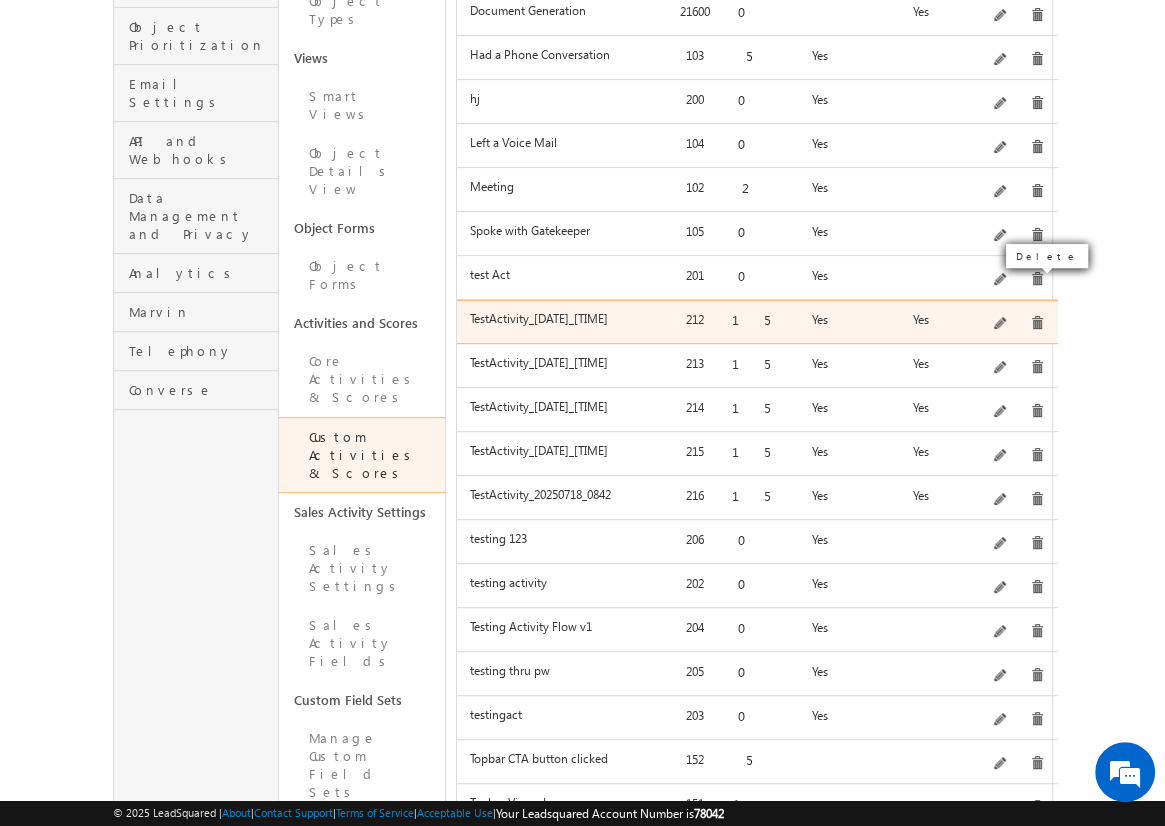 click on "Comprehensive test activity with enhanced features and all capabilities - Created on 20250718_0818" at bounding box center (1016, 324) 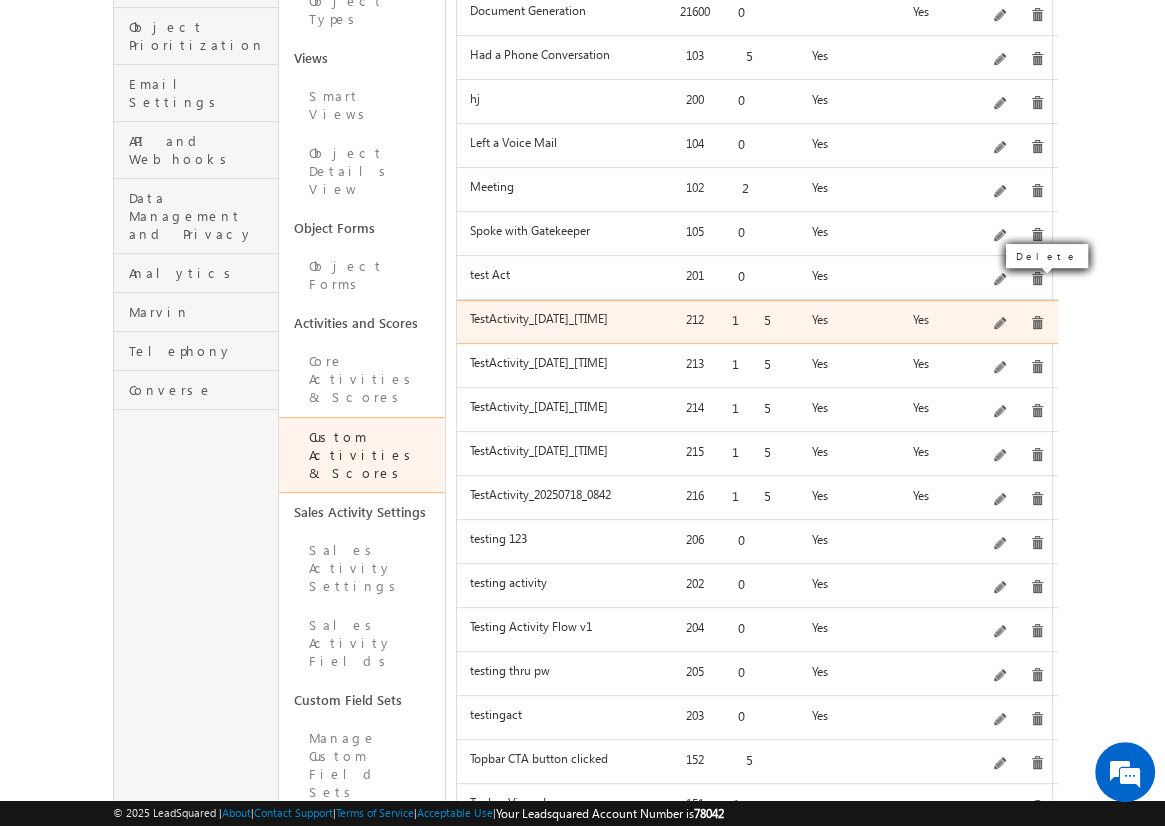 click at bounding box center (1037, 323) 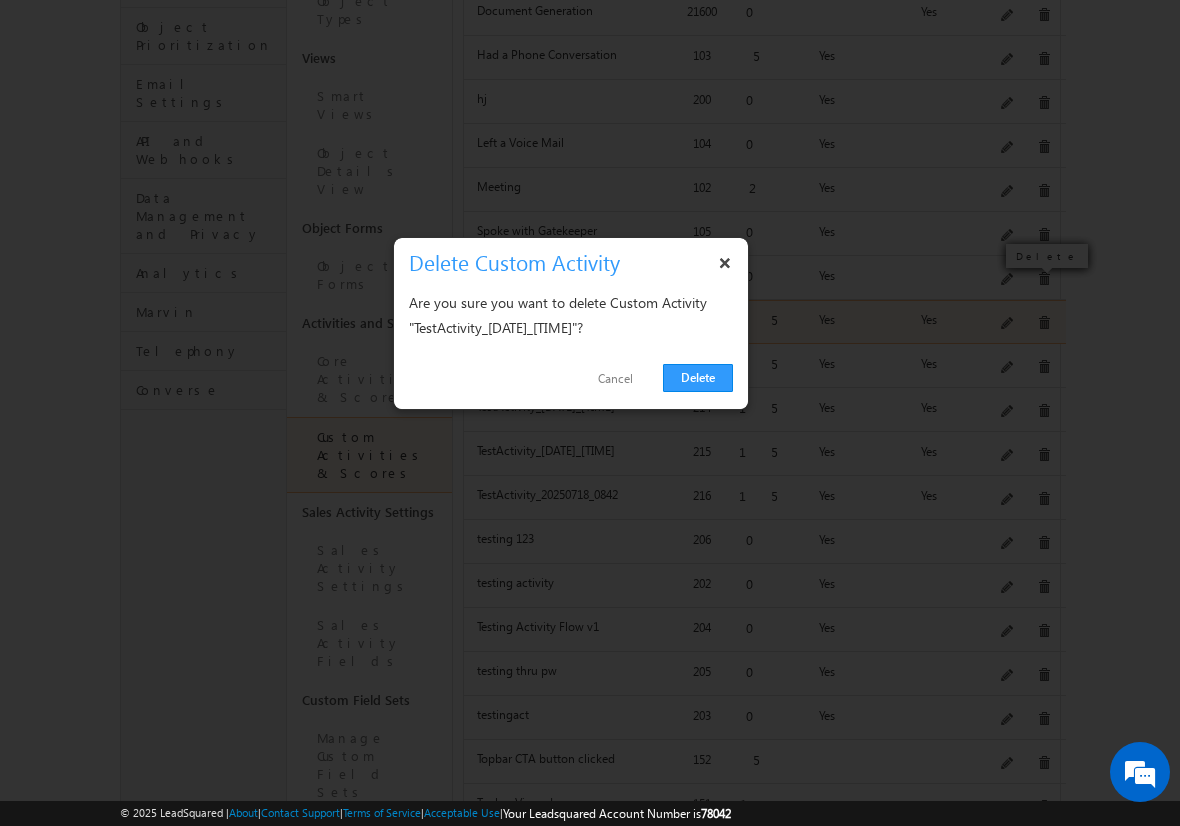click on "Delete" at bounding box center [698, 378] 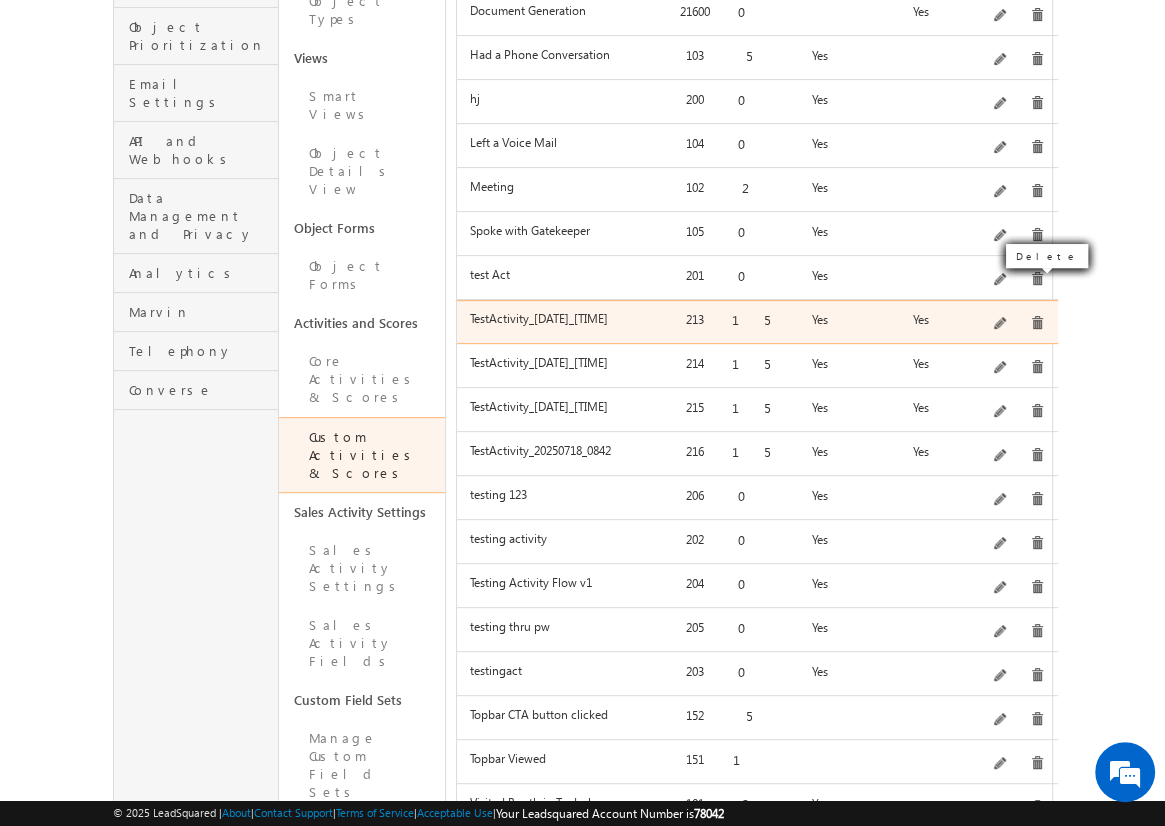 click at bounding box center [1037, 323] 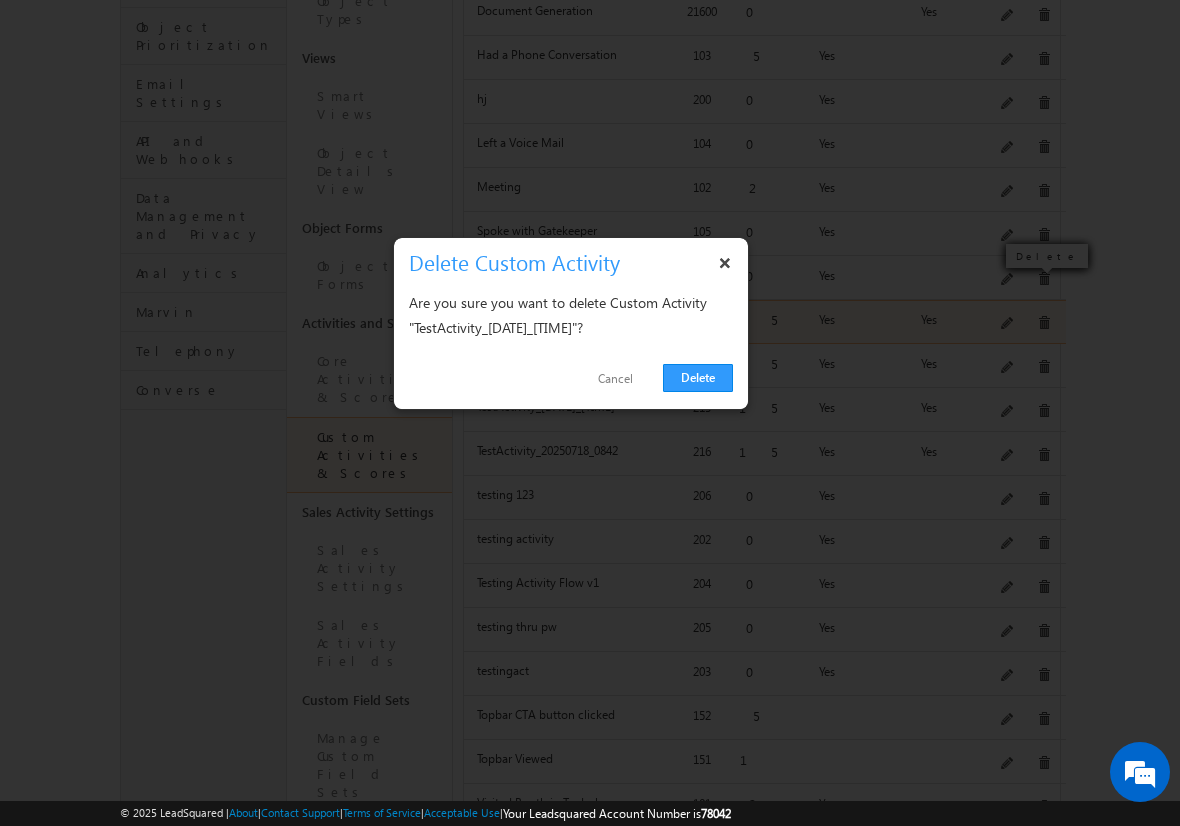 click on "Delete" at bounding box center (698, 378) 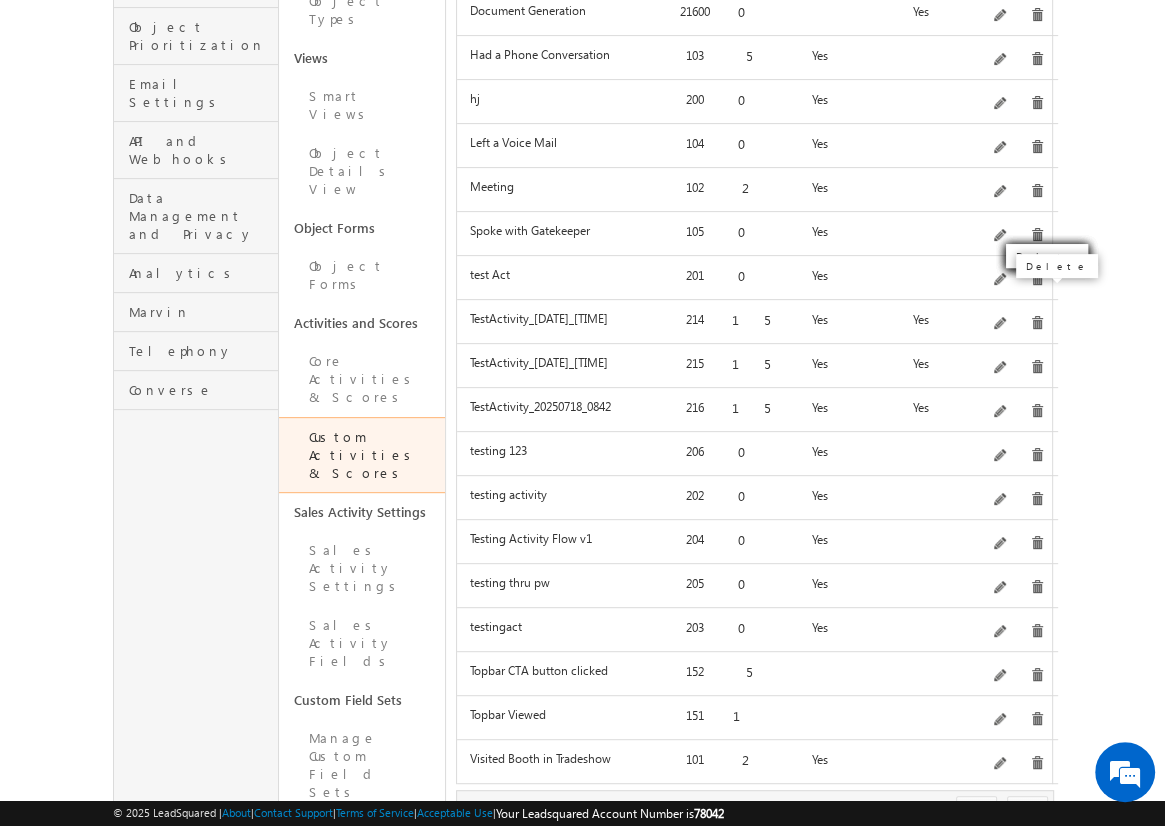 click at bounding box center [1037, 323] 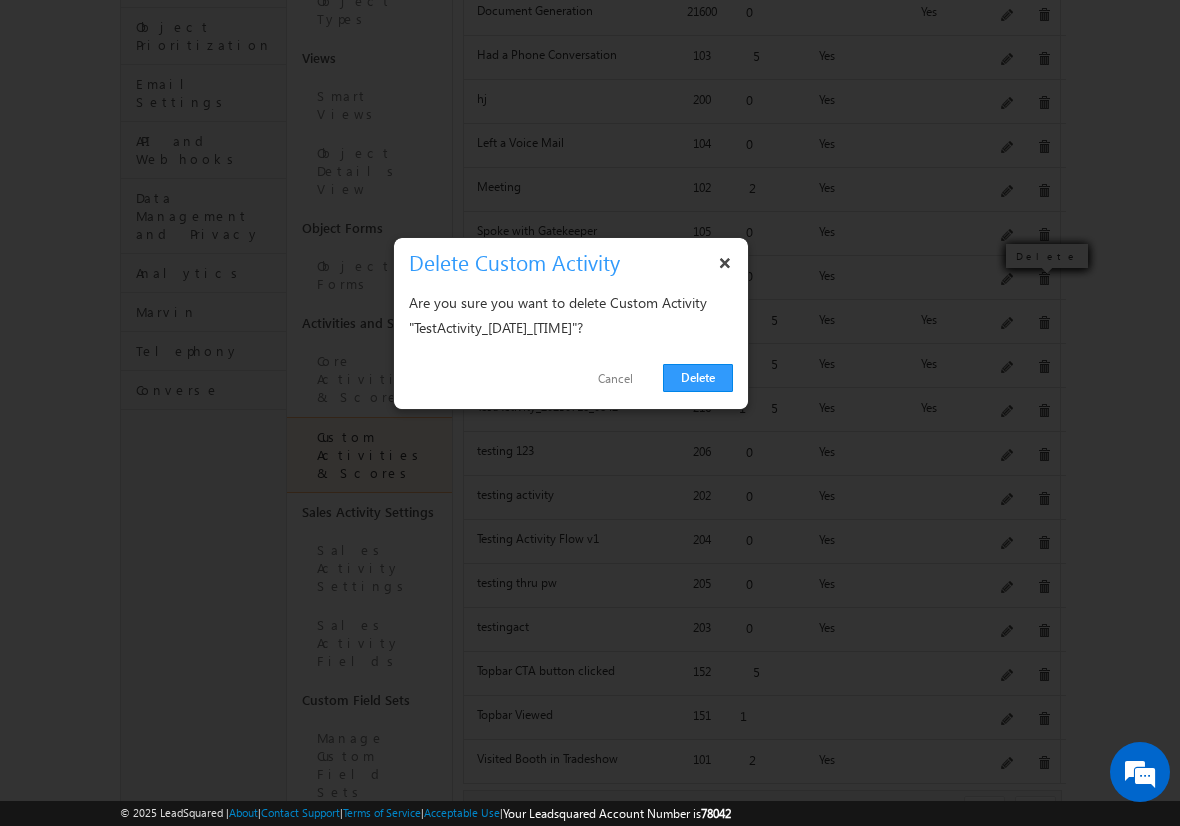 click on "Delete" at bounding box center [698, 378] 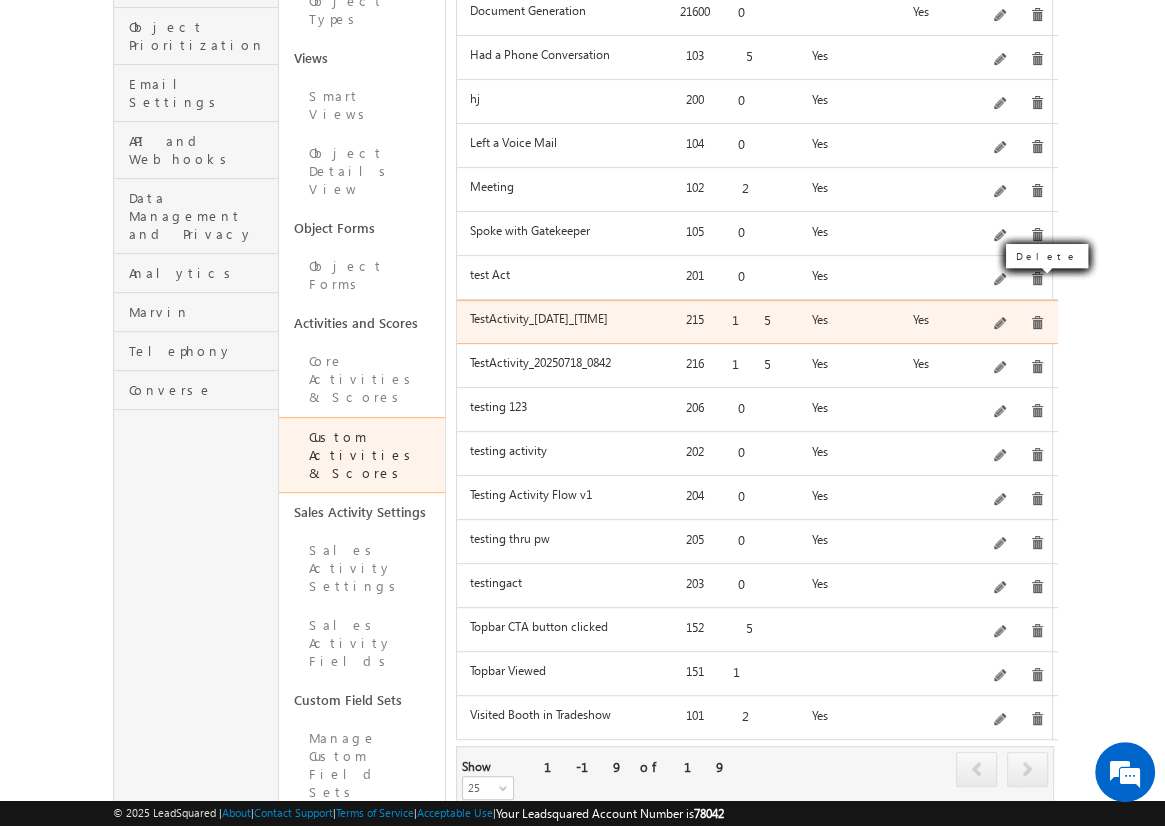 click at bounding box center (1037, 323) 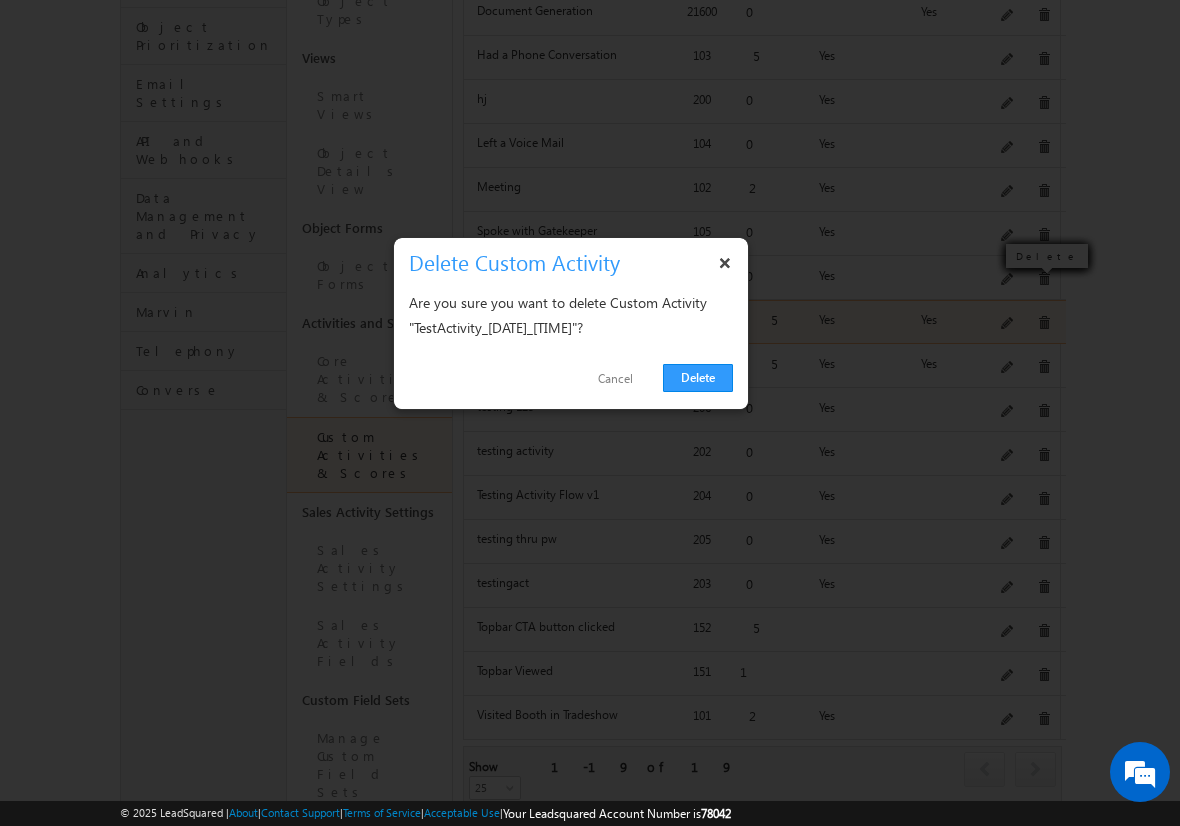click on "Delete" at bounding box center (698, 378) 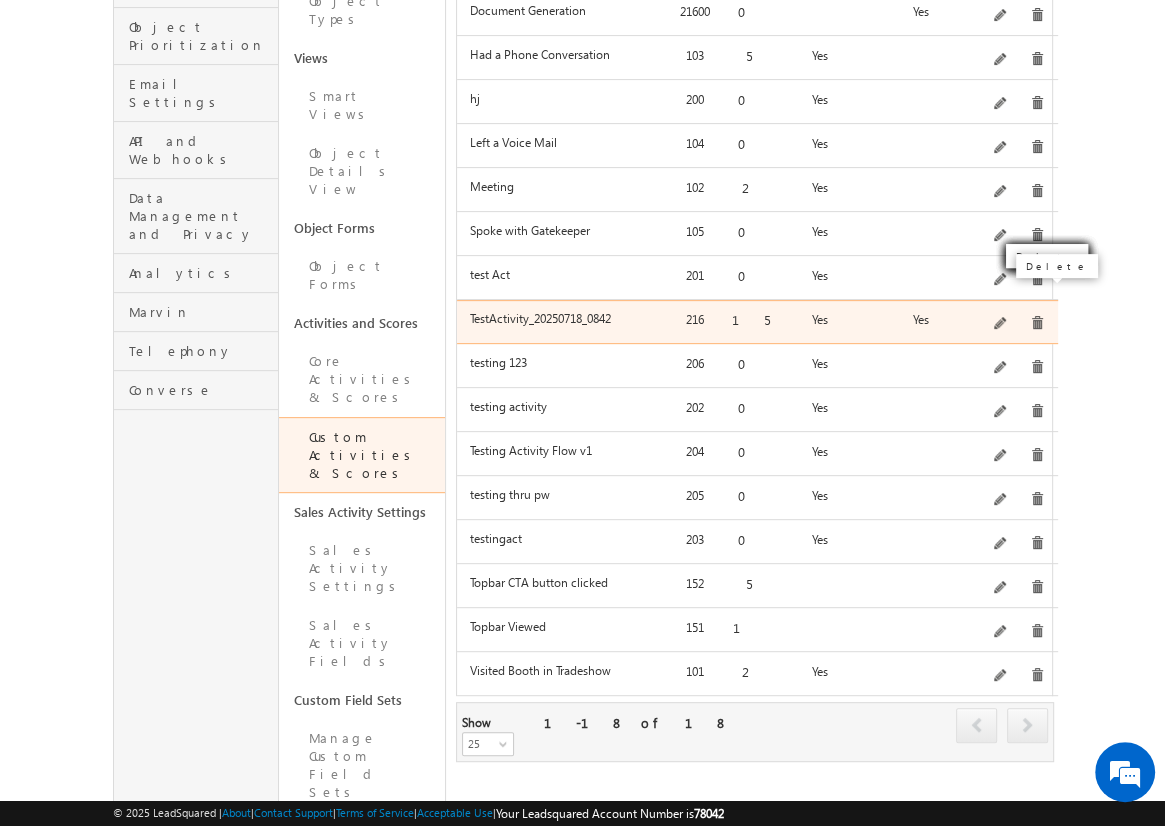 click at bounding box center [1037, 323] 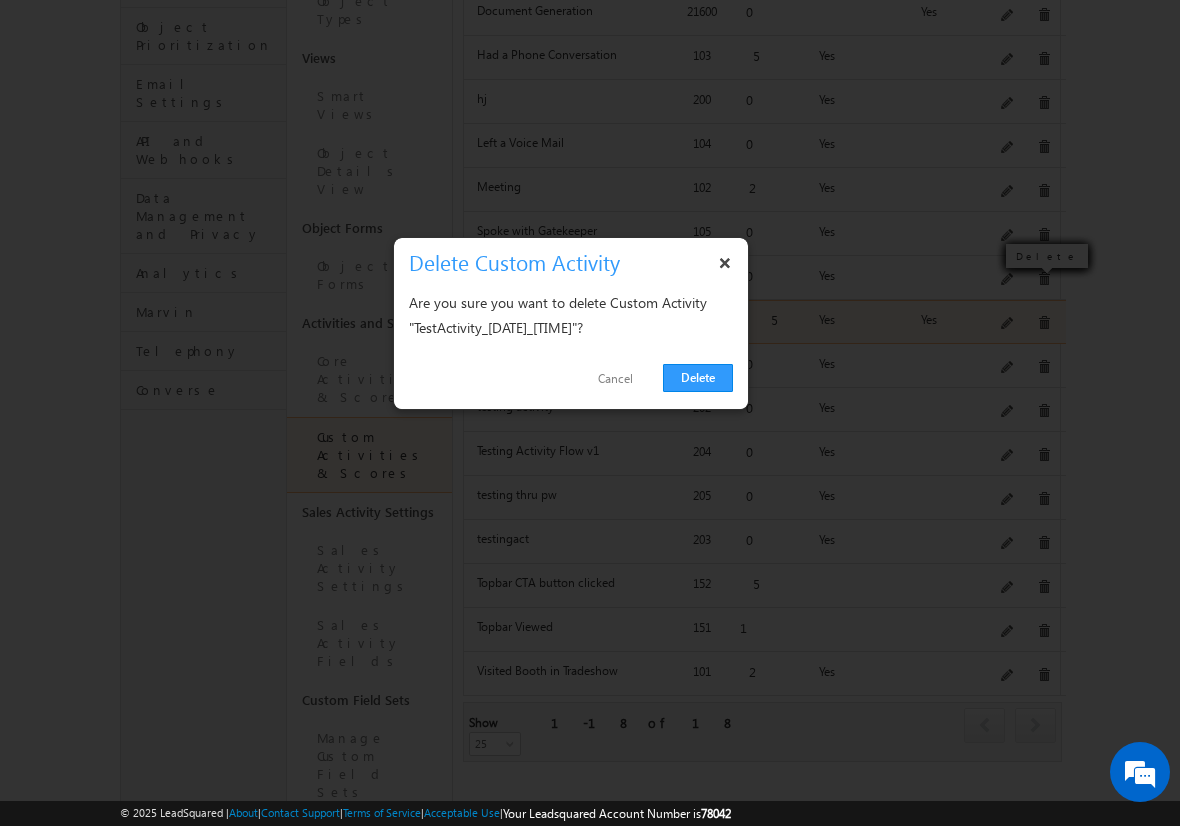 click on "Delete" at bounding box center [698, 378] 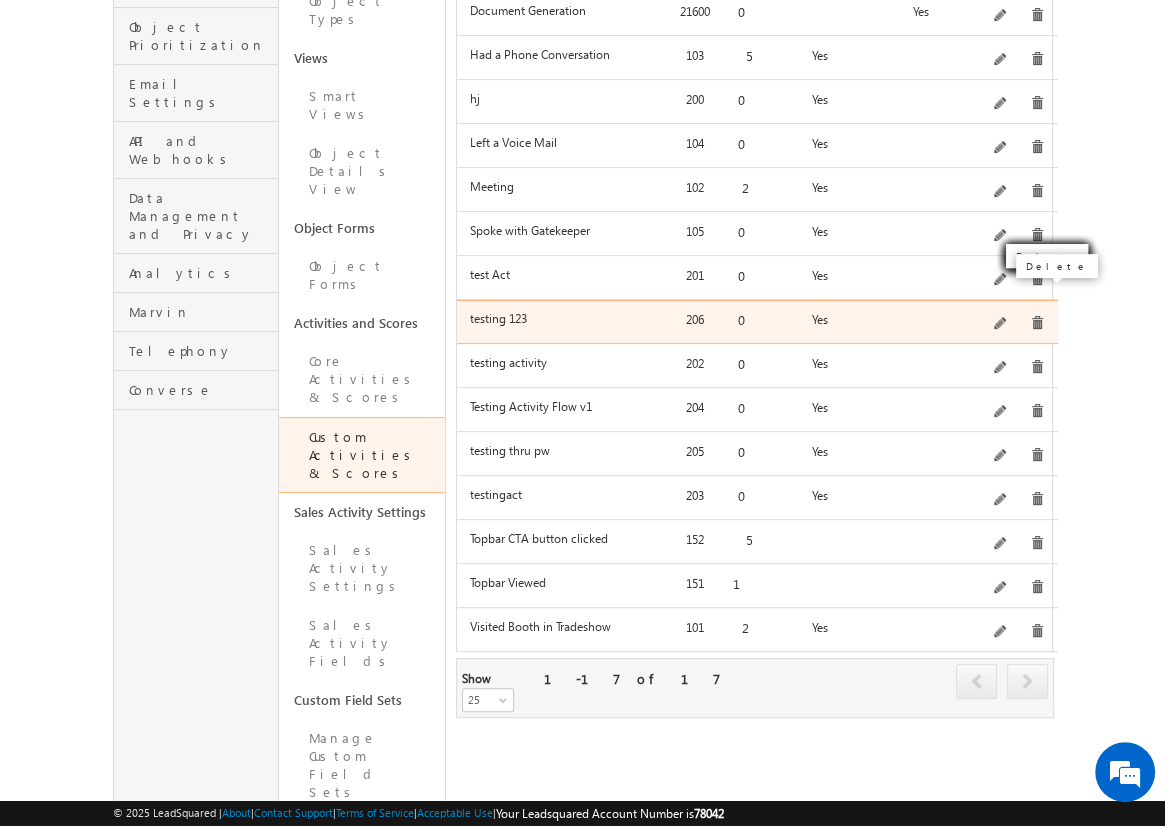 click at bounding box center (1037, 323) 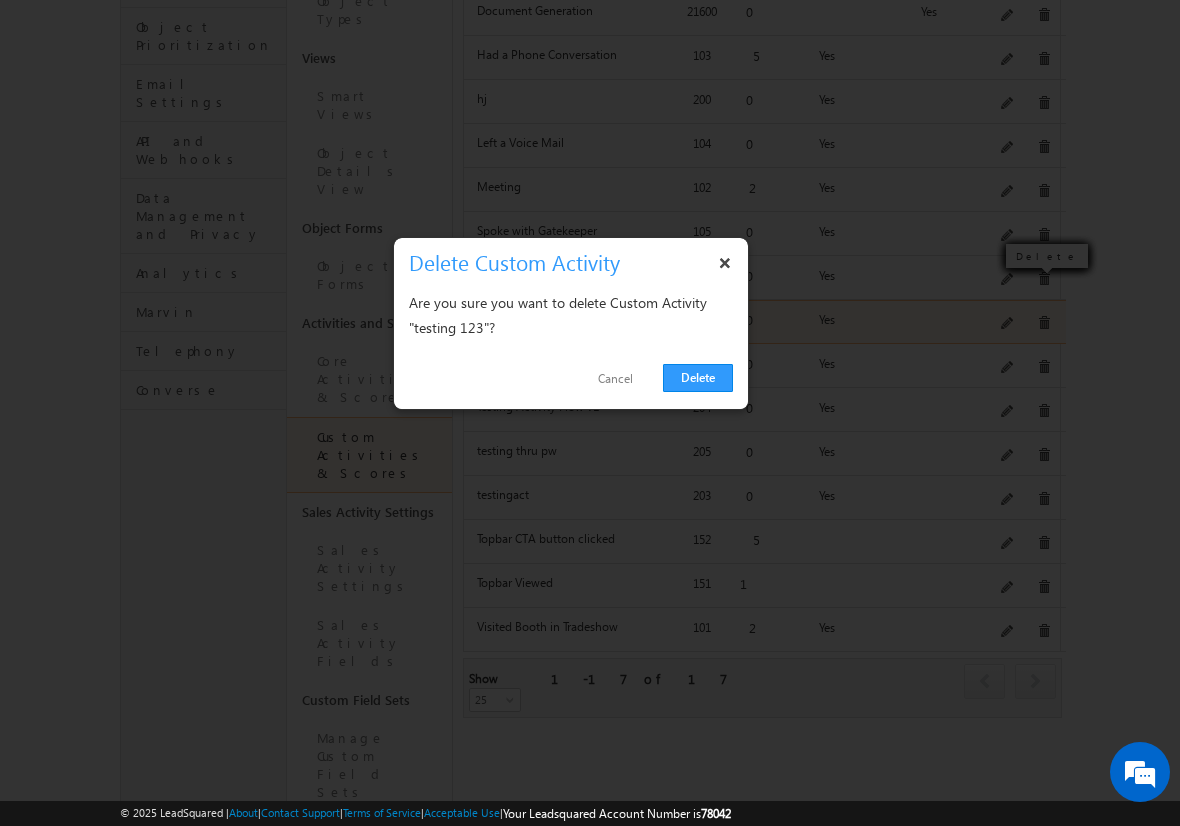 click on "Delete" at bounding box center (698, 378) 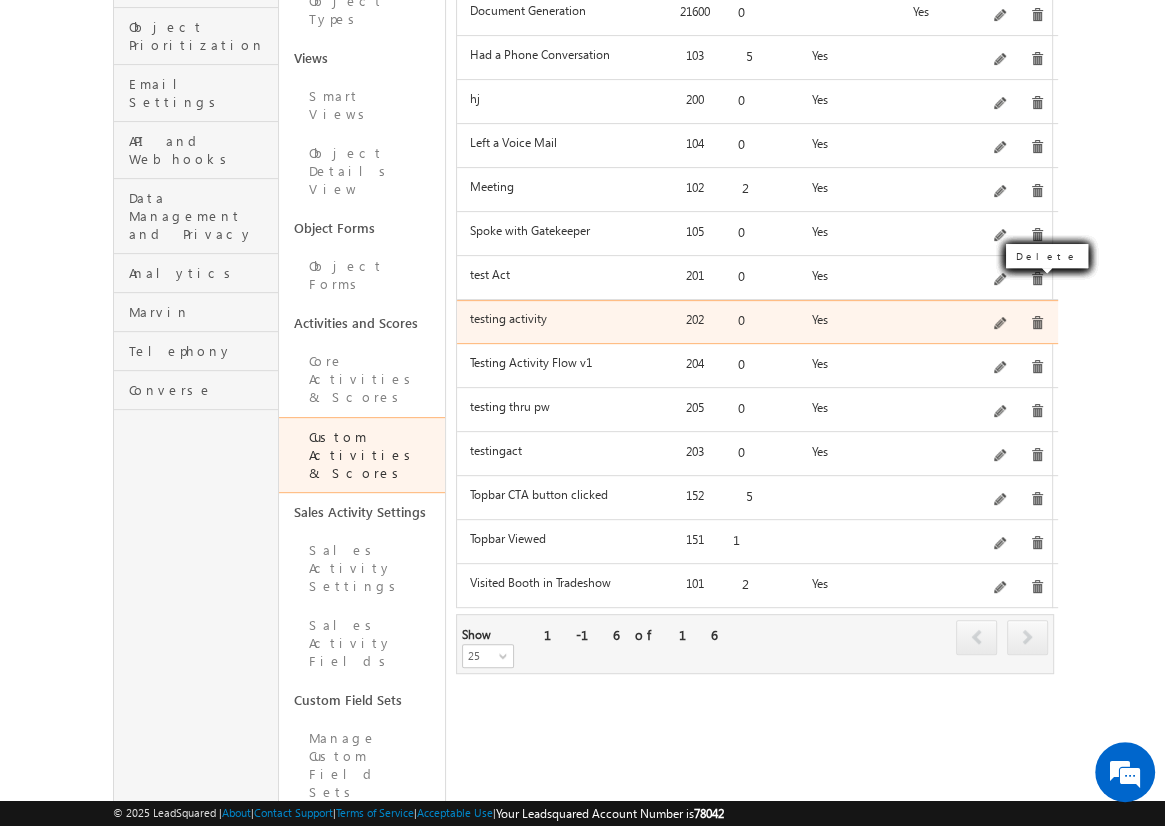 click at bounding box center [1037, 323] 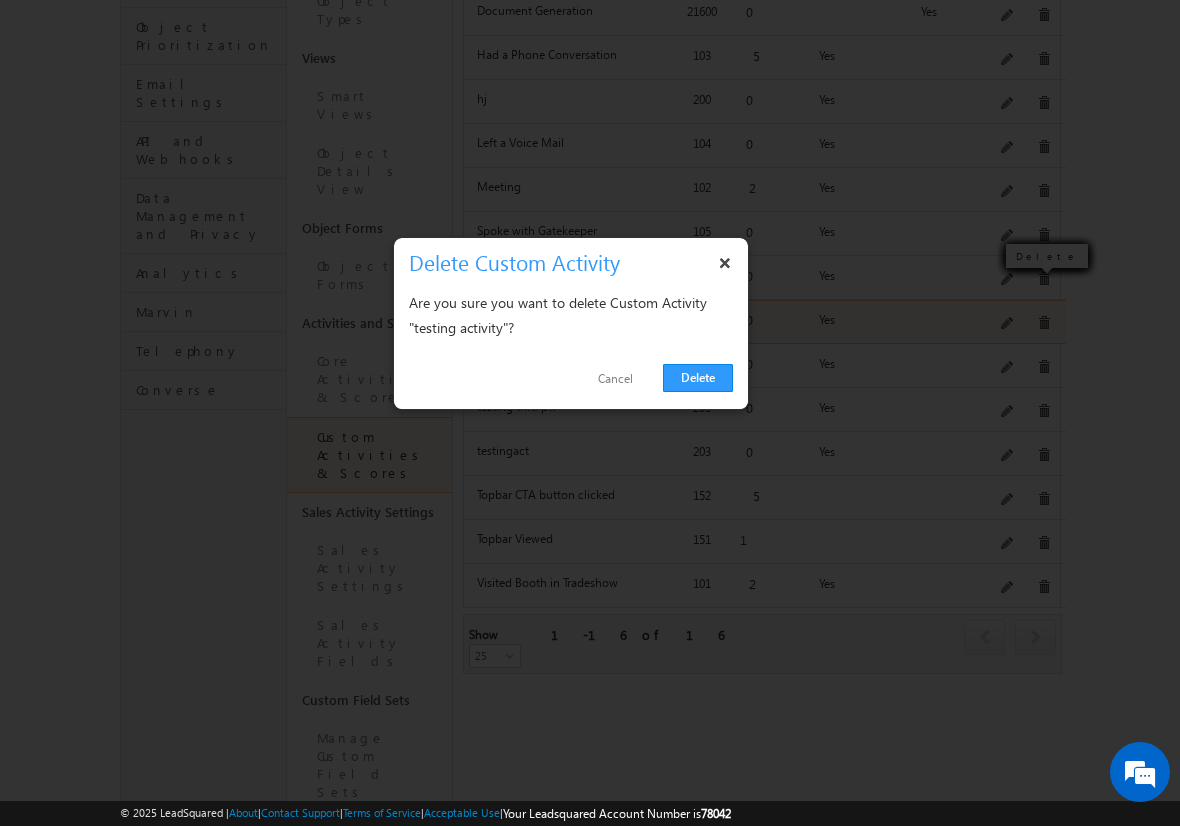 click on "Delete" at bounding box center [698, 378] 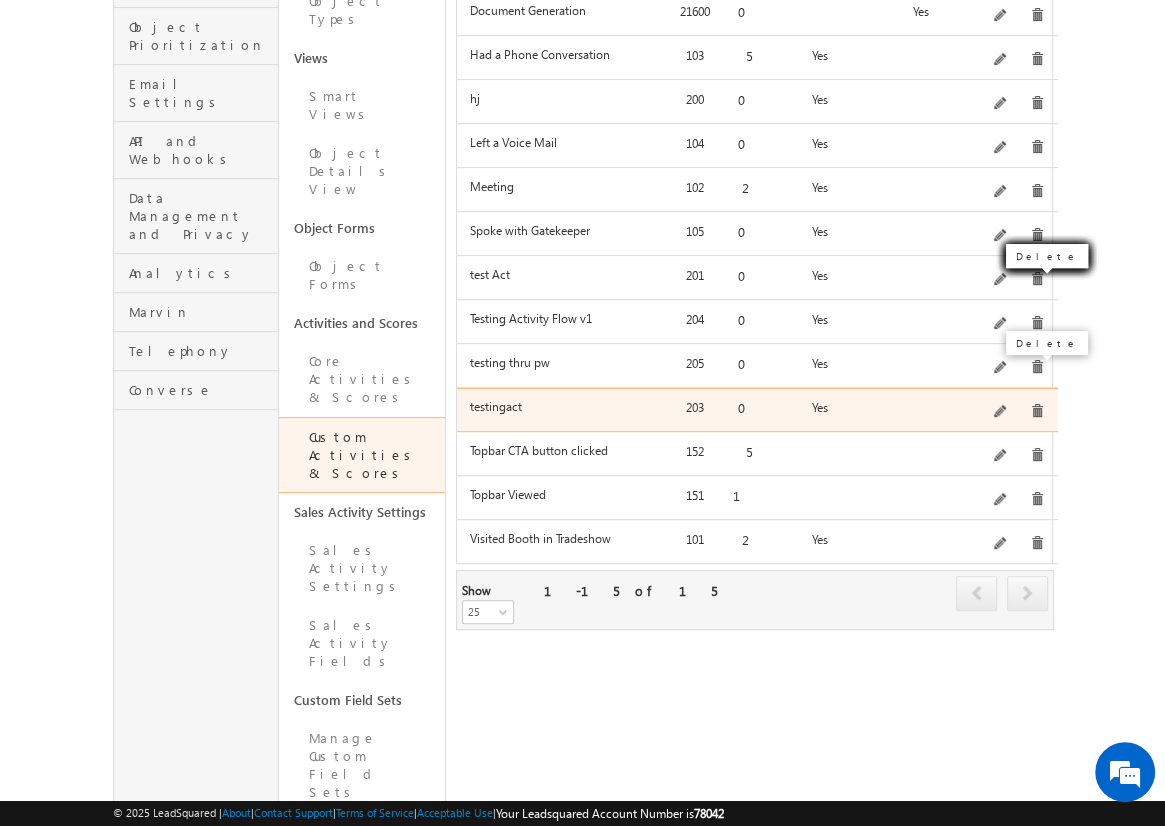 click at bounding box center [1037, 411] 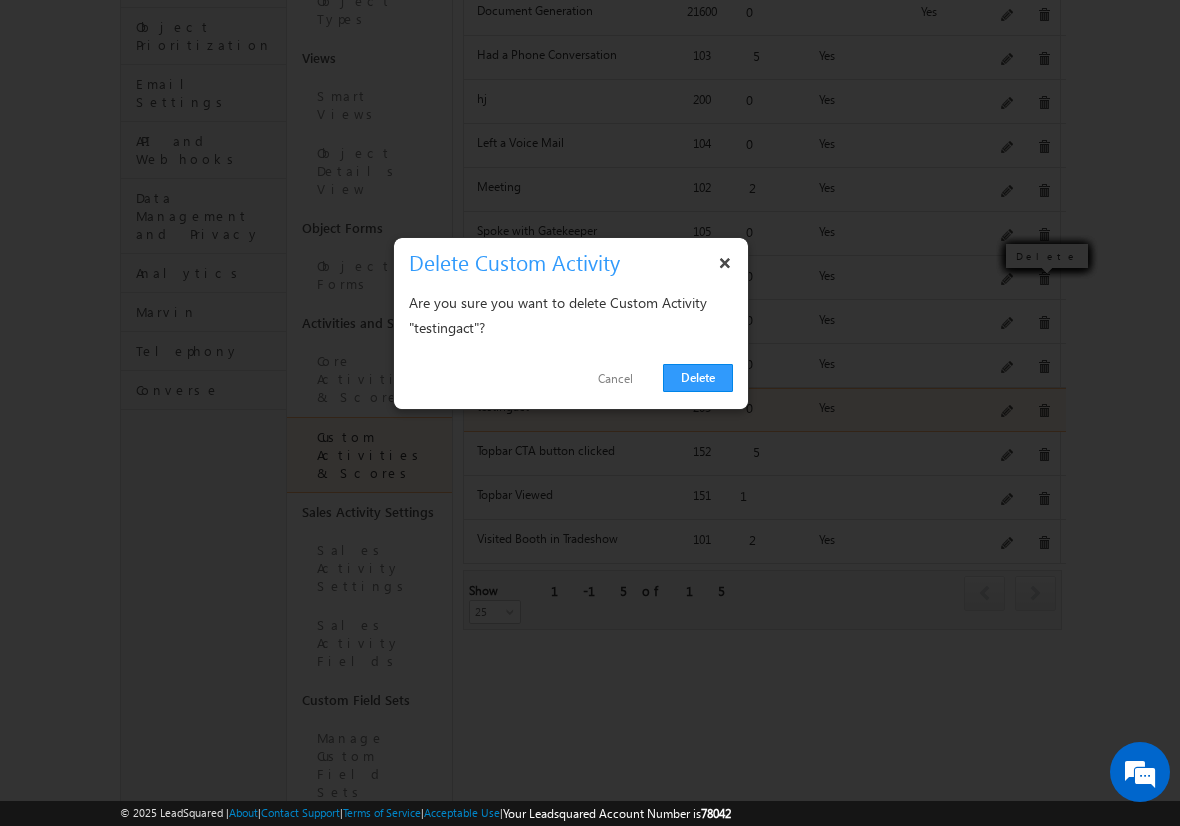 click on "Delete" at bounding box center (698, 378) 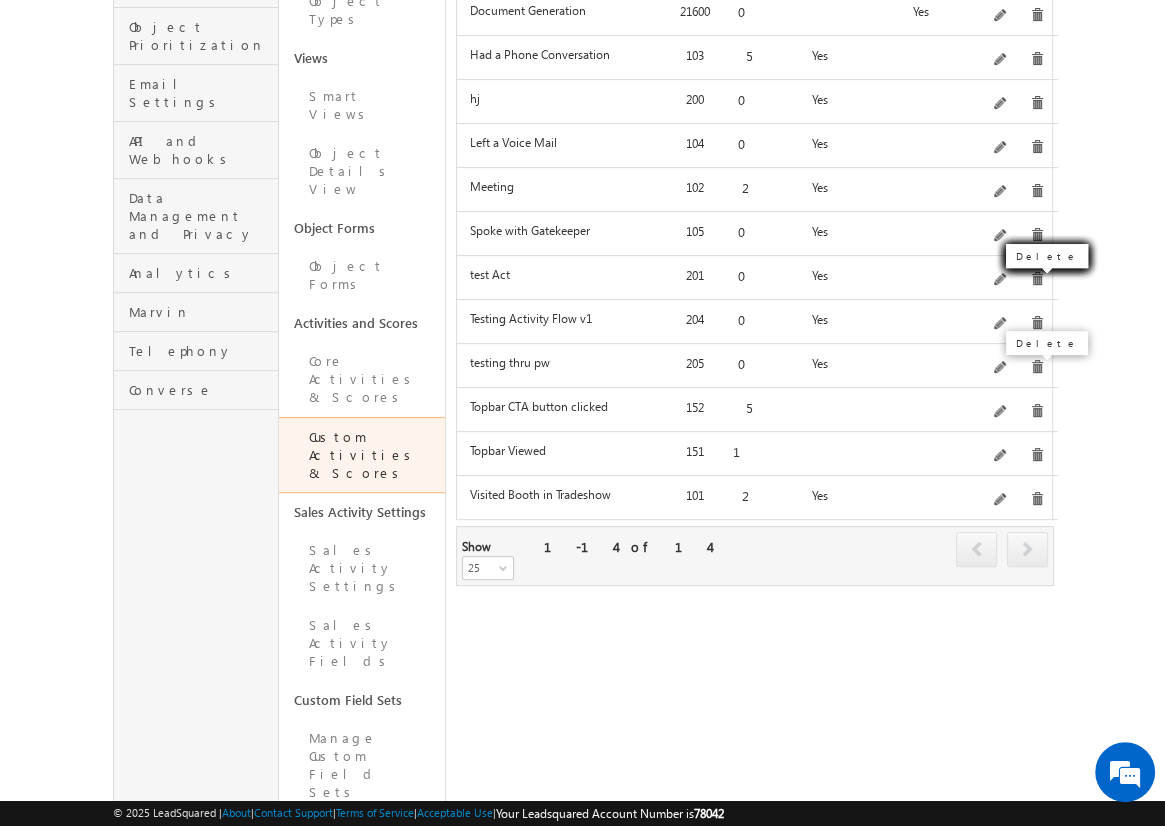 click at bounding box center (1016, 368) 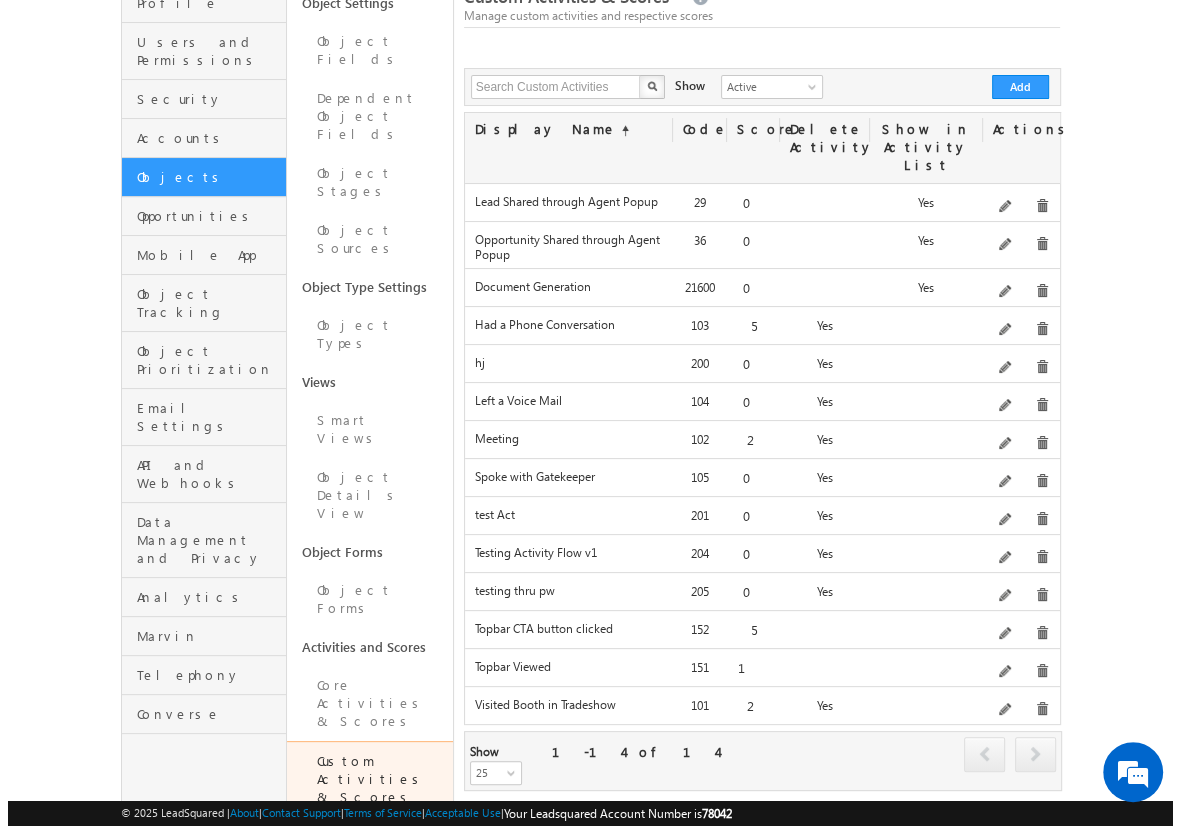 scroll, scrollTop: 123, scrollLeft: 0, axis: vertical 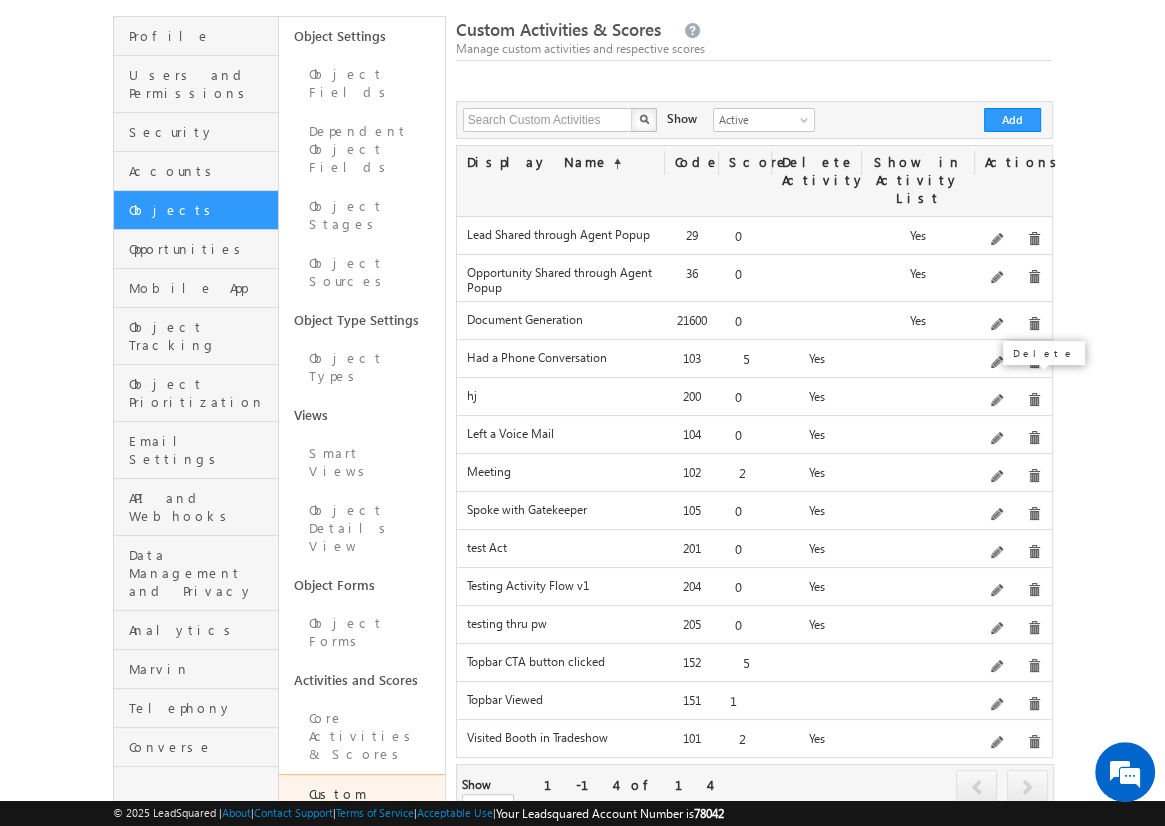 click at bounding box center (1034, 400) 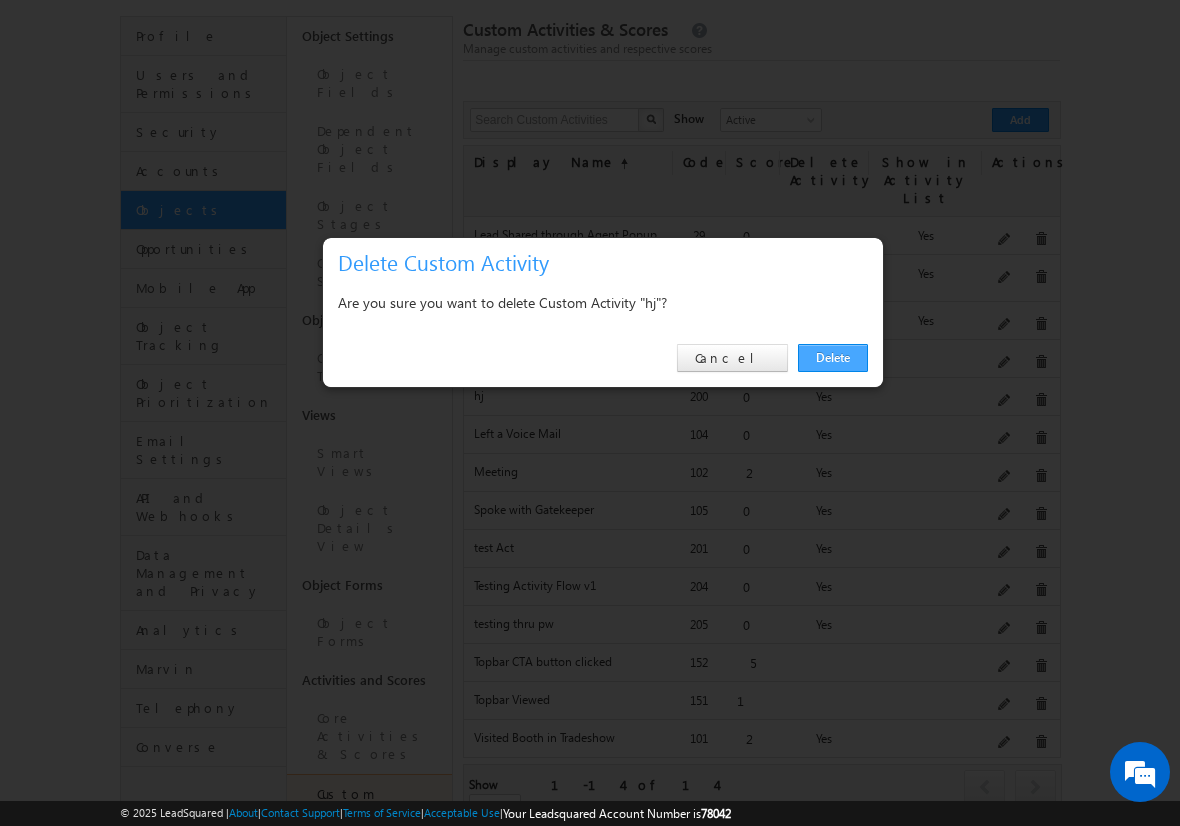 click on "Delete" at bounding box center [833, 358] 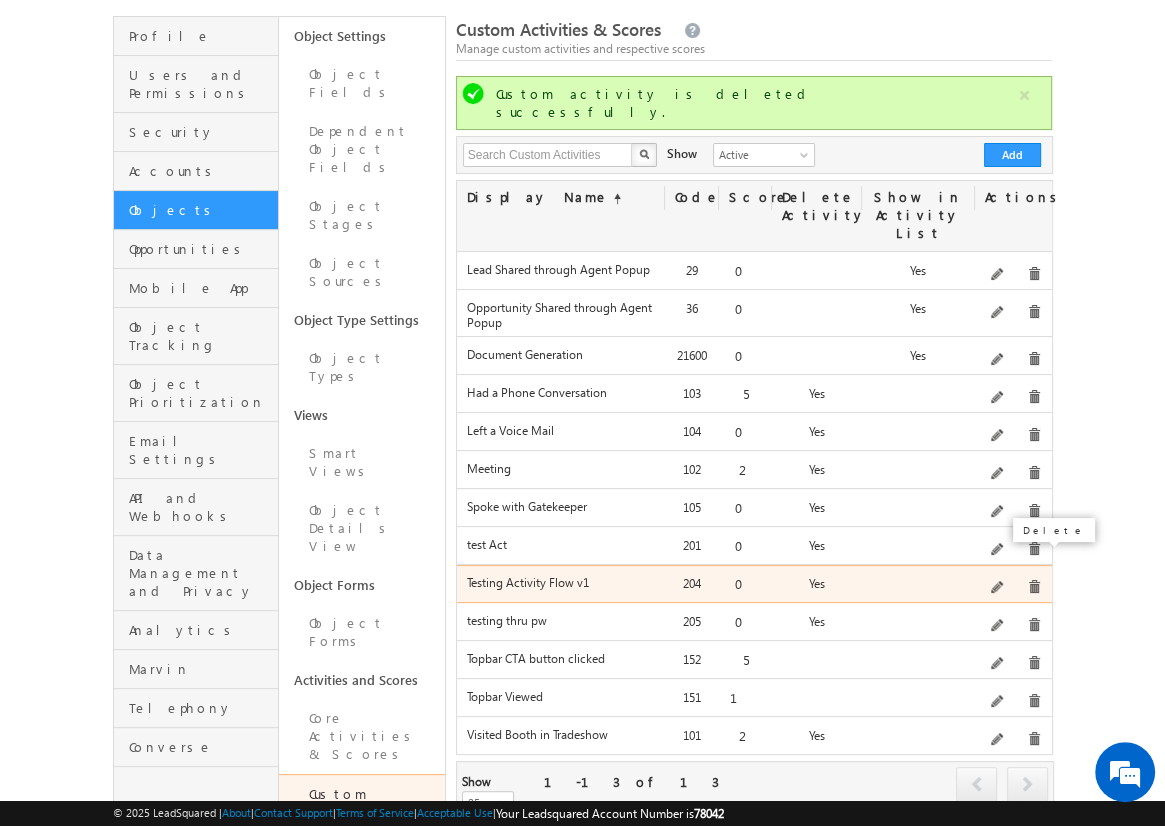 click at bounding box center (1034, 587) 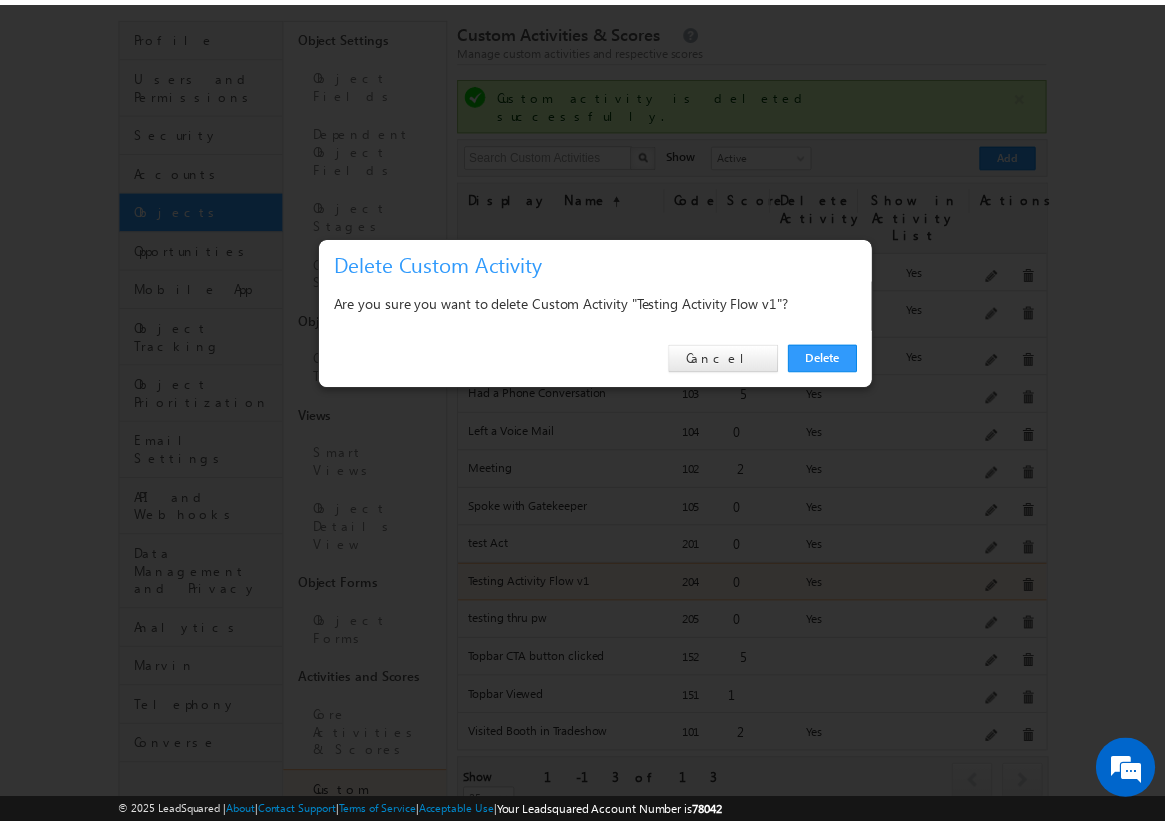scroll, scrollTop: 0, scrollLeft: 0, axis: both 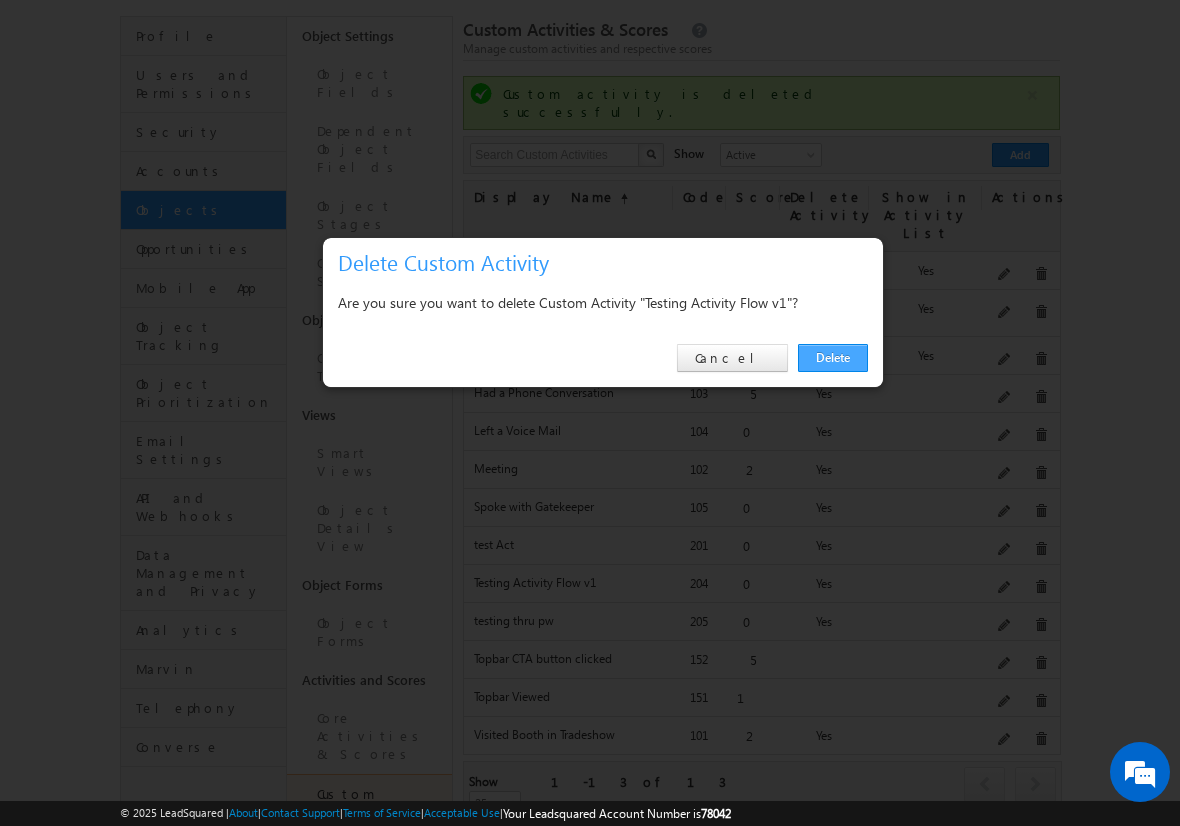 click on "Delete" at bounding box center [833, 358] 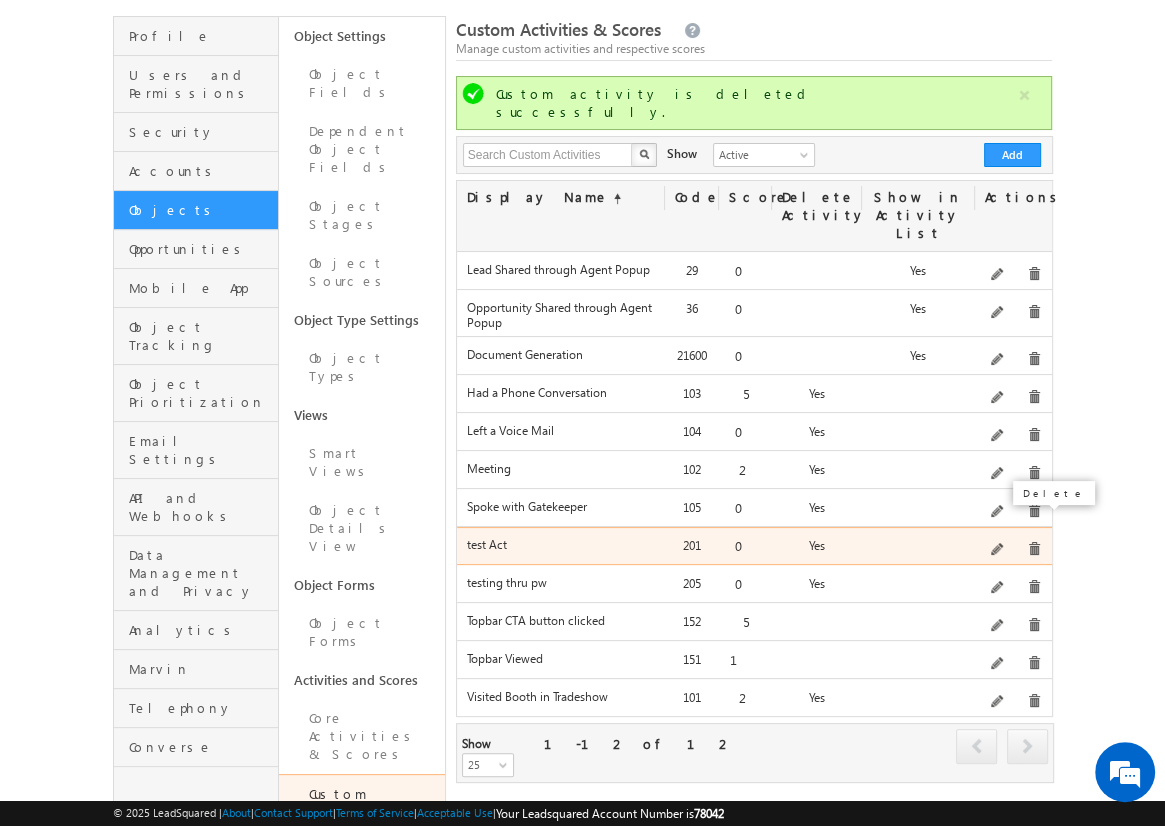 click at bounding box center [1034, 549] 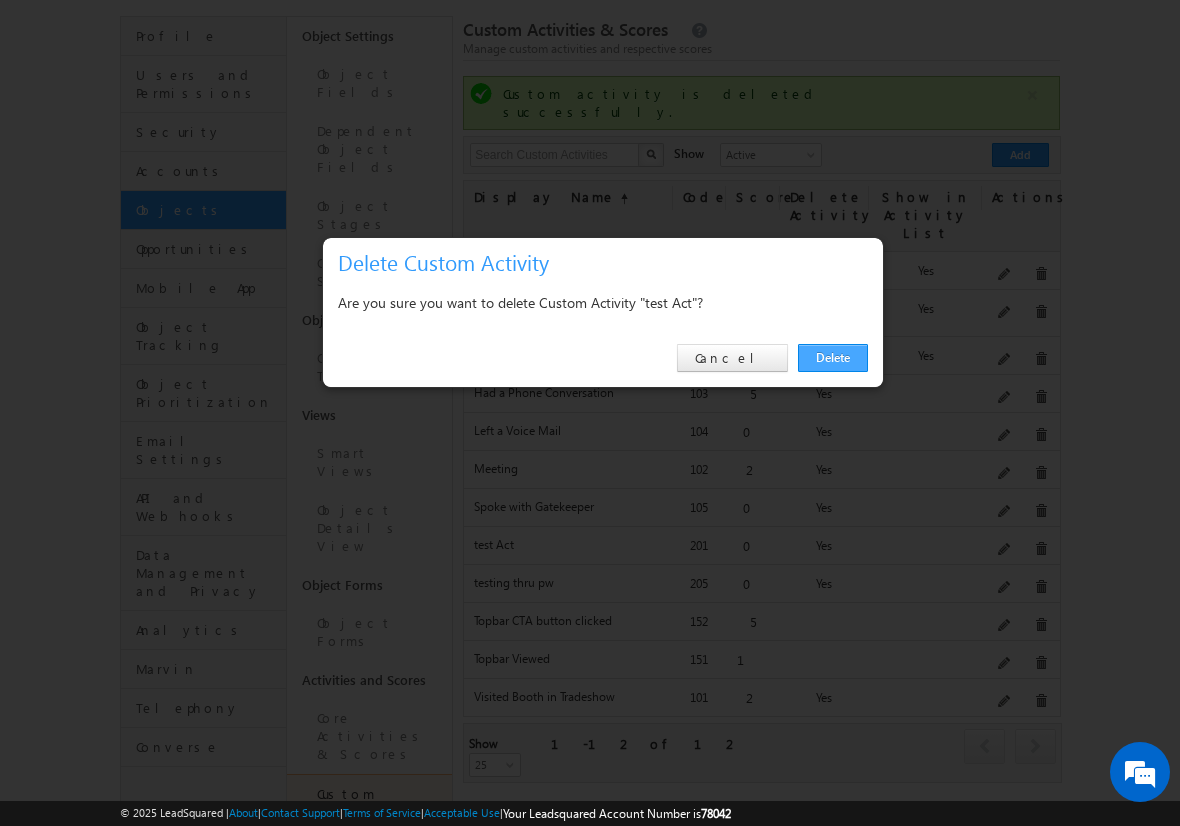 click on "Delete" at bounding box center [833, 358] 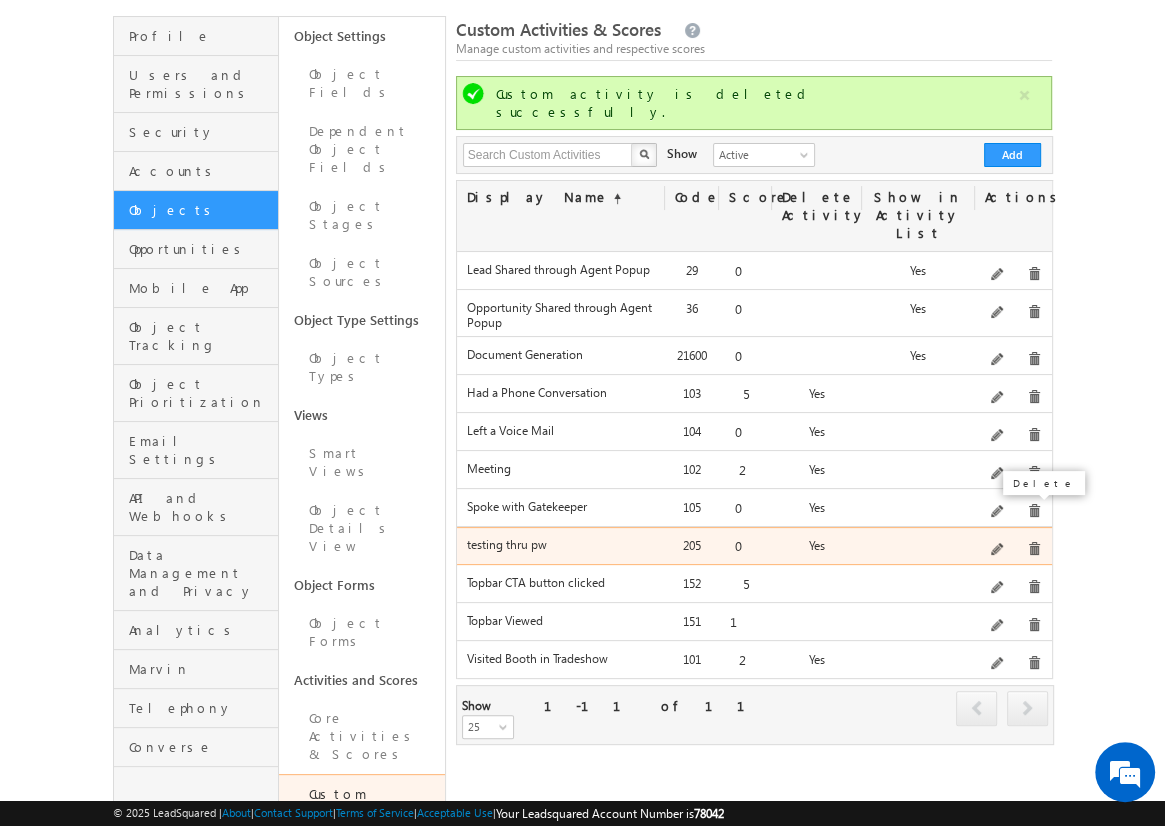 click at bounding box center [1034, 549] 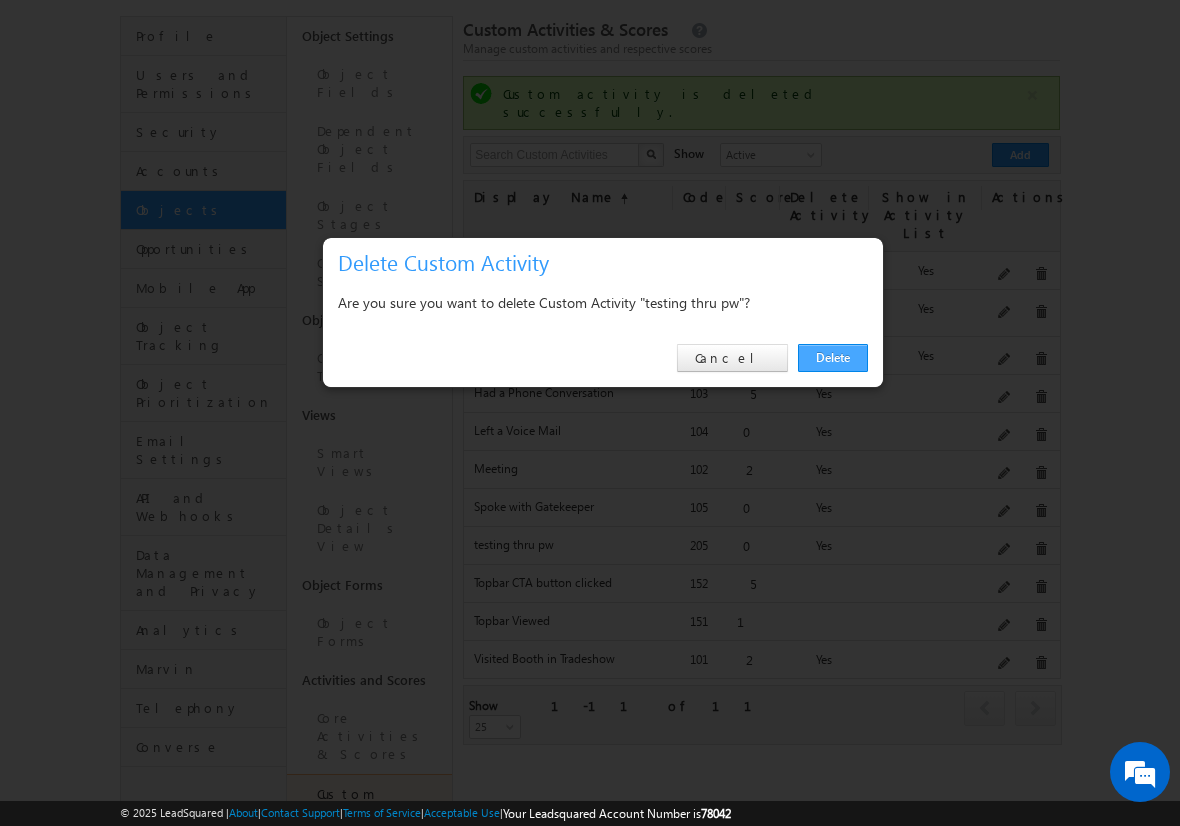 click on "Delete" at bounding box center [833, 358] 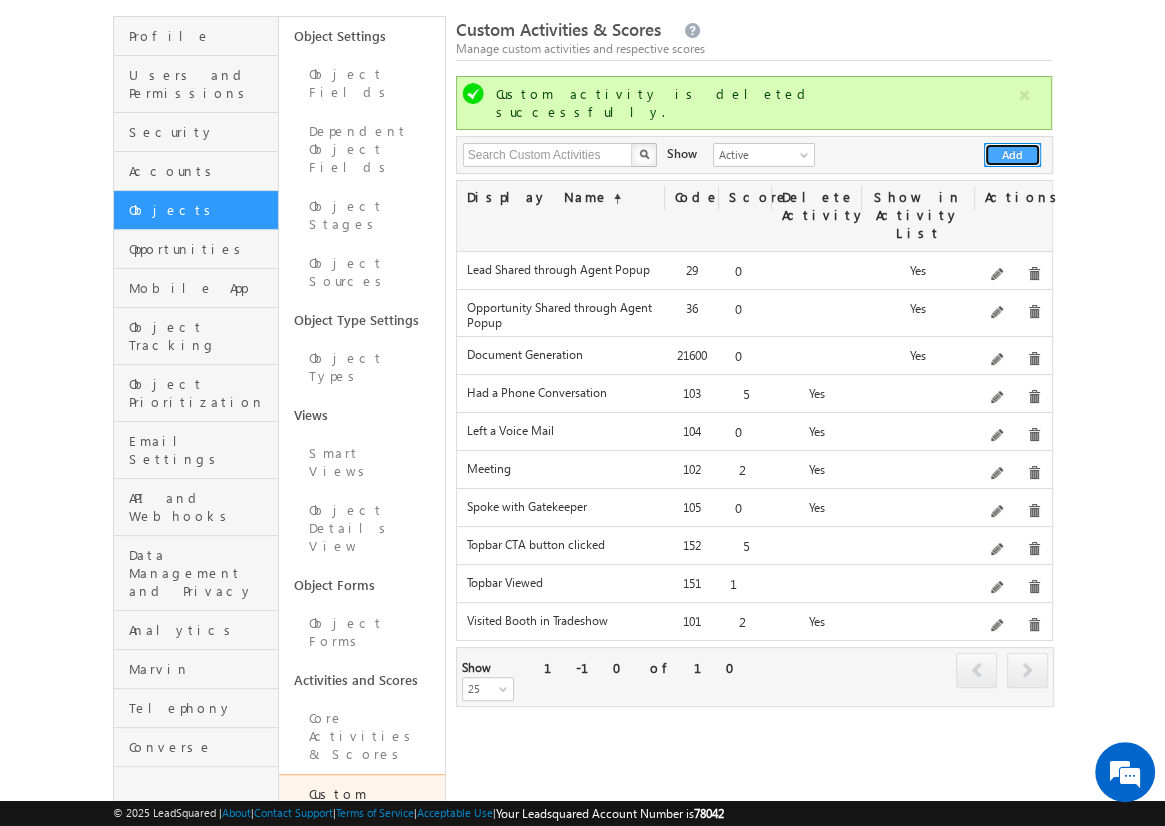 click on "Add" at bounding box center (1012, 155) 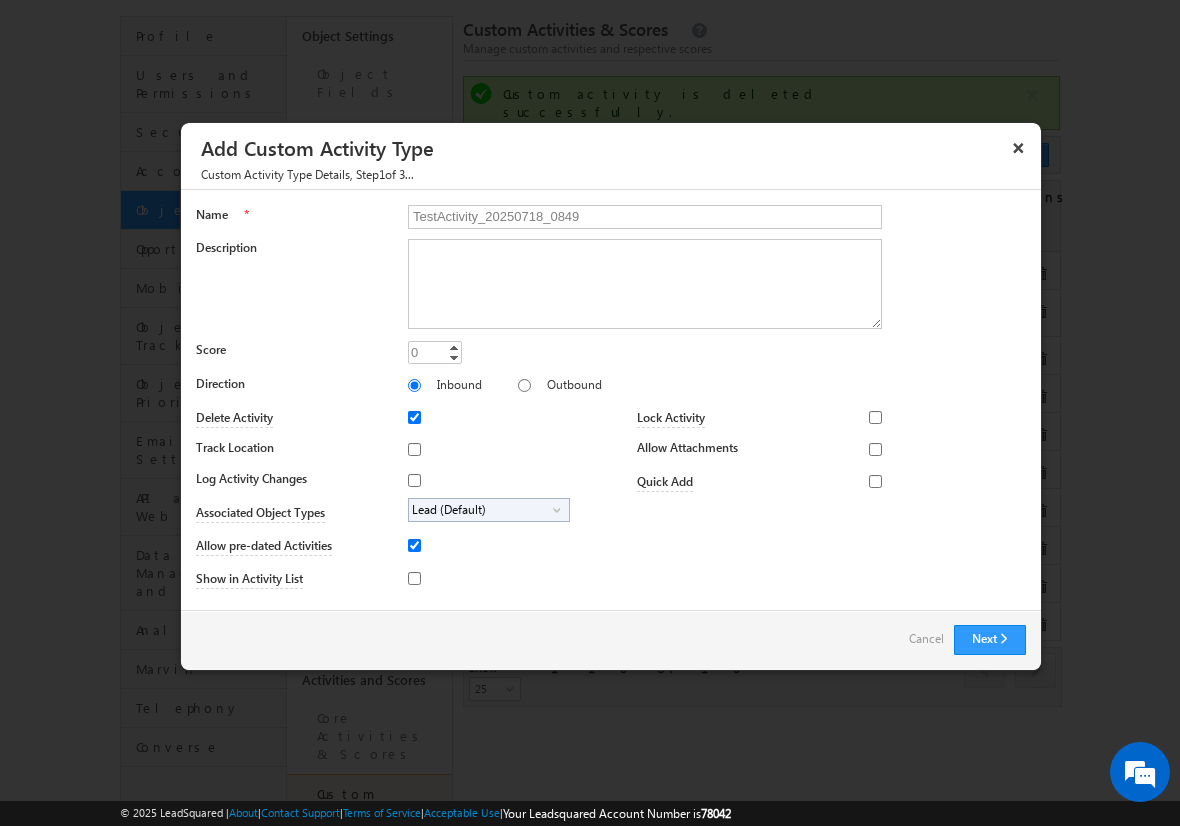 type on "TestActivity_20250718_0849" 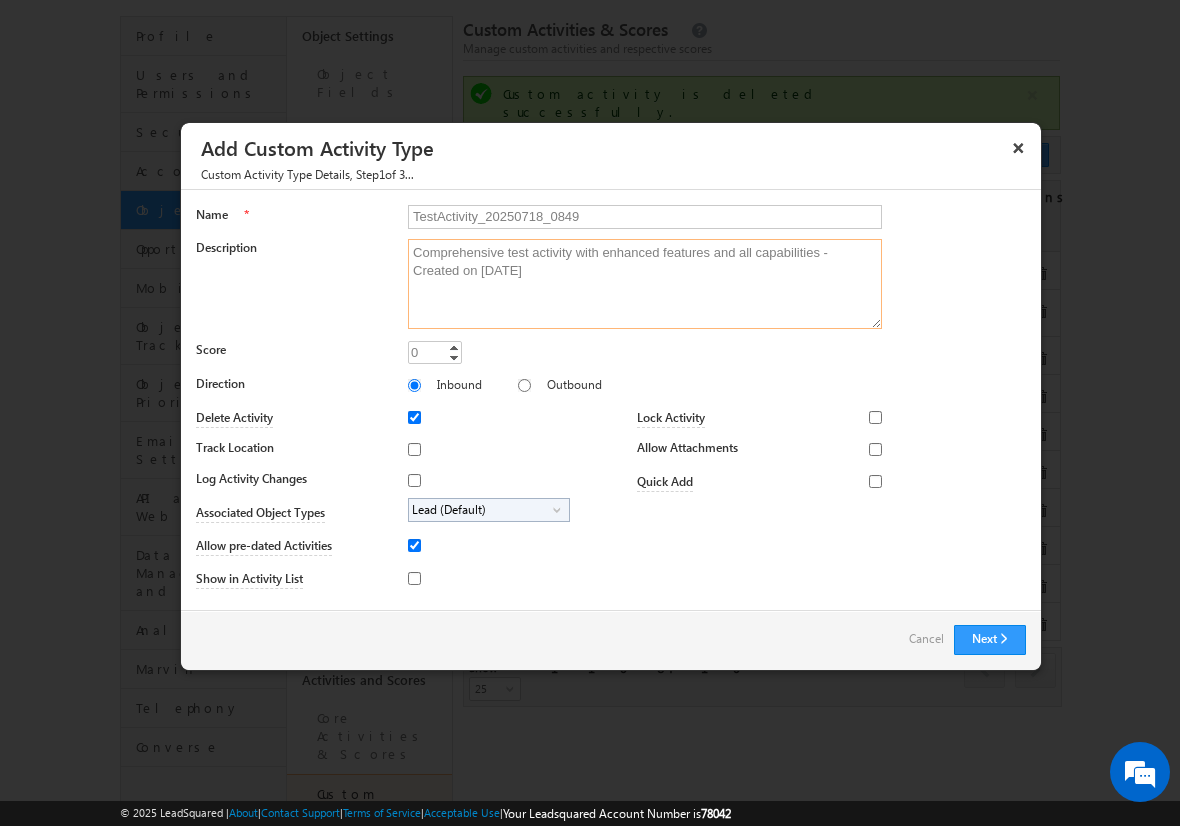 type on "Comprehensive test activity with enhanced features and all capabilities - Created on [DATE]" 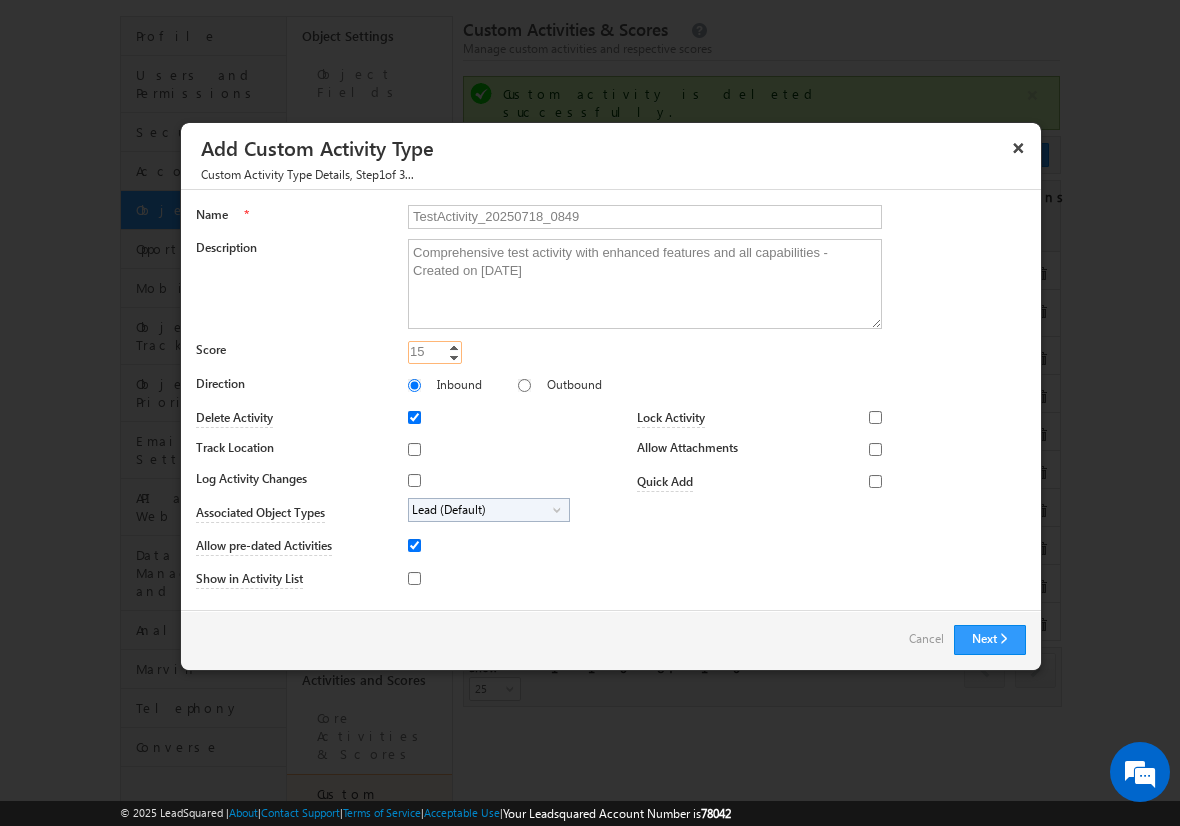 type on "15" 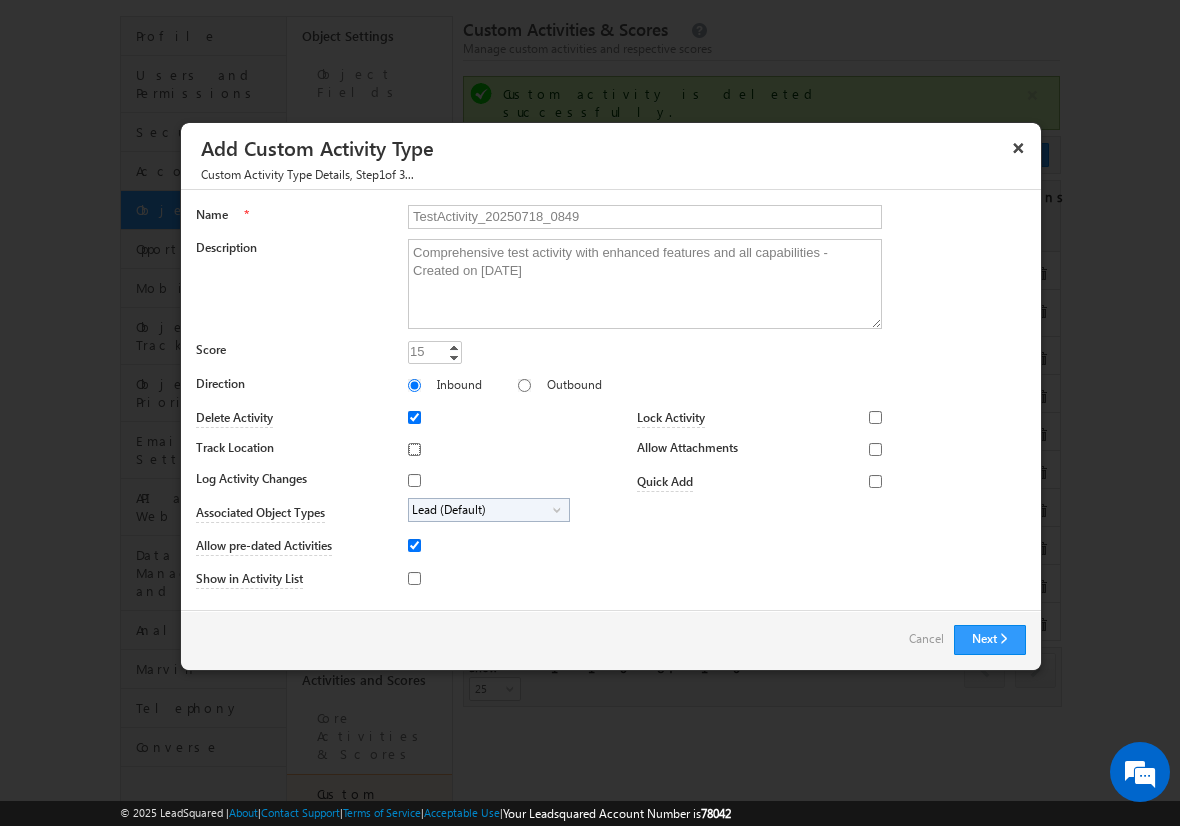 click on "Track Location" at bounding box center (414, 449) 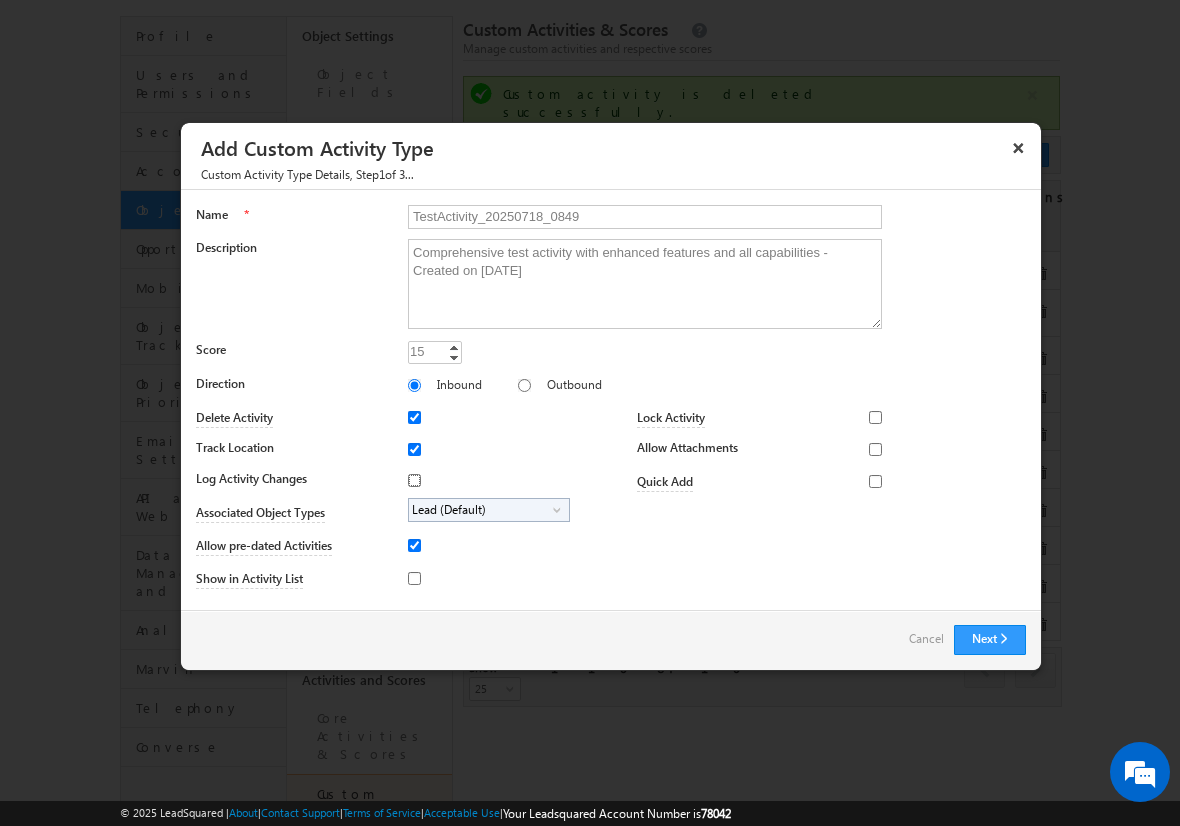 click on "Log Activity Changes" at bounding box center (414, 480) 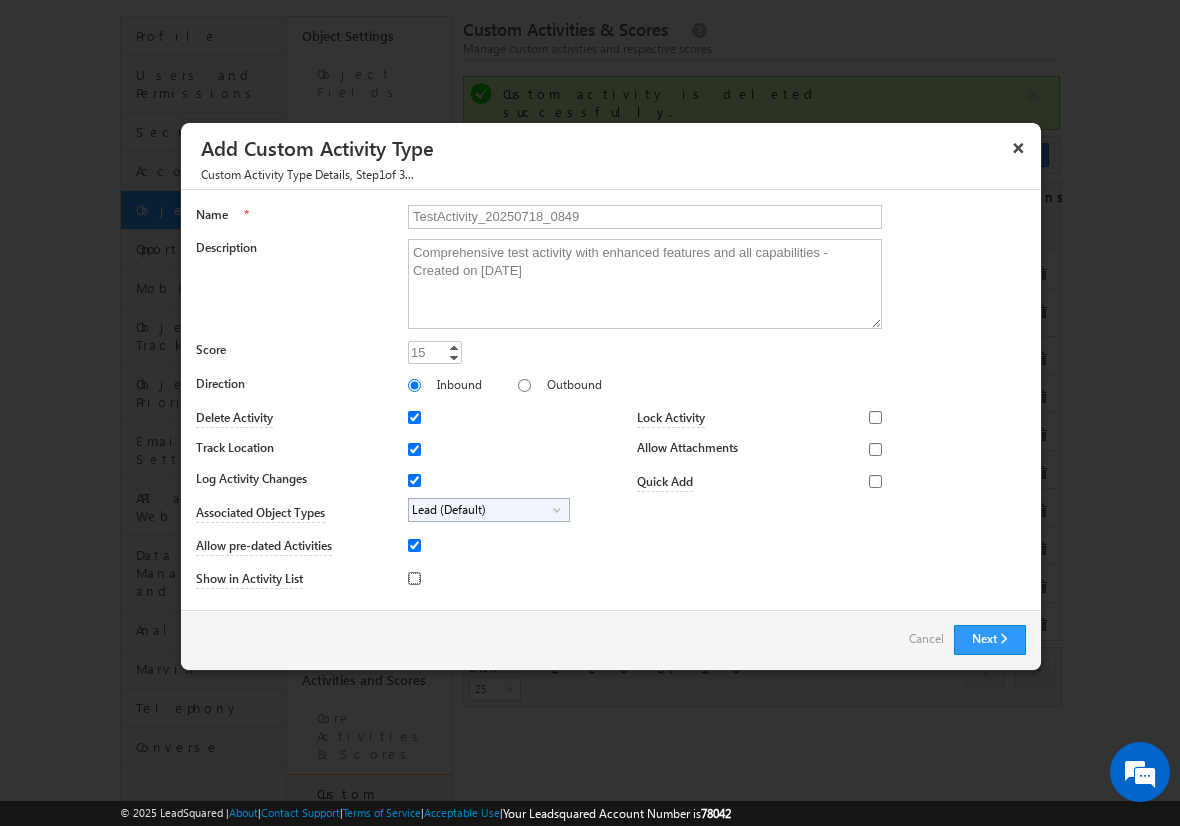 click on "Show in Activity List" at bounding box center (414, 578) 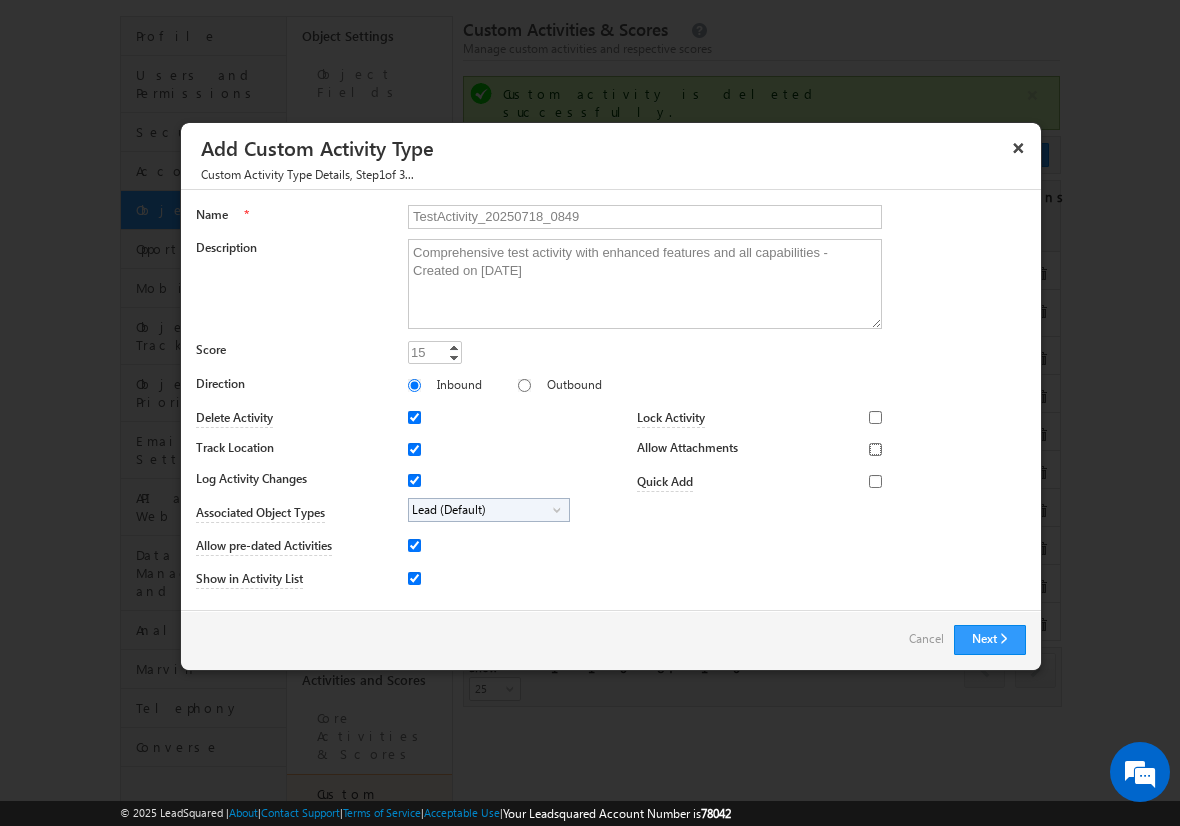 click on "Allow Attachments" at bounding box center (875, 449) 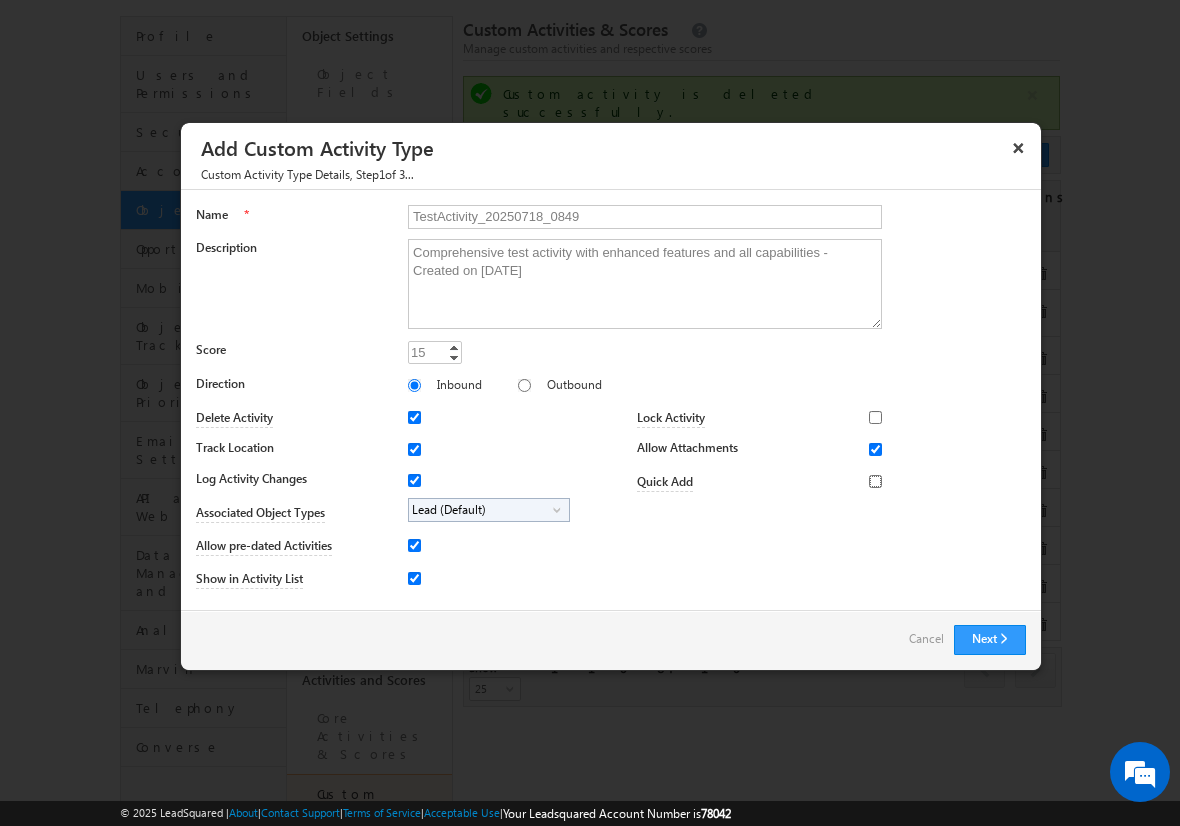 click on "Quick Add" at bounding box center (875, 481) 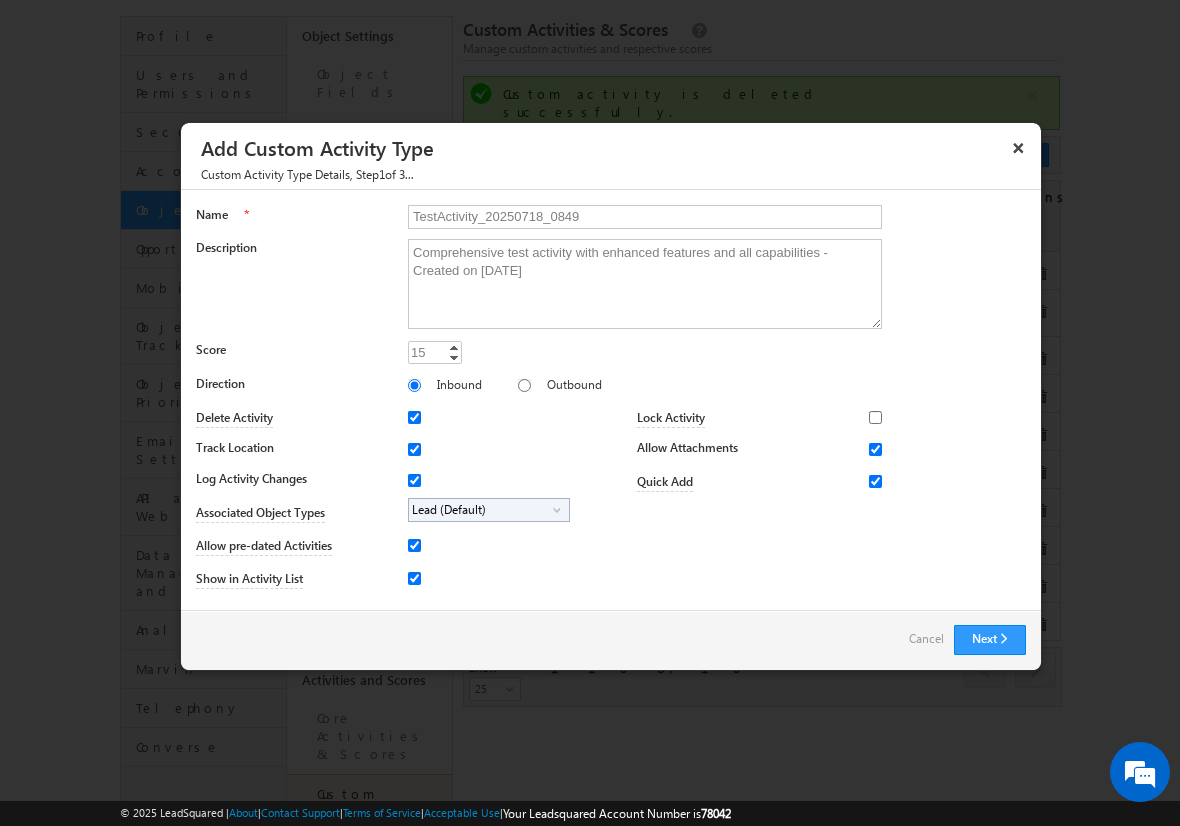 click on "Lead (Default)" at bounding box center [481, 510] 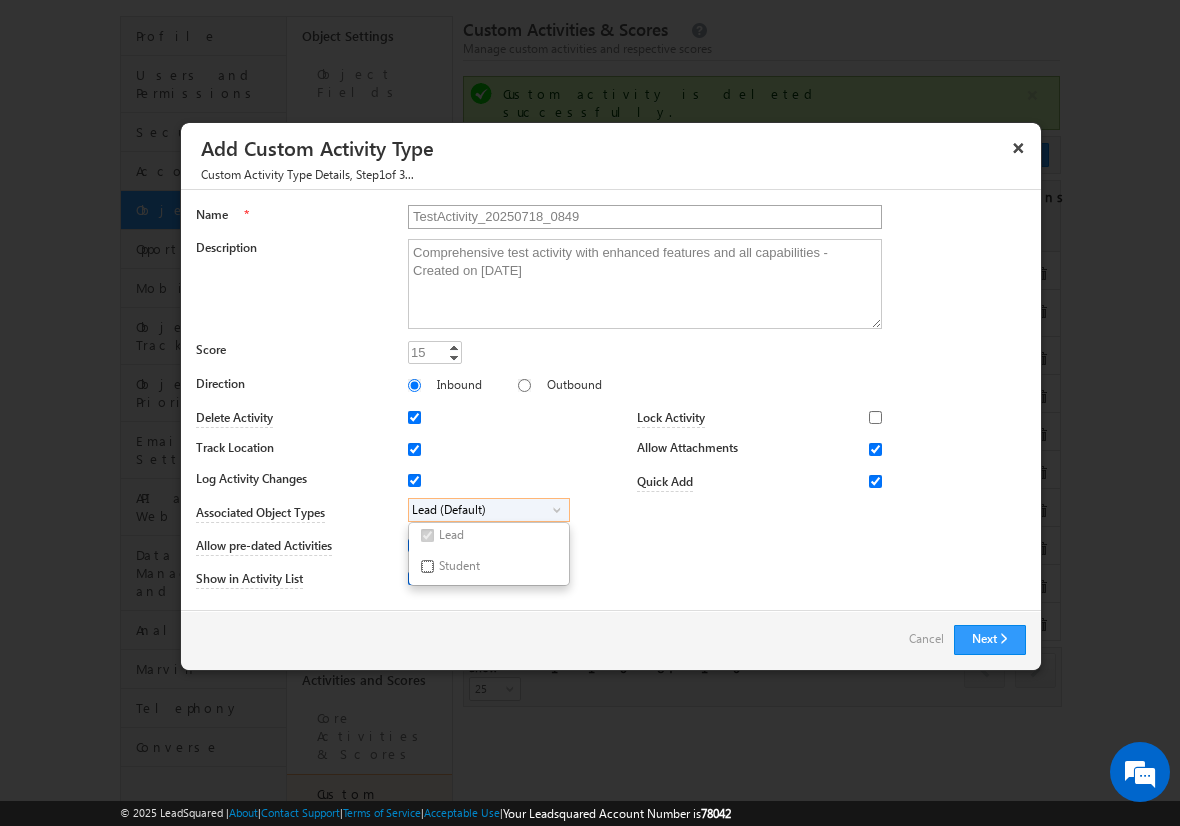 click on "Student" at bounding box center [427, 566] 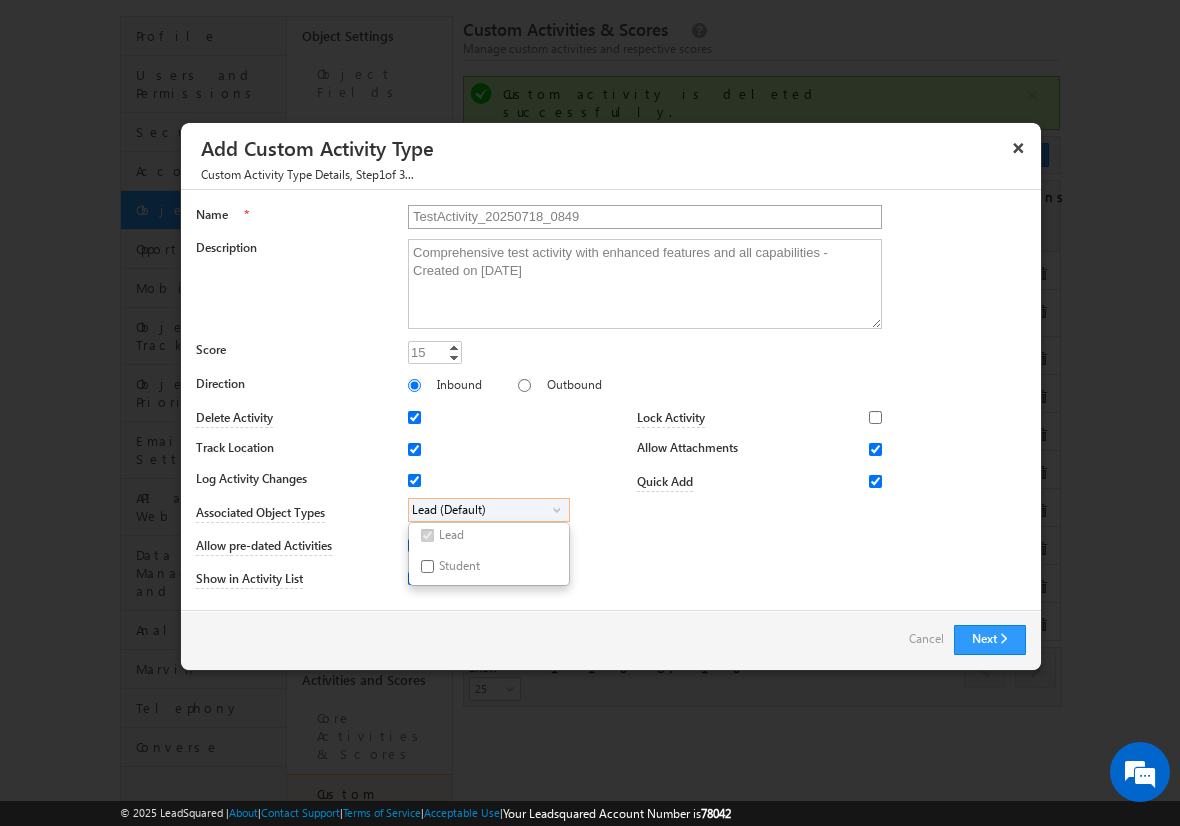 checkbox on "true" 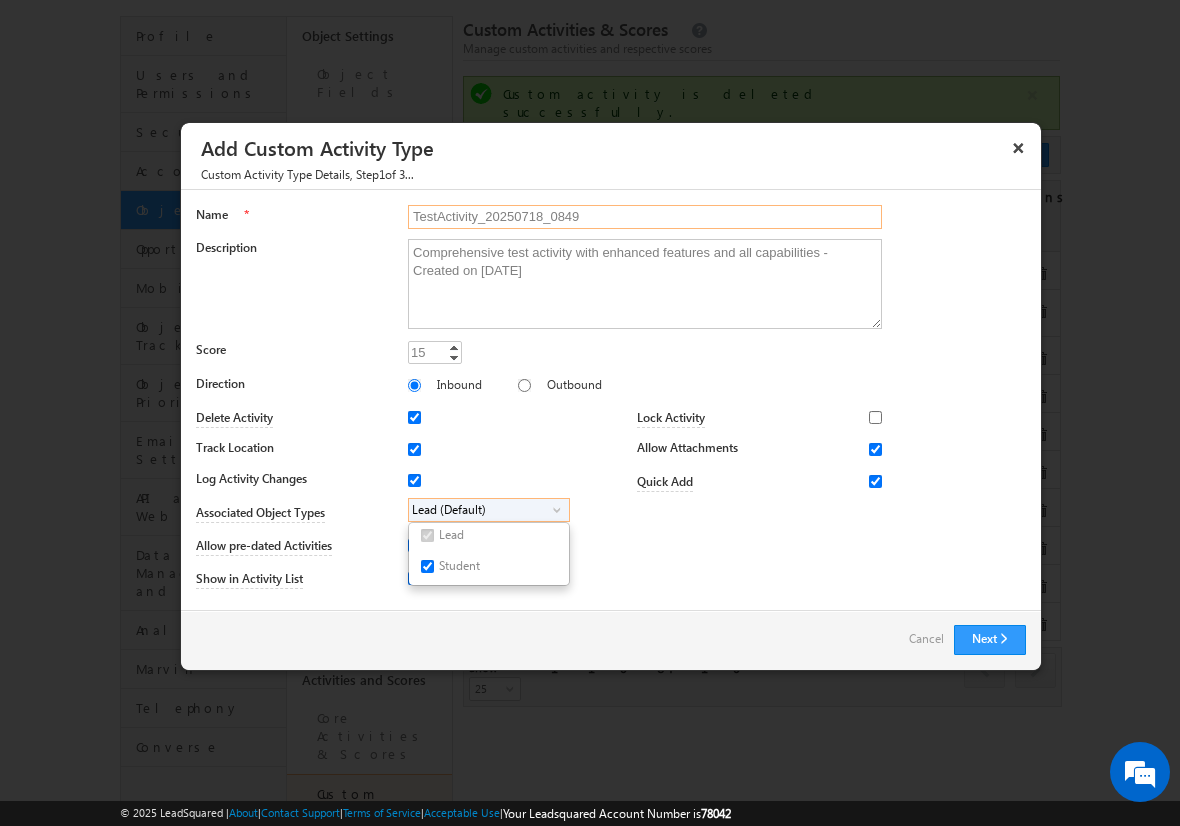 click on "TestActivity_20250718_0849" at bounding box center [645, 217] 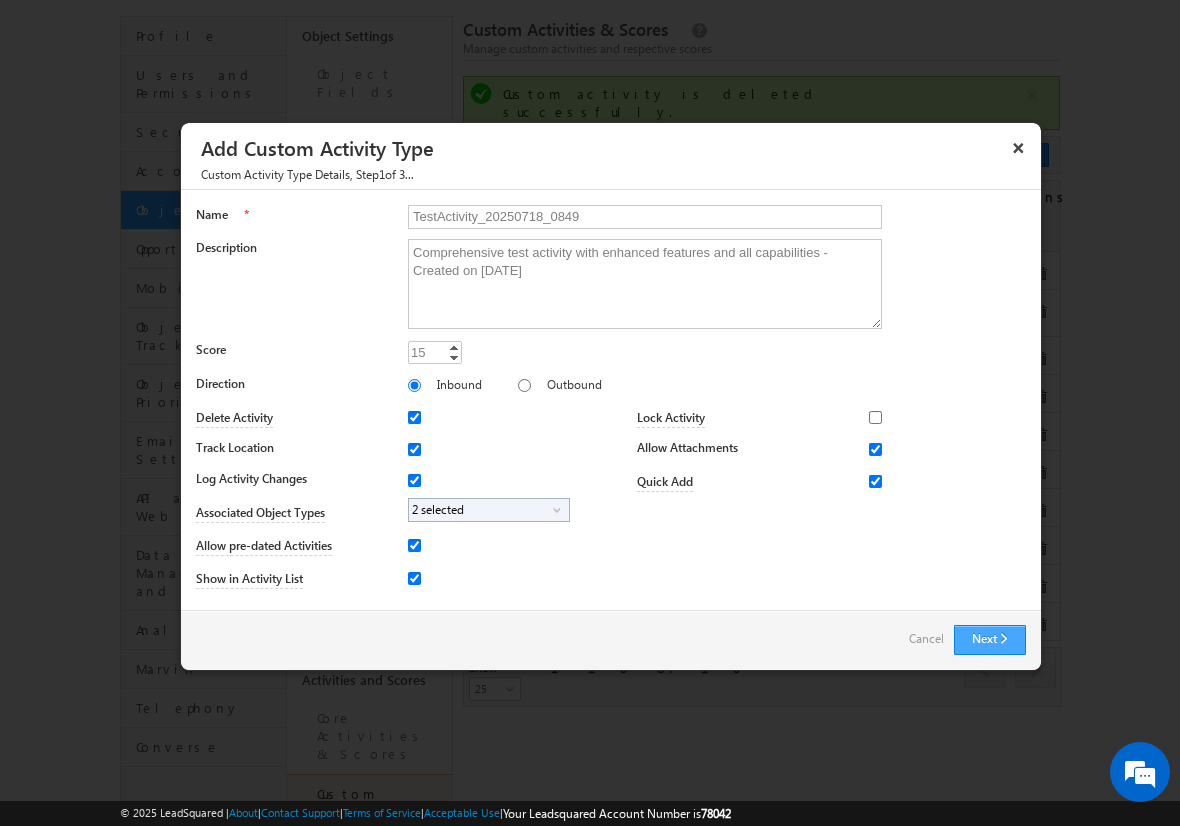 click on "Next" at bounding box center [990, 640] 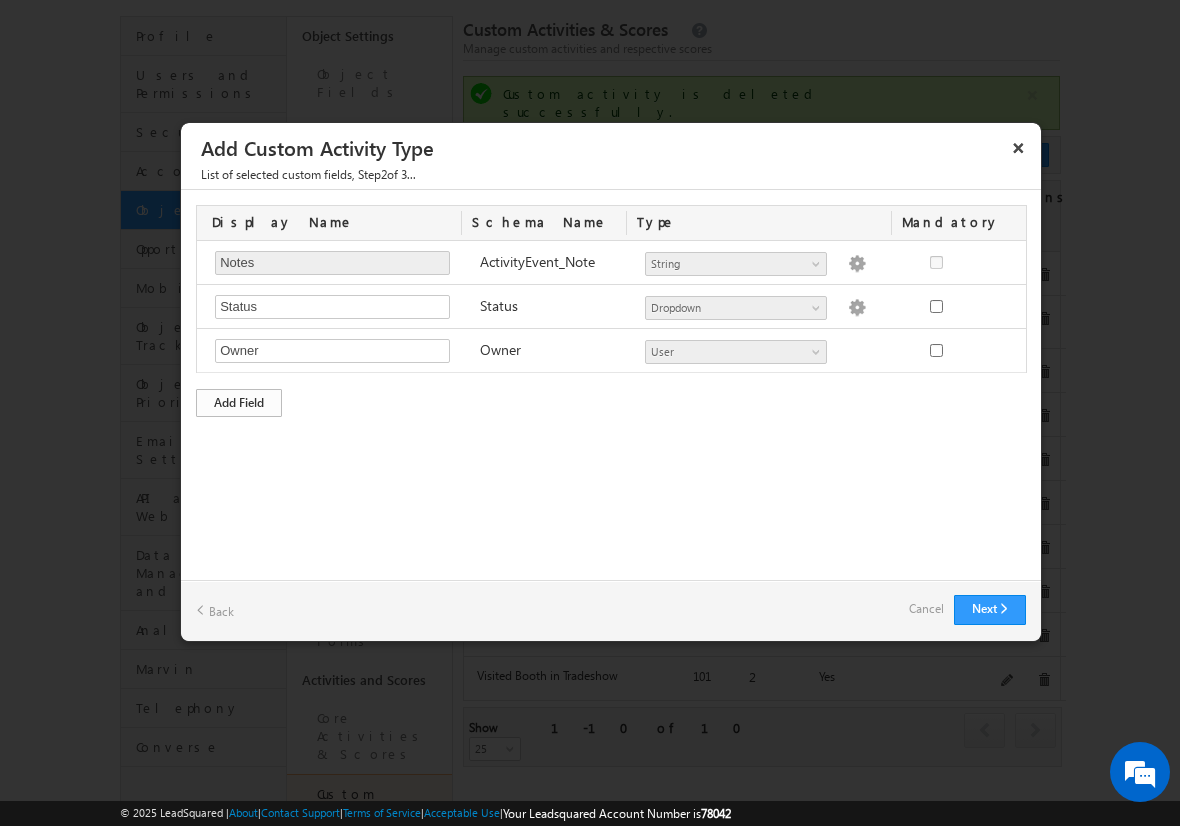 click on "Add Field" at bounding box center (239, 403) 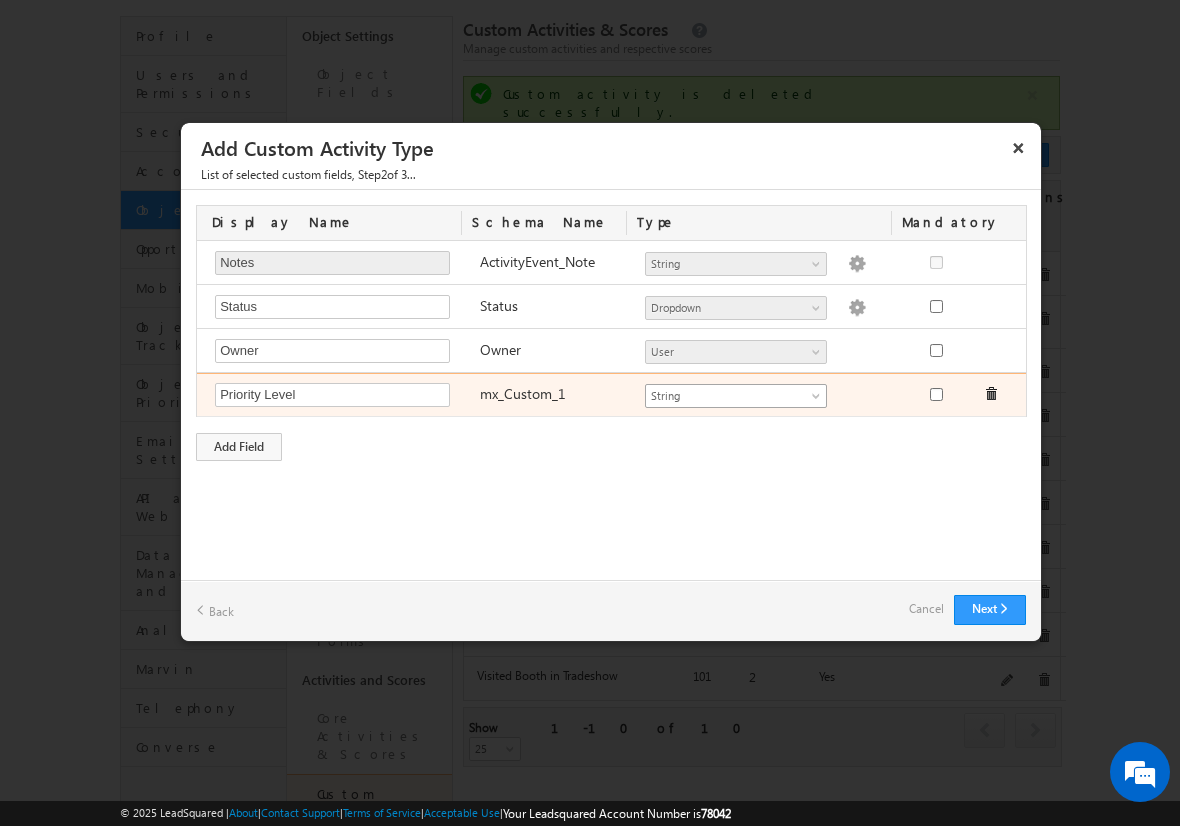 type on "Priority Level" 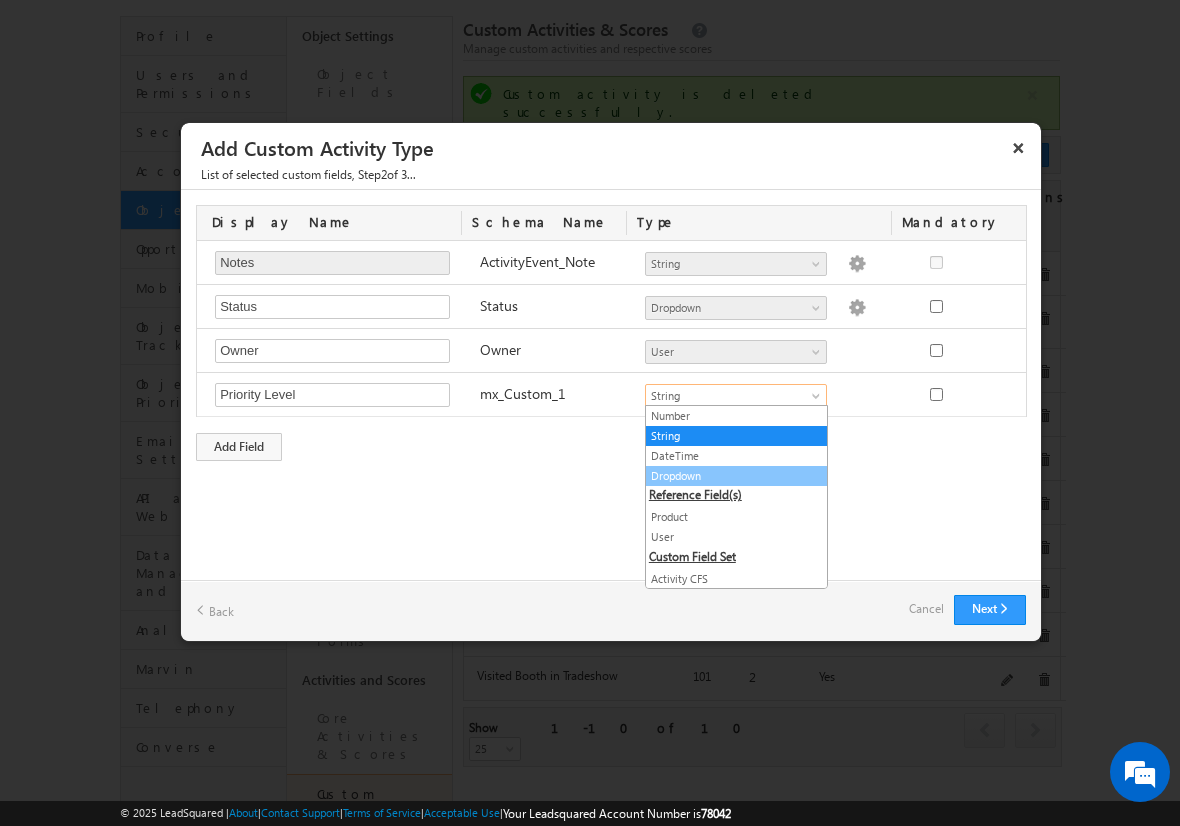 click on "Dropdown" at bounding box center [736, 476] 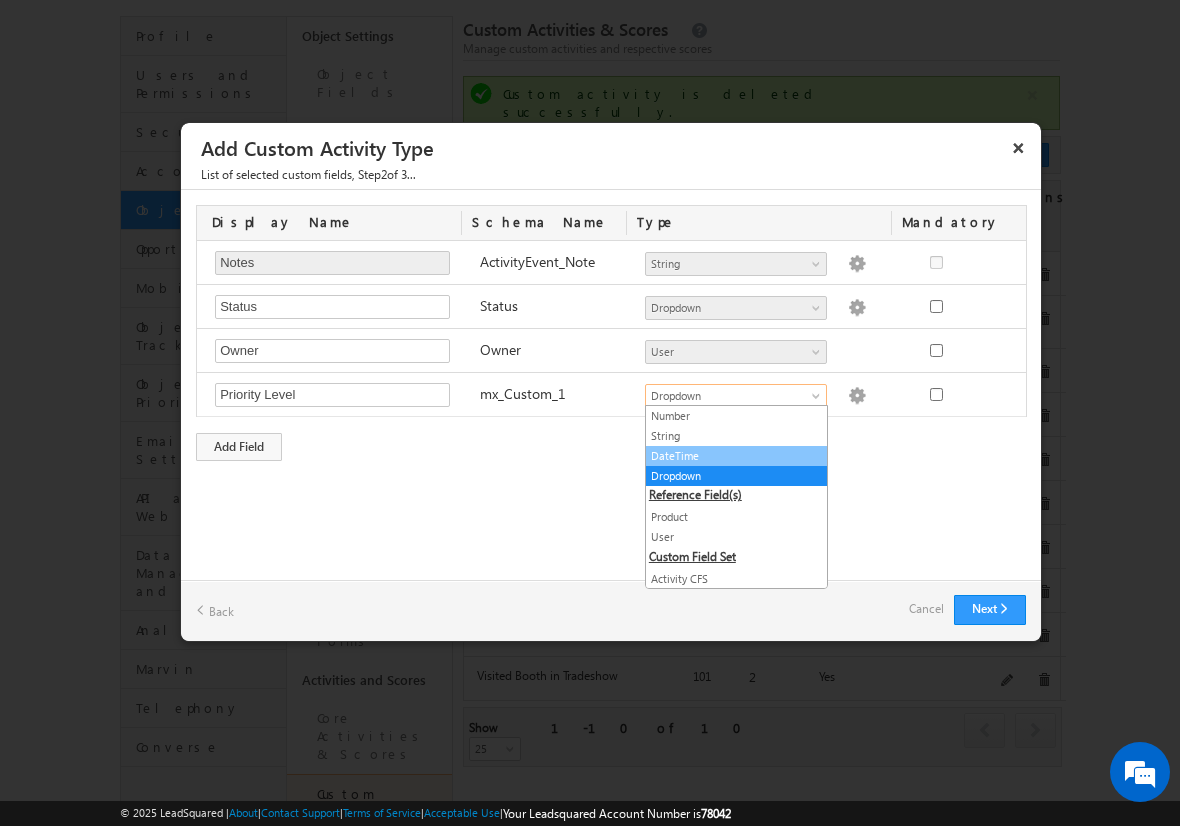 click on "DateTime" at bounding box center (736, 456) 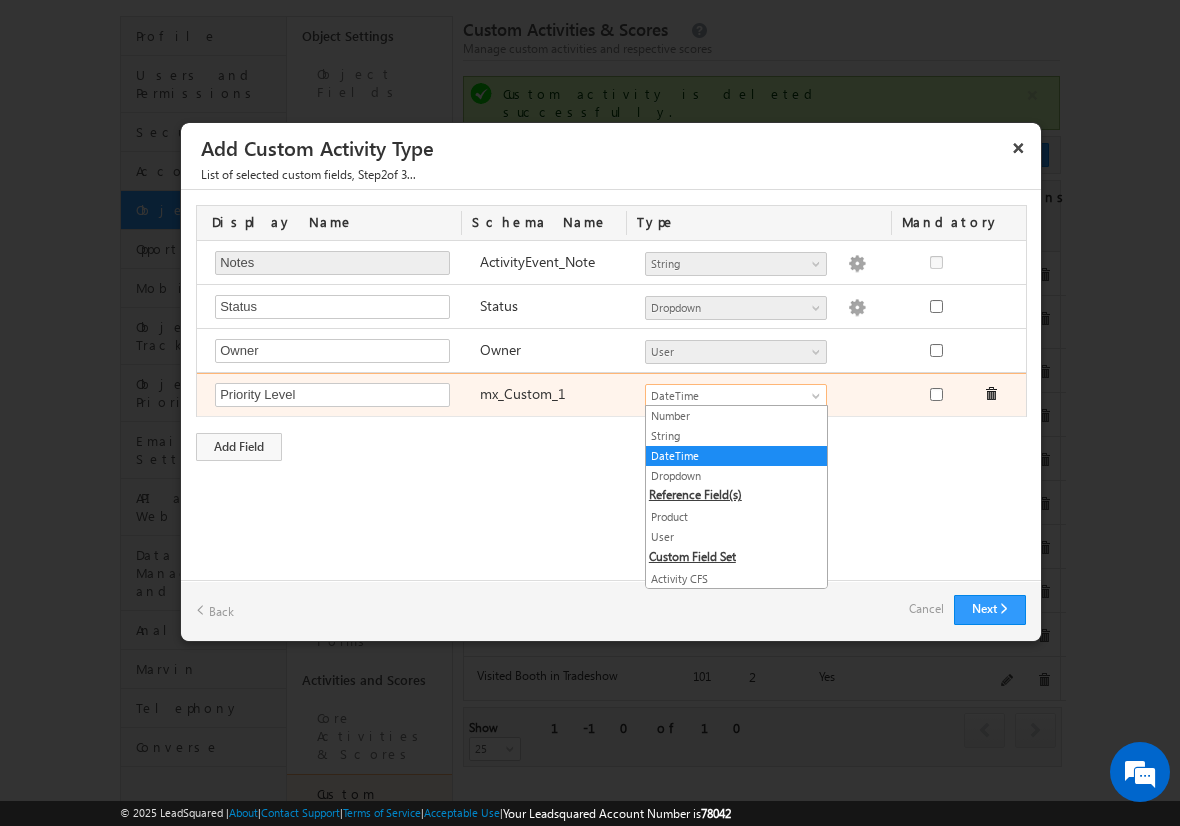 click on "DateTime" at bounding box center [727, 396] 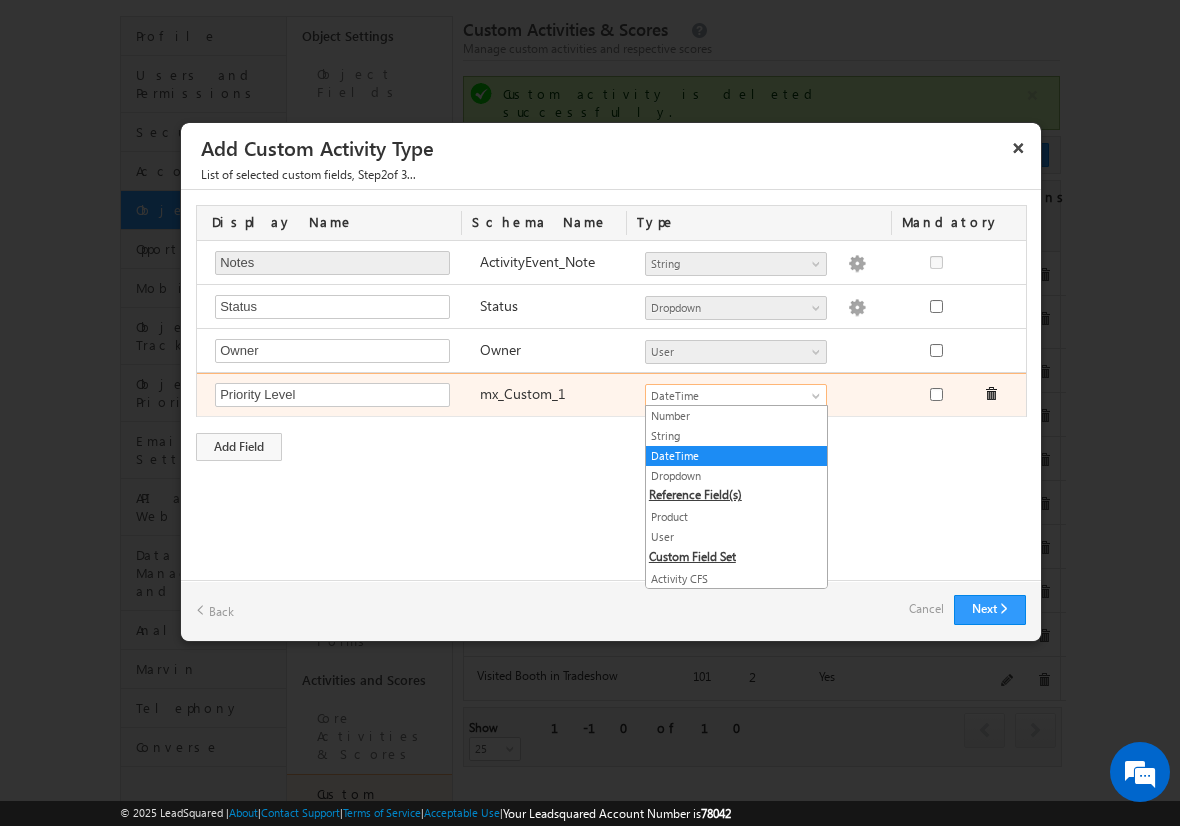 click on "DateTime" at bounding box center (727, 396) 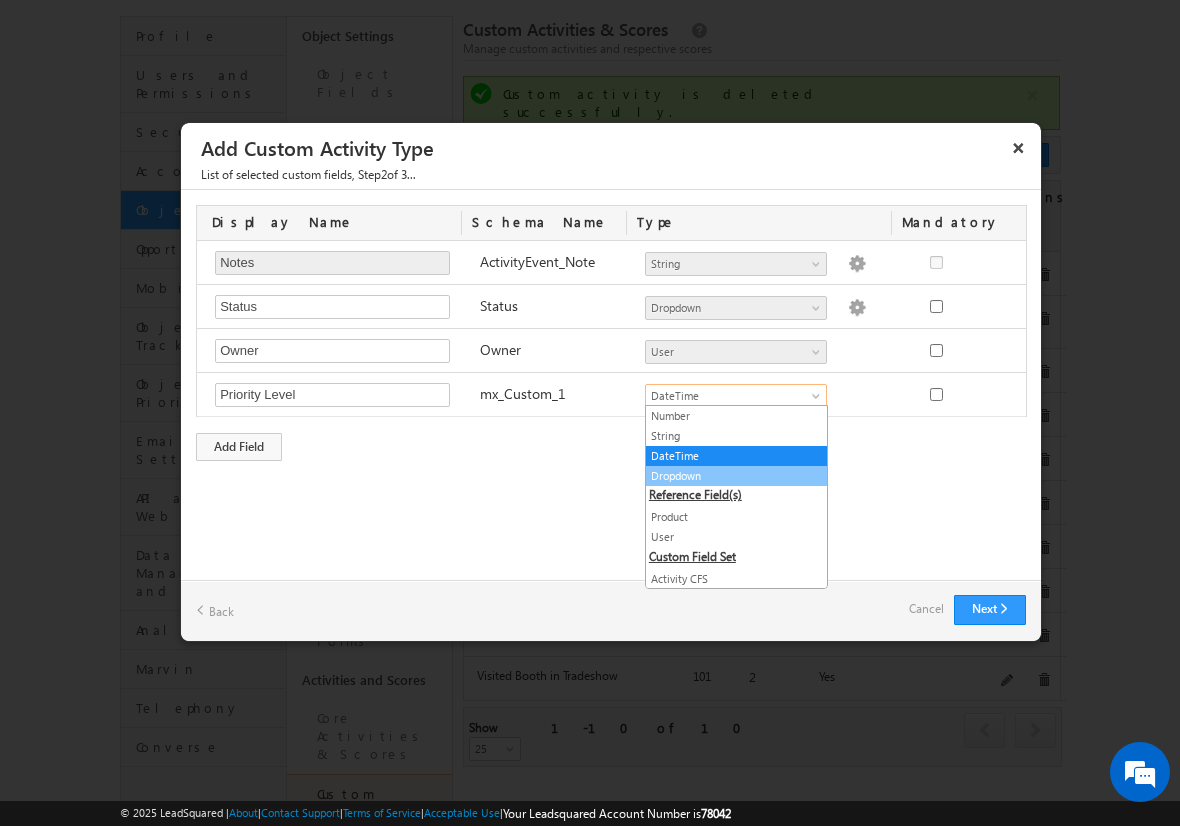 click on "Dropdown" at bounding box center (736, 476) 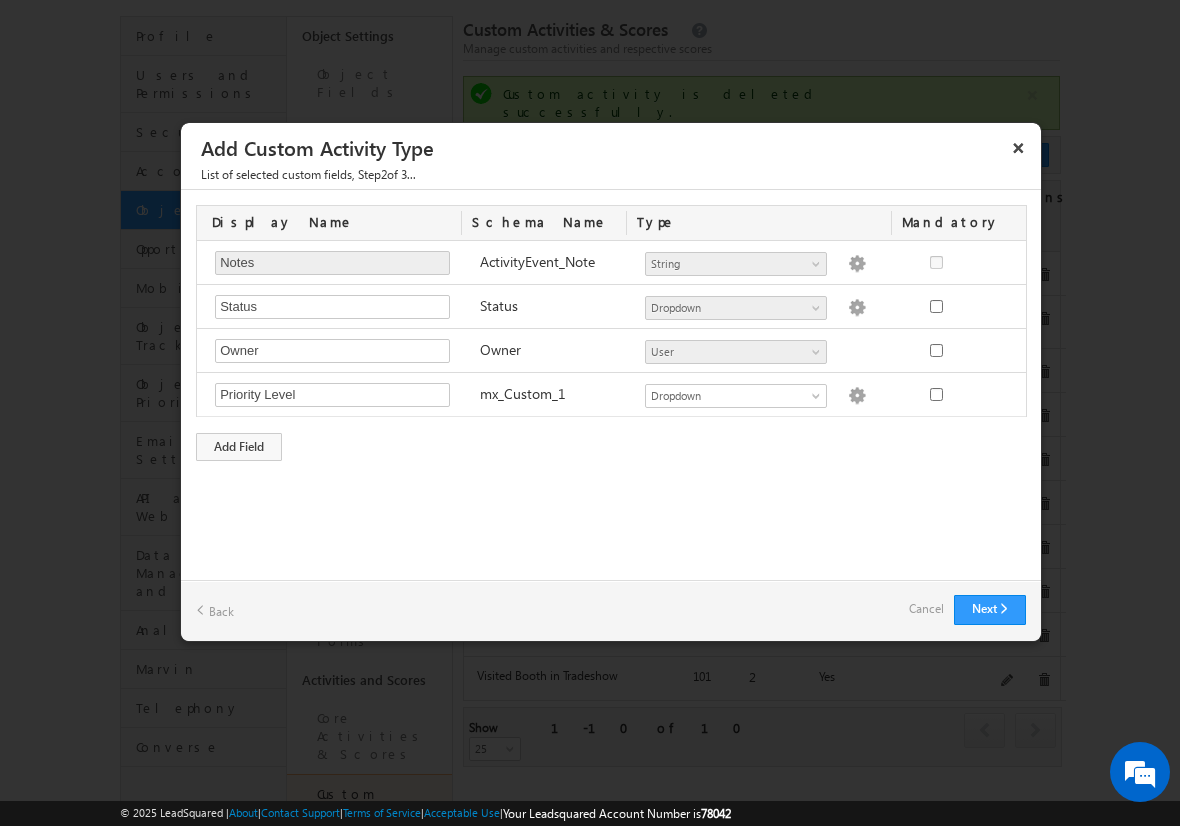 click on "Display Name
Schema Name
Type
Mandatory
Notes
Required Field
ActivityEvent_Note
Number
String
DateTime
Dropdown
Product User Activity CFS Both CFS Geolocation Main cfs 2 mx_Source mx_Status String
Dropdown options not provided
Status" at bounding box center [611, 333] 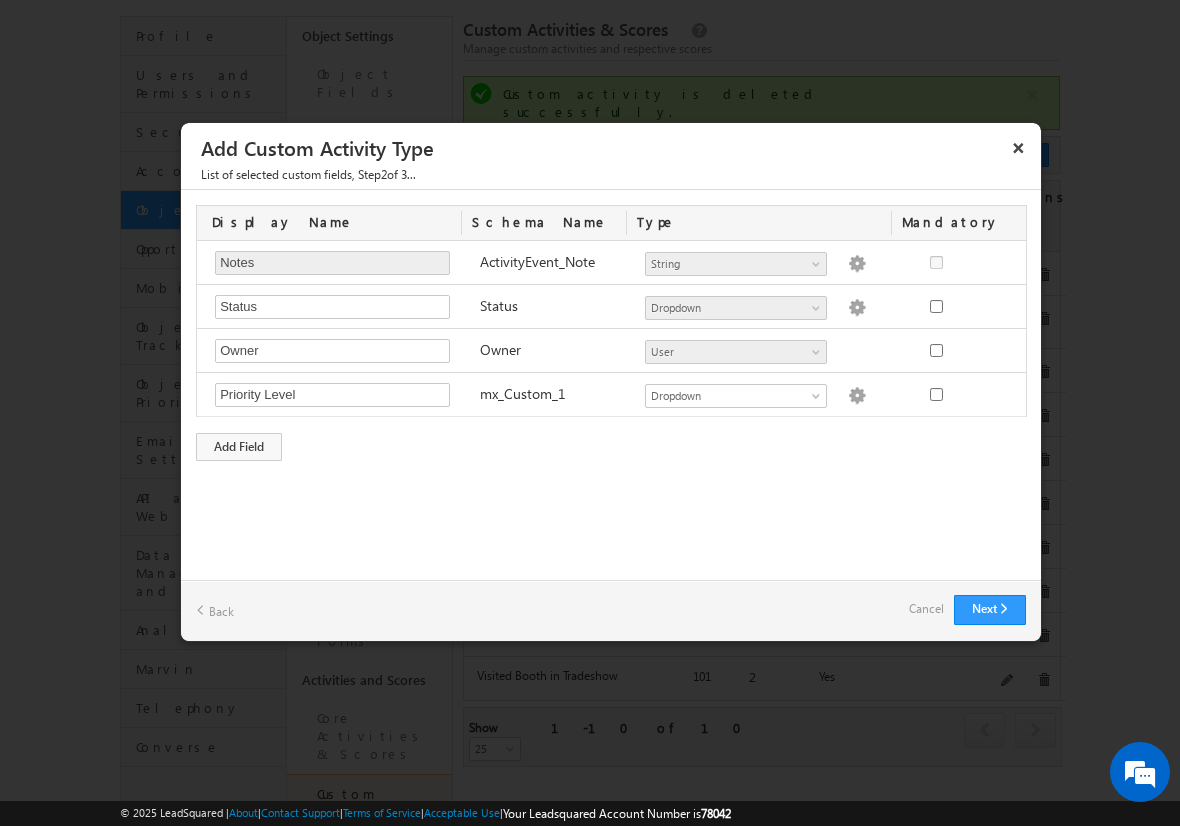 click on "Cancel" at bounding box center [926, 609] 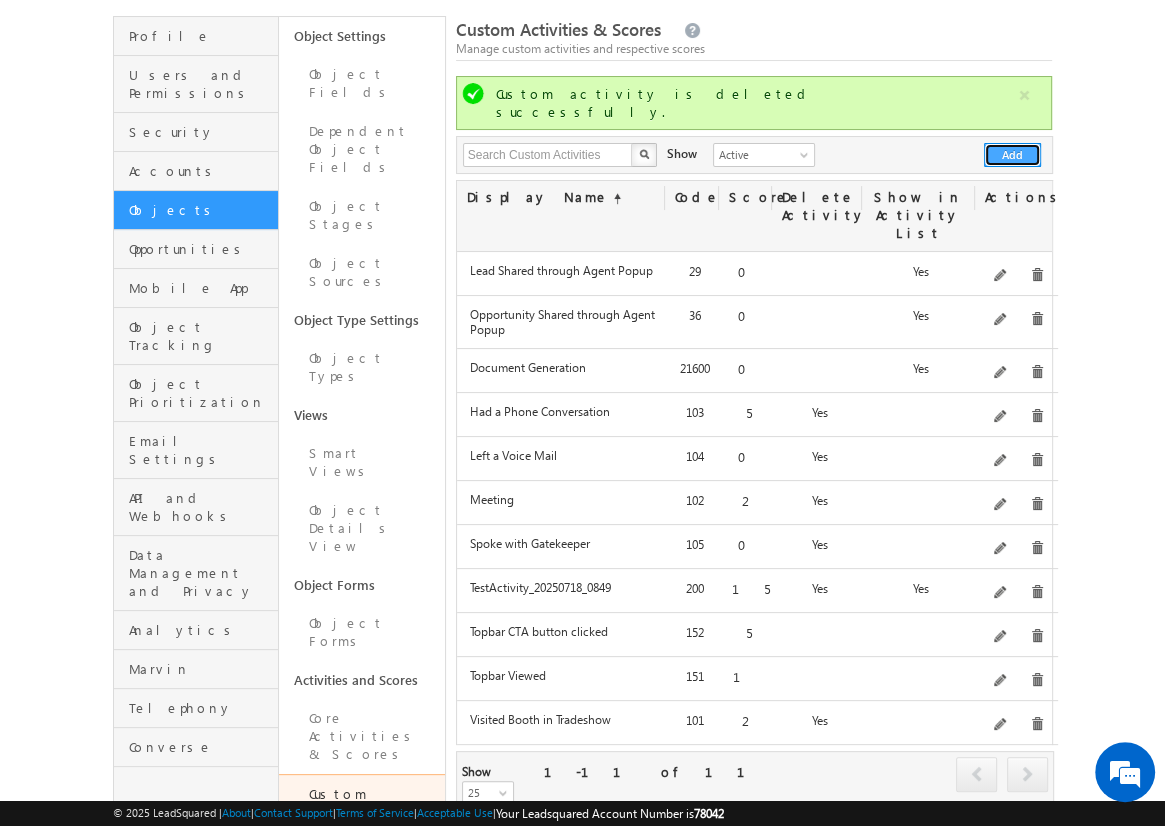 click on "Add" at bounding box center (1012, 155) 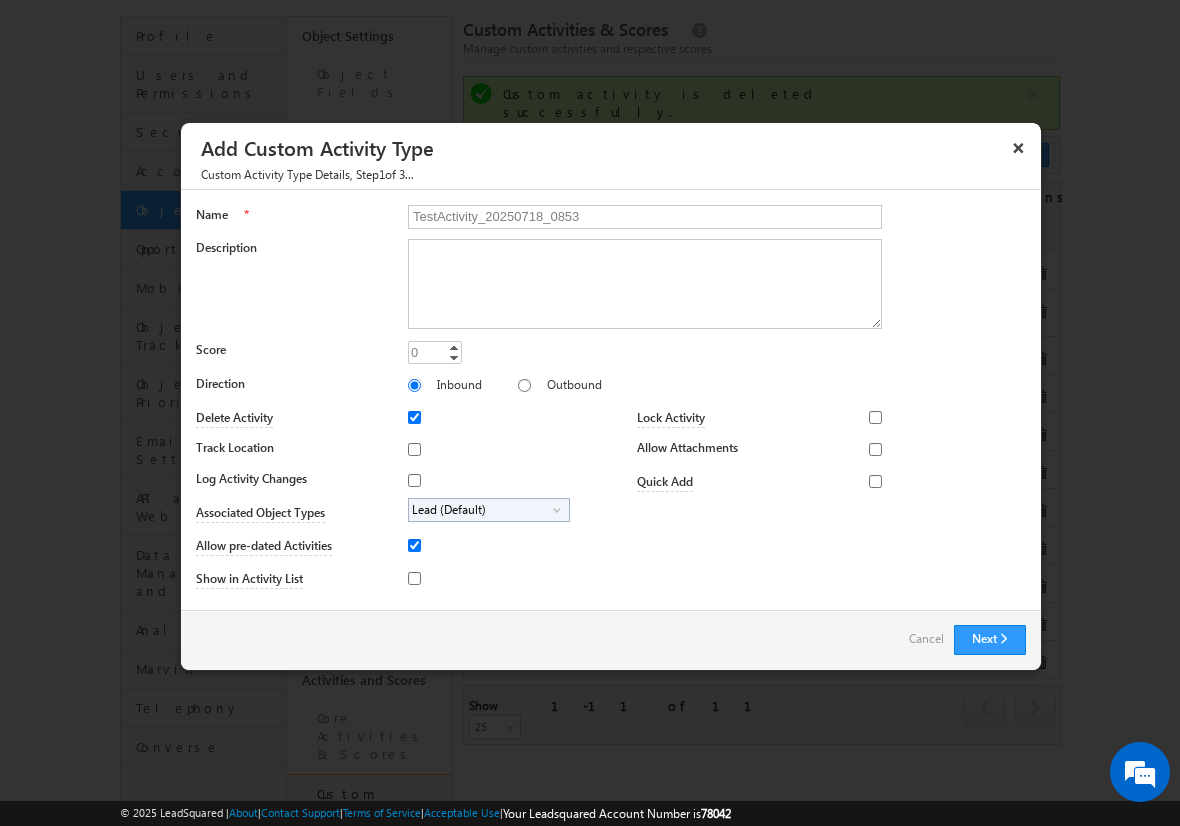 type on "TestActivity_20250718_0853" 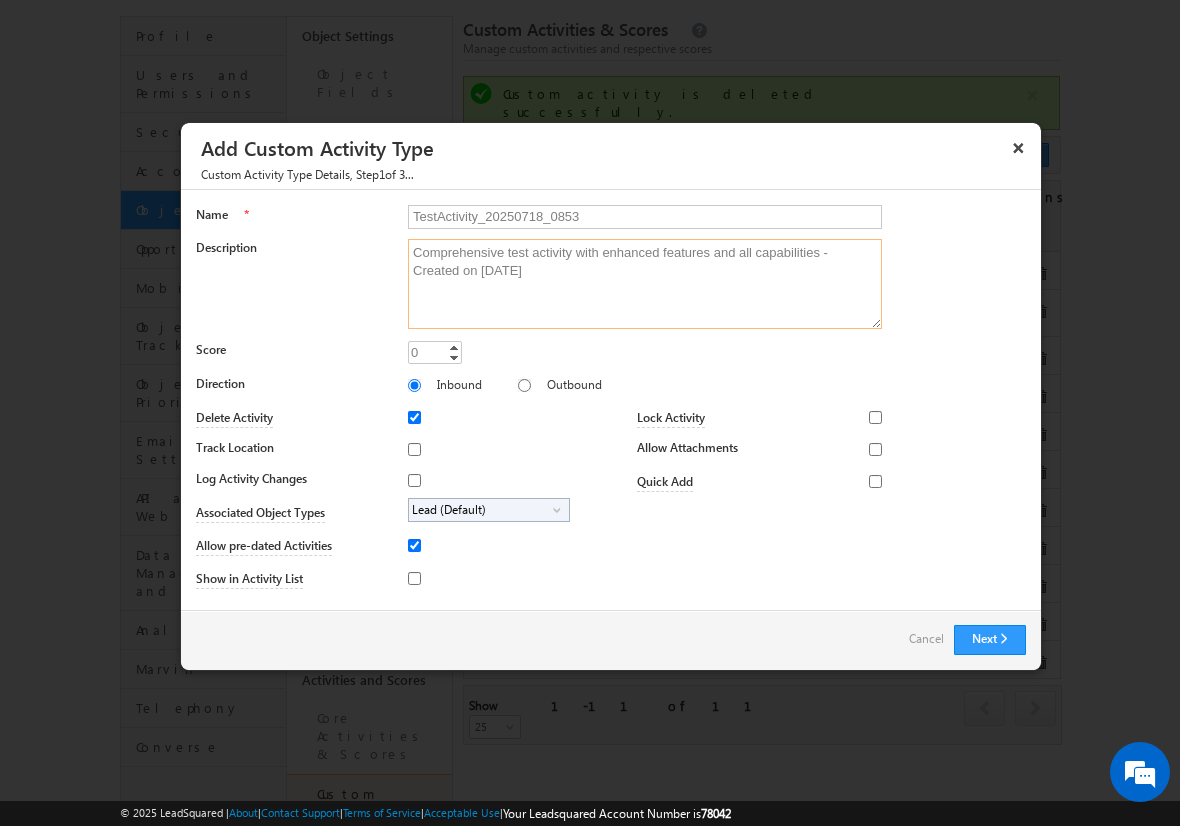 type on "Comprehensive test activity with enhanced features and all capabilities - Created on [DATE]" 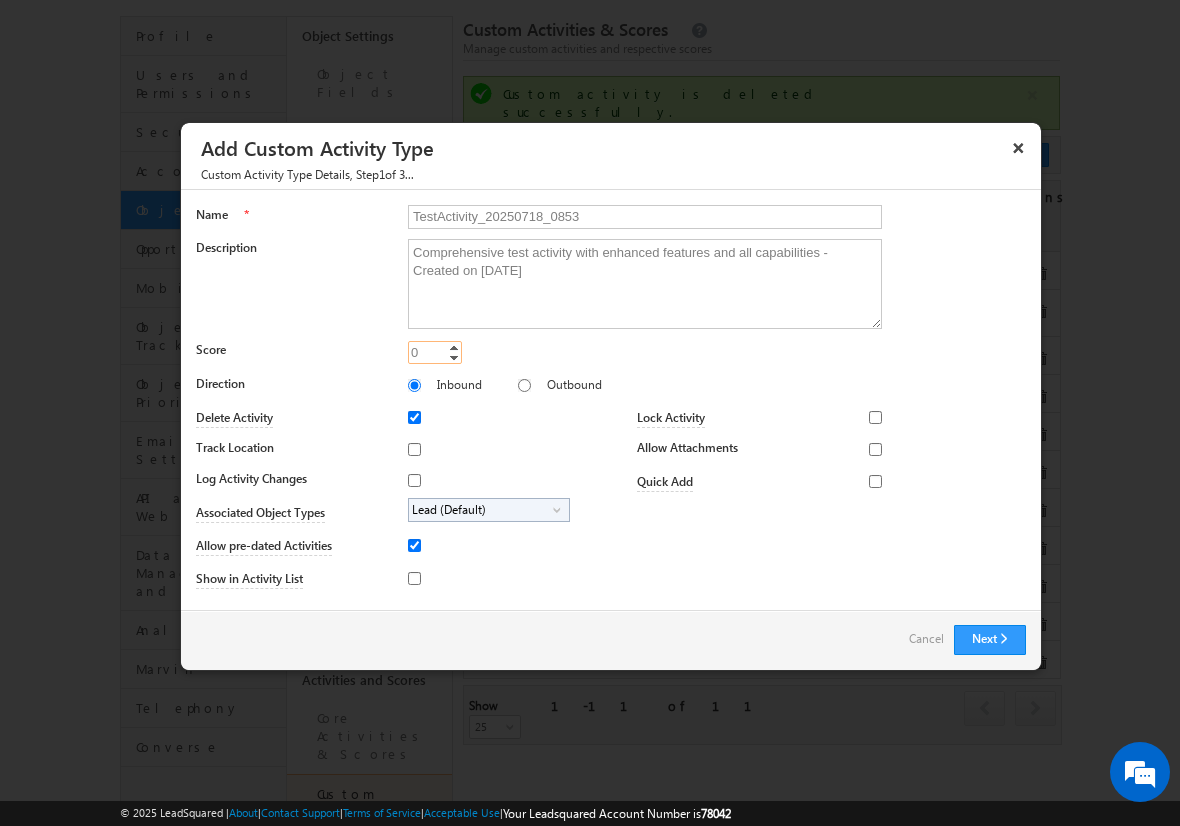 type on "15" 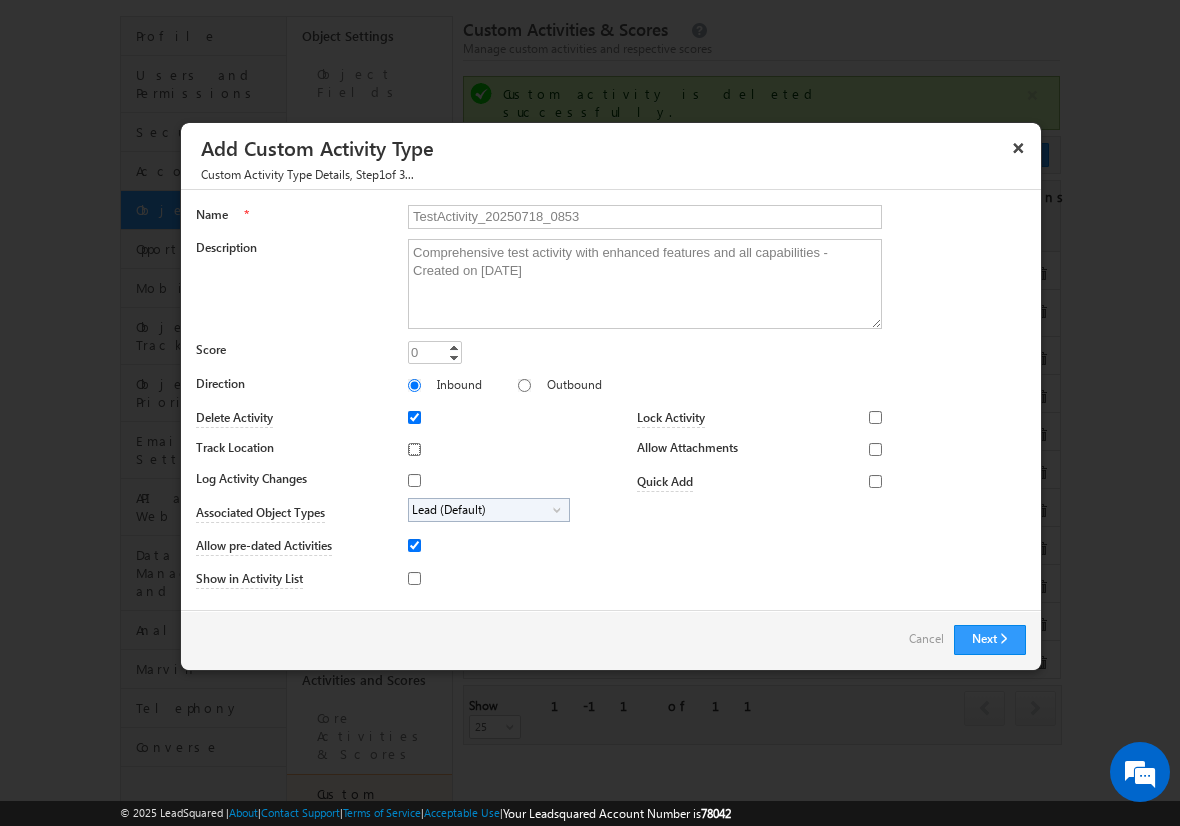 click on "Track Location" at bounding box center (414, 449) 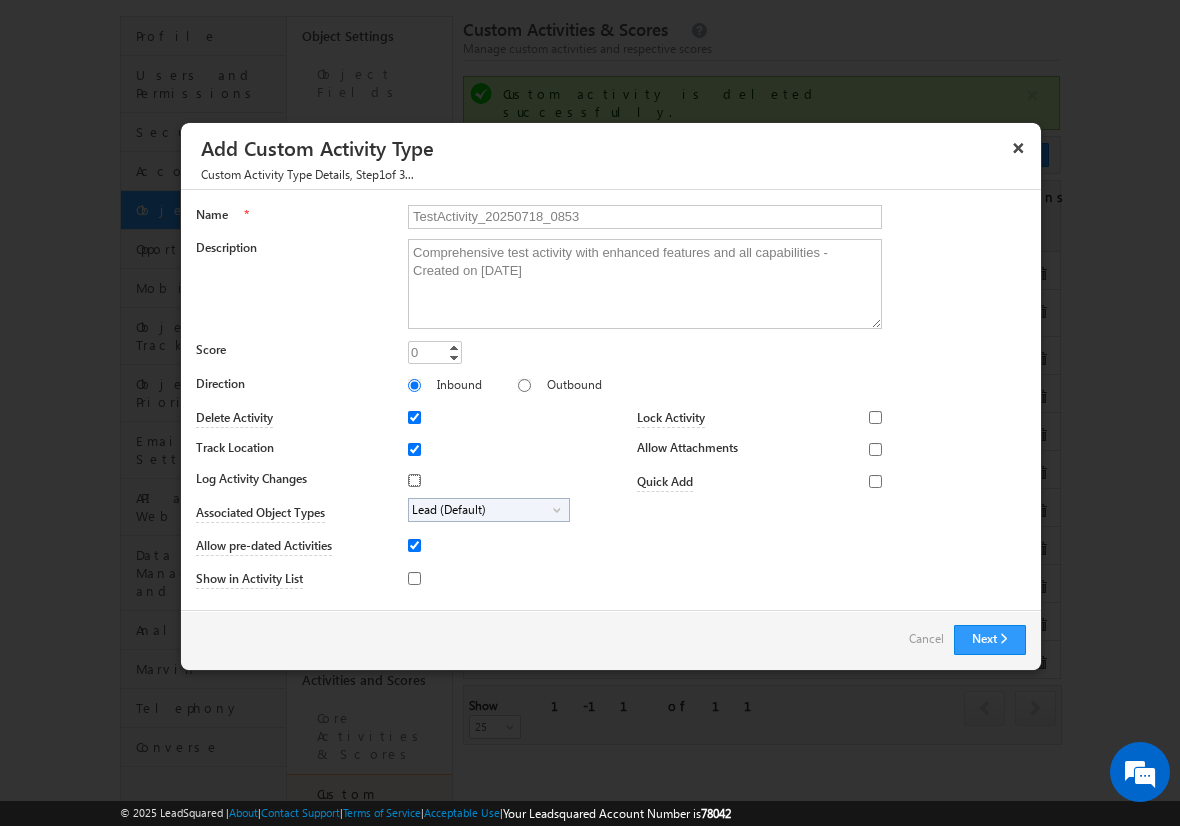 click on "Log Activity Changes" at bounding box center [414, 480] 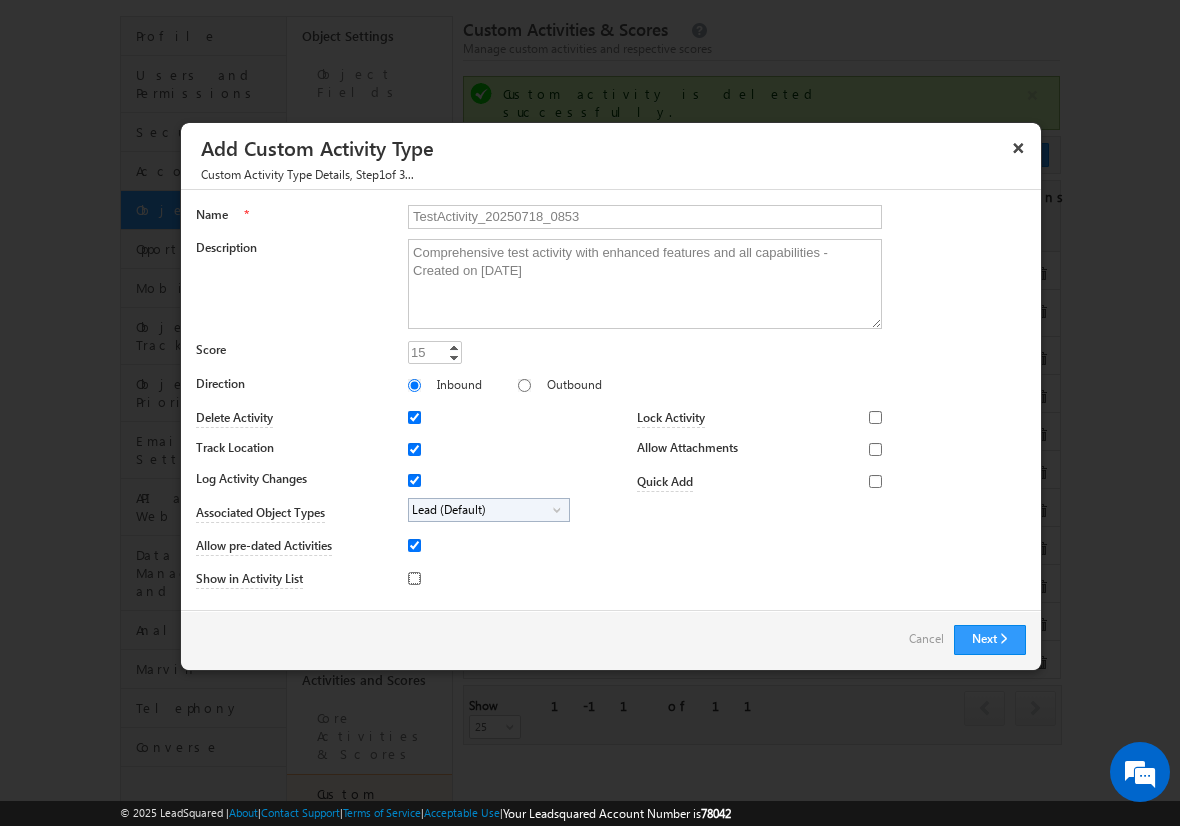 click on "Show in Activity List" at bounding box center [414, 578] 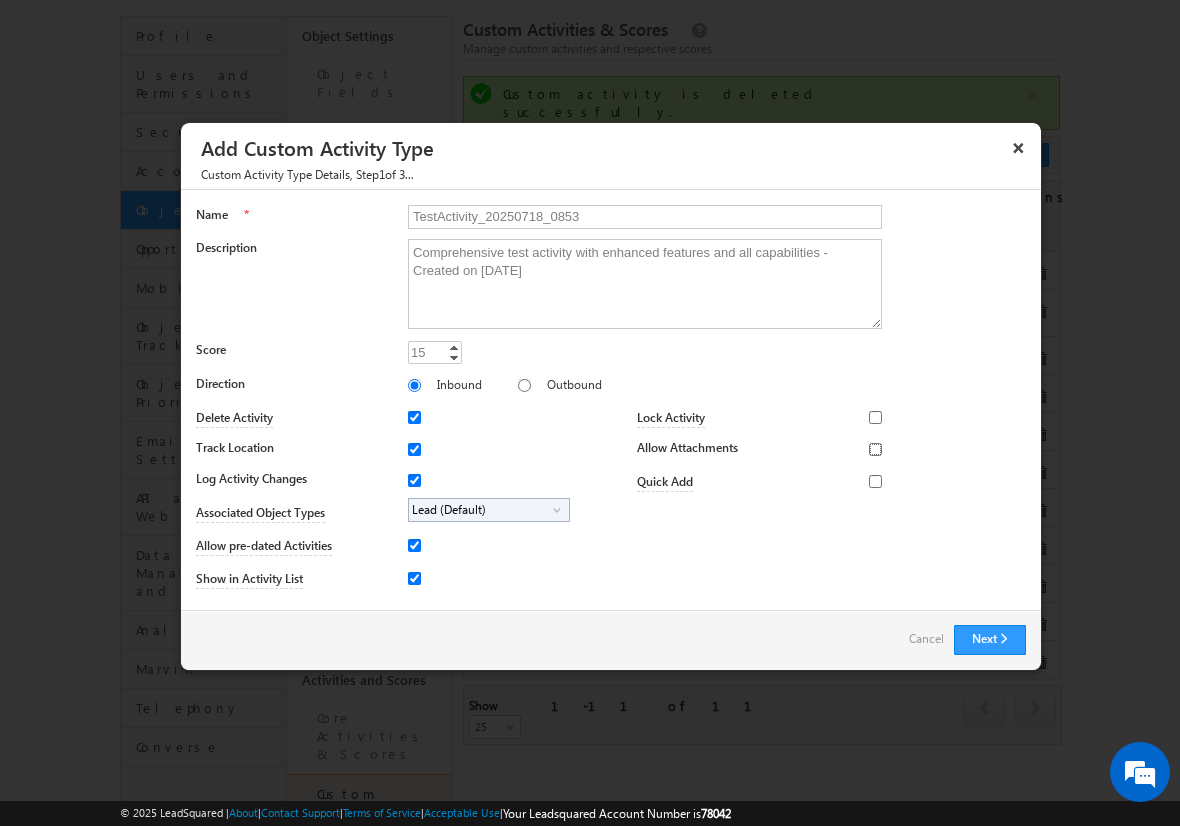 click on "Allow Attachments" at bounding box center [875, 449] 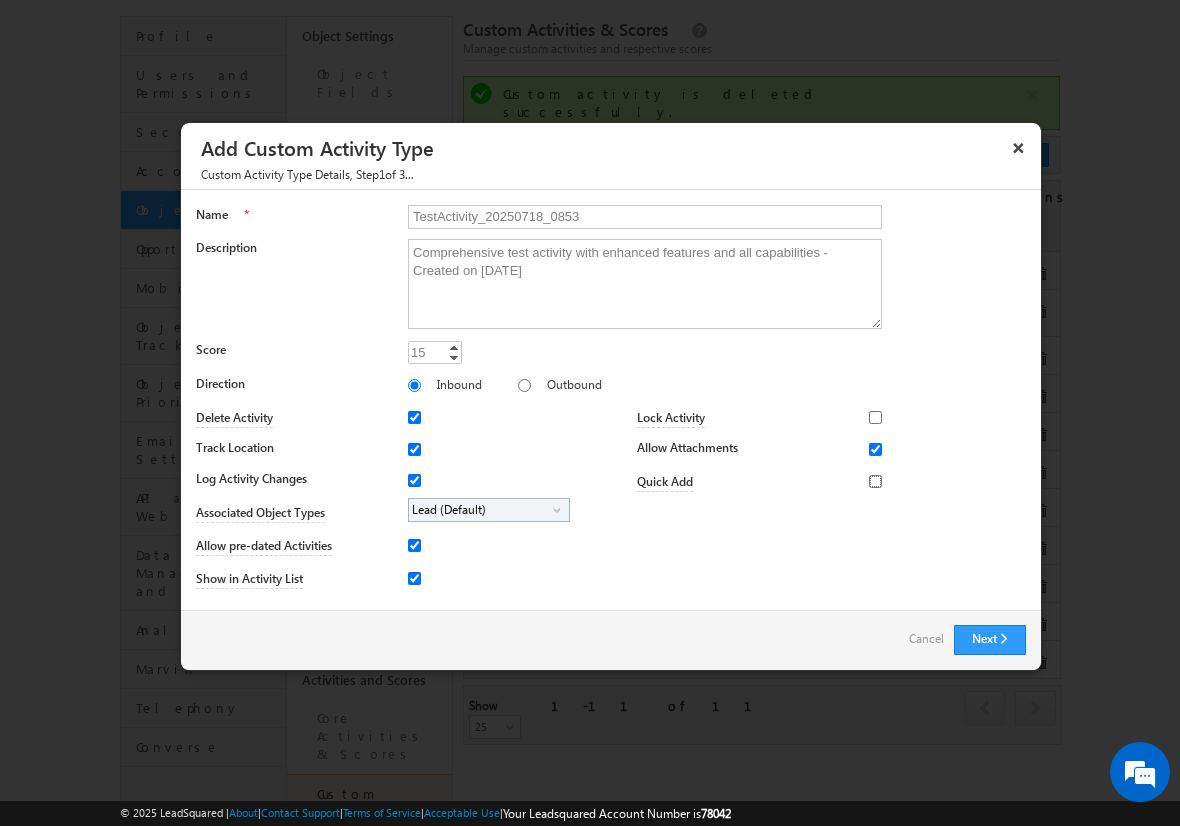 click on "Quick Add" at bounding box center [875, 481] 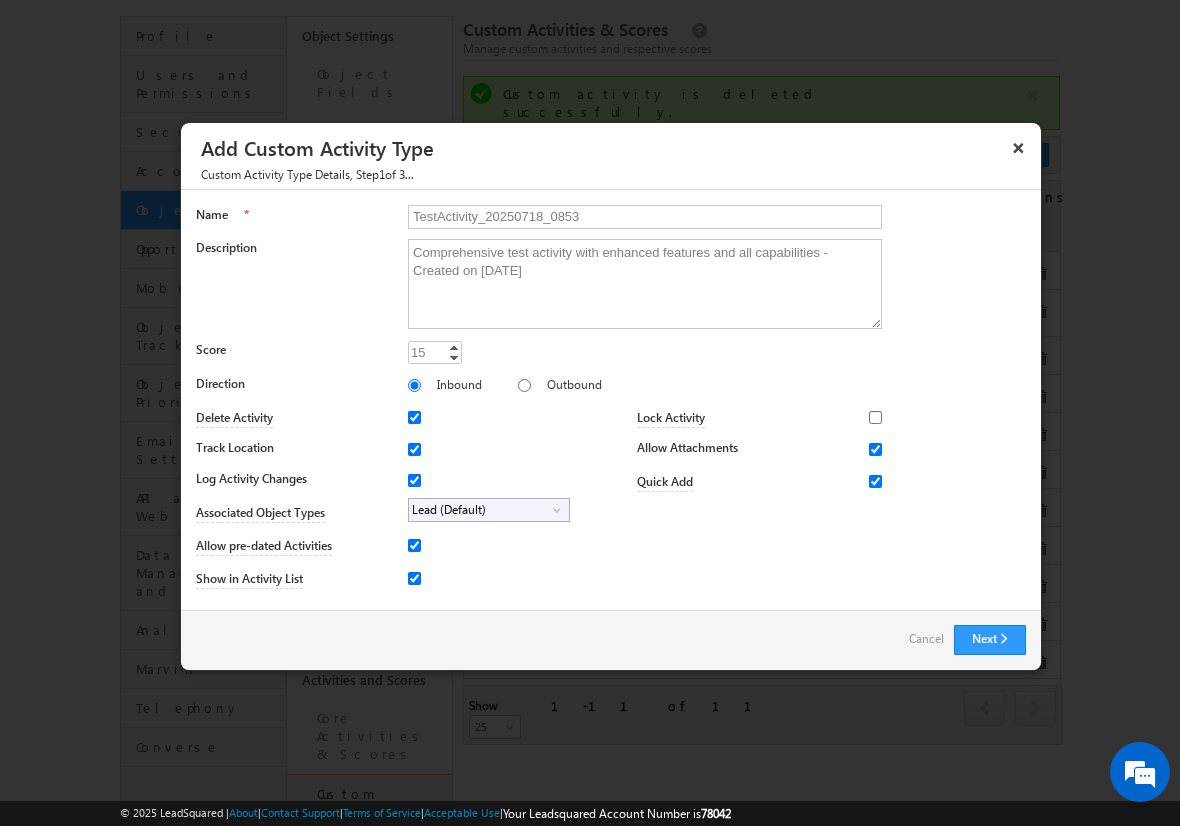 click on "Lead (Default)" at bounding box center (481, 510) 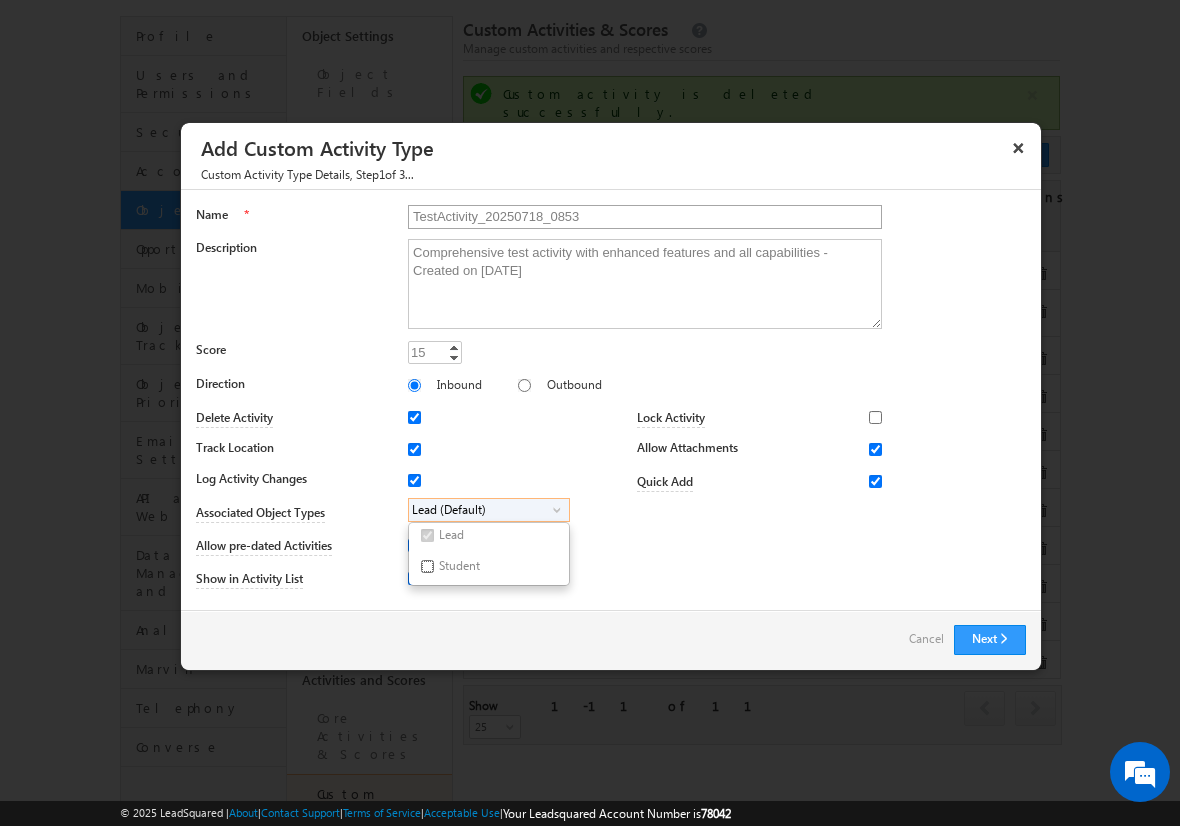 click on "Student" at bounding box center (427, 566) 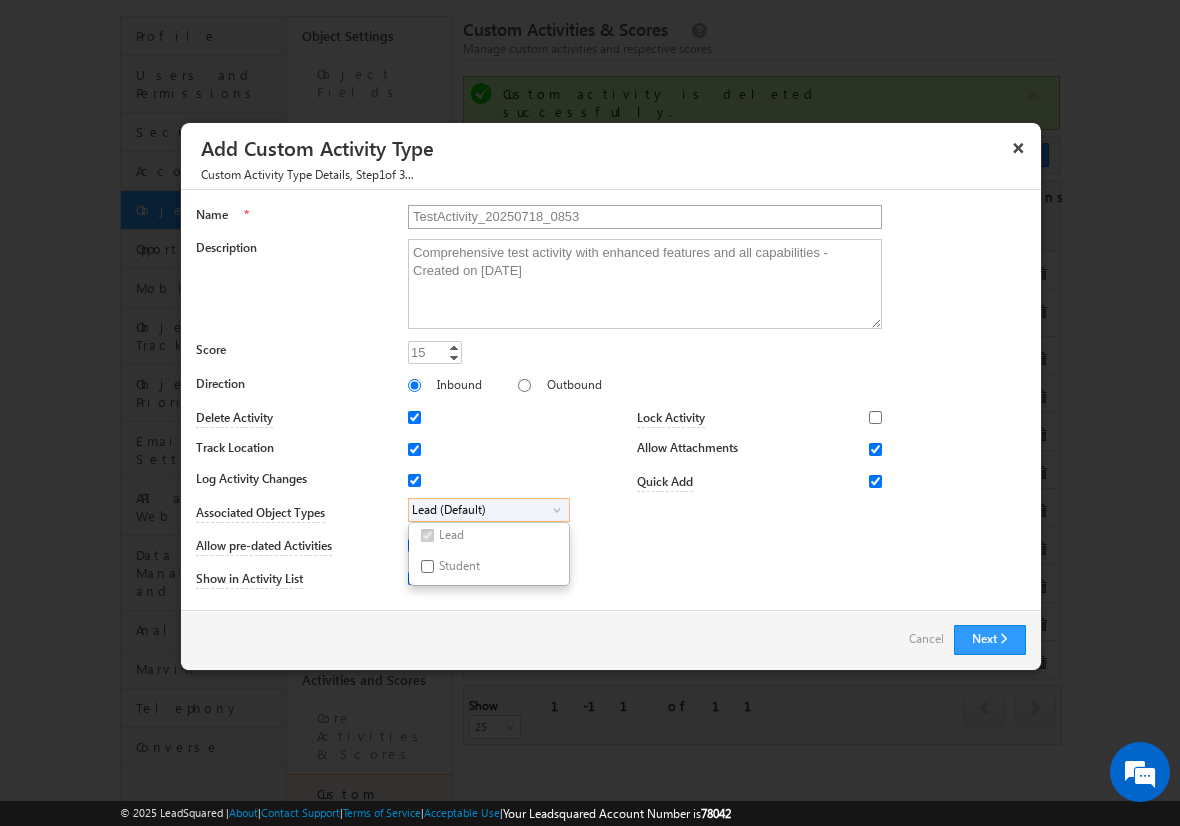 checkbox on "true" 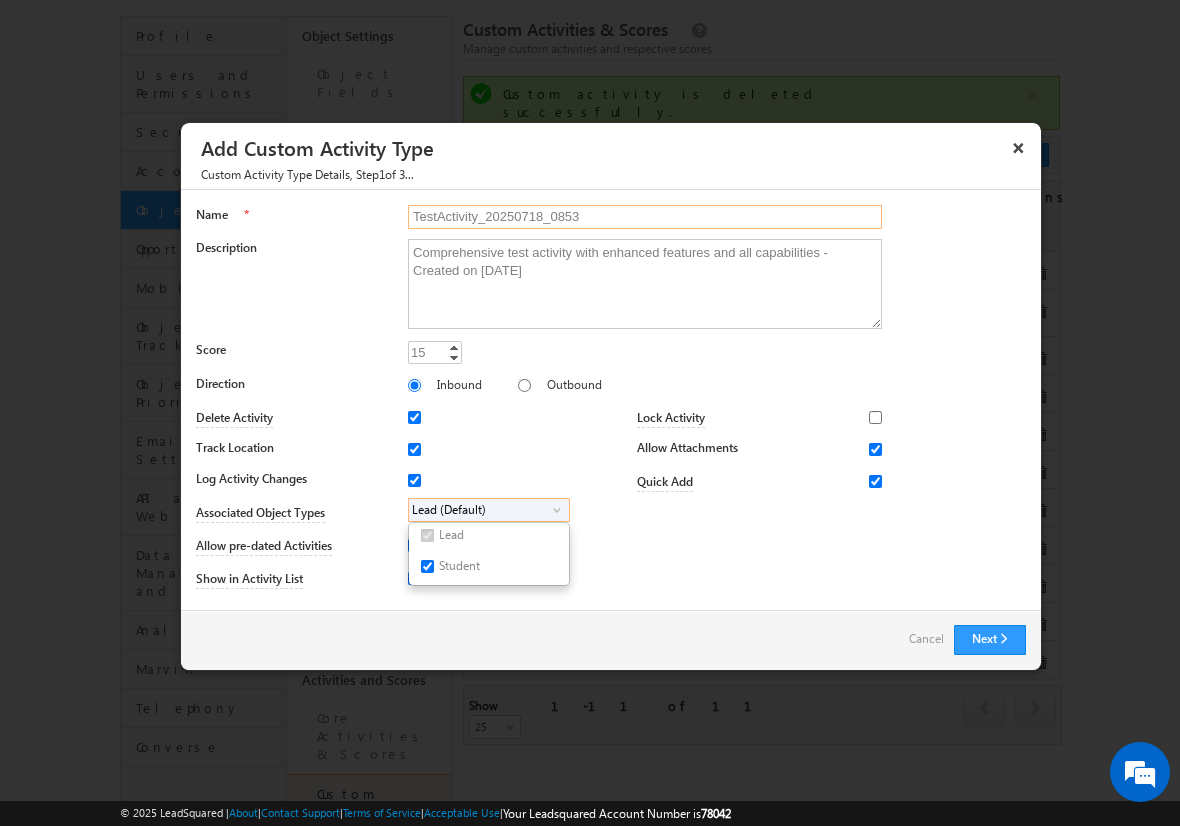 click on "TestActivity_20250718_0853" at bounding box center (645, 217) 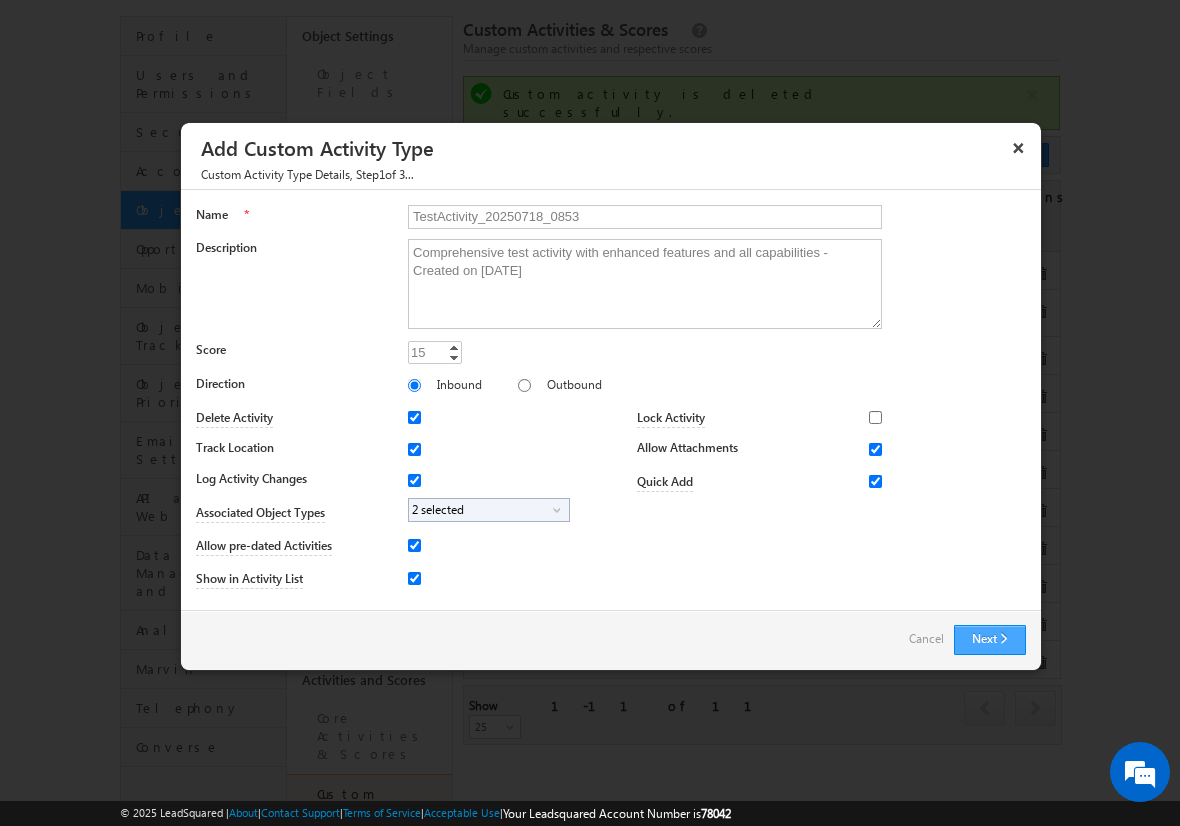 click on "Next" at bounding box center [990, 640] 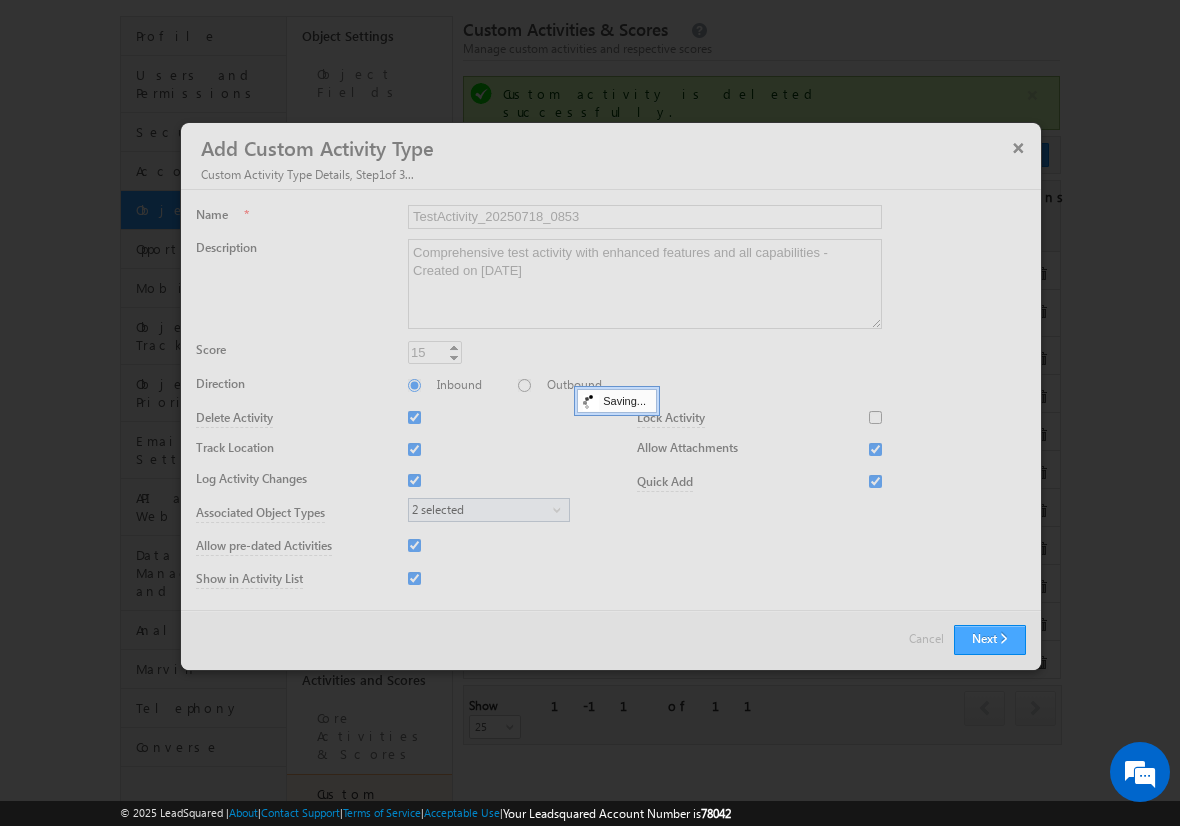 type 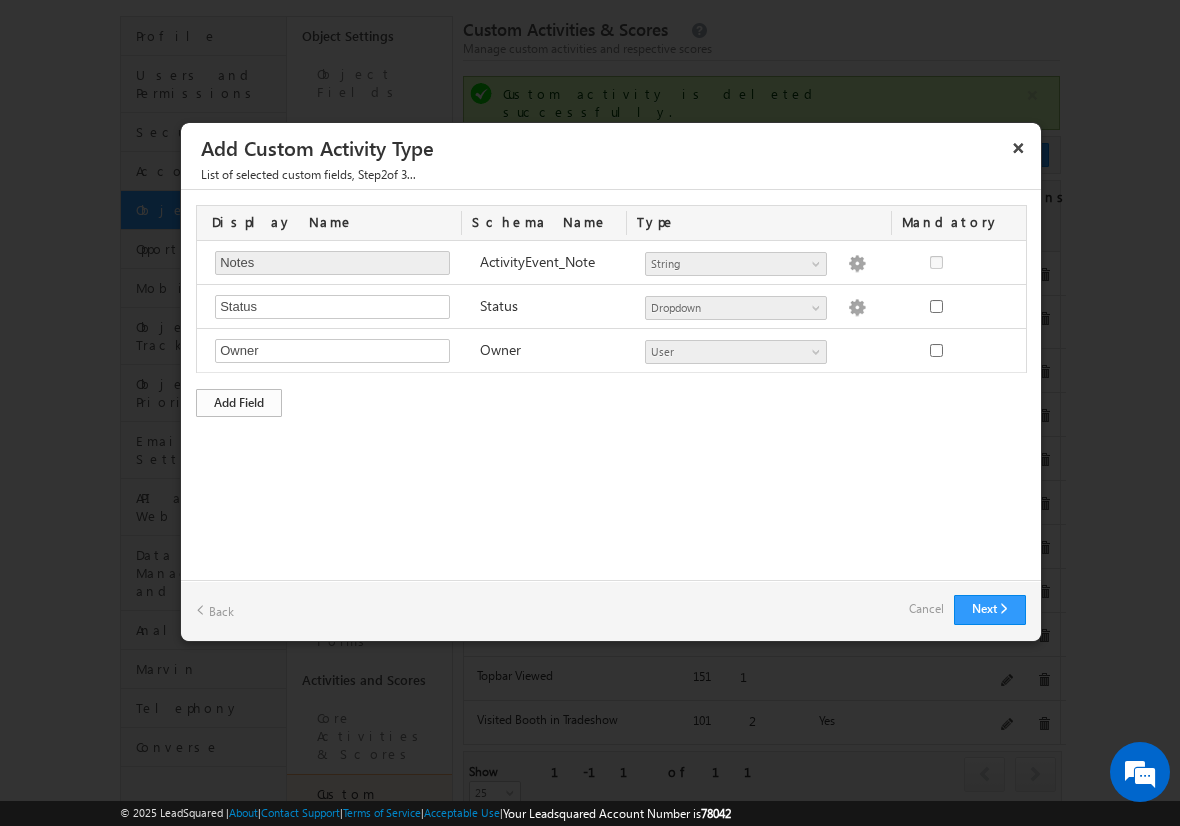 click on "Add Field" at bounding box center (239, 403) 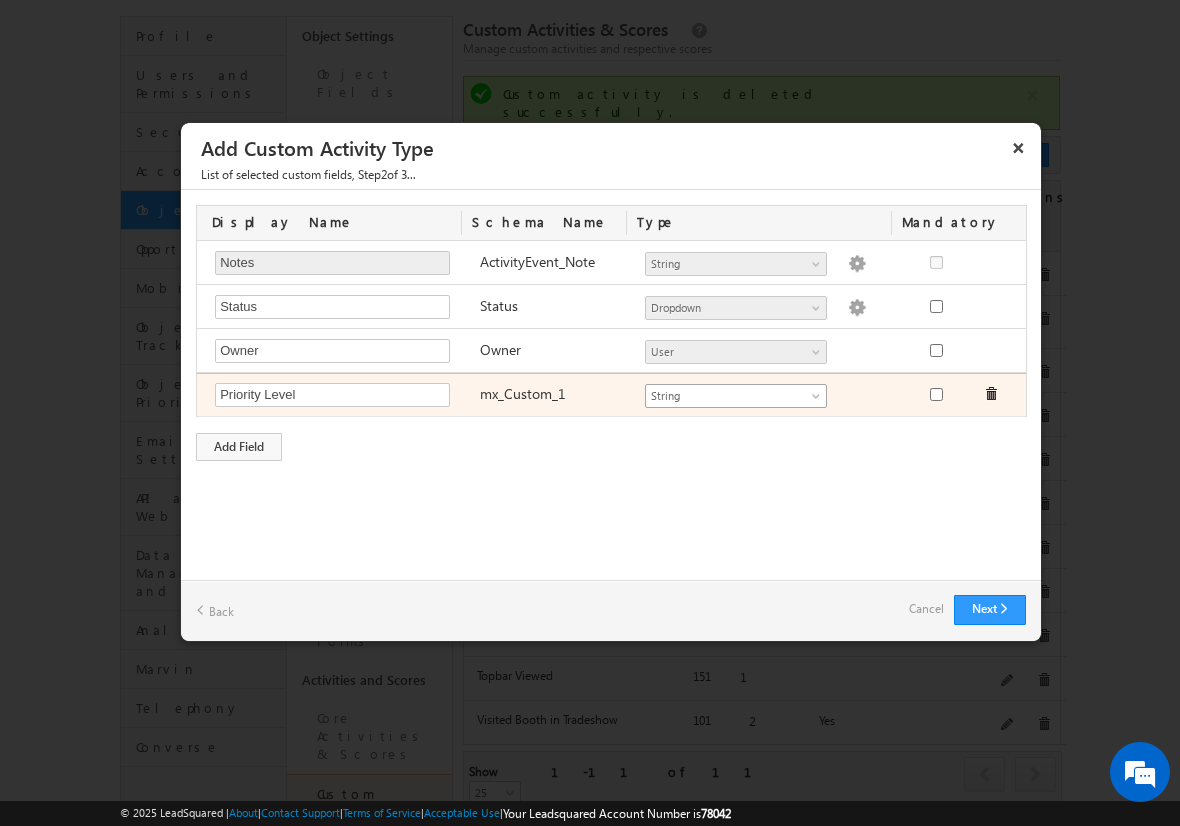 type on "Priority Level" 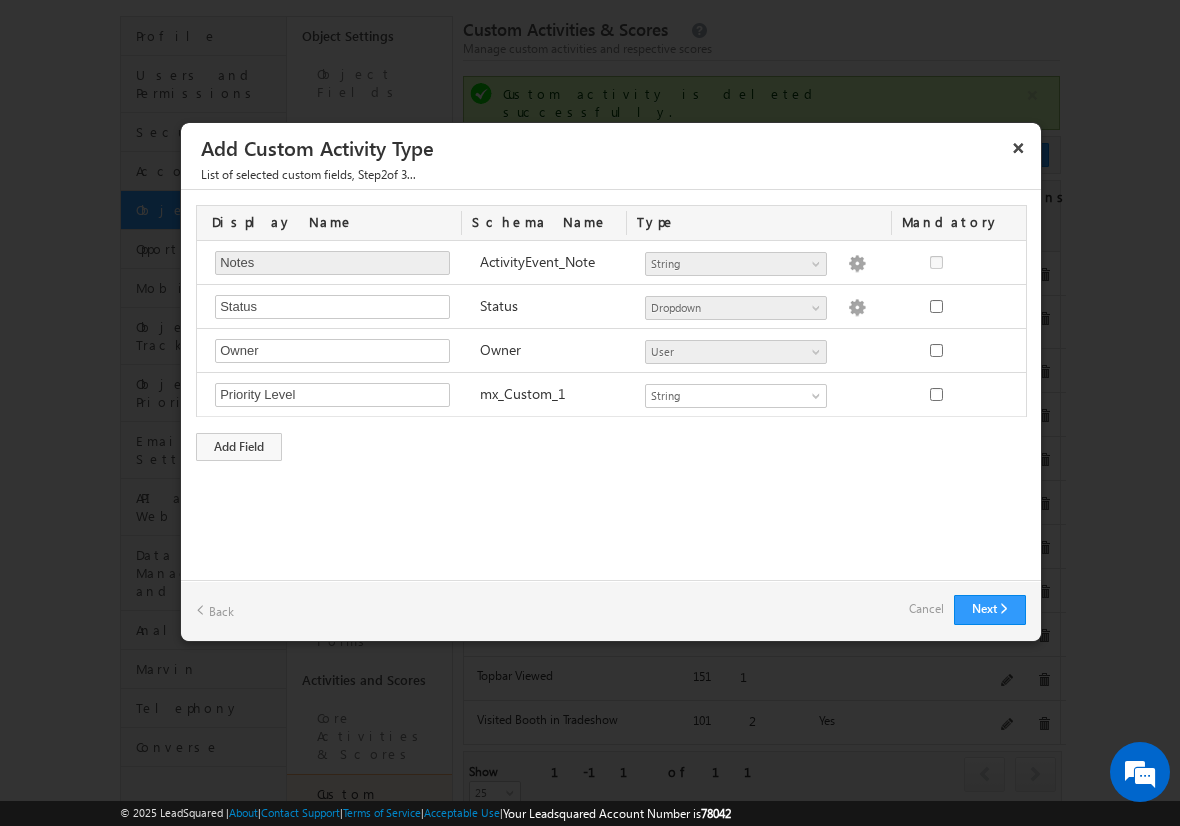 click on "Cancel" at bounding box center (926, 609) 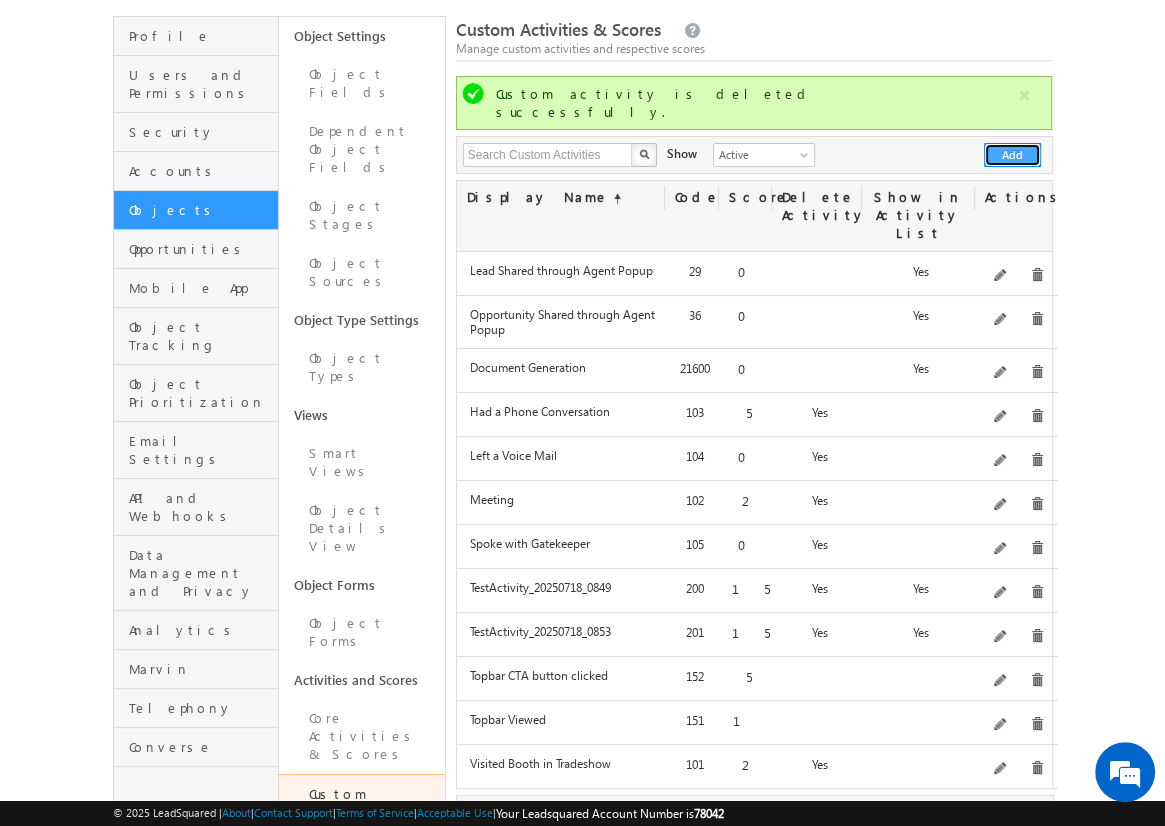 click on "Add" at bounding box center (1012, 155) 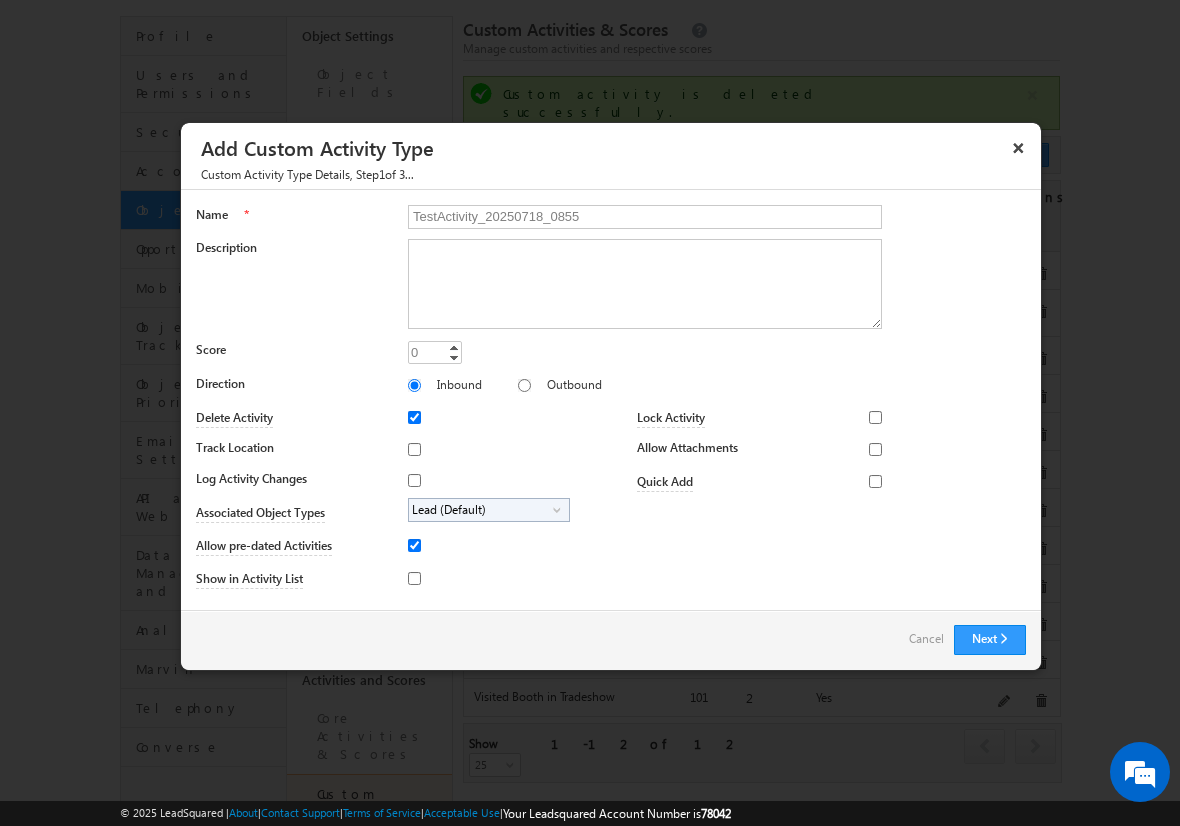 type on "TestActivity_20250718_0855" 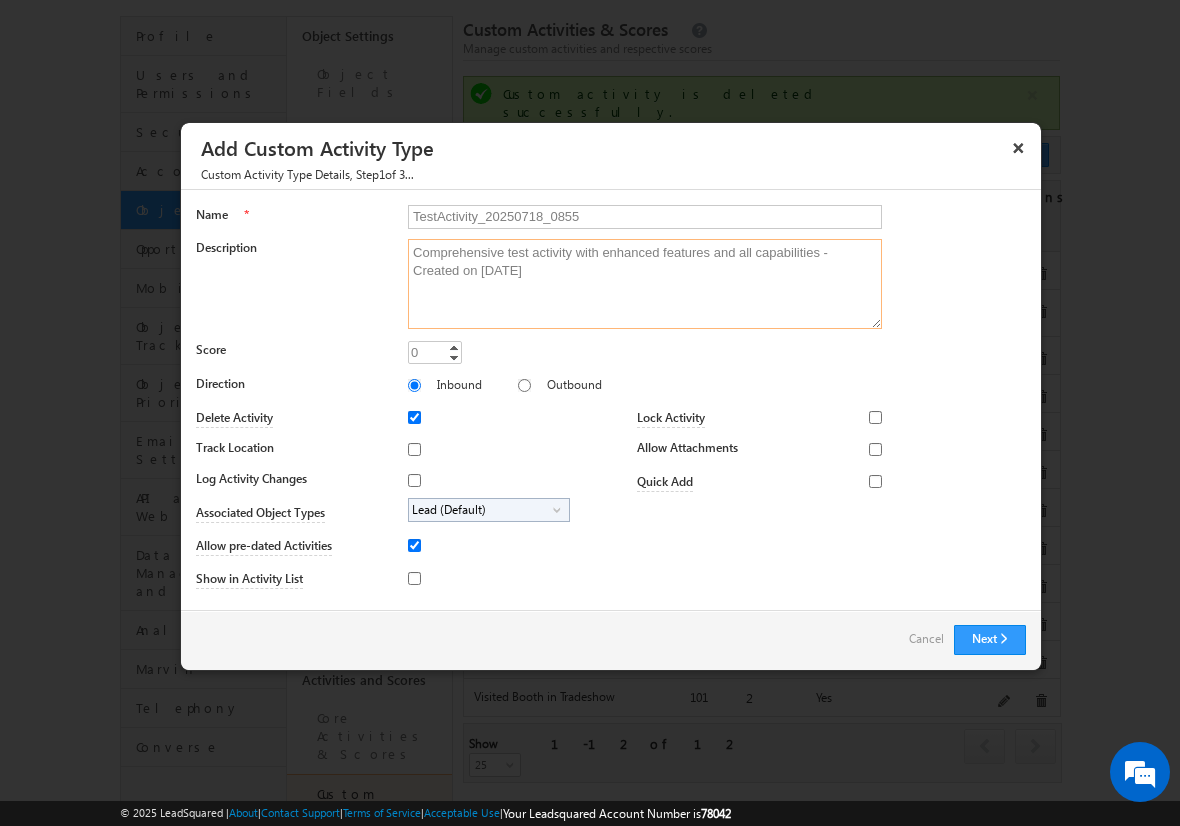 type on "Comprehensive test activity with enhanced features and all capabilities - Created on [DATE]" 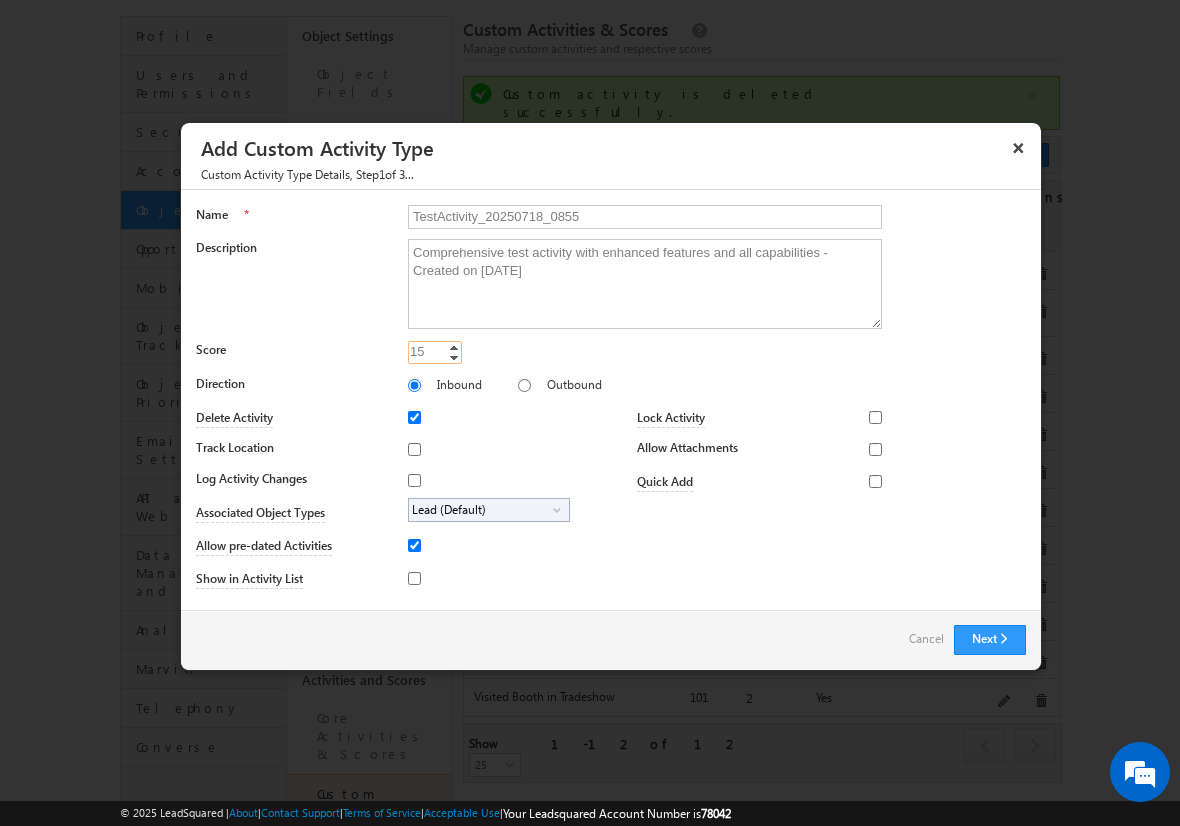 type on "15" 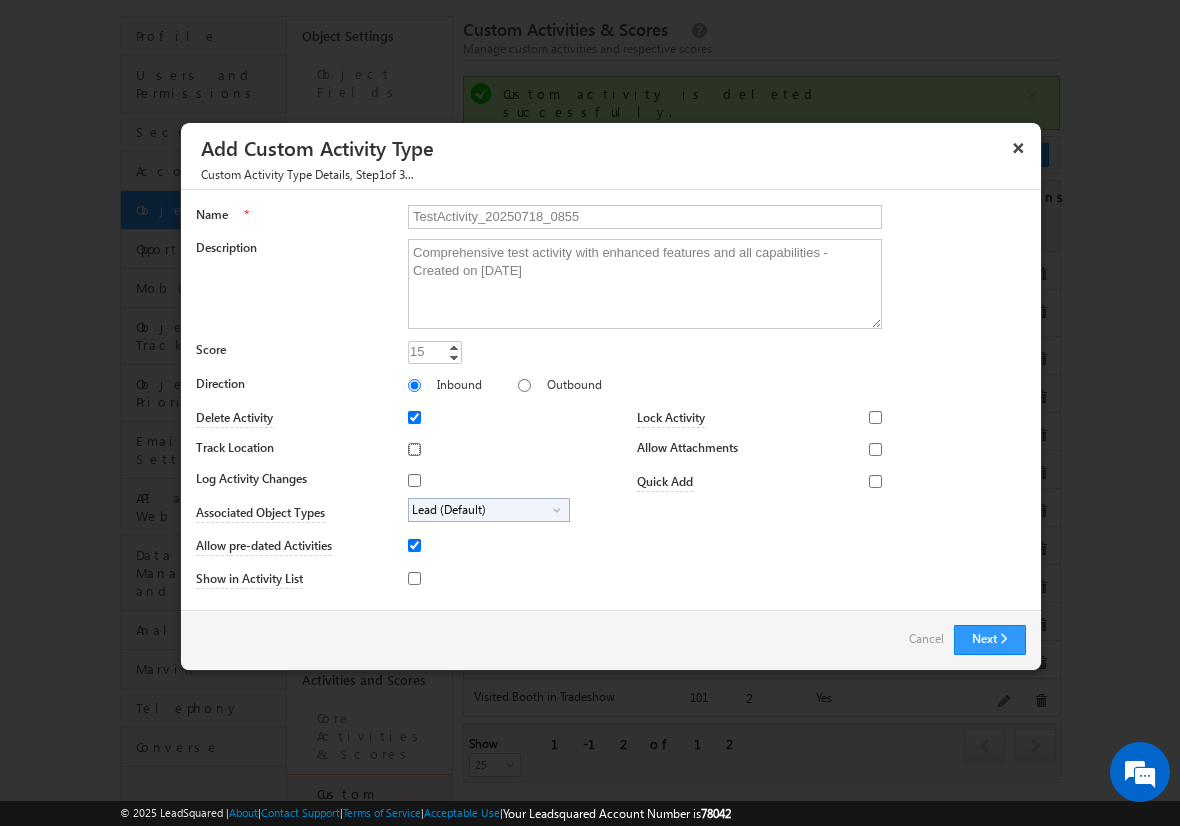 click on "Track Location" at bounding box center (414, 449) 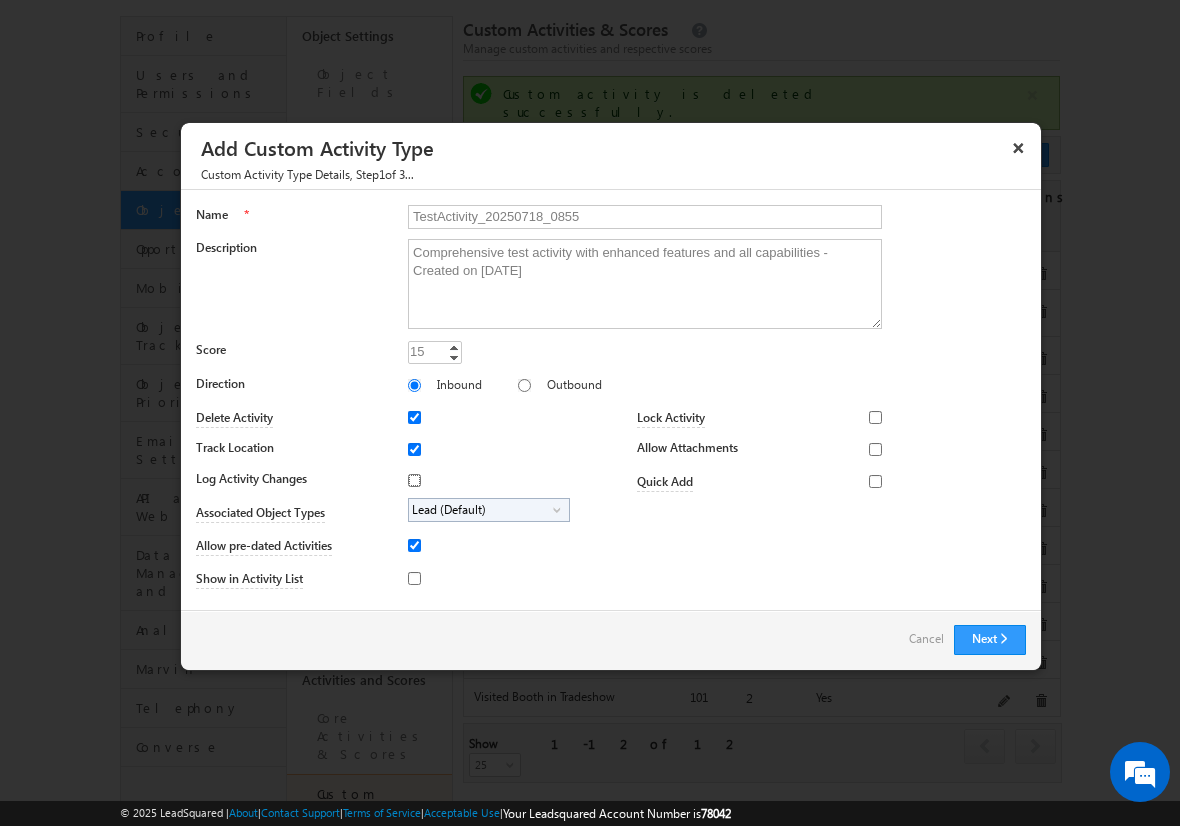 click on "Log Activity Changes" at bounding box center [414, 480] 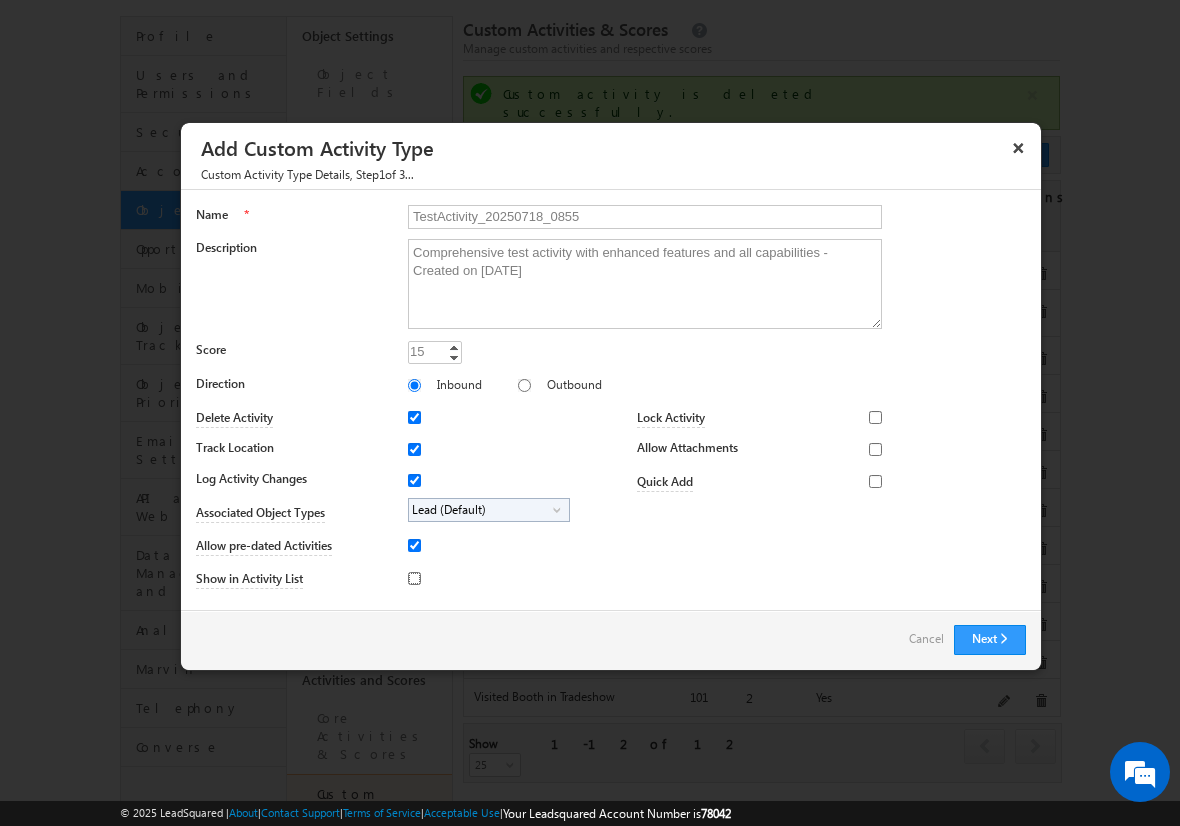 click on "Show in Activity List" at bounding box center (414, 578) 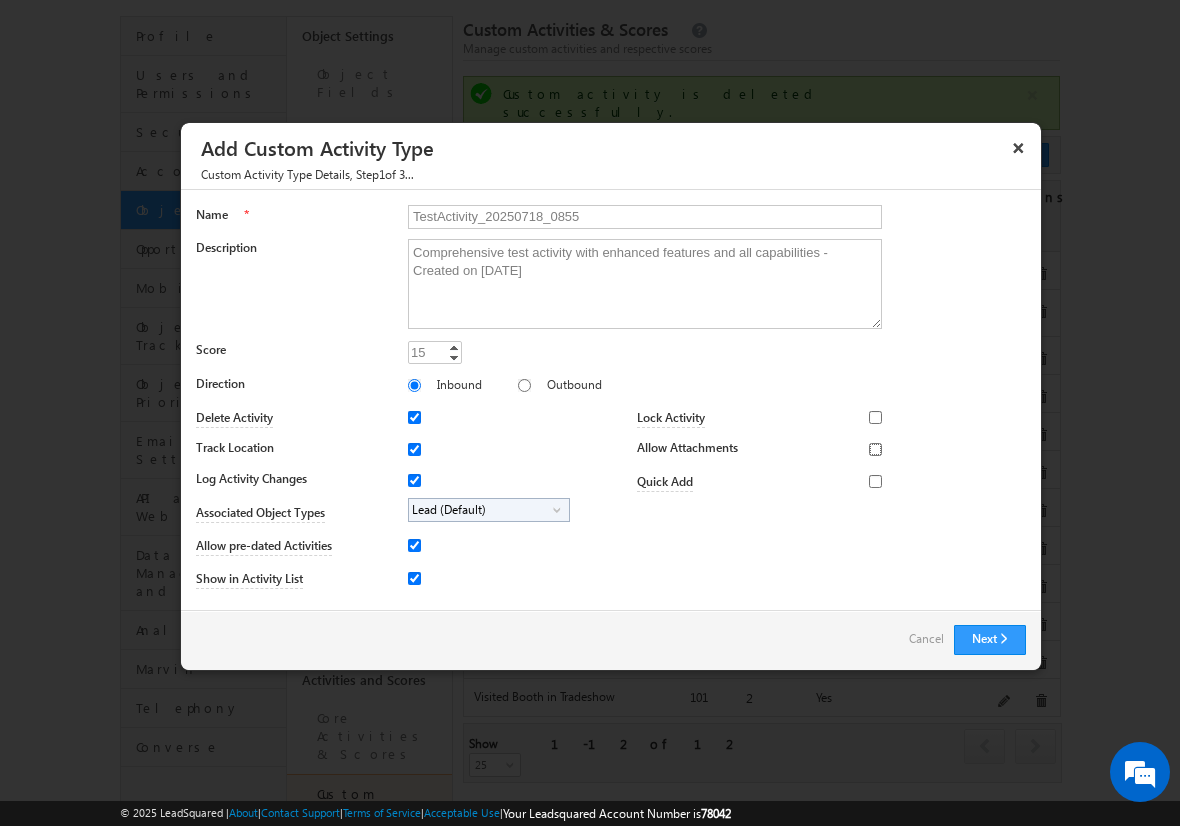 click on "Allow Attachments" at bounding box center [875, 449] 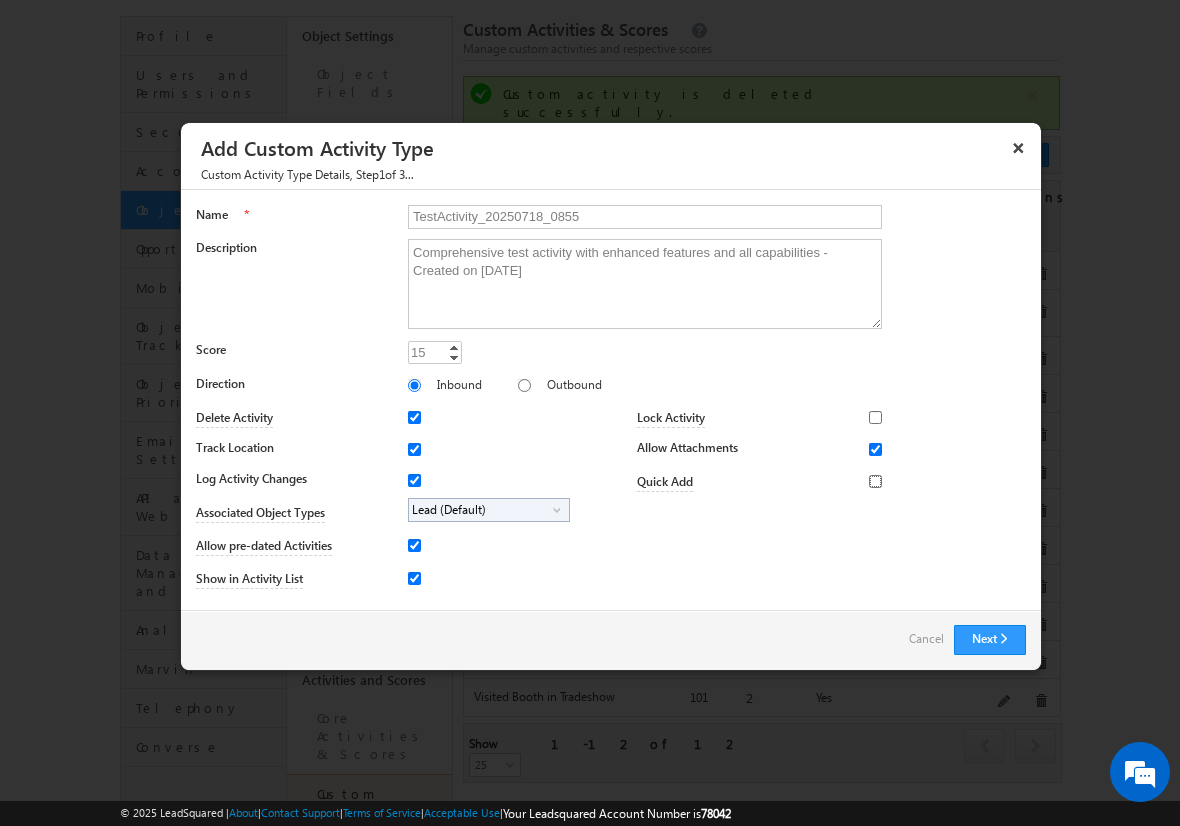 click on "Quick Add" at bounding box center (875, 481) 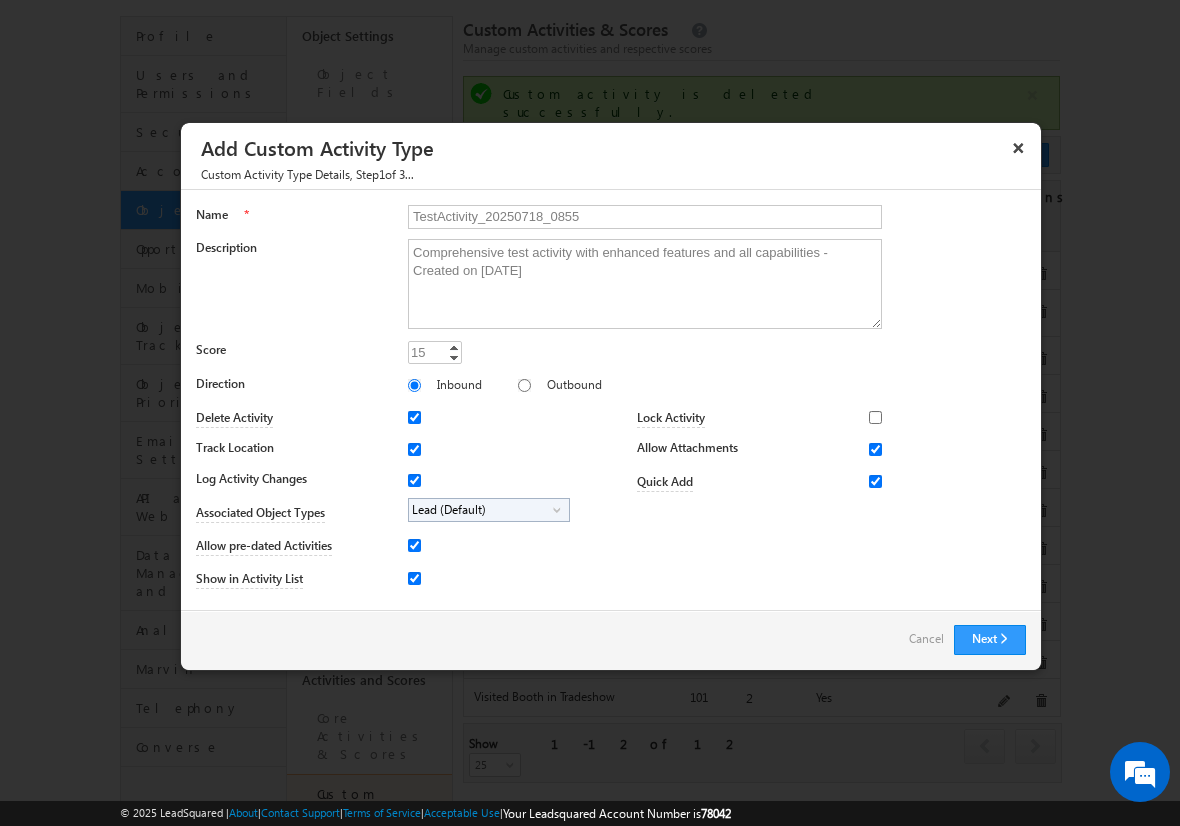click on "Lead (Default)" at bounding box center [481, 510] 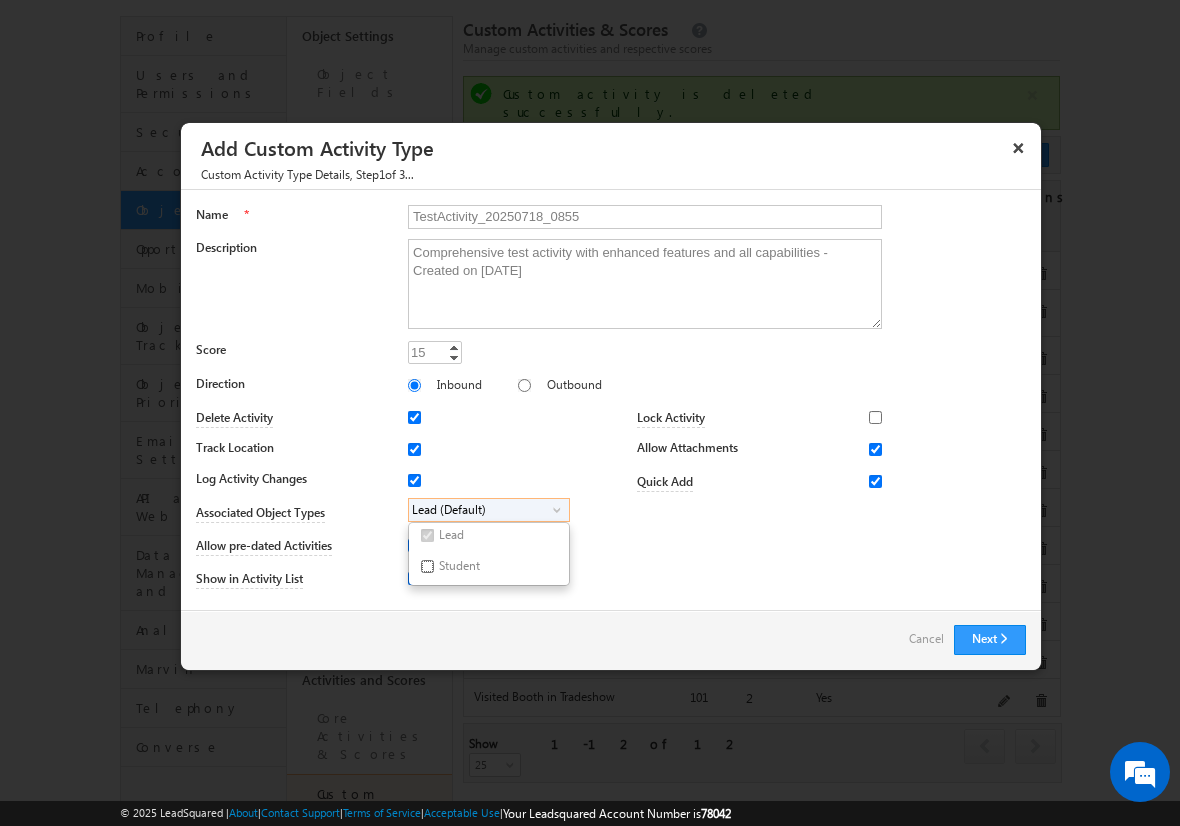 click on "Student" at bounding box center (427, 566) 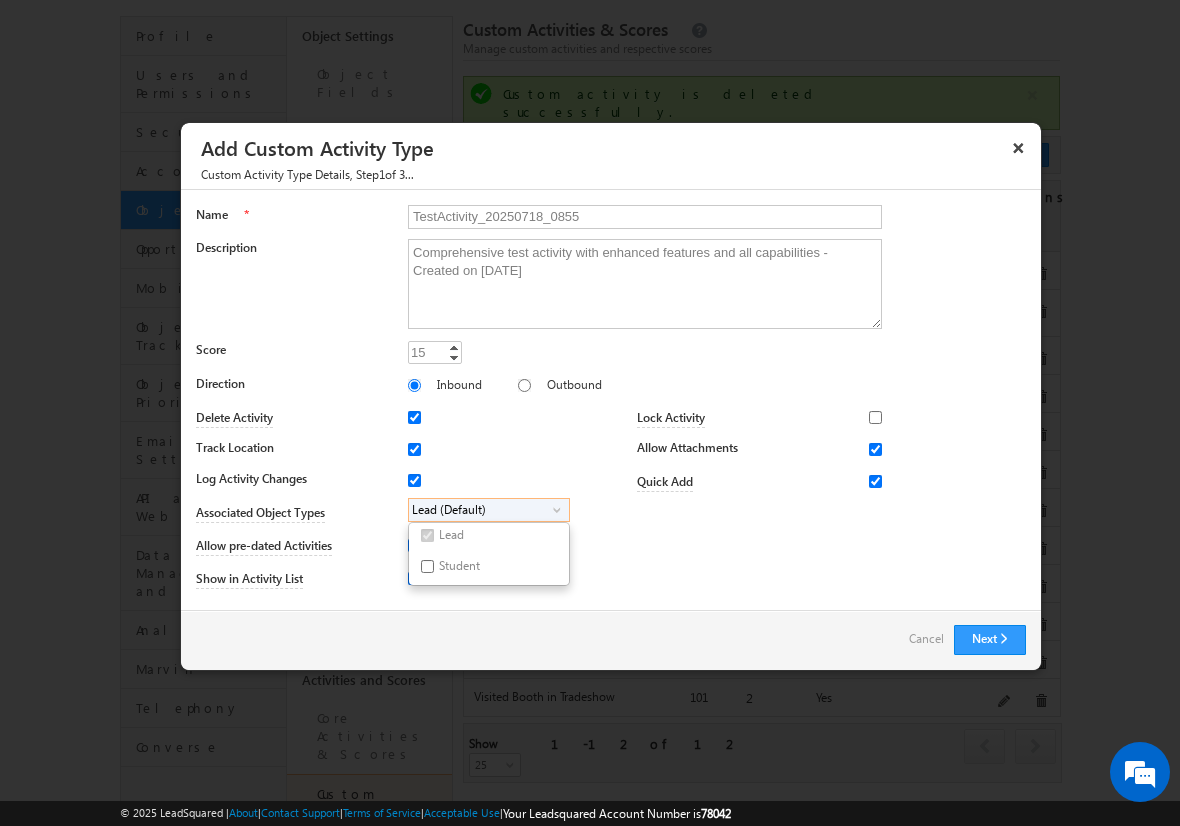 checkbox on "true" 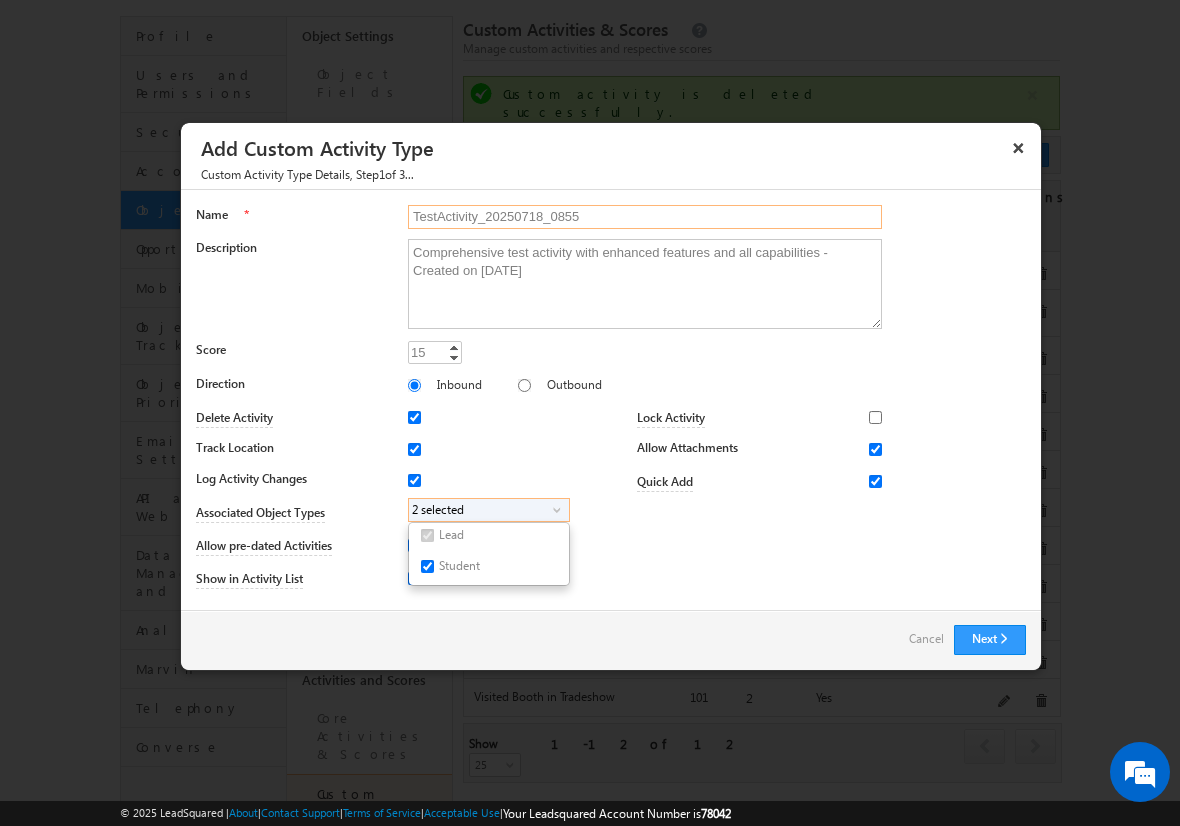 click on "TestActivity_20250718_0855" at bounding box center (645, 217) 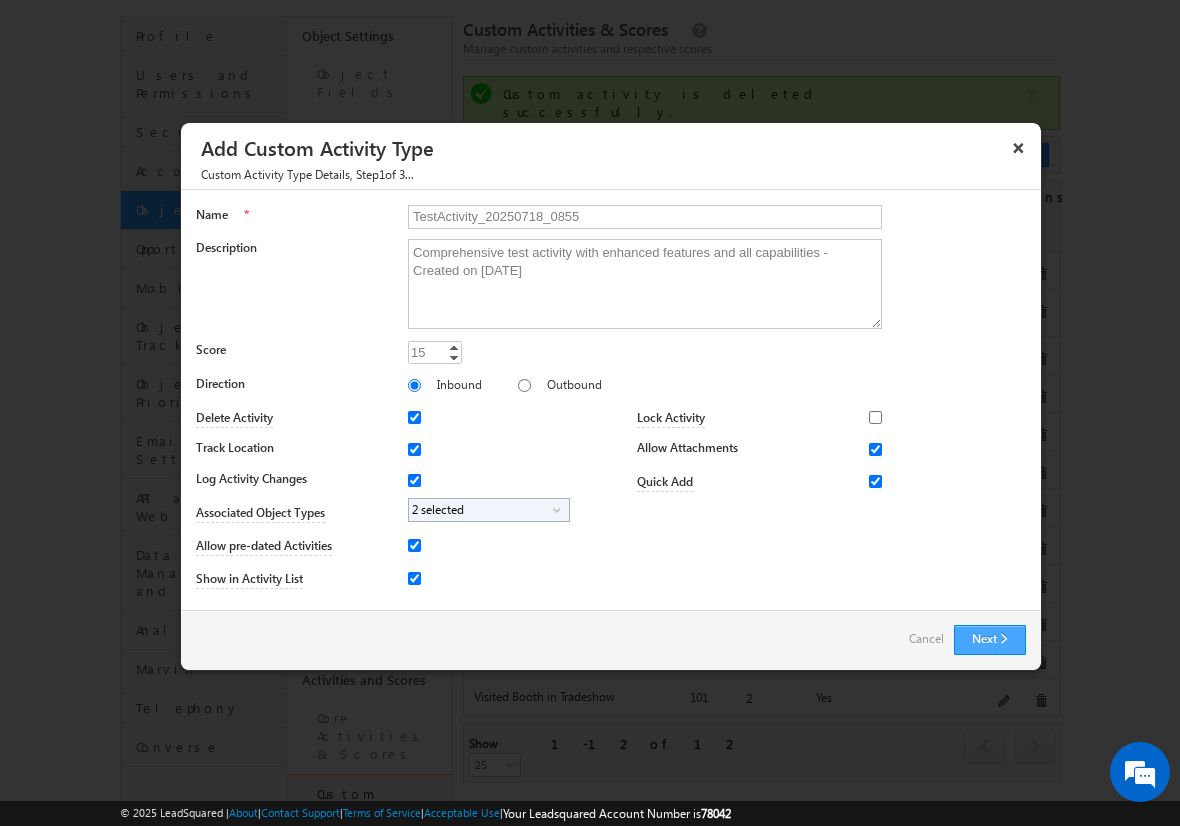 click on "Next" at bounding box center (990, 640) 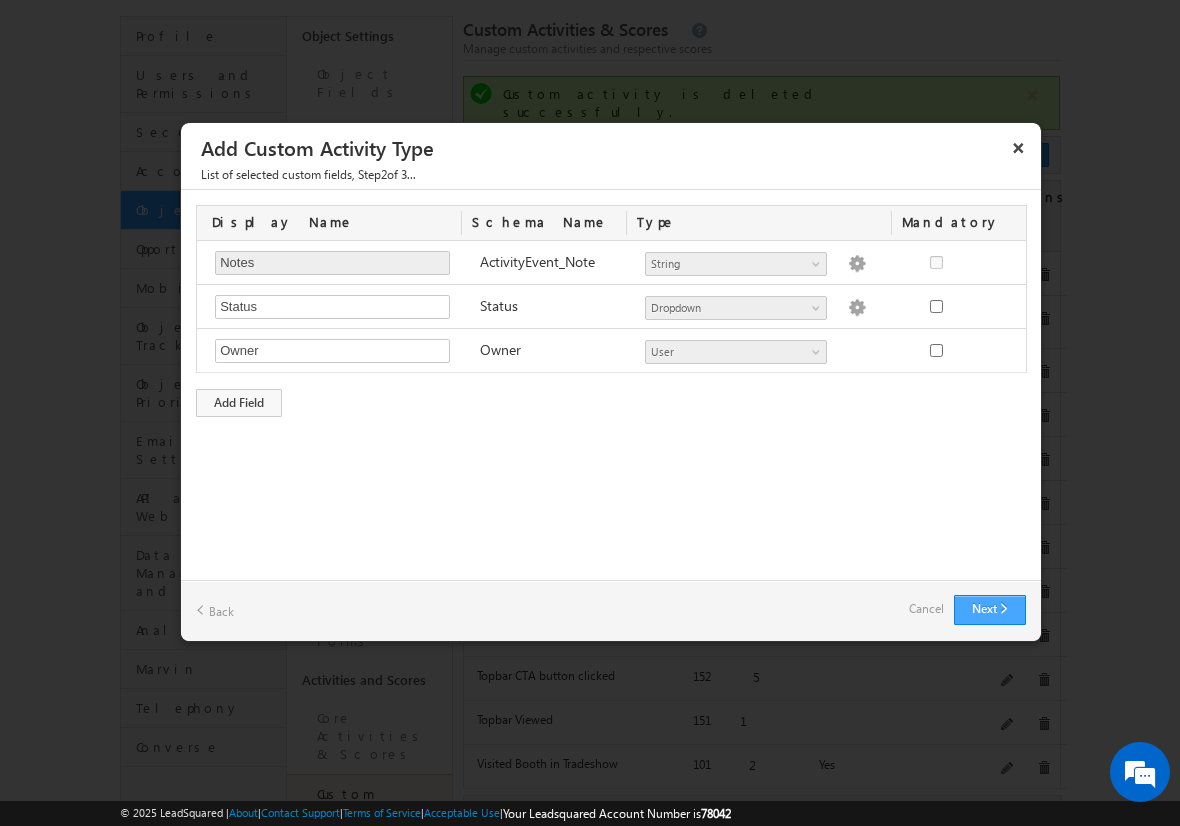 type 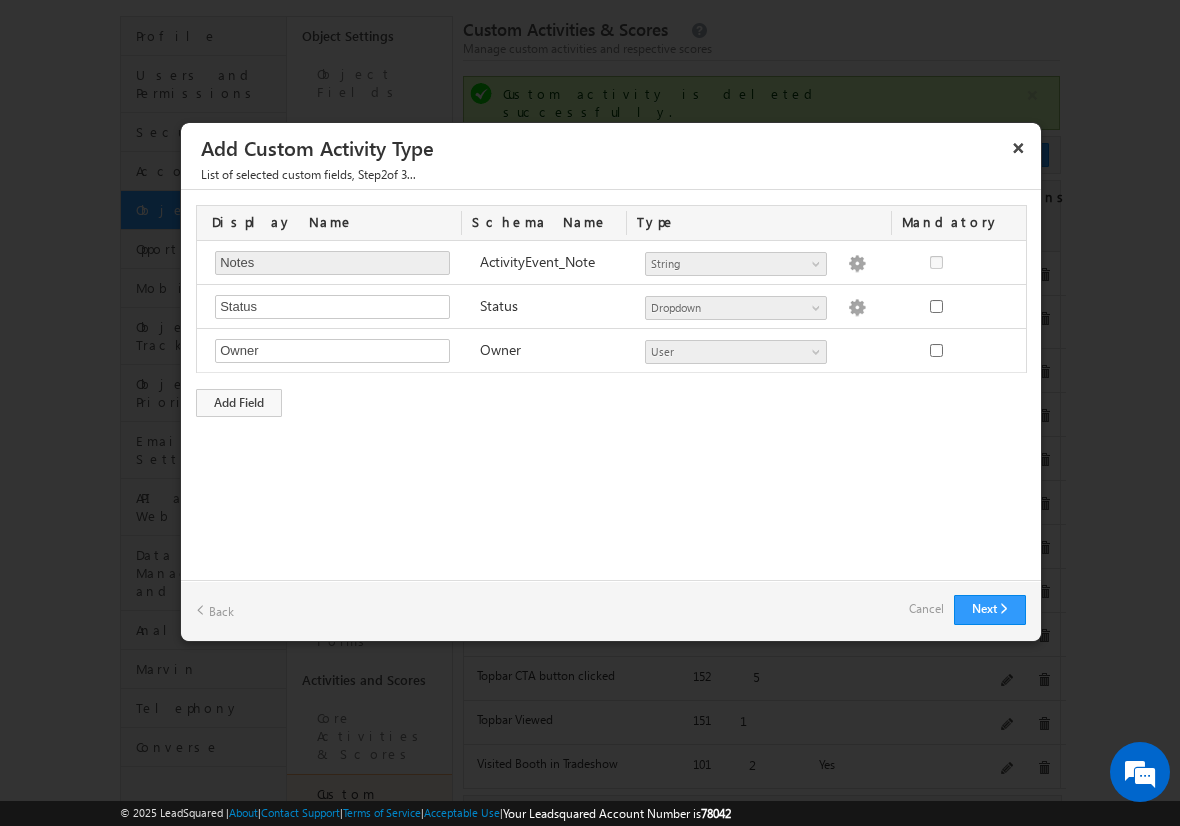 click on "Cancel" at bounding box center (926, 609) 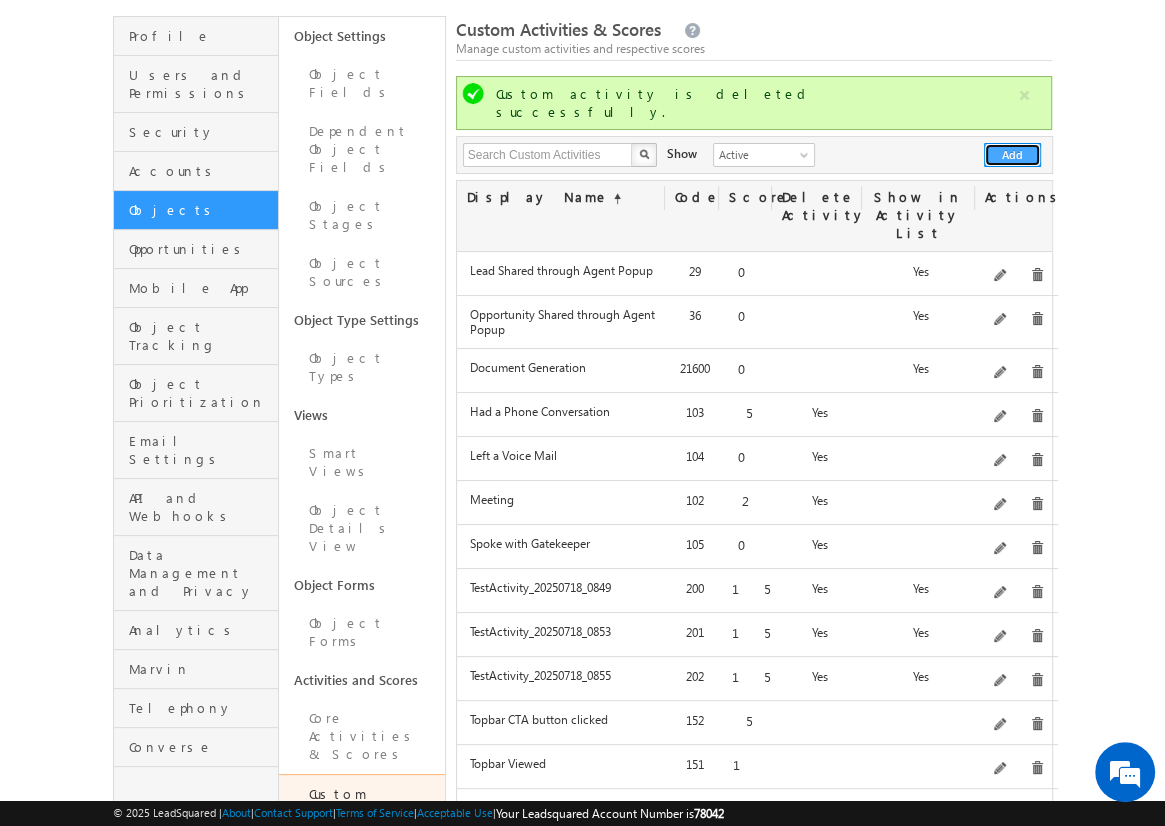 click on "Add" at bounding box center [1012, 155] 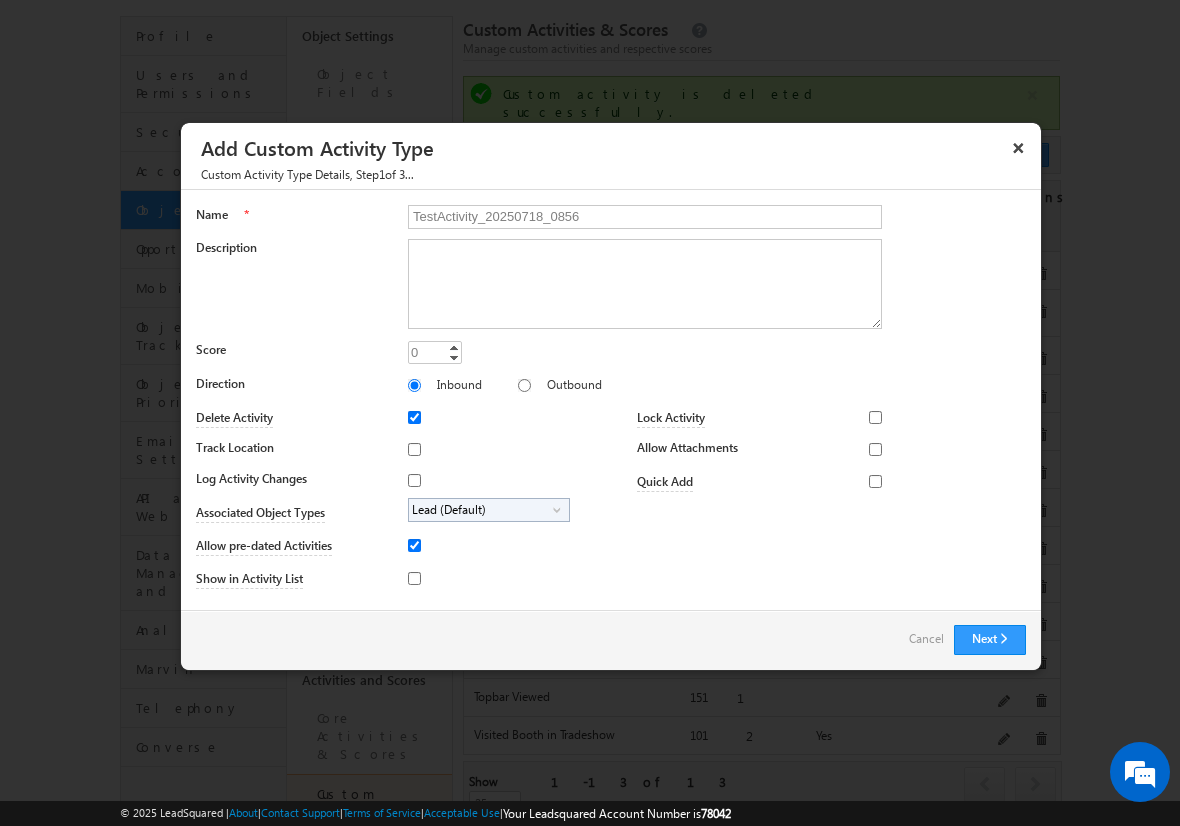 type on "TestActivity_20250718_0856" 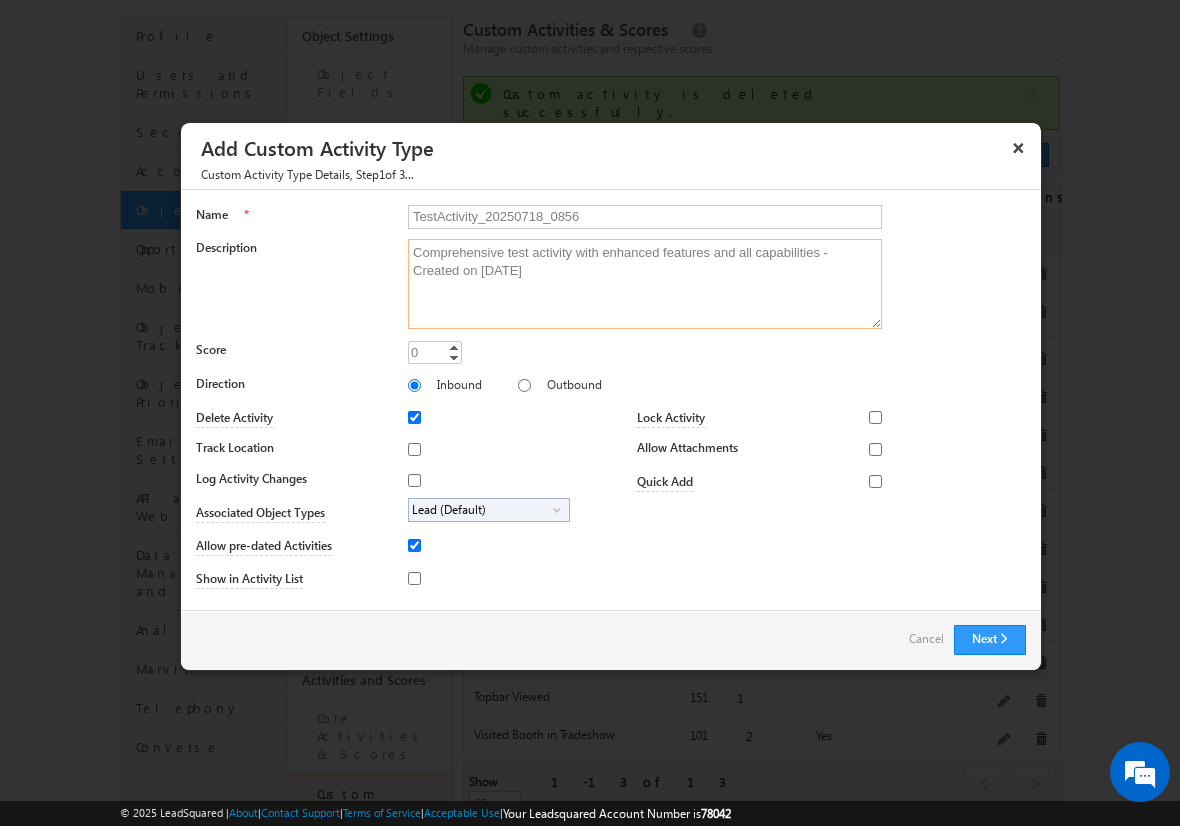 type on "Comprehensive test activity with enhanced features and all capabilities - Created on [DATE]" 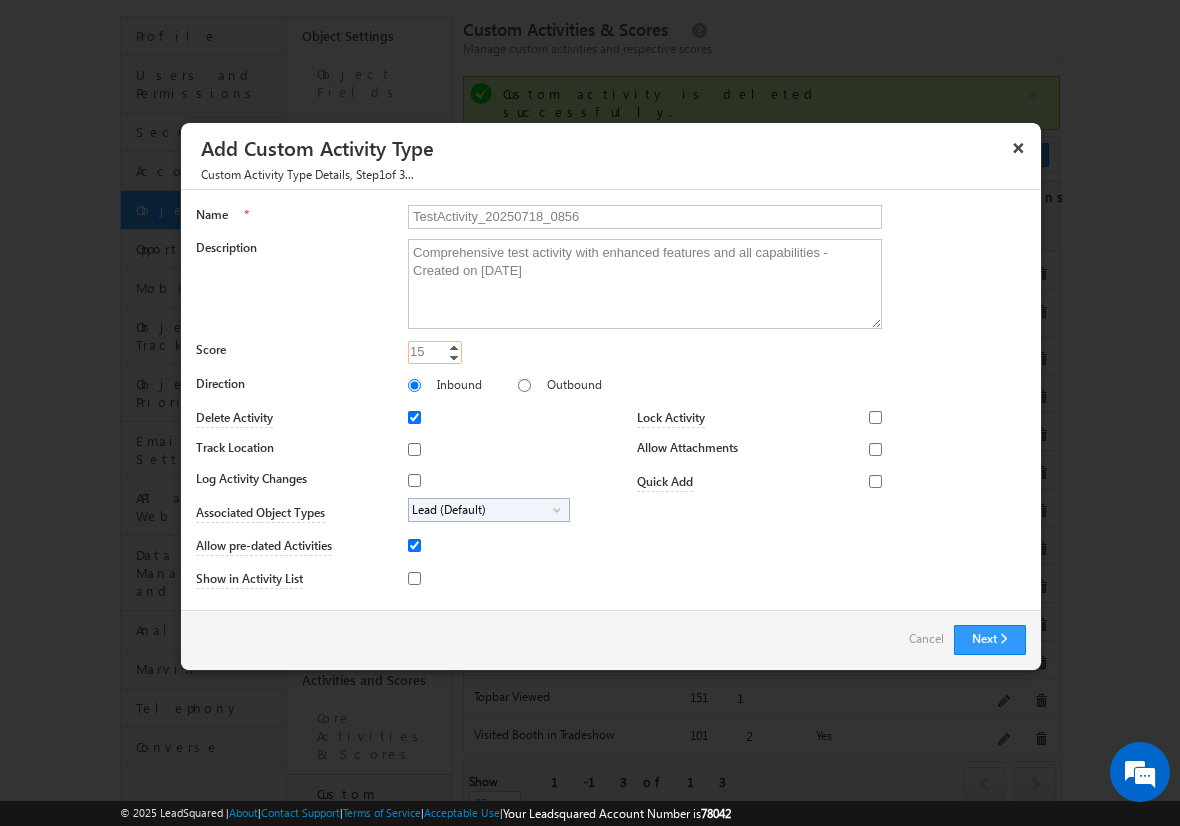 type on "15" 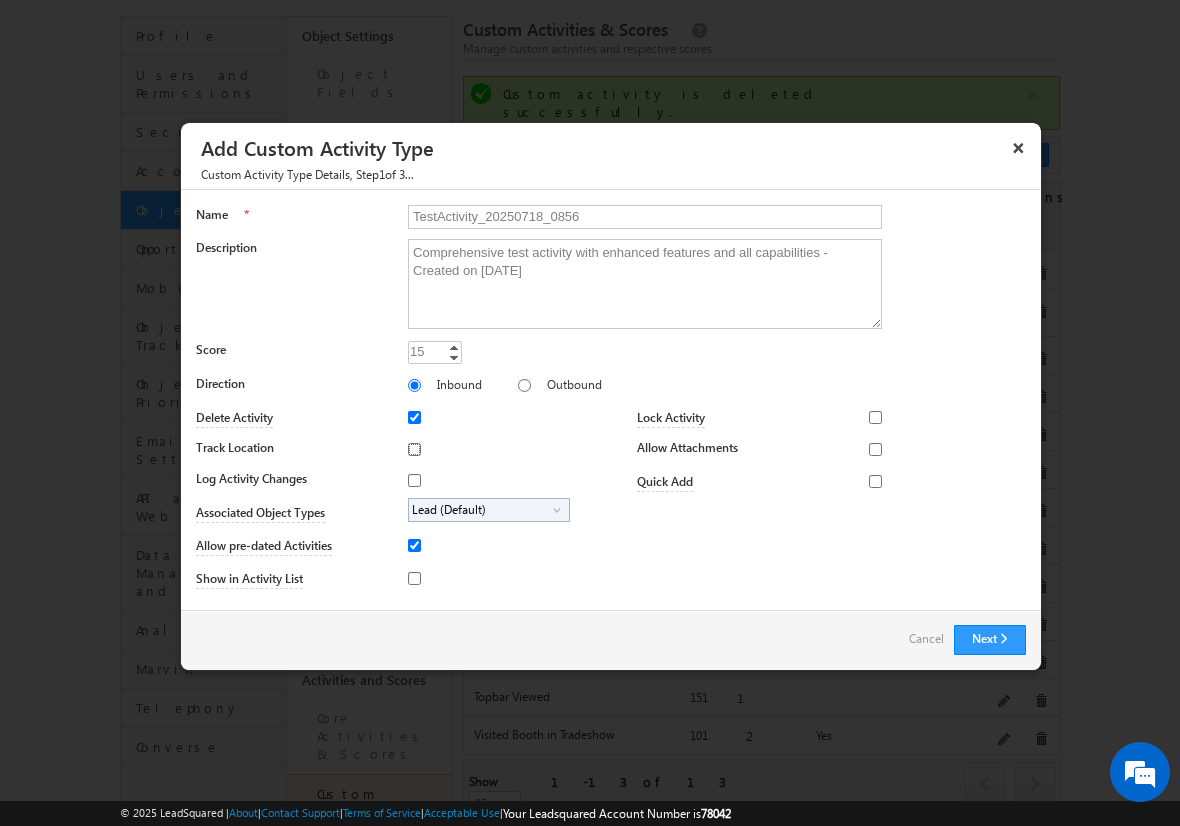 click on "Track Location" at bounding box center (414, 449) 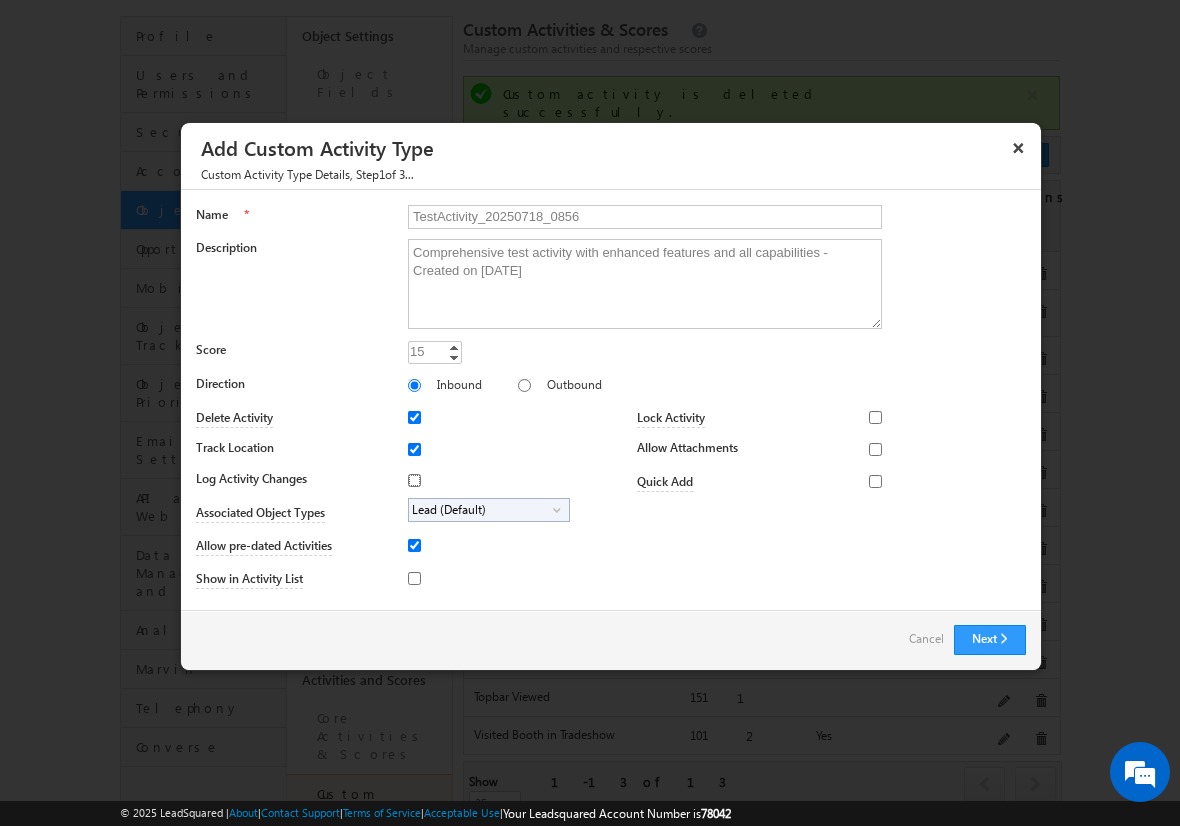 click on "Log Activity Changes" at bounding box center [414, 480] 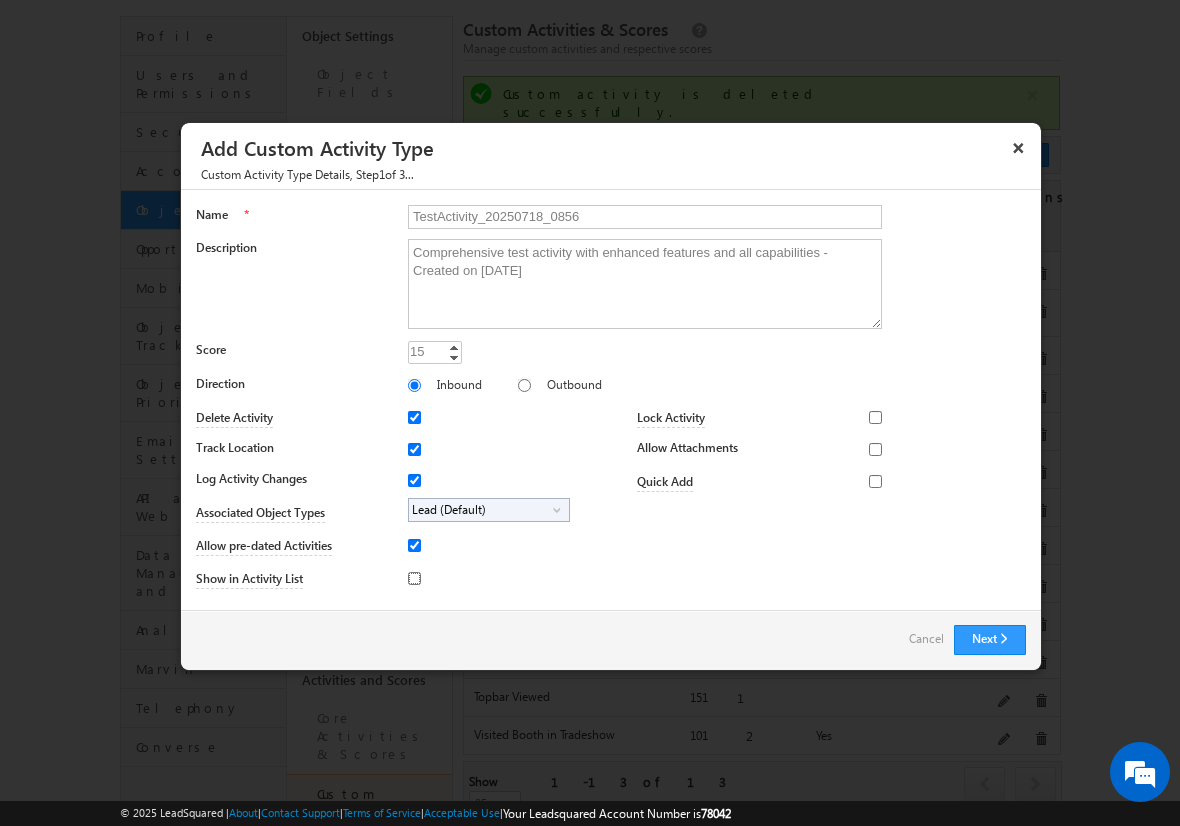 click on "Show in Activity List" at bounding box center [414, 578] 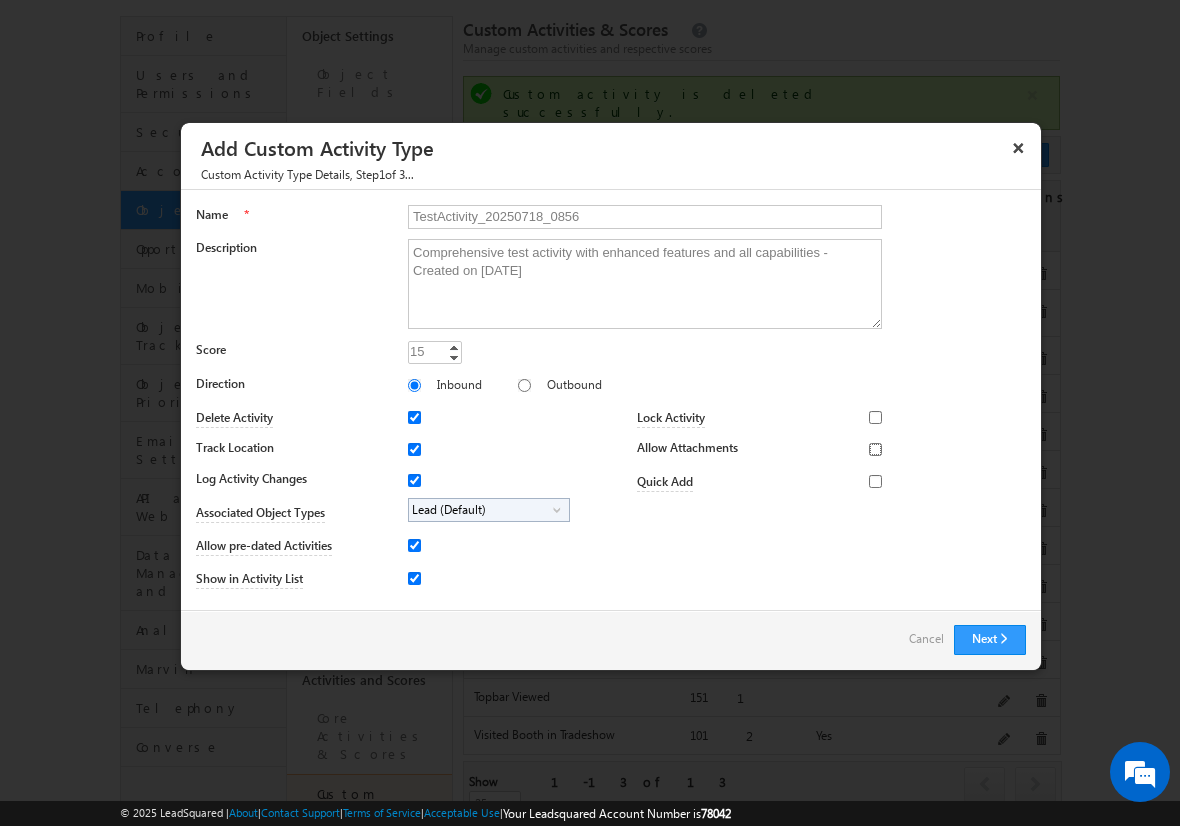 click on "Allow Attachments" at bounding box center [875, 449] 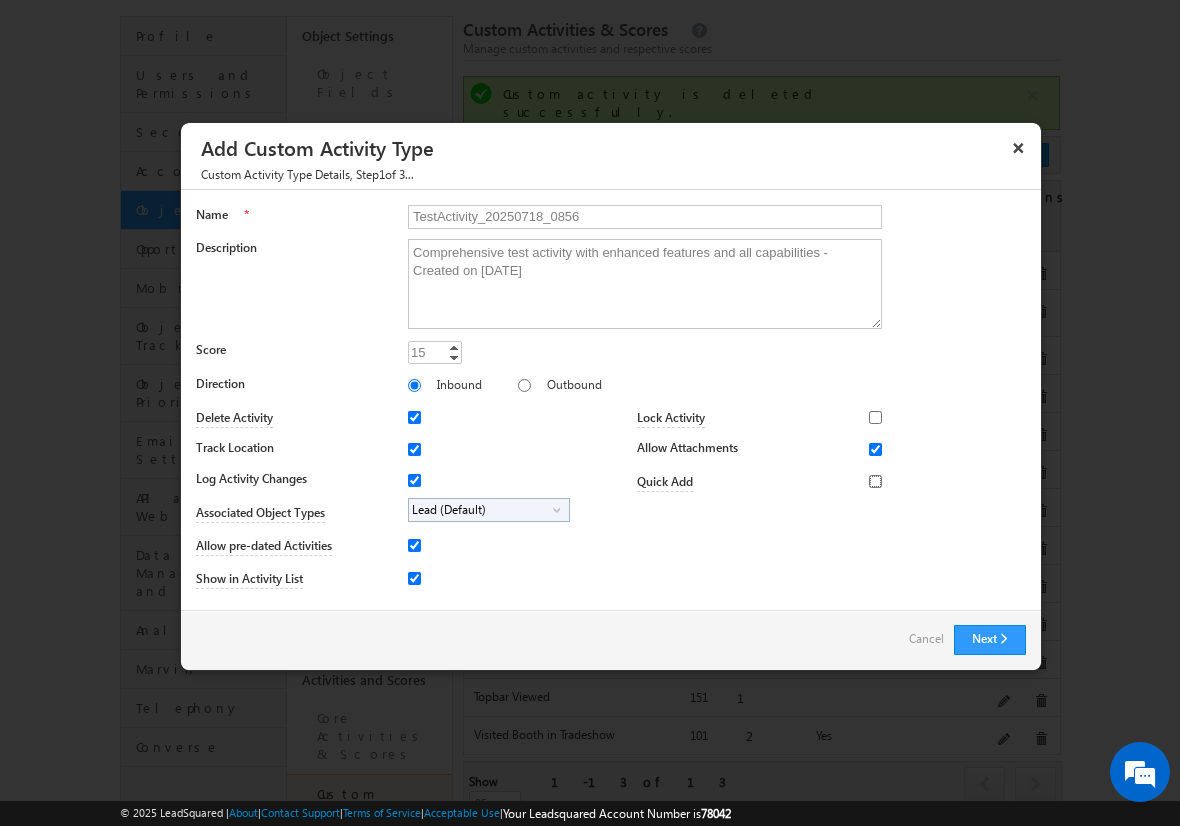 click on "Quick Add" at bounding box center (875, 481) 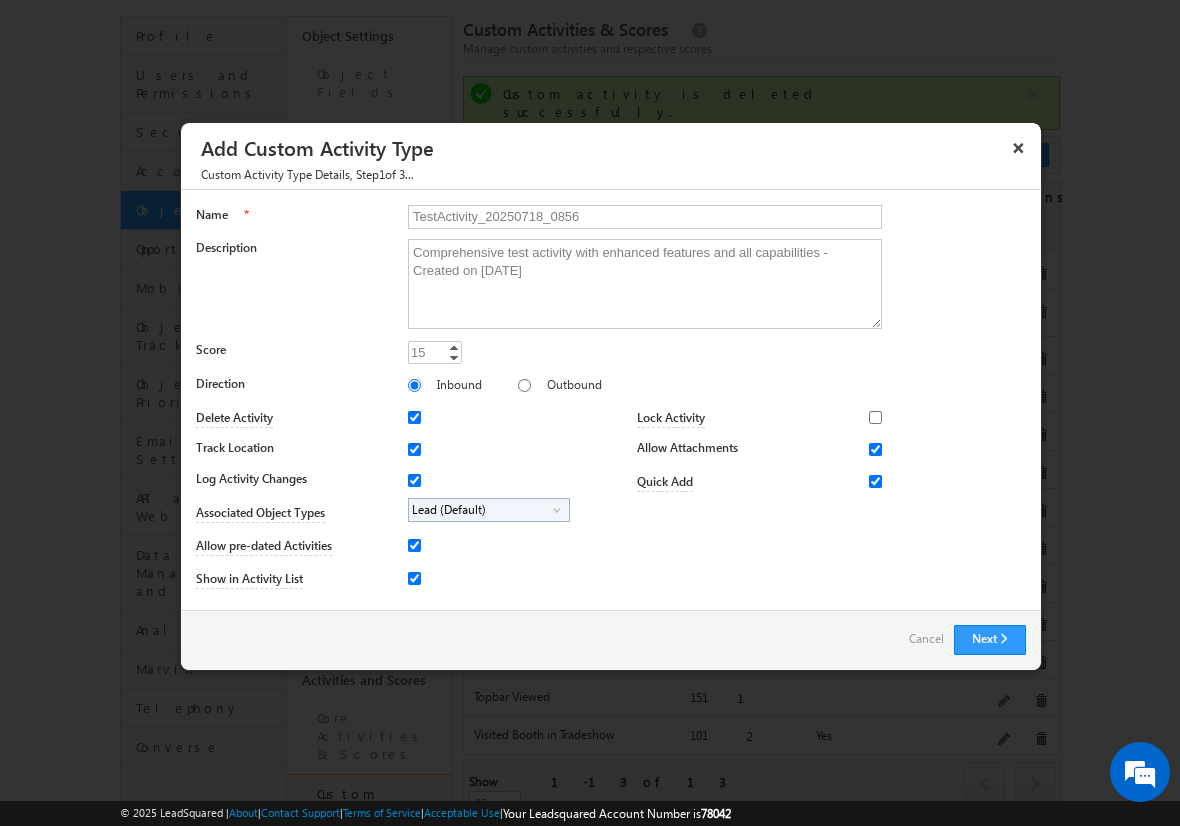 click on "Lead (Default)" at bounding box center (481, 510) 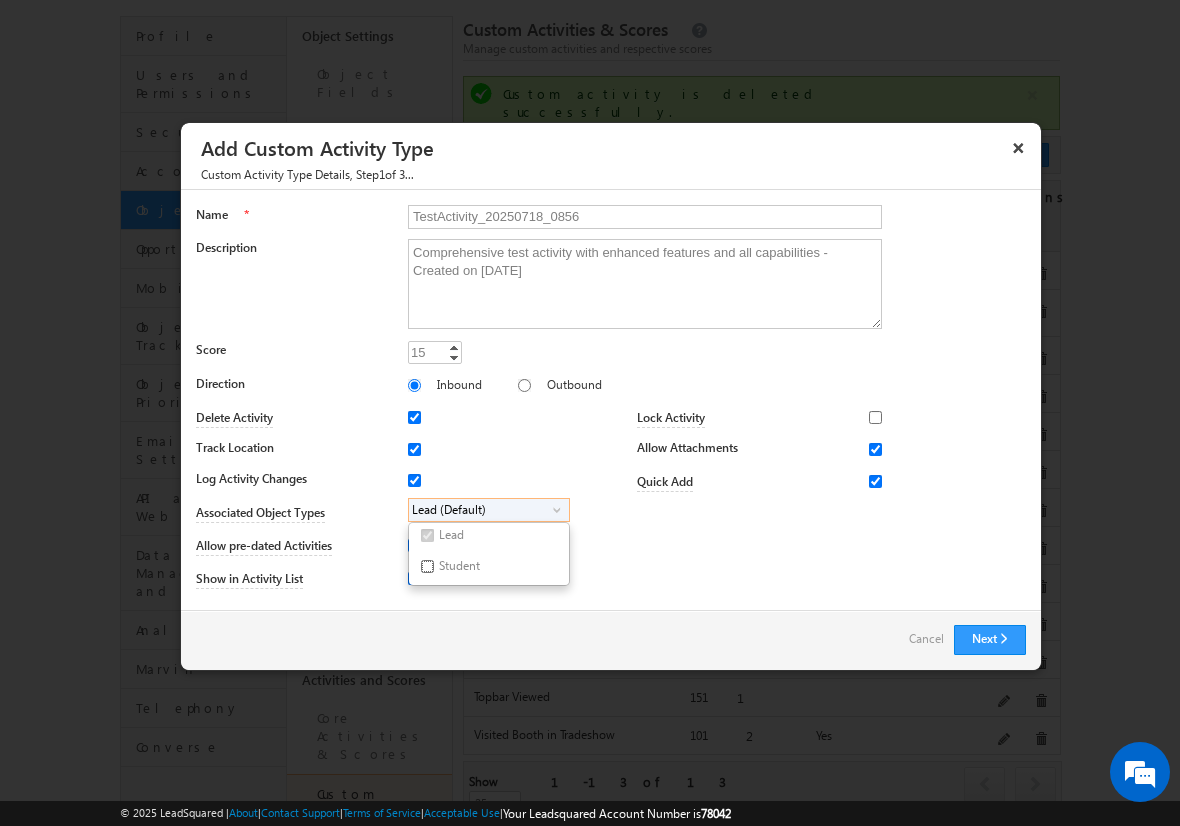 click on "Student" at bounding box center (427, 566) 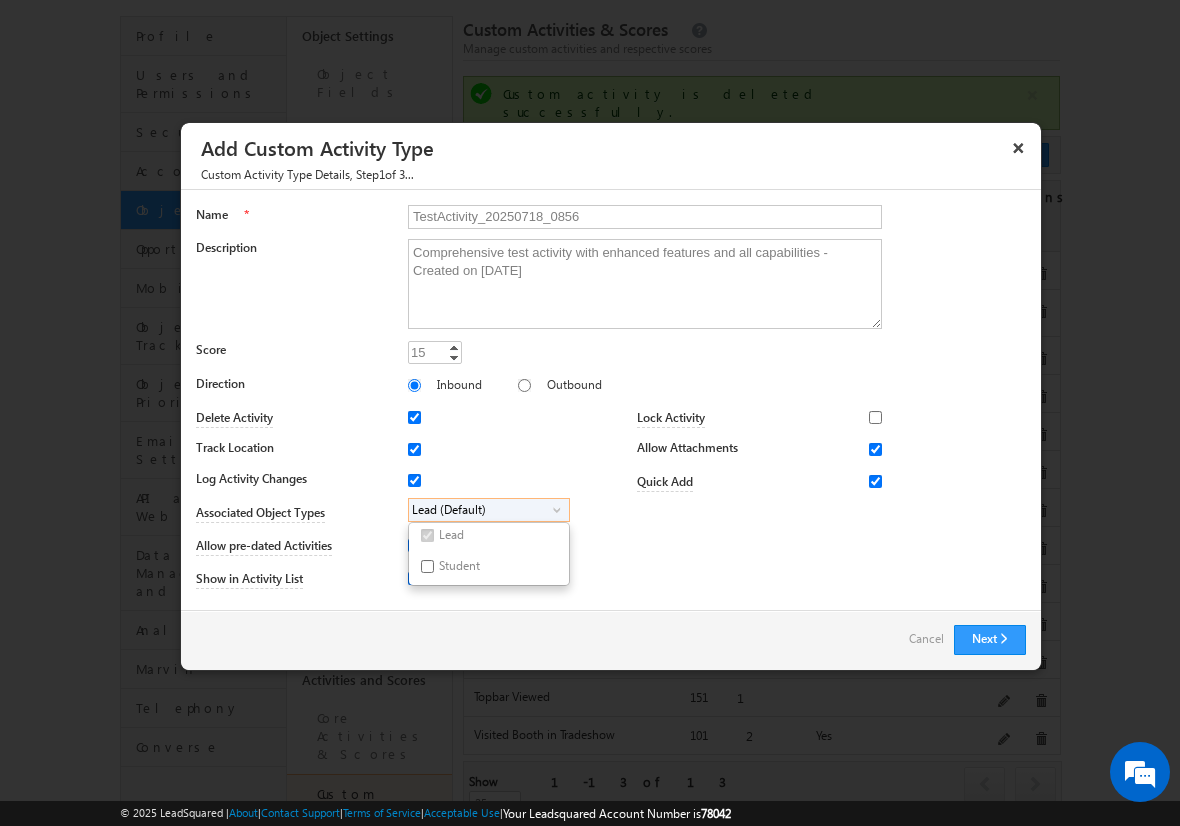 checkbox on "true" 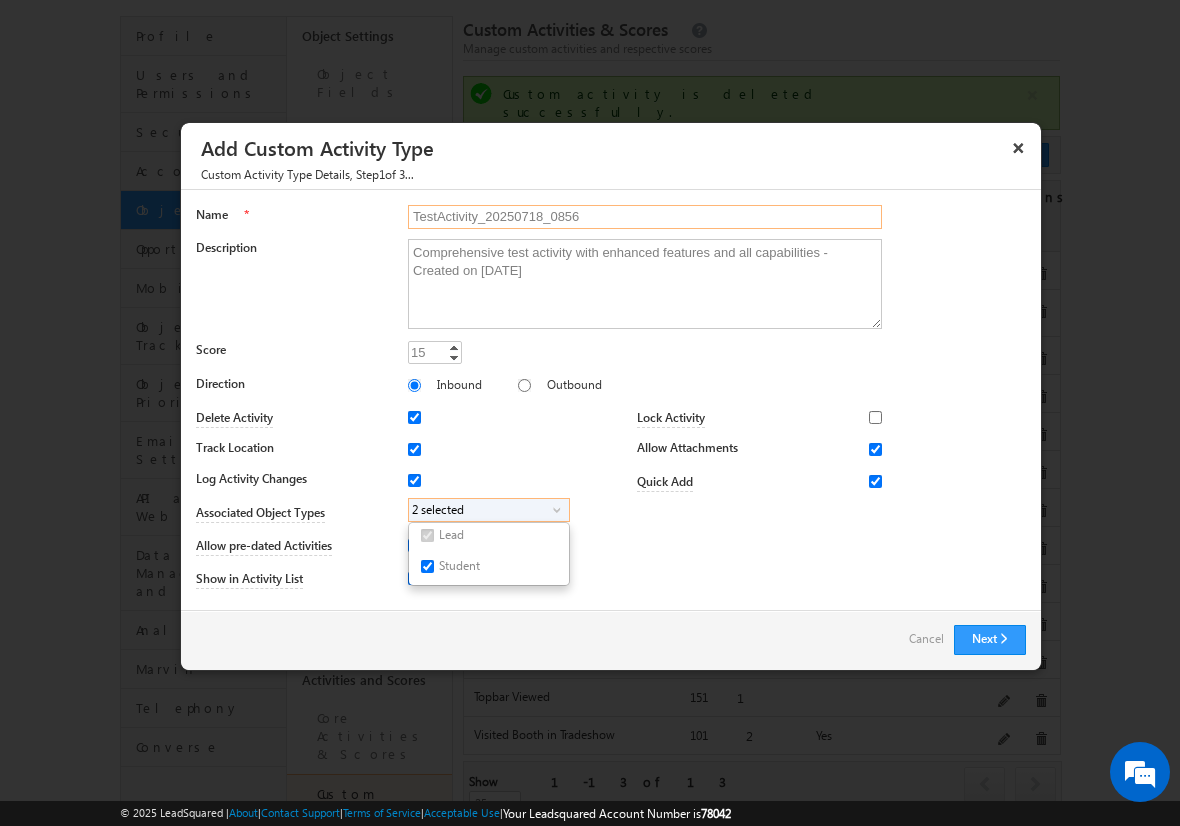 click on "TestActivity_20250718_0856" at bounding box center [645, 217] 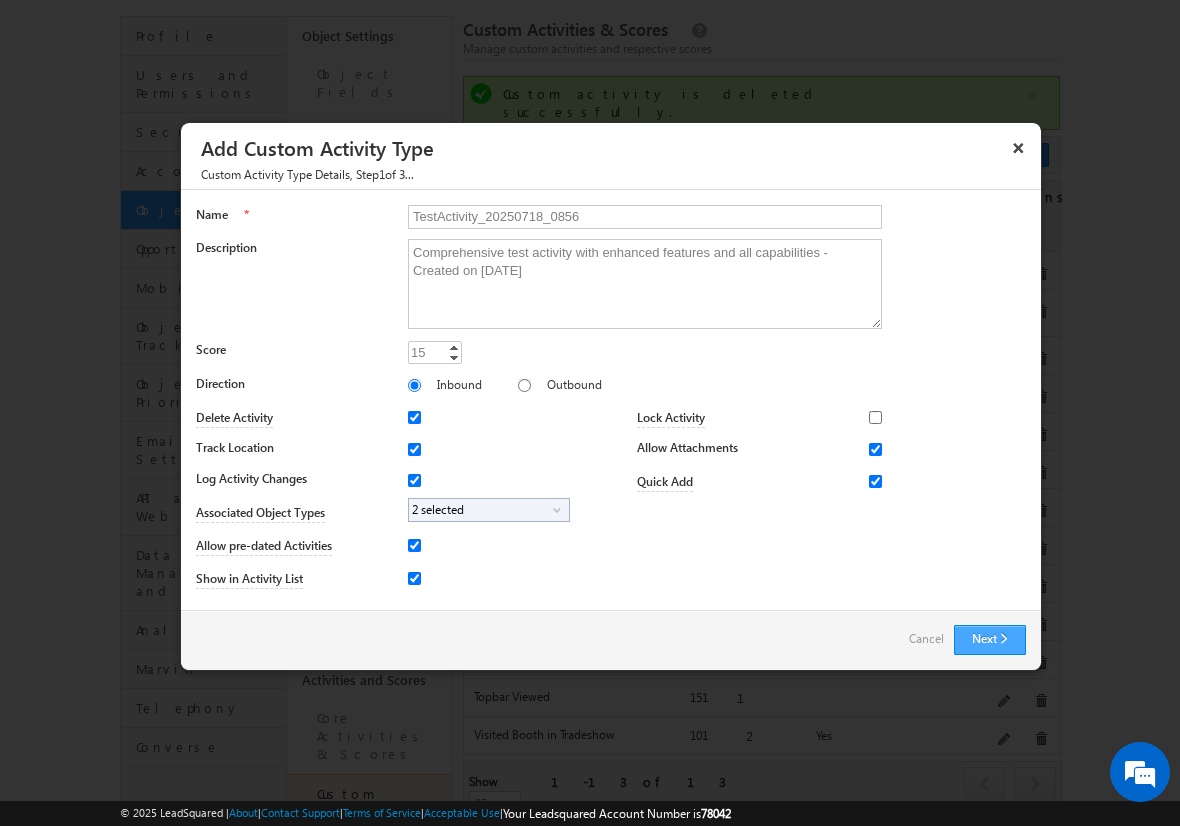 click on "Next" at bounding box center (990, 640) 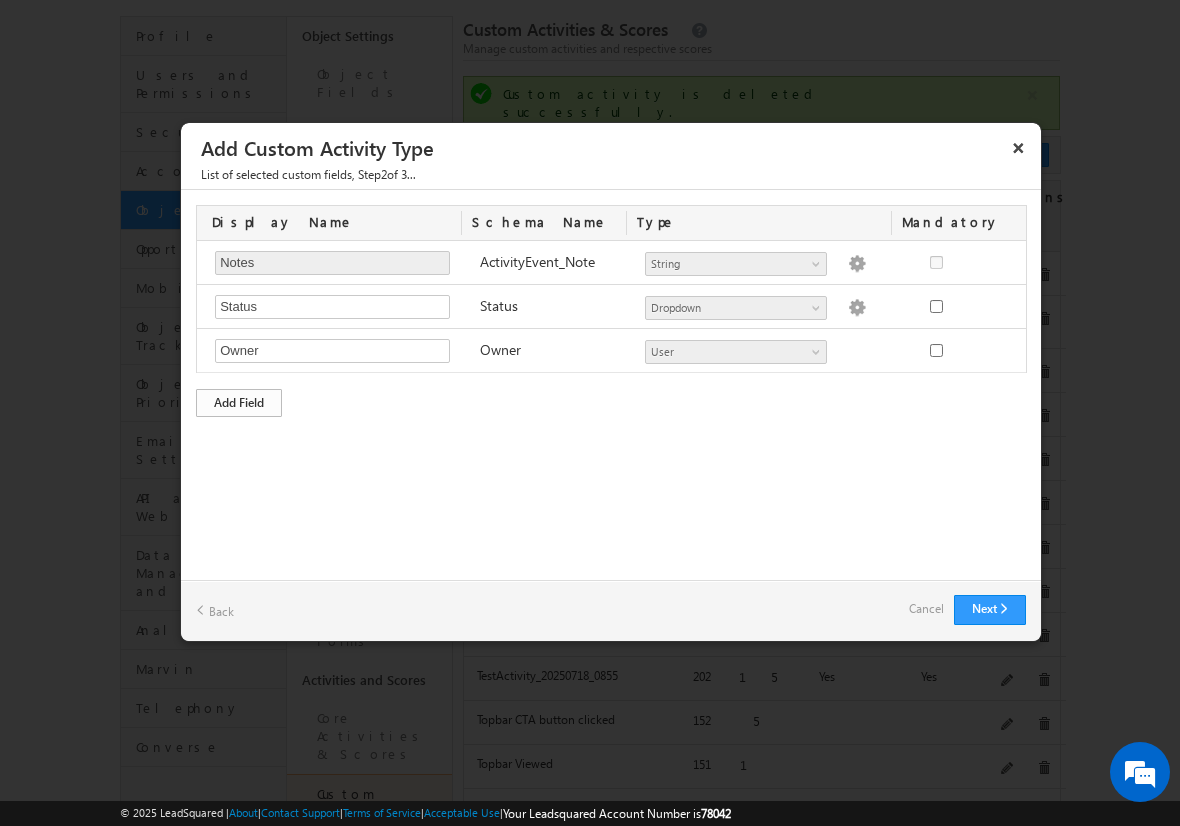 click on "Add Field" at bounding box center [239, 403] 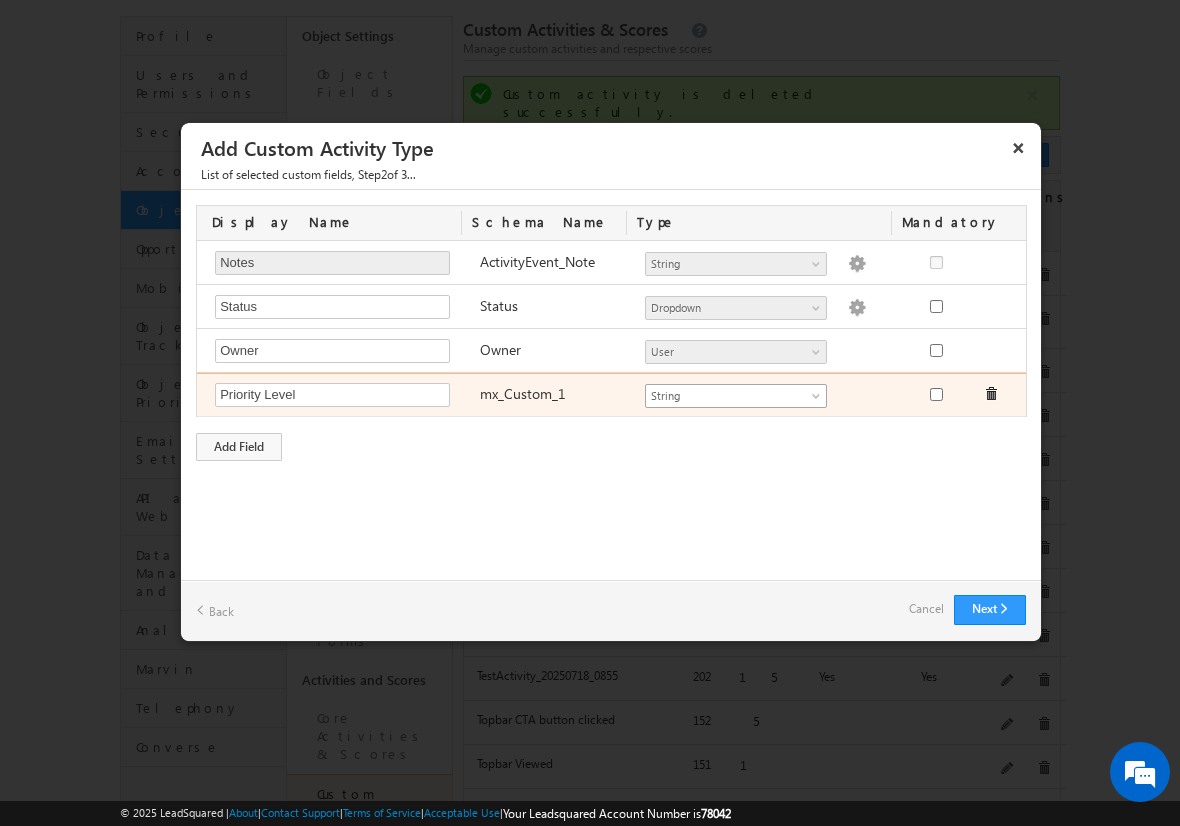 type on "Priority Level" 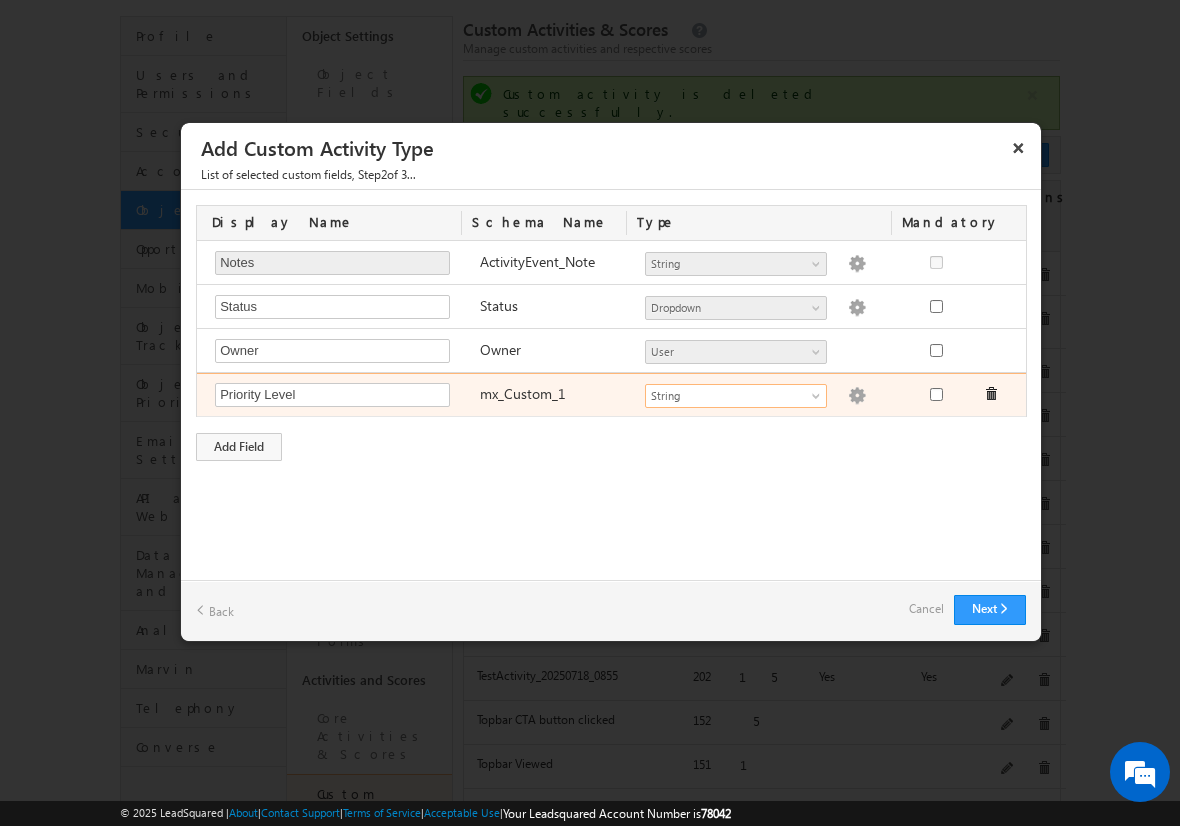 click at bounding box center (857, 396) 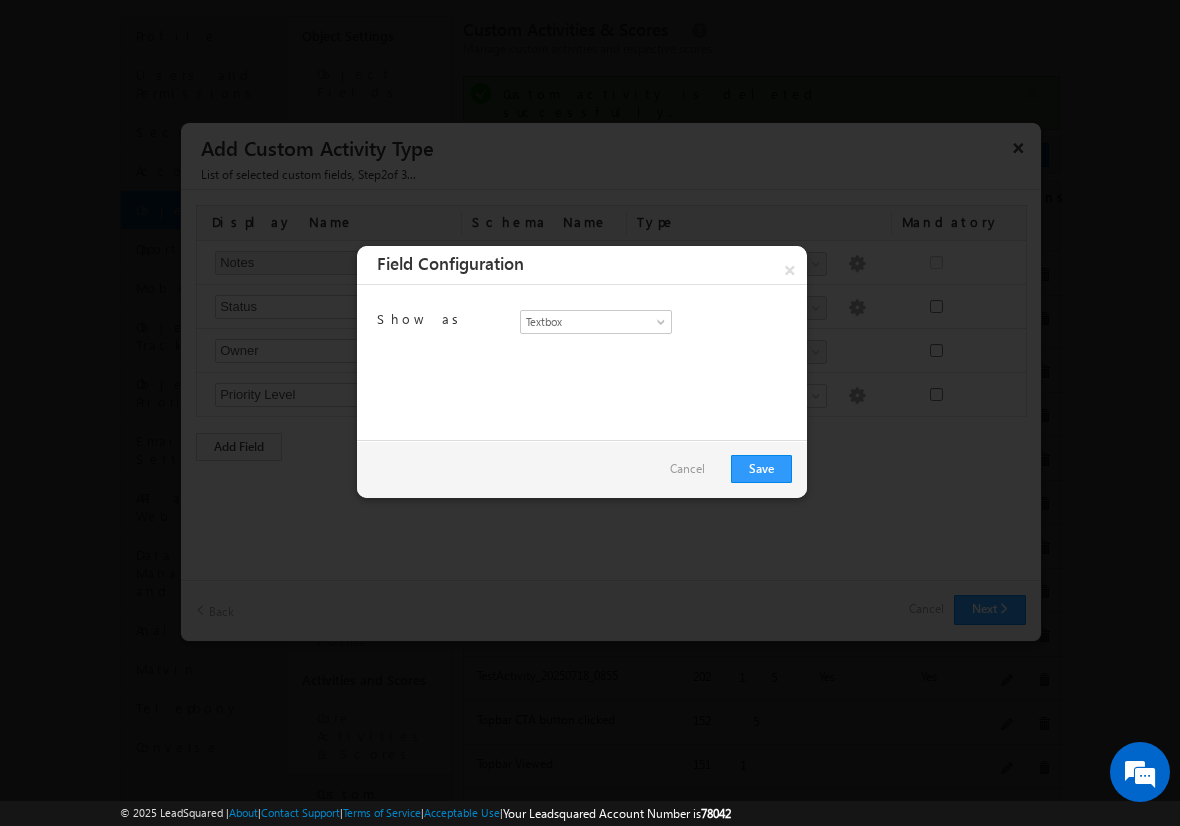 click on "Cancel" at bounding box center [687, 469] 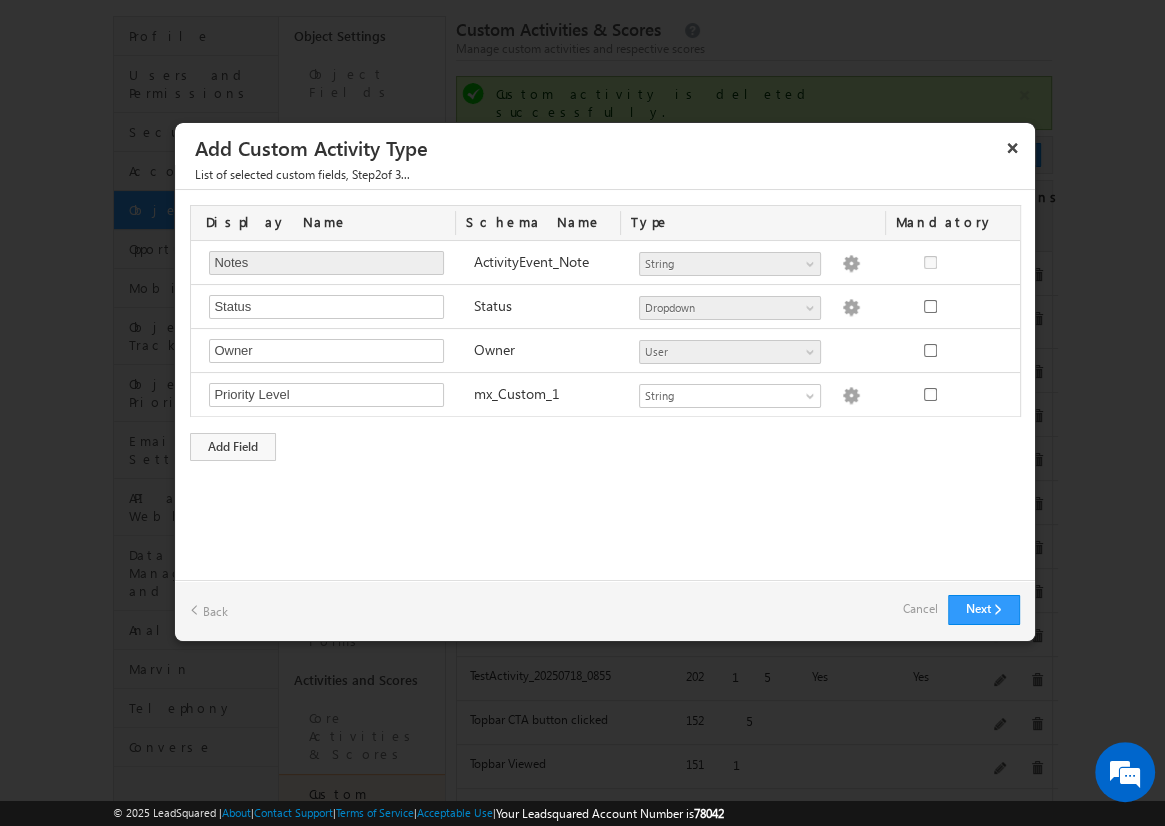 click on "Cancel" at bounding box center (920, 609) 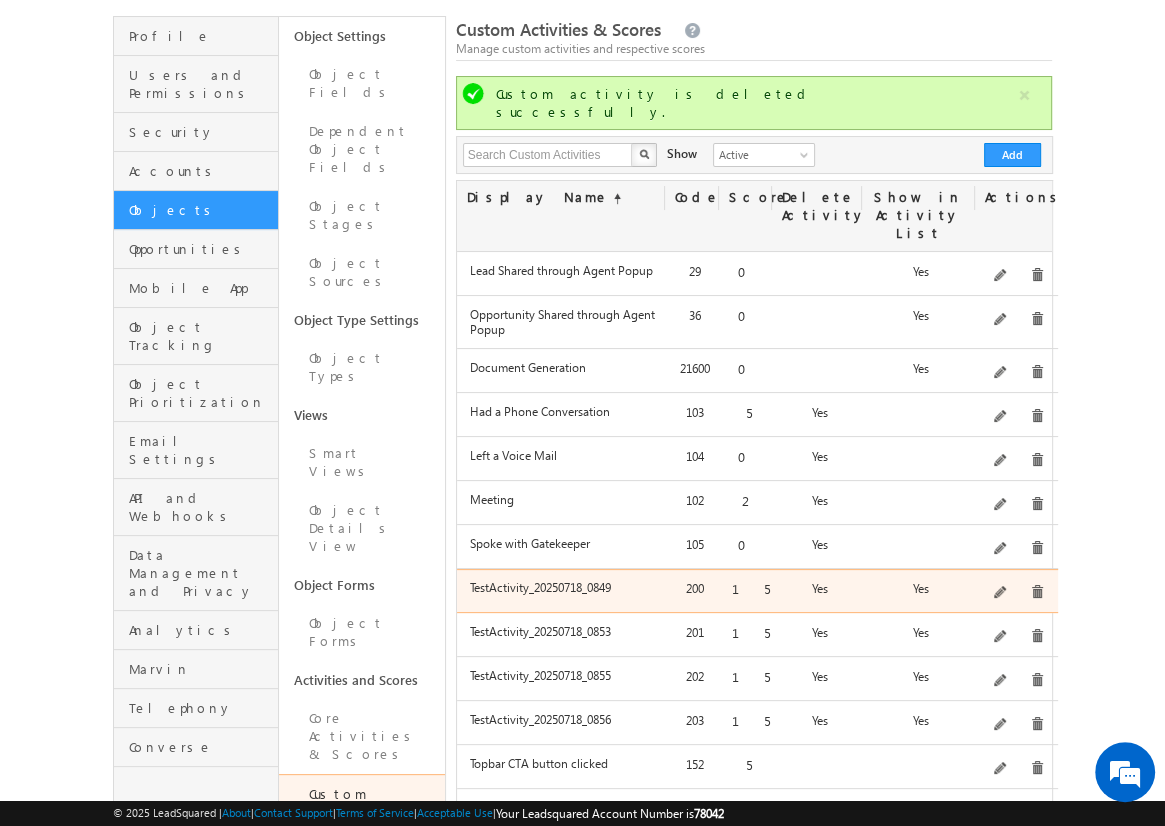 click on "Comprehensive test activity with enhanced features and all capabilities - Created on [DATE]" at bounding box center (1016, 593) 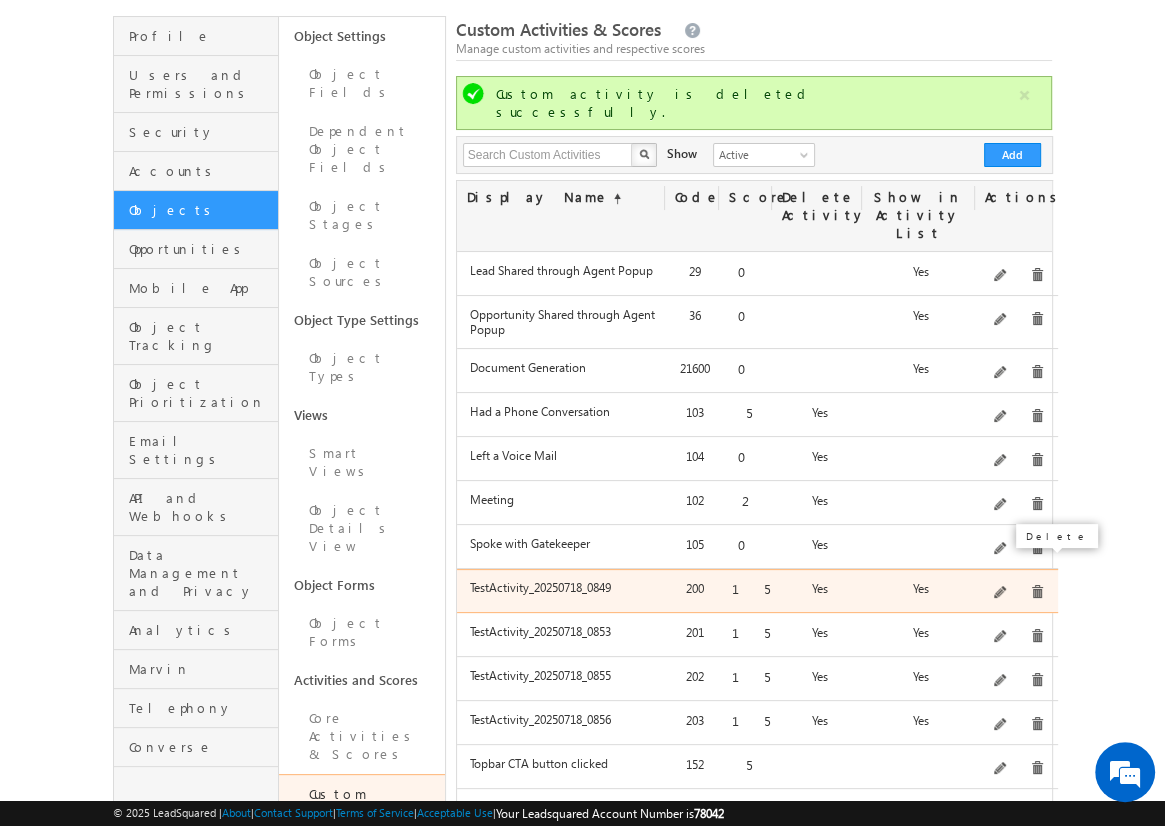 click at bounding box center (1037, 592) 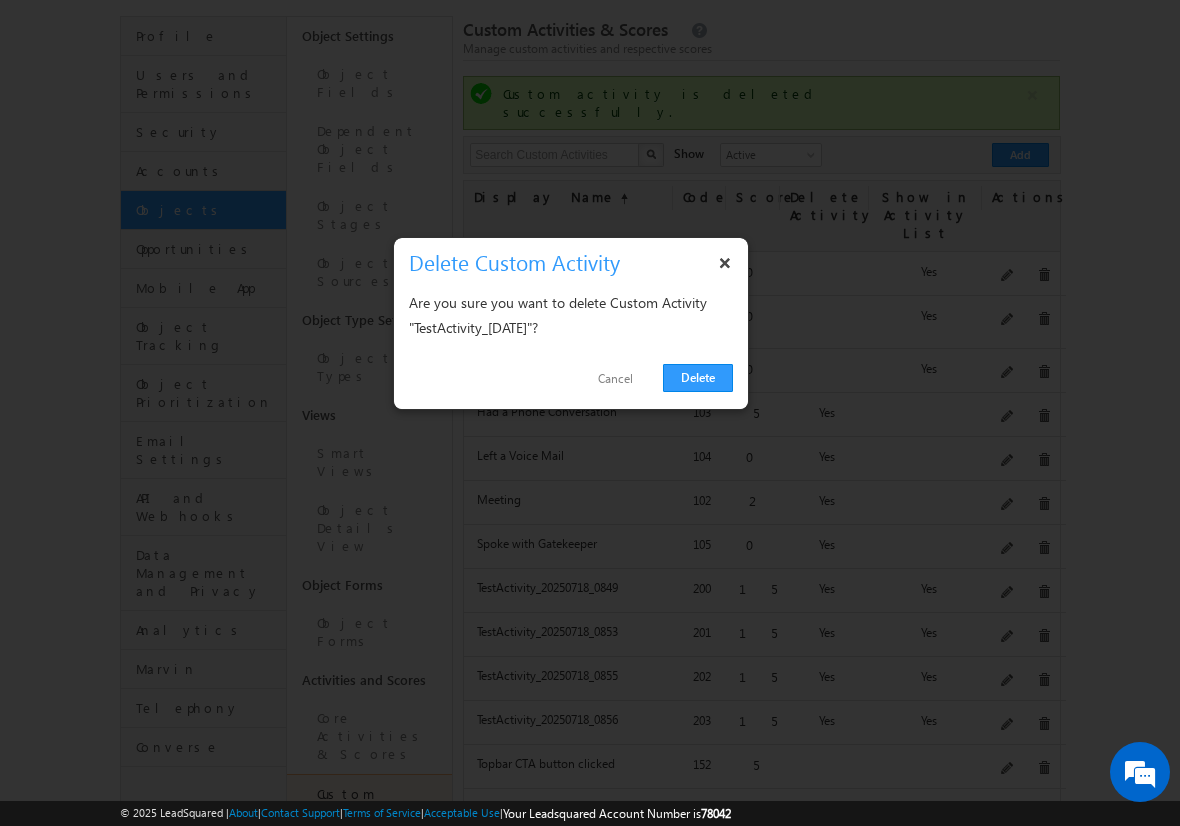 click on "Delete" at bounding box center [698, 378] 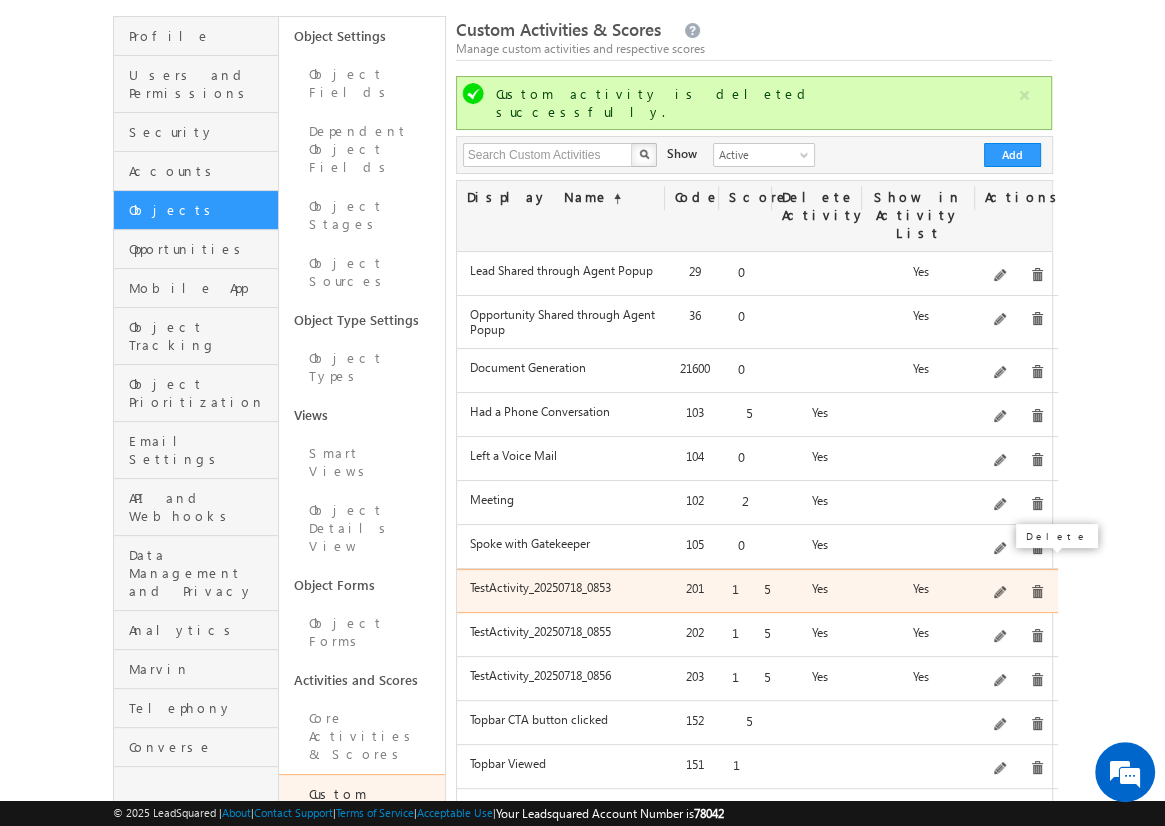 click at bounding box center (1037, 592) 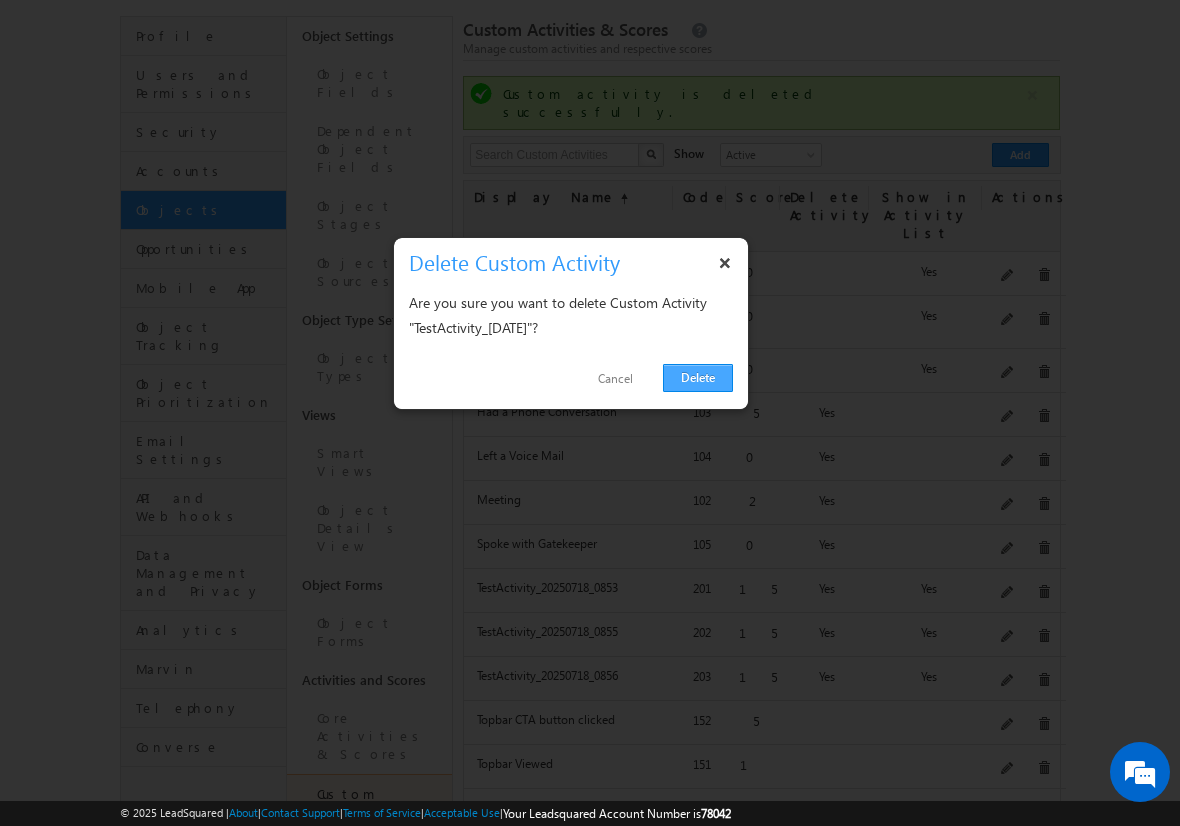 click on "Delete" at bounding box center [698, 378] 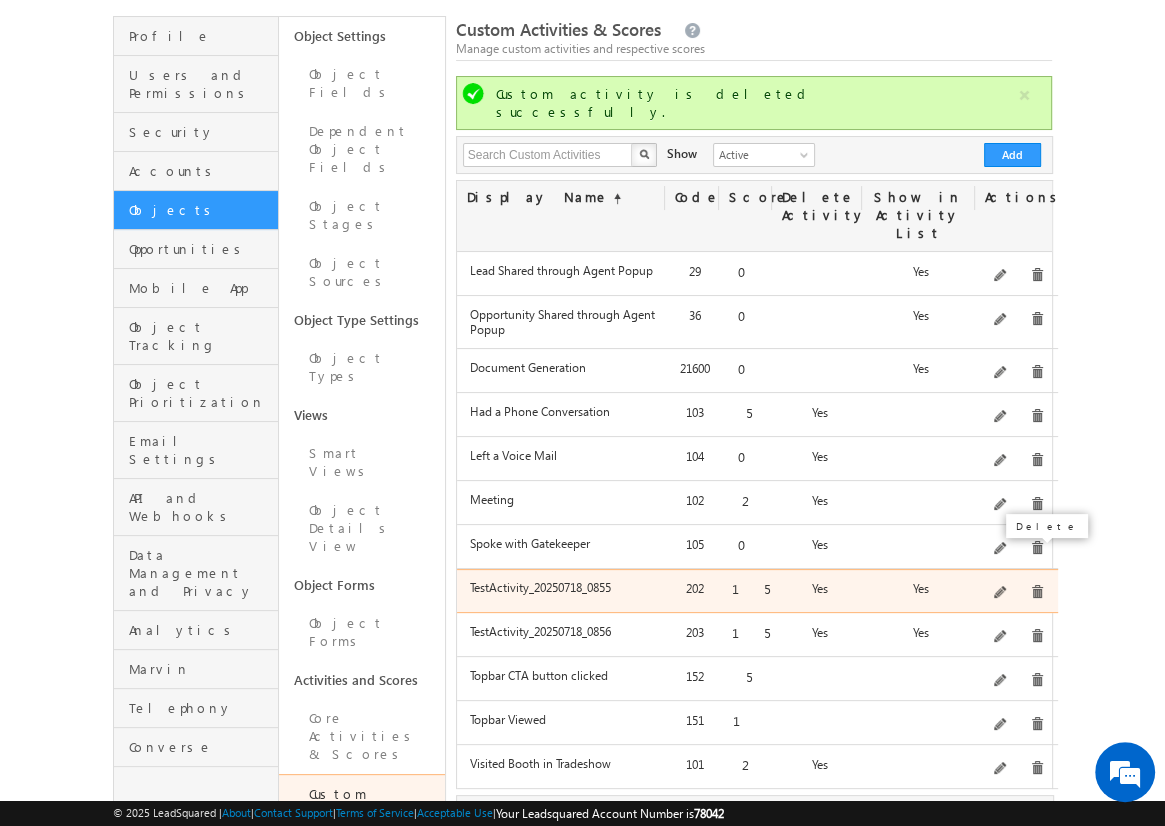 click at bounding box center [1037, 592] 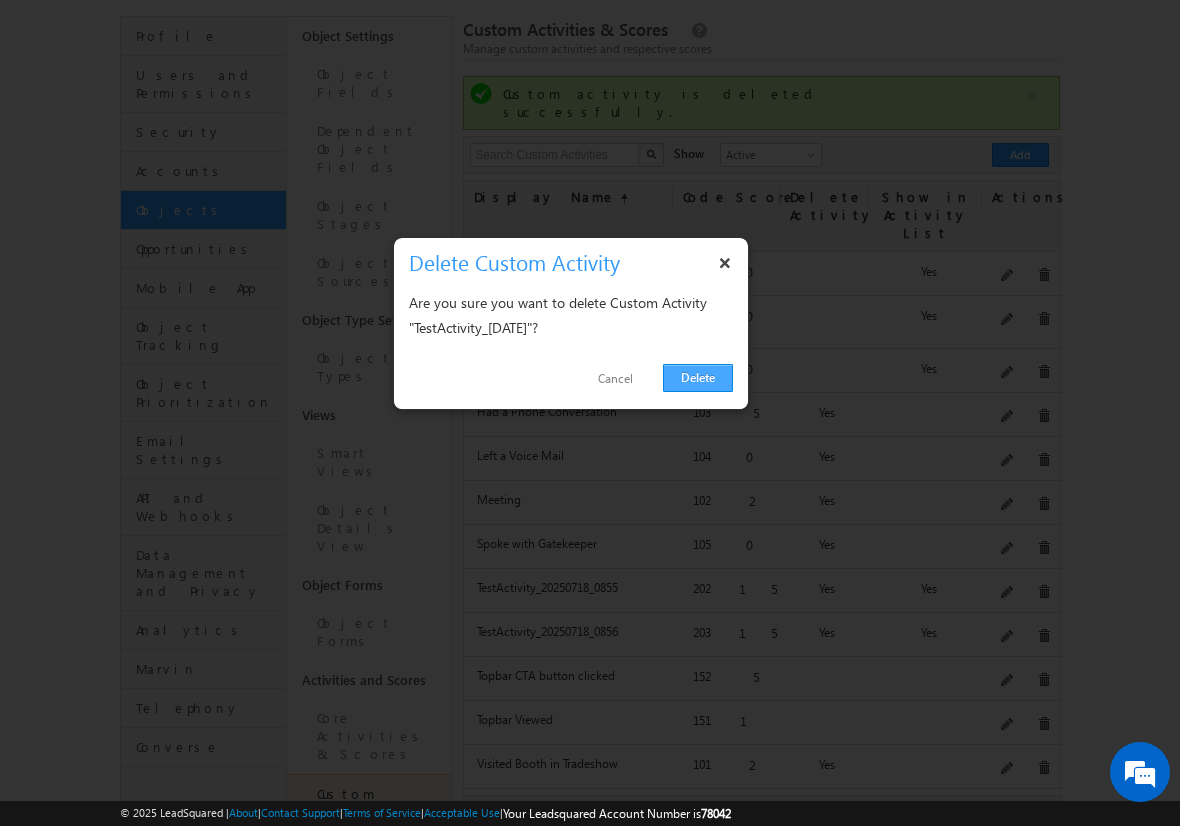 click on "Delete" at bounding box center [698, 378] 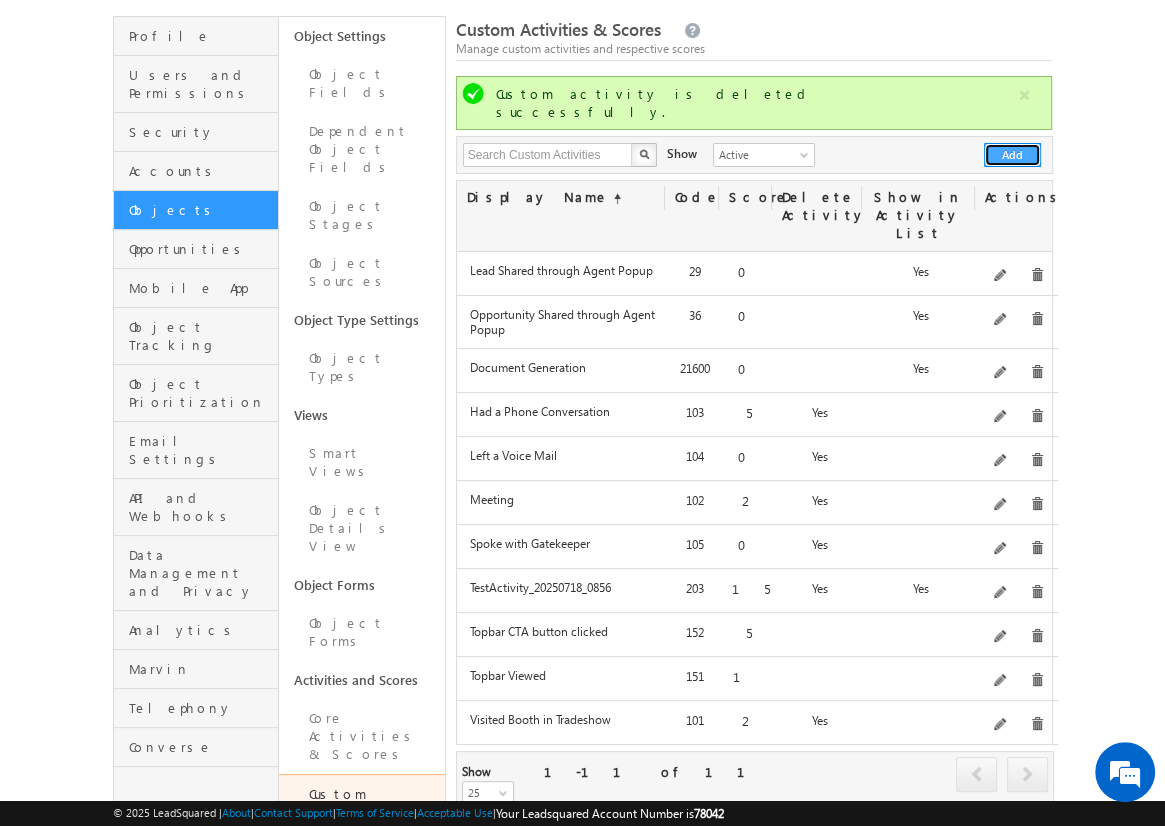 click on "Add" at bounding box center [1012, 155] 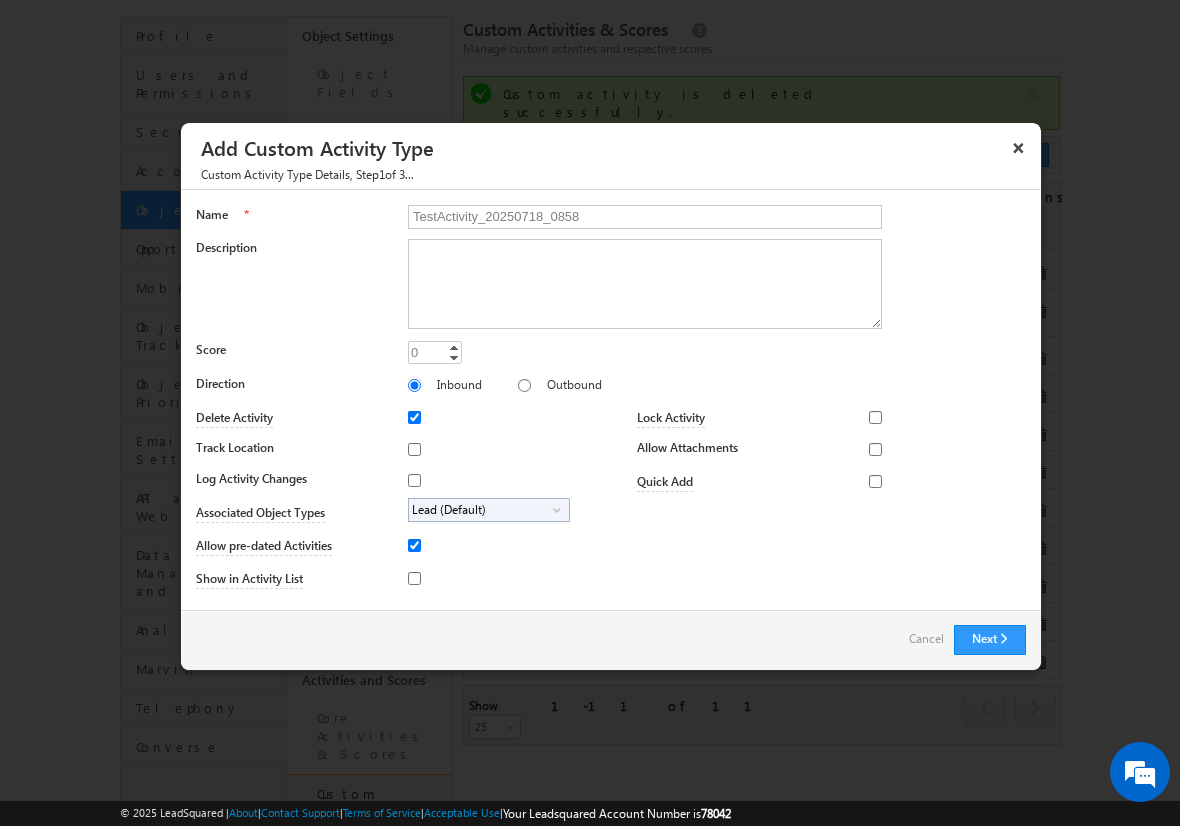 type on "TestActivity_20250718_0858" 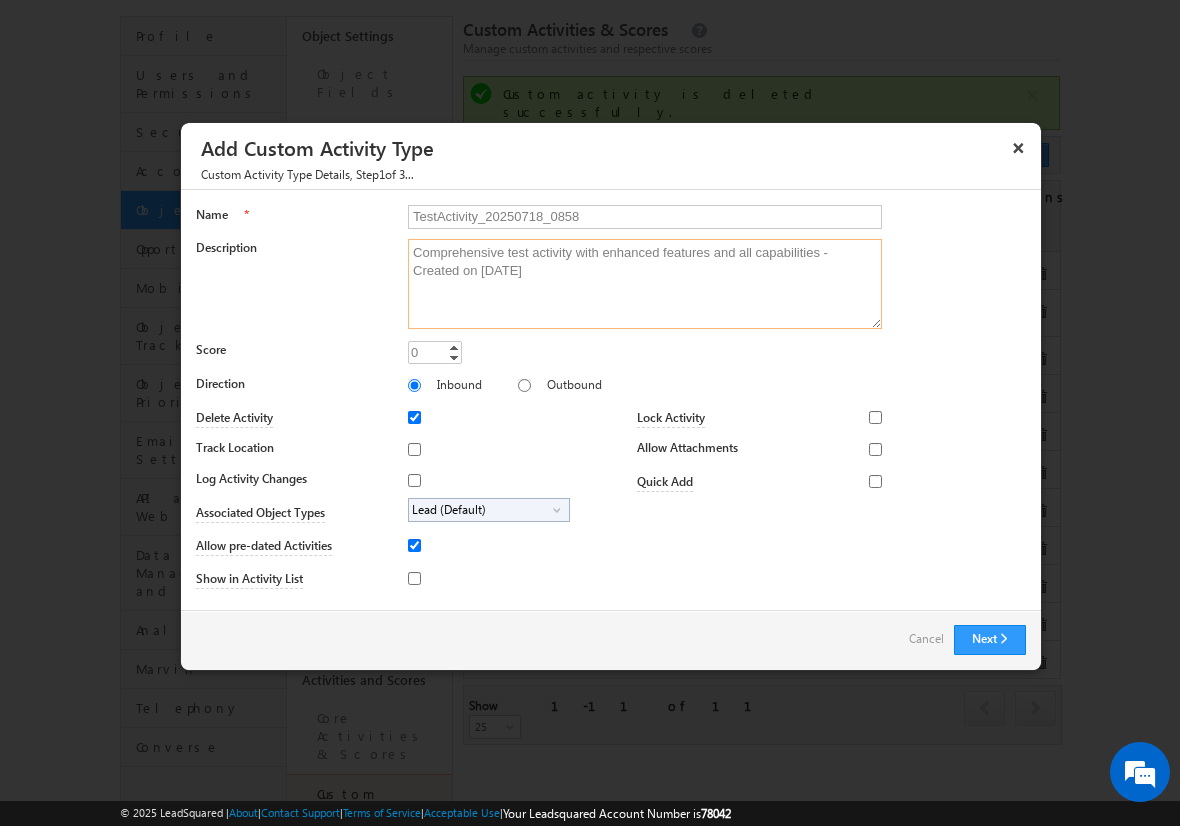 type on "Comprehensive test activity with enhanced features and all capabilities - Created on [DATE]" 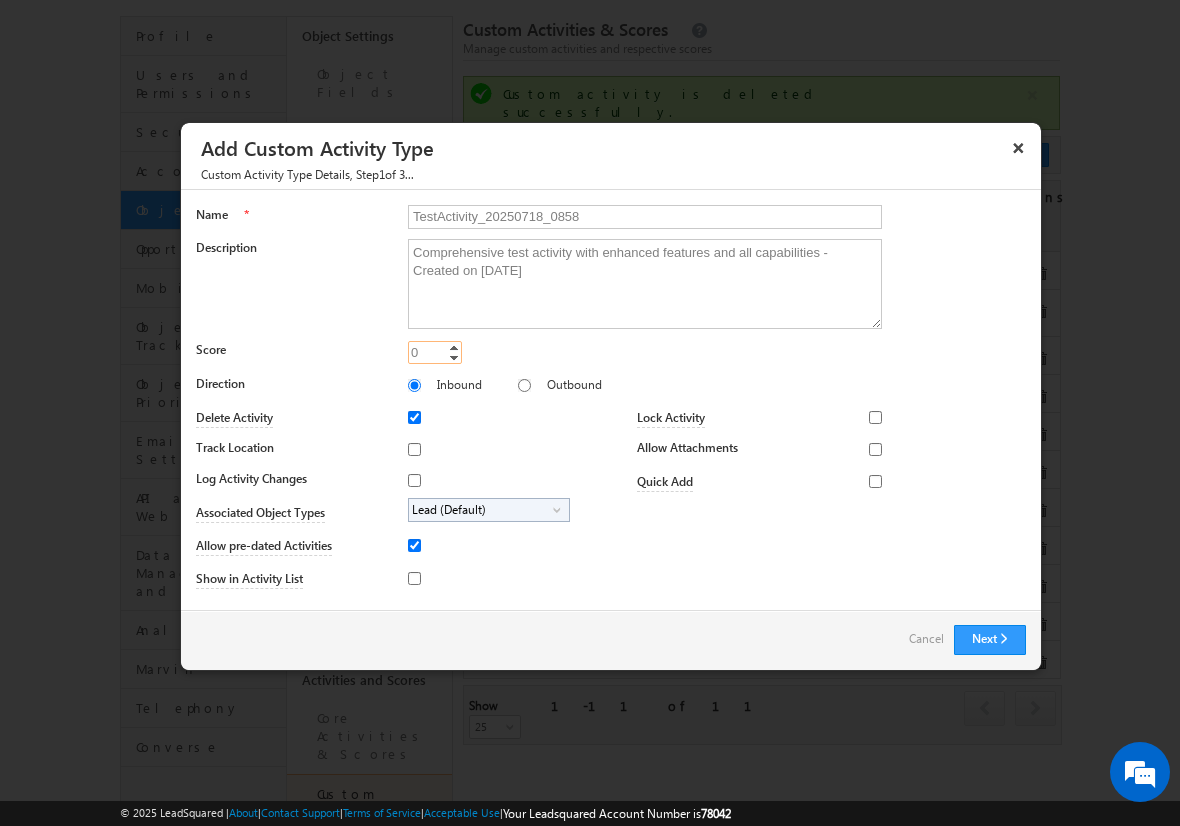 type on "15" 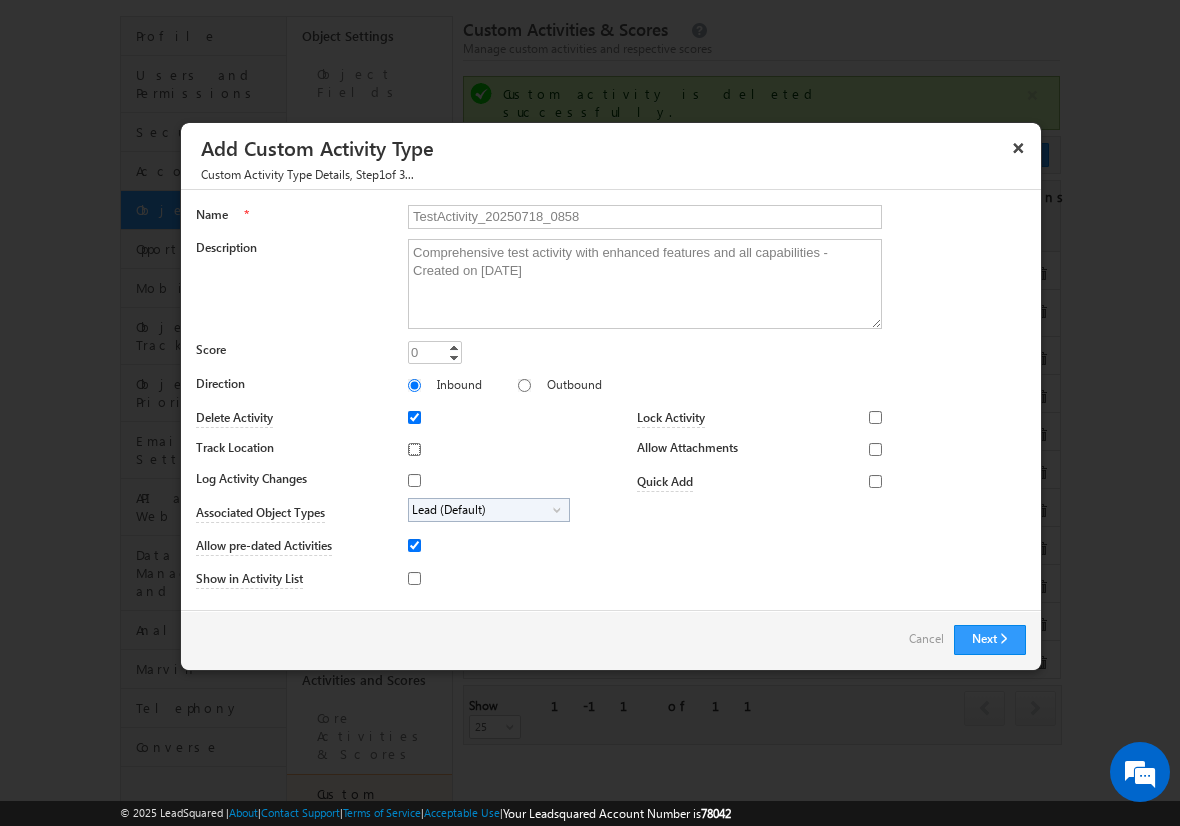 click on "Track Location" at bounding box center [414, 449] 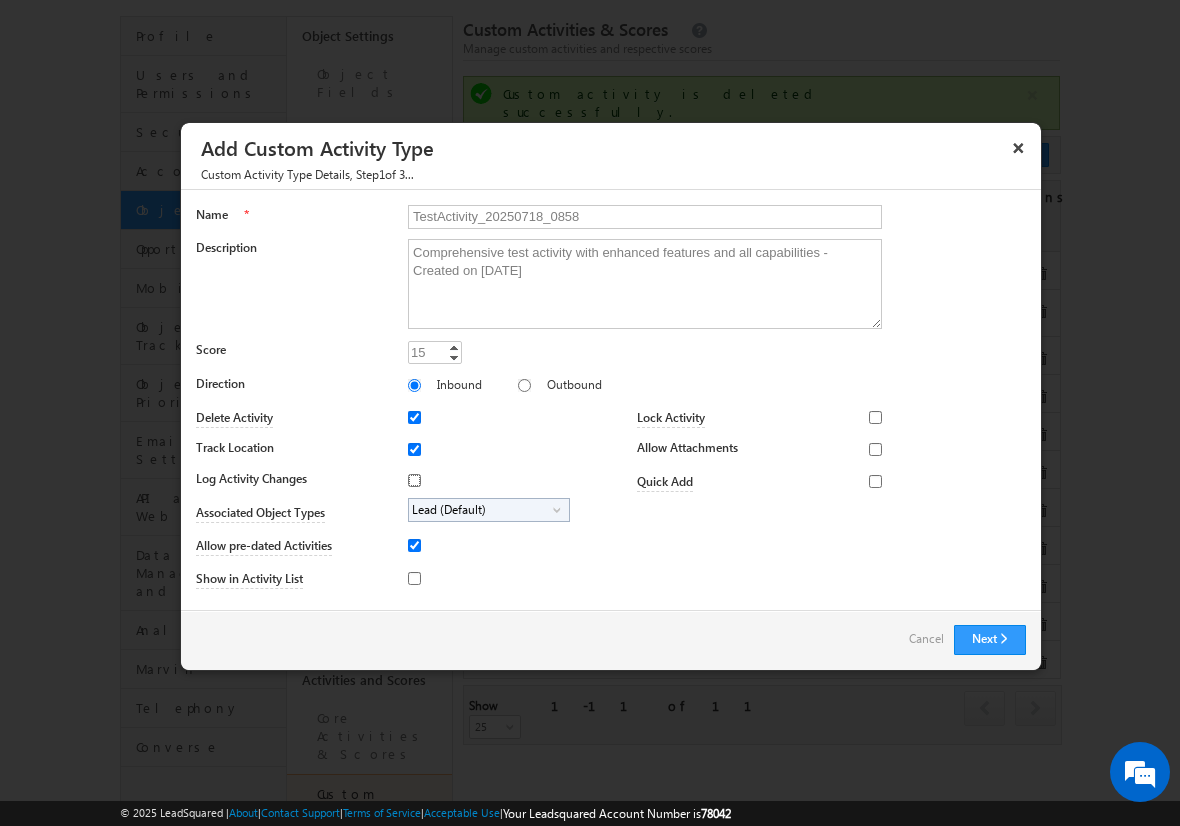click on "Log Activity Changes" at bounding box center (414, 480) 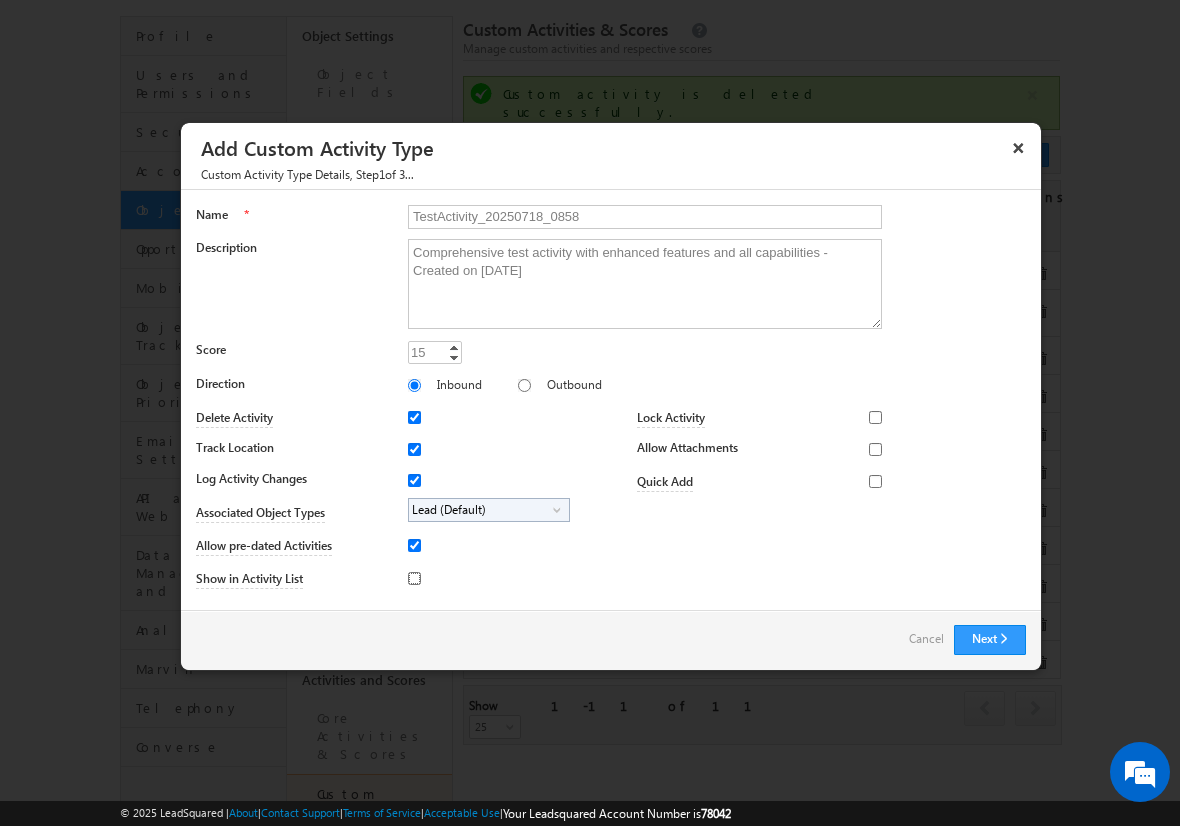click on "Show in Activity List" at bounding box center (414, 578) 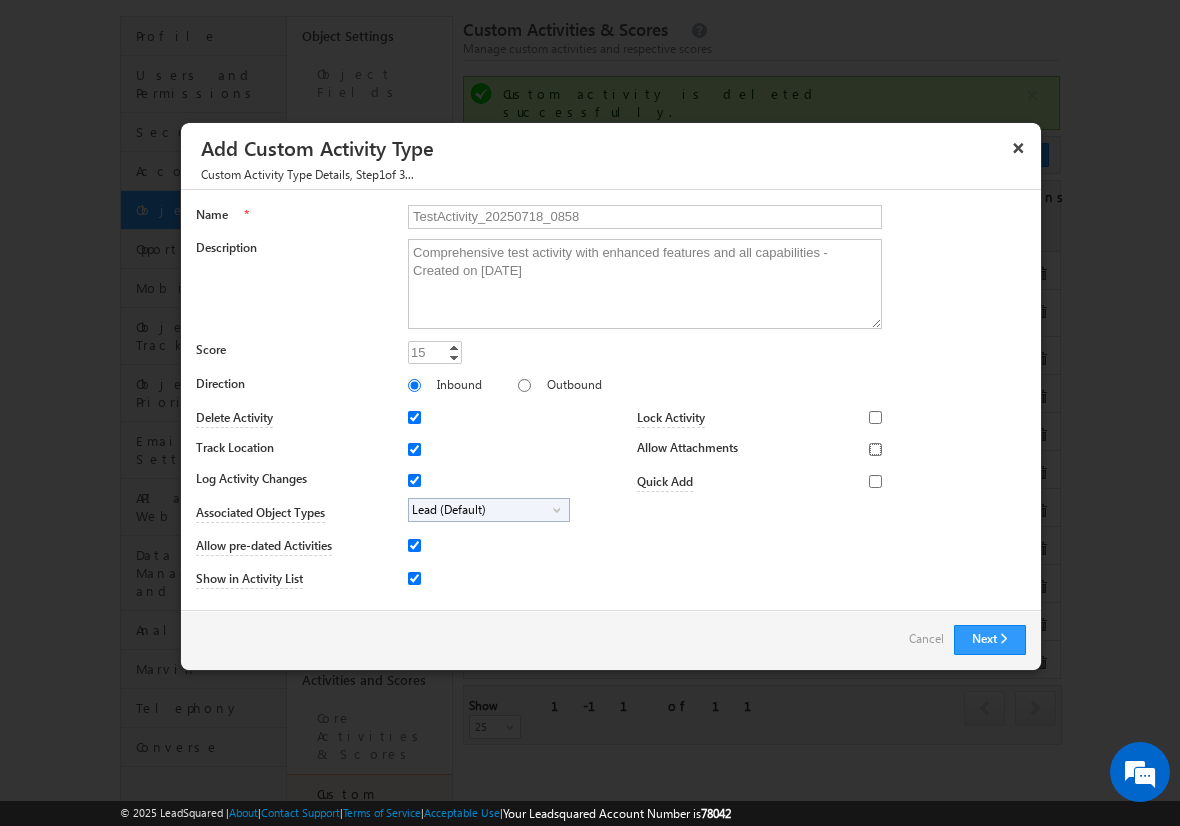 click on "Allow Attachments" at bounding box center [875, 449] 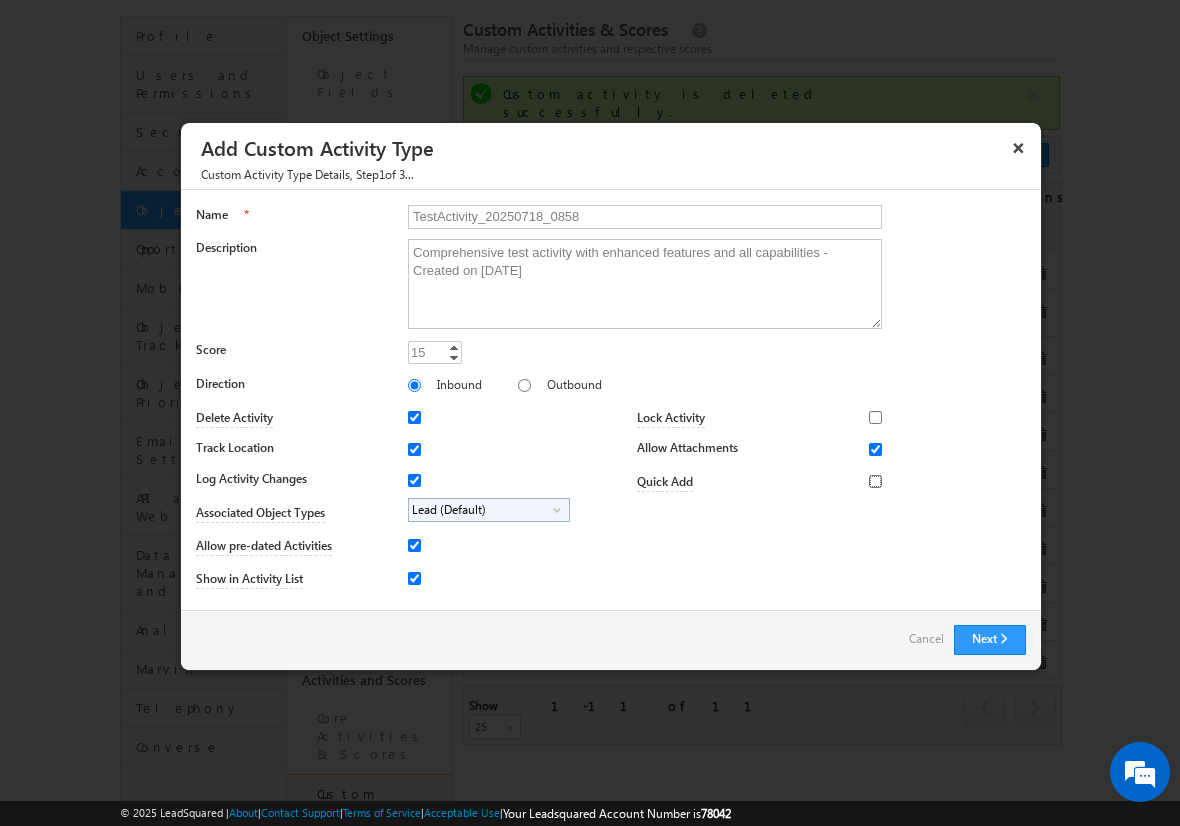 click on "Quick Add" at bounding box center (875, 481) 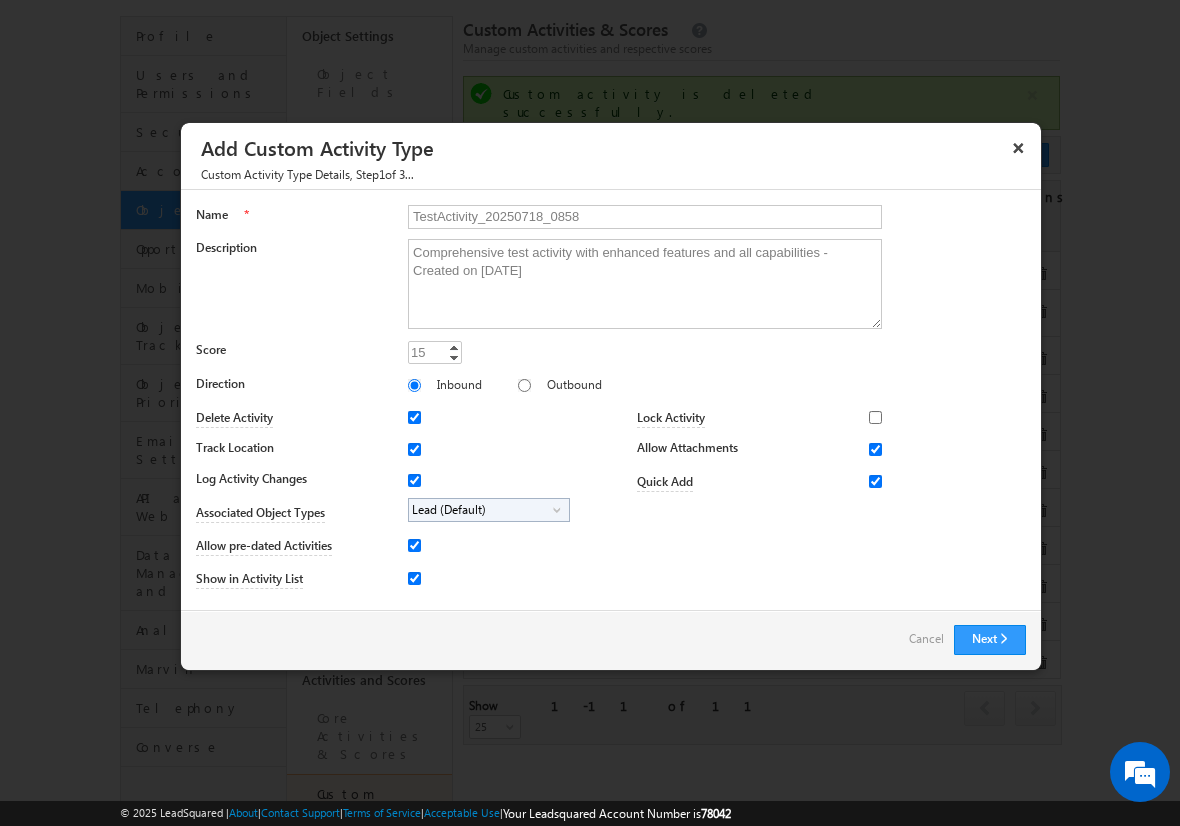 click on "Lead (Default)" at bounding box center [481, 510] 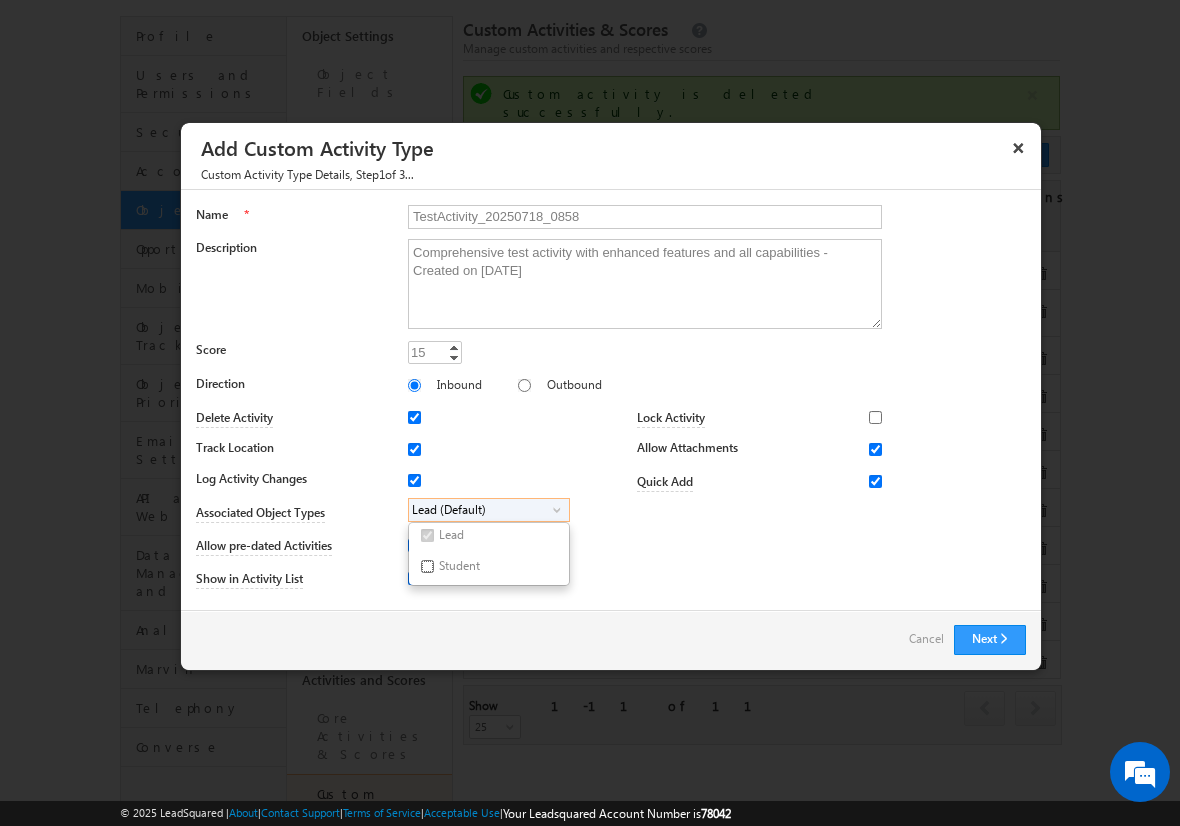 click on "Student" at bounding box center [427, 566] 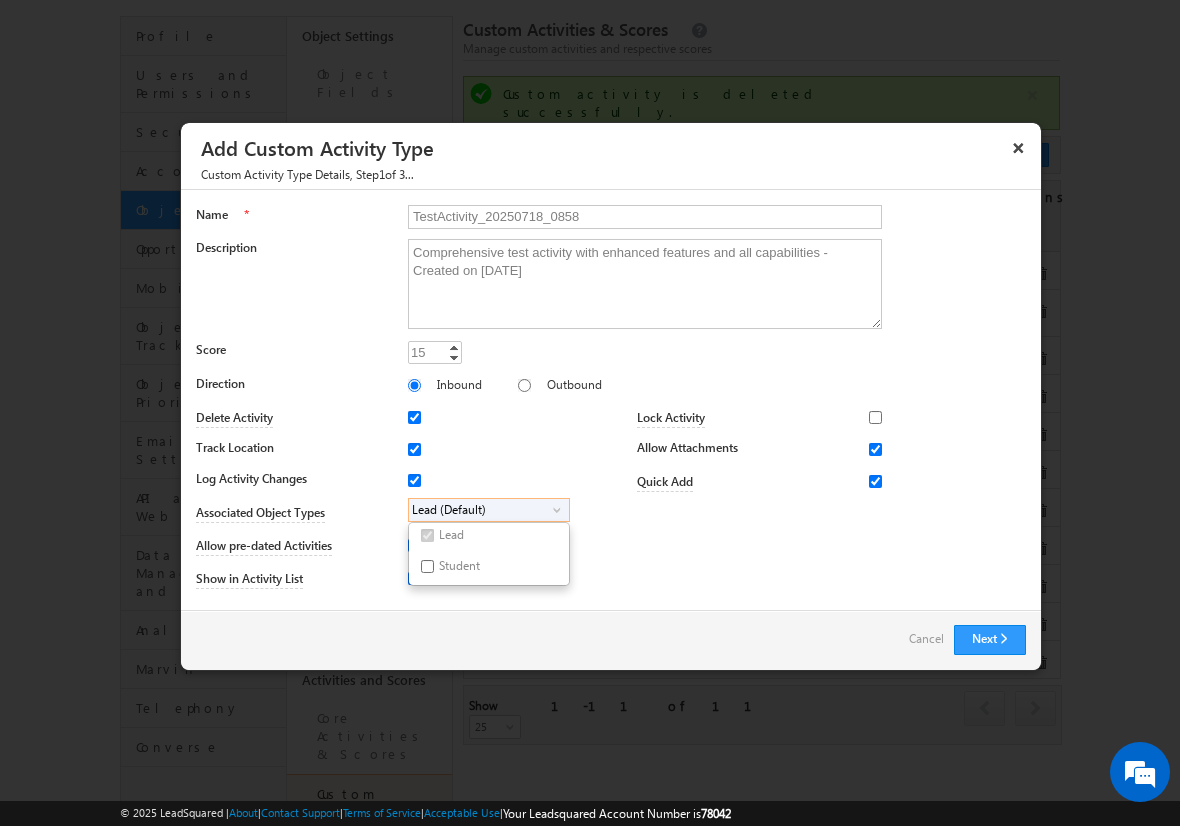 checkbox on "true" 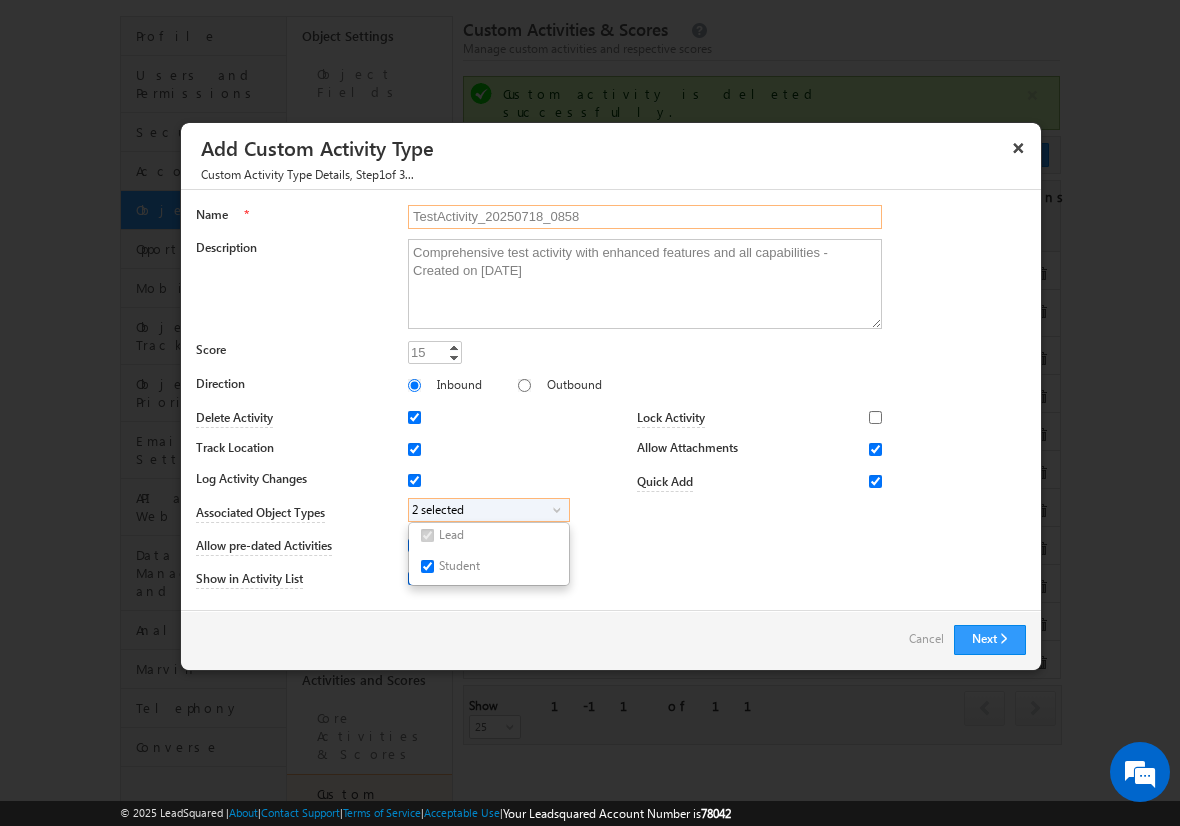 click on "TestActivity_20250718_0858" at bounding box center (645, 217) 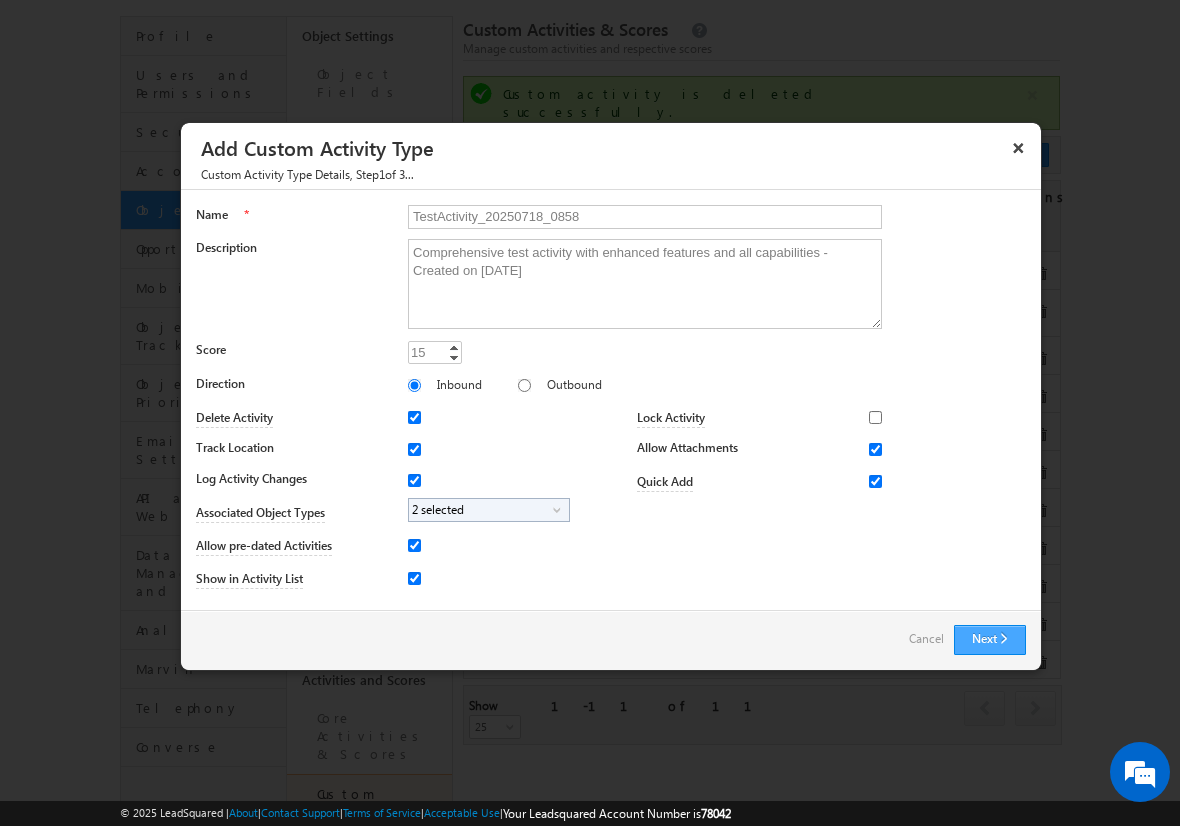 click on "Next" at bounding box center [990, 640] 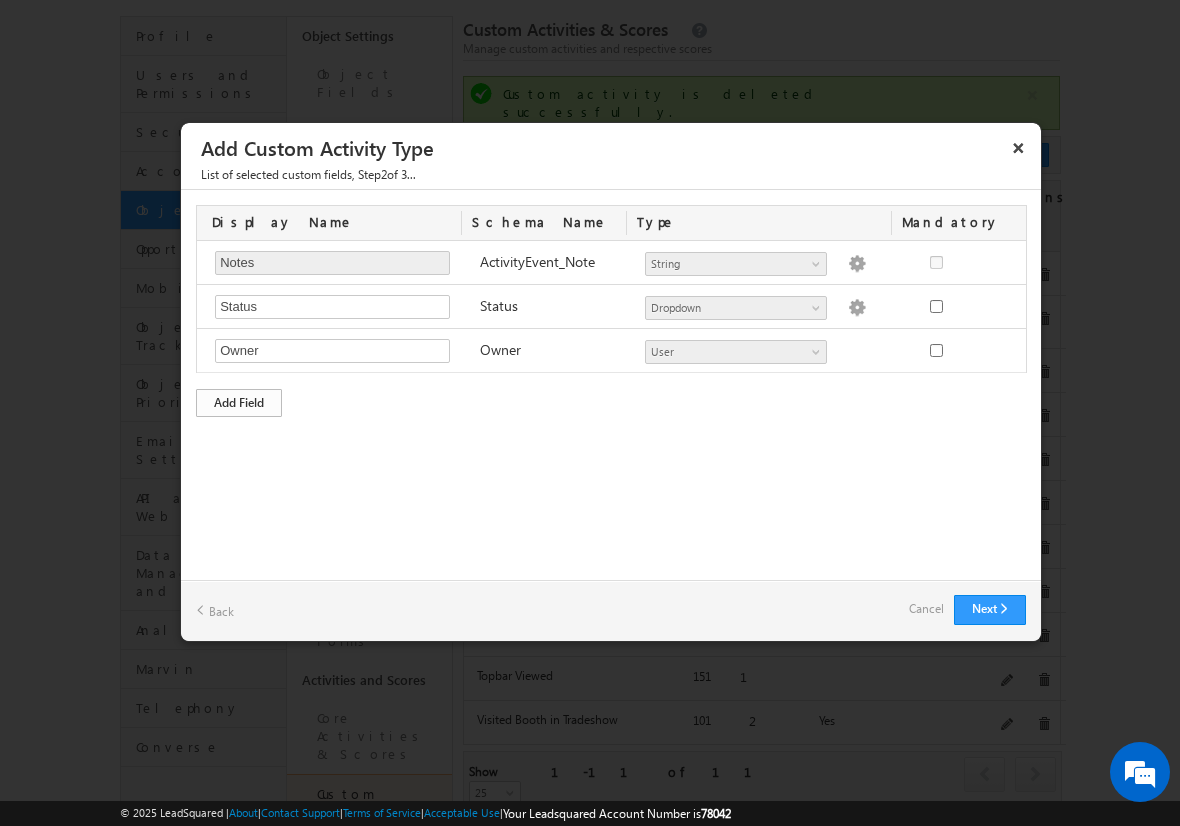 click on "Add Field" at bounding box center (239, 403) 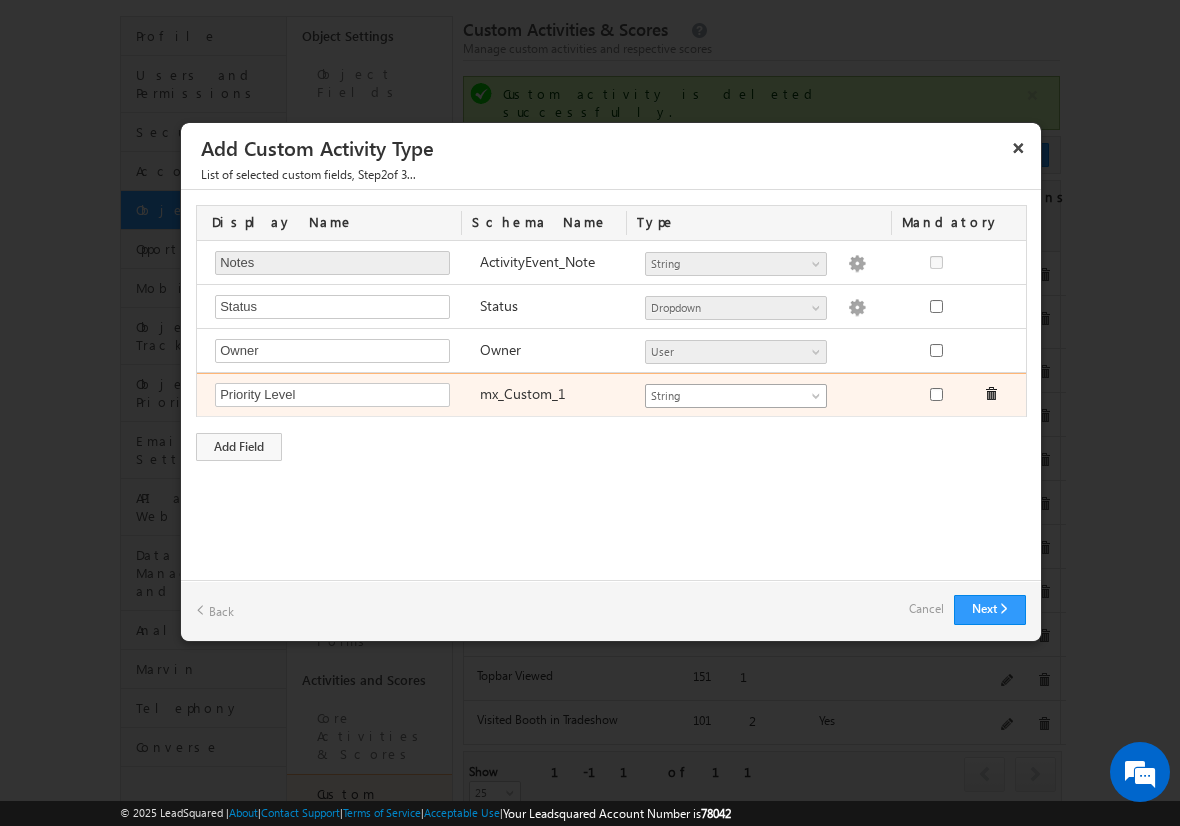 type on "Priority Level" 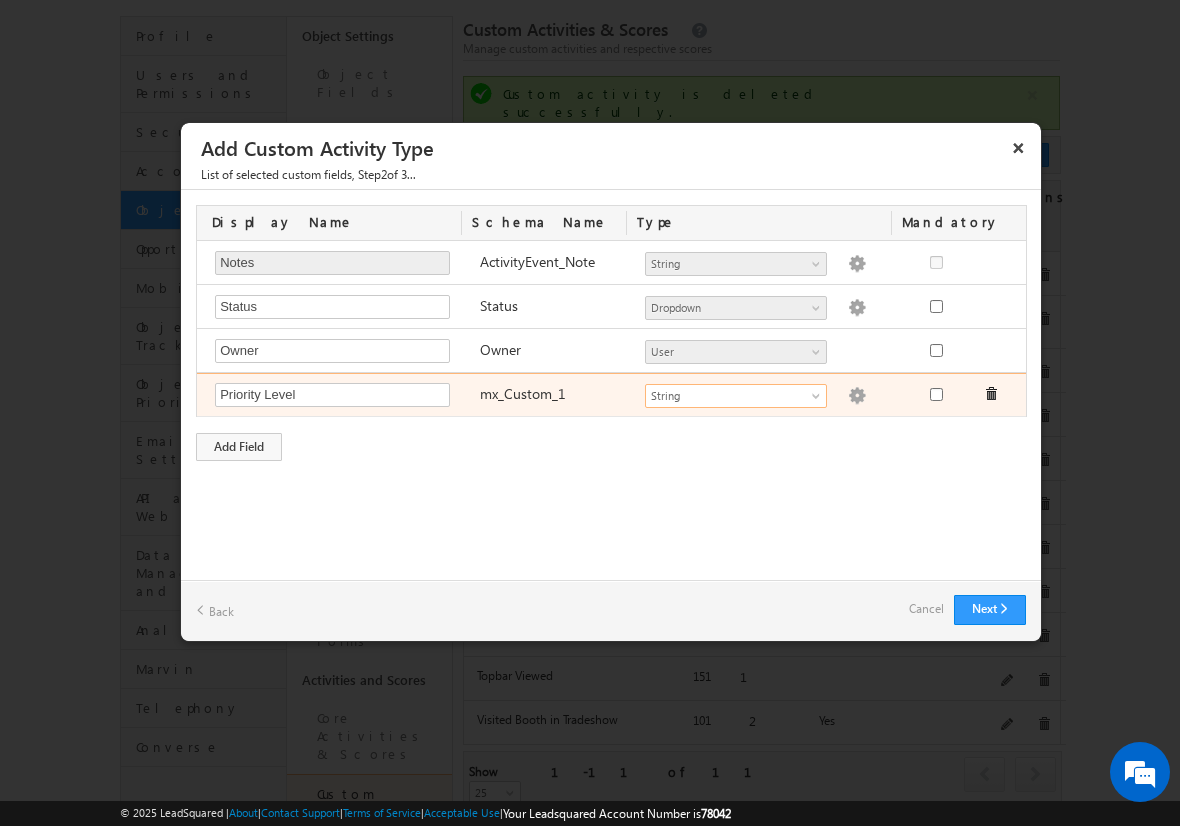 click at bounding box center (857, 396) 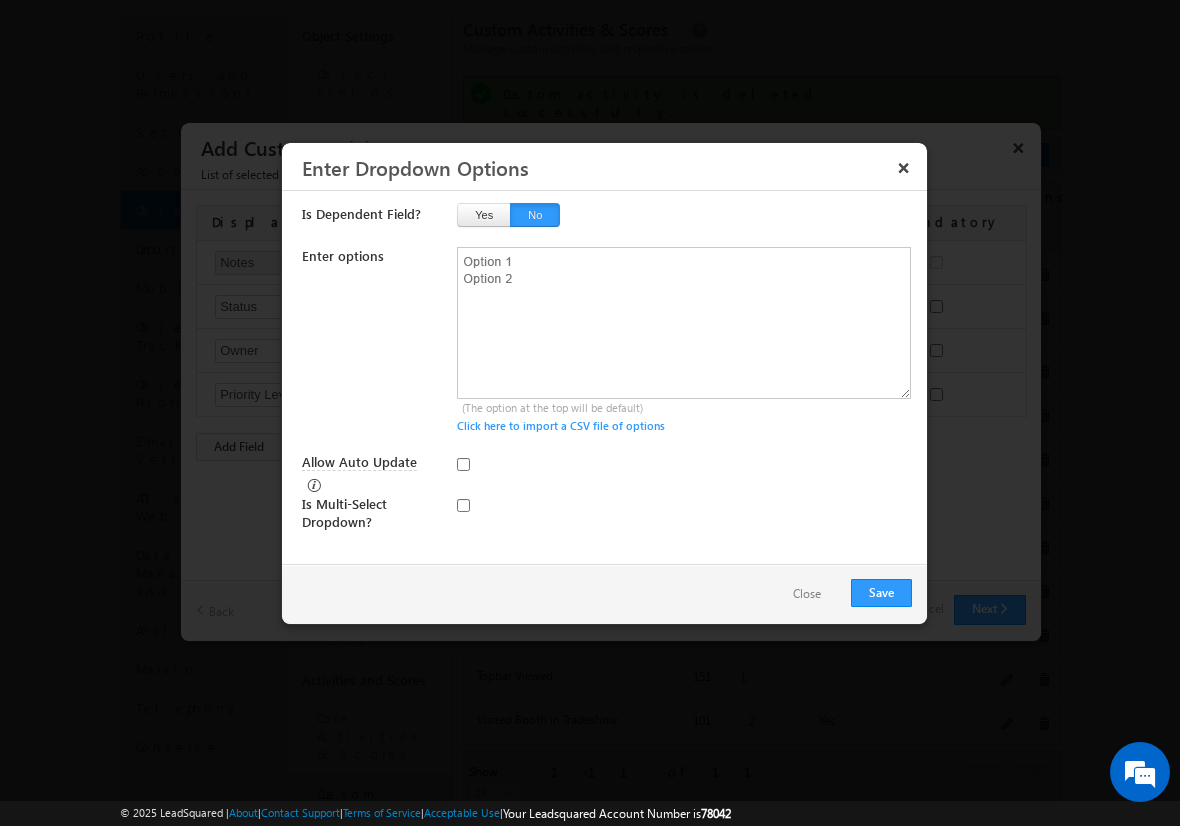 click on "Close" at bounding box center (807, 594) 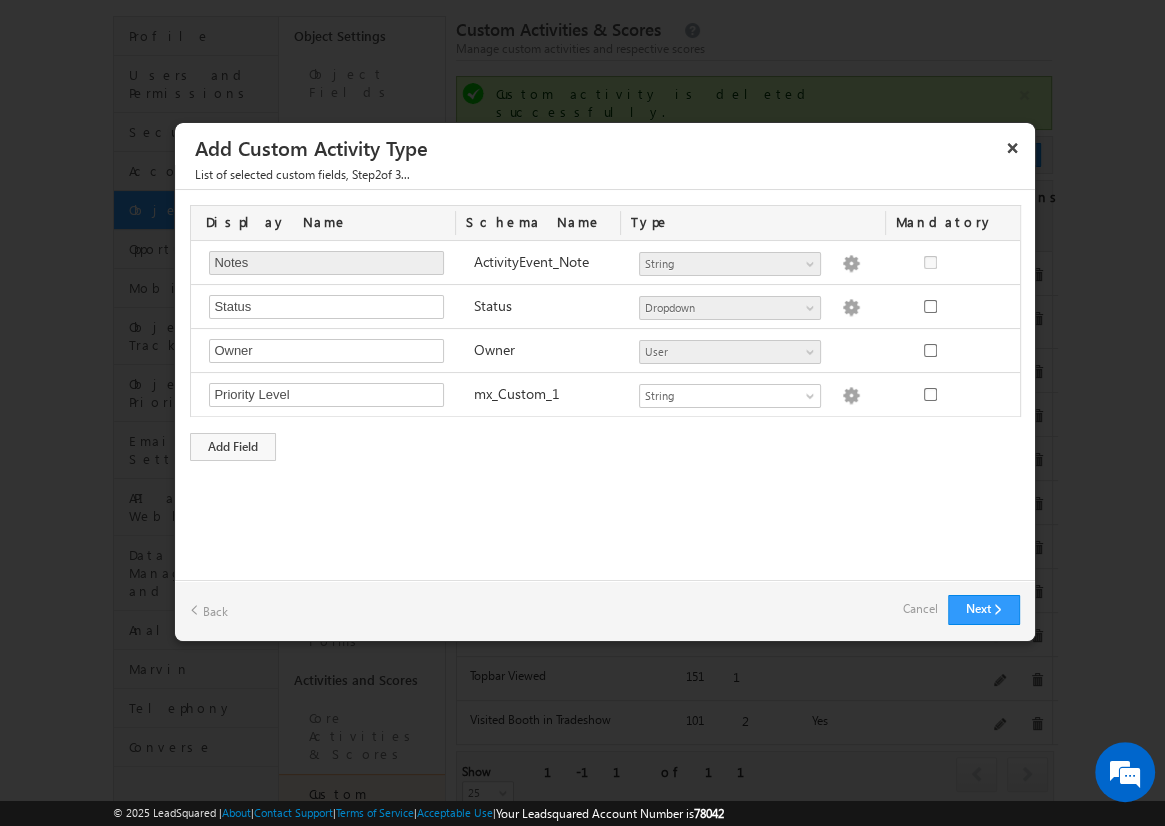 click on "Cancel" at bounding box center [920, 609] 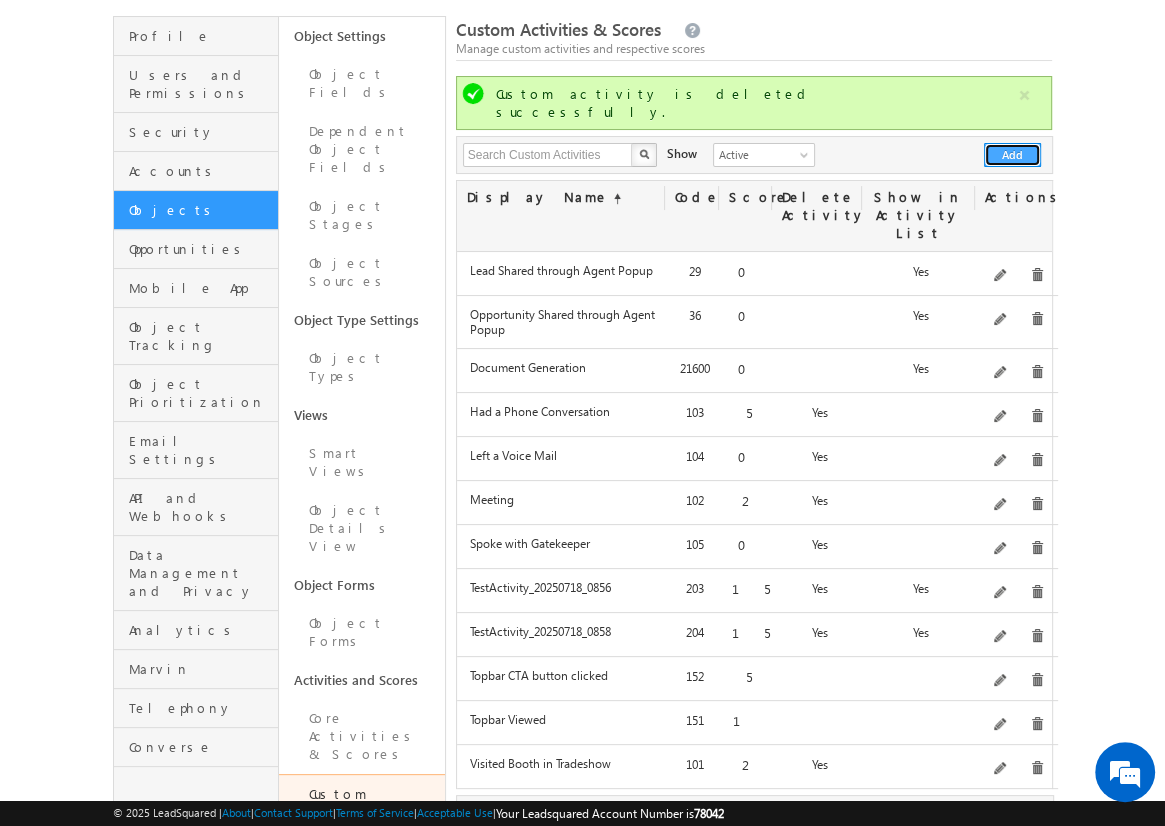 click on "Add" at bounding box center [1012, 155] 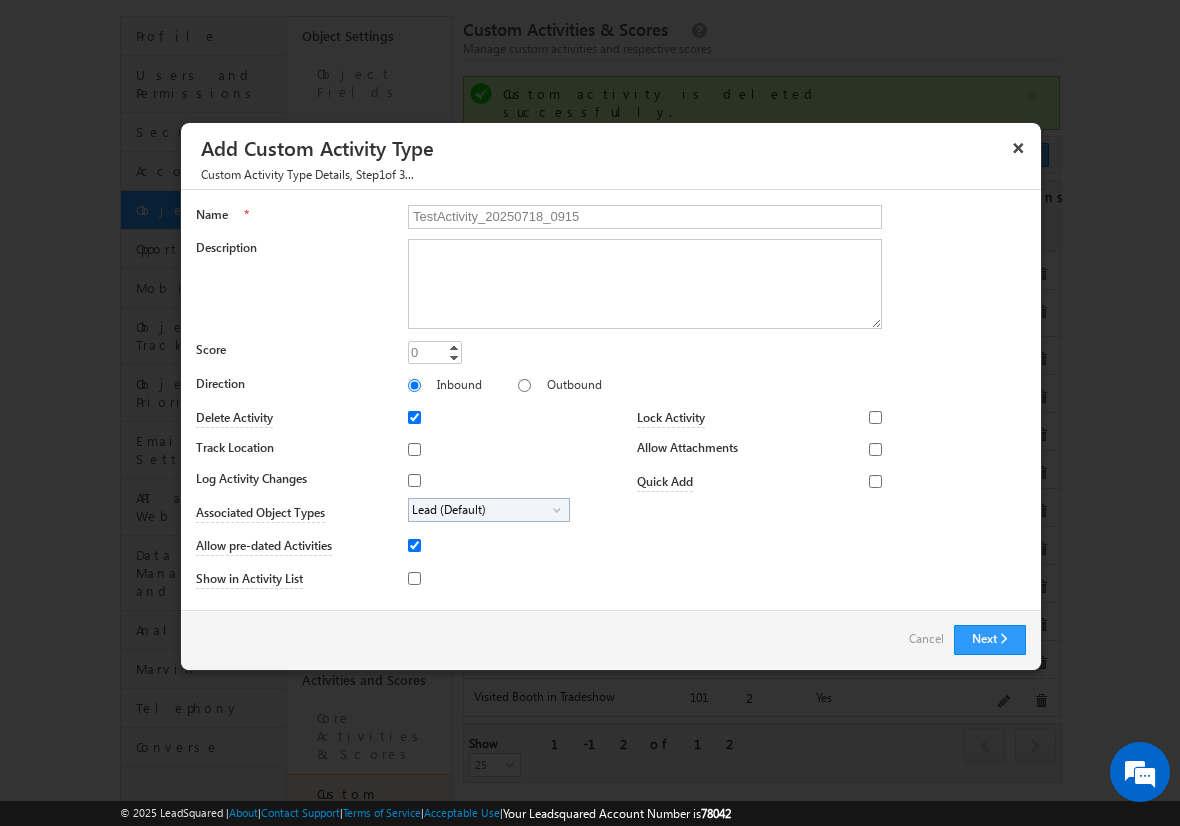 type on "TestActivity_20250718_0915" 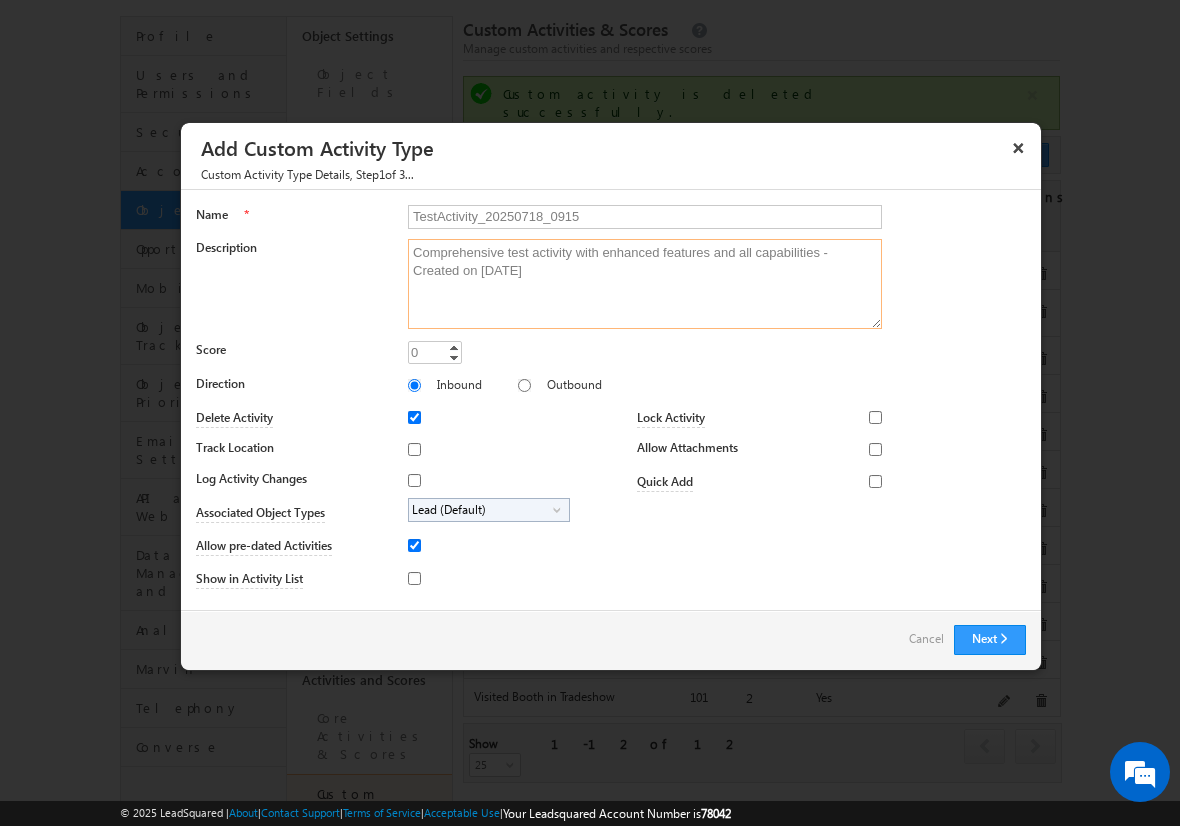 type on "Comprehensive test activity with enhanced features and all capabilities - Created on [DATE]" 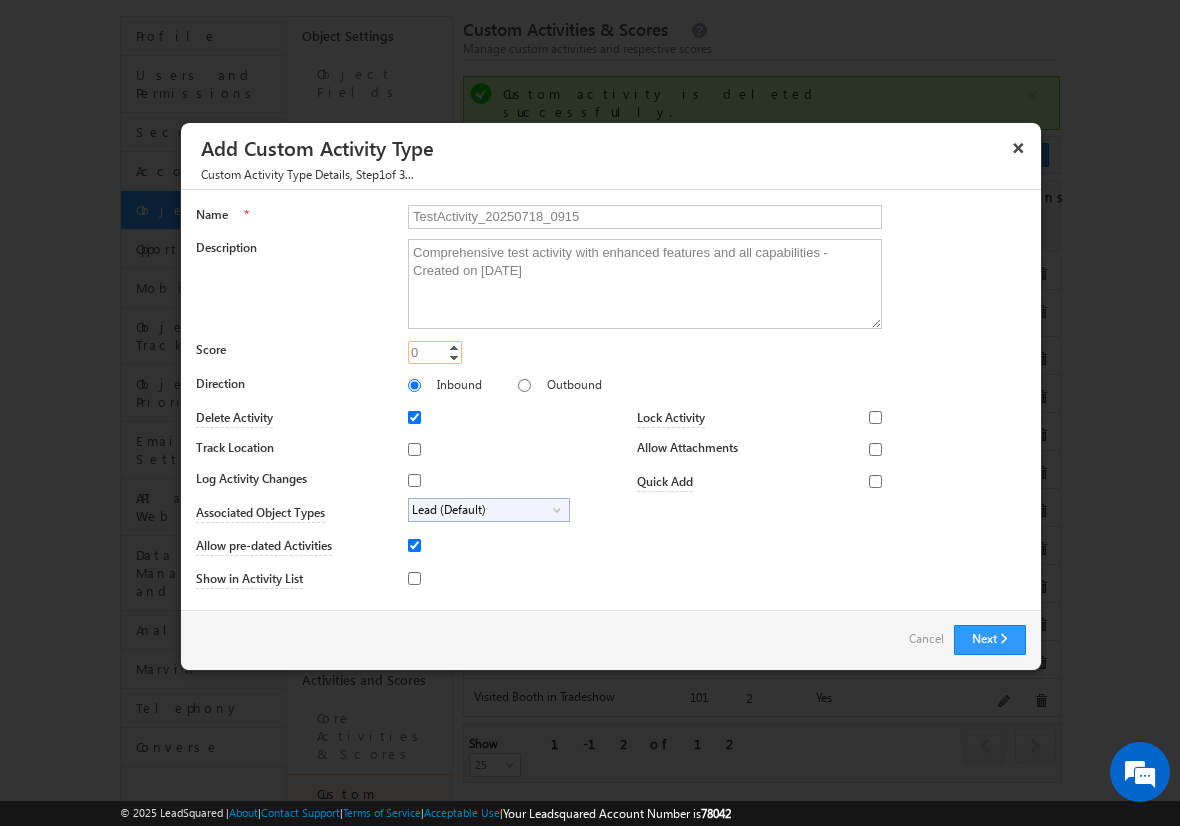 type on "15" 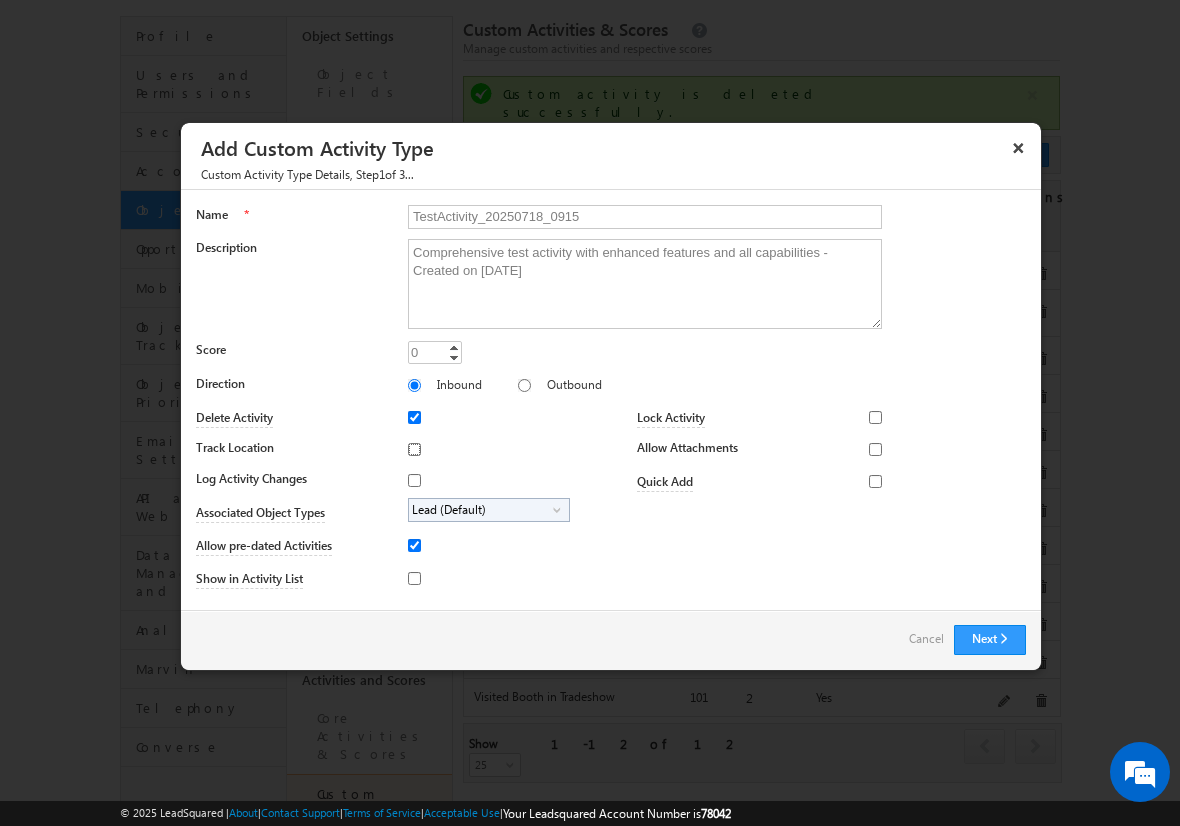click on "Track Location" at bounding box center [414, 449] 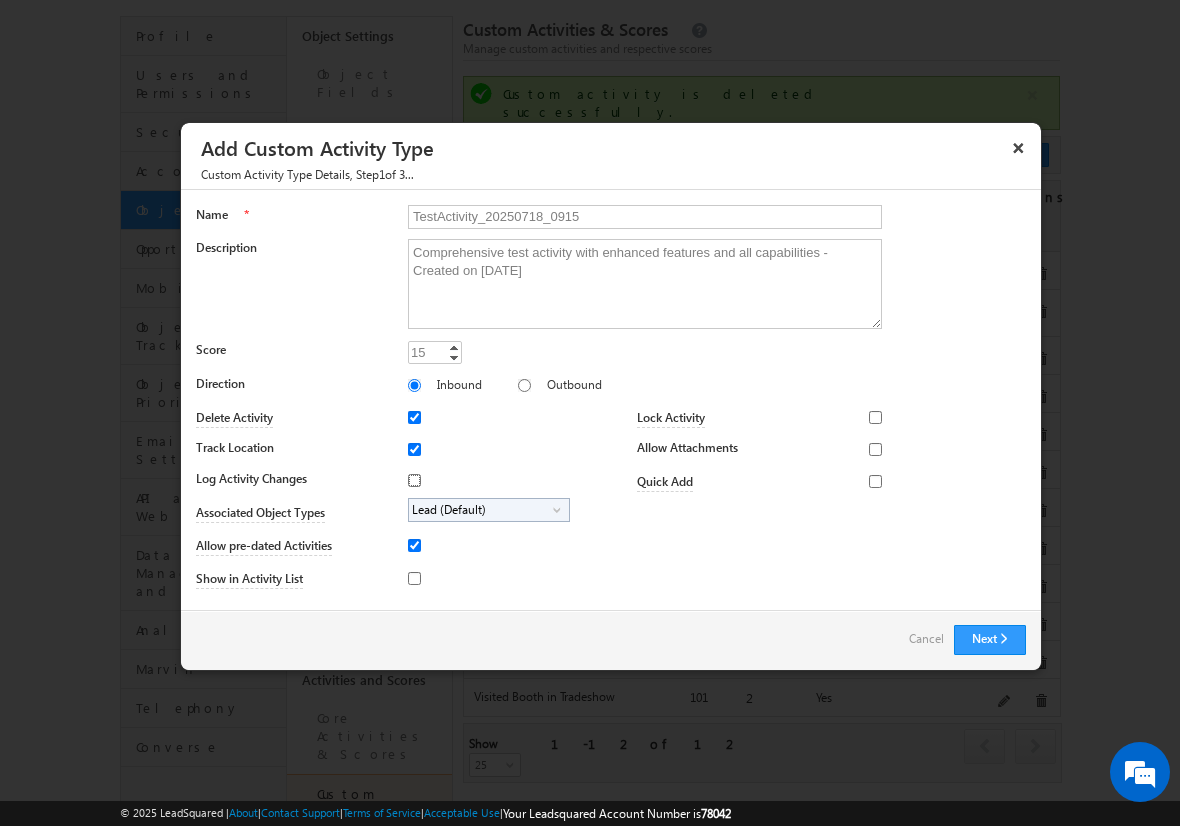 click on "Log Activity Changes" at bounding box center (414, 480) 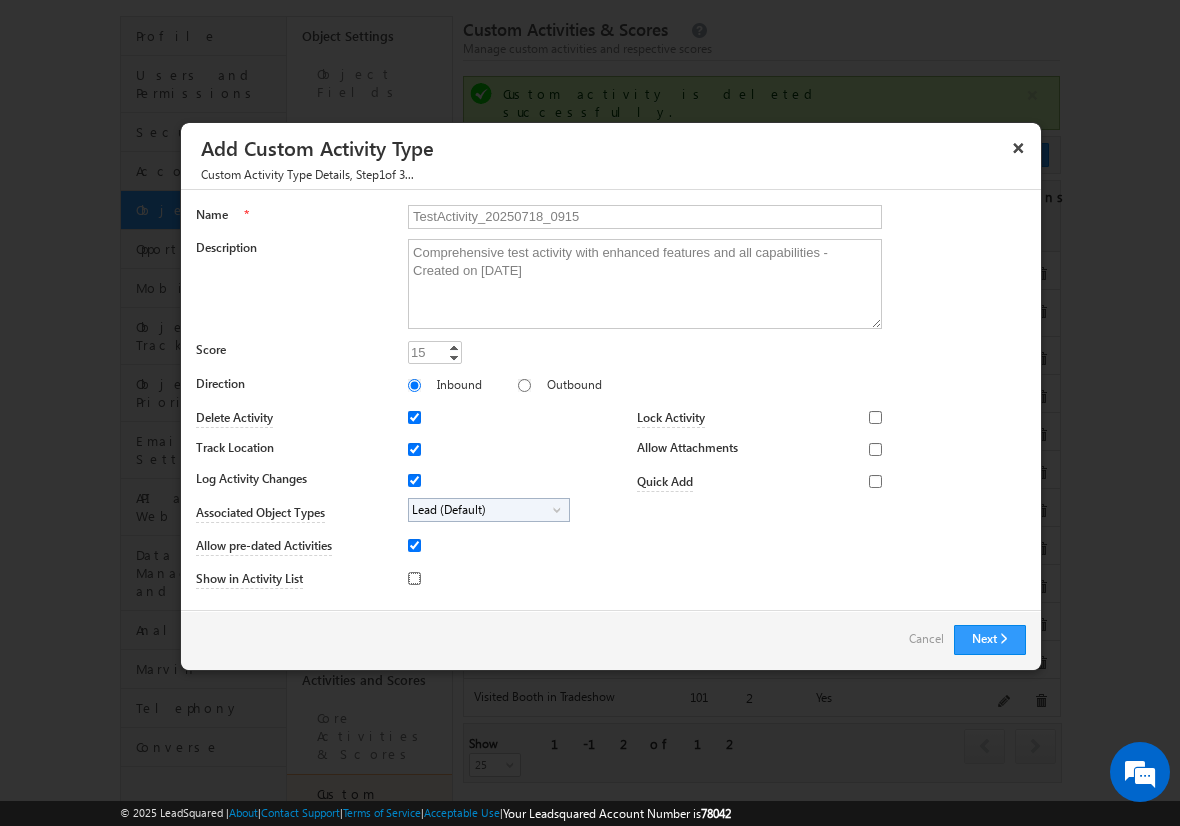 click on "Show in Activity List" at bounding box center [414, 578] 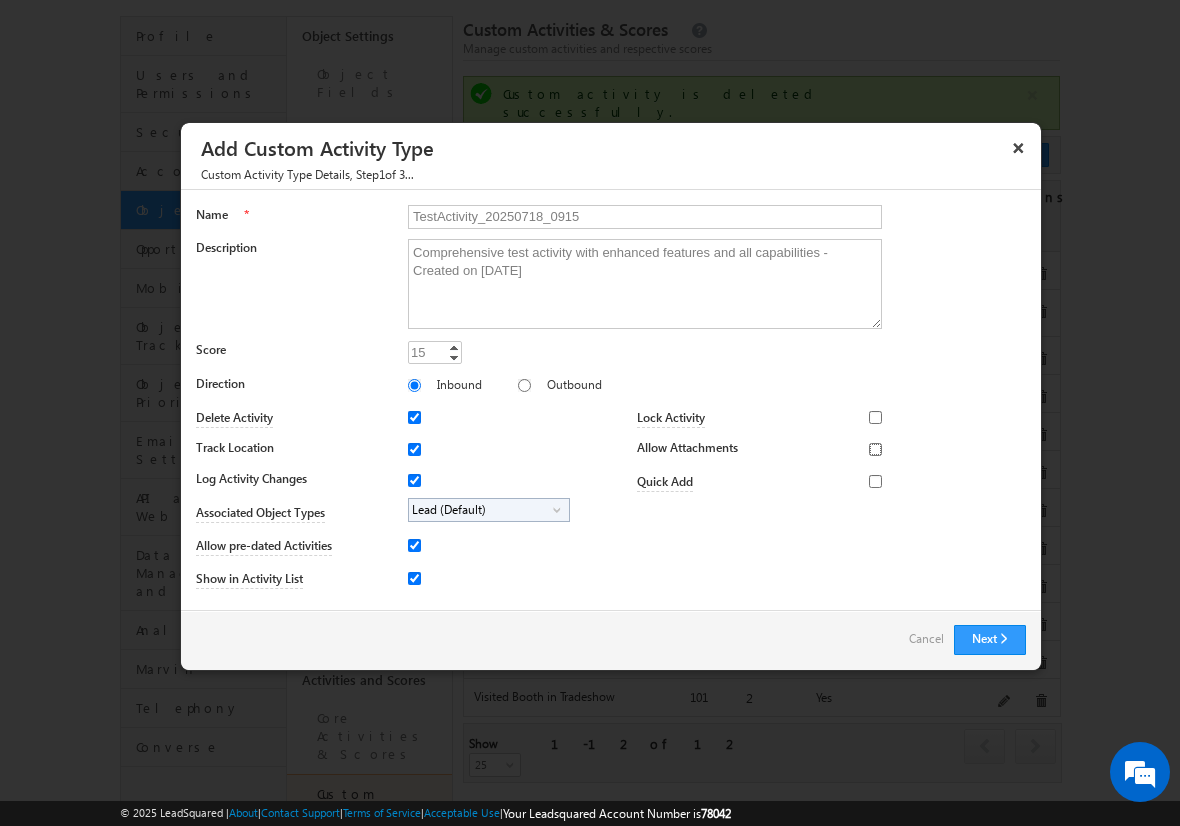 click on "Allow Attachments" at bounding box center [875, 449] 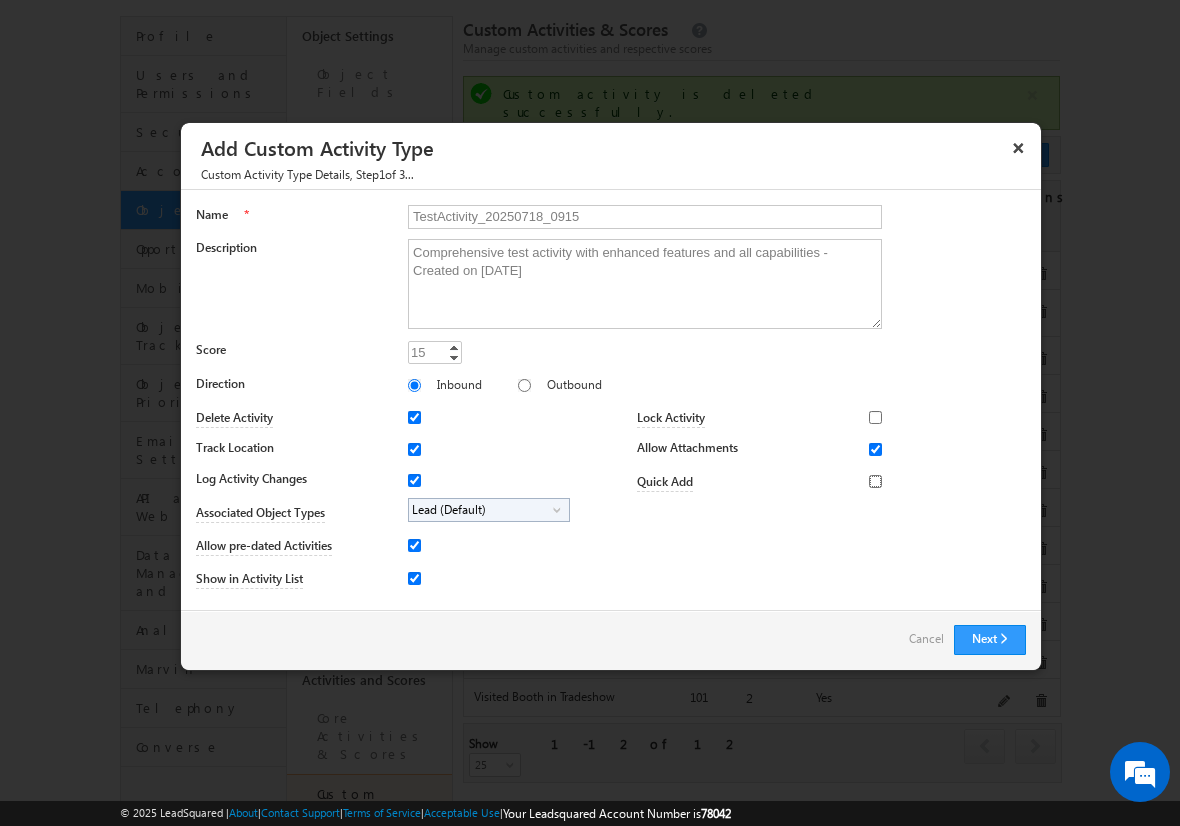 click on "Quick Add" at bounding box center (875, 481) 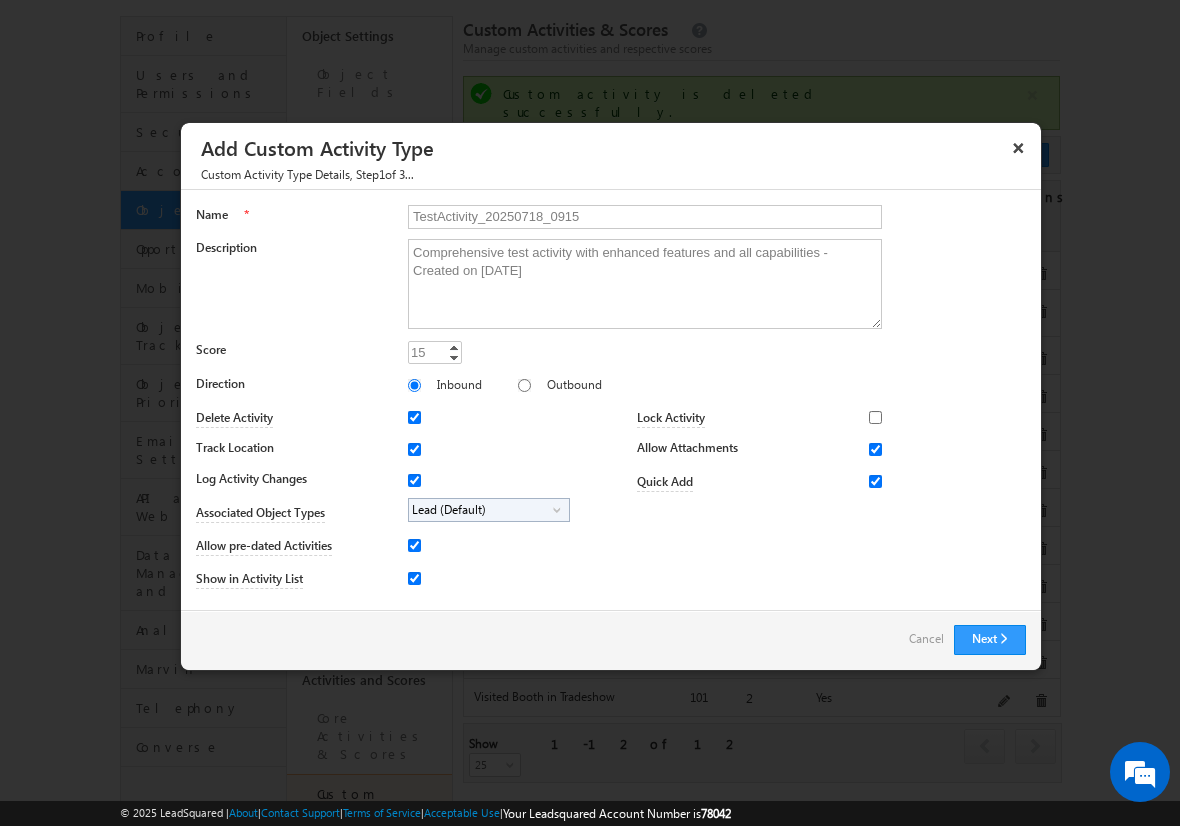 click on "Lead (Default)" at bounding box center [481, 510] 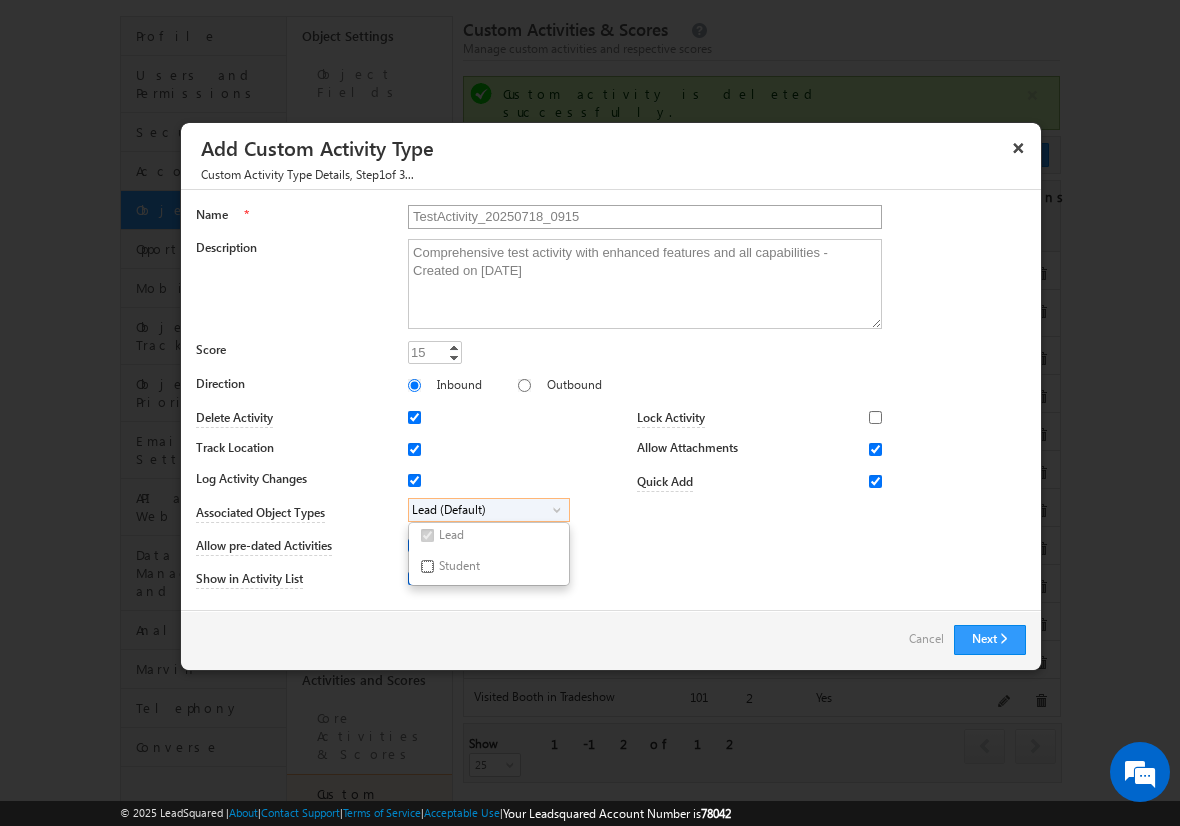 click on "Student" at bounding box center [427, 566] 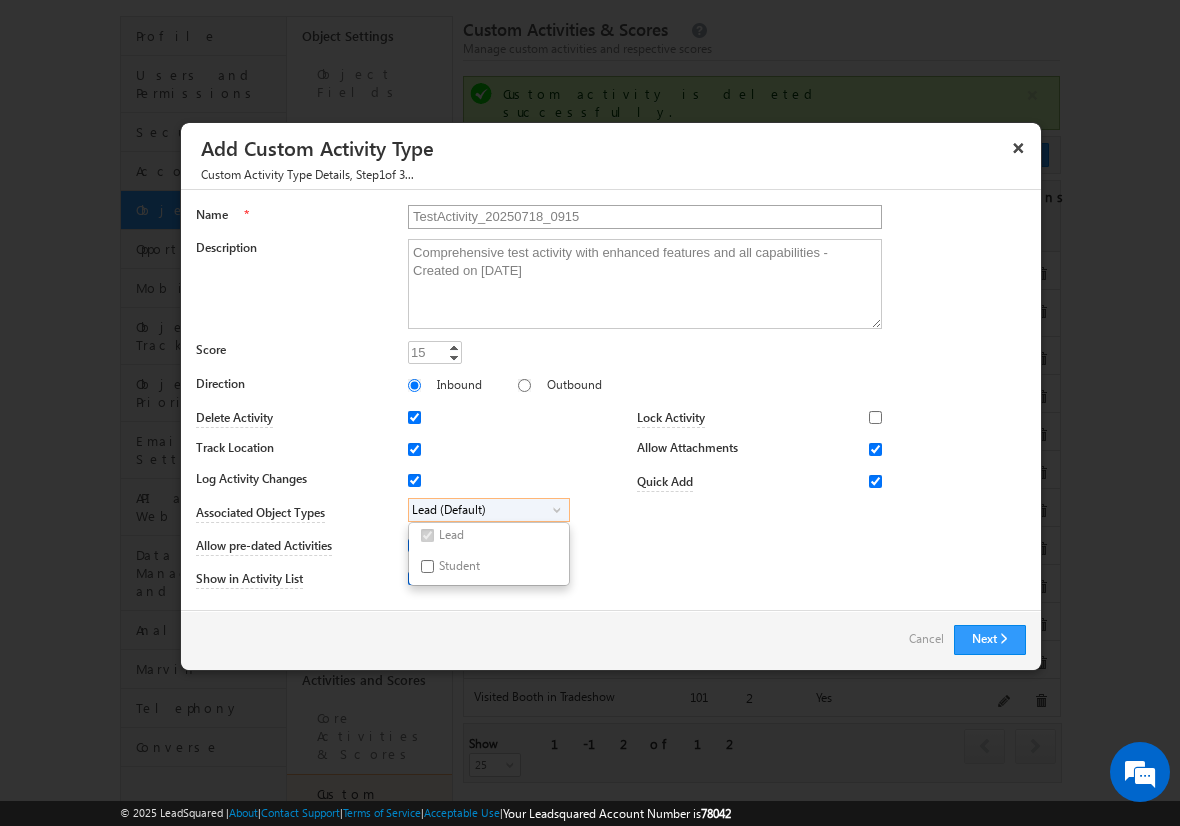 checkbox on "true" 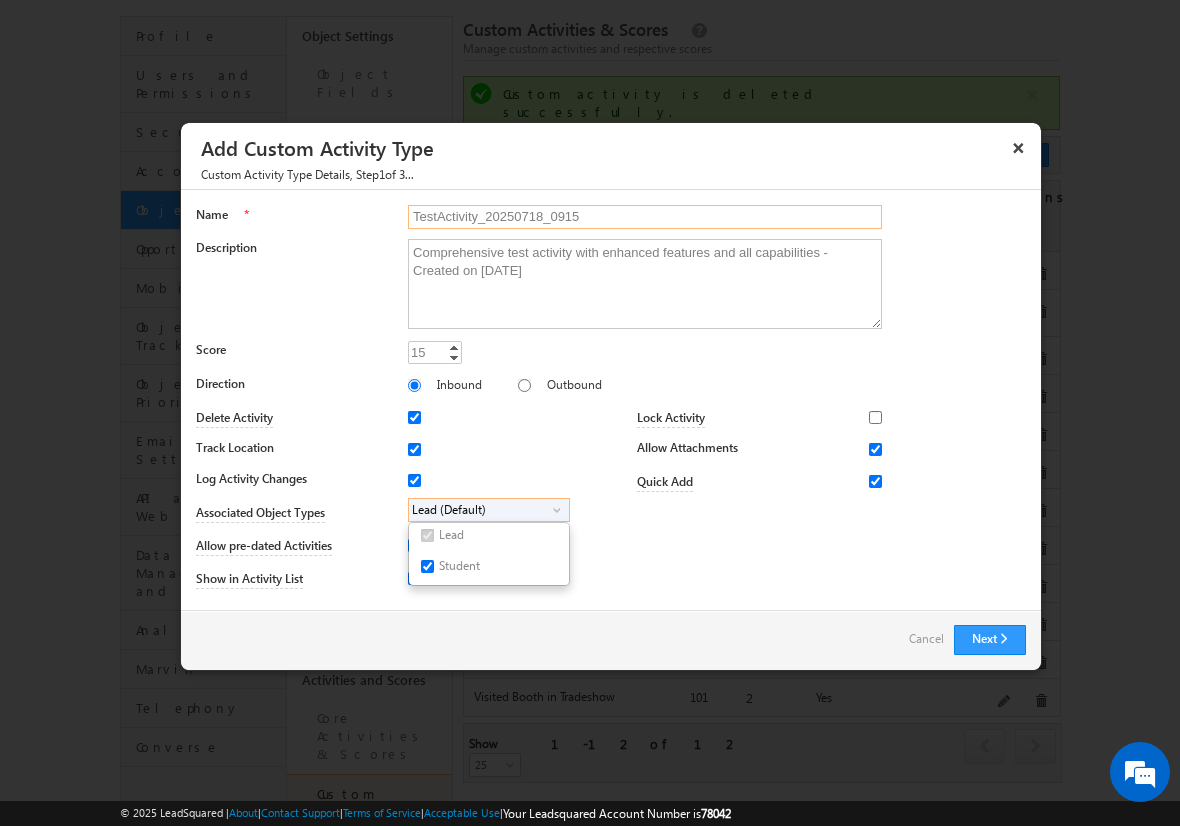 click on "TestActivity_20250718_0915" at bounding box center (645, 217) 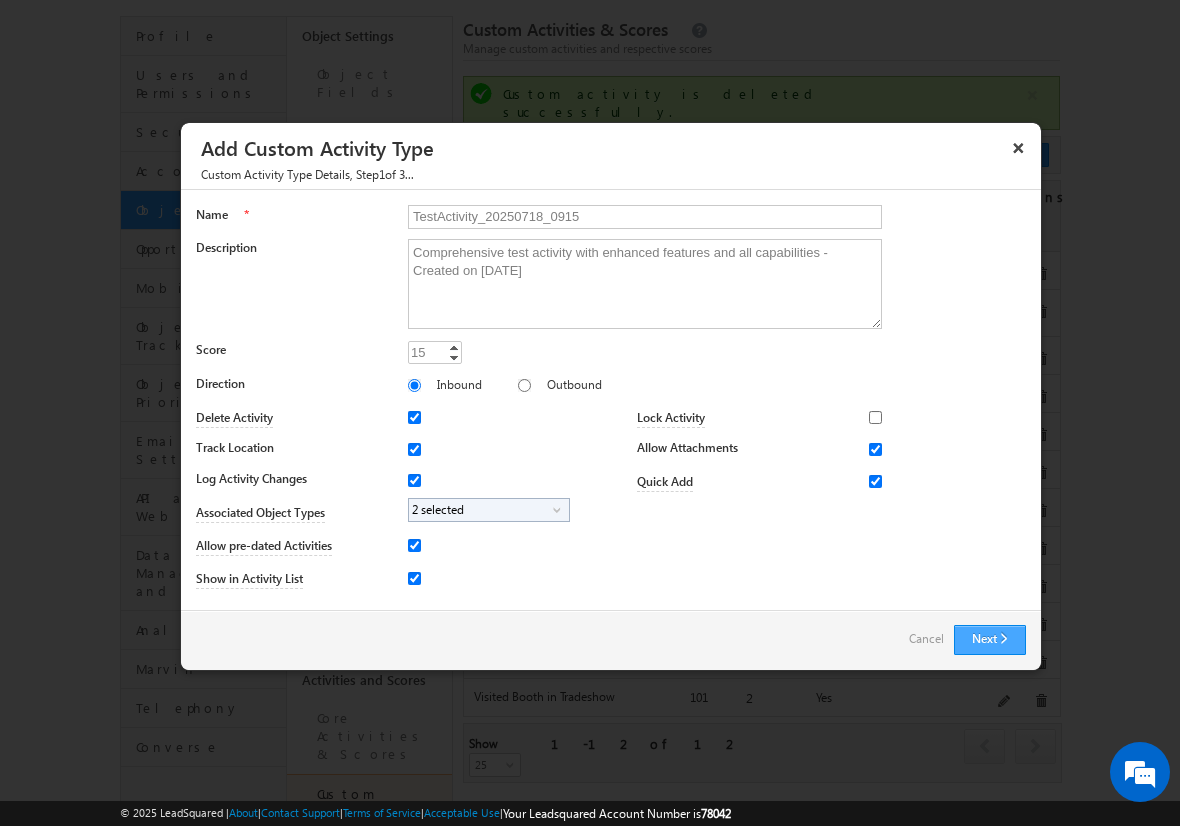 click on "Next" at bounding box center (990, 640) 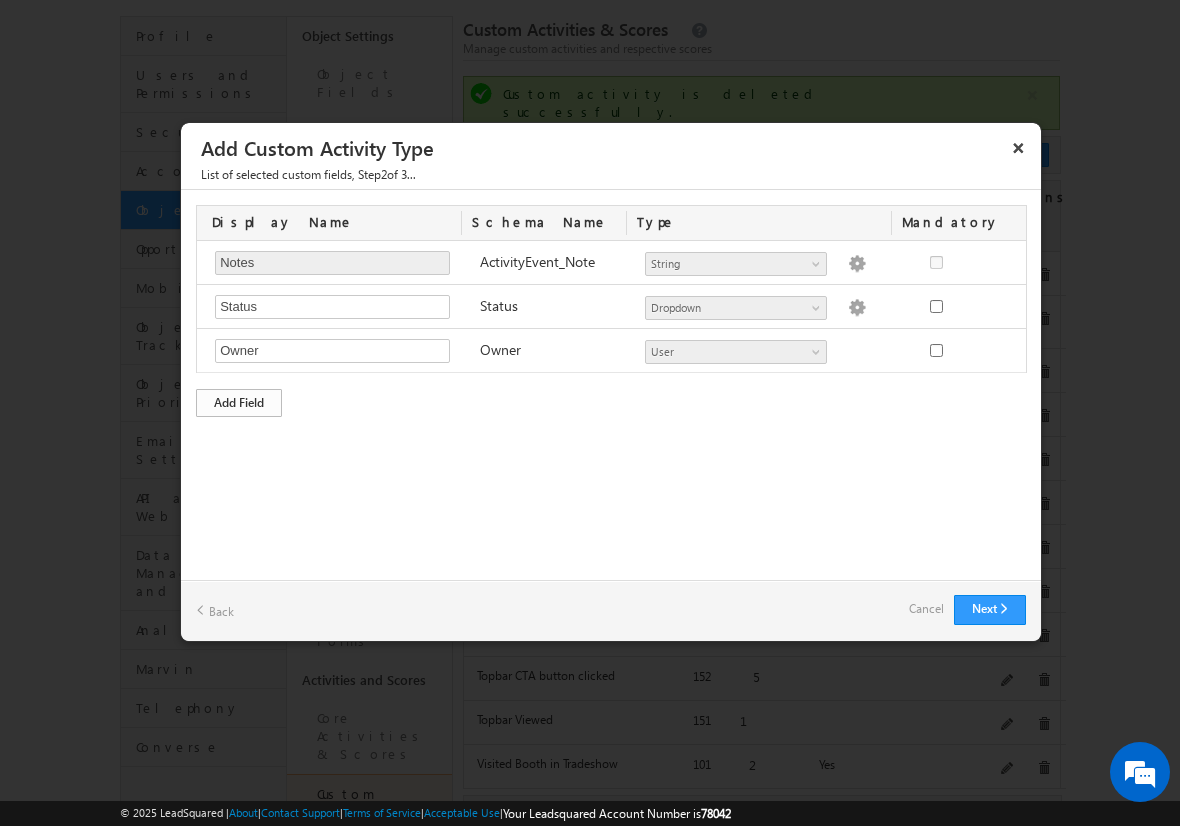 click on "Add Field" at bounding box center (239, 403) 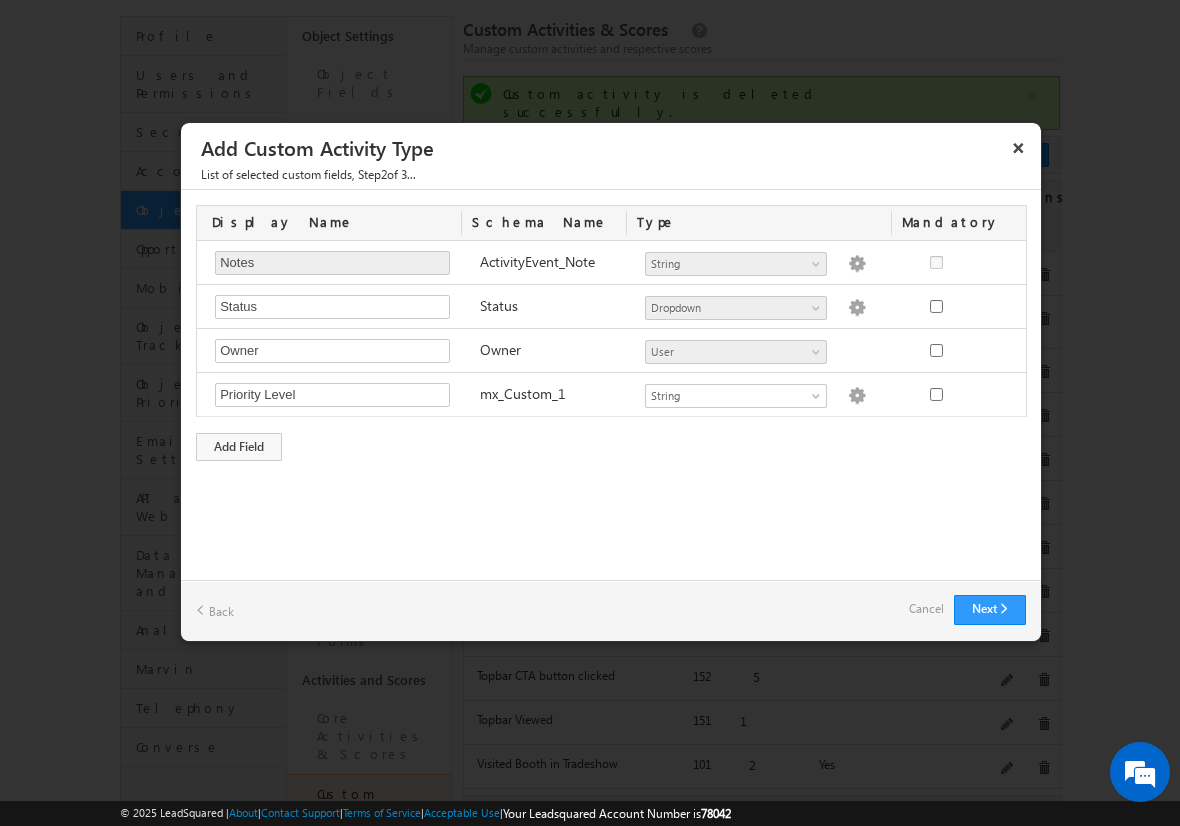 type on "Priority Level" 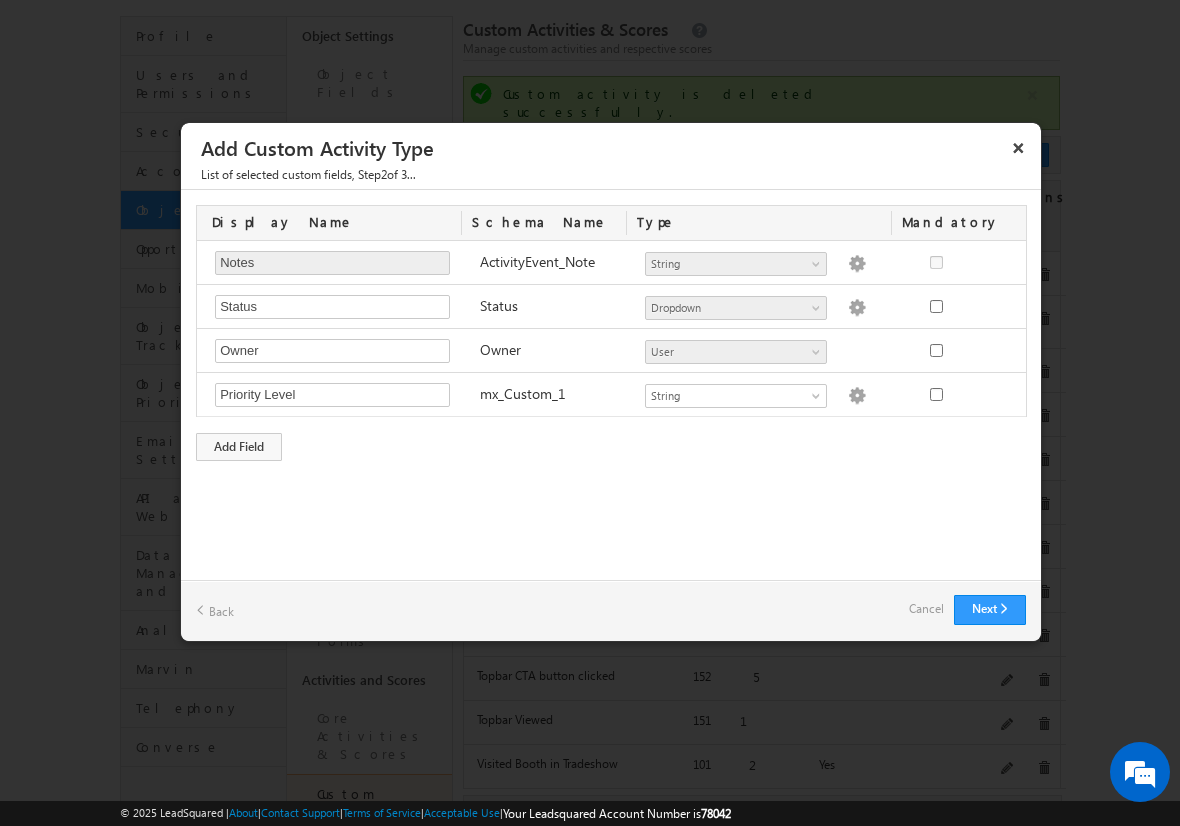 click on "Cancel" at bounding box center [926, 609] 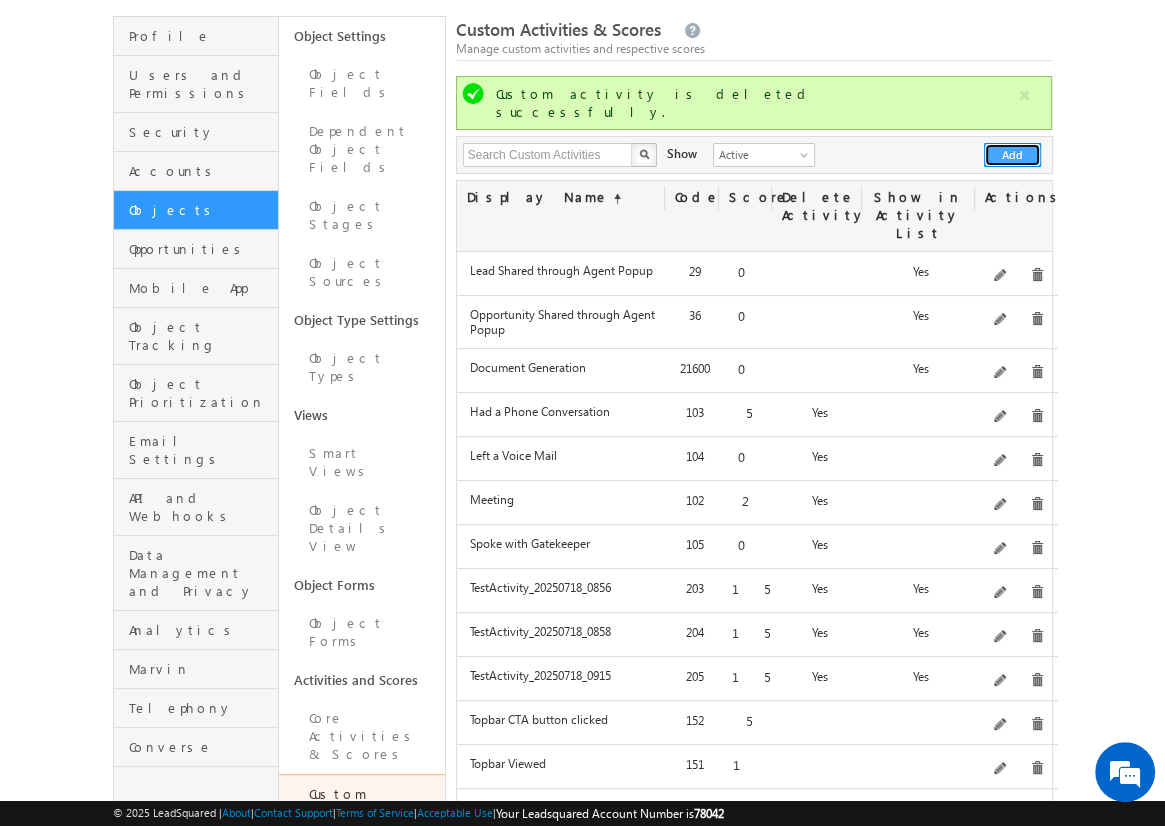 click on "Add" at bounding box center (1012, 155) 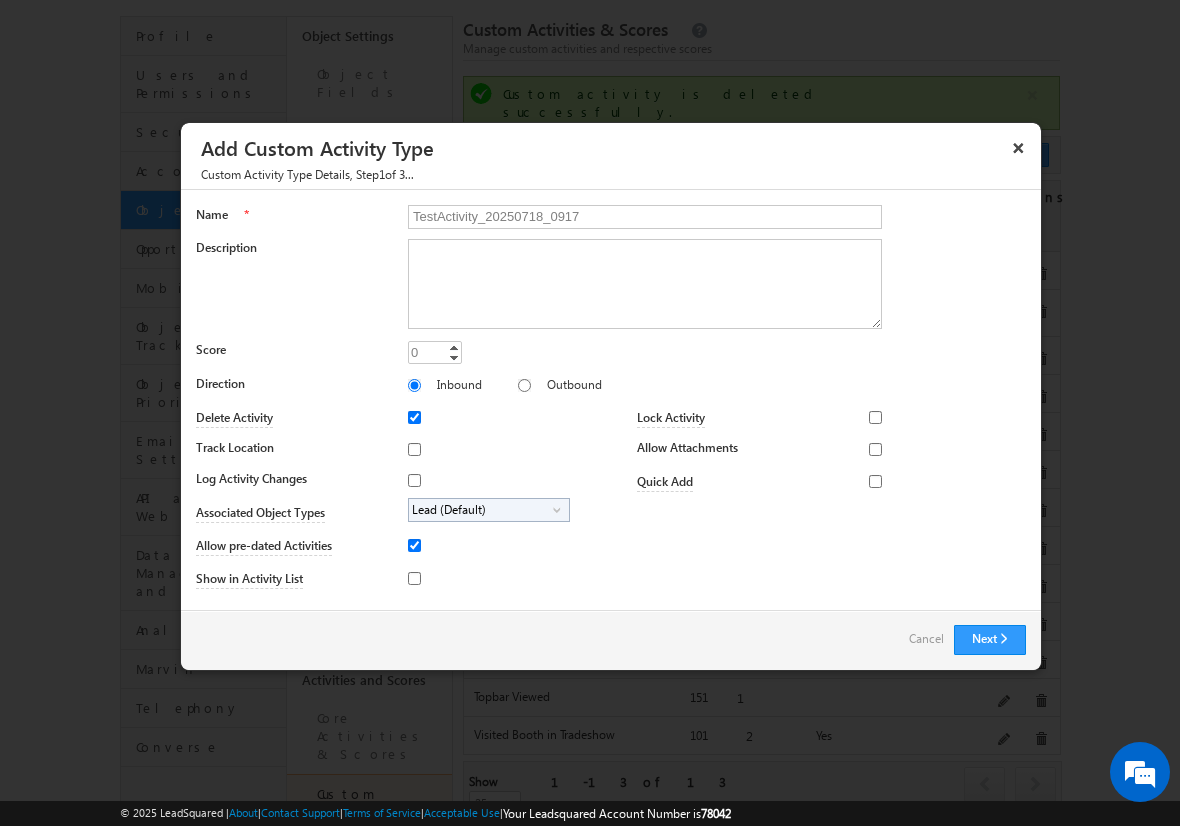 type on "TestActivity_20250718_0917" 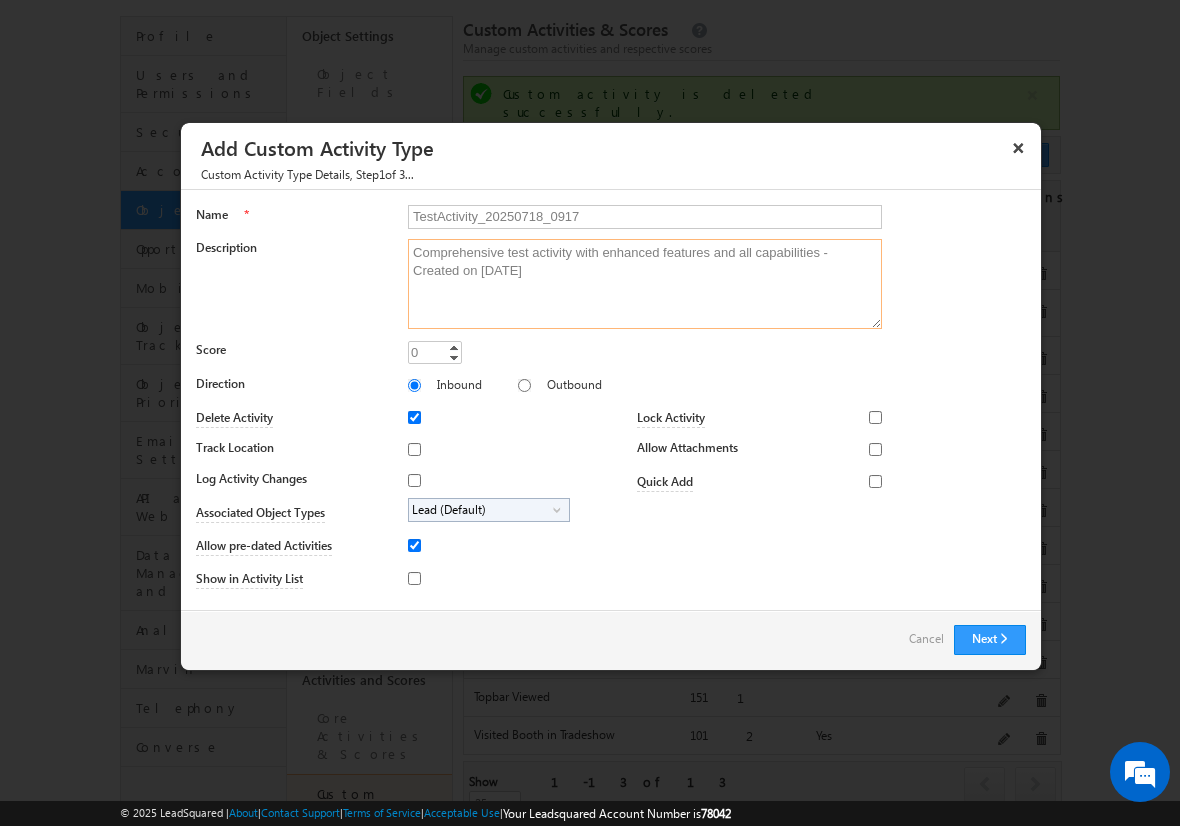 type on "Comprehensive test activity with enhanced features and all capabilities - Created on [DATE]" 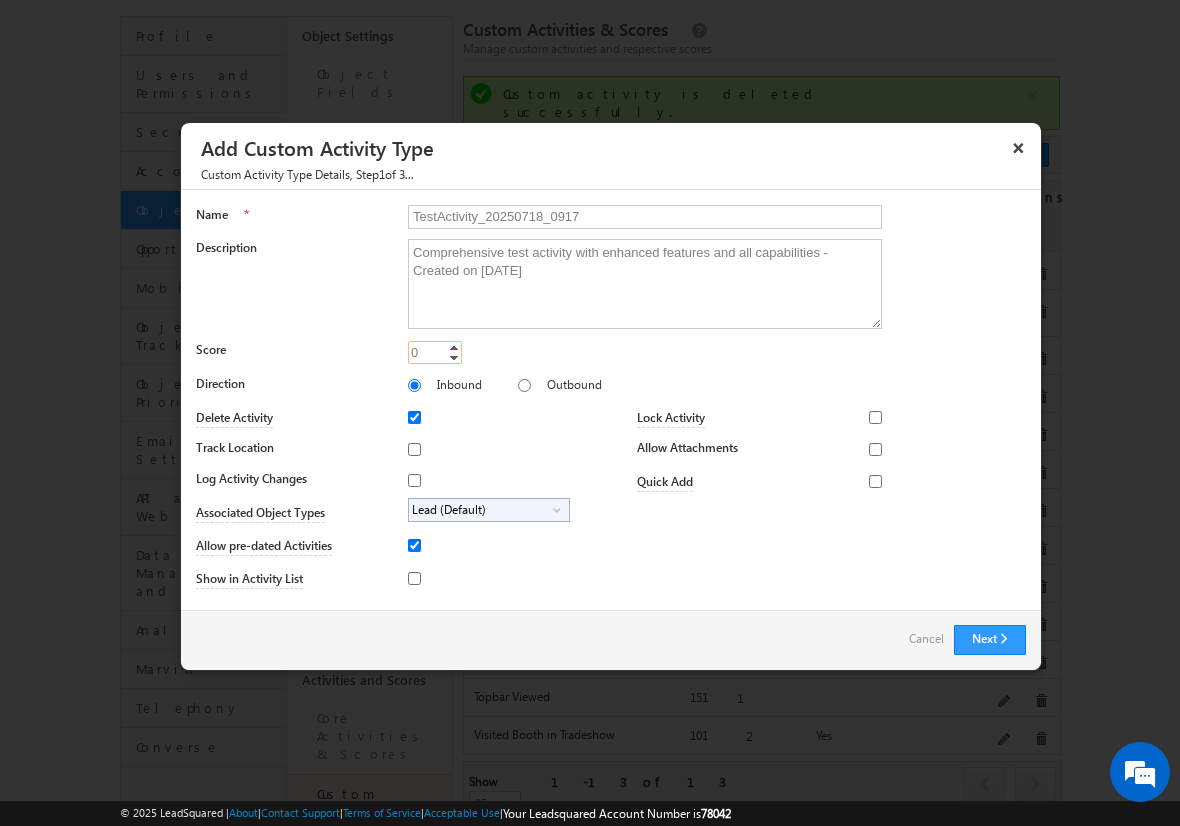 type on "15" 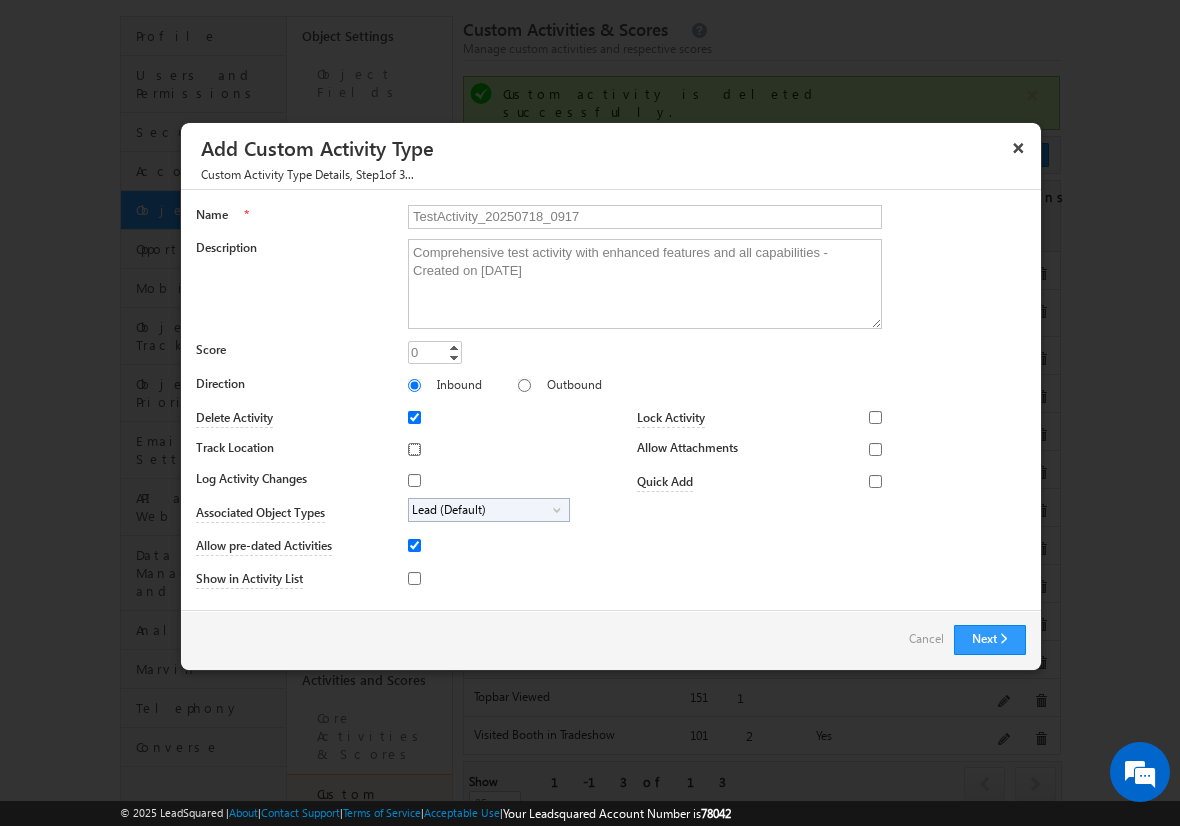 click on "Track Location" at bounding box center [414, 449] 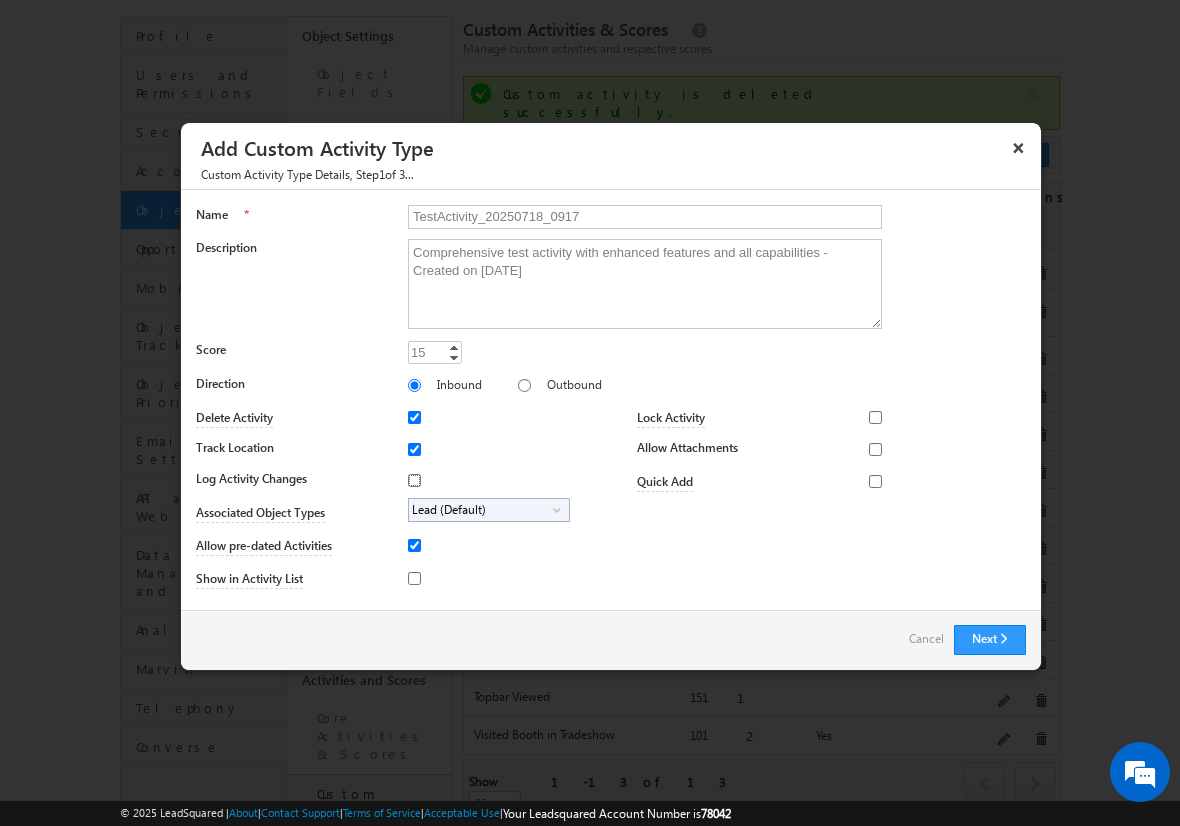 click on "Log Activity Changes" at bounding box center [414, 480] 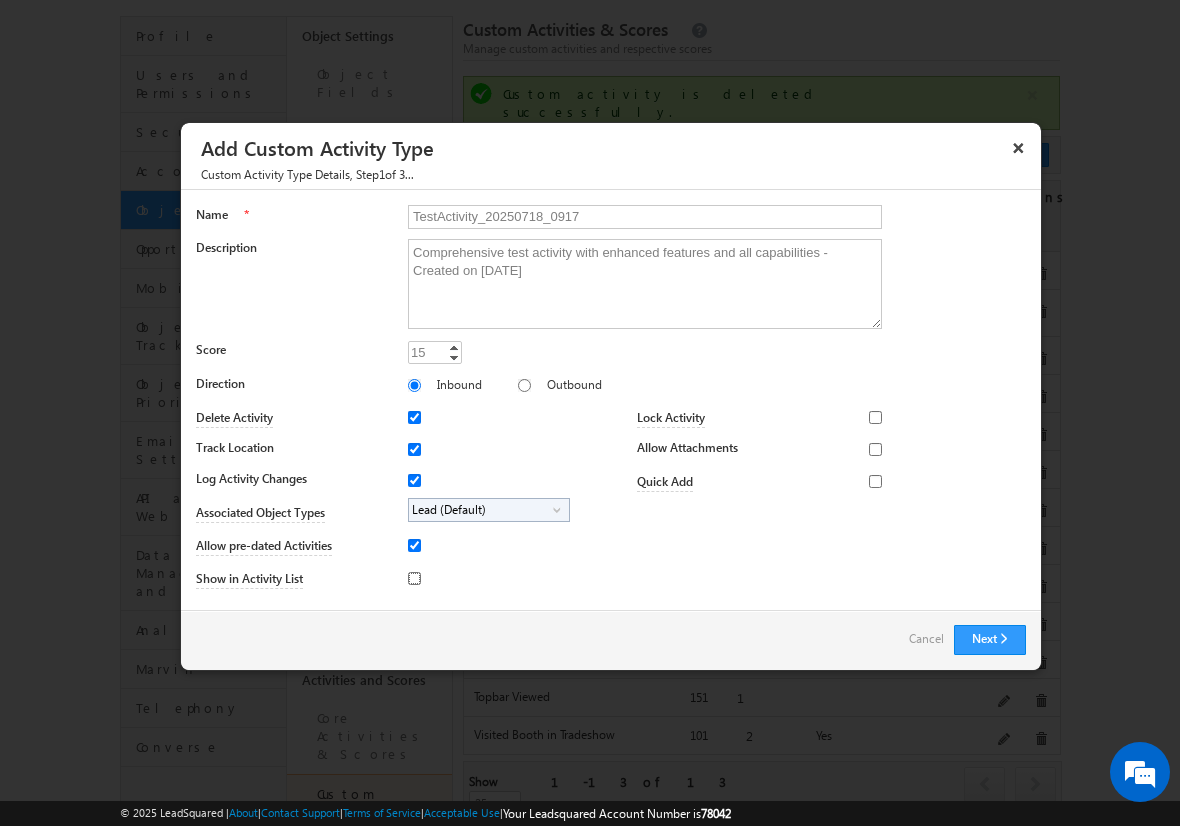 click on "Show in Activity List" at bounding box center (414, 578) 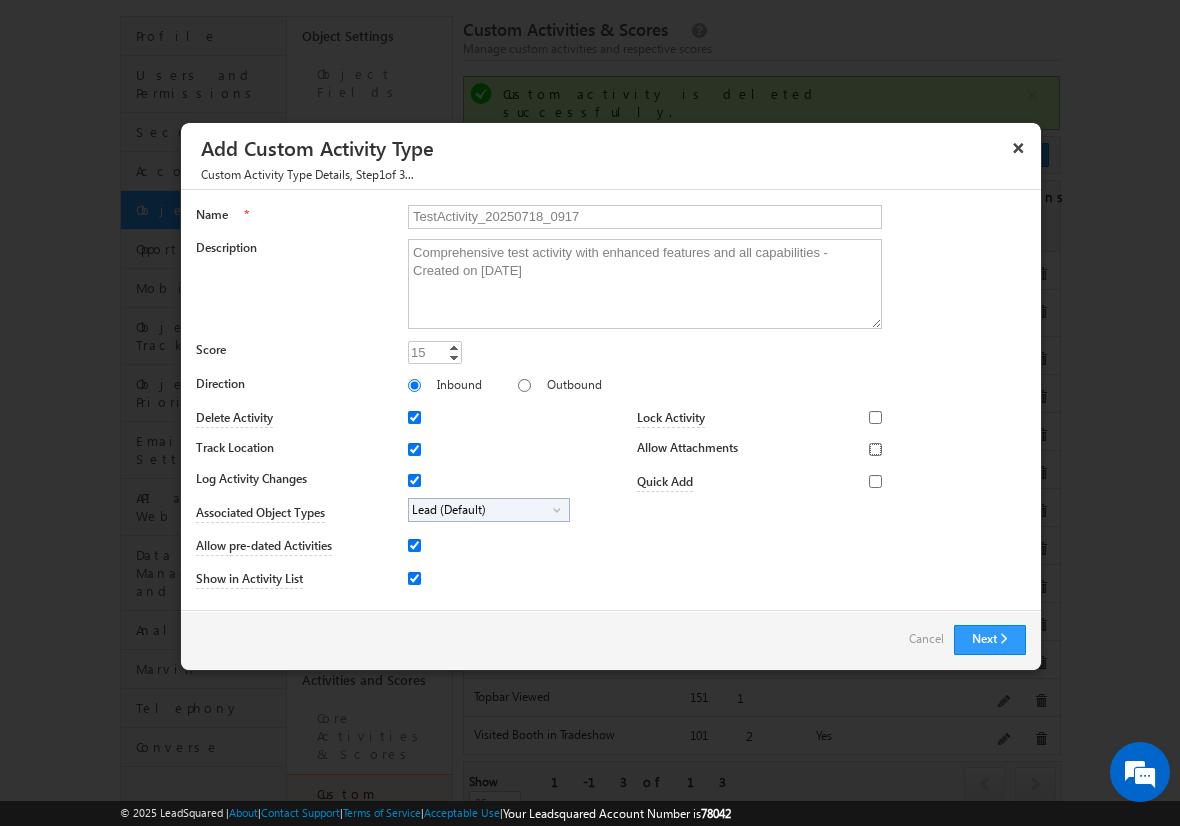 click on "Allow Attachments" at bounding box center (875, 449) 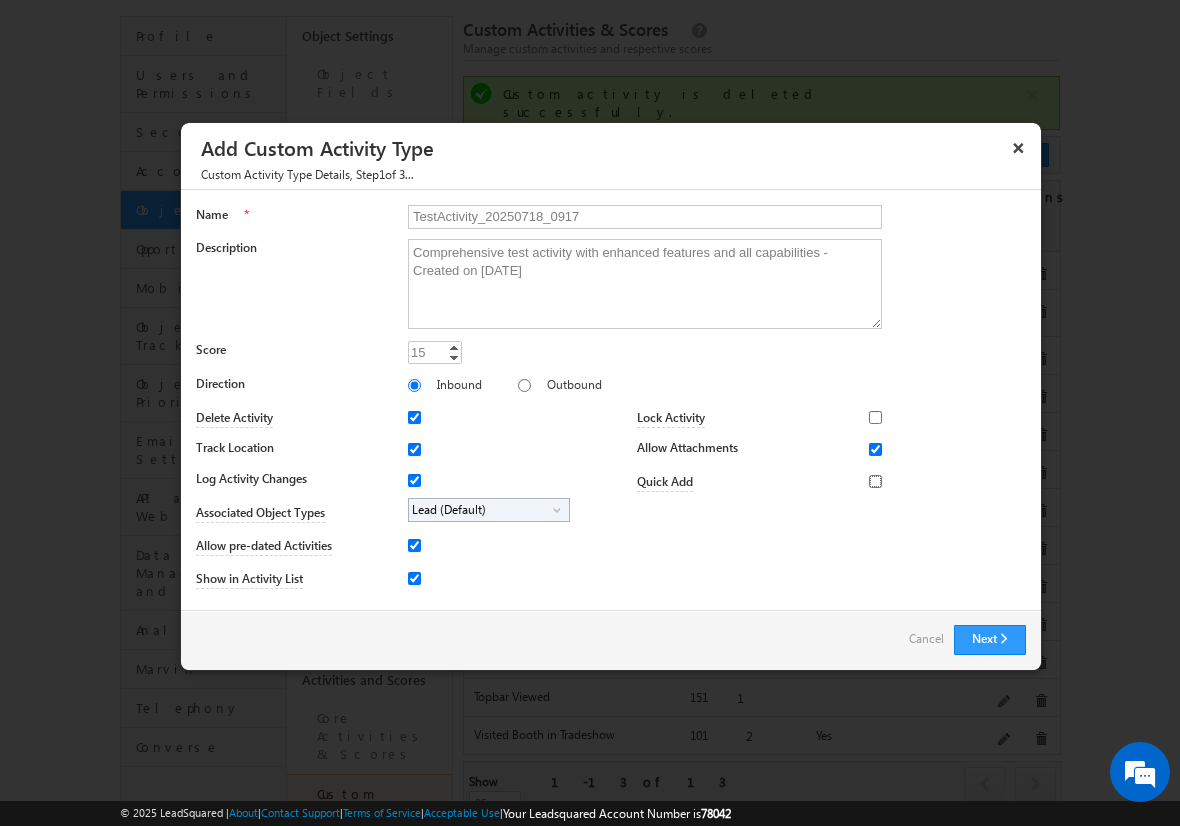 click on "Quick Add" at bounding box center [875, 481] 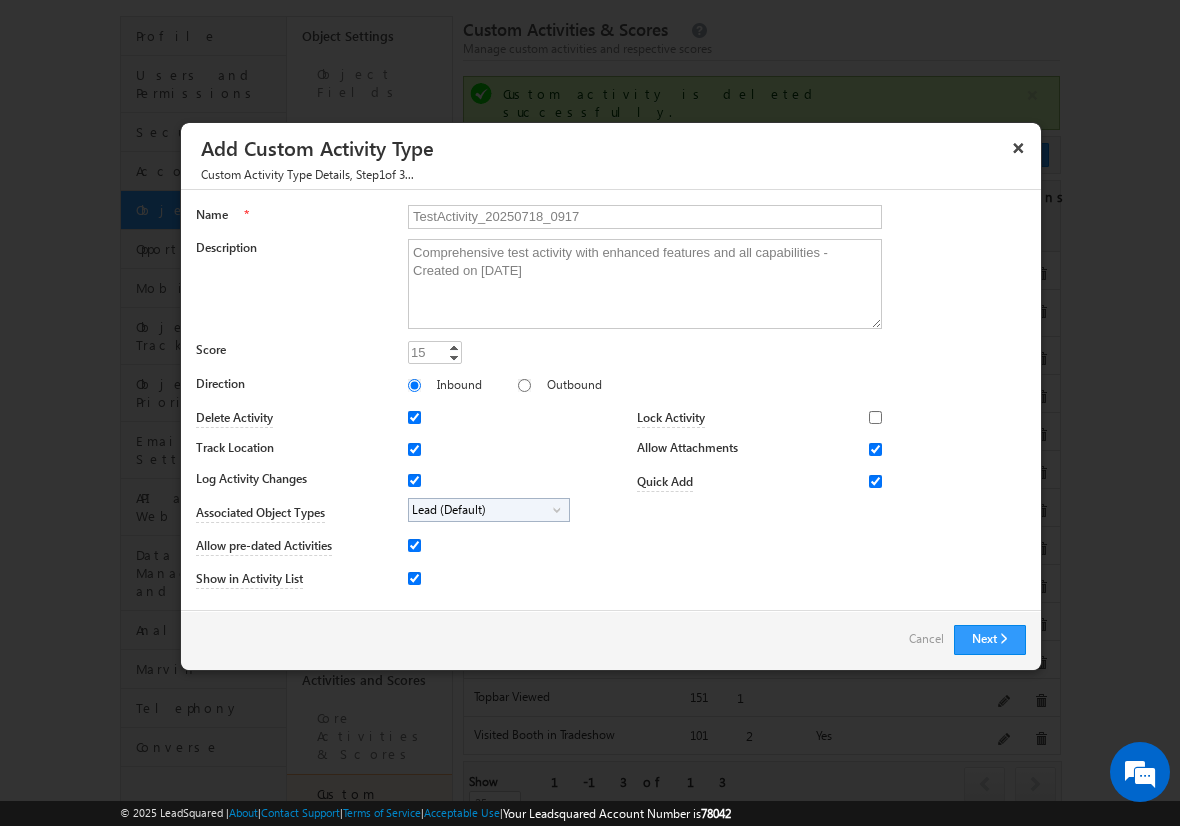 click on "Lead (Default)" at bounding box center (481, 510) 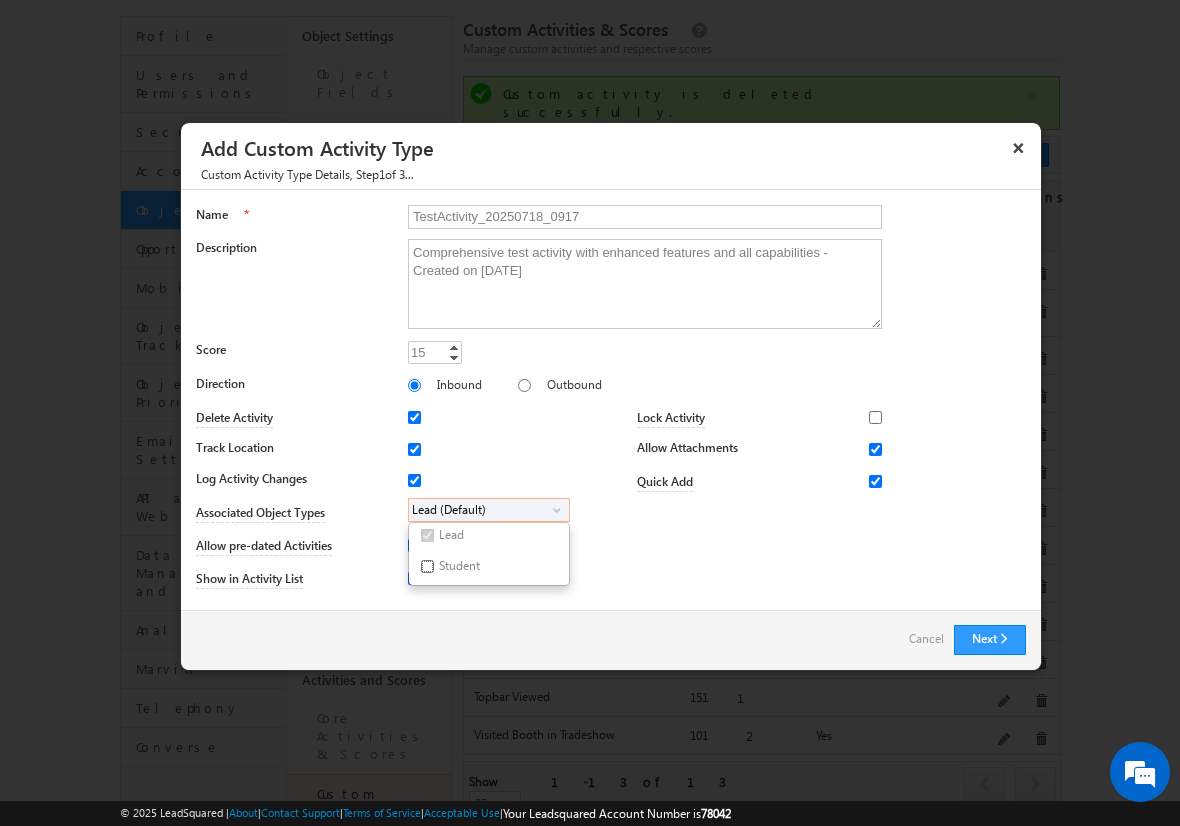 click on "Student" at bounding box center [427, 566] 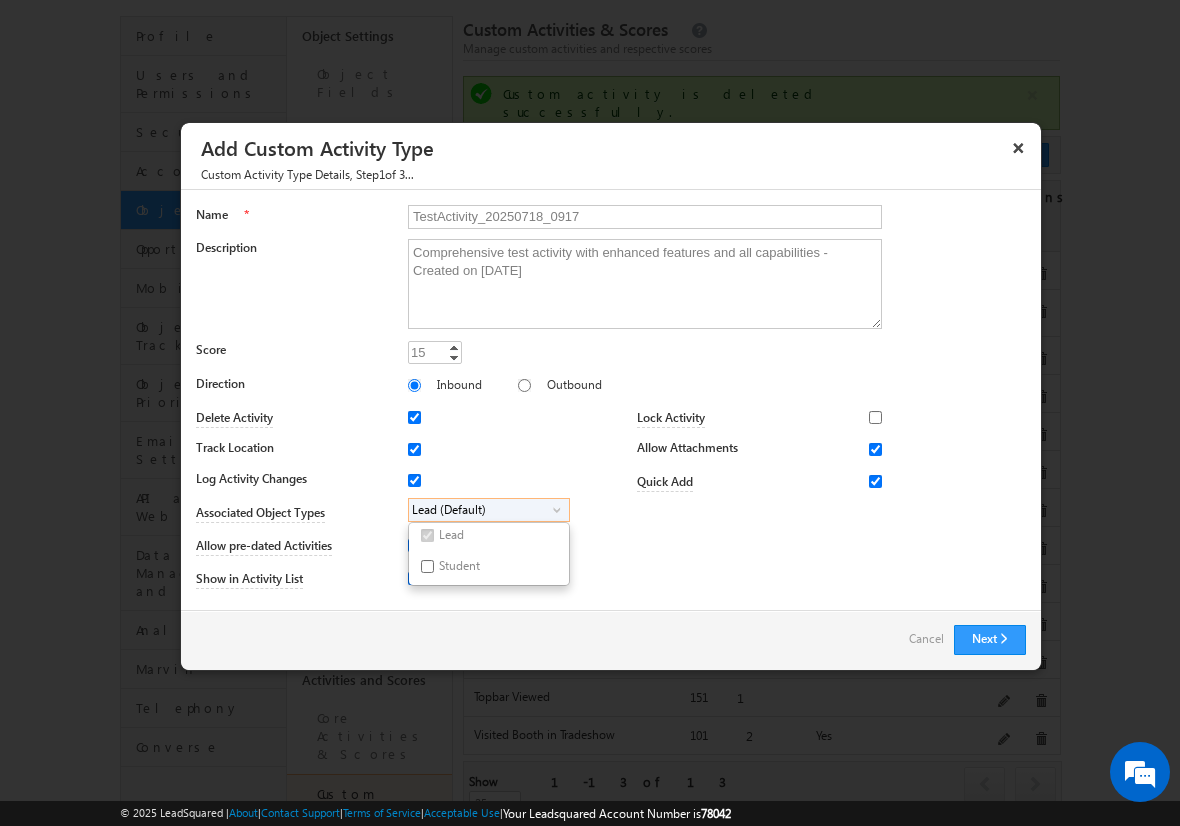 checkbox on "true" 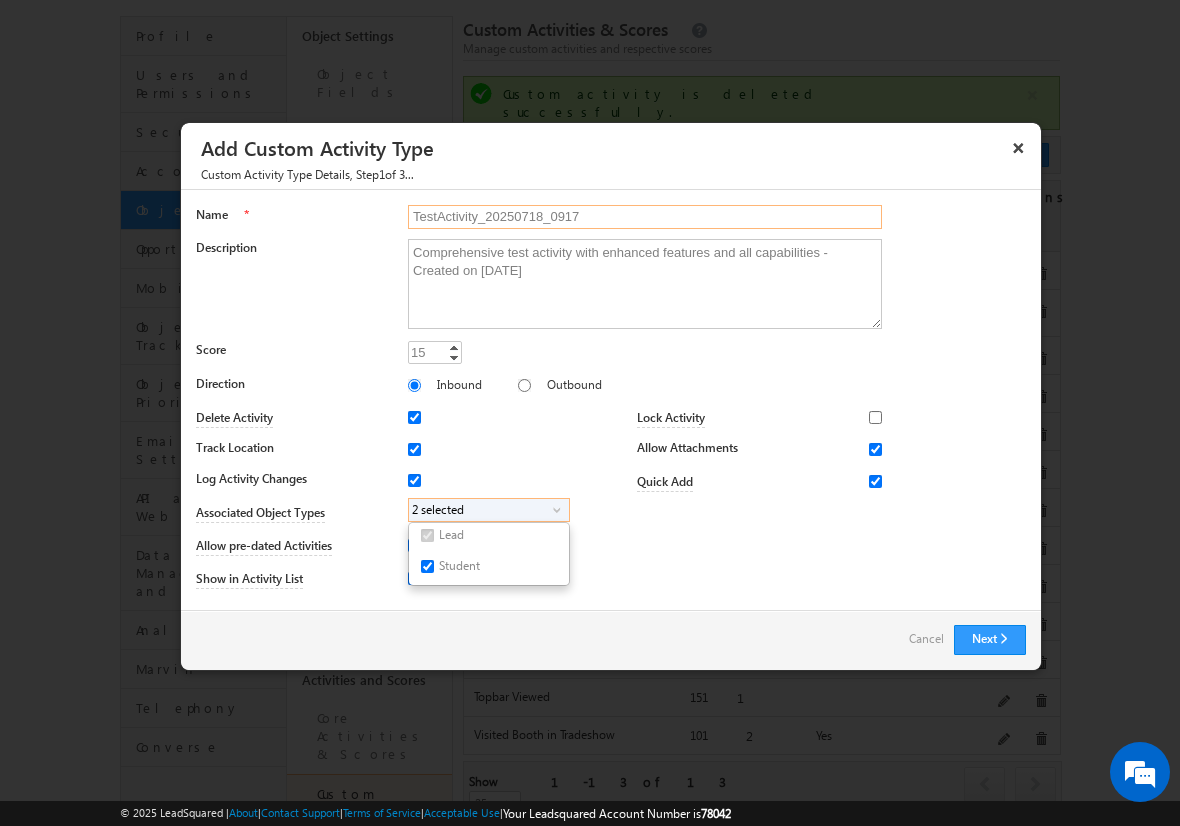 click on "TestActivity_20250718_0917" at bounding box center (645, 217) 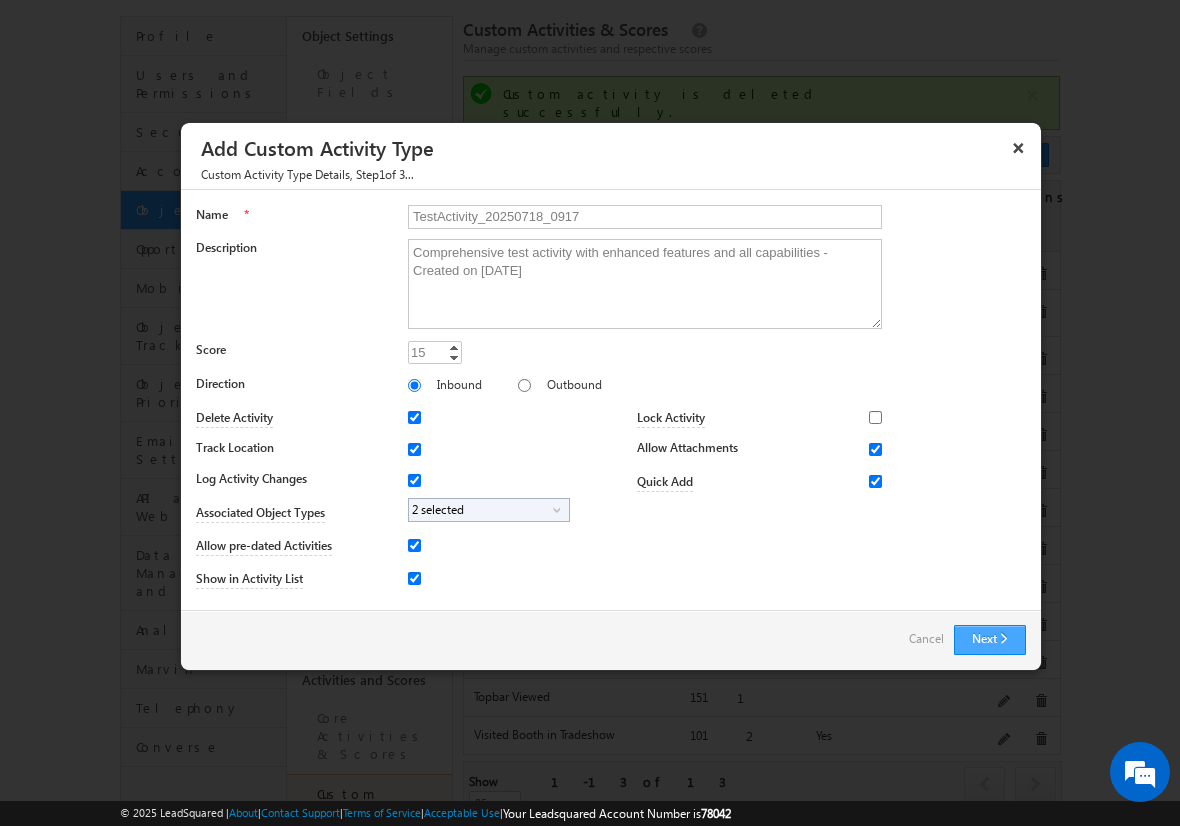 click on "Next" at bounding box center (990, 640) 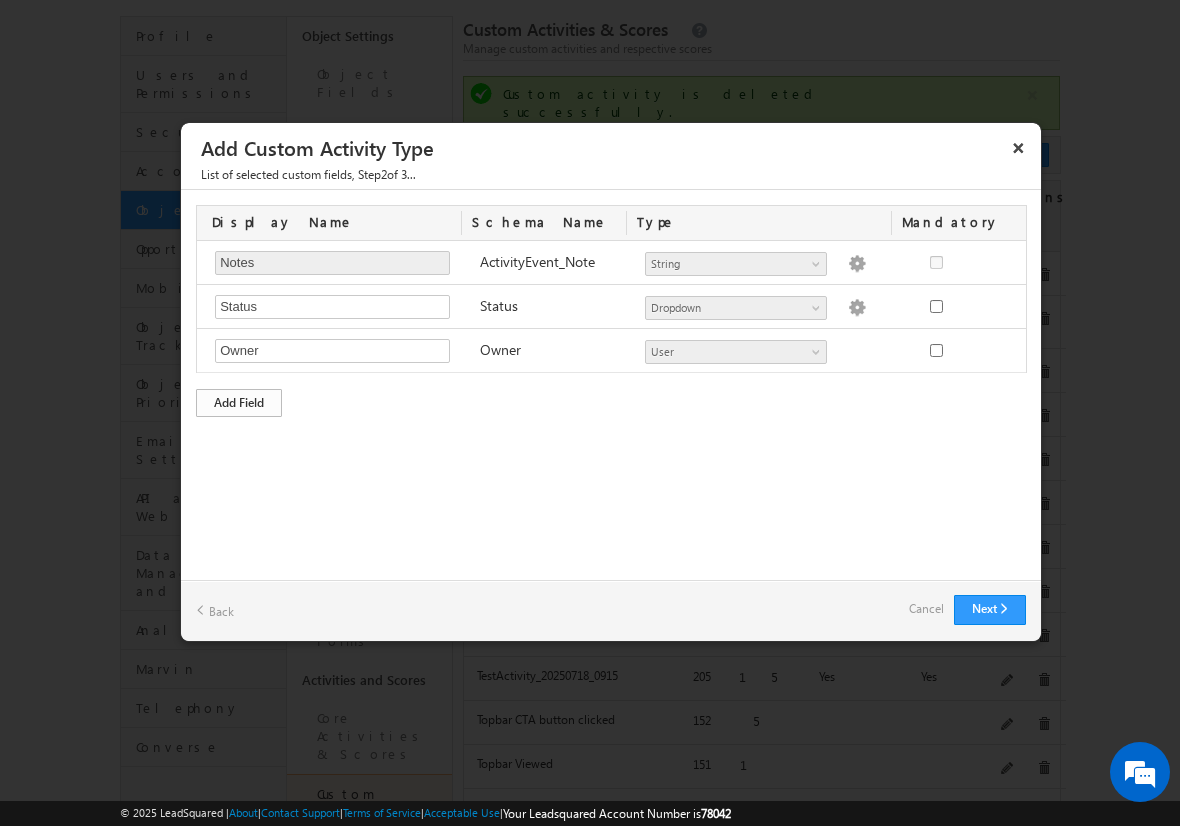 click on "Add Field" at bounding box center (239, 403) 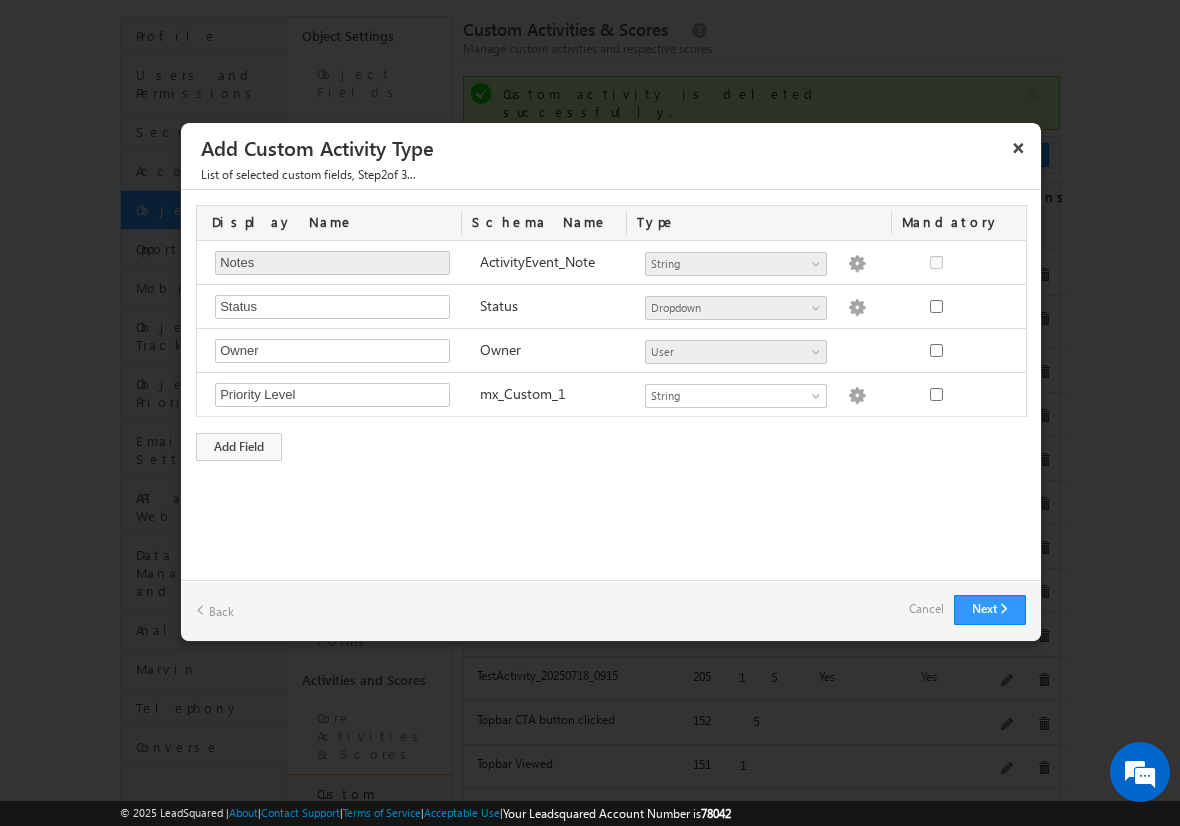type on "Priority Level" 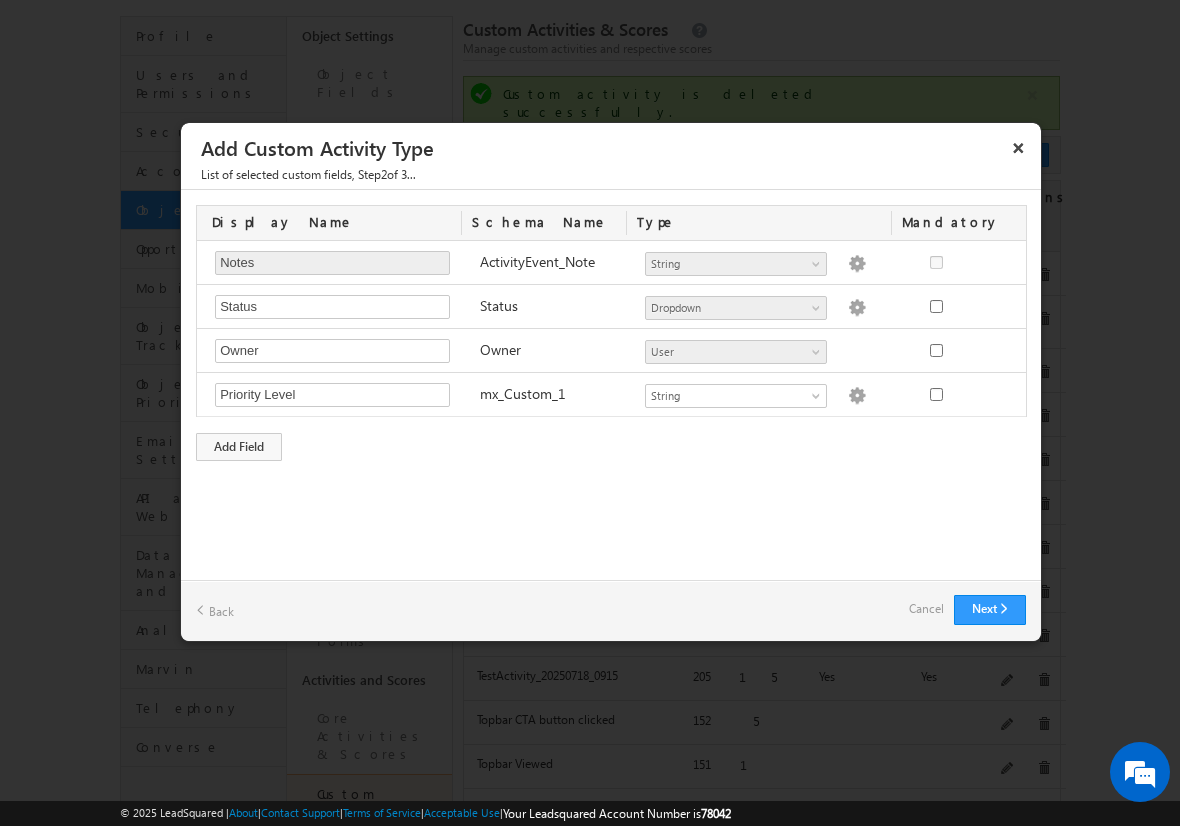 click on "Cancel" at bounding box center [926, 609] 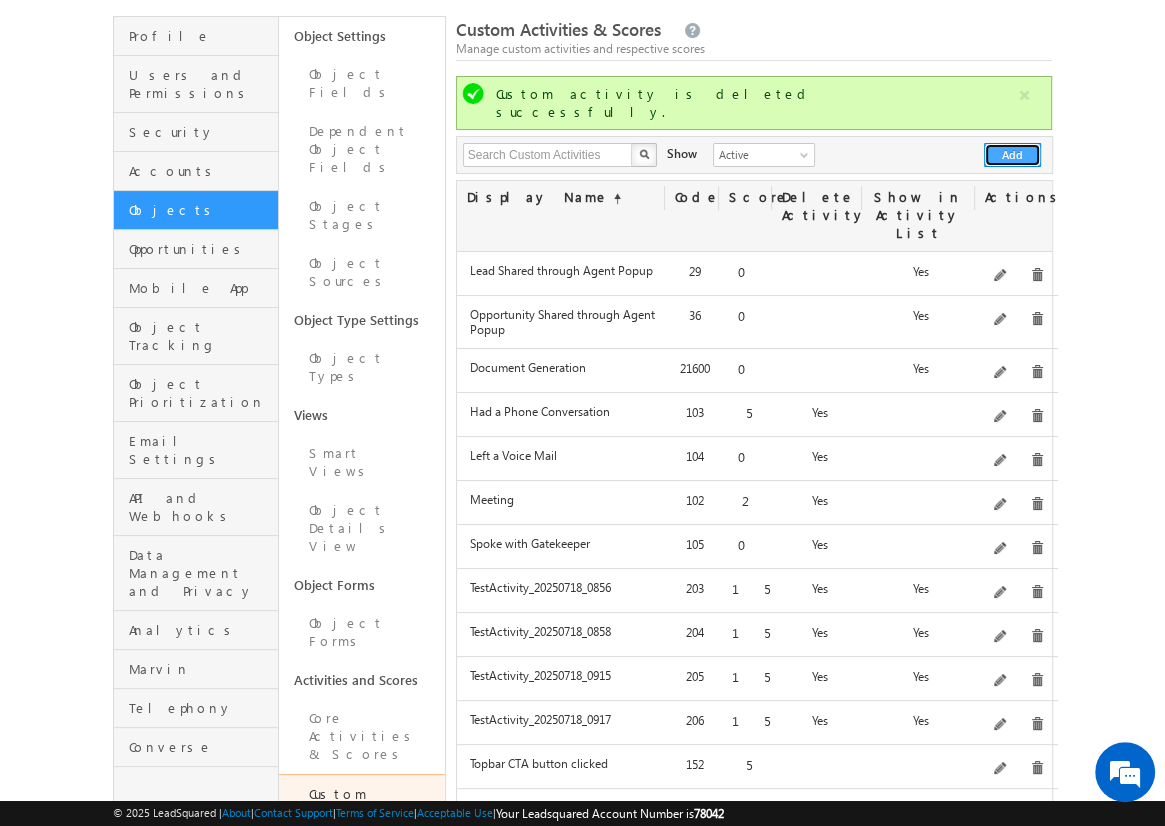 click on "Add" at bounding box center [1012, 155] 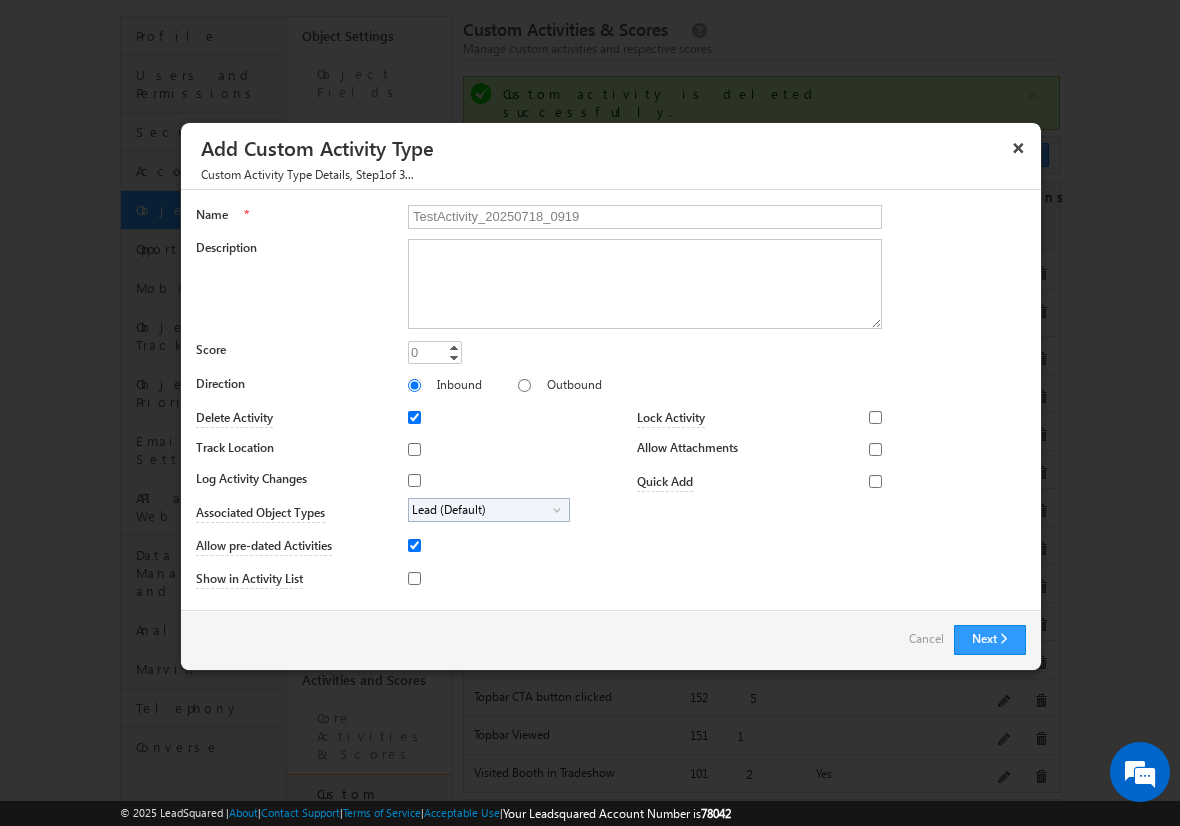 type on "TestActivity_20250718_0919" 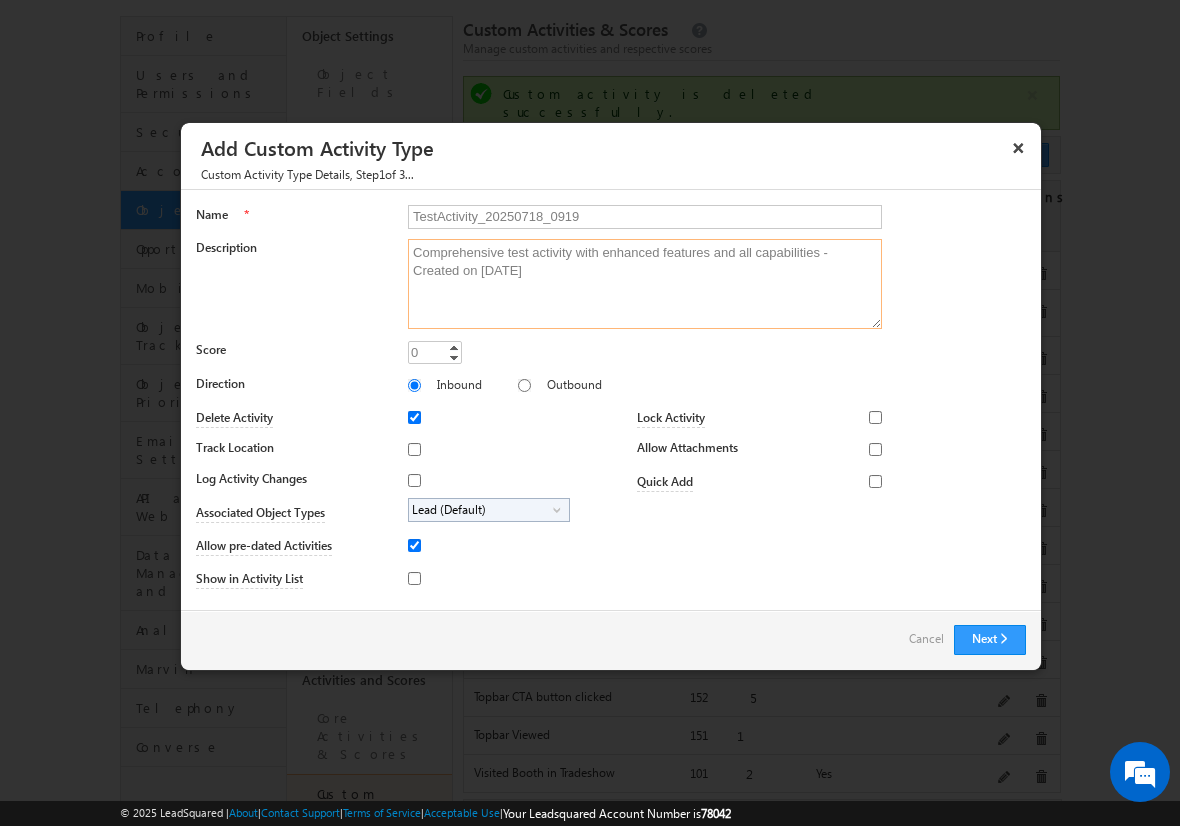 type on "Comprehensive test activity with enhanced features and all capabilities - Created on [DATE]" 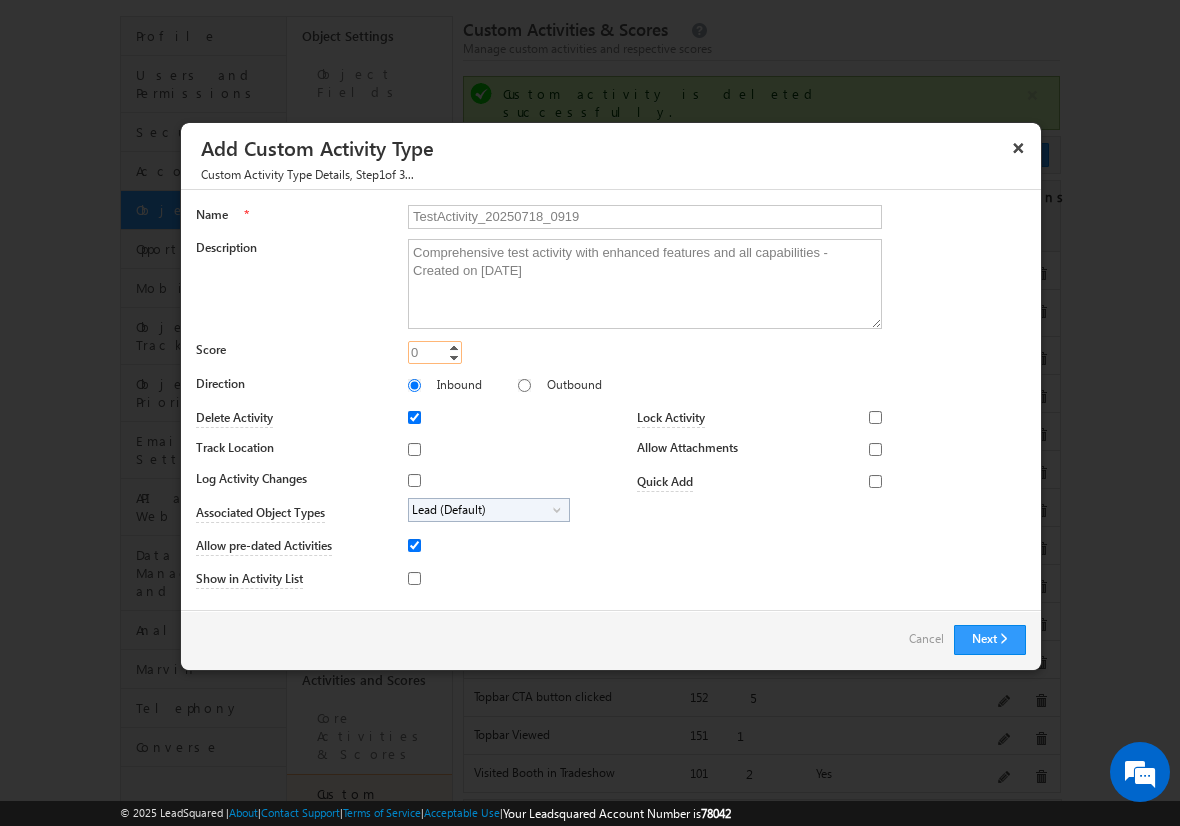 type on "15" 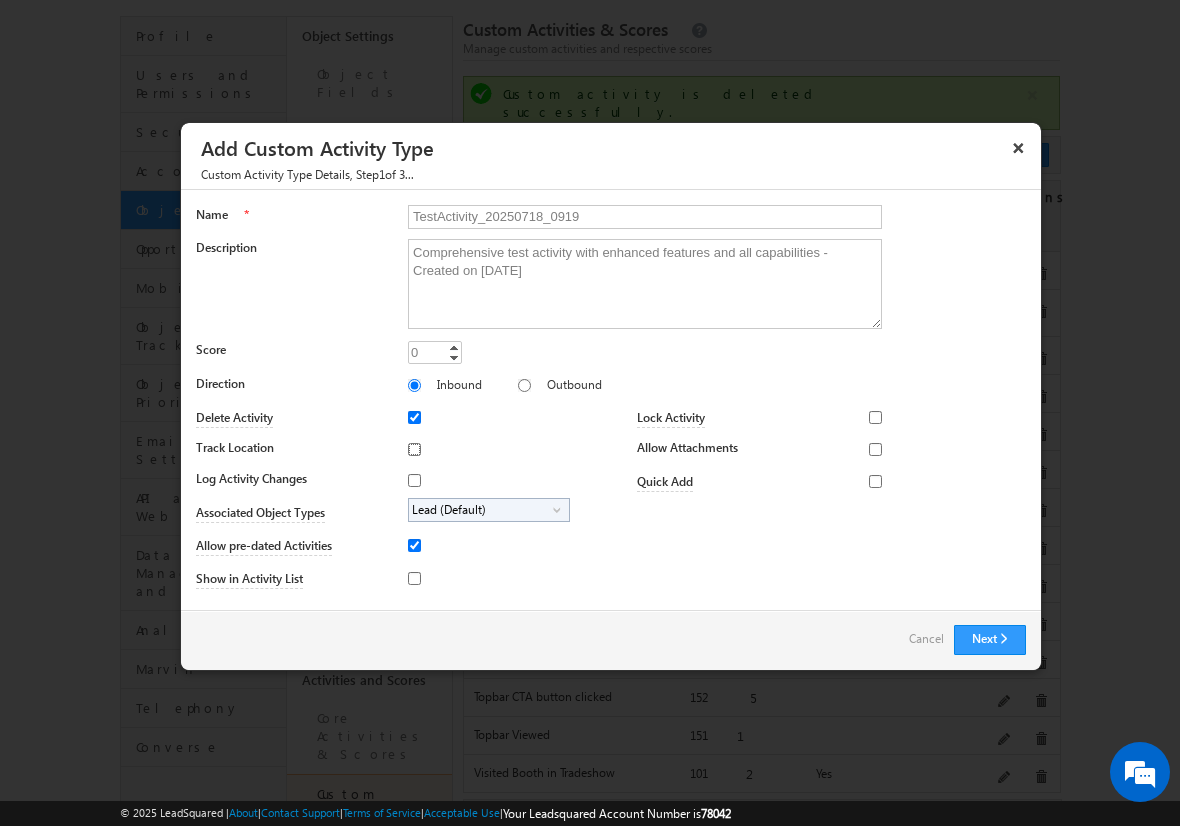 click on "Track Location" at bounding box center (414, 449) 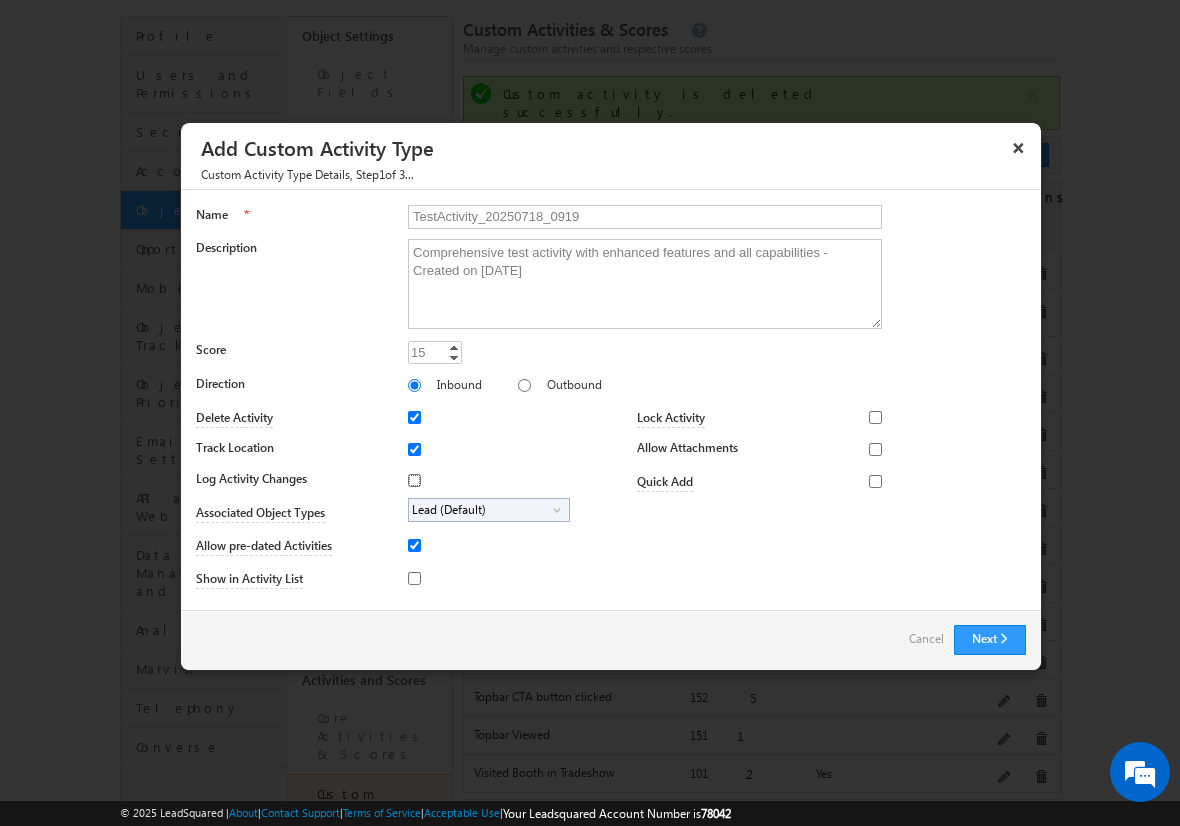 click on "Log Activity Changes" at bounding box center [414, 480] 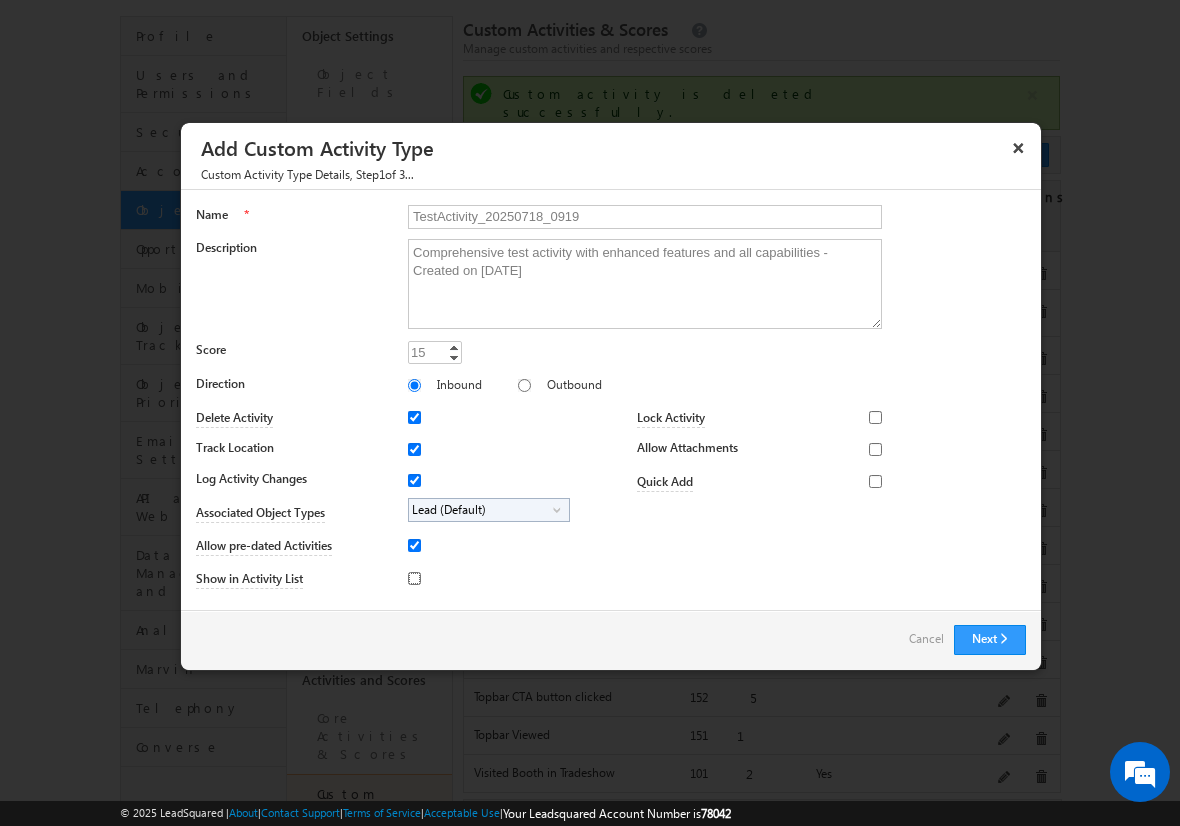 click on "Show in Activity List" at bounding box center (414, 578) 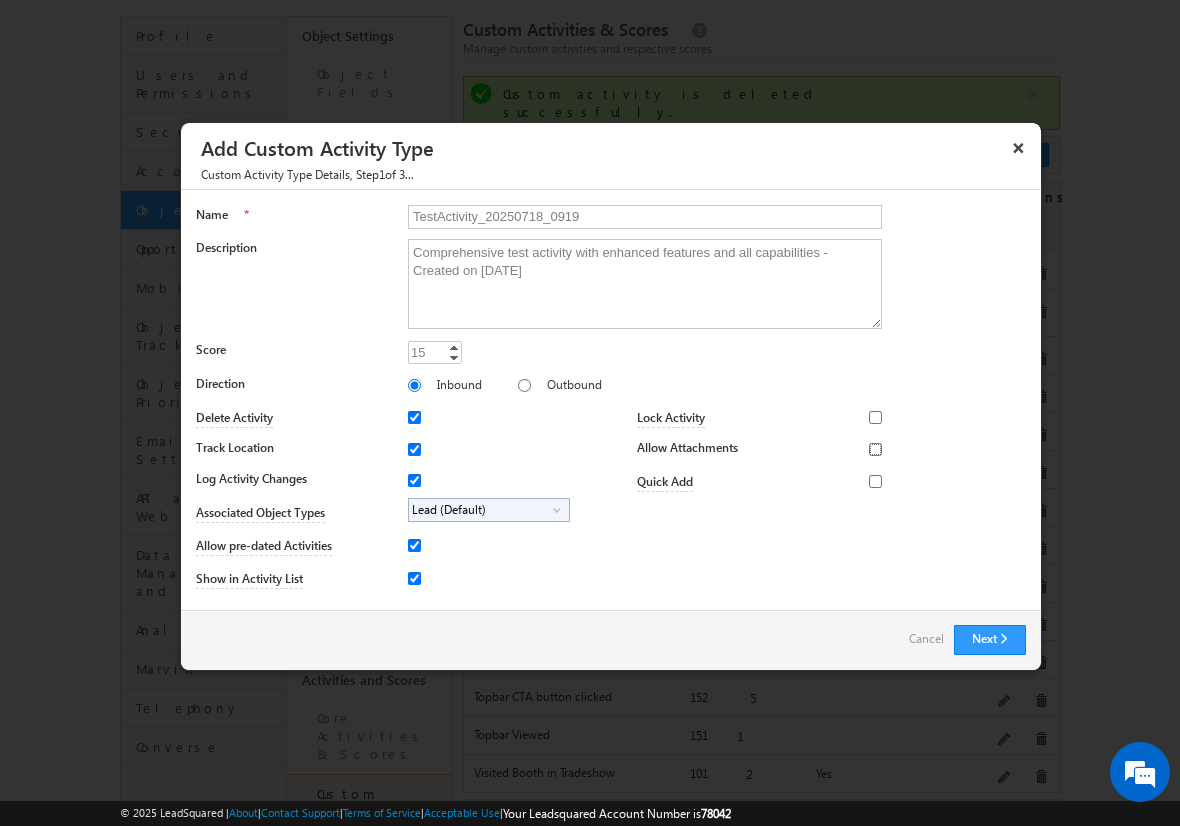 click on "Allow Attachments" at bounding box center [875, 449] 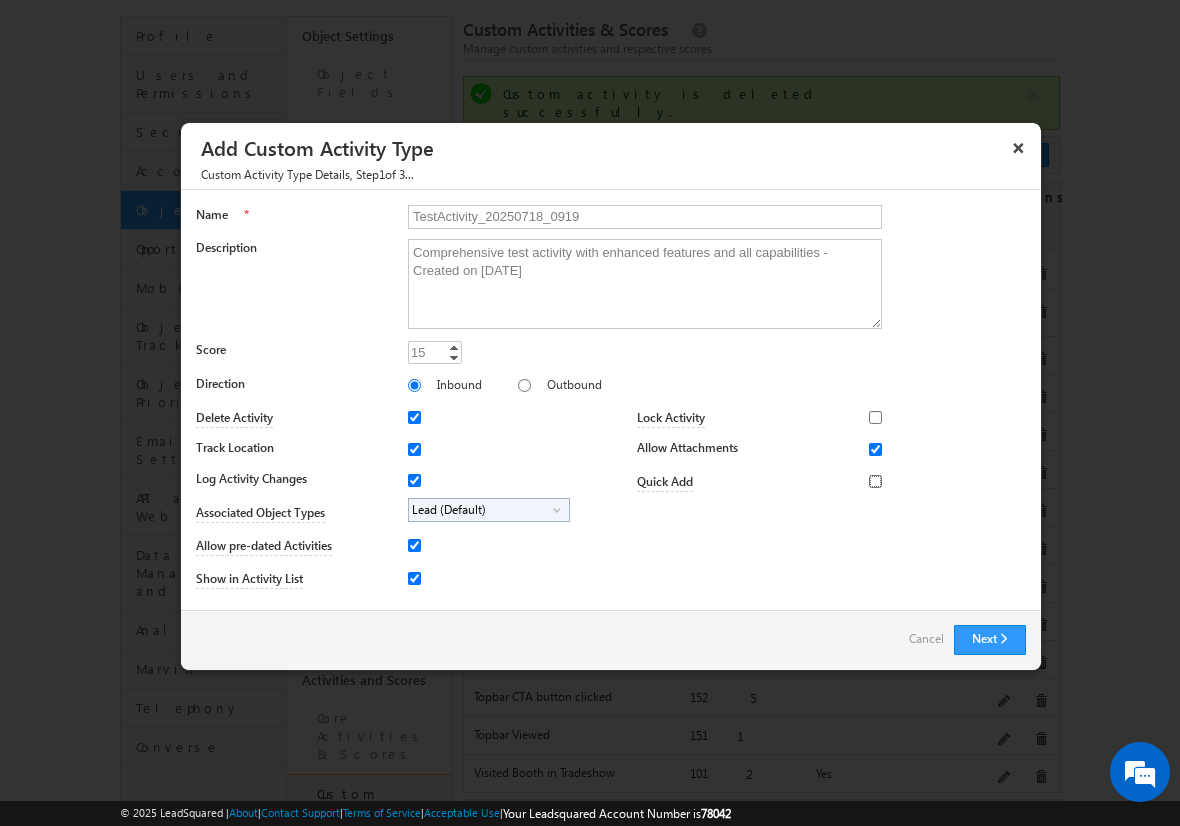 click on "Quick Add" at bounding box center [875, 481] 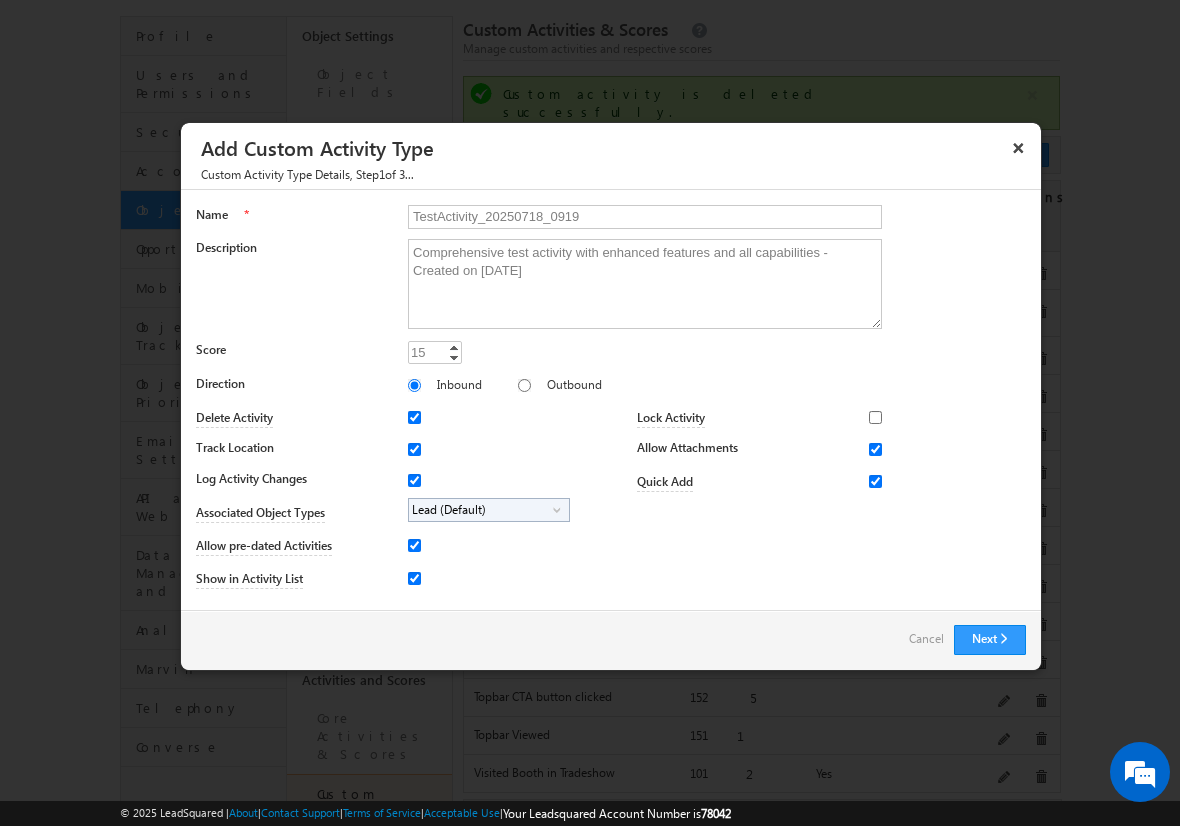click on "Lead (Default)" at bounding box center (481, 510) 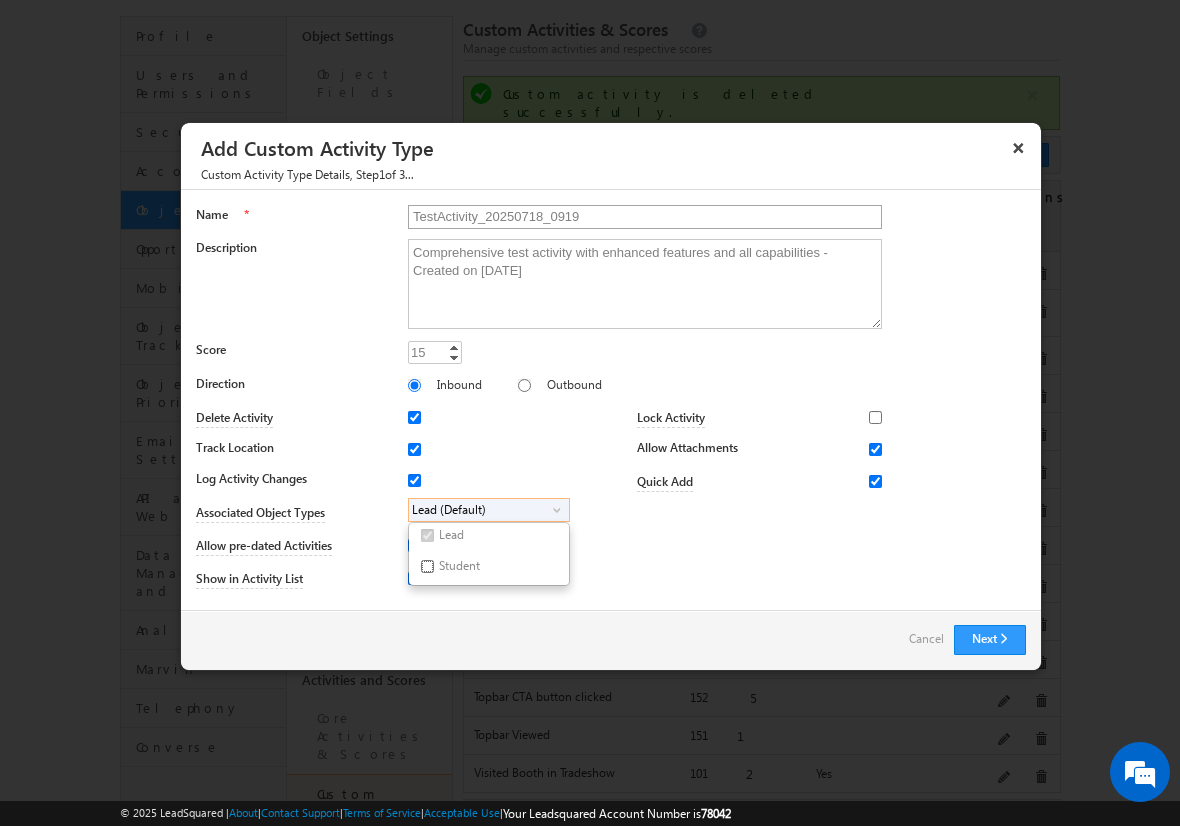 click on "Student" at bounding box center (427, 566) 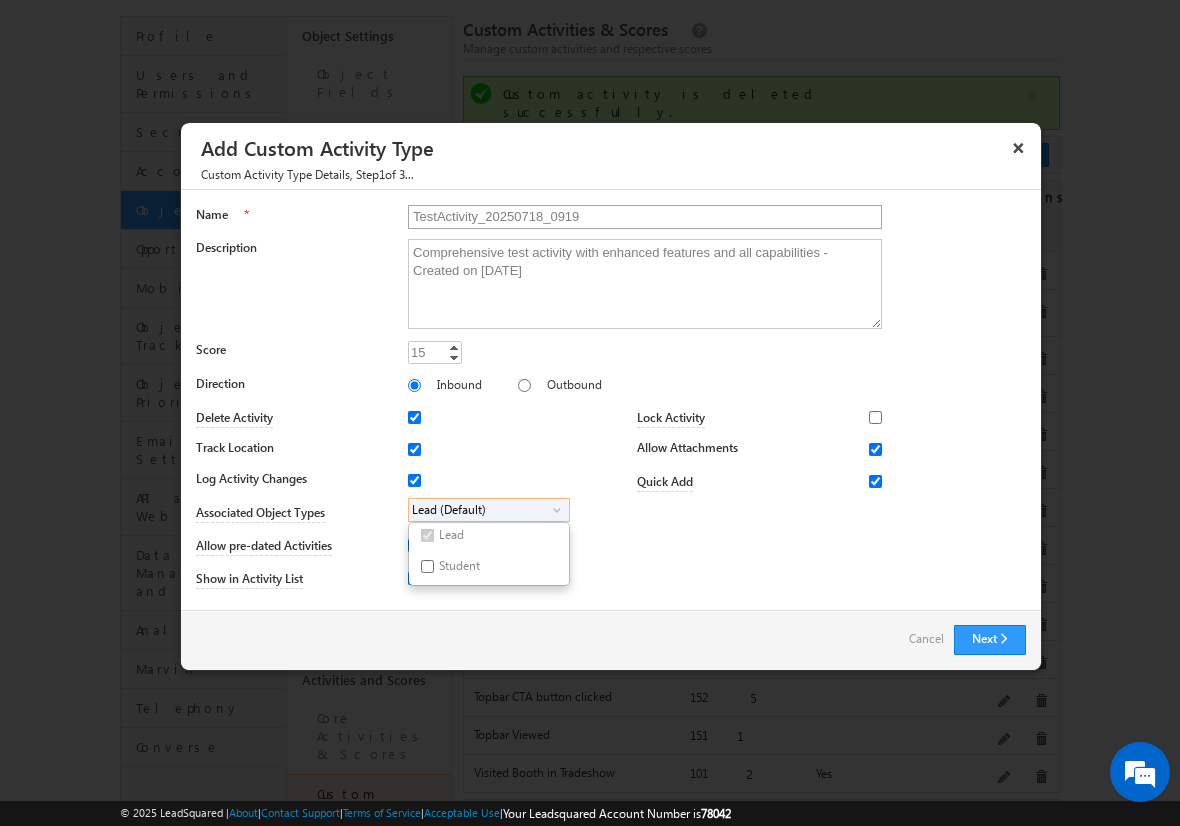 checkbox on "true" 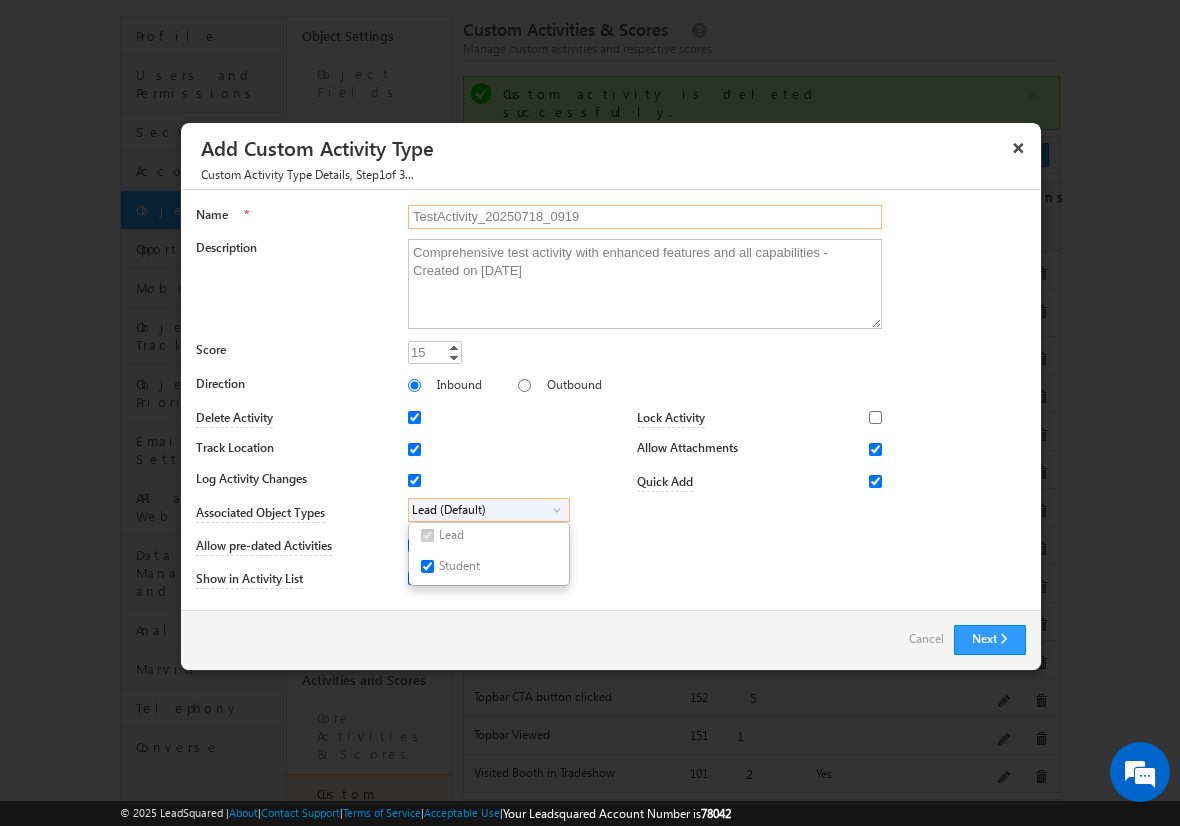 click on "TestActivity_20250718_0919" at bounding box center [645, 217] 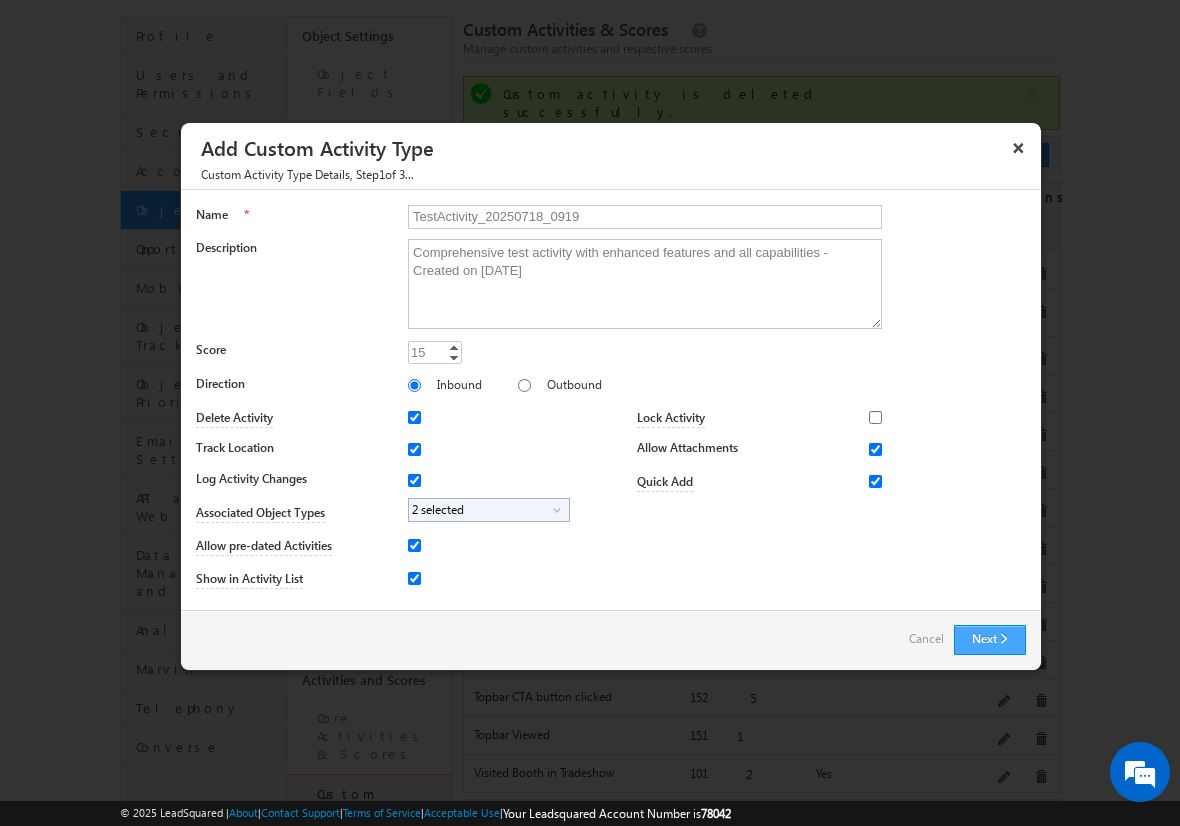 click on "Next" at bounding box center (990, 640) 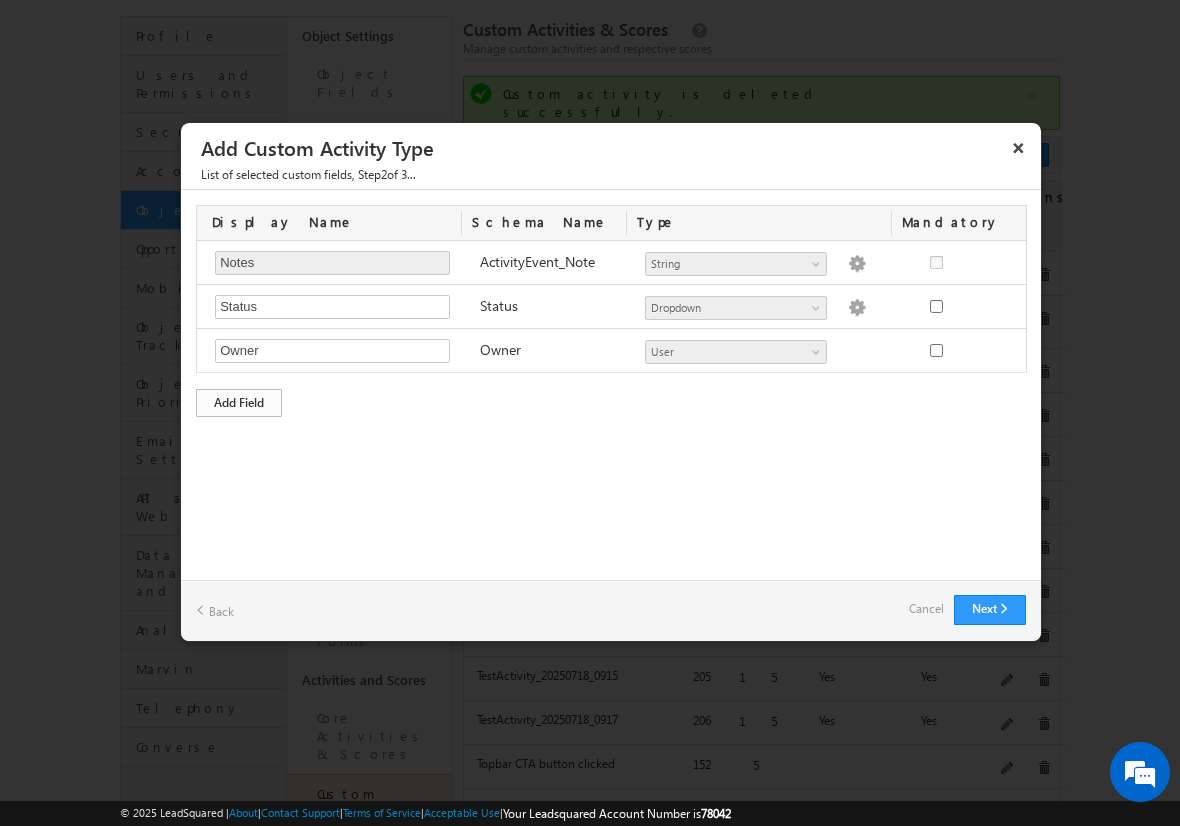 click on "Add Field" at bounding box center [239, 403] 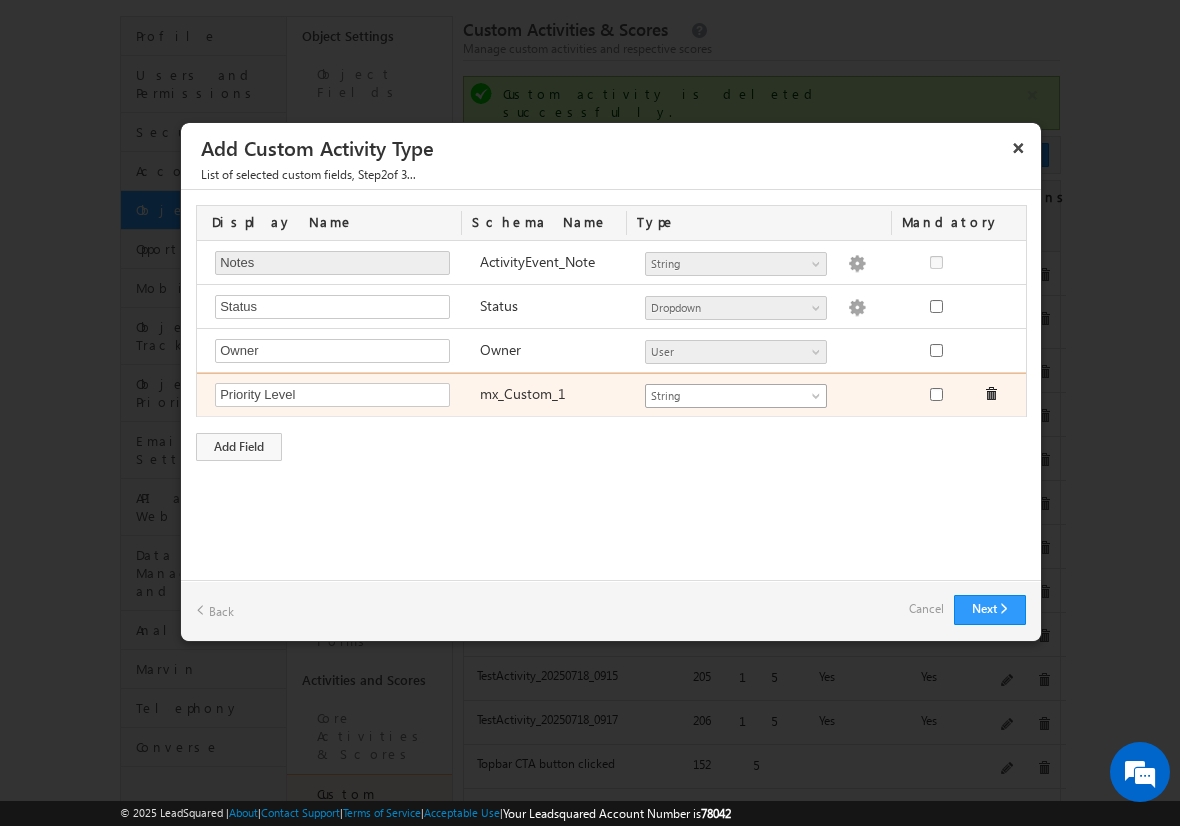 type on "Priority Level" 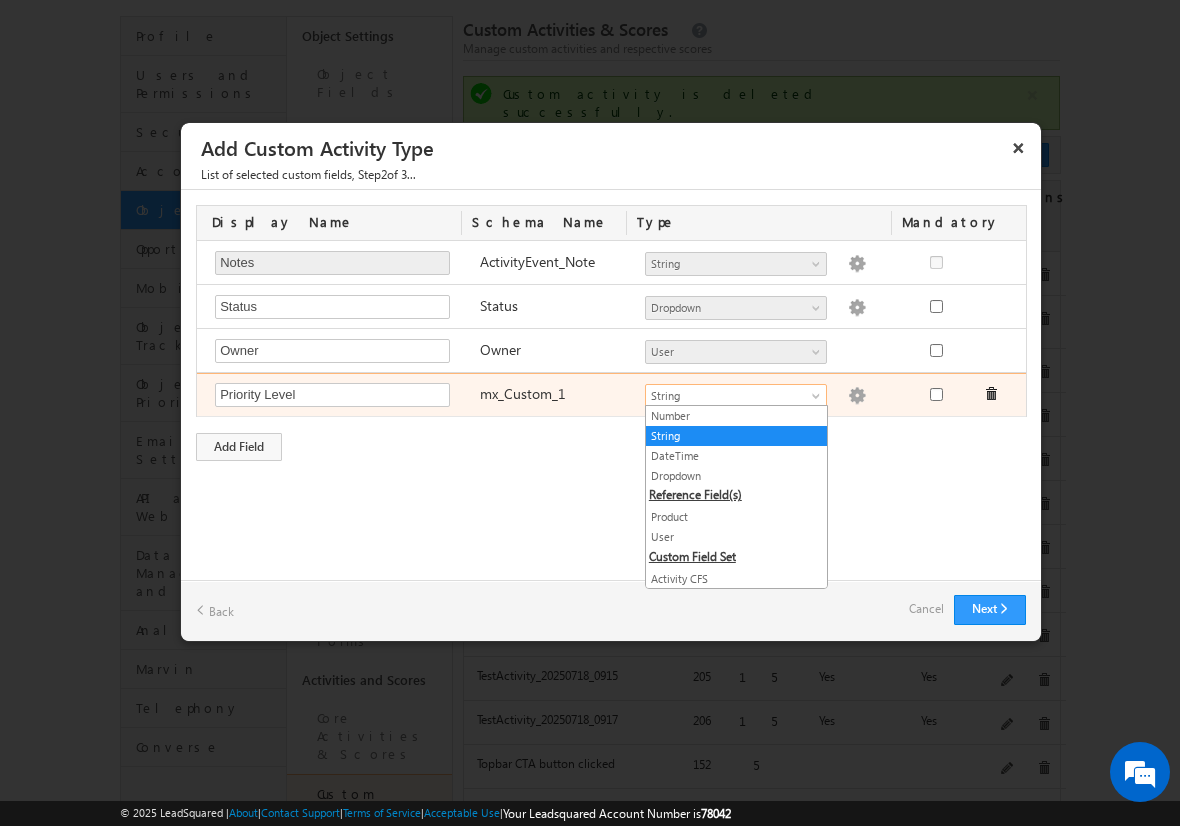 click at bounding box center [857, 396] 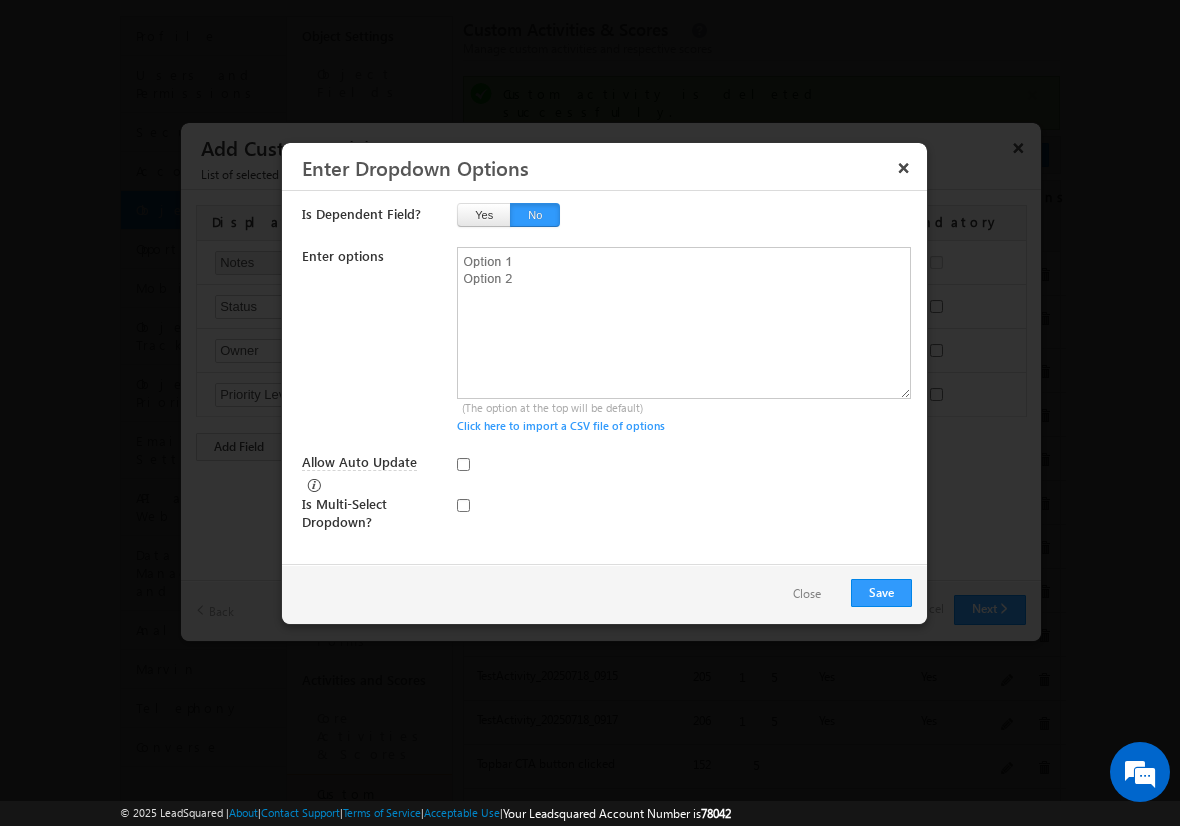 click on "Close" at bounding box center [807, 594] 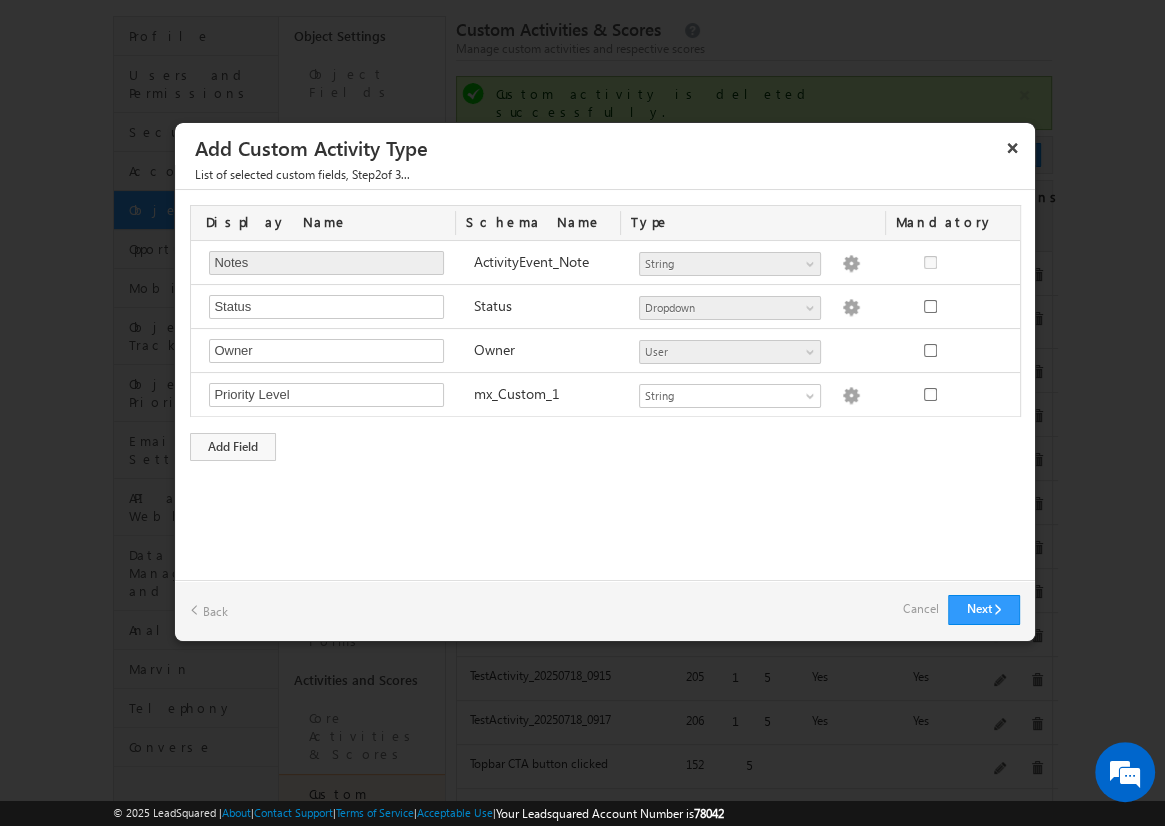 click on "Cancel" at bounding box center [920, 609] 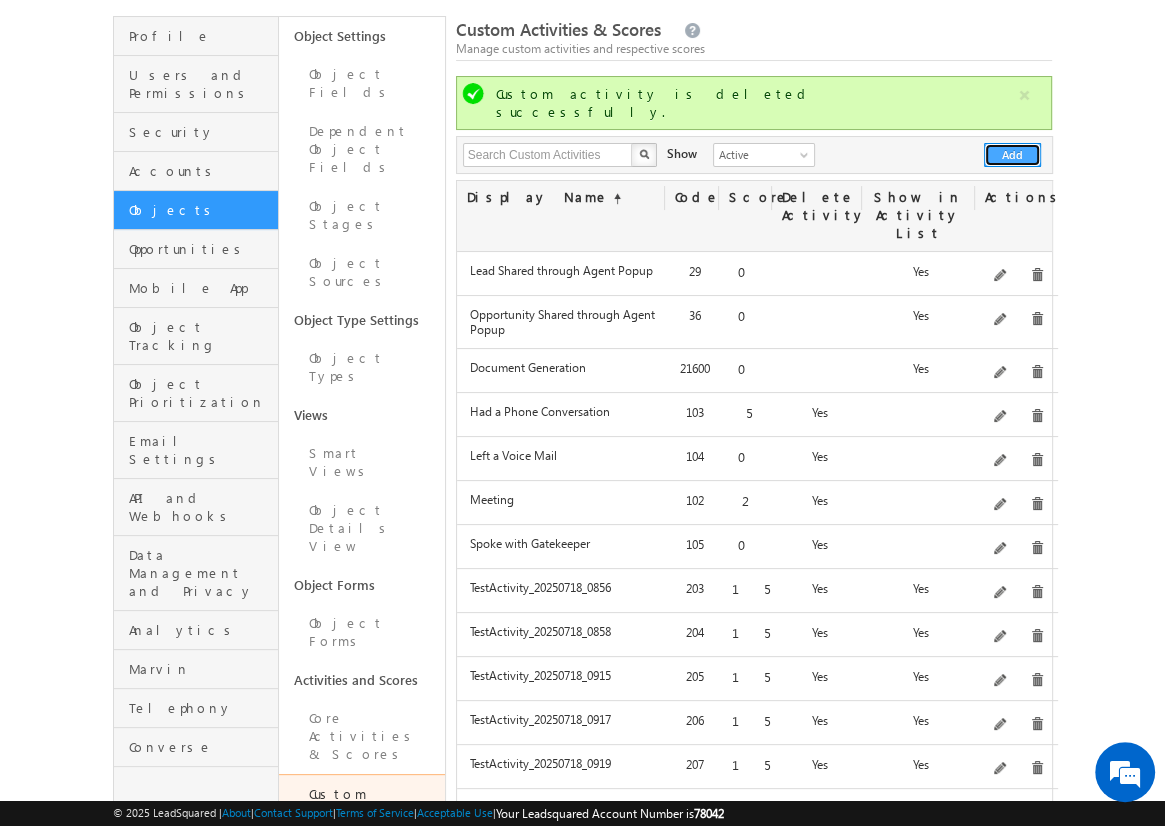 click on "Add" at bounding box center (1012, 155) 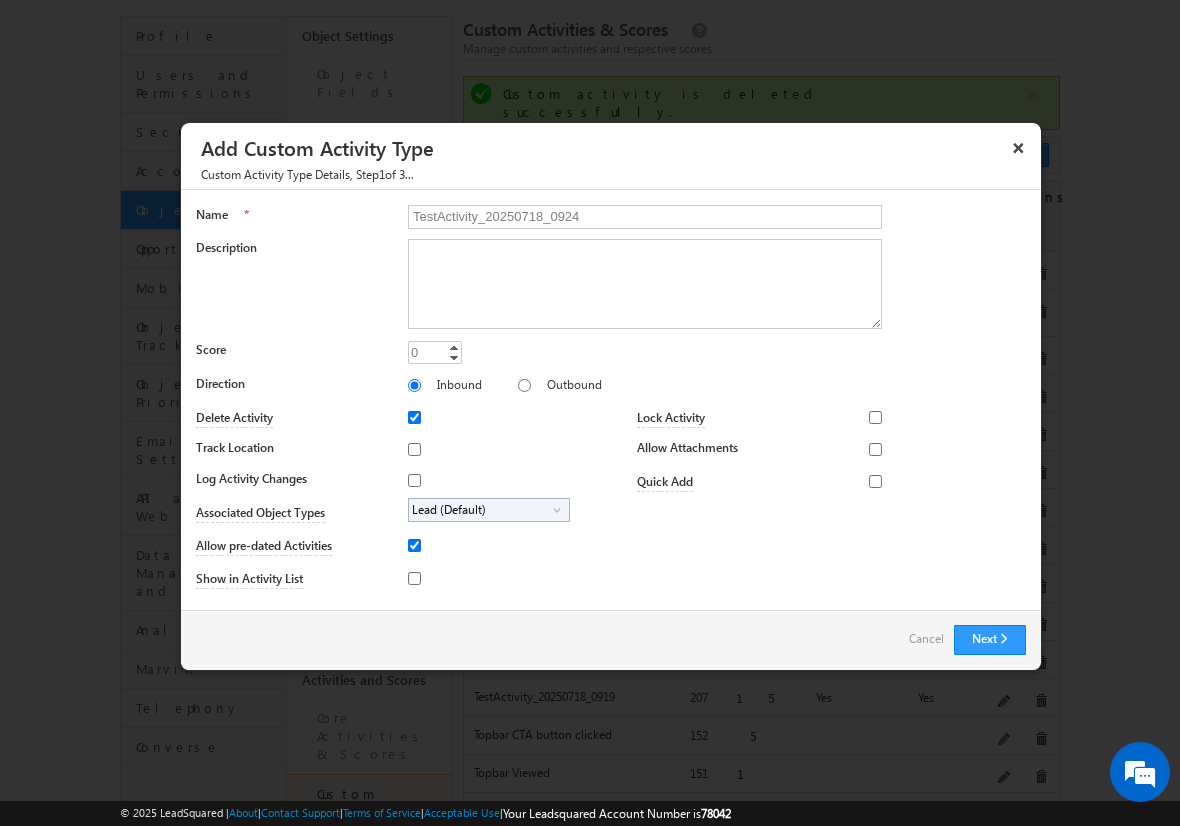 type on "TestActivity_20250718_0924" 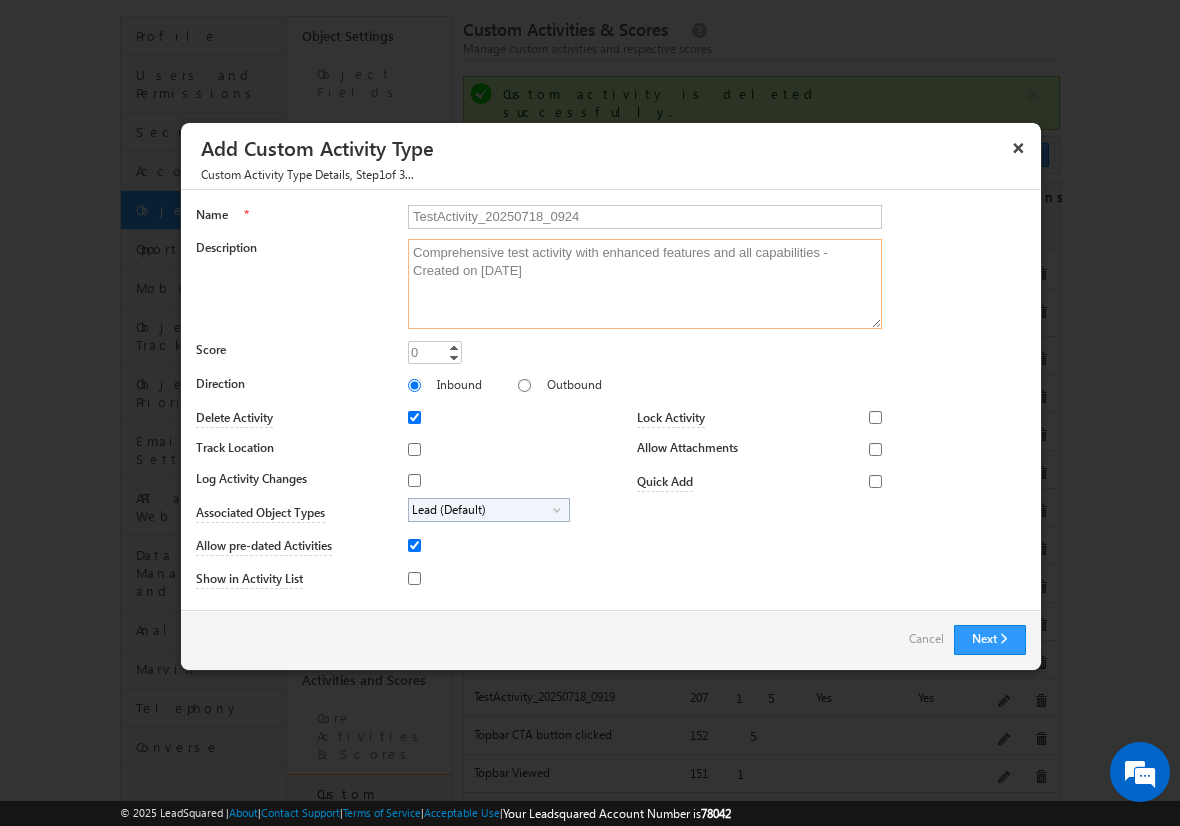 type on "Comprehensive test activity with enhanced features and all capabilities - Created on [DATE]" 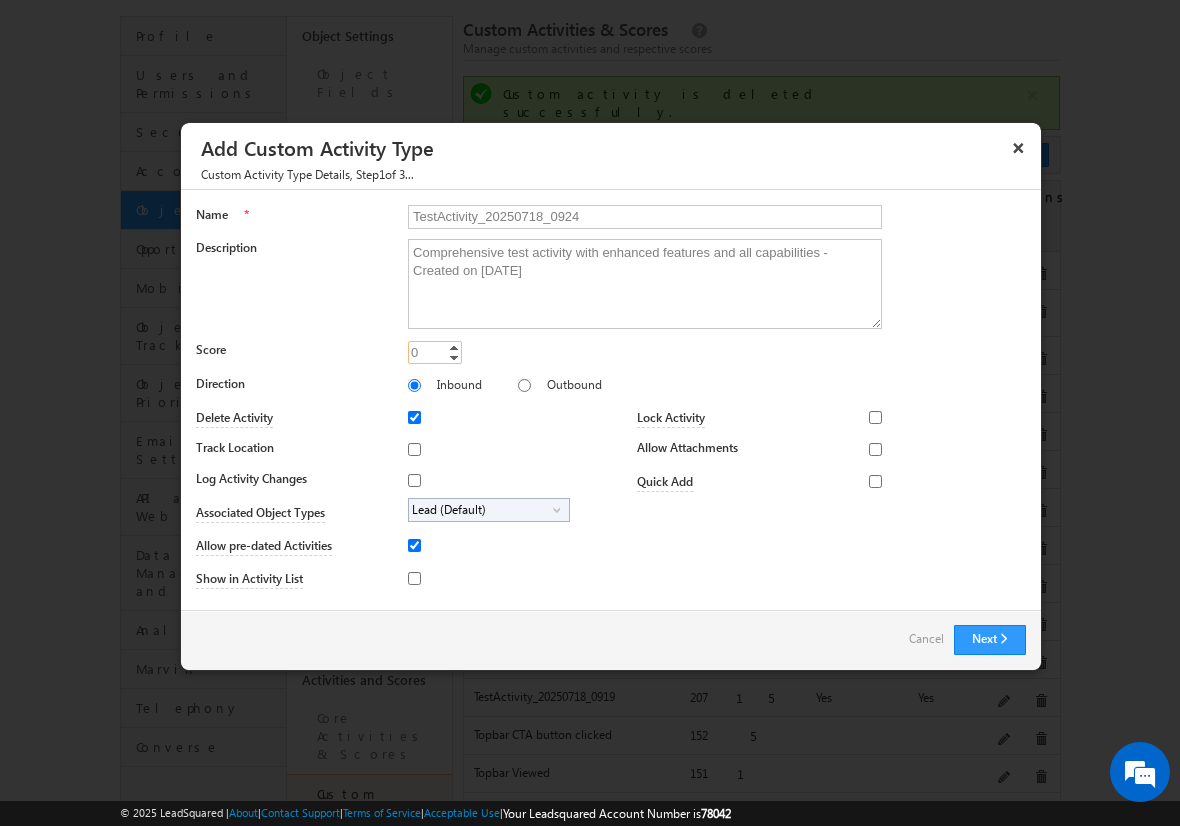 type on "15" 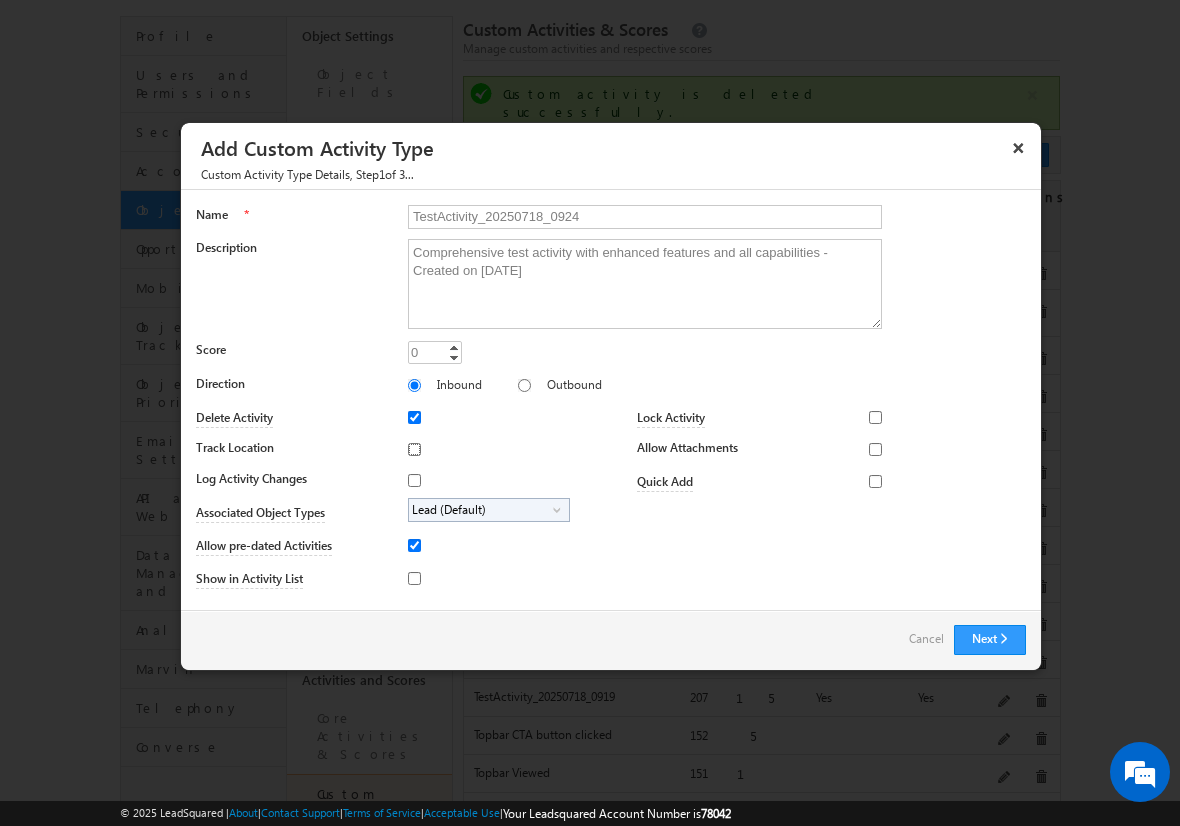 click on "Track Location" at bounding box center (414, 449) 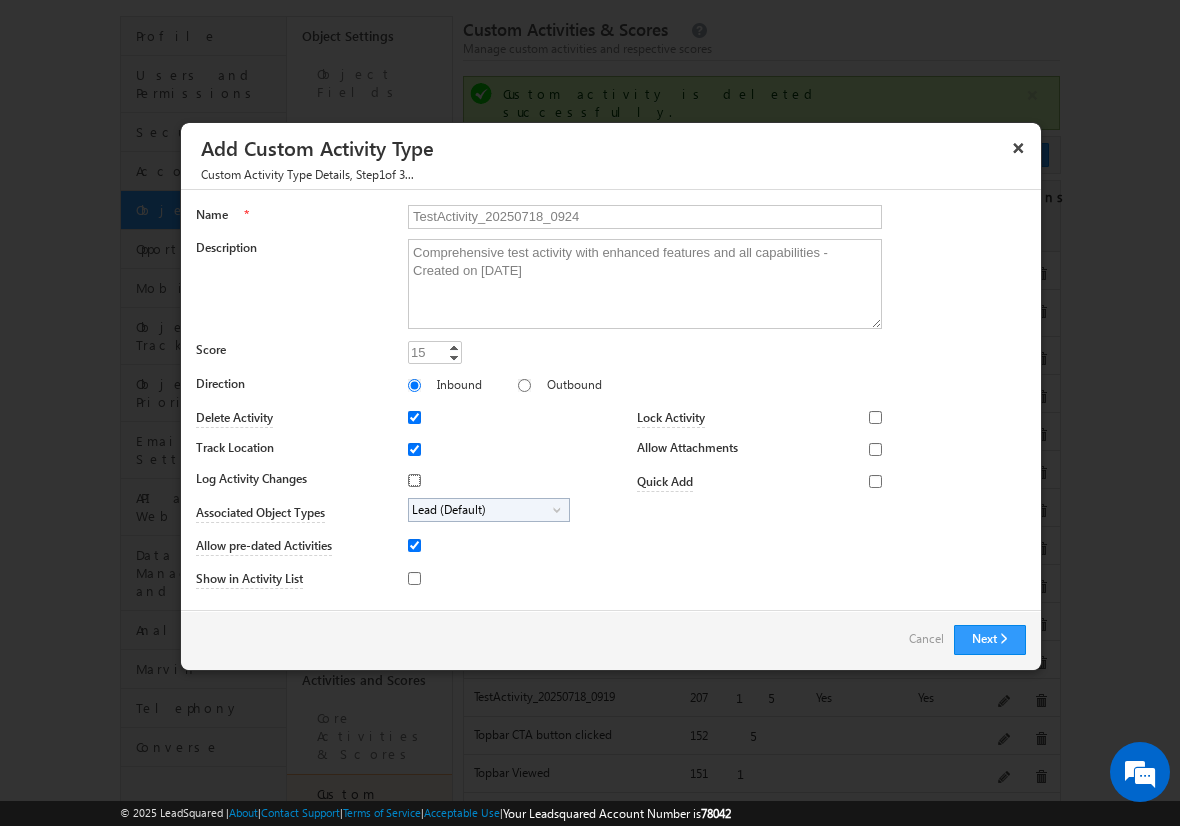 click on "Log Activity Changes" at bounding box center [414, 480] 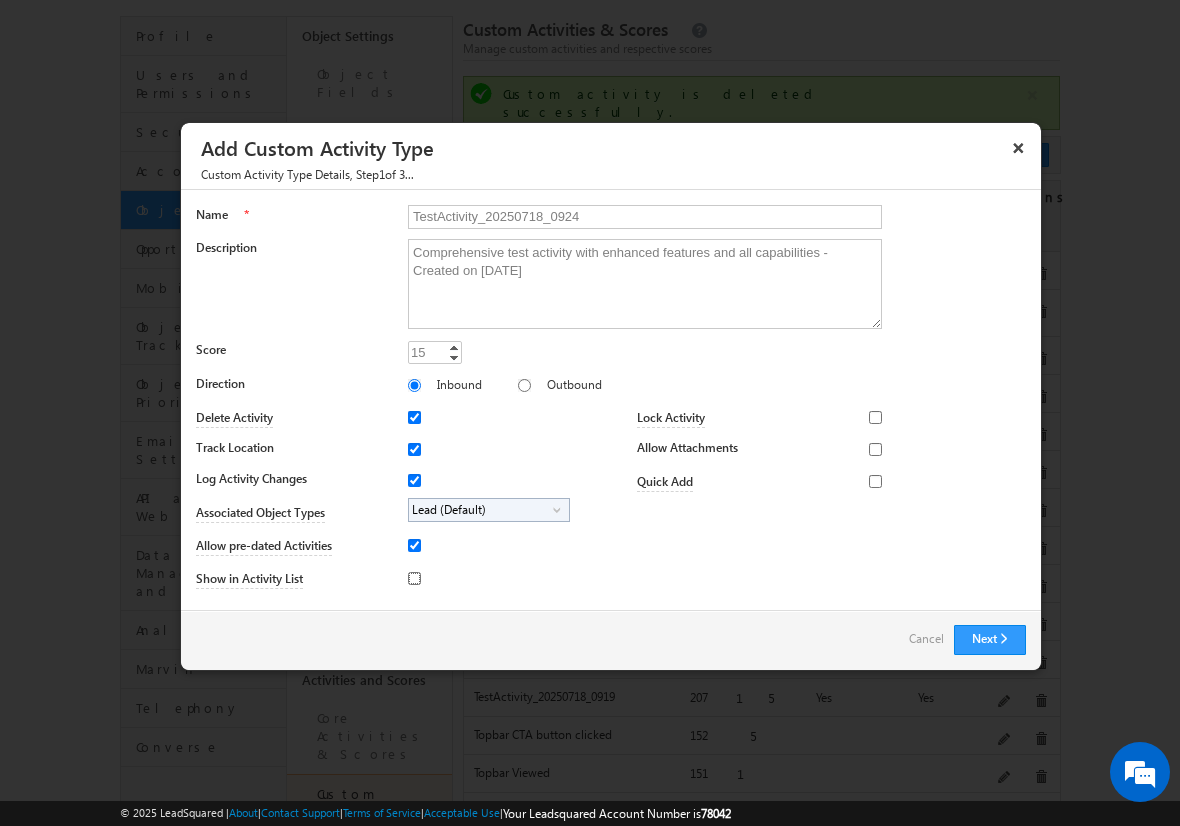 click on "Show in Activity List" at bounding box center [414, 578] 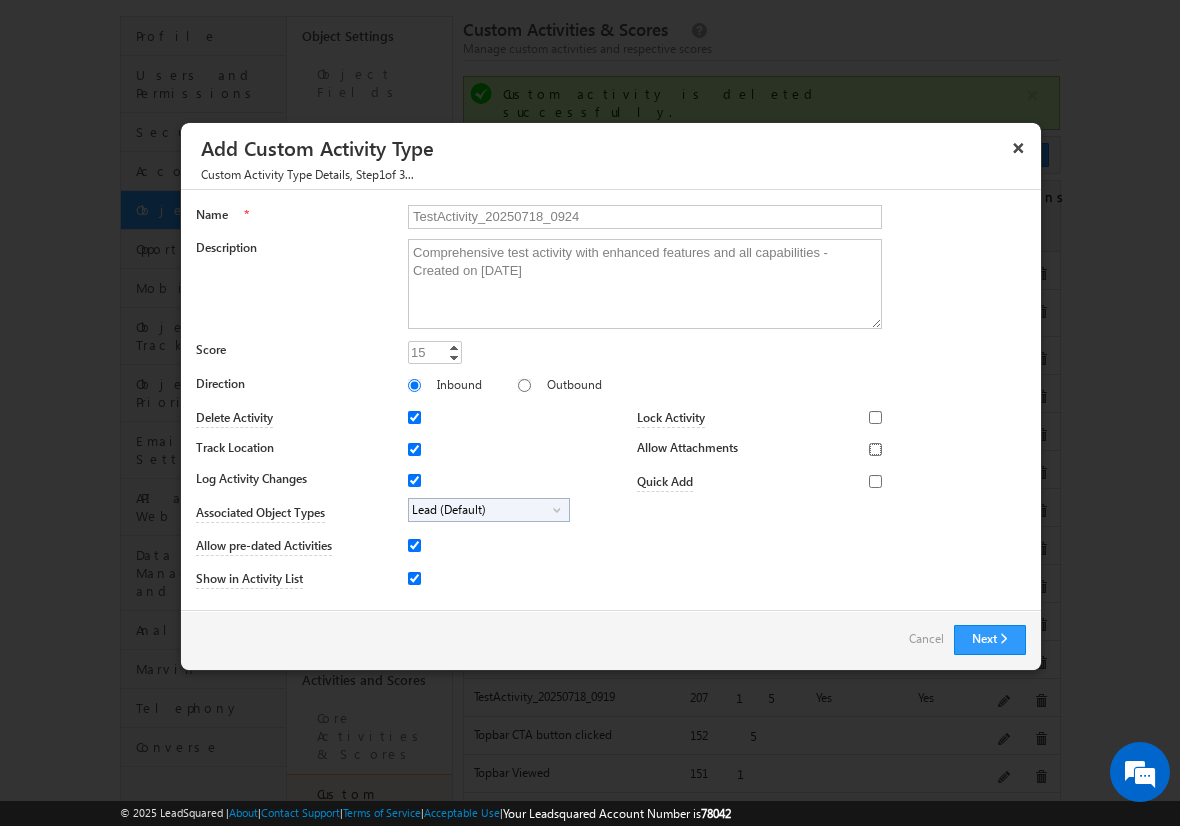 click on "Allow Attachments" at bounding box center (875, 449) 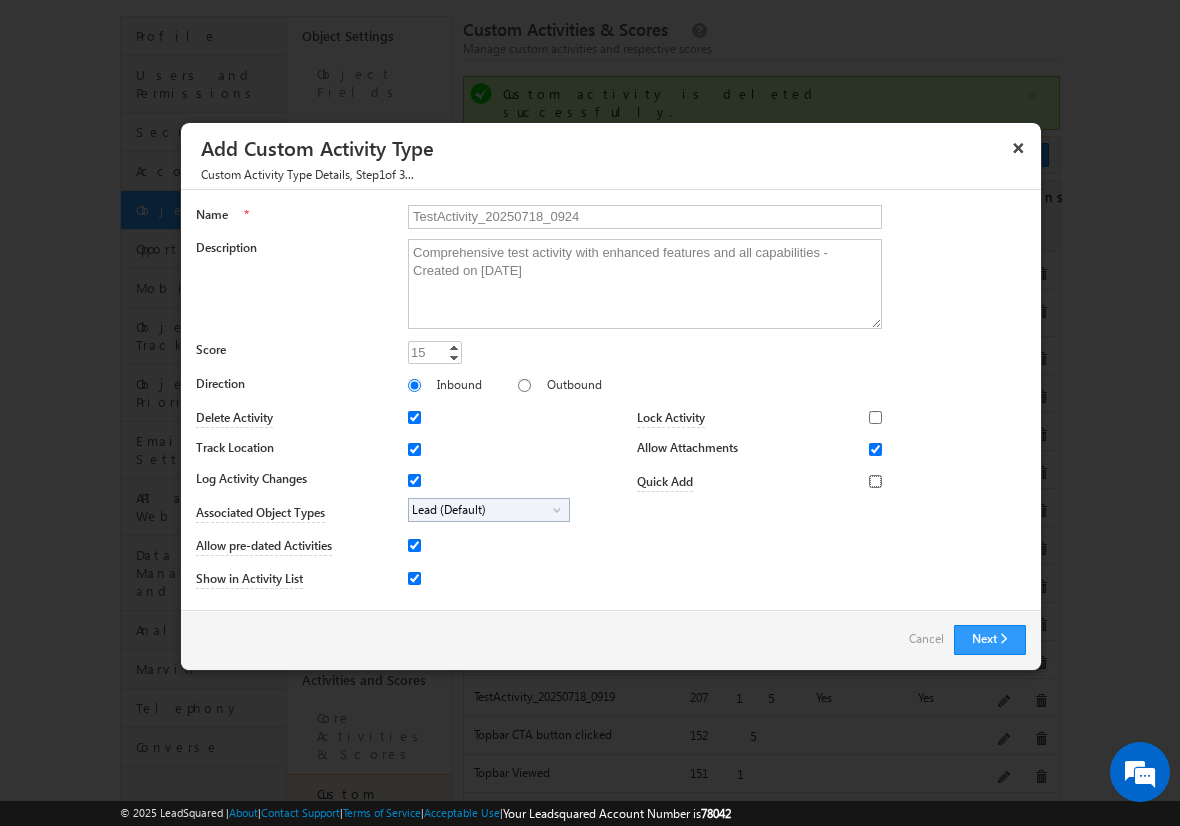 click on "Quick Add" at bounding box center [875, 481] 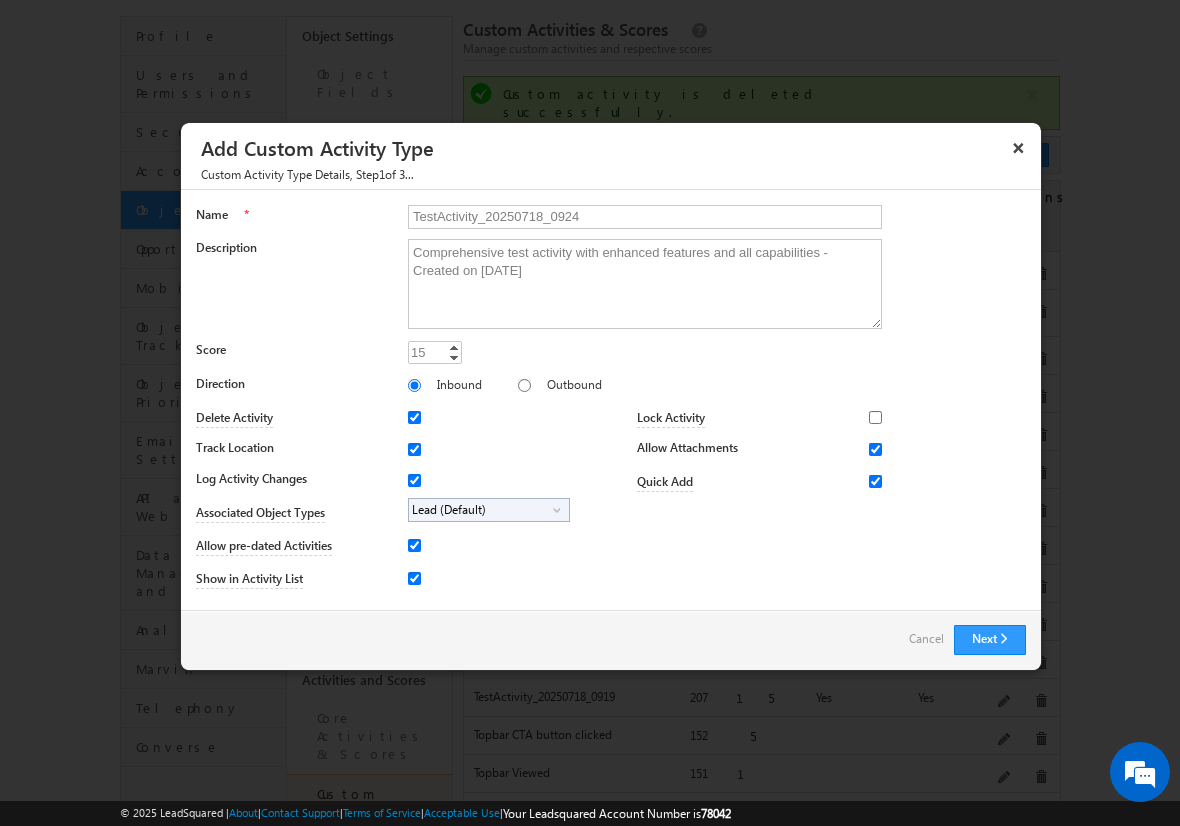 click on "Lead (Default)" at bounding box center [481, 510] 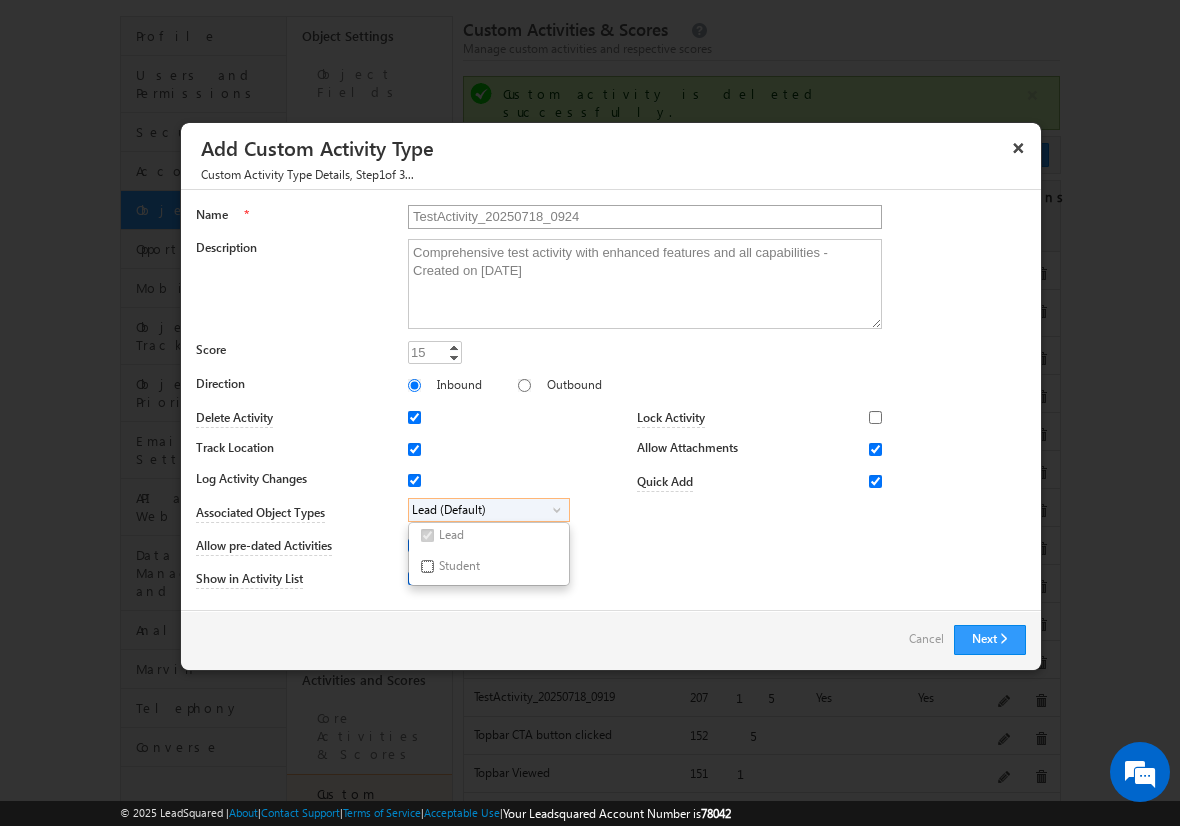 click on "Student" at bounding box center (427, 566) 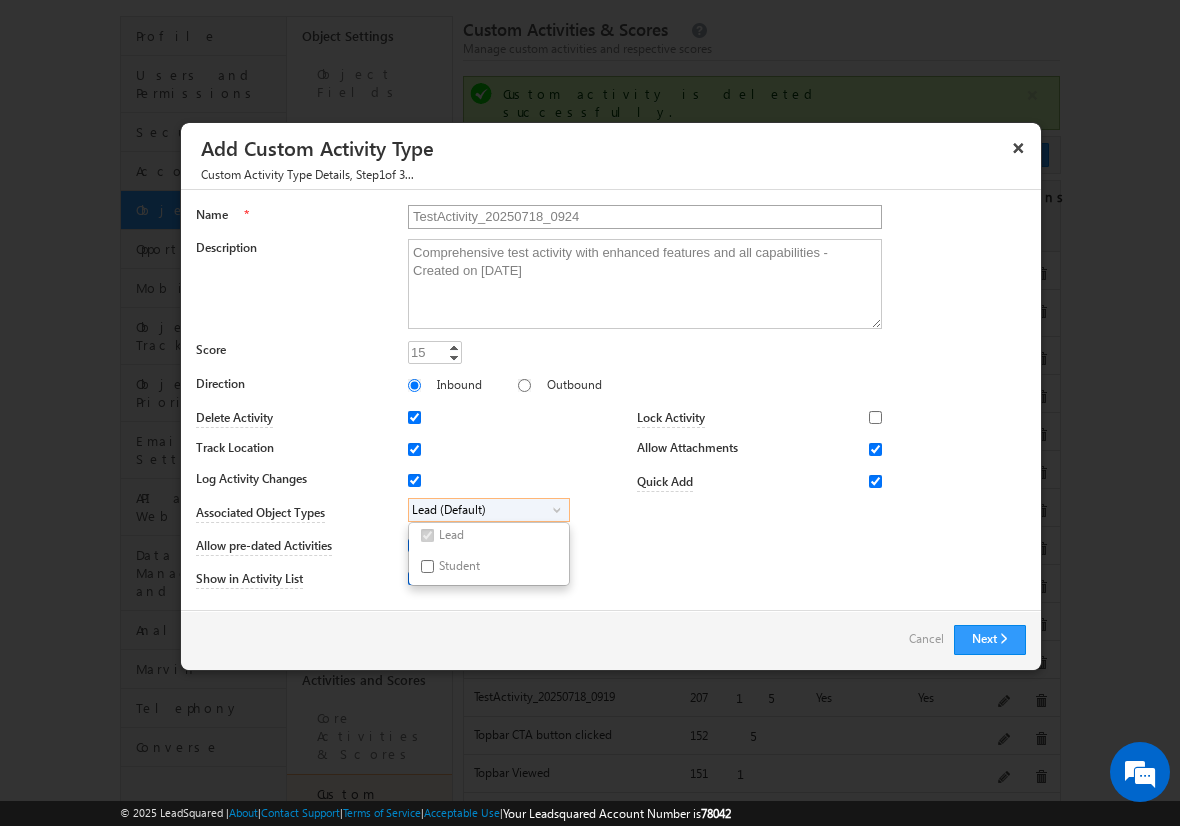 checkbox on "true" 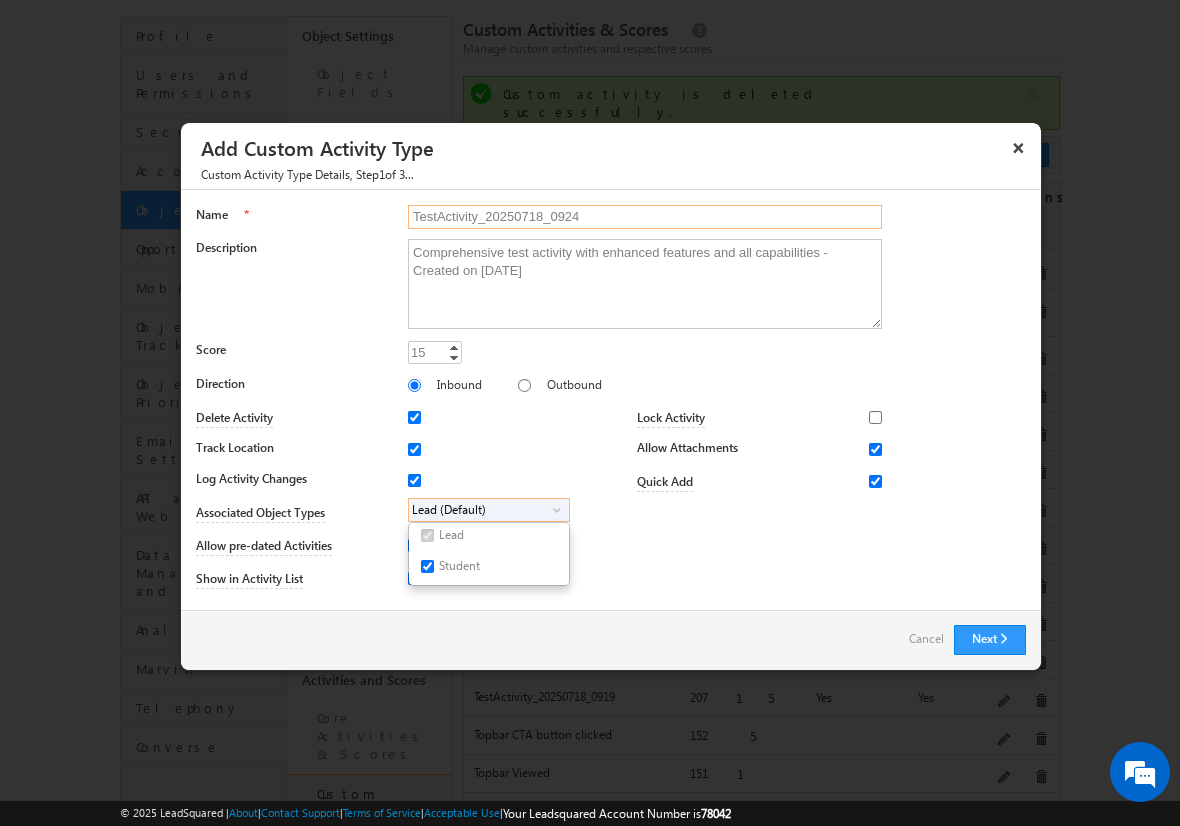click on "TestActivity_20250718_0924" at bounding box center (645, 217) 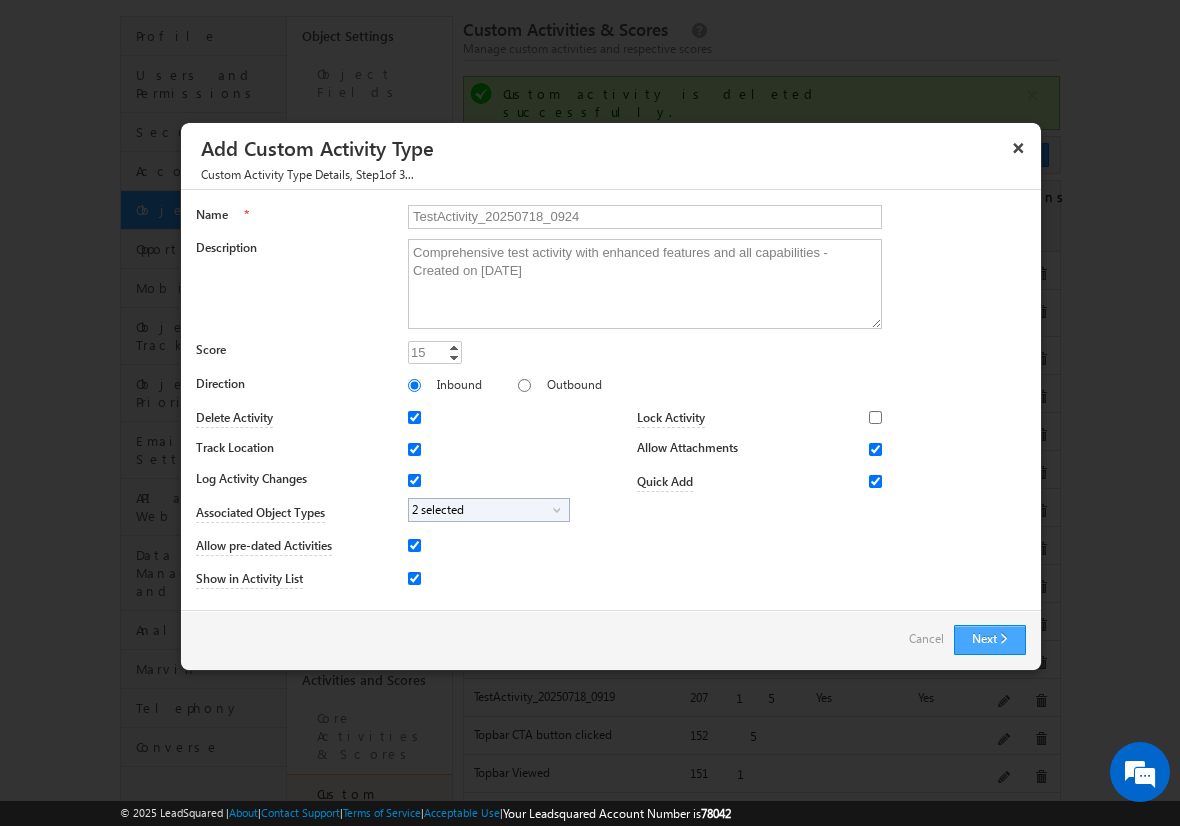 click on "Next" at bounding box center (990, 640) 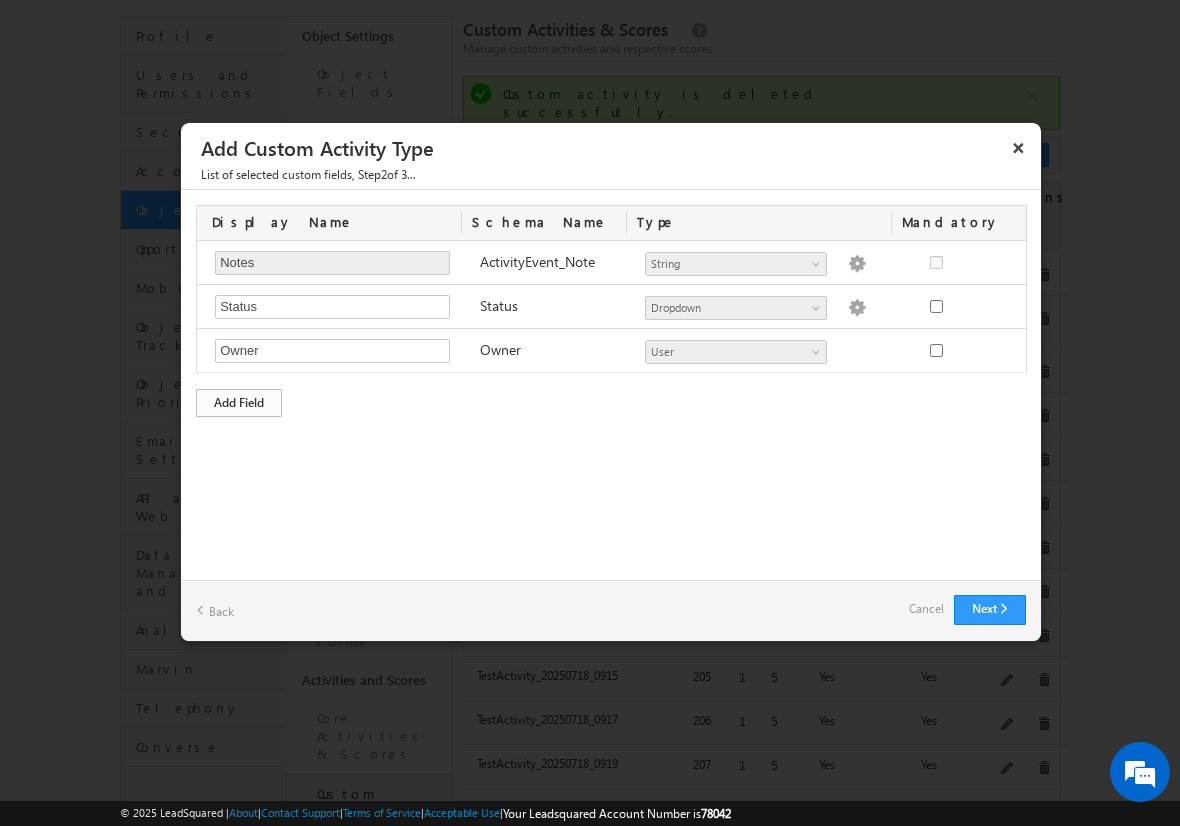 click on "Add Field" at bounding box center (239, 403) 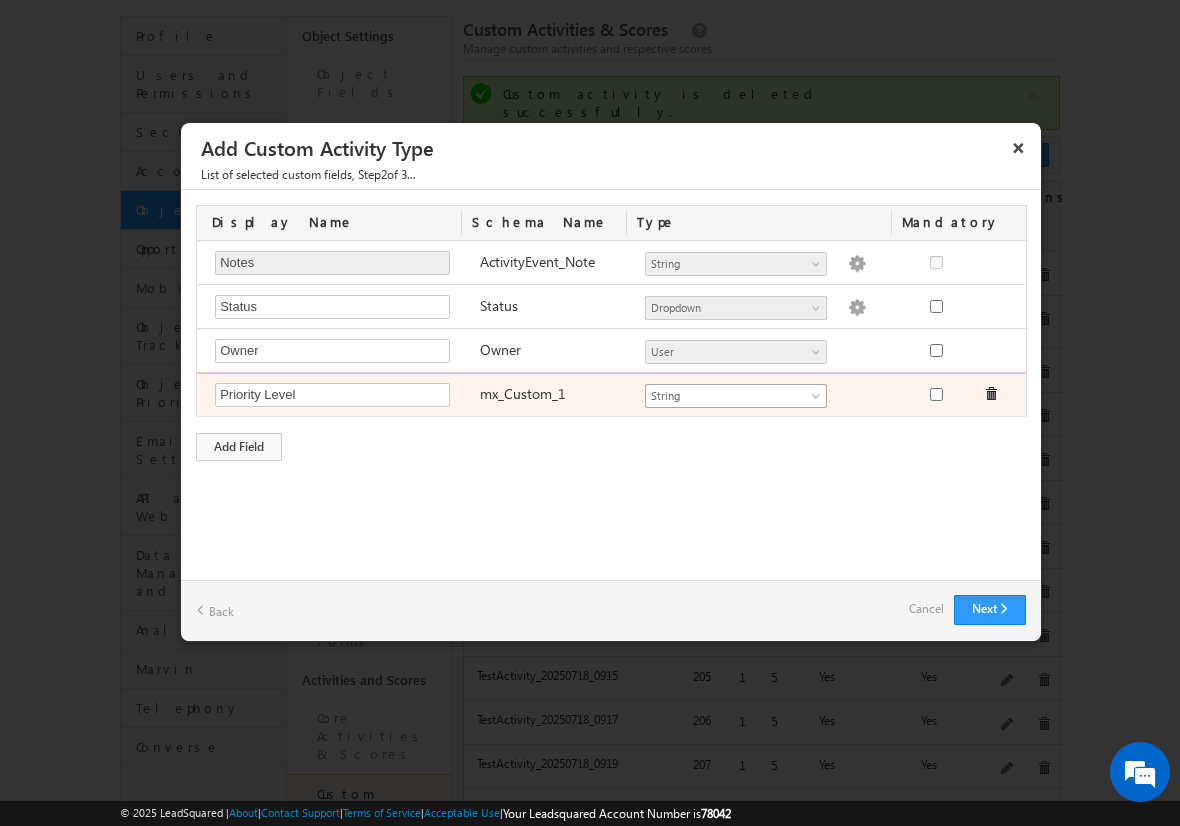 type on "Priority Level" 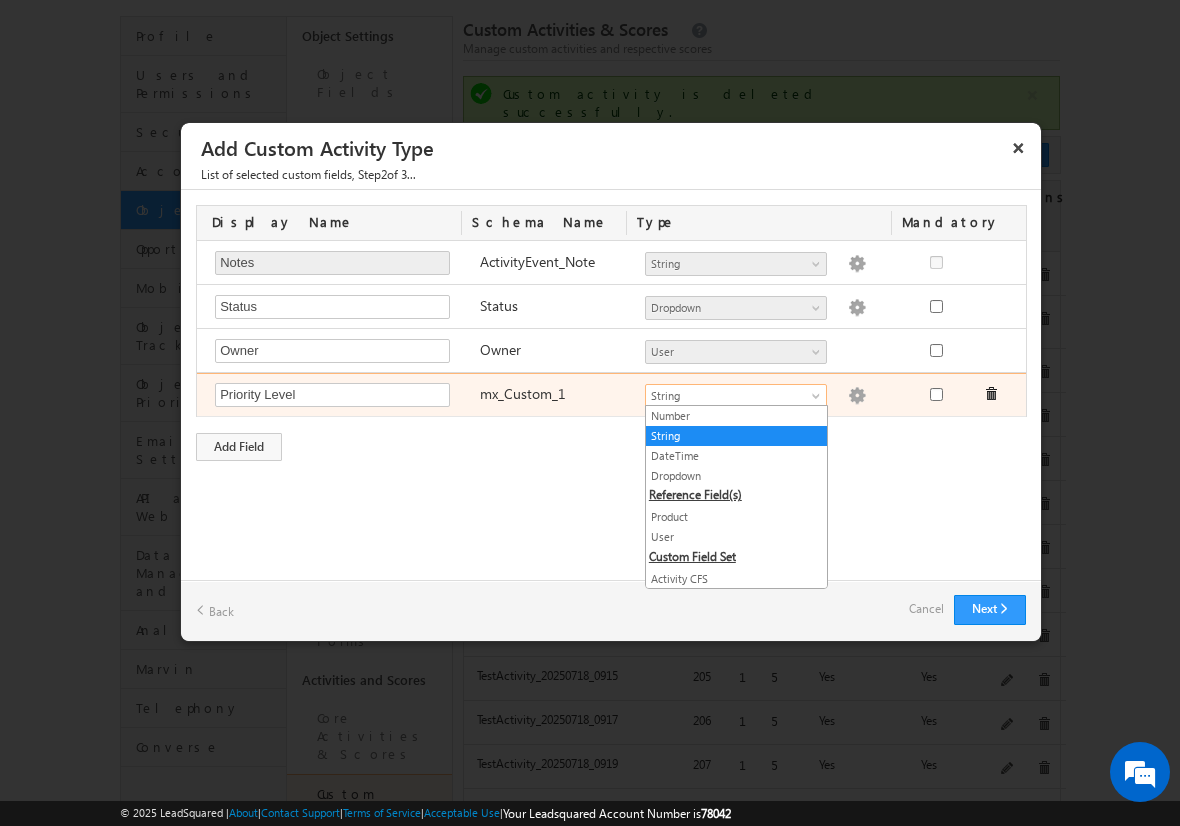 click at bounding box center (857, 396) 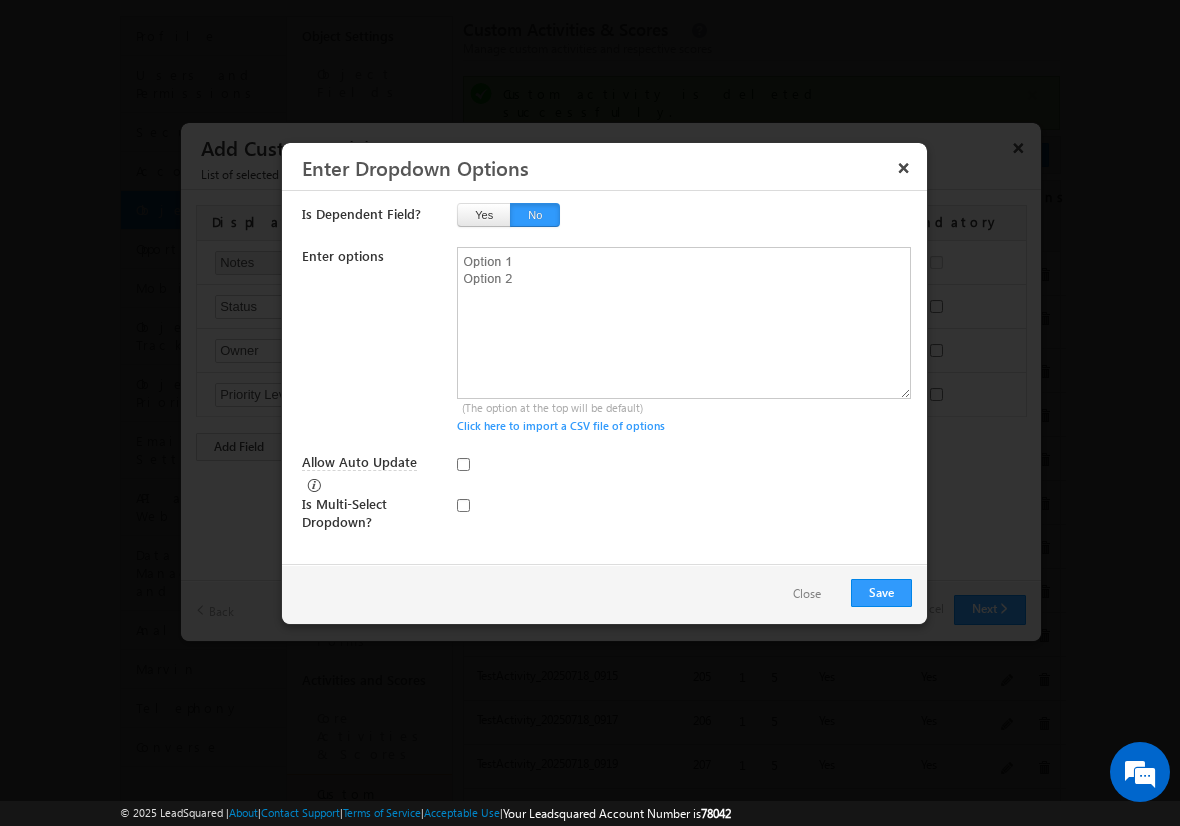 click on "Close" at bounding box center (807, 594) 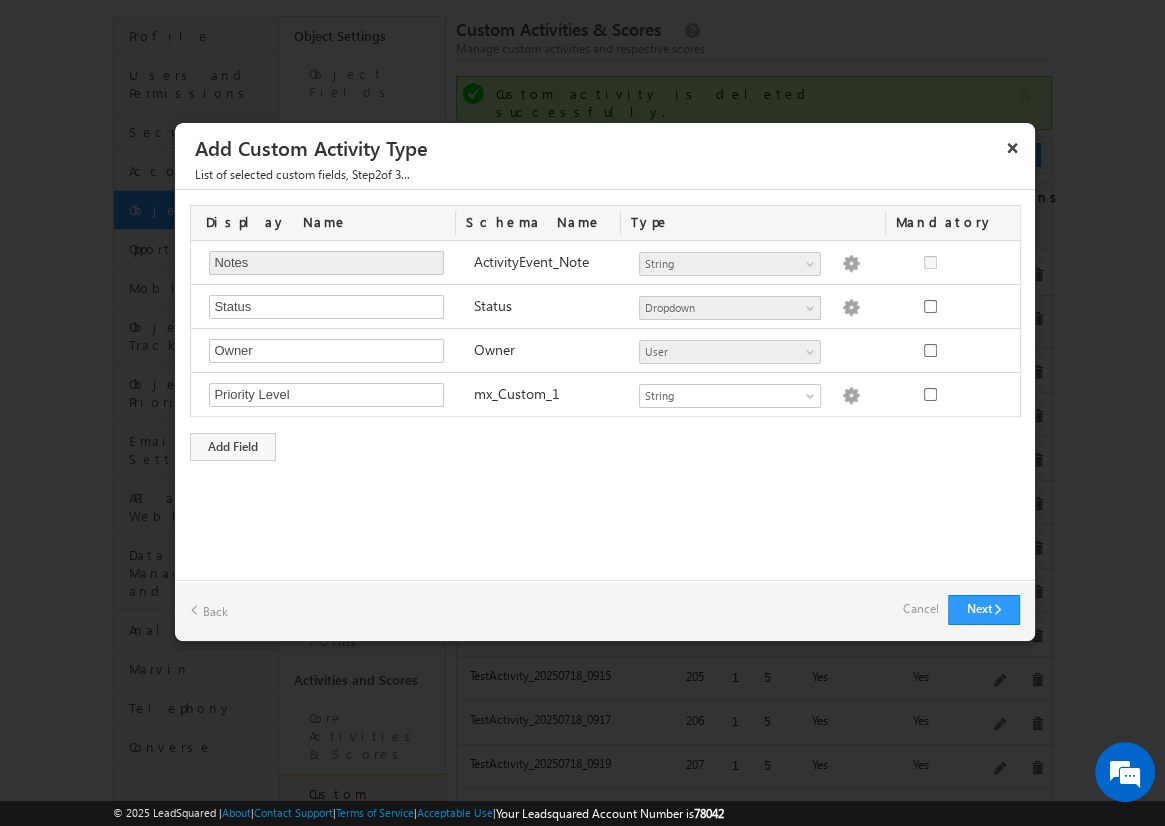 click on "Cancel" at bounding box center (920, 609) 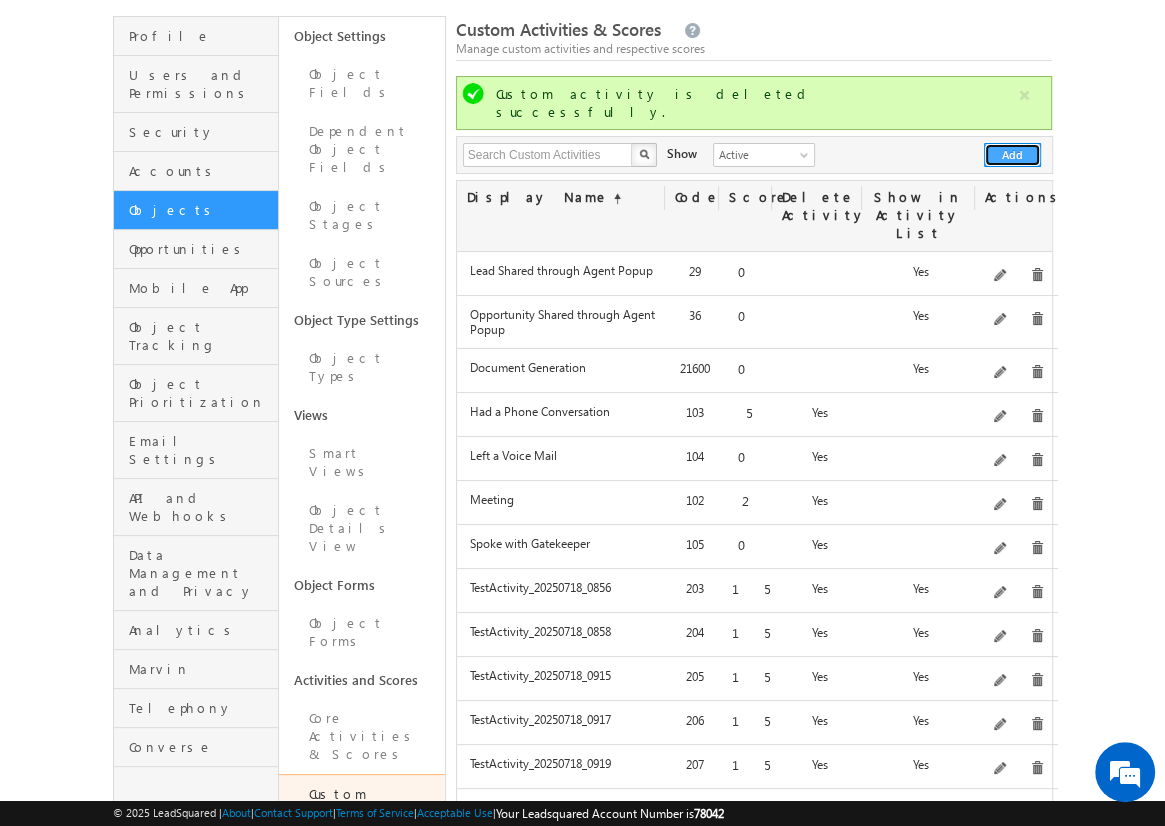 click on "Add" at bounding box center (1012, 155) 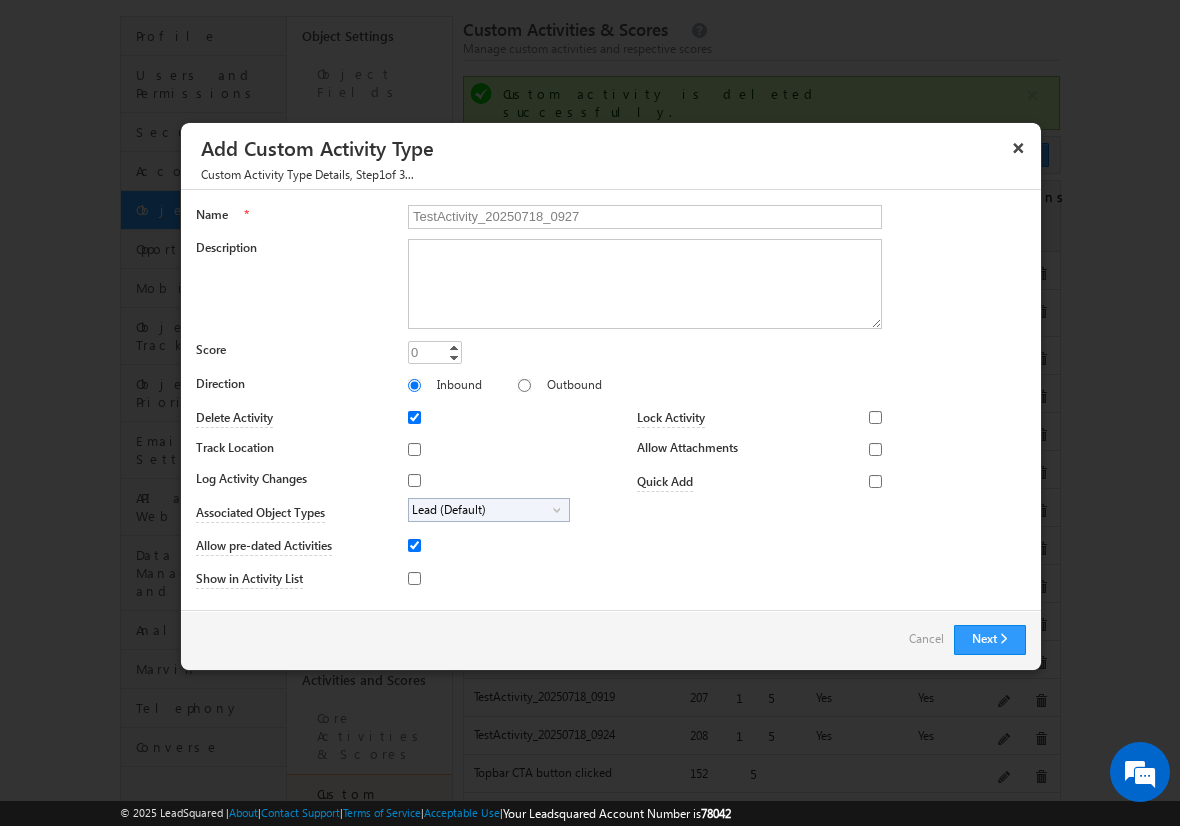 type on "TestActivity_20250718_0927" 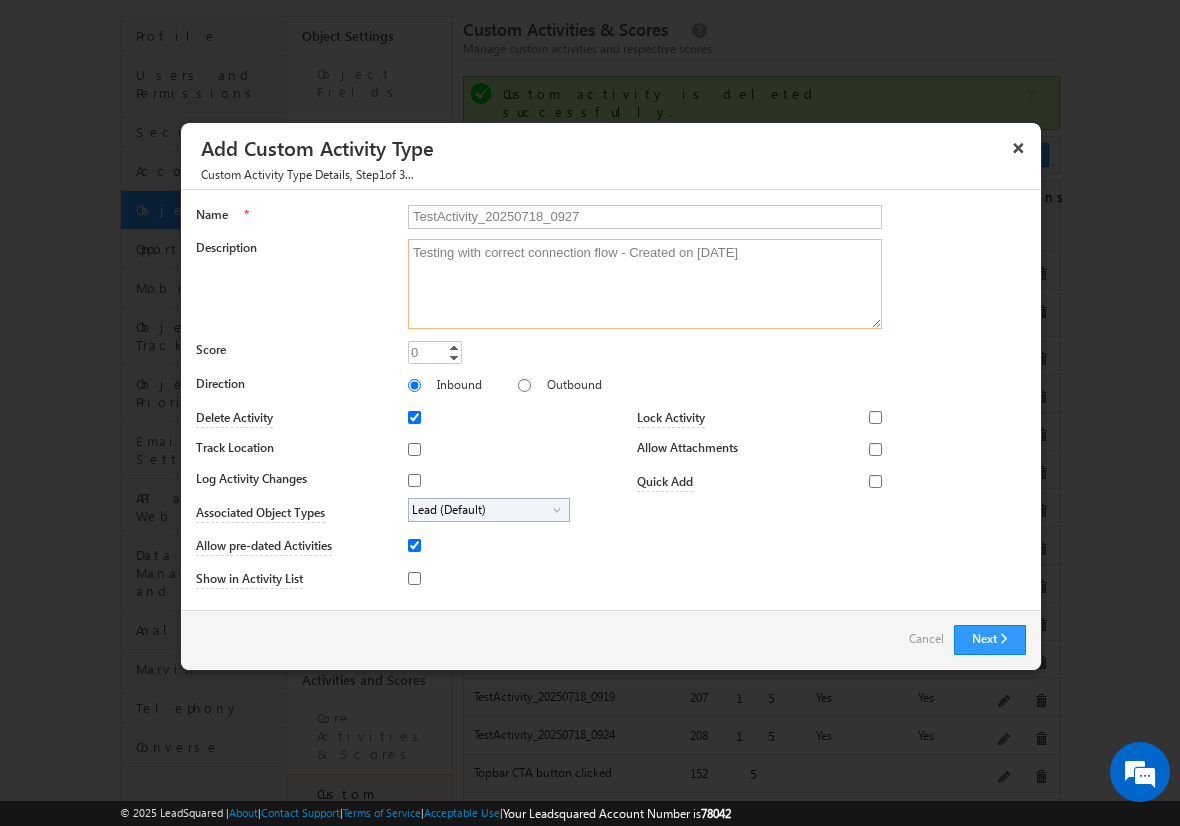 type on "Testing with correct connection flow - Created on [DATE]" 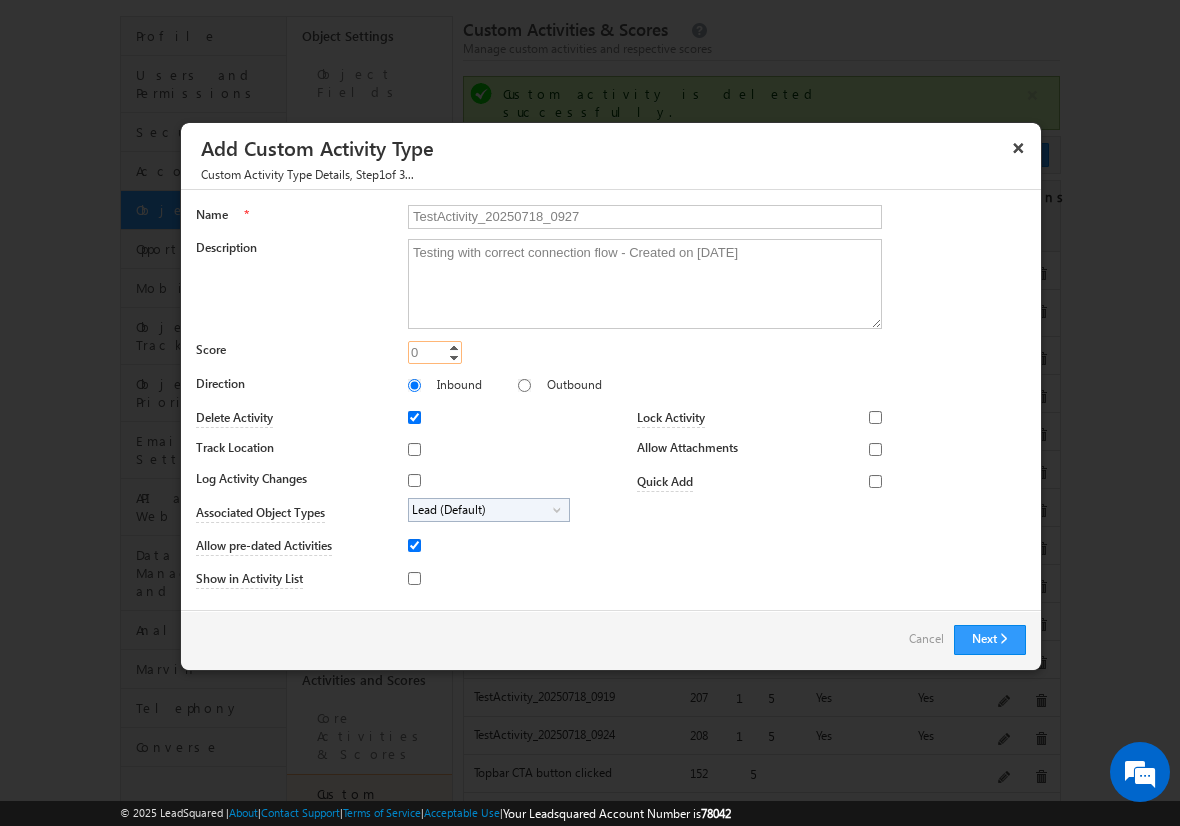 type on "15" 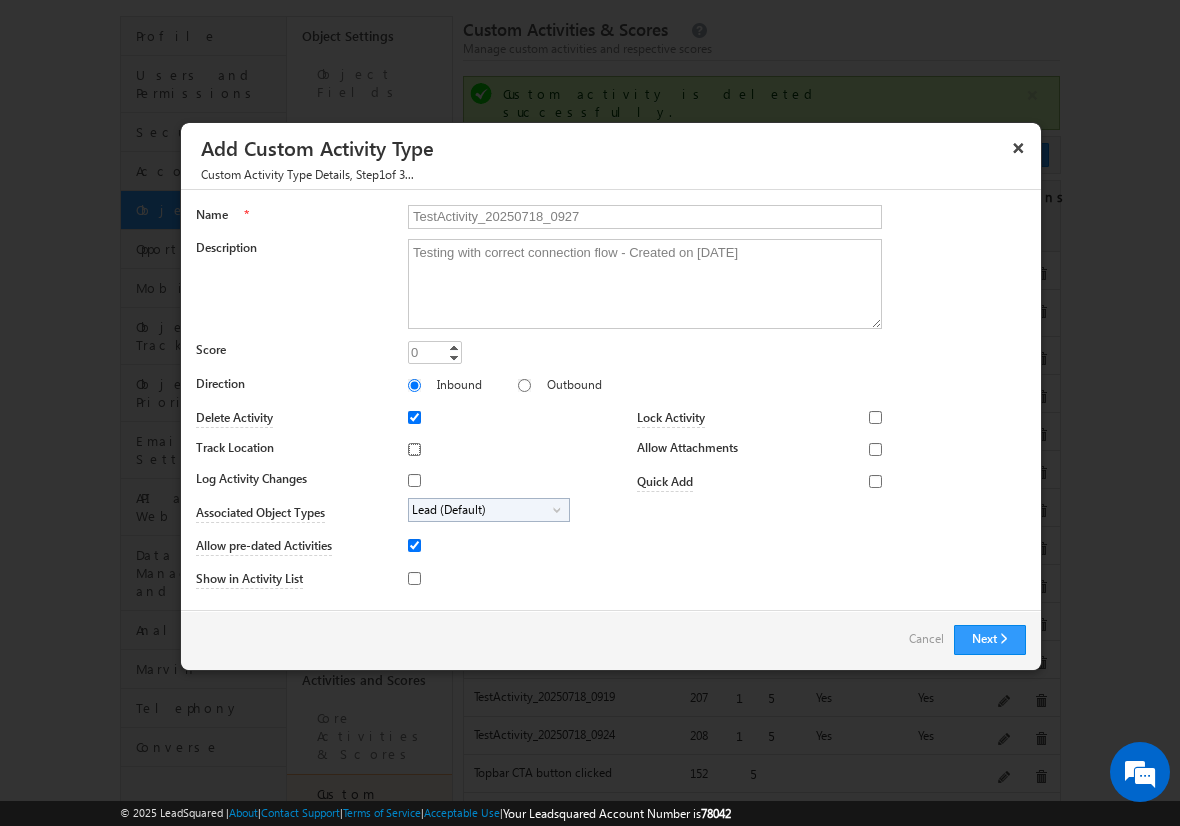 click on "Track Location" at bounding box center (414, 449) 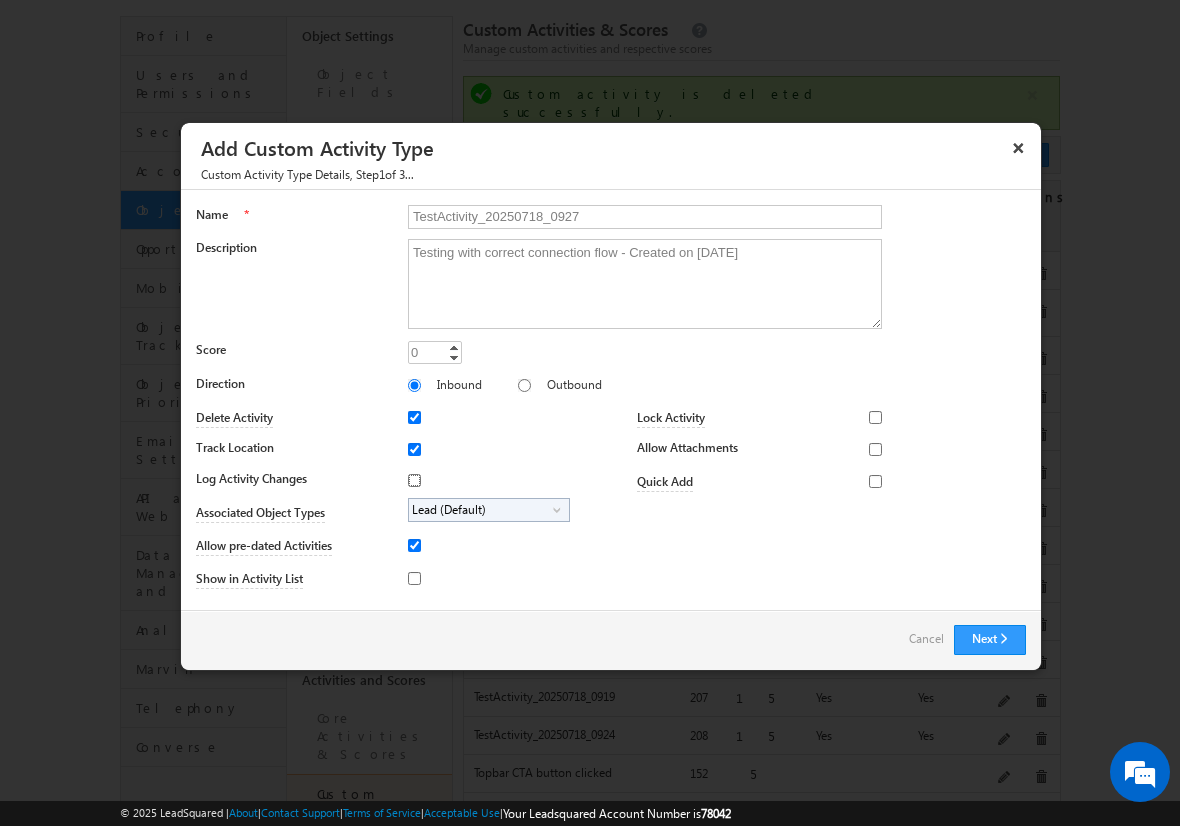 click on "Log Activity Changes" at bounding box center (414, 480) 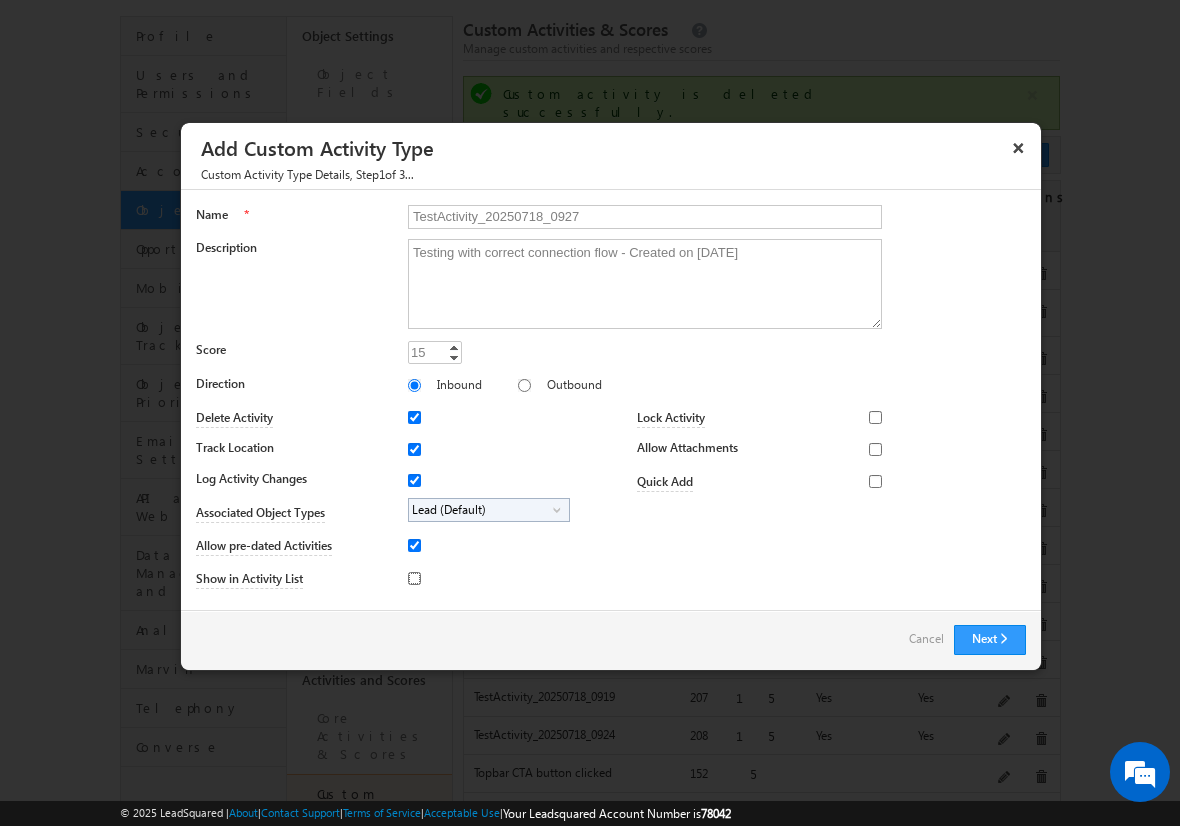 click on "Show in Activity List" at bounding box center [414, 578] 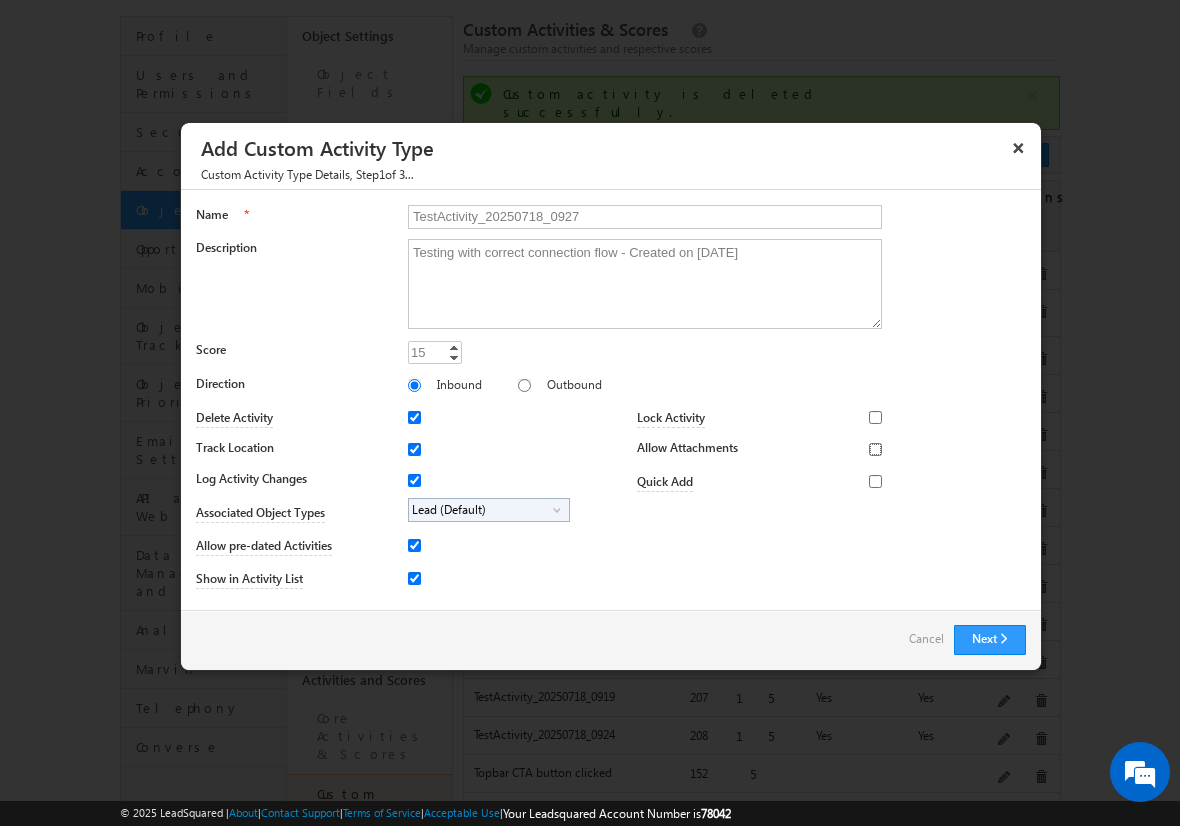 click on "Allow Attachments" at bounding box center (875, 449) 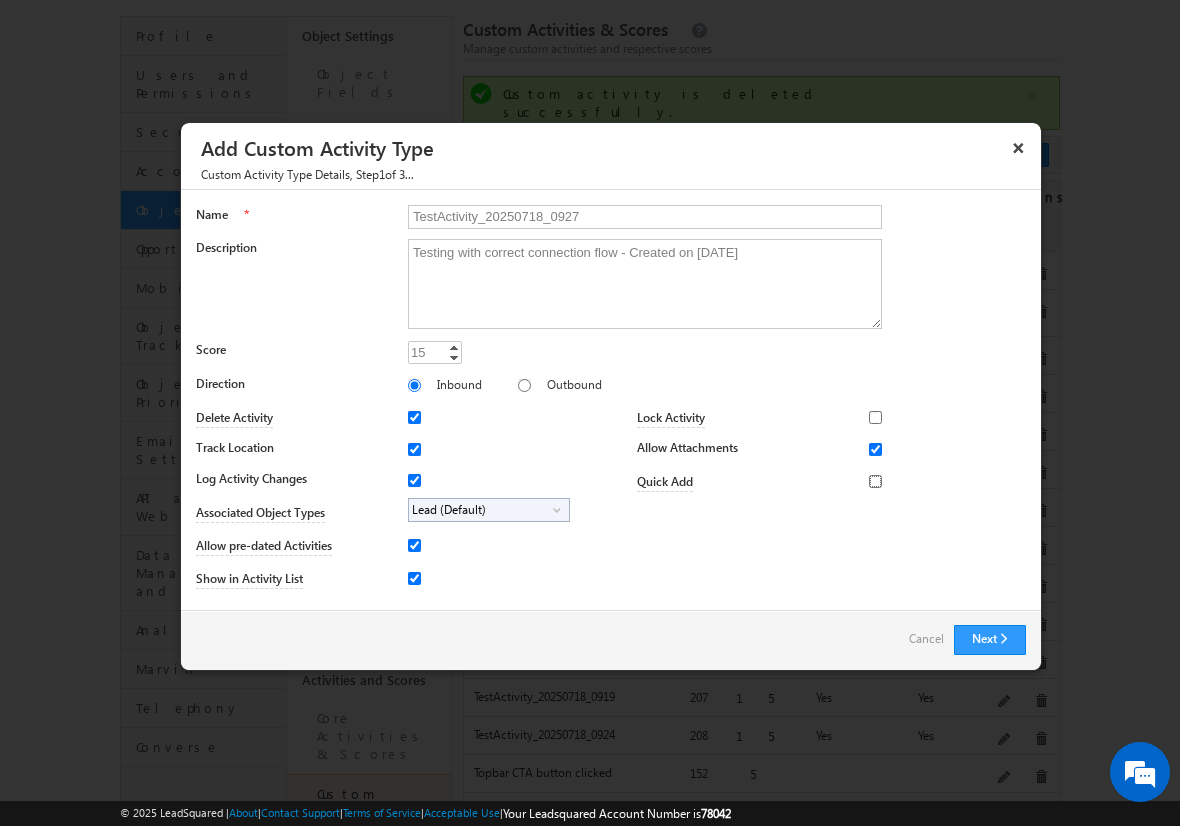 click on "Quick Add" at bounding box center [875, 481] 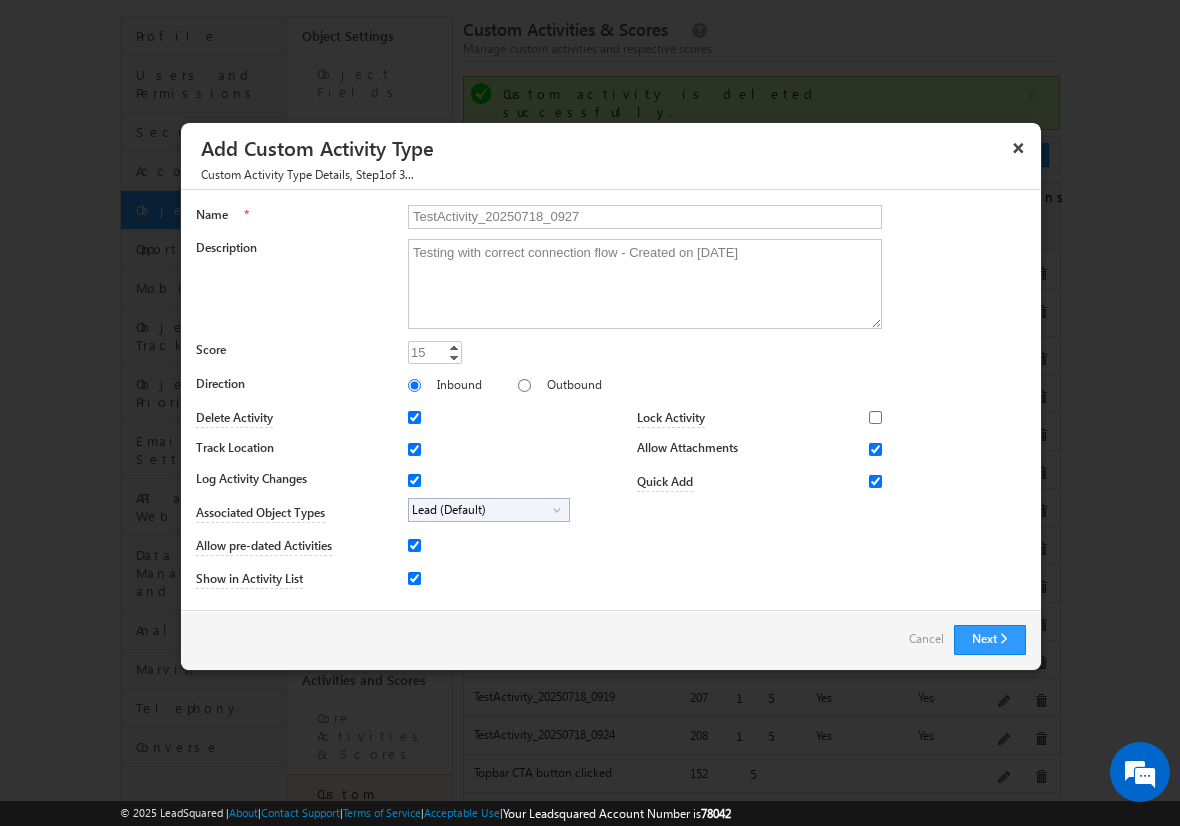 click on "Lead (Default)" at bounding box center [481, 510] 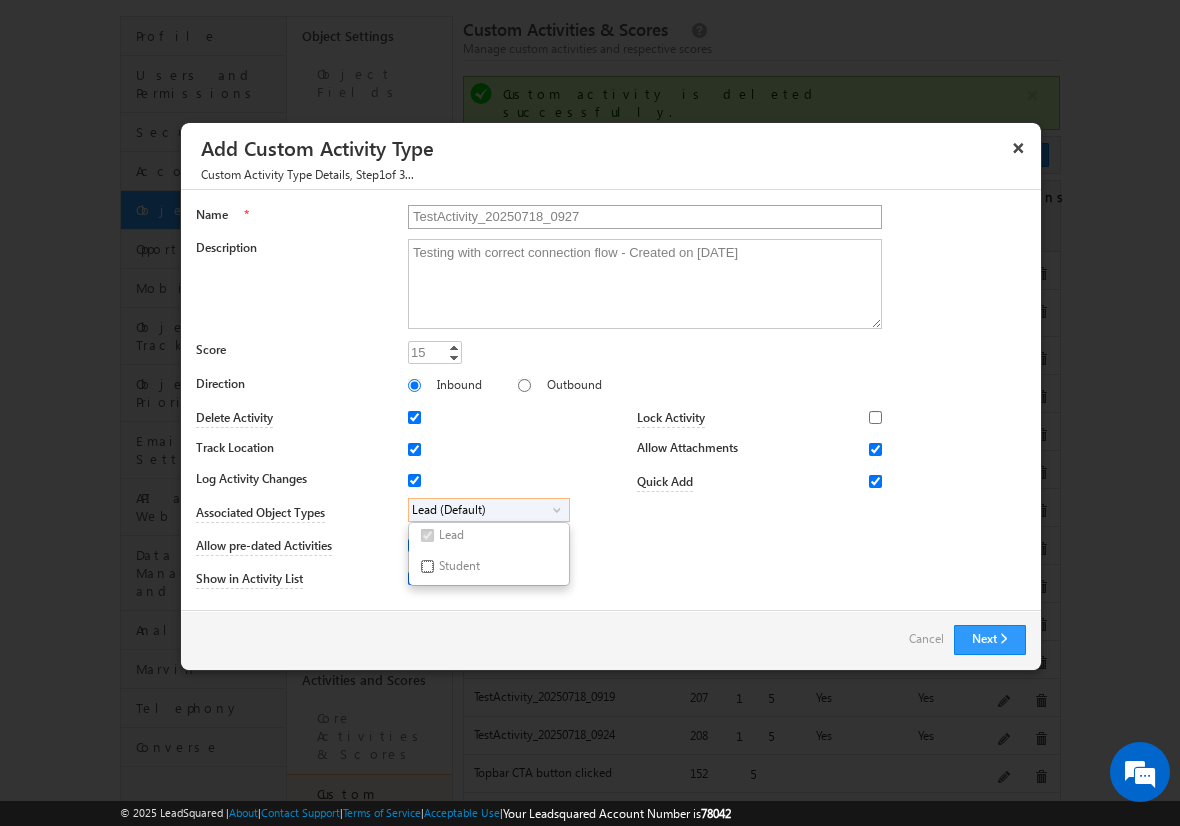 click on "Student" at bounding box center [427, 566] 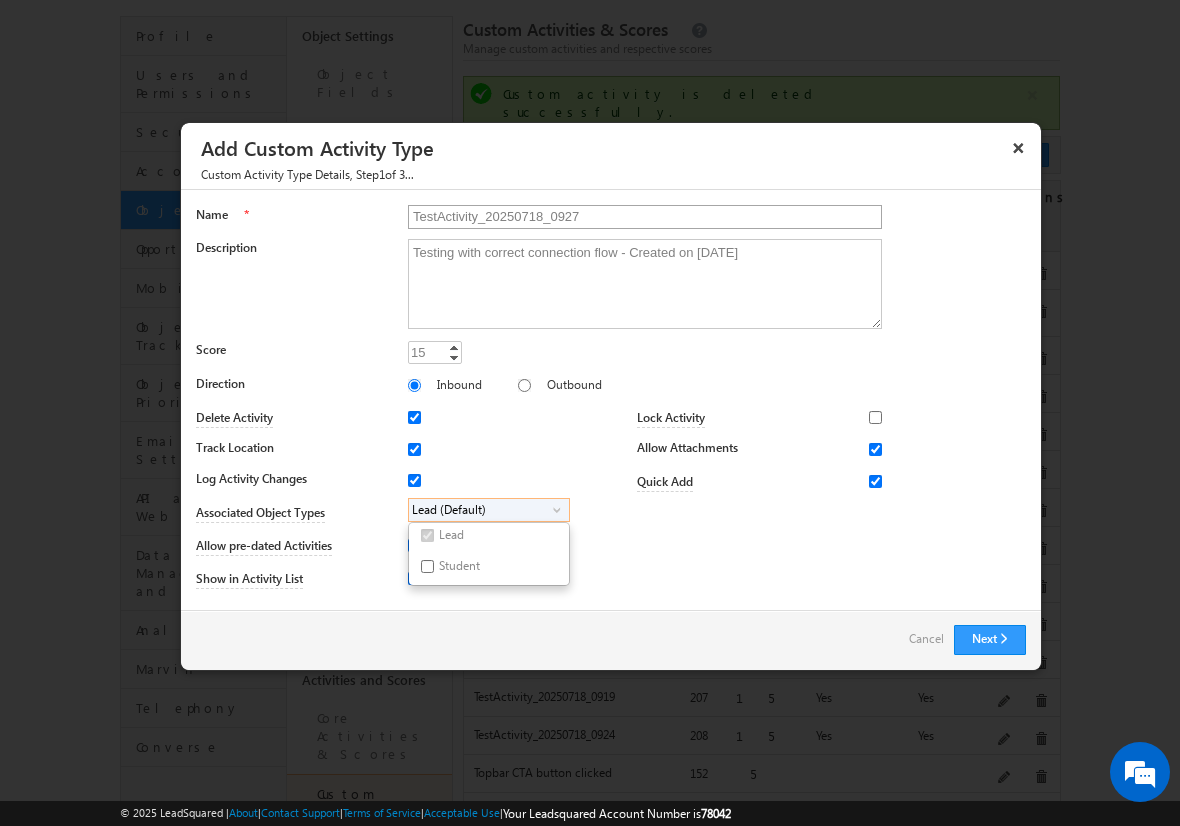 checkbox on "true" 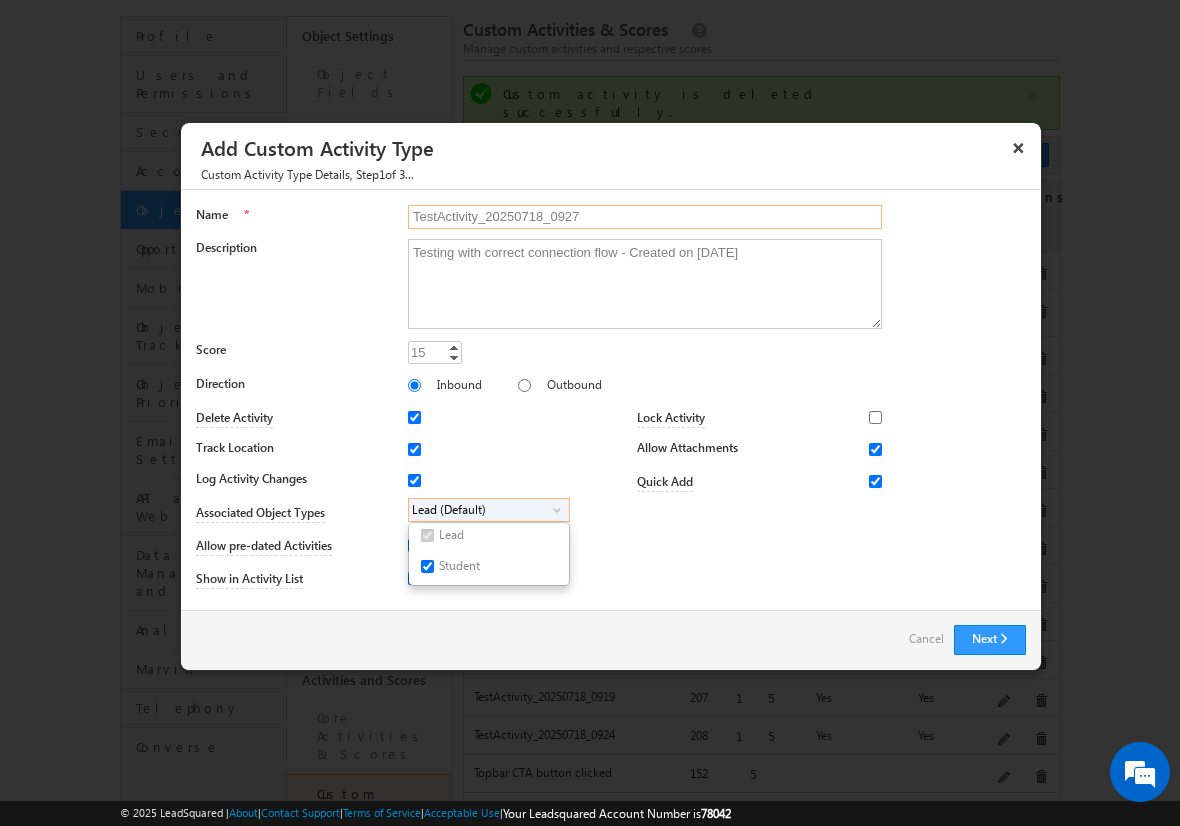 click on "TestActivity_20250718_0927" at bounding box center (645, 217) 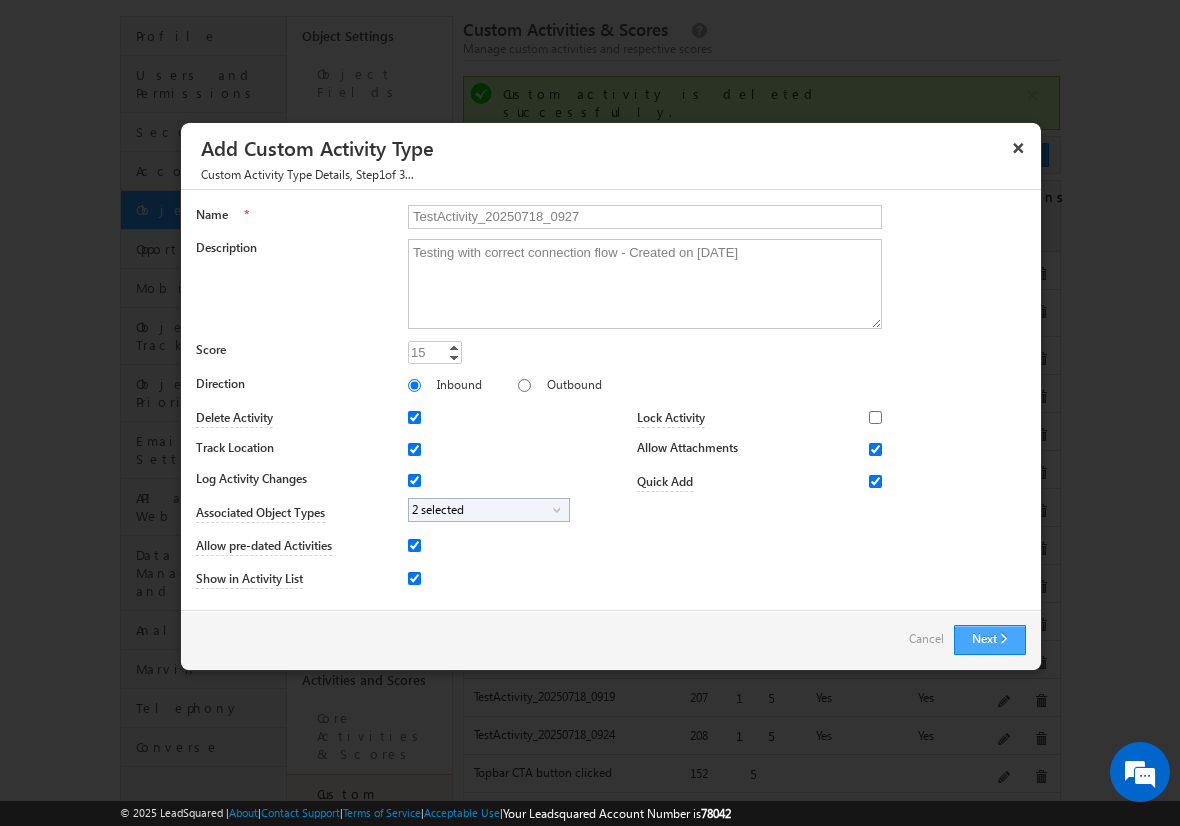 click on "Next" at bounding box center (990, 640) 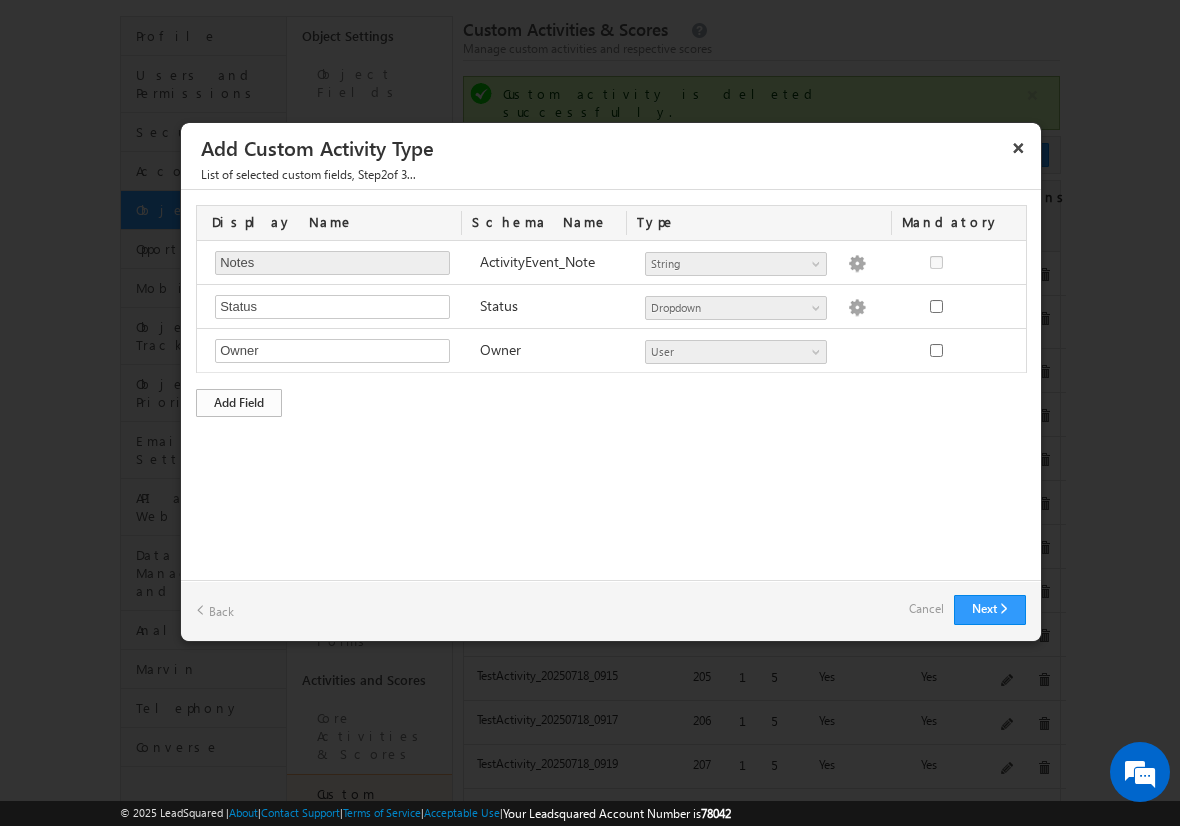 click on "Add Field" at bounding box center (239, 403) 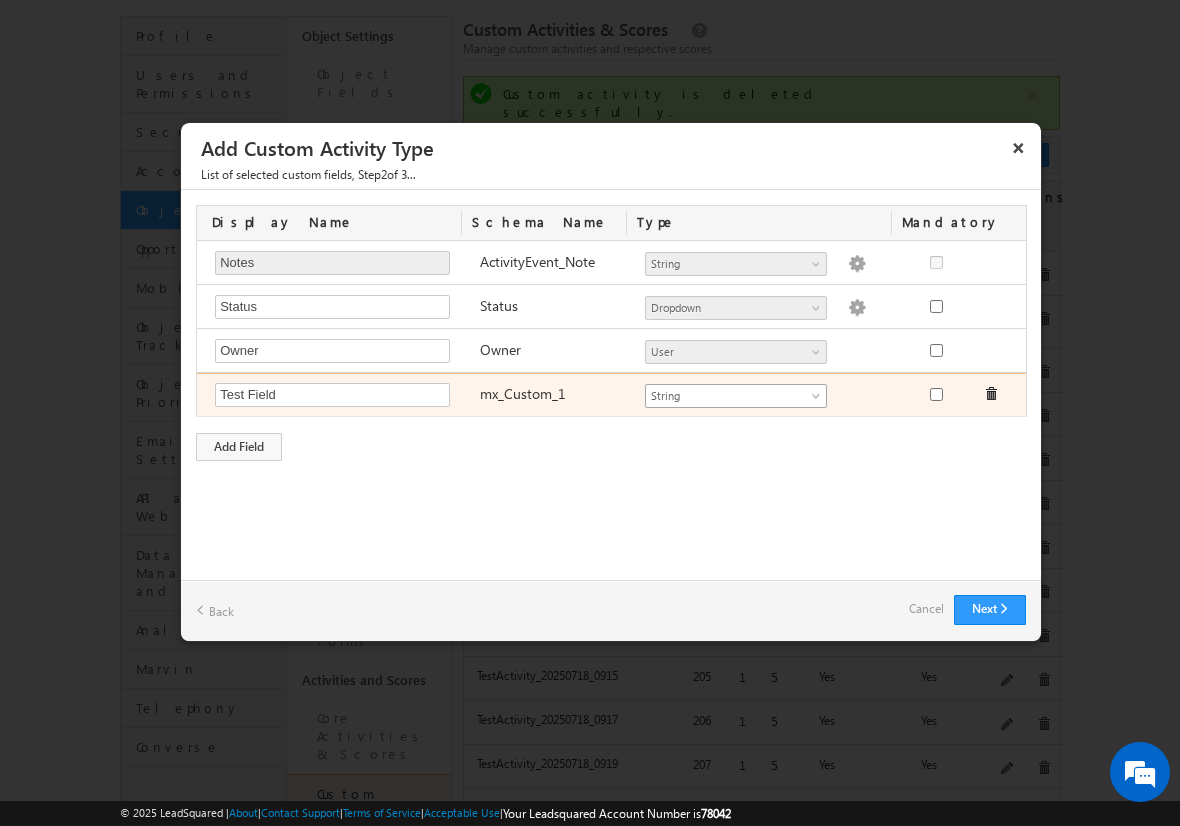 type on "Test Field" 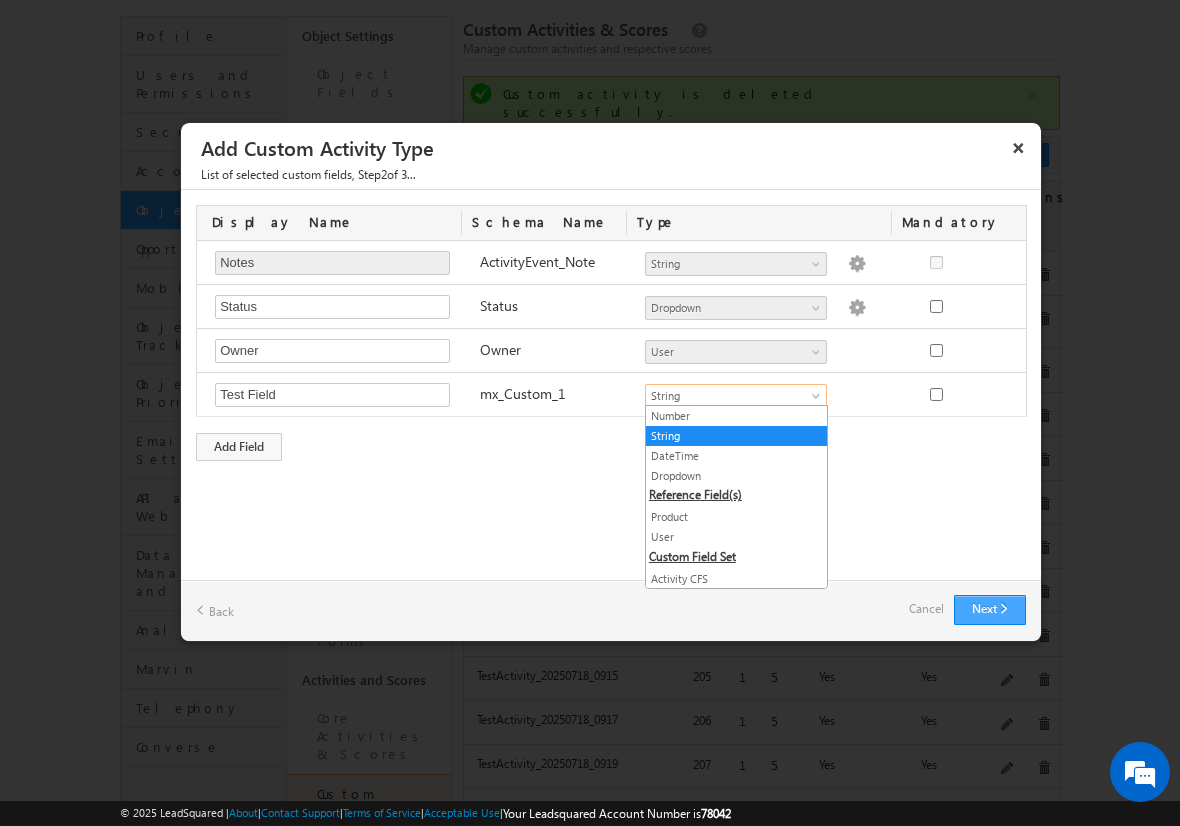 click on "Next" at bounding box center [990, 610] 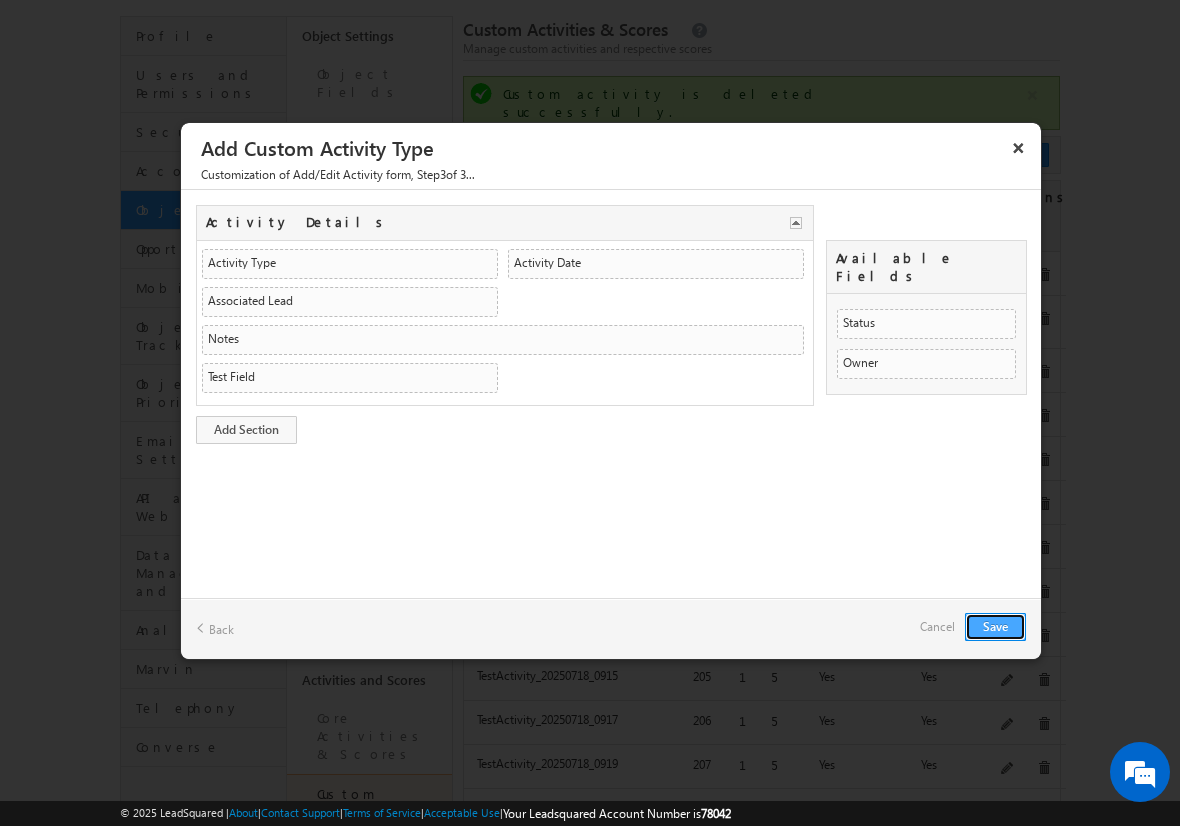 type 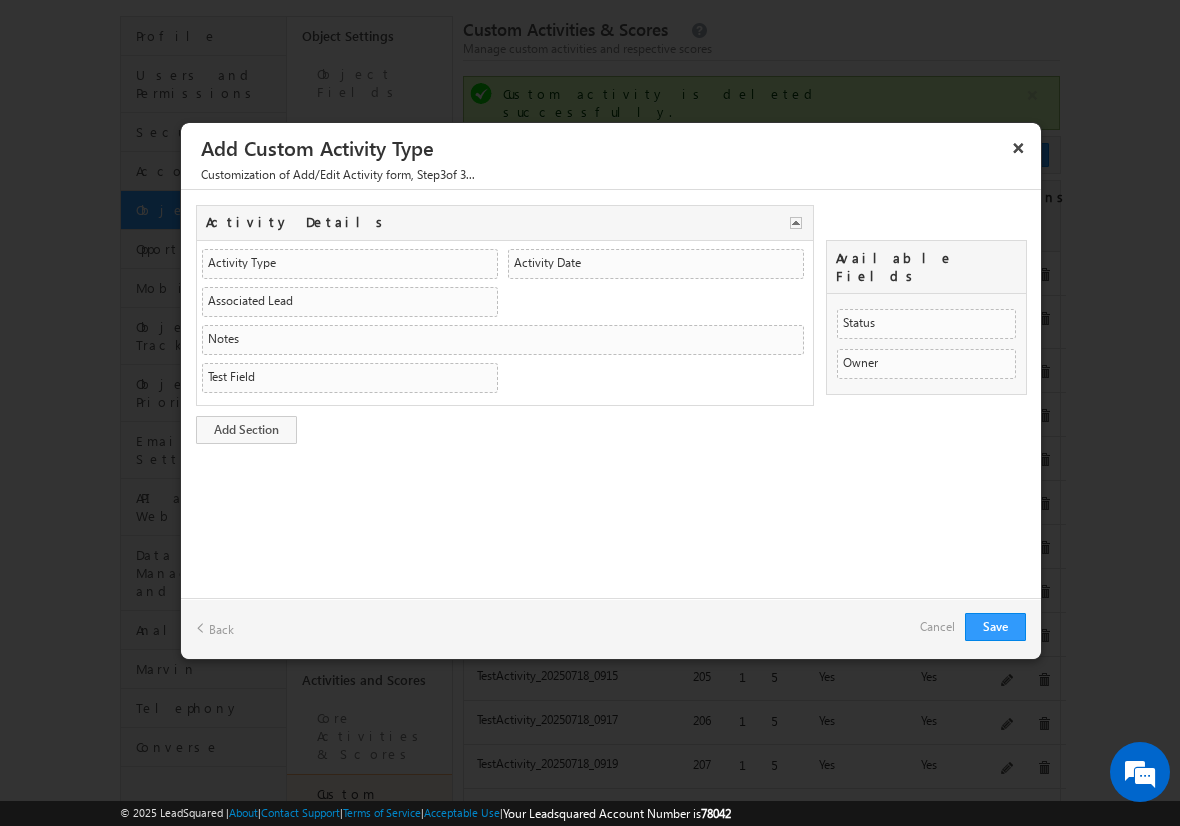 click on "Cancel" at bounding box center [937, 627] 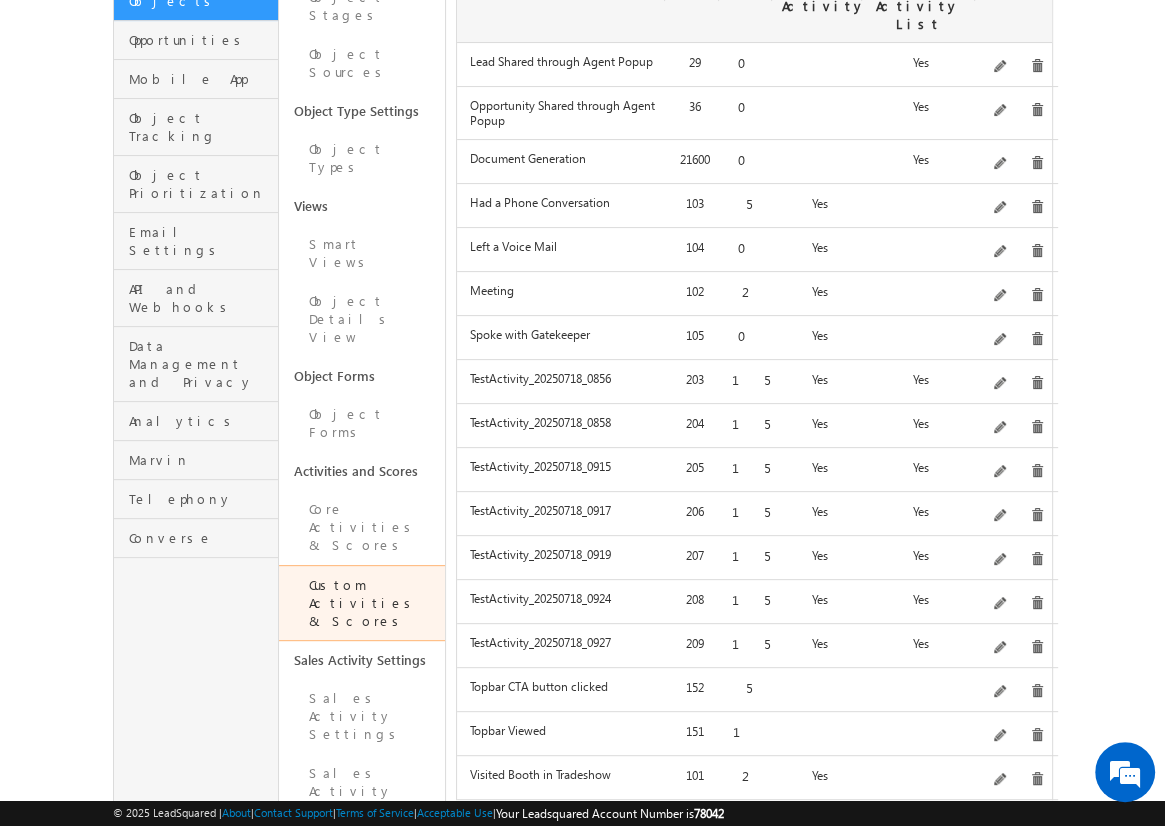 scroll, scrollTop: 350, scrollLeft: 0, axis: vertical 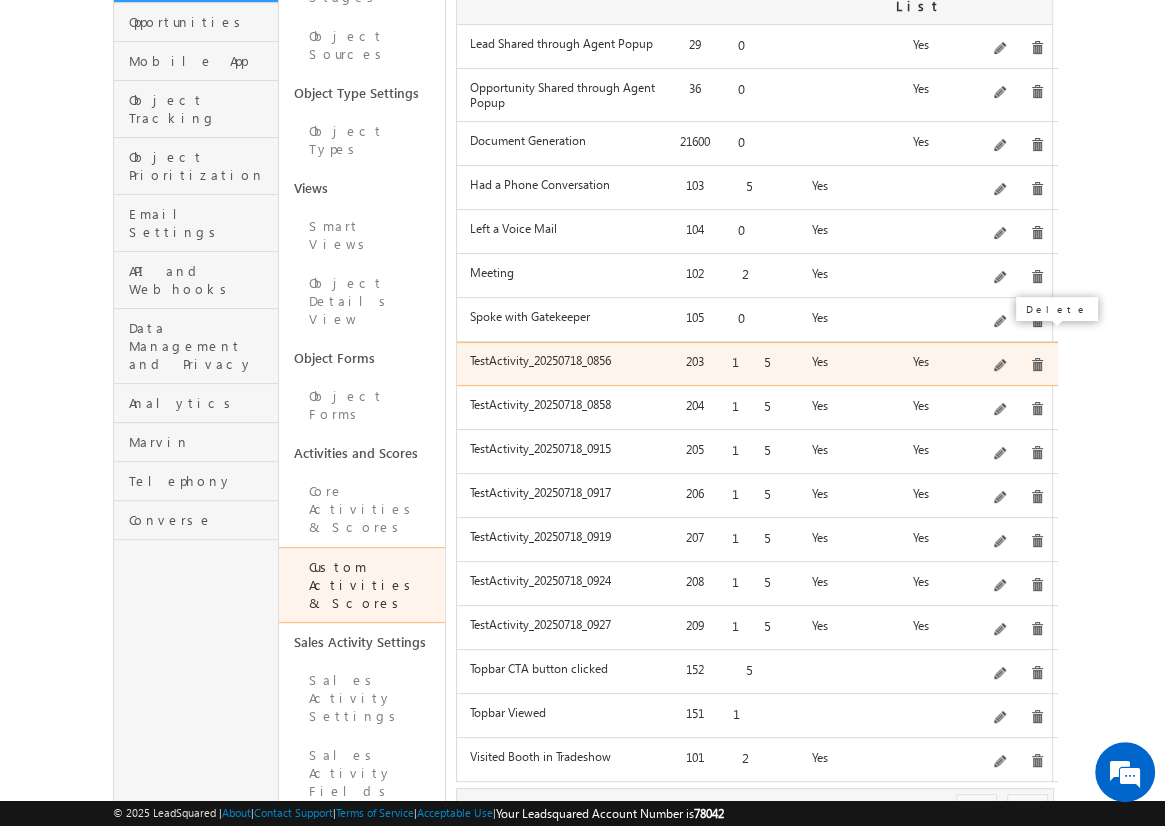 click at bounding box center (1037, 365) 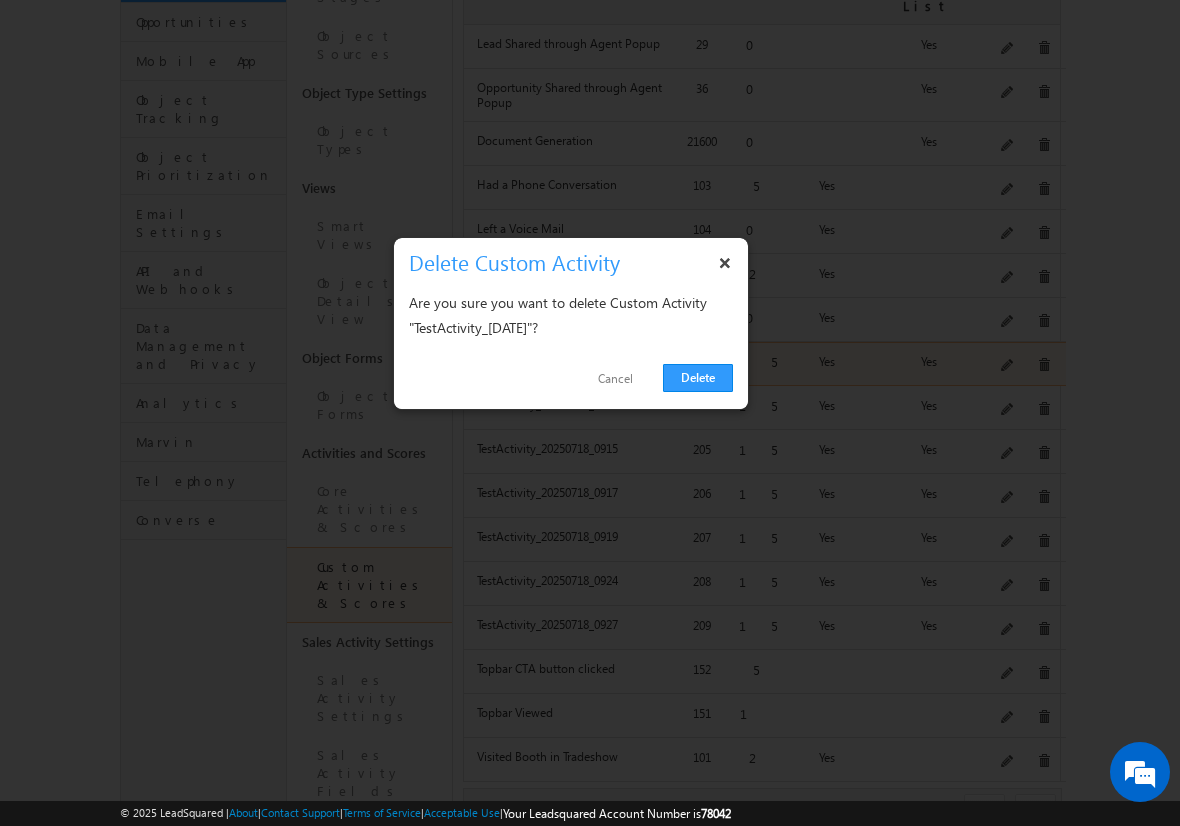 click on "Delete" at bounding box center (698, 378) 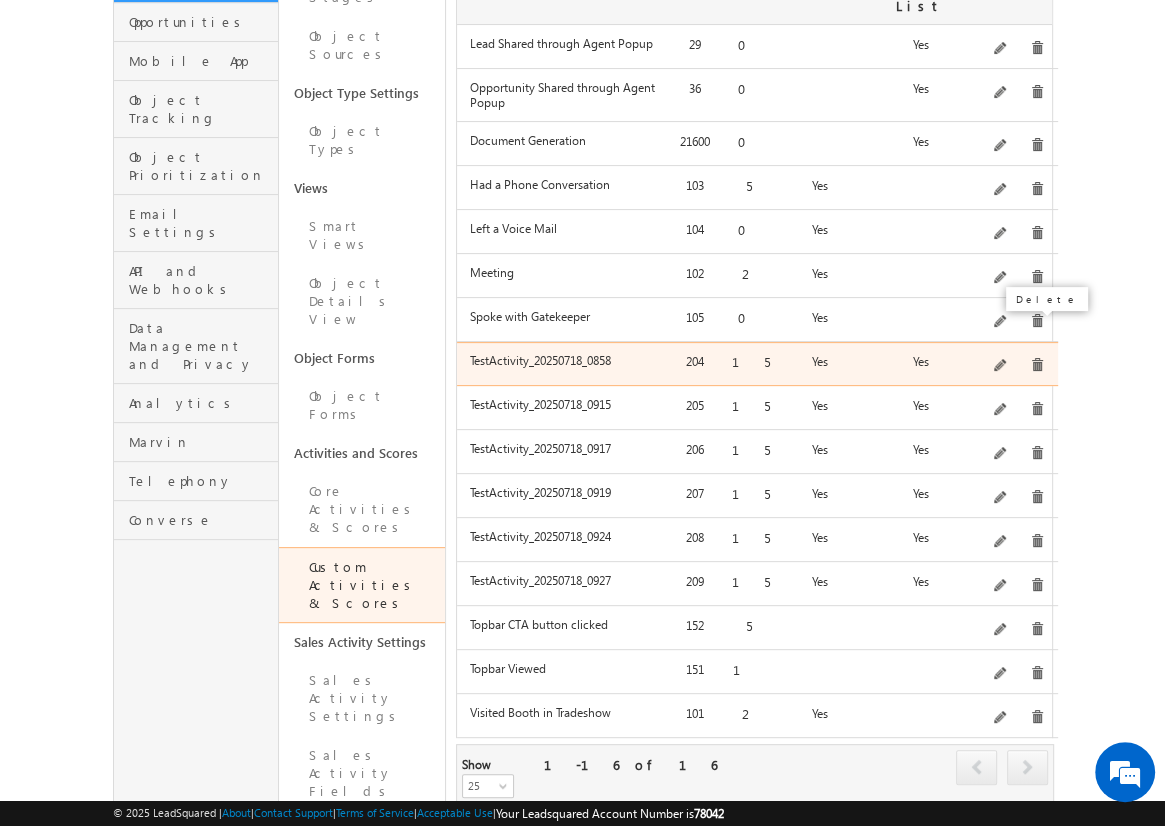 click at bounding box center (1037, 365) 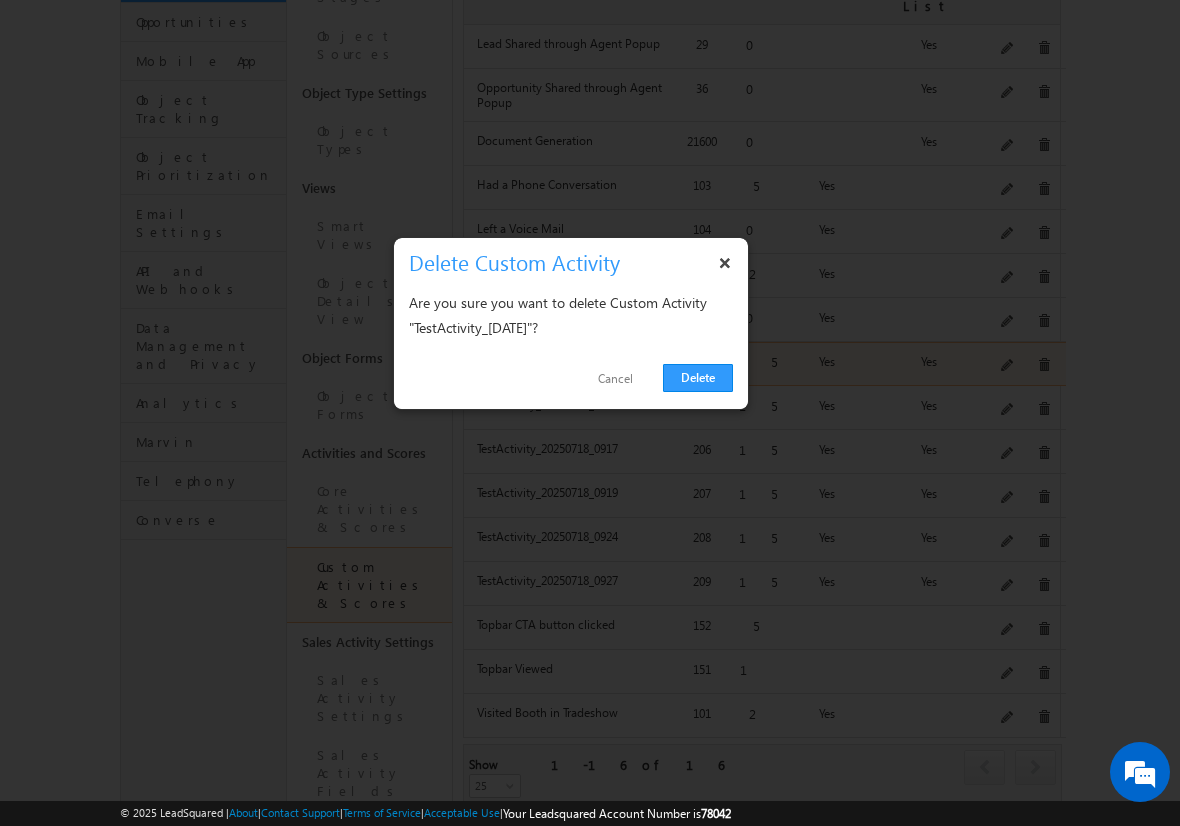click on "Delete" at bounding box center (698, 378) 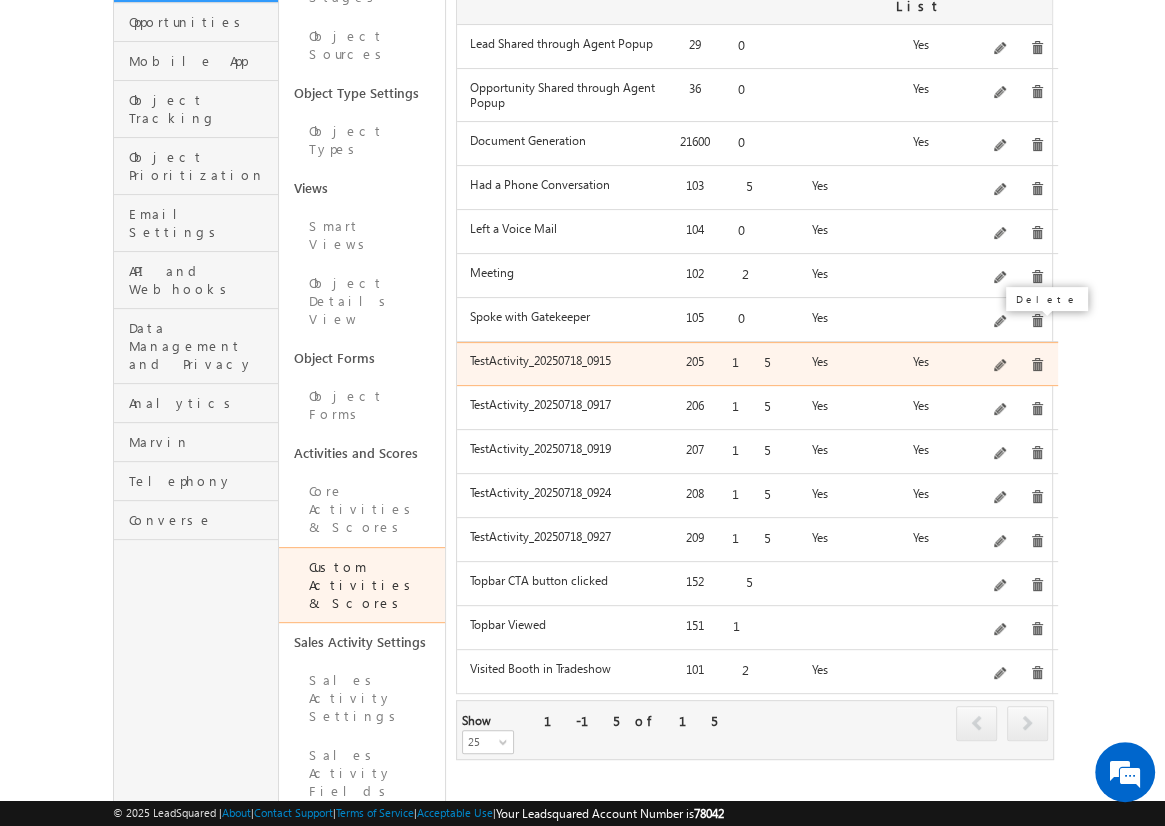 click at bounding box center (1037, 365) 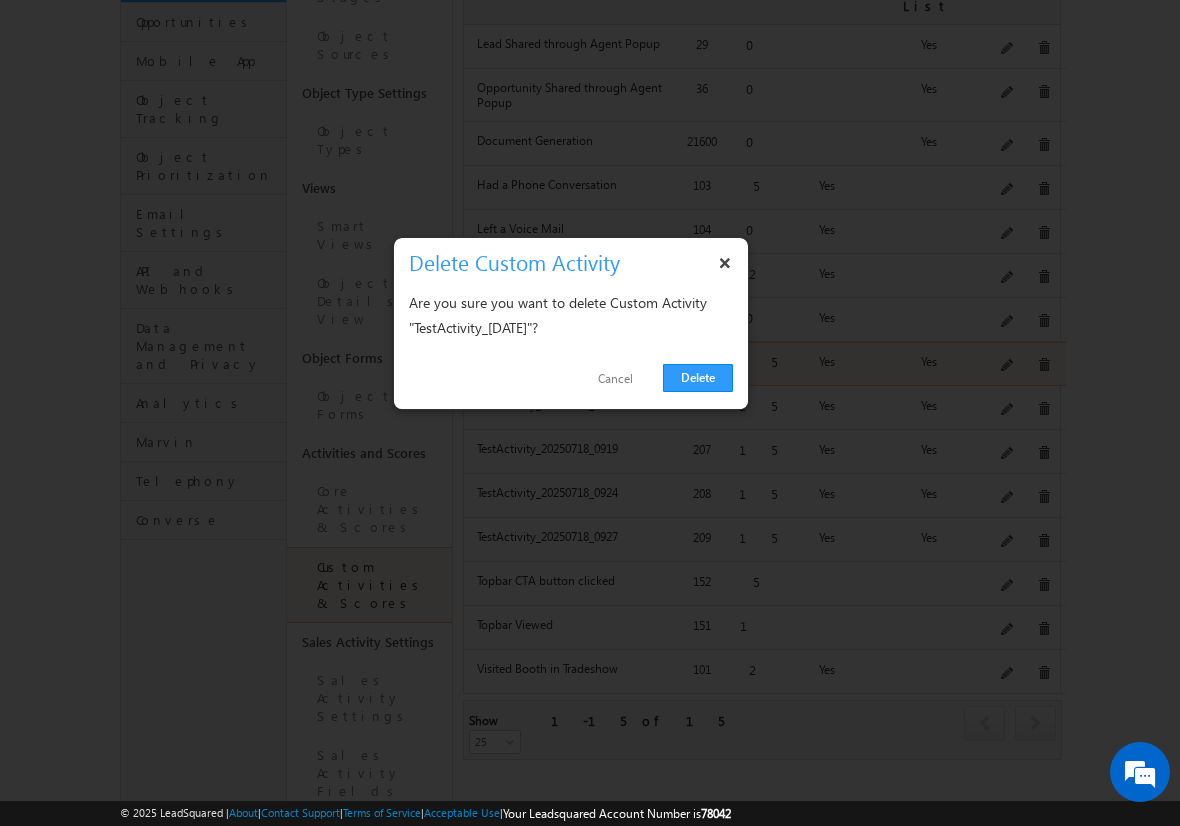 click on "Delete" at bounding box center (698, 378) 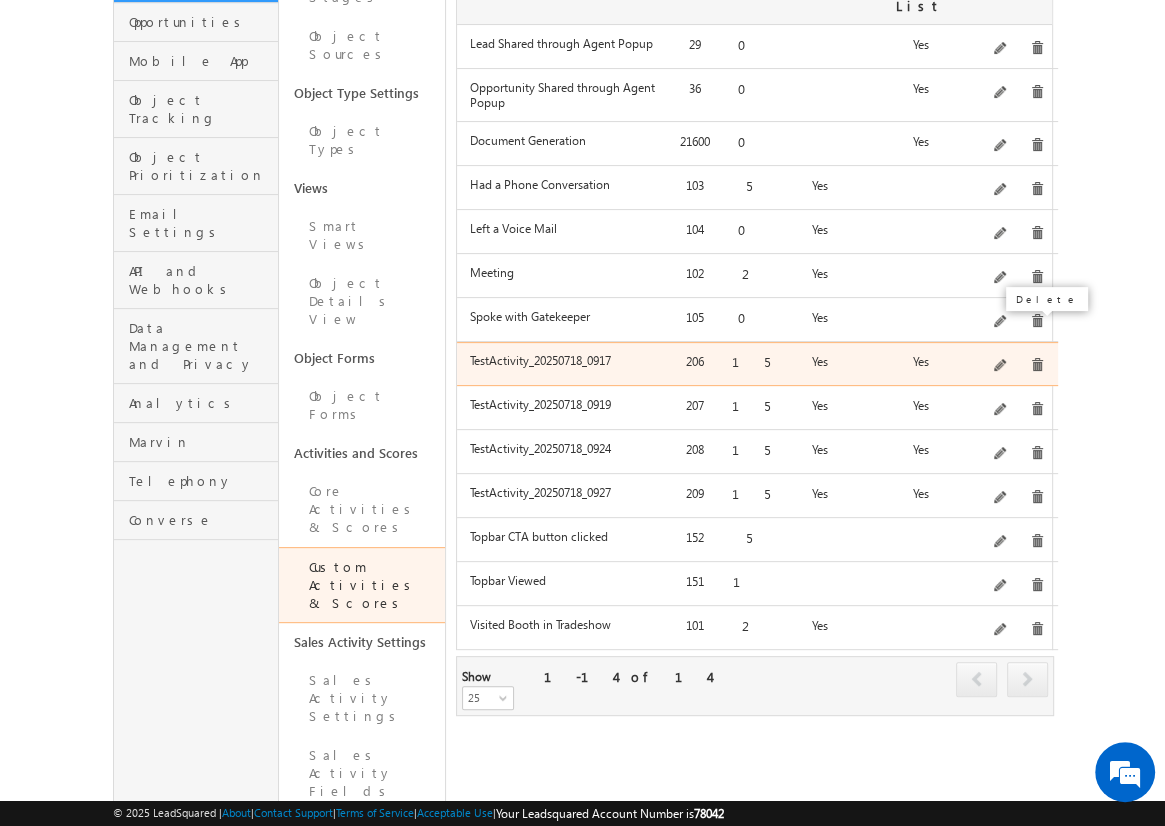 click at bounding box center [1037, 365] 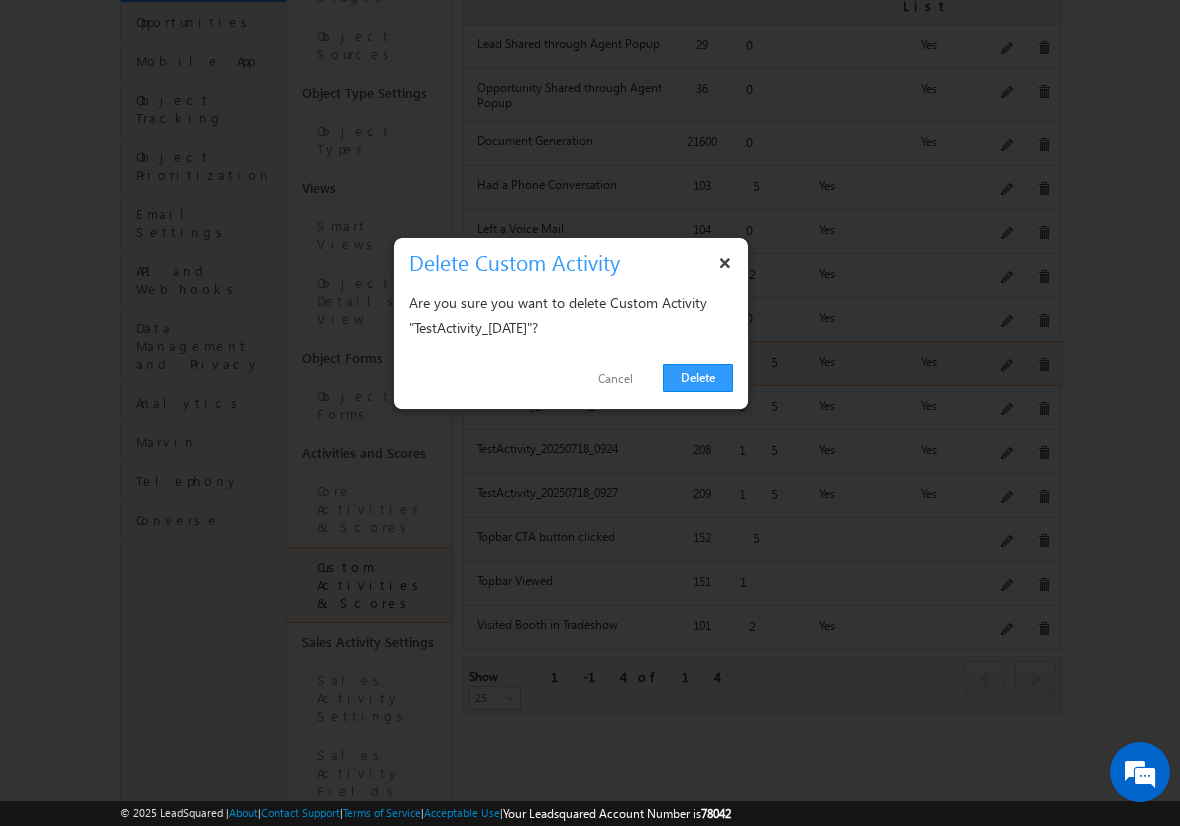 click on "Delete" at bounding box center [698, 378] 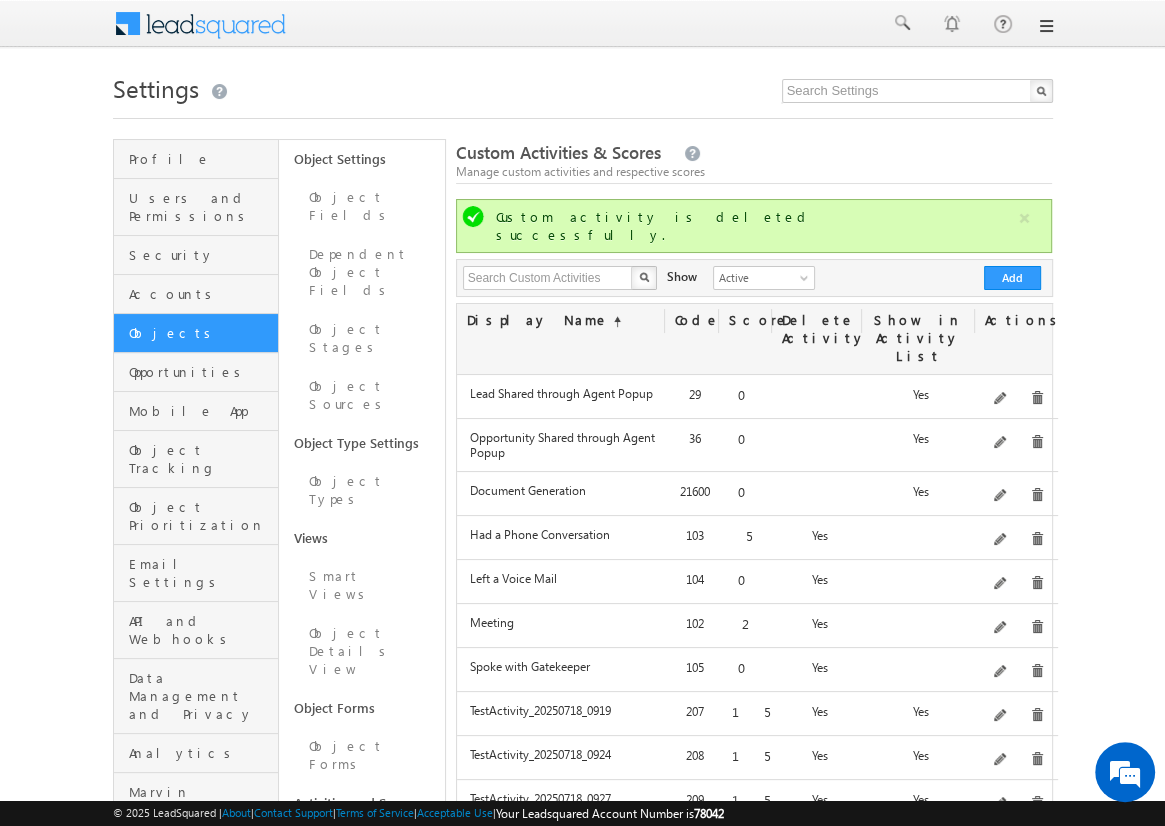 scroll, scrollTop: 0, scrollLeft: 0, axis: both 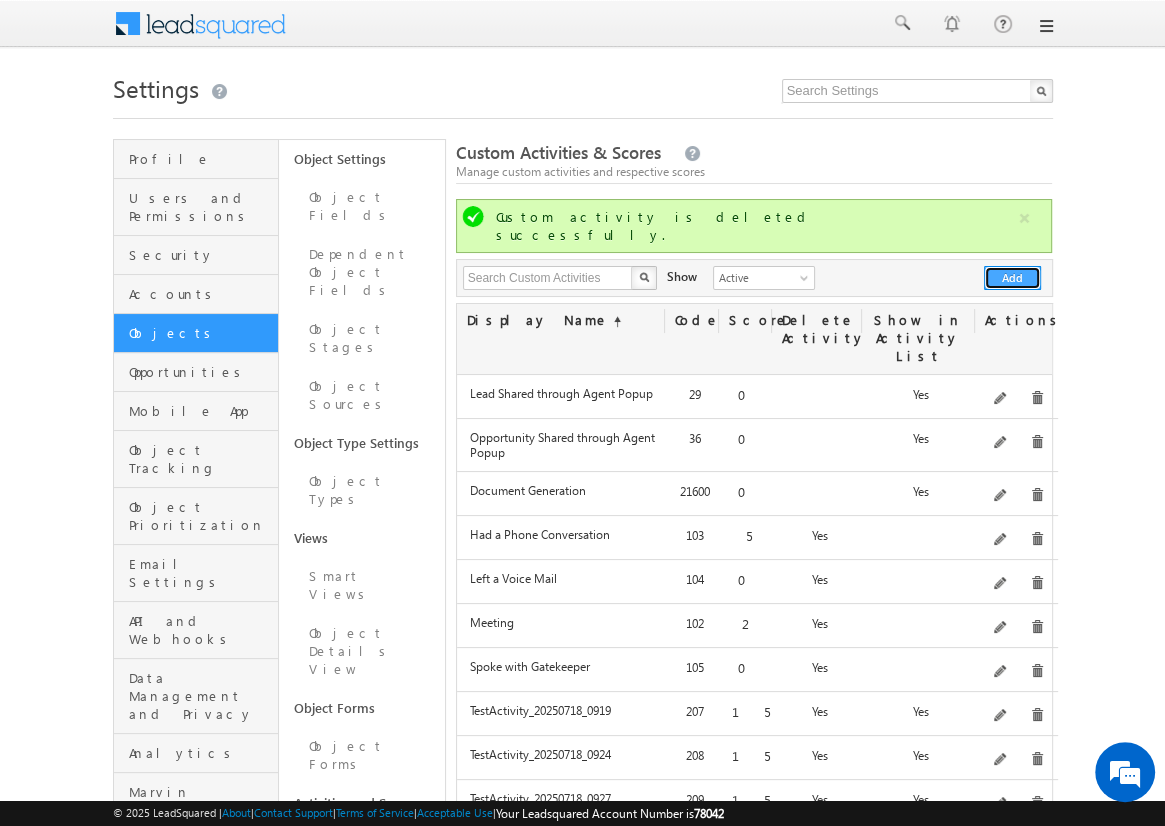 click on "Add" at bounding box center [1012, 278] 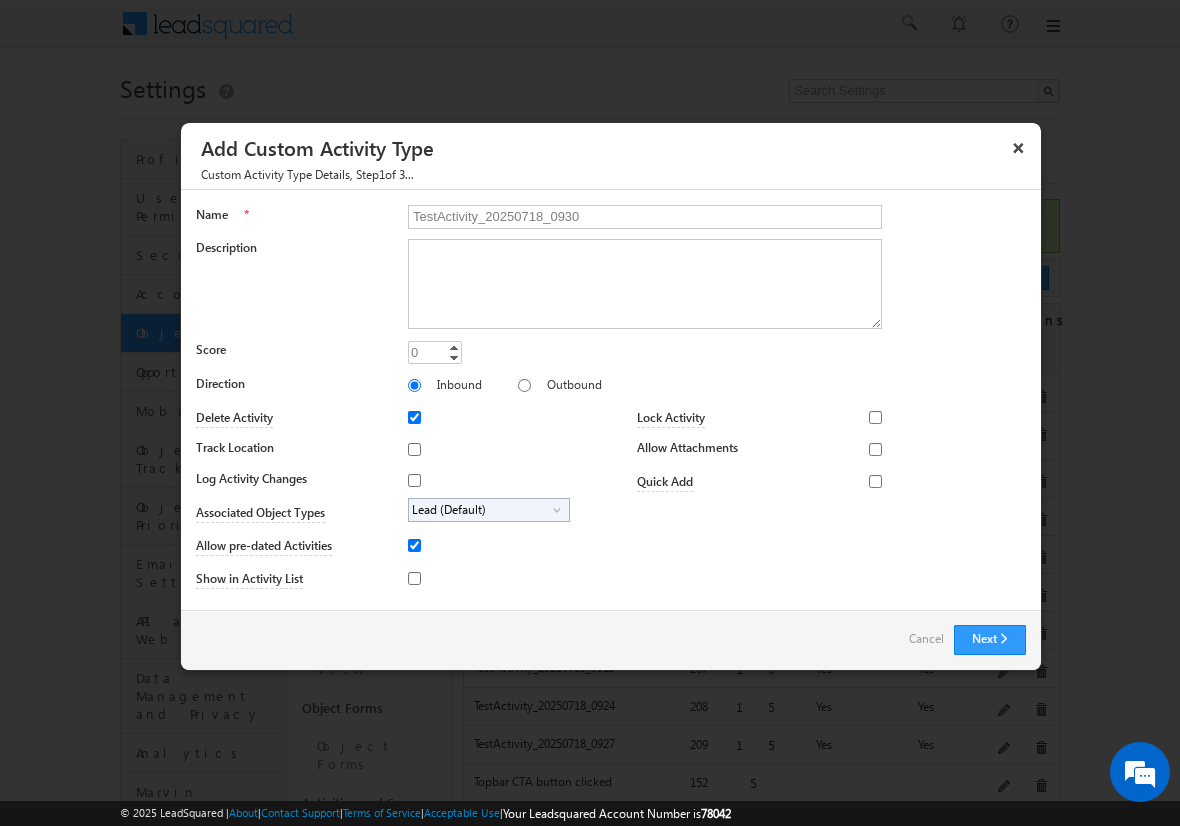 type on "TestActivity_20250718_0930" 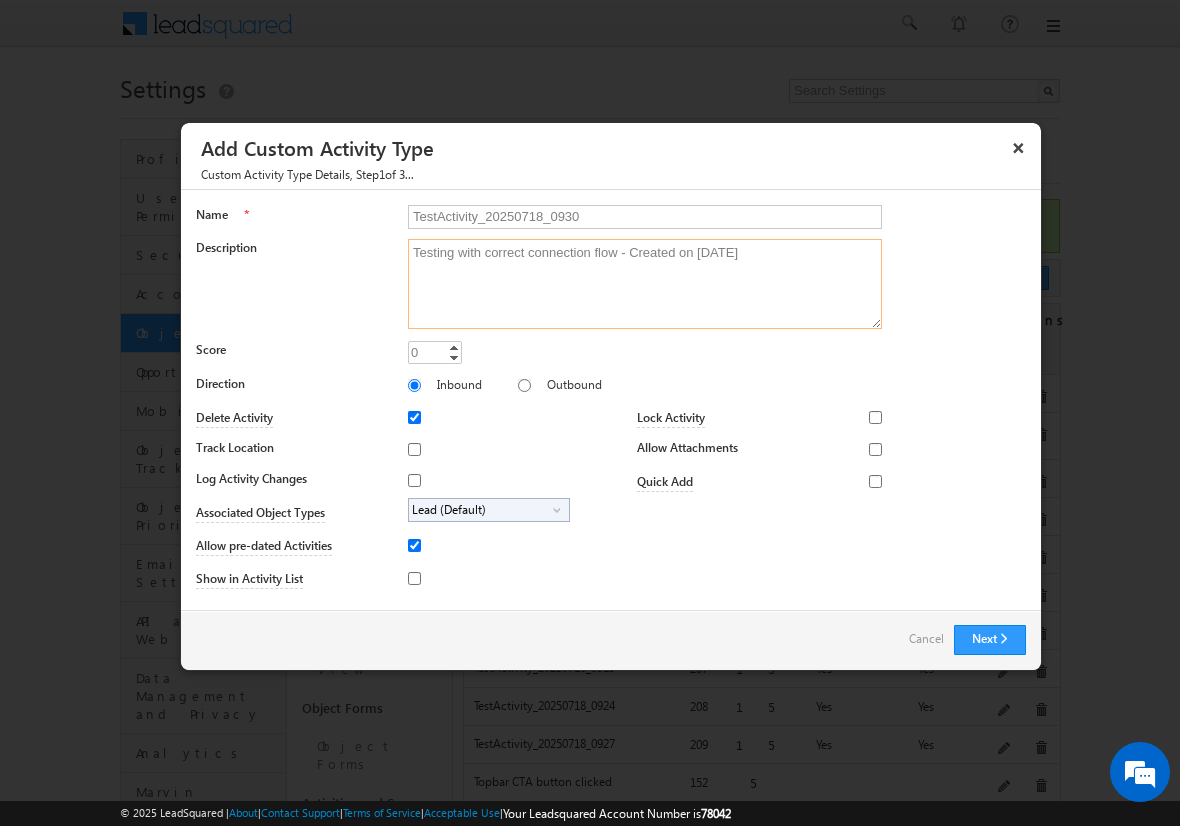type on "Testing with correct connection flow - Created on [DATE]" 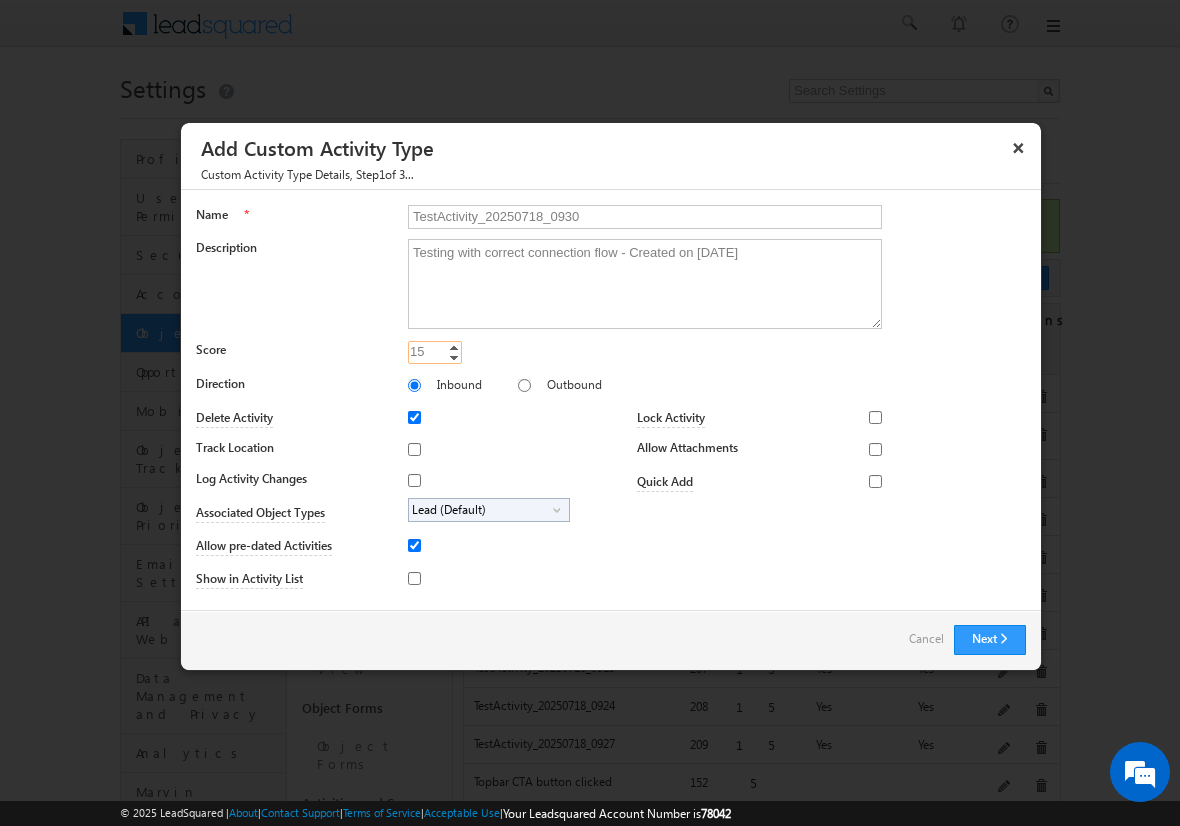 type on "15" 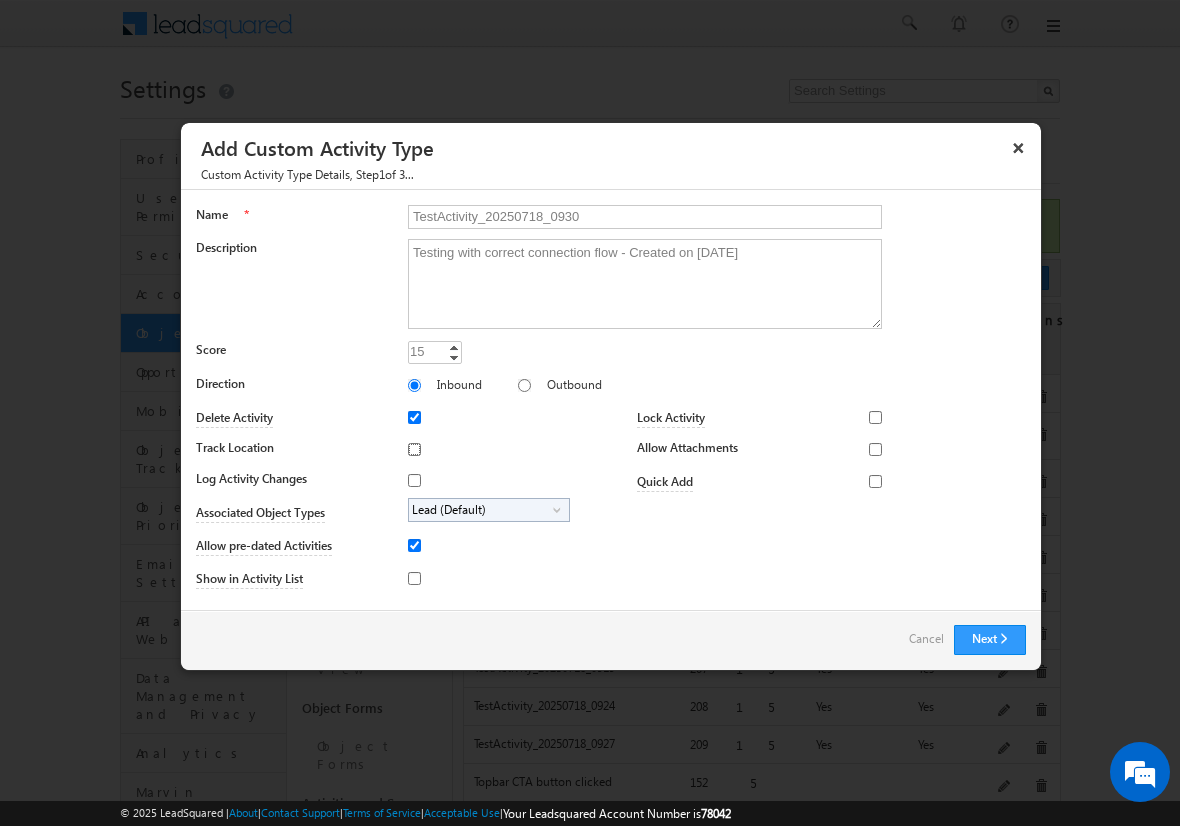 click on "Track Location" at bounding box center (414, 449) 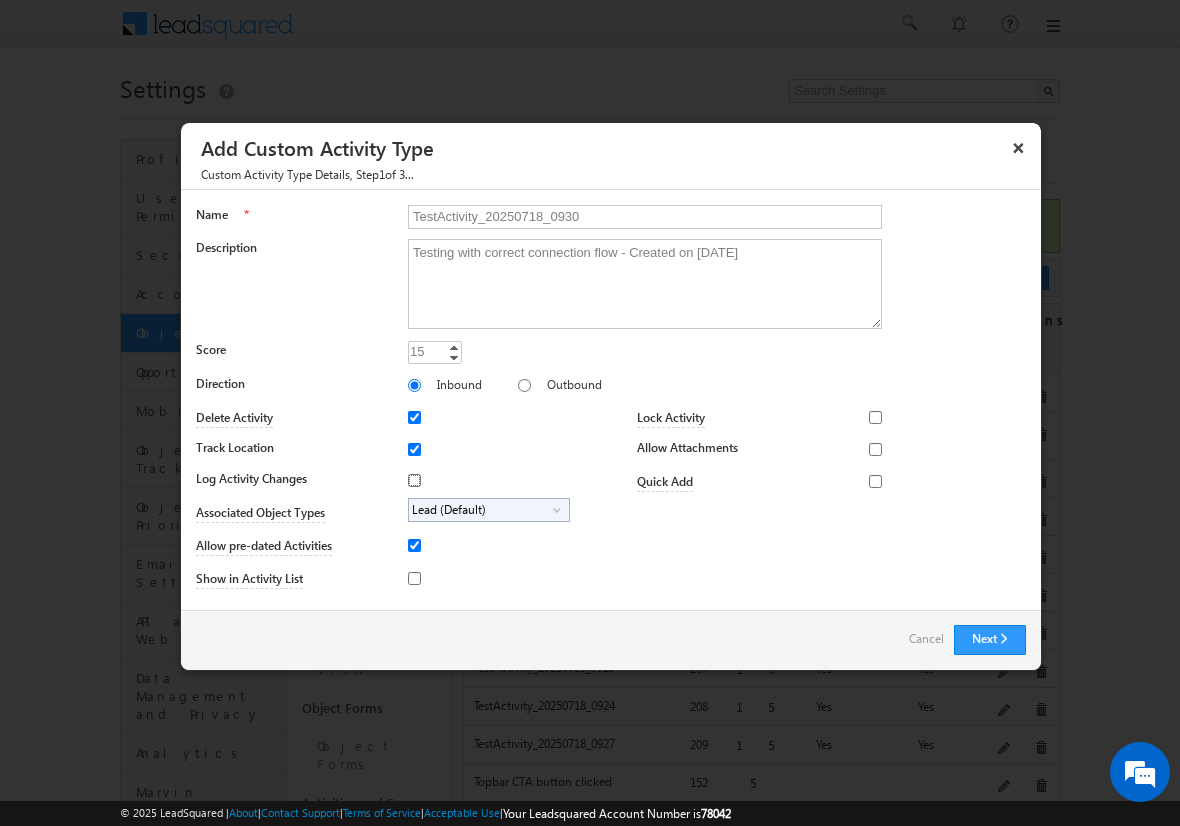 click on "Log Activity Changes" at bounding box center [414, 480] 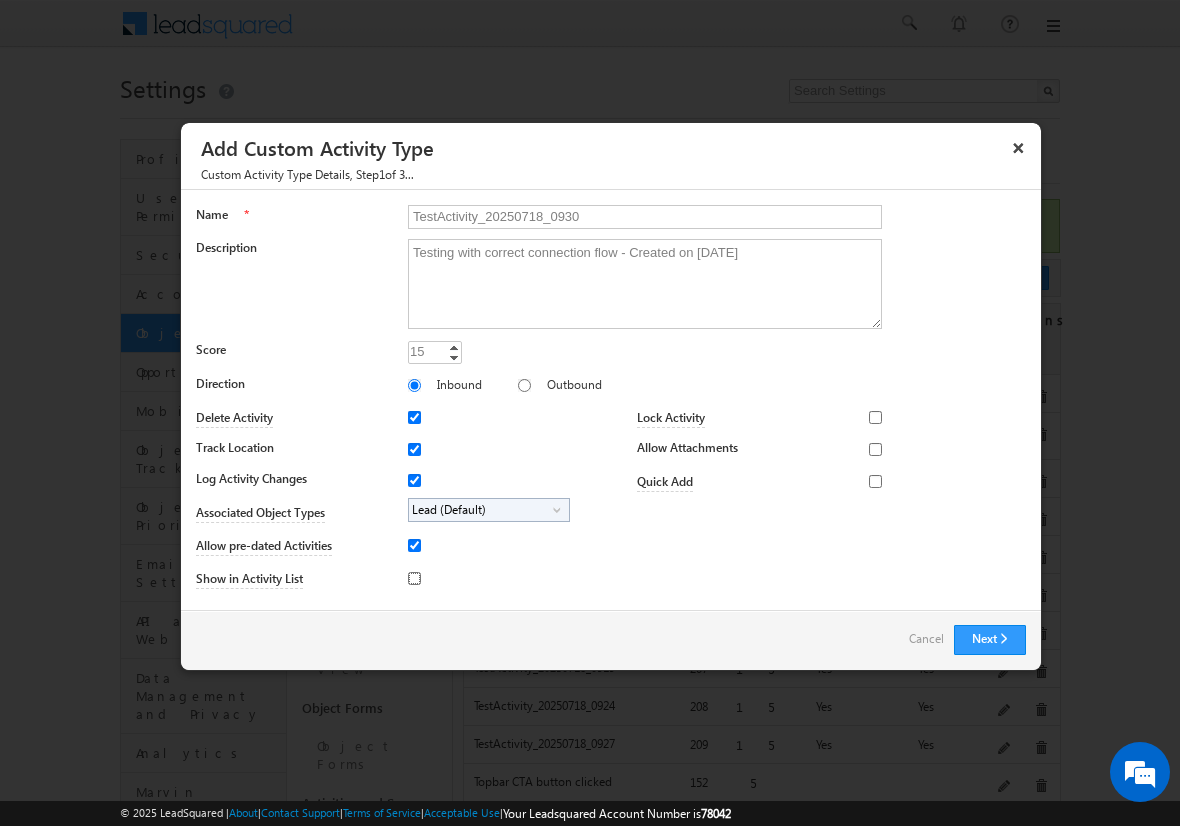 click on "Show in Activity List" at bounding box center (414, 578) 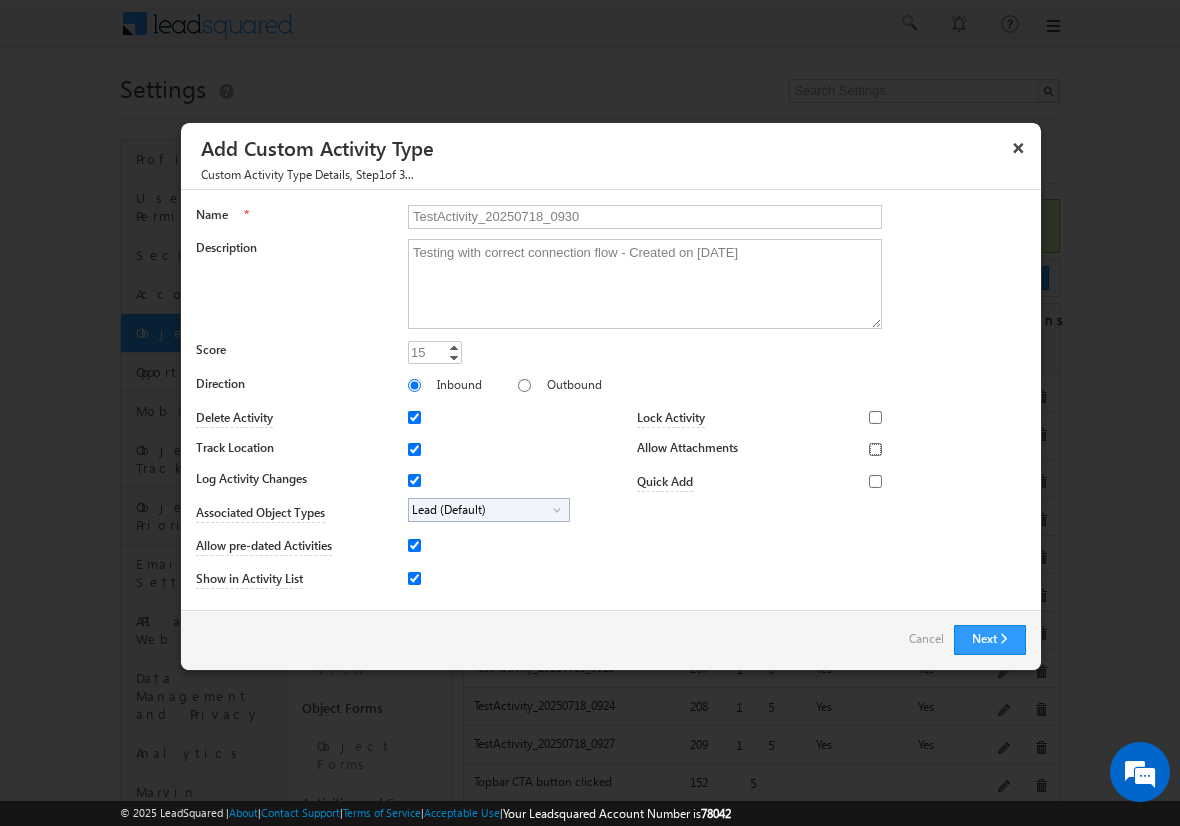 click on "Allow Attachments" at bounding box center [875, 449] 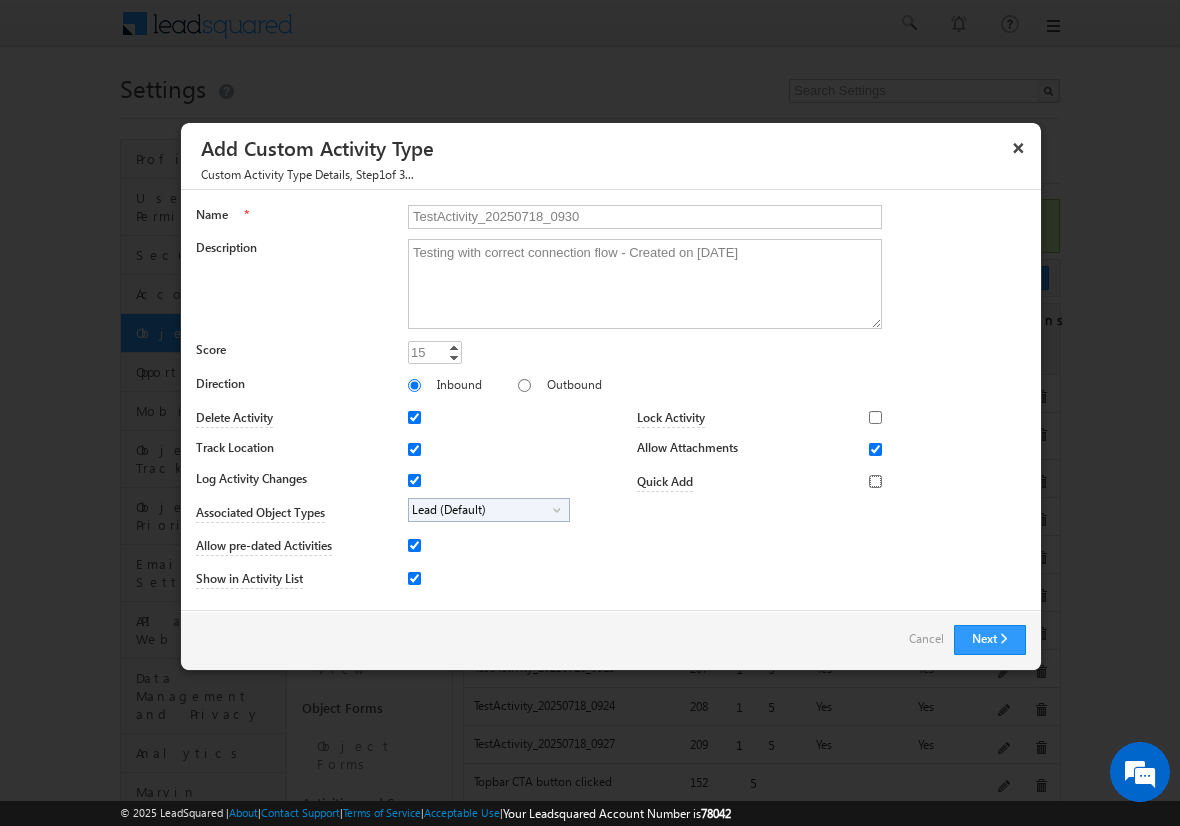click on "Quick Add" at bounding box center [875, 481] 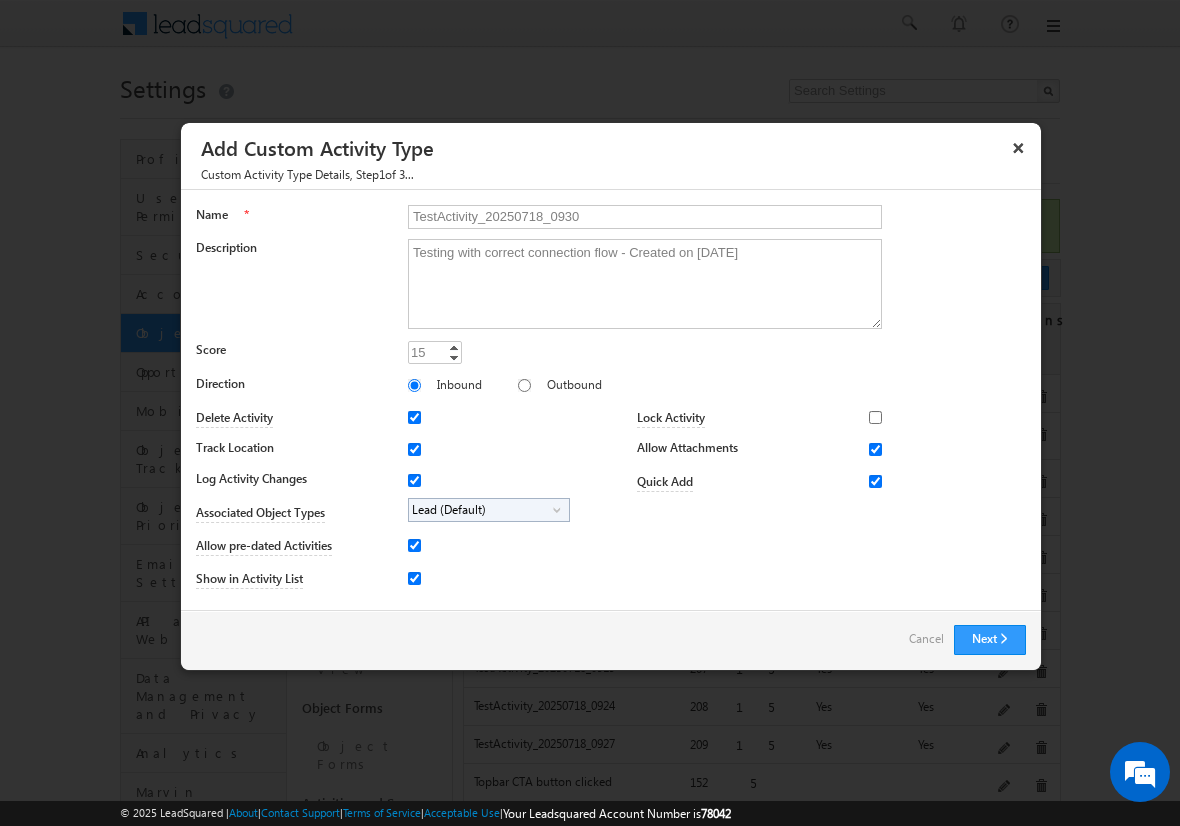 click on "Lead (Default)" at bounding box center (481, 510) 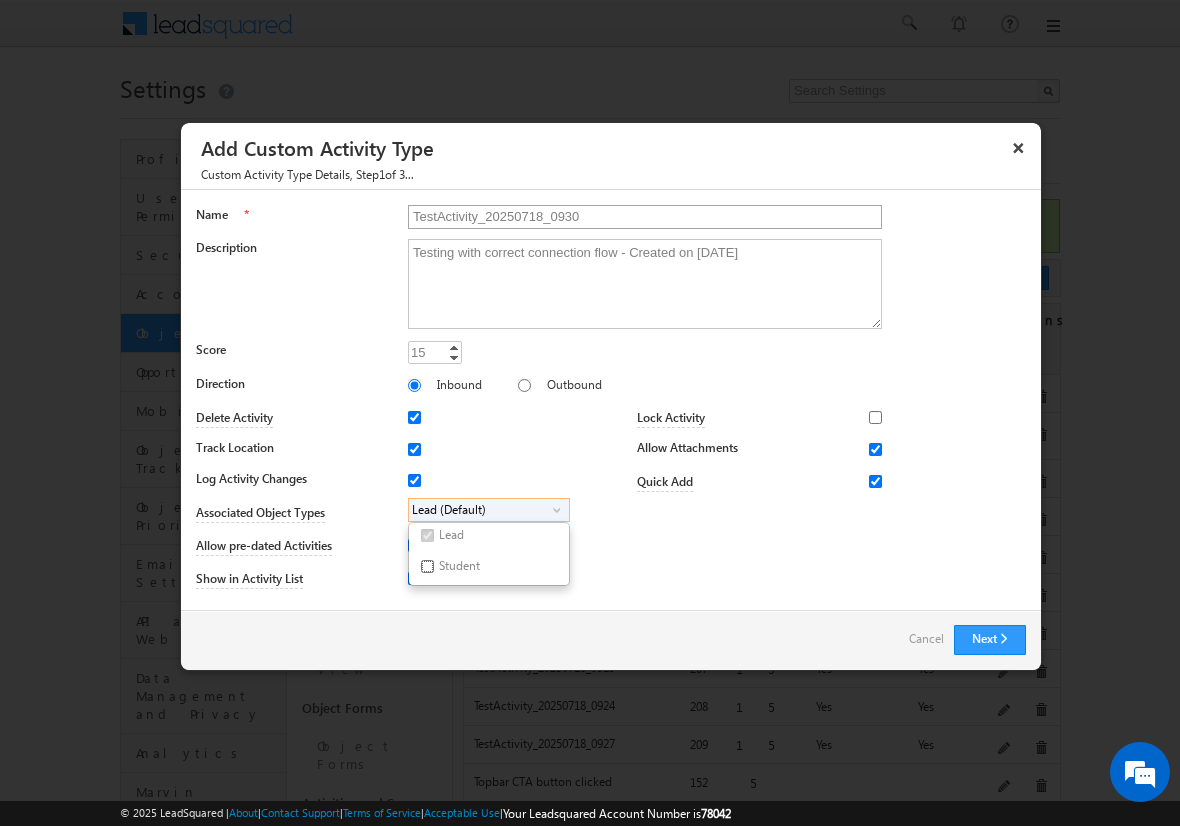 click on "Student" at bounding box center [427, 566] 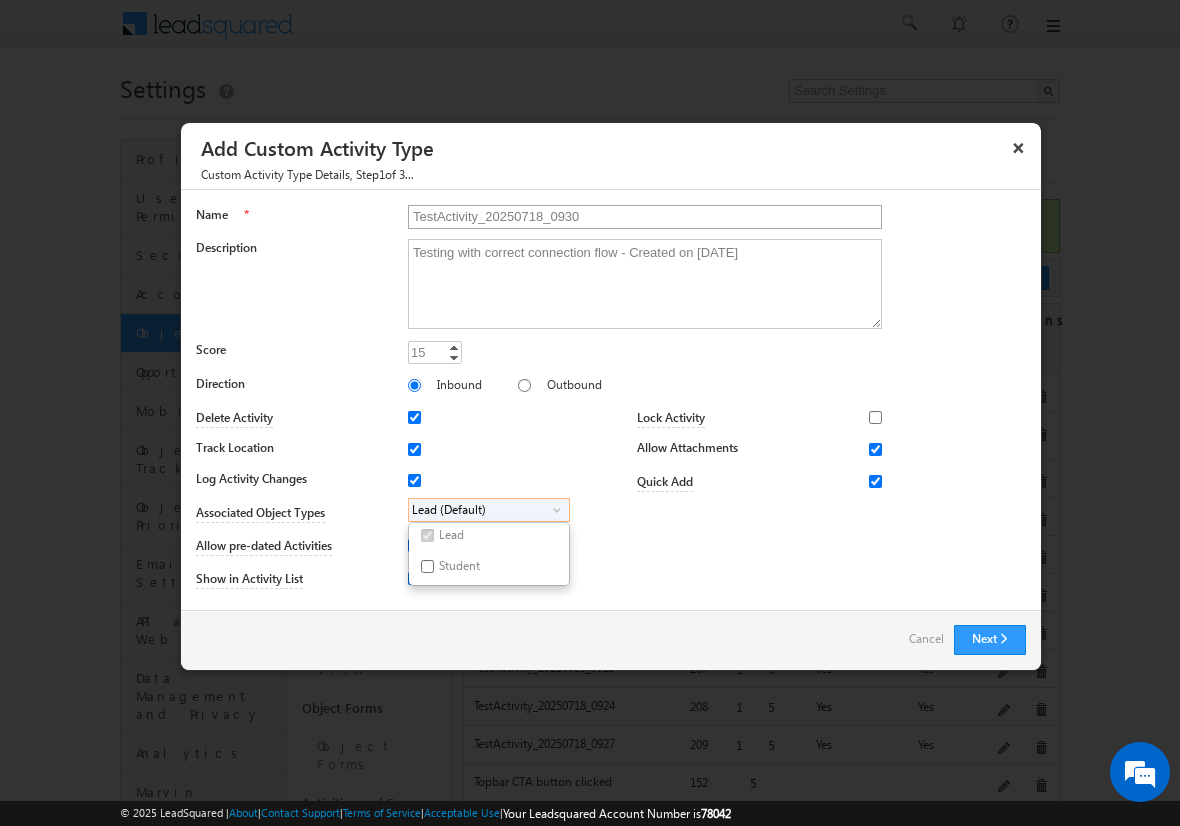 checkbox on "true" 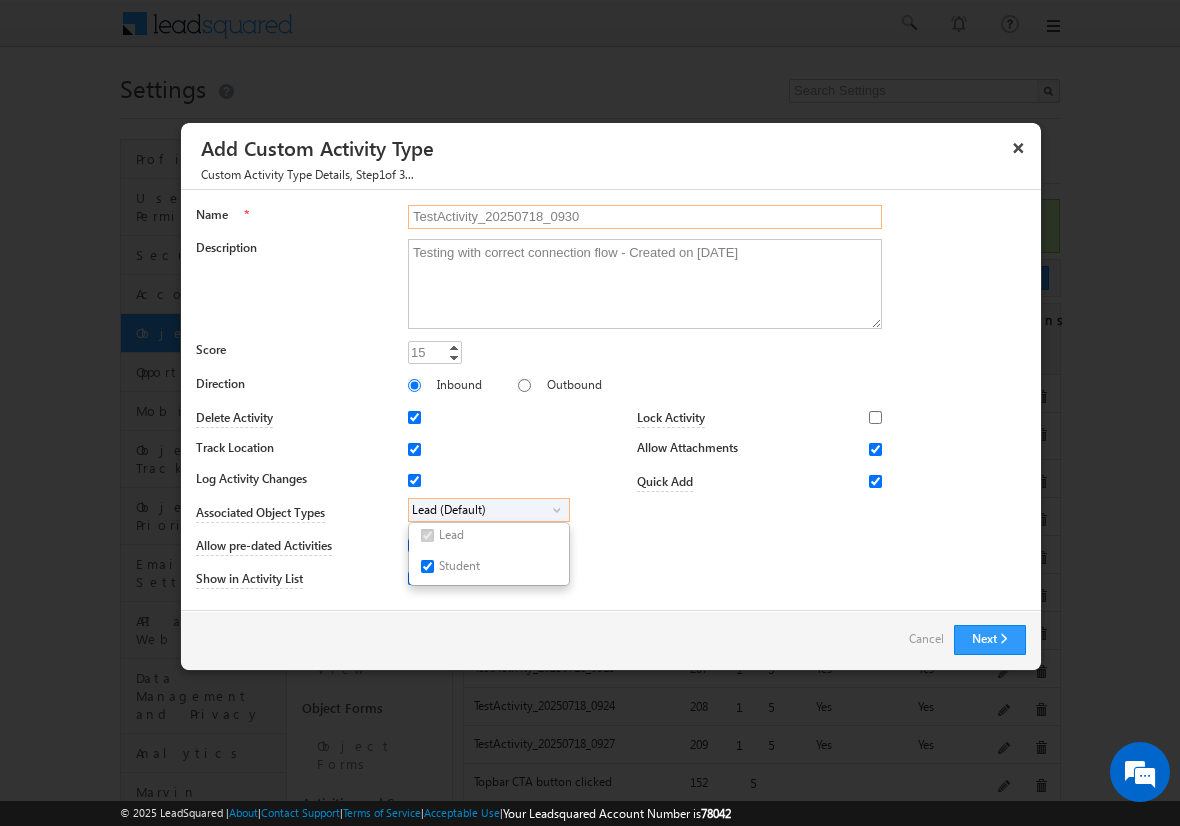 click on "TestActivity_20250718_0930" at bounding box center [645, 217] 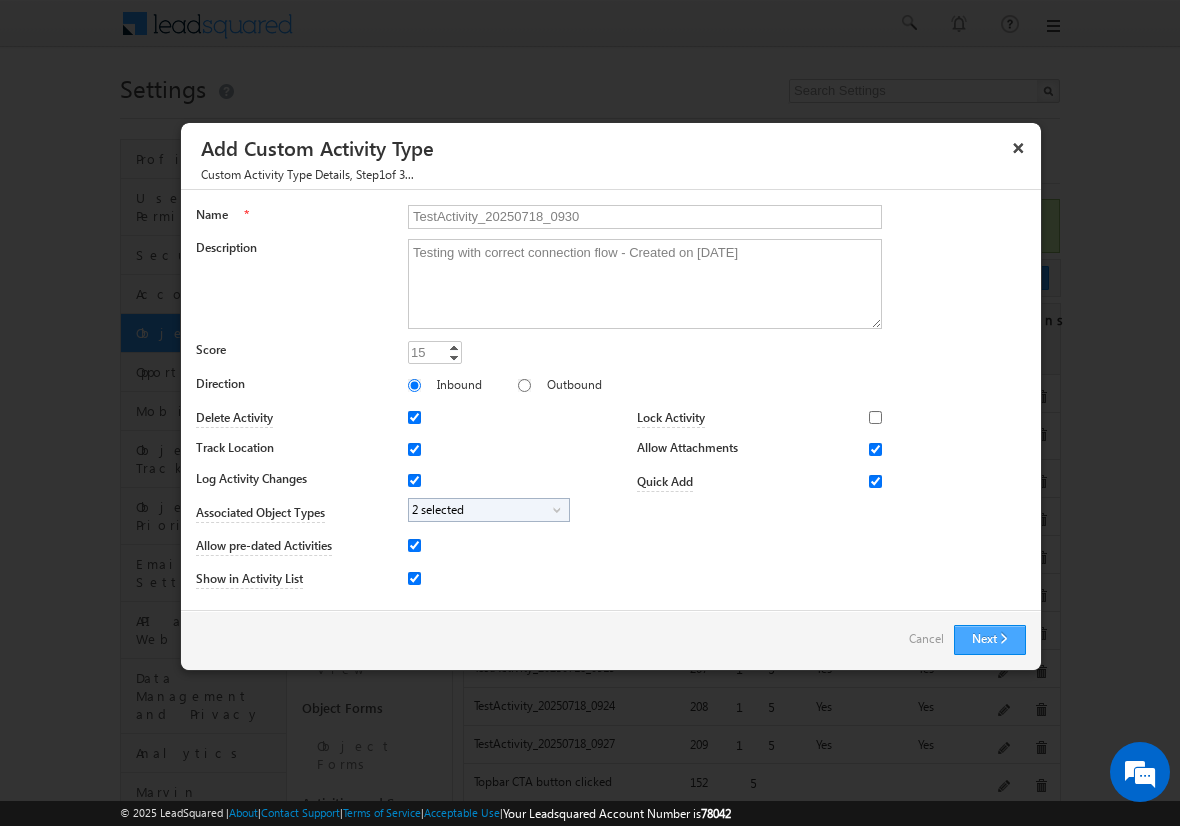 click on "Next" at bounding box center [990, 640] 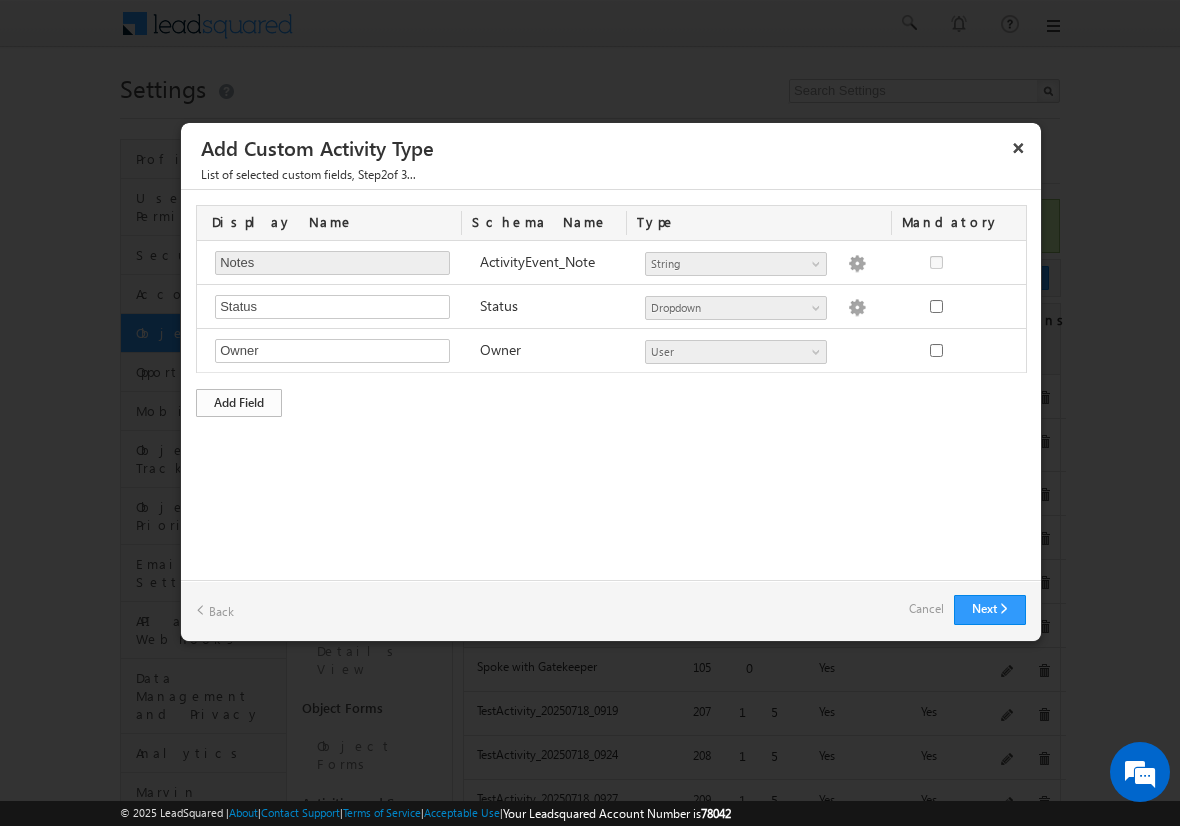 click on "Add Field" at bounding box center (239, 403) 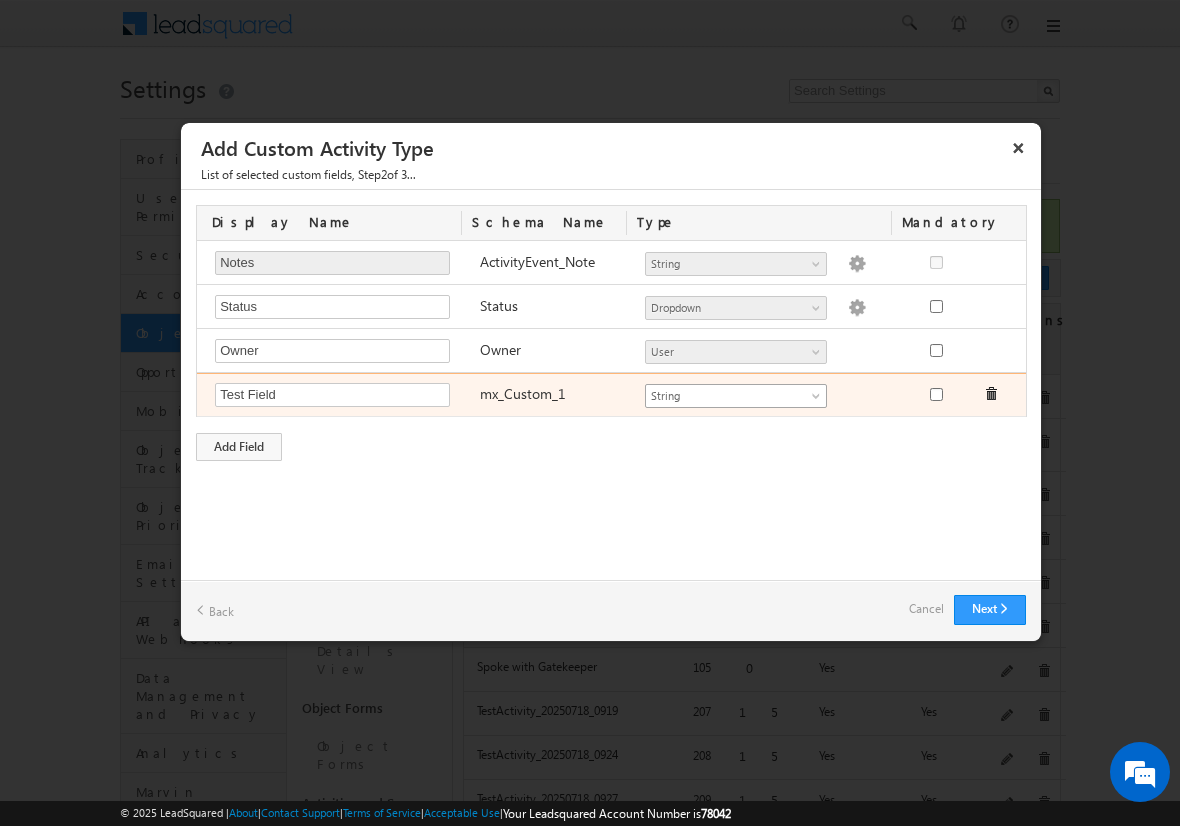 type on "Test Field" 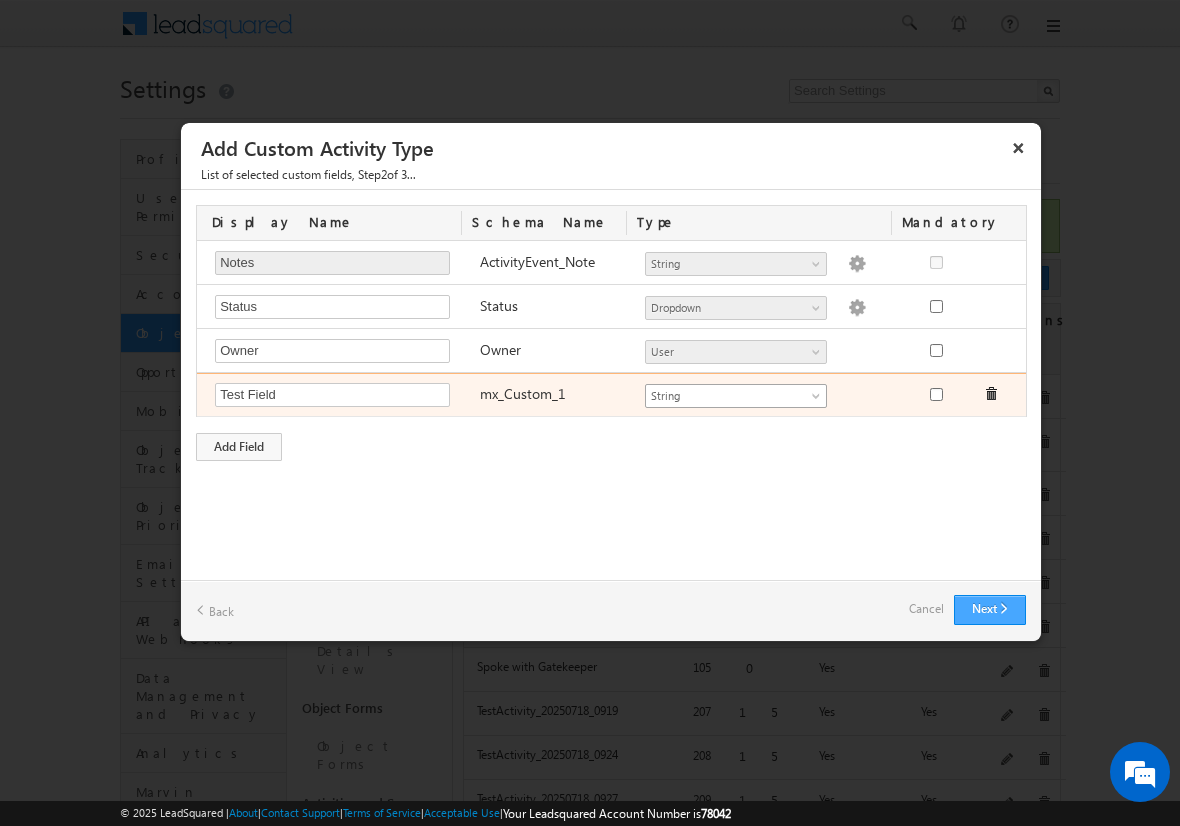 click on "Next" at bounding box center (990, 610) 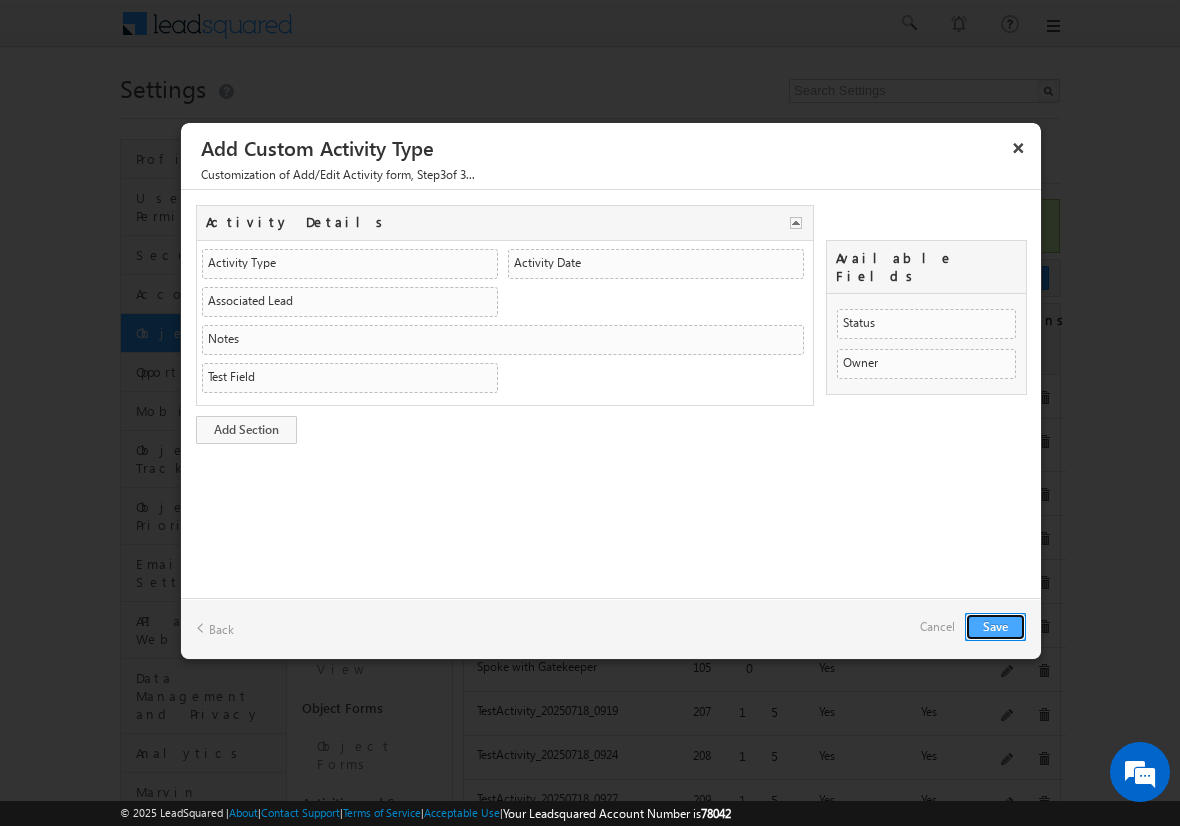 type 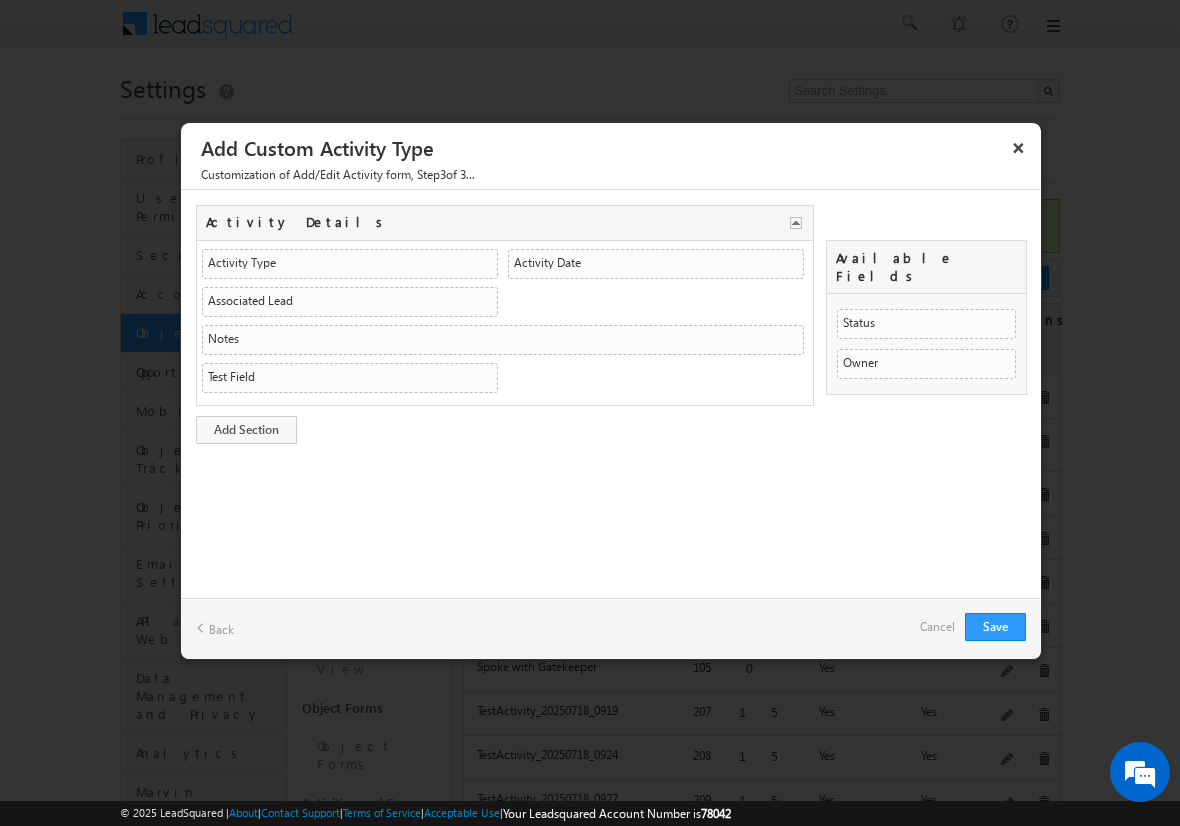 click on "Cancel" at bounding box center [937, 627] 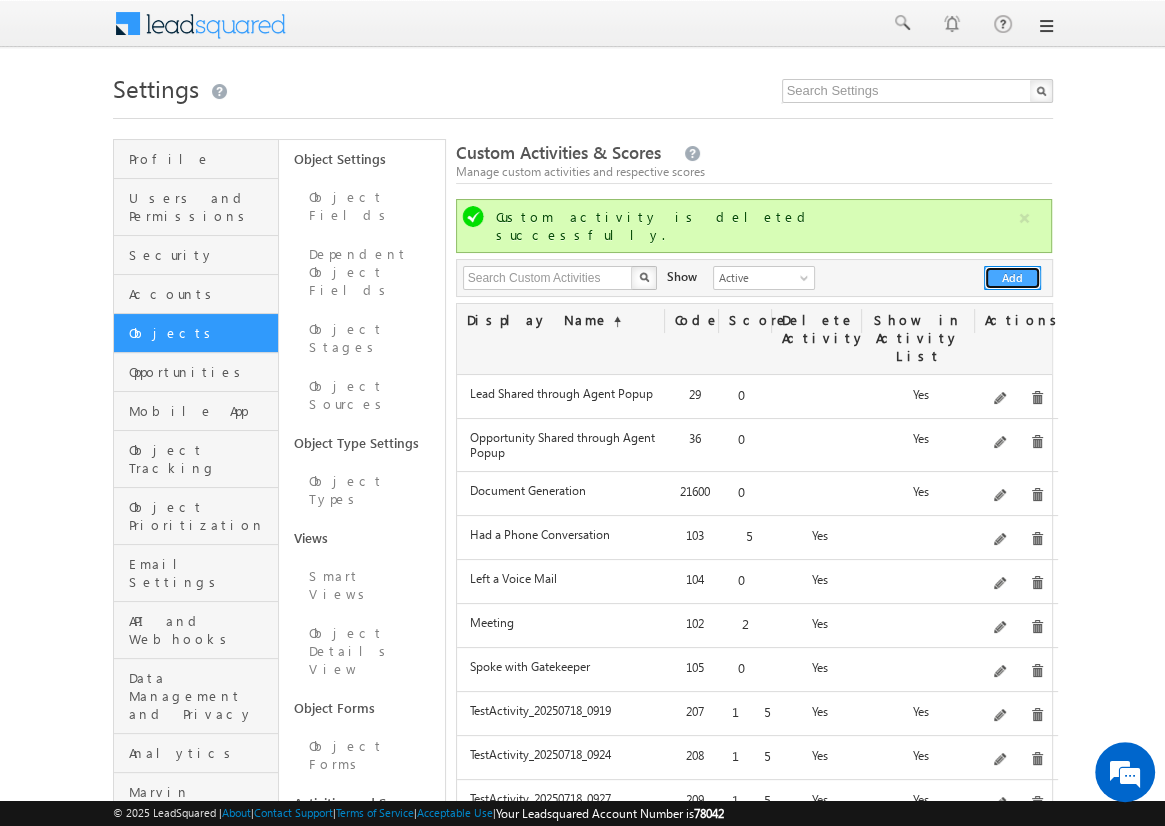click on "Add" at bounding box center [1012, 278] 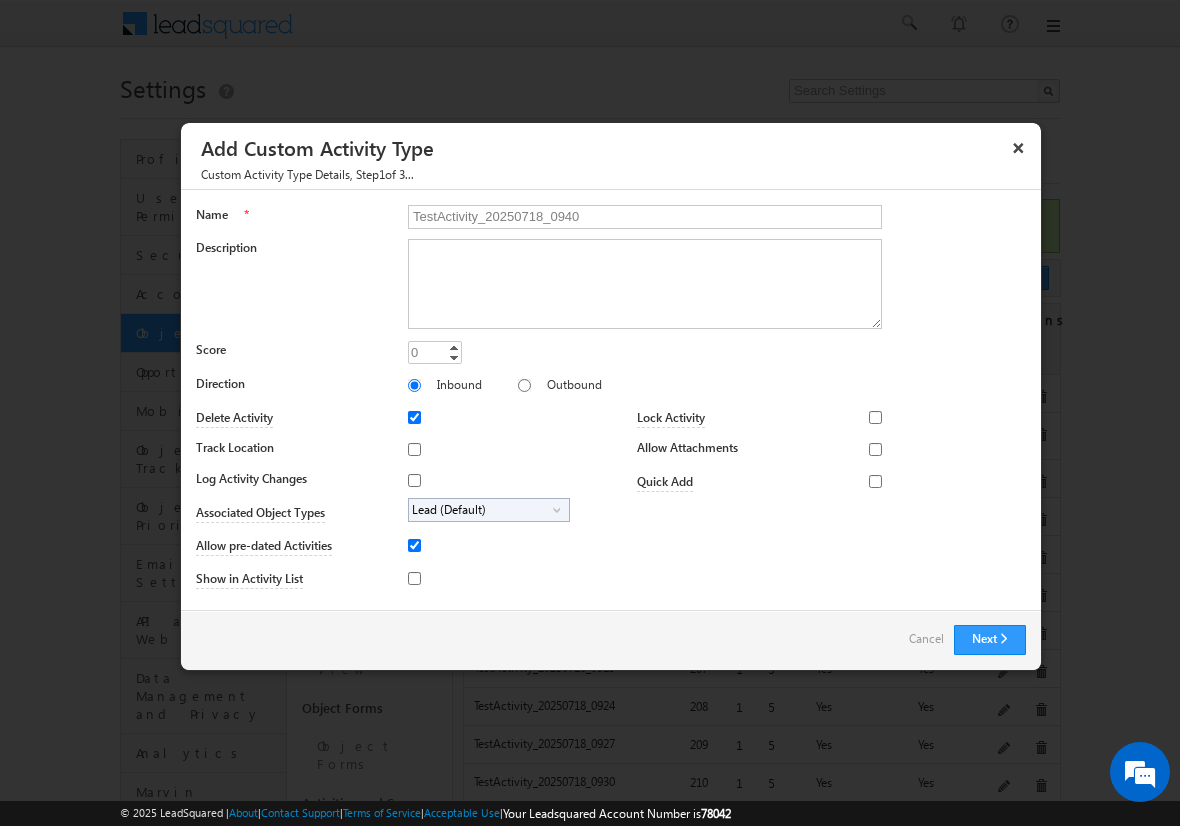 type on "TestActivity_20250718_0940" 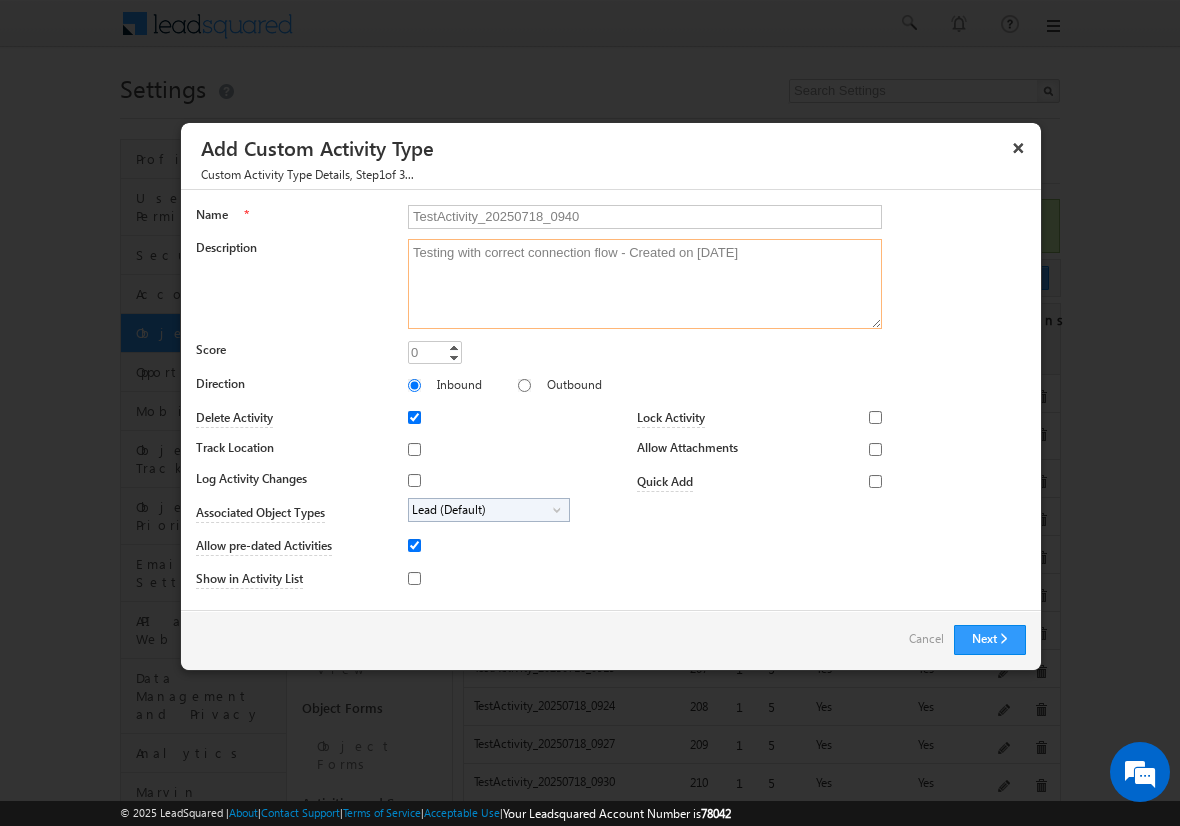 type on "Testing with correct connection flow - Created on [DATE]" 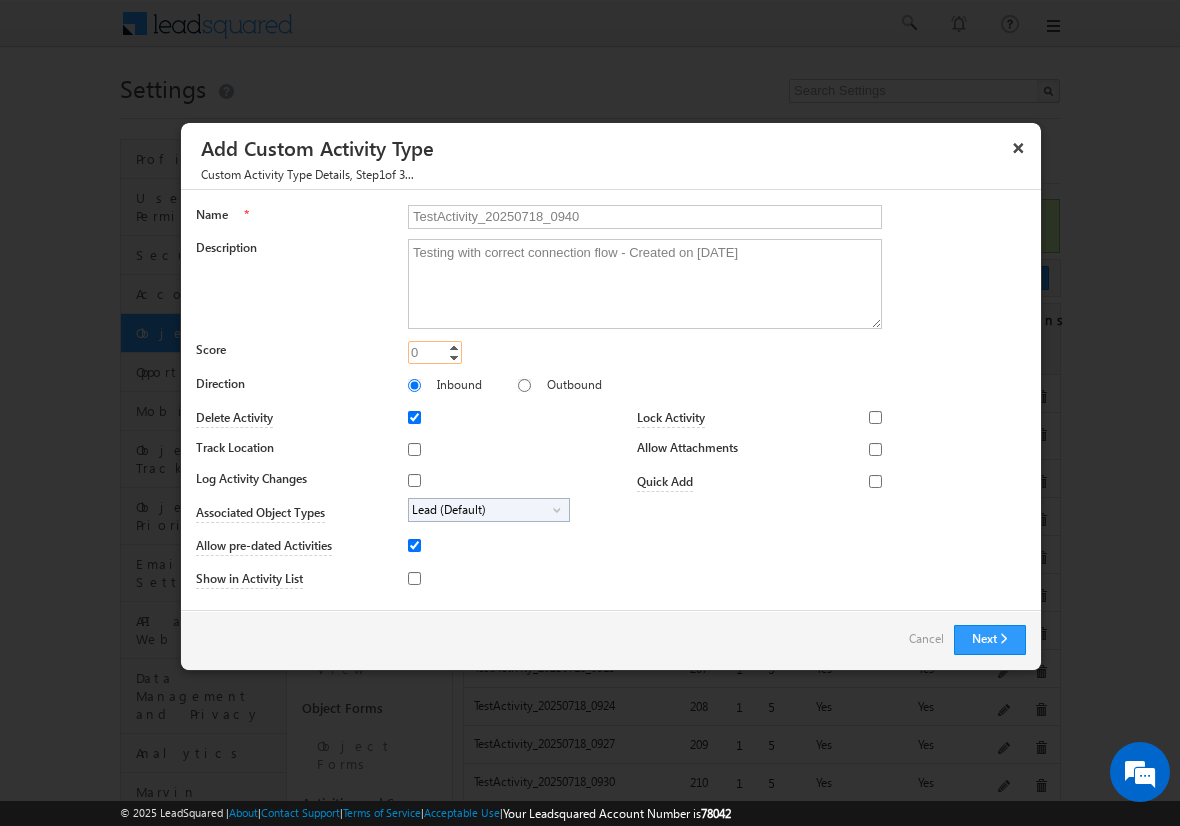 type on "15" 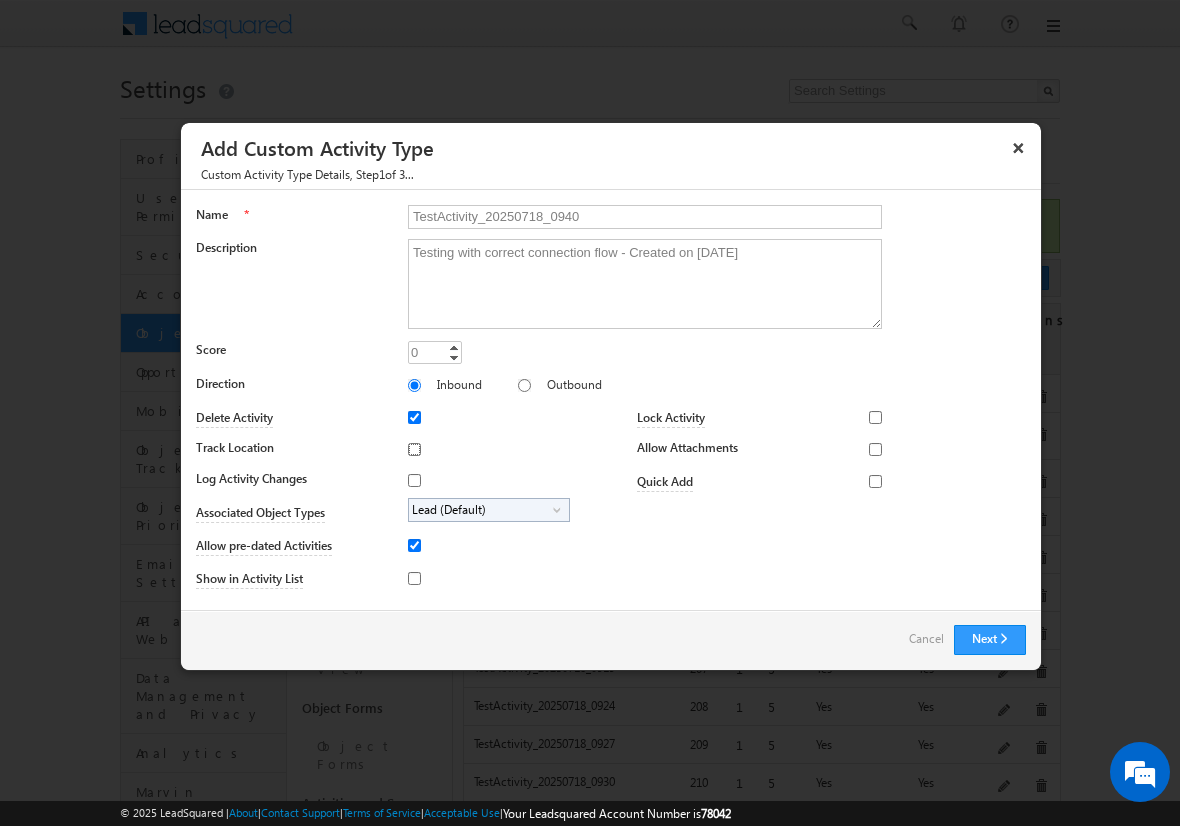 click on "Track Location" at bounding box center [414, 449] 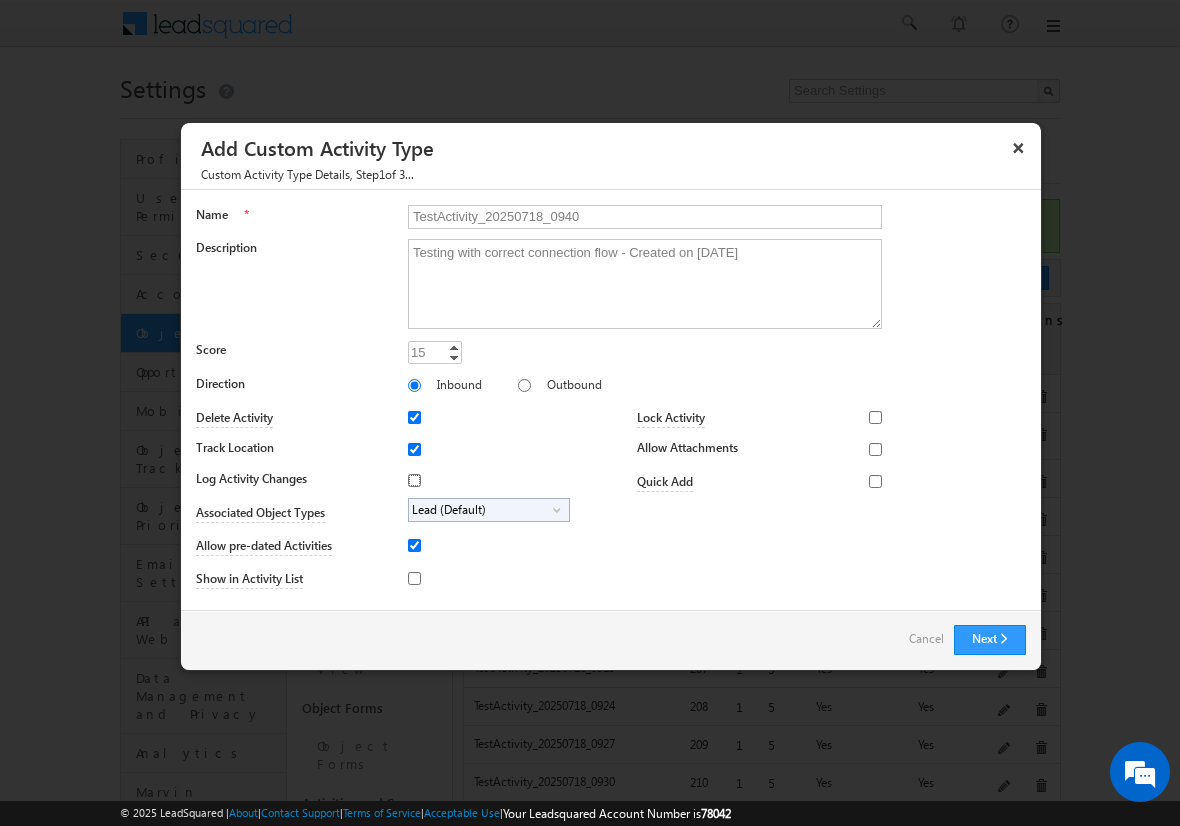 click on "Log Activity Changes" at bounding box center (414, 480) 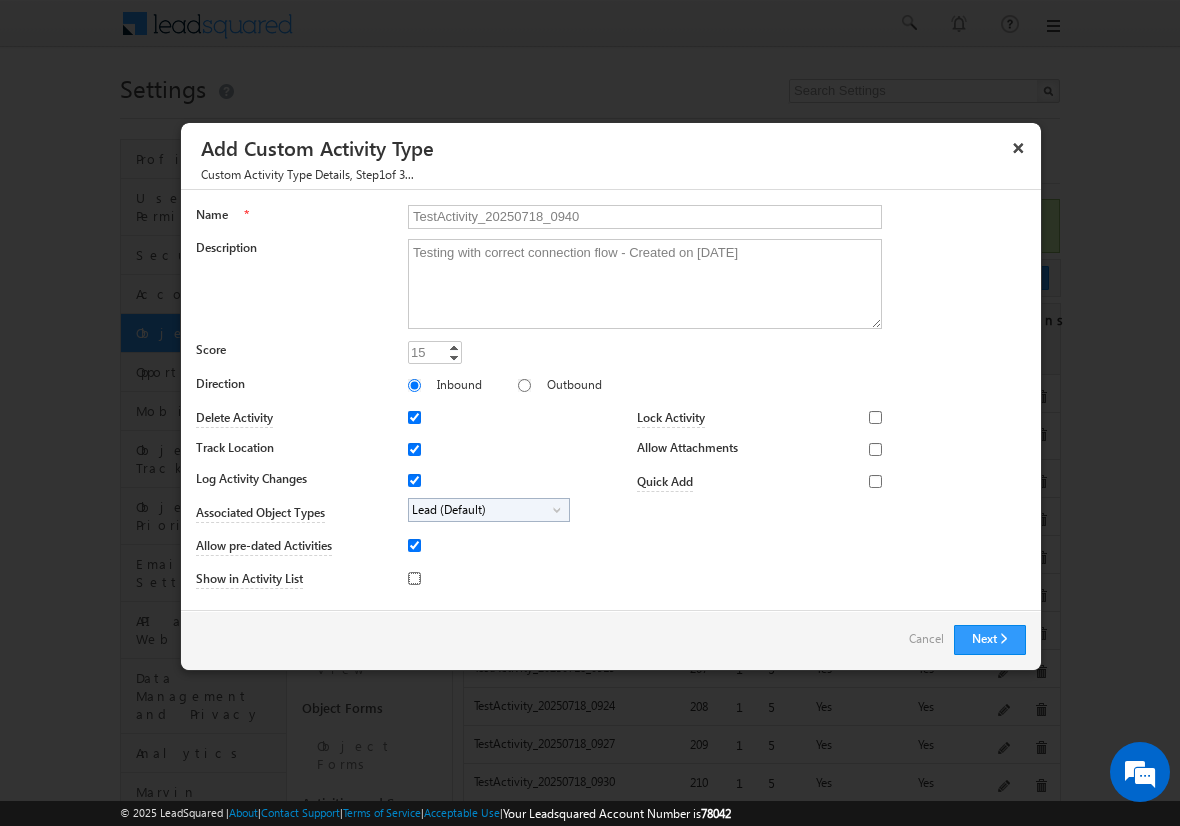 click on "Show in Activity List" at bounding box center (414, 578) 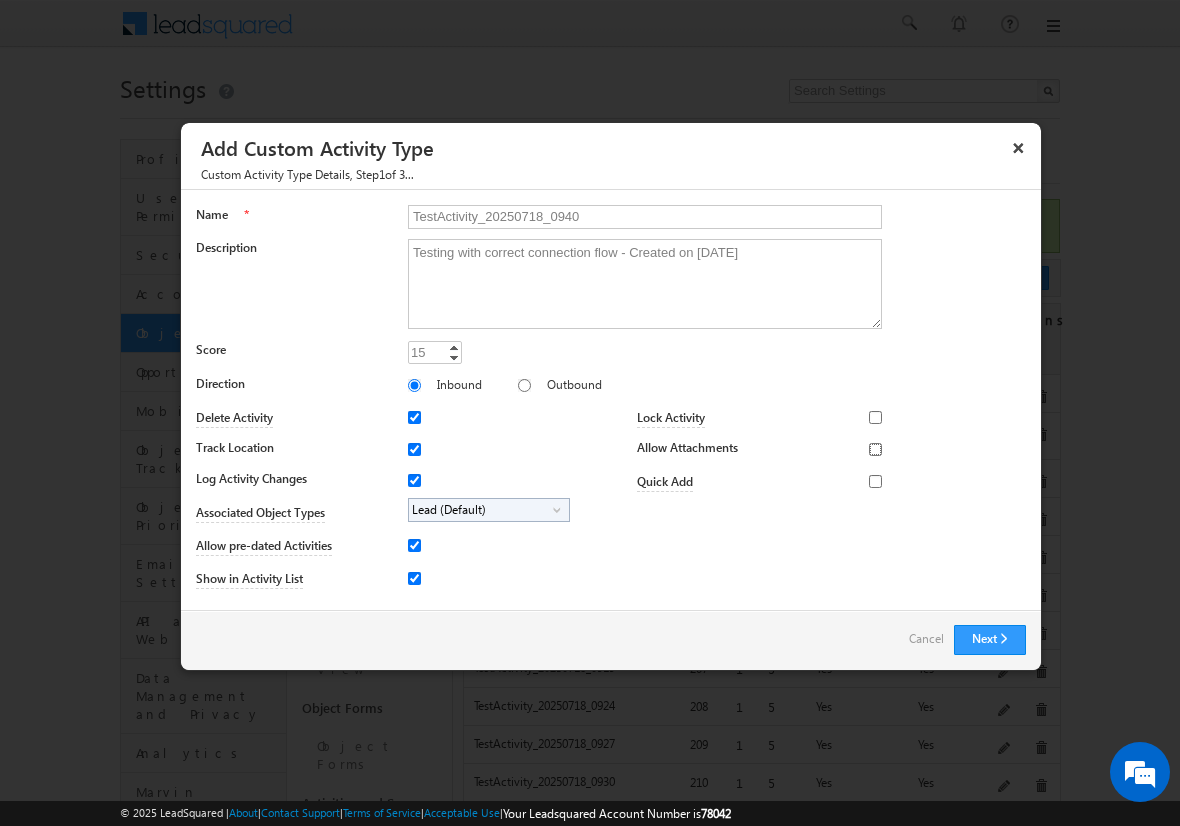 click on "Allow Attachments" at bounding box center (875, 449) 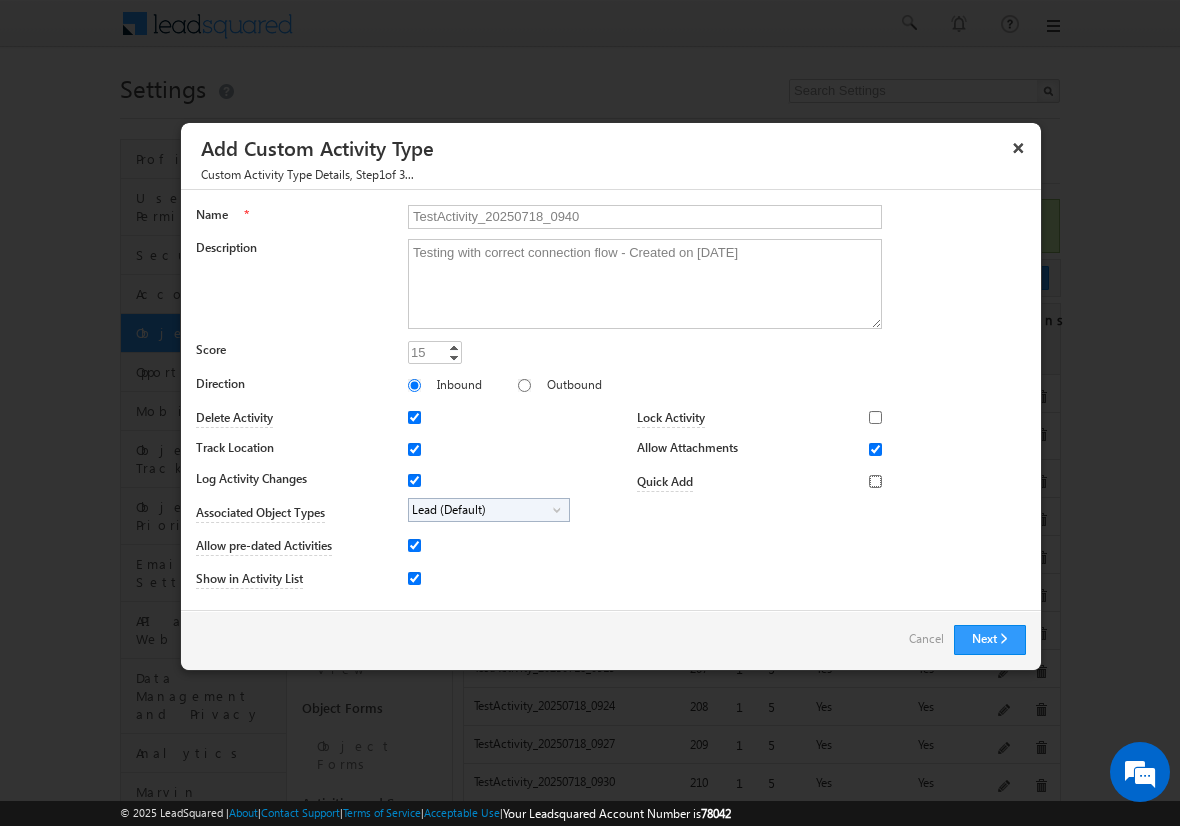 click on "Quick Add" at bounding box center [875, 481] 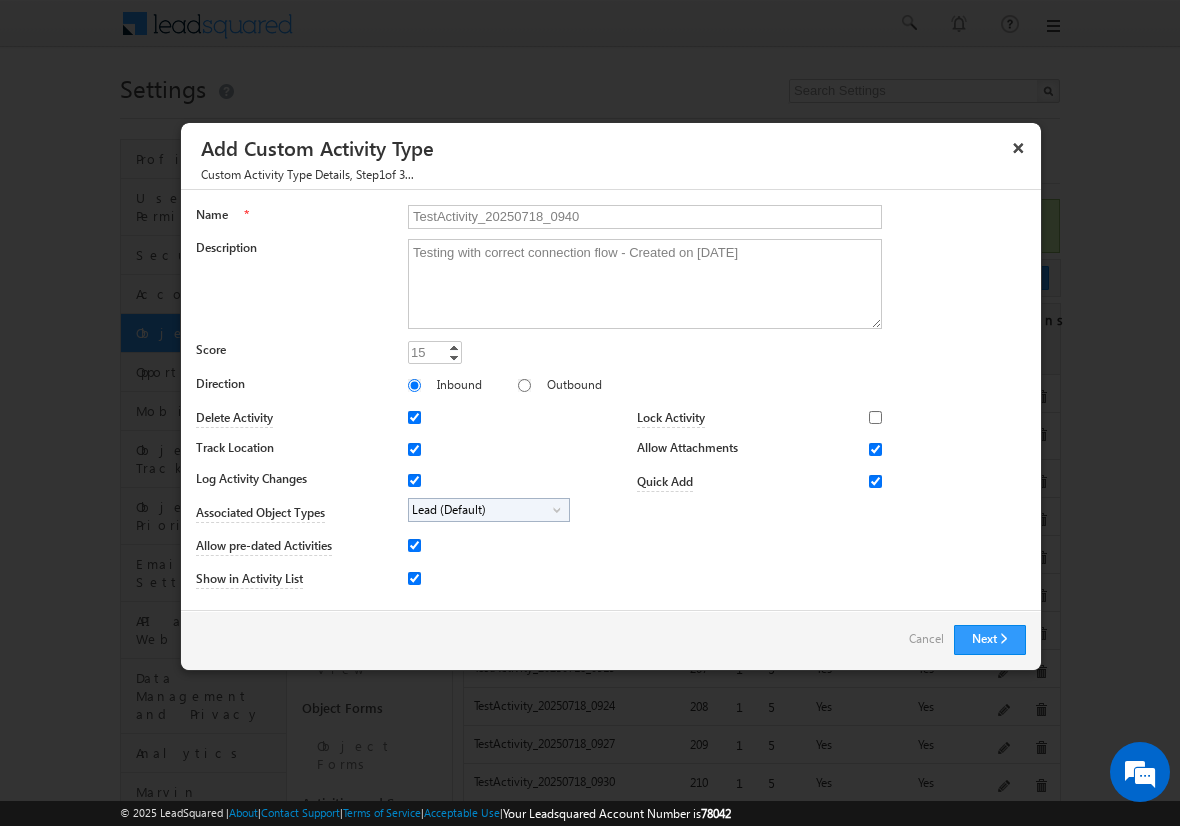 click on "Lead (Default)" at bounding box center [481, 510] 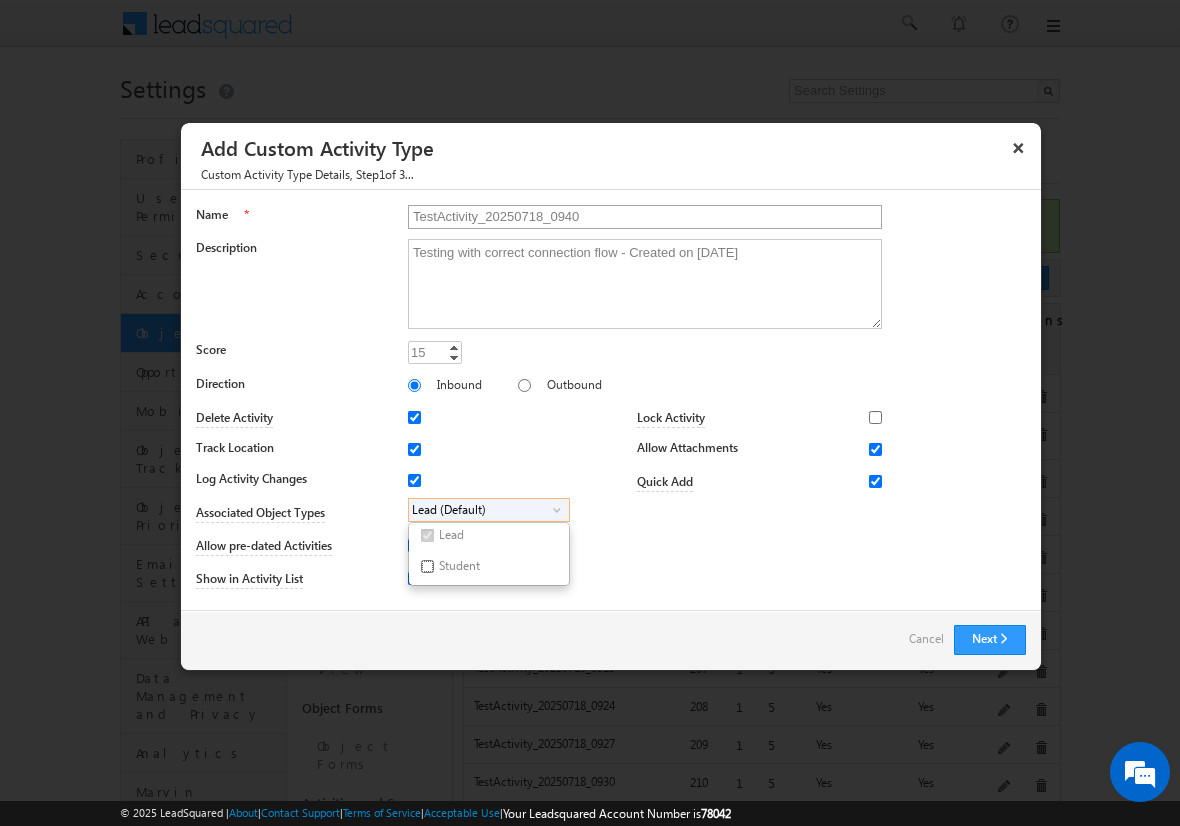 click on "Student" at bounding box center [427, 566] 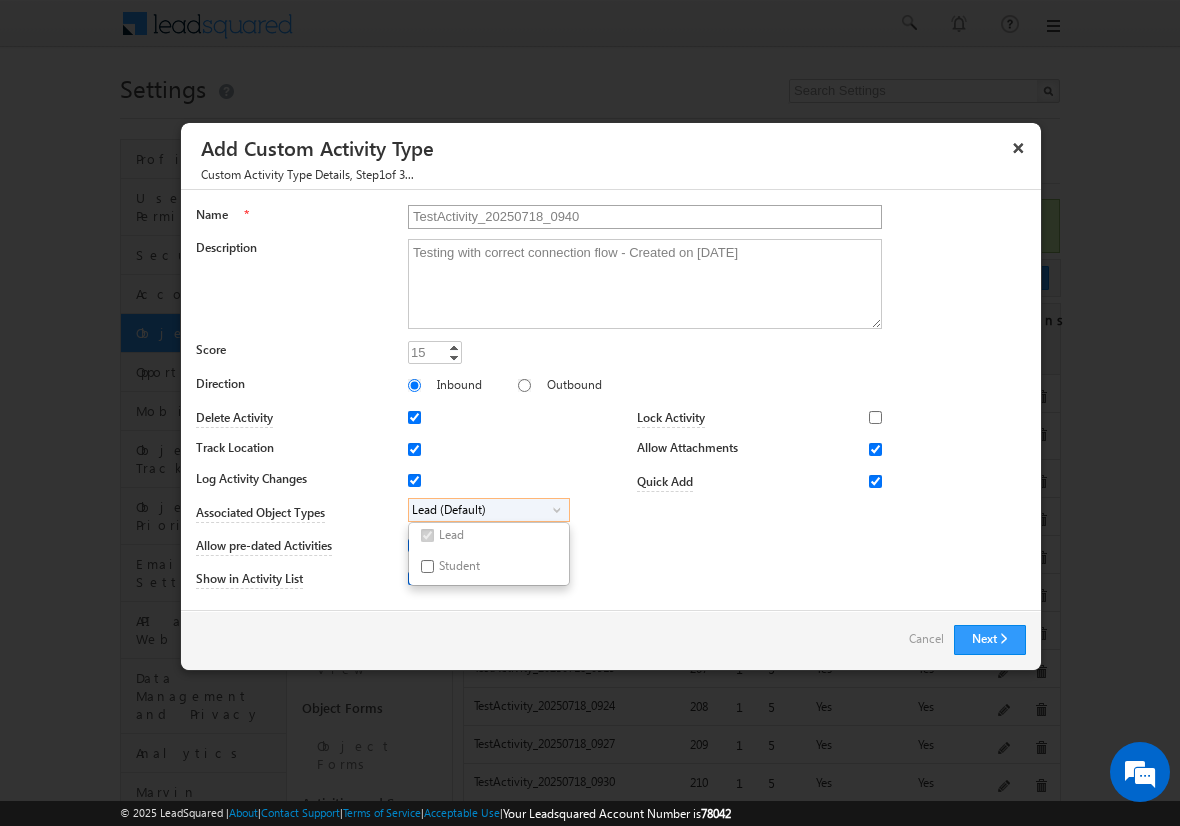 checkbox on "true" 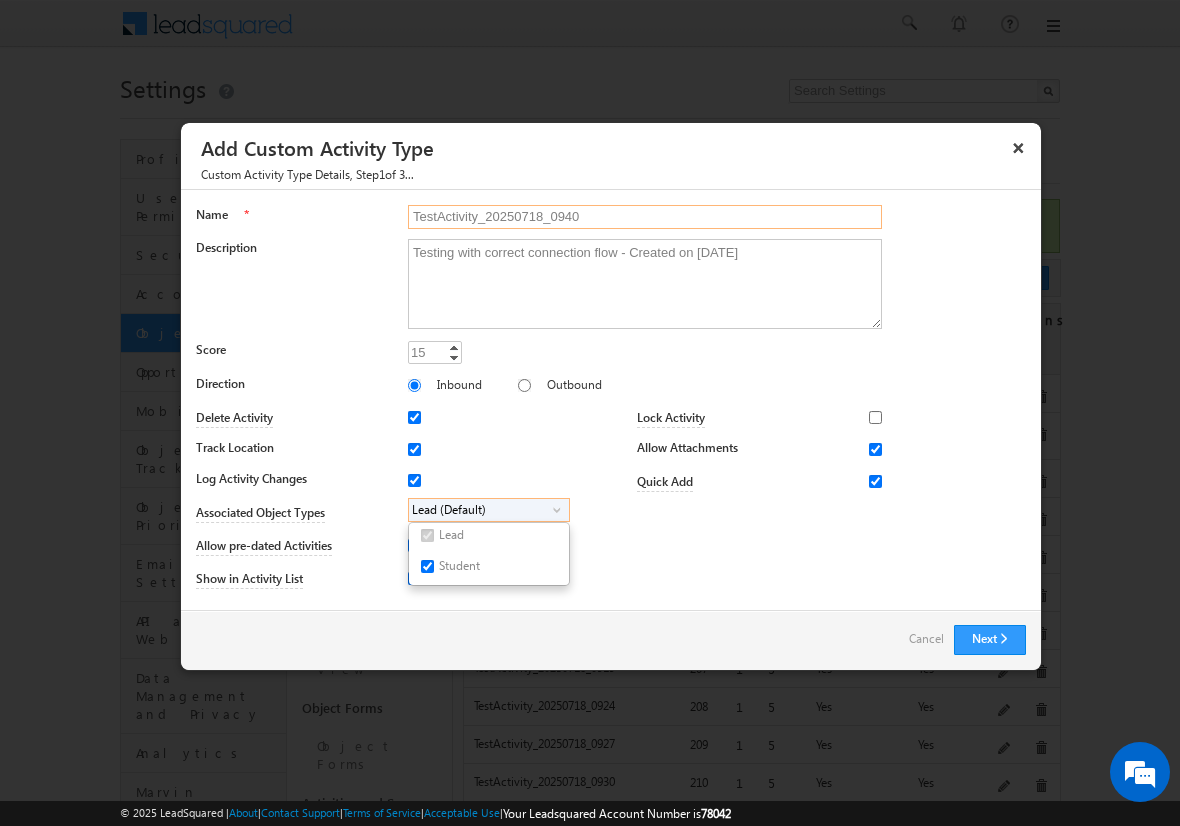 click on "TestActivity_20250718_0940" at bounding box center (645, 217) 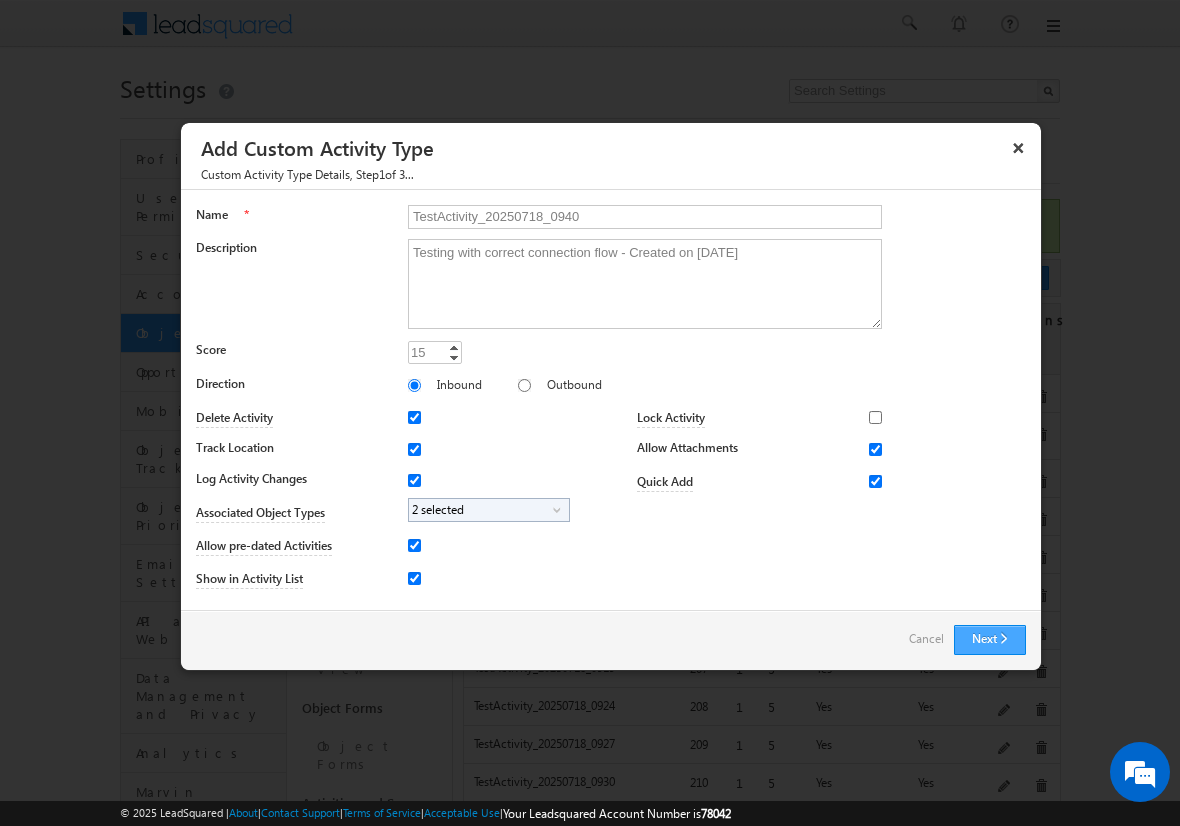 click on "Next" at bounding box center [990, 640] 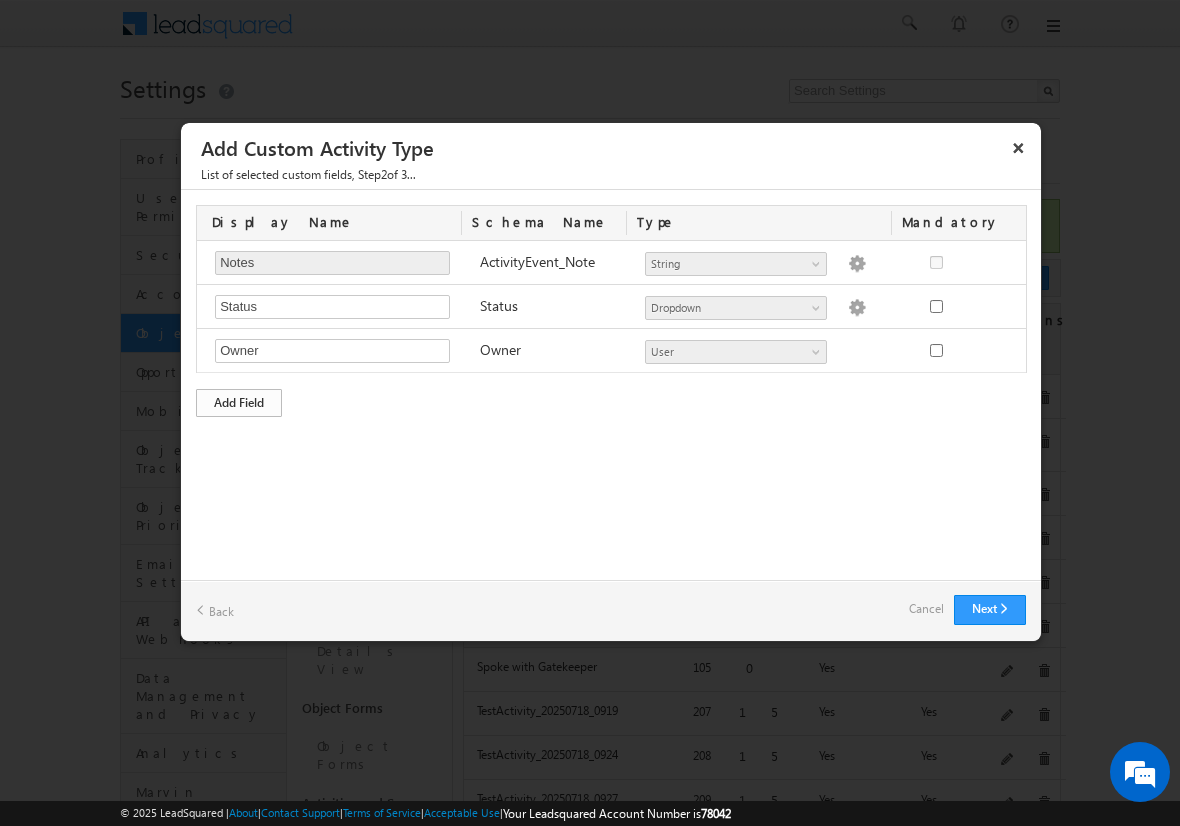 click on "Add Field" at bounding box center [239, 403] 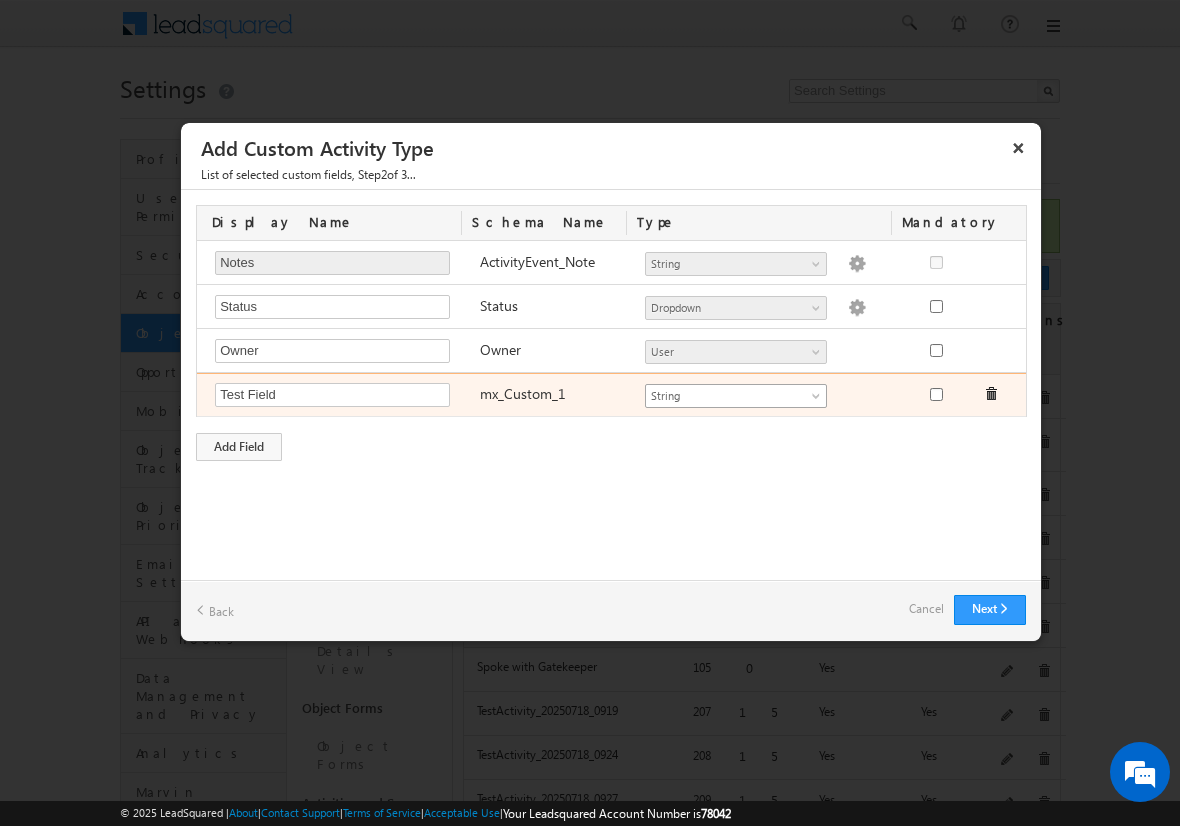type on "Test Field" 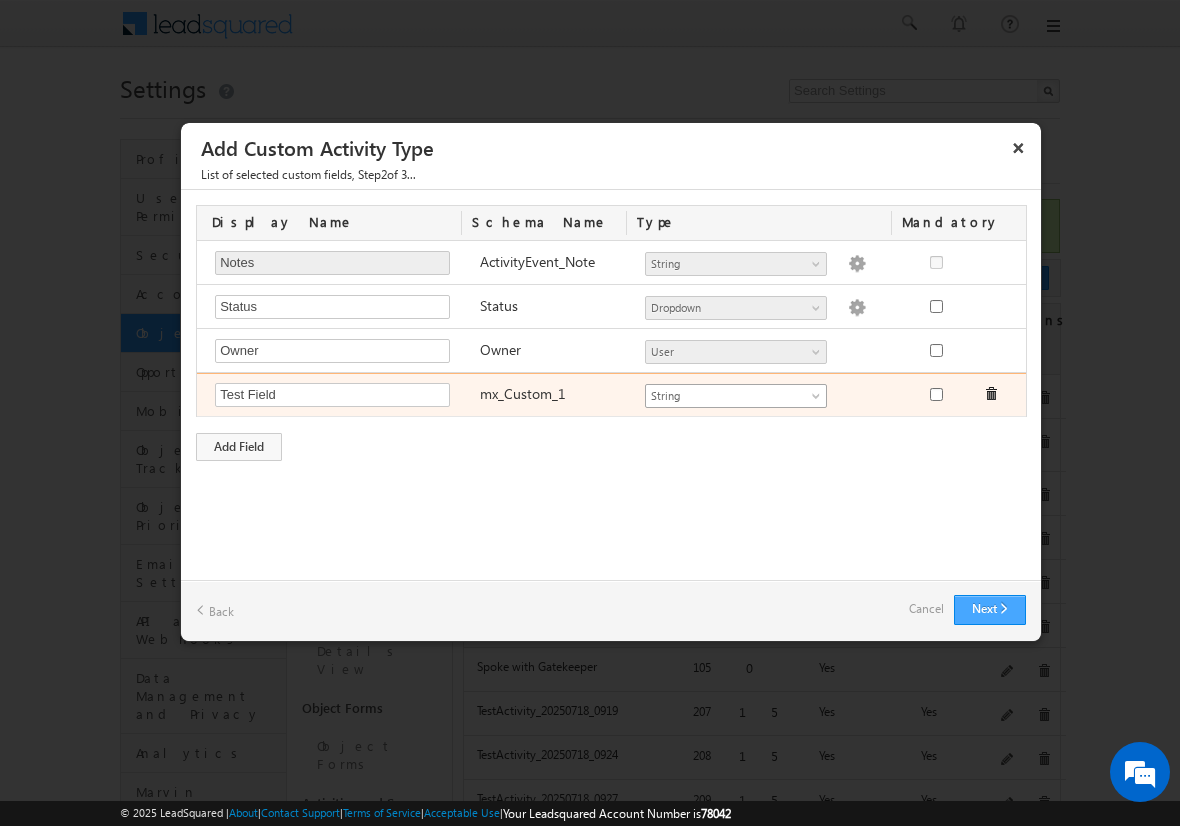 click on "Next" at bounding box center (990, 610) 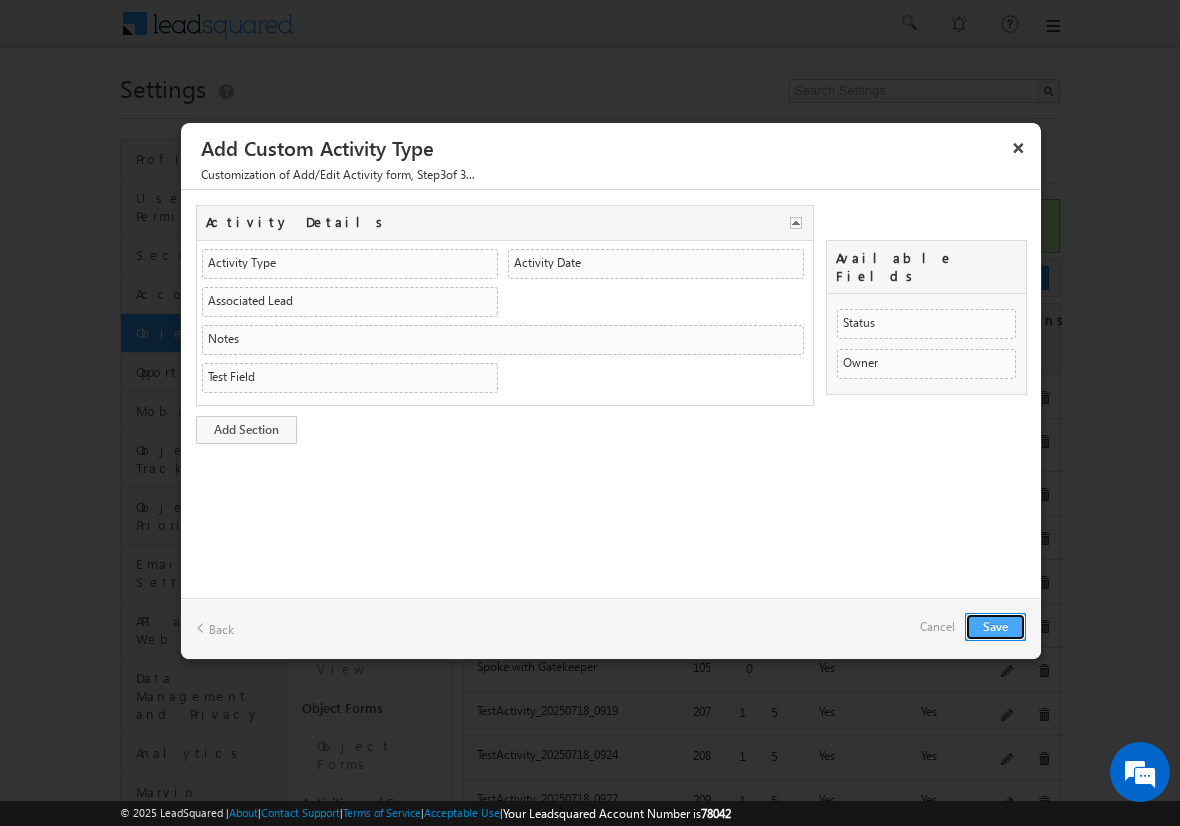 type 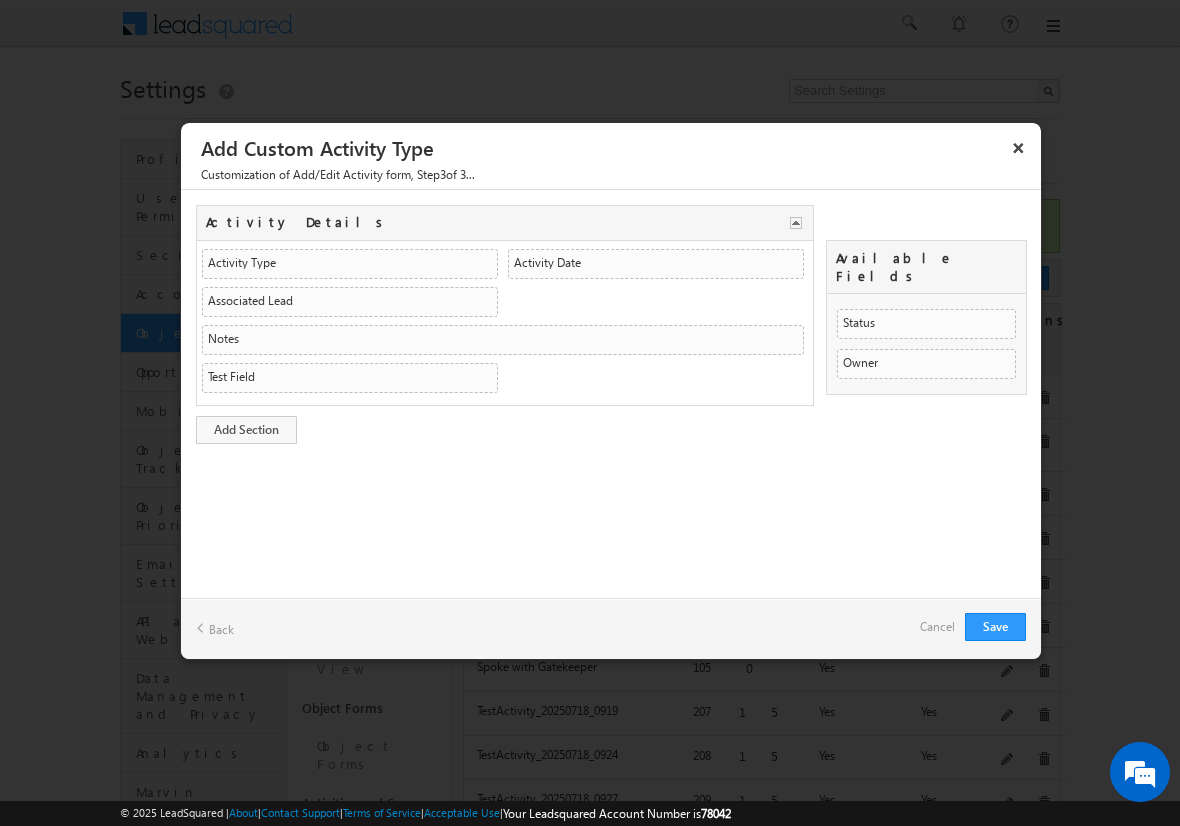 click on "Cancel" at bounding box center (937, 627) 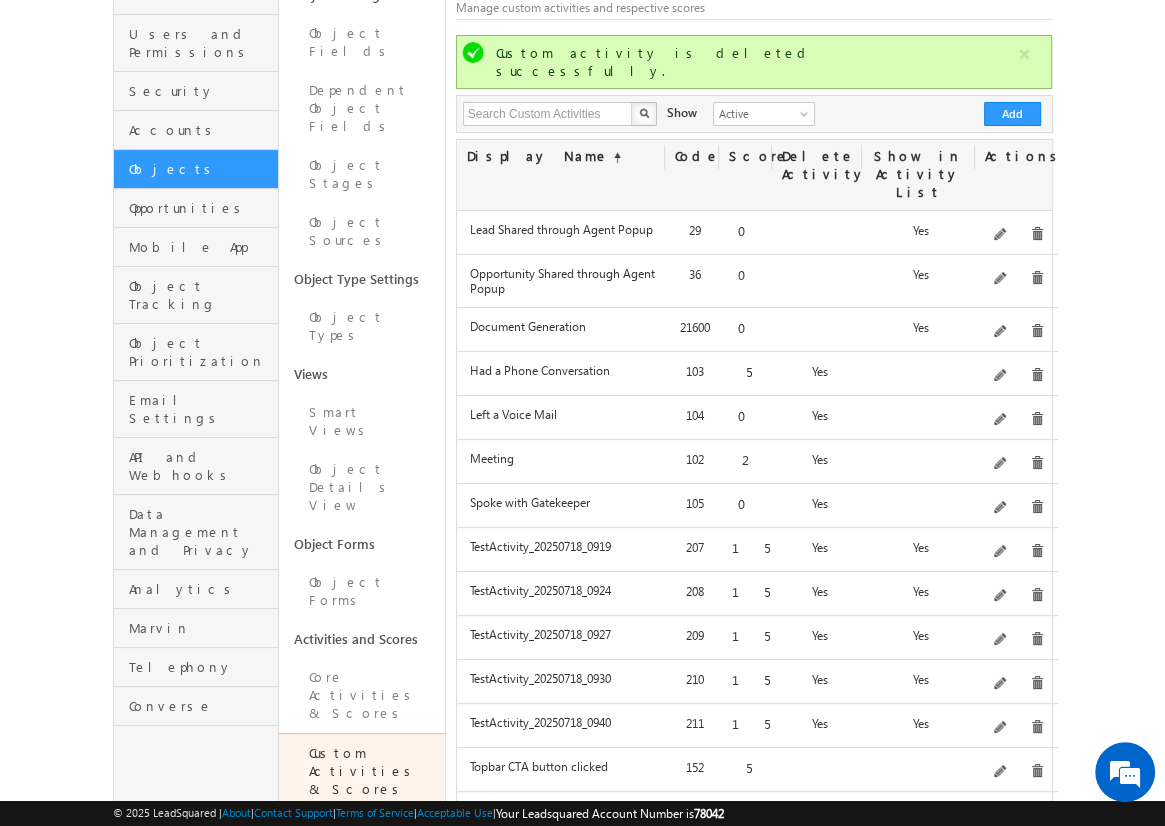 scroll, scrollTop: 164, scrollLeft: 0, axis: vertical 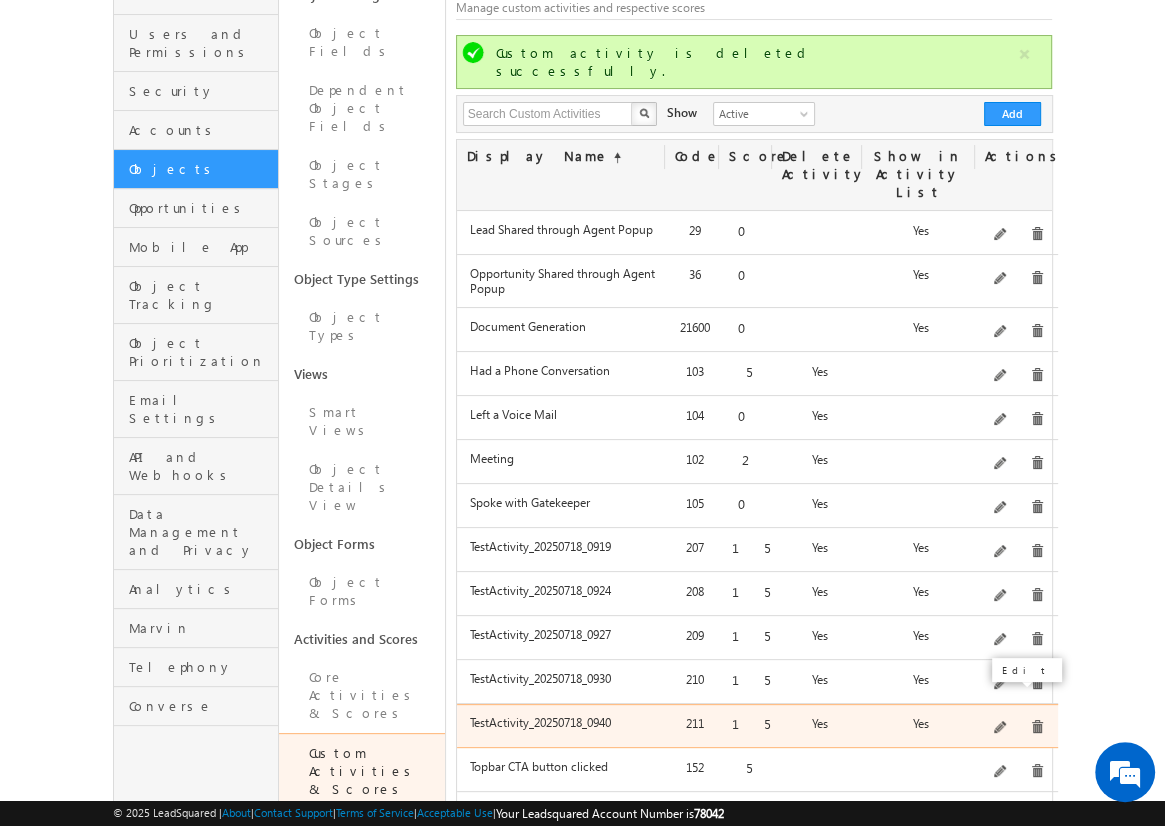 click at bounding box center [1001, 728] 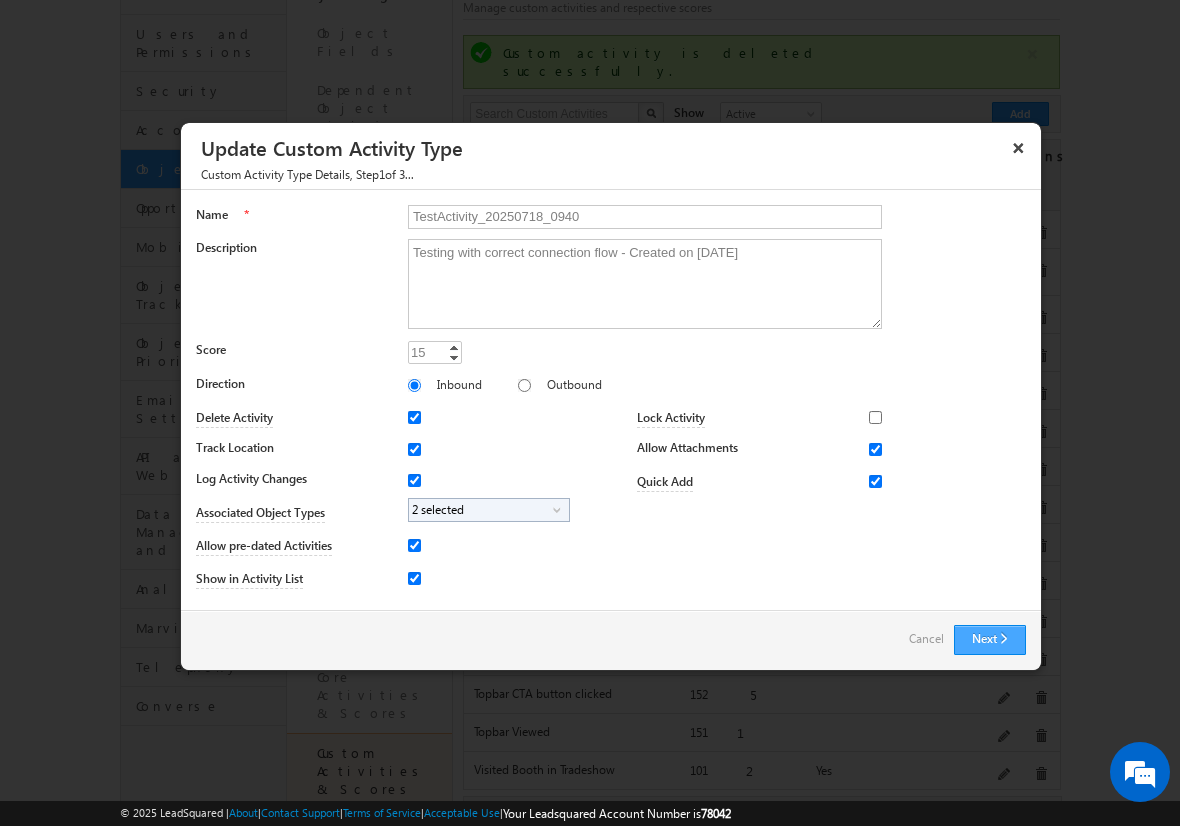 click on "Next" at bounding box center [990, 640] 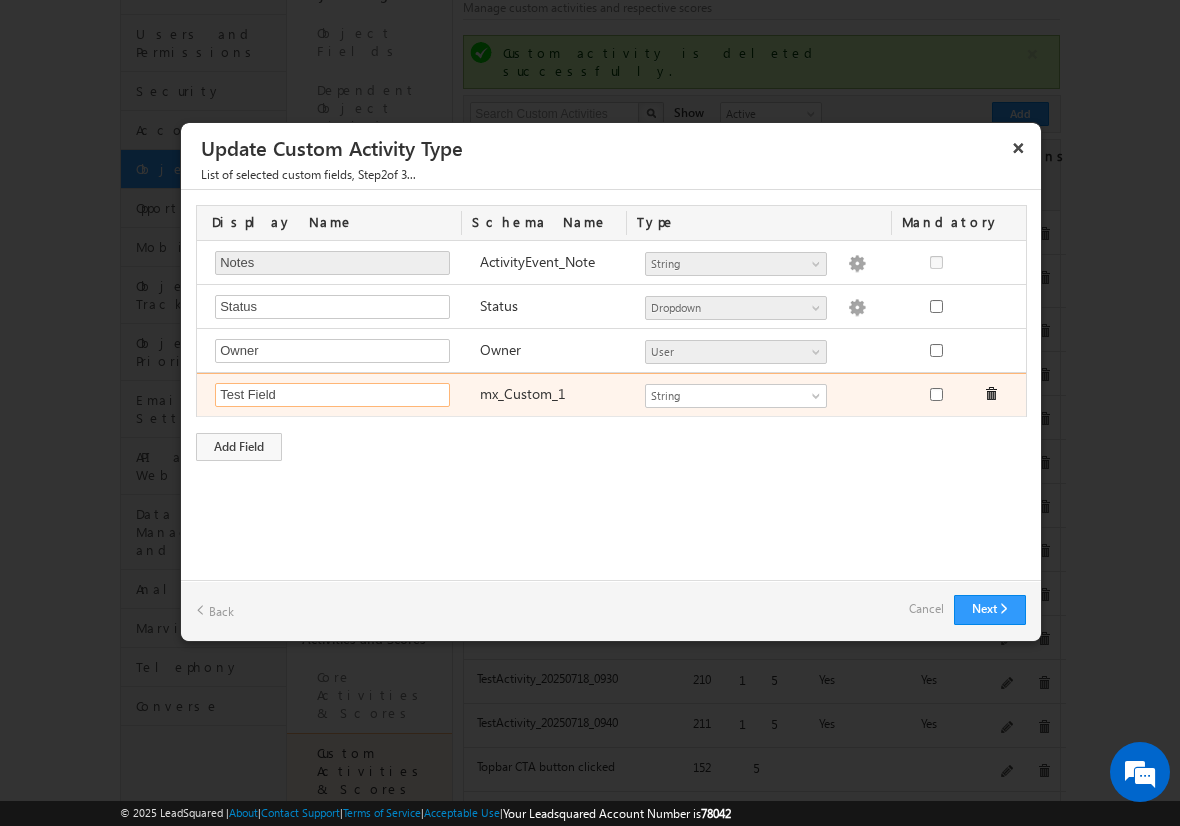 click on "Test Field" at bounding box center [332, 395] 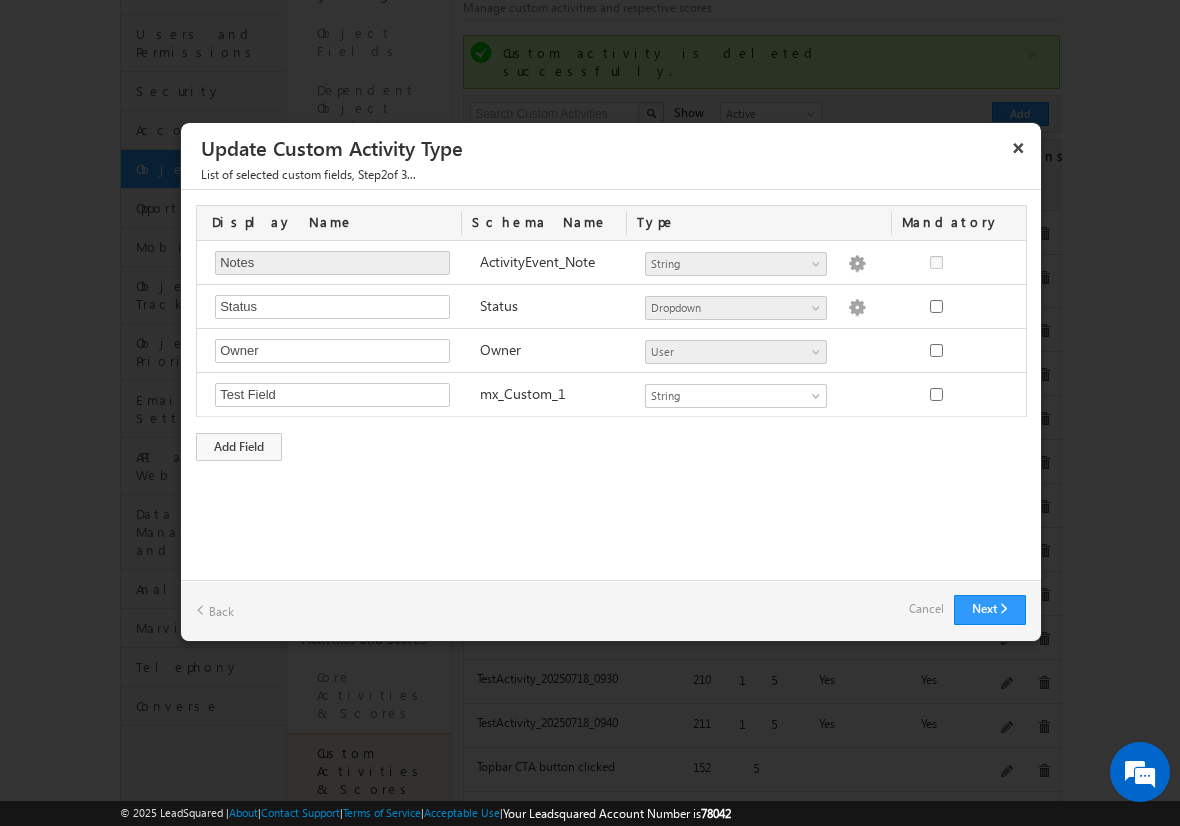click on "Cancel" at bounding box center (926, 609) 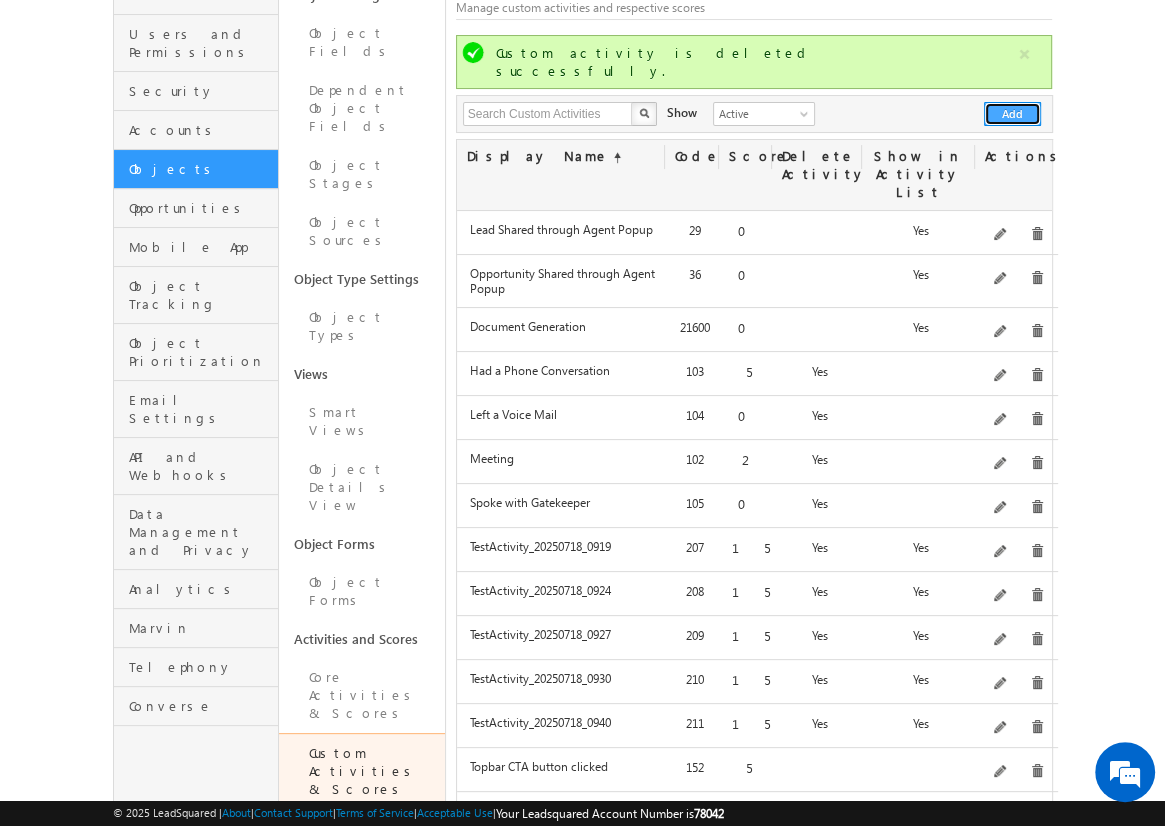 click on "Add" at bounding box center [1012, 114] 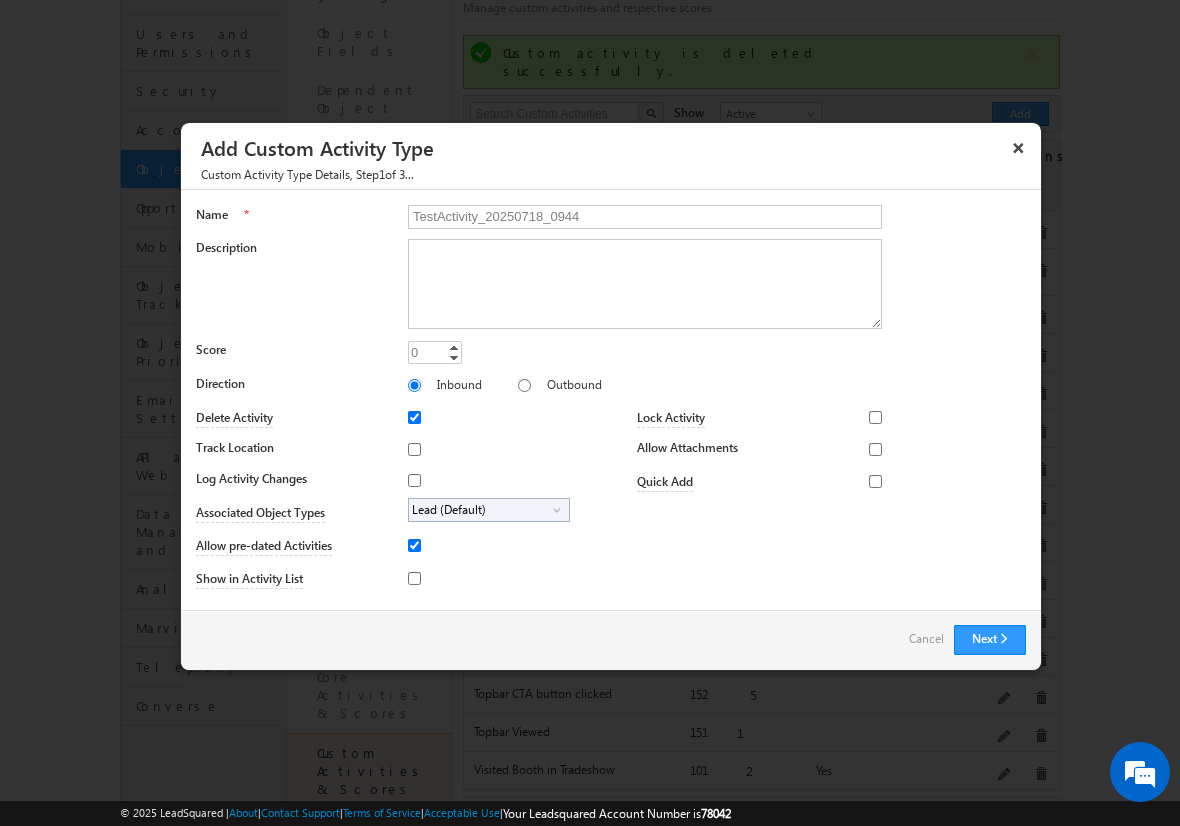 type on "TestActivity_20250718_0944" 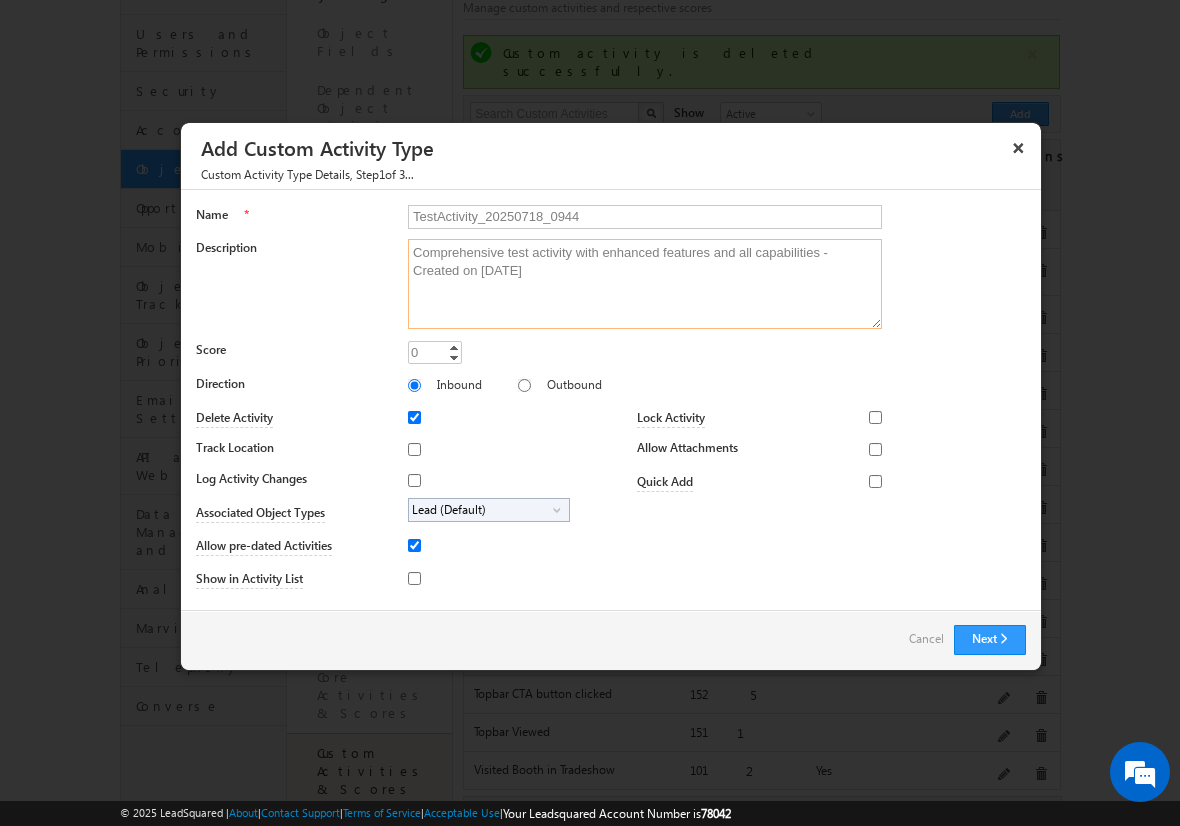 type on "Comprehensive test activity with enhanced features and all capabilities - Created on [DATE]" 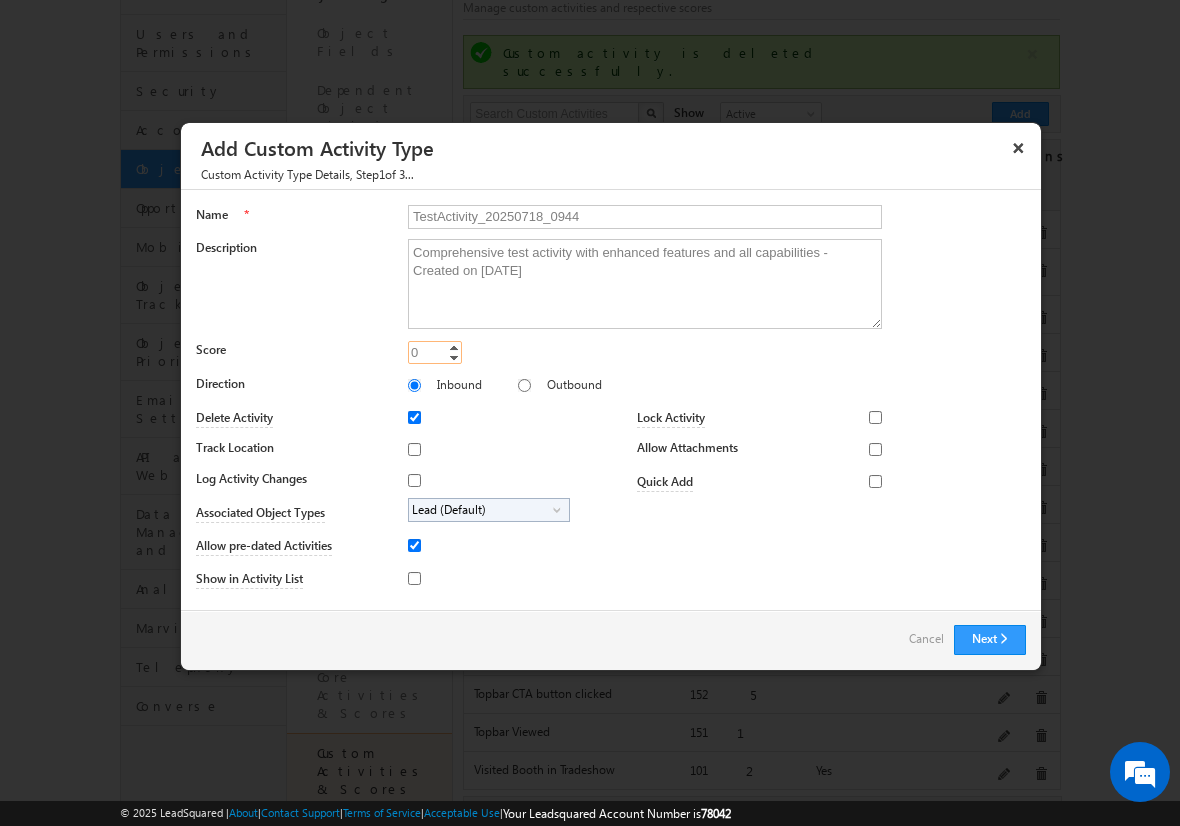 type on "15" 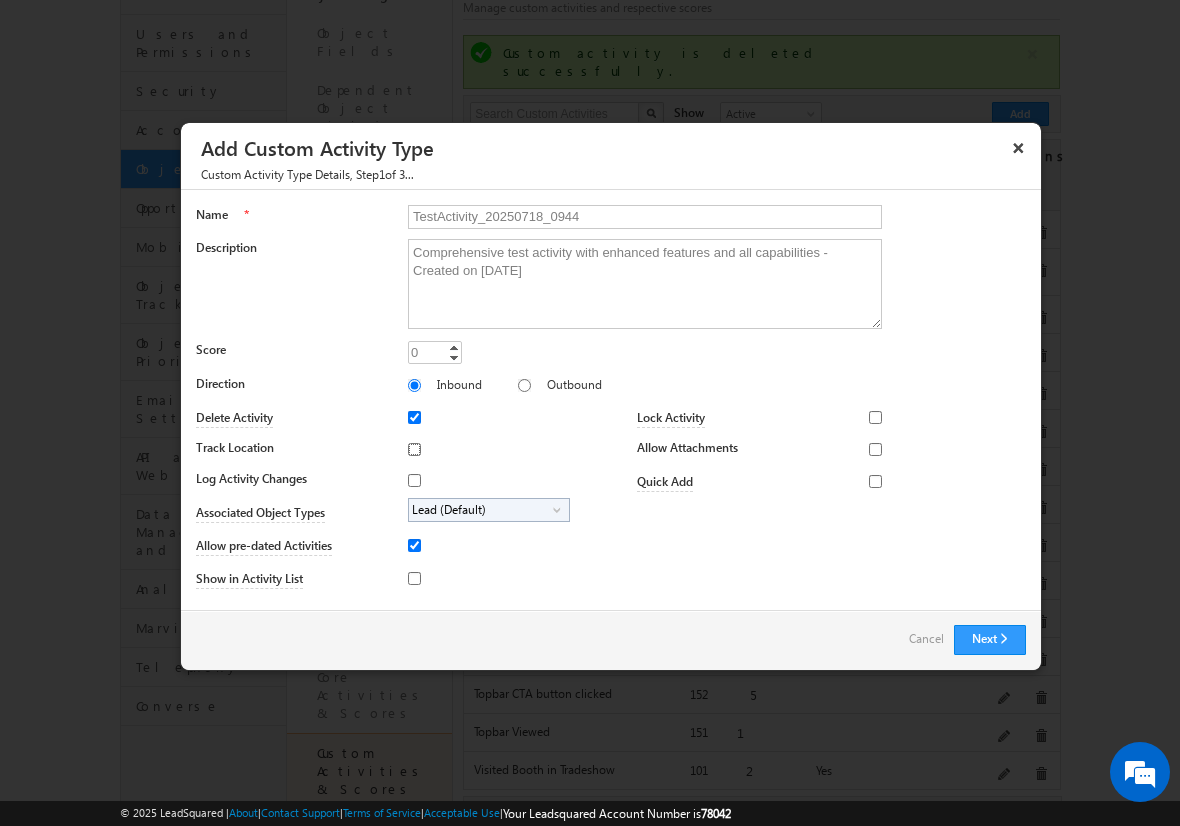 click on "Track Location" at bounding box center (414, 449) 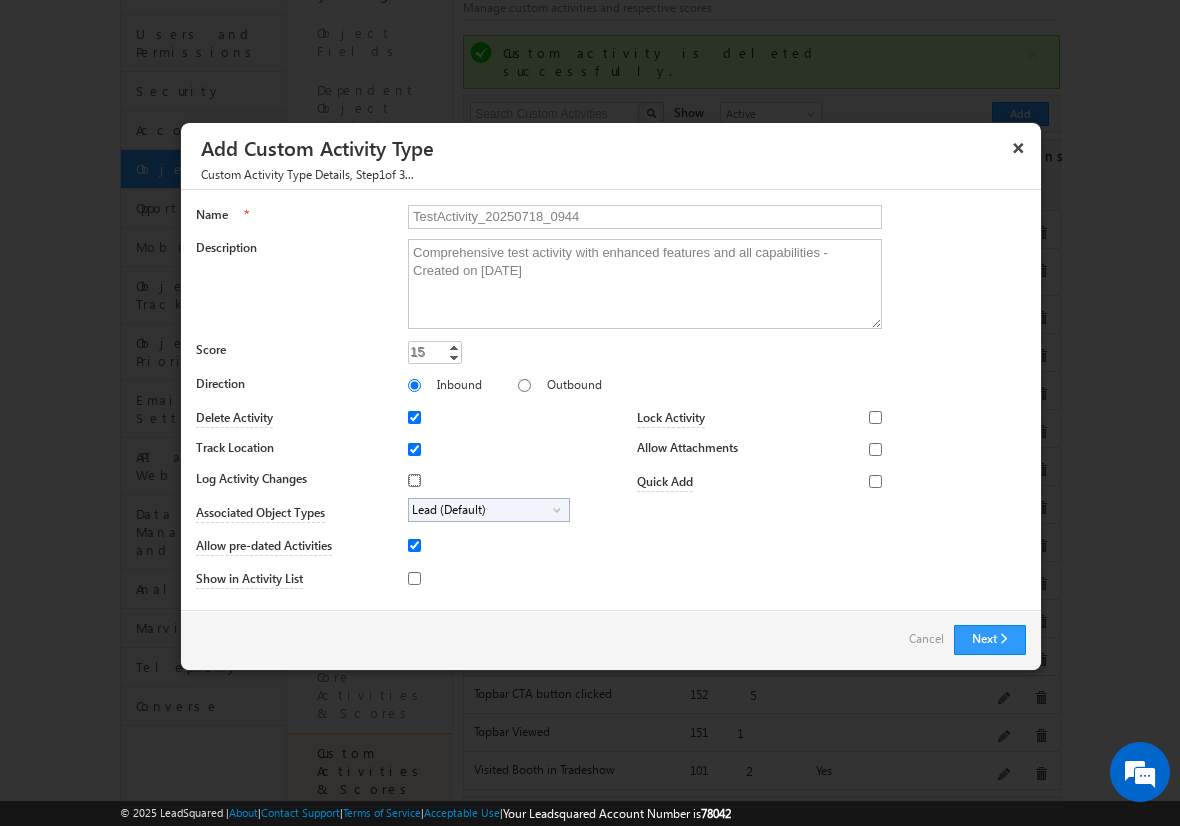 click on "Log Activity Changes" at bounding box center (414, 480) 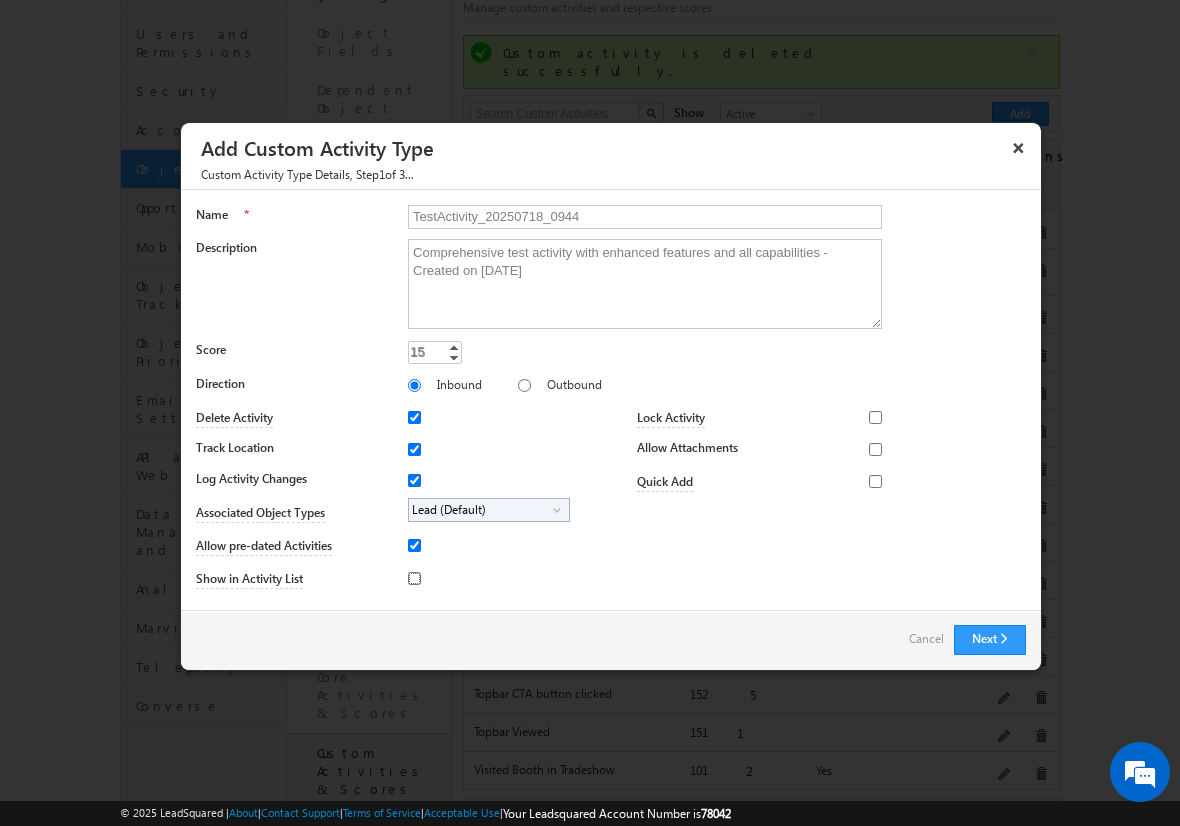 click on "Show in Activity List" at bounding box center (414, 578) 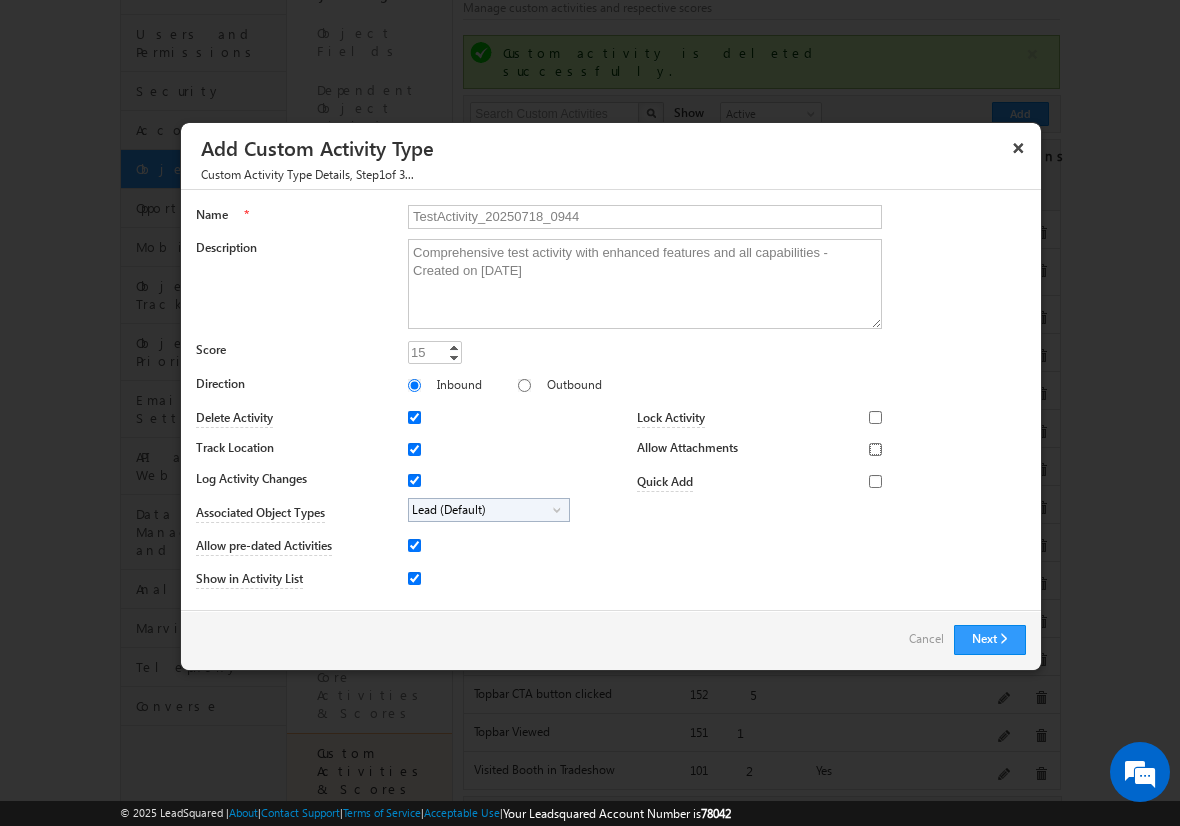 click on "Allow Attachments" at bounding box center (875, 449) 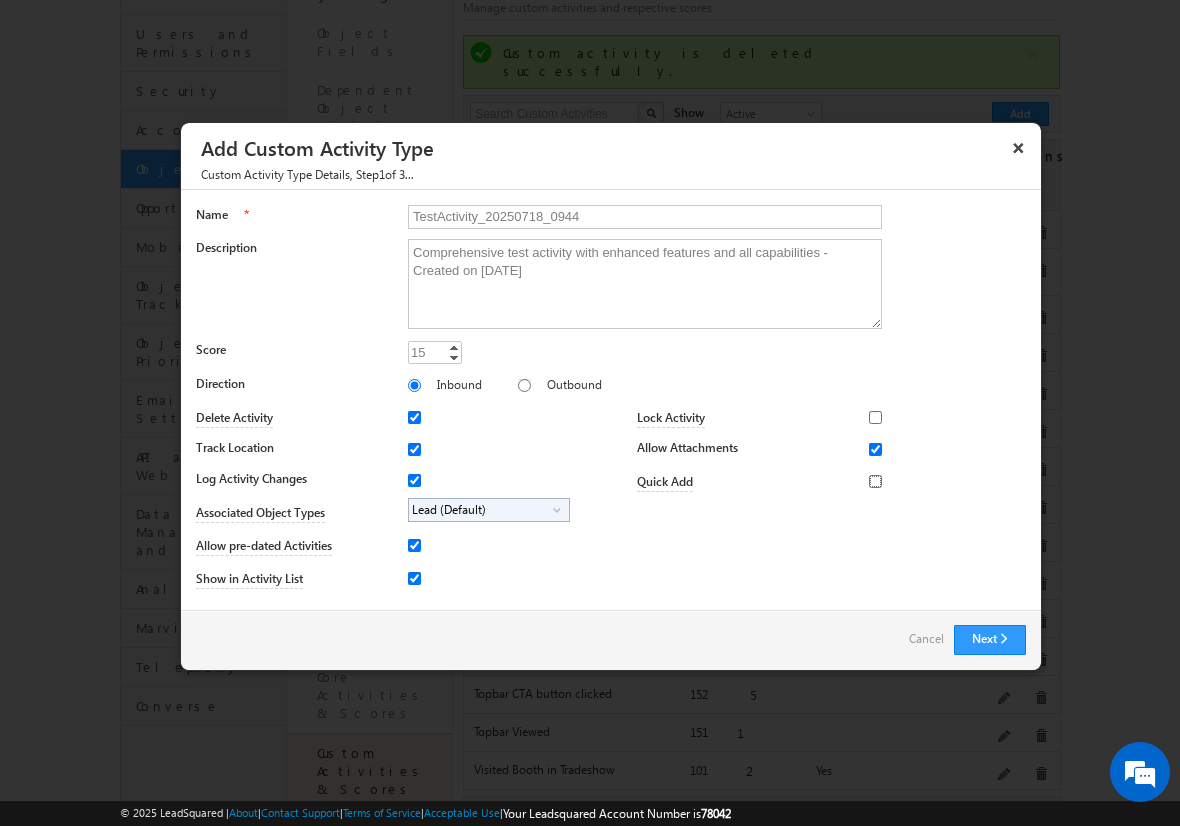 click on "Quick Add" at bounding box center (875, 481) 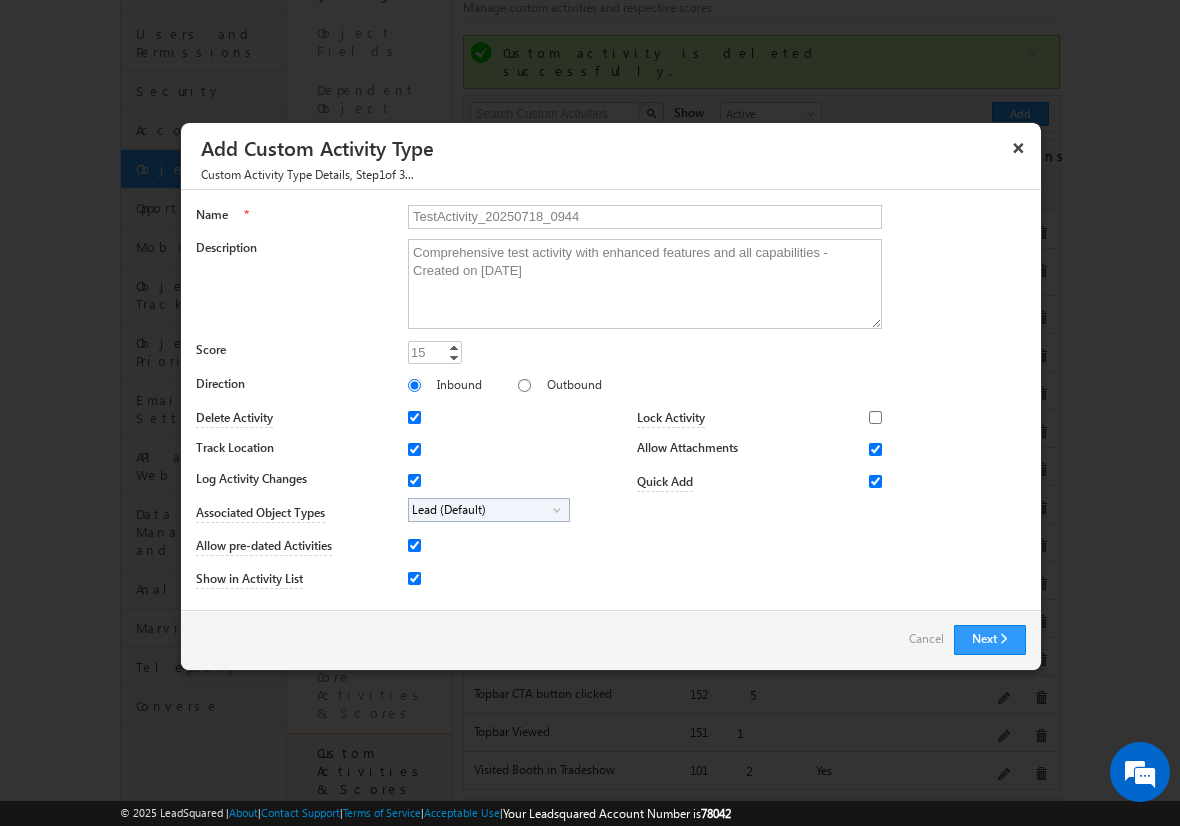 click on "Lead (Default)" at bounding box center (481, 510) 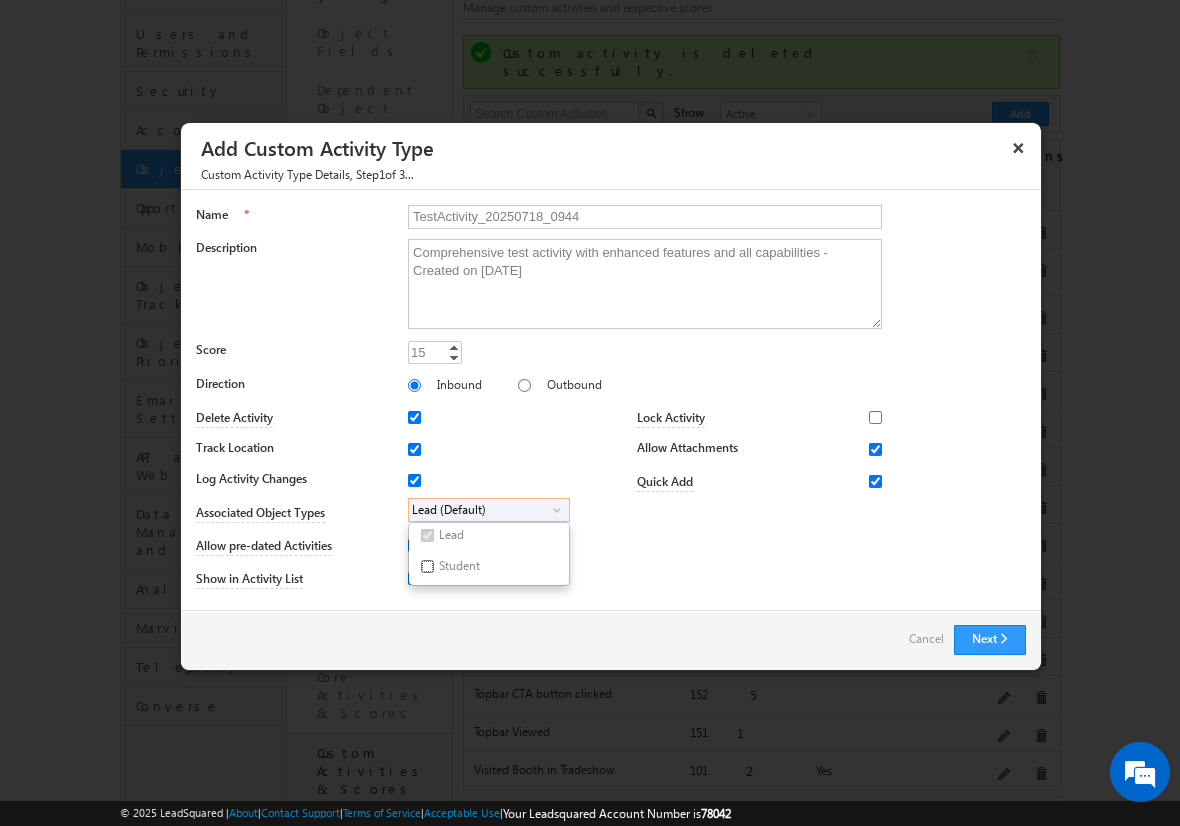 click on "Student" at bounding box center [427, 566] 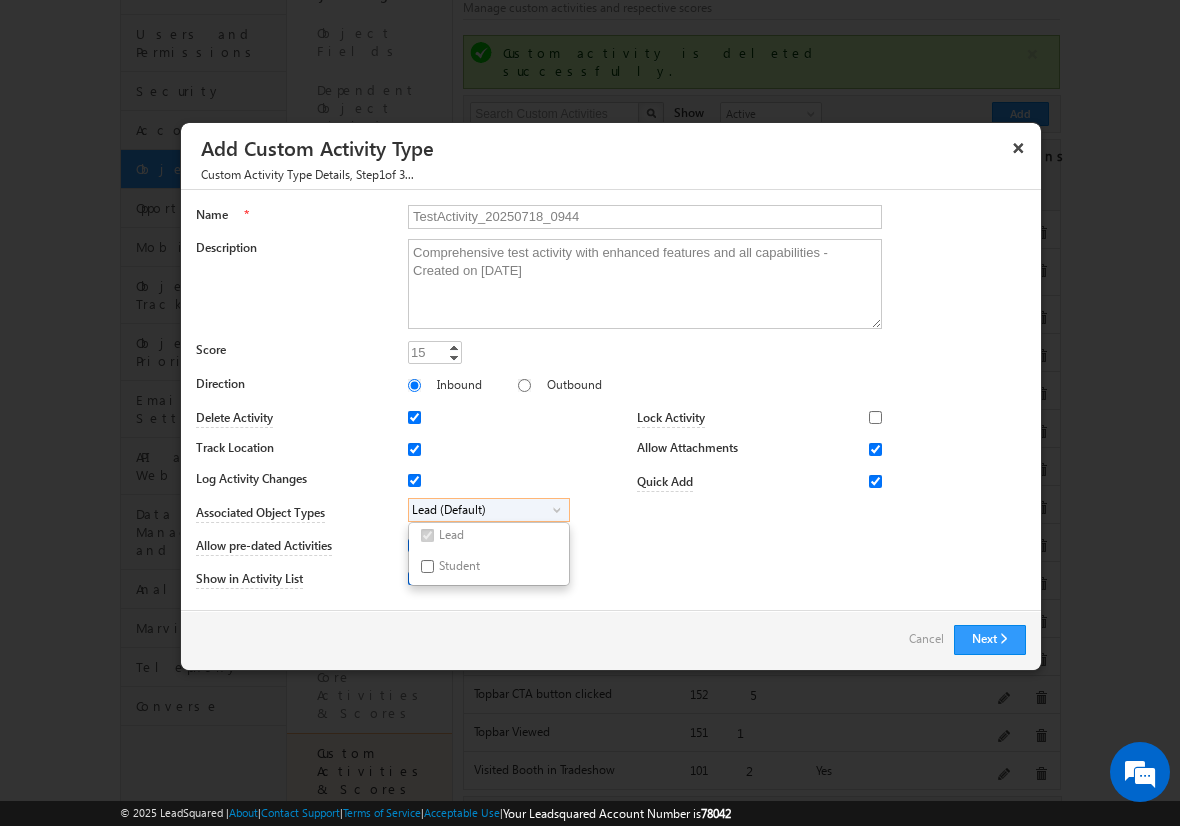 checkbox on "true" 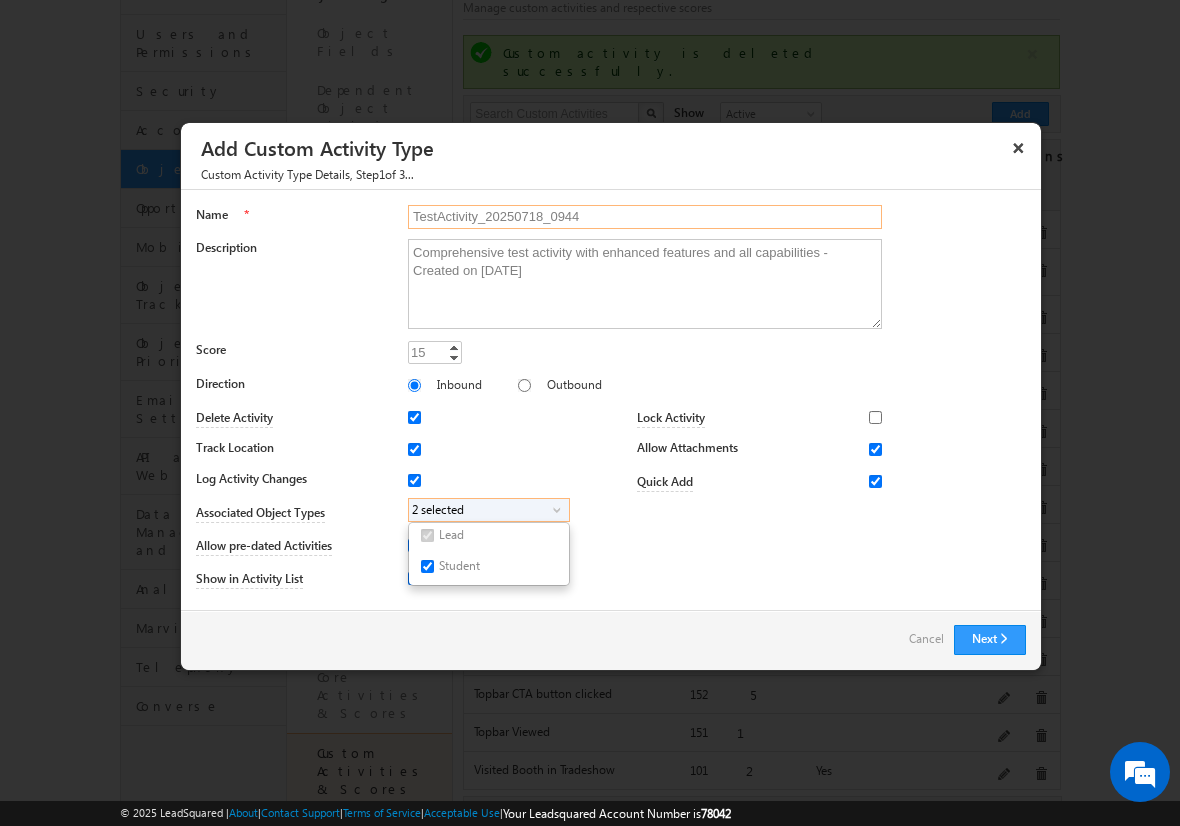 click on "TestActivity_20250718_0944" at bounding box center (645, 217) 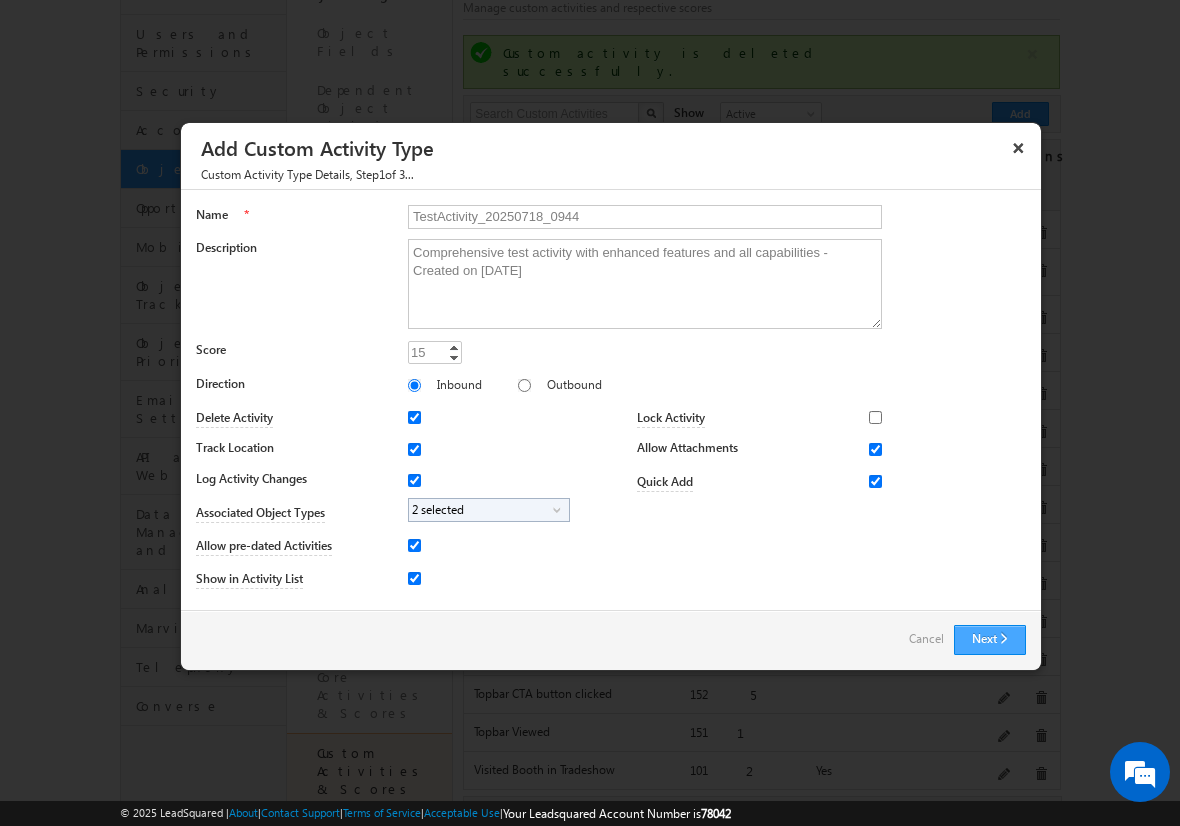 click on "Next" at bounding box center [990, 640] 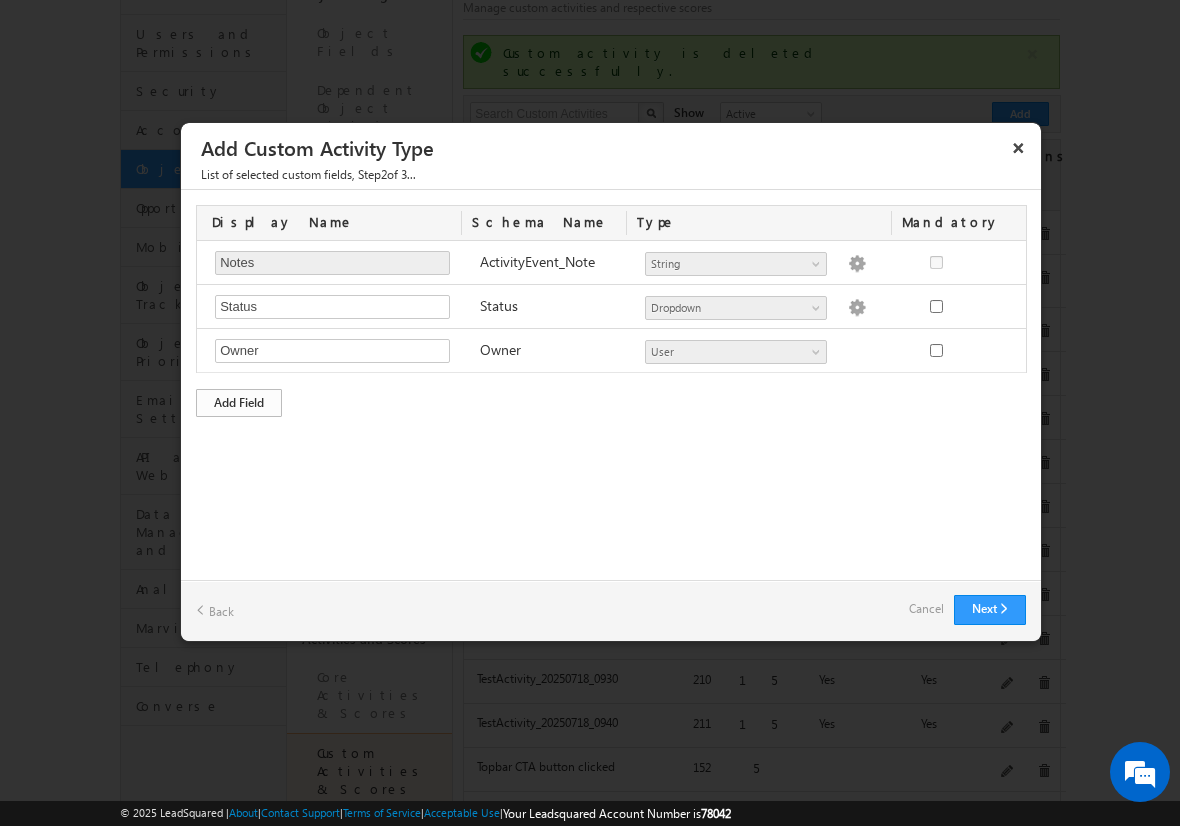 click on "Add Field" at bounding box center (239, 403) 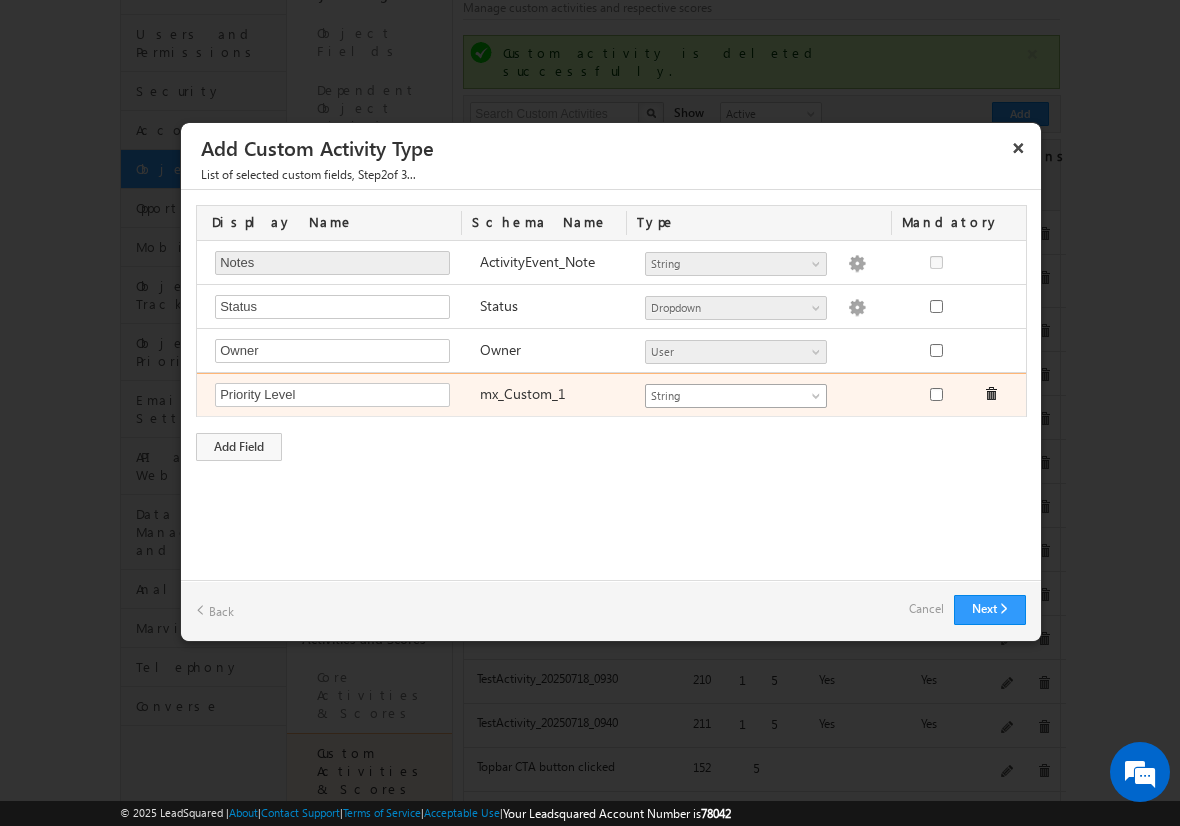 type on "Priority Level" 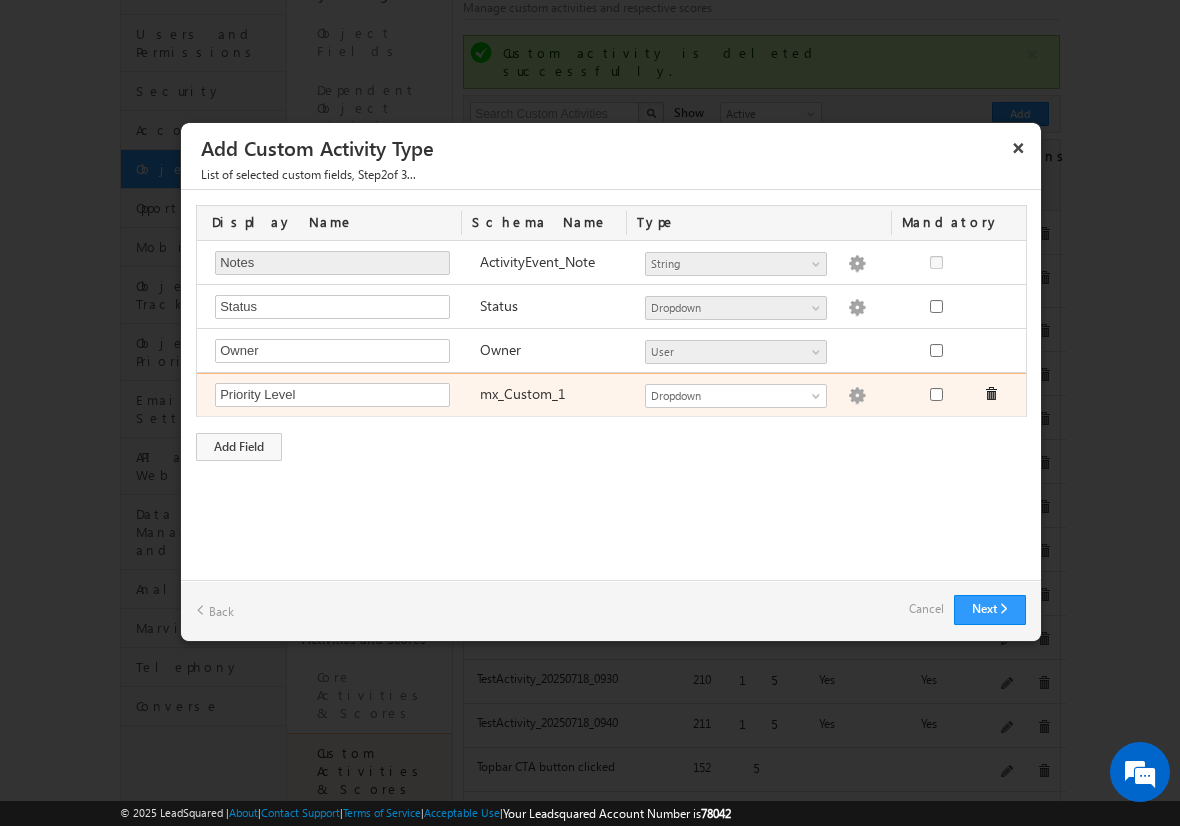 click at bounding box center [857, 396] 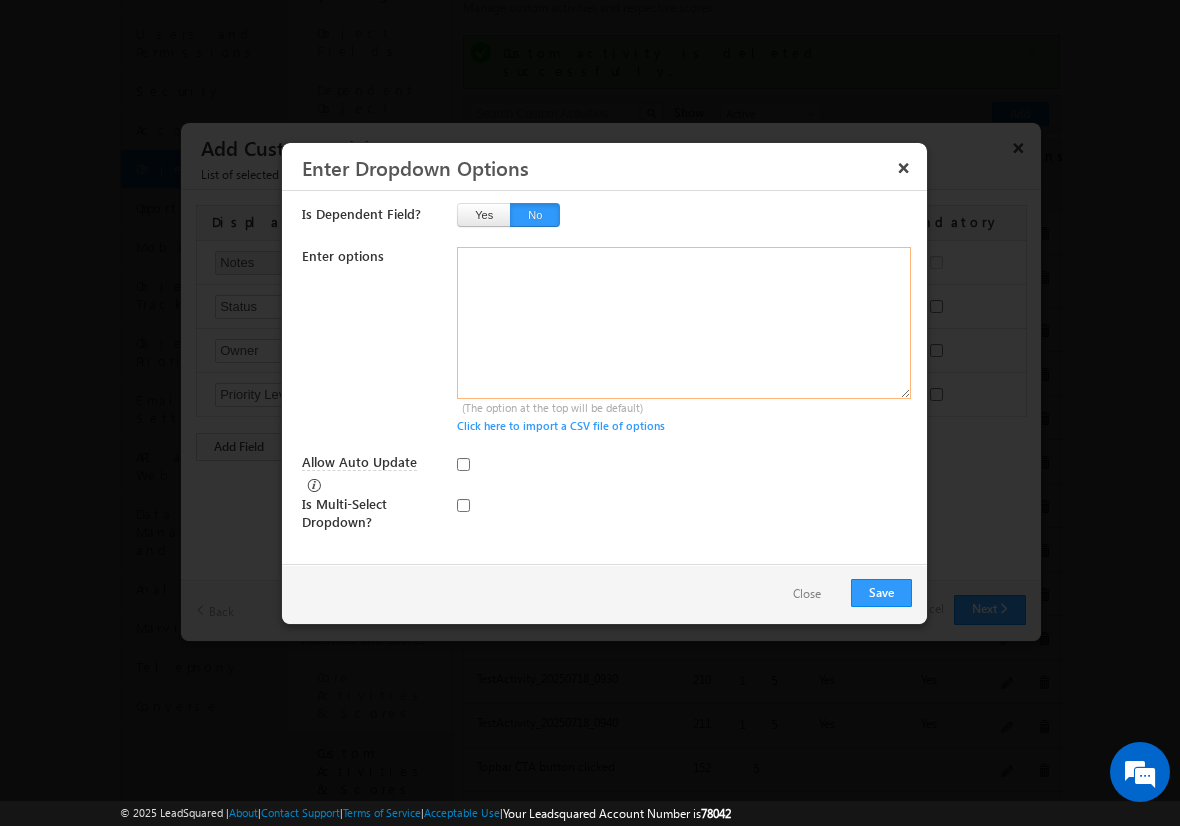 click at bounding box center [683, 323] 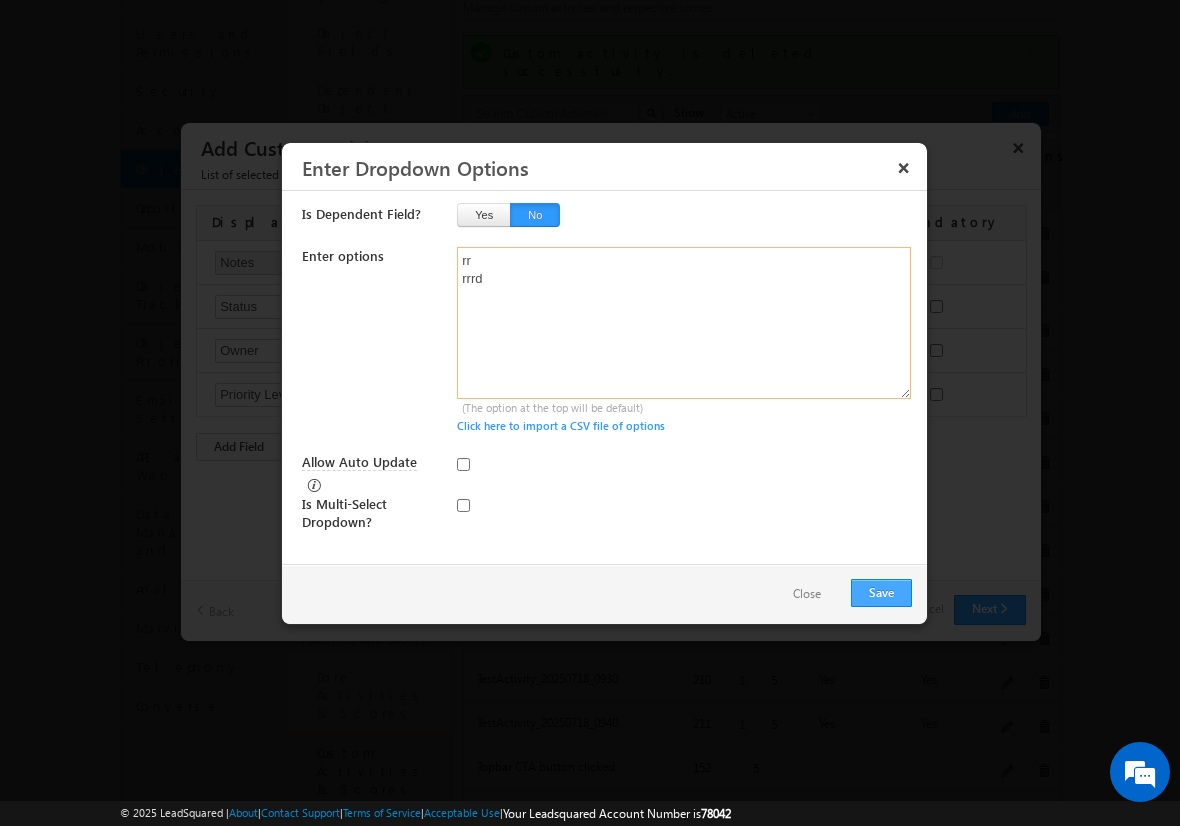 type on "rr
rrrd" 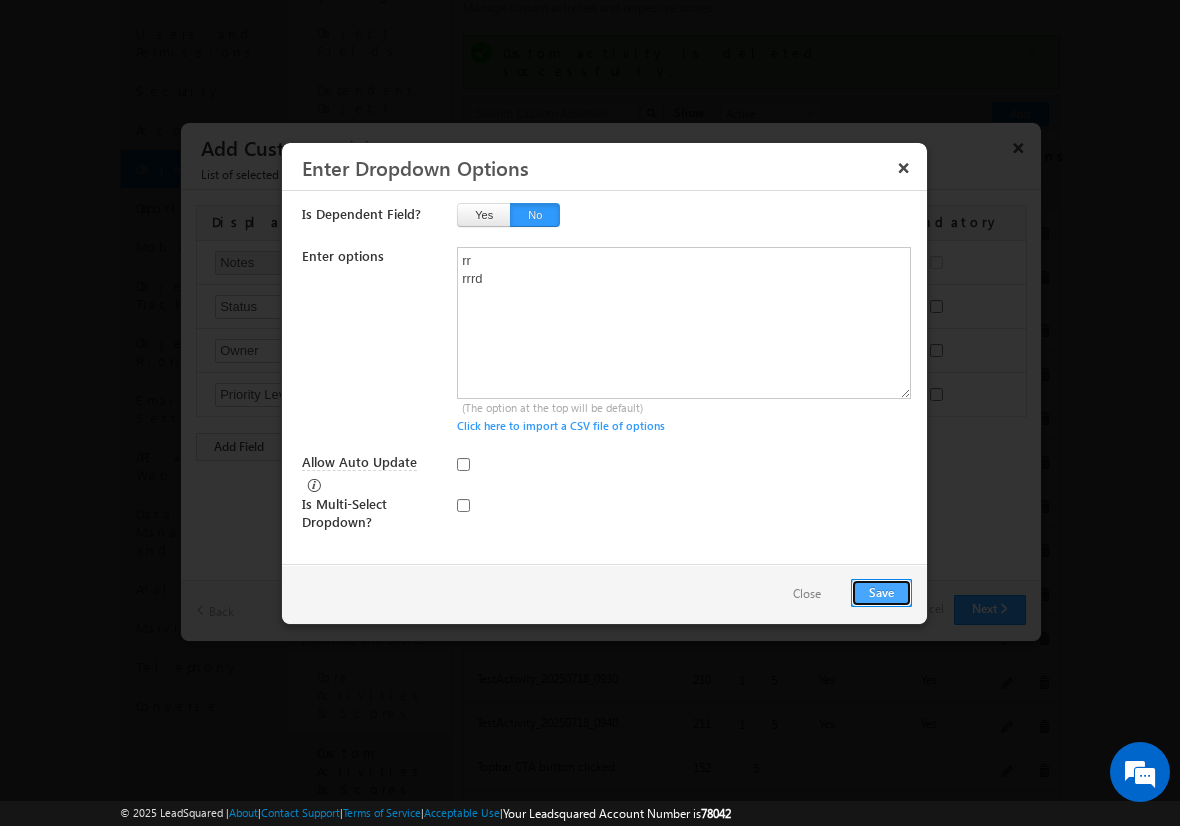 click on "Save" at bounding box center (881, 593) 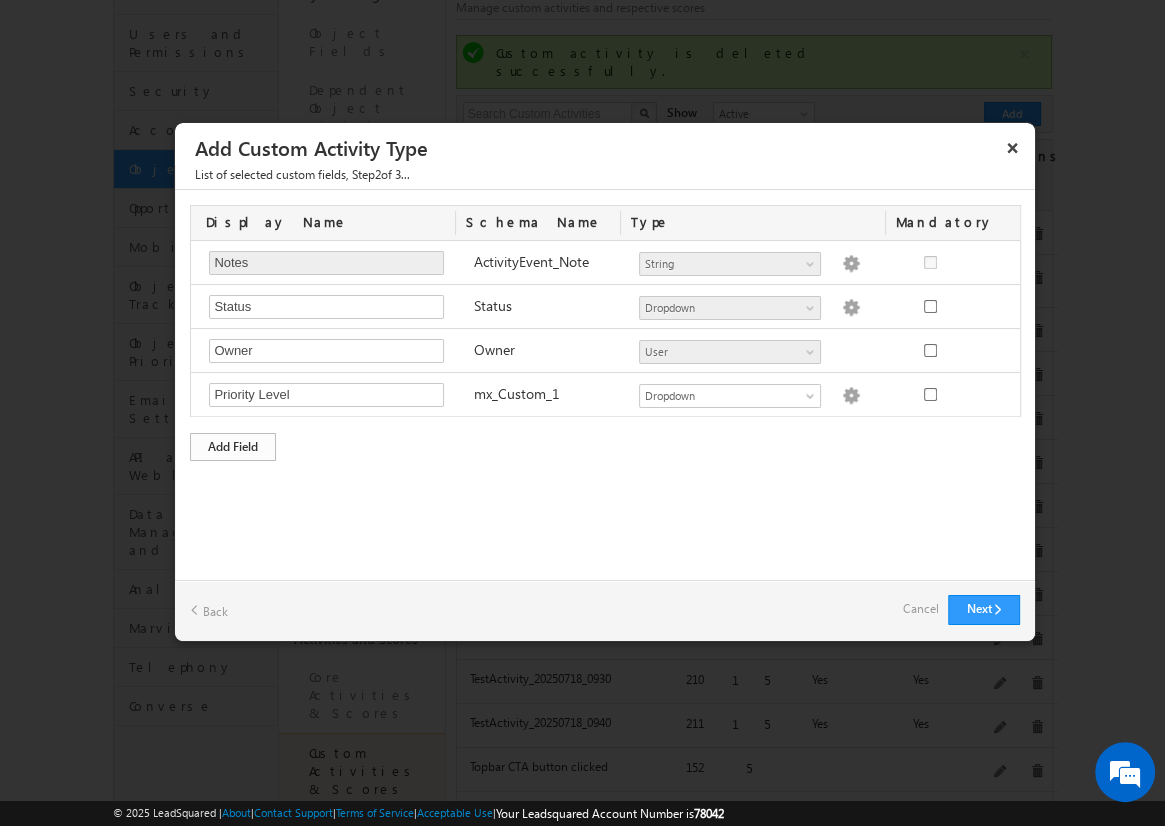 click on "Add Field" at bounding box center [233, 447] 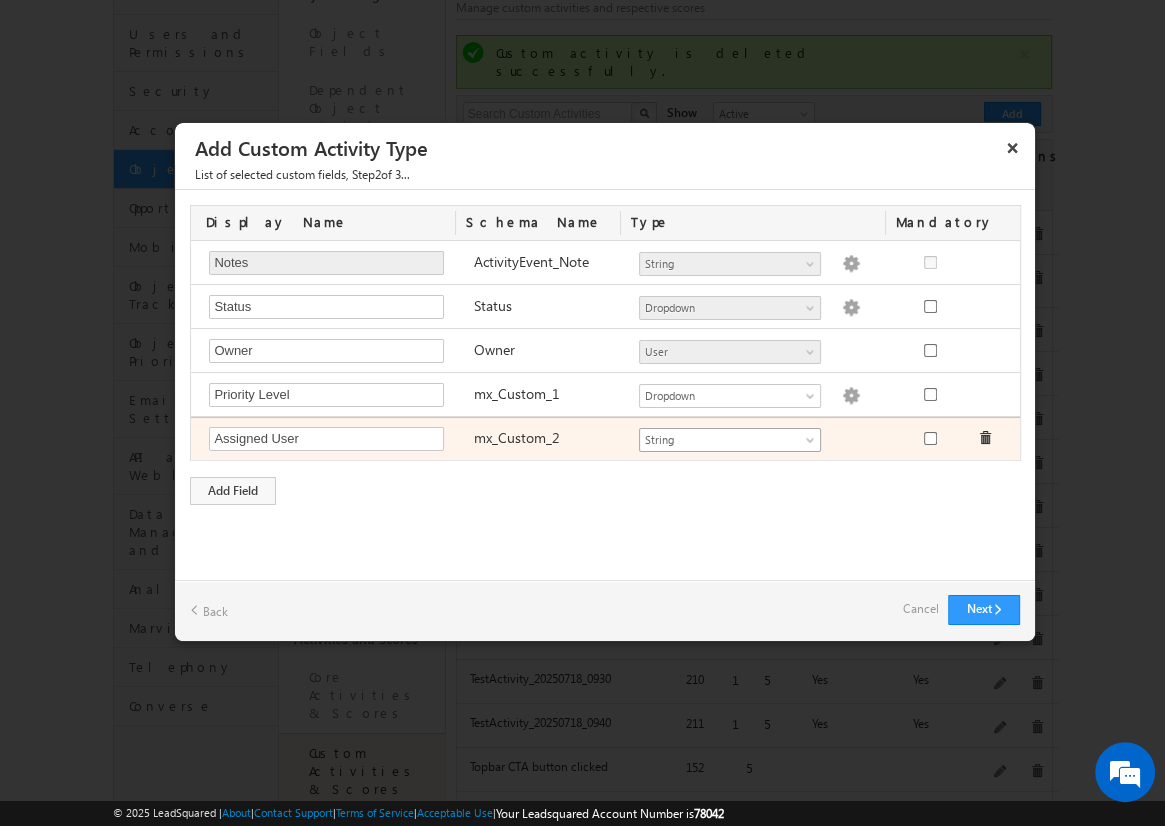 type on "Assigned User" 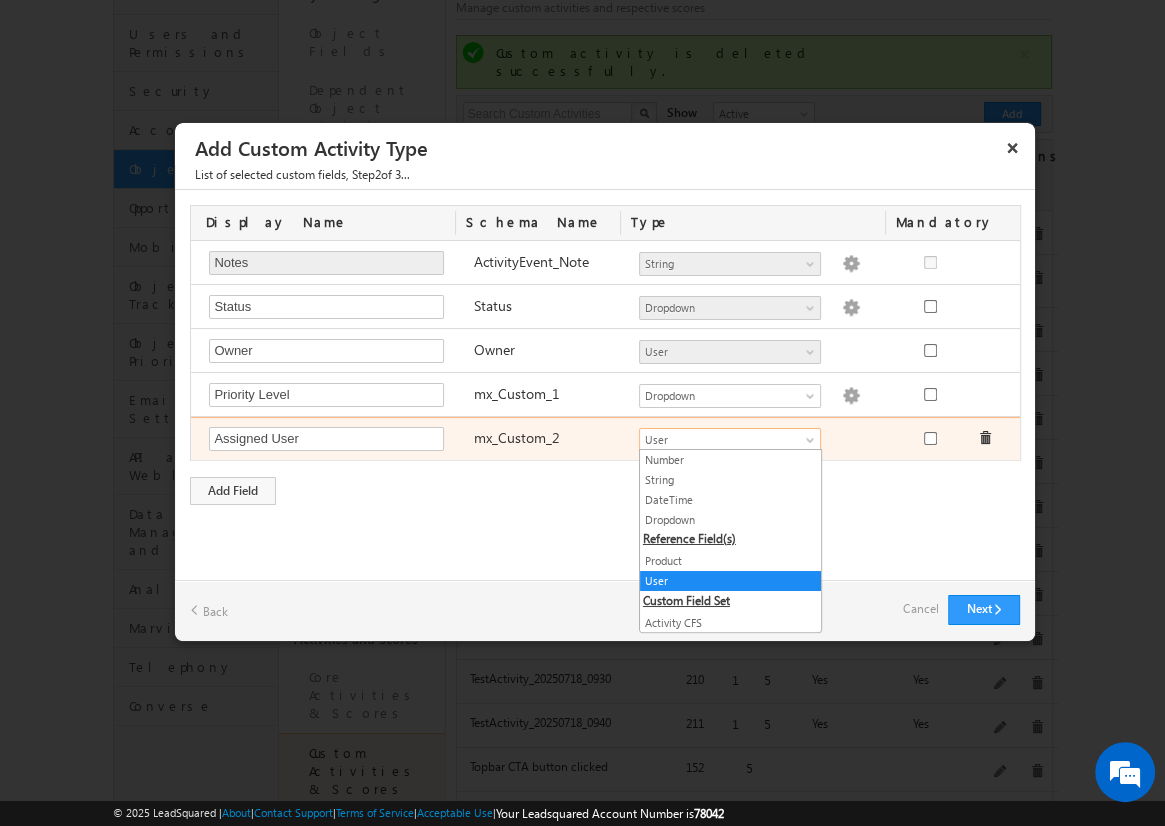 click on "User" at bounding box center (730, 440) 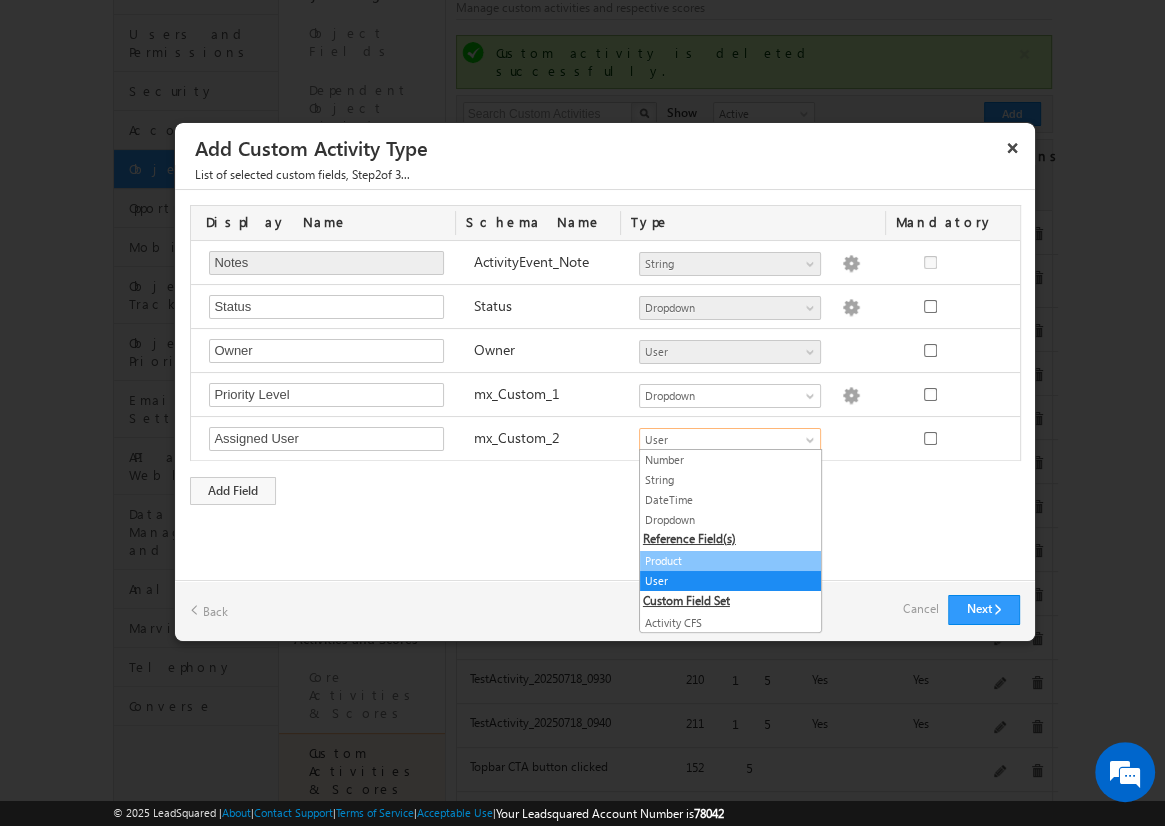 click on "Product" at bounding box center (730, 561) 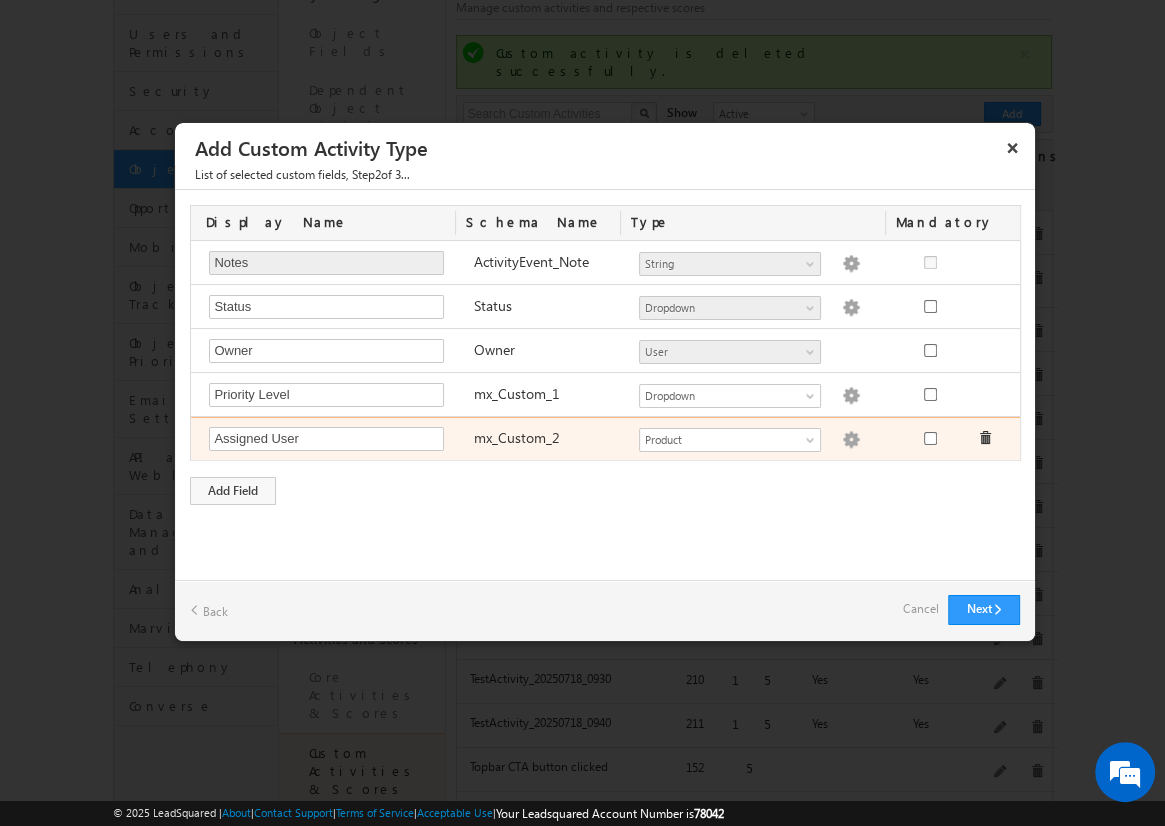 click at bounding box center (851, 440) 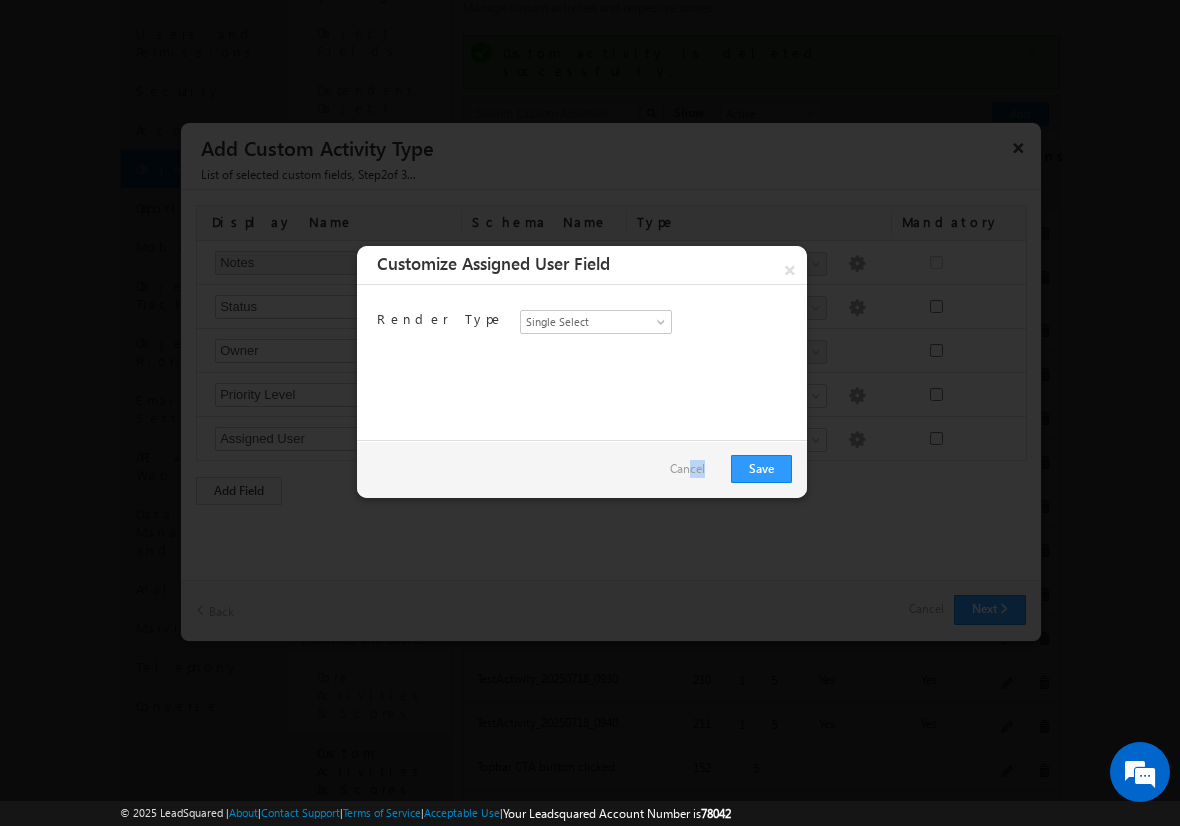 drag, startPoint x: 712, startPoint y: 483, endPoint x: 705, endPoint y: 466, distance: 18.384777 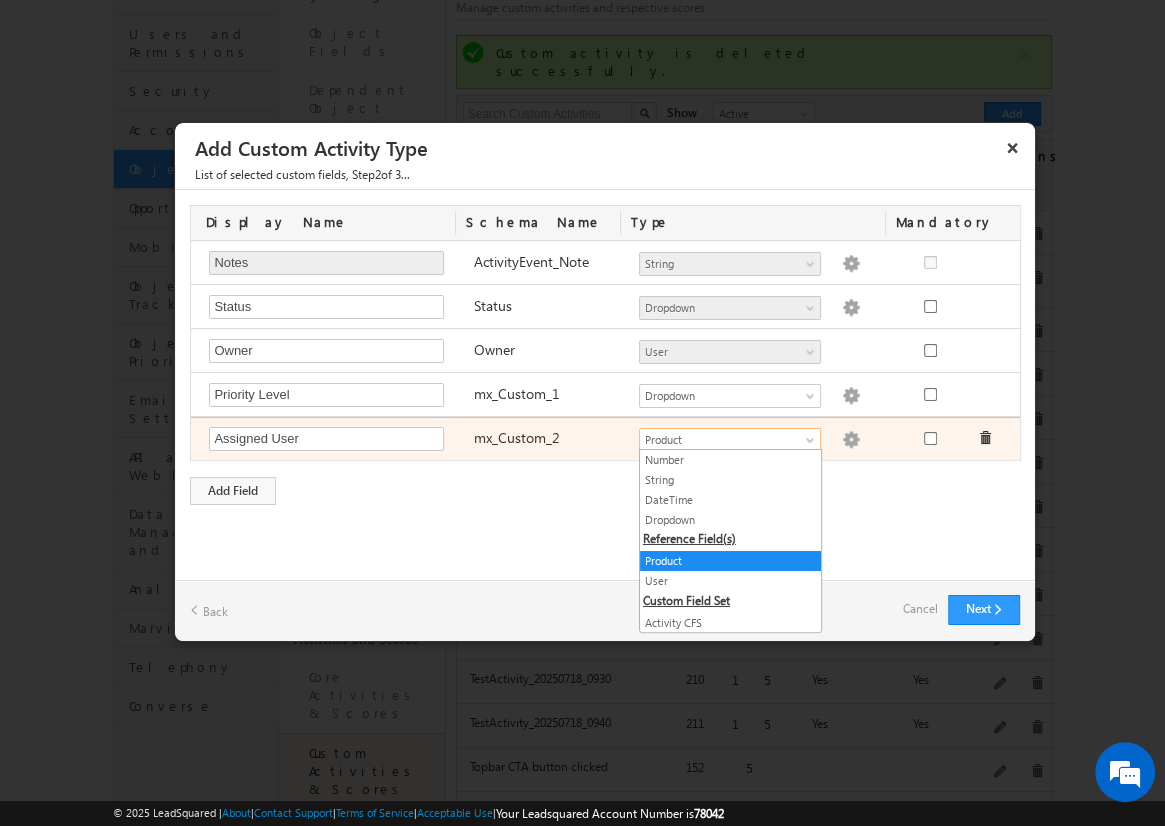 click on "Product" at bounding box center (721, 440) 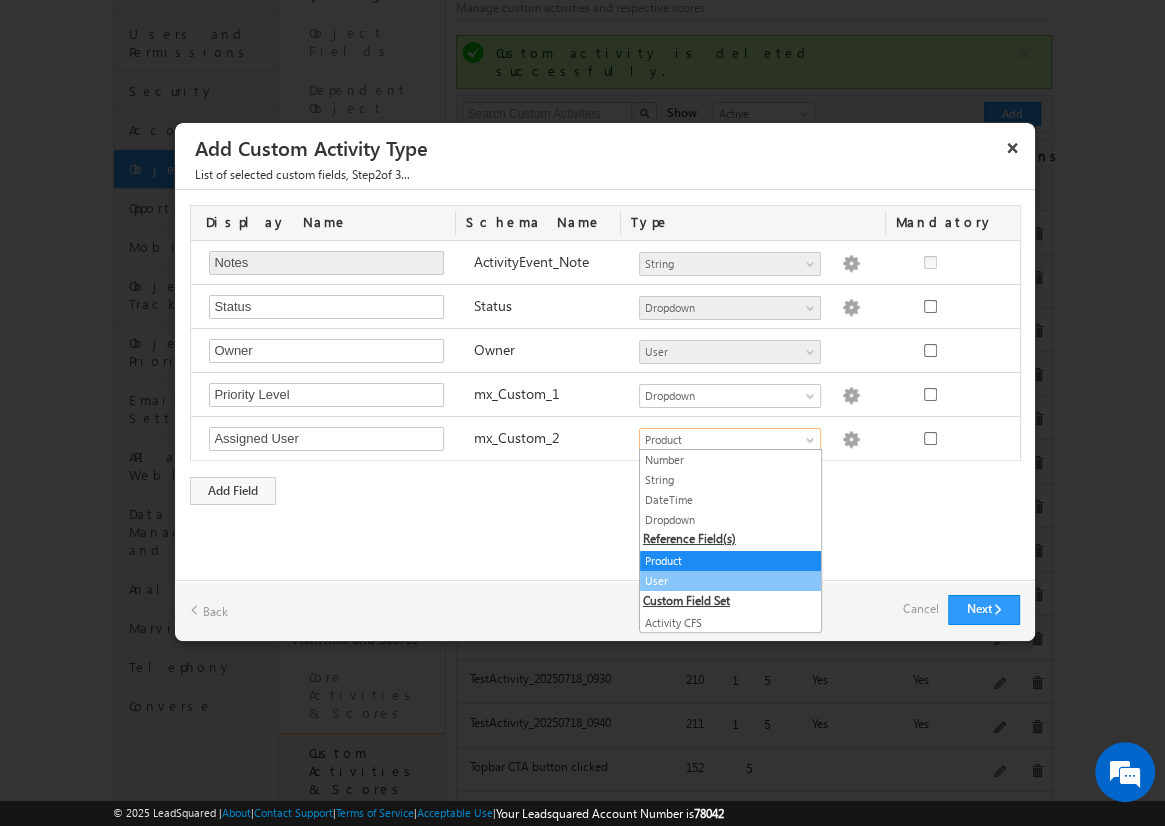 click on "User" at bounding box center [730, 581] 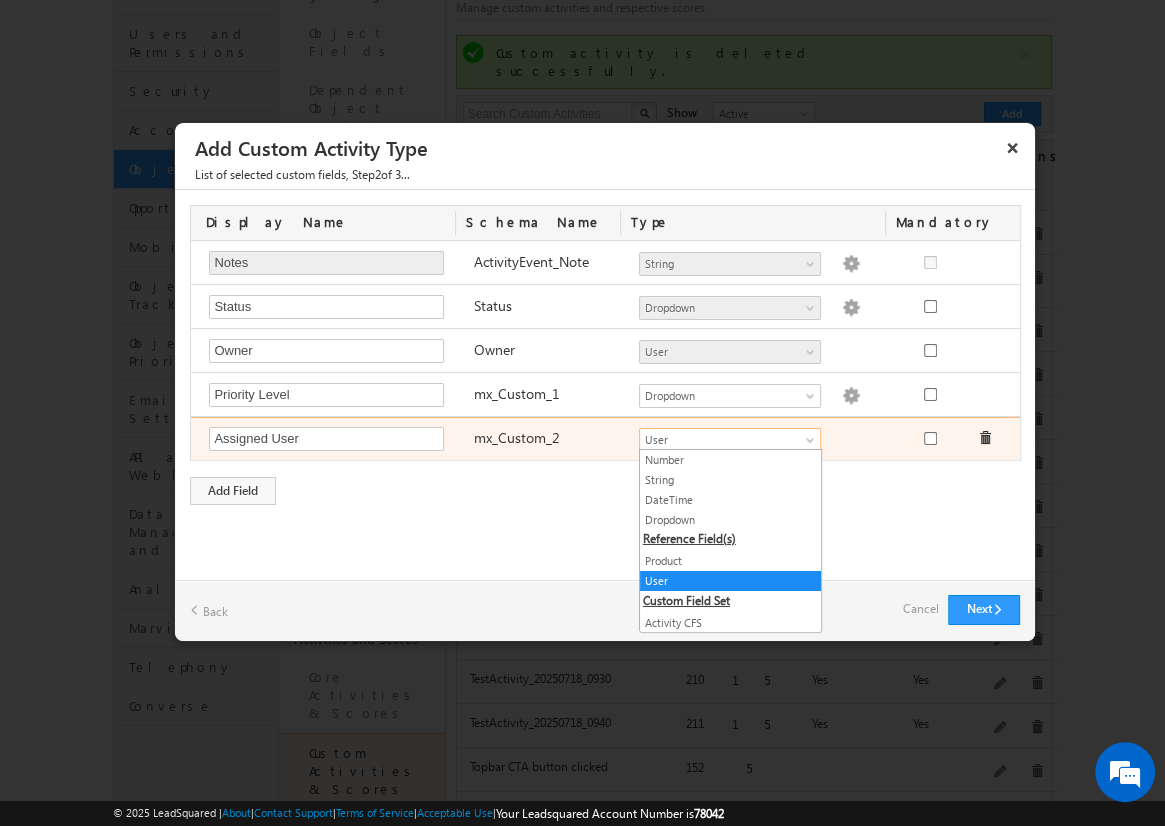 click on "User" at bounding box center [721, 440] 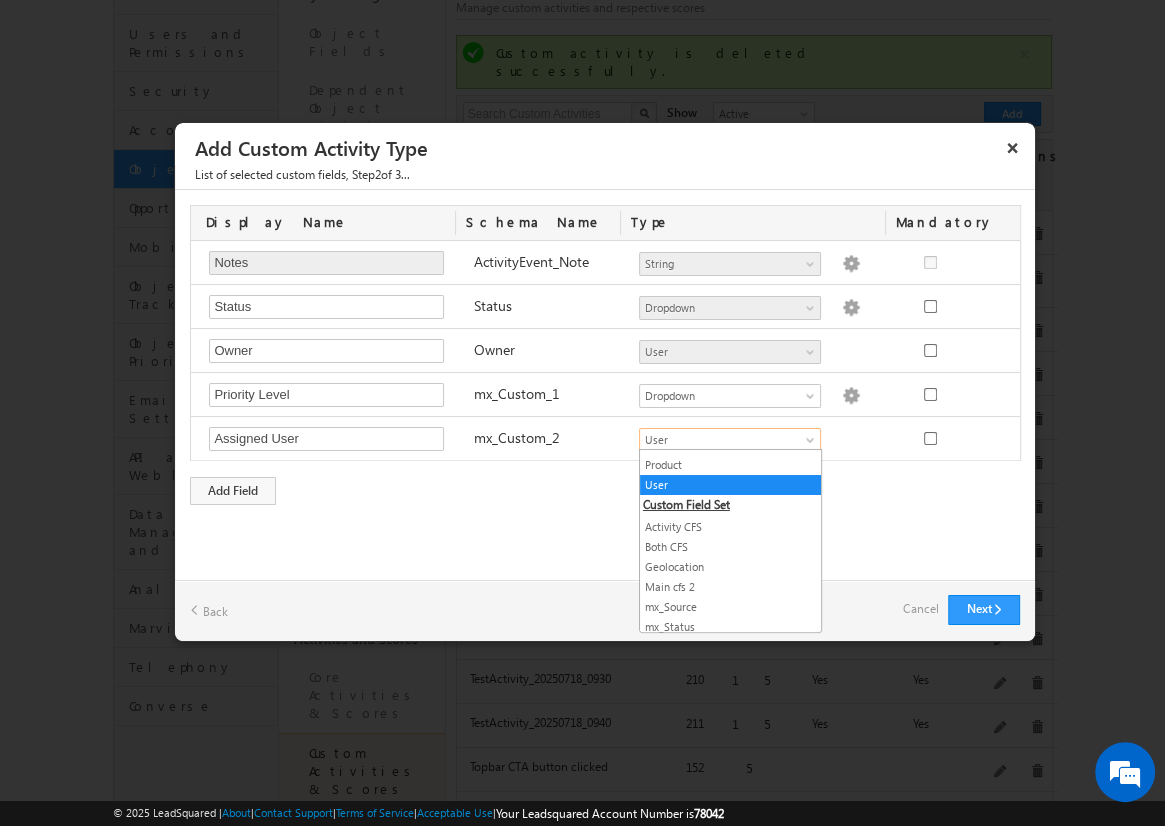 scroll, scrollTop: 0, scrollLeft: 0, axis: both 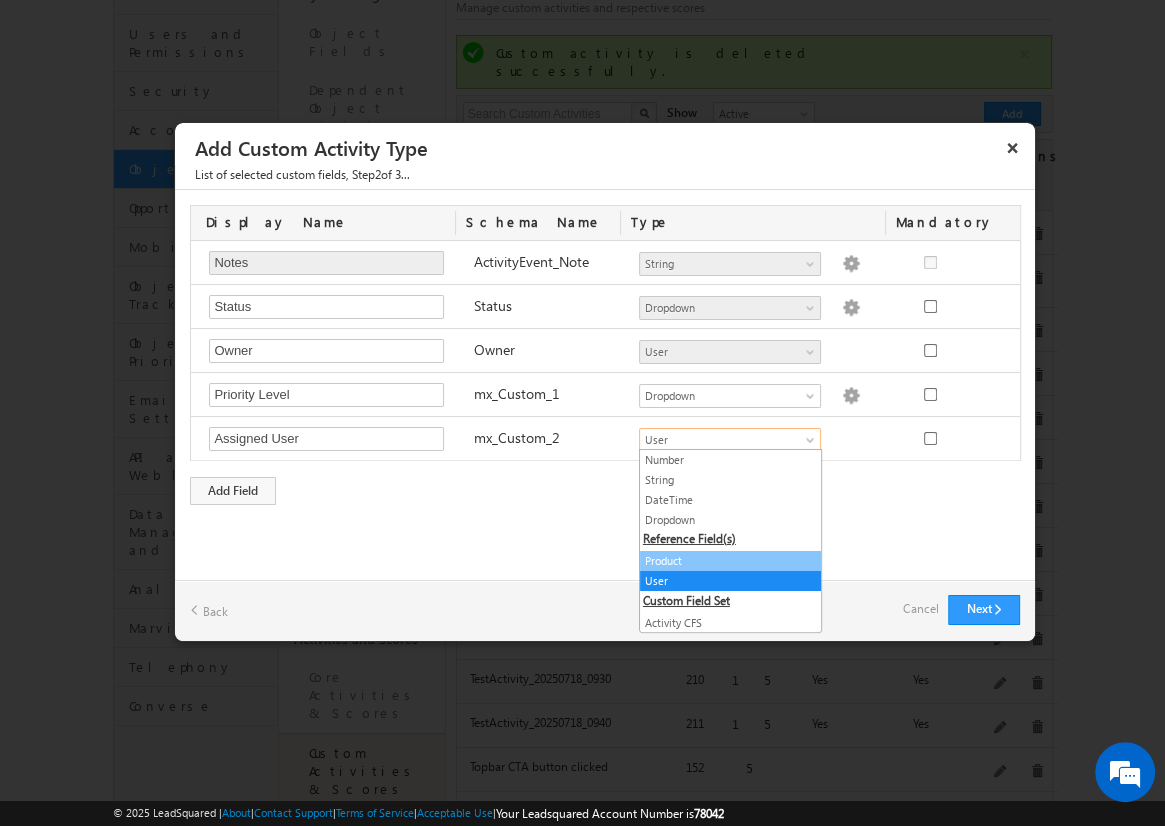 click on "Product" at bounding box center (730, 561) 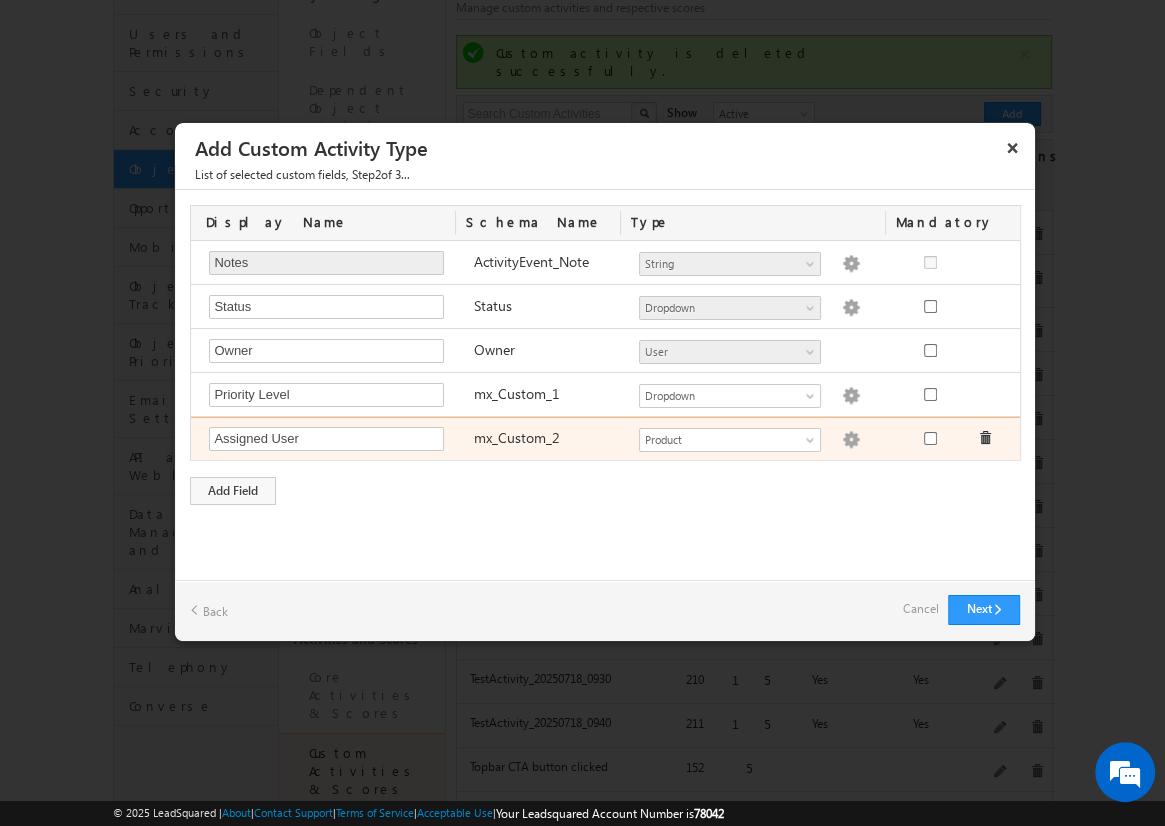 click at bounding box center [851, 440] 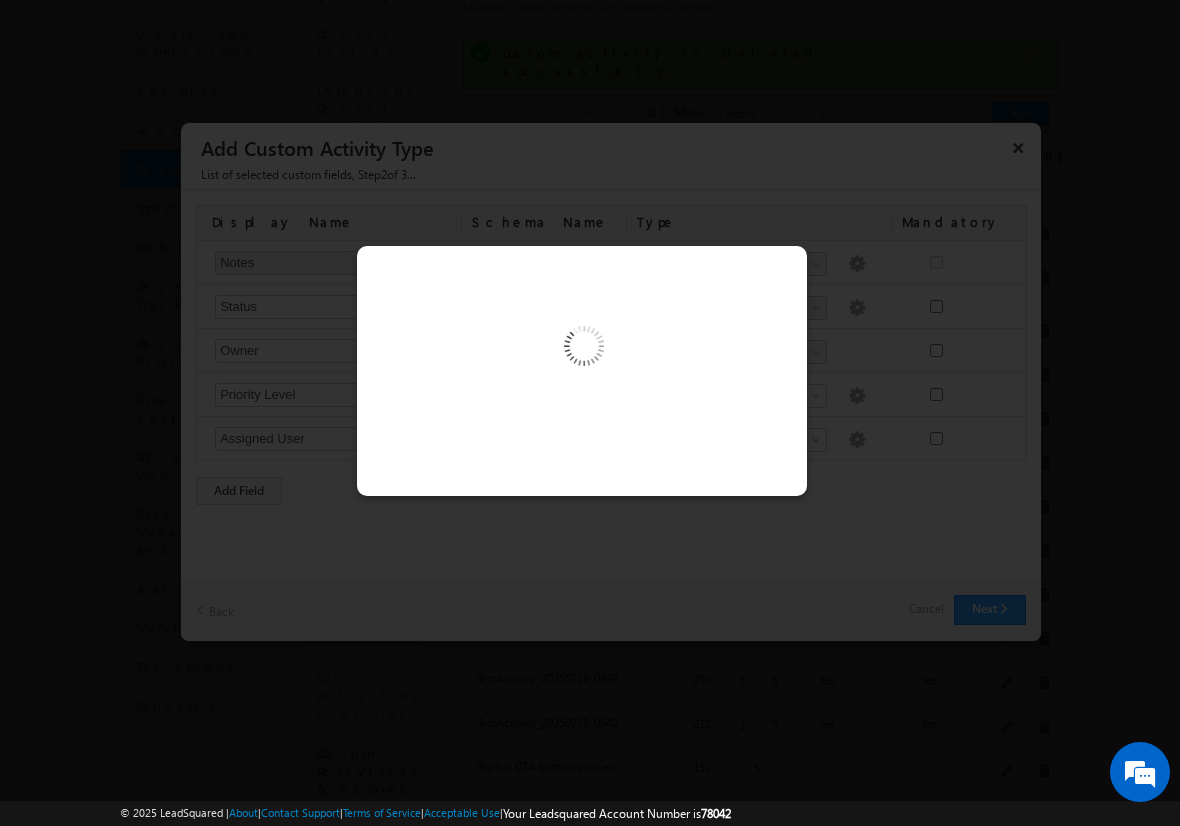 click at bounding box center (582, 349) 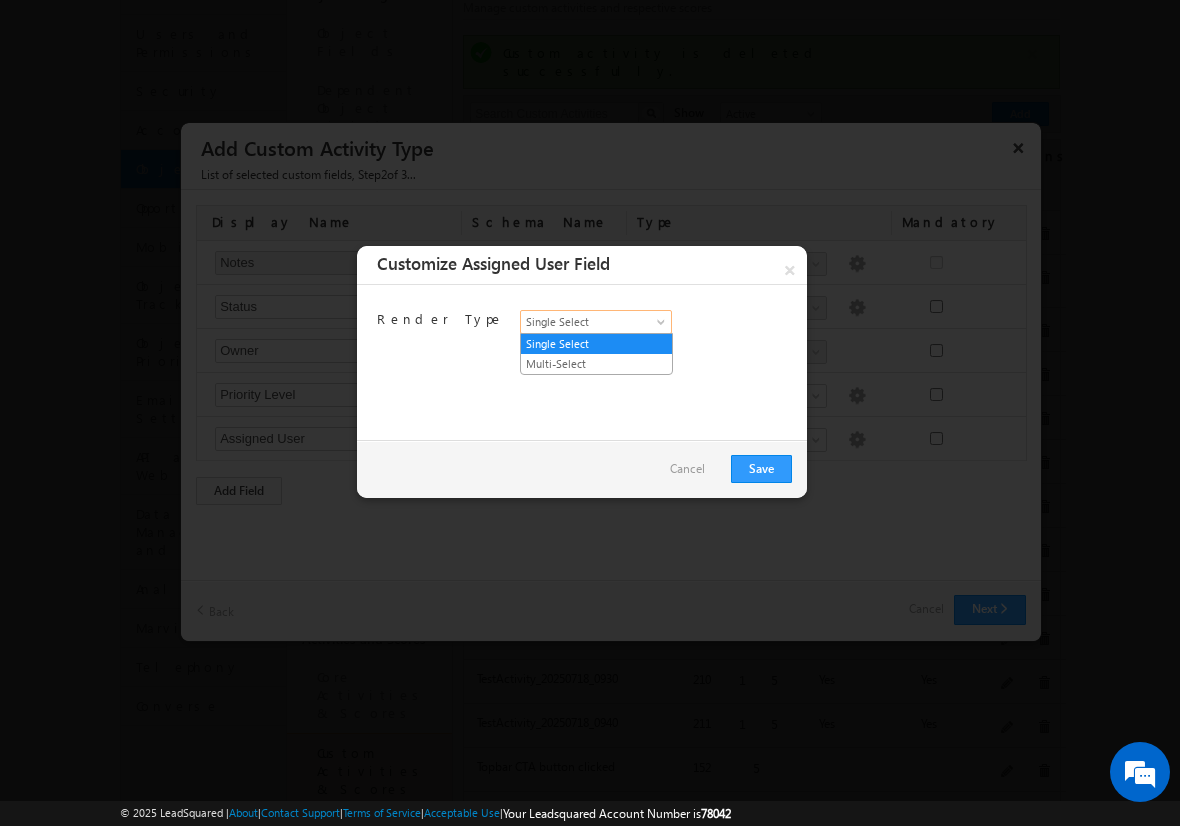 click on "Single Select" at bounding box center (590, 322) 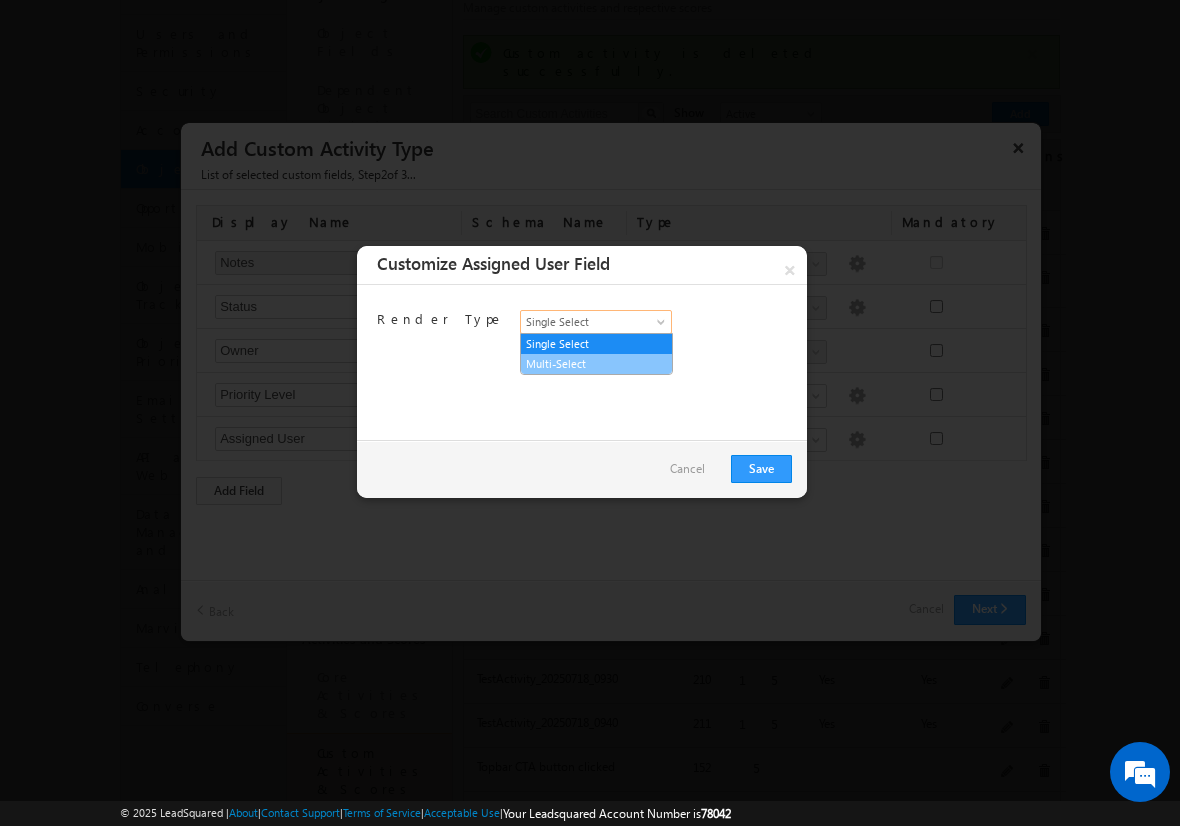 click on "Multi-Select" at bounding box center (596, 364) 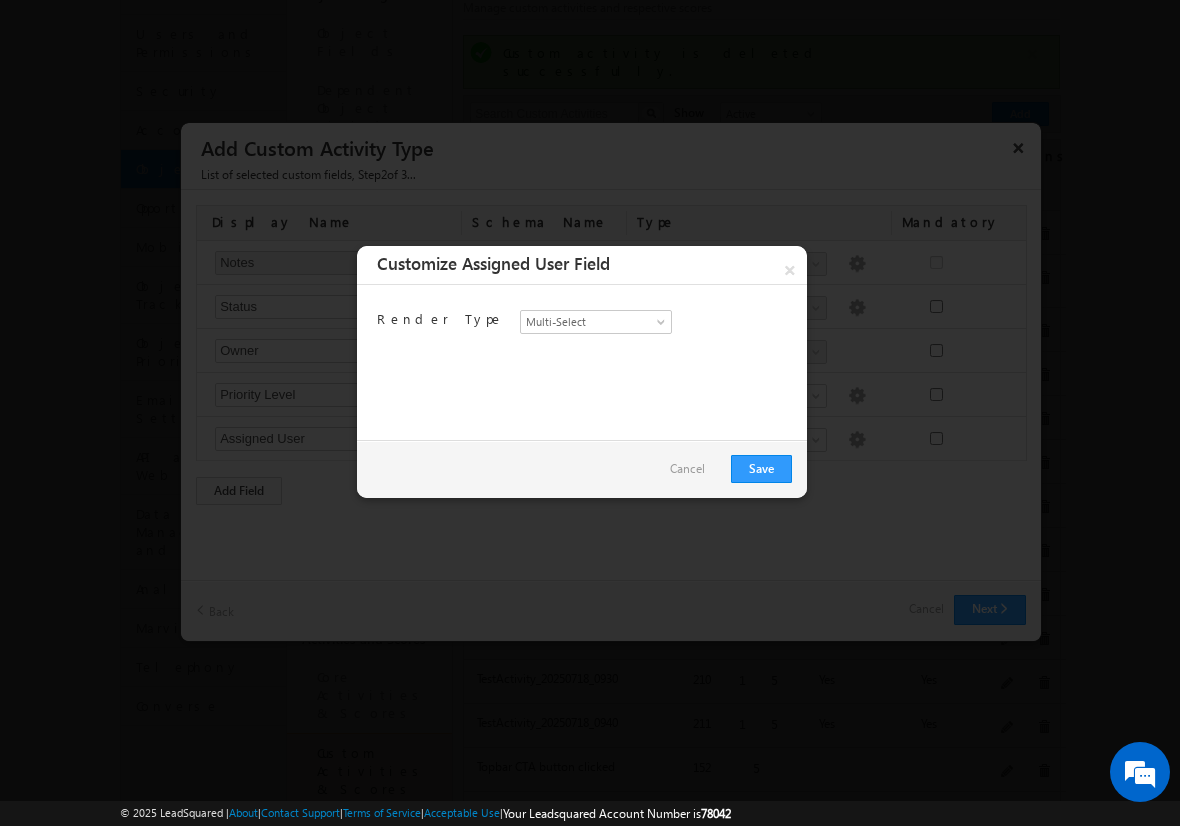 click on "Cancel" at bounding box center [687, 469] 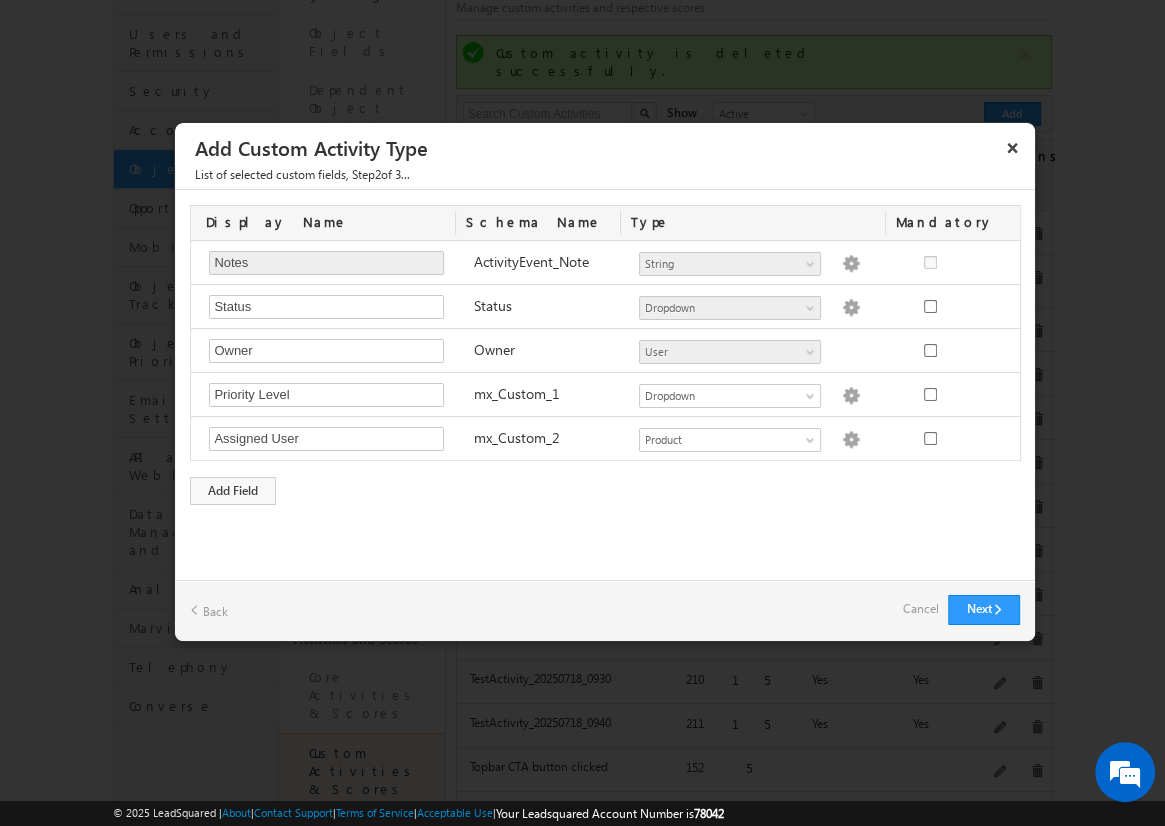 click on "Cancel" at bounding box center (920, 609) 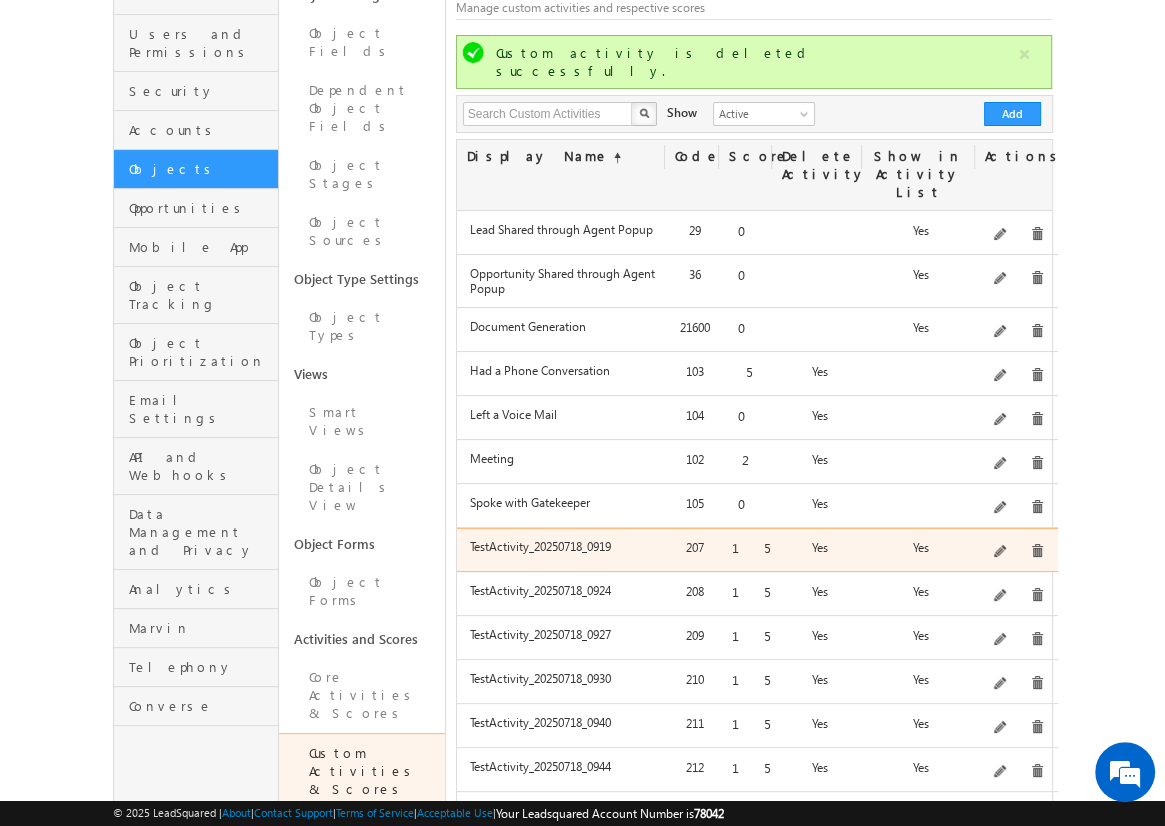 click at bounding box center (1037, 551) 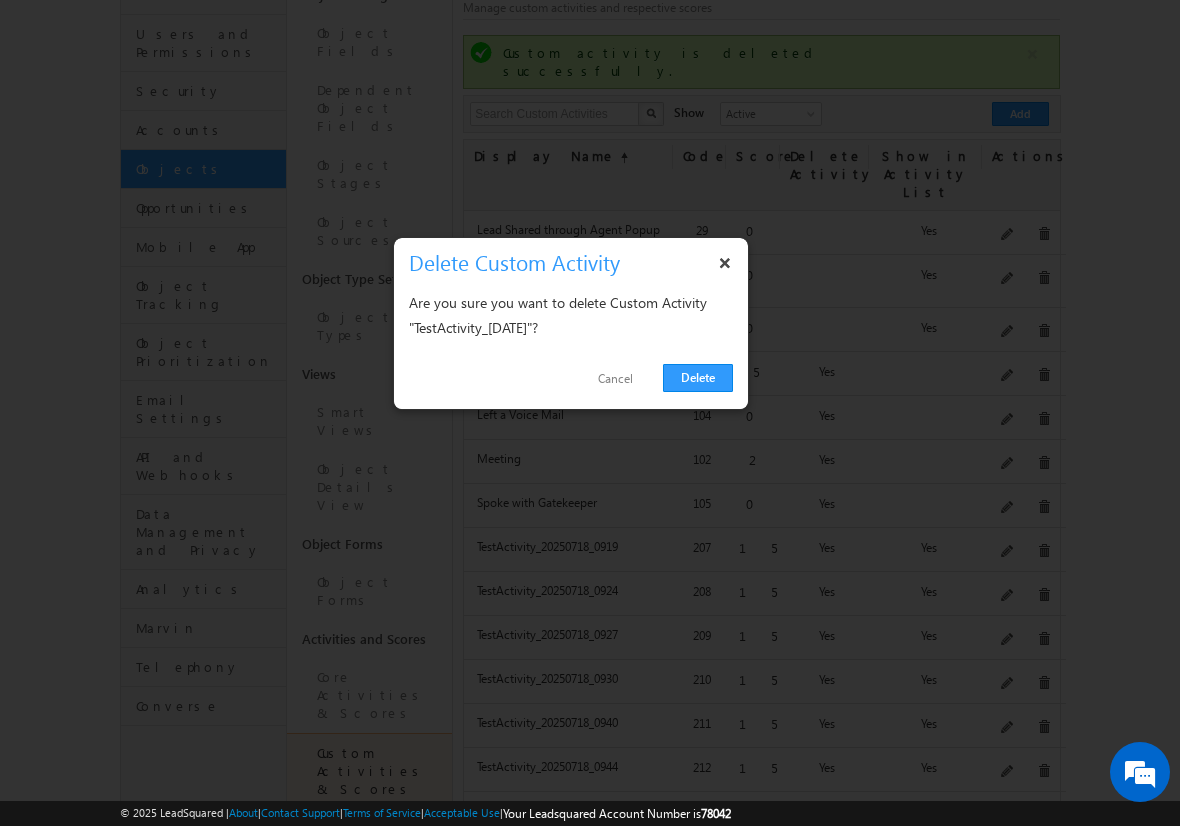 click on "Delete" at bounding box center [698, 378] 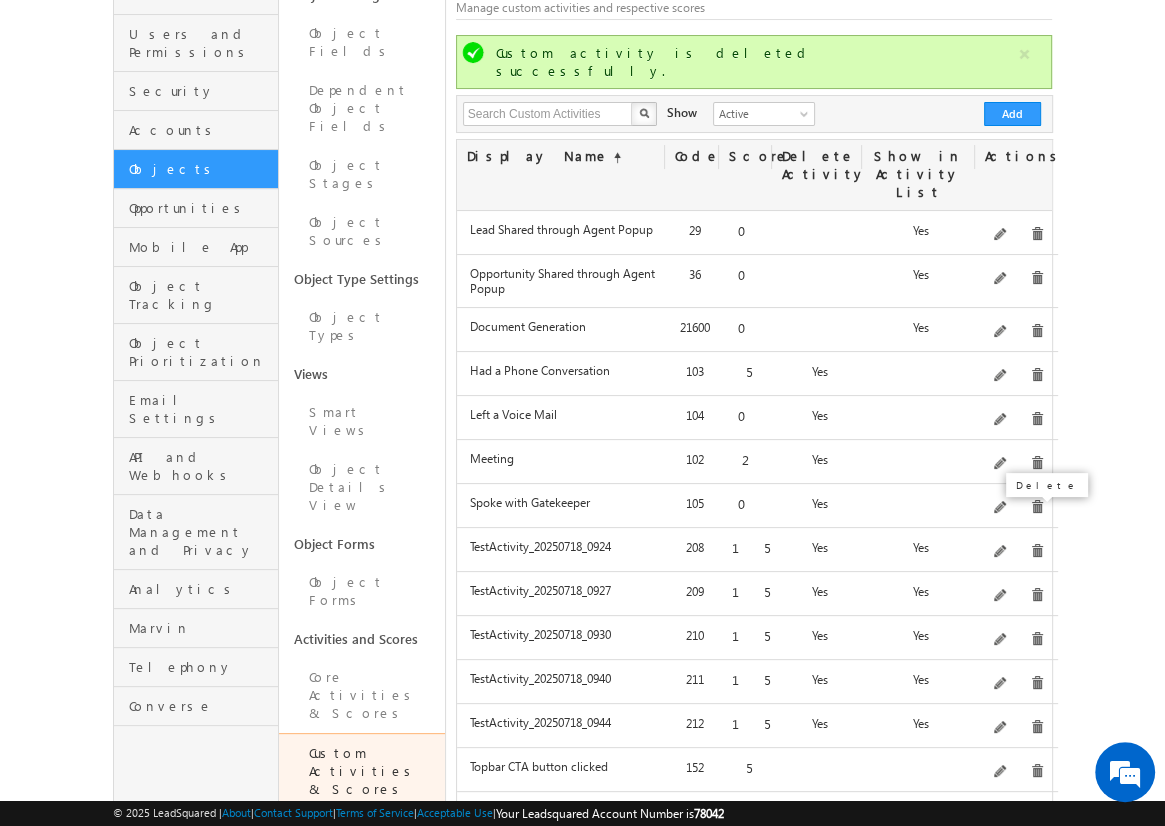 click at bounding box center [1037, 551] 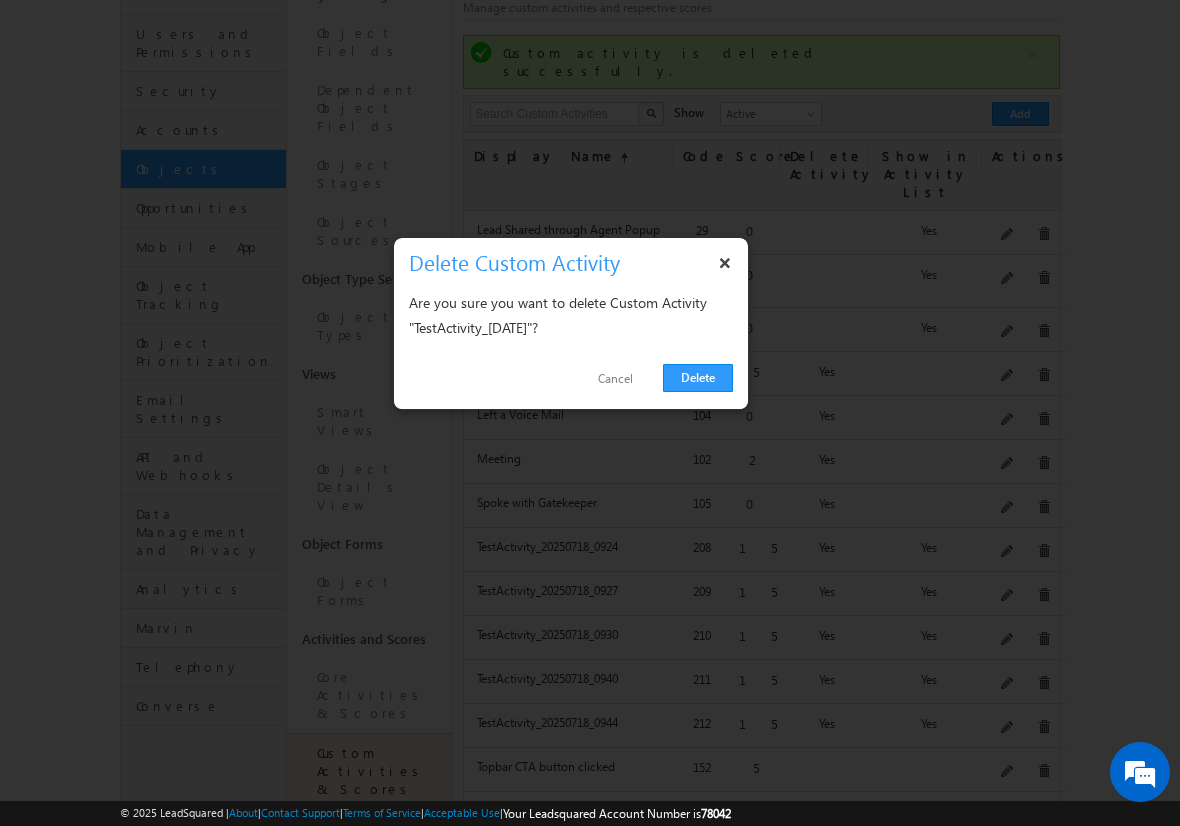 click on "Delete" at bounding box center [698, 378] 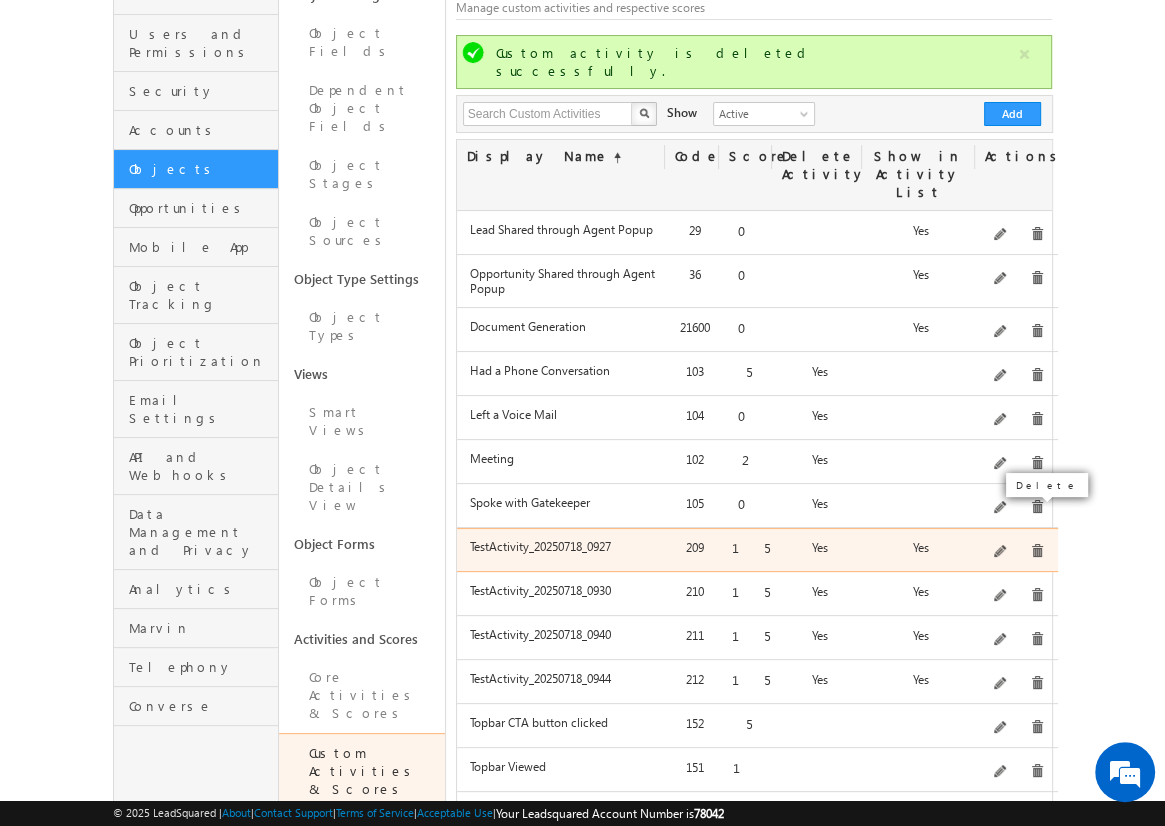 click at bounding box center [1037, 551] 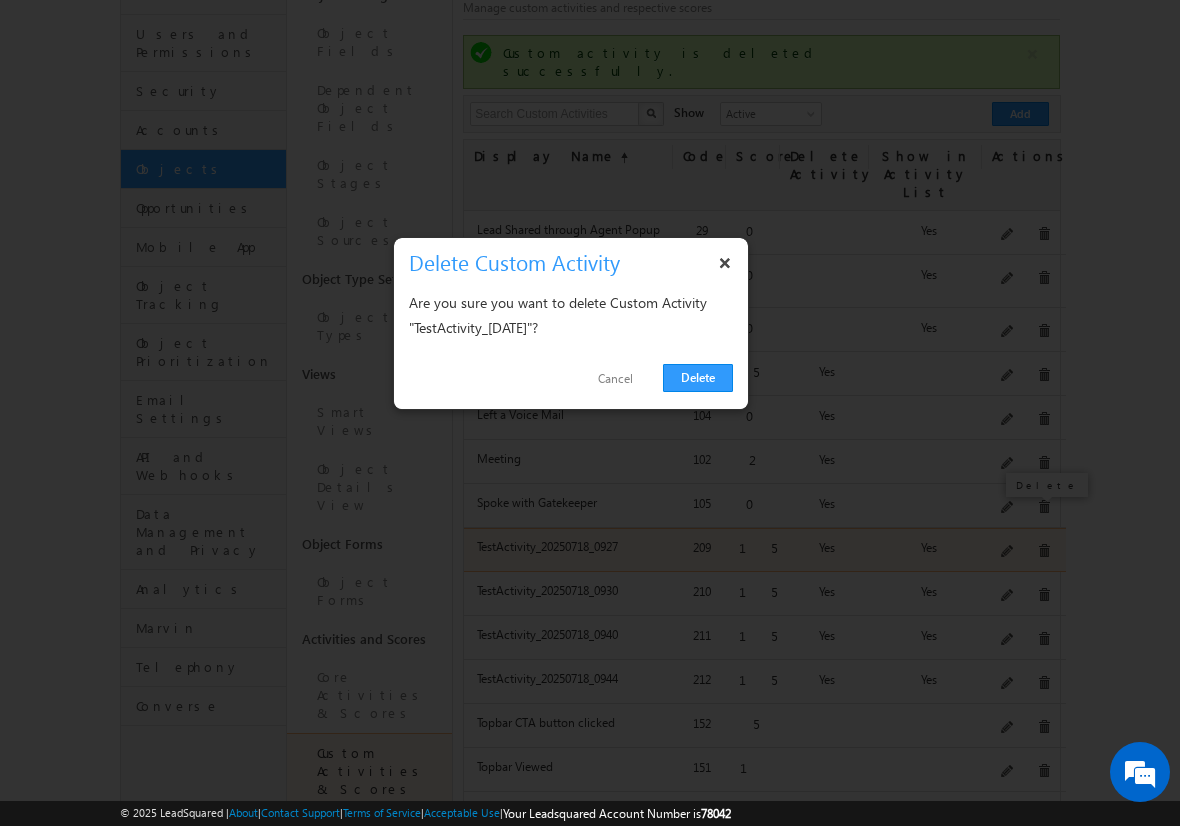 click on "Delete" at bounding box center [698, 378] 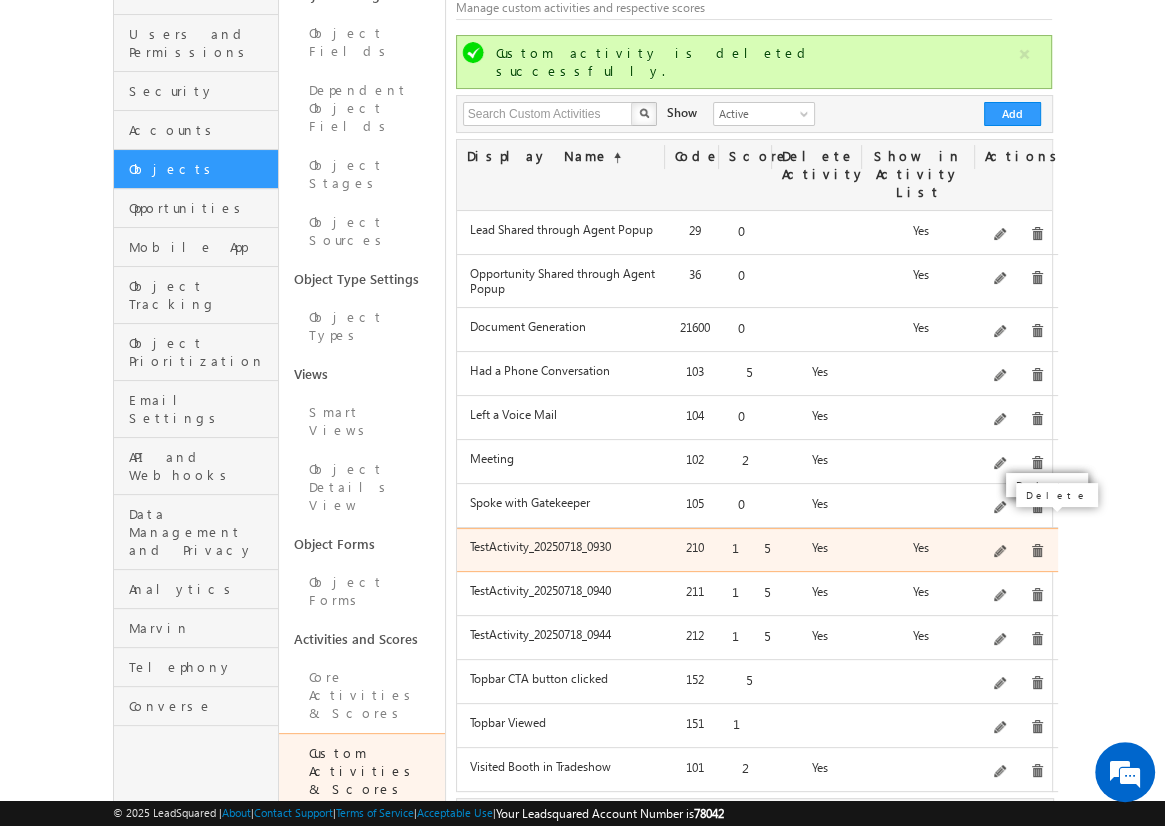 click at bounding box center [1037, 551] 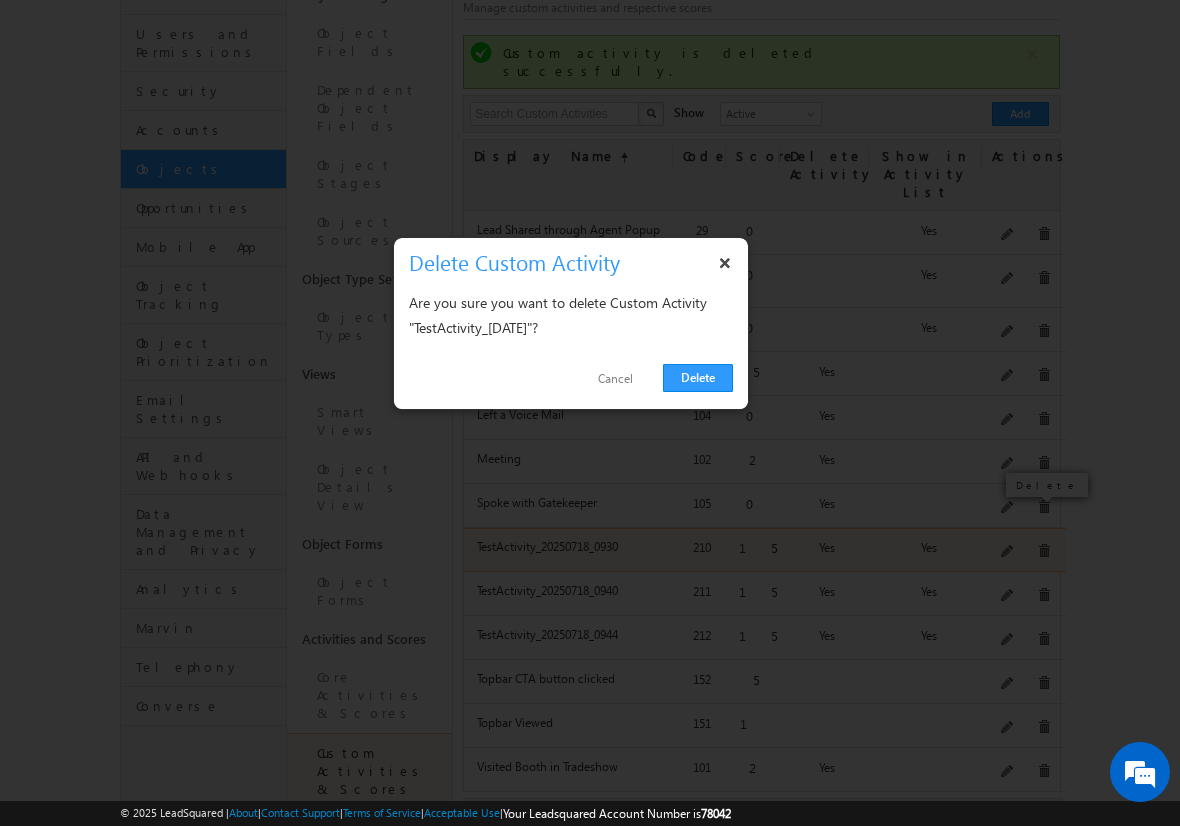 click on "Delete" at bounding box center [698, 378] 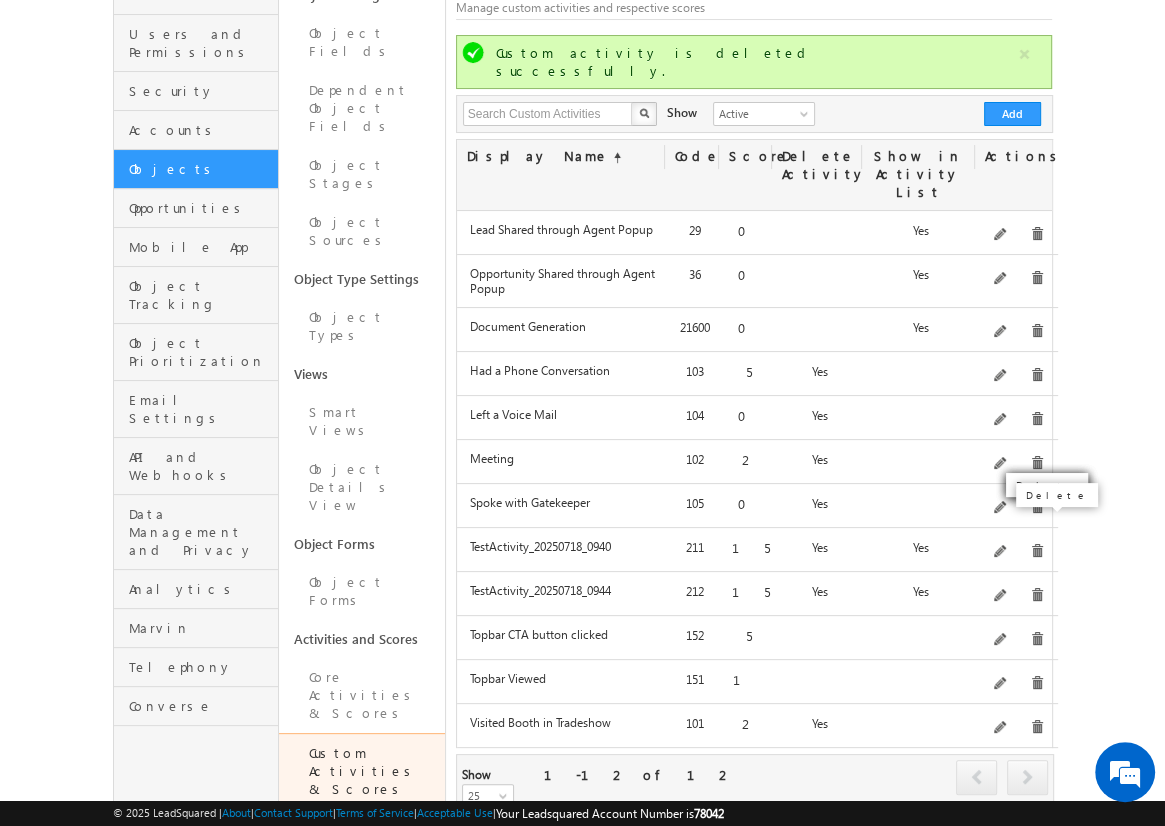 click at bounding box center [1037, 551] 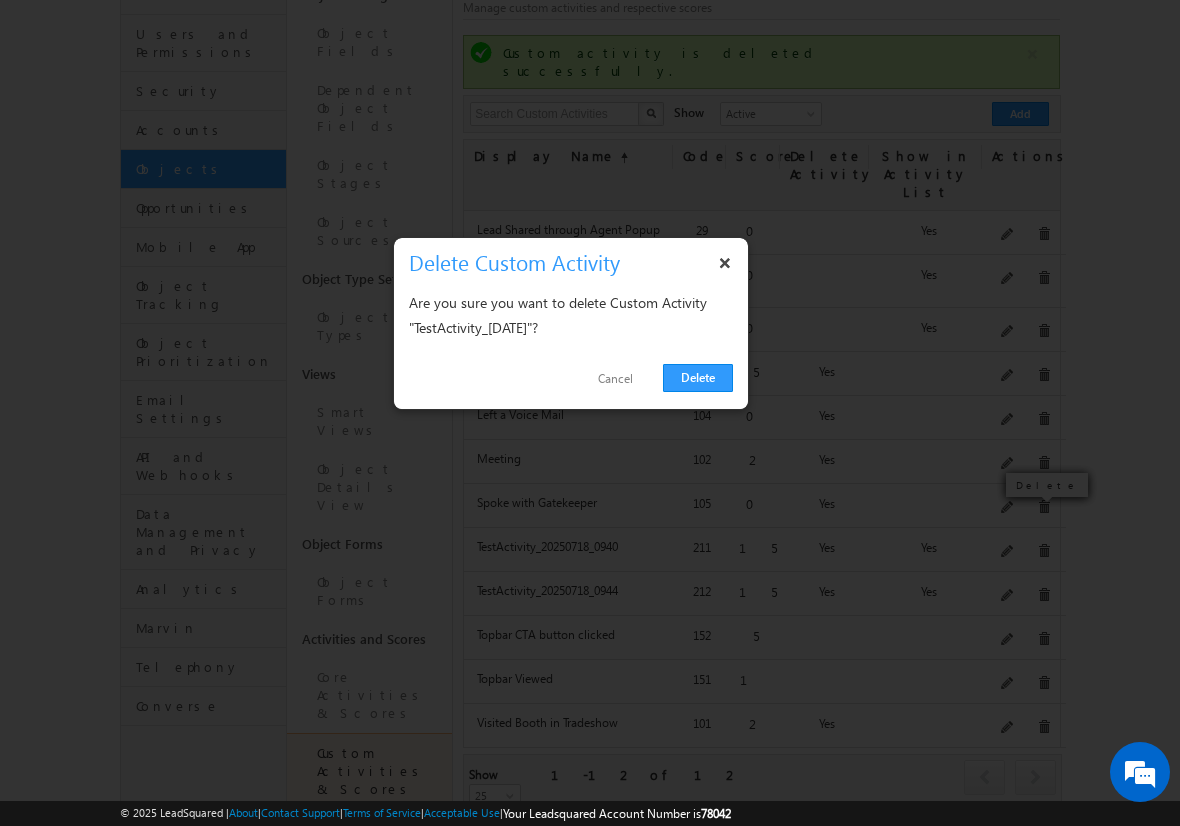click on "Delete" at bounding box center [698, 378] 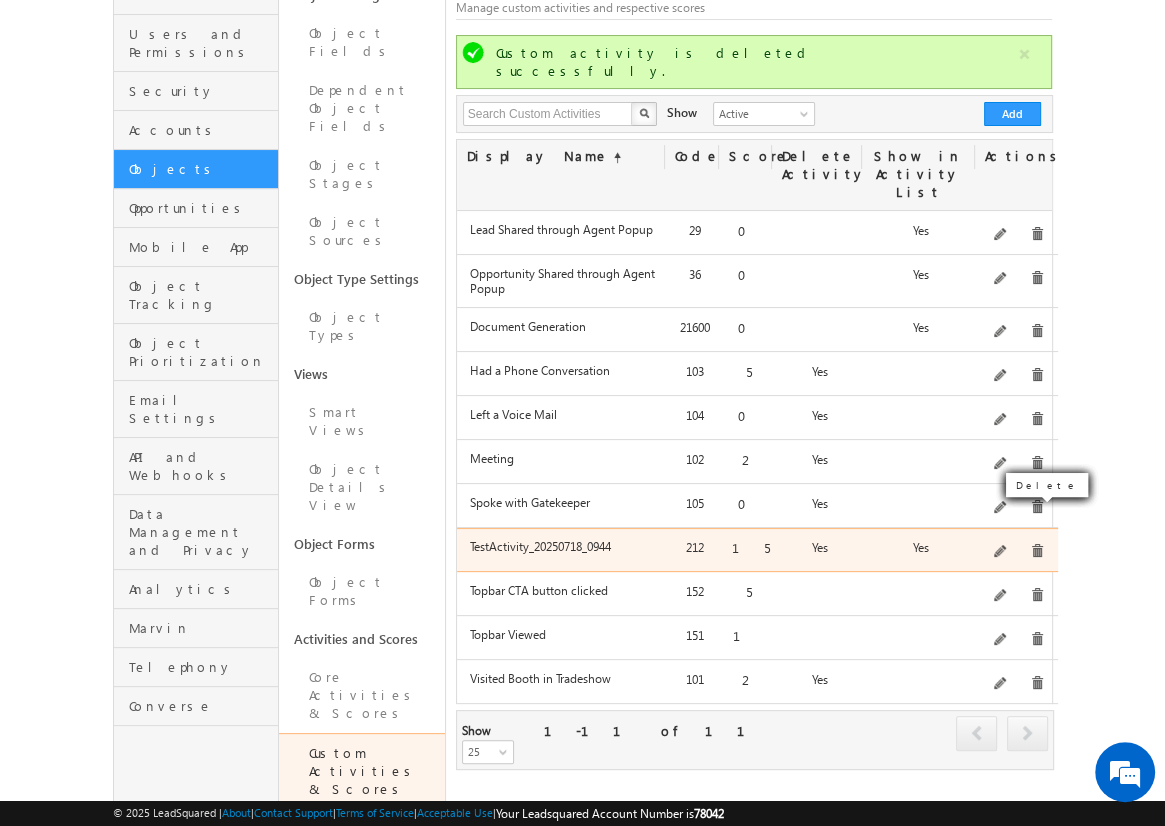 click at bounding box center (1037, 551) 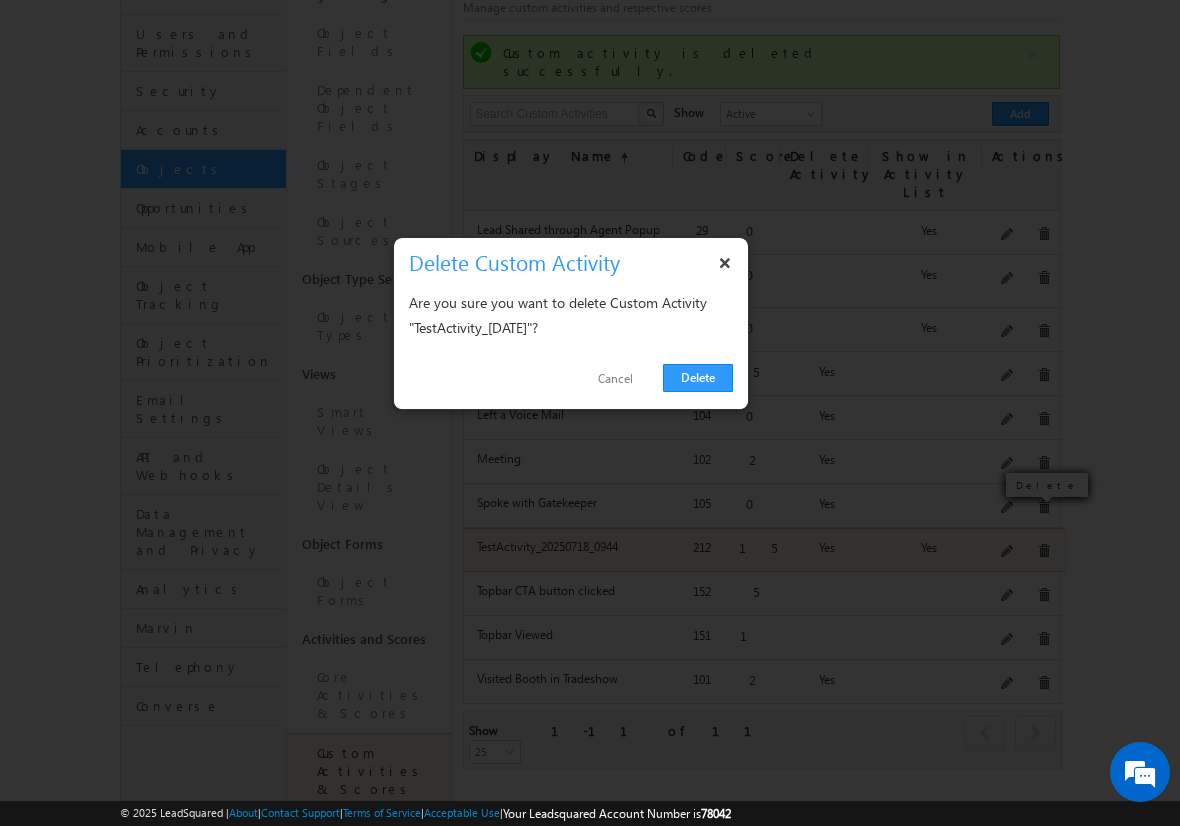 click on "Delete" at bounding box center (698, 378) 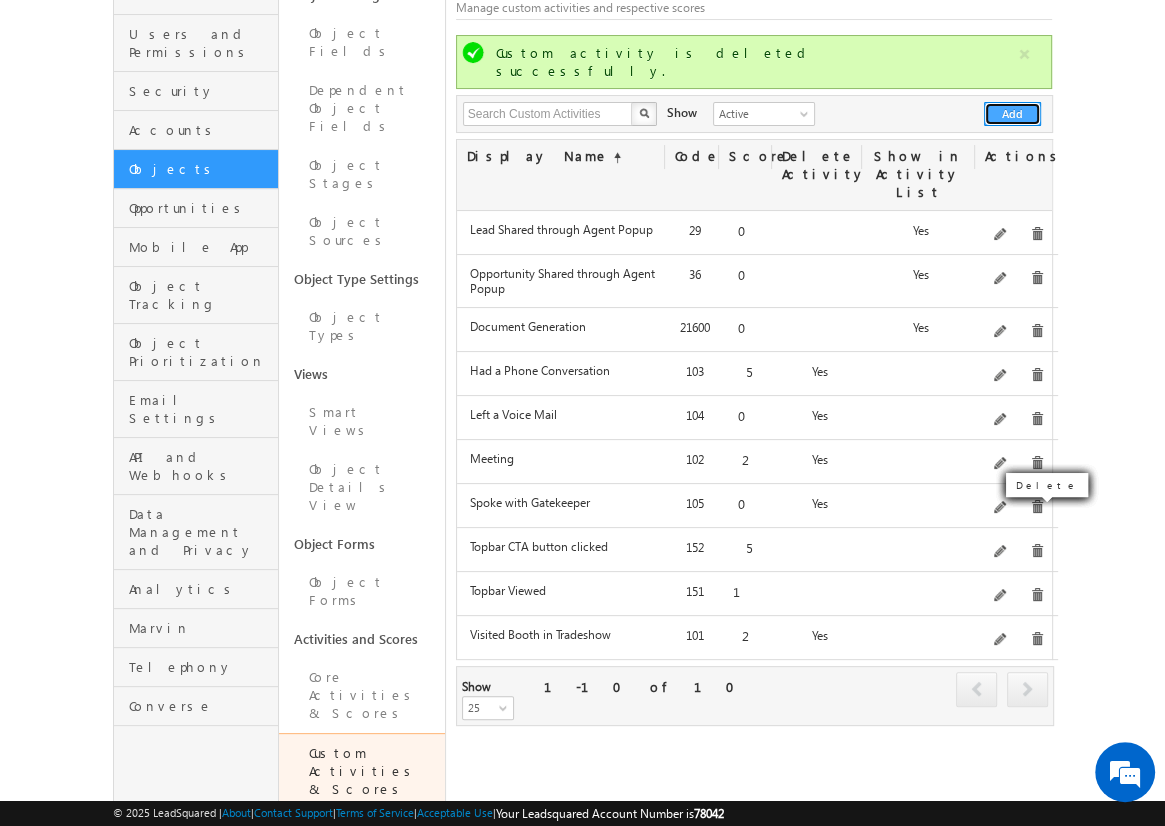 click on "Add" at bounding box center (1012, 114) 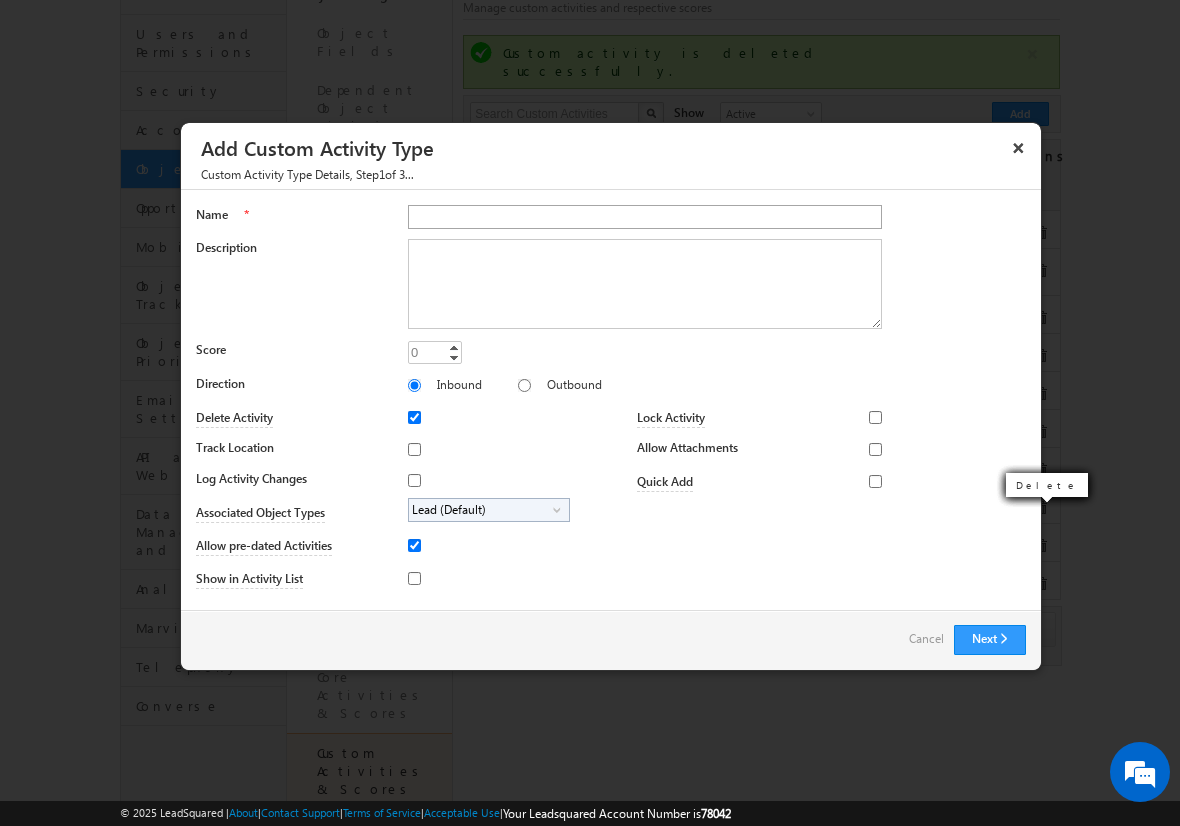click on "Name" at bounding box center [645, 217] 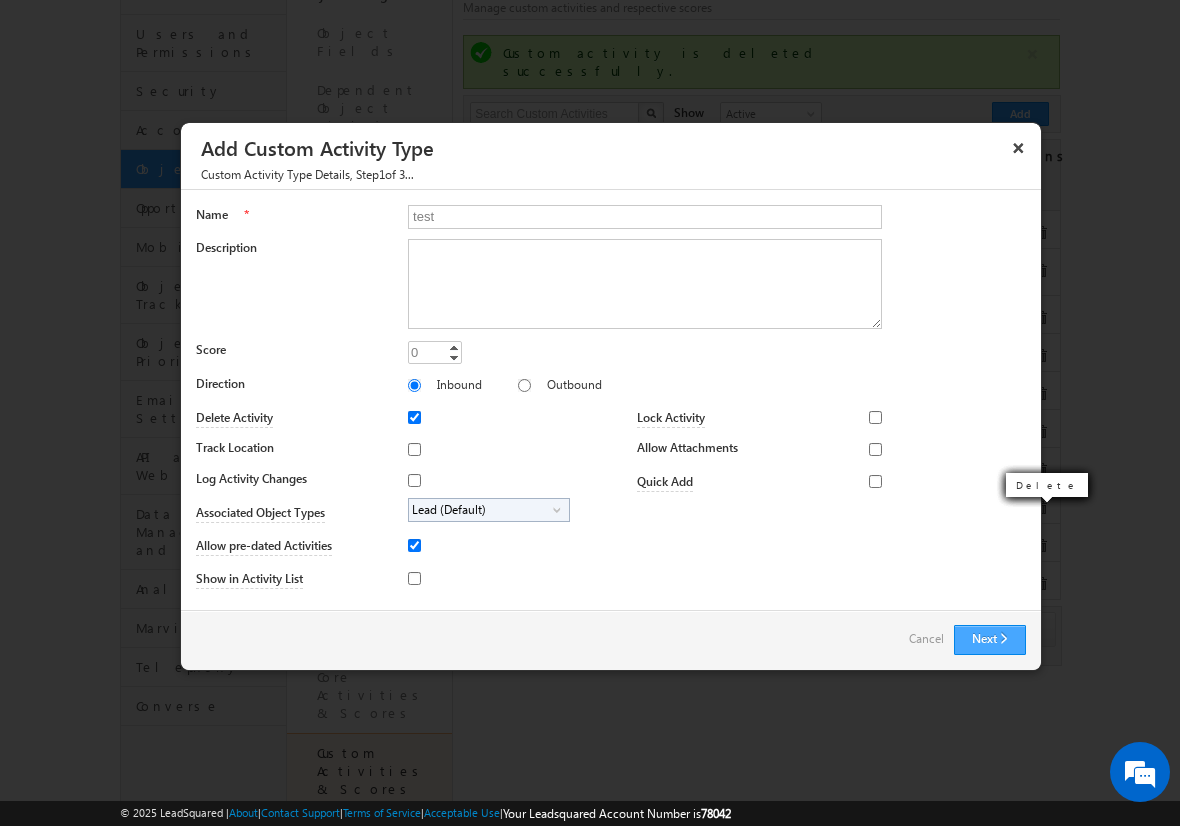 type on "test" 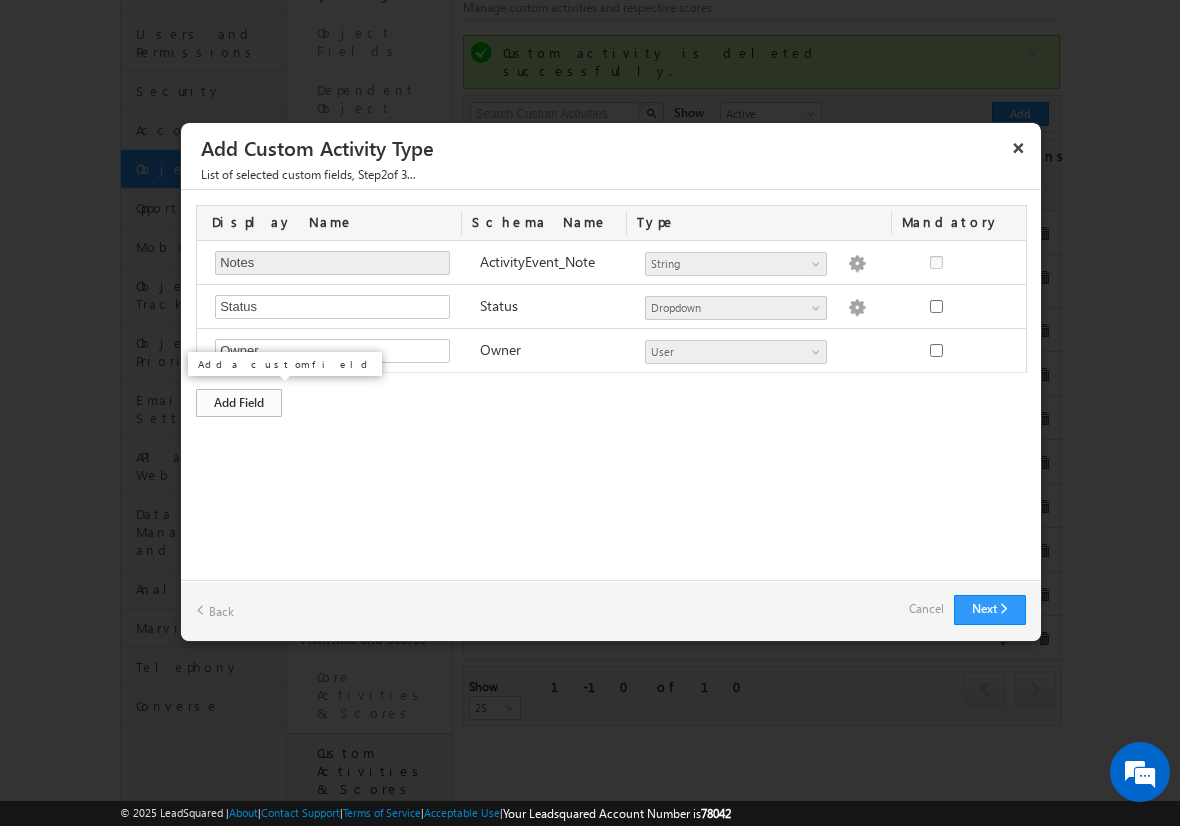 click on "Add Field" at bounding box center (239, 403) 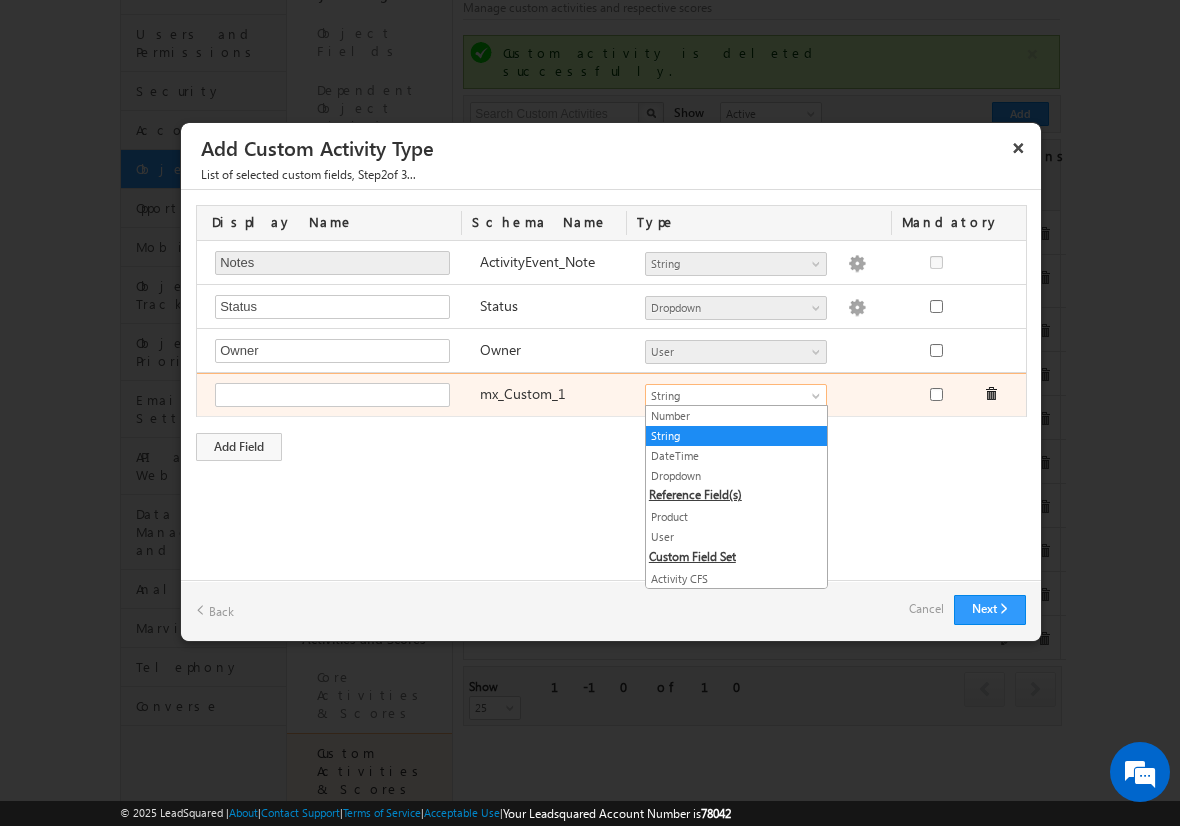 click on "String" at bounding box center (727, 396) 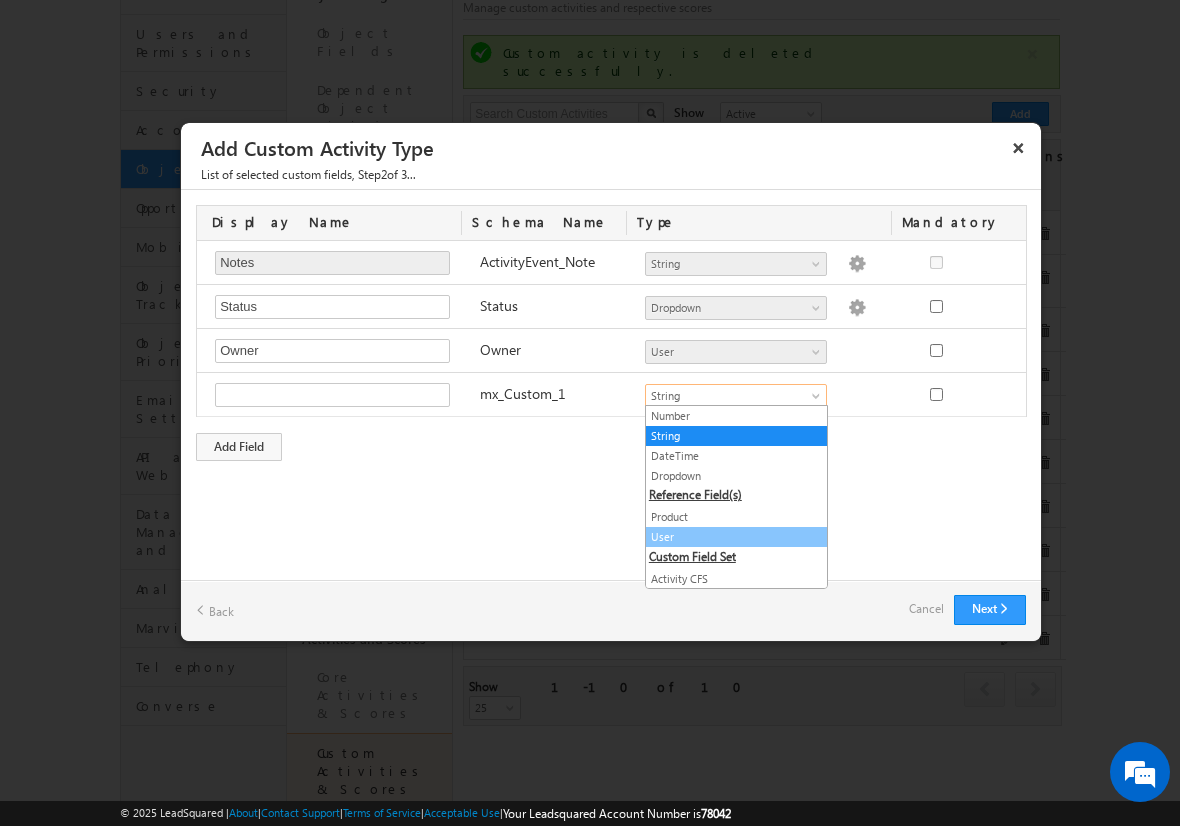 click on "User" at bounding box center [736, 537] 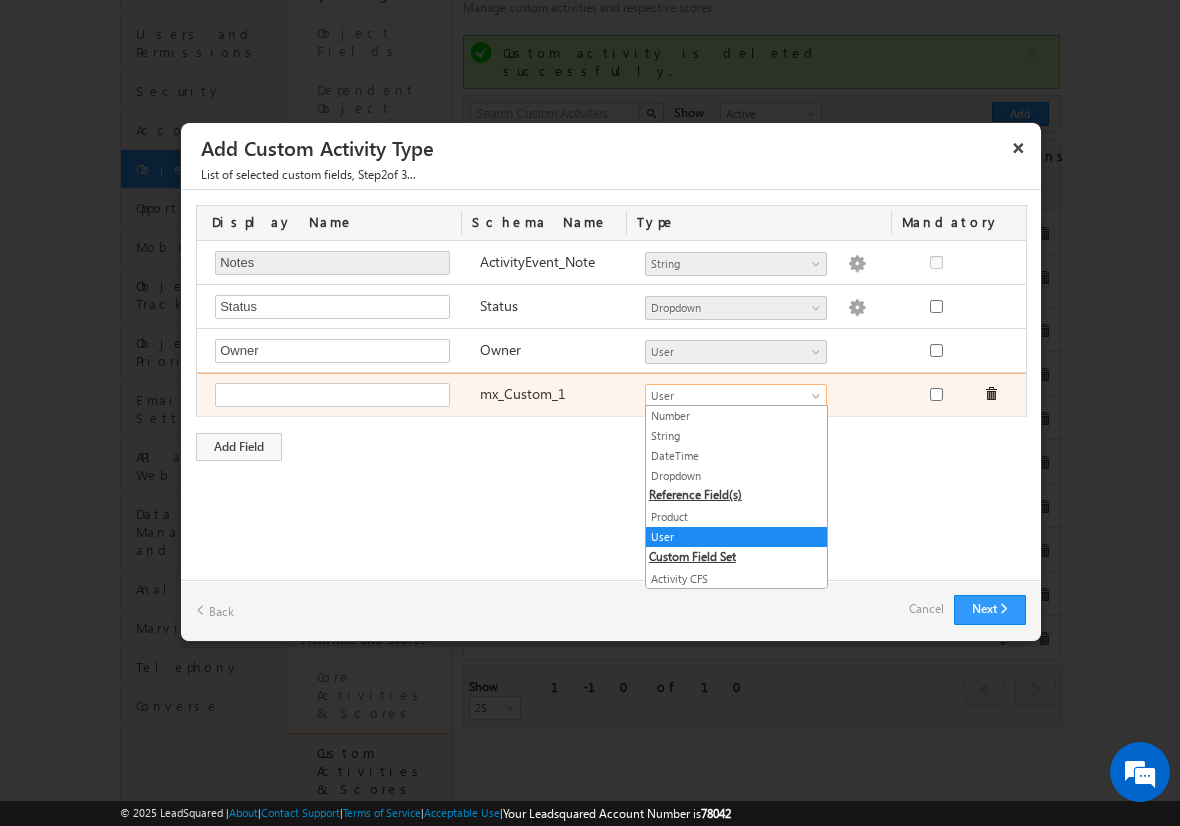 click on "User" at bounding box center (727, 396) 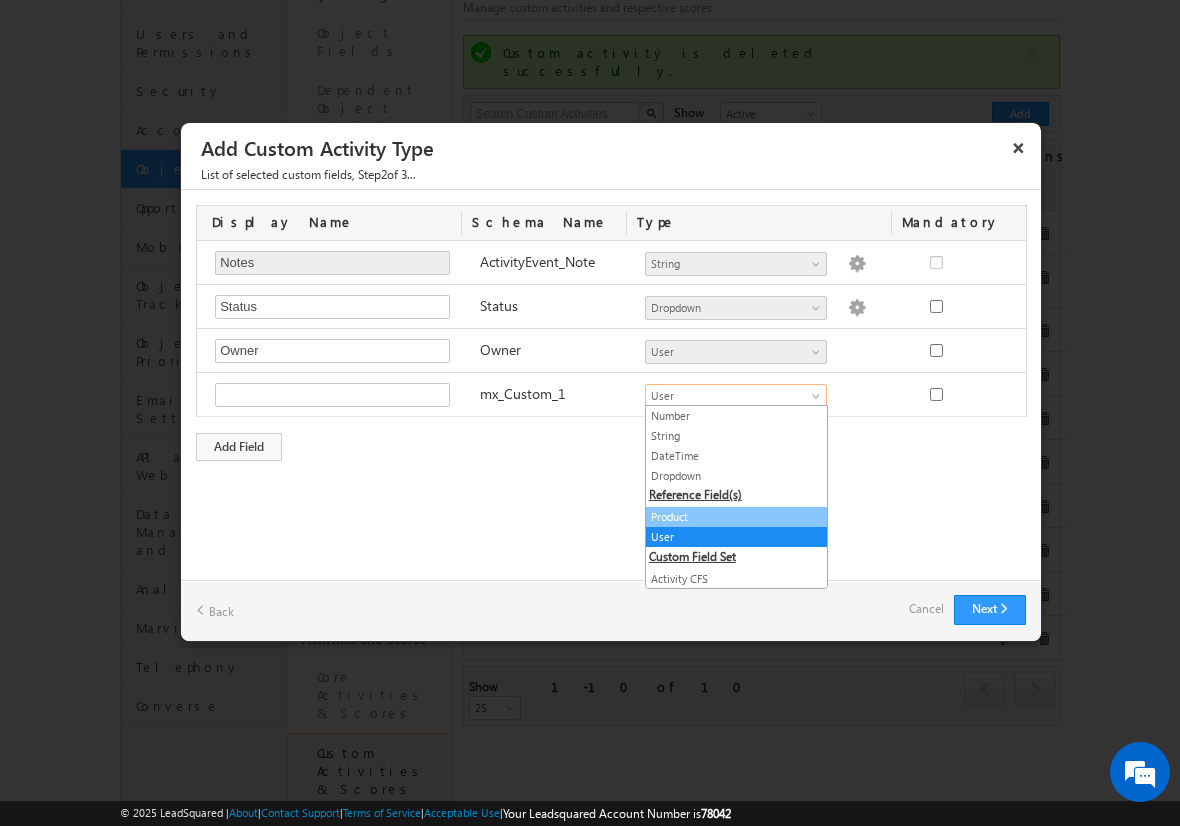 click on "Product" at bounding box center (736, 517) 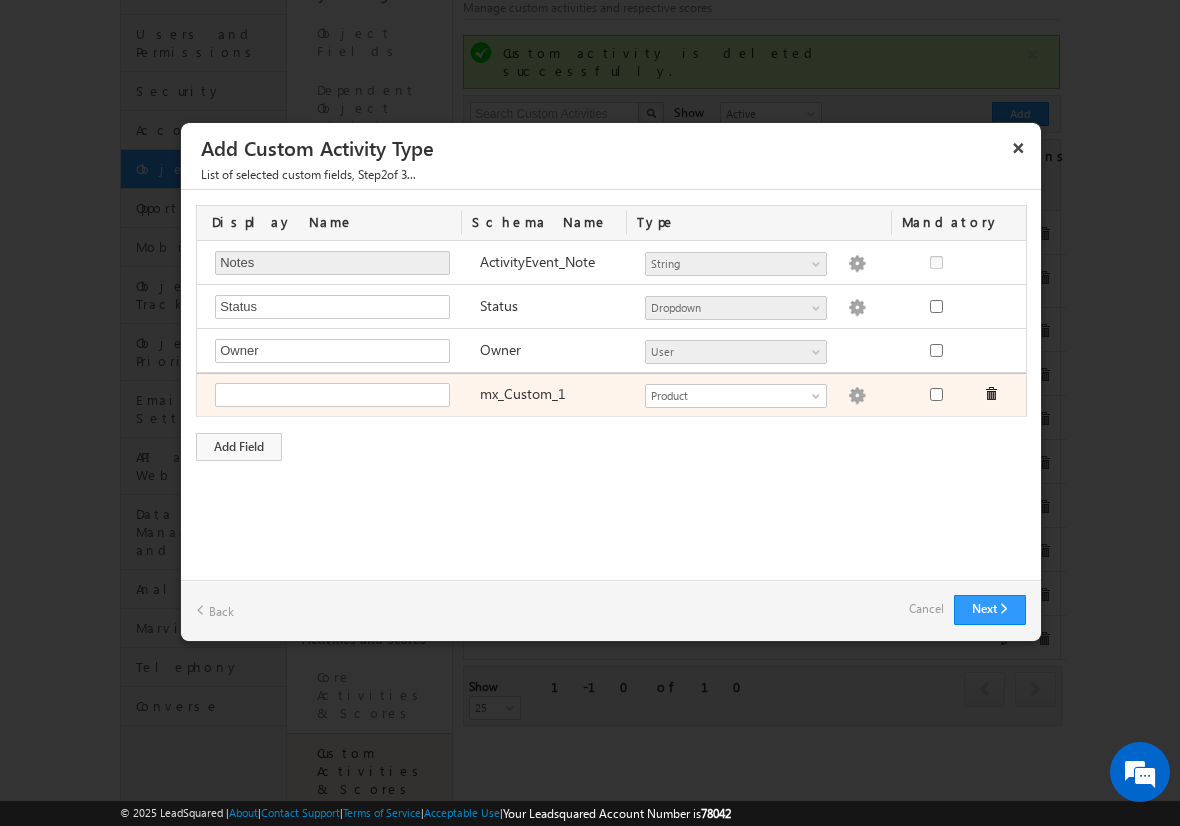 click at bounding box center [857, 396] 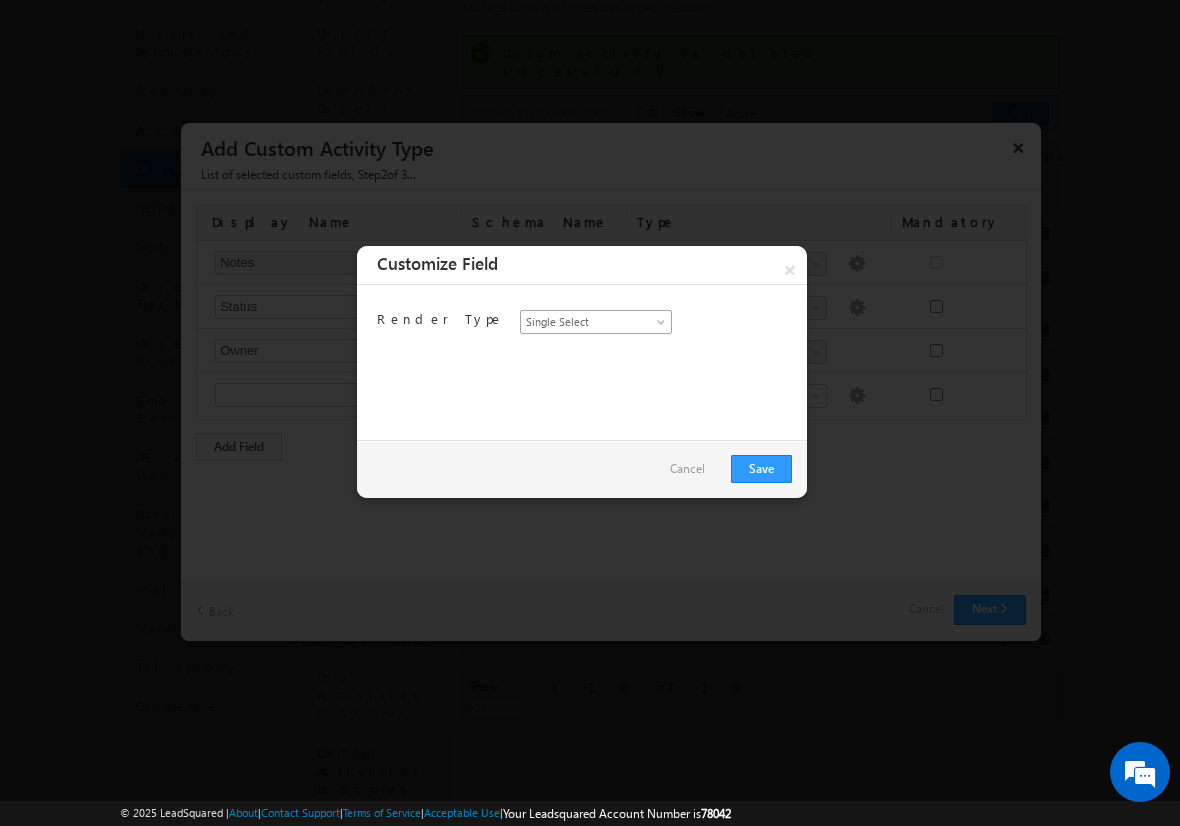 click on "Single Select" at bounding box center (590, 322) 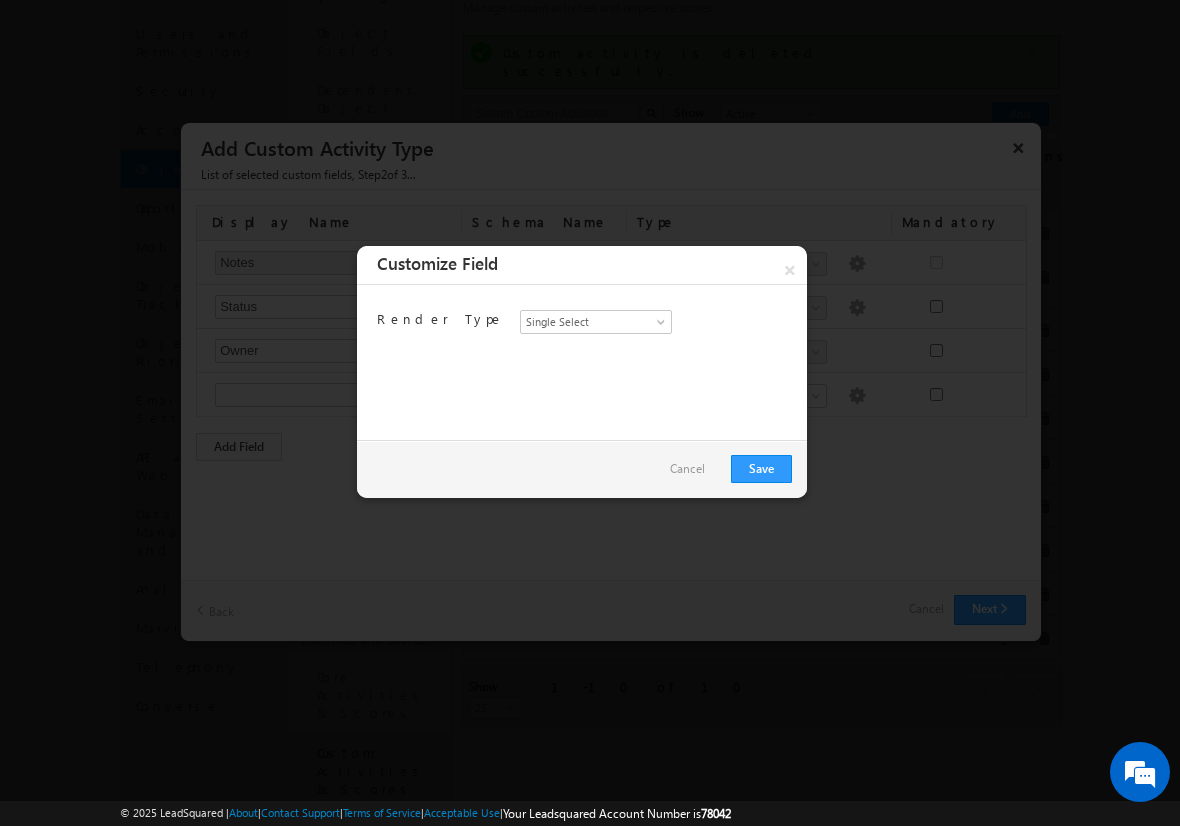 click on "Render Type" at bounding box center [444, 324] 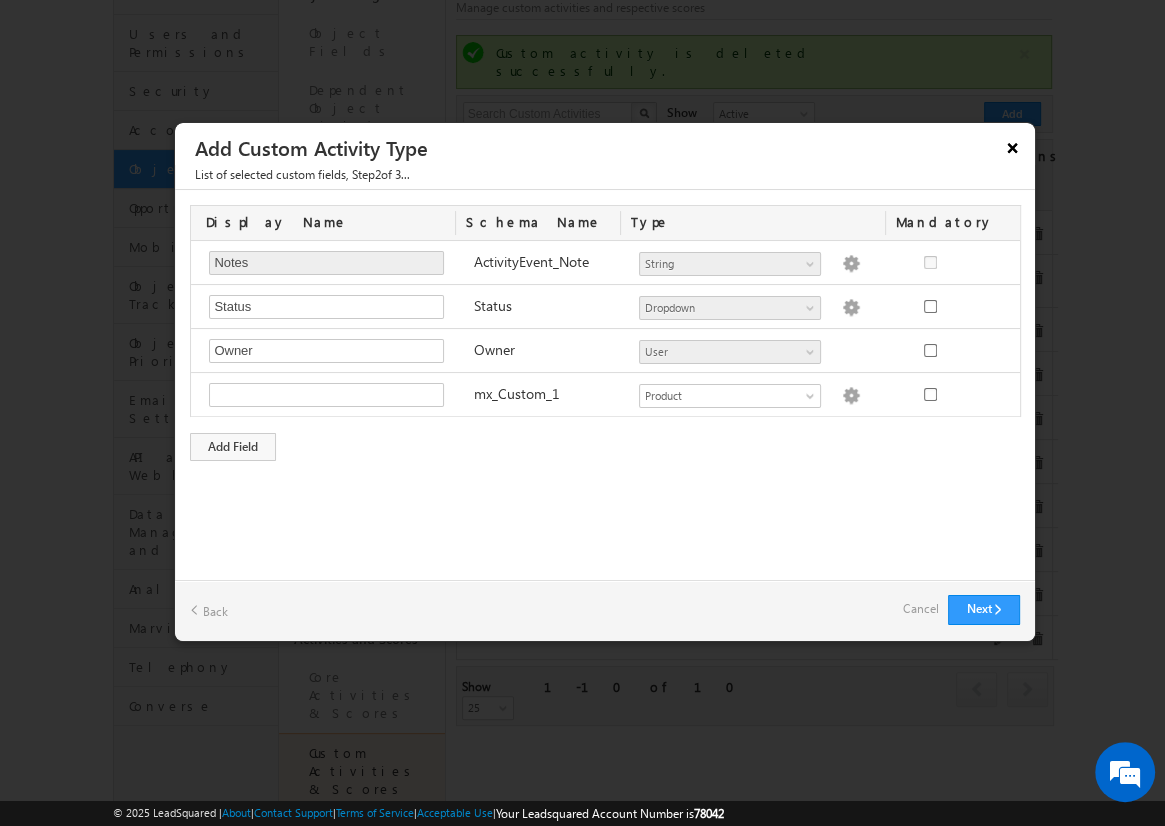 click on "×" at bounding box center [1013, 147] 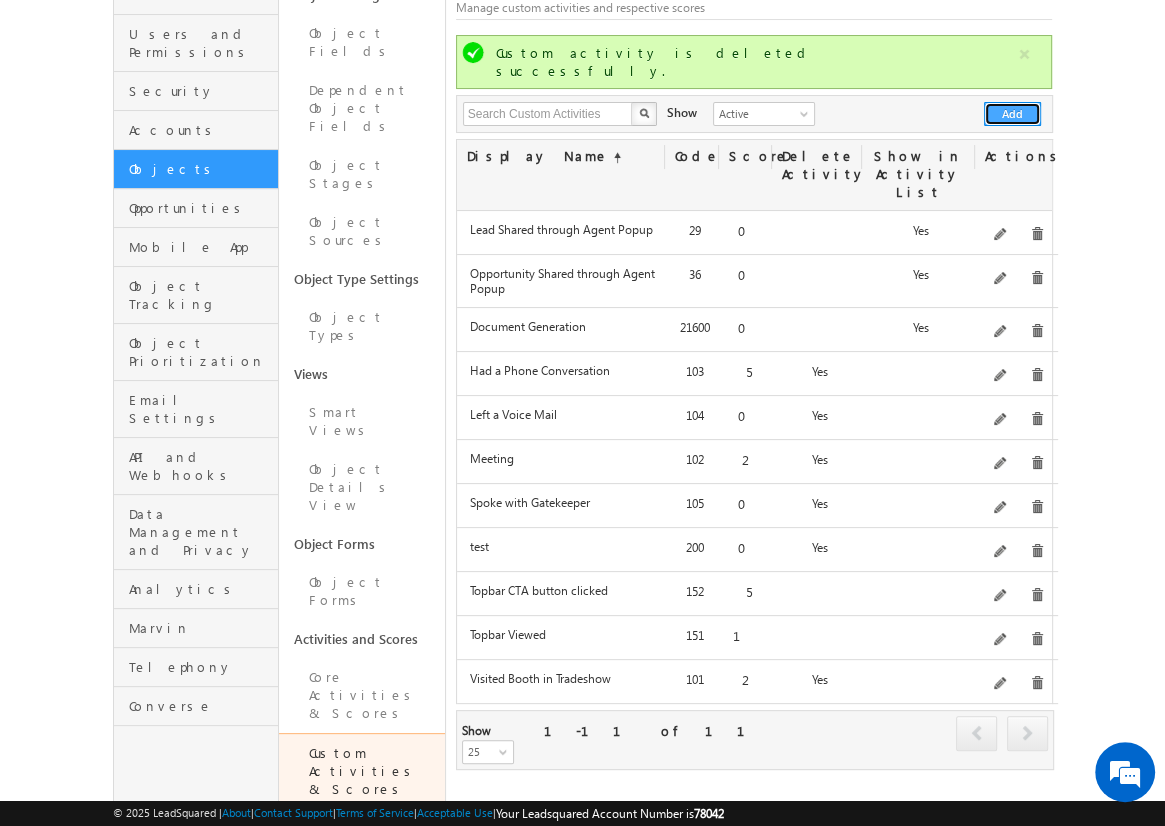 click on "Add" at bounding box center (1012, 114) 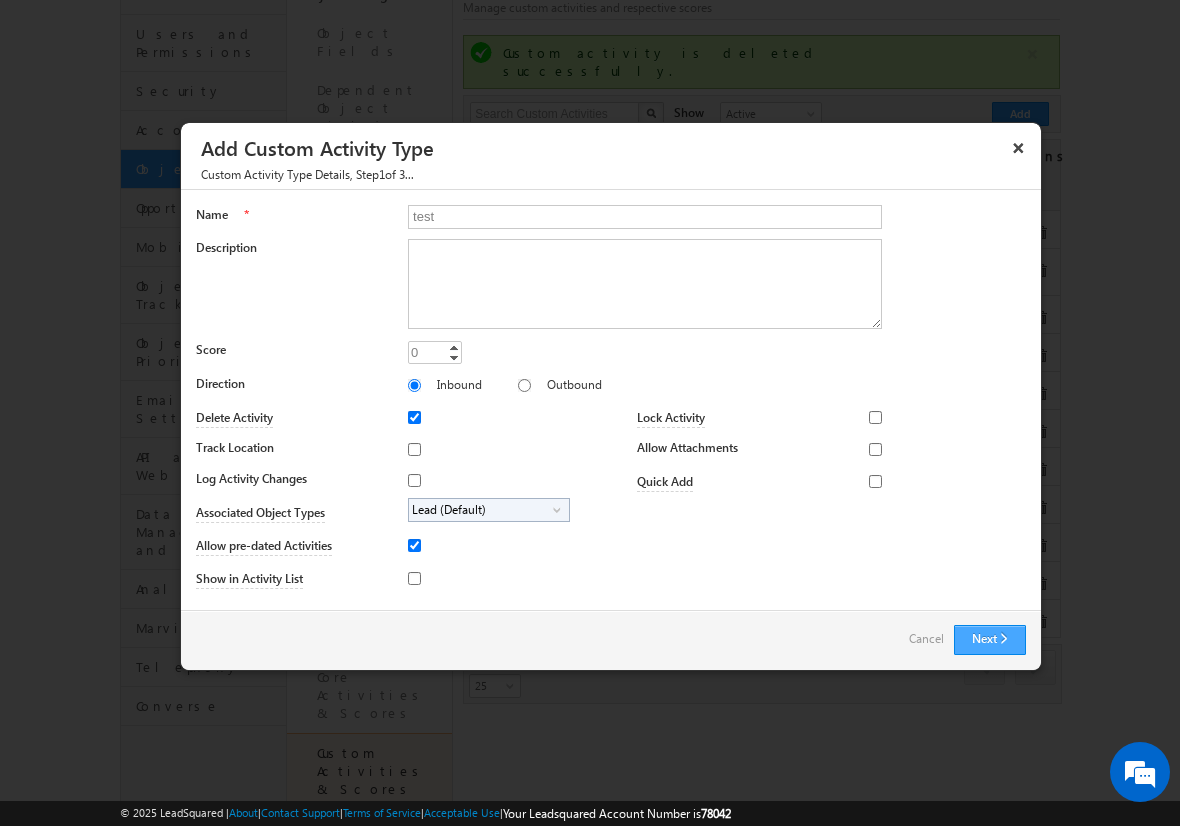 click on "Next" at bounding box center [990, 640] 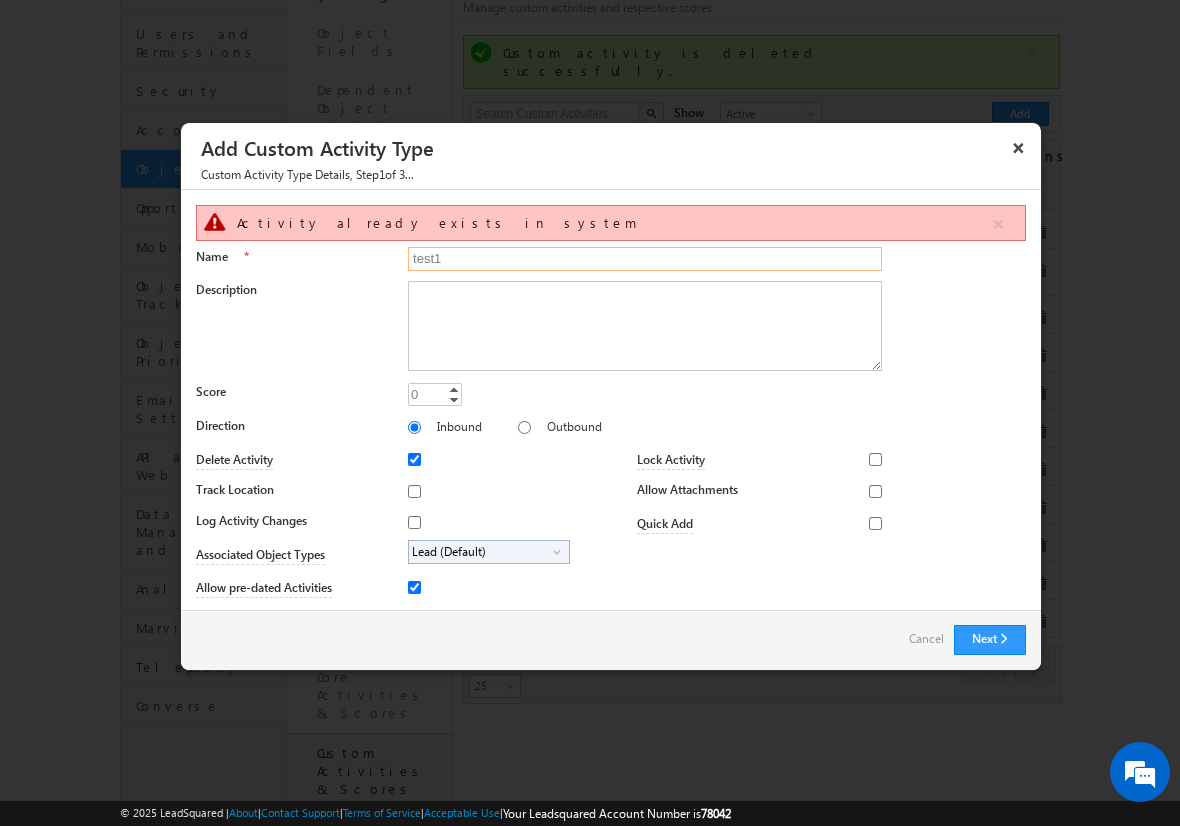click on "test1" at bounding box center [645, 259] 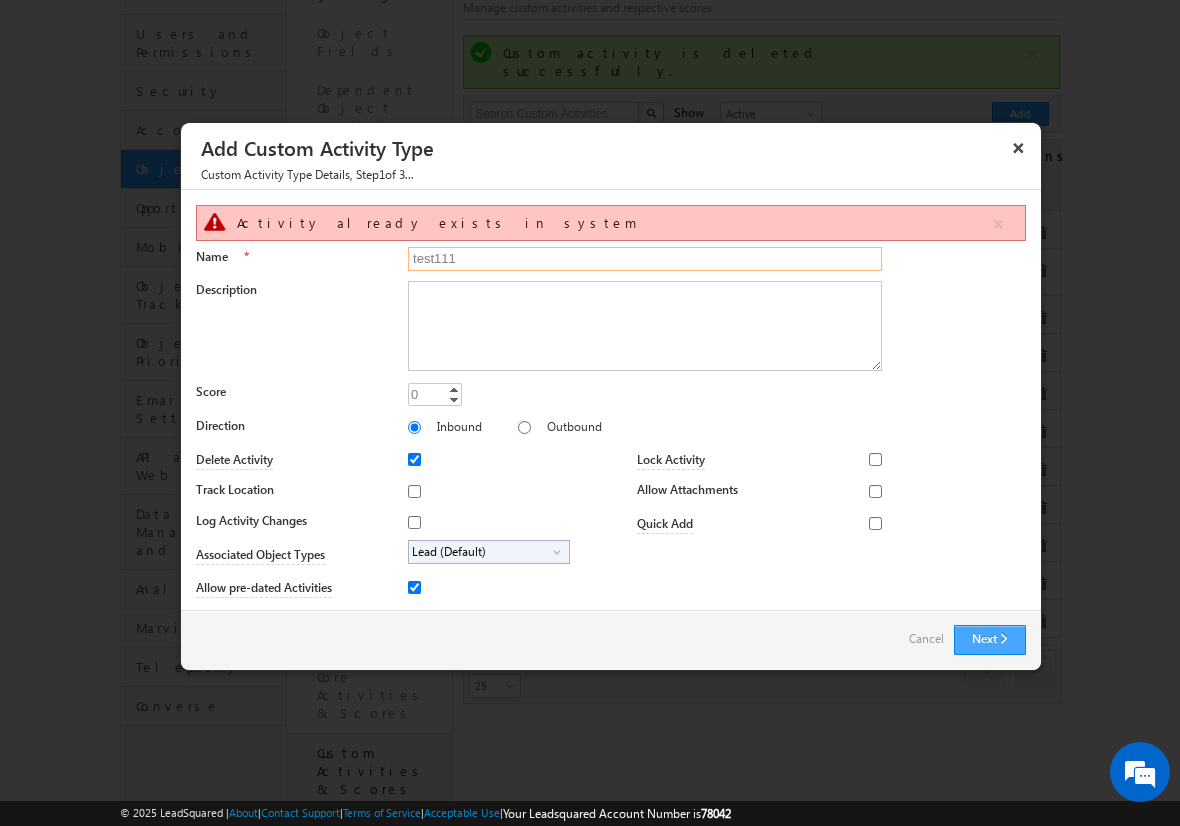type on "test111" 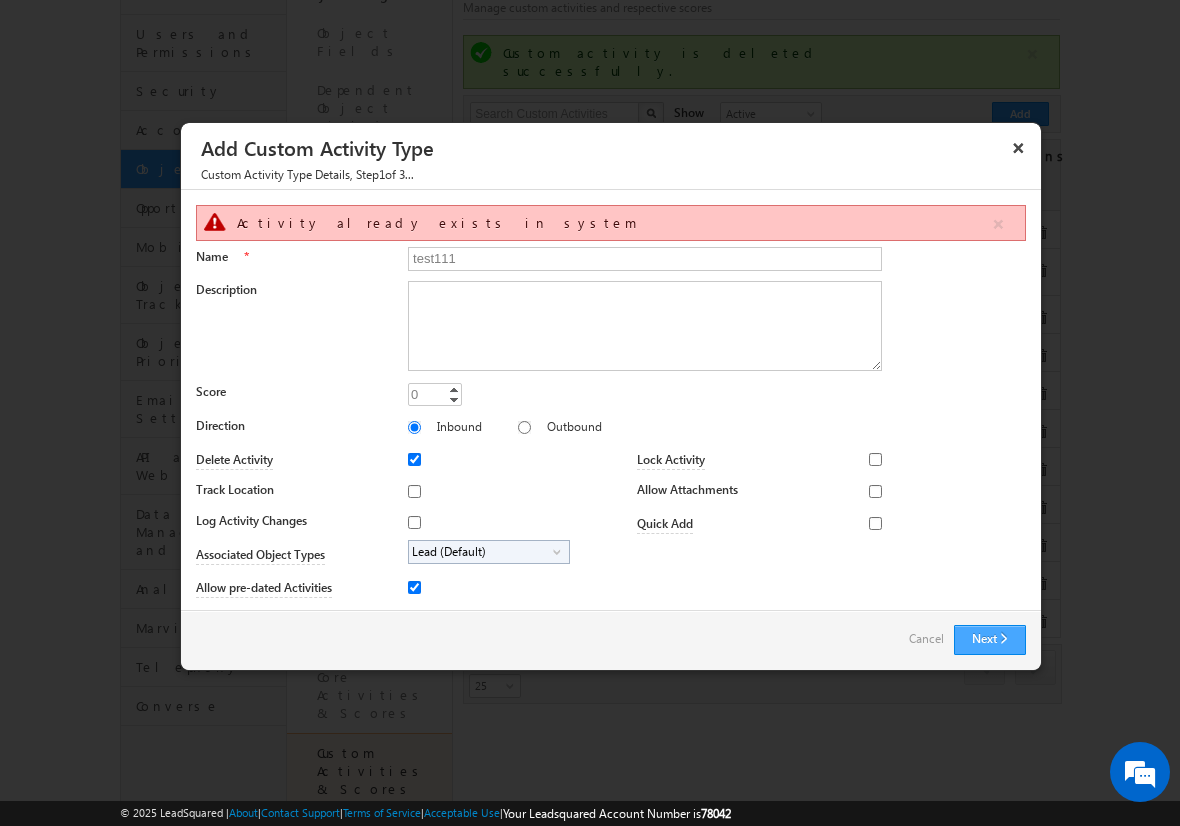 click on "Next" at bounding box center [990, 640] 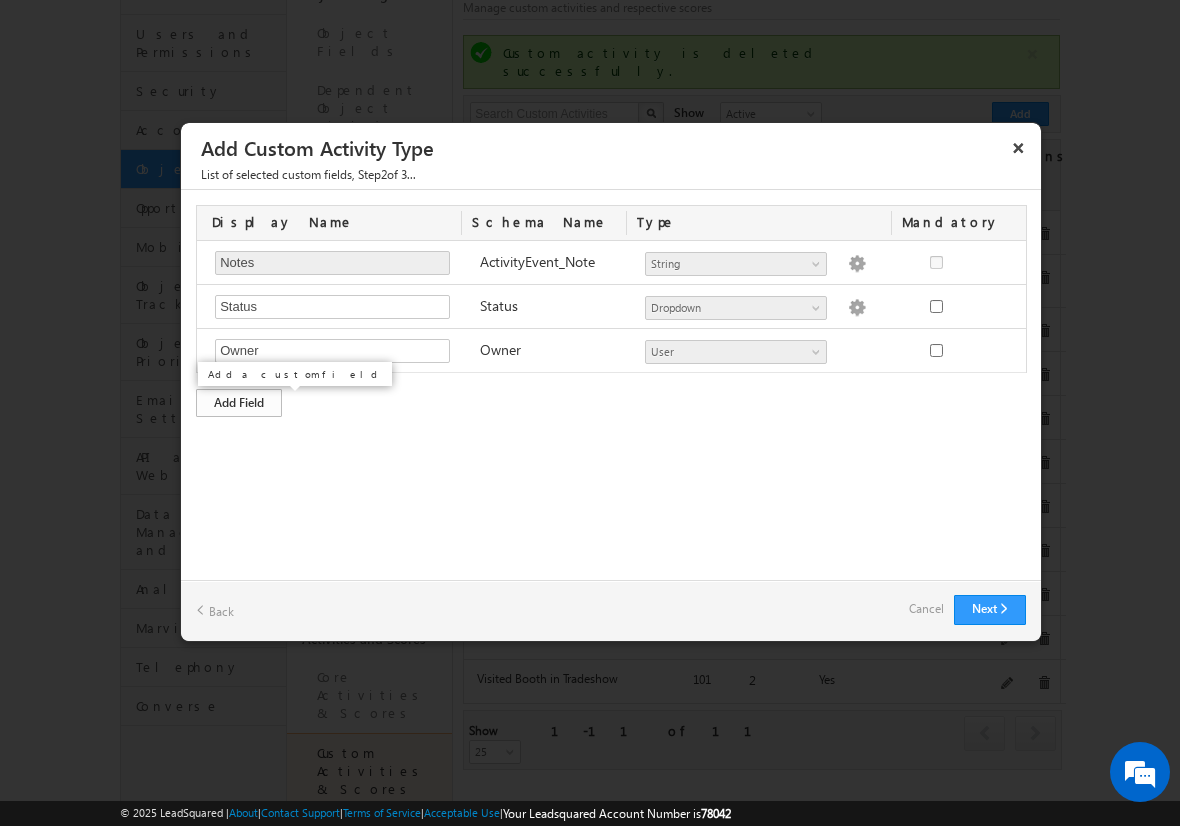 click on "Add Field" at bounding box center [239, 403] 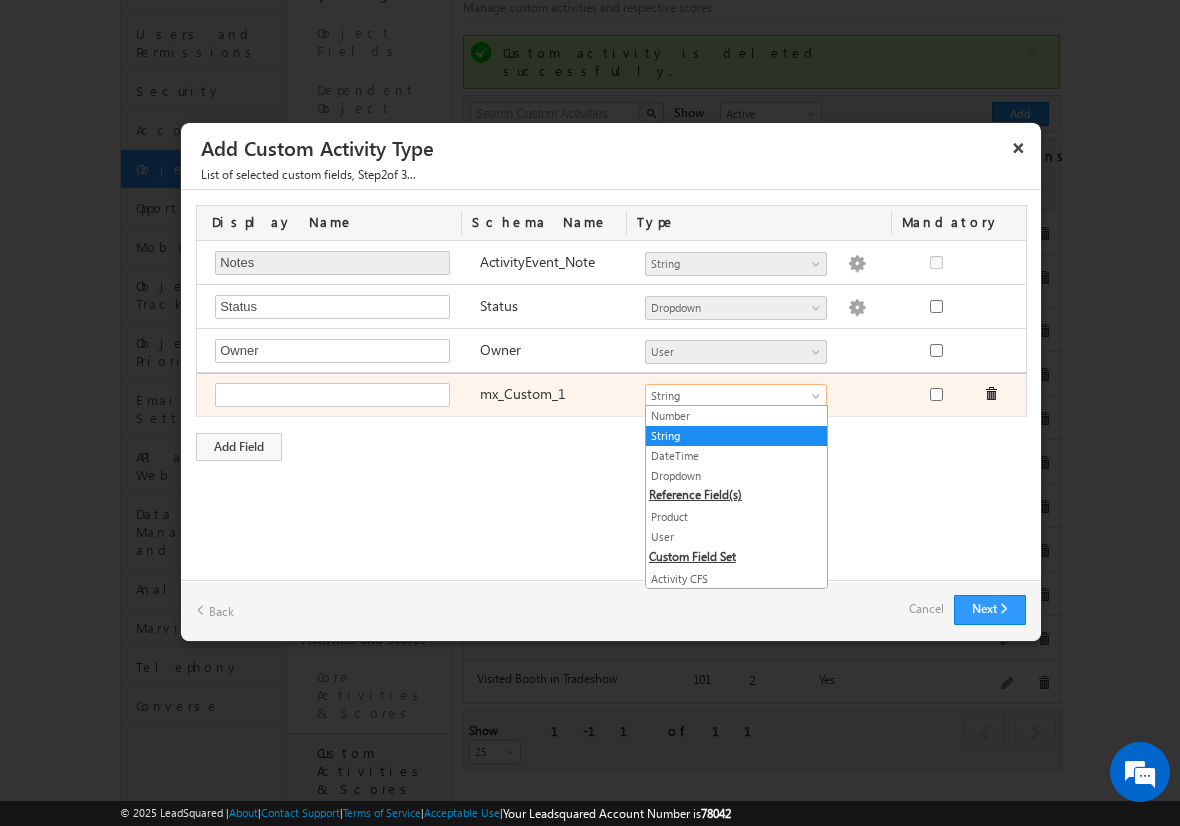 click on "String" at bounding box center (727, 396) 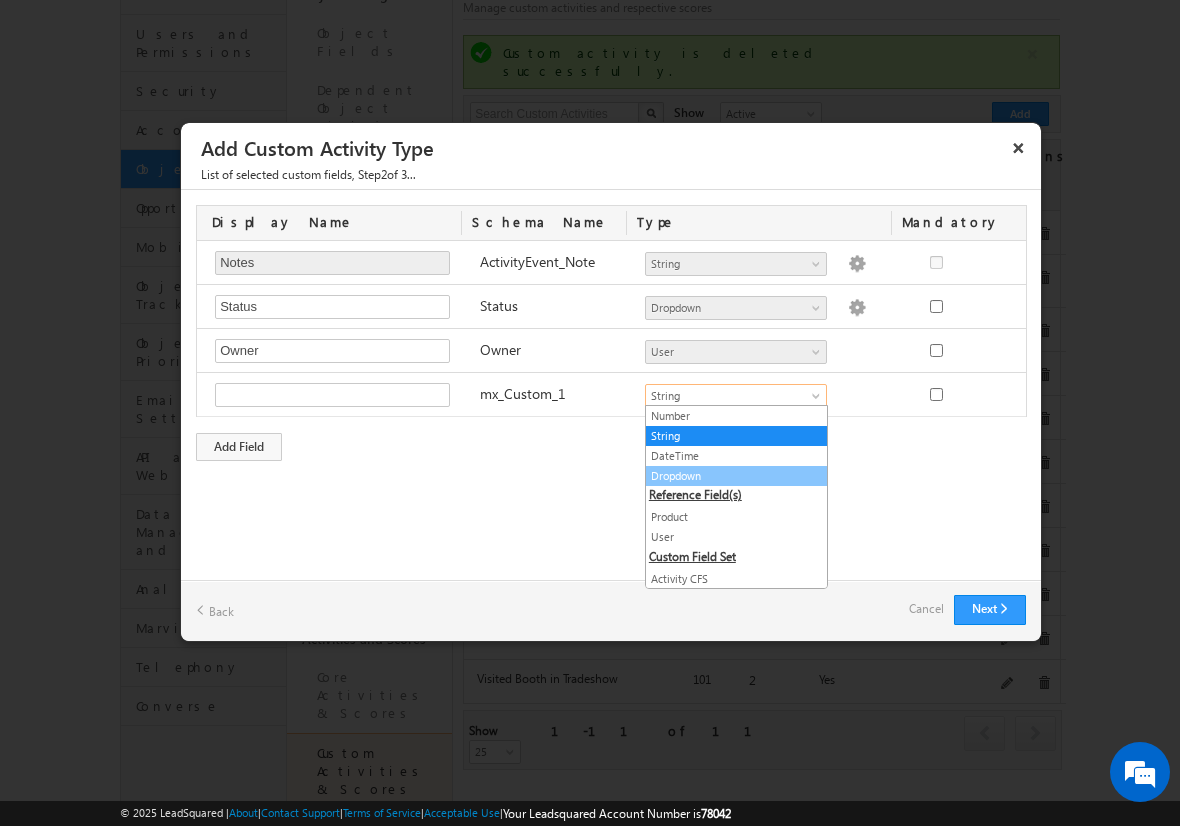 click on "Dropdown" at bounding box center [736, 476] 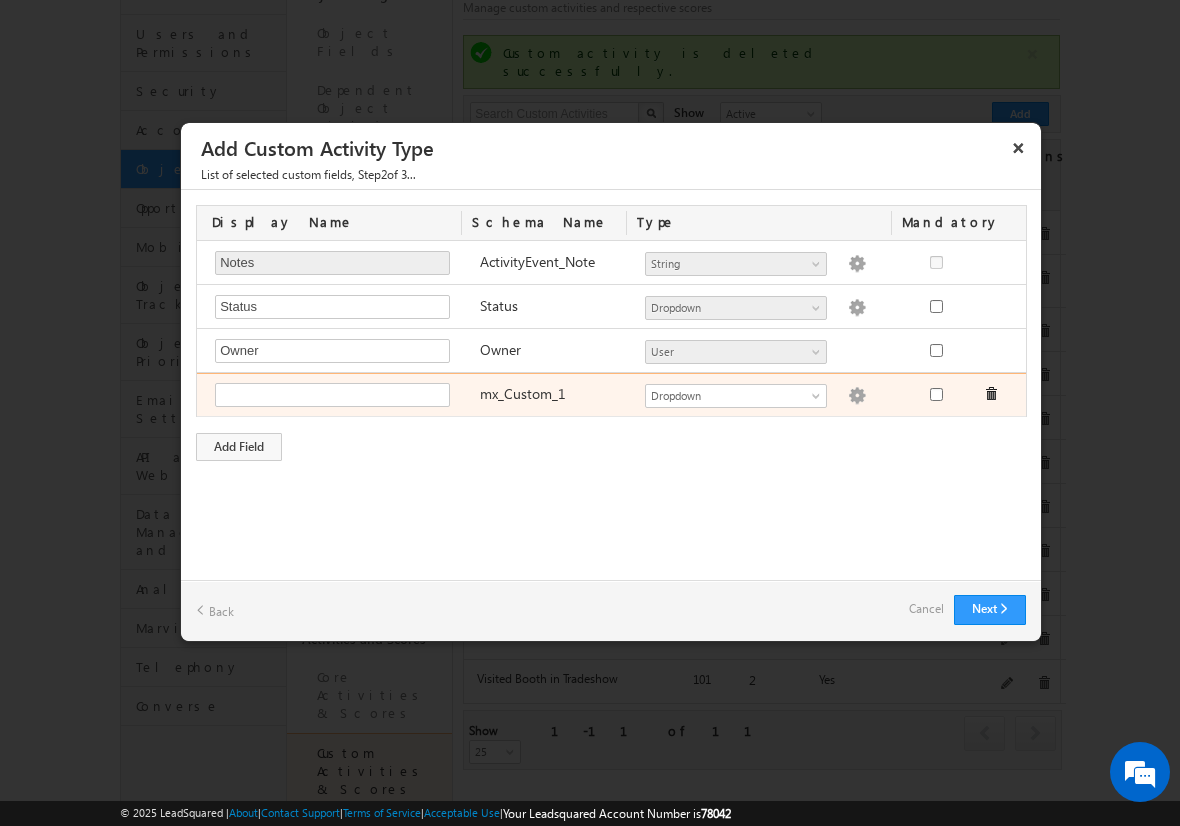 click at bounding box center (857, 396) 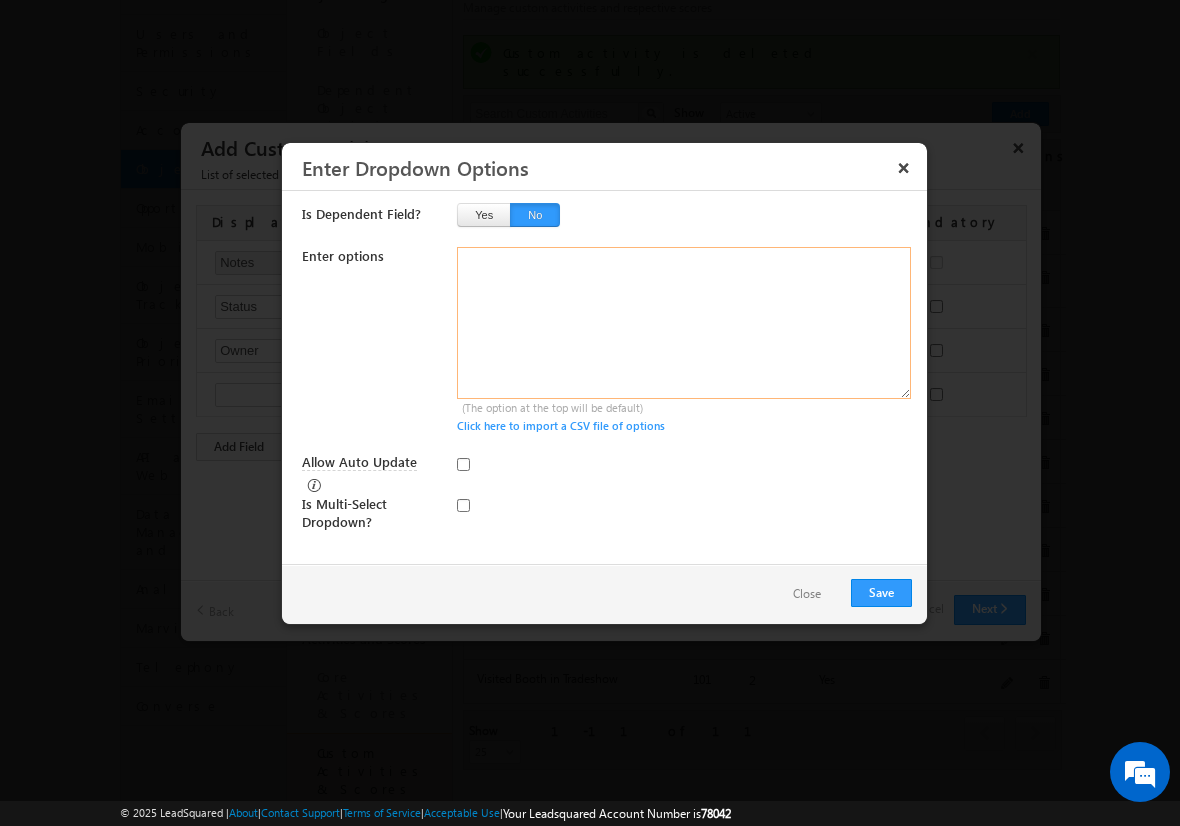 click at bounding box center [683, 323] 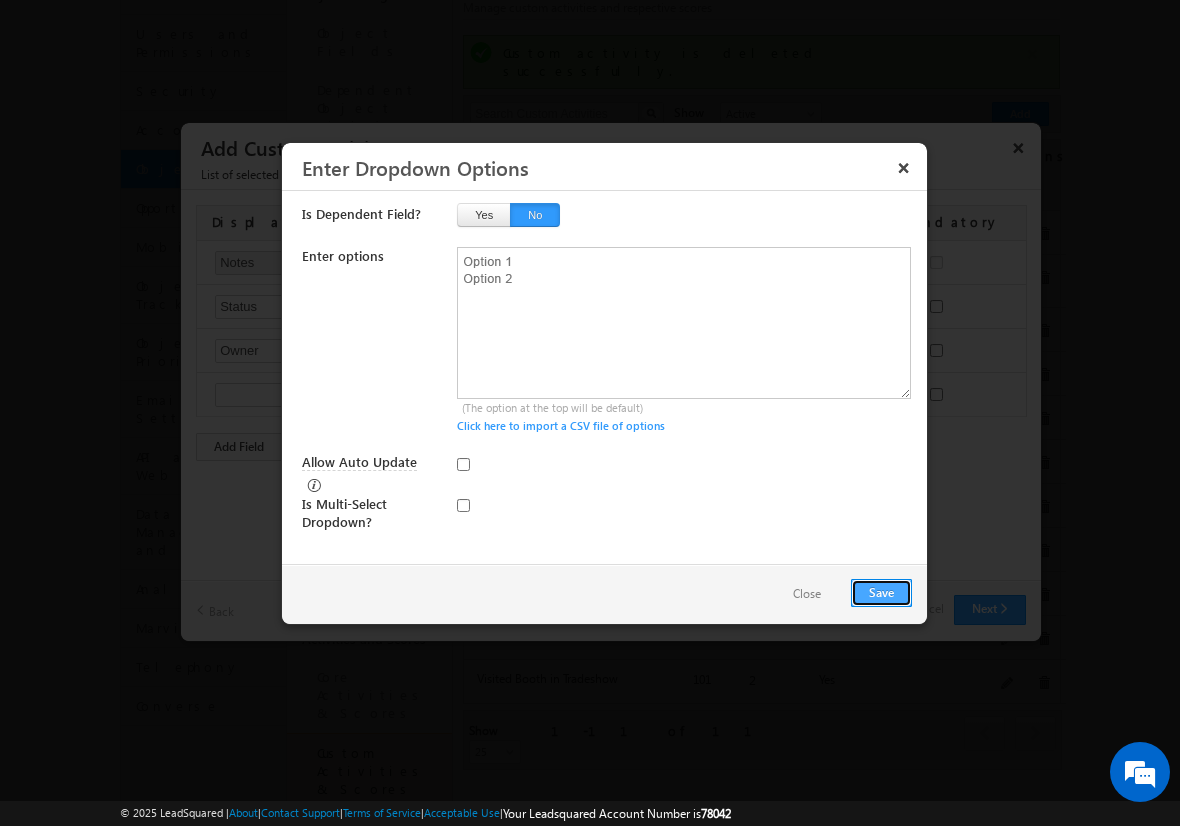 click on "Save" at bounding box center (881, 593) 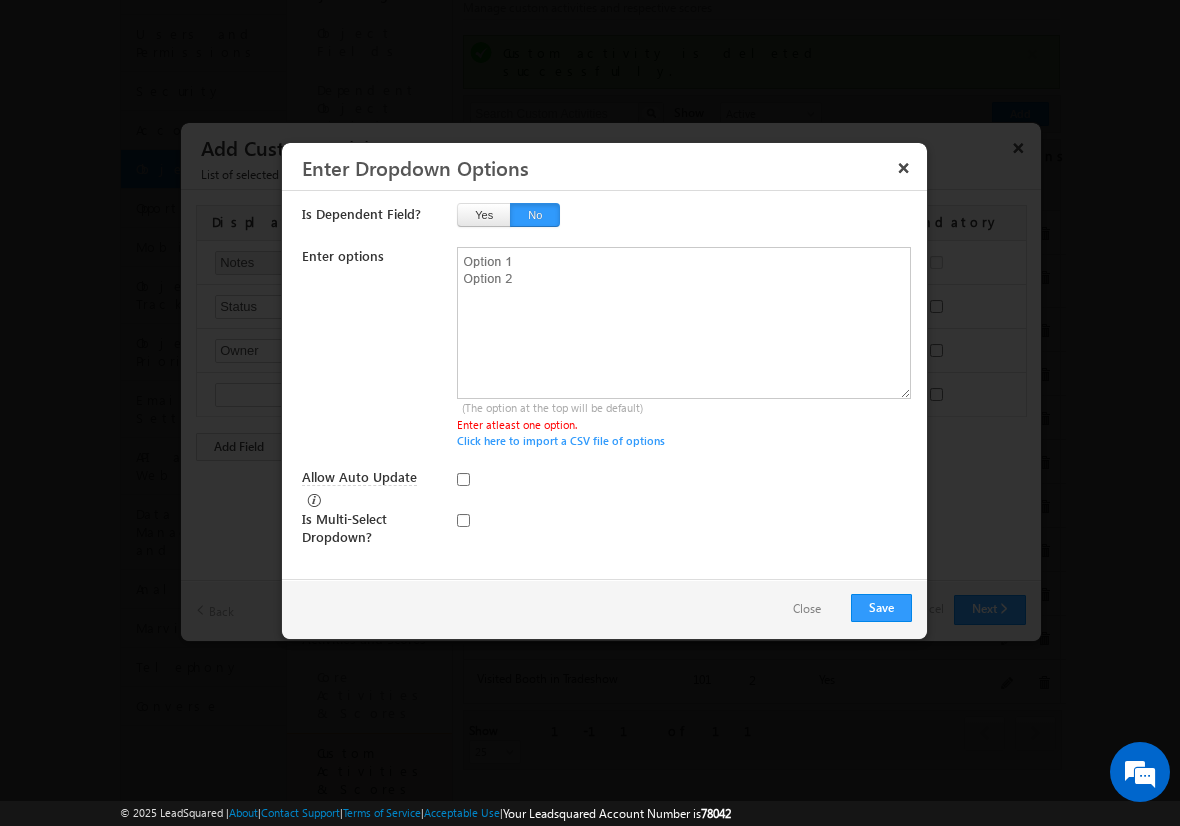 click on "Close" at bounding box center (807, 609) 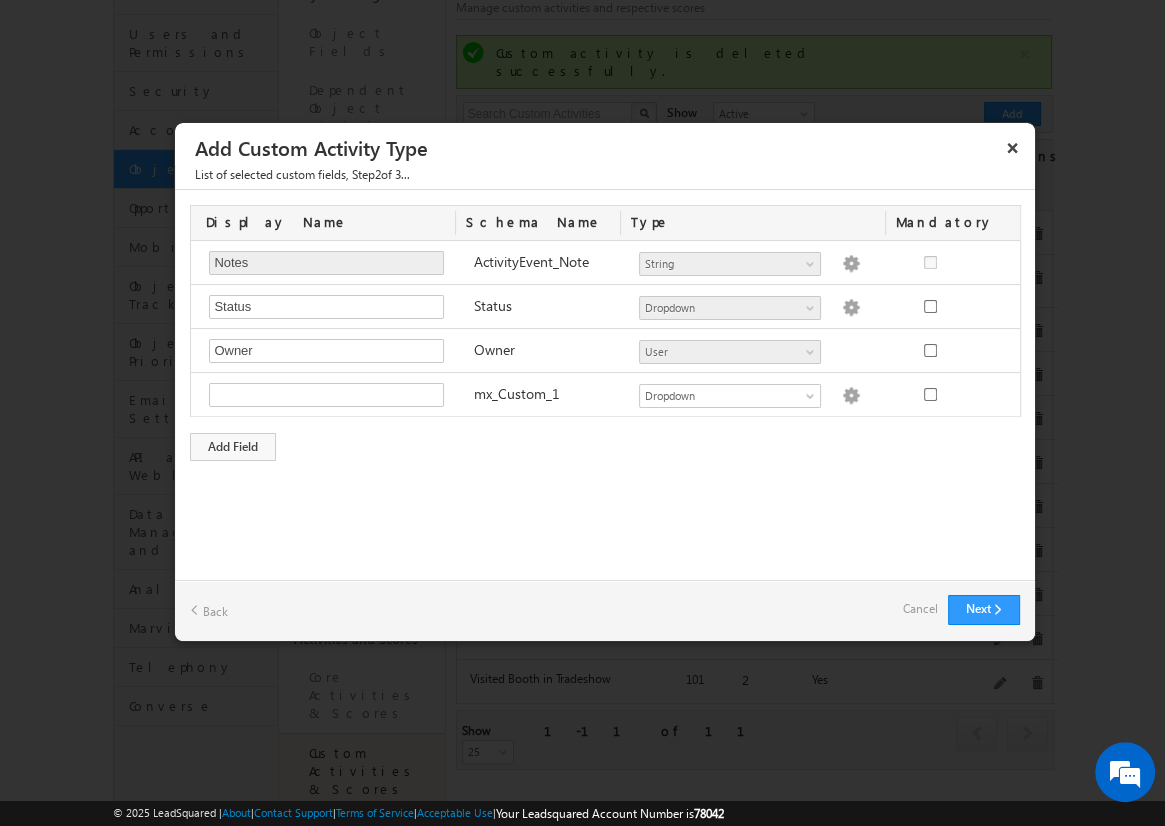 click on "Next
Back
Cancel" at bounding box center [605, 610] 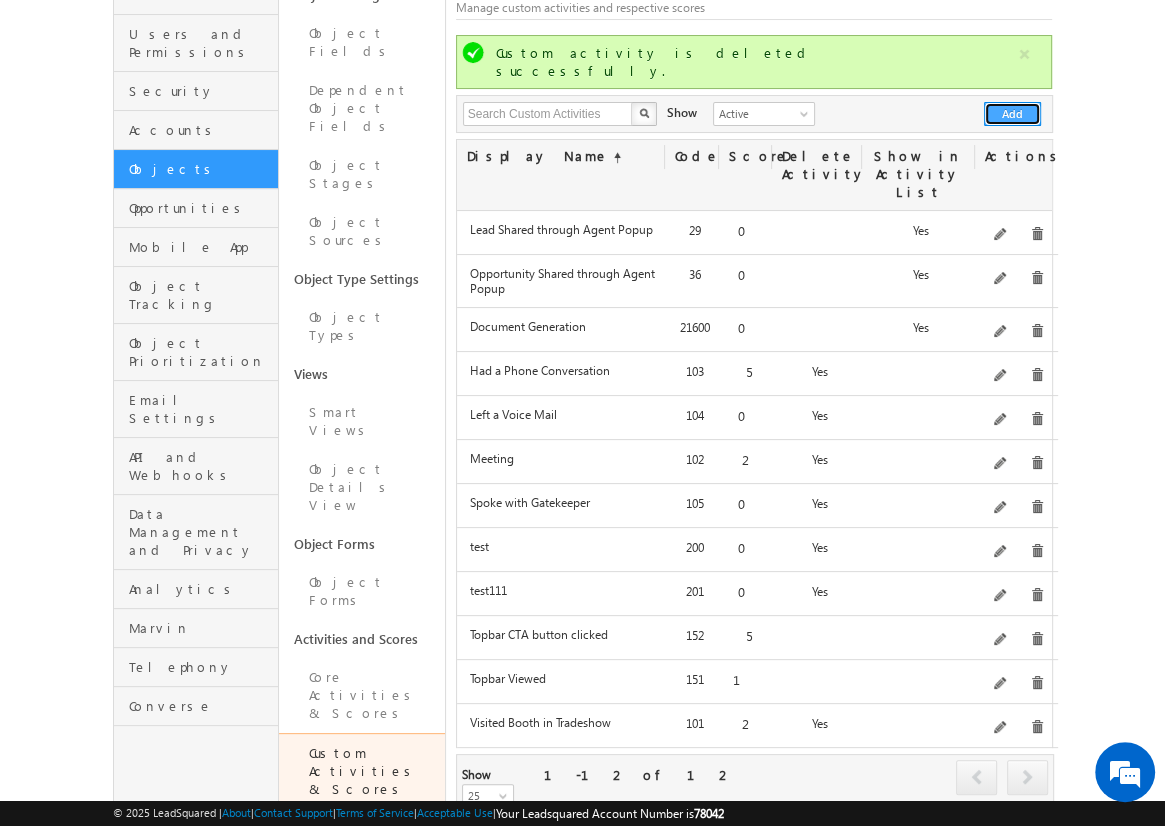 click on "Add" at bounding box center (1012, 114) 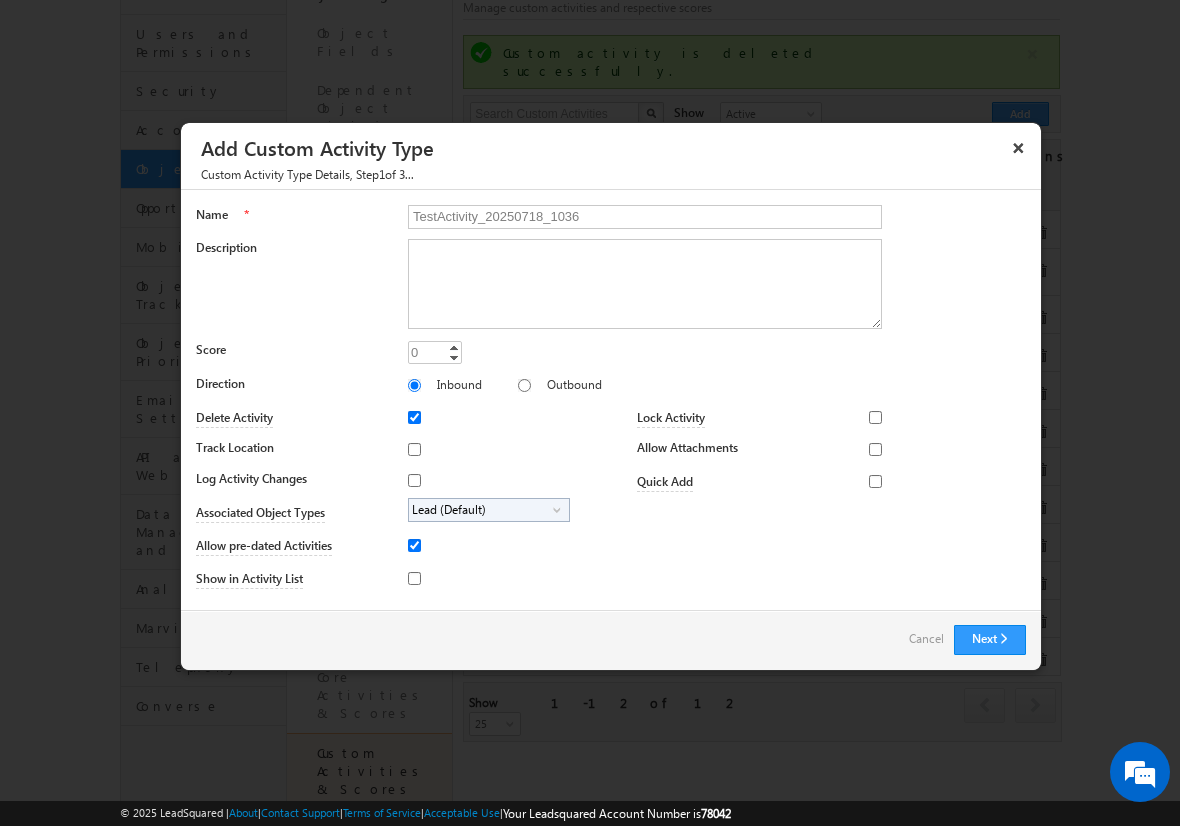 type on "TestActivity_20250718_1036" 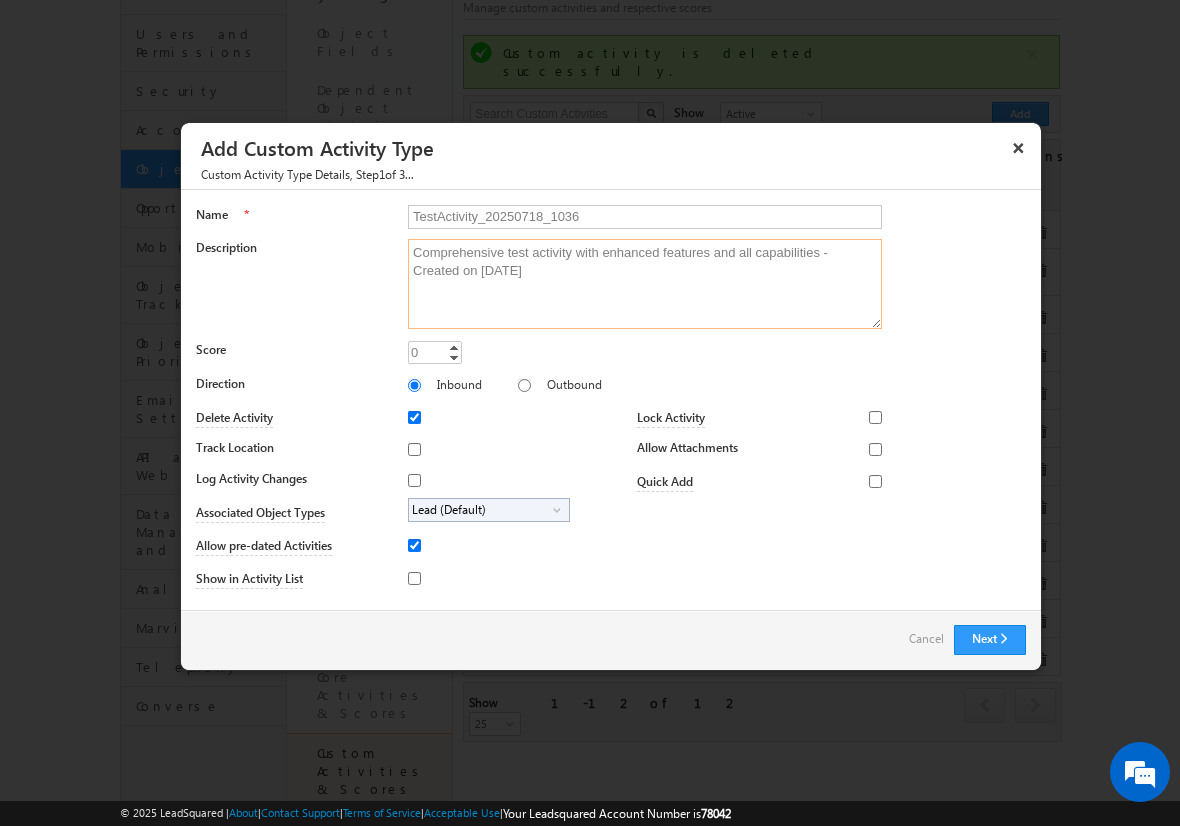 type on "Comprehensive test activity with enhanced features and all capabilities - Created on [DATE]" 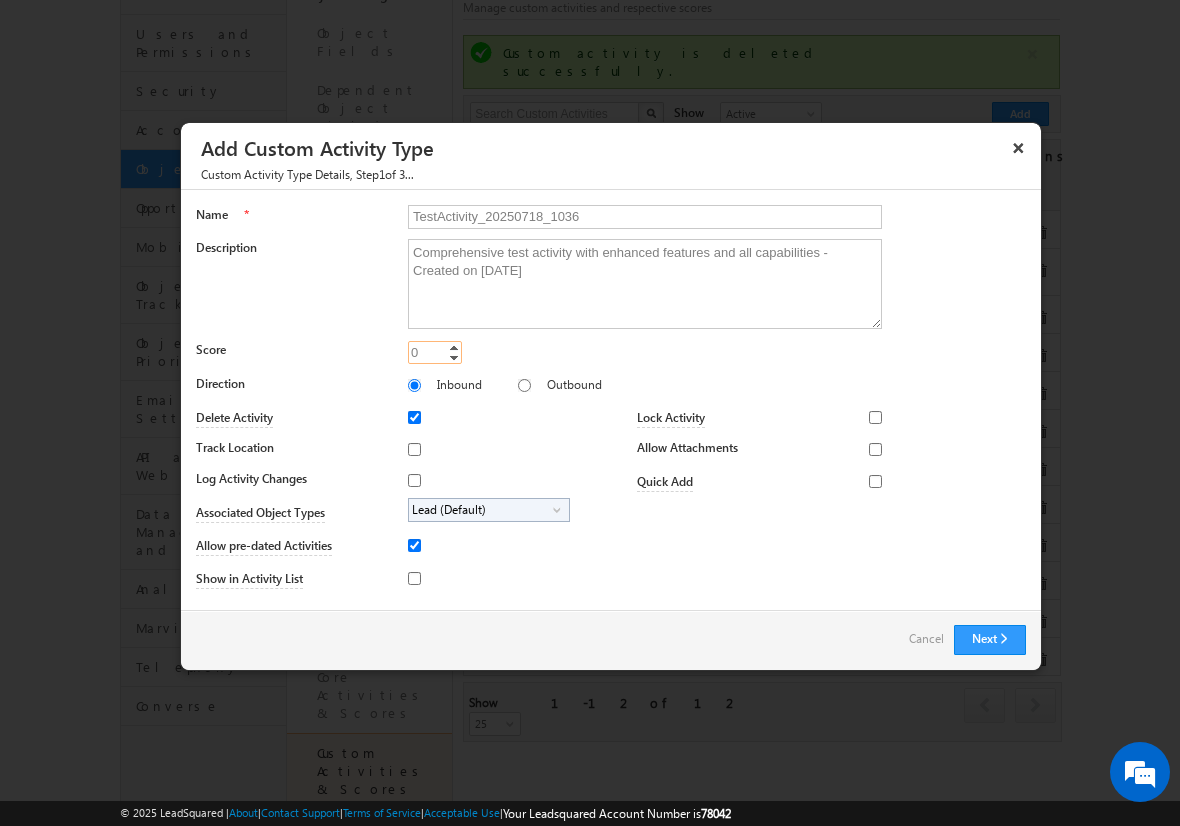 type on "15" 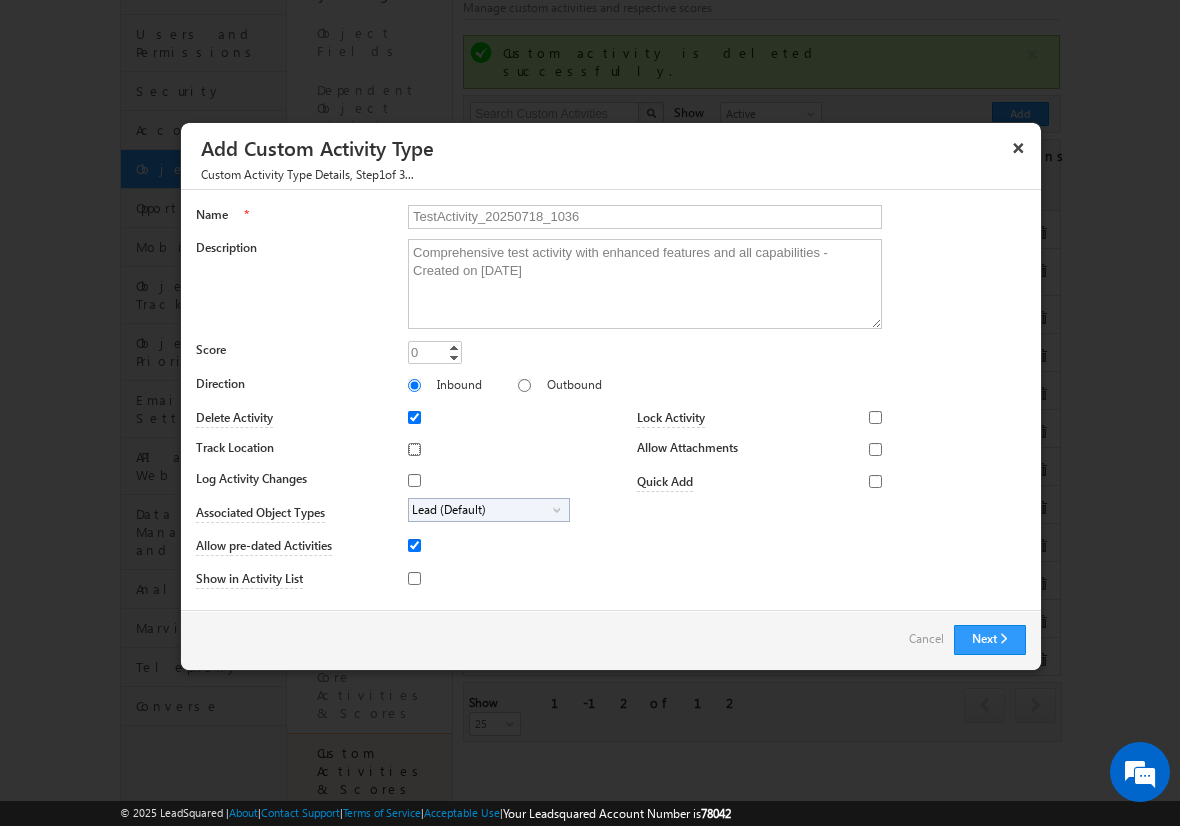 click on "Track Location" at bounding box center [414, 449] 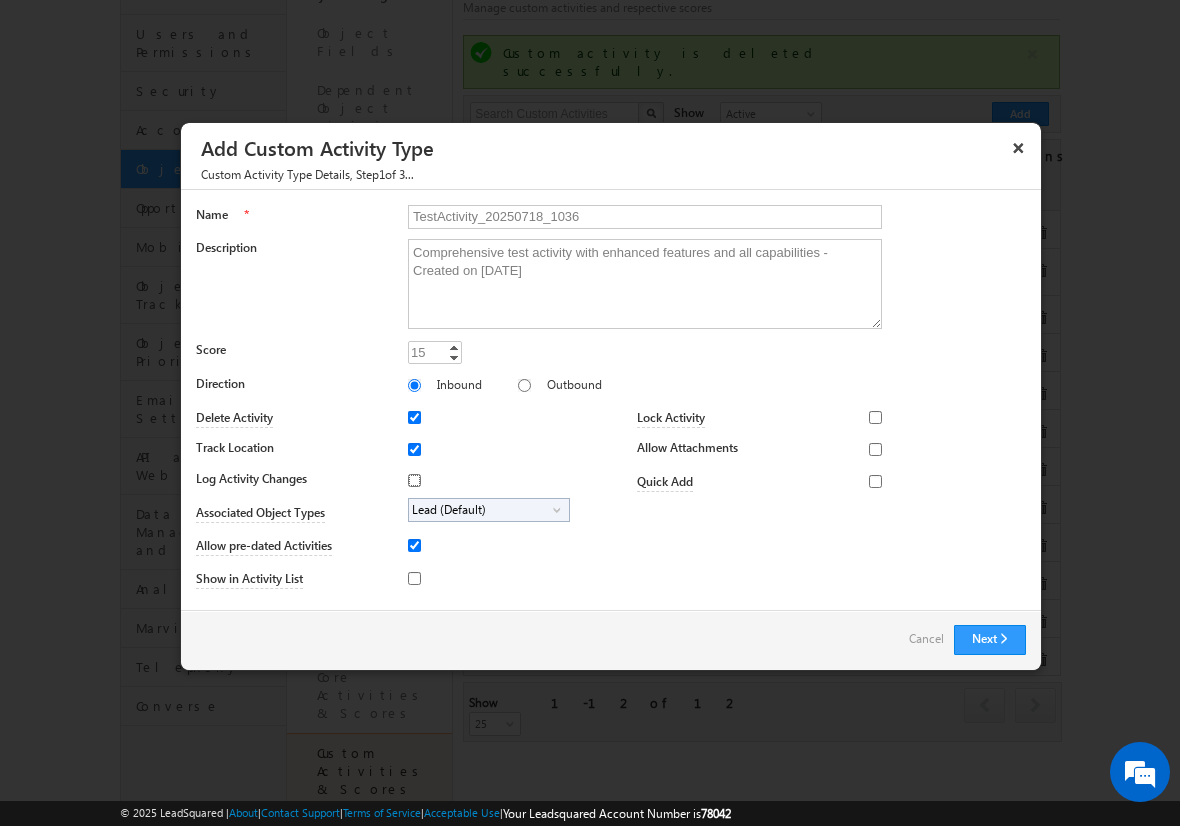 click on "Log Activity Changes" at bounding box center (414, 480) 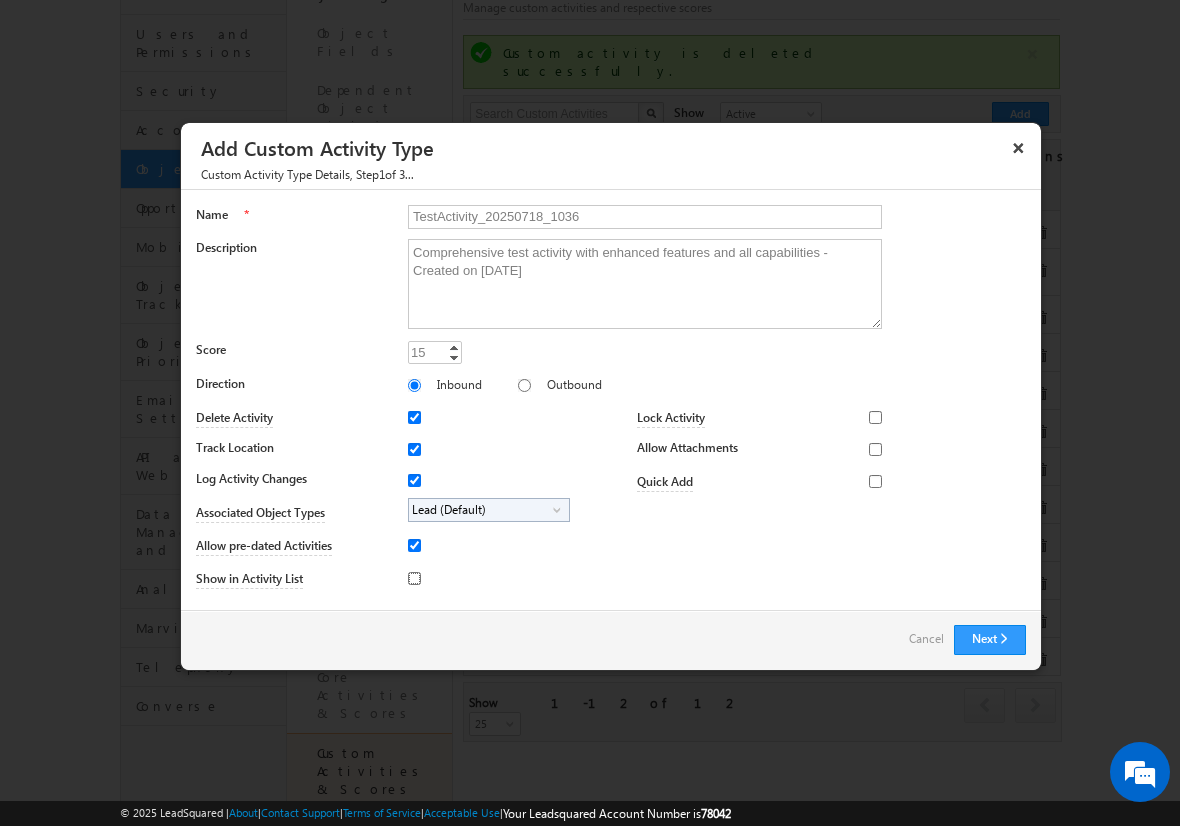 click on "Show in Activity List" at bounding box center [414, 578] 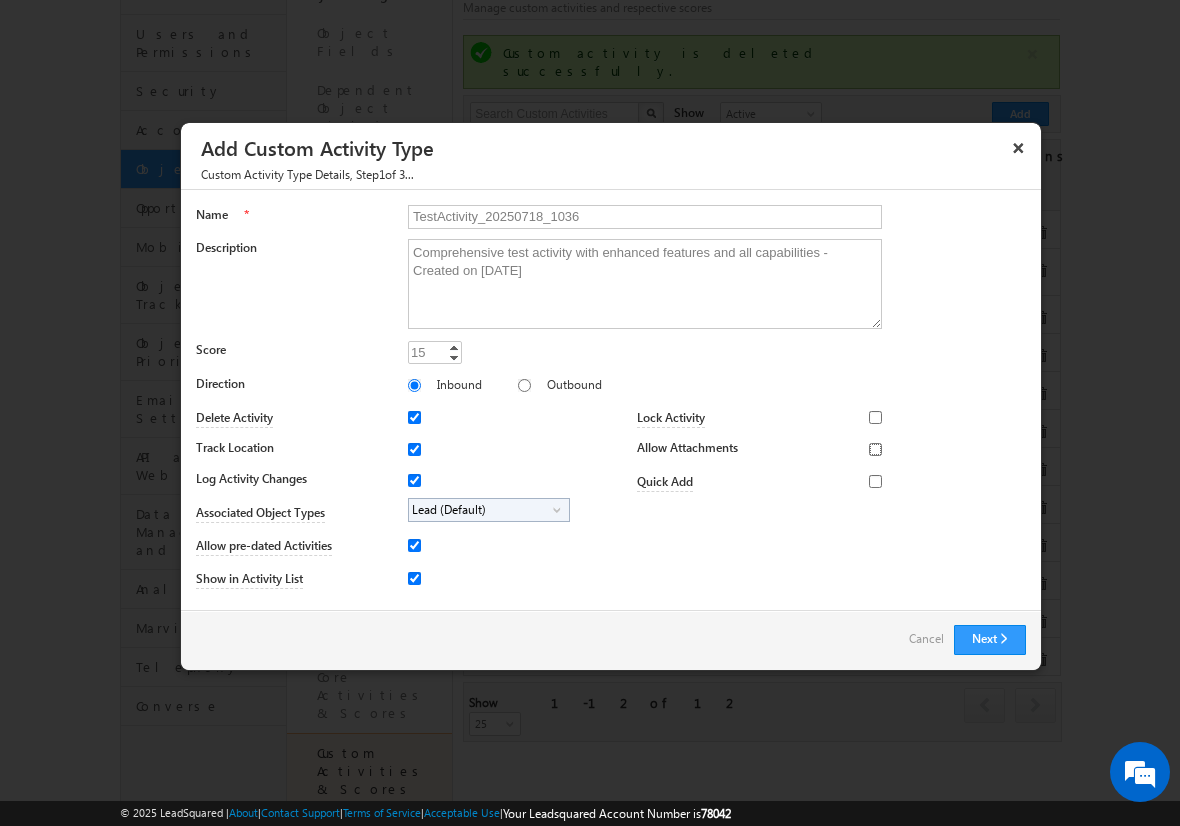 click on "Allow Attachments" at bounding box center [875, 449] 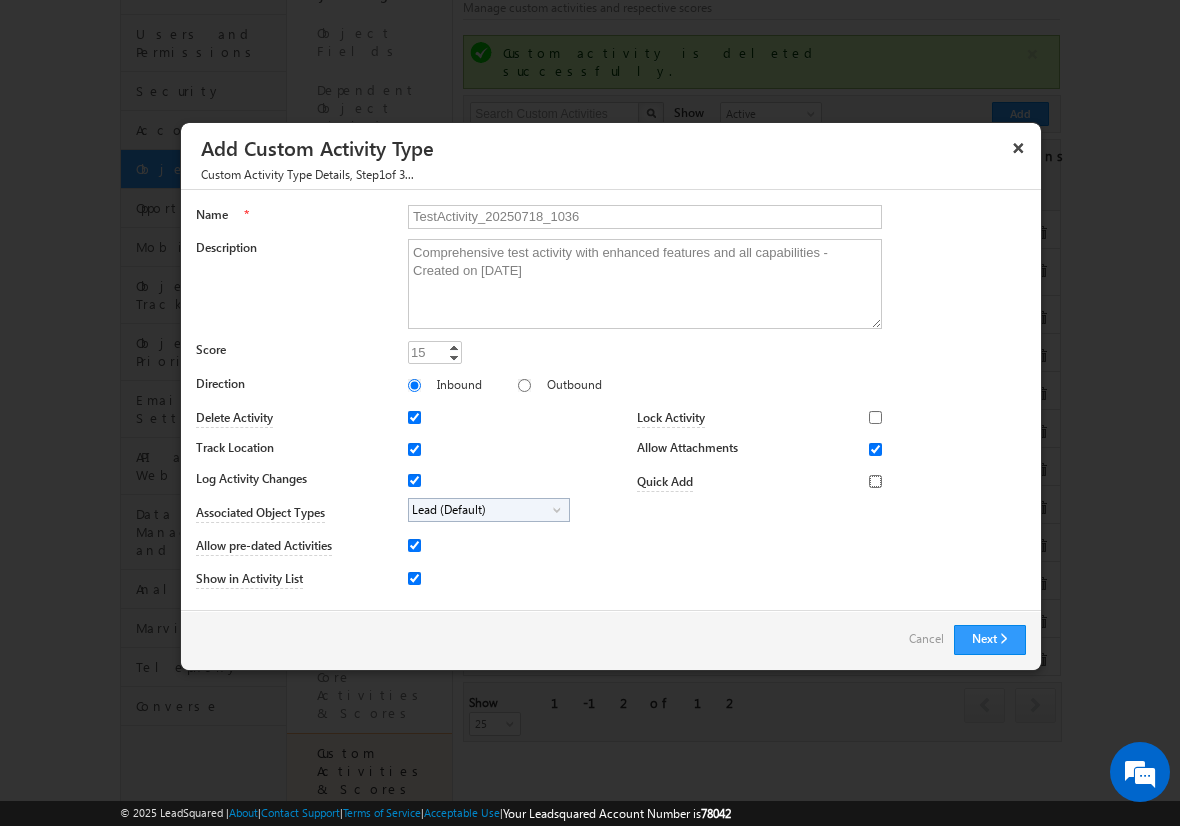 click on "Quick Add" at bounding box center [875, 481] 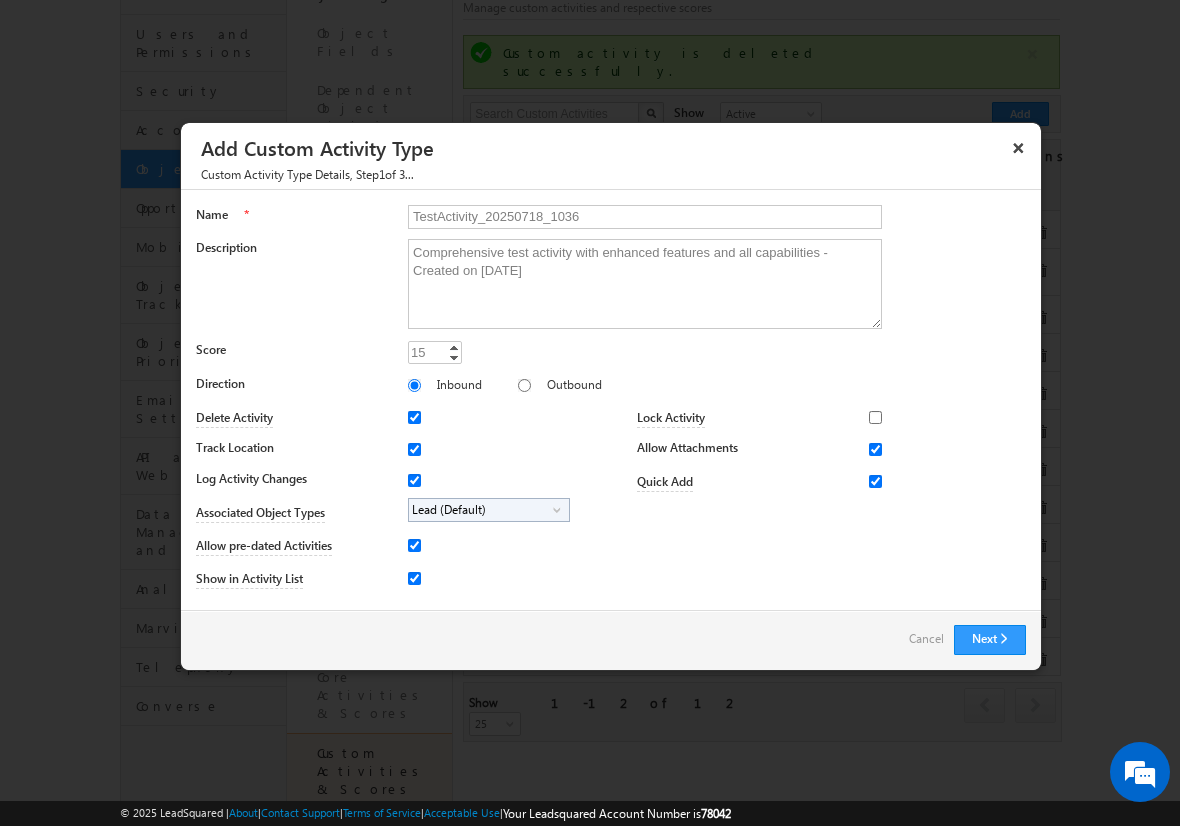 click on "Lead (Default)" at bounding box center (481, 510) 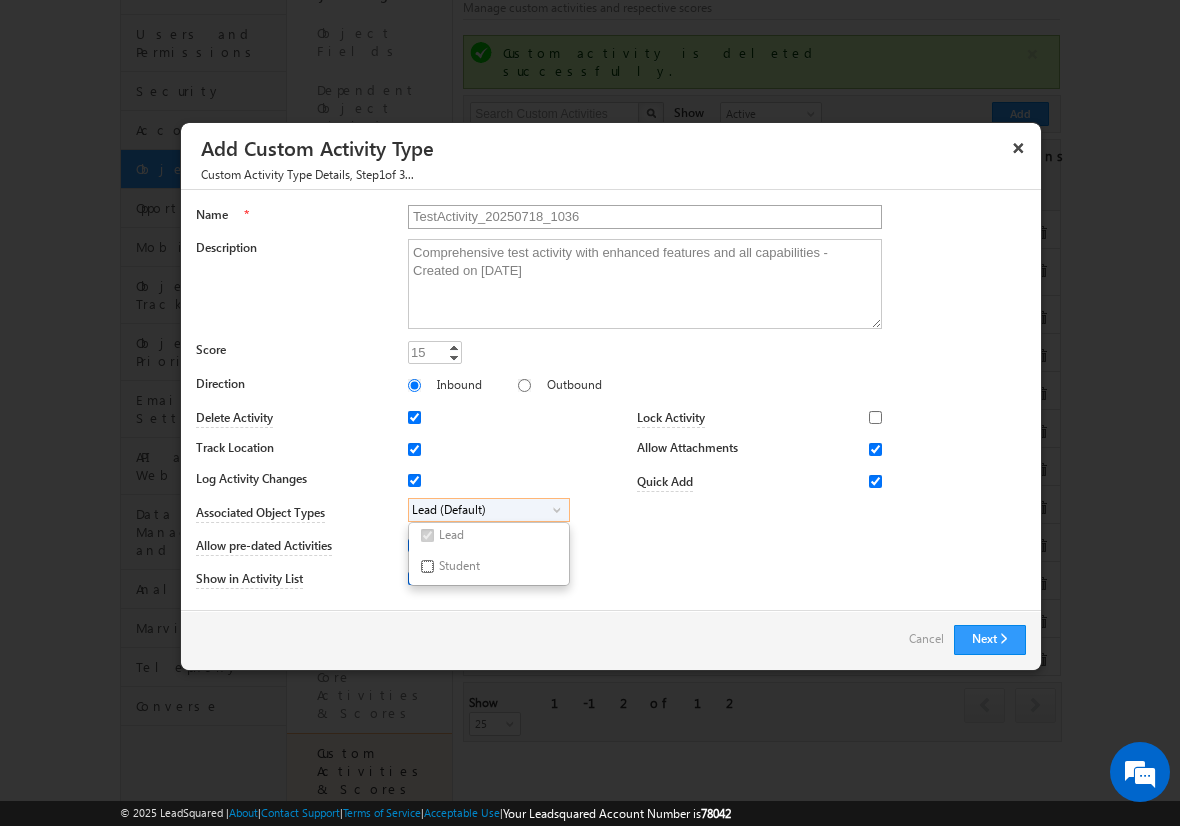 click on "Student" at bounding box center (427, 566) 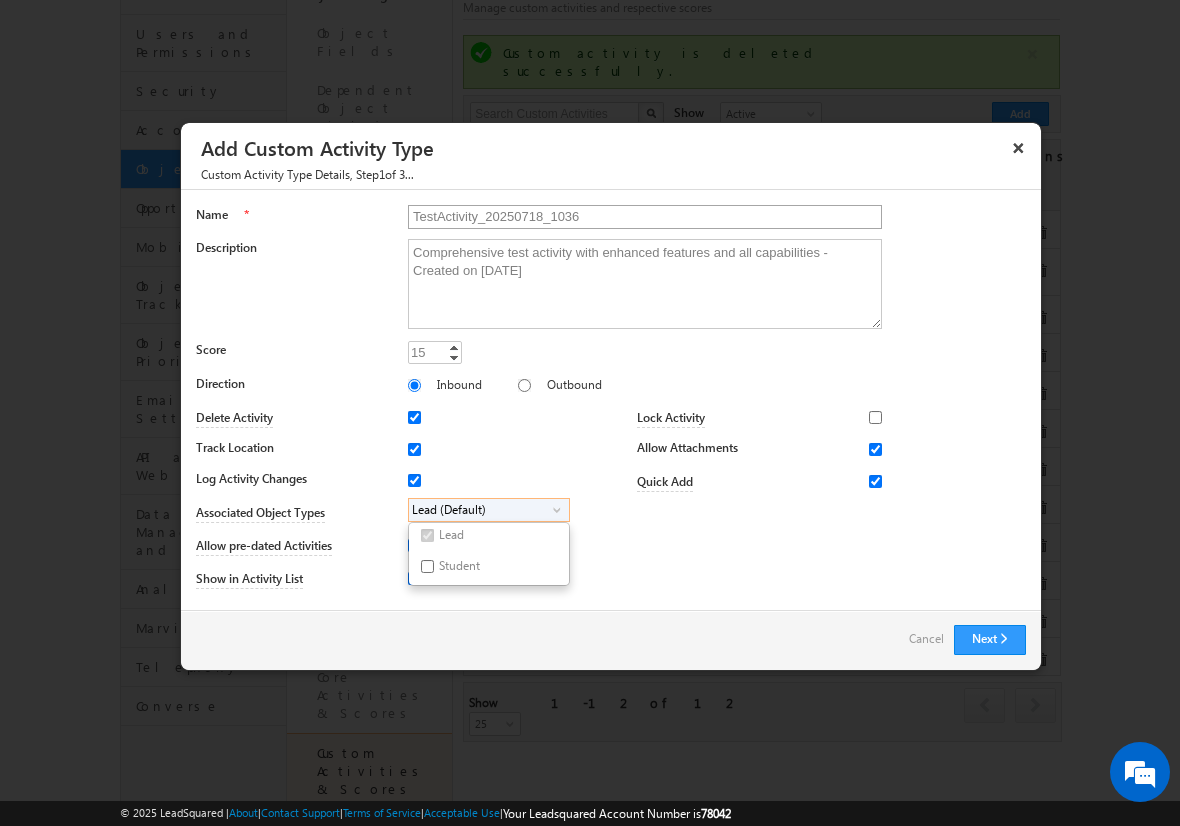 checkbox on "true" 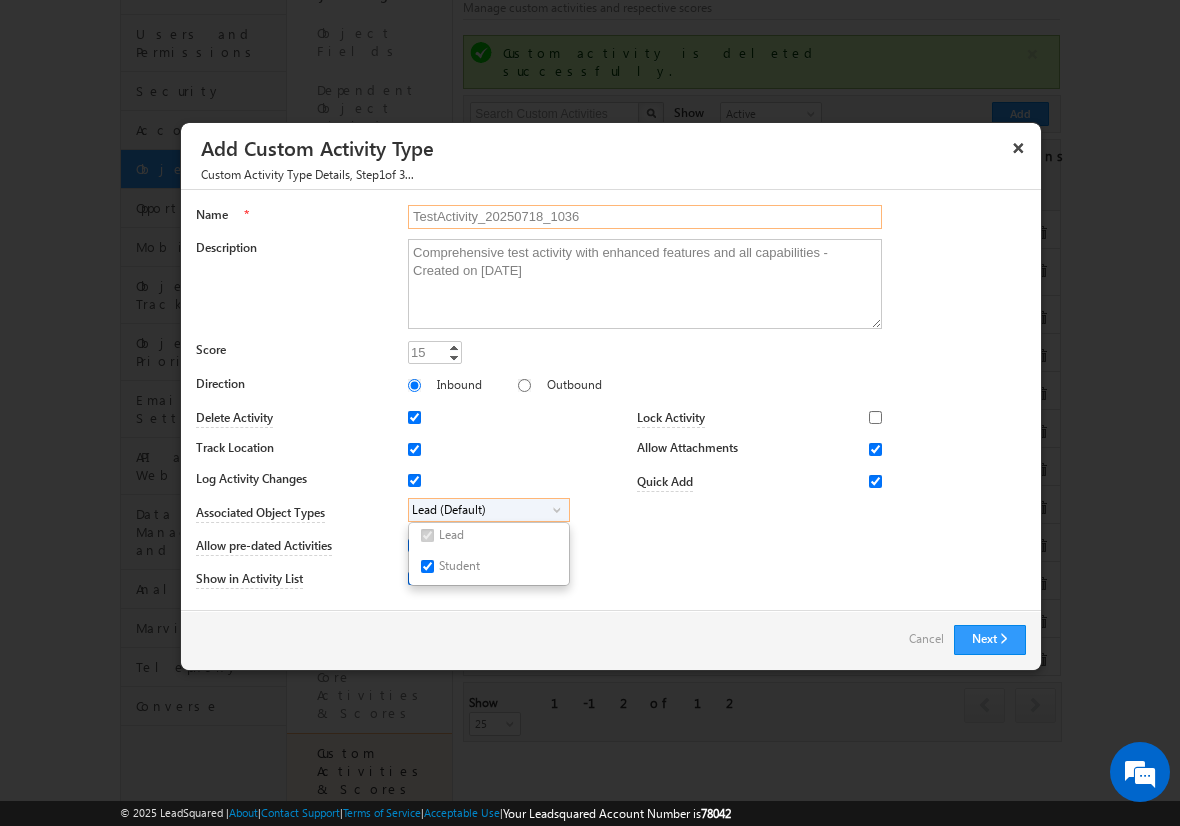 click on "TestActivity_20250718_1036" at bounding box center [645, 217] 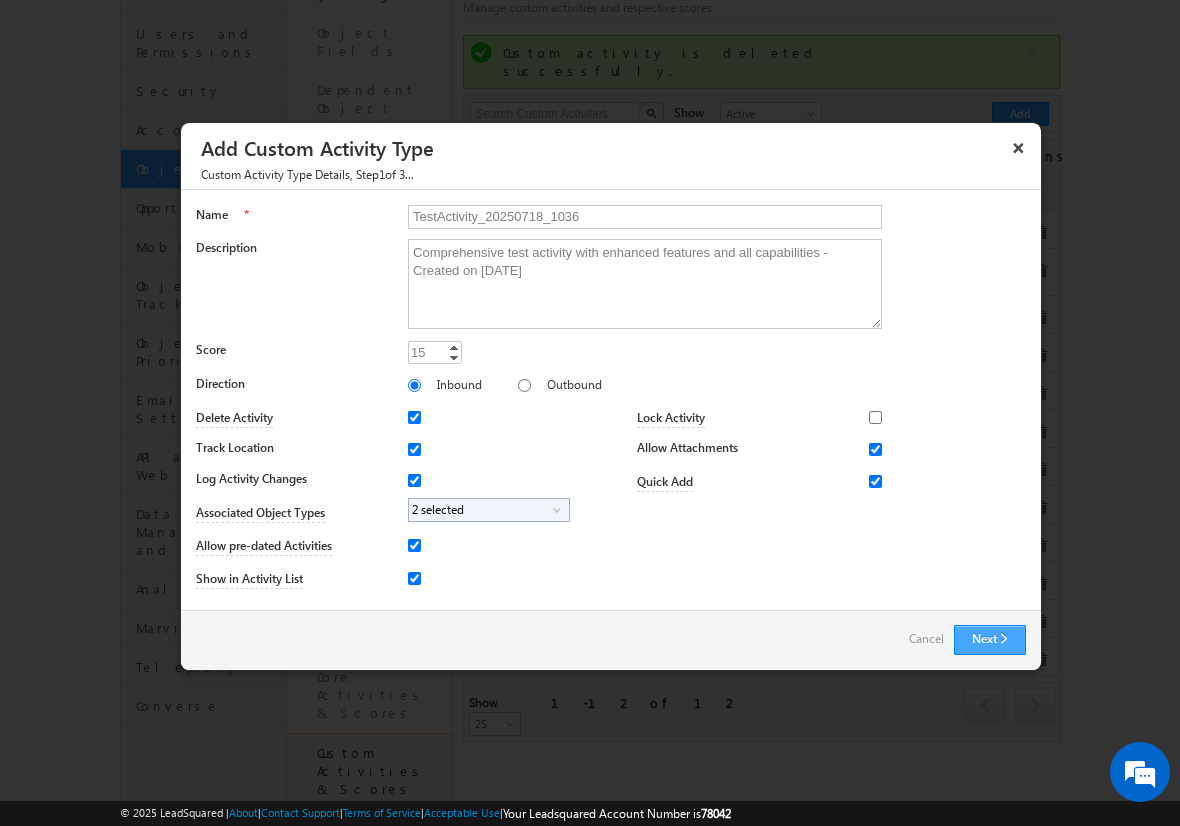 click on "Next" at bounding box center [990, 640] 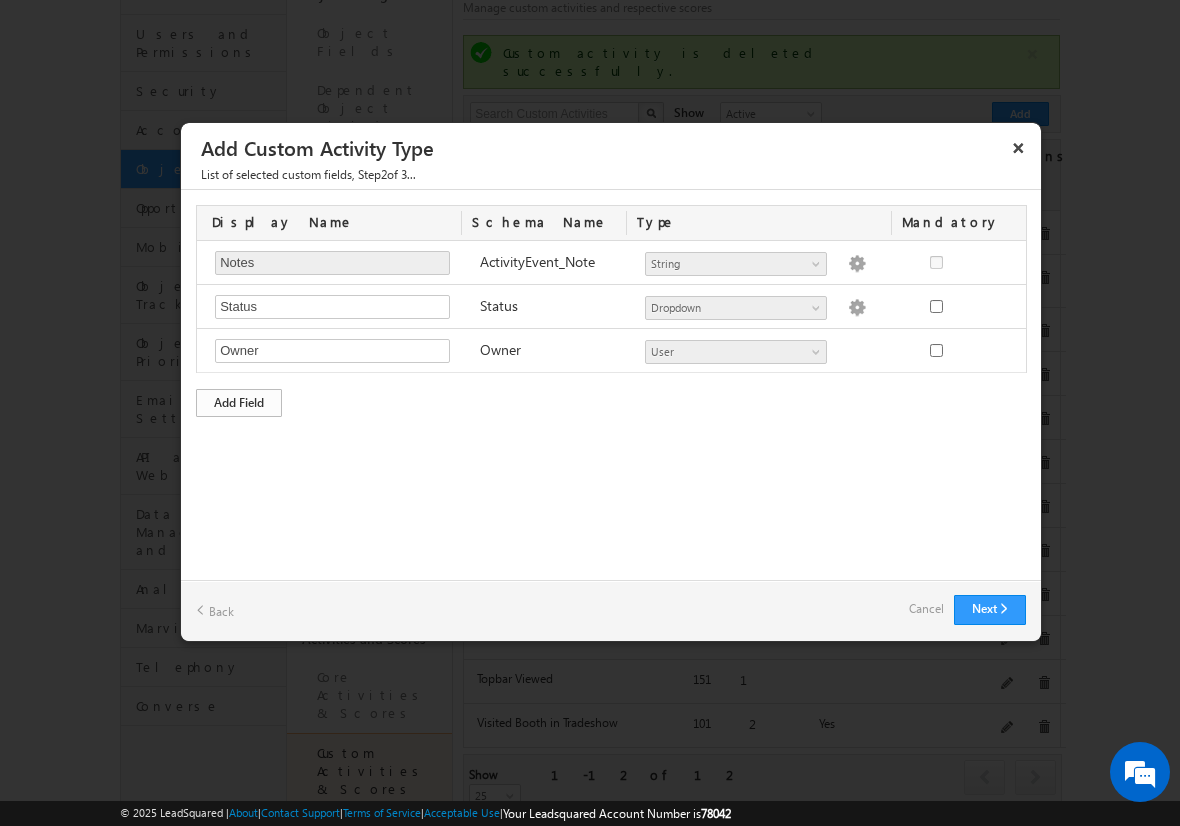 click on "Add Field" at bounding box center (239, 403) 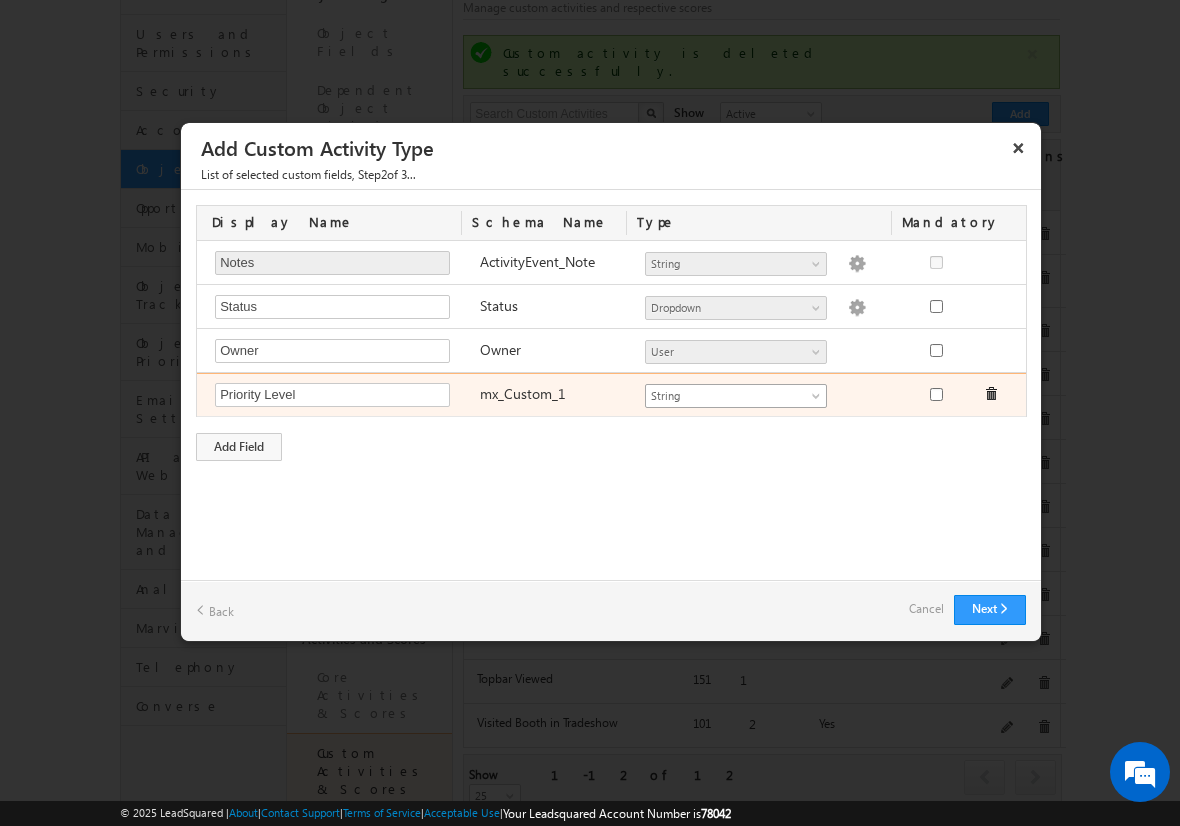 type on "Priority Level" 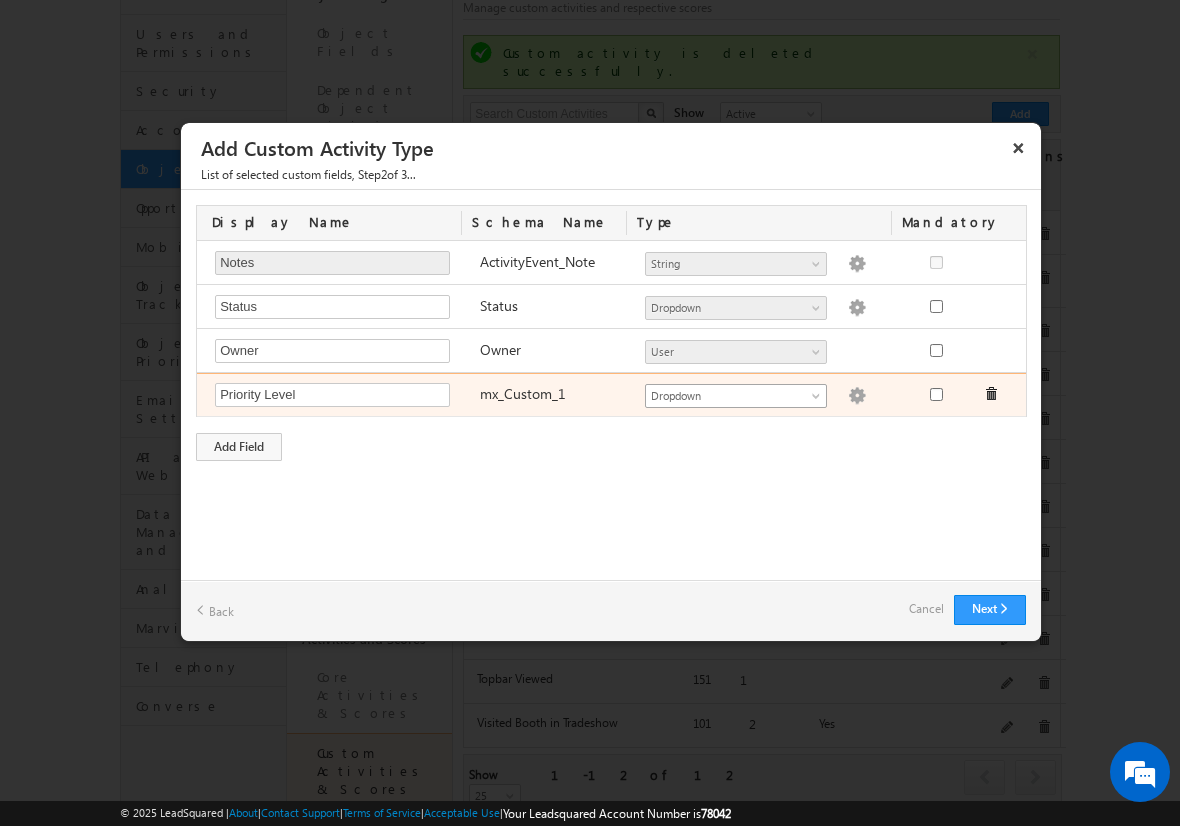 click at bounding box center [857, 396] 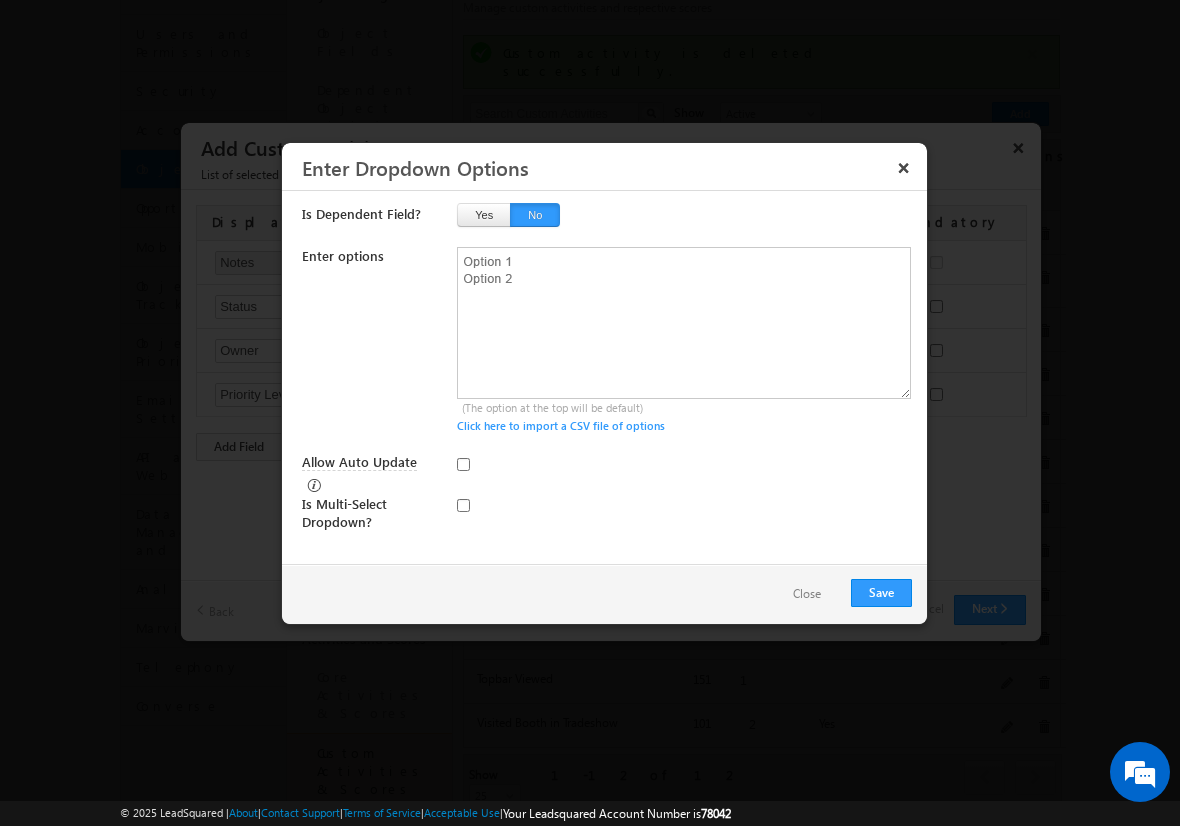 click on "Close" at bounding box center [807, 594] 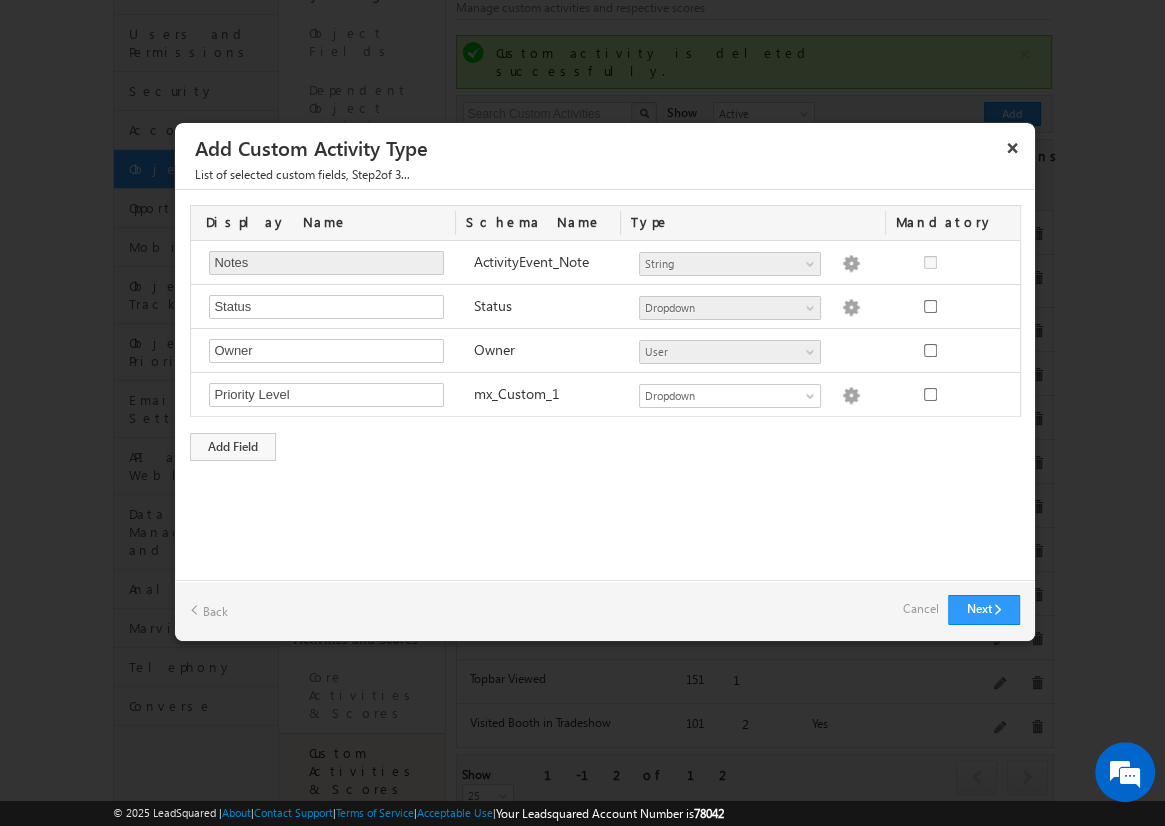 click on "Cancel" at bounding box center [920, 609] 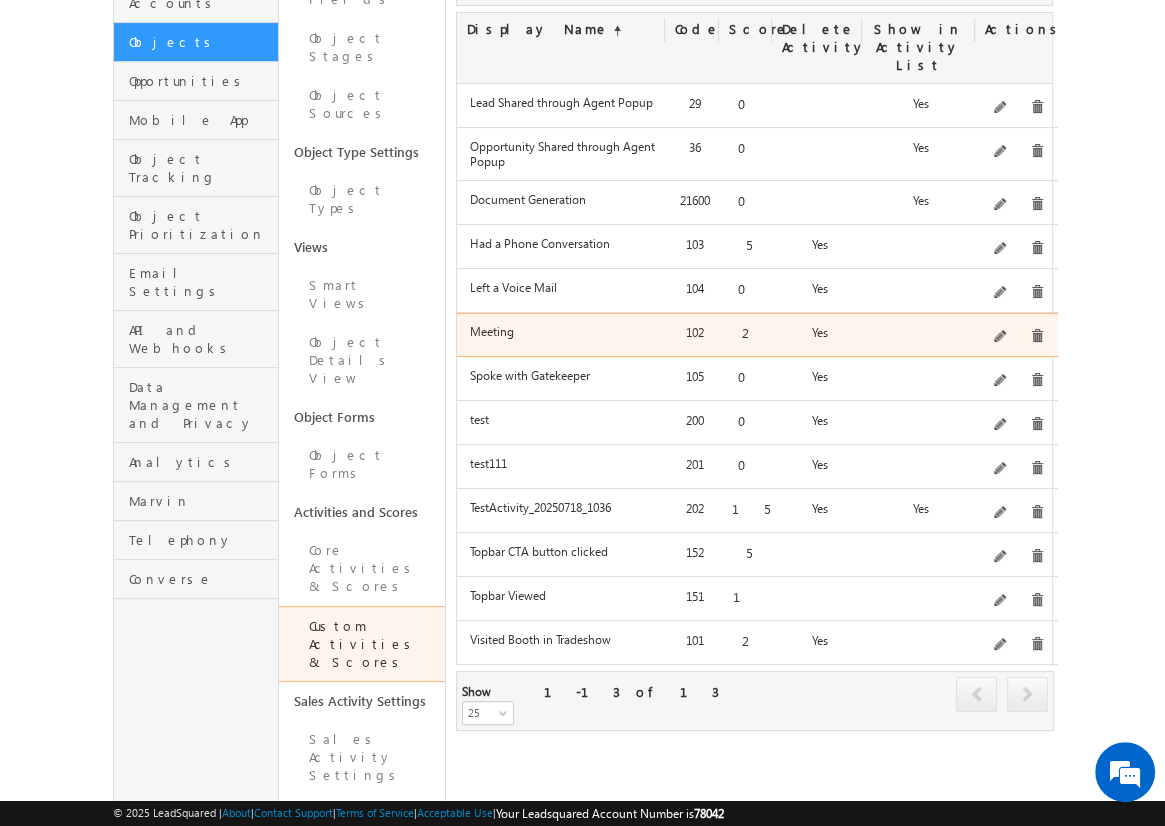 scroll, scrollTop: 292, scrollLeft: 0, axis: vertical 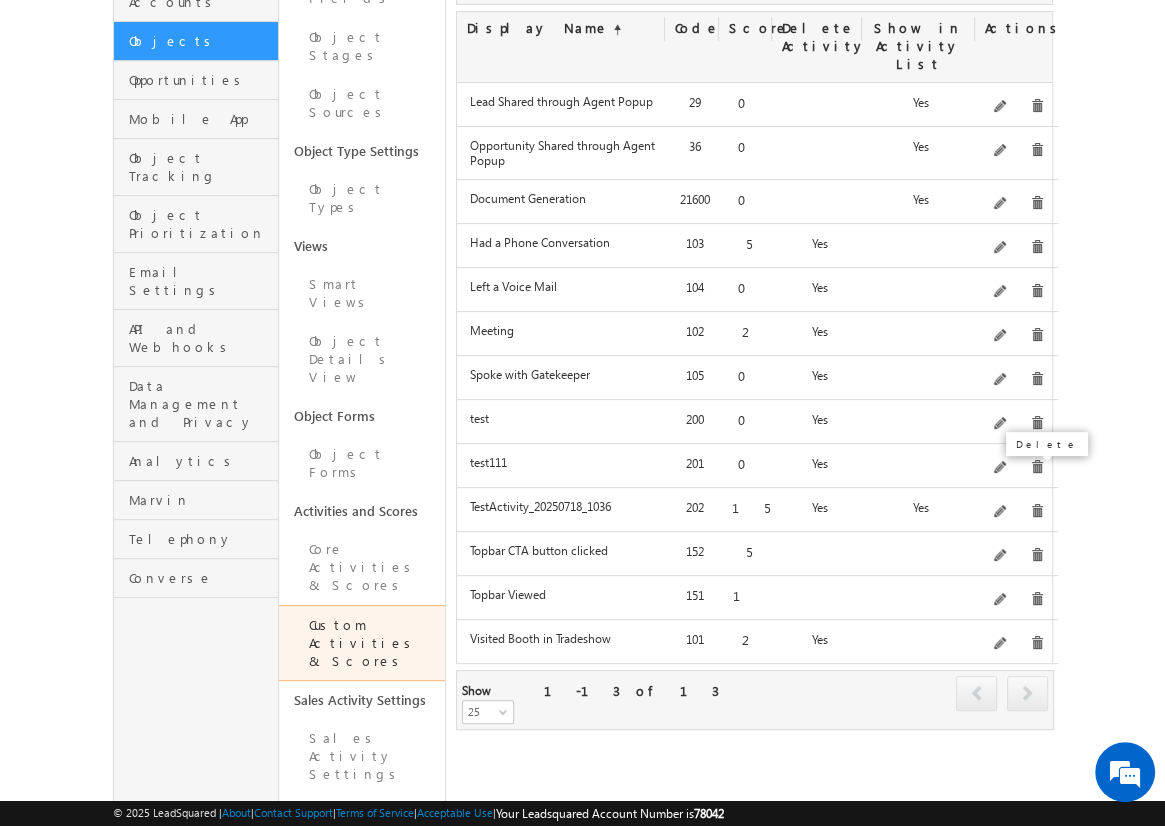 click at bounding box center [1037, 511] 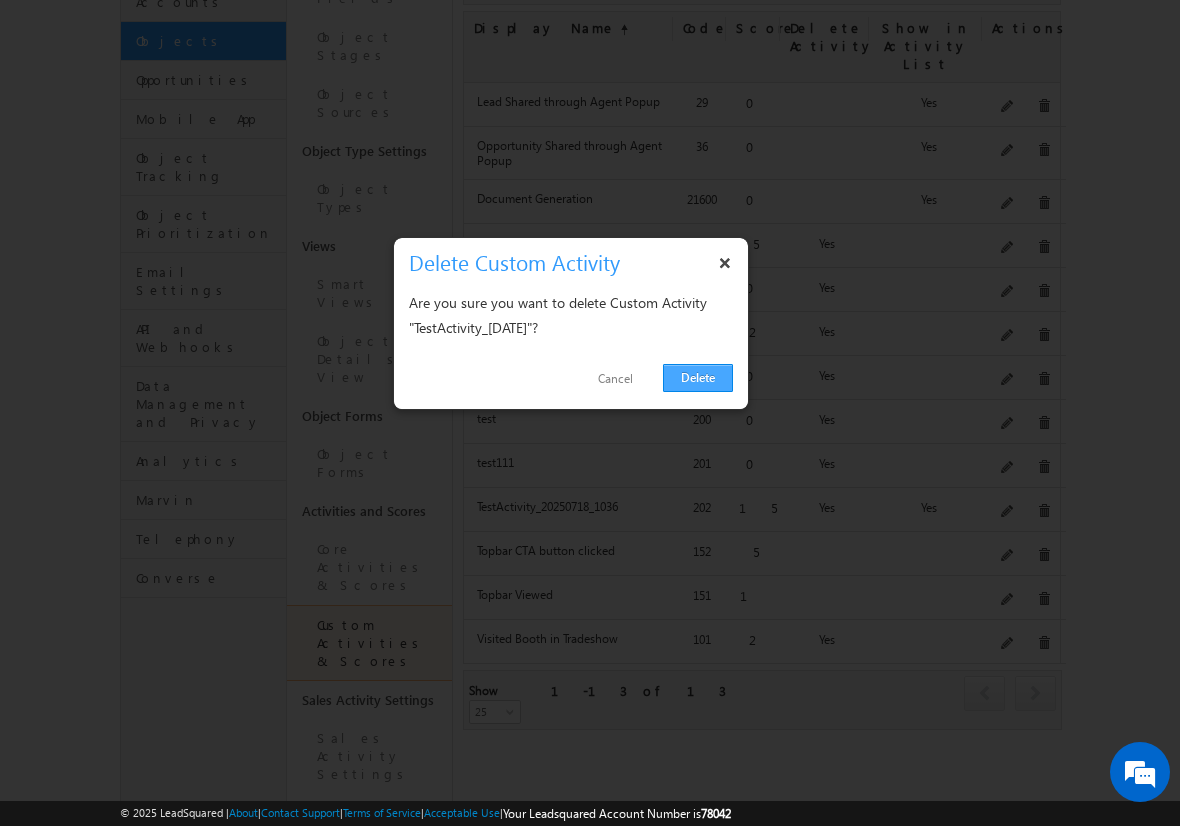 click on "Delete" at bounding box center [698, 378] 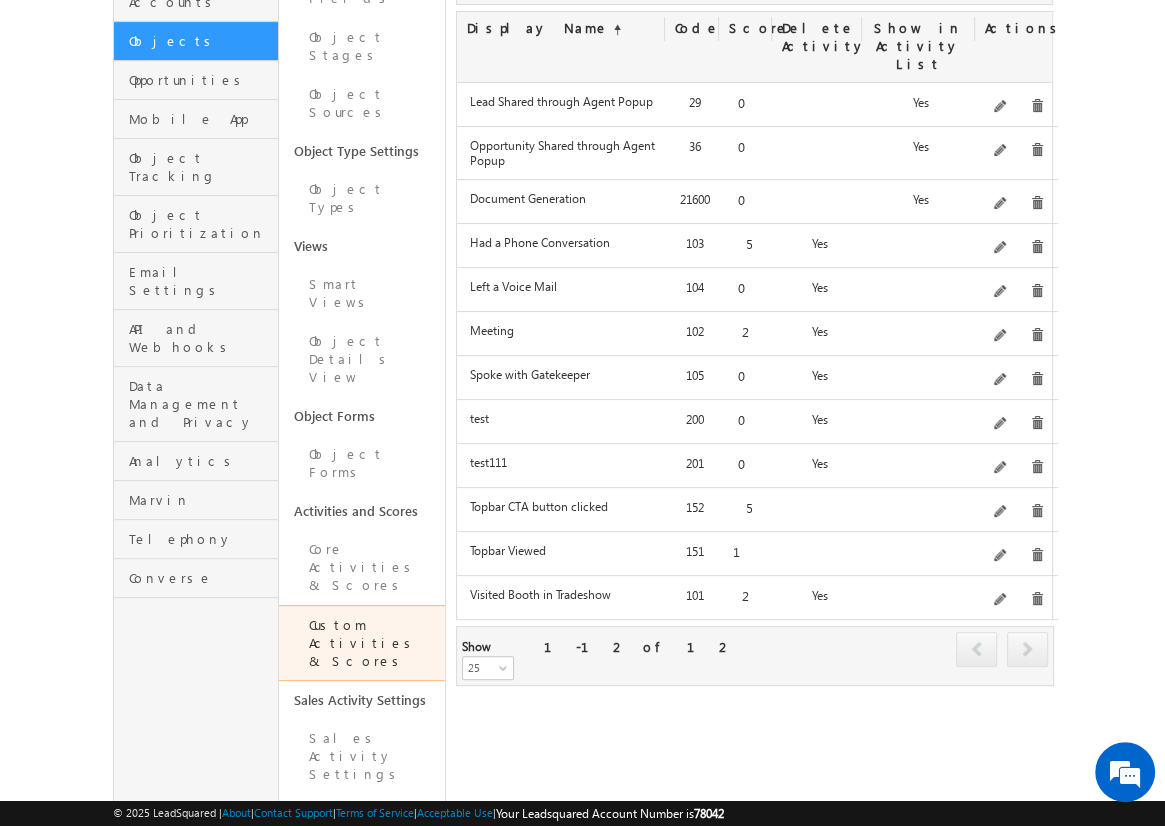 scroll, scrollTop: 0, scrollLeft: 0, axis: both 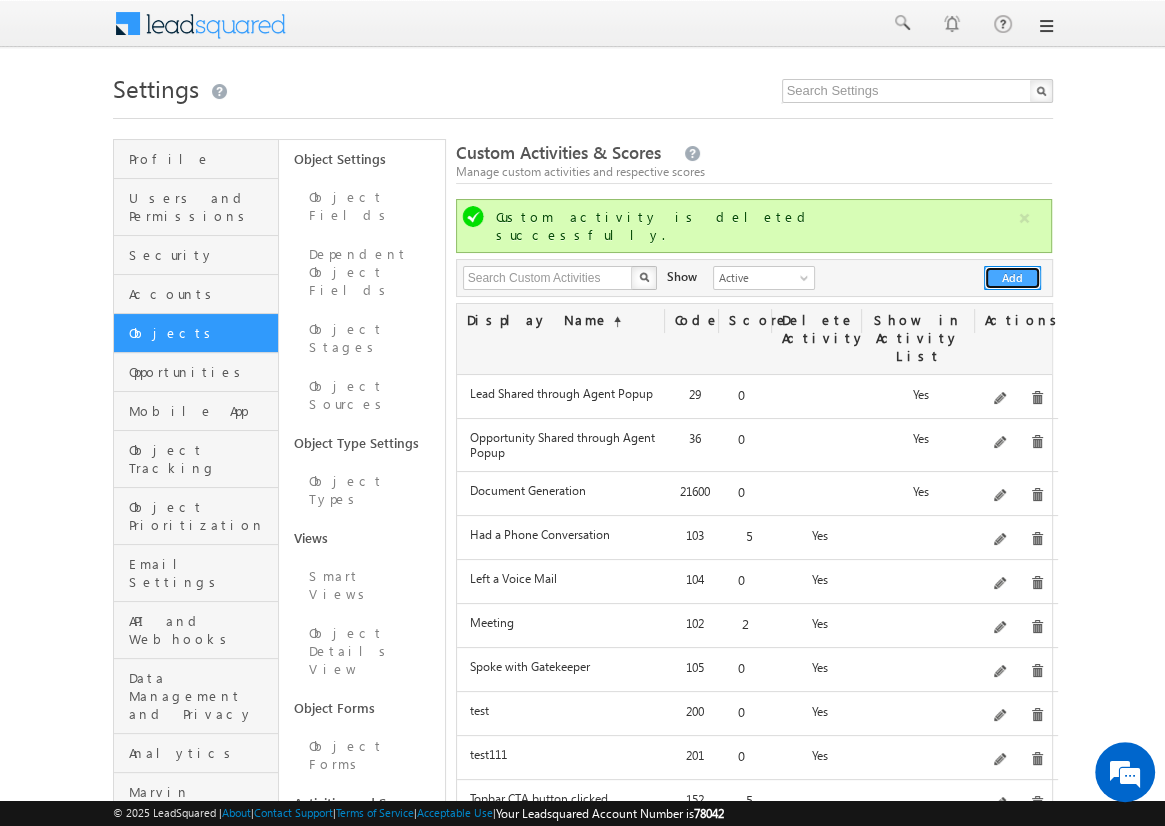 click on "Add" at bounding box center (1012, 278) 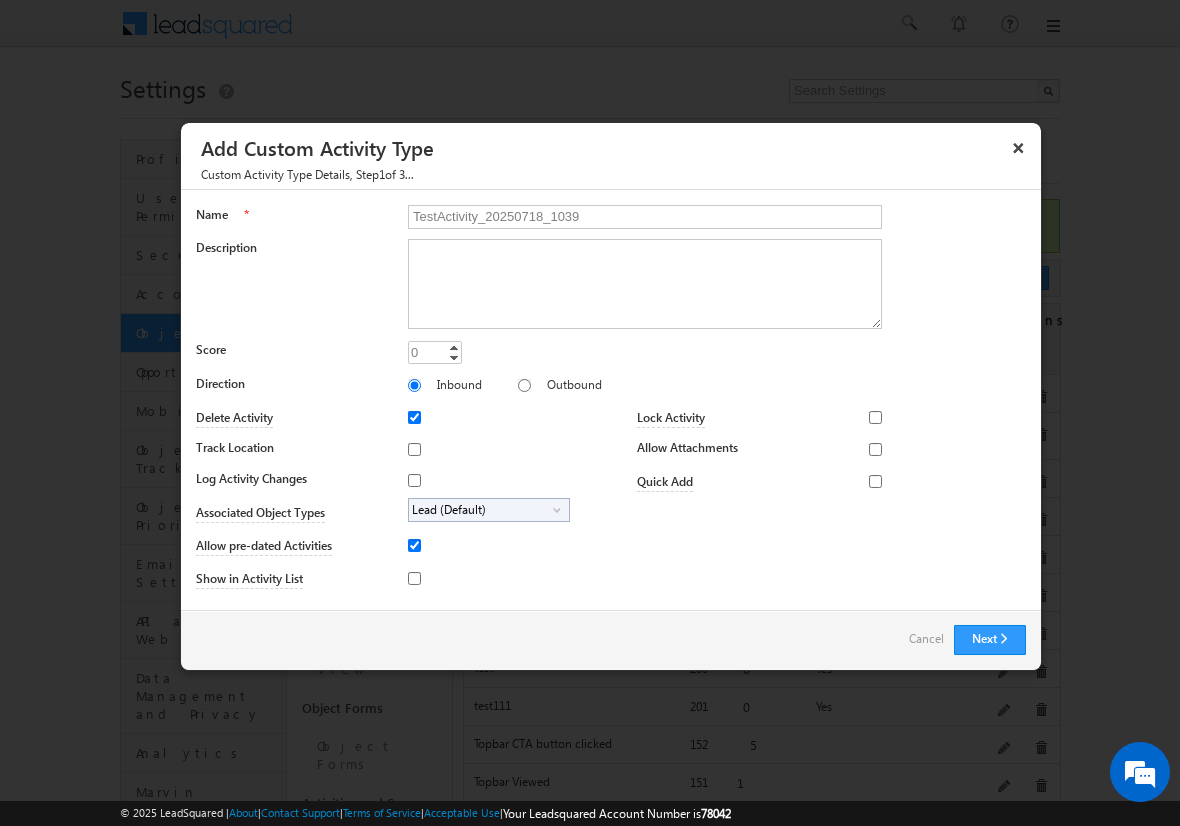 type on "TestActivity_20250718_1039" 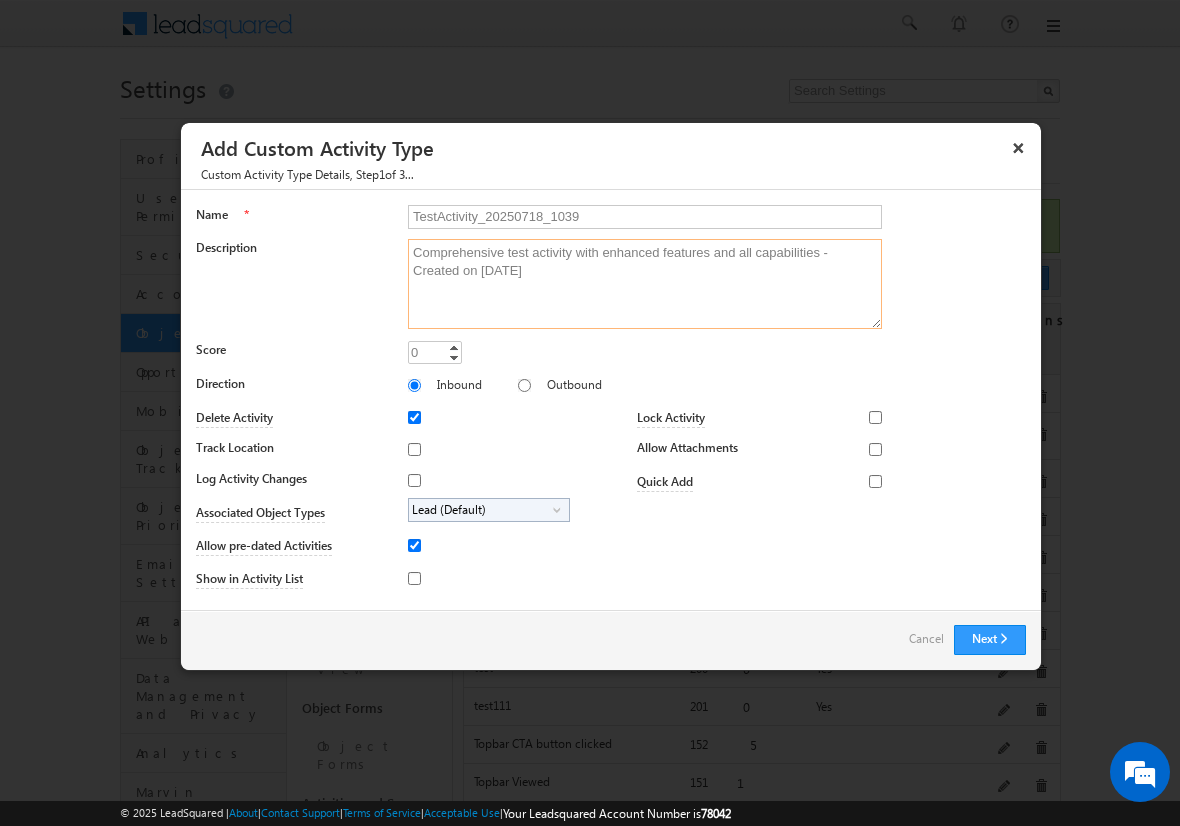 type on "Comprehensive test activity with enhanced features and all capabilities - Created on [DATE]" 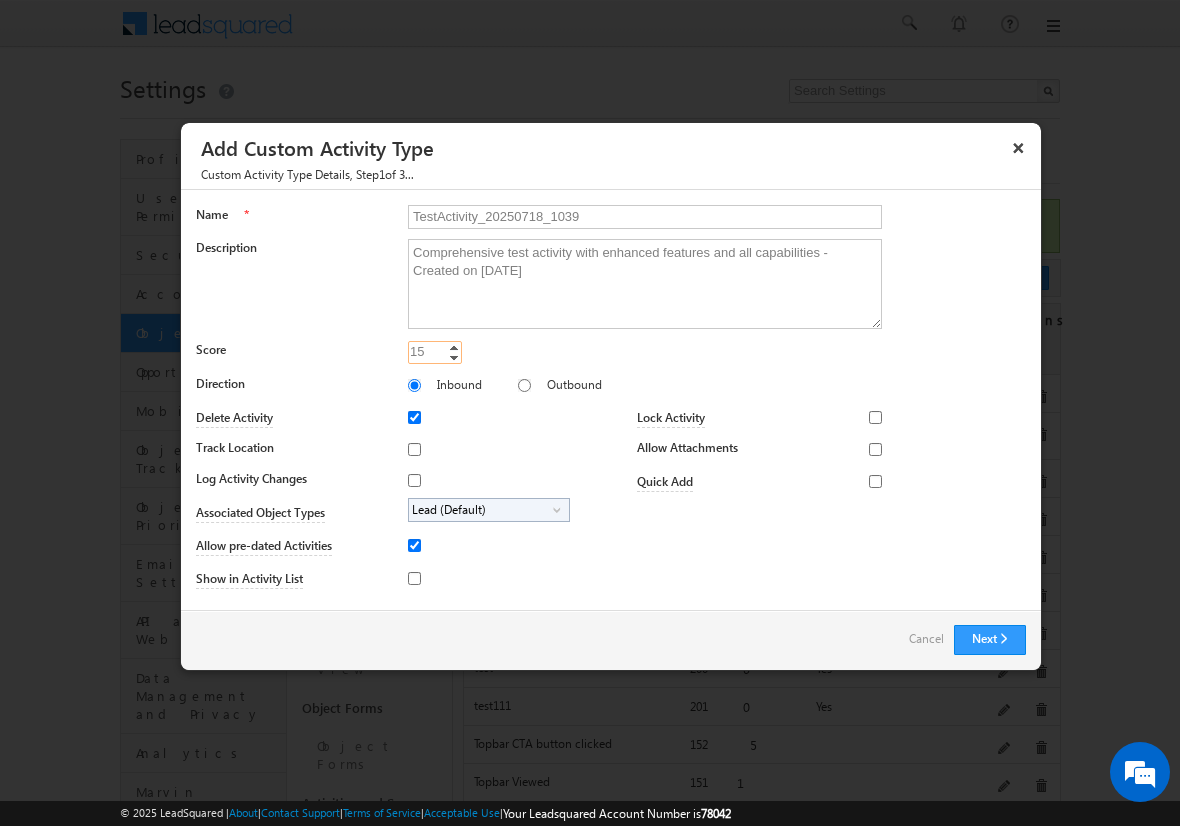type on "15" 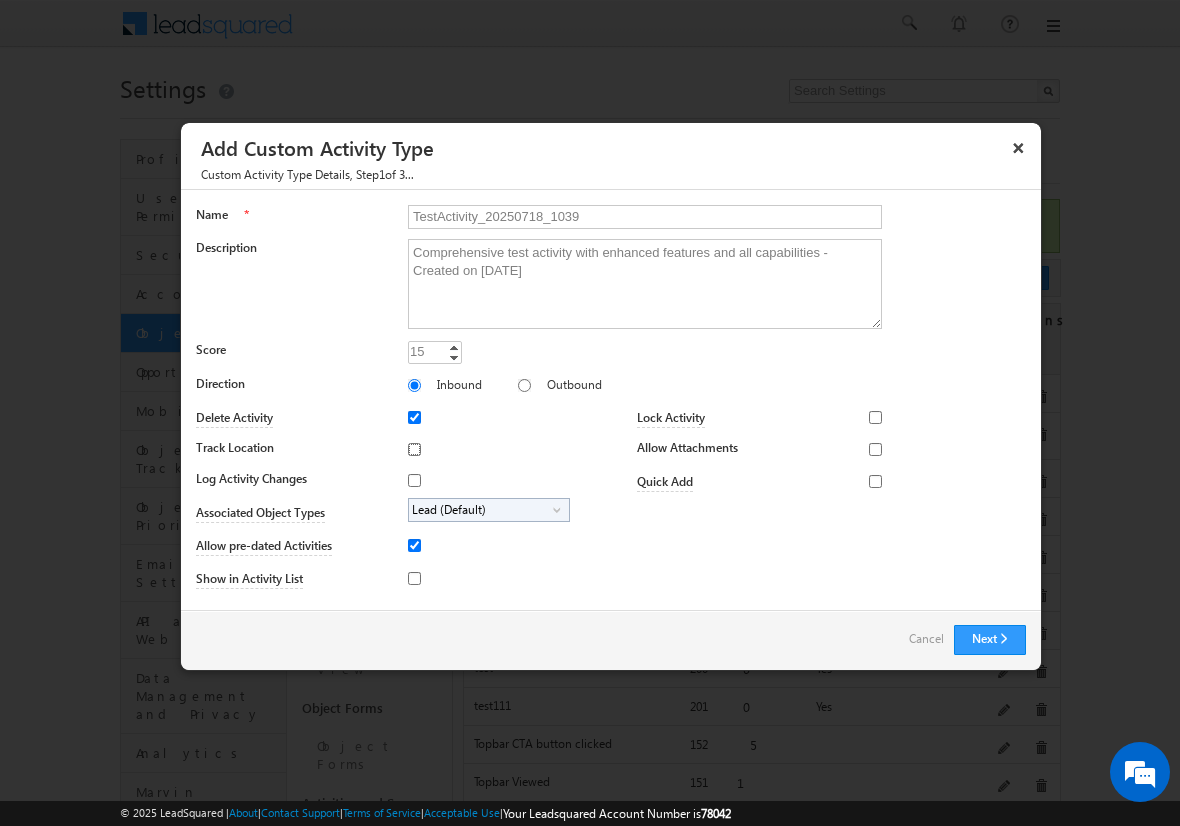 click on "Track Location" at bounding box center [414, 449] 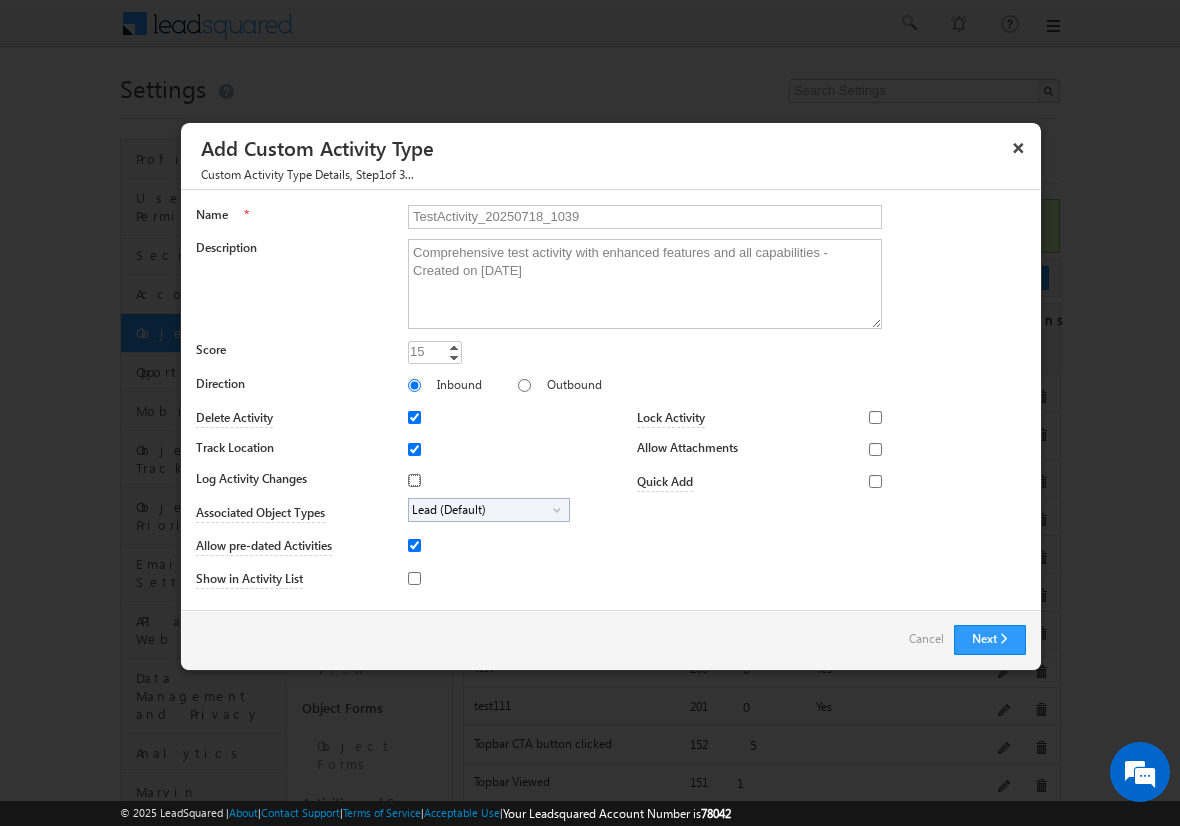 click on "Log Activity Changes" at bounding box center [414, 480] 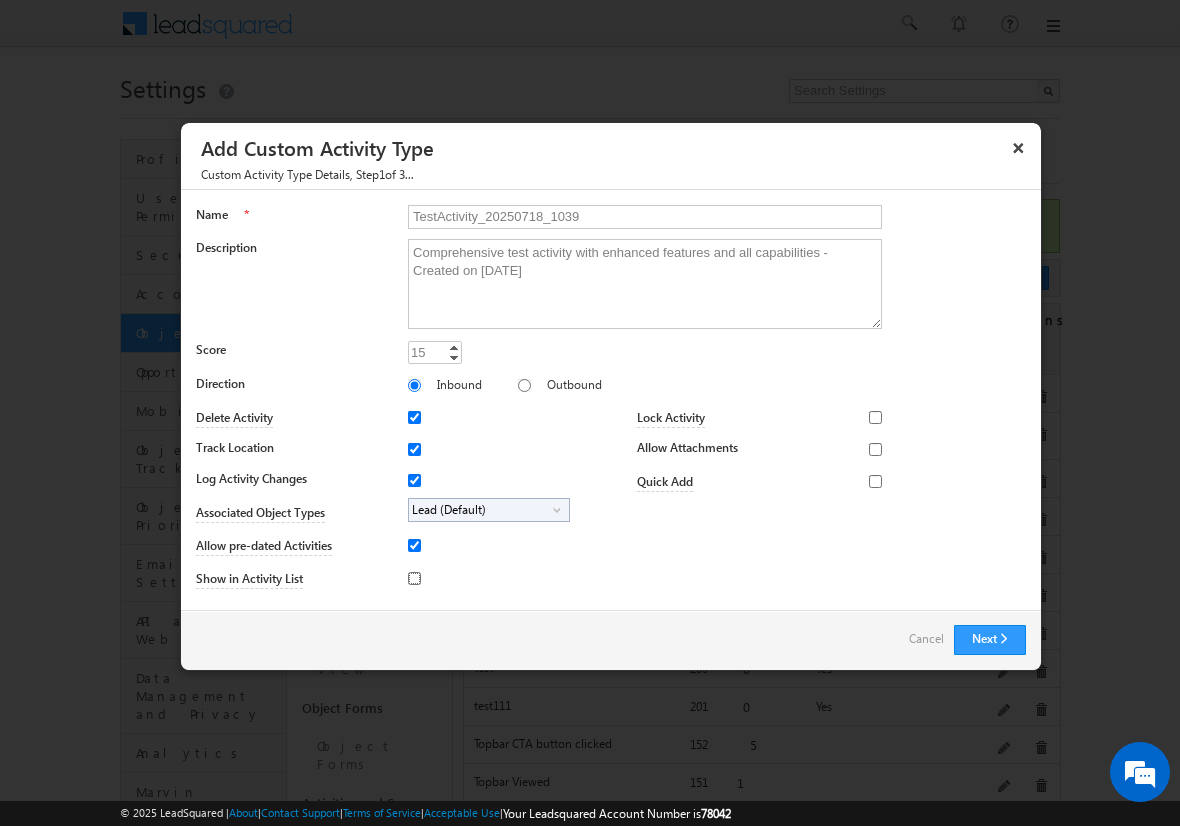 click on "Show in Activity List" at bounding box center (414, 578) 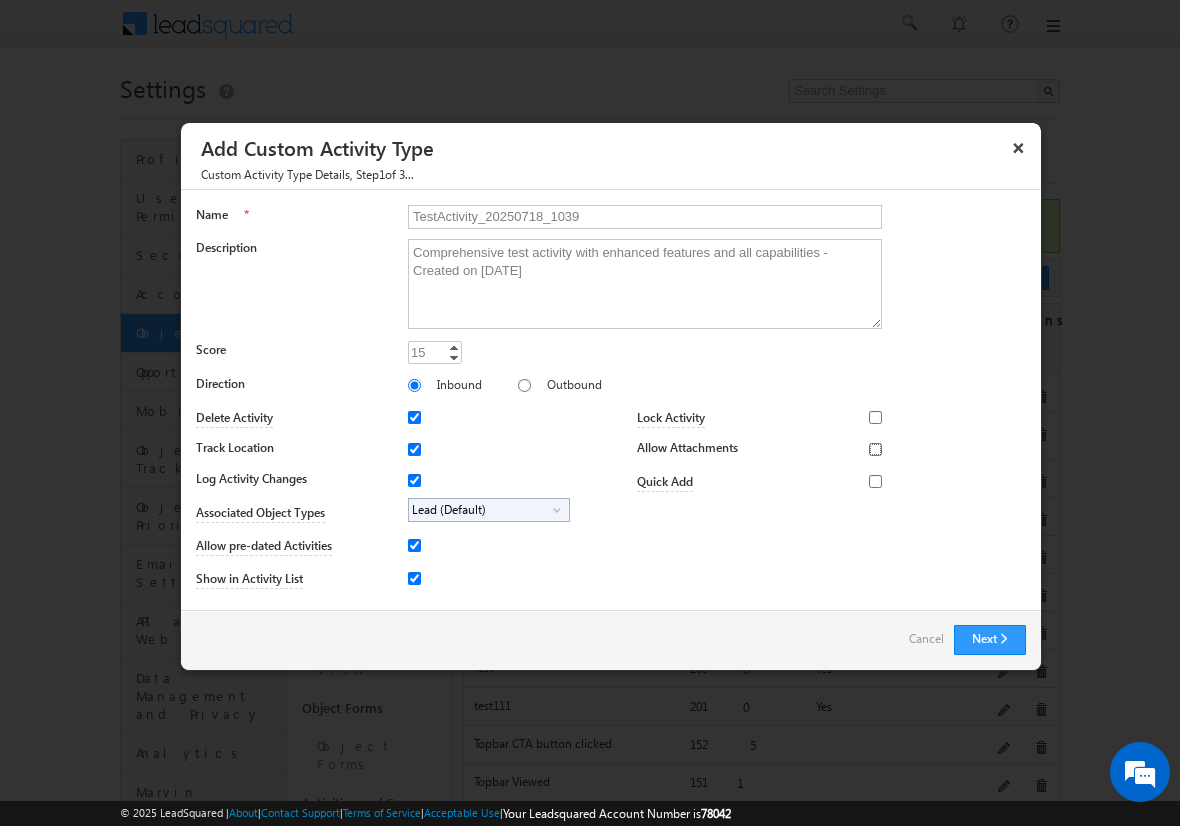 click on "Allow Attachments" at bounding box center (875, 449) 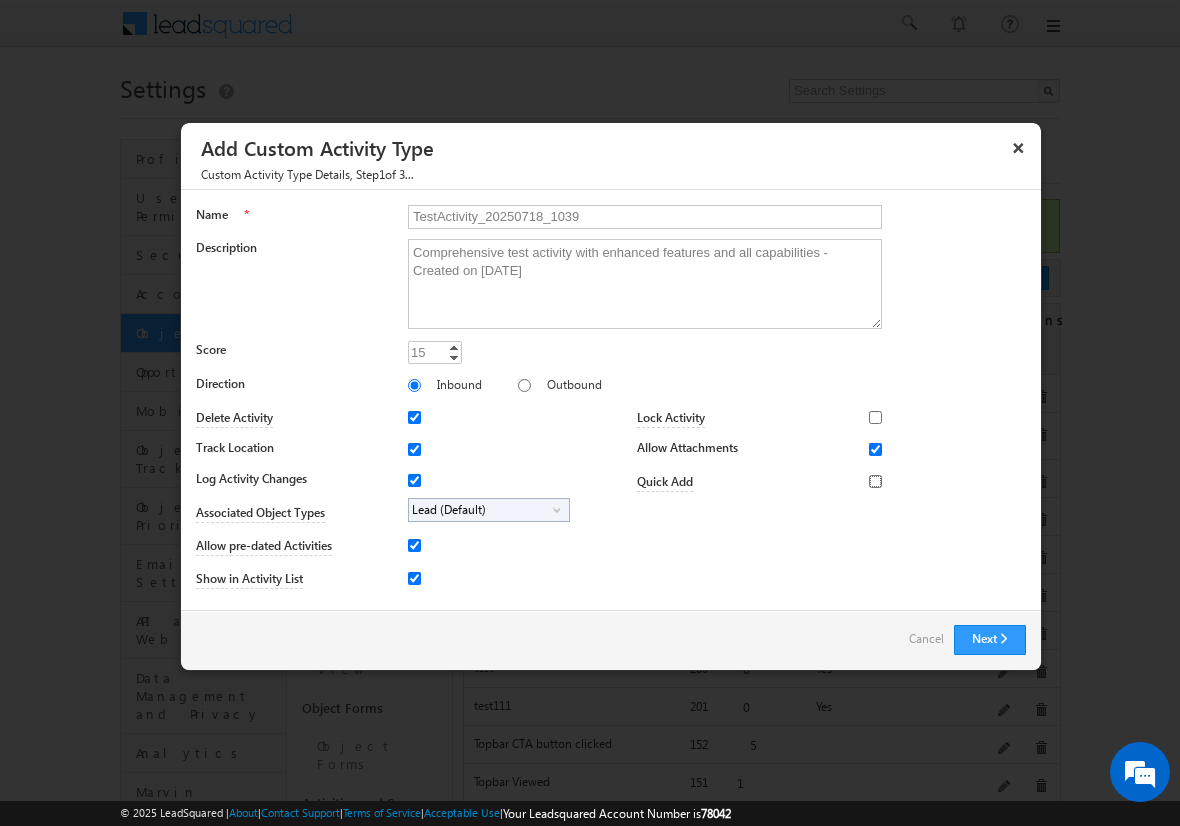 click on "Quick Add" at bounding box center (875, 481) 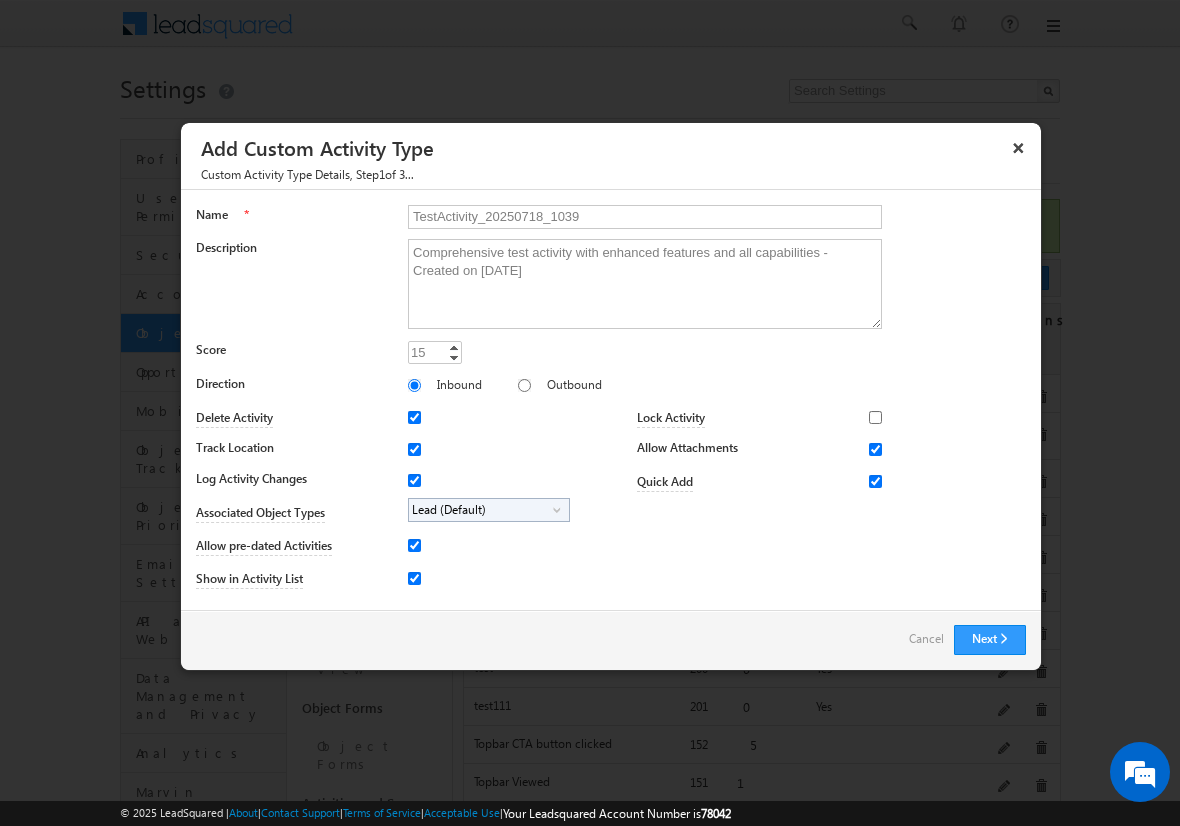 click on "Lead (Default)" at bounding box center (481, 510) 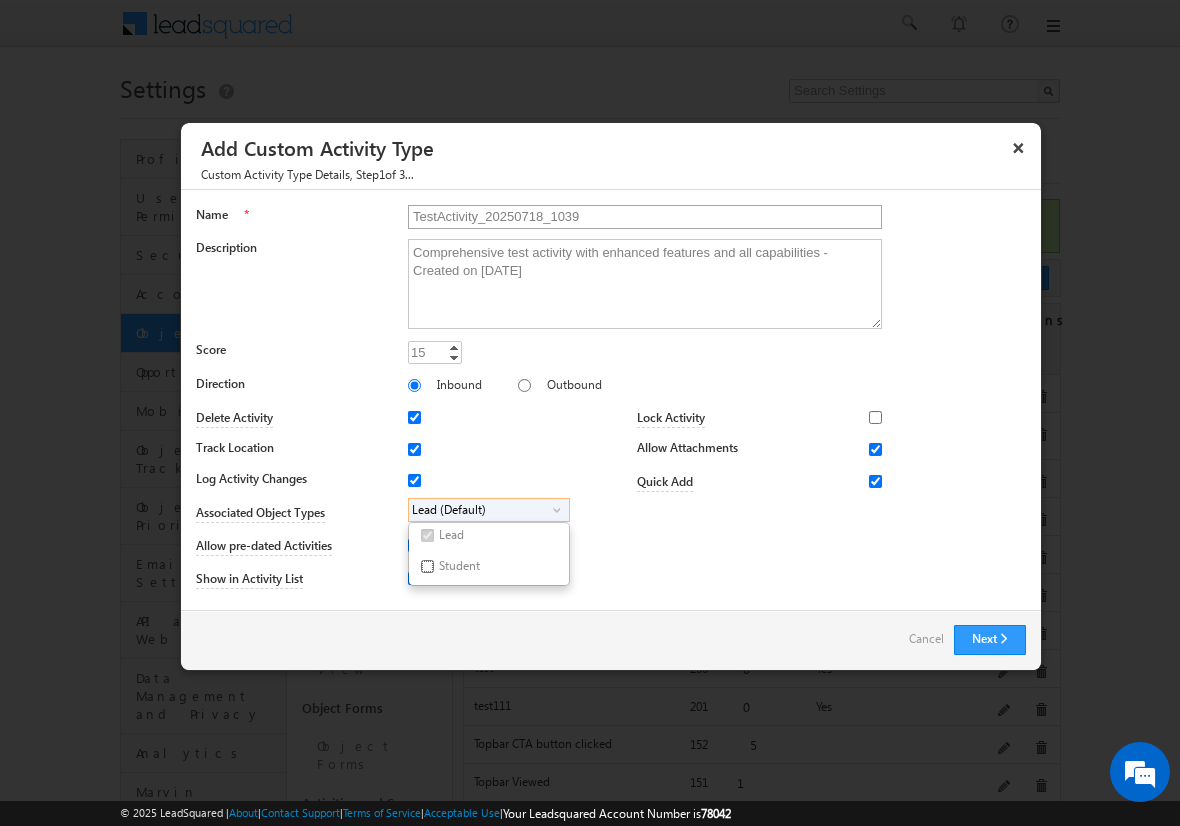 click on "Student" at bounding box center [427, 566] 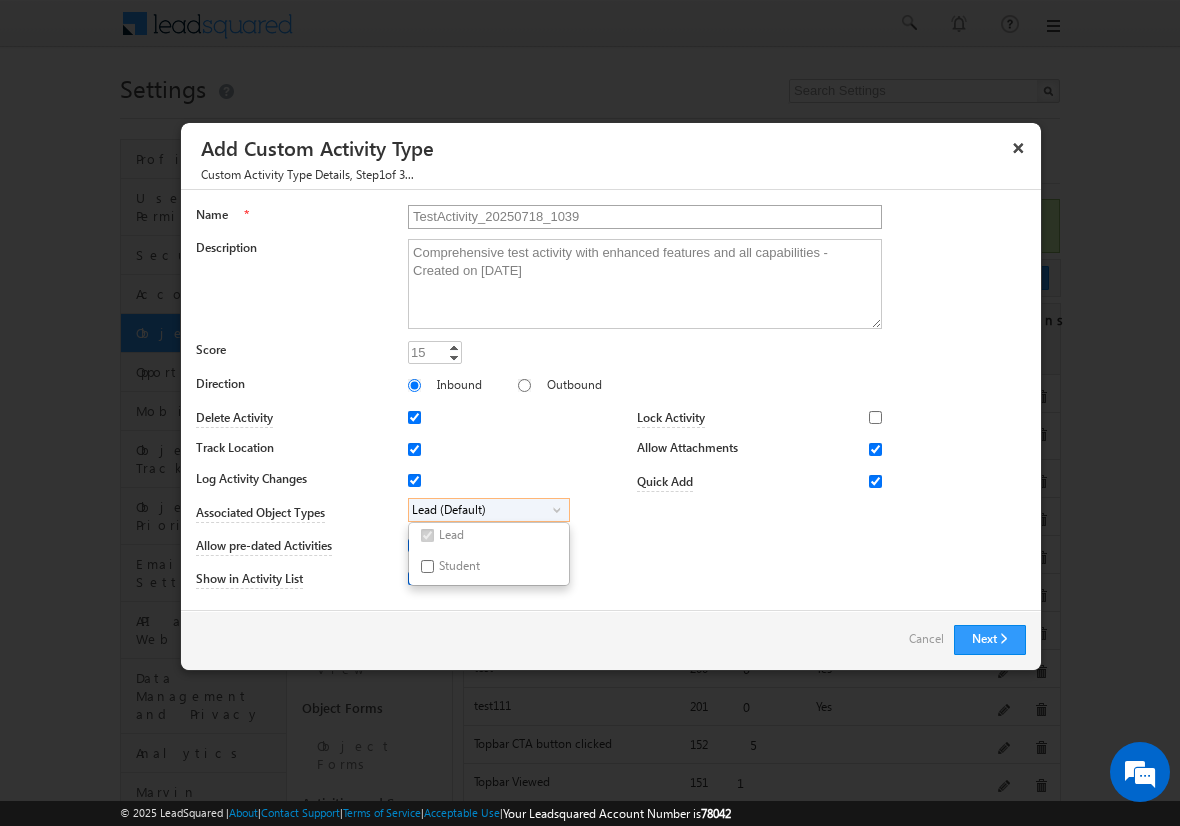 checkbox on "true" 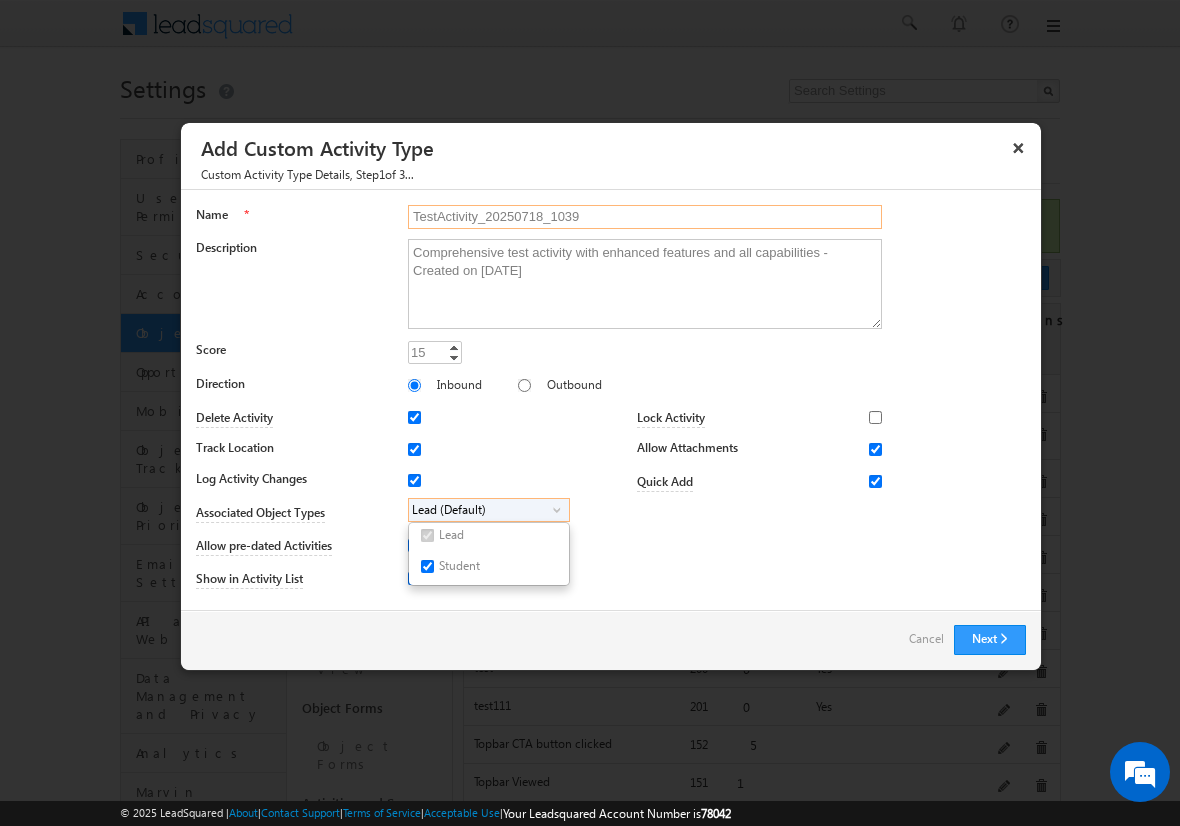 click on "TestActivity_20250718_1039" at bounding box center [645, 217] 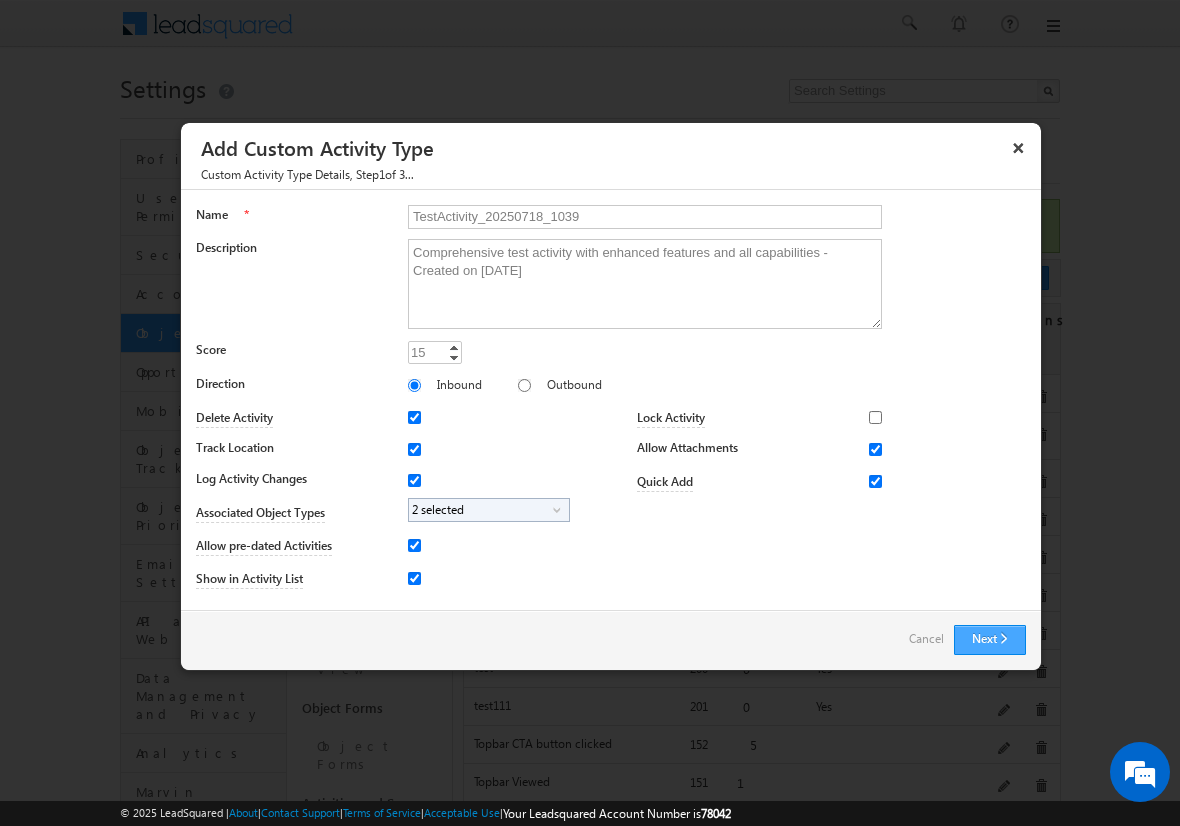 click on "Next" at bounding box center [990, 640] 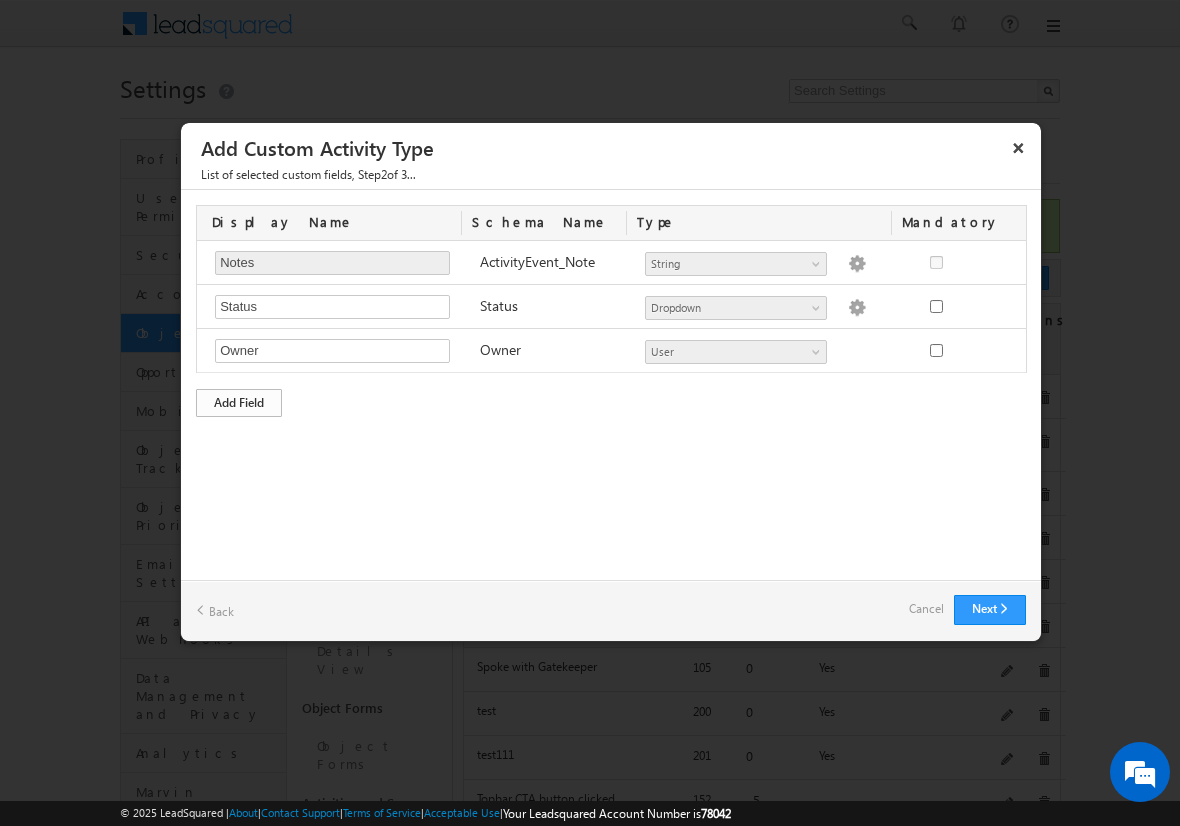 click on "Add Field" at bounding box center [239, 403] 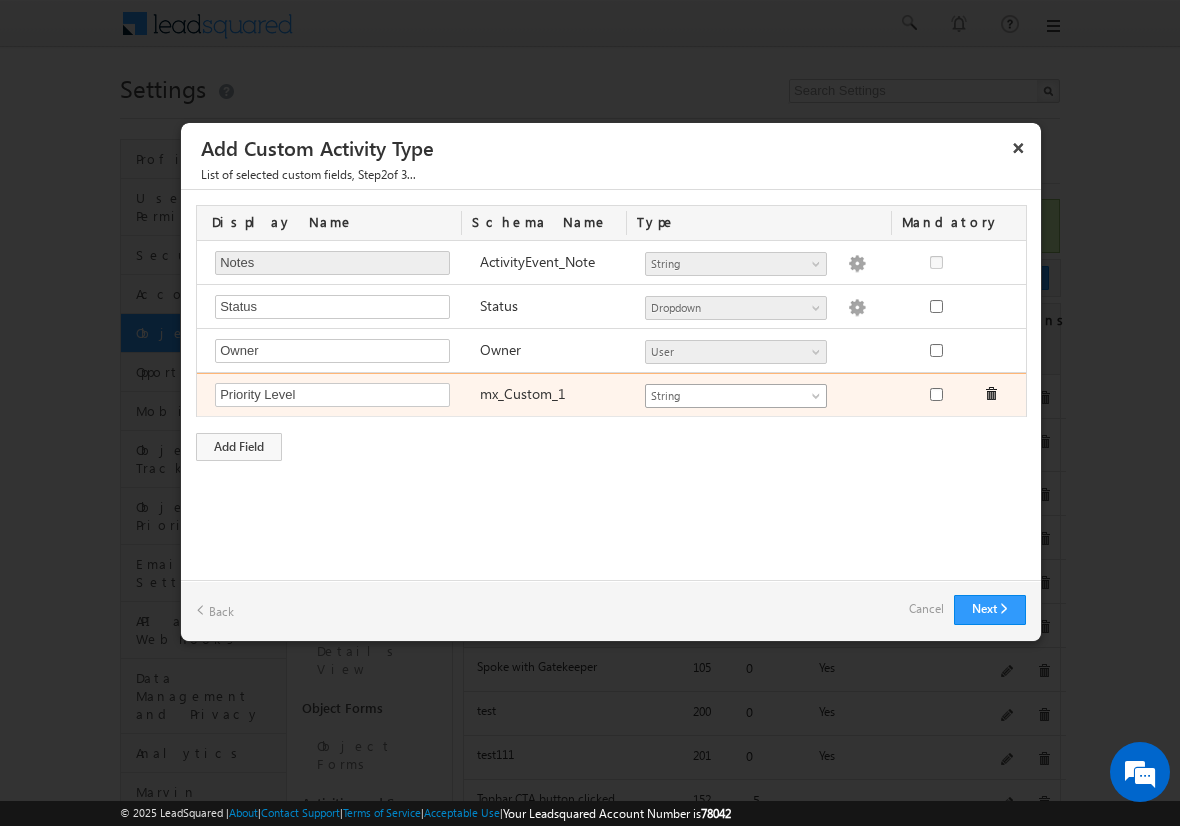type on "Priority Level" 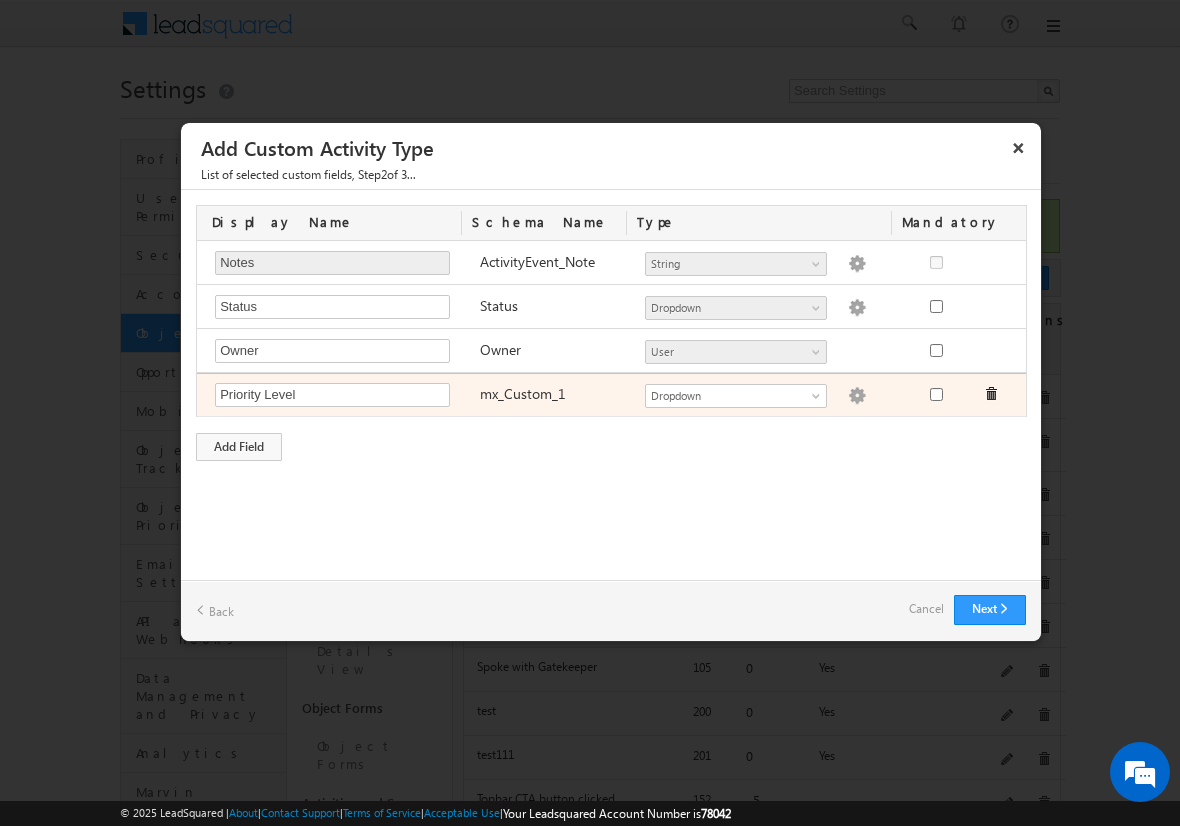 click on "Cancel" at bounding box center (926, 609) 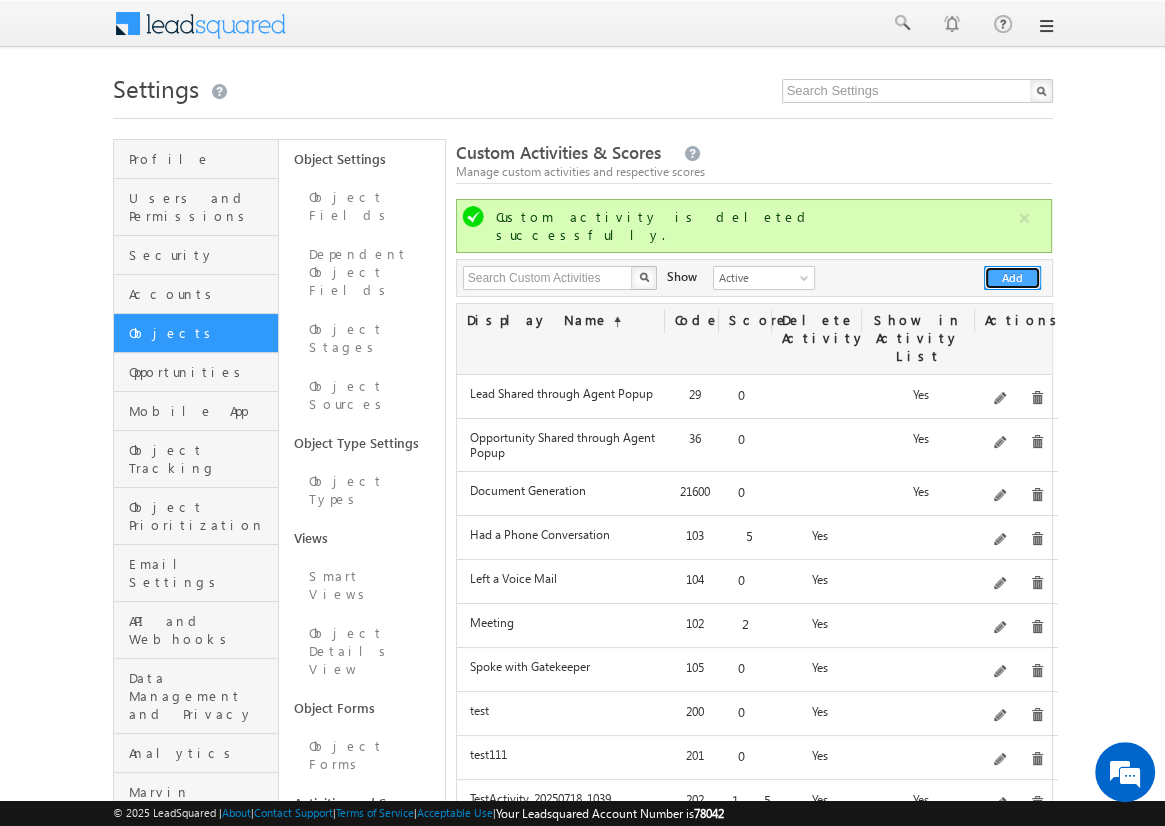click on "Add" at bounding box center (1012, 278) 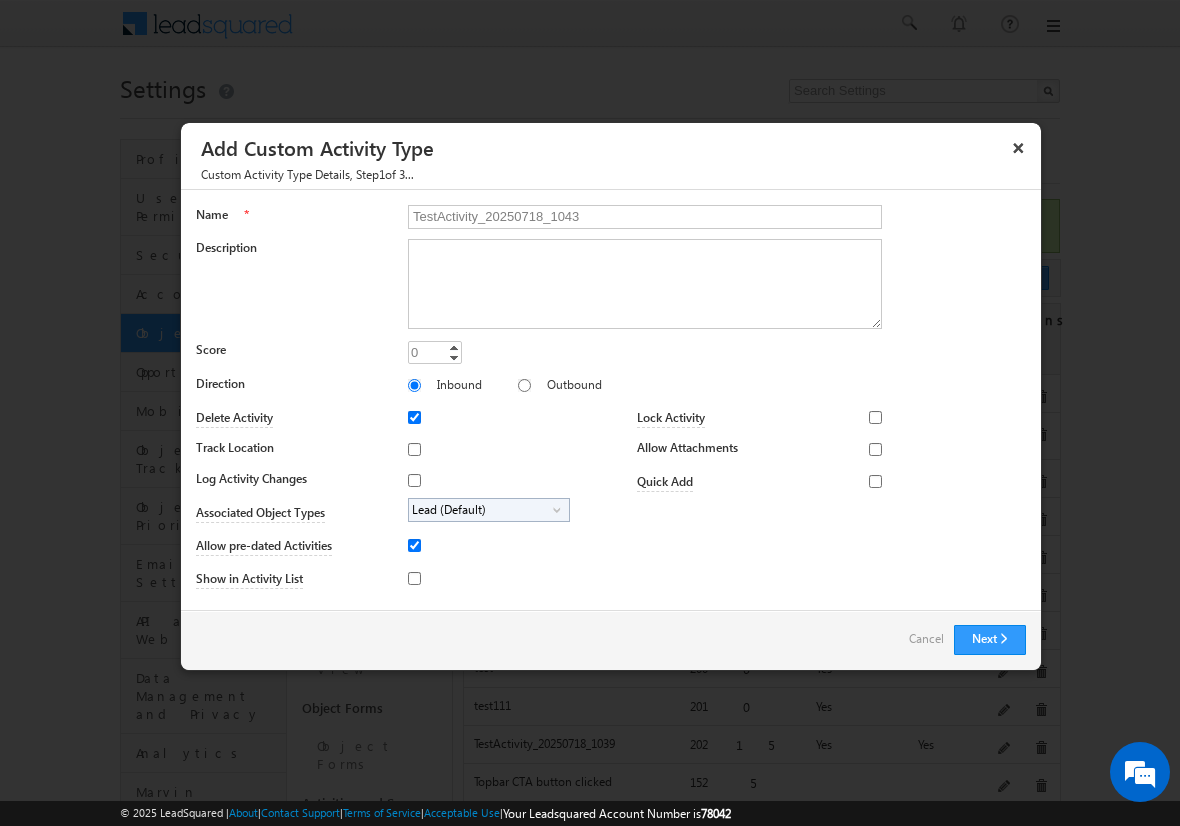 type on "TestActivity_20250718_1043" 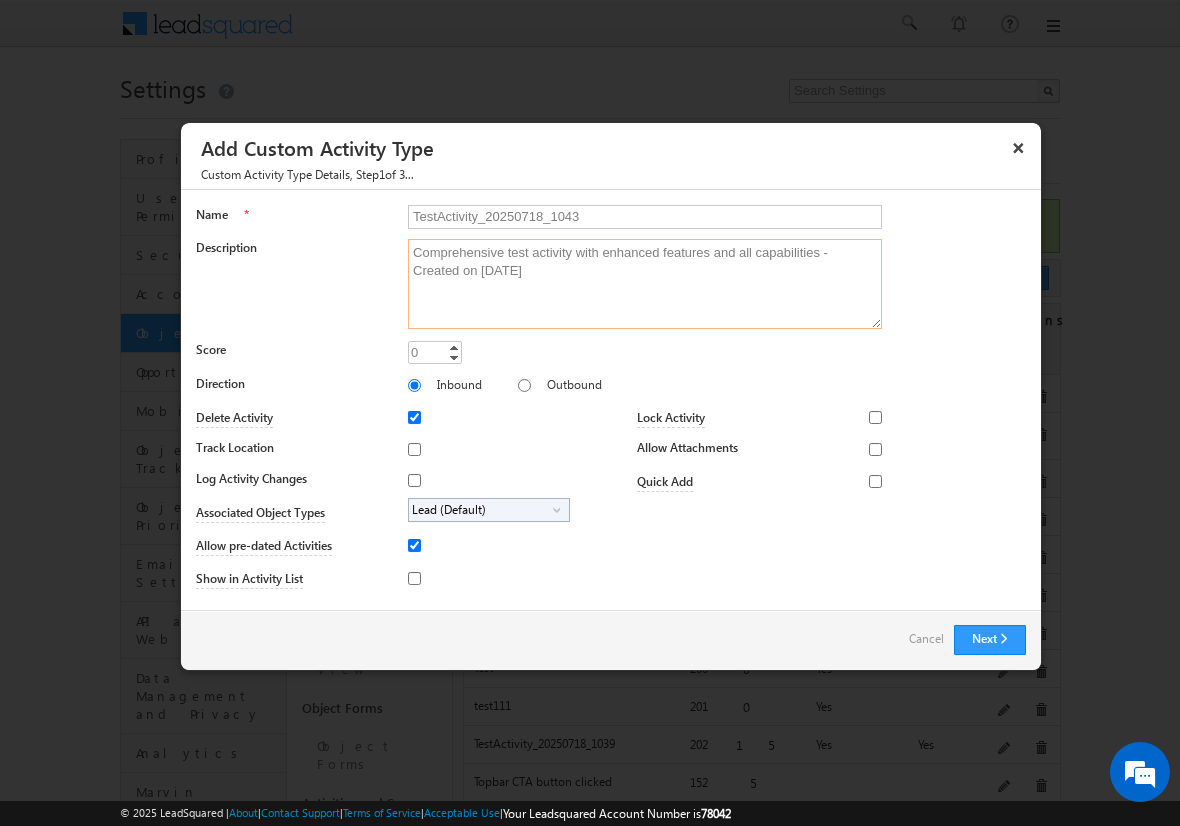 type on "Comprehensive test activity with enhanced features and all capabilities - Created on [DATE]" 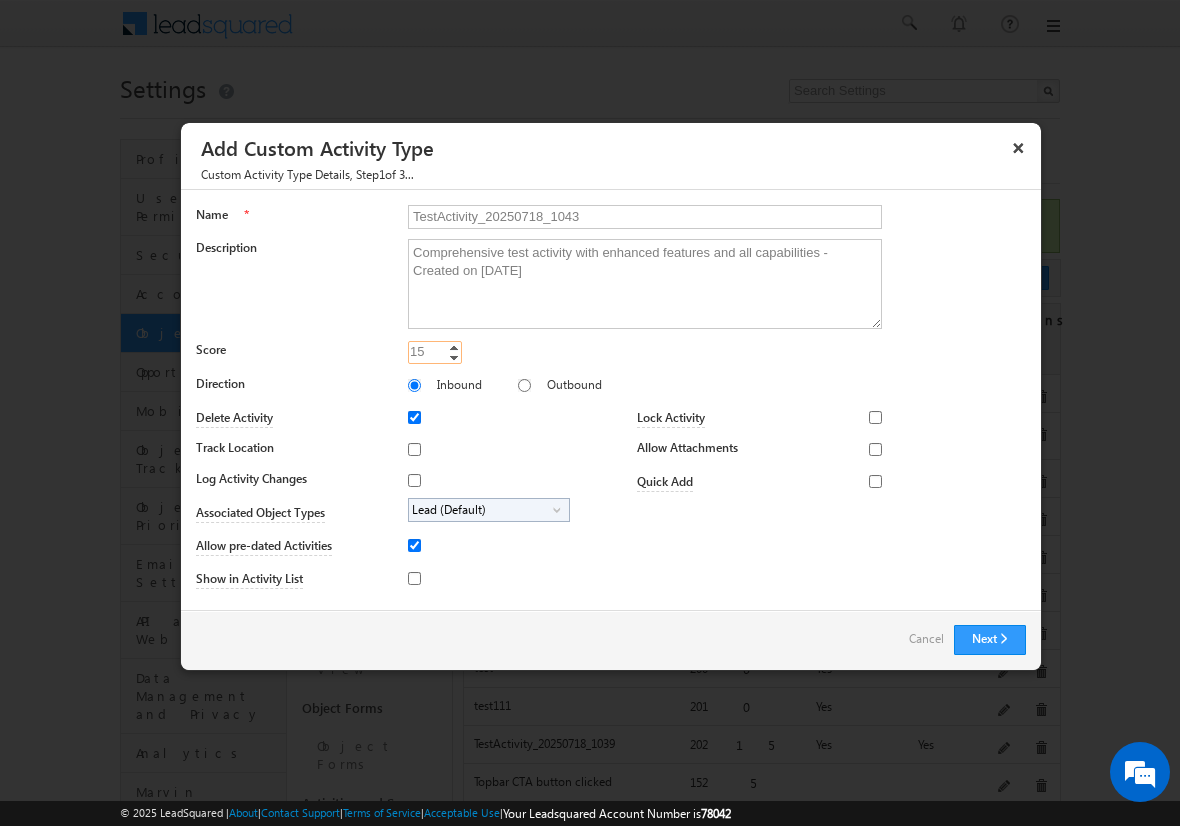 type on "15" 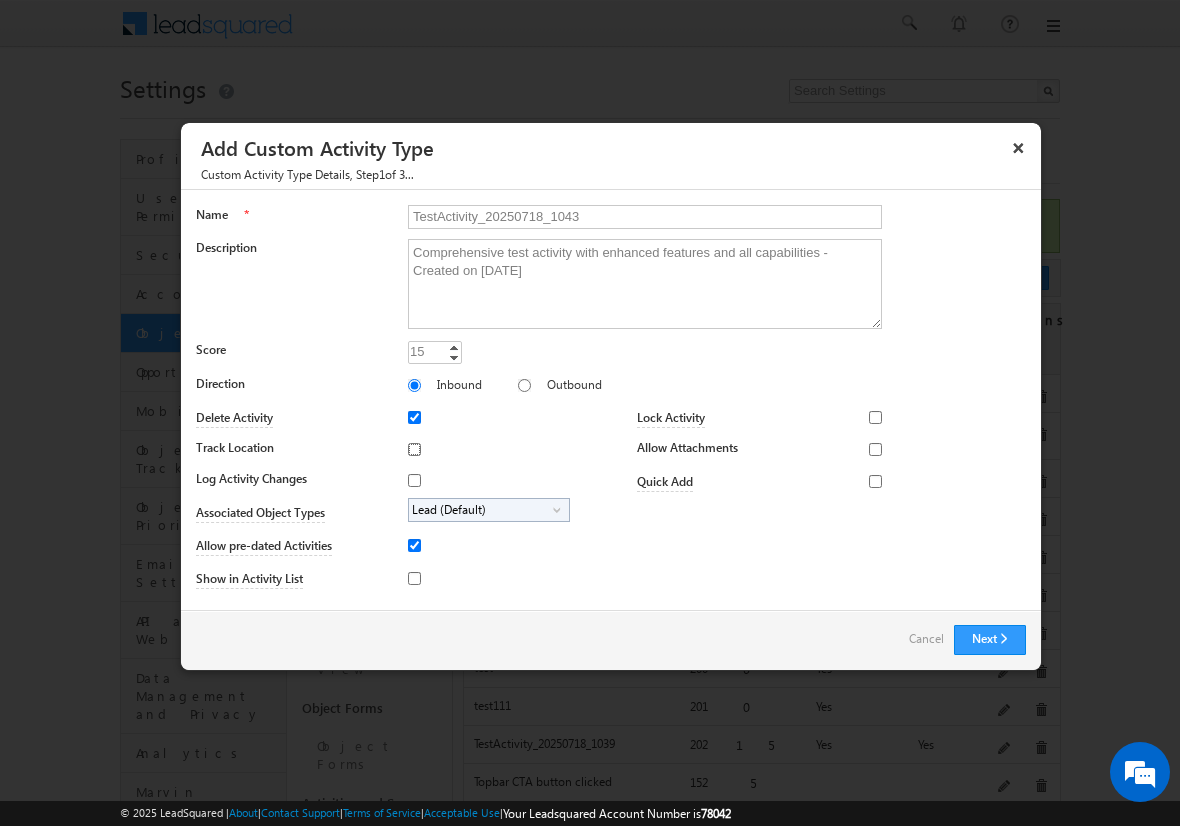 click on "Track Location" at bounding box center [414, 449] 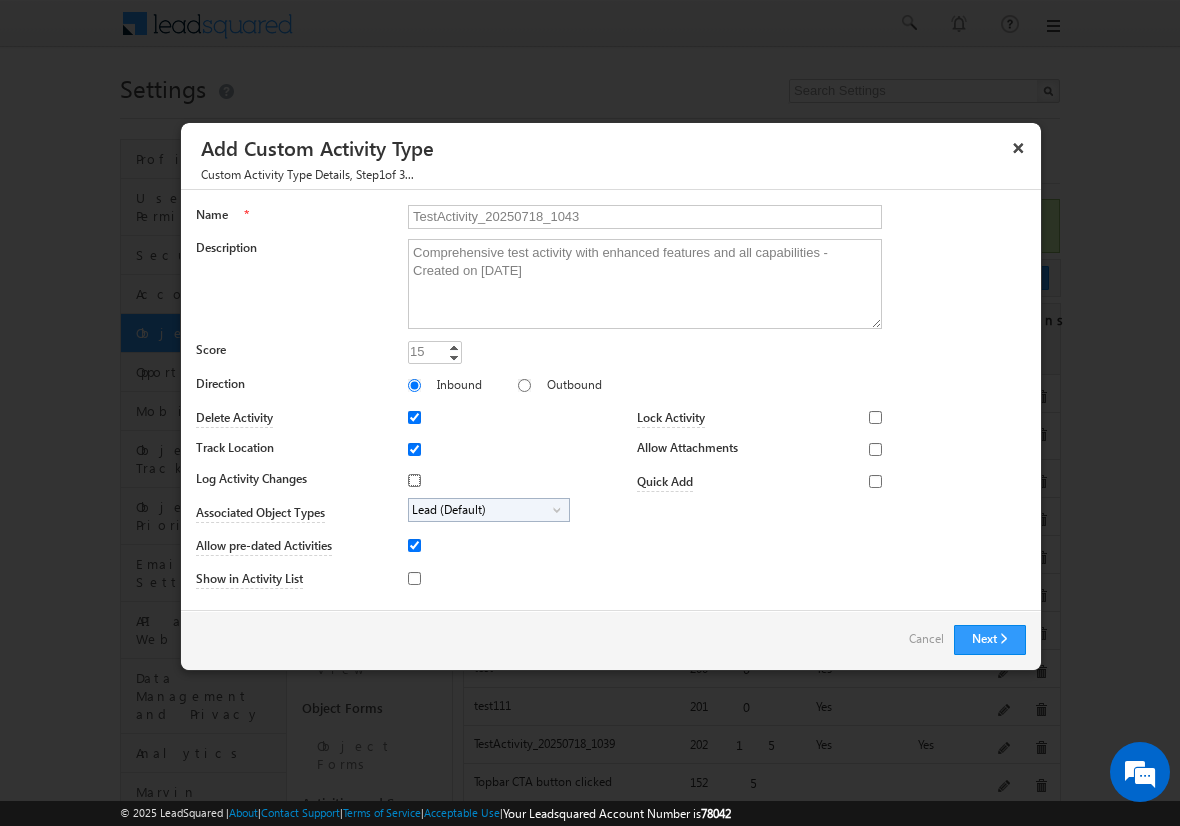 click on "Log Activity Changes" at bounding box center (414, 480) 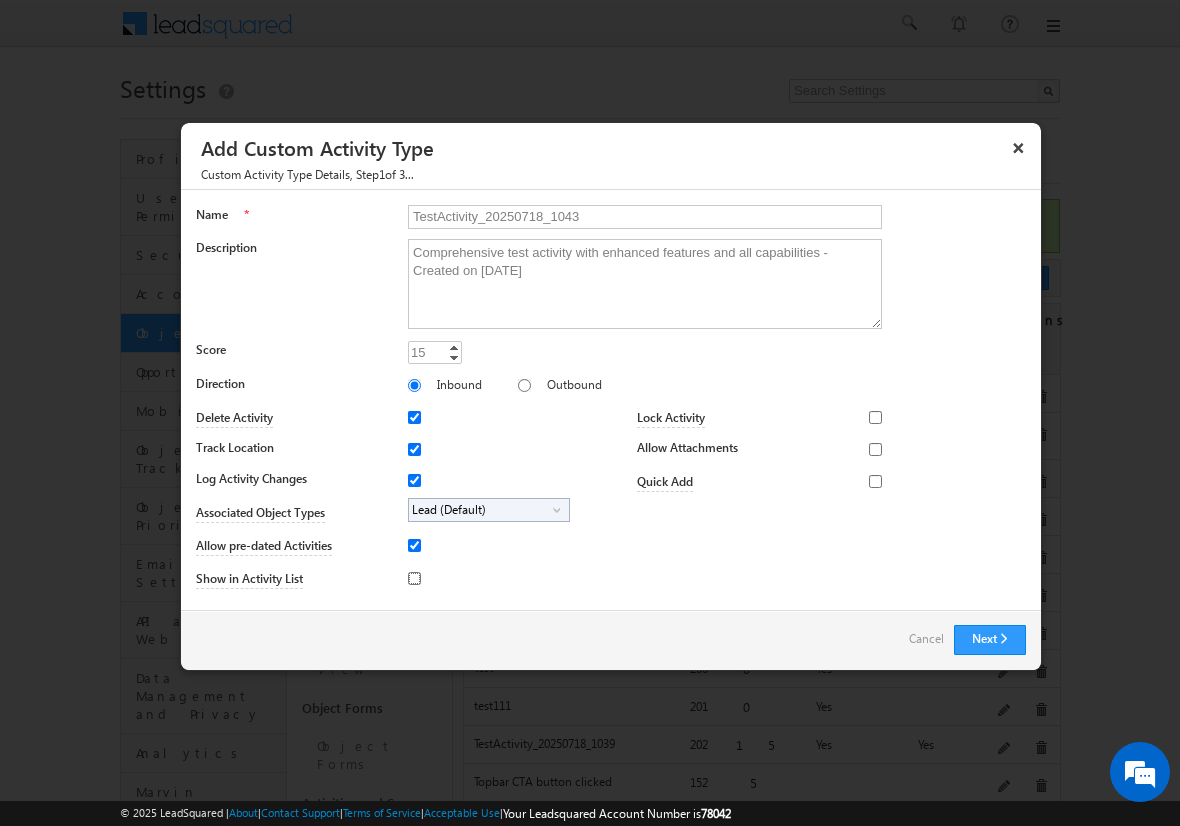 click on "Show in Activity List" at bounding box center [414, 578] 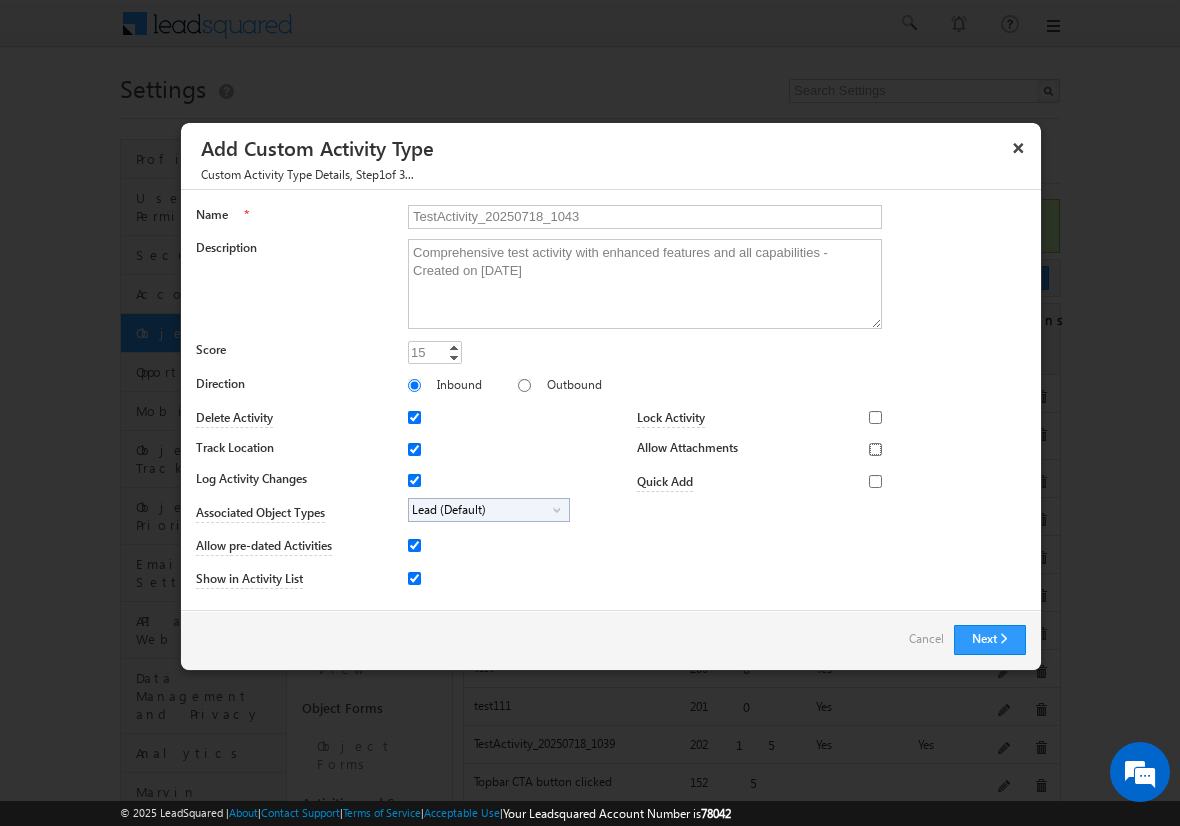 click on "Allow Attachments" at bounding box center [875, 449] 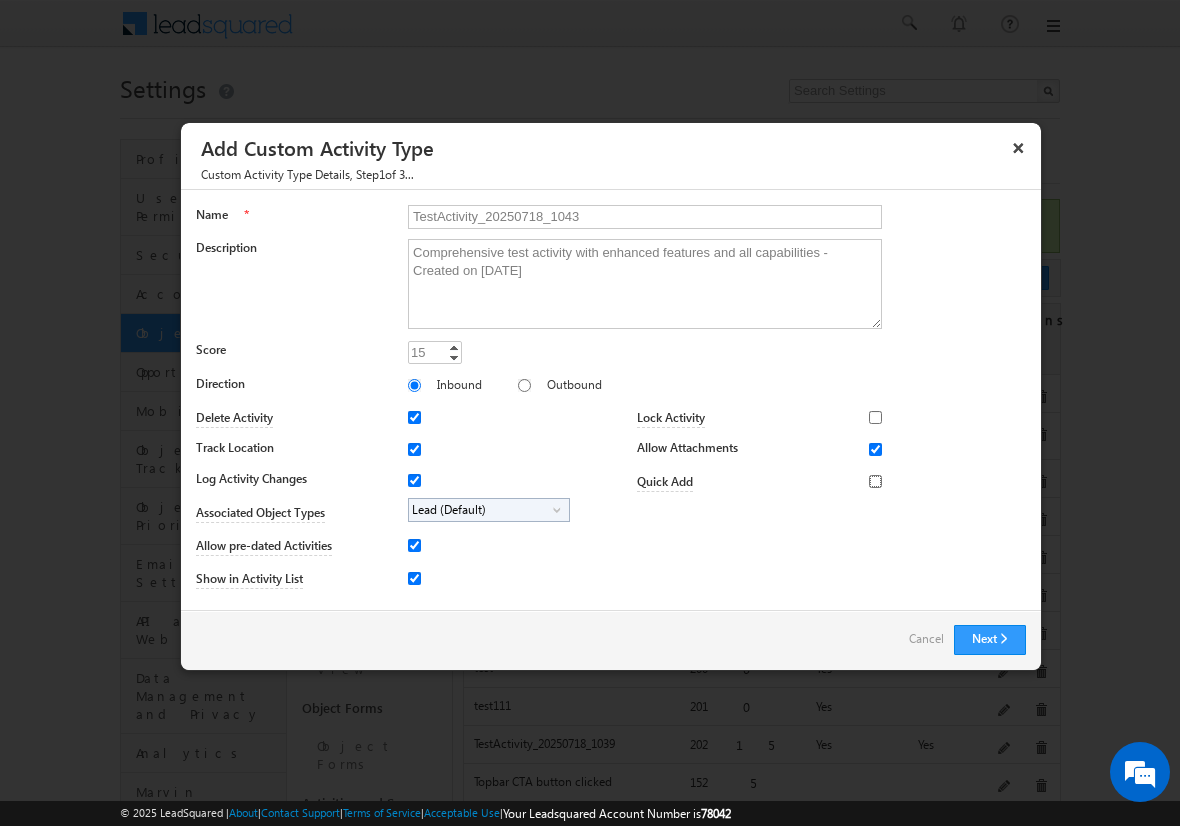 click on "Quick Add" at bounding box center [875, 481] 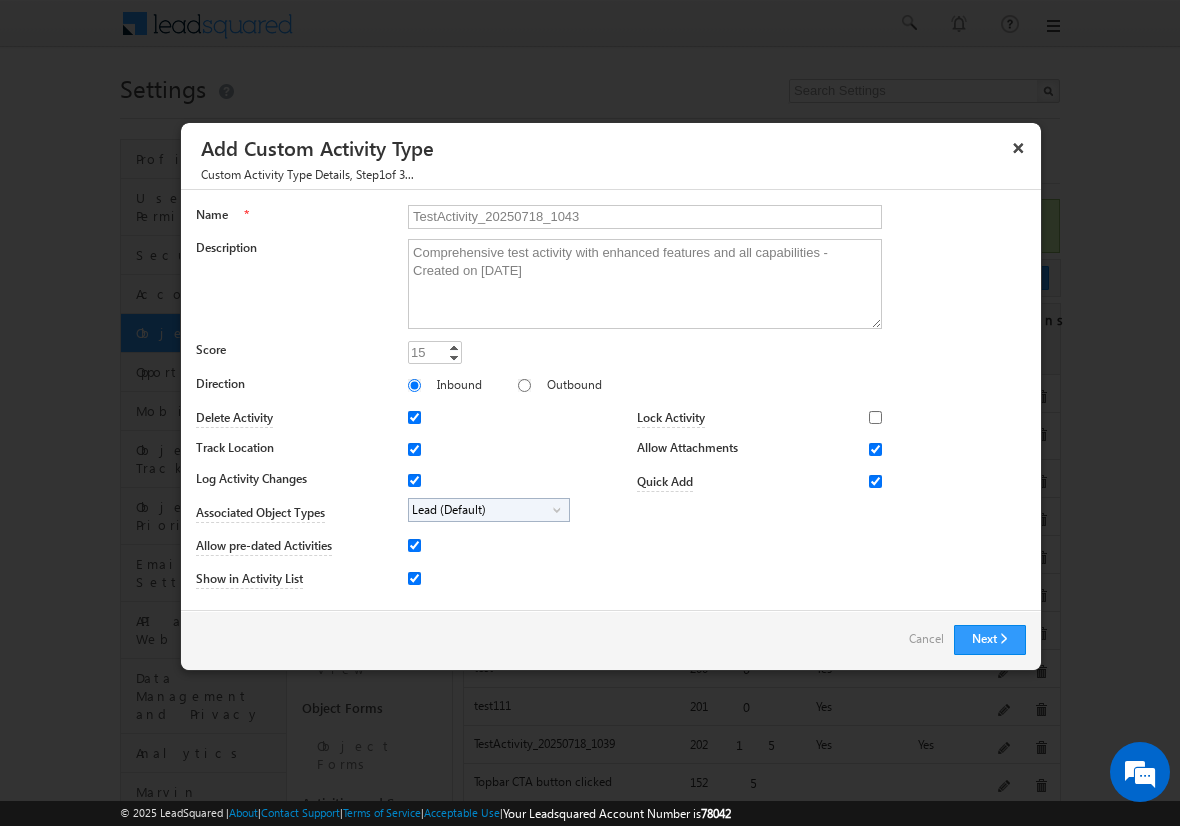 click on "Lead (Default)" at bounding box center (481, 510) 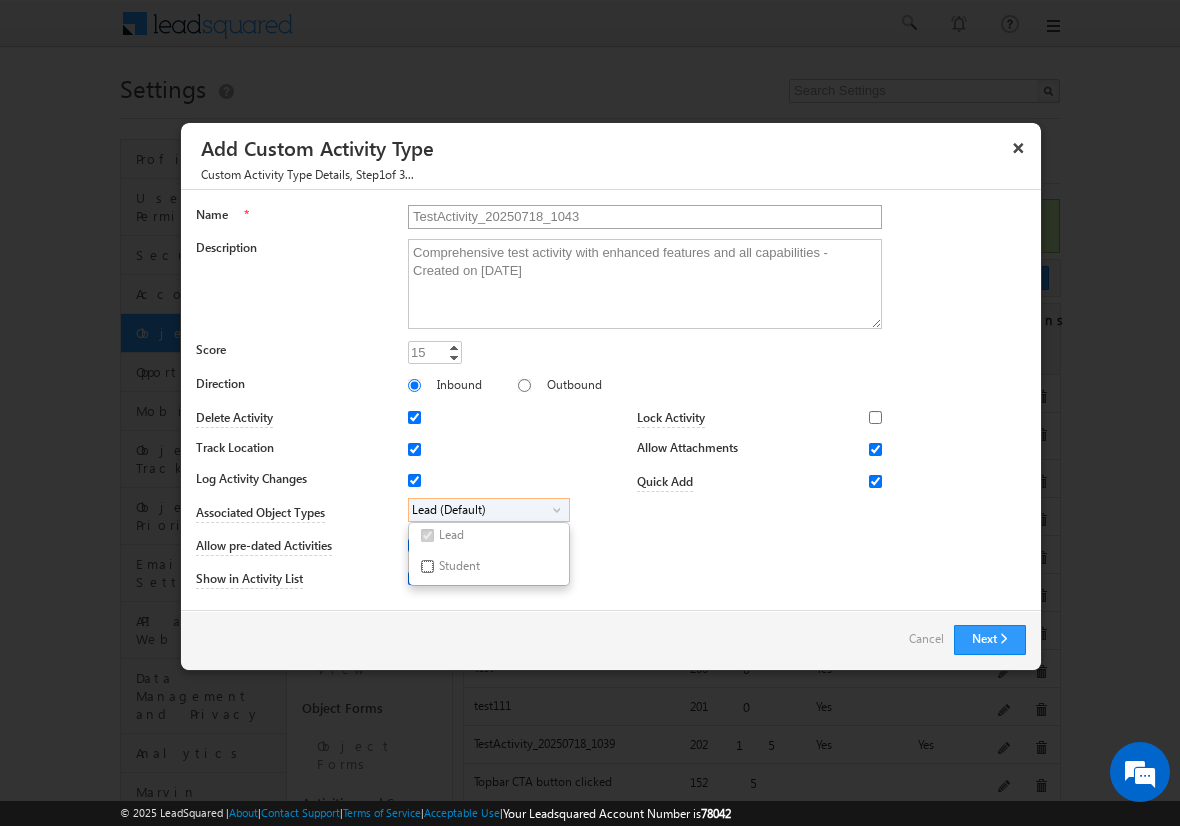 click on "Student" at bounding box center (427, 566) 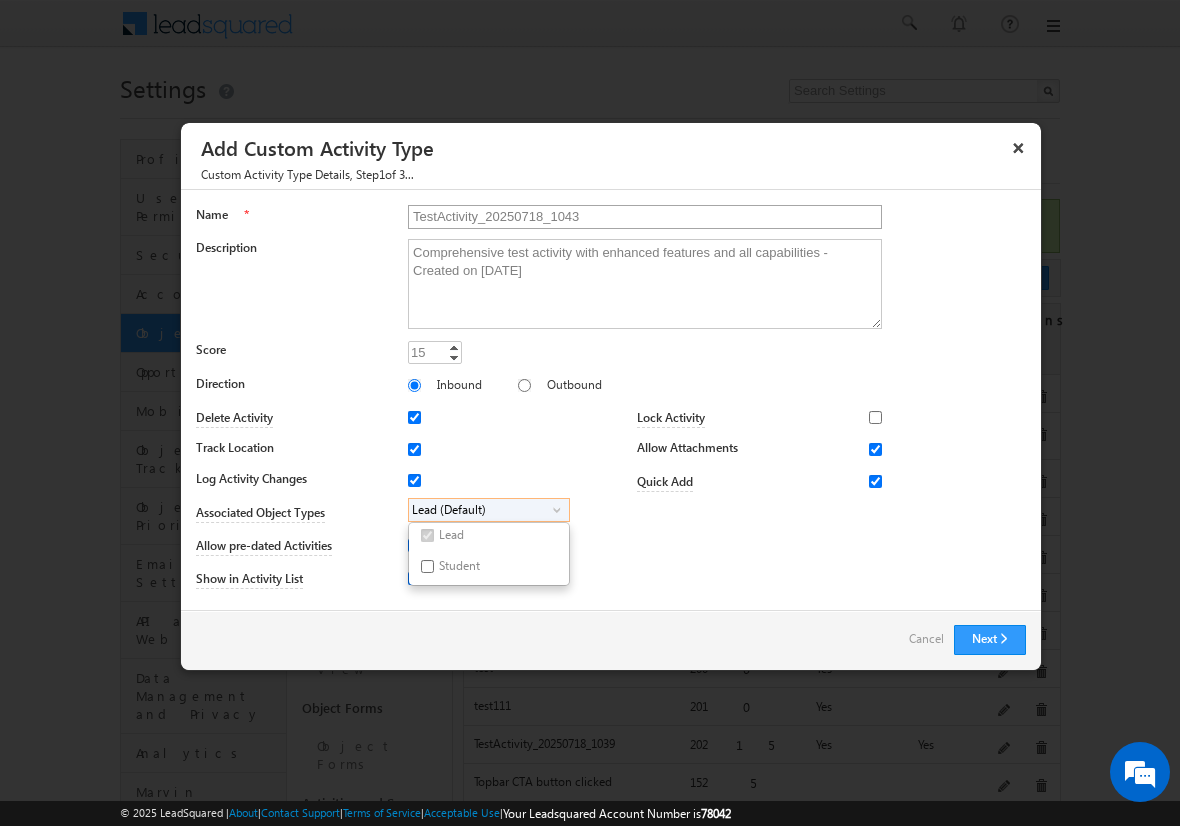 checkbox on "true" 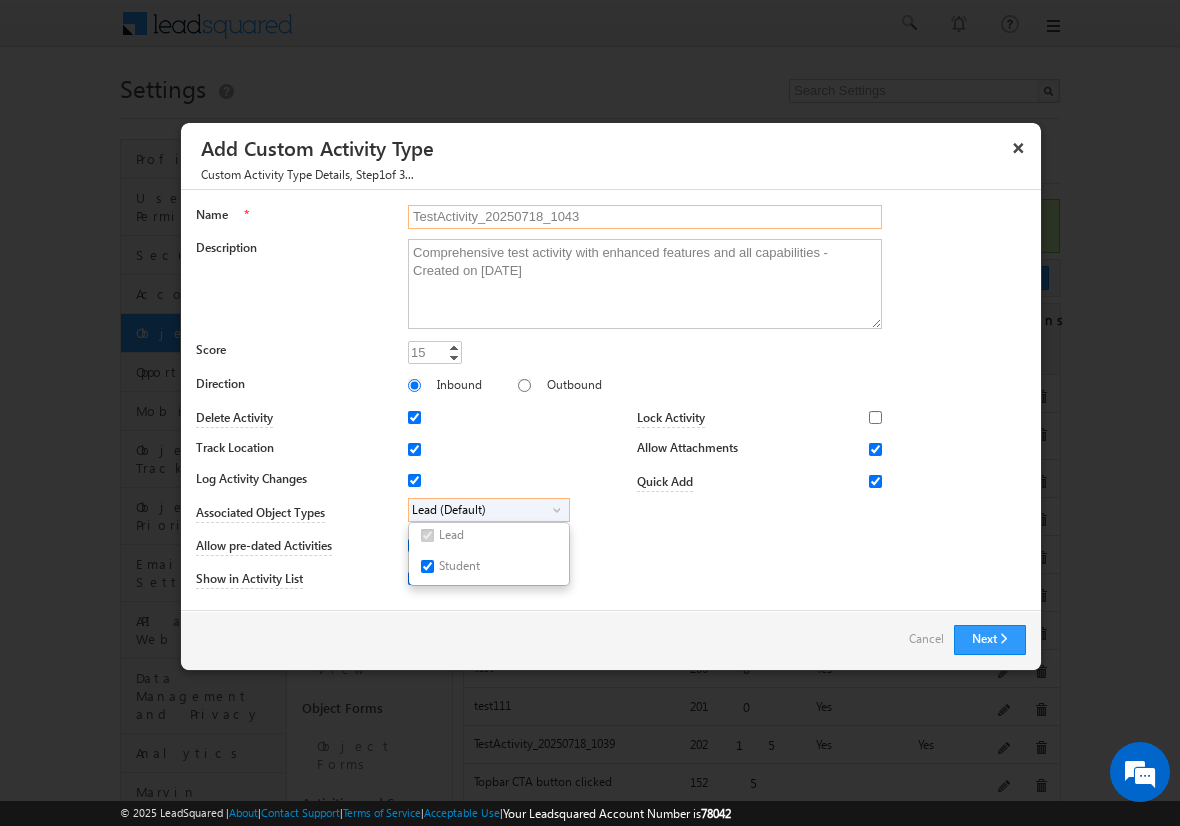 click on "TestActivity_20250718_1043" at bounding box center [645, 217] 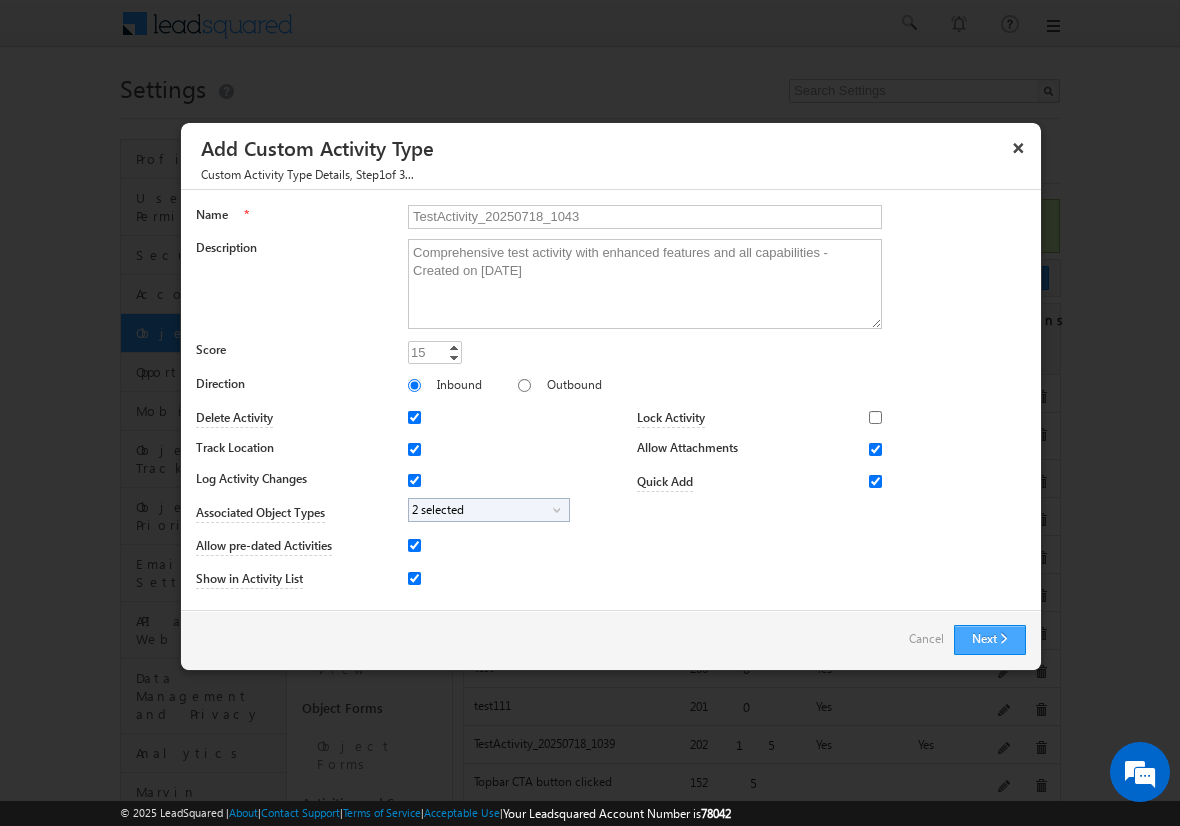 click on "Next" at bounding box center [990, 640] 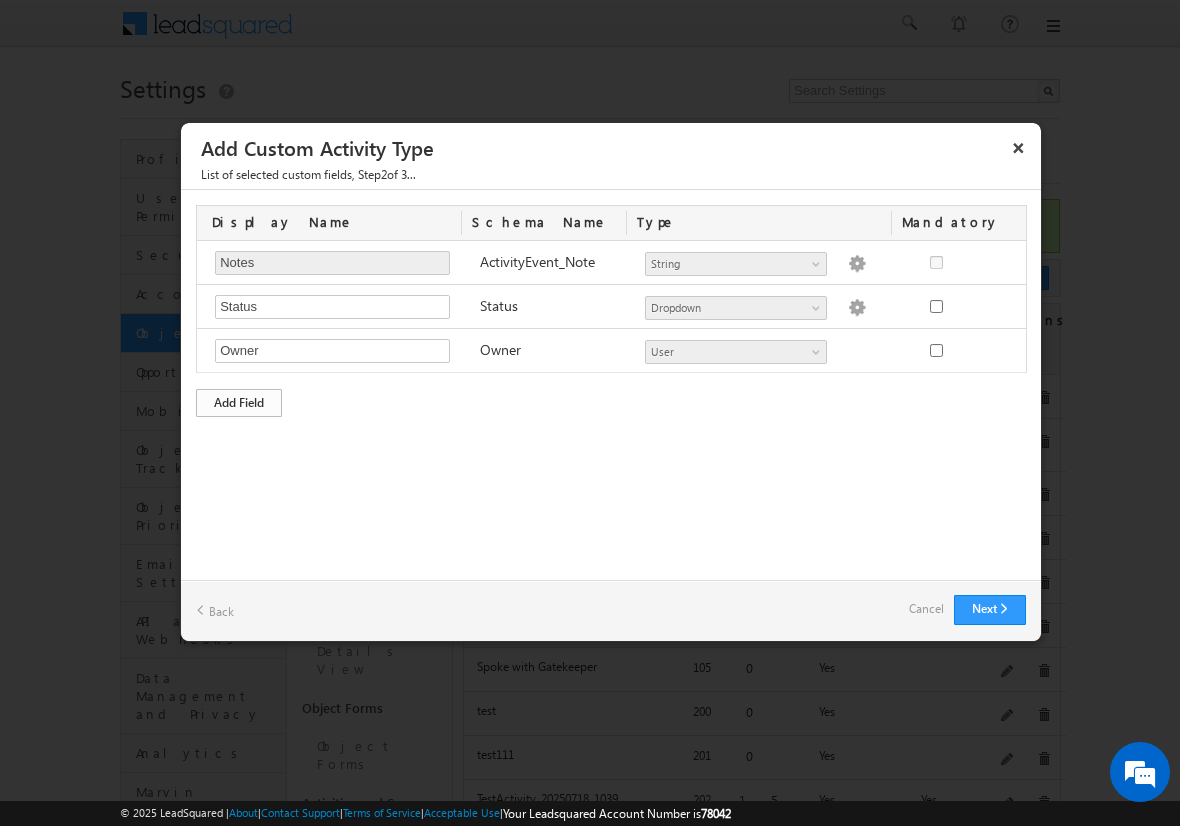 click on "Add Field" at bounding box center (239, 403) 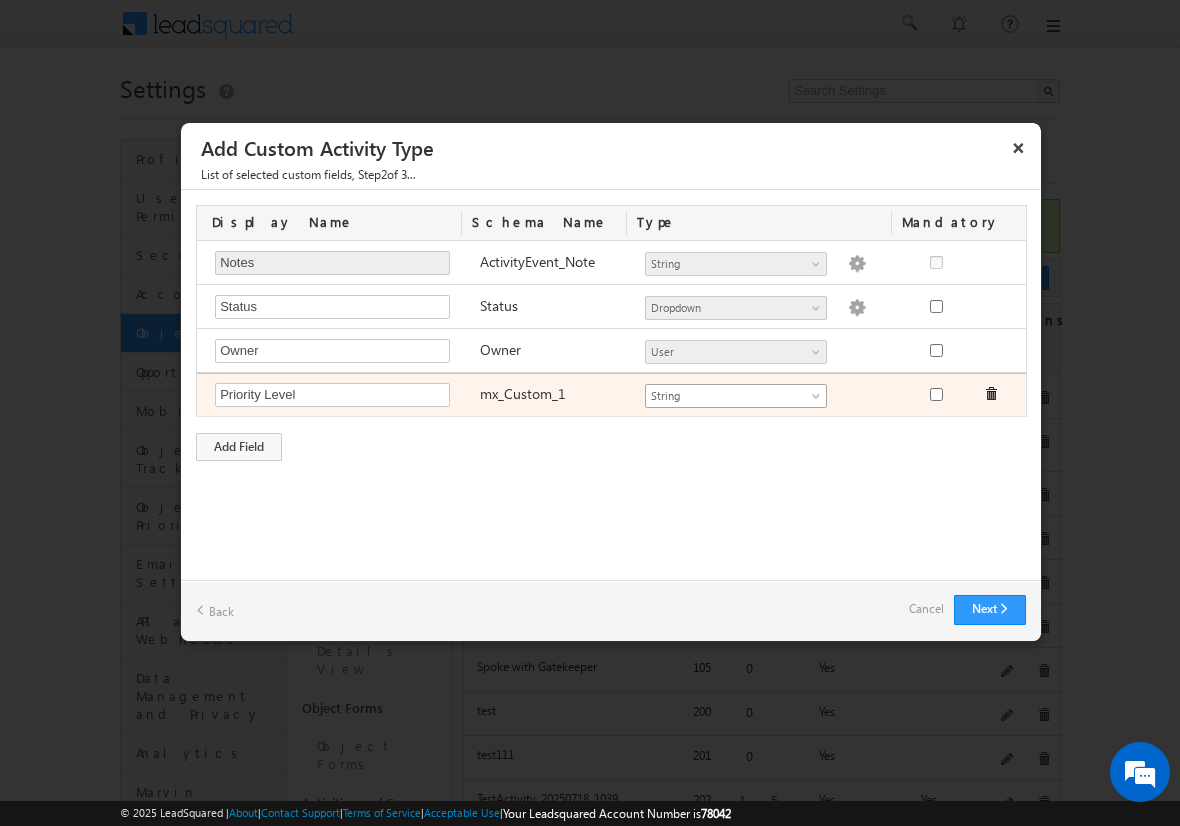 type on "Priority Level" 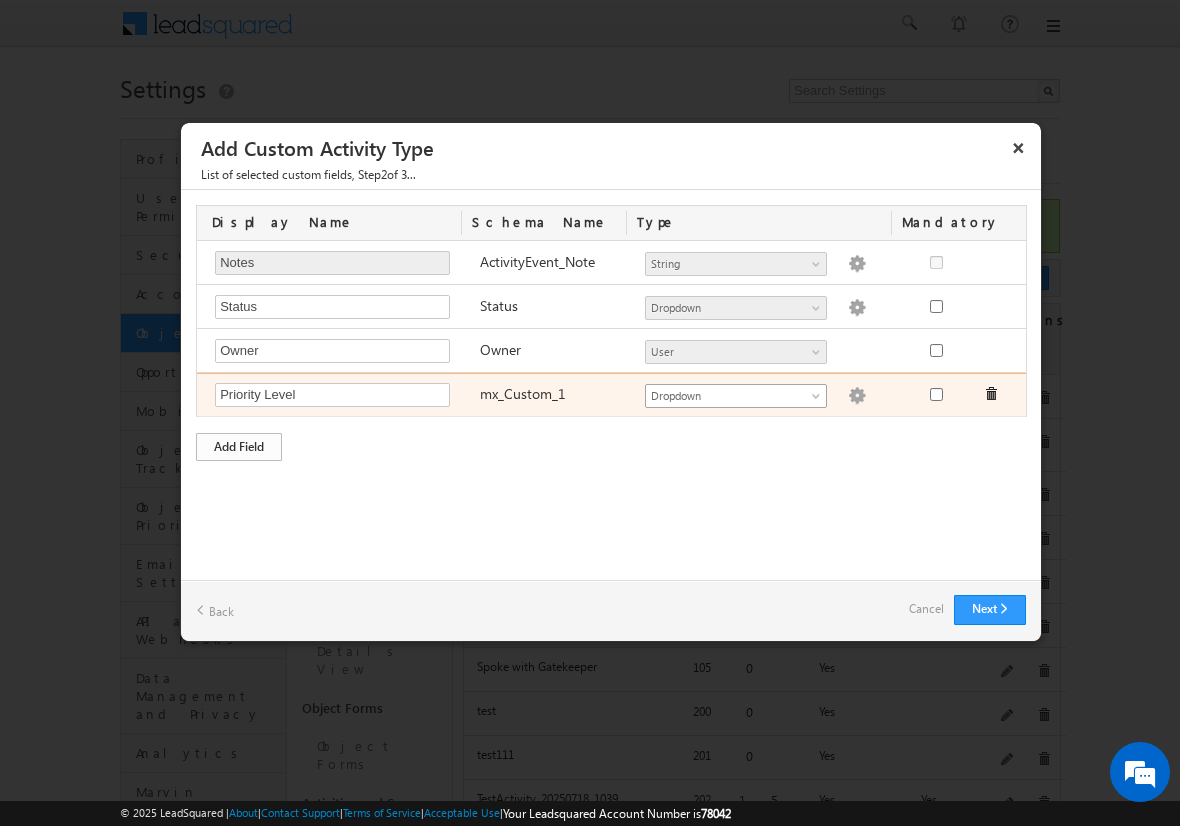 click on "Add Field" at bounding box center (239, 447) 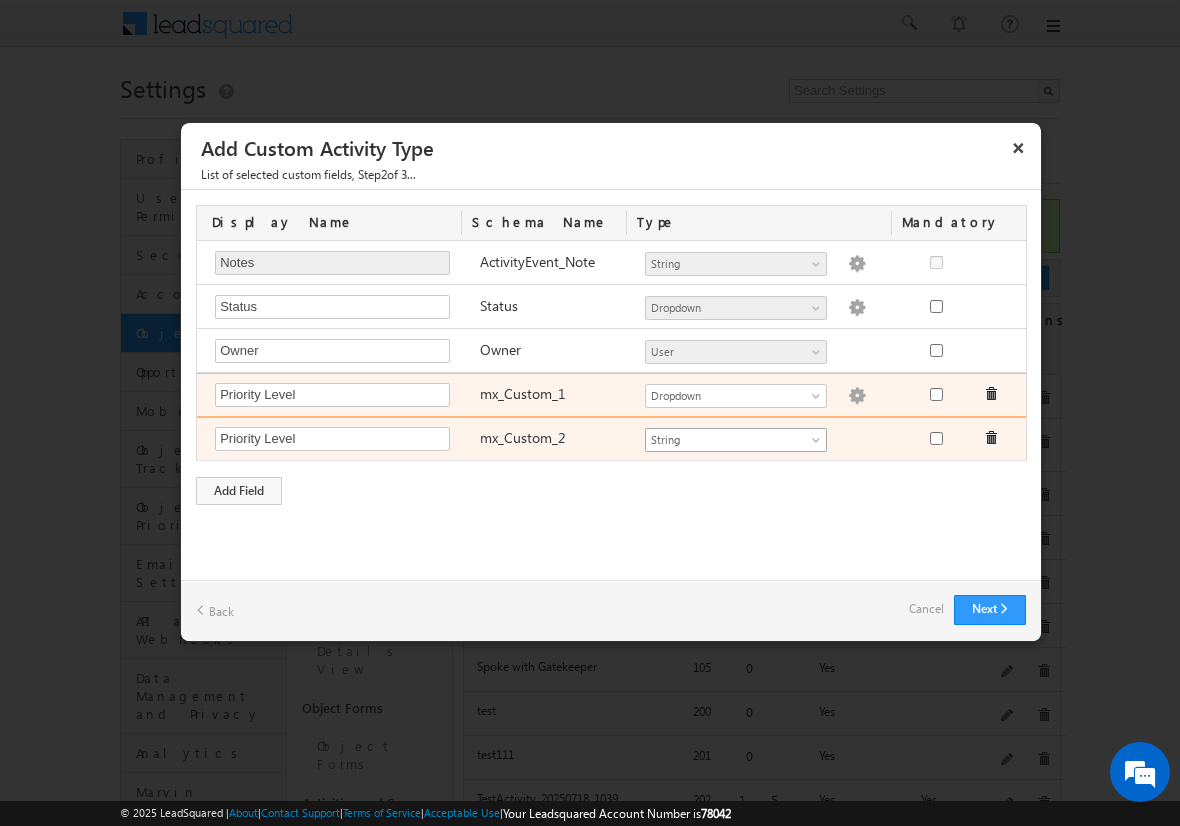 type on "Priority Level" 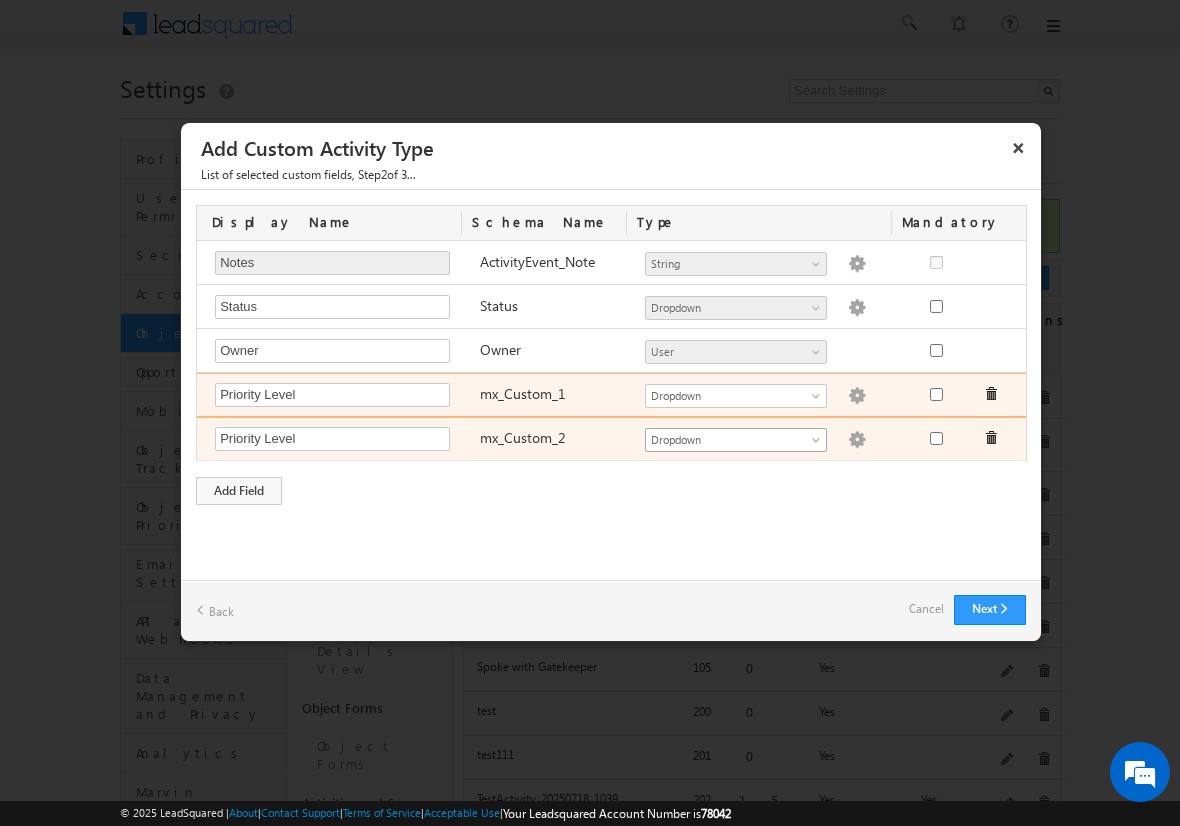 click at bounding box center [857, 440] 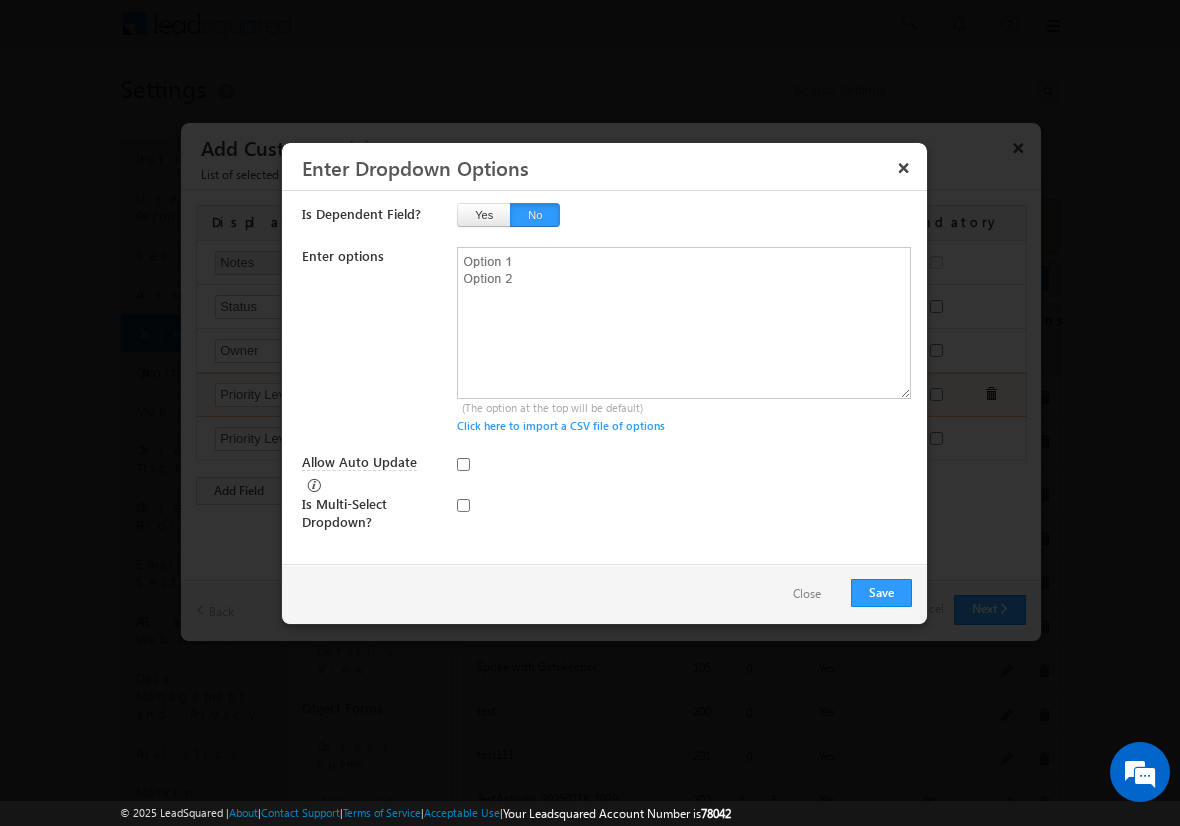click on "Close" at bounding box center [807, 594] 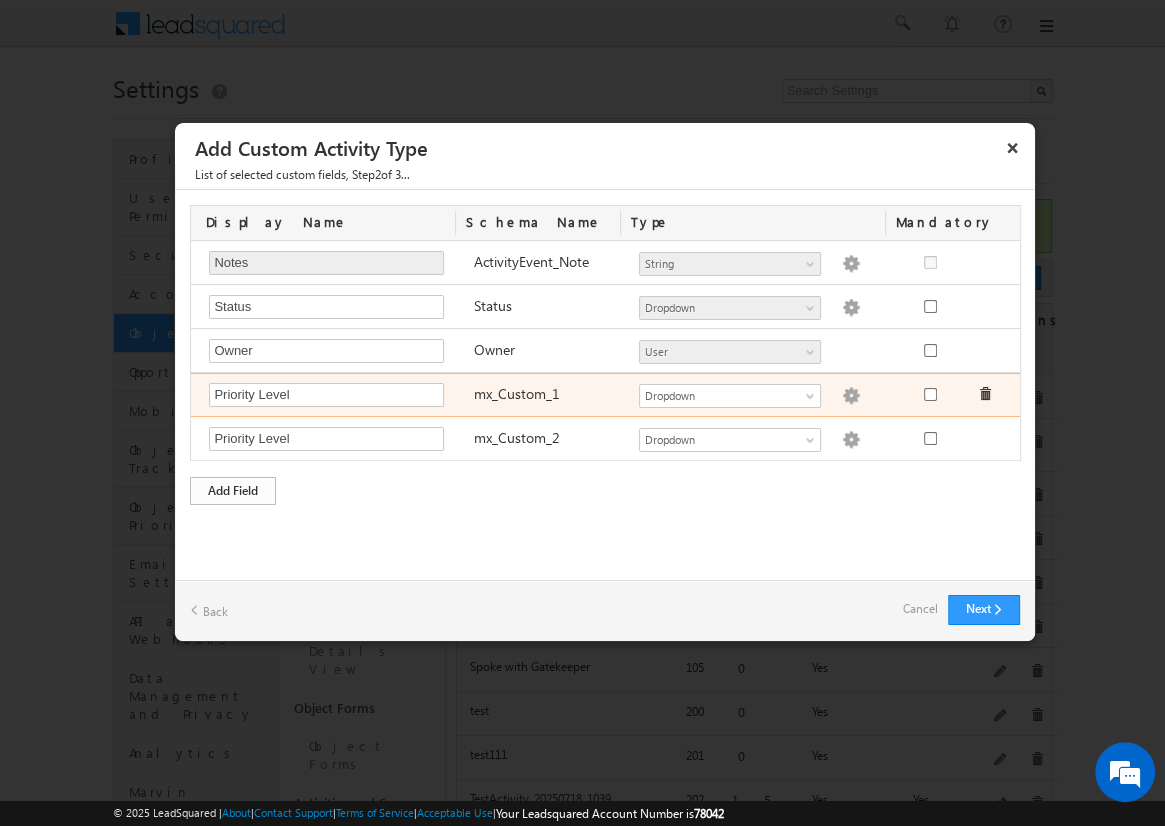 click on "Add Field" at bounding box center (233, 491) 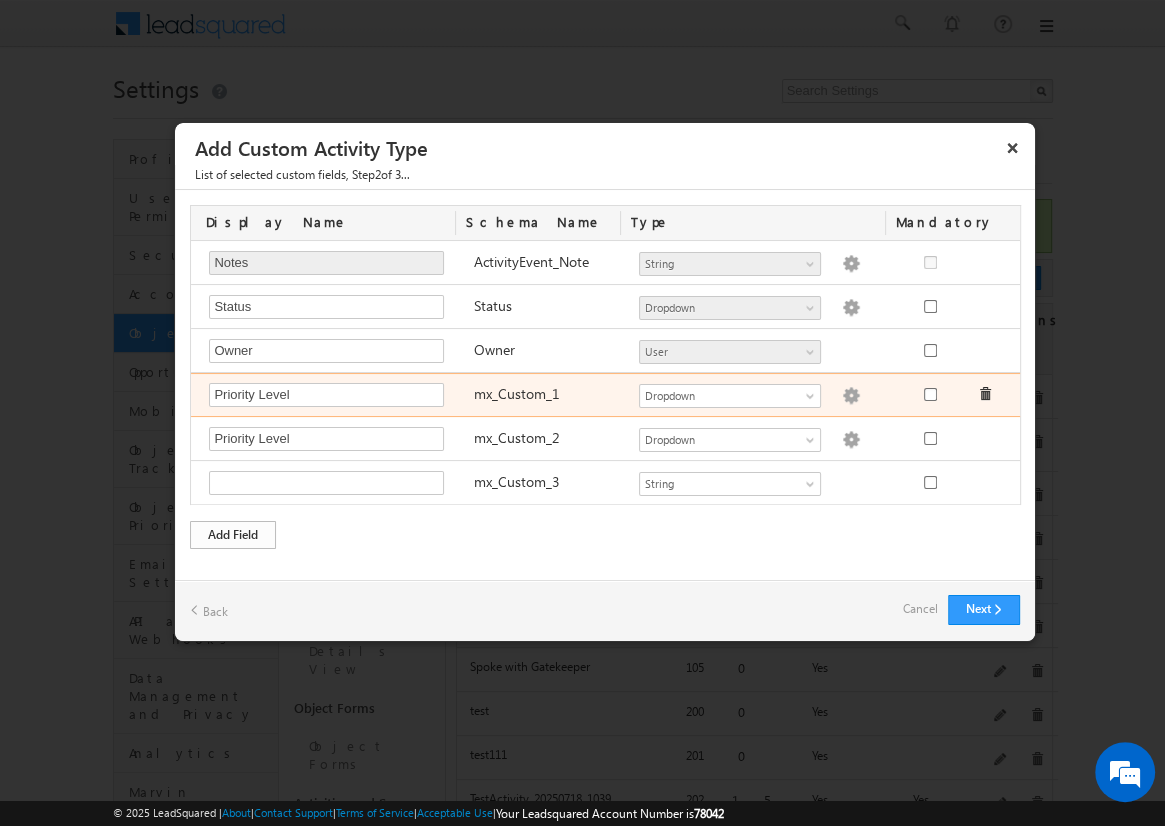 click on "Next
Back
Cancel" at bounding box center (605, 610) 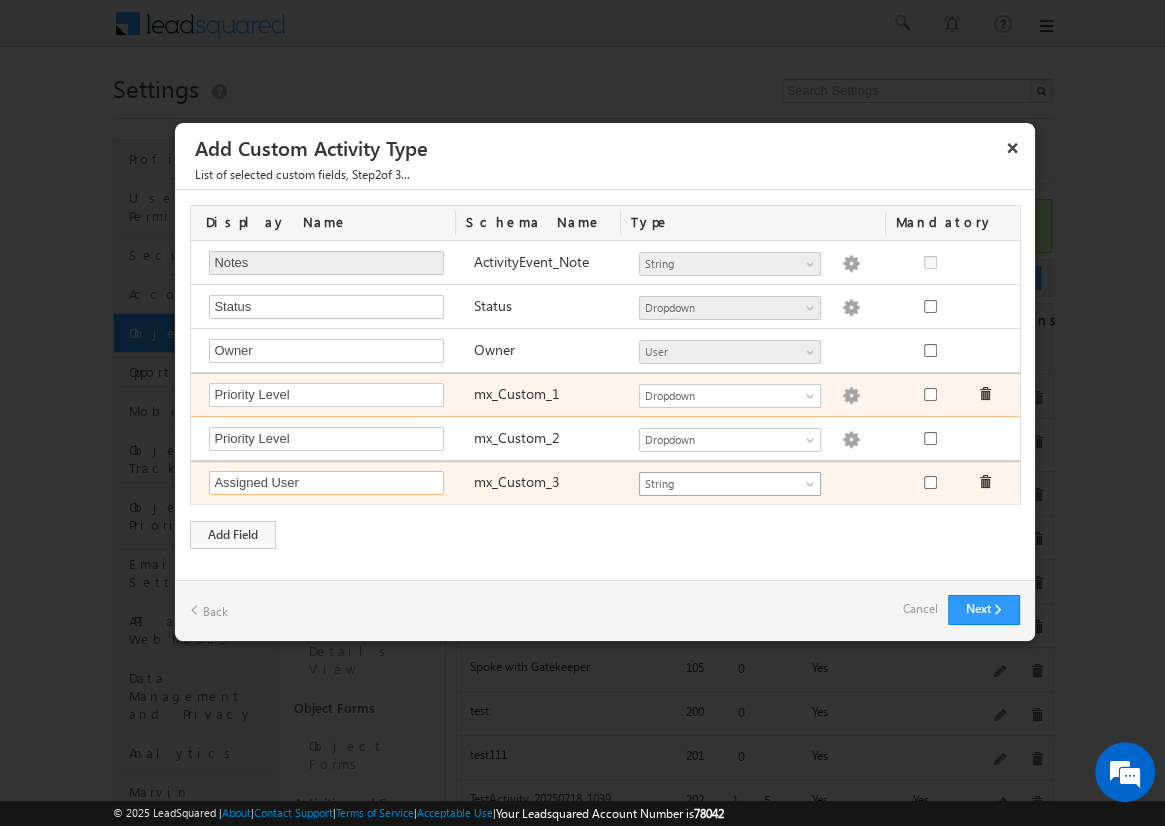 type on "Assigned User" 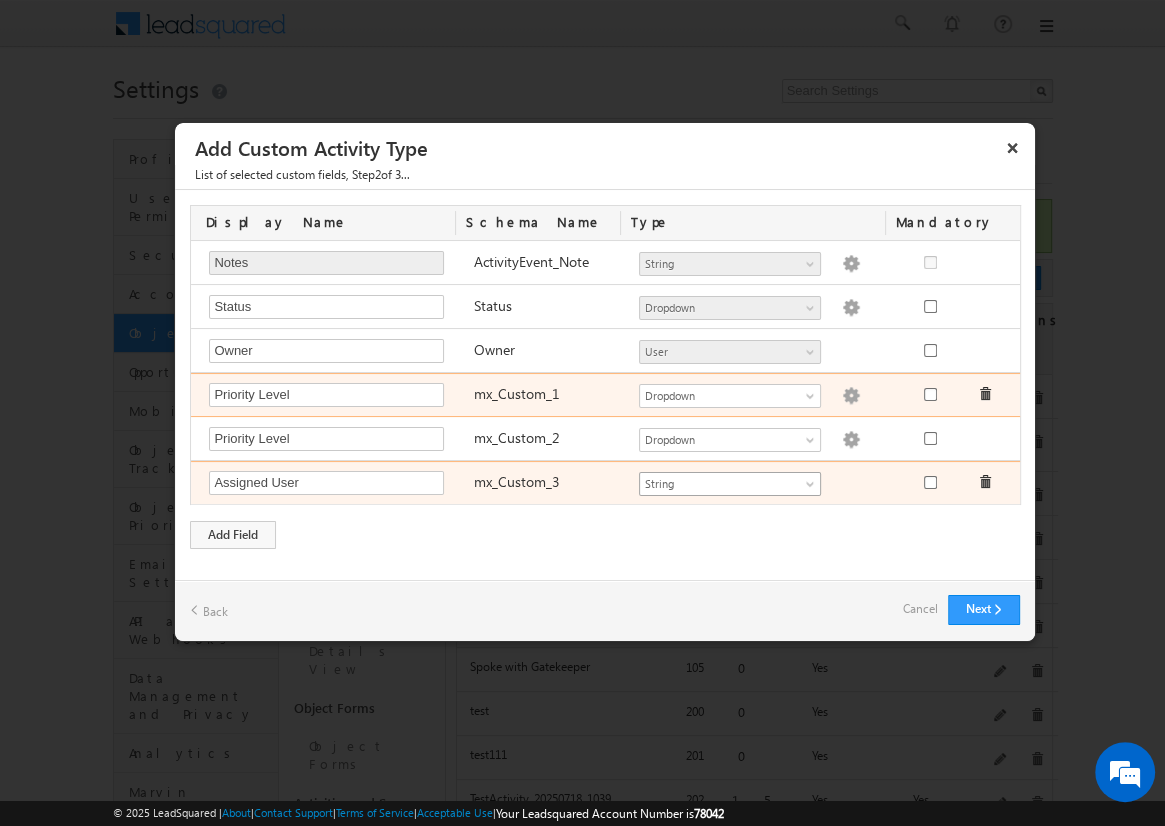 click on "String" at bounding box center [721, 484] 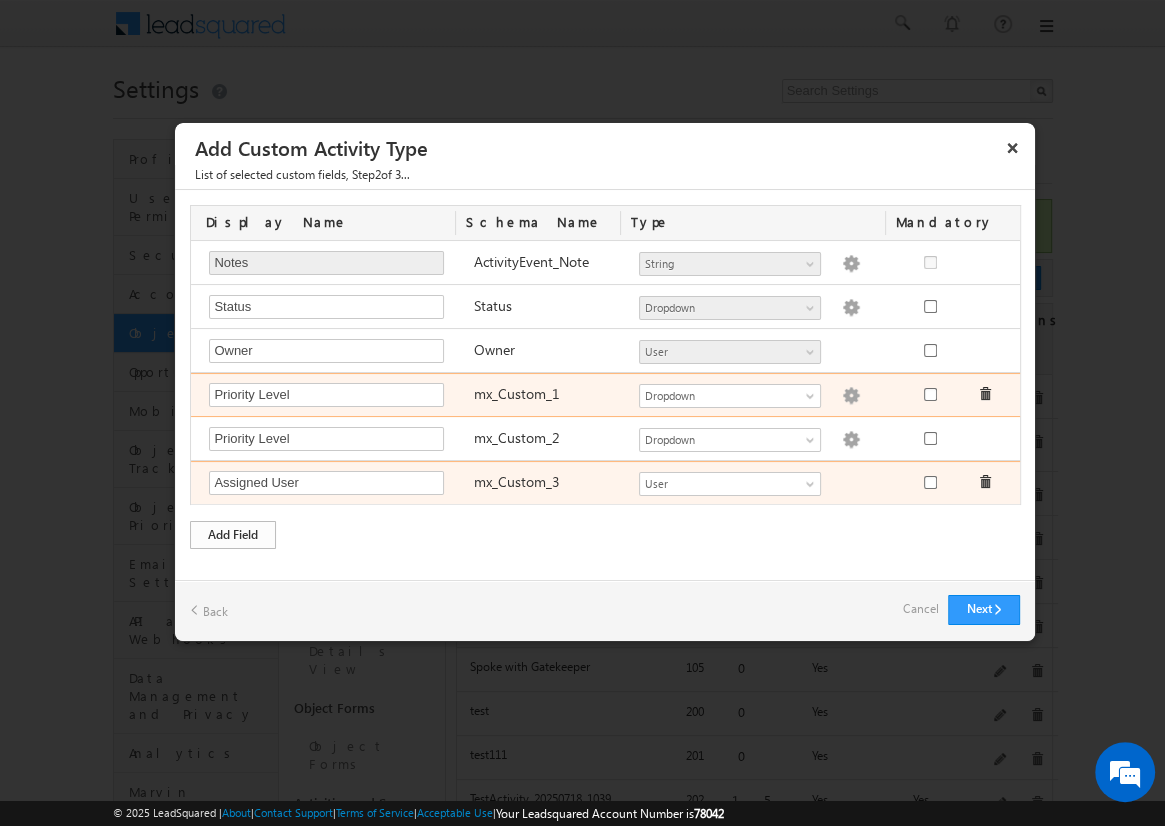 click on "Add Field" at bounding box center [233, 535] 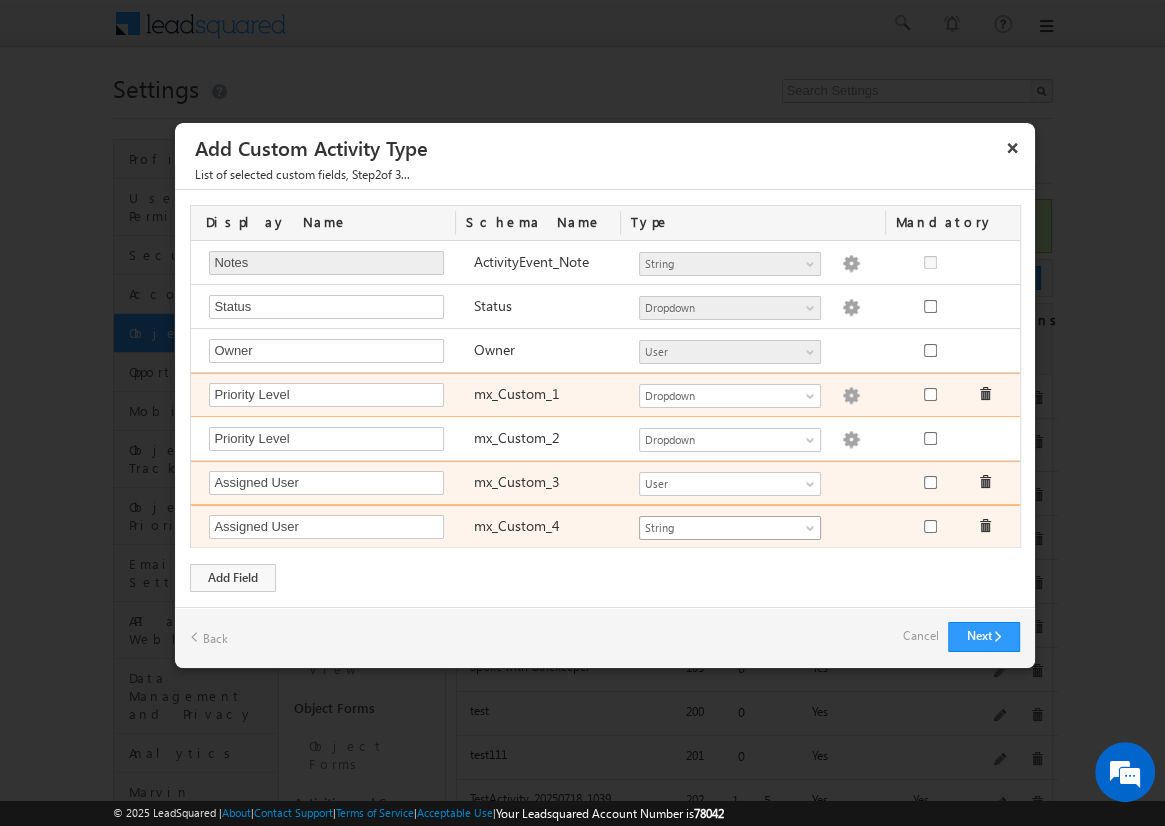 type on "Assigned User" 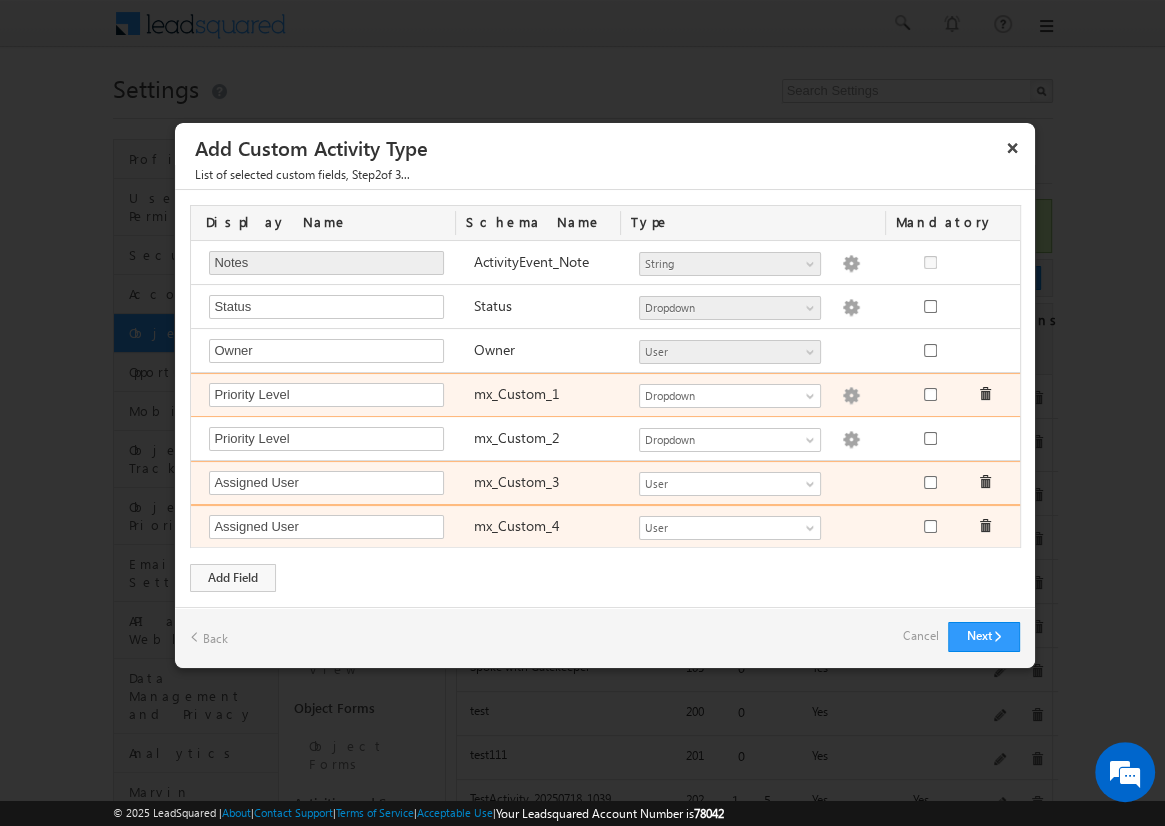 click on "Cancel" at bounding box center [920, 636] 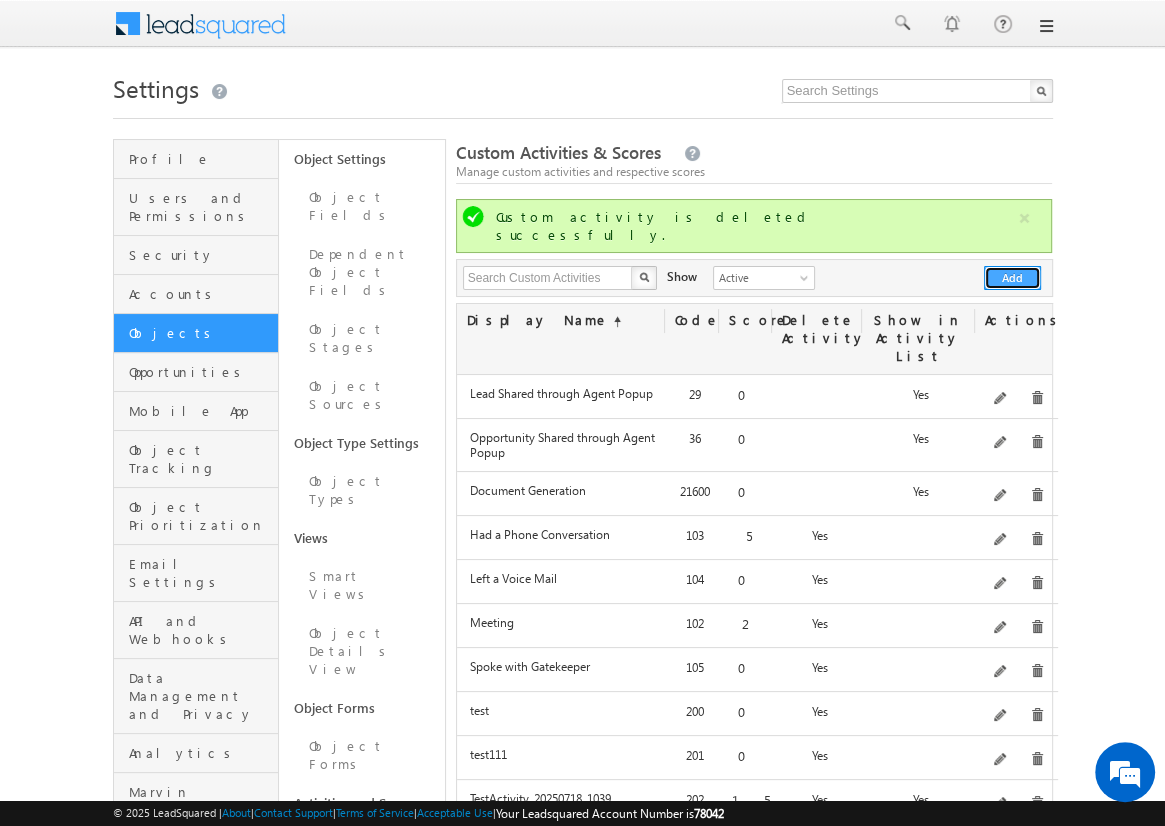 click on "Add" at bounding box center [1012, 278] 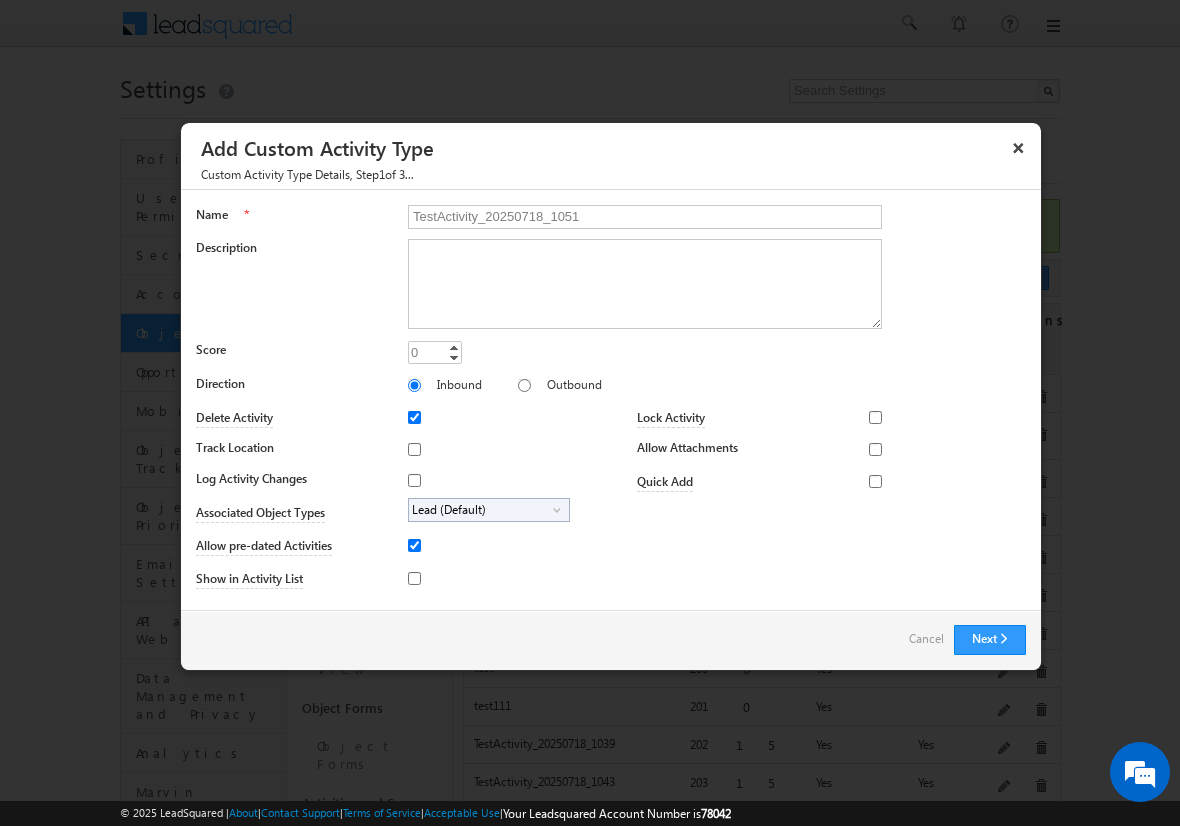 type on "TestActivity_20250718_1051" 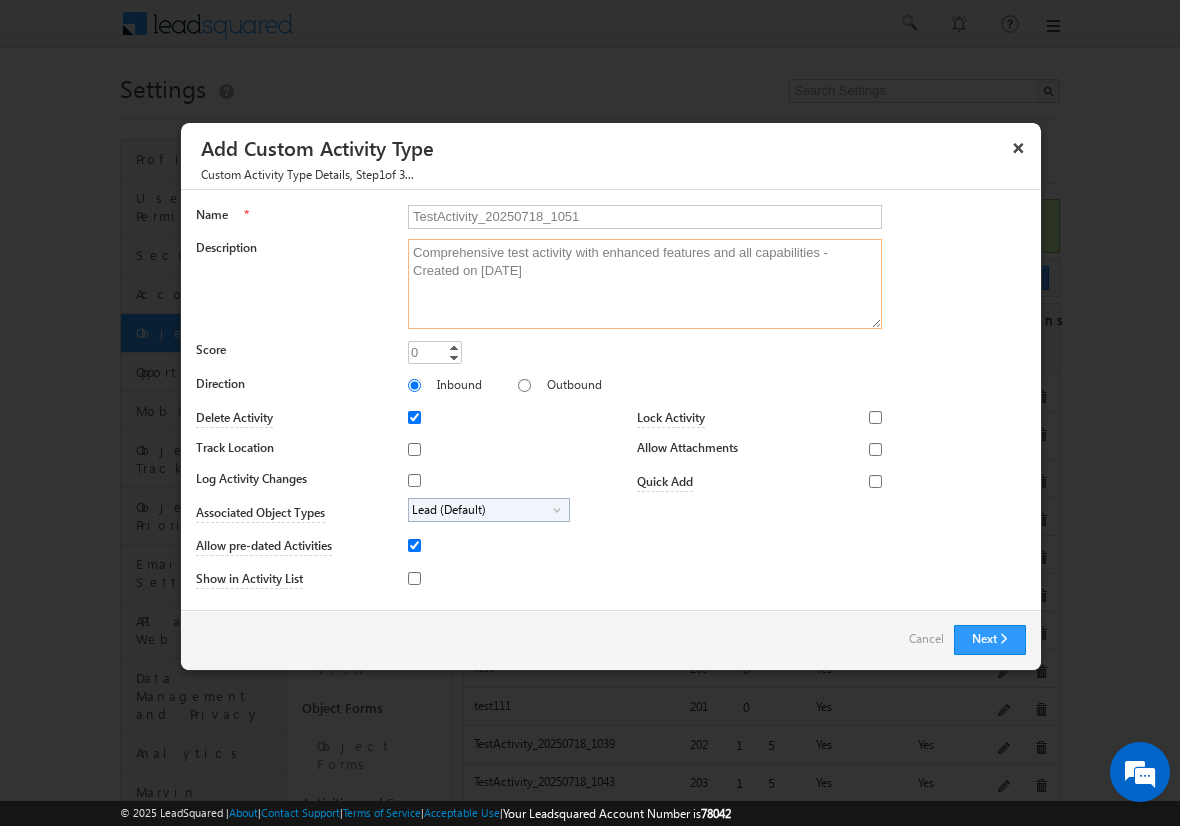 type on "Comprehensive test activity with enhanced features and all capabilities - Created on [DATE]" 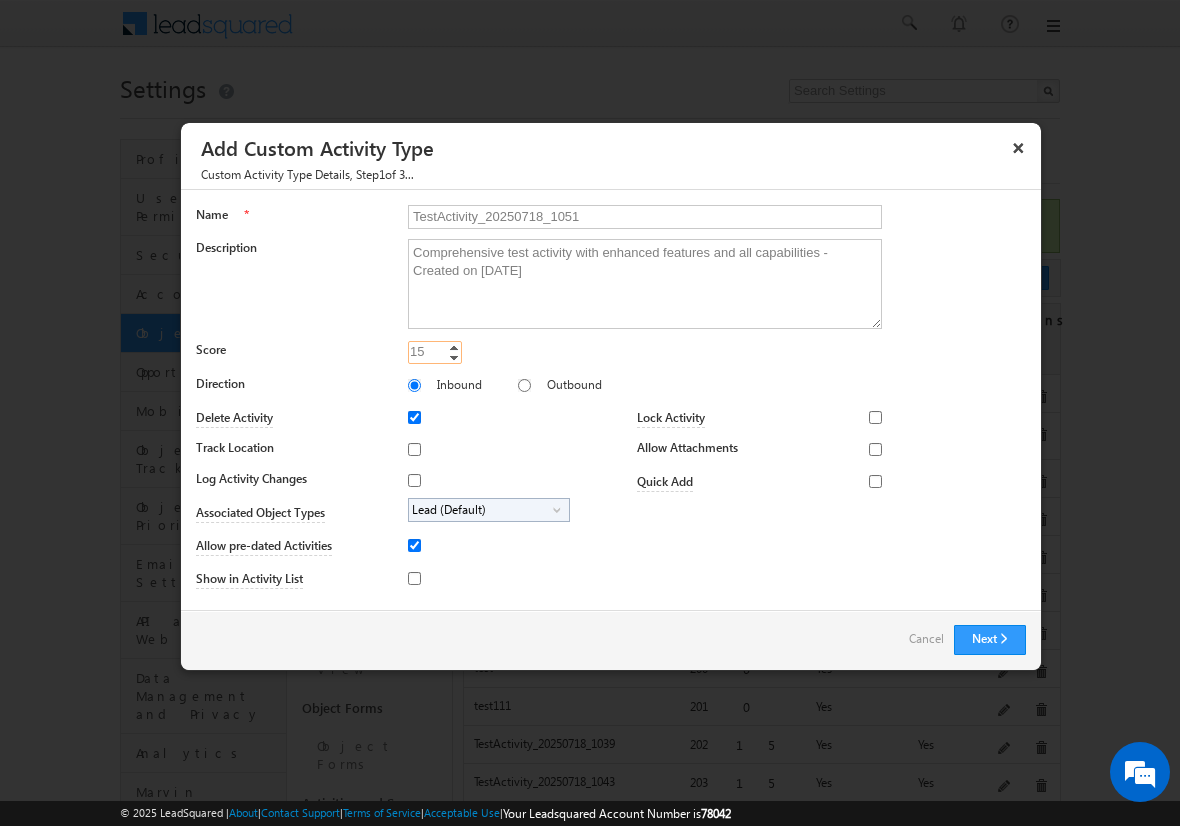 type on "15" 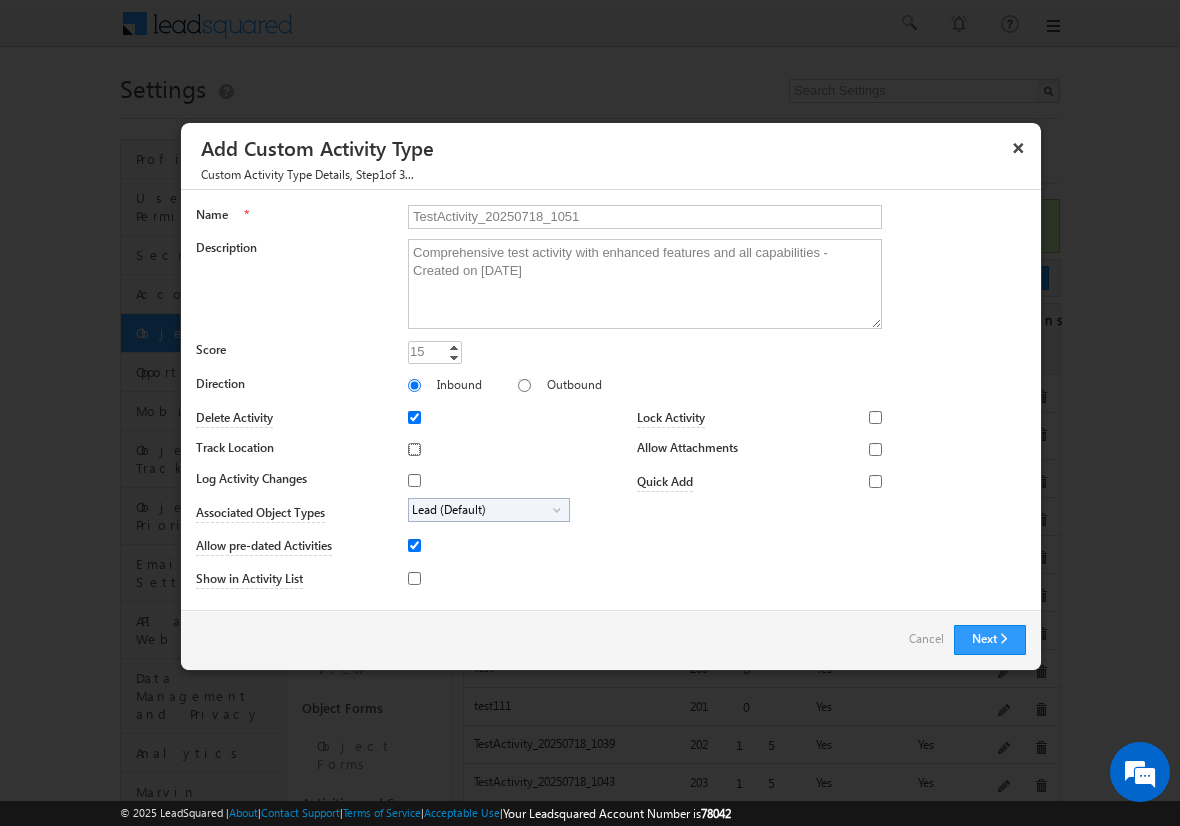 click on "Track Location" at bounding box center (414, 449) 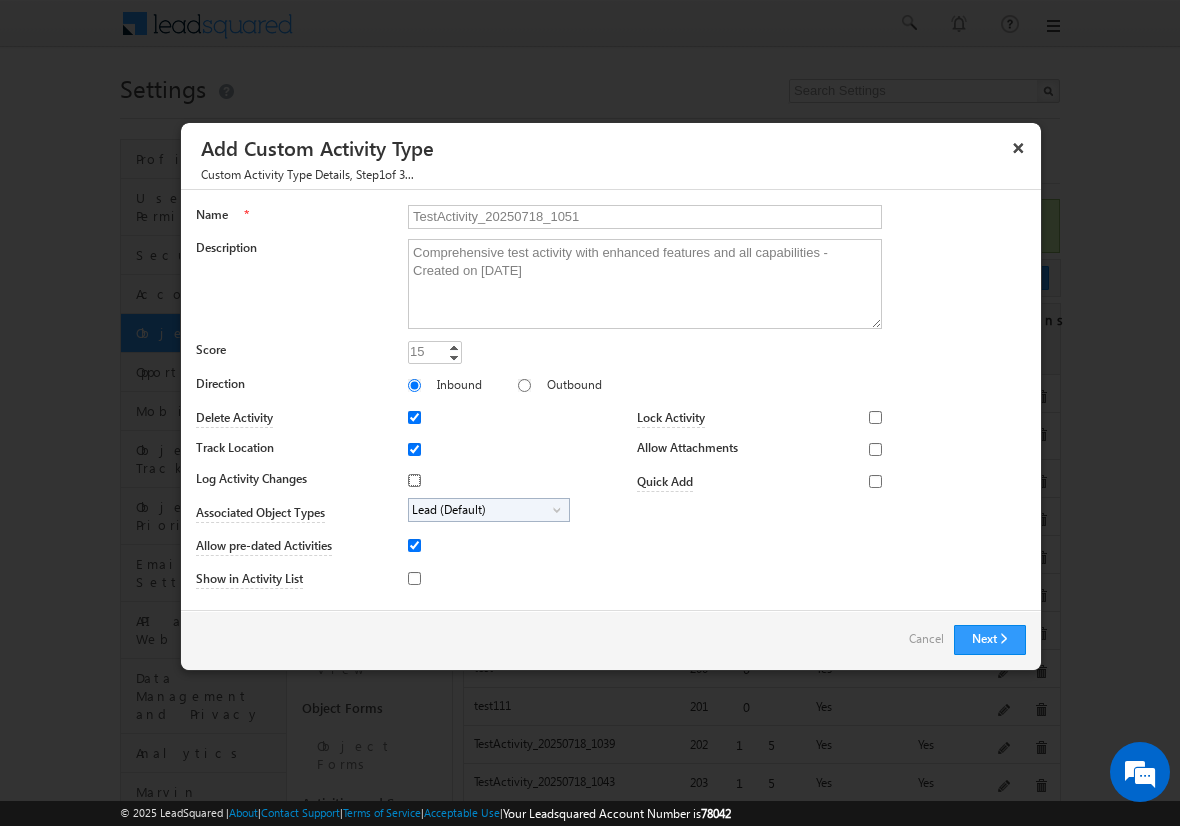 click on "Log Activity Changes" at bounding box center [414, 480] 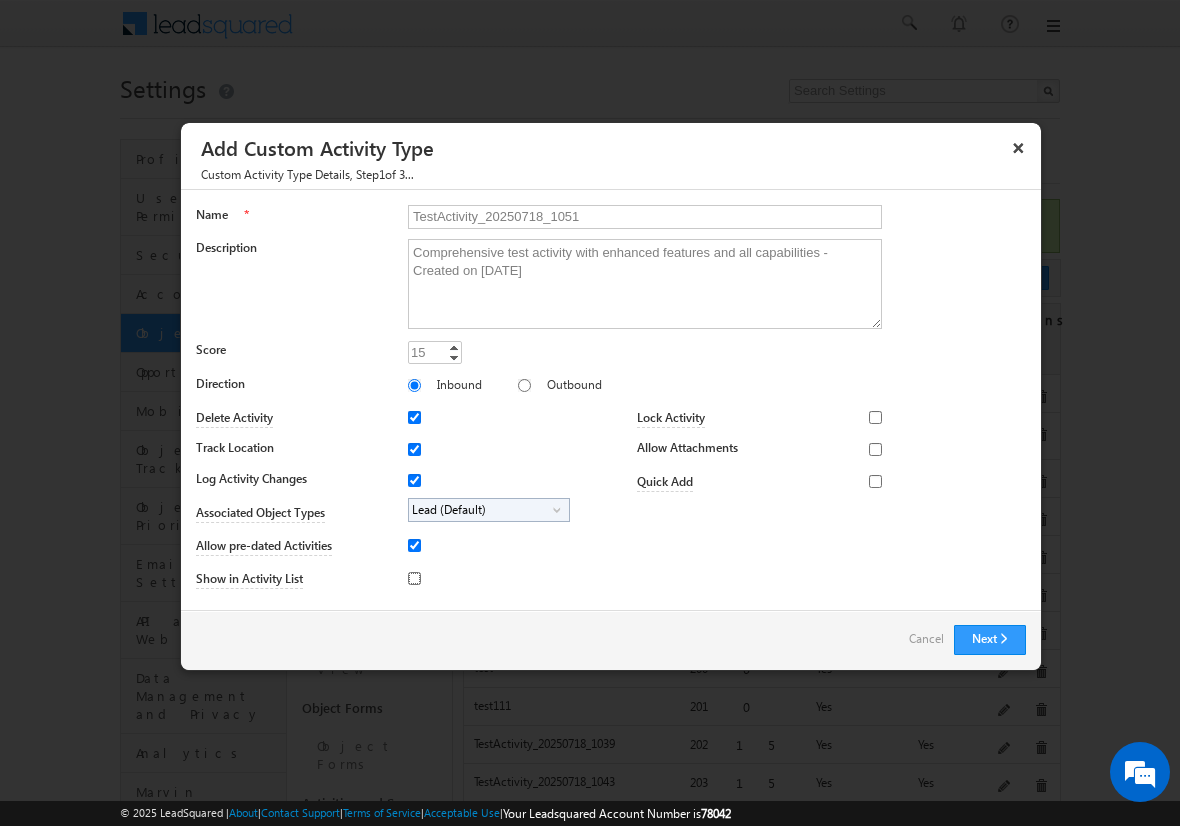 click on "Show in Activity List" at bounding box center [414, 578] 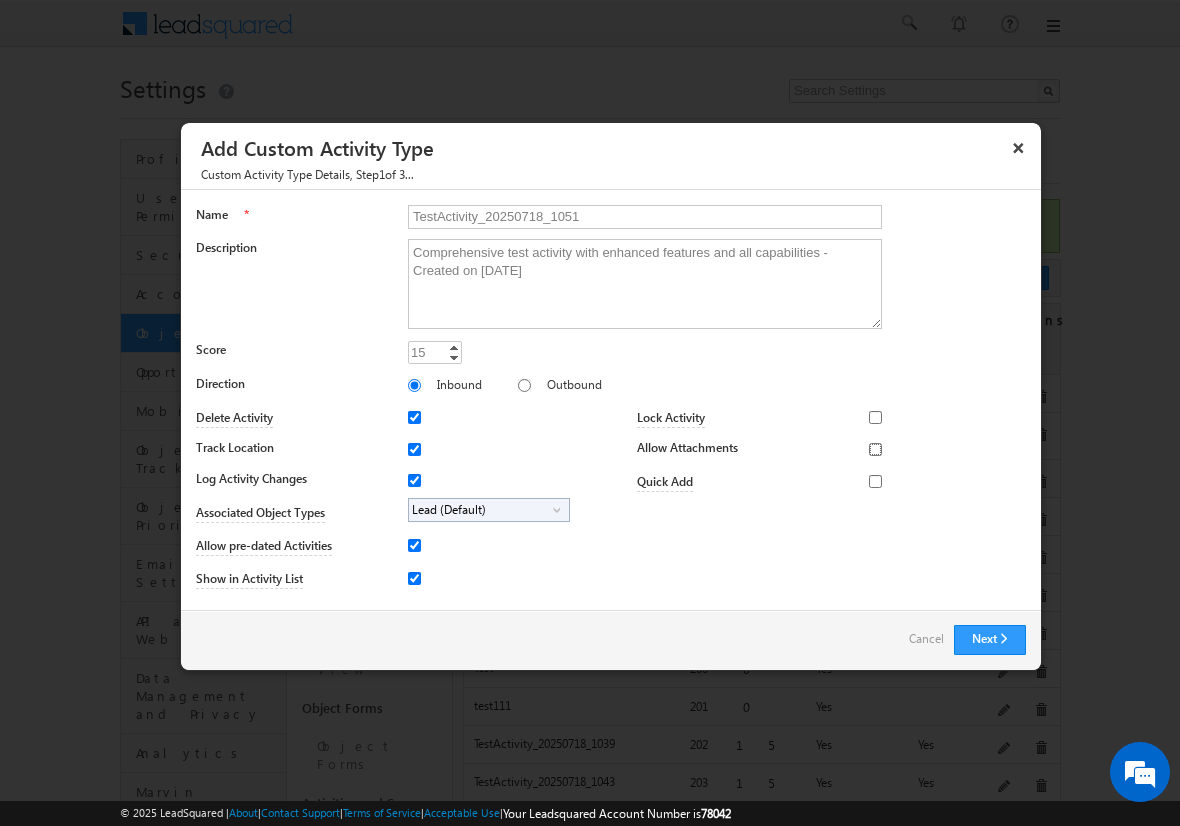 click on "Allow Attachments" at bounding box center [875, 449] 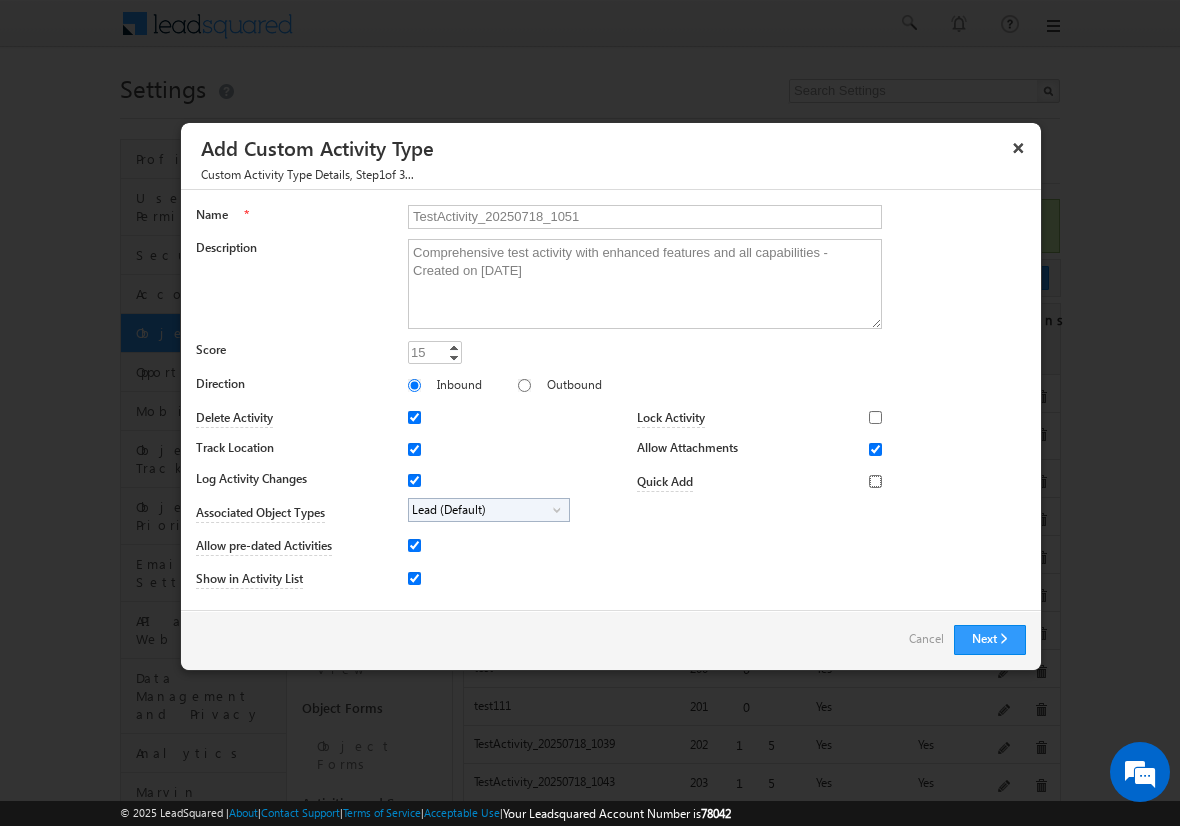 click on "Quick Add" at bounding box center (875, 481) 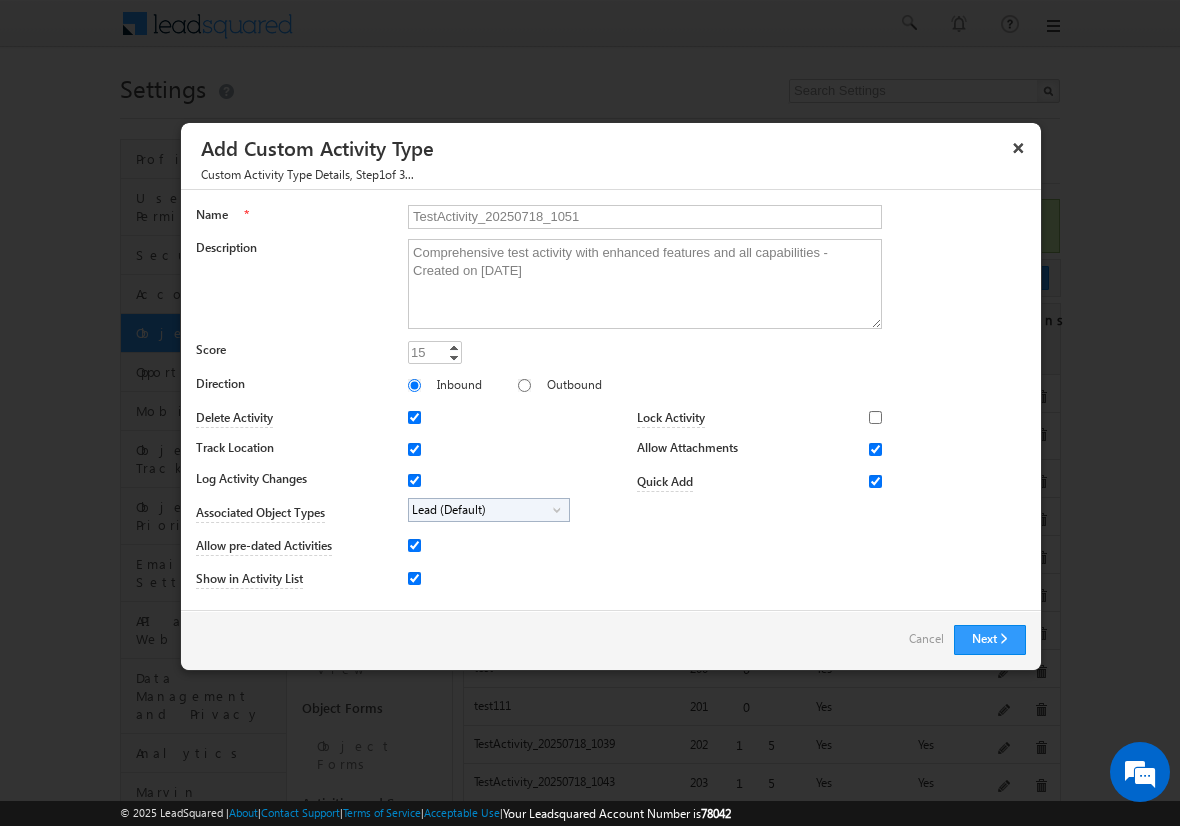 click on "Lead (Default)" at bounding box center [481, 510] 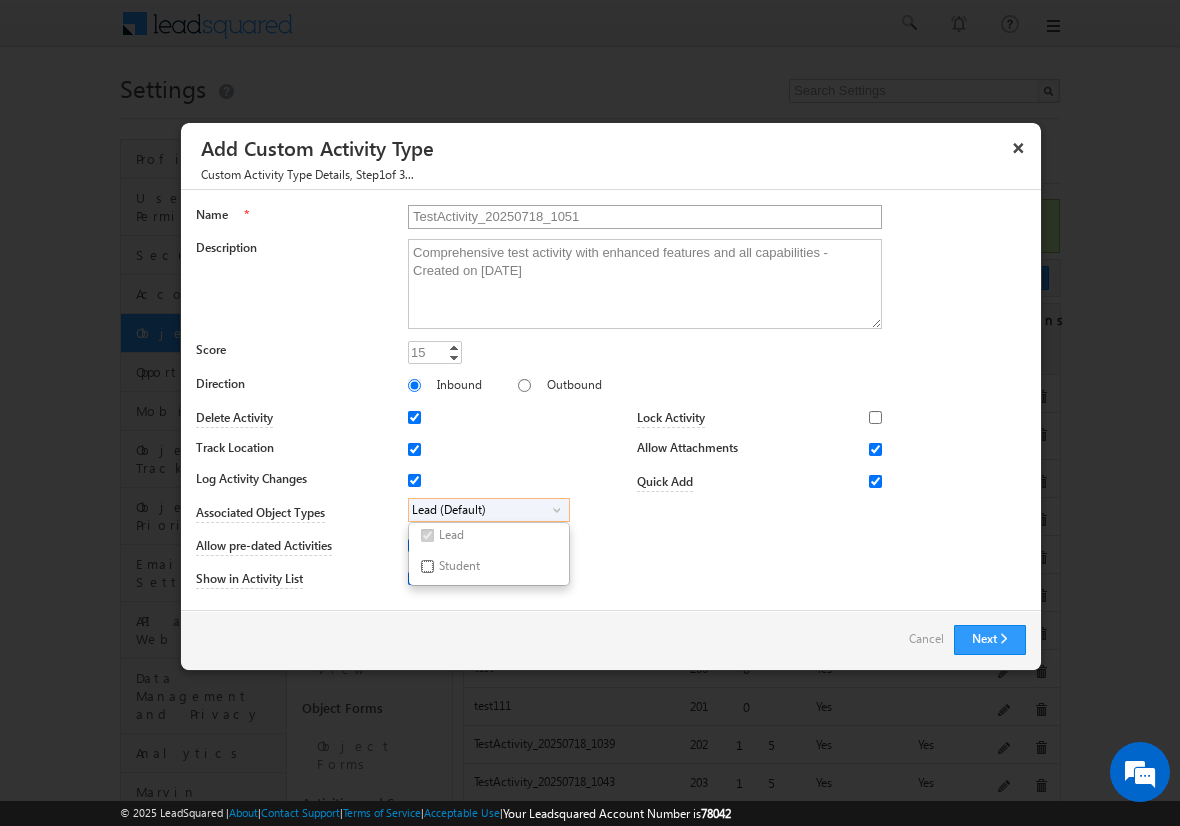 click on "Student" at bounding box center (427, 566) 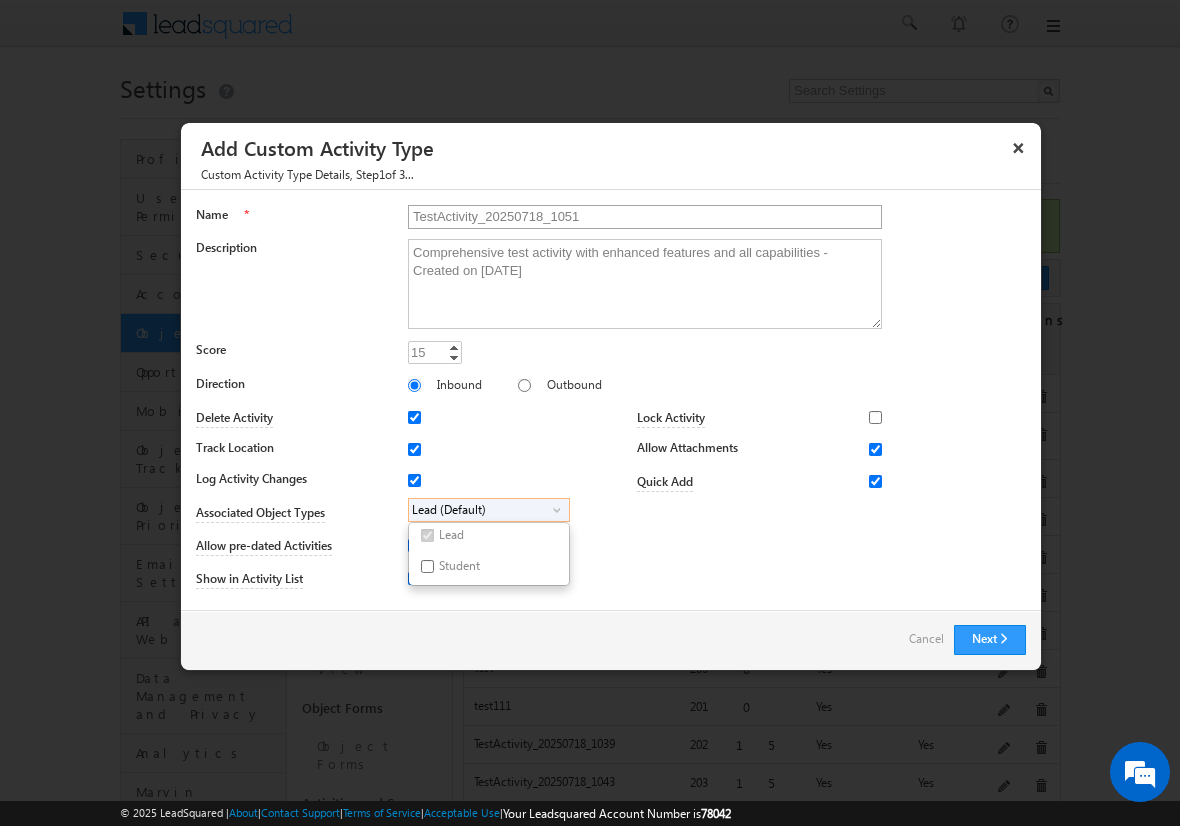 checkbox on "true" 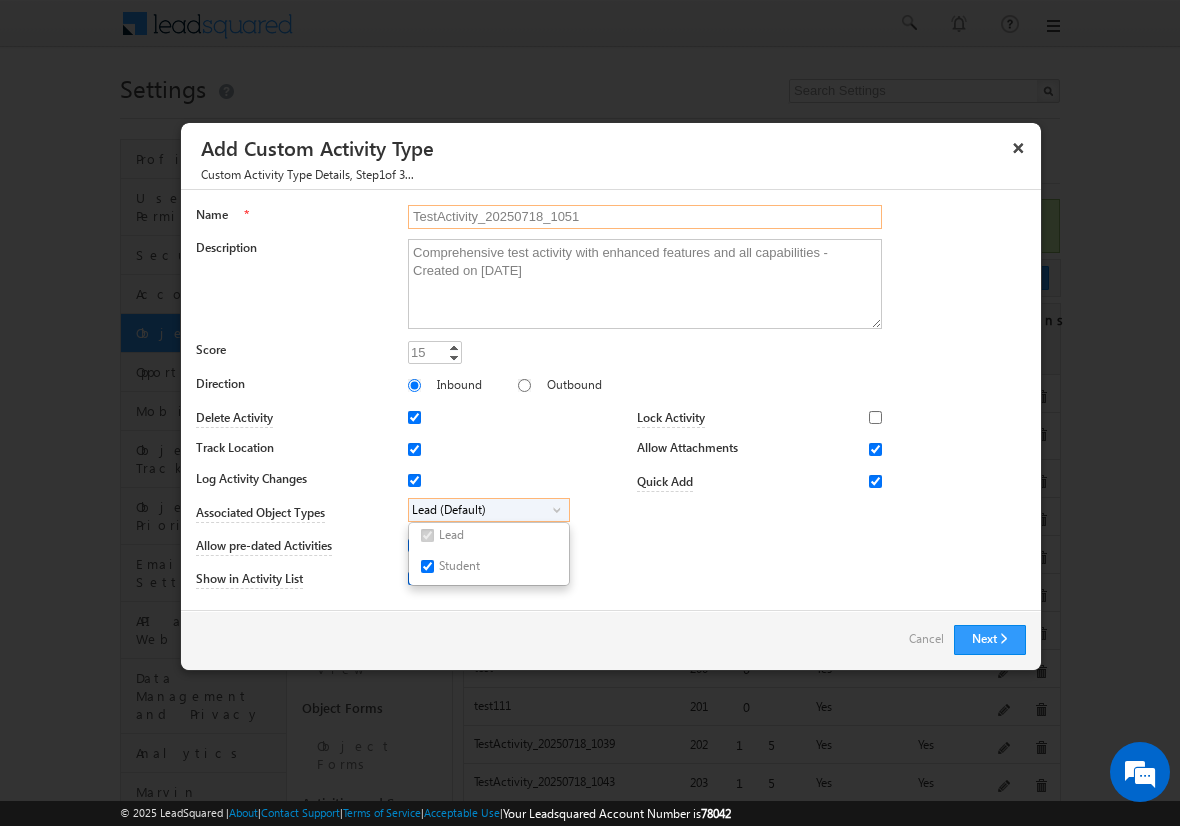 click on "TestActivity_20250718_1051" at bounding box center [645, 217] 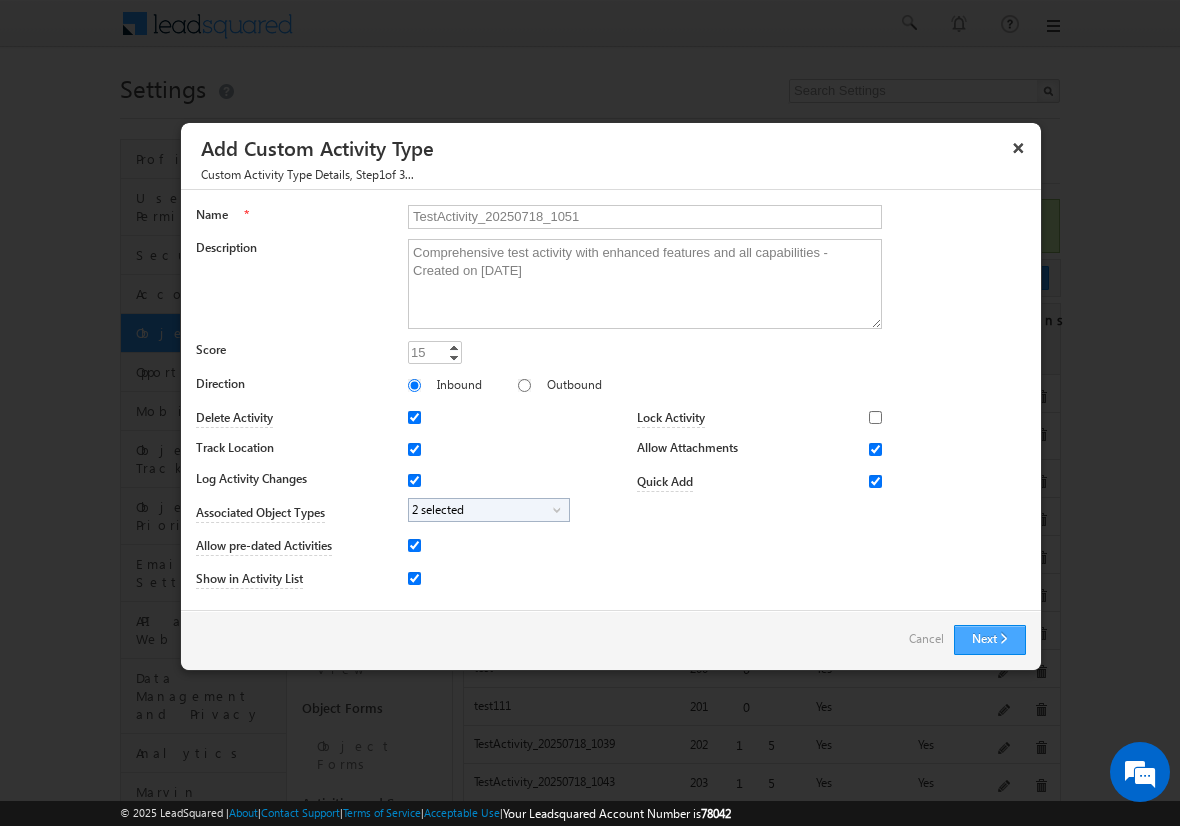 click on "Next" at bounding box center (990, 640) 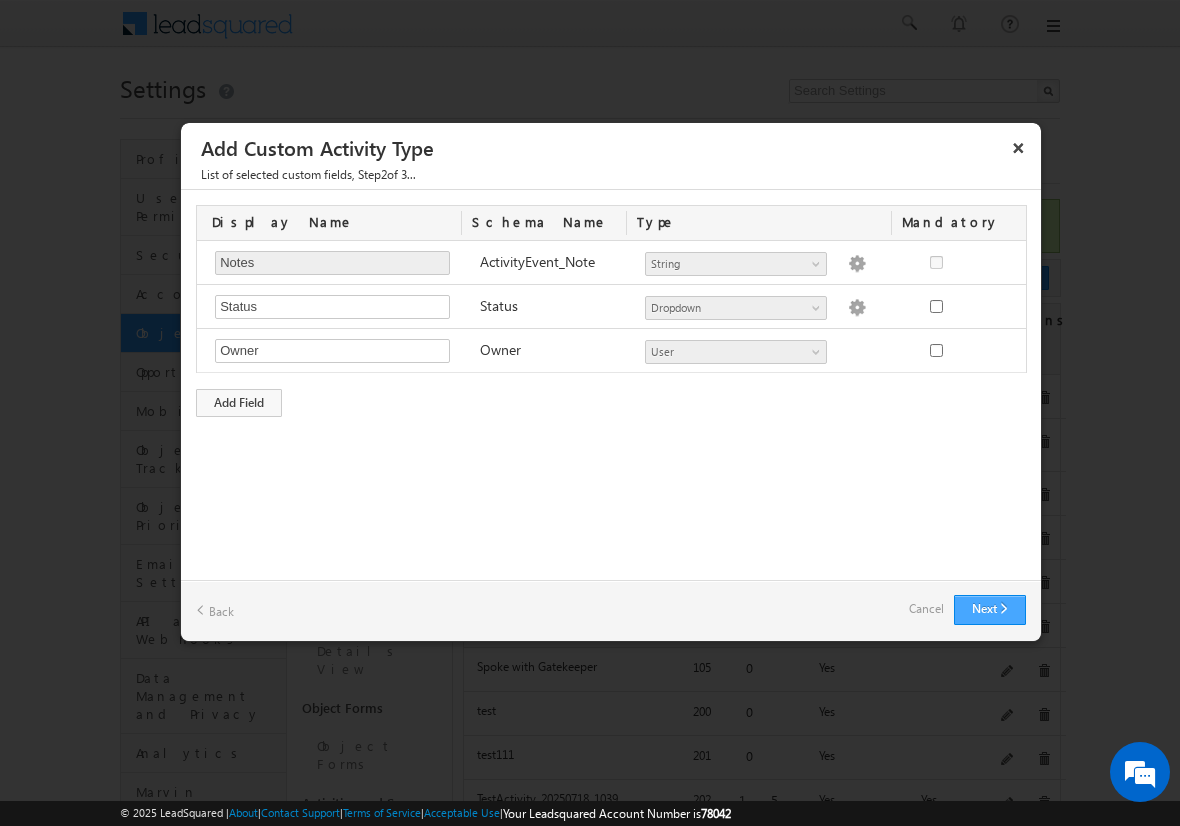 type 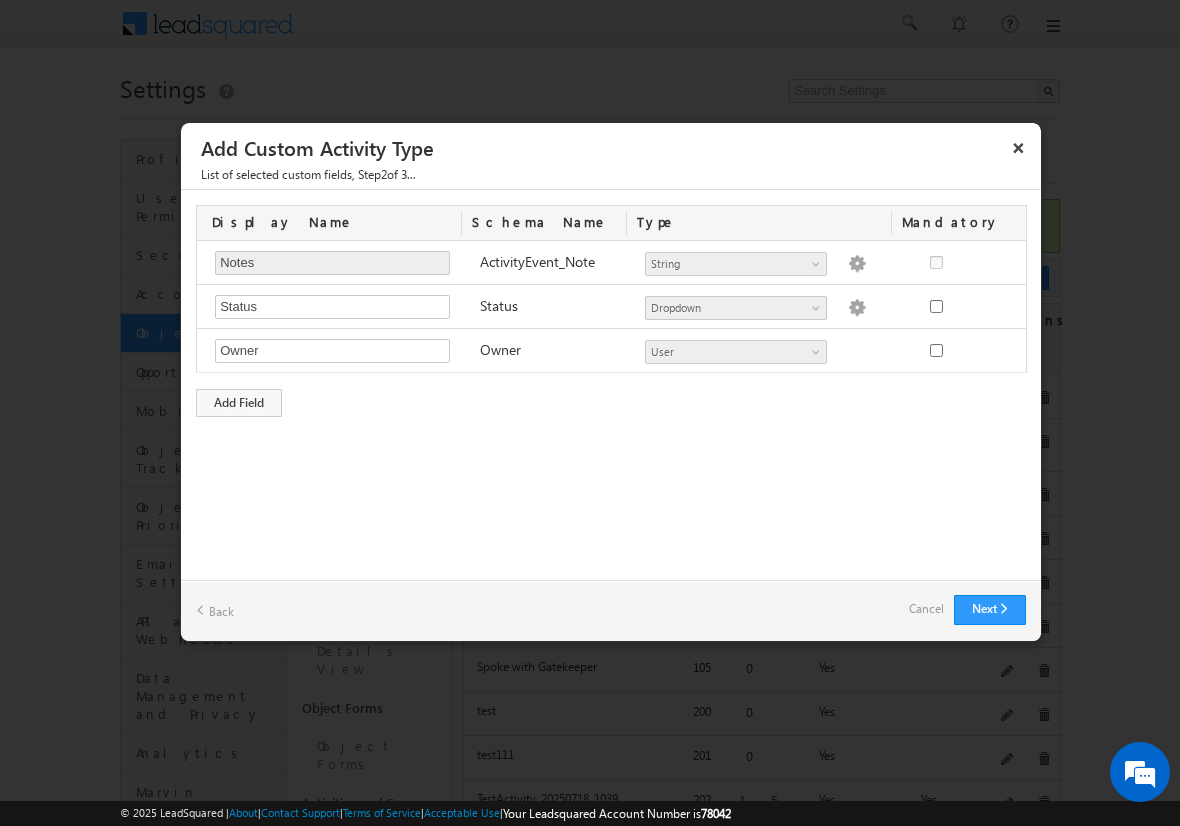 click on "Cancel" at bounding box center [926, 609] 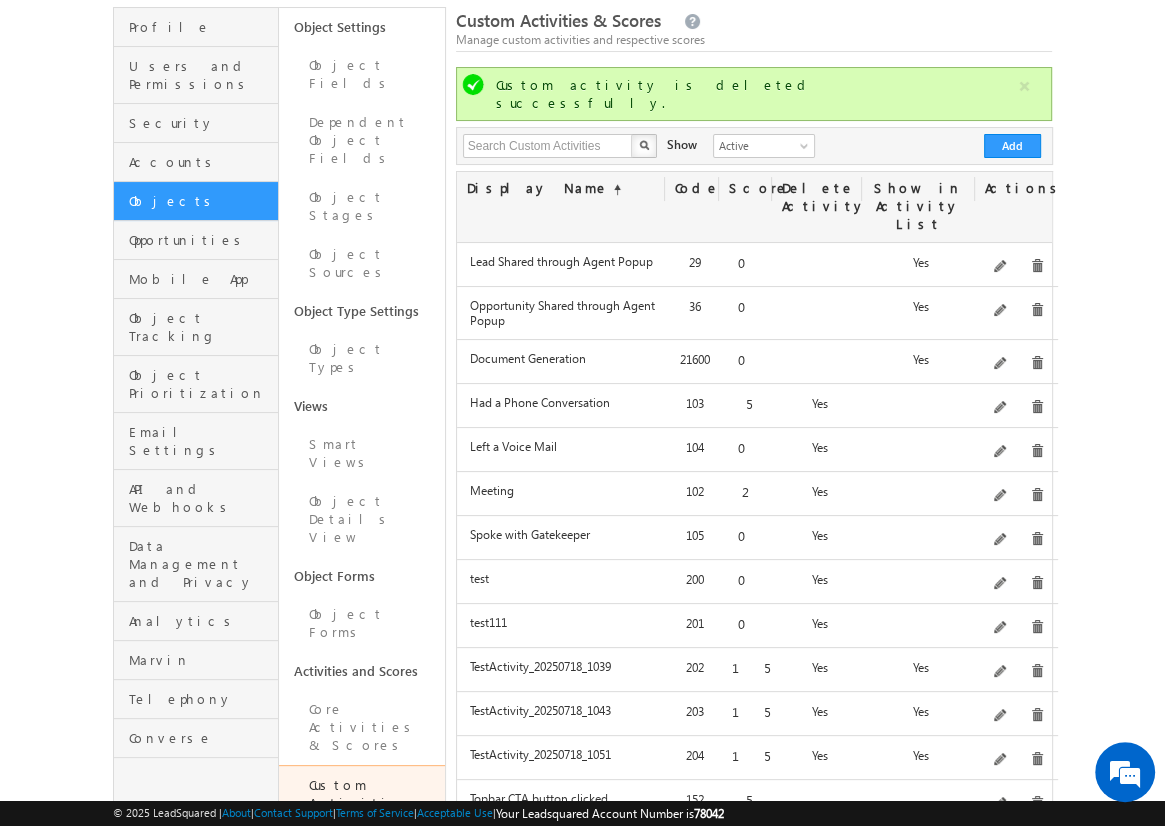 scroll, scrollTop: 348, scrollLeft: 0, axis: vertical 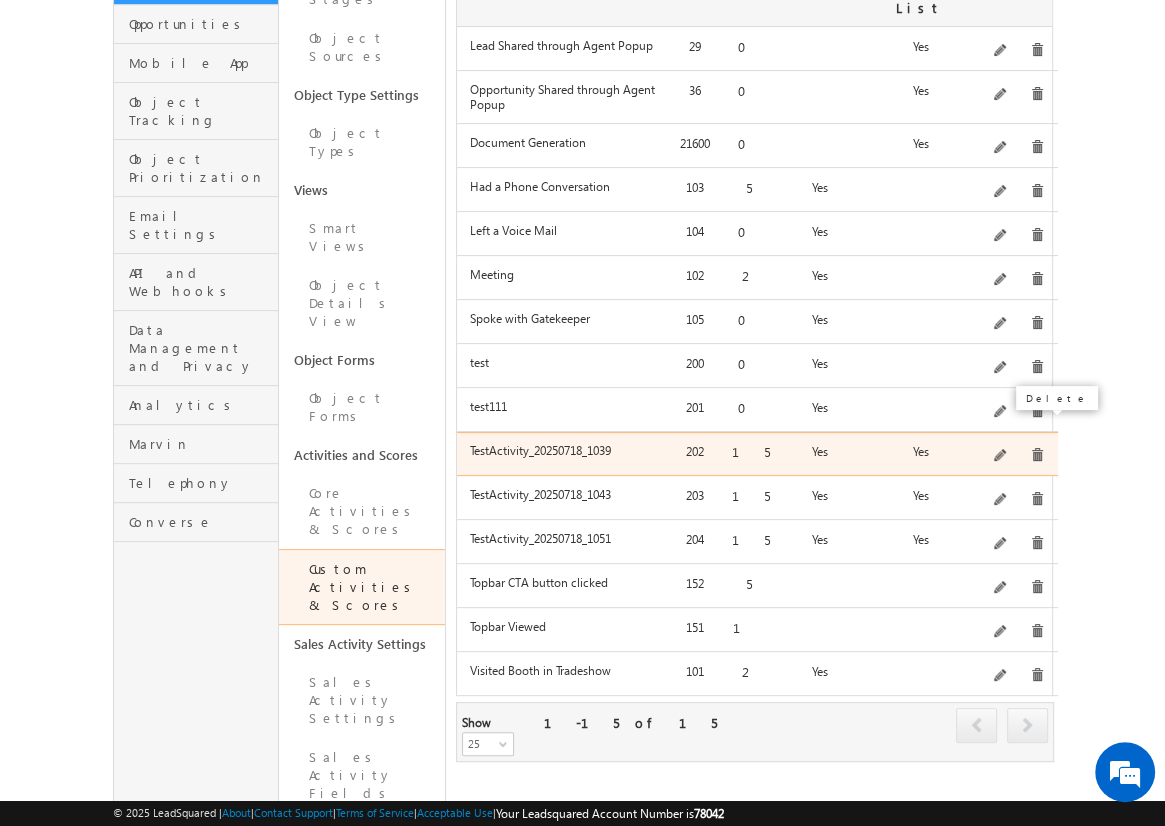 click at bounding box center [1037, 455] 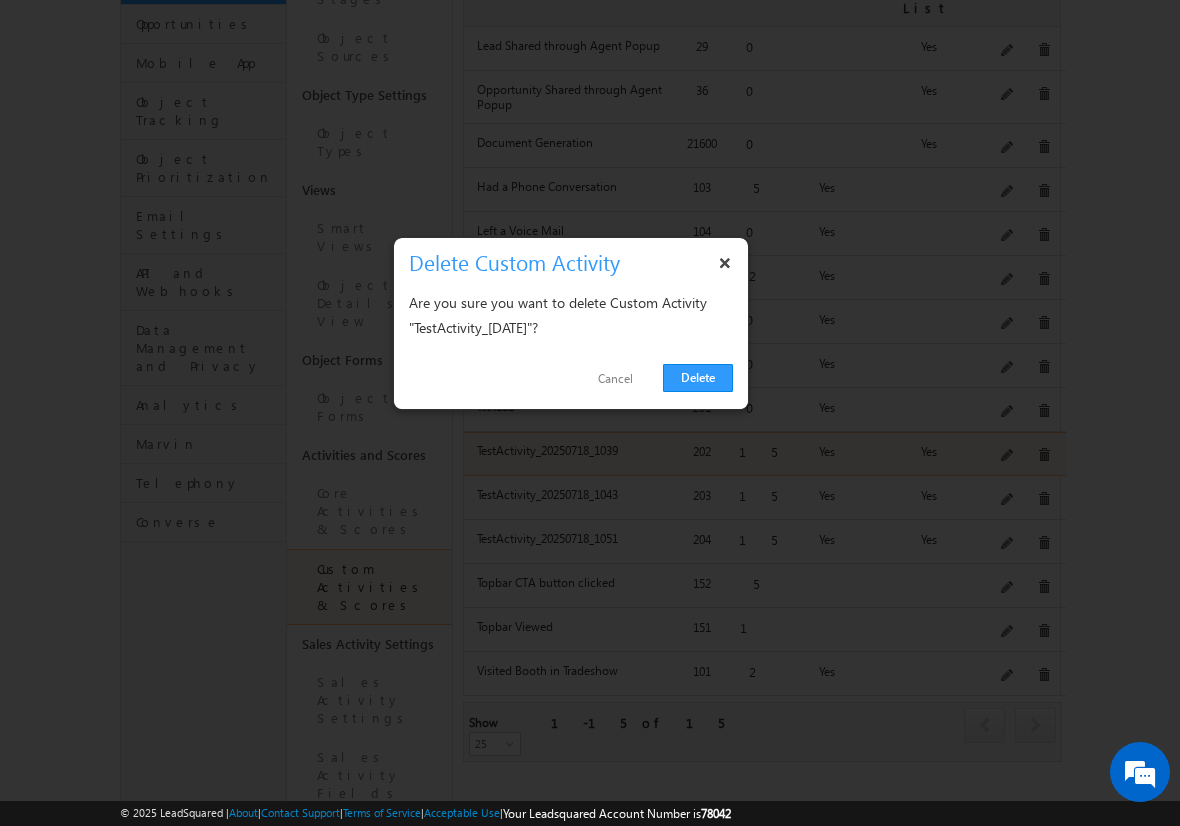 click on "Delete" at bounding box center (698, 378) 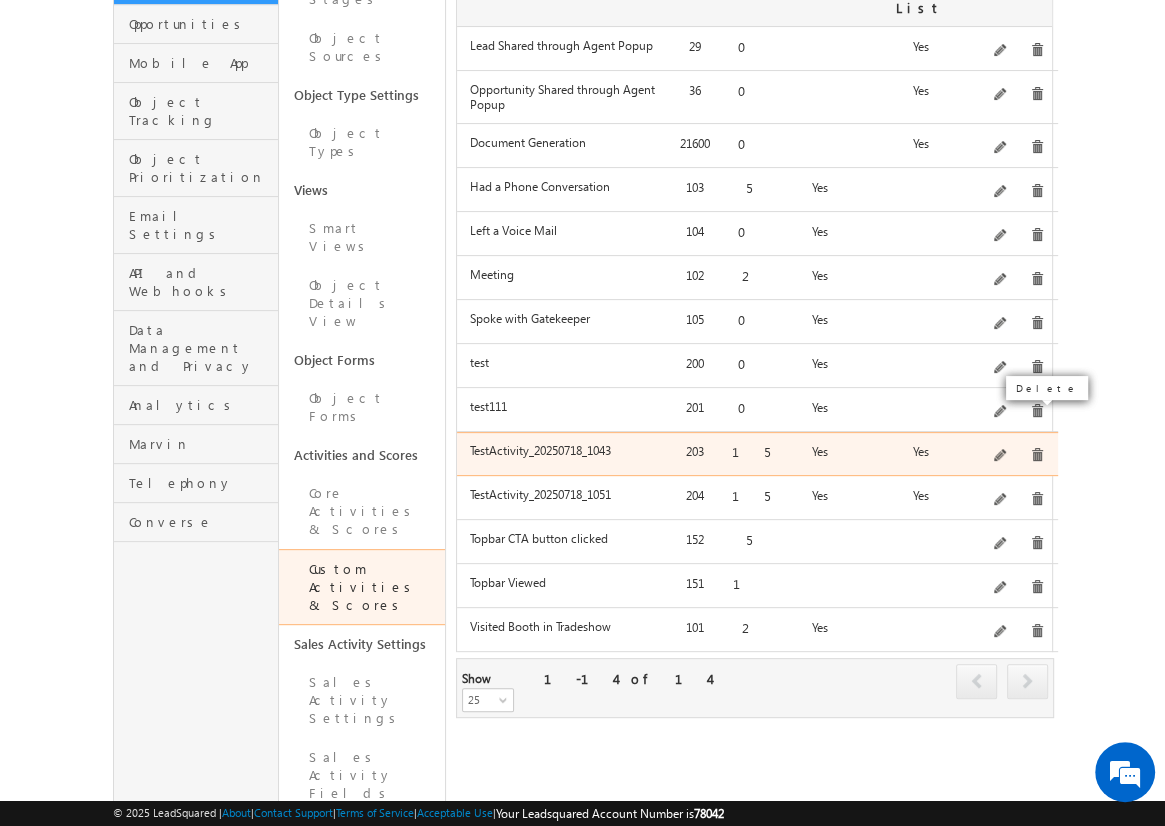 click at bounding box center (1037, 455) 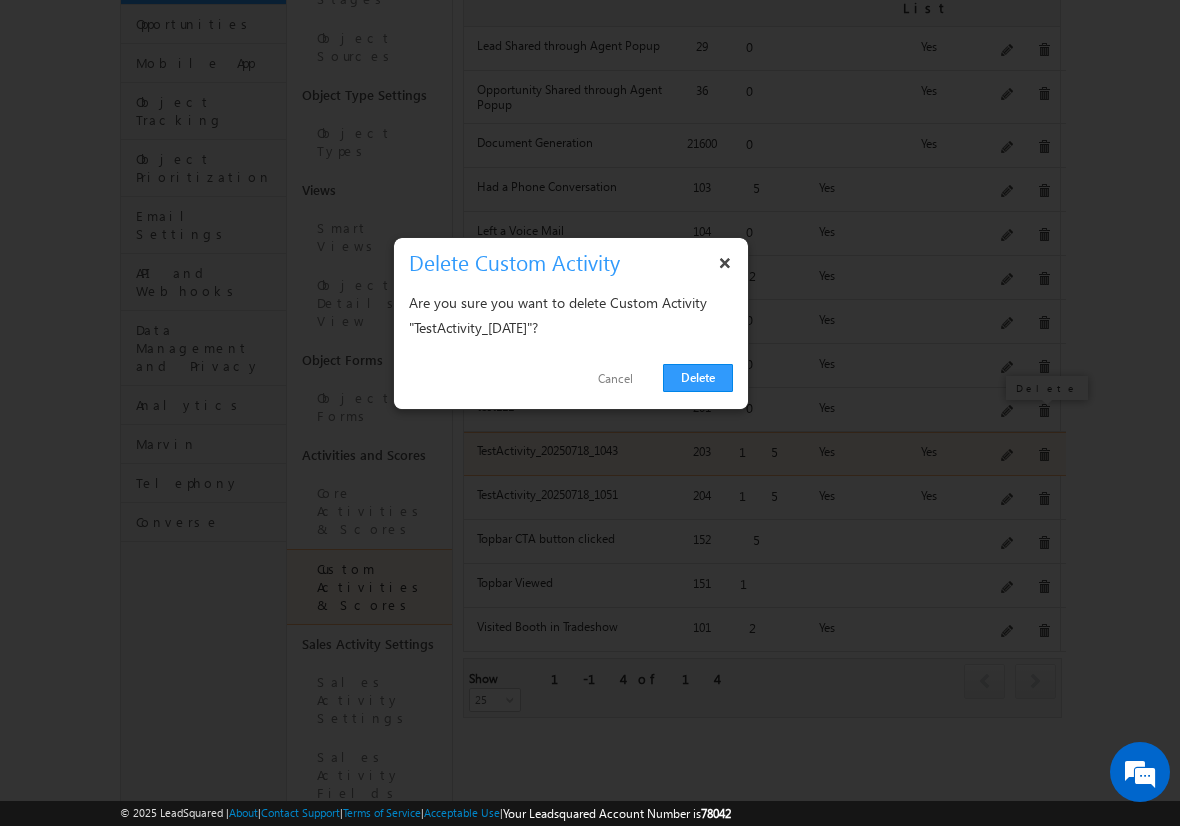 click on "Delete" at bounding box center [698, 378] 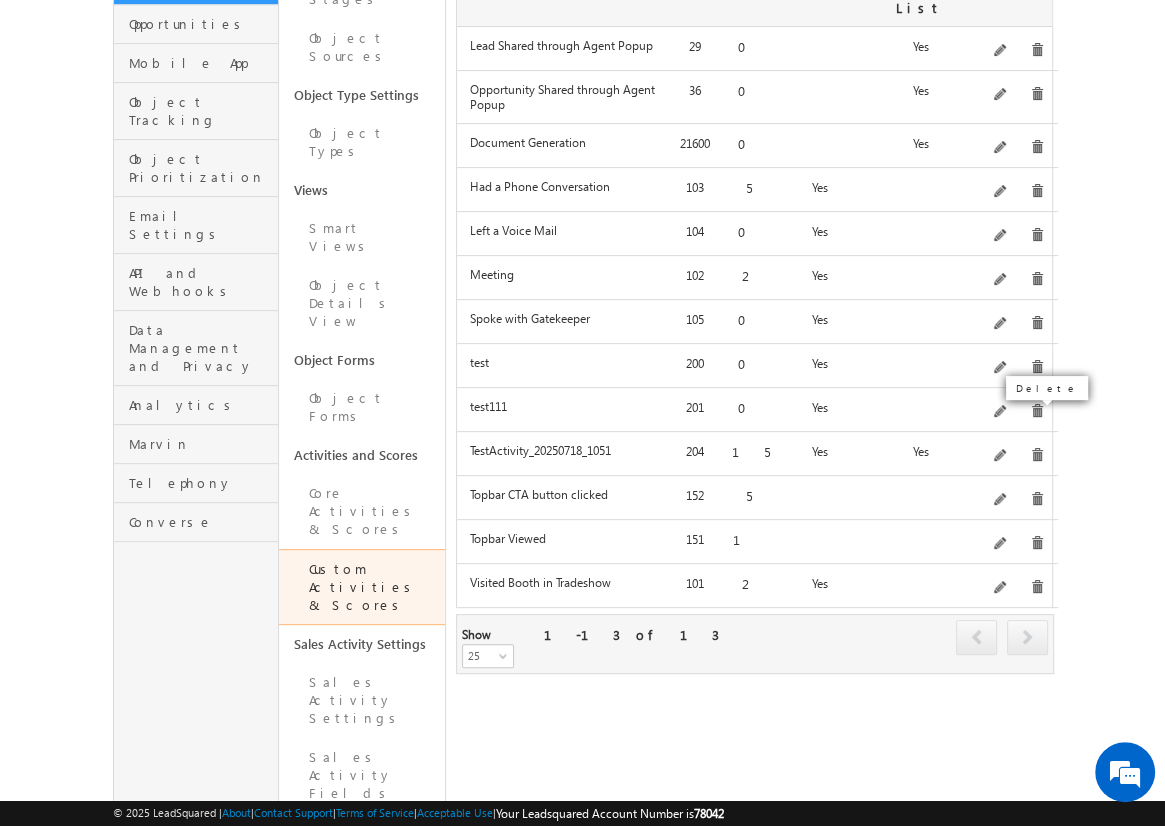 click on "Add" at bounding box center (1012, -70) 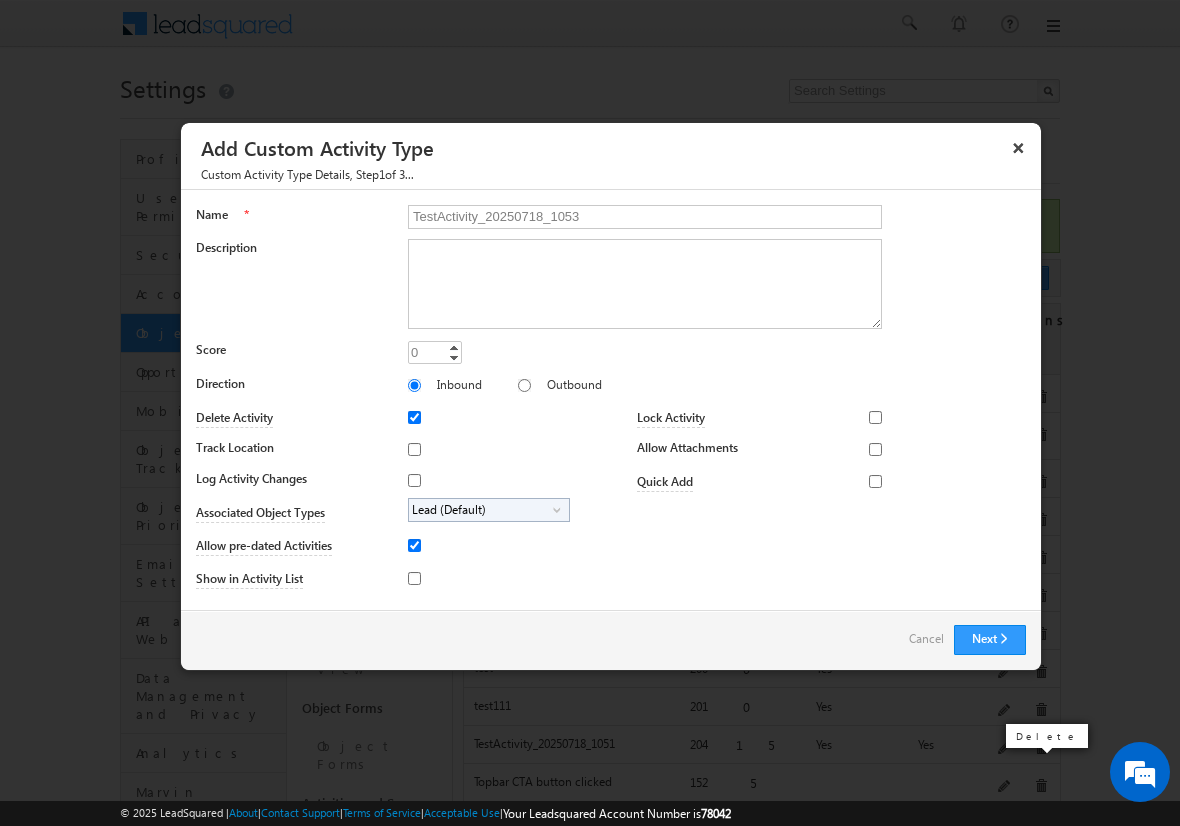 type on "TestActivity_20250718_1053" 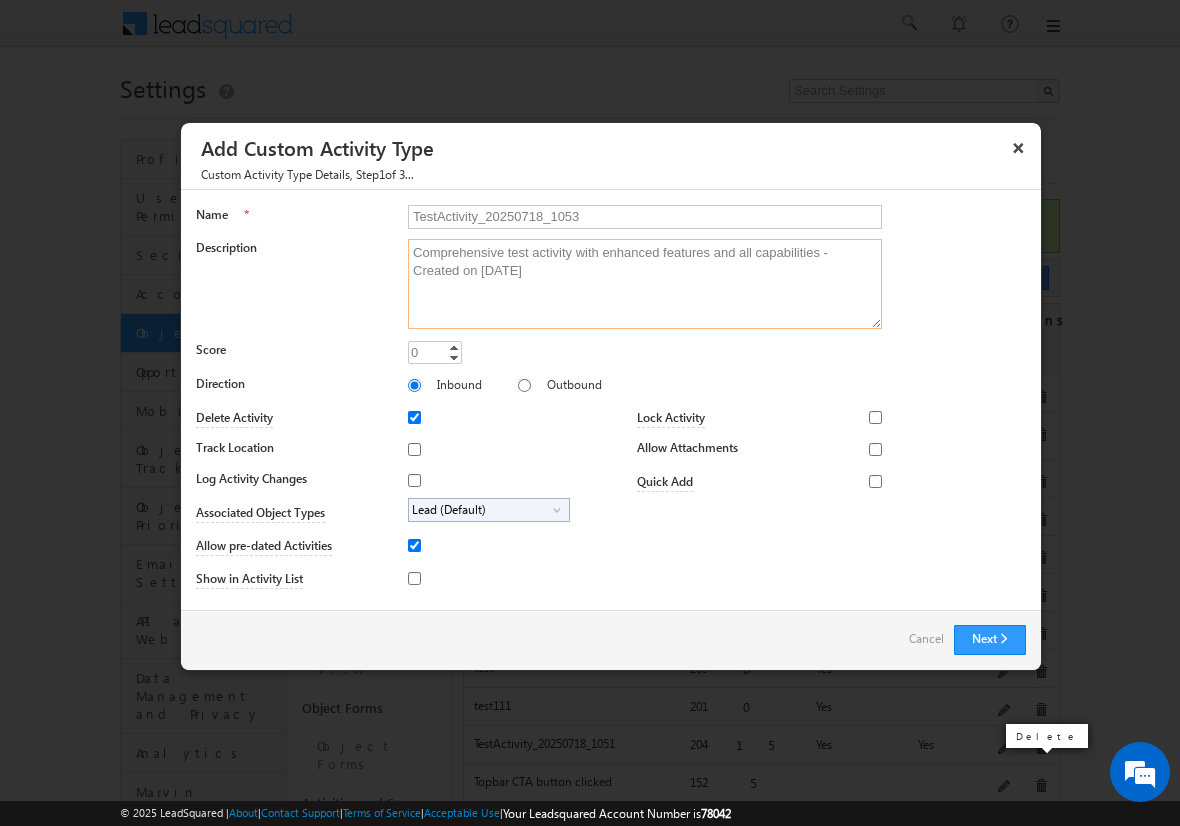 type on "Comprehensive test activity with enhanced features and all capabilities - Created on [DATE]" 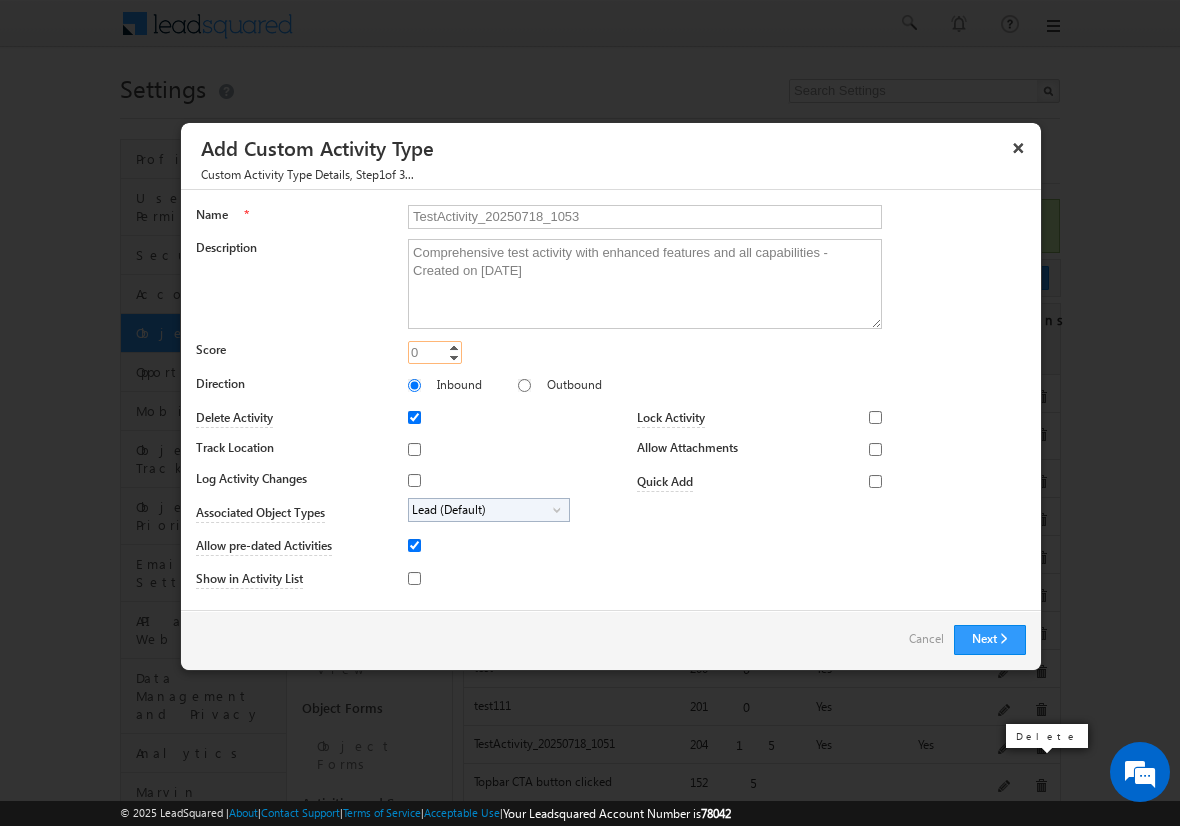 type on "15" 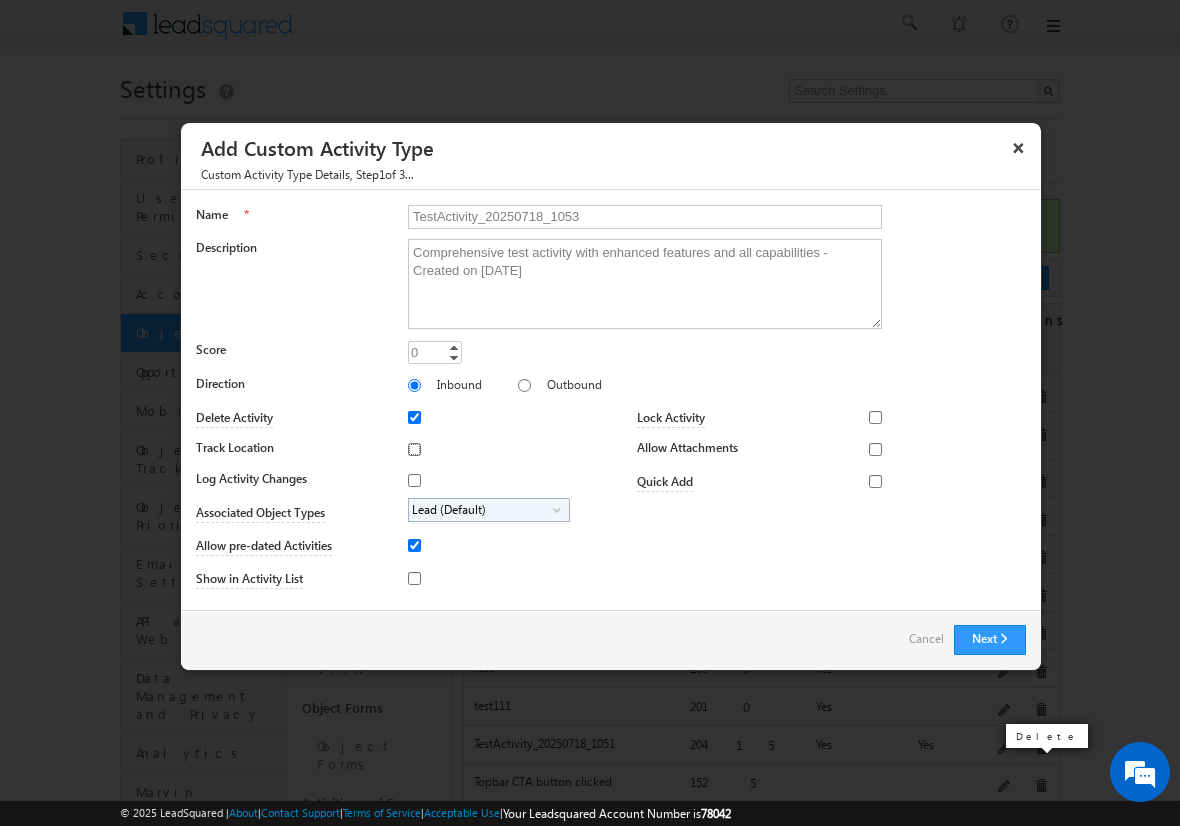 click on "Track Location" at bounding box center (414, 449) 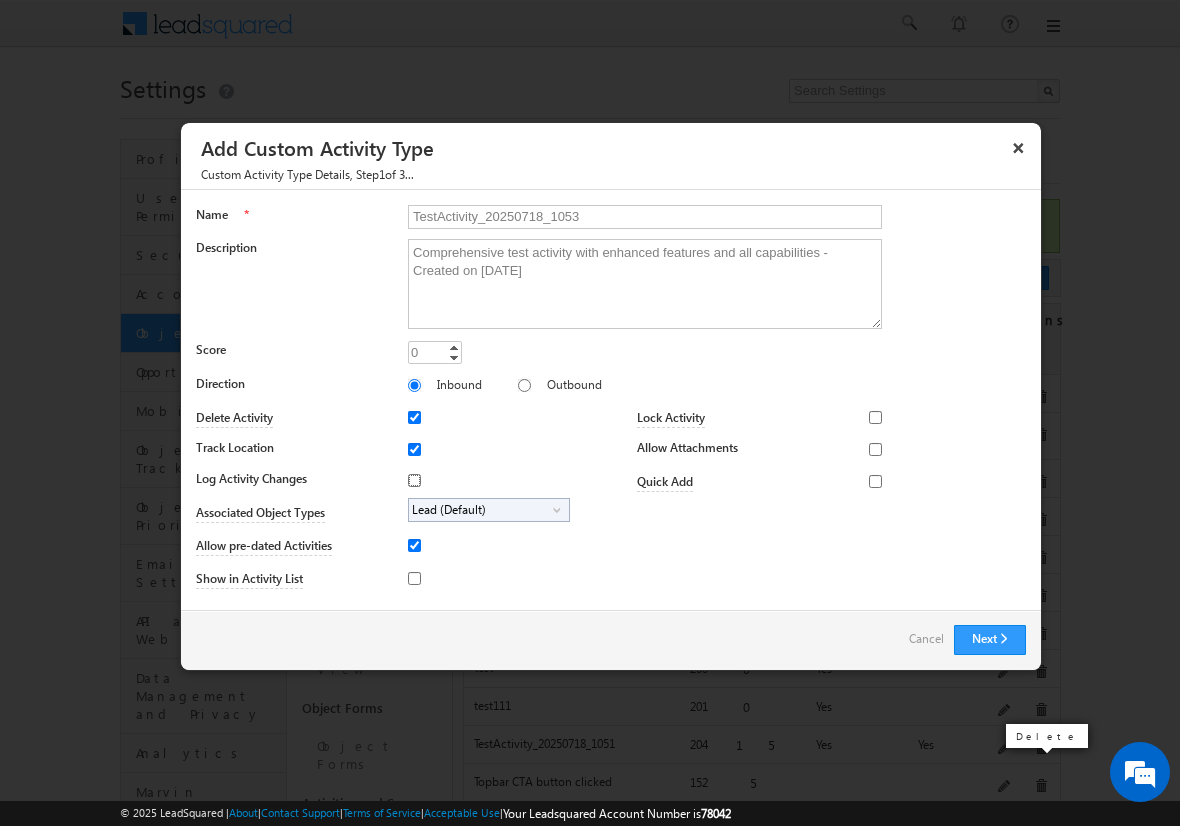 click on "Log Activity Changes" at bounding box center (414, 480) 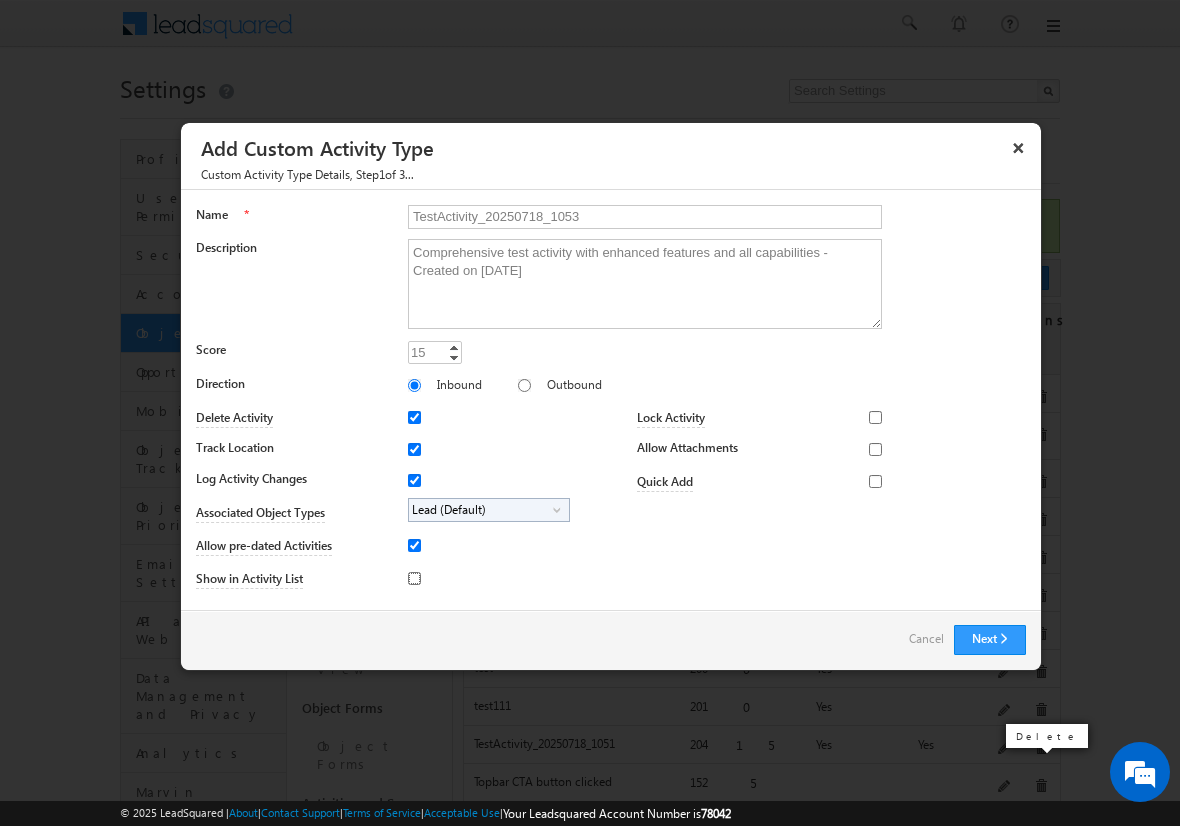 click on "Show in Activity List" at bounding box center (414, 578) 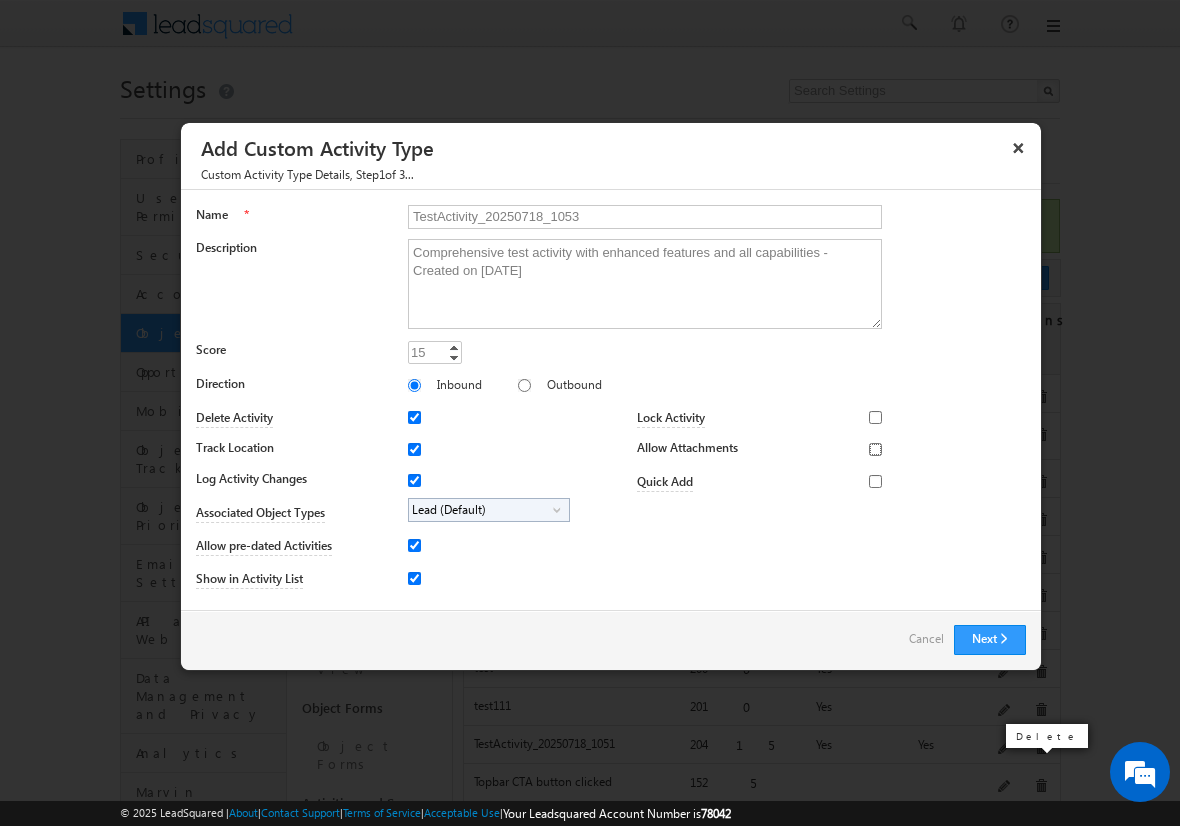 click on "Allow Attachments" at bounding box center [875, 449] 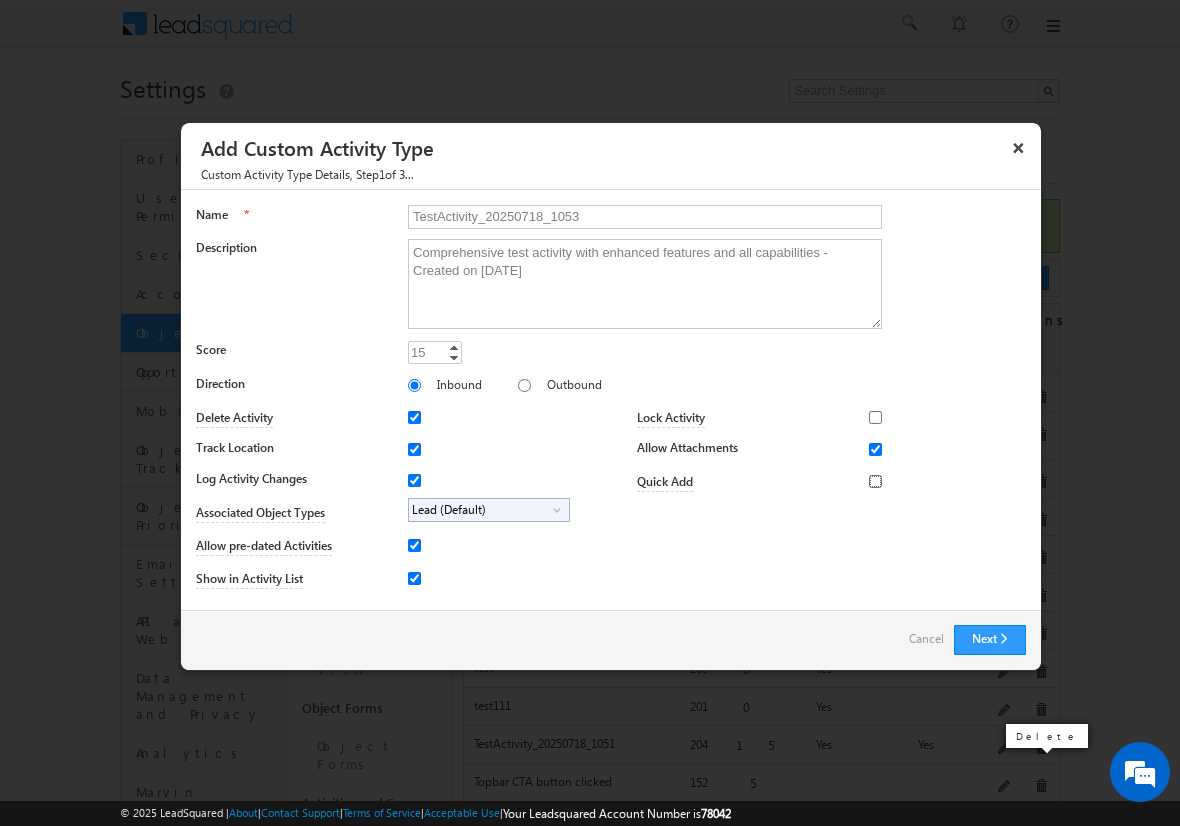 click on "Quick Add" at bounding box center (875, 481) 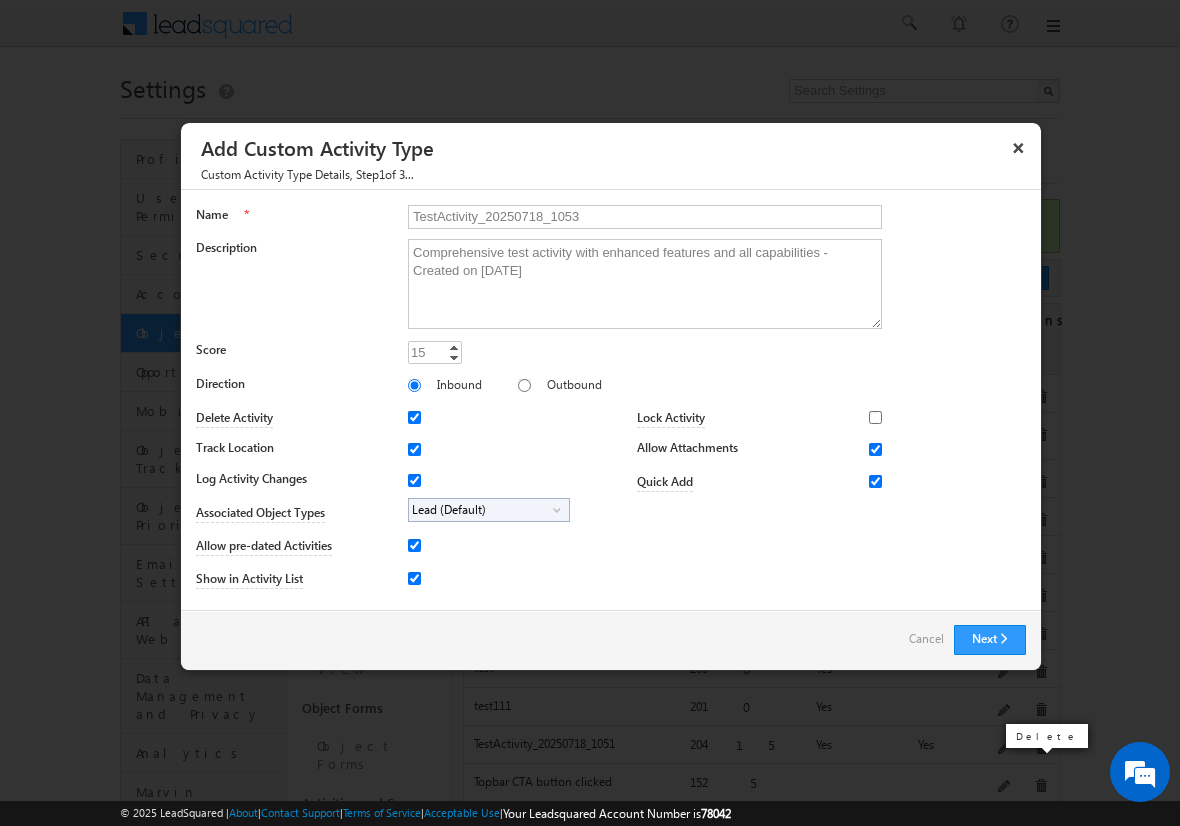 click on "Lead (Default)" at bounding box center (481, 510) 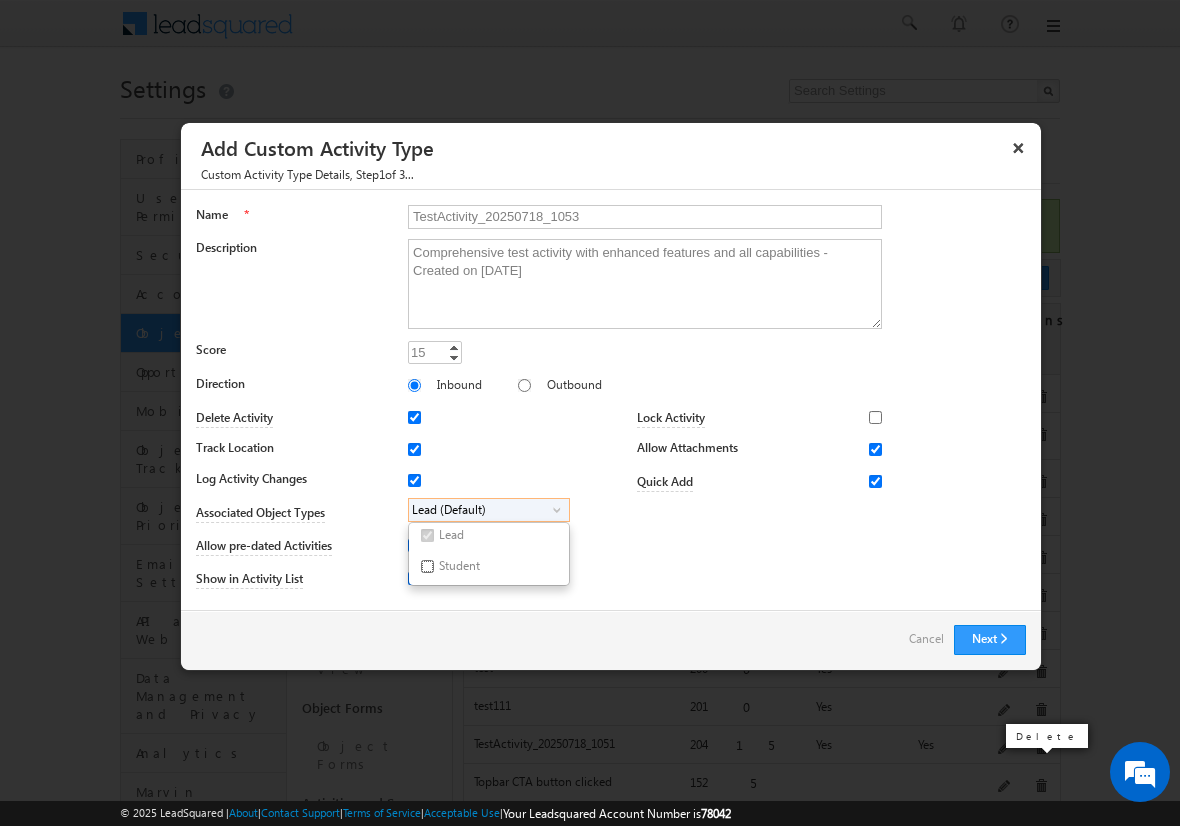 click on "Student" at bounding box center (427, 566) 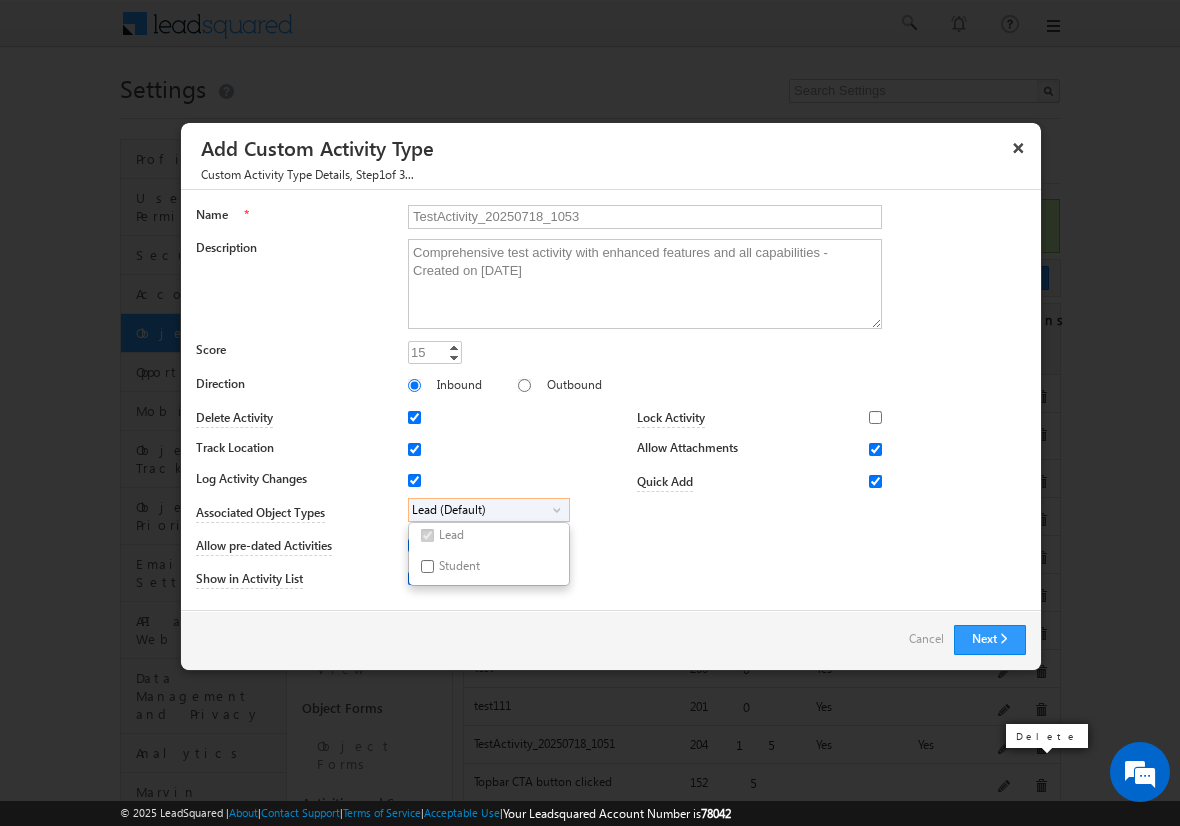 checkbox on "true" 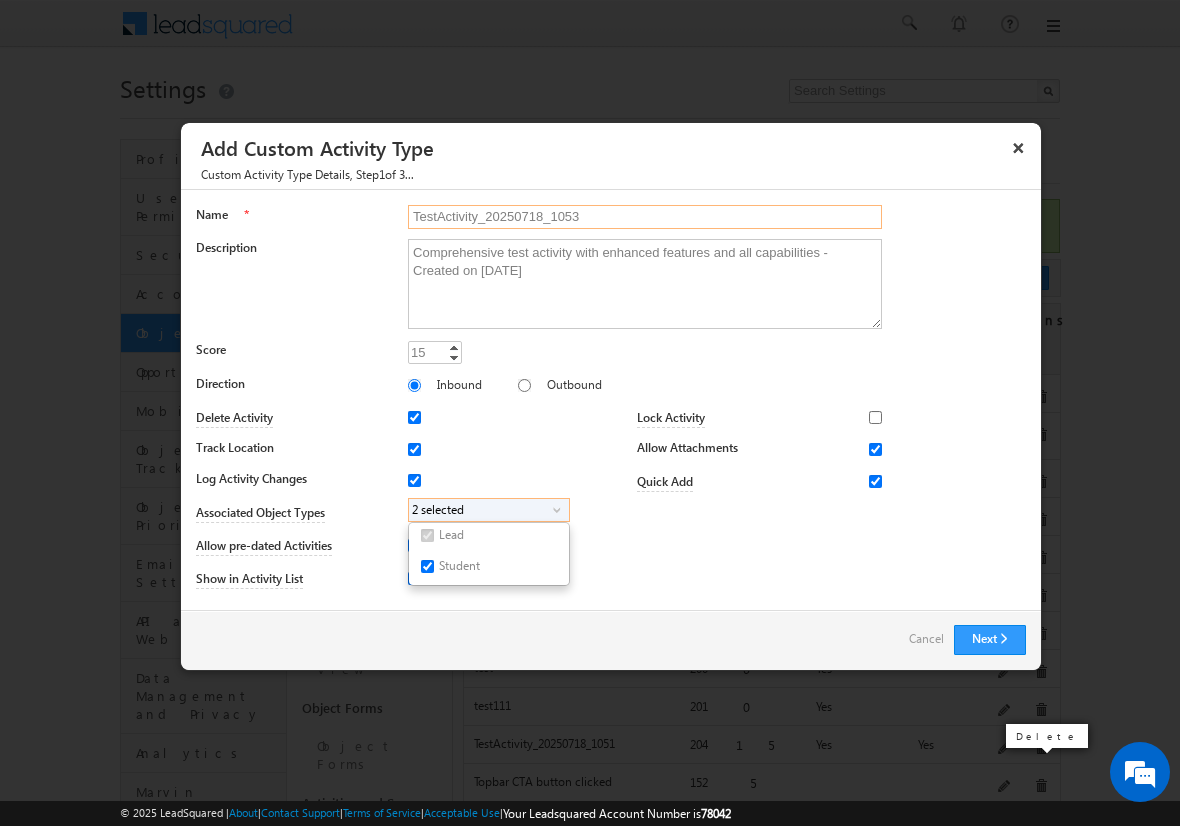 click on "TestActivity_20250718_1053" at bounding box center [645, 217] 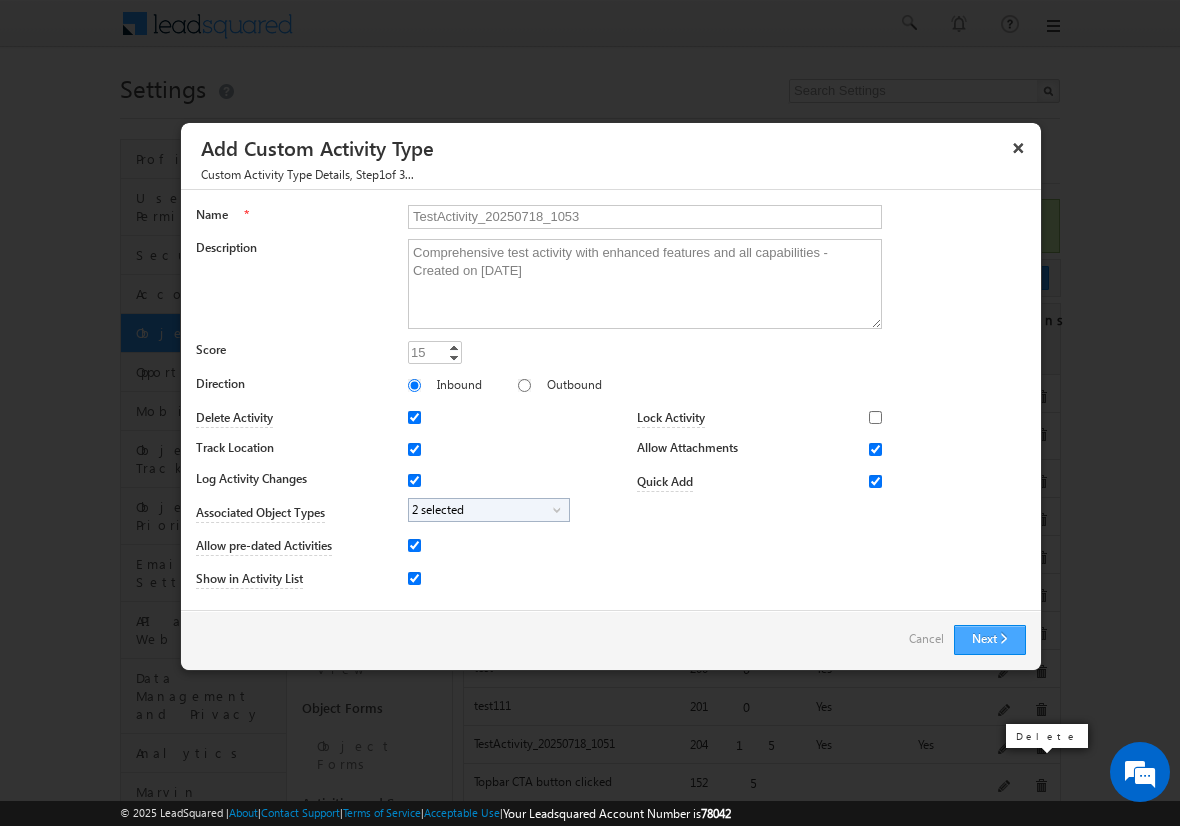 click on "Next" at bounding box center (990, 640) 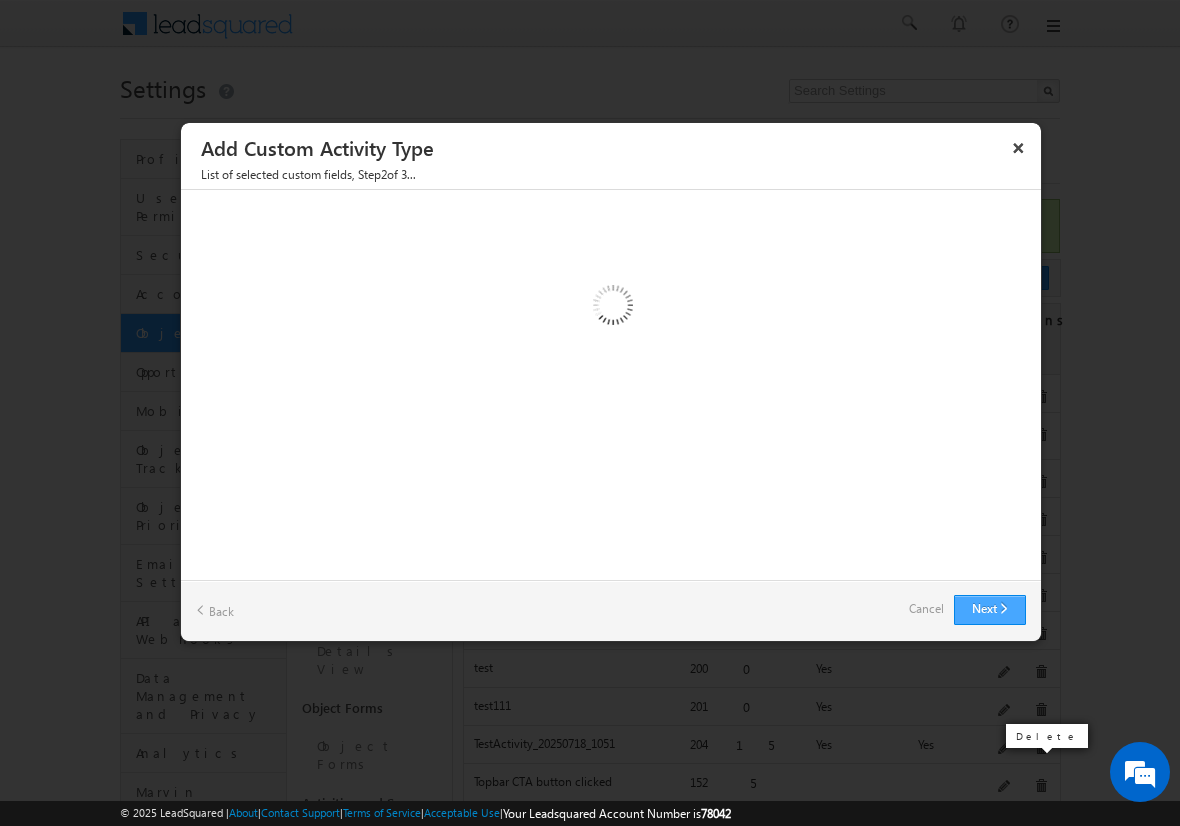 type 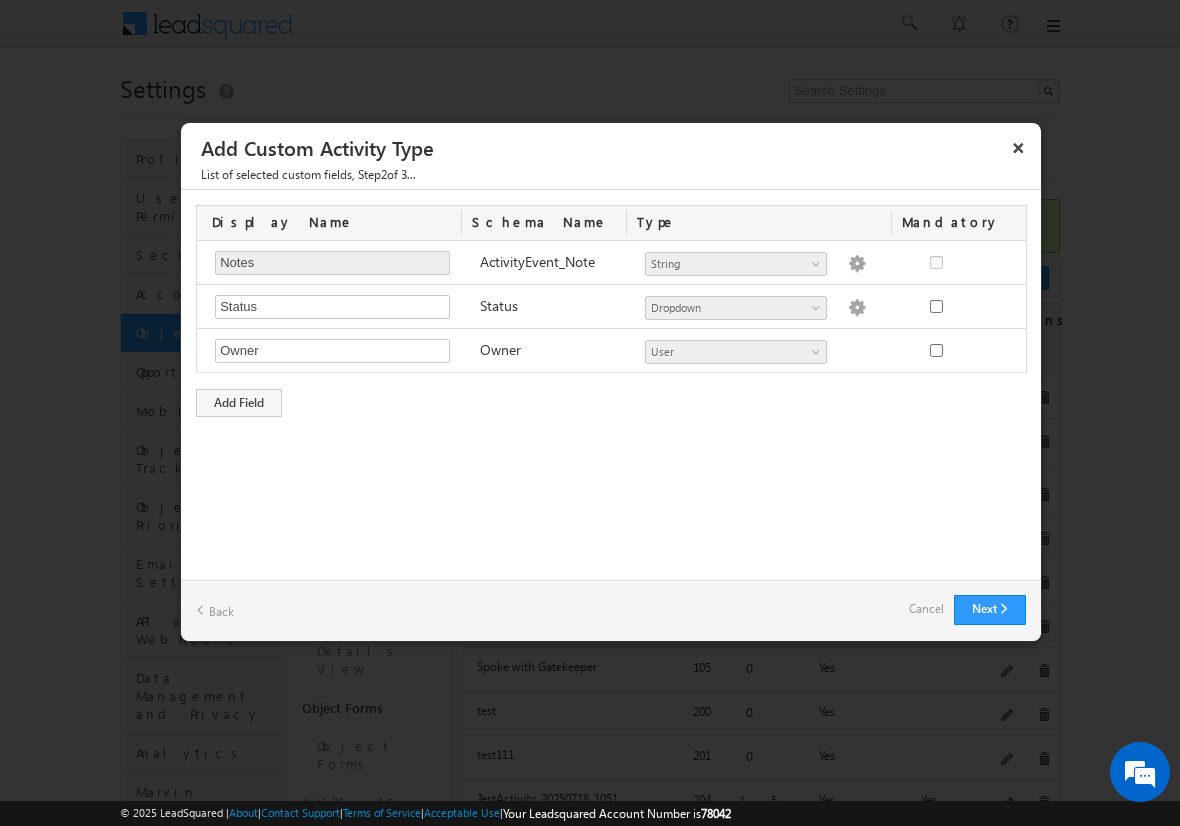 click on "Cancel" at bounding box center [926, 609] 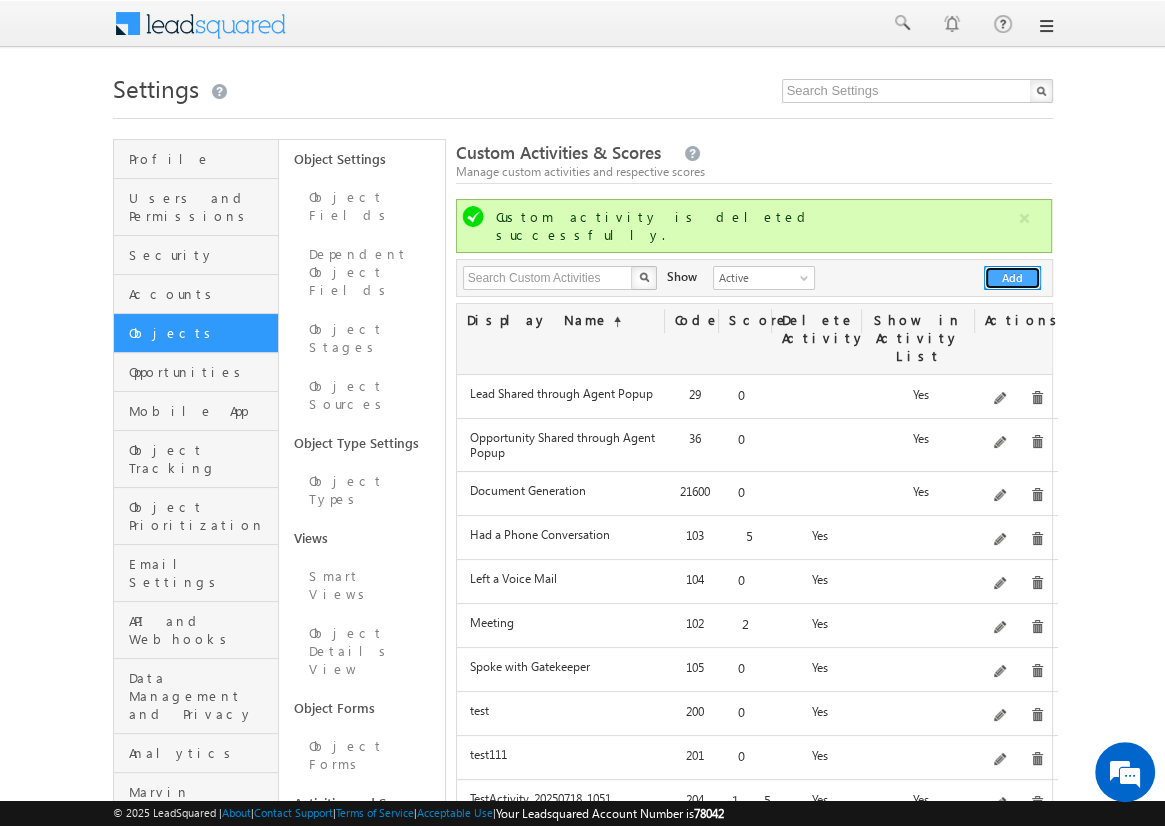 click on "Add" at bounding box center (1012, 278) 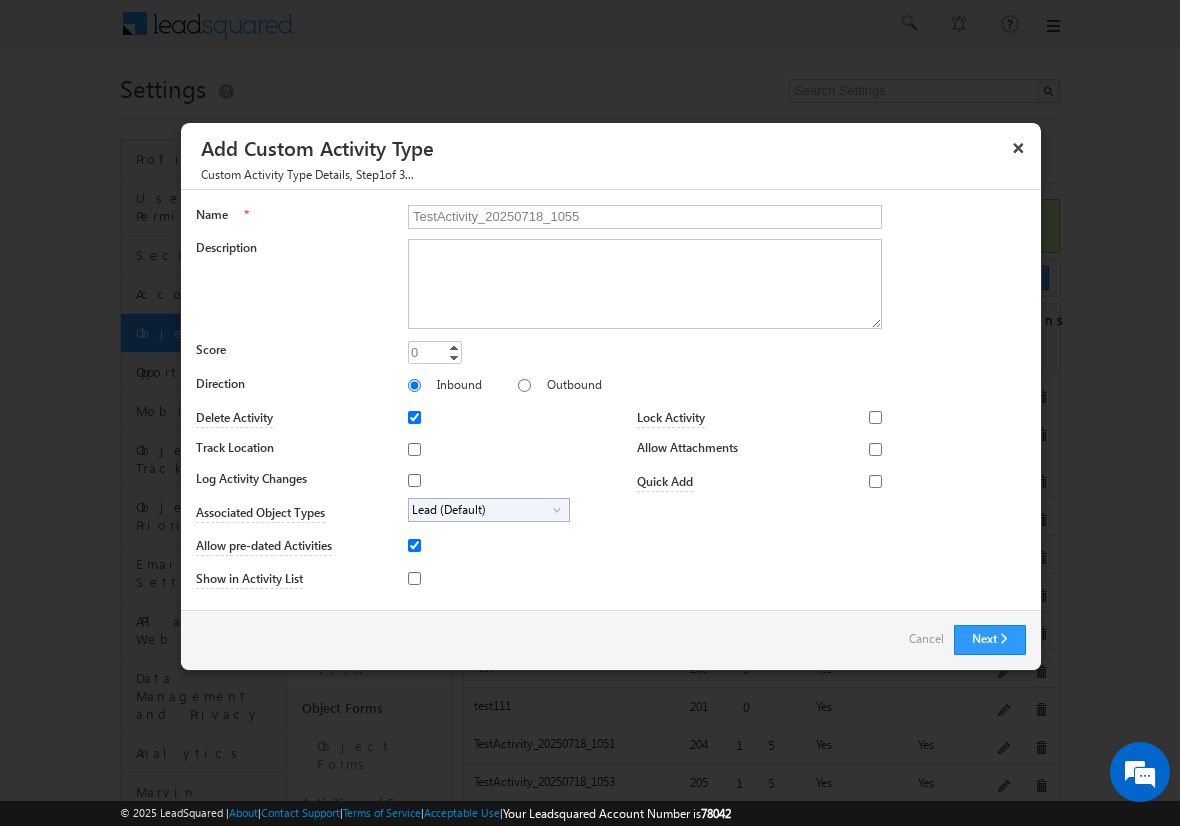 type on "TestActivity_20250718_1055" 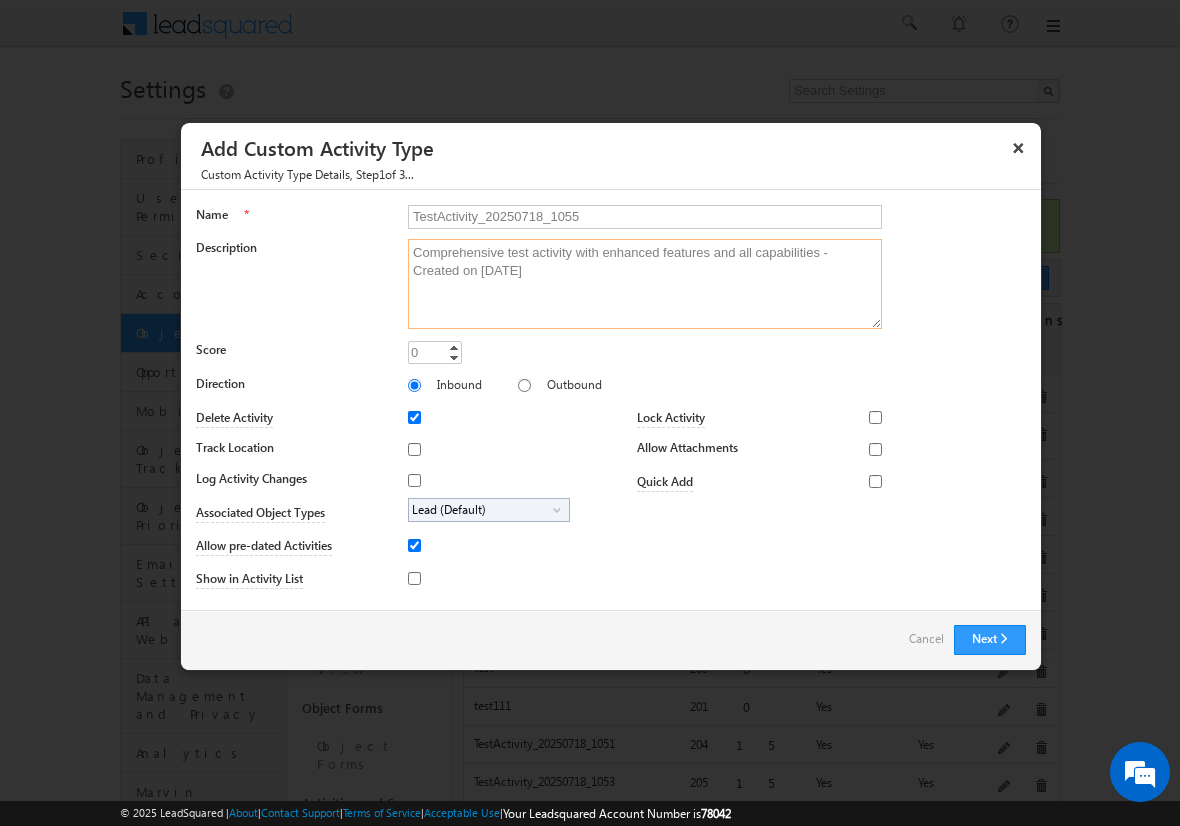 type on "Comprehensive test activity with enhanced features and all capabilities - Created on [DATE]" 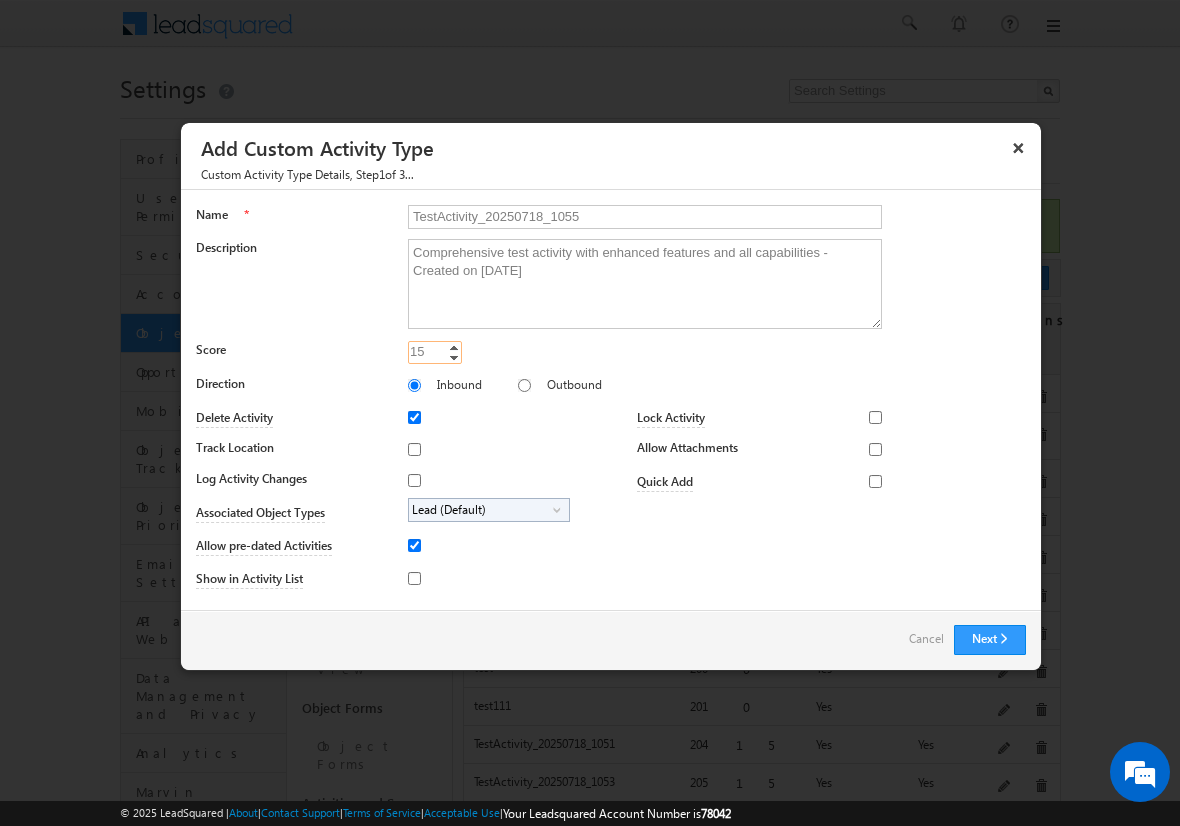 type on "15" 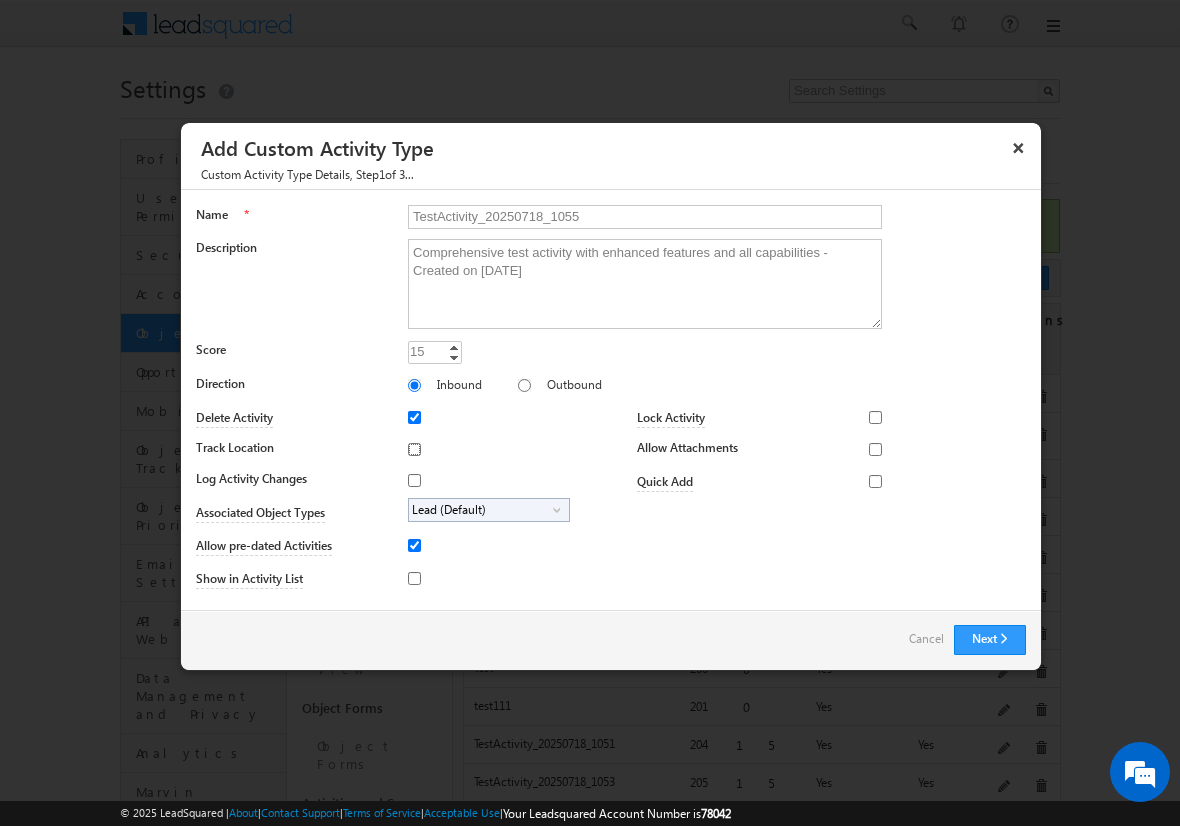 click on "Track Location" at bounding box center (414, 449) 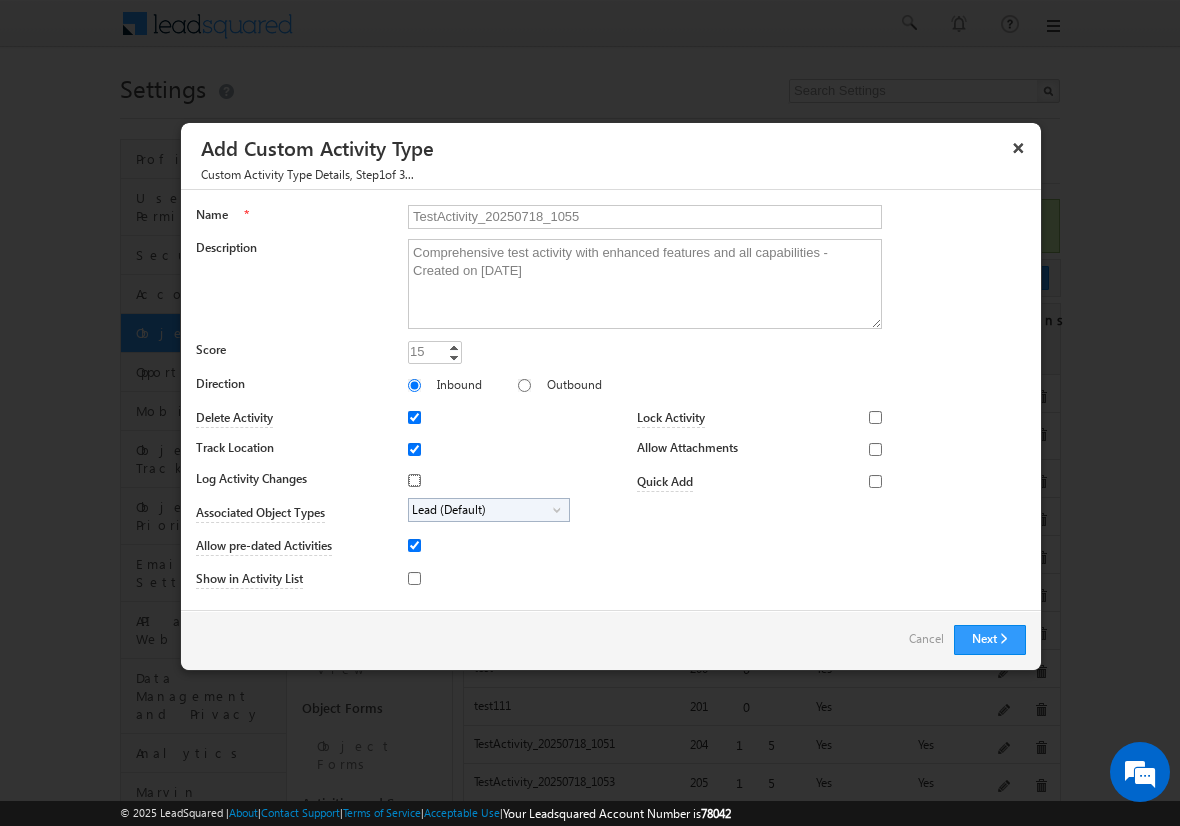 click on "Log Activity Changes" at bounding box center (414, 480) 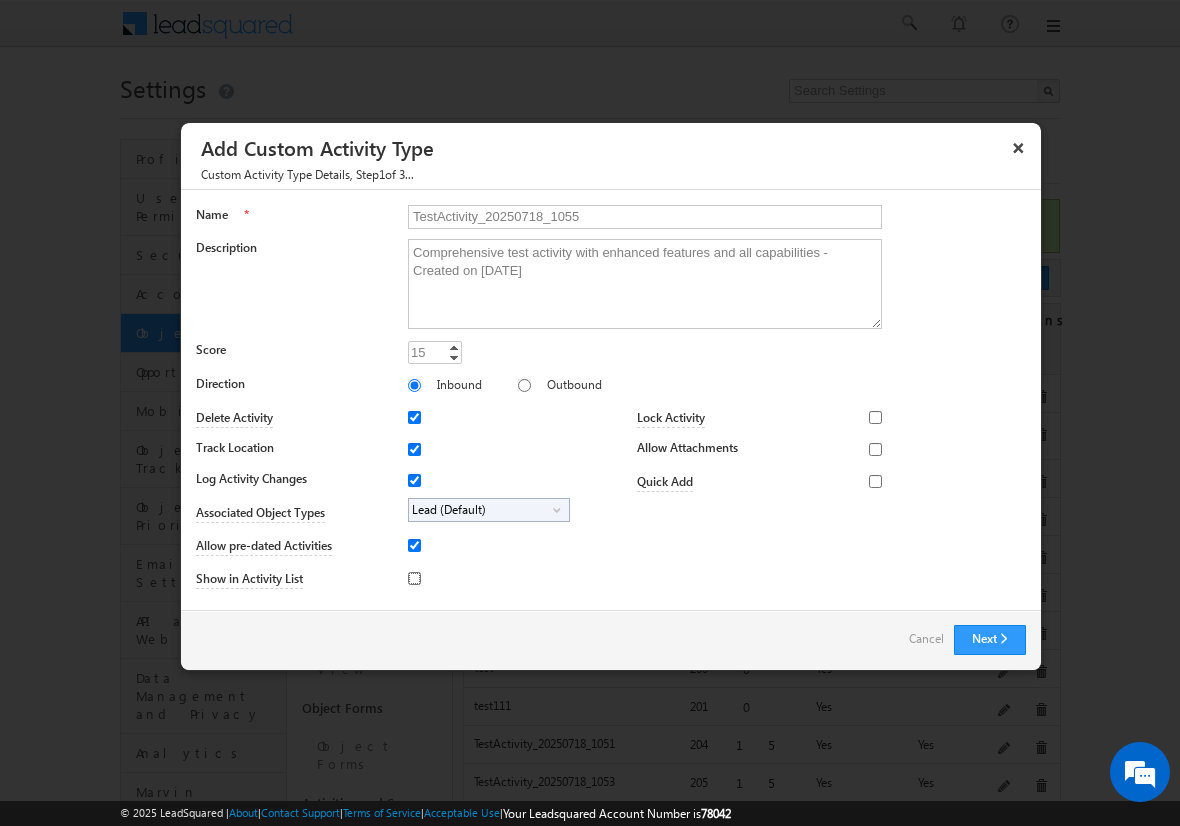 click on "Show in Activity List" at bounding box center [414, 578] 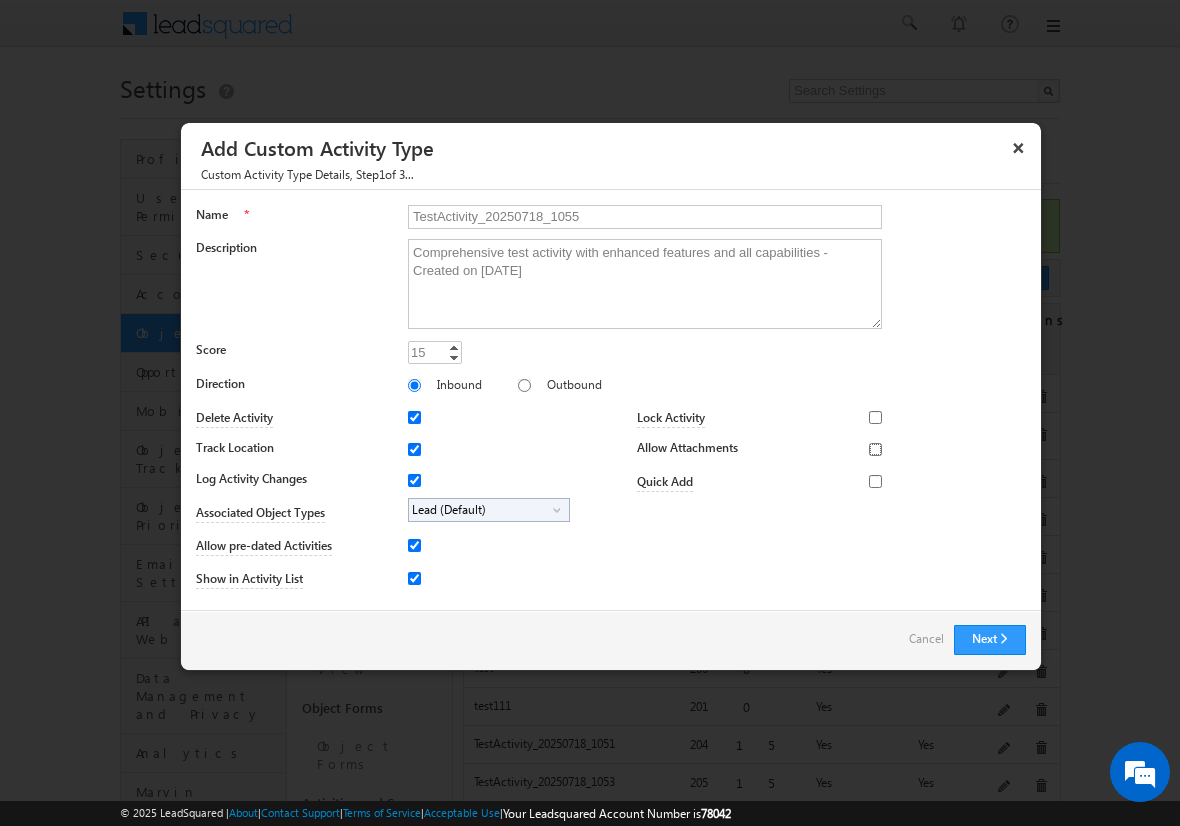 click on "Allow Attachments" at bounding box center (875, 449) 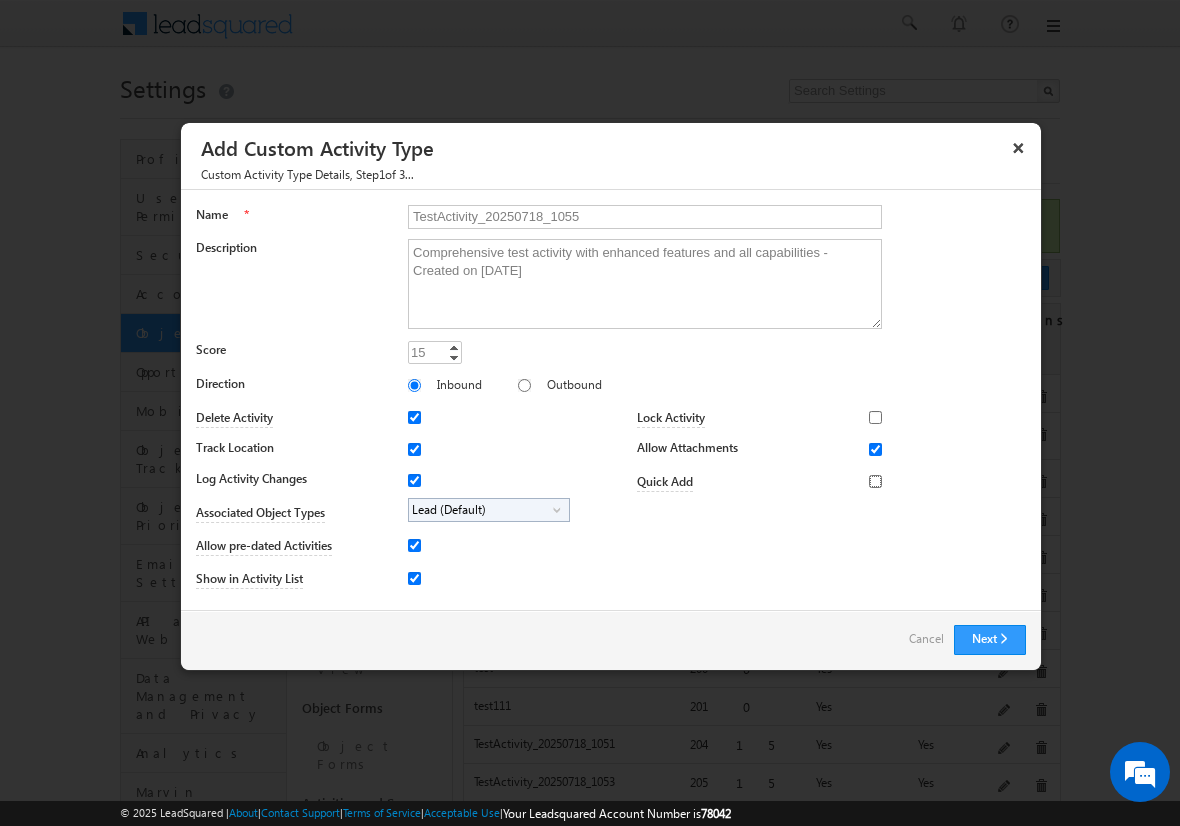 click on "Quick Add" at bounding box center (875, 481) 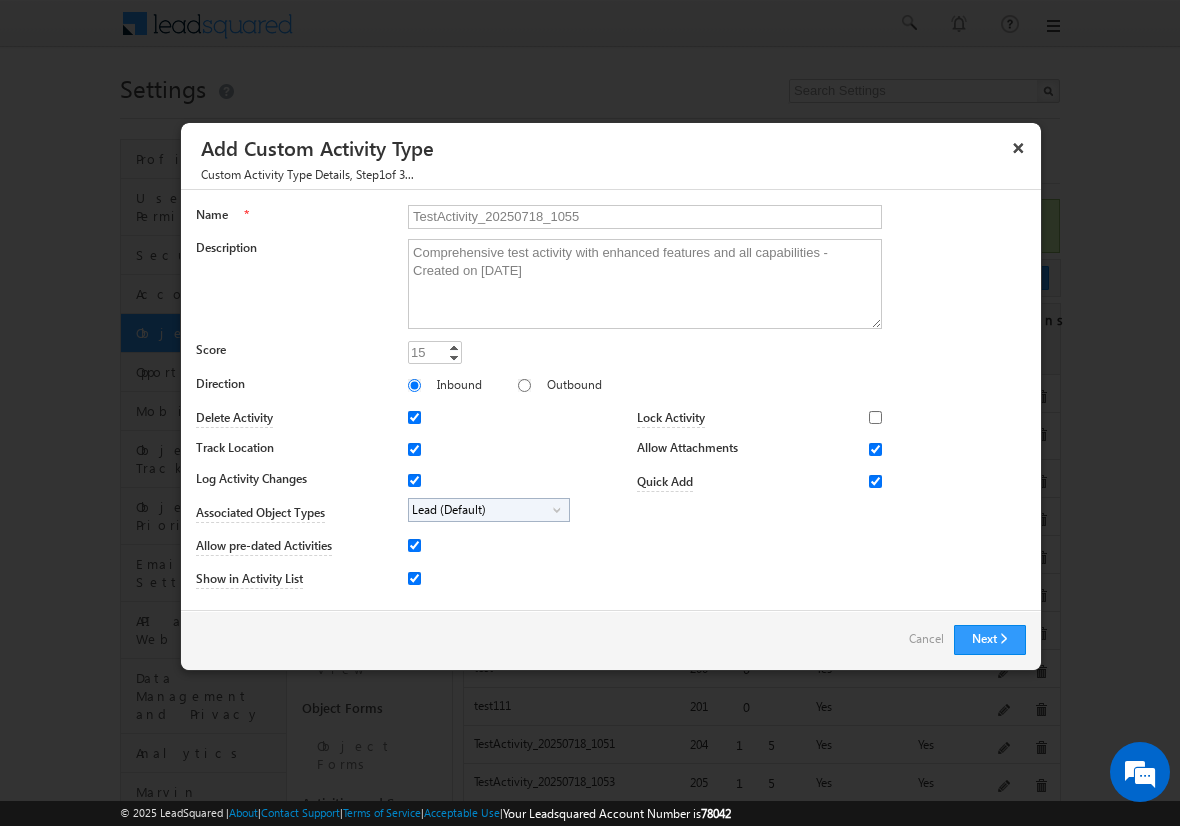 click on "Lead (Default)" at bounding box center (481, 510) 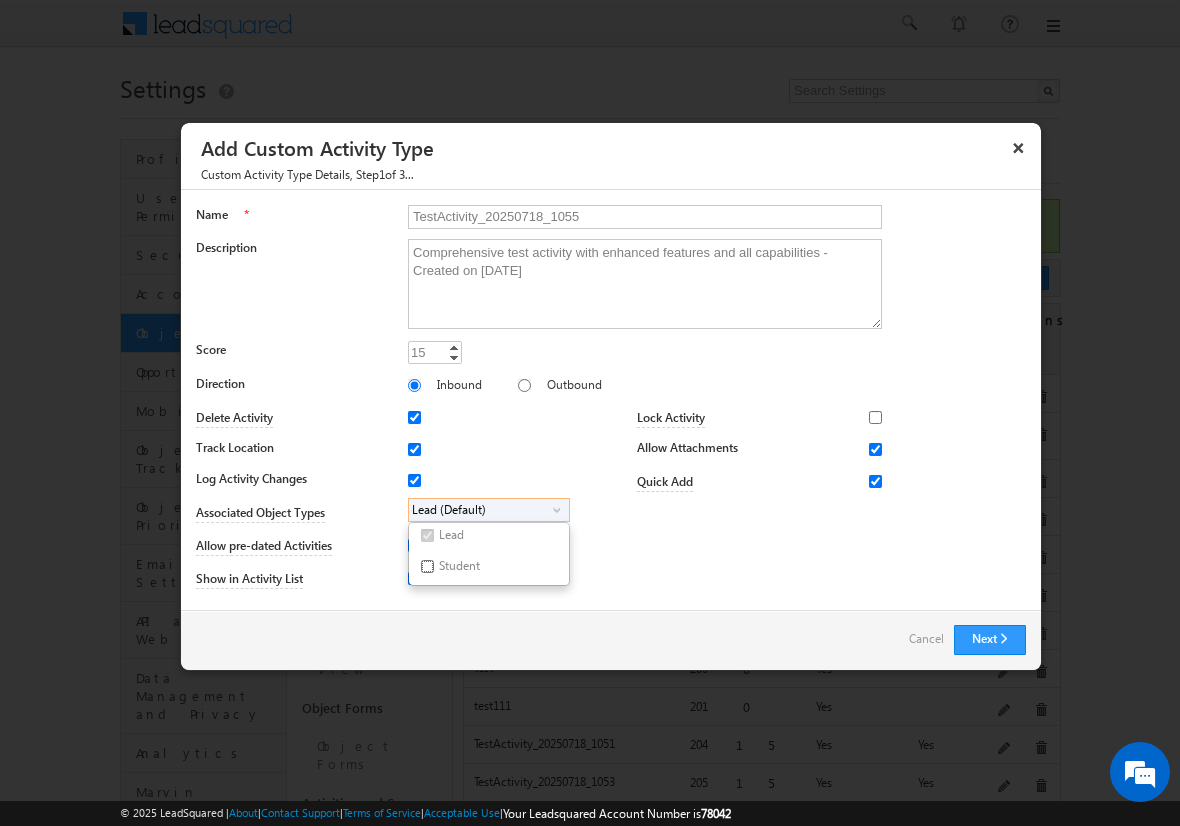 click on "Student" at bounding box center (427, 566) 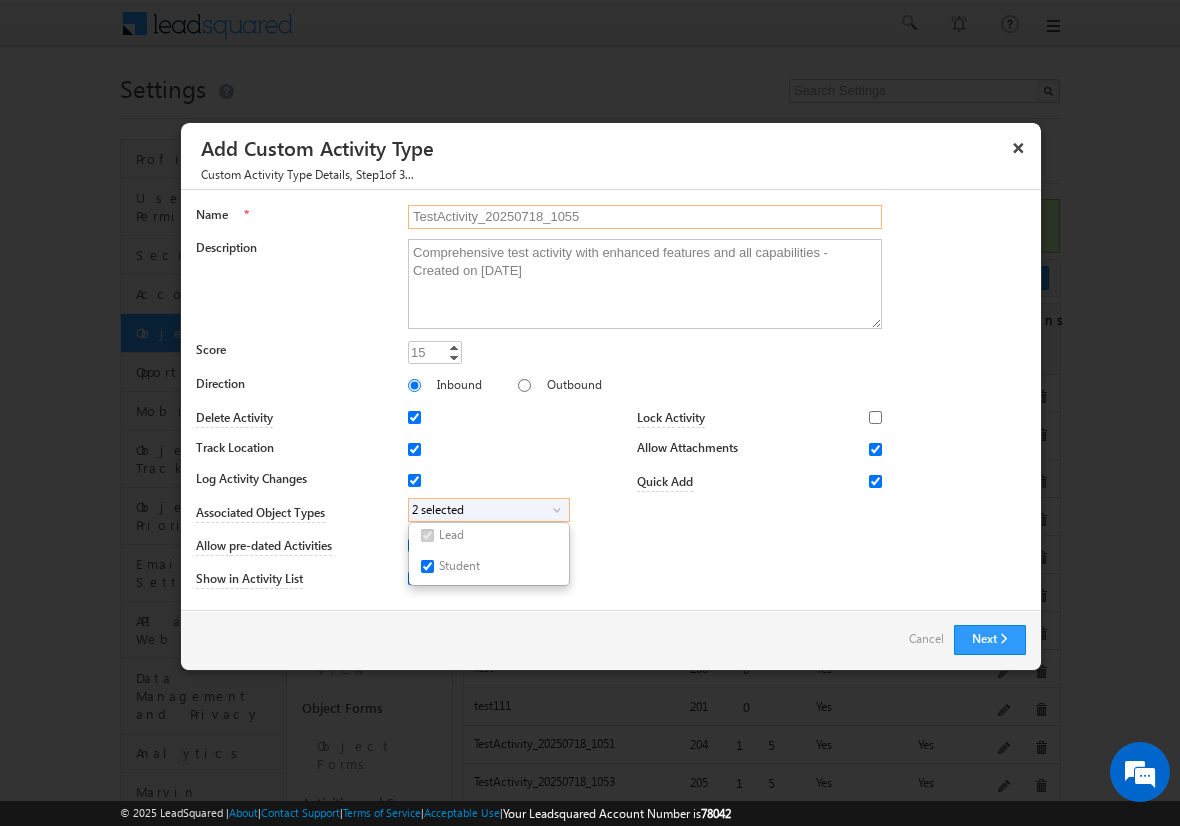 click on "TestActivity_20250718_1055" at bounding box center [645, 217] 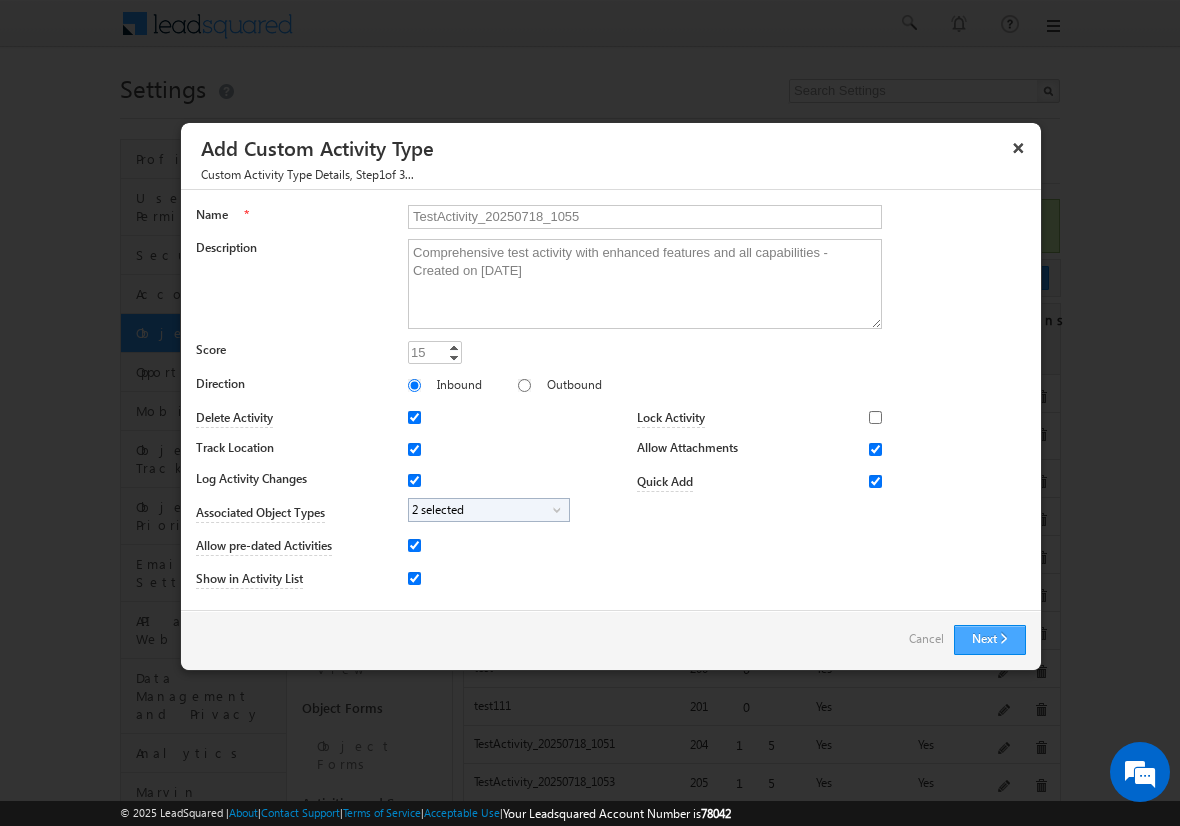 click on "Next" at bounding box center (990, 640) 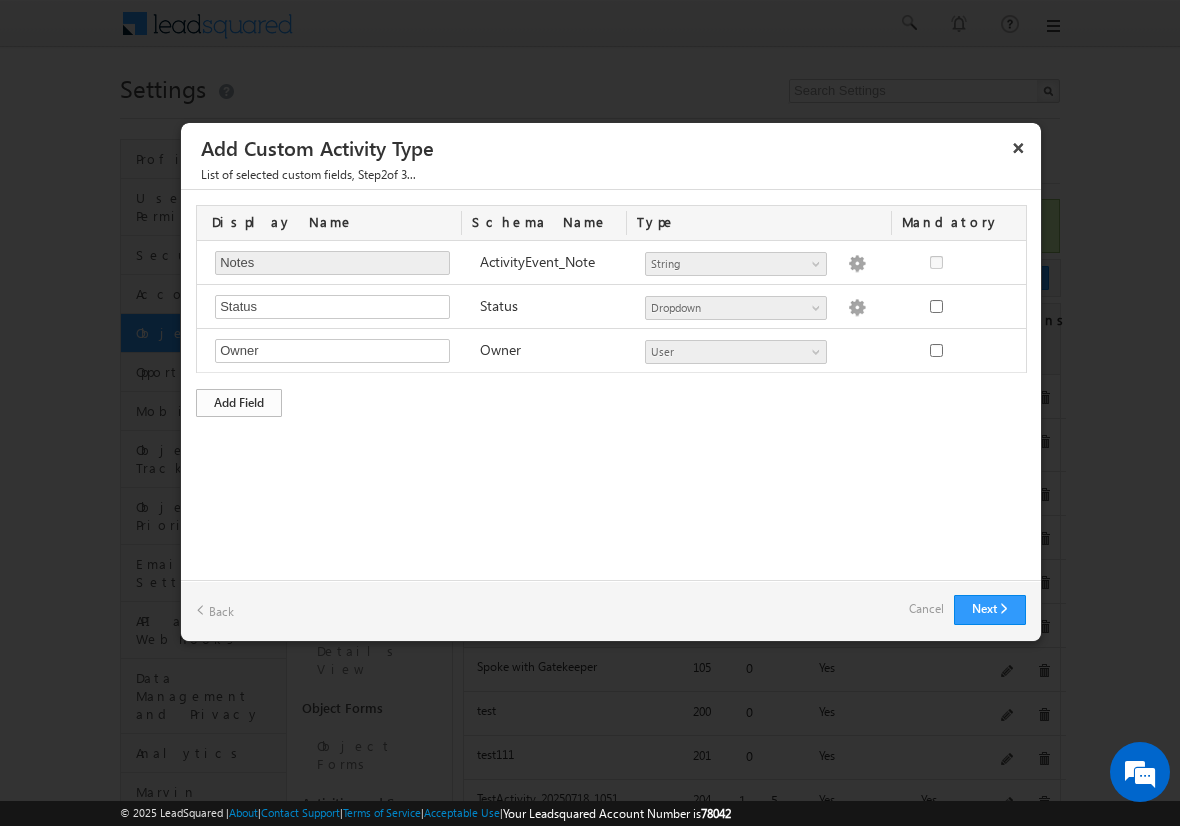 click on "Add Field" at bounding box center [239, 403] 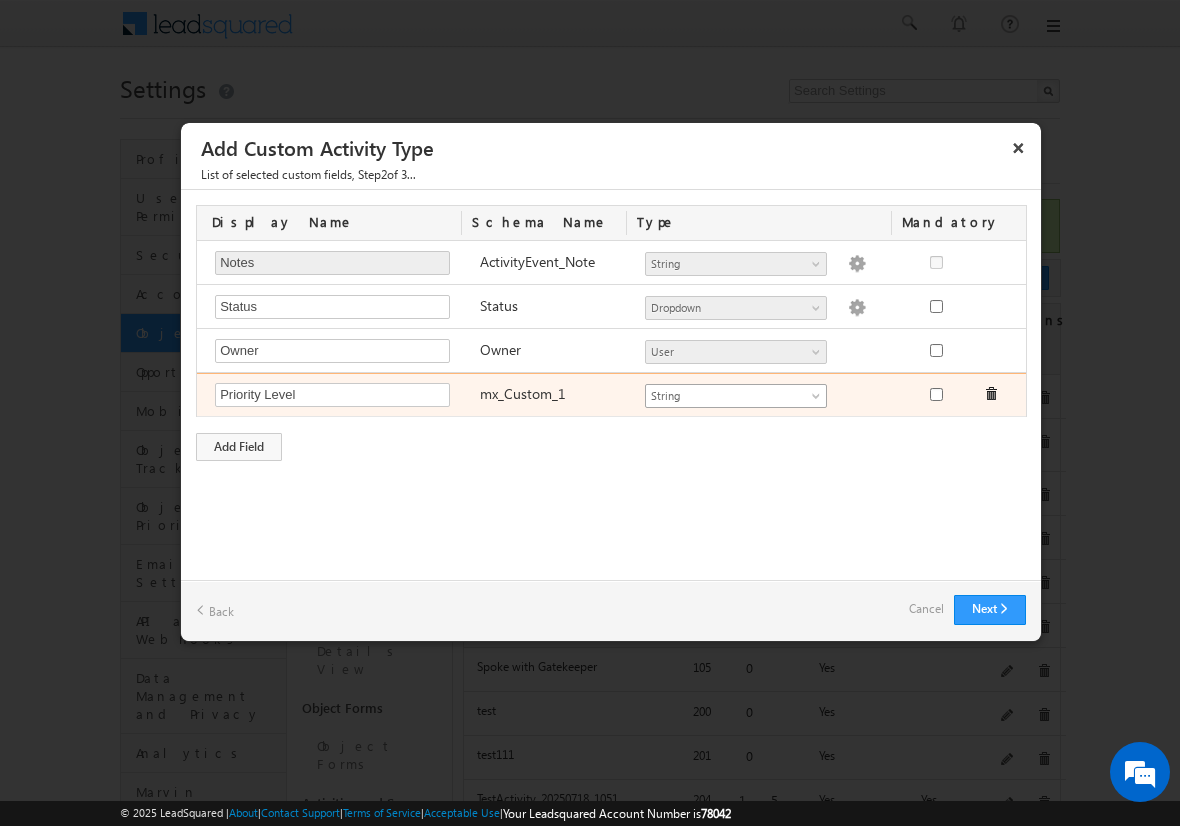click on "String" at bounding box center (727, 396) 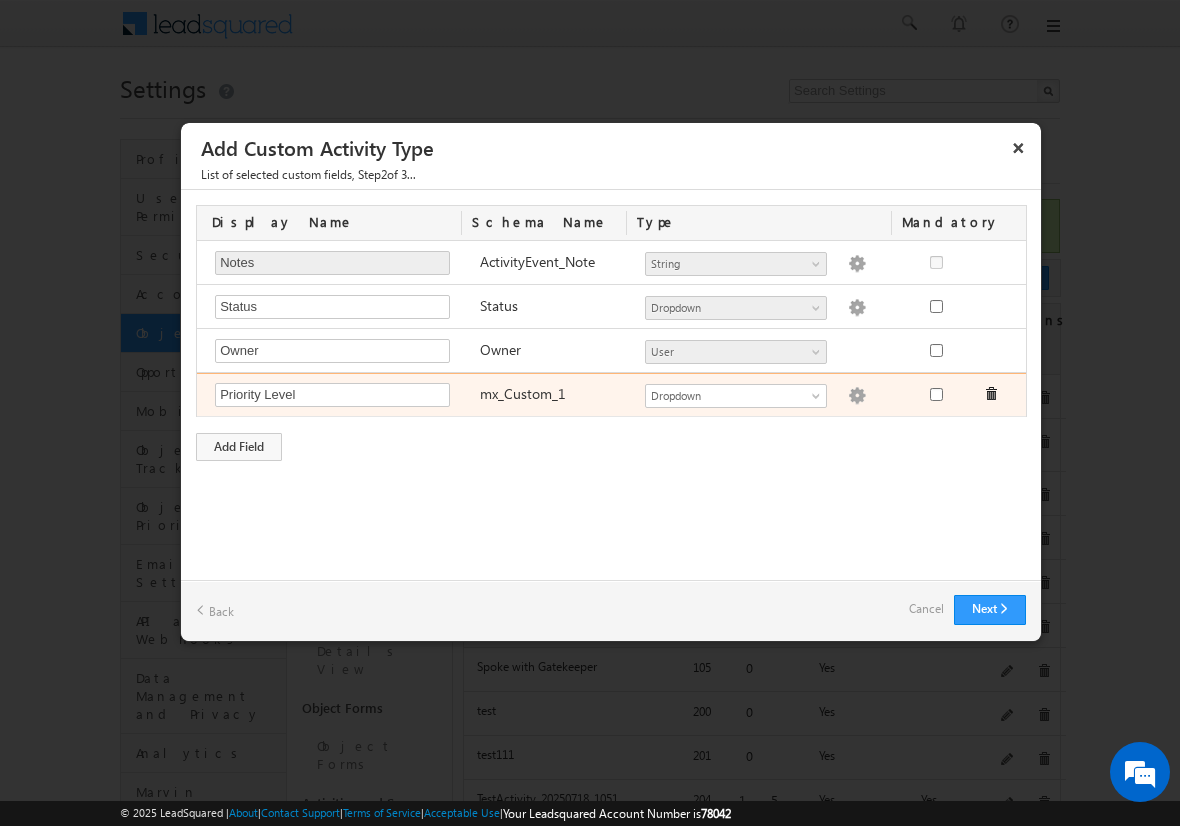 click at bounding box center [857, 396] 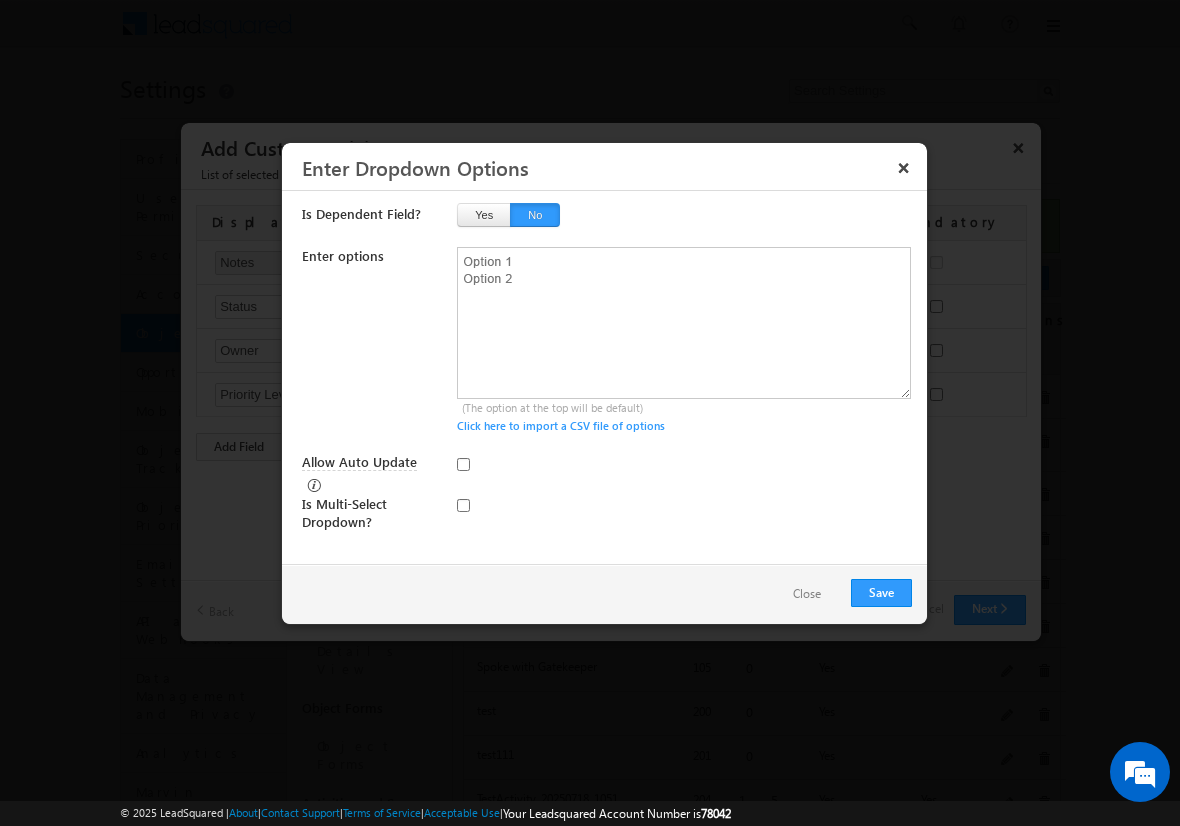 click on "Close" at bounding box center (807, 594) 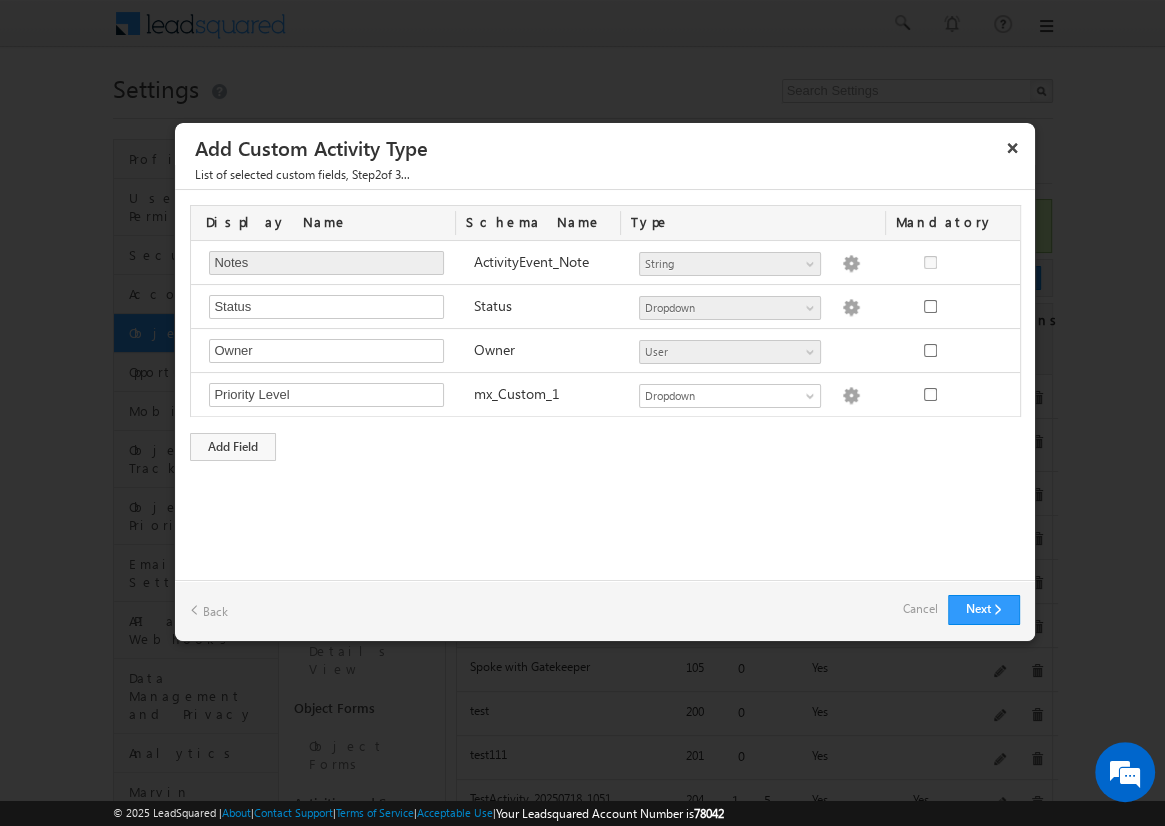click on "Cancel" at bounding box center (920, 609) 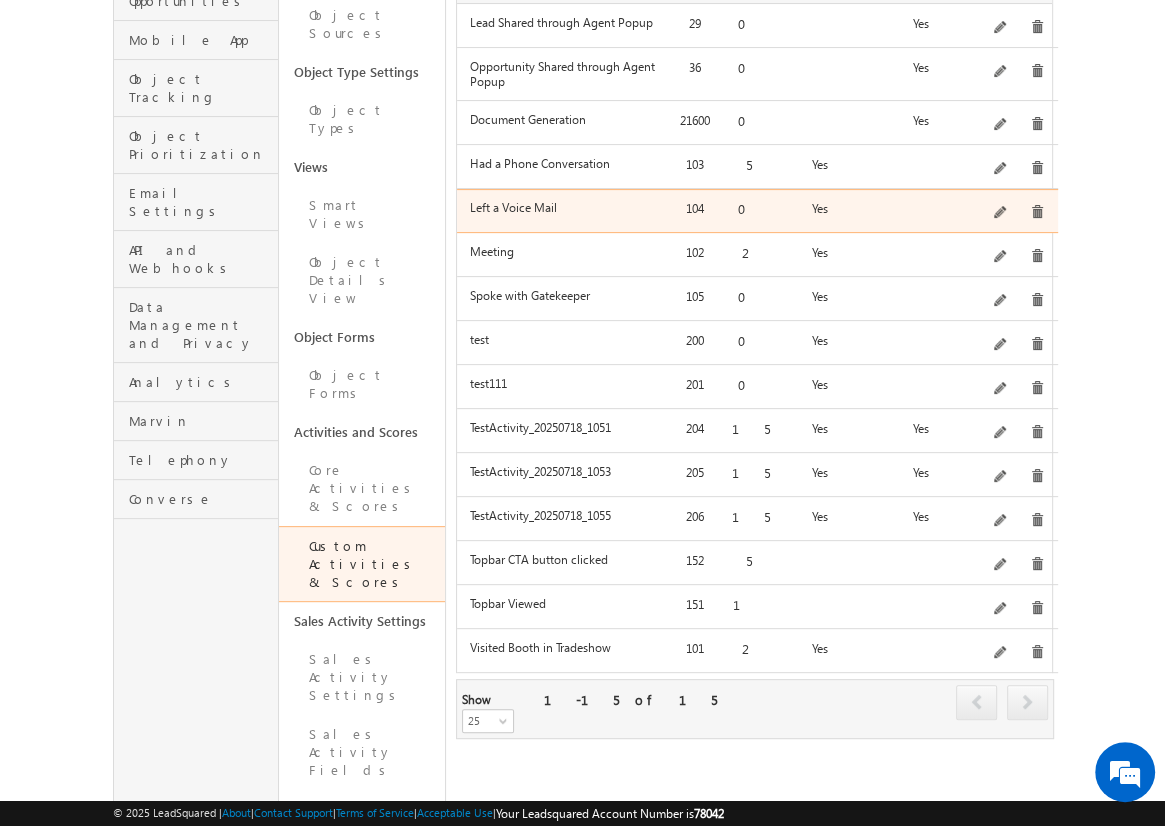 scroll, scrollTop: 384, scrollLeft: 0, axis: vertical 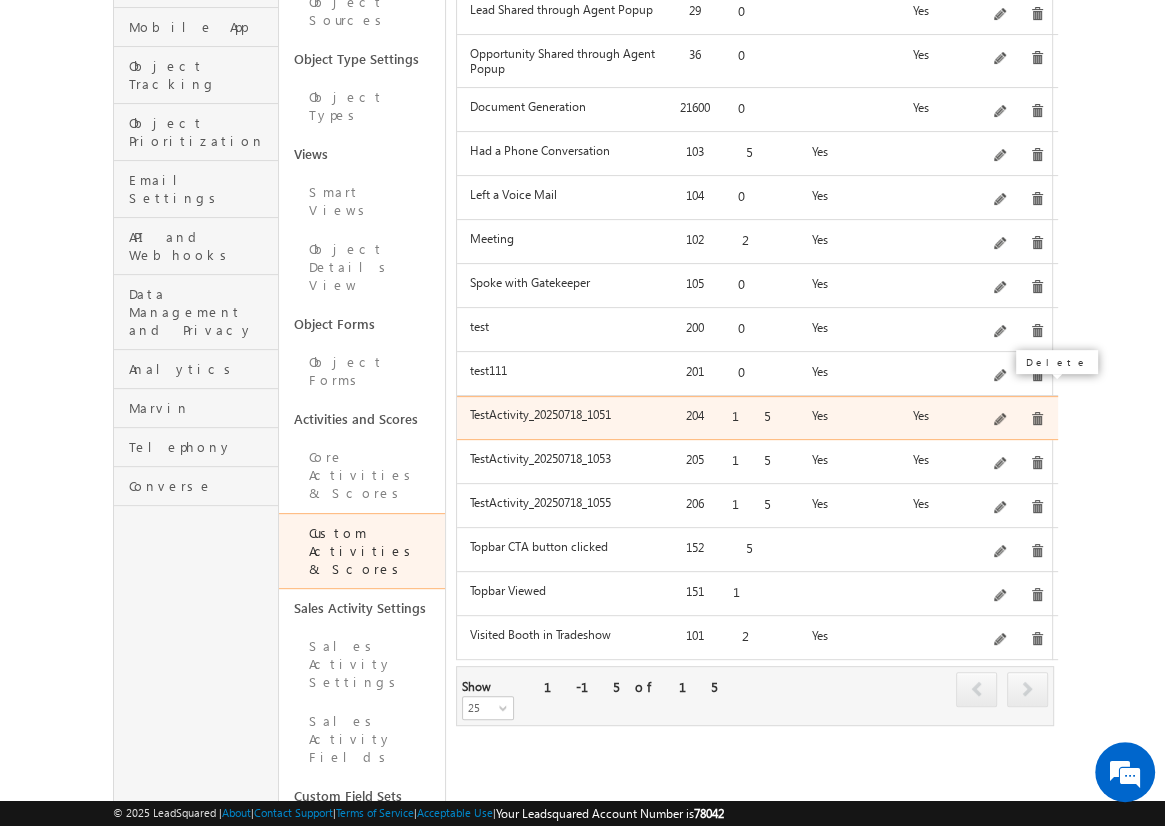 click at bounding box center [1037, 419] 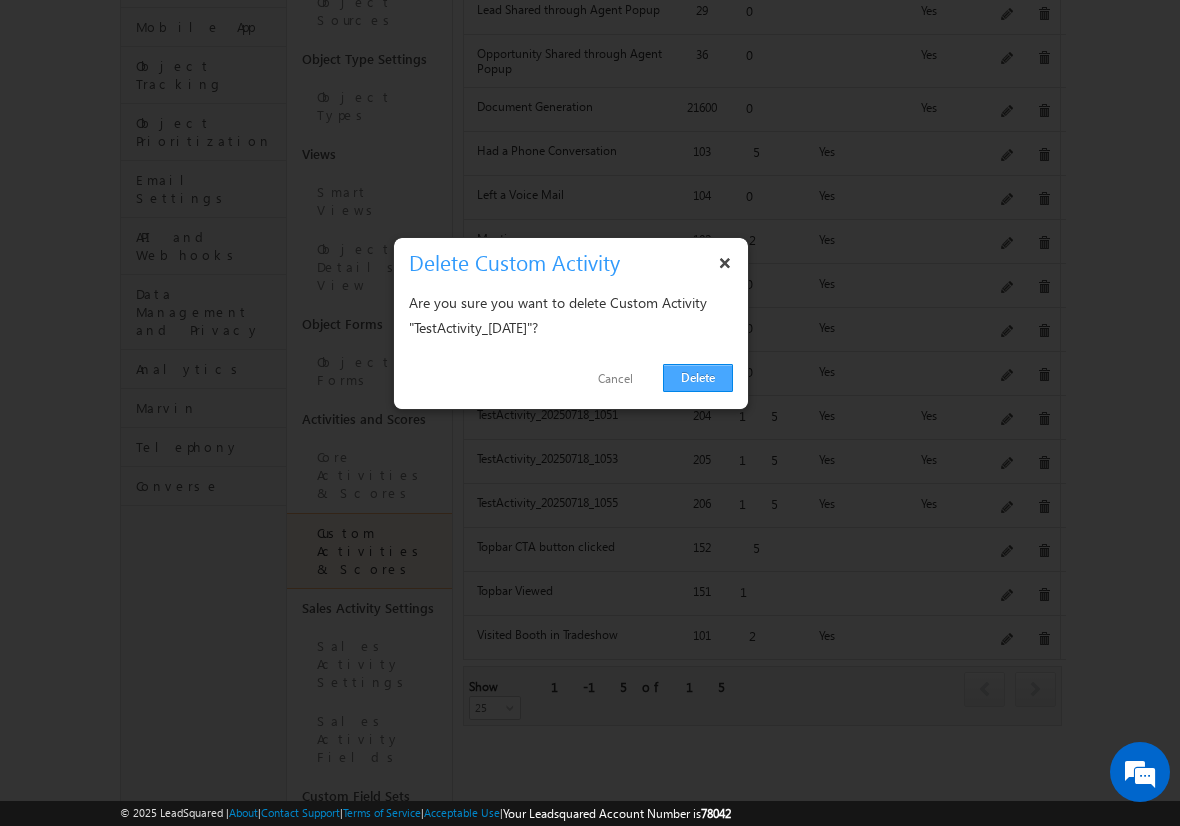 click on "Delete" at bounding box center (698, 378) 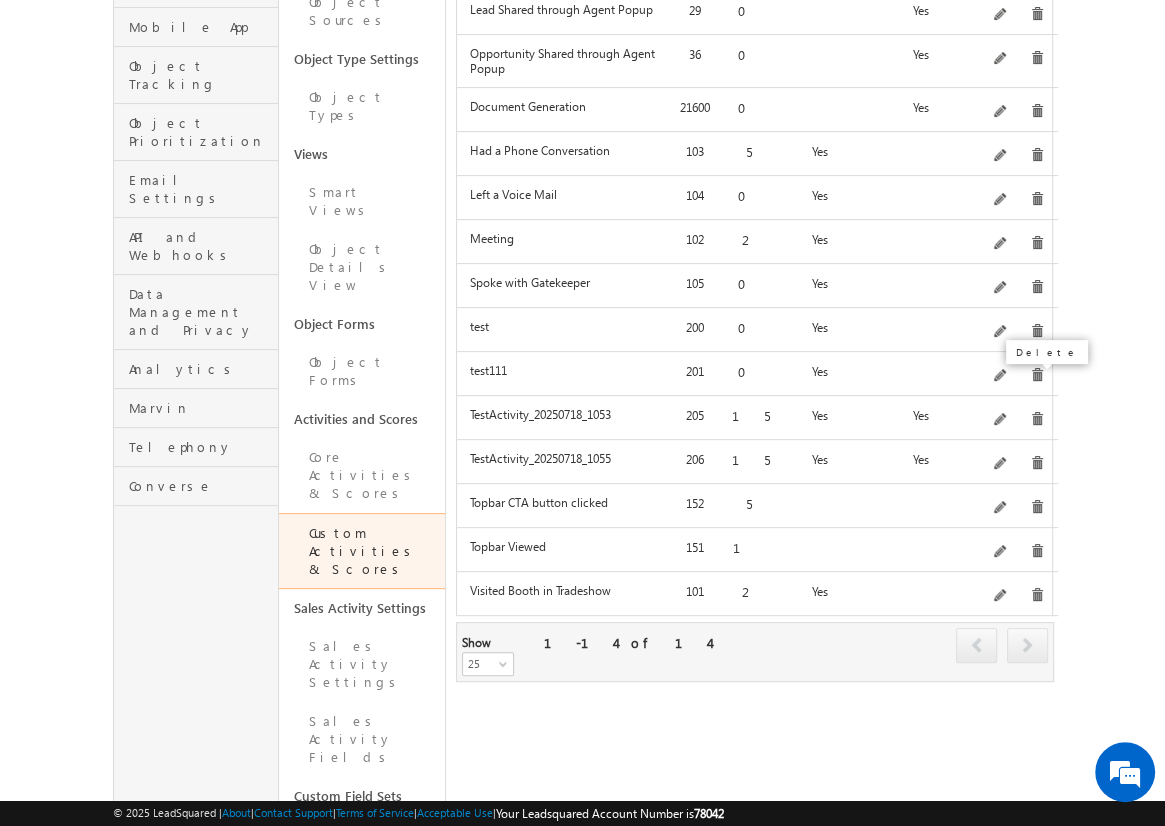 click at bounding box center (1037, 419) 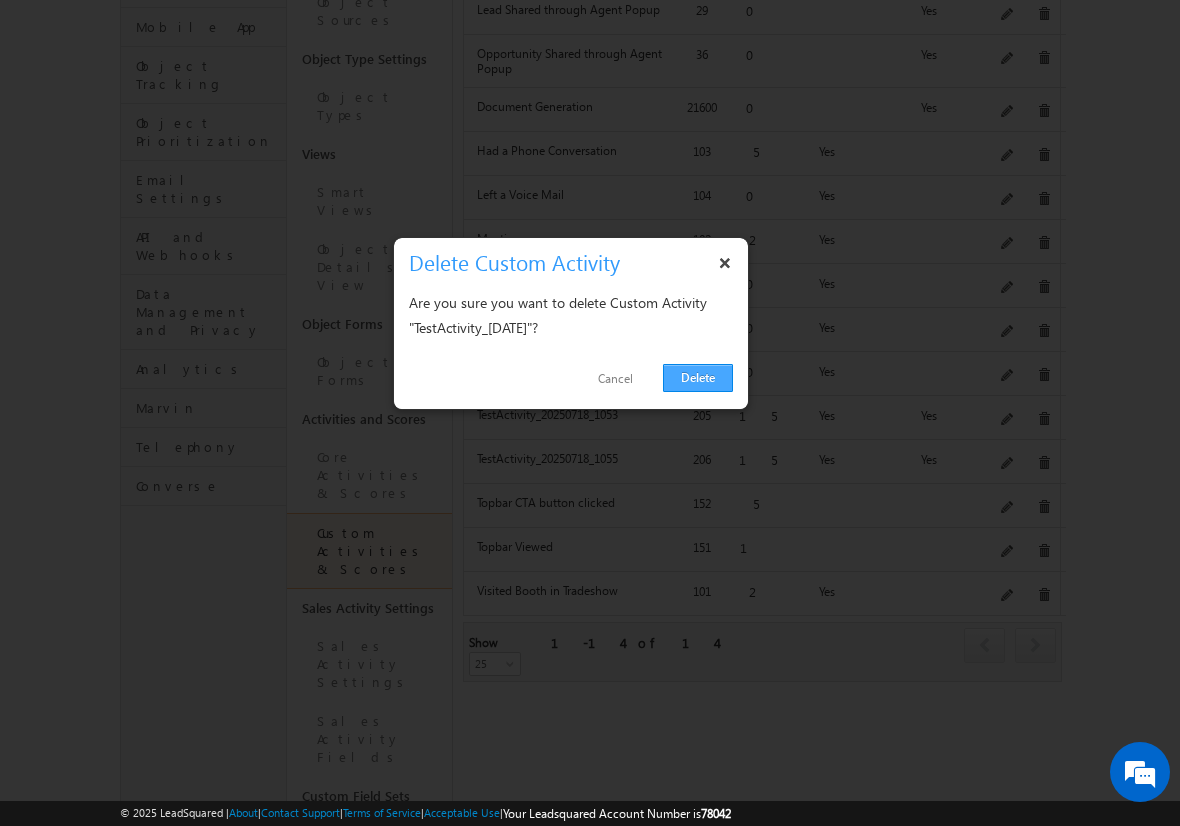 click on "Delete" at bounding box center [698, 378] 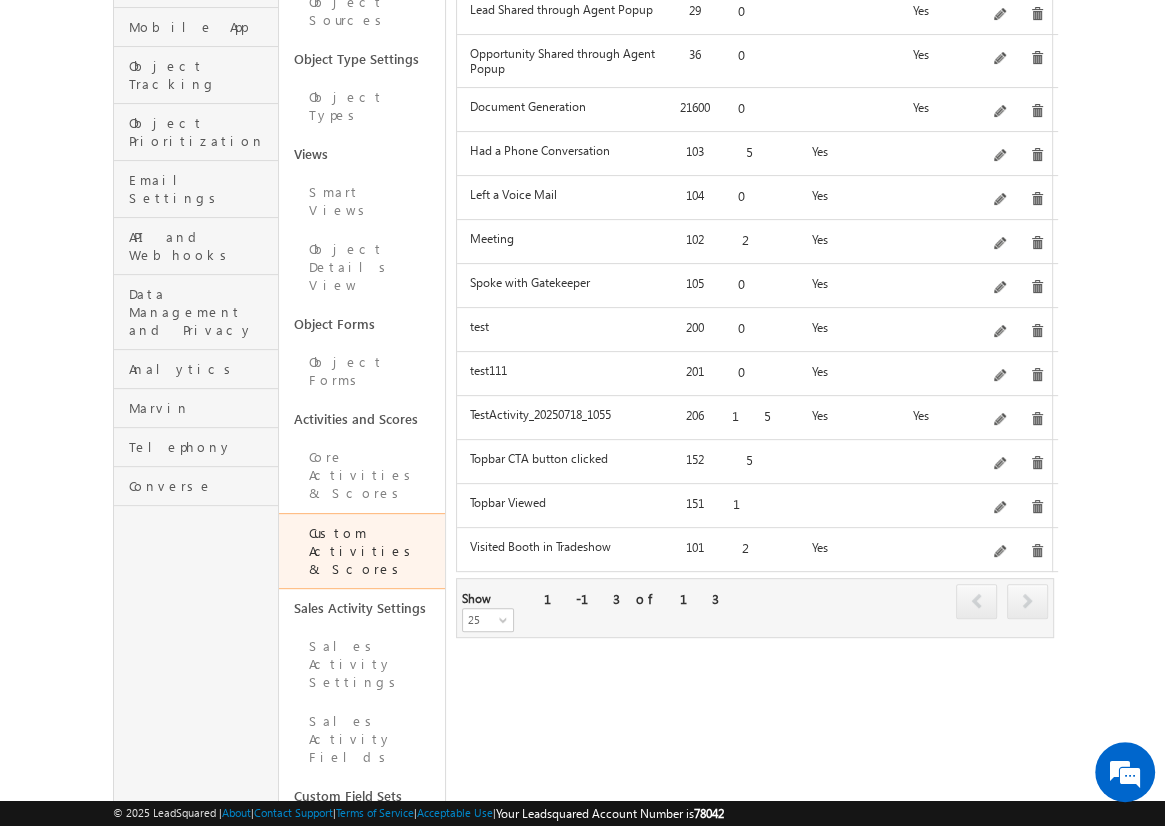 click on "Add" at bounding box center (1012, -106) 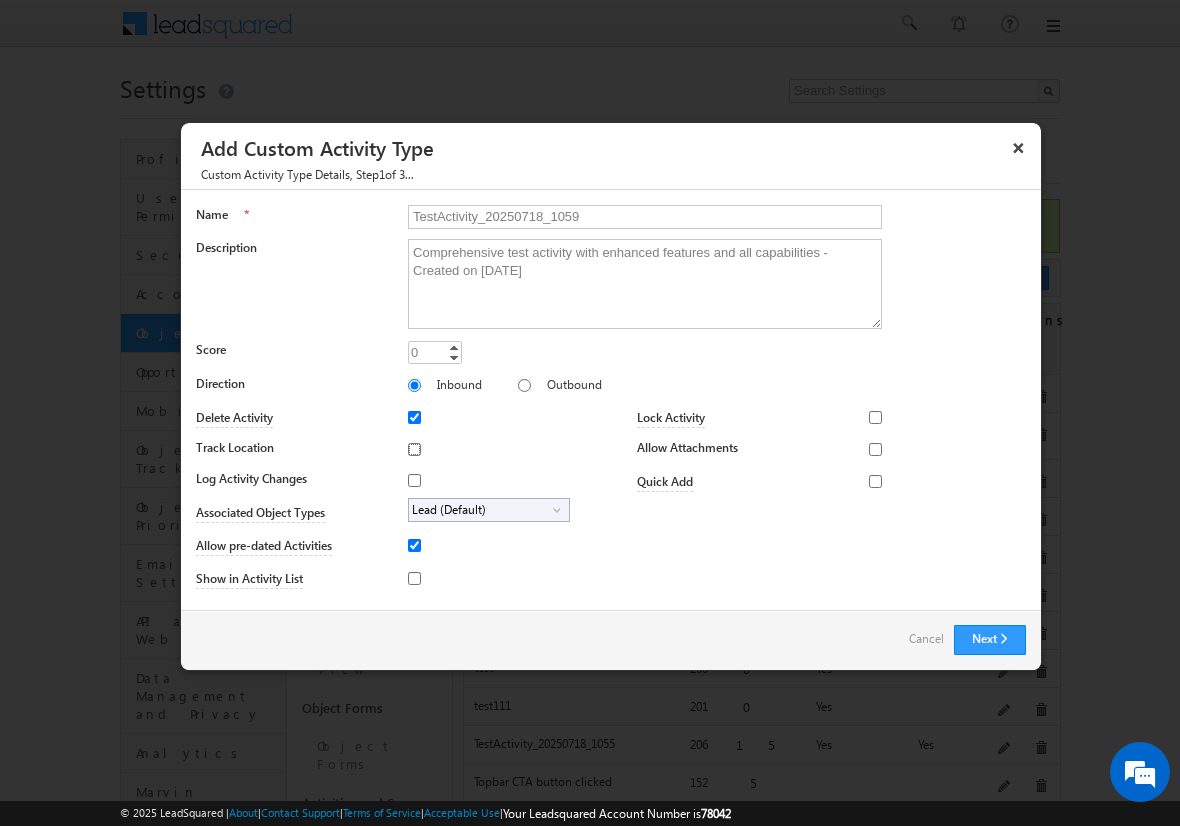 click on "Track Location" at bounding box center [414, 449] 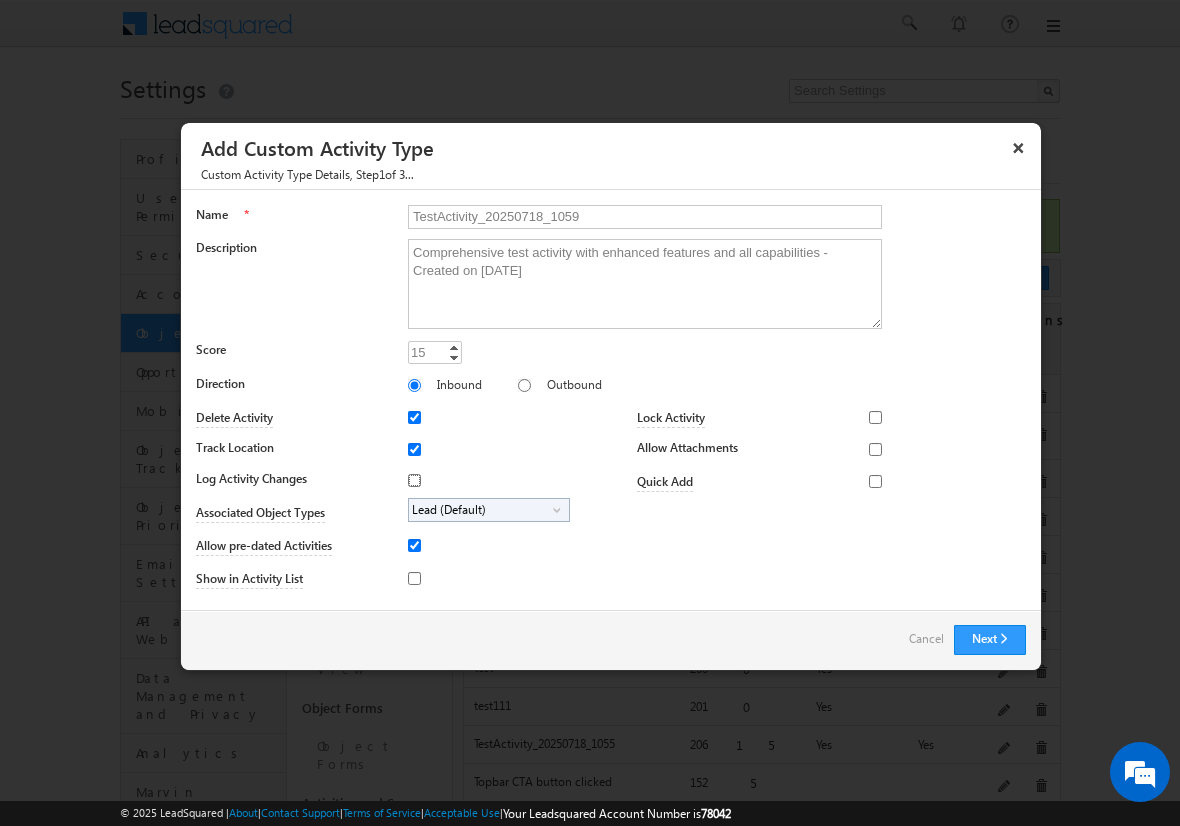 click on "Log Activity Changes" at bounding box center [414, 480] 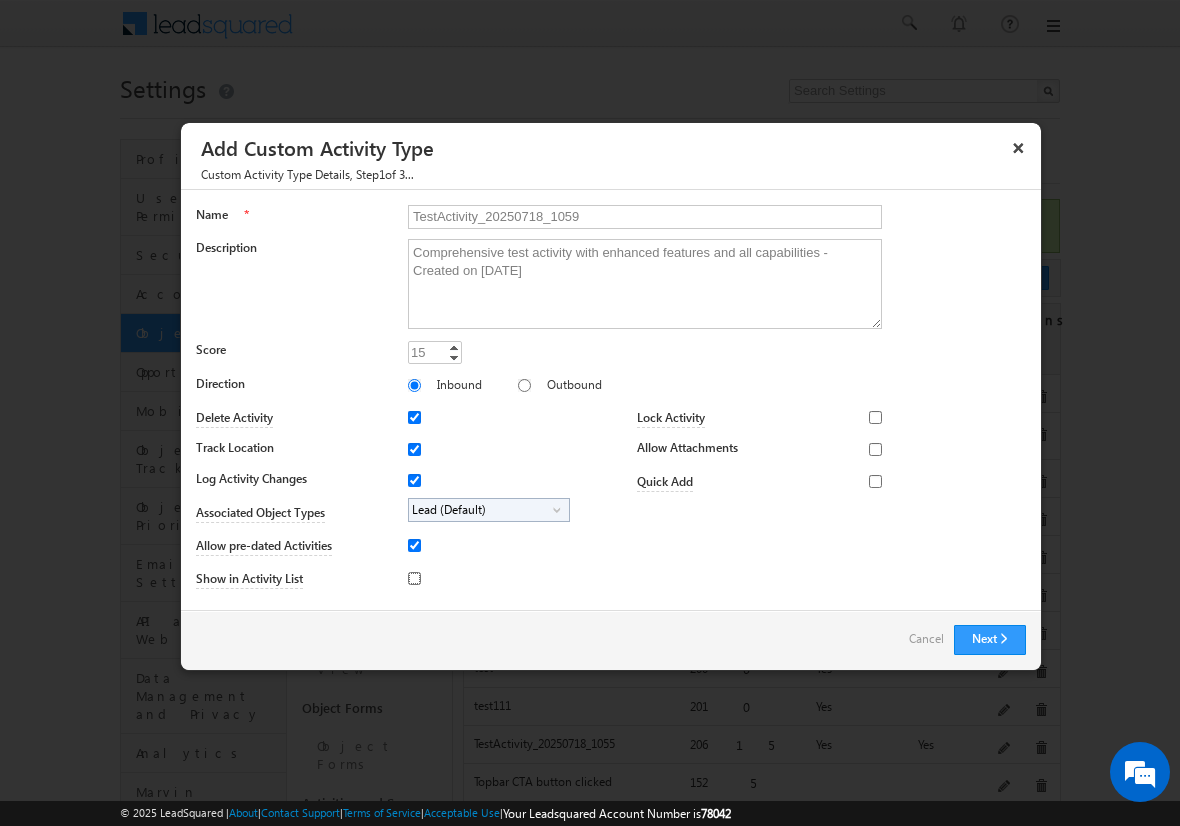 click on "Show in Activity List" at bounding box center [414, 578] 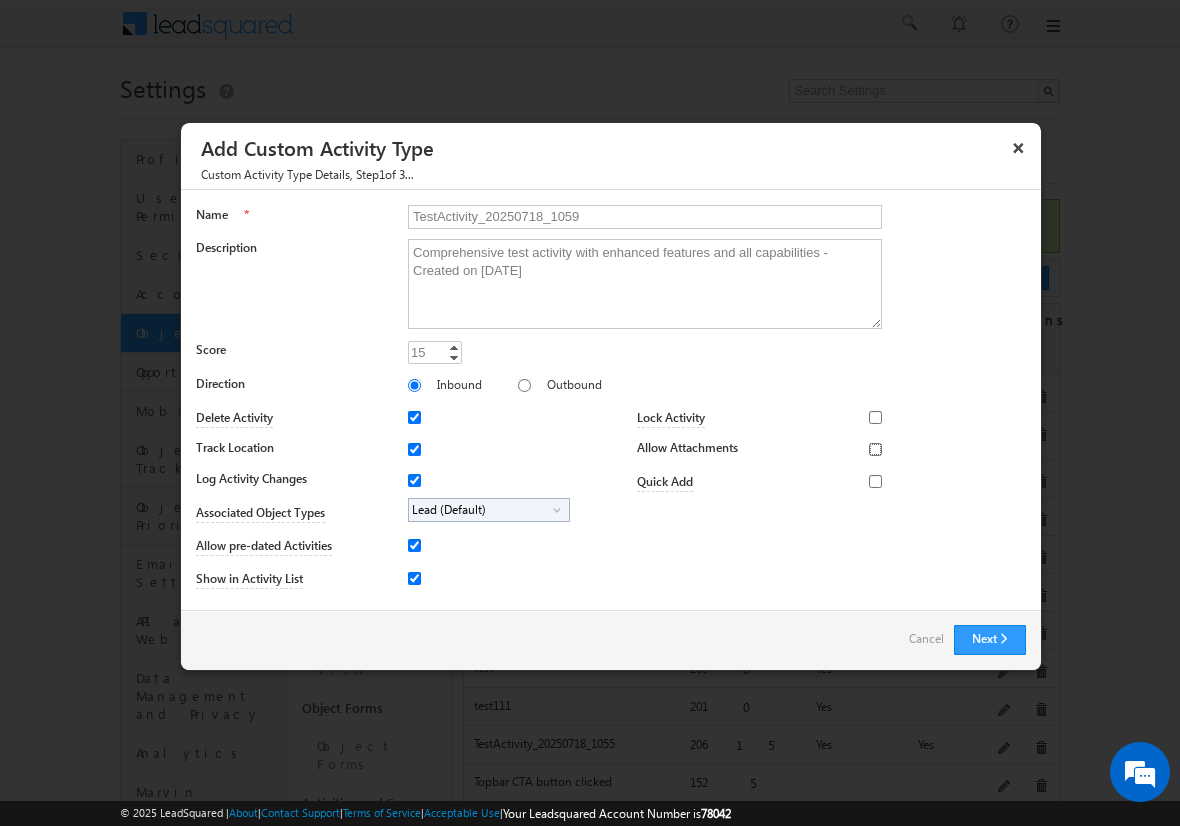 click on "Allow Attachments" at bounding box center [875, 449] 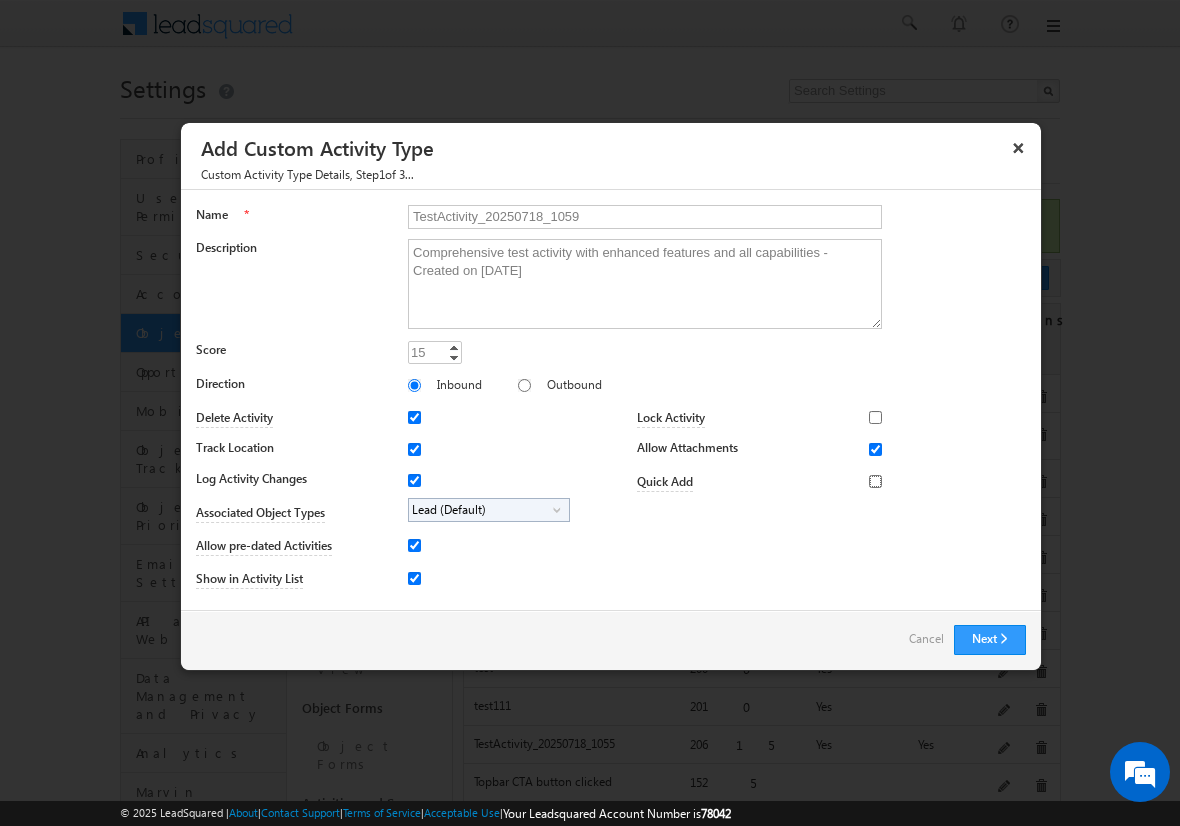 click on "Quick Add" at bounding box center [875, 481] 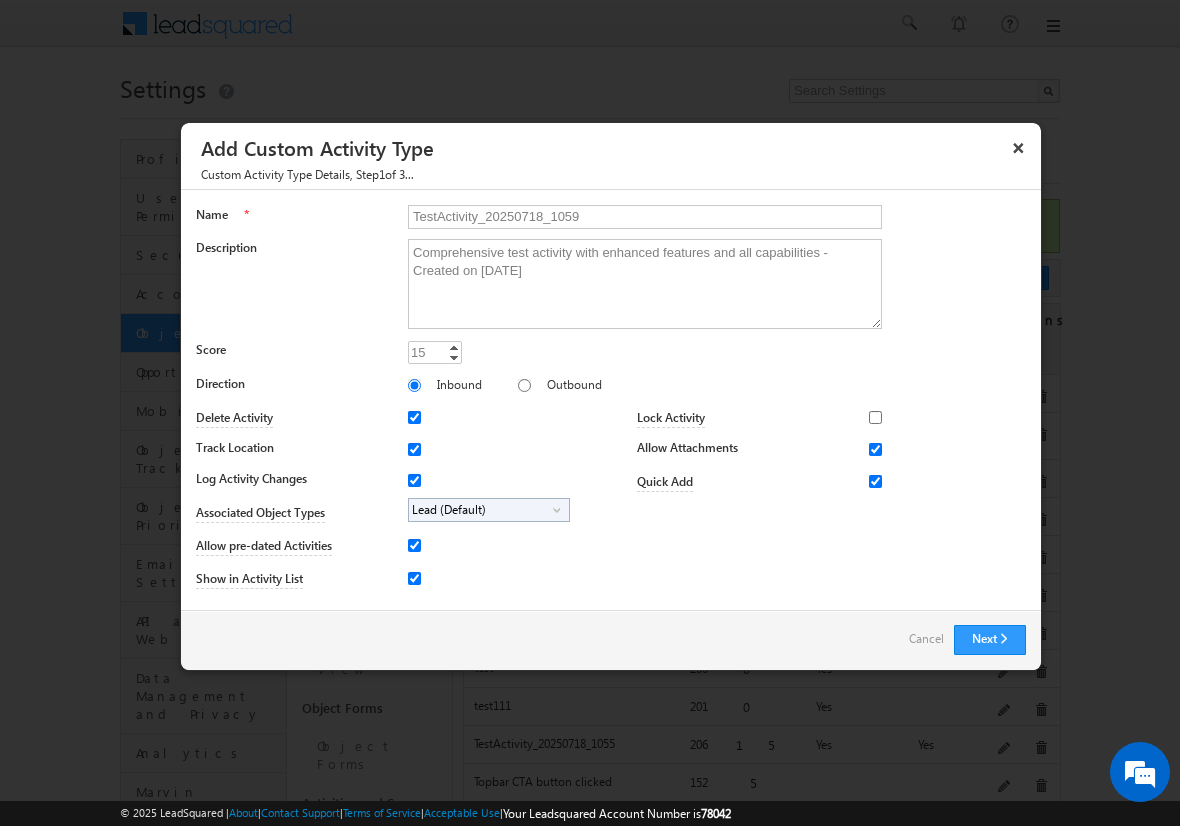 click on "Lead (Default)" at bounding box center [481, 510] 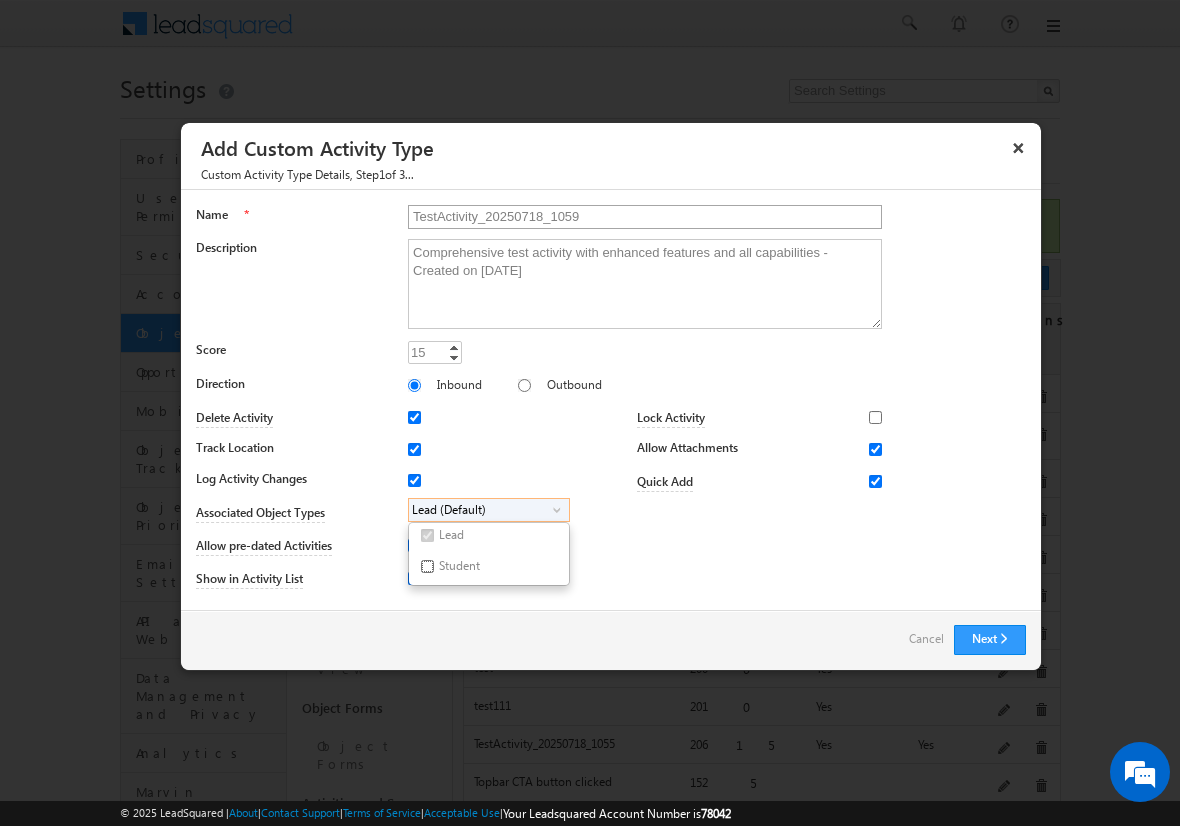 click on "Student" at bounding box center (427, 566) 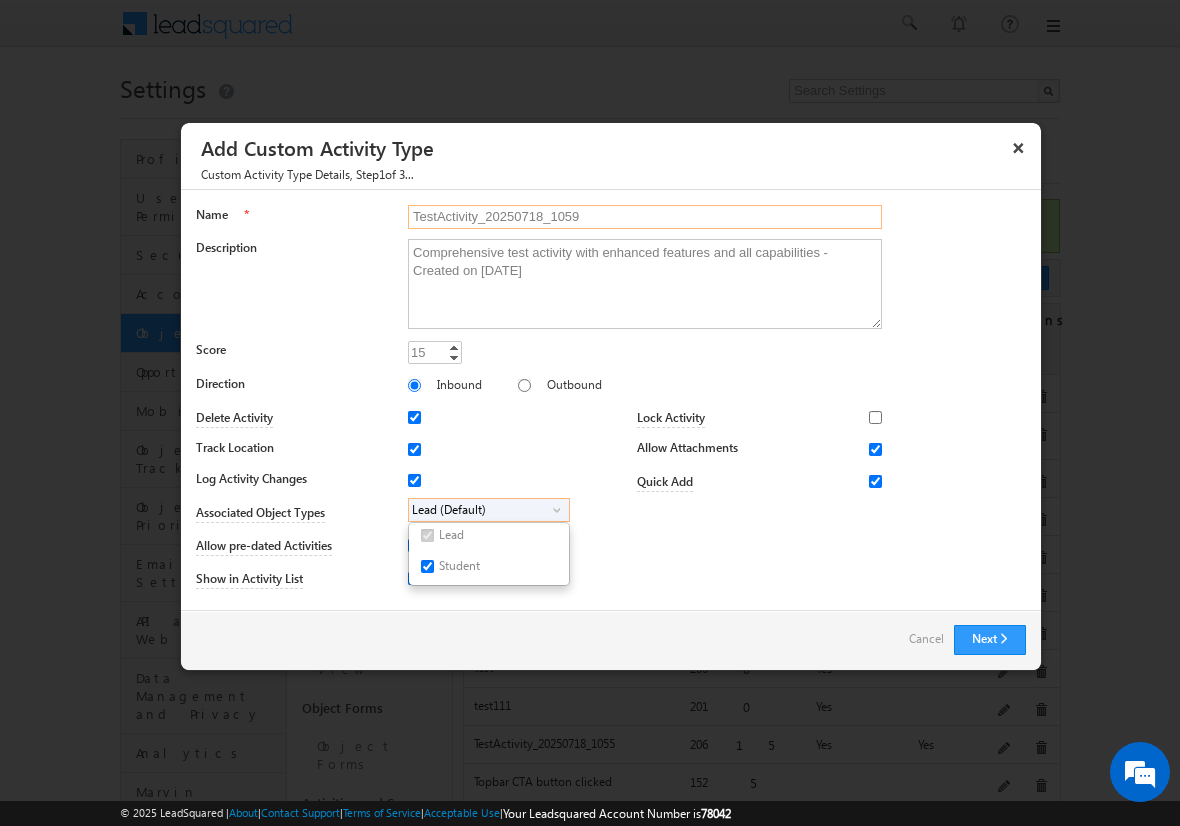 click on "TestActivity_20250718_1059" at bounding box center (645, 217) 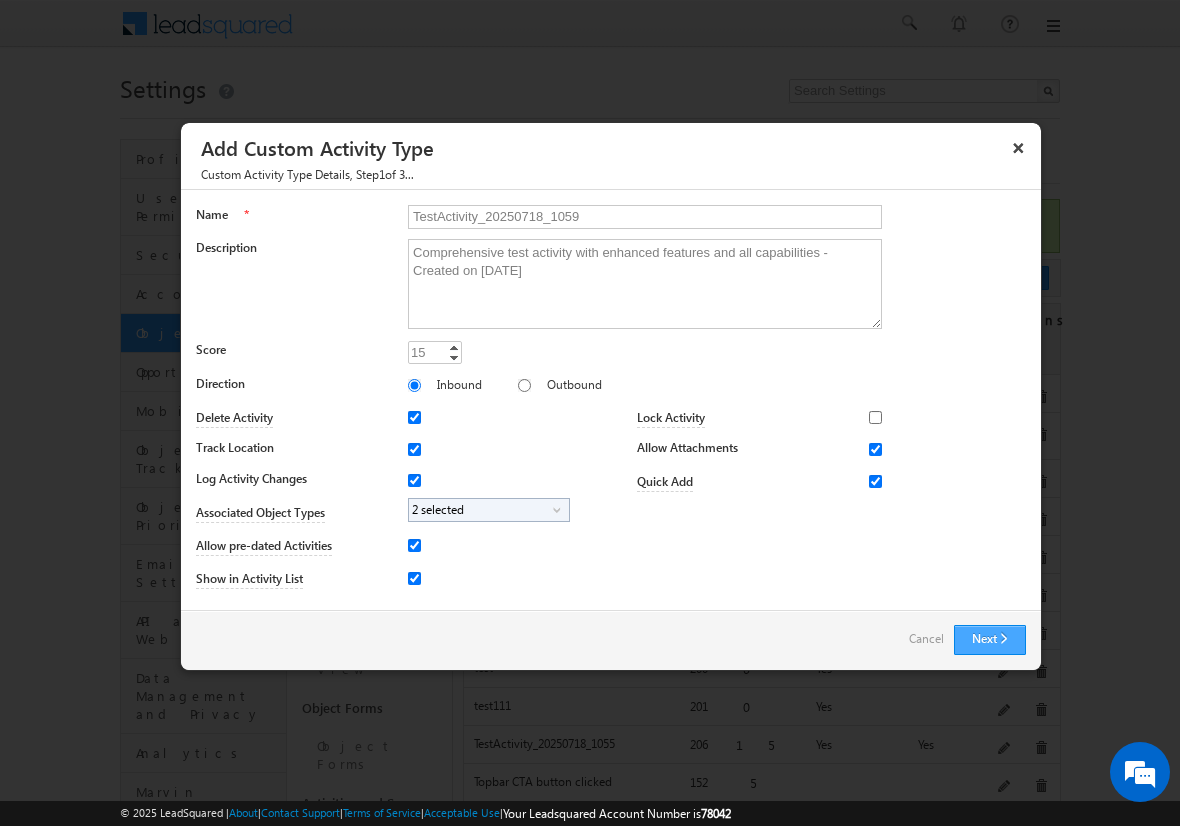 click on "Next" at bounding box center [990, 640] 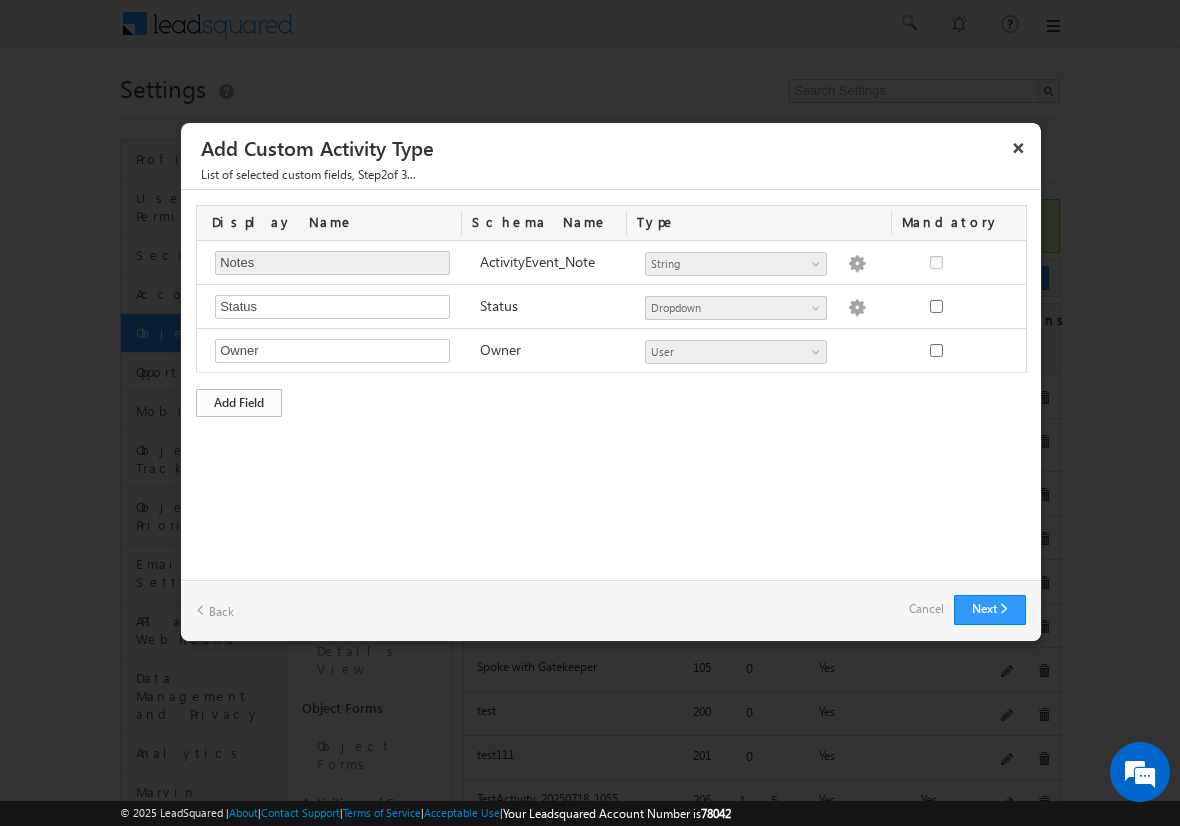 click on "Add Field" at bounding box center [239, 403] 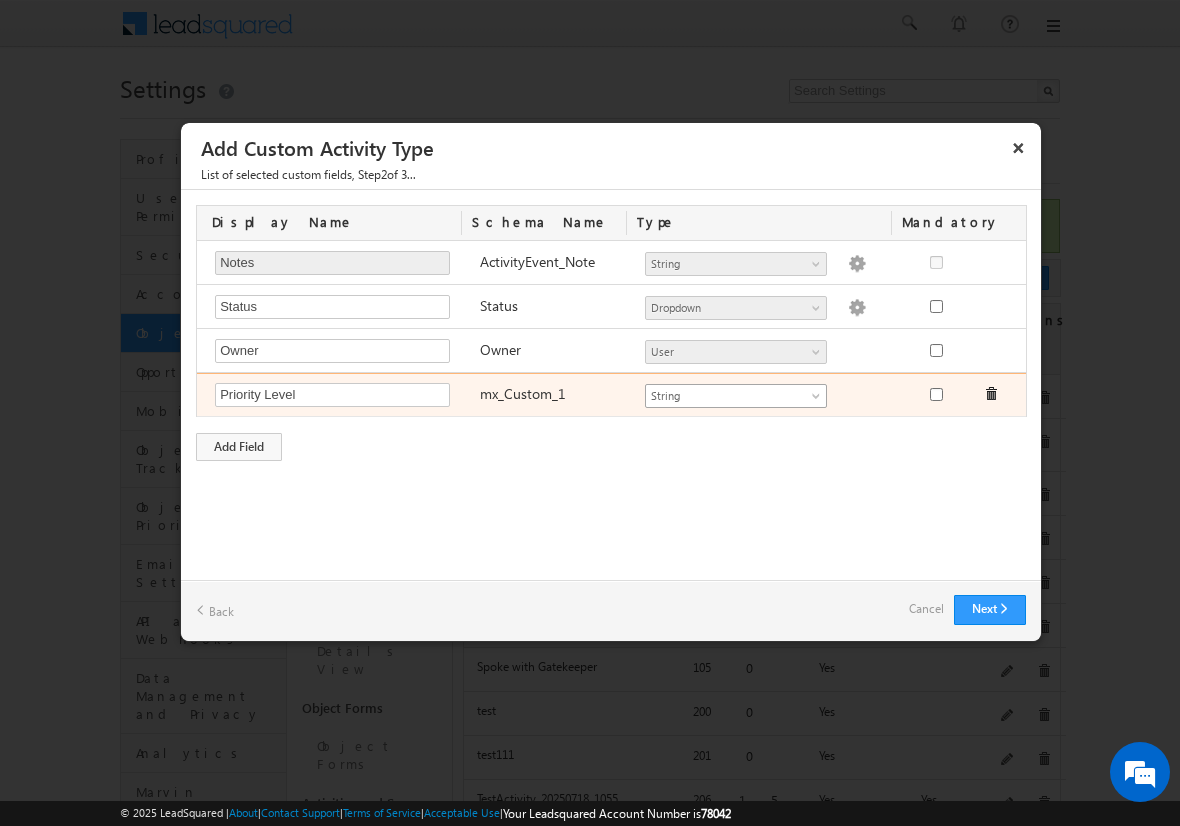 click on "String" at bounding box center [727, 396] 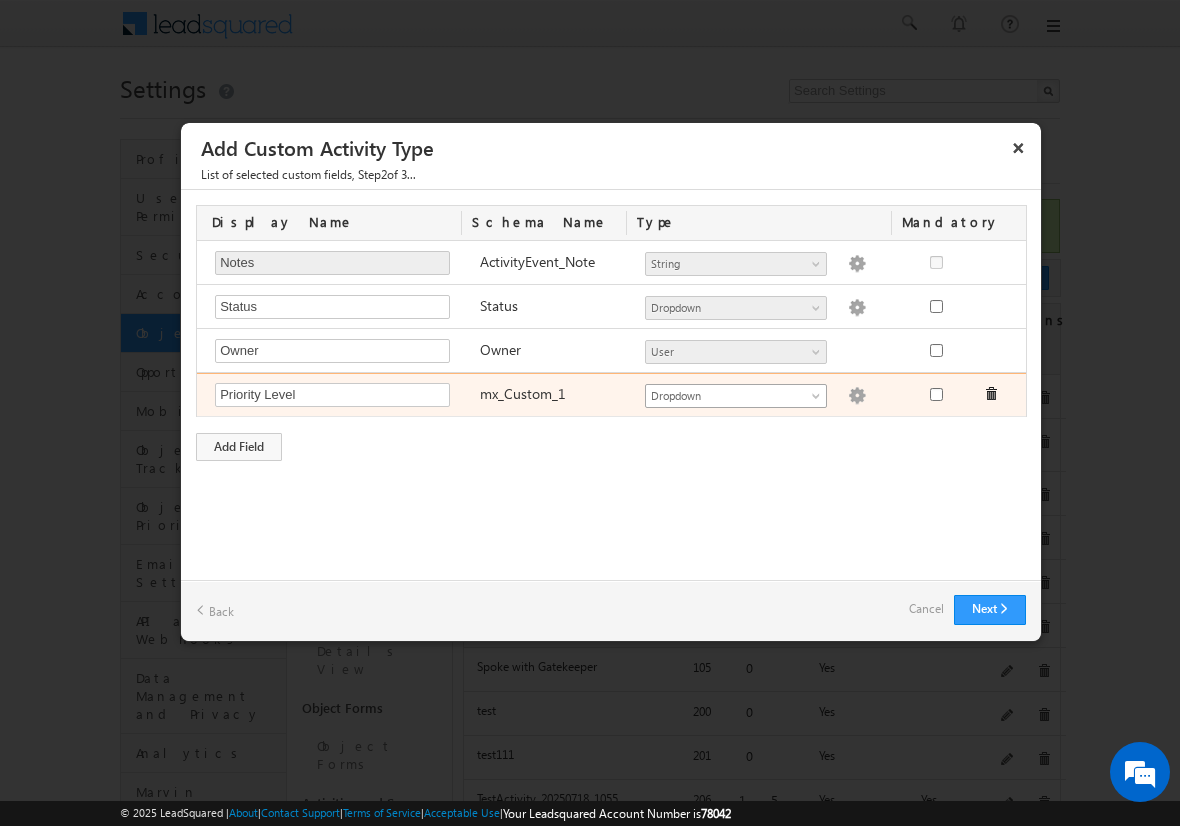 click at bounding box center [857, 396] 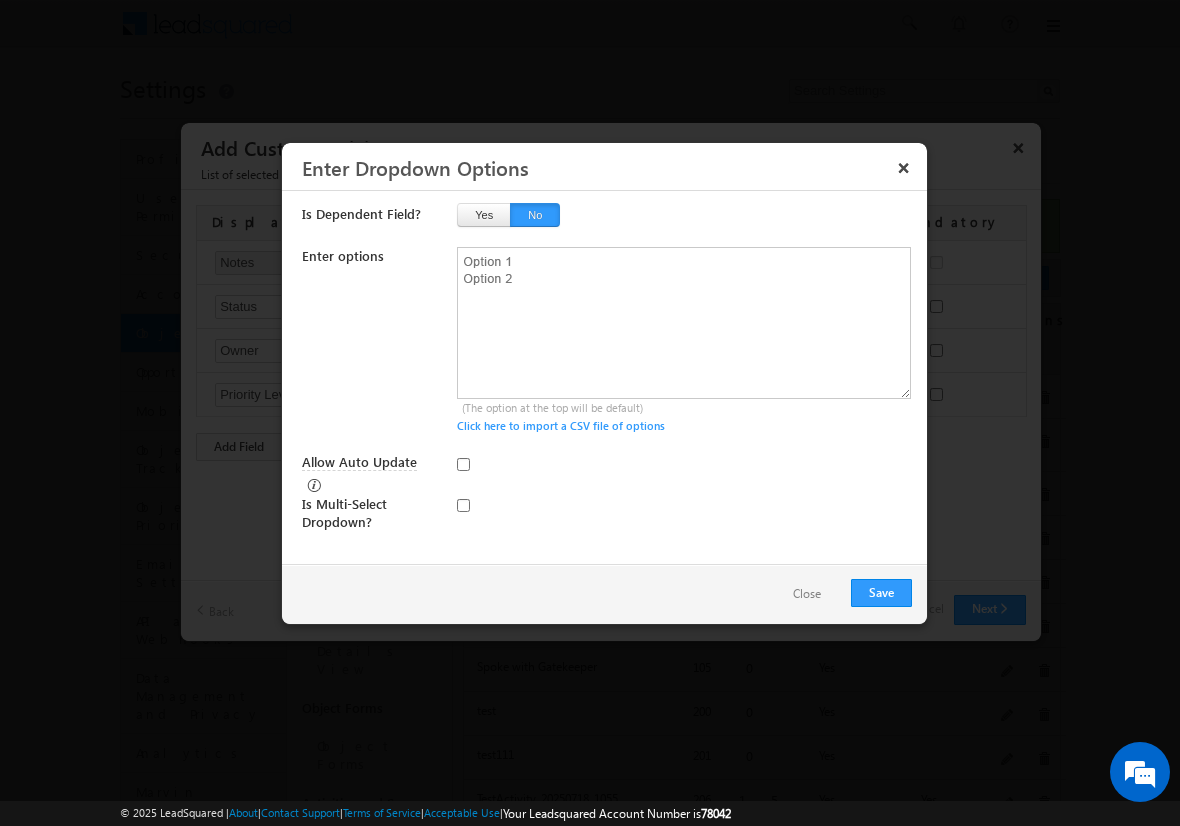 click on "Close" at bounding box center (807, 594) 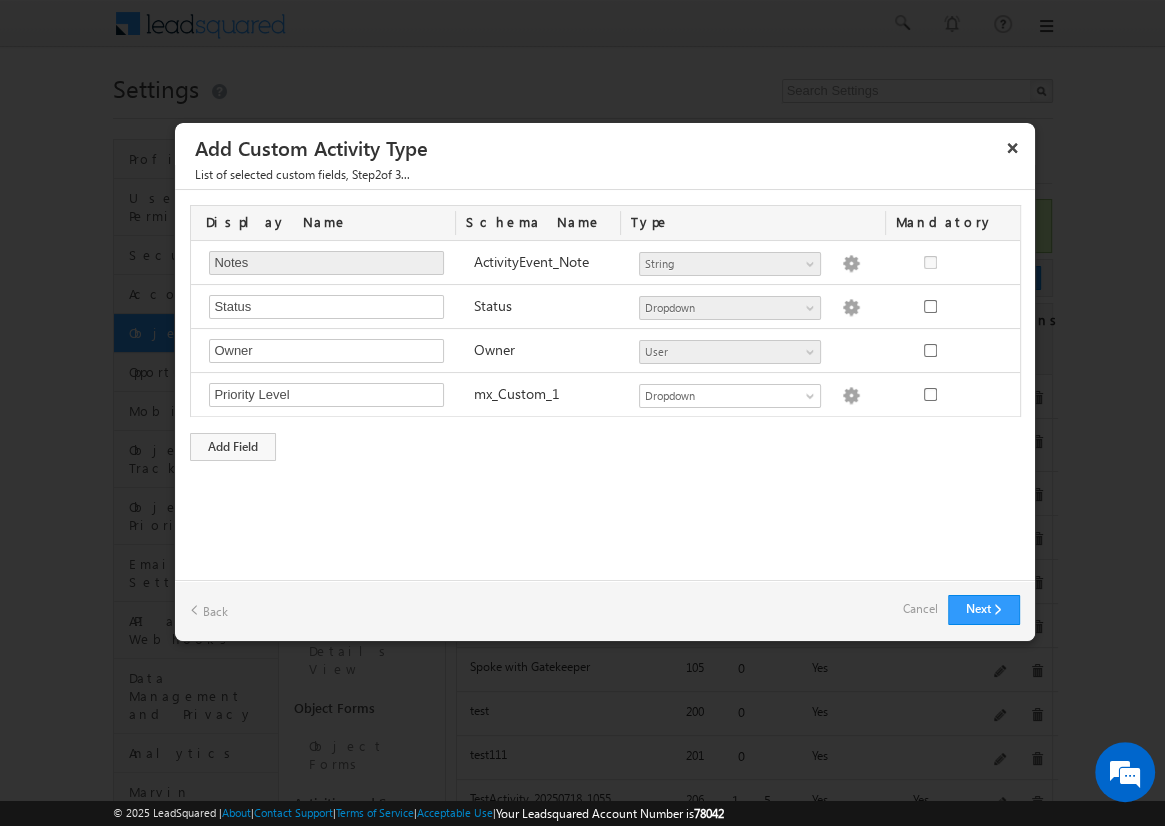 click on "Cancel" at bounding box center (920, 609) 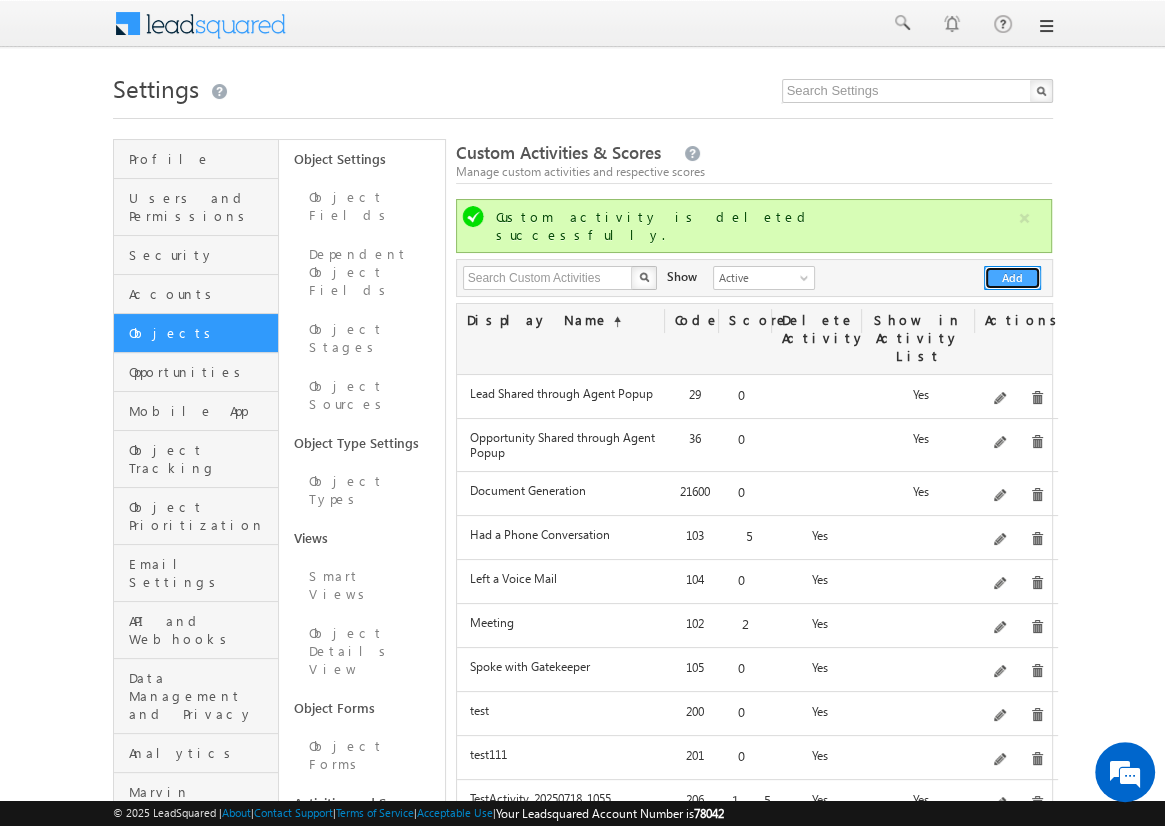 click on "Add" at bounding box center (1012, 278) 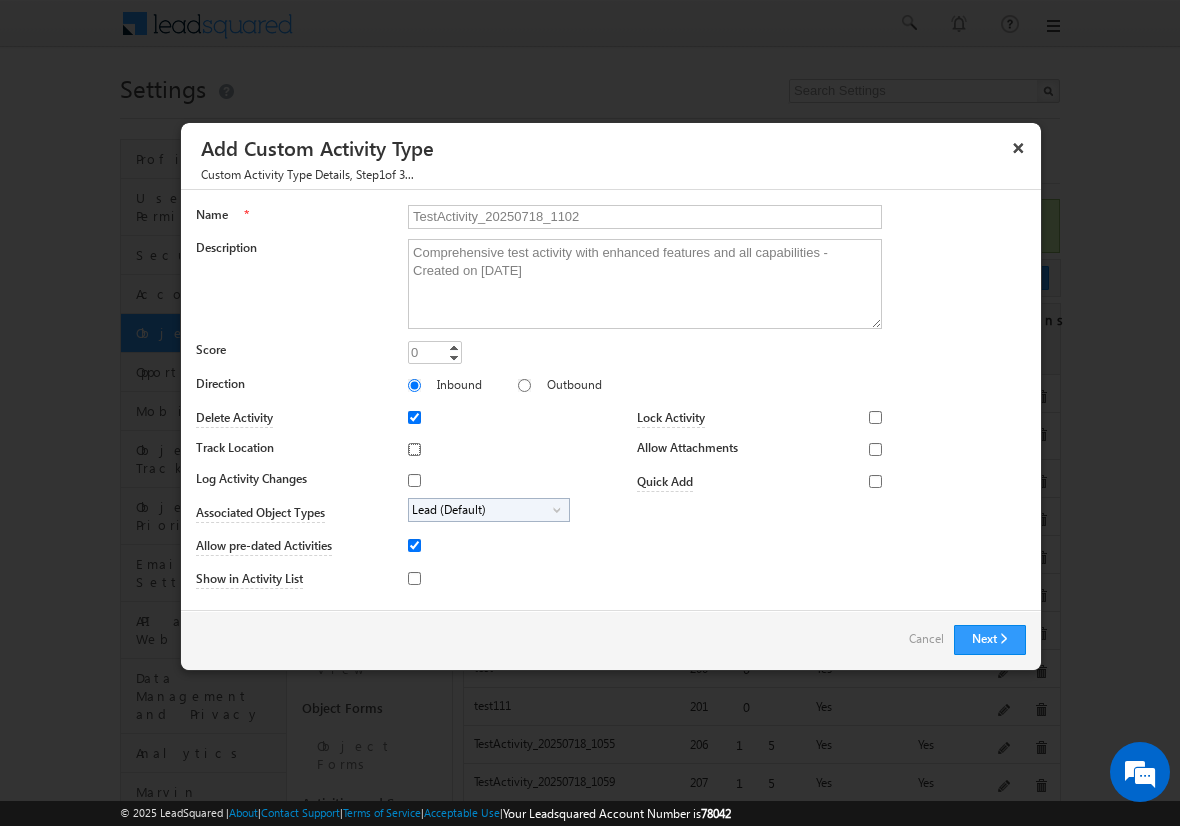 click on "Track Location" at bounding box center [414, 449] 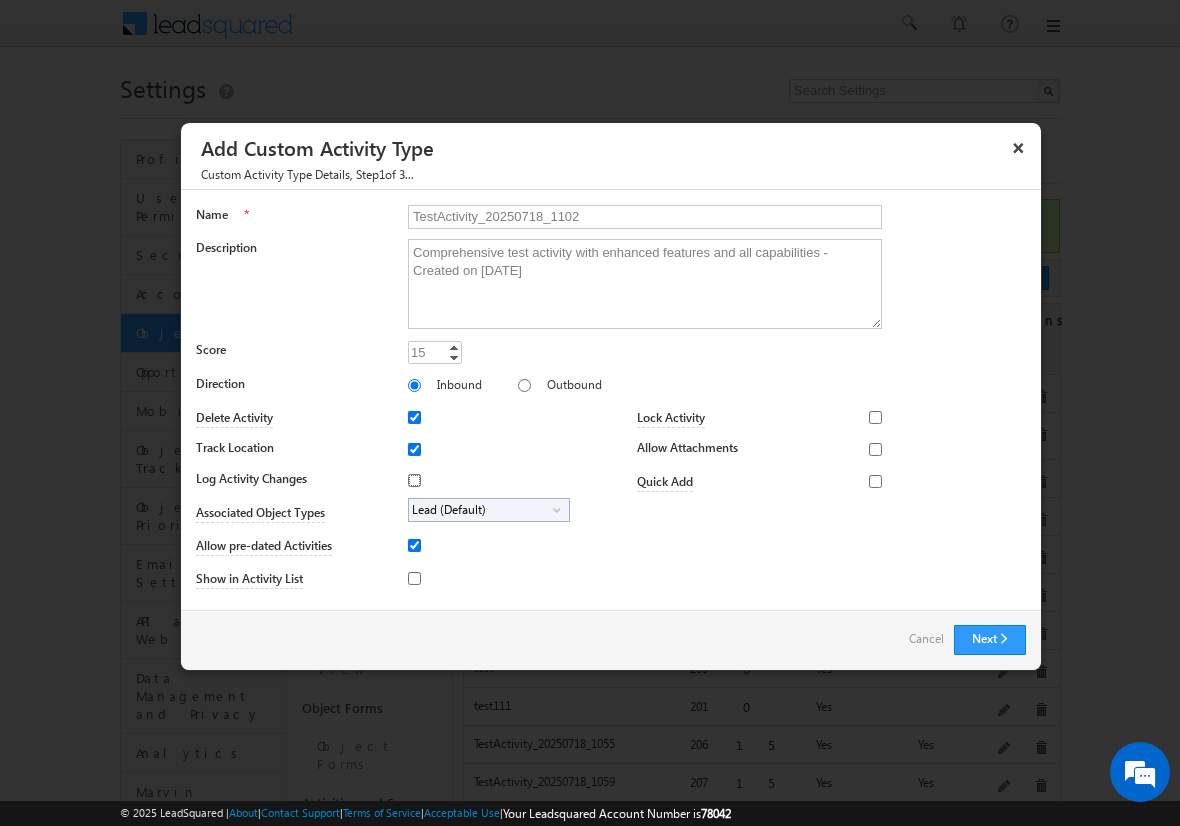 click on "Log Activity Changes" at bounding box center (414, 480) 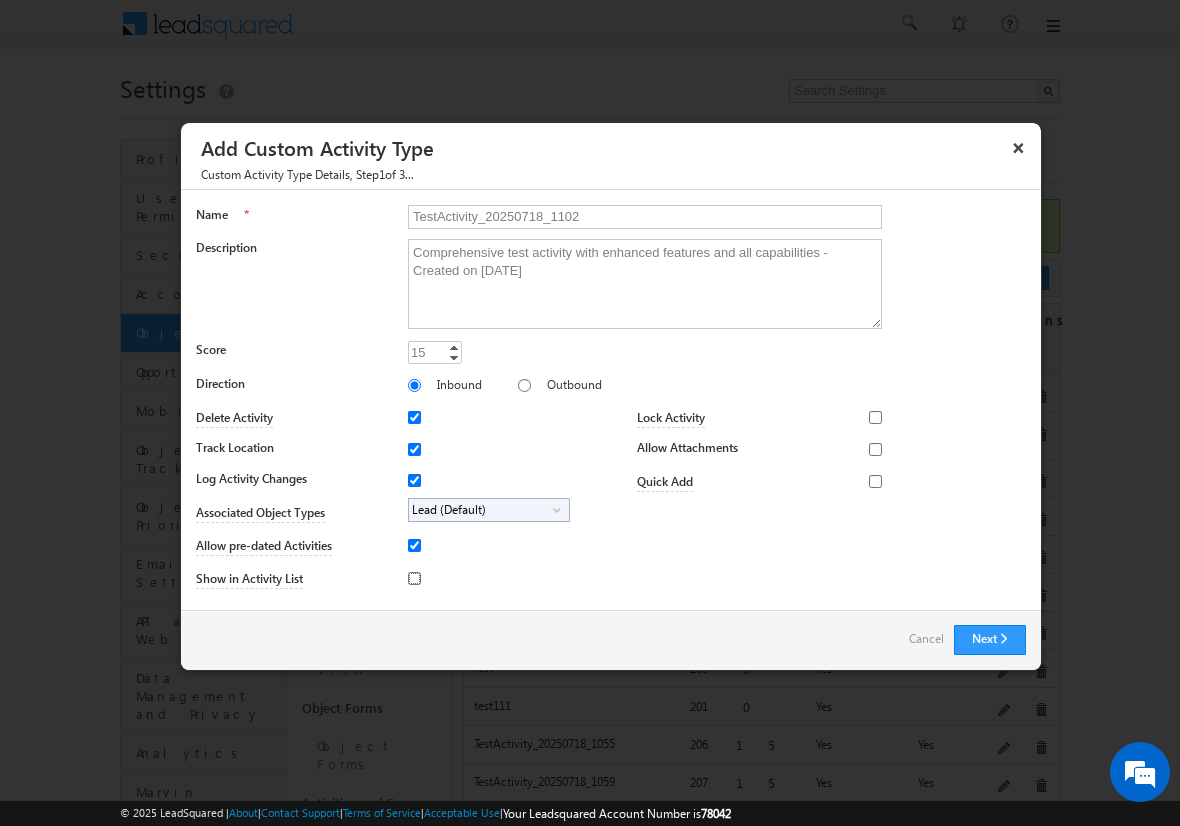 click on "Show in Activity List" at bounding box center (414, 578) 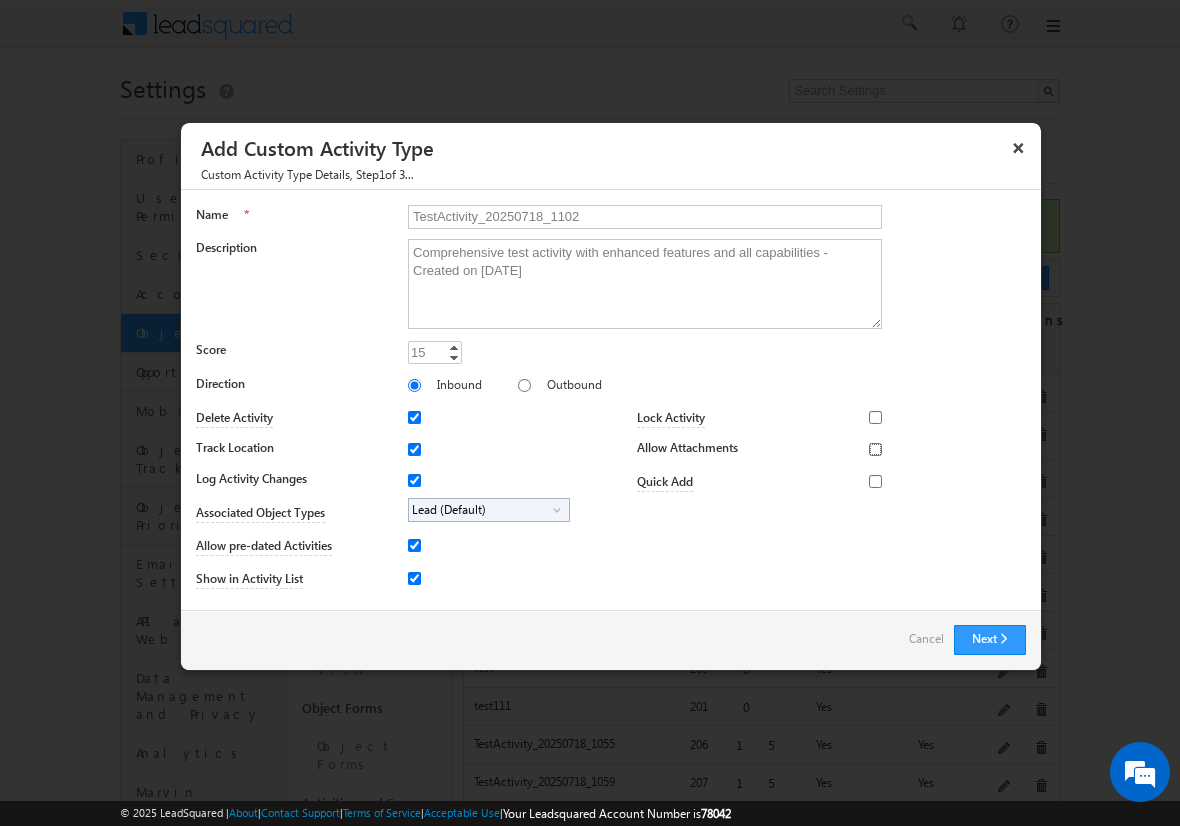 click on "Allow Attachments" at bounding box center [875, 449] 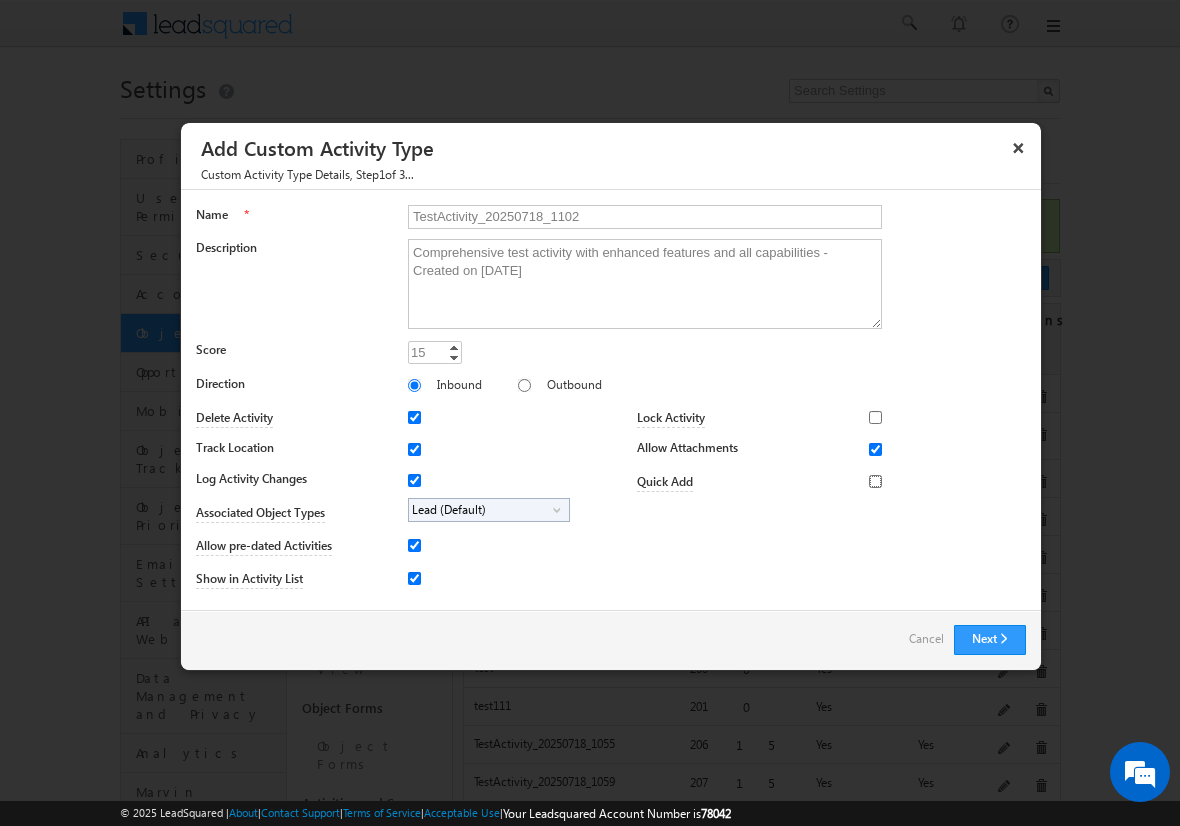 click on "Quick Add" at bounding box center [875, 481] 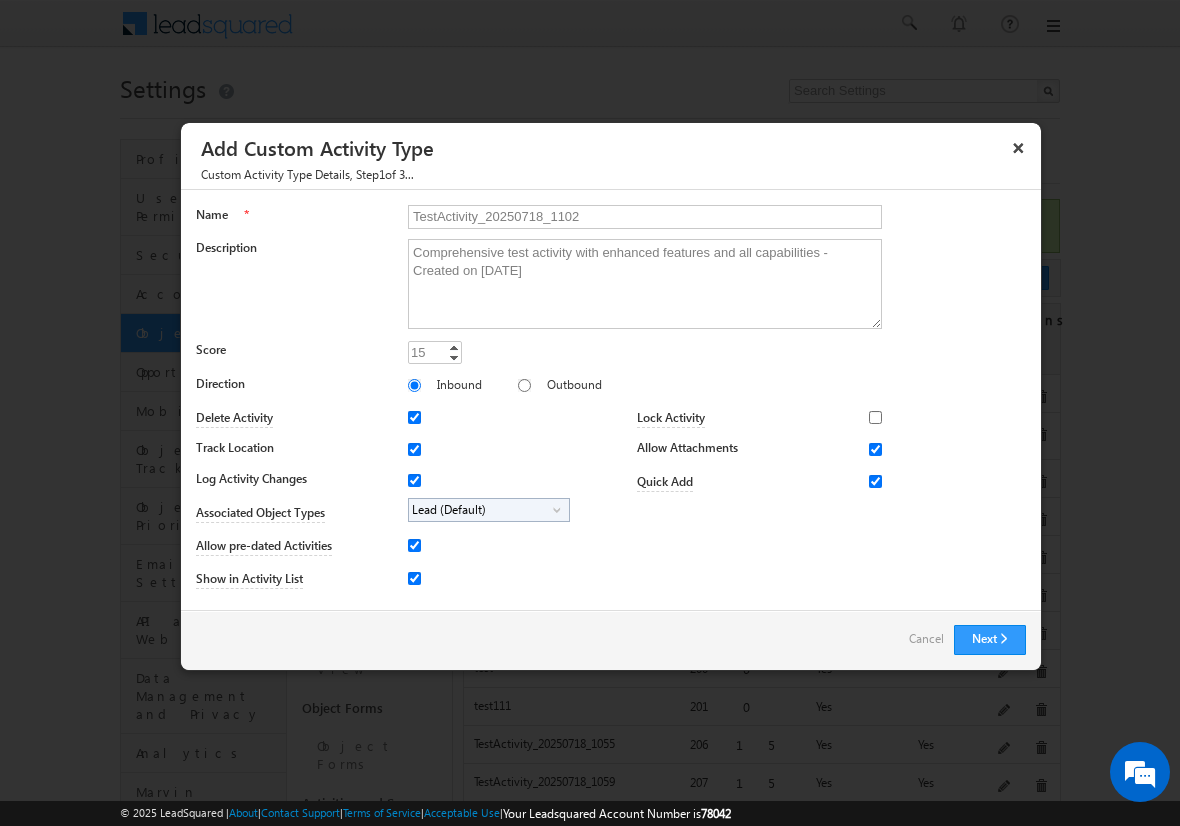 click on "Lead (Default)" at bounding box center [481, 510] 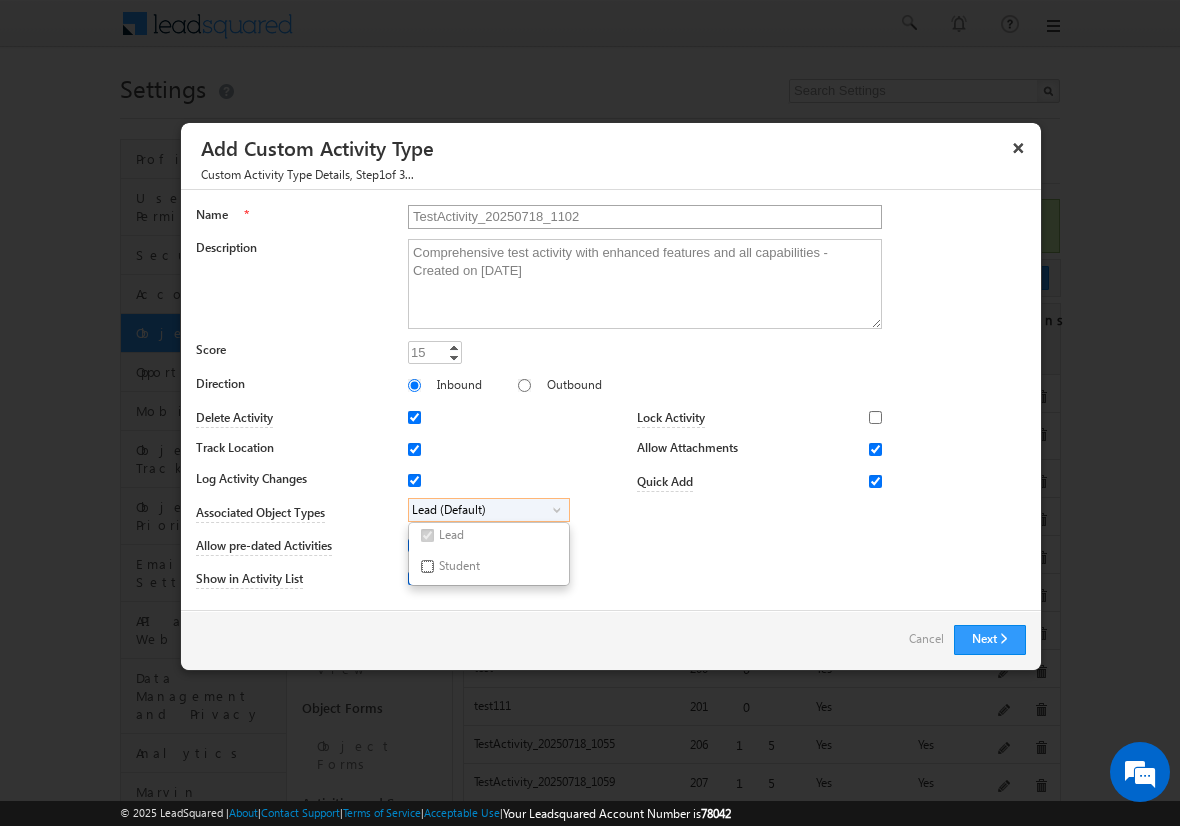 click on "Student" at bounding box center (427, 566) 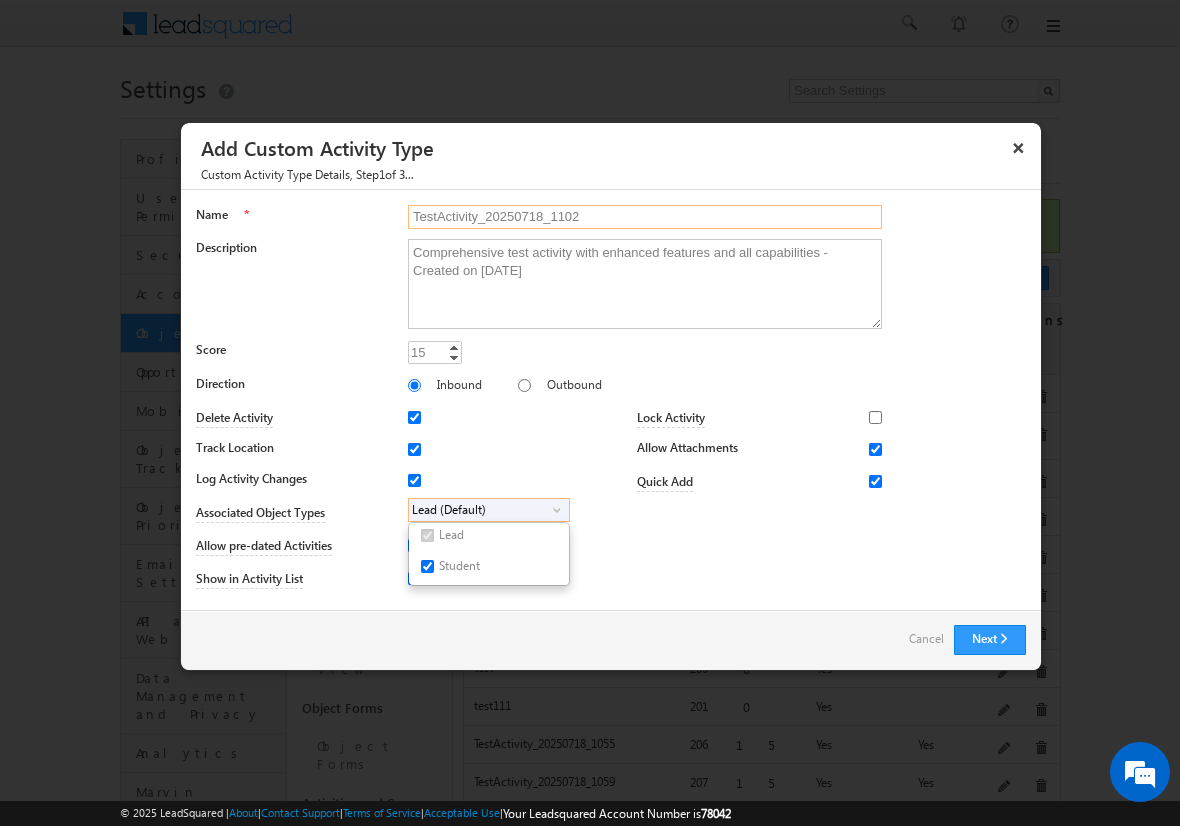 click on "TestActivity_20250718_1102" at bounding box center (645, 217) 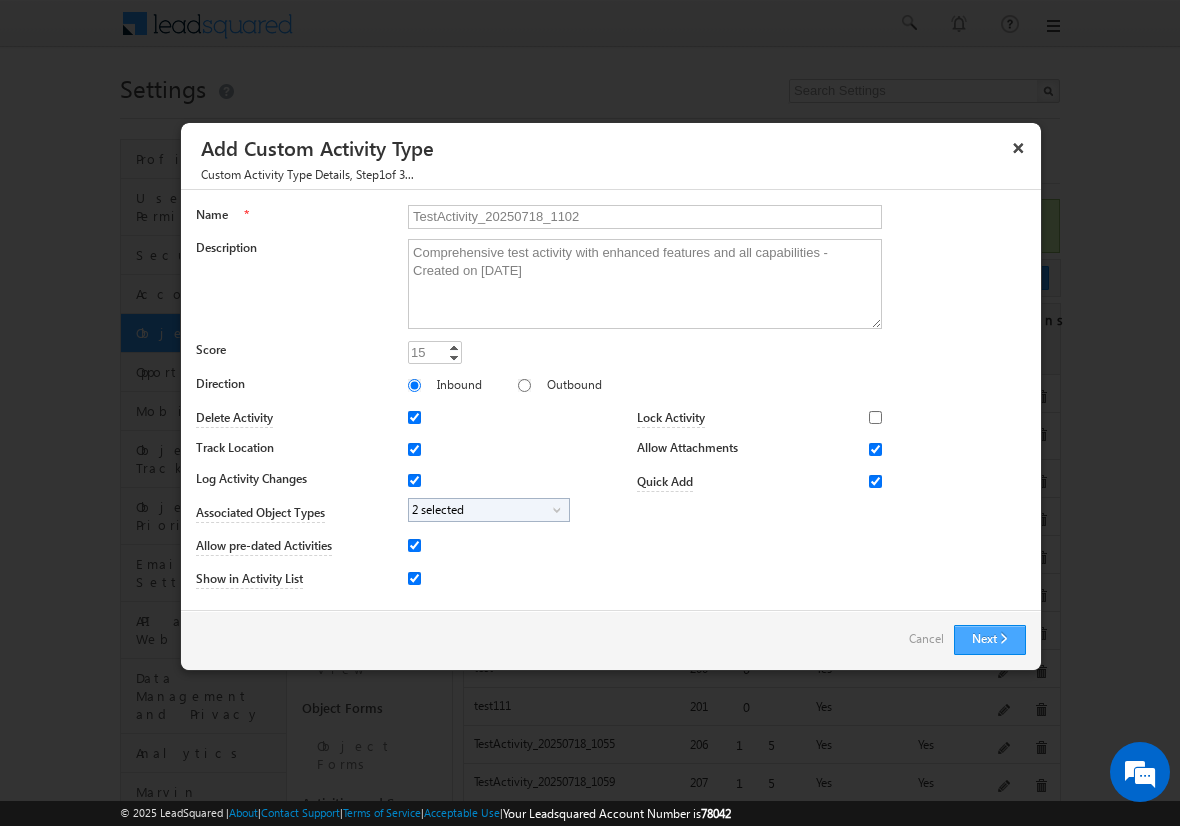 click on "Next" at bounding box center (990, 640) 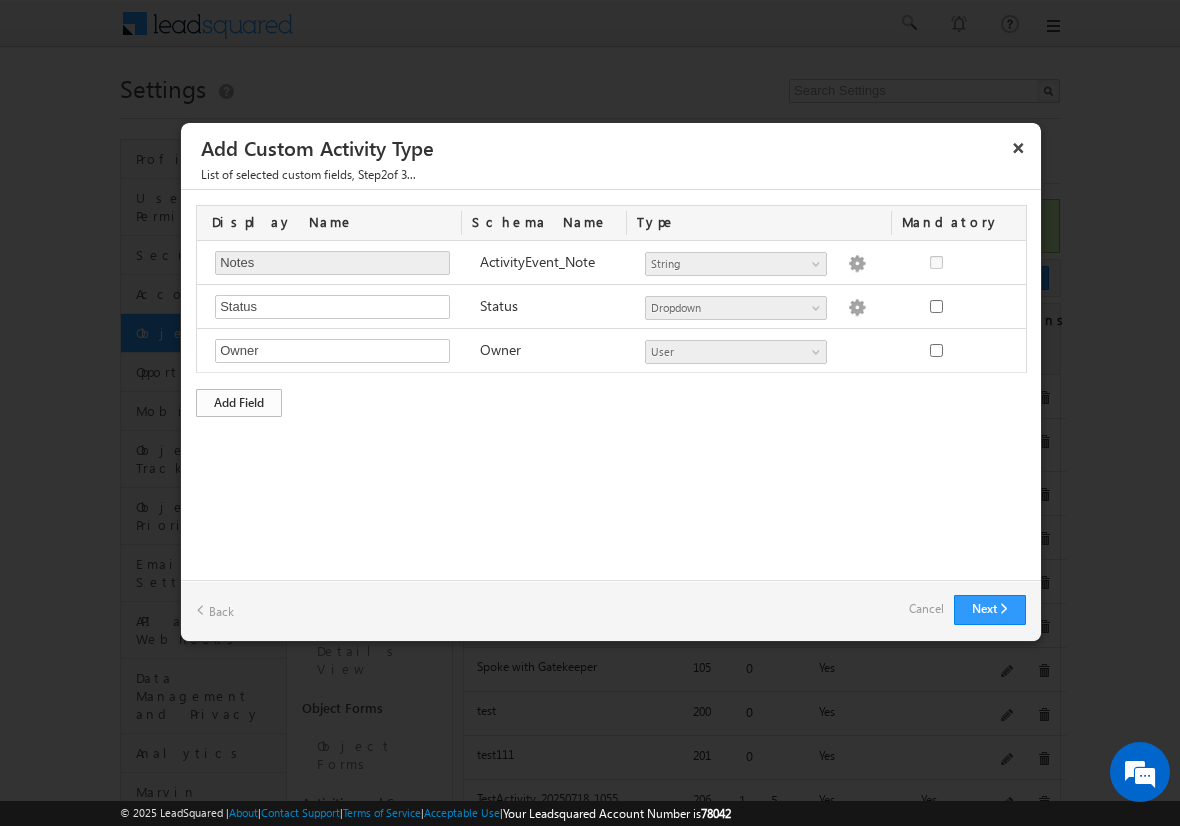 click on "Add Field" at bounding box center [239, 403] 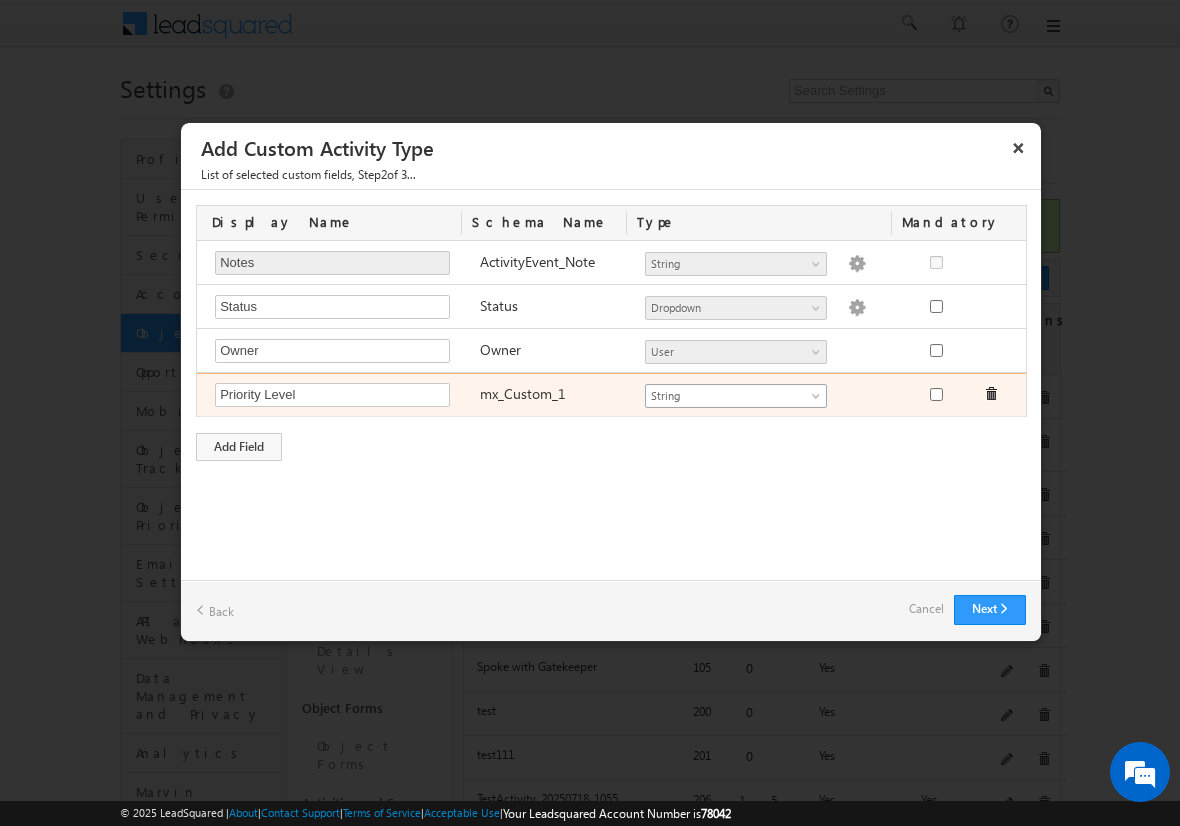 click on "String" at bounding box center (727, 396) 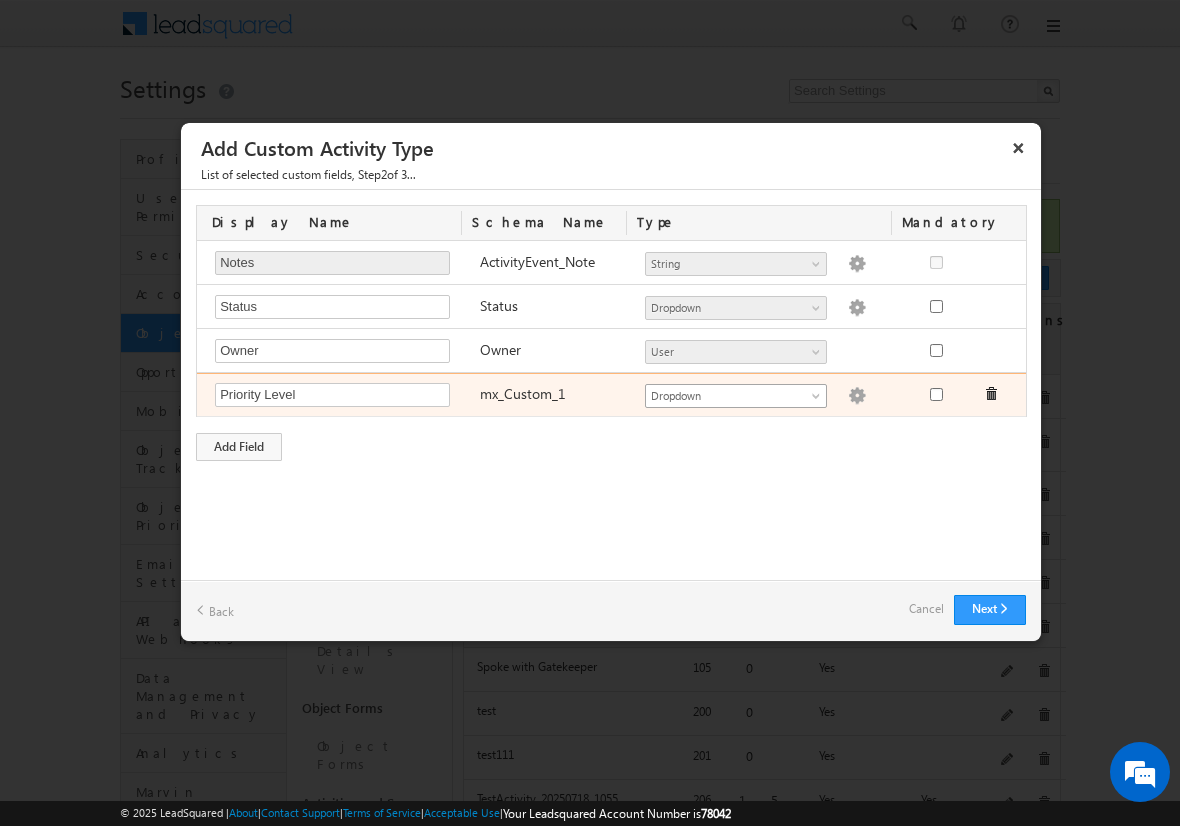 click at bounding box center (857, 396) 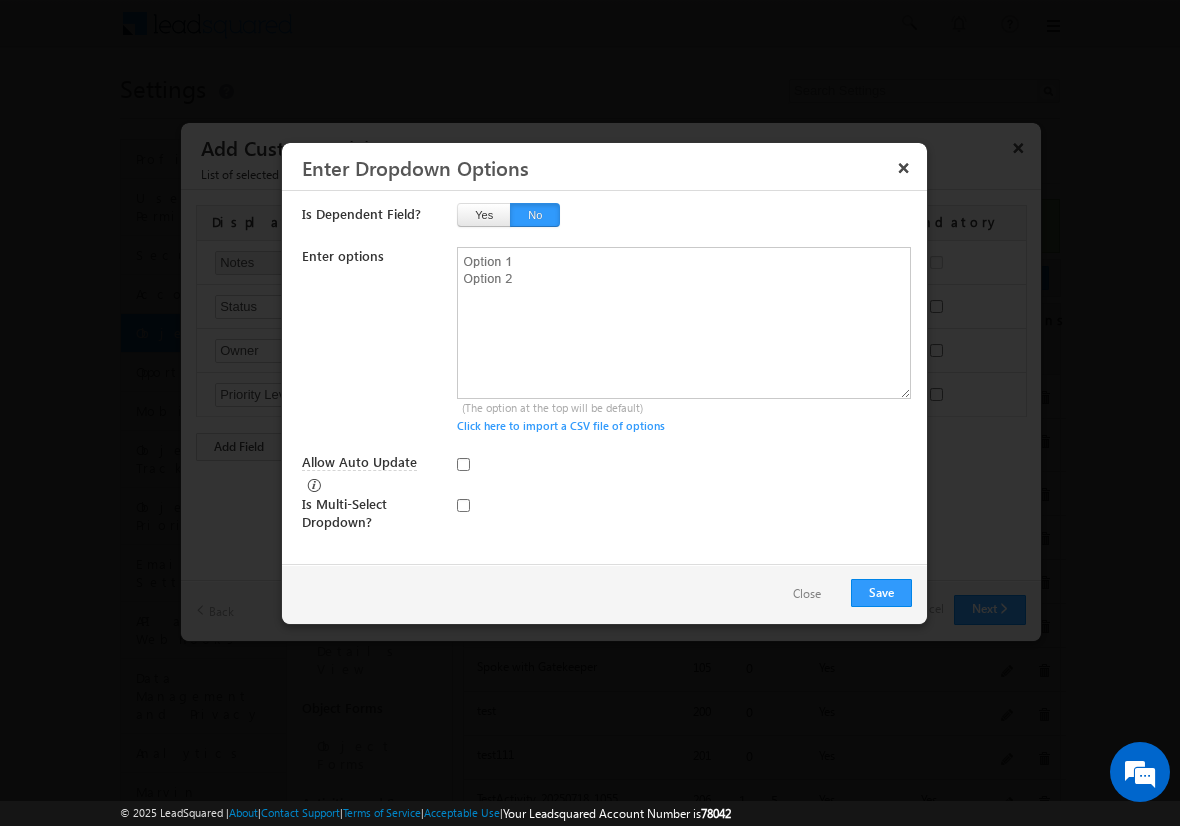 click on "Close" at bounding box center [807, 594] 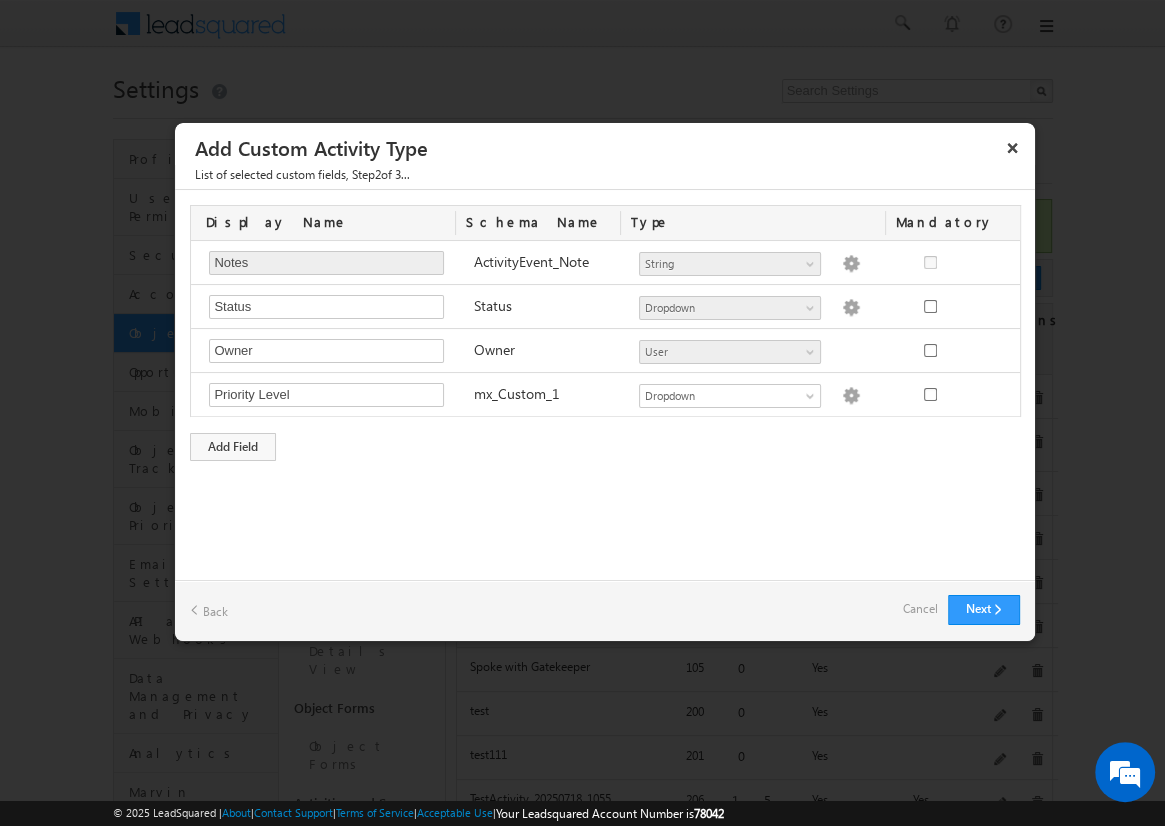 click on "Cancel" at bounding box center [920, 609] 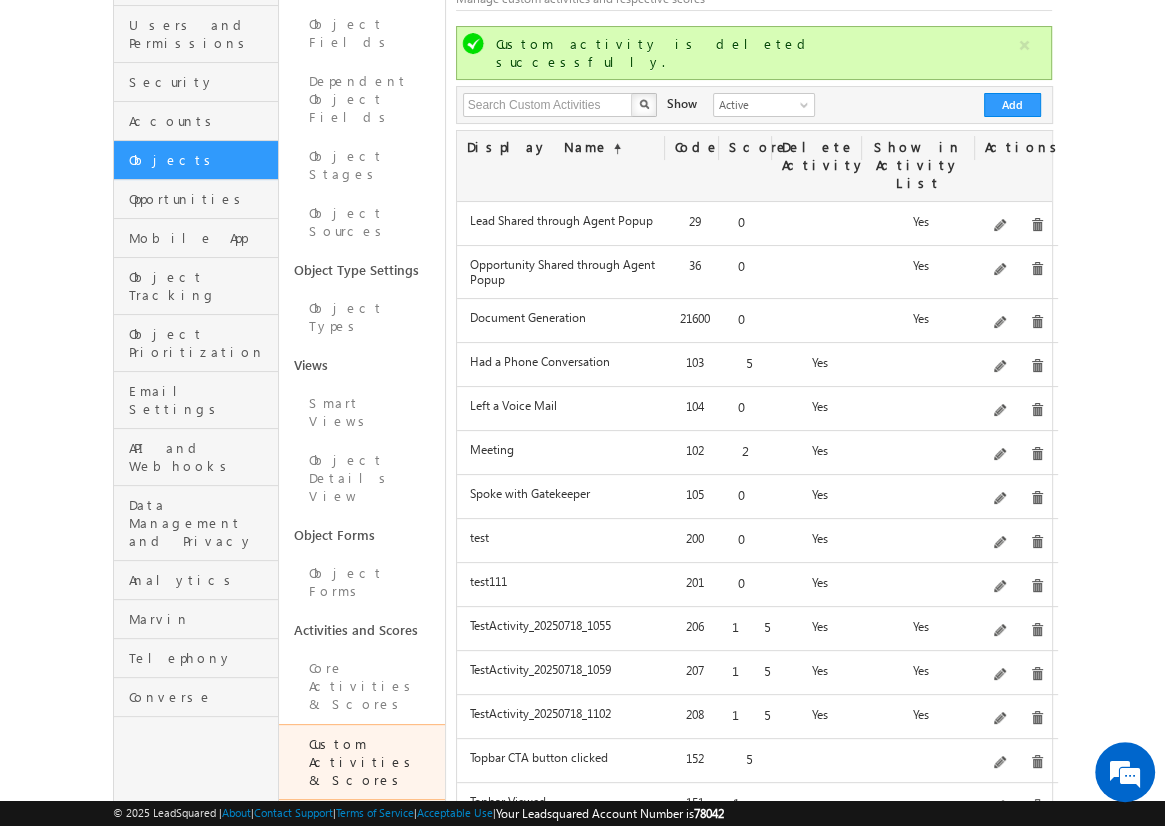 scroll, scrollTop: 176, scrollLeft: 0, axis: vertical 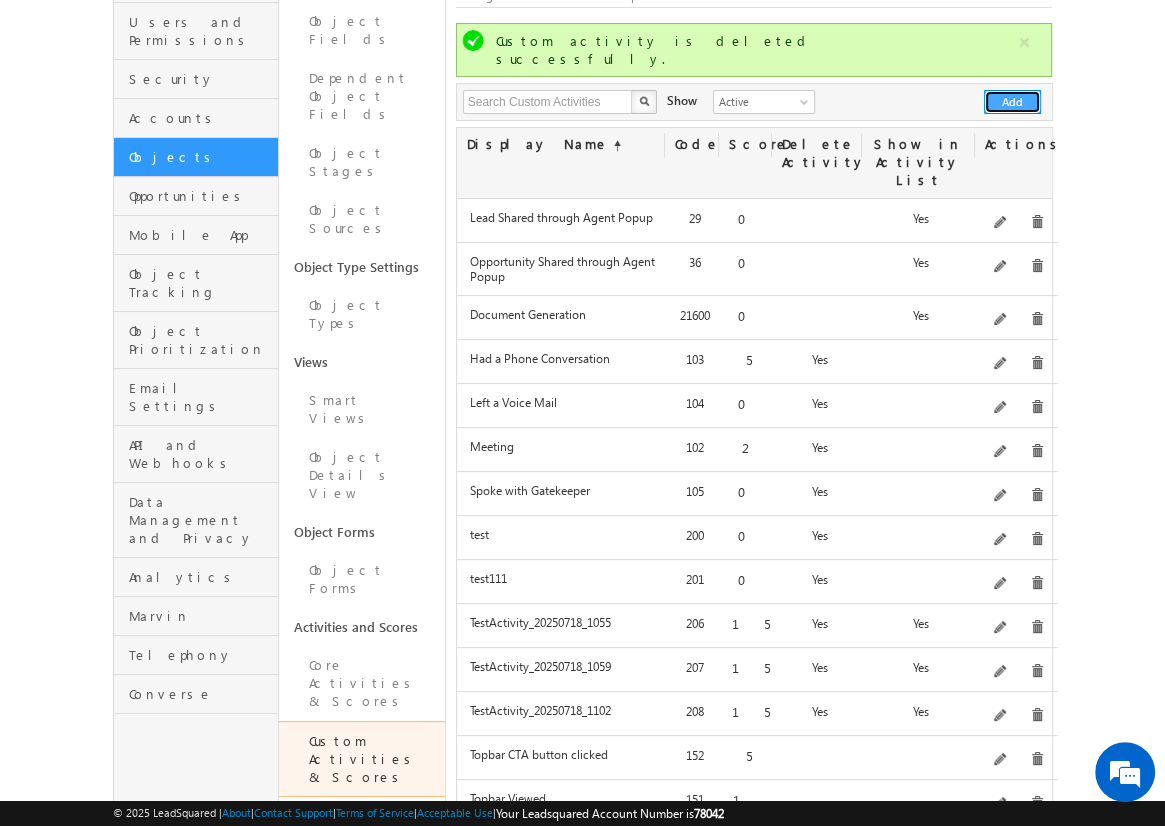 click on "Add" at bounding box center [1012, 102] 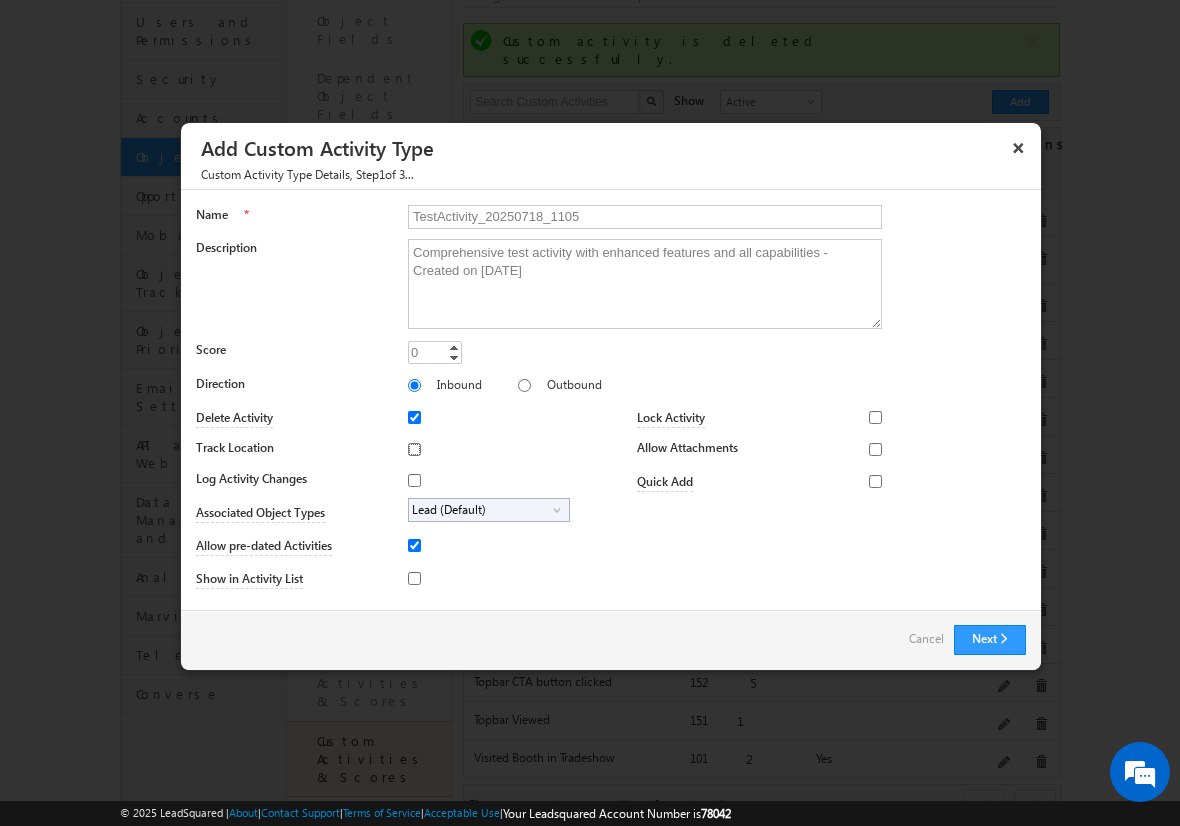 click on "Track Location" at bounding box center (414, 449) 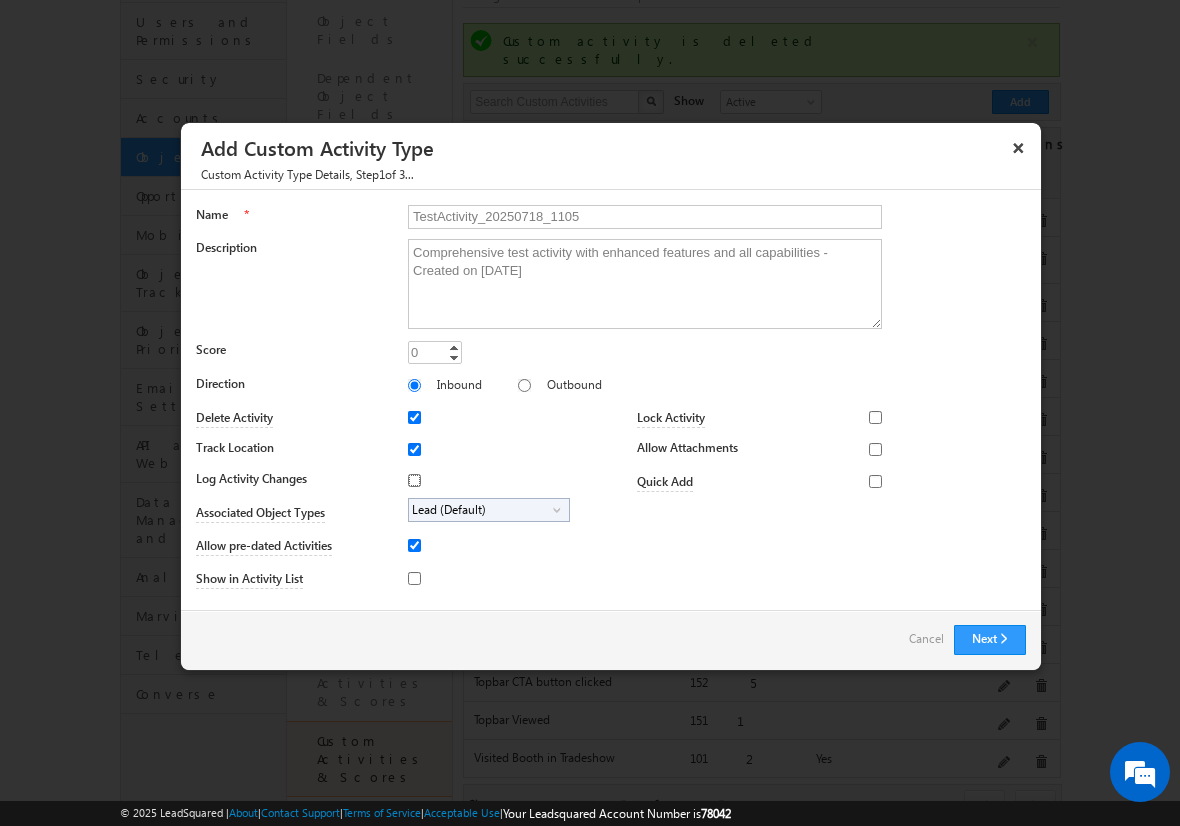 click on "Log Activity Changes" at bounding box center (414, 480) 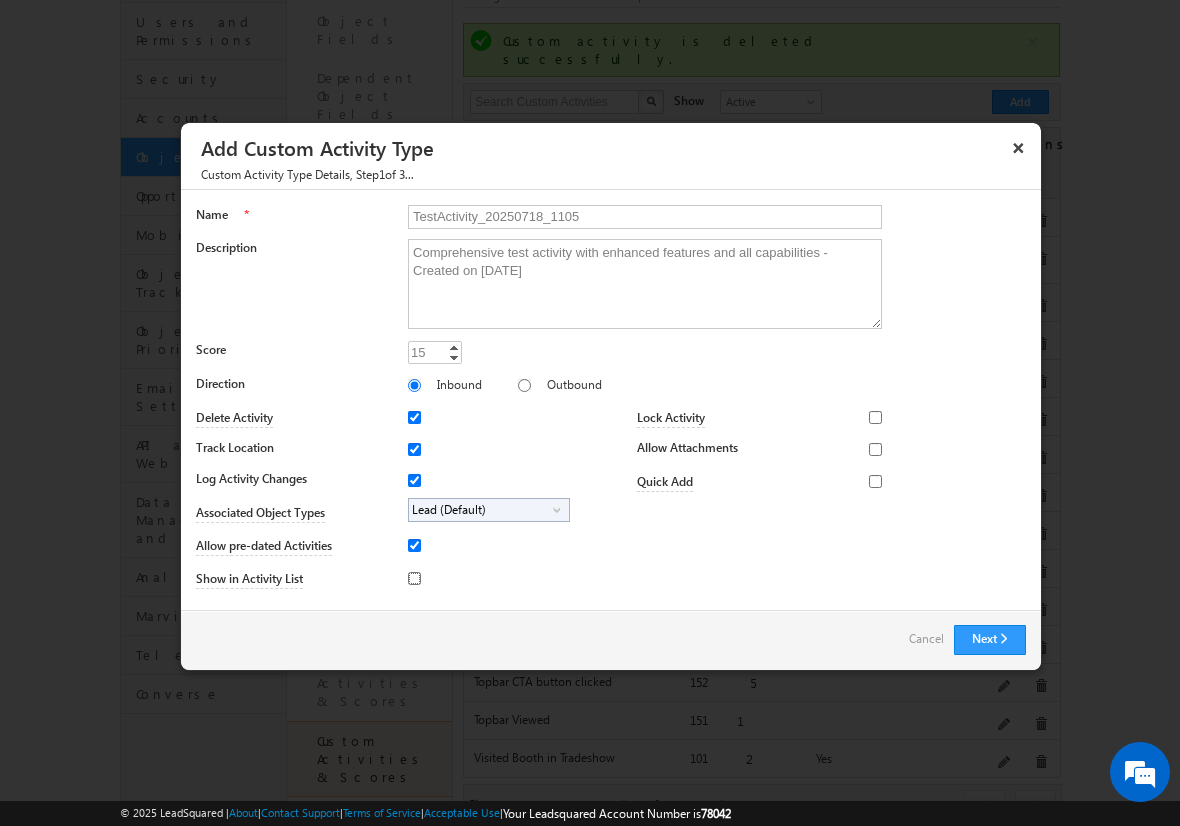 click on "Show in Activity List" at bounding box center (414, 578) 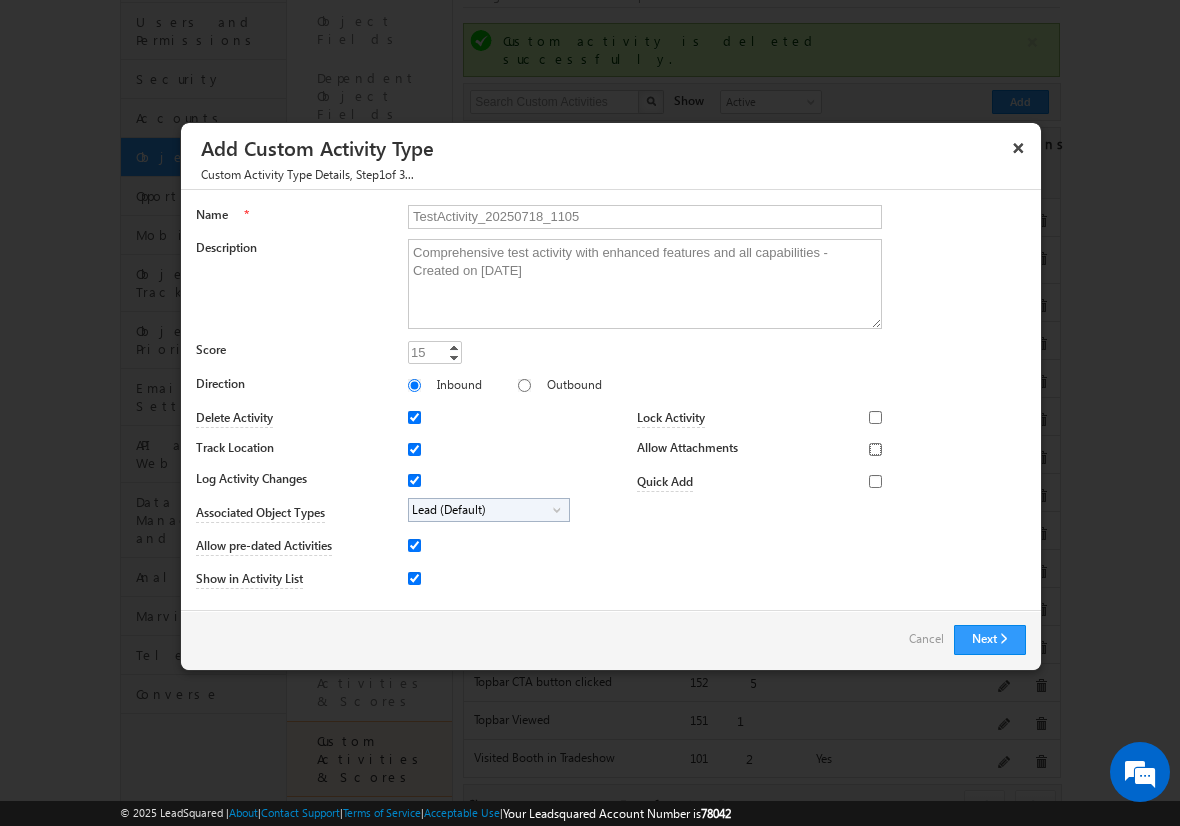 click on "Allow Attachments" at bounding box center (875, 449) 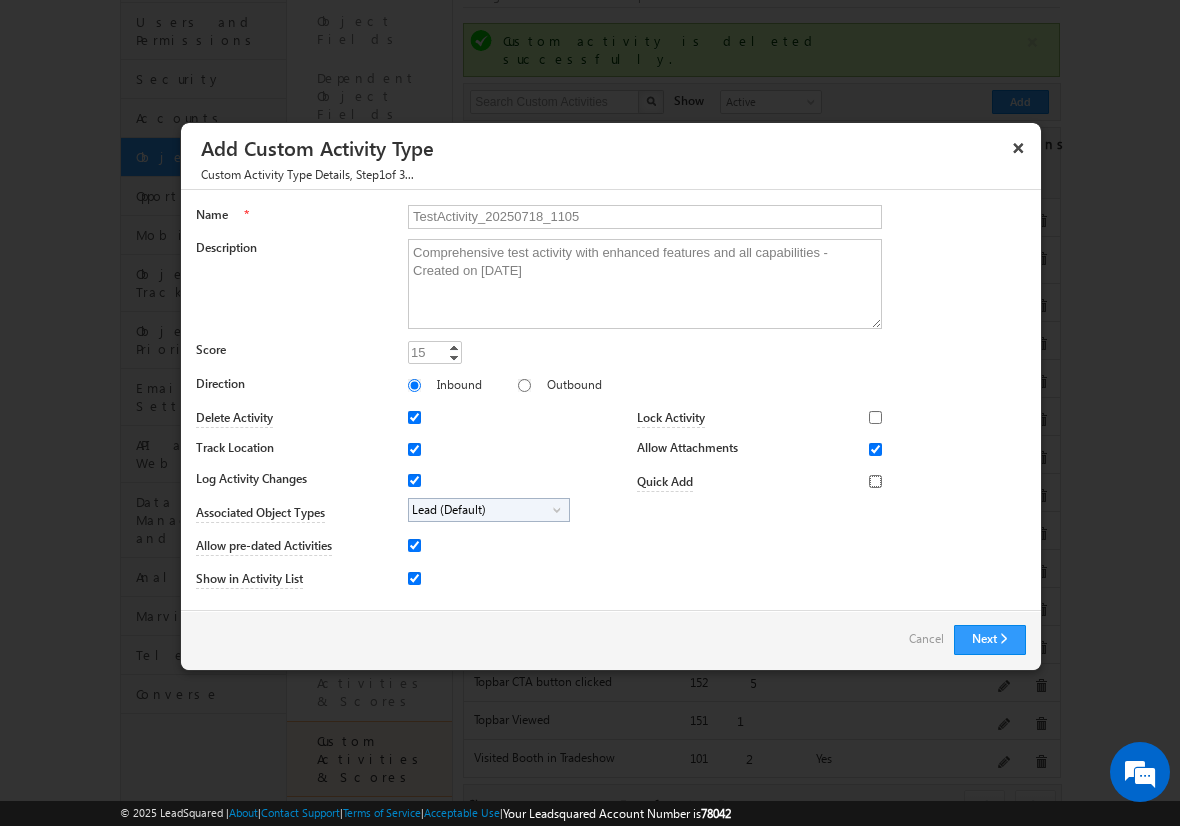 click on "Quick Add" at bounding box center (875, 481) 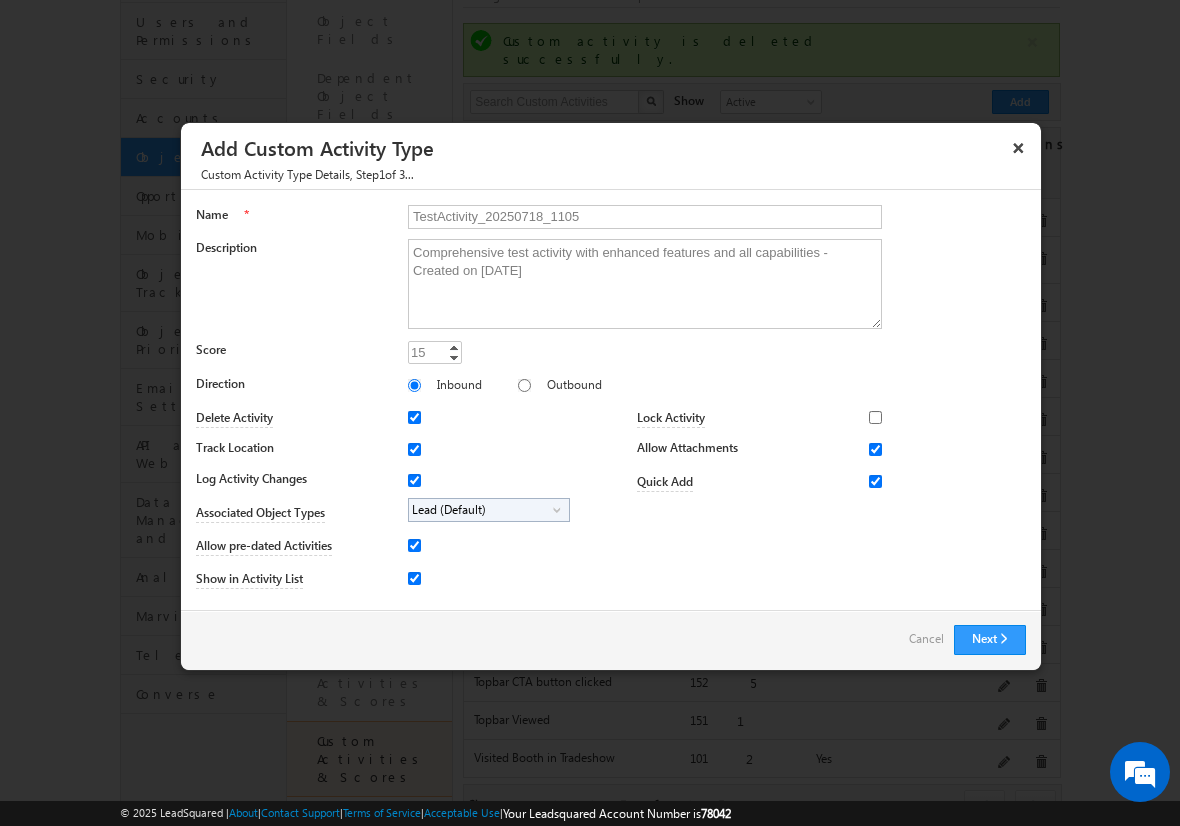 click on "Lead (Default)" at bounding box center (481, 510) 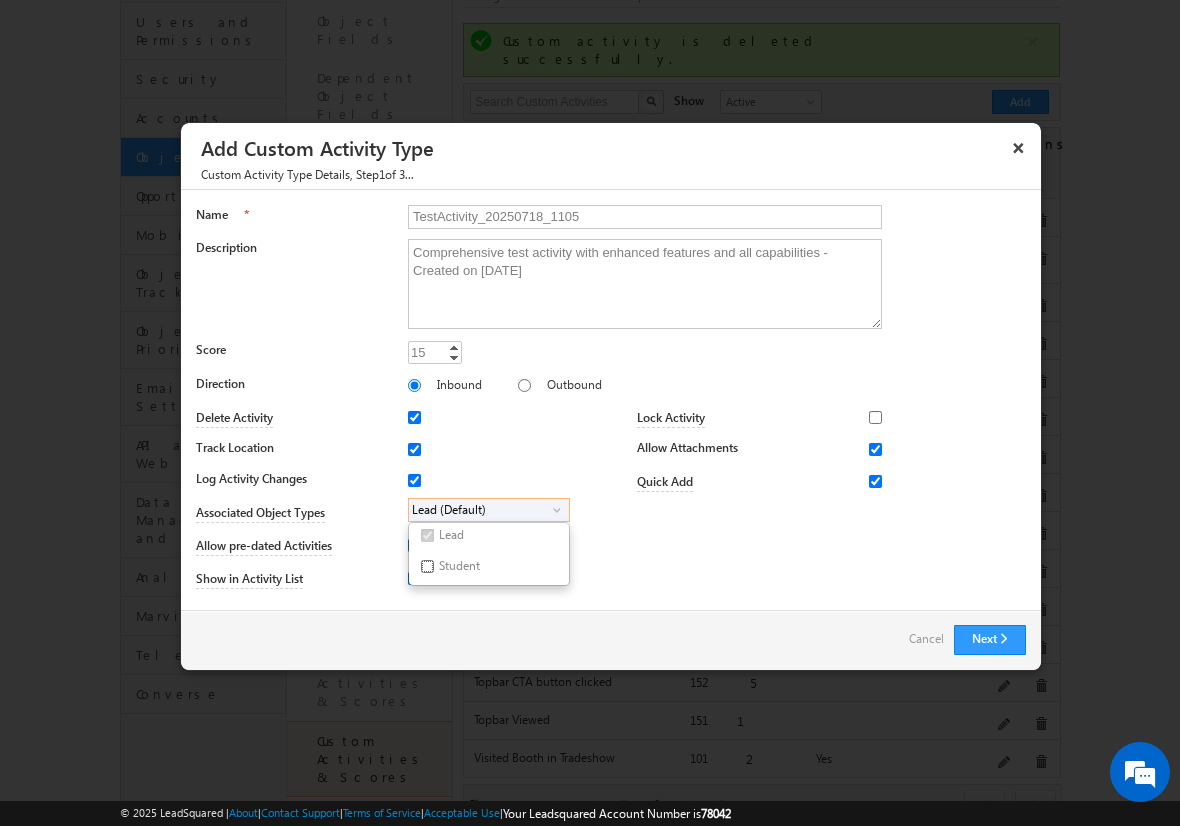 click on "Student" at bounding box center (427, 566) 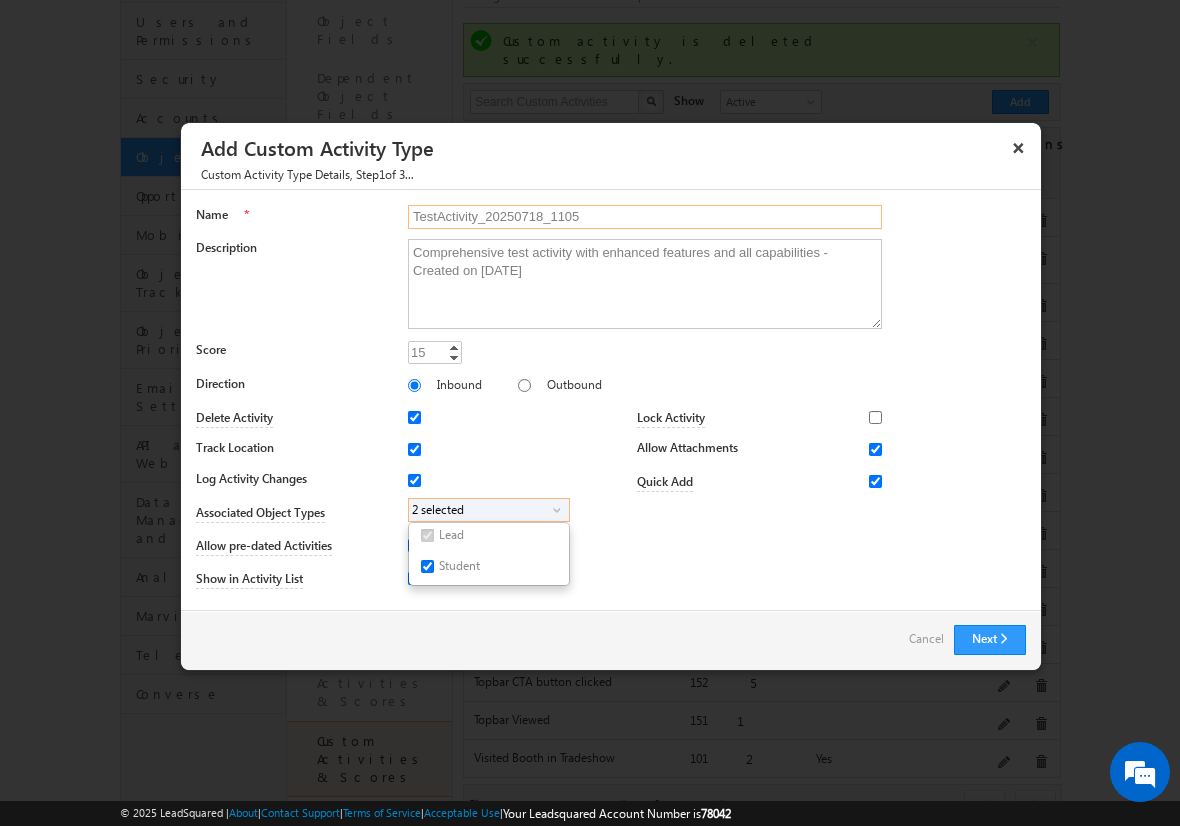 click on "TestActivity_20250718_1105" at bounding box center (645, 217) 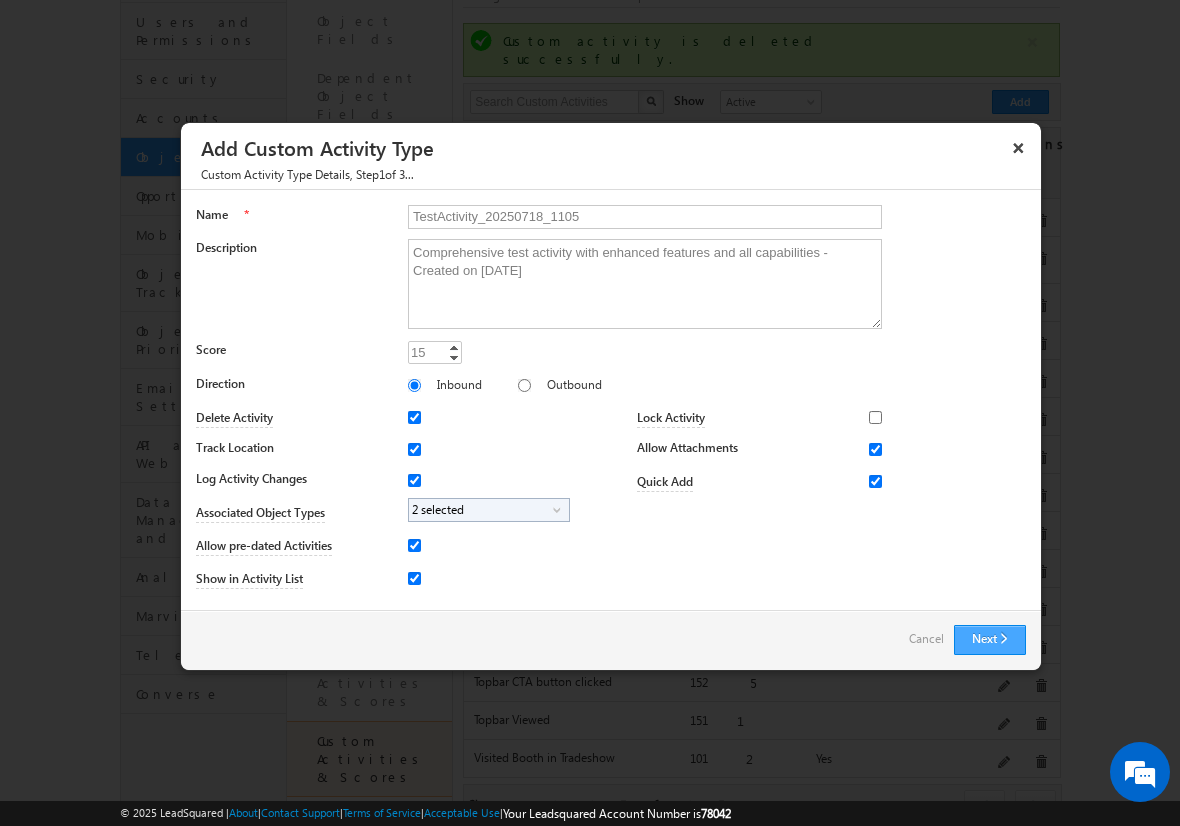 click on "Next" at bounding box center [990, 640] 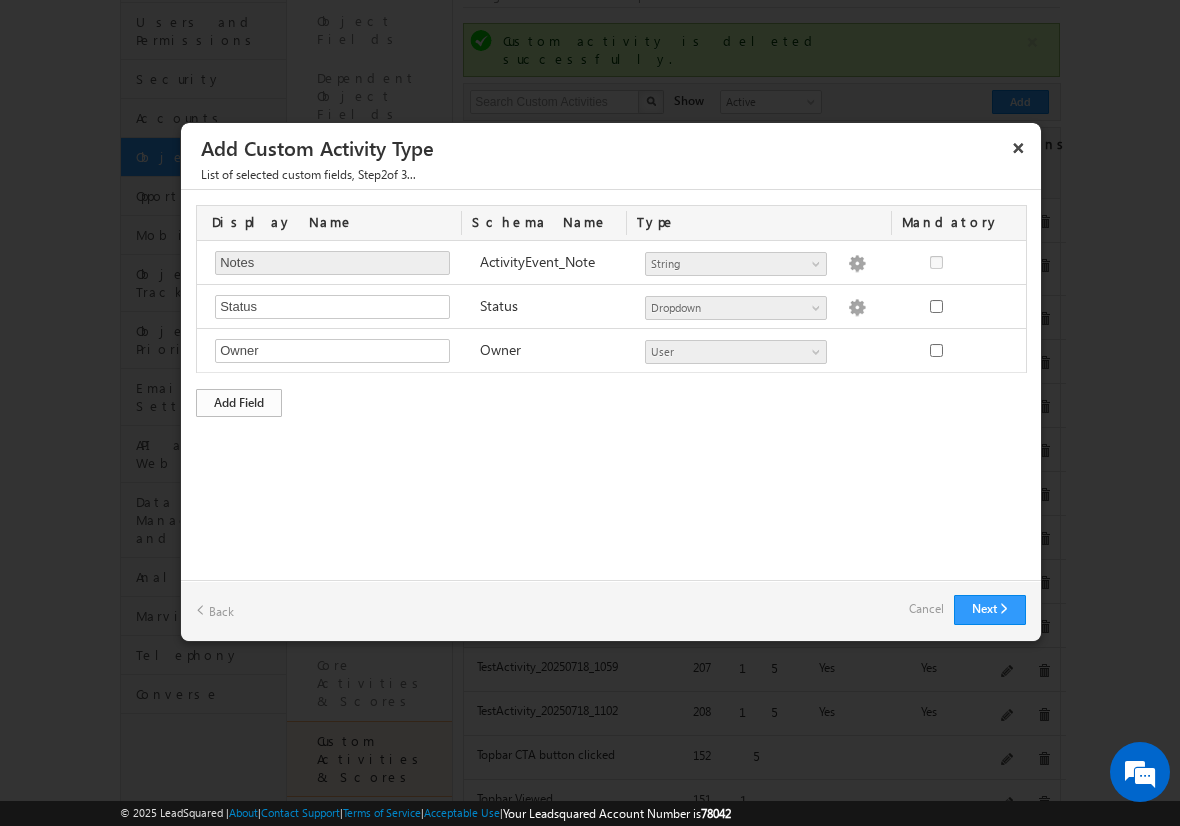click on "Add Field" at bounding box center (239, 403) 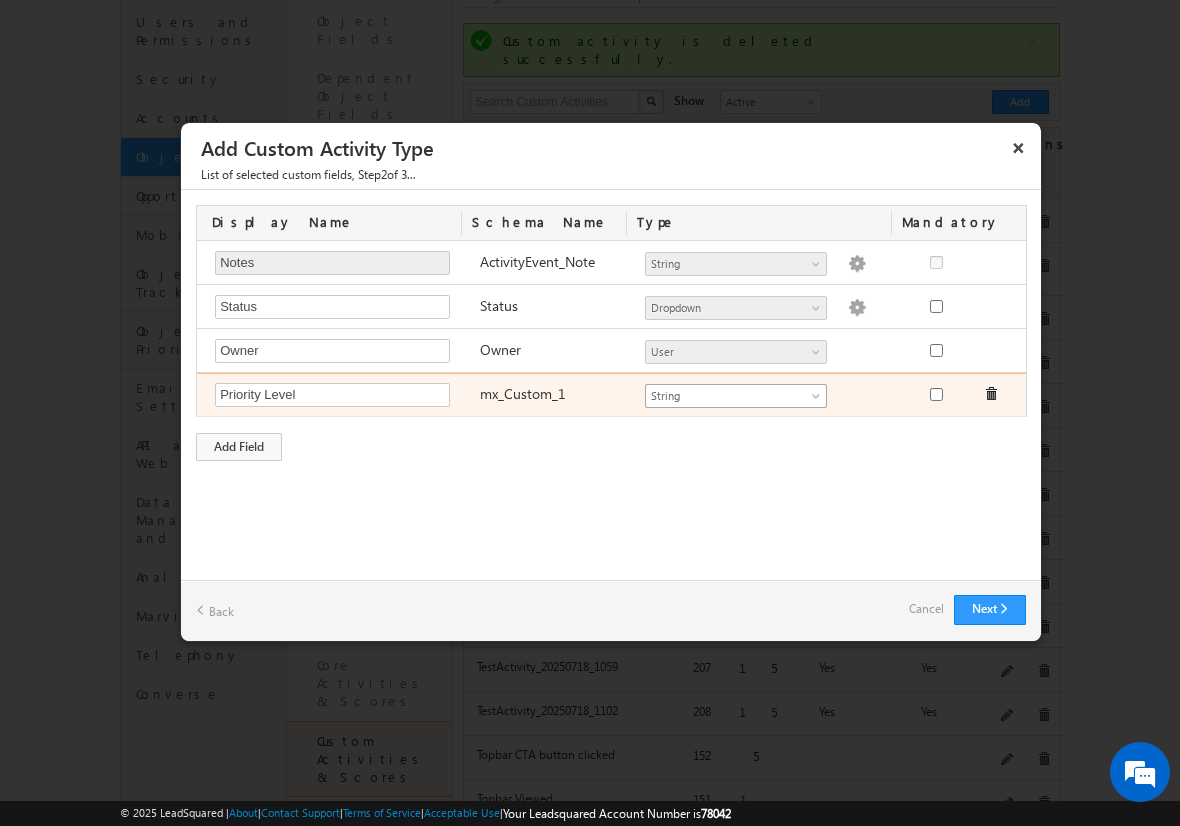 click on "String" at bounding box center (727, 396) 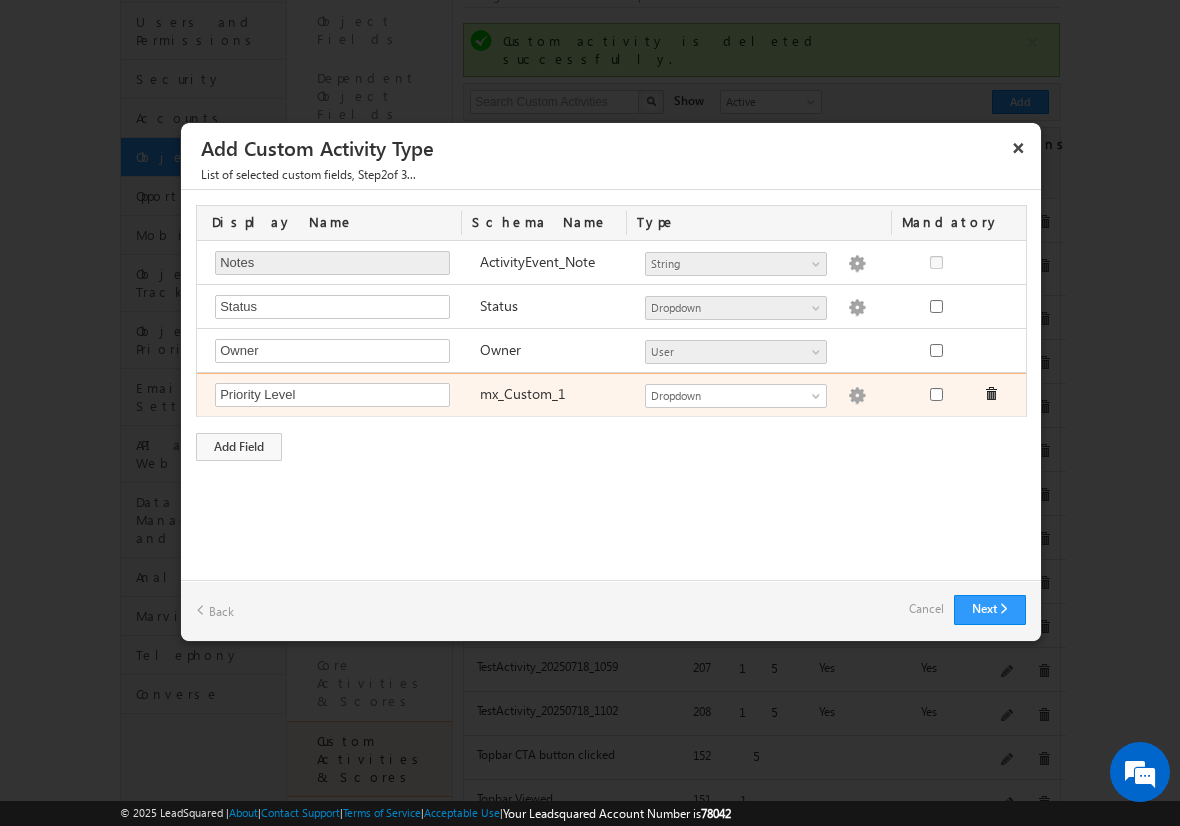 click at bounding box center [857, 396] 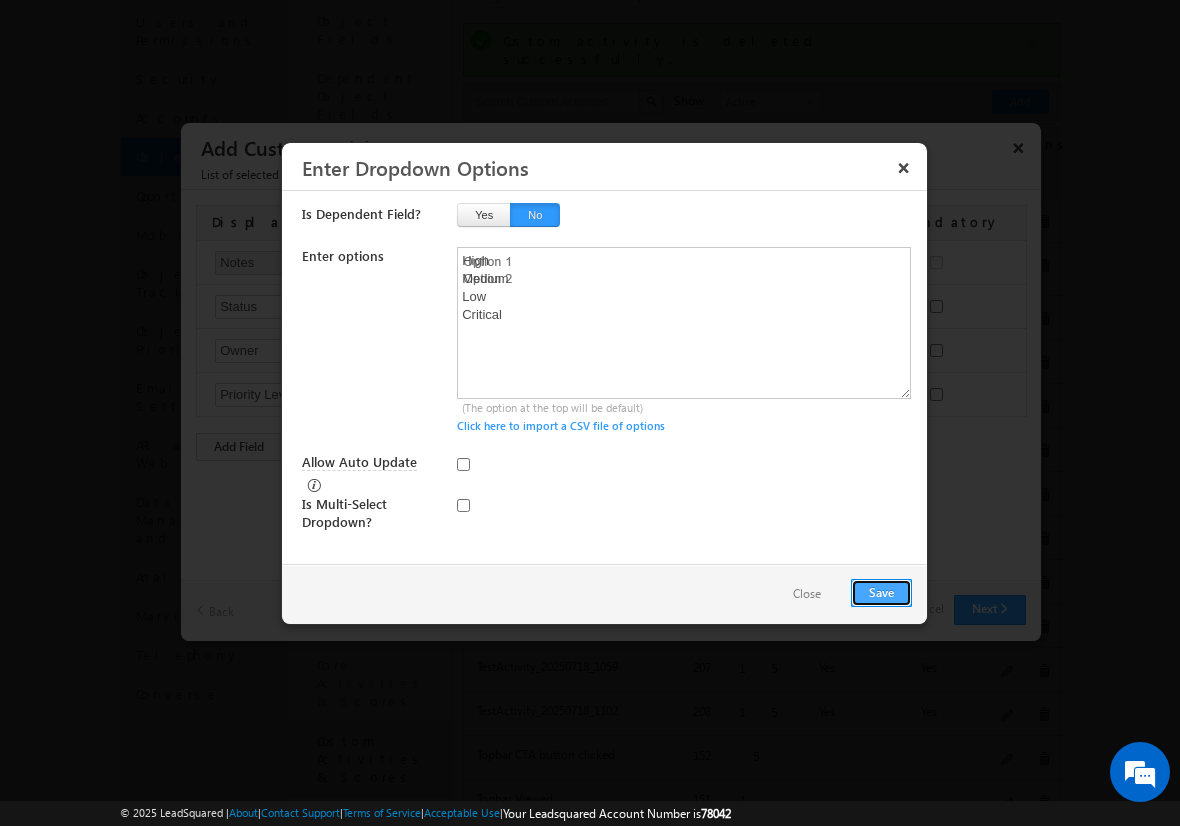 click on "Save" at bounding box center (881, 593) 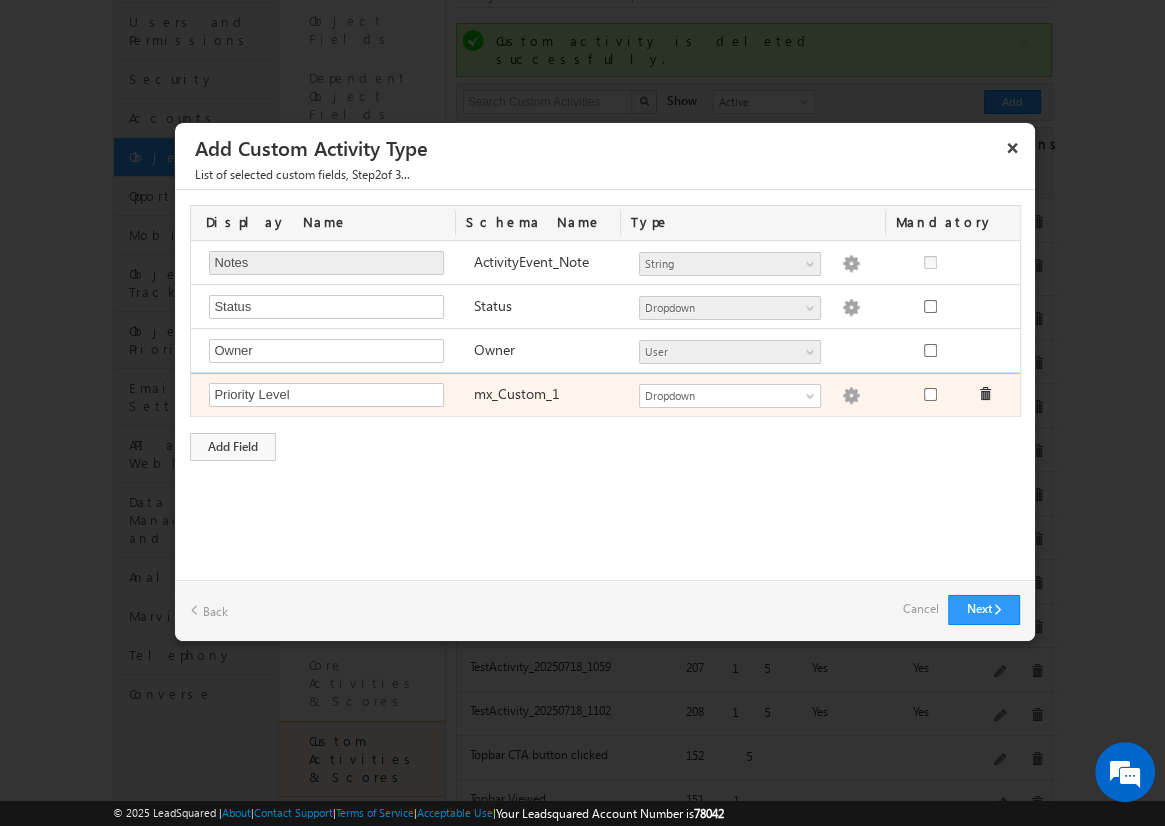 click at bounding box center (851, 396) 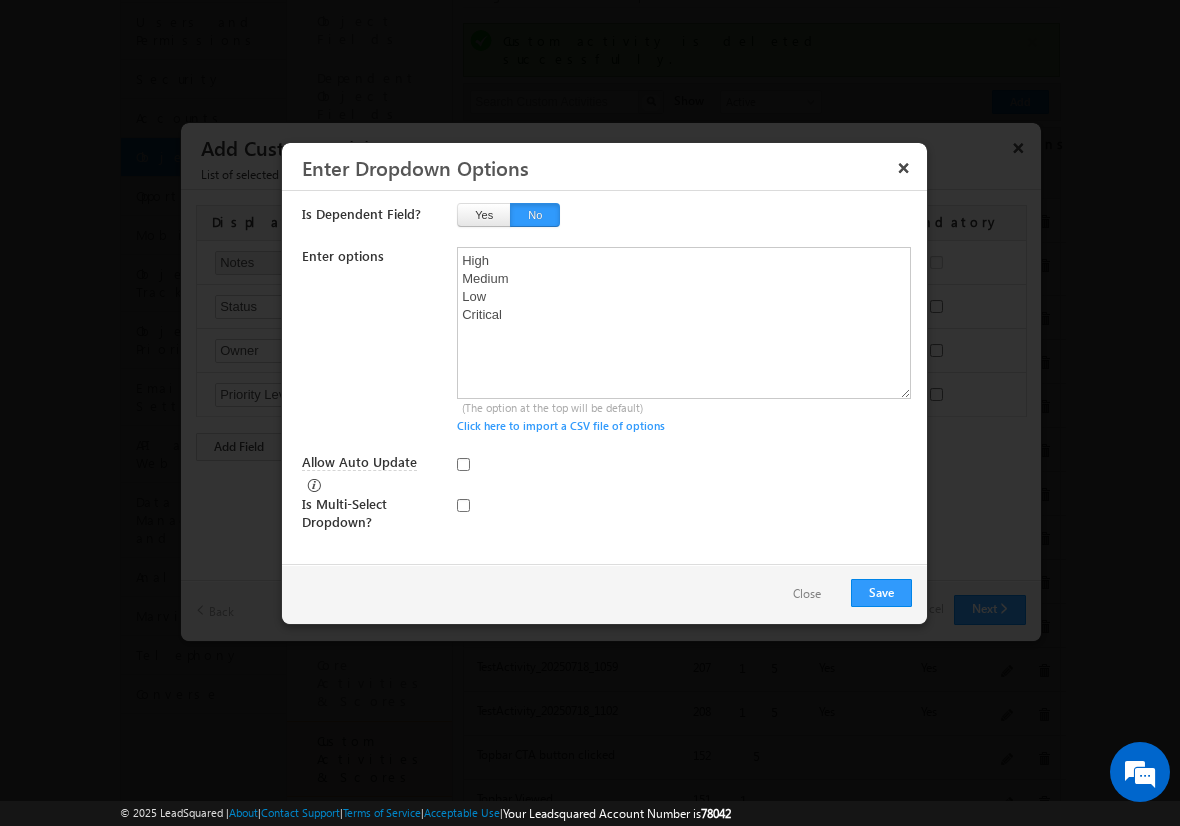 click on "Close" at bounding box center (807, 594) 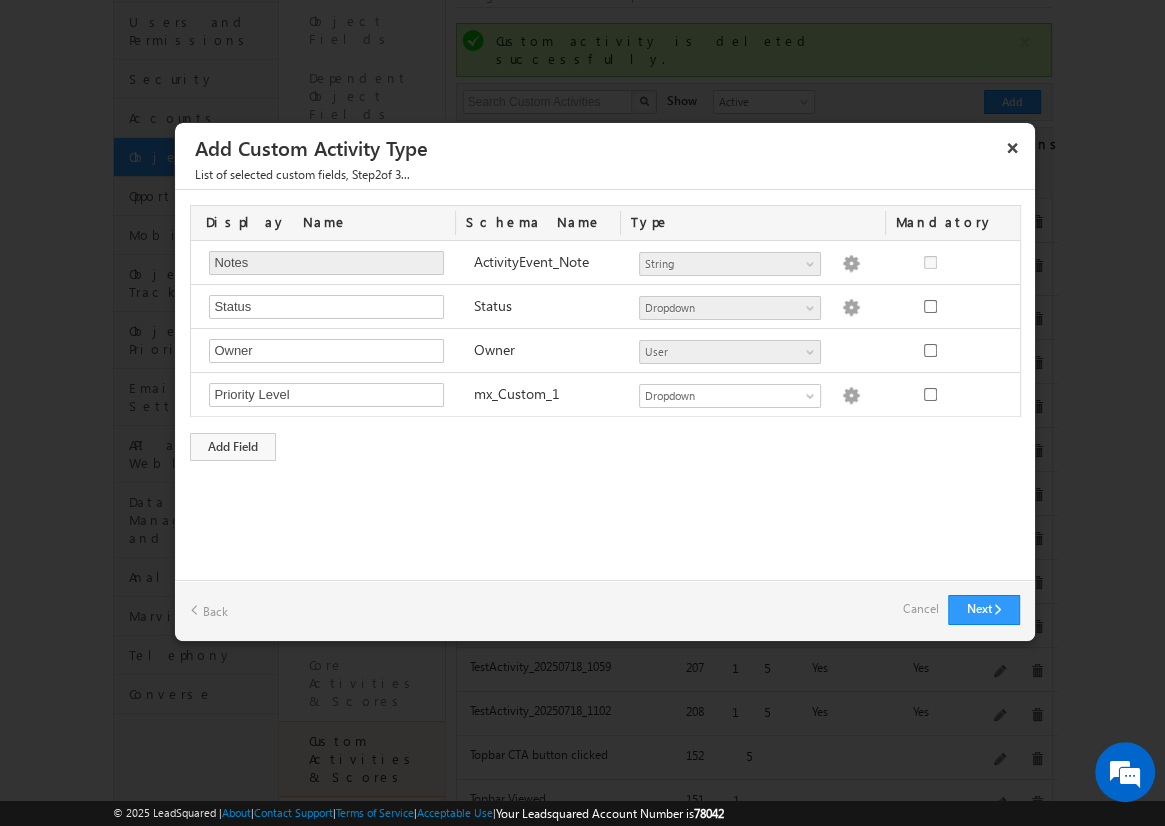 click on "Cancel" at bounding box center (920, 609) 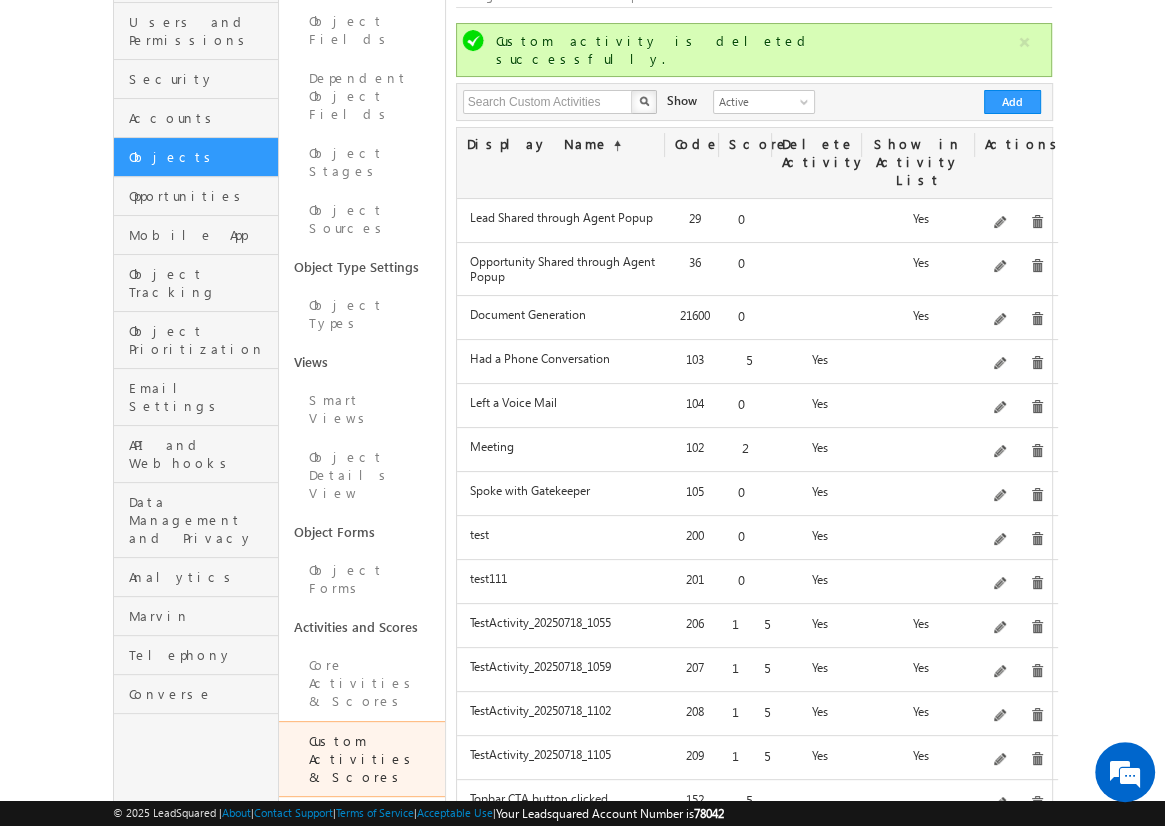 scroll, scrollTop: 313, scrollLeft: 0, axis: vertical 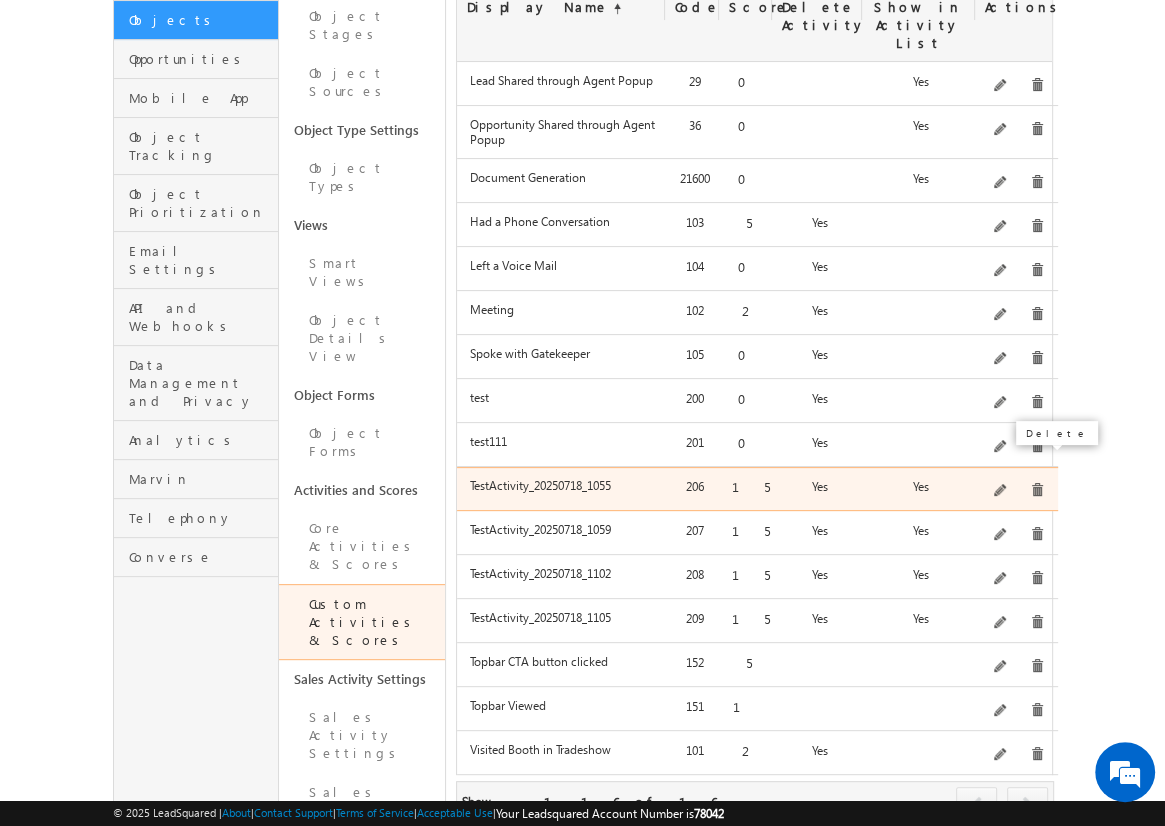 click at bounding box center [1037, 490] 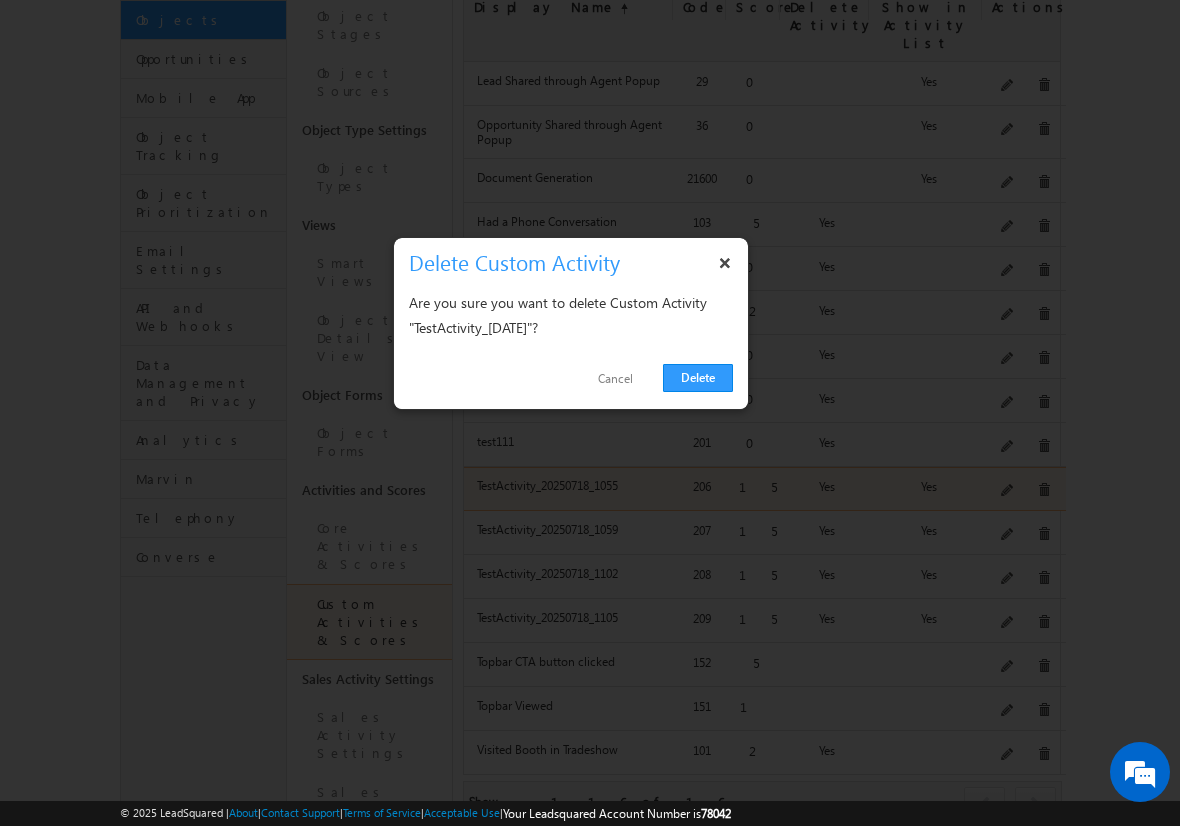 click on "Delete" at bounding box center (698, 378) 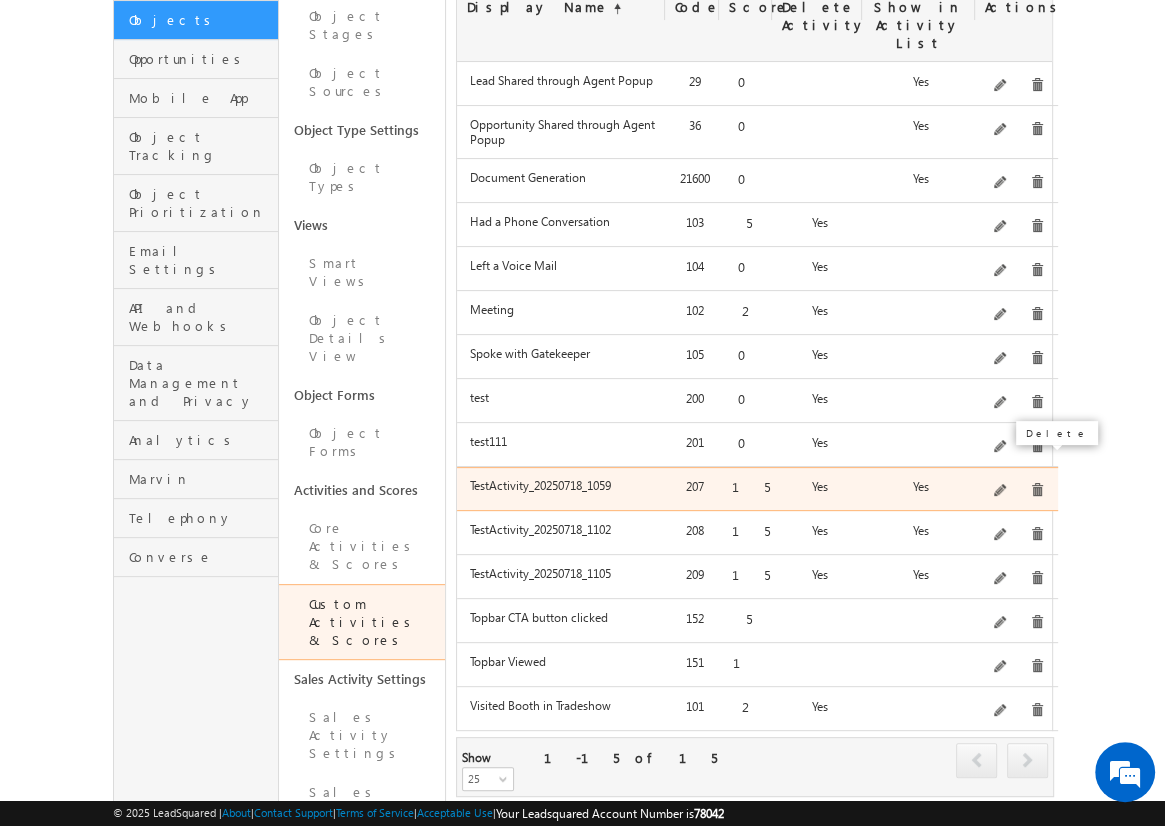 click at bounding box center [1037, 490] 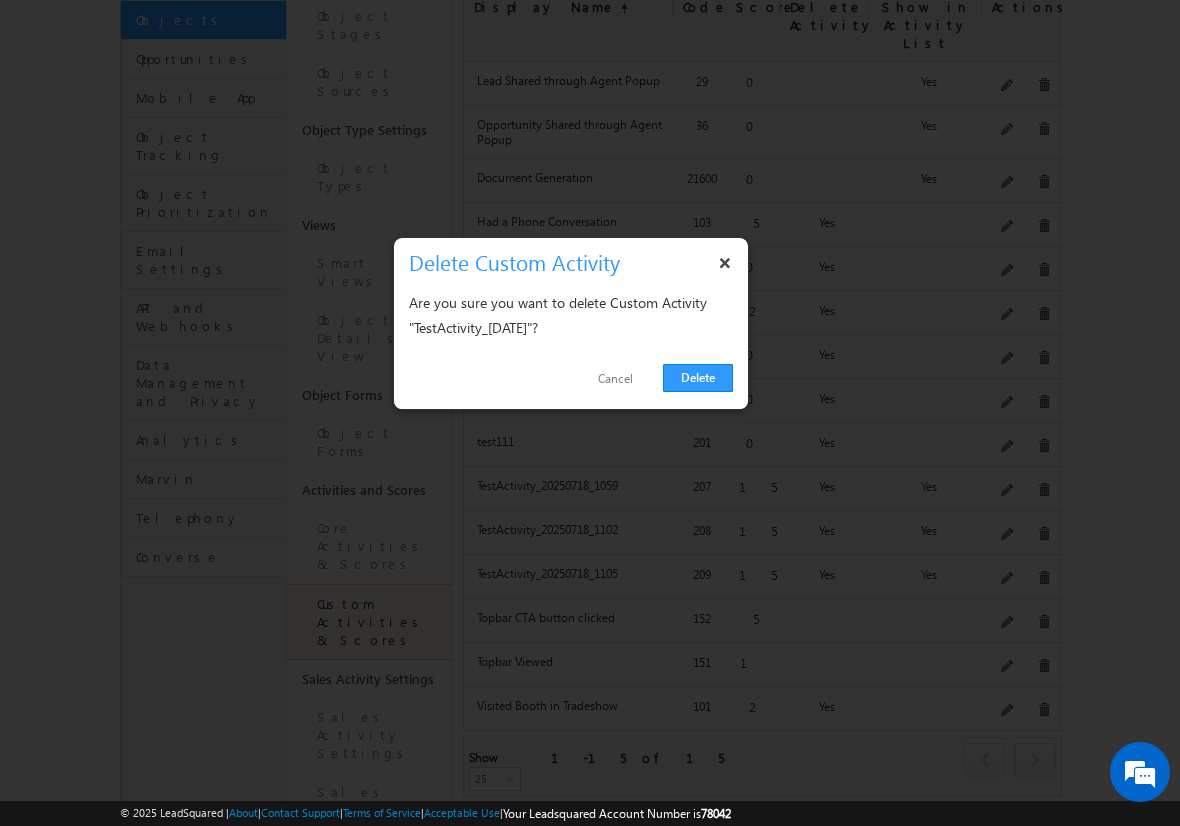 click on "Delete" at bounding box center [698, 378] 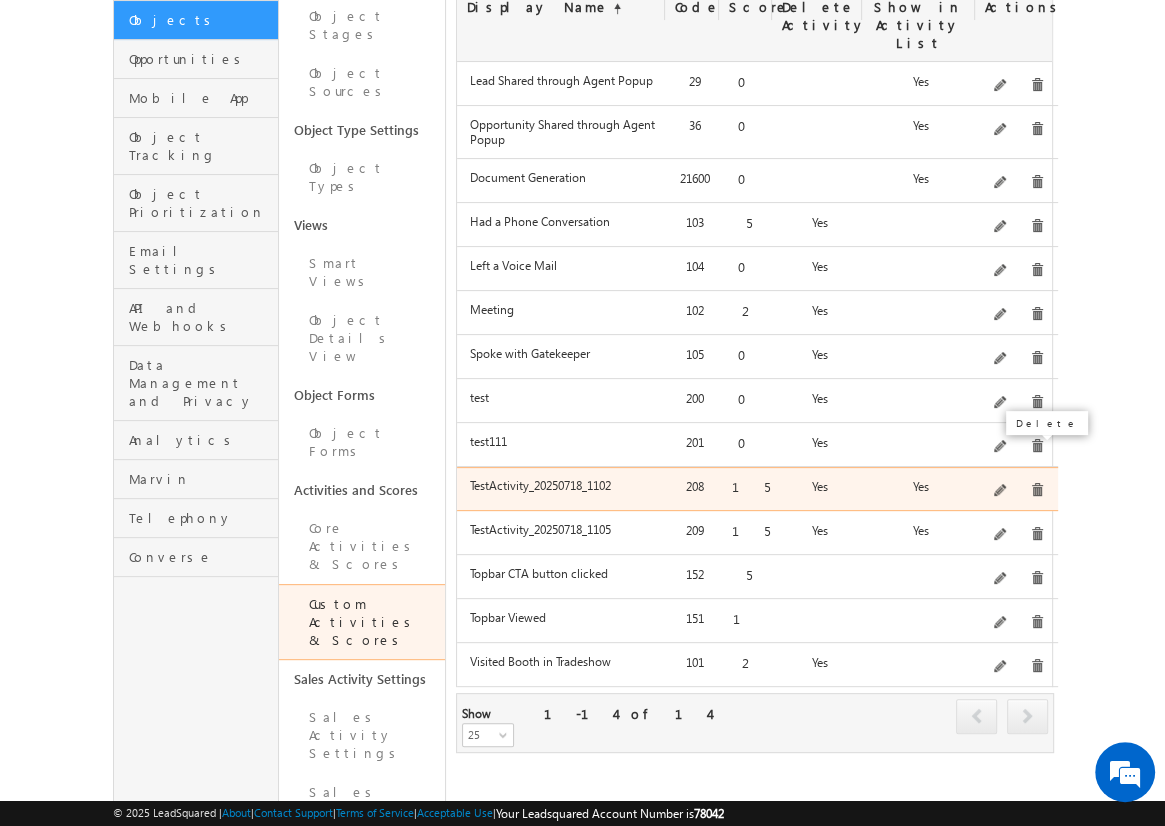 click at bounding box center [1037, 490] 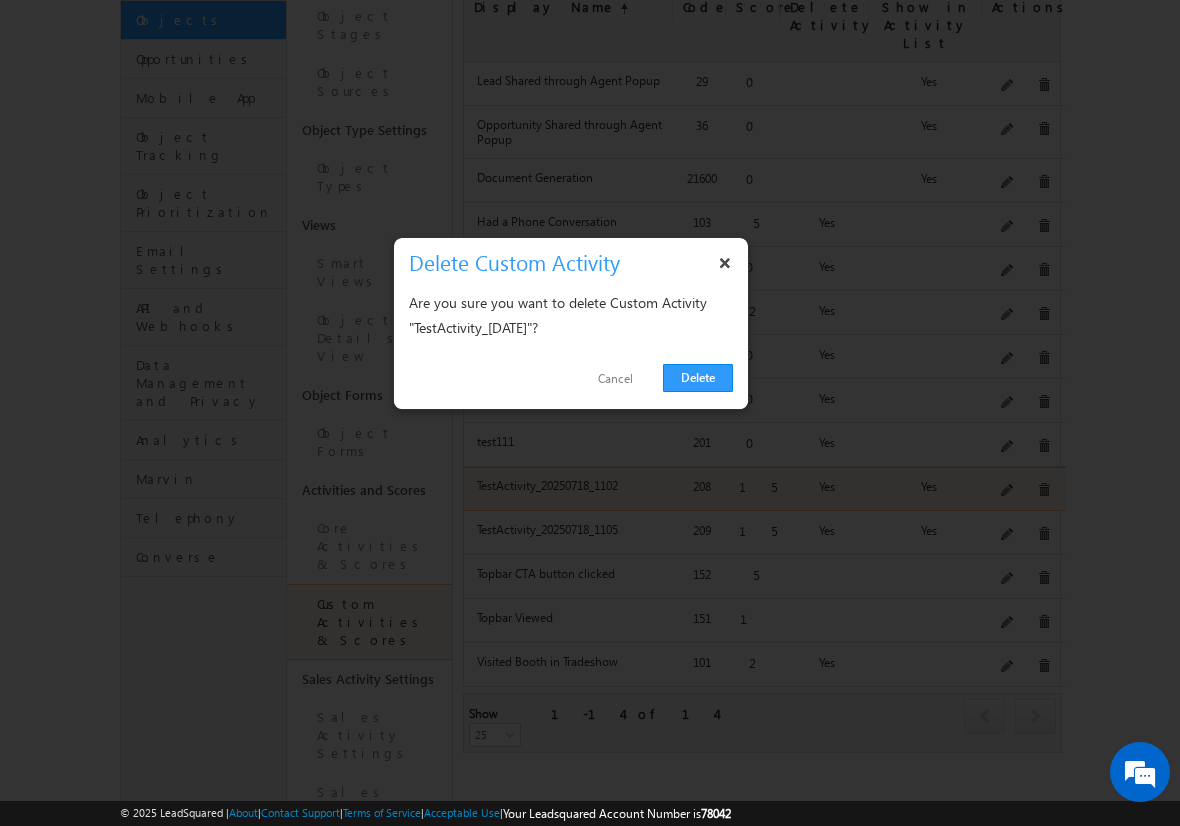 click on "Delete" at bounding box center [698, 378] 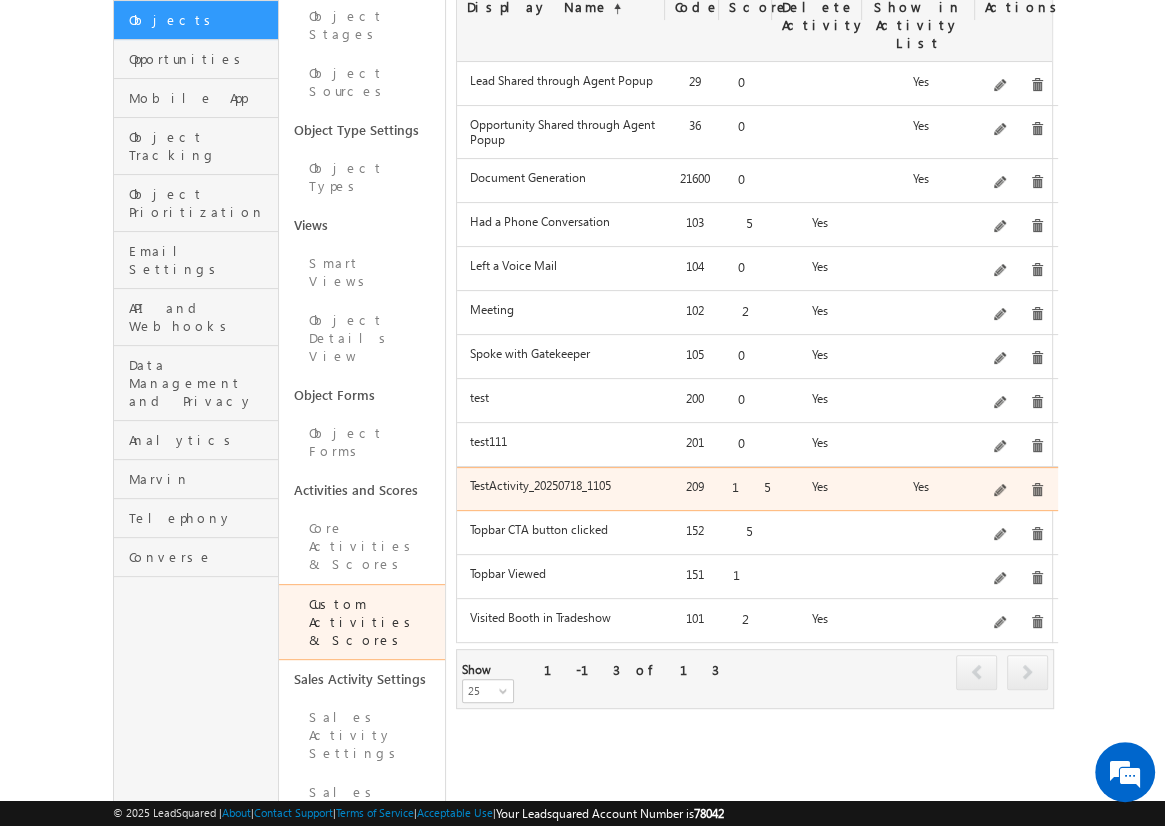 click on "Comprehensive test activity with enhanced features and all capabilities - Created on [DATE]" at bounding box center [1016, 491] 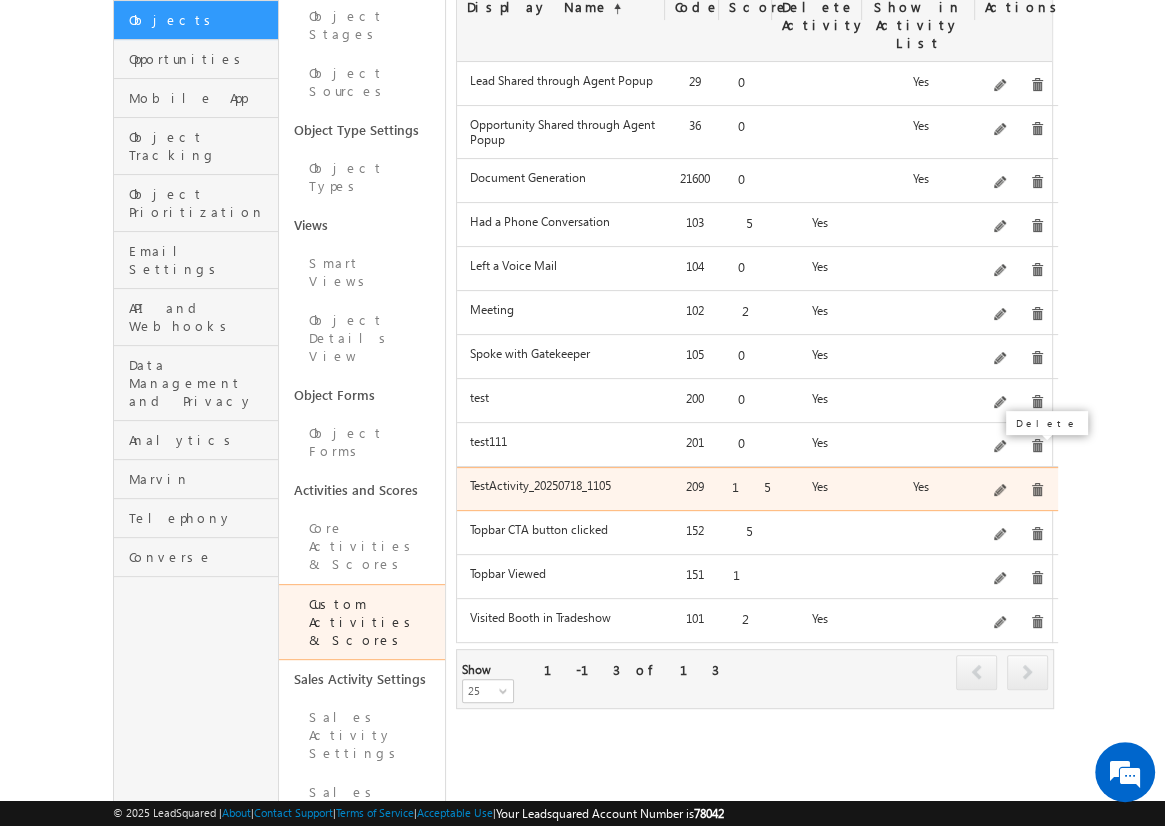 click at bounding box center [1037, 490] 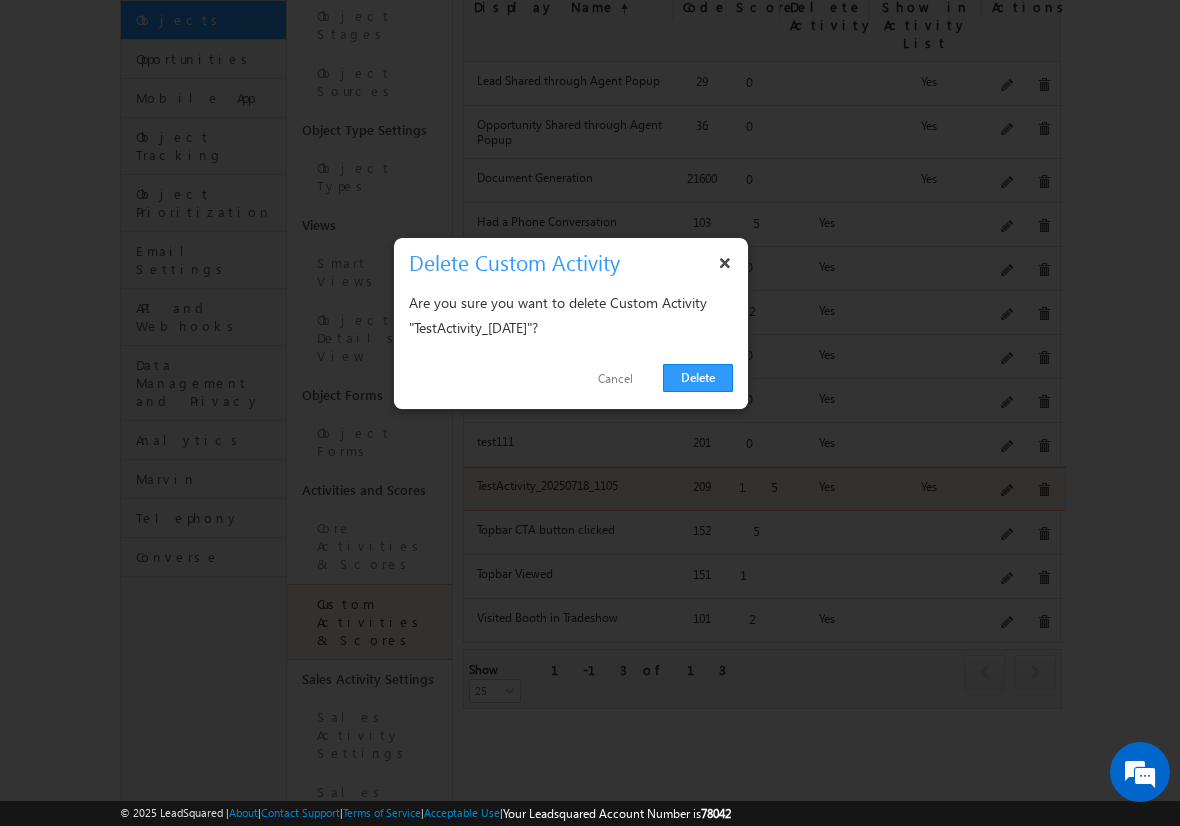 click on "Delete" at bounding box center (698, 378) 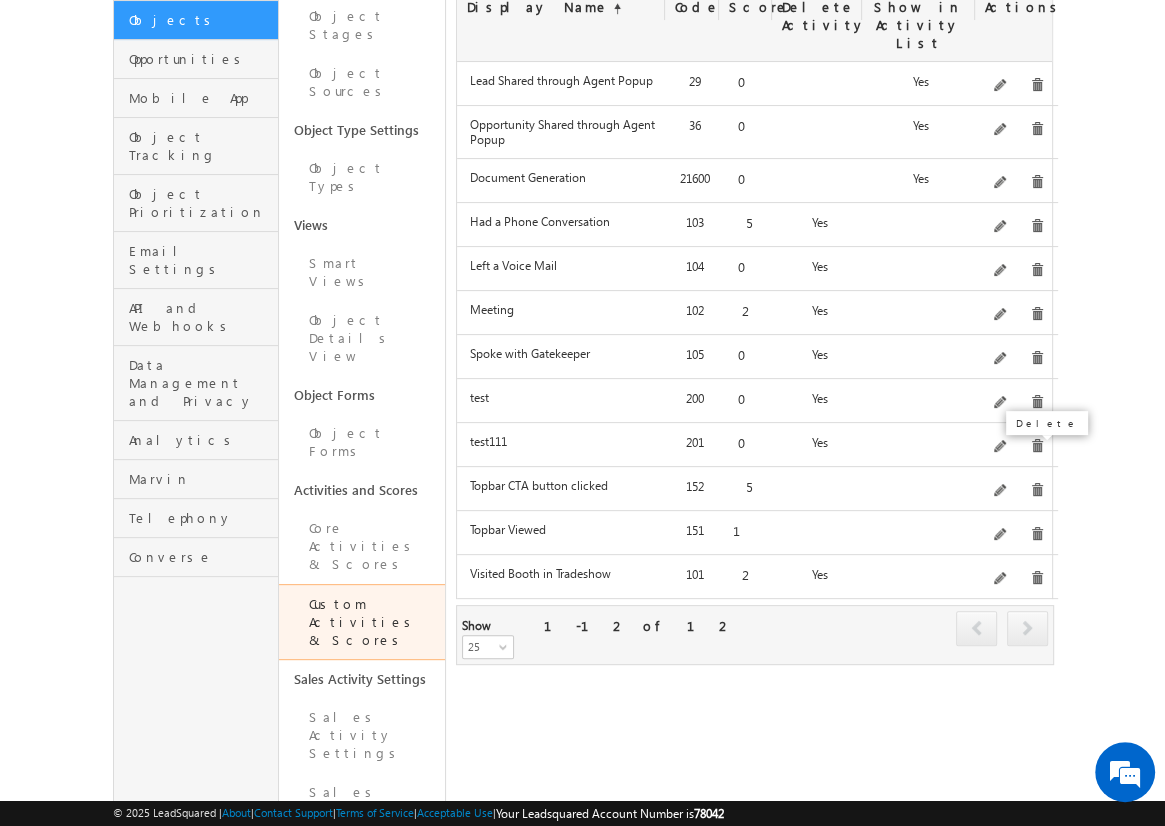click on "Add" at bounding box center (1012, -35) 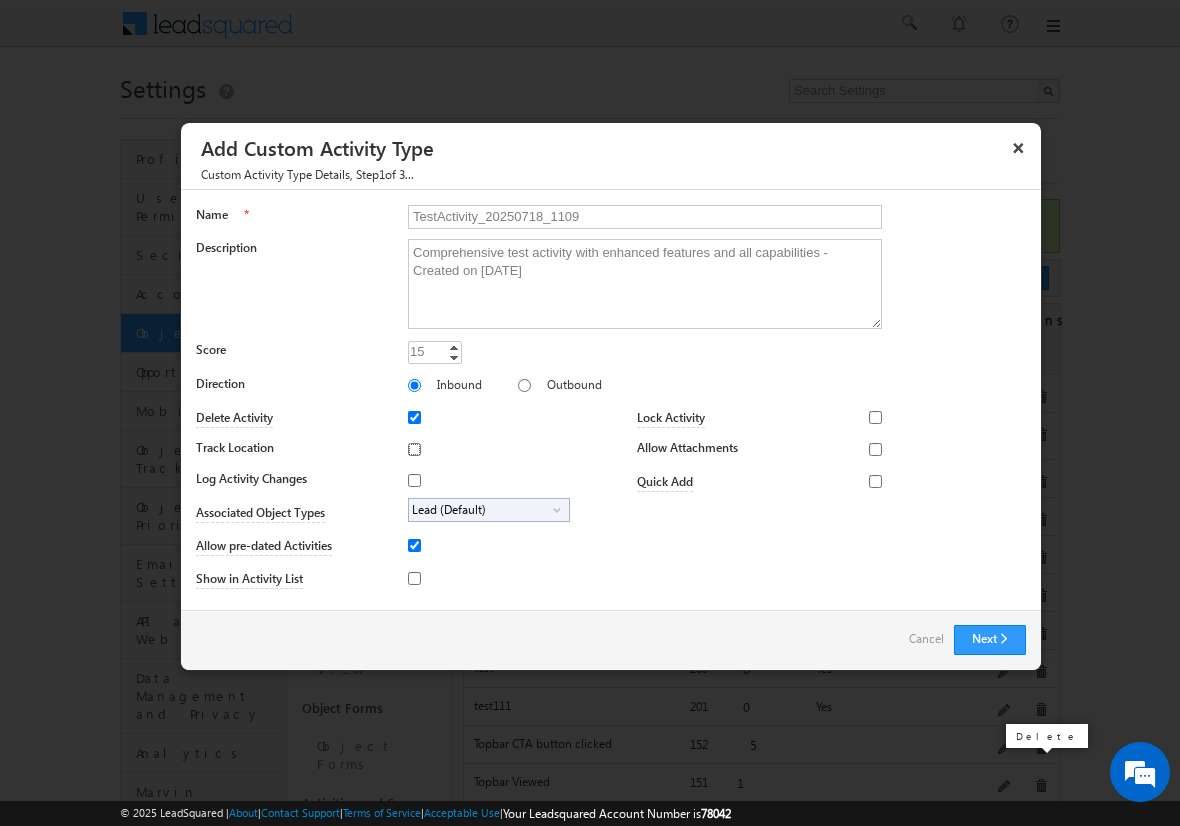 click on "Track Location" at bounding box center (414, 449) 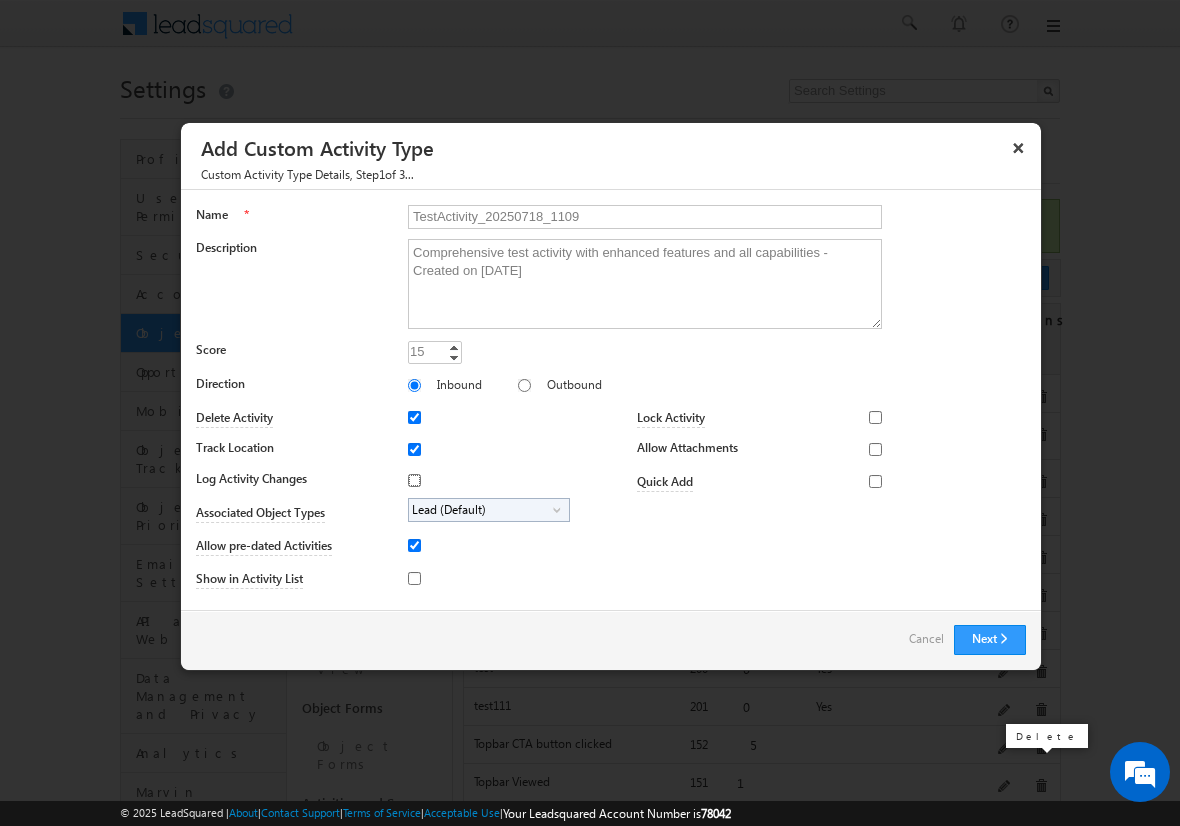 click on "Log Activity Changes" at bounding box center (414, 480) 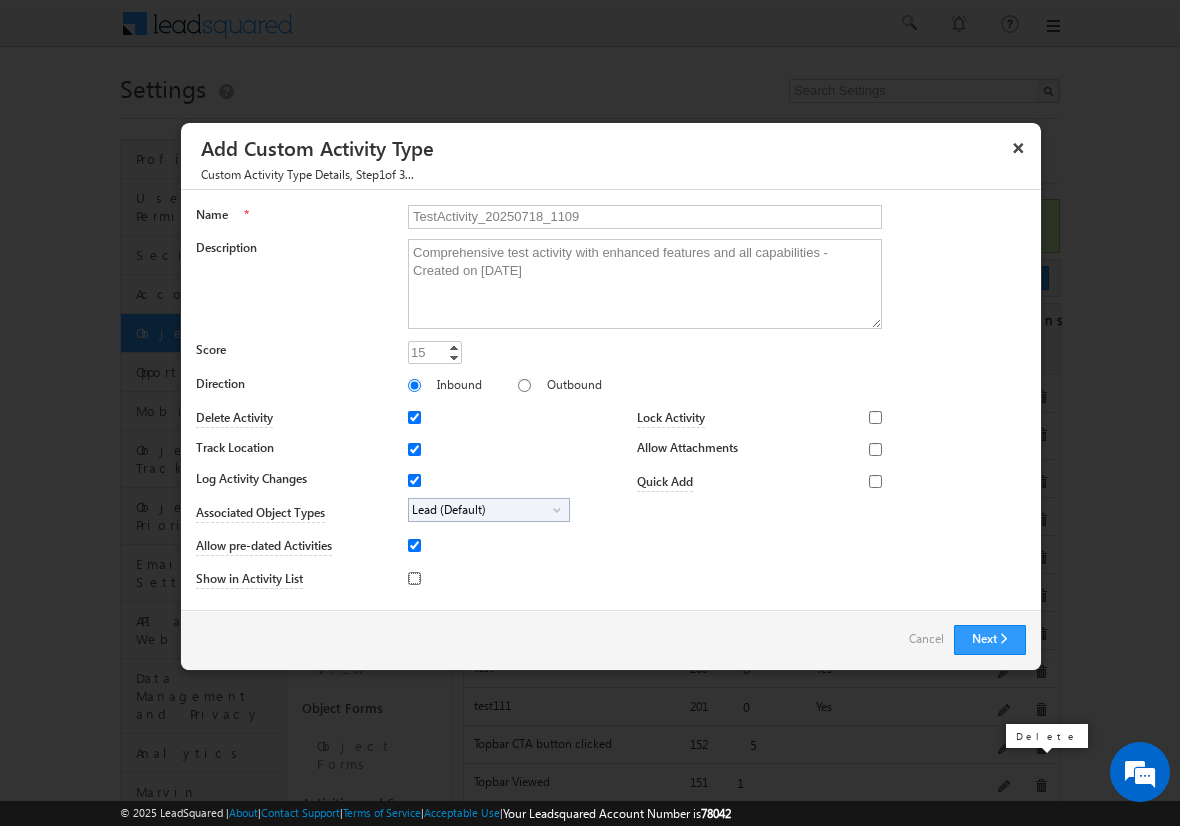 click on "Show in Activity List" at bounding box center (414, 578) 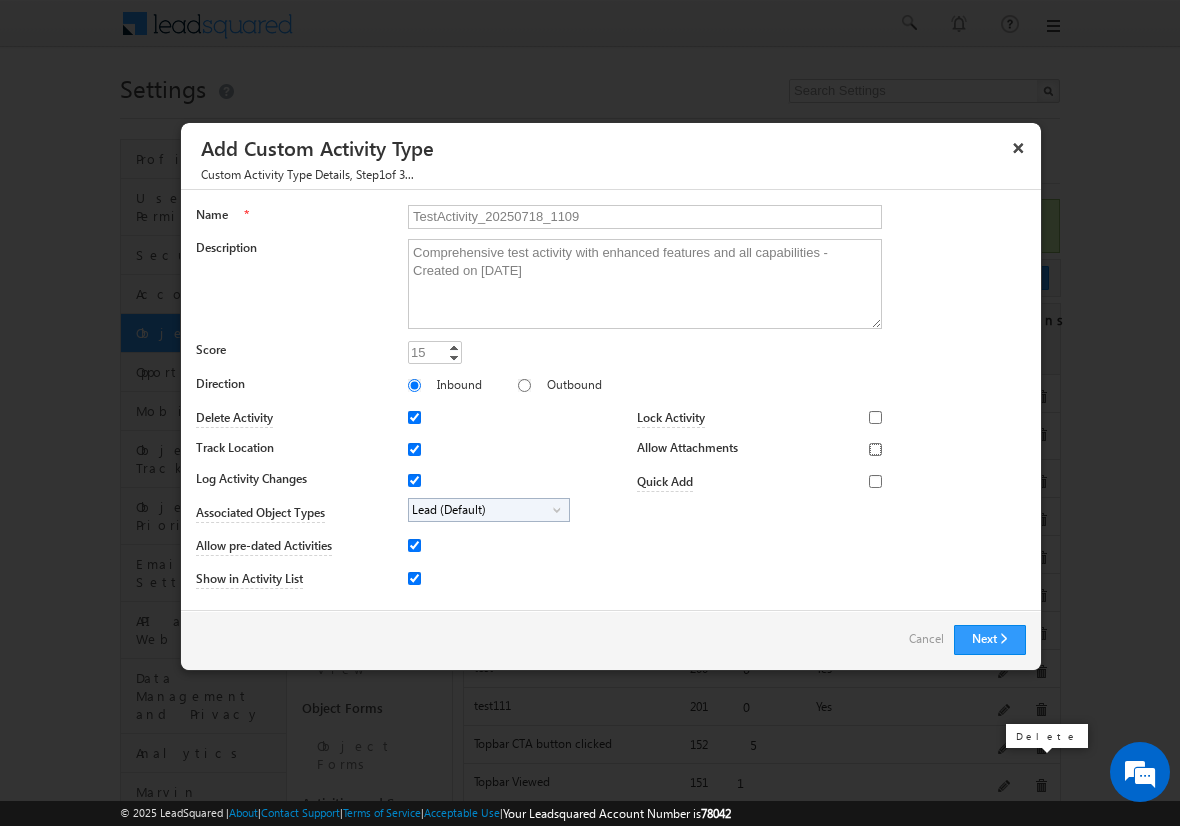 click on "Allow Attachments" at bounding box center [875, 449] 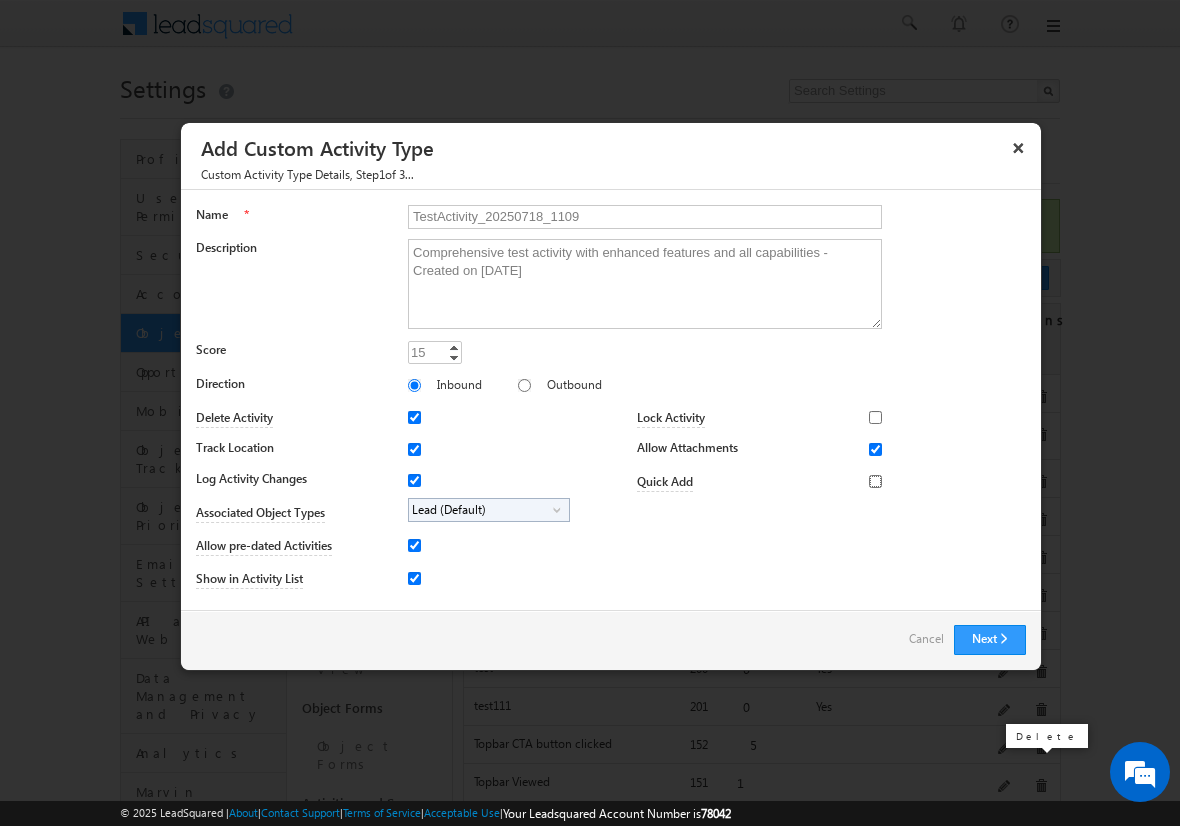 click on "Quick Add" at bounding box center [875, 481] 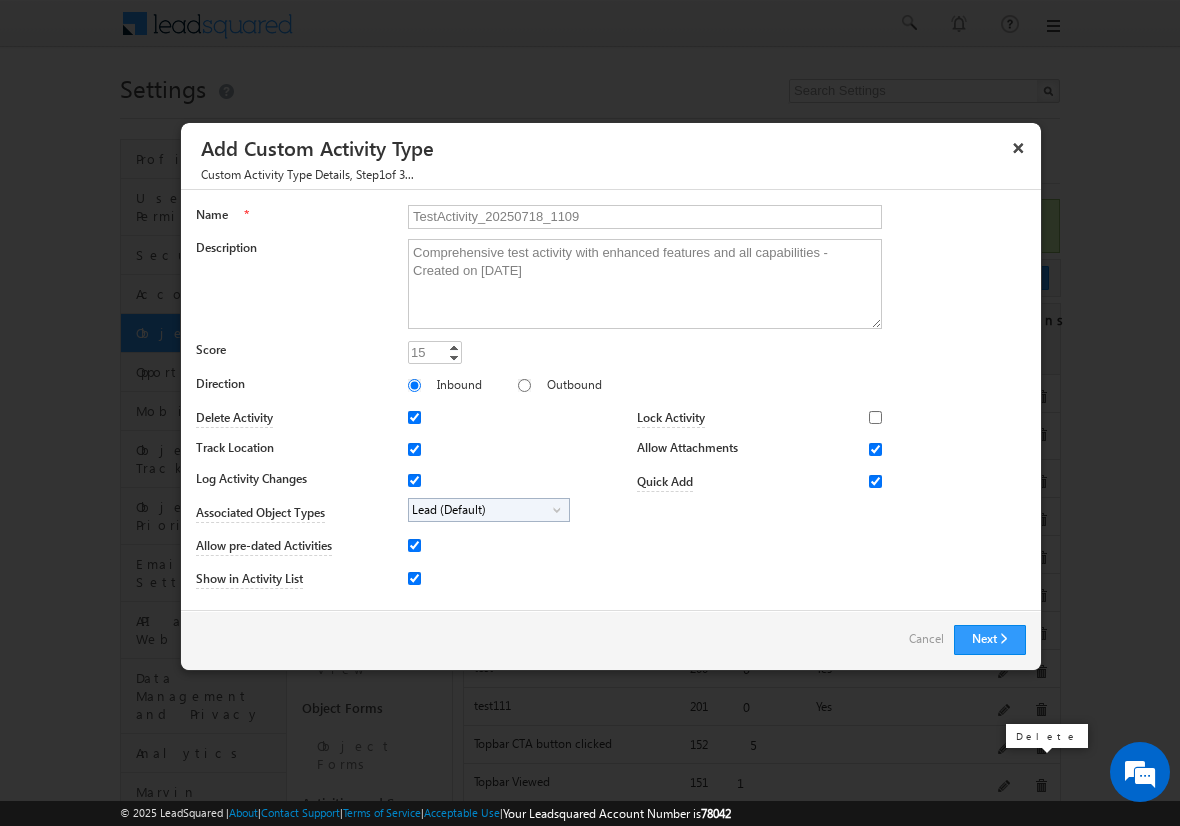 click on "Lead (Default)" at bounding box center [481, 510] 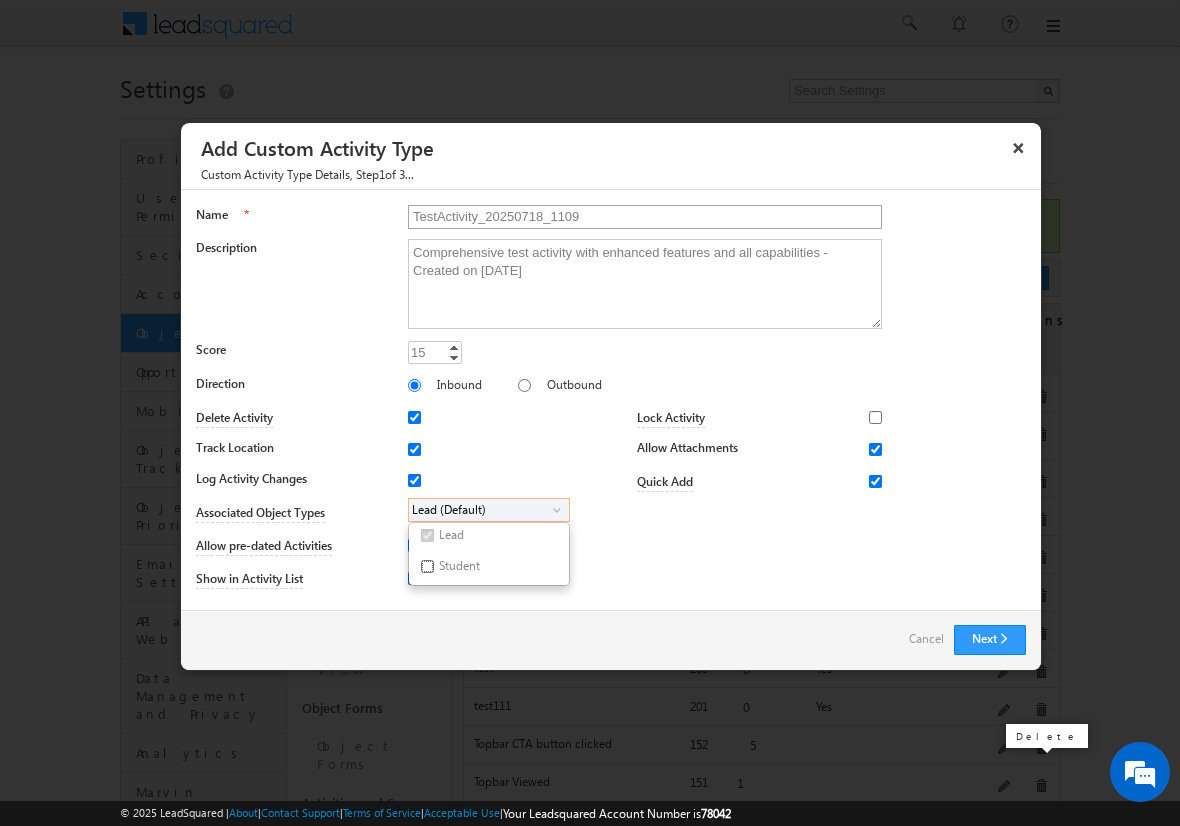 click on "Student" at bounding box center [427, 566] 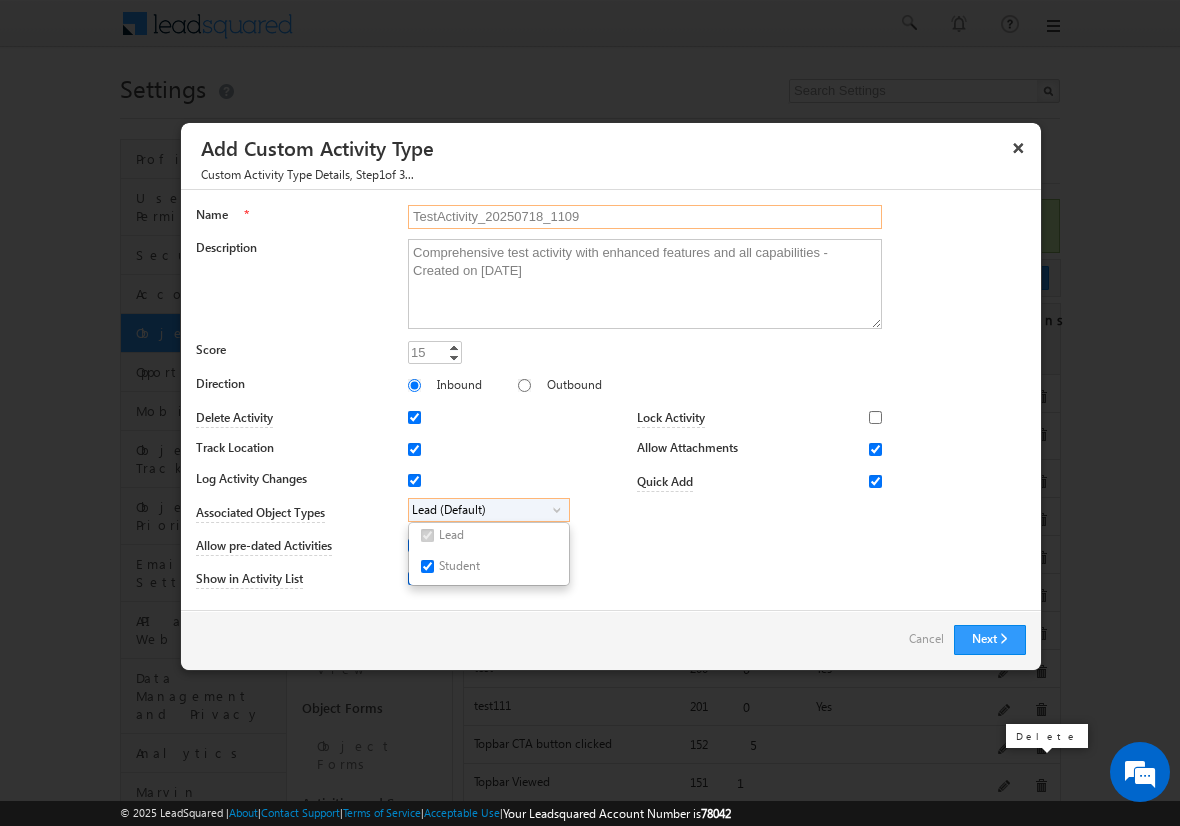 click on "TestActivity_20250718_1109" at bounding box center (645, 217) 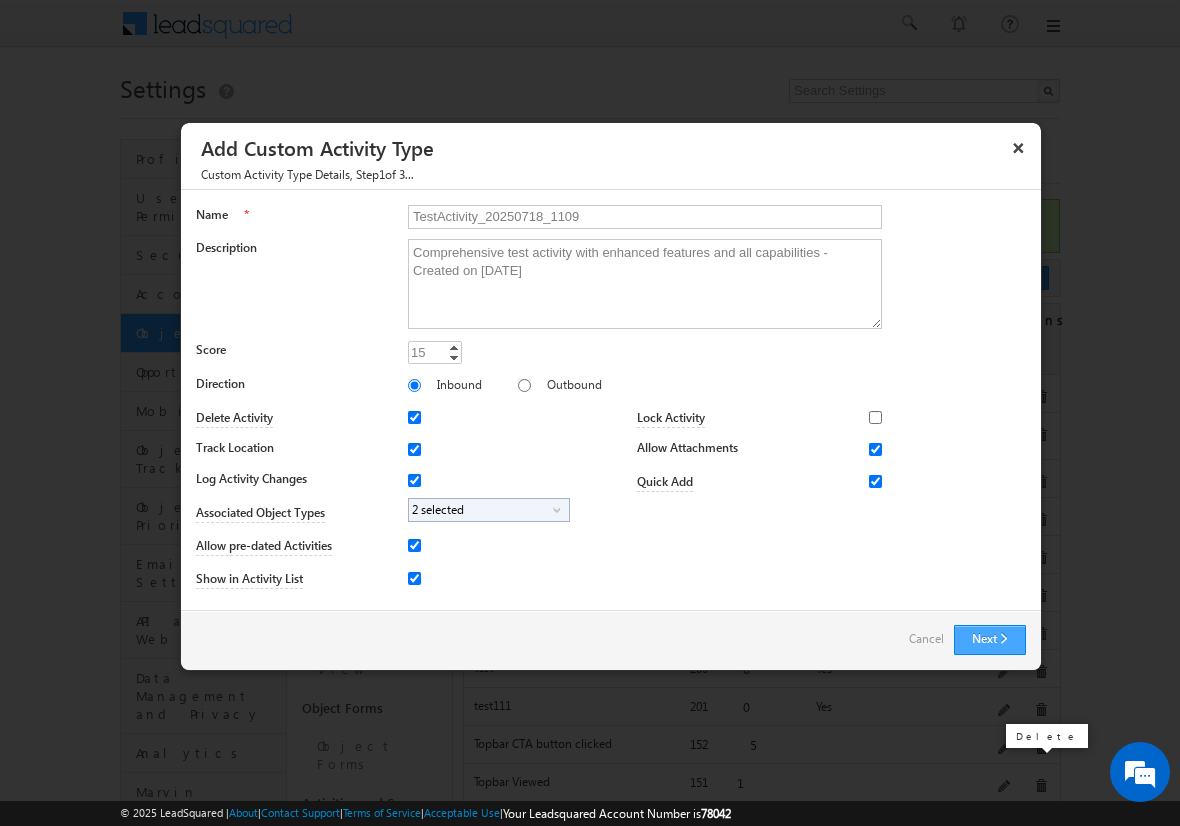 click on "Next" at bounding box center [990, 640] 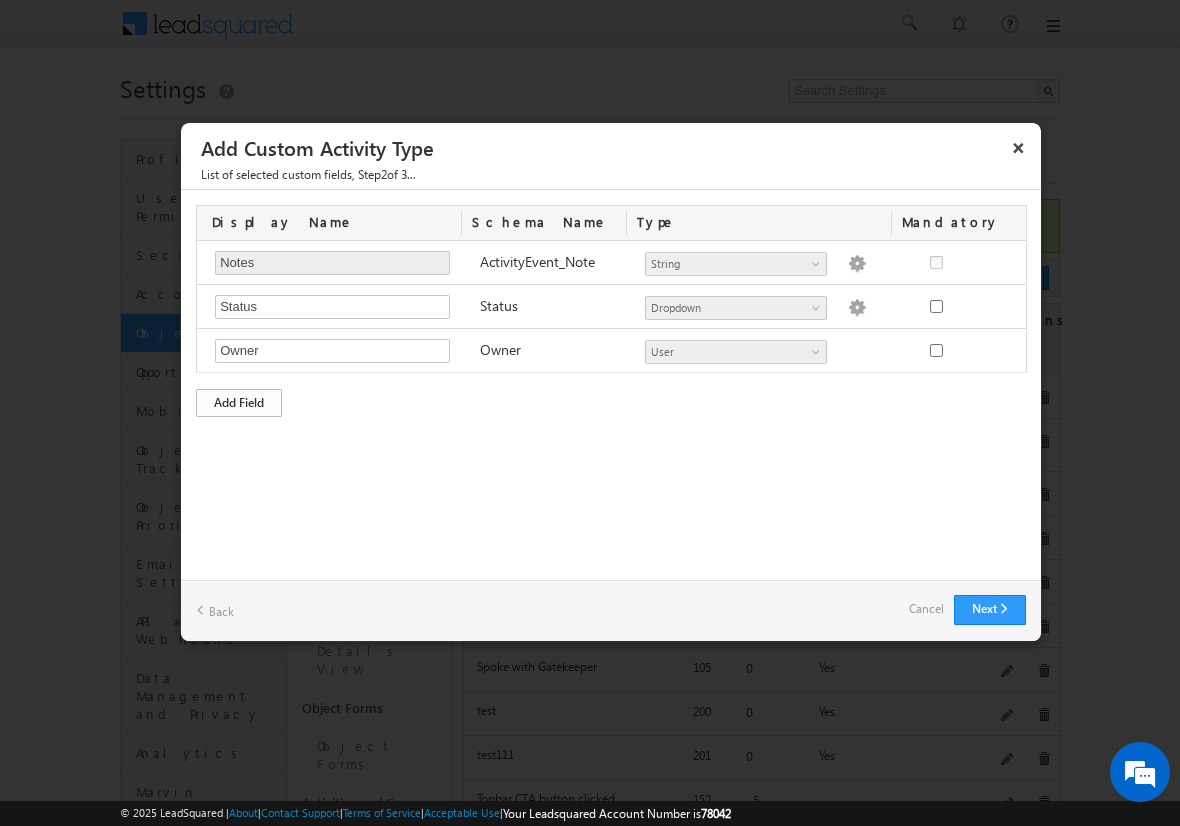 click on "Add Field" at bounding box center [239, 403] 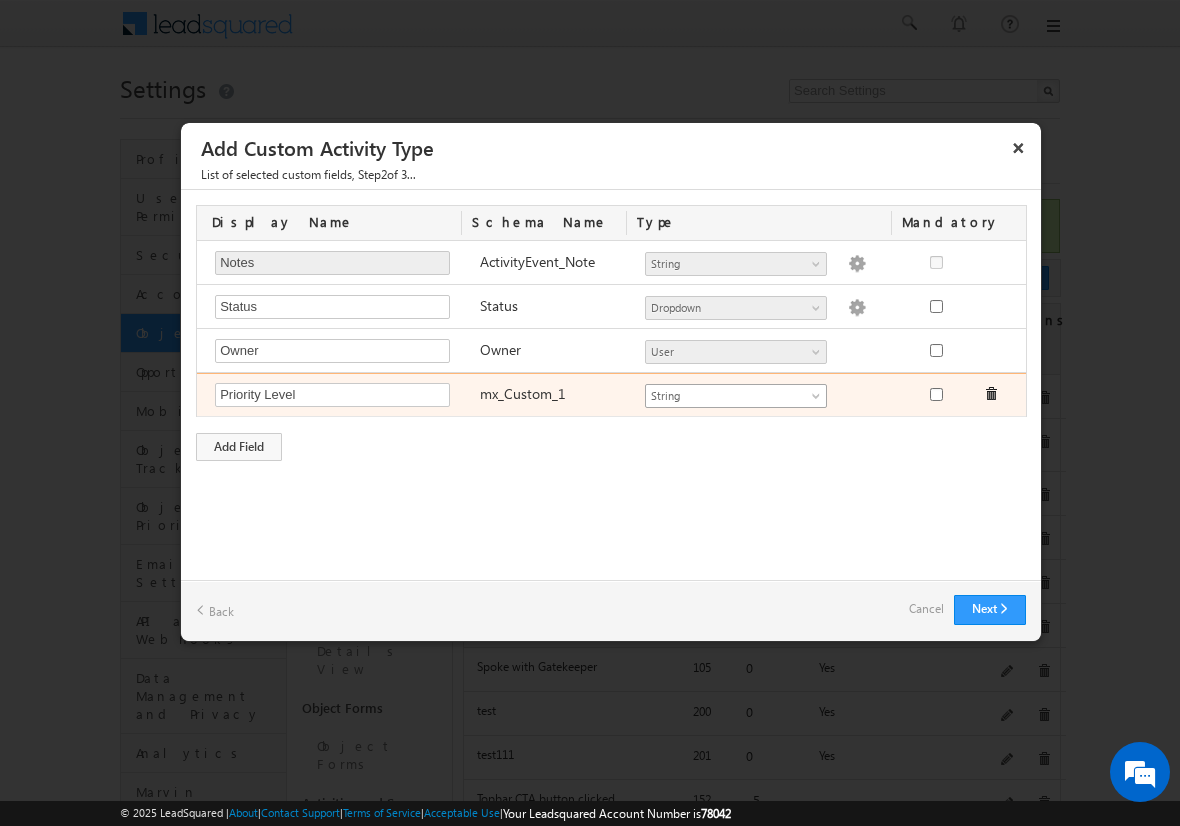 click on "String" at bounding box center [727, 396] 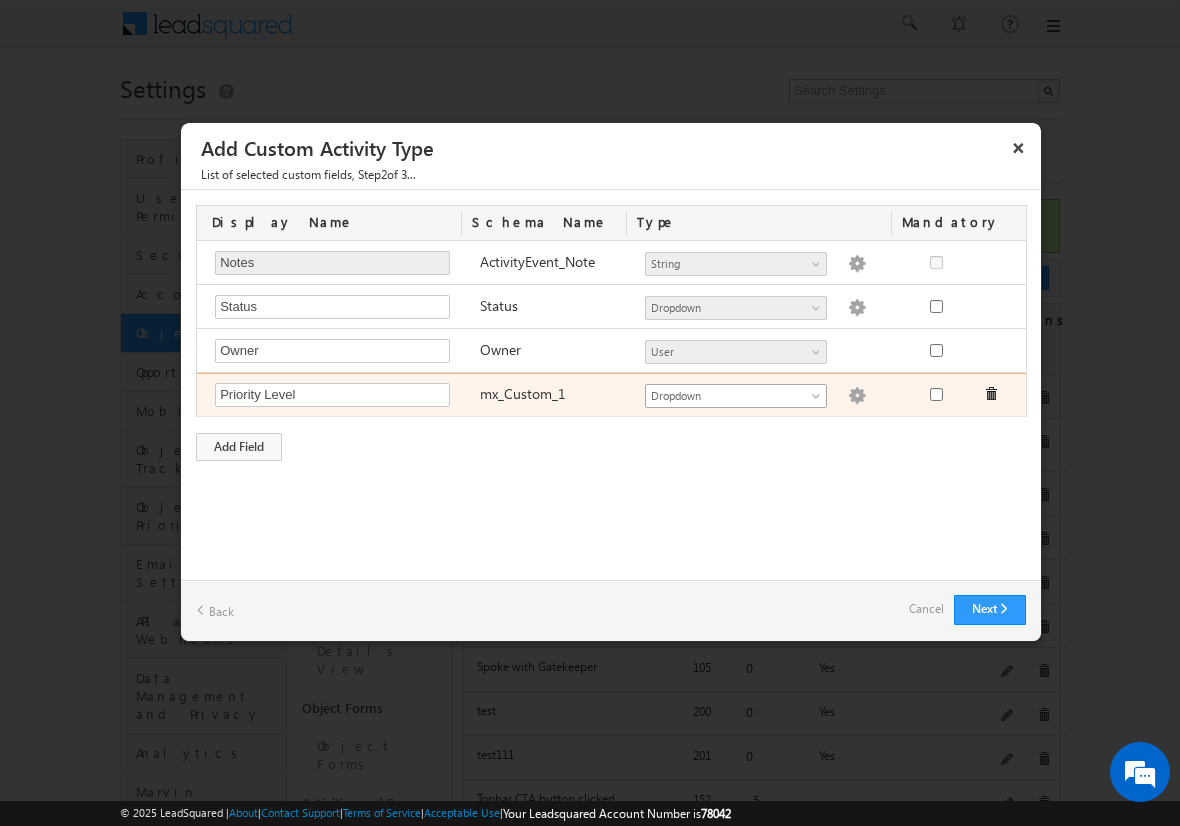 click at bounding box center (857, 396) 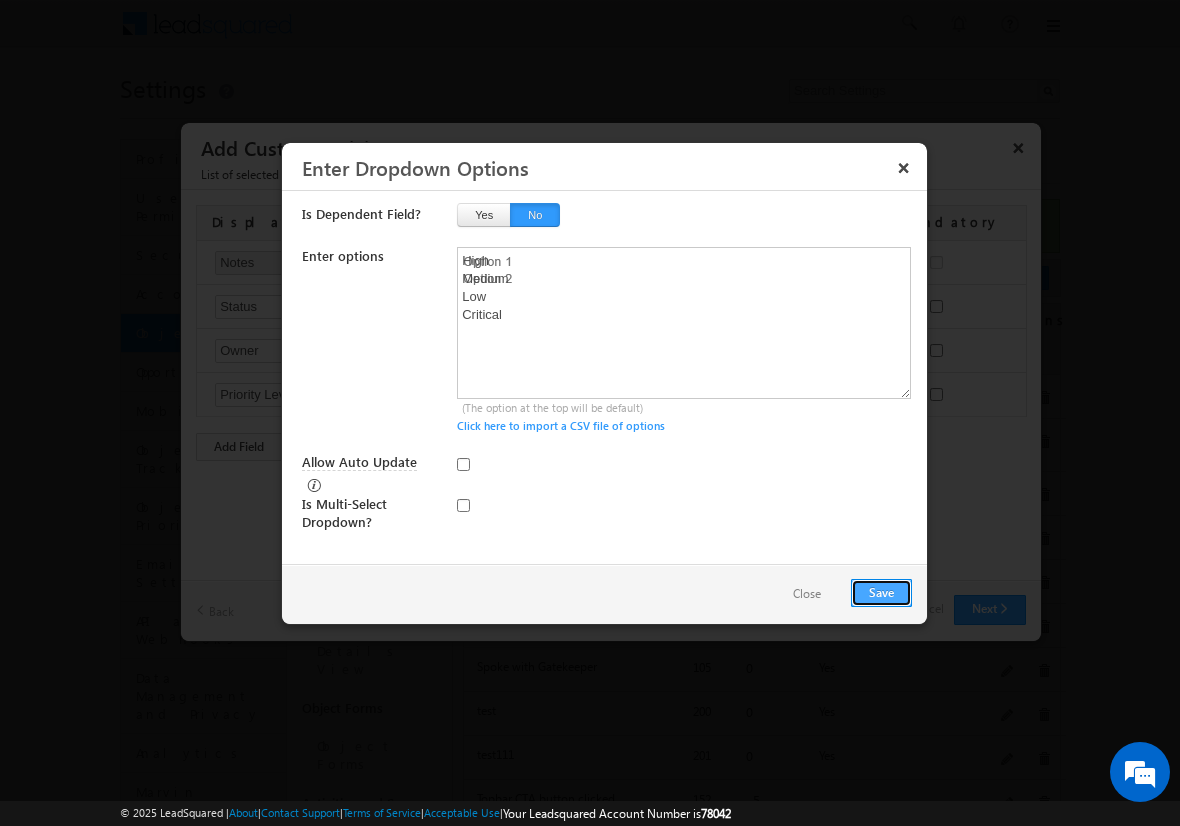 click on "Save" at bounding box center (881, 593) 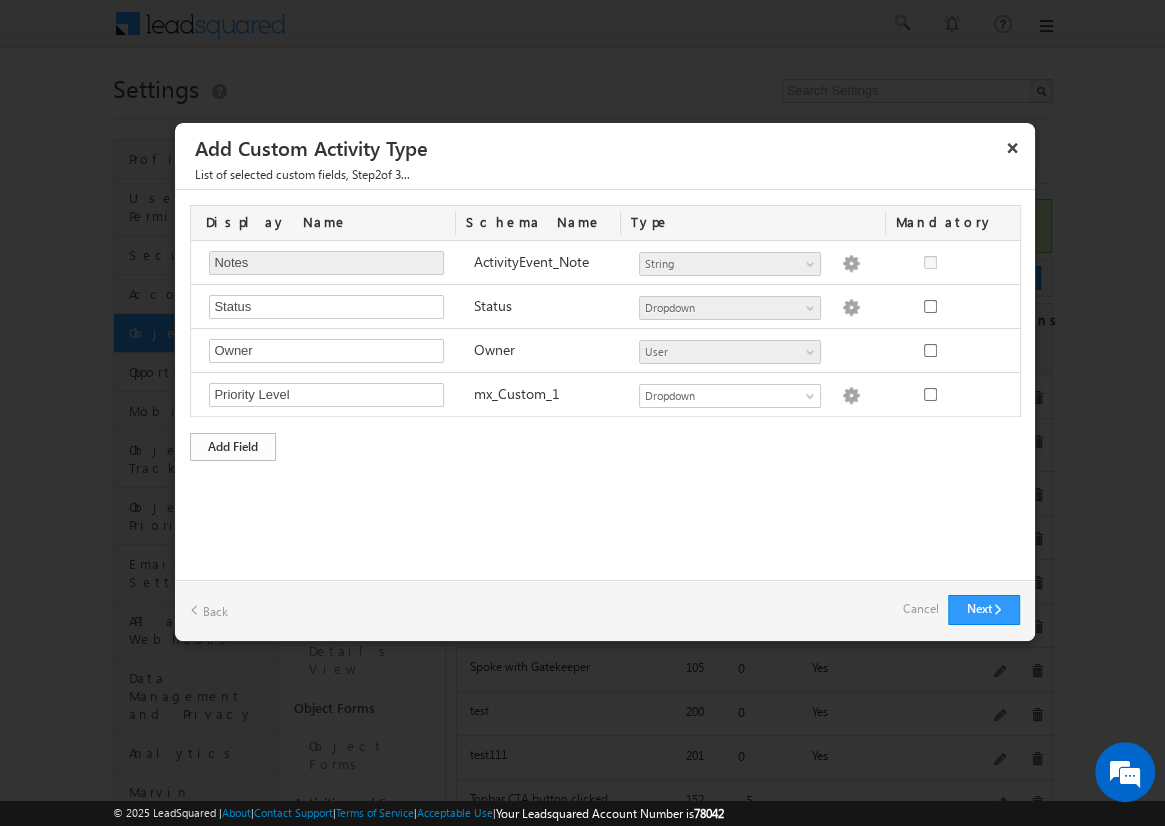 click on "Add Field" at bounding box center [233, 447] 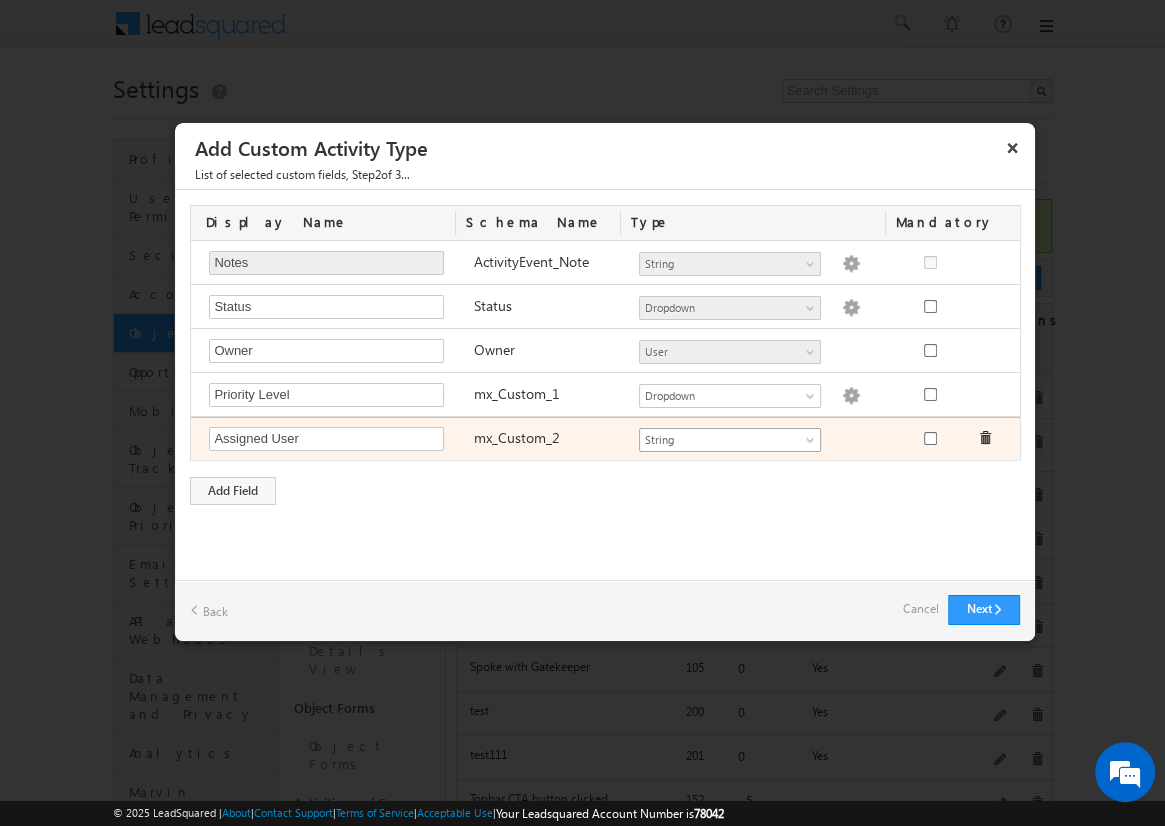 click on "String" at bounding box center (721, 440) 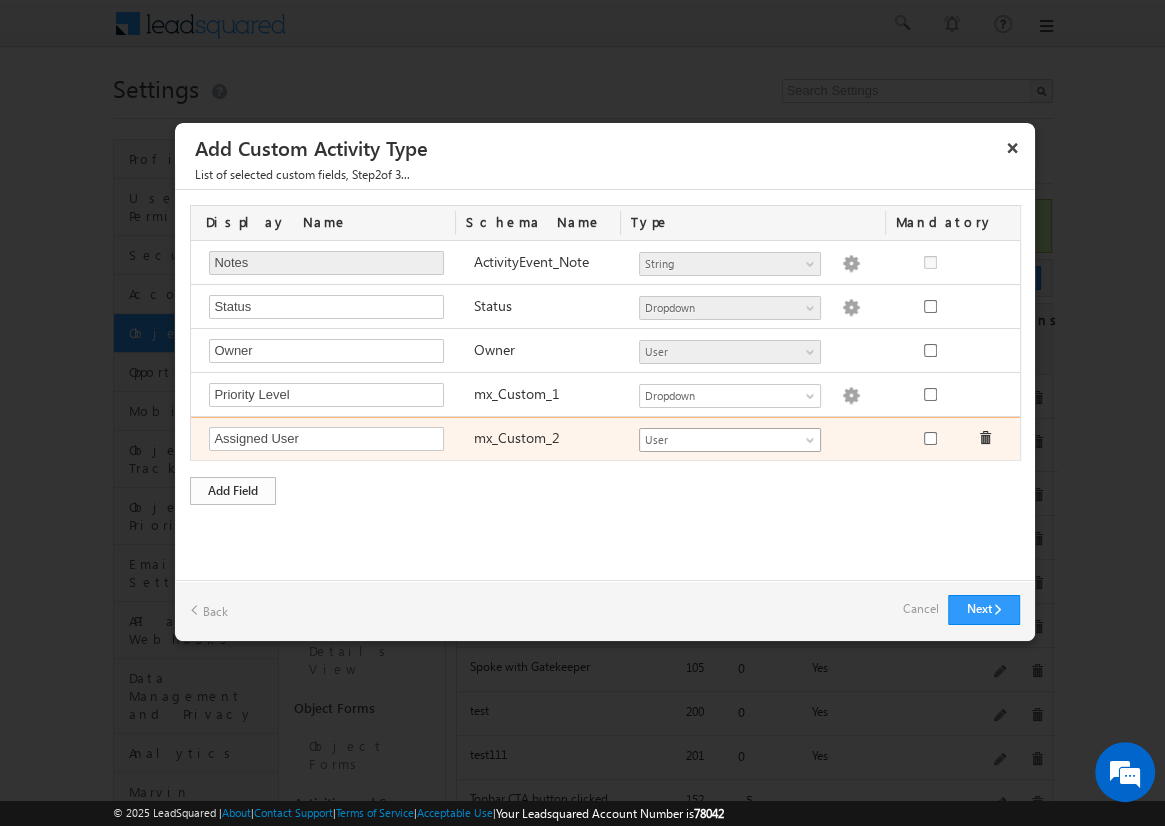 click on "Add Field" at bounding box center [233, 491] 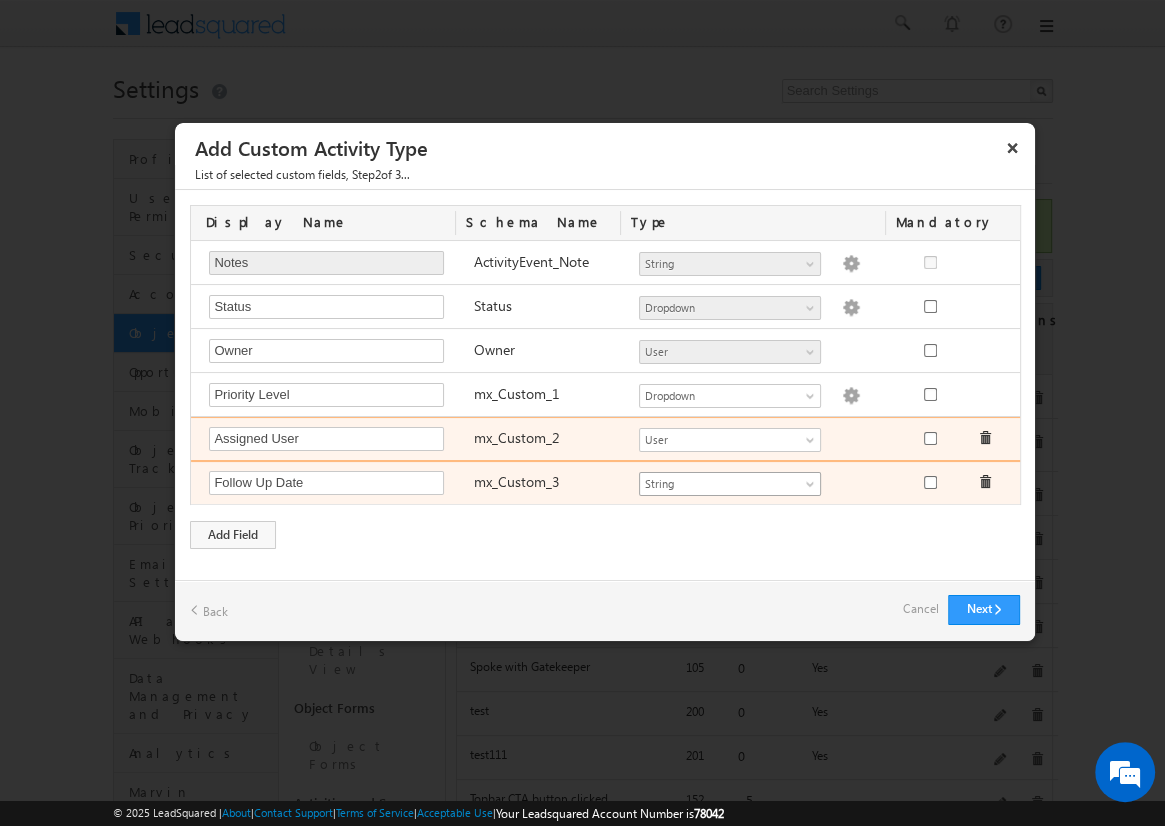 click on "String" at bounding box center [721, 484] 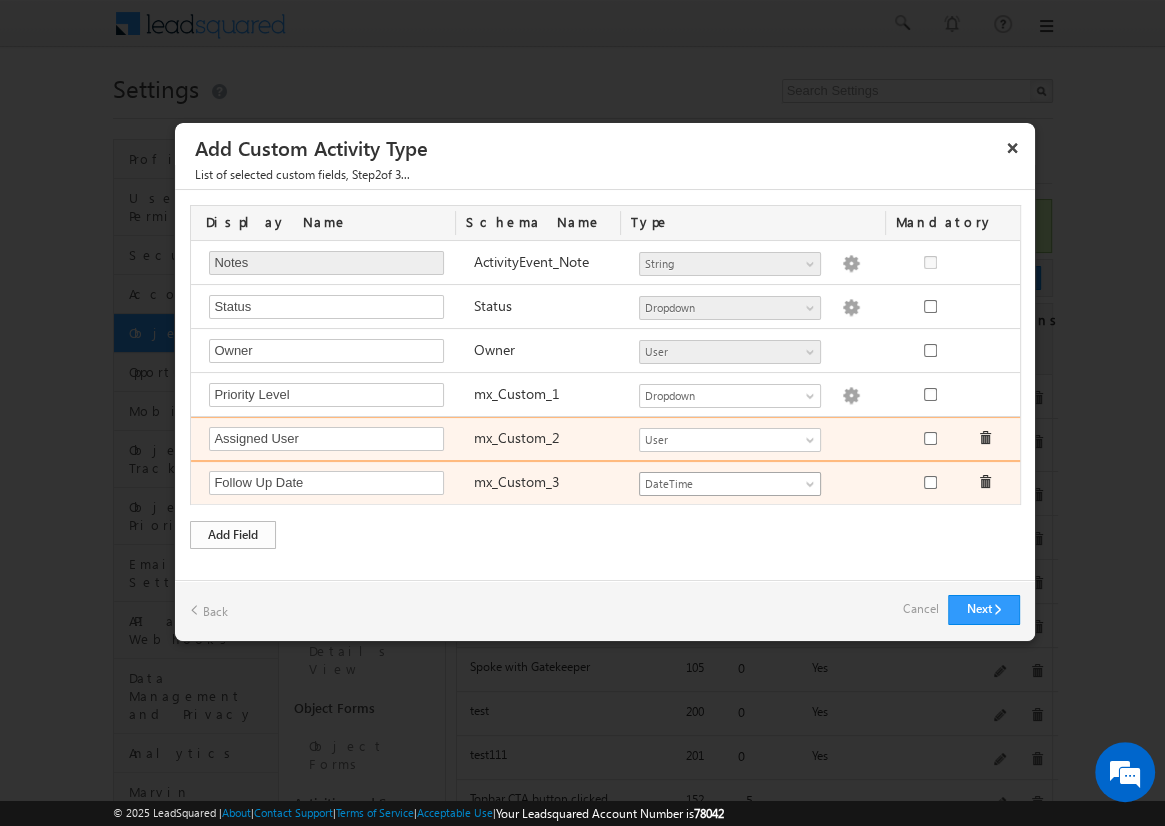 click on "Add Field" at bounding box center (233, 535) 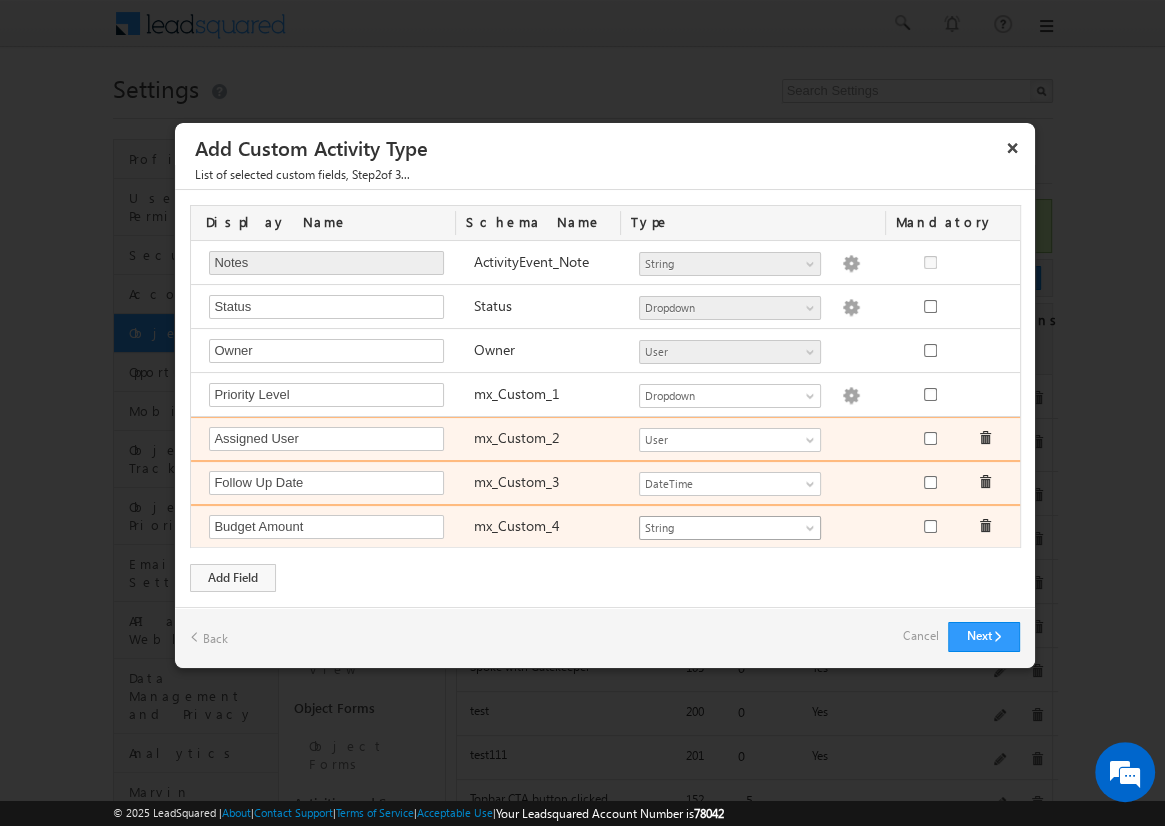 click on "String" at bounding box center [721, 528] 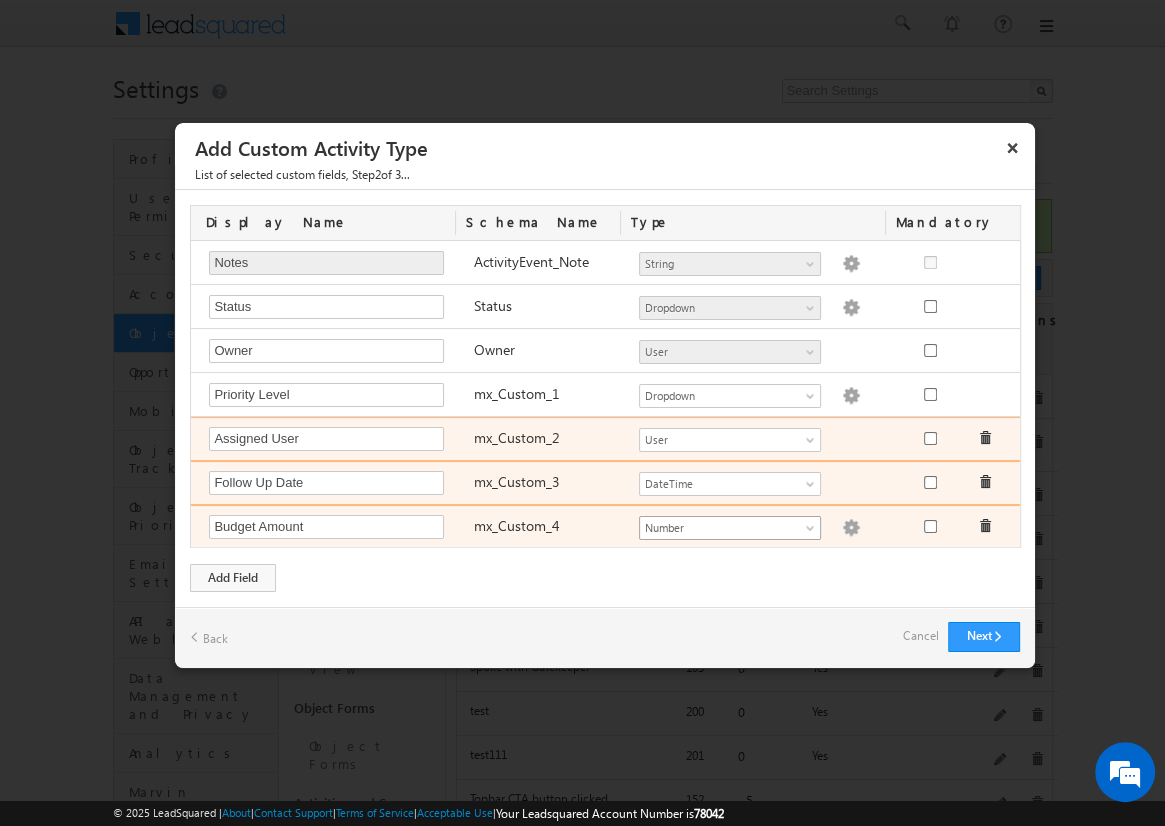 click at bounding box center (851, 528) 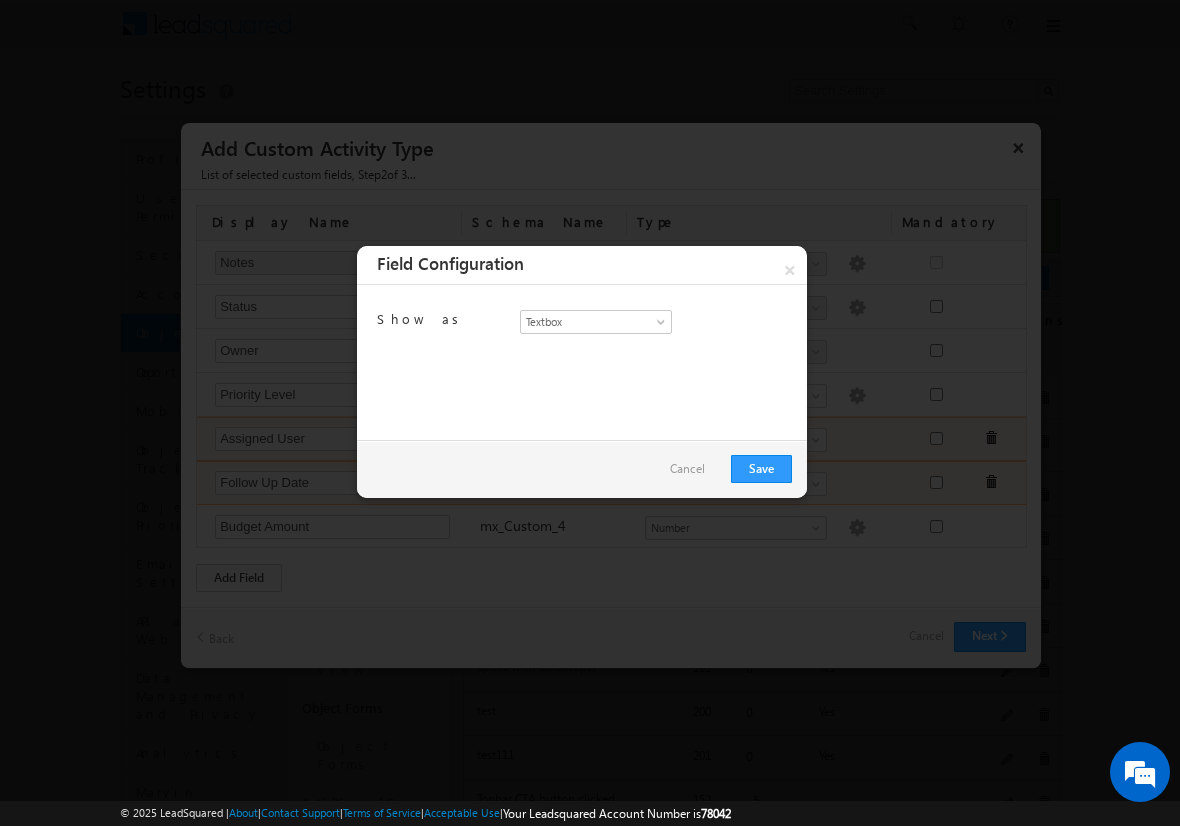 click on "Cancel" at bounding box center [687, 469] 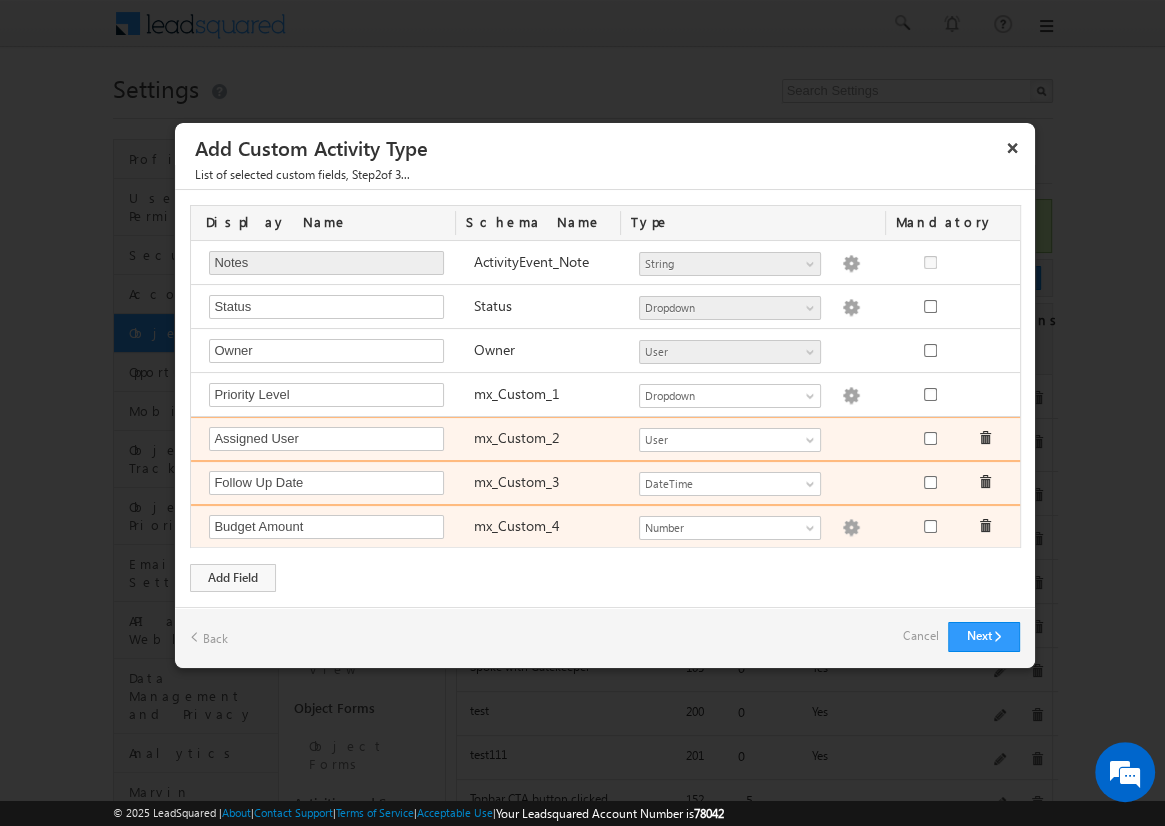 click at bounding box center [851, 528] 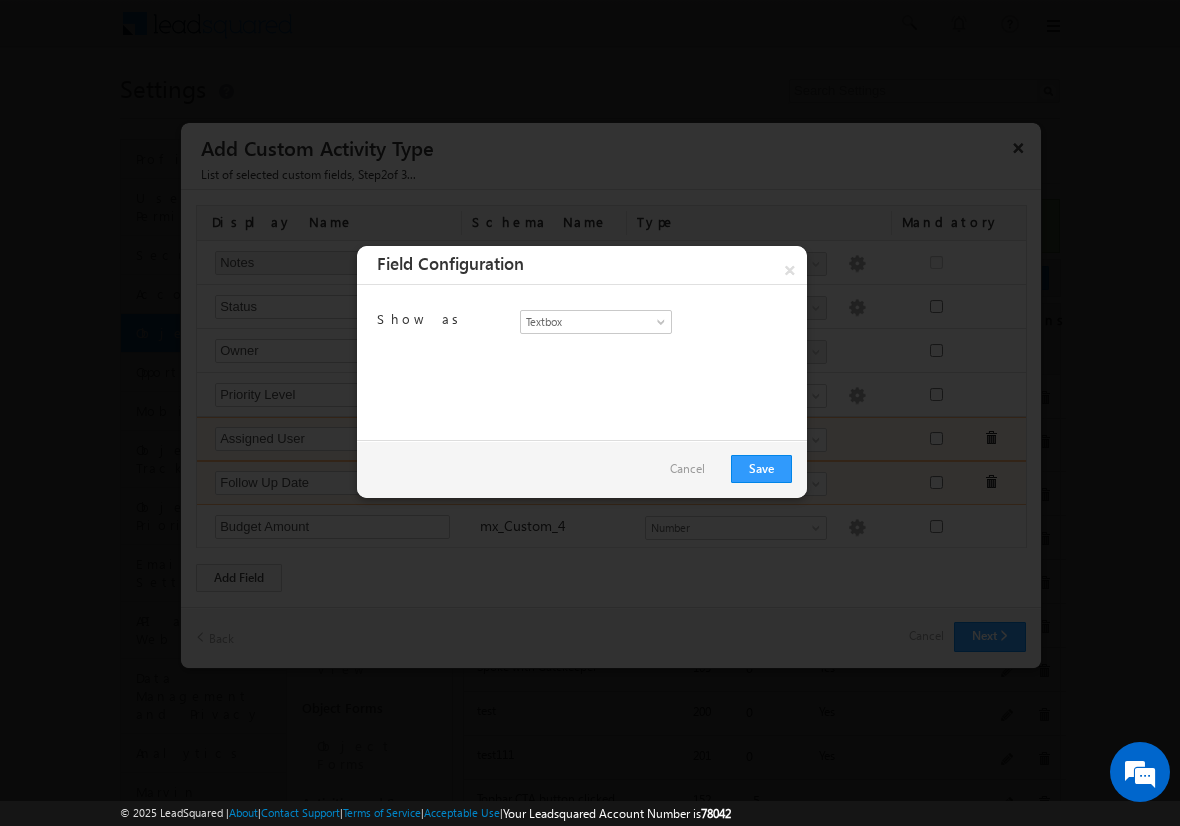 click on "Cancel" at bounding box center [687, 469] 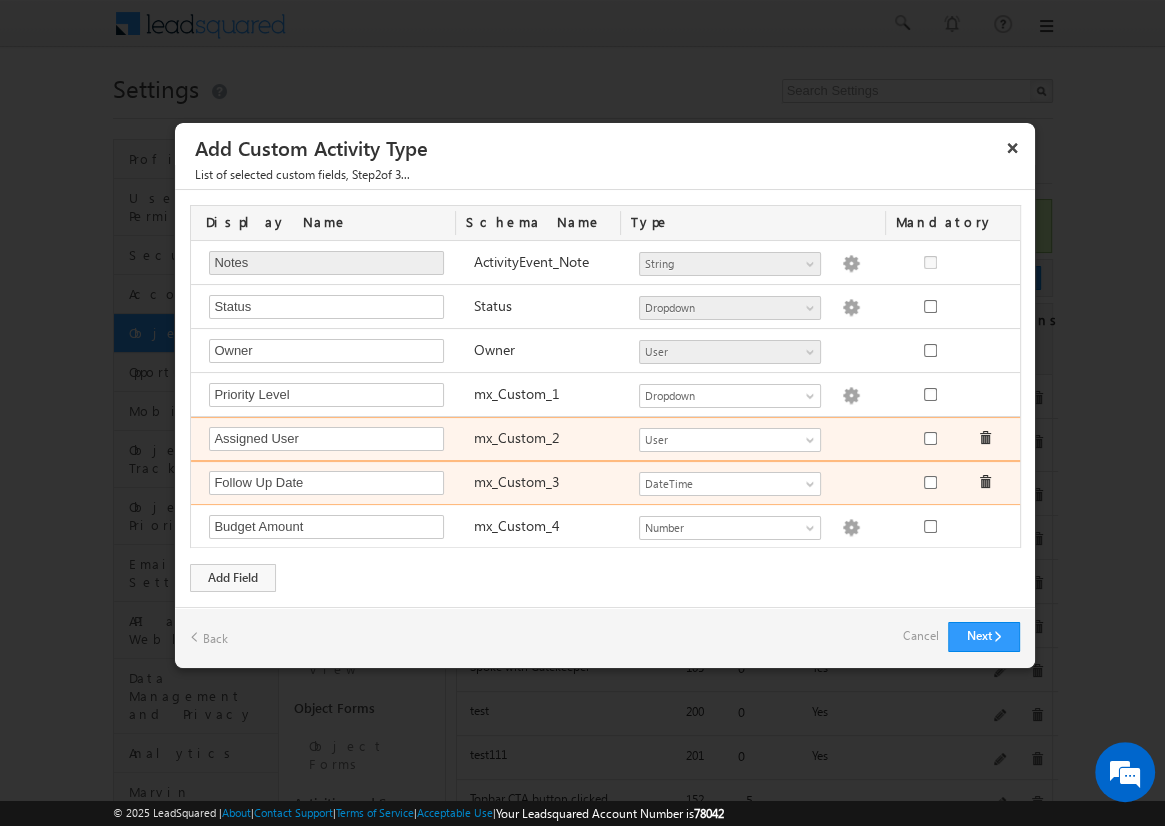click on "Cancel" at bounding box center (920, 636) 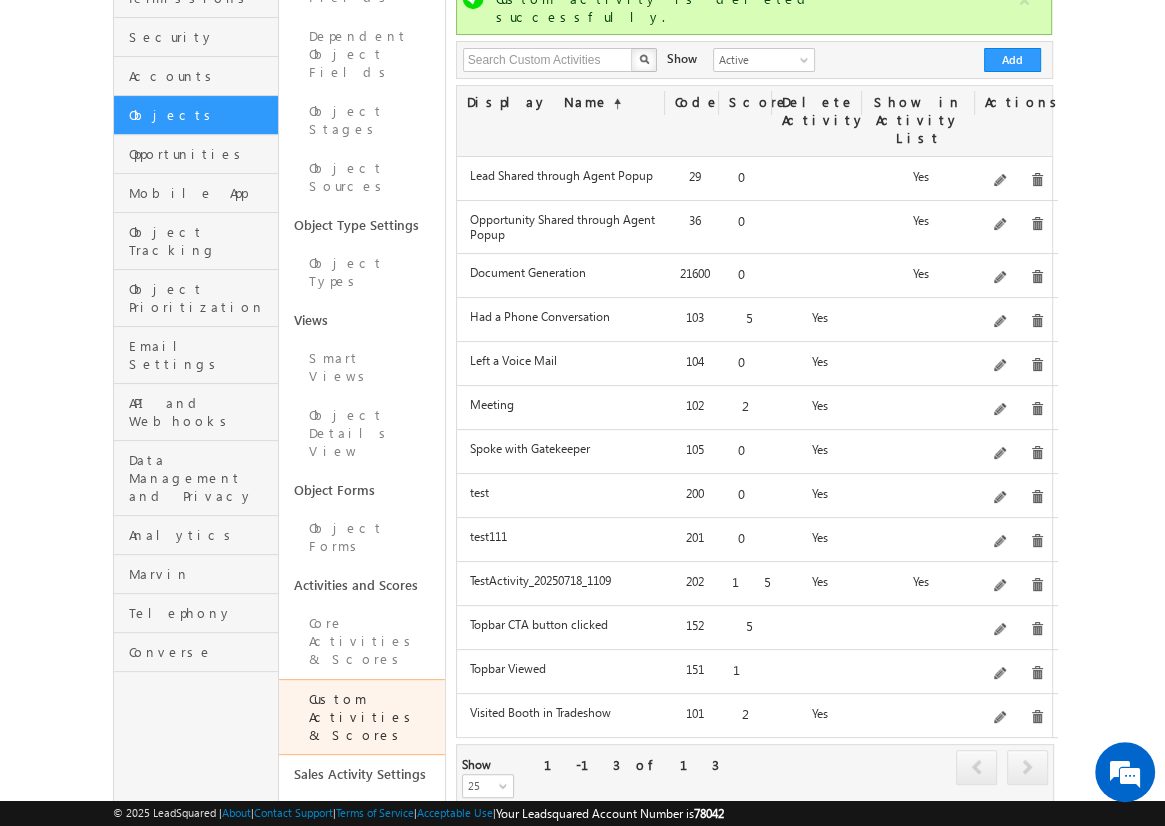 scroll, scrollTop: 232, scrollLeft: 0, axis: vertical 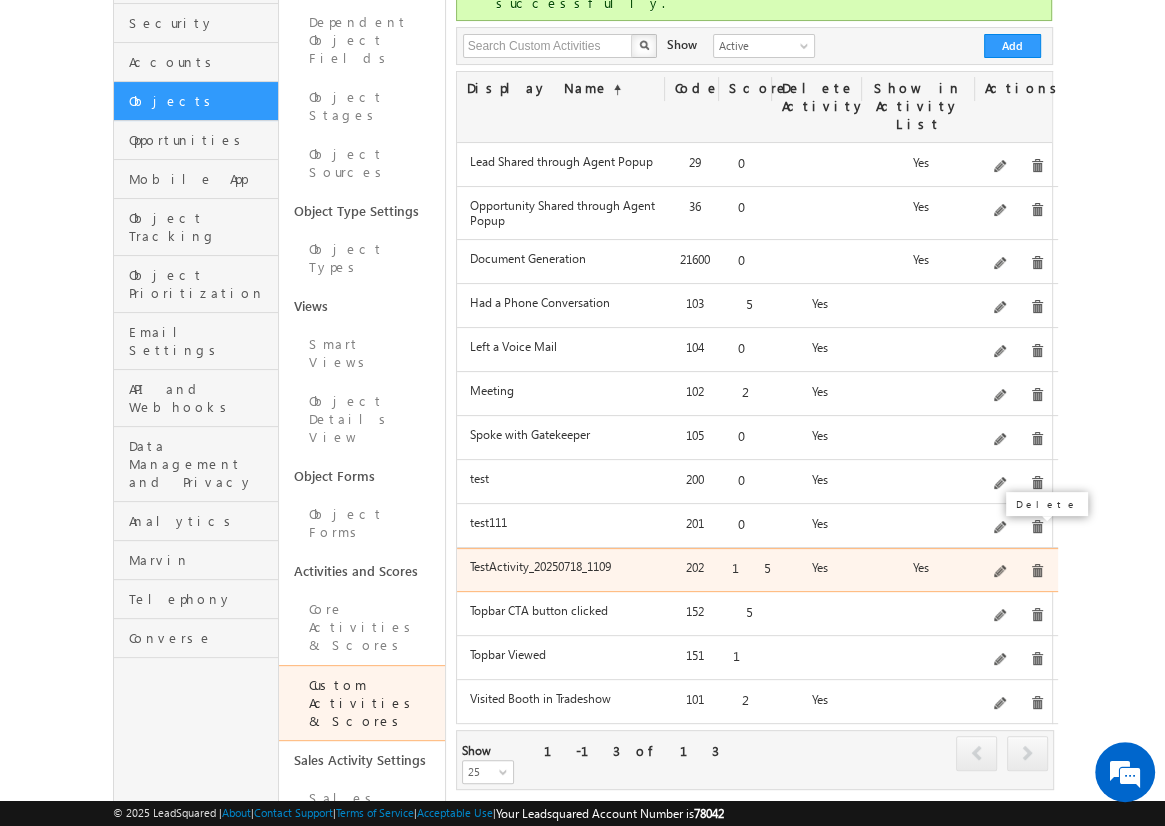 click at bounding box center [1037, 571] 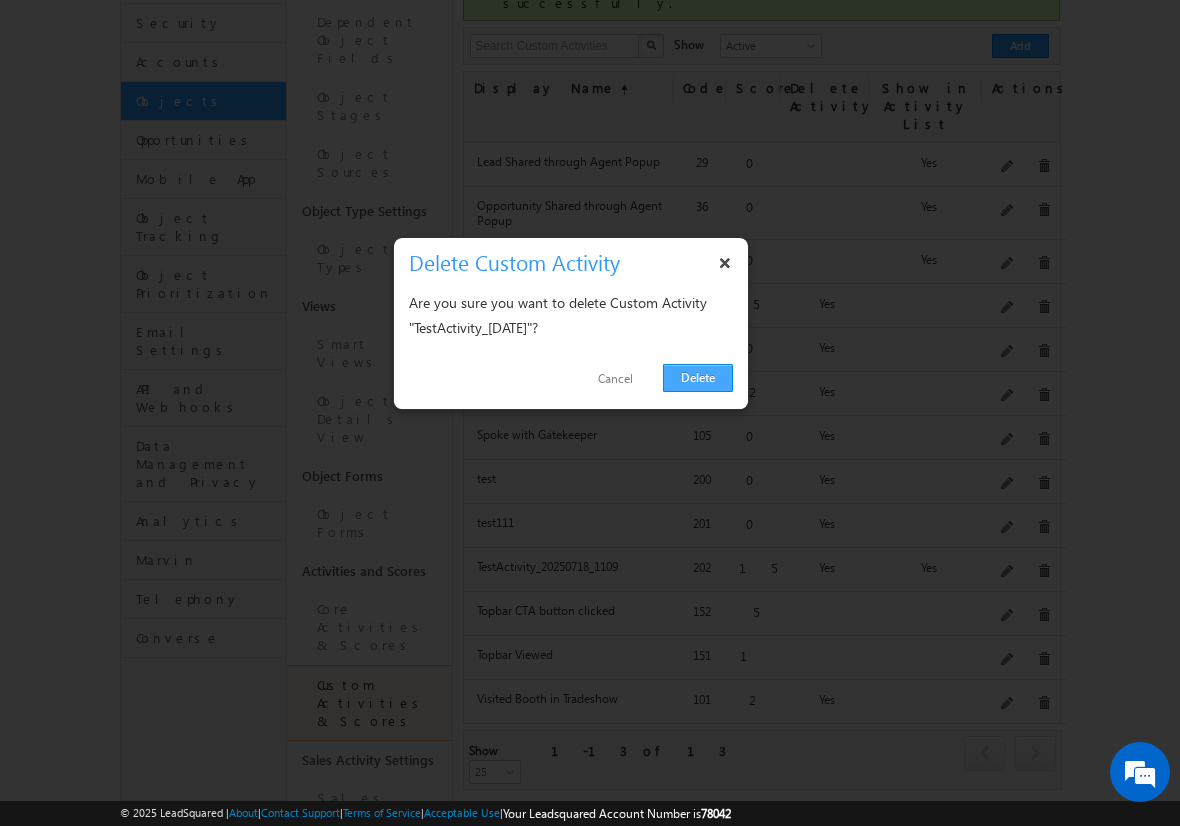 click on "Delete" at bounding box center [698, 378] 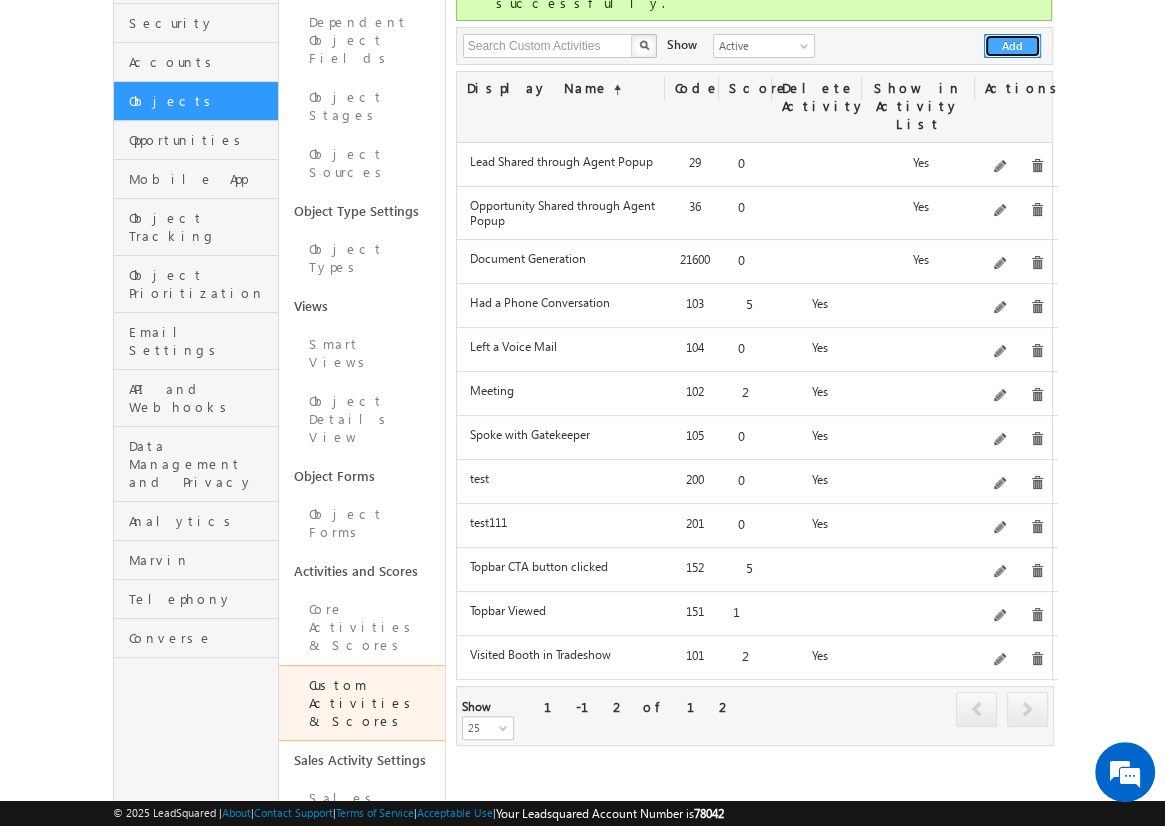 click on "Add" at bounding box center [1012, 46] 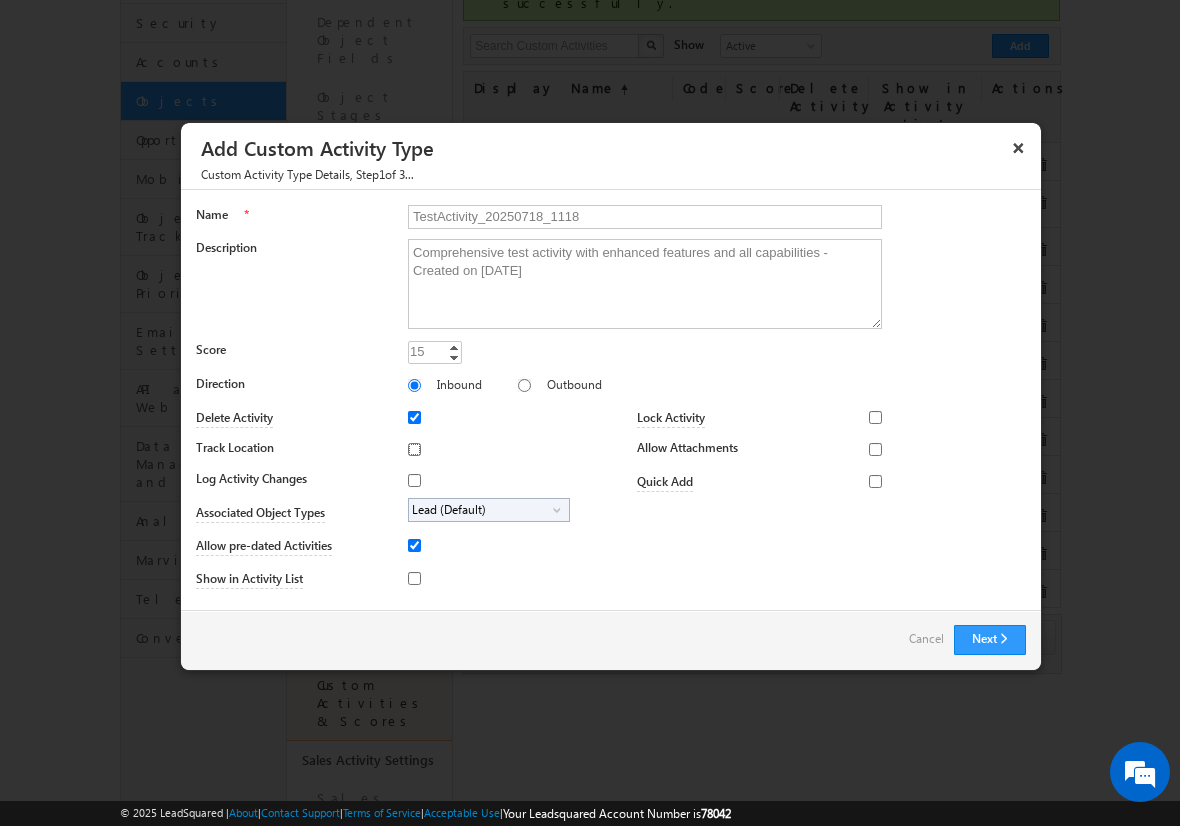 click on "Track Location" at bounding box center (414, 449) 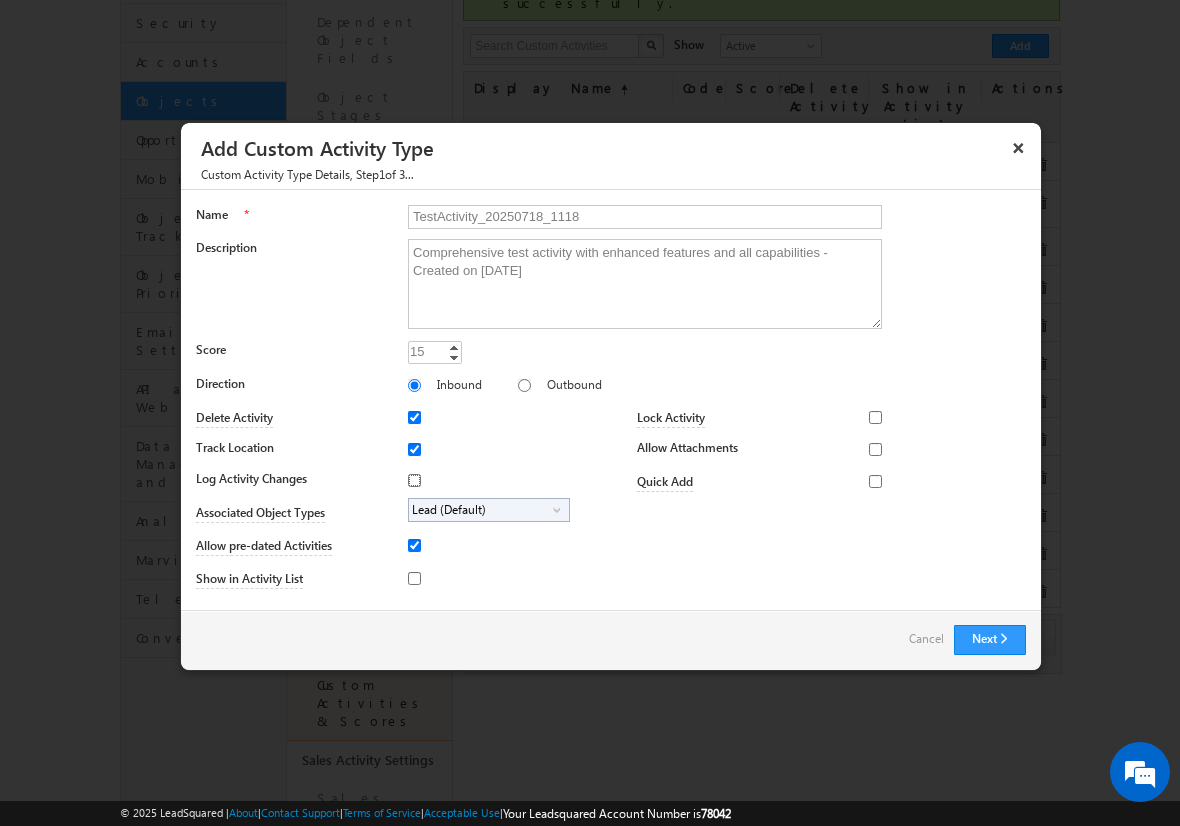 click on "Log Activity Changes" at bounding box center (414, 480) 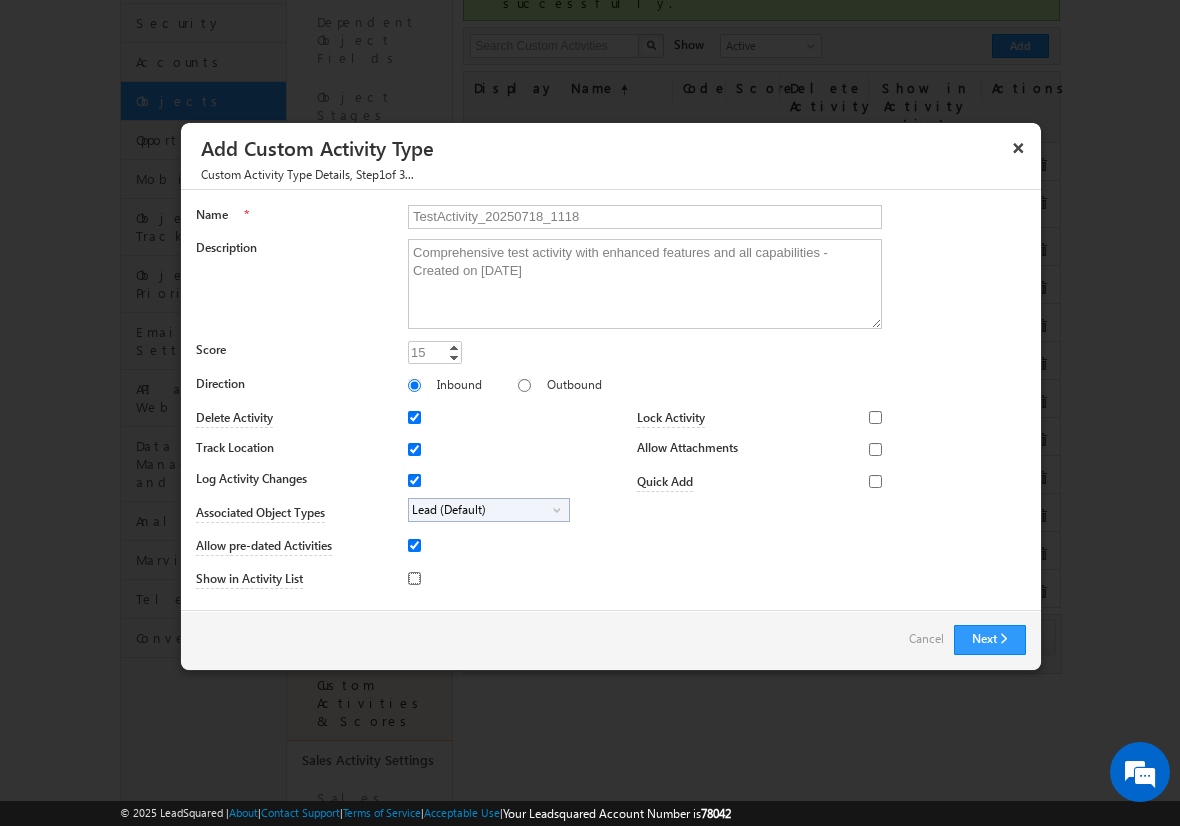 click on "Show in Activity List" at bounding box center (414, 578) 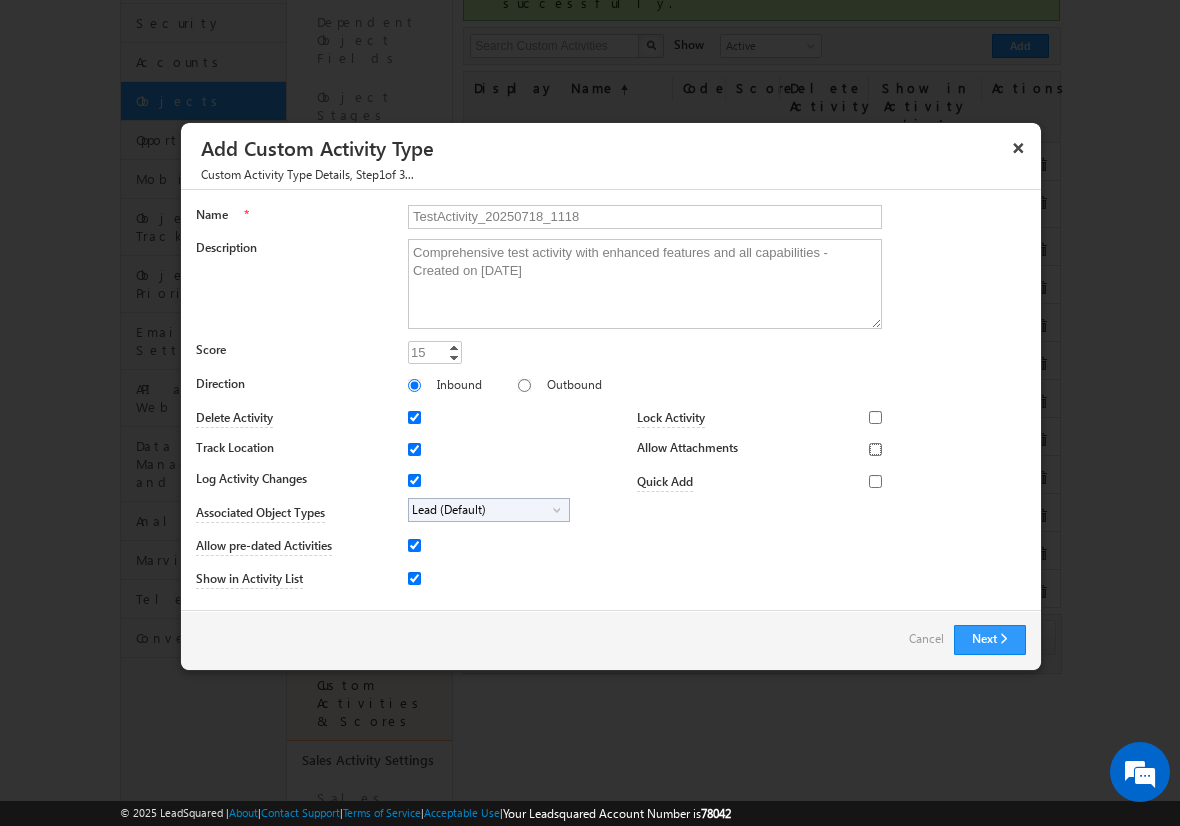 click on "Allow Attachments" at bounding box center (875, 449) 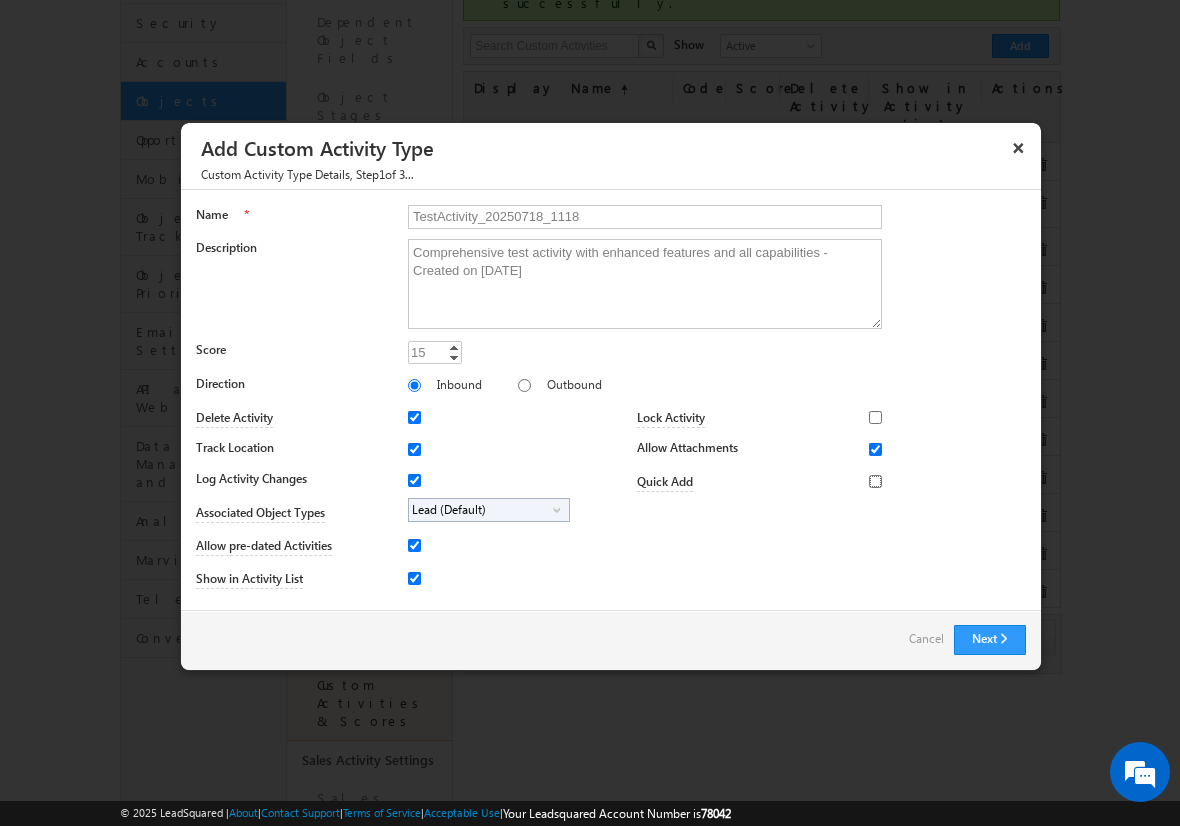 click on "Quick Add" at bounding box center (875, 481) 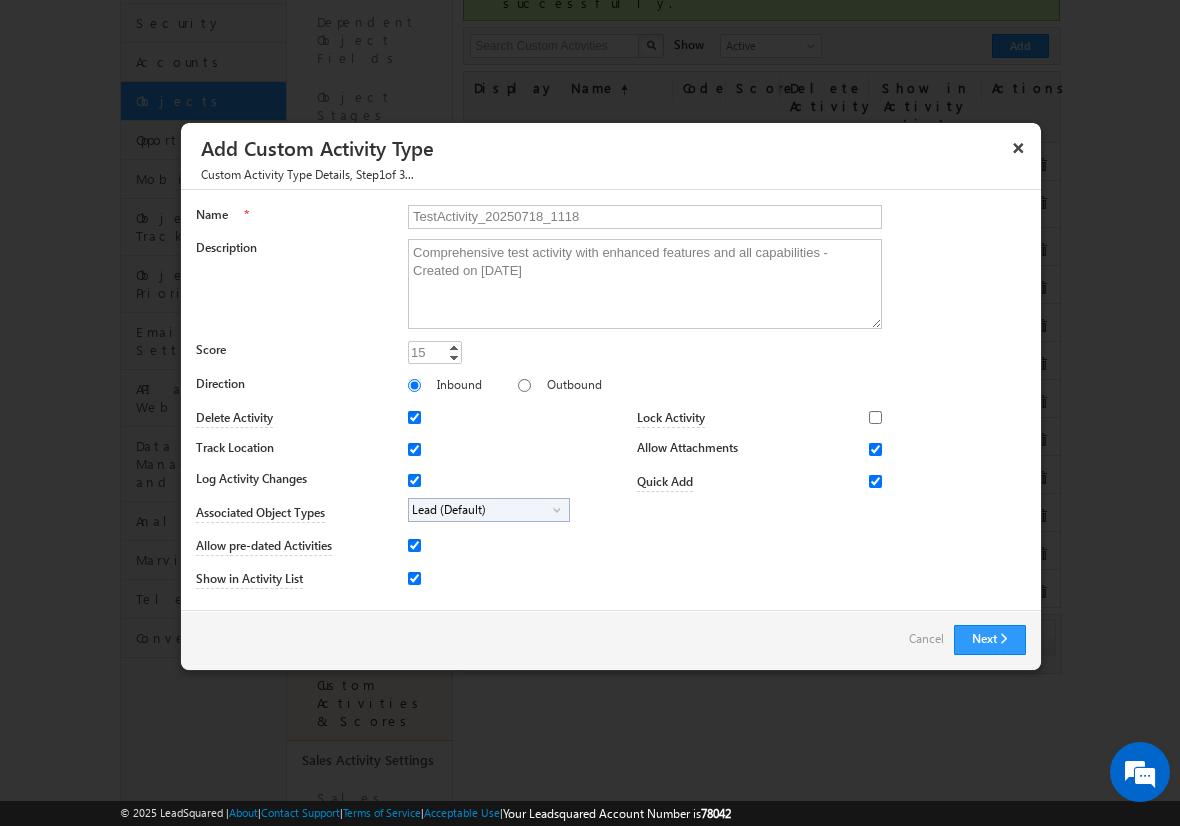 click on "Lead (Default)" at bounding box center [481, 510] 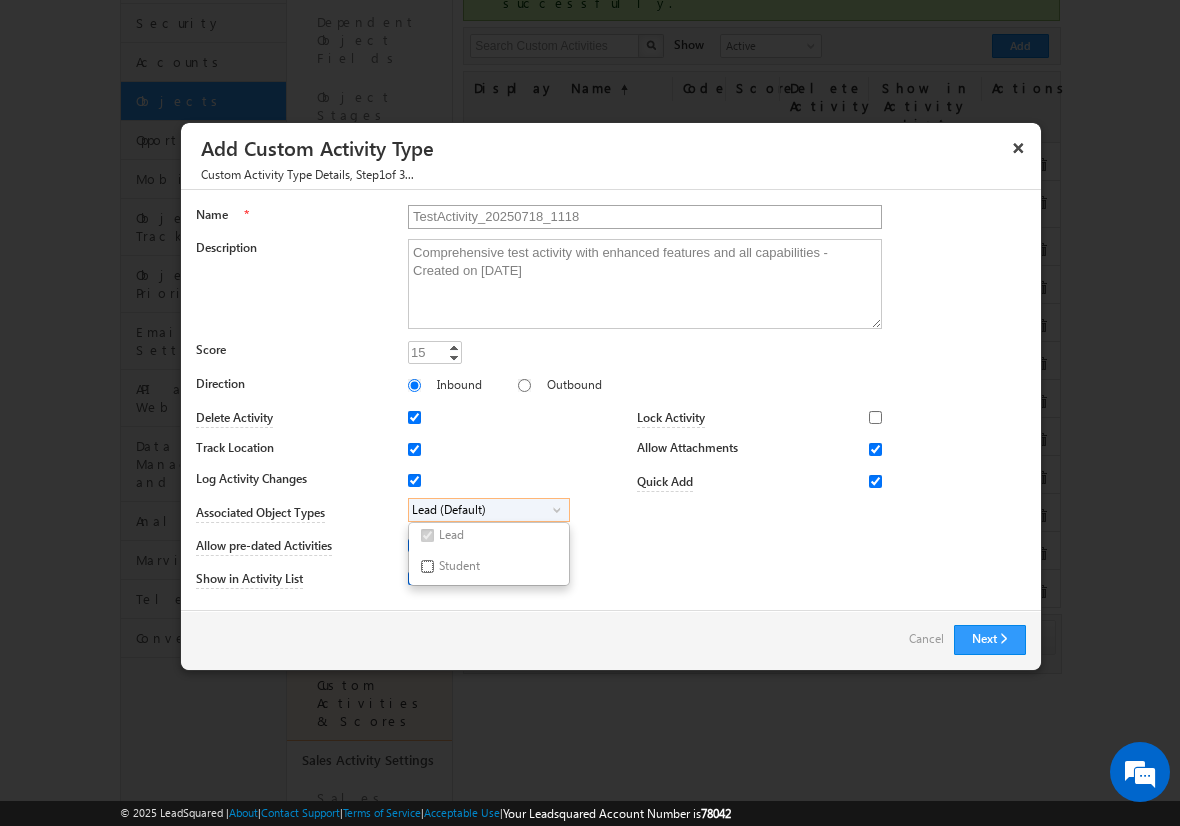 click on "Student" at bounding box center [427, 566] 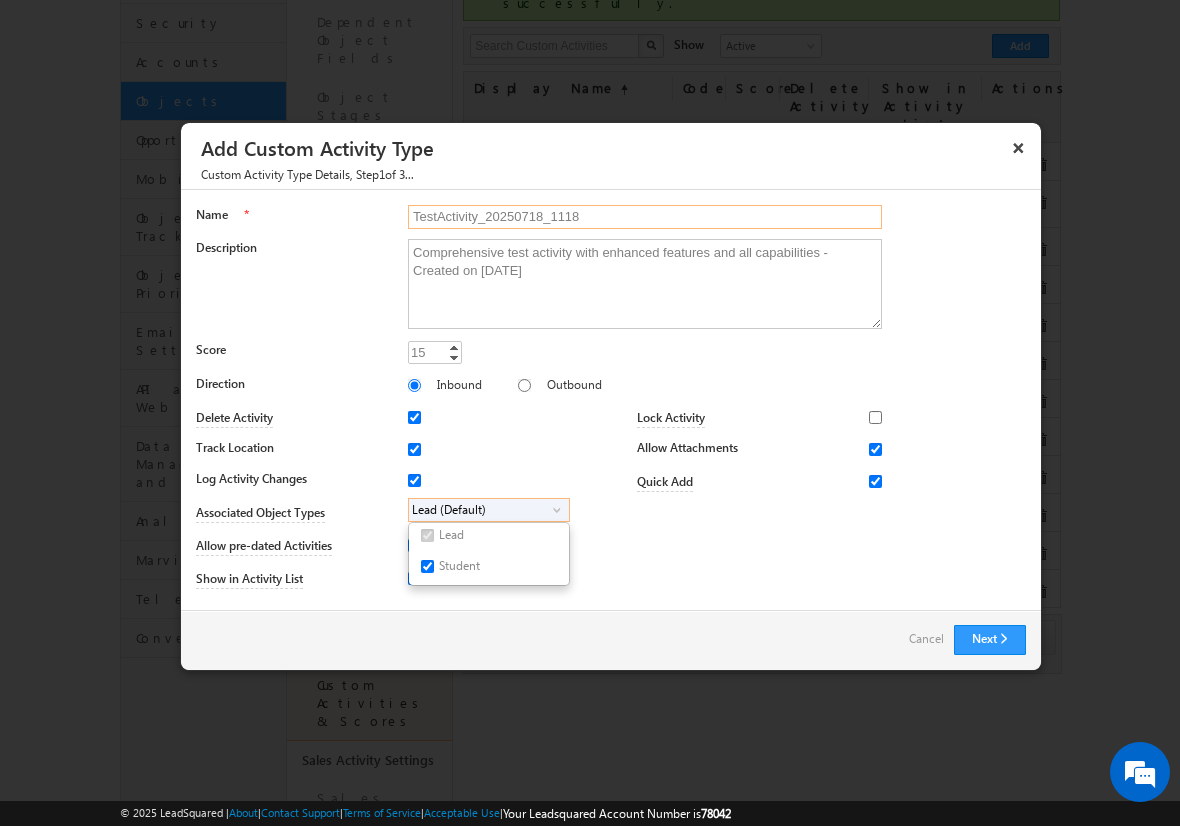 click on "TestActivity_20250718_1118" at bounding box center (645, 217) 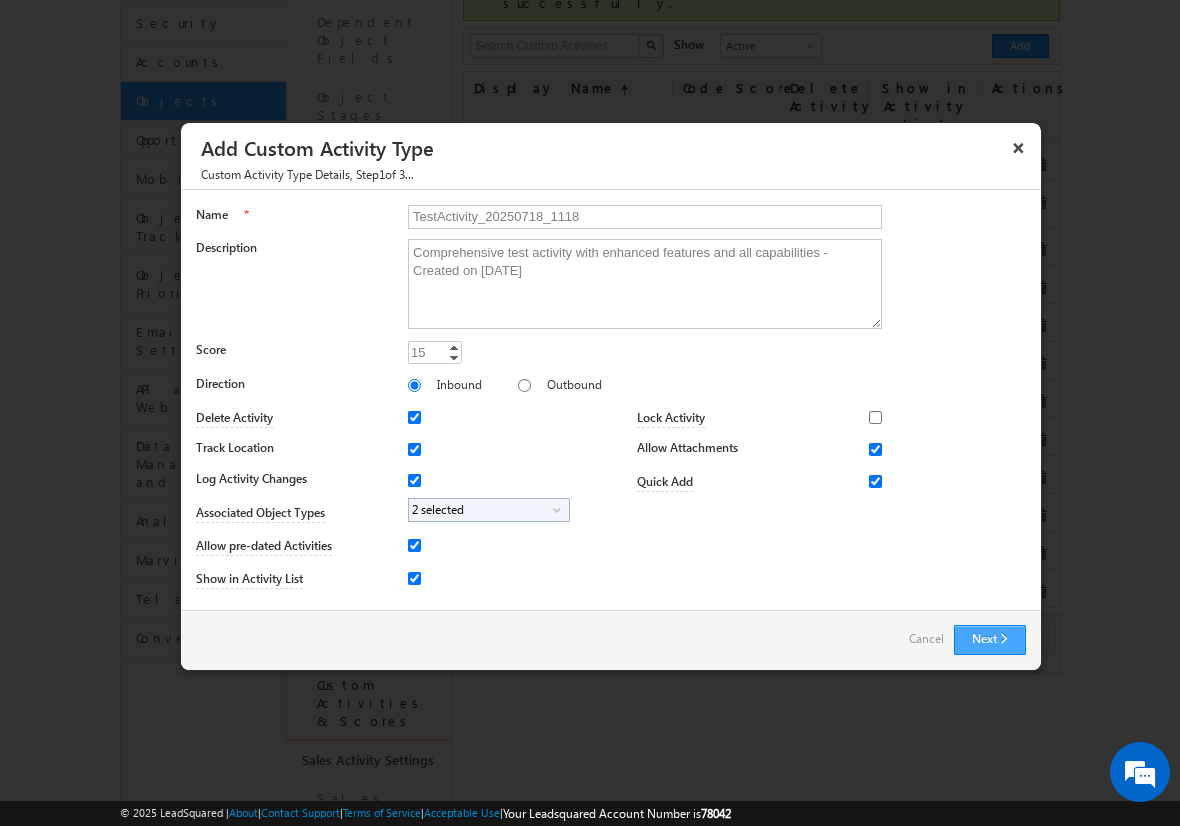 click on "Next" at bounding box center [990, 640] 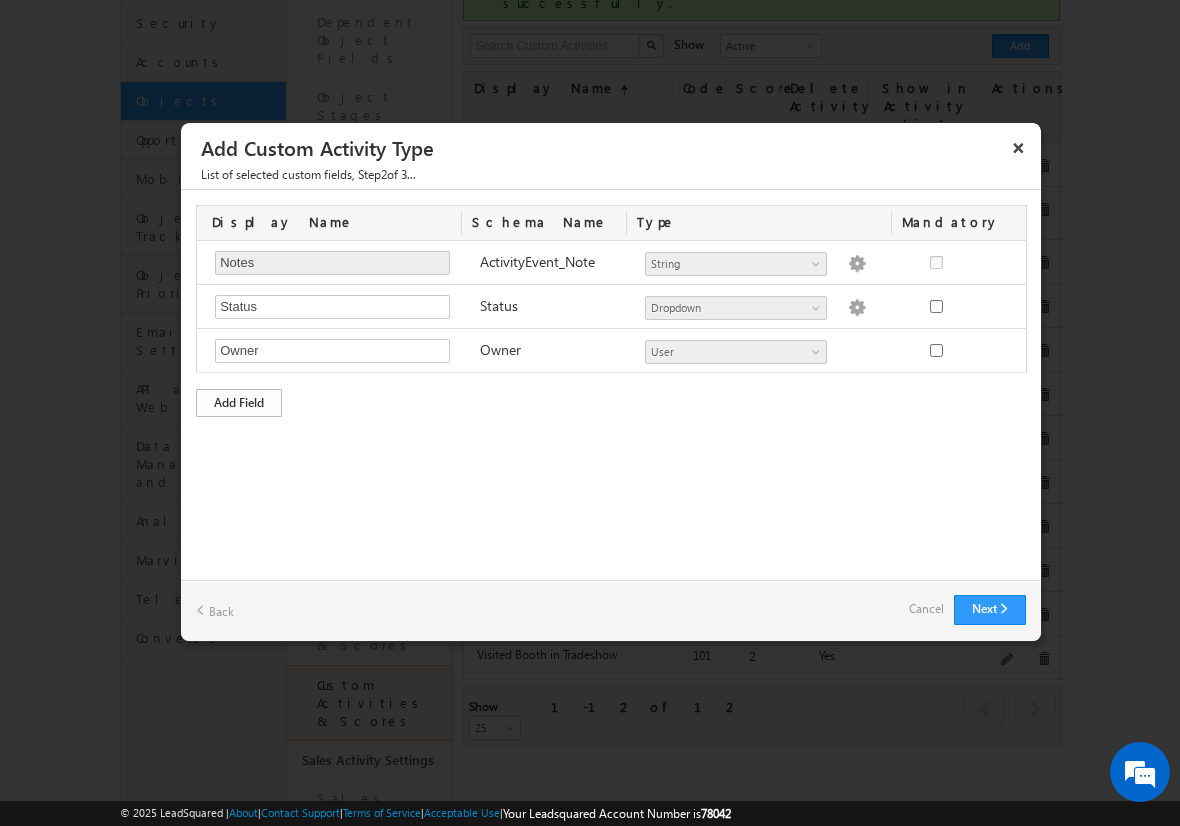 click on "Add Field" at bounding box center [239, 403] 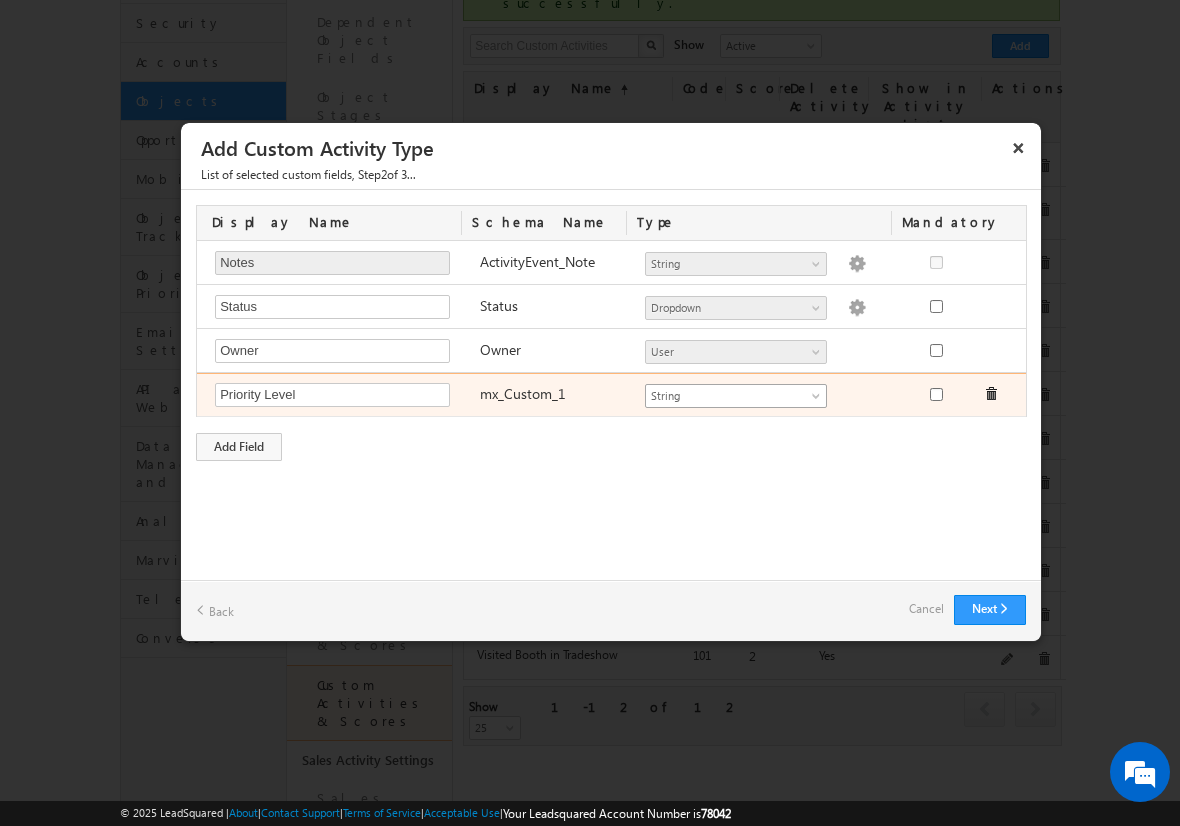 click on "String" at bounding box center (727, 396) 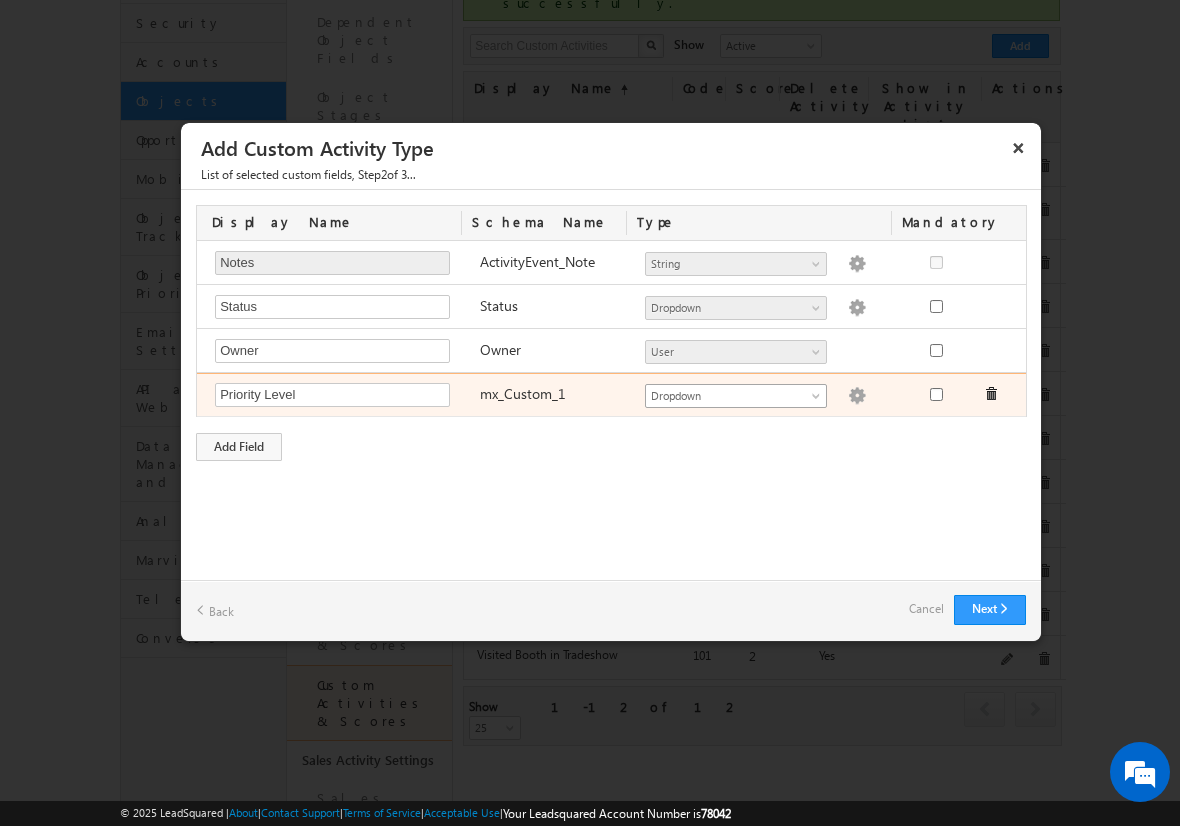 click at bounding box center (857, 396) 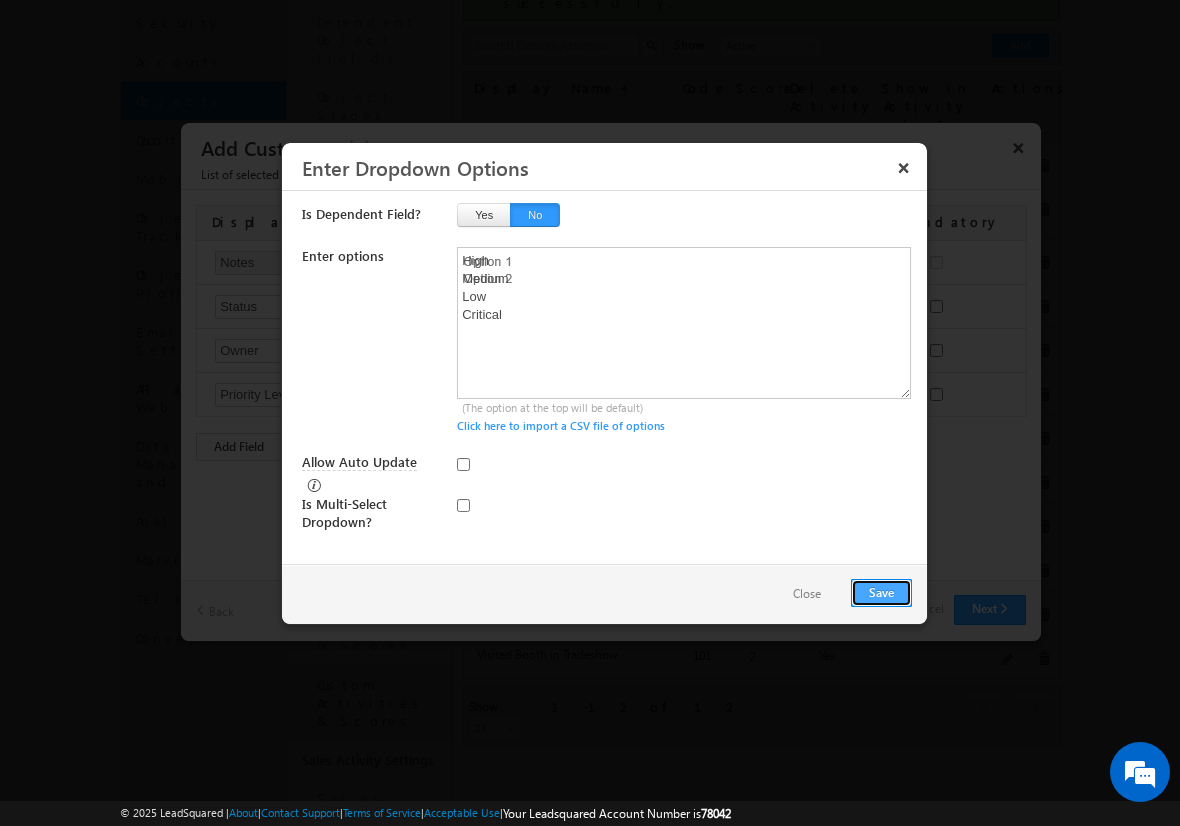 click on "Save" at bounding box center (881, 593) 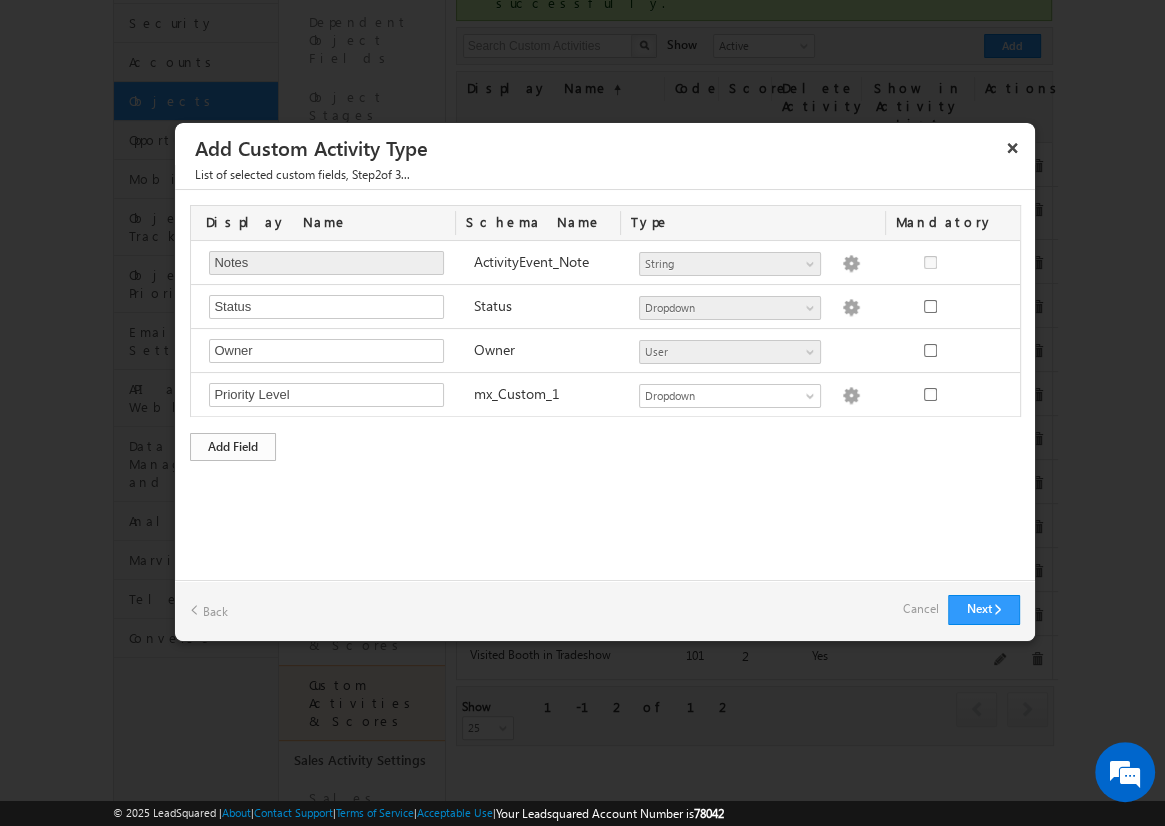 click on "Add Field" at bounding box center [233, 447] 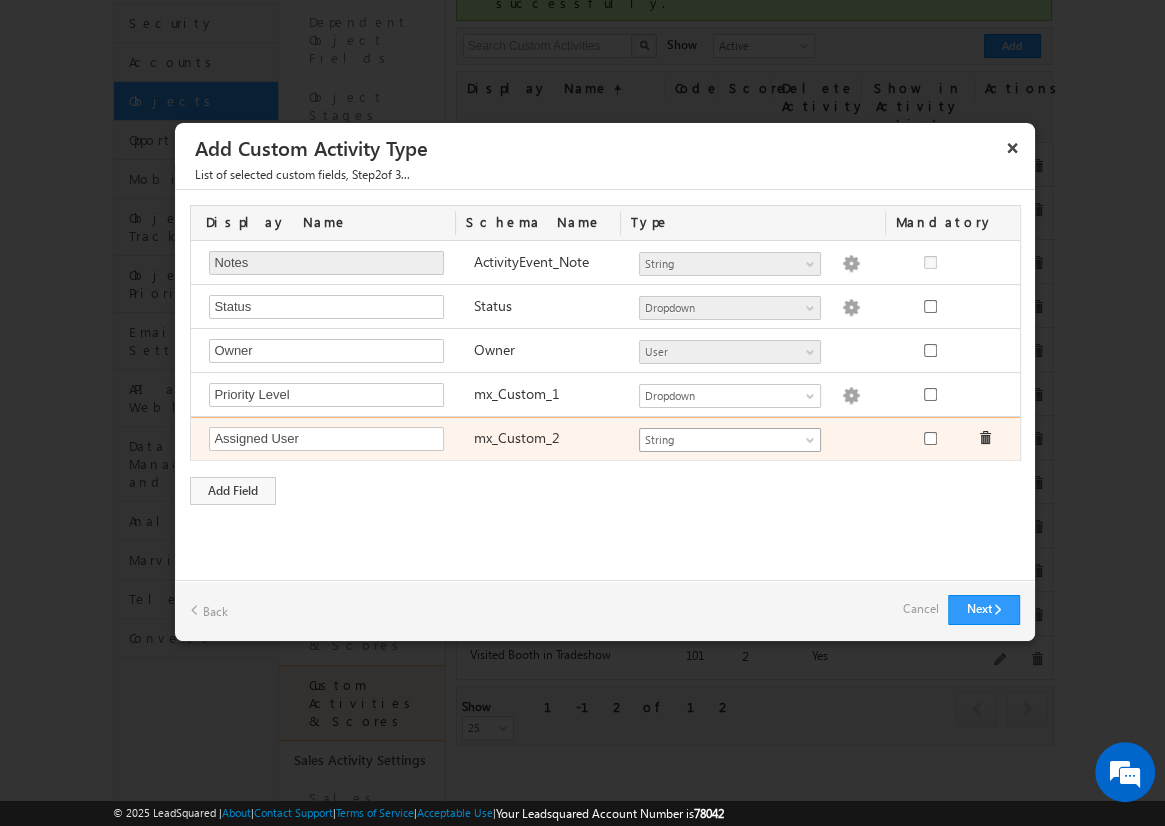 click on "String" at bounding box center [721, 440] 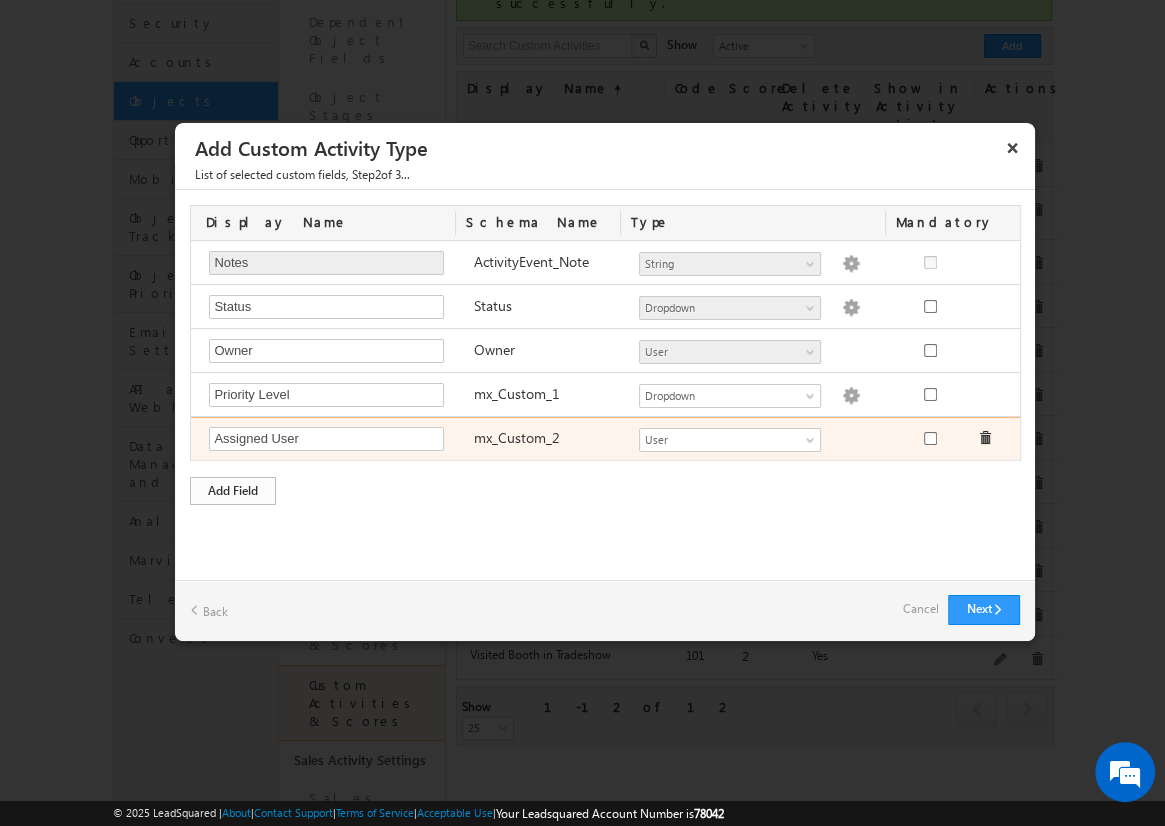 click on "Add Field" at bounding box center [233, 491] 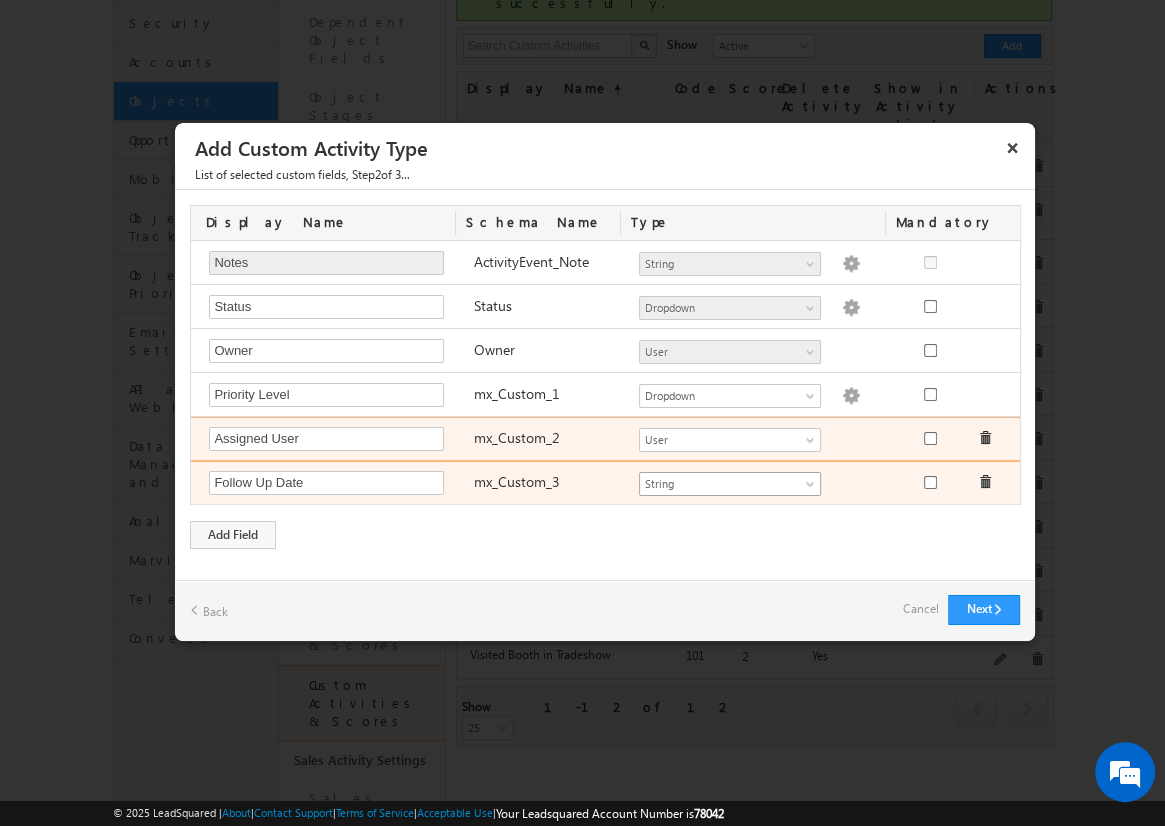 click on "String" at bounding box center [721, 484] 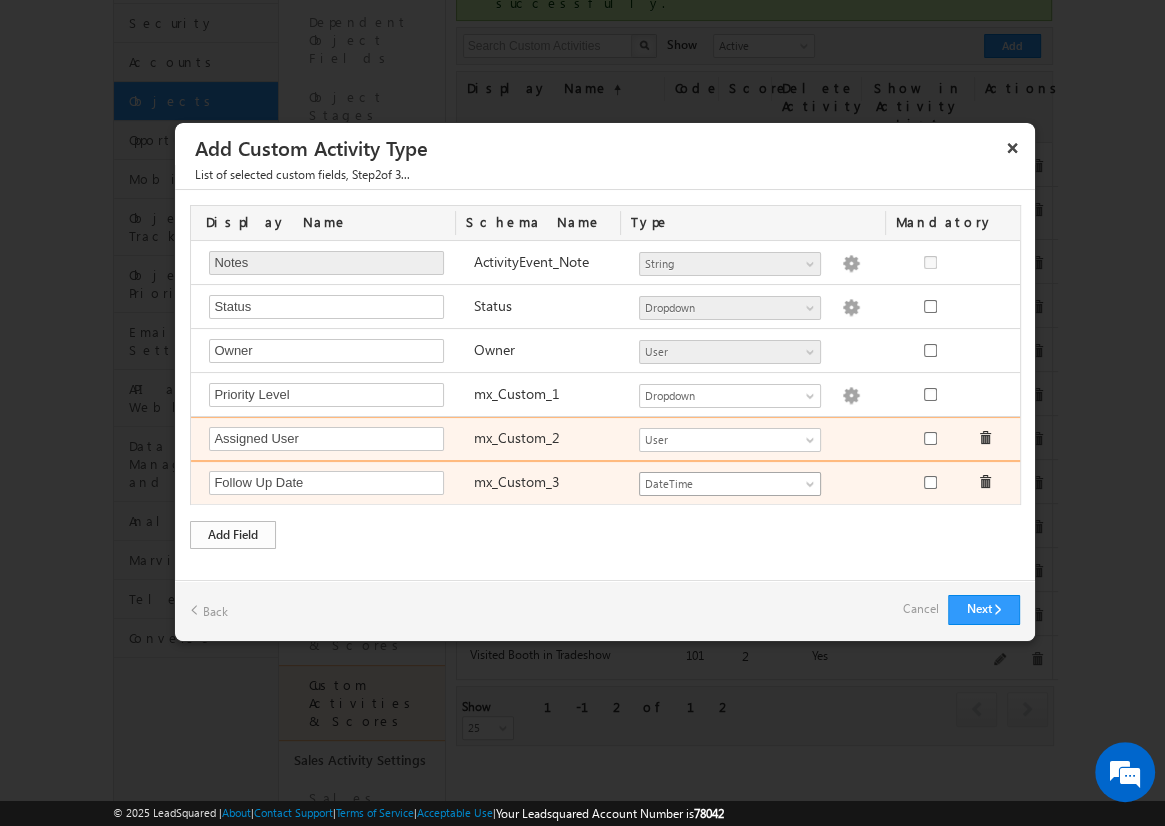 click on "Add Field" at bounding box center (233, 535) 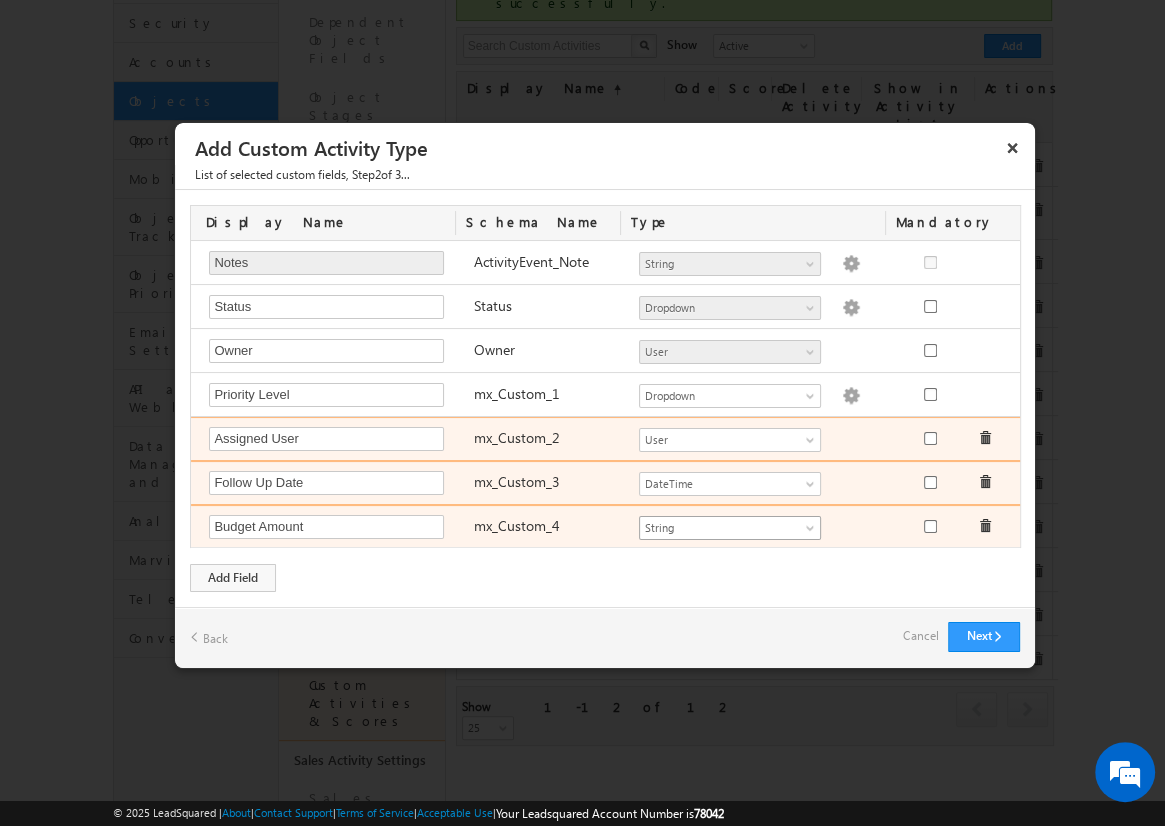 click on "String" at bounding box center (721, 528) 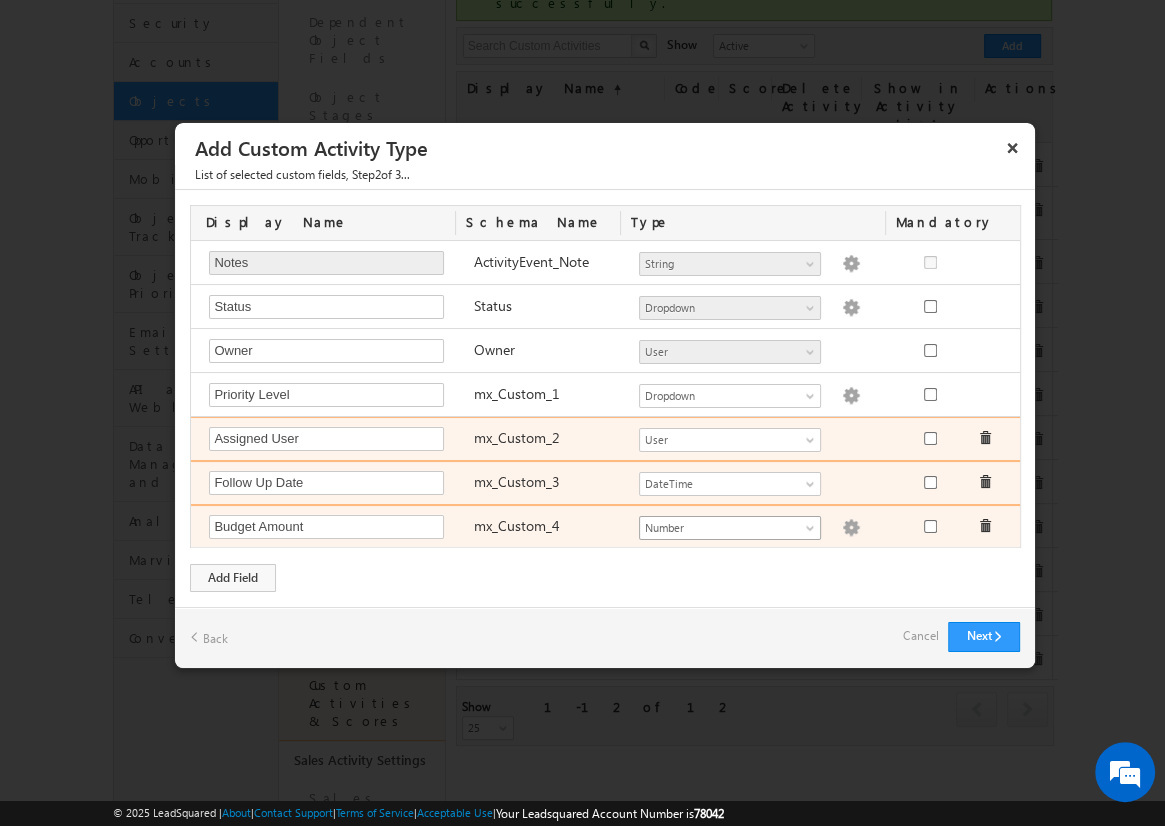 click at bounding box center (851, 528) 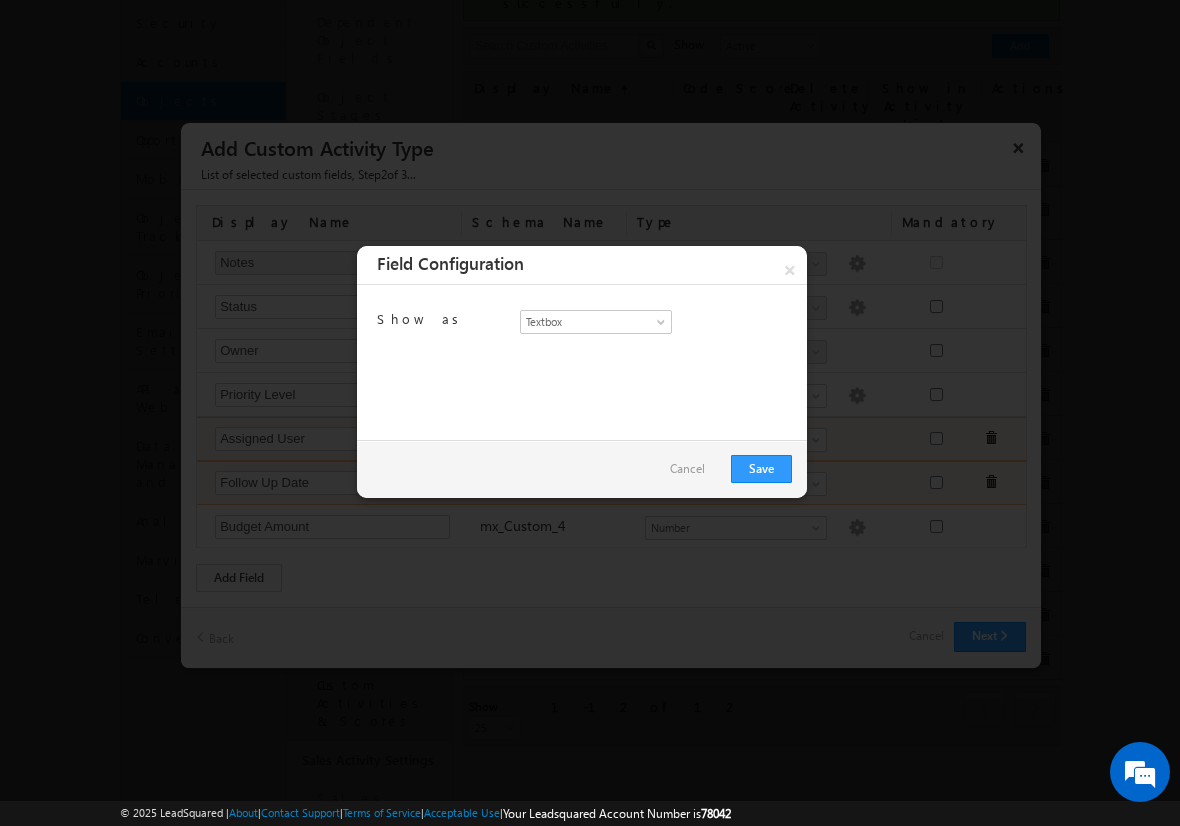 click on "Cancel" at bounding box center [687, 469] 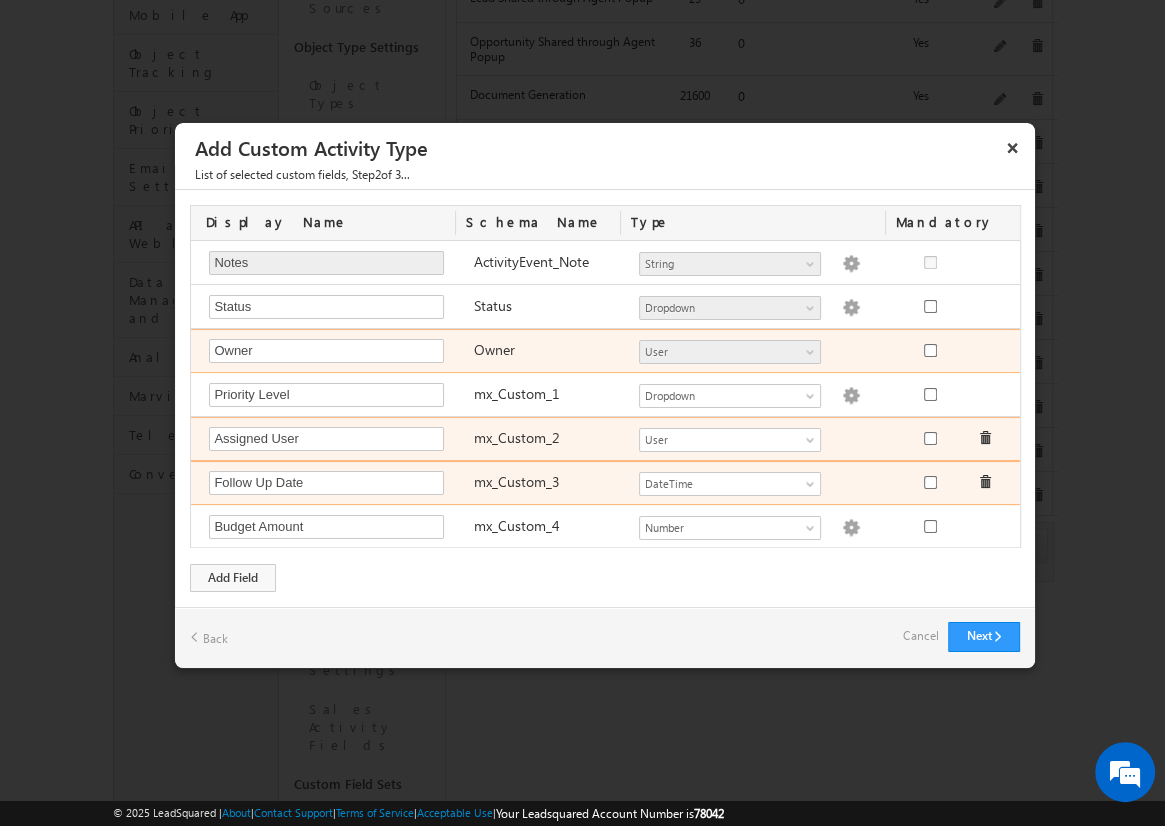 scroll, scrollTop: 416, scrollLeft: 0, axis: vertical 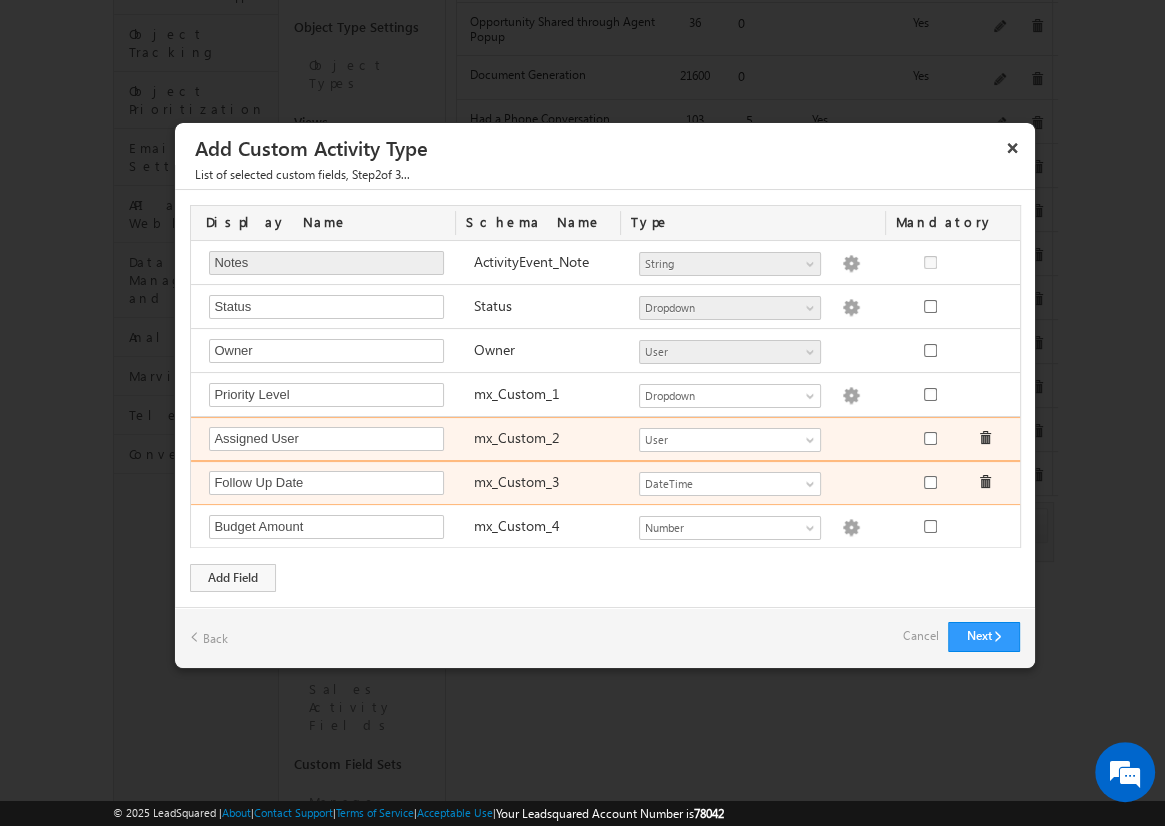 click on "Cancel" at bounding box center [920, 636] 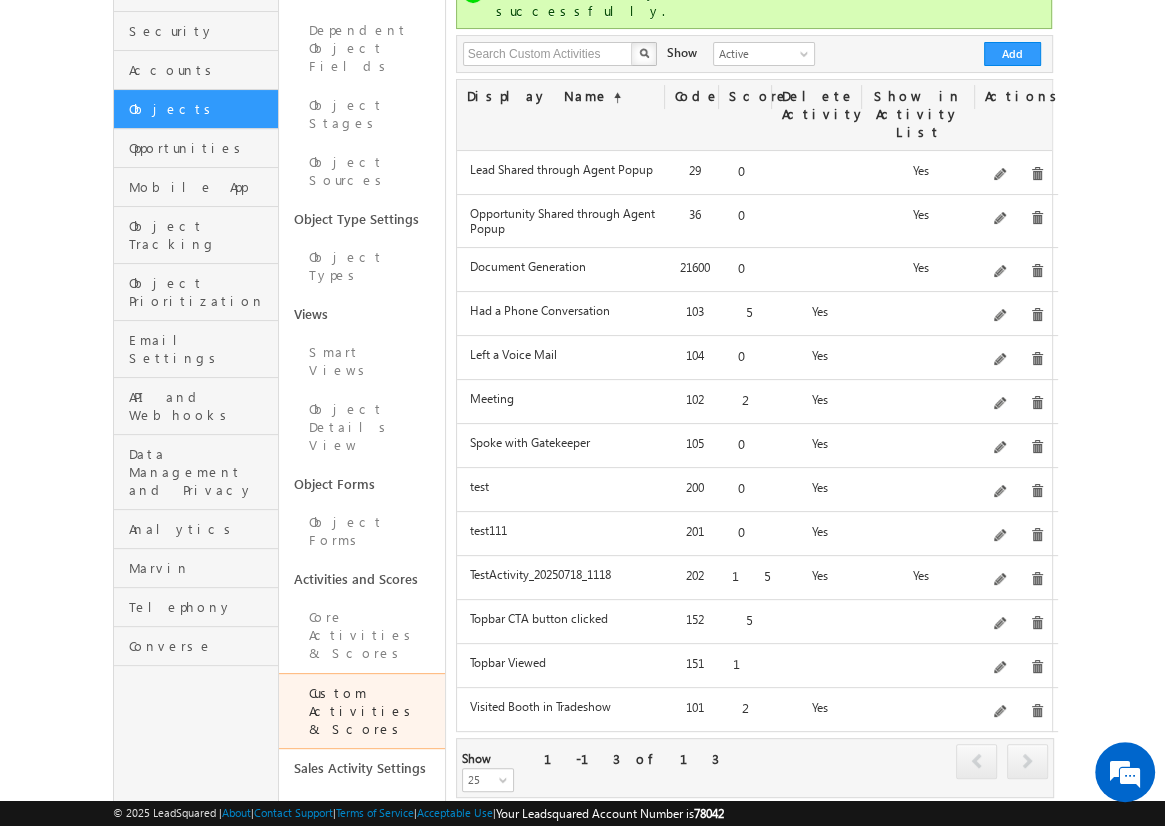 scroll, scrollTop: 286, scrollLeft: 0, axis: vertical 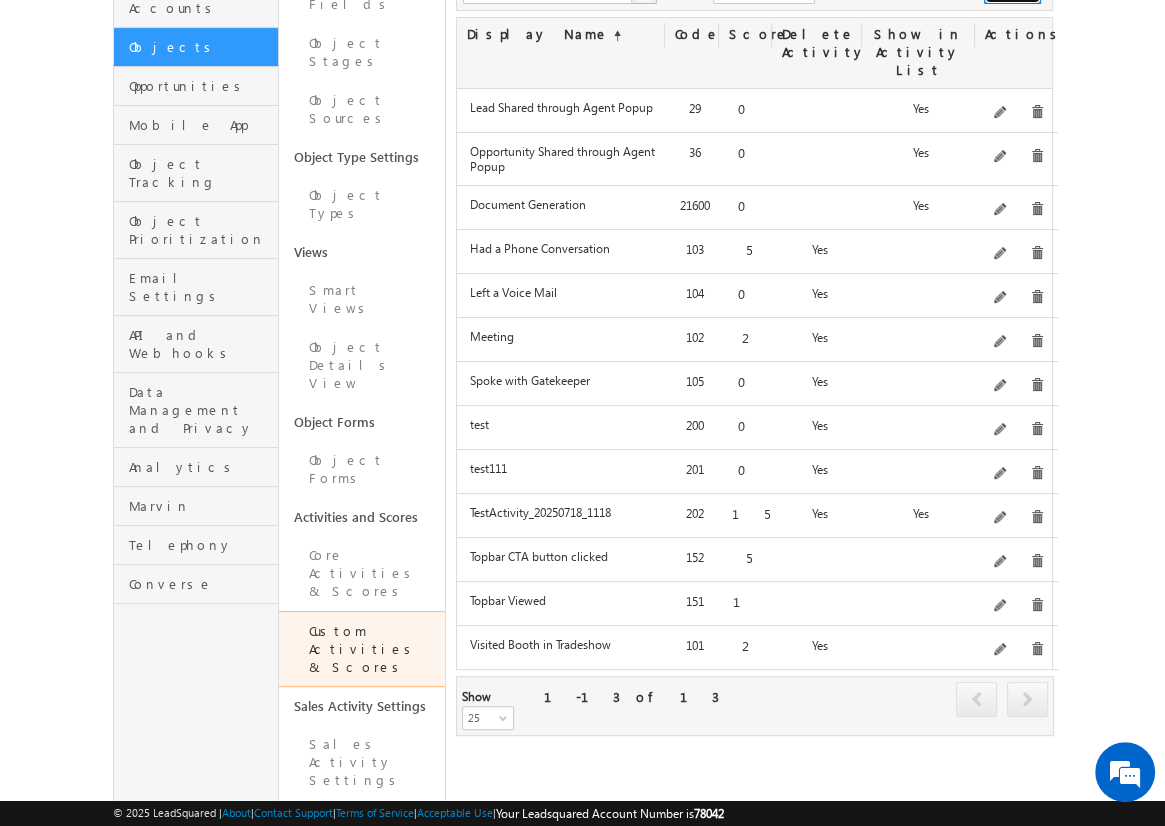 click on "Add" at bounding box center [1012, -8] 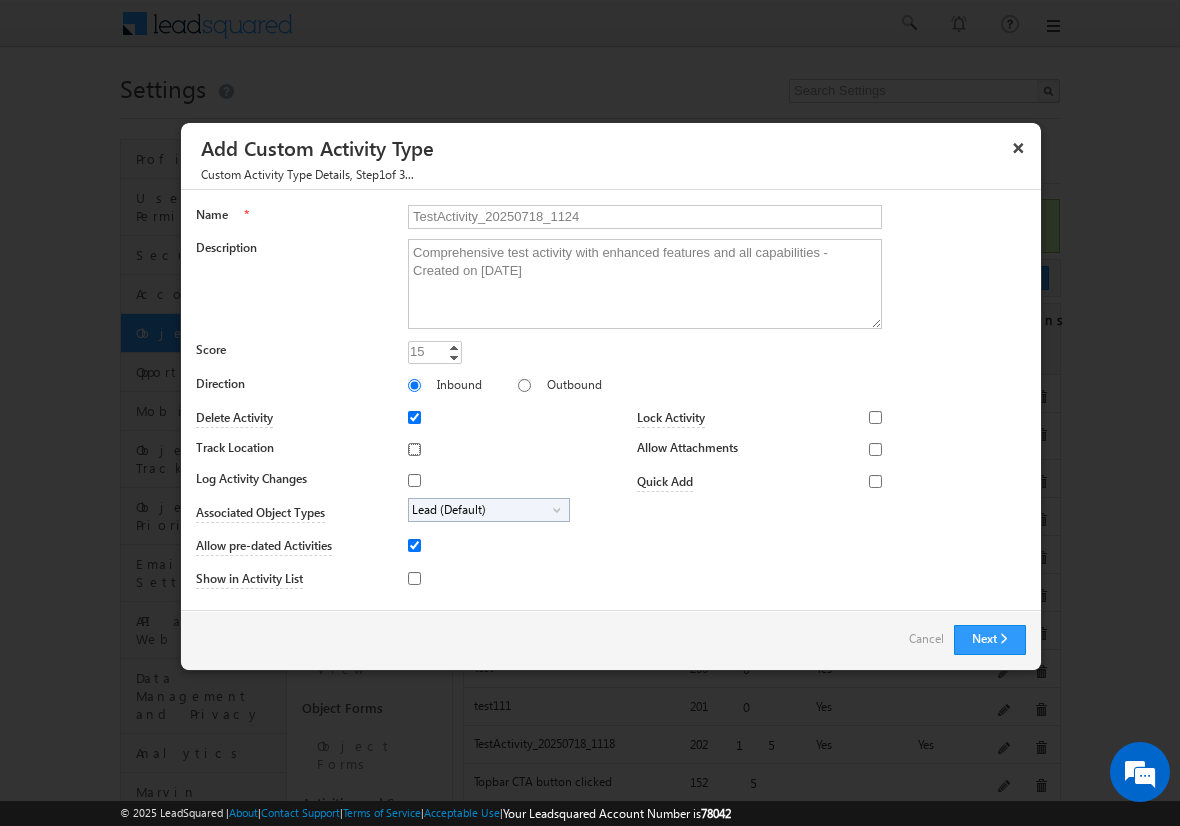click on "Track Location" at bounding box center [414, 449] 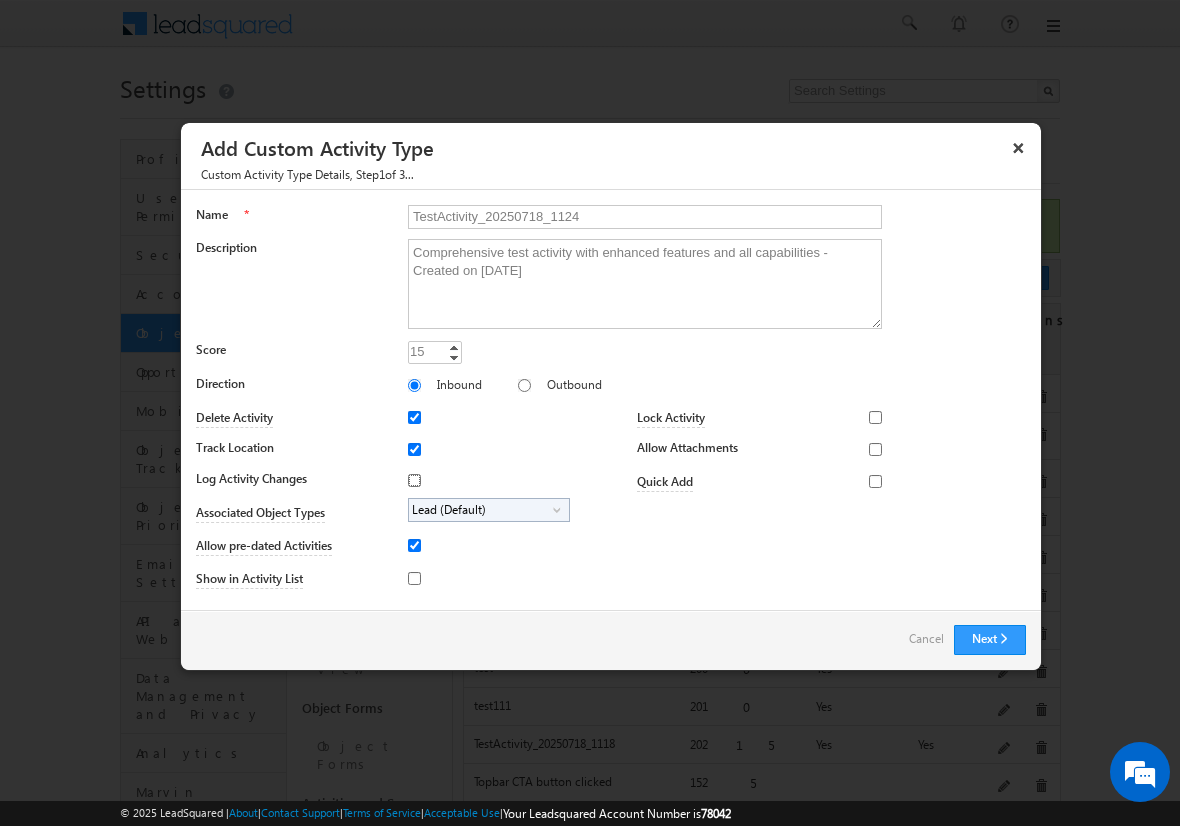 click on "Log Activity Changes" at bounding box center [414, 480] 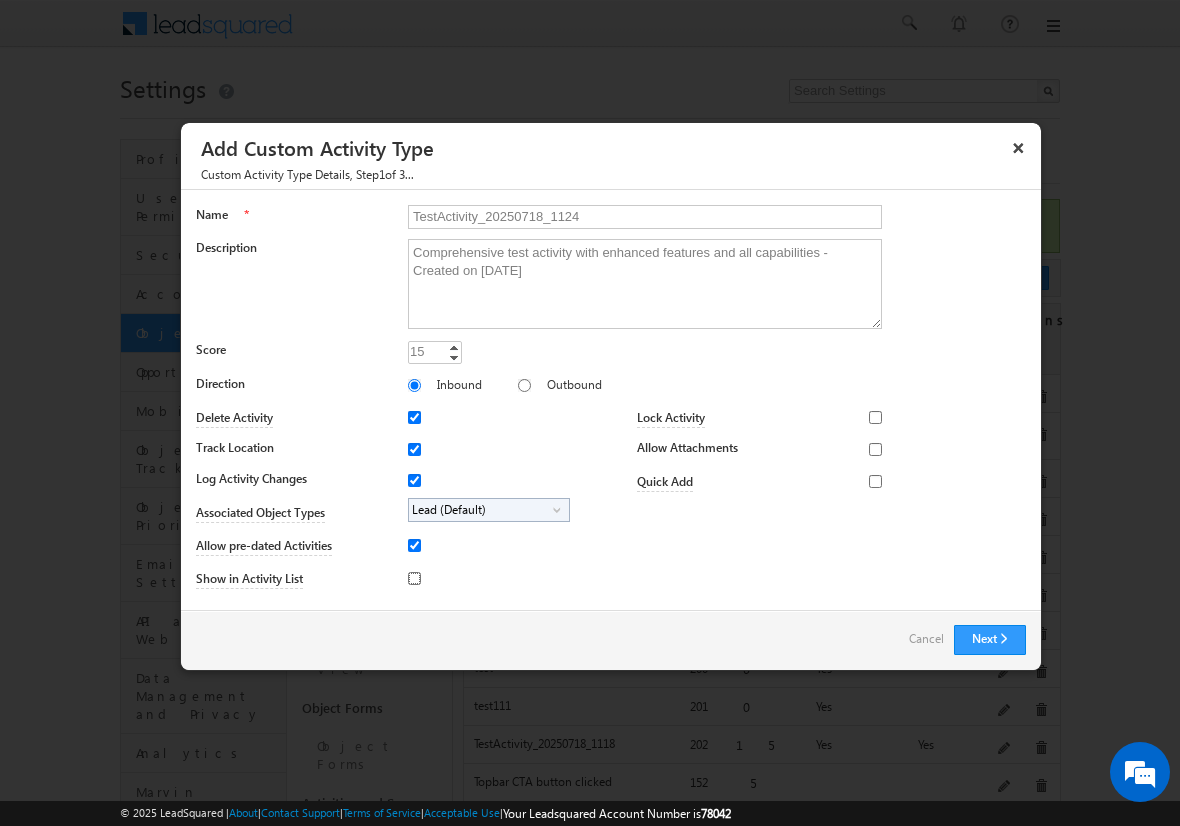click on "Show in Activity List" at bounding box center (414, 578) 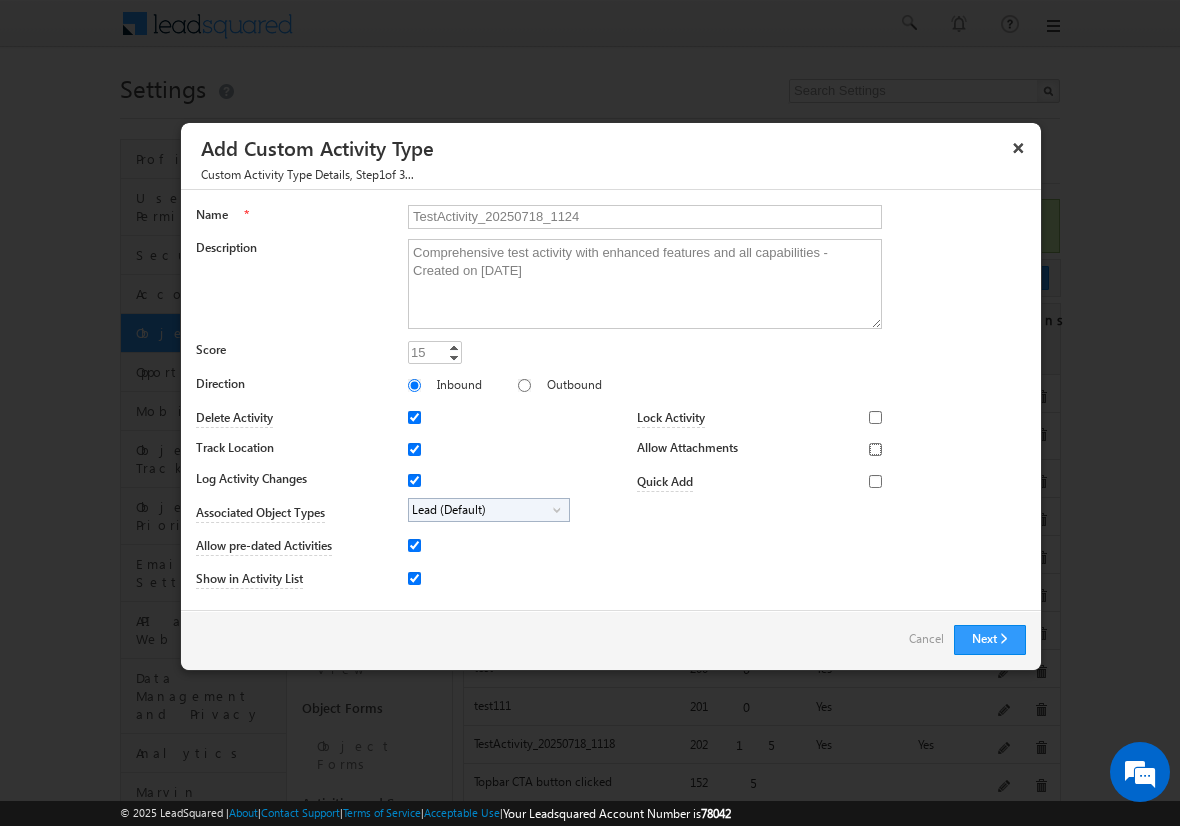 click on "Allow Attachments" at bounding box center [875, 449] 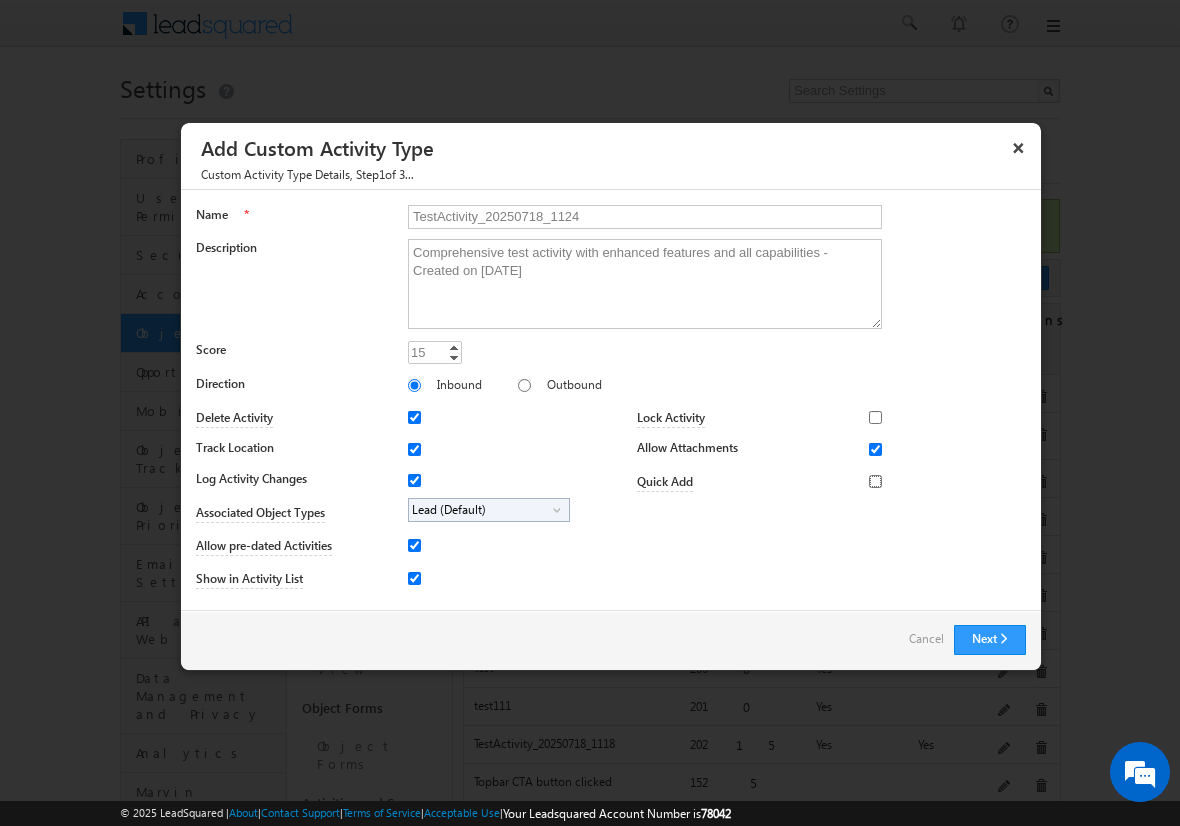 click on "Quick Add" at bounding box center (875, 481) 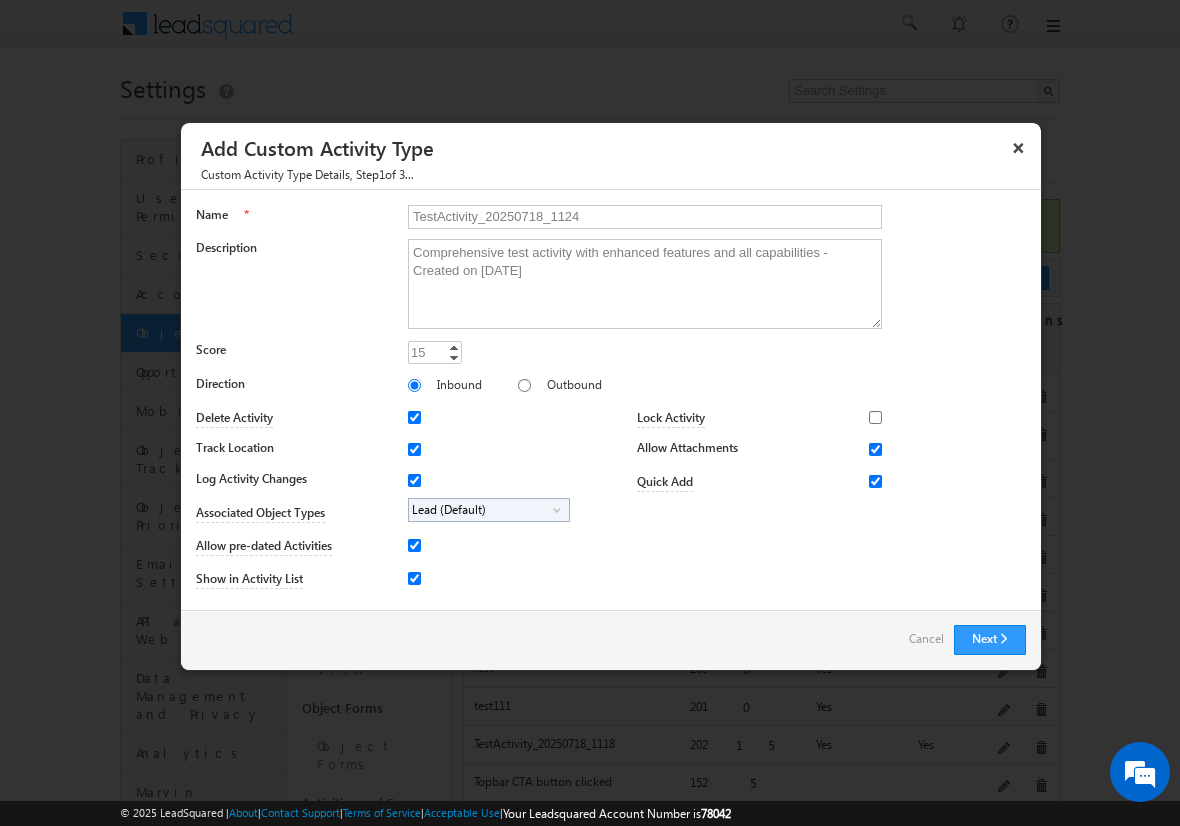 click on "Lead (Default)" at bounding box center [481, 510] 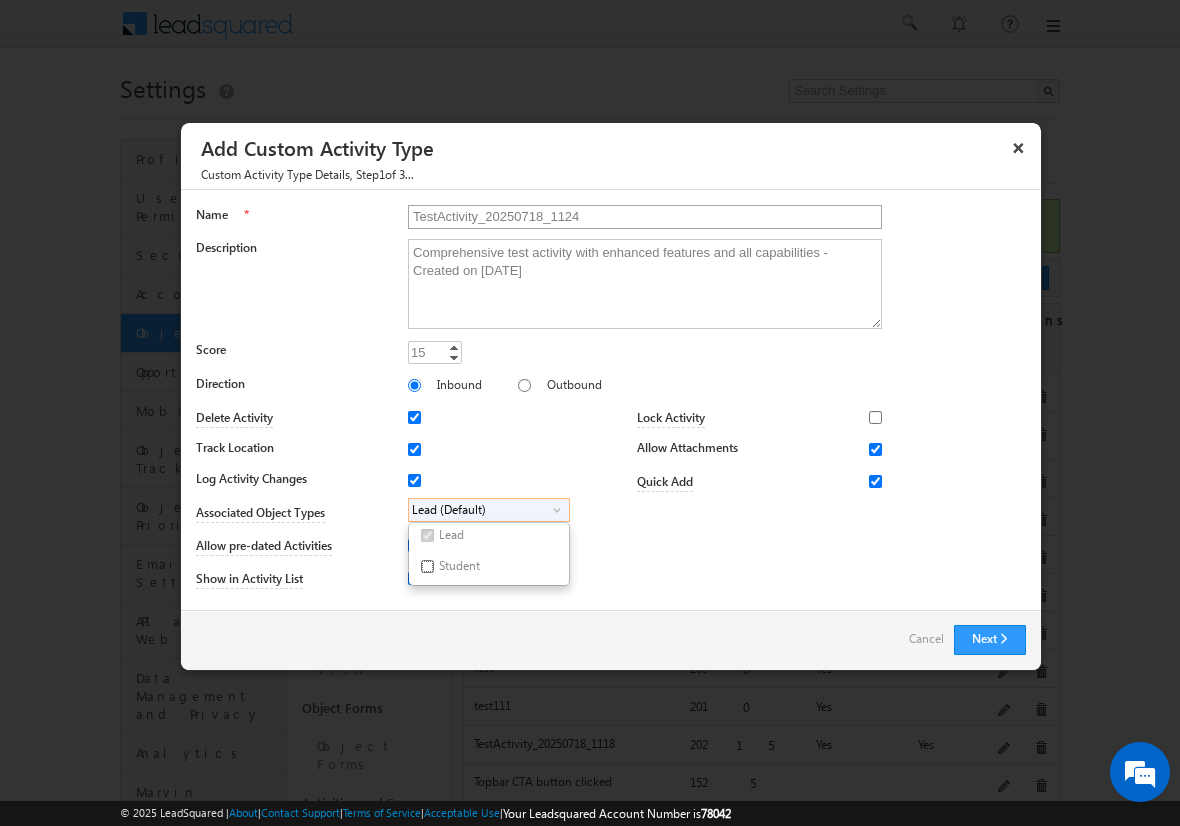 click on "Student" at bounding box center [427, 566] 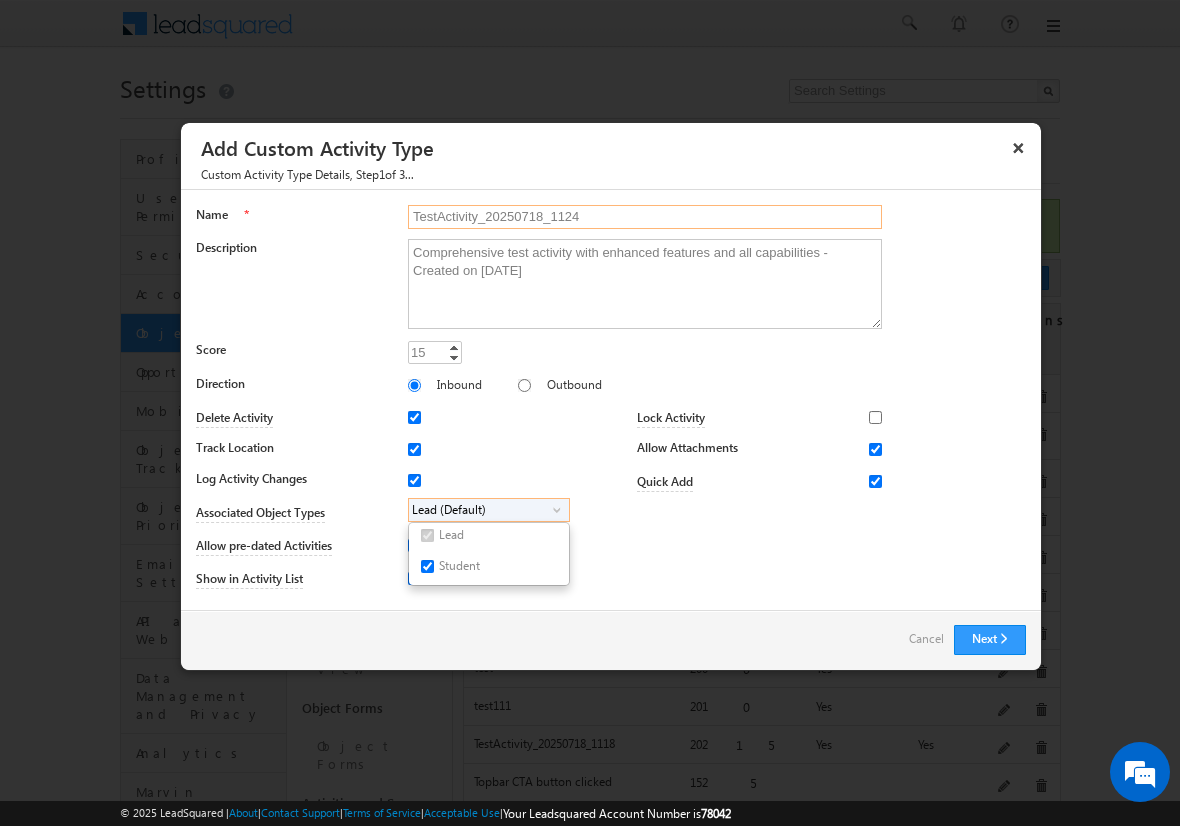 click on "TestActivity_20250718_1124" at bounding box center [645, 217] 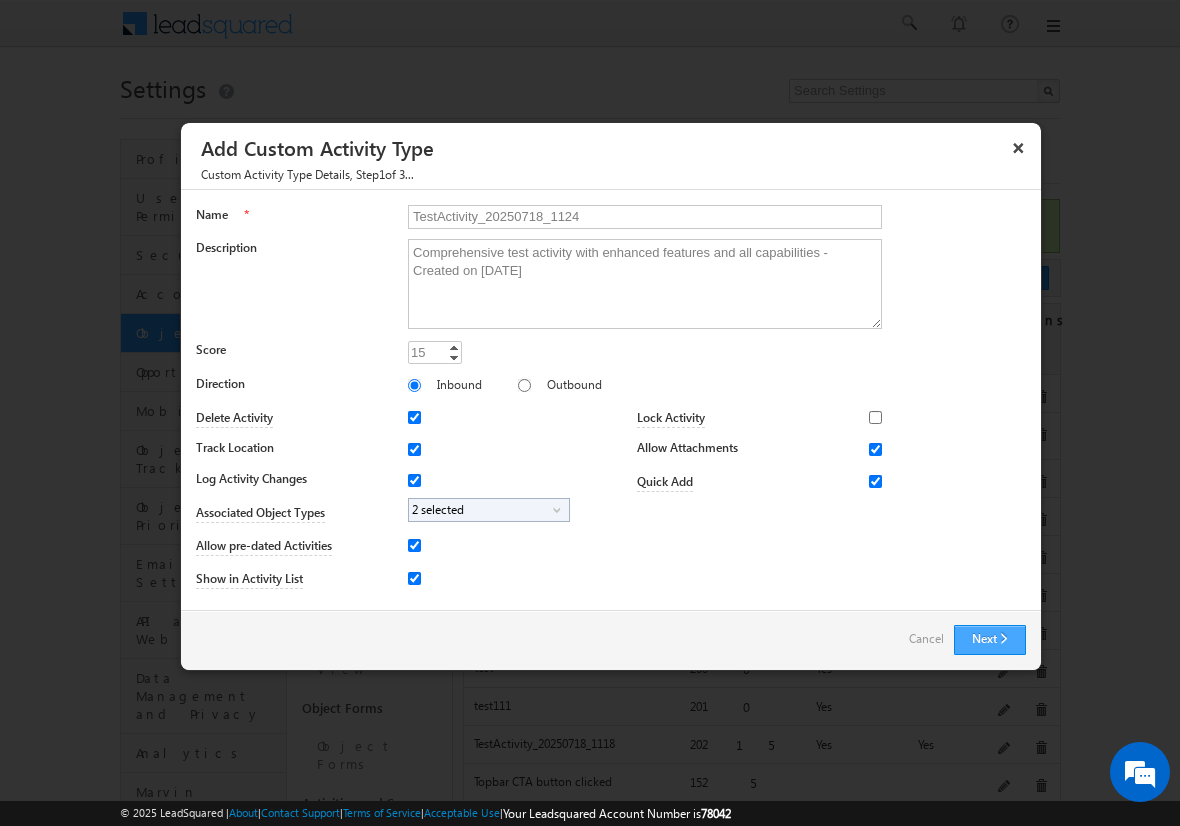 click on "Next" at bounding box center [990, 640] 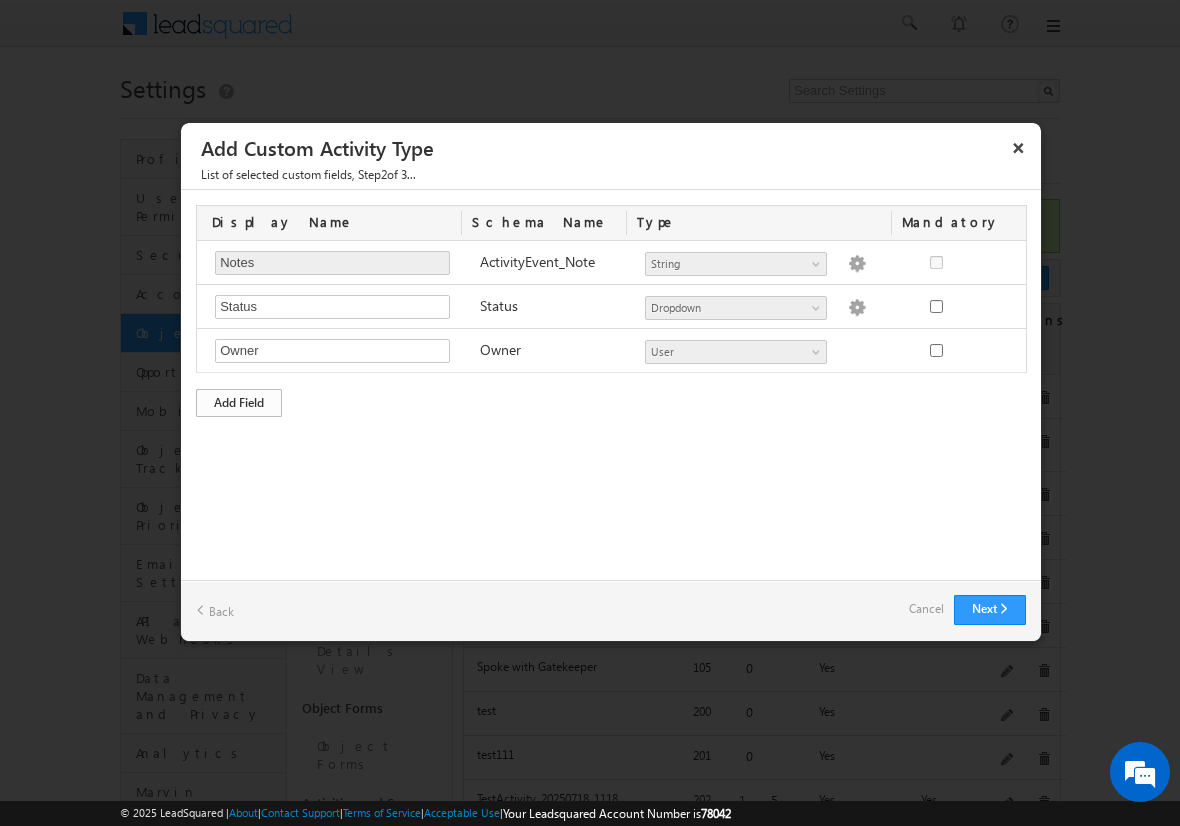 click on "Add Field" at bounding box center [239, 403] 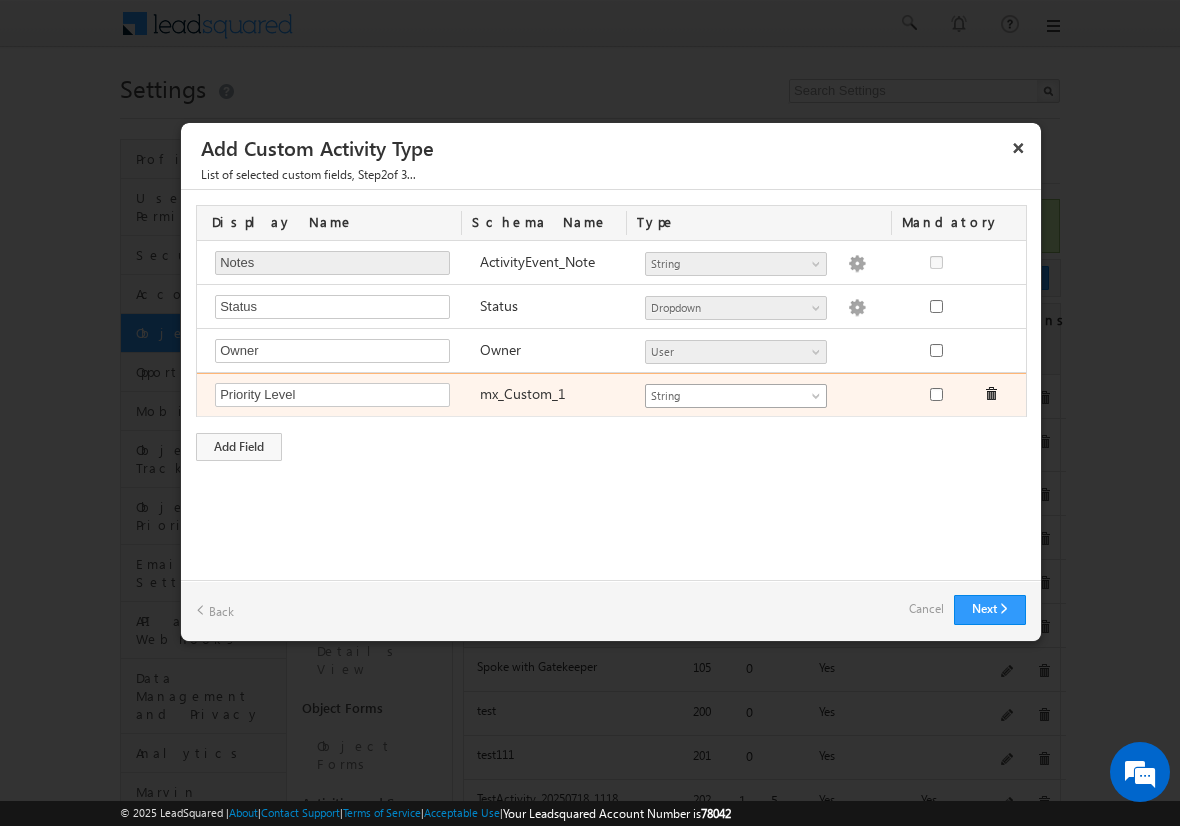 click on "String" at bounding box center (727, 396) 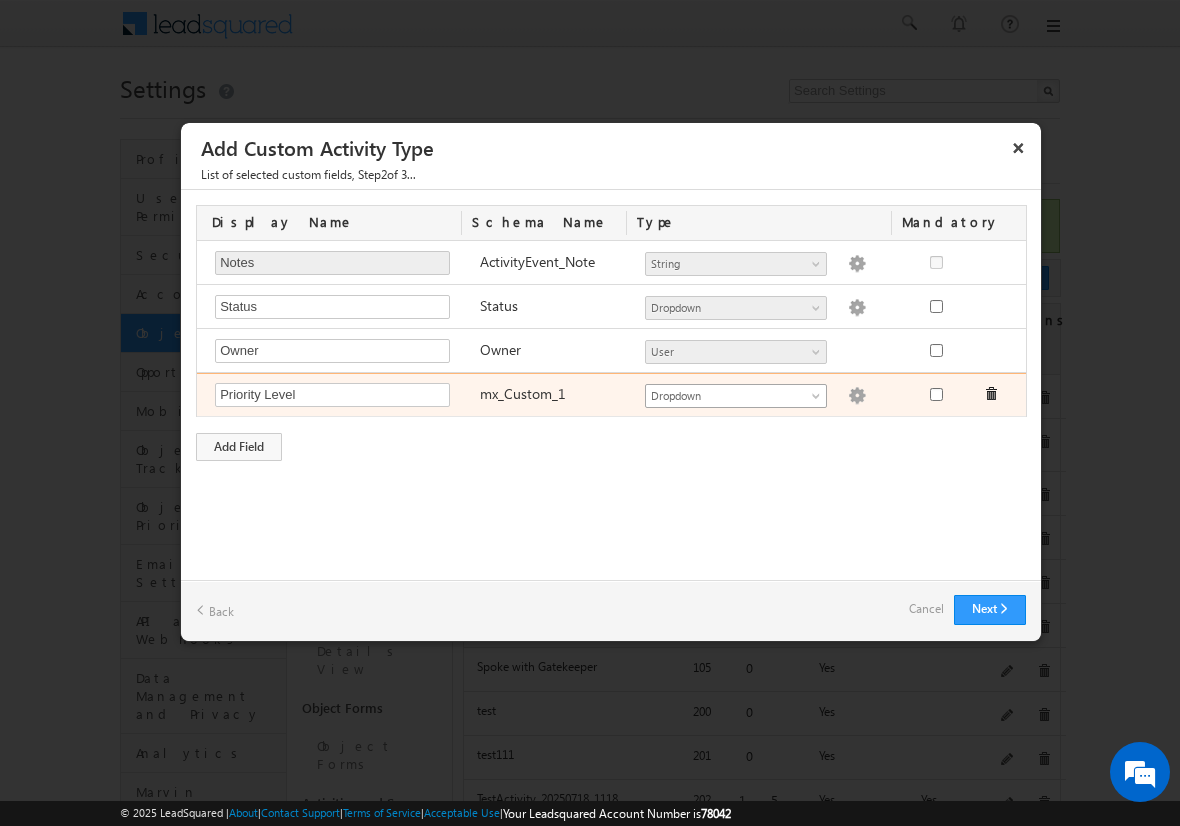 click at bounding box center (857, 396) 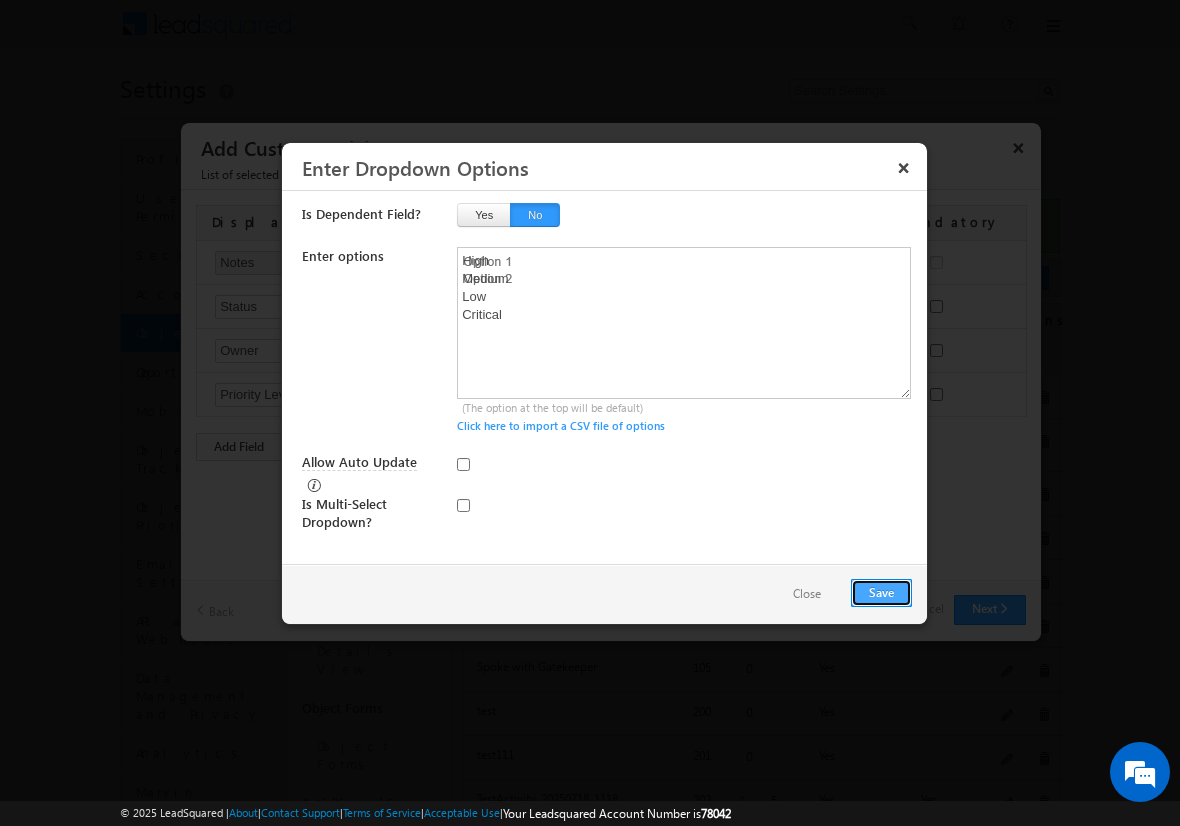 click on "Save" at bounding box center [881, 593] 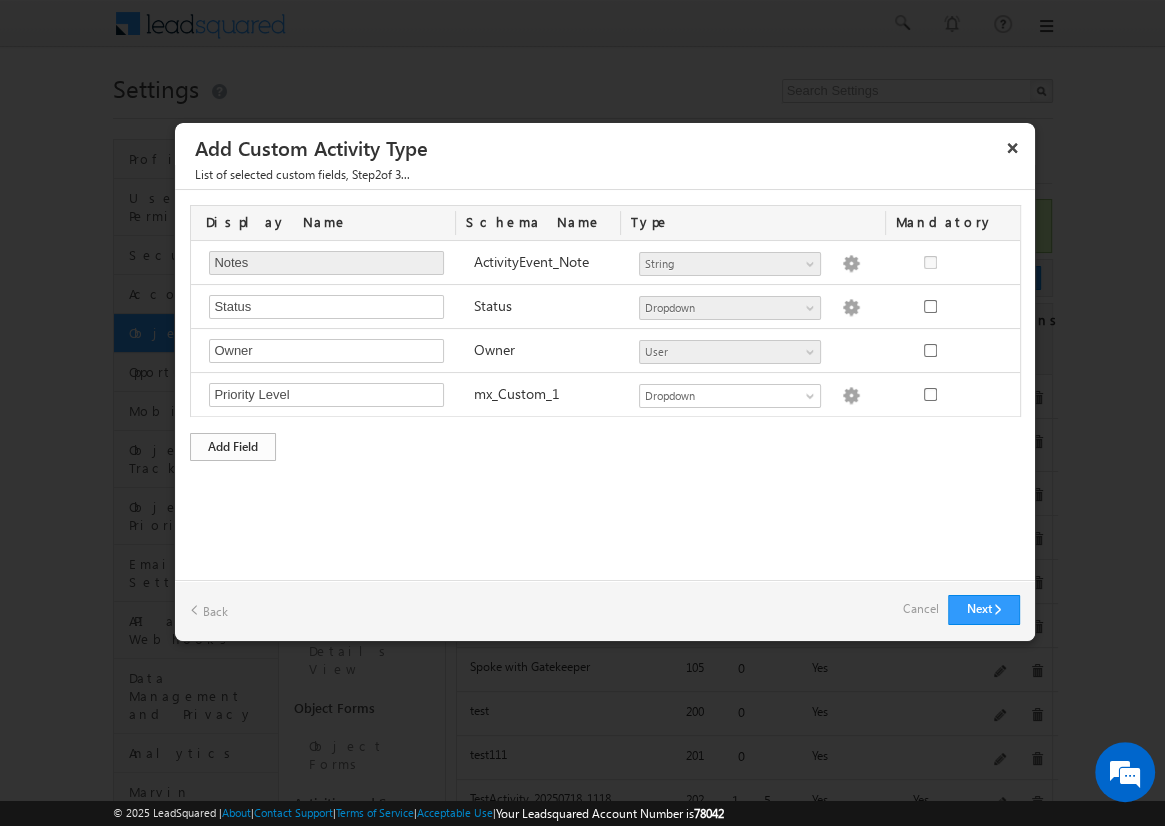 click on "Add Field" at bounding box center [233, 447] 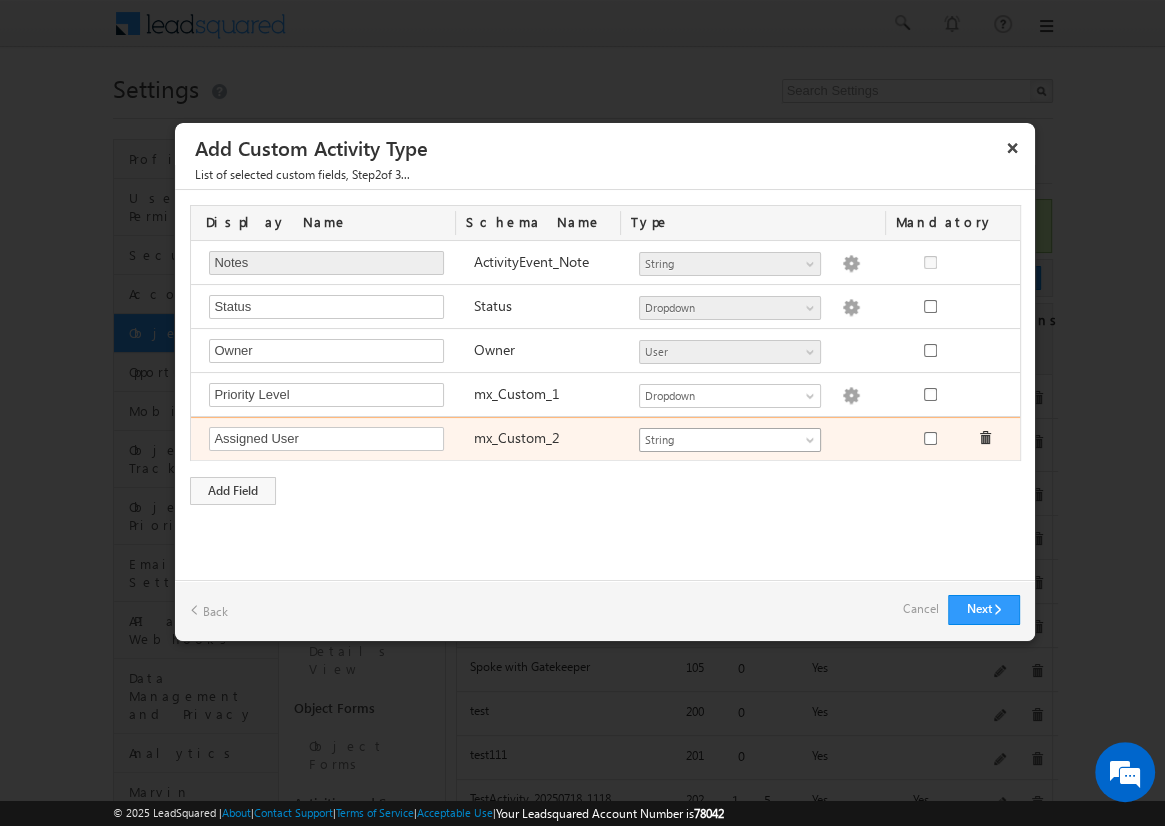 click on "String" at bounding box center [721, 440] 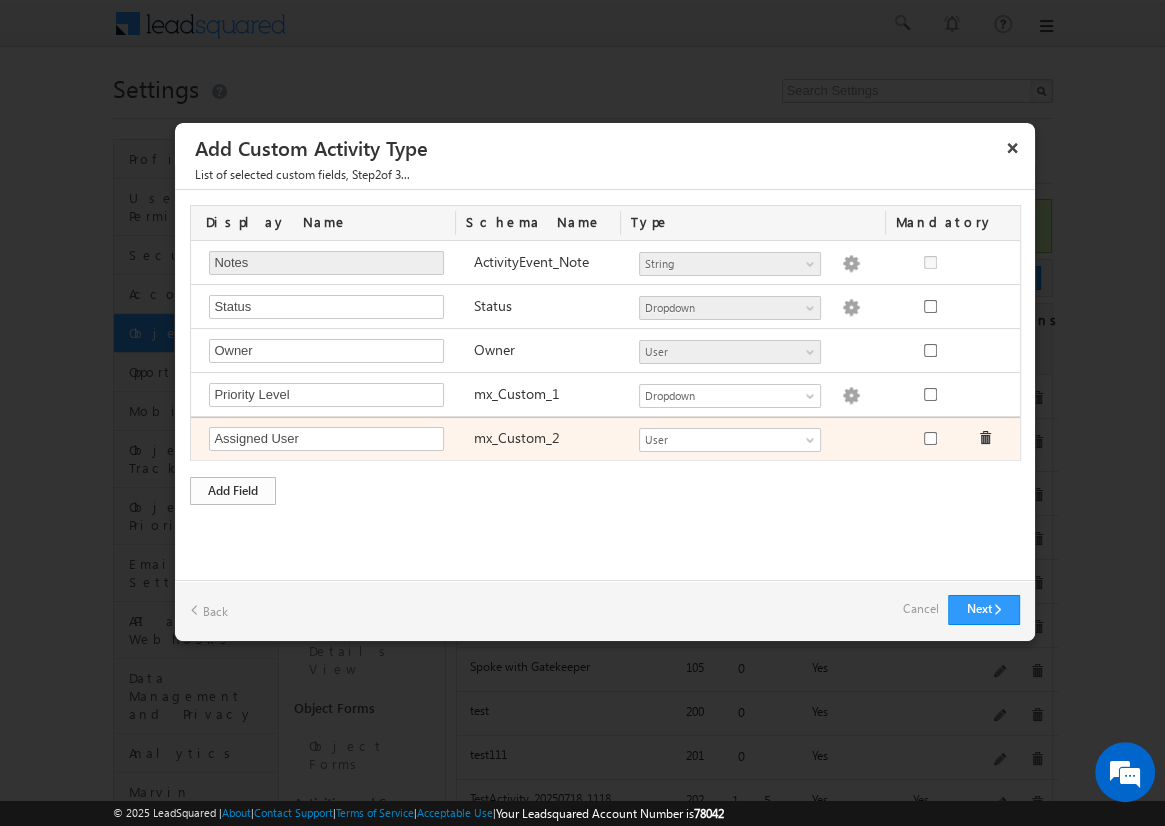 click on "Add Field" at bounding box center [233, 491] 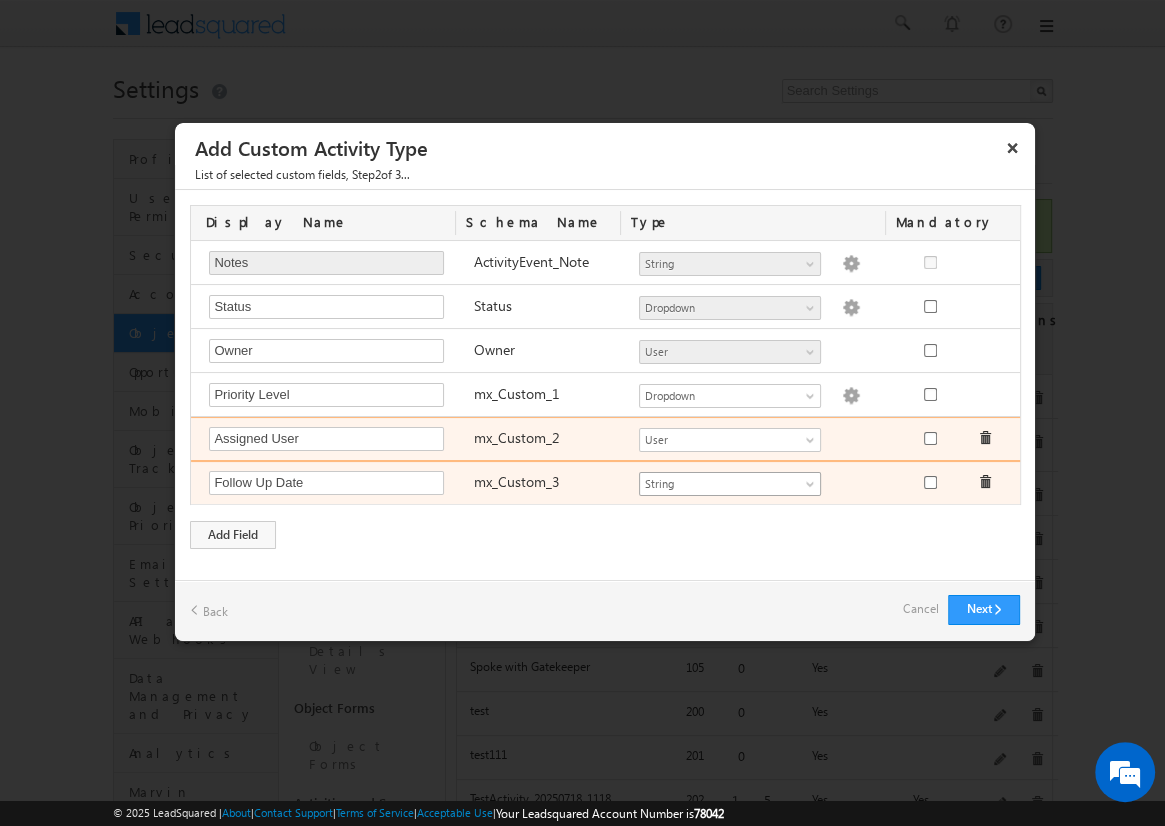 click on "String" at bounding box center (721, 484) 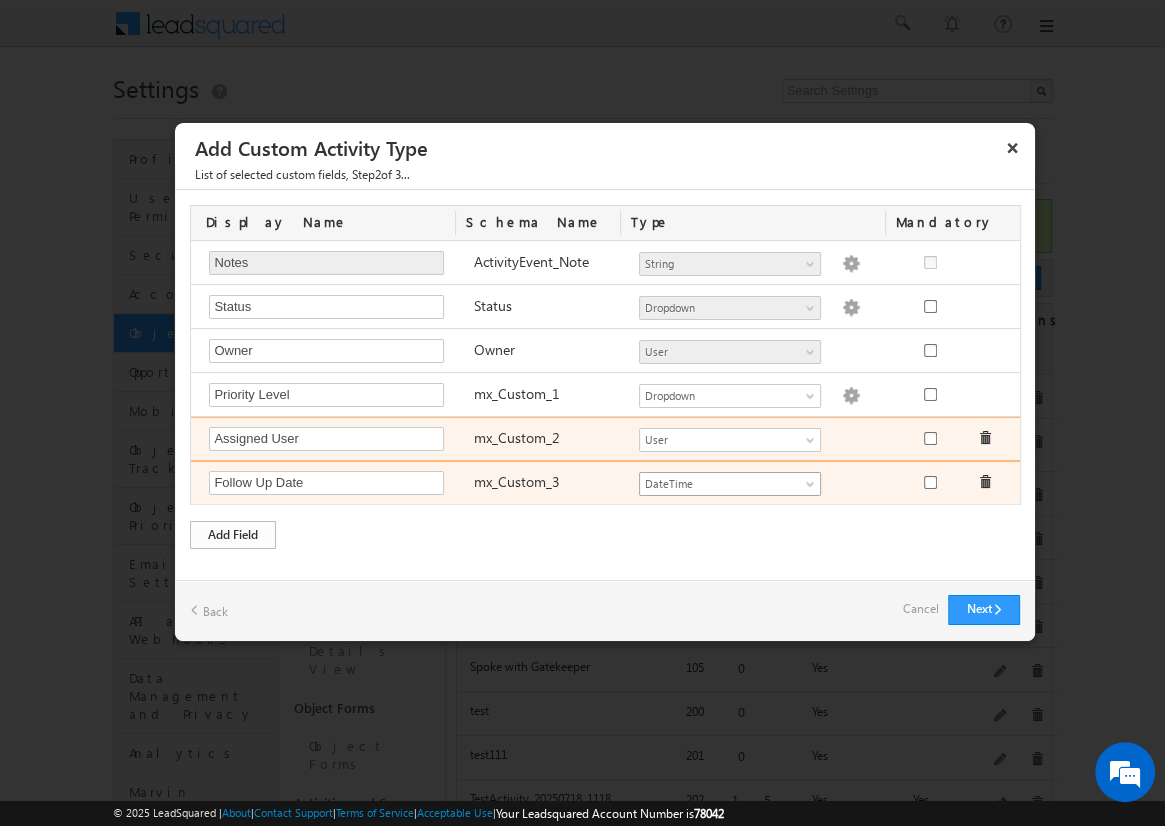 click on "Add Field" at bounding box center [233, 535] 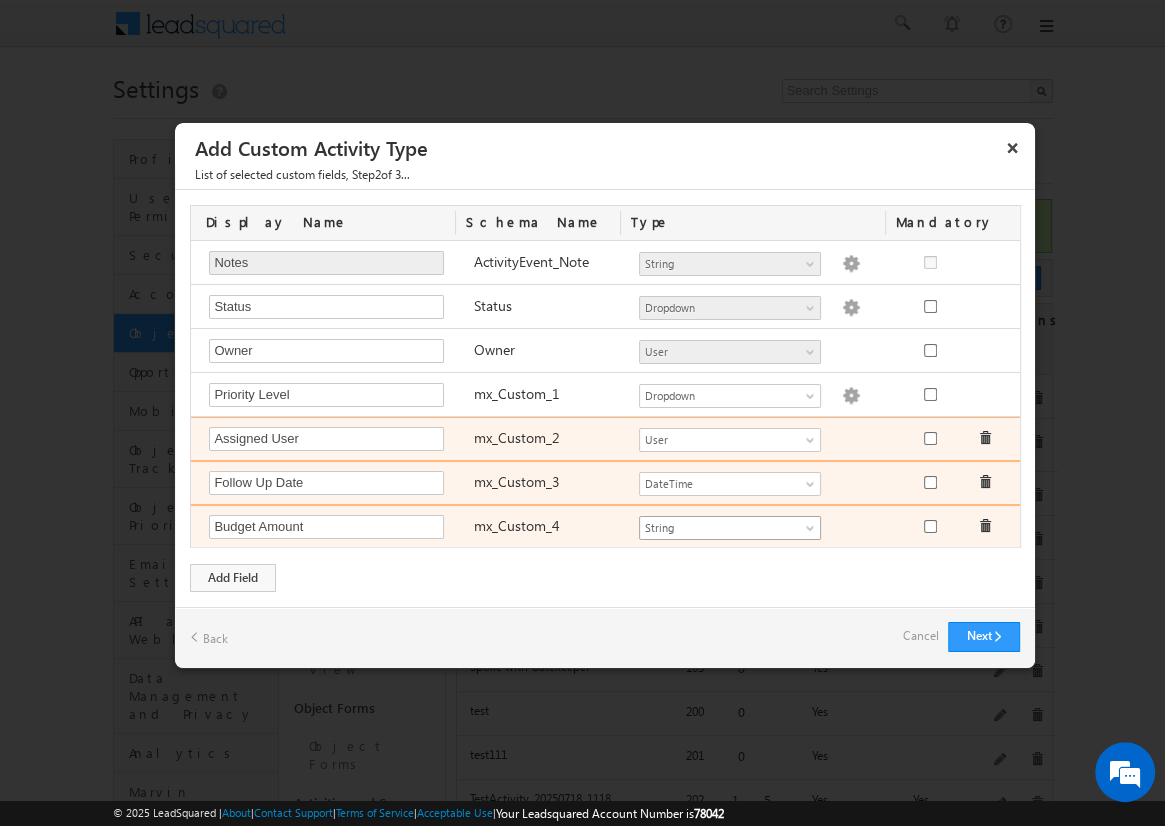 click on "String" at bounding box center (721, 528) 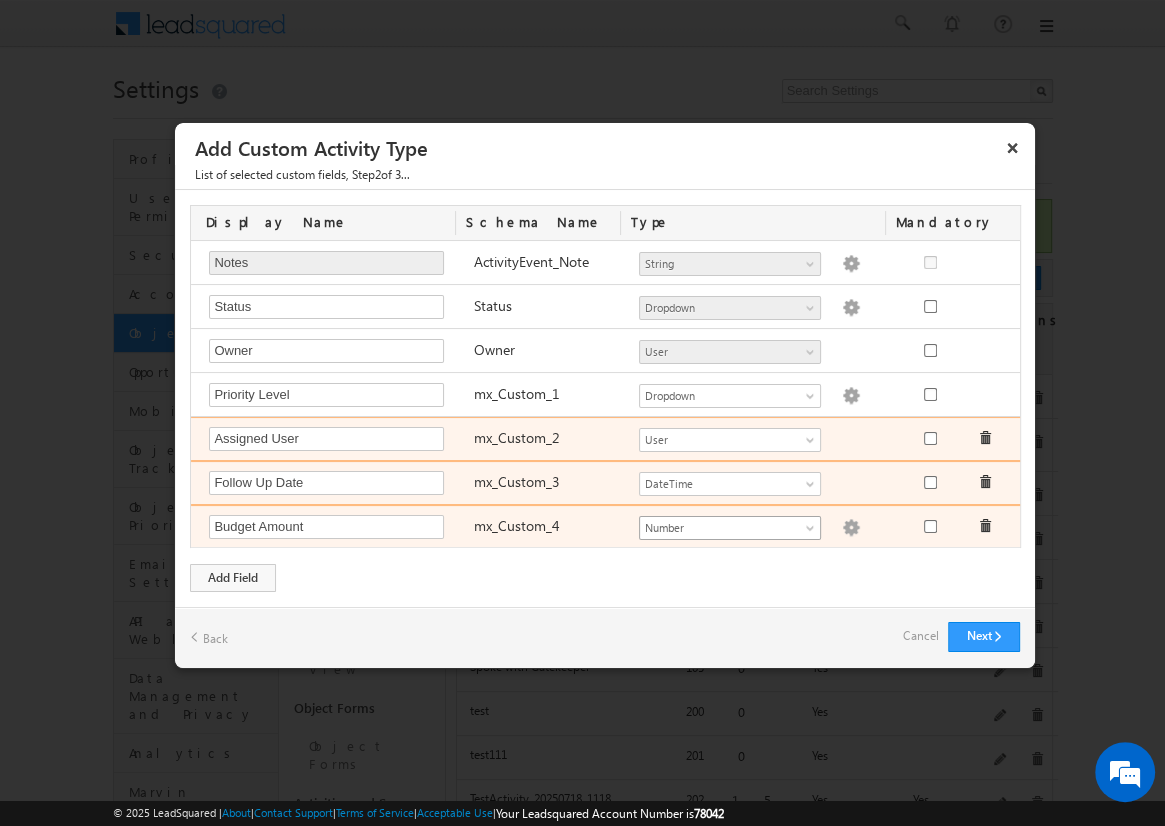 click at bounding box center [851, 528] 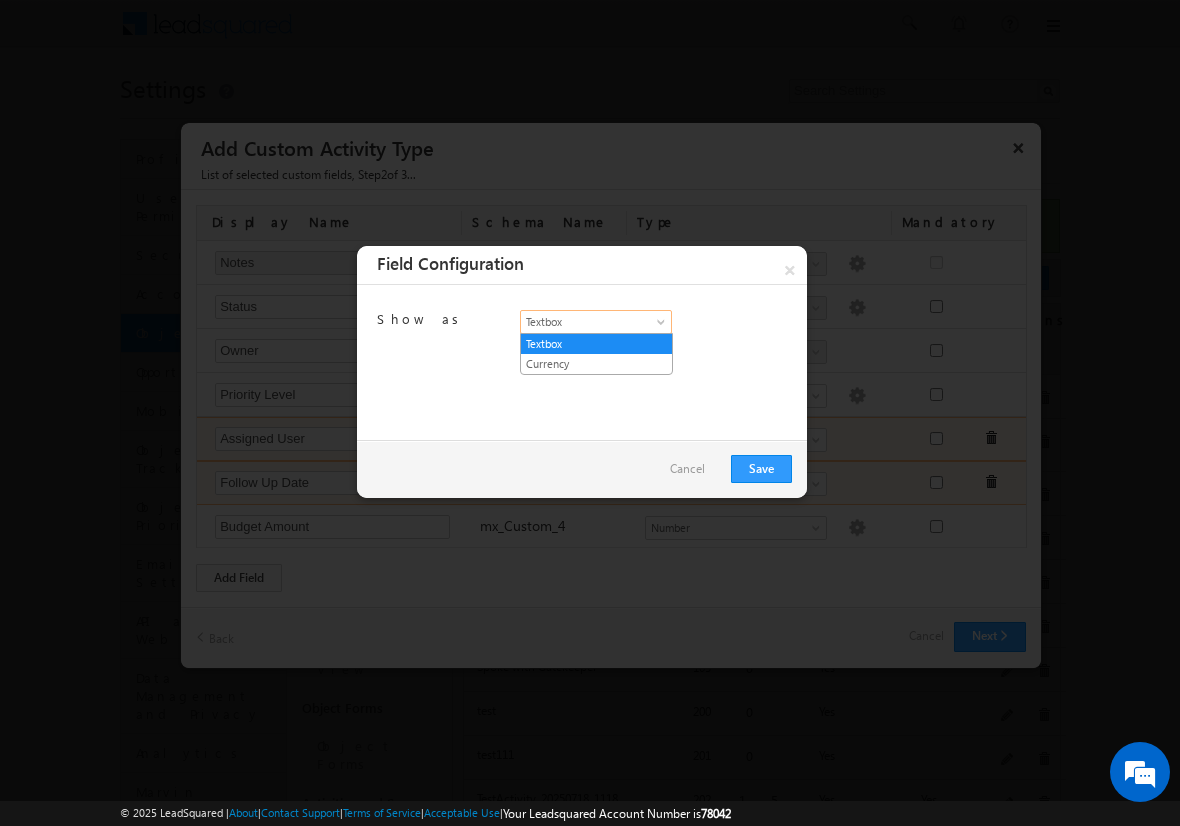 click on "Textbox" at bounding box center [590, 322] 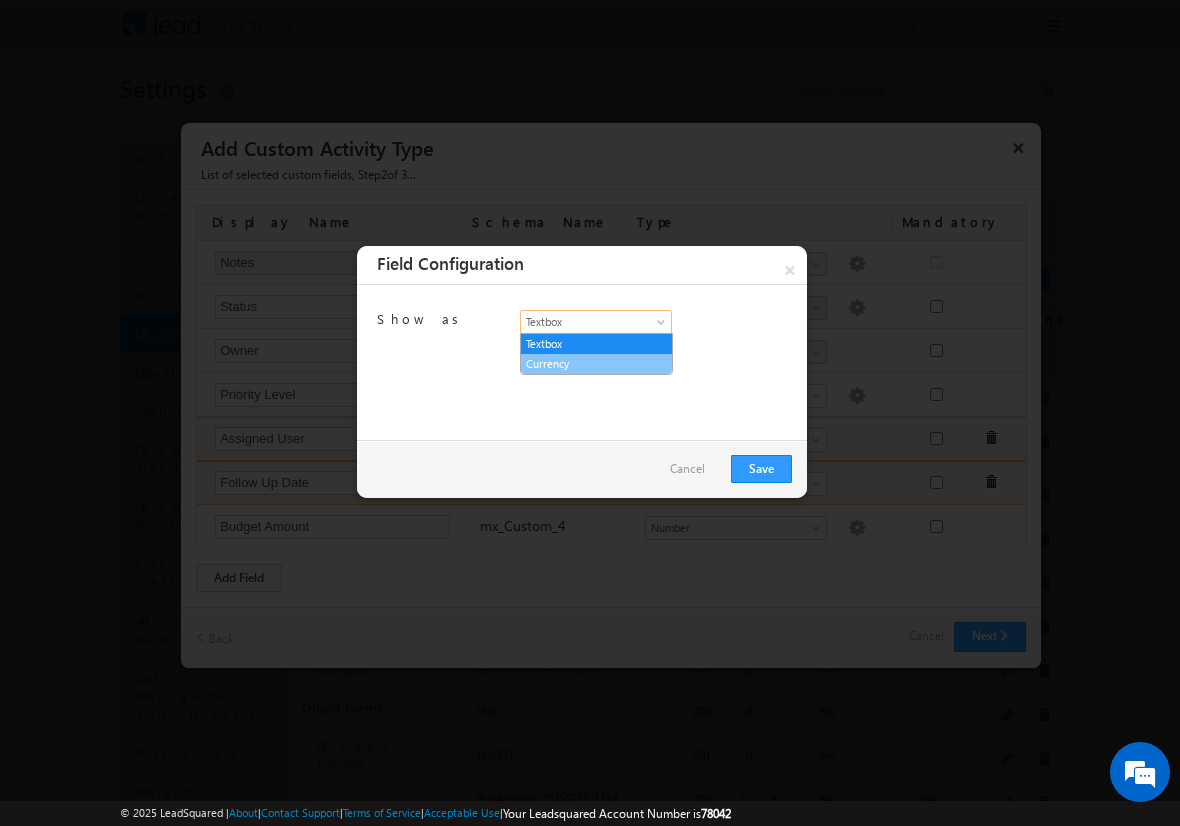 click on "Currency" at bounding box center (596, 364) 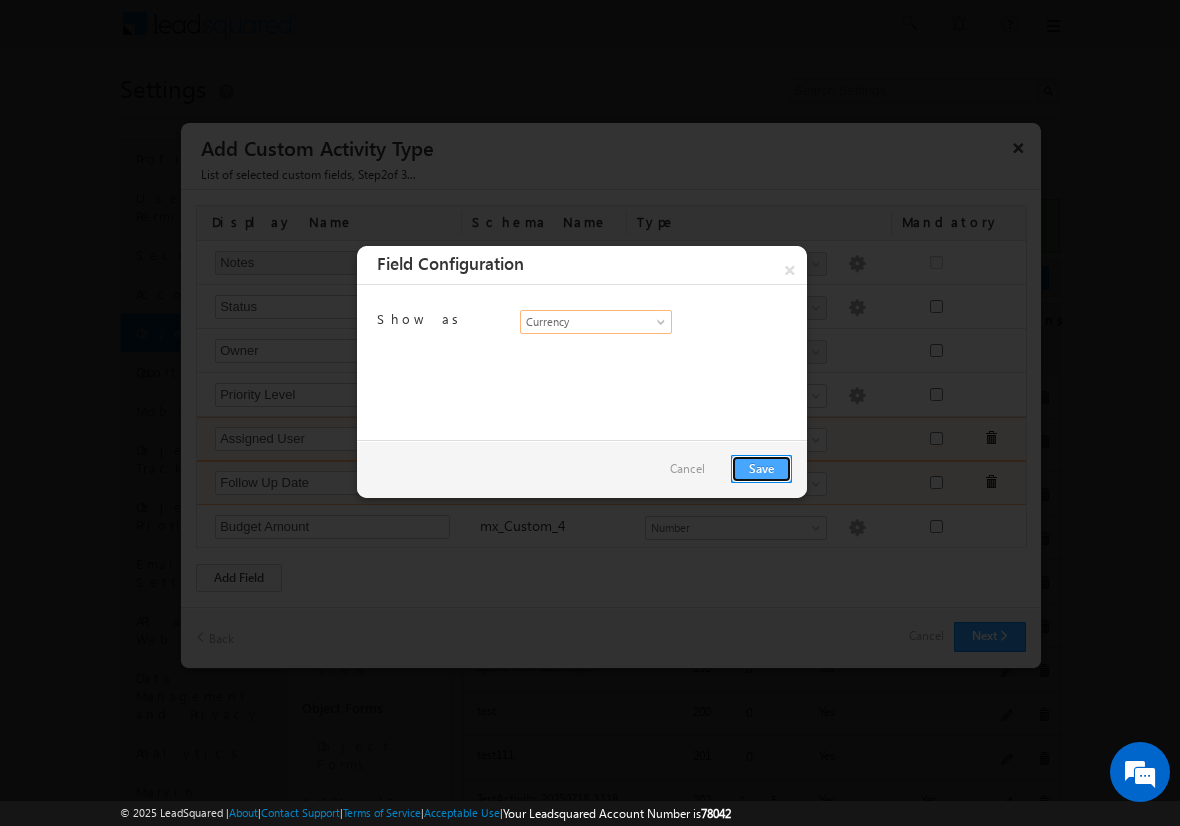 click on "Save" at bounding box center (761, 469) 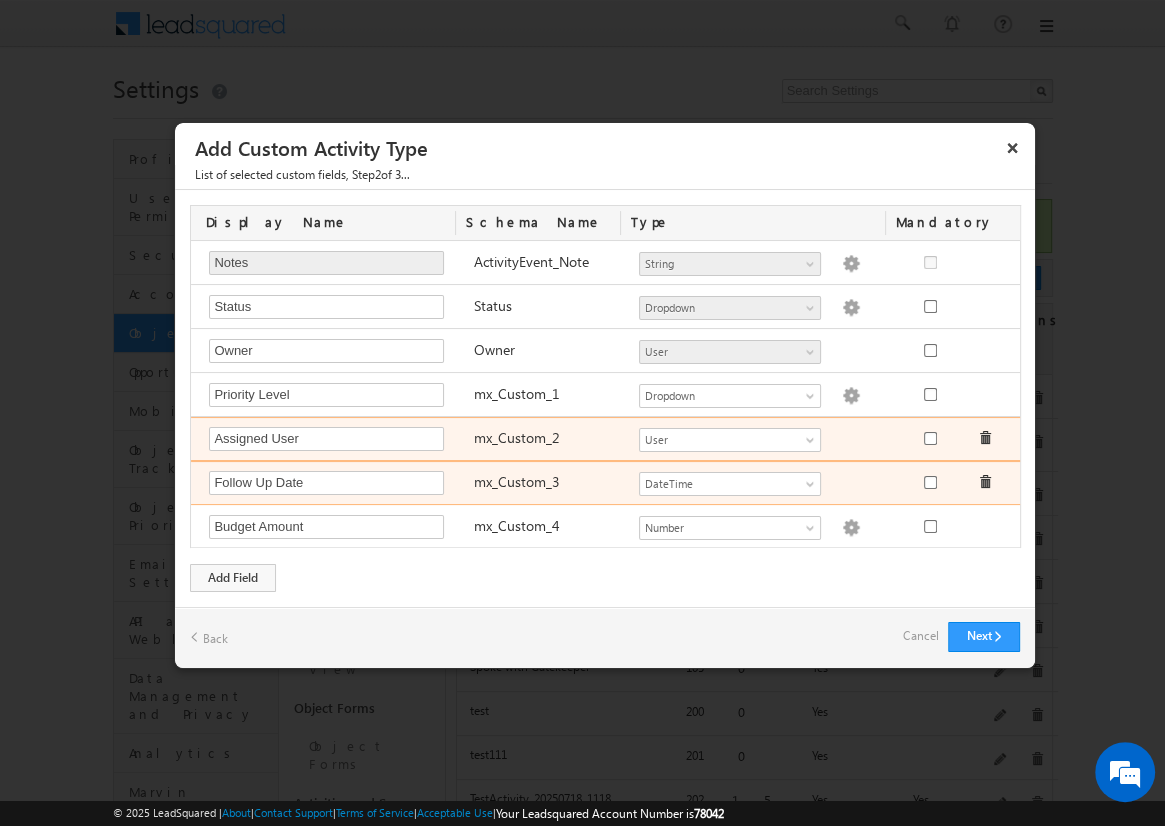 click on "Cancel" at bounding box center [920, 636] 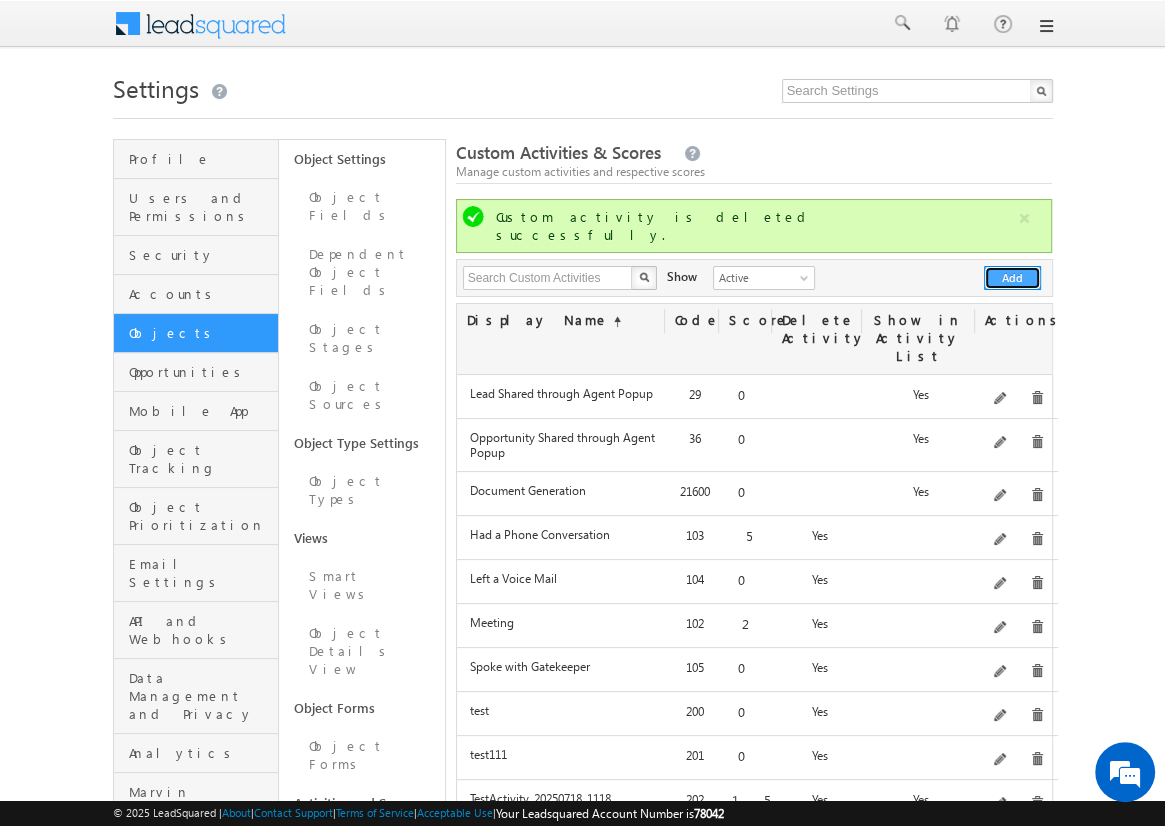 click on "Add" at bounding box center (1012, 278) 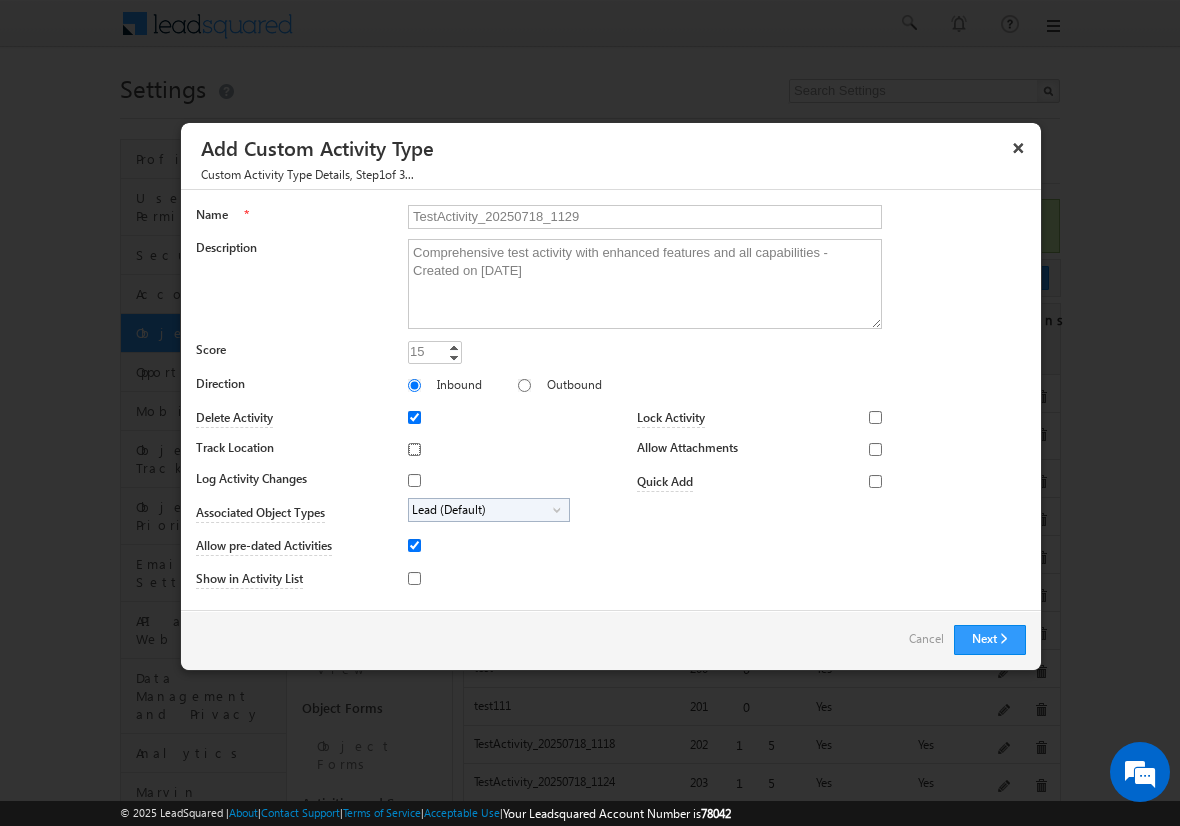 click on "Track Location" at bounding box center (414, 449) 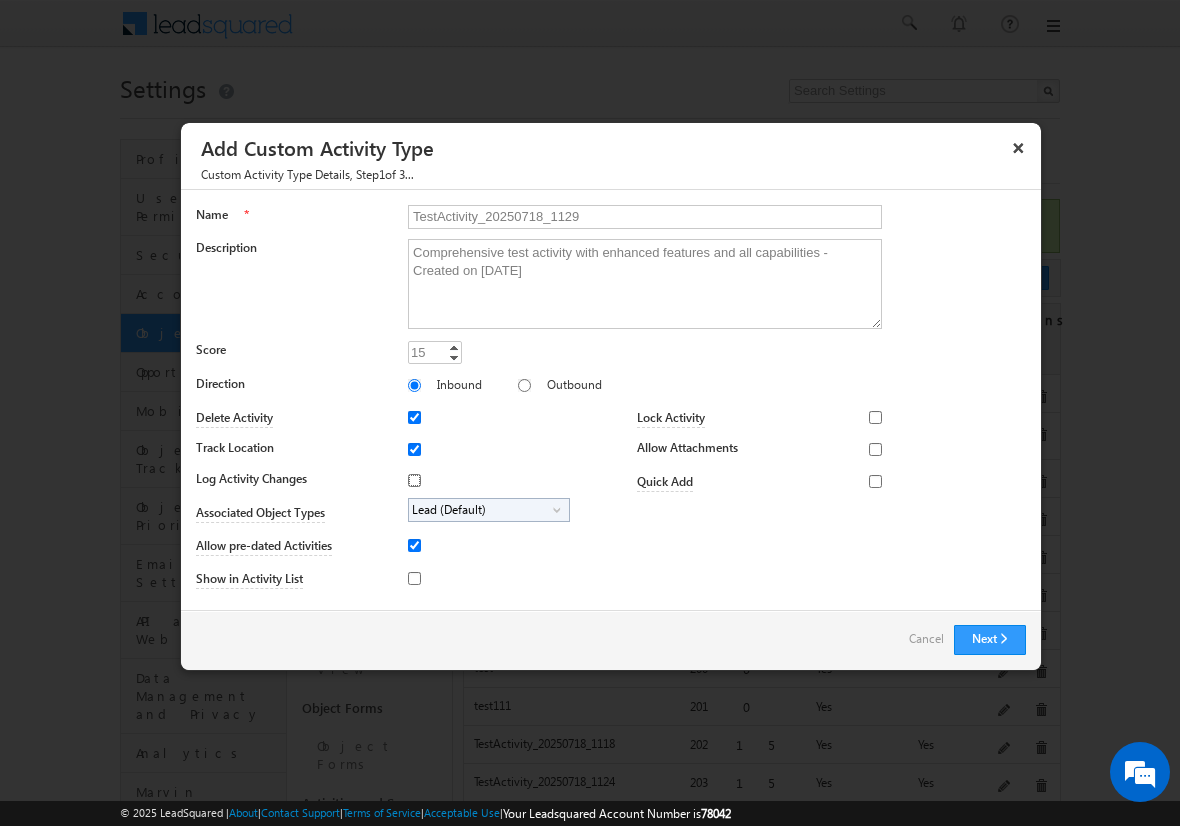 click on "Log Activity Changes" at bounding box center (414, 480) 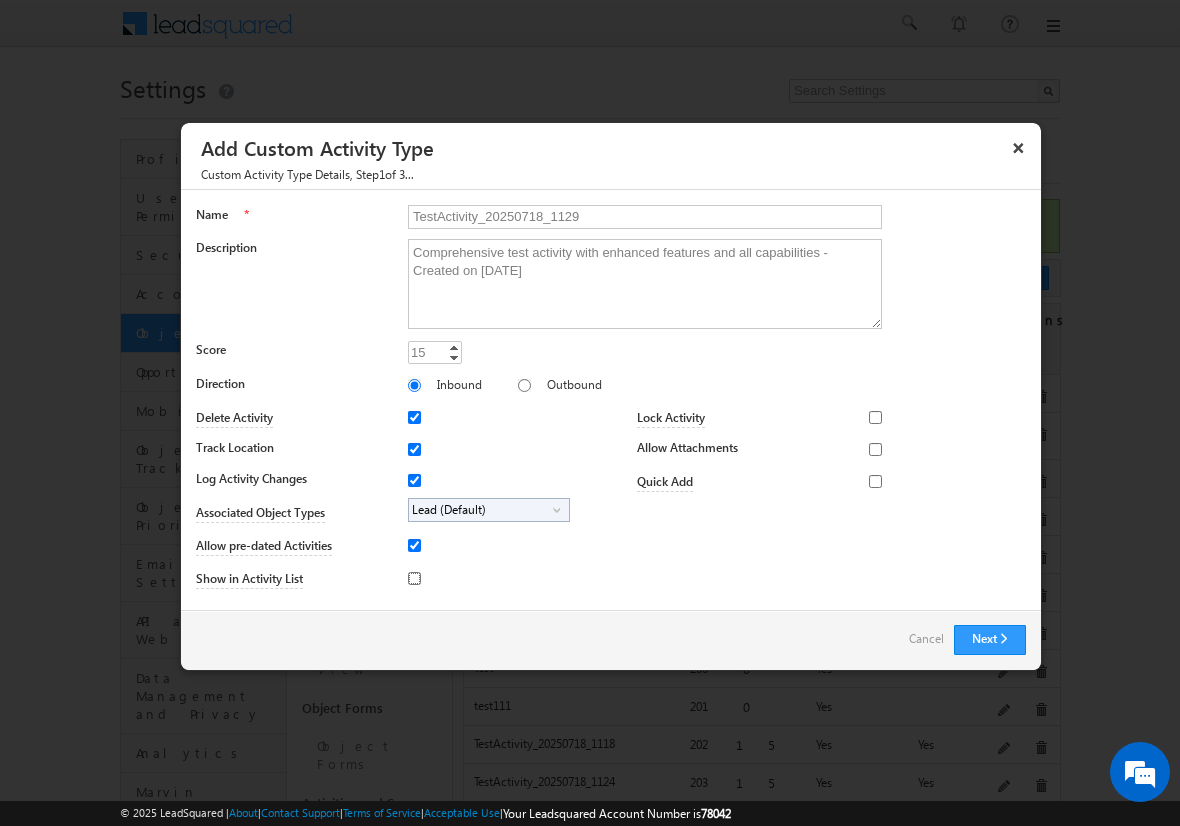 click on "Show in Activity List" at bounding box center [414, 578] 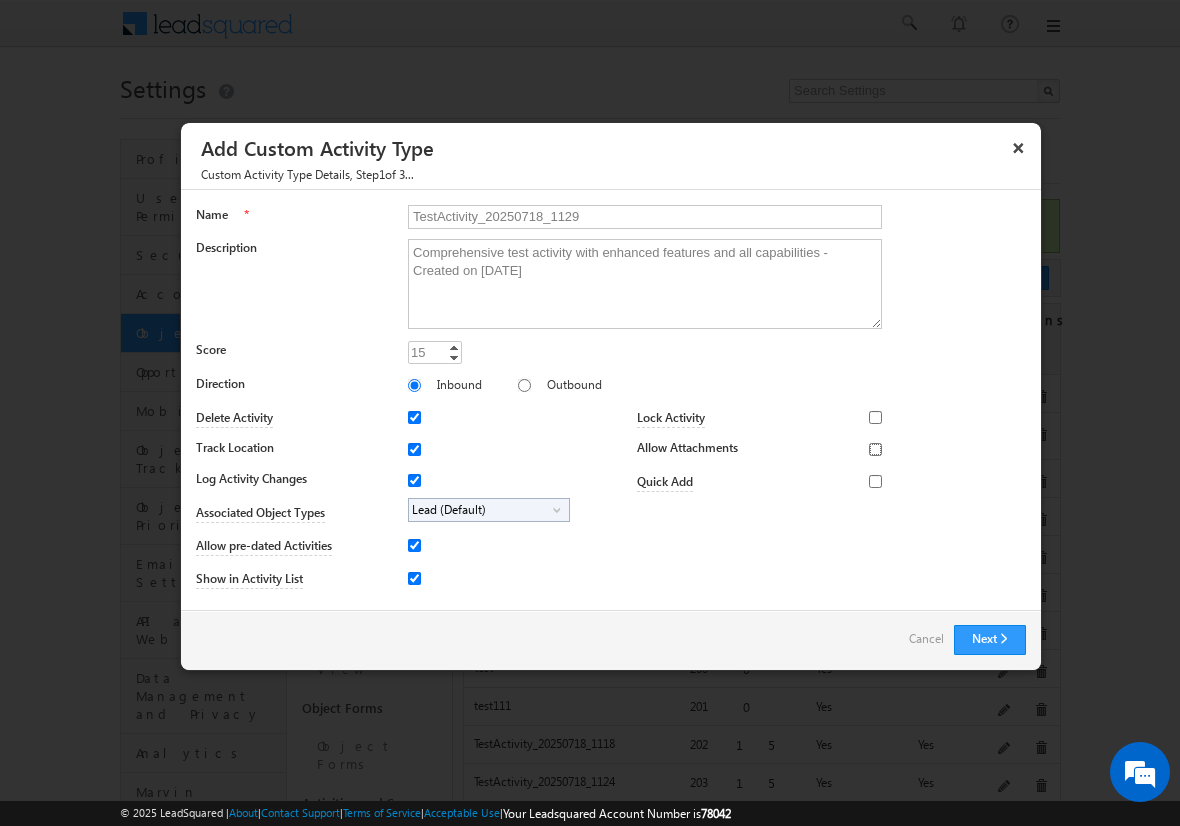 click on "Allow Attachments" at bounding box center [875, 449] 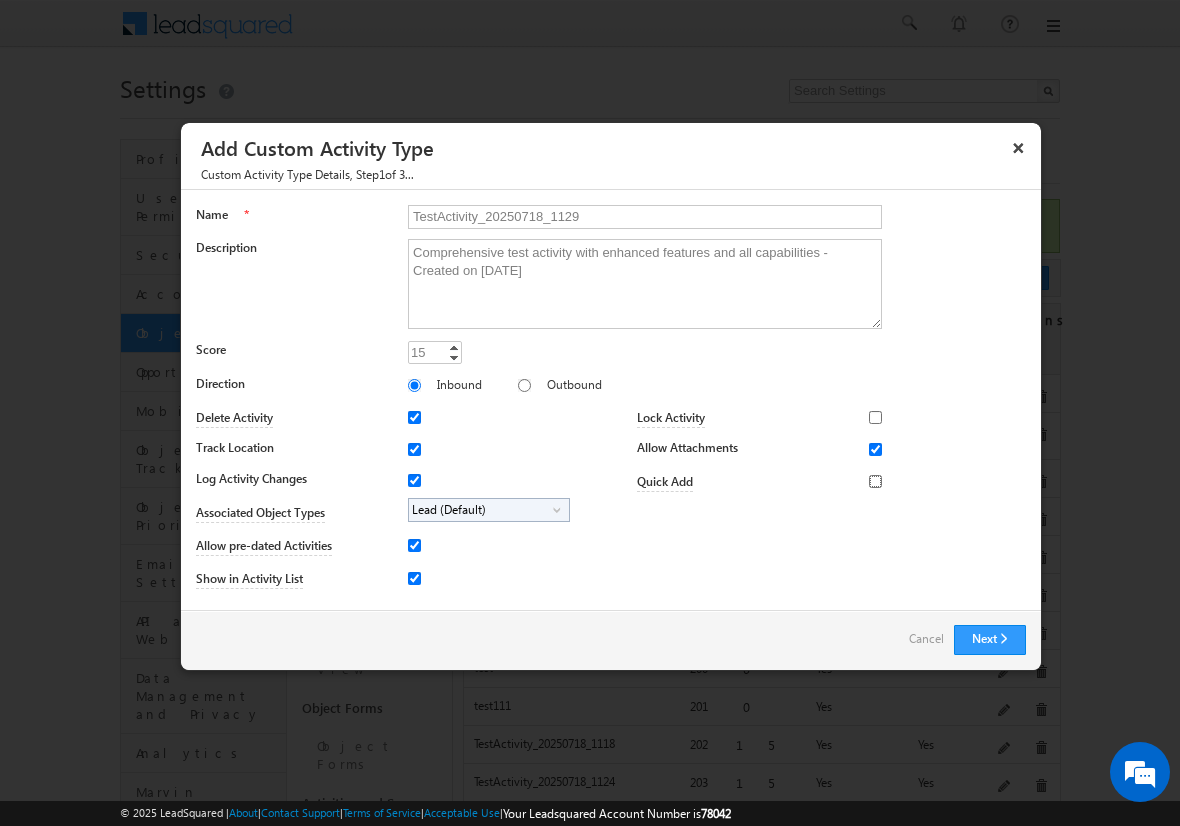 click on "Quick Add" at bounding box center [875, 481] 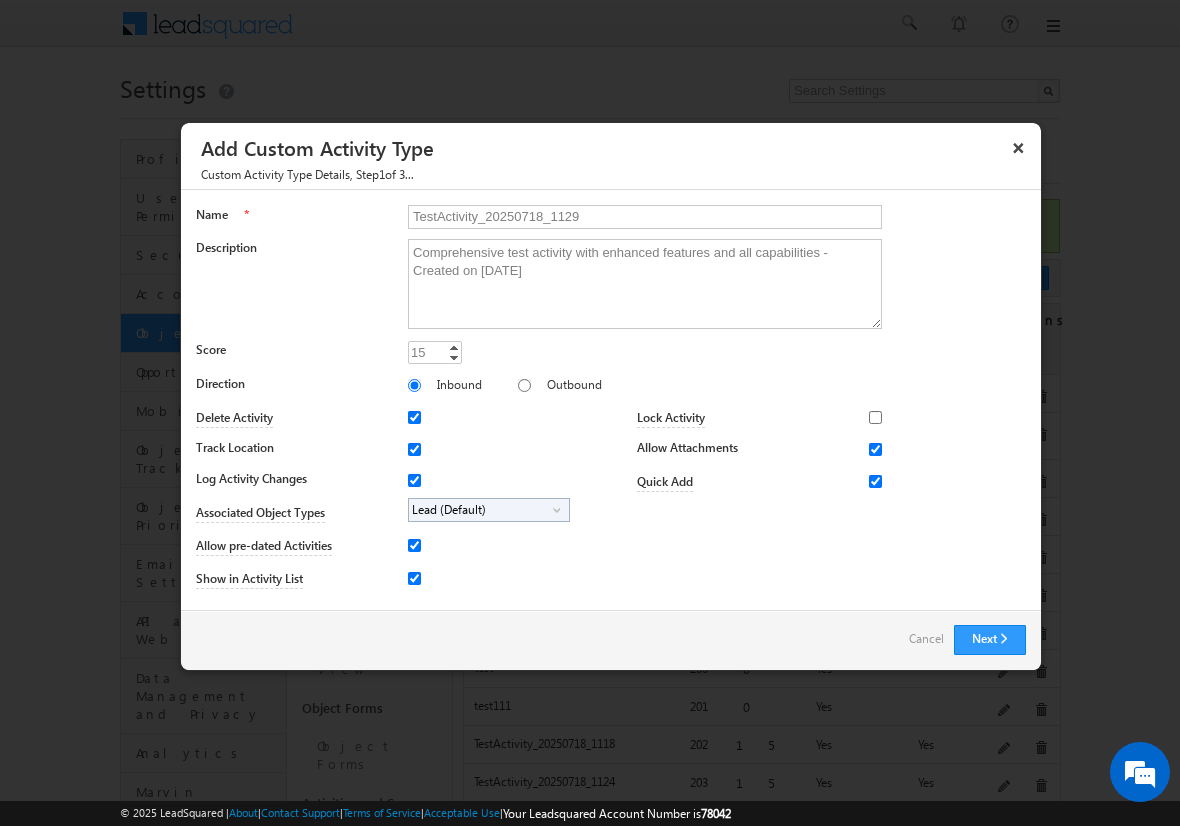 click on "Lead (Default)" at bounding box center [481, 510] 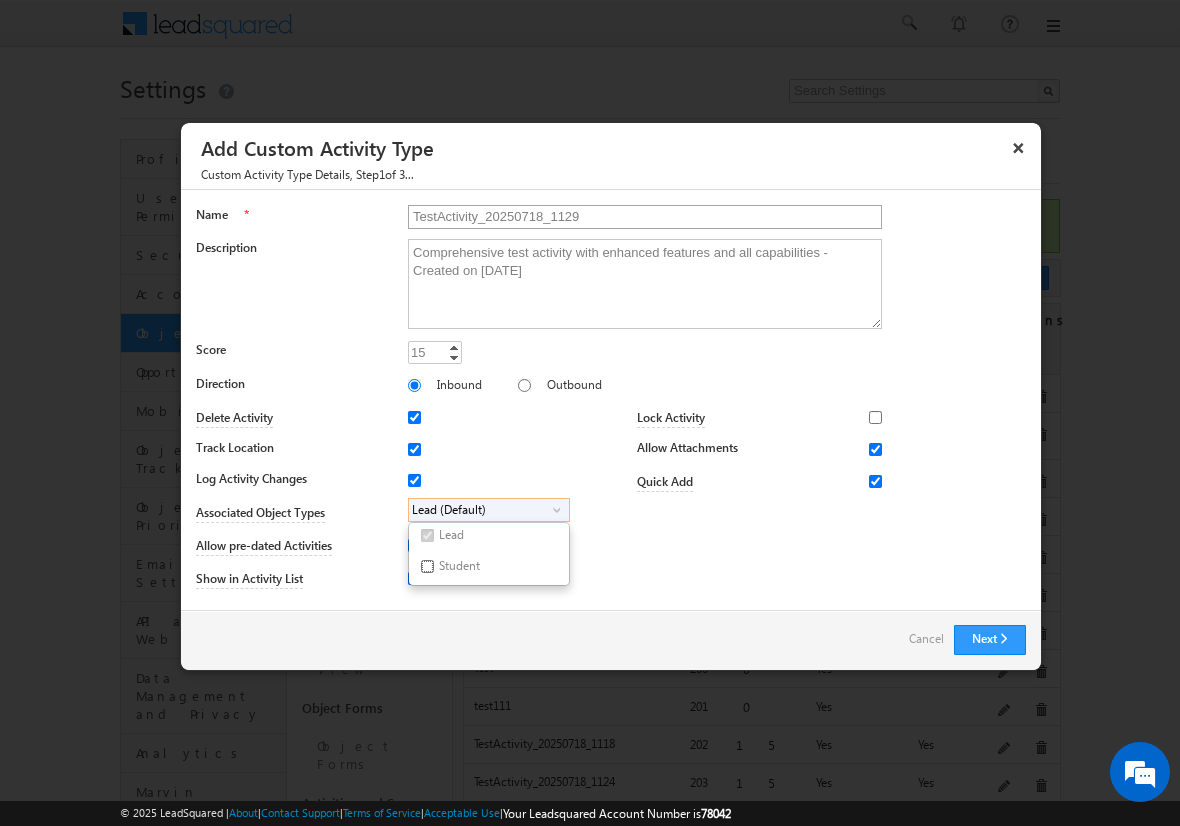 click on "Student" at bounding box center [427, 566] 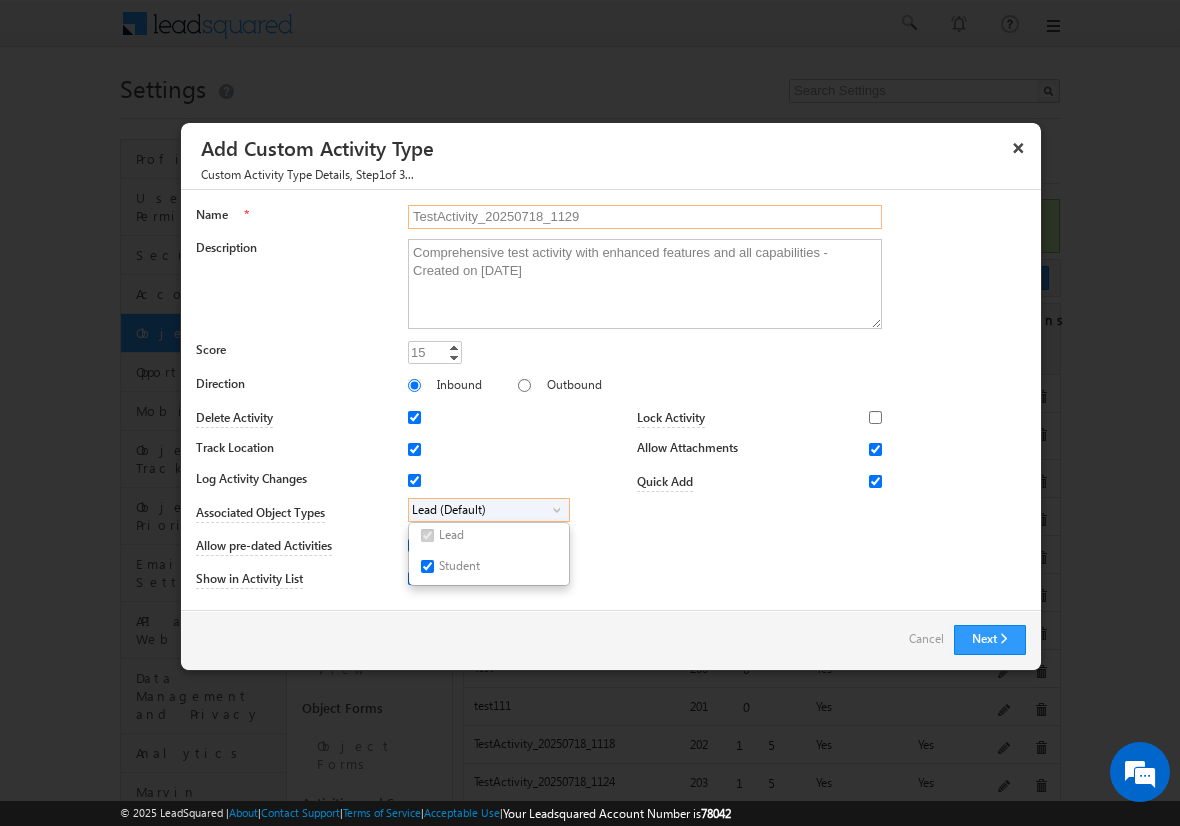 click on "TestActivity_20250718_1129" at bounding box center [645, 217] 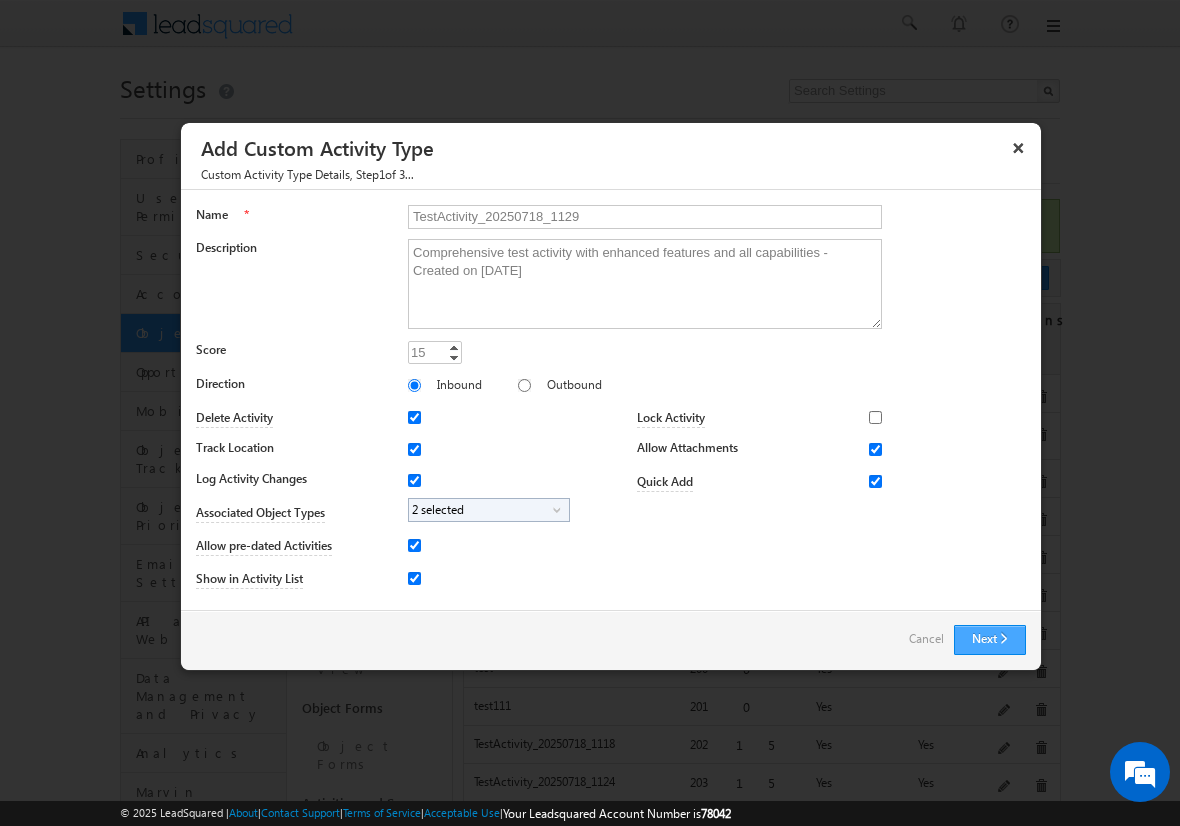 click on "Next" at bounding box center (990, 640) 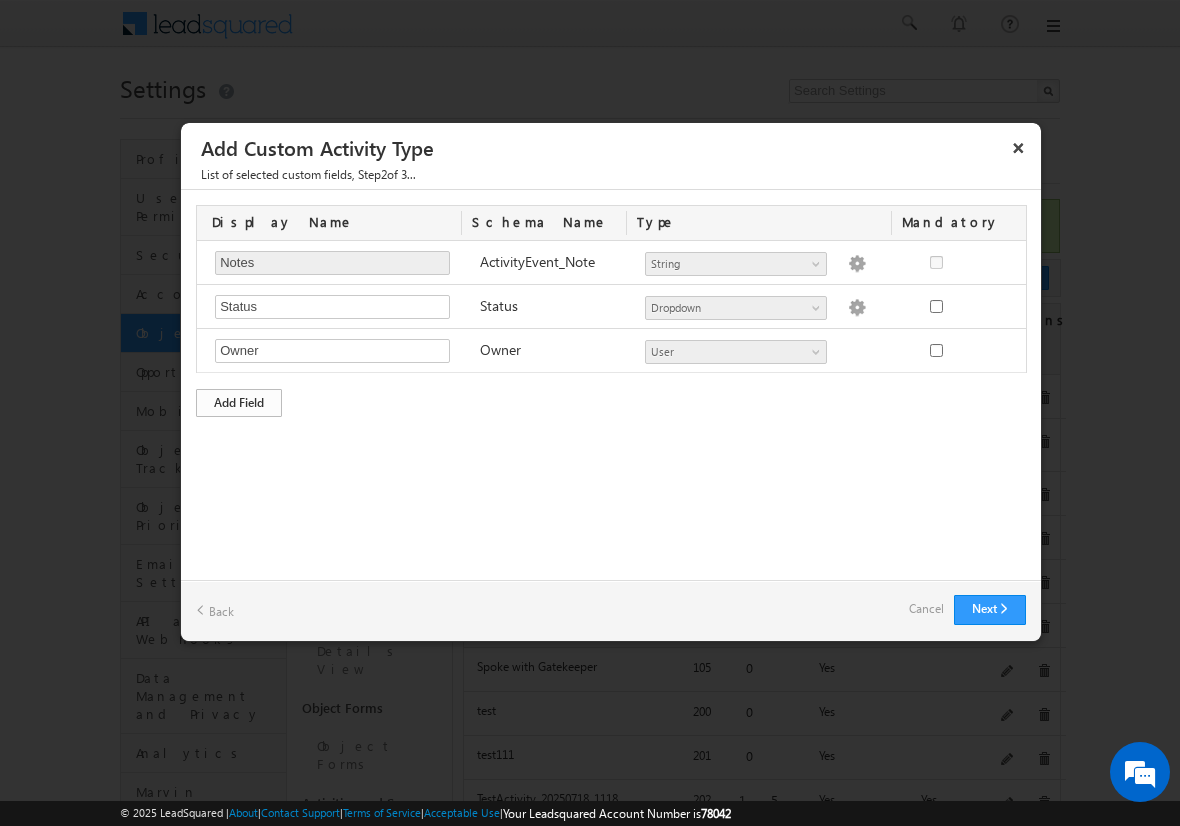 click on "Add Field" at bounding box center (239, 403) 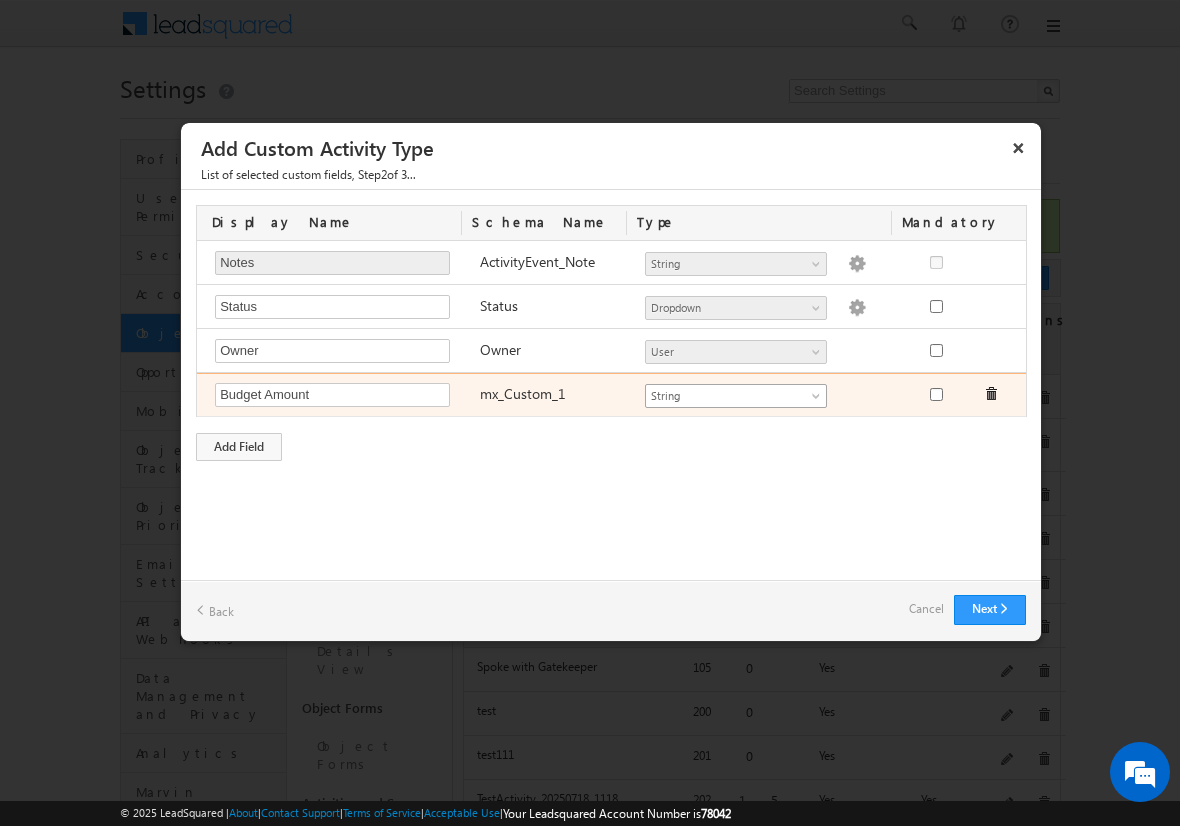 click on "String" at bounding box center (727, 396) 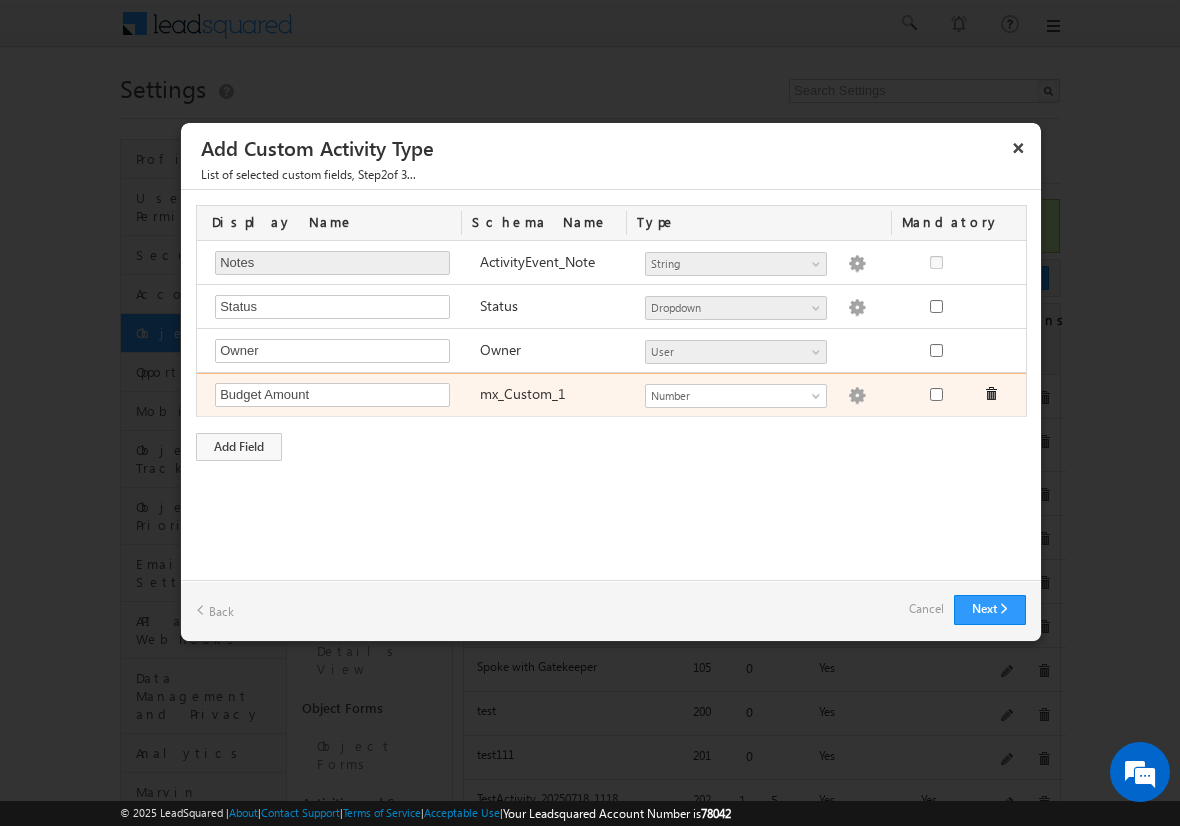 click at bounding box center (857, 396) 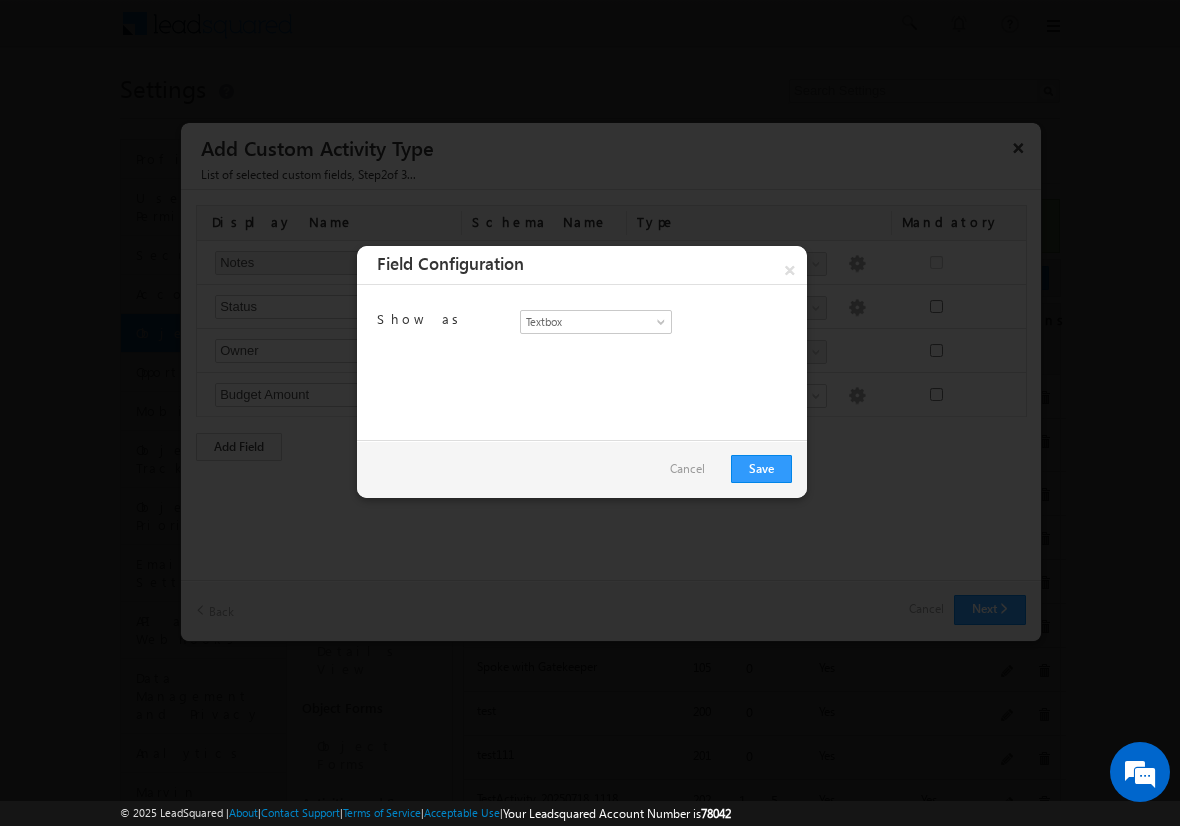 click on "Cancel" at bounding box center (687, 469) 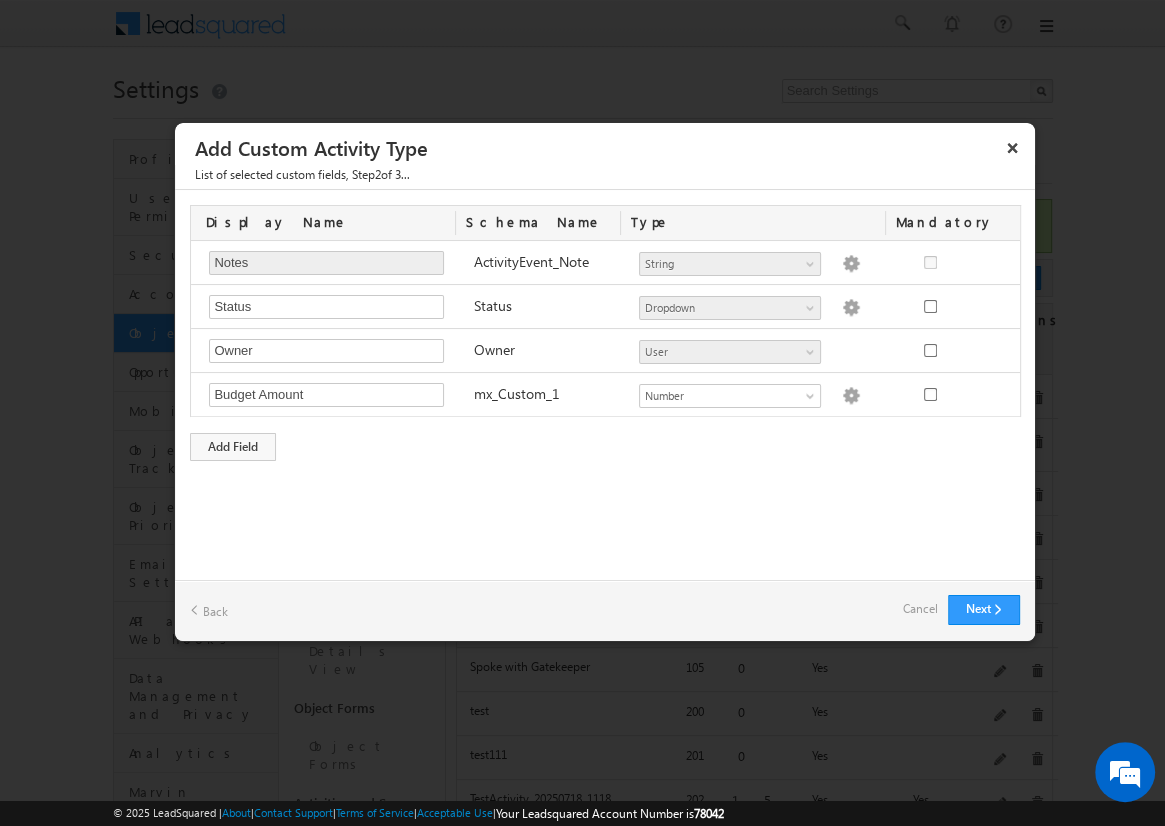 click on "Cancel" at bounding box center (920, 609) 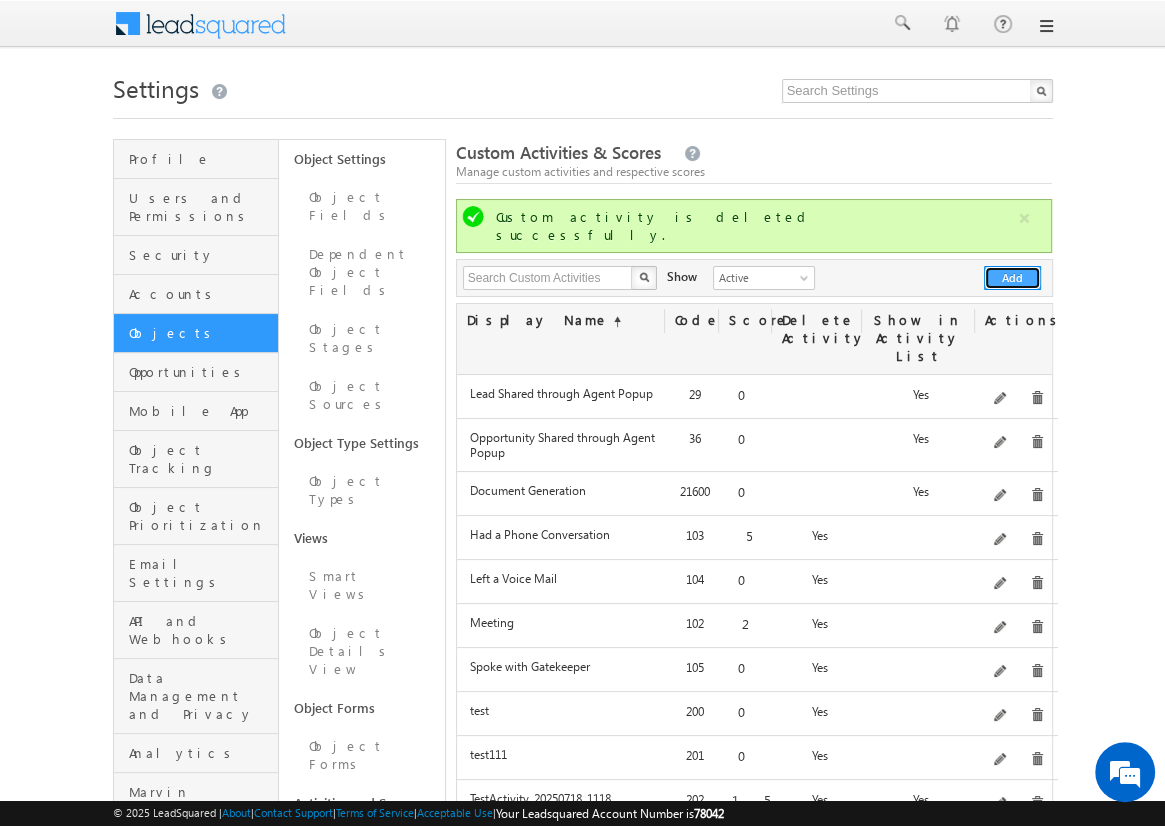 click on "Add" at bounding box center (1012, 278) 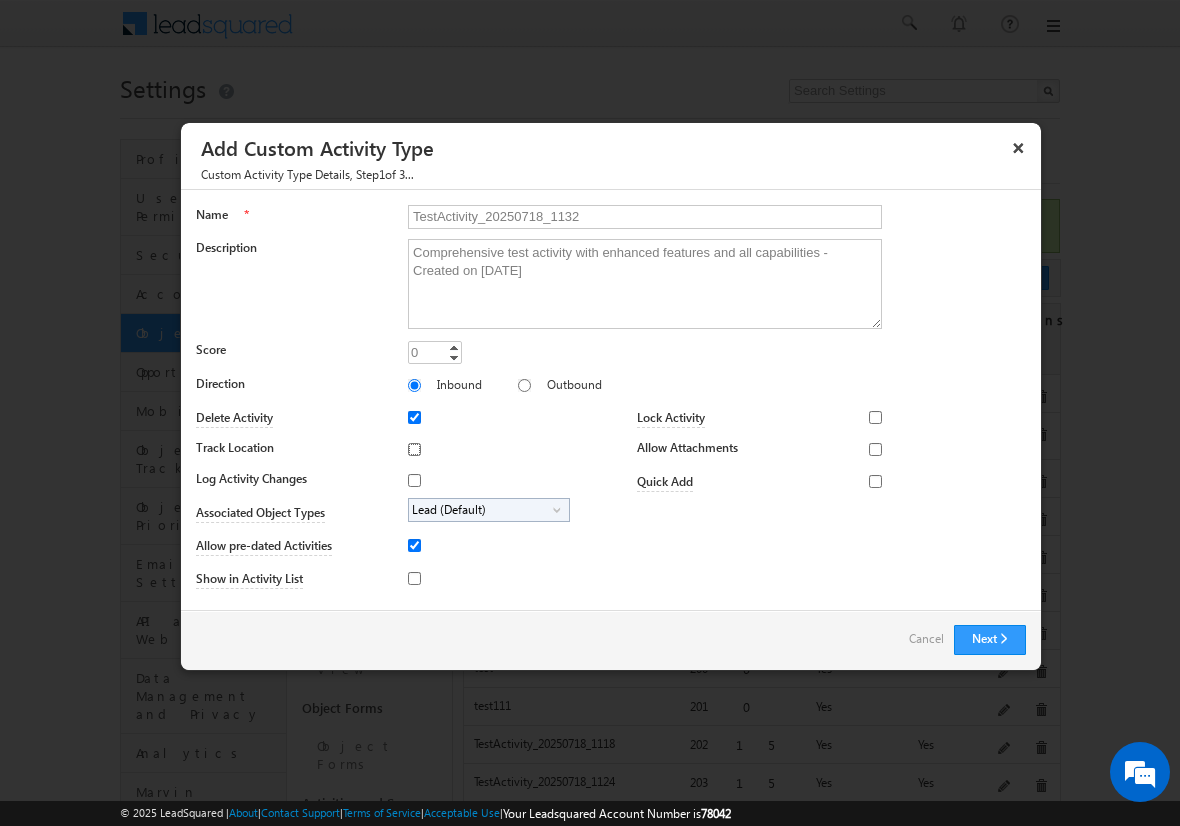 click on "Track Location" at bounding box center (414, 449) 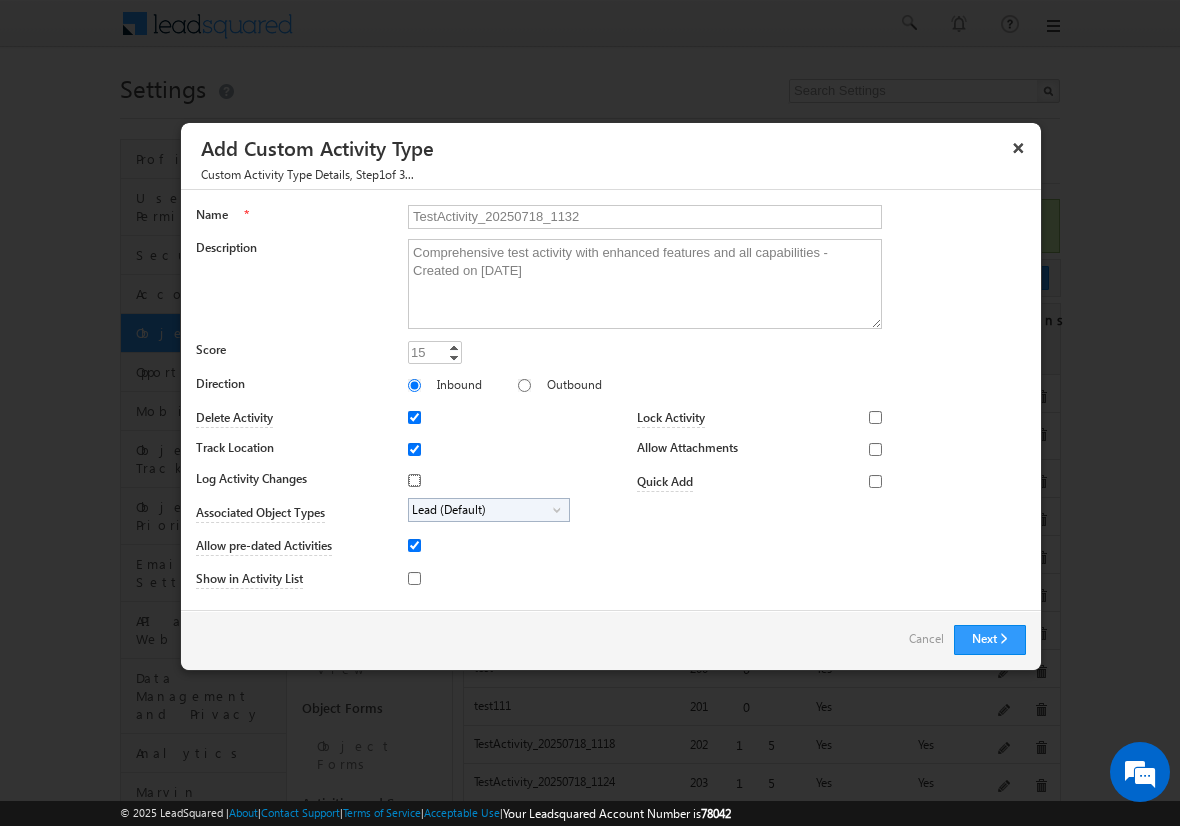 click on "Log Activity Changes" at bounding box center [414, 480] 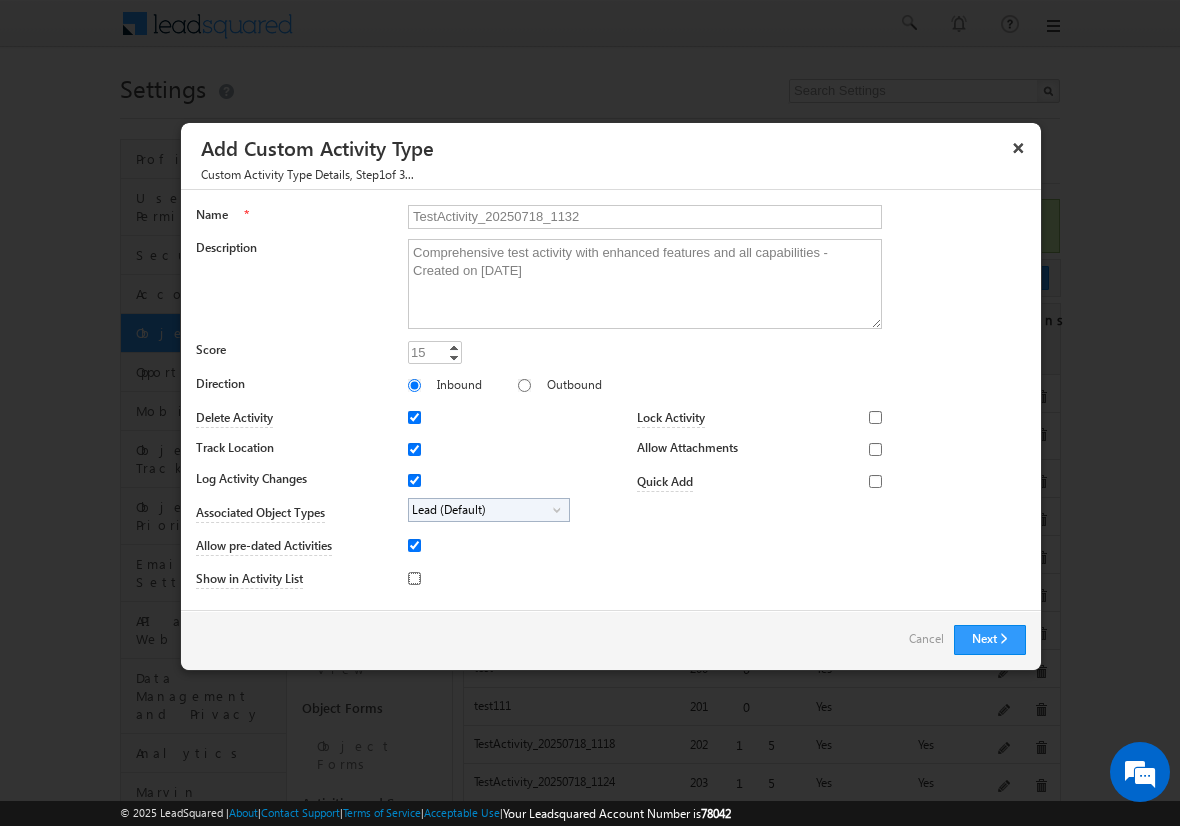 click on "Show in Activity List" at bounding box center [414, 578] 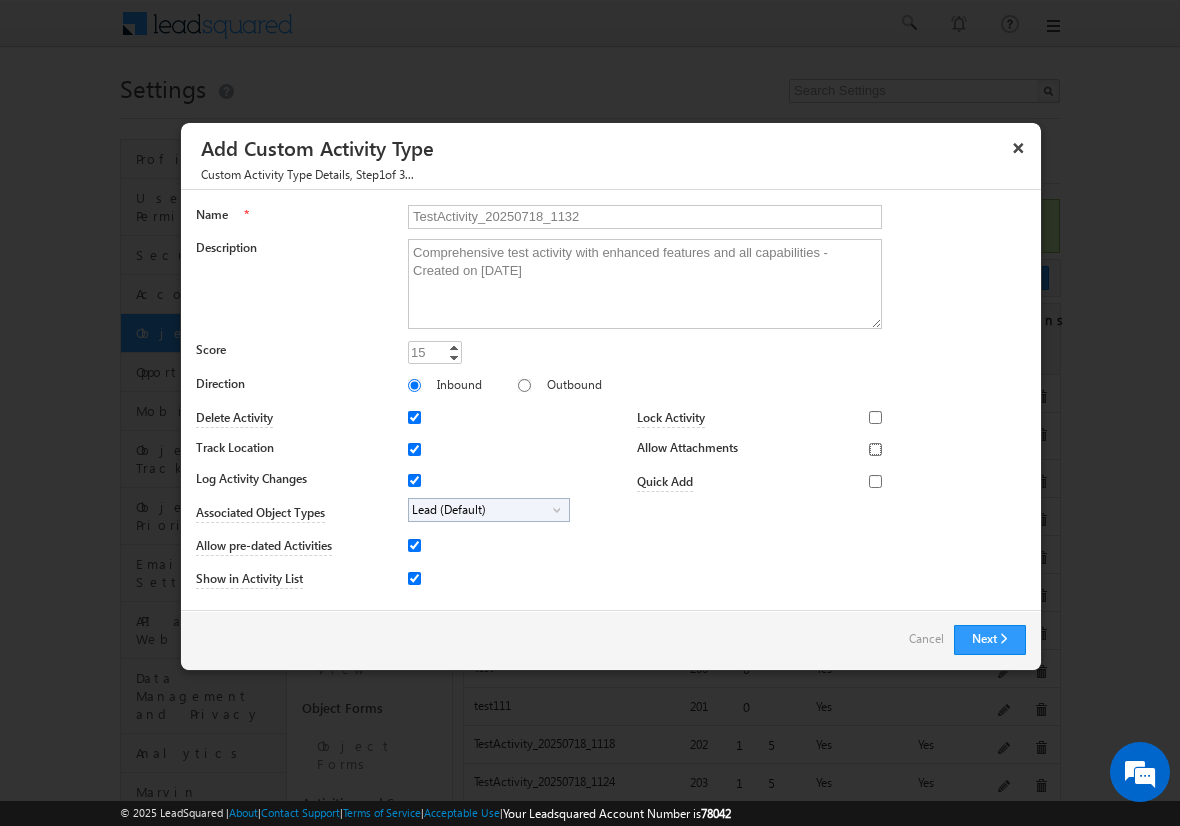 click on "Allow Attachments" at bounding box center [875, 449] 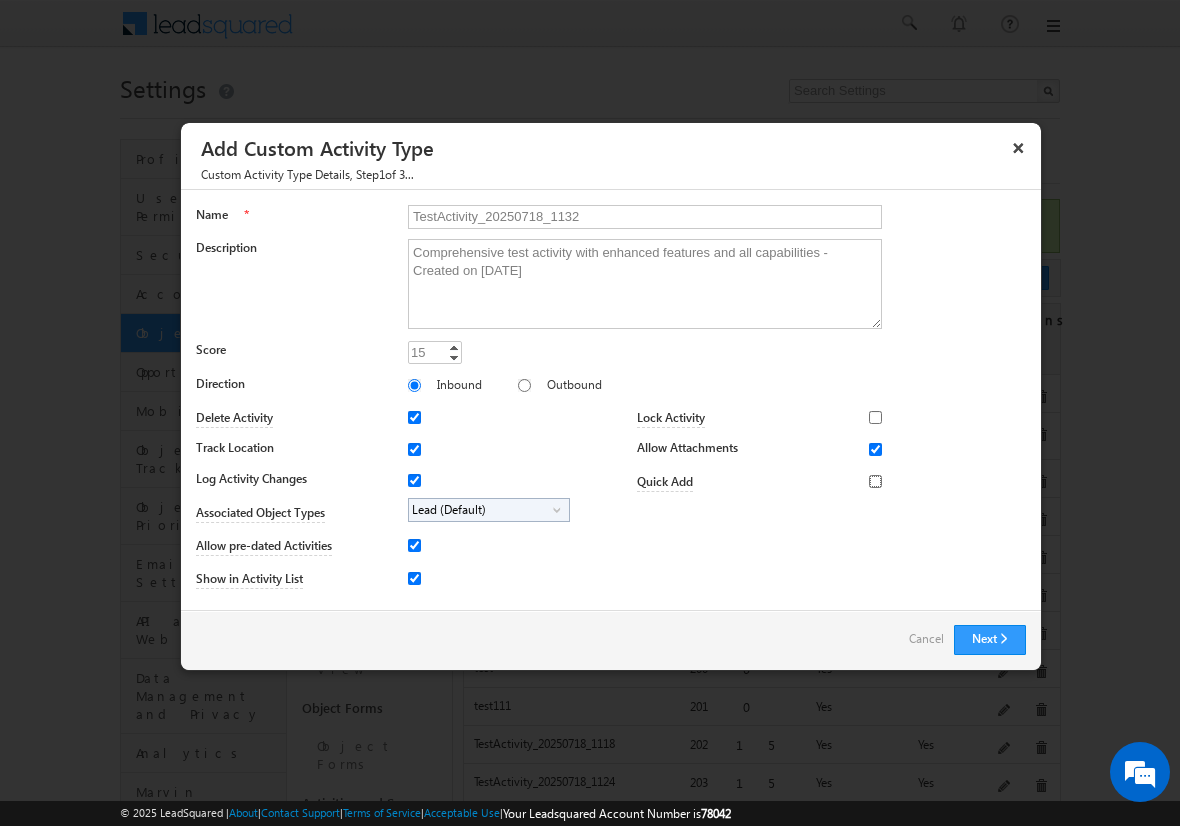 click on "Quick Add" at bounding box center [875, 481] 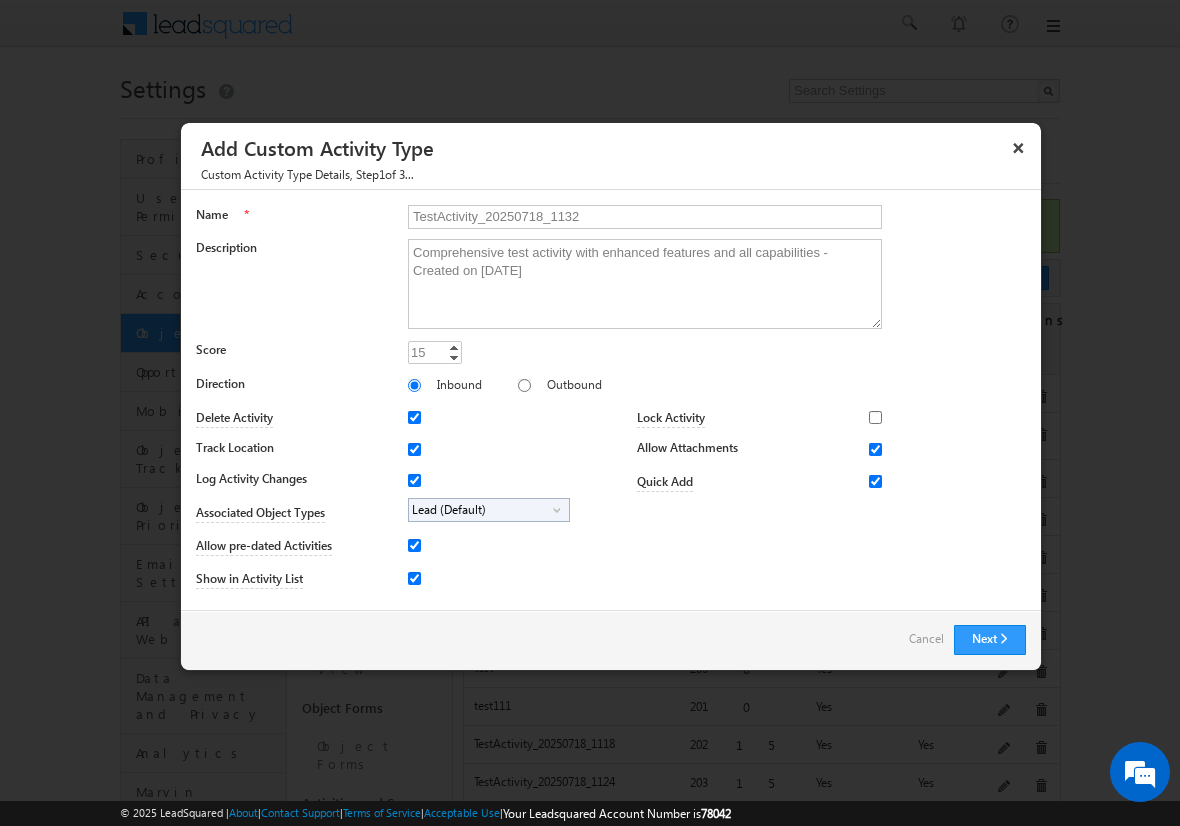 click on "Lead (Default)" at bounding box center [481, 510] 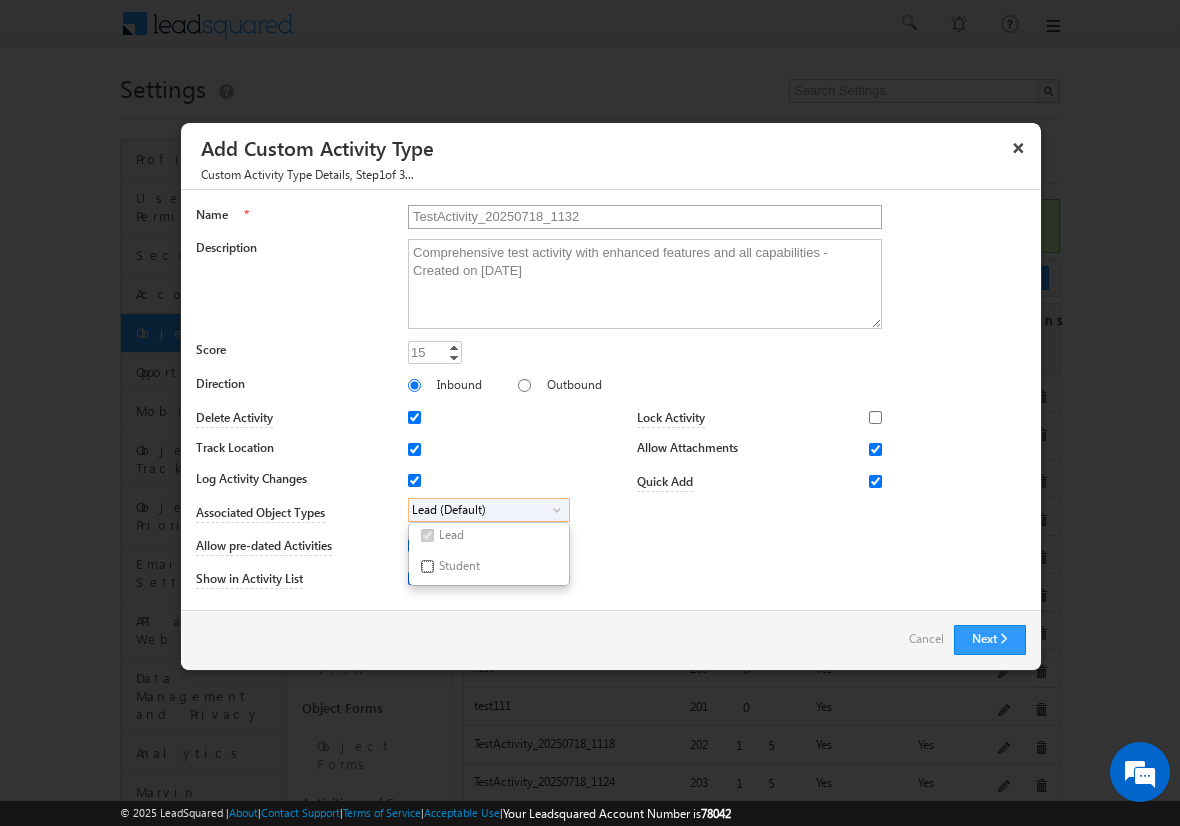 click on "Student" at bounding box center (427, 566) 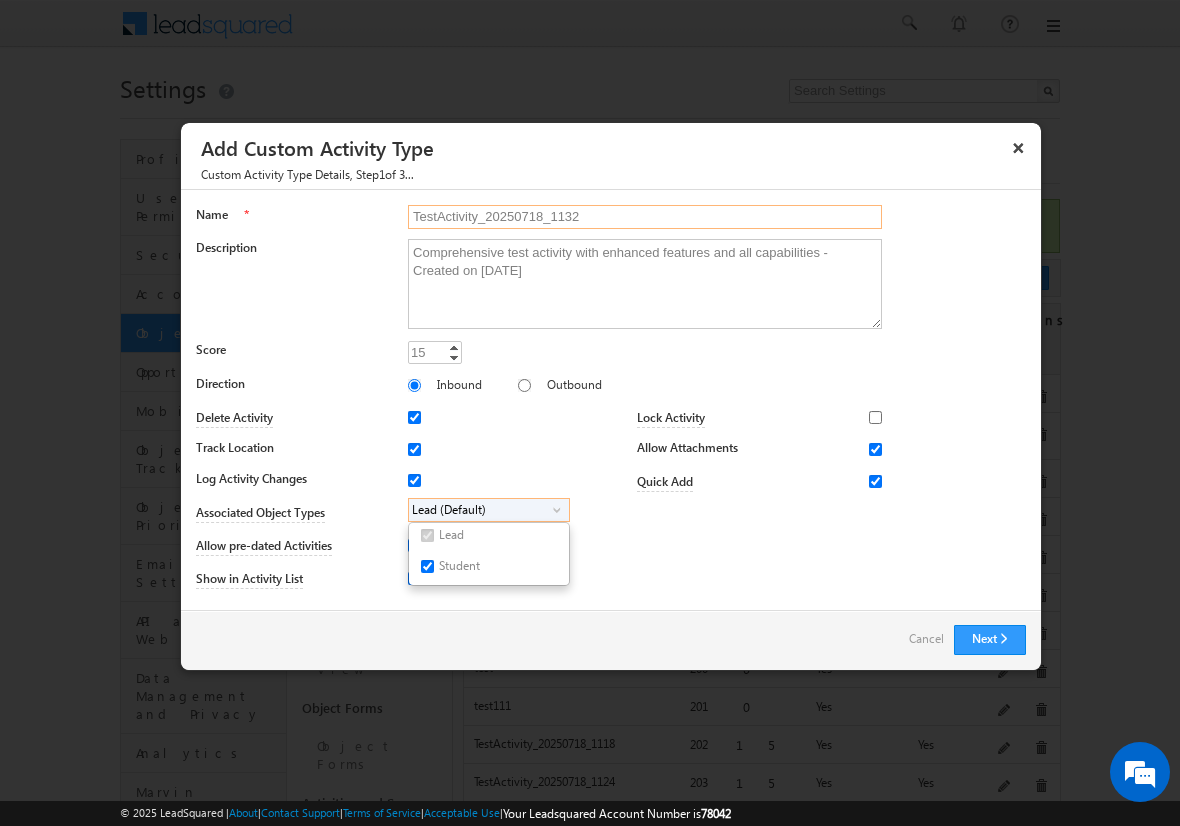 click on "TestActivity_20250718_1132" at bounding box center (645, 217) 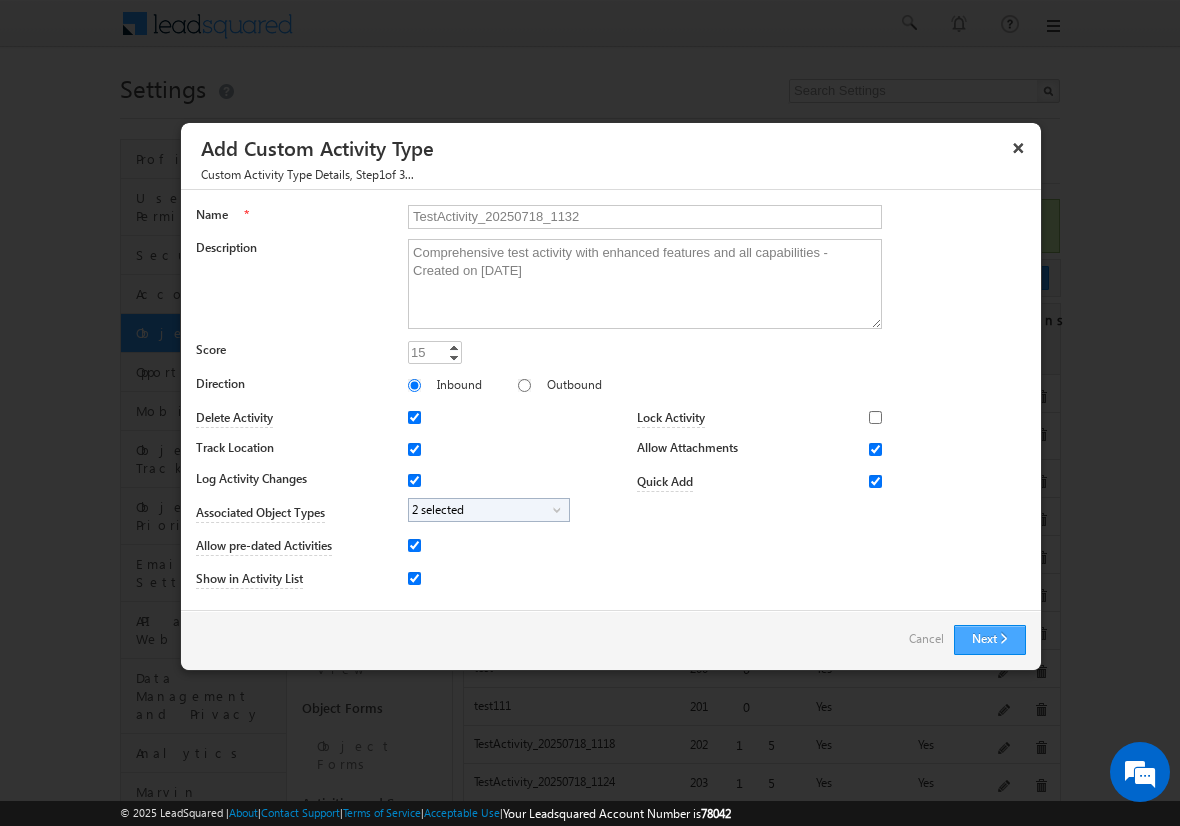 click on "Next" at bounding box center (990, 640) 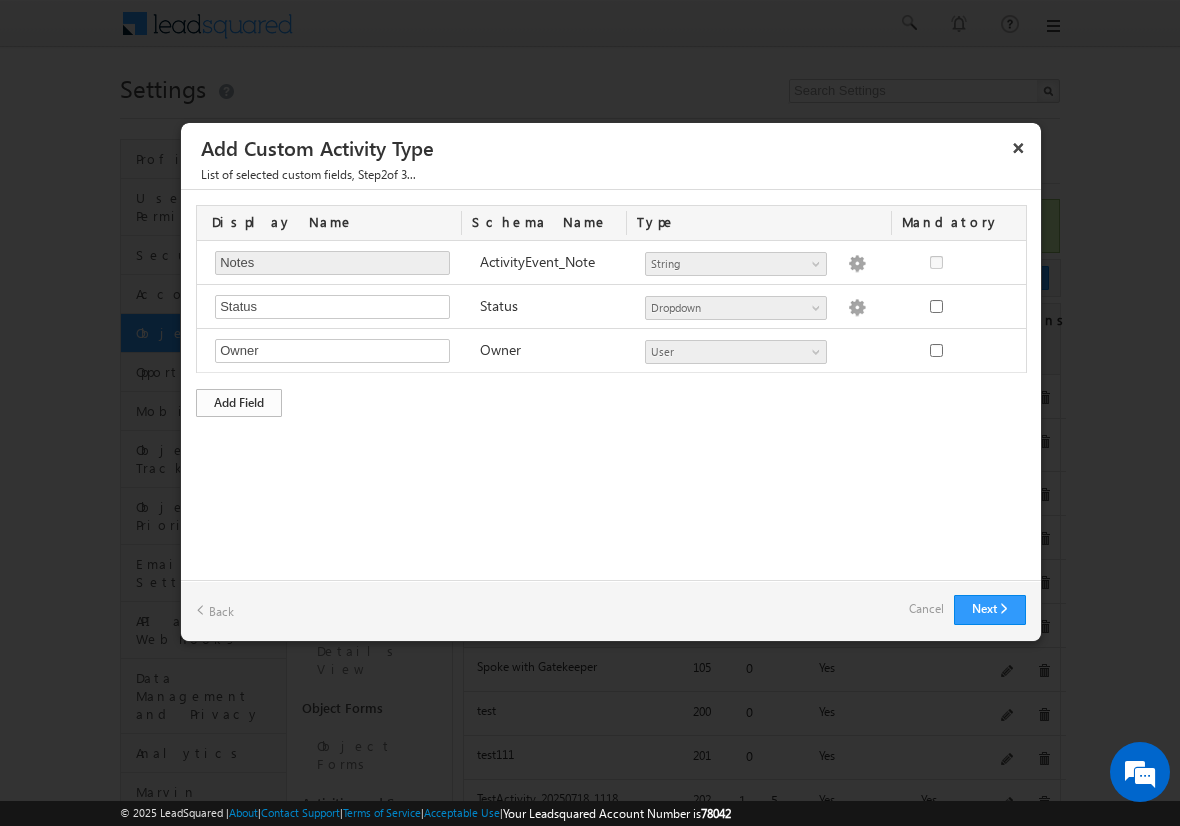 click on "Add Field" at bounding box center [239, 403] 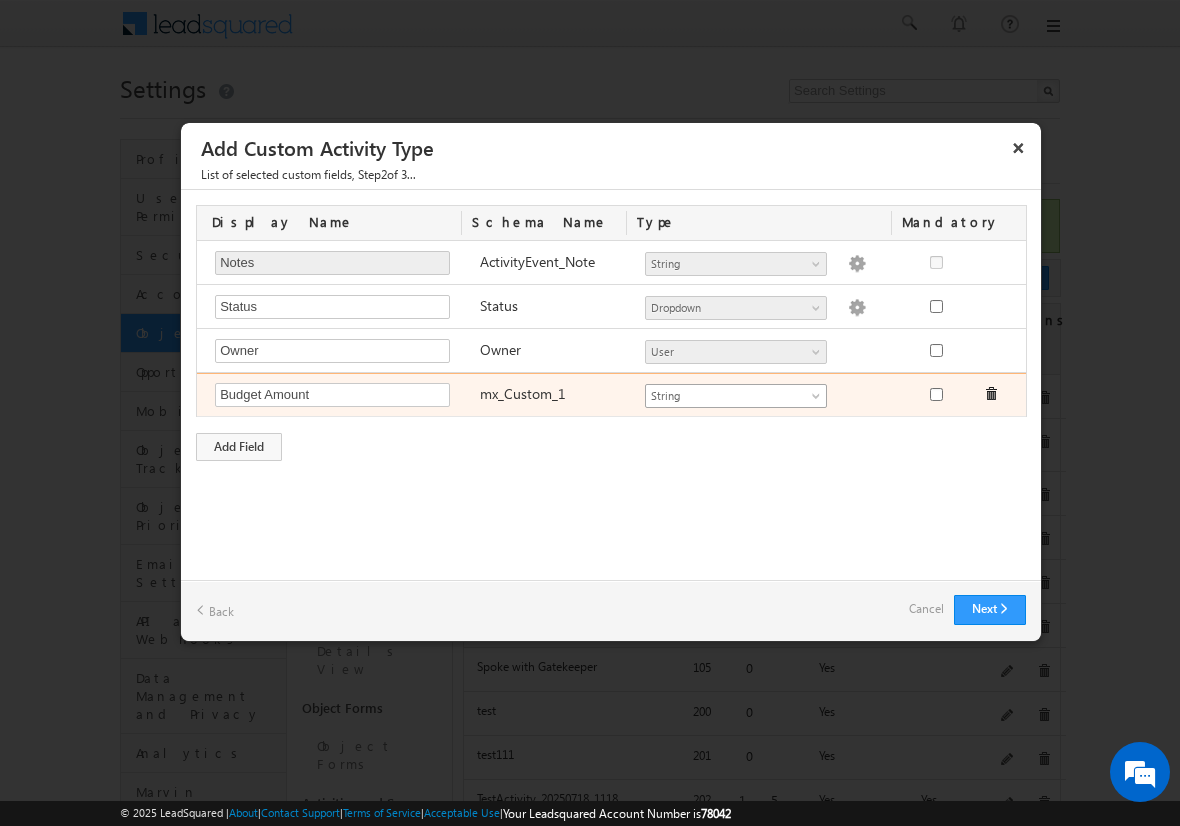 click on "String" at bounding box center (727, 396) 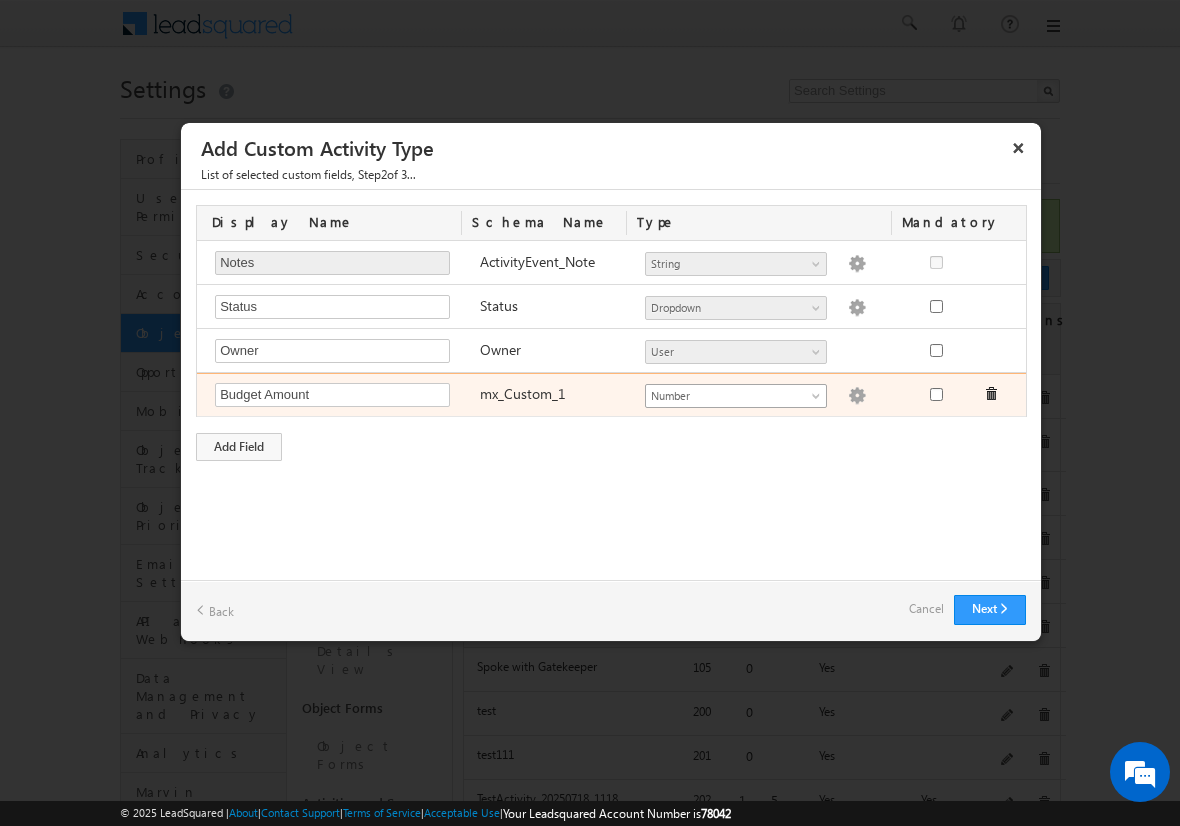 click at bounding box center (857, 396) 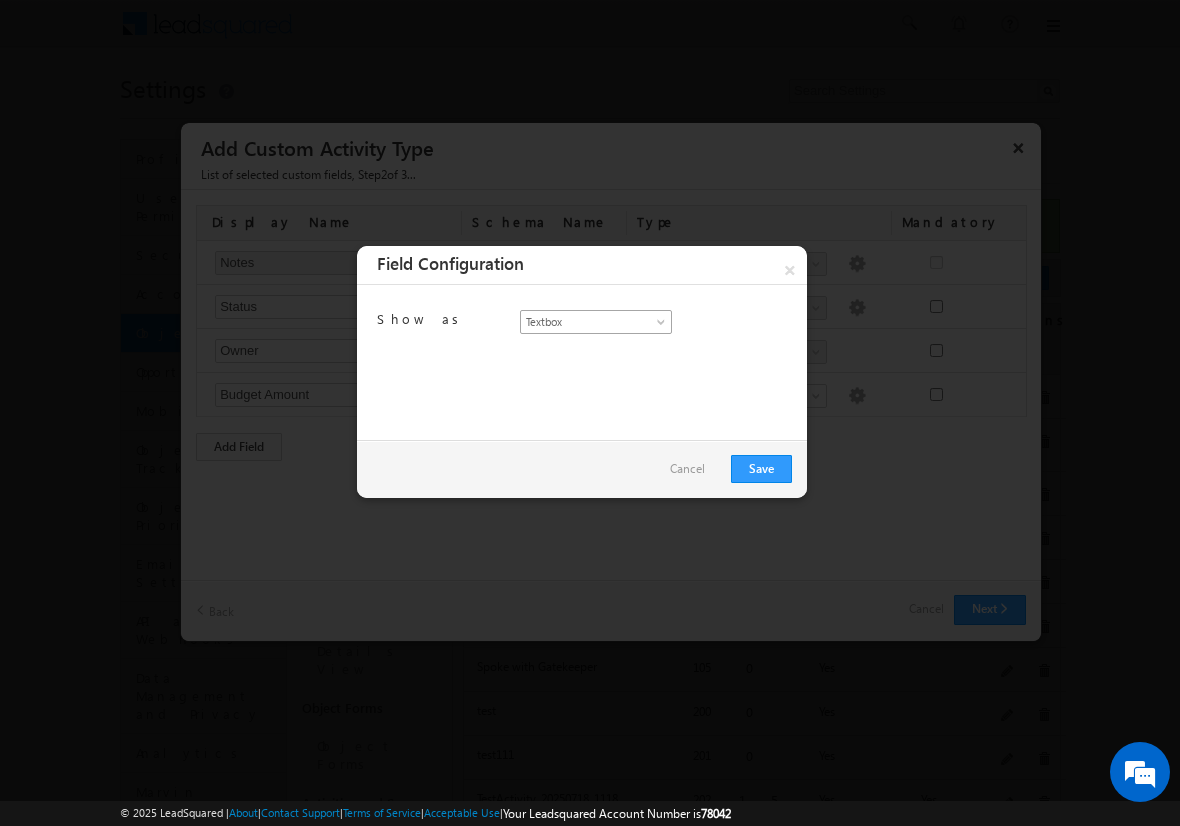 click on "Textbox" at bounding box center (590, 322) 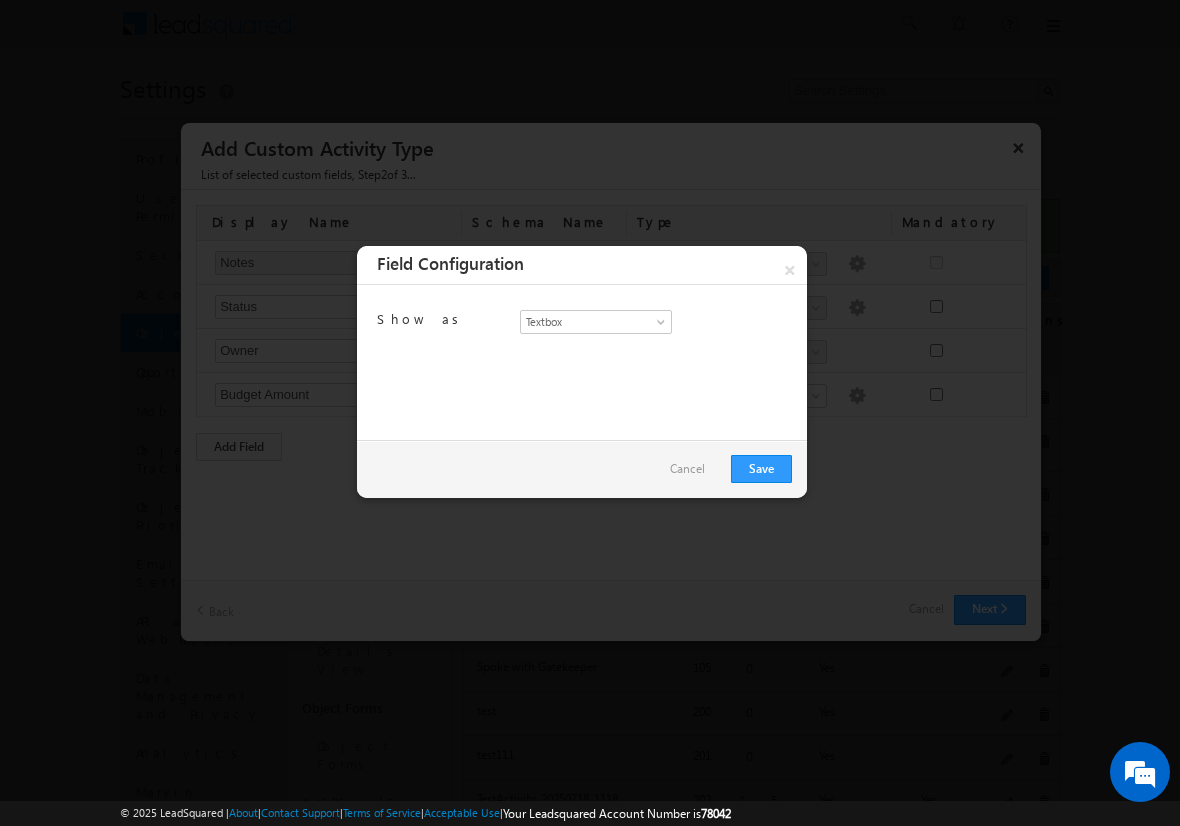 click on "Cancel" at bounding box center (687, 469) 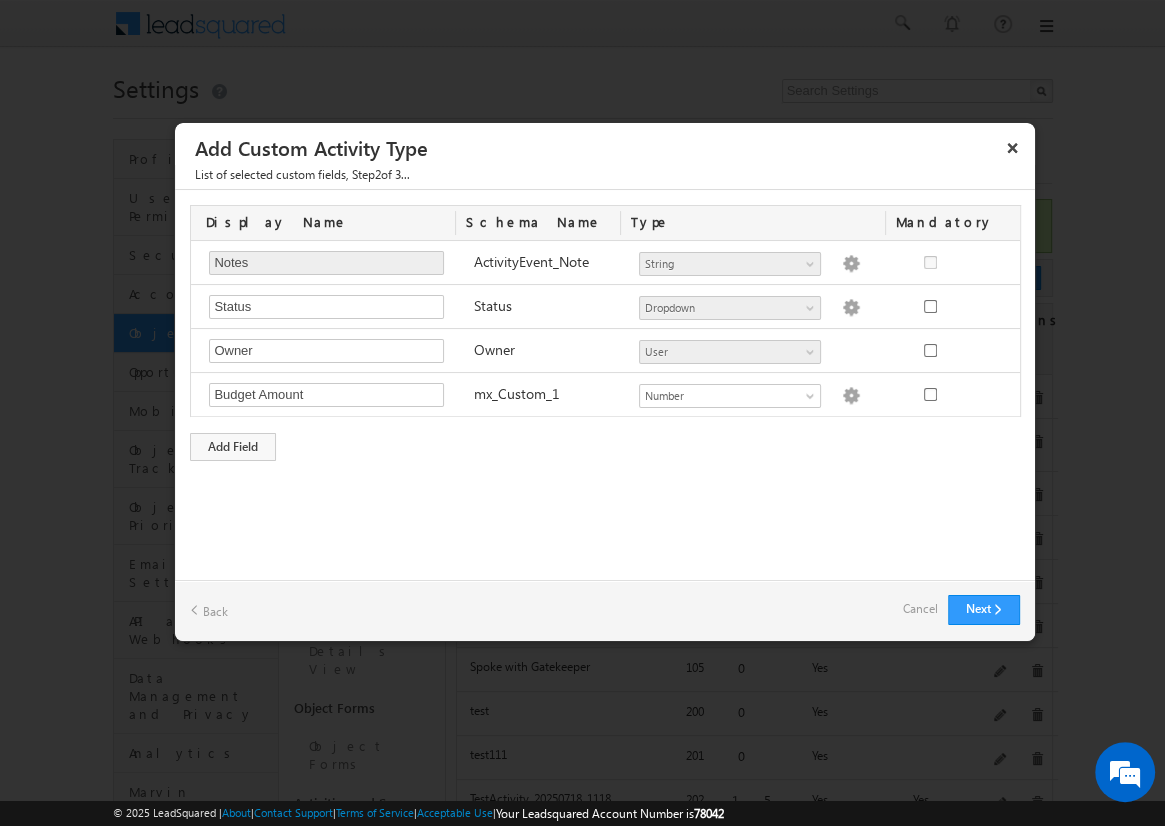 click on "Cancel" at bounding box center [920, 609] 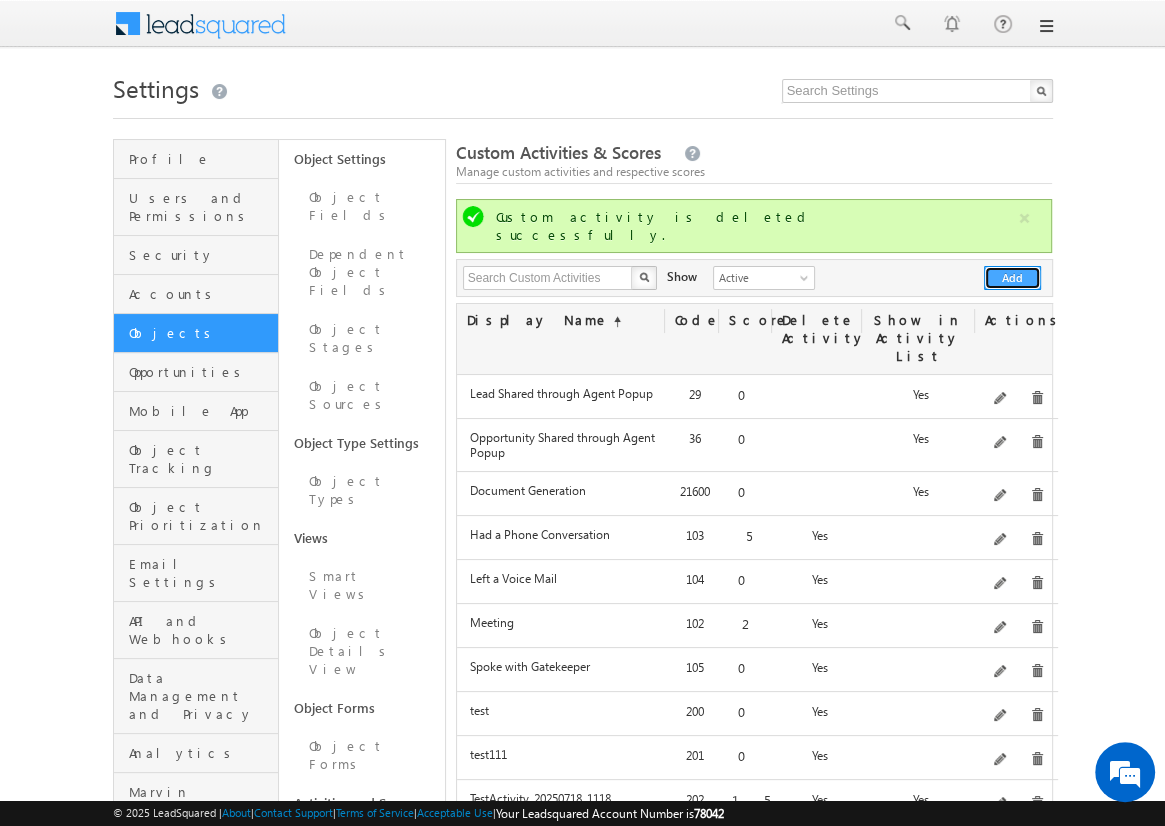 click on "Add" at bounding box center [1012, 278] 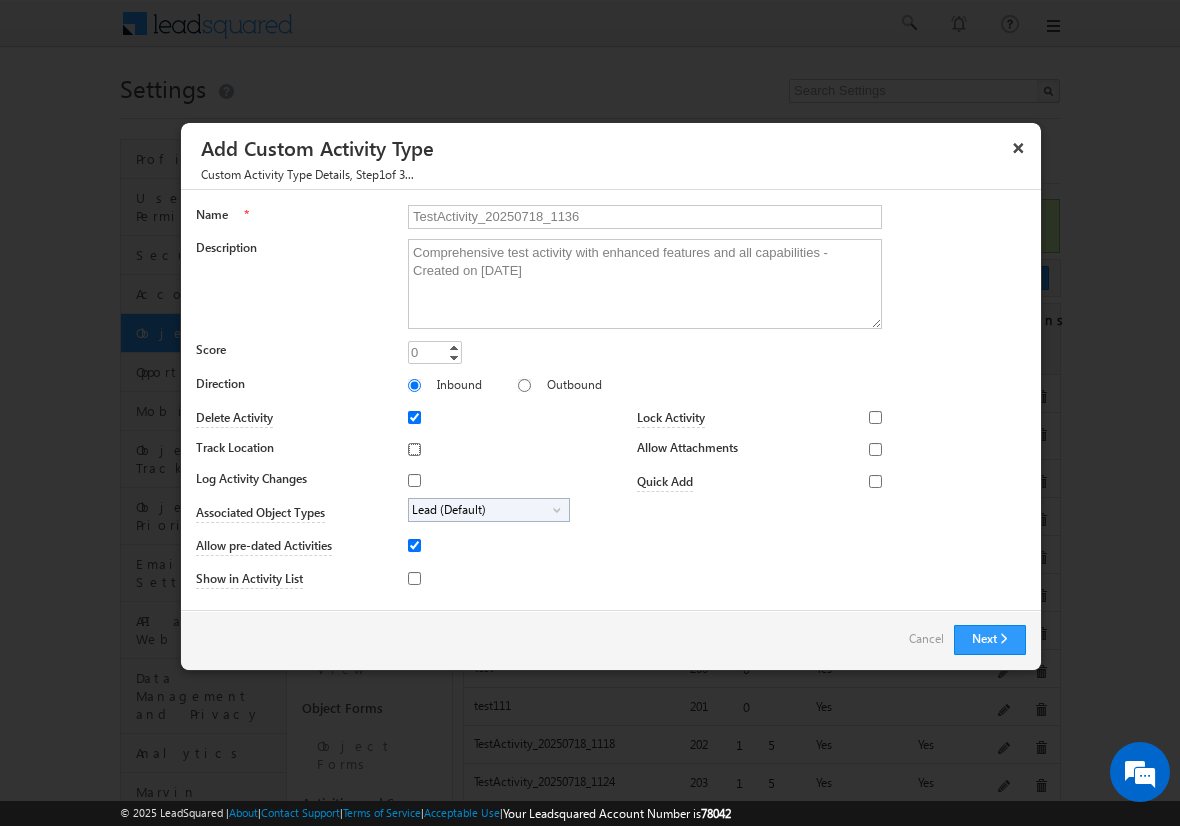 click on "Track Location" at bounding box center [414, 449] 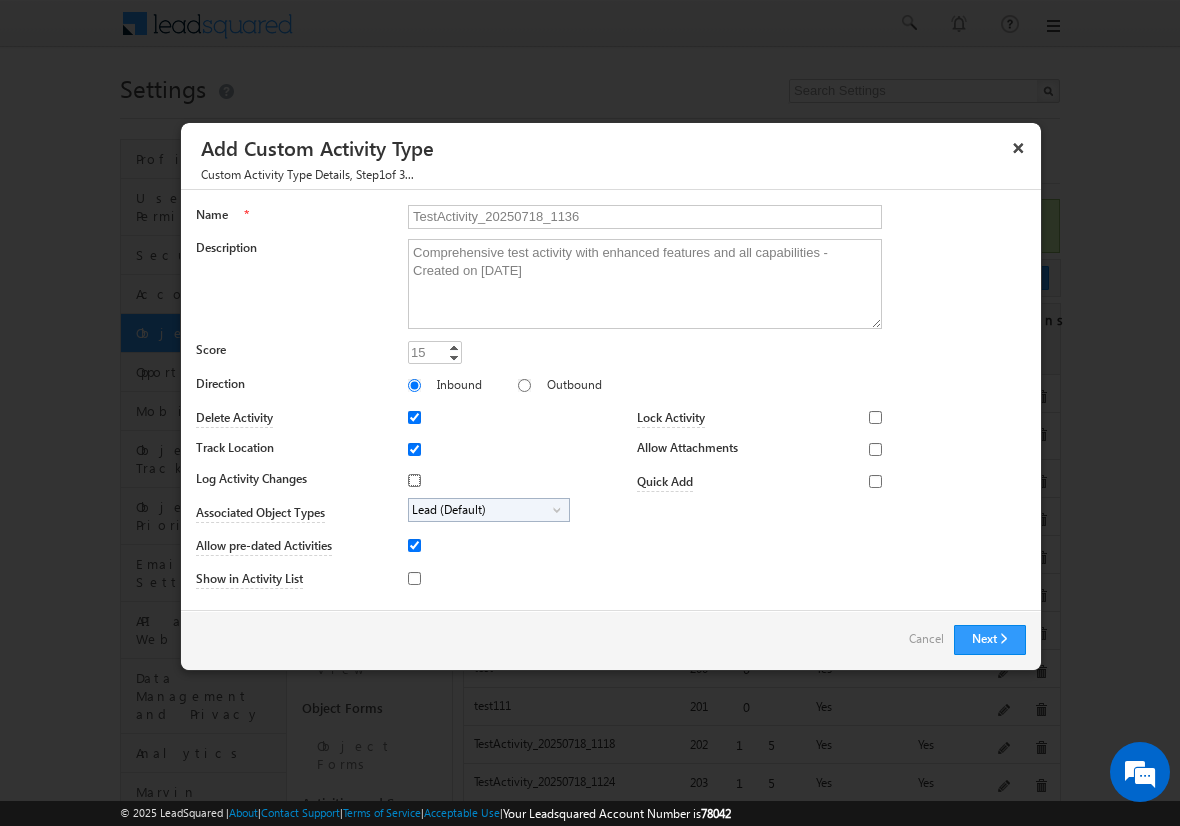 click on "Log Activity Changes" at bounding box center (414, 480) 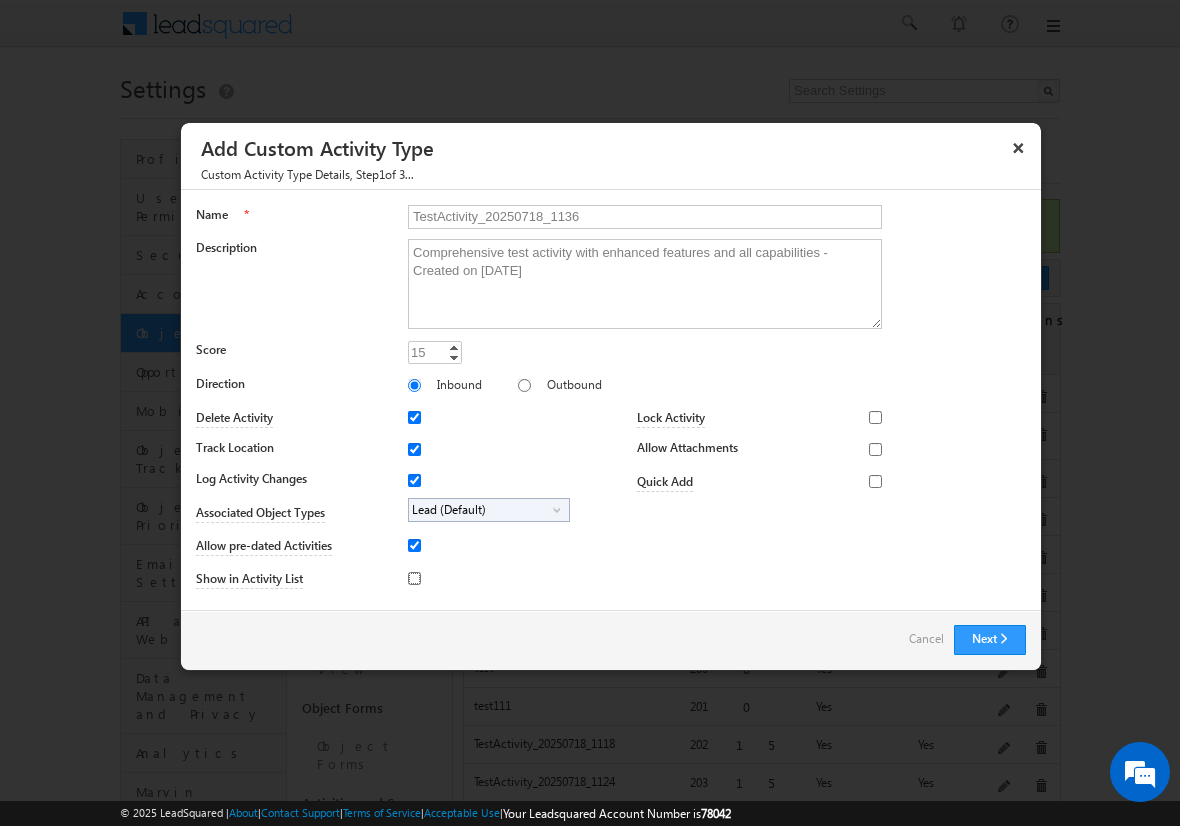 click on "Show in Activity List" at bounding box center [414, 578] 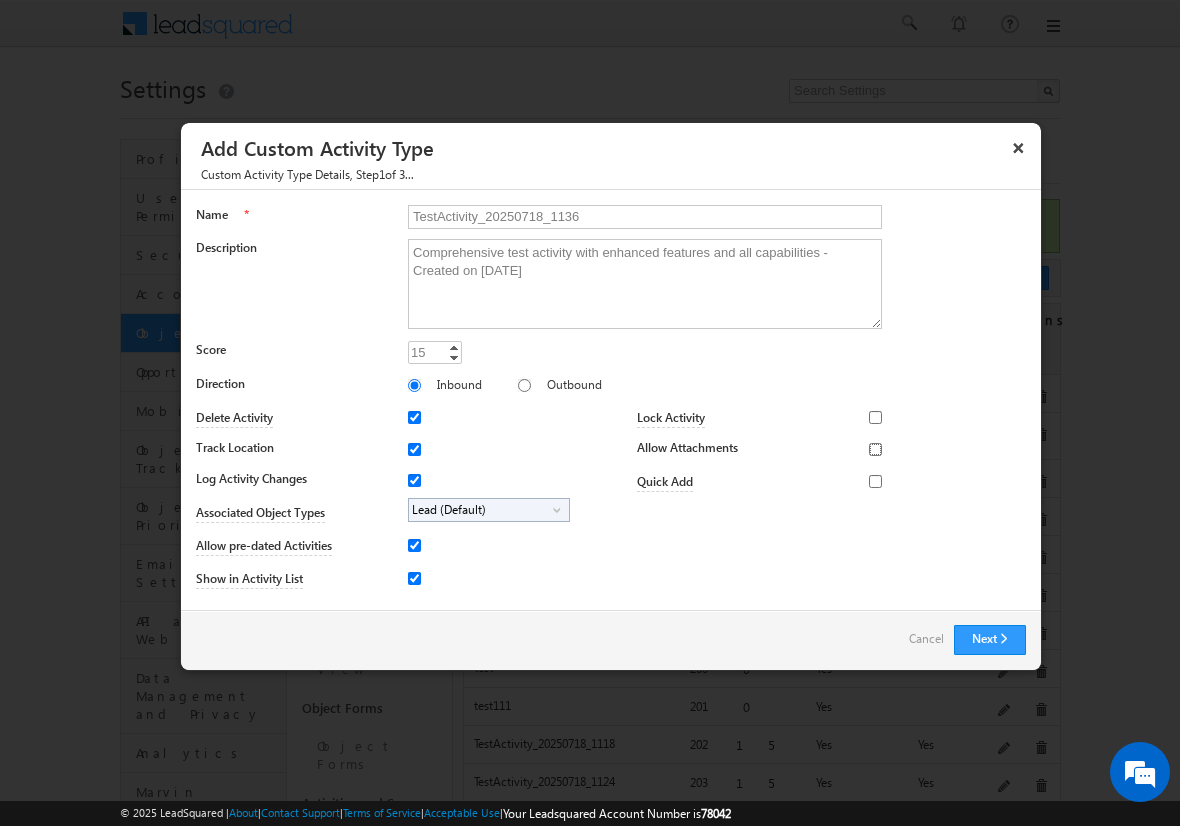 click on "Allow Attachments" at bounding box center (875, 449) 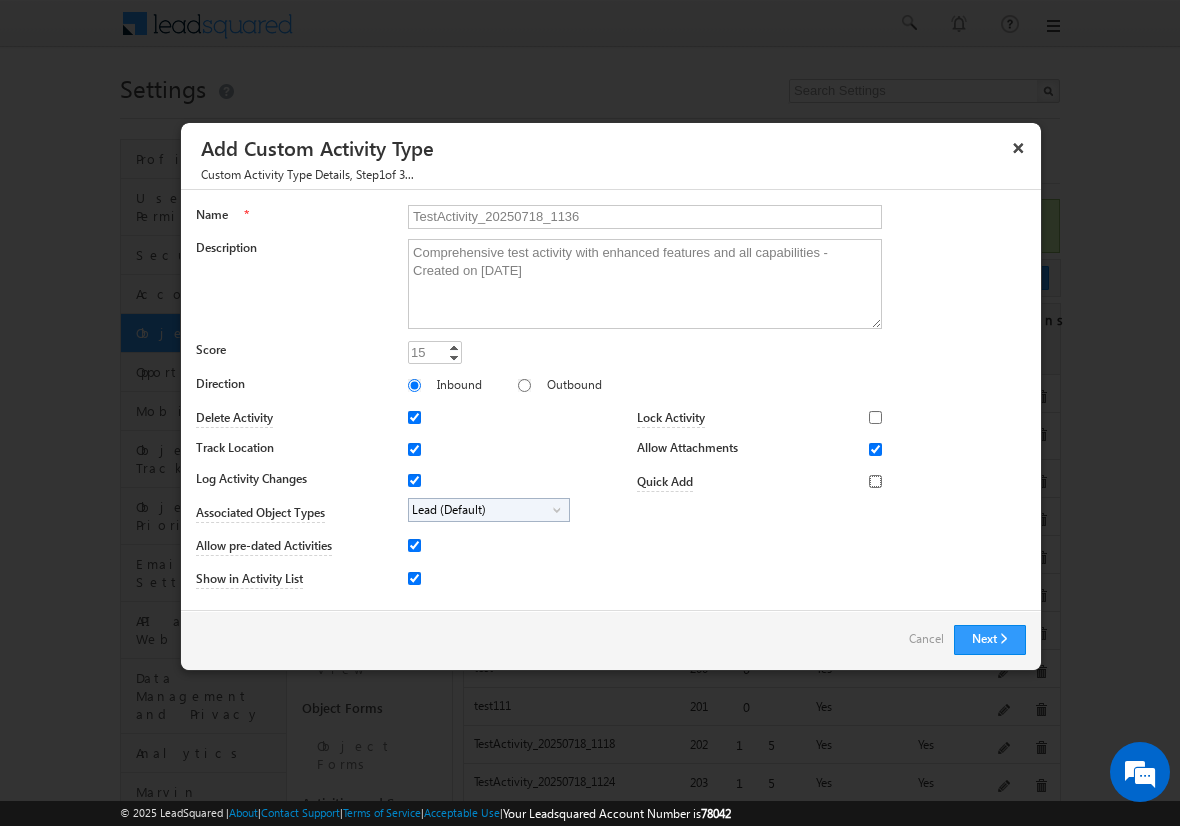 click on "Quick Add" at bounding box center (875, 481) 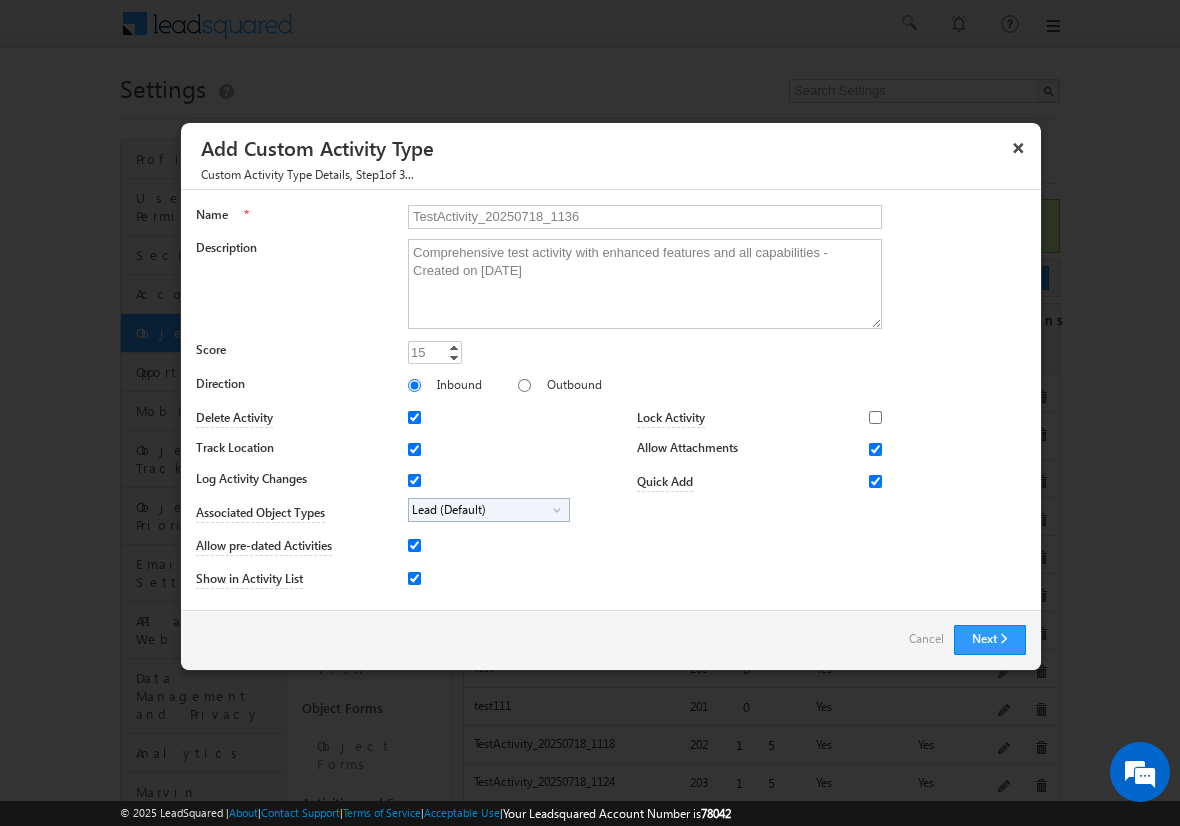 click on "Lead (Default)" at bounding box center [481, 510] 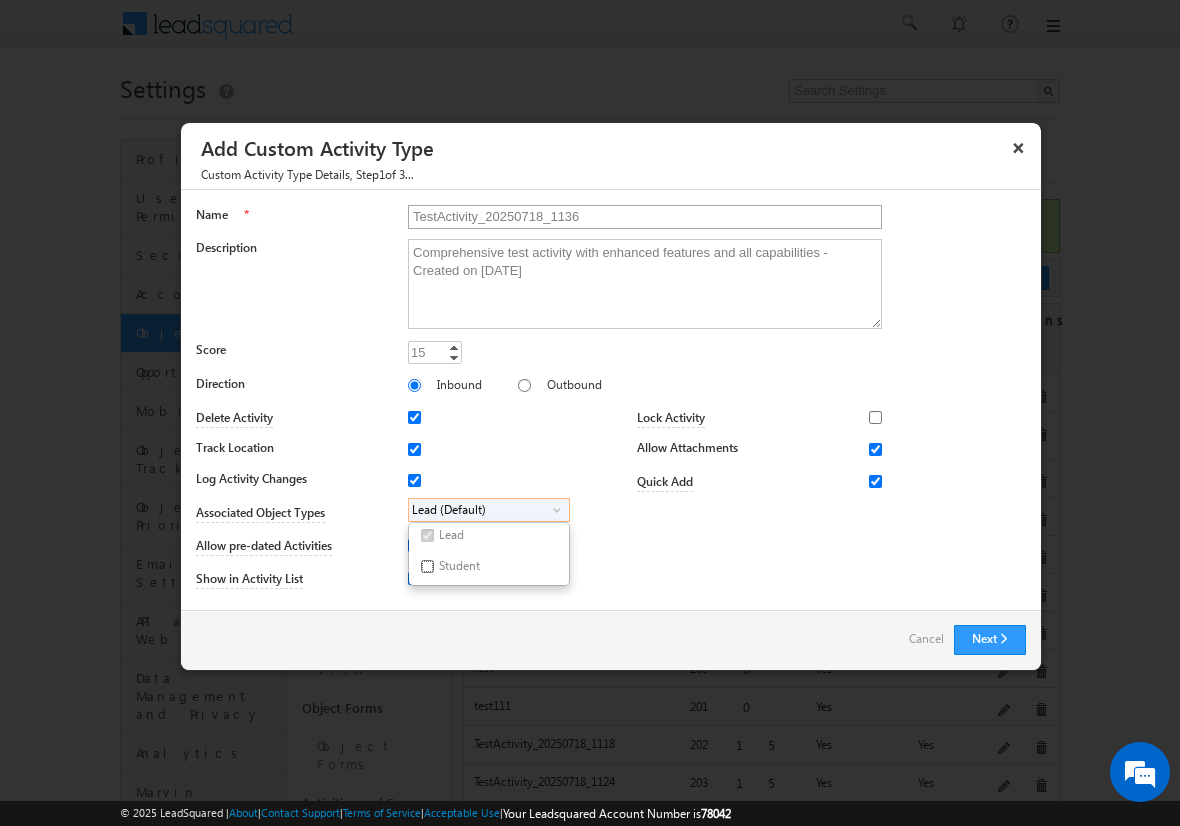click on "Student" at bounding box center (427, 566) 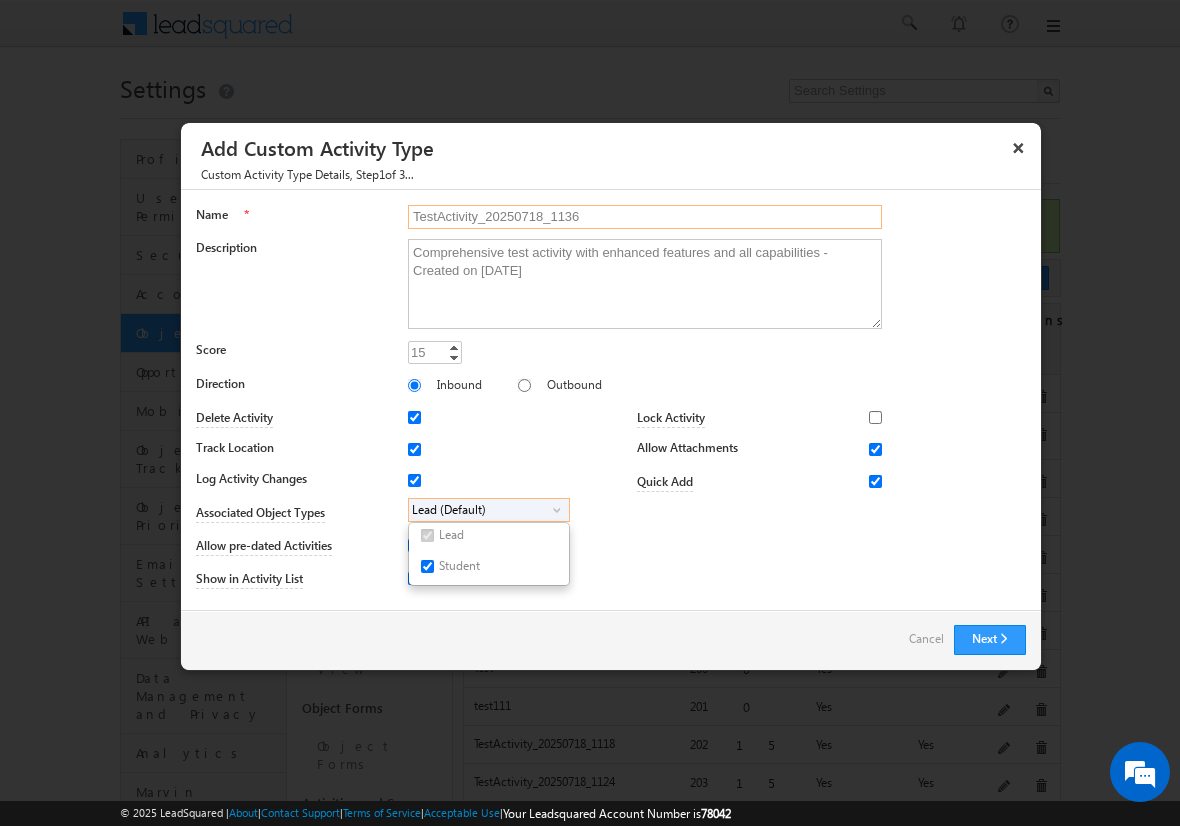 click on "TestActivity_20250718_1136" at bounding box center [645, 217] 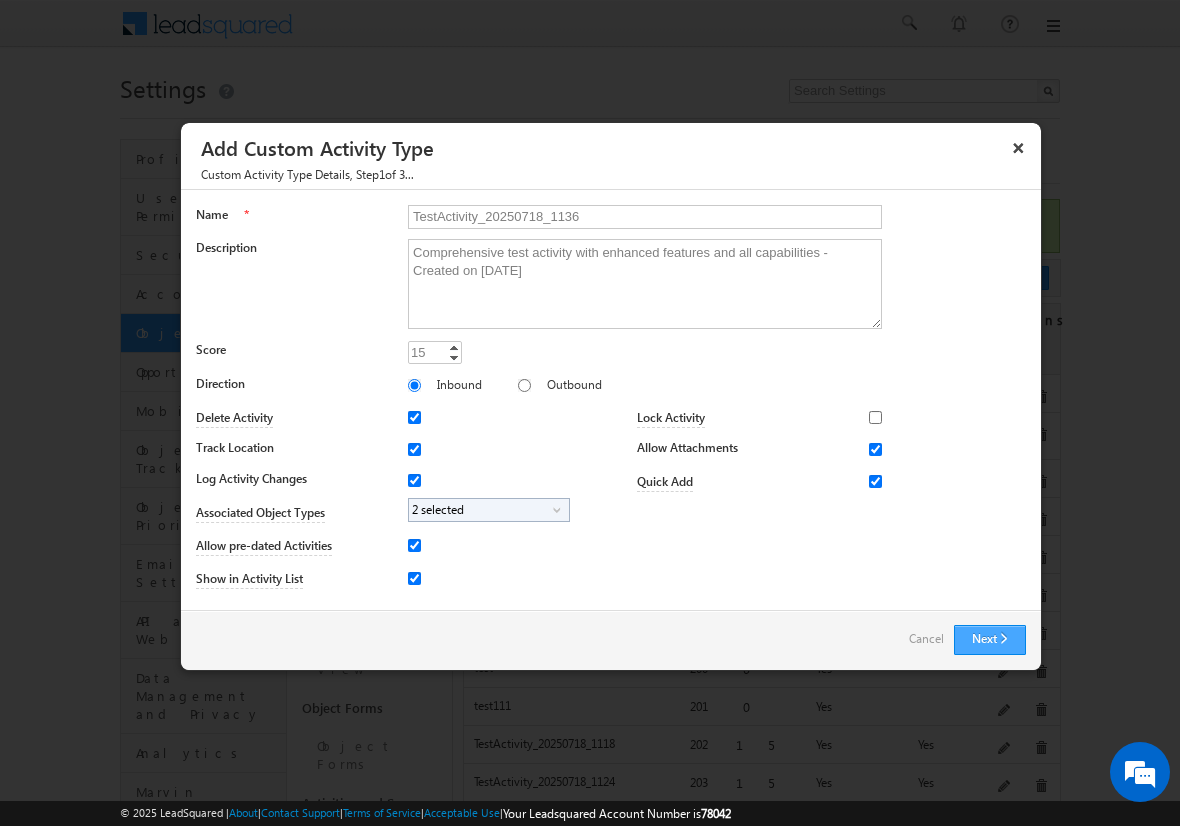 click on "Next" at bounding box center (990, 640) 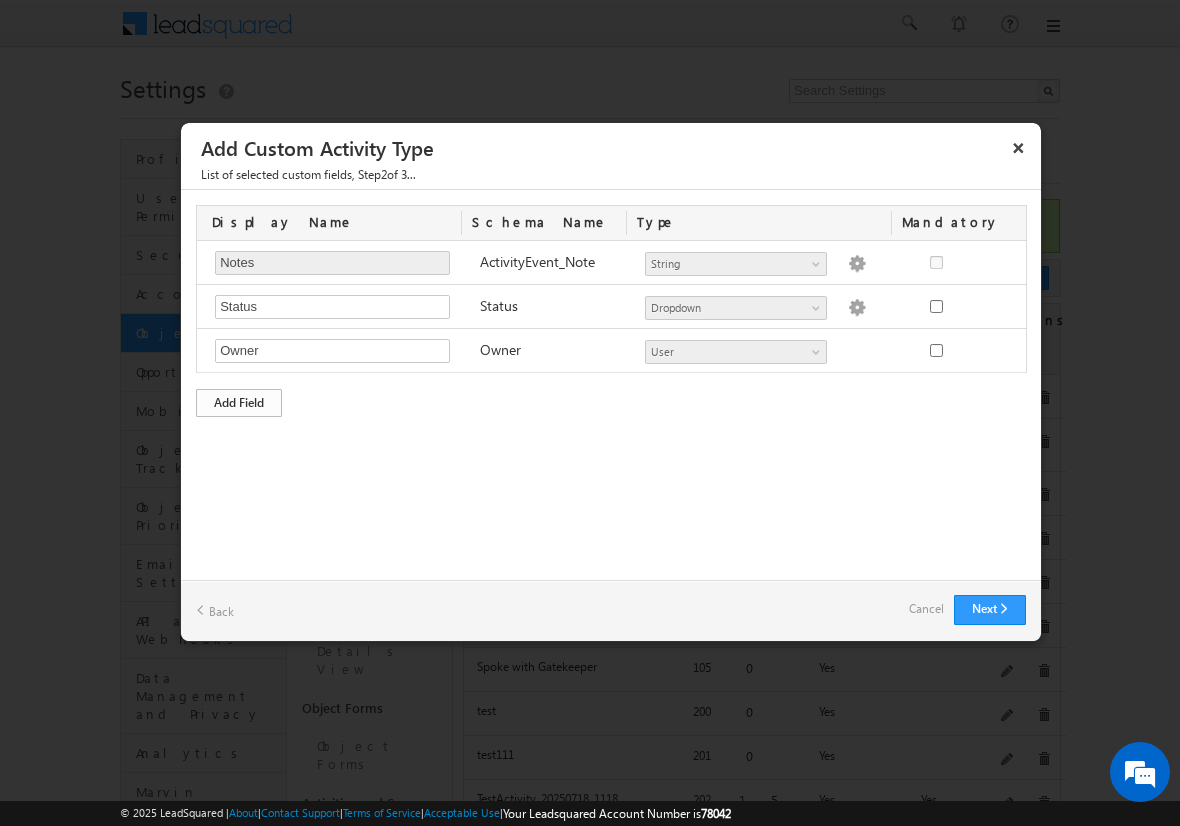 click on "Add Field" at bounding box center [239, 403] 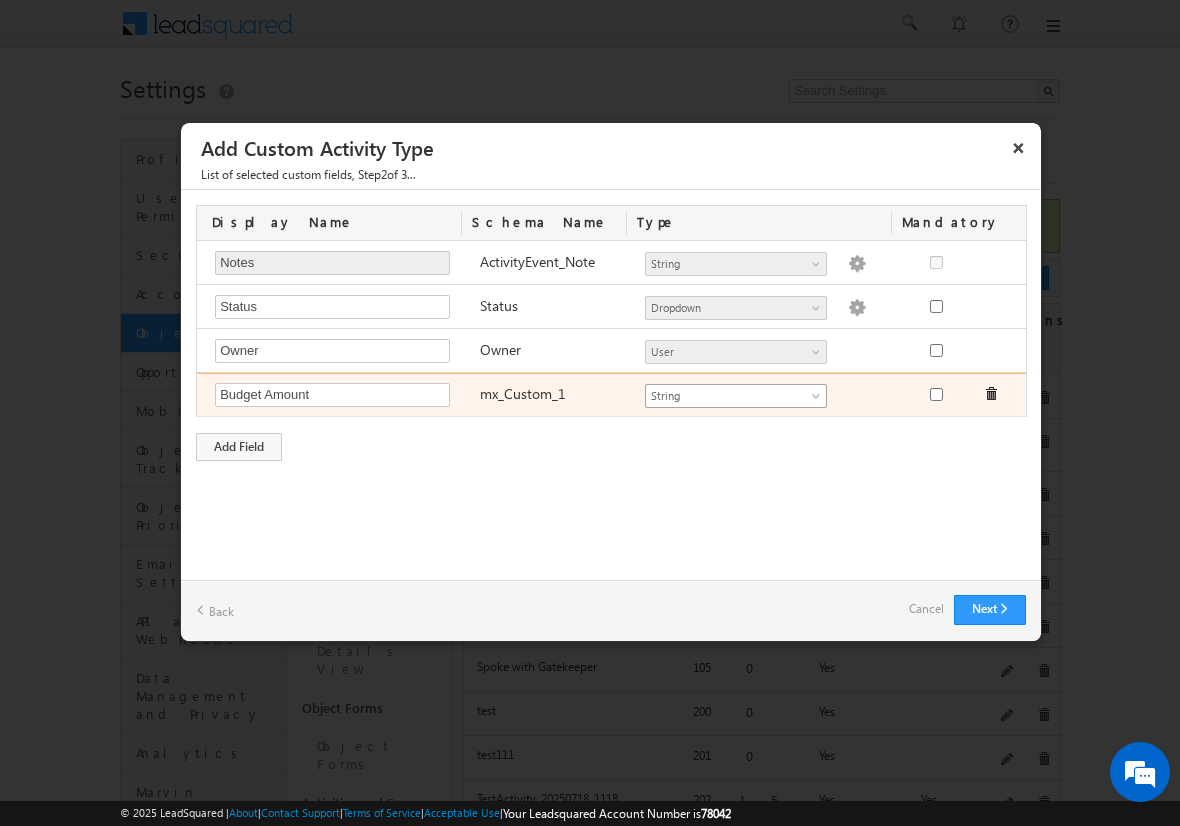click on "String" at bounding box center (727, 396) 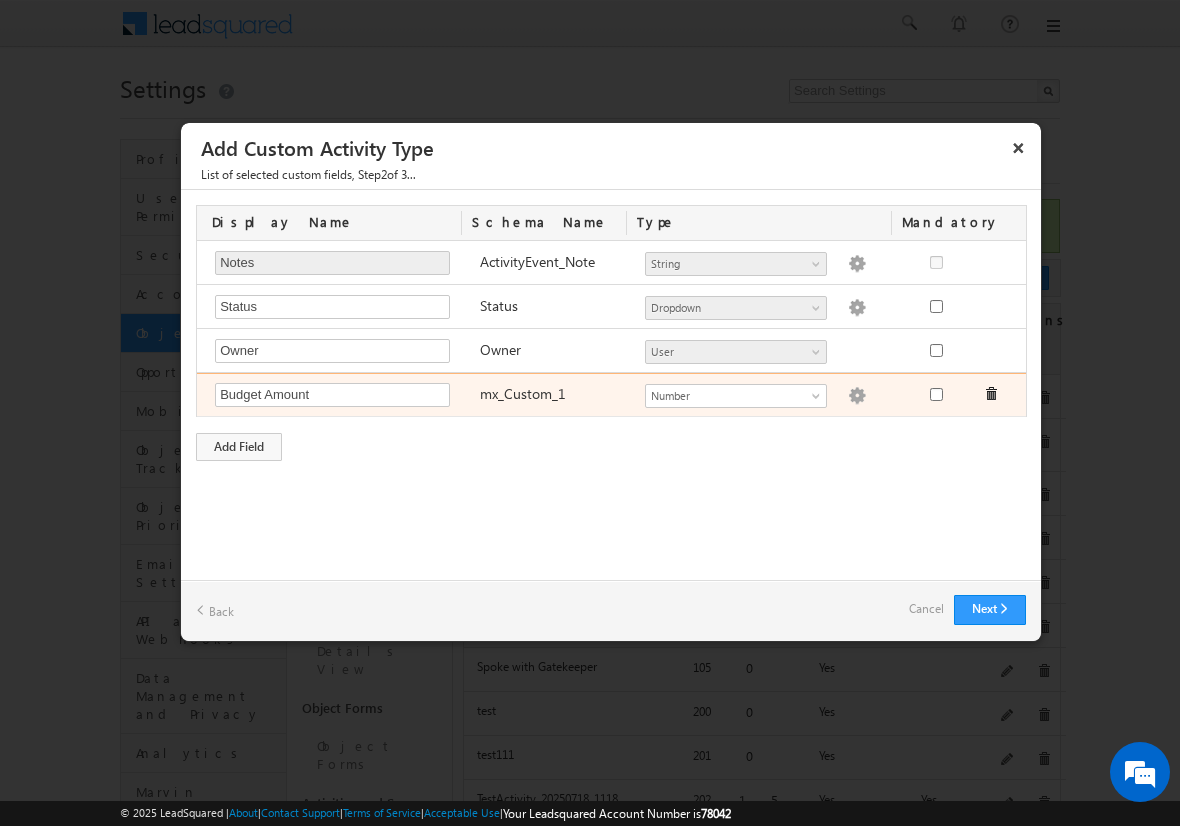 click at bounding box center [857, 396] 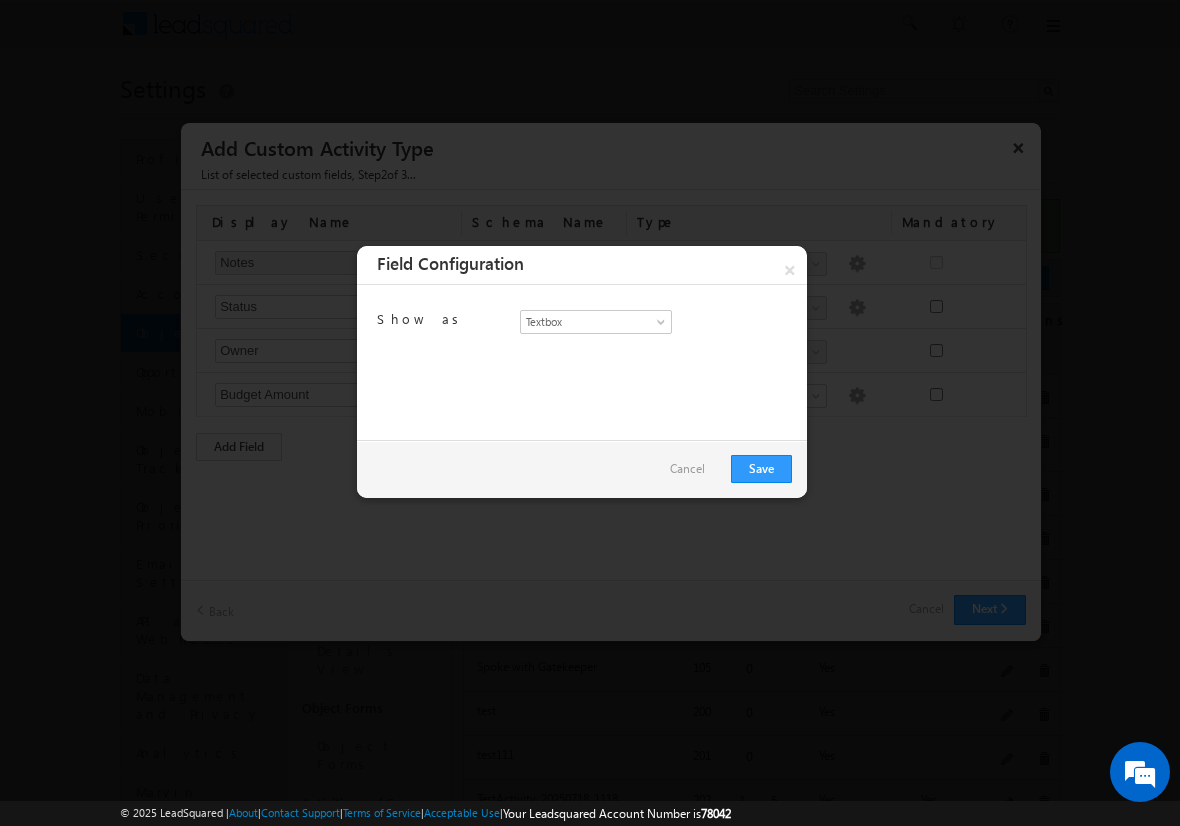 click on "Cancel" at bounding box center [687, 469] 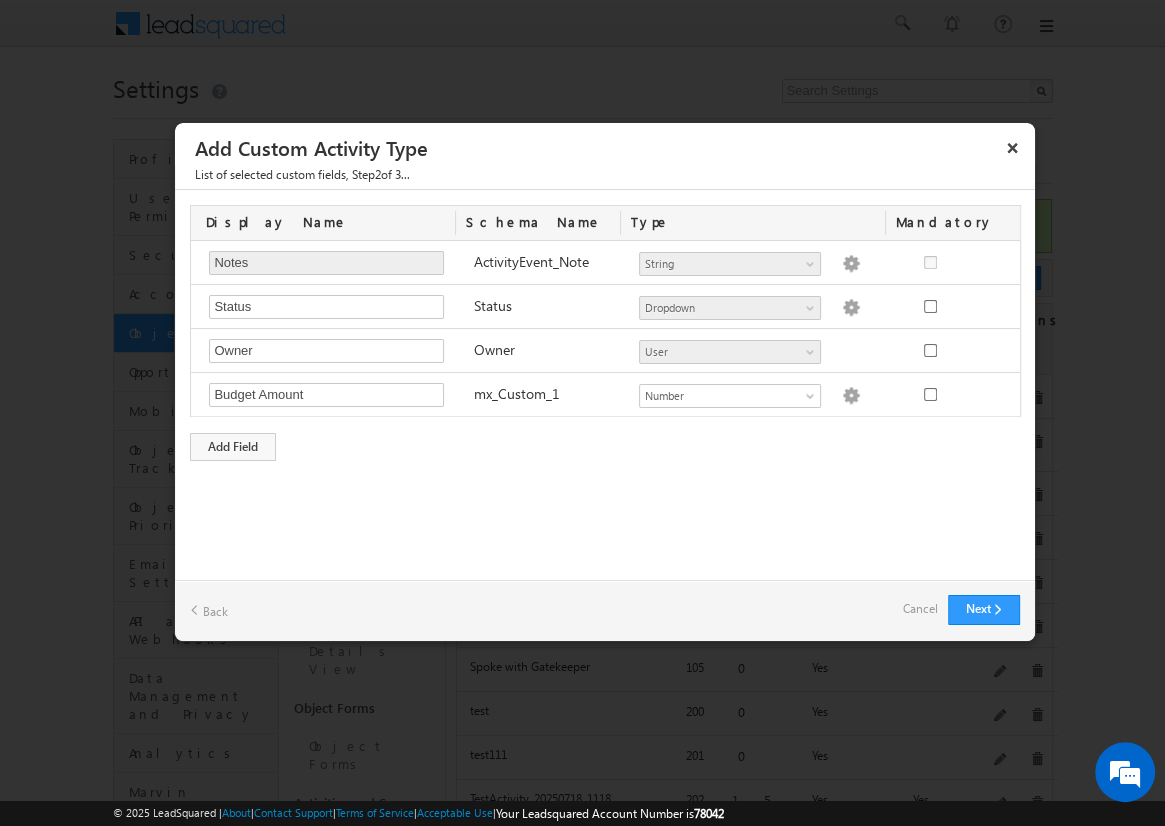 click on "Cancel" at bounding box center (920, 609) 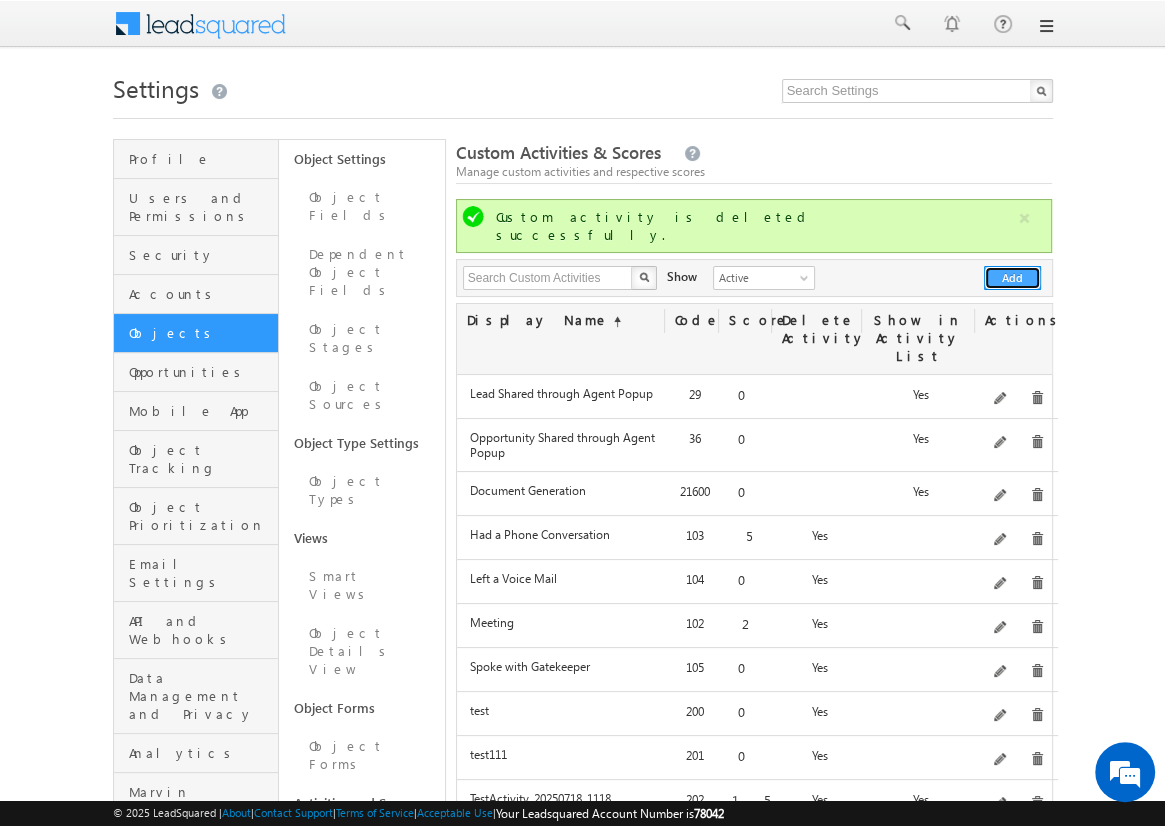 click on "Add" at bounding box center (1012, 278) 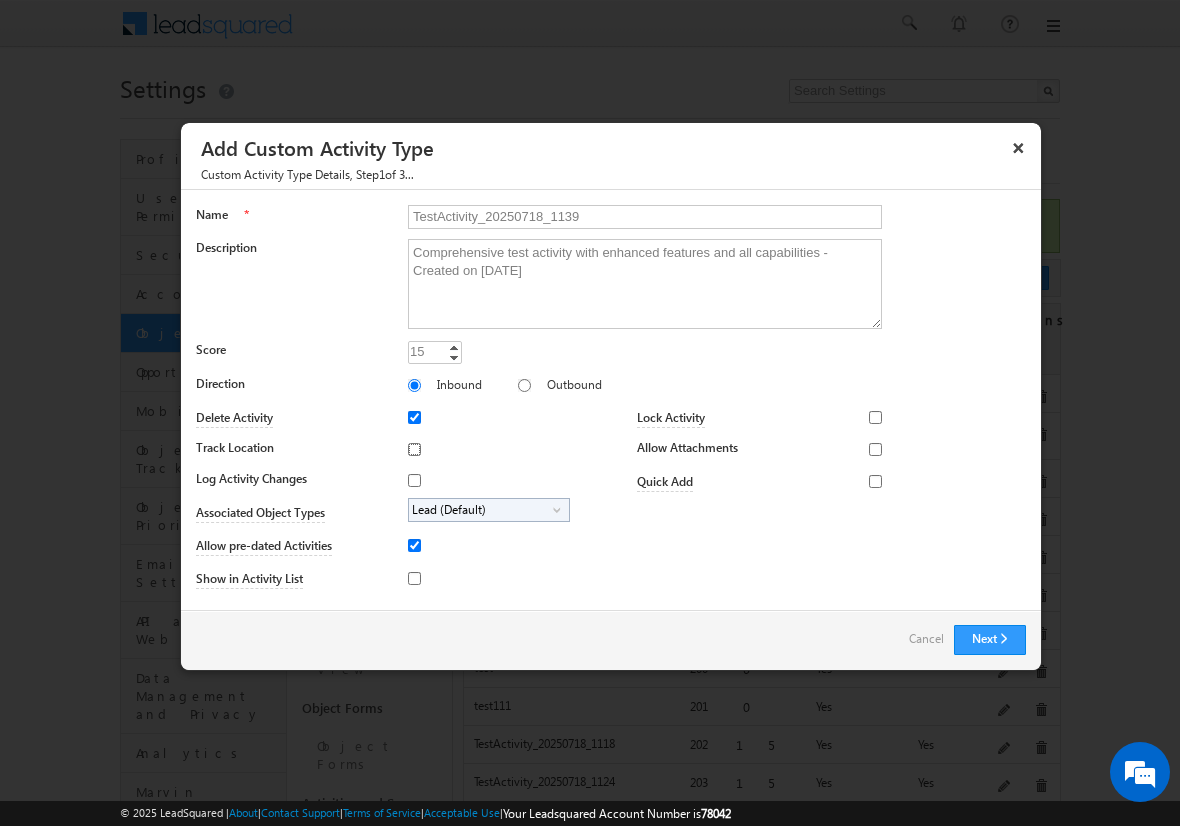 click on "Track Location" at bounding box center (414, 449) 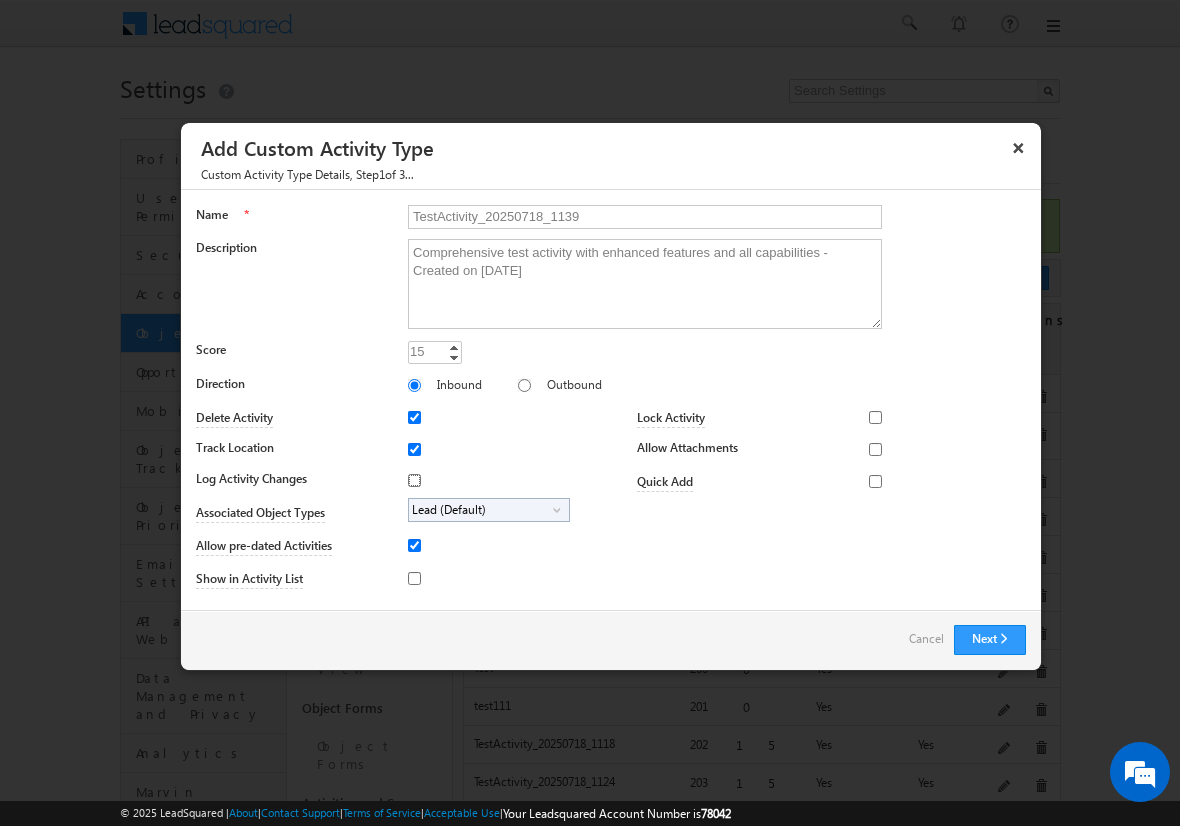click on "Log Activity Changes" at bounding box center (414, 480) 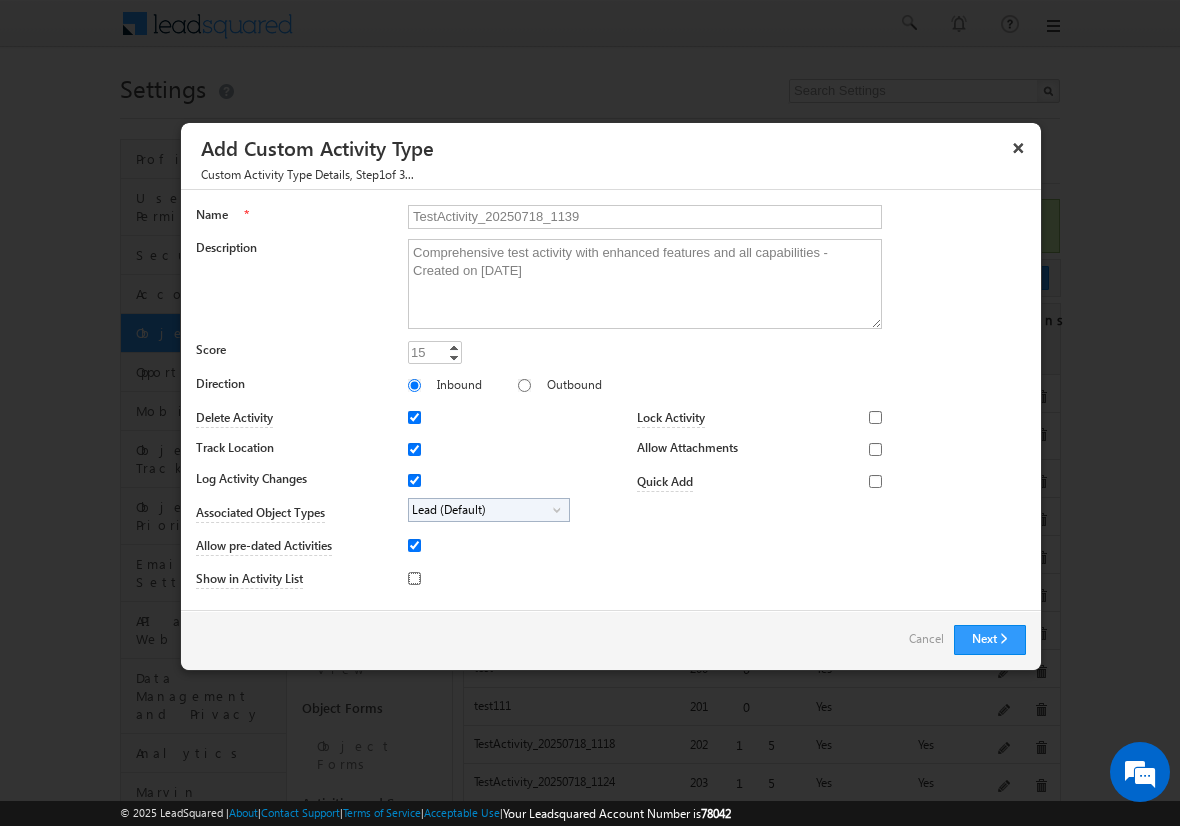 click on "Show in Activity List" at bounding box center (414, 578) 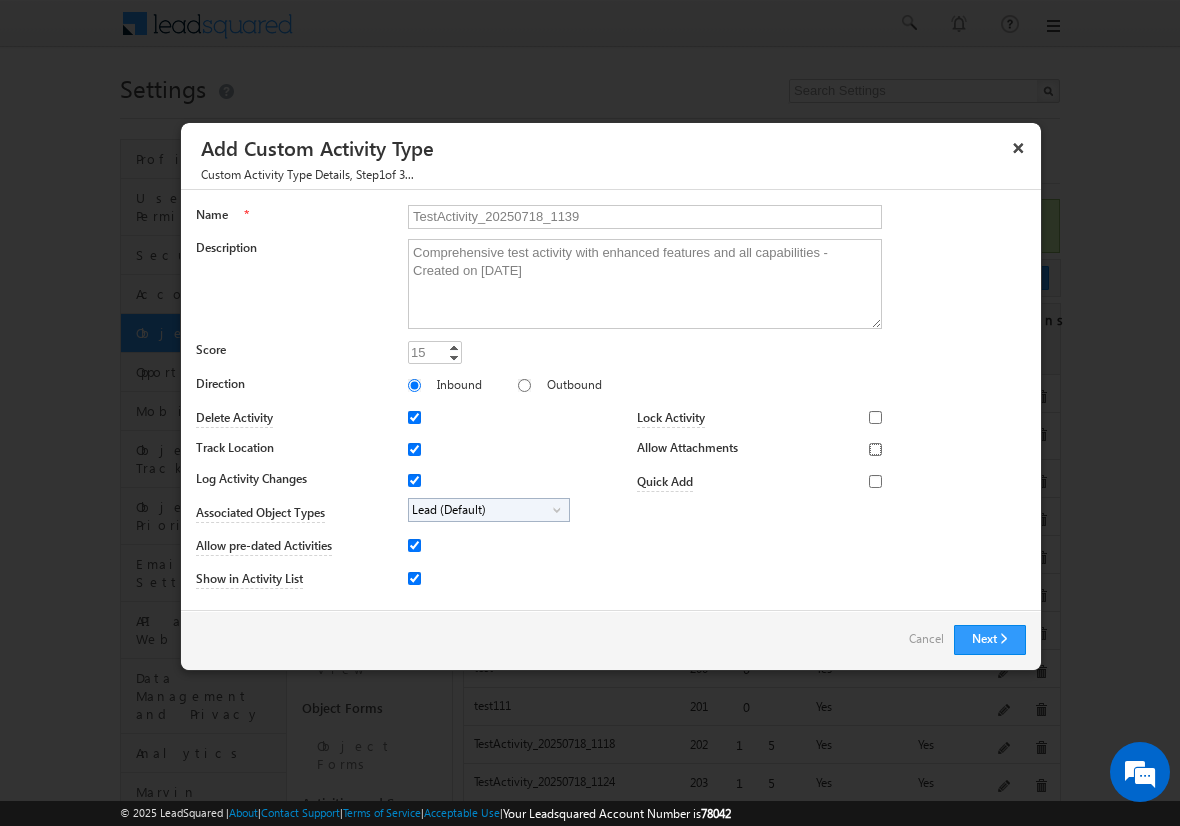 click on "Allow Attachments" at bounding box center [875, 449] 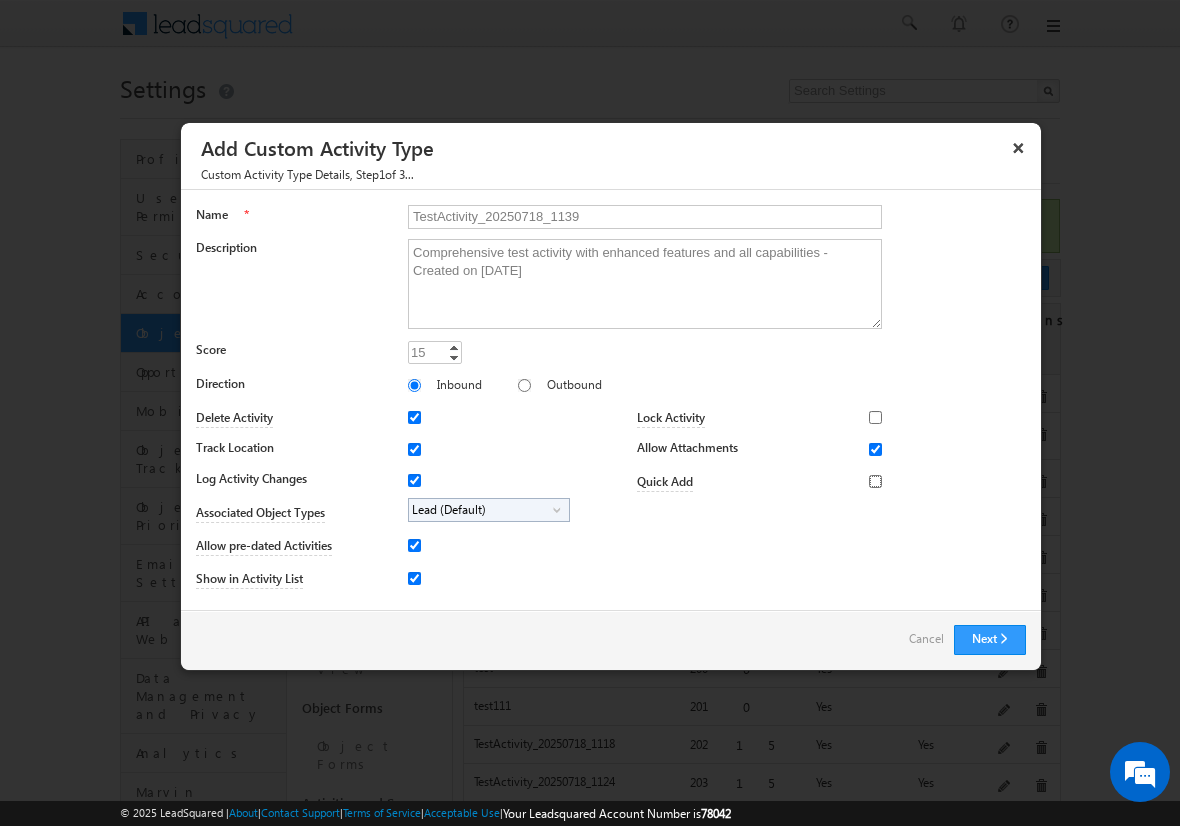 click on "Quick Add" at bounding box center (875, 481) 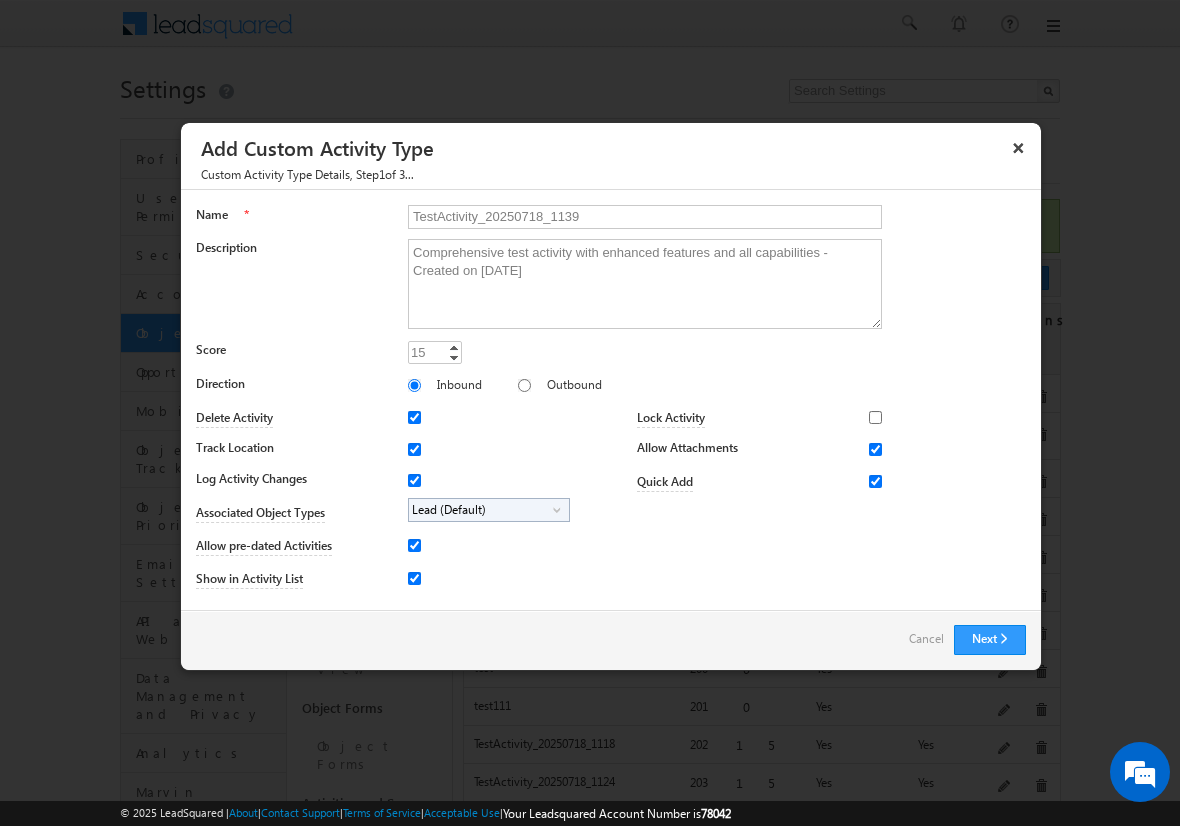 click on "Lead (Default)" at bounding box center [481, 510] 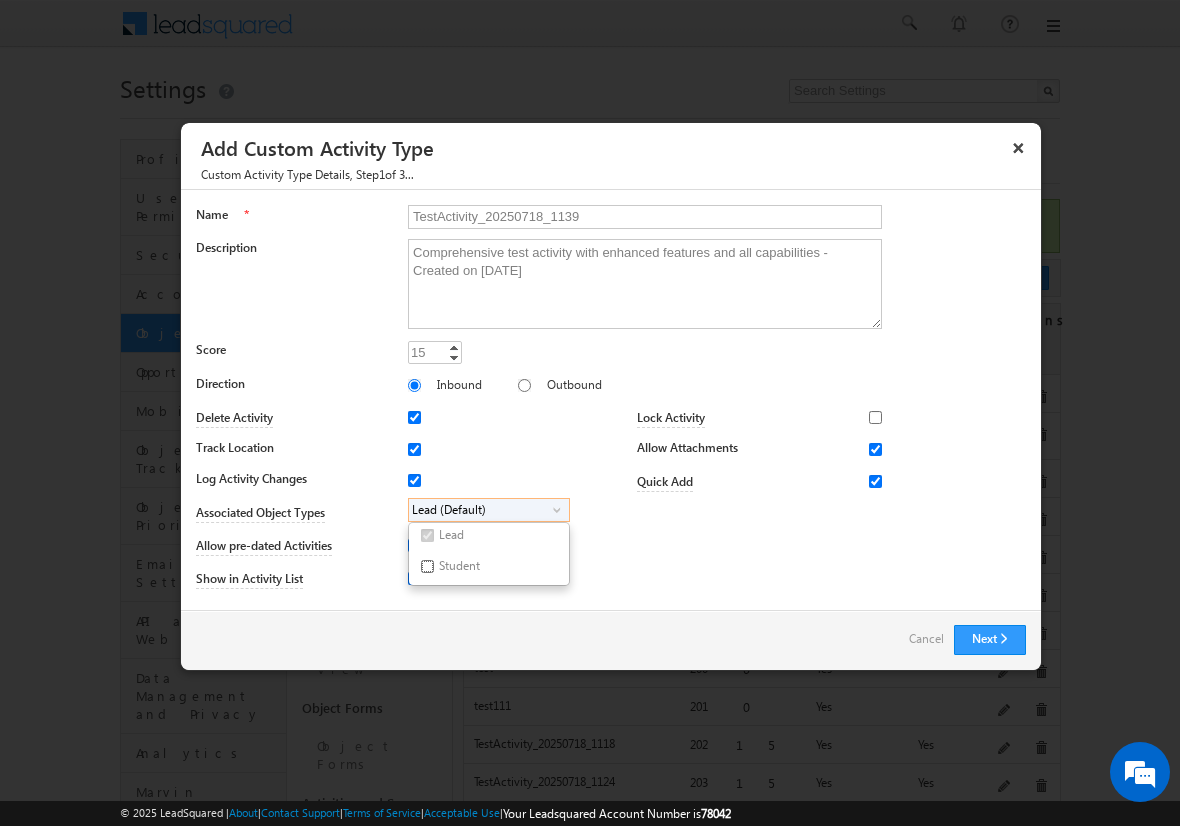 click on "Student" at bounding box center (427, 566) 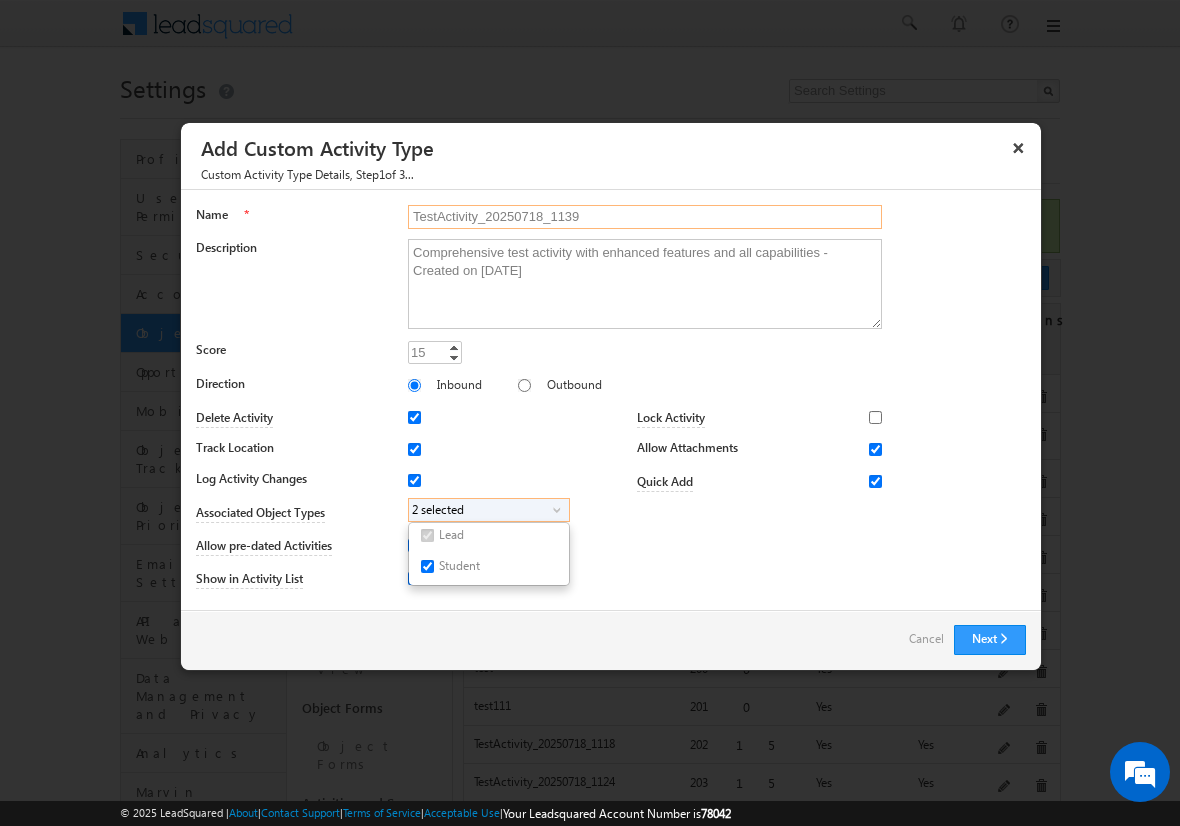 click on "TestActivity_20250718_1139" at bounding box center (645, 217) 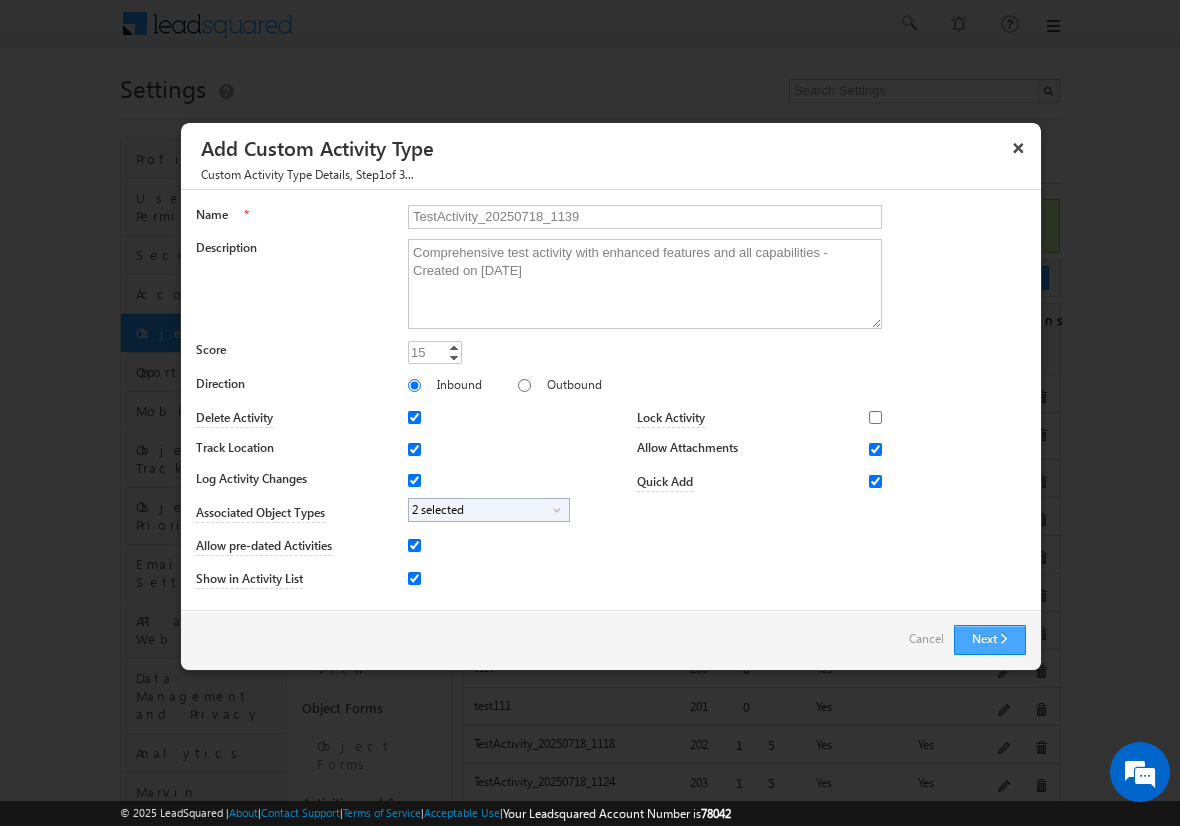 click on "Next" at bounding box center (990, 640) 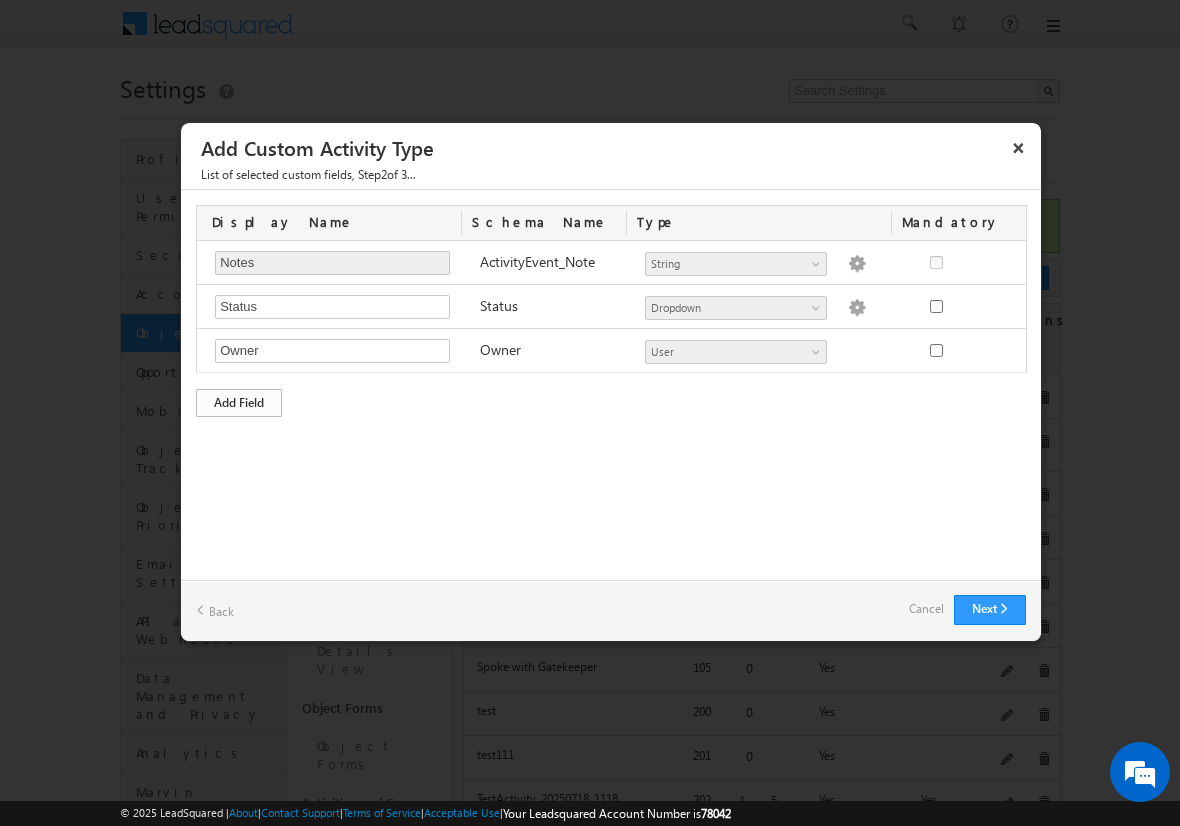 click on "Add Field" at bounding box center (239, 403) 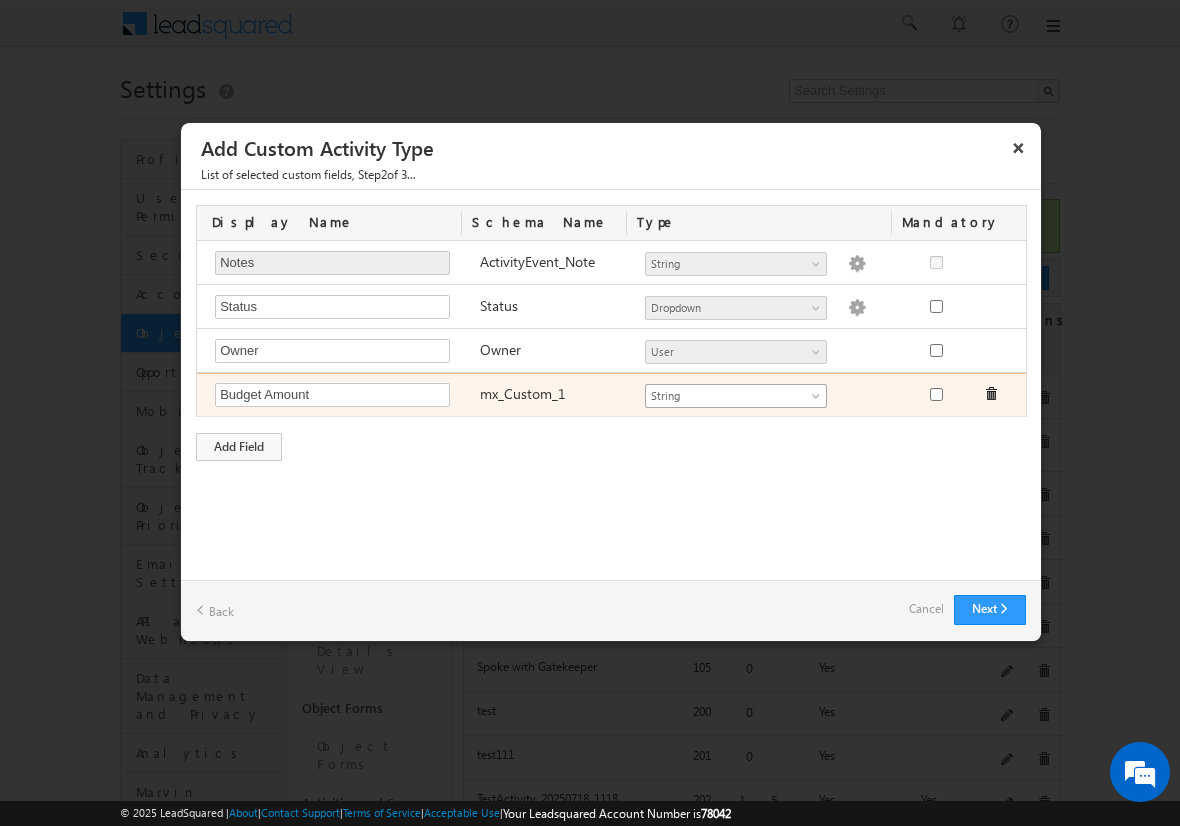 click on "String" at bounding box center (727, 396) 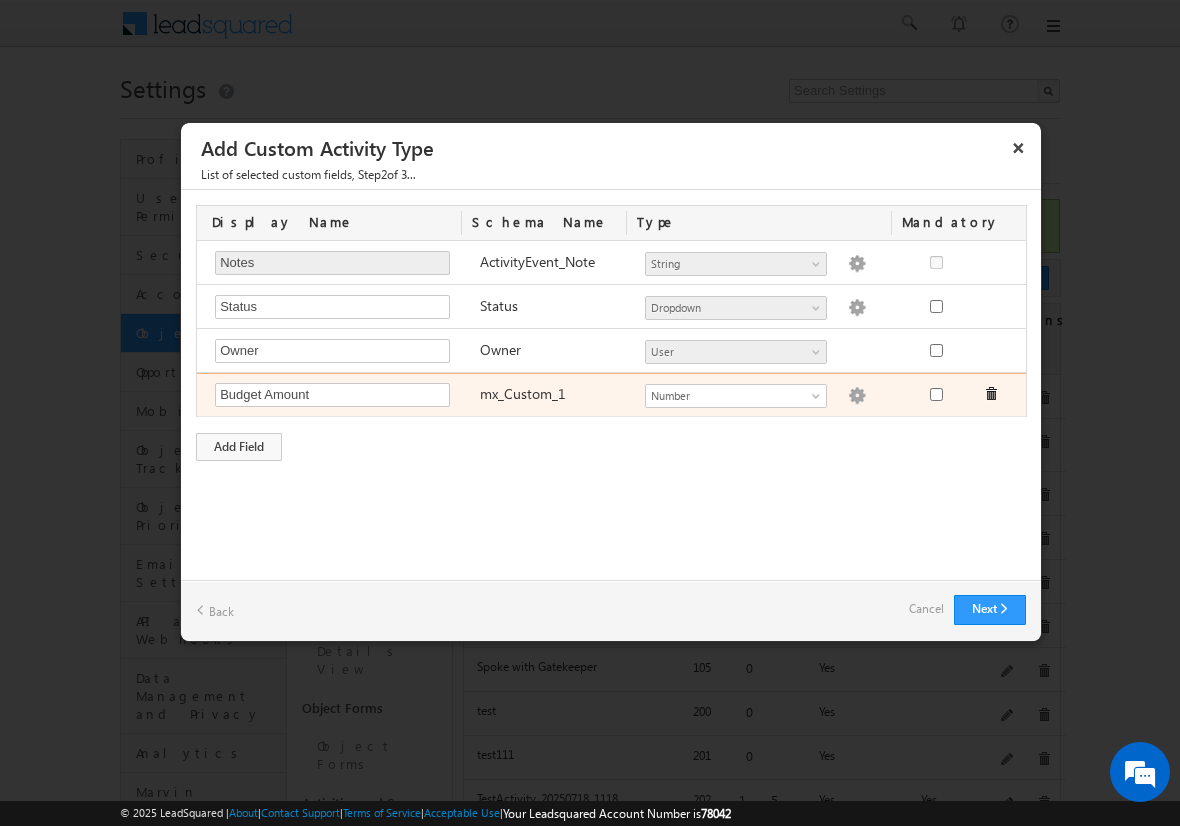 click at bounding box center (857, 396) 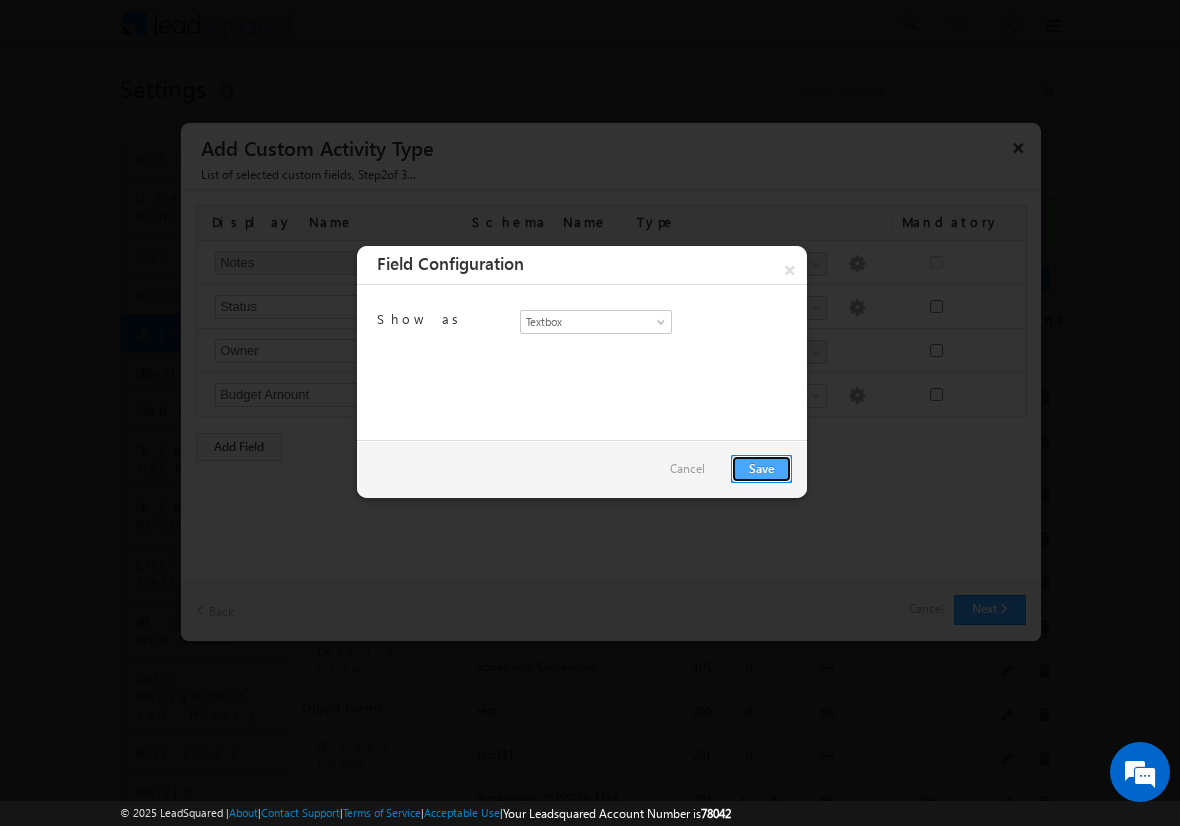 click on "Save" at bounding box center [761, 469] 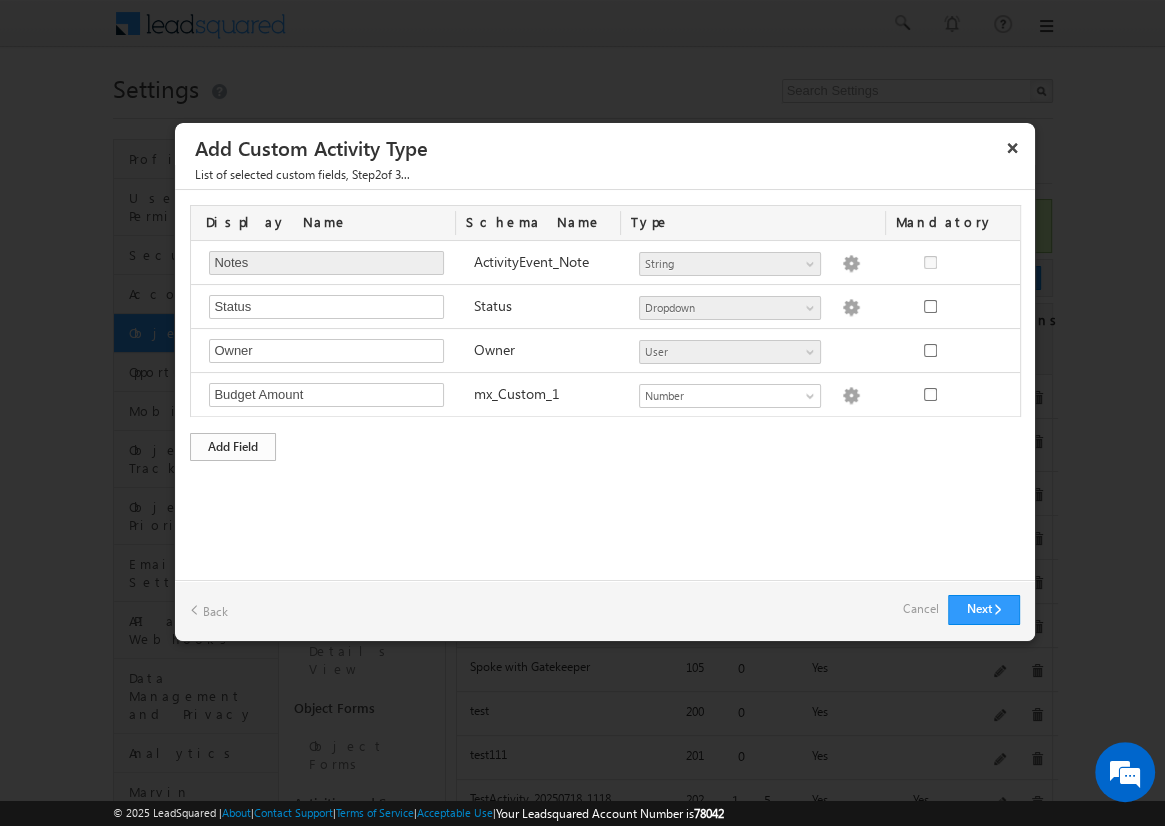 click on "Add Field" at bounding box center [233, 447] 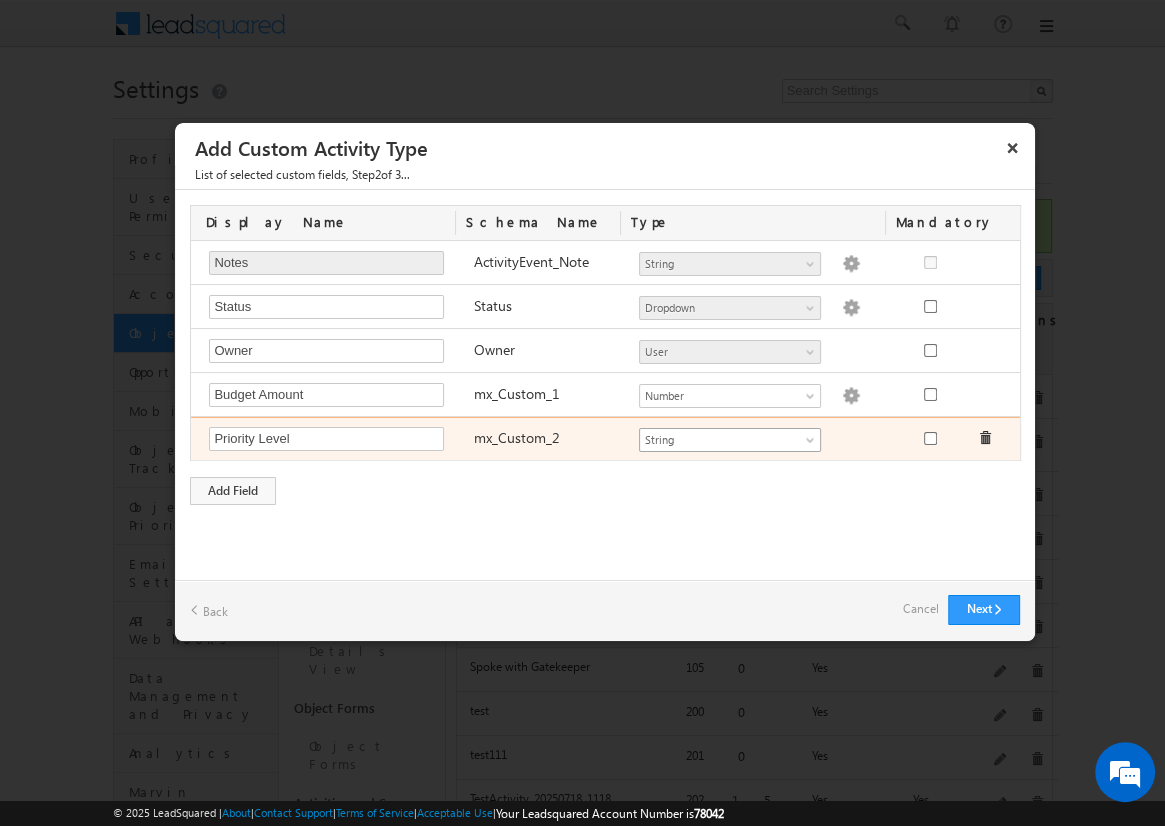 click on "String" at bounding box center [721, 440] 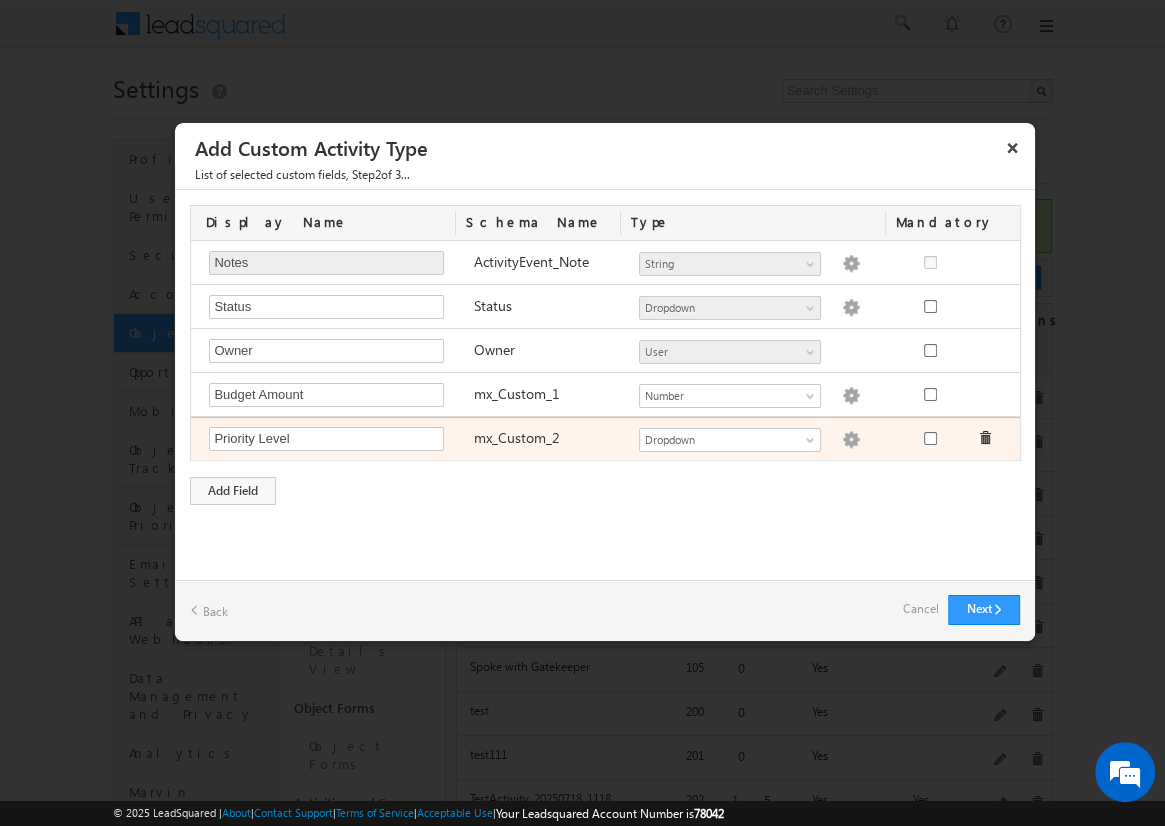 click at bounding box center [851, 440] 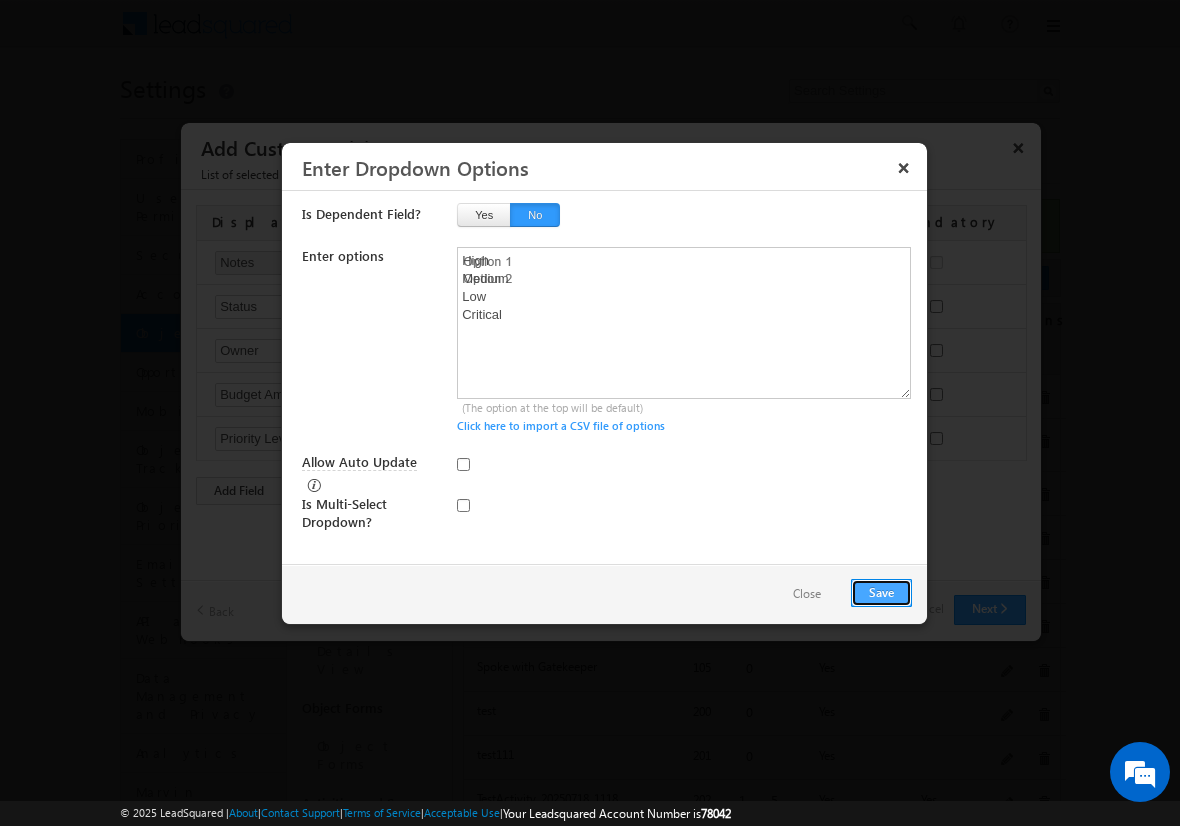 click on "Save" at bounding box center [881, 593] 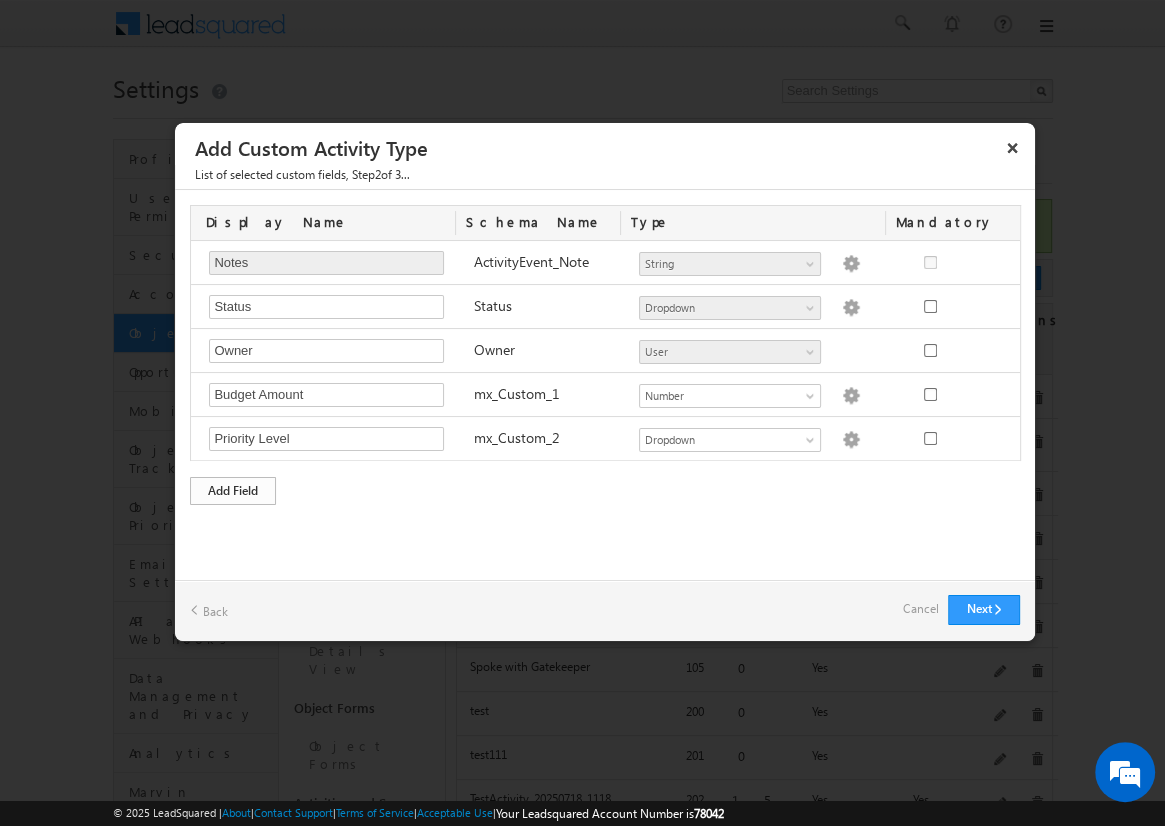 click on "Add Field" at bounding box center (233, 491) 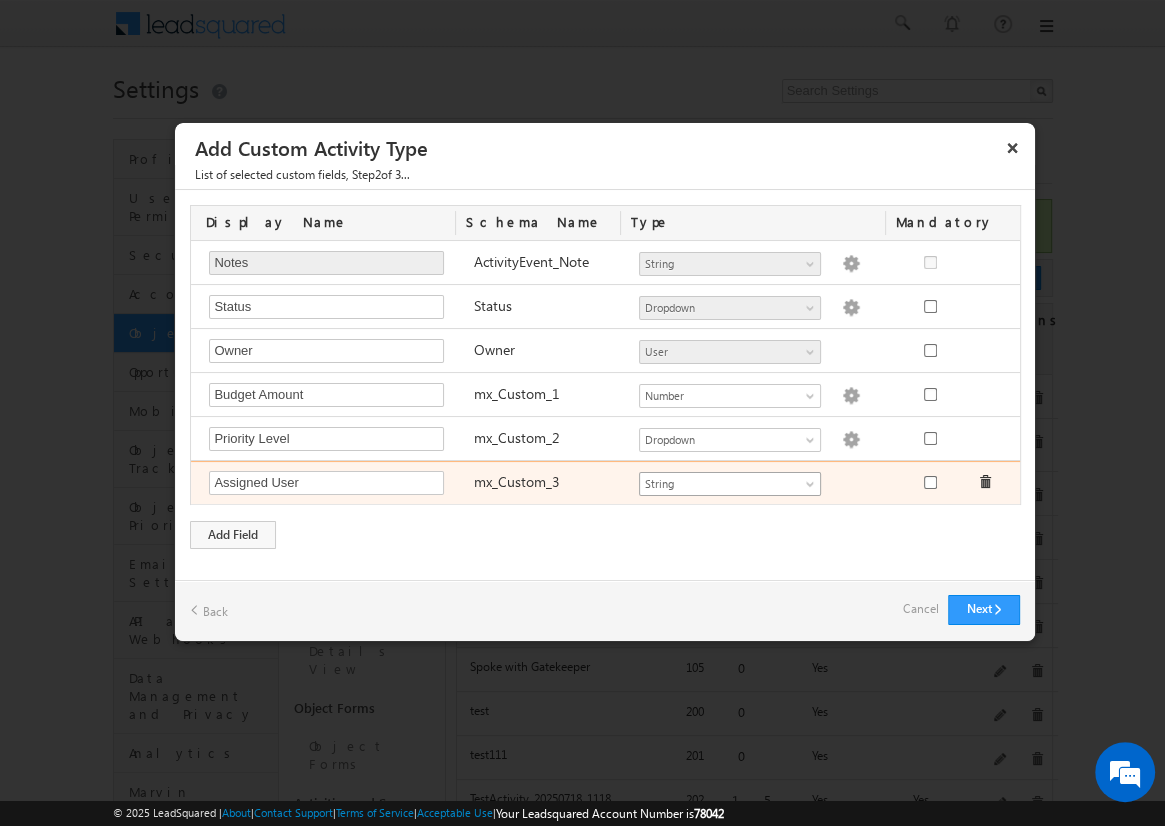 click on "String" at bounding box center (721, 484) 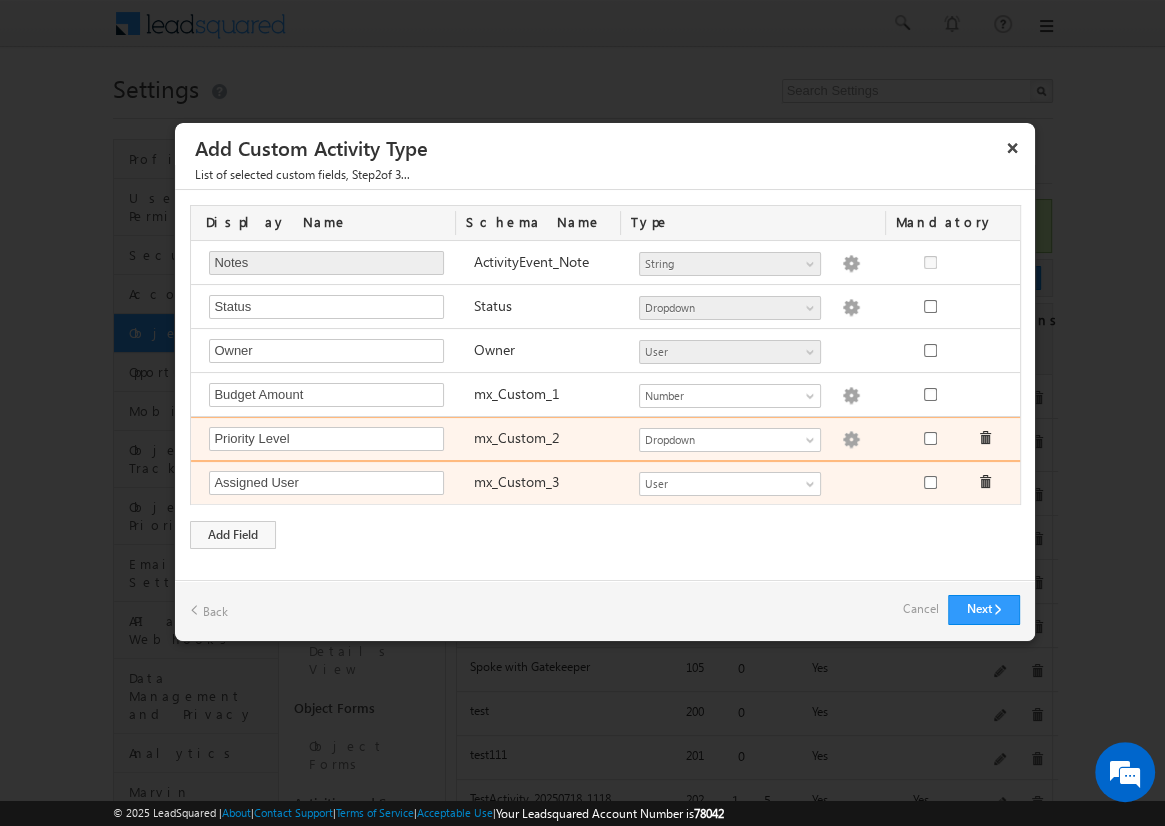 click at bounding box center [851, 440] 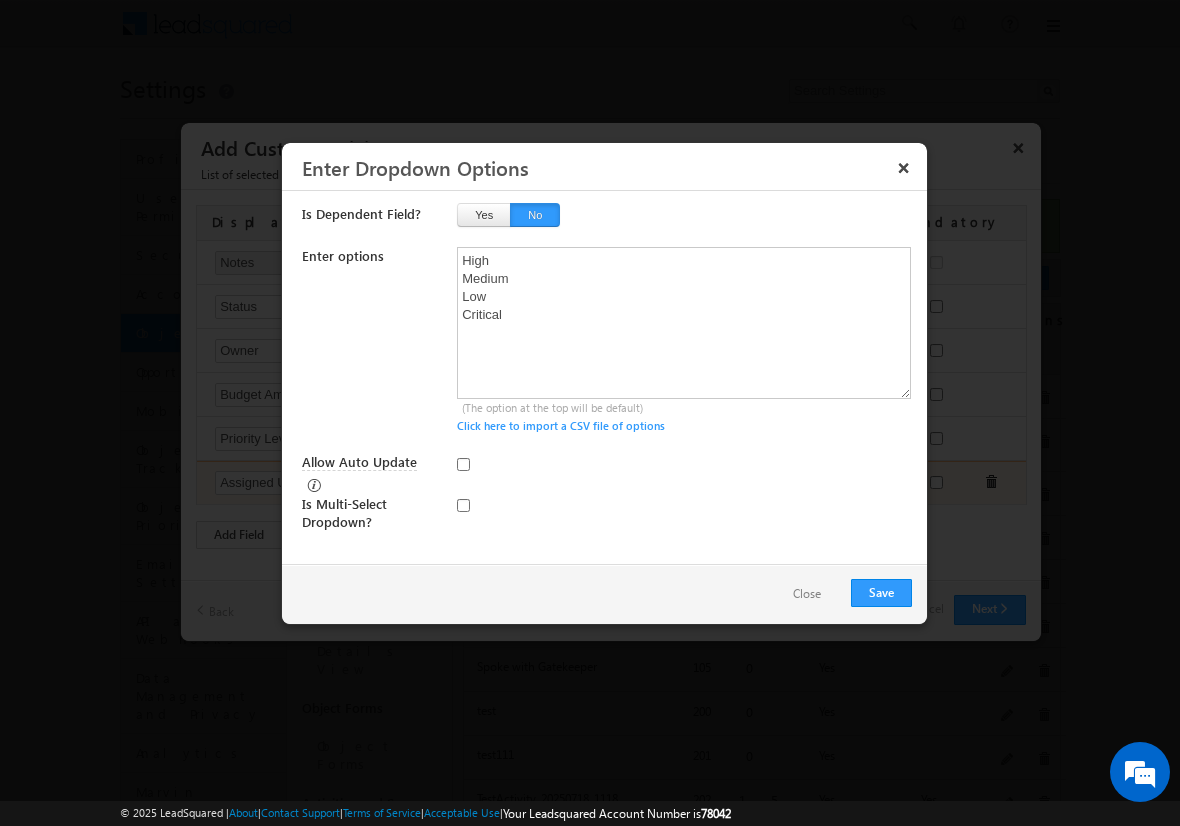 click on "Close" at bounding box center [807, 594] 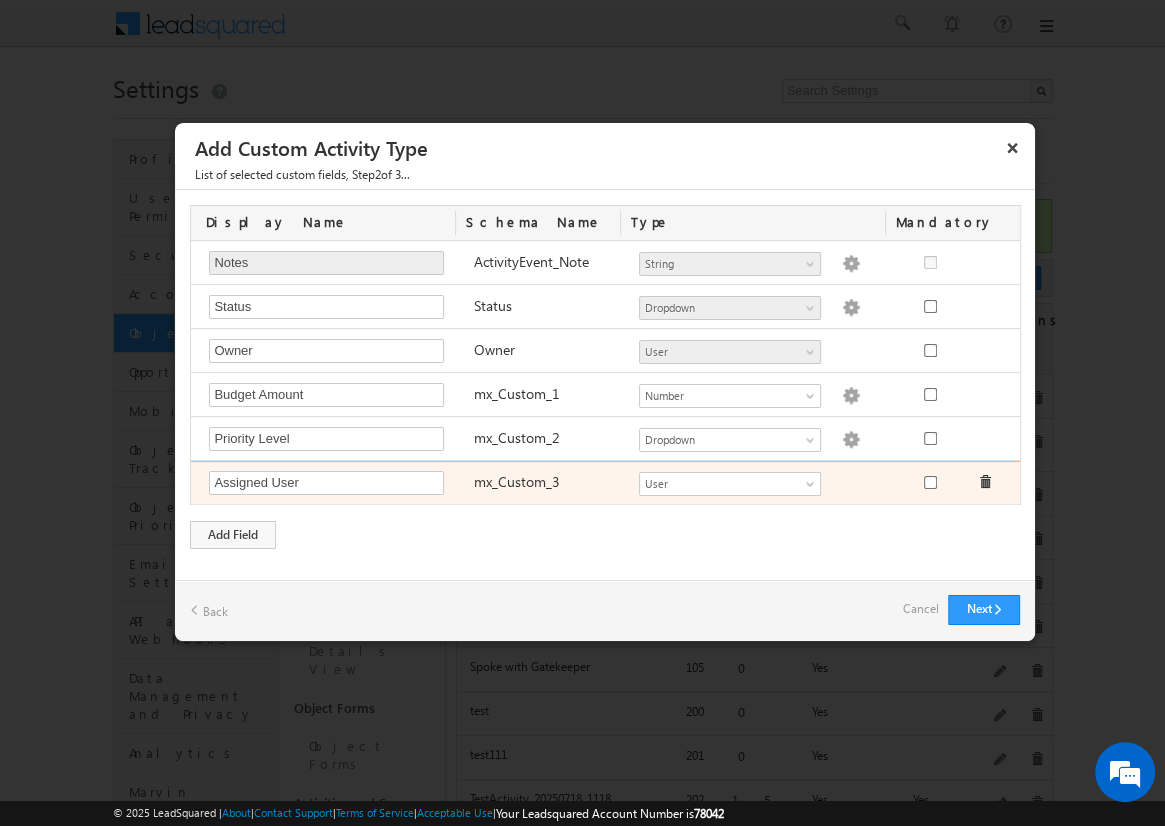 click on "Cancel" at bounding box center [920, 609] 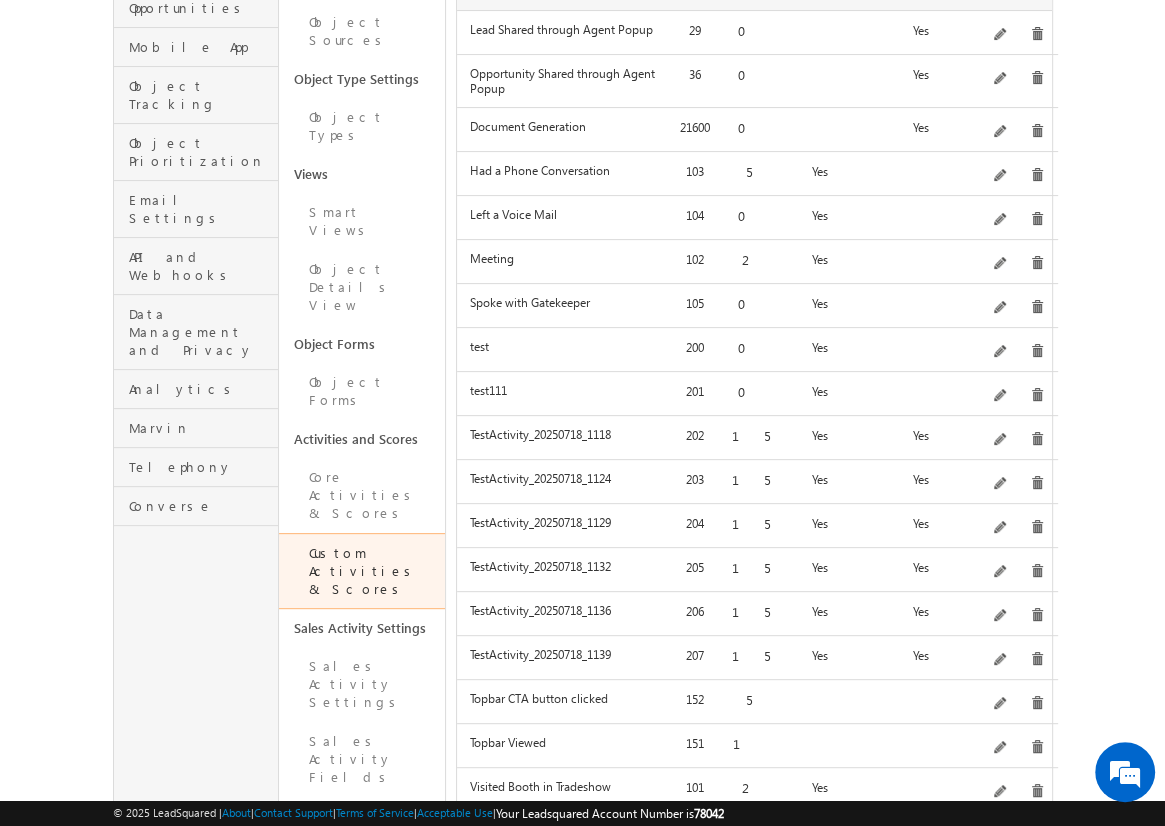 scroll, scrollTop: 462, scrollLeft: 0, axis: vertical 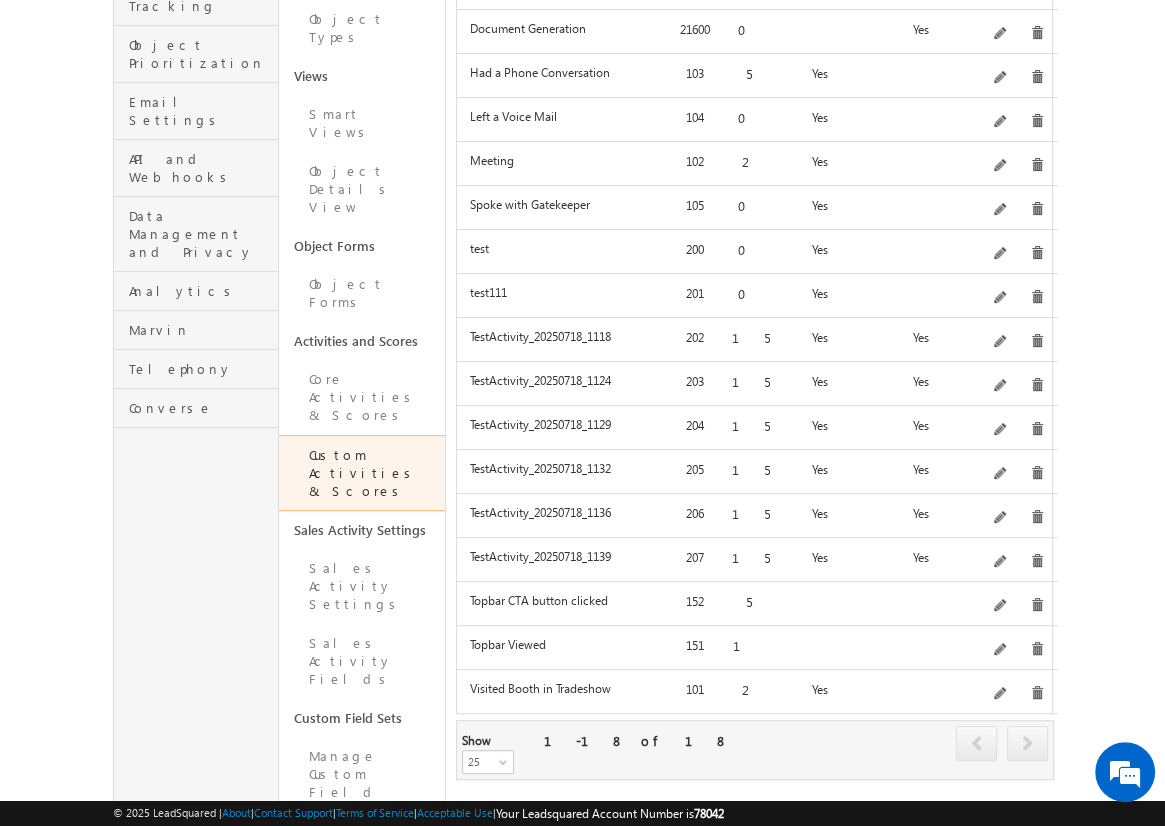 click on "Add" at bounding box center (1012, -184) 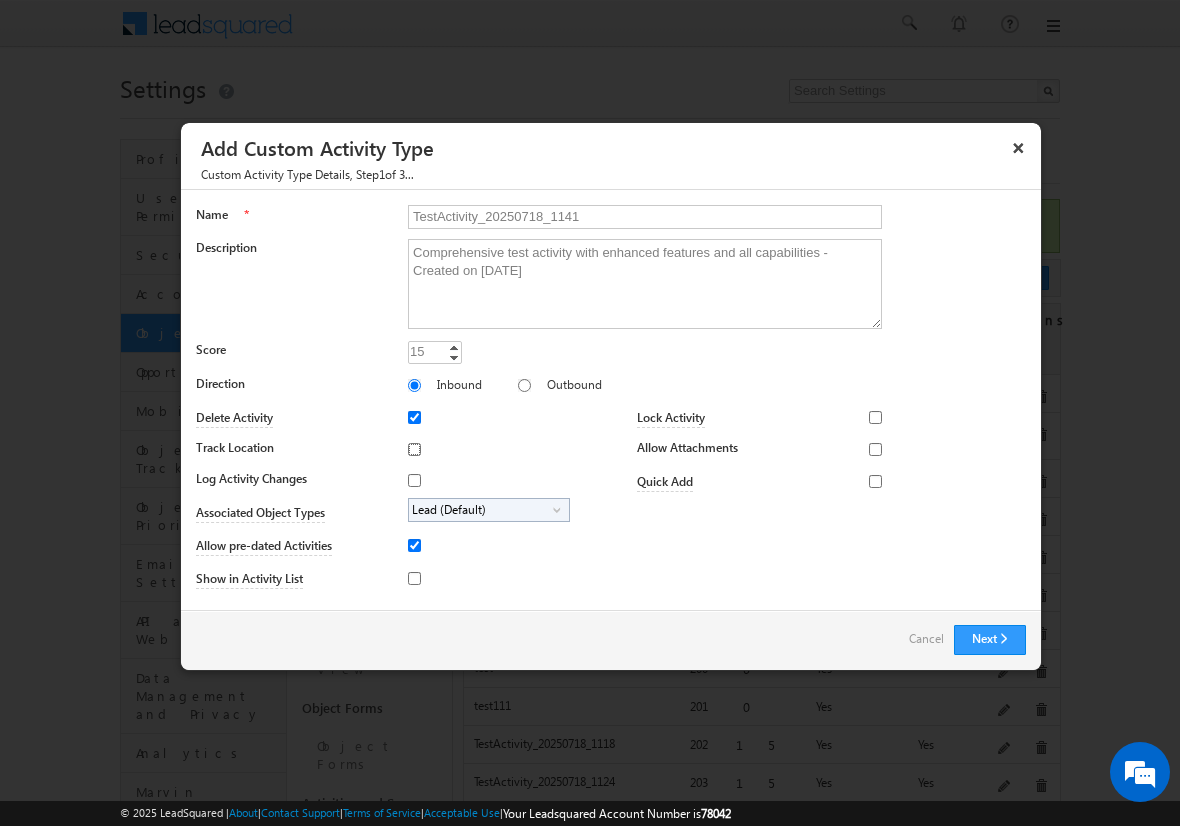 click on "Track Location" at bounding box center [414, 449] 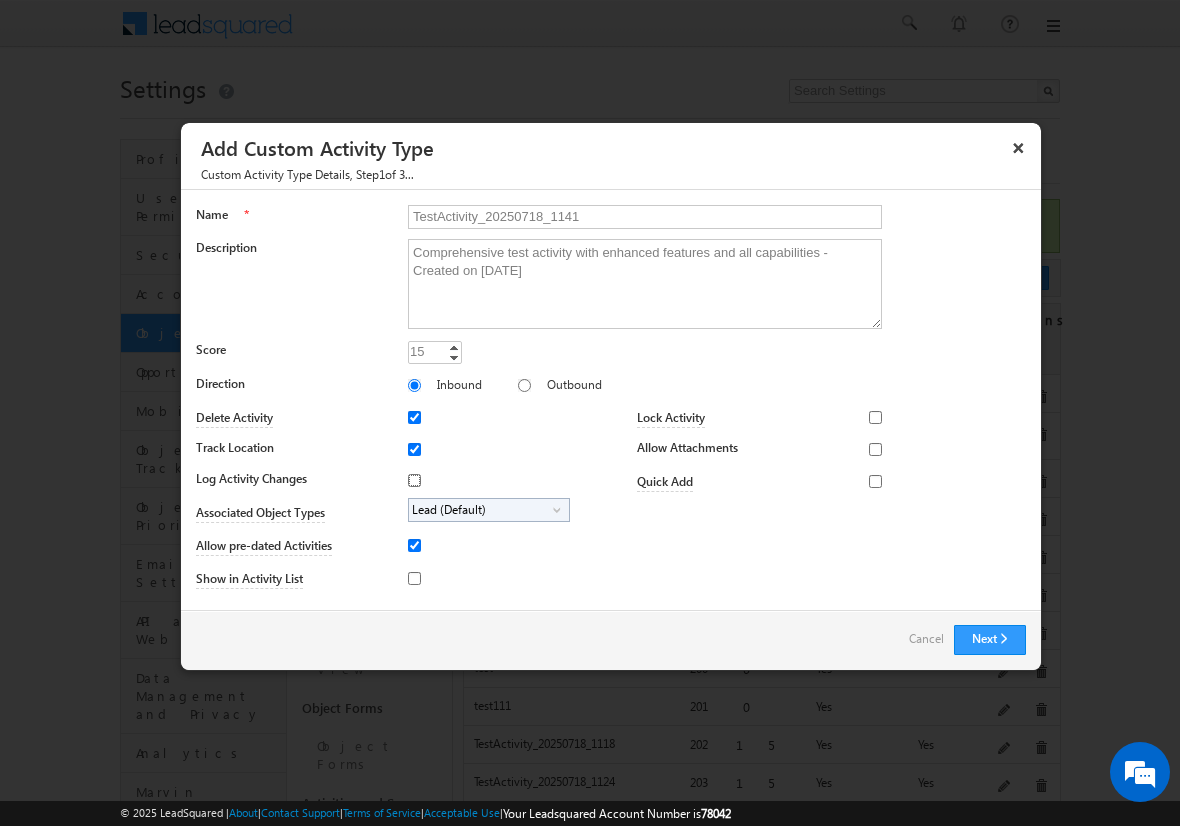 click on "Log Activity Changes" at bounding box center (414, 480) 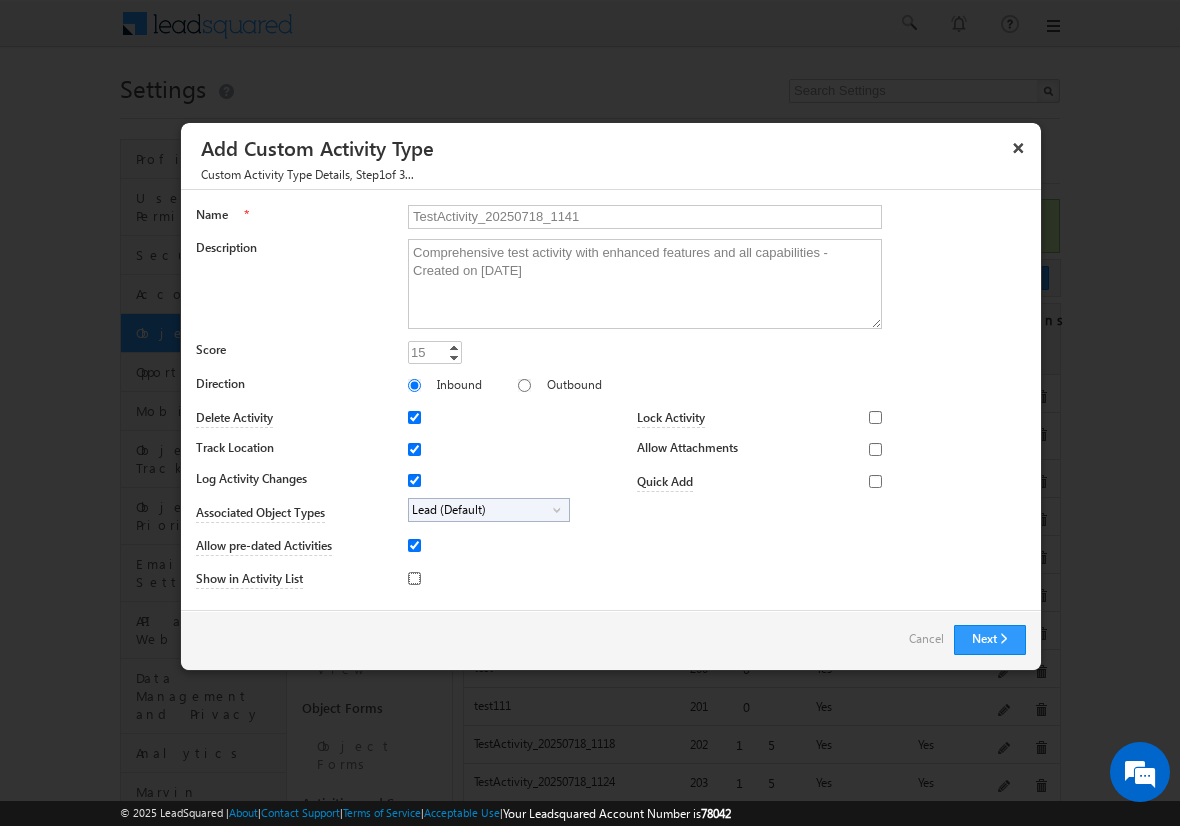 click on "Show in Activity List" at bounding box center [414, 578] 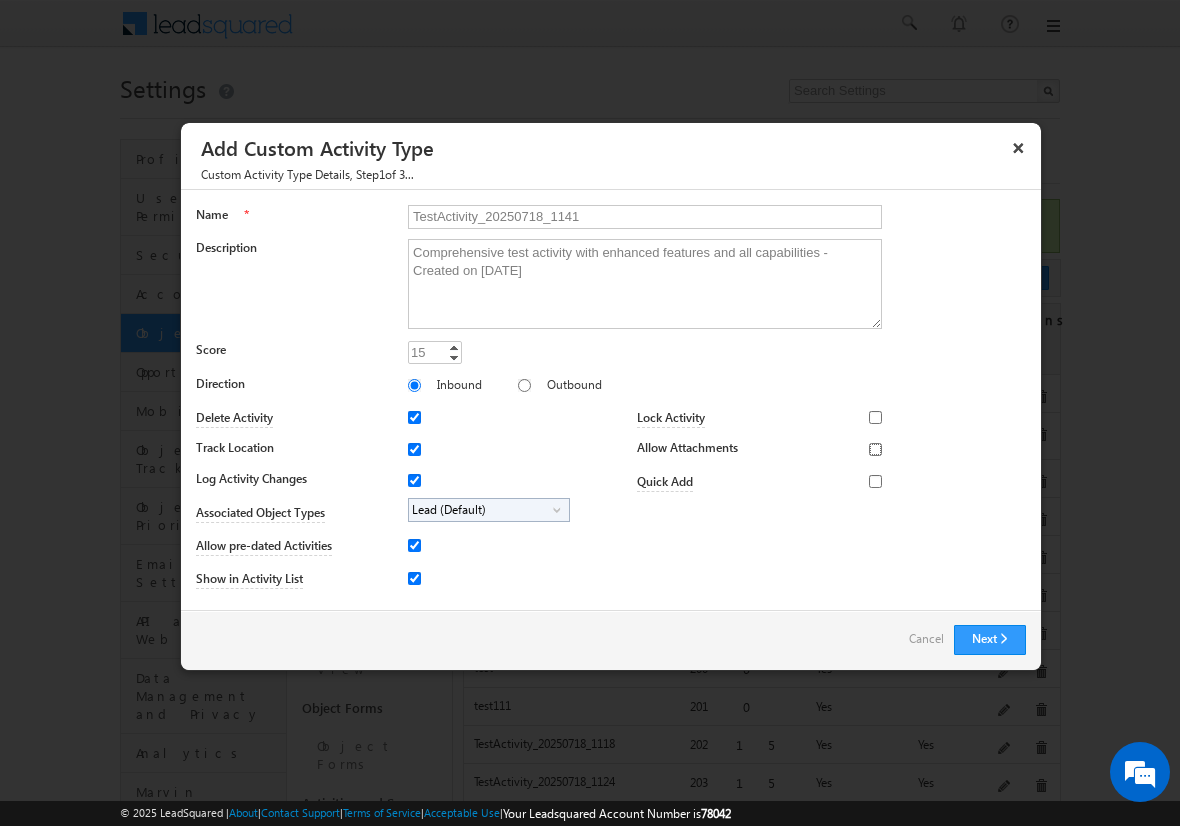 click on "Allow Attachments" at bounding box center [875, 449] 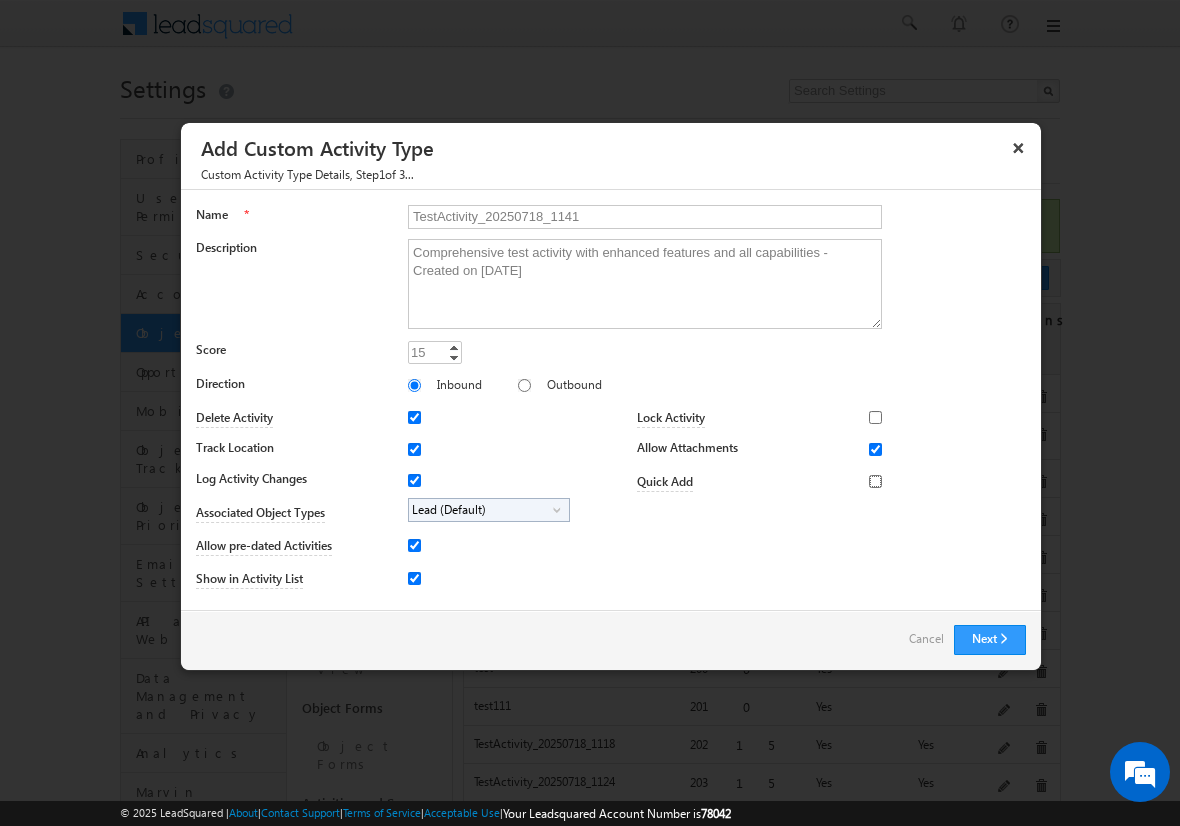 click on "Quick Add" at bounding box center (875, 481) 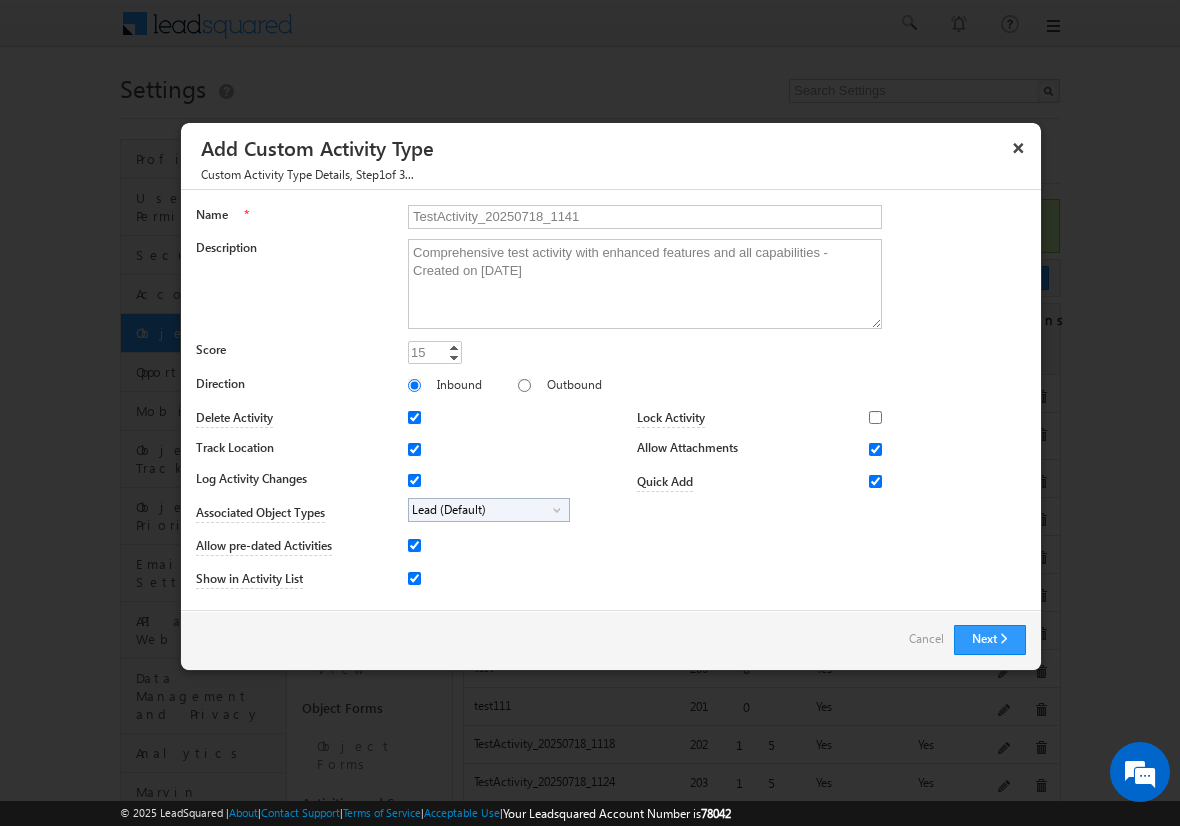 click on "Lead (Default)" at bounding box center [481, 510] 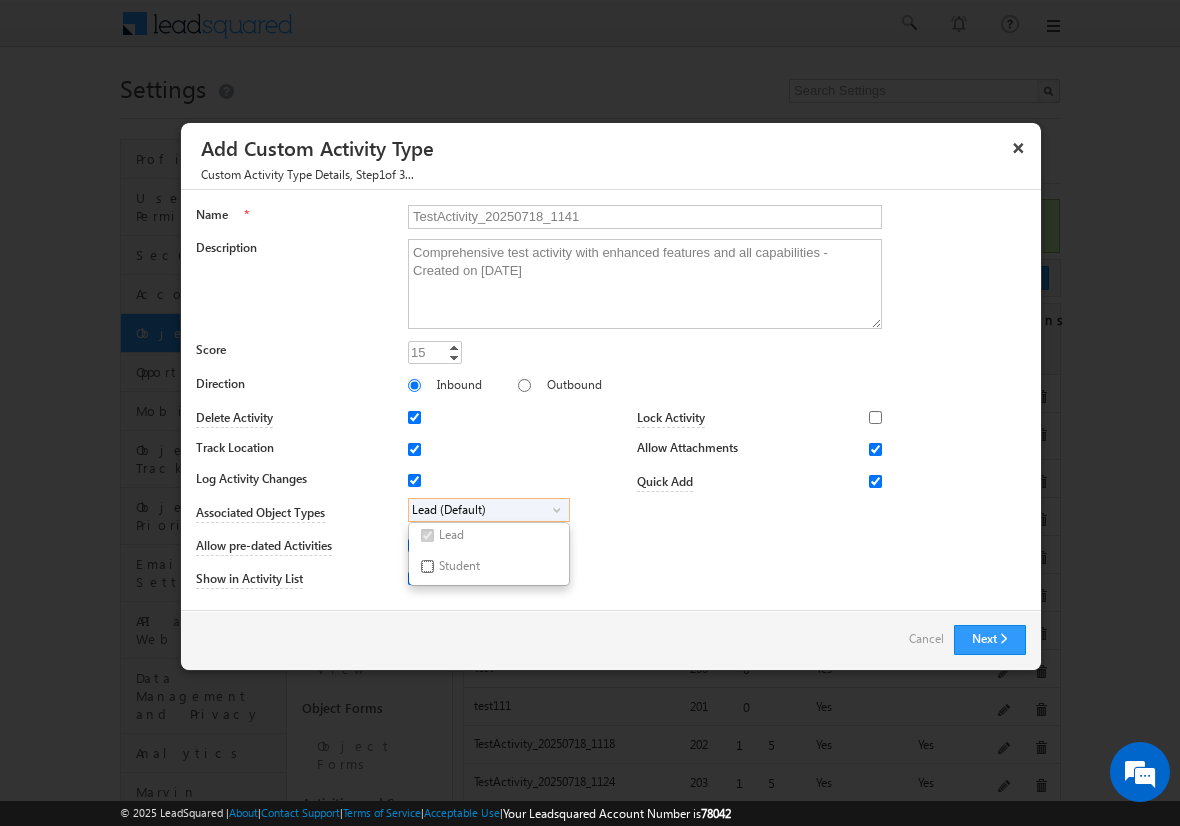 click on "Student" at bounding box center [427, 566] 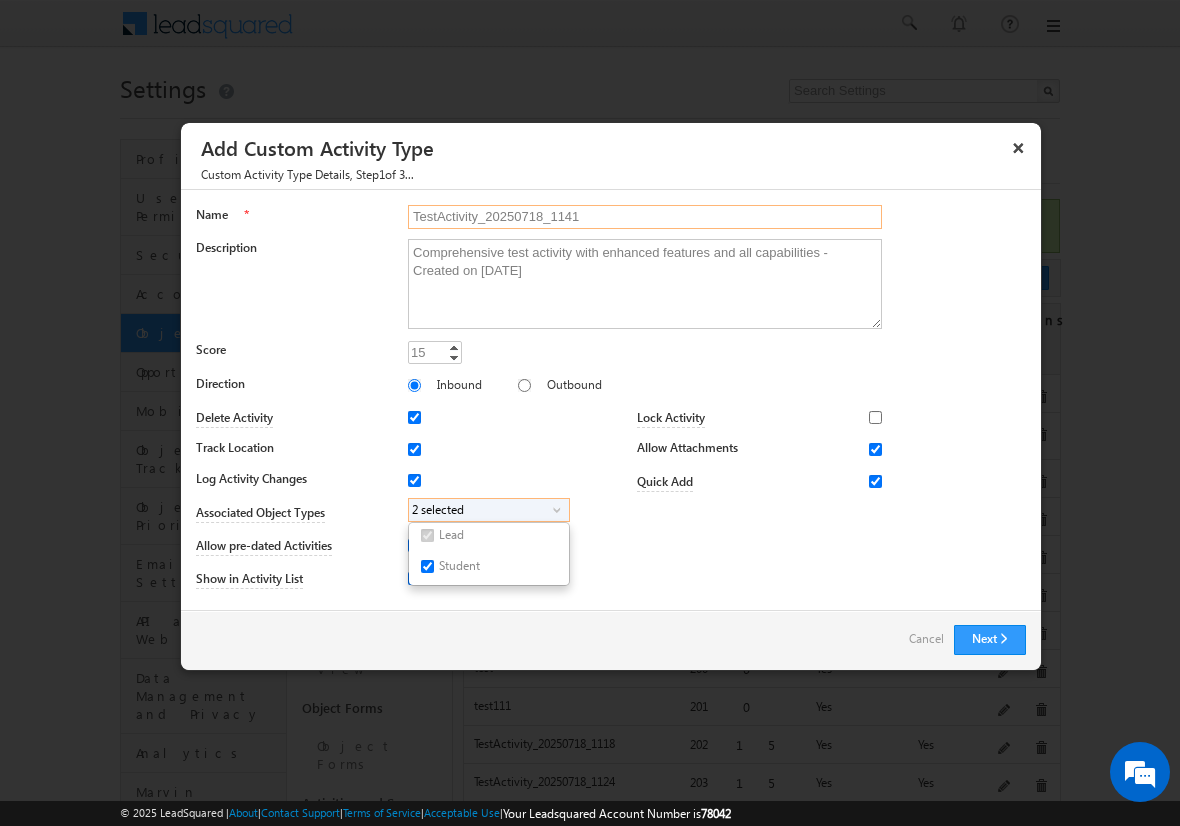 click on "TestActivity_20250718_1141" at bounding box center [645, 217] 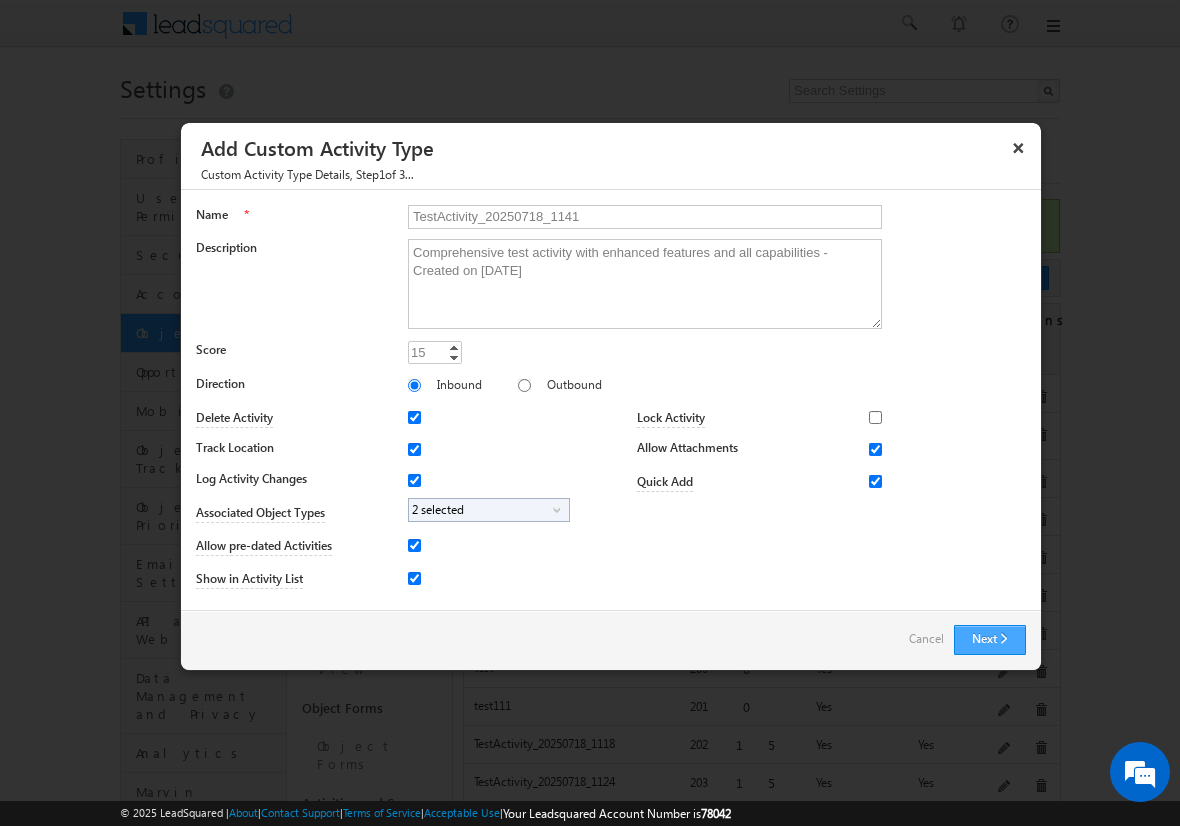 click on "Next" at bounding box center [990, 640] 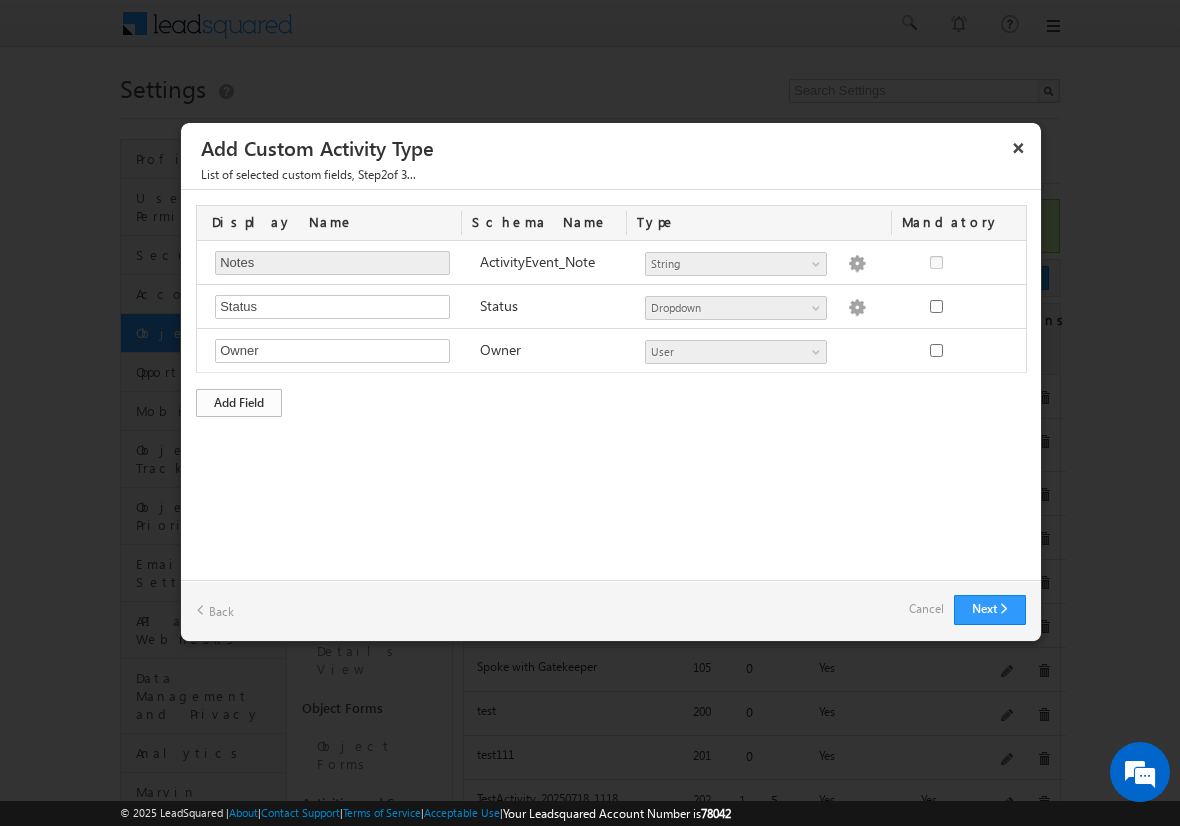 click on "Add Field" at bounding box center (239, 403) 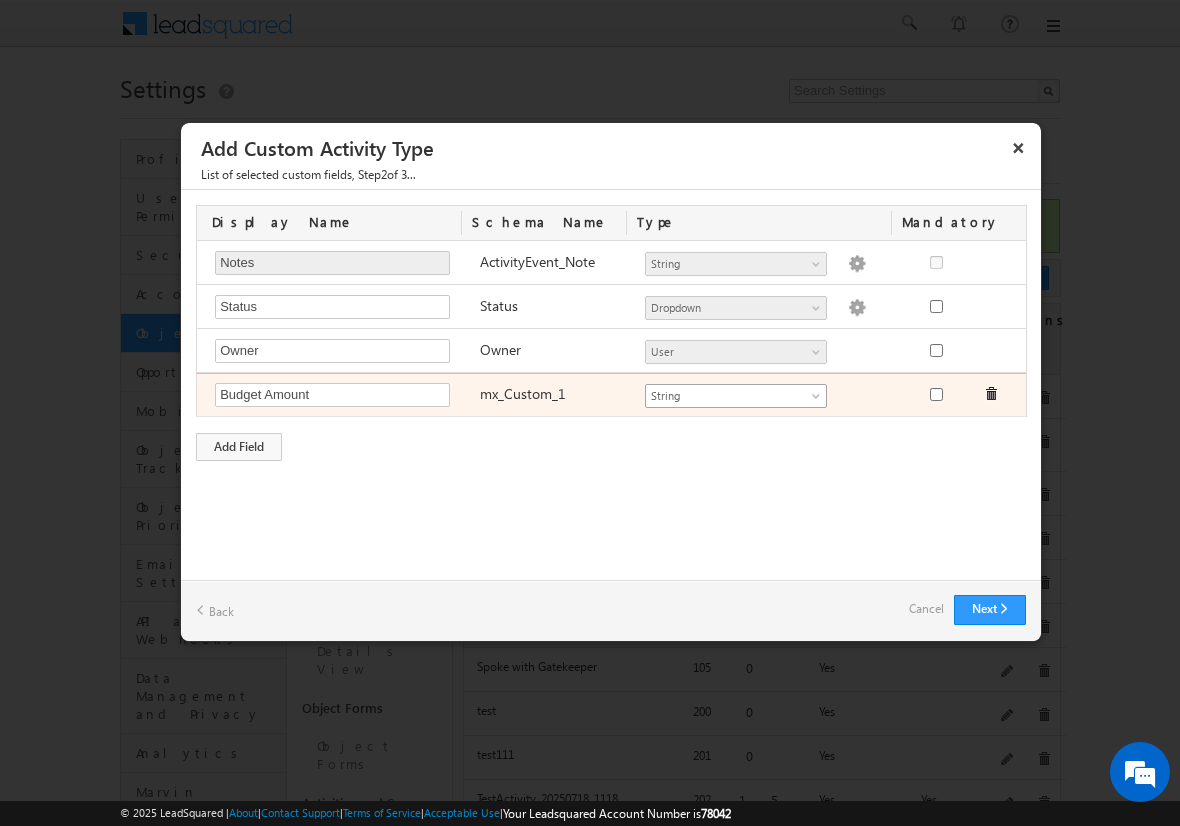 click on "String" at bounding box center (727, 396) 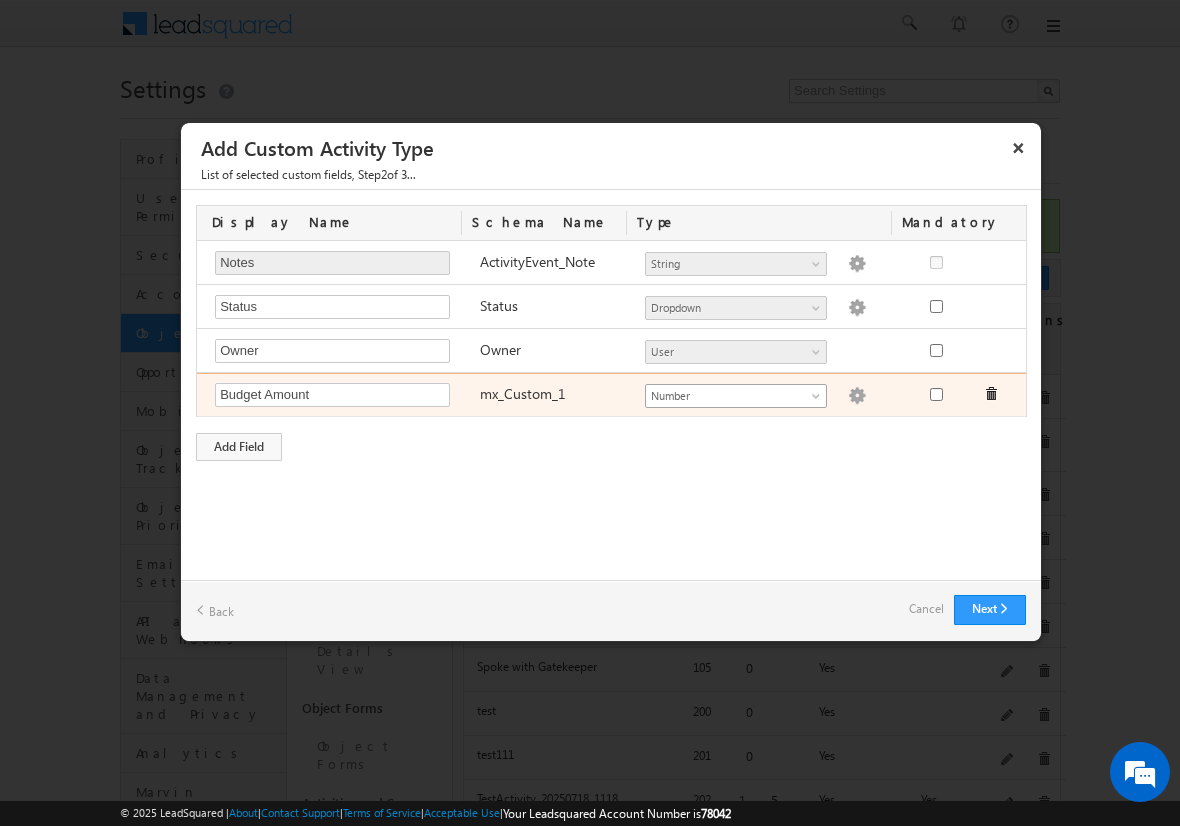 click at bounding box center (857, 396) 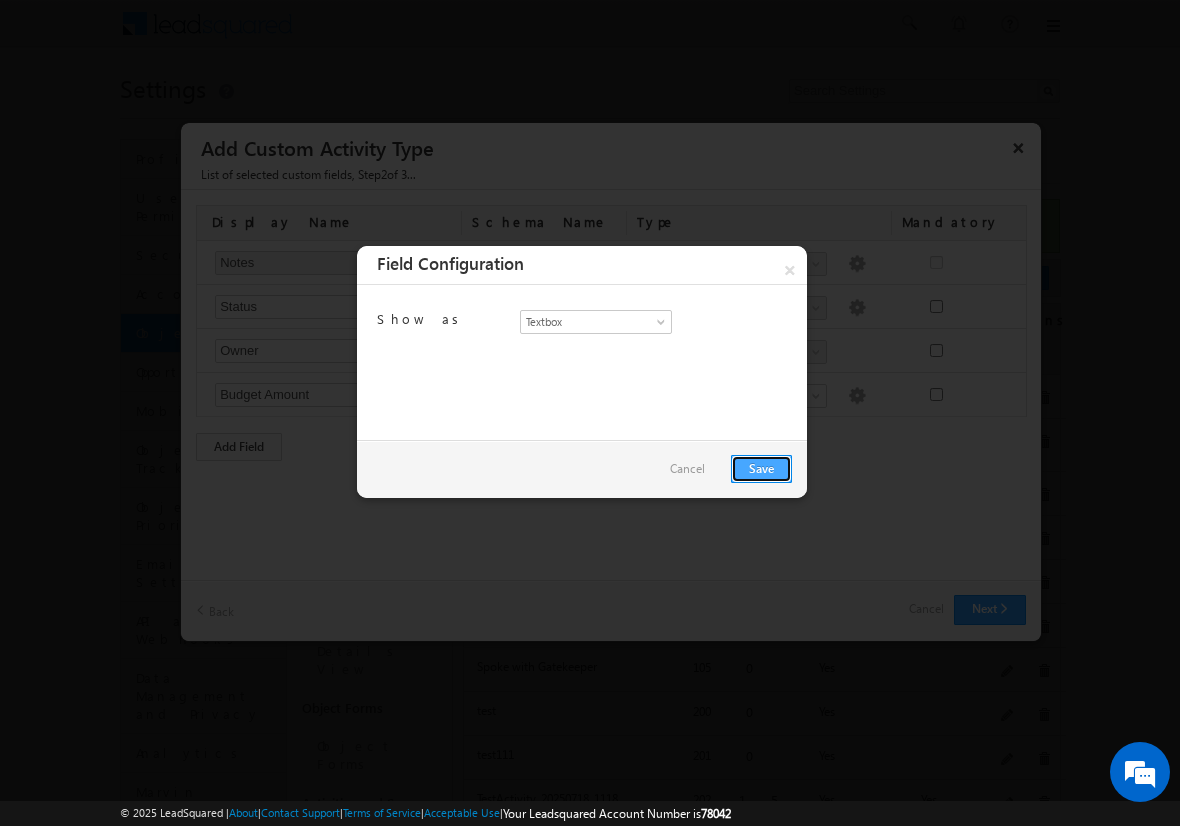click on "Save" at bounding box center (761, 469) 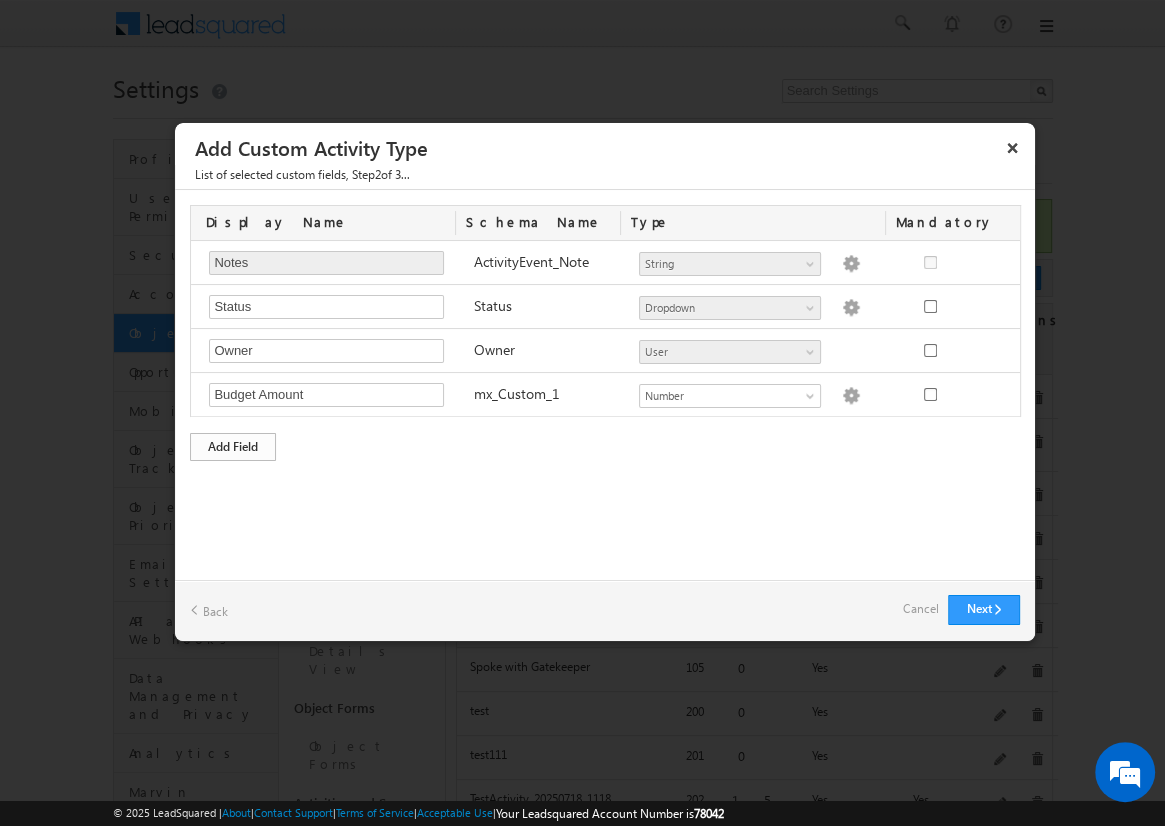 click on "Add Field" at bounding box center (233, 447) 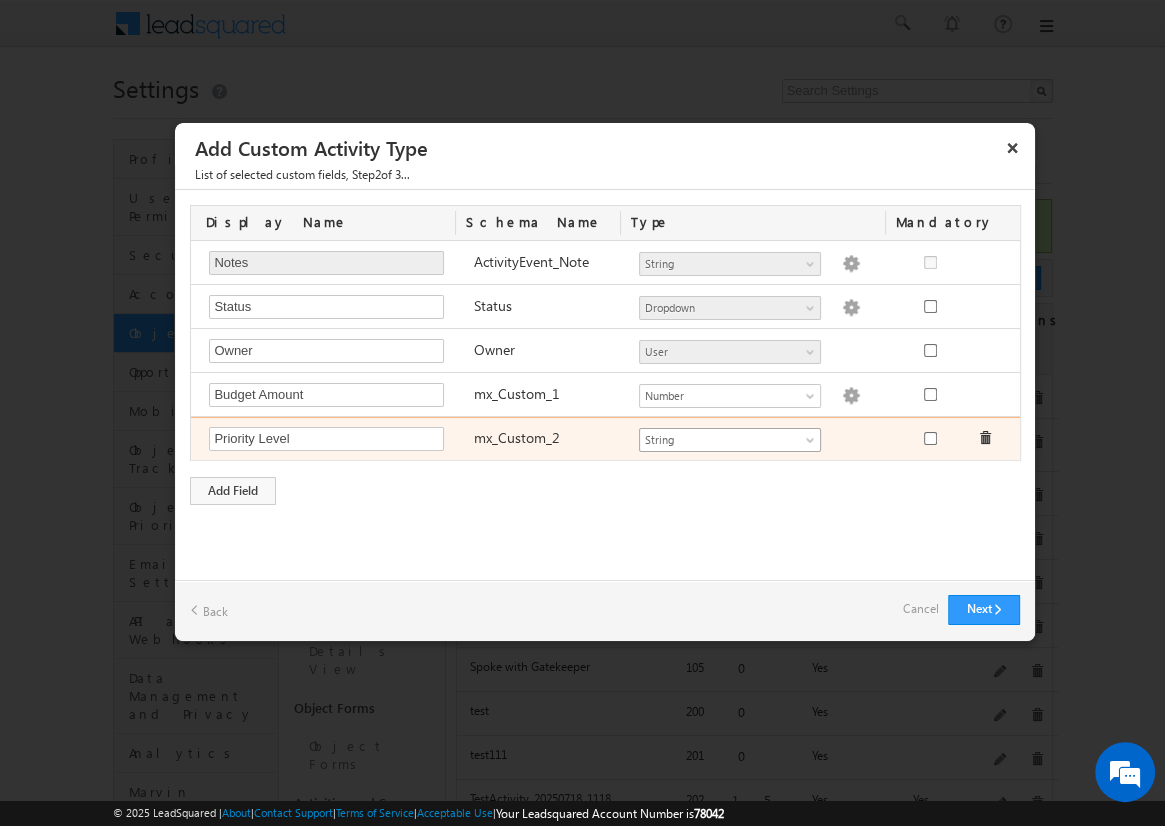 click on "String" at bounding box center (721, 440) 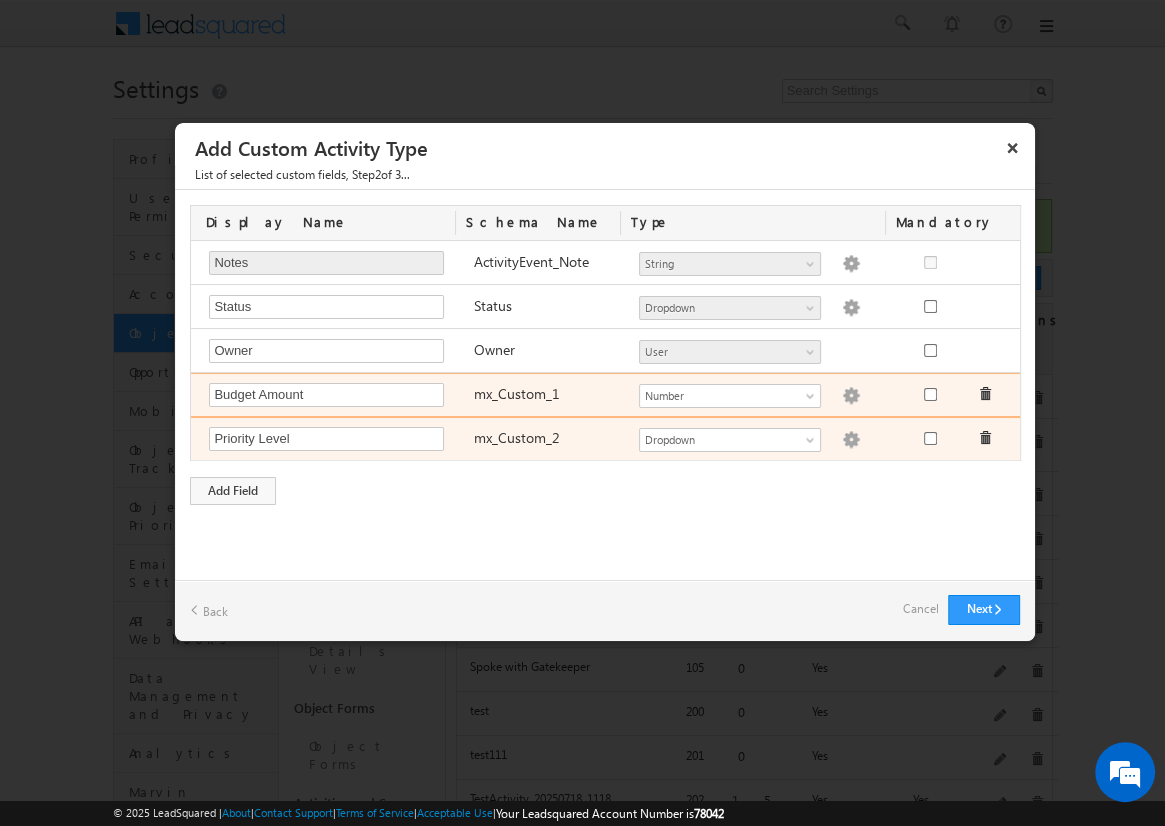 click at bounding box center (851, 396) 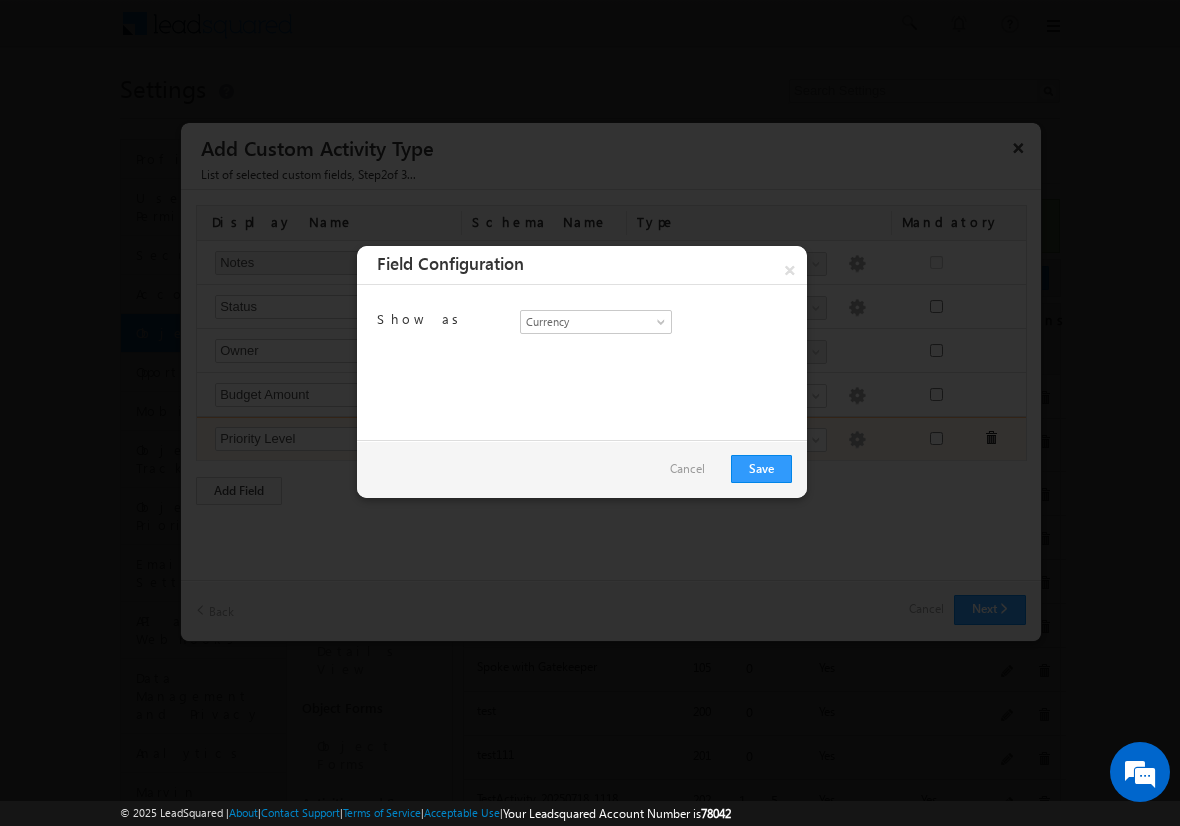 click on "Cancel" at bounding box center [687, 469] 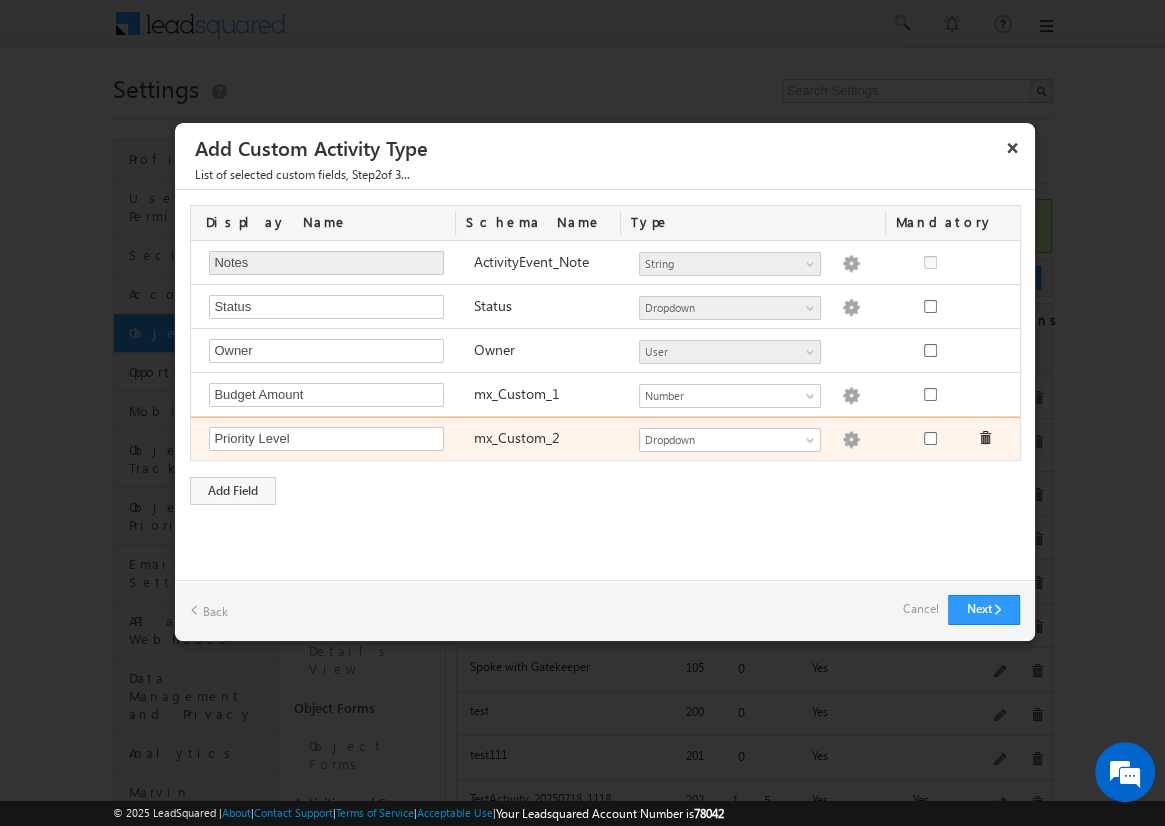 click on "Cancel" at bounding box center [920, 609] 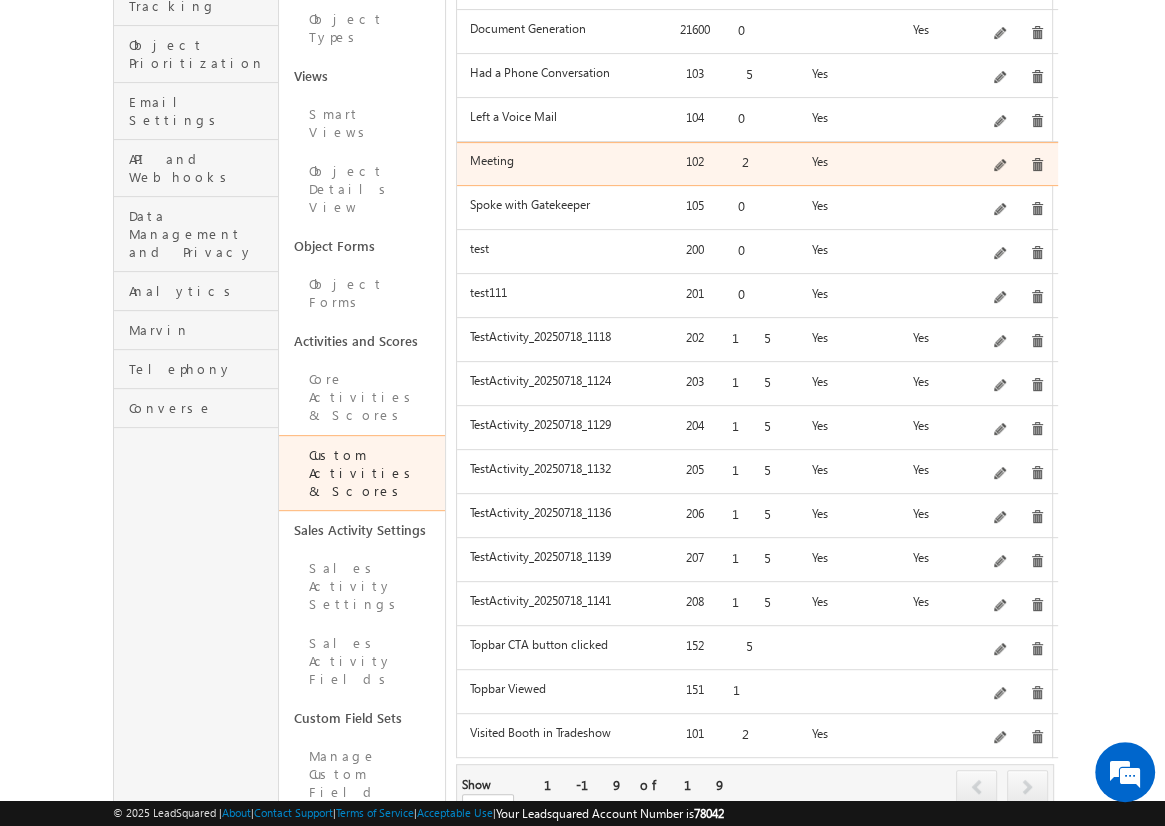 scroll, scrollTop: 464, scrollLeft: 0, axis: vertical 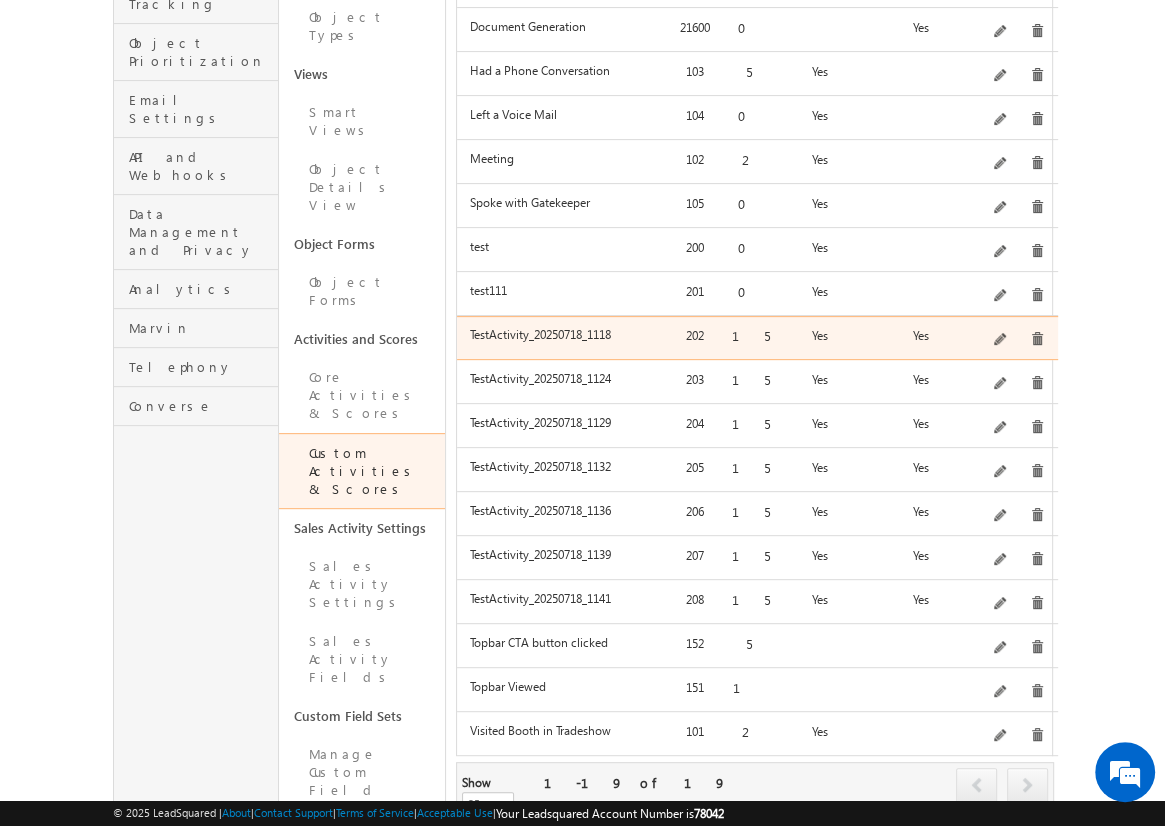 click on "Comprehensive test activity with enhanced features and all capabilities - Created on [DATE]" at bounding box center (1016, 340) 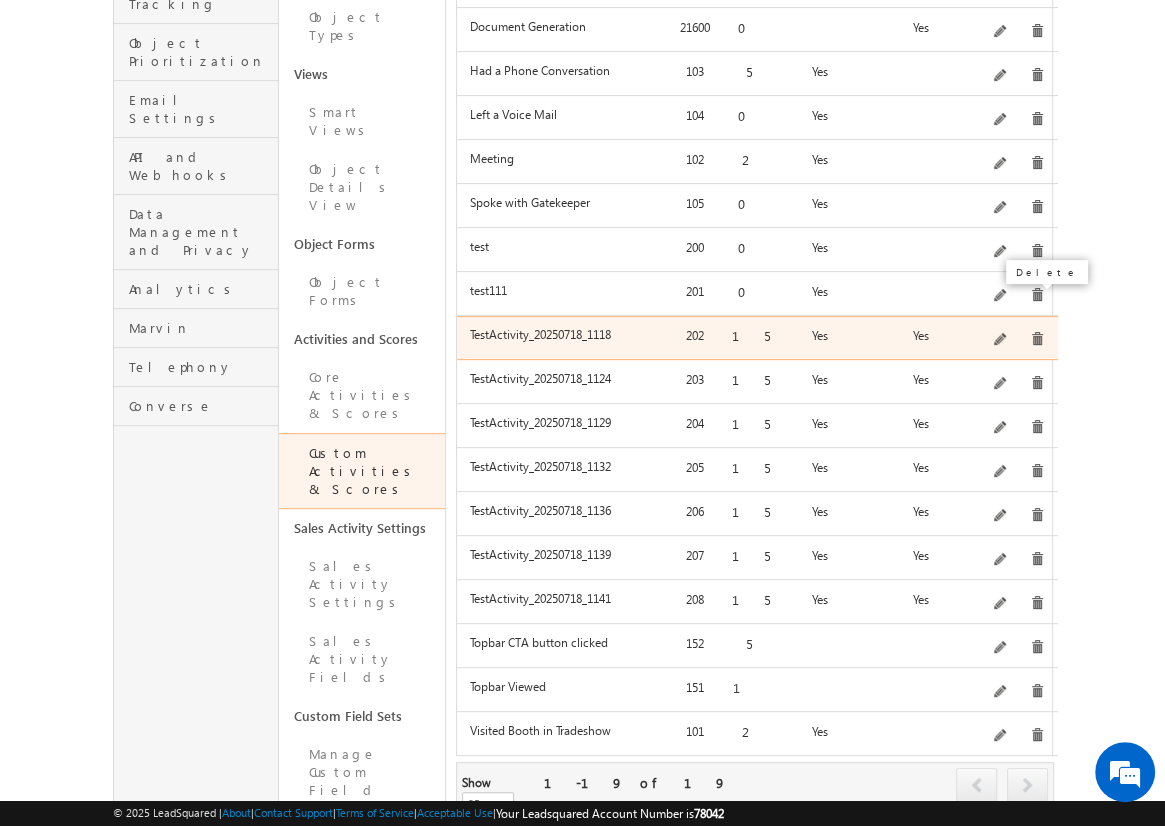 click at bounding box center [1037, 339] 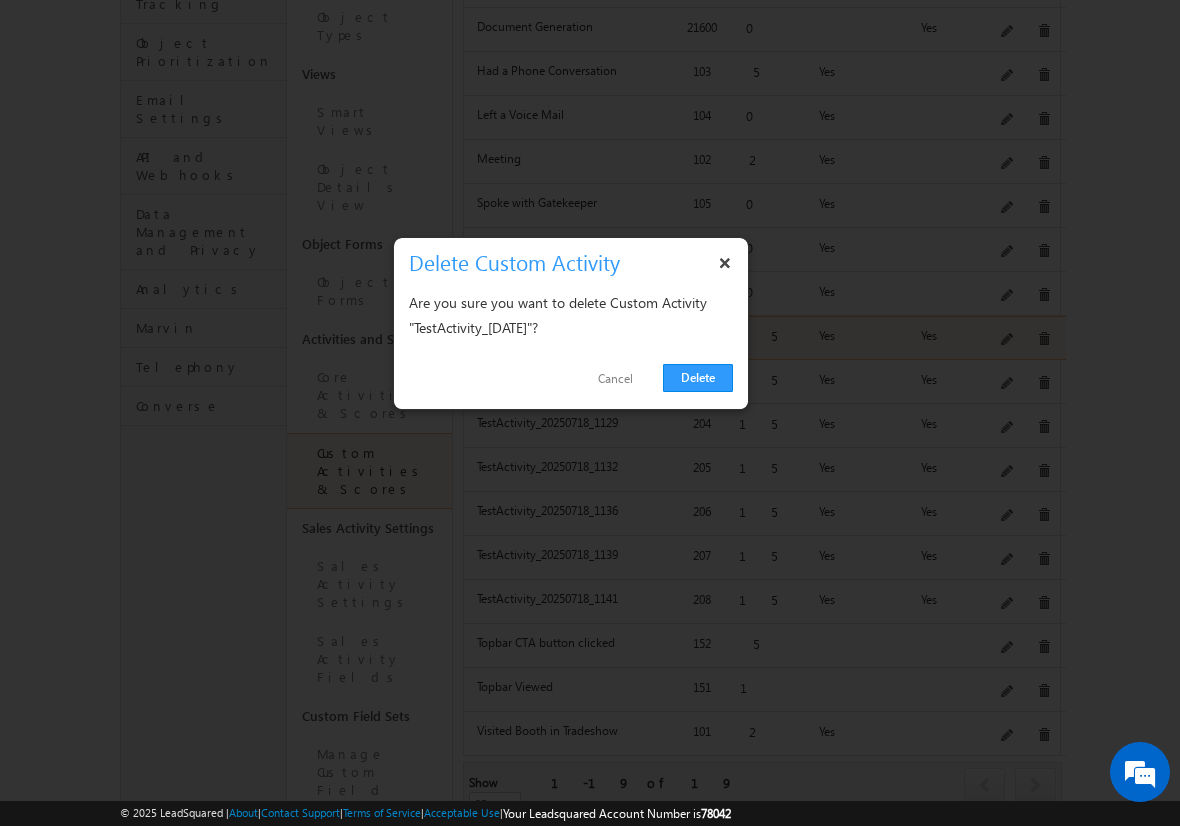 click on "Delete" at bounding box center [698, 378] 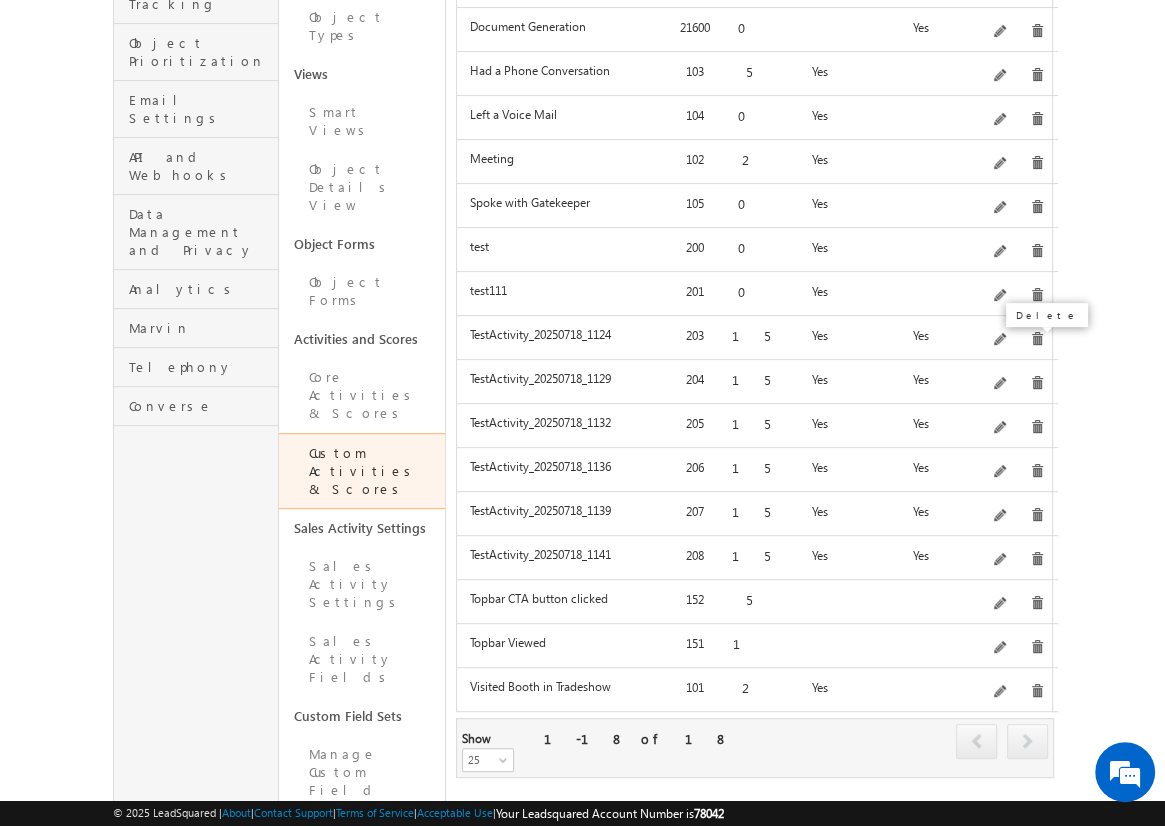 click at bounding box center (1037, 383) 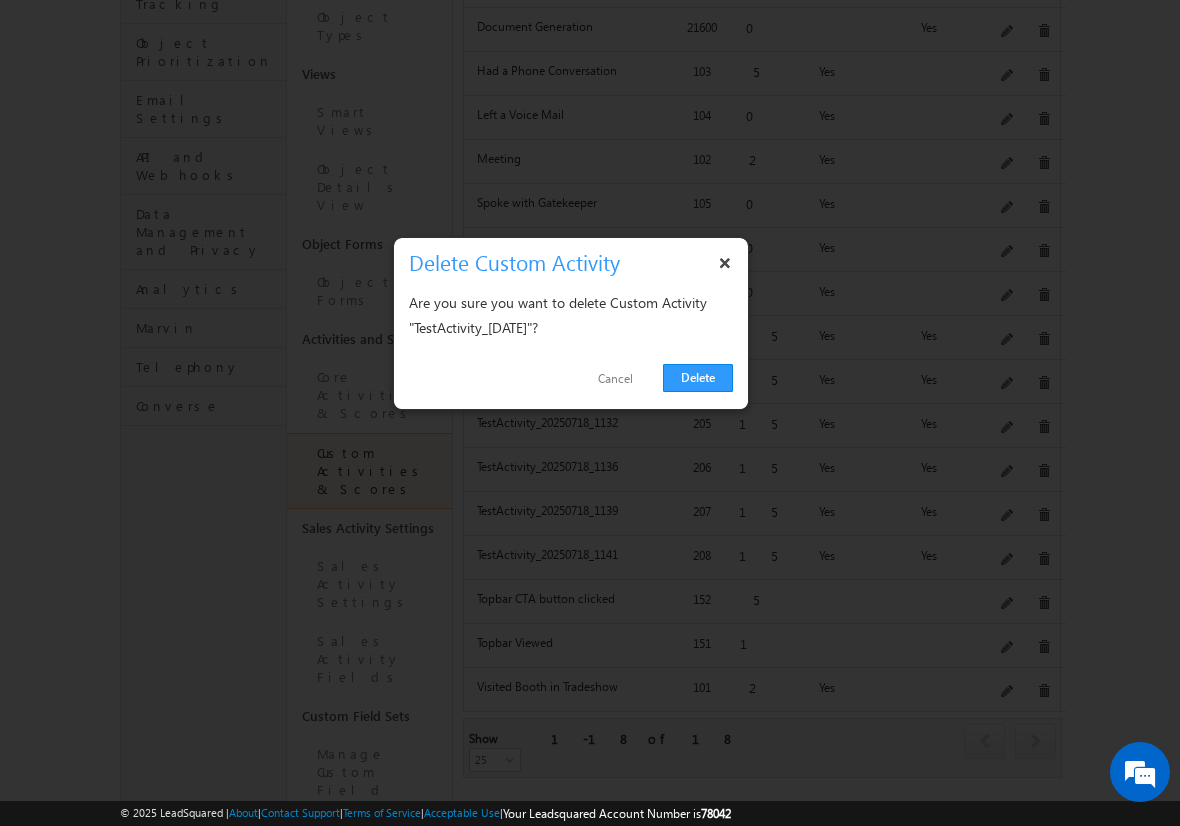 click on "Delete" at bounding box center (698, 378) 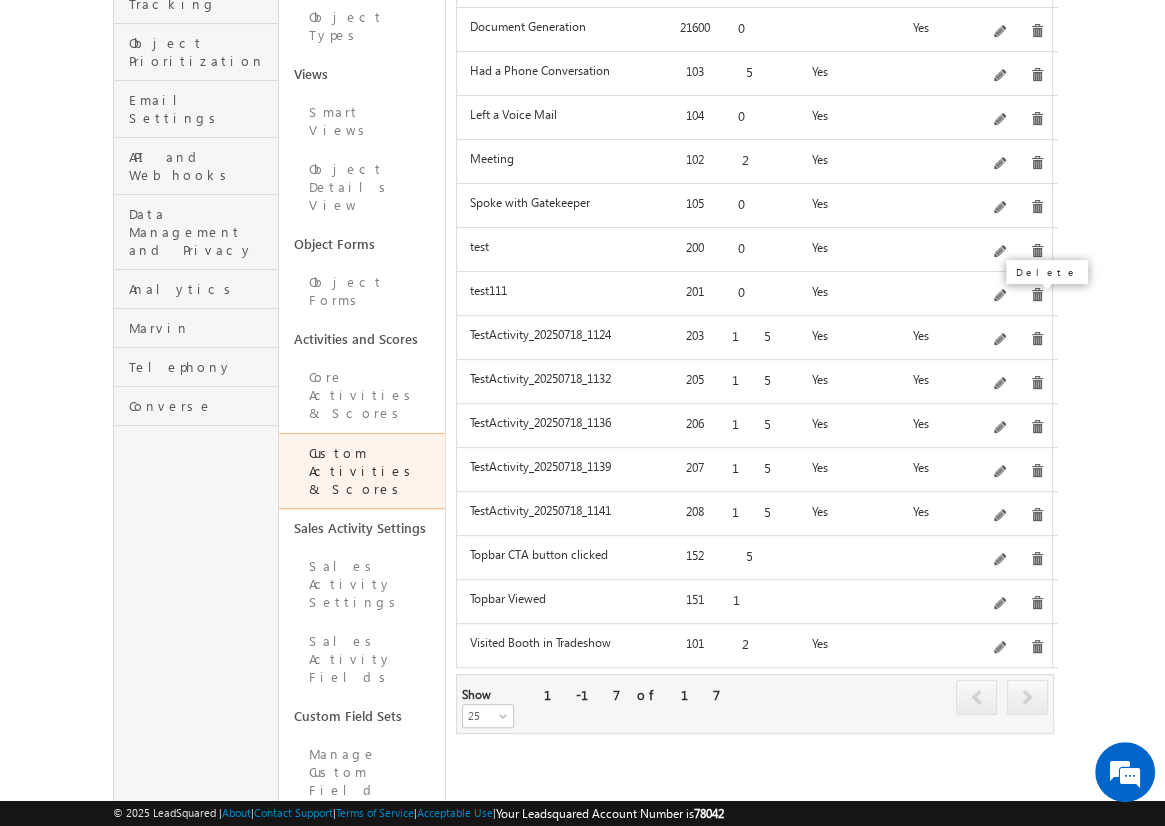 click at bounding box center [1037, 339] 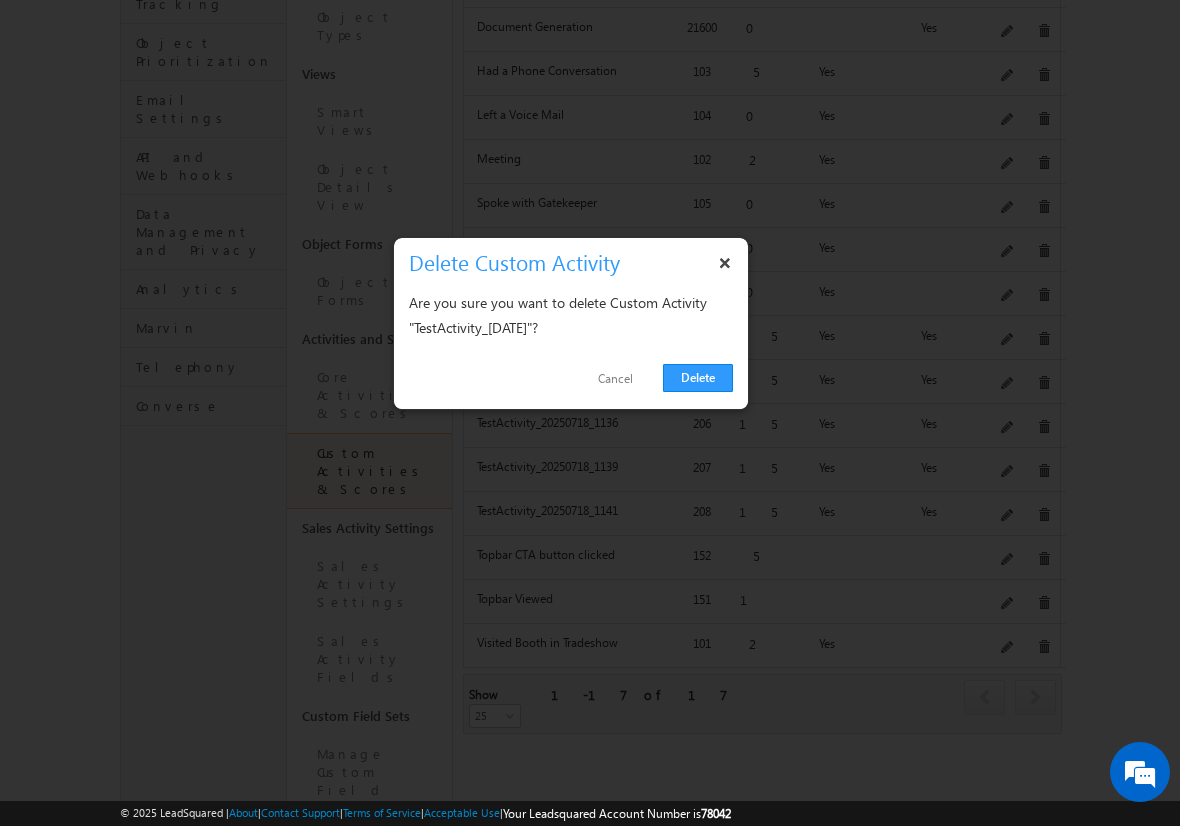 click on "Delete" at bounding box center (698, 378) 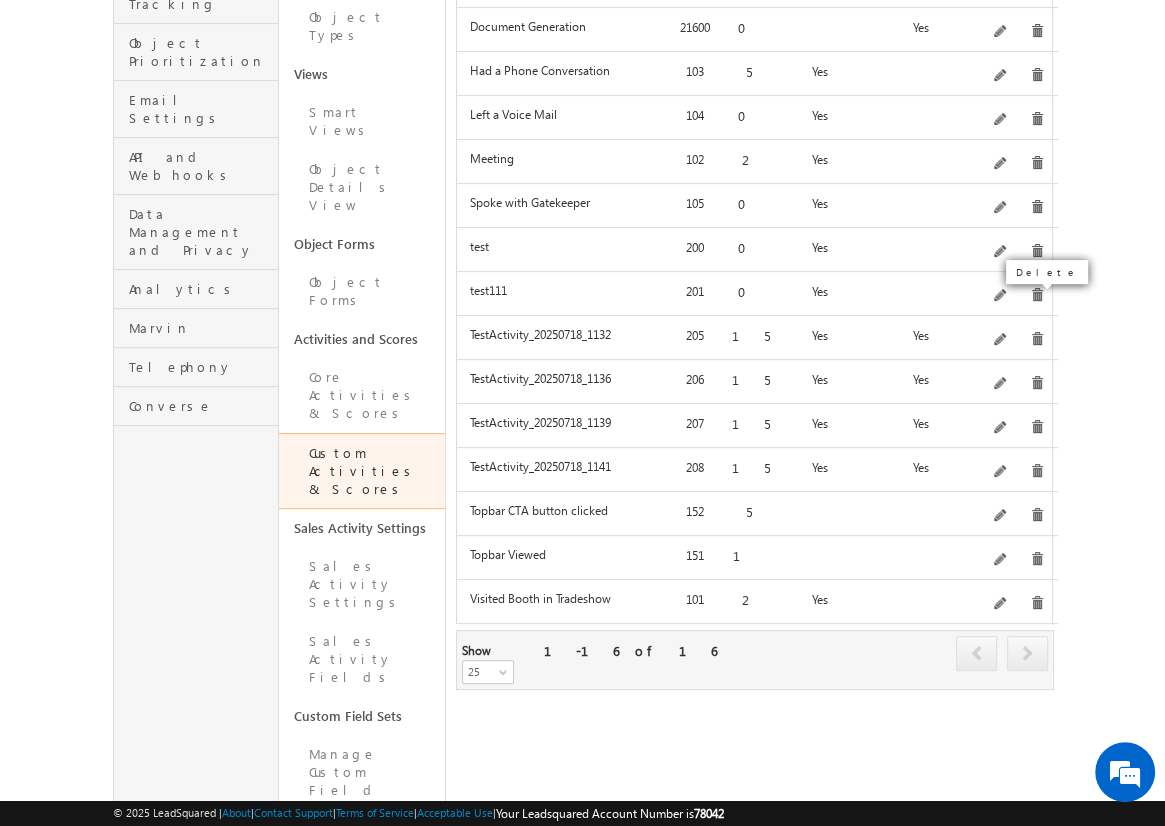 click at bounding box center (1037, 339) 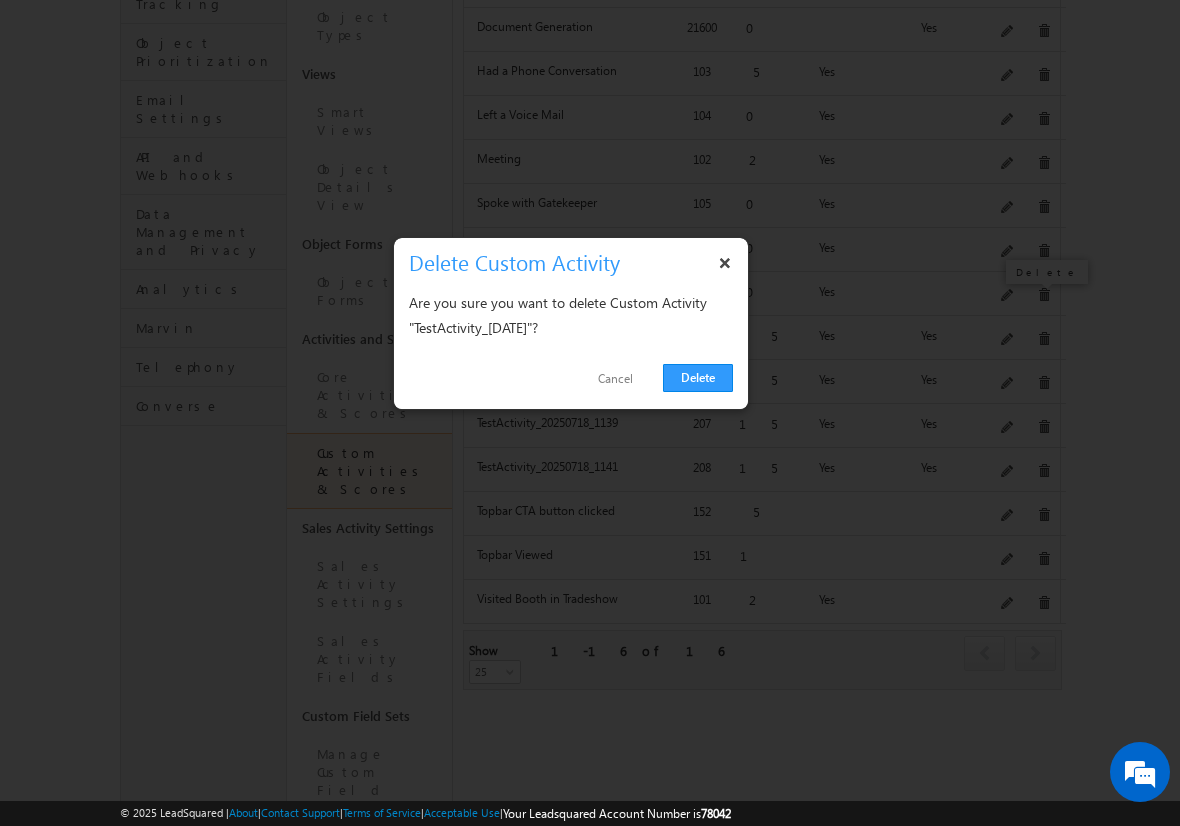 click on "Delete" at bounding box center [698, 378] 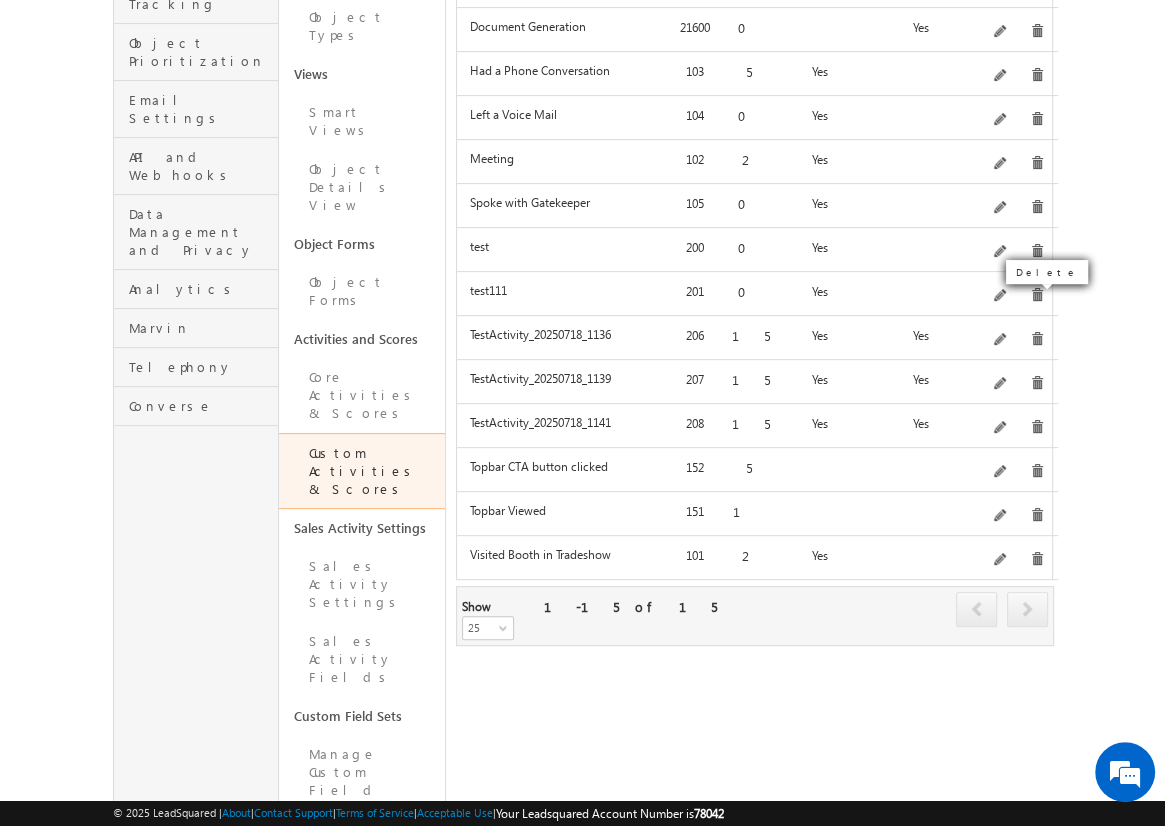 click at bounding box center (1037, 339) 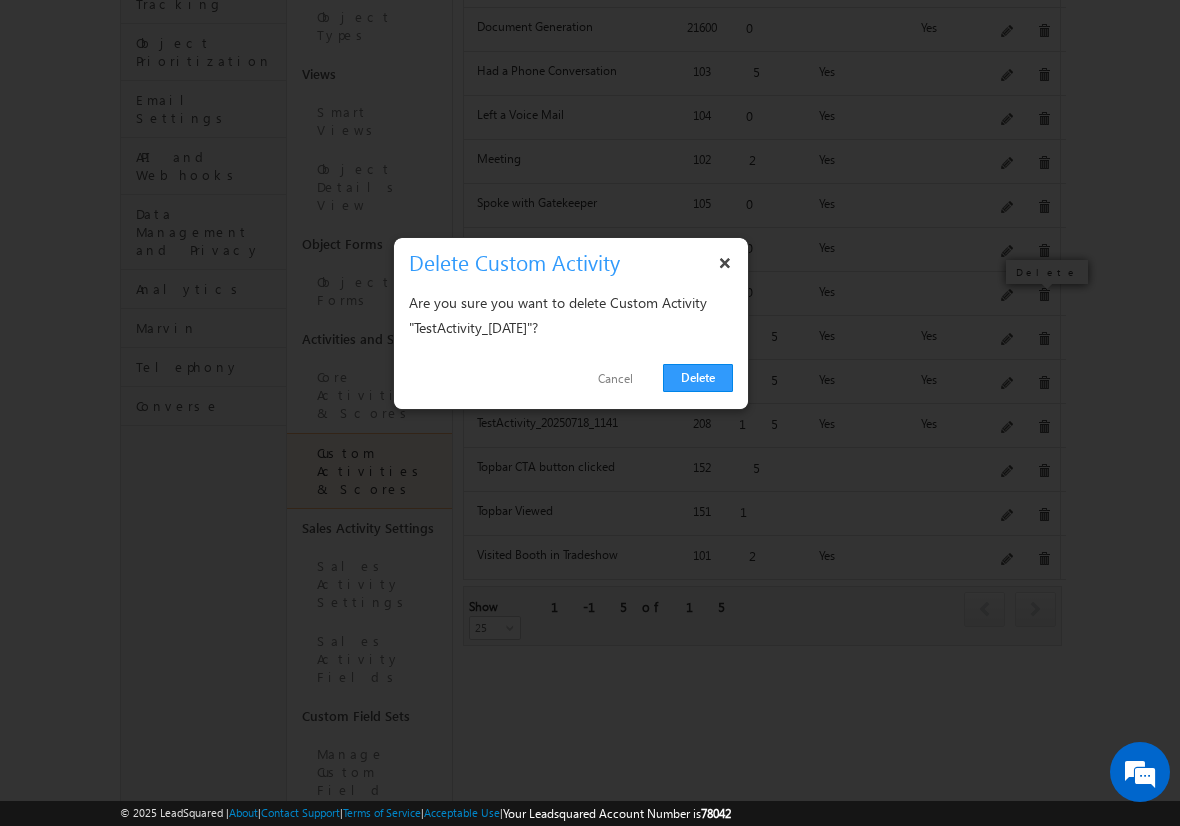 click on "Delete" at bounding box center (698, 378) 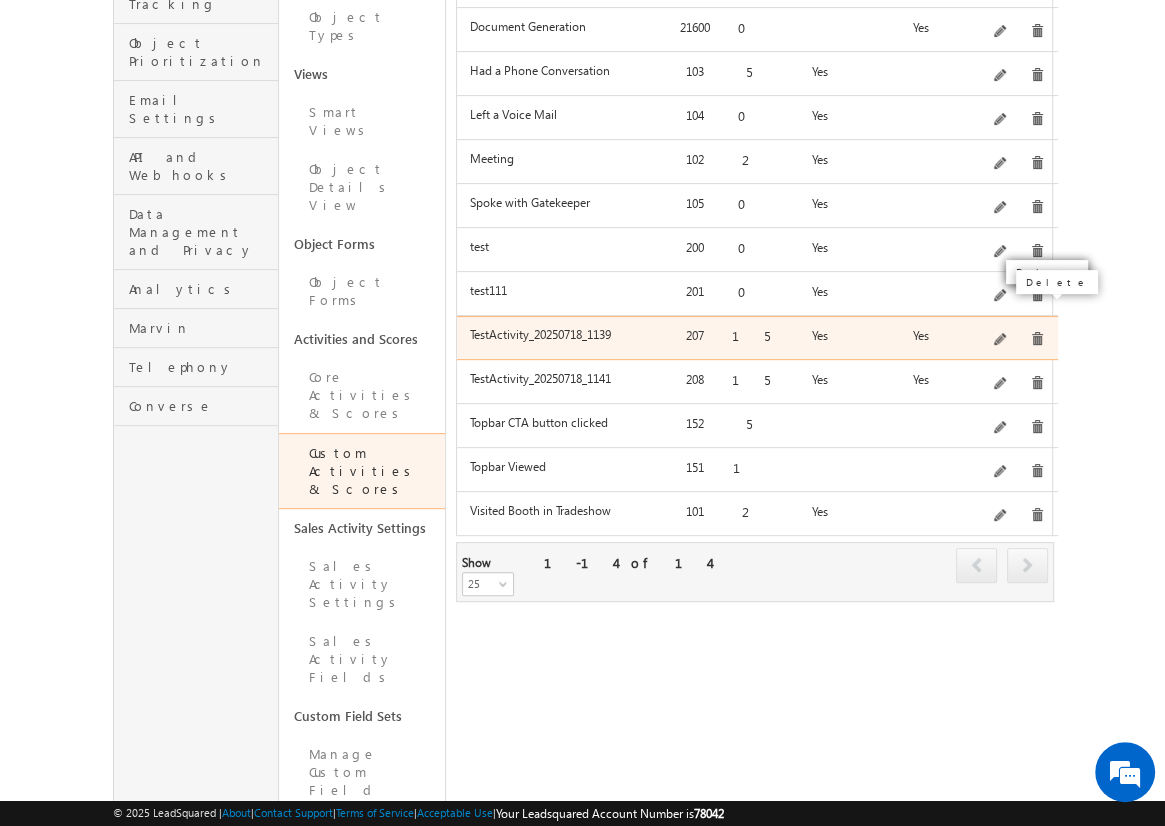 click at bounding box center [1037, 339] 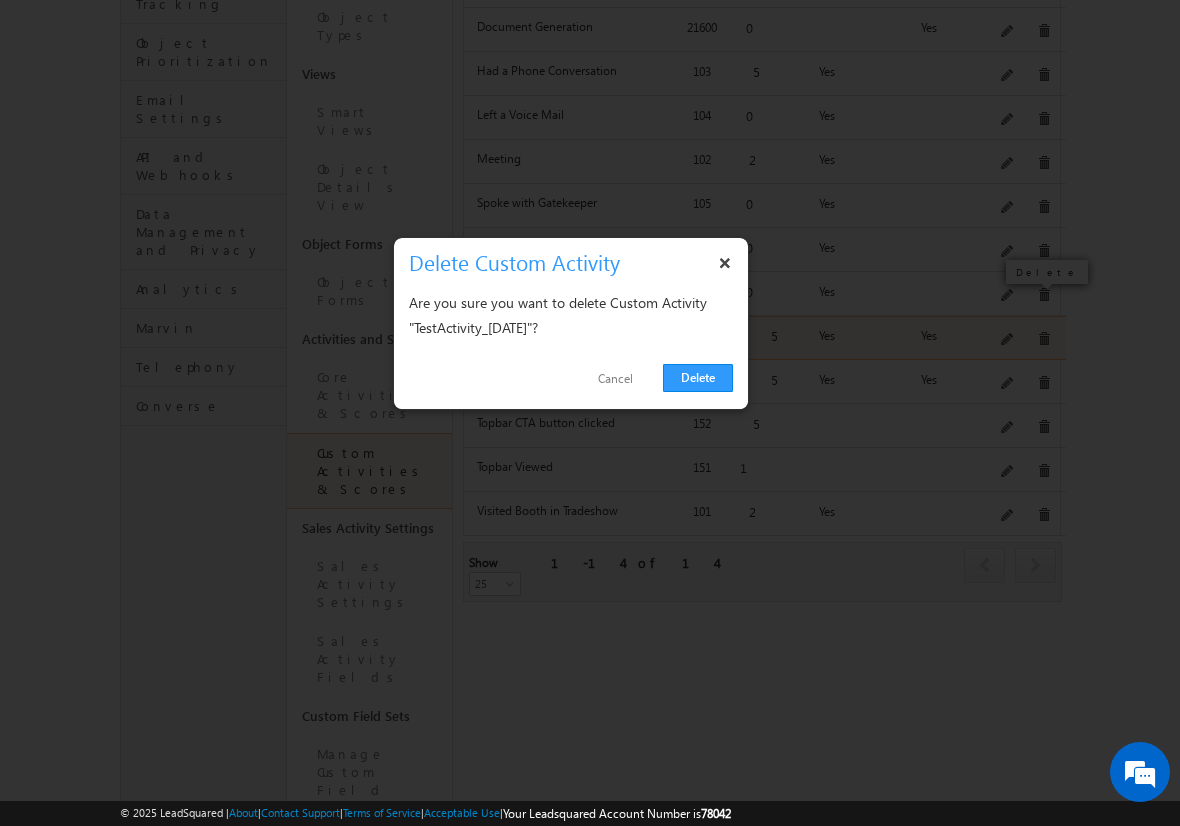click on "Delete" at bounding box center (698, 378) 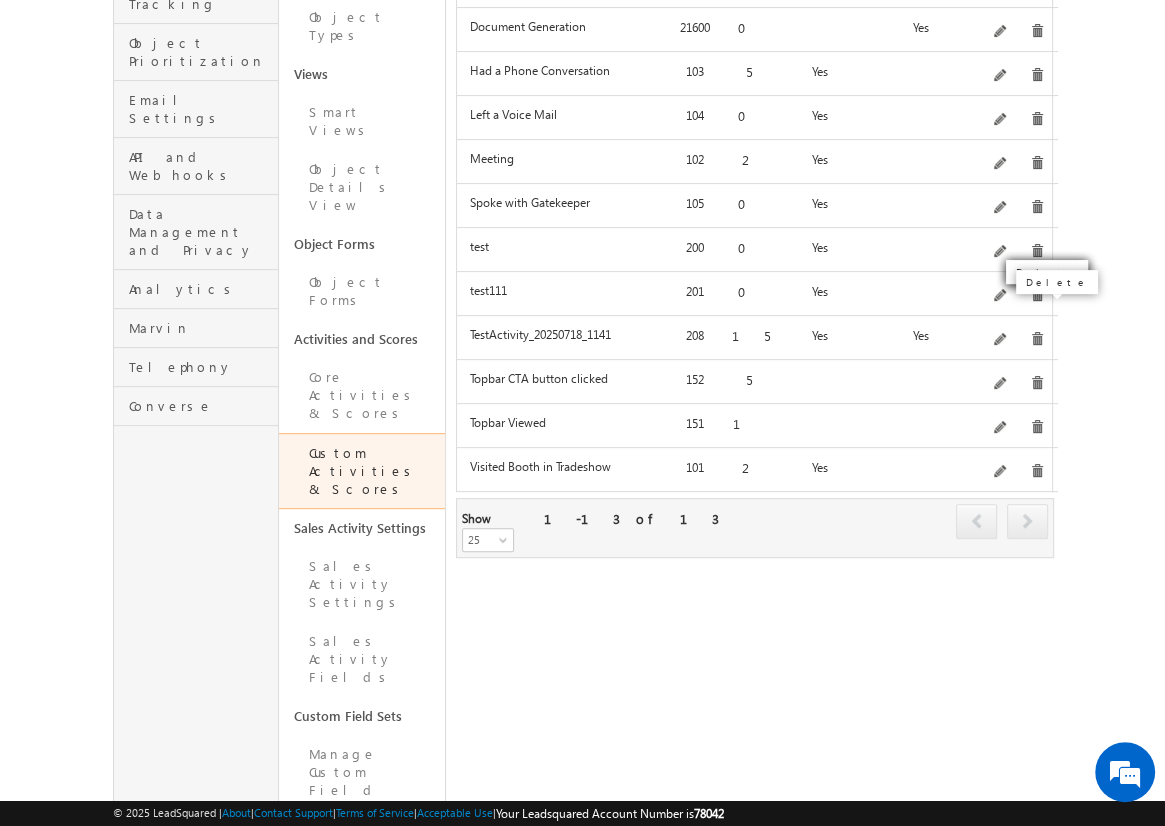 click at bounding box center [1037, 339] 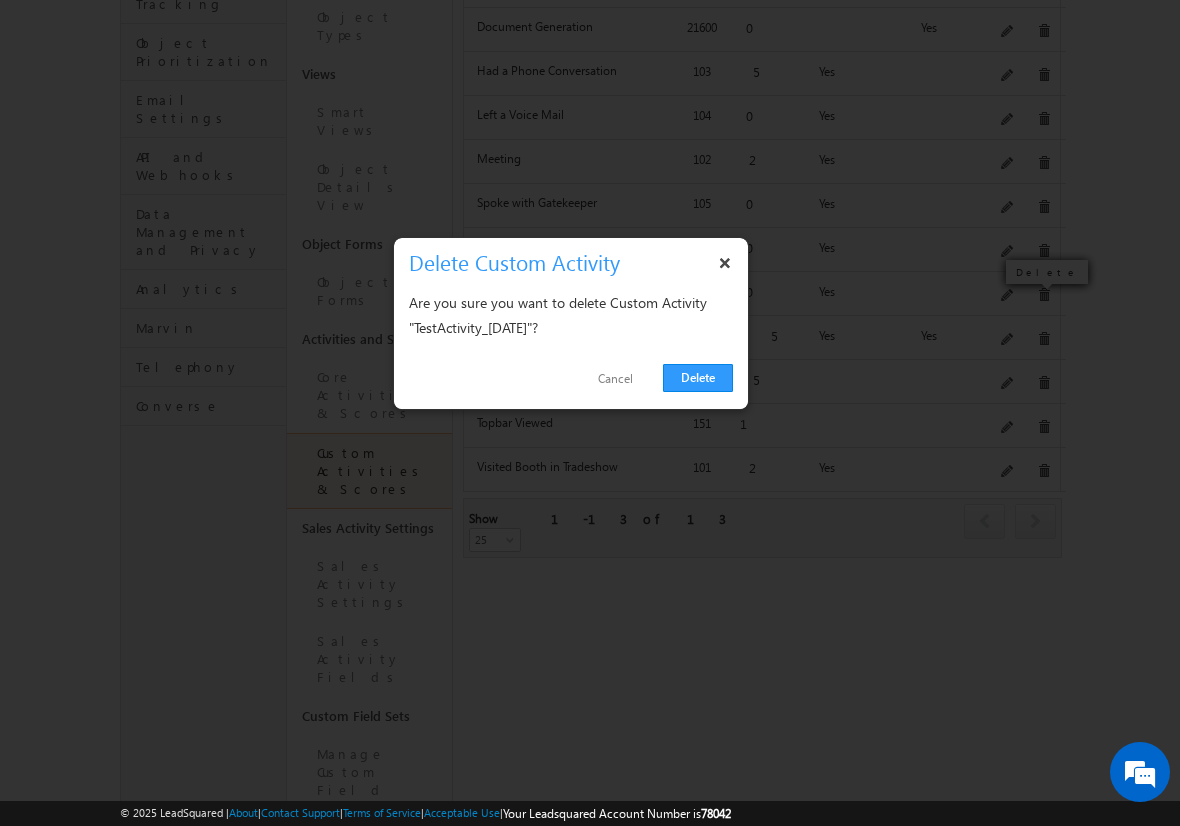 click on "Delete" at bounding box center (698, 378) 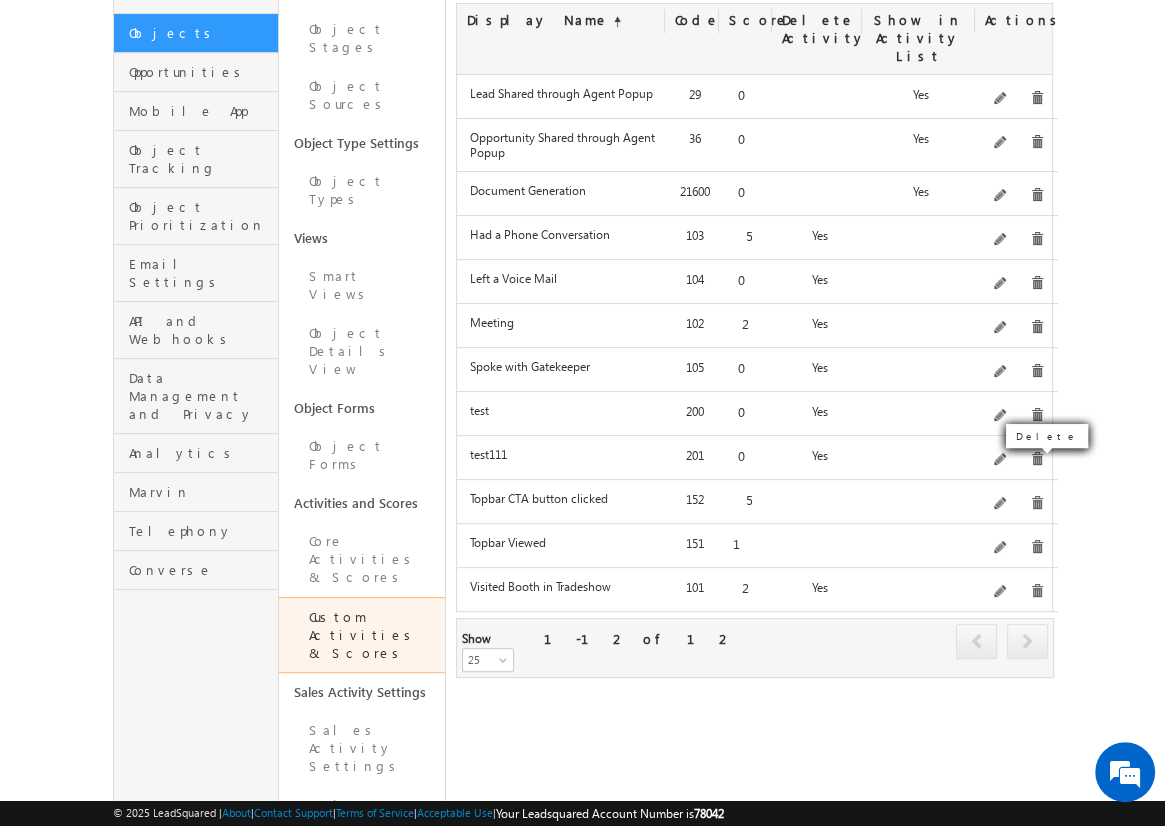 scroll, scrollTop: 295, scrollLeft: 0, axis: vertical 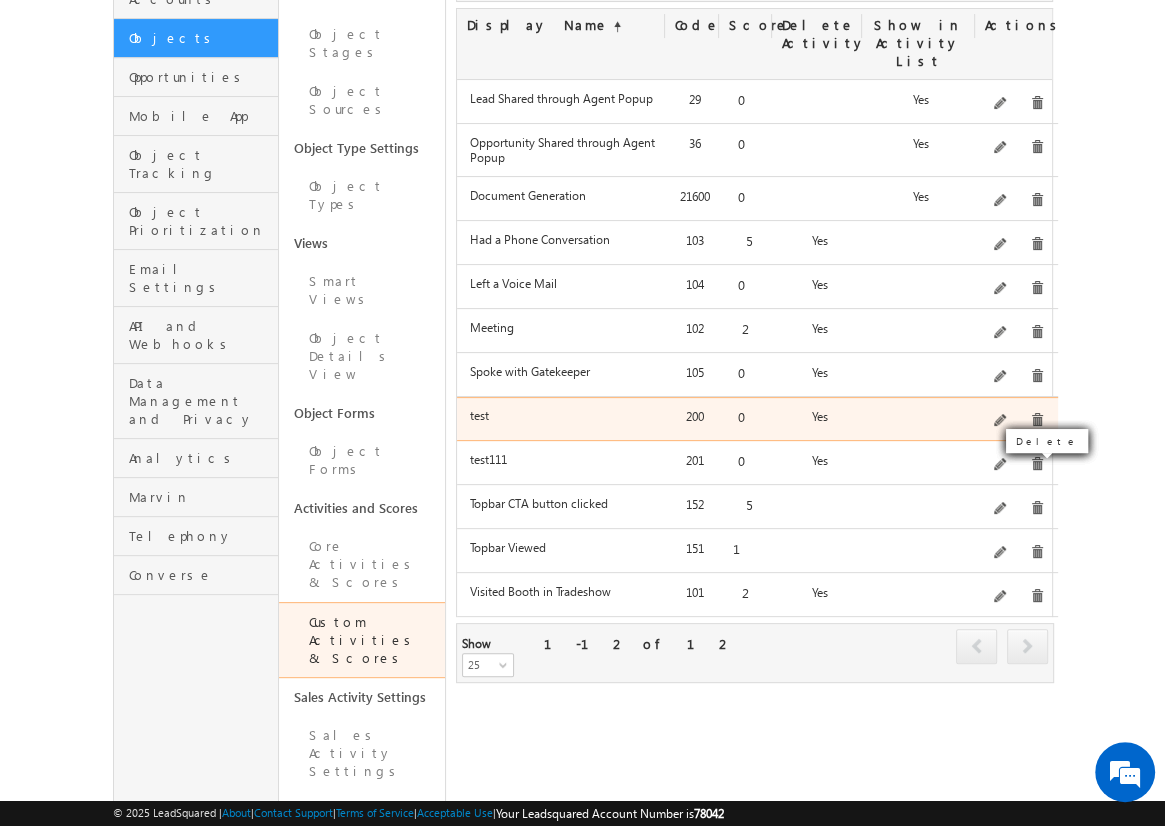 click at bounding box center (1016, 421) 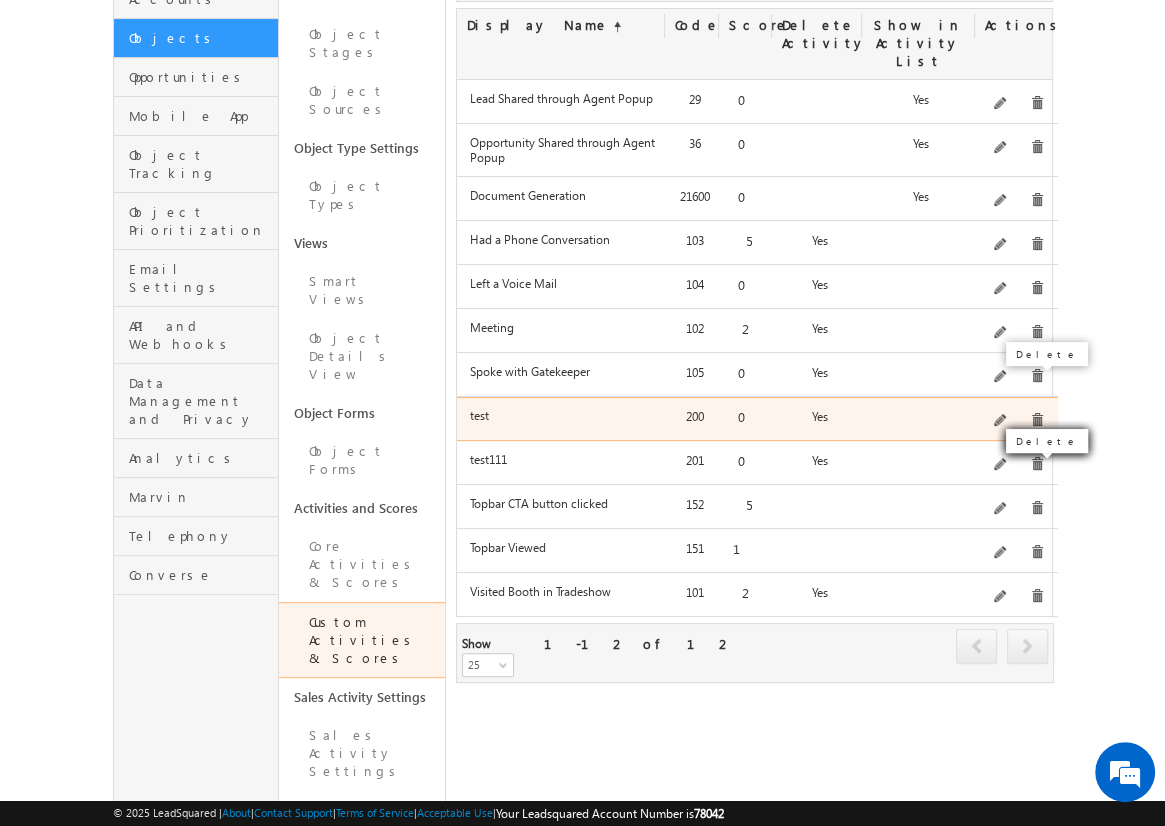click at bounding box center (1037, 420) 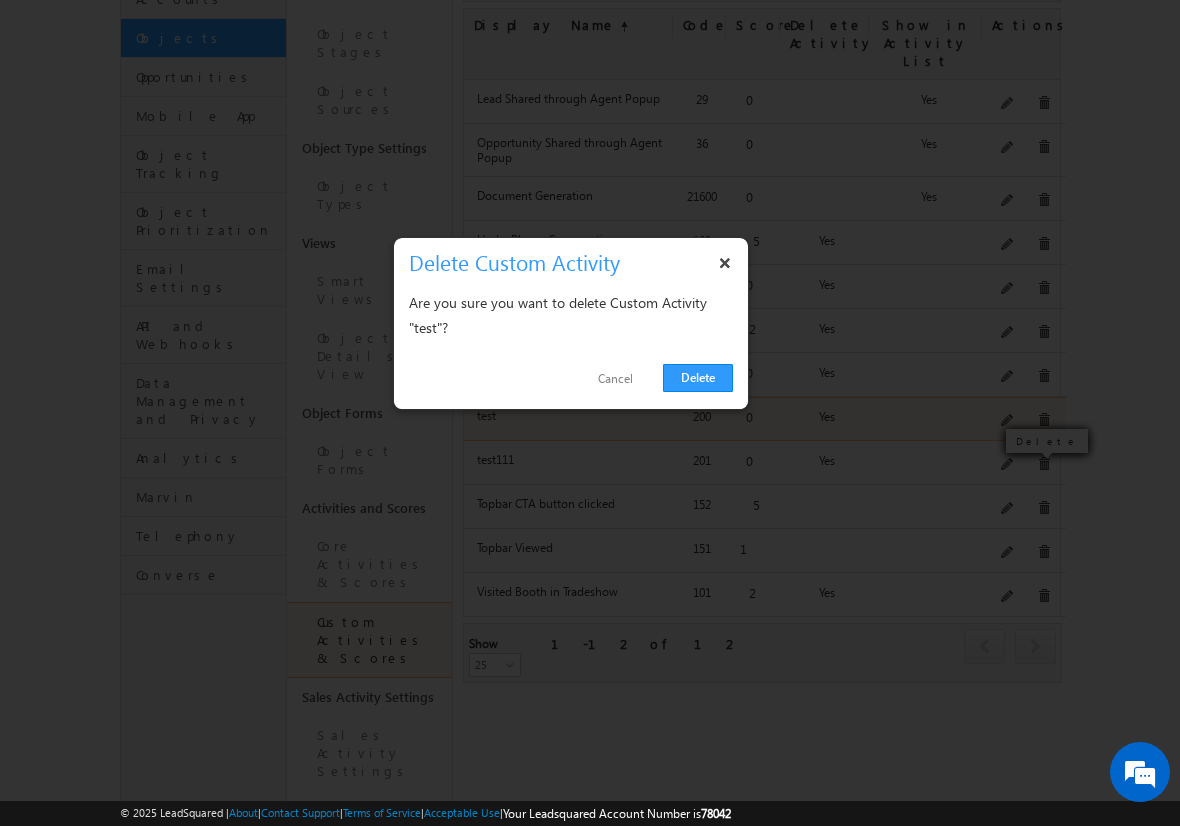 click on "Delete" at bounding box center [698, 378] 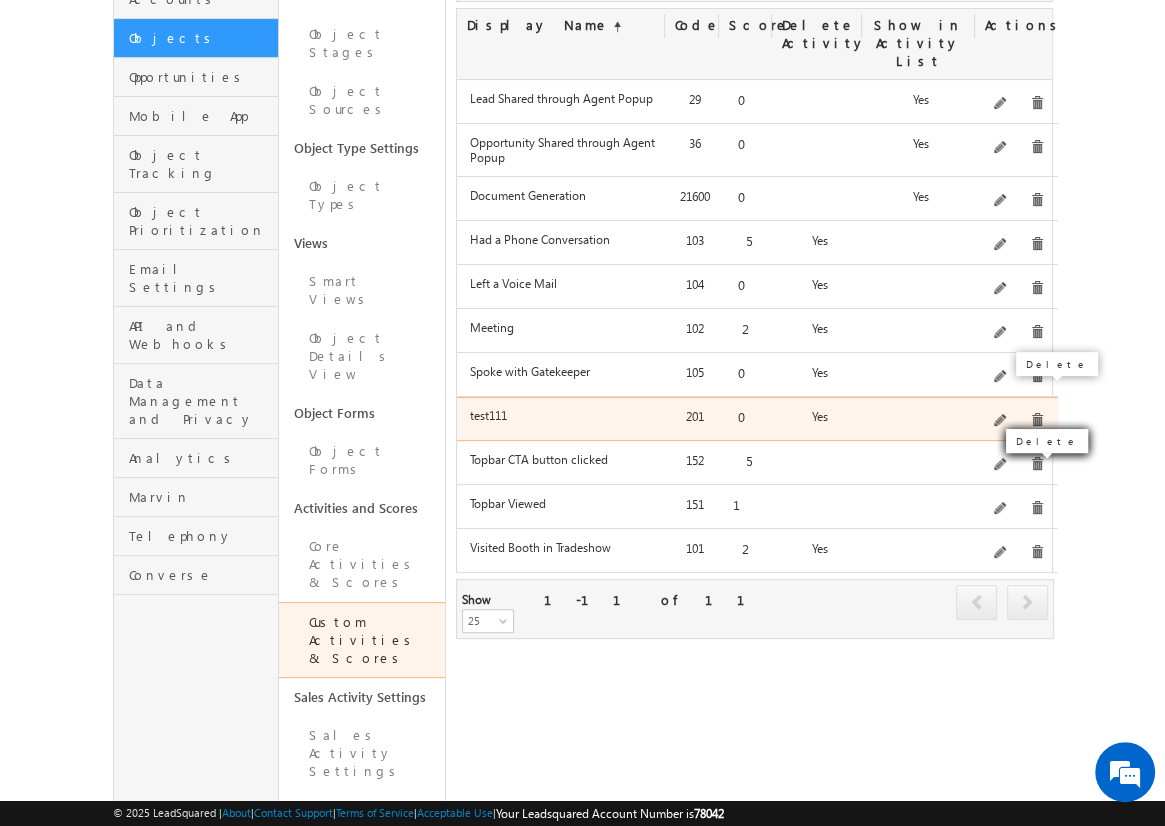 click at bounding box center (1037, 420) 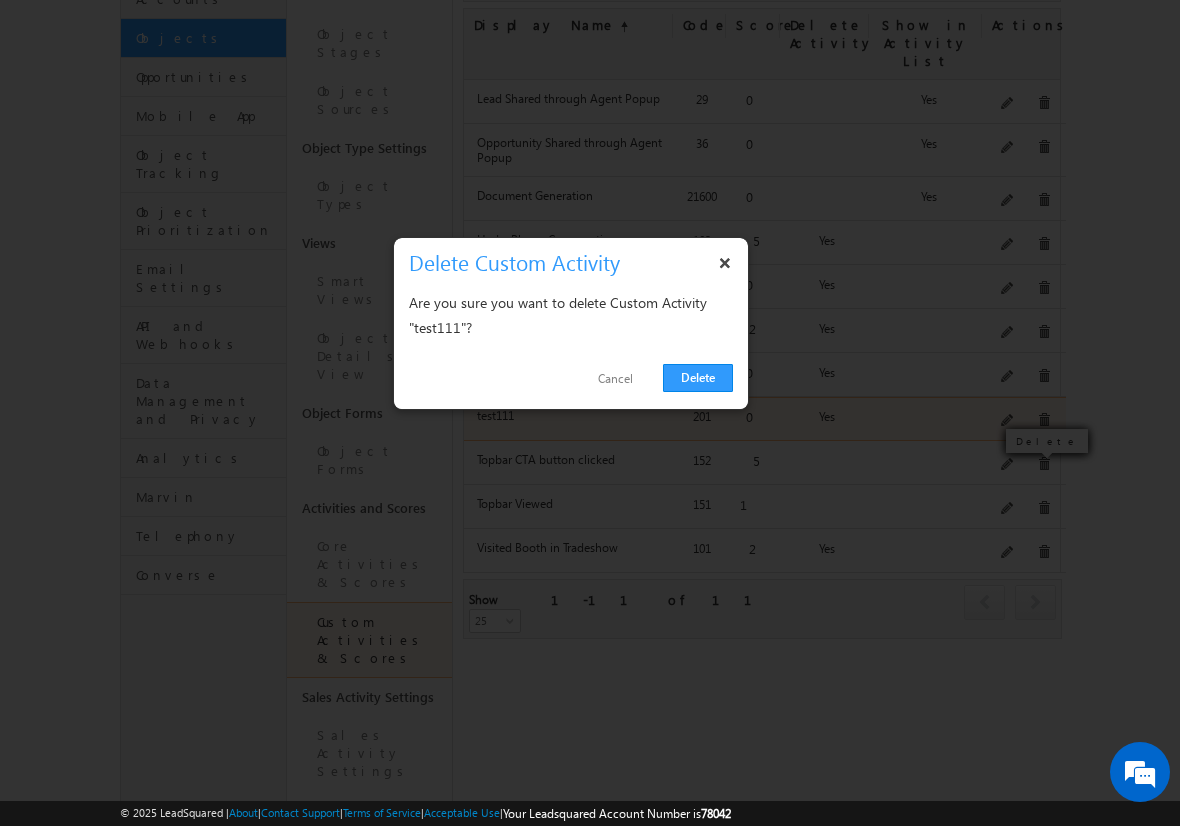 click on "Delete" at bounding box center (698, 378) 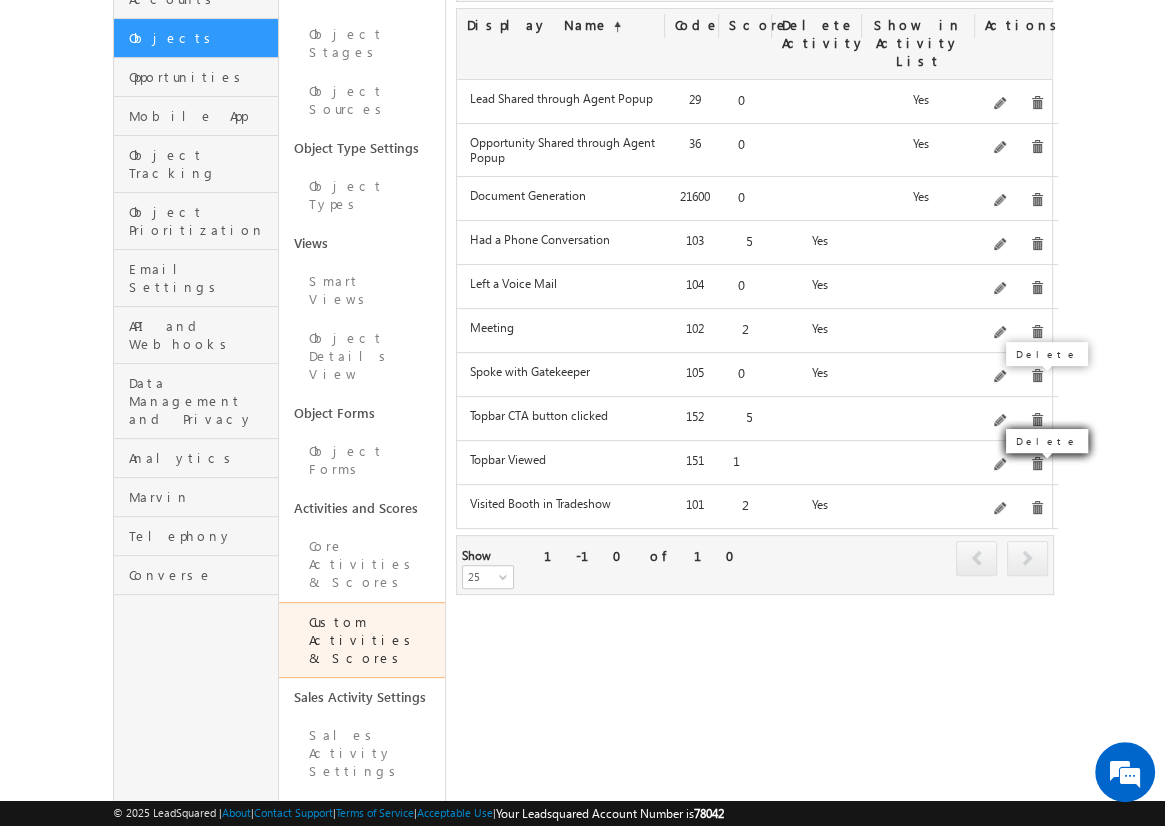 click on "Menu
Admin
[EMAIL]" at bounding box center (582, 557) 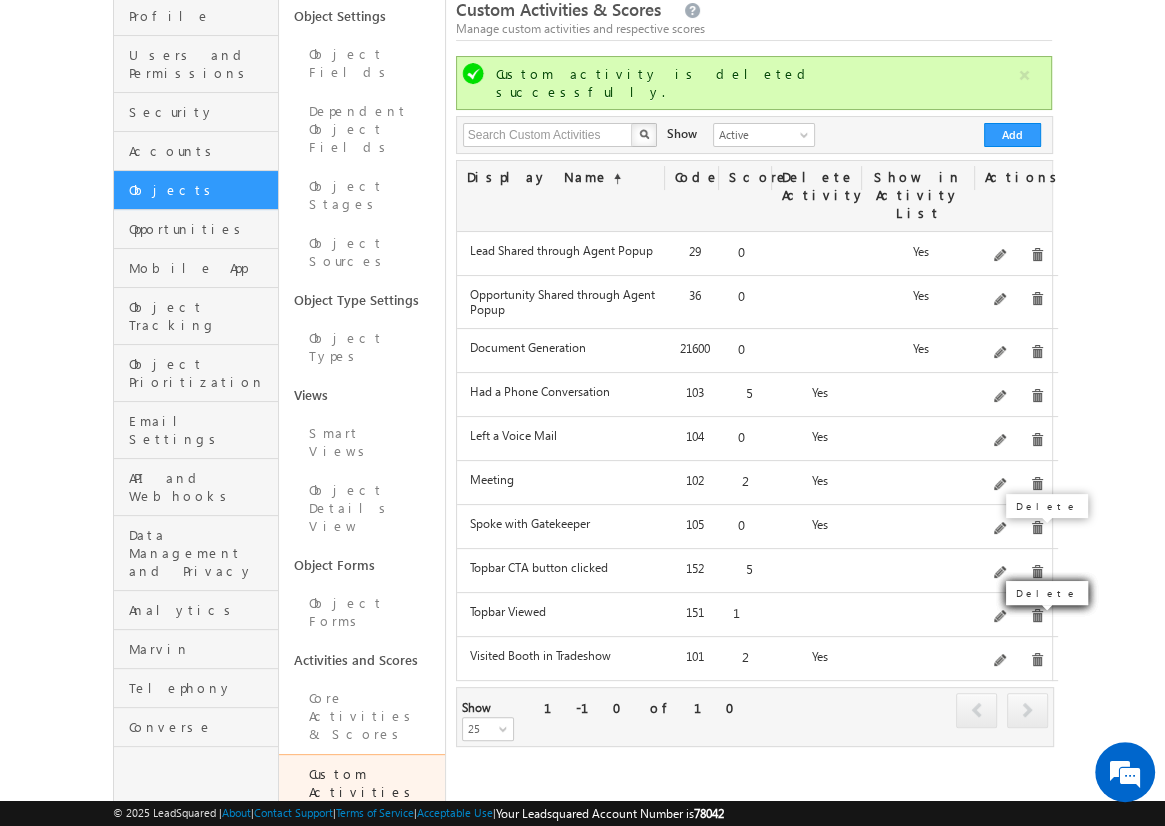 scroll, scrollTop: 142, scrollLeft: 0, axis: vertical 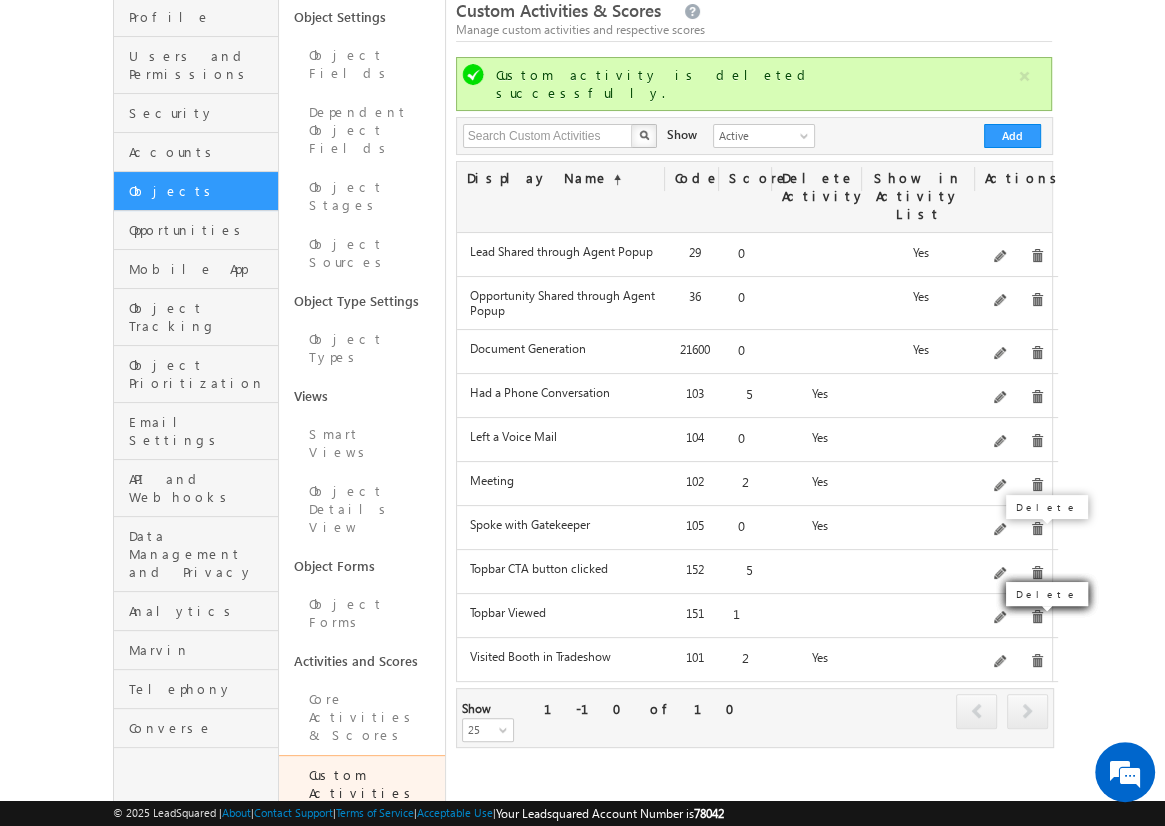 click on "Menu
Admin
[EMAIL]" at bounding box center [582, 710] 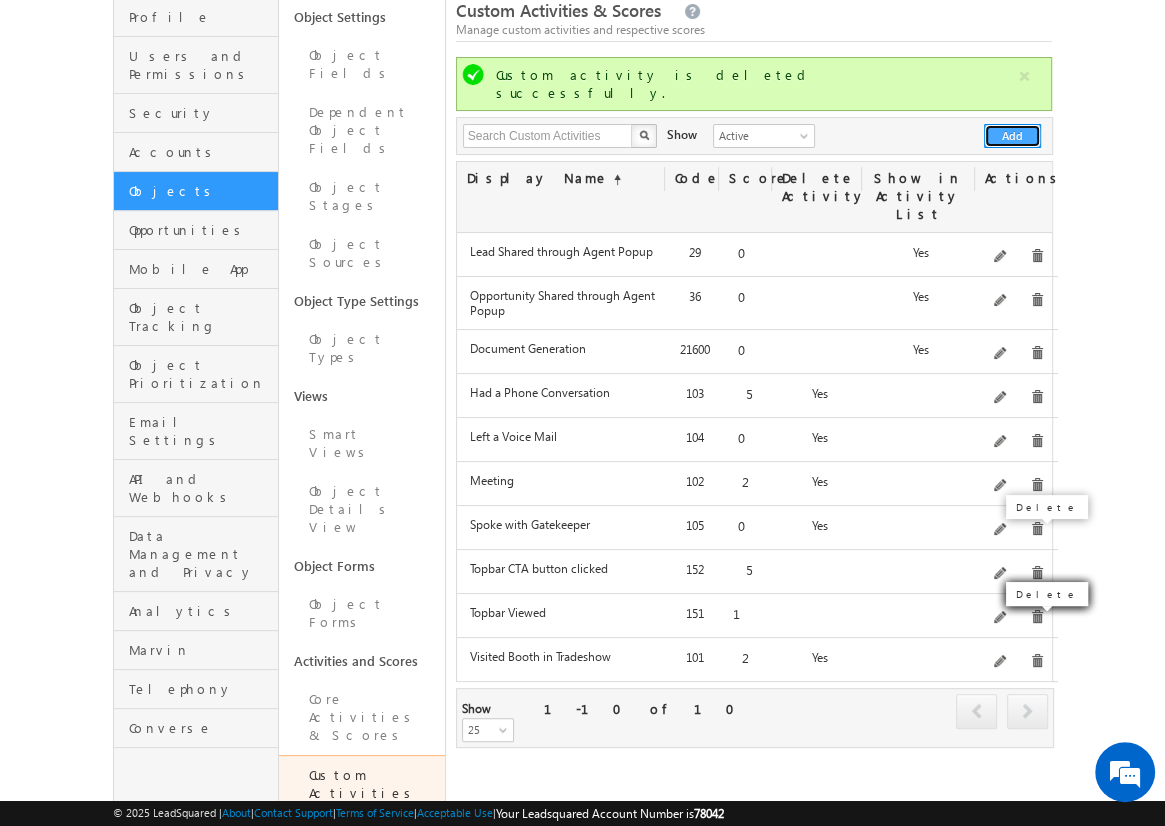 click on "Add" at bounding box center (1012, 136) 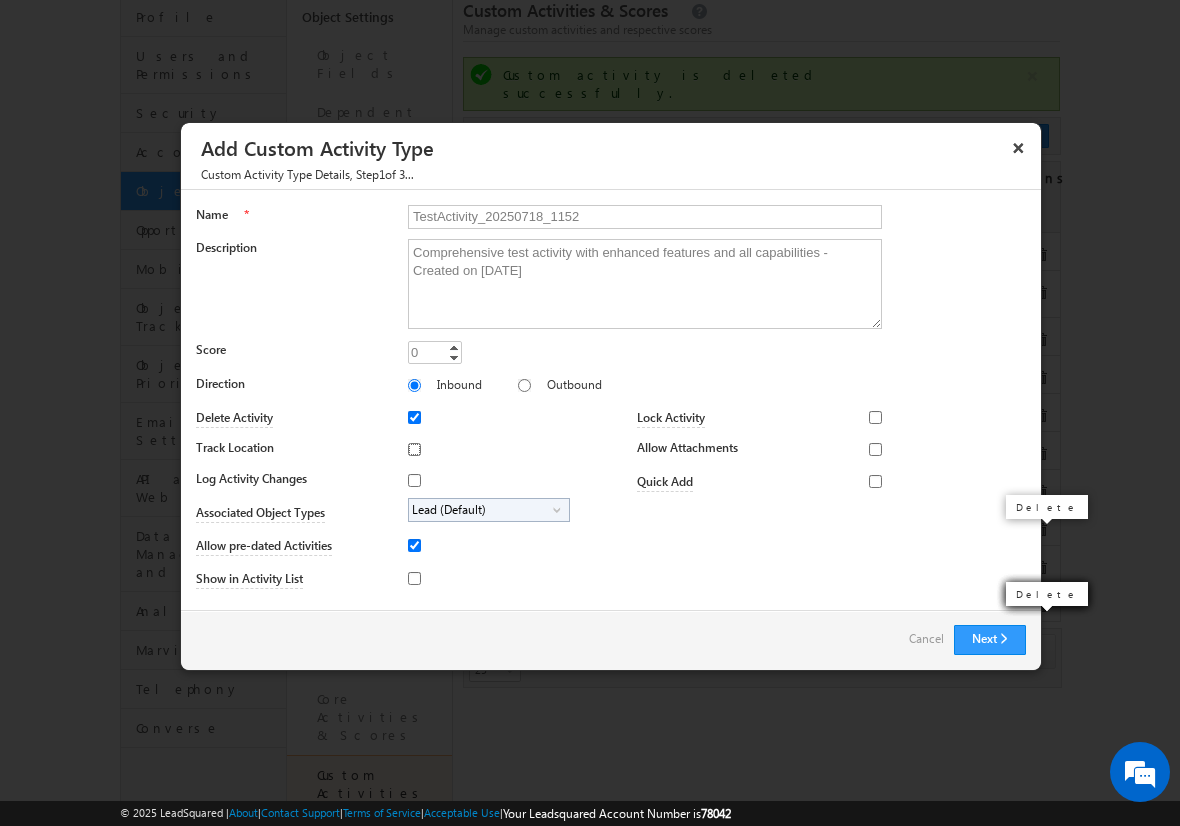 click on "Track Location" at bounding box center [414, 449] 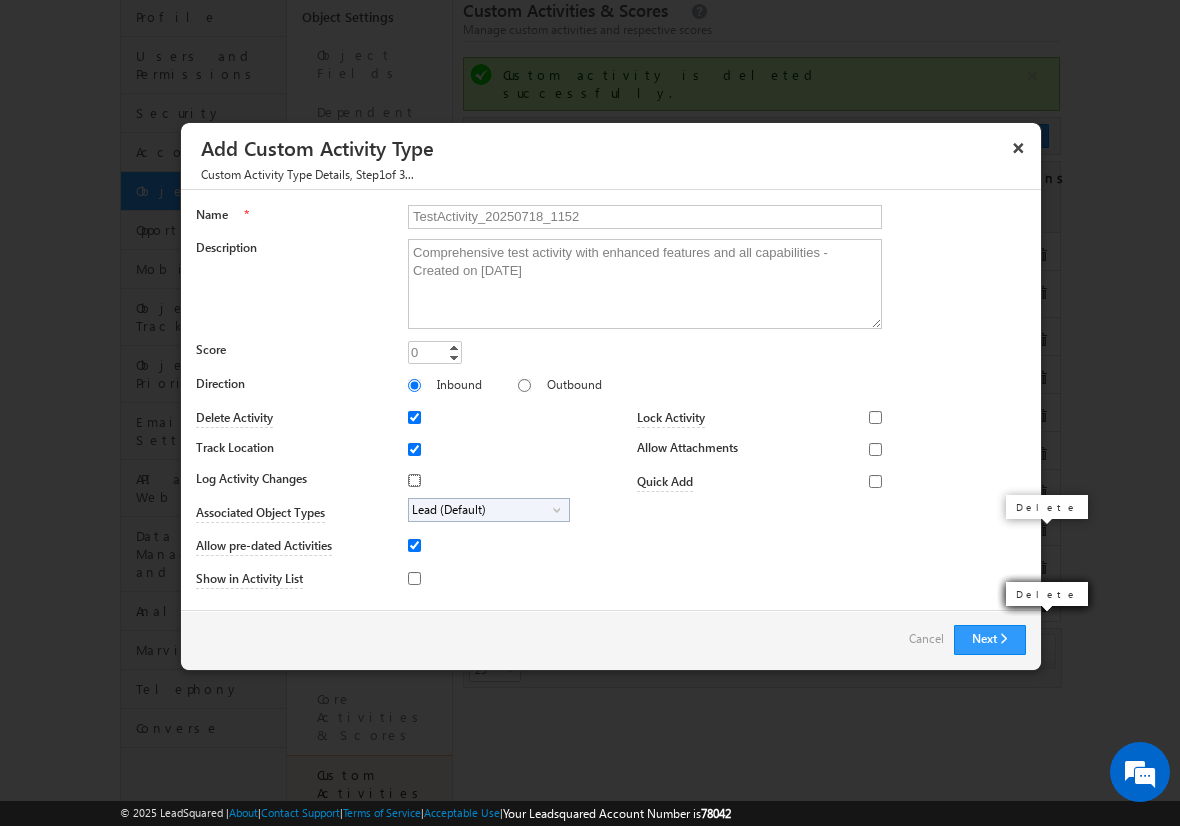 click on "Log Activity Changes" at bounding box center [414, 480] 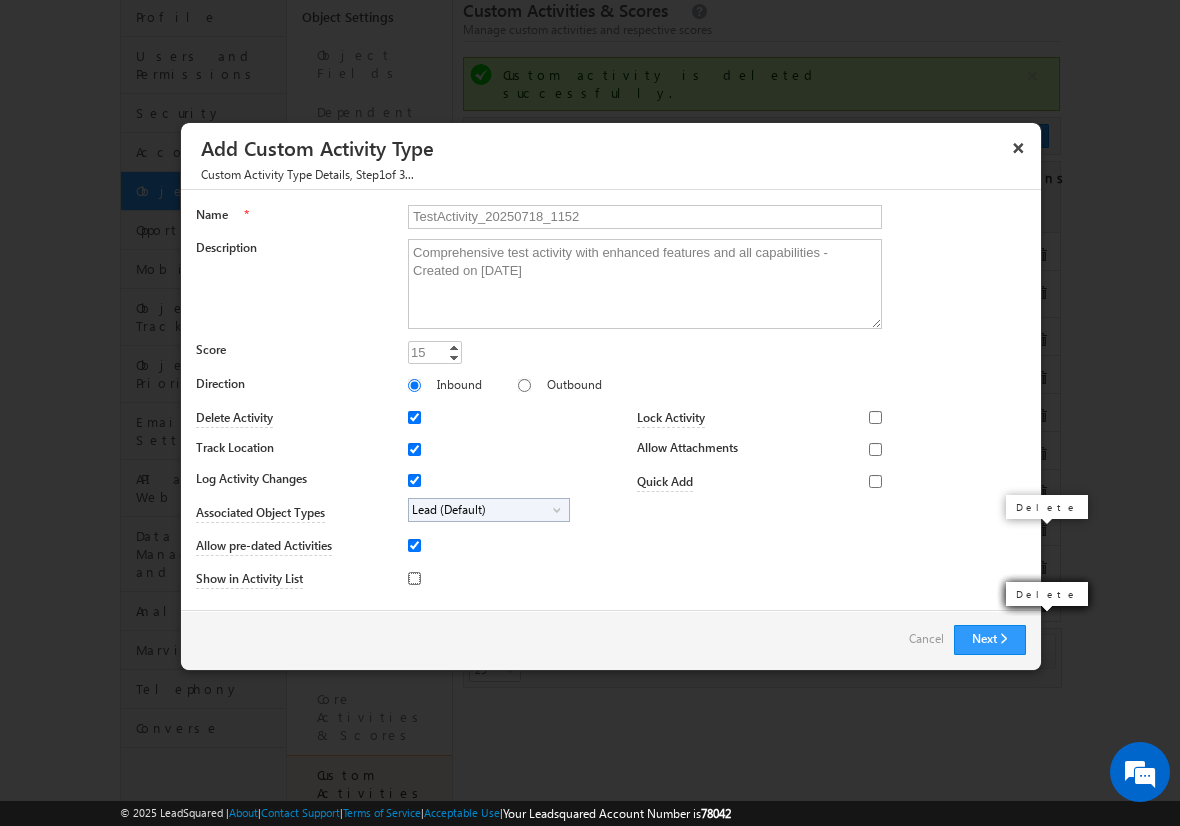 click on "Show in Activity List" at bounding box center (414, 578) 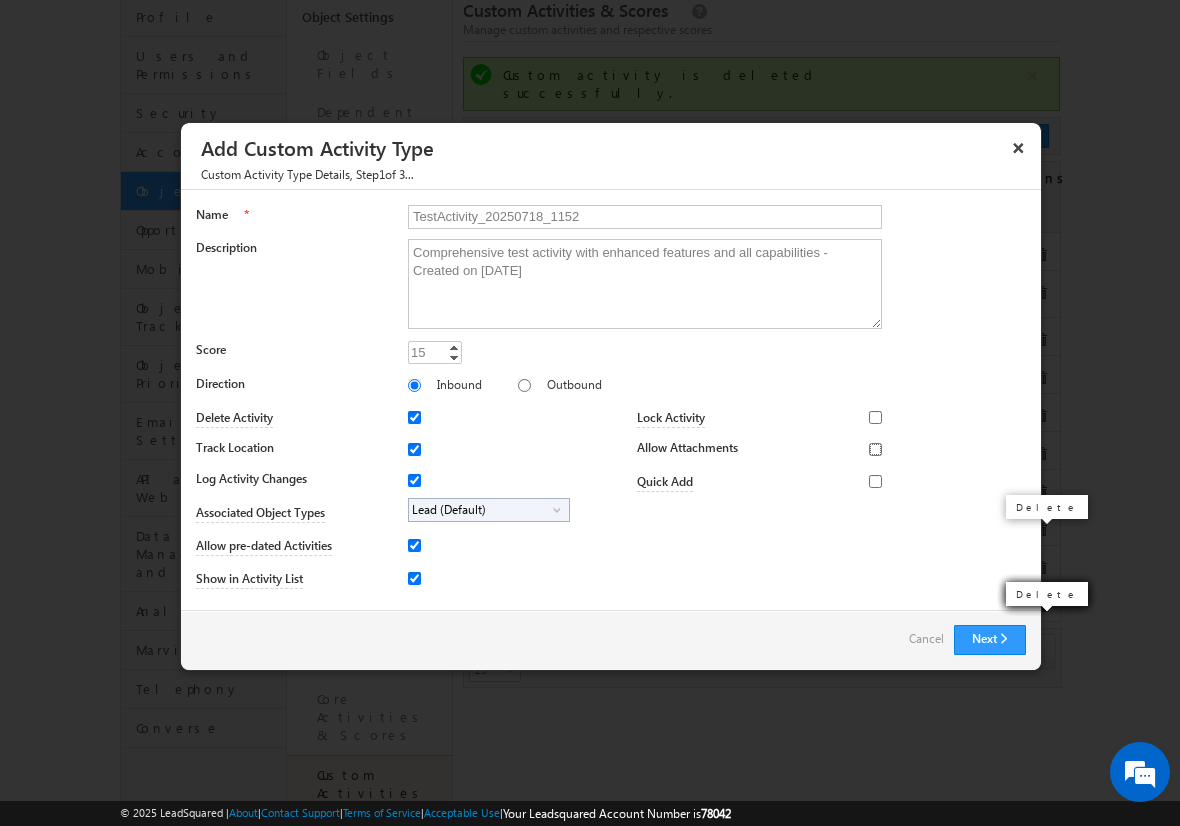 click on "Allow Attachments" at bounding box center [875, 449] 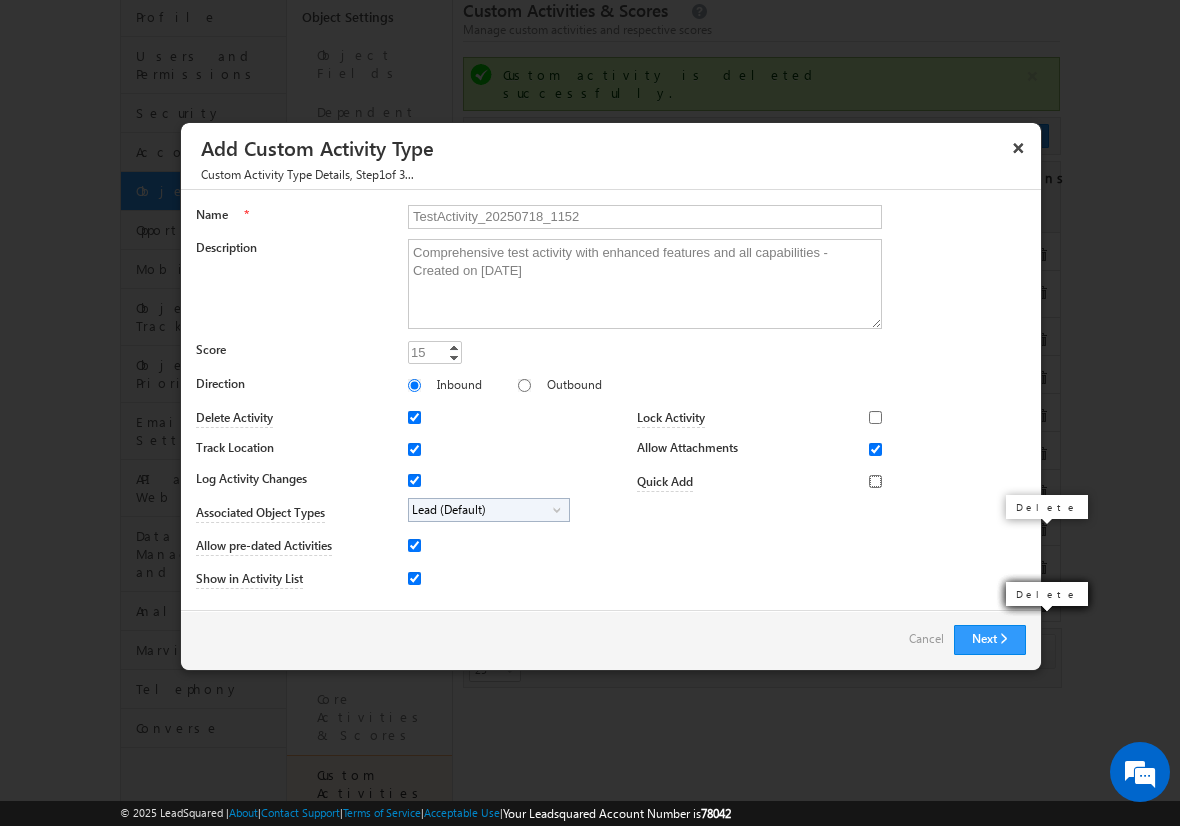 click on "Quick Add" at bounding box center (875, 481) 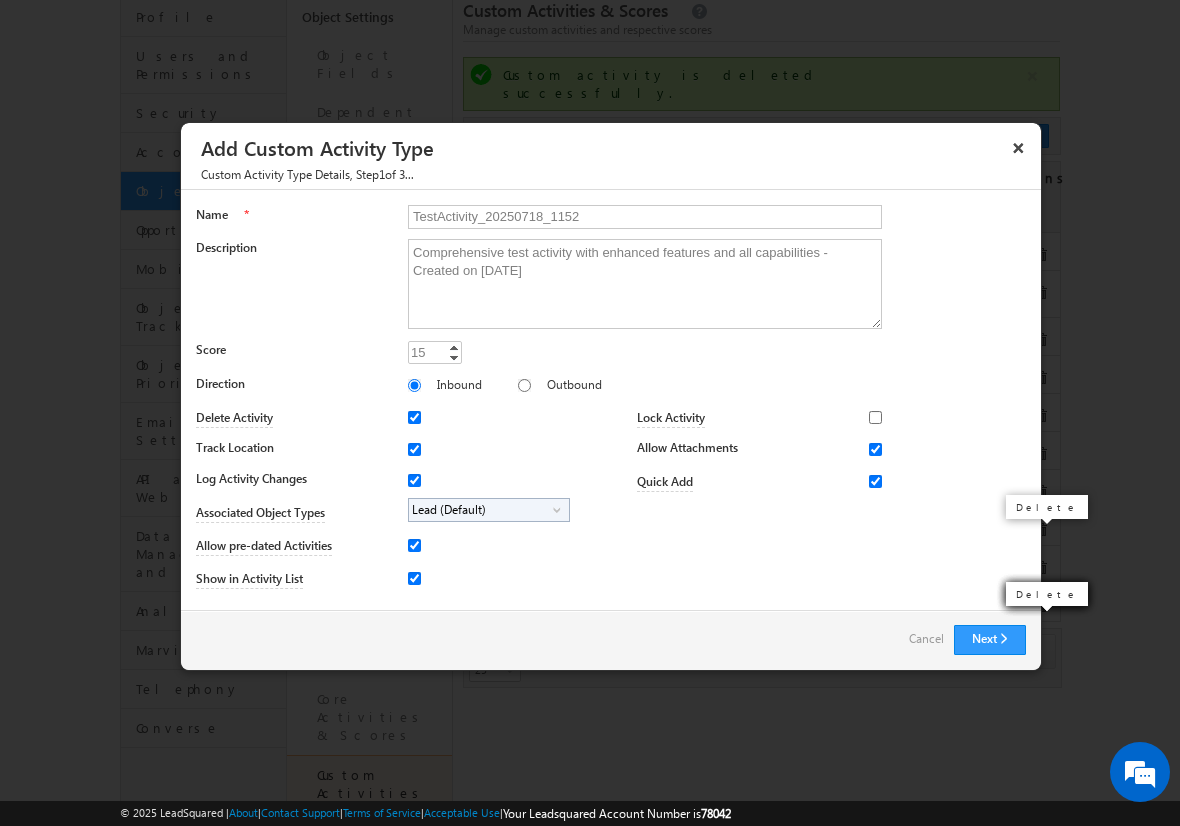 click on "Lead (Default)" at bounding box center (481, 510) 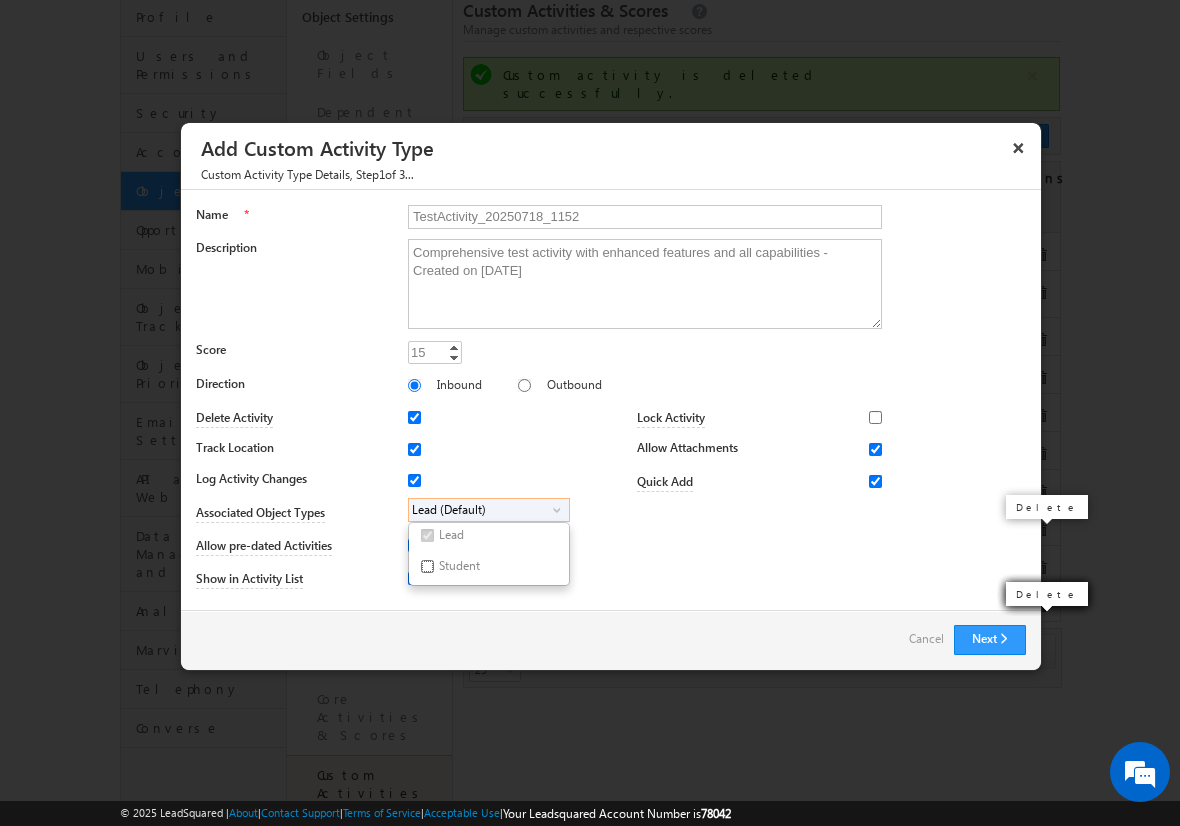 click on "Student" at bounding box center (427, 566) 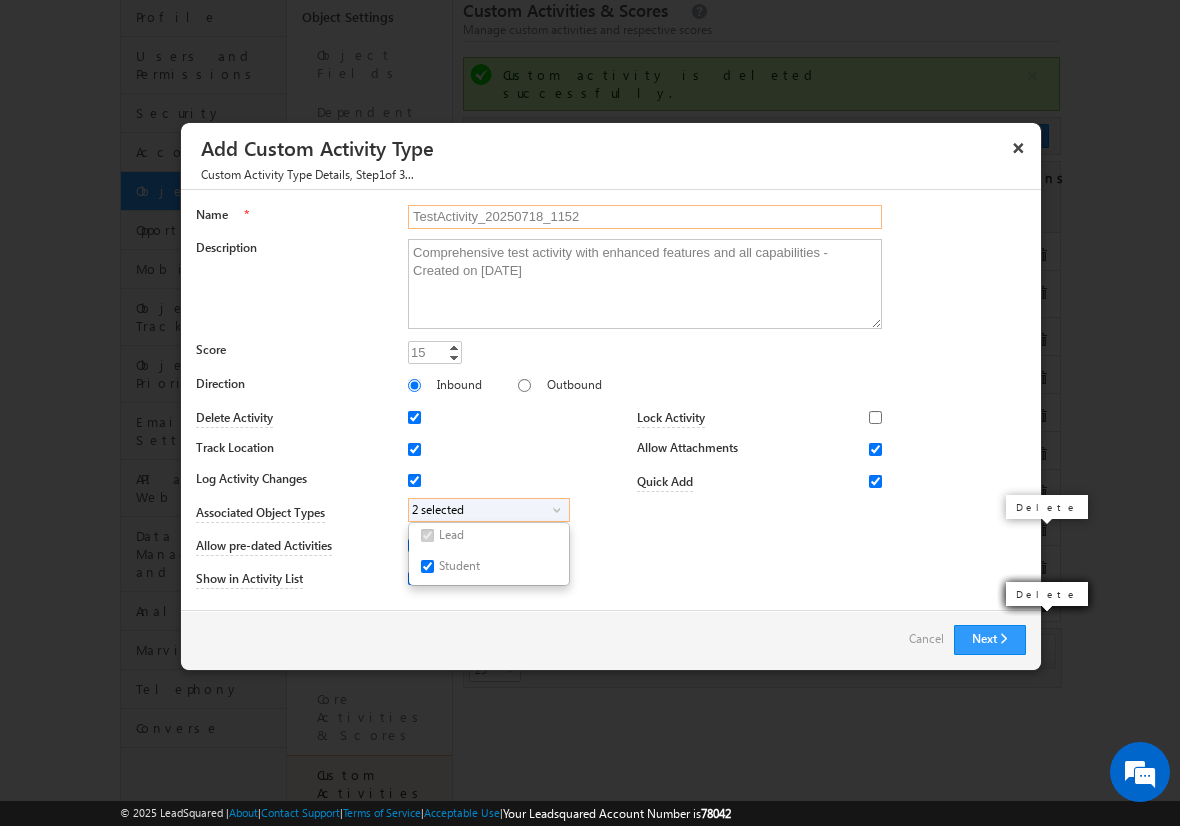 click on "TestActivity_20250718_1152" at bounding box center (645, 217) 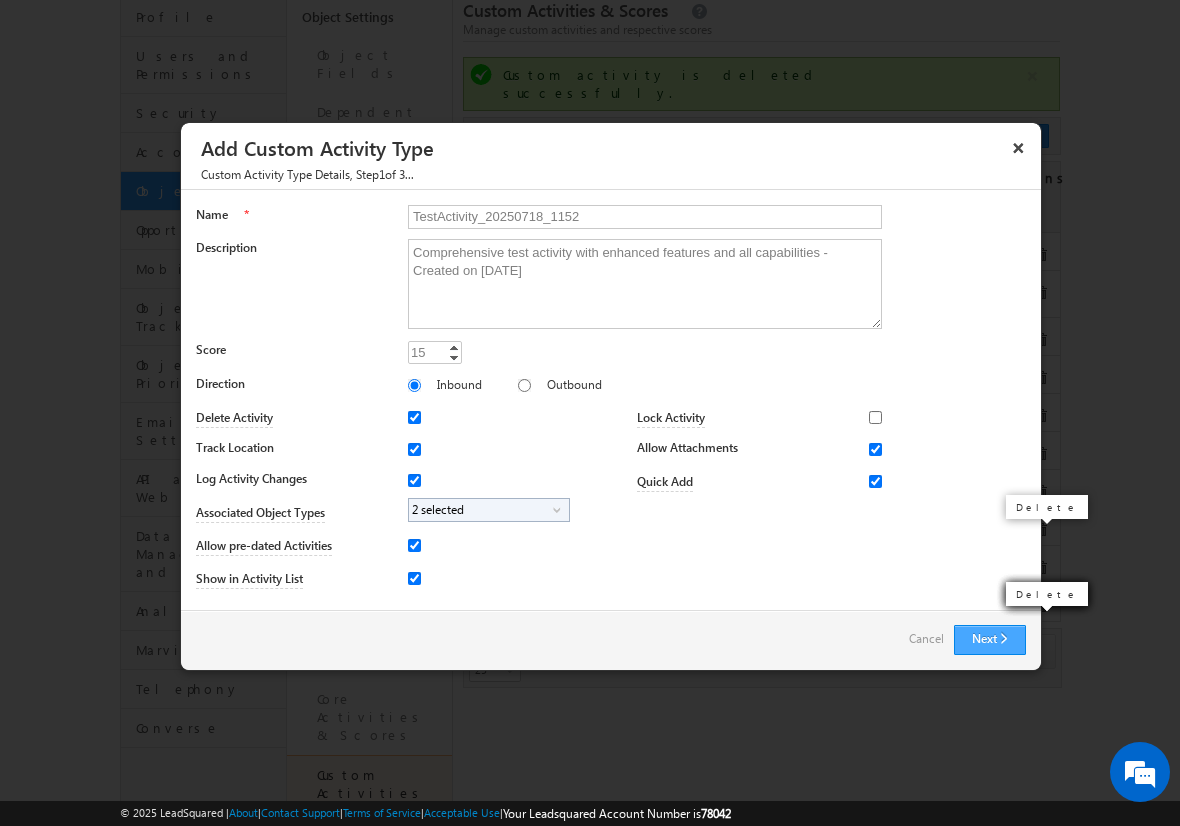 click on "Next" at bounding box center (990, 640) 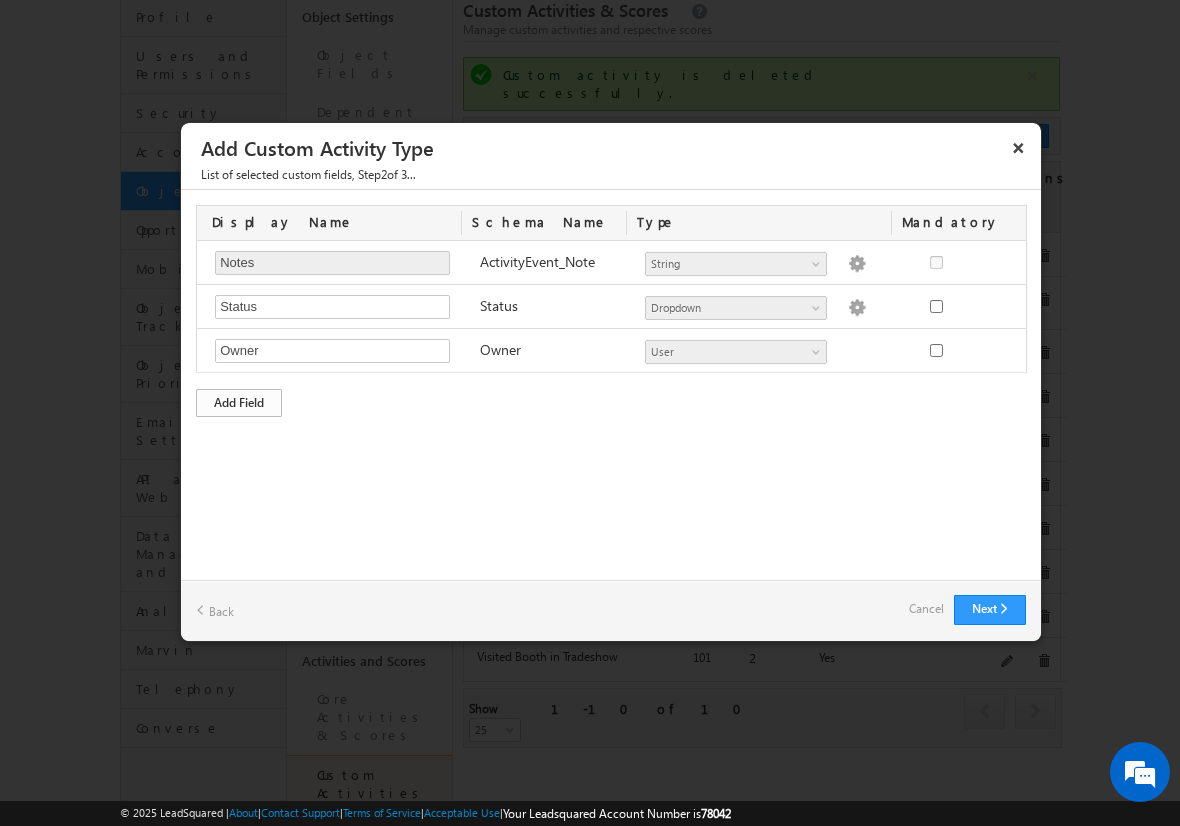 click on "Add Field" at bounding box center (239, 403) 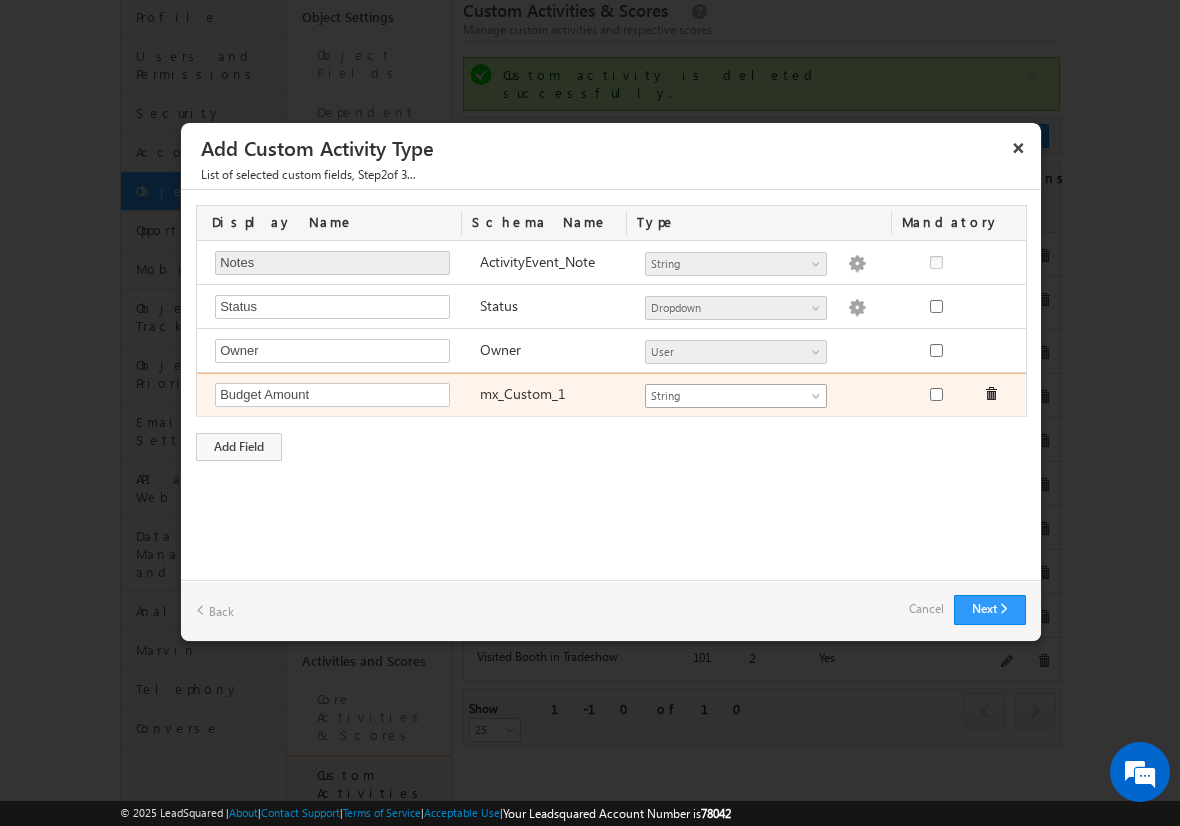 click on "String" at bounding box center (727, 396) 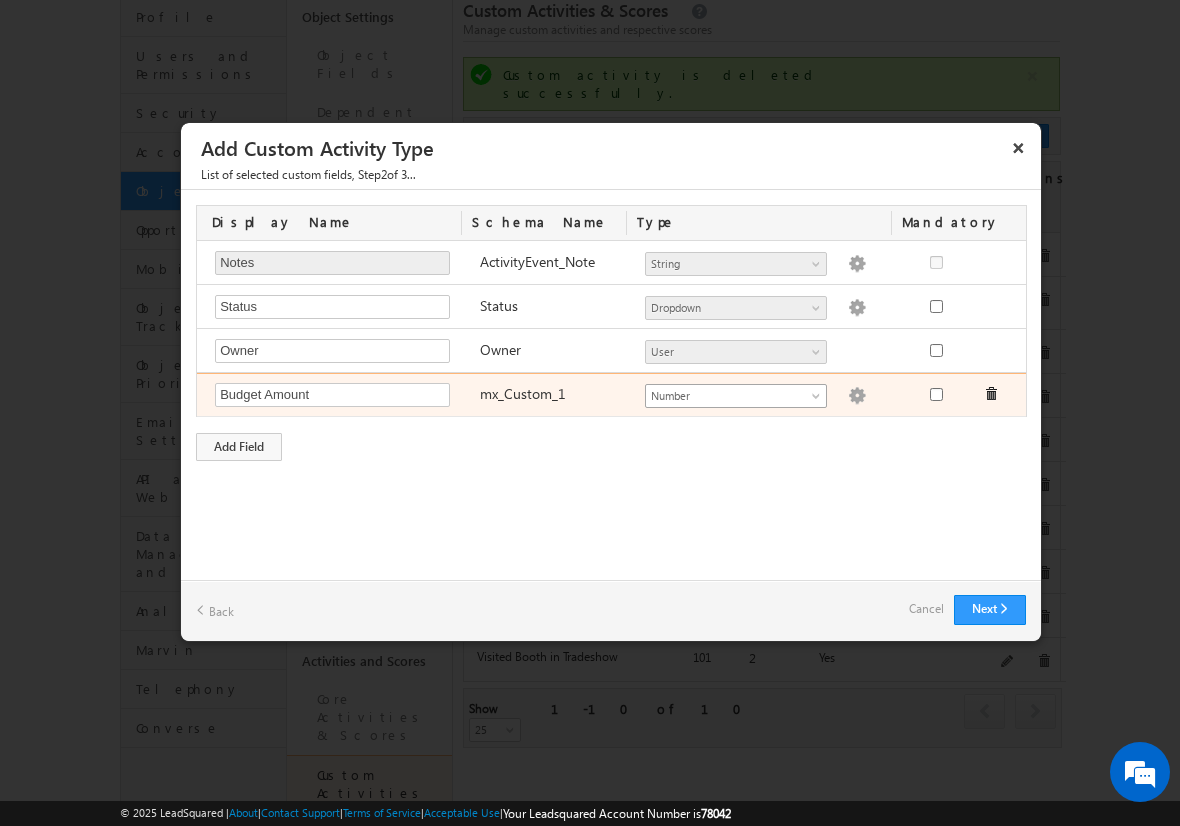 click at bounding box center (857, 396) 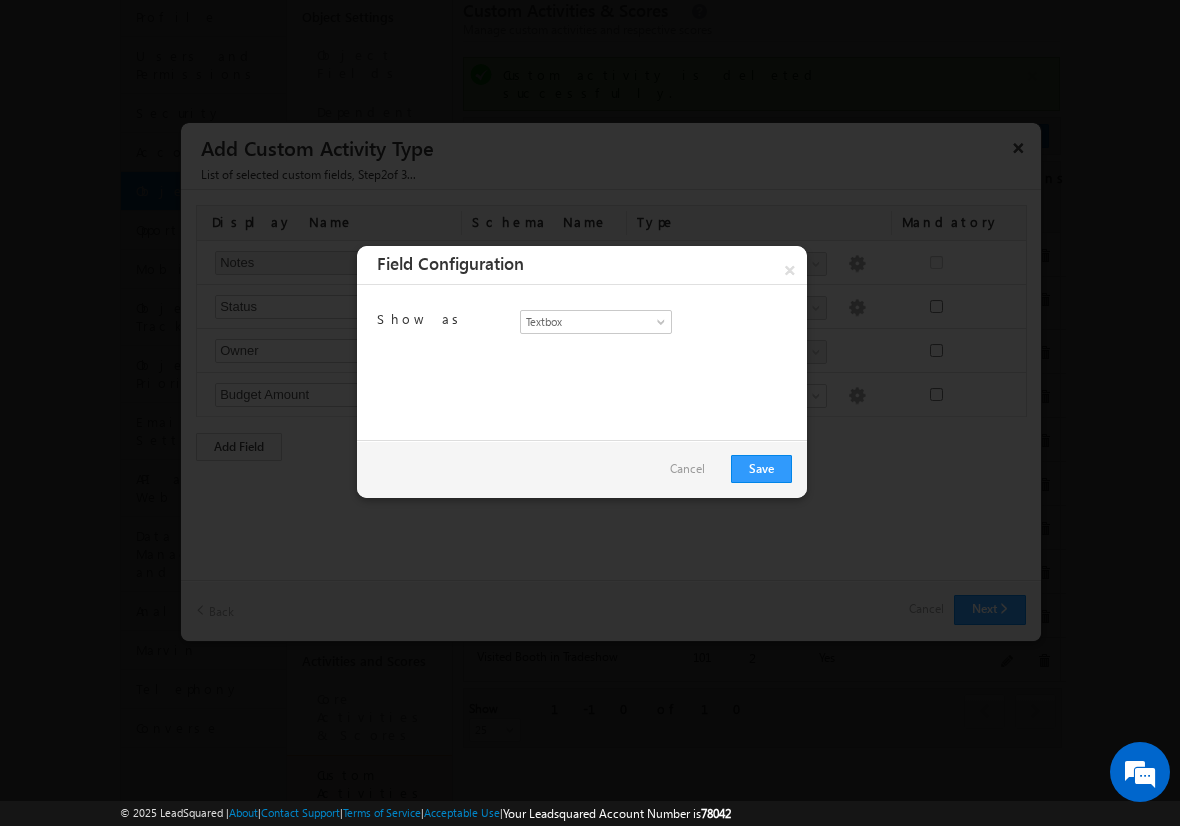 click on "Cancel
Save" at bounding box center (582, 469) 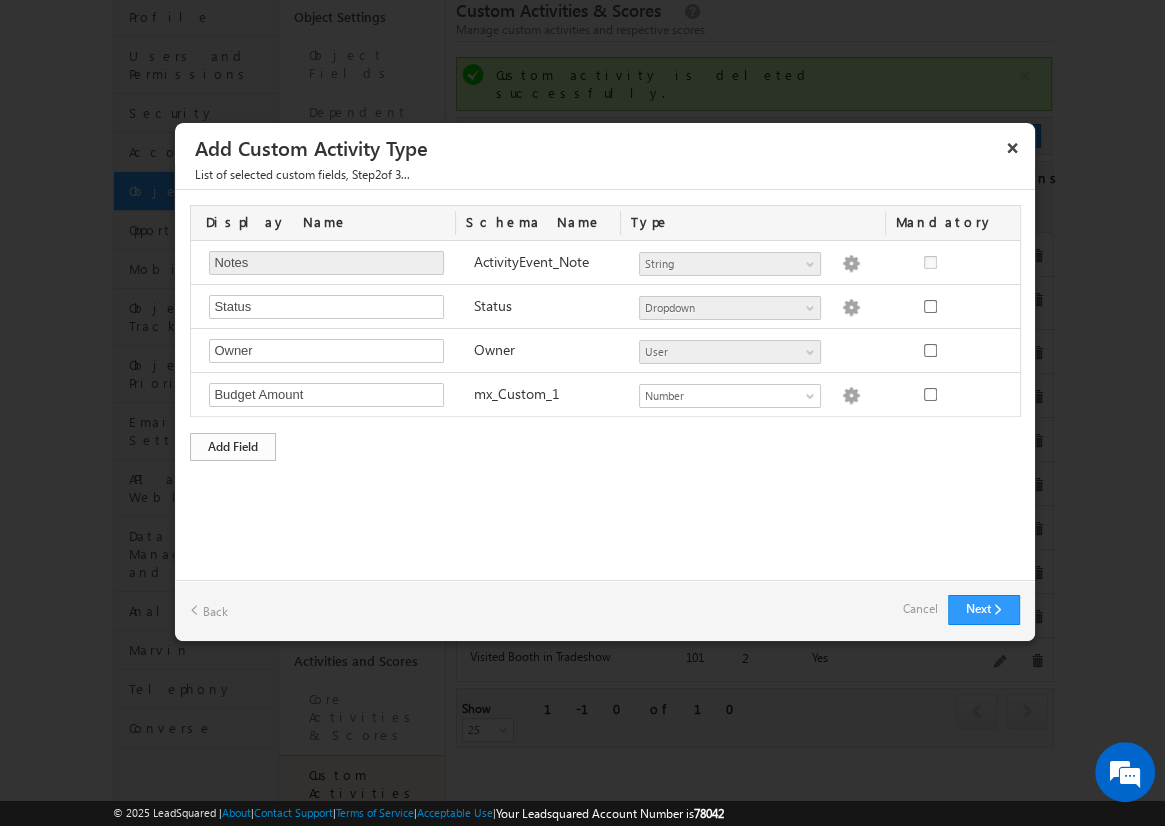 click on "Add Field" at bounding box center [233, 447] 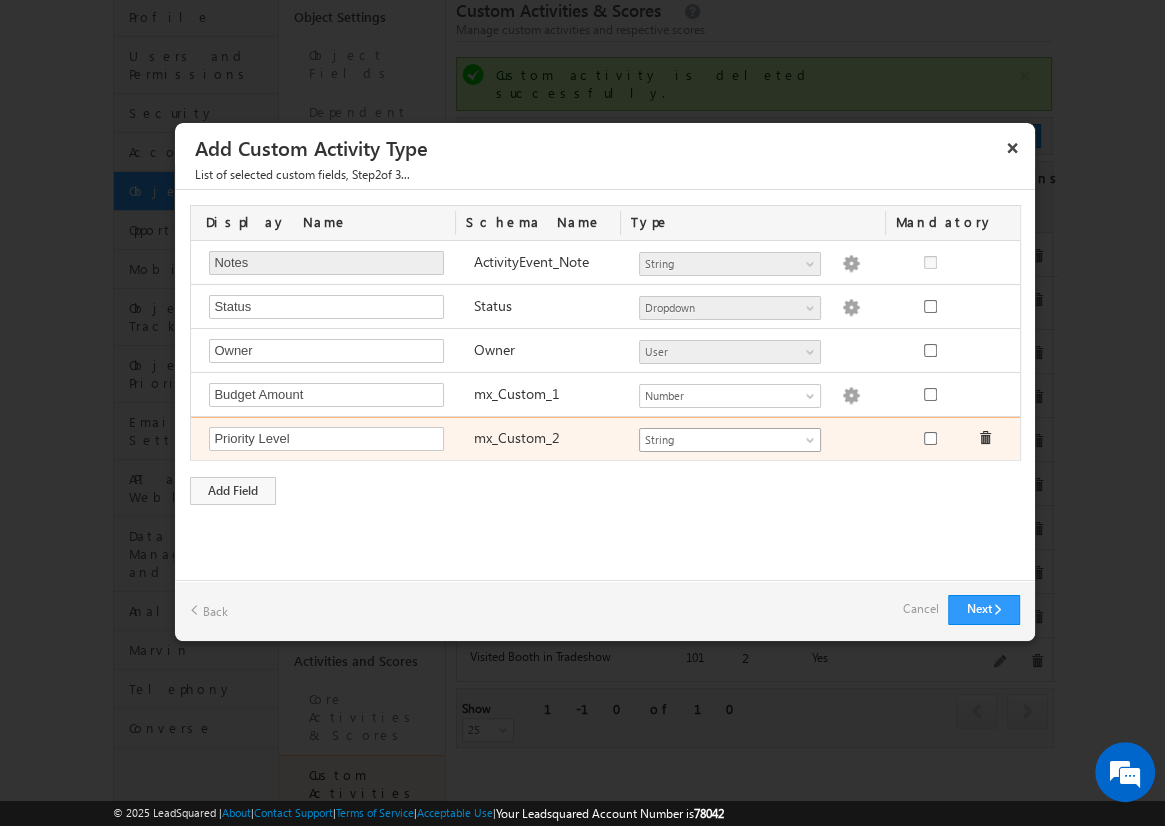 click on "String" at bounding box center [721, 440] 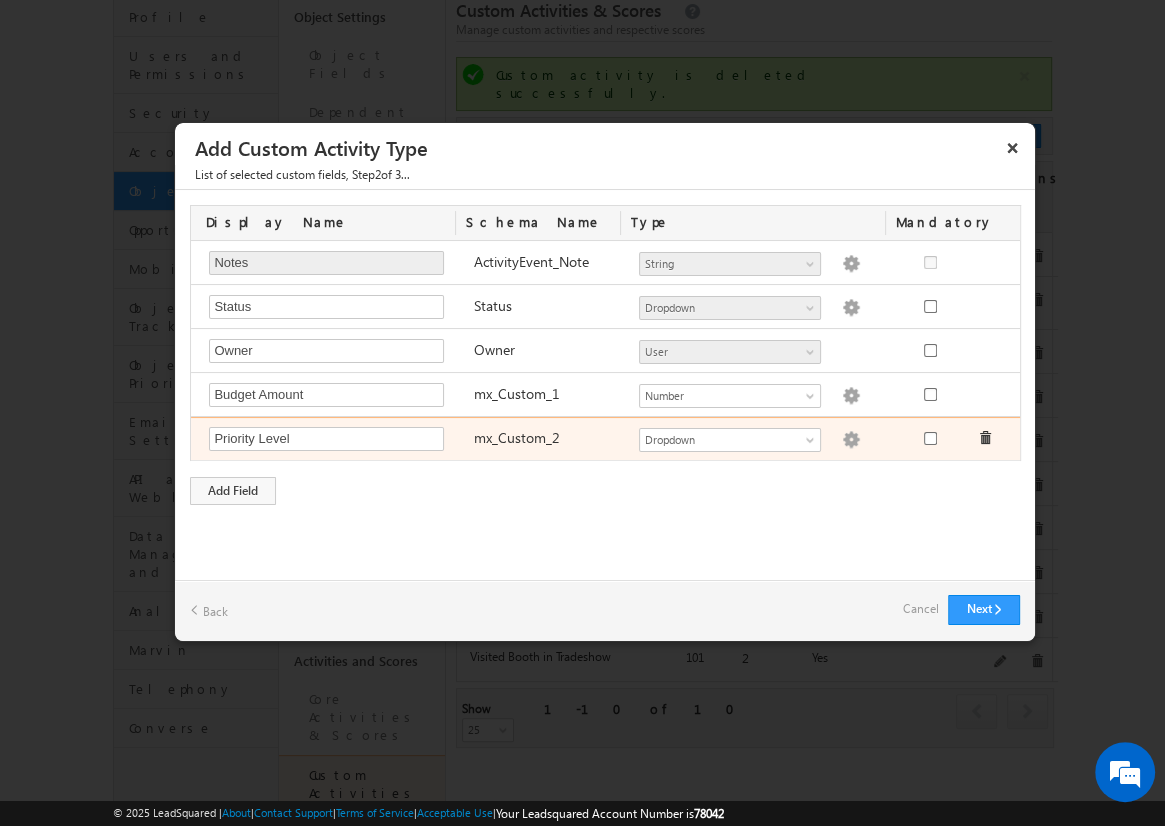 click at bounding box center [851, 440] 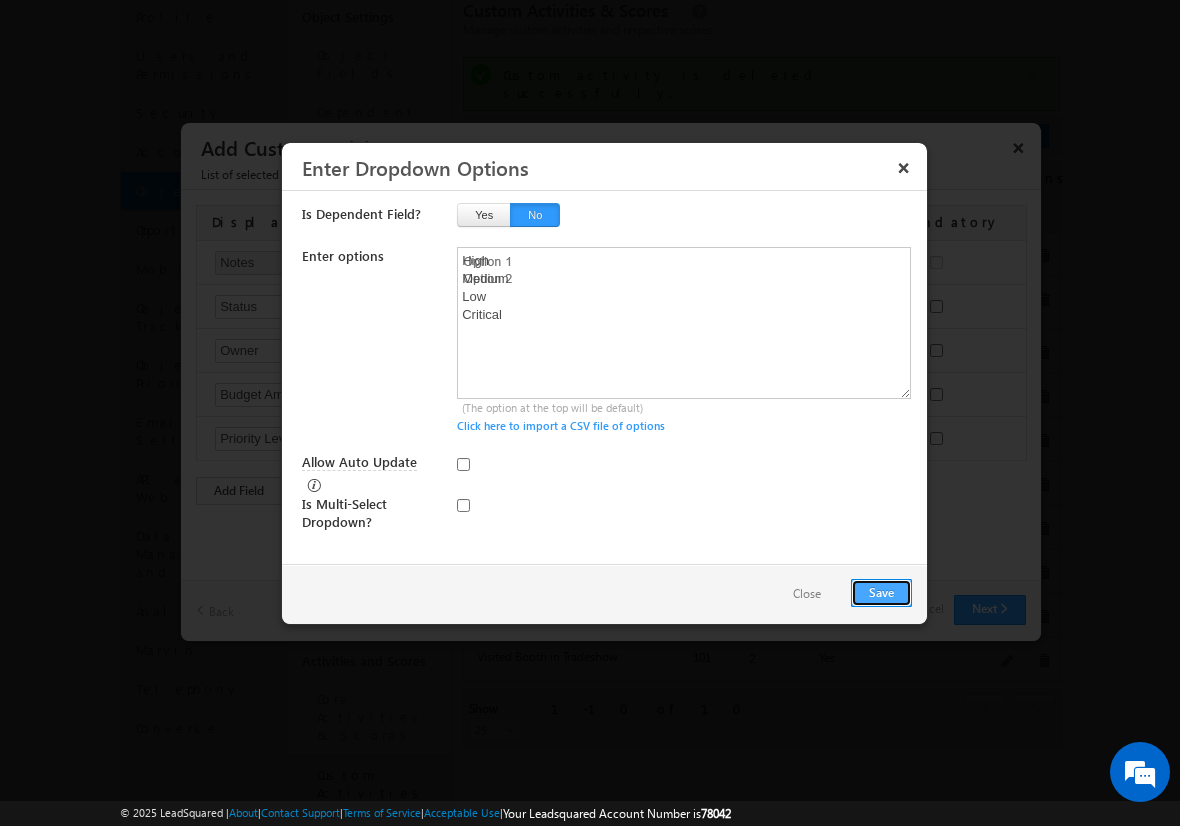 click on "Save" at bounding box center [881, 593] 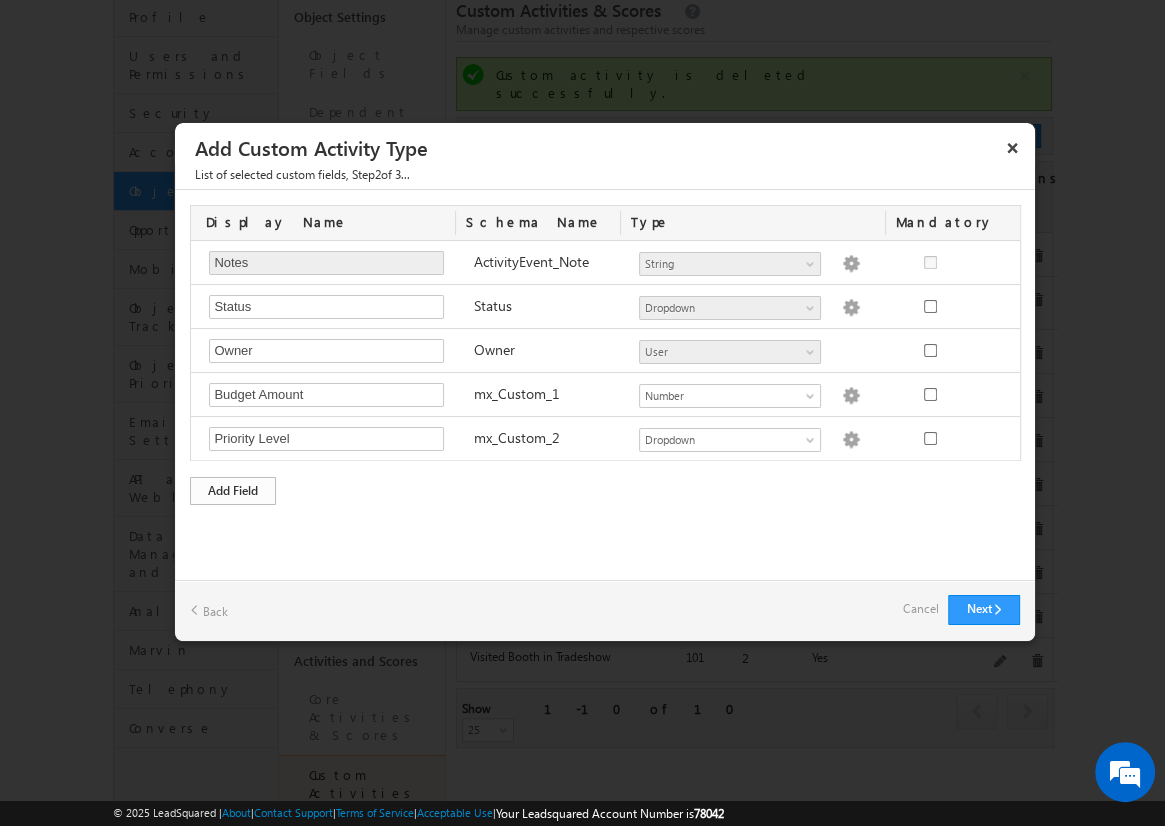 click on "Add Field" at bounding box center [233, 491] 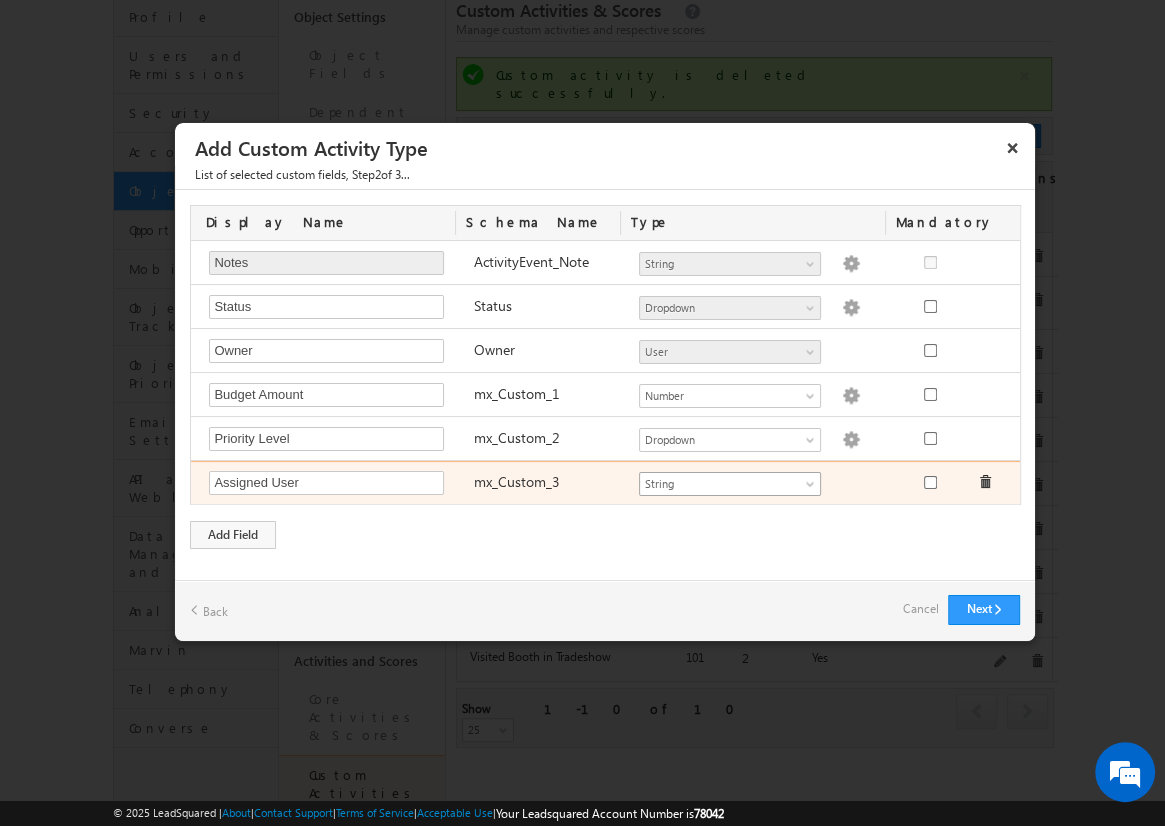 click on "String" at bounding box center [721, 484] 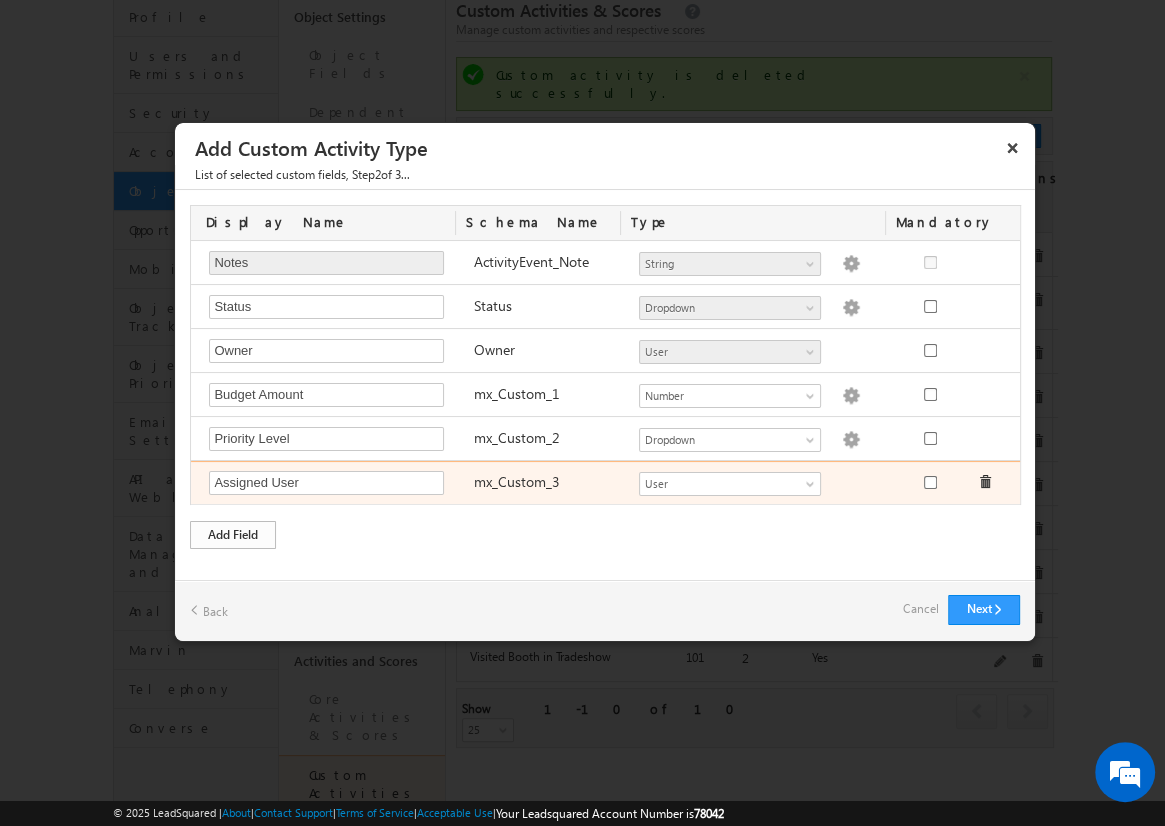 click on "Add Field" at bounding box center [233, 535] 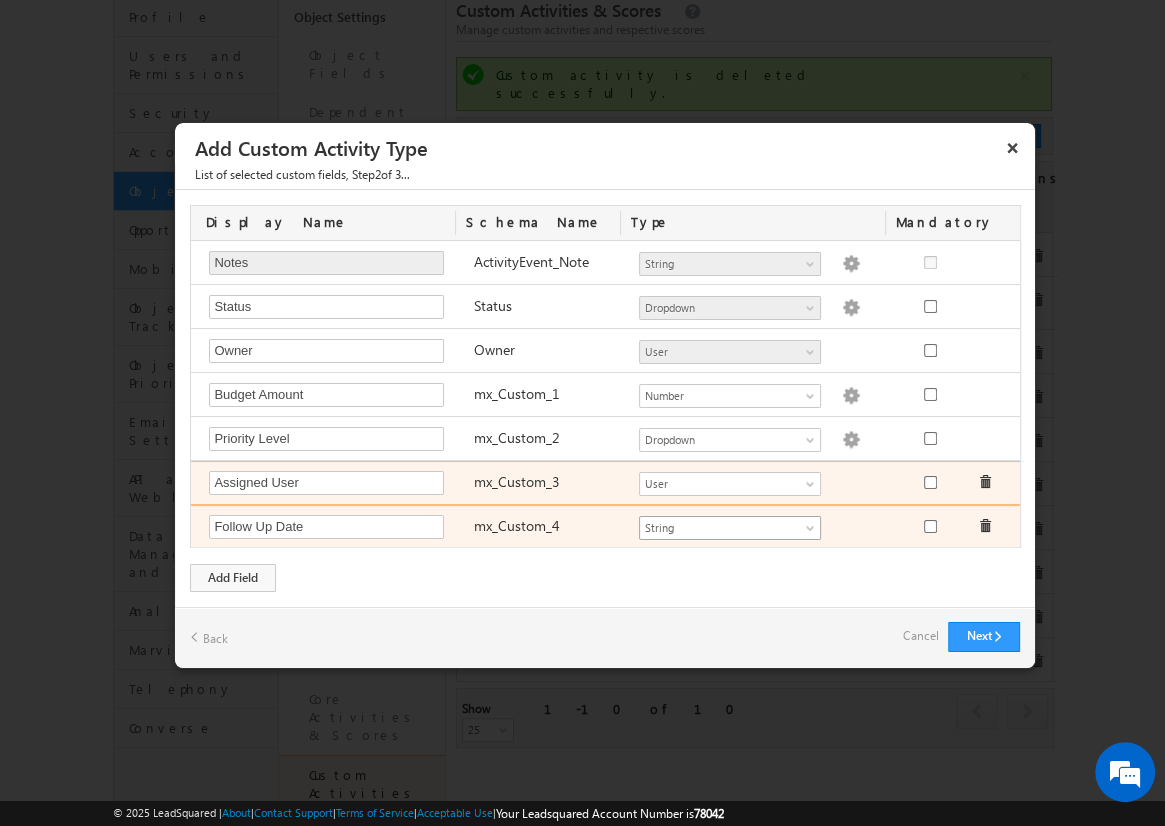 click on "String" at bounding box center (721, 528) 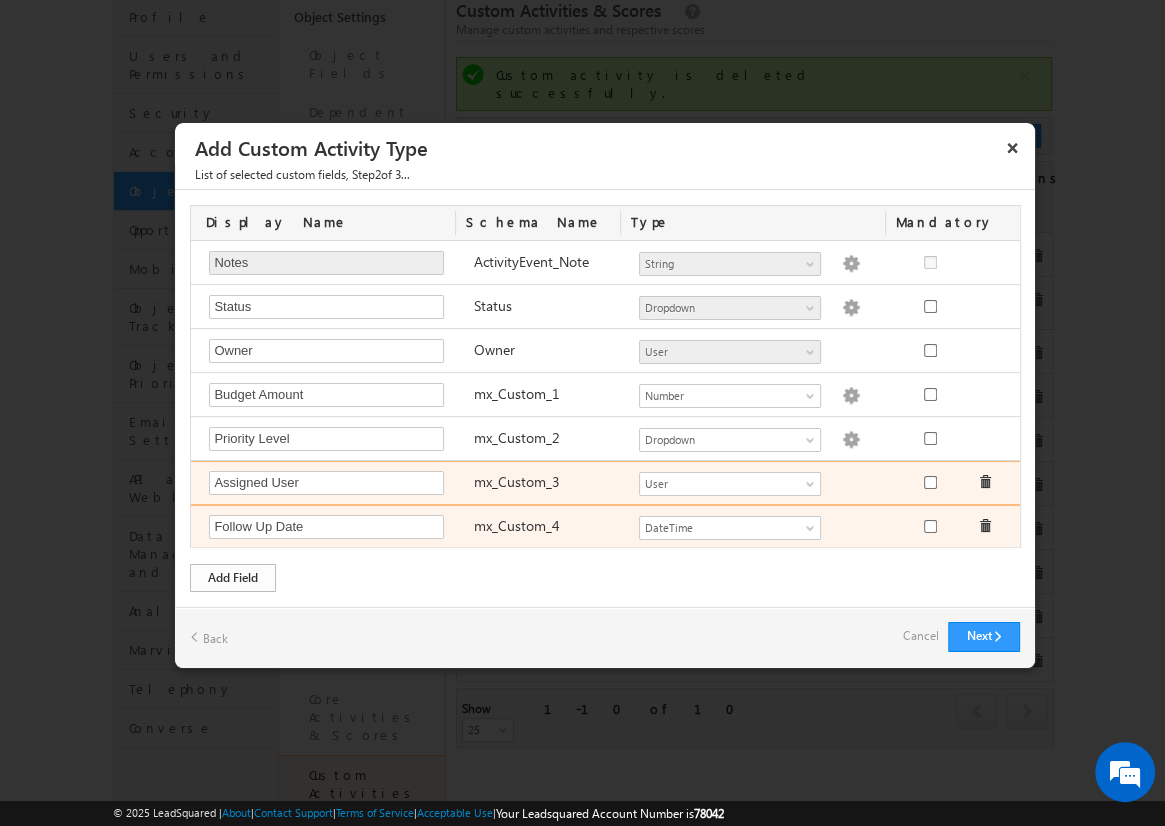 click on "Add Field" at bounding box center (233, 578) 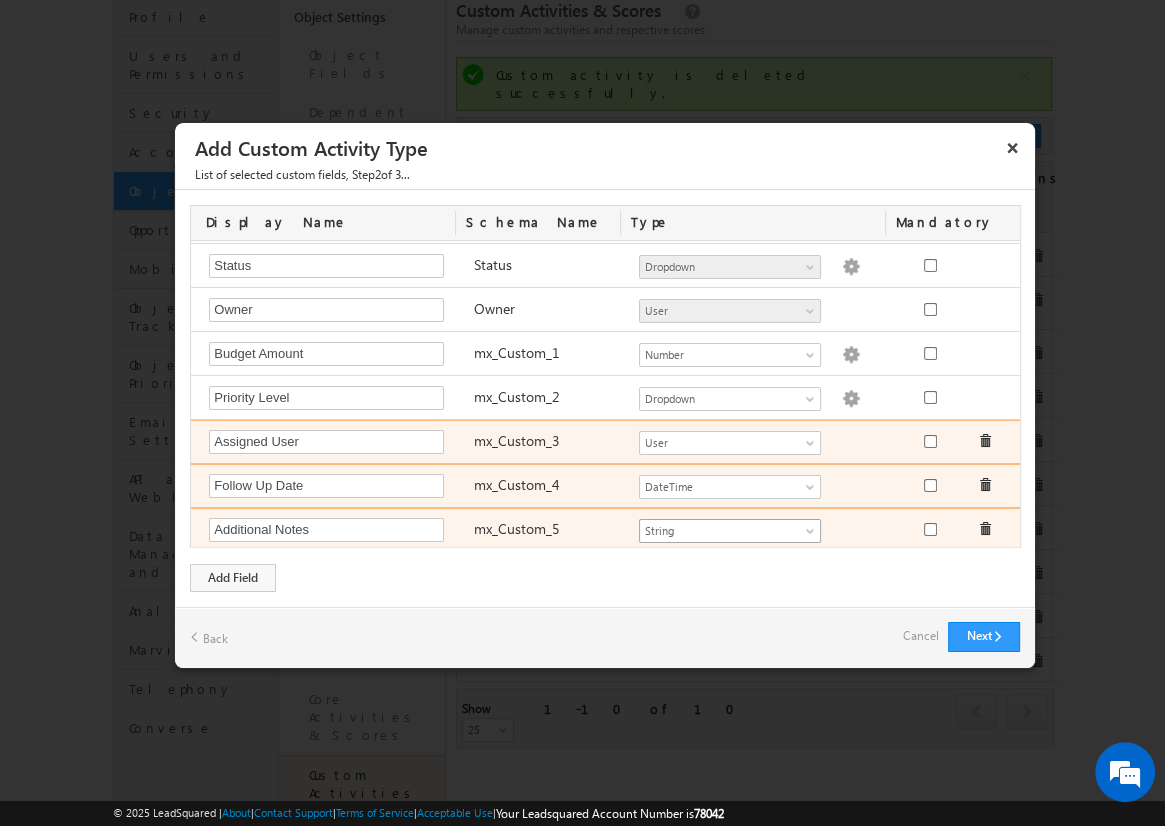 click on "String" at bounding box center [721, 531] 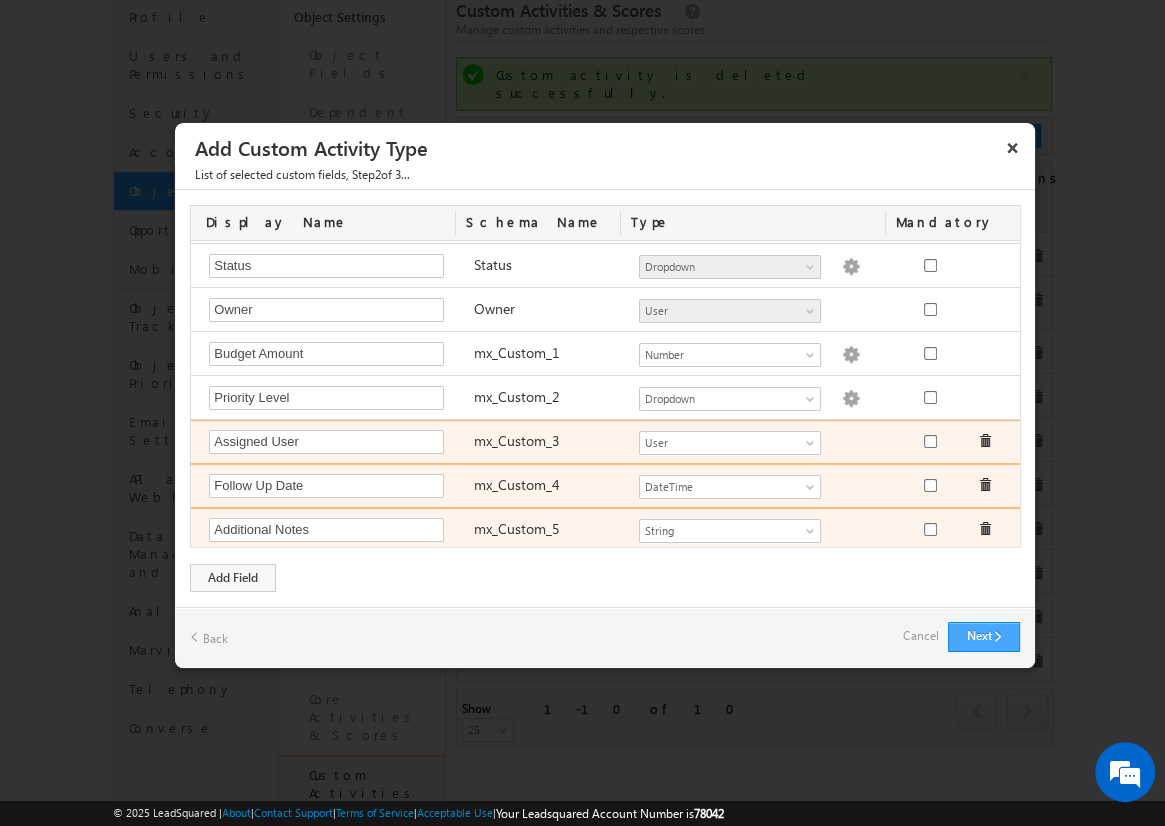 click on "Next" at bounding box center [984, 637] 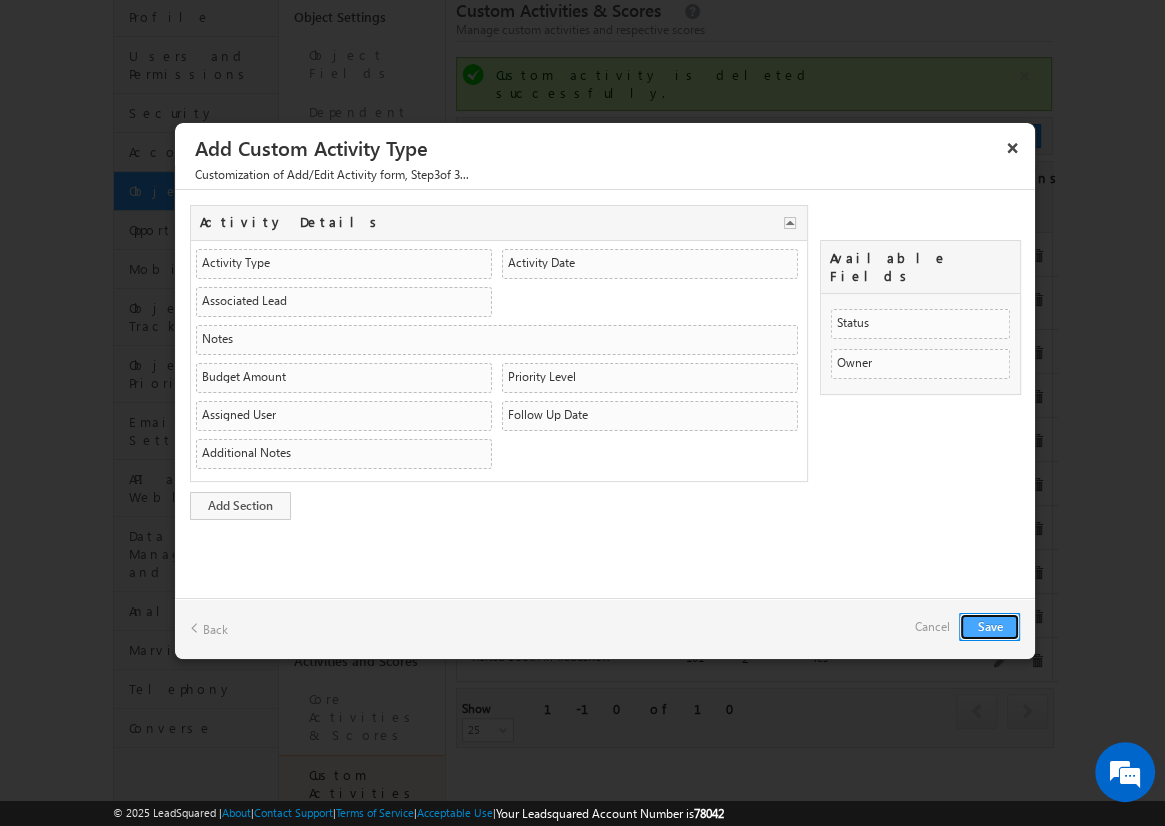 click on "Save" at bounding box center [989, 627] 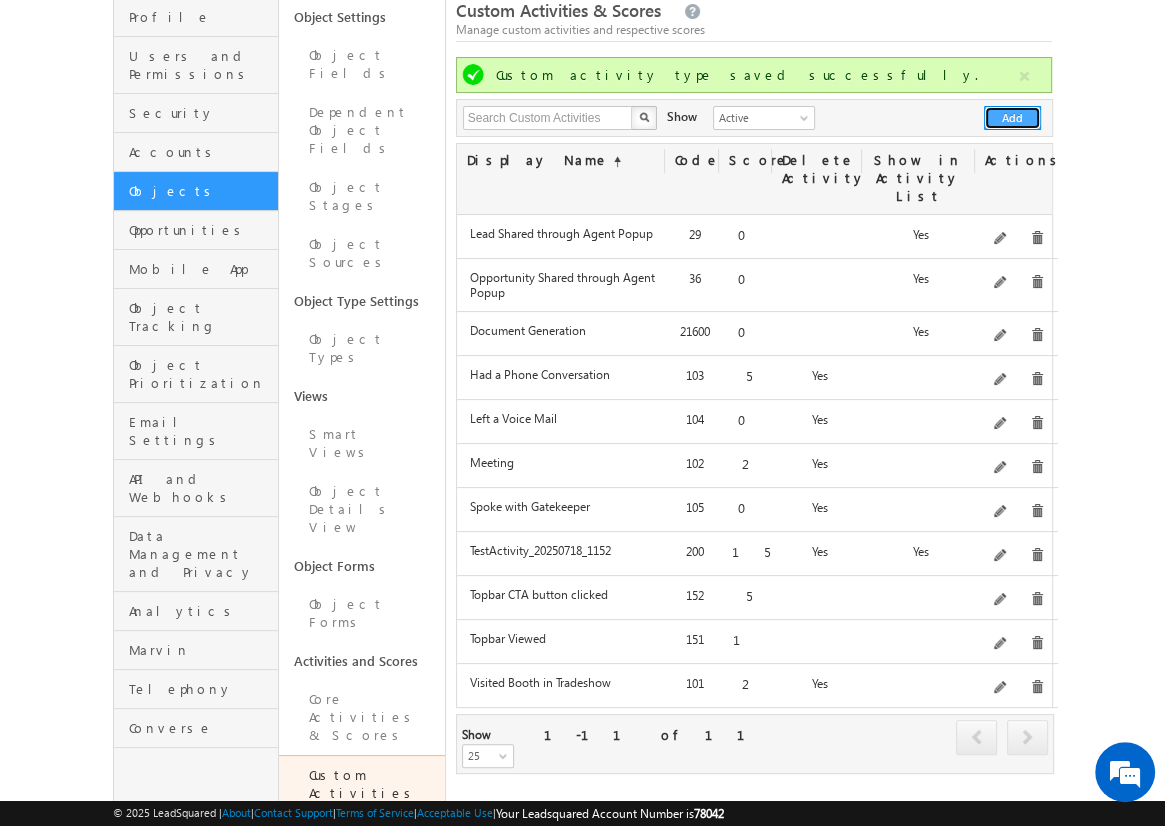 click on "Add" at bounding box center (1012, 118) 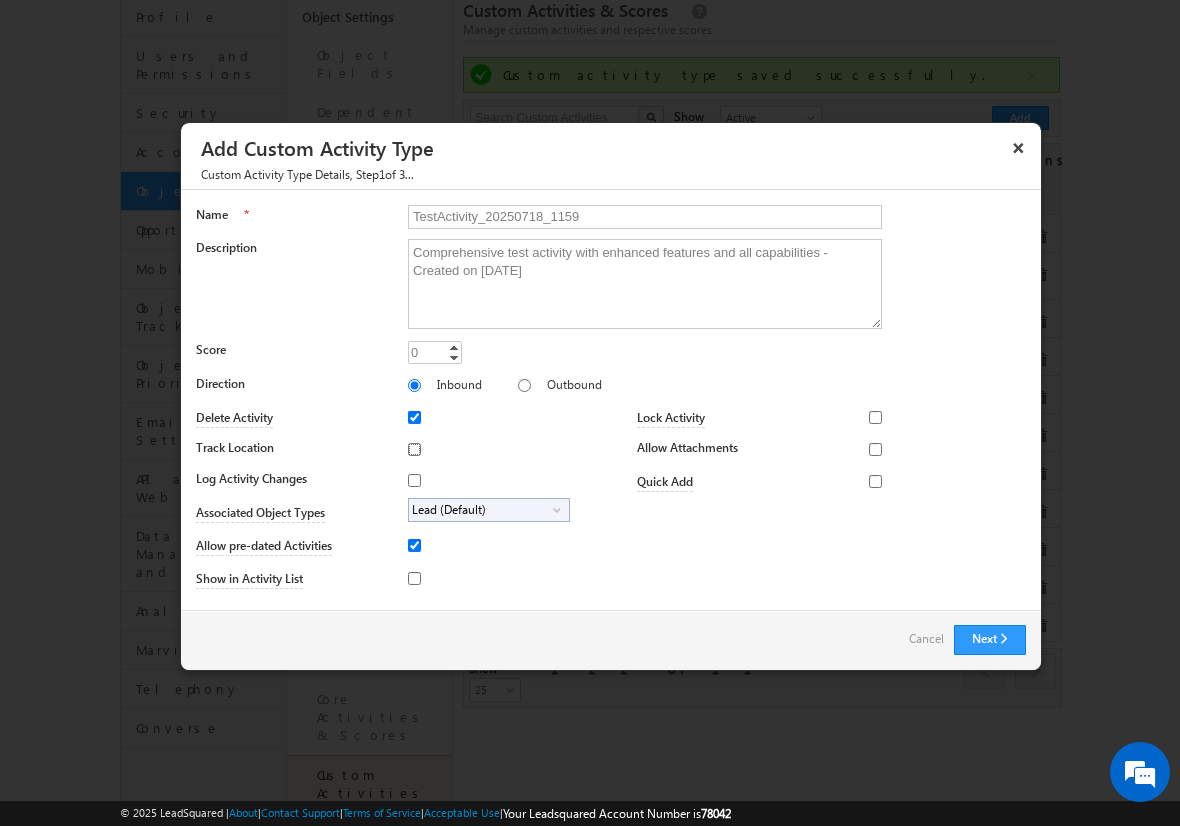 click on "Track Location" at bounding box center (414, 449) 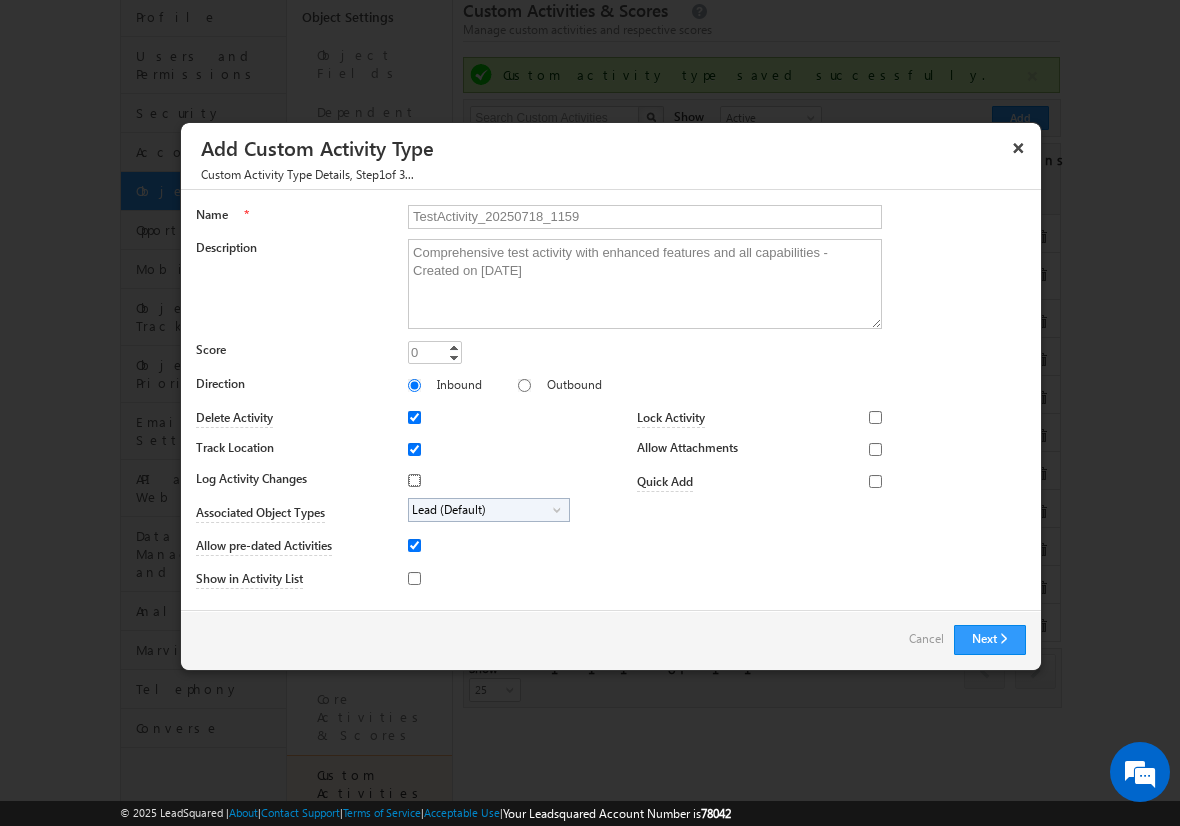click on "Log Activity Changes" at bounding box center [414, 480] 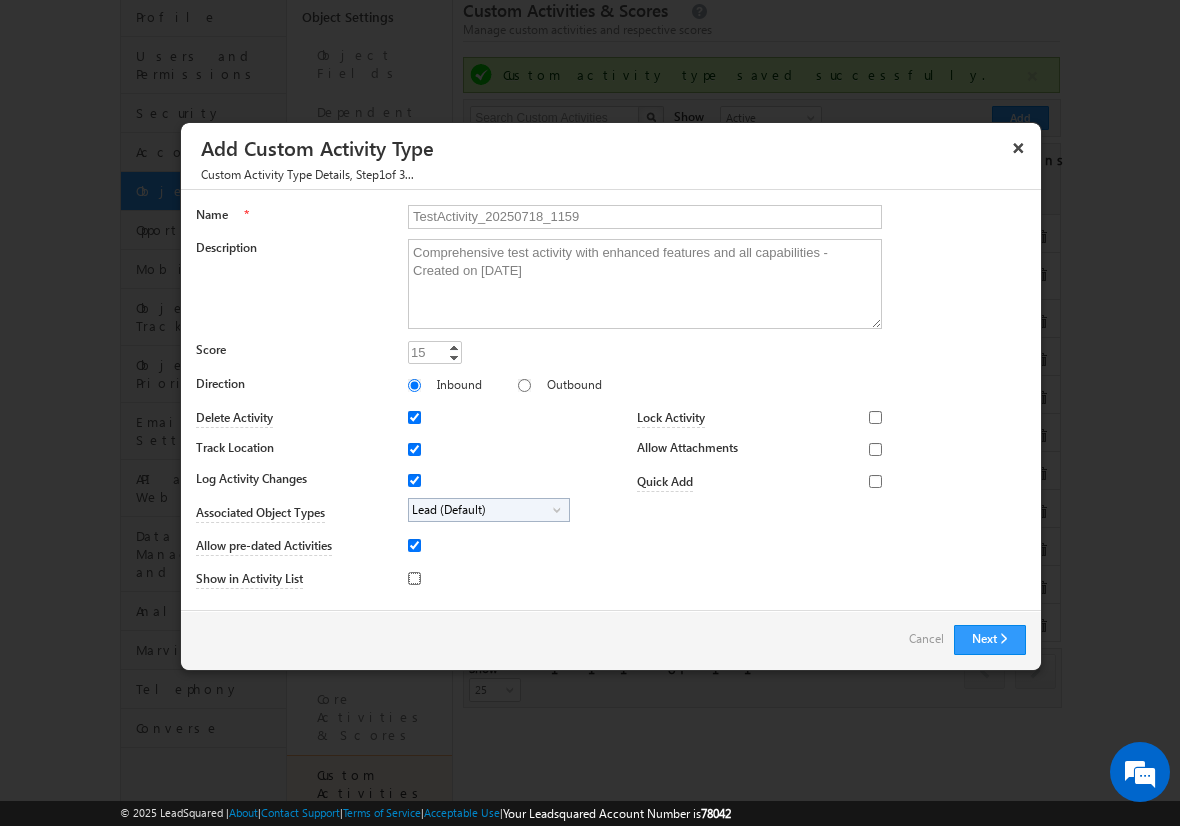 click on "Show in Activity List" at bounding box center [414, 578] 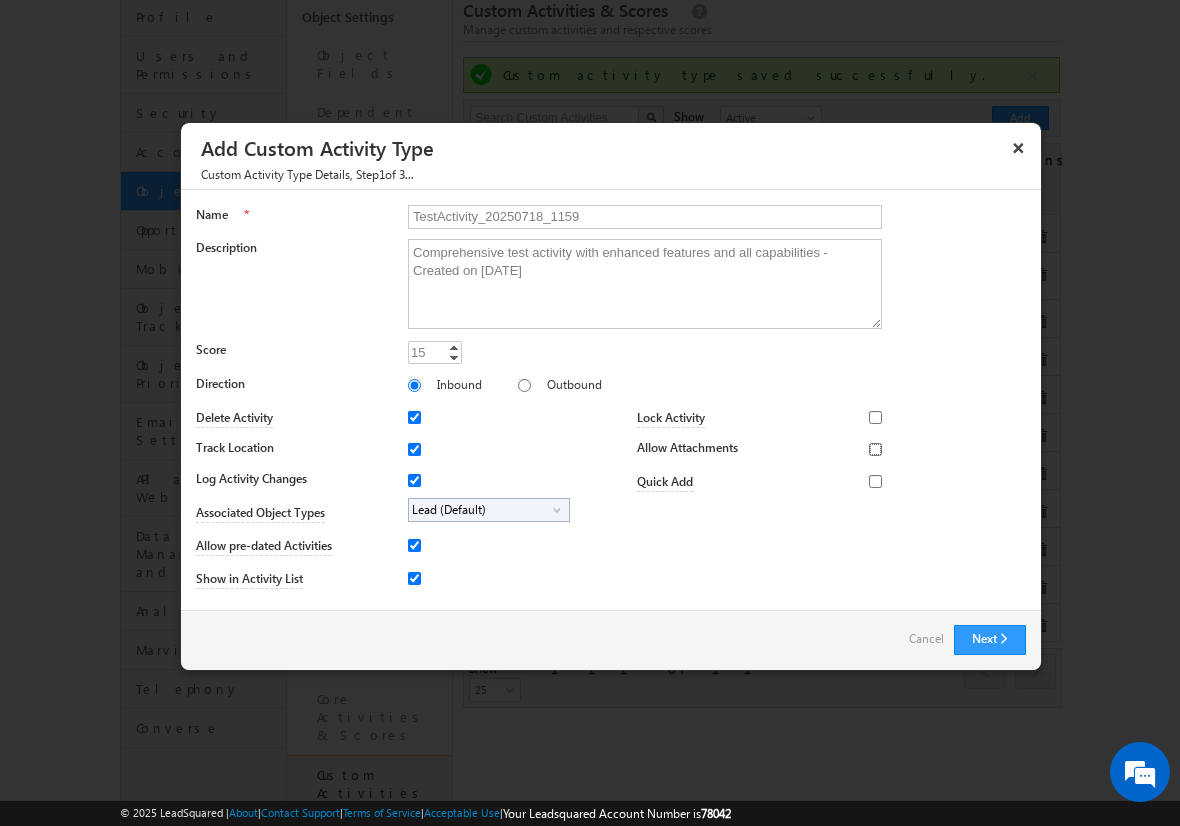 click on "Allow Attachments" at bounding box center [875, 449] 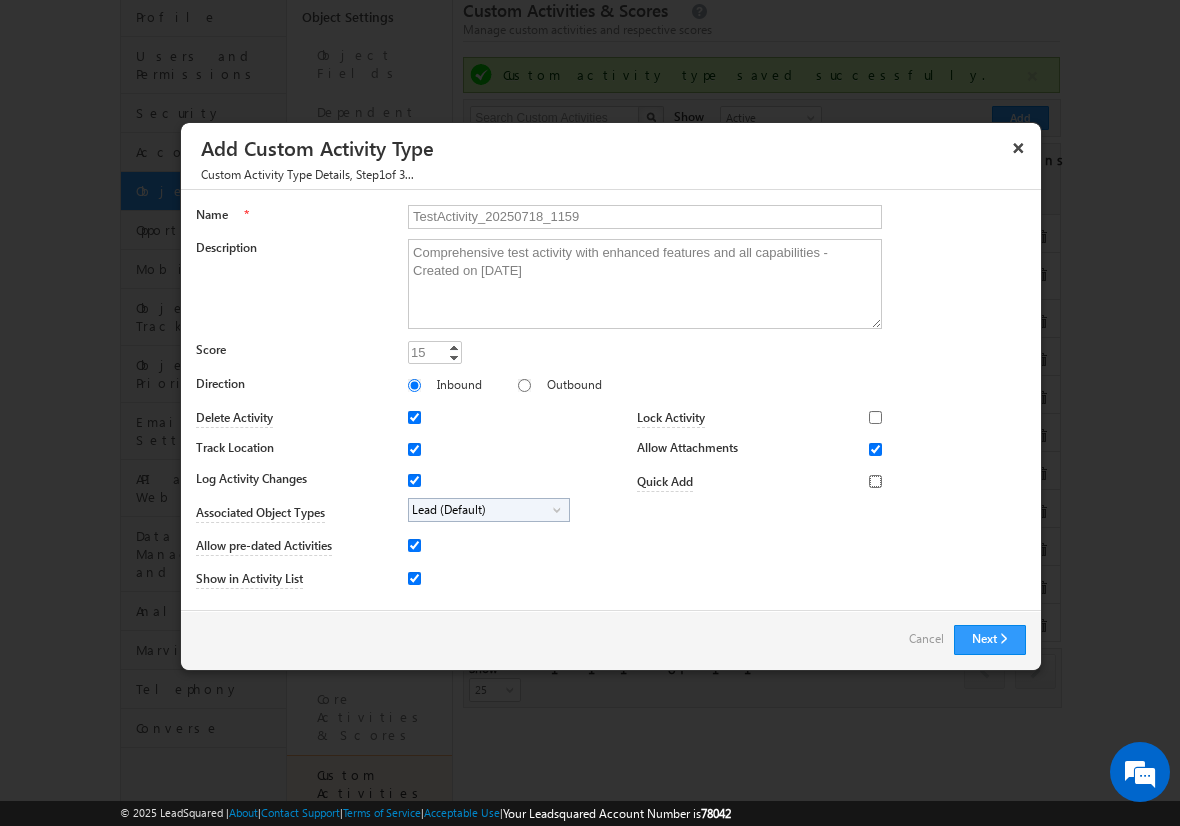 click on "Quick Add" at bounding box center [875, 481] 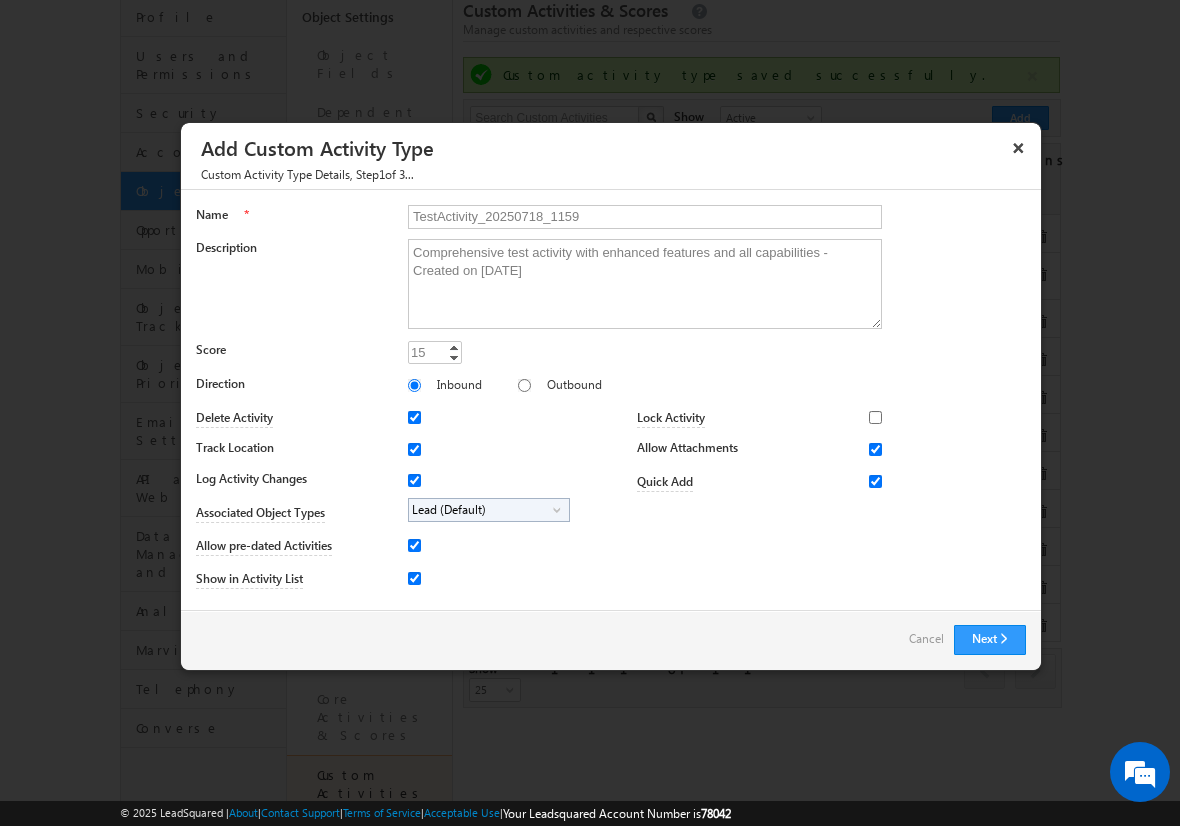 click on "Lead (Default)" at bounding box center (481, 510) 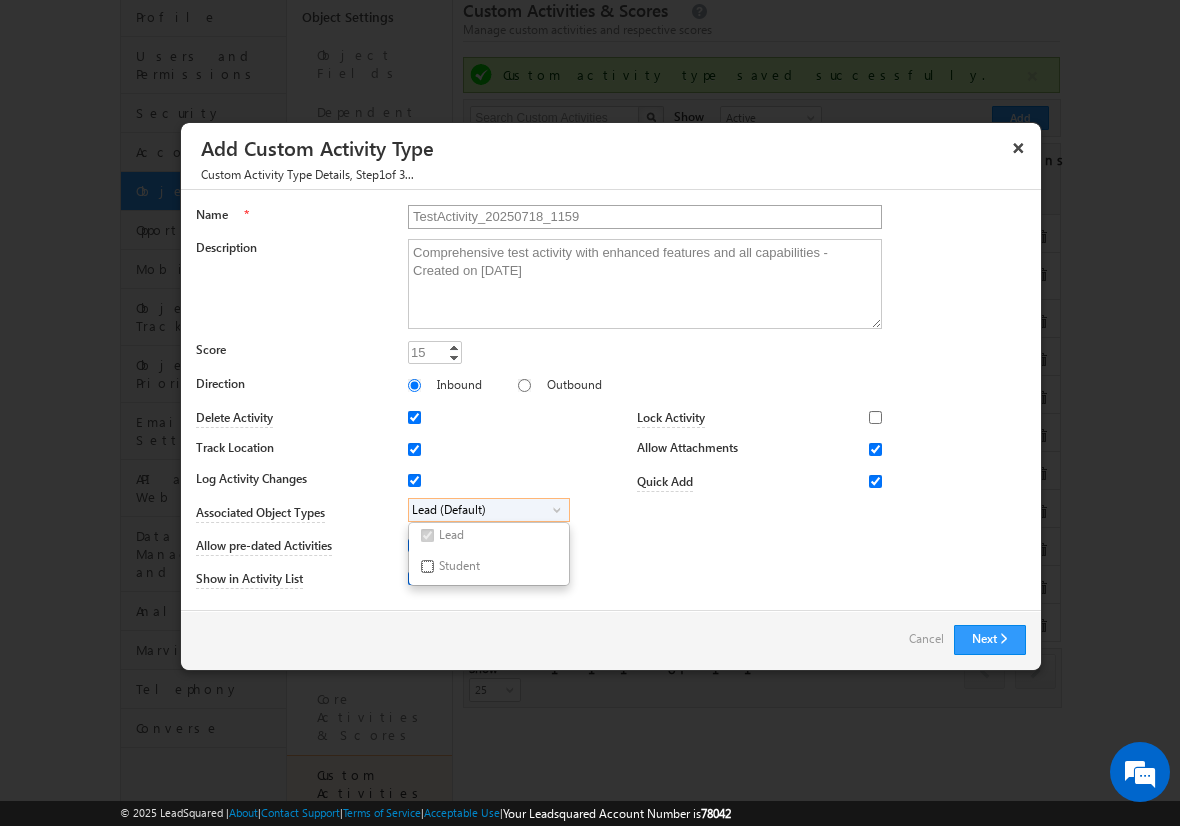 click on "Student" at bounding box center (427, 566) 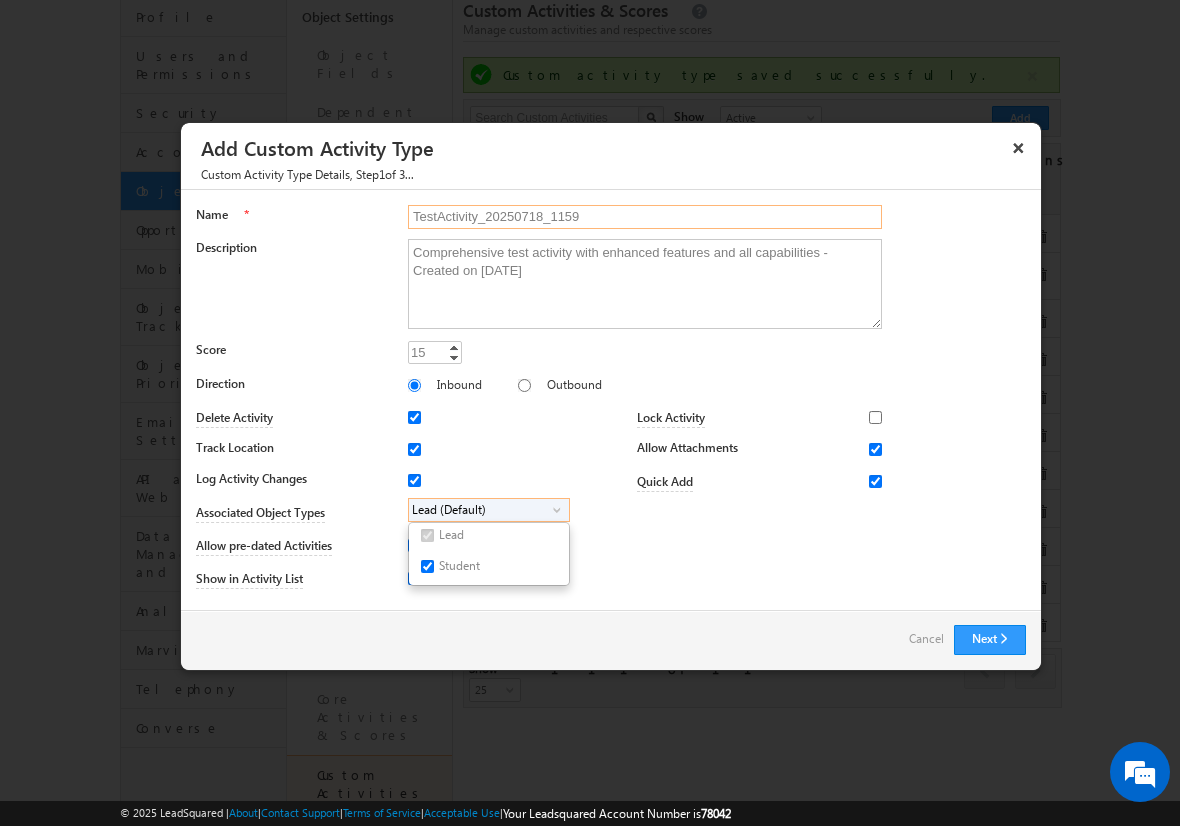 click on "TestActivity_20250718_1159" at bounding box center [645, 217] 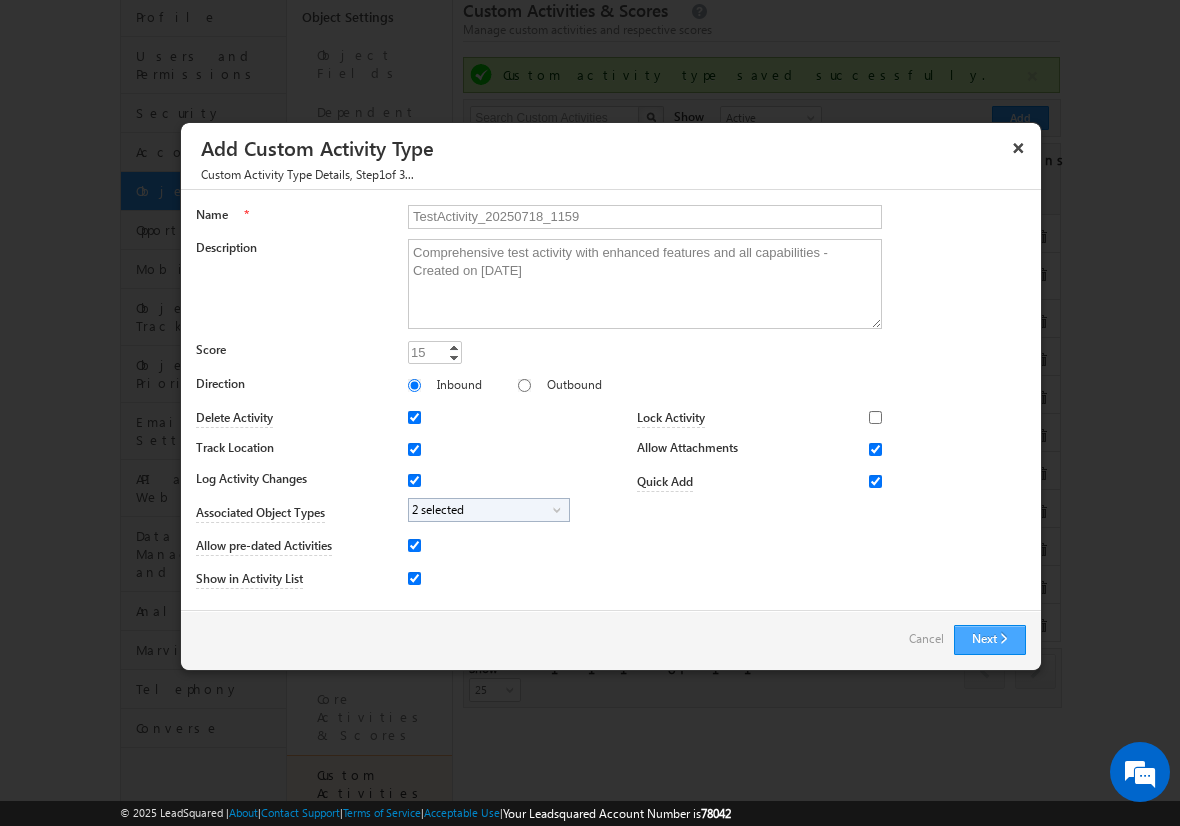 click on "Next" at bounding box center (990, 640) 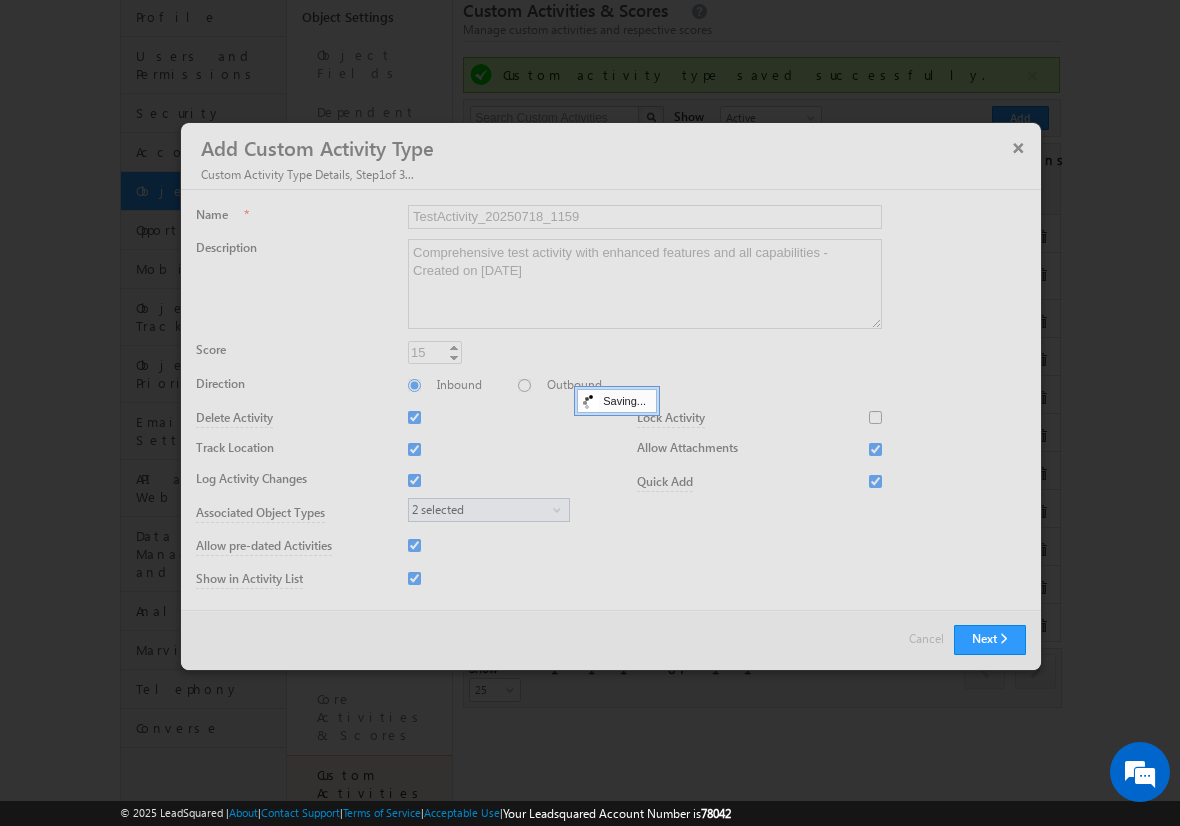 click on "Next
Back
Cancel" at bounding box center [611, 640] 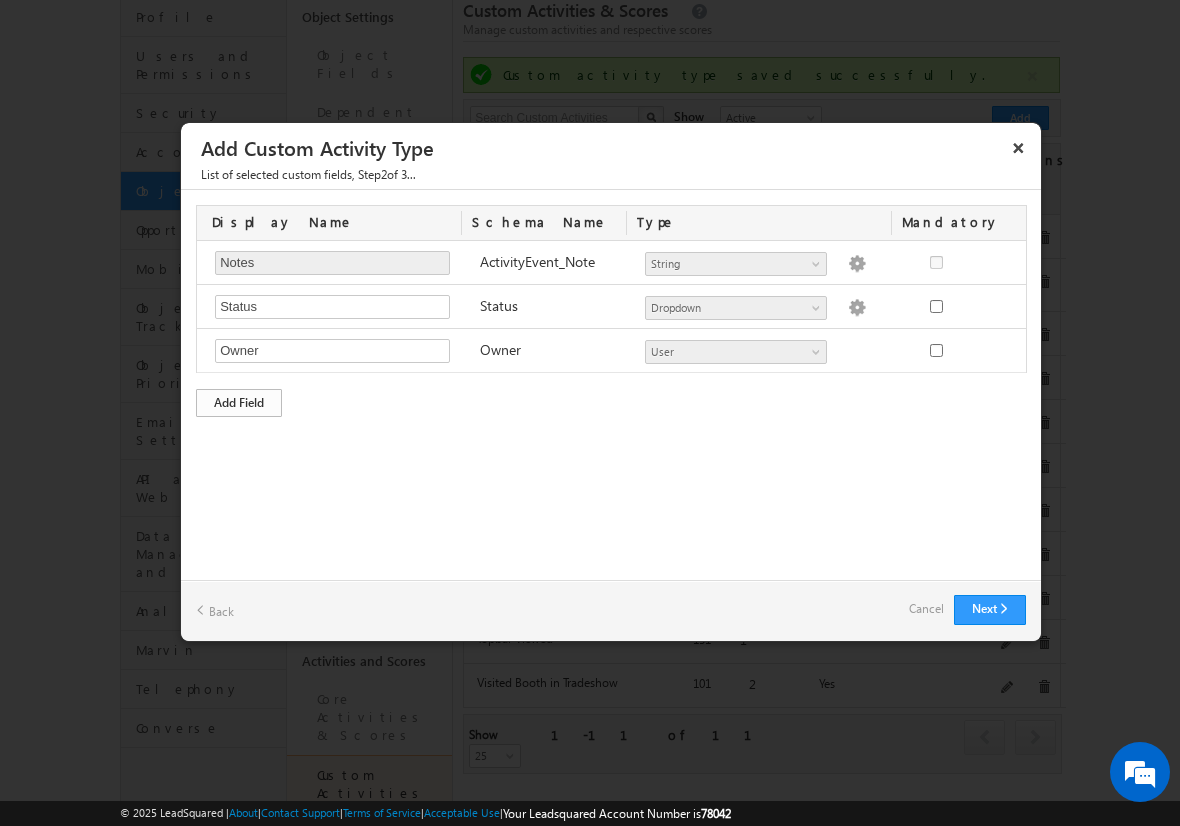 click on "Add Field" at bounding box center [239, 403] 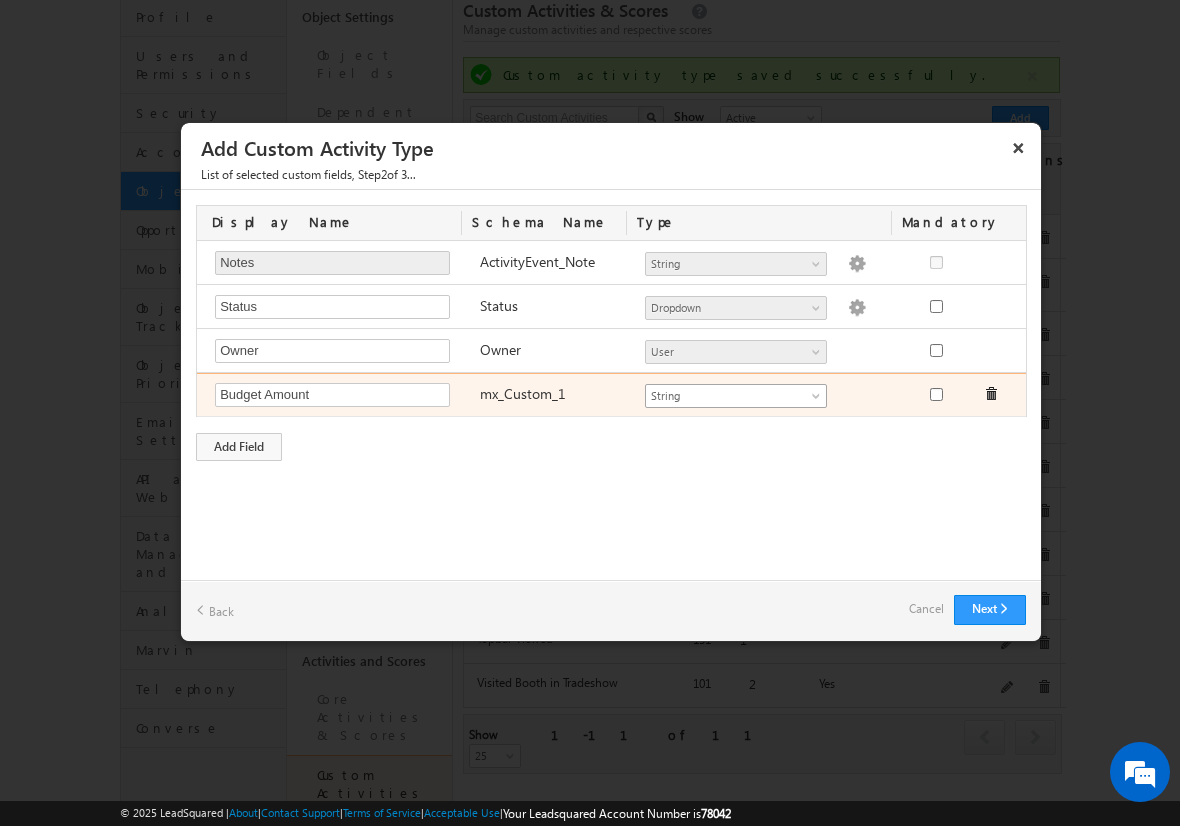 click on "String" at bounding box center (727, 396) 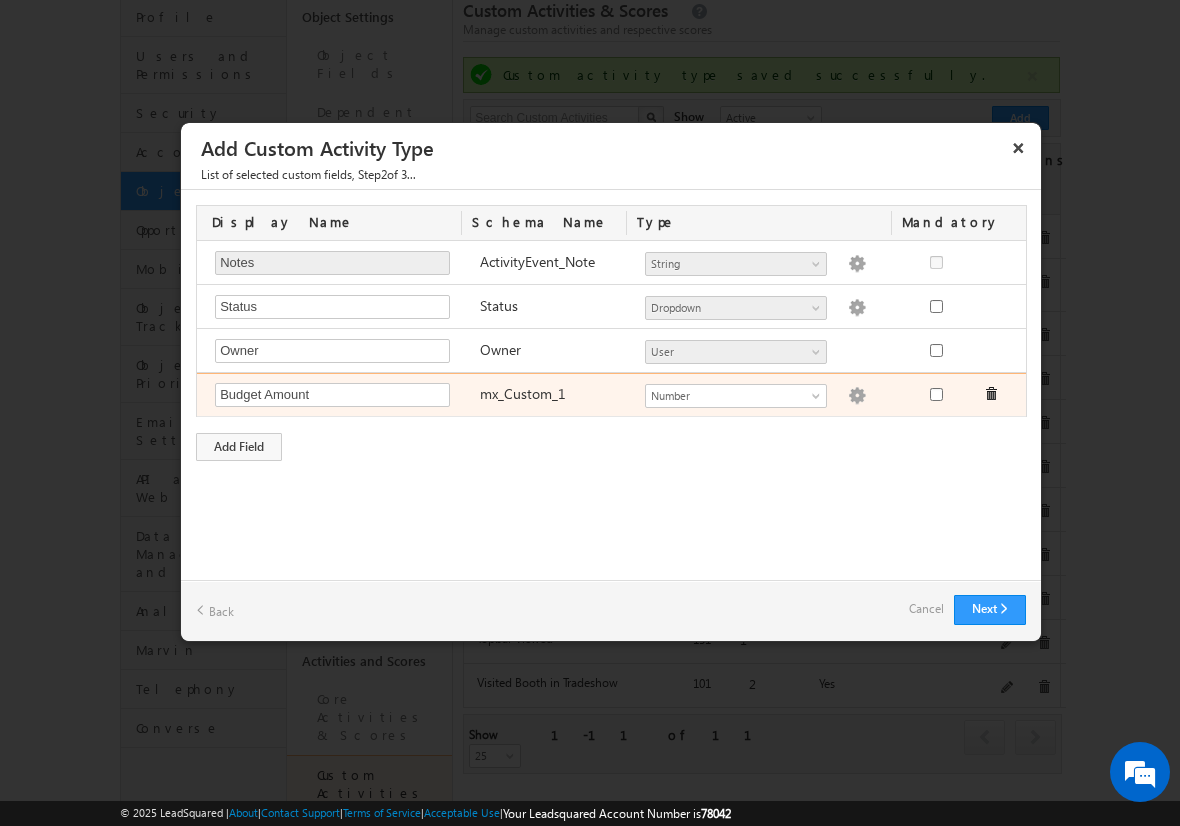 click at bounding box center [857, 396] 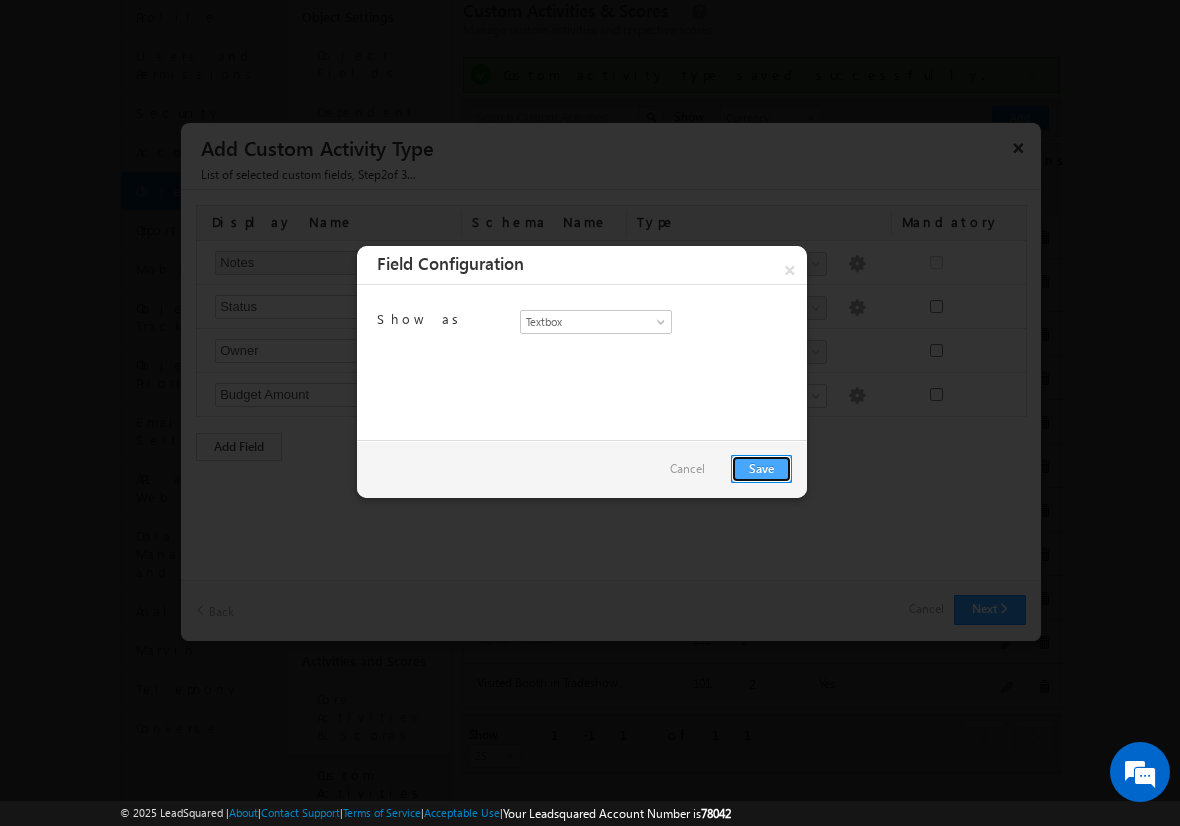 click on "Save" at bounding box center (761, 469) 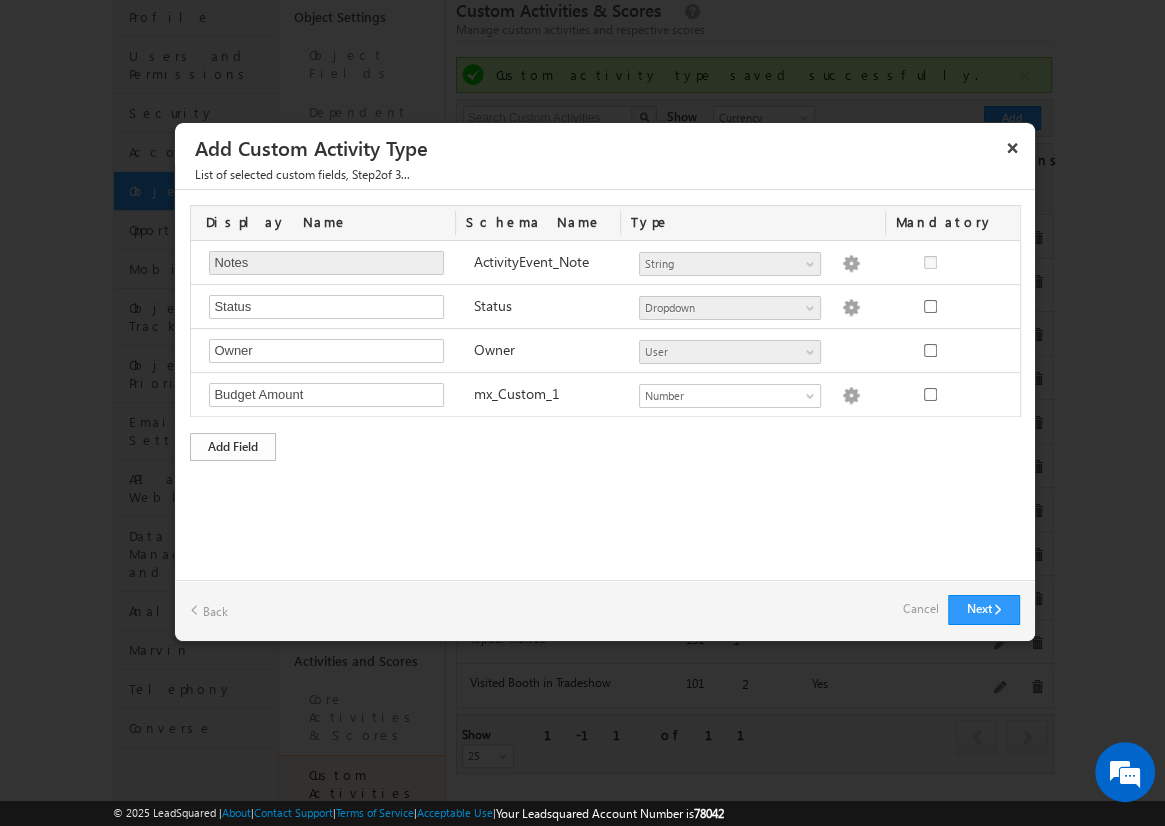 click on "Add Field" at bounding box center (233, 447) 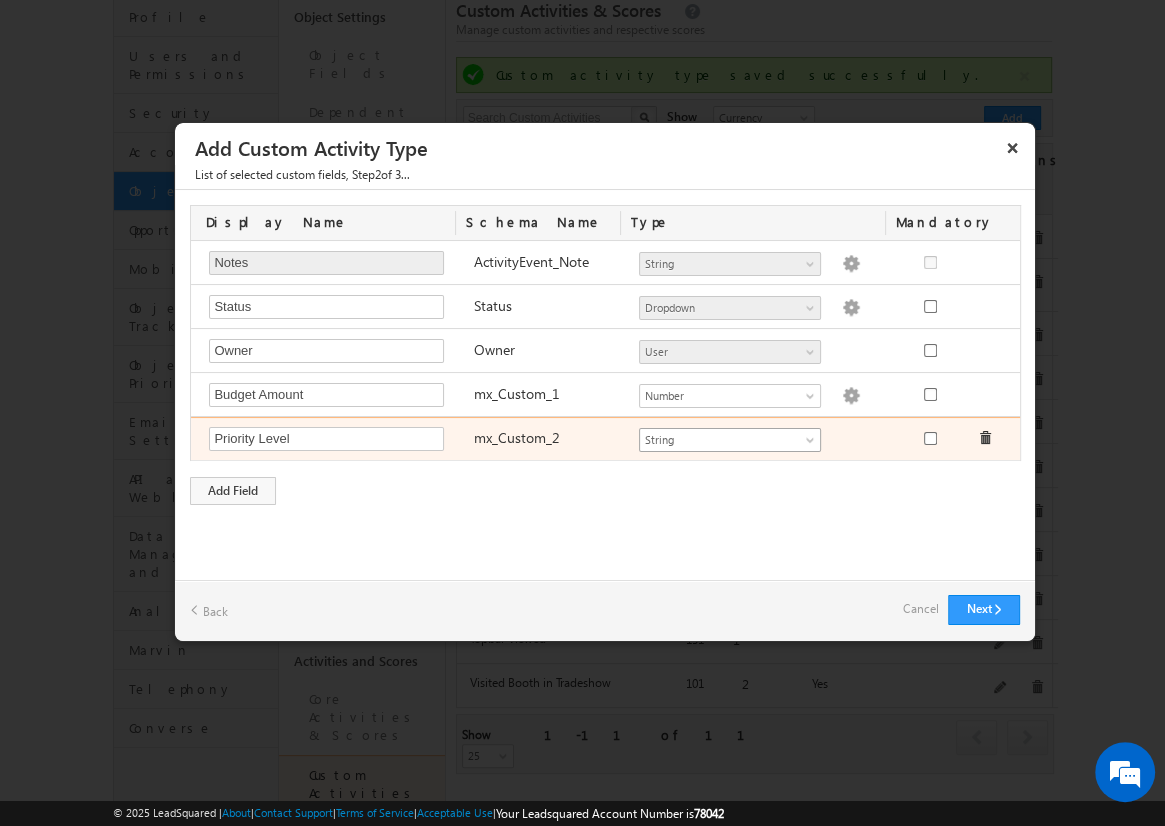 click on "String" at bounding box center [721, 440] 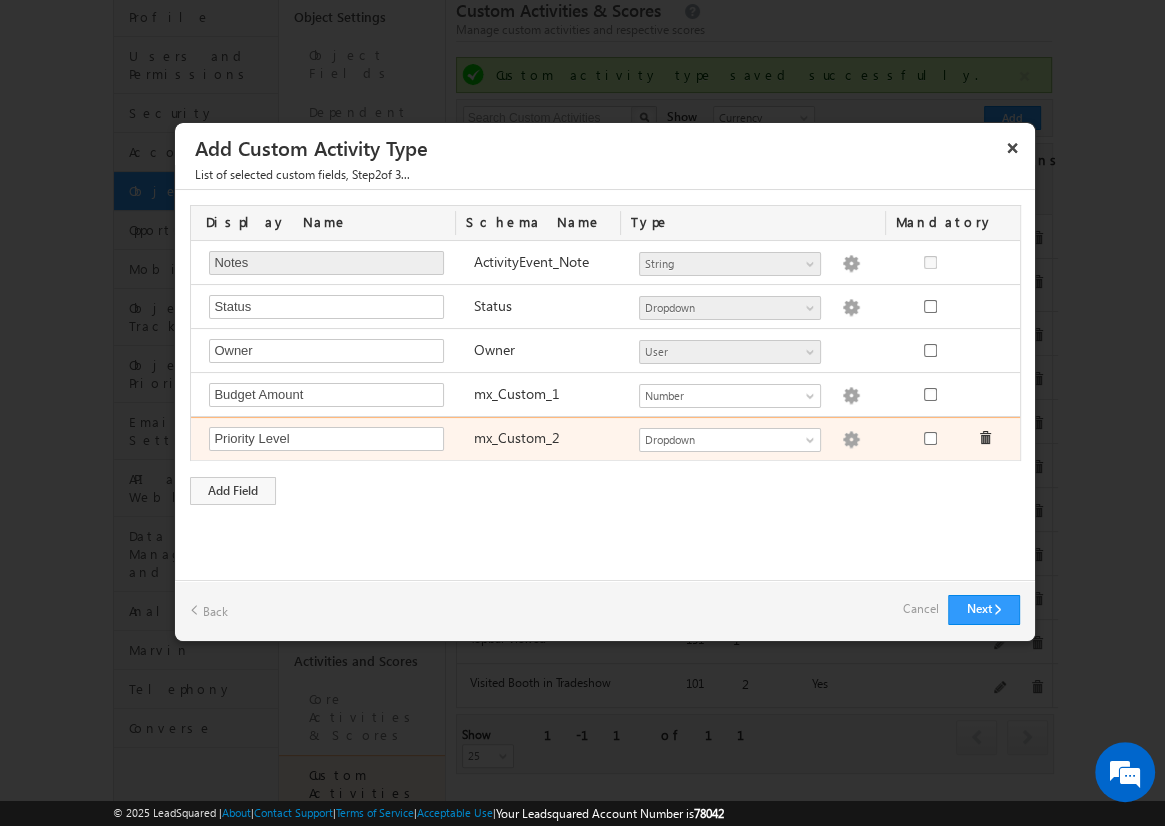 click at bounding box center [851, 440] 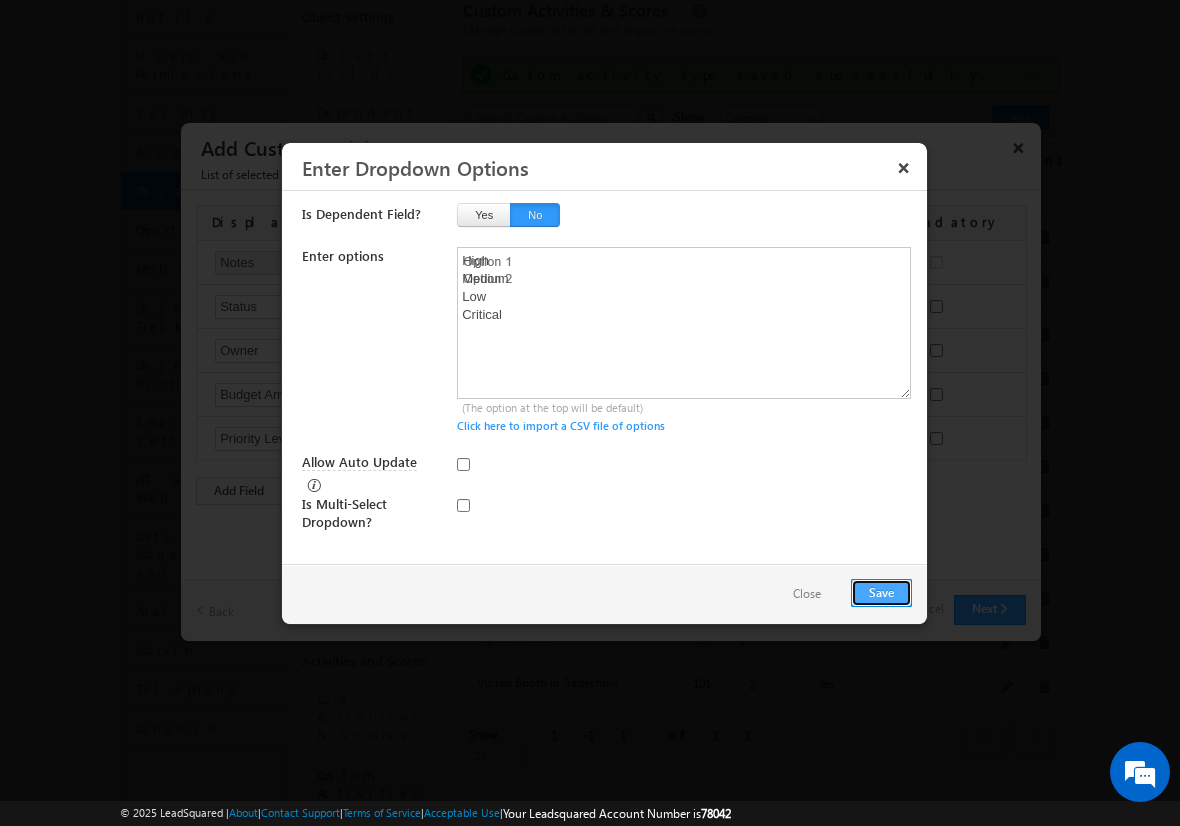 click on "Save" at bounding box center [881, 593] 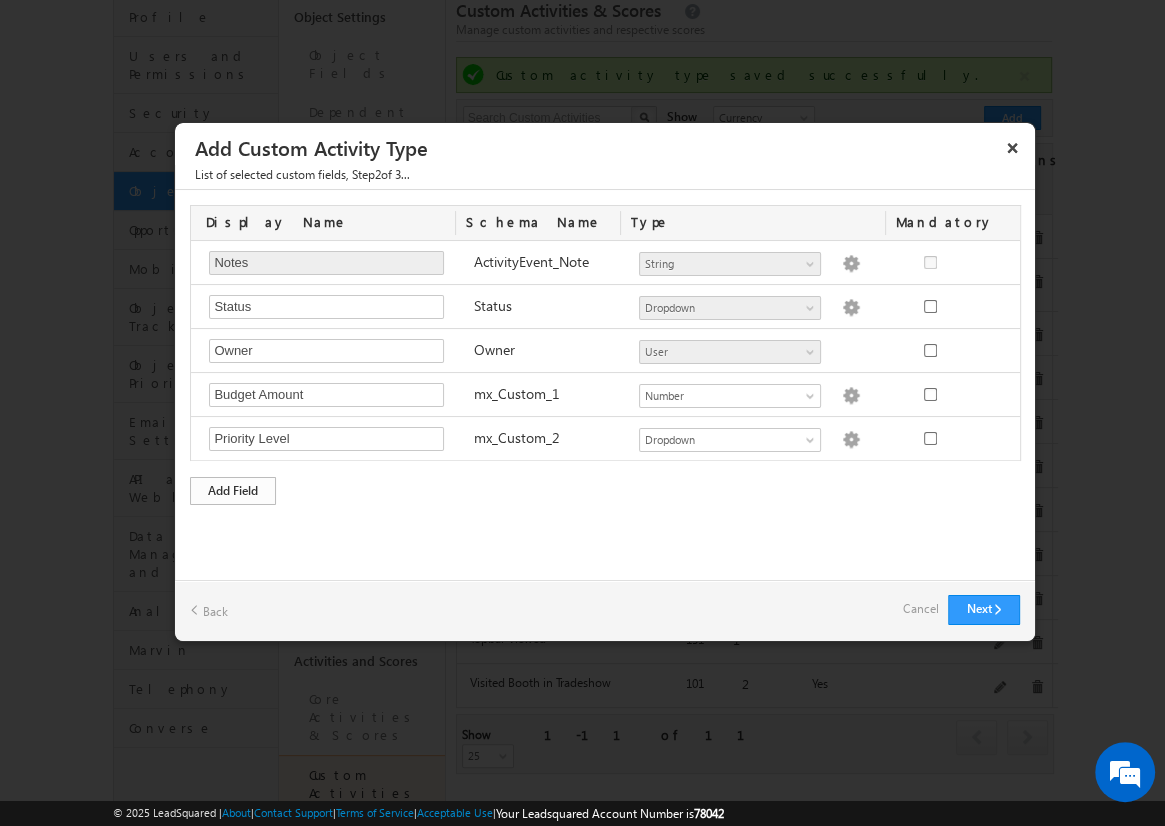 click on "Add Field" at bounding box center (233, 491) 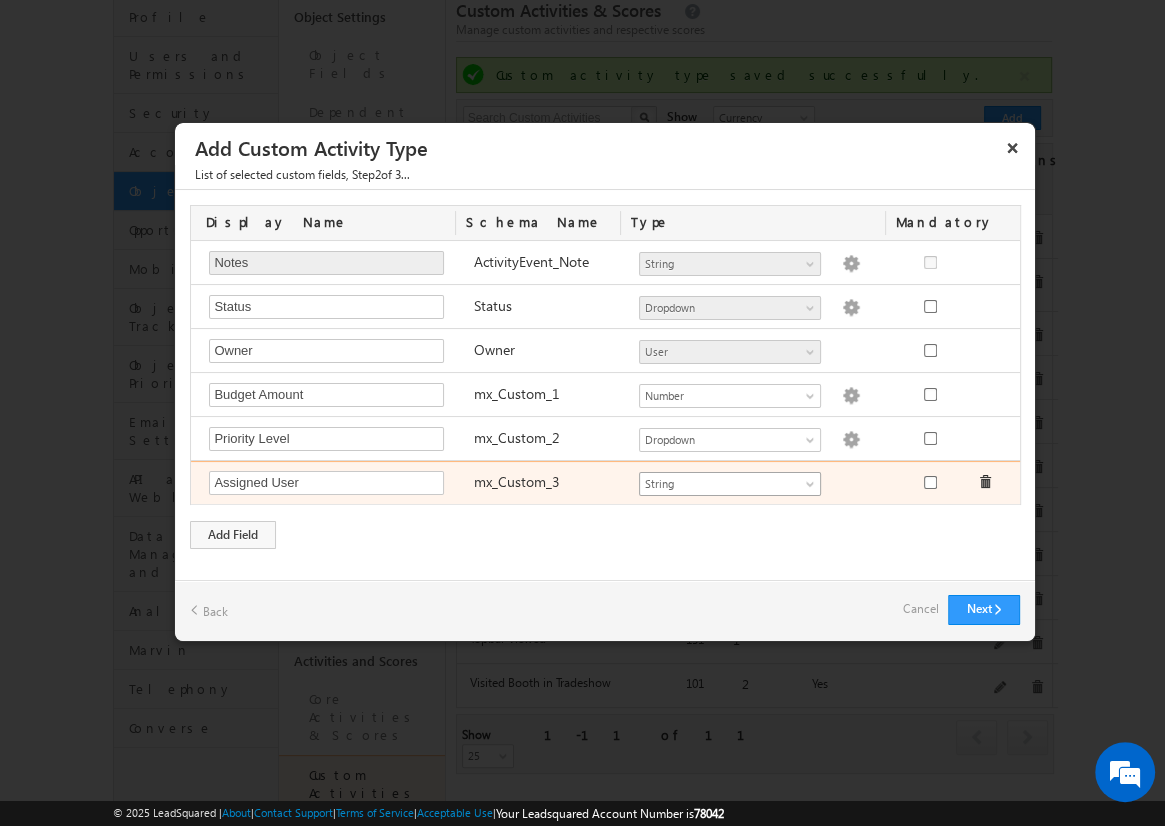 click on "String" at bounding box center (721, 484) 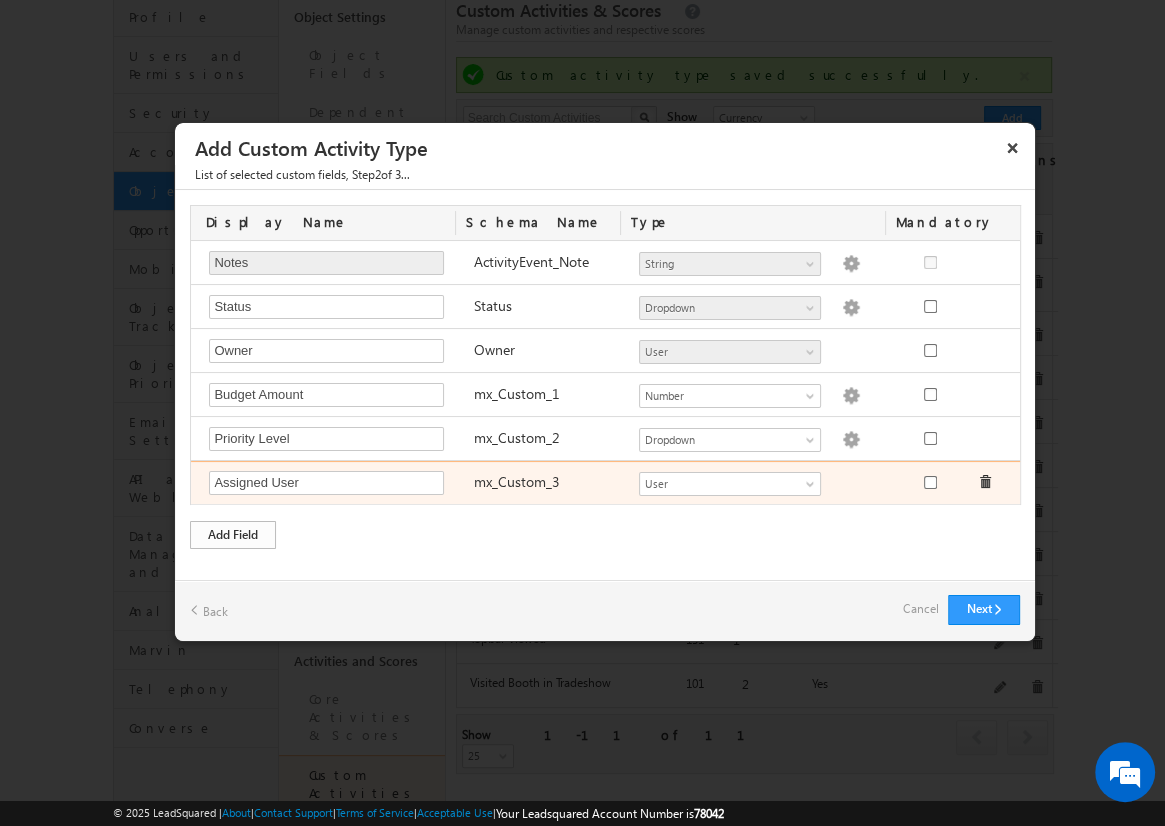 click on "Add Field" at bounding box center (233, 535) 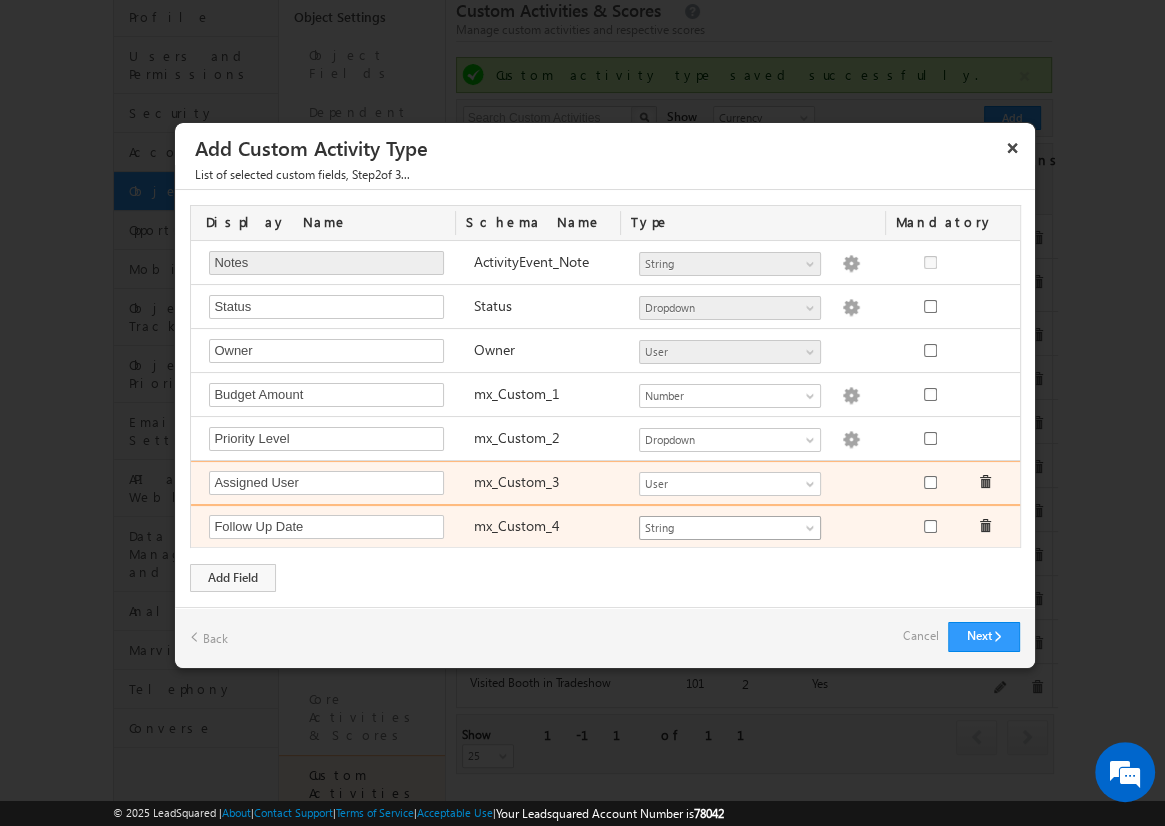 click on "String" at bounding box center [721, 528] 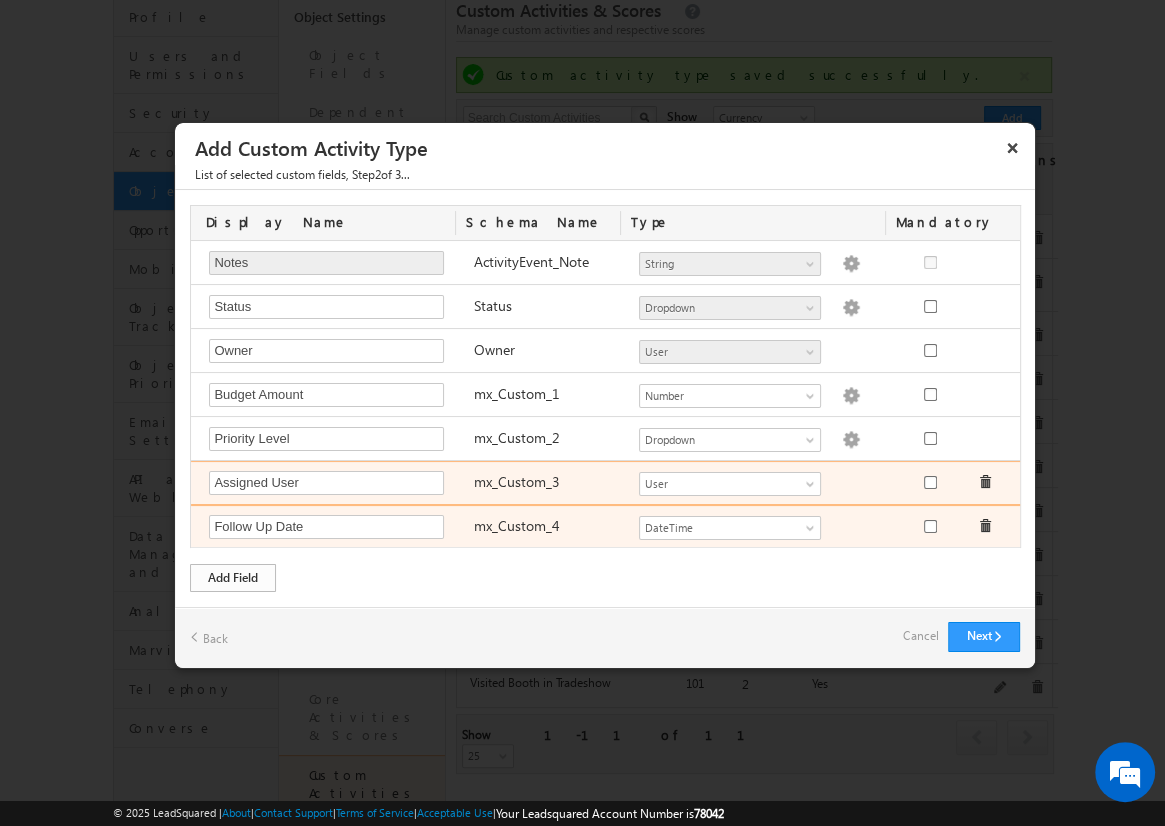 click on "Add Field" at bounding box center (233, 578) 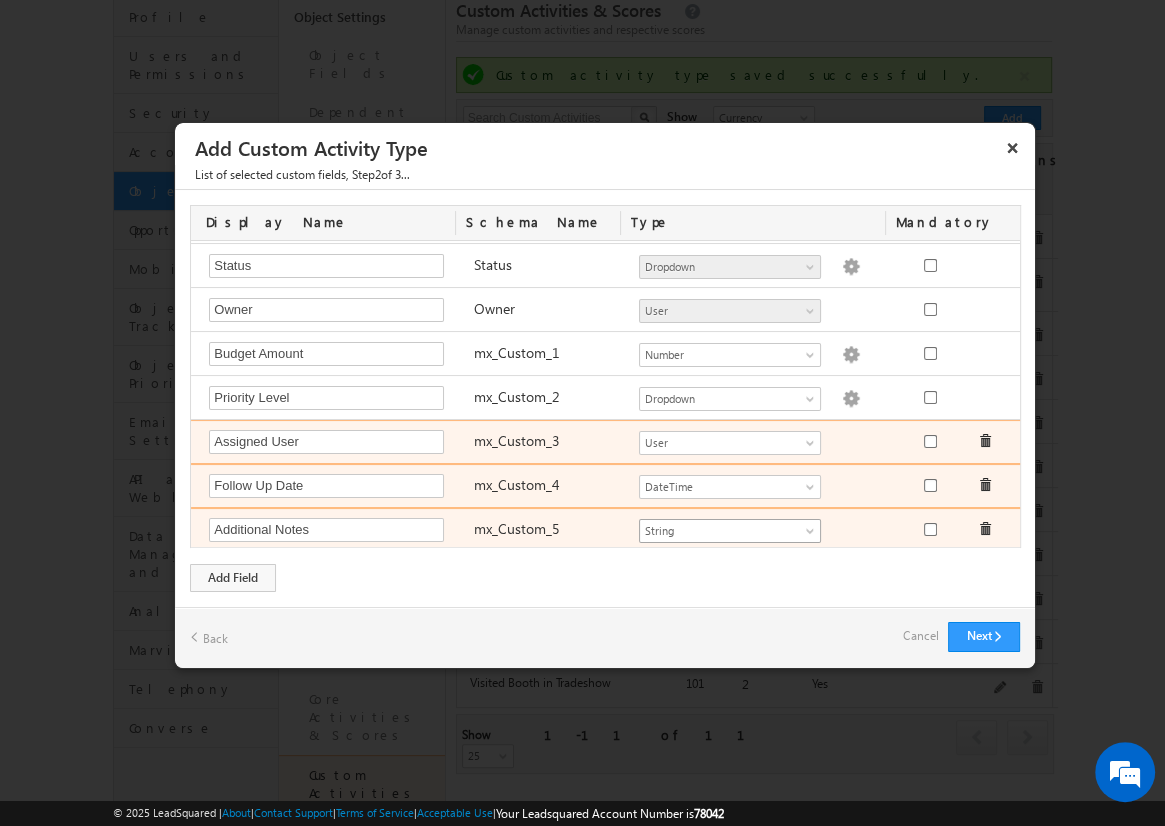 click on "String" at bounding box center [721, 531] 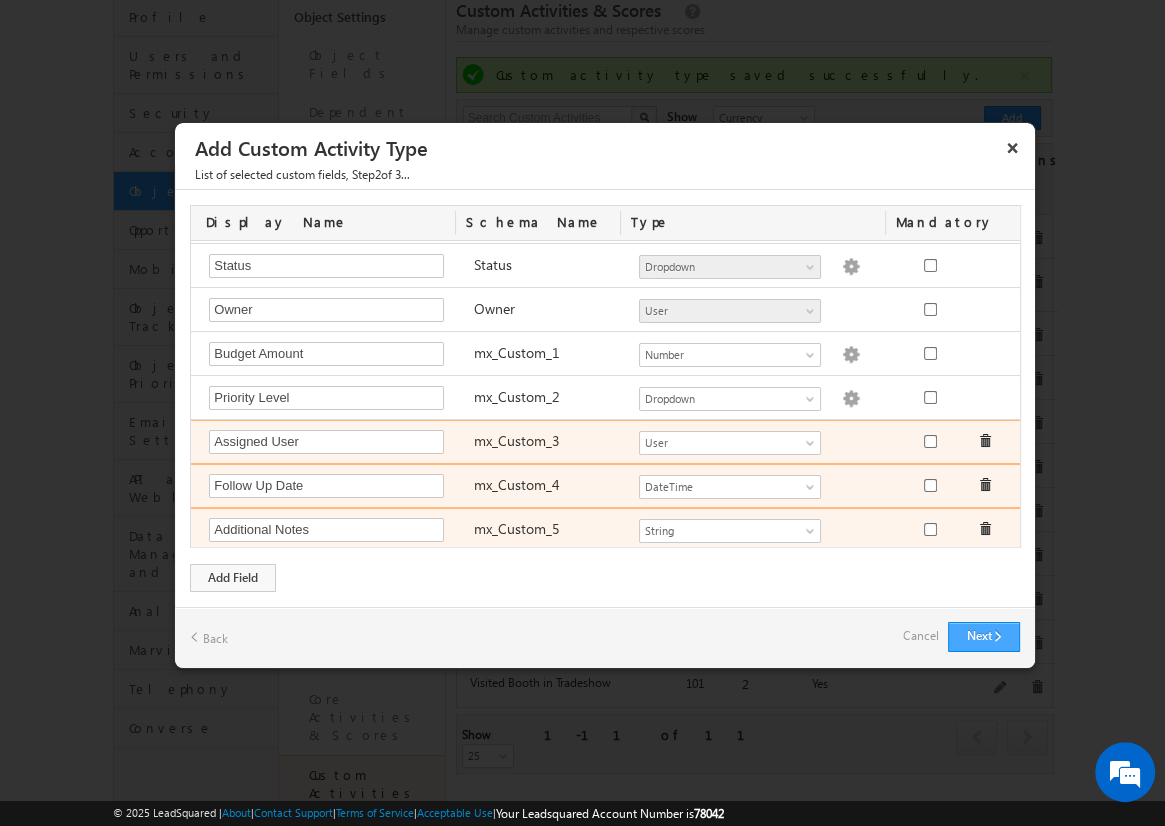 click on "Next" at bounding box center [984, 637] 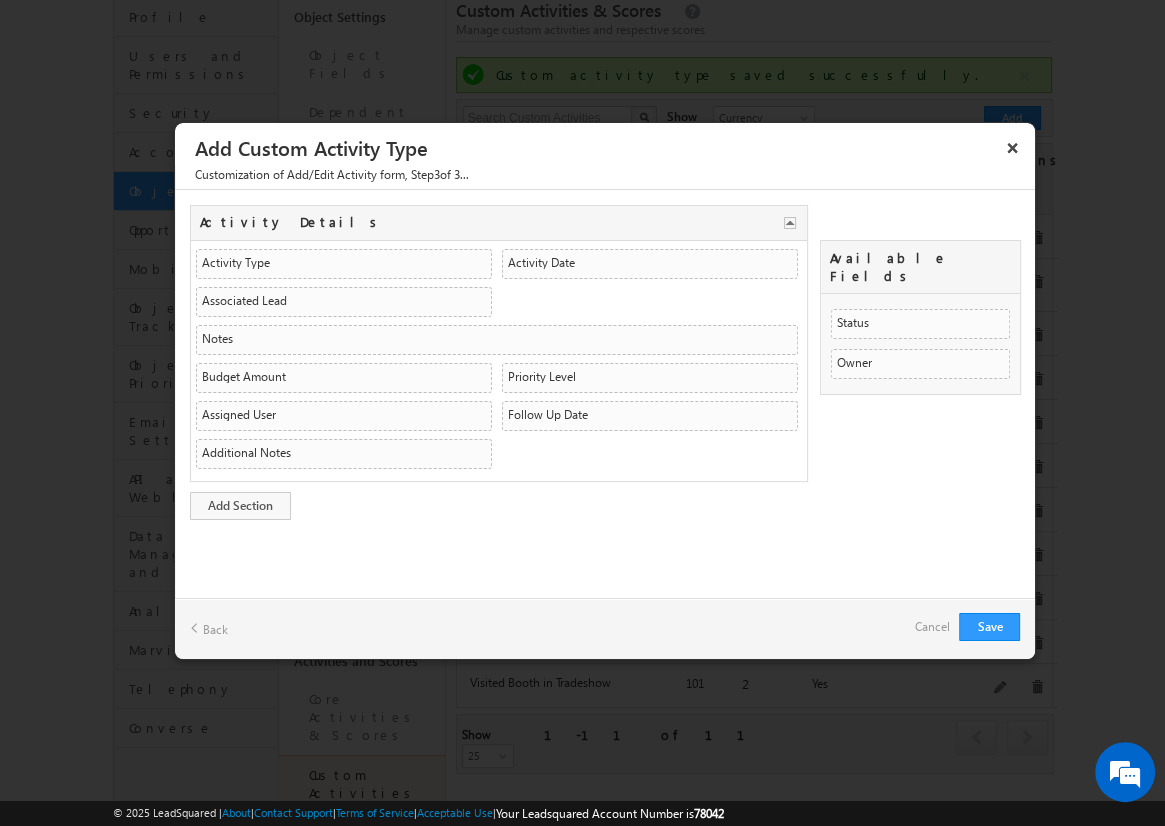 click on "Cancel" at bounding box center [931, 627] 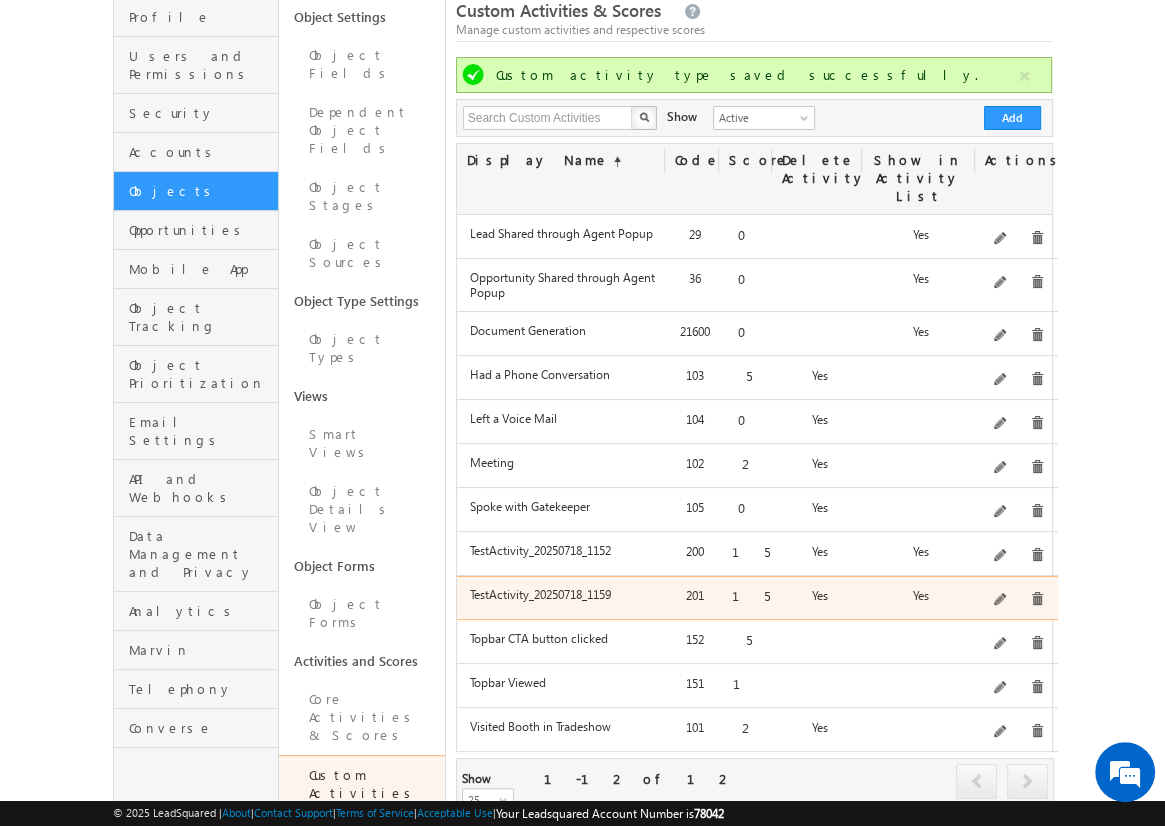click at bounding box center (1037, 599) 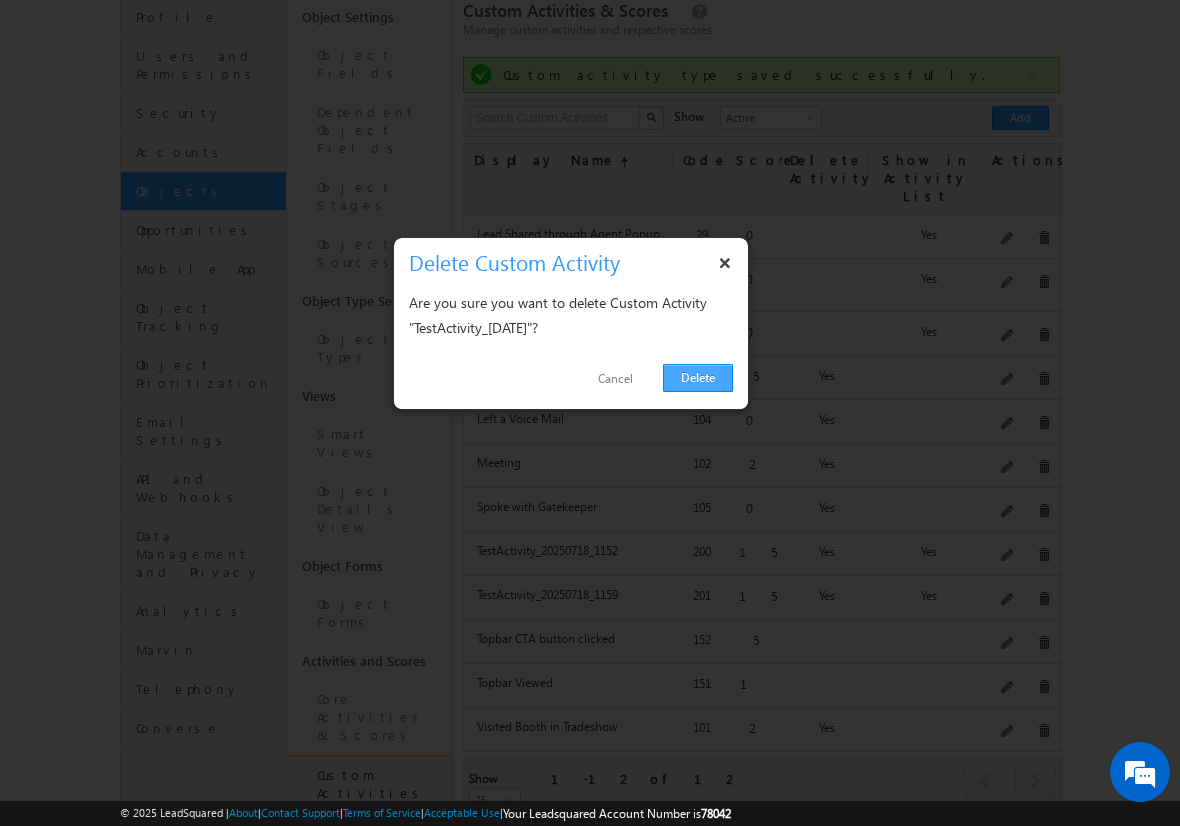 click on "Delete" at bounding box center [698, 378] 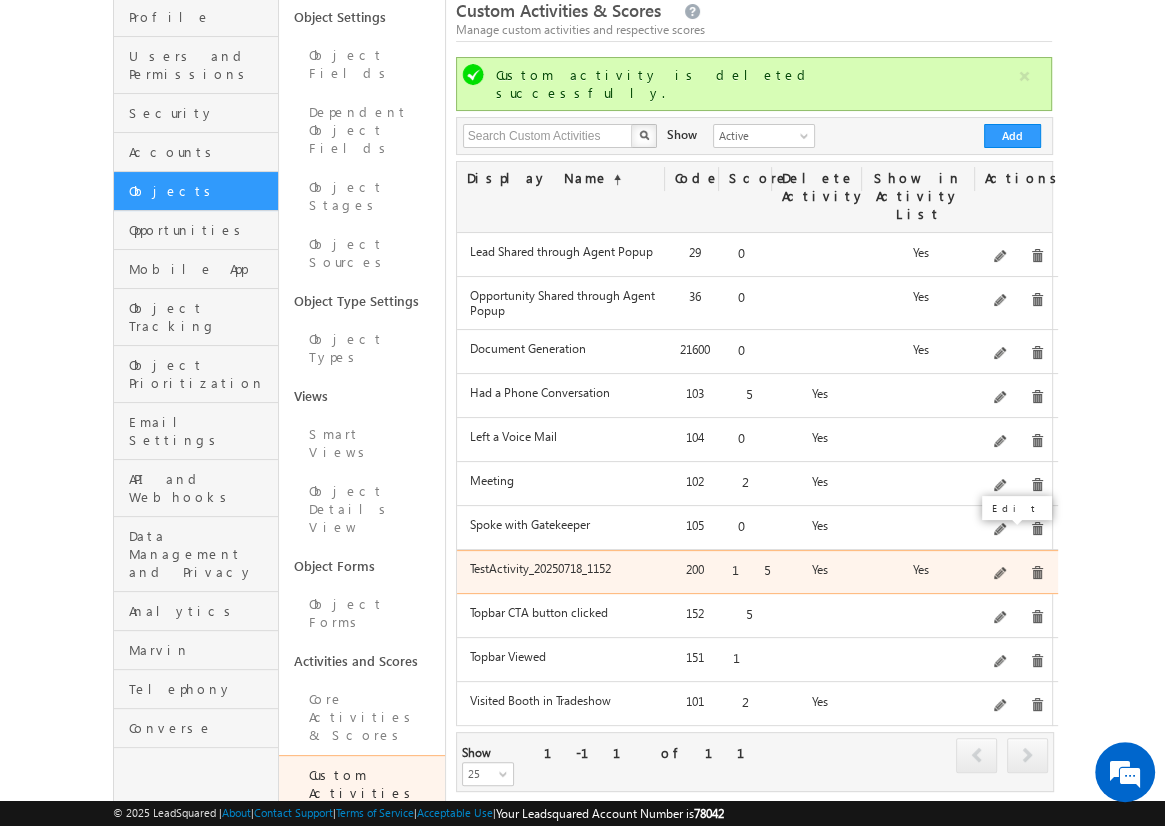 click at bounding box center [1001, 574] 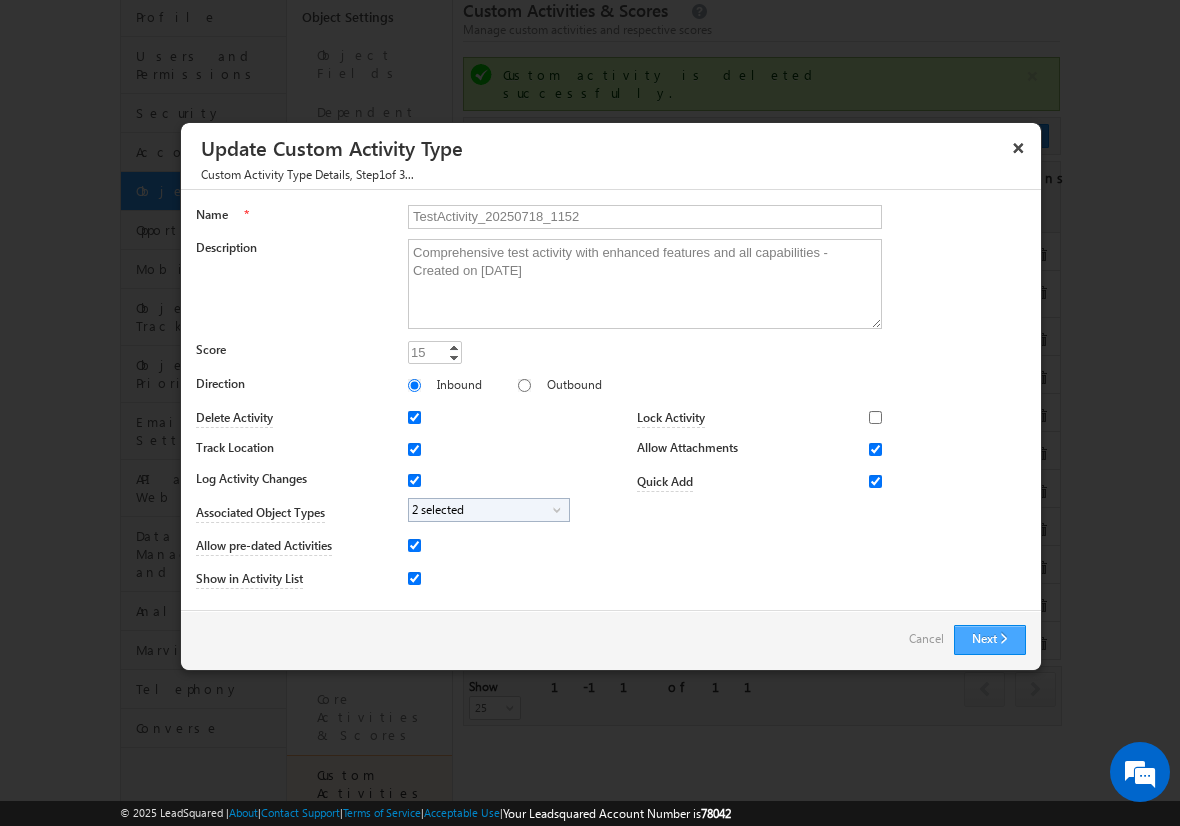 click on "Next" at bounding box center (990, 640) 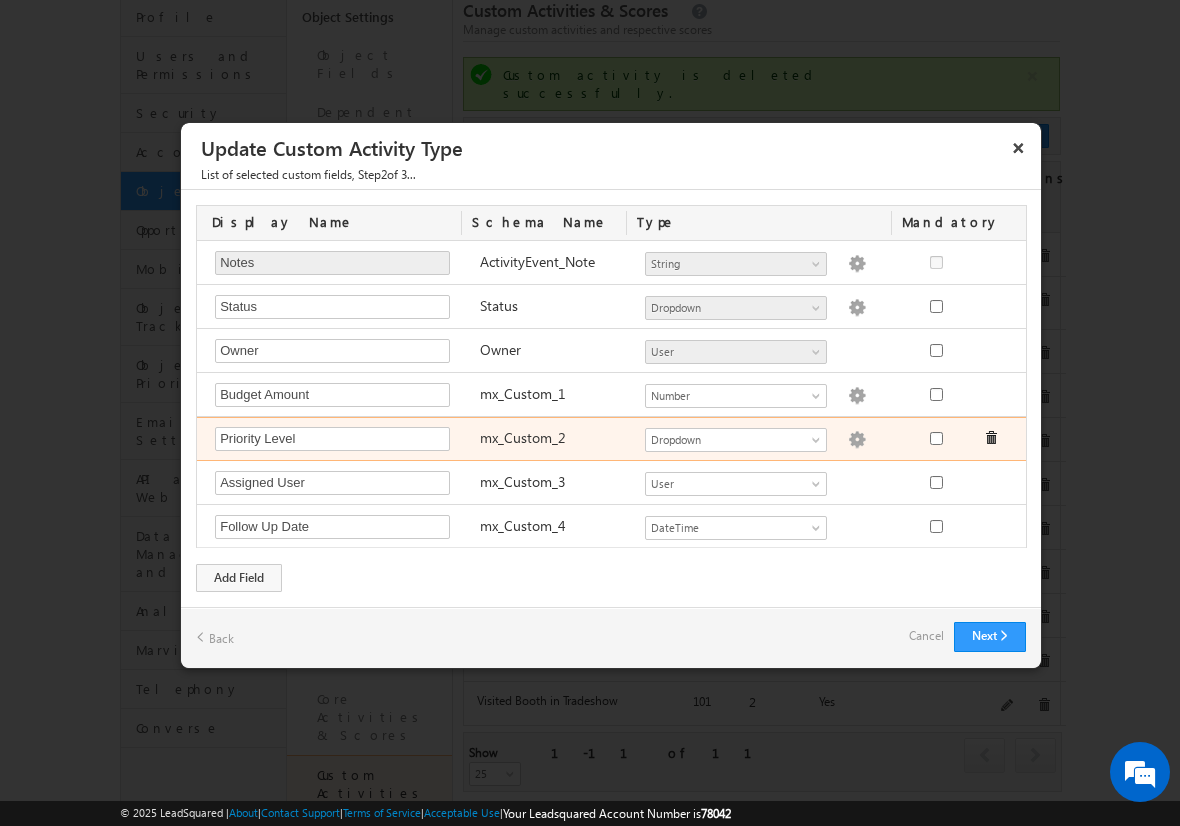 click at bounding box center (857, 440) 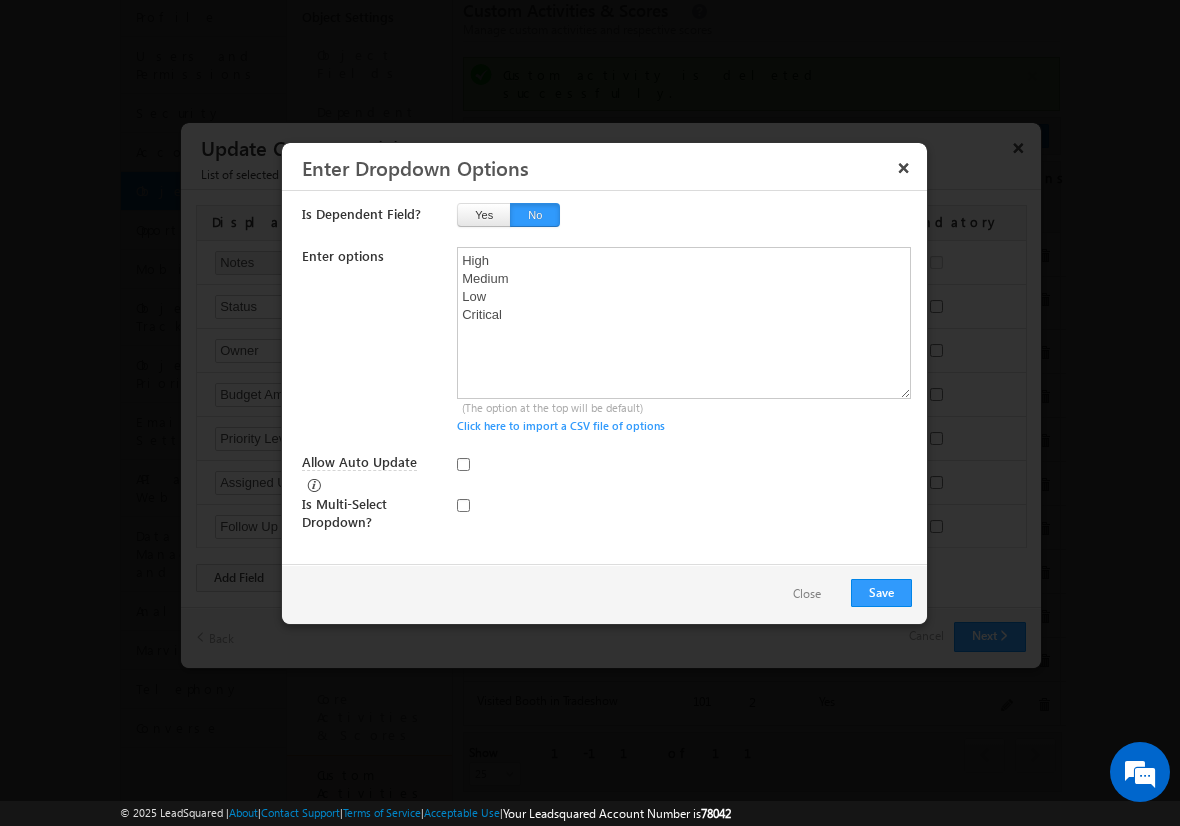 click on "Close" at bounding box center [807, 594] 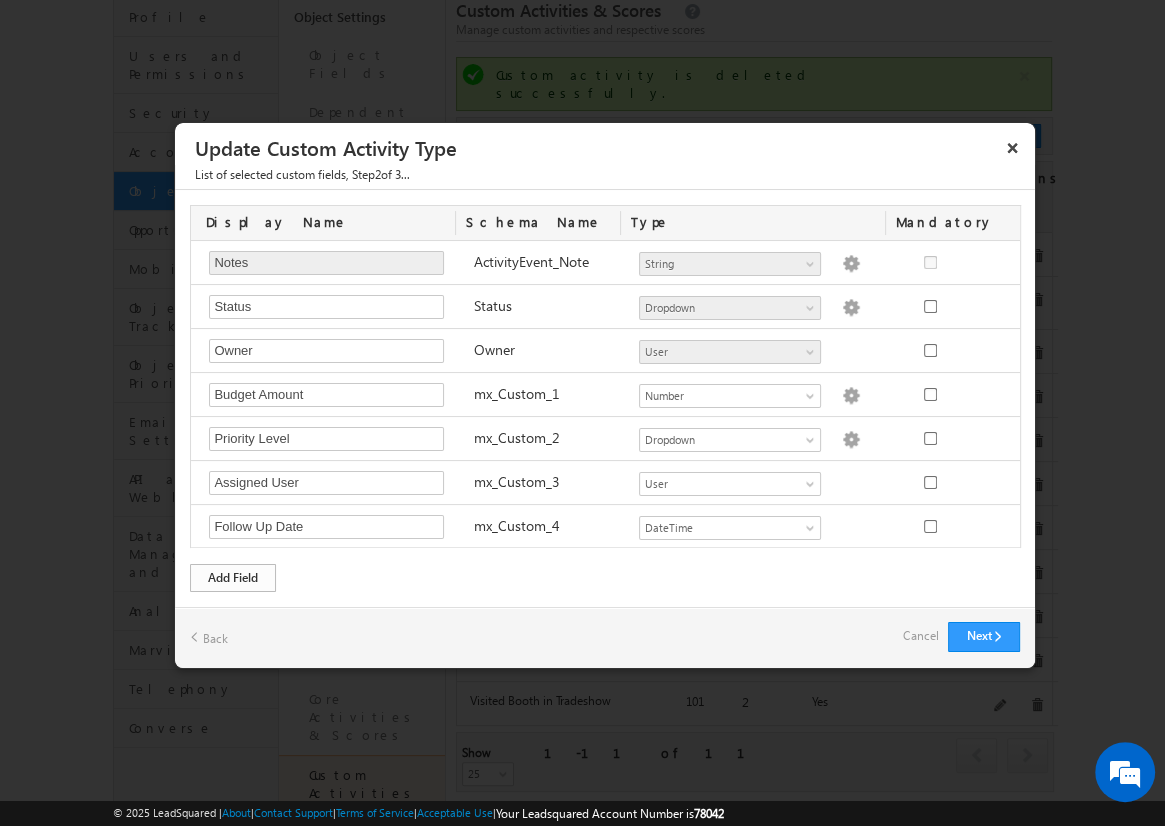 click on "Add Field" at bounding box center (233, 578) 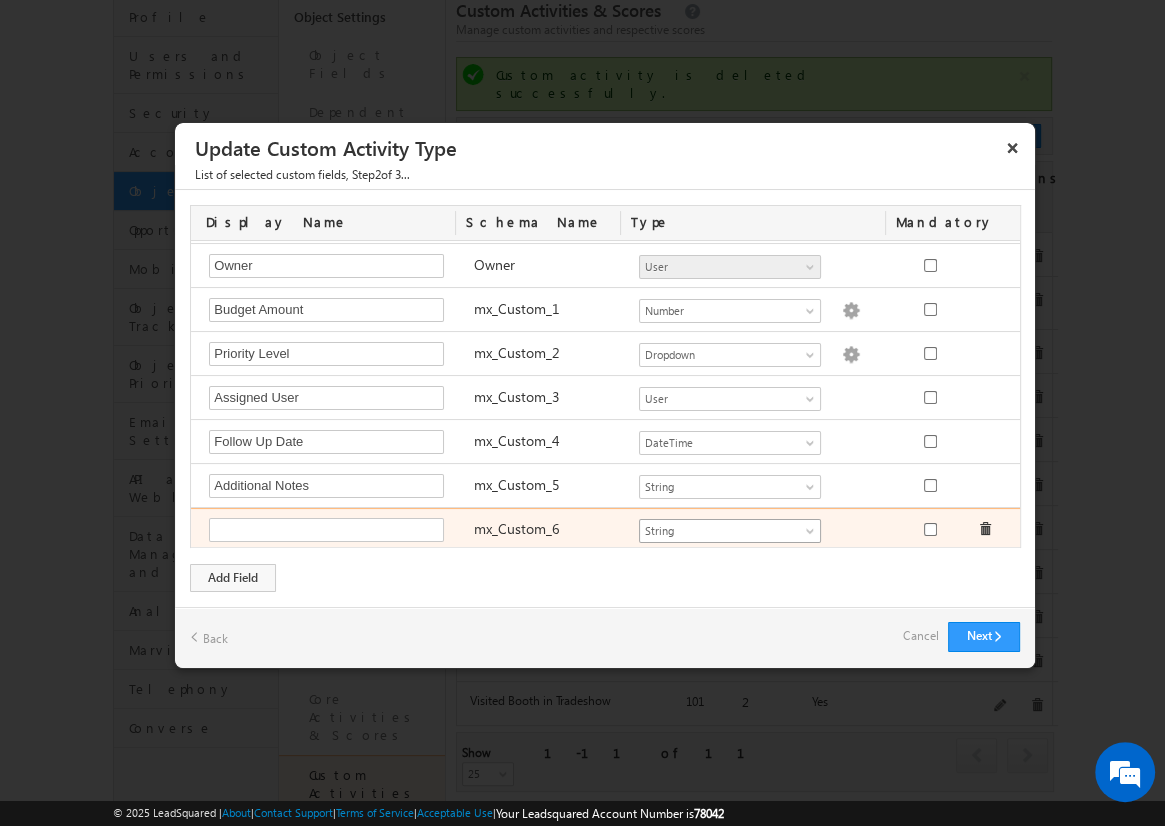 drag, startPoint x: 666, startPoint y: 538, endPoint x: 677, endPoint y: 528, distance: 14.866069 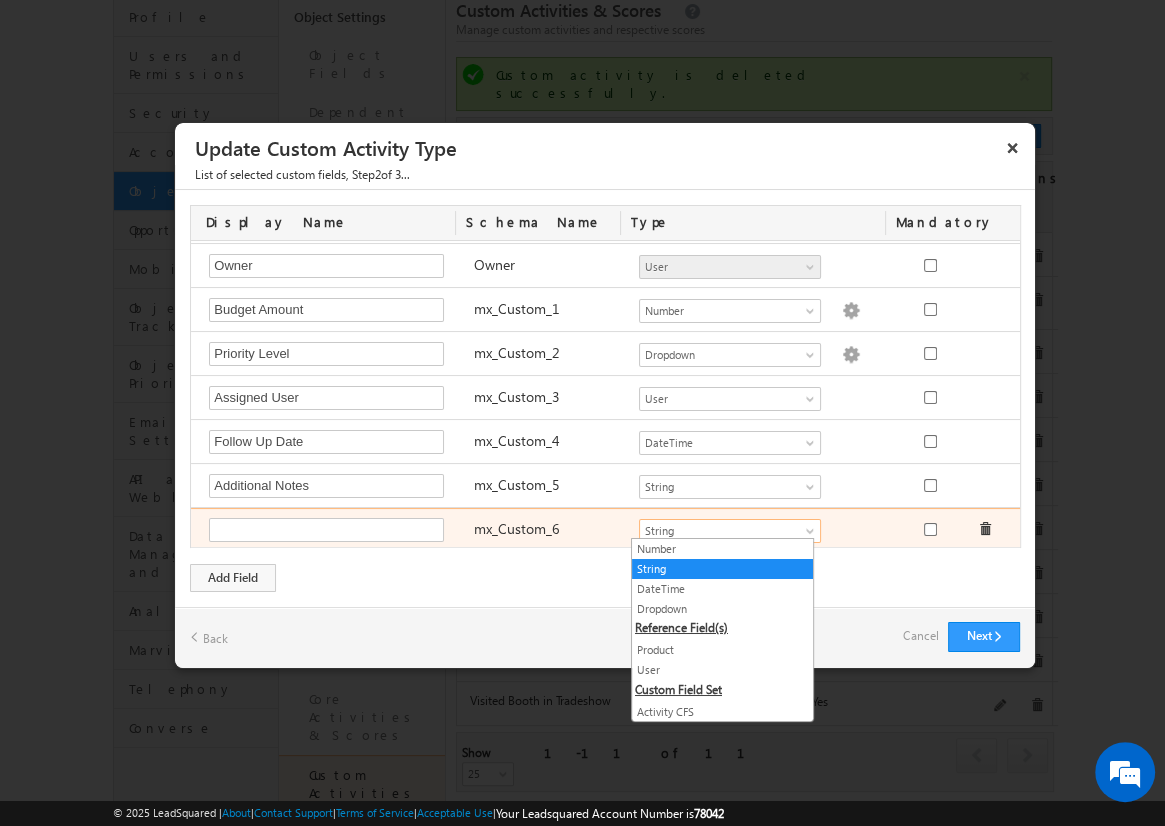 click on "String" at bounding box center (721, 531) 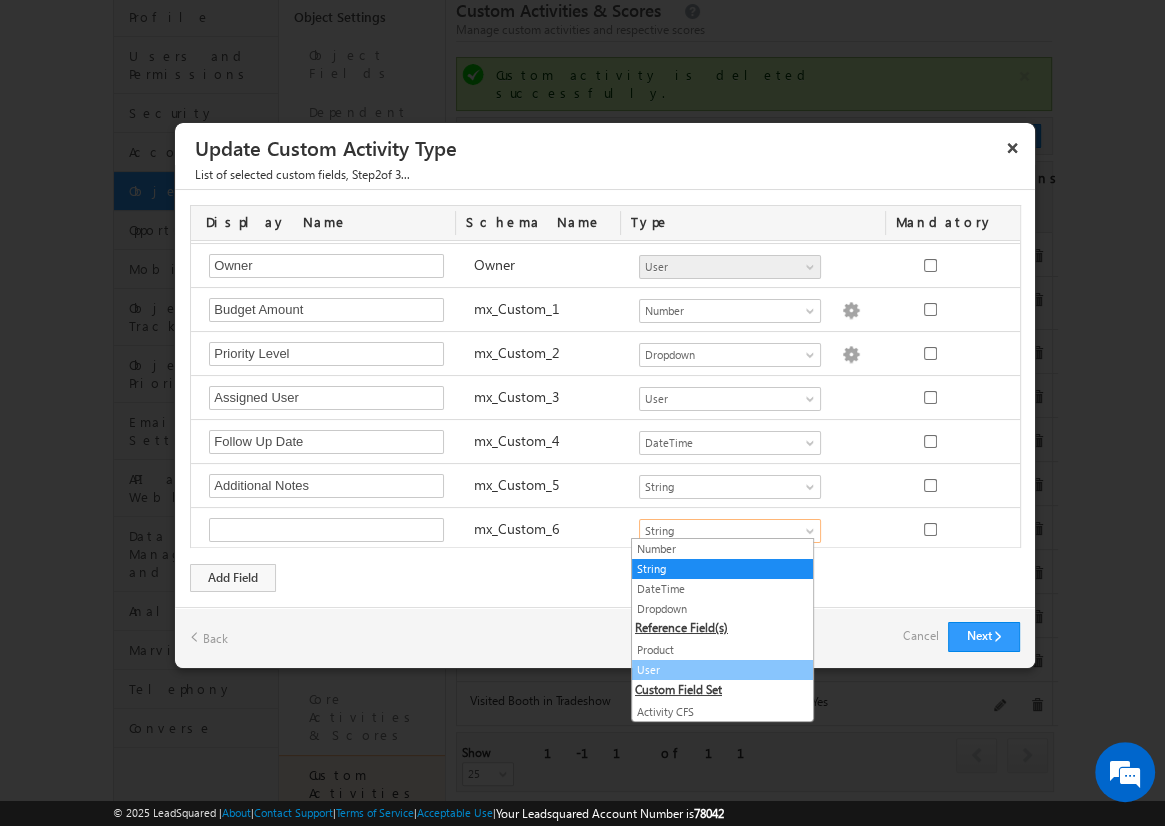 click on "User" at bounding box center [722, 670] 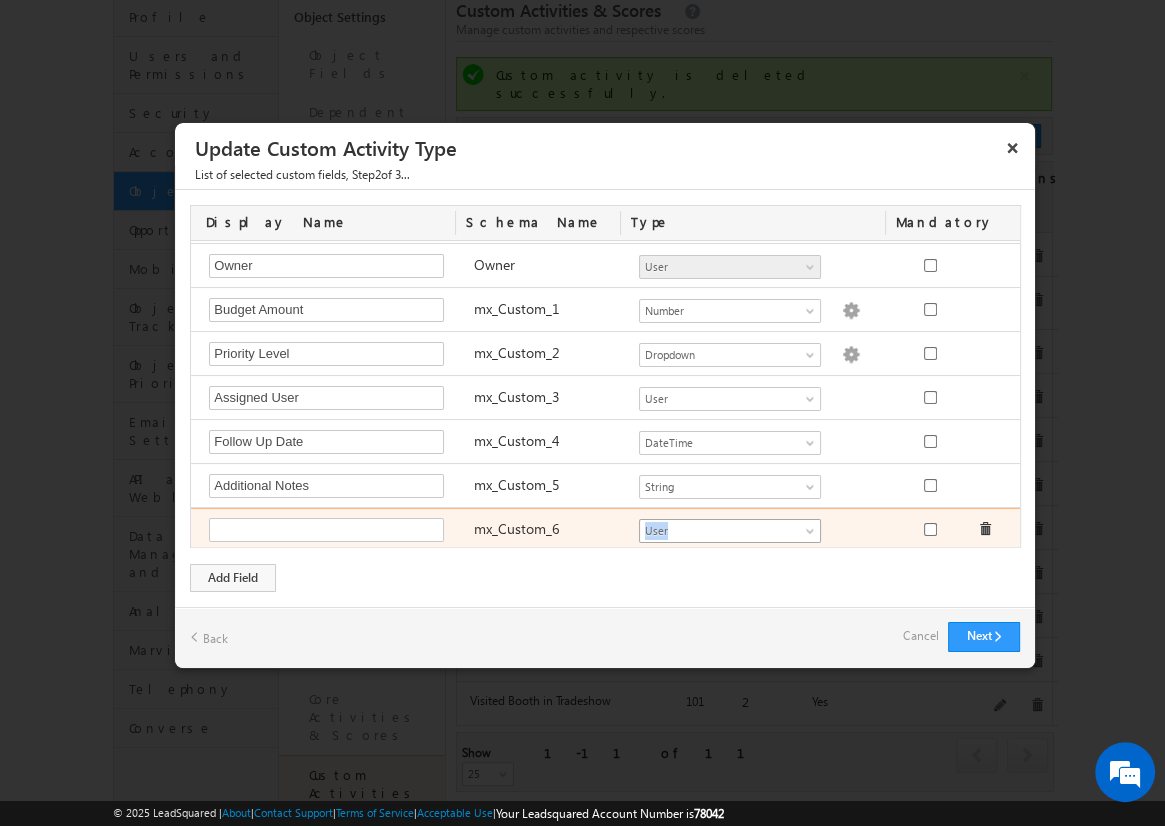 click on "User" at bounding box center (721, 531) 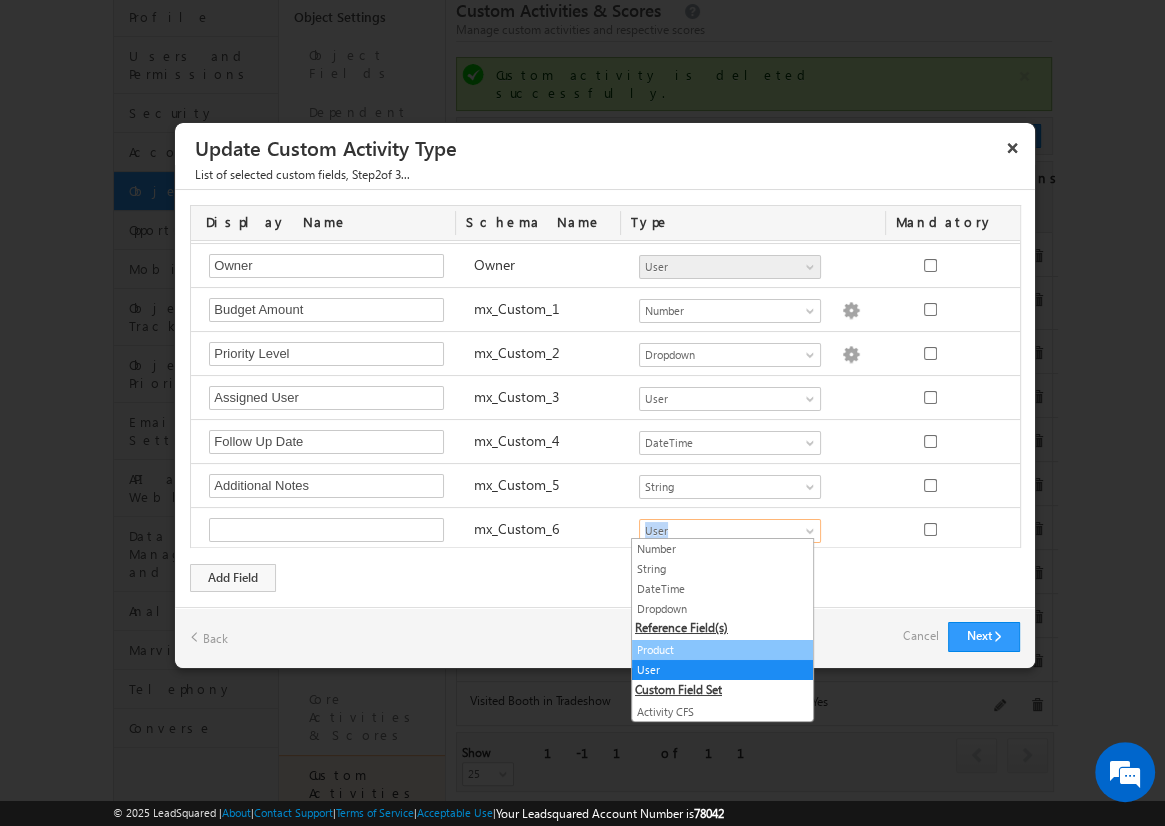 click on "Product" at bounding box center (722, 650) 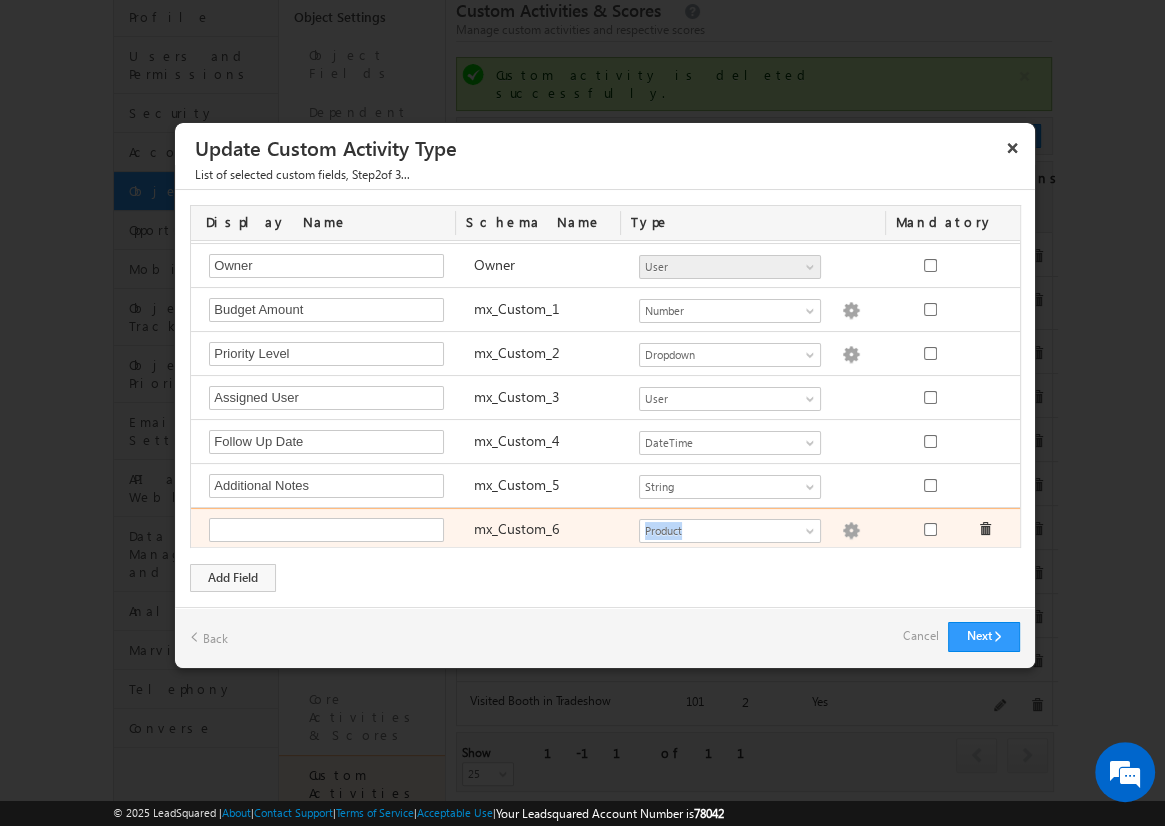 click at bounding box center (851, 531) 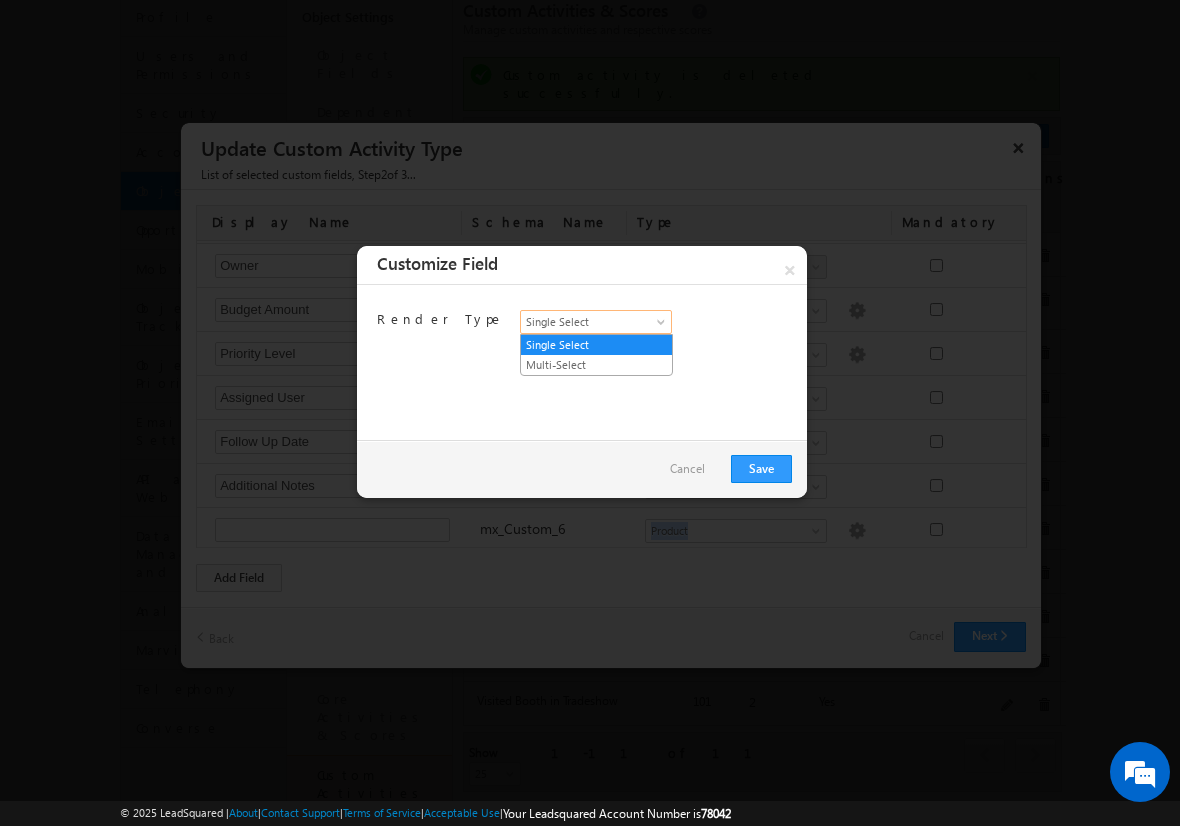 click on "Single Select" at bounding box center [596, 322] 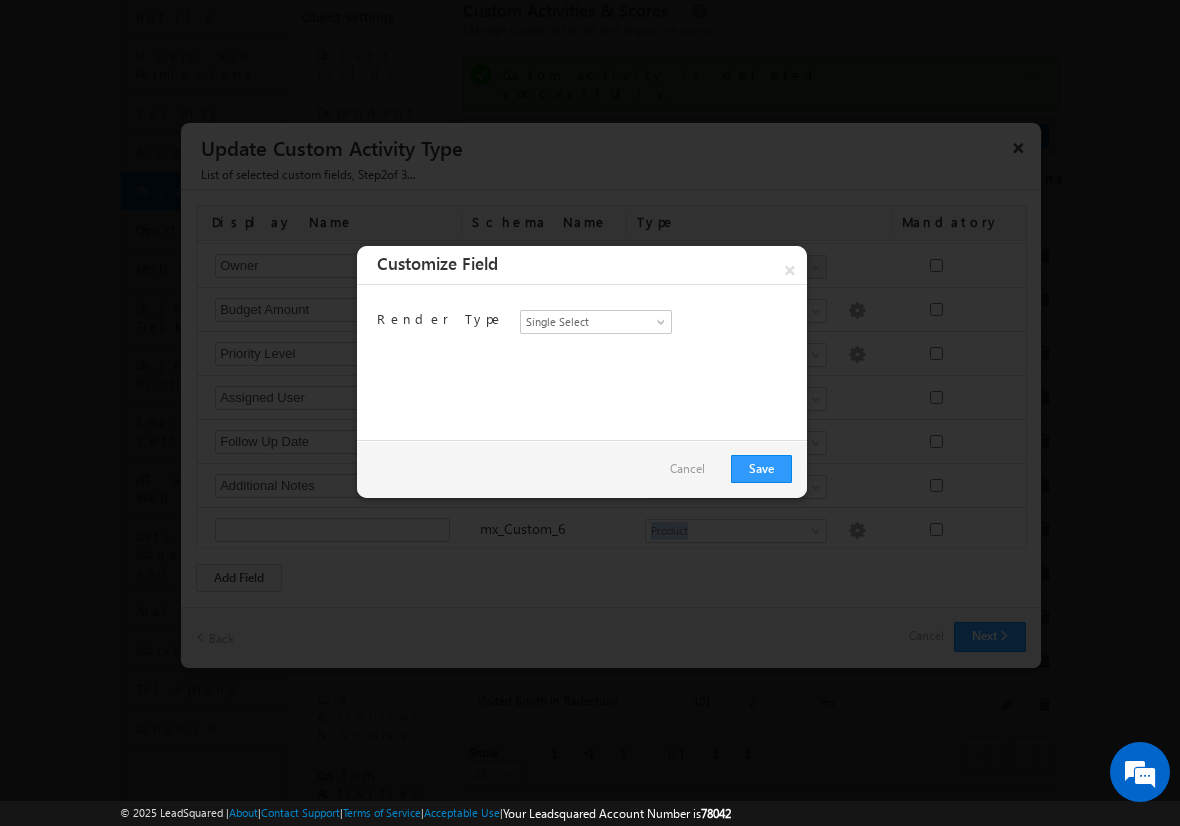 click on "Cancel" at bounding box center [687, 469] 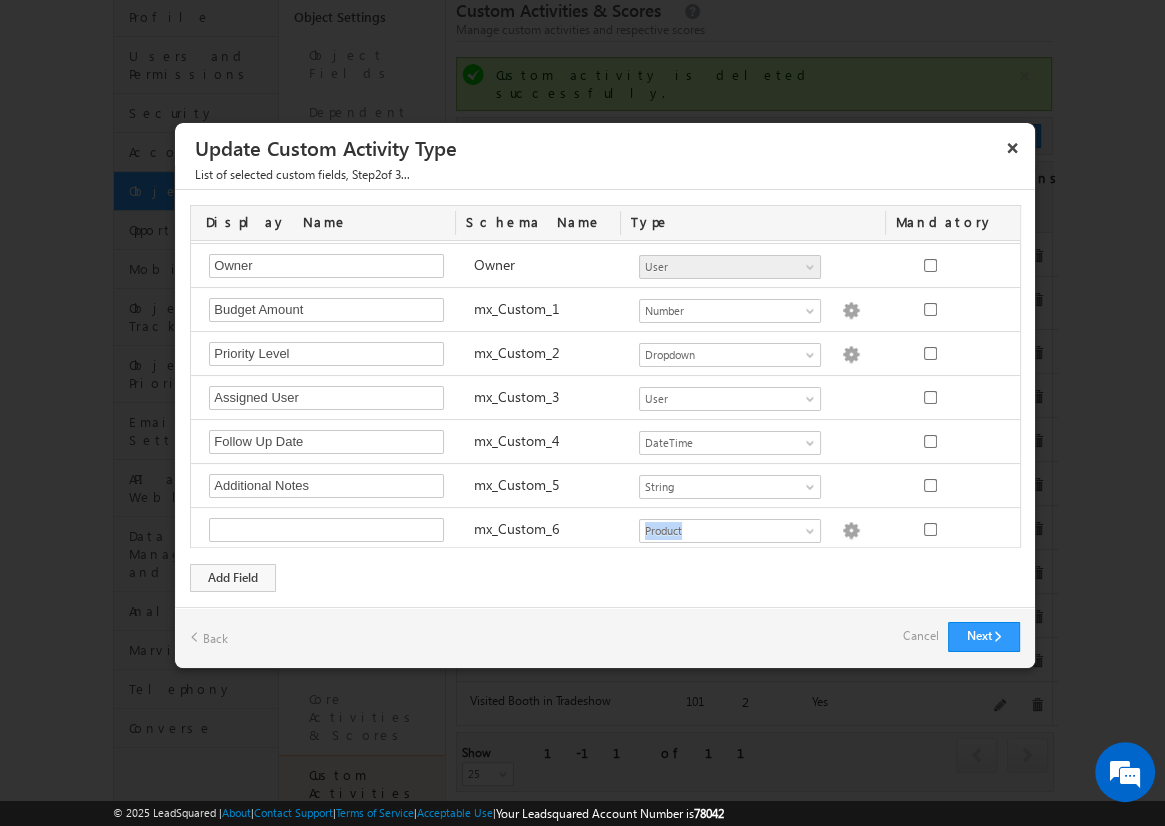 click on "Cancel" at bounding box center (920, 636) 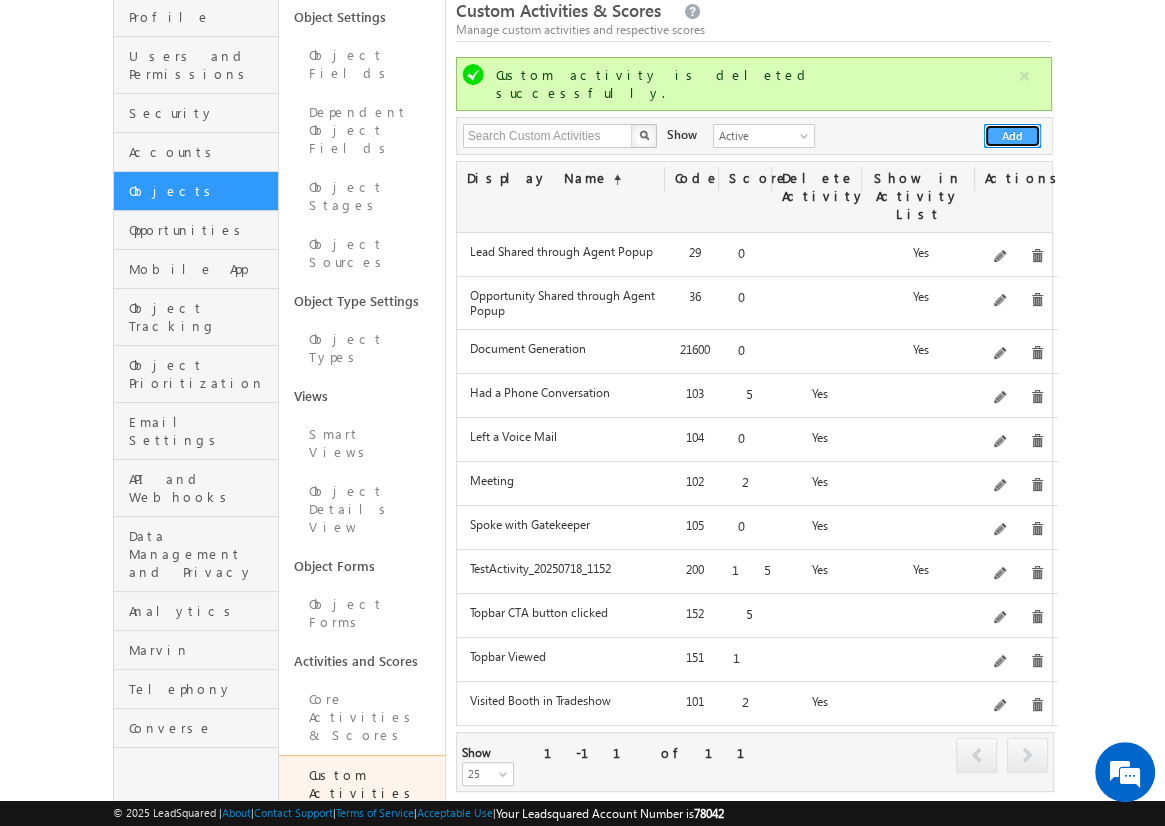 click on "Add" at bounding box center [1012, 136] 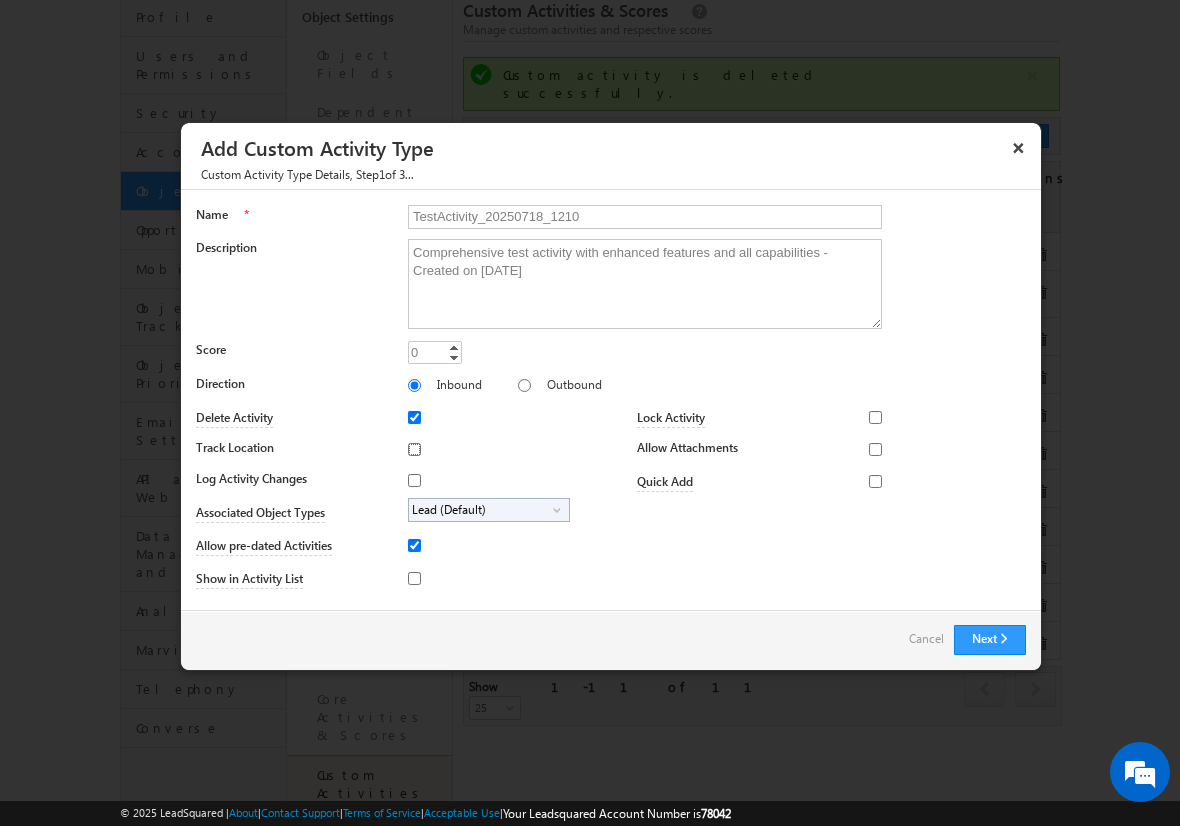 click on "Track Location" at bounding box center [414, 449] 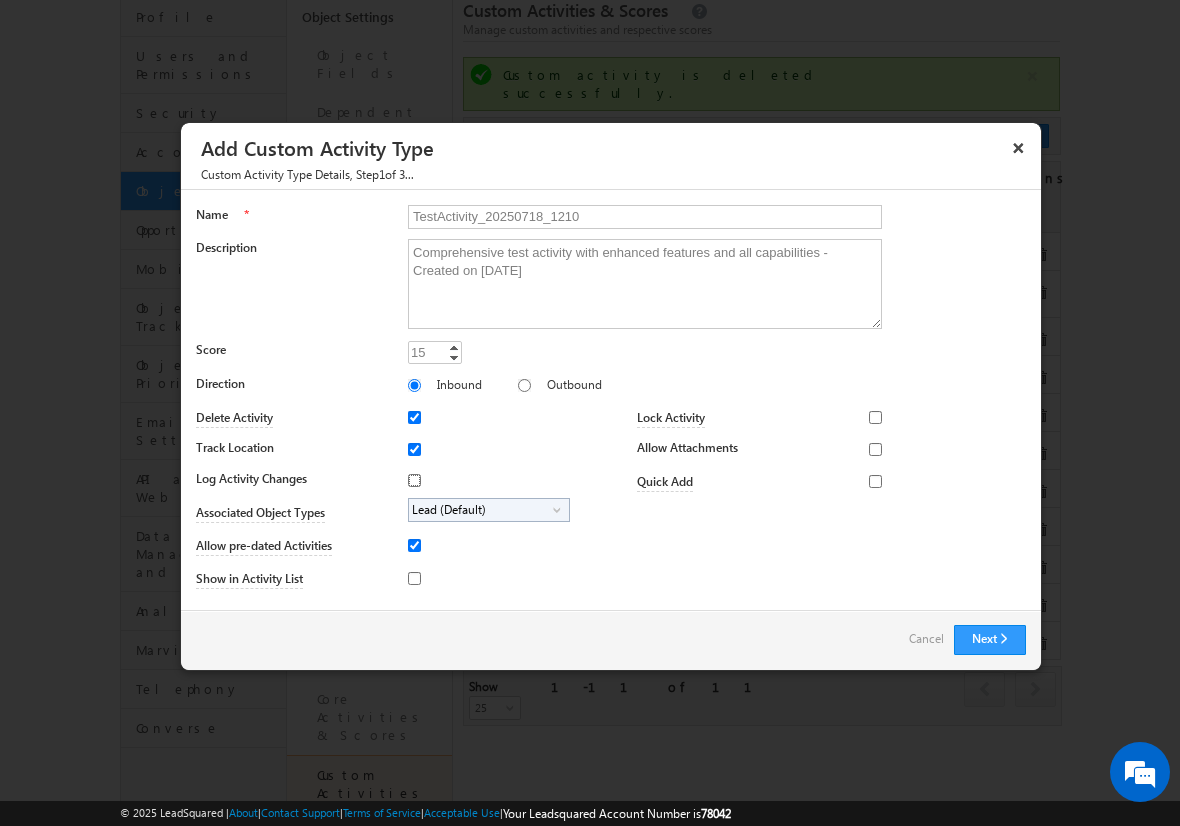 click on "Log Activity Changes" at bounding box center [414, 480] 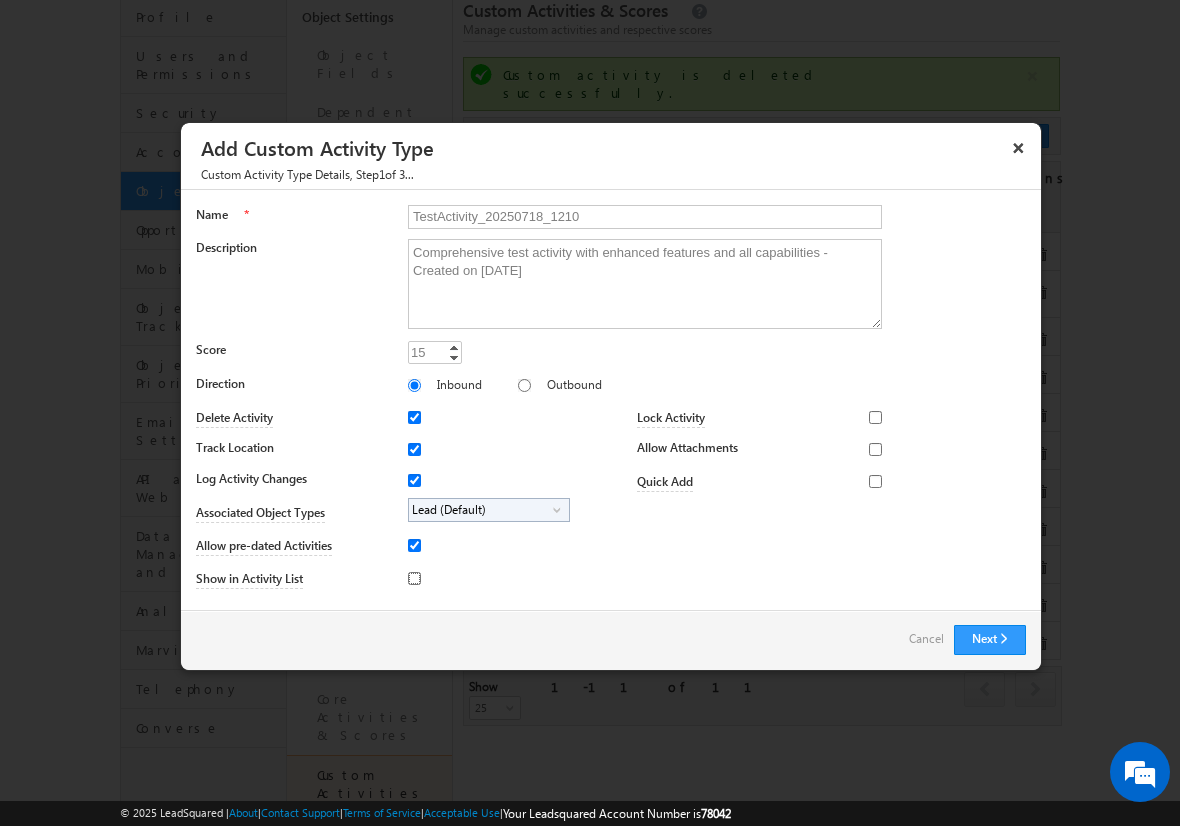 click on "Show in Activity List" at bounding box center (414, 578) 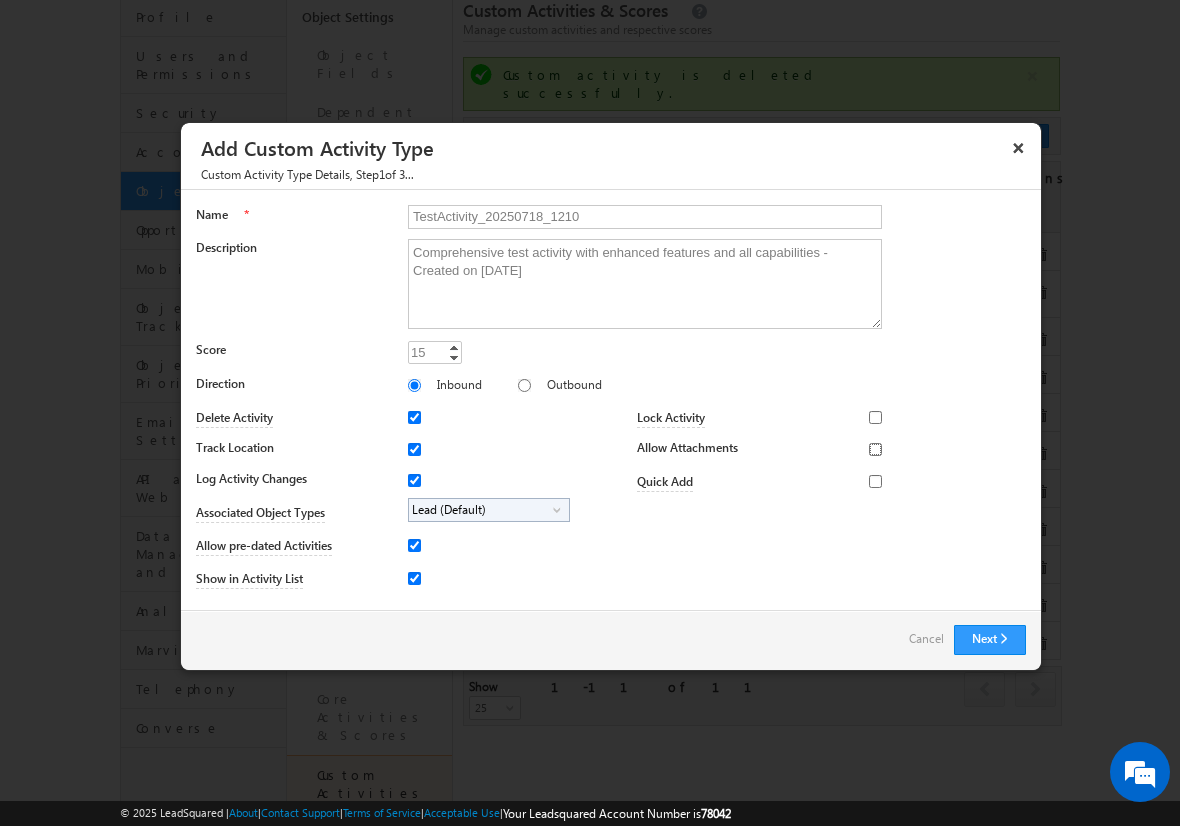 click on "Allow Attachments" at bounding box center (875, 449) 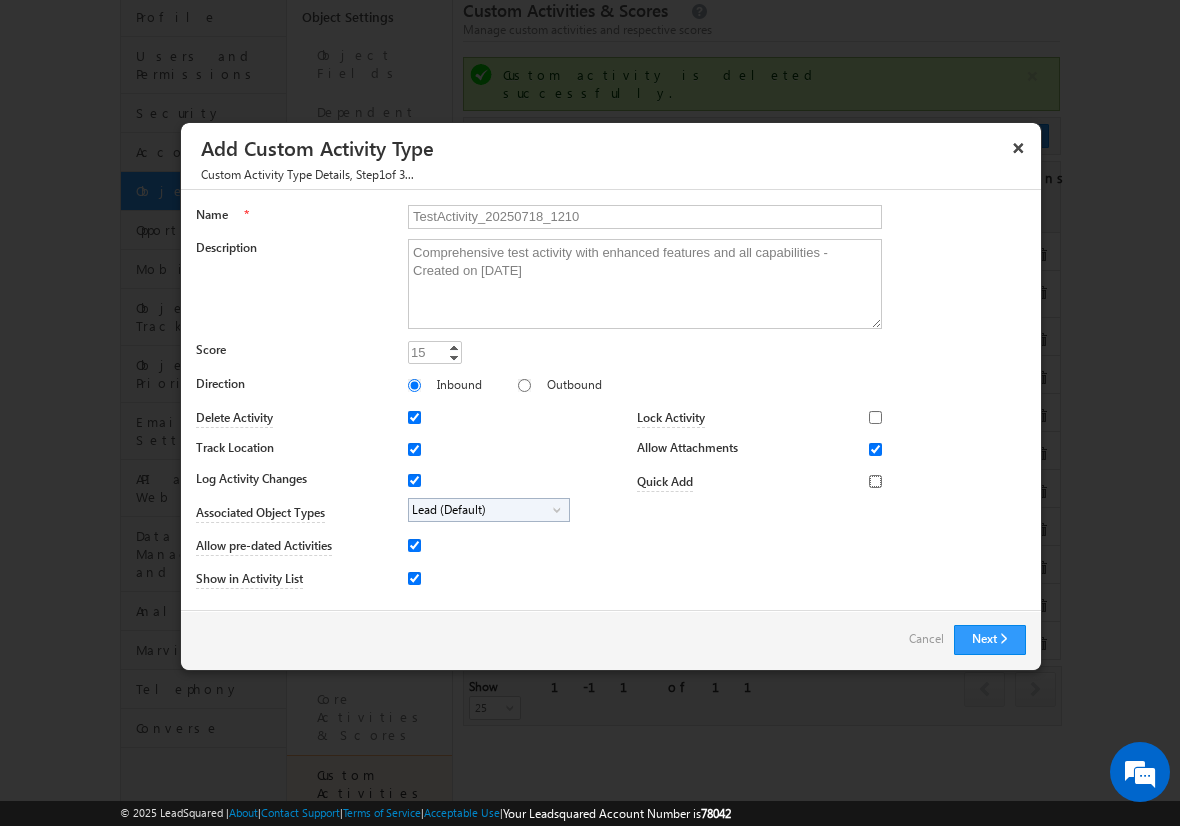 click on "Quick Add" at bounding box center (875, 481) 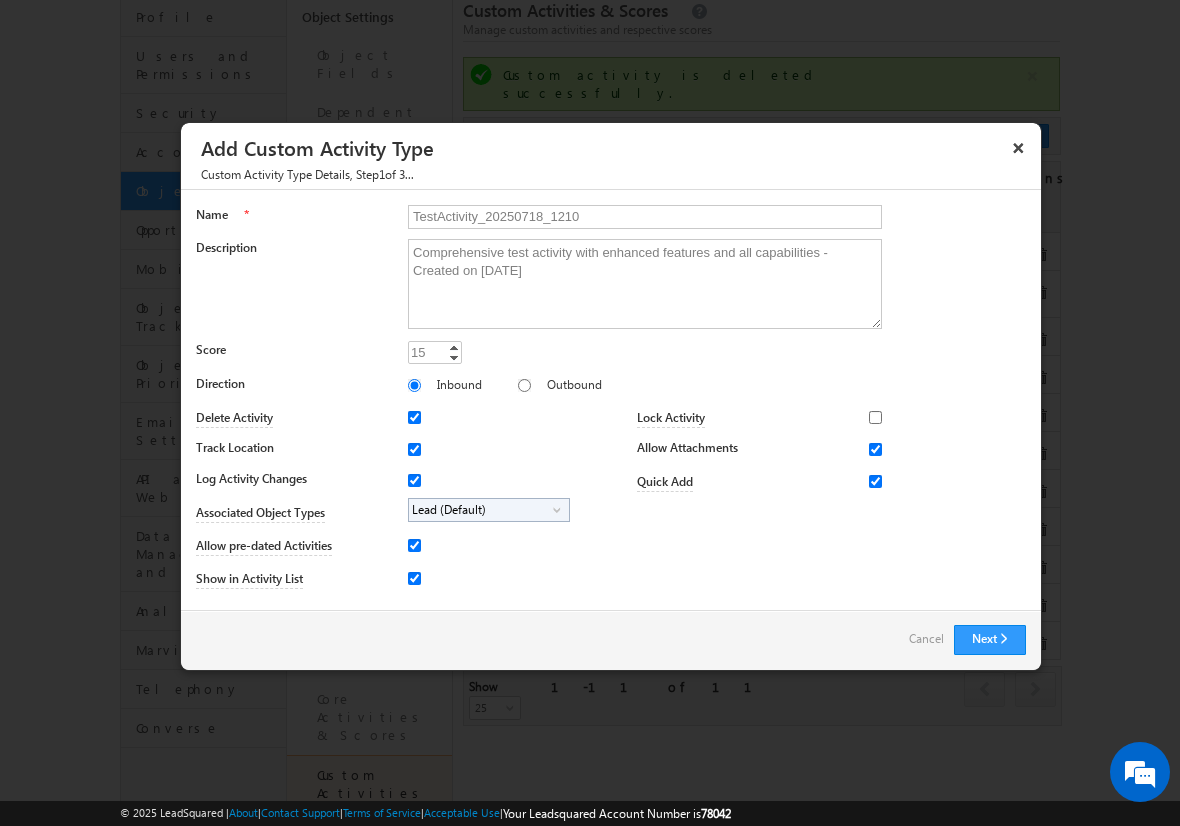 click on "Lead (Default)" at bounding box center (481, 510) 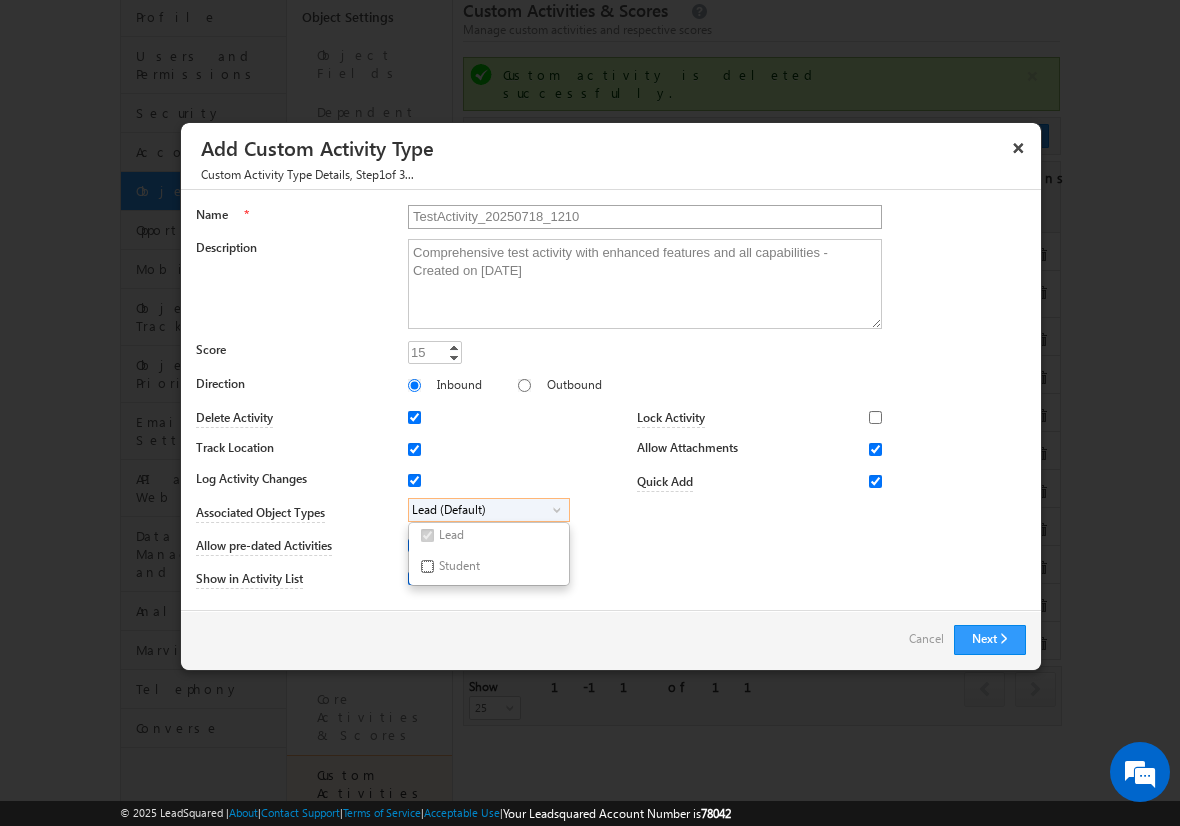 click on "Student" at bounding box center [427, 566] 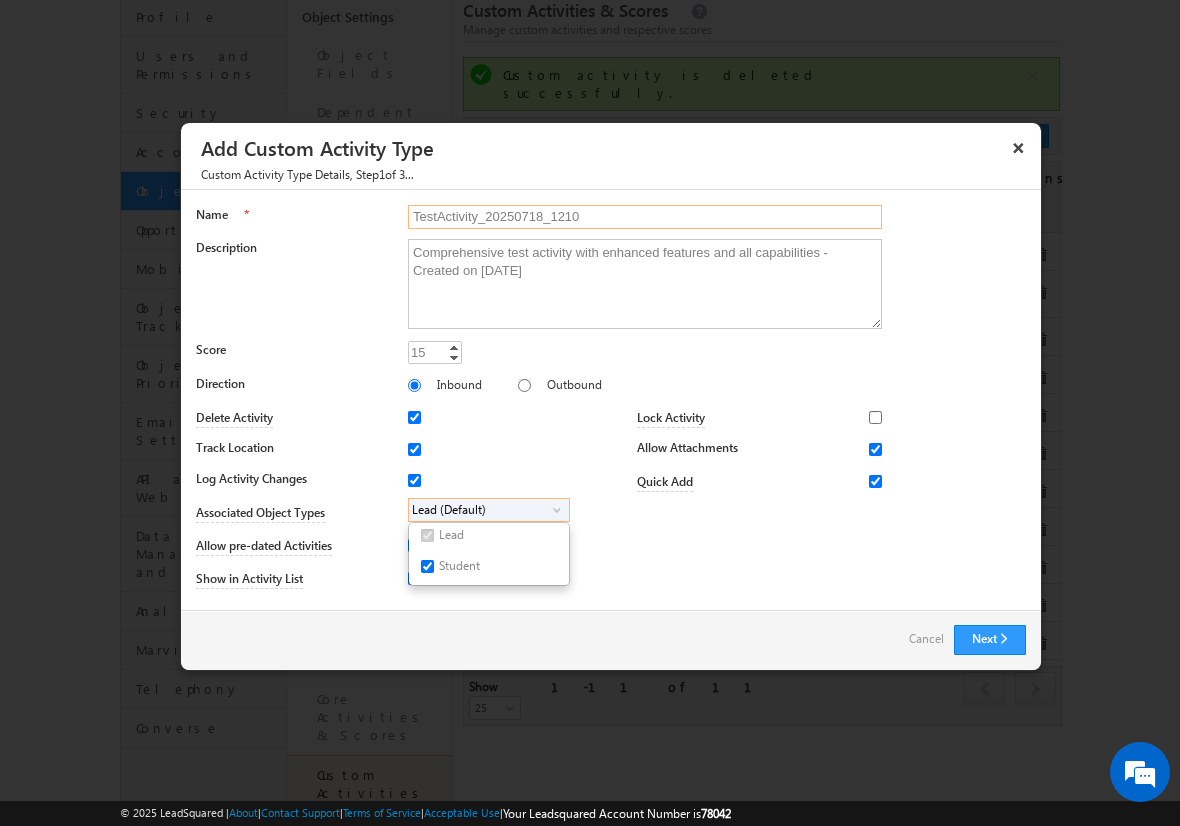 click on "TestActivity_20250718_1210" at bounding box center [645, 217] 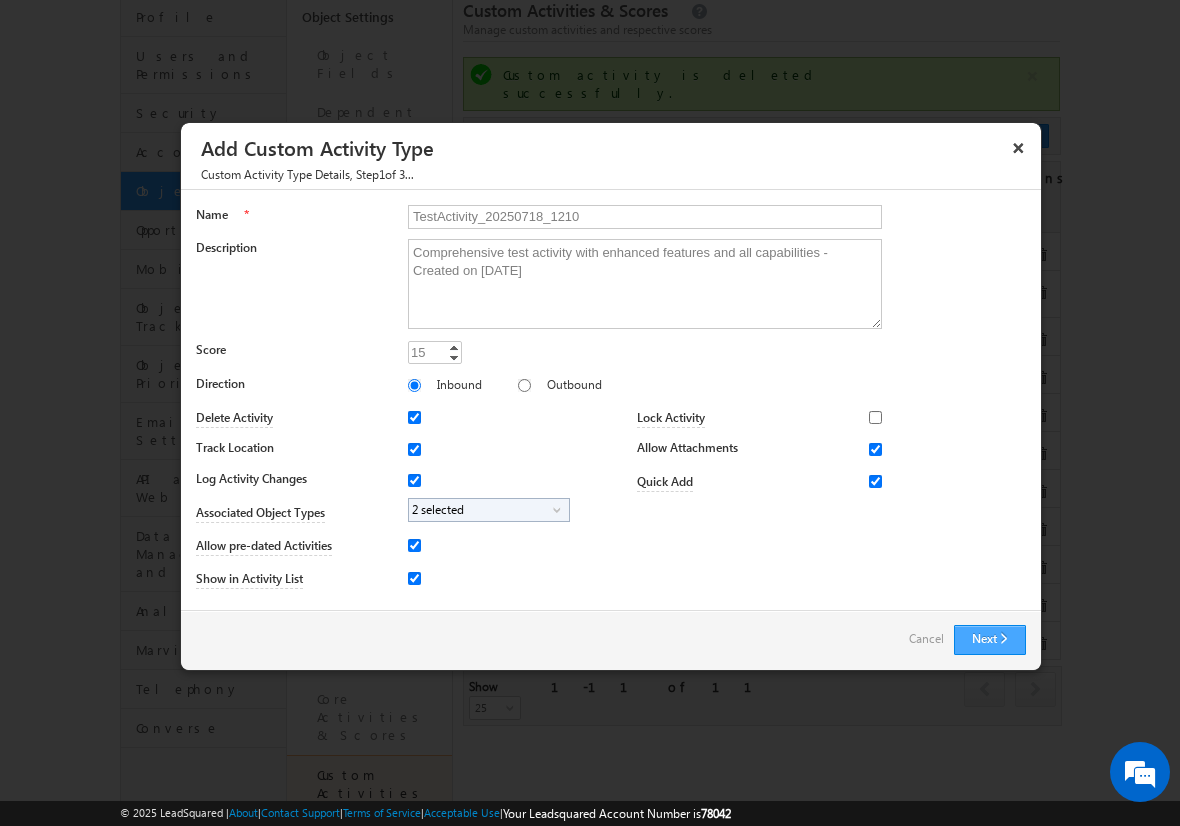 click on "Next" at bounding box center [990, 640] 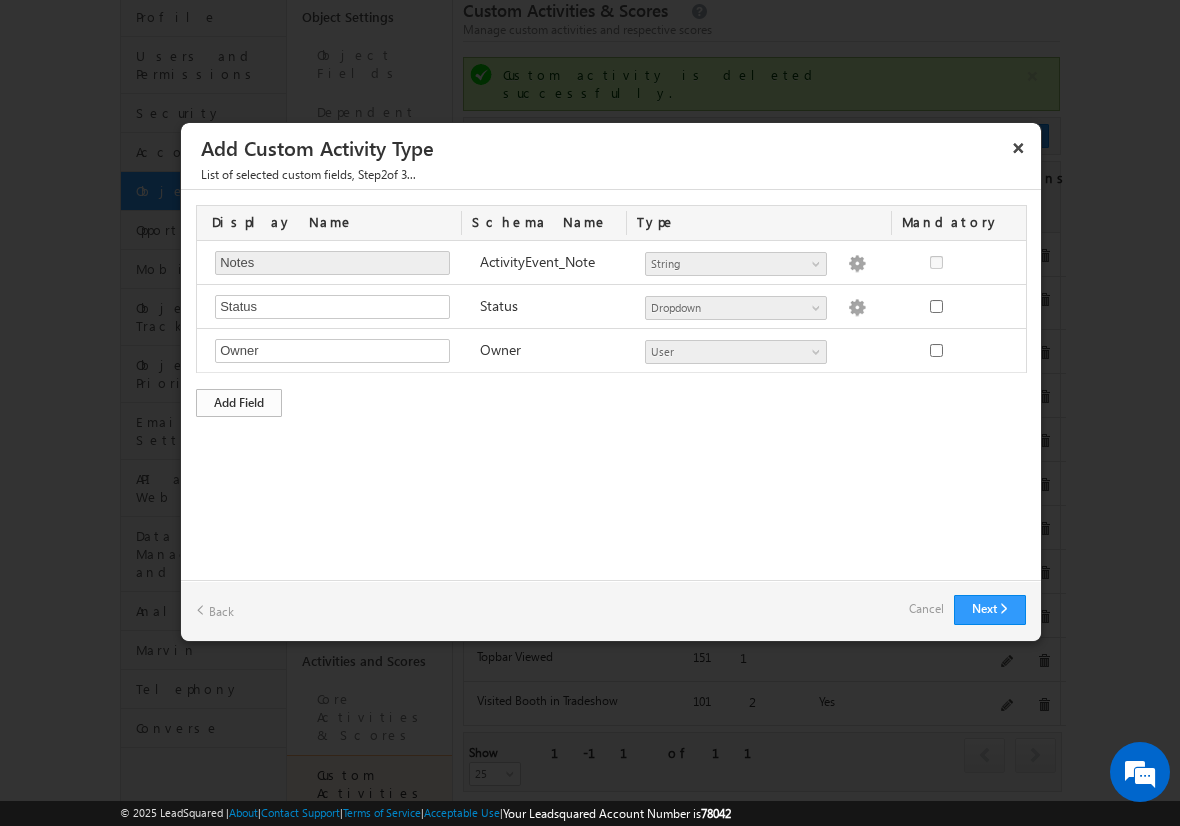 click on "Add Field" at bounding box center (239, 403) 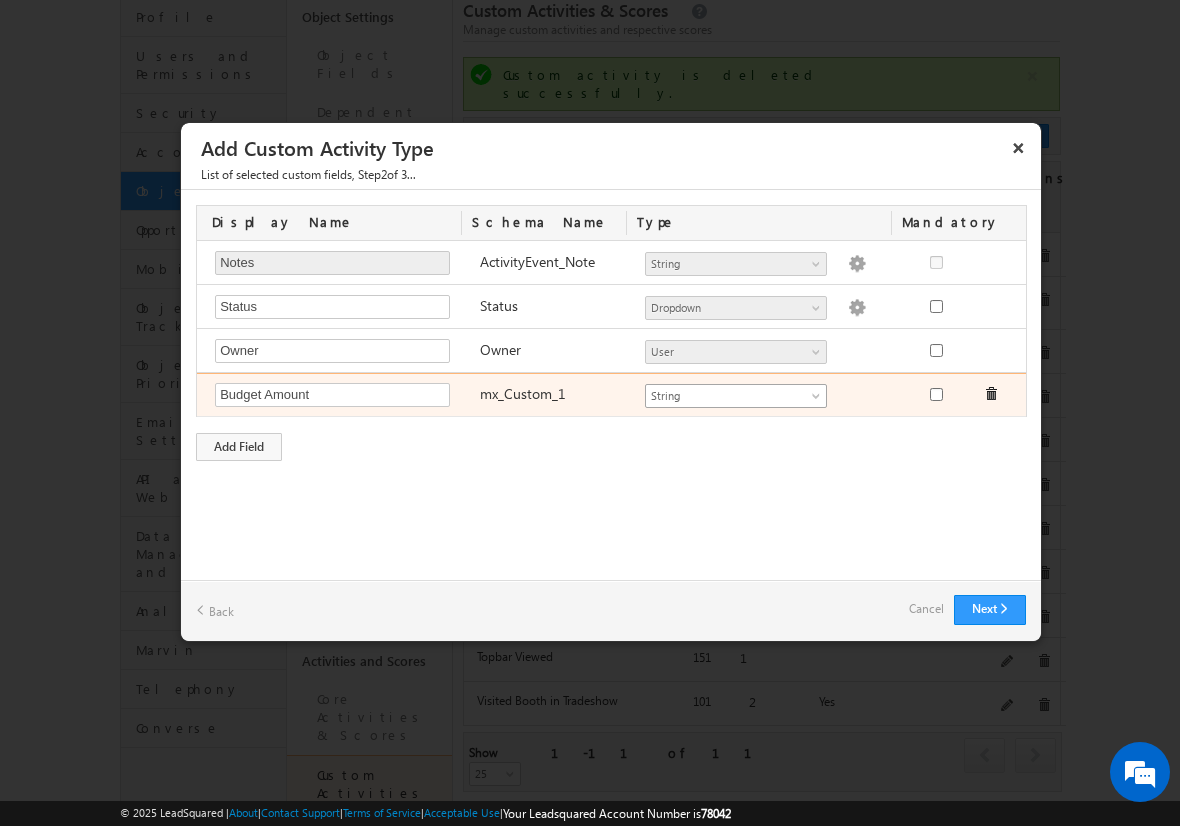 click on "String" at bounding box center [727, 396] 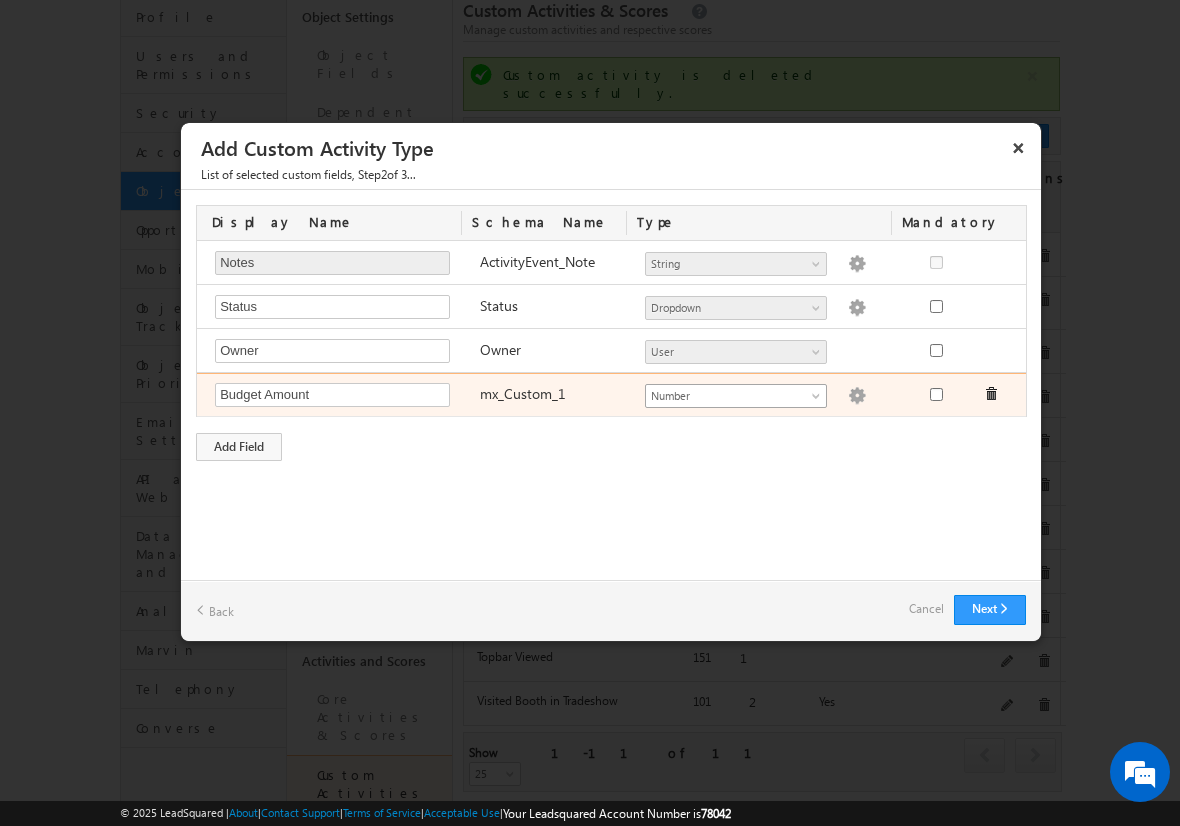 click at bounding box center [857, 396] 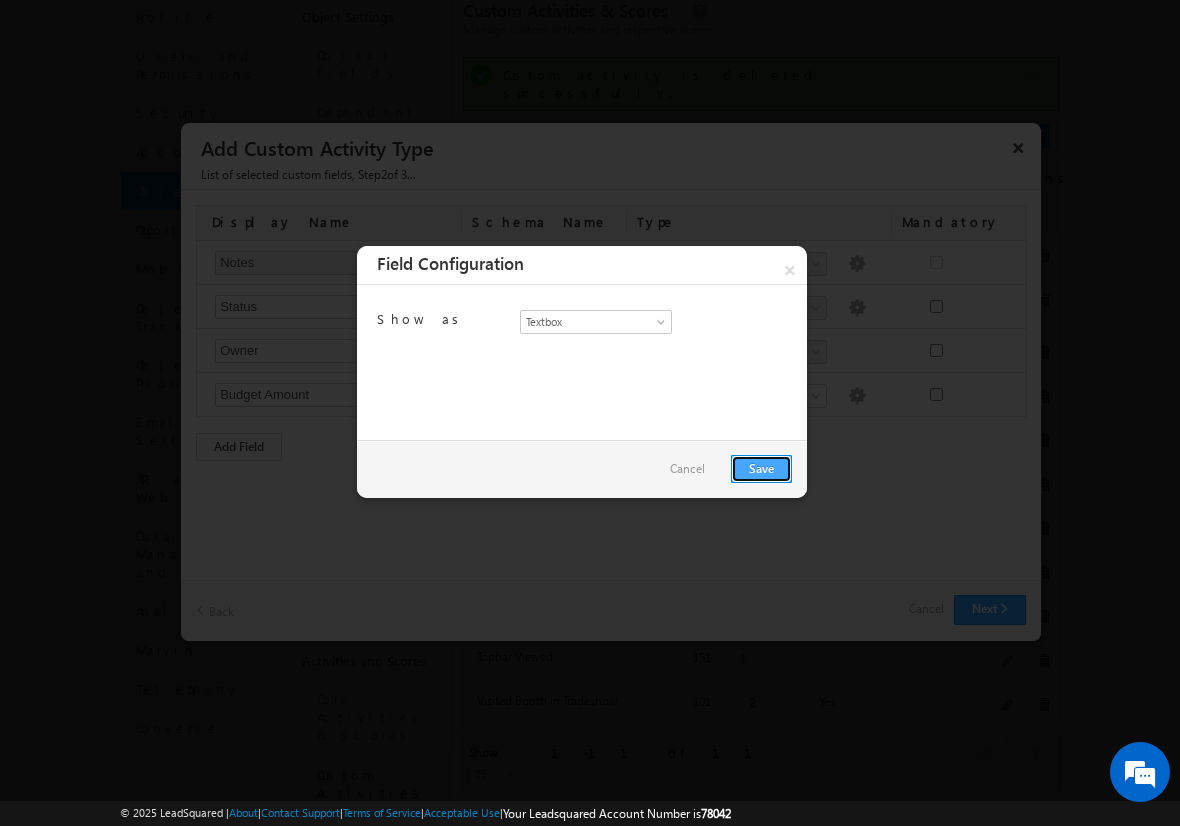 click on "Save" at bounding box center (761, 469) 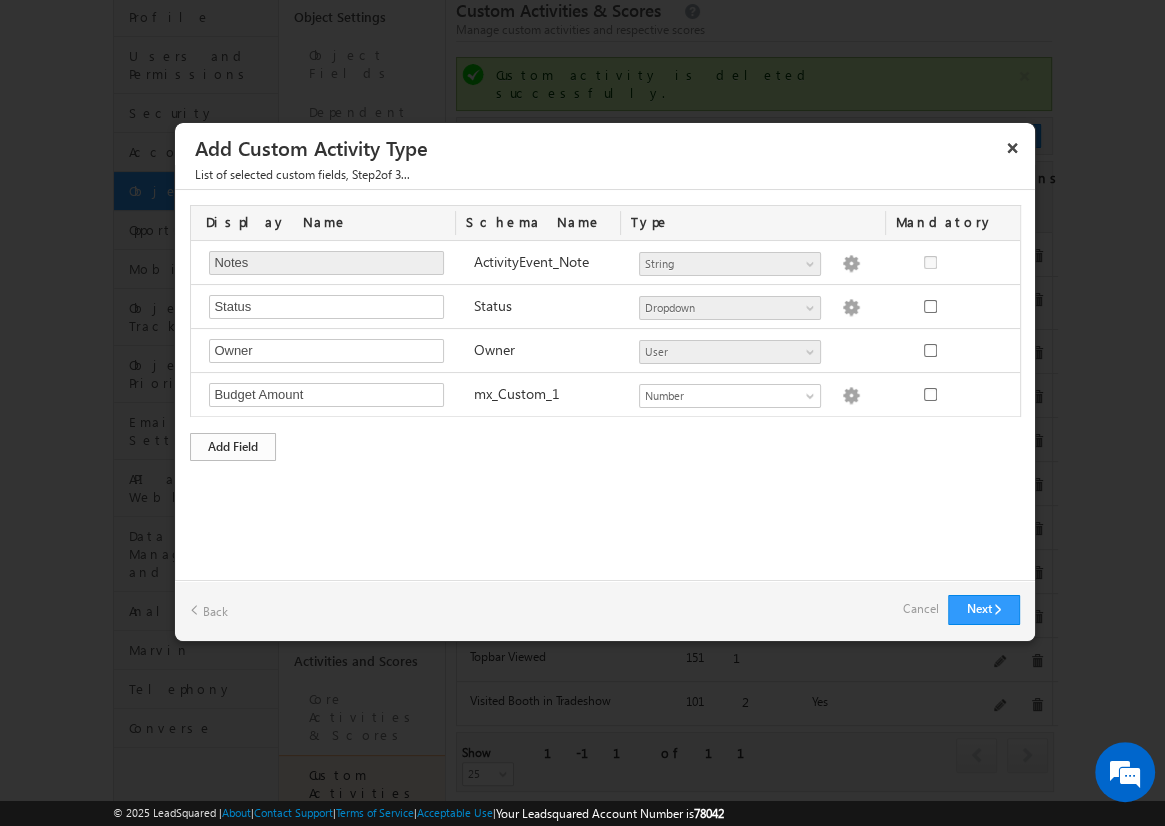 click on "Add Field" at bounding box center [233, 447] 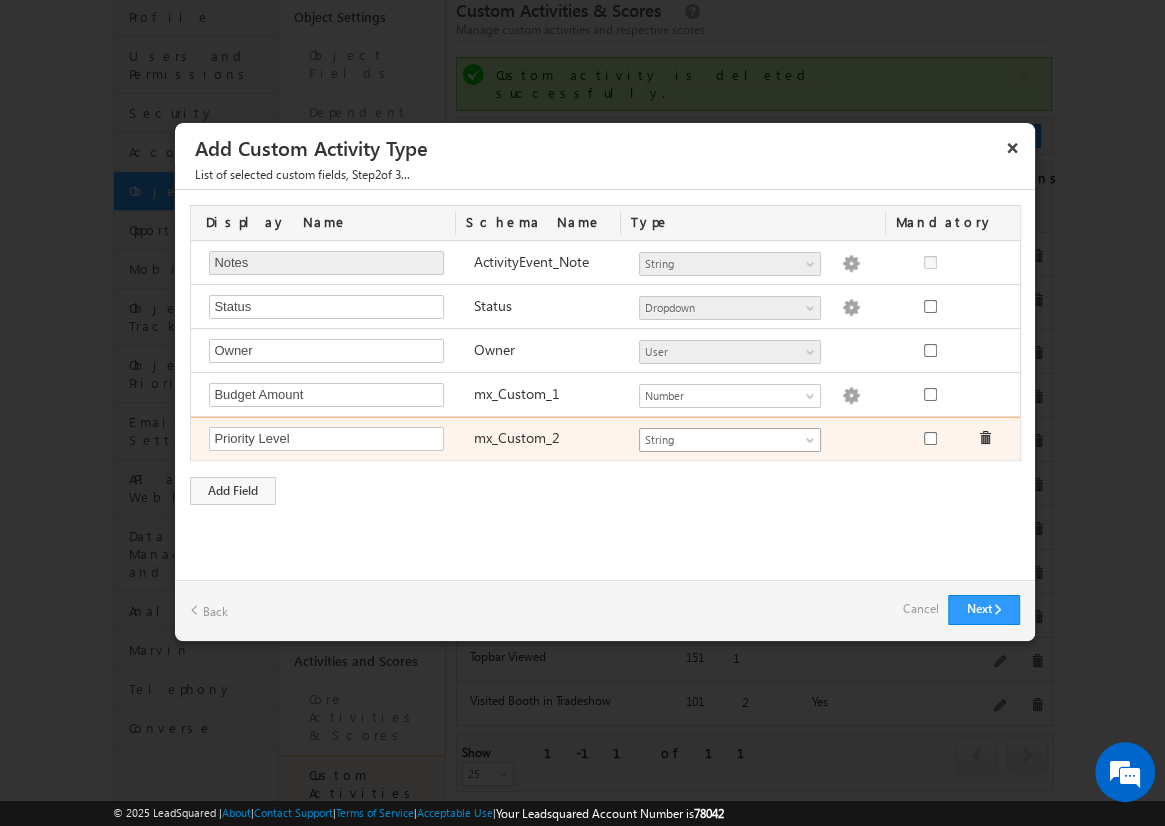 click on "String" at bounding box center [721, 440] 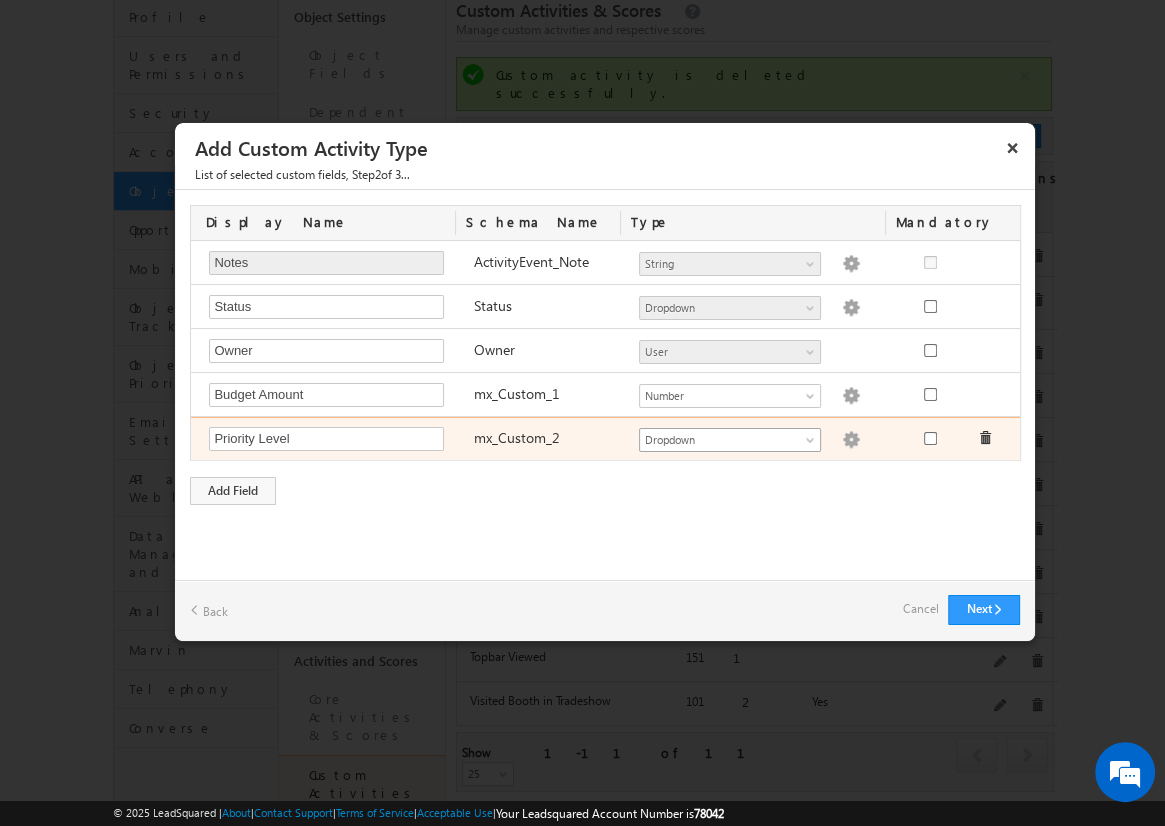 click at bounding box center [851, 440] 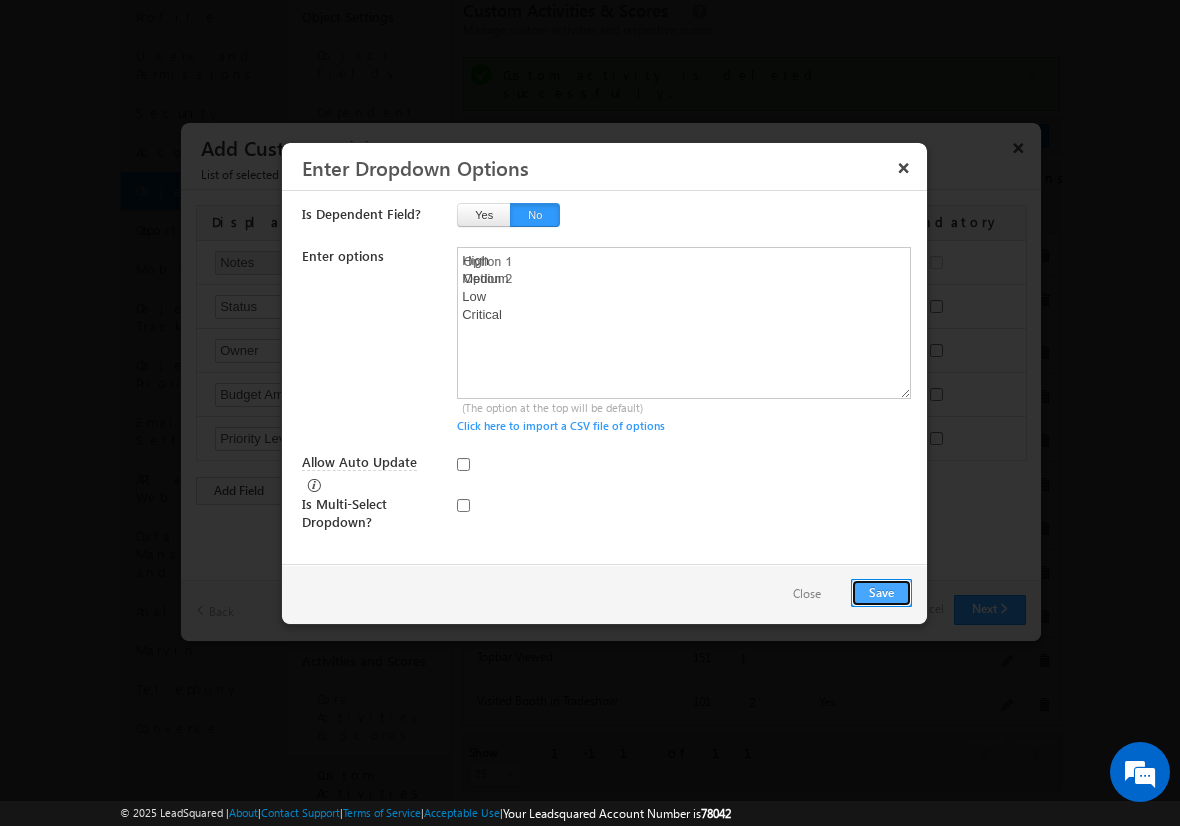 click on "Save" at bounding box center (881, 593) 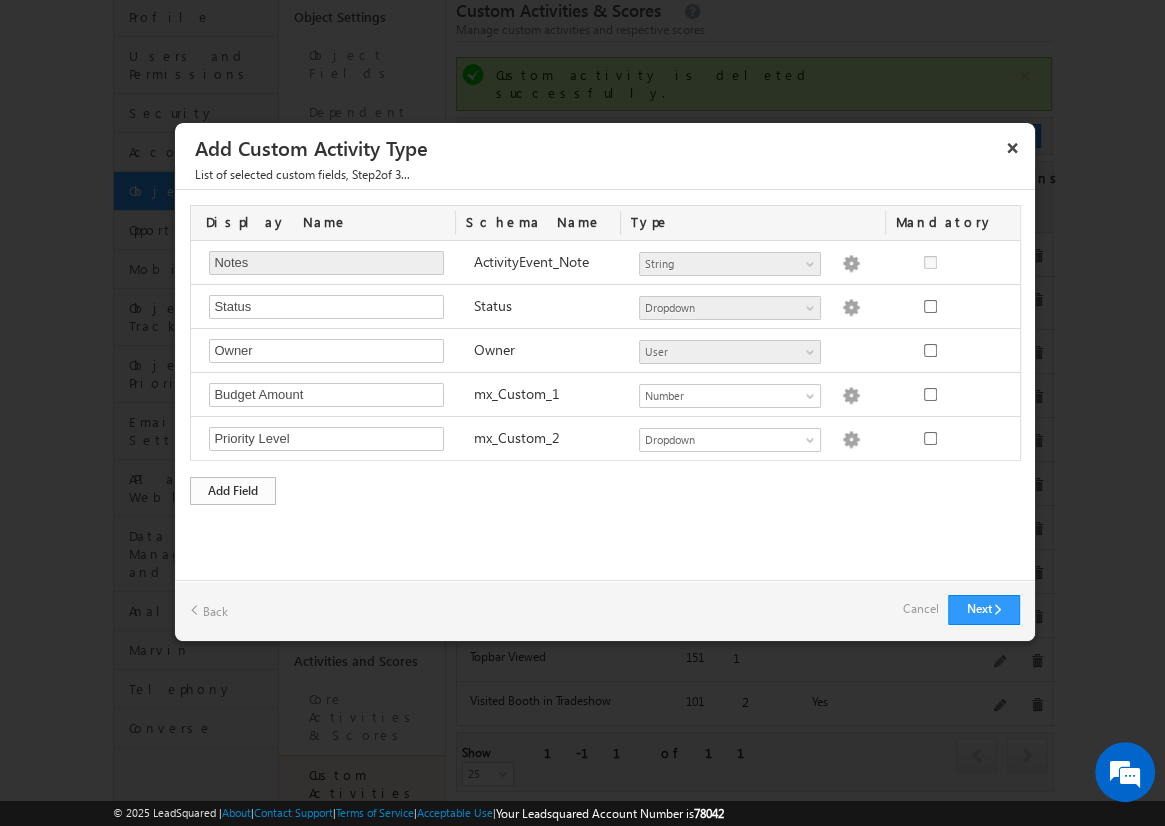 click on "Add Field" at bounding box center [233, 491] 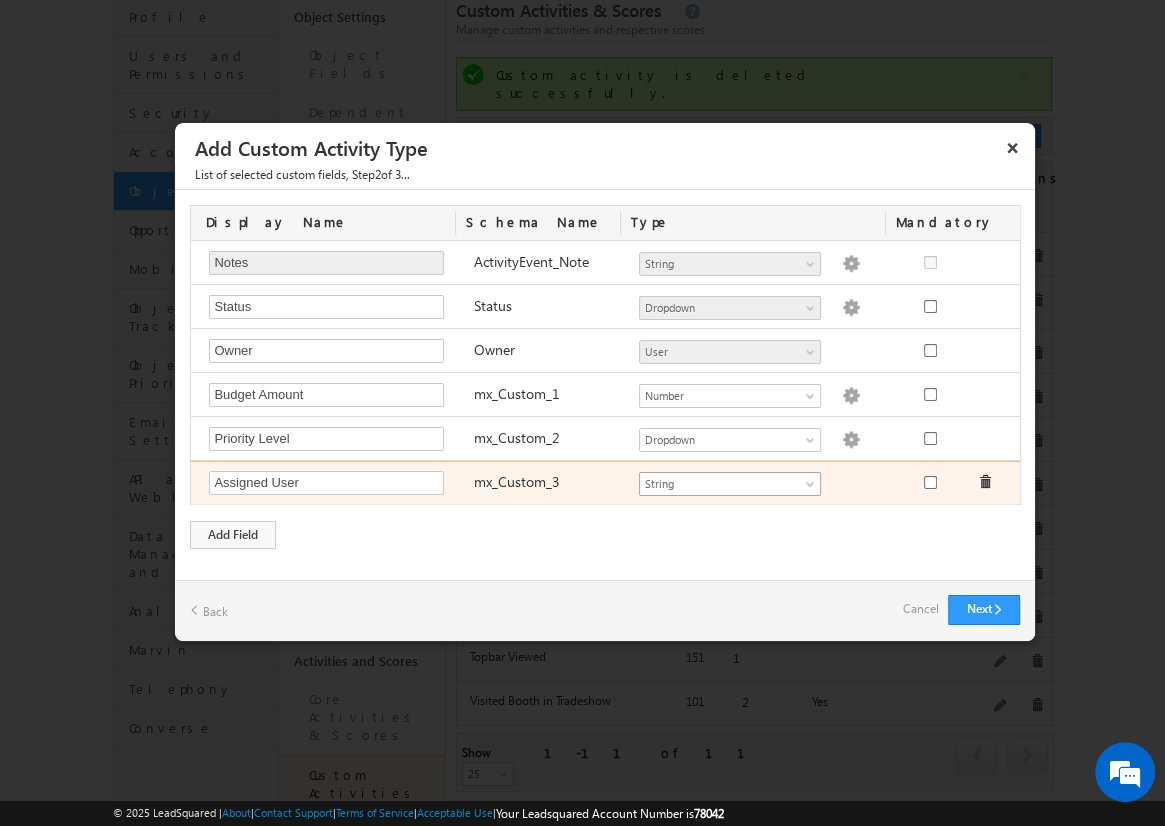 click on "String" at bounding box center [721, 484] 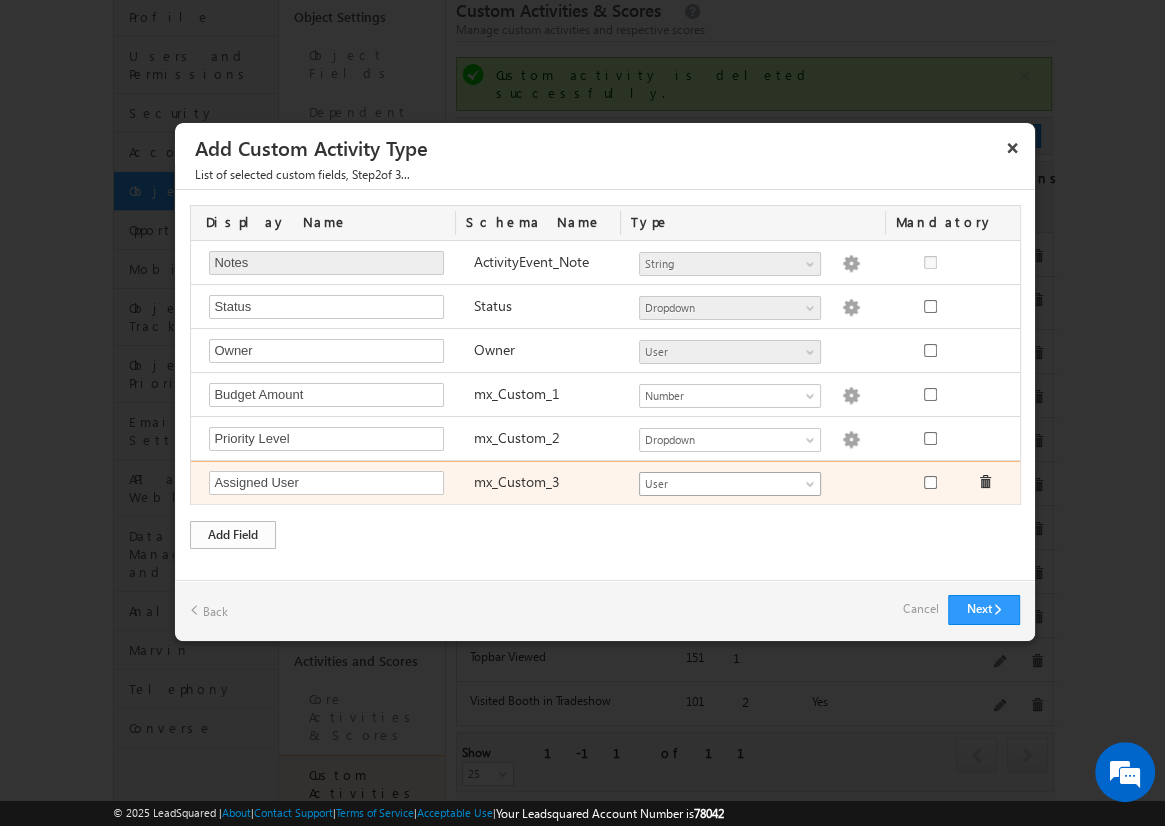 click on "Add Field" at bounding box center (233, 535) 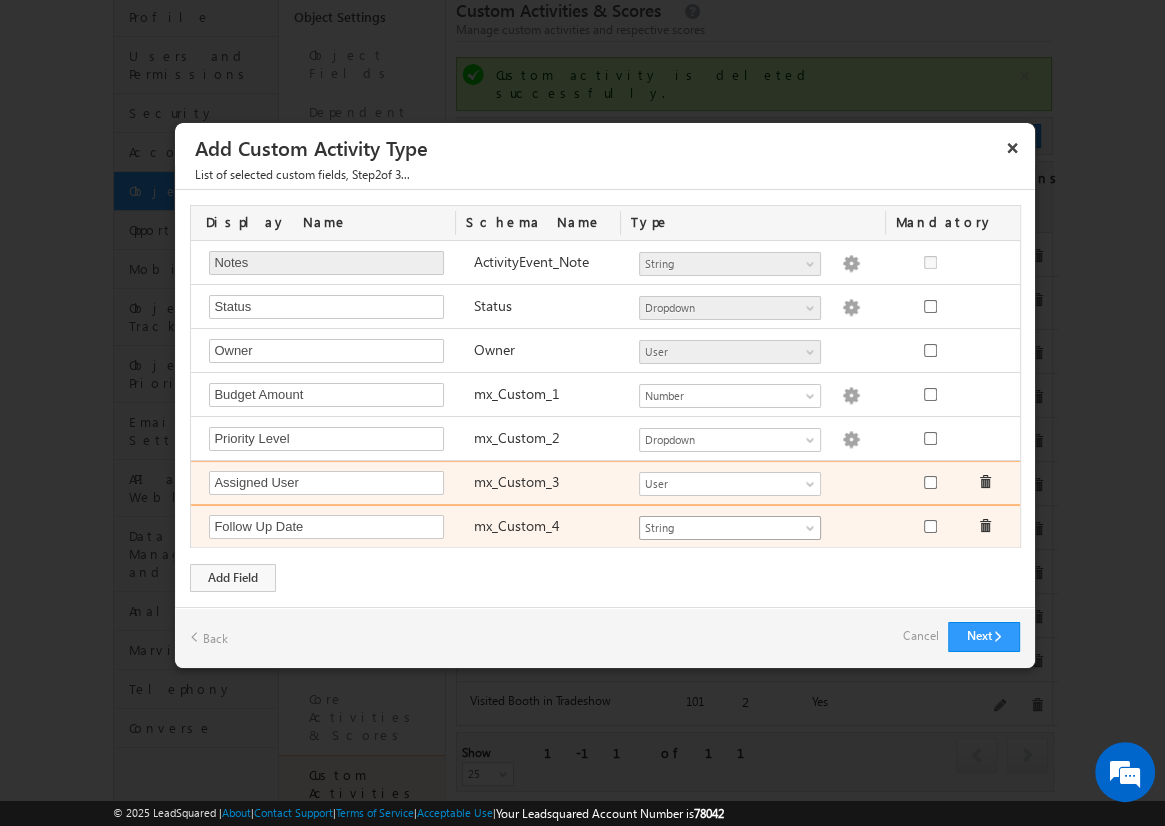 click on "String" at bounding box center [721, 528] 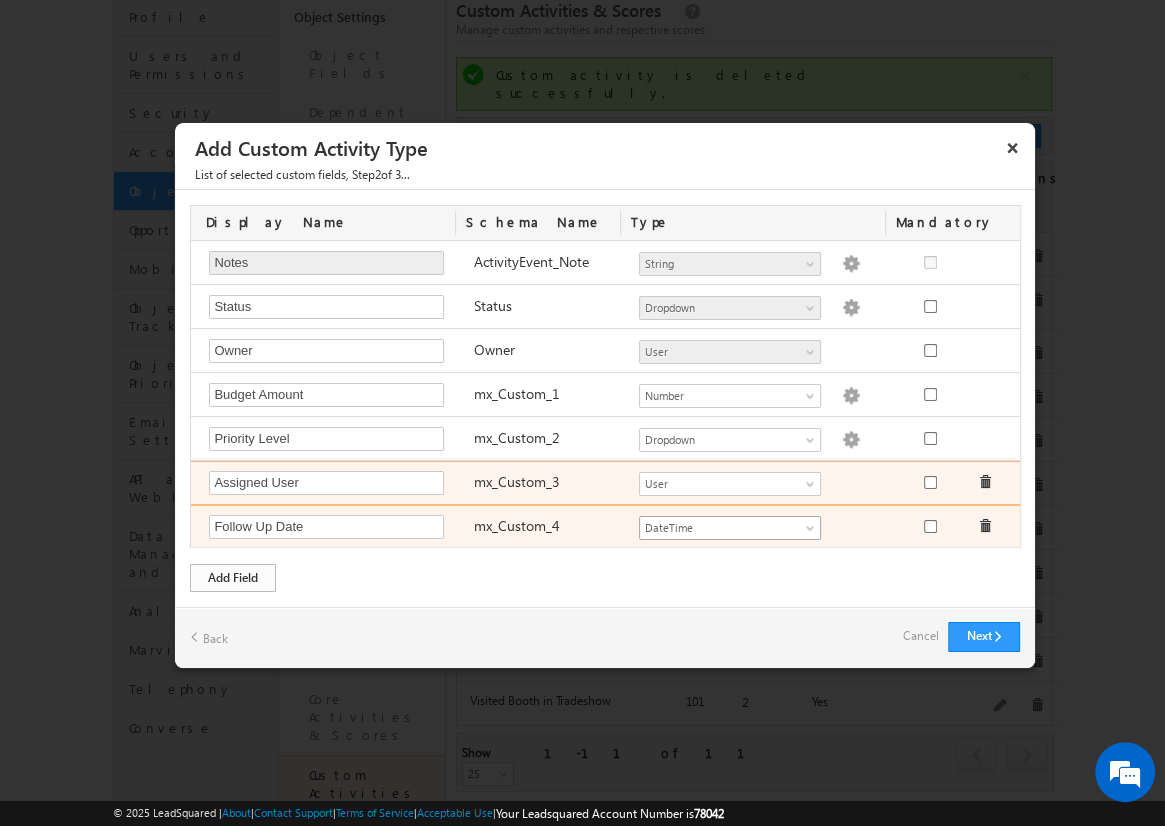 click on "Add Field" at bounding box center [233, 578] 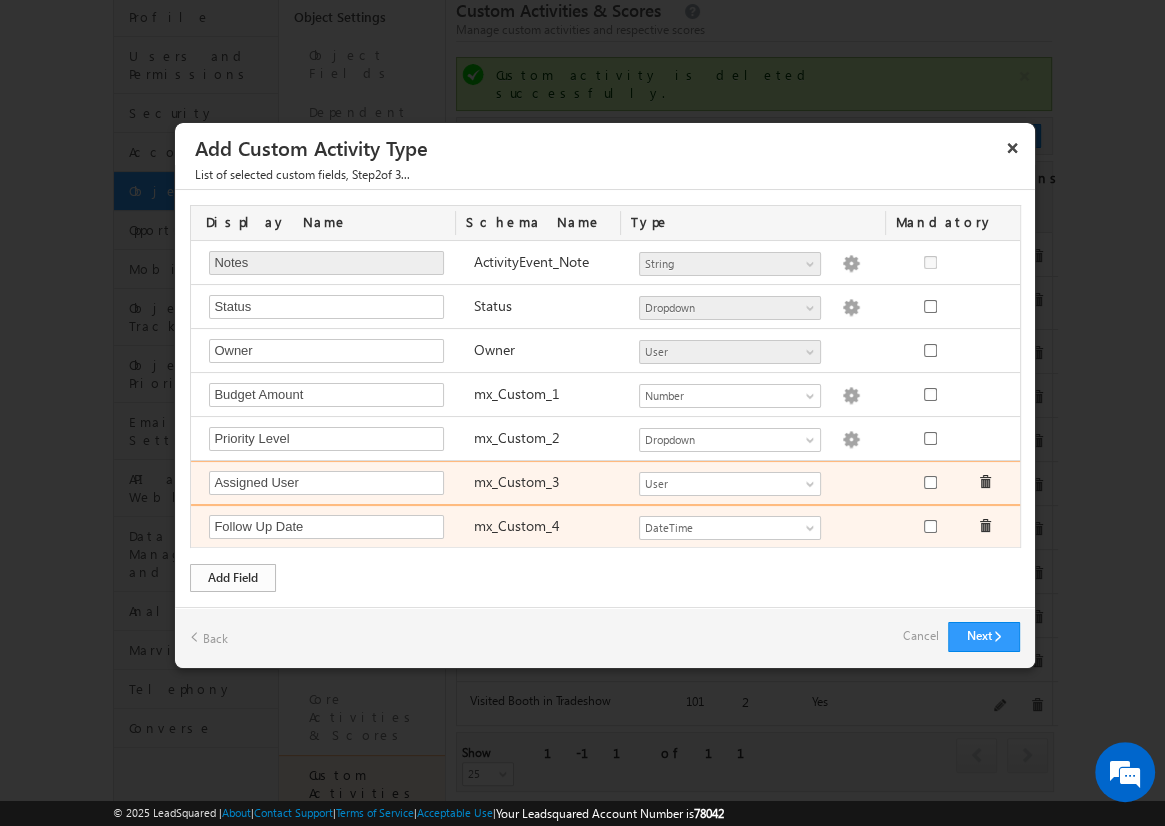 scroll, scrollTop: 41, scrollLeft: 0, axis: vertical 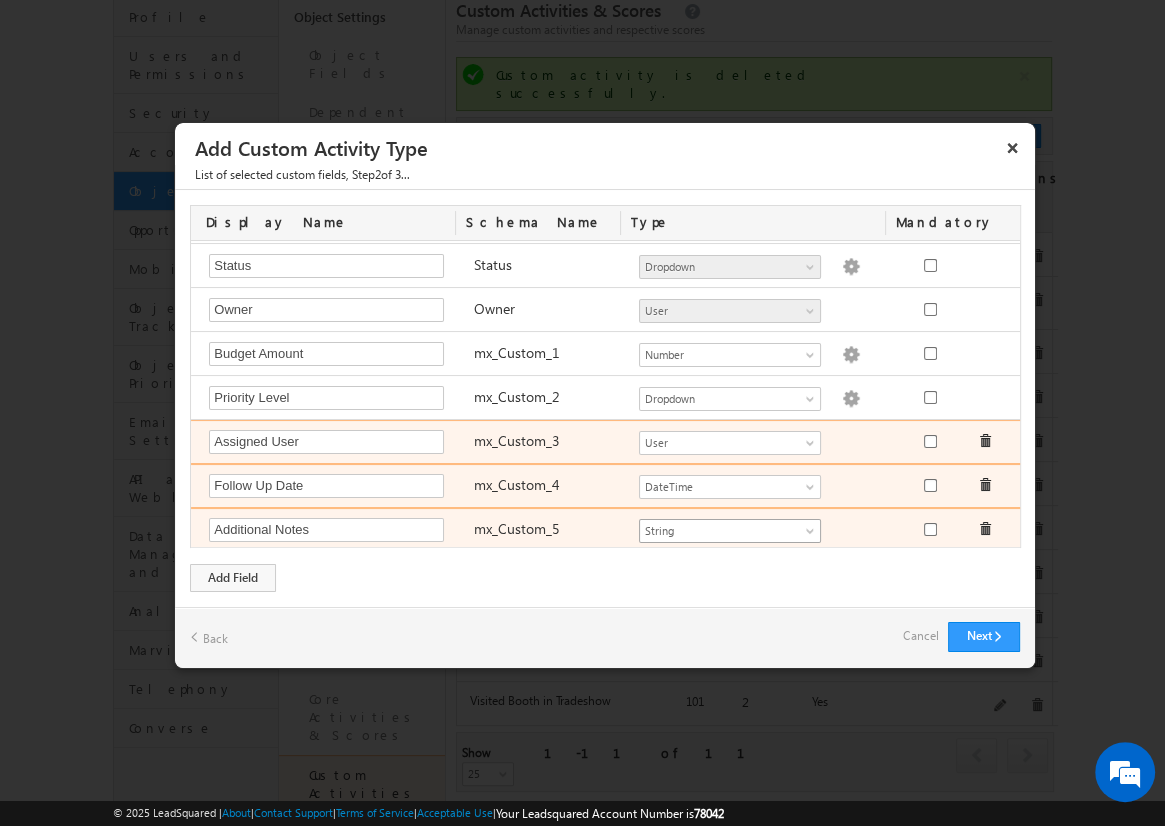 click on "String" at bounding box center [721, 531] 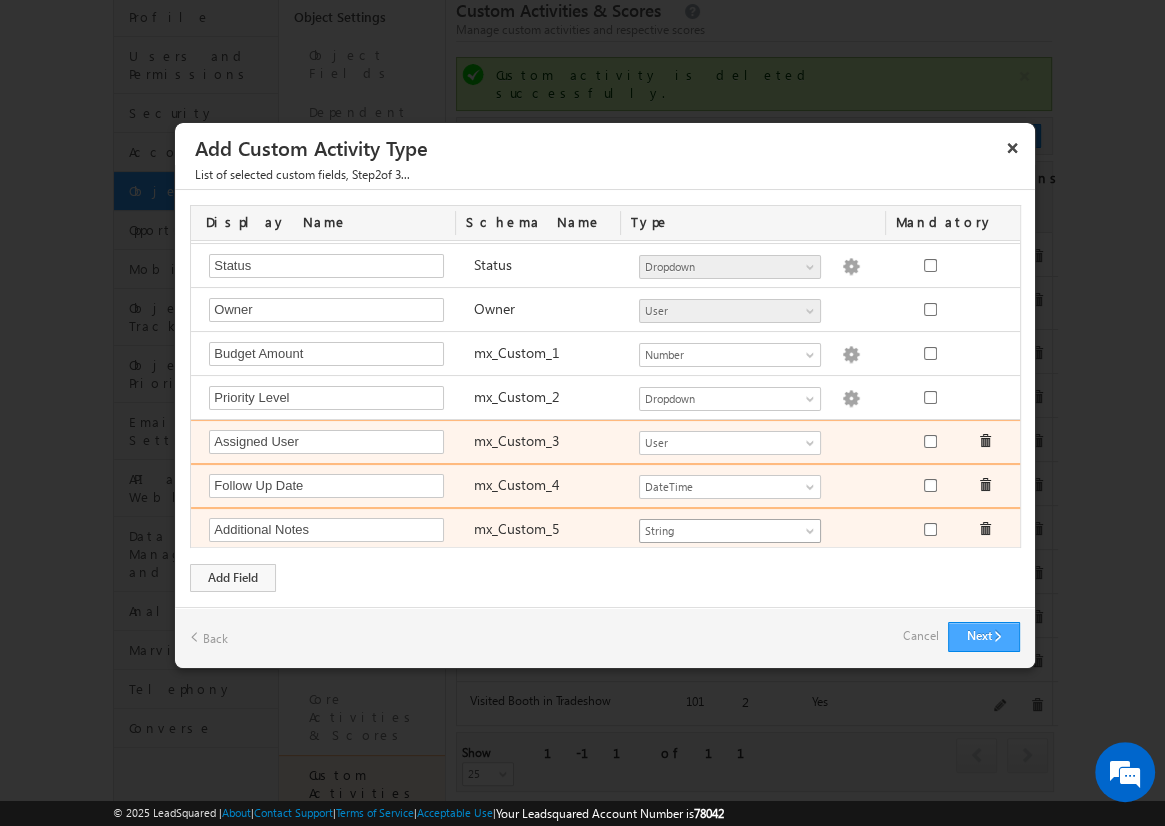 click on "Next" at bounding box center (984, 637) 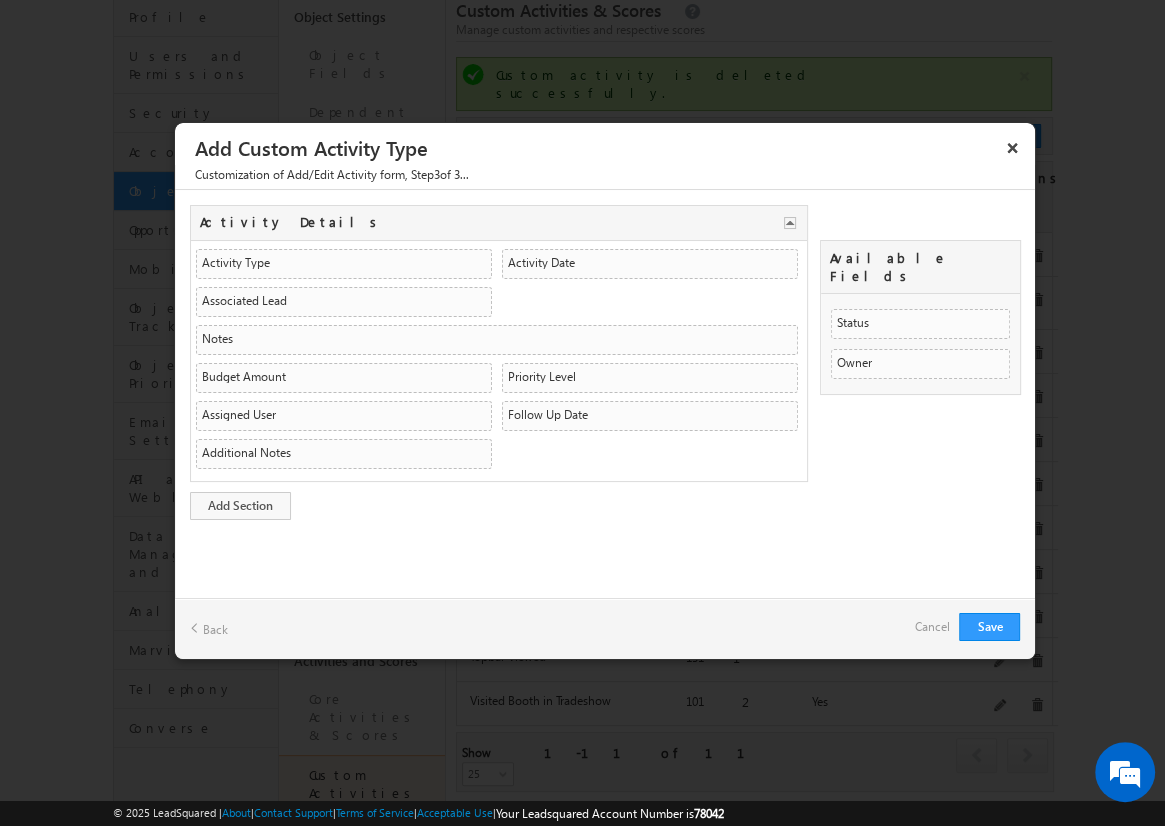 click on "Back" at bounding box center [209, 628] 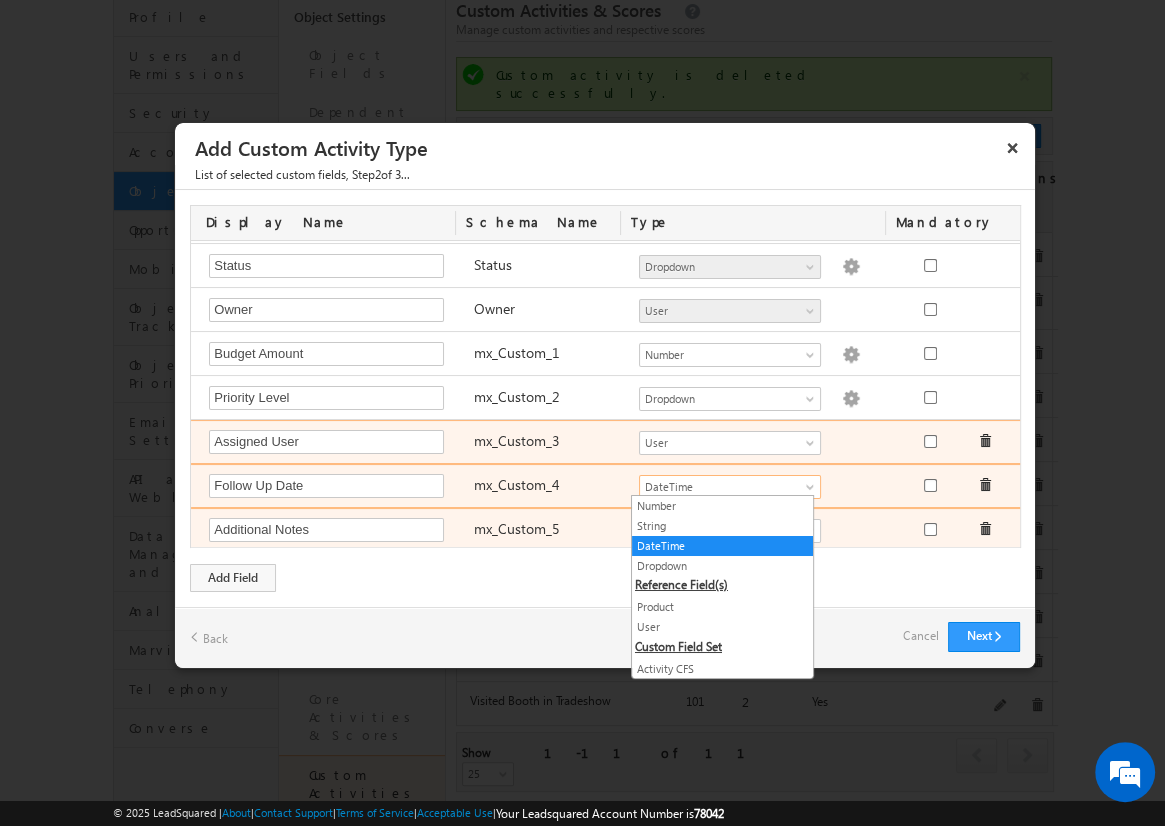 click on "DateTime" at bounding box center [721, 487] 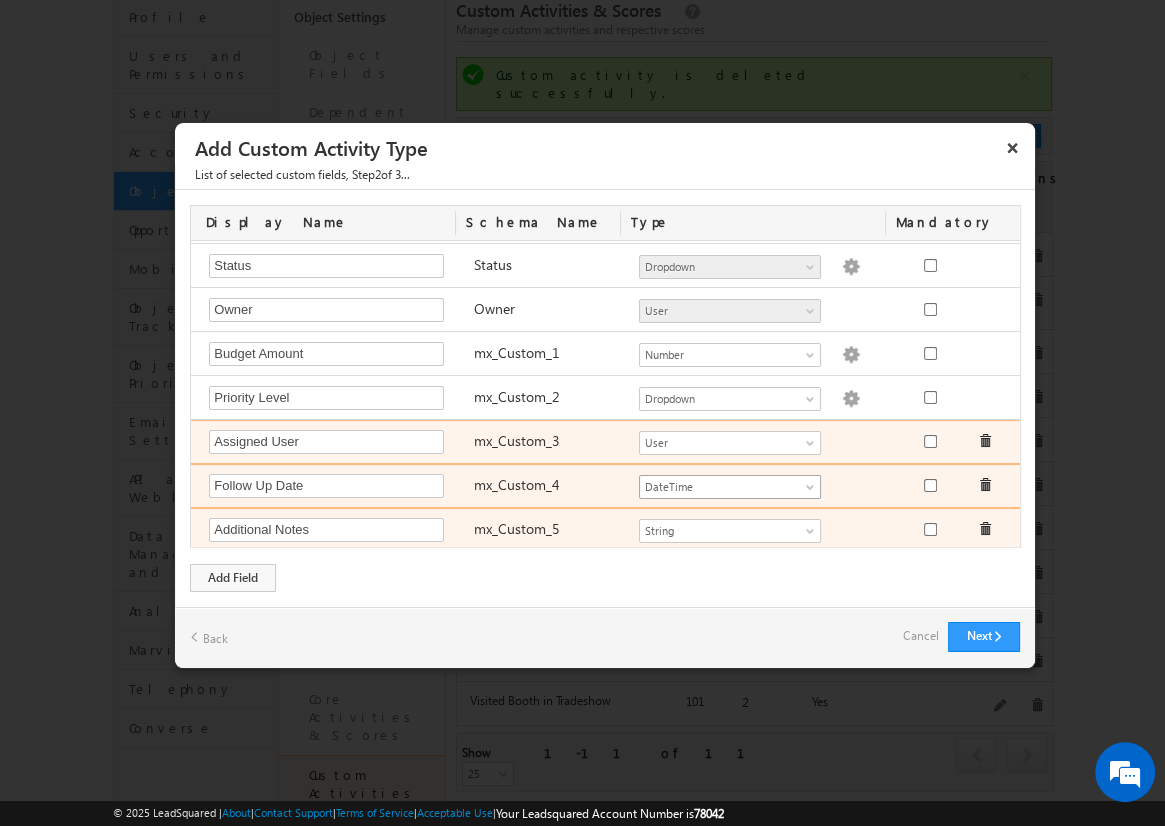 click on "DateTime" at bounding box center [721, 487] 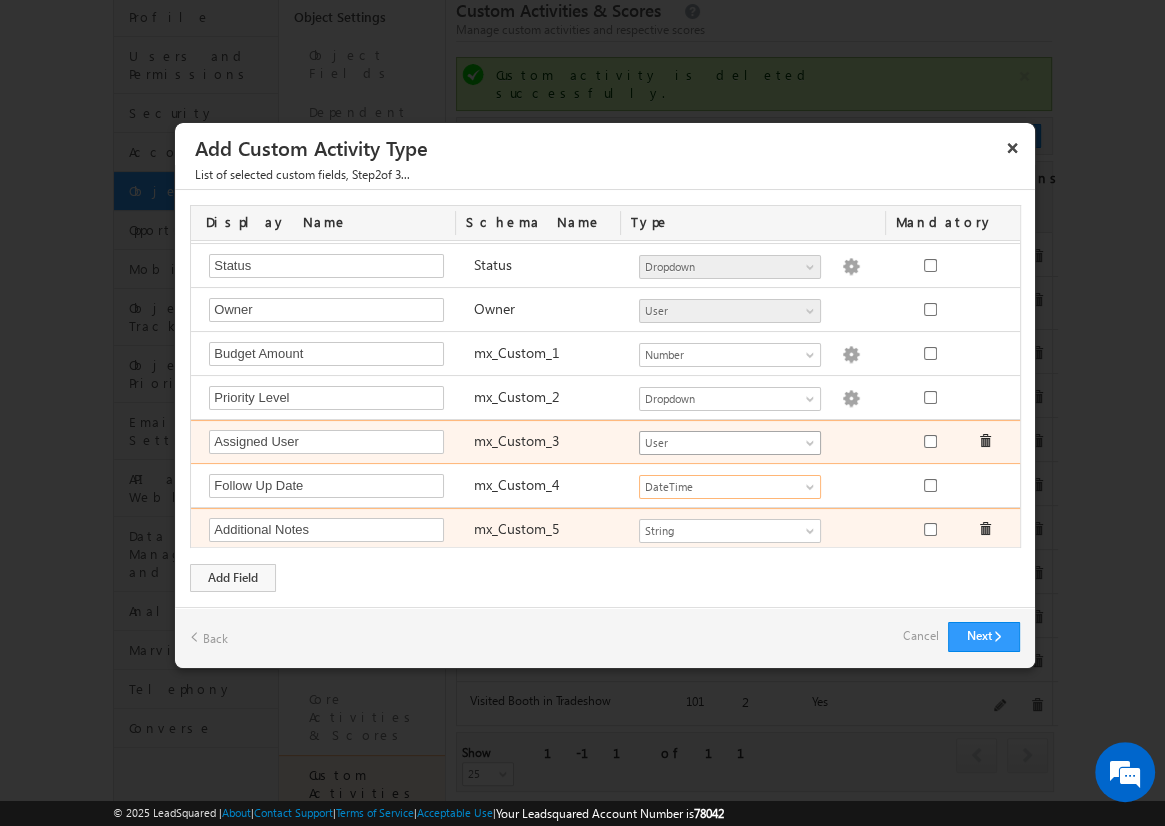 click at bounding box center (812, 447) 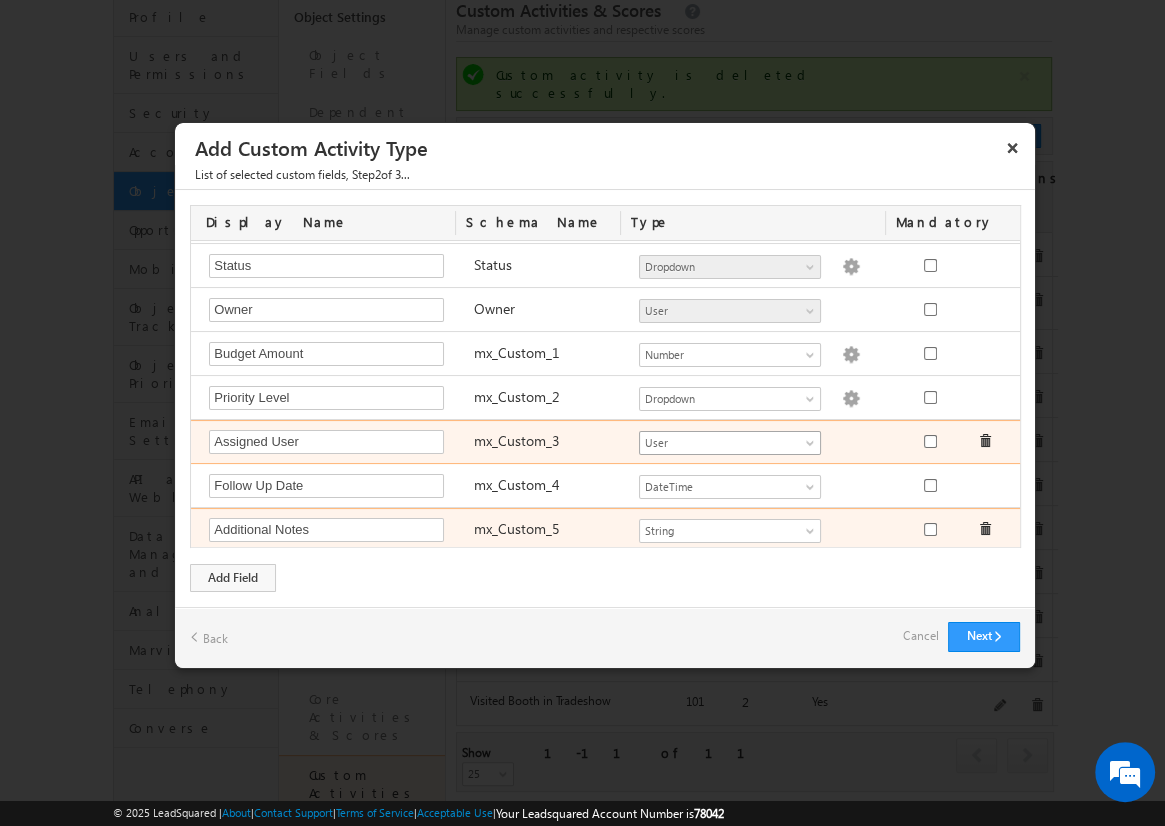 click at bounding box center [812, 447] 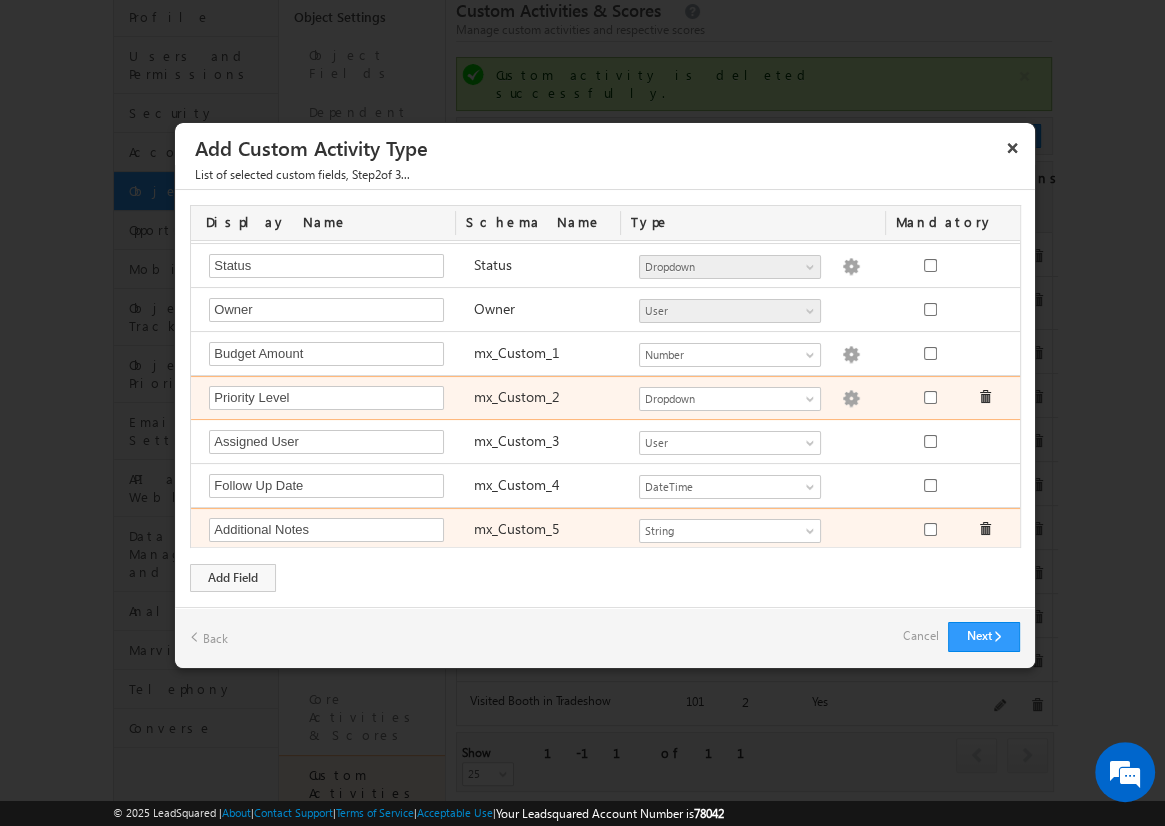 click at bounding box center (851, 399) 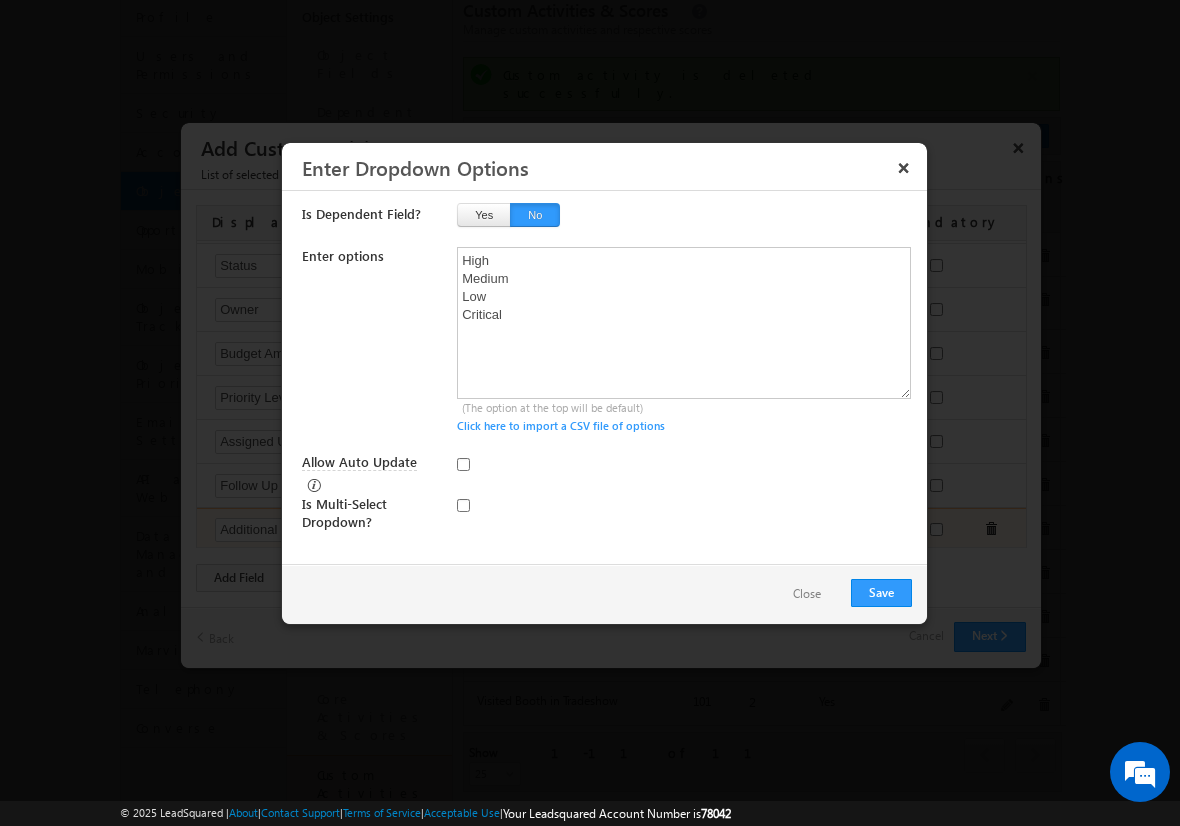 click on "Close" at bounding box center [807, 594] 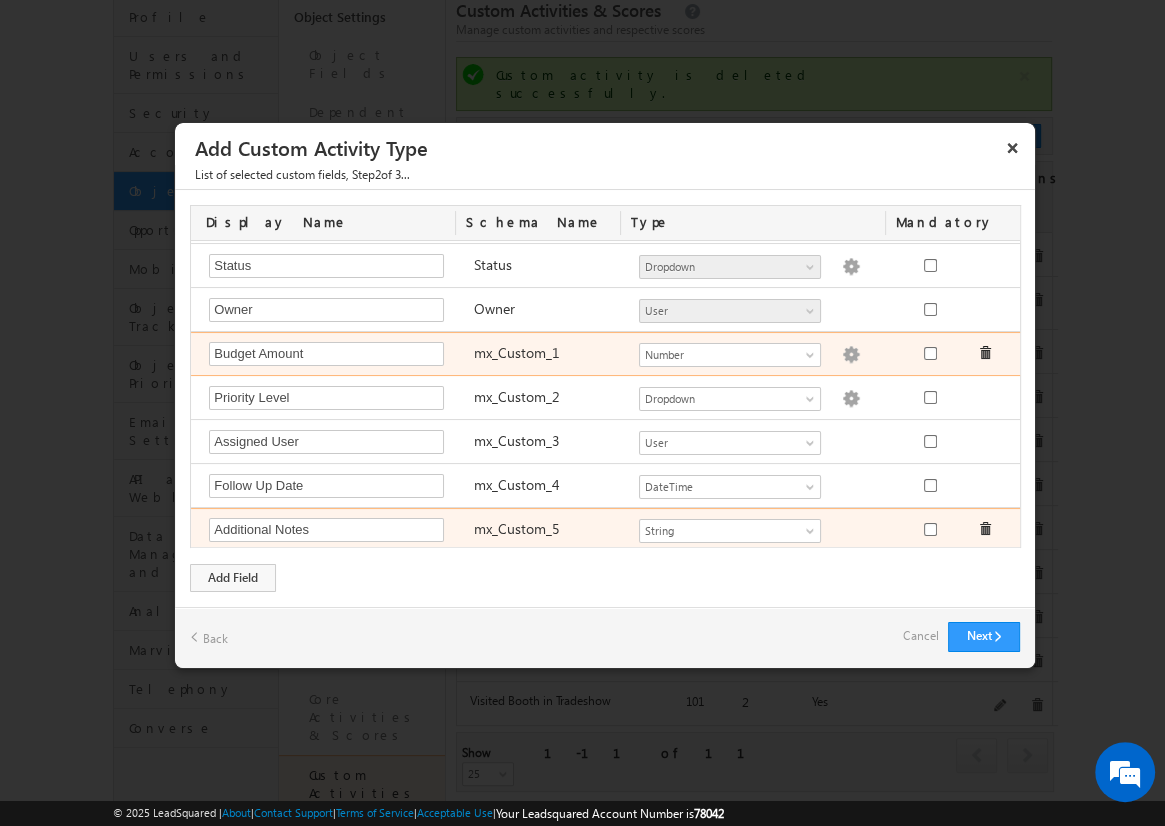 click at bounding box center [851, 355] 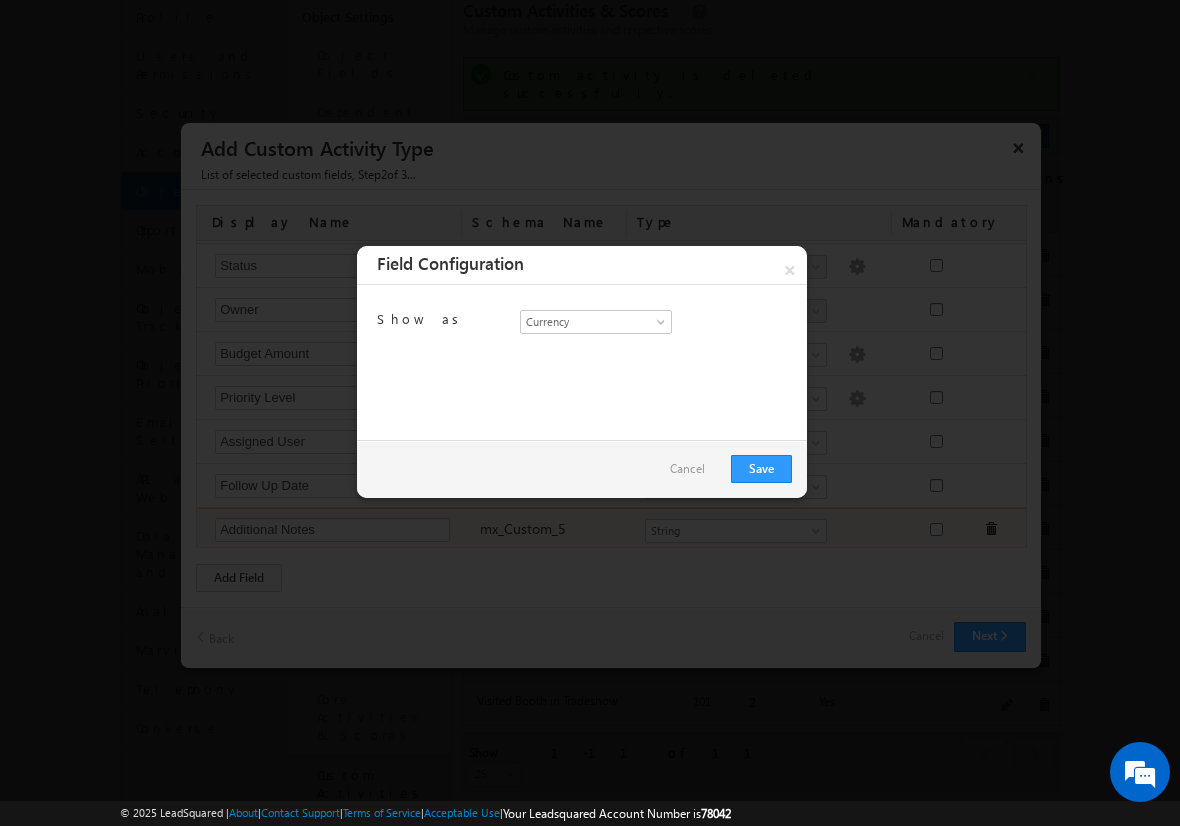 click on "Cancel" at bounding box center [687, 469] 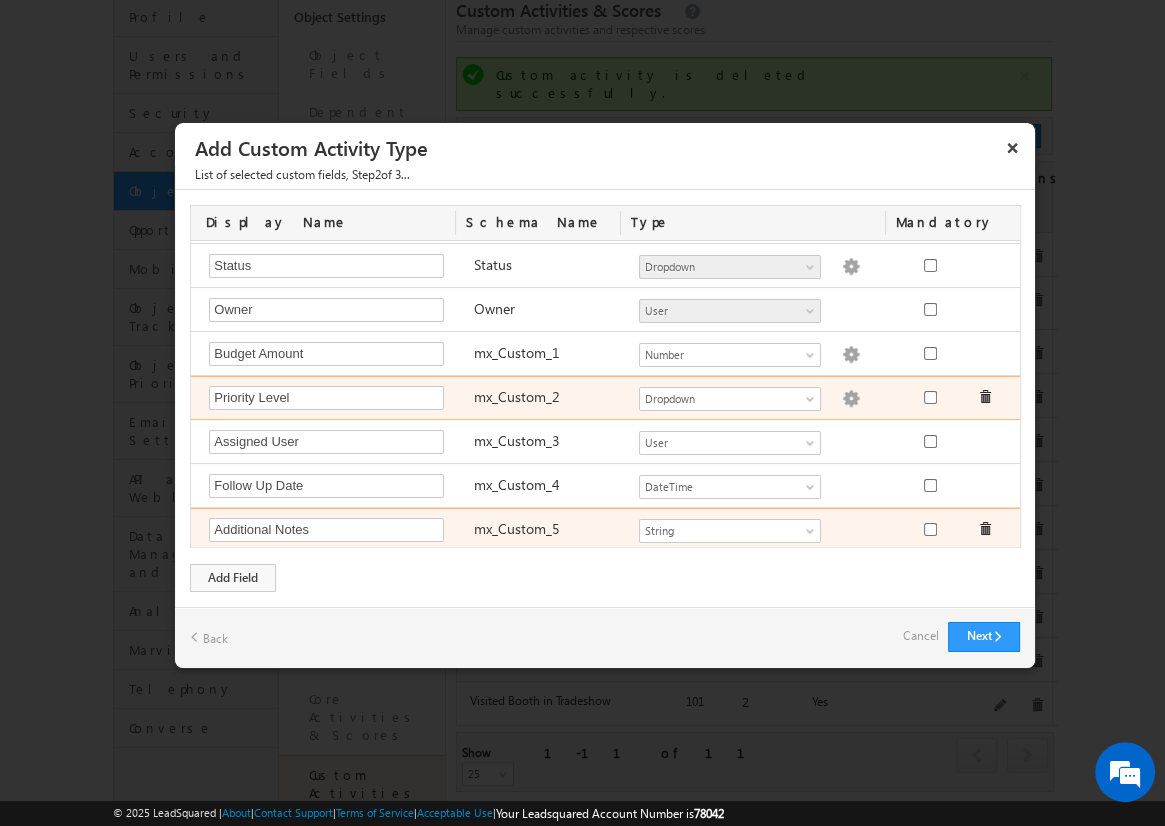 click at bounding box center [851, 399] 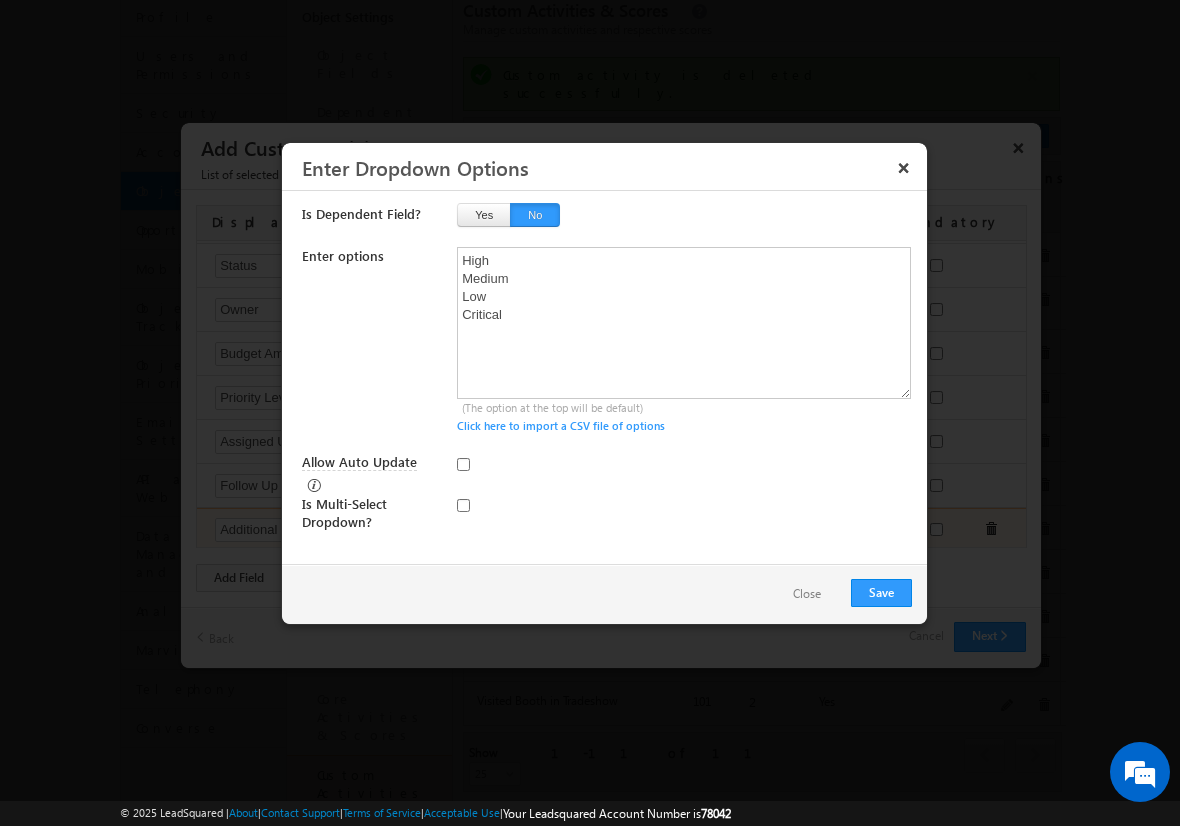 click on "Is Multi-Select Dropdown?" at bounding box center [607, 513] 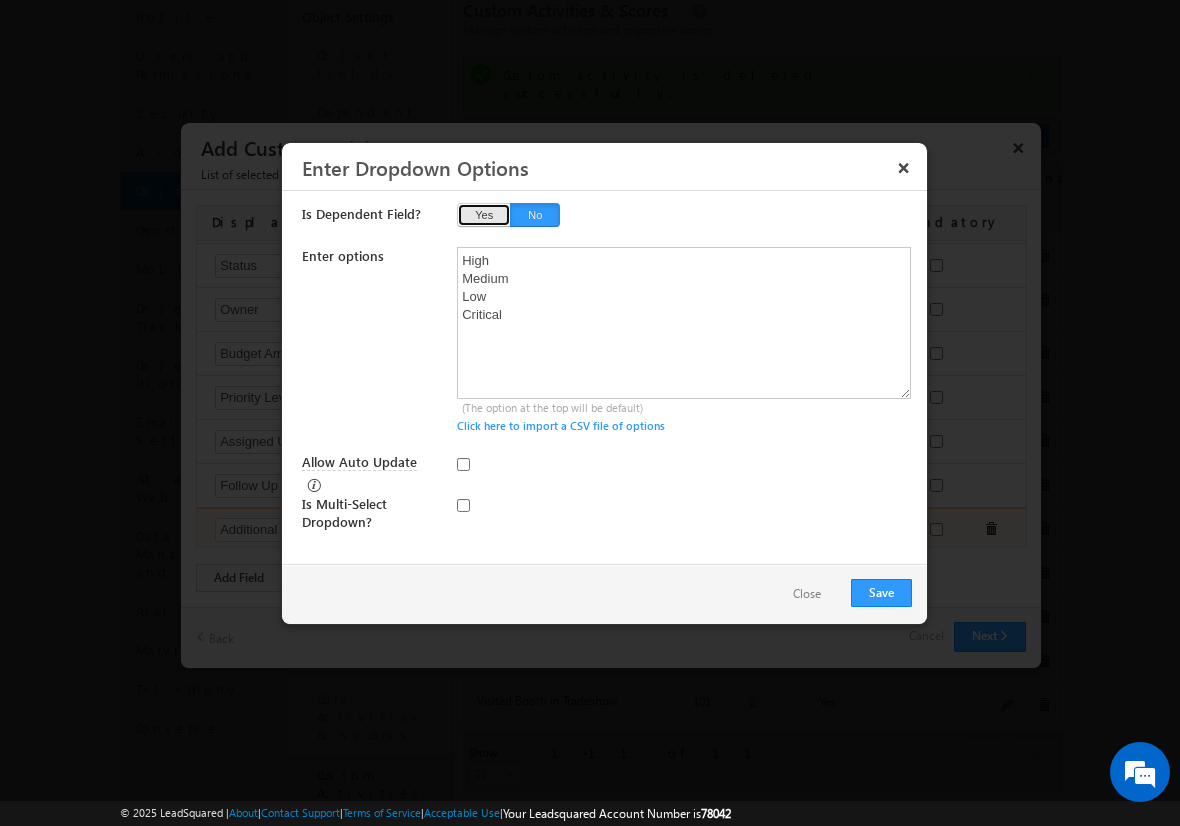 click on "Yes" at bounding box center [484, 215] 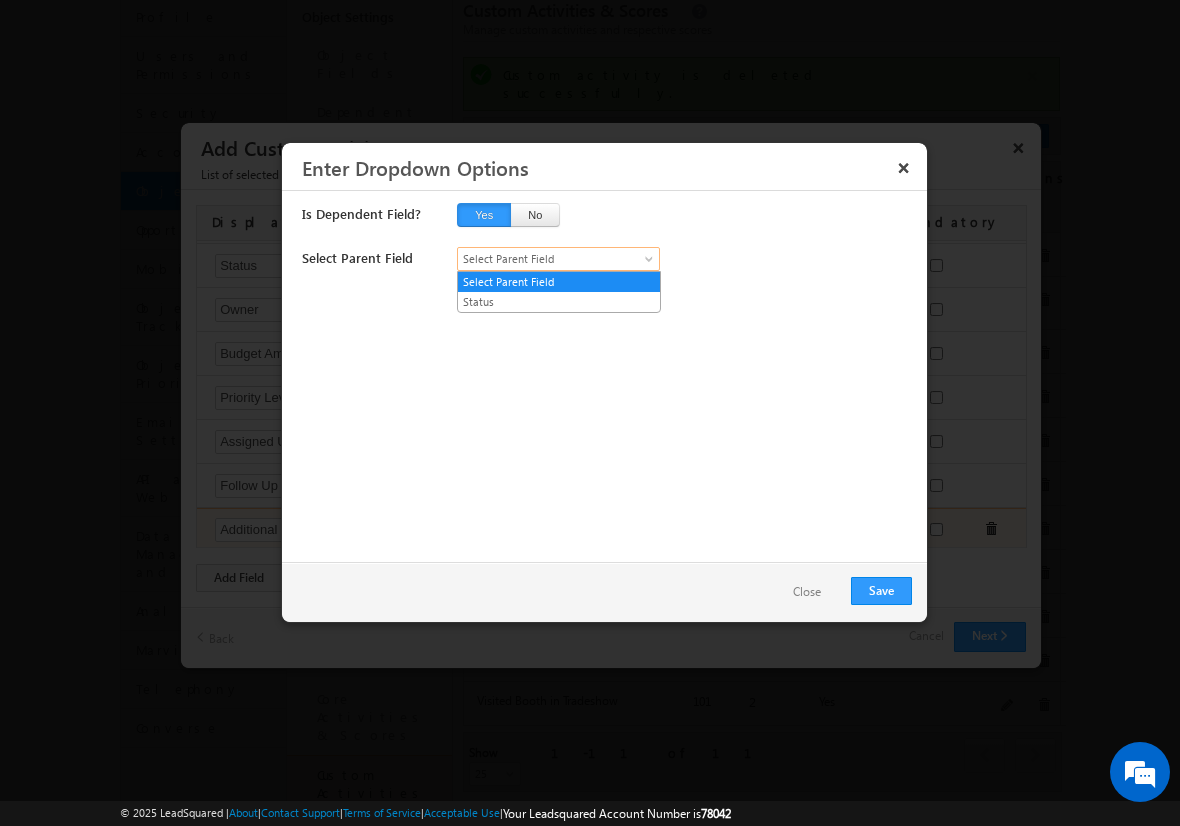 click on "Select Parent Field" at bounding box center (548, 259) 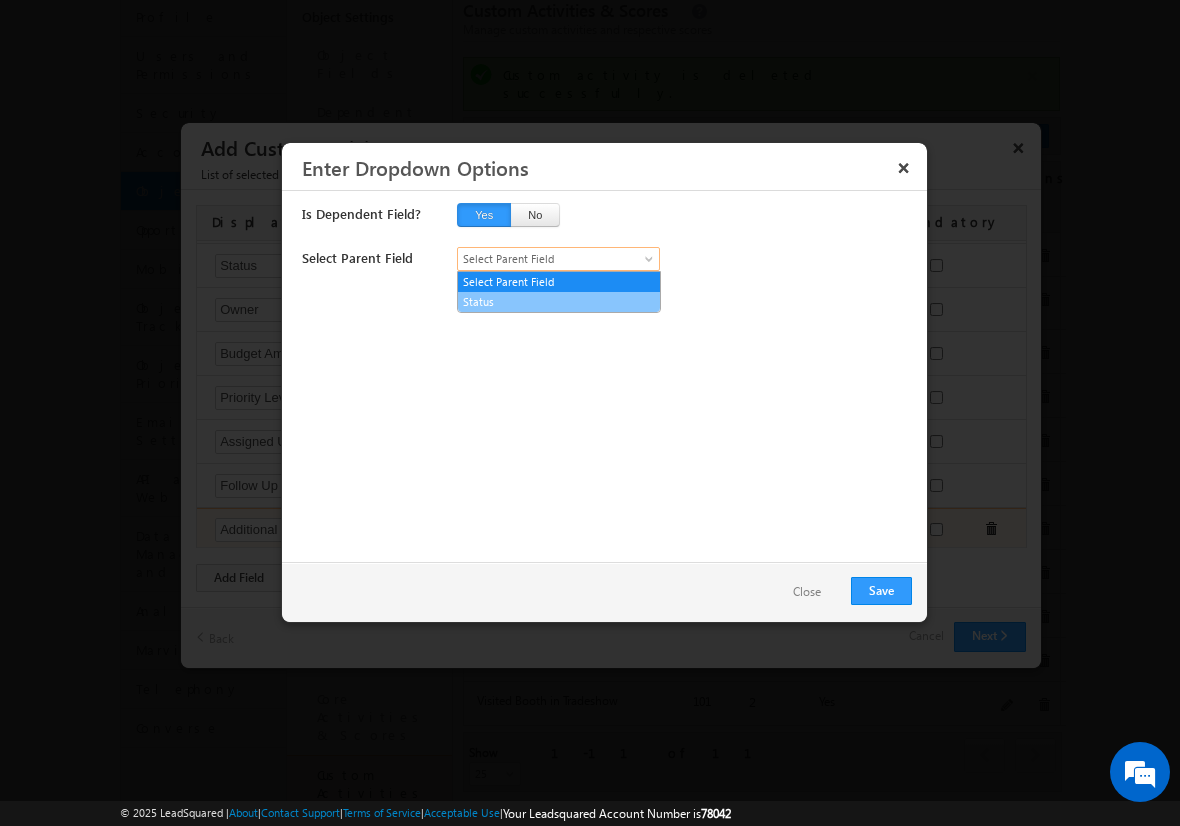 click on "Status" at bounding box center (559, 302) 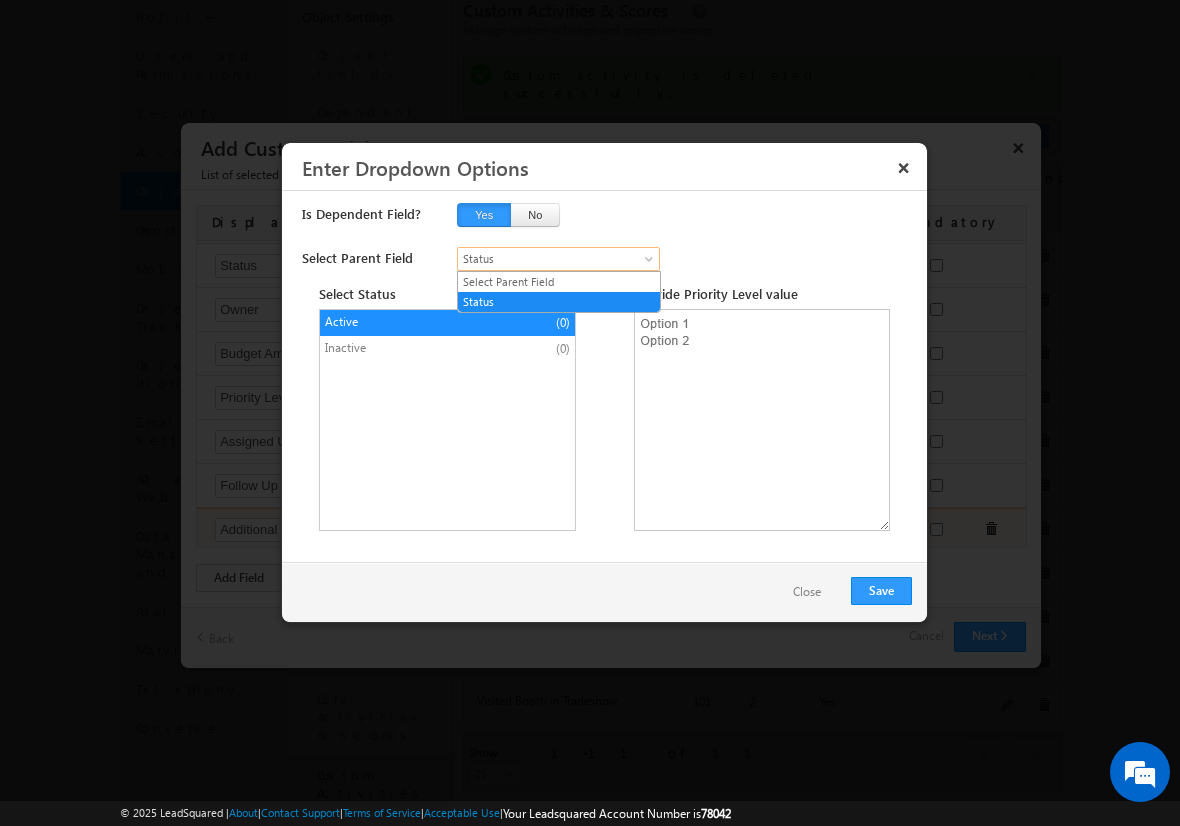 click on "Status" at bounding box center [548, 259] 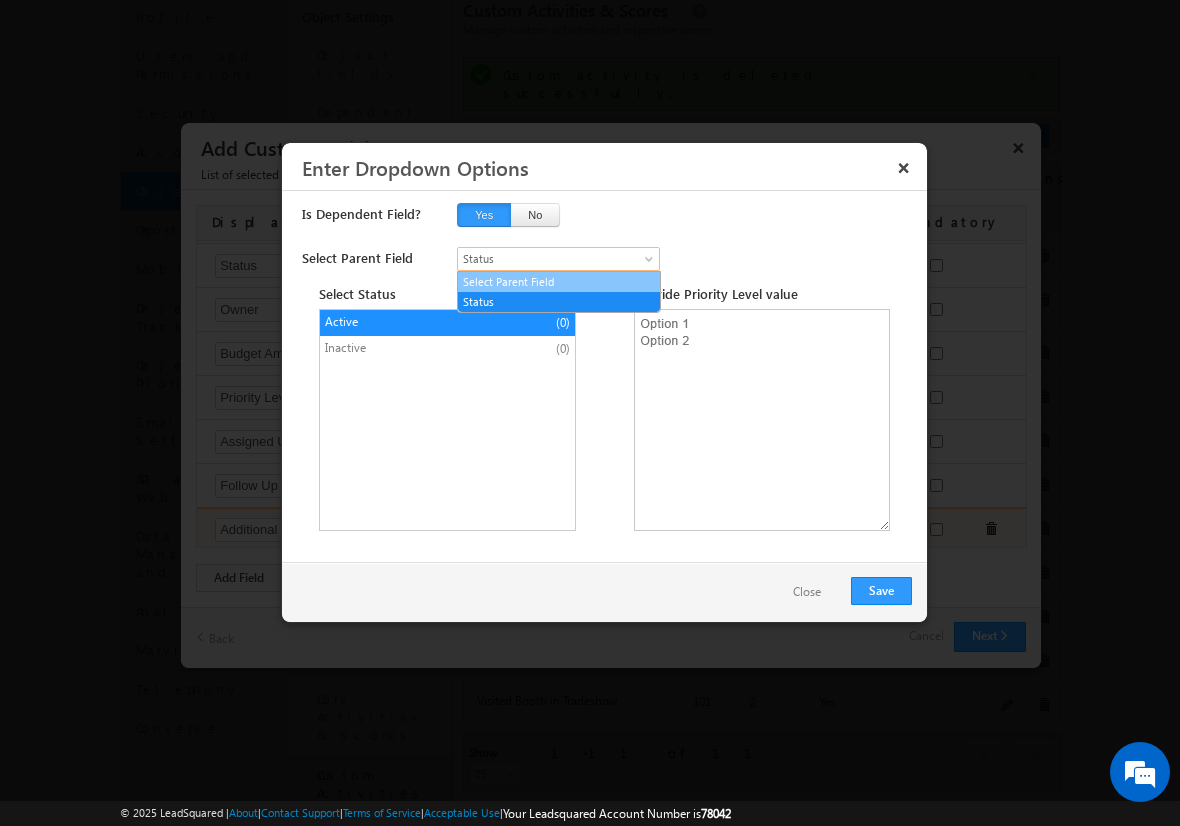 click on "Select Parent Field" at bounding box center (559, 282) 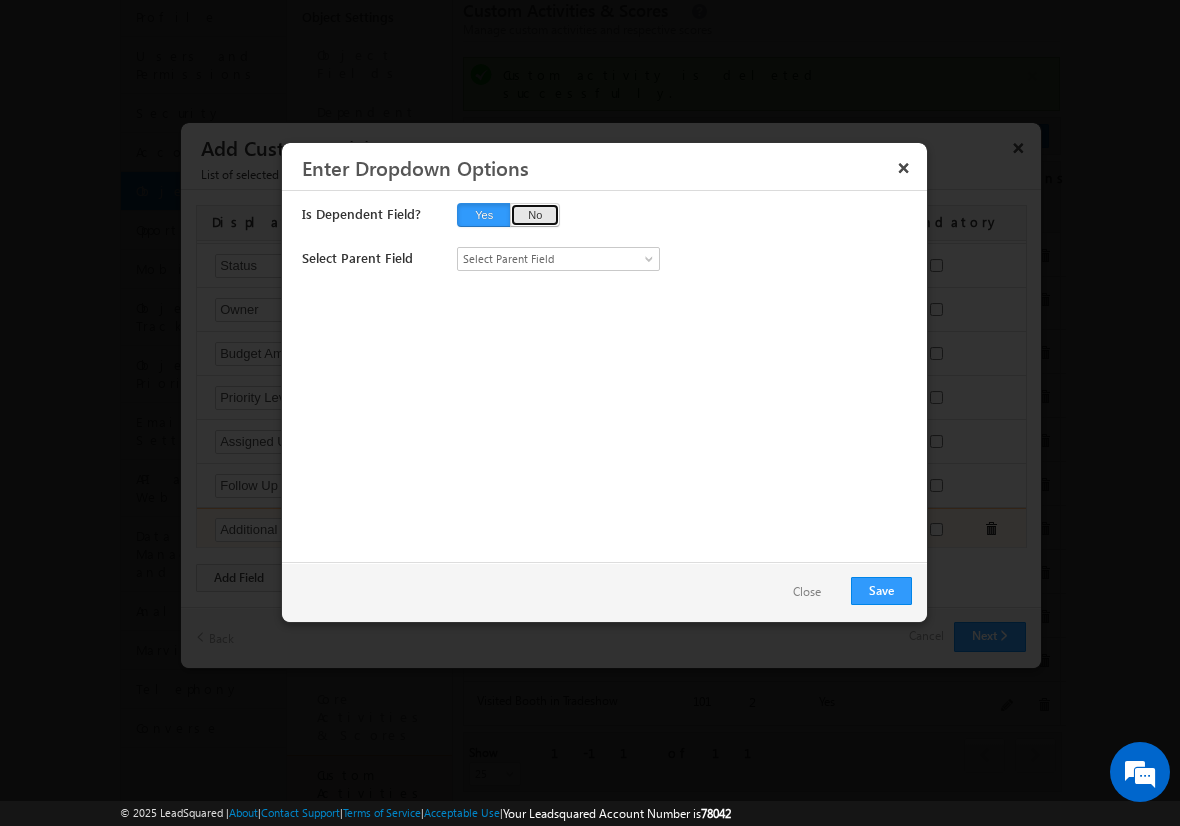 click on "No" at bounding box center (535, 215) 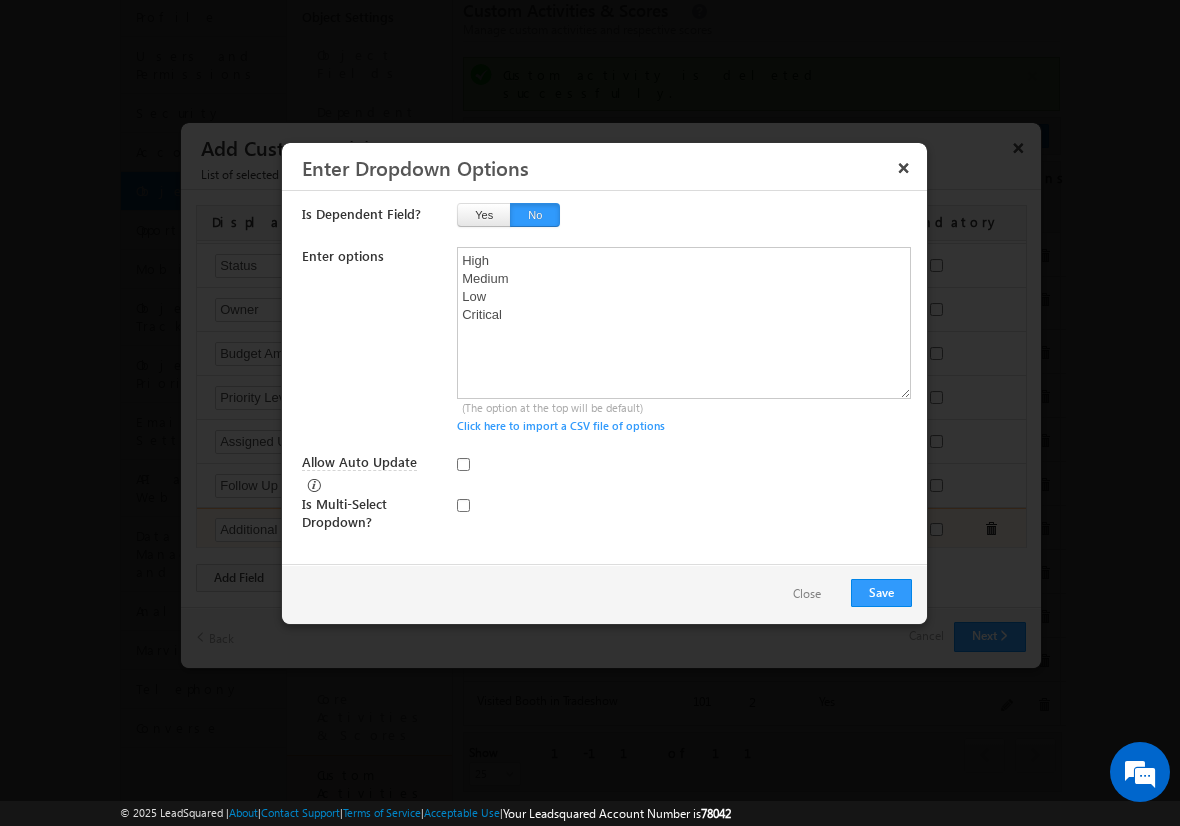 click on "Close" at bounding box center (807, 594) 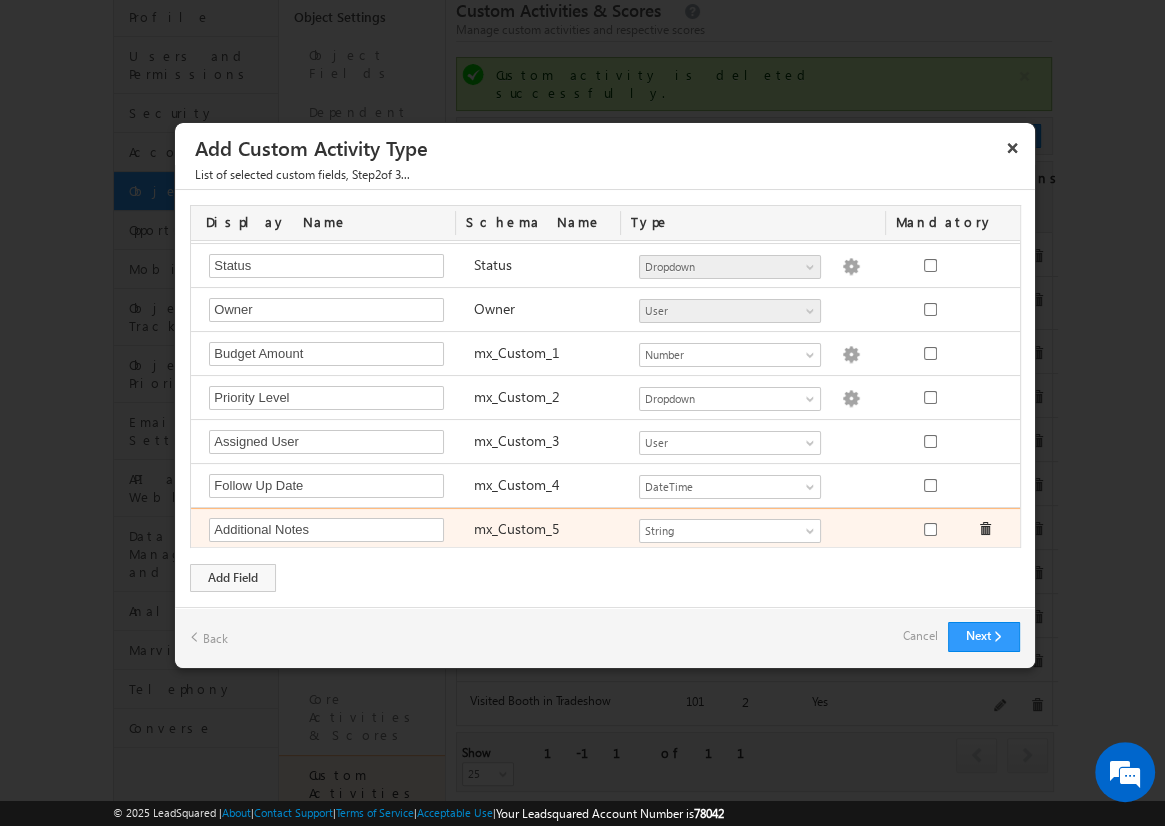 click on "Cancel" at bounding box center [920, 636] 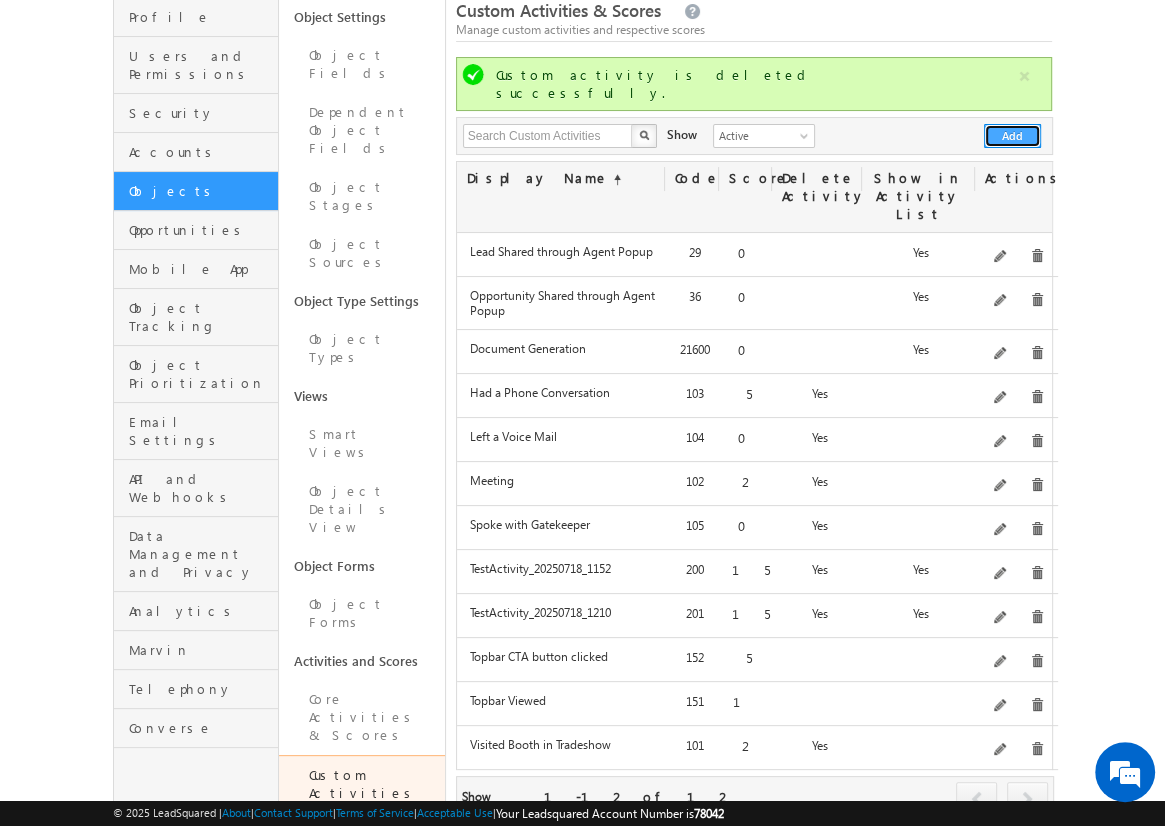 click on "Add" at bounding box center [1012, 136] 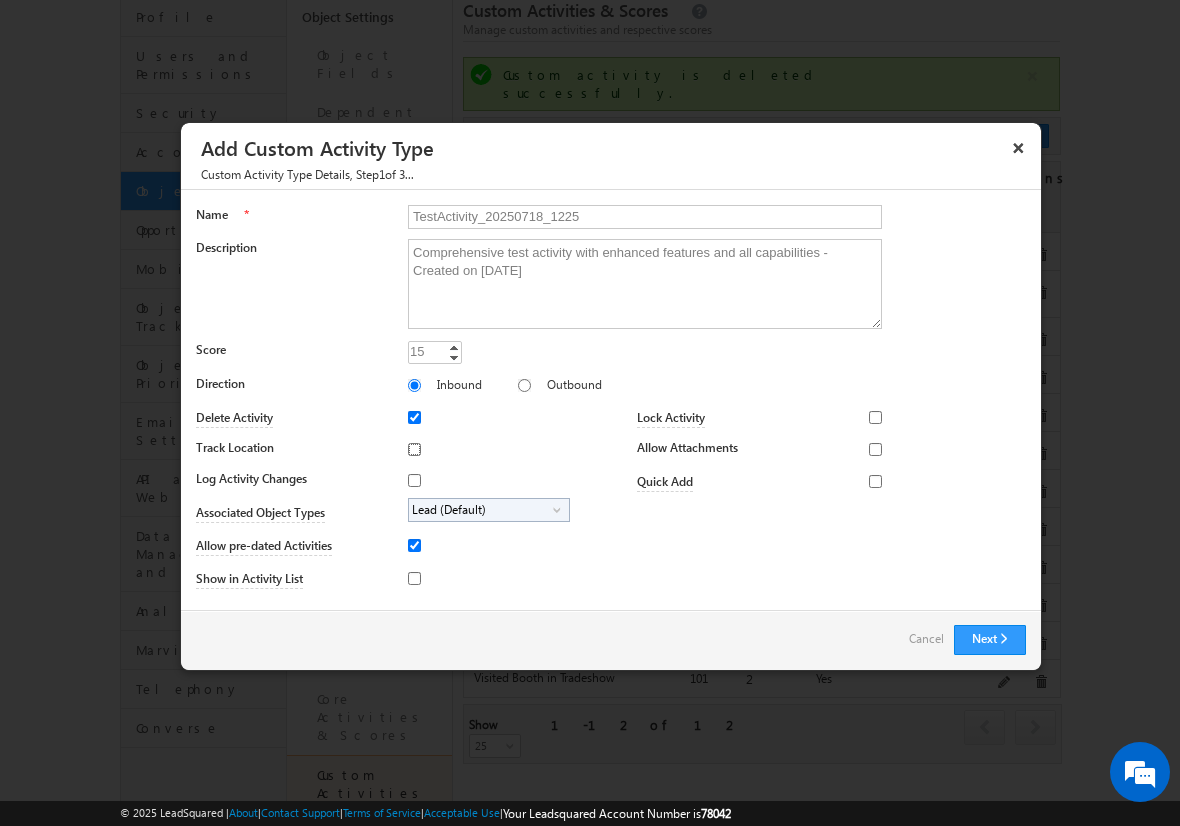 click on "Track Location" at bounding box center [414, 449] 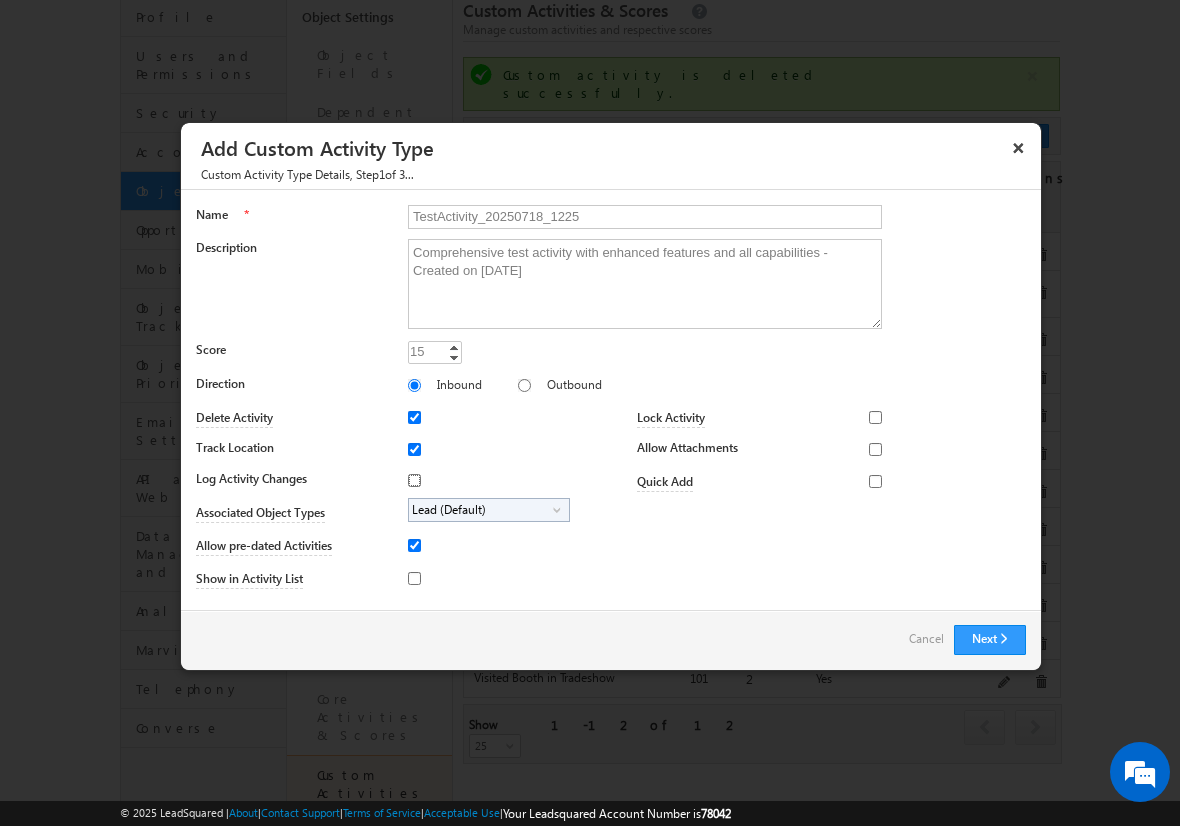 click on "Log Activity Changes" at bounding box center (414, 480) 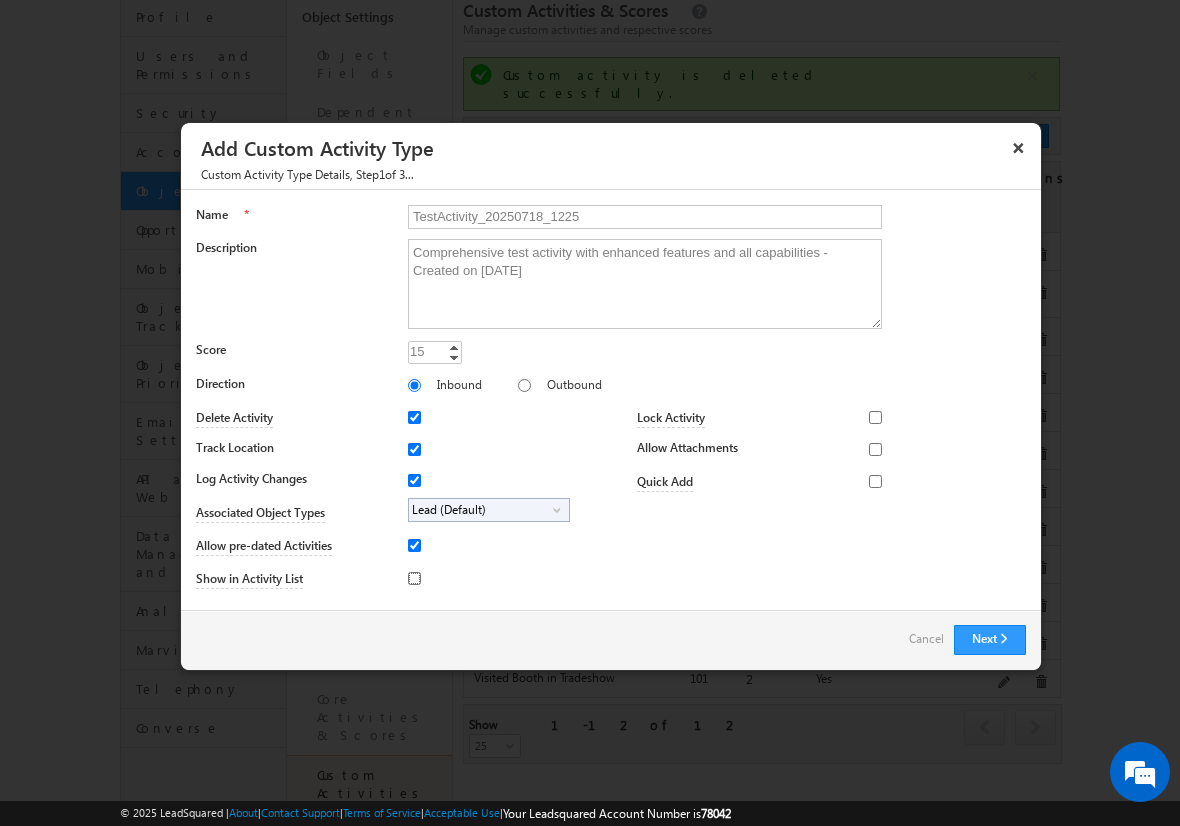 click on "Show in Activity List" at bounding box center [414, 578] 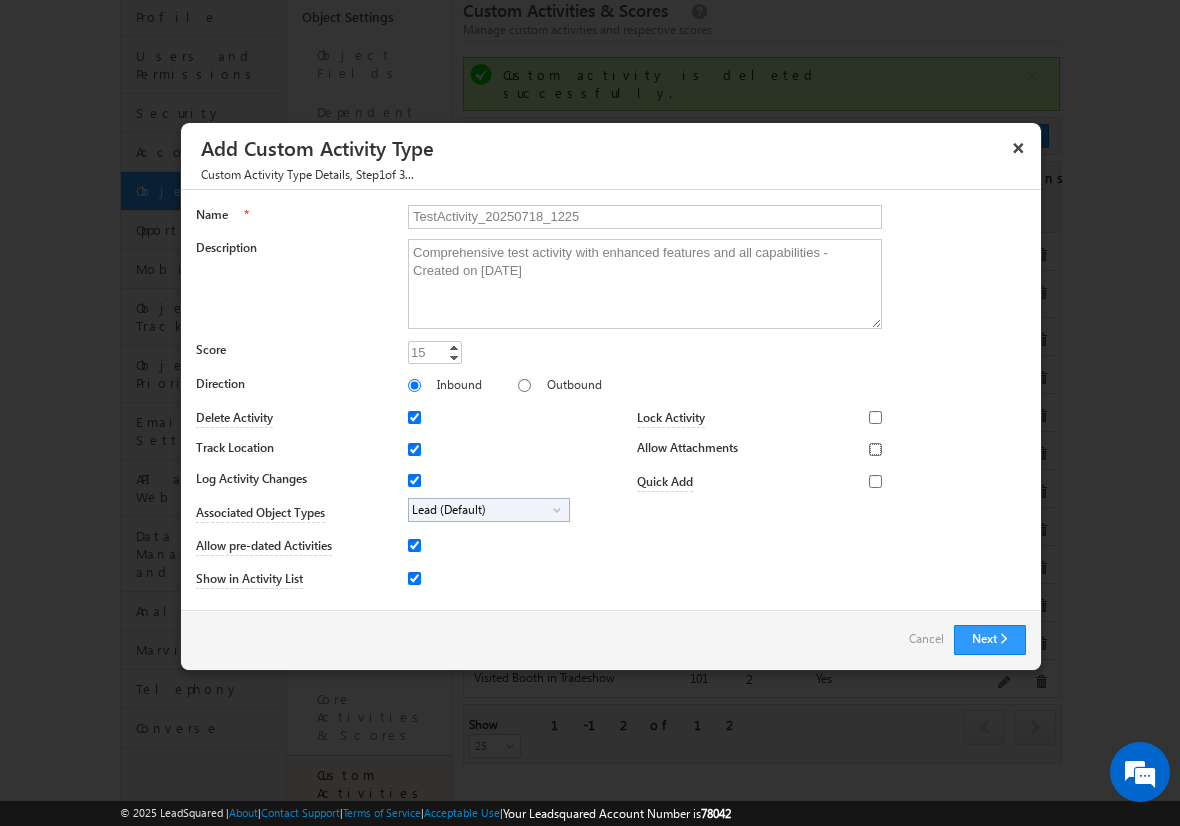 click on "Allow Attachments" at bounding box center [875, 449] 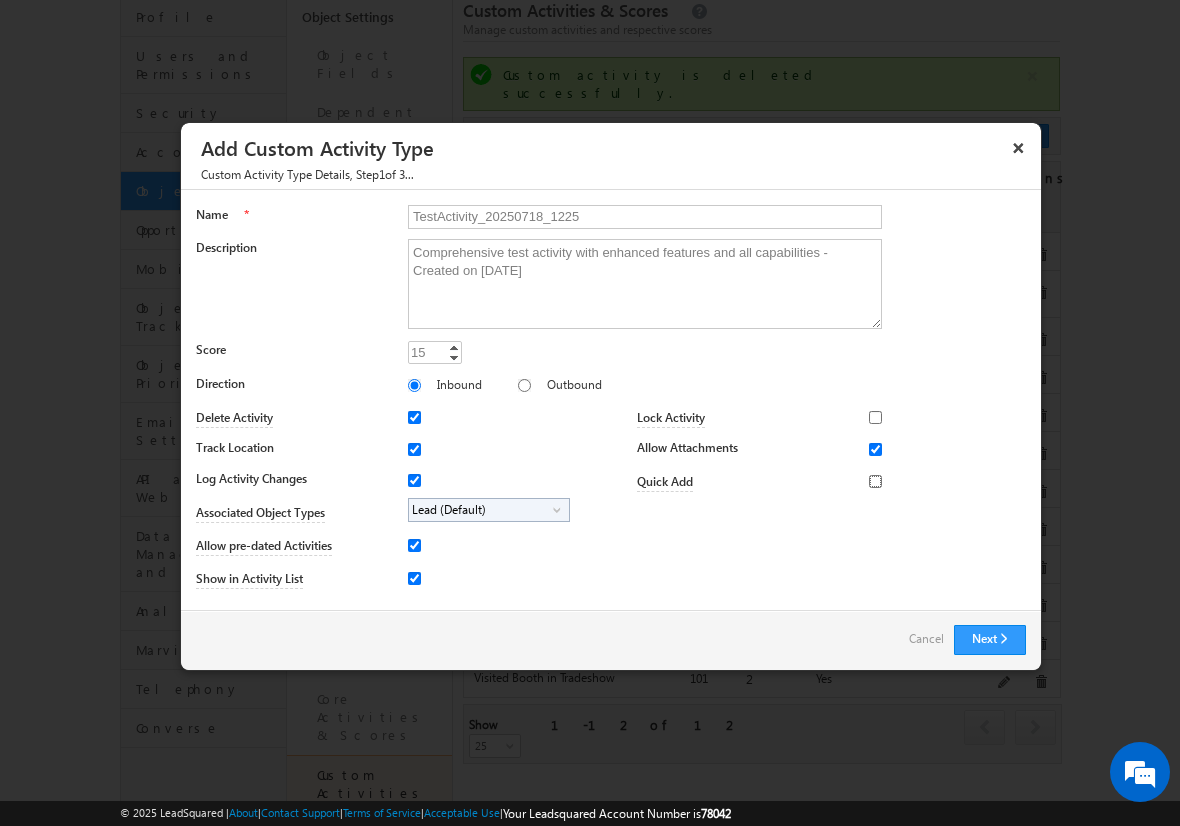 click on "Quick Add" at bounding box center [875, 481] 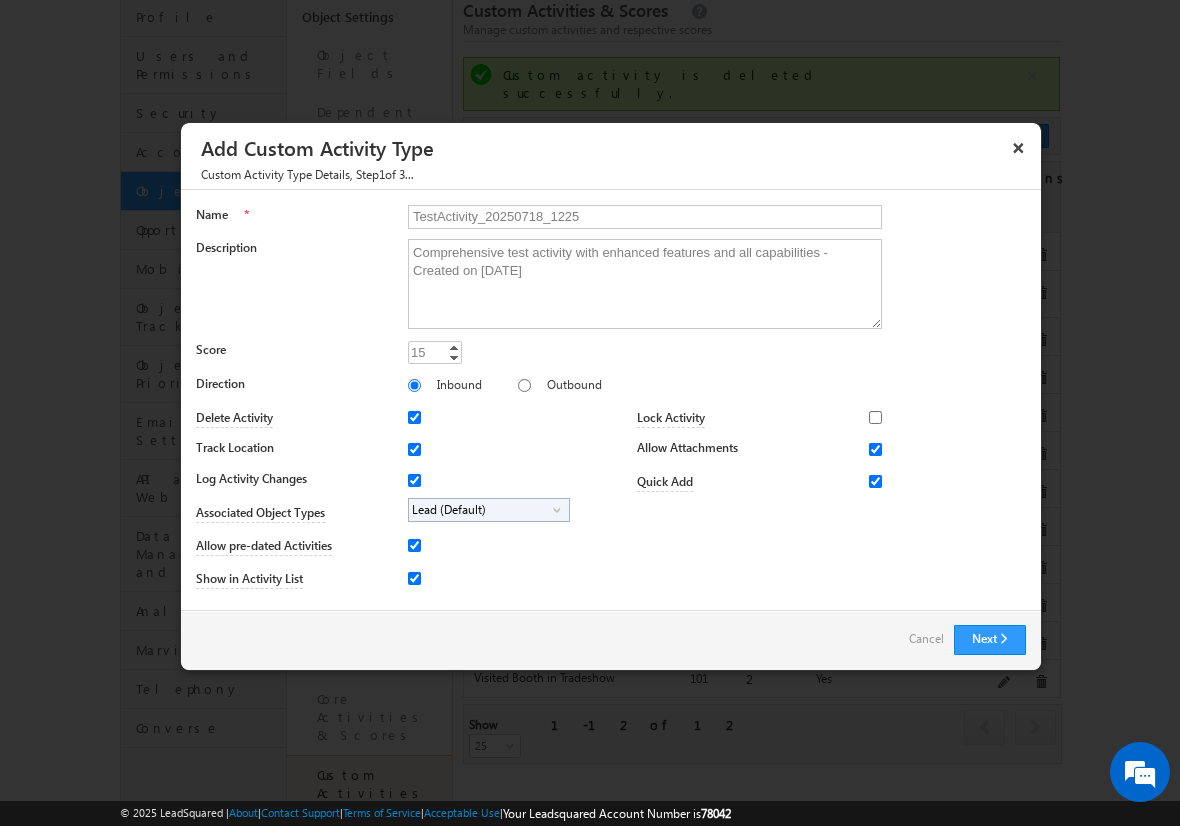 click on "Lead (Default)" at bounding box center (481, 510) 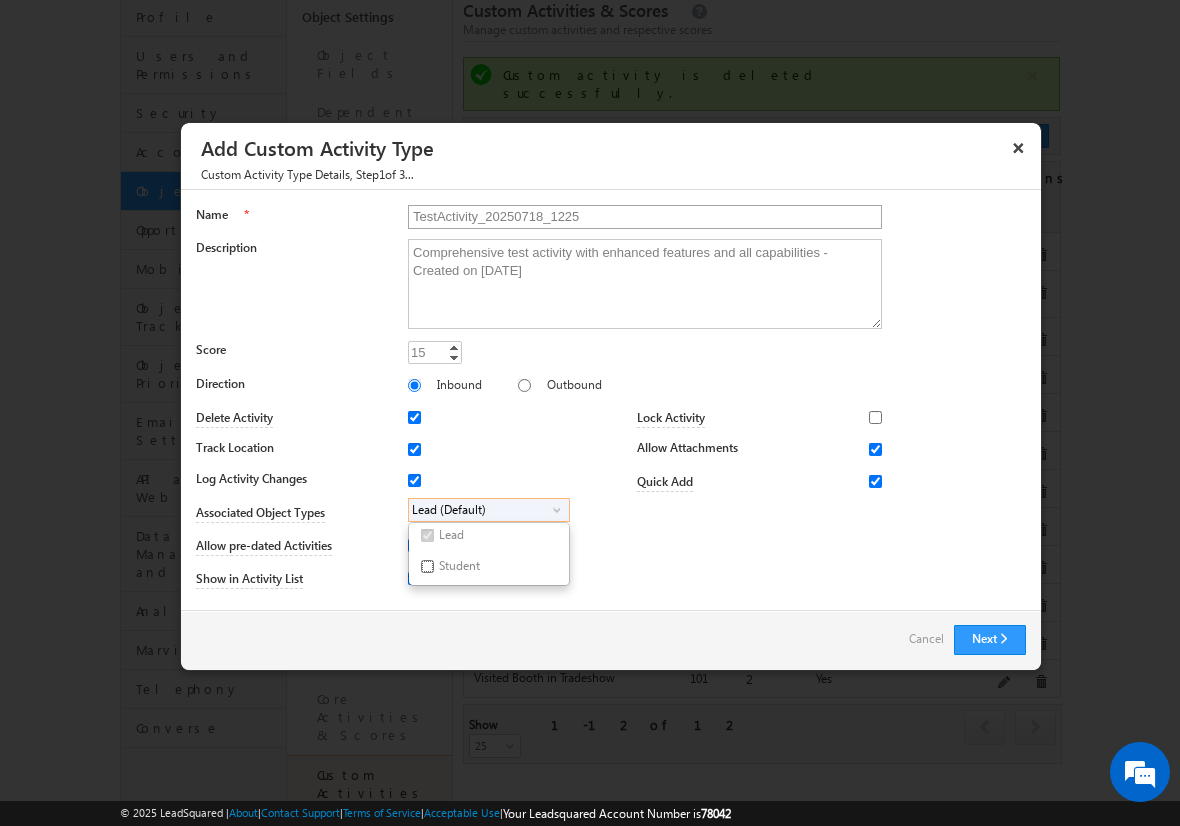click on "Student" at bounding box center [427, 566] 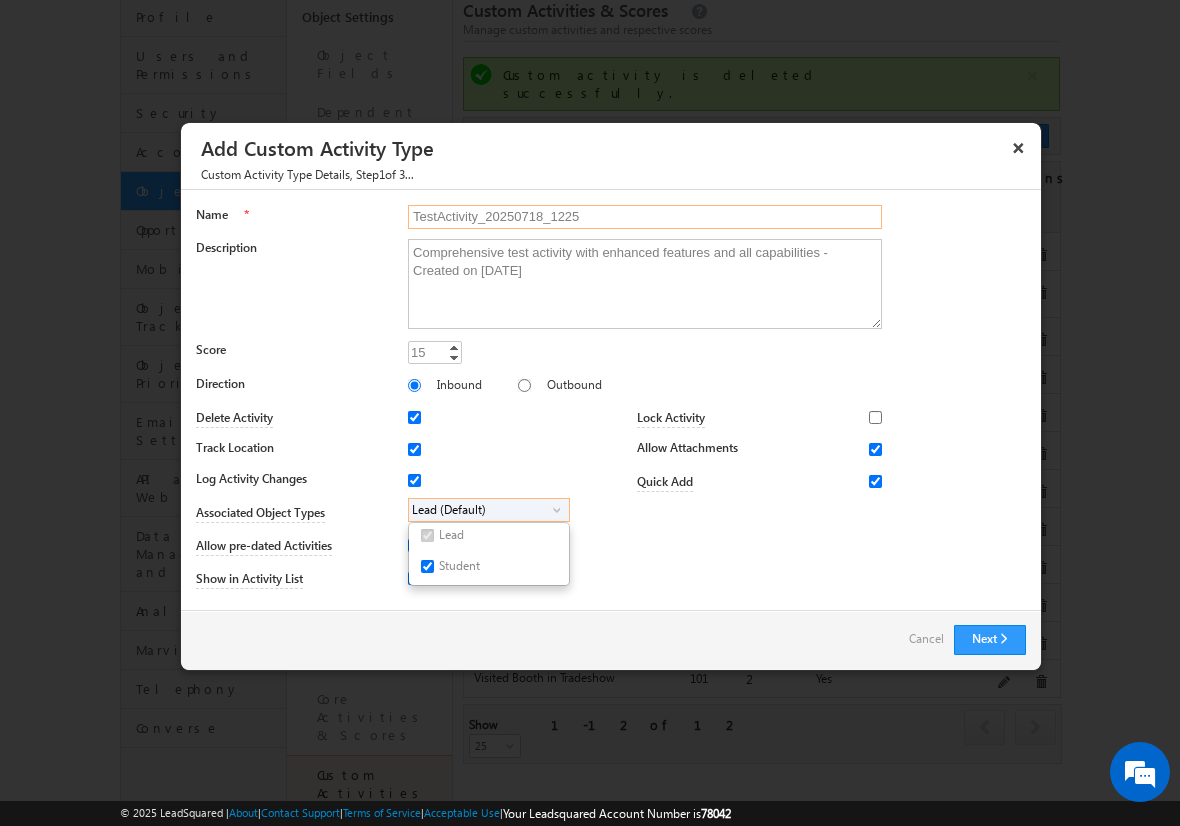 click on "TestActivity_20250718_1225" at bounding box center (645, 217) 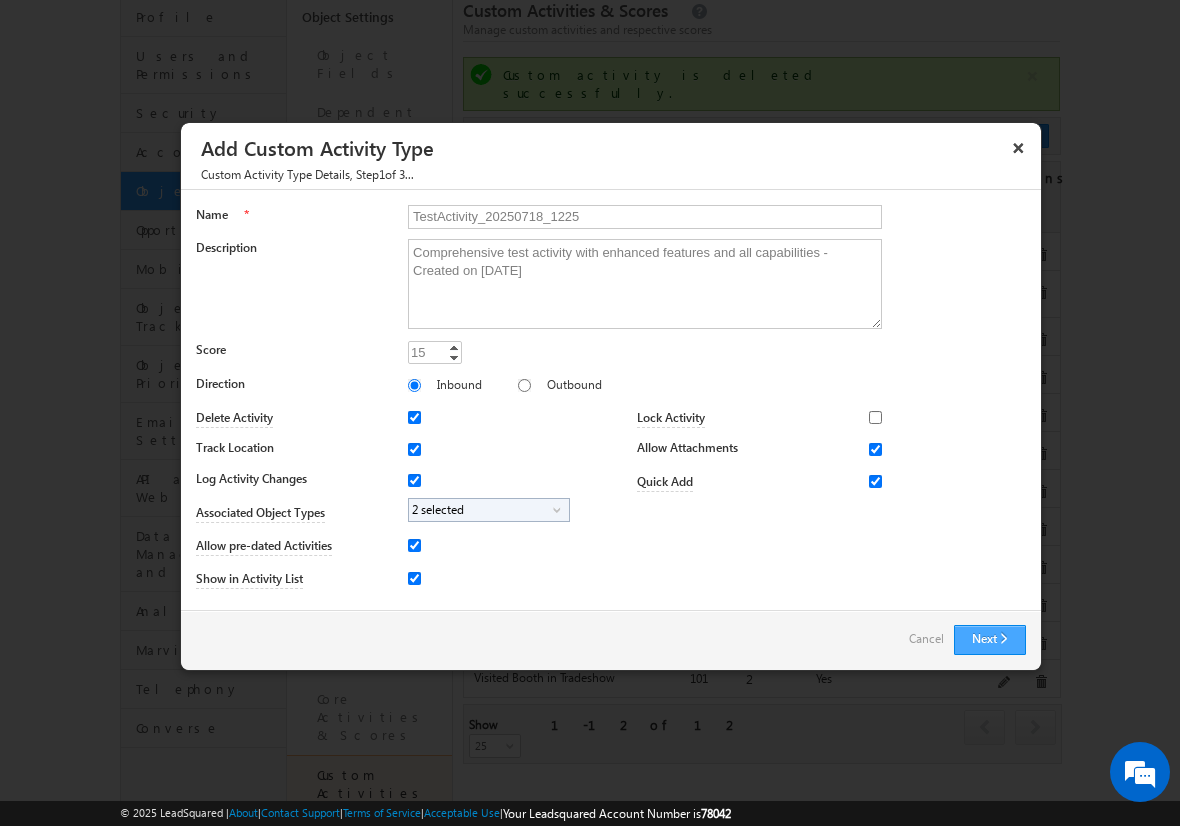 click on "Next" at bounding box center [990, 640] 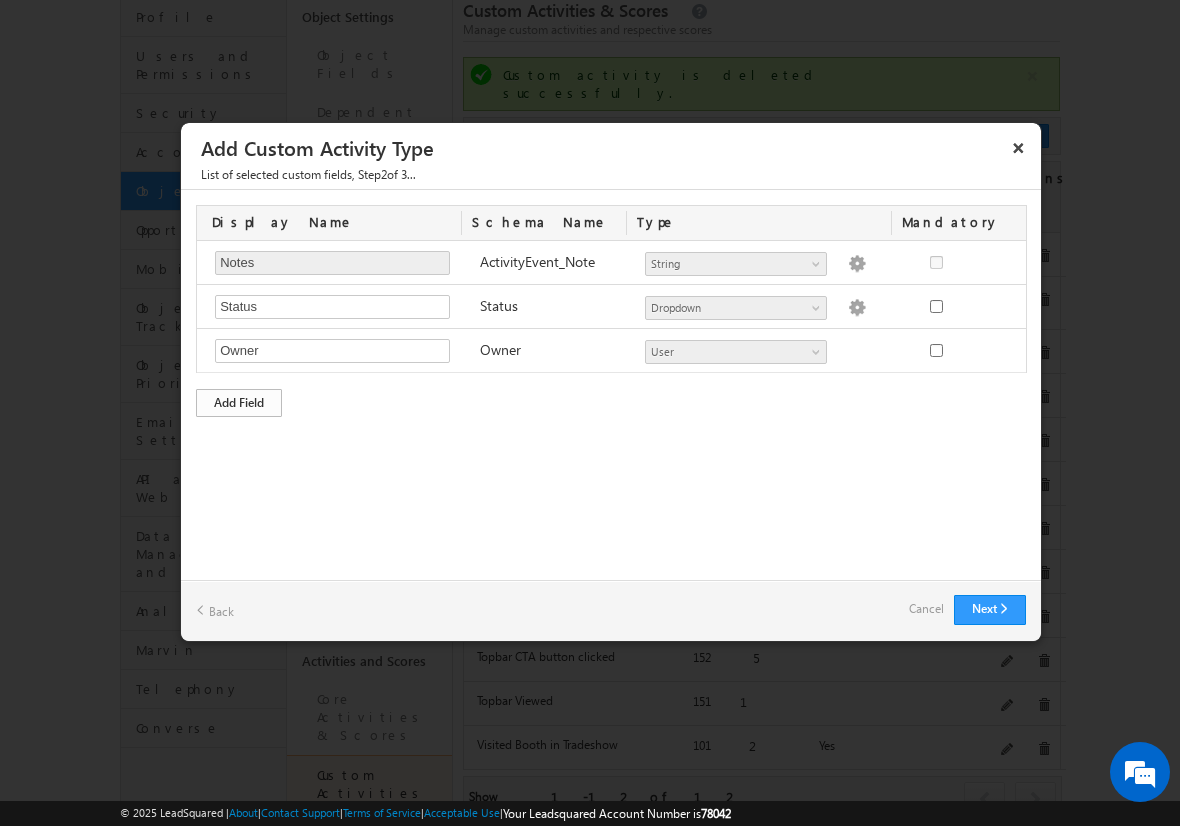 click on "Add Field" at bounding box center (239, 403) 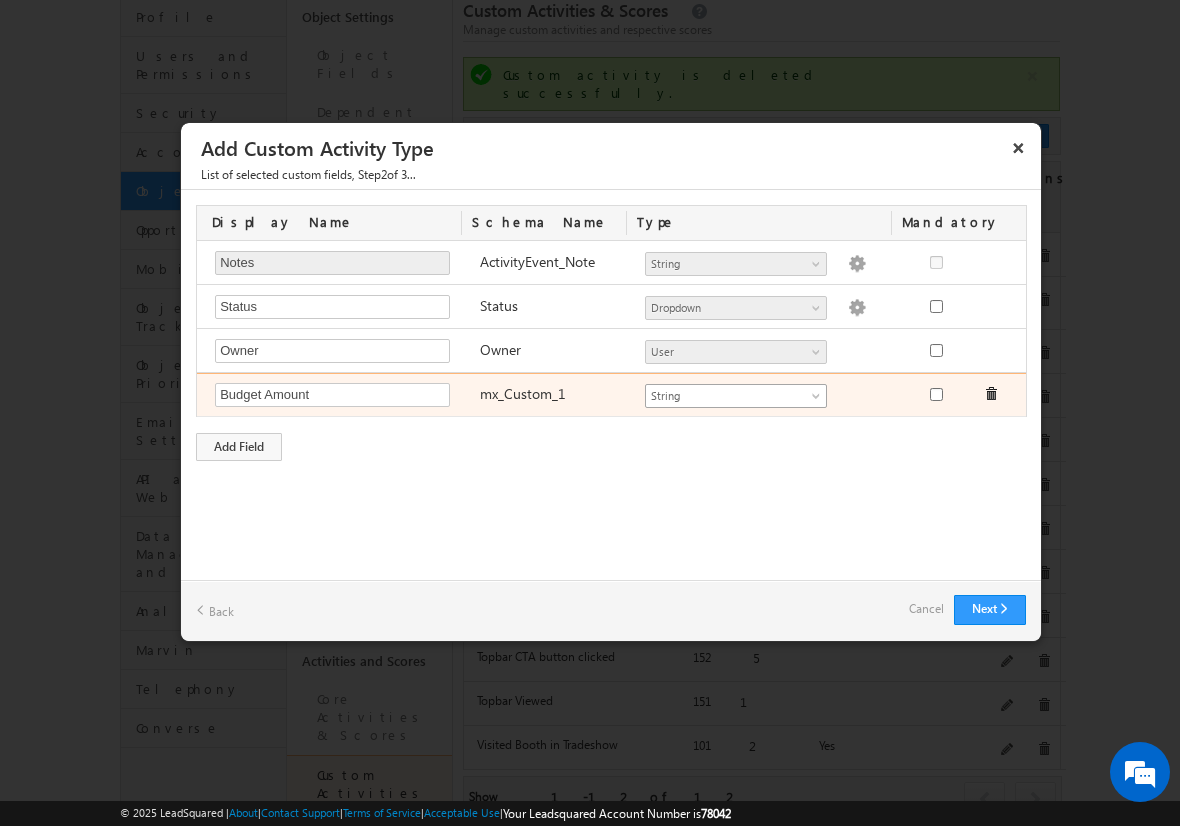 click on "String" at bounding box center (727, 396) 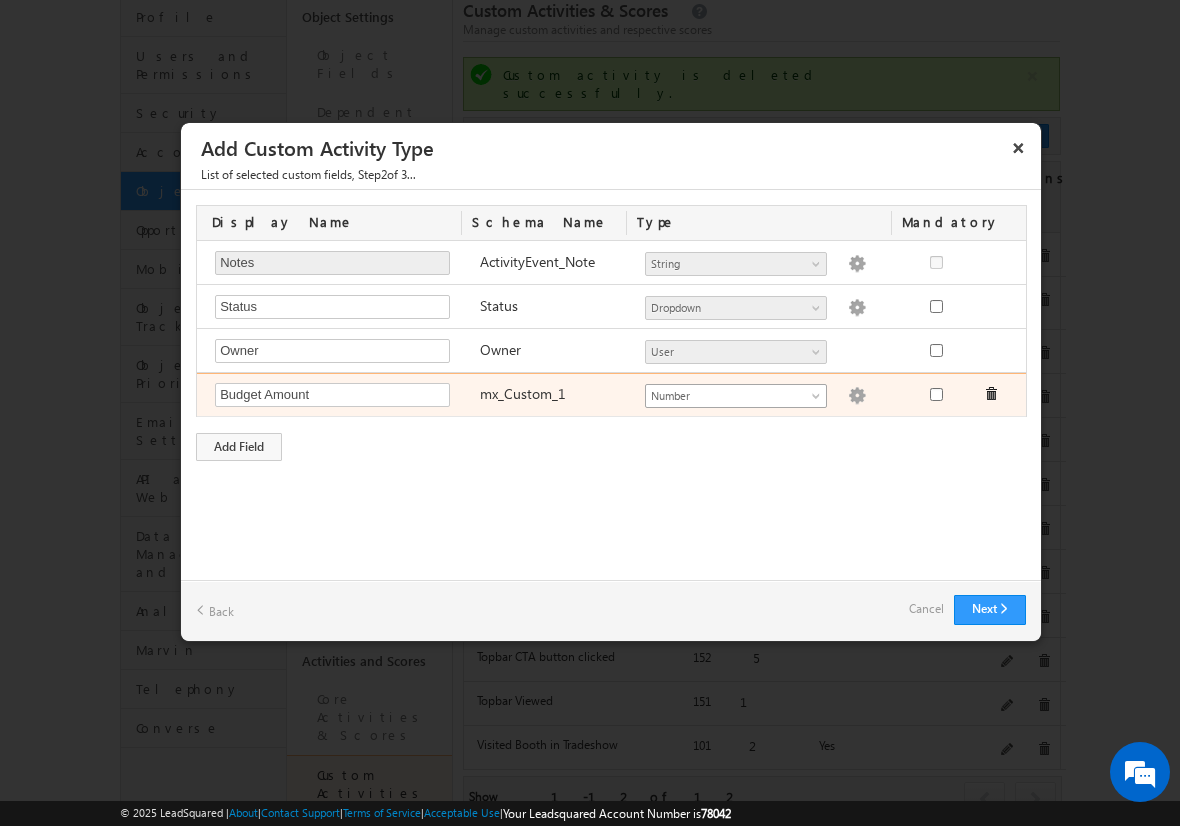 click at bounding box center (857, 396) 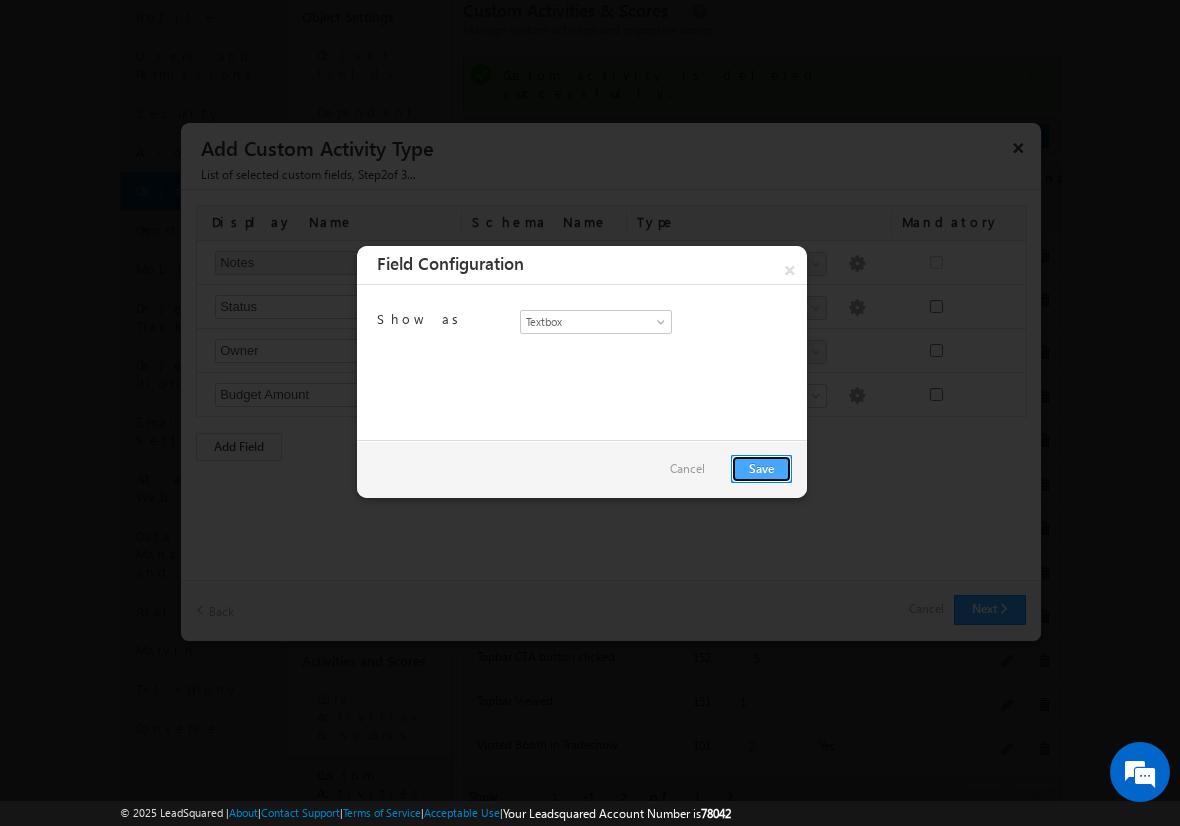 click on "Save" at bounding box center (761, 469) 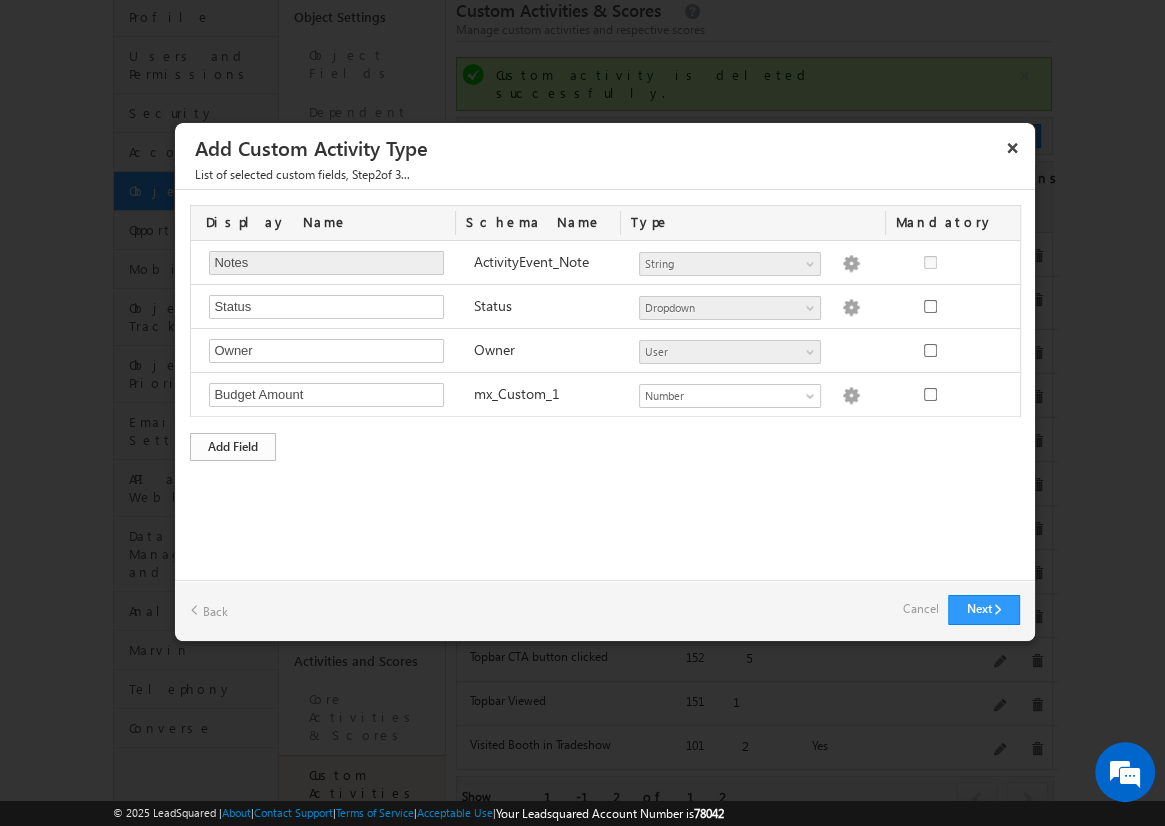 click on "Add Field" at bounding box center [233, 447] 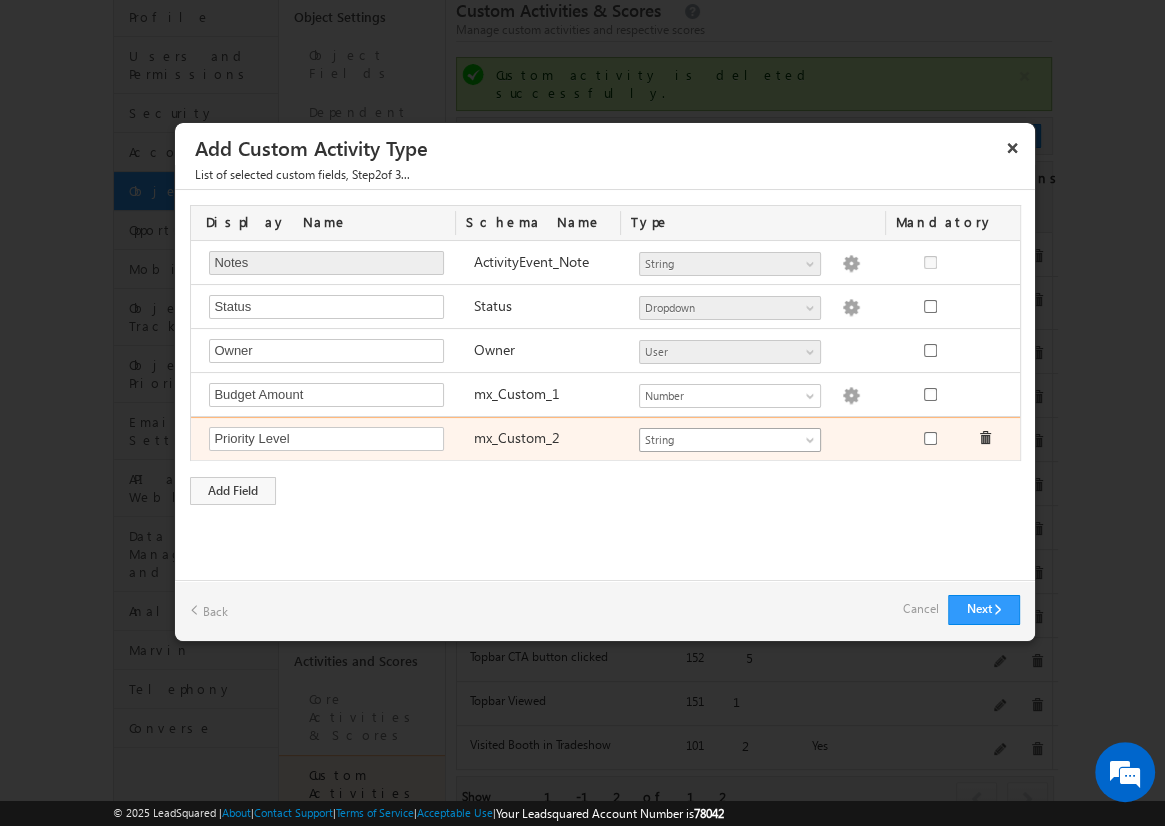 click on "String" at bounding box center (721, 440) 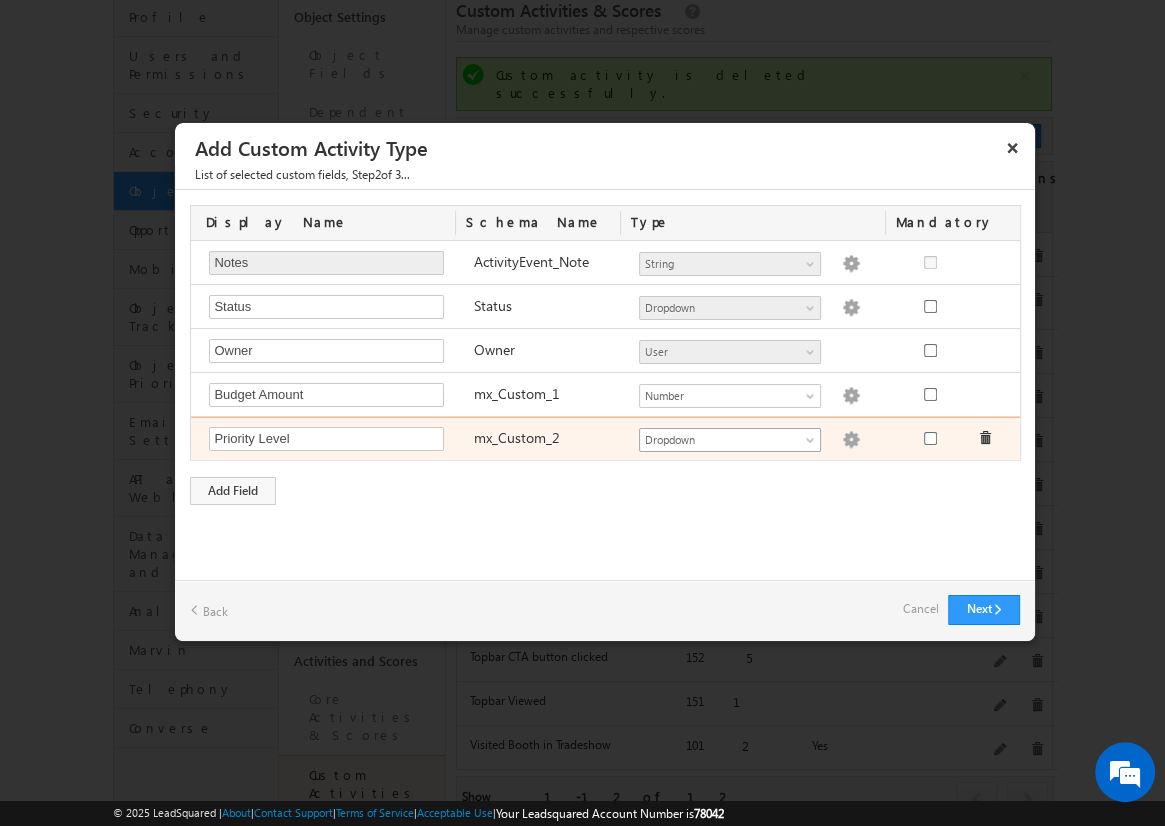 click at bounding box center [851, 440] 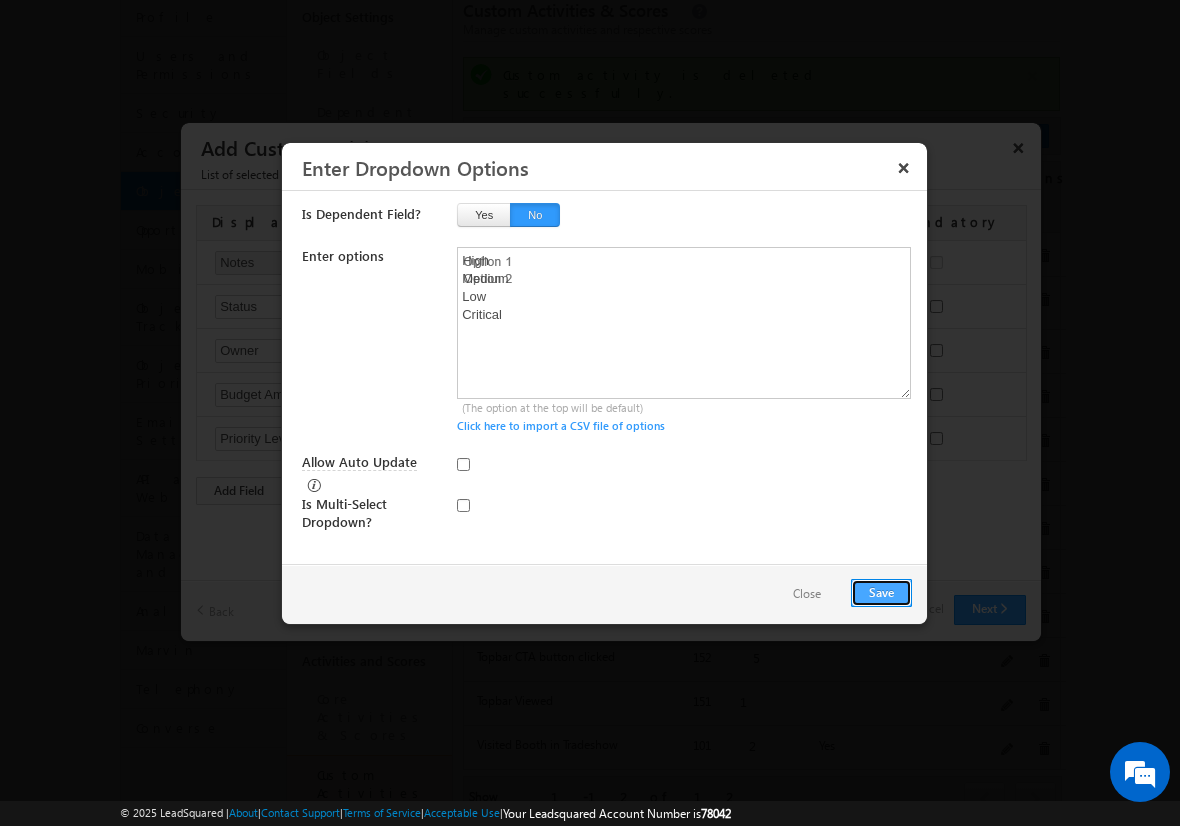 click on "Save" at bounding box center (881, 593) 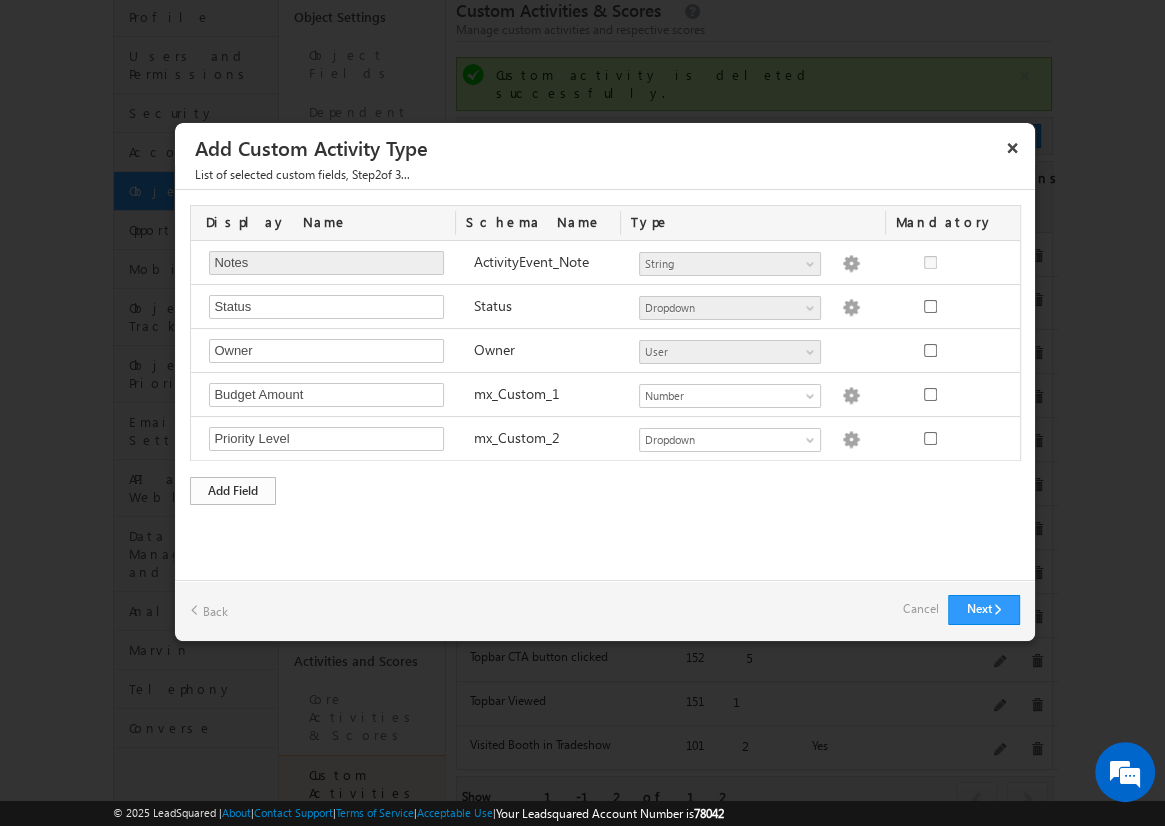 click on "Add Field" at bounding box center (233, 491) 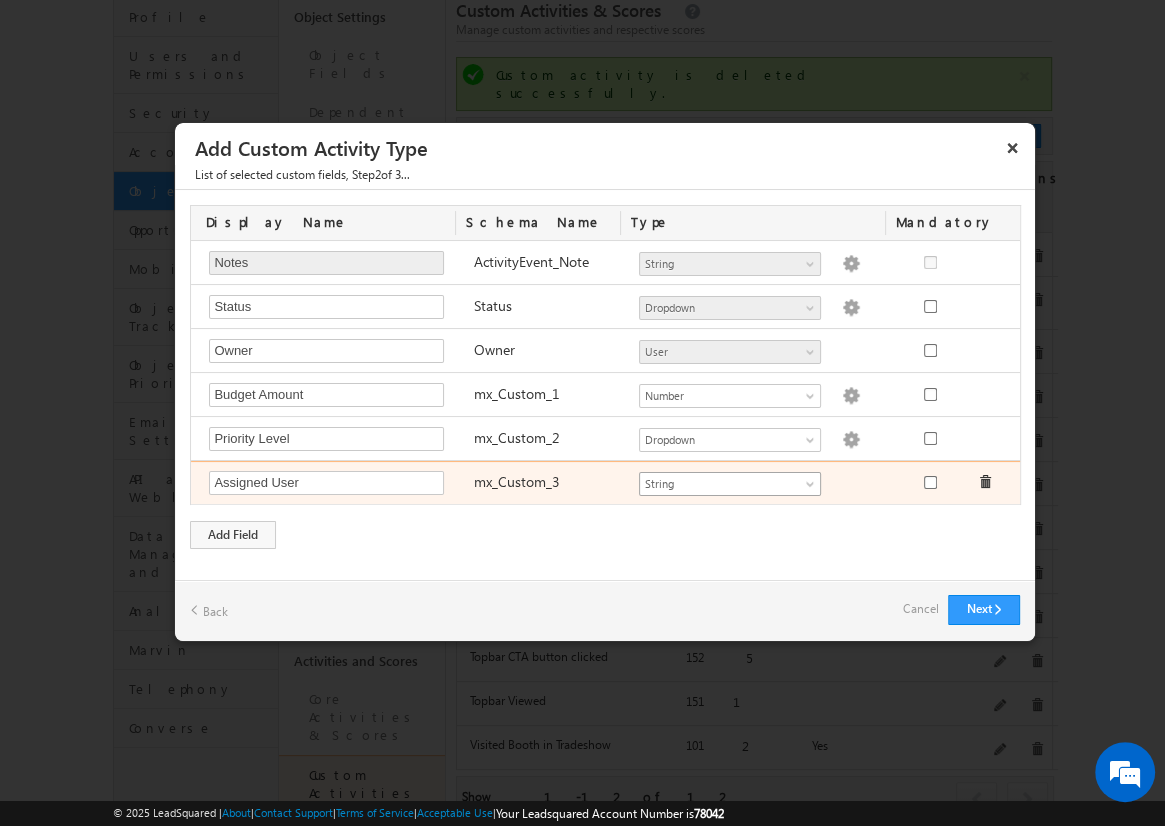 click on "String" at bounding box center (721, 484) 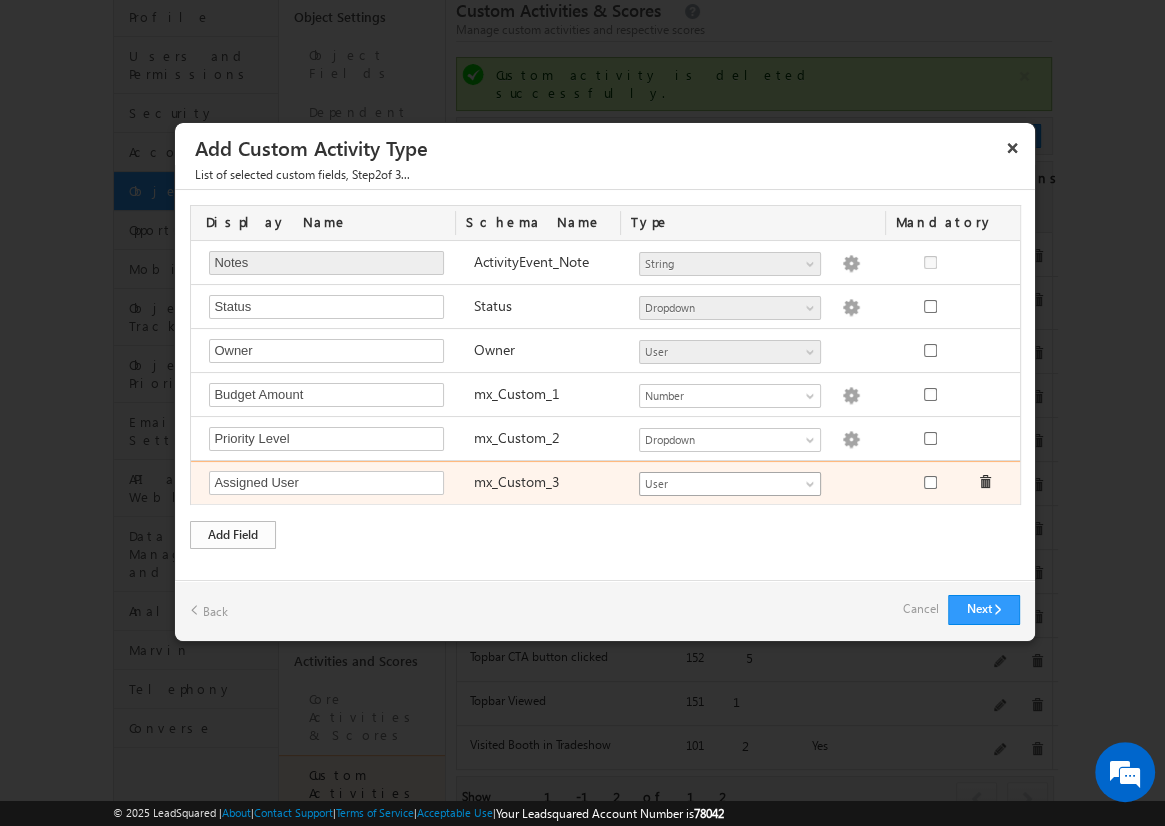 click on "Add Field" at bounding box center (233, 535) 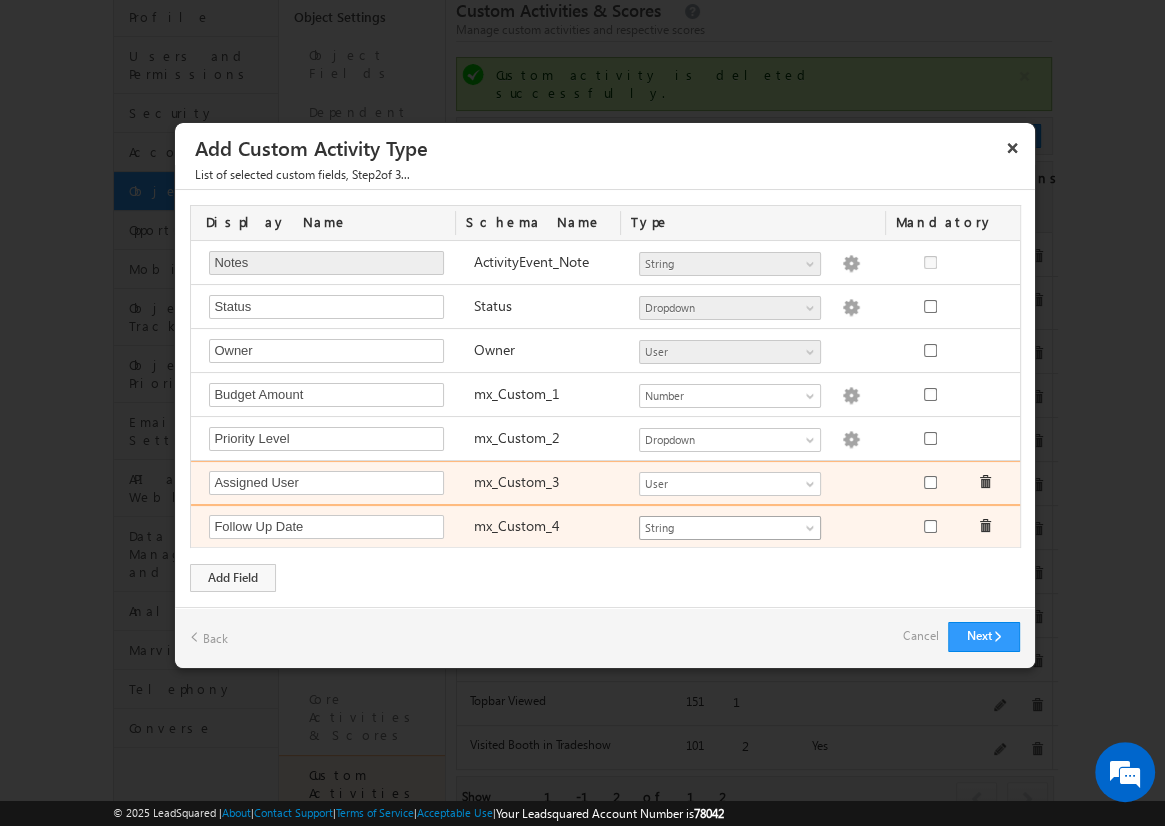 click on "String" at bounding box center [721, 528] 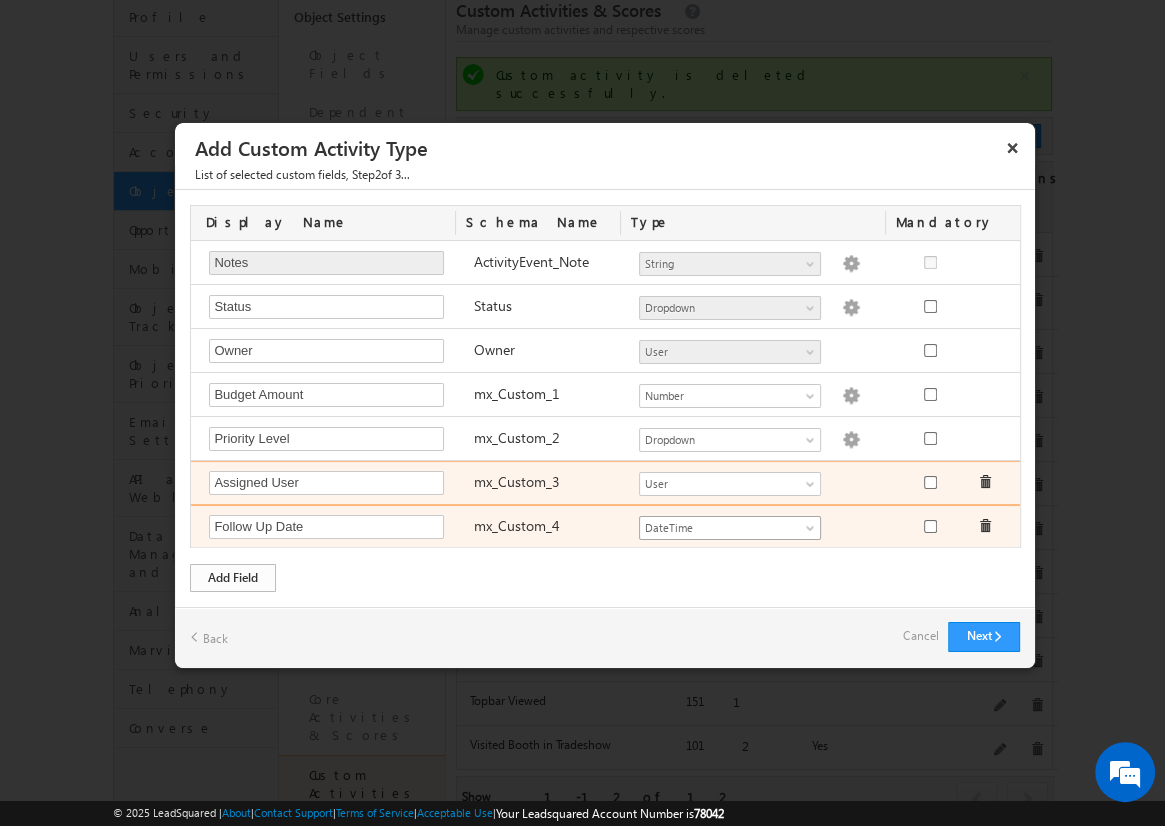 click on "Add Field" at bounding box center (233, 578) 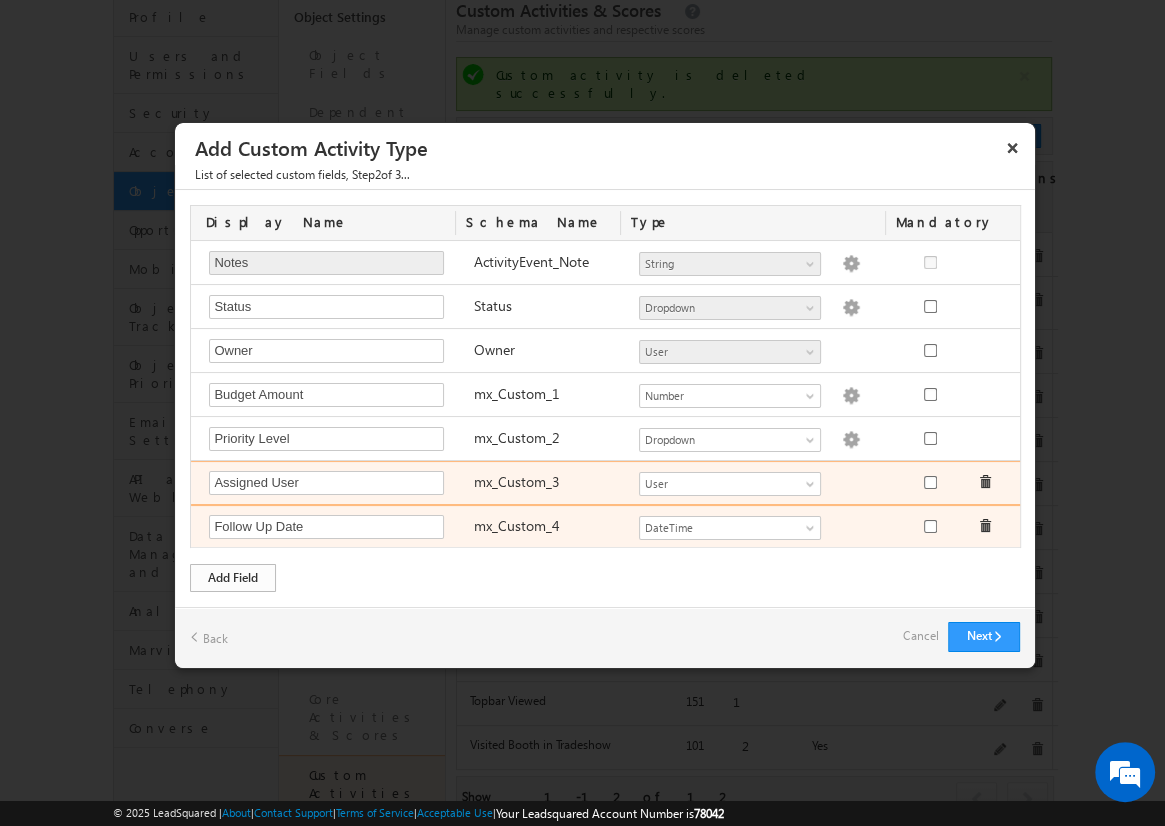 scroll, scrollTop: 41, scrollLeft: 0, axis: vertical 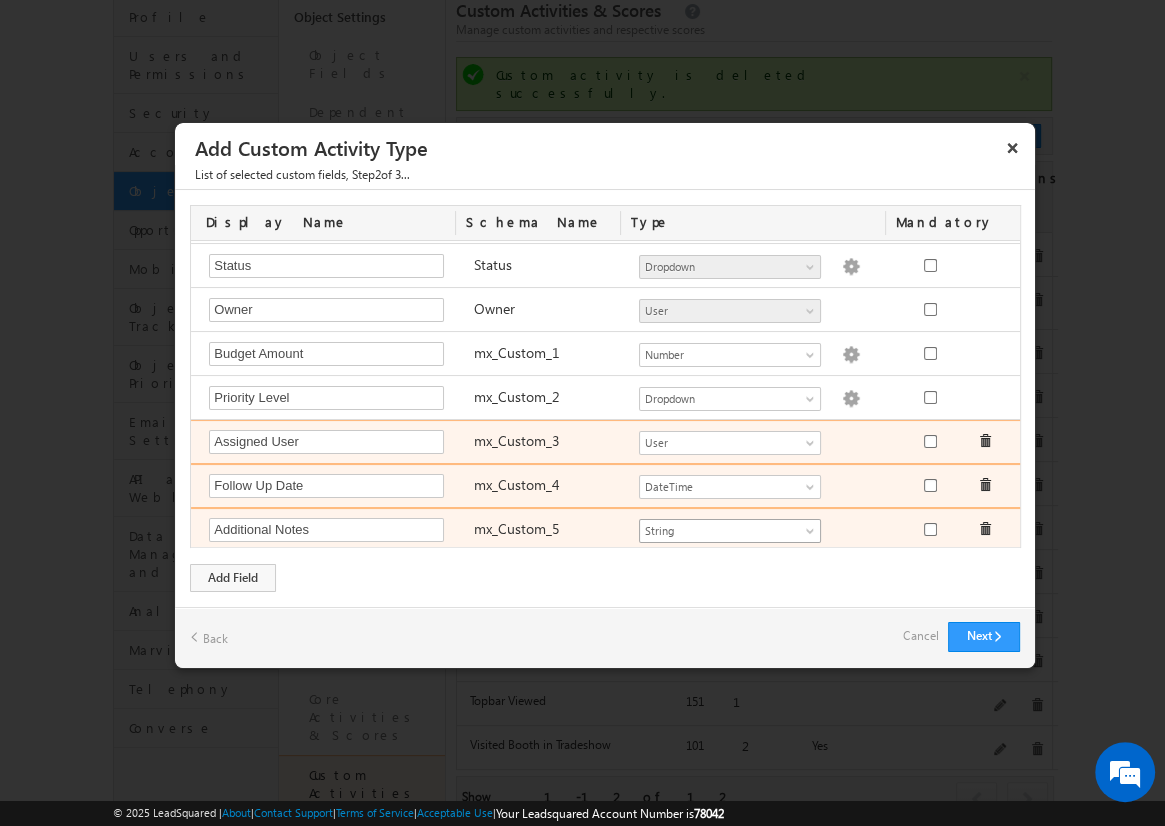 click on "String" at bounding box center [721, 531] 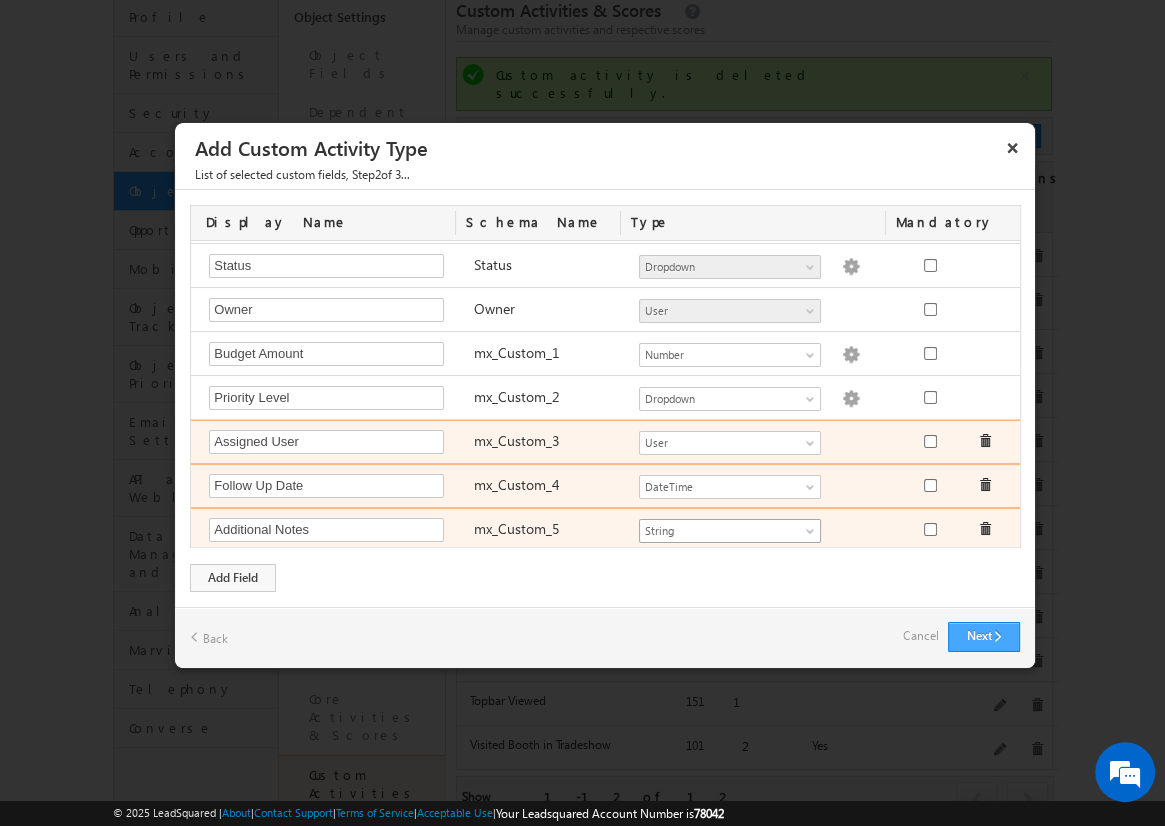 click on "Next" at bounding box center (984, 637) 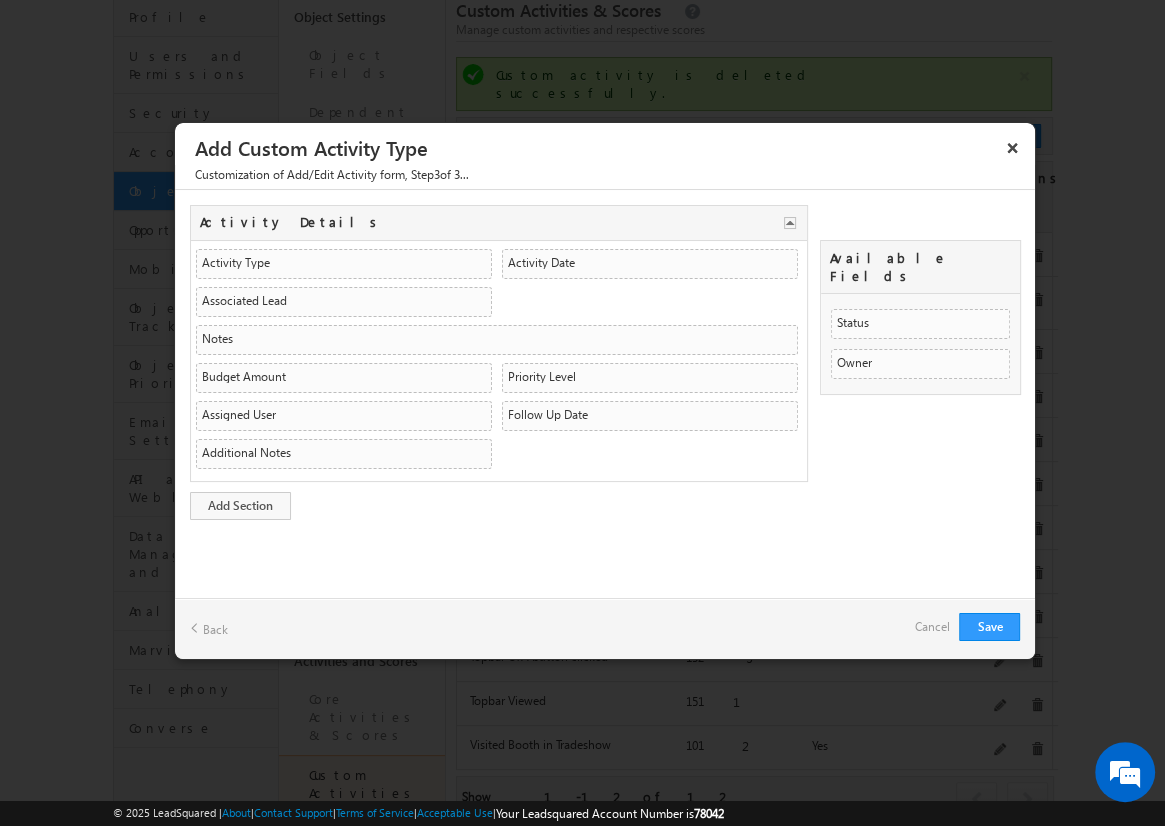 click on "Back" at bounding box center [209, 628] 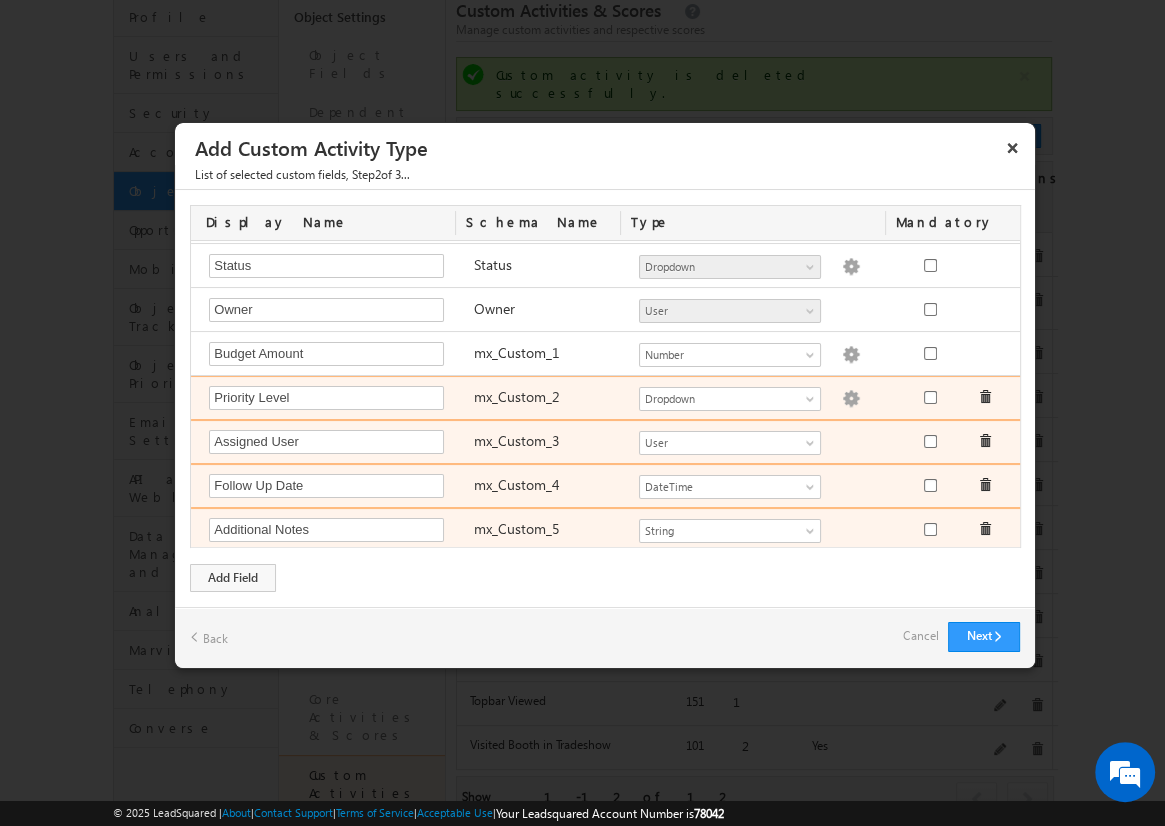 click at bounding box center (851, 399) 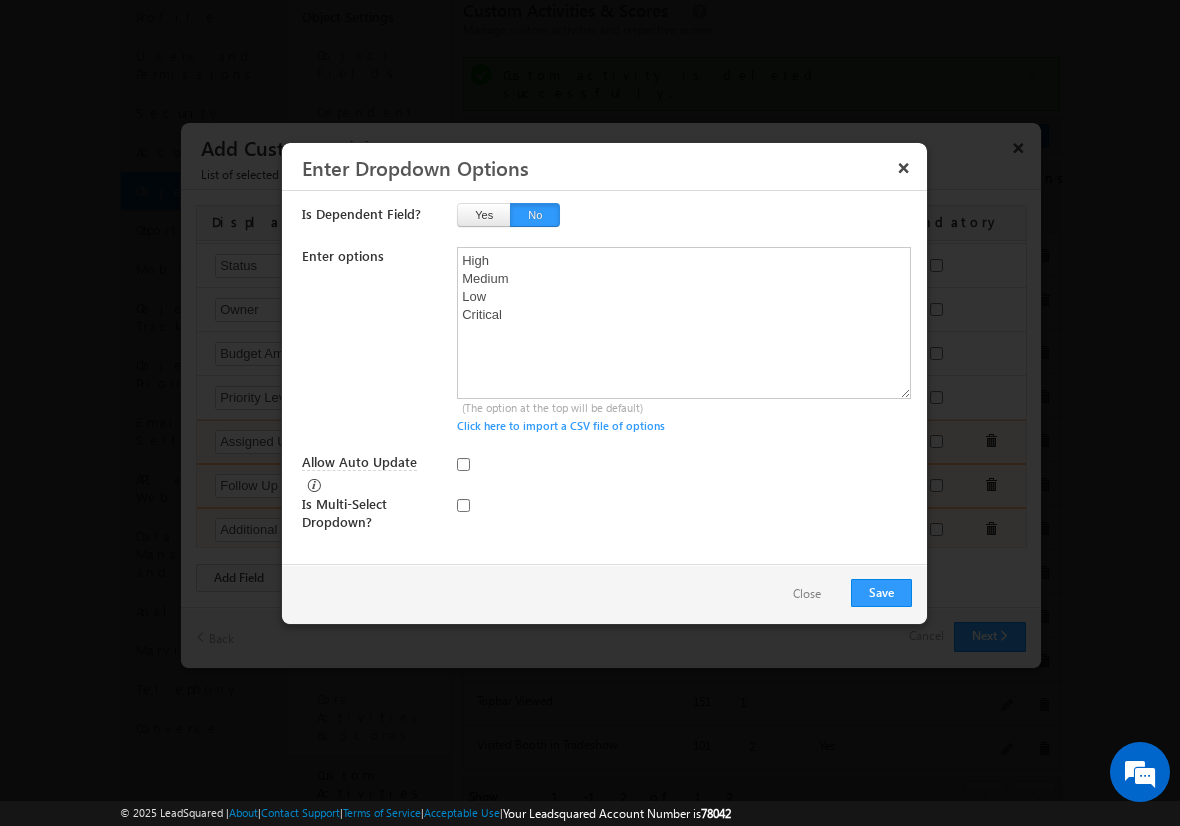 click on "Close" at bounding box center (807, 594) 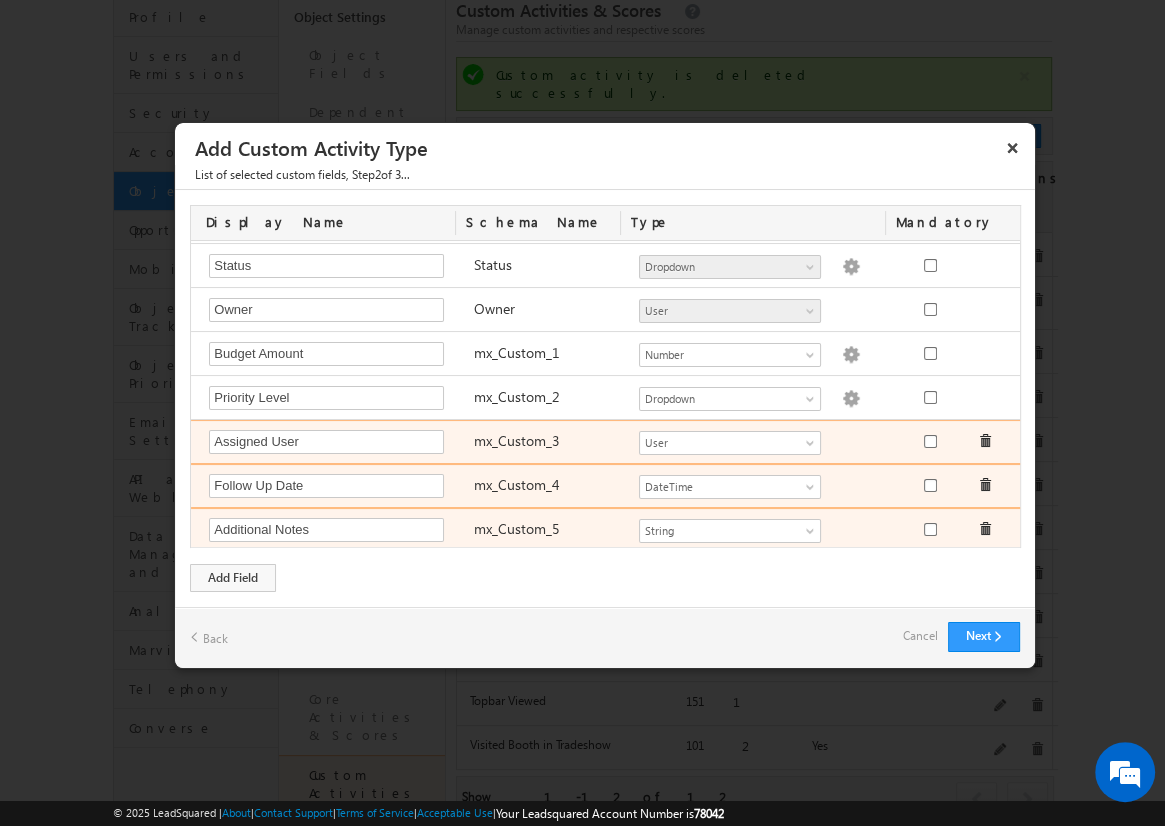 click on "Cancel" at bounding box center (920, 636) 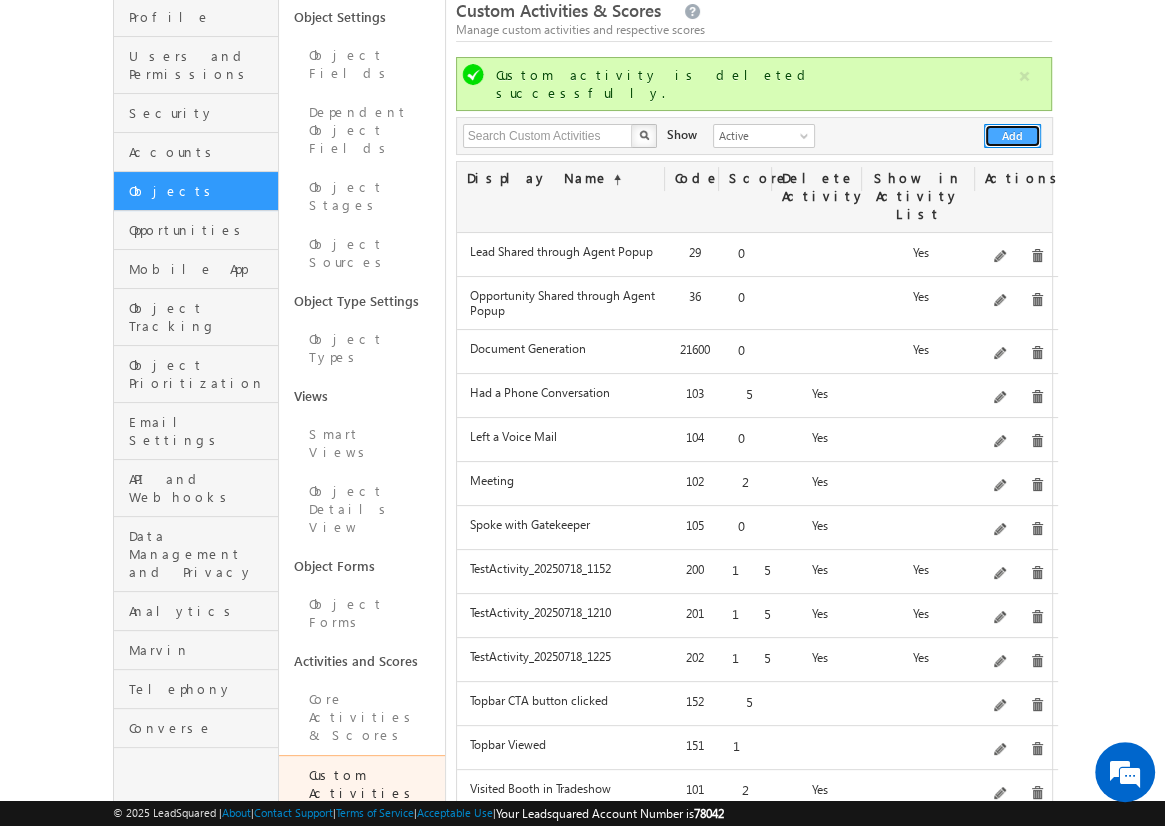 click on "Add" at bounding box center [1012, 136] 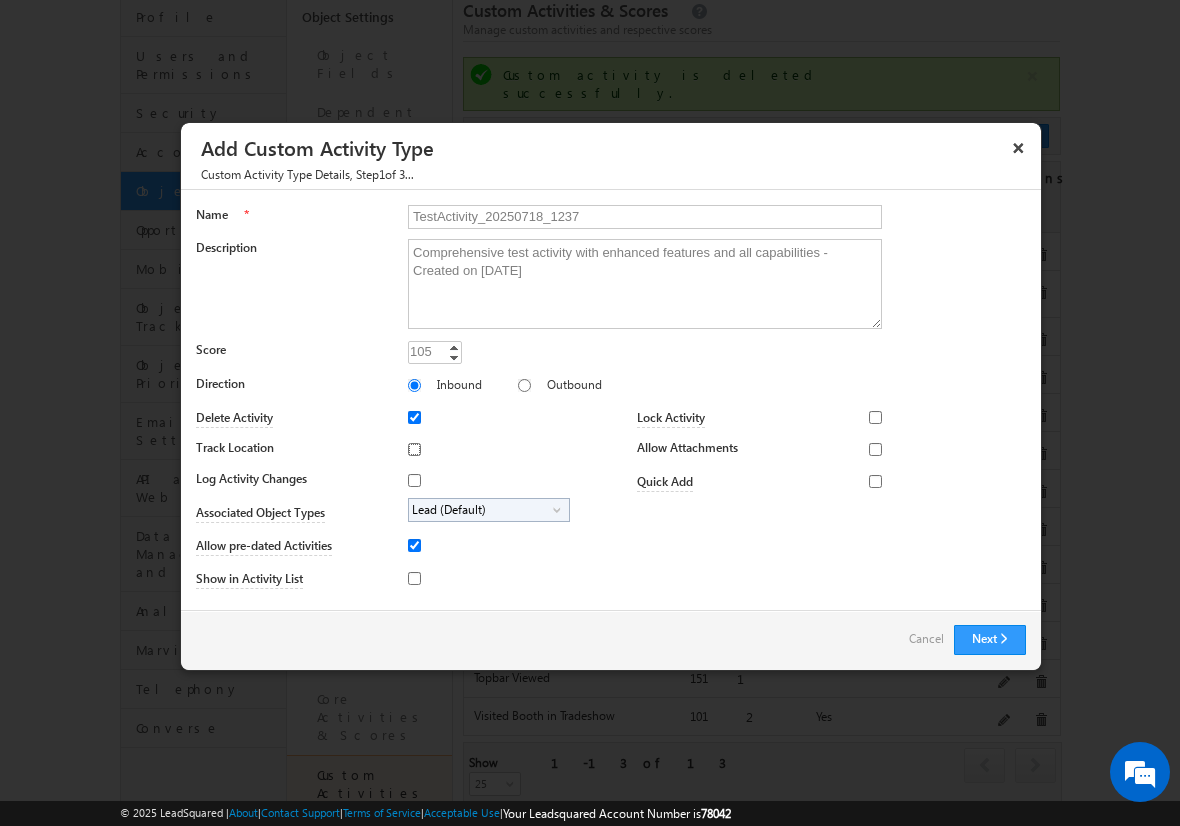 click on "Track Location" at bounding box center (414, 449) 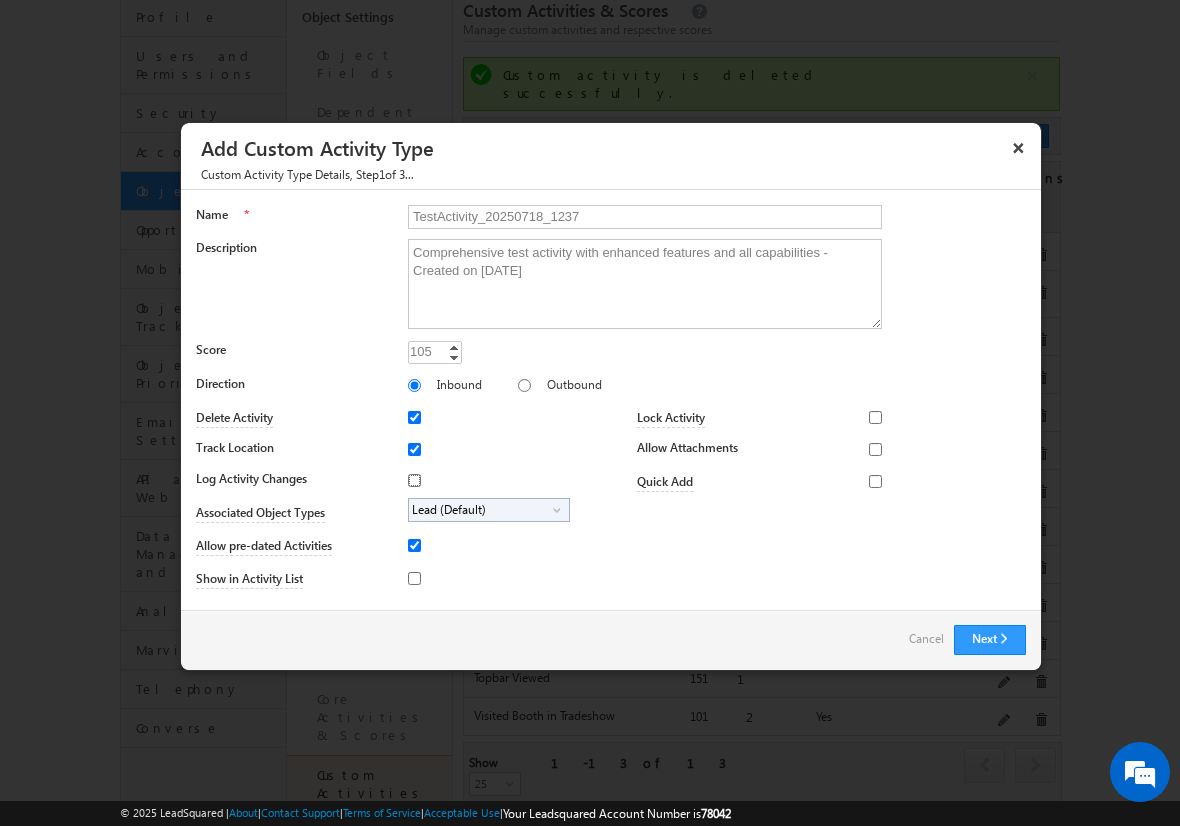 click on "Log Activity Changes" at bounding box center [414, 480] 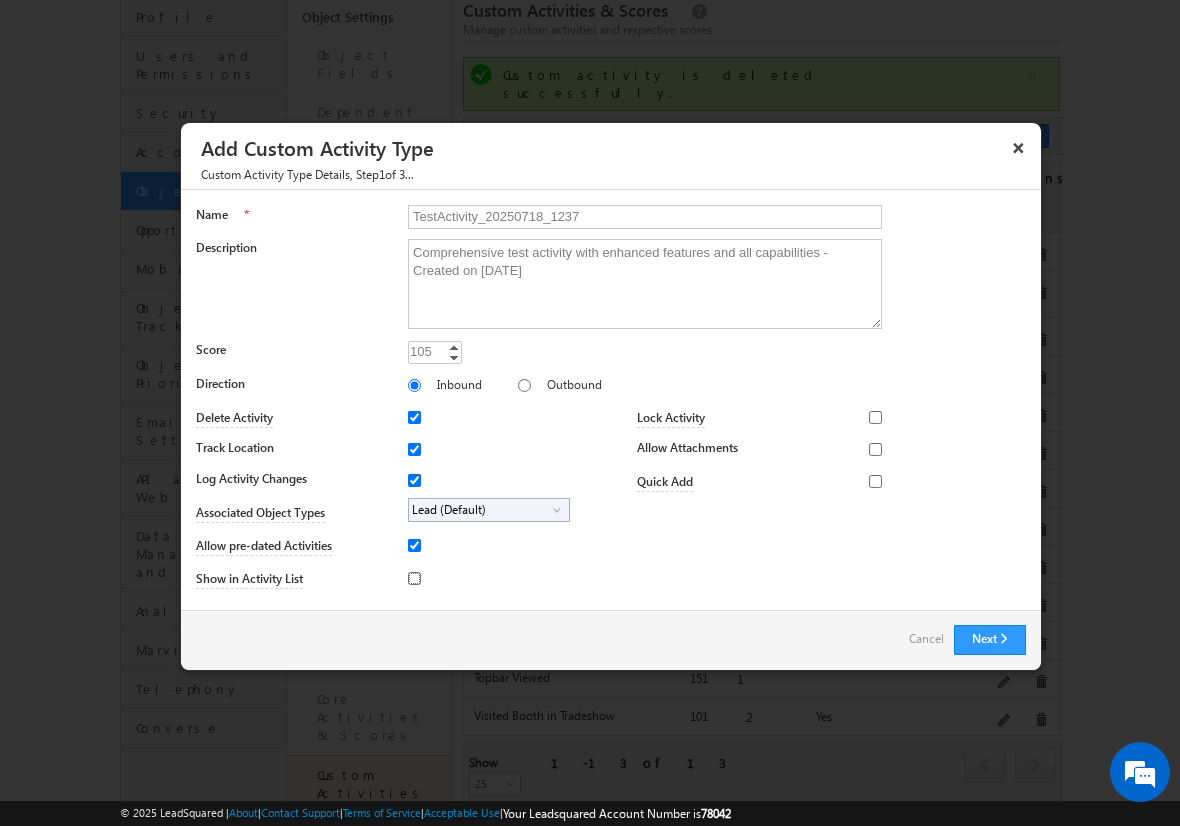 click on "Show in Activity List" at bounding box center (414, 578) 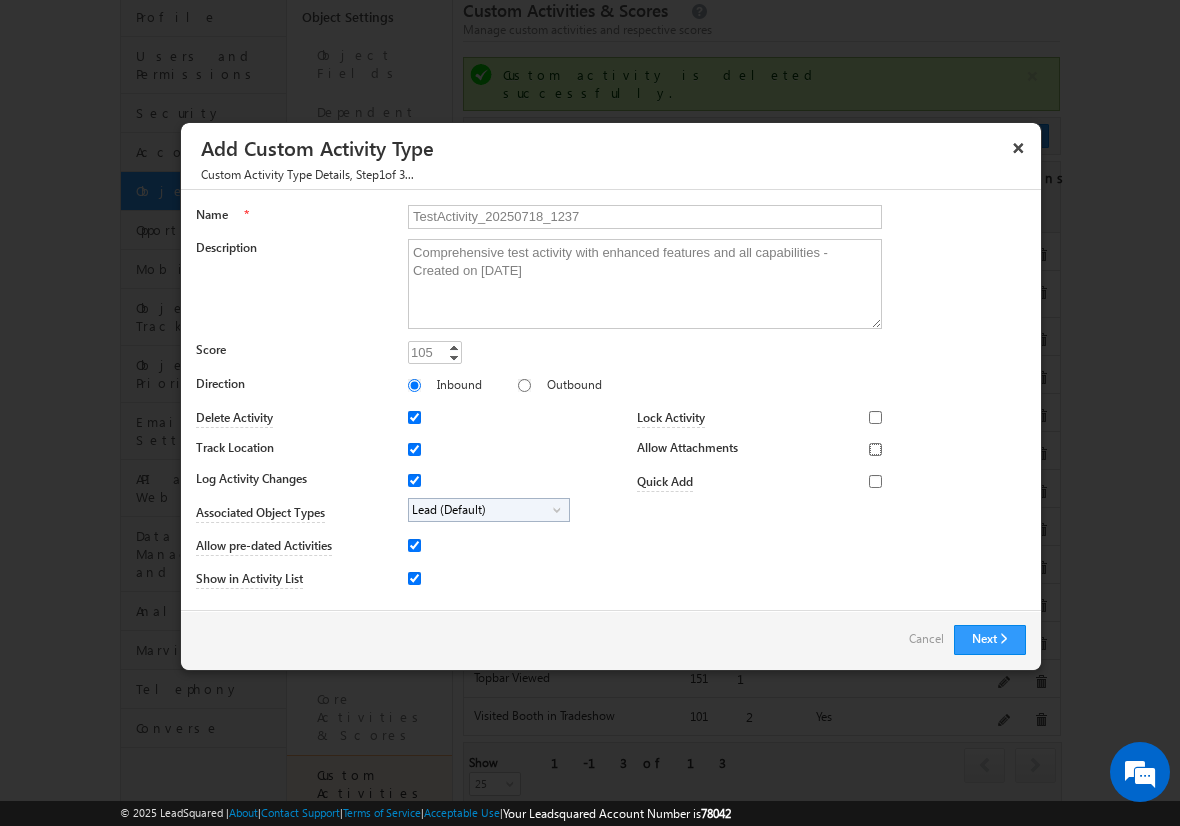 click on "Allow Attachments" at bounding box center [875, 449] 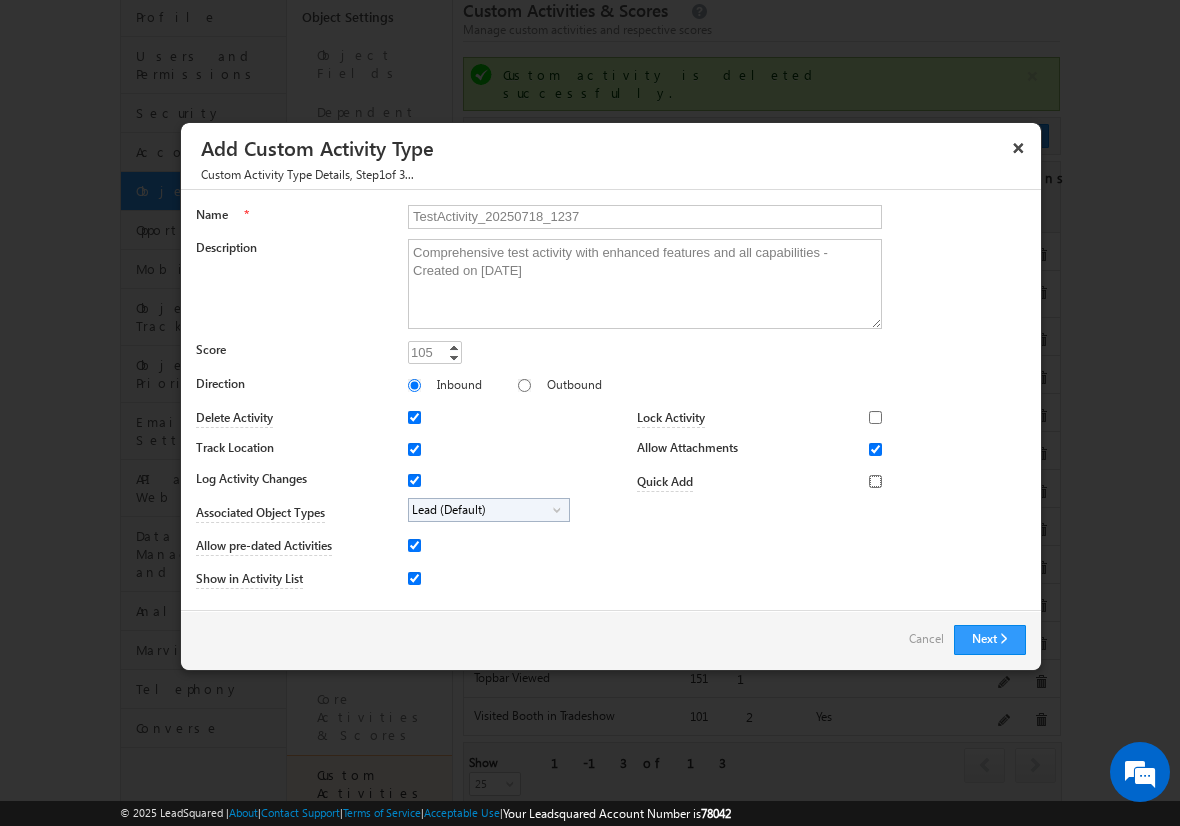 click on "Quick Add" at bounding box center (875, 481) 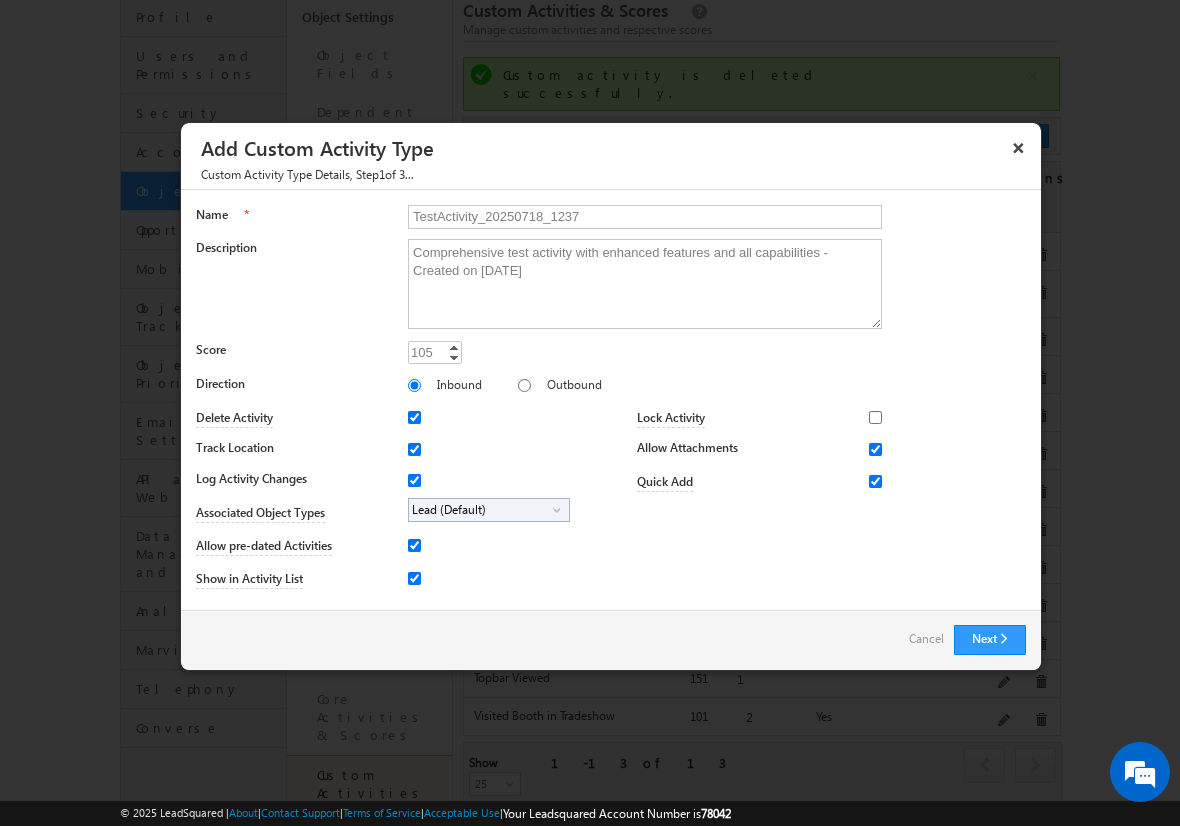 click on "Lead (Default)" at bounding box center [481, 510] 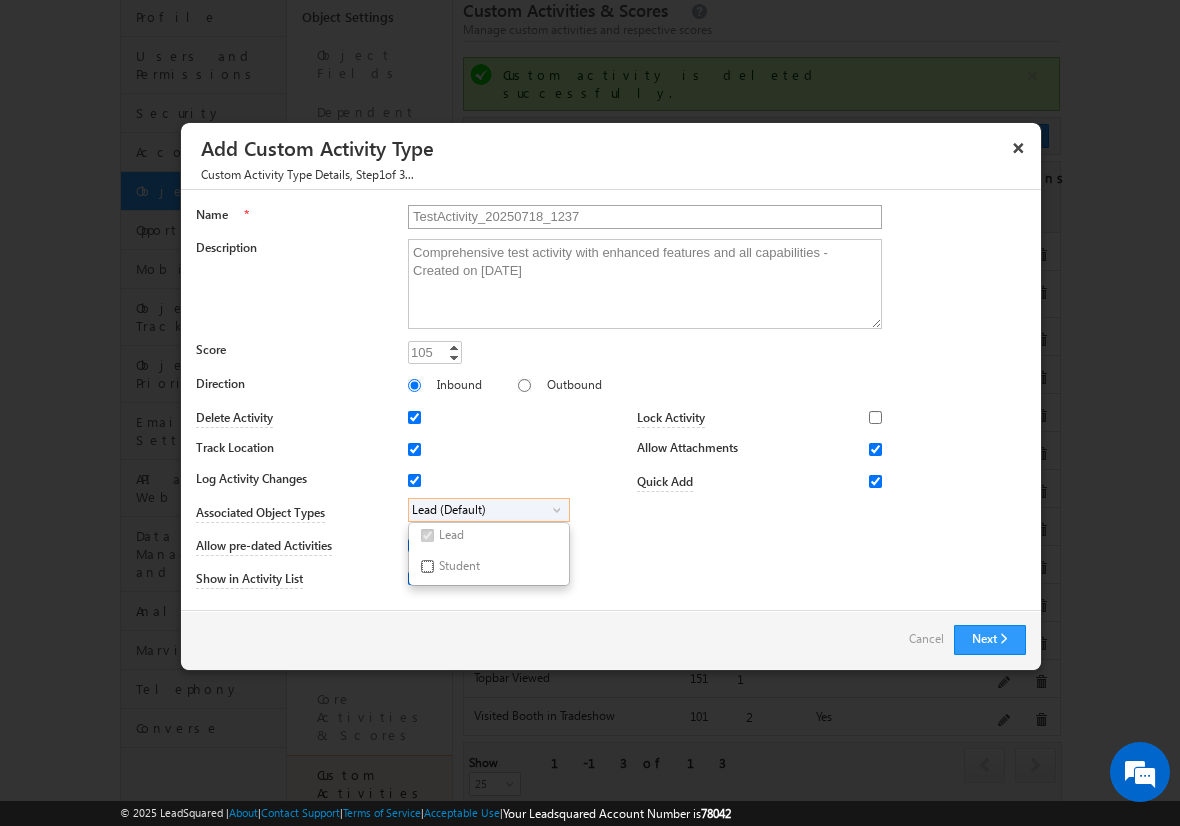 click on "Student" at bounding box center (427, 566) 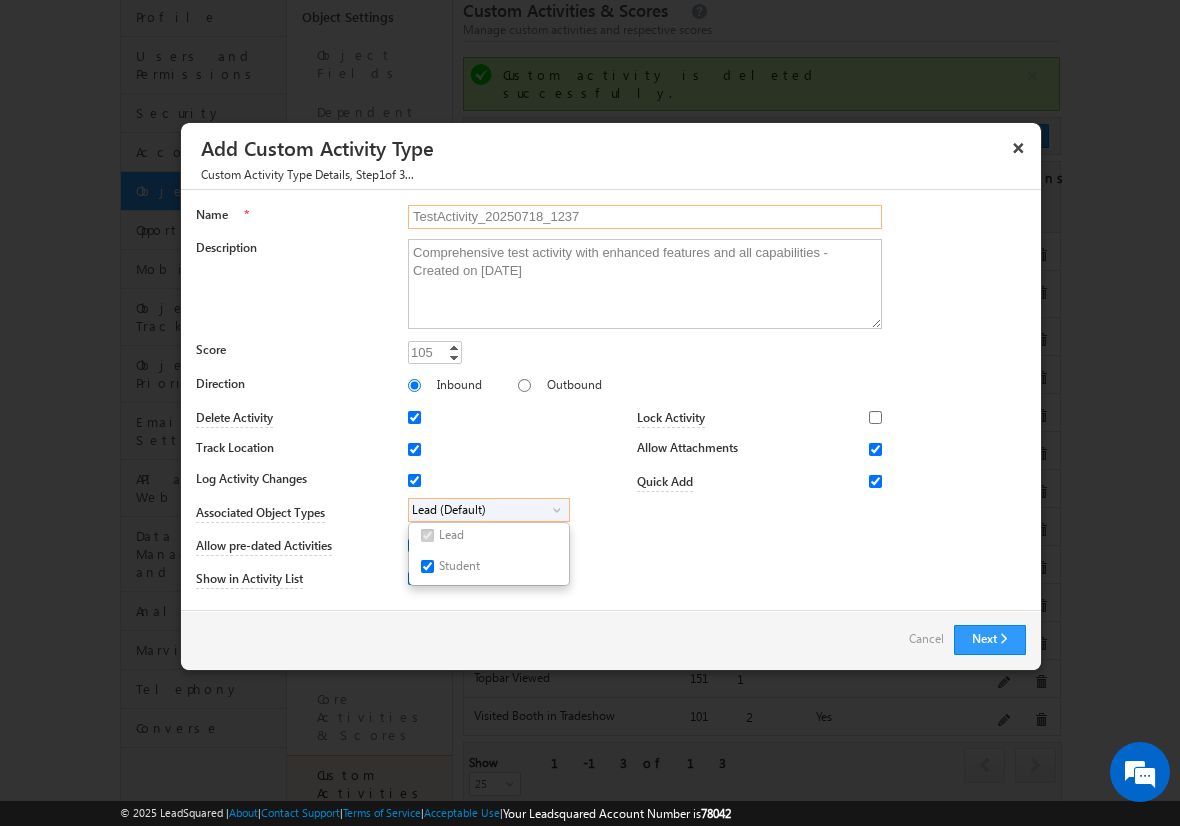 click on "TestActivity_20250718_1237" at bounding box center (645, 217) 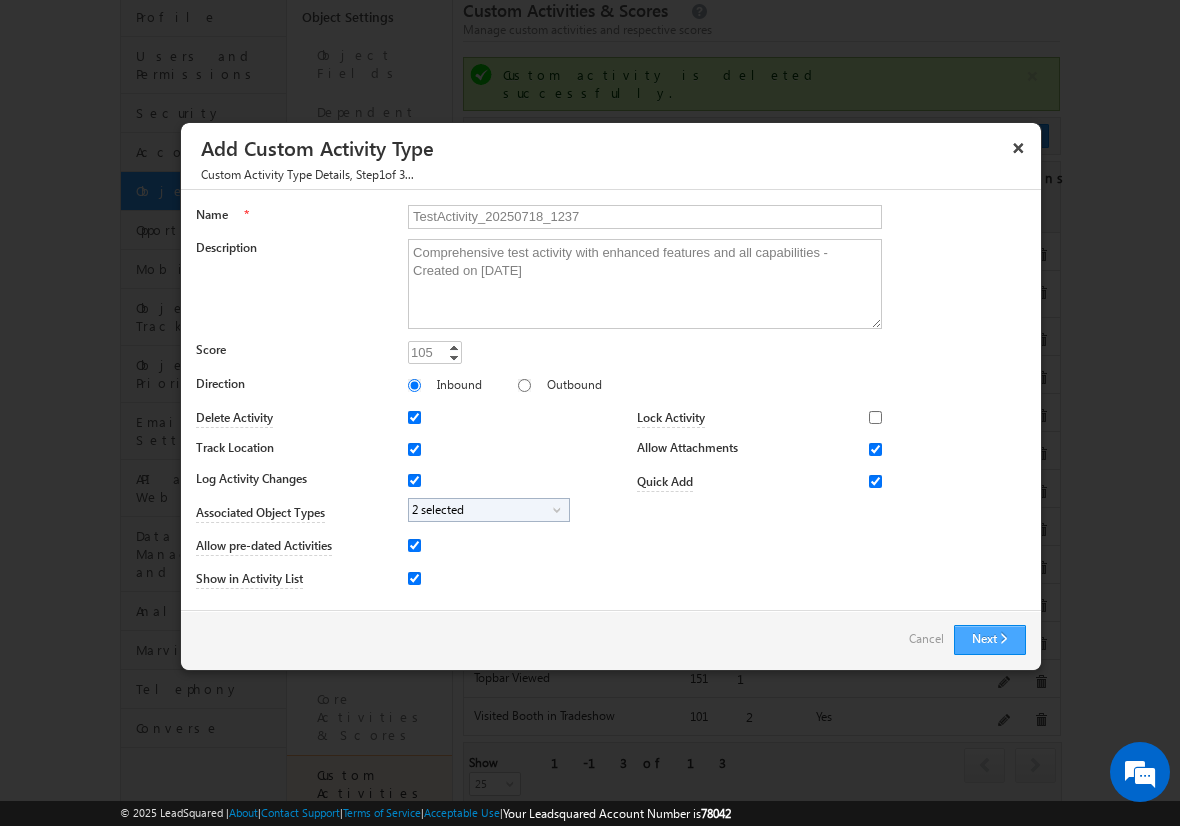 click on "Next" at bounding box center [990, 640] 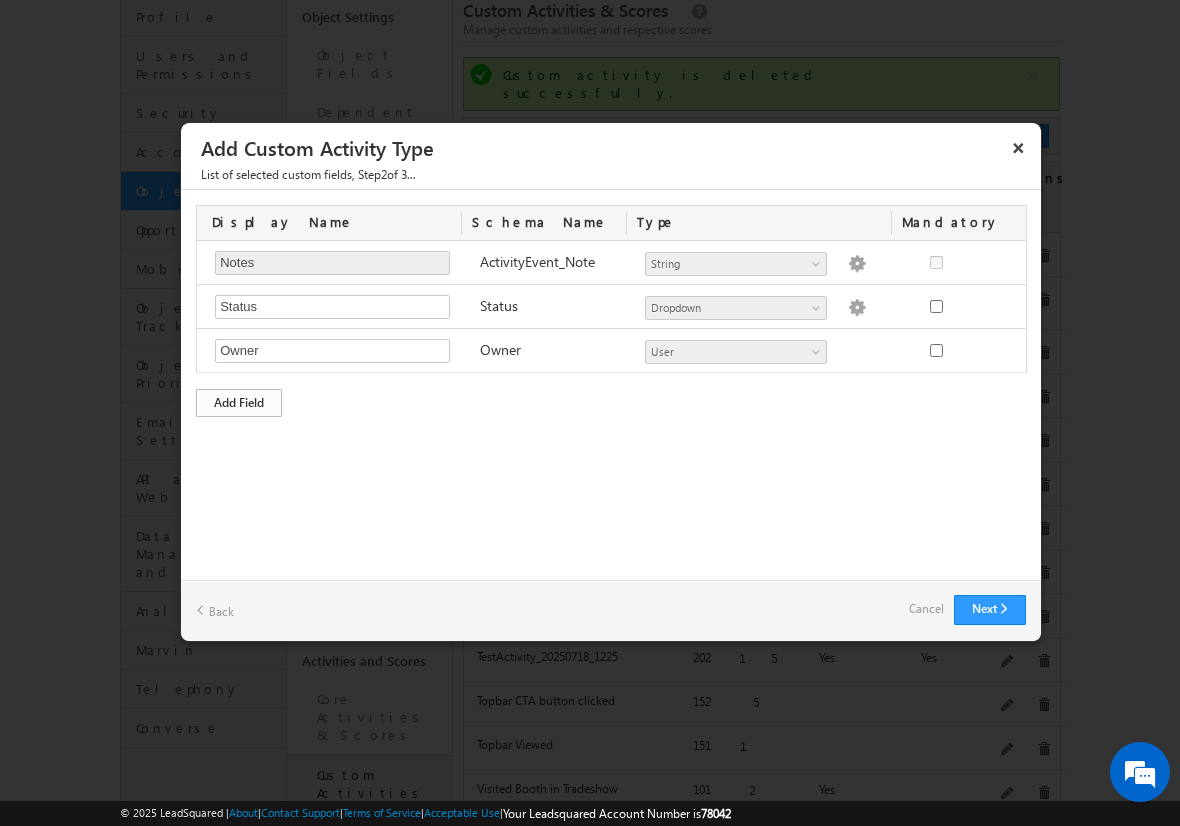 click on "Add Field" at bounding box center (239, 403) 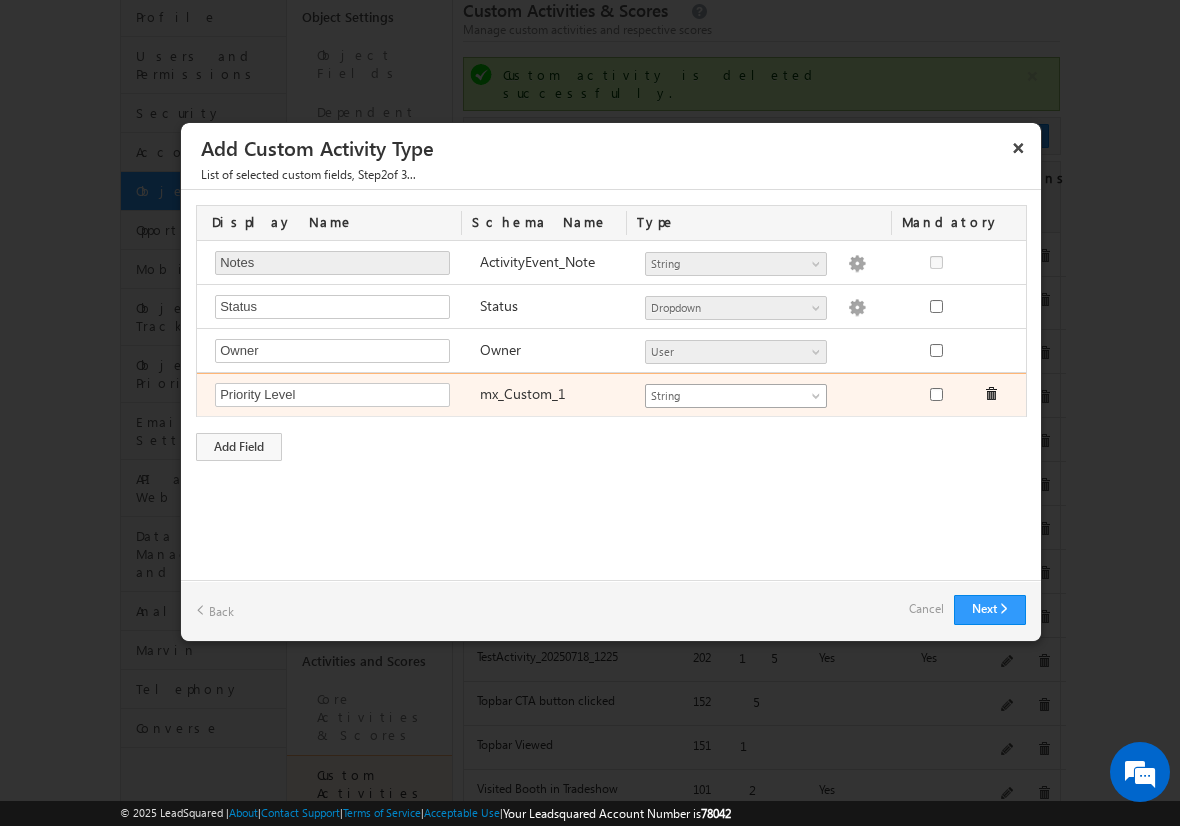 click on "String" at bounding box center [727, 396] 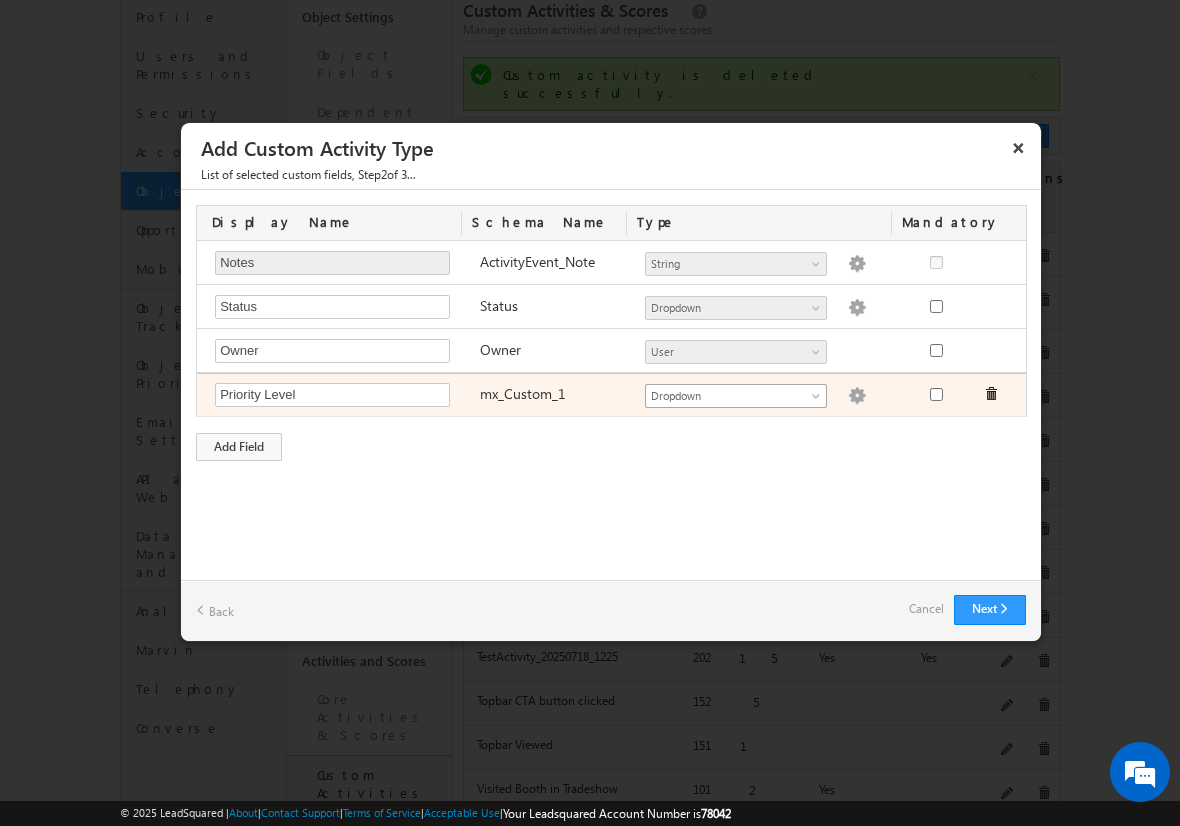 click at bounding box center [857, 396] 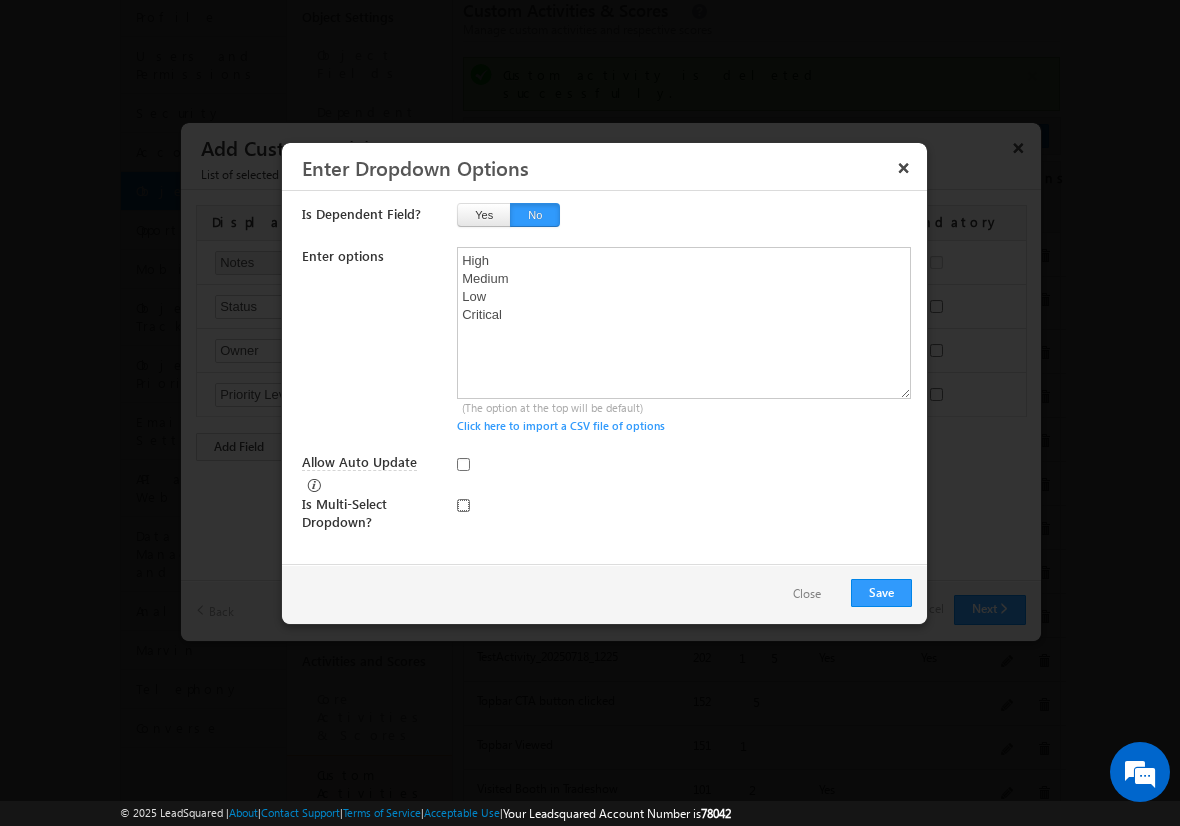 click at bounding box center [463, 505] 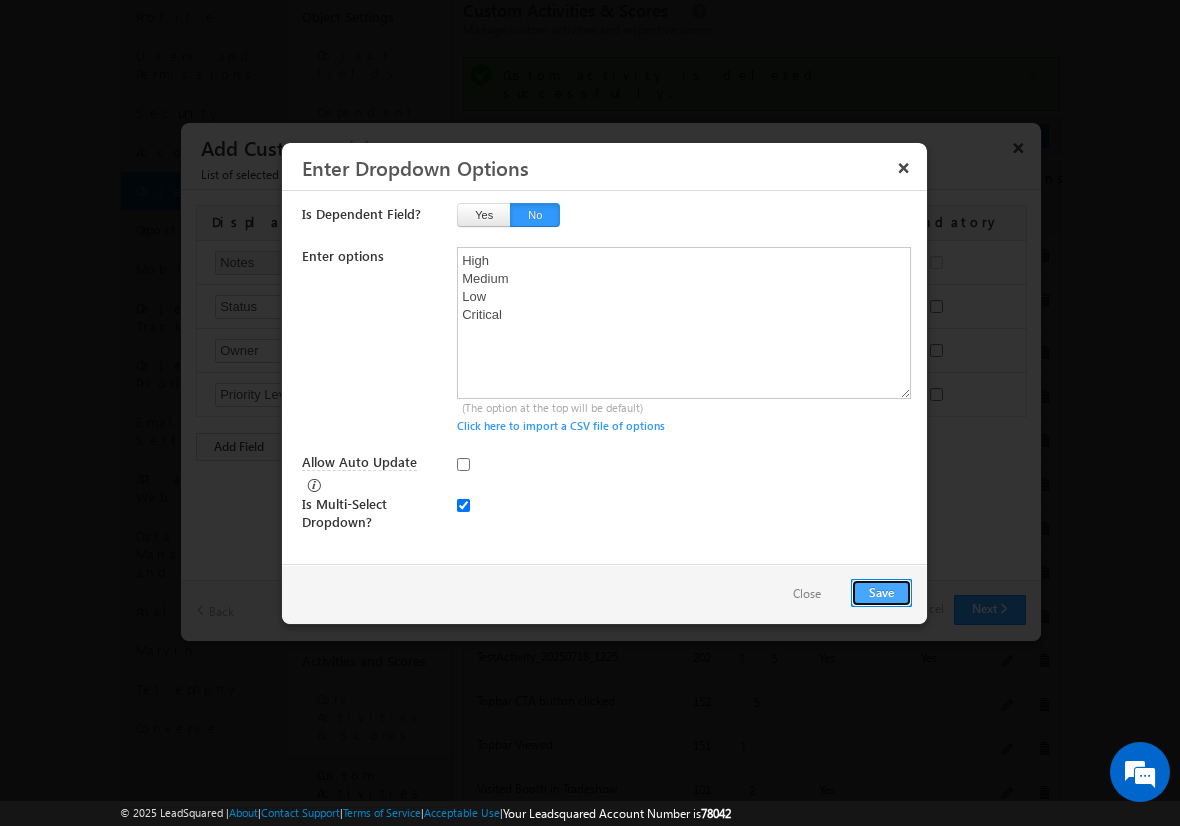 click on "Save" at bounding box center (881, 593) 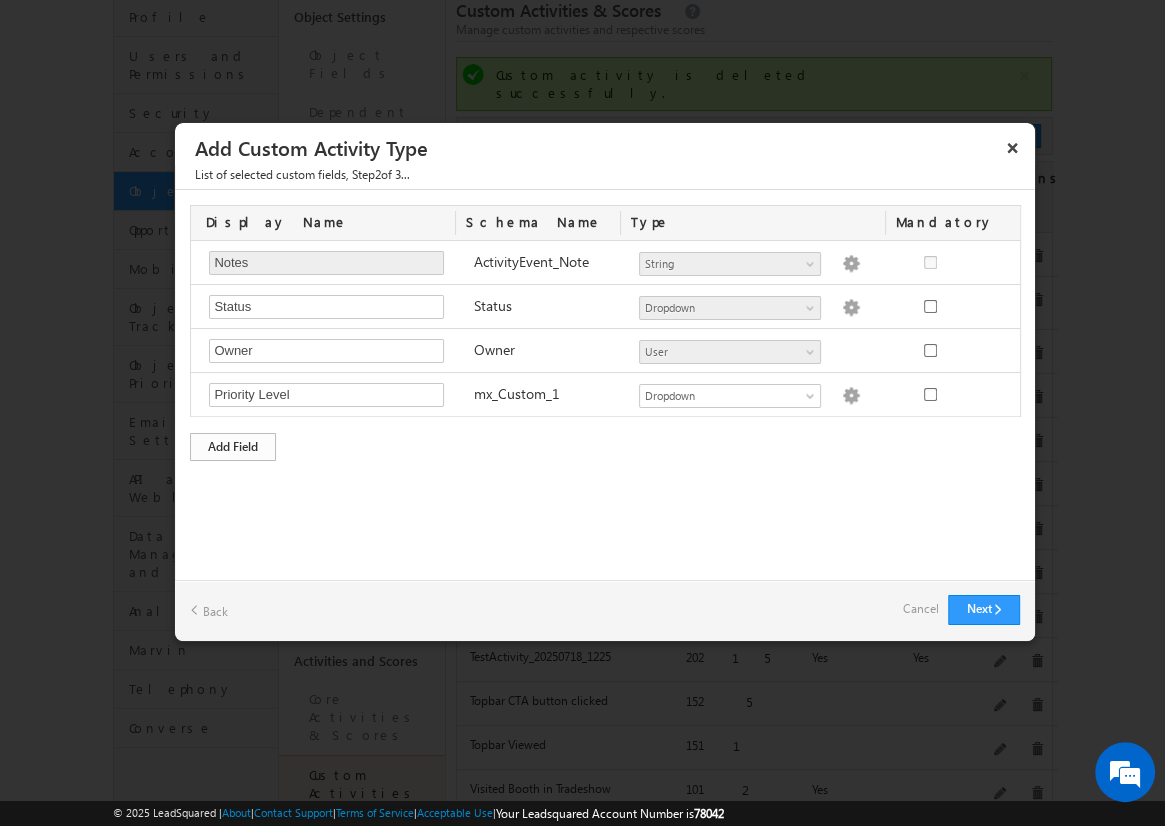 click on "Add Field" at bounding box center [233, 447] 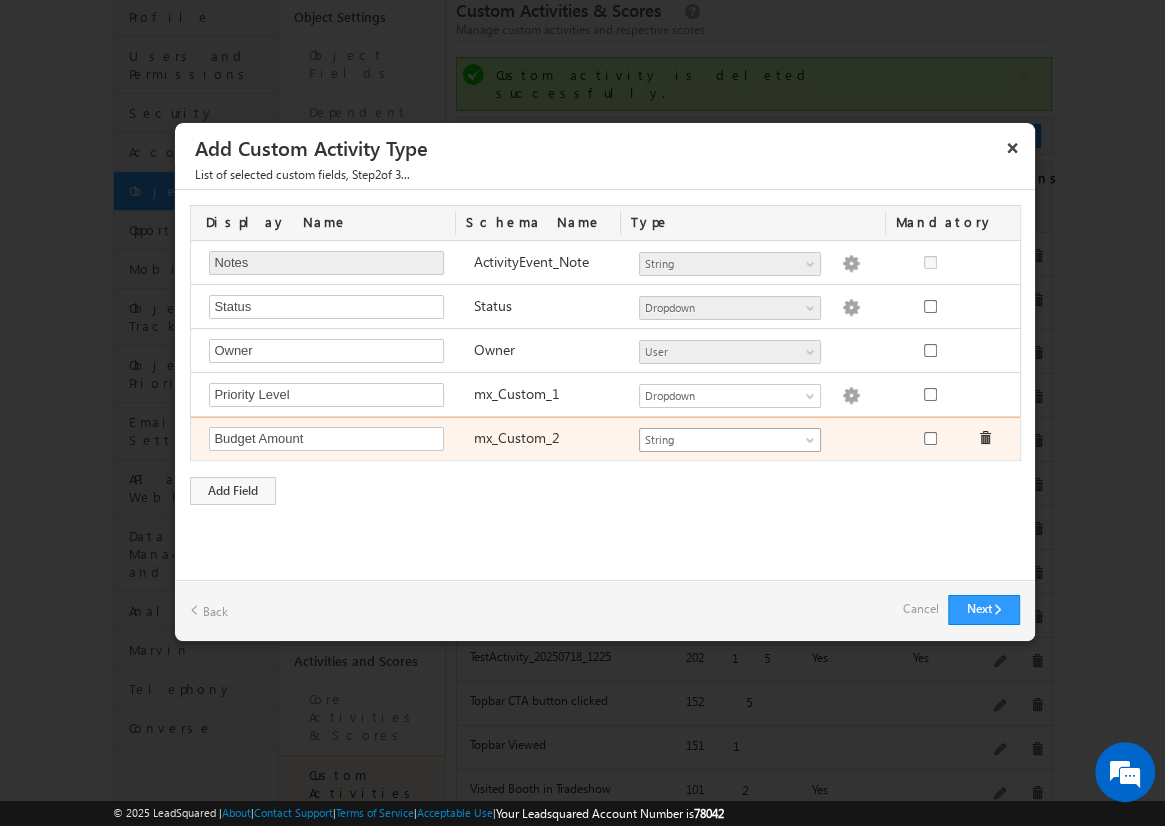 click on "String" at bounding box center [721, 440] 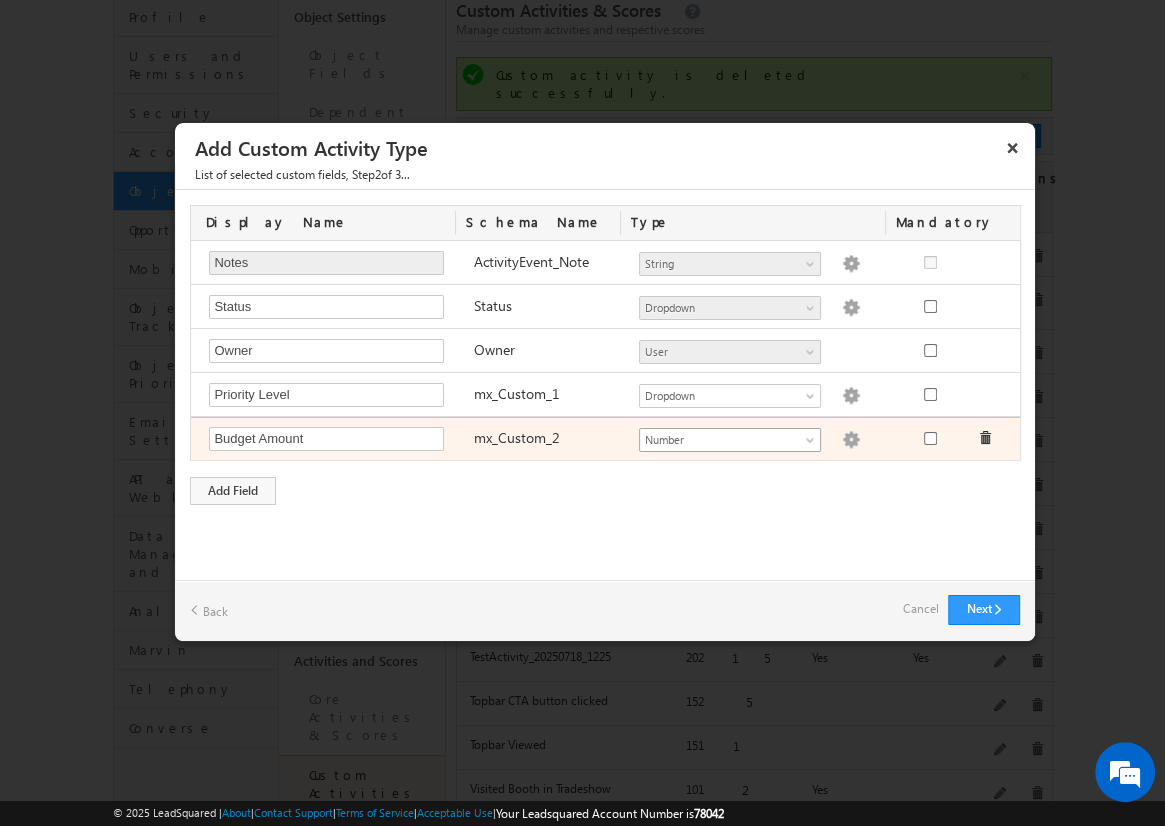 click at bounding box center [851, 440] 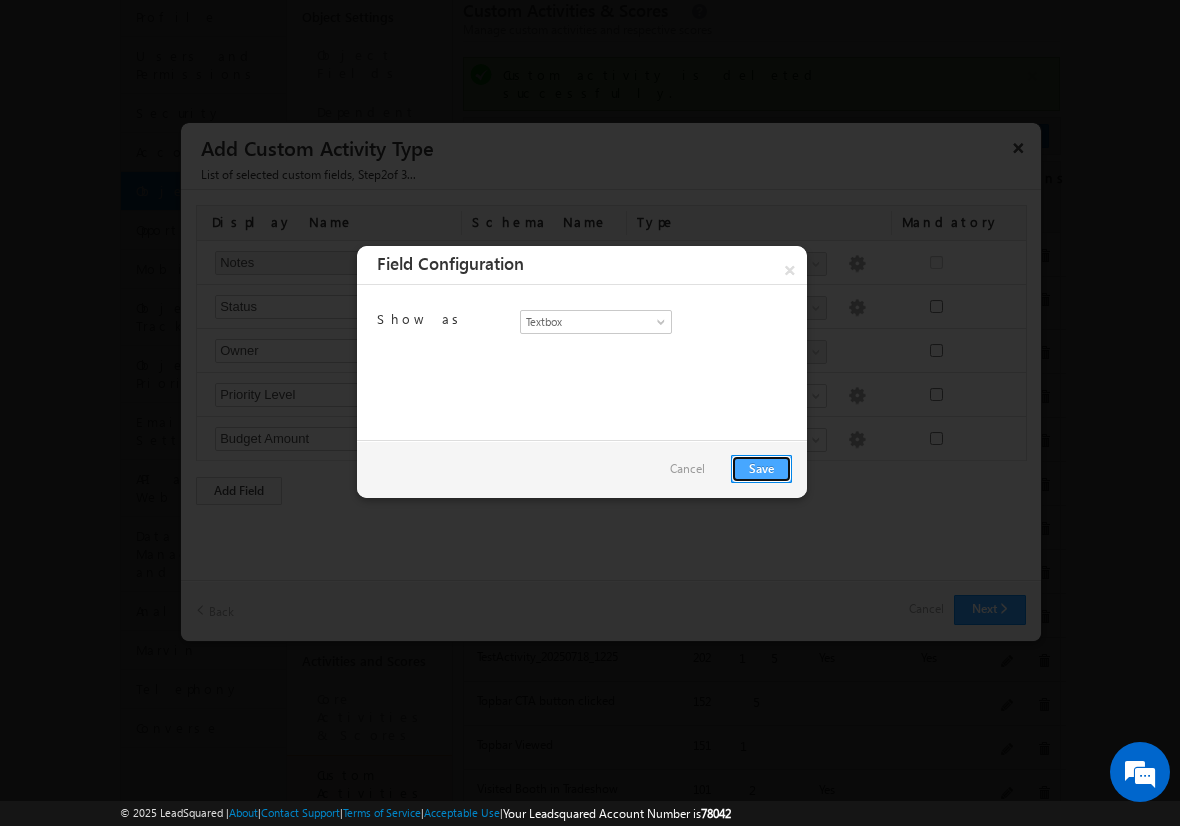 click on "Save" at bounding box center (761, 469) 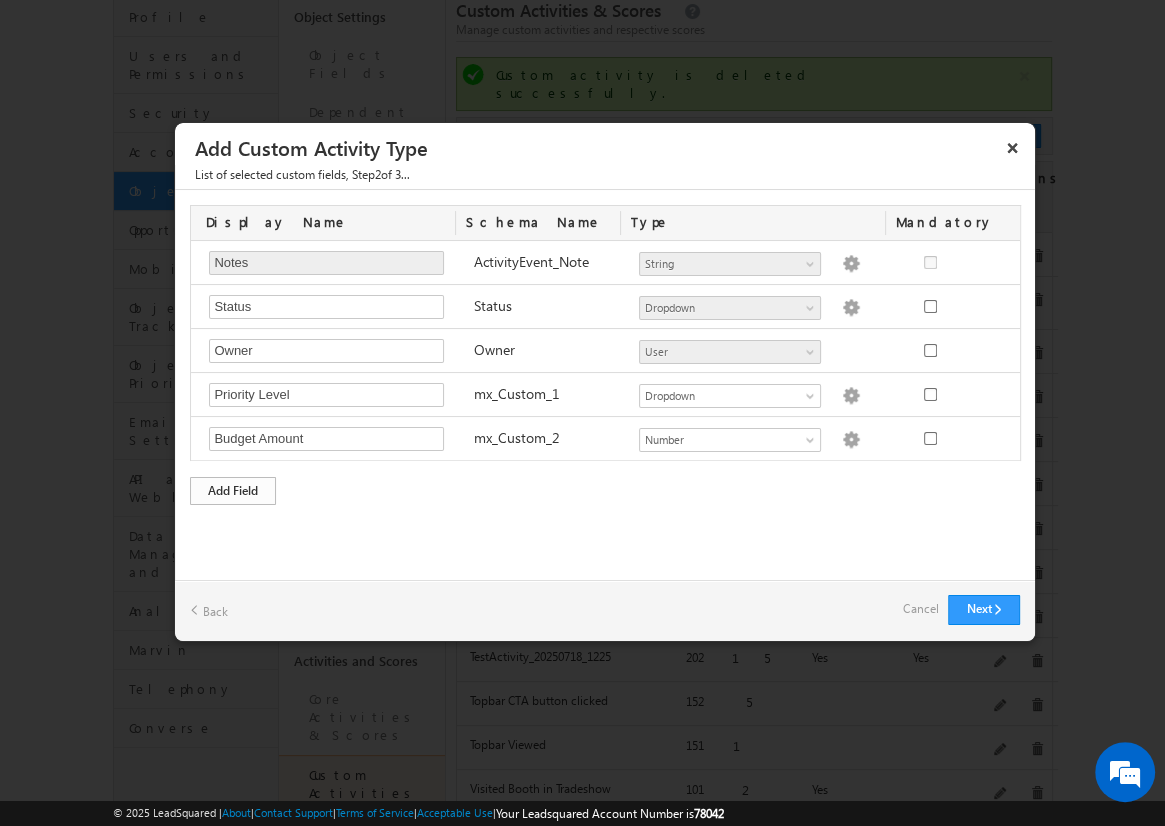 click on "Add Field" at bounding box center [233, 491] 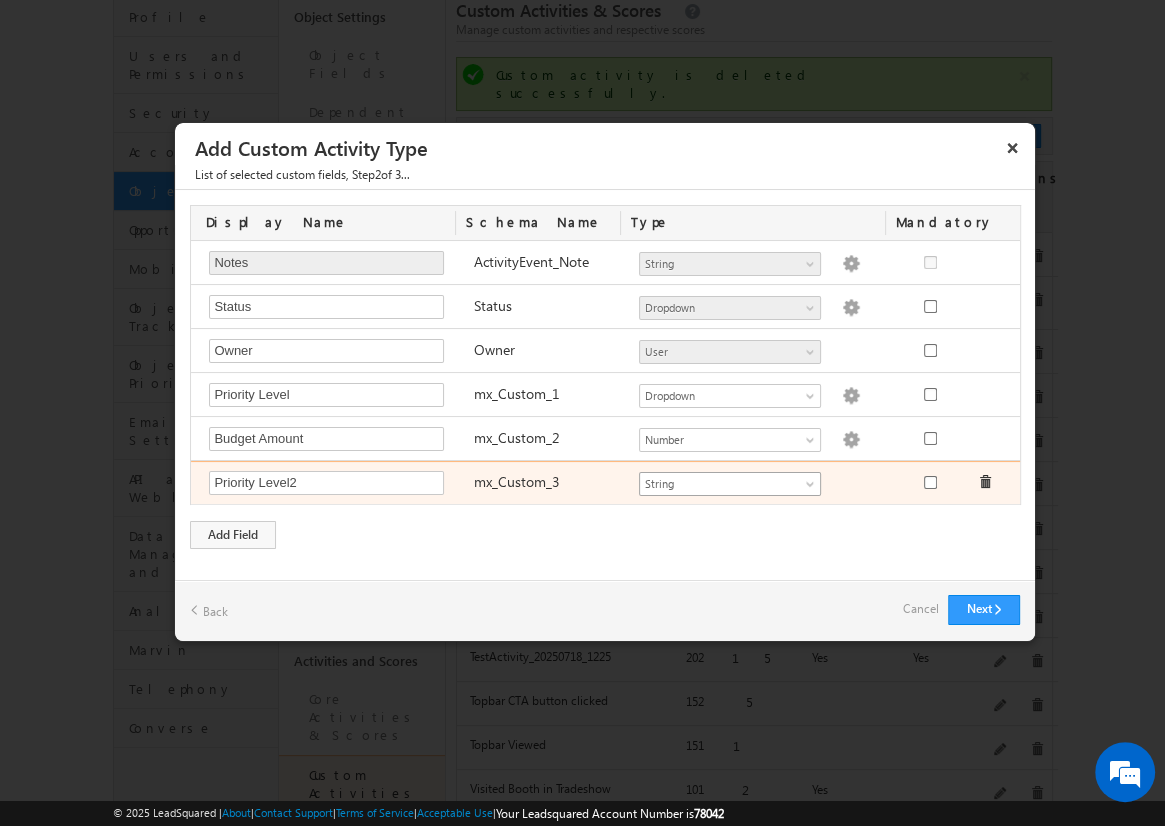 click on "String" at bounding box center (721, 484) 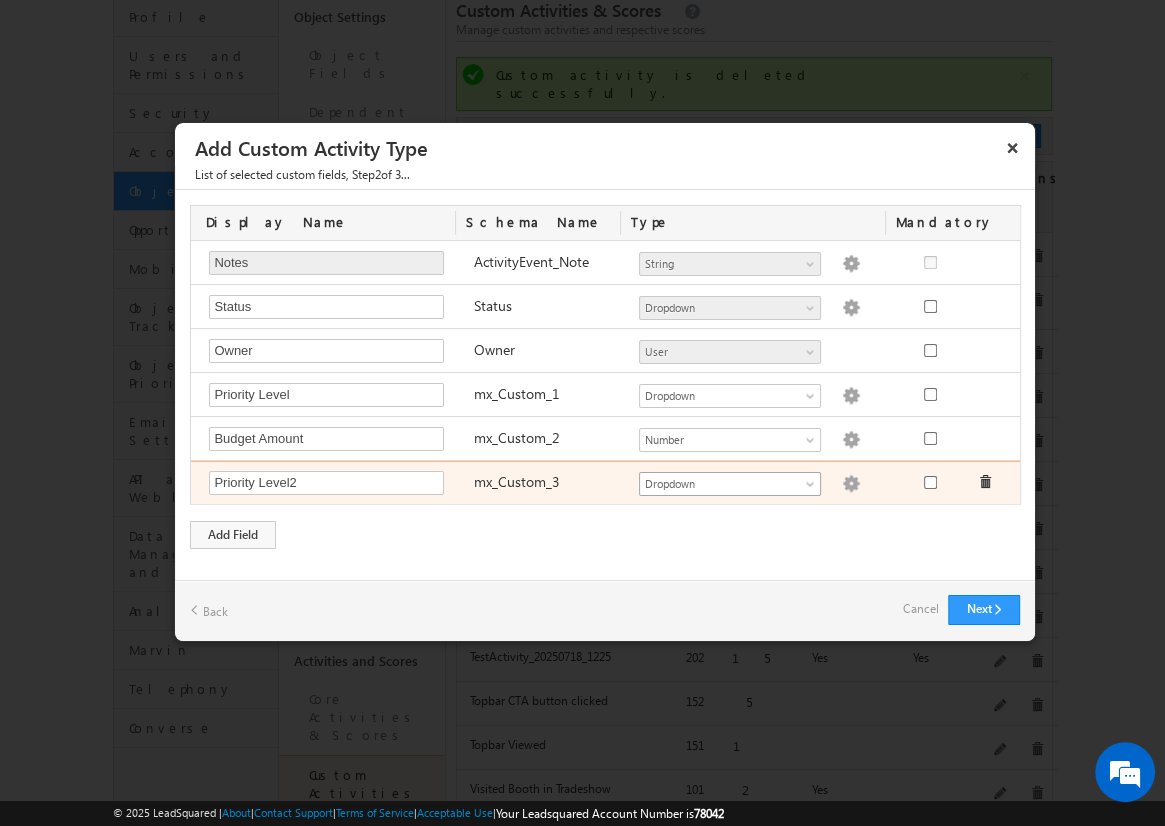 click at bounding box center [851, 484] 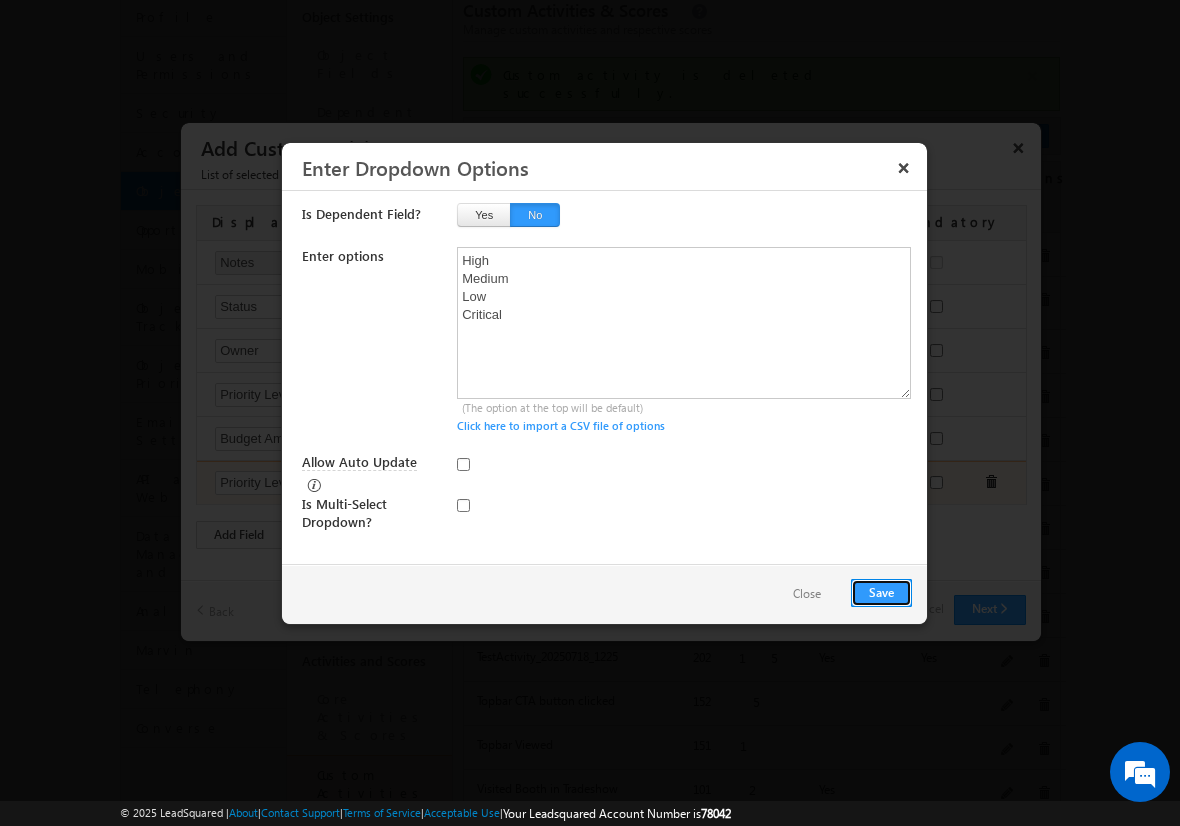 click on "Save" at bounding box center (881, 593) 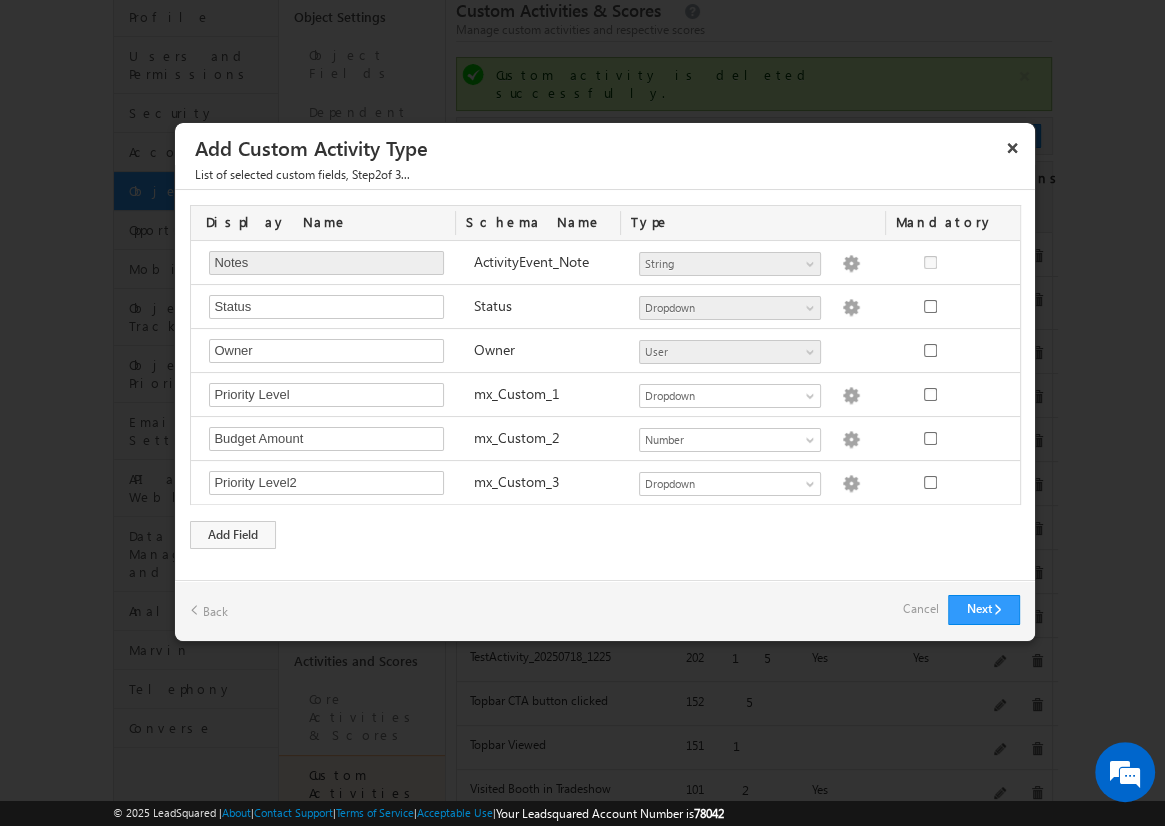 click on "Cancel" at bounding box center [920, 609] 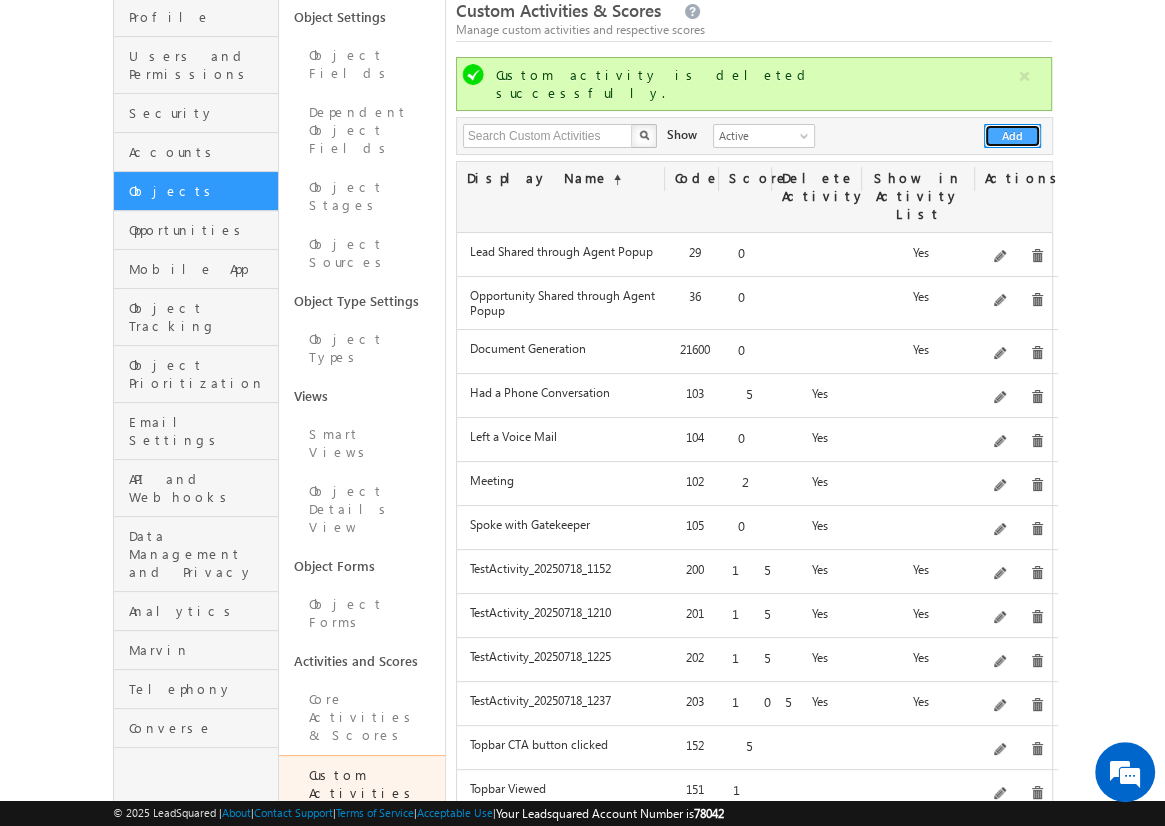 click on "Add" at bounding box center [1012, 136] 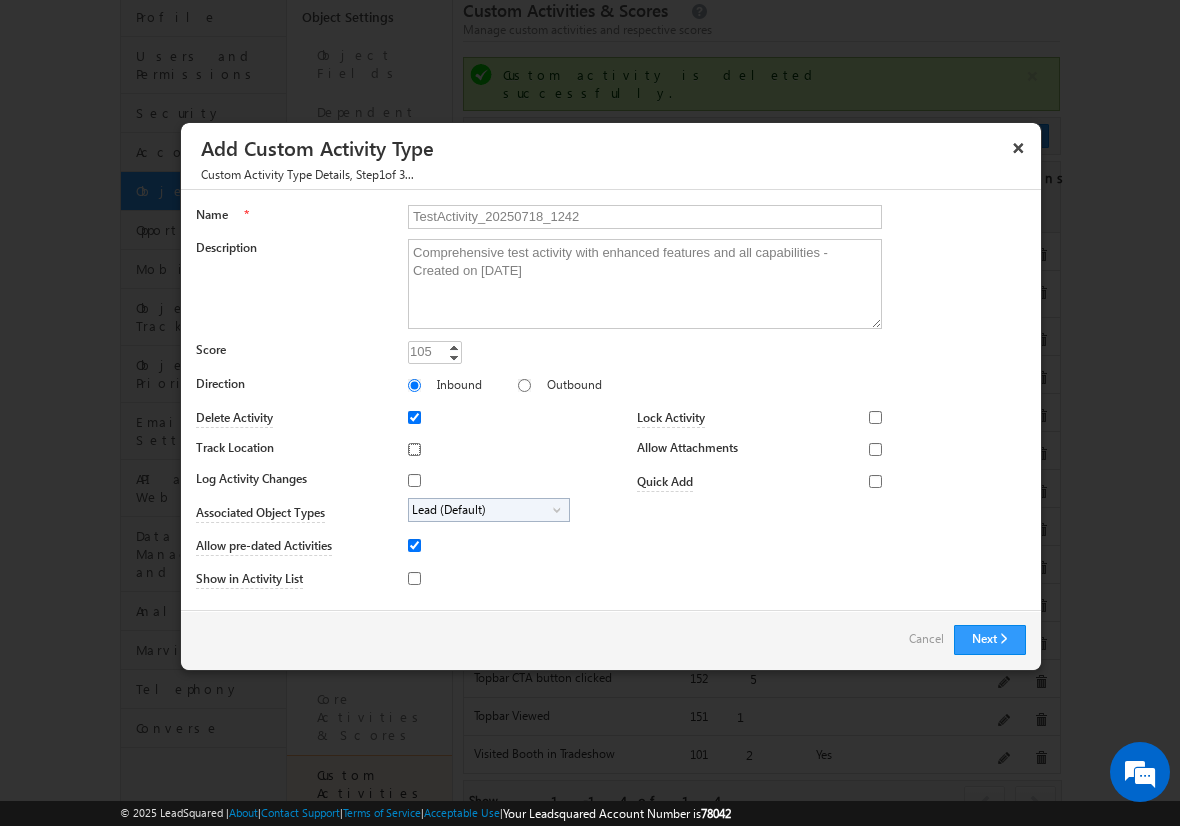 click on "Track Location" at bounding box center (414, 449) 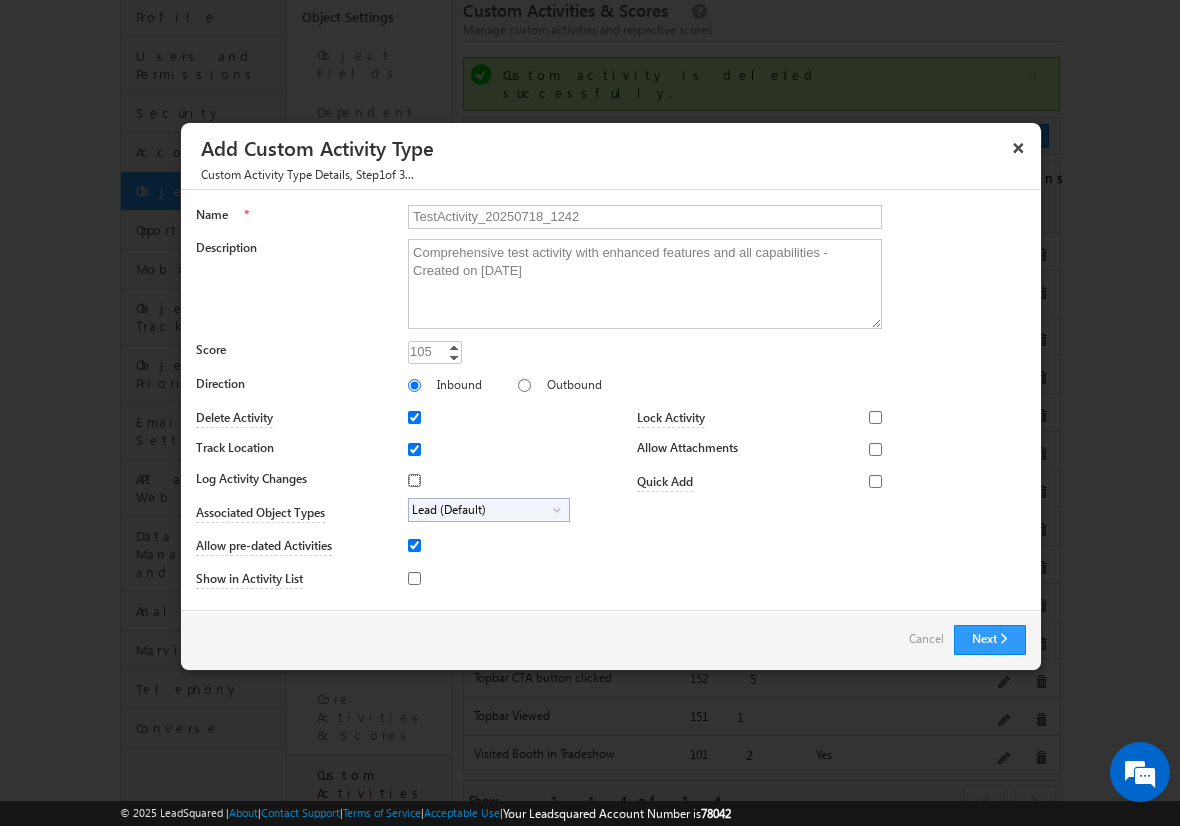 click on "Log Activity Changes" at bounding box center [414, 480] 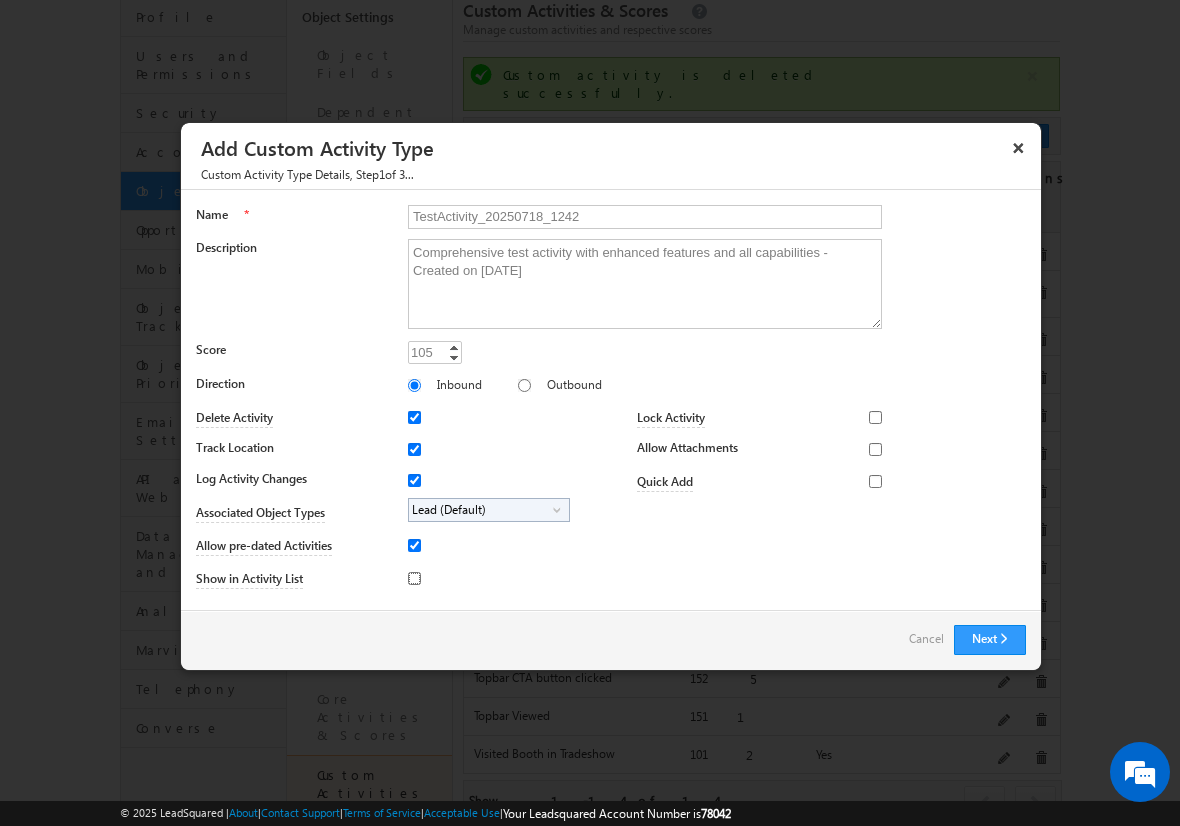 click on "Show in Activity List" at bounding box center [414, 578] 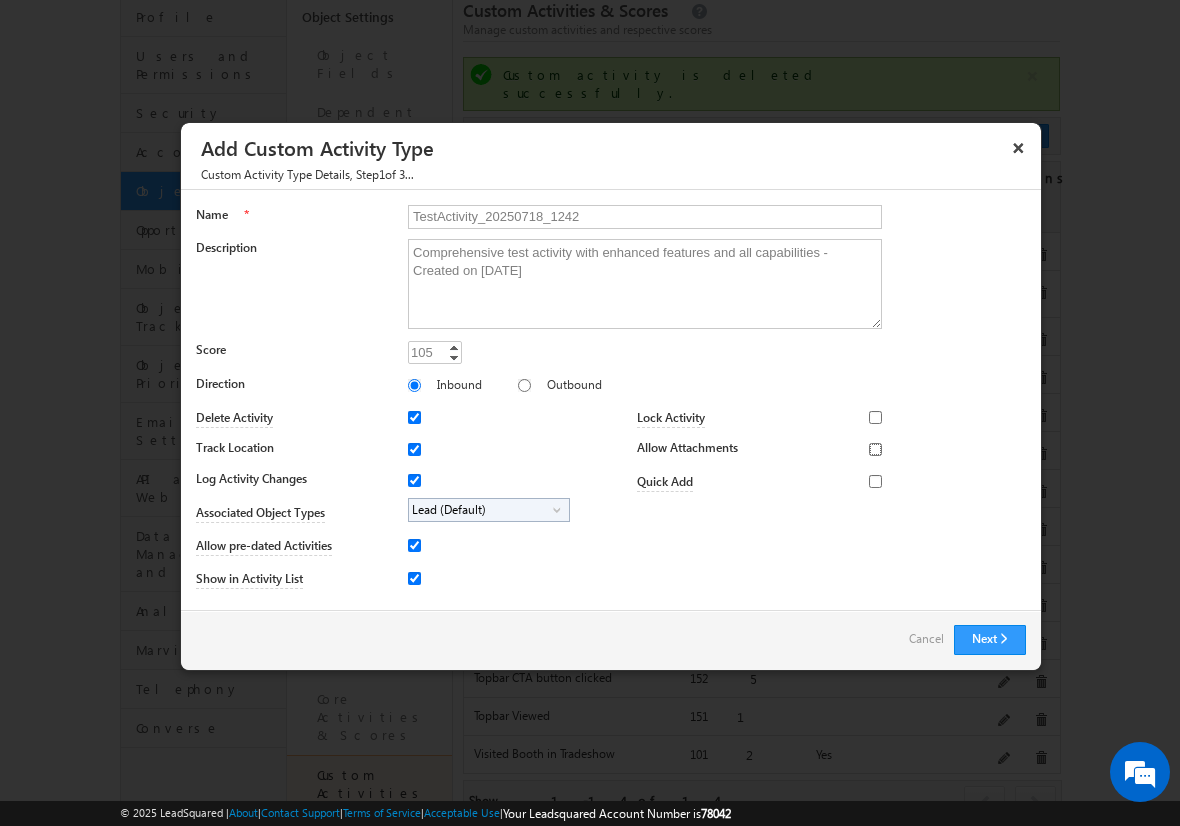 click on "Allow Attachments" at bounding box center (875, 449) 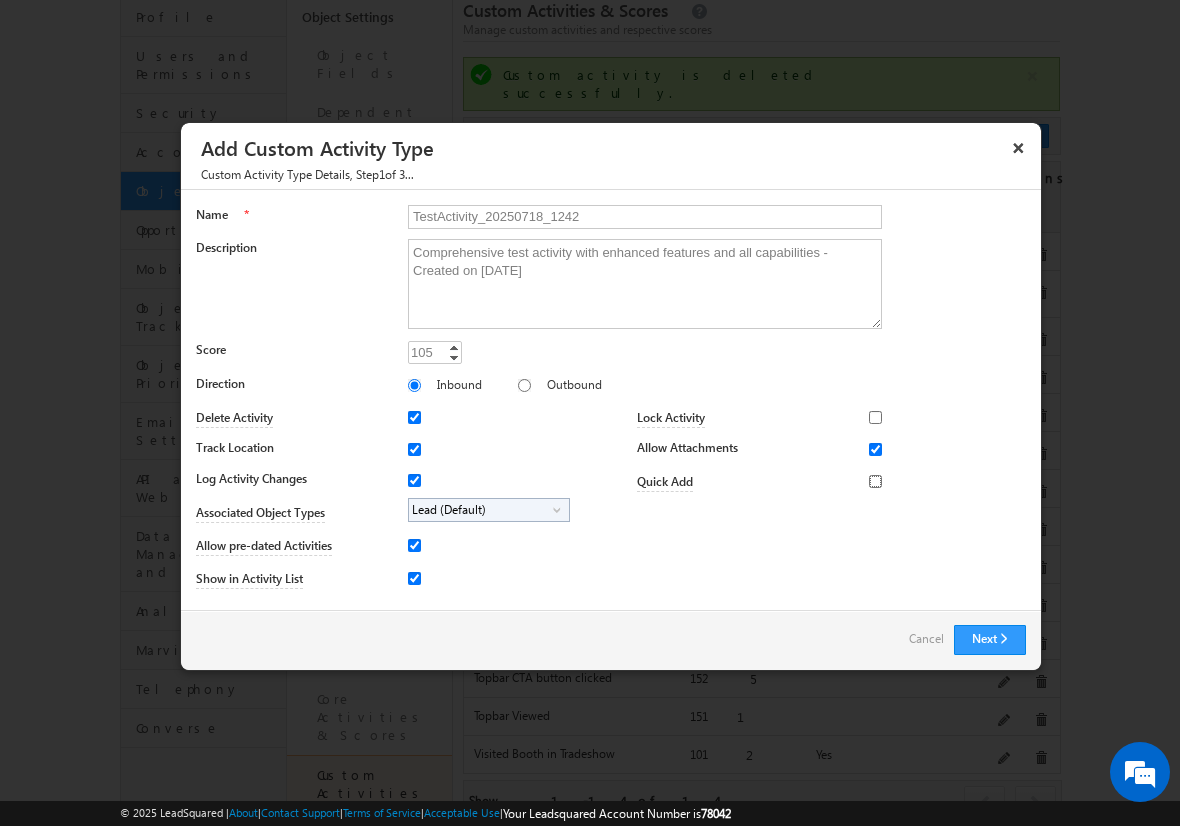 click on "Quick Add" at bounding box center (875, 481) 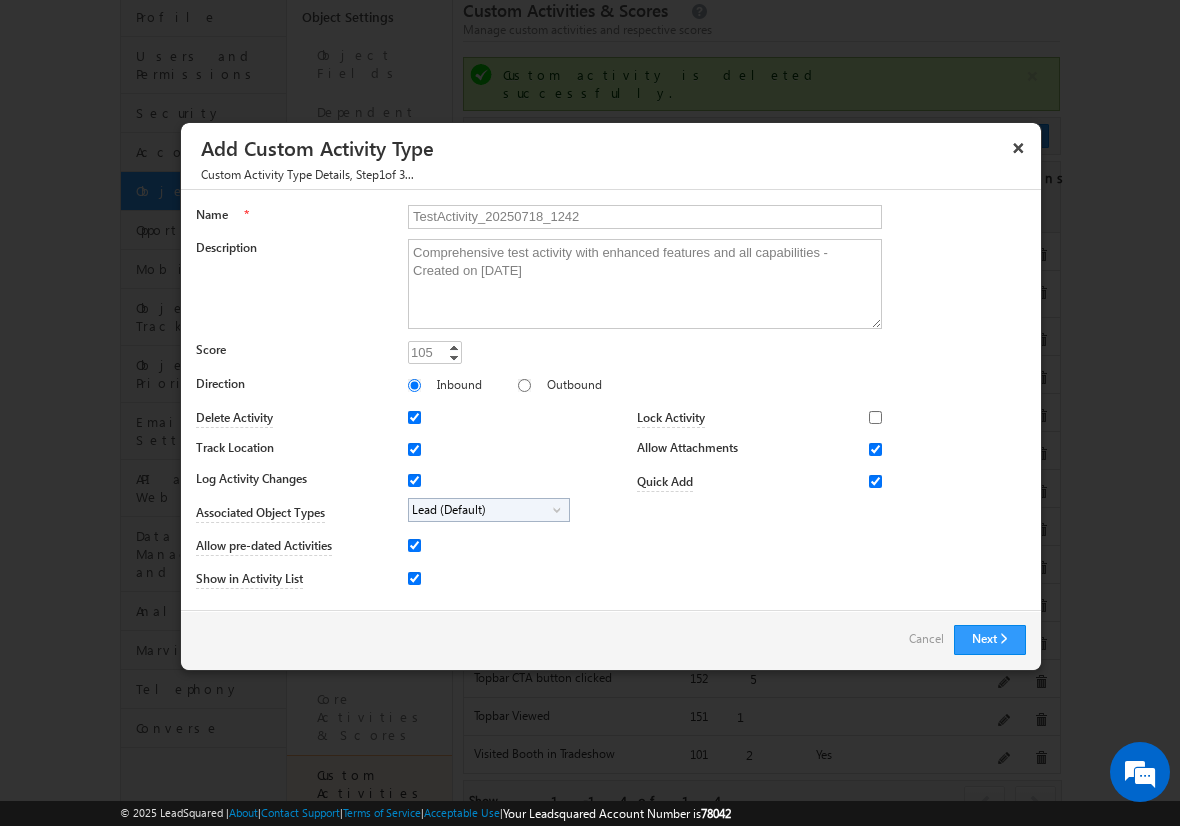 click on "Lead (Default)" at bounding box center (481, 510) 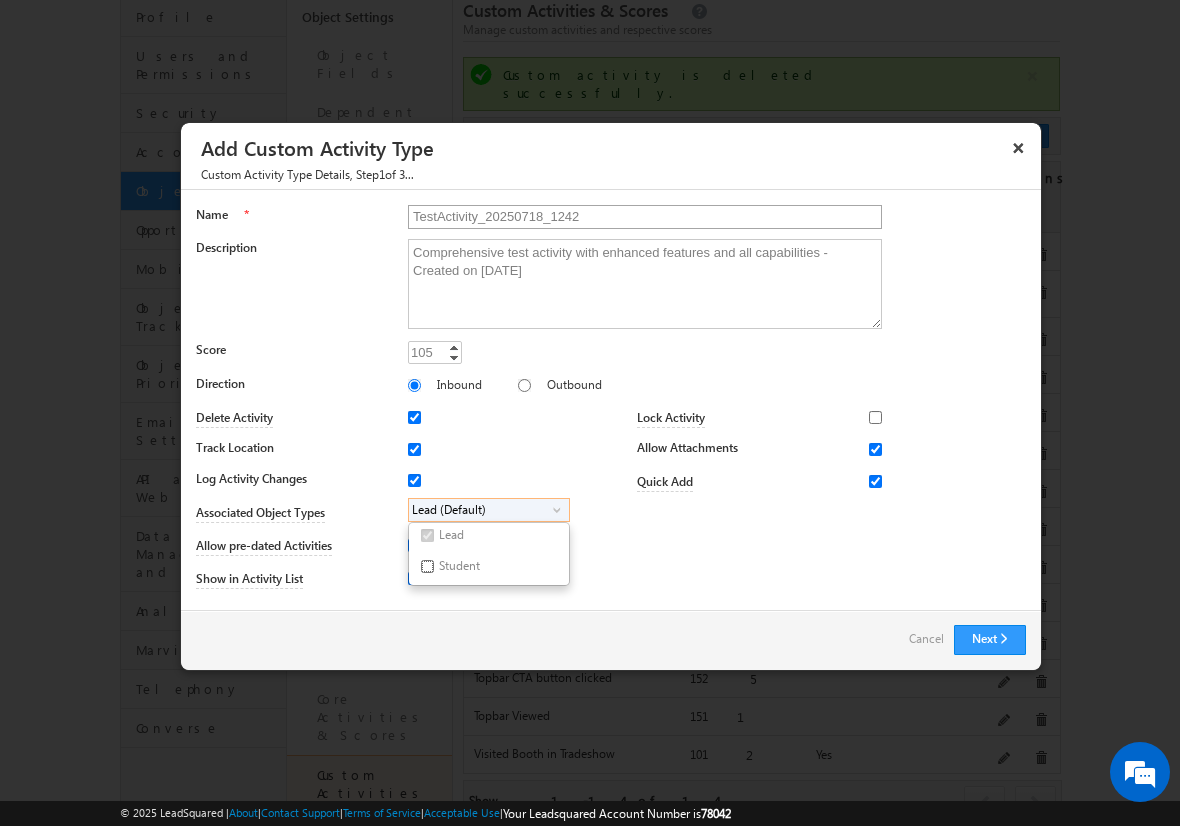 click on "Student" at bounding box center (427, 566) 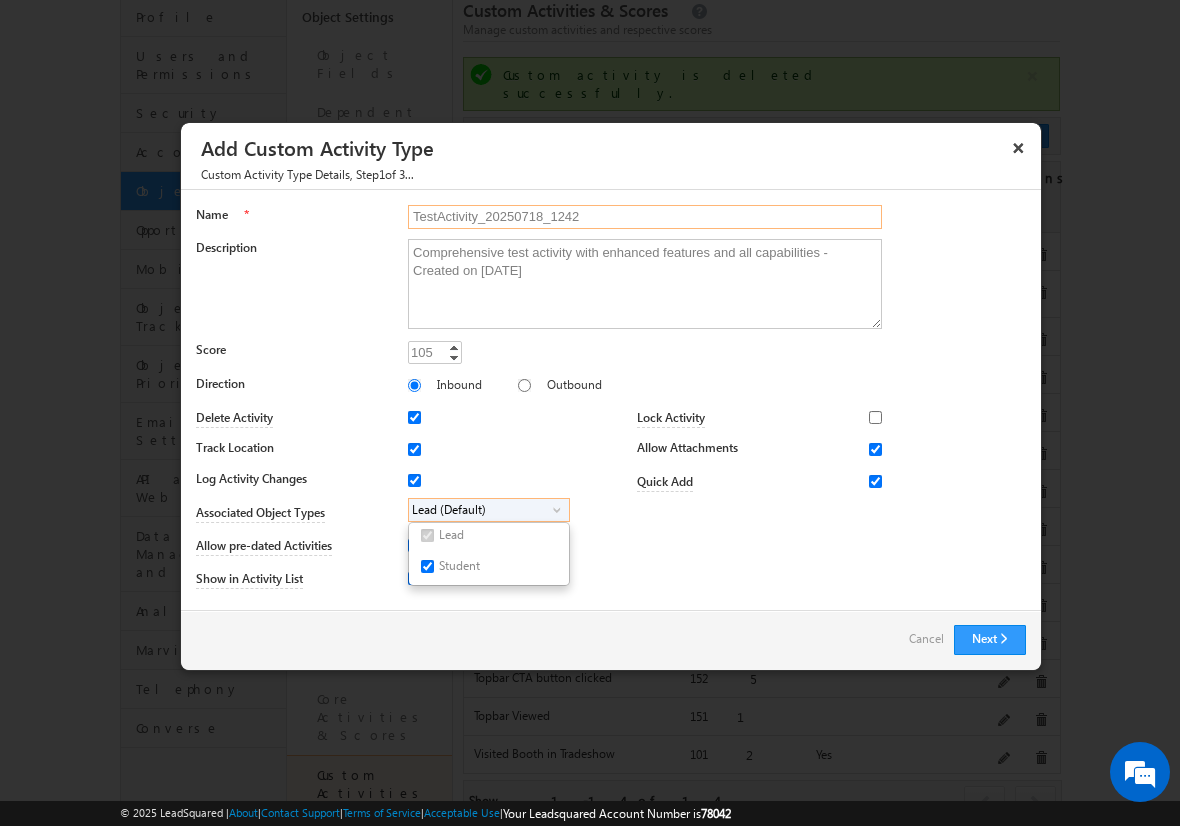 click on "TestActivity_20250718_1242" at bounding box center [645, 217] 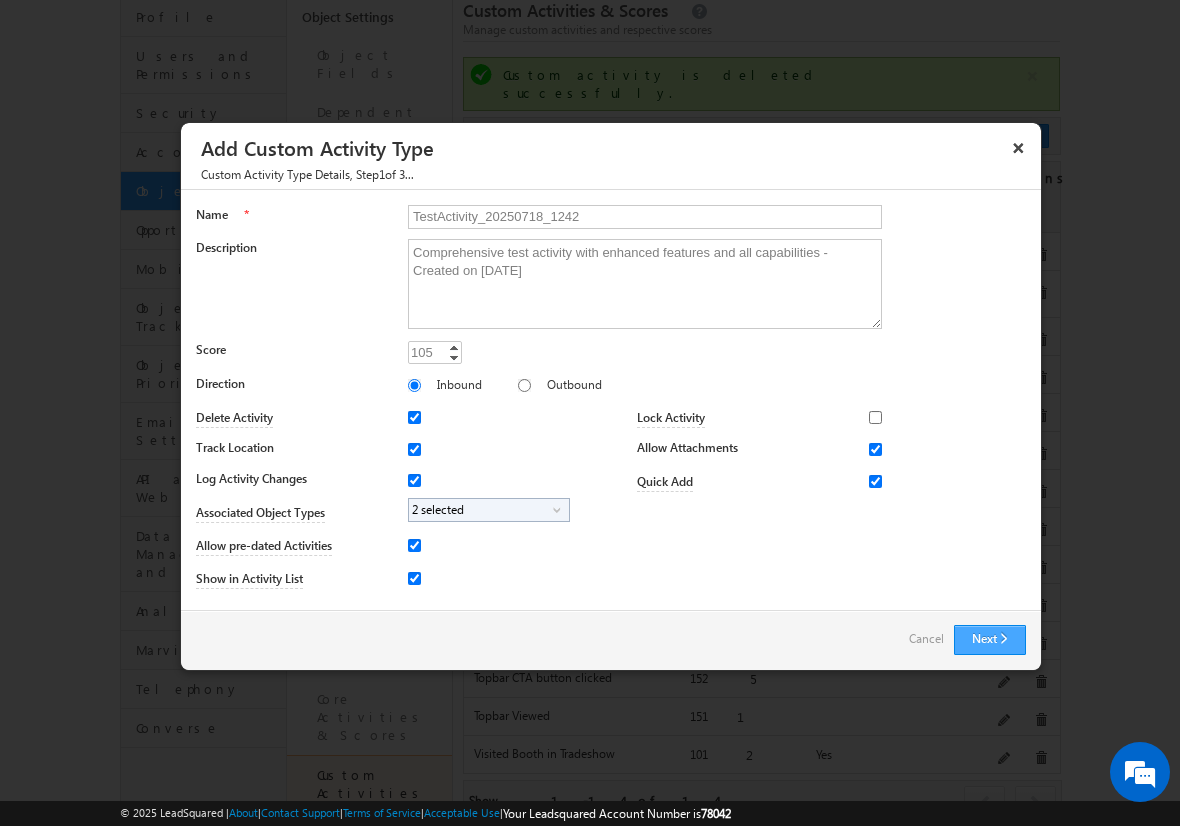 click on "Next" at bounding box center (990, 640) 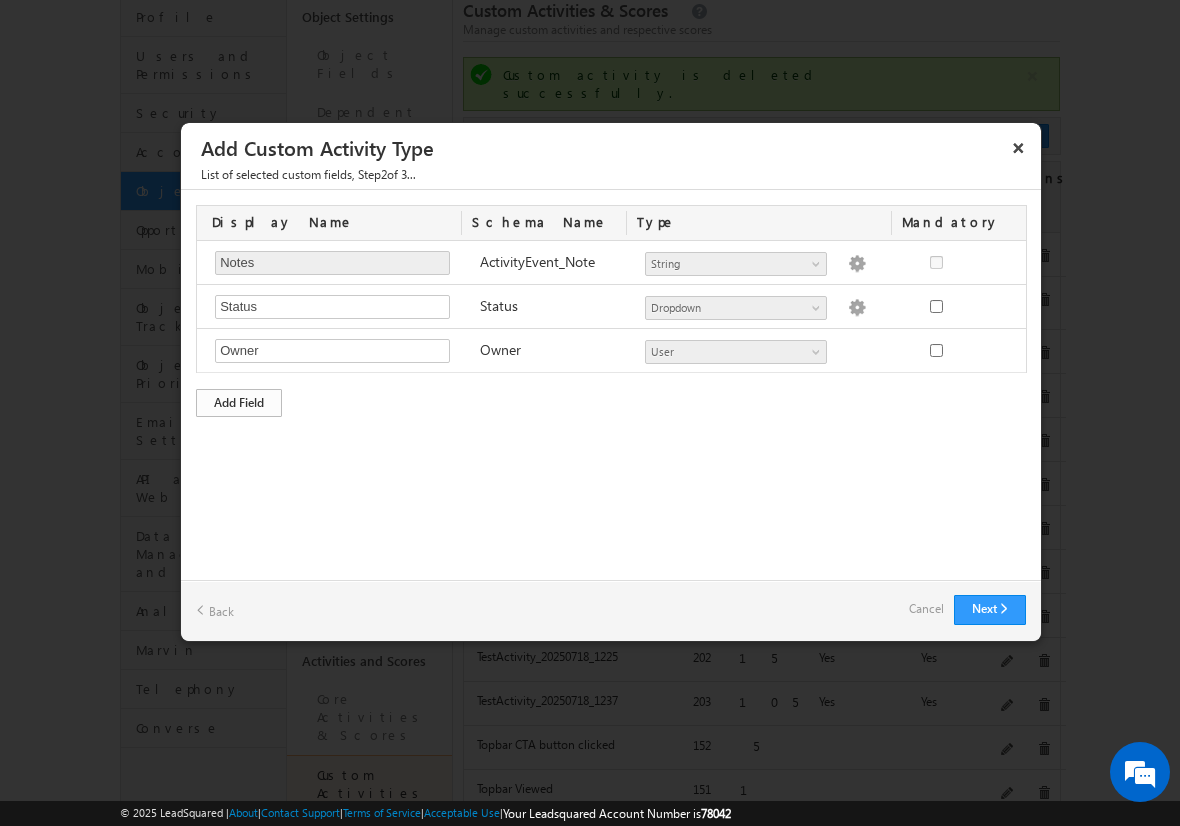 click on "Add Field" at bounding box center (239, 403) 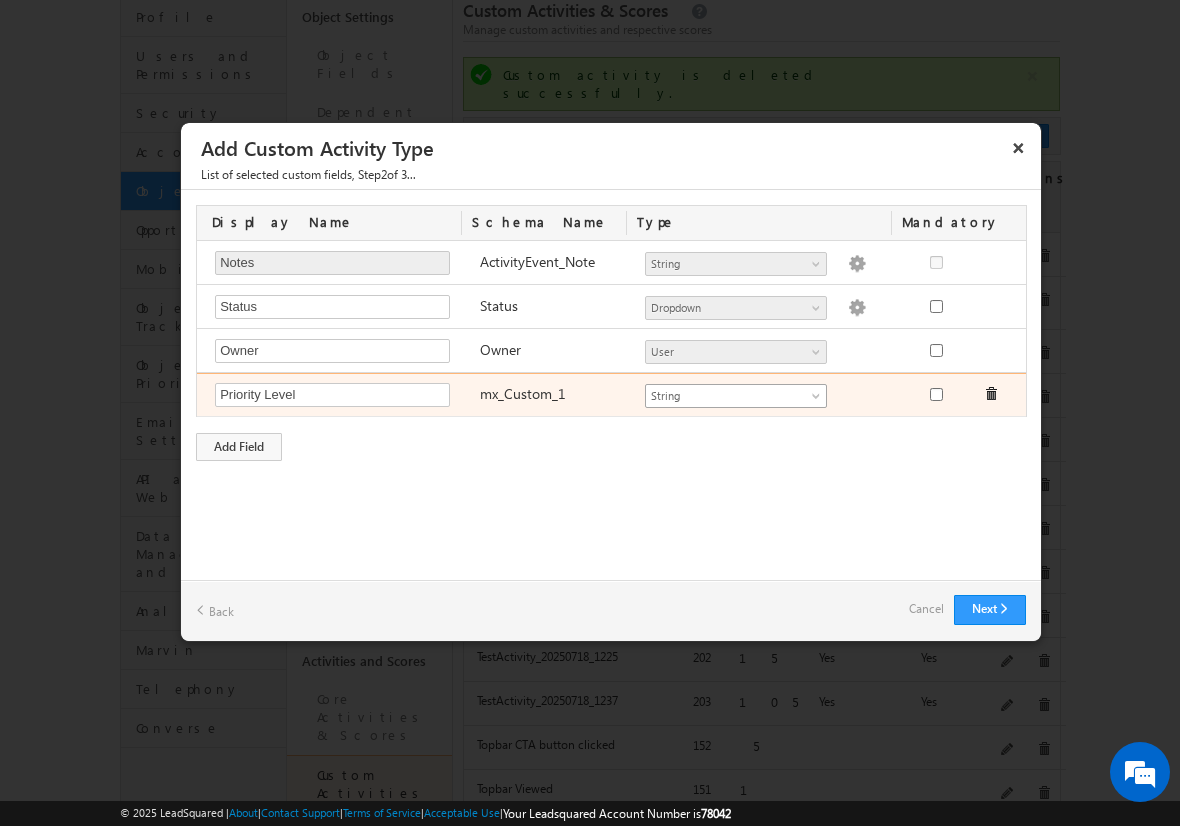 click on "String" at bounding box center (727, 396) 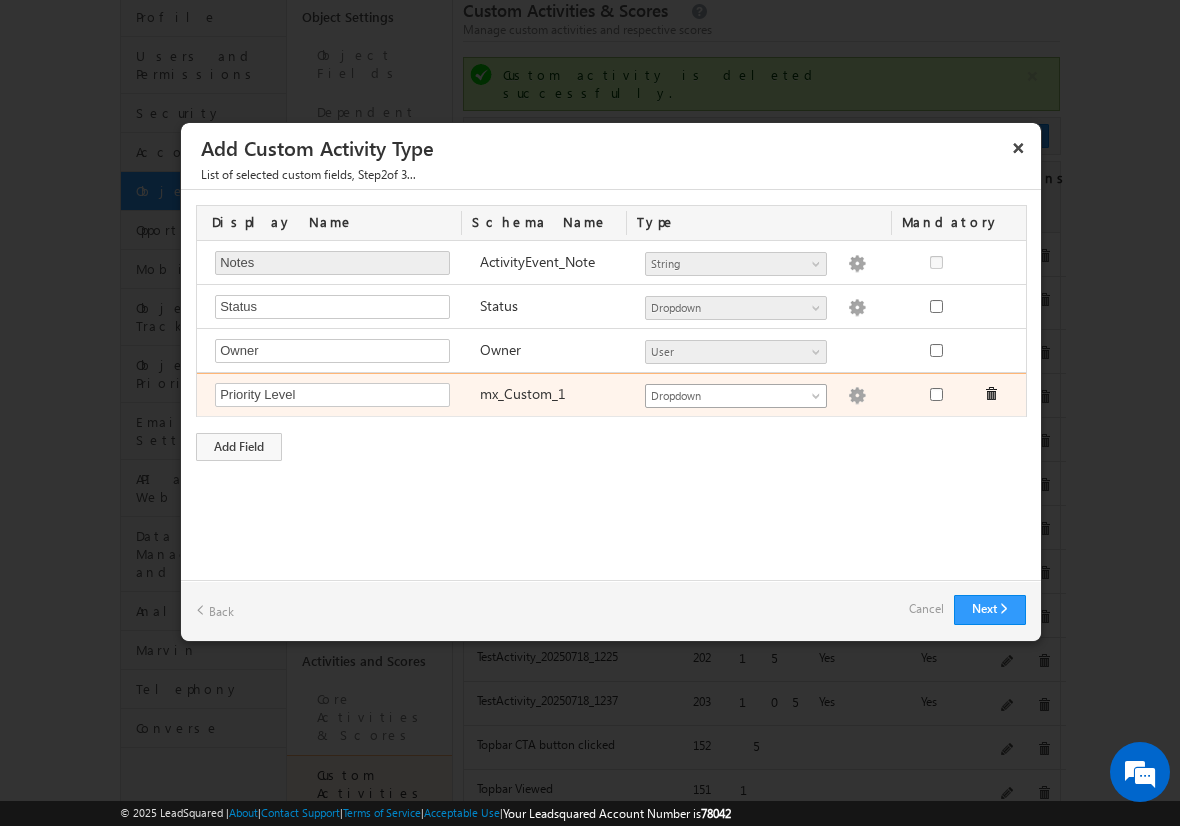 click at bounding box center (857, 396) 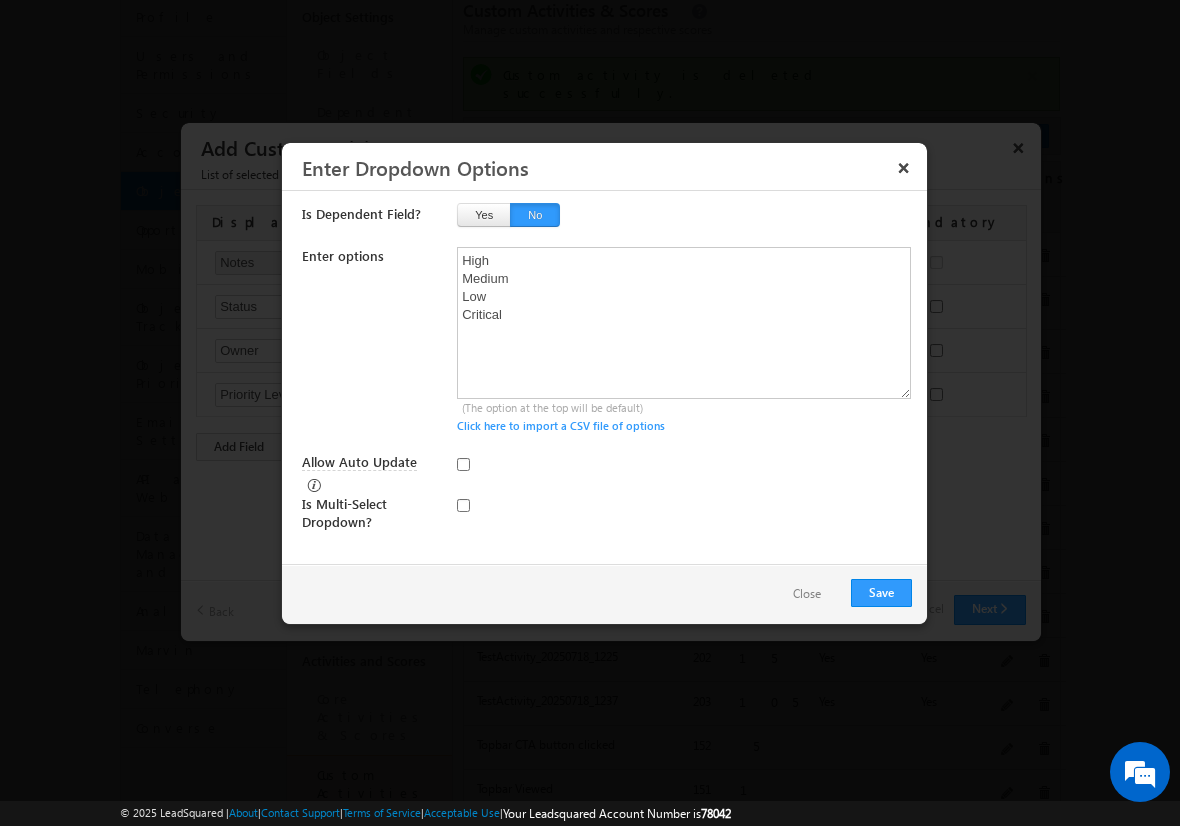 click on "Close" at bounding box center [807, 594] 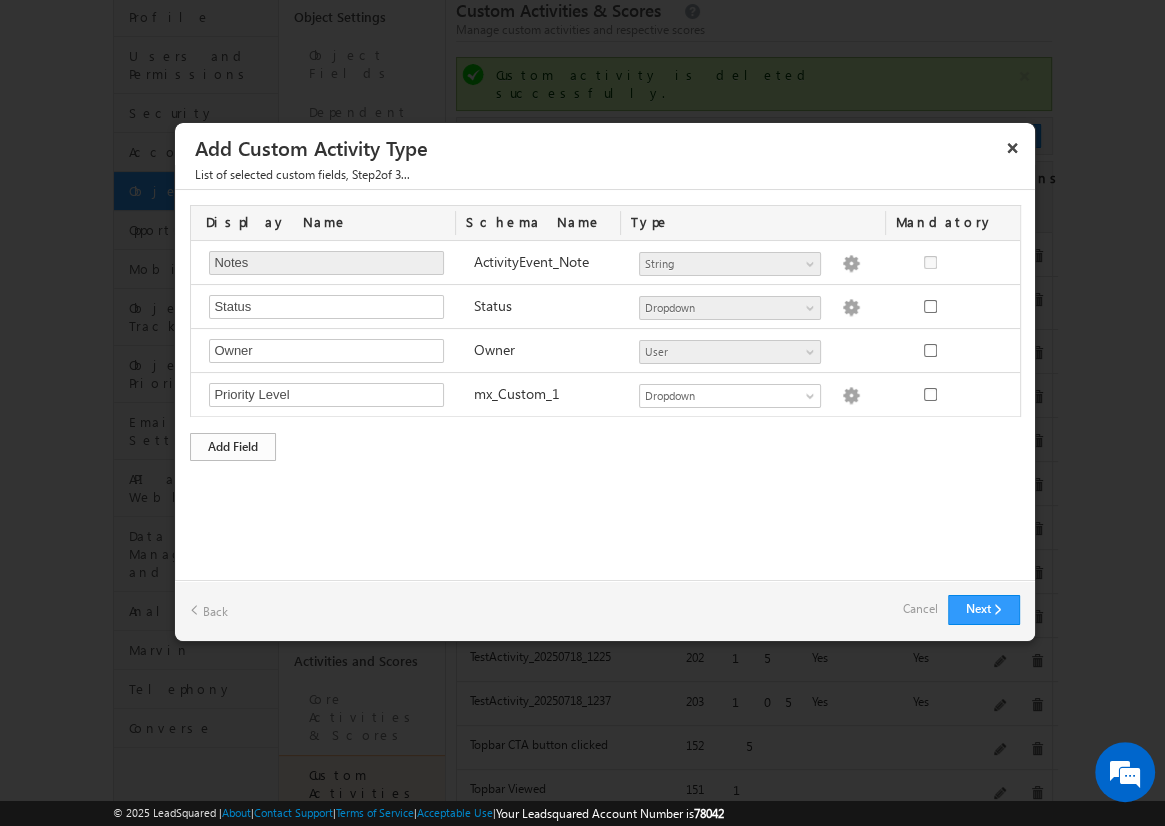 click on "Add Field" at bounding box center [233, 447] 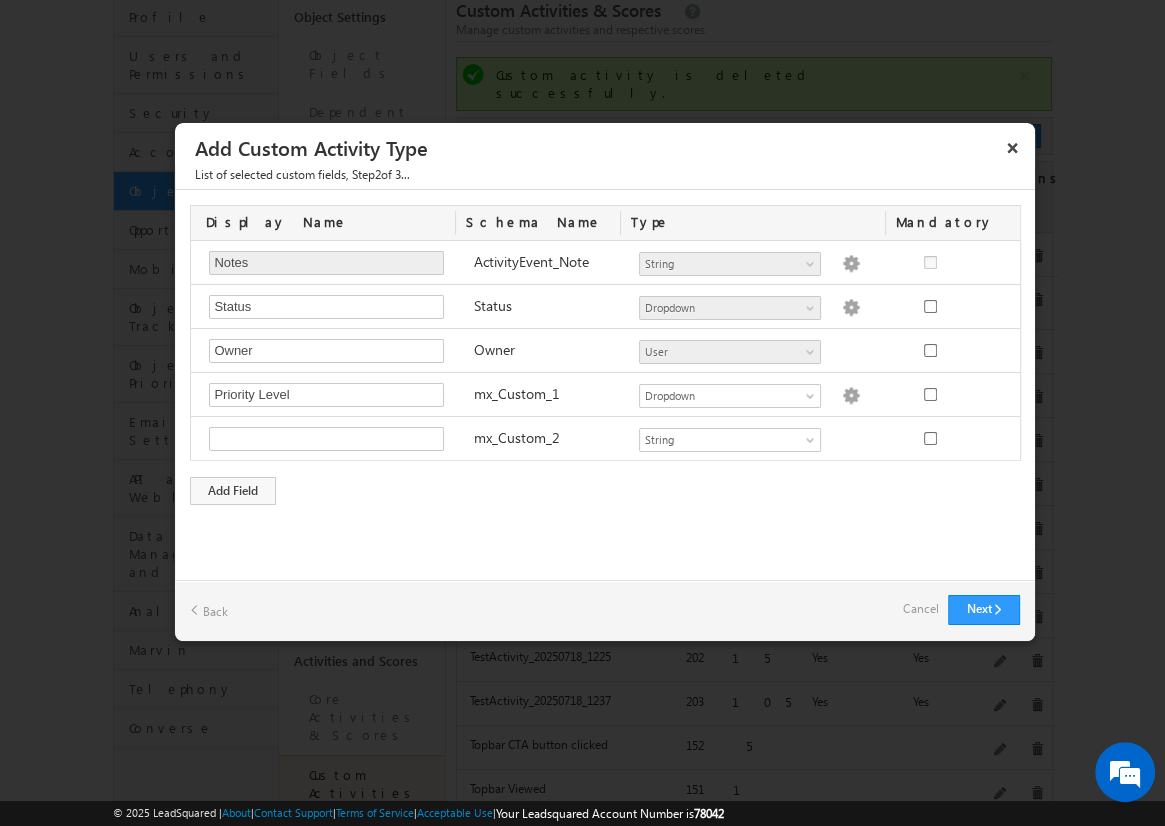 click on "Cancel" at bounding box center [920, 609] 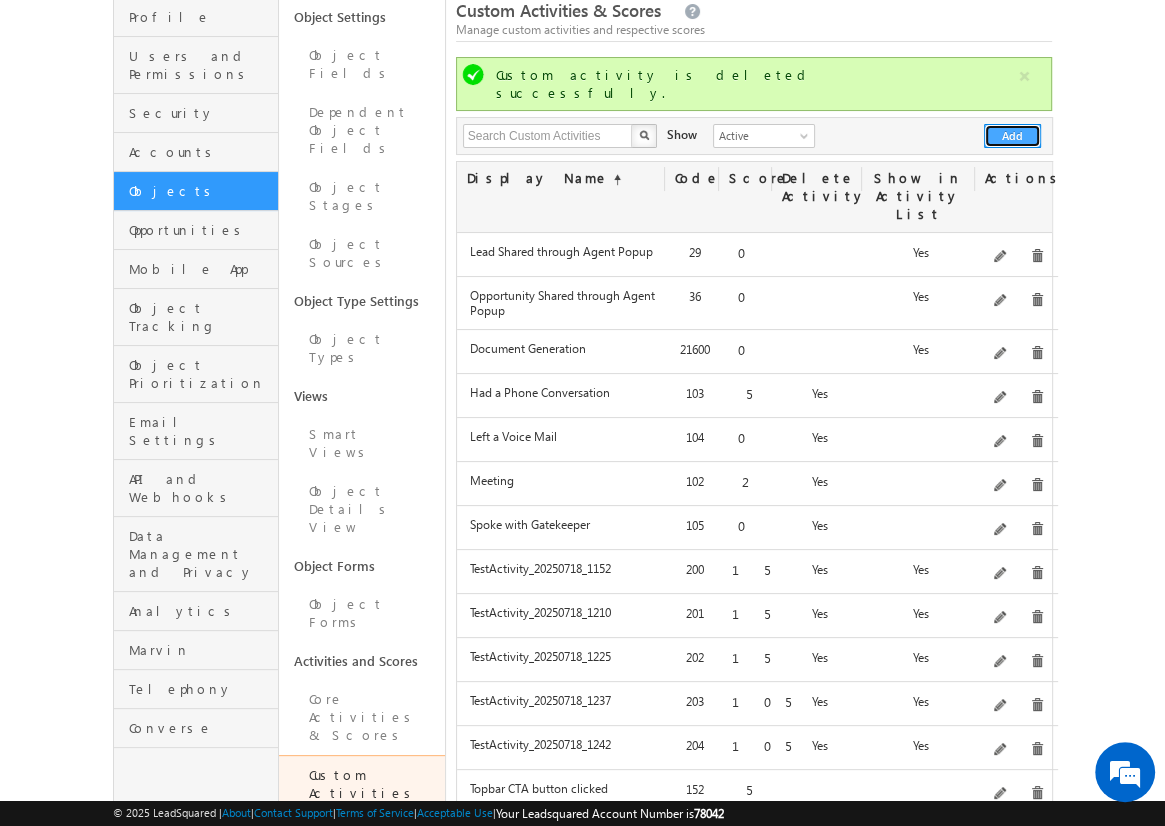 click on "Add" at bounding box center [1012, 136] 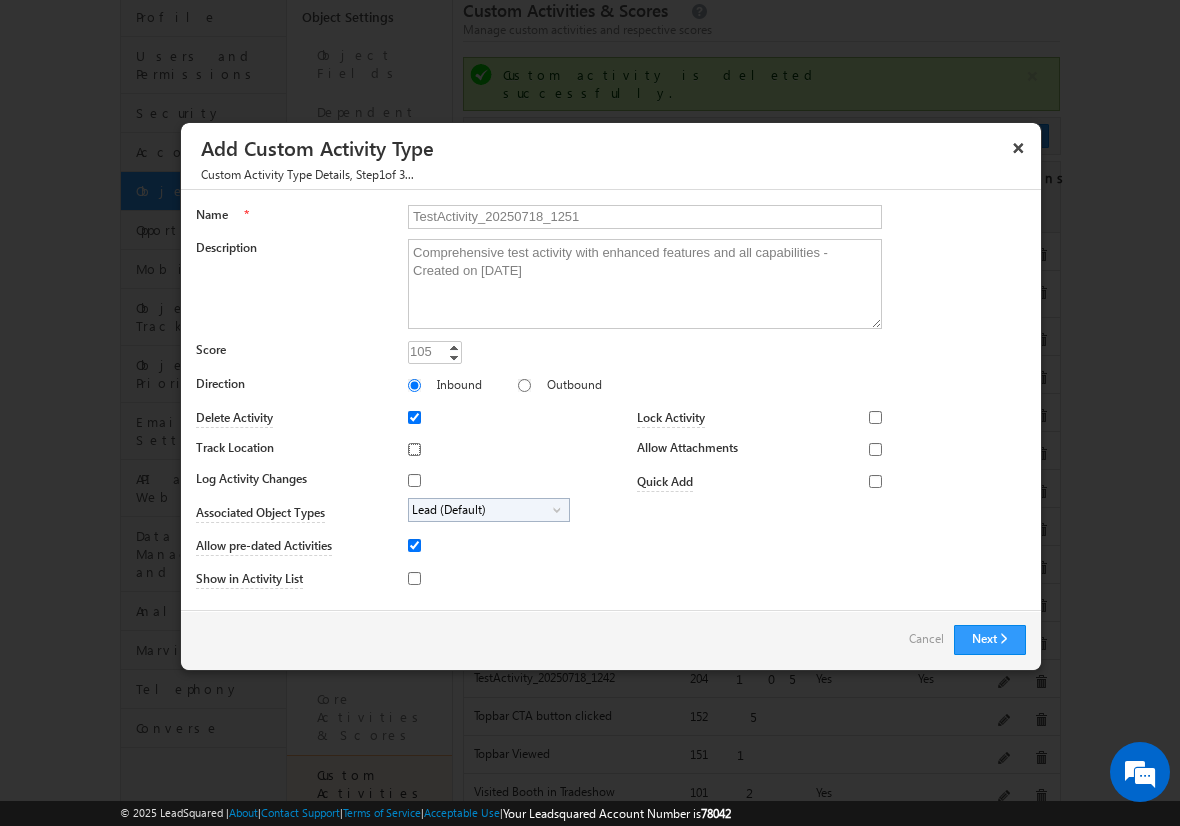 click on "Track Location" at bounding box center (414, 449) 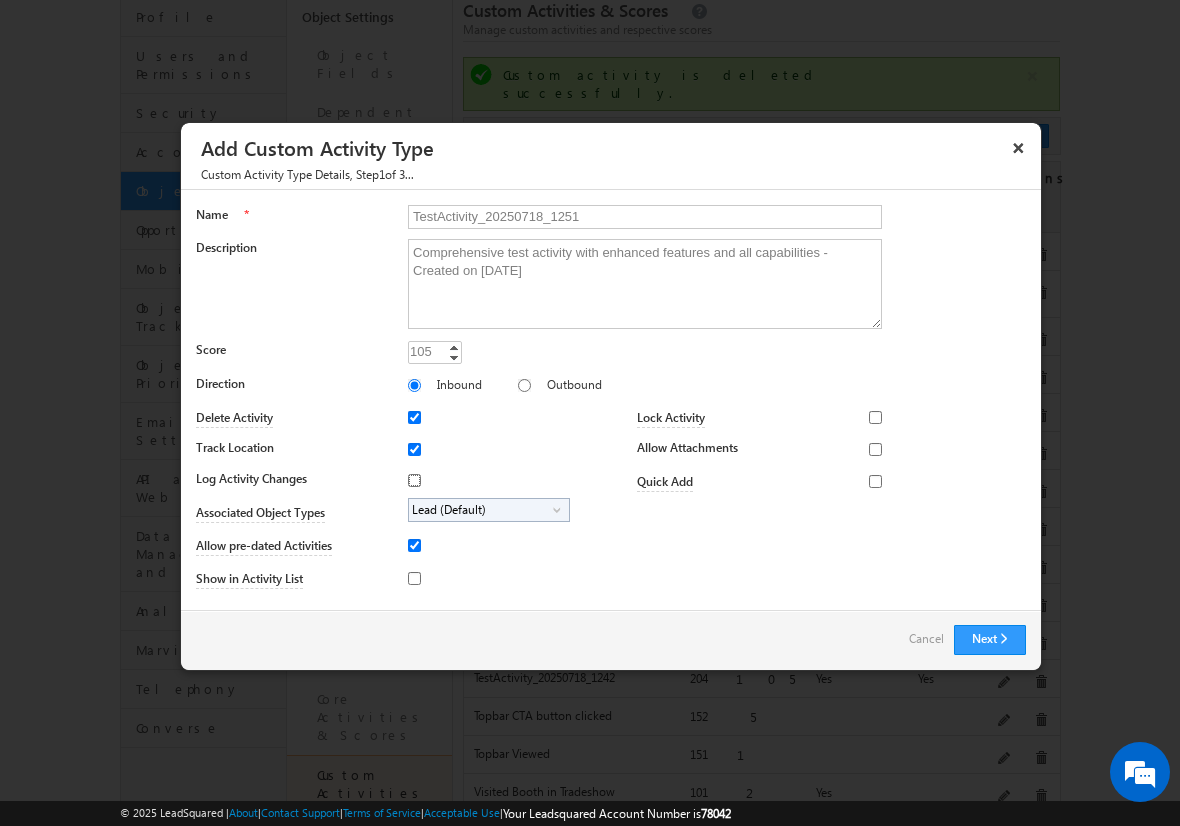 click on "Log Activity Changes" at bounding box center (414, 480) 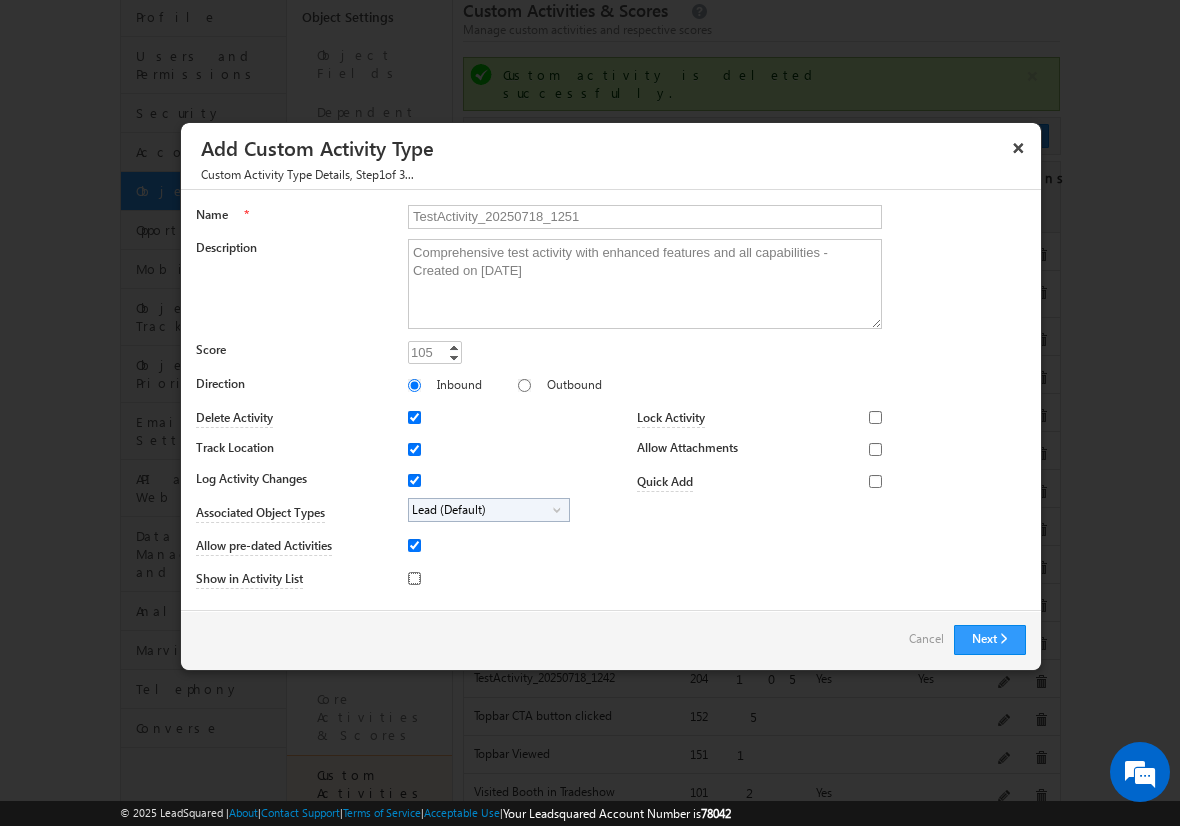 click on "Show in Activity List" at bounding box center (414, 578) 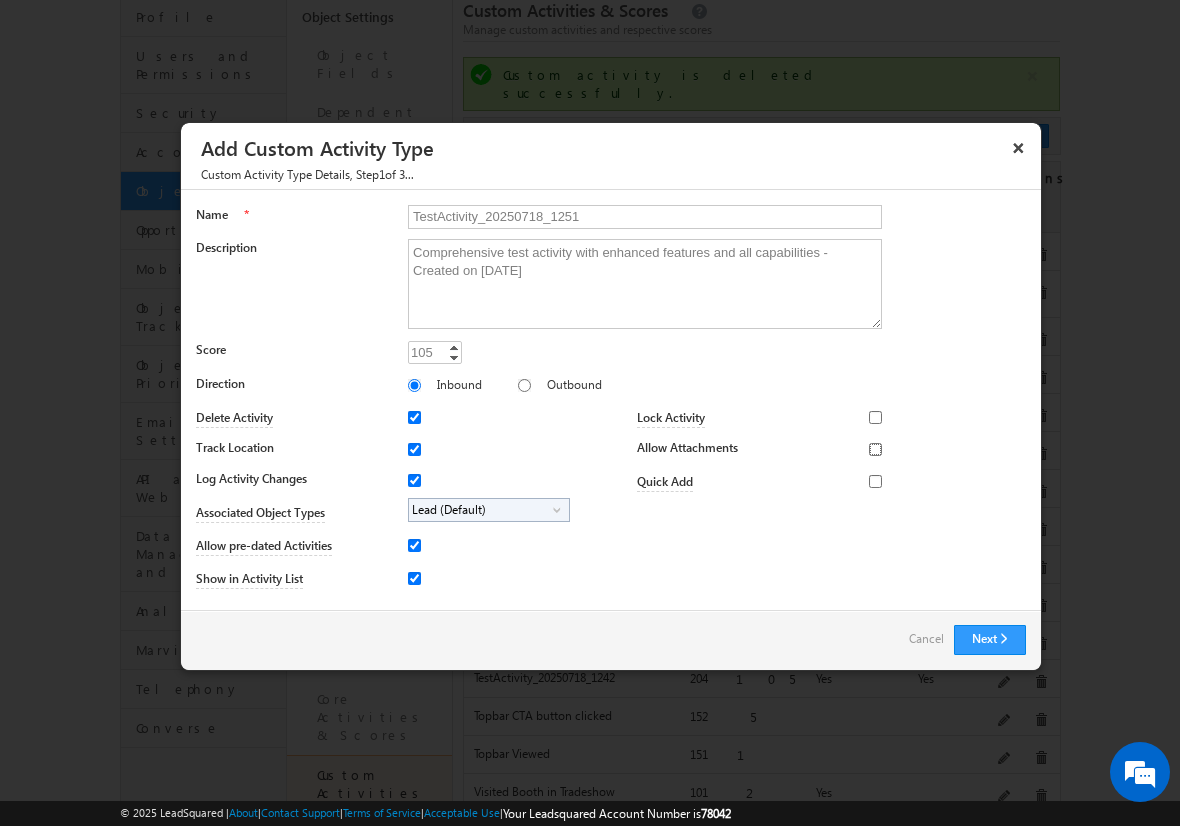 click on "Allow Attachments" at bounding box center (875, 449) 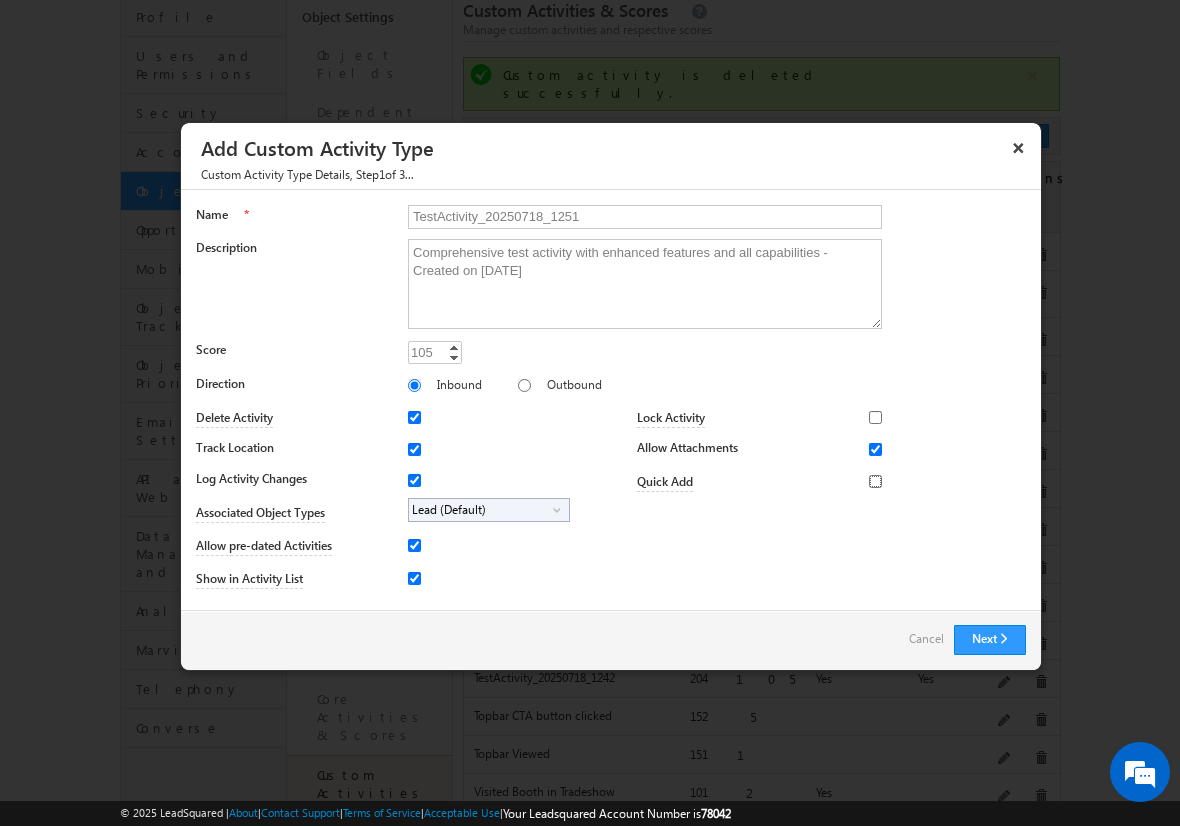 click on "Quick Add" at bounding box center [875, 481] 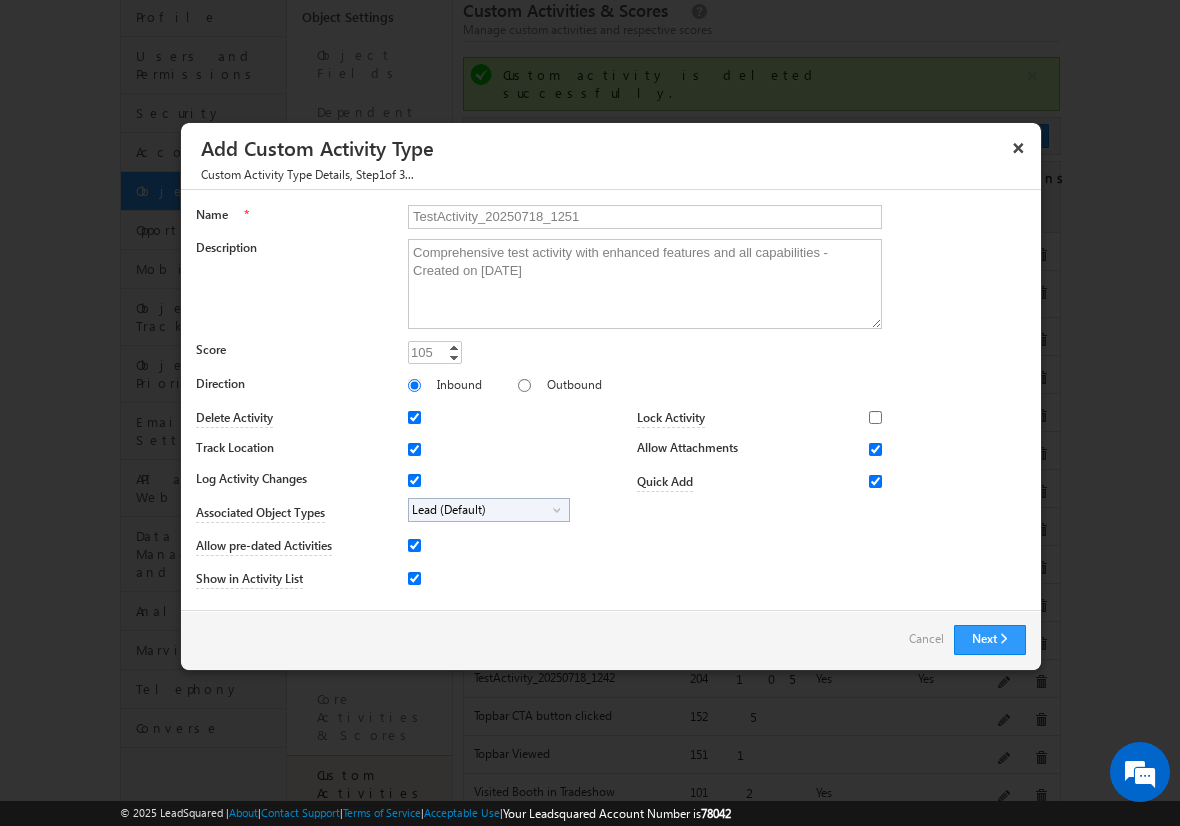 click on "Lead (Default)" at bounding box center (481, 510) 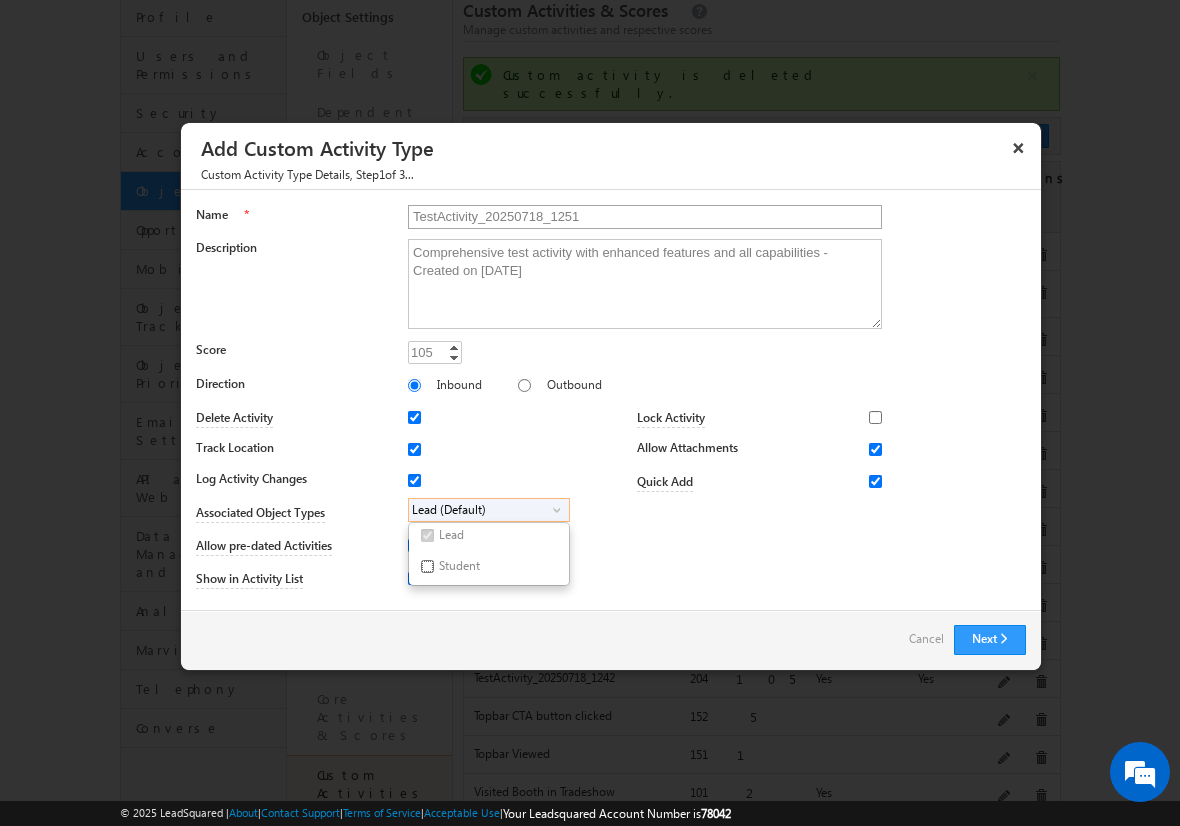 click on "Student" at bounding box center [427, 566] 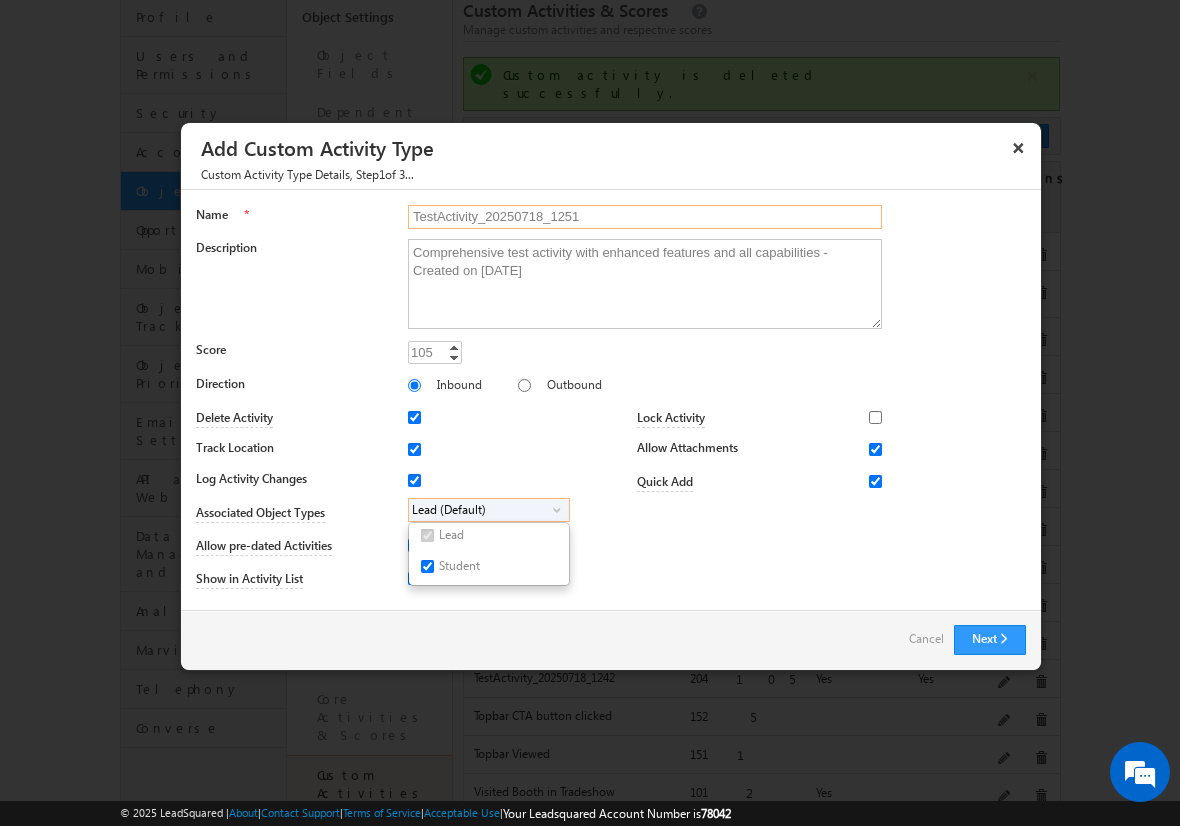 click on "TestActivity_20250718_1251" at bounding box center [645, 217] 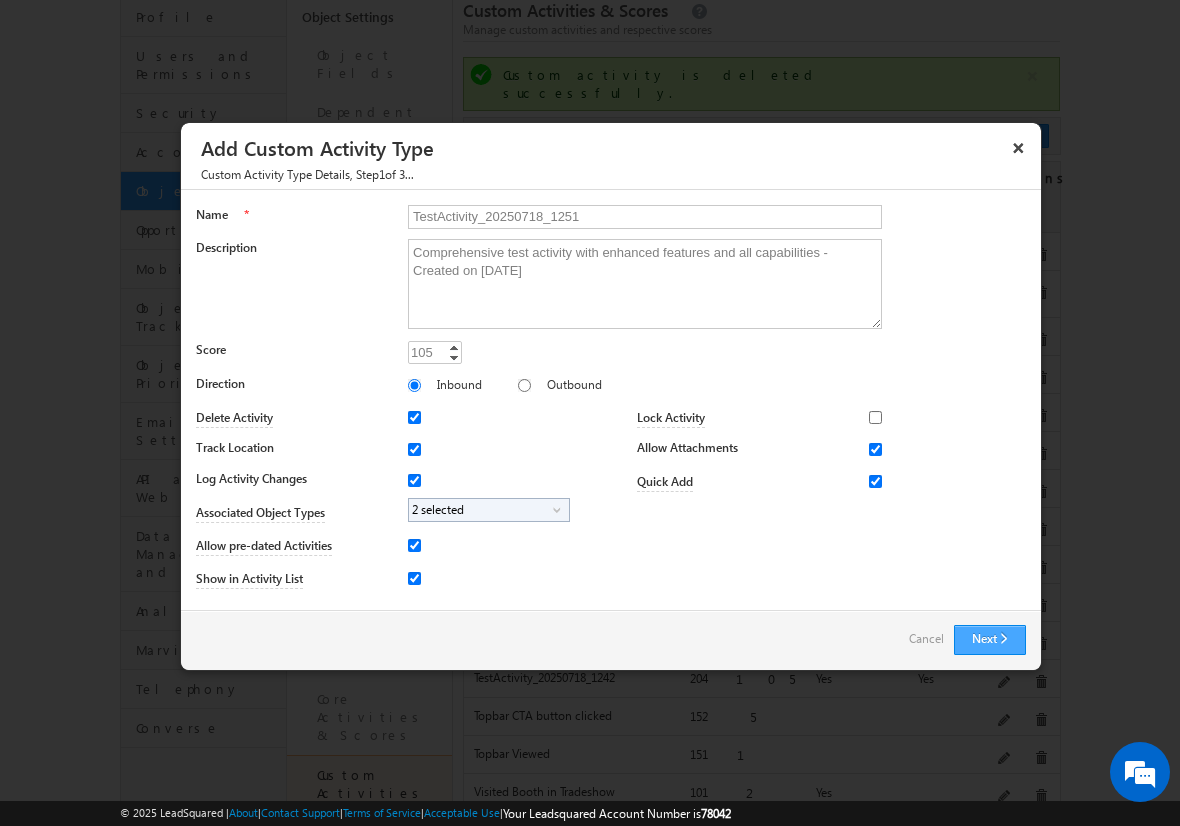 click on "Next" at bounding box center (990, 640) 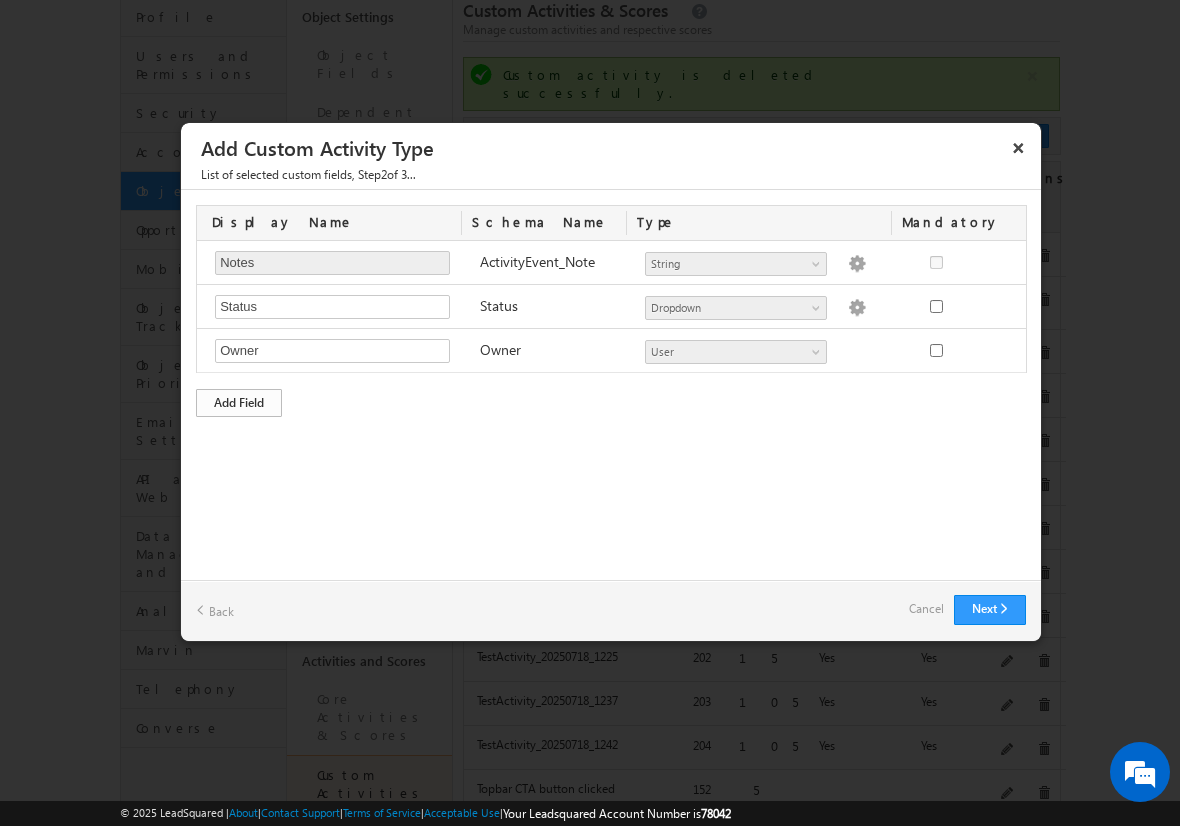 click on "Add Field" at bounding box center (239, 403) 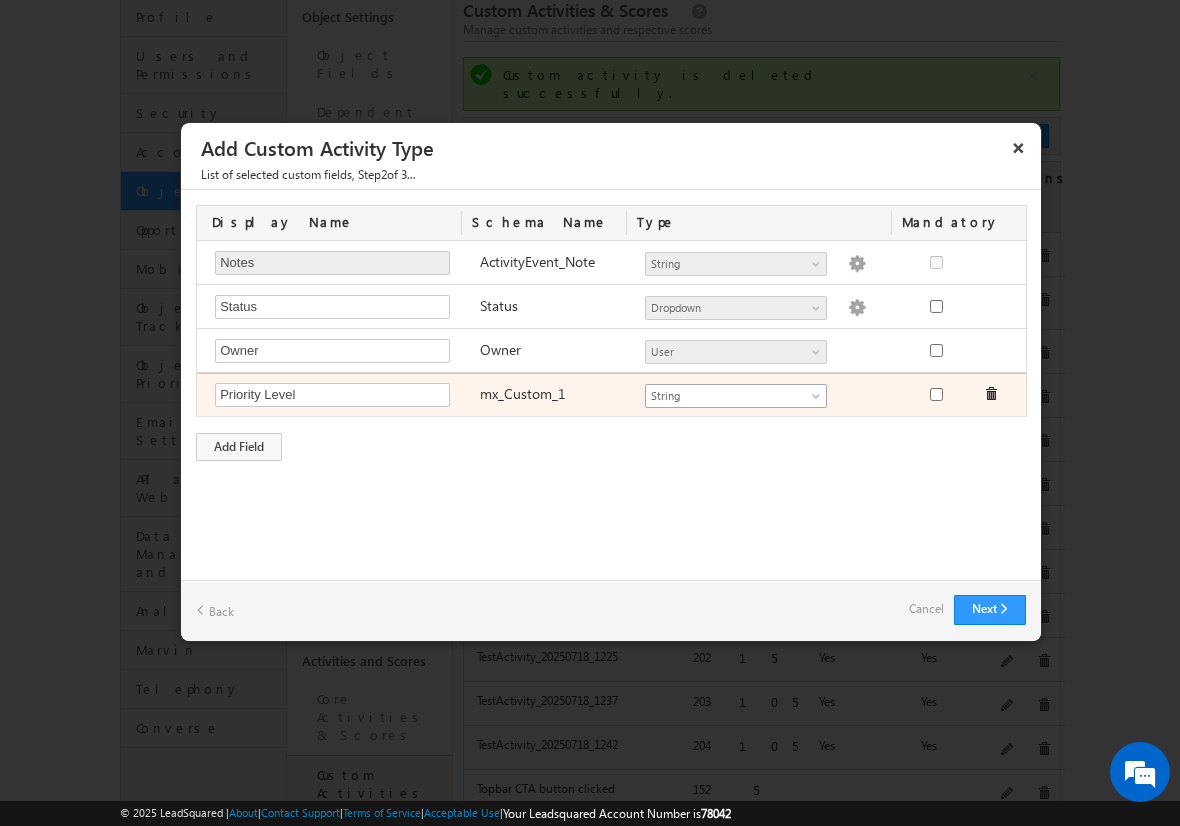 click on "String" at bounding box center (727, 396) 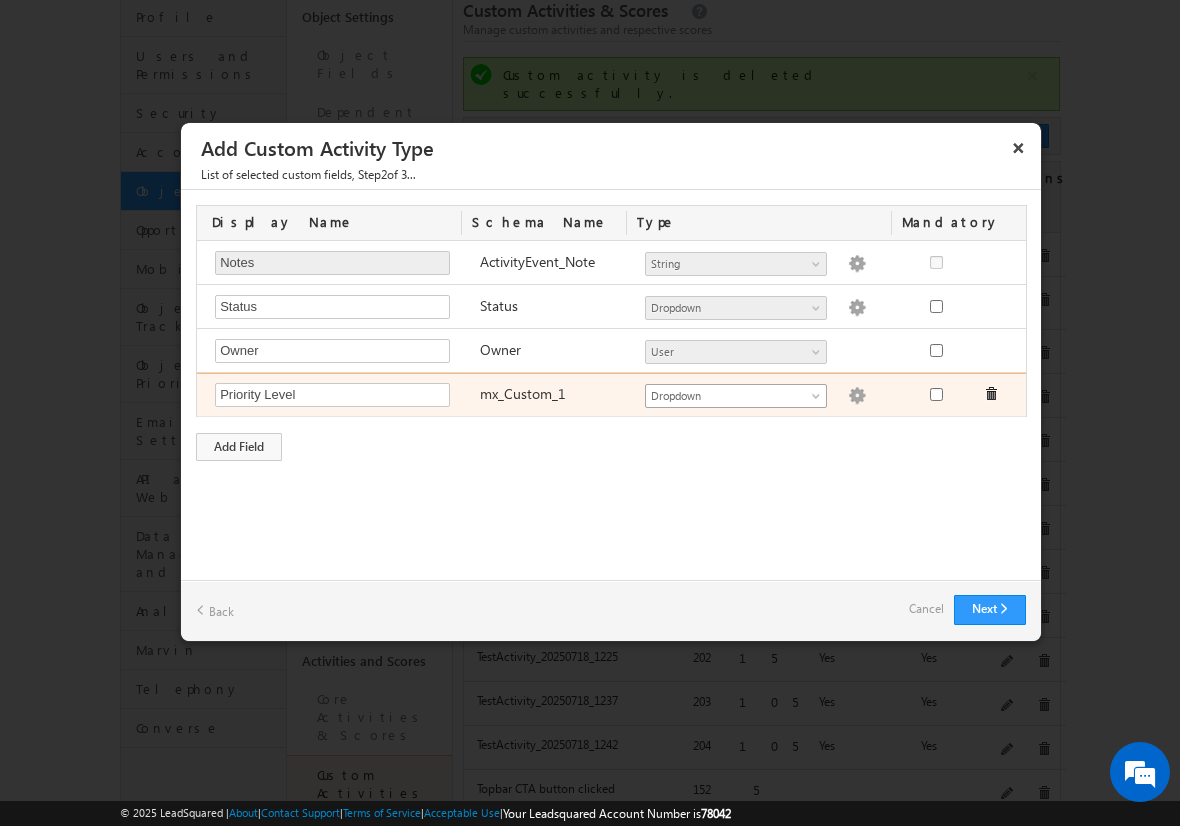 click at bounding box center (857, 396) 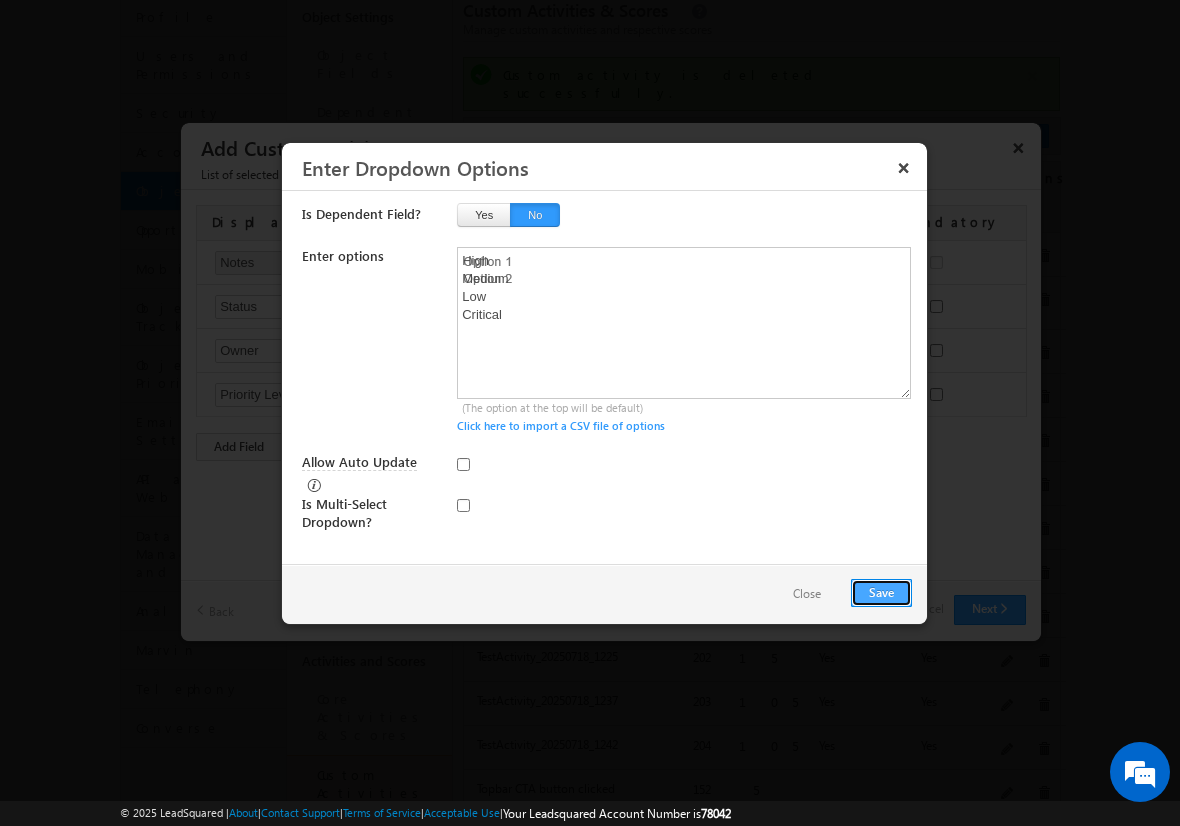 click on "Save" at bounding box center [881, 593] 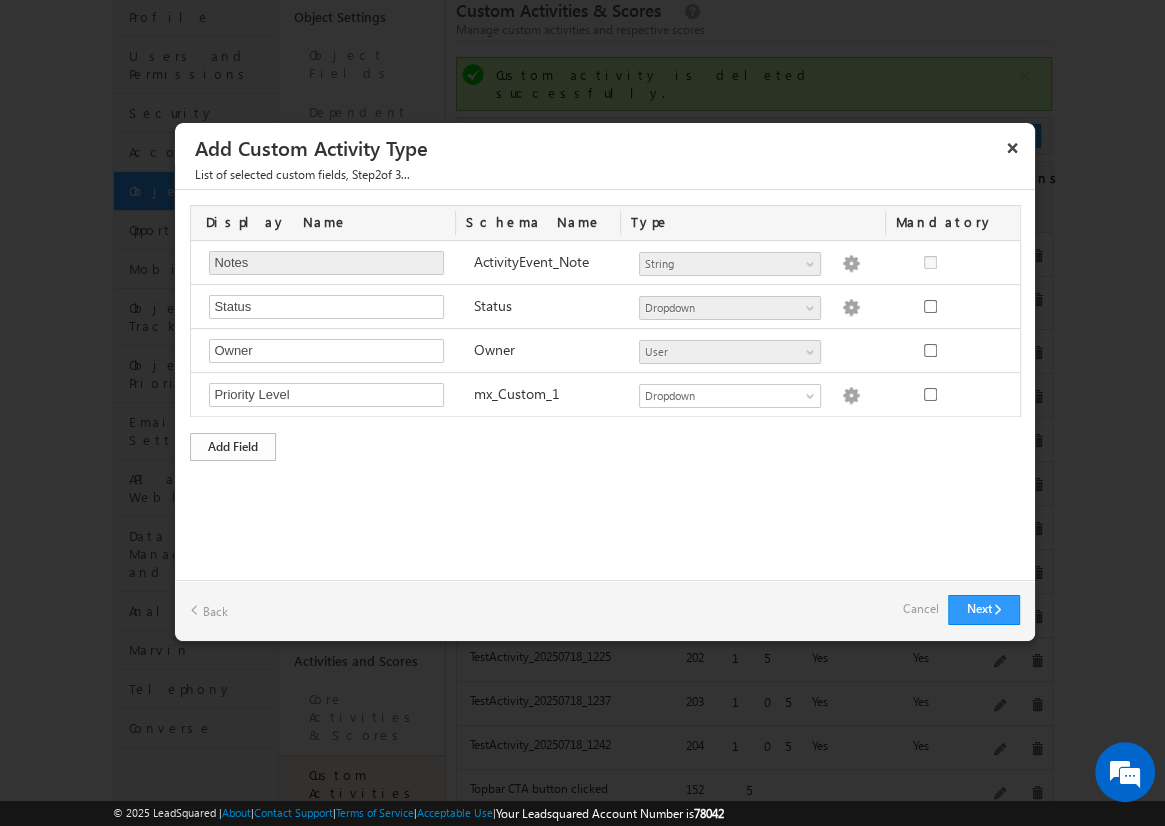 click on "Add Field" at bounding box center (233, 447) 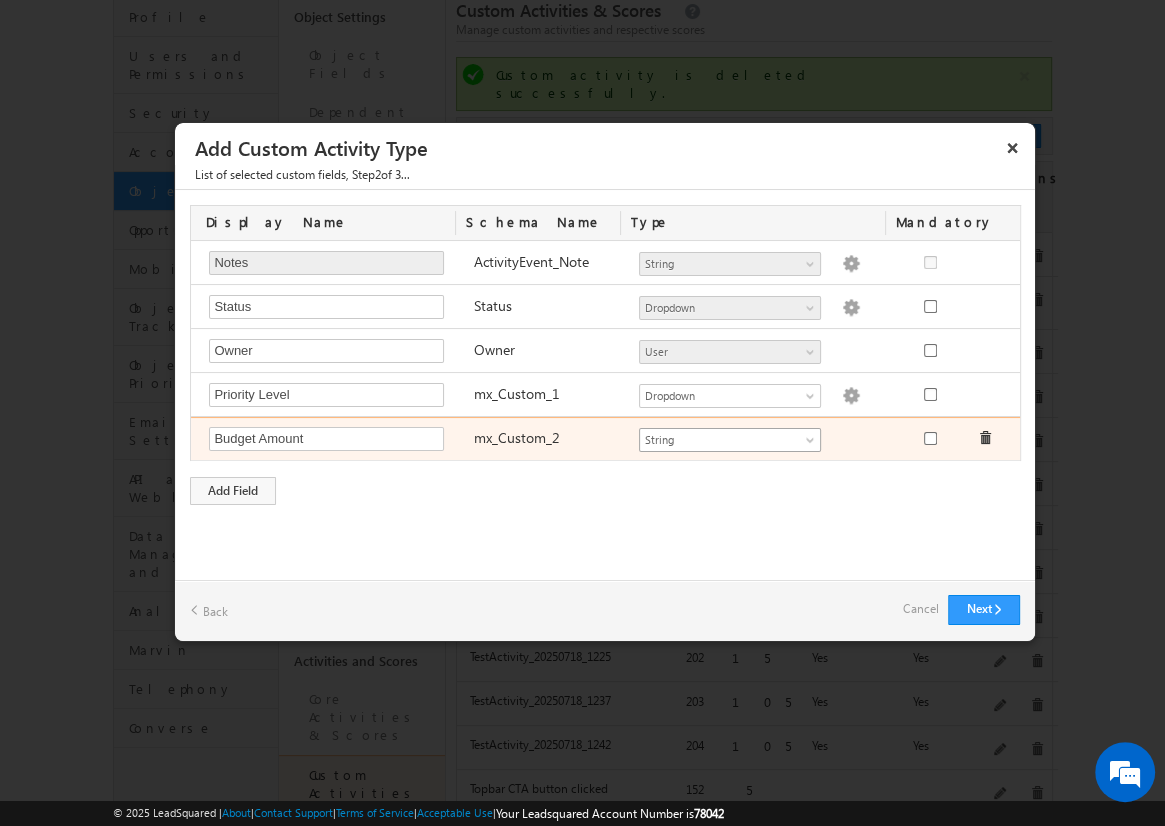 click on "String" at bounding box center [721, 440] 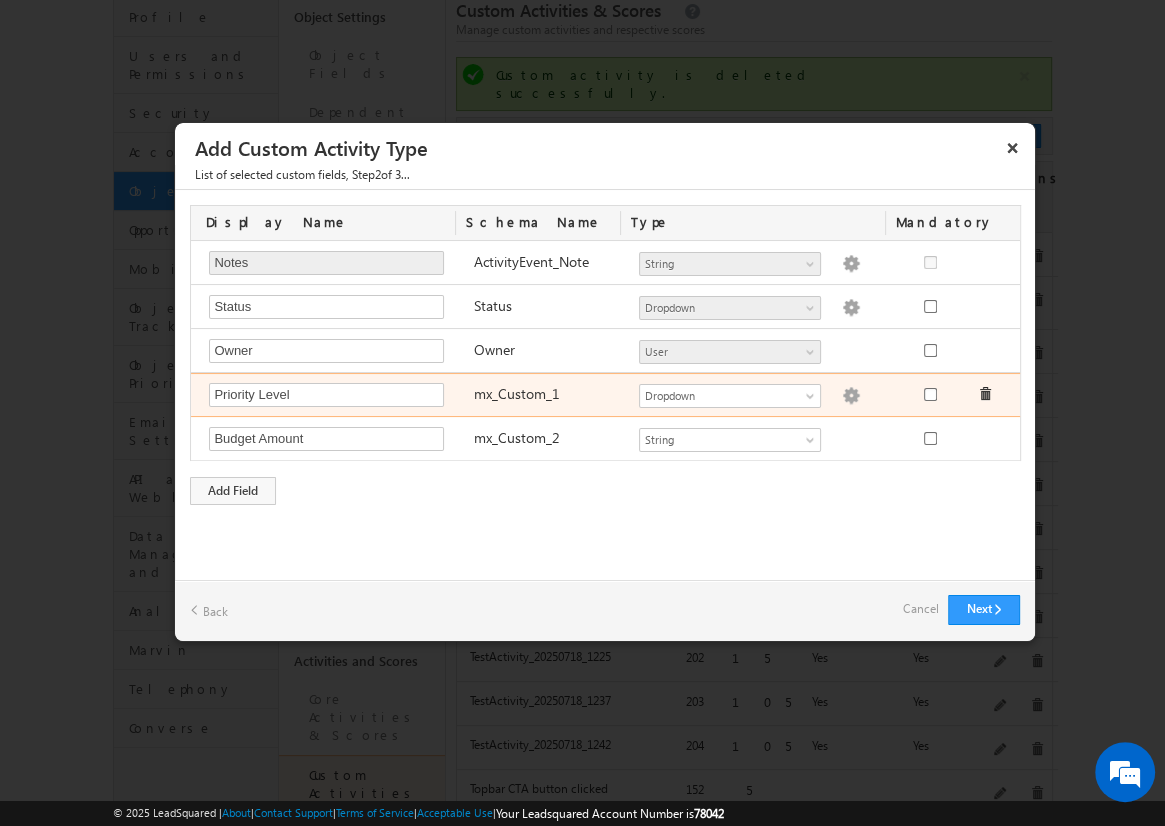 click at bounding box center (851, 396) 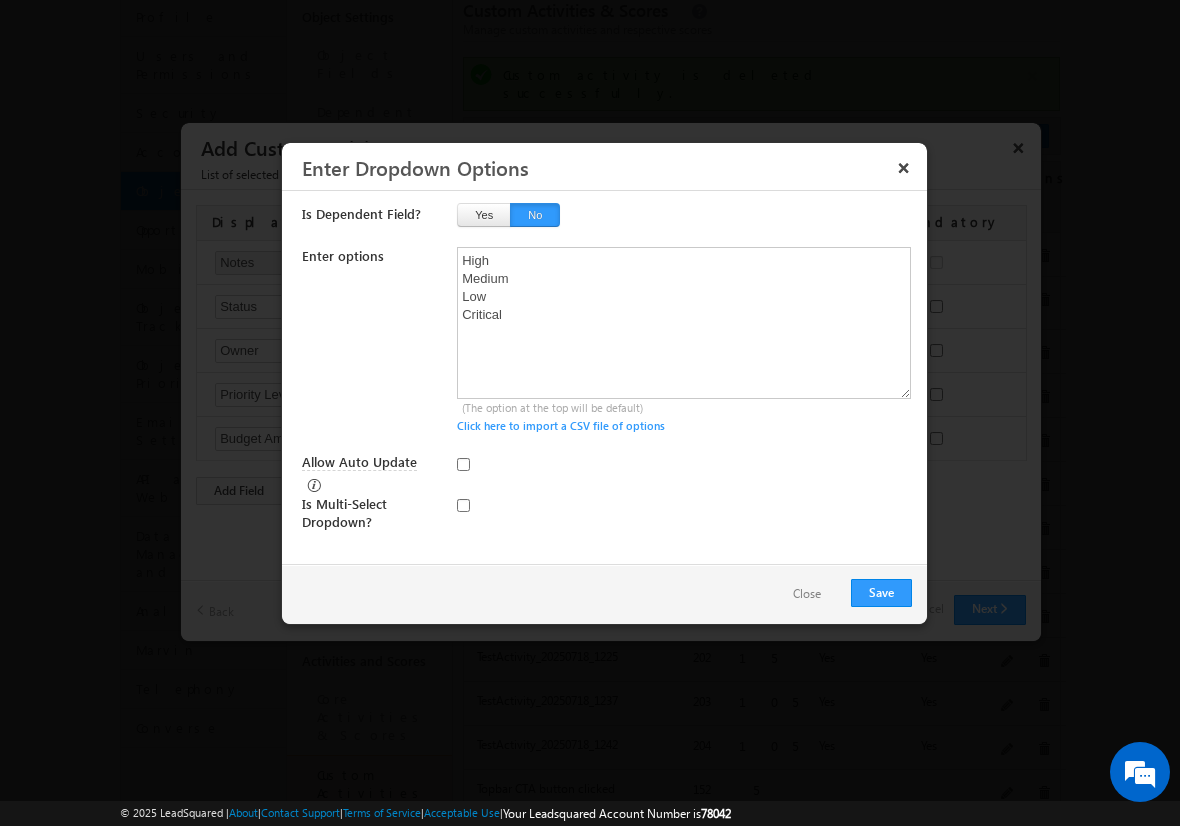 click on "Close" at bounding box center [807, 594] 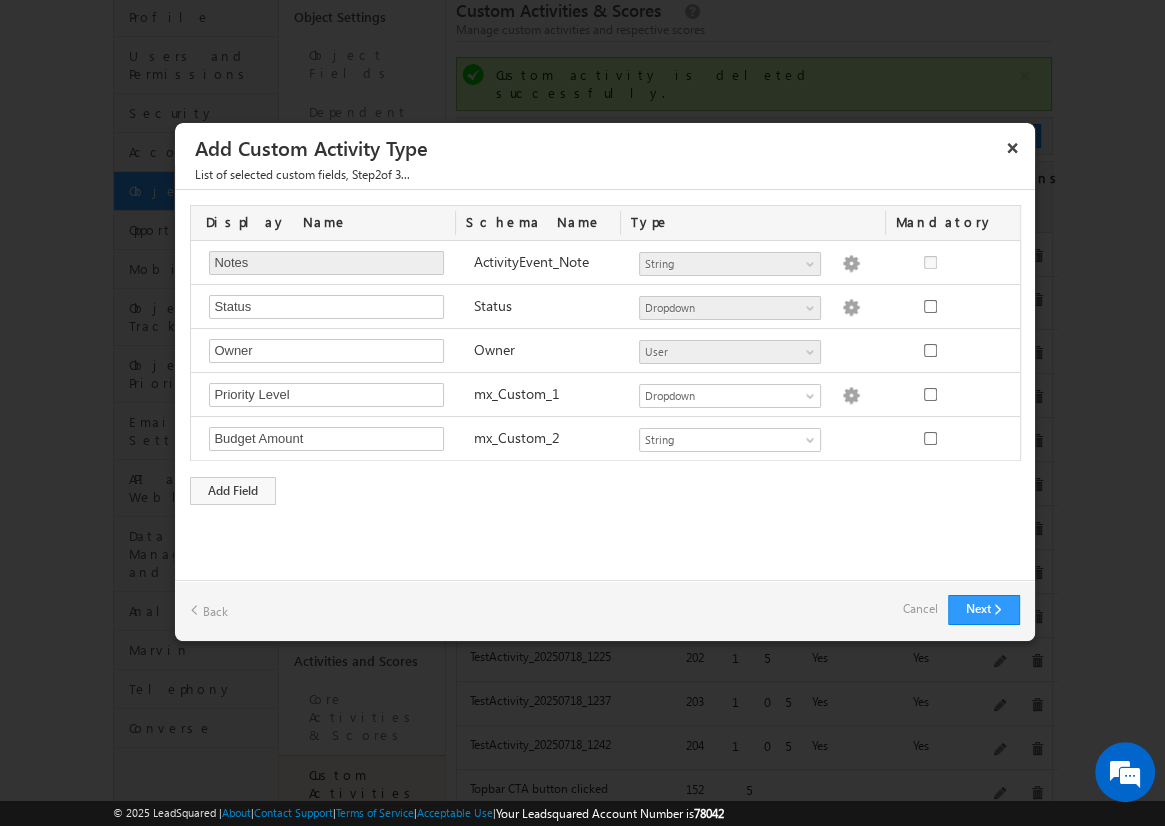 click on "Cancel" at bounding box center [920, 609] 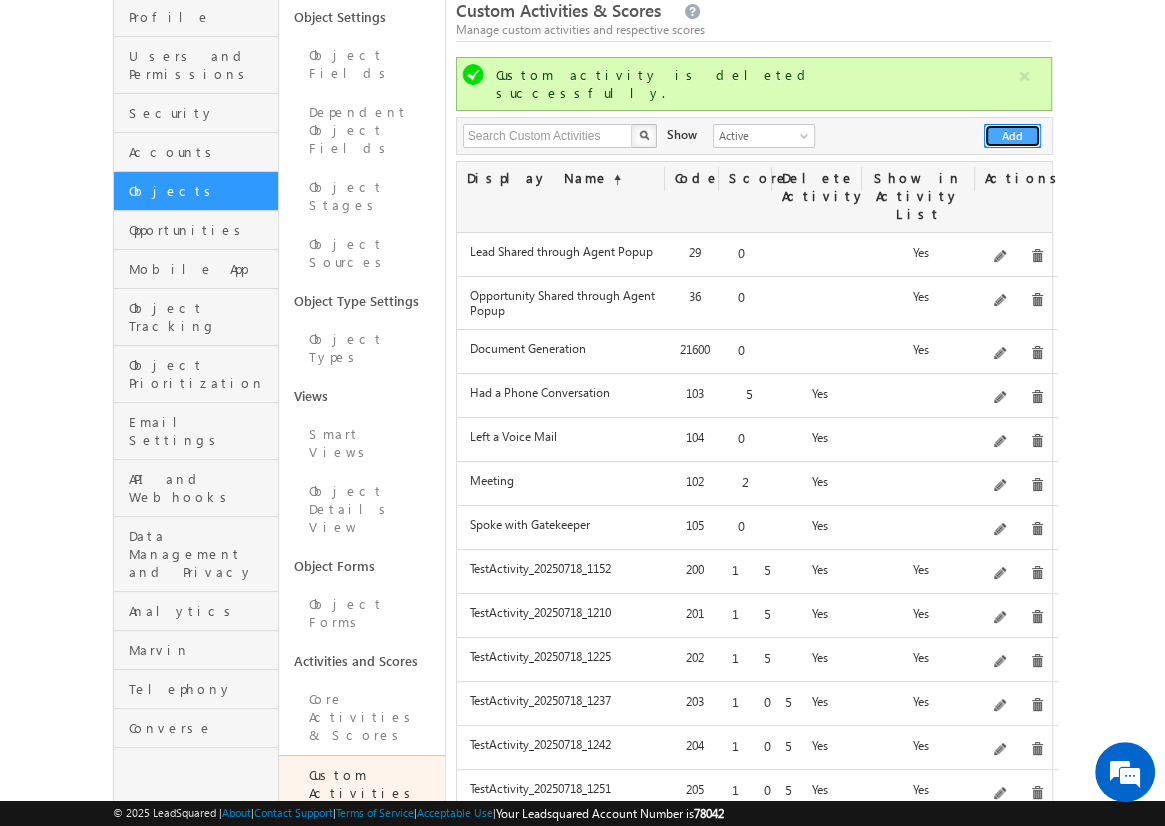click on "Add" at bounding box center (1012, 136) 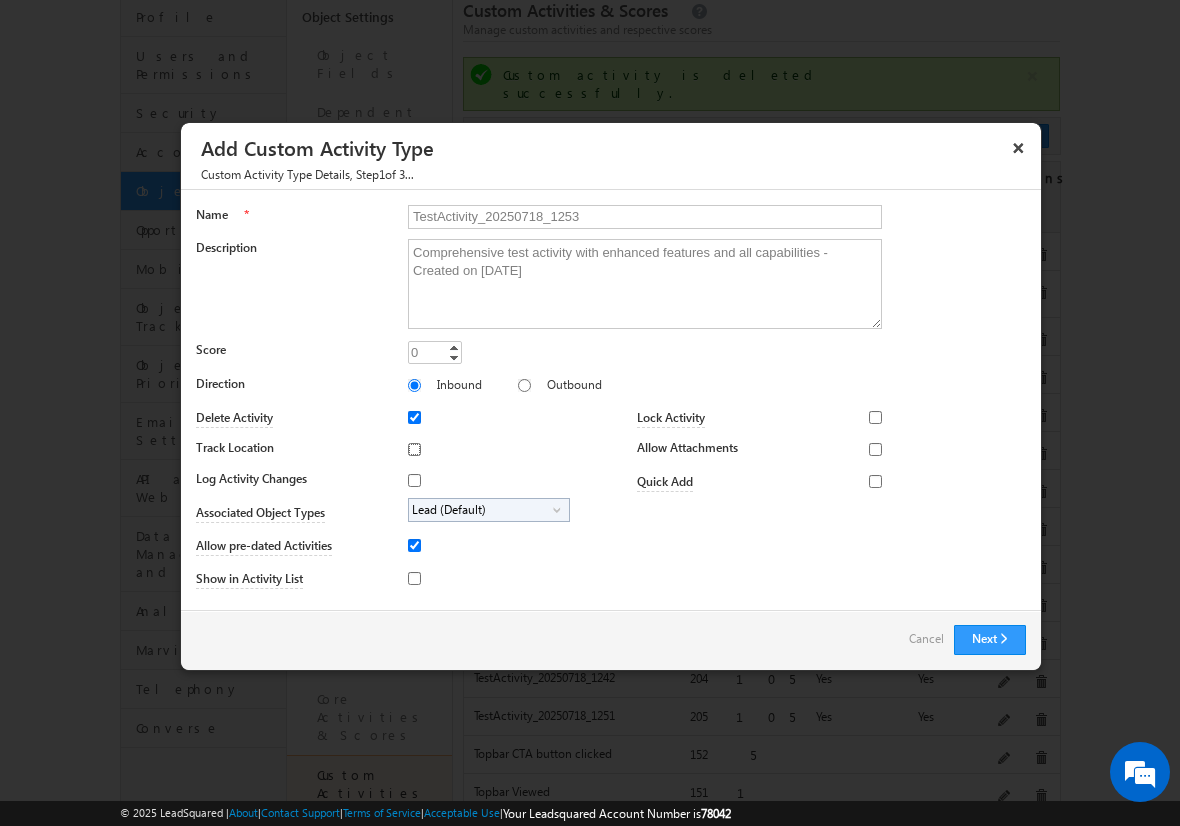 click on "Track Location" at bounding box center [414, 449] 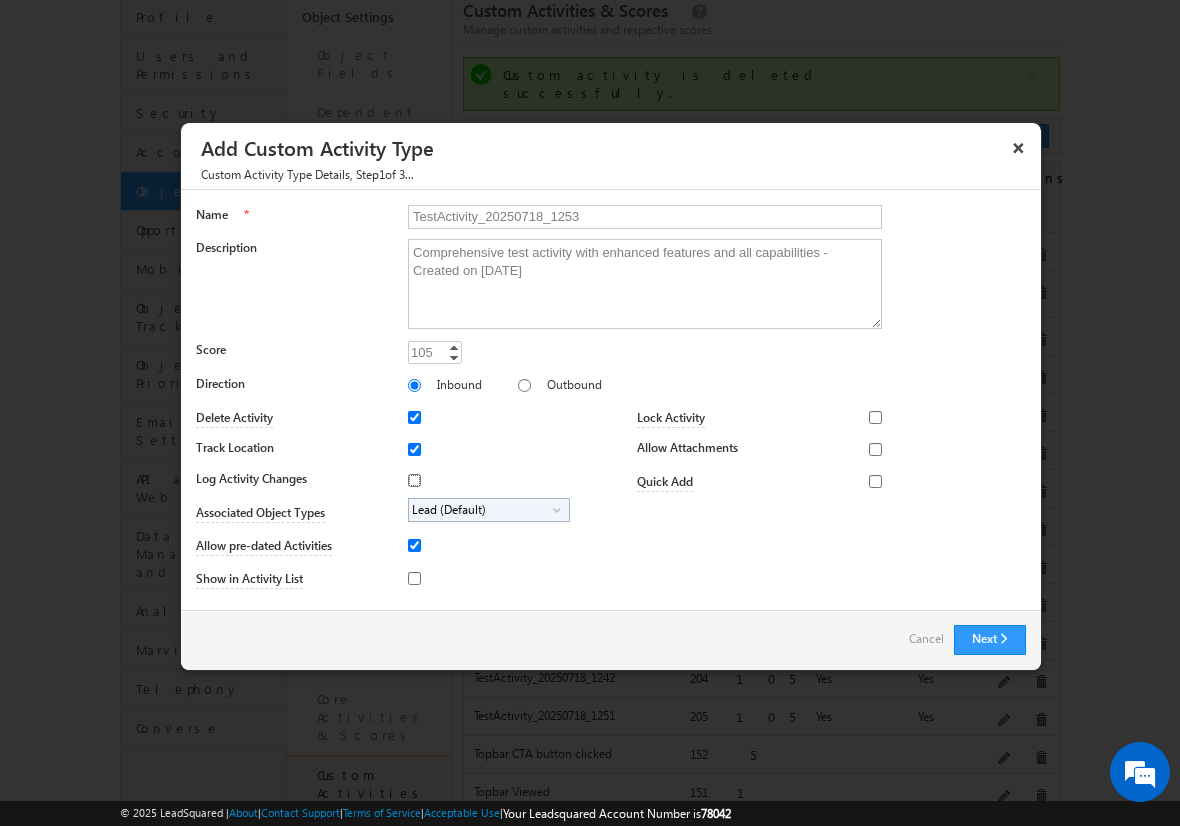 click on "Log Activity Changes" at bounding box center [414, 480] 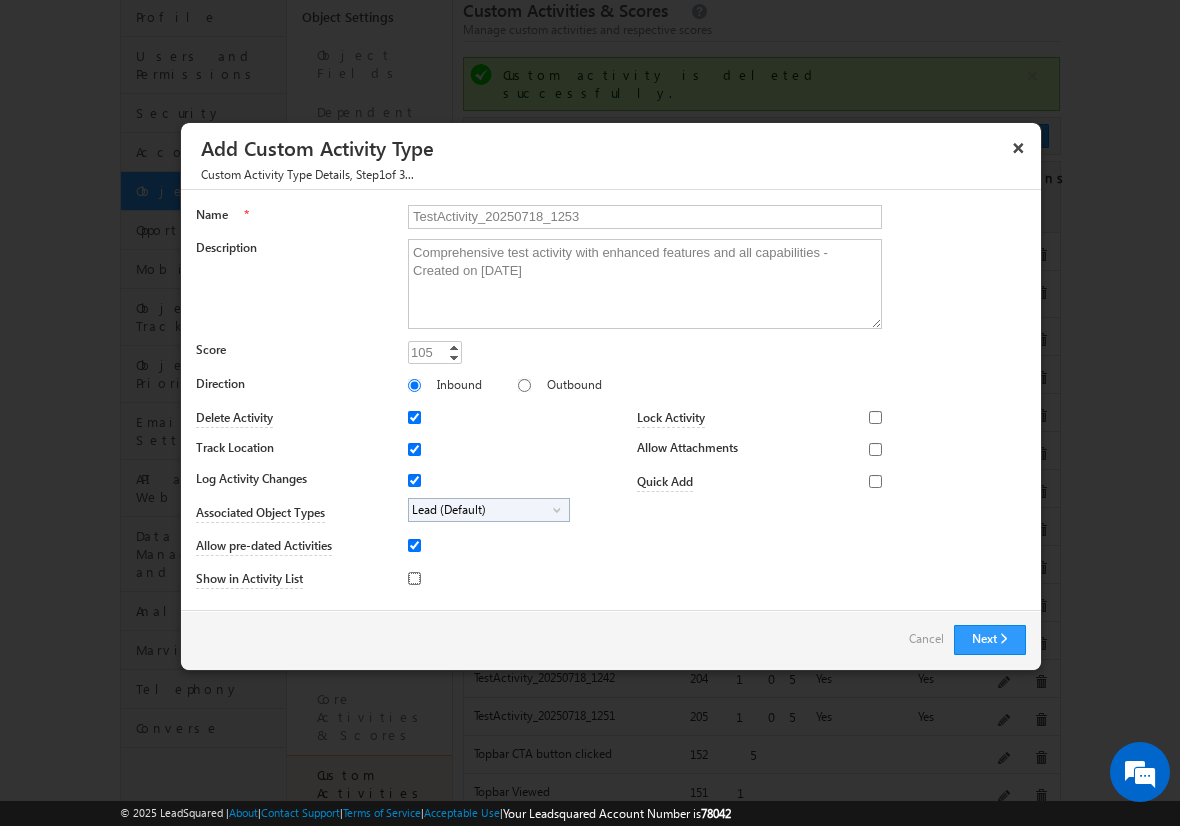 click on "Show in Activity List" at bounding box center [414, 578] 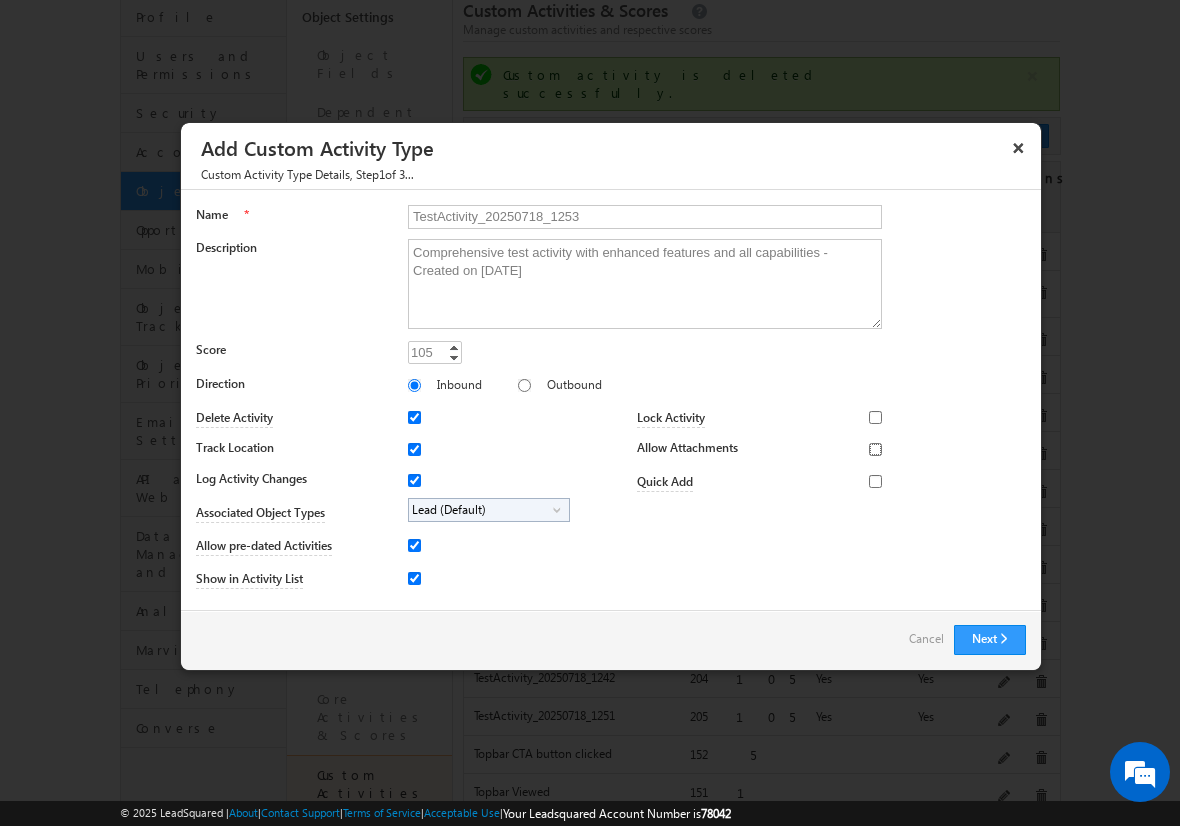 click on "Allow Attachments" at bounding box center (875, 449) 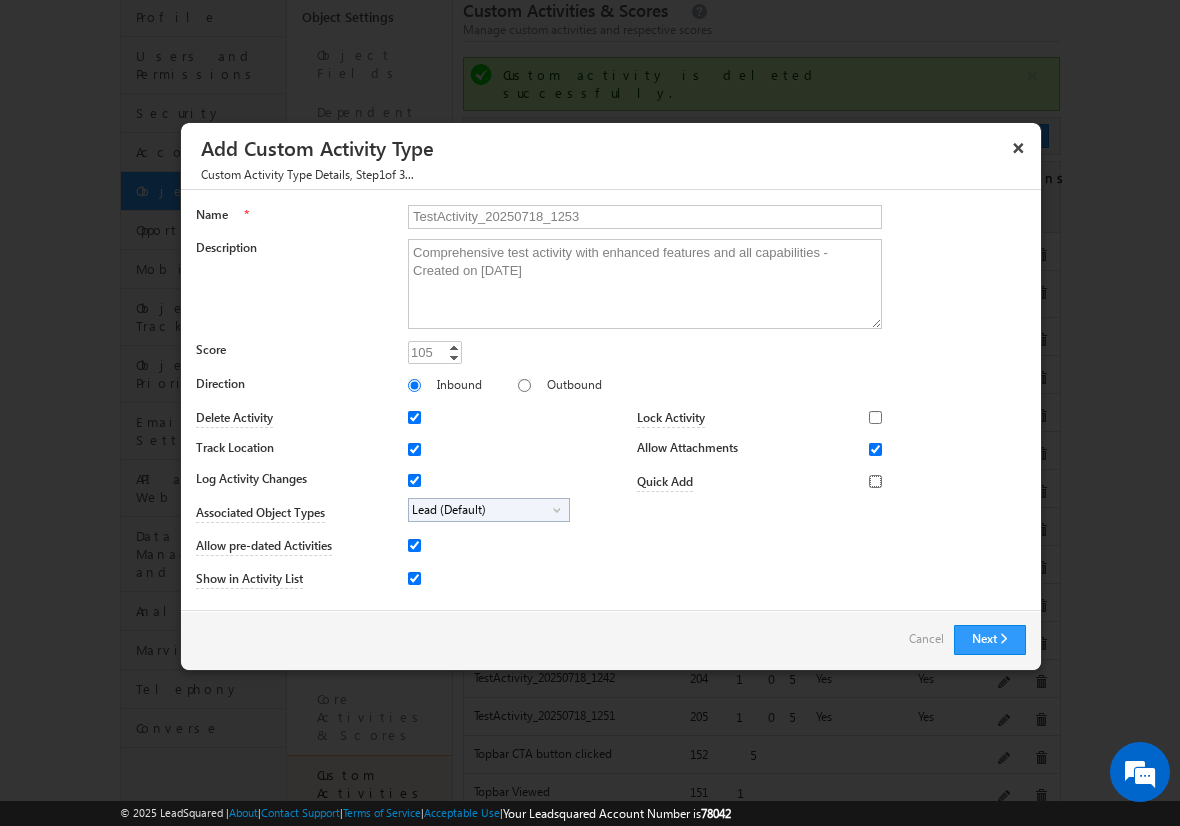 click on "Quick Add" at bounding box center [875, 481] 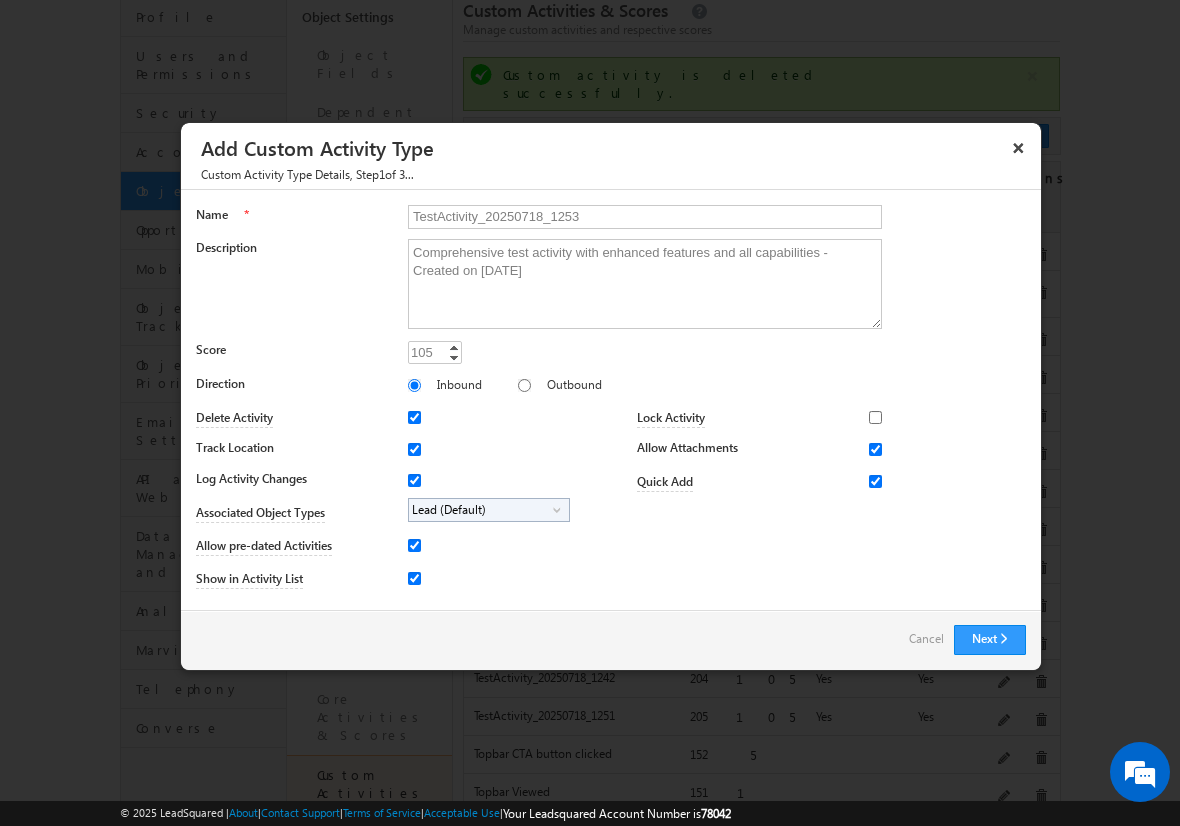 click on "Lead (Default)" at bounding box center [481, 510] 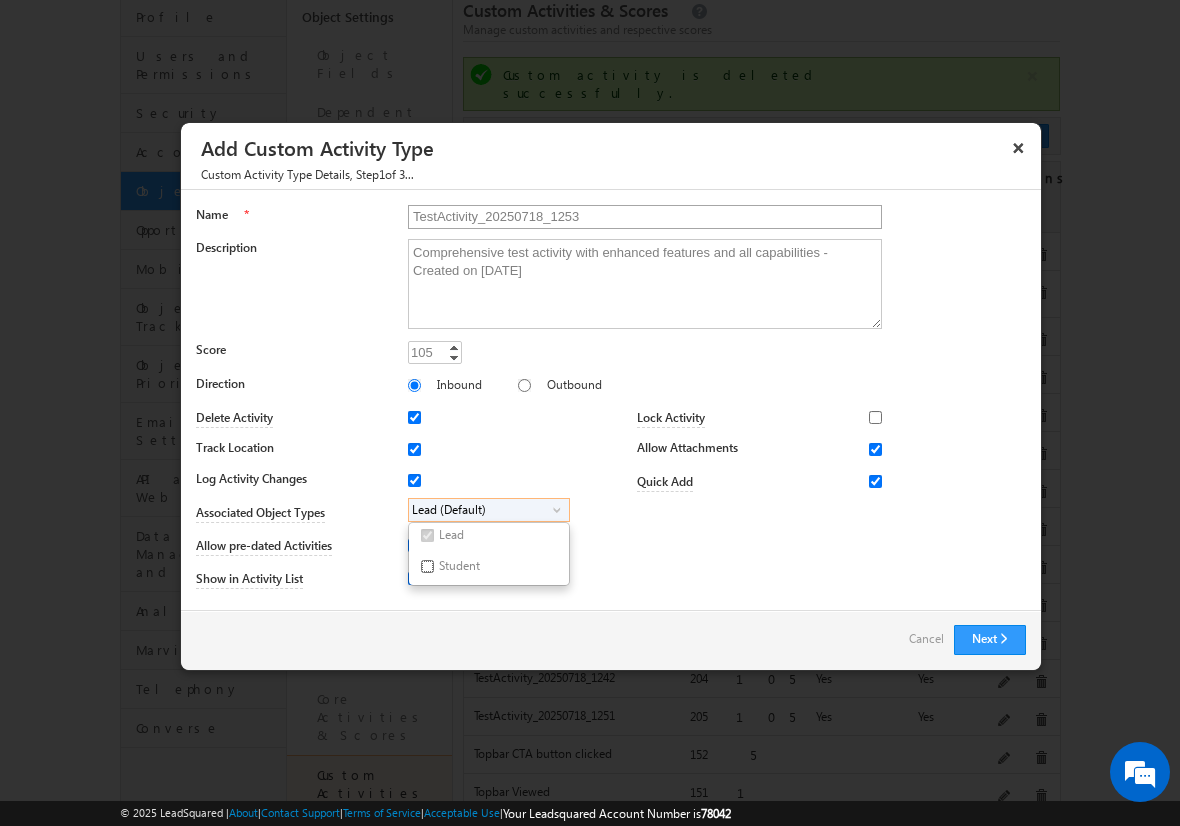 click on "Student" at bounding box center [427, 566] 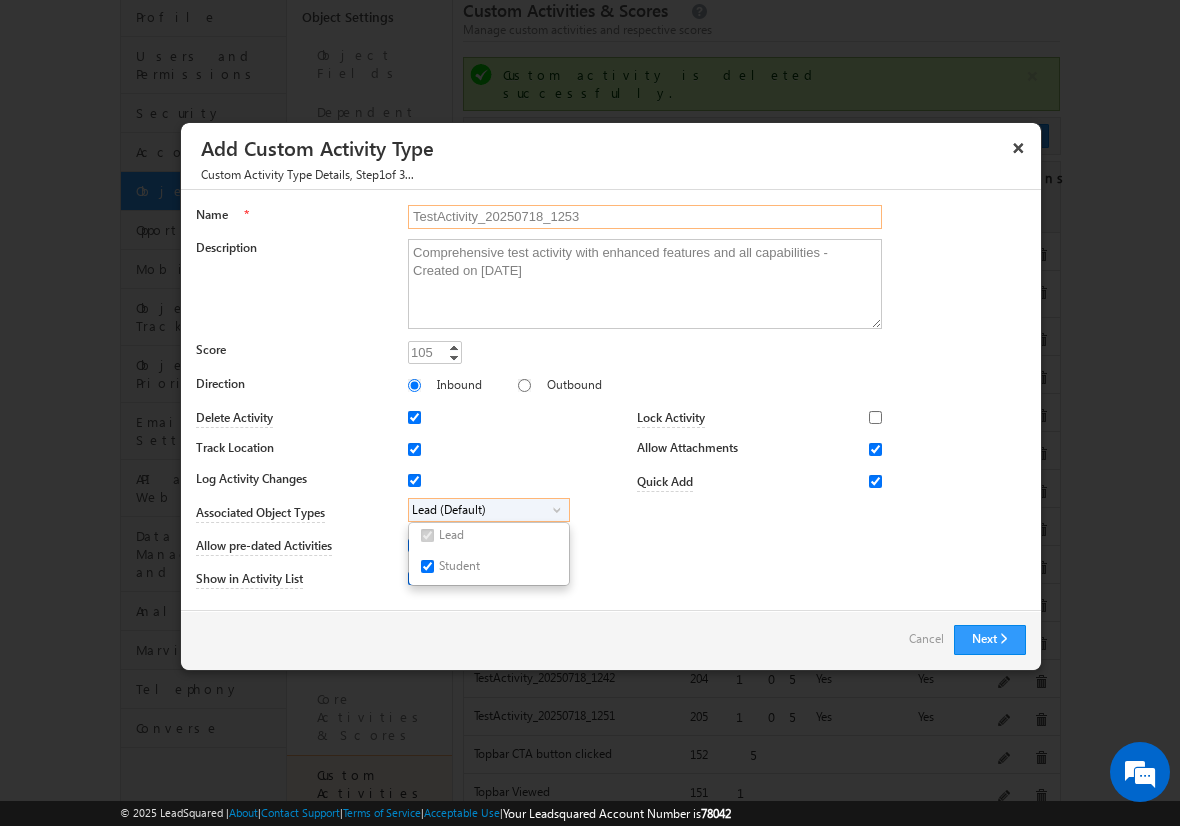 click on "TestActivity_20250718_1253" at bounding box center [645, 217] 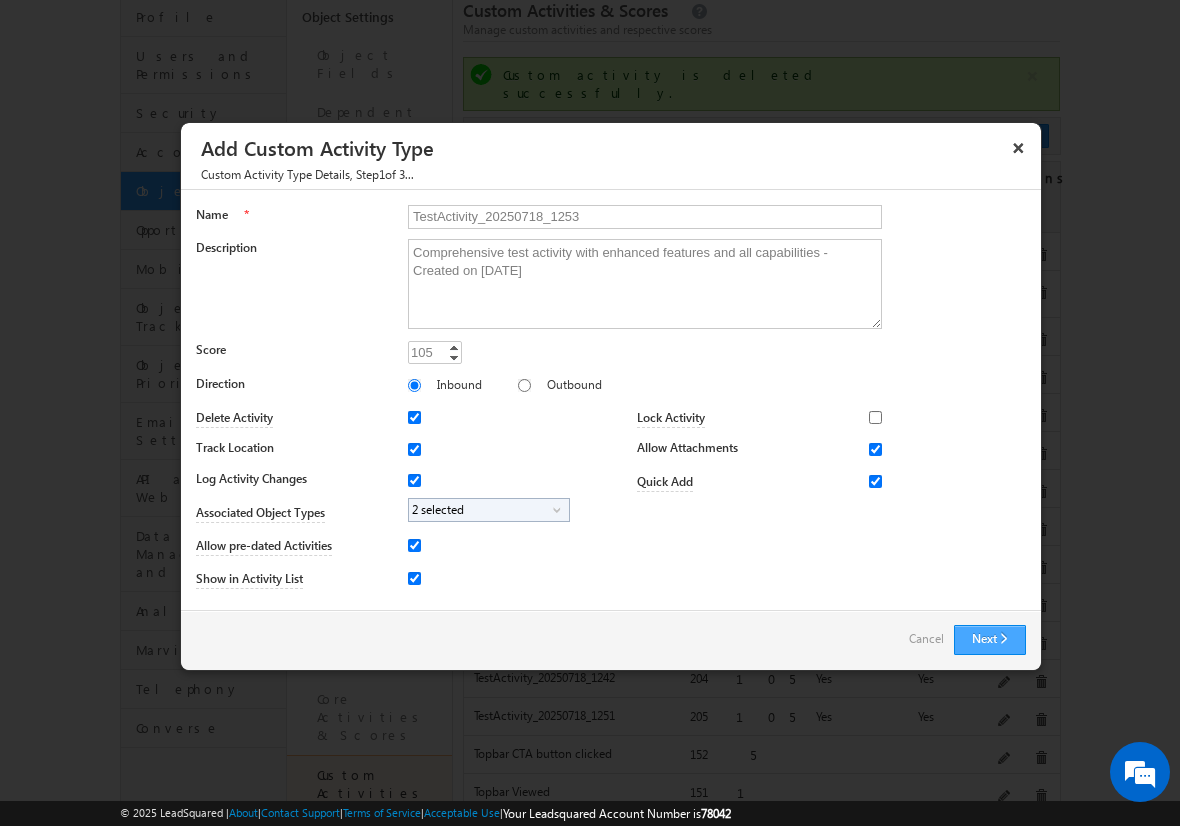 click on "Next" at bounding box center [990, 640] 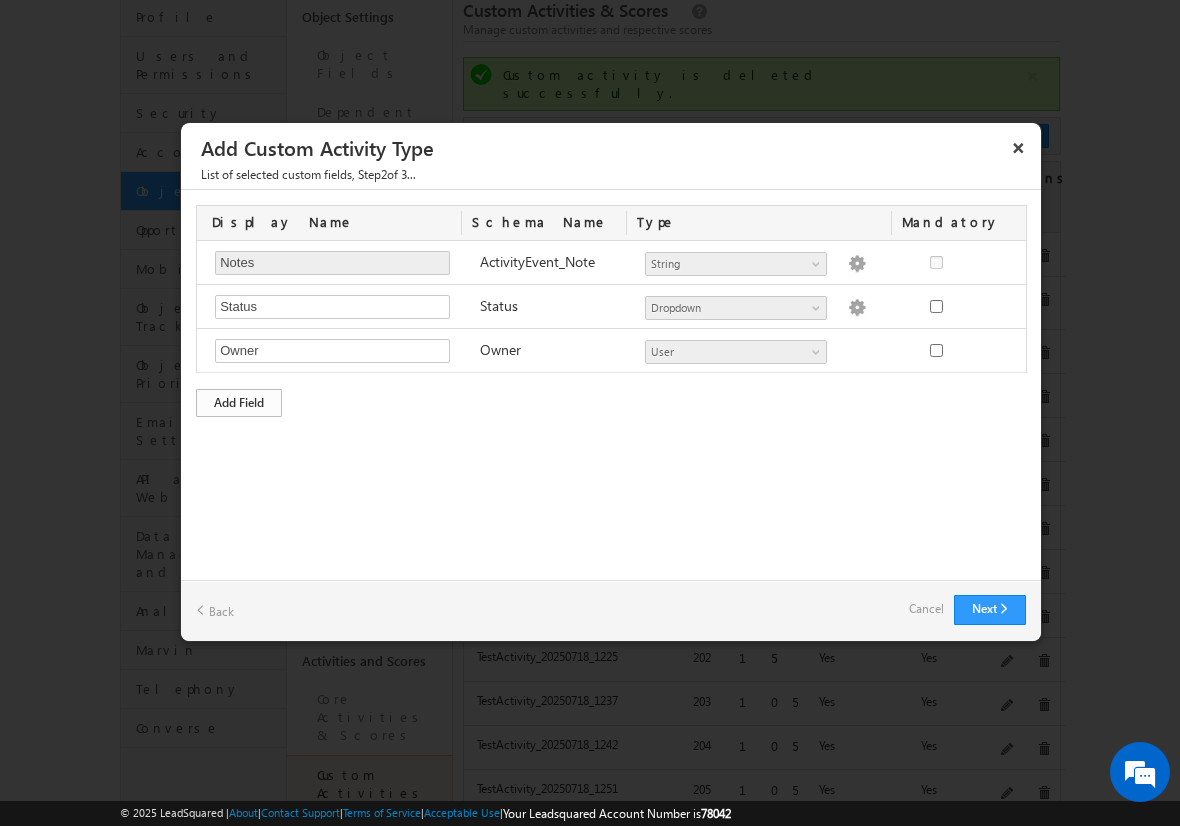click on "Add Field" at bounding box center (239, 403) 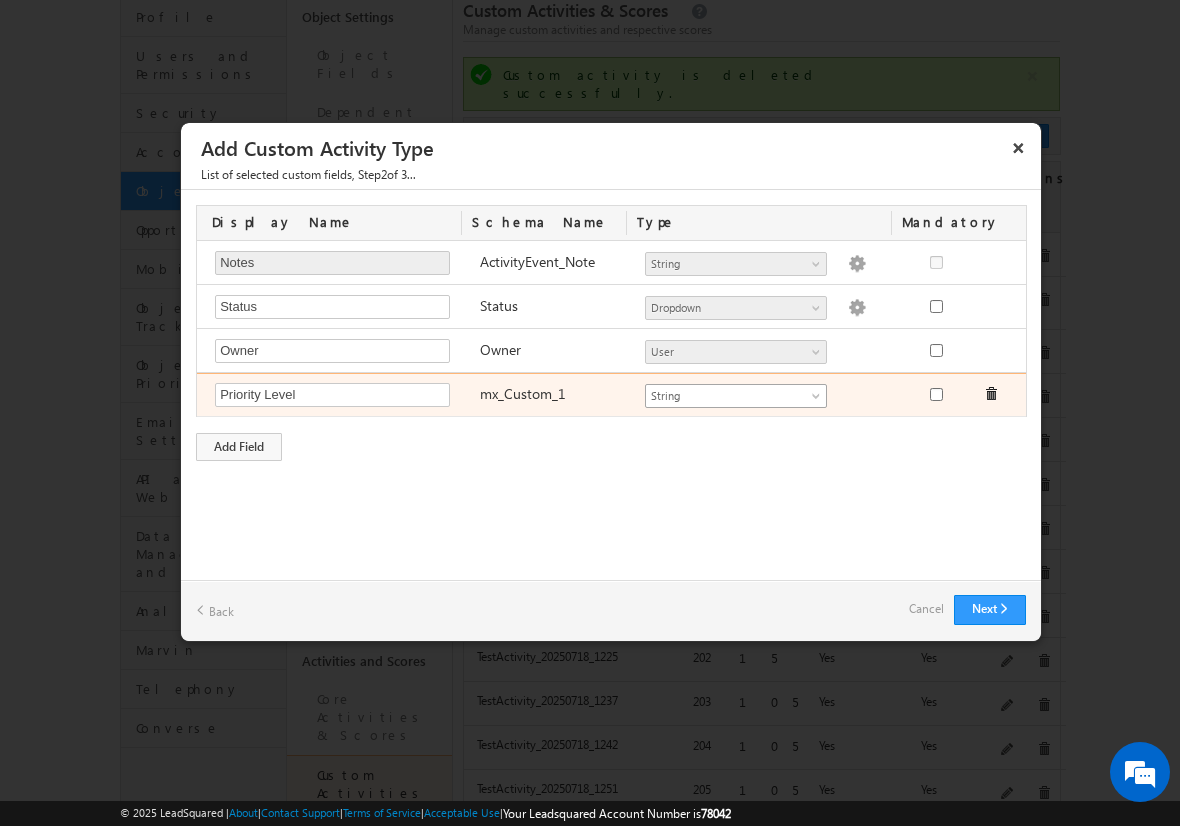 click on "String" at bounding box center [727, 396] 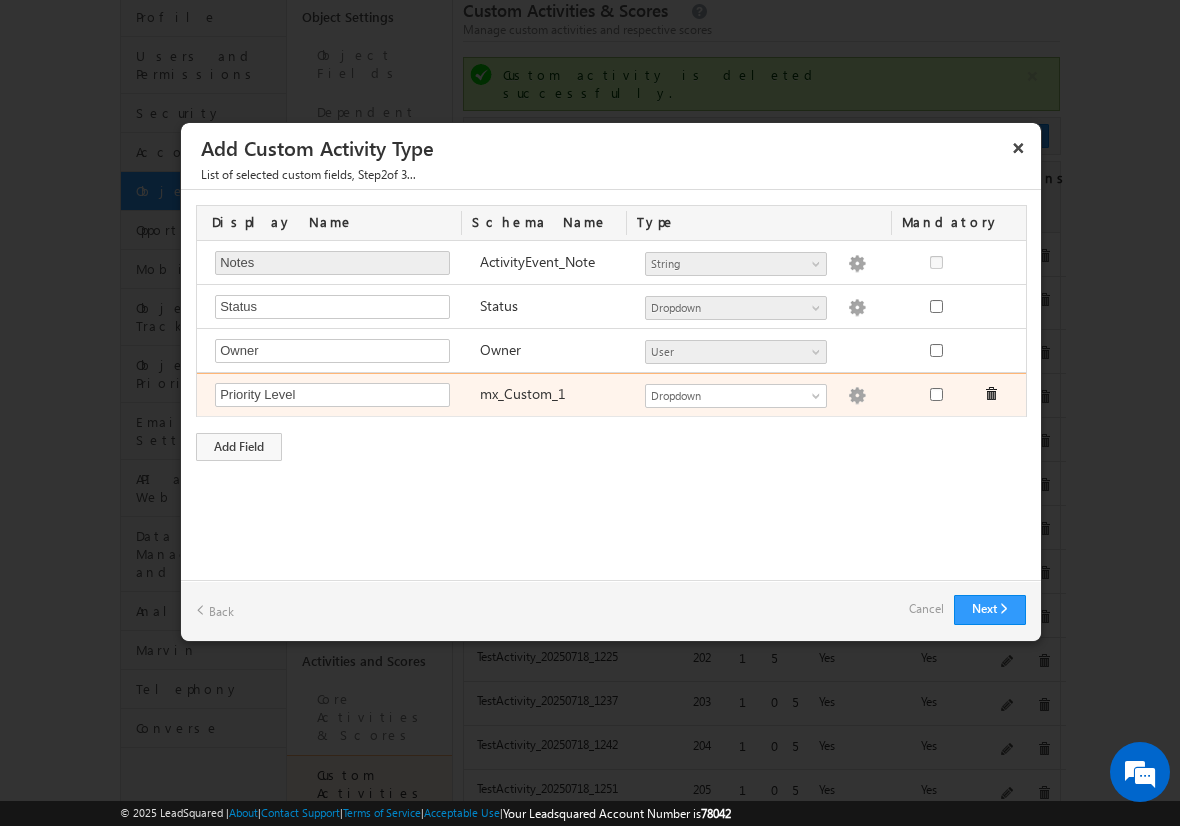 click at bounding box center (857, 396) 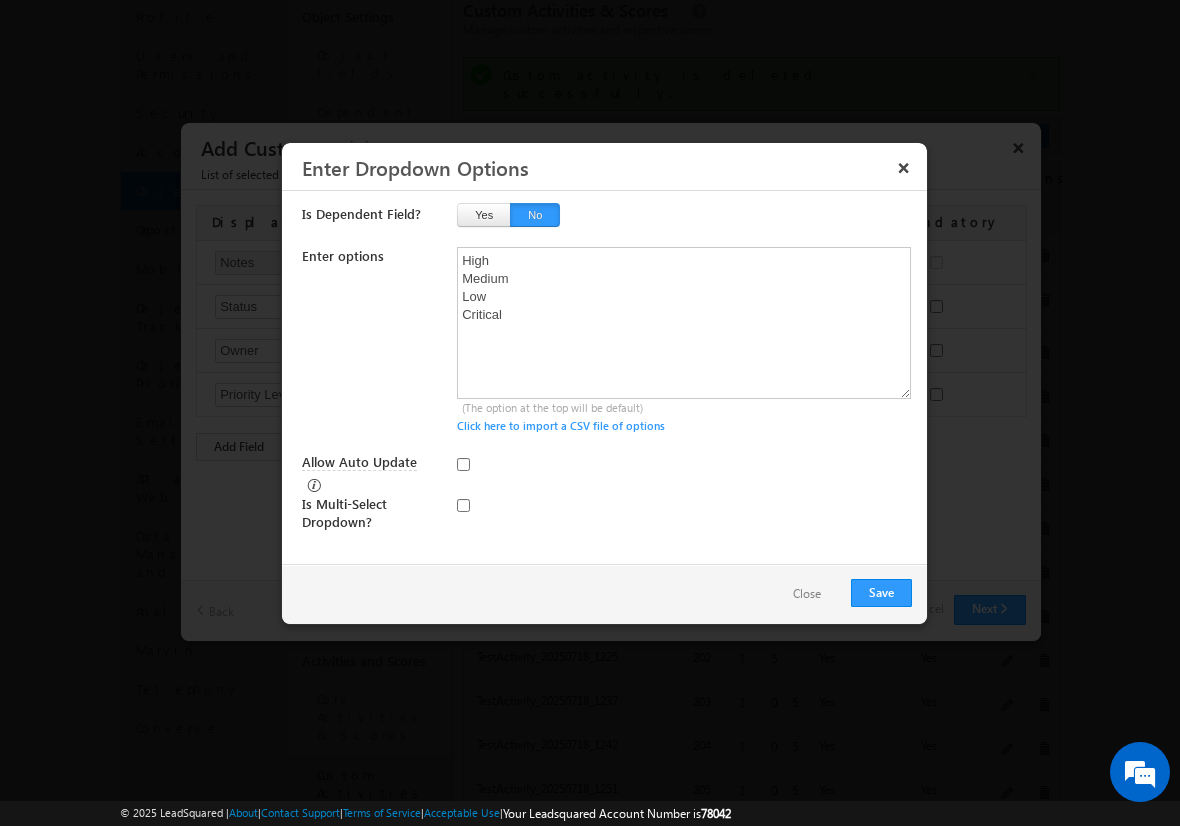 click on "Close" at bounding box center [807, 594] 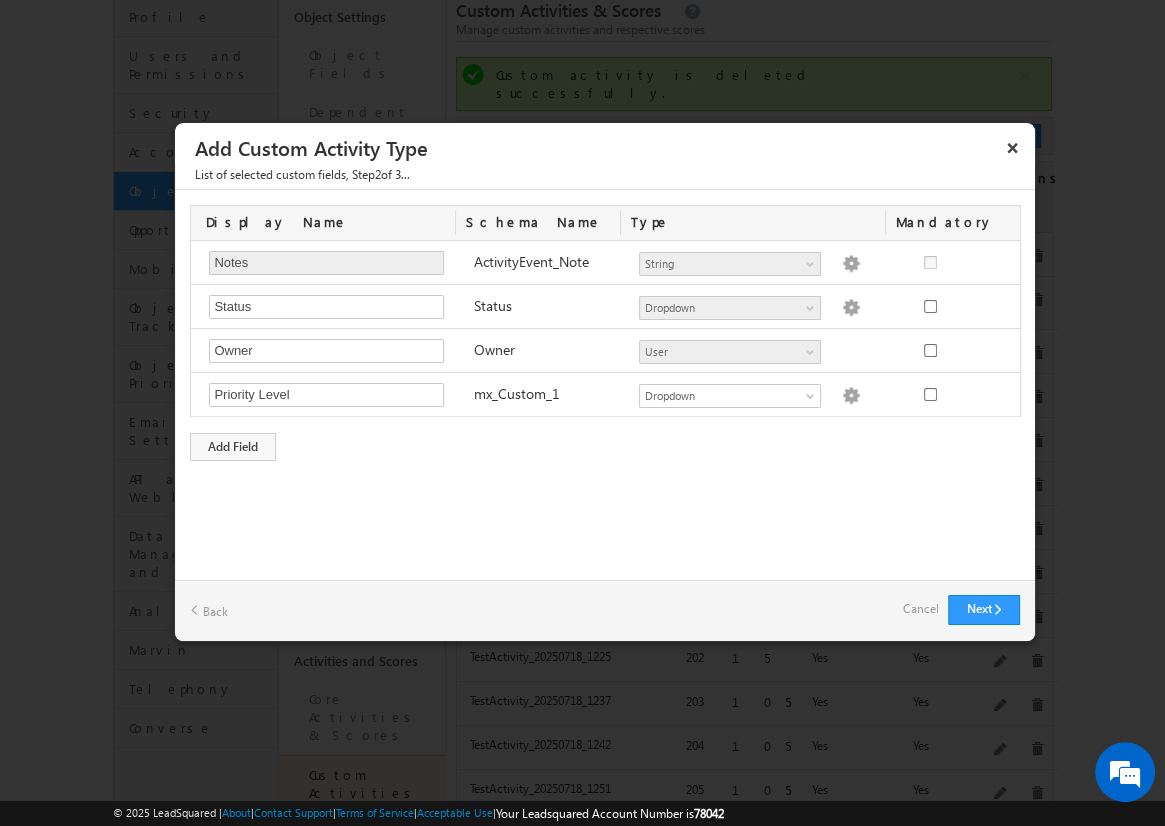 click on "Cancel" at bounding box center [920, 609] 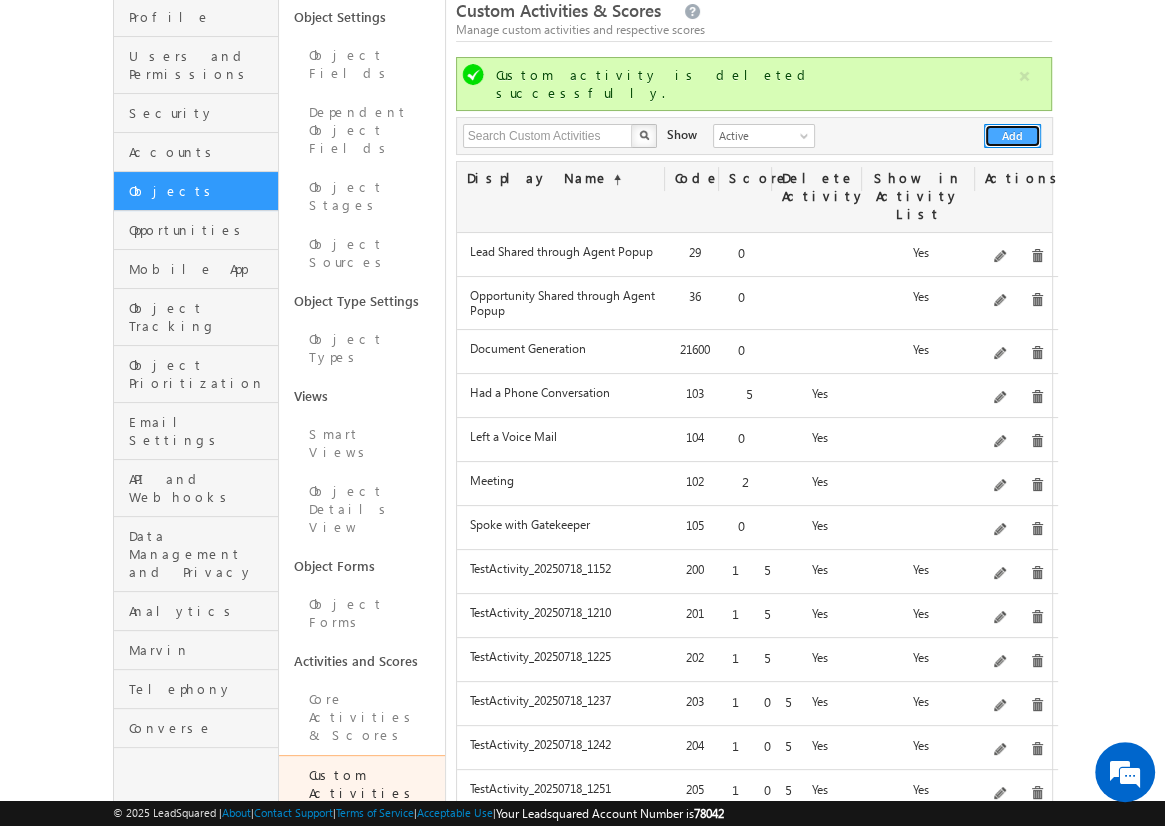 click on "Add" at bounding box center (1012, 136) 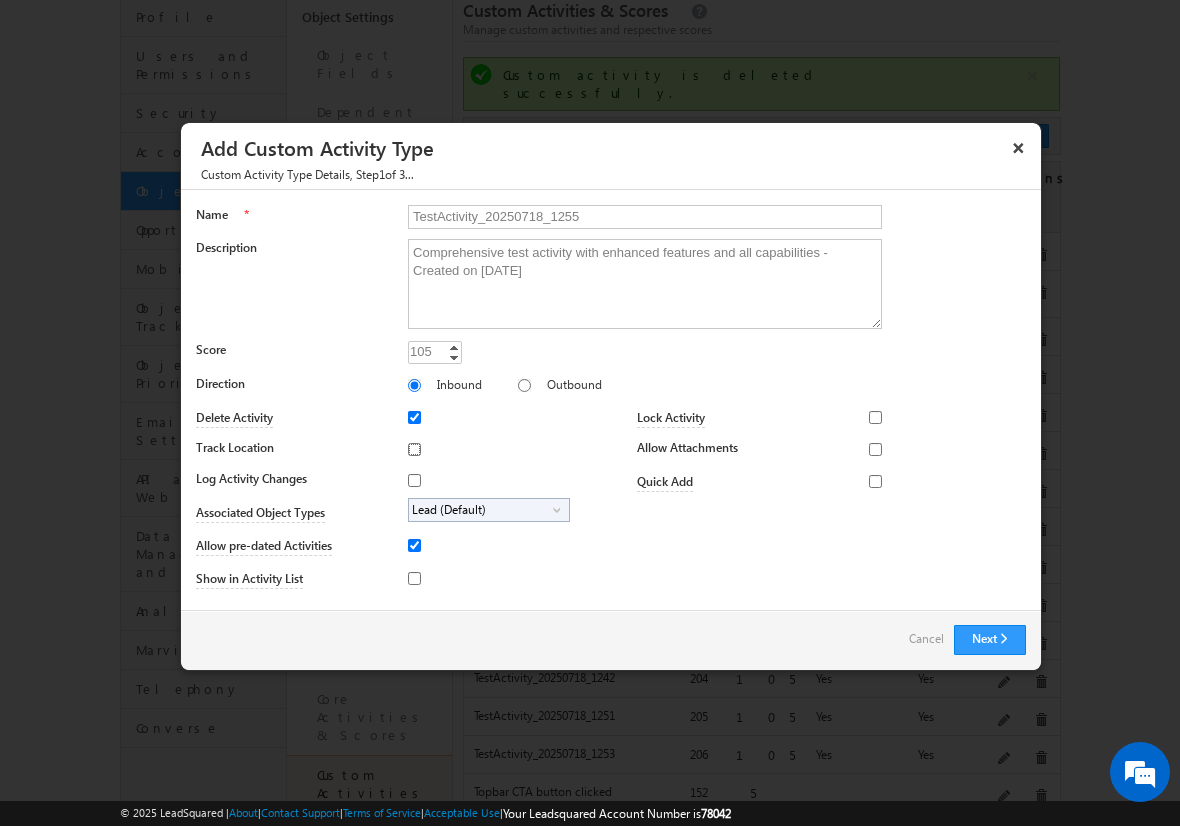 click on "Track Location" at bounding box center (414, 449) 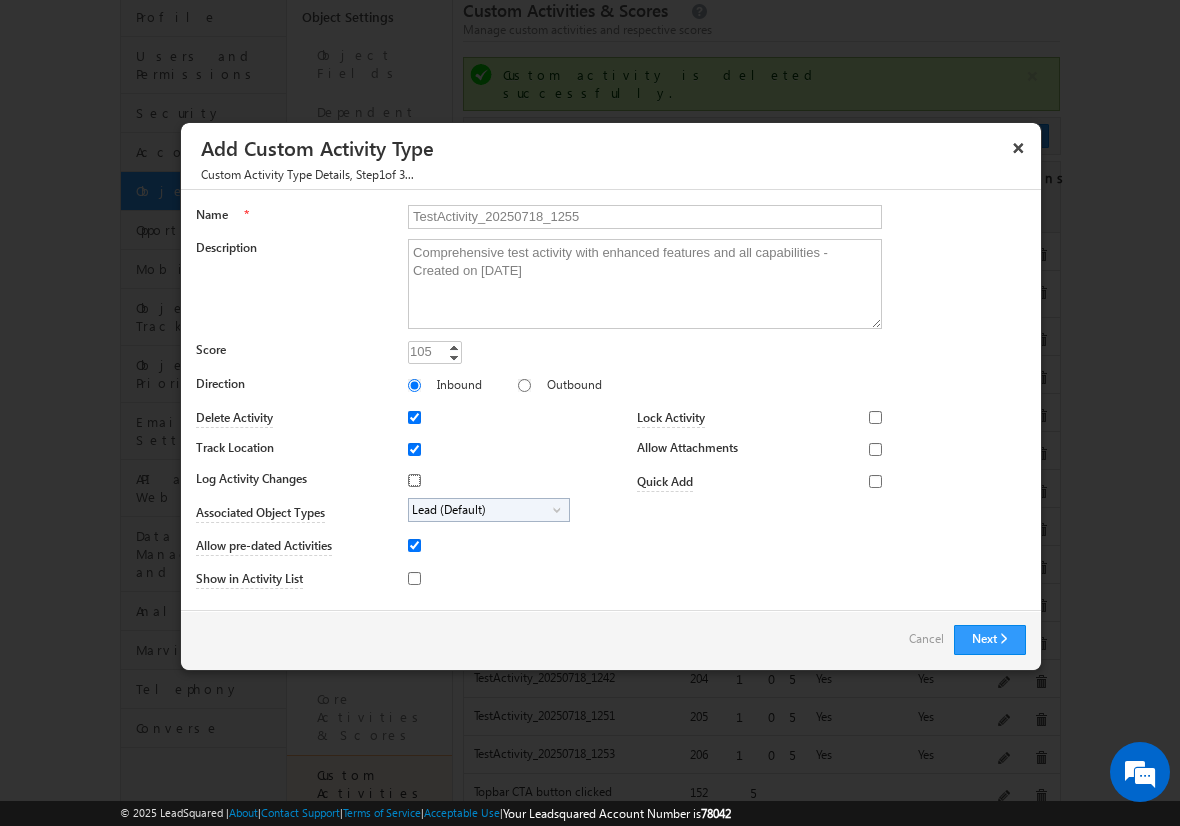 click on "Log Activity Changes" at bounding box center (414, 480) 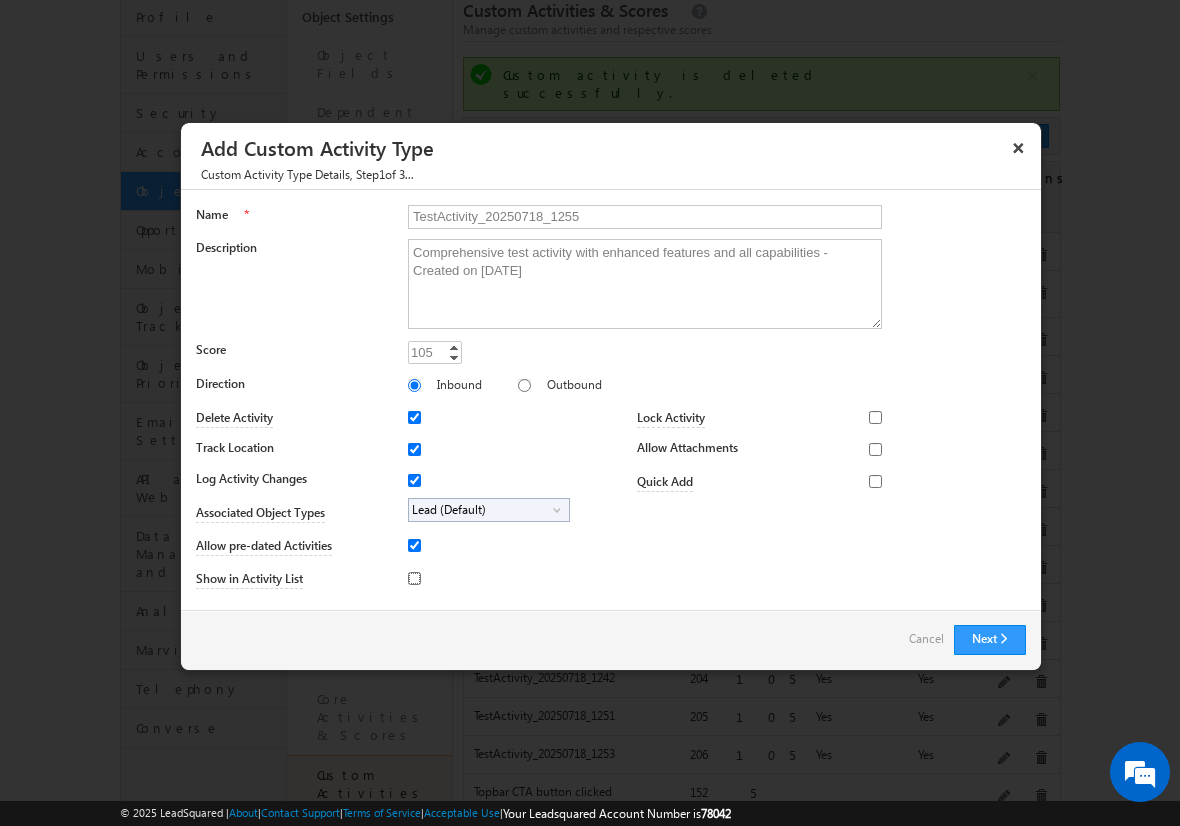 click on "Show in Activity List" at bounding box center [414, 578] 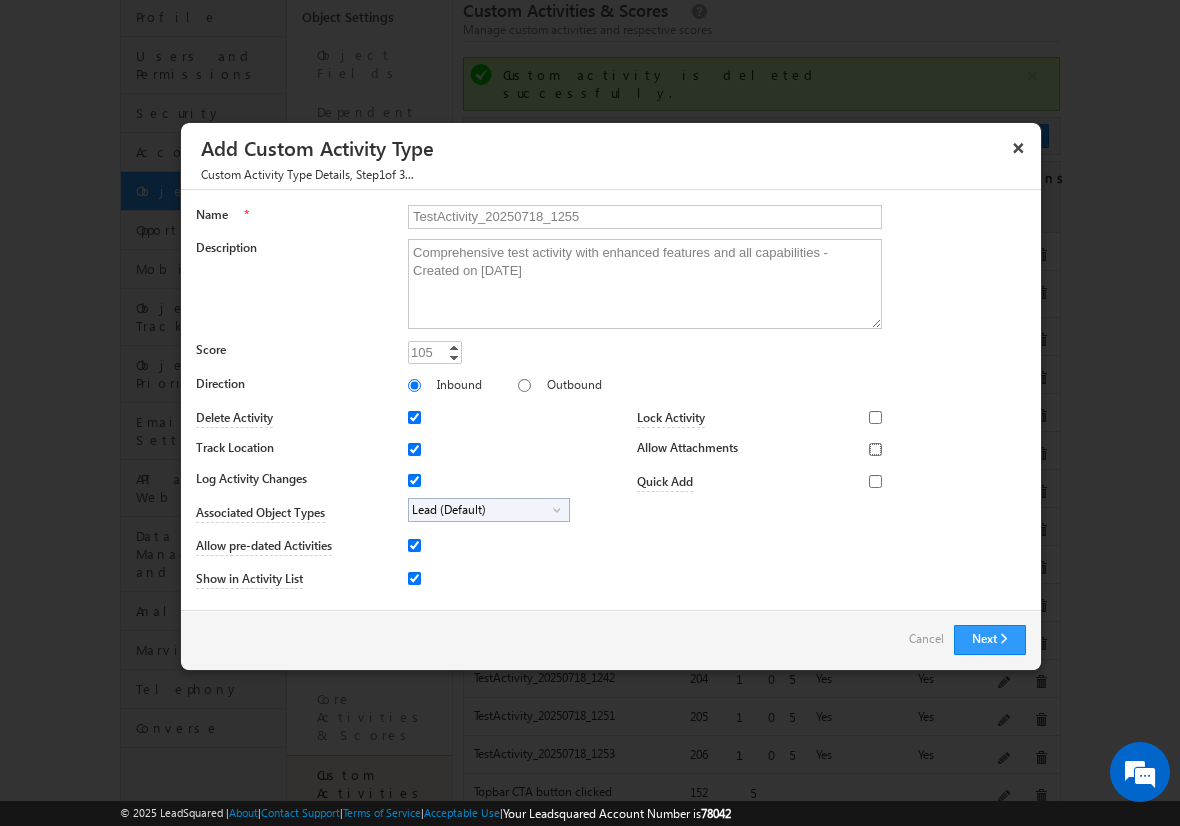 click on "Allow Attachments" at bounding box center (875, 449) 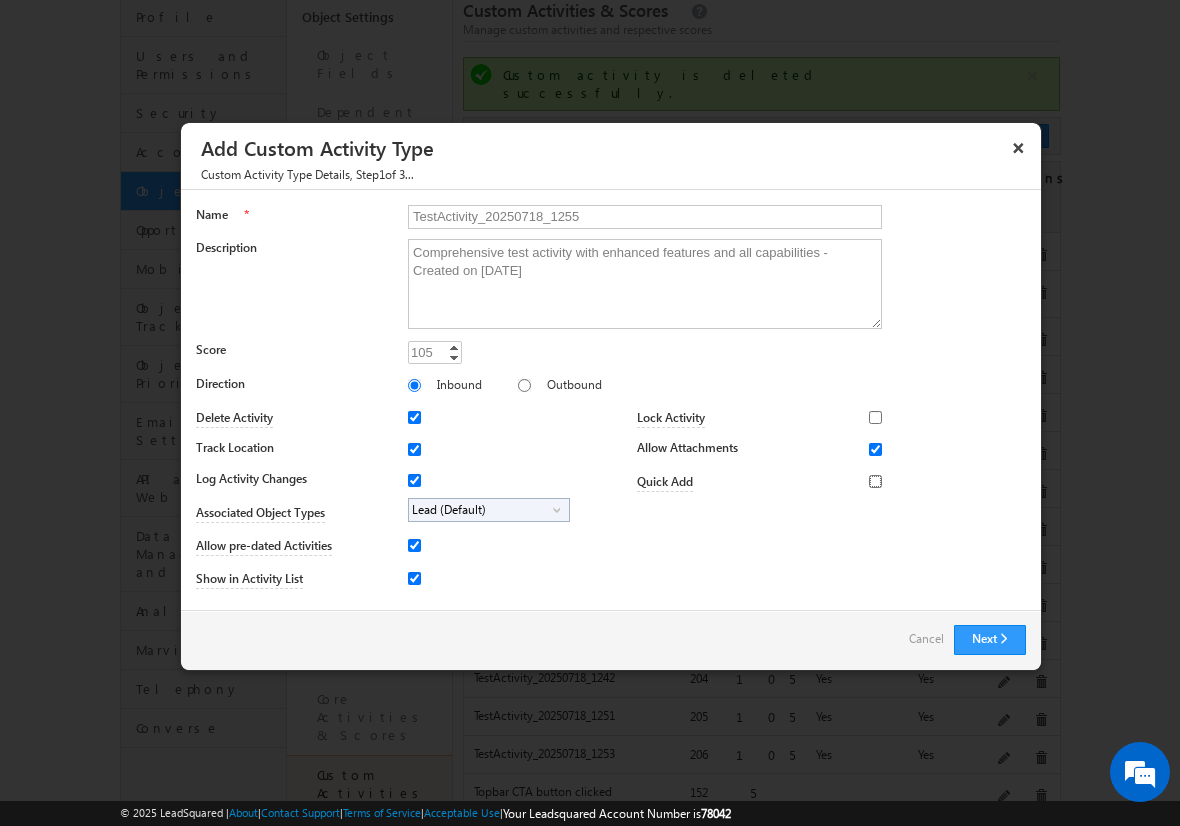click on "Quick Add" at bounding box center [875, 481] 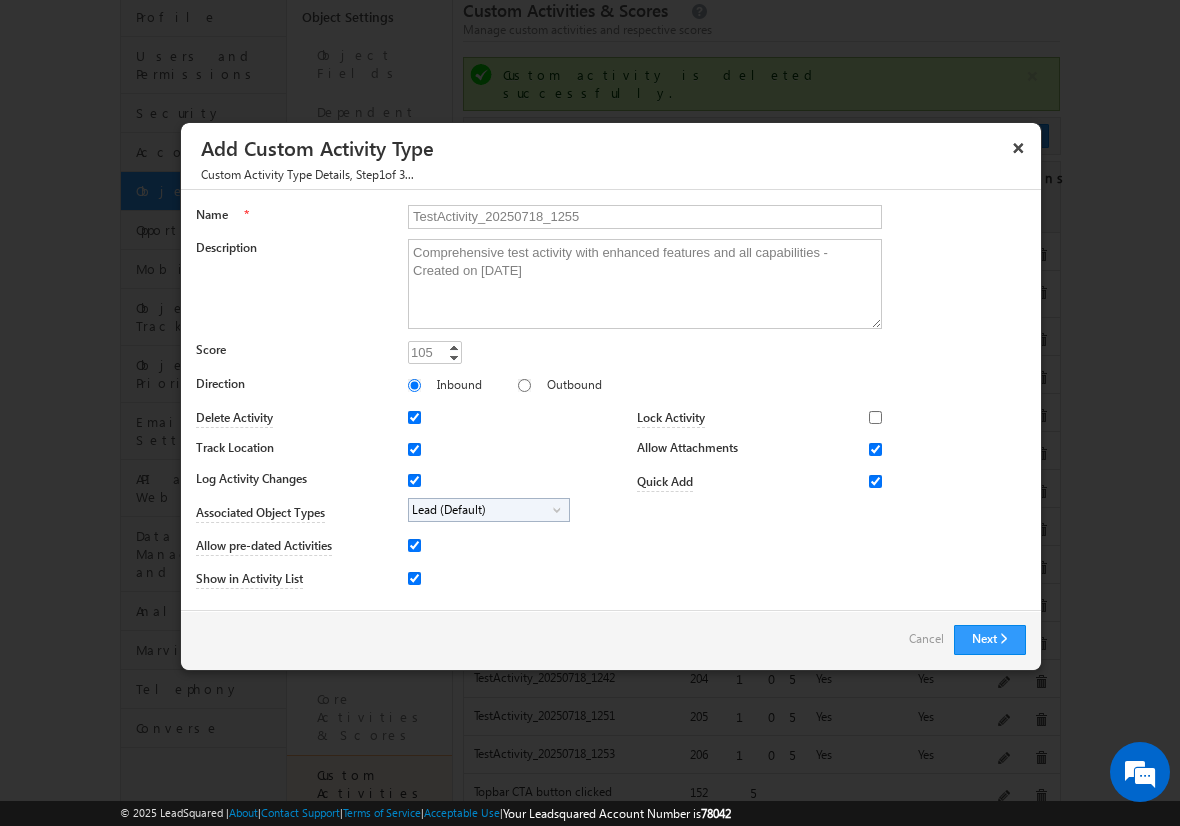 click on "Lead (Default)" at bounding box center (481, 510) 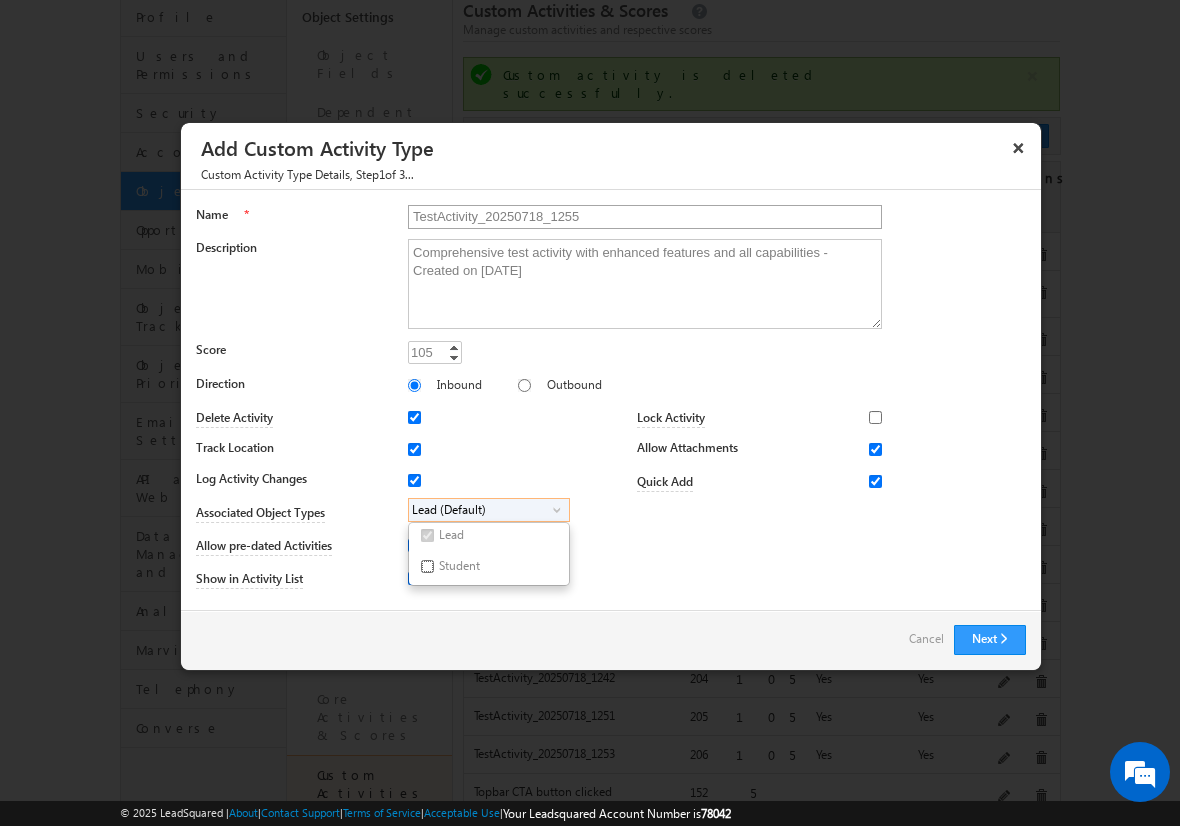 click on "Student" at bounding box center (427, 566) 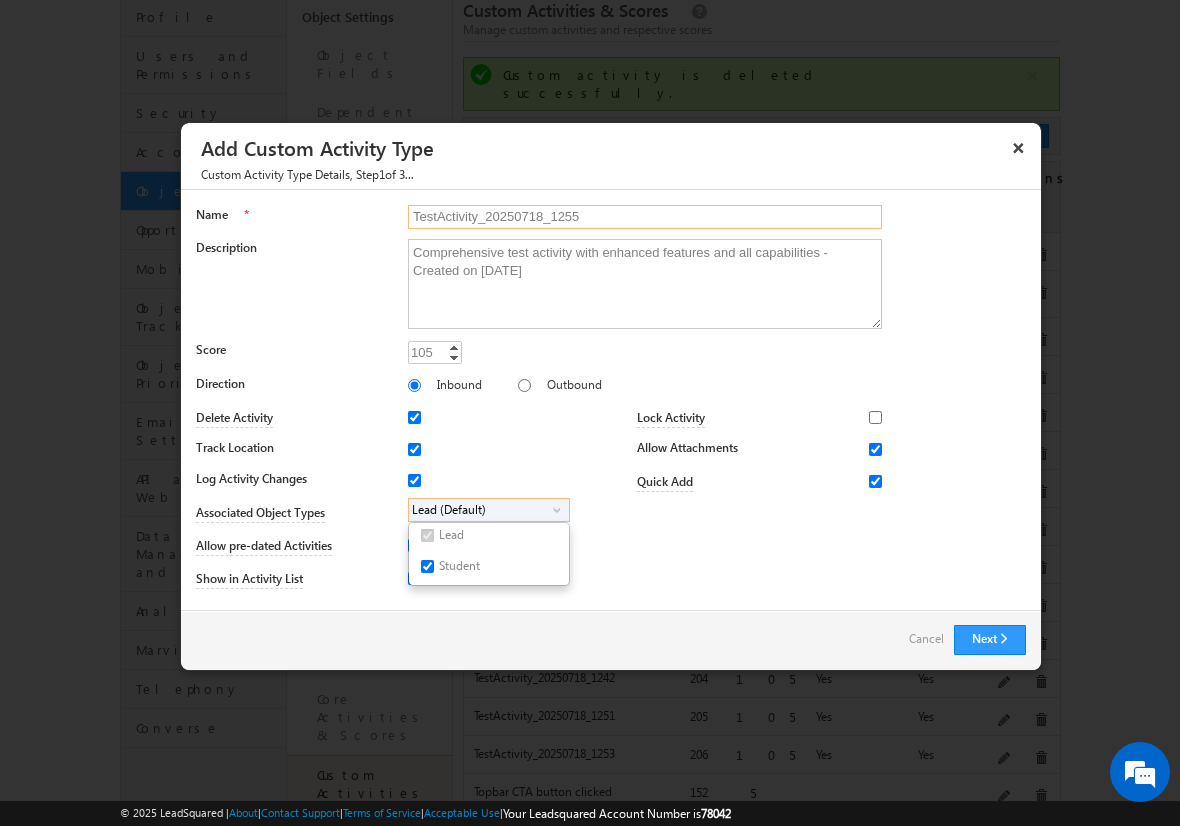 click on "TestActivity_20250718_1255" at bounding box center [645, 217] 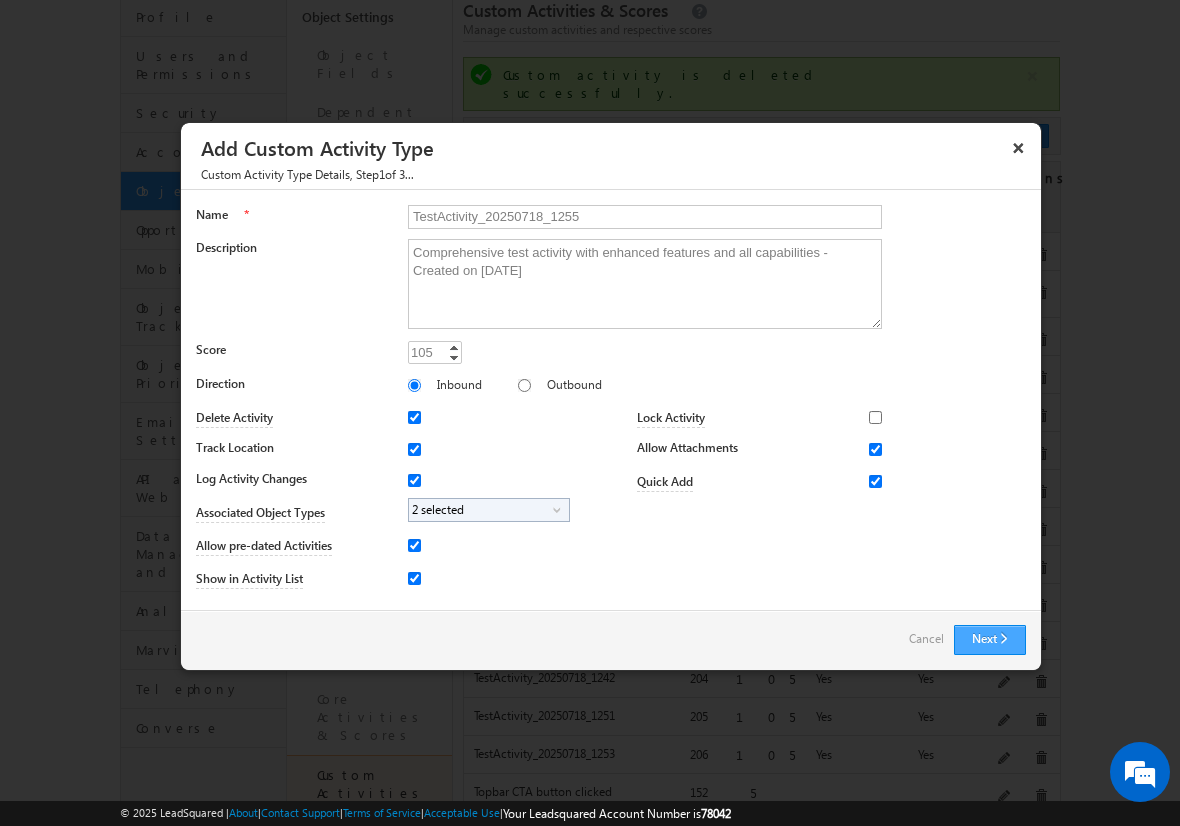 click on "Next" at bounding box center [990, 640] 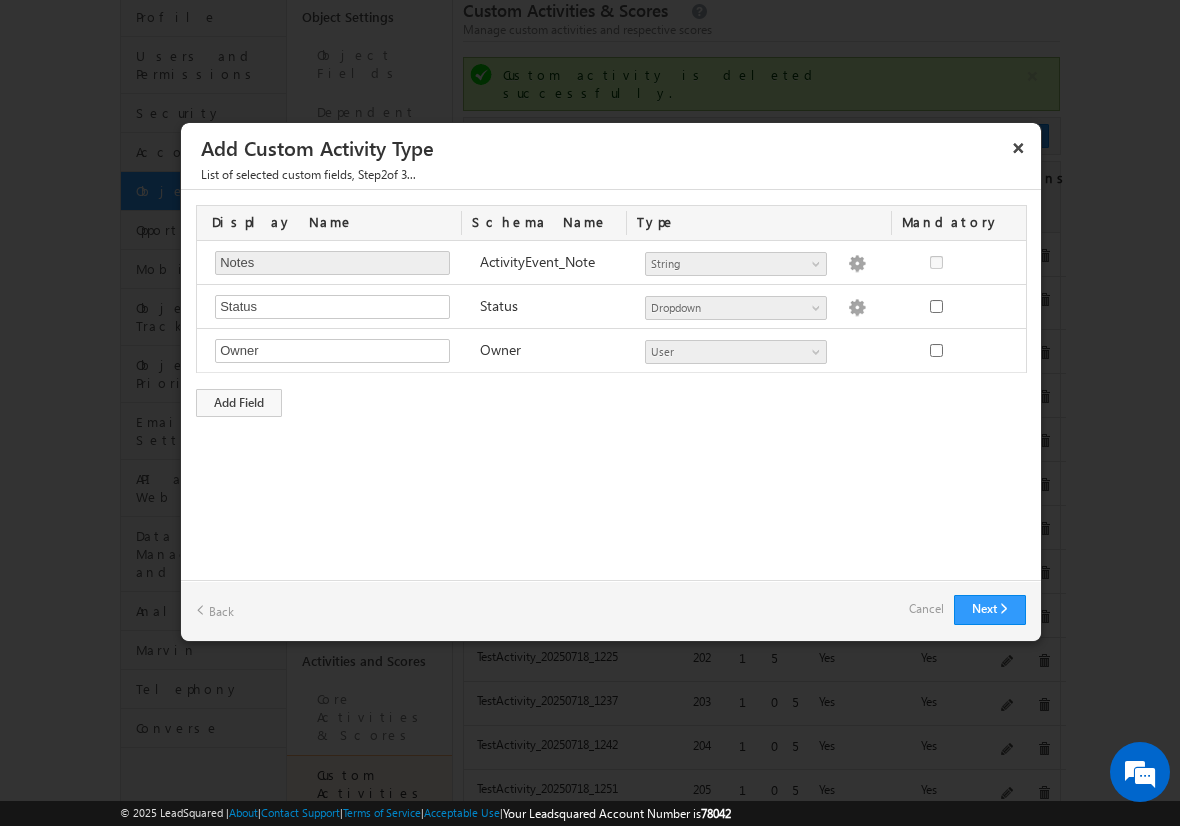 click on "Custom Activity
Additional Fields
Manage Forms
Name
*
TestActivity_[DATE]
Description
Comprehensive test activity with enhanced features and all capabilities - Created on [DATE]
Score
105 105 Increment Decrement" at bounding box center [611, 385] 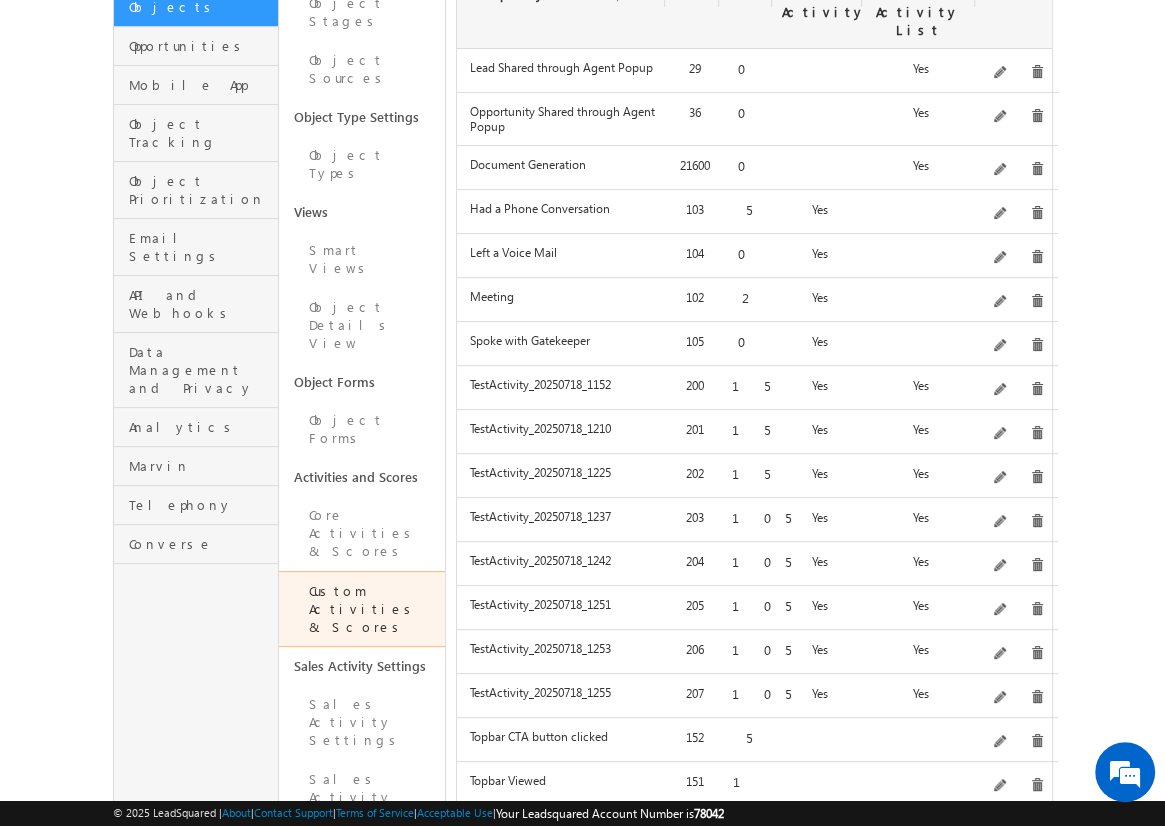 scroll, scrollTop: 400, scrollLeft: 0, axis: vertical 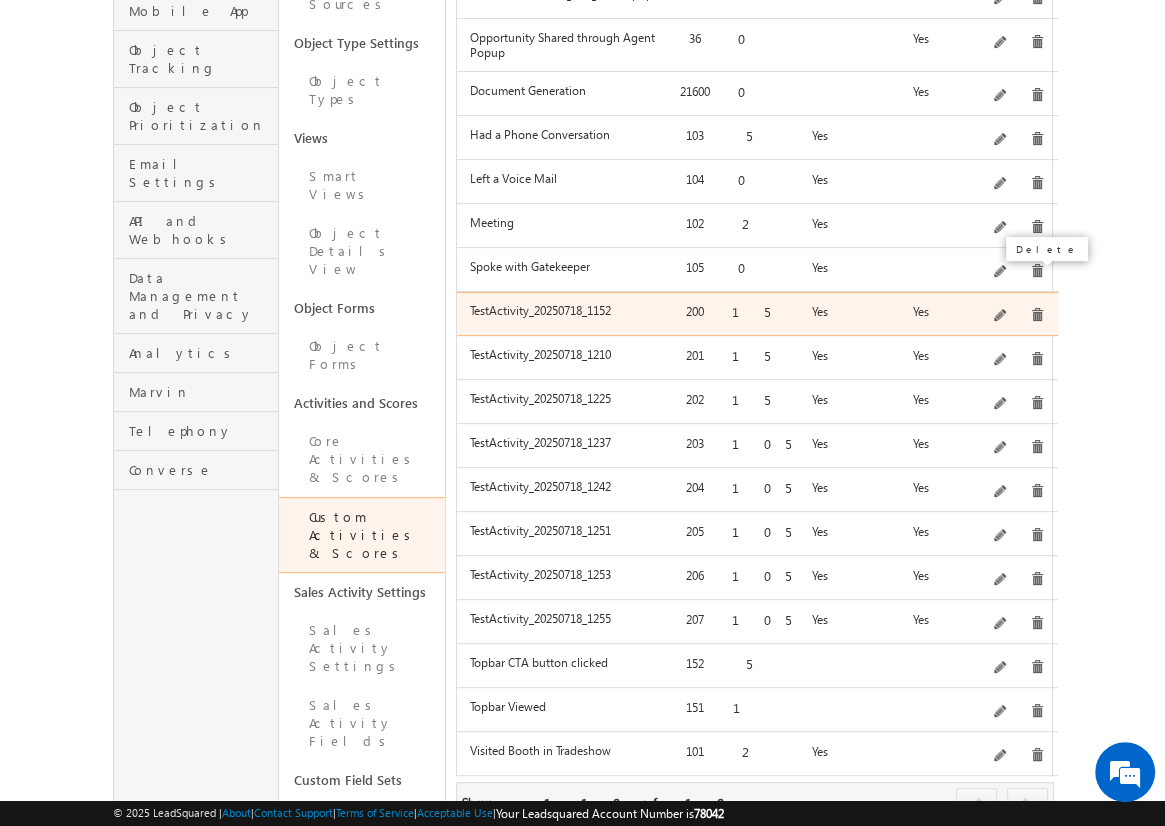click at bounding box center [1037, 315] 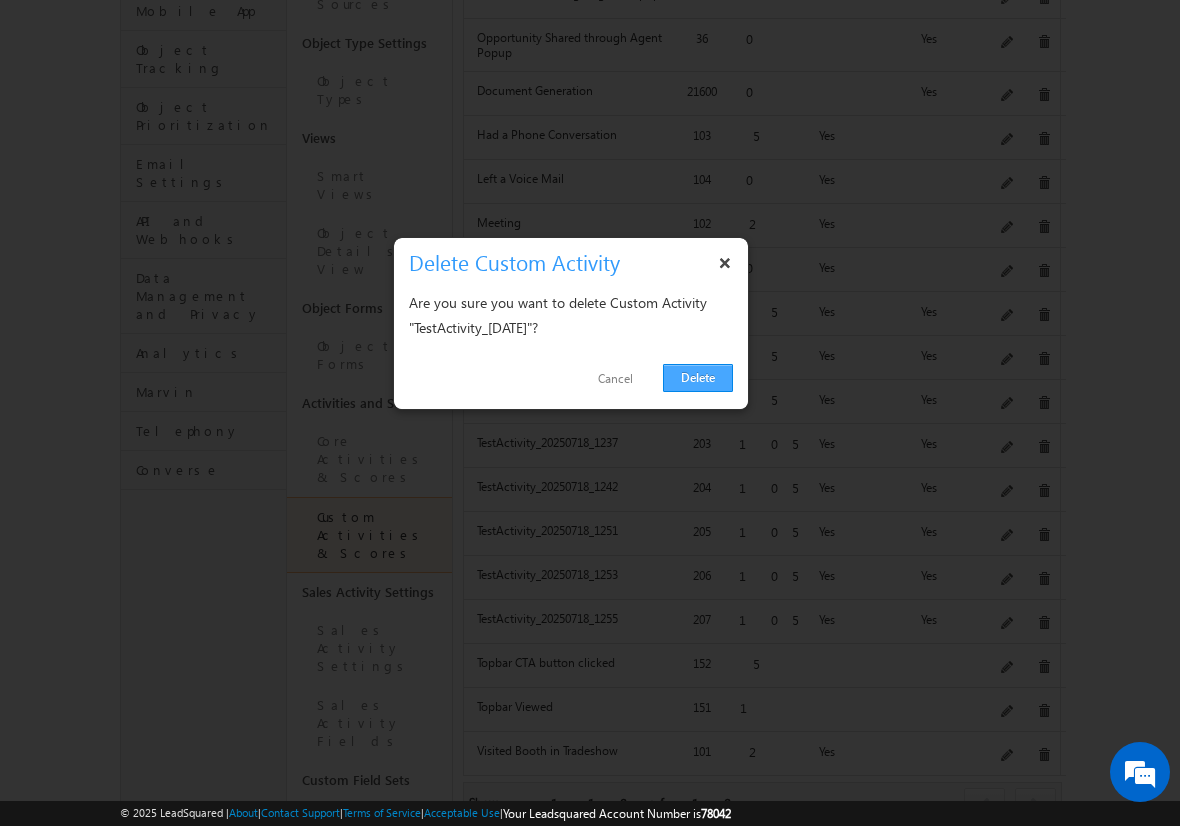 click on "Delete" at bounding box center [698, 378] 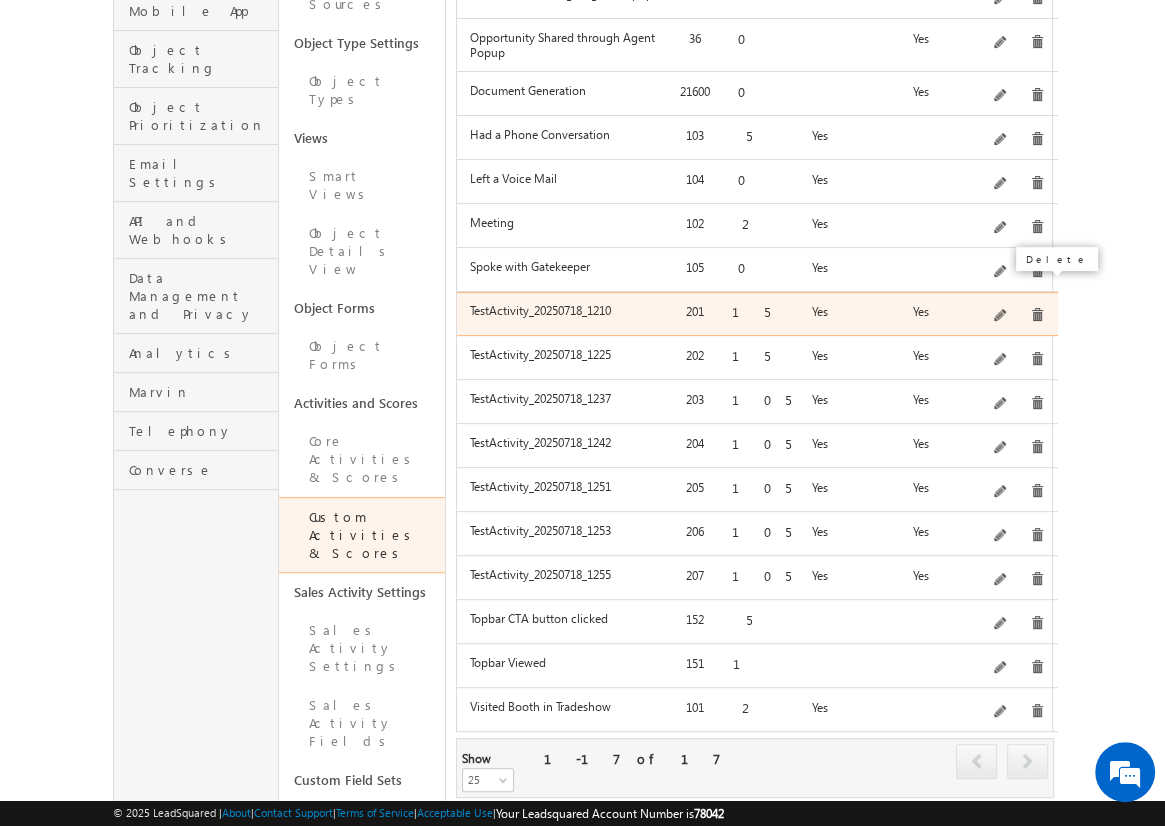 click at bounding box center [1037, 315] 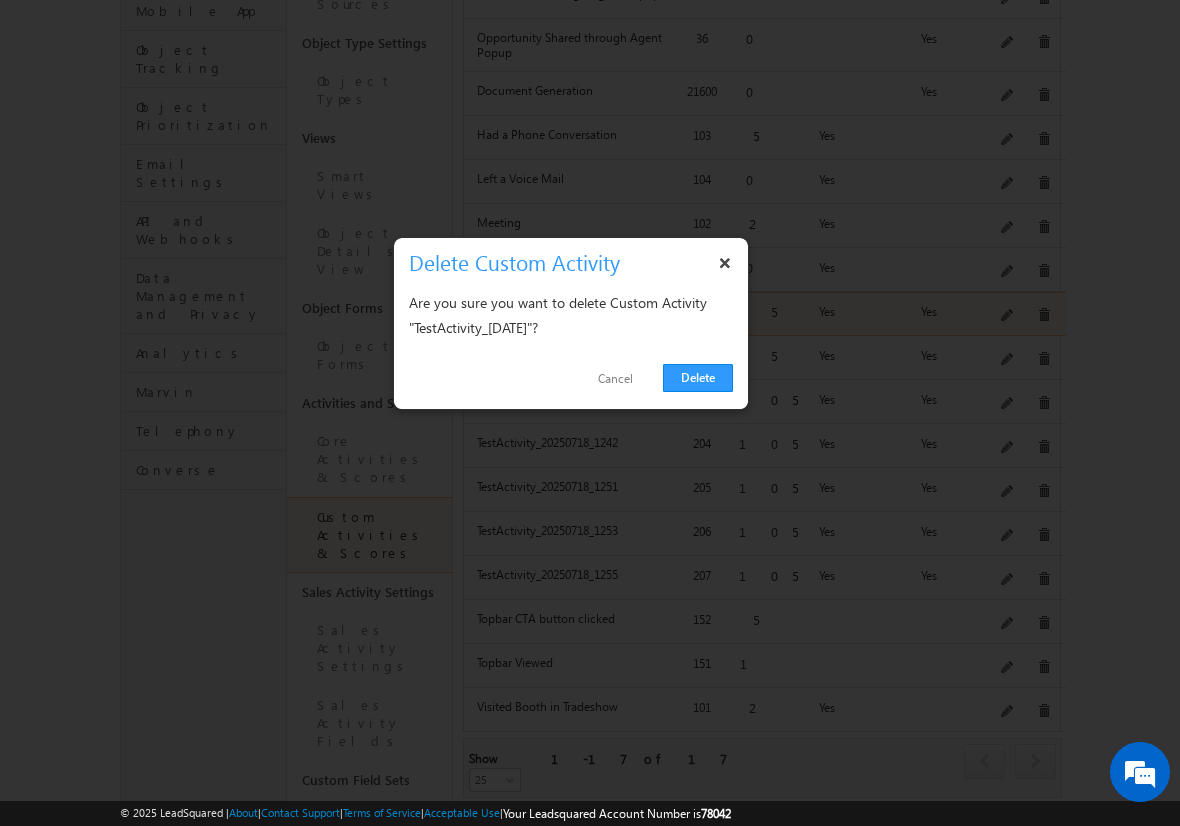 click on "Delete" at bounding box center [698, 378] 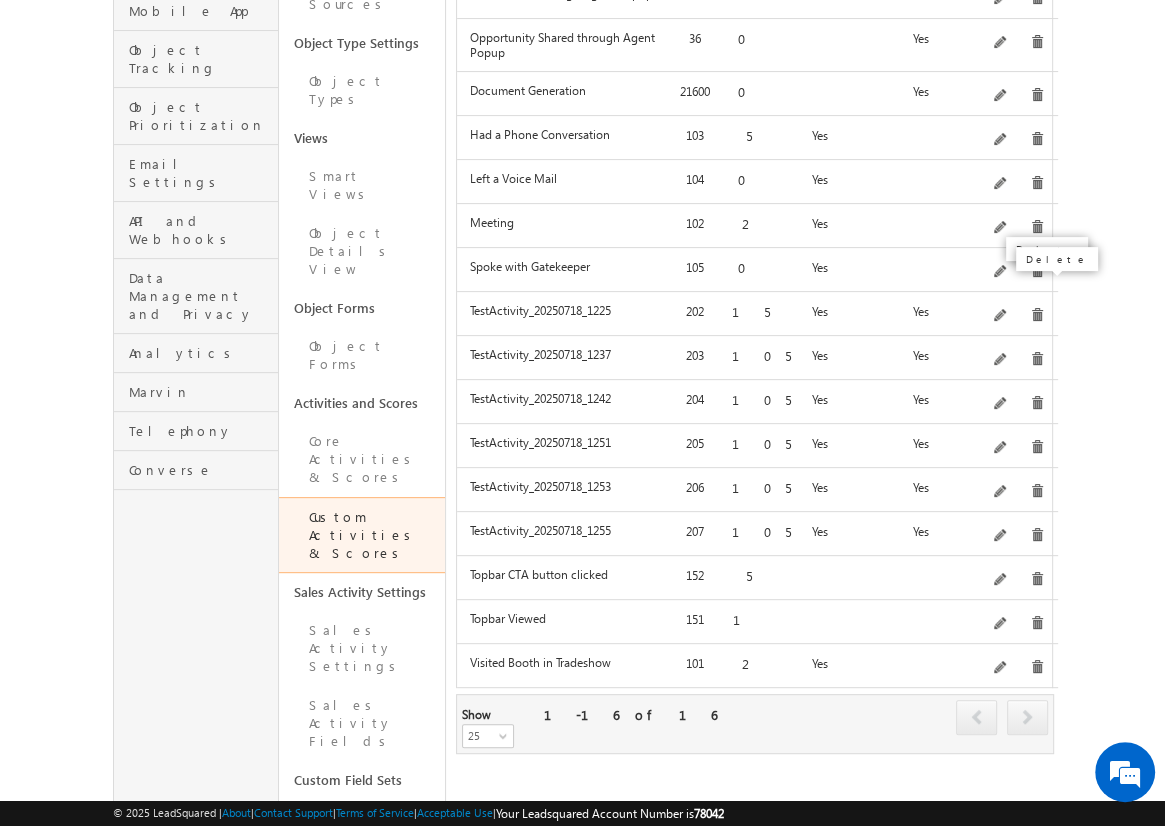 click at bounding box center [1037, 315] 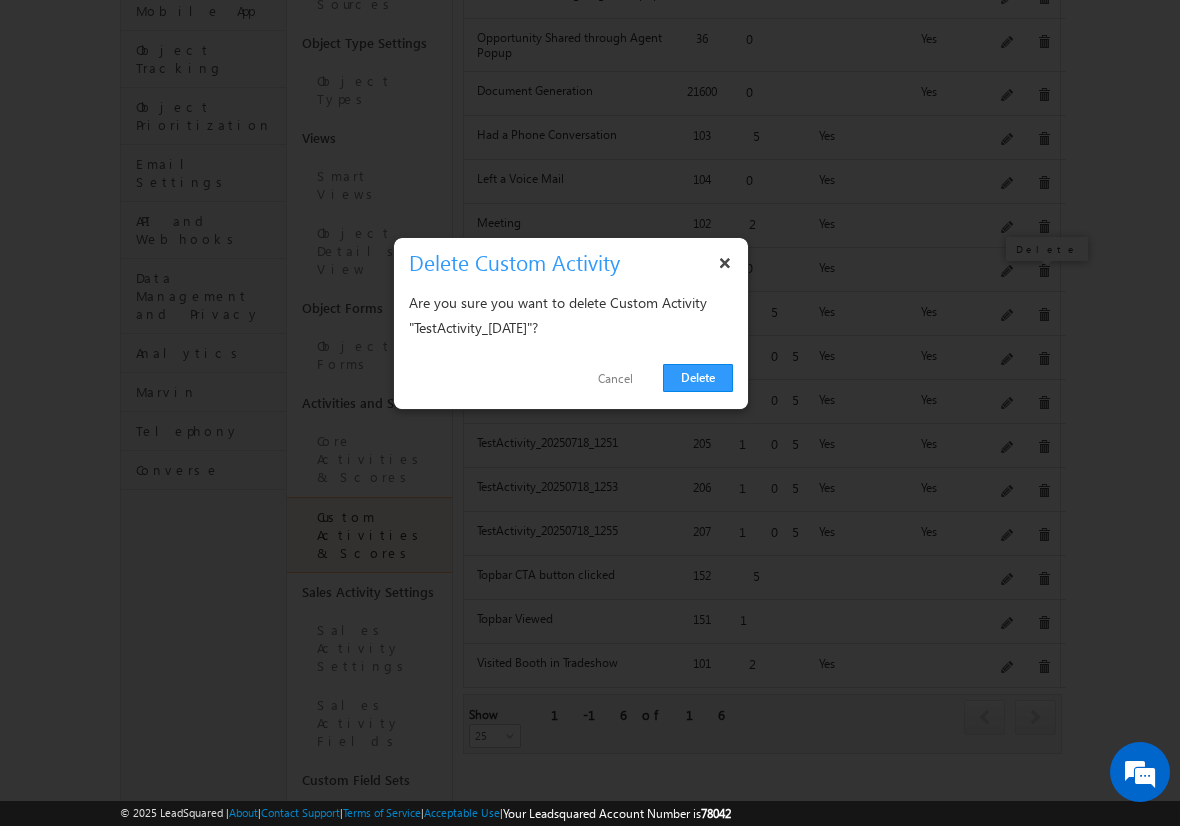 click on "Delete" at bounding box center [698, 378] 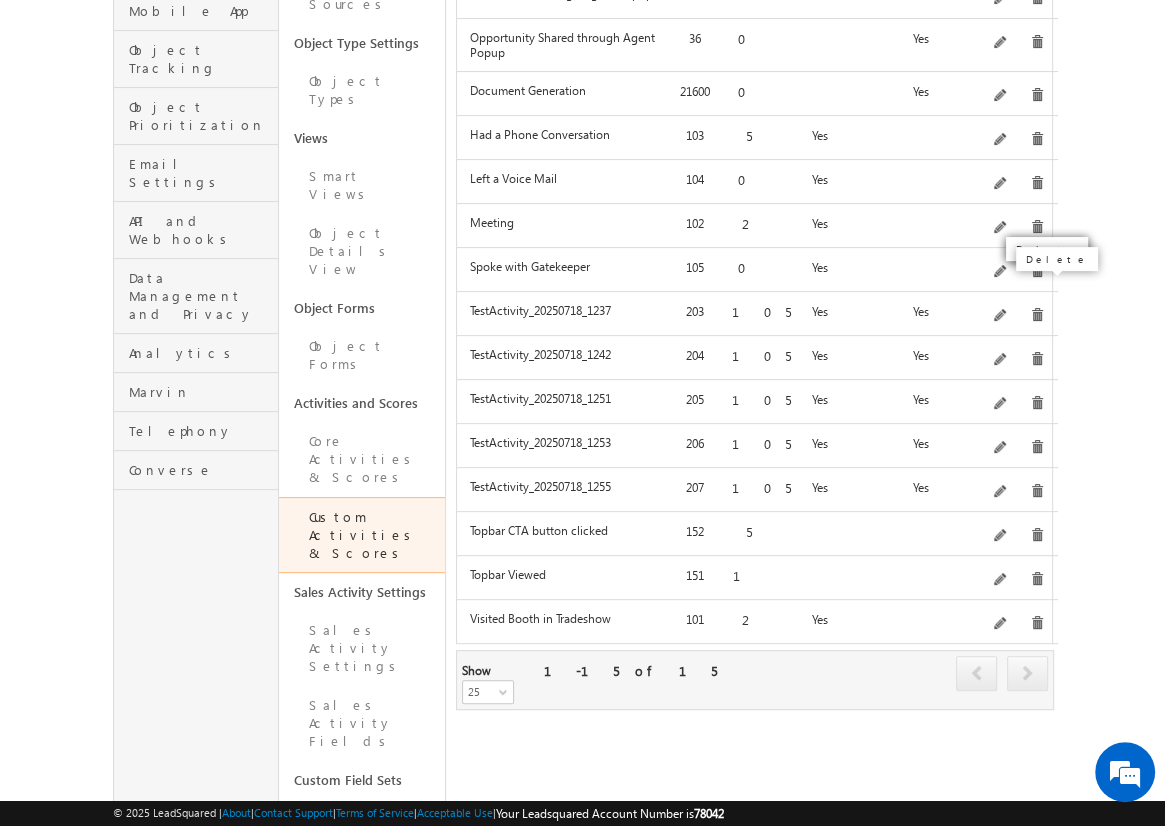 click at bounding box center [1037, 315] 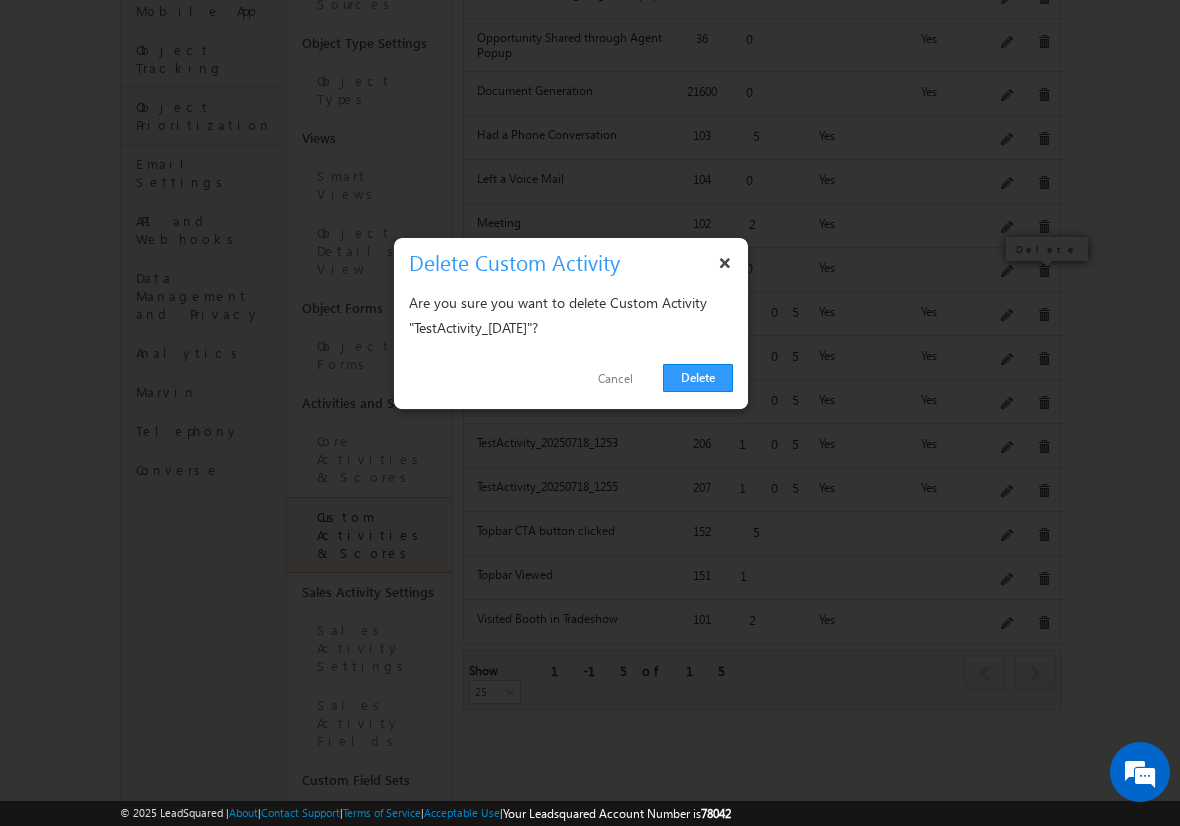 click on "Delete" at bounding box center [698, 378] 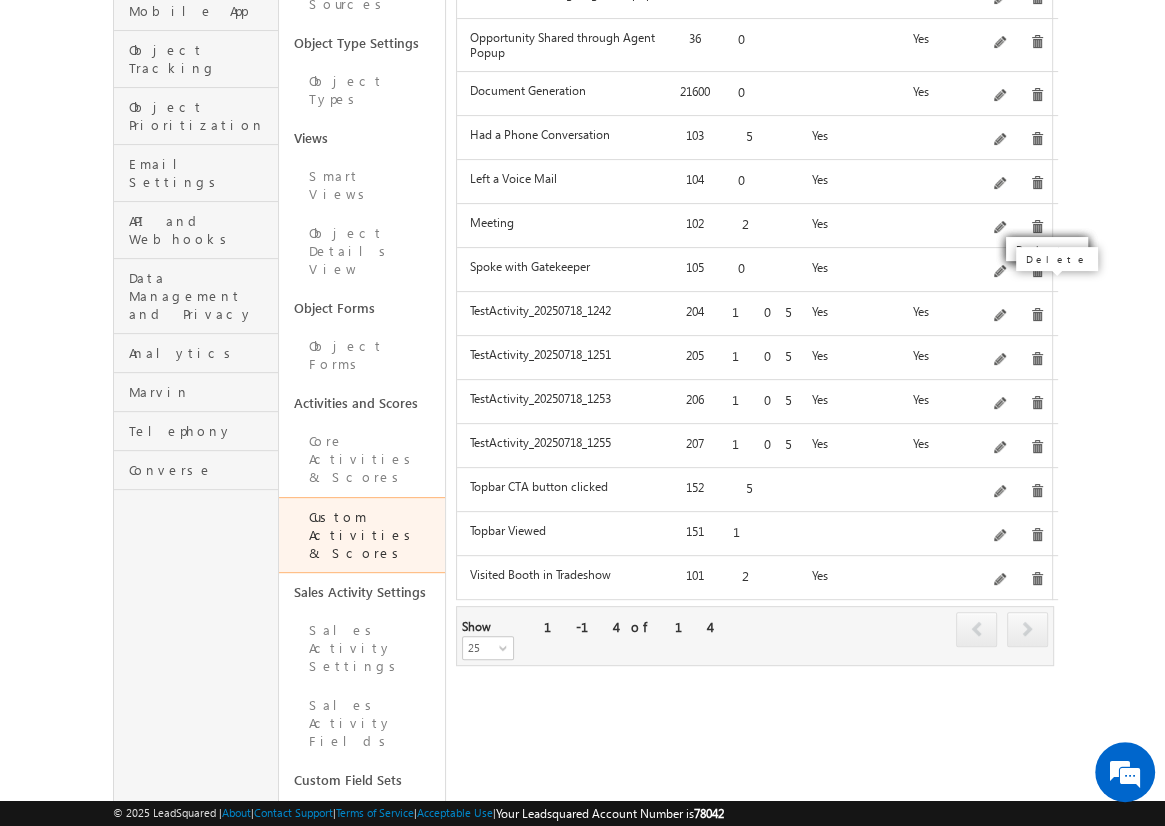 click at bounding box center (1037, 315) 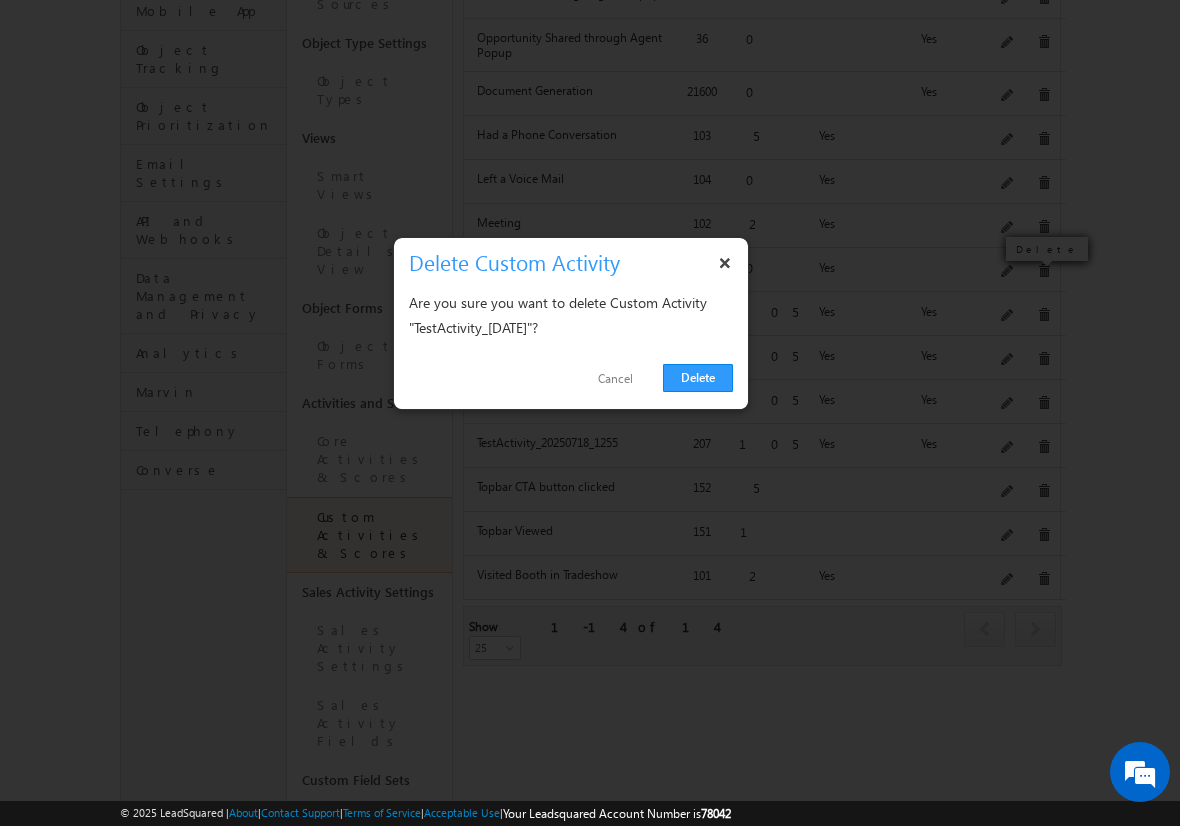 click on "Delete" at bounding box center [698, 378] 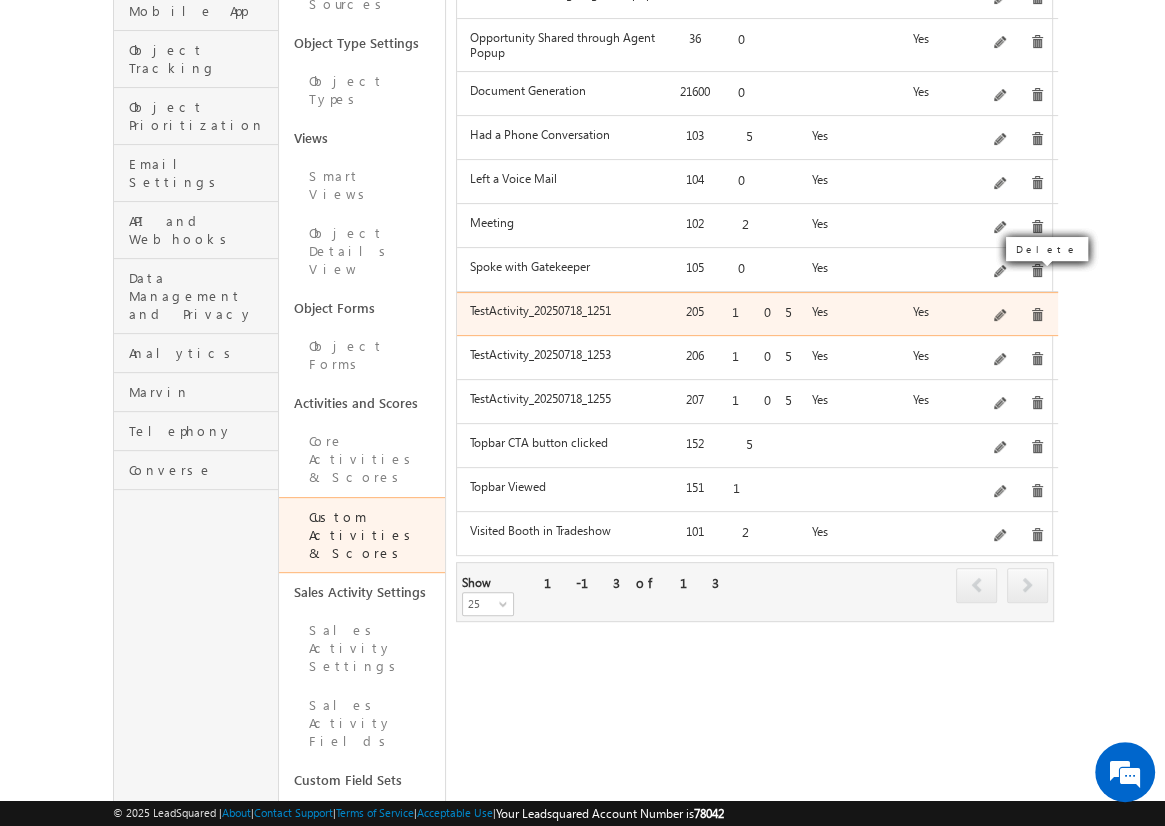 click at bounding box center (1037, 315) 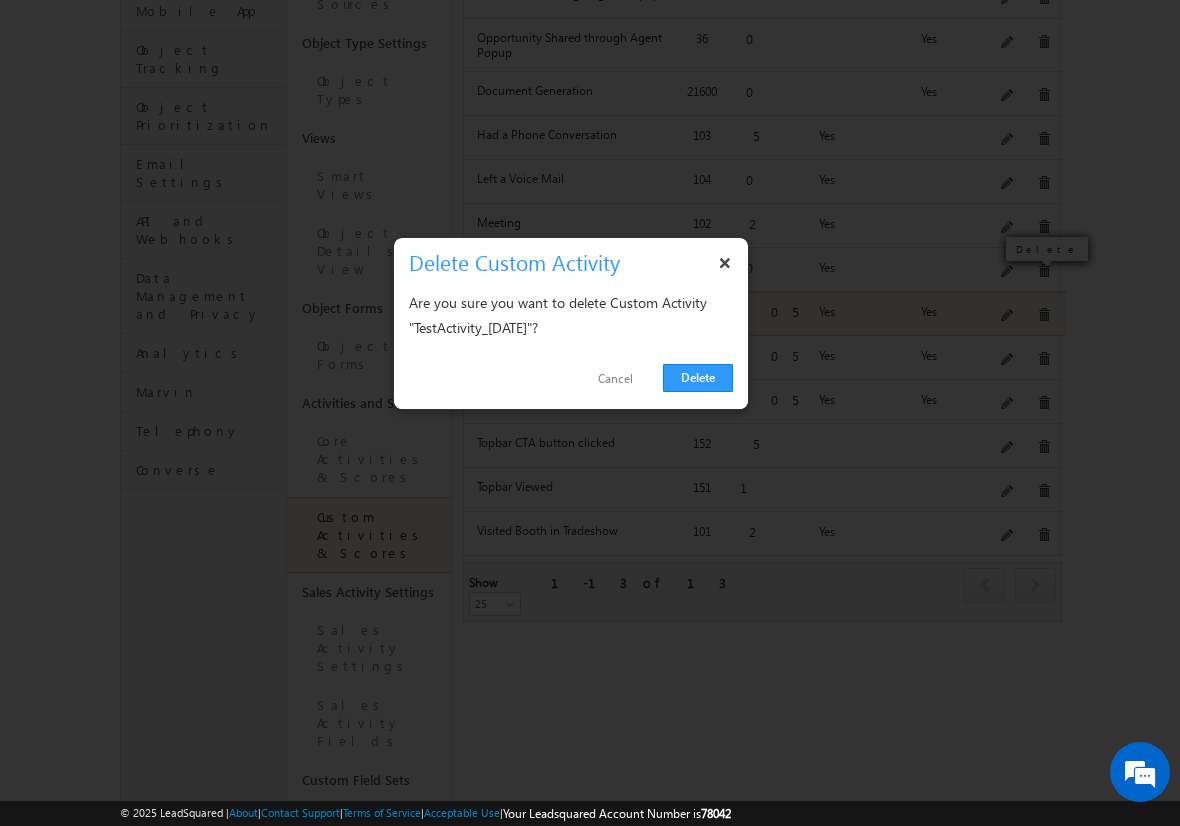 click on "Delete" at bounding box center [698, 378] 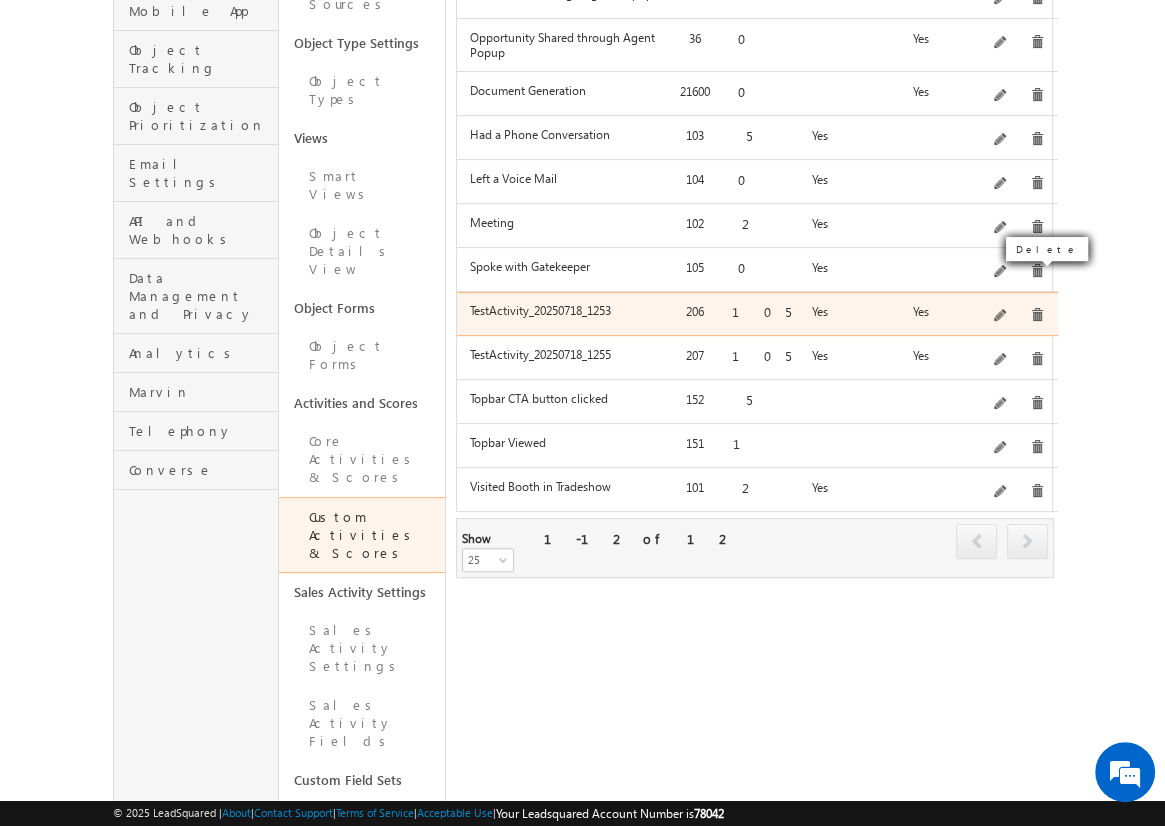 click on "Comprehensive test activity with enhanced features and all capabilities - Created on [DATE]" at bounding box center (1016, 316) 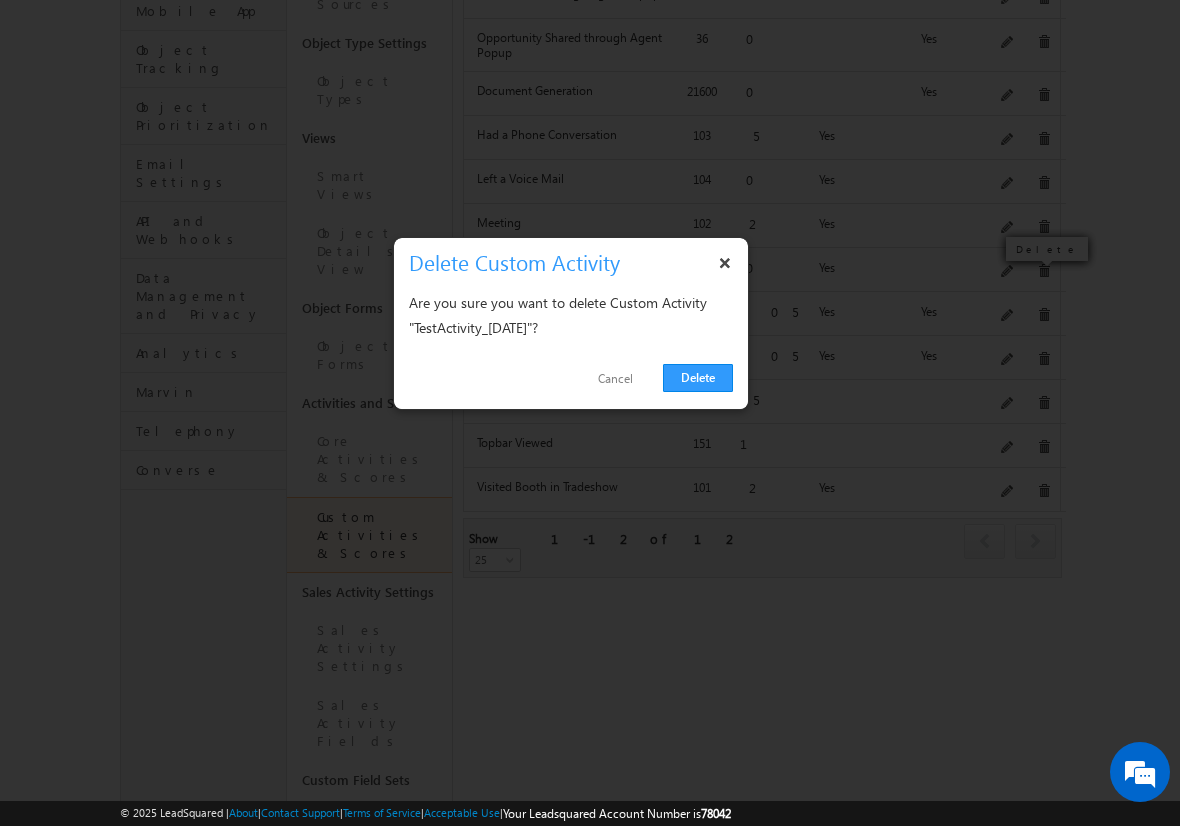 click on "Delete" at bounding box center (698, 378) 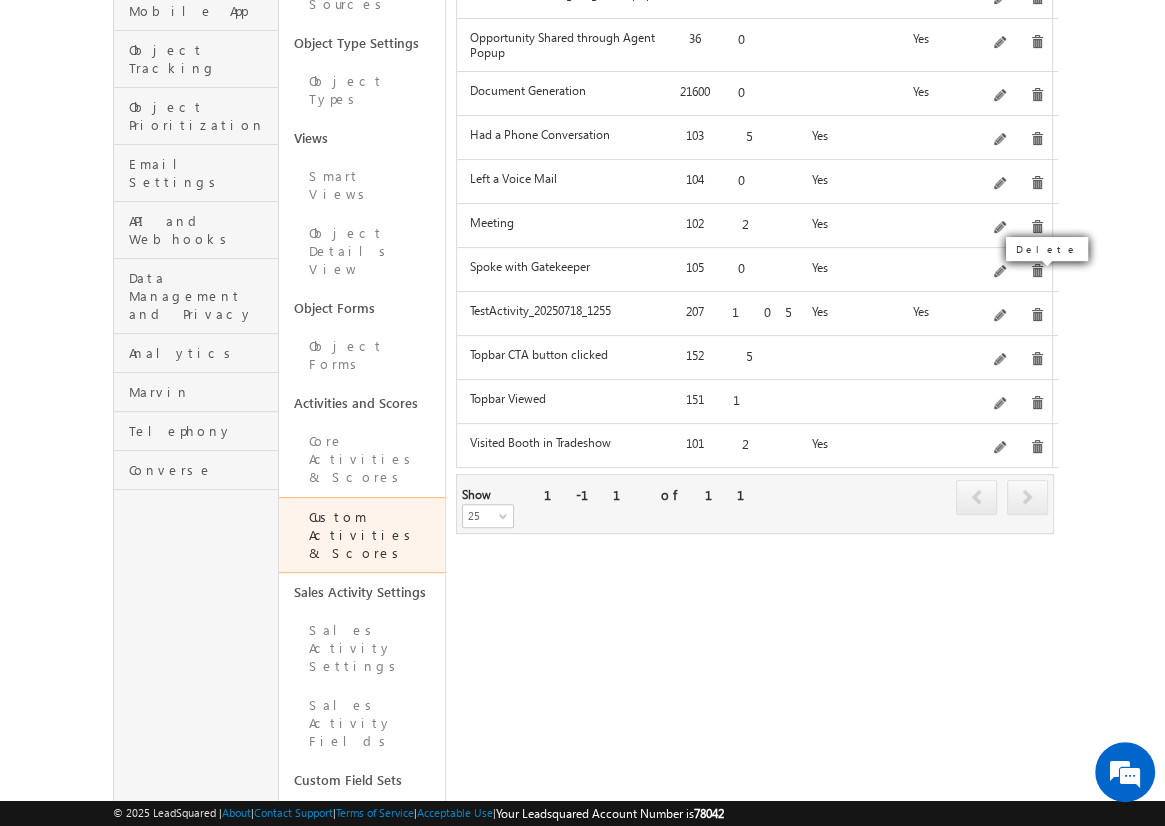 click on "Add" at bounding box center (1012, -122) 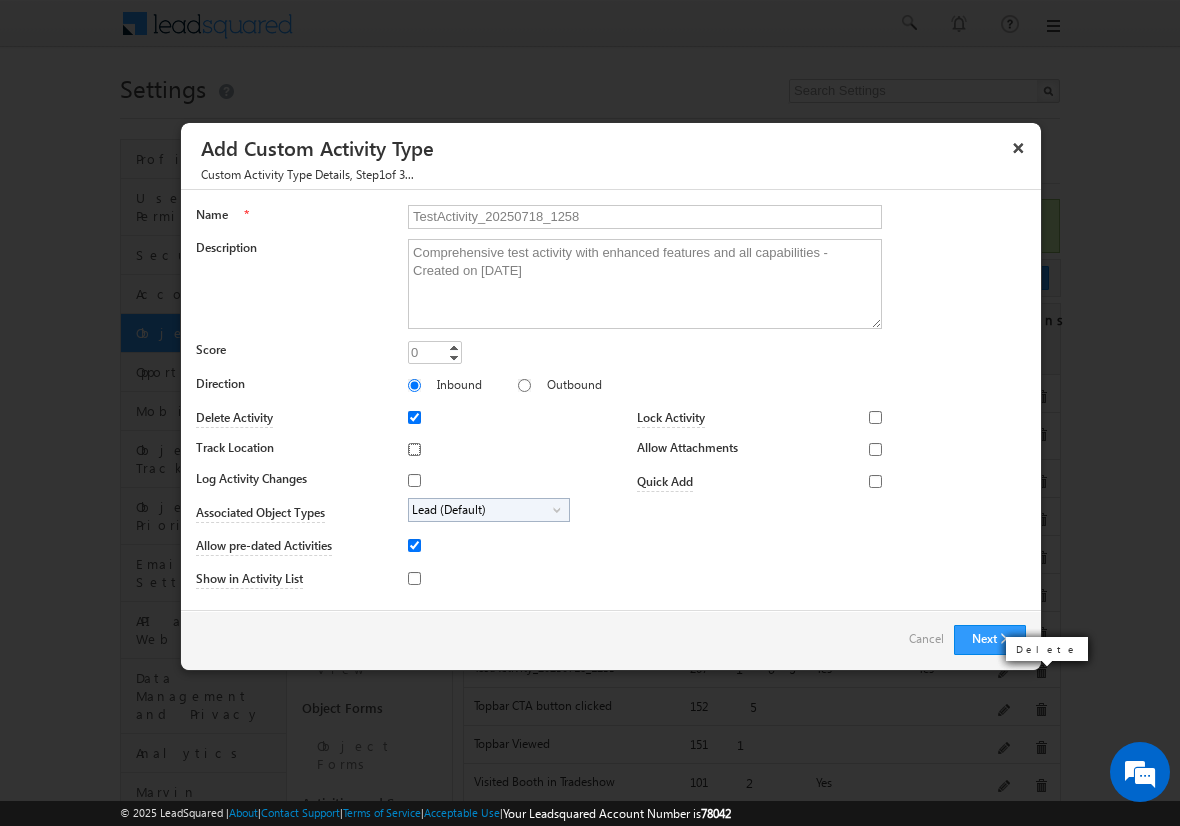 click on "Track Location" at bounding box center (414, 449) 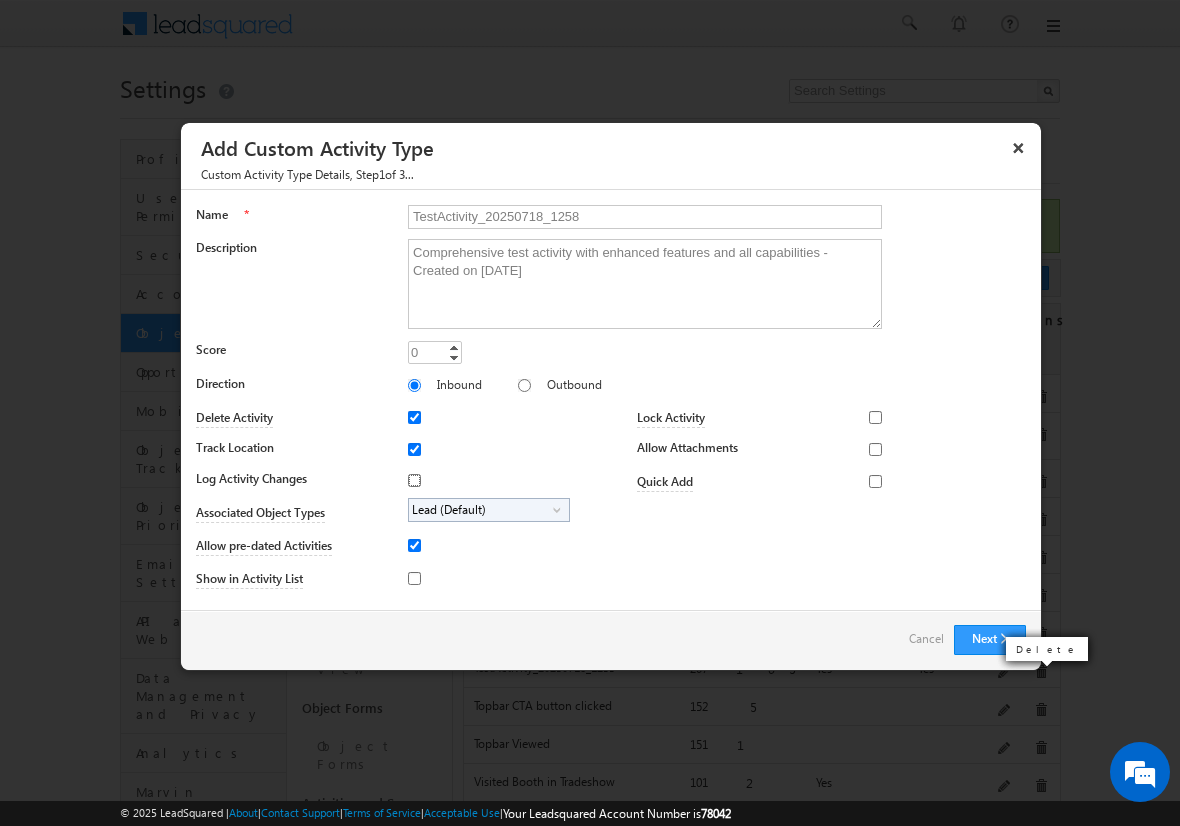 click on "Log Activity Changes" at bounding box center (414, 480) 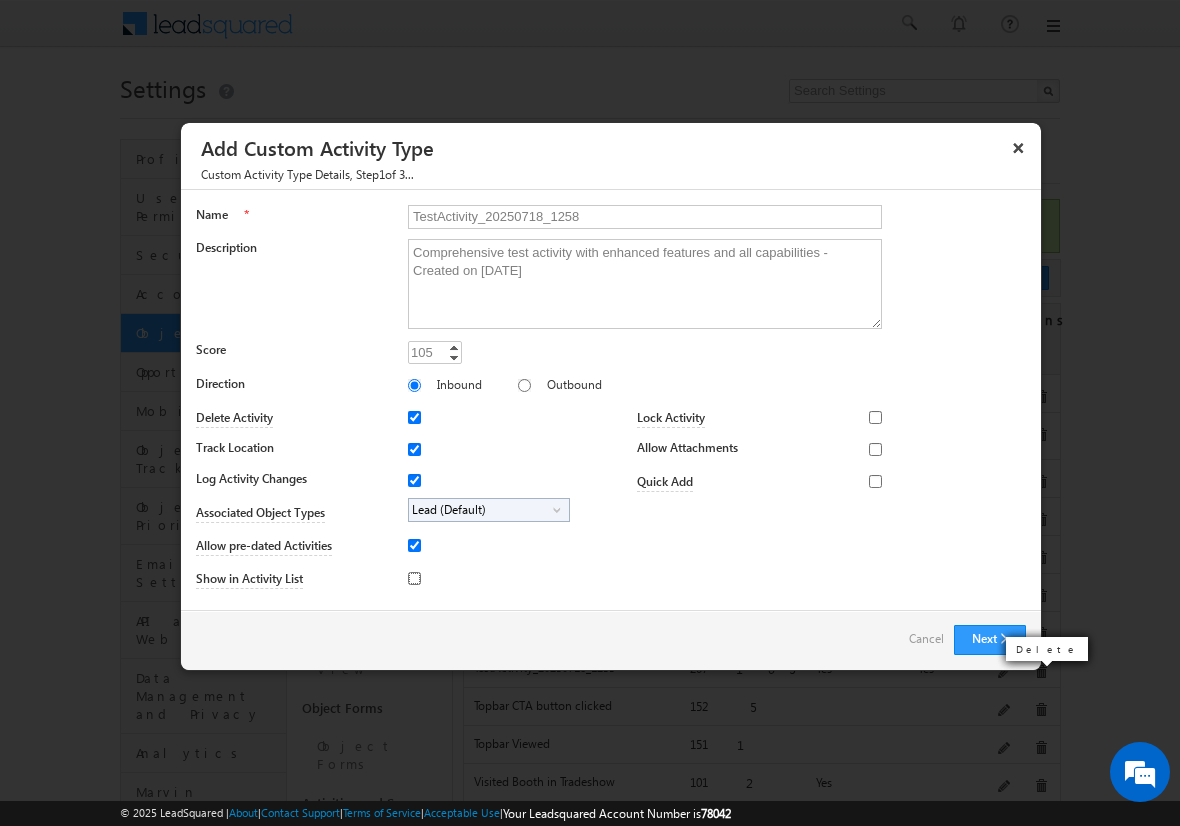 click on "Show in Activity List" at bounding box center (414, 578) 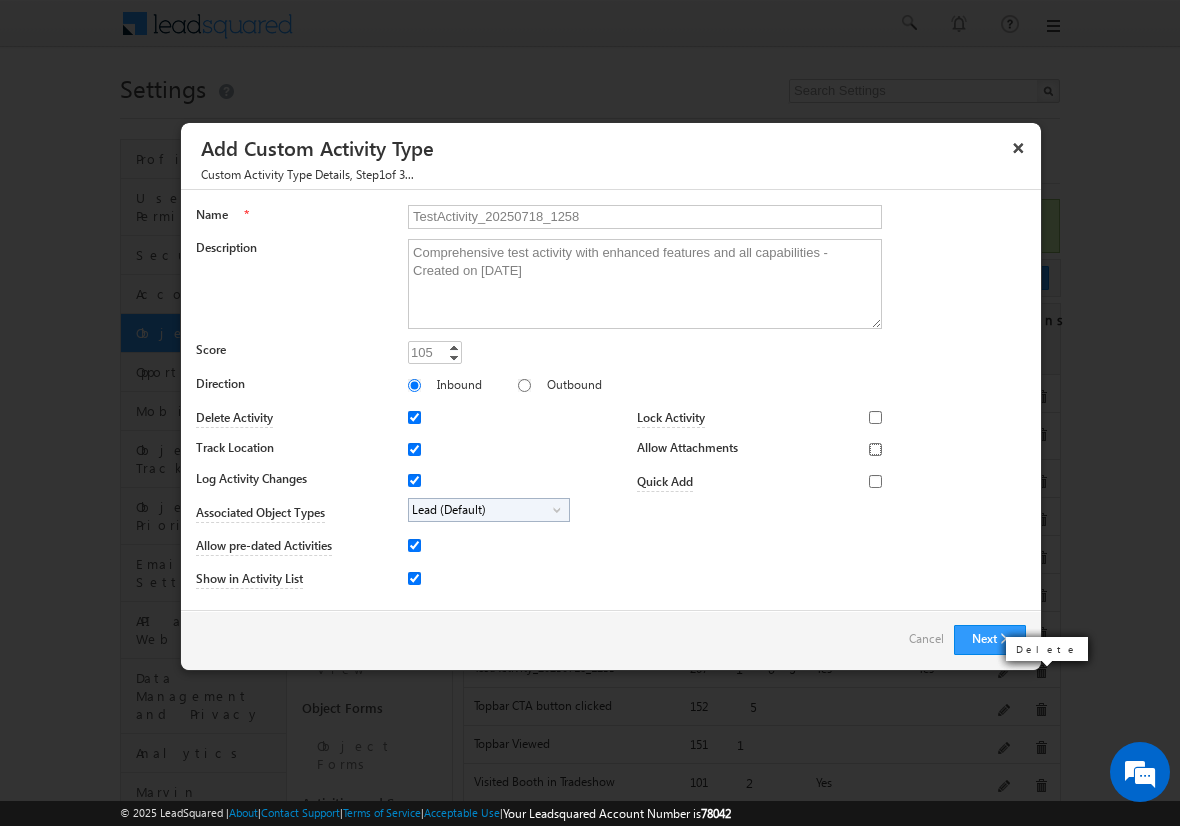 click on "Allow Attachments" at bounding box center [875, 449] 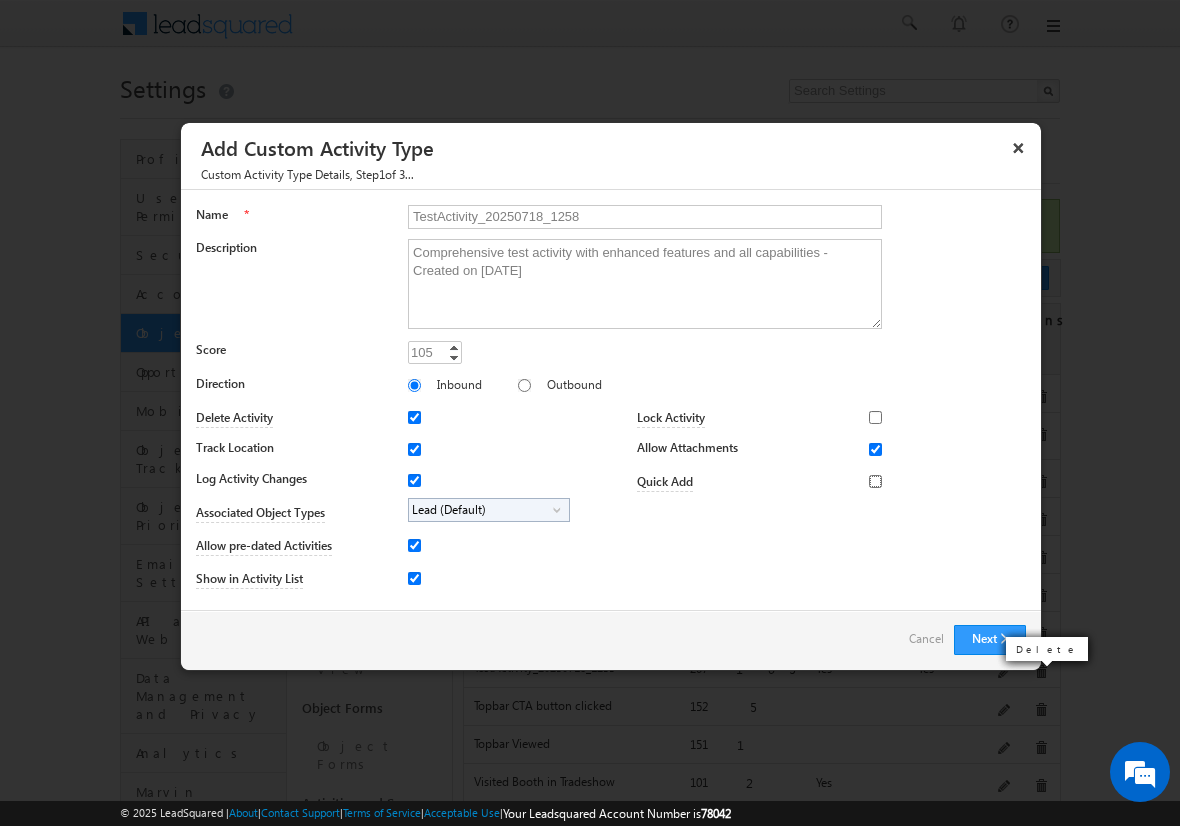 click on "Quick Add" at bounding box center (875, 481) 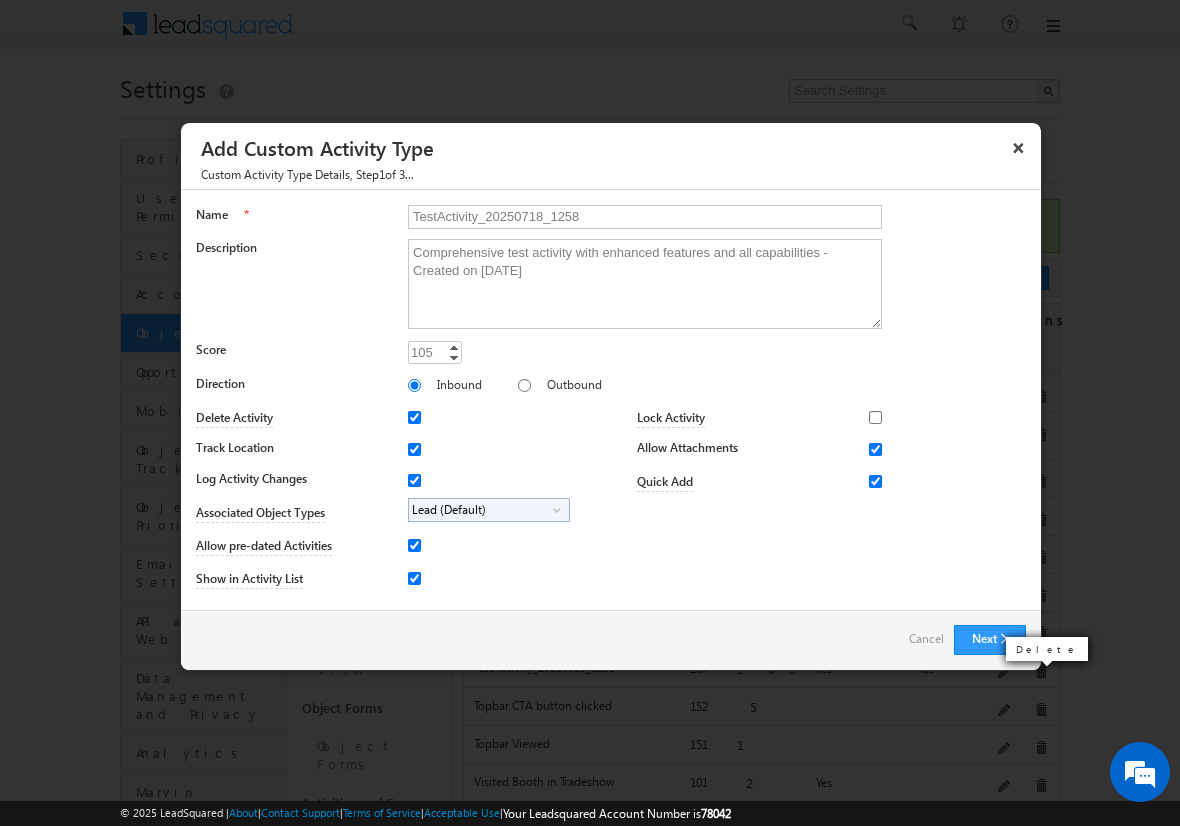 click on "Lead (Default)" at bounding box center (481, 510) 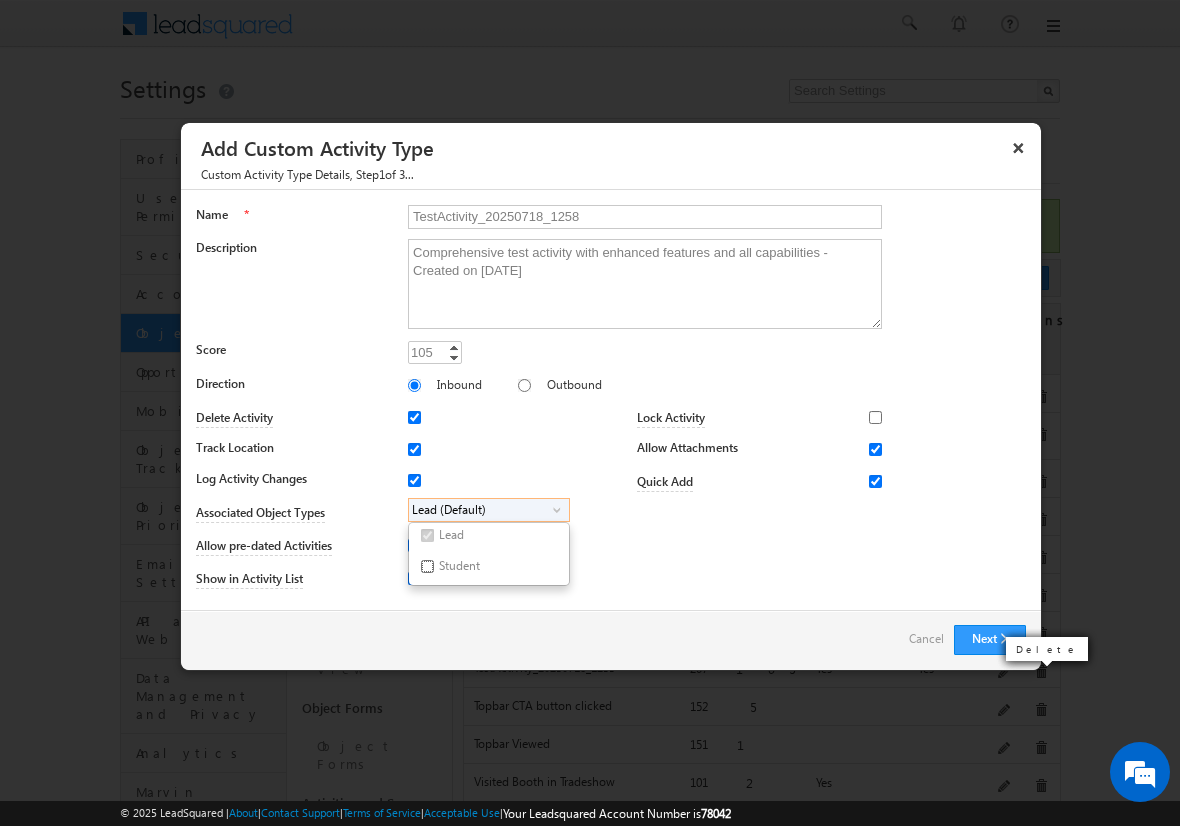 click on "Student" at bounding box center [427, 566] 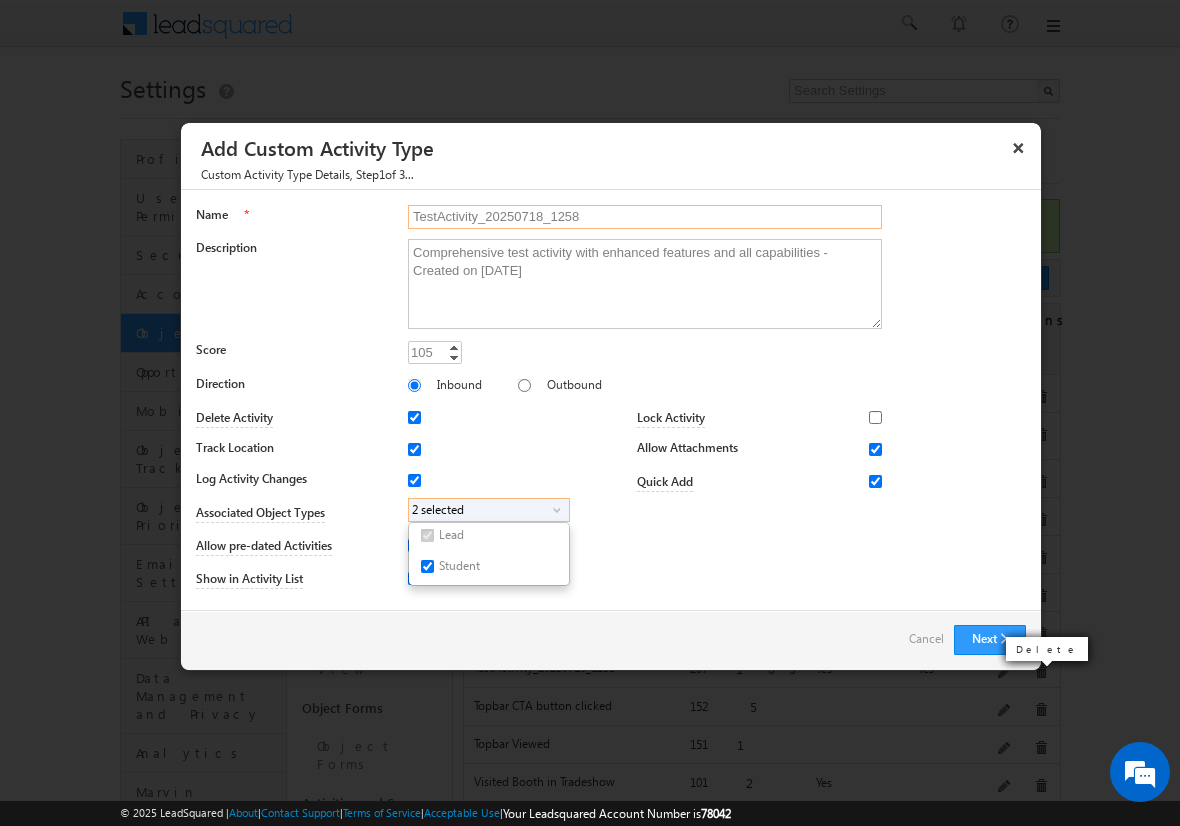 click on "TestActivity_20250718_1258" at bounding box center (645, 217) 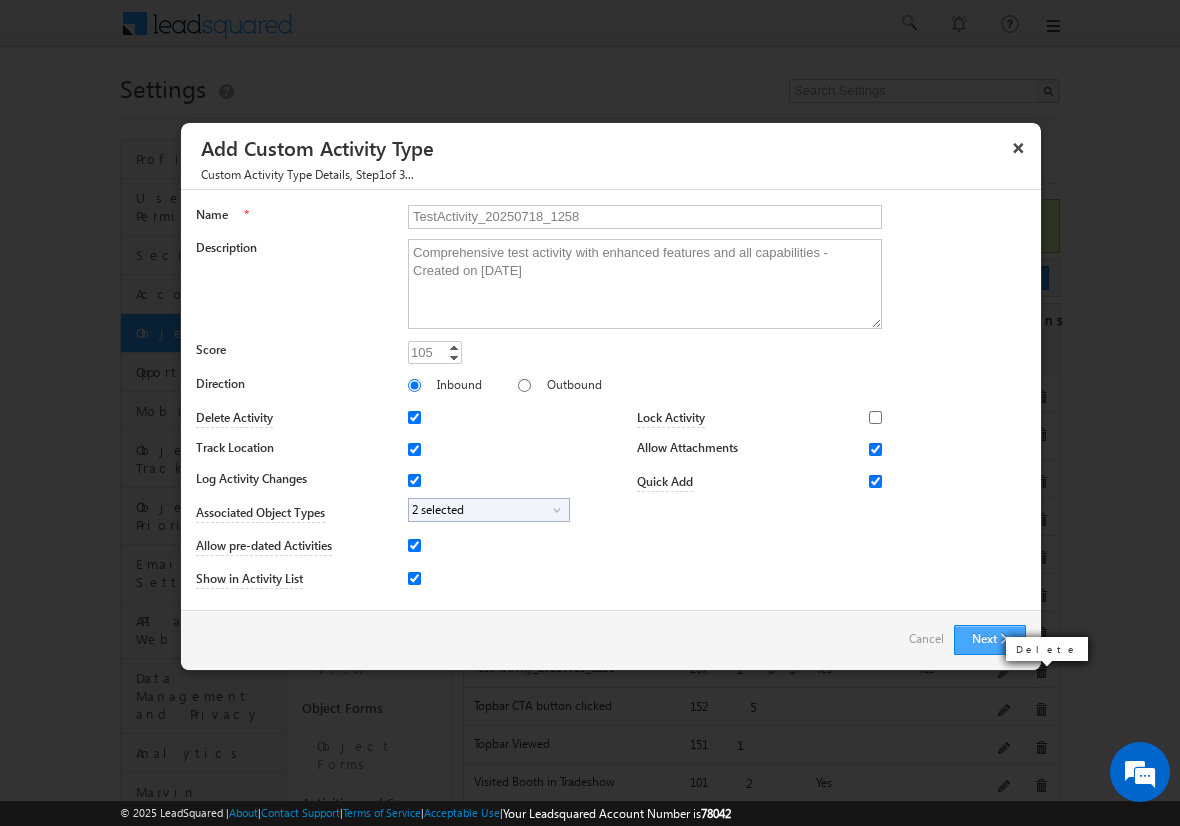 click on "Next" at bounding box center [990, 640] 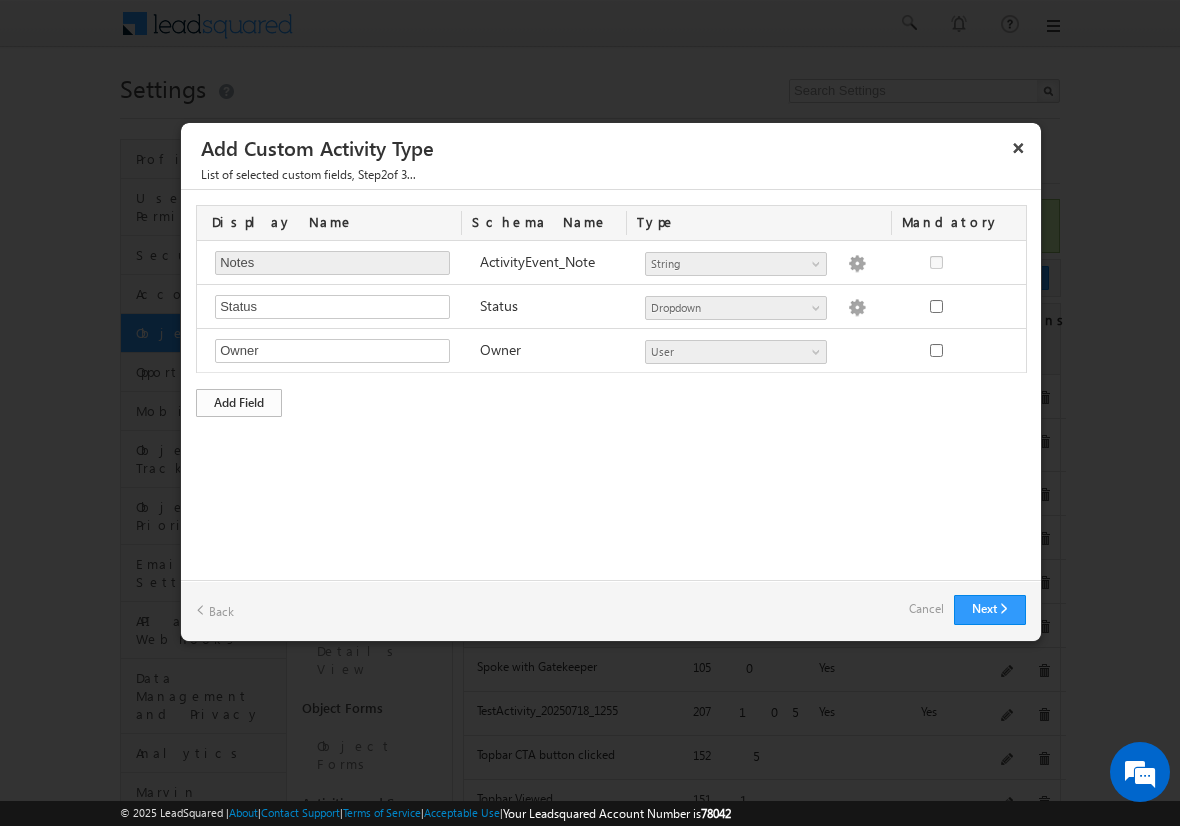 click on "Add Field" at bounding box center (239, 403) 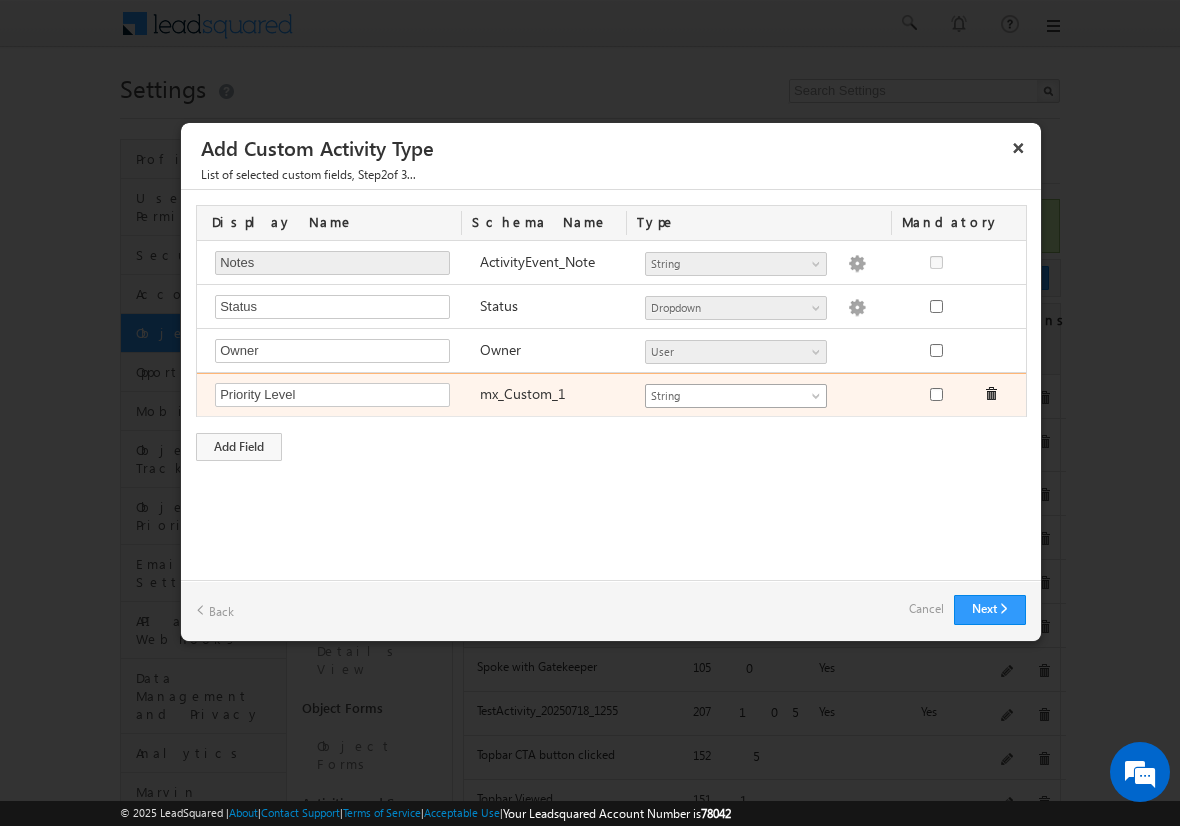 click on "String" at bounding box center [727, 396] 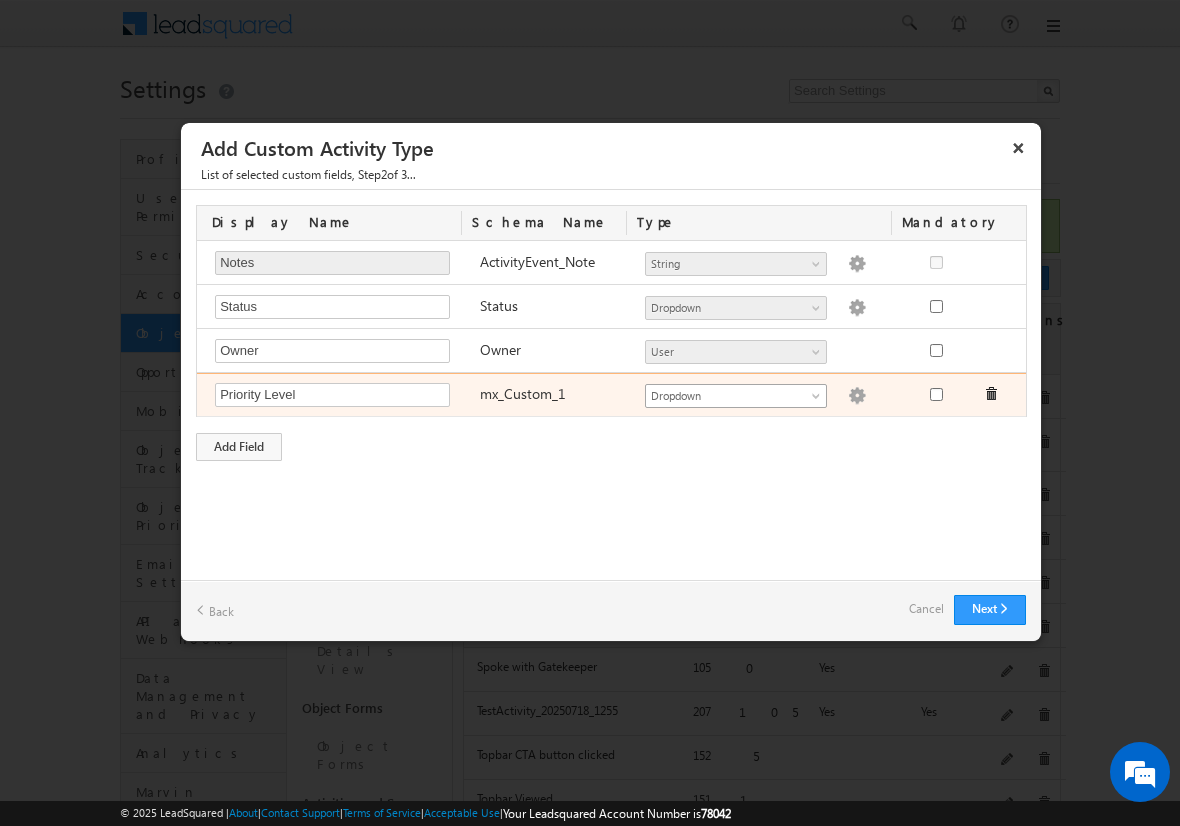click at bounding box center [857, 396] 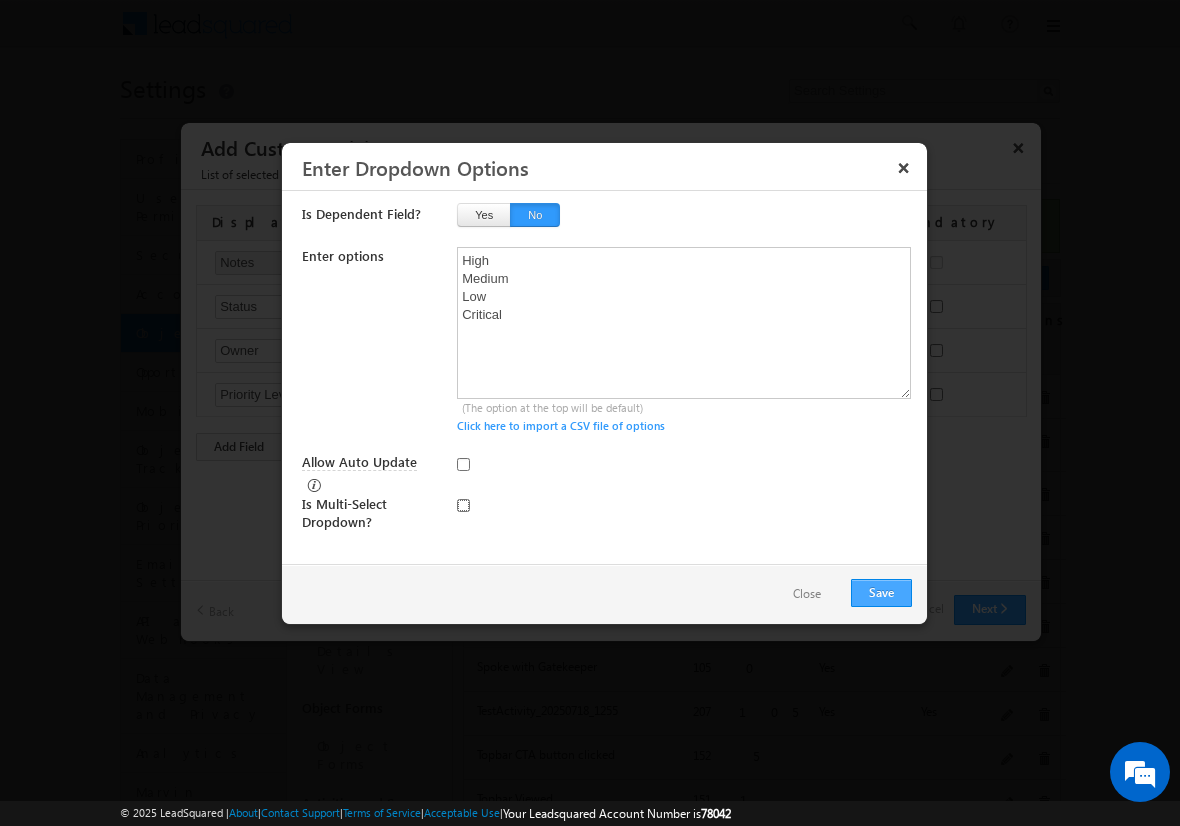 click at bounding box center [463, 505] 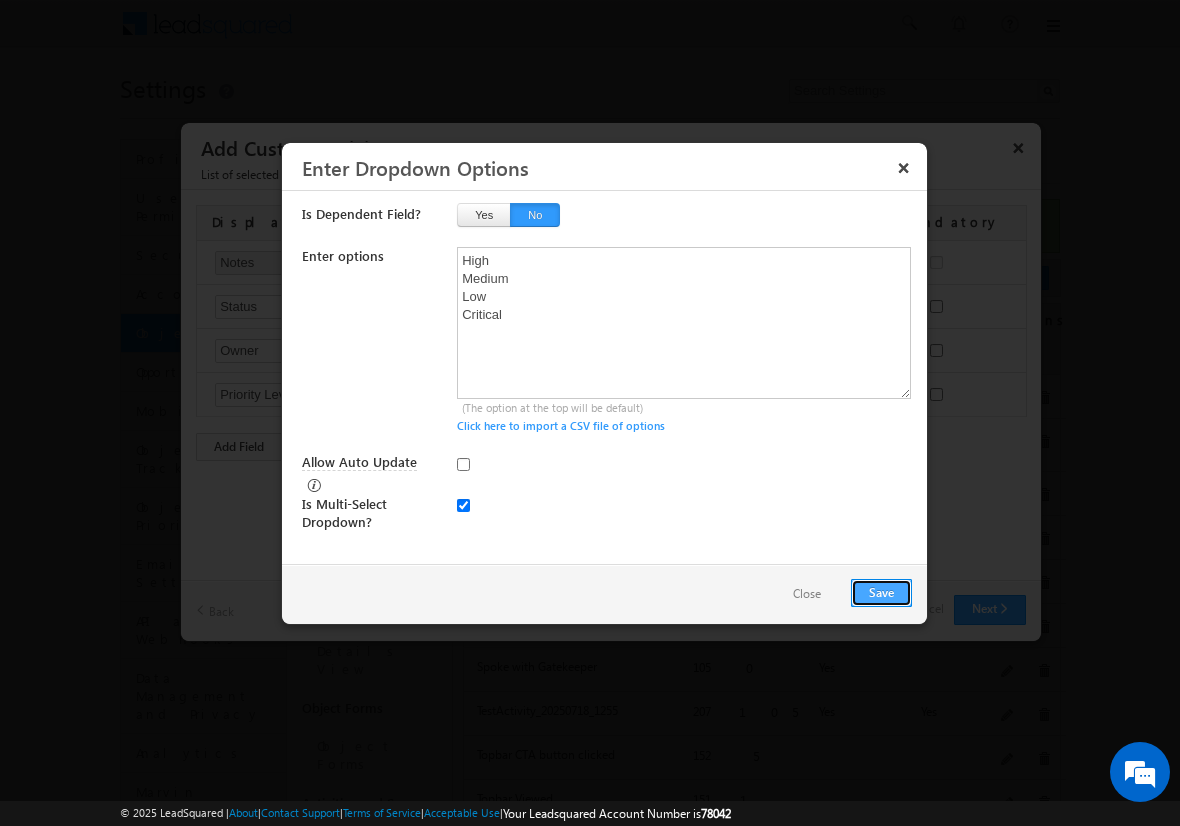 click on "Save" at bounding box center [881, 593] 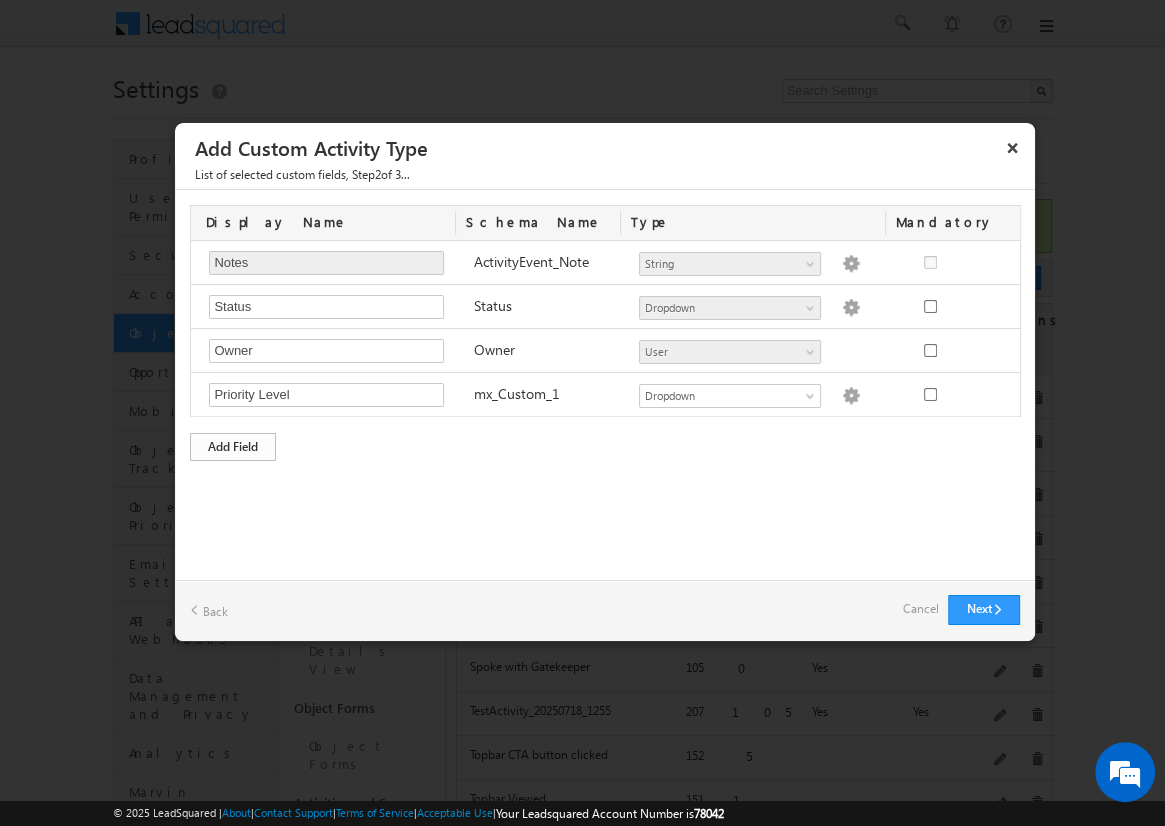 click on "Add Field" at bounding box center [233, 447] 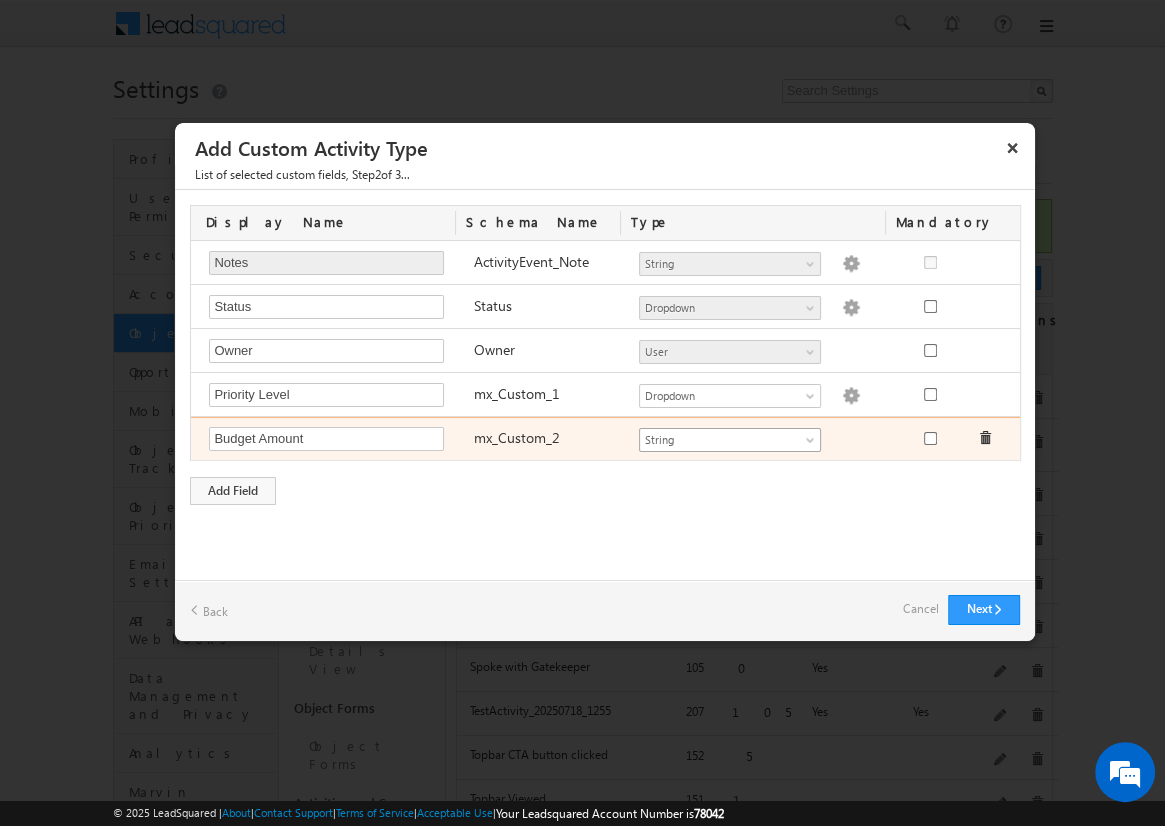 click on "String" at bounding box center (721, 440) 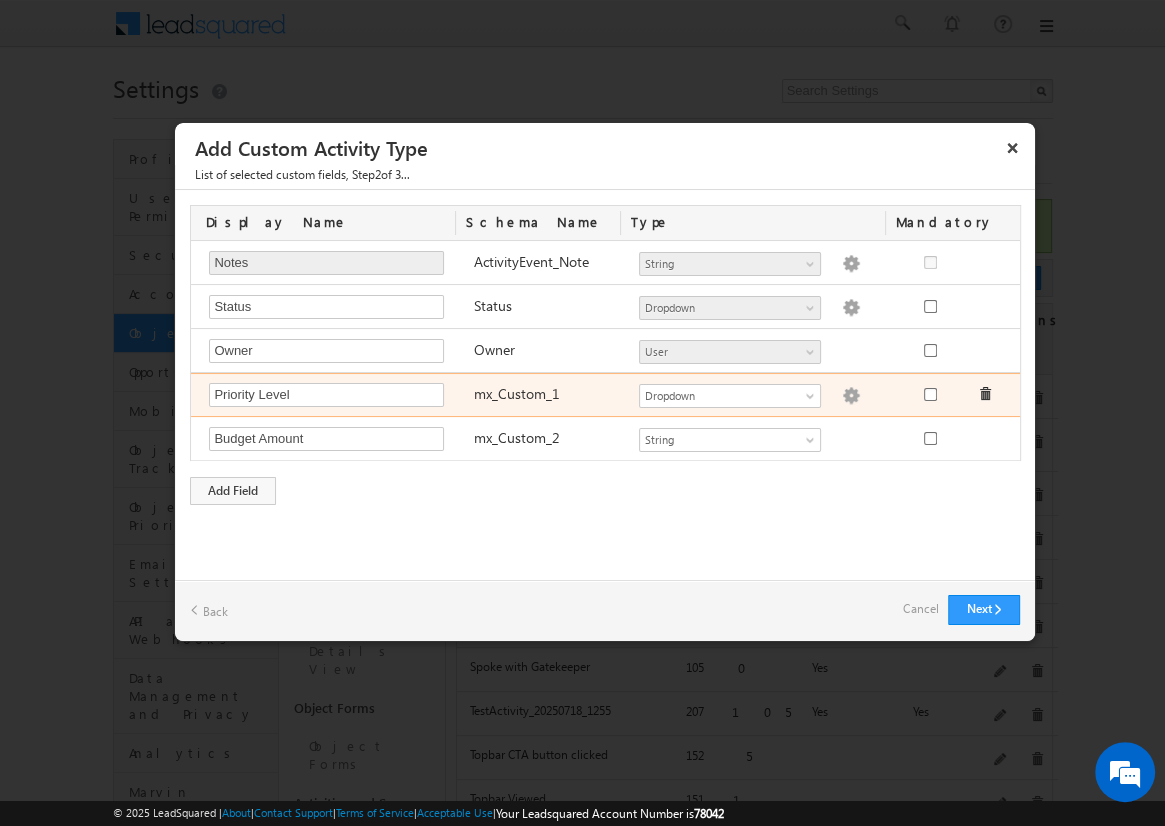 click at bounding box center (851, 396) 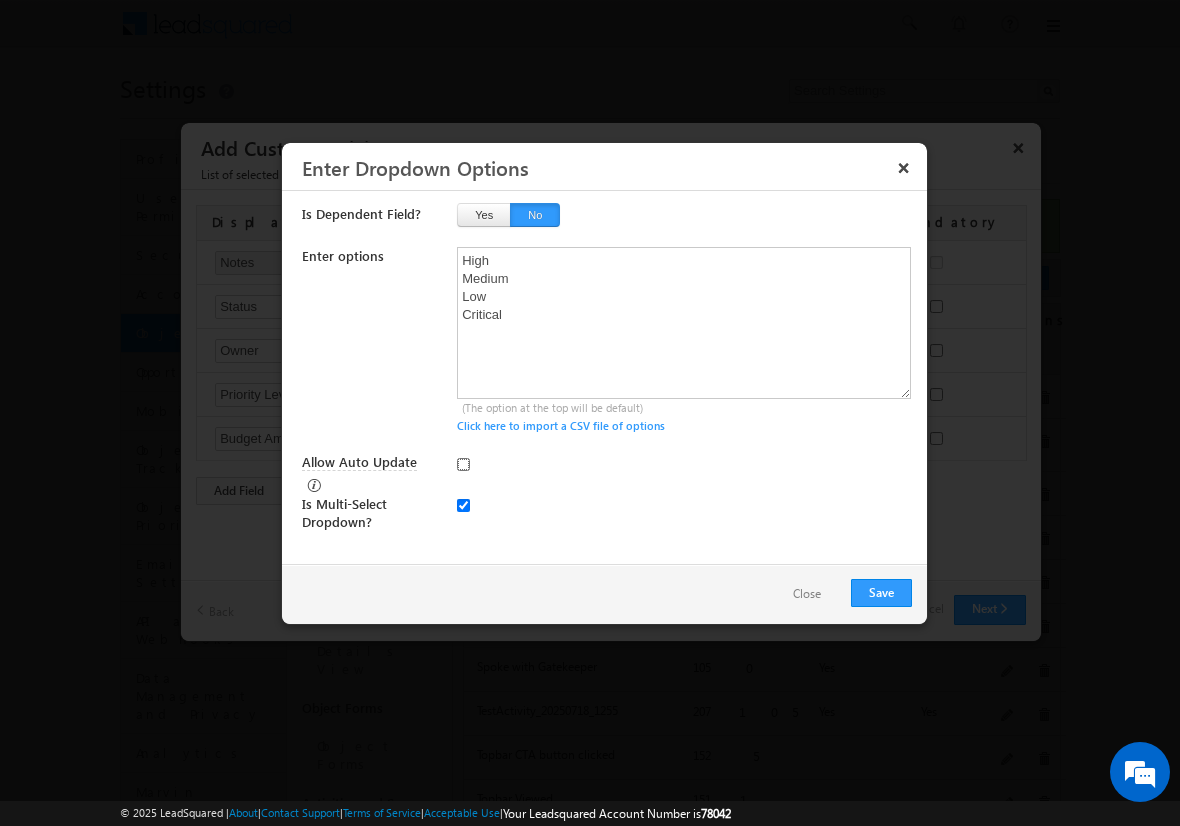 click on "Allow Auto Update" at bounding box center [463, 464] 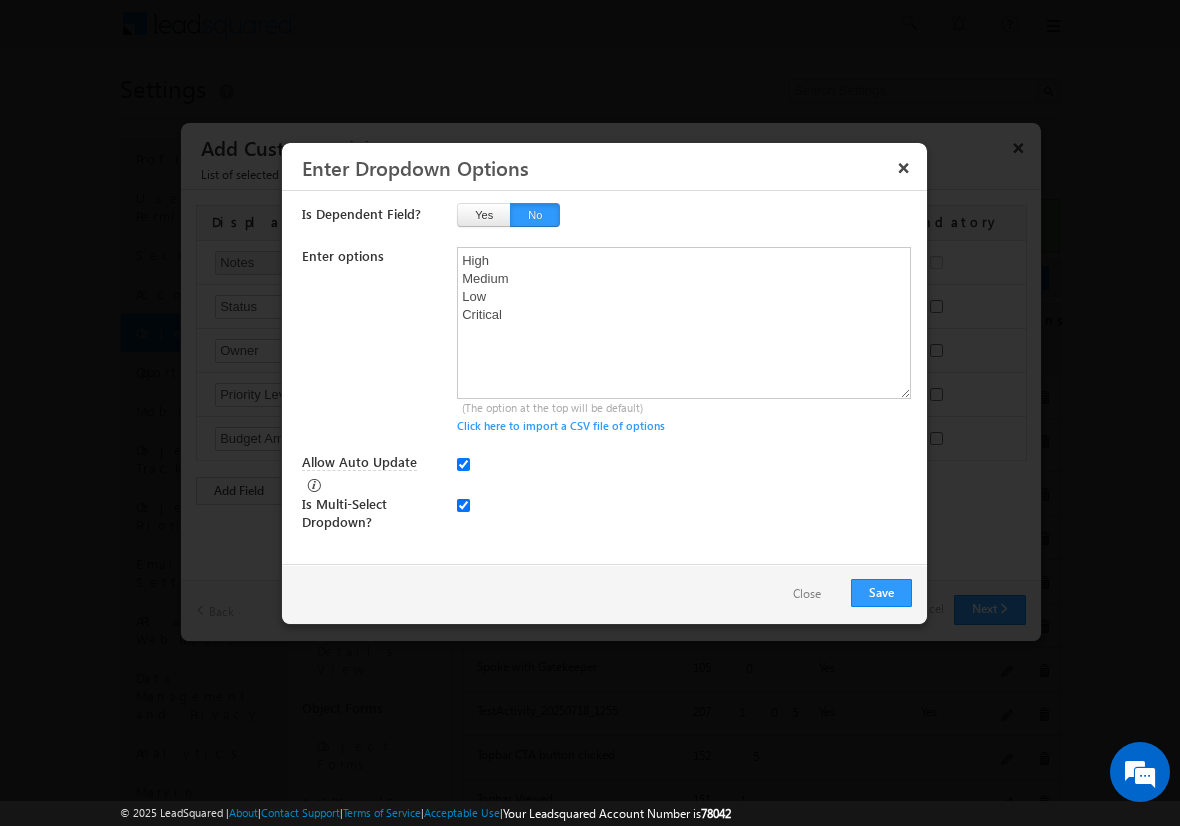 click on "Allow Auto Update" at bounding box center [463, 464] 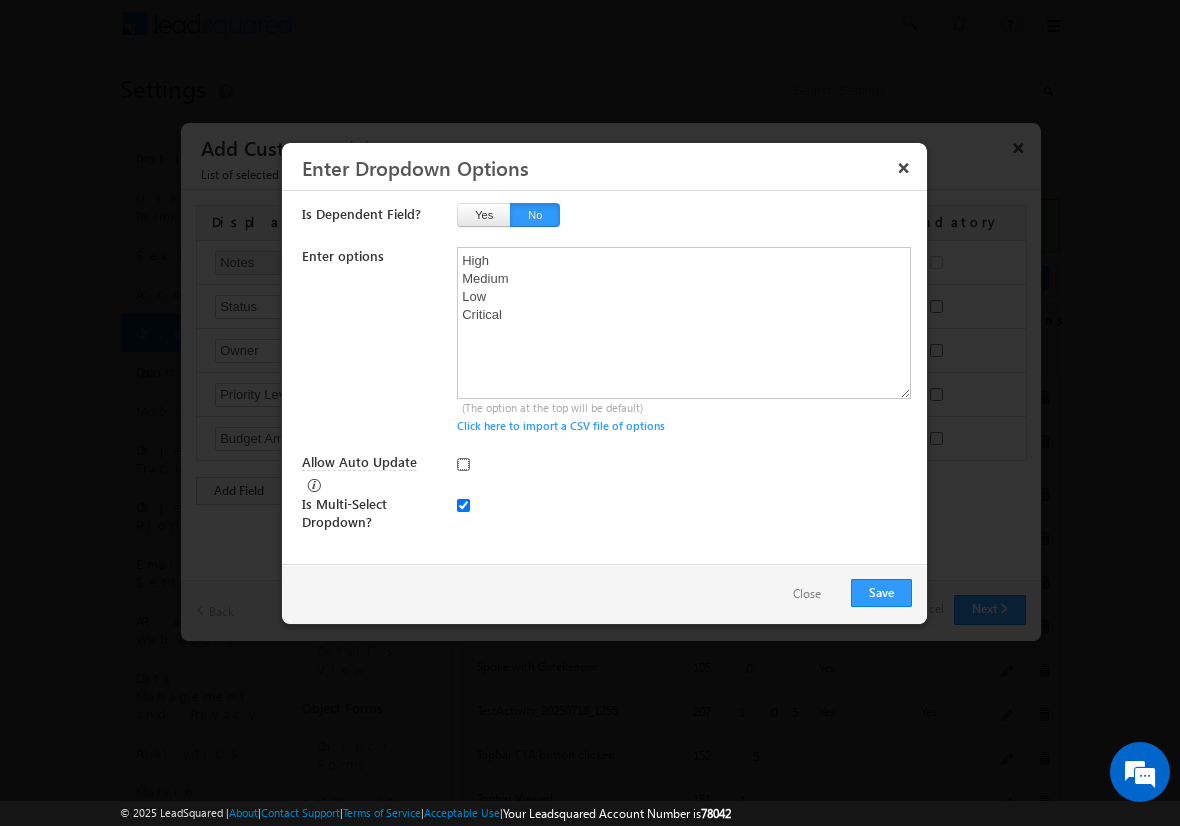 click on "Allow Auto Update" at bounding box center (463, 464) 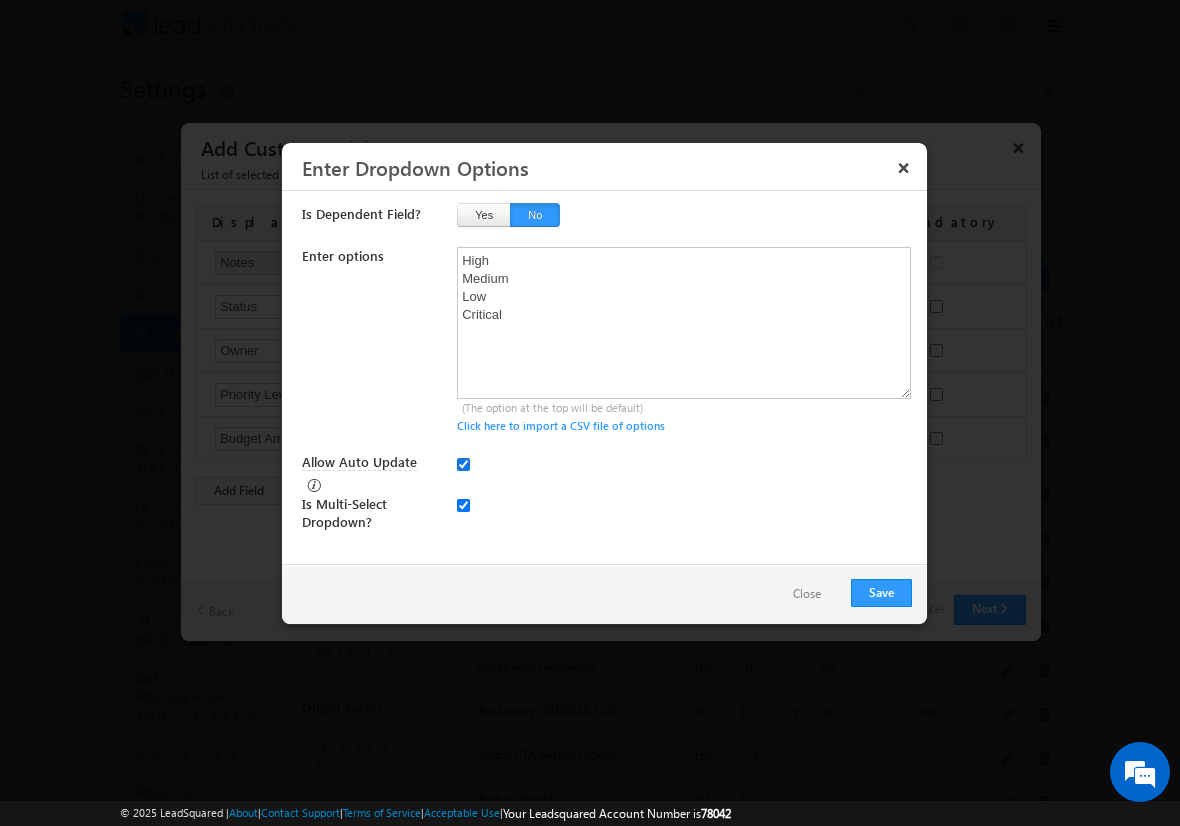 click on "Allow Auto Update" at bounding box center (463, 464) 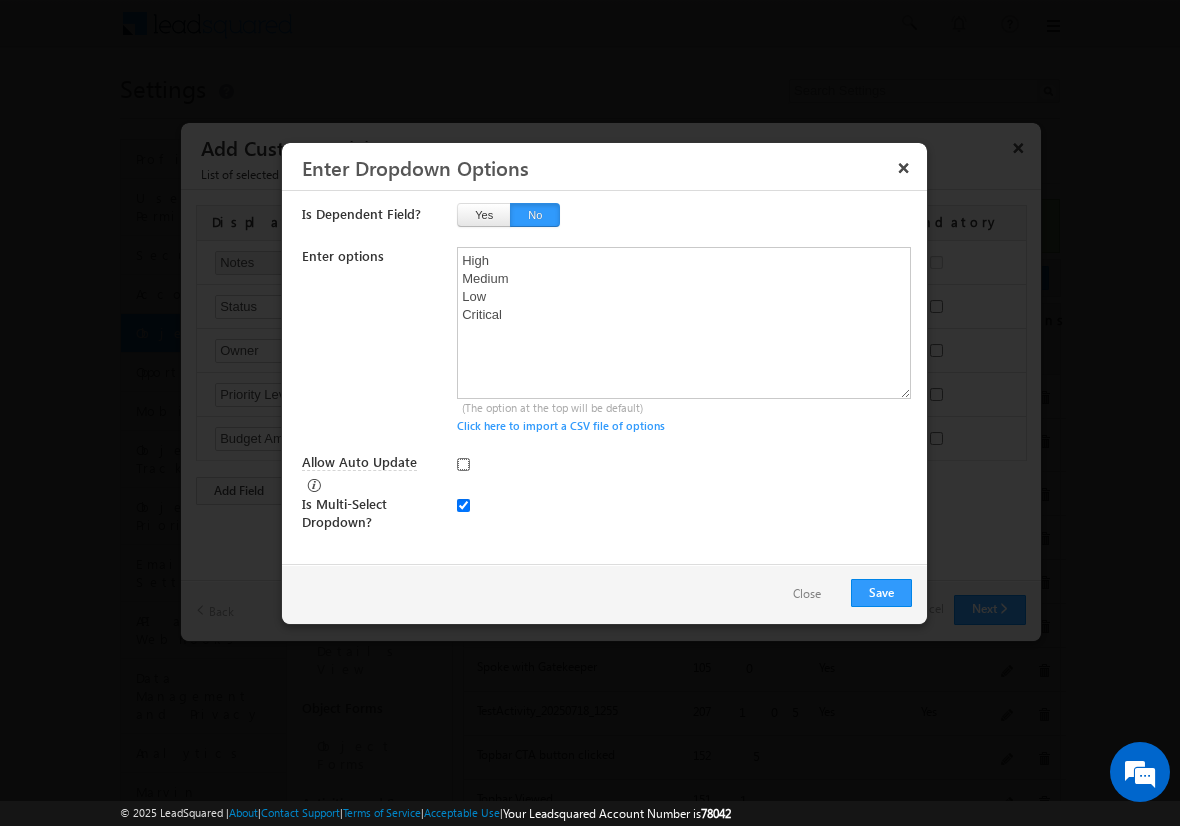 click on "Allow Auto Update" at bounding box center [463, 464] 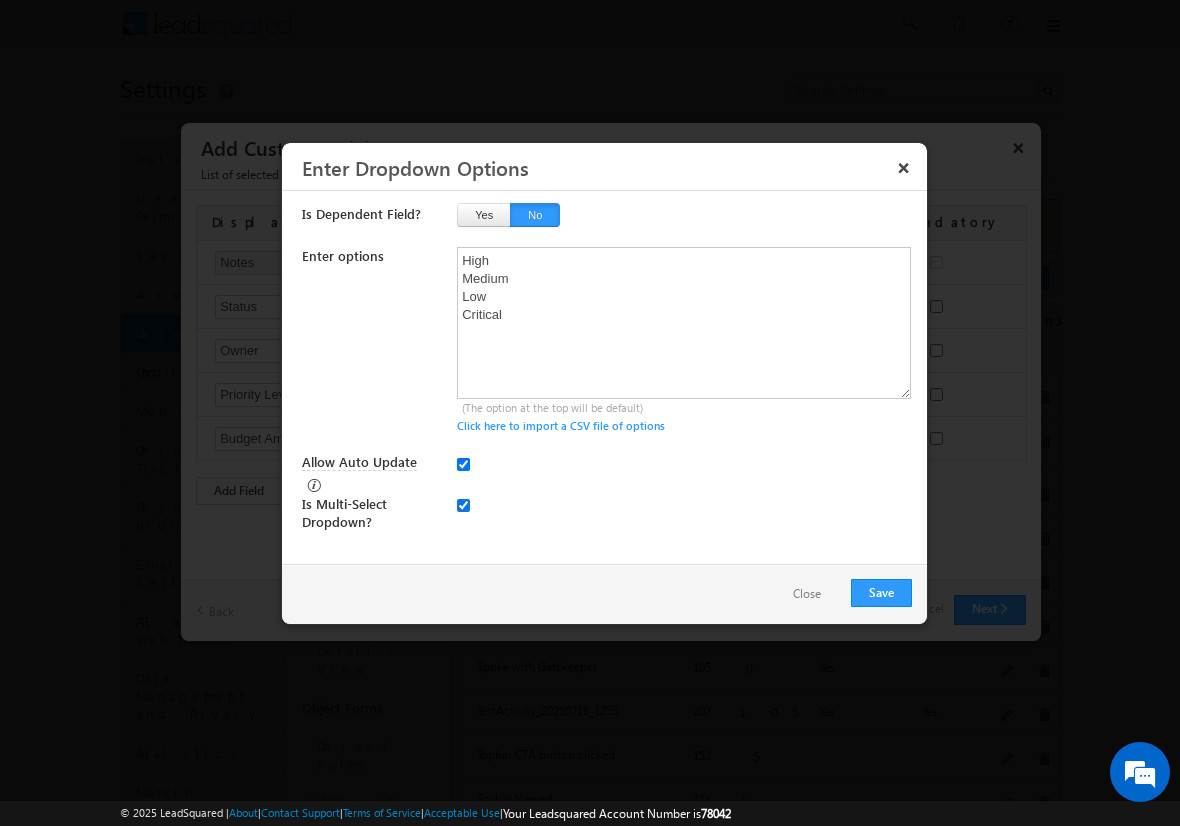 click at bounding box center [463, 505] 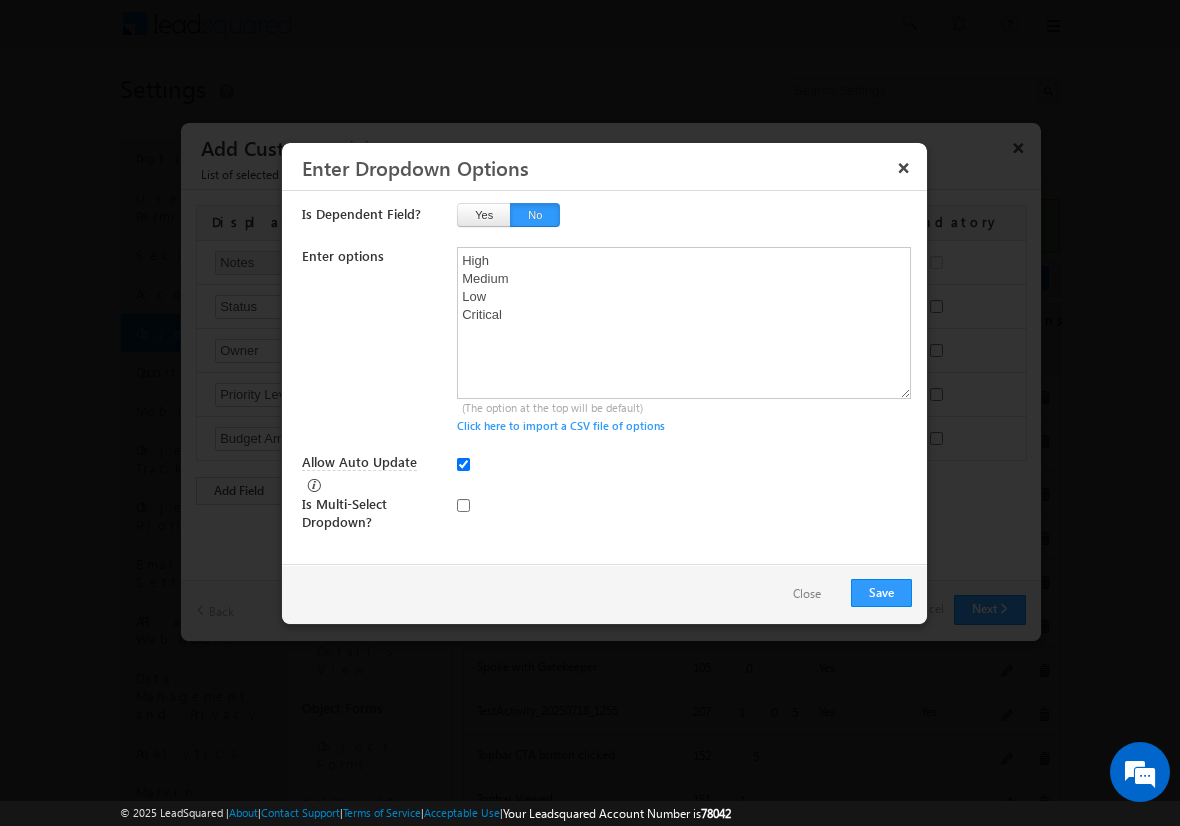 click on "Close" at bounding box center (807, 594) 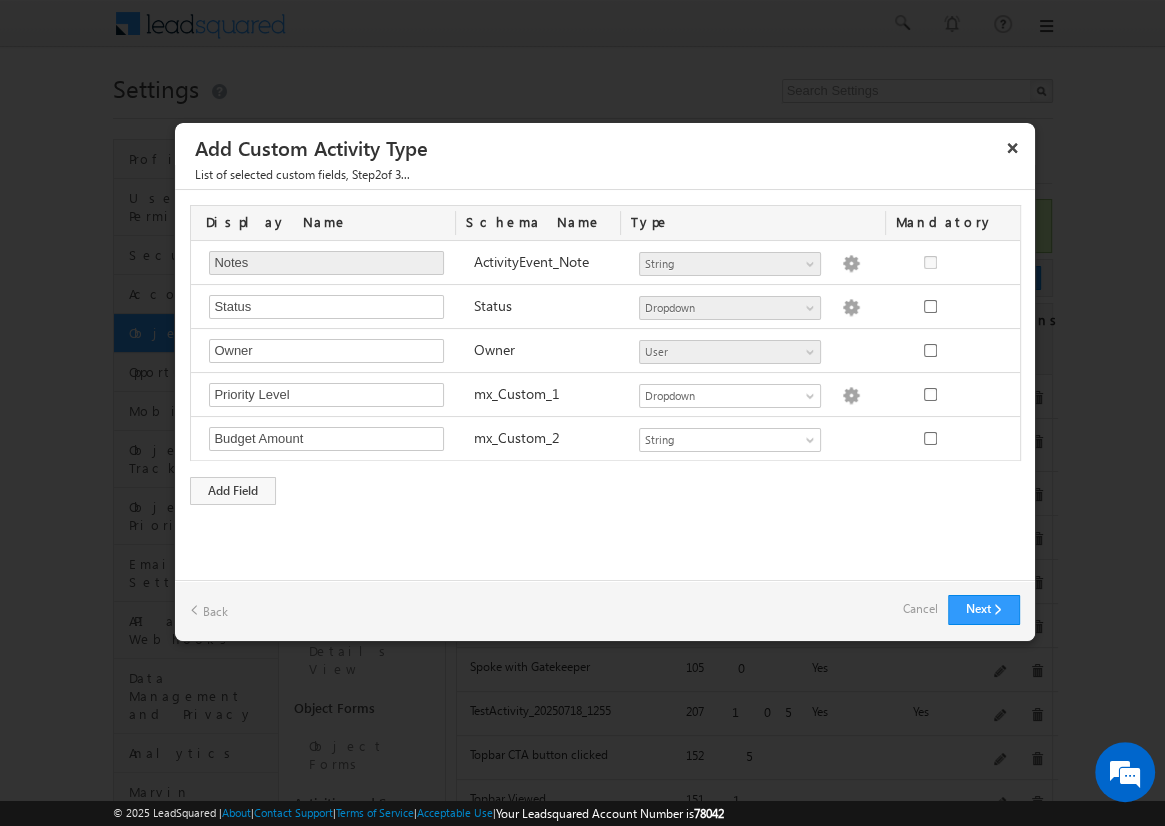 click on "Cancel" at bounding box center (920, 609) 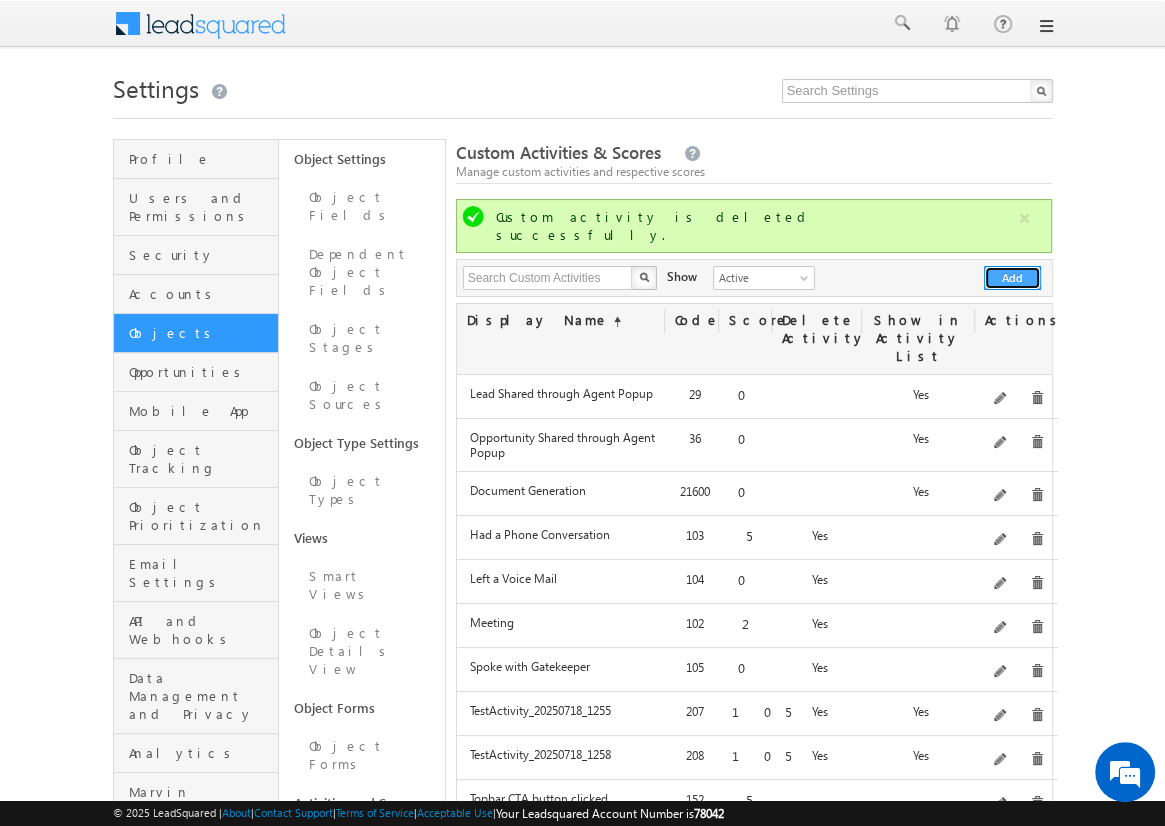 click on "Add" at bounding box center [1012, 278] 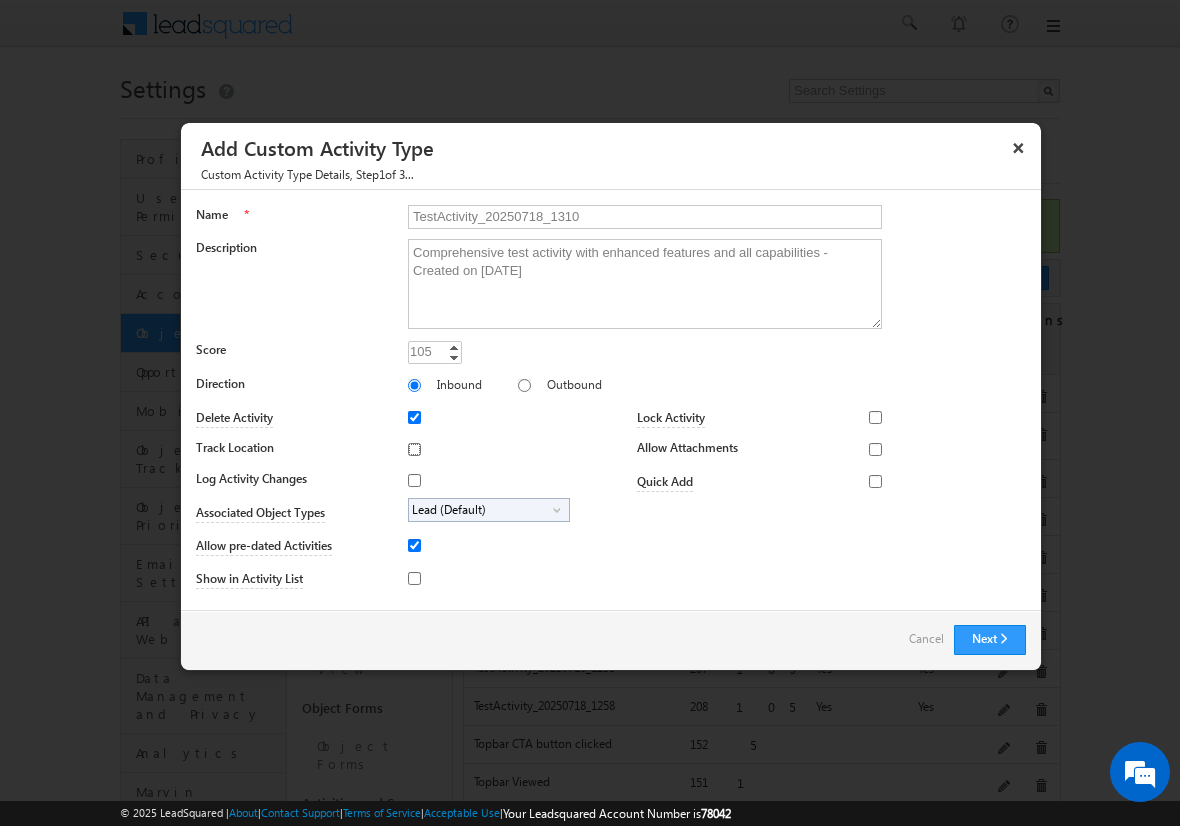 click on "Track Location" at bounding box center [414, 449] 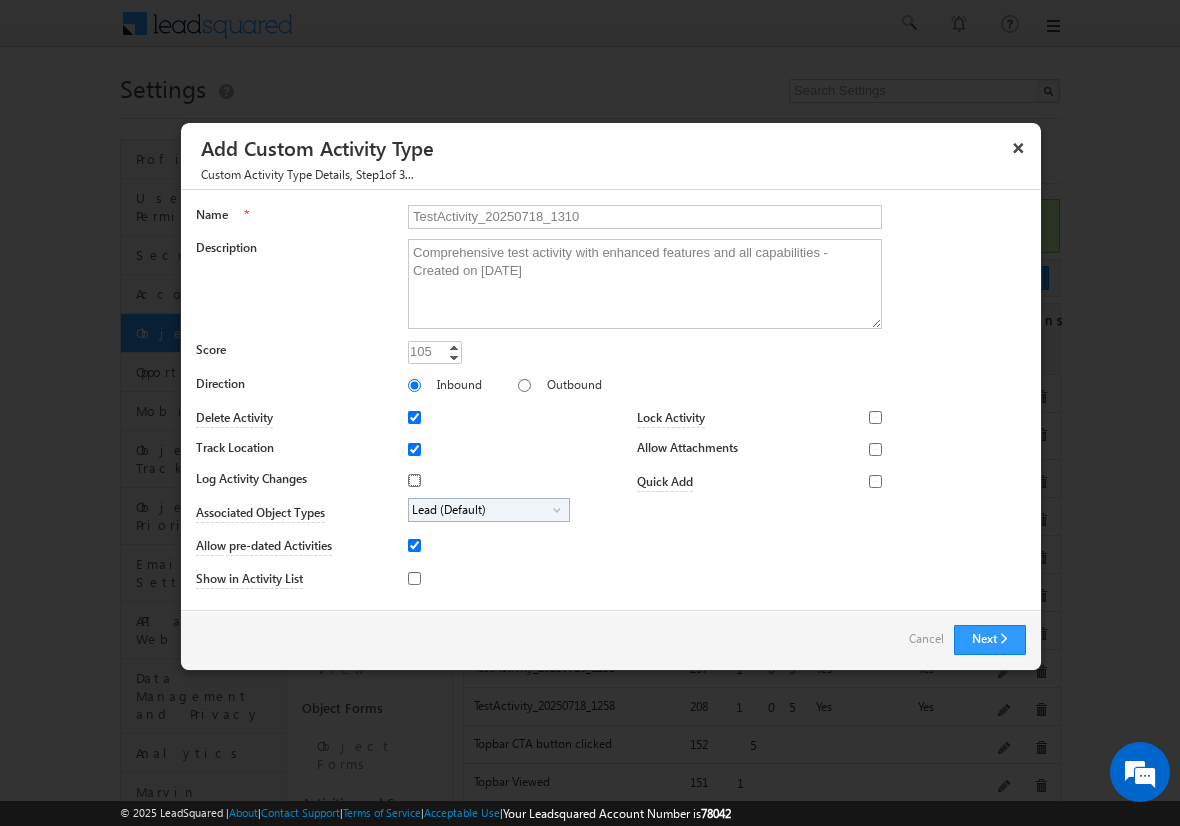 click on "Log Activity Changes" at bounding box center [414, 480] 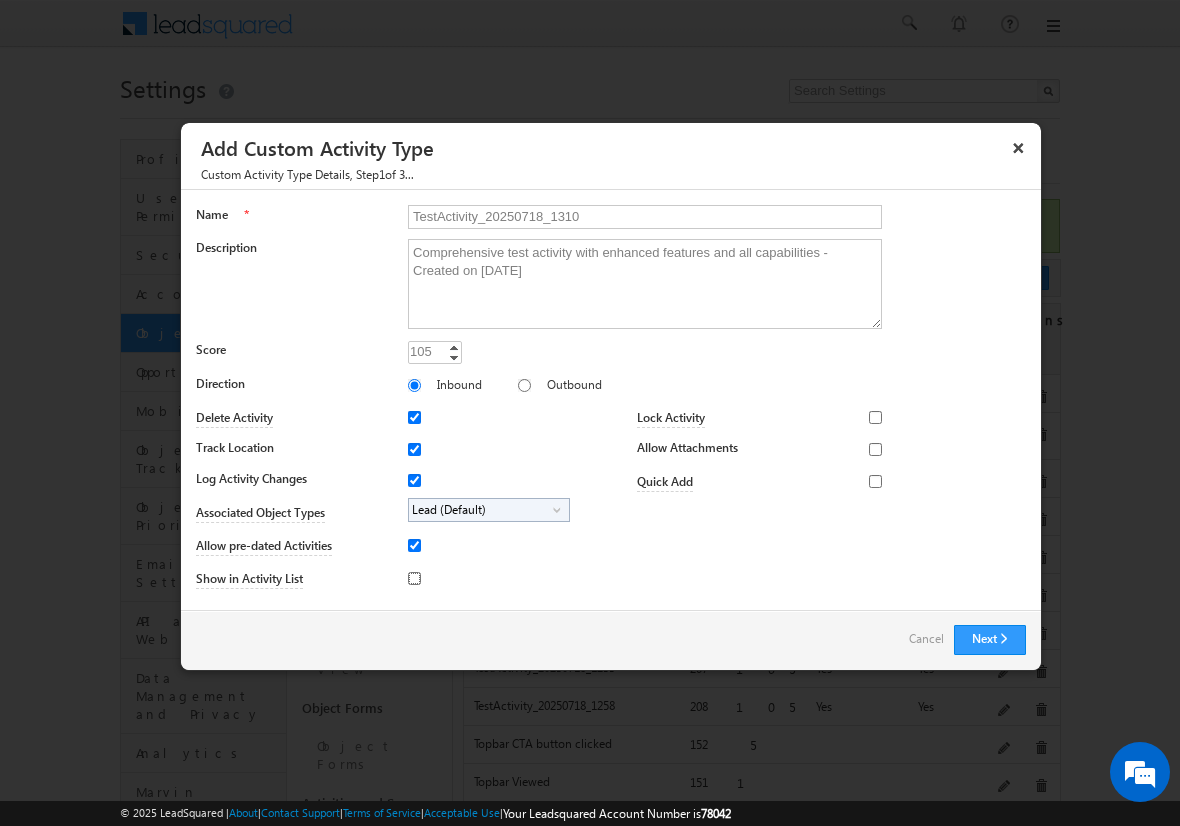 click on "Show in Activity List" at bounding box center [414, 578] 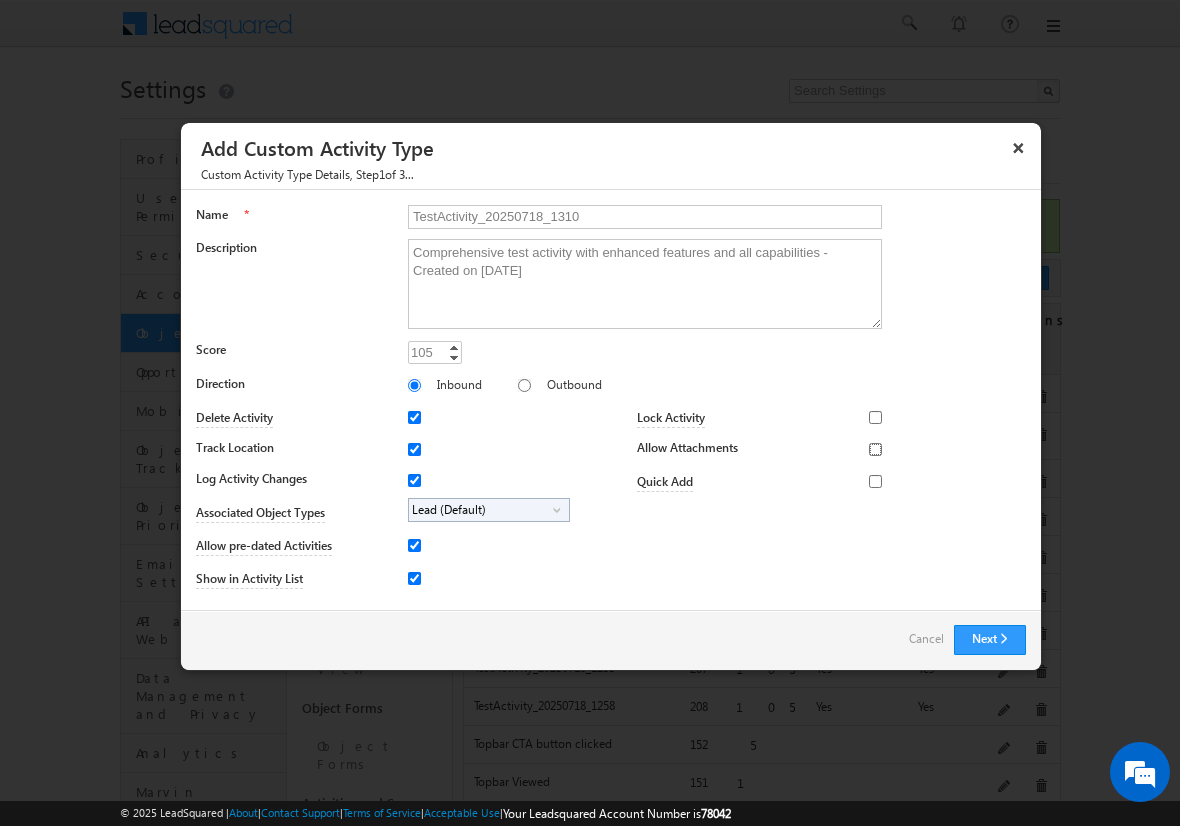 click on "Allow Attachments" at bounding box center [875, 449] 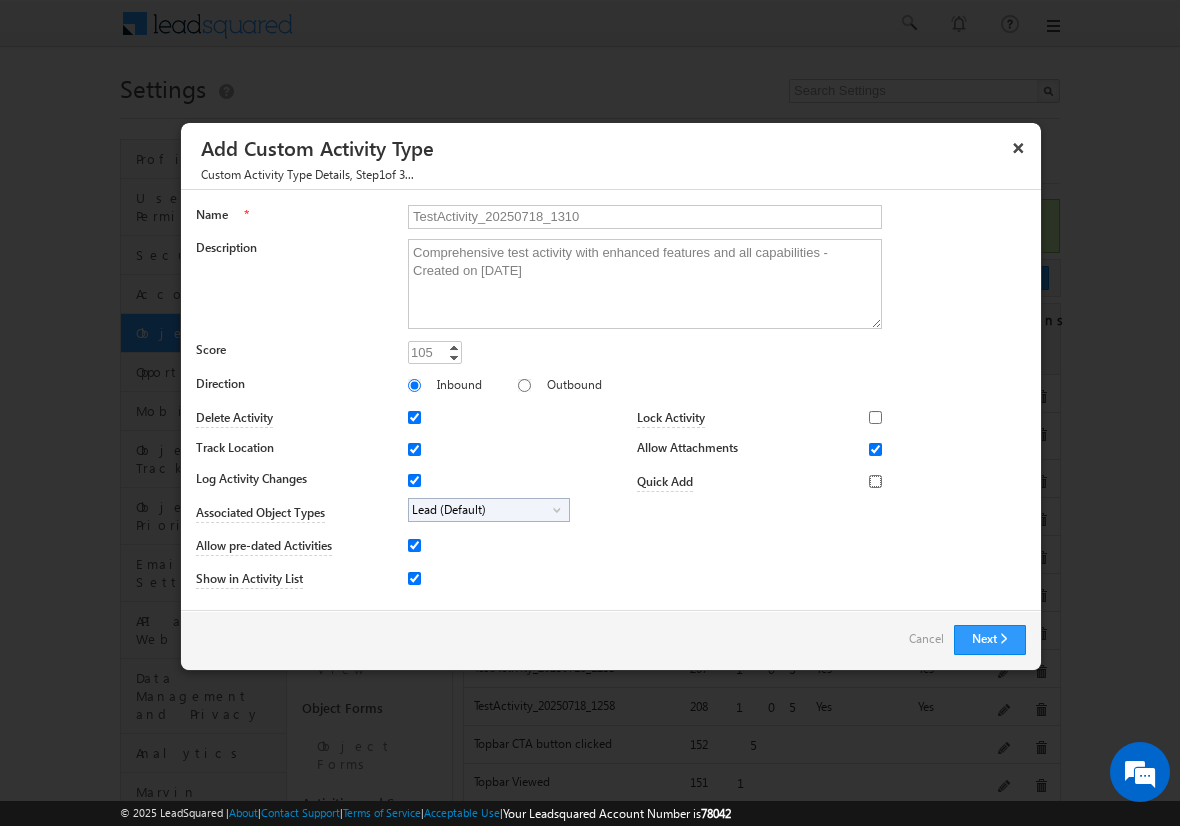 click on "Quick Add" at bounding box center (875, 481) 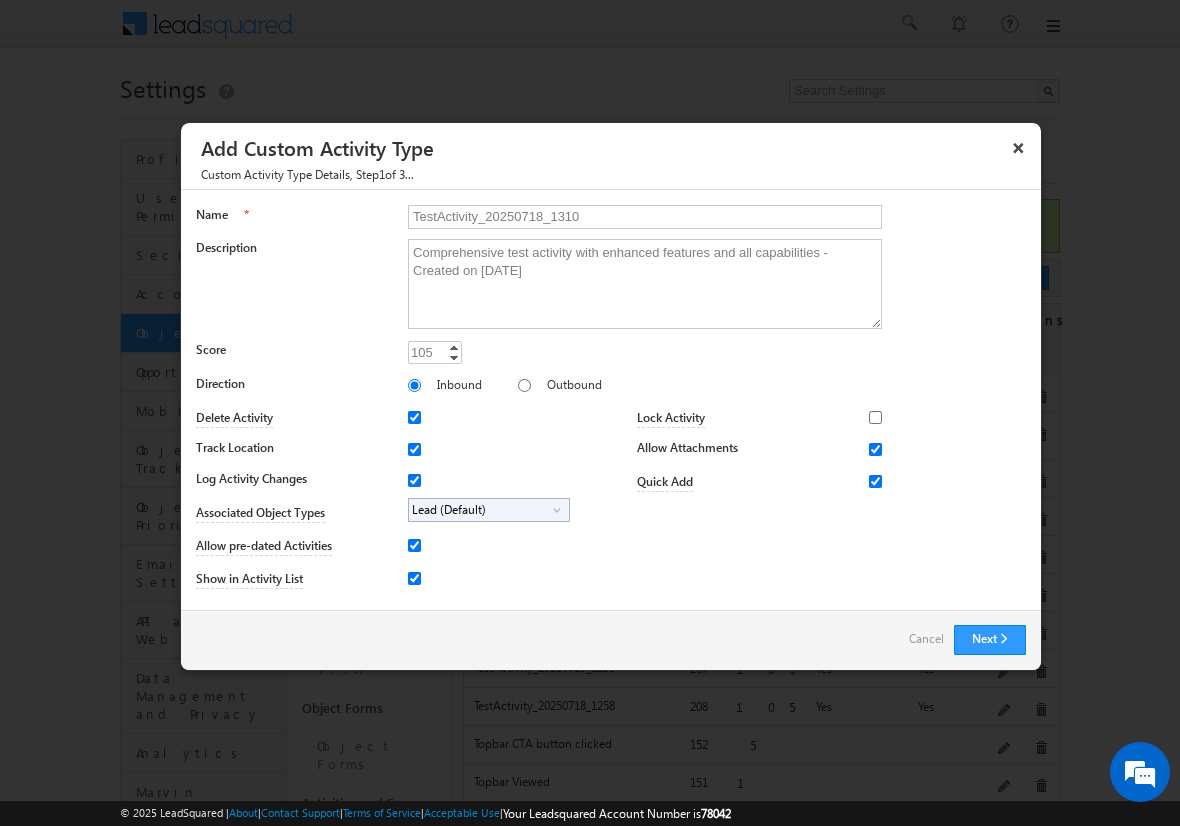 click on "Lead (Default)" at bounding box center (481, 510) 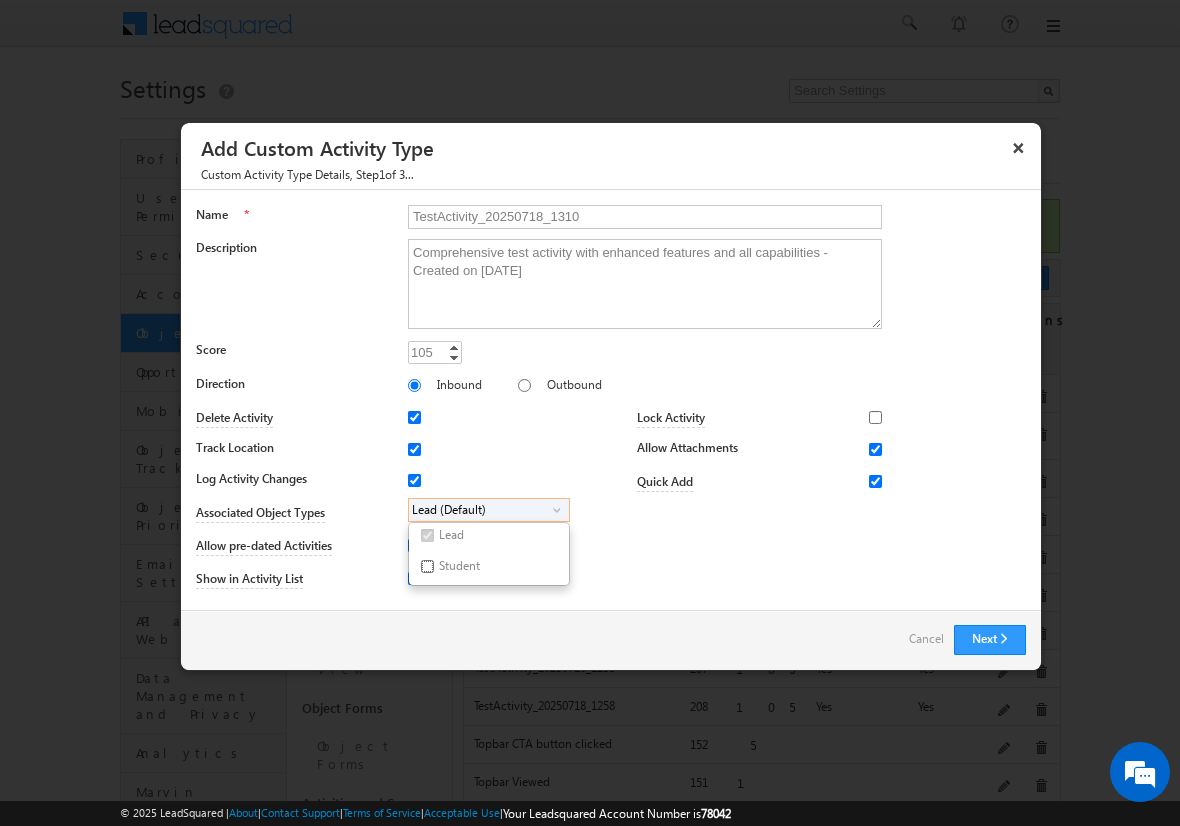 click on "Student" at bounding box center (427, 566) 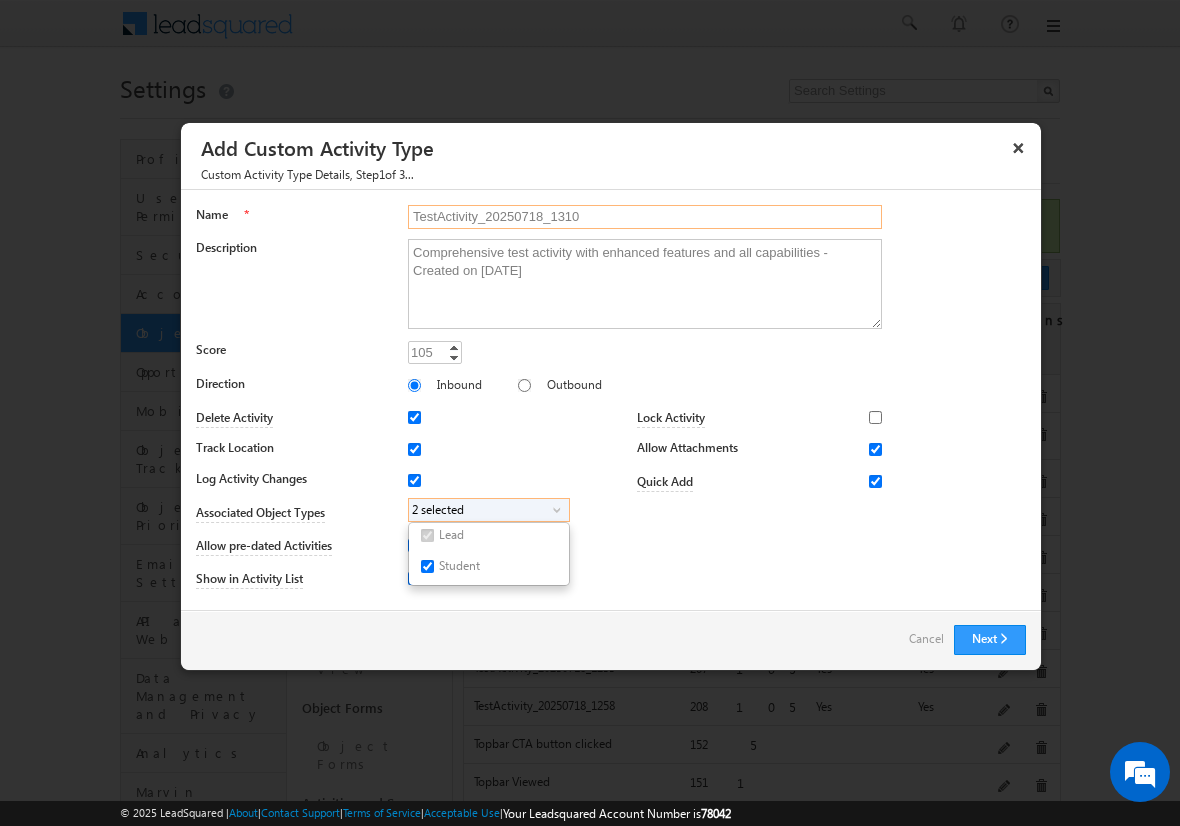 click on "TestActivity_20250718_1310" at bounding box center (645, 217) 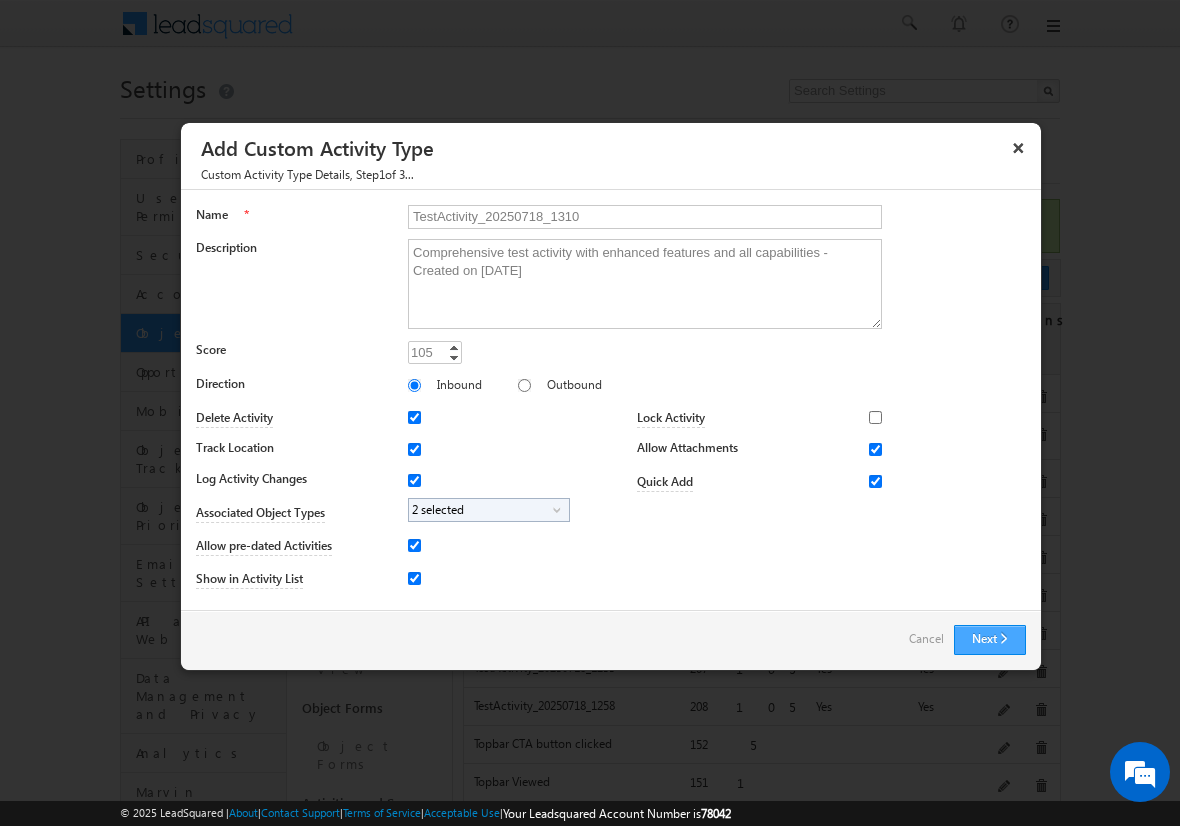 click on "Next" at bounding box center (990, 640) 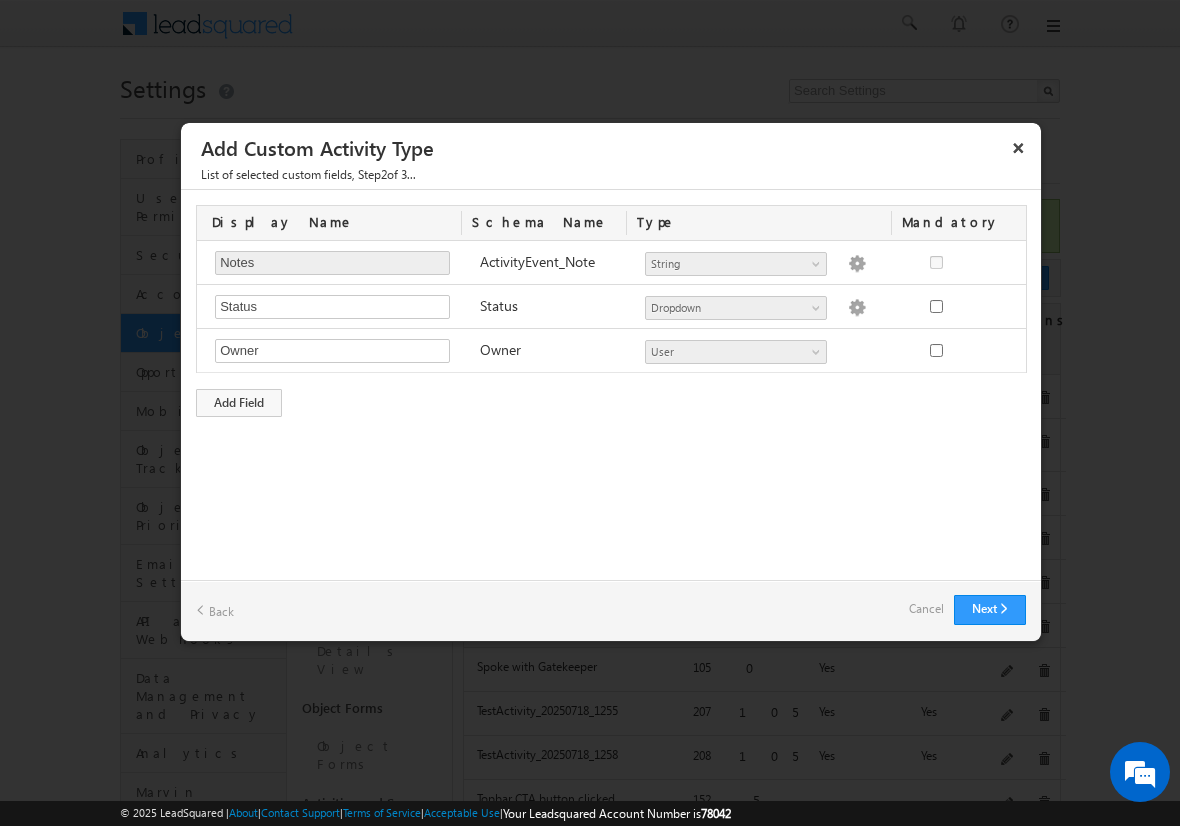 click on "Cancel" at bounding box center [926, 609] 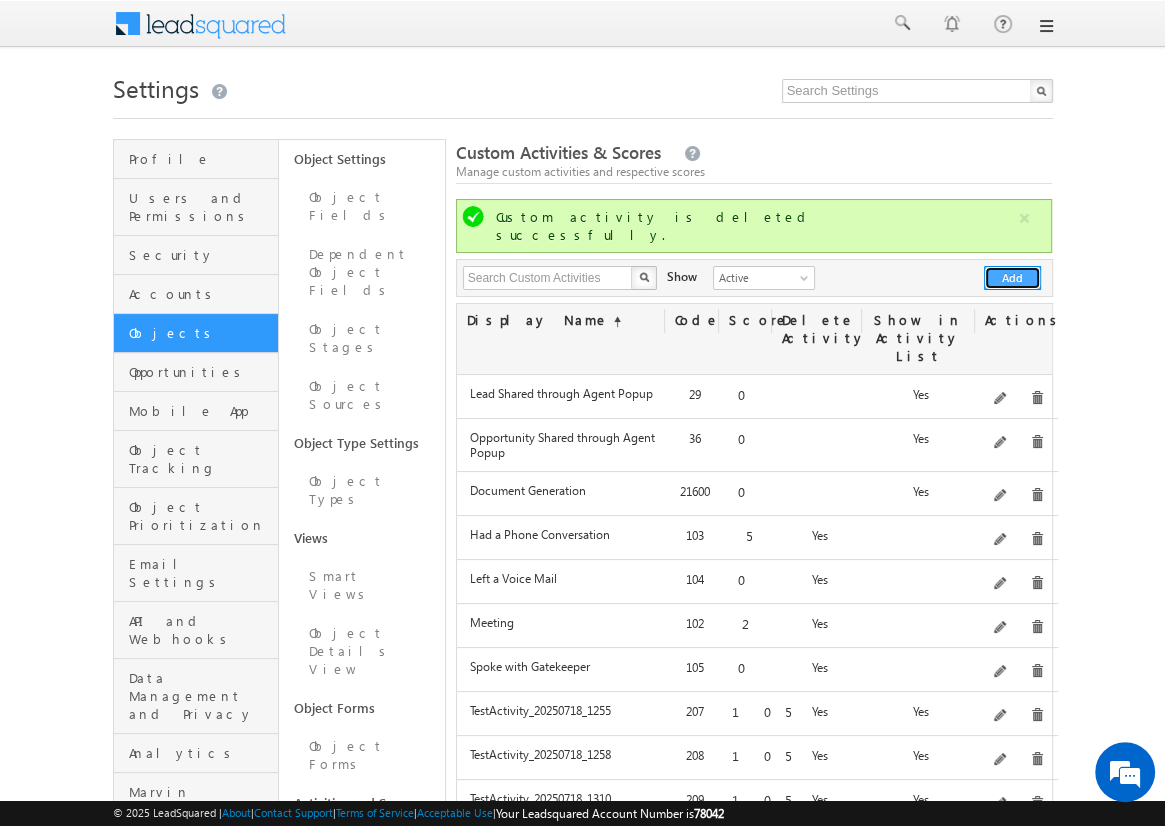 click on "Add" at bounding box center [1012, 278] 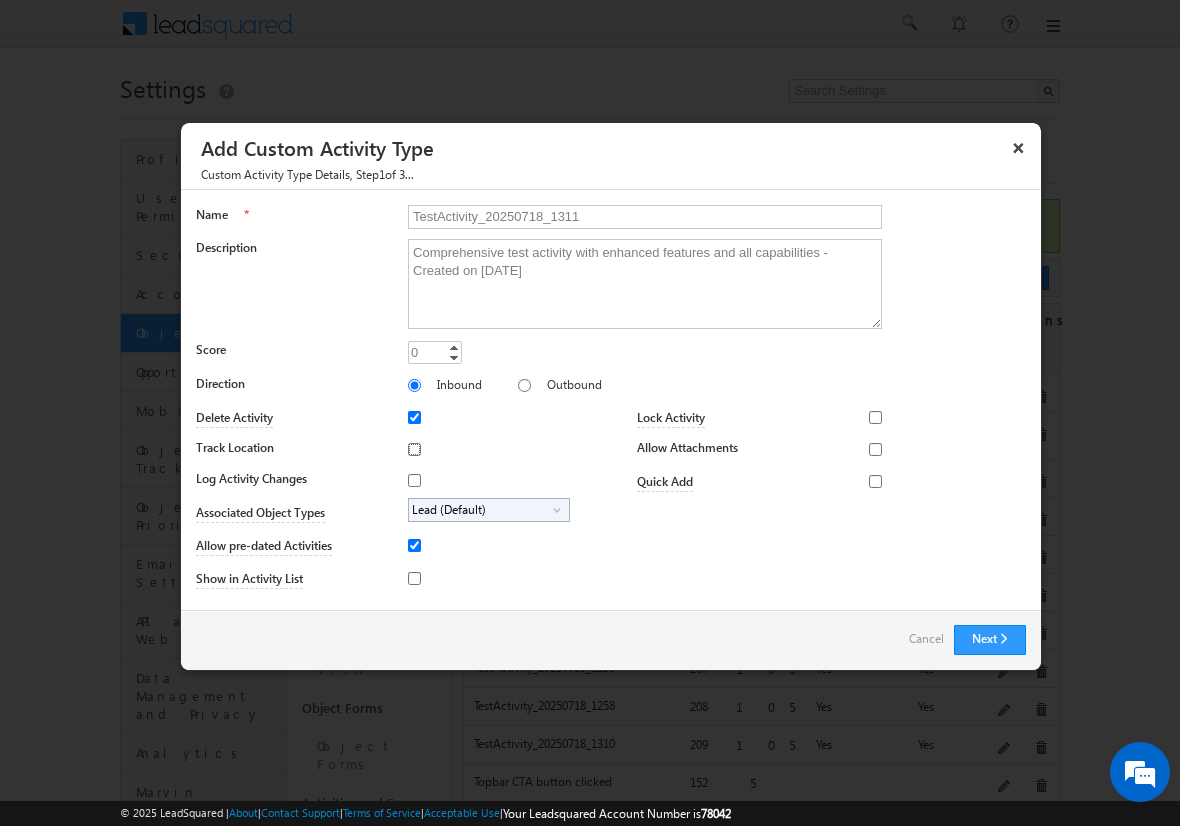click on "Track Location" at bounding box center (414, 449) 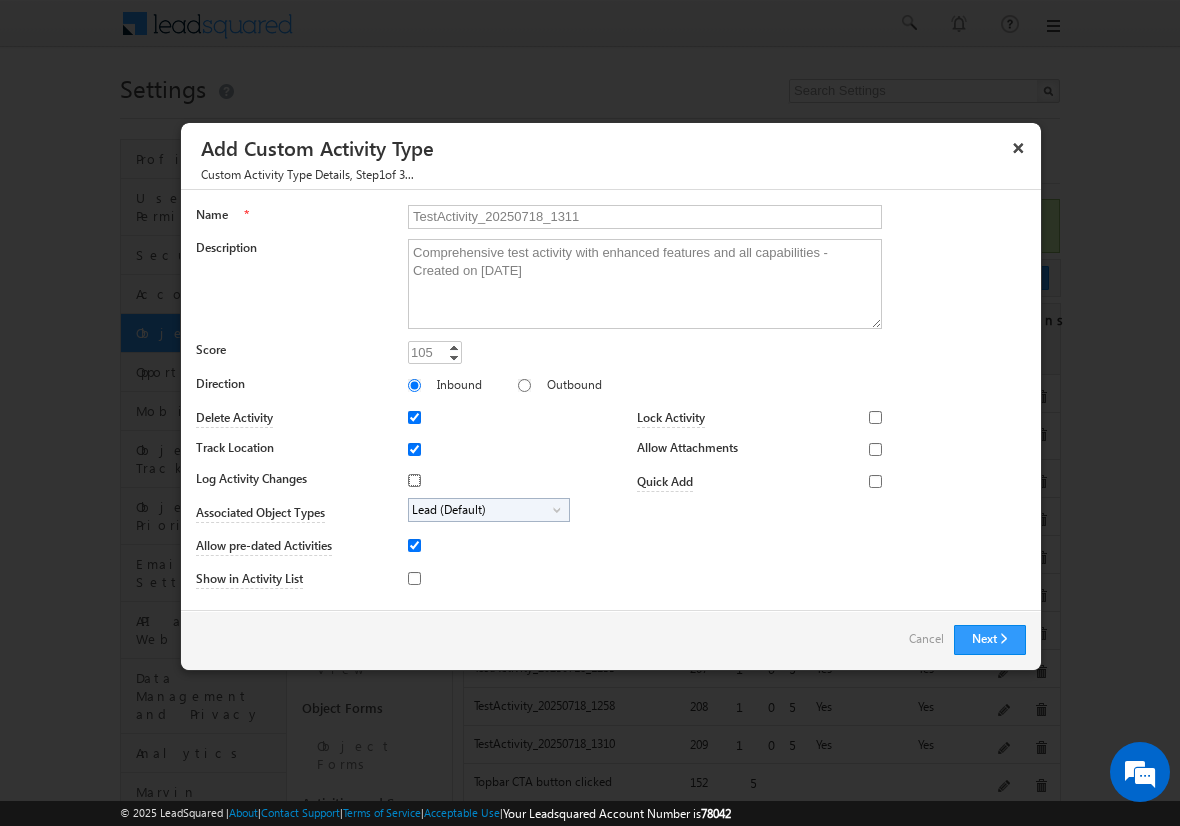 click on "Log Activity Changes" at bounding box center [414, 480] 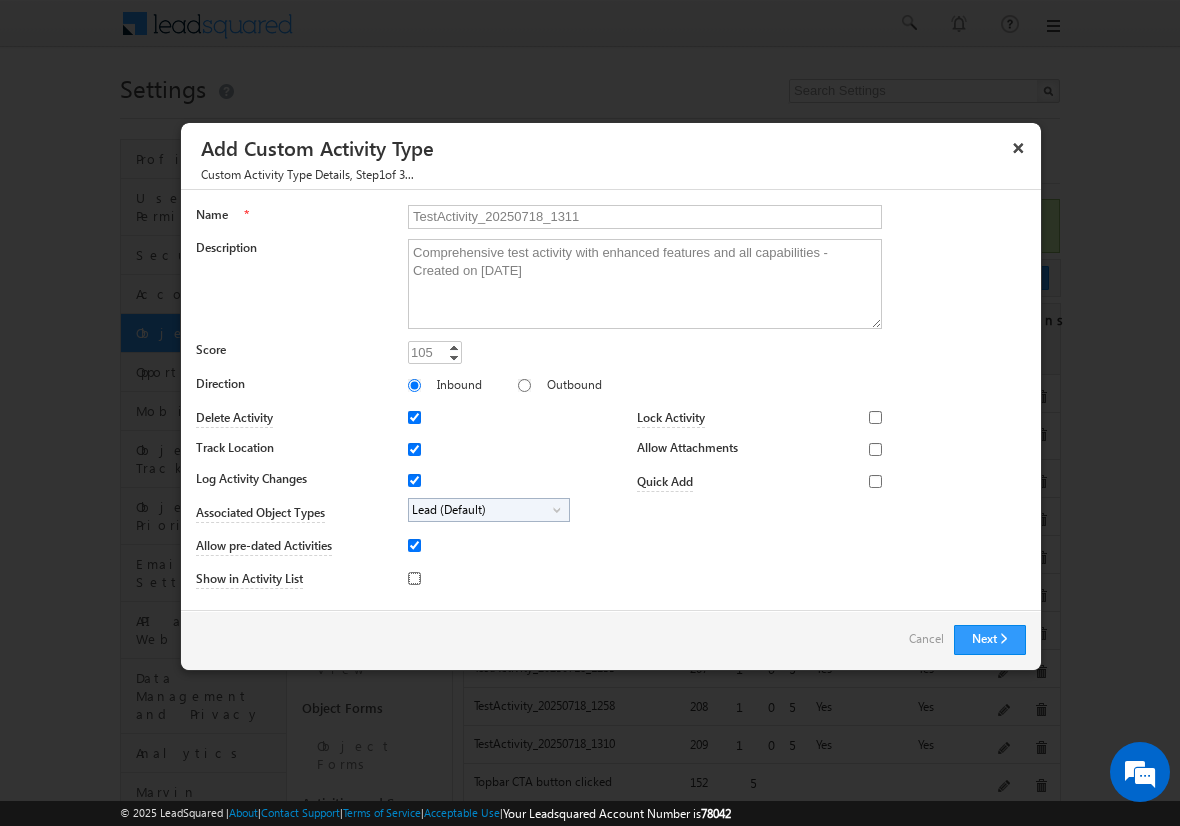 click on "Show in Activity List" at bounding box center [414, 578] 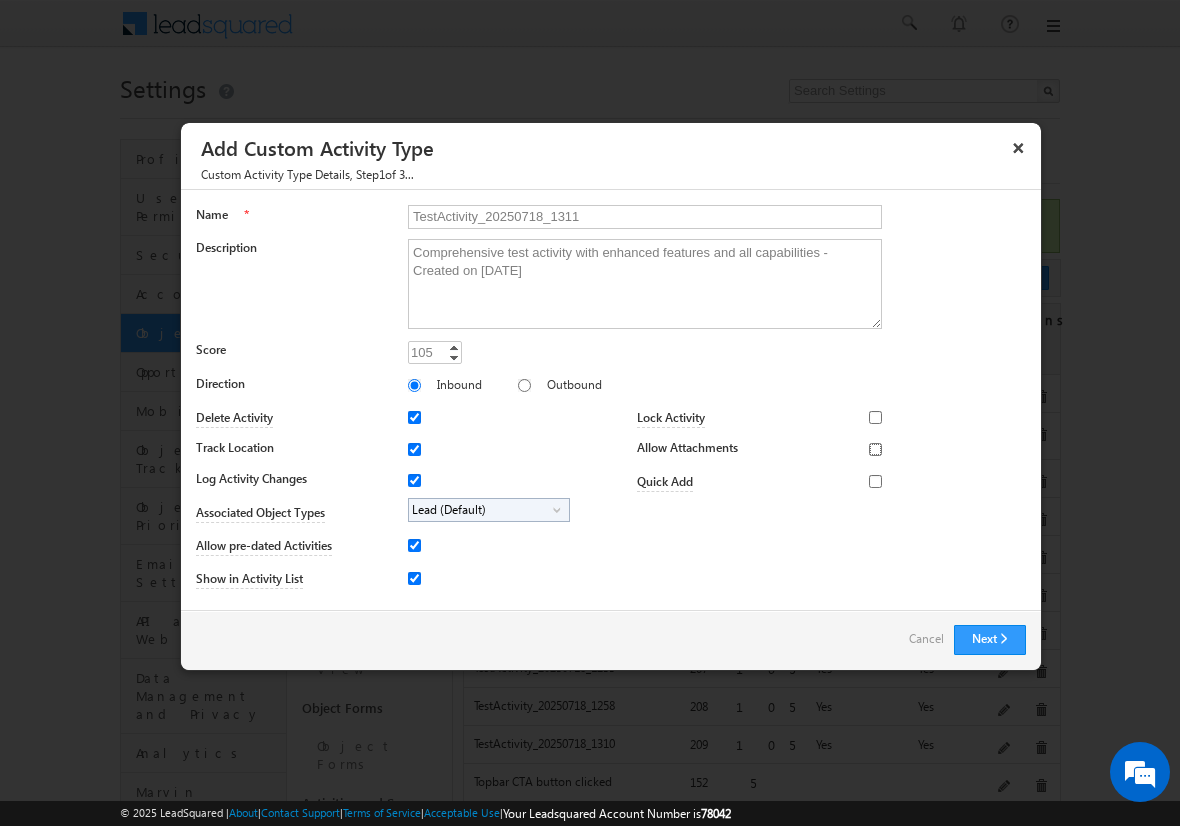 click on "Allow Attachments" at bounding box center [875, 449] 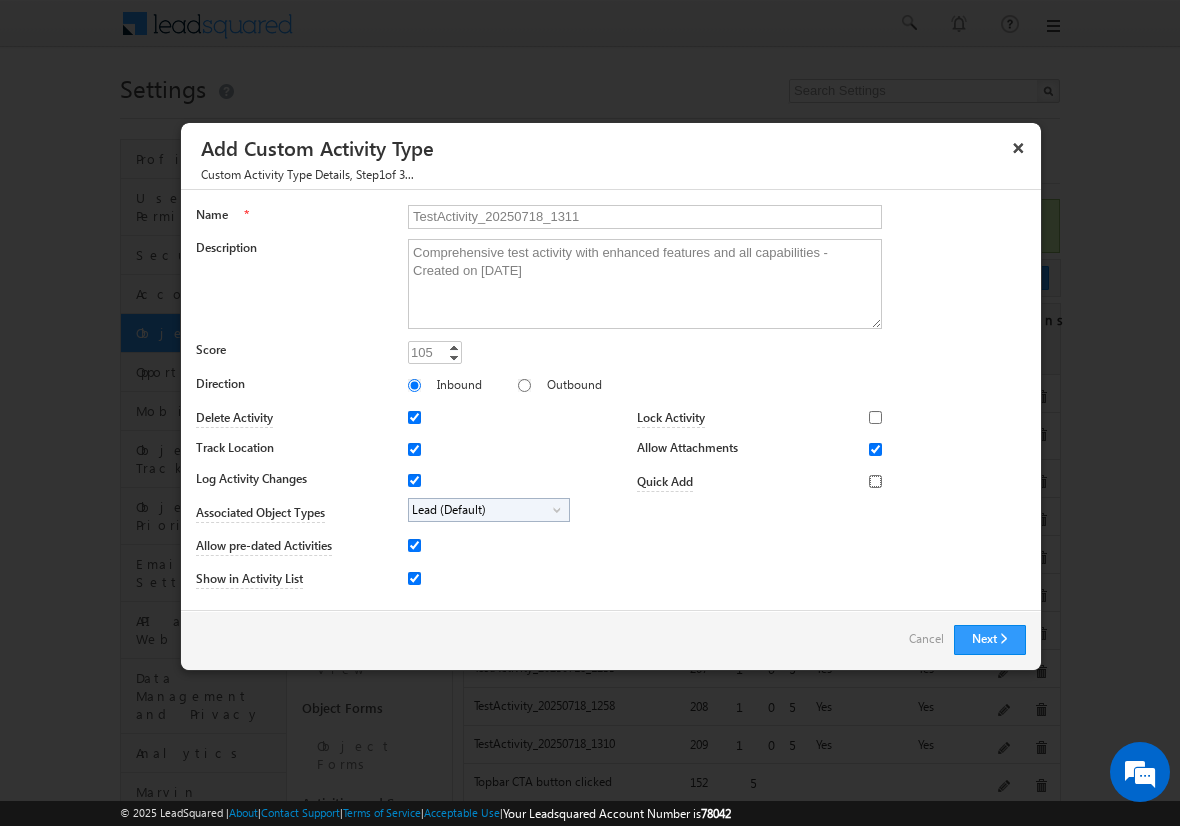 click on "Quick Add" at bounding box center (875, 481) 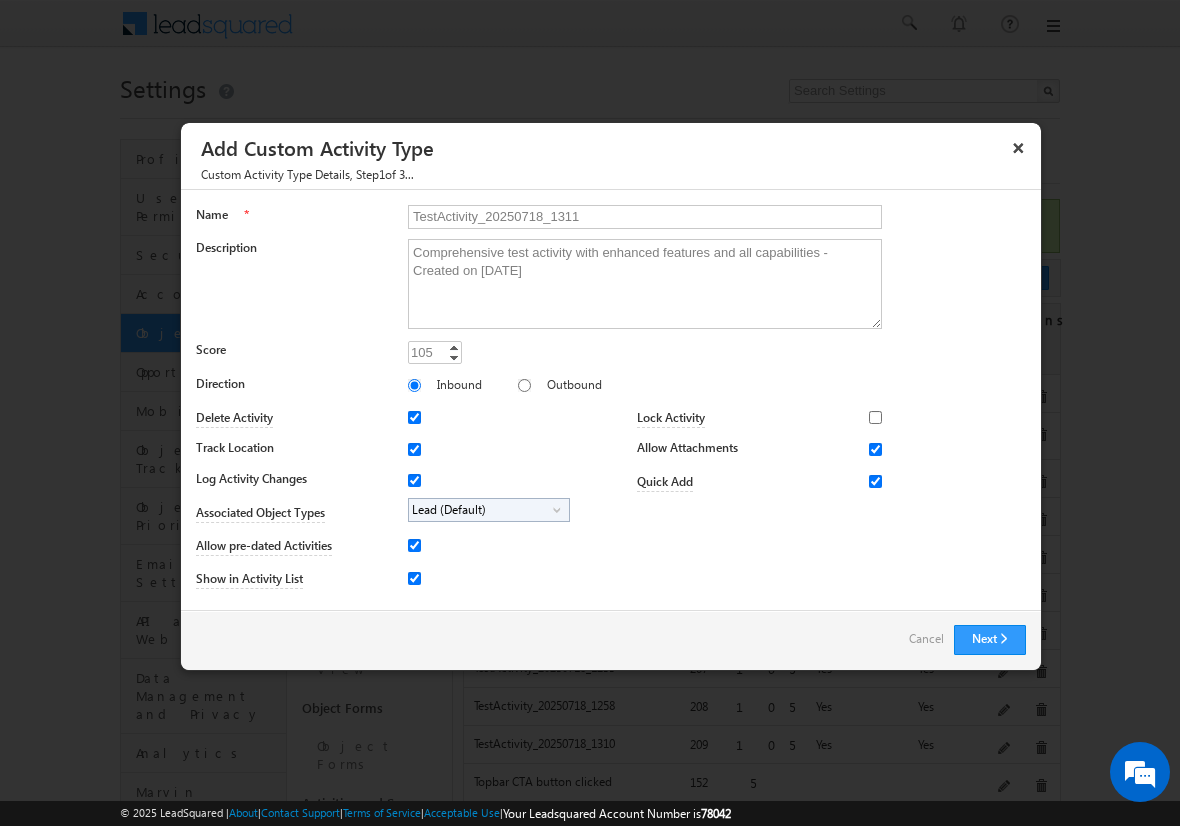 click on "Lead (Default)" at bounding box center (481, 510) 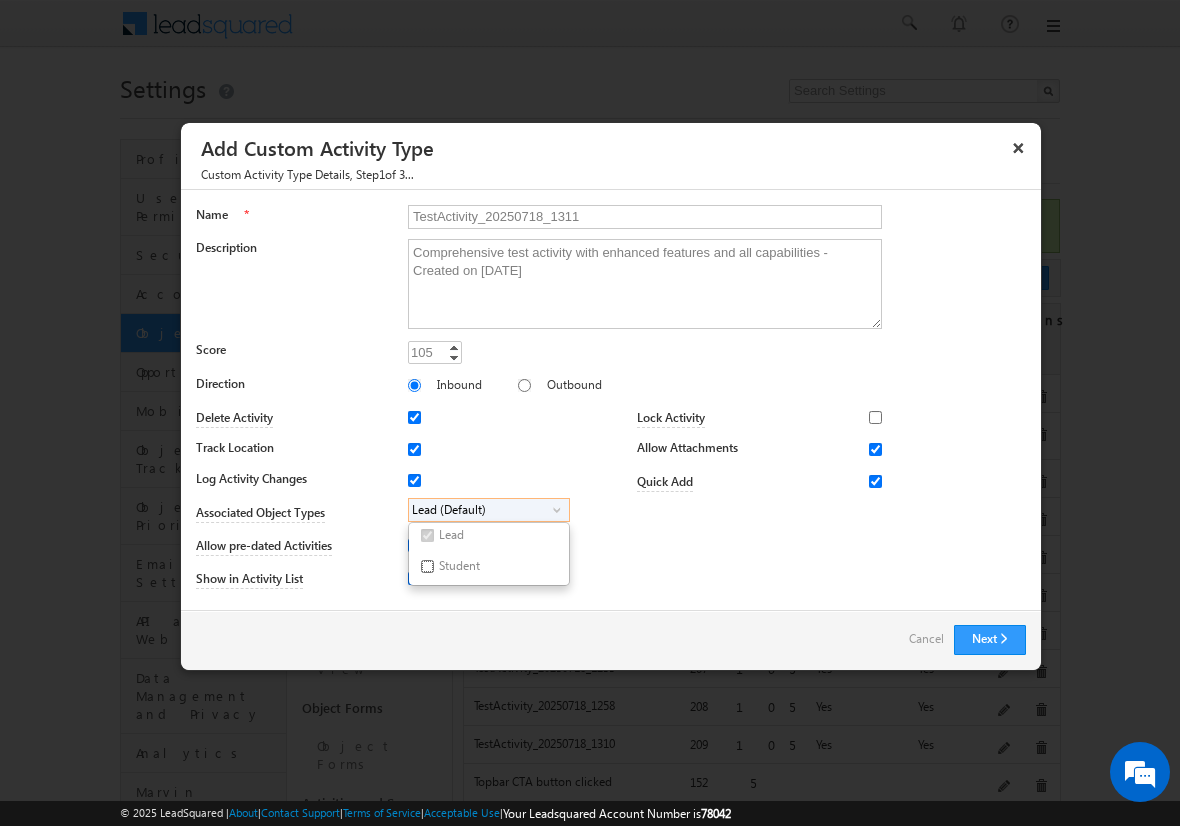 click on "Student" at bounding box center [427, 566] 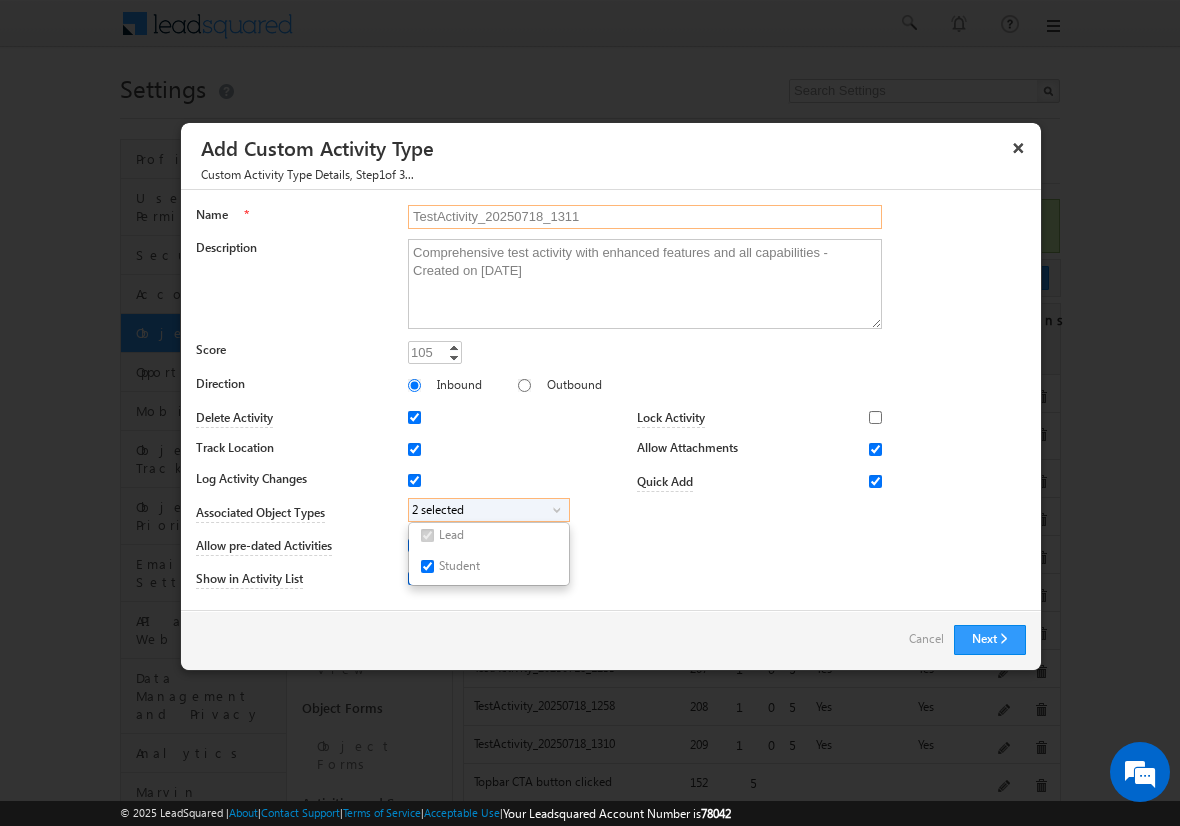 click on "TestActivity_20250718_1311" at bounding box center [645, 217] 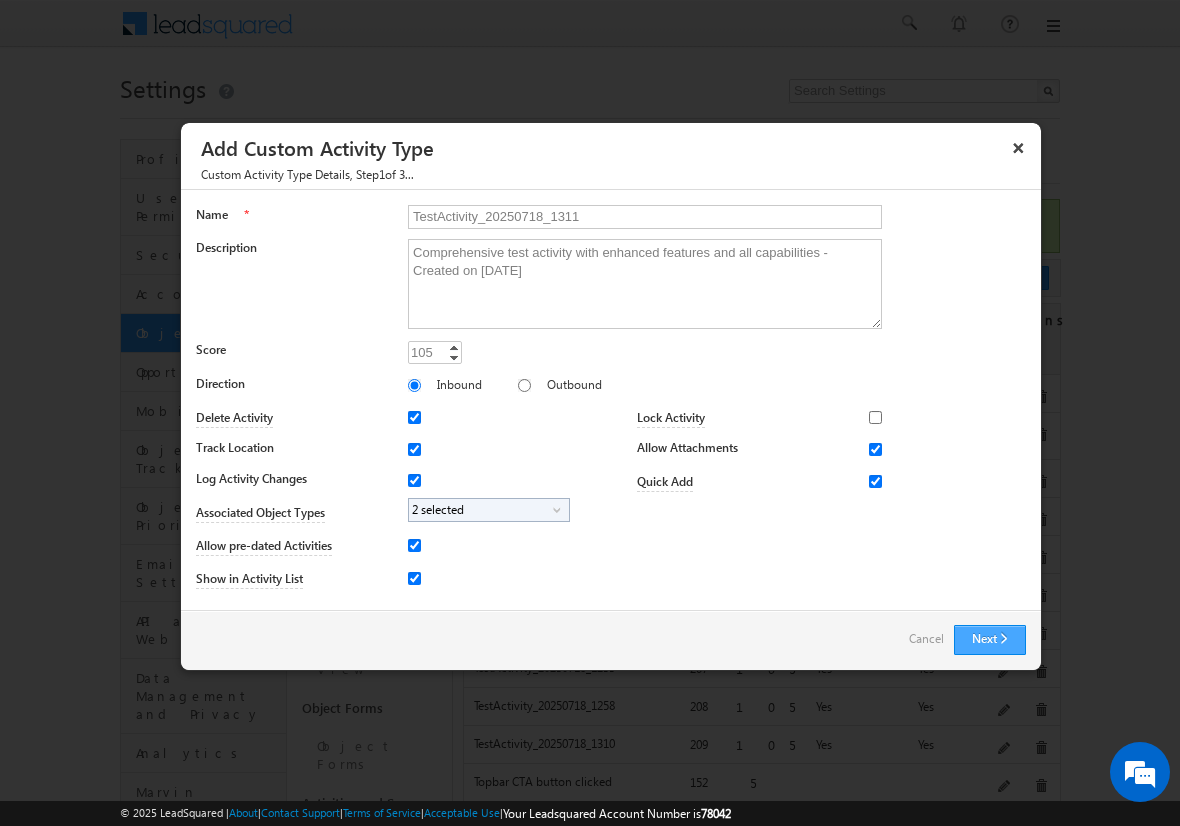 click on "Next" at bounding box center [990, 640] 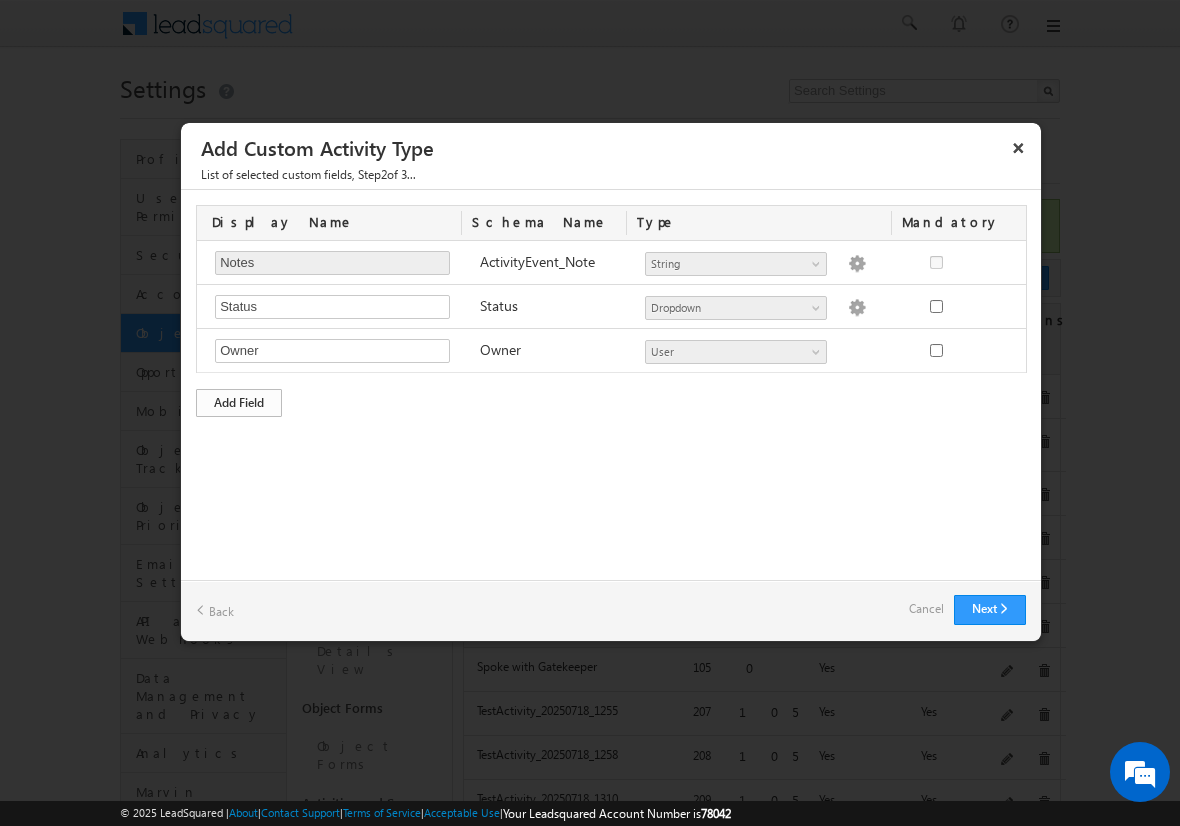 click on "Add Field" at bounding box center [239, 403] 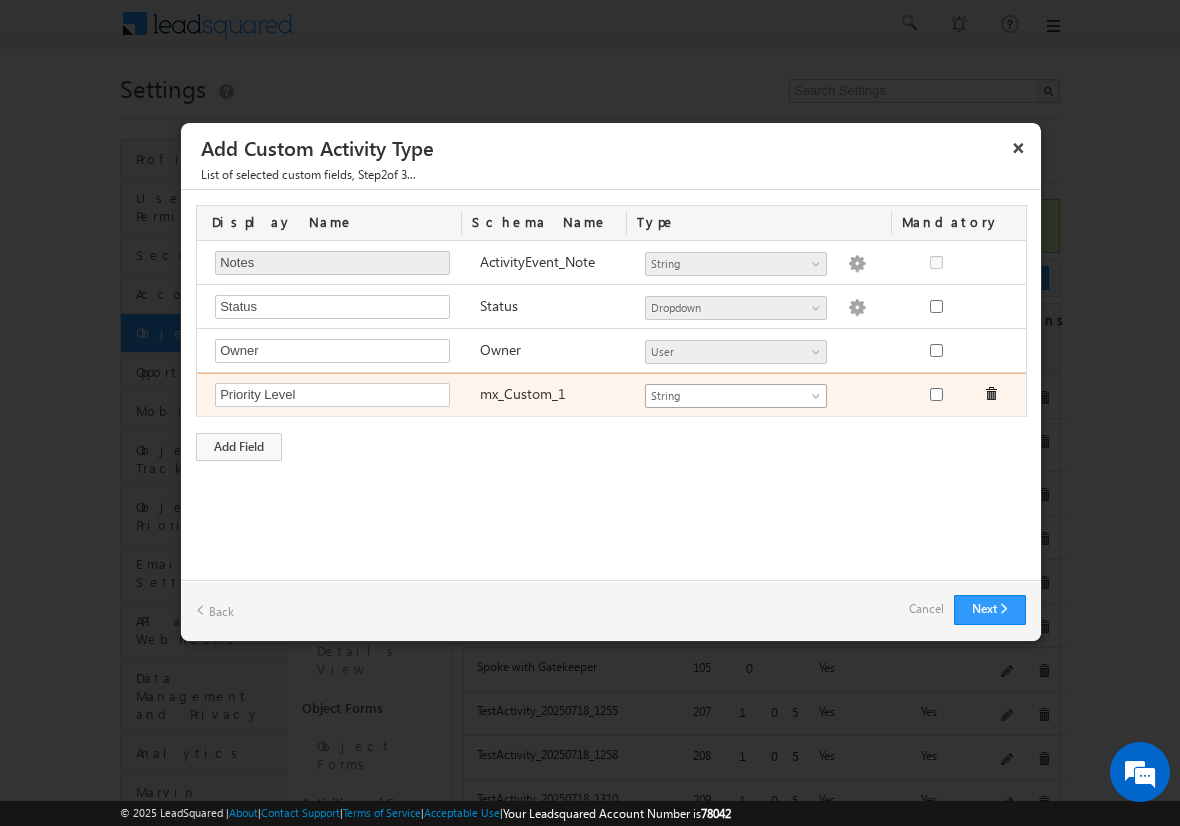 click on "String" at bounding box center [727, 396] 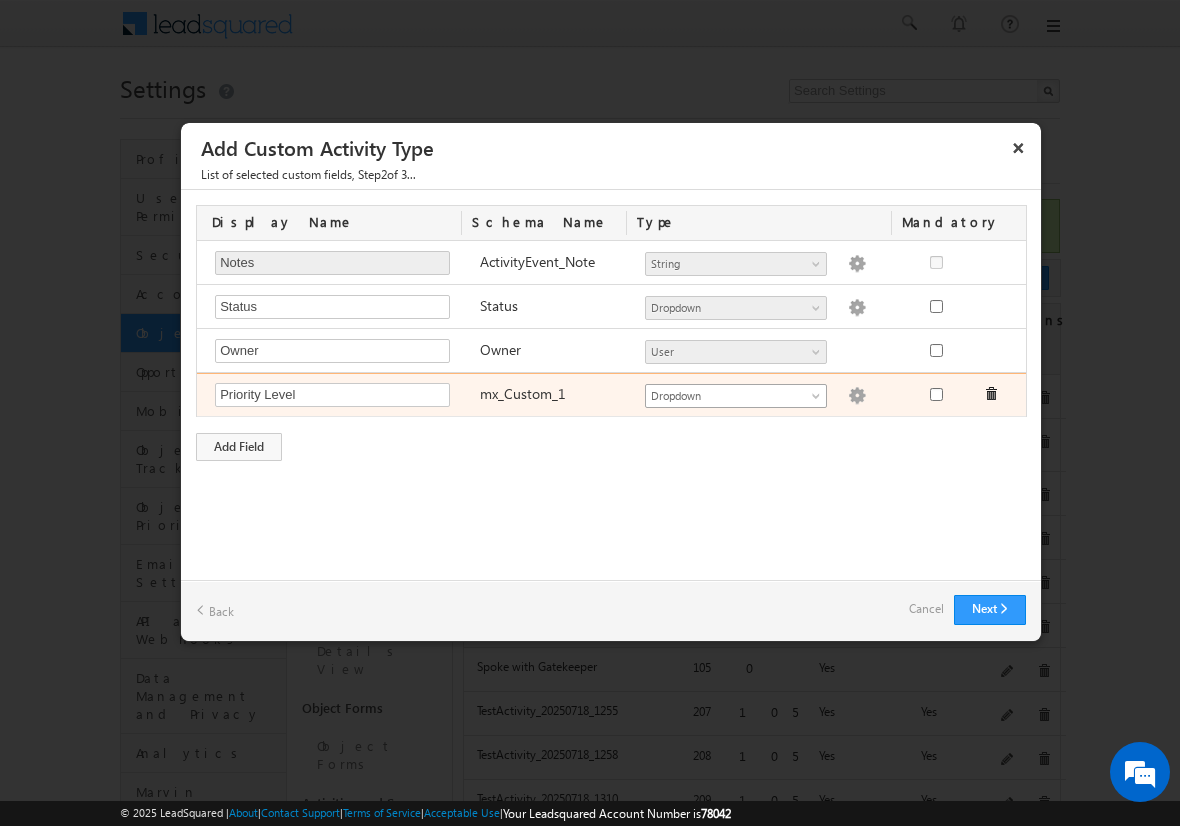 click at bounding box center (857, 396) 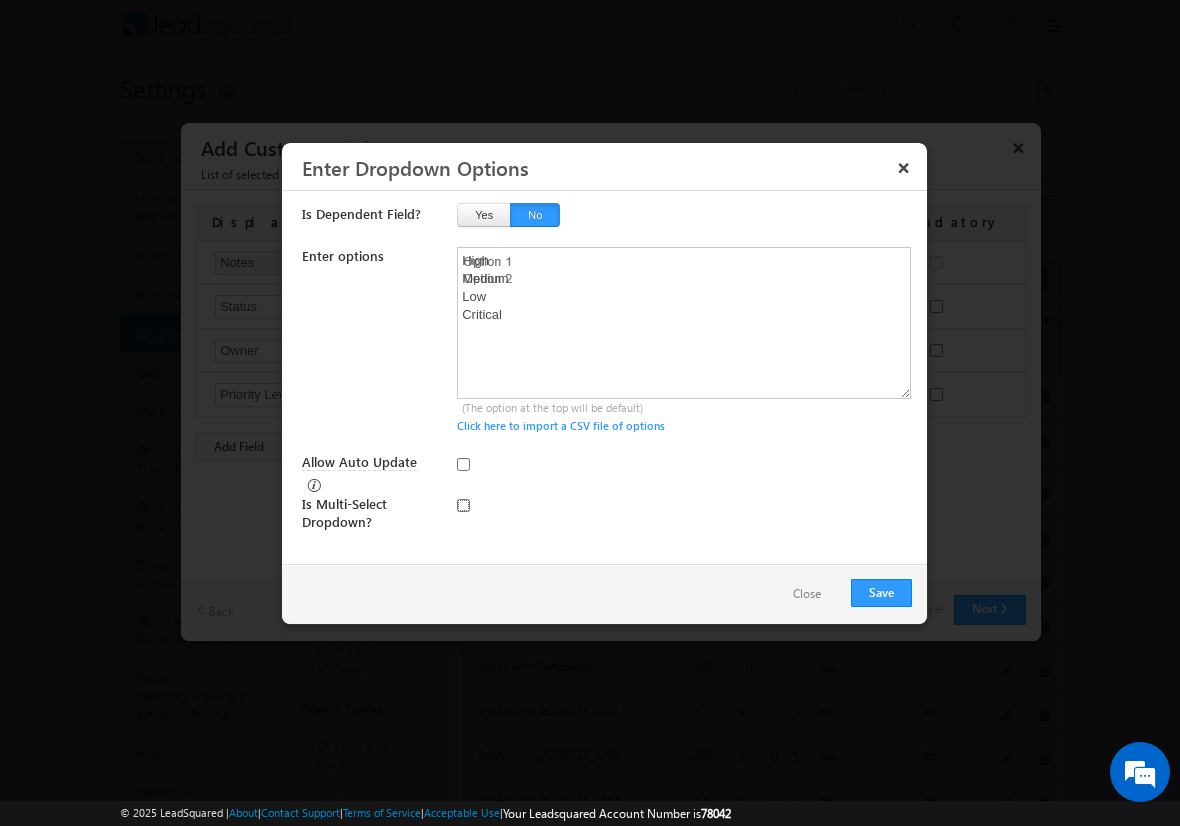click at bounding box center (463, 505) 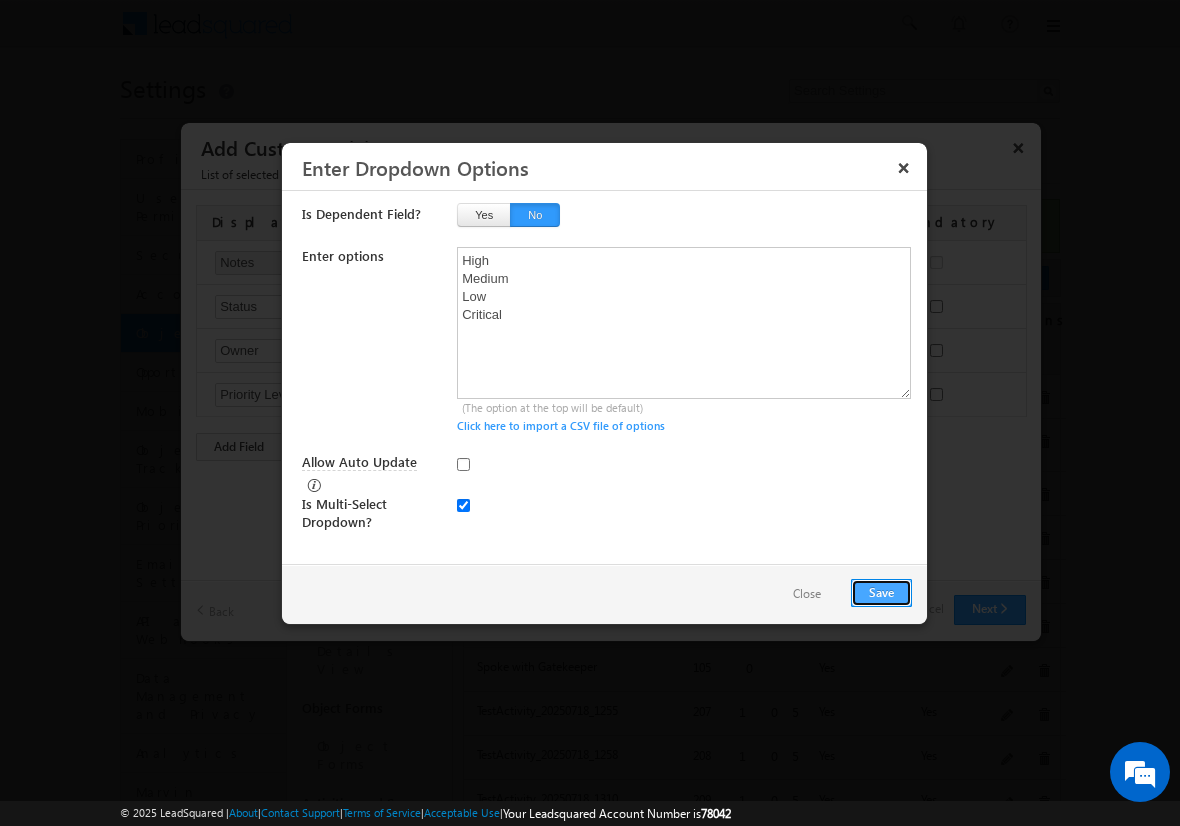 click on "Save" at bounding box center (881, 593) 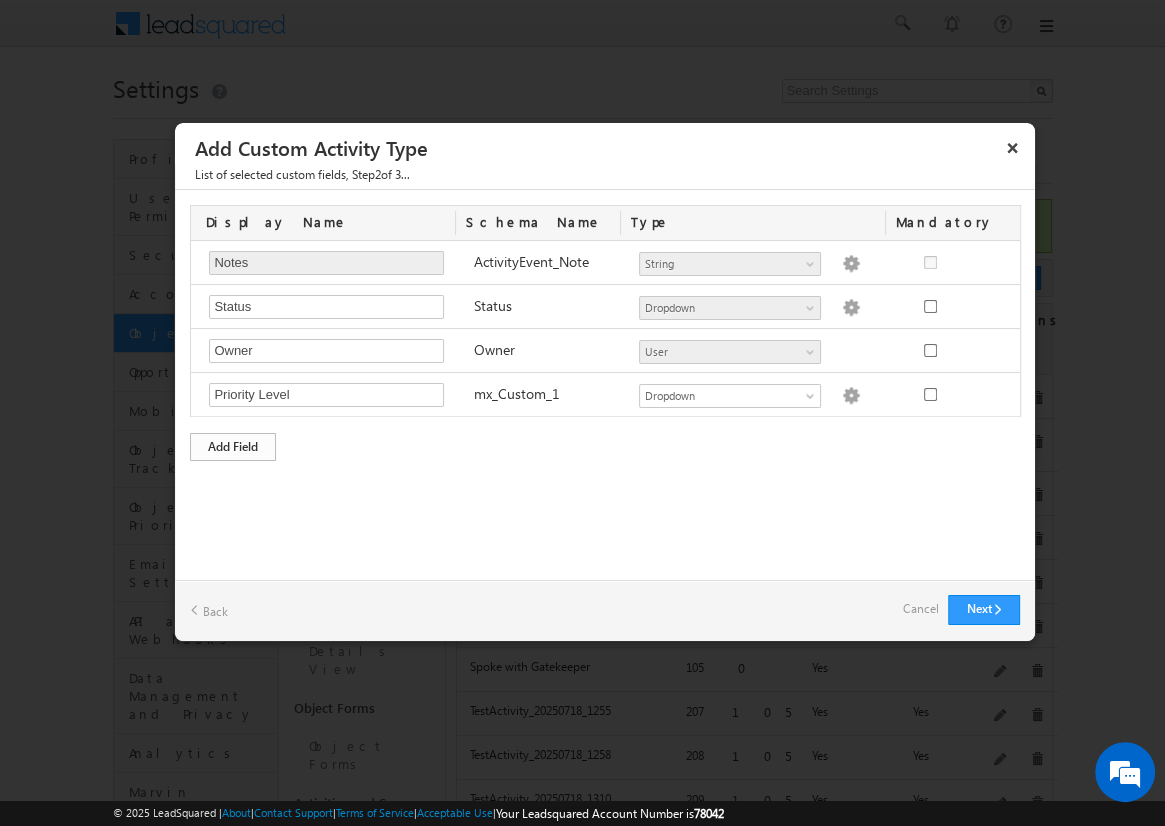 click on "Add Field" at bounding box center (233, 447) 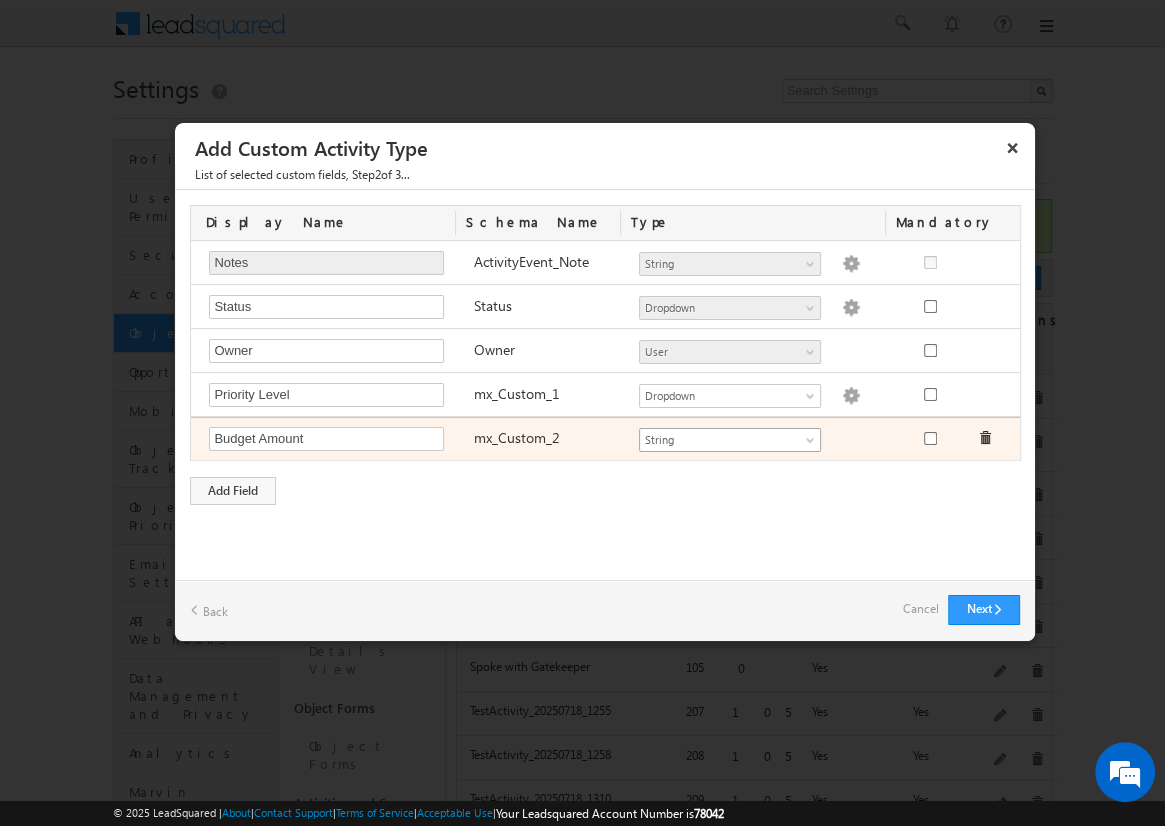 click on "String" at bounding box center (721, 440) 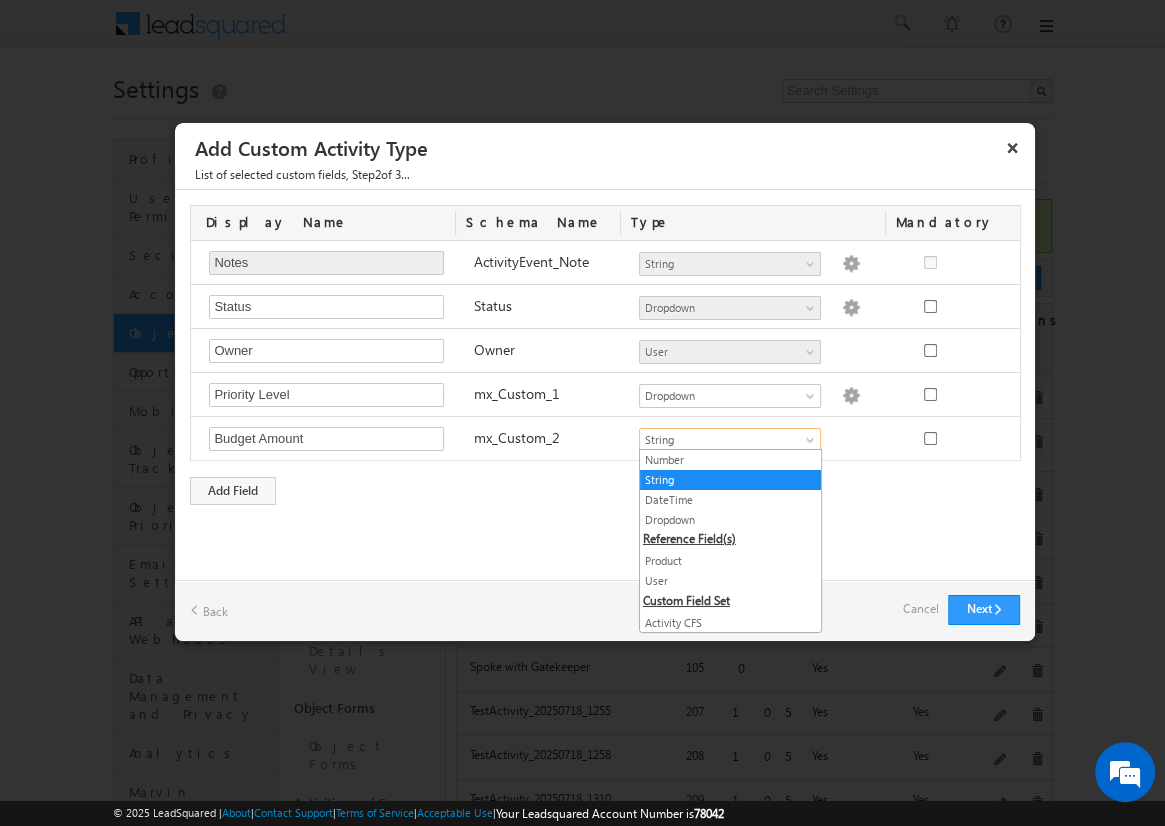 click on "Cancel" at bounding box center (920, 609) 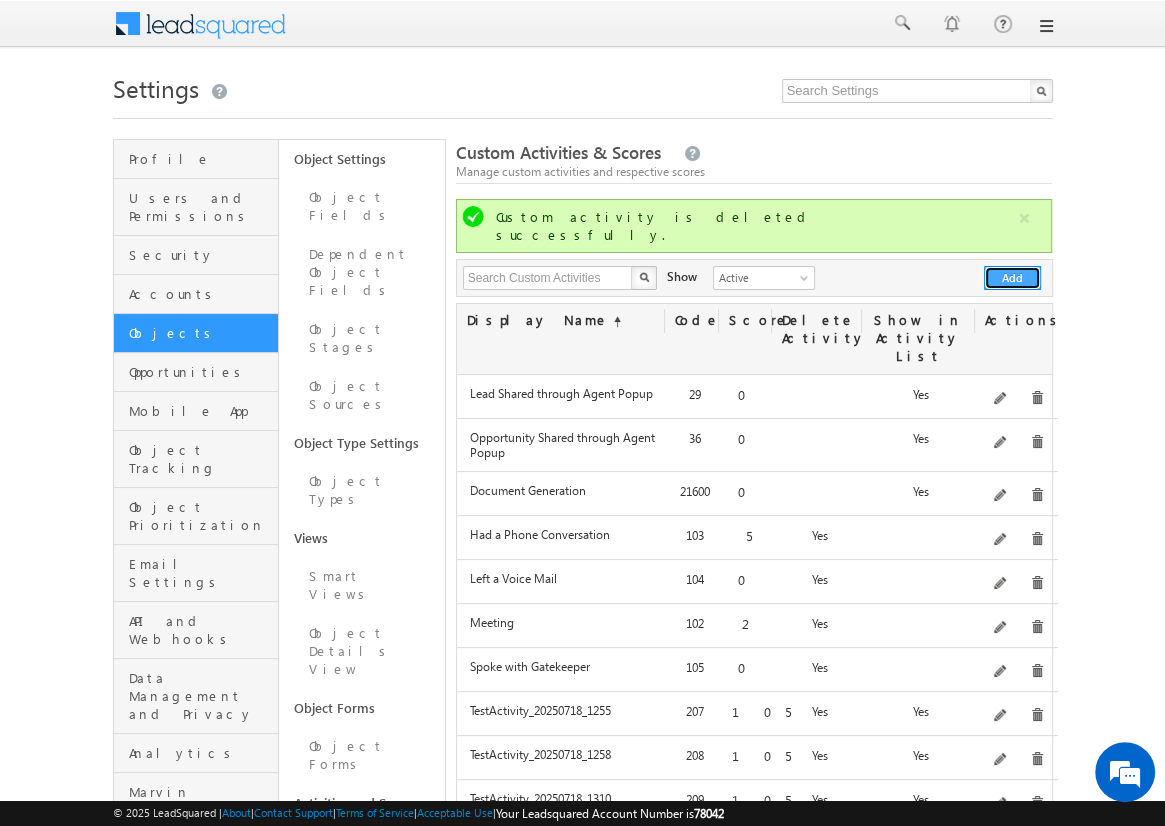 click on "Add" at bounding box center (1012, 278) 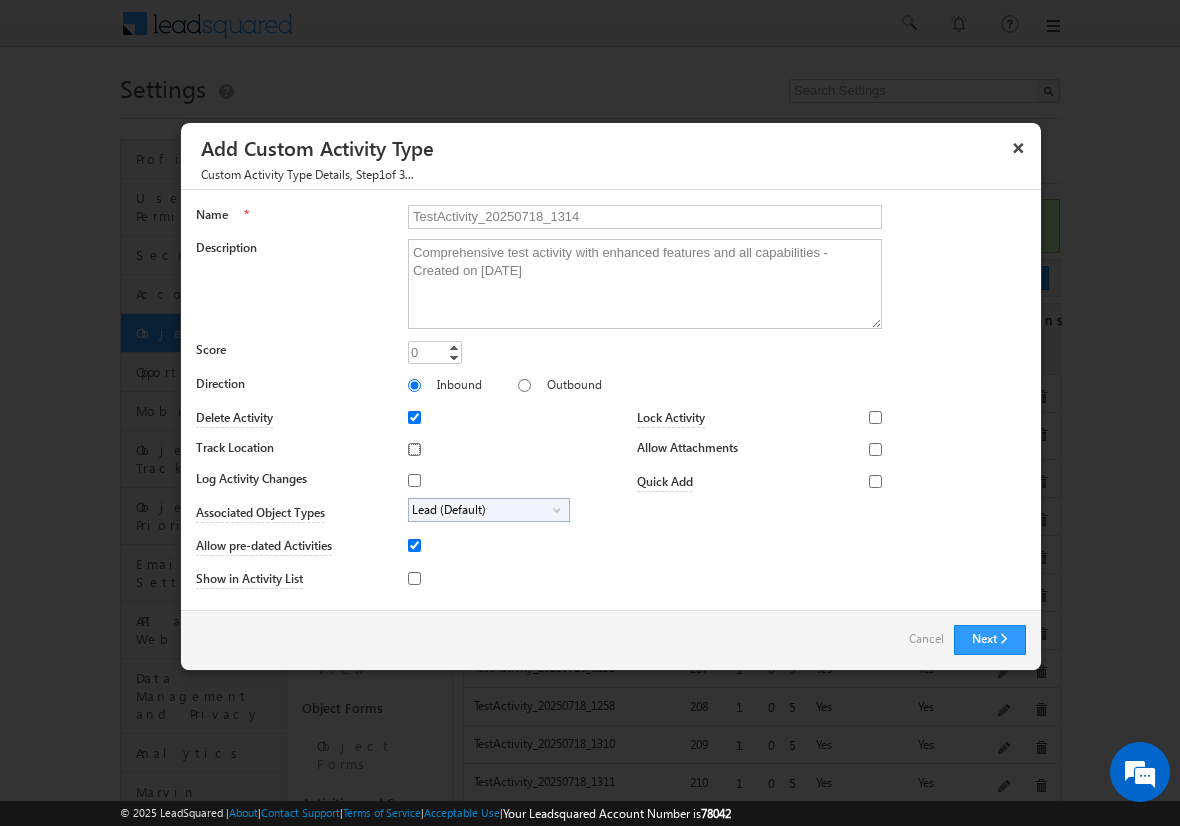 click on "Track Location" at bounding box center [414, 449] 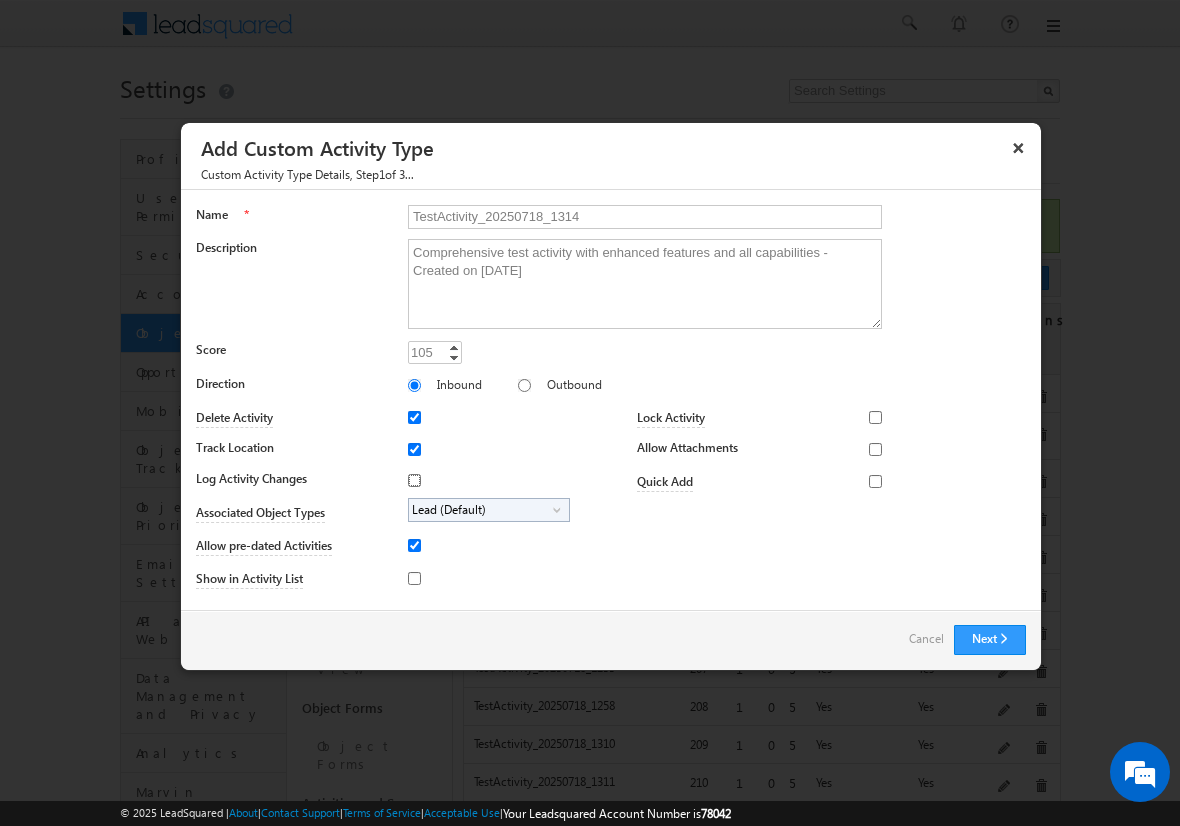 click on "Log Activity Changes" at bounding box center [414, 480] 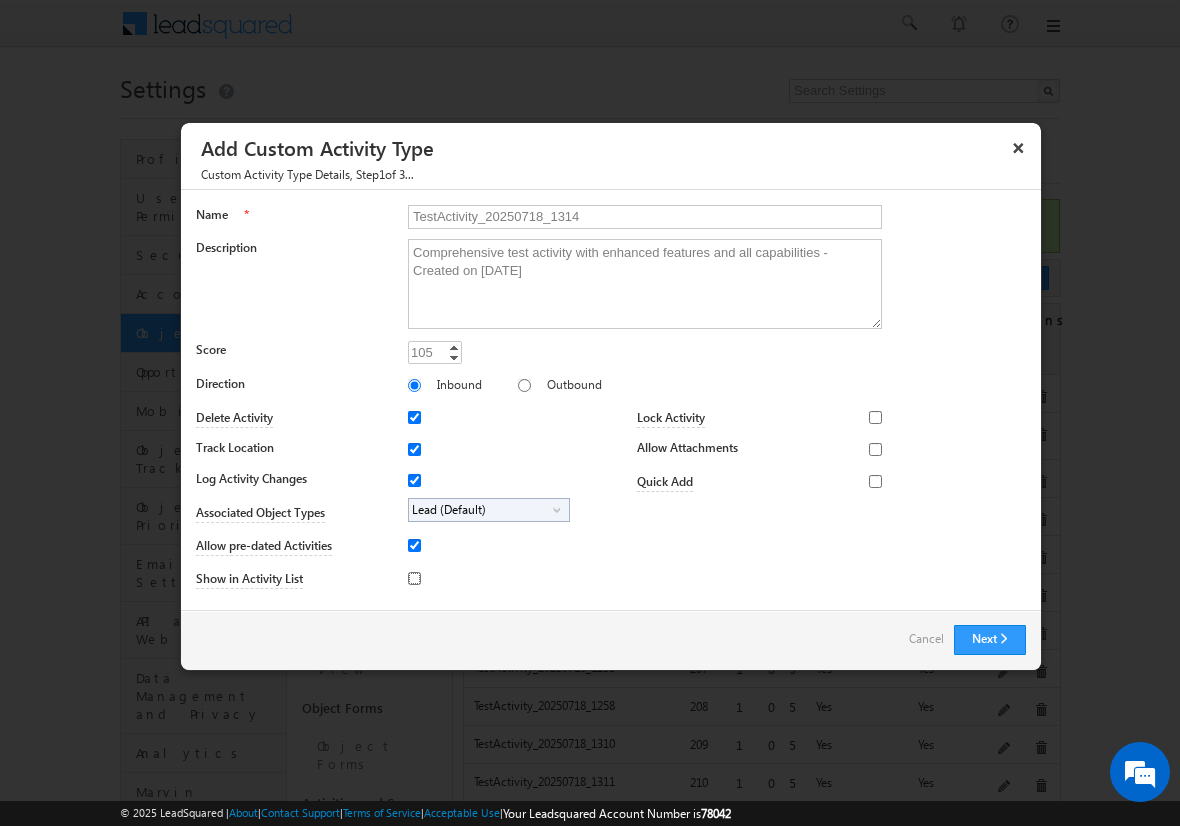 click on "Show in Activity List" at bounding box center [414, 578] 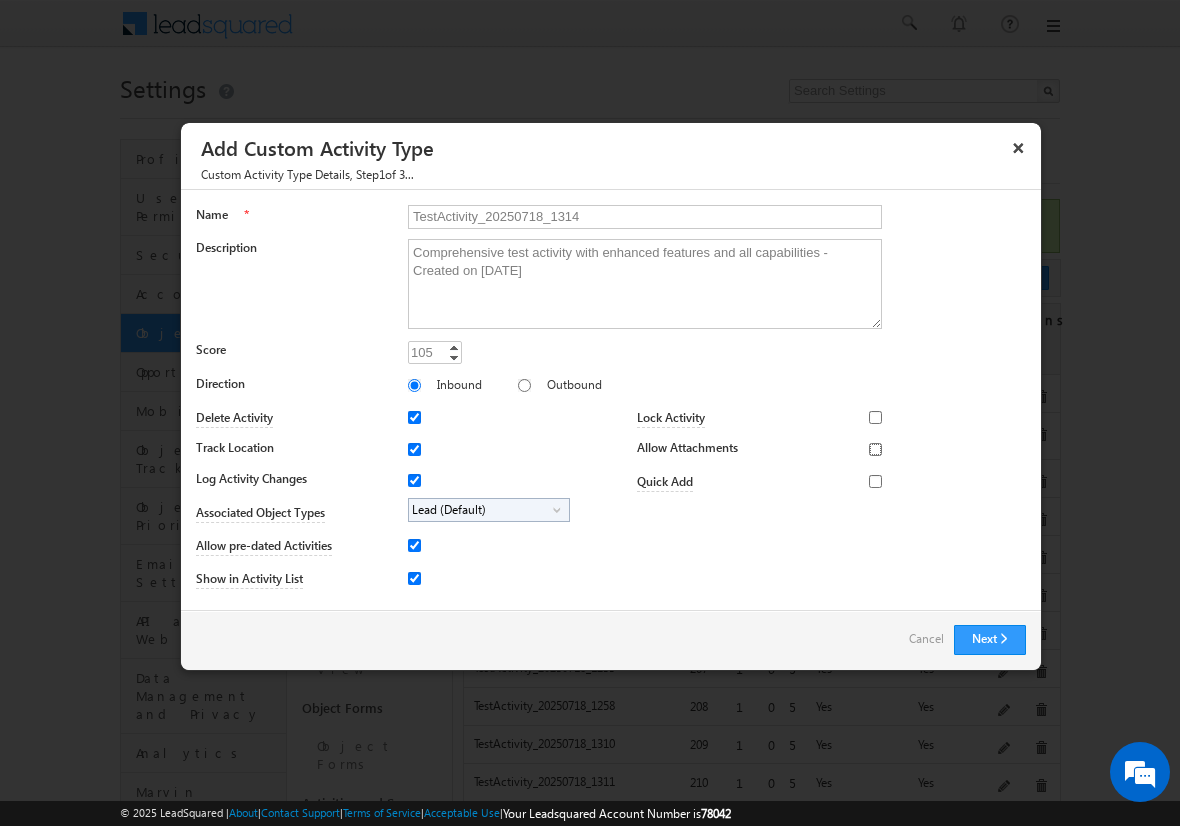 click on "Allow Attachments" at bounding box center [875, 449] 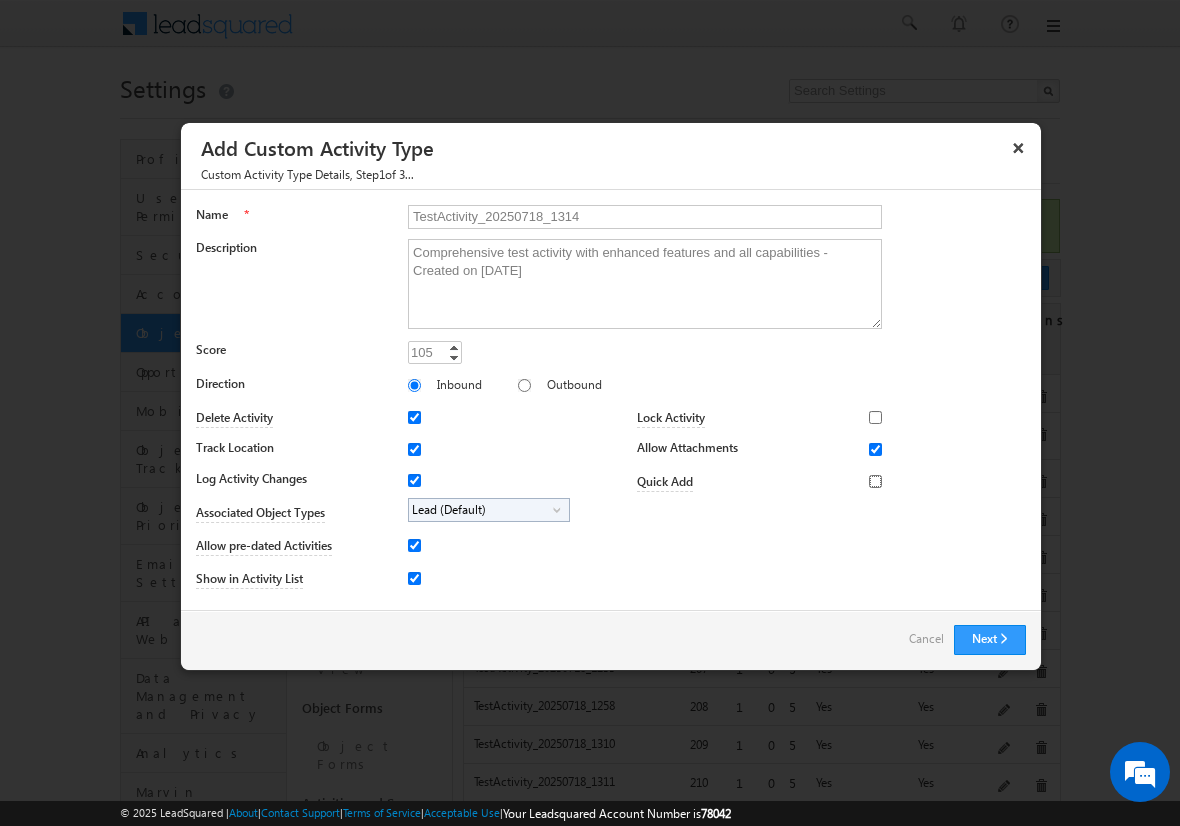 click on "Quick Add" at bounding box center (875, 481) 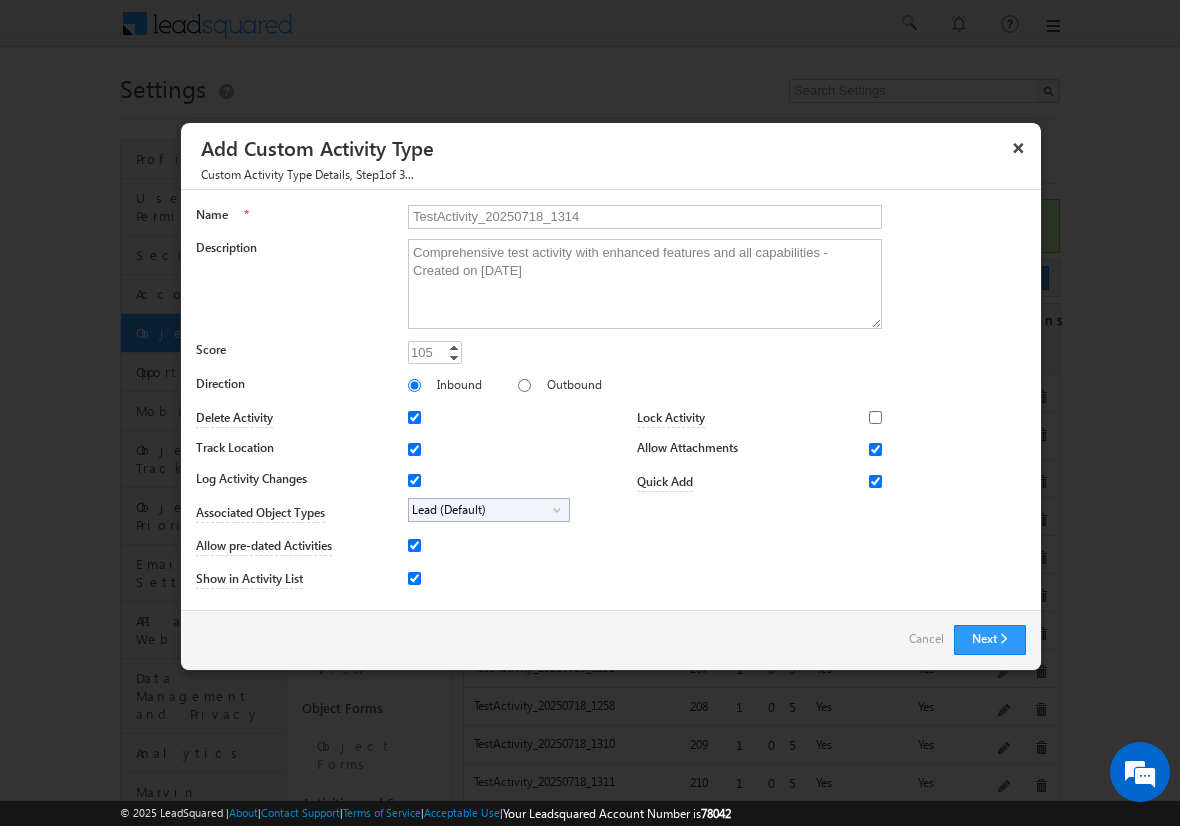 click on "Lead (Default)" at bounding box center (481, 510) 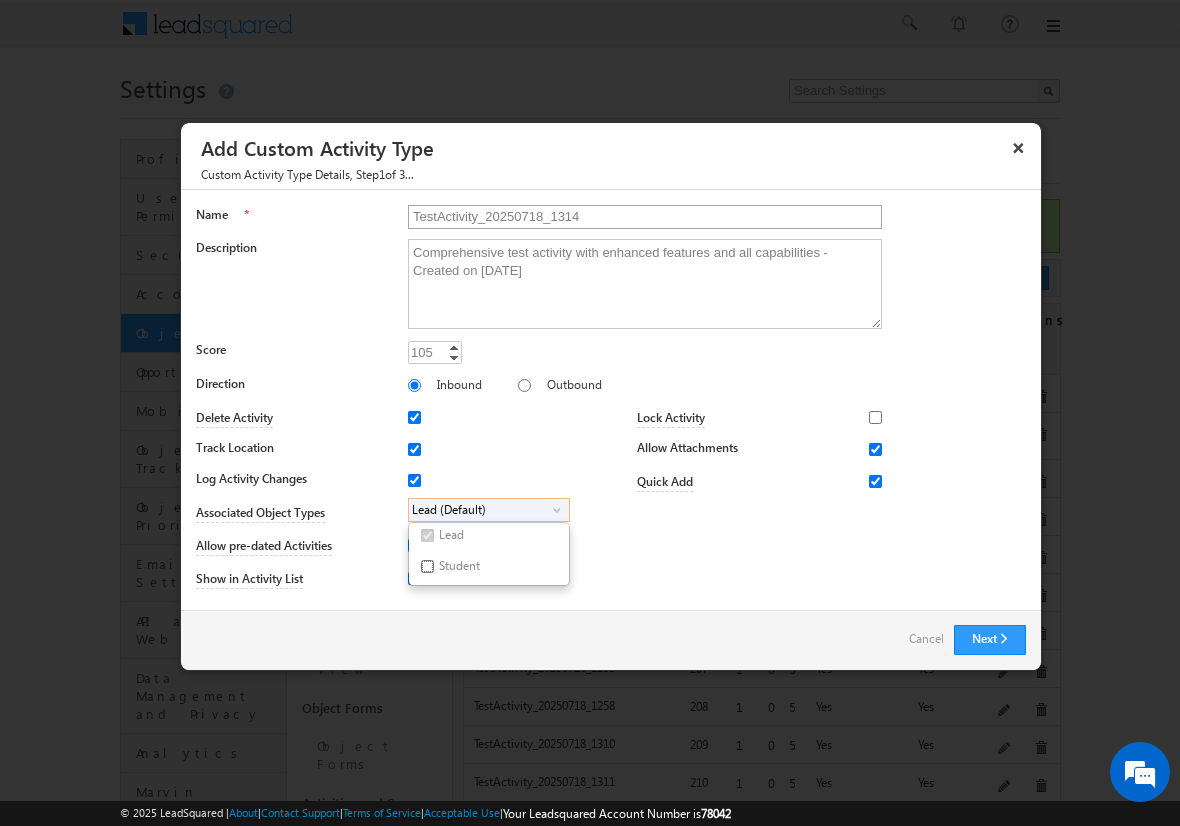 click on "Student" at bounding box center [427, 566] 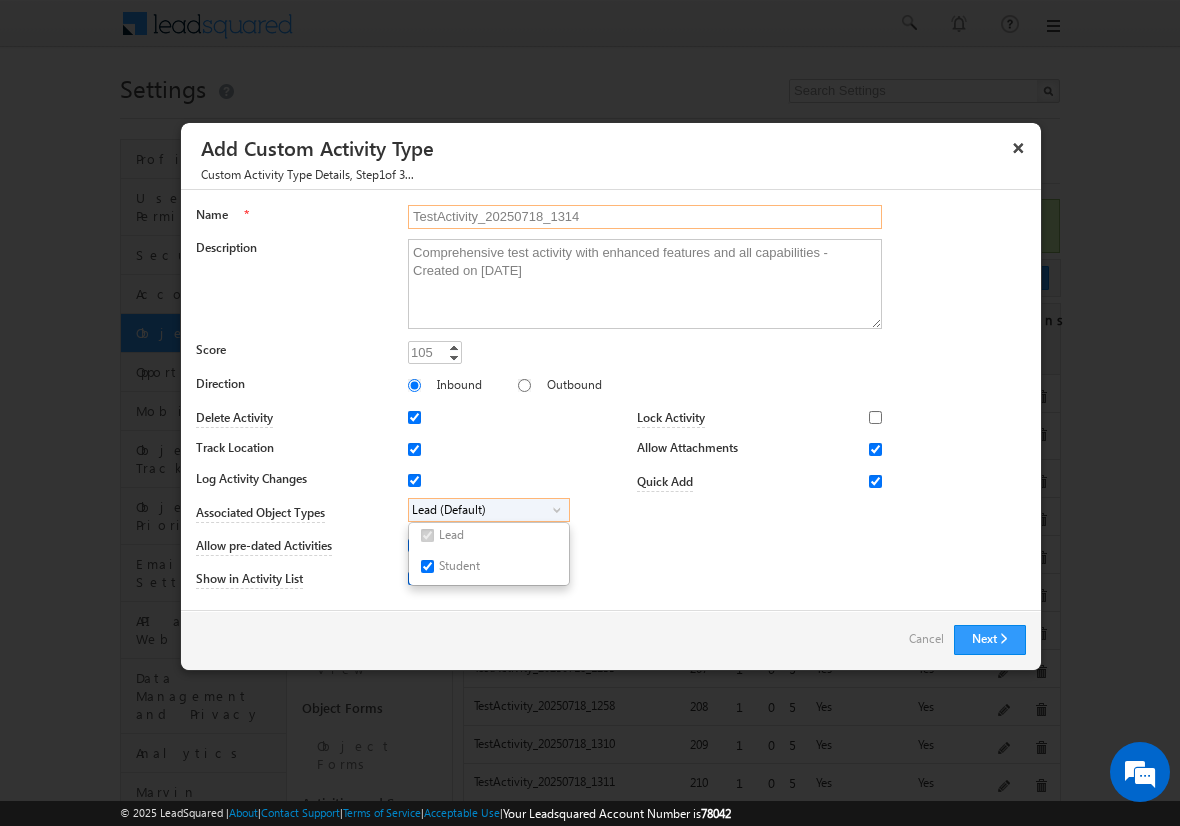 click on "TestActivity_20250718_1314" at bounding box center [645, 217] 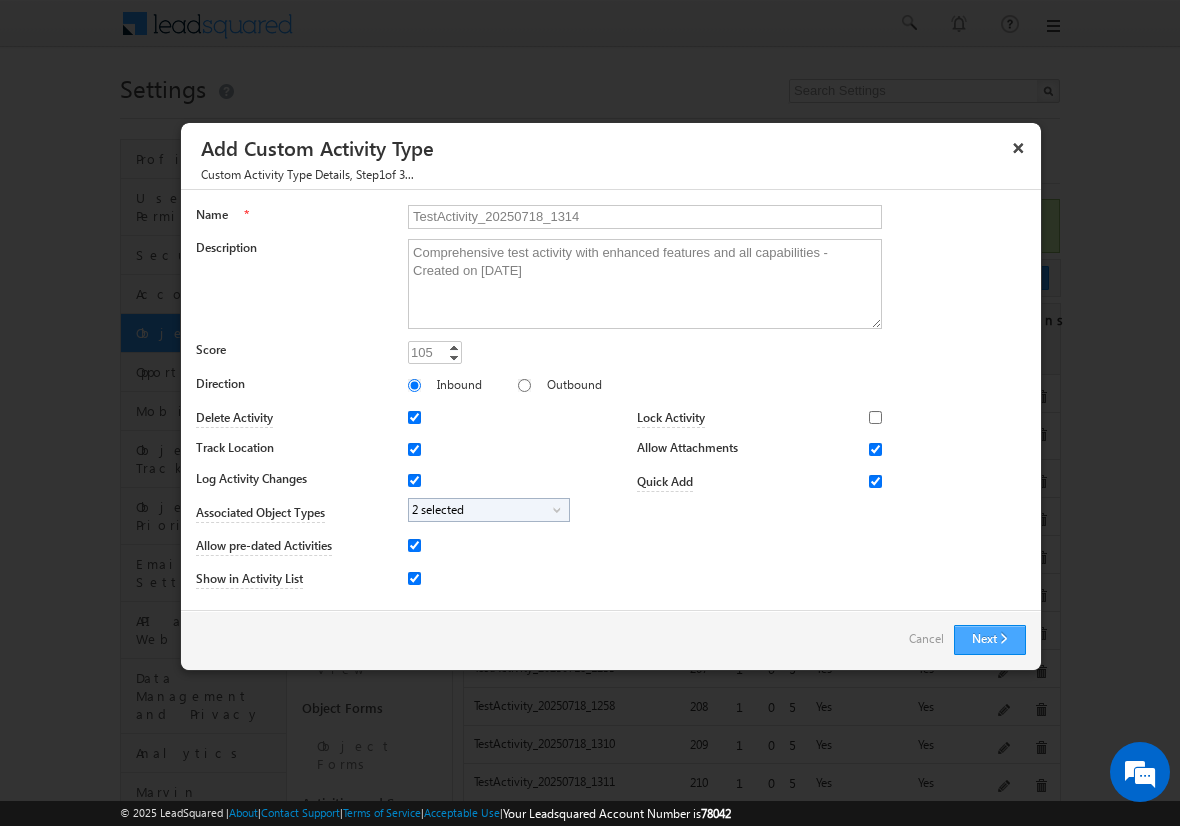 click on "Next" at bounding box center [990, 640] 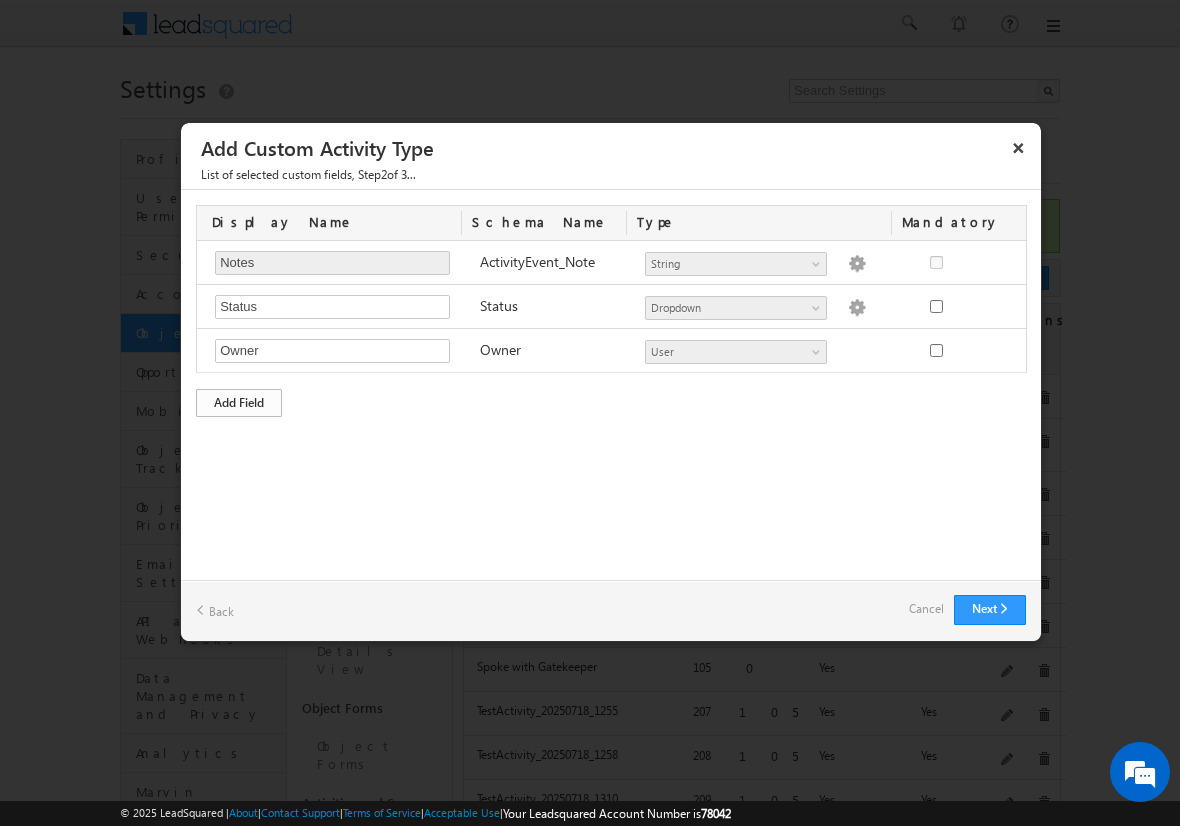 click on "Add Field" at bounding box center [239, 403] 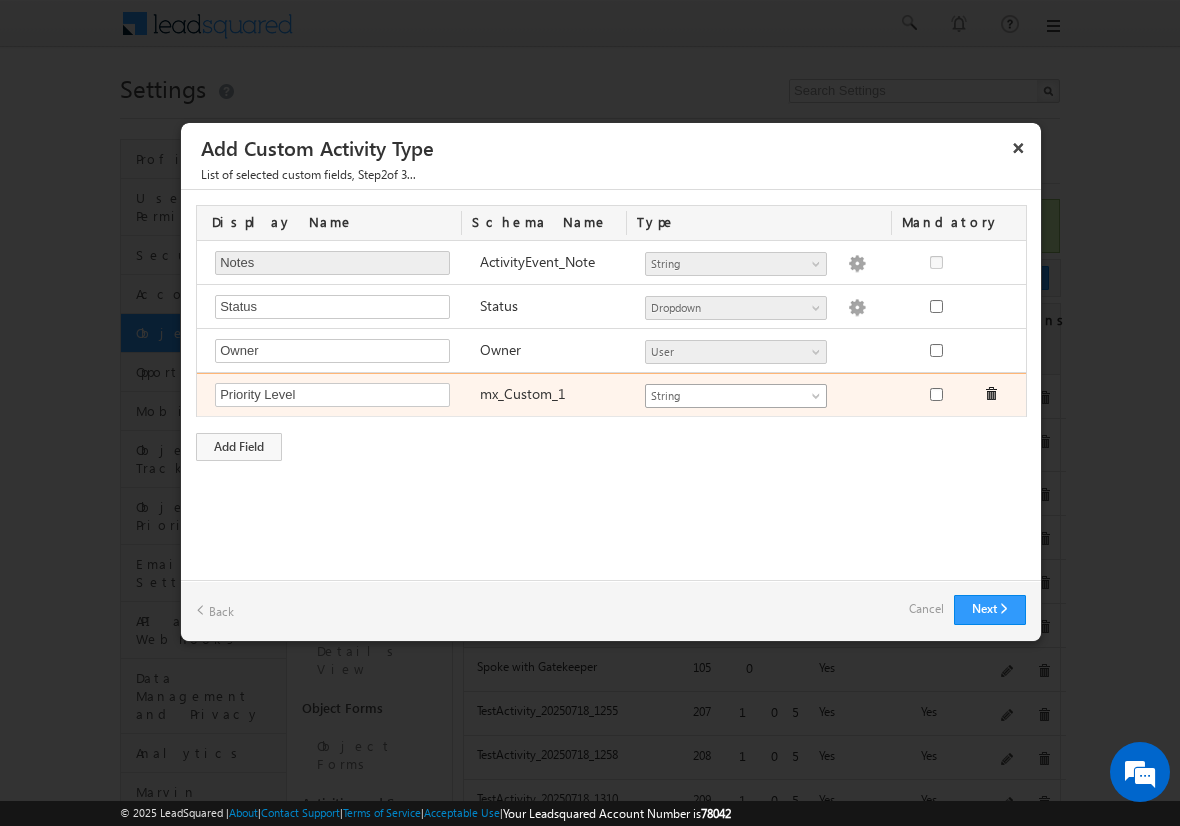 click on "String" at bounding box center (727, 396) 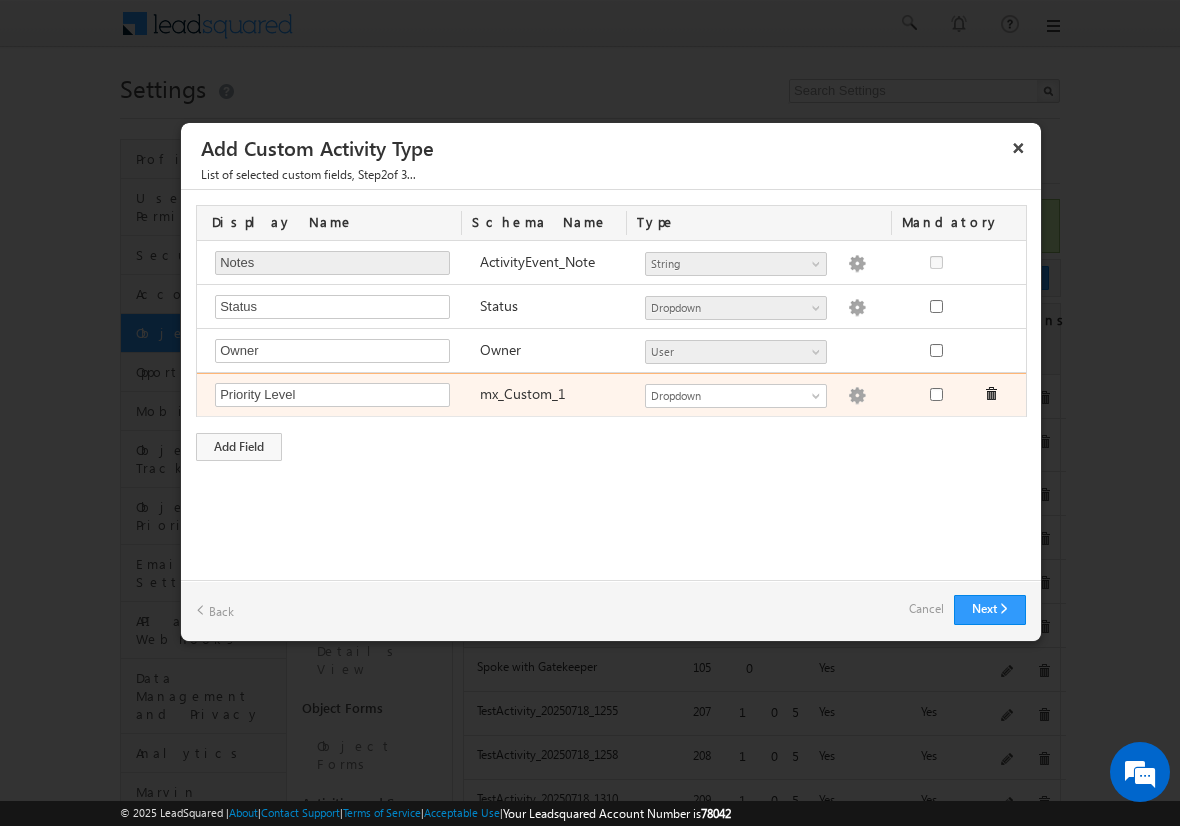 click at bounding box center (857, 396) 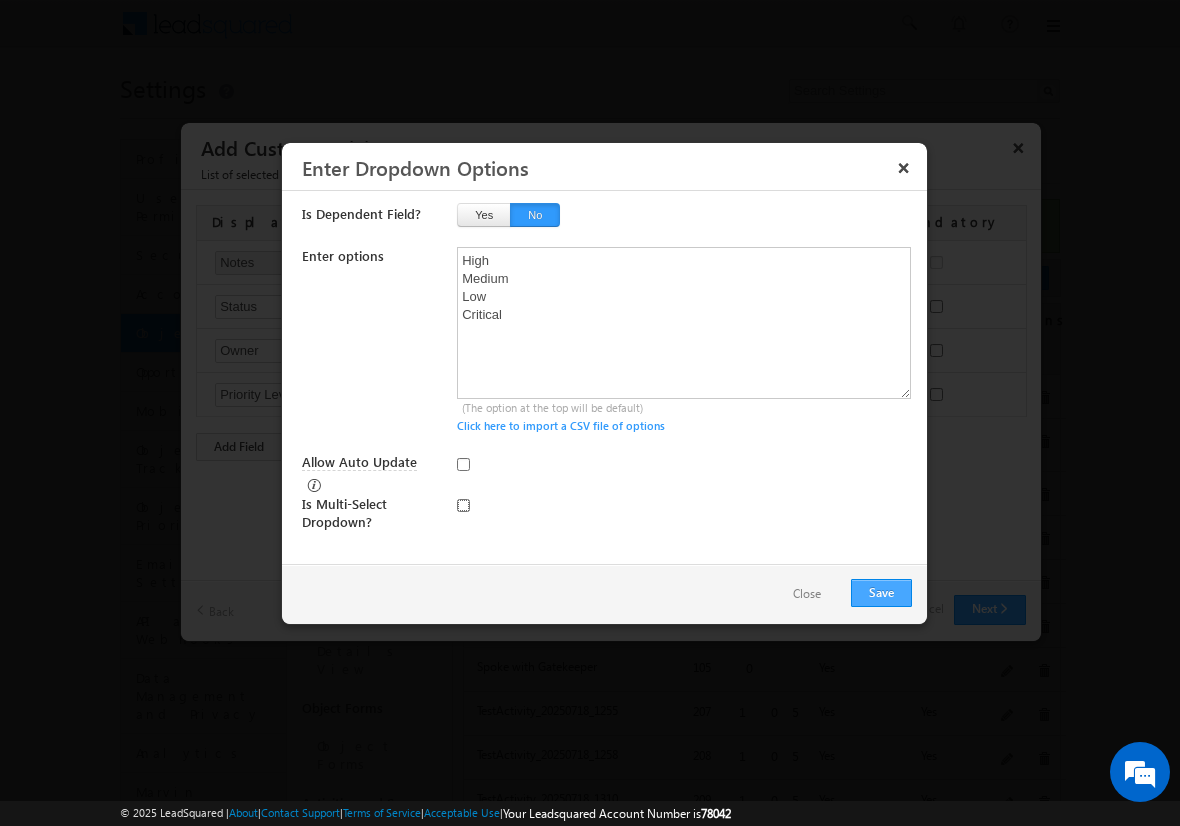 click at bounding box center [463, 505] 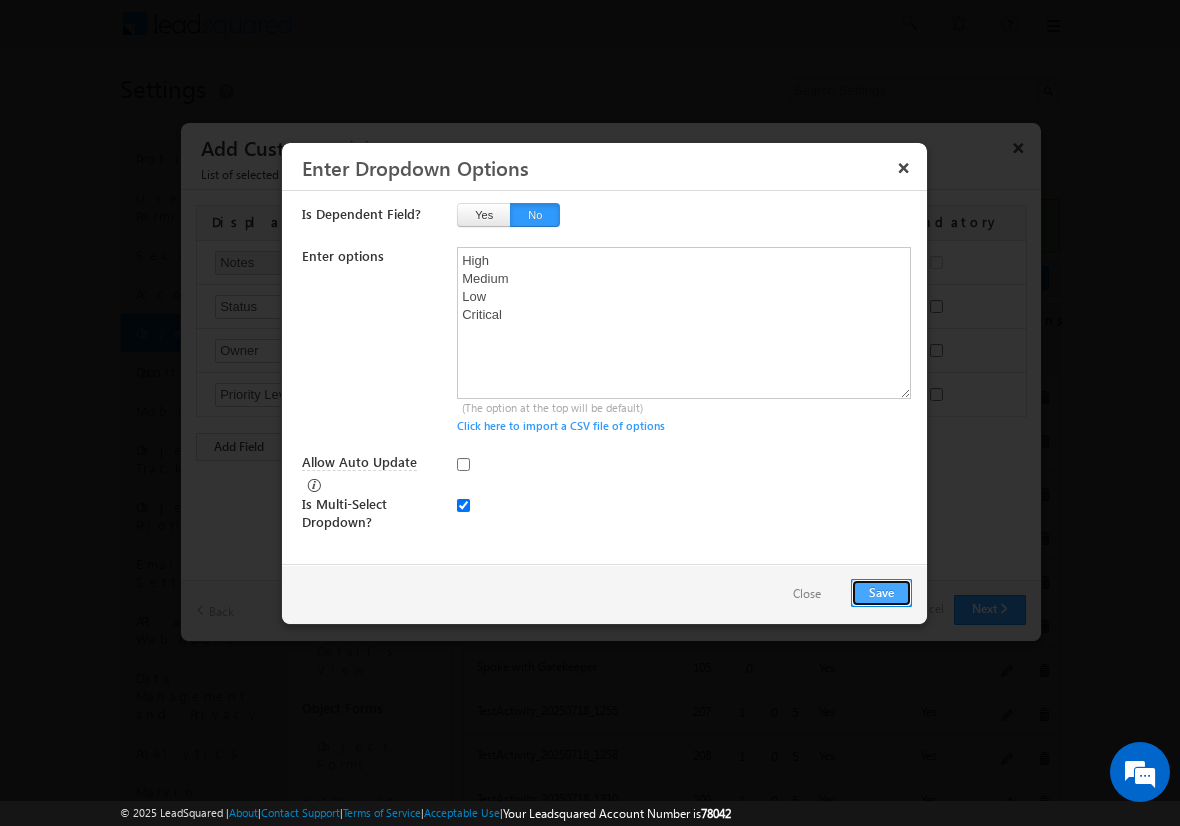 click on "Save" at bounding box center [881, 593] 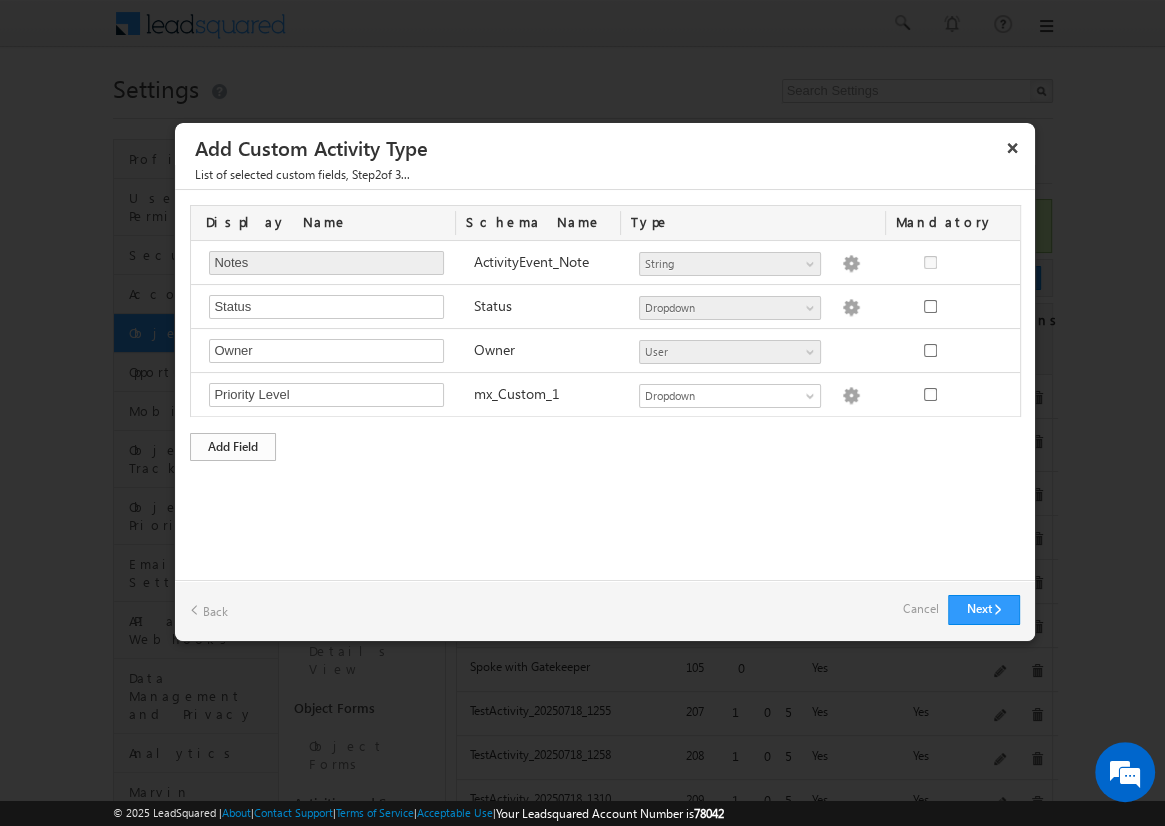 click on "Add Field" at bounding box center (233, 447) 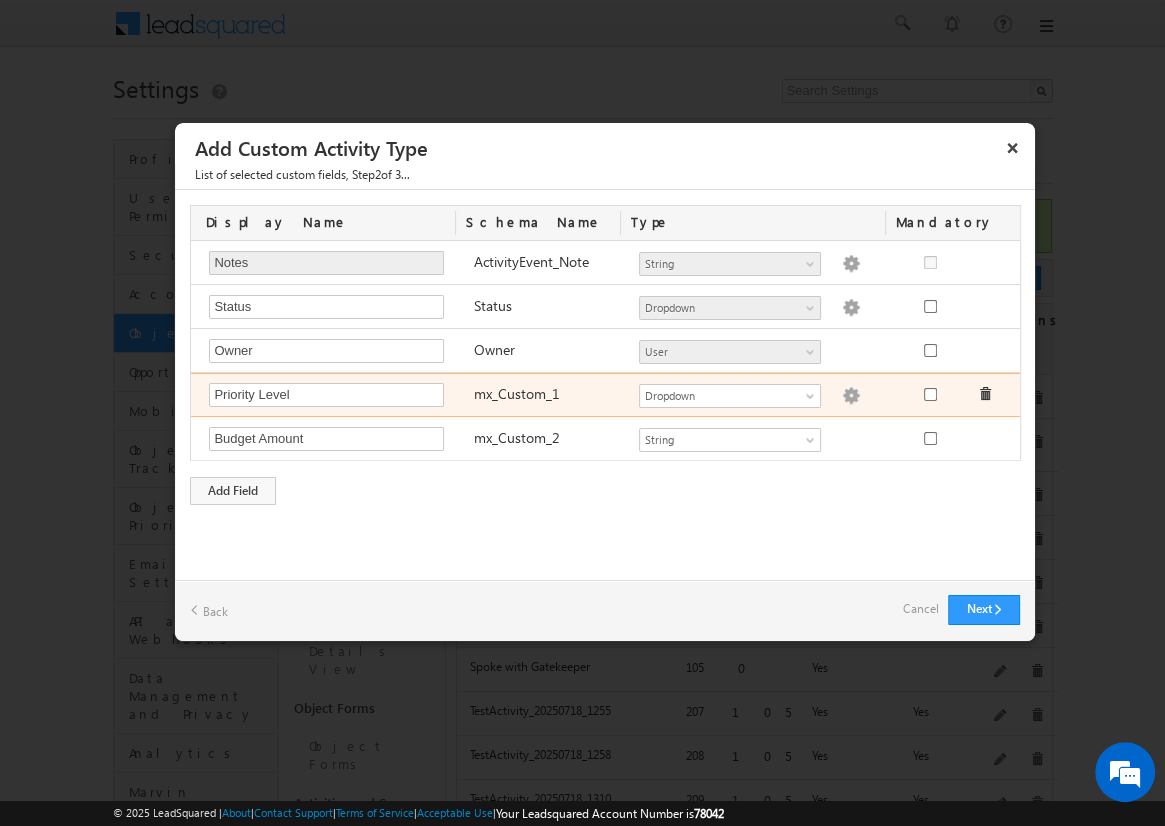 click on "String" at bounding box center (721, 440) 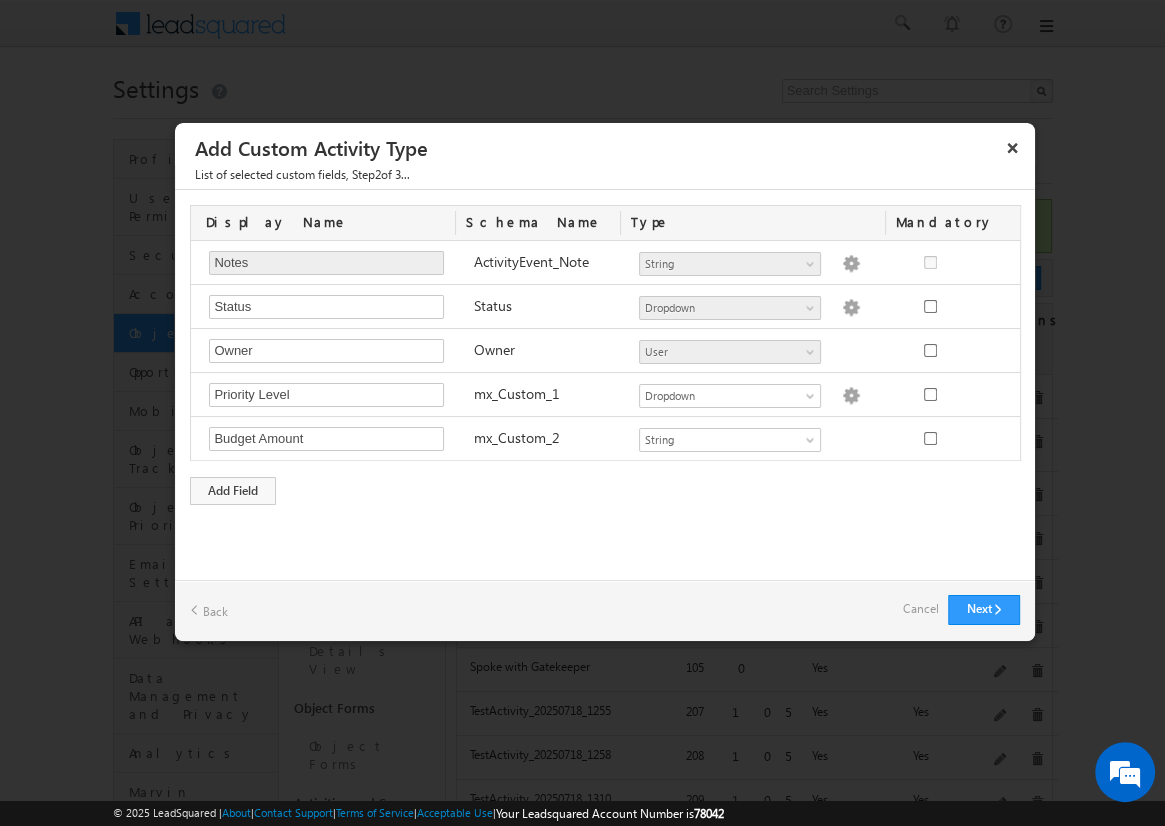 click on "Cancel" at bounding box center (920, 609) 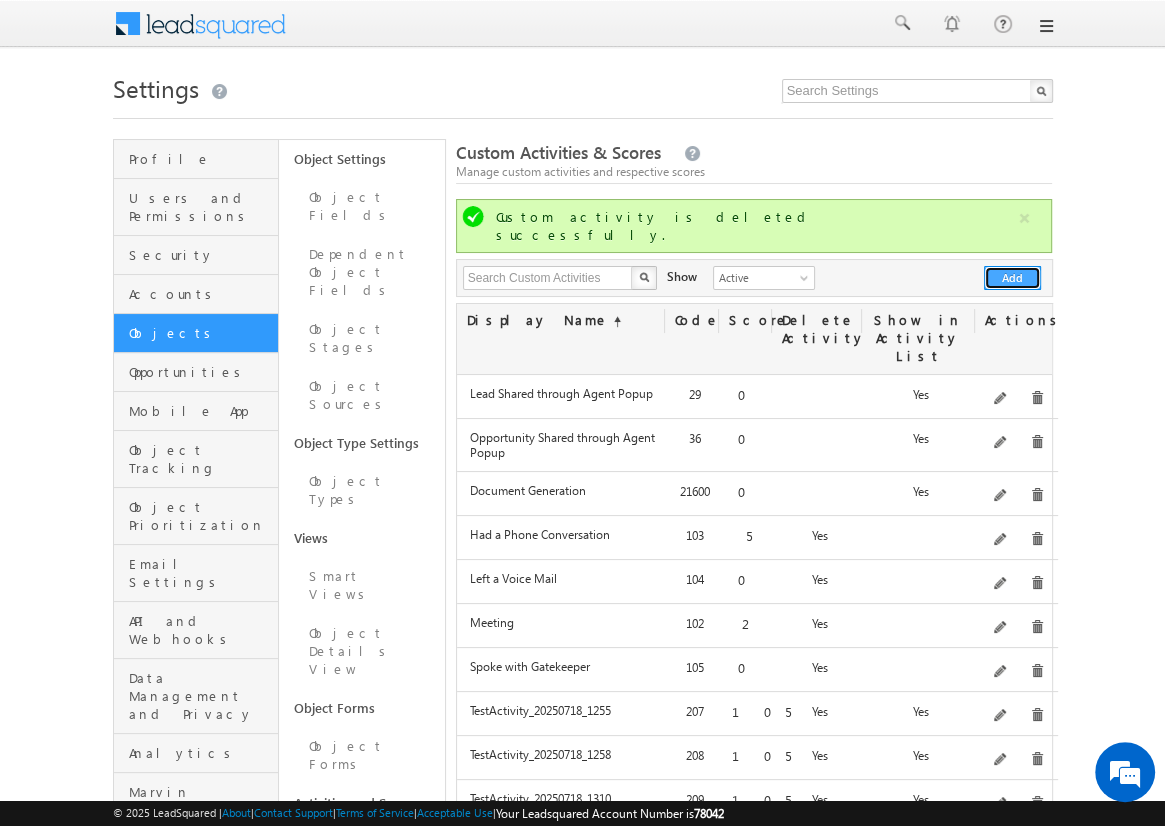 click on "Add" at bounding box center (1012, 278) 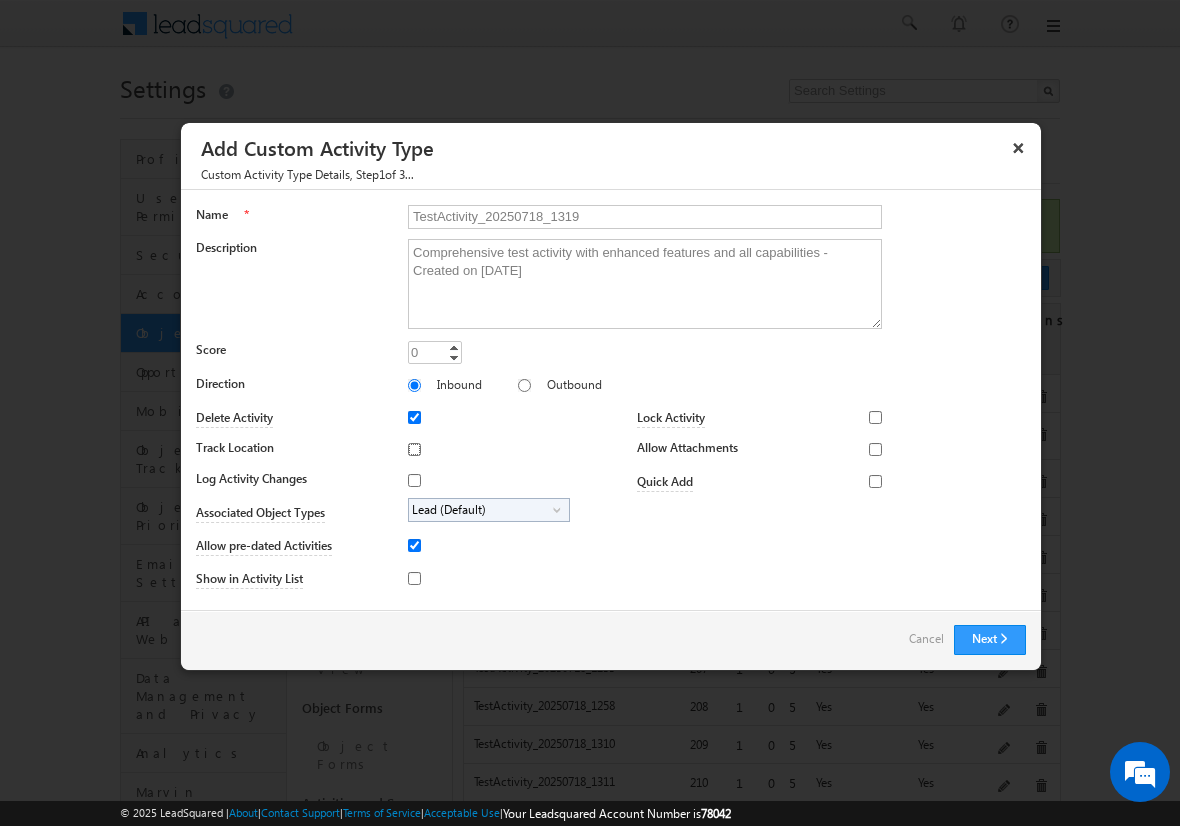 click on "Track Location" at bounding box center [414, 449] 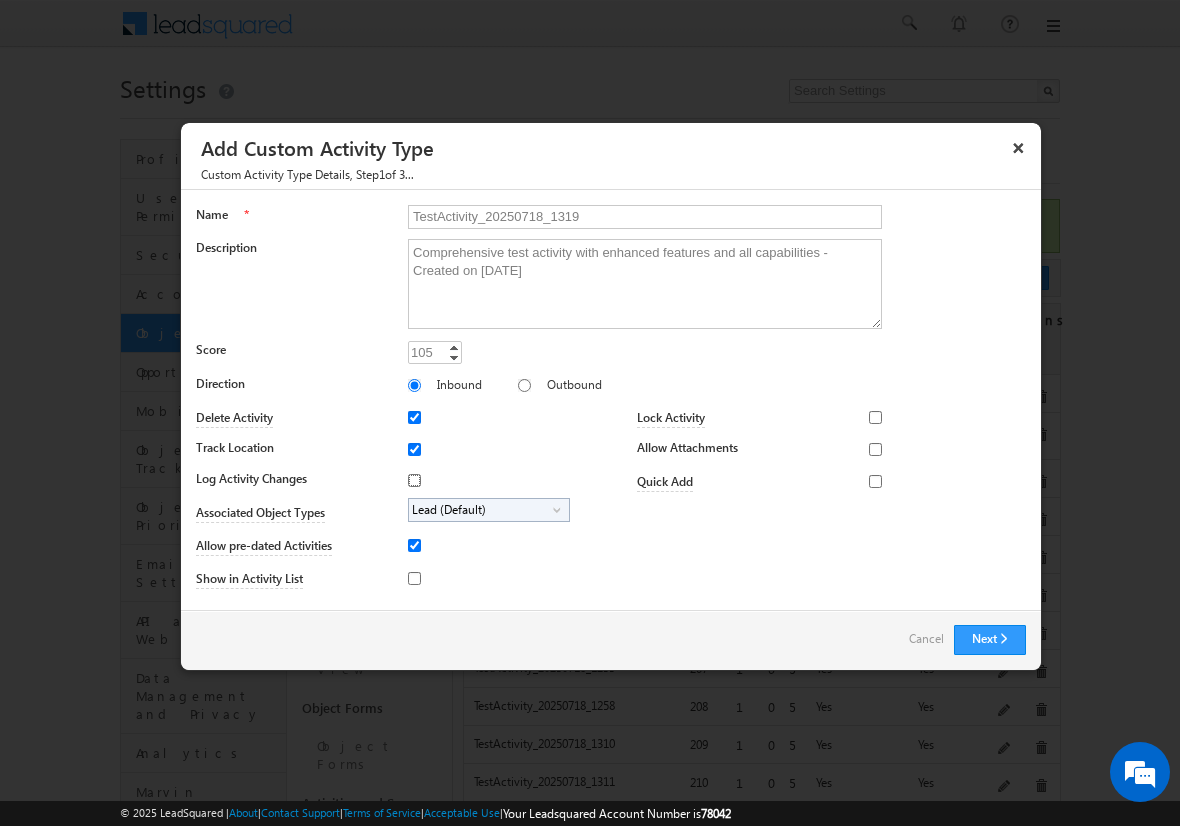 click on "Log Activity Changes" at bounding box center [414, 480] 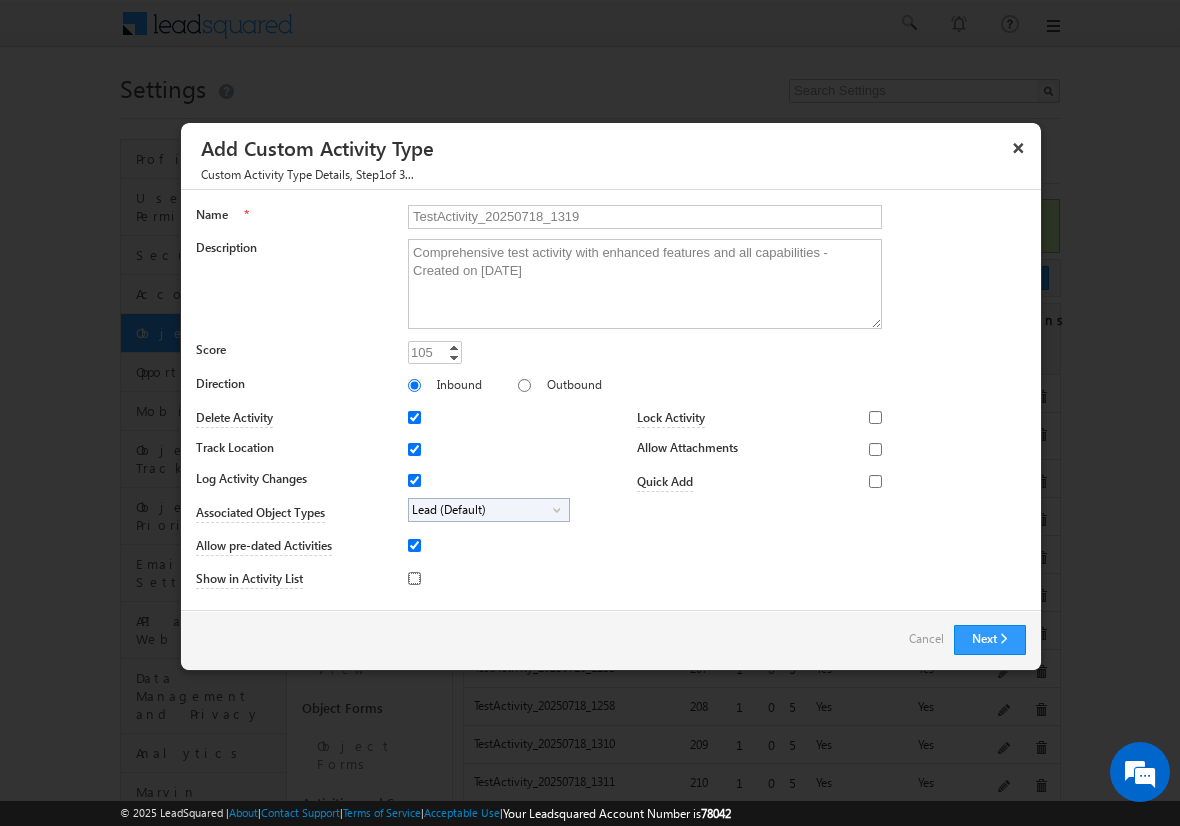 click on "Show in Activity List" at bounding box center (414, 578) 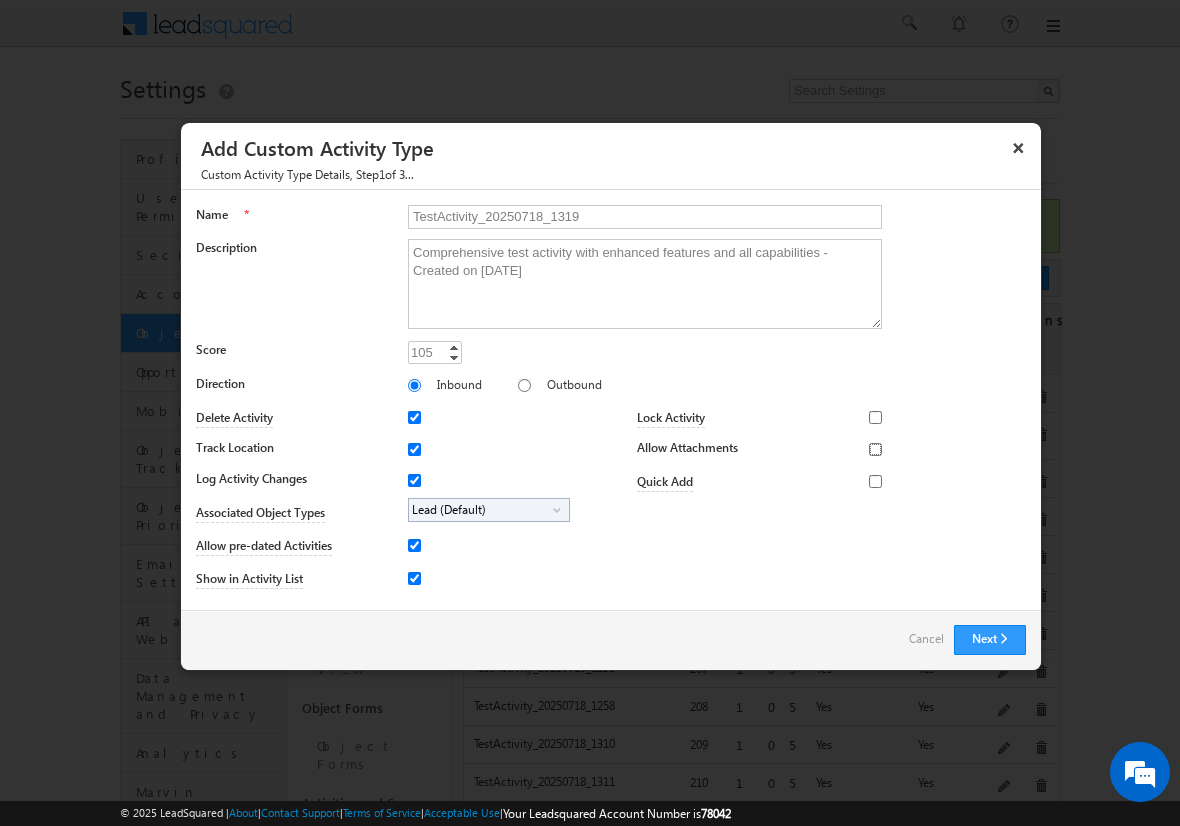 click on "Allow Attachments" at bounding box center (875, 449) 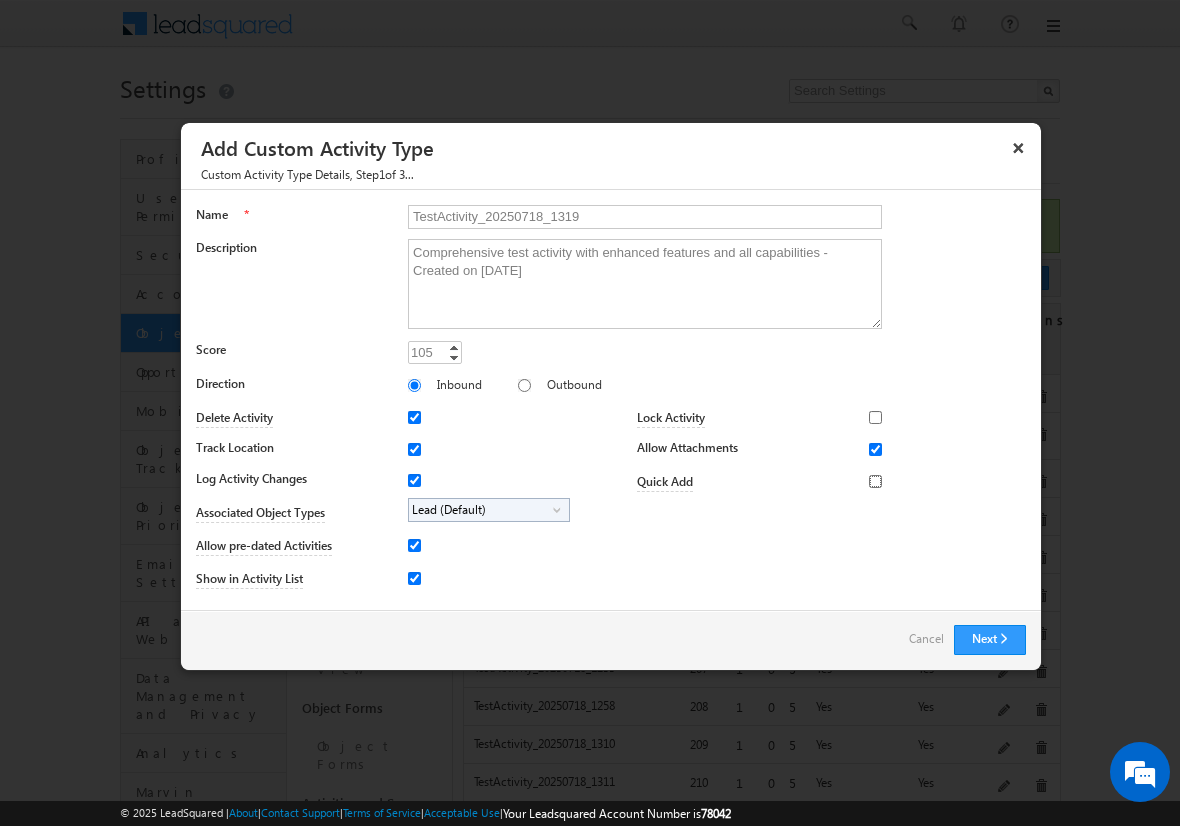 click on "Quick Add" at bounding box center (875, 481) 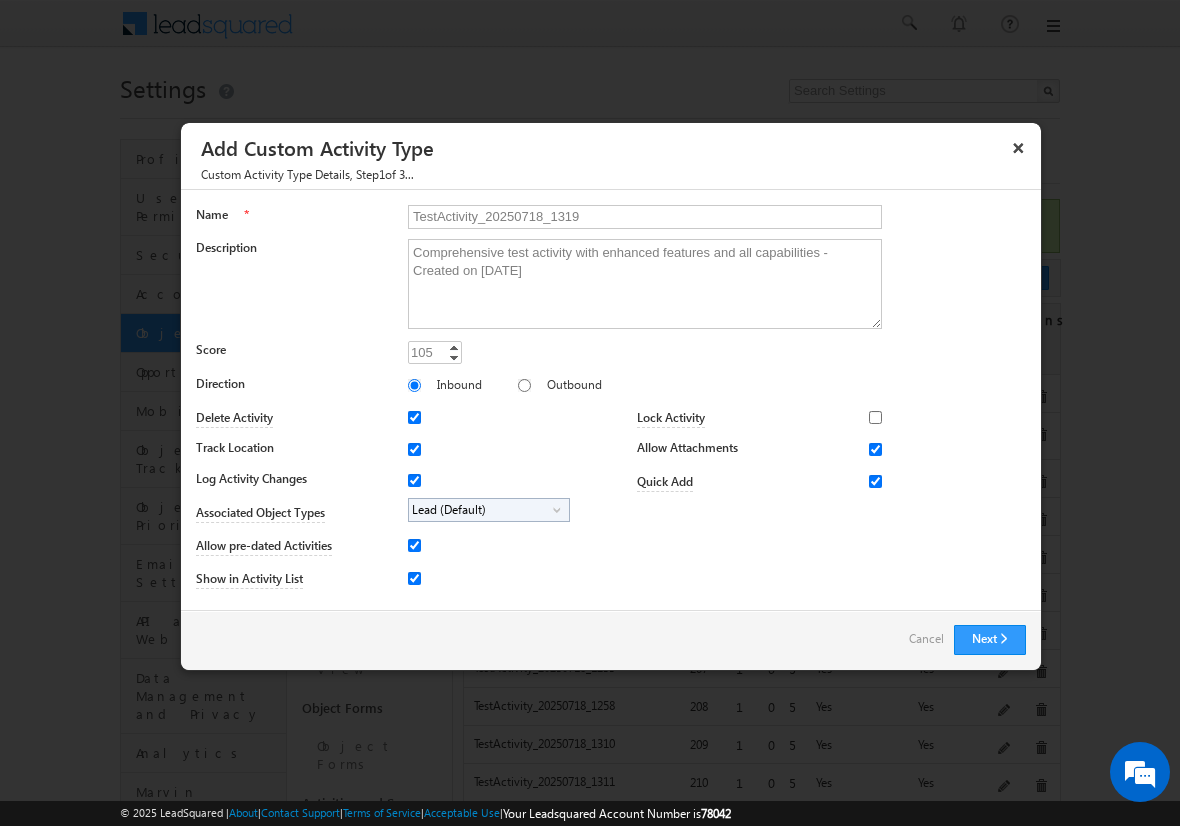 click on "Lead (Default)" at bounding box center (481, 510) 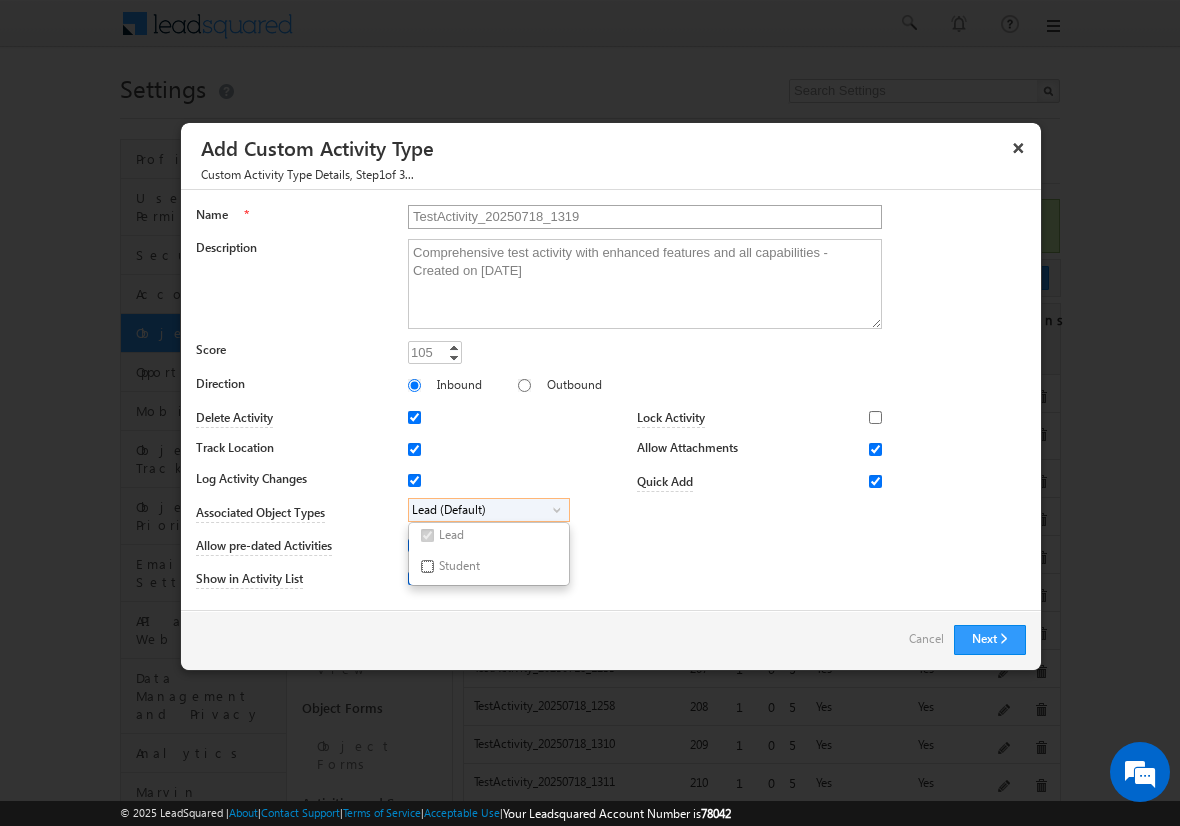 click on "Student" at bounding box center [427, 566] 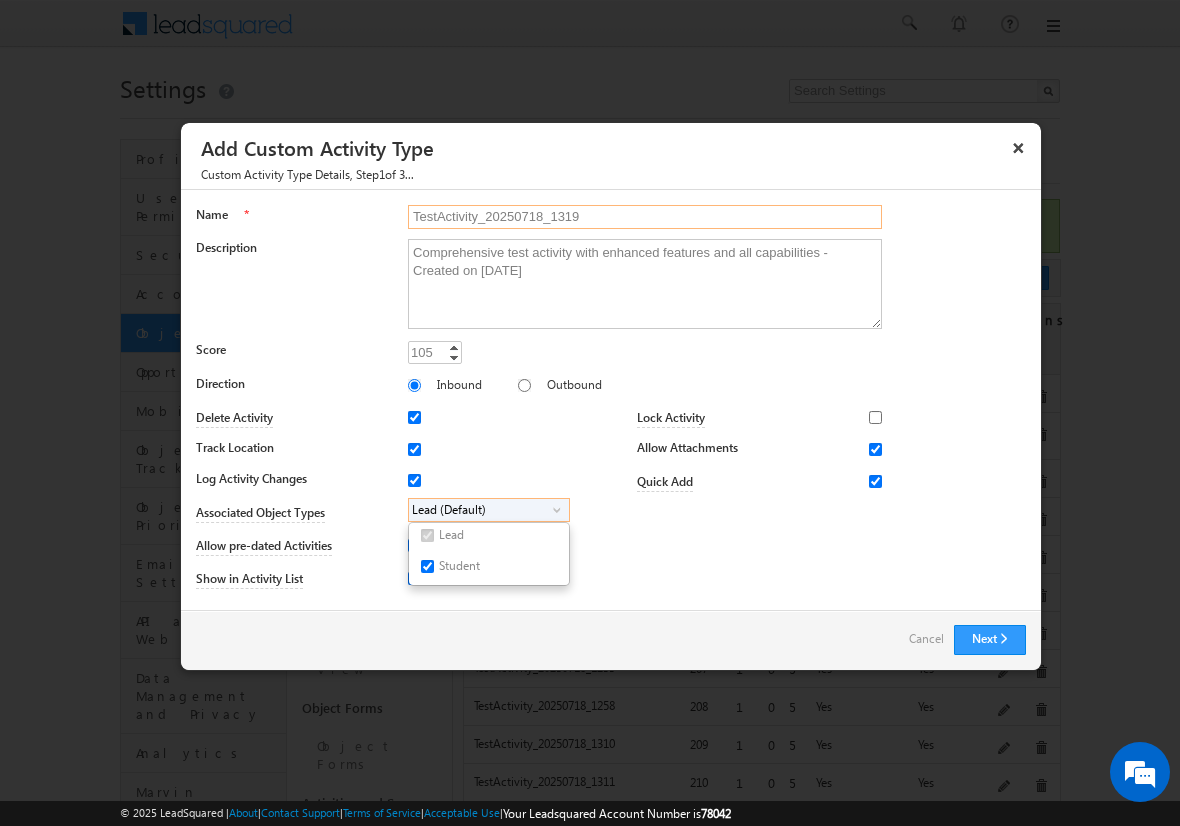 click on "TestActivity_20250718_1319" at bounding box center [645, 217] 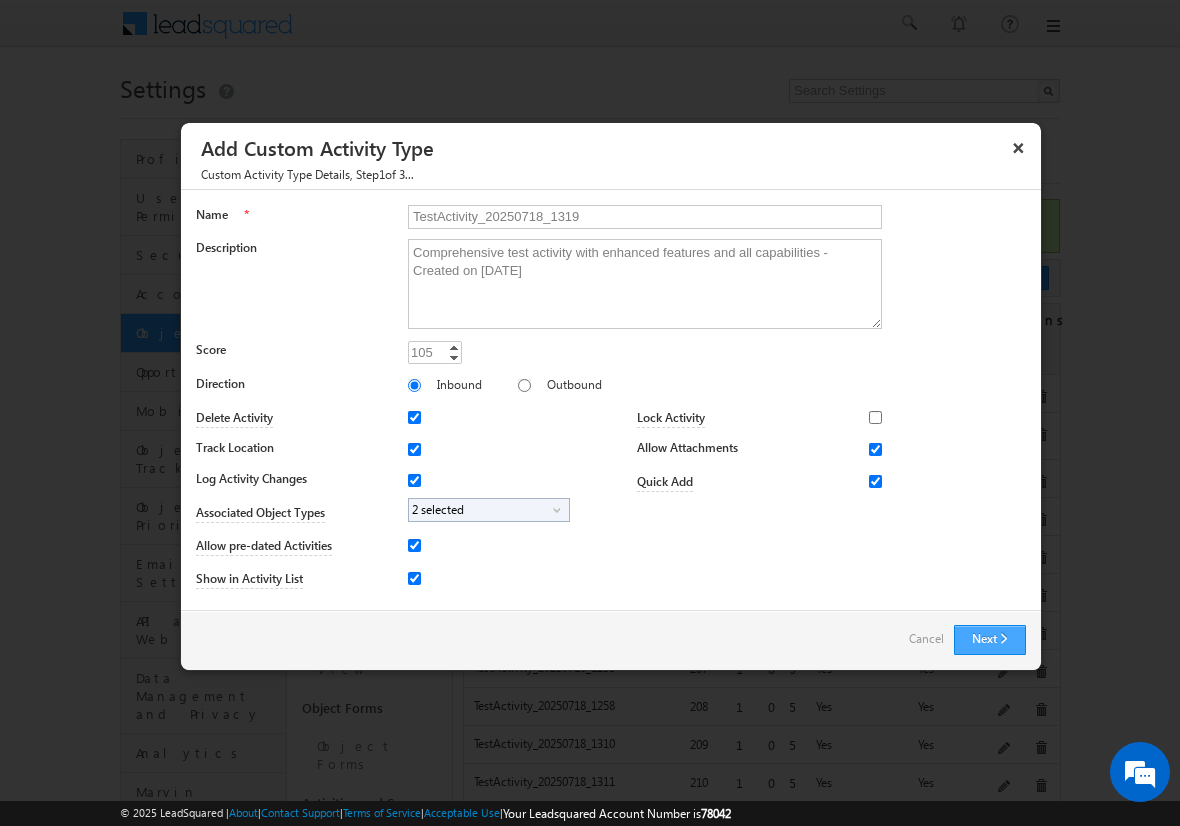click on "Next" at bounding box center (990, 640) 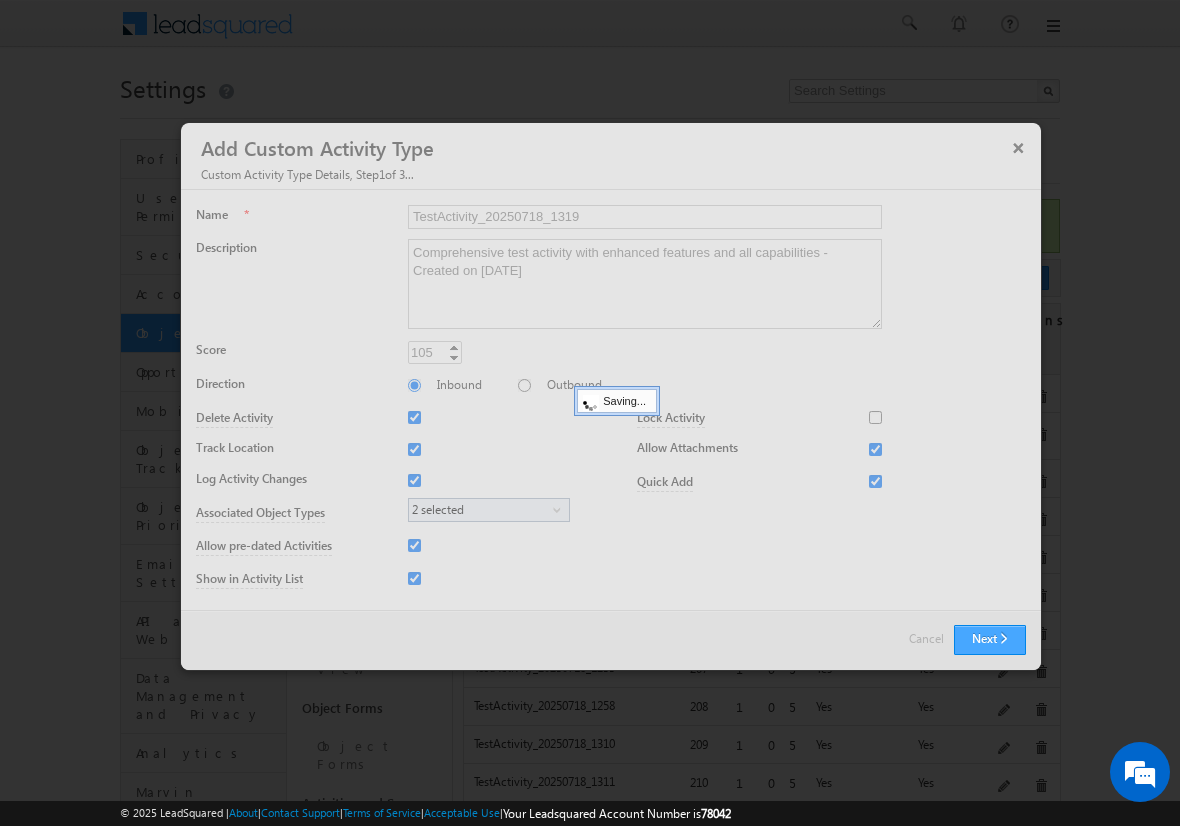 click on "Next" at bounding box center (990, 640) 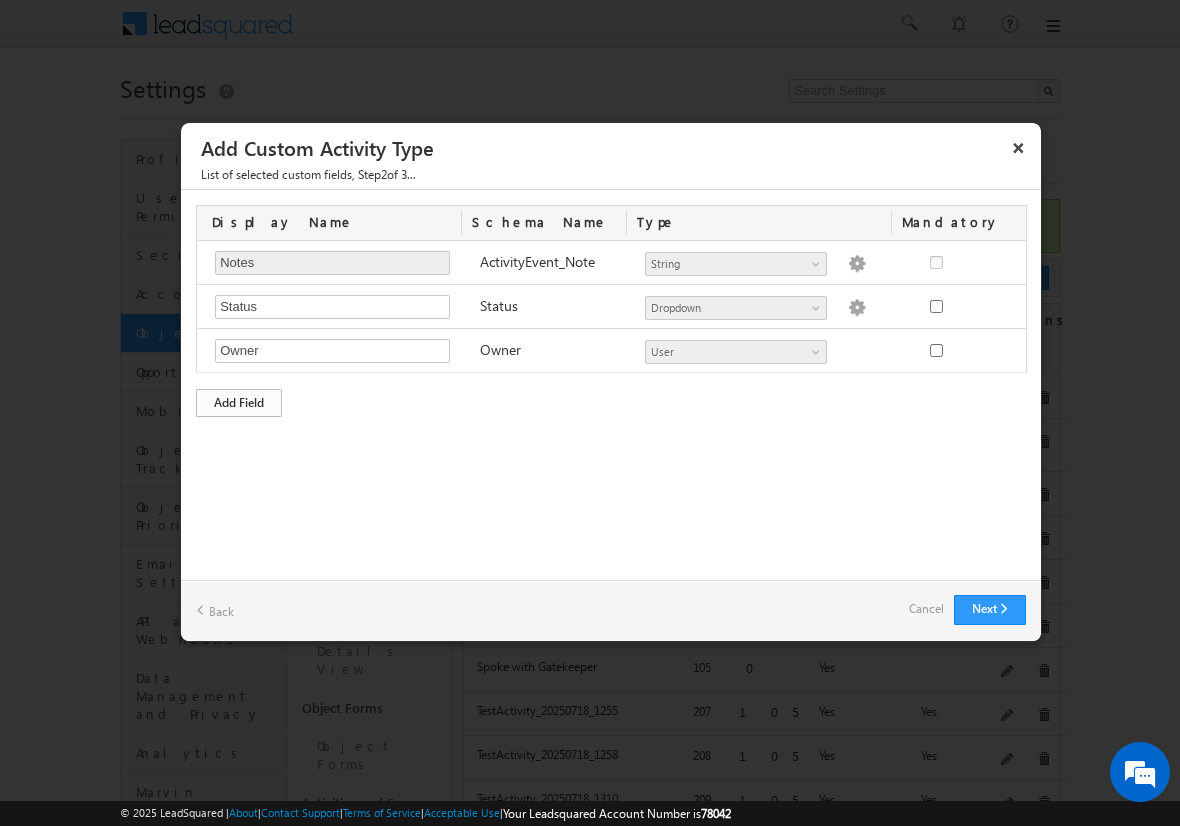 click on "Add Field" at bounding box center [239, 403] 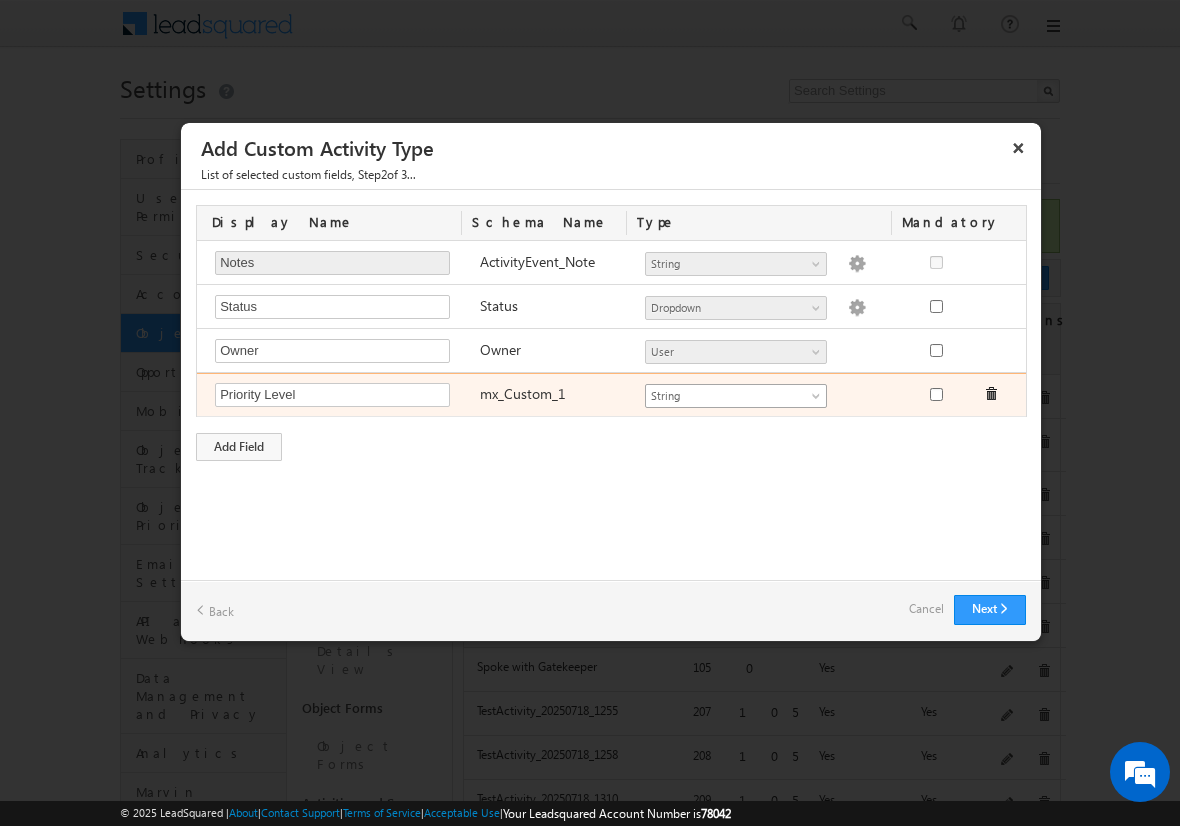 click on "String" at bounding box center [727, 396] 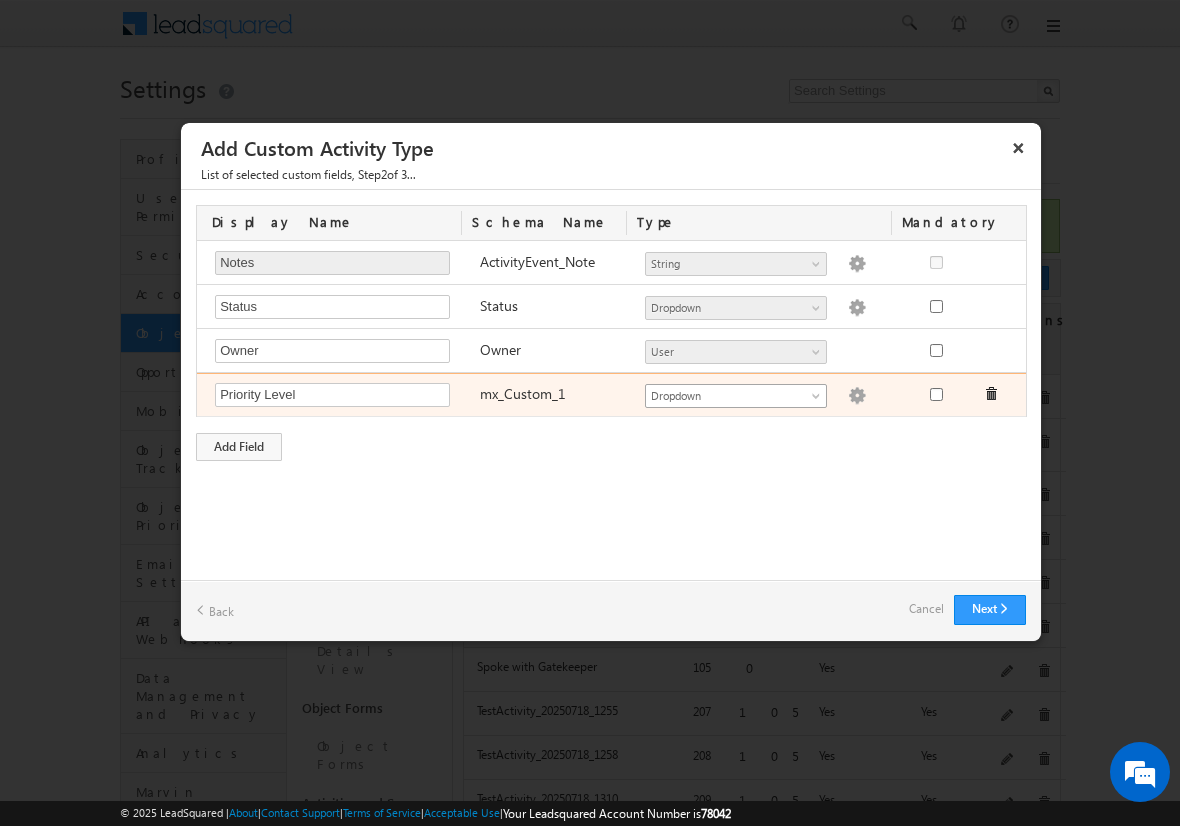 click at bounding box center (857, 396) 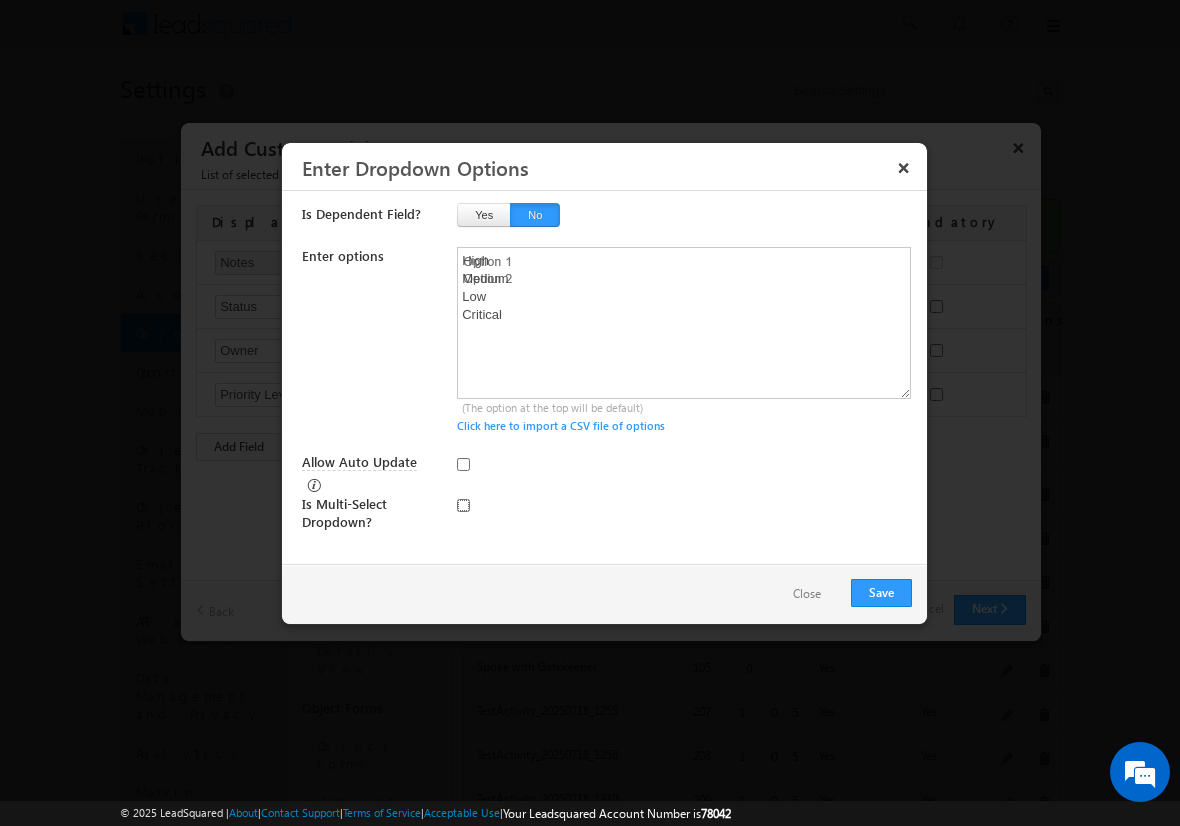 click at bounding box center (463, 505) 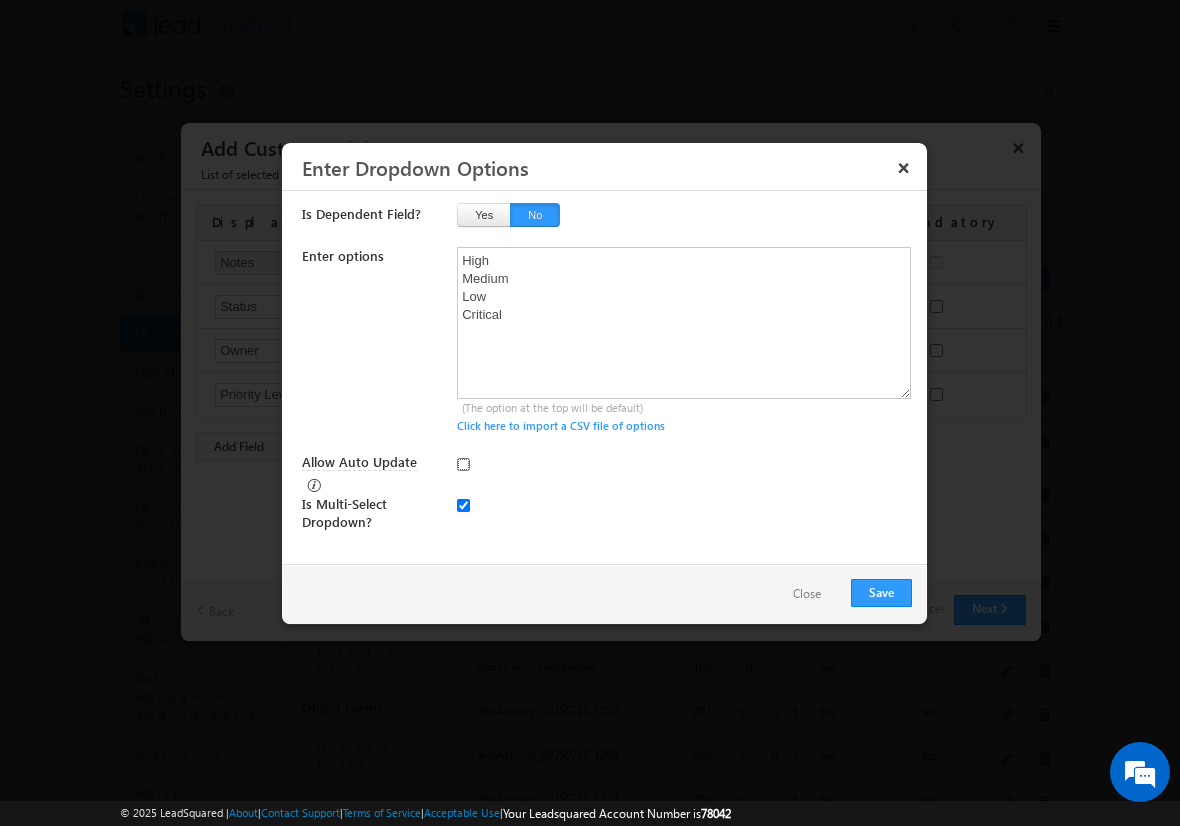 click on "Allow Auto Update" at bounding box center [463, 464] 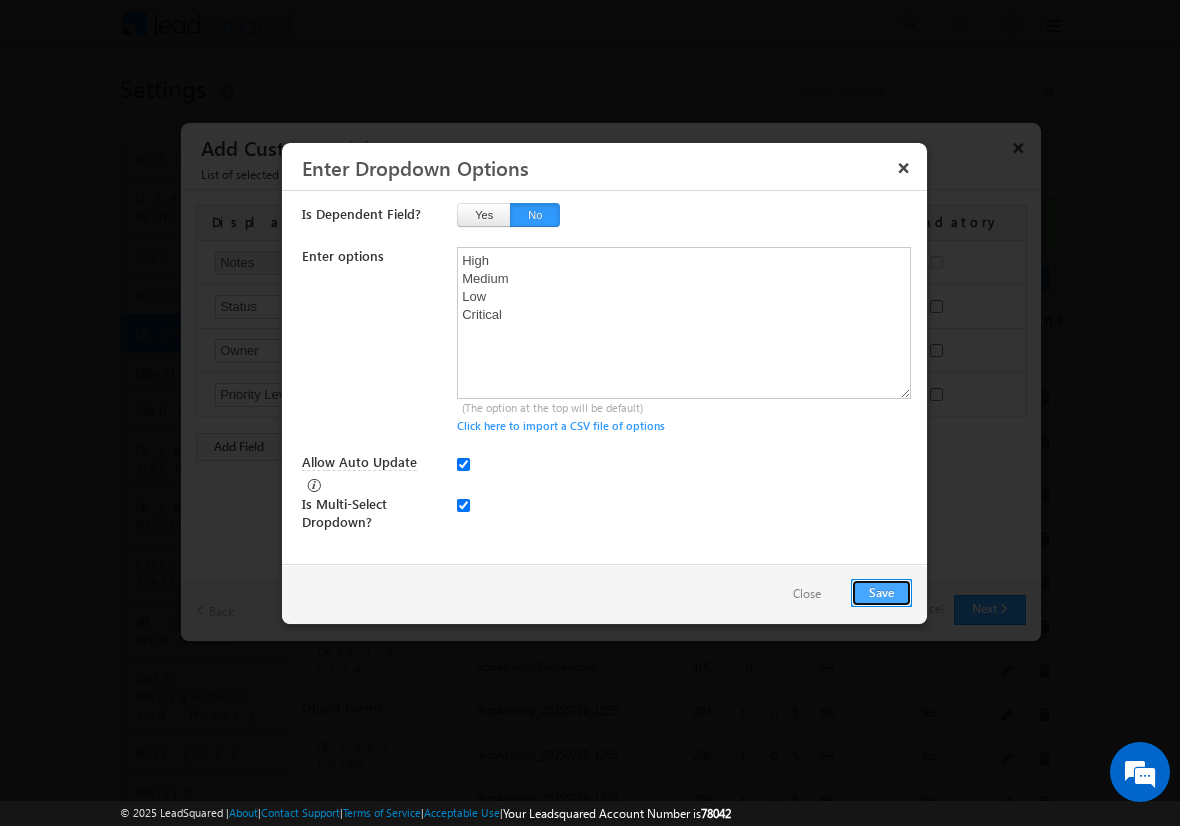 click on "Save" at bounding box center (881, 593) 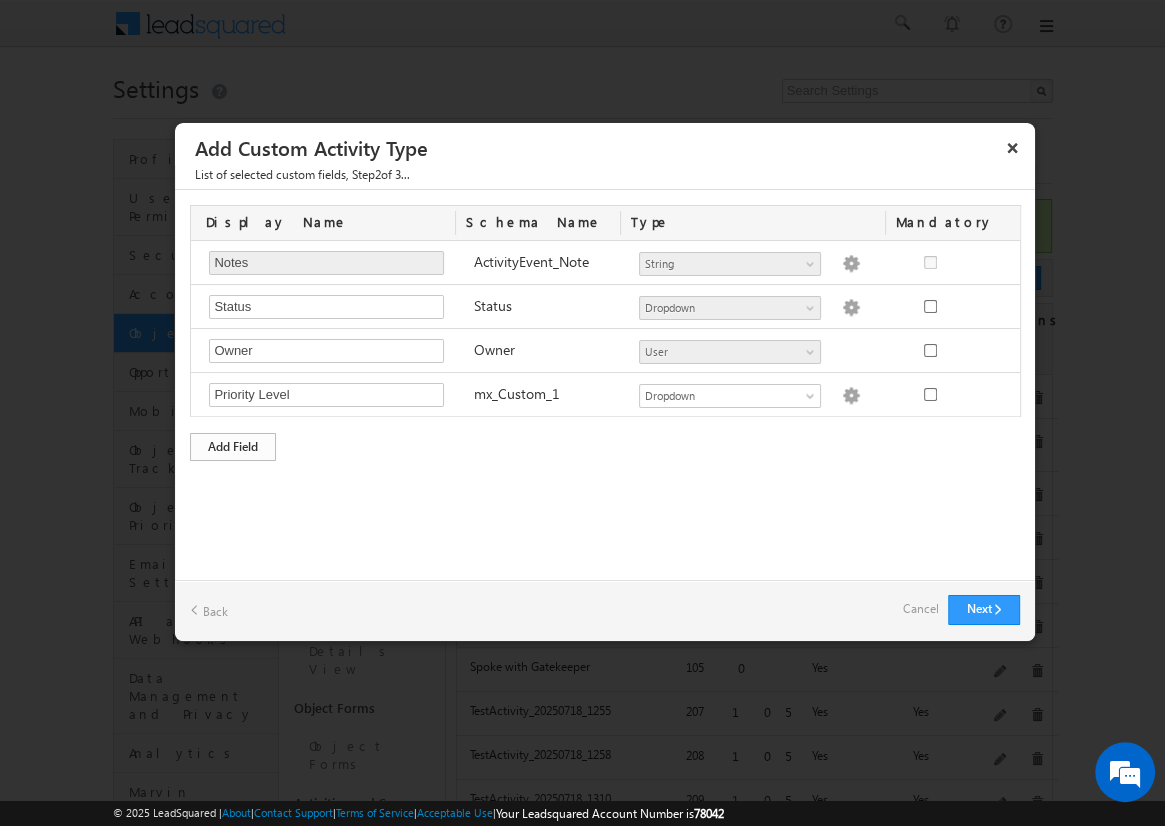 click on "Add Field" at bounding box center [233, 447] 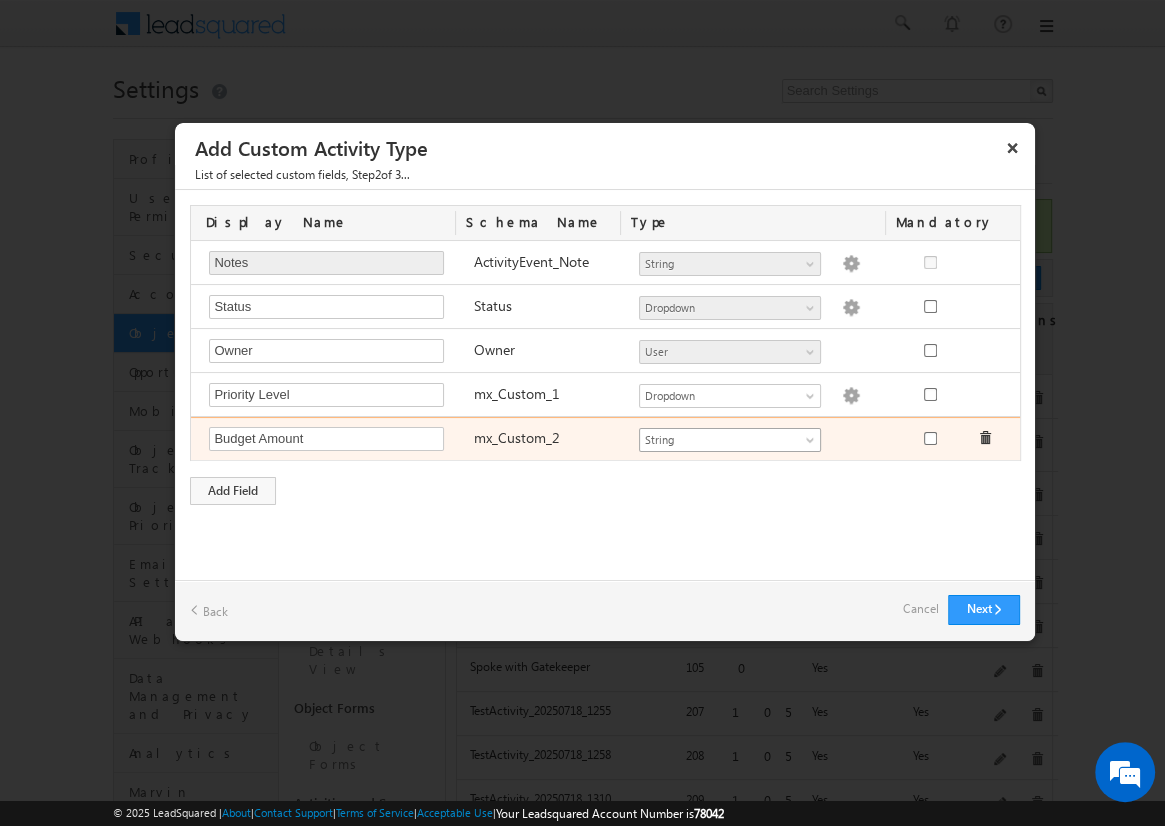 click on "String" at bounding box center (721, 440) 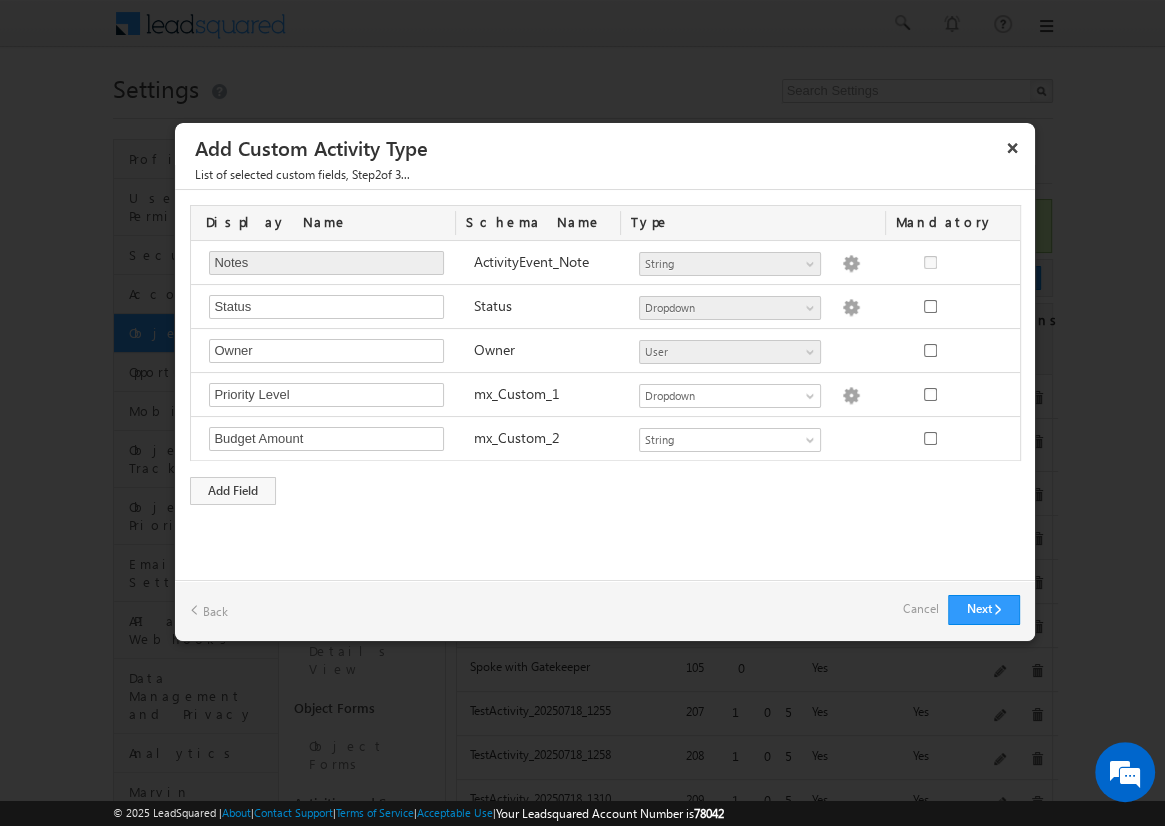 click on "Display Name
Schema Name
Type
Mandatory
Notes
Required Field
ActivityEvent_Note
Number
String
DateTime
Dropdown
Product User Activity CFS Both CFS Geolocation Main cfs 2 mx_Source mx_Status String
Dropdown options not provided
Status" at bounding box center [605, 355] 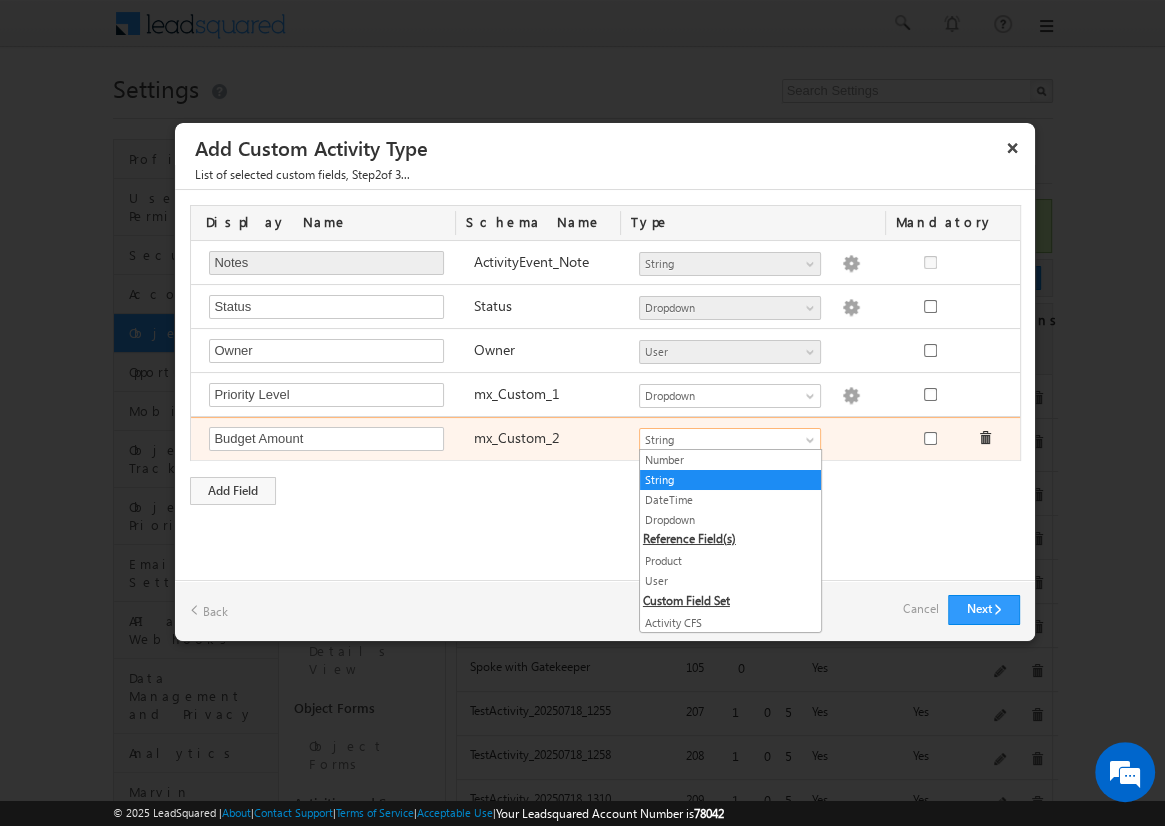 click on "String" at bounding box center [721, 440] 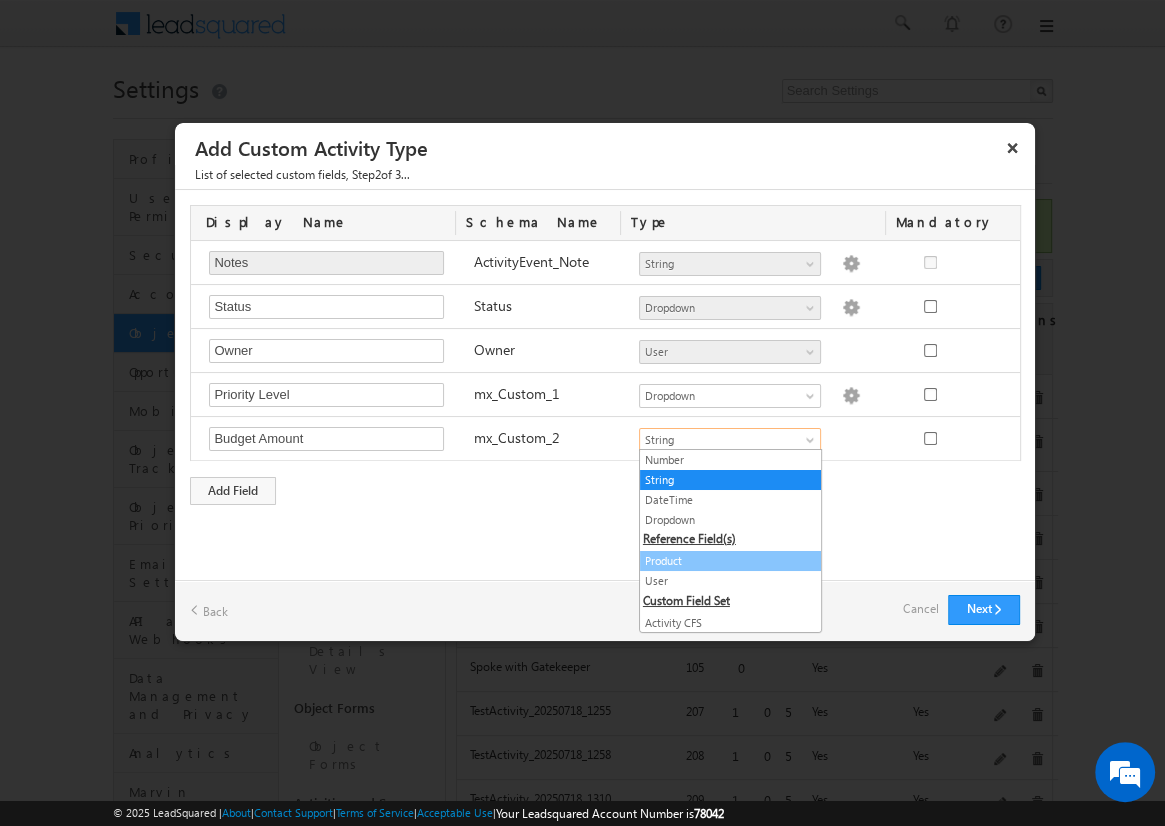 click on "Product" at bounding box center [730, 561] 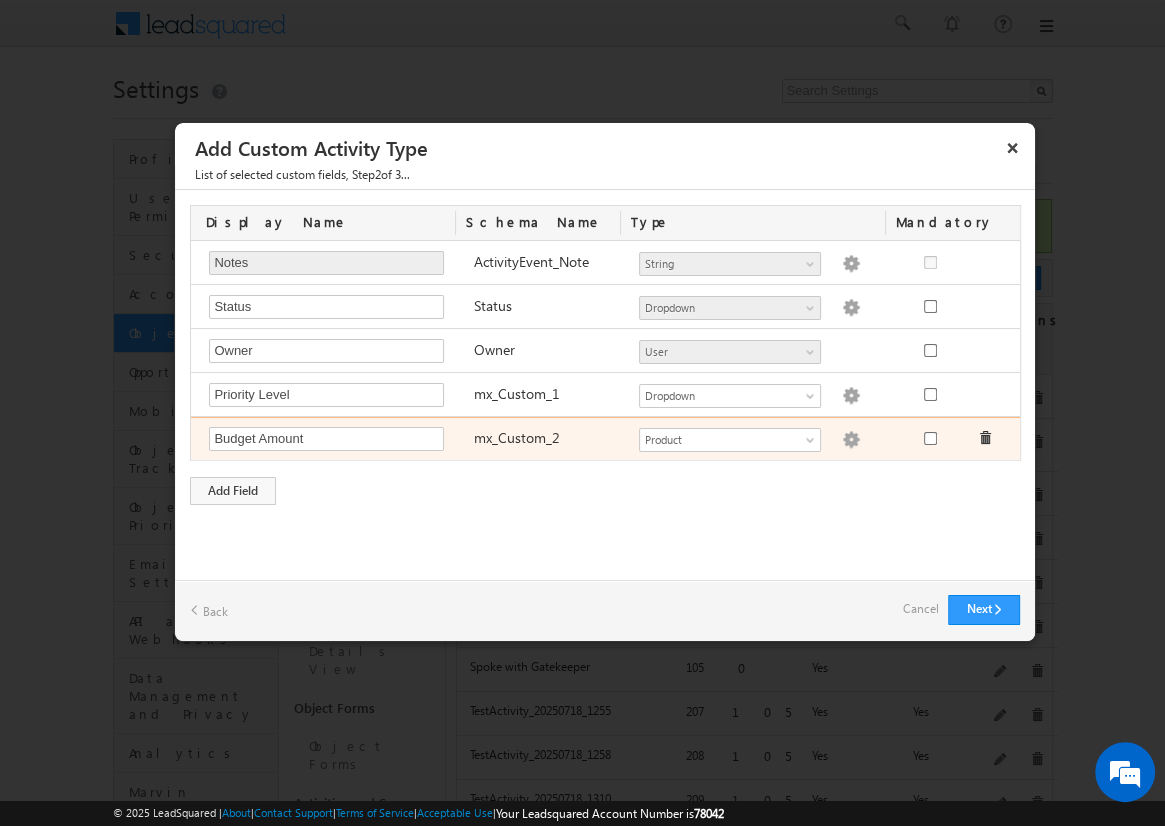 click at bounding box center (851, 440) 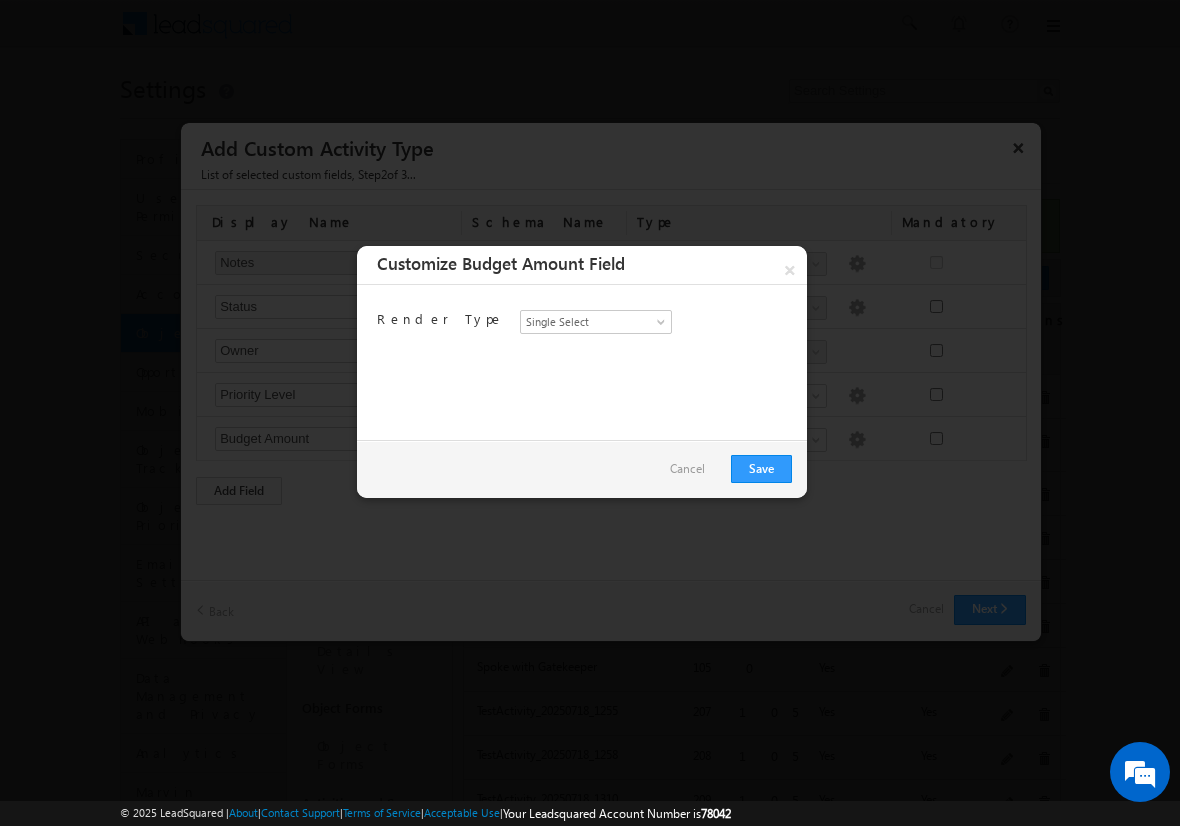 click on "Render Type
Single Select
Multi-Select
Single Select" at bounding box center [582, 362] 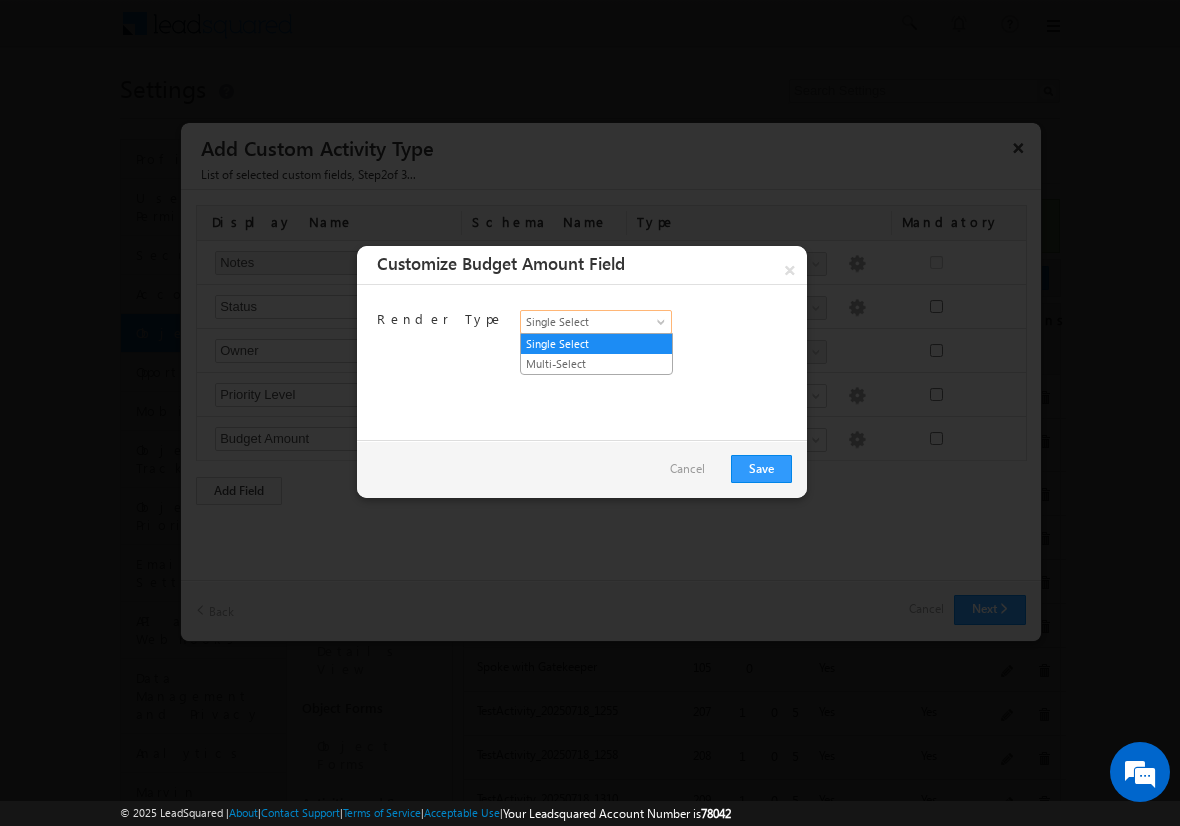 click on "Single Select" at bounding box center [590, 322] 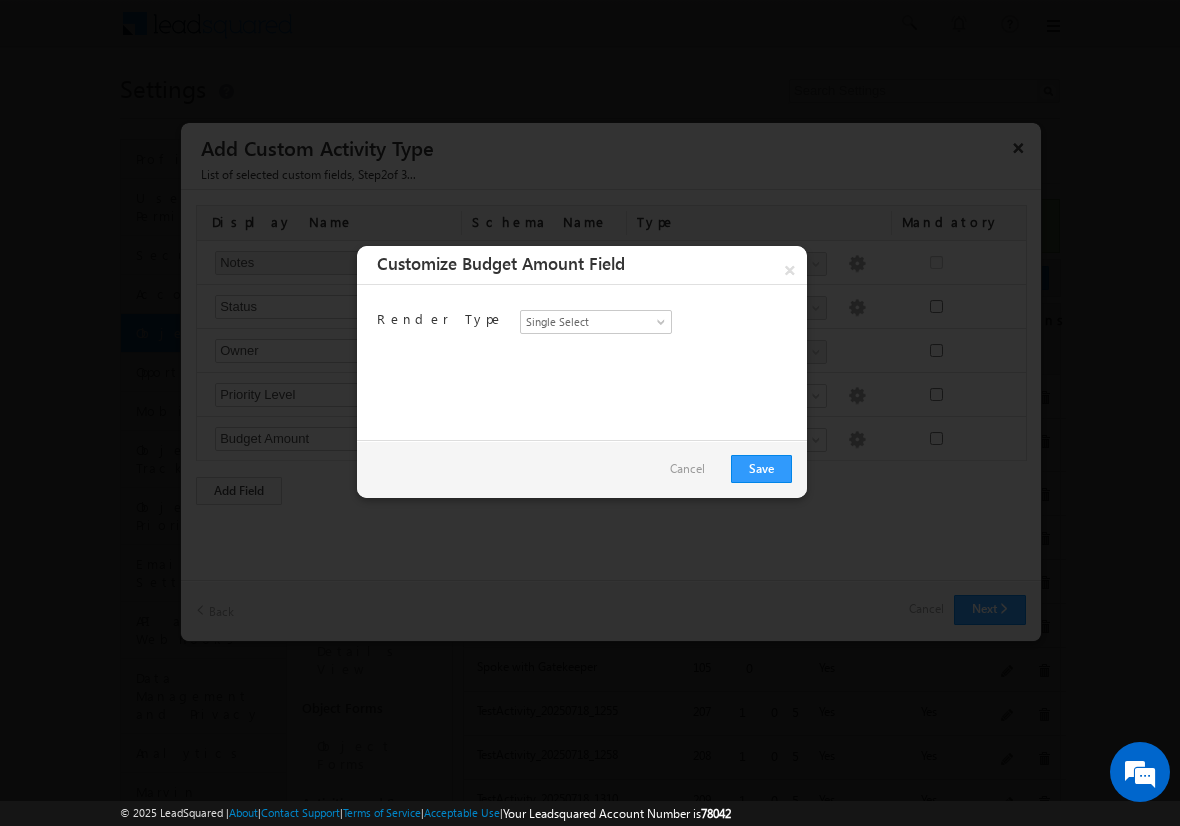 click on "Cancel" at bounding box center [687, 469] 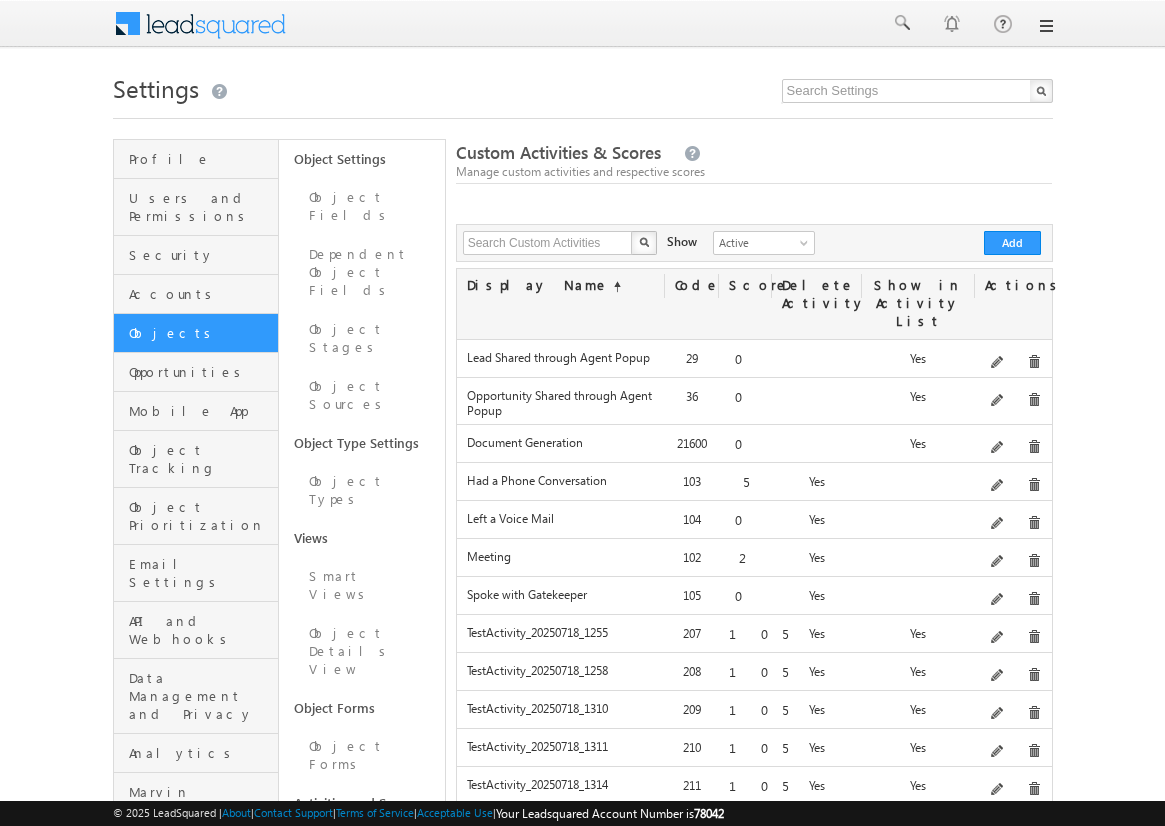 scroll, scrollTop: 0, scrollLeft: 0, axis: both 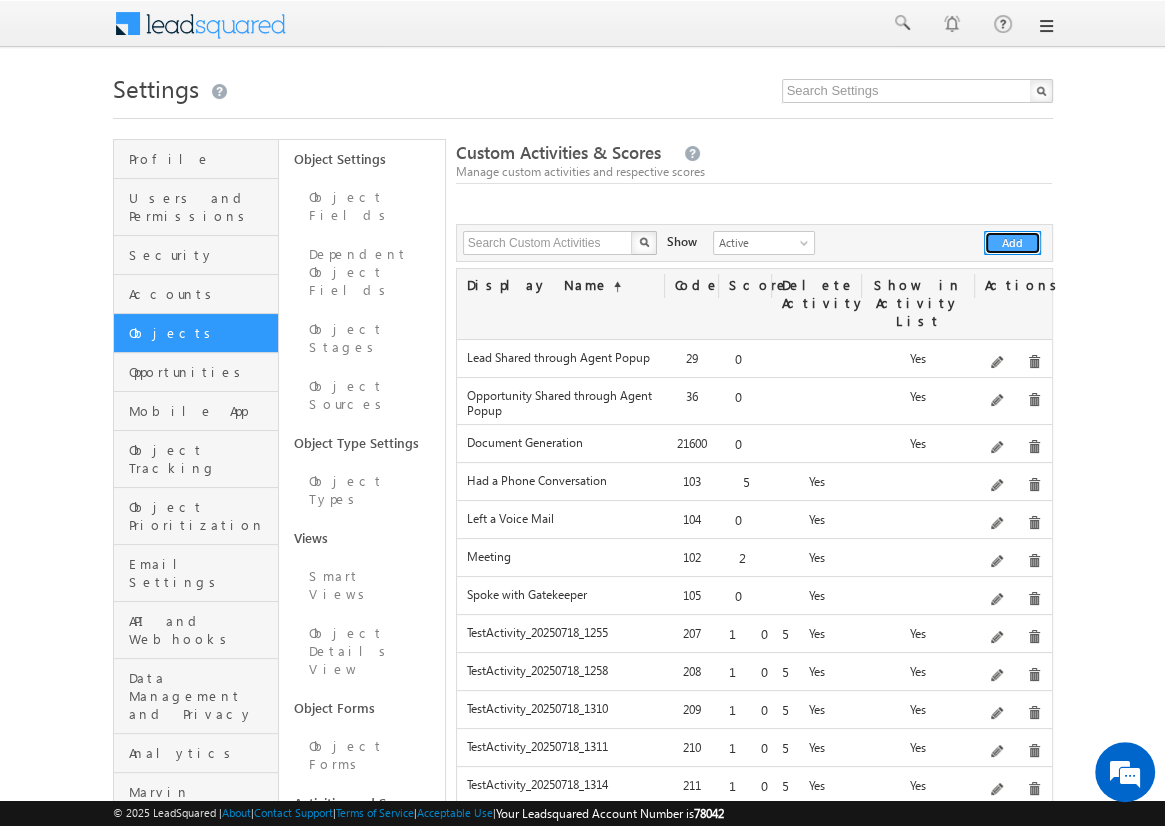 click on "Add" at bounding box center (1012, 243) 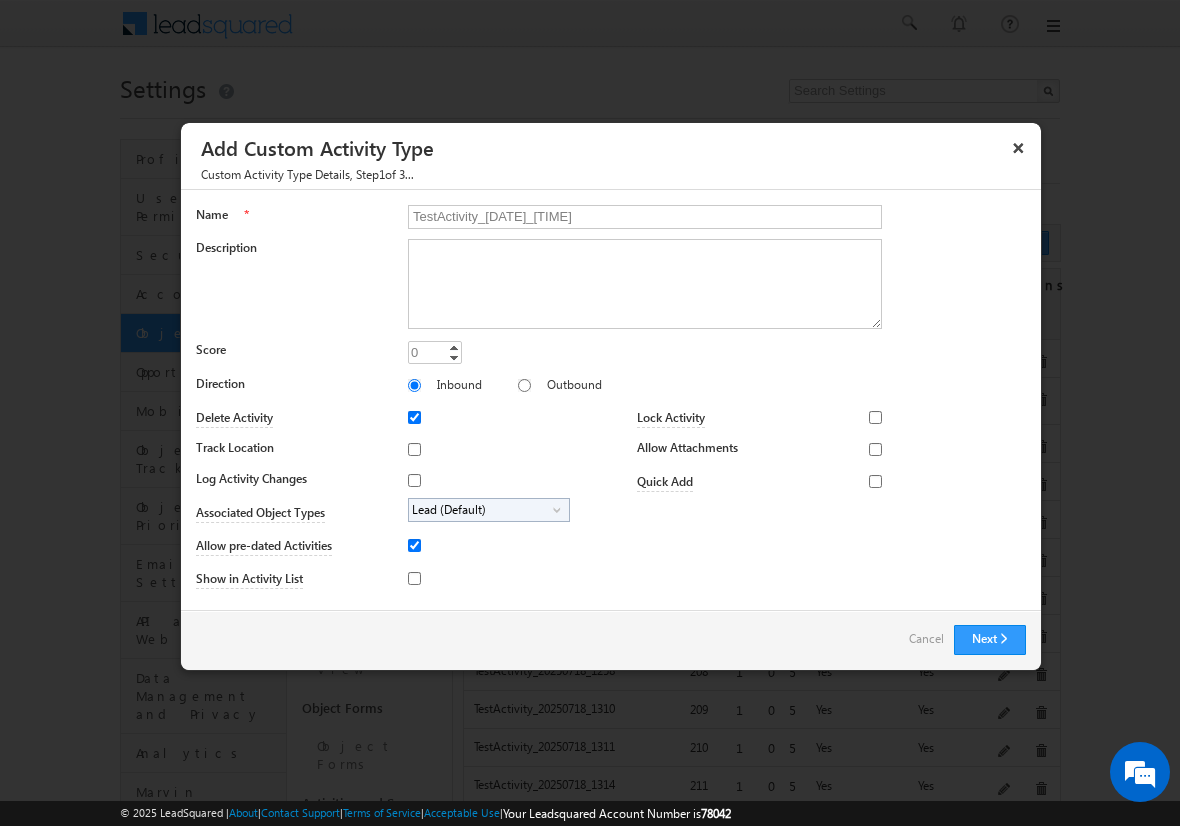 type on "TestActivity_[DATE]_[TIME]" 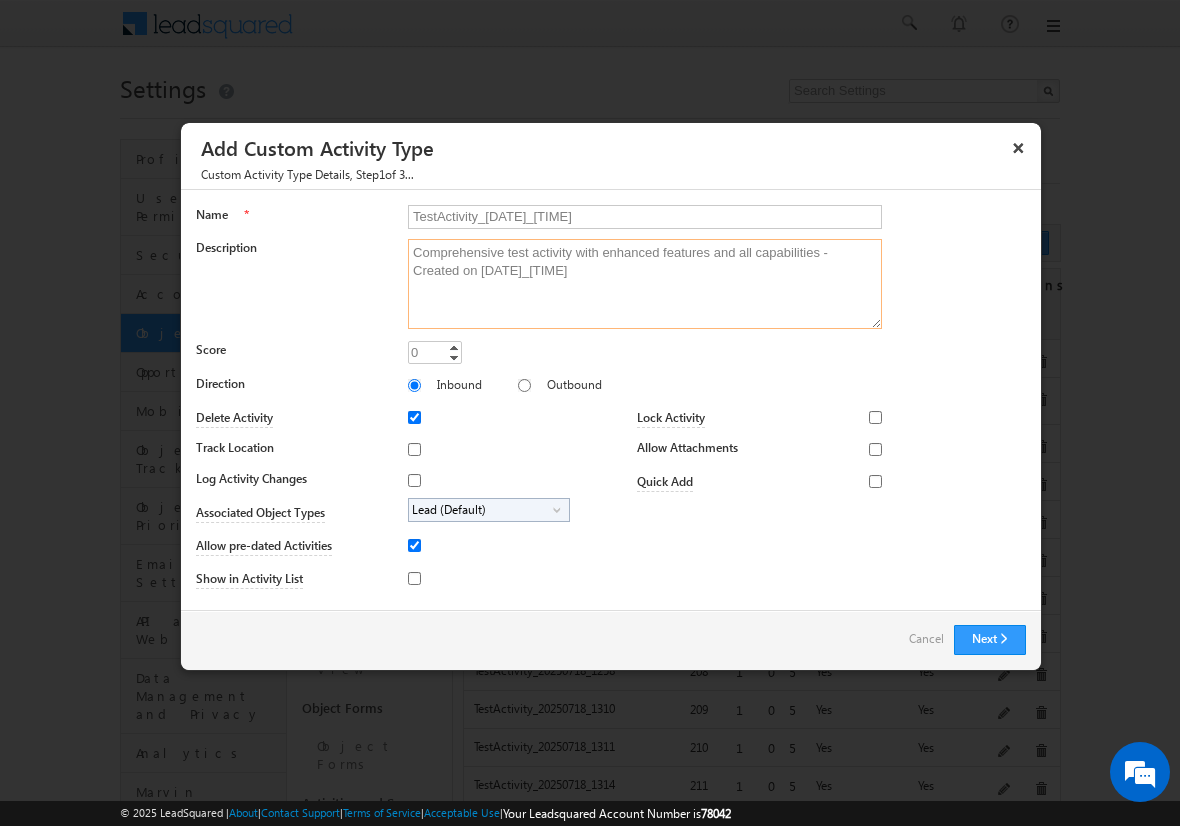 type on "Comprehensive test activity with enhanced features and all capabilities - Created on [DATE]_[TIME]" 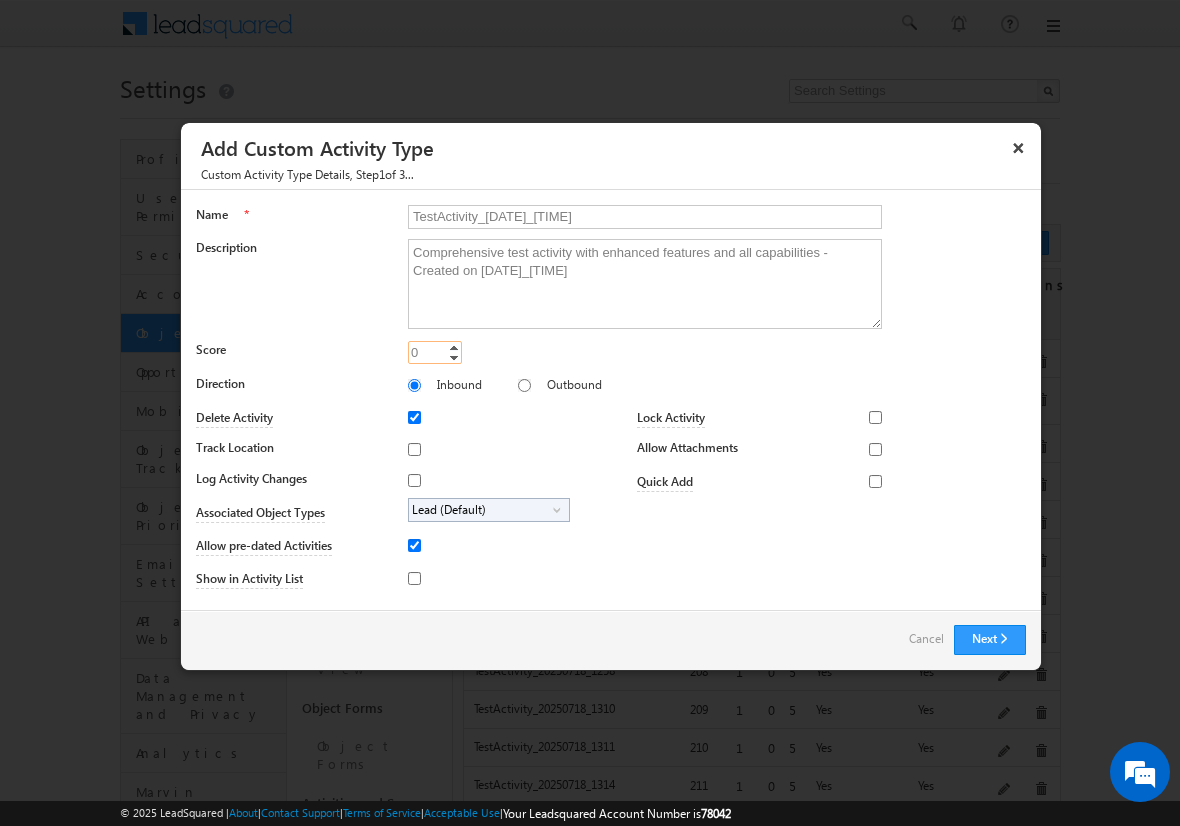 type on "105" 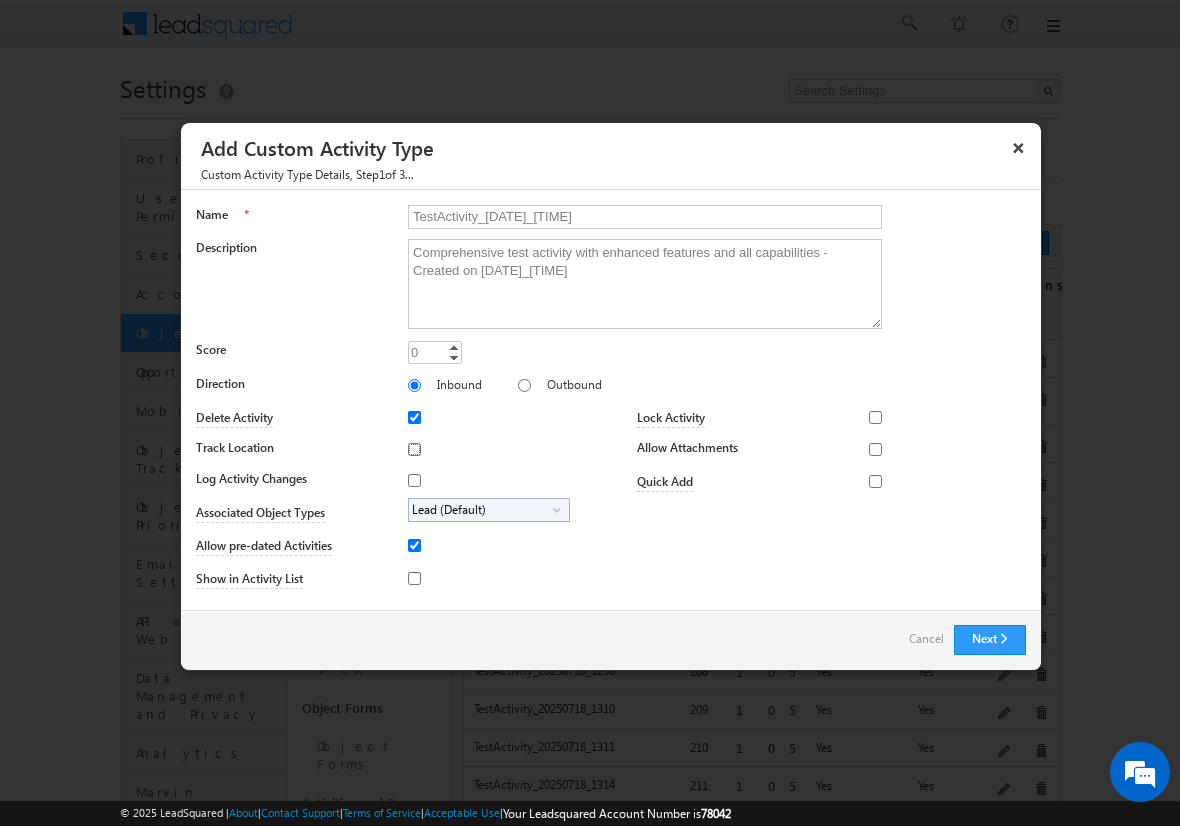 click on "Track Location" at bounding box center (414, 449) 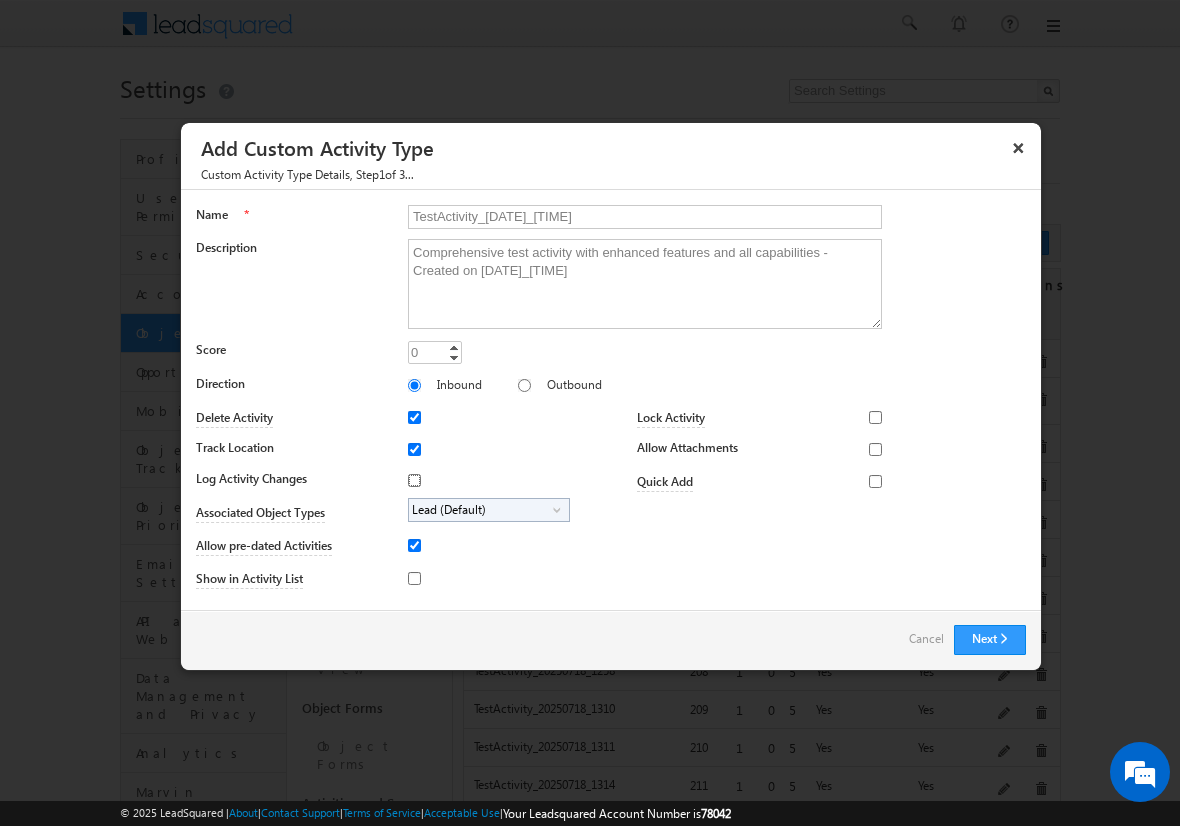 click on "Log Activity Changes" at bounding box center (414, 480) 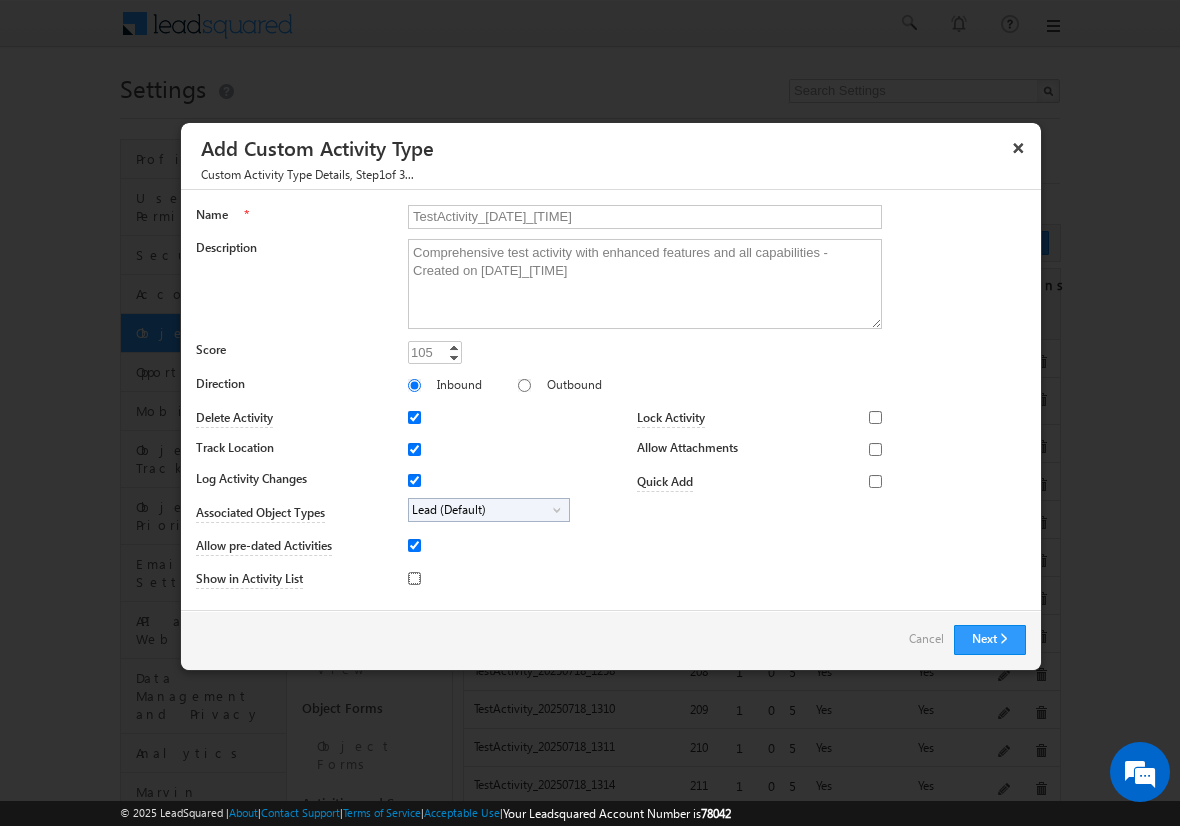 click on "Show in Activity List" at bounding box center (414, 578) 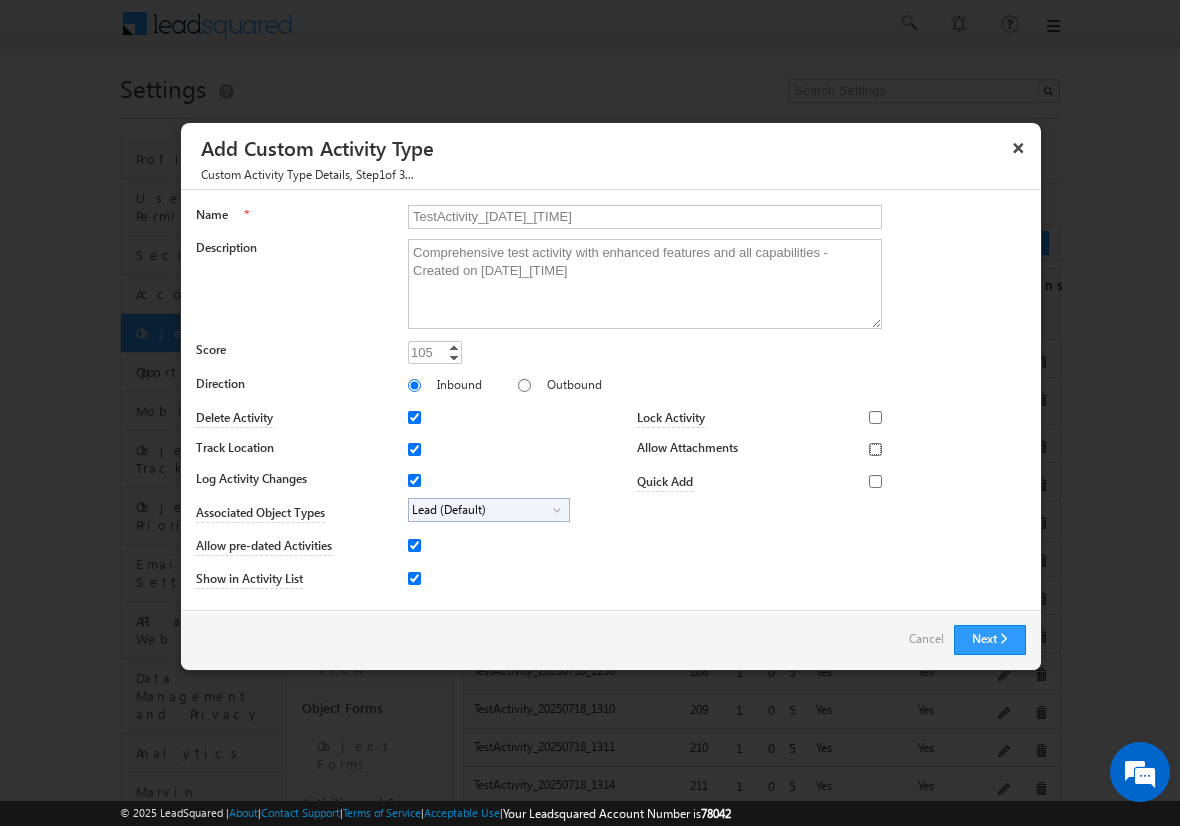click on "Allow Attachments" at bounding box center [875, 449] 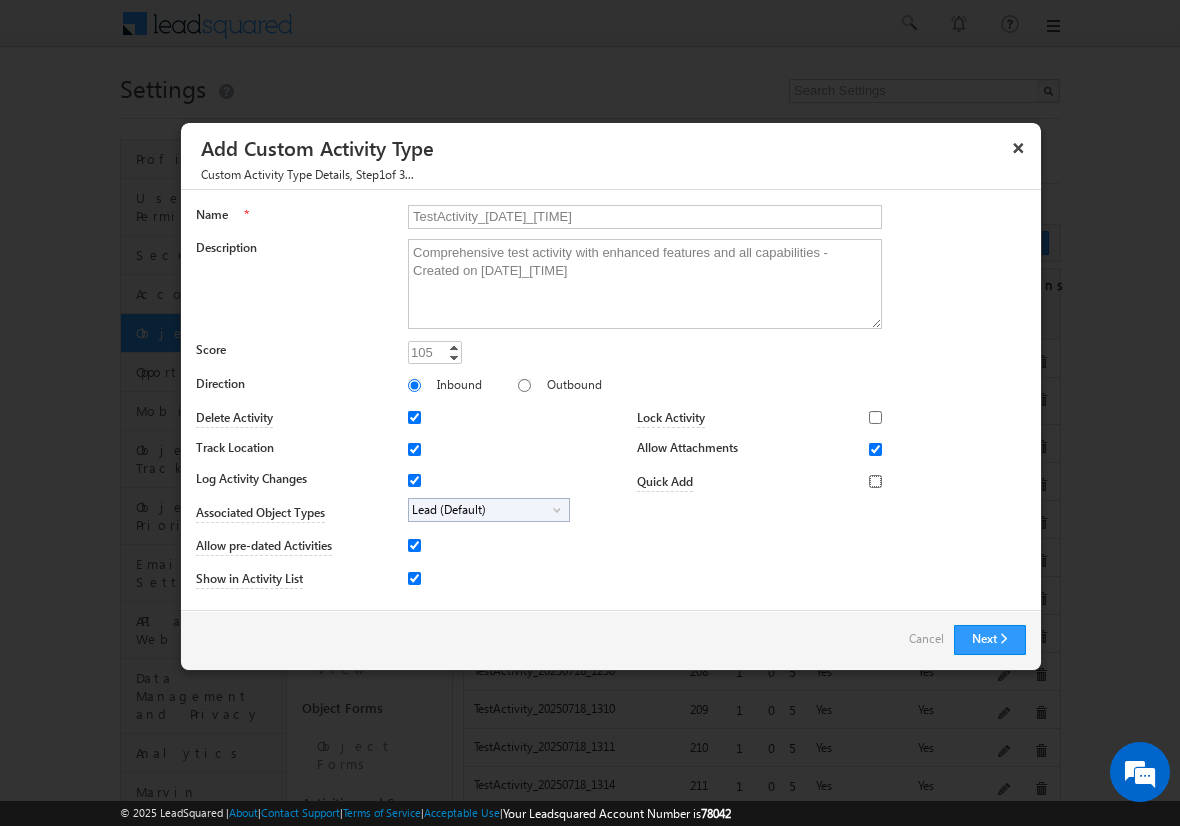 click on "Quick Add" at bounding box center [875, 481] 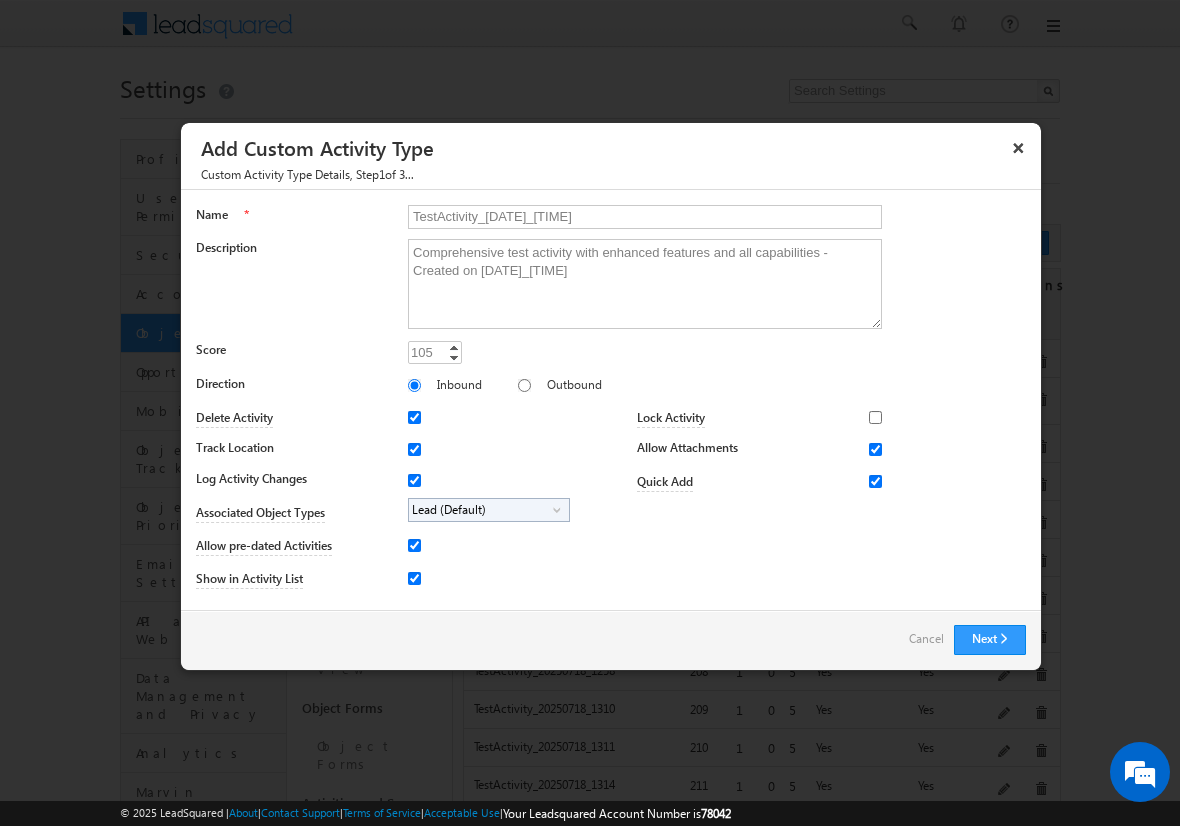 click on "Lead (Default)" at bounding box center [481, 510] 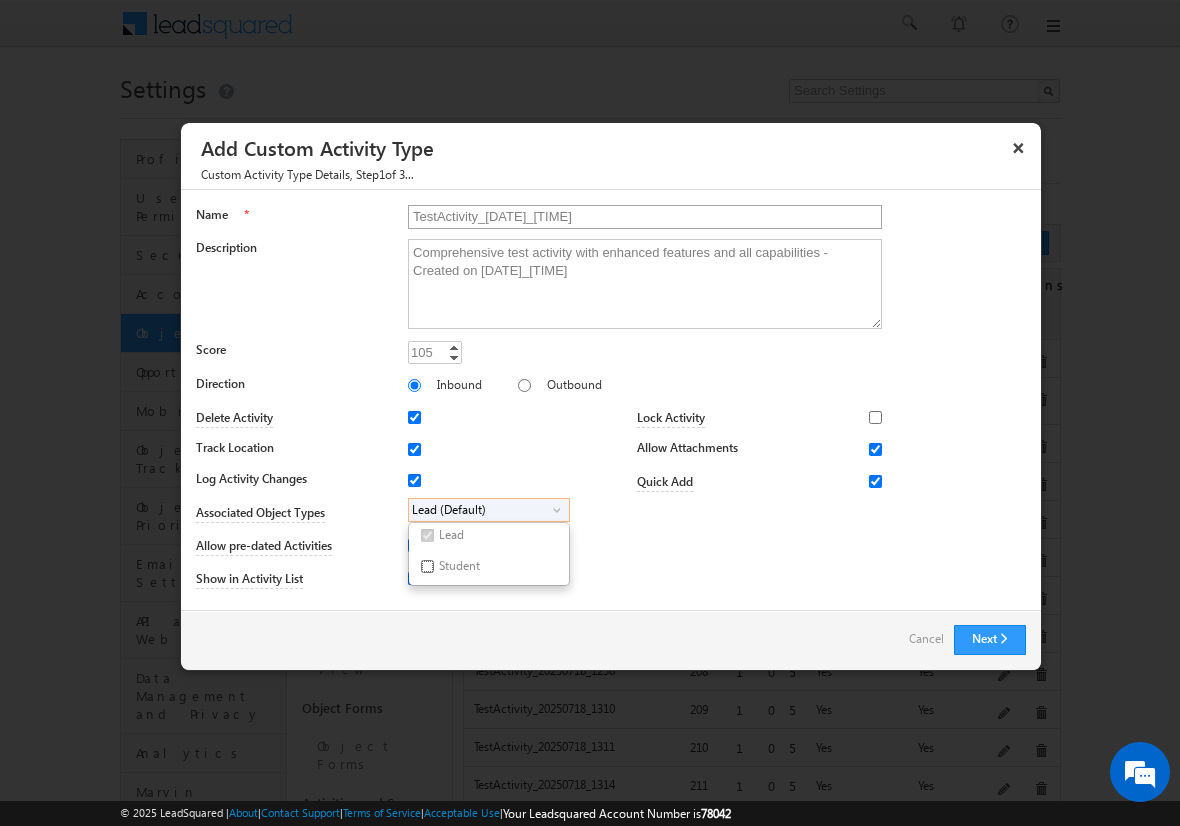 click on "Student" at bounding box center [427, 566] 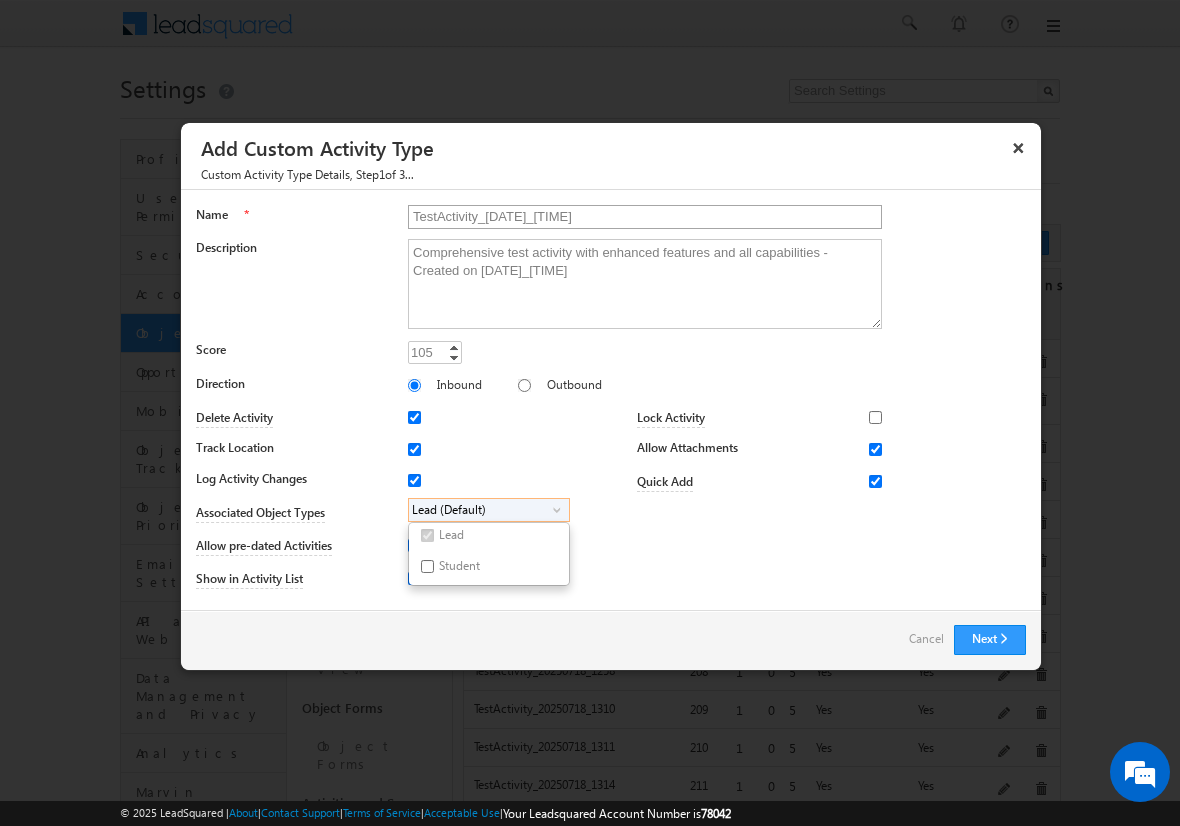 checkbox on "true" 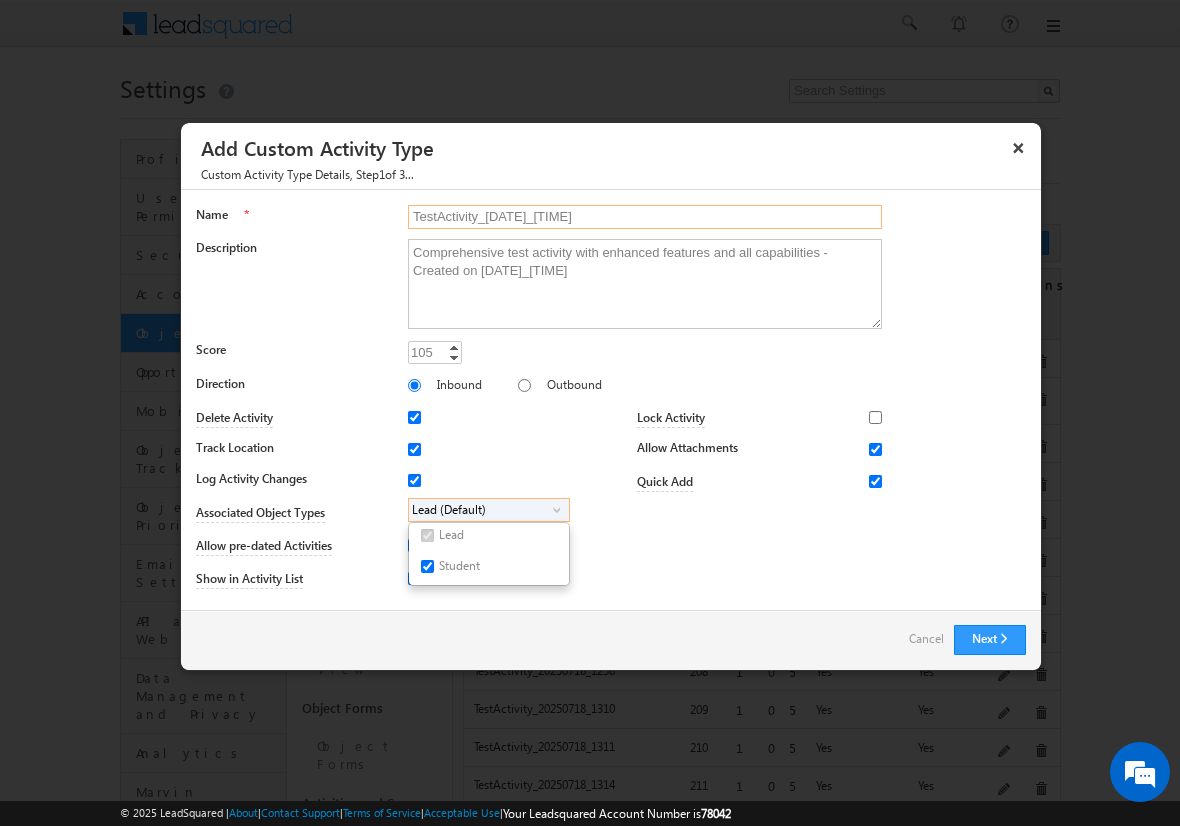 click on "TestActivity_20250718_1324" at bounding box center [645, 217] 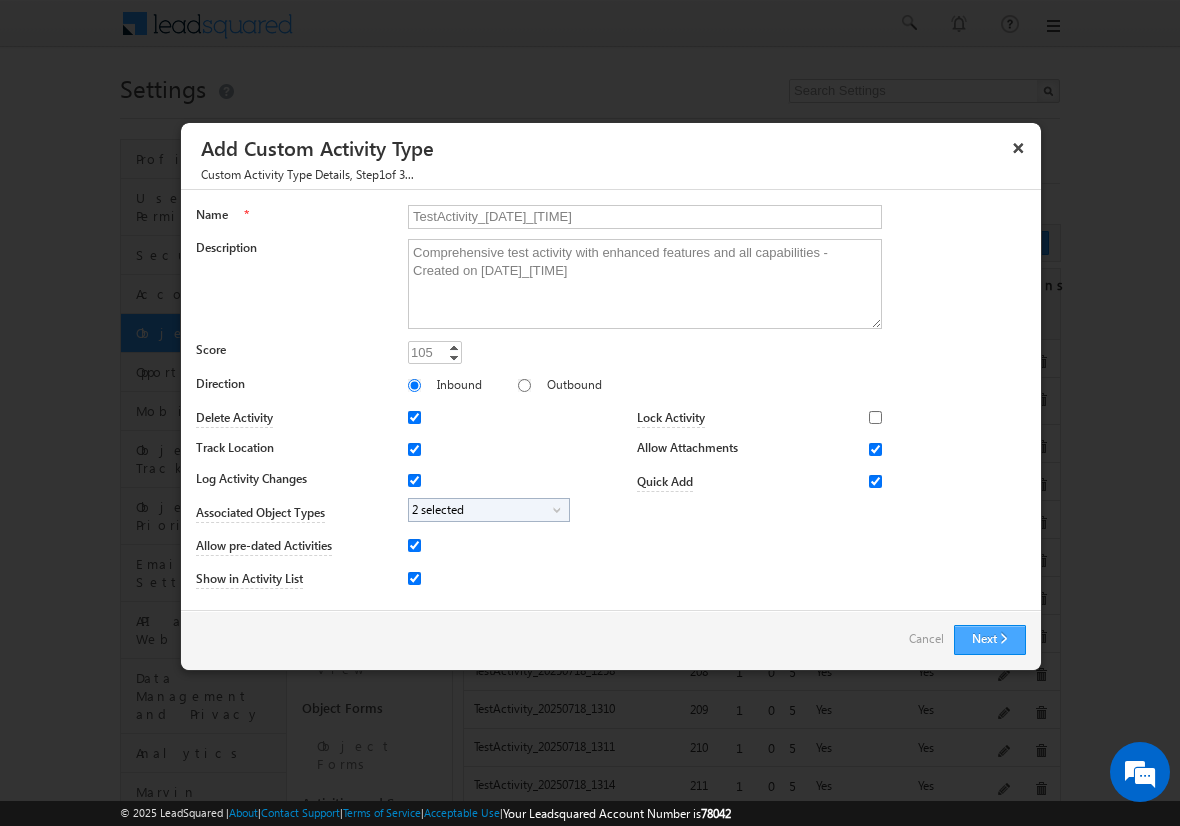 click on "Next" at bounding box center [990, 640] 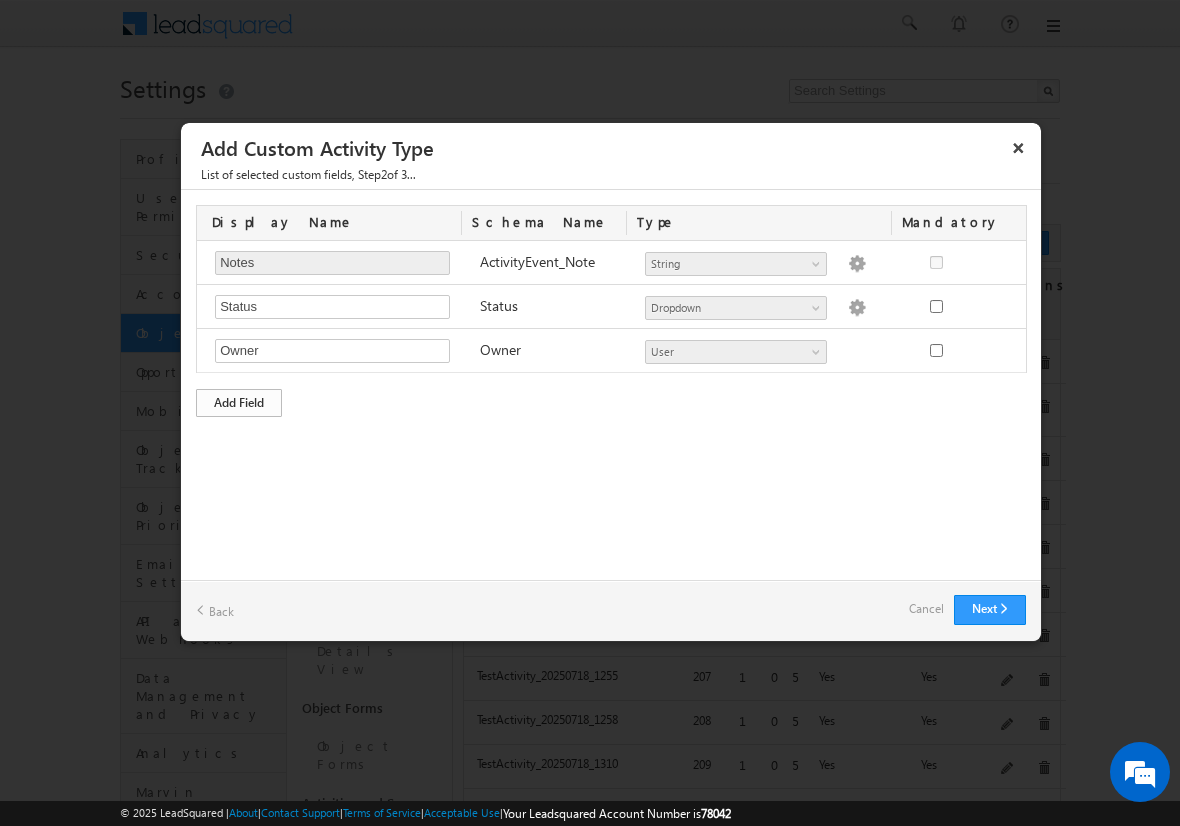 click on "Add Field" at bounding box center [239, 403] 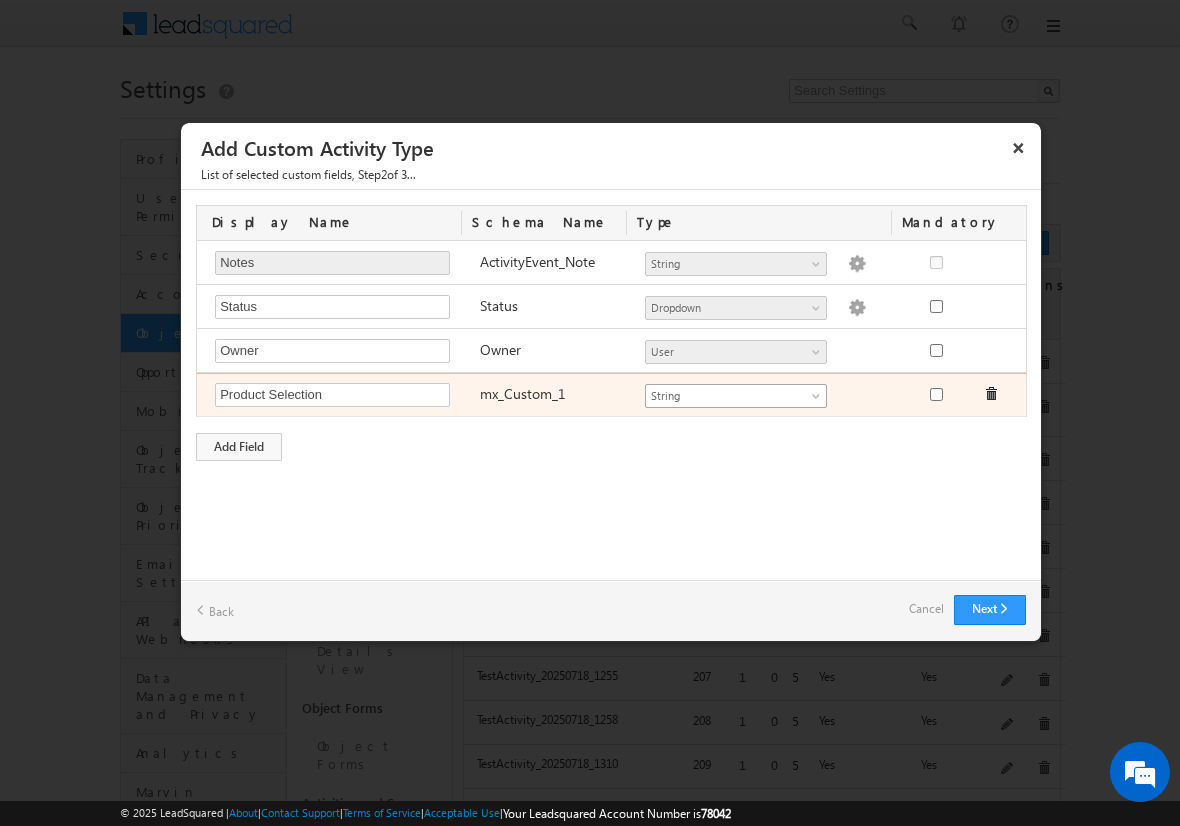 type on "Product Selection" 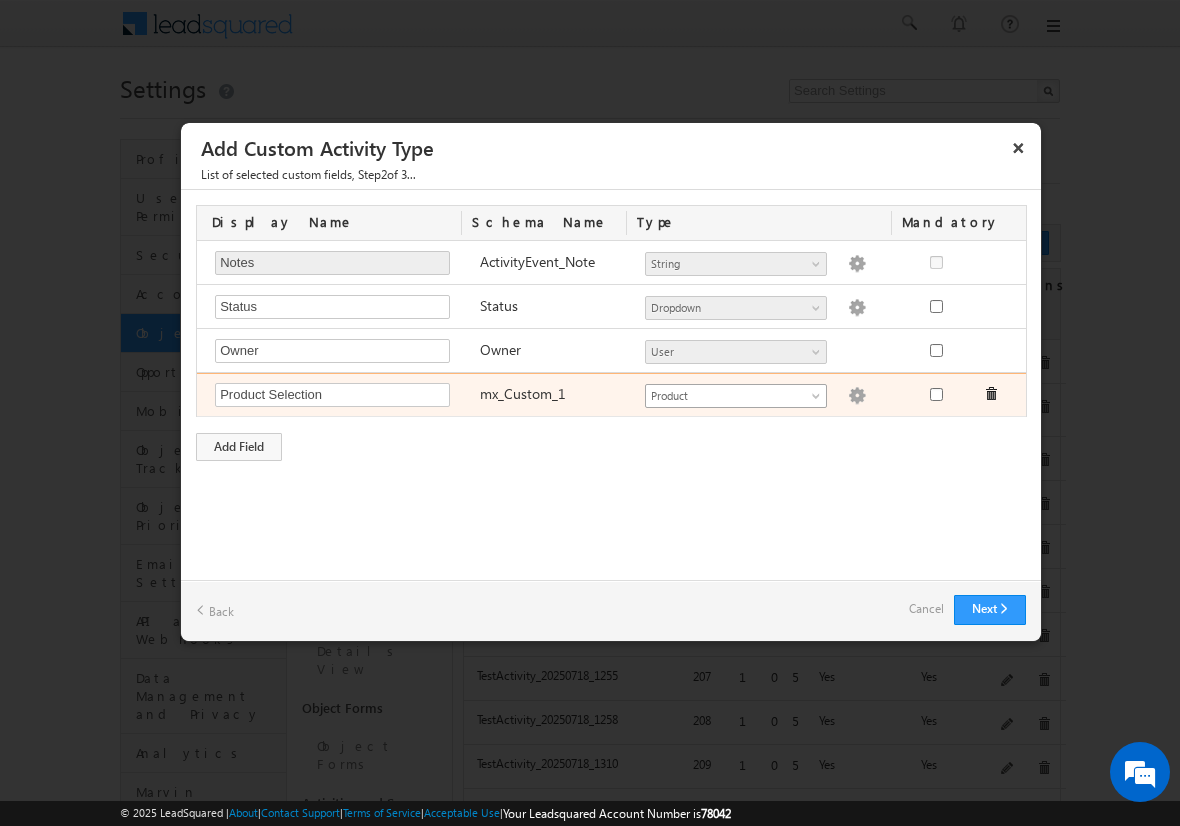 click at bounding box center [857, 396] 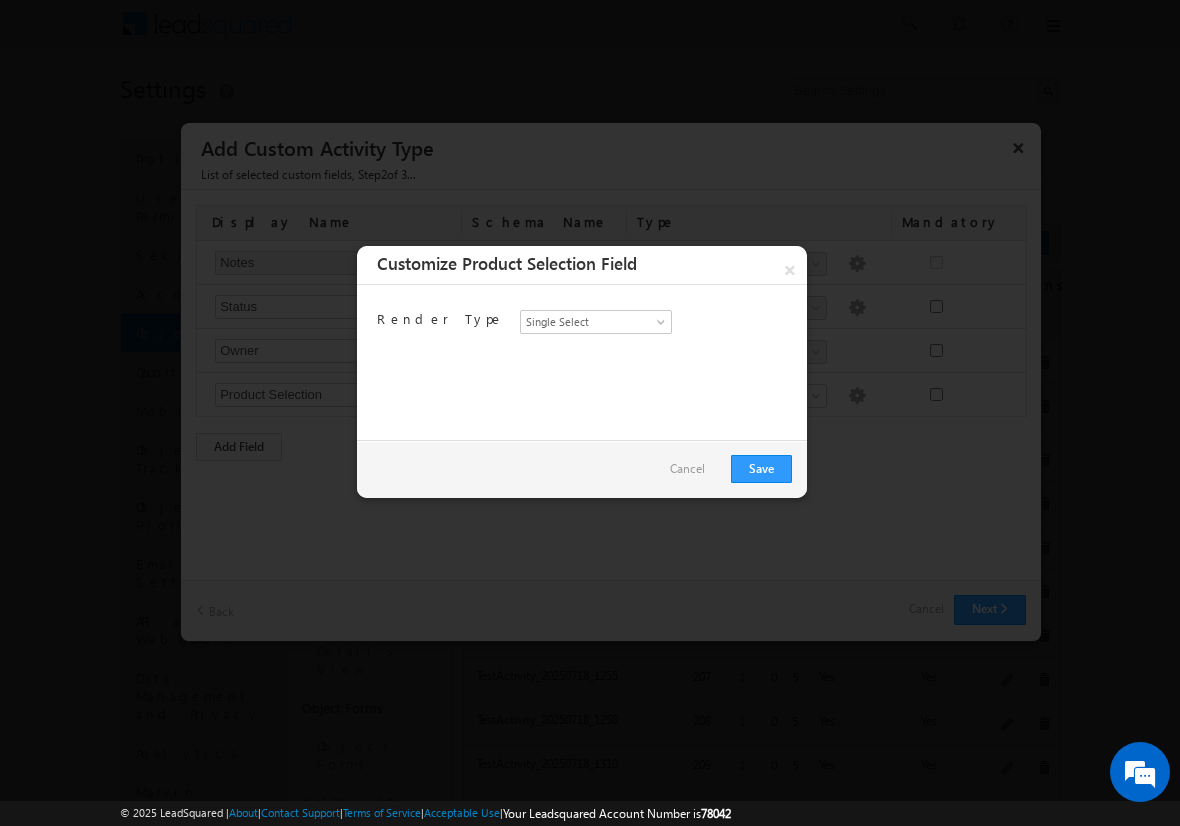 click on "Cancel" at bounding box center (687, 469) 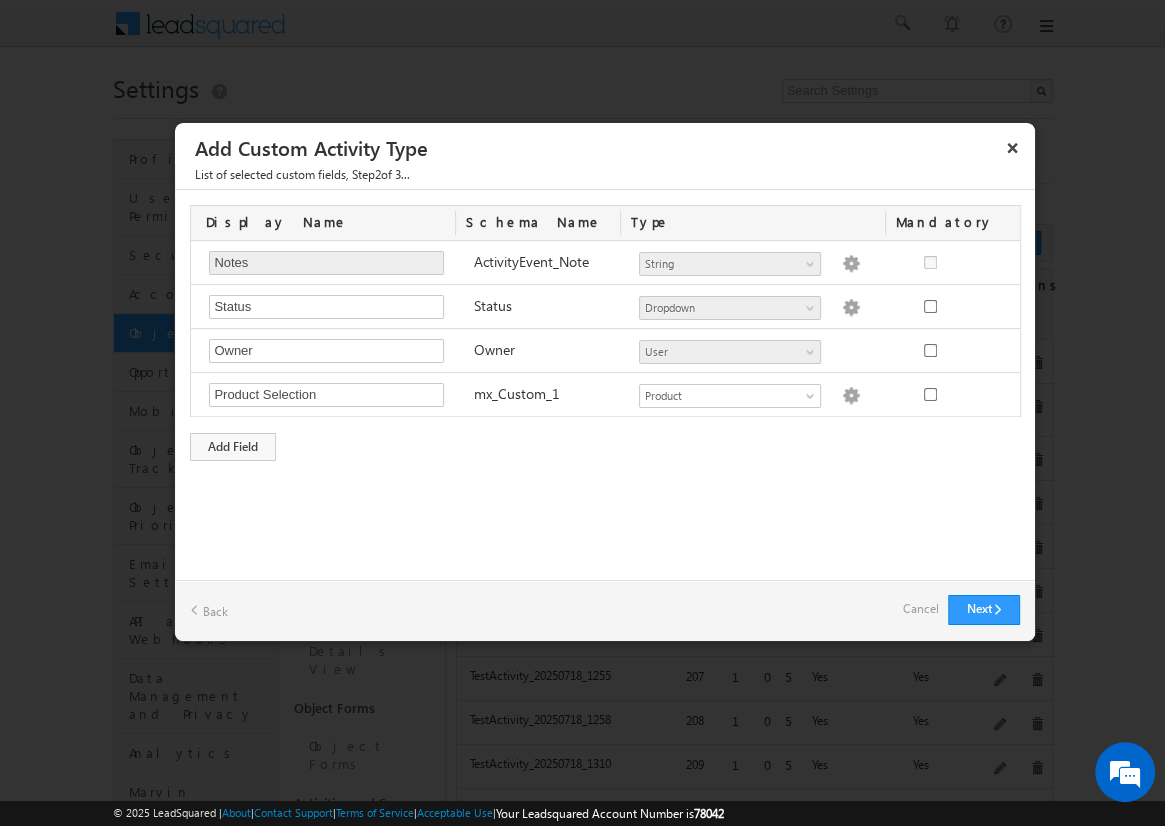 click on "Cancel" at bounding box center [920, 609] 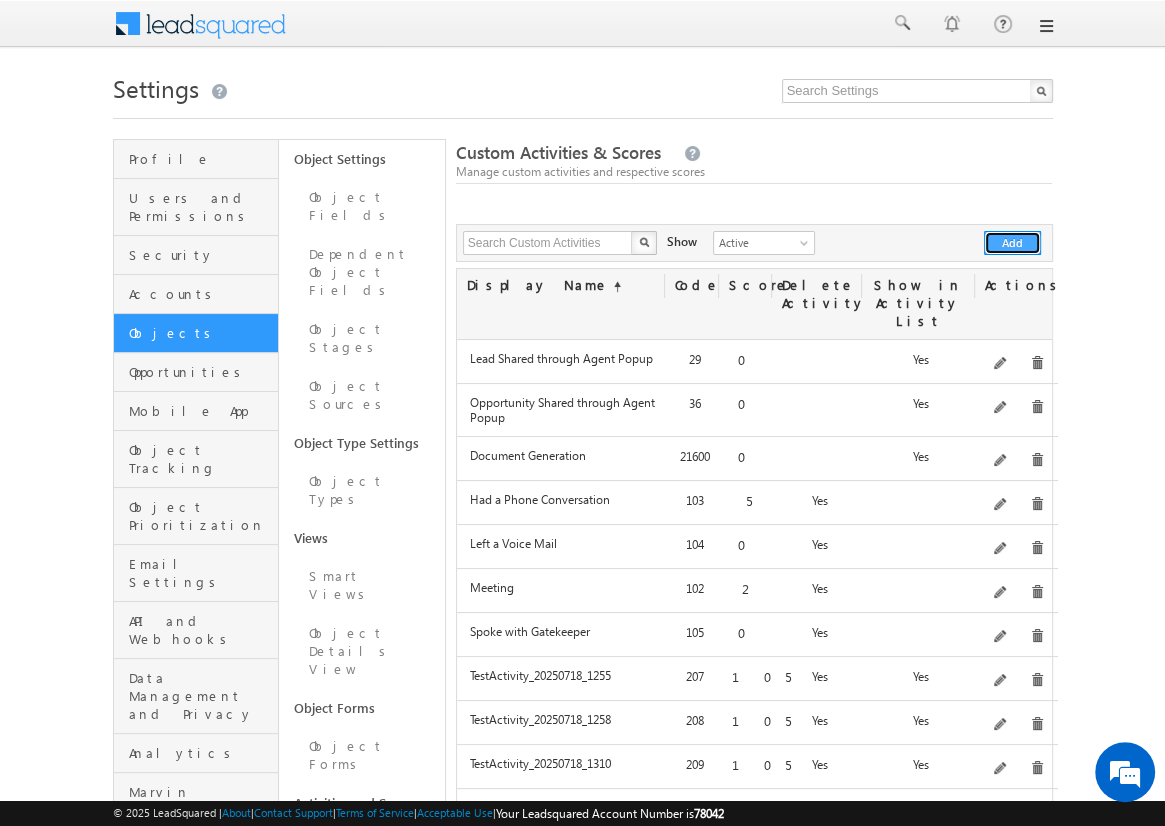 click on "Add" at bounding box center (1012, 243) 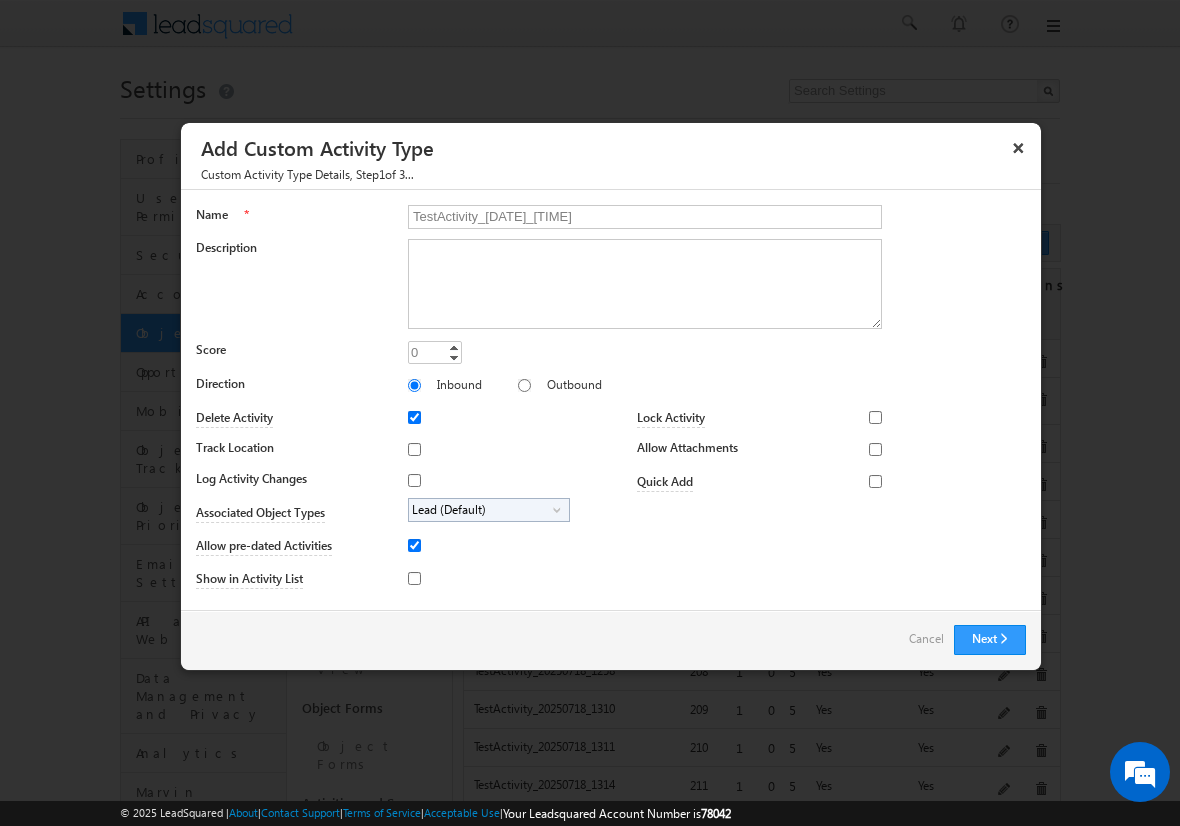 type on "TestActivity_20250718_1327" 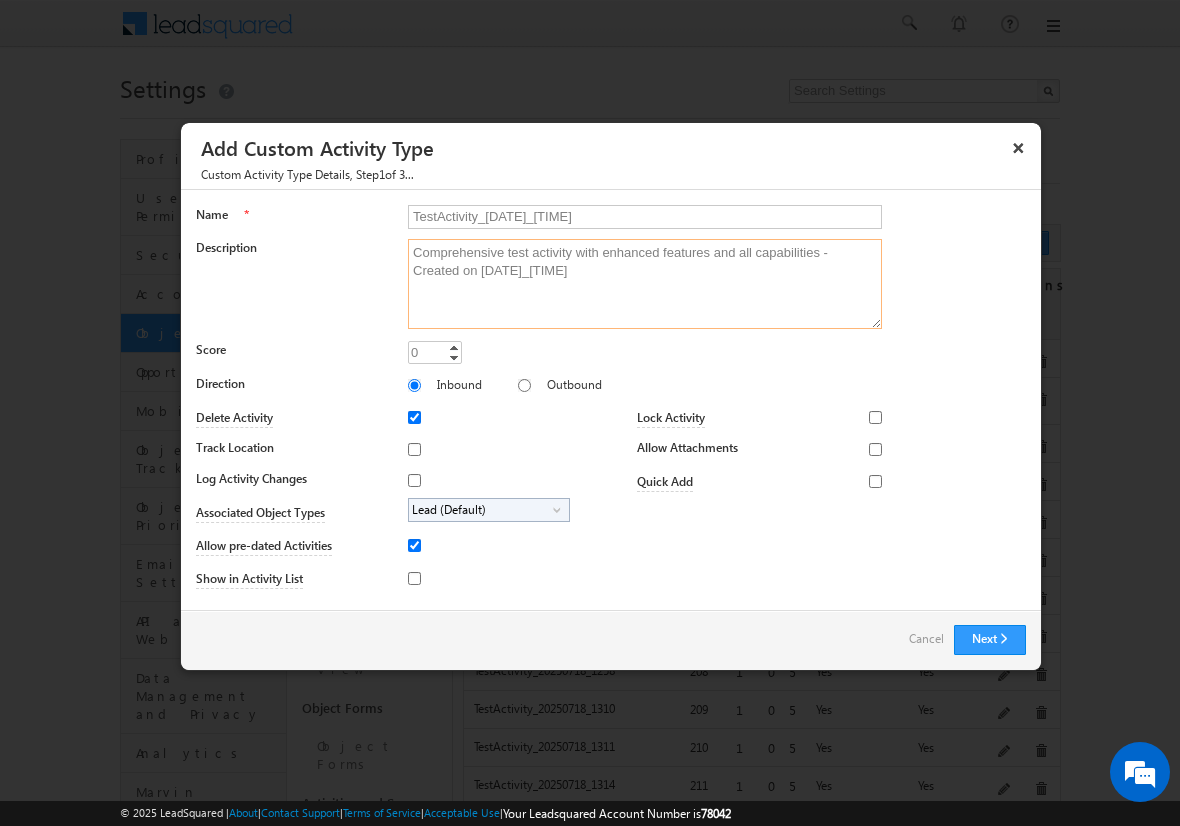 type on "Comprehensive test activity with enhanced features and all capabilities - Created on 20250718_1327" 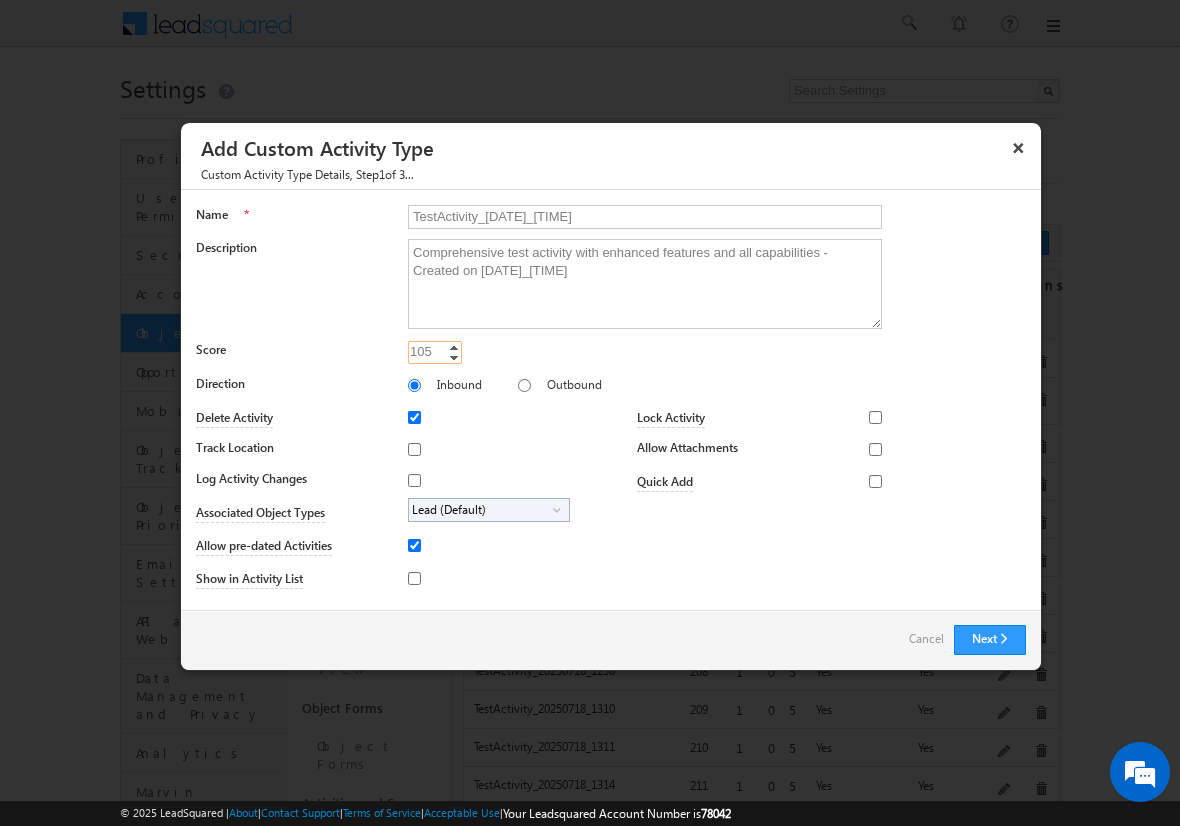 type on "105" 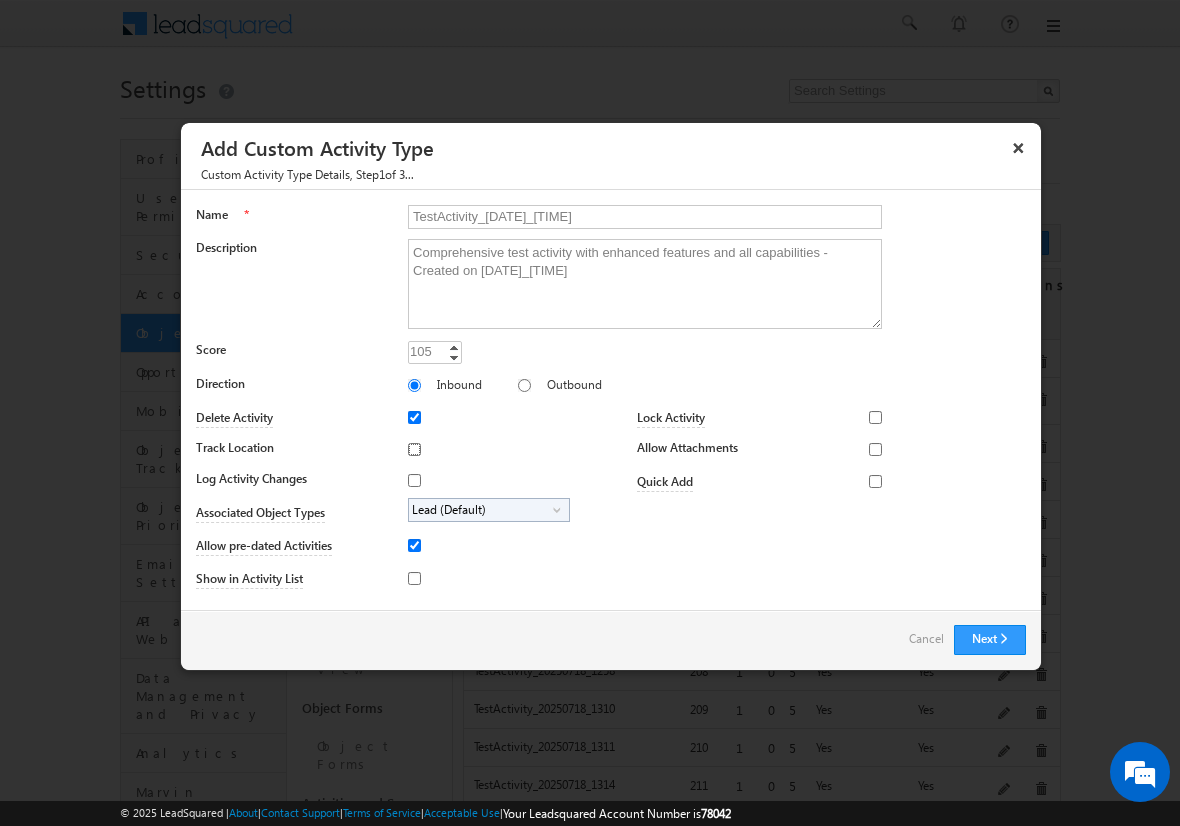 click on "Track Location" at bounding box center (414, 449) 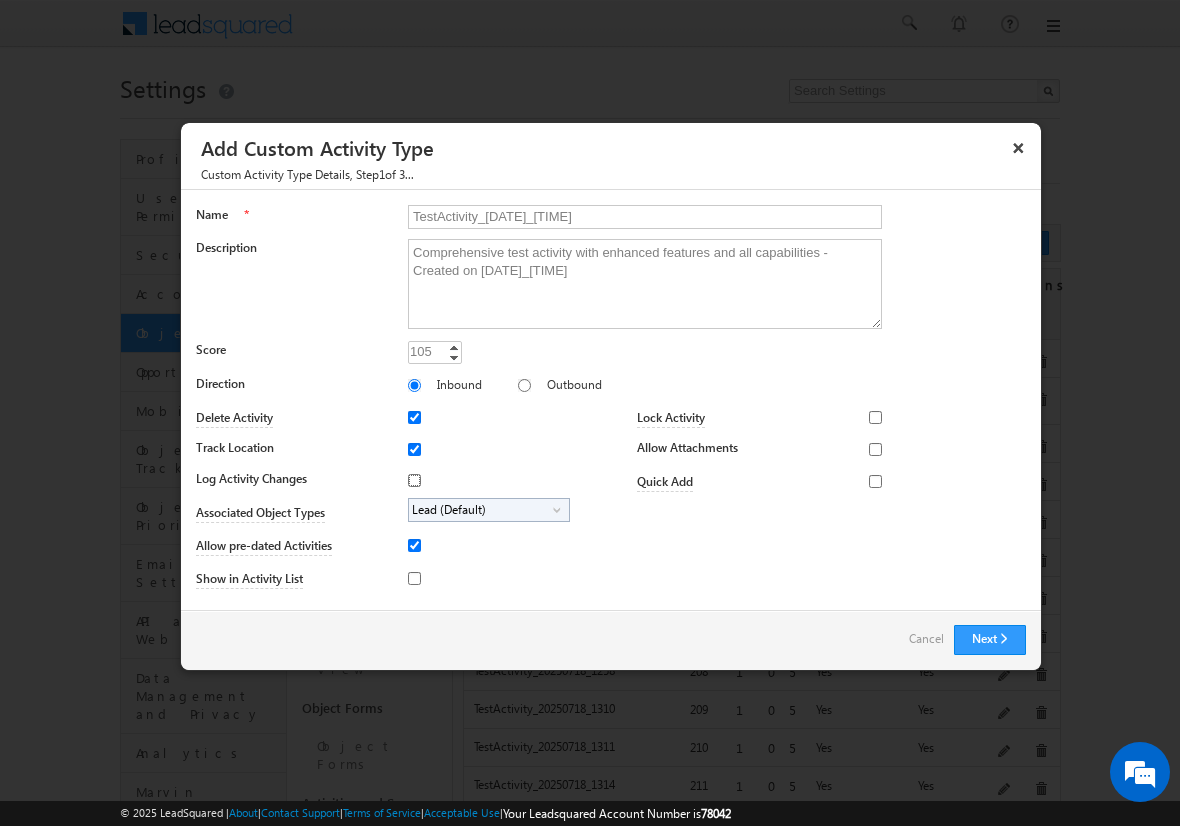 click on "Log Activity Changes" at bounding box center (414, 480) 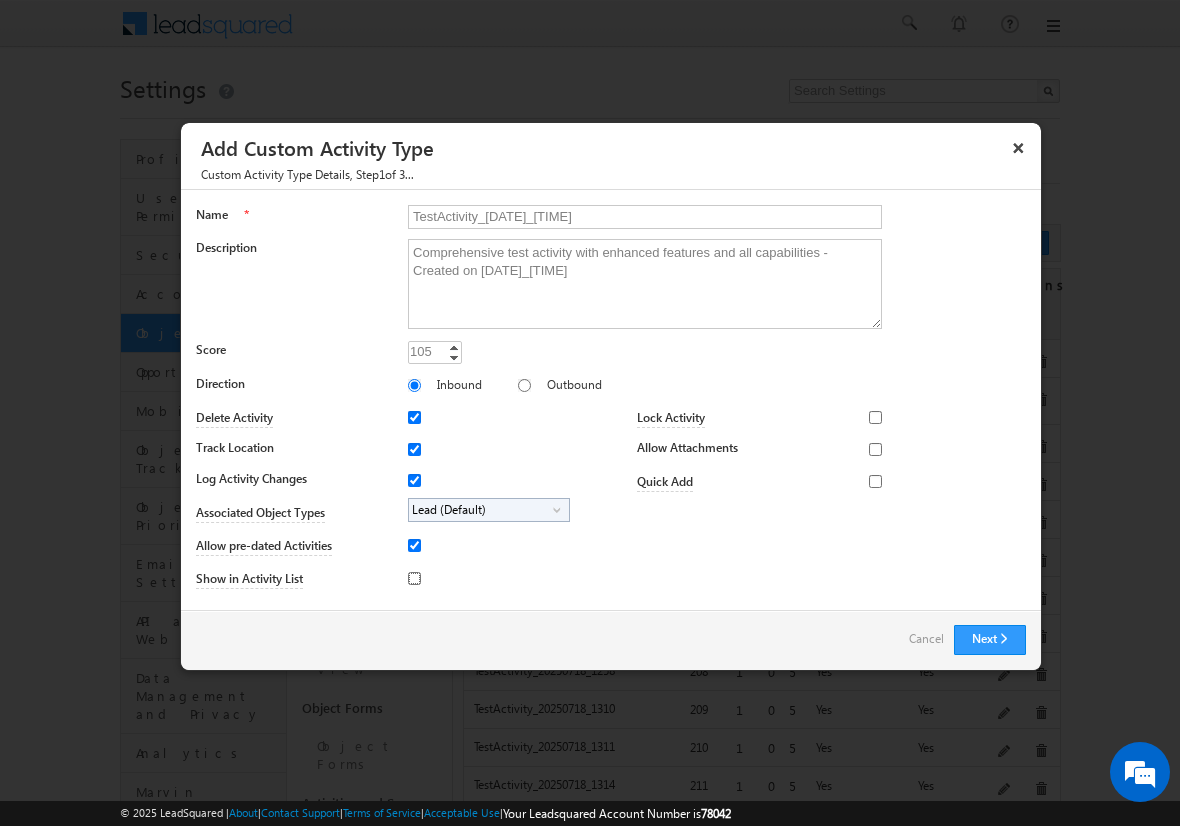 click on "Show in Activity List" at bounding box center (414, 578) 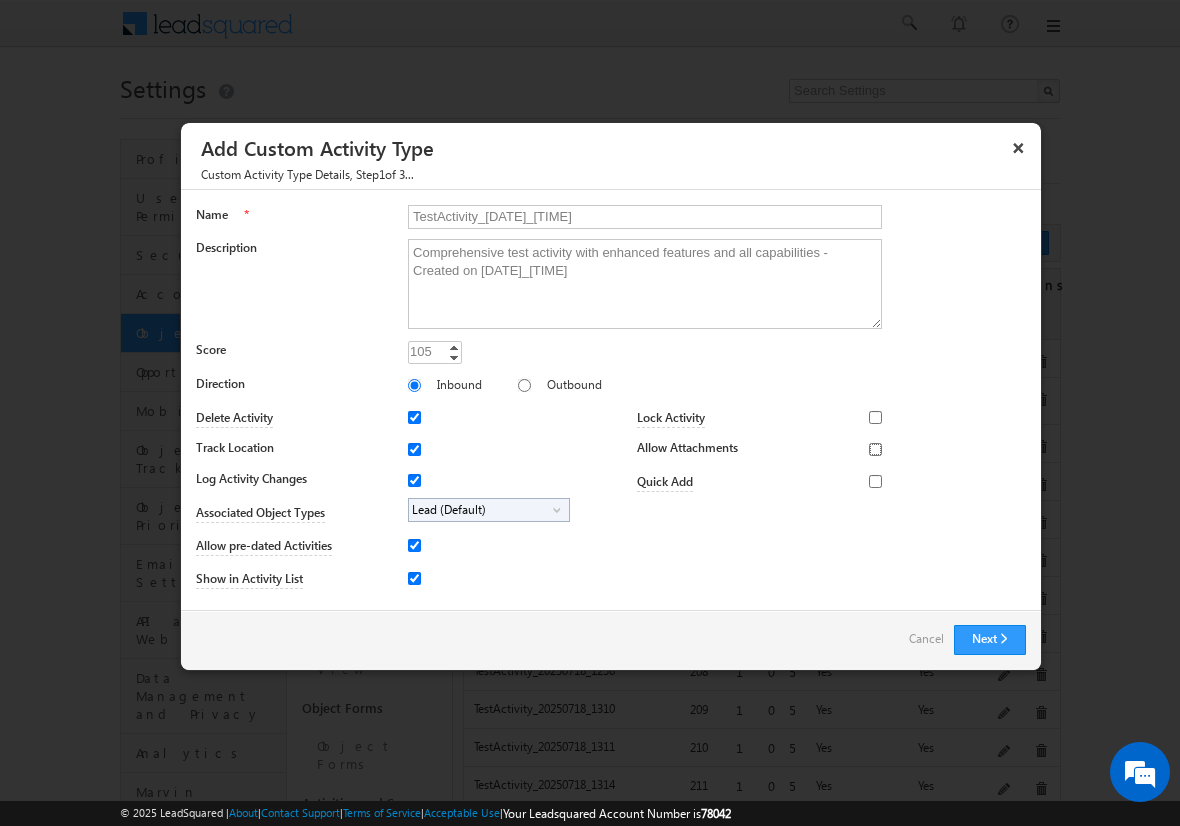 click on "Allow Attachments" at bounding box center (875, 449) 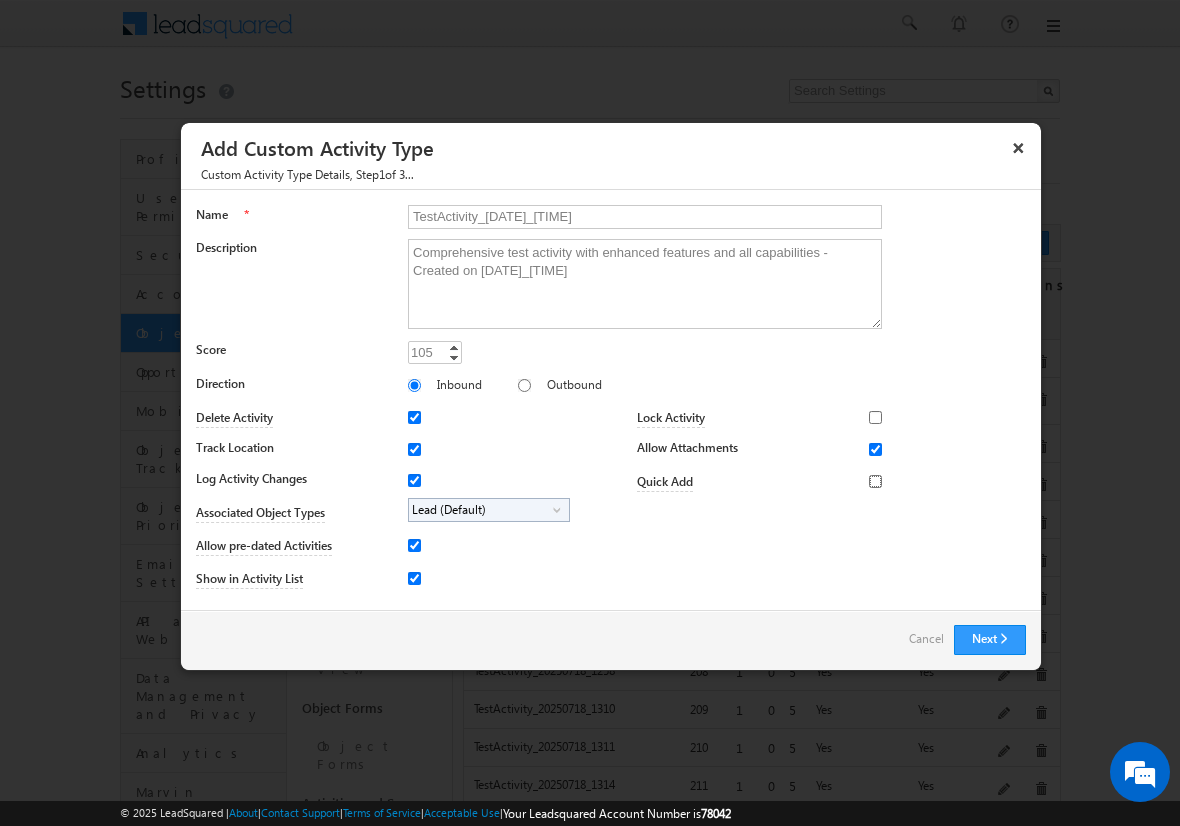 click on "Quick Add" at bounding box center (875, 481) 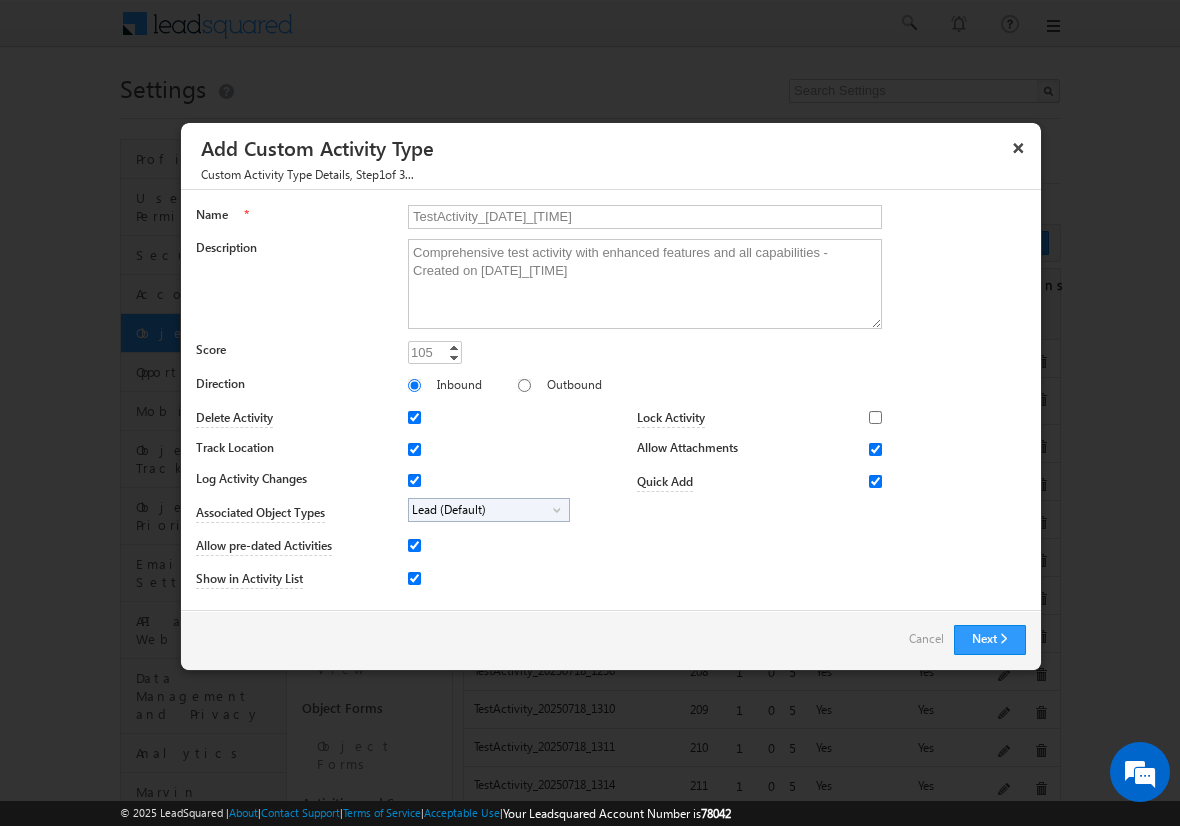 click on "Lead (Default)" at bounding box center (481, 510) 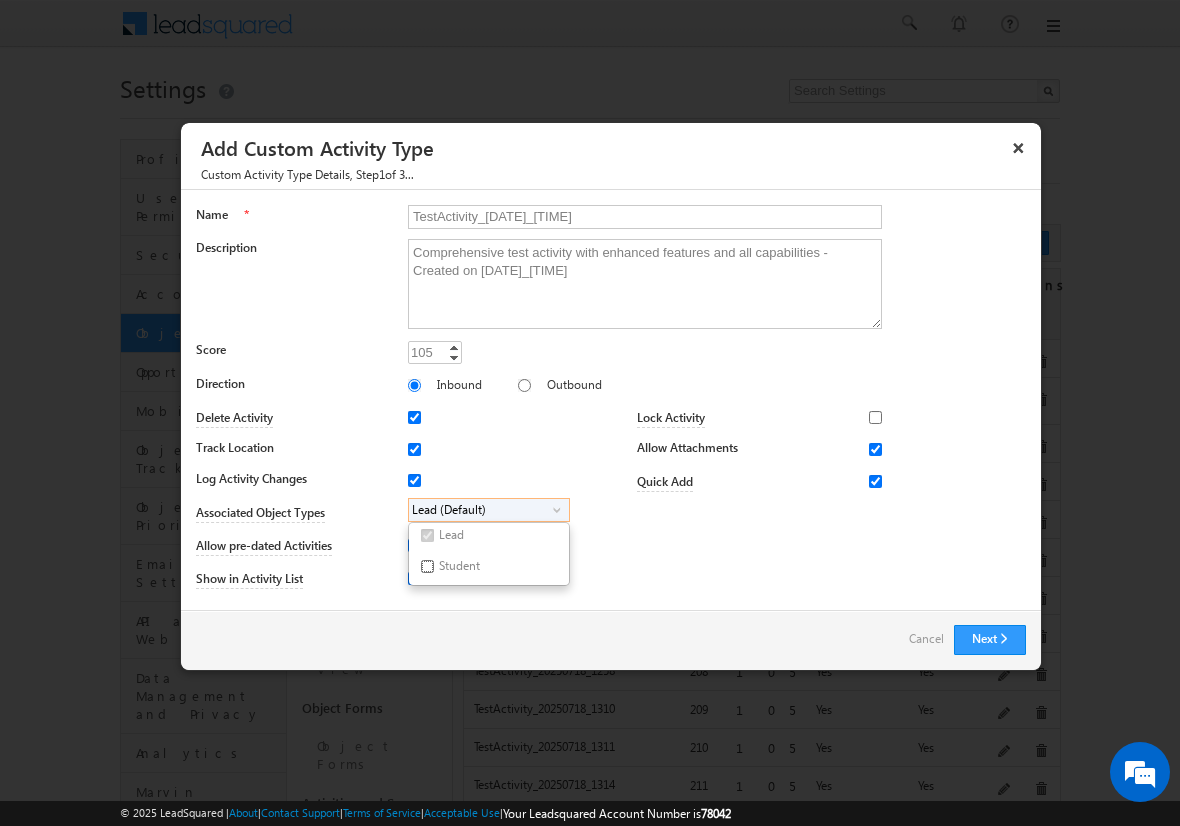 click on "Student" at bounding box center [427, 566] 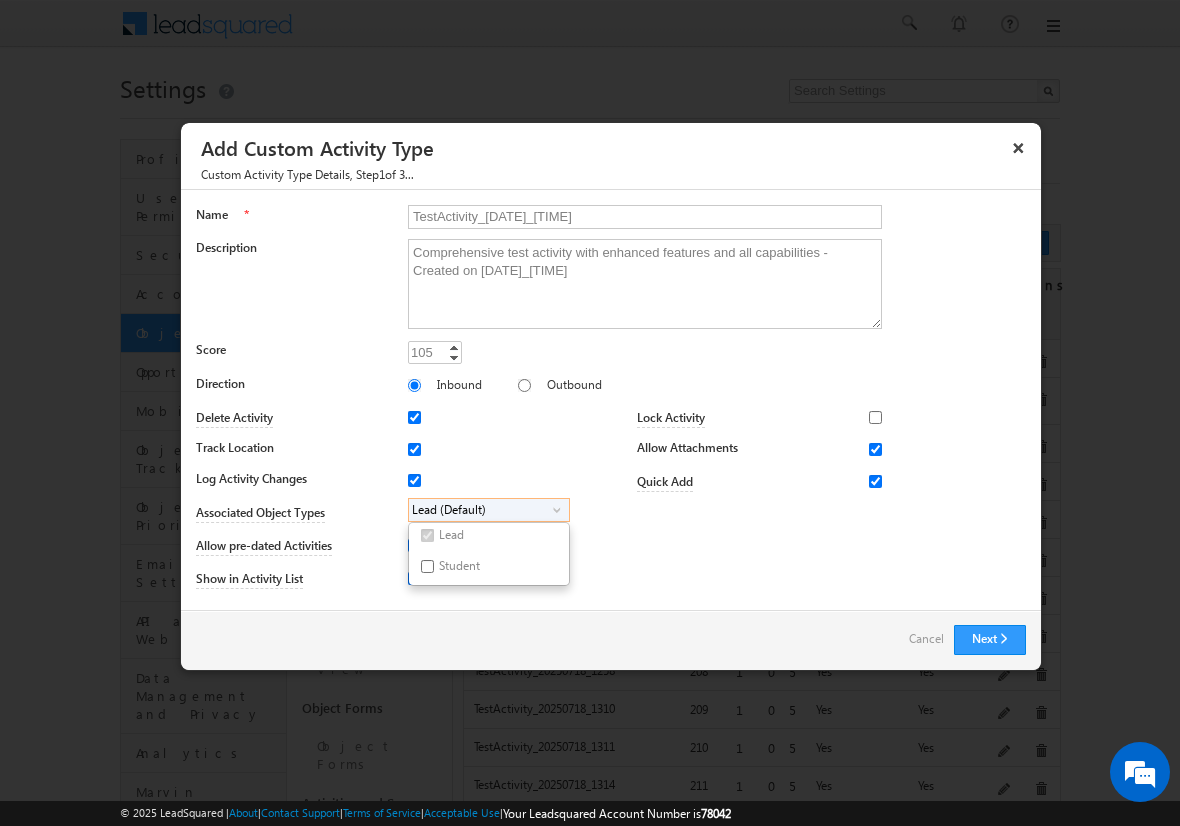 checkbox on "true" 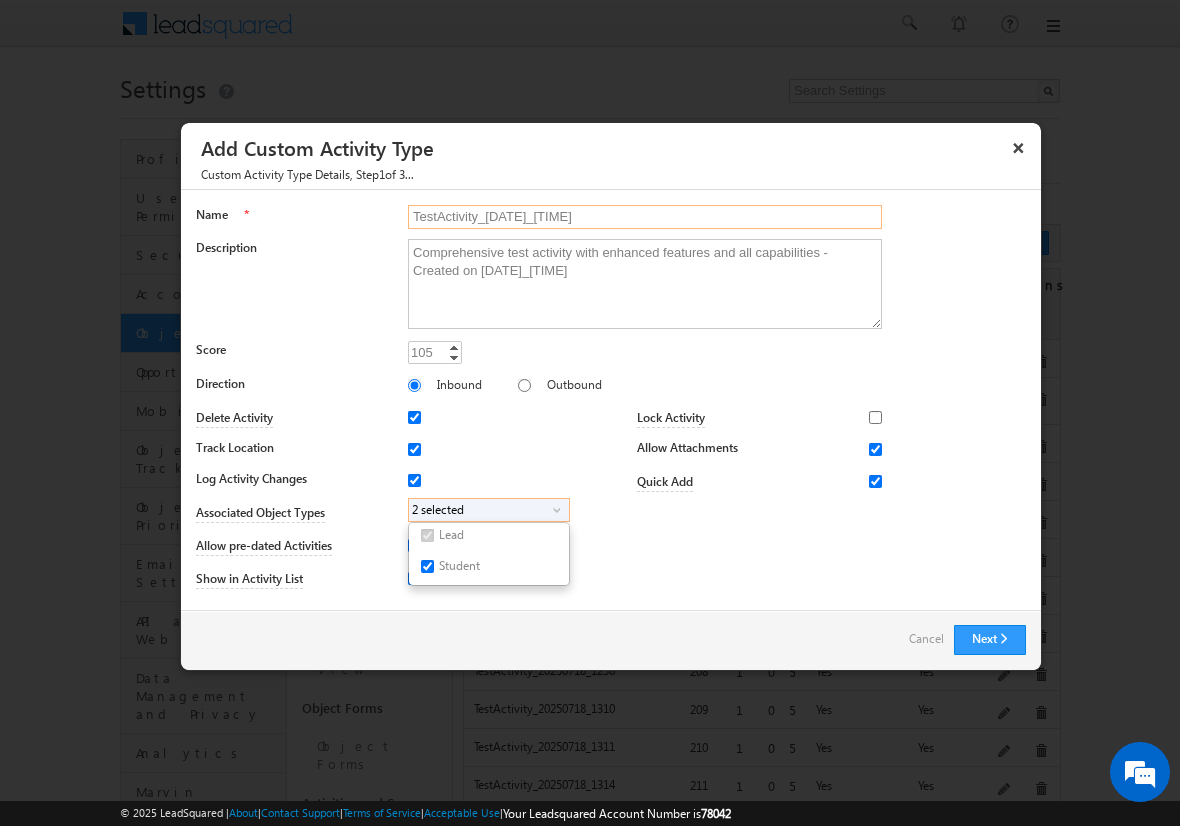 click on "TestActivity_20250718_1327" at bounding box center [645, 217] 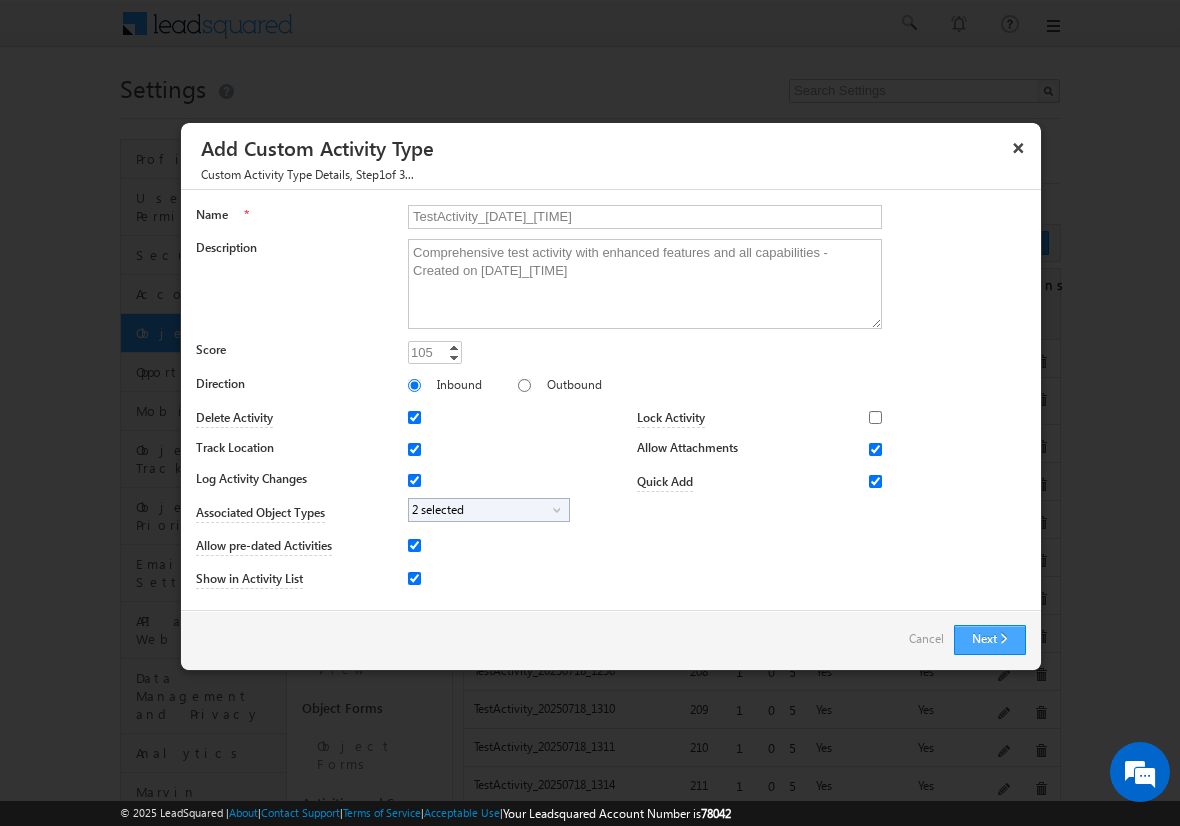 click on "Next" at bounding box center (990, 640) 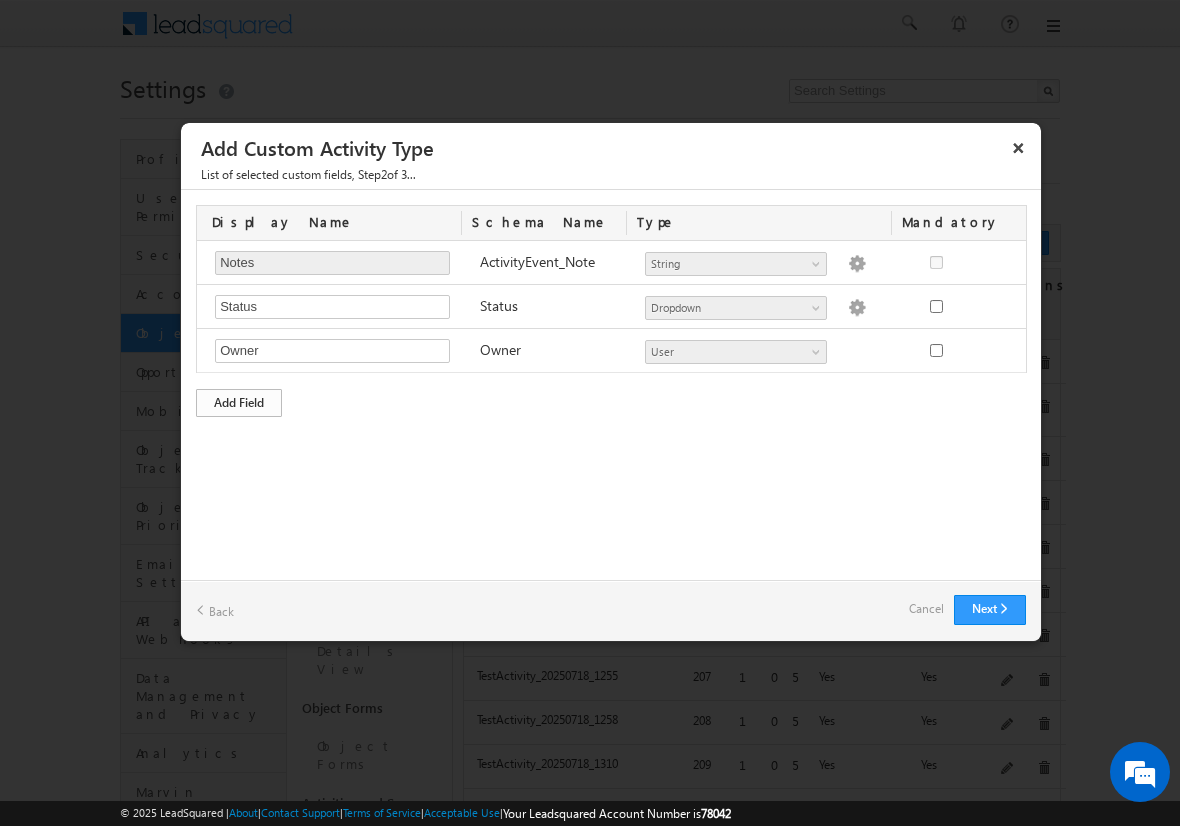click on "Add Field" at bounding box center [239, 403] 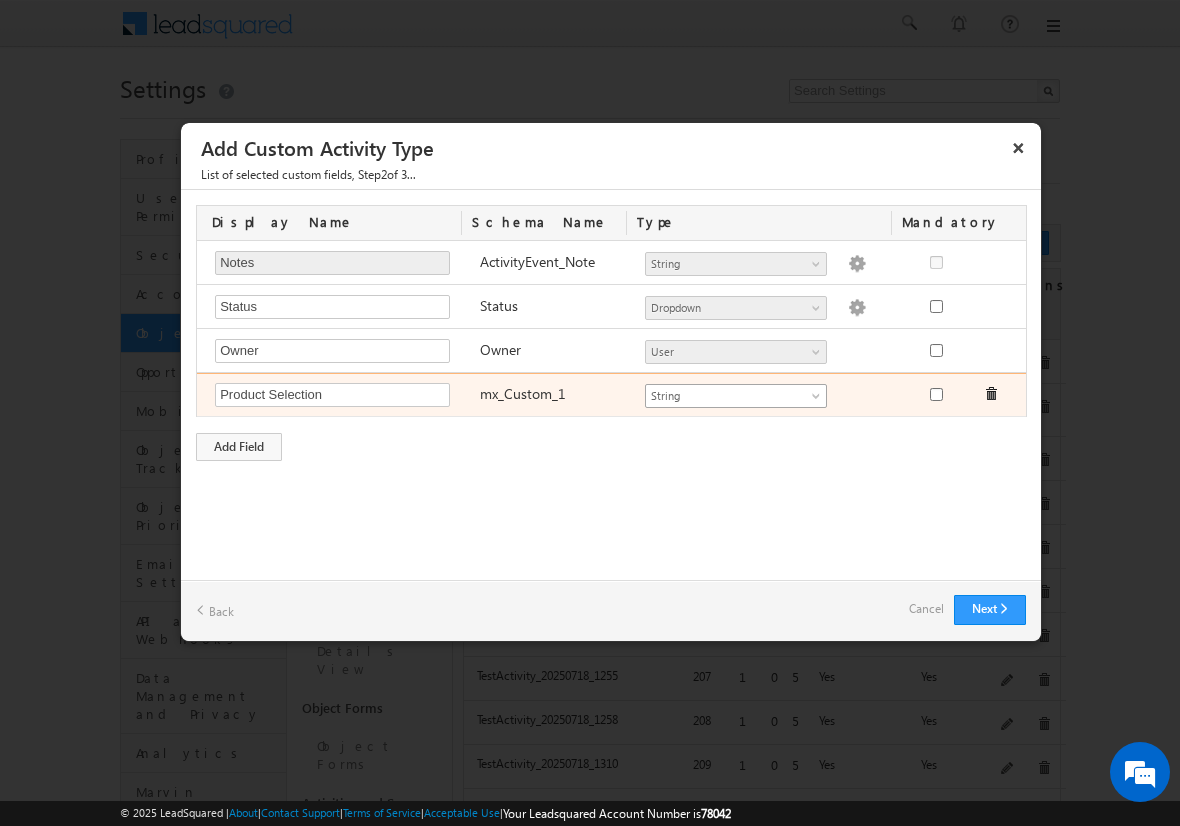type on "Product Selection" 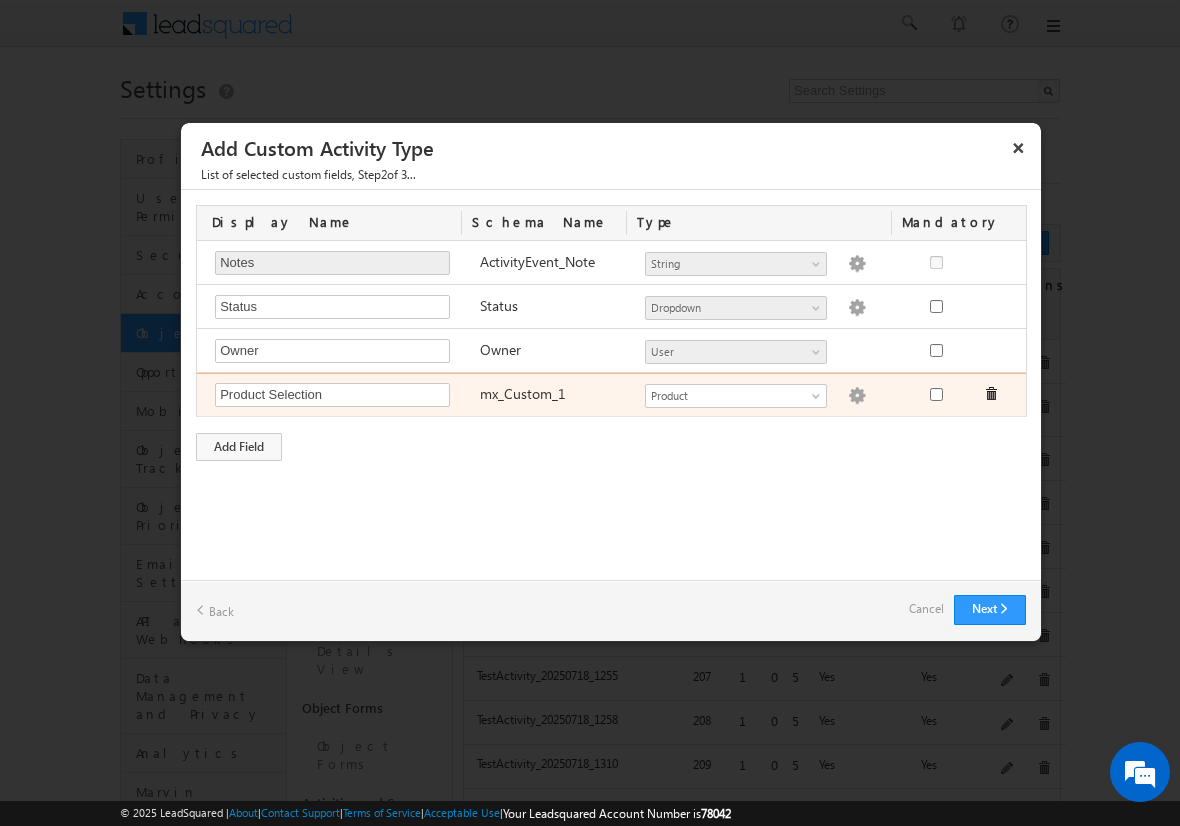 click at bounding box center [857, 396] 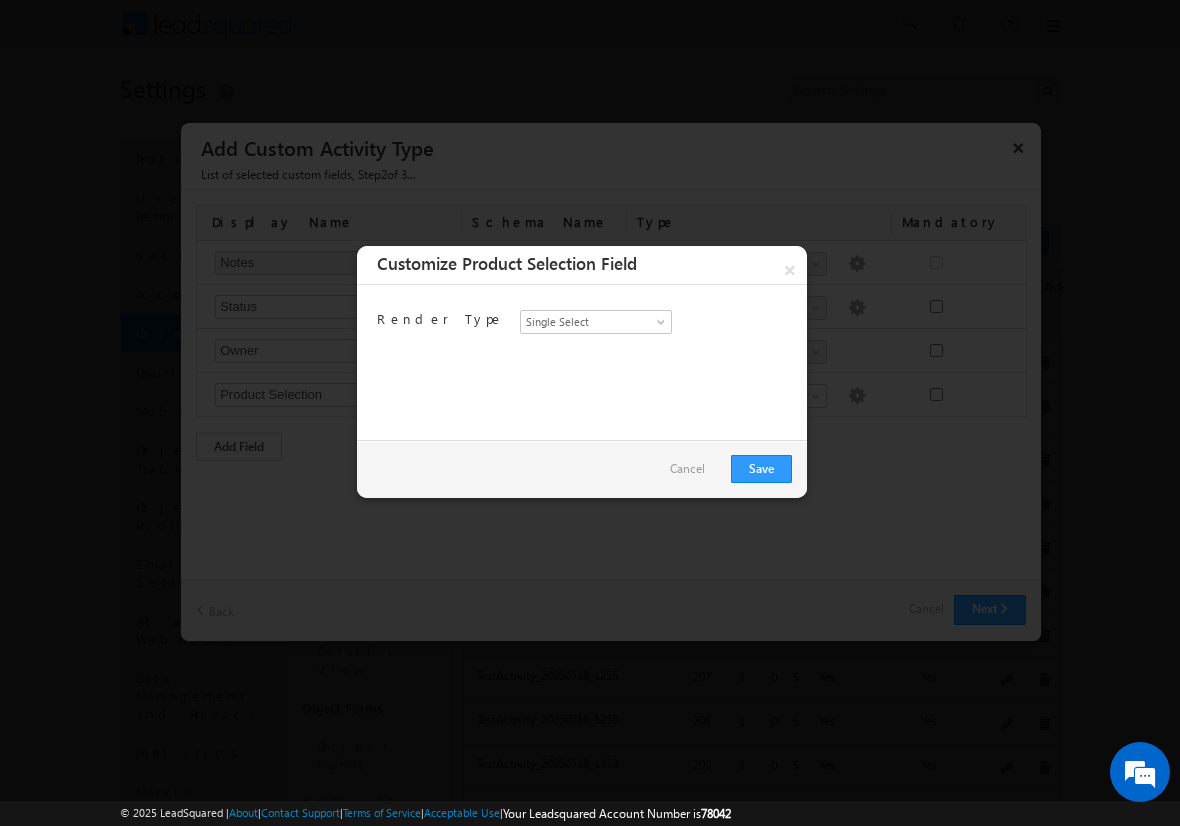 click on "Cancel" at bounding box center [687, 469] 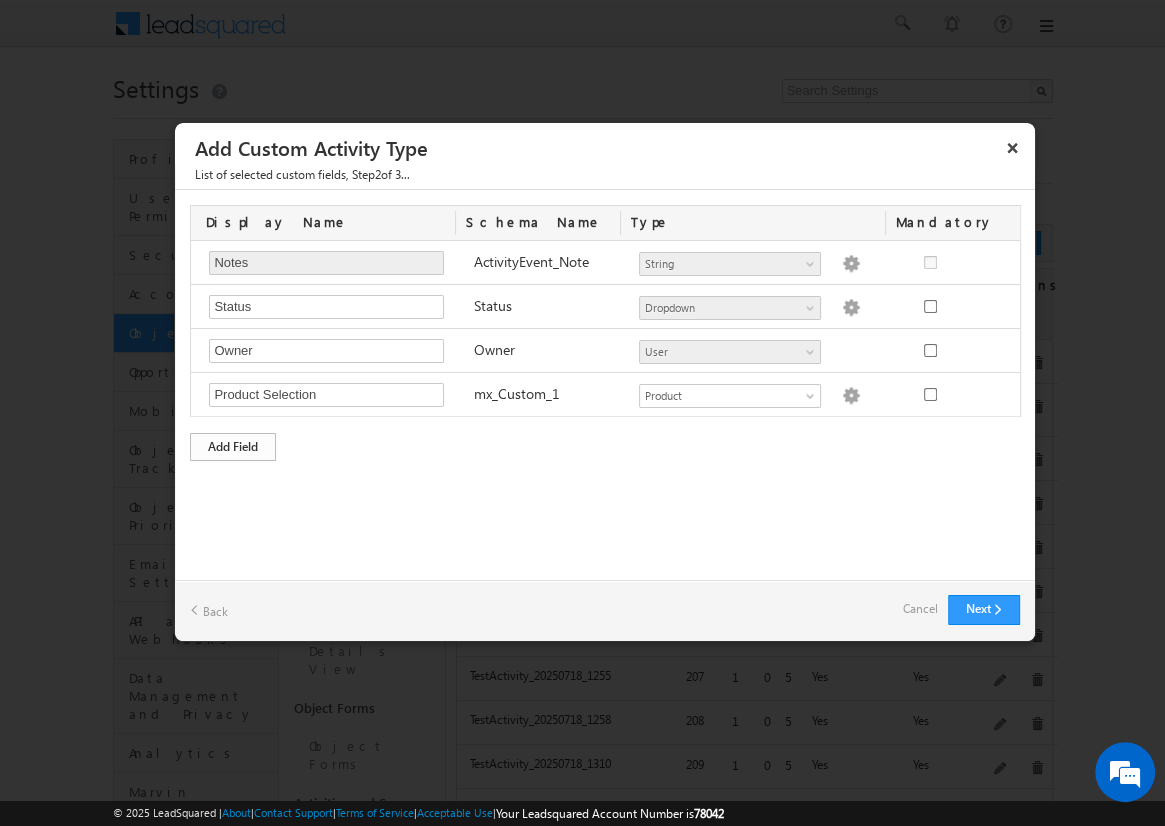 click on "Add Field" at bounding box center (233, 447) 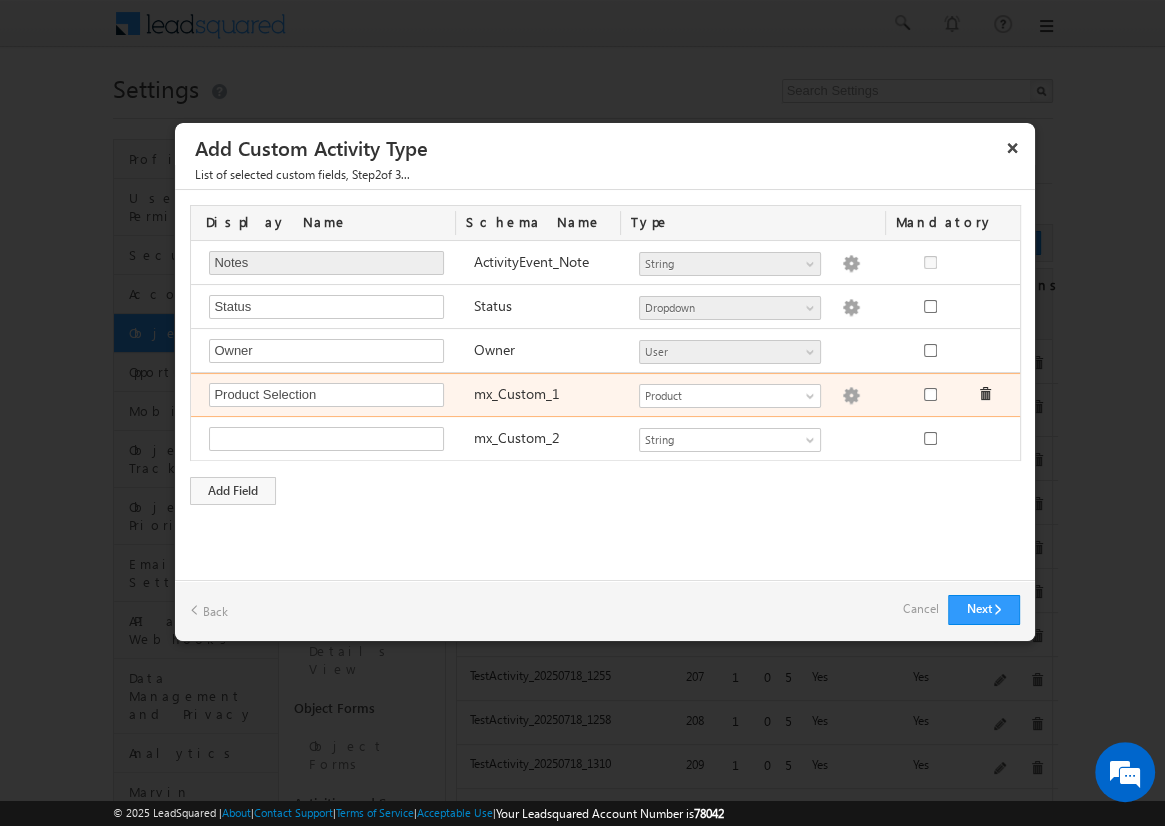 click at bounding box center [851, 396] 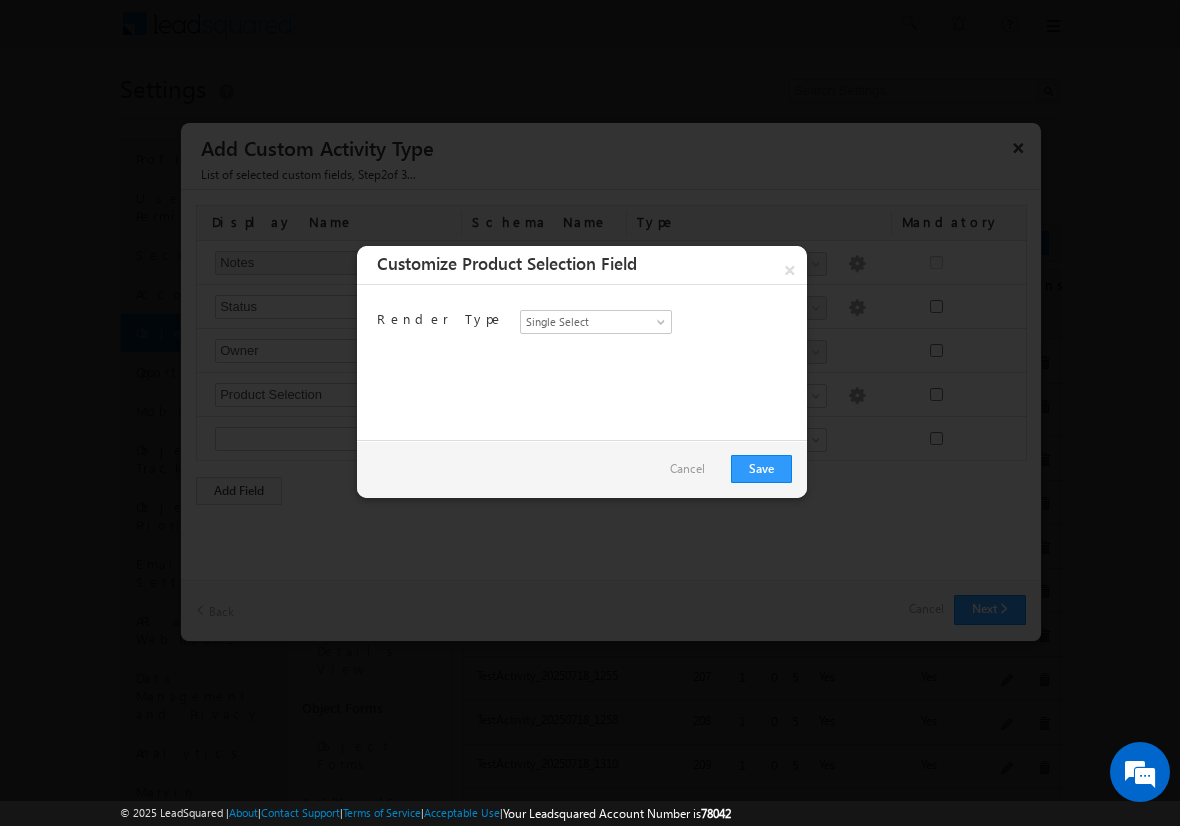 click on "Cancel" at bounding box center (687, 469) 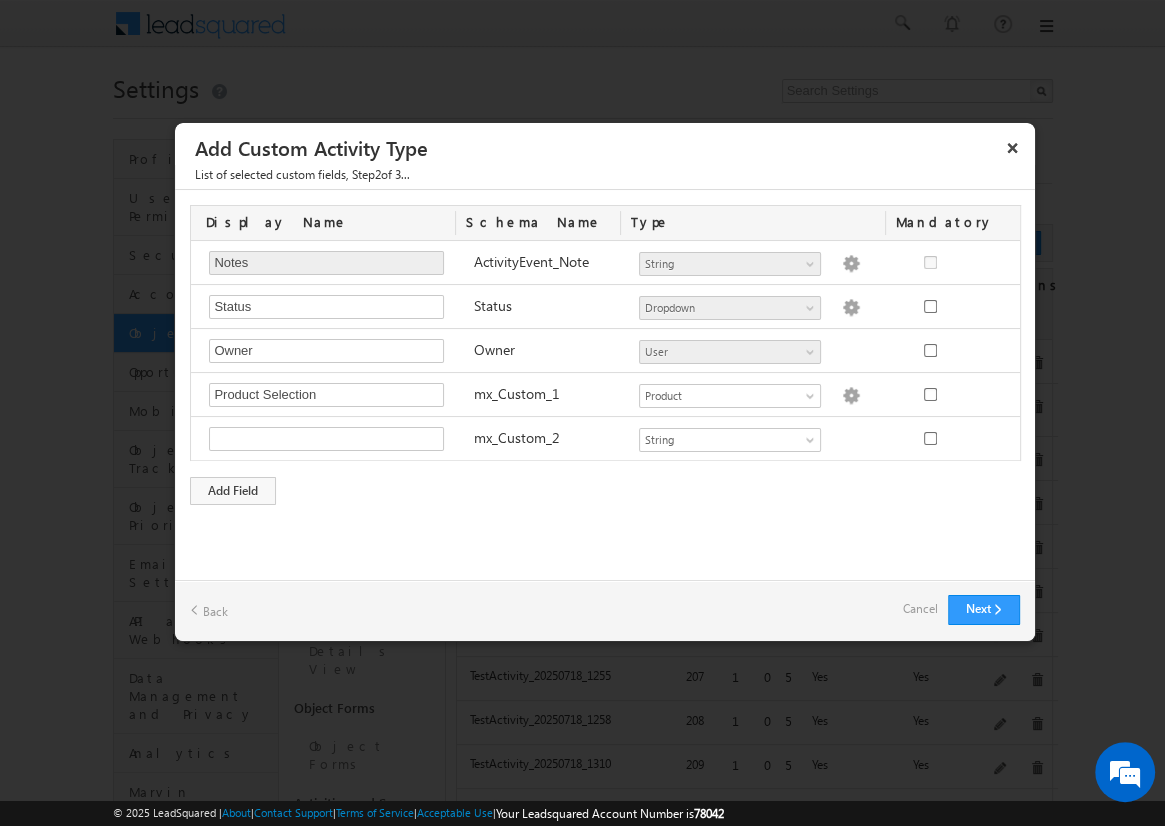 click on "Cancel" at bounding box center (920, 609) 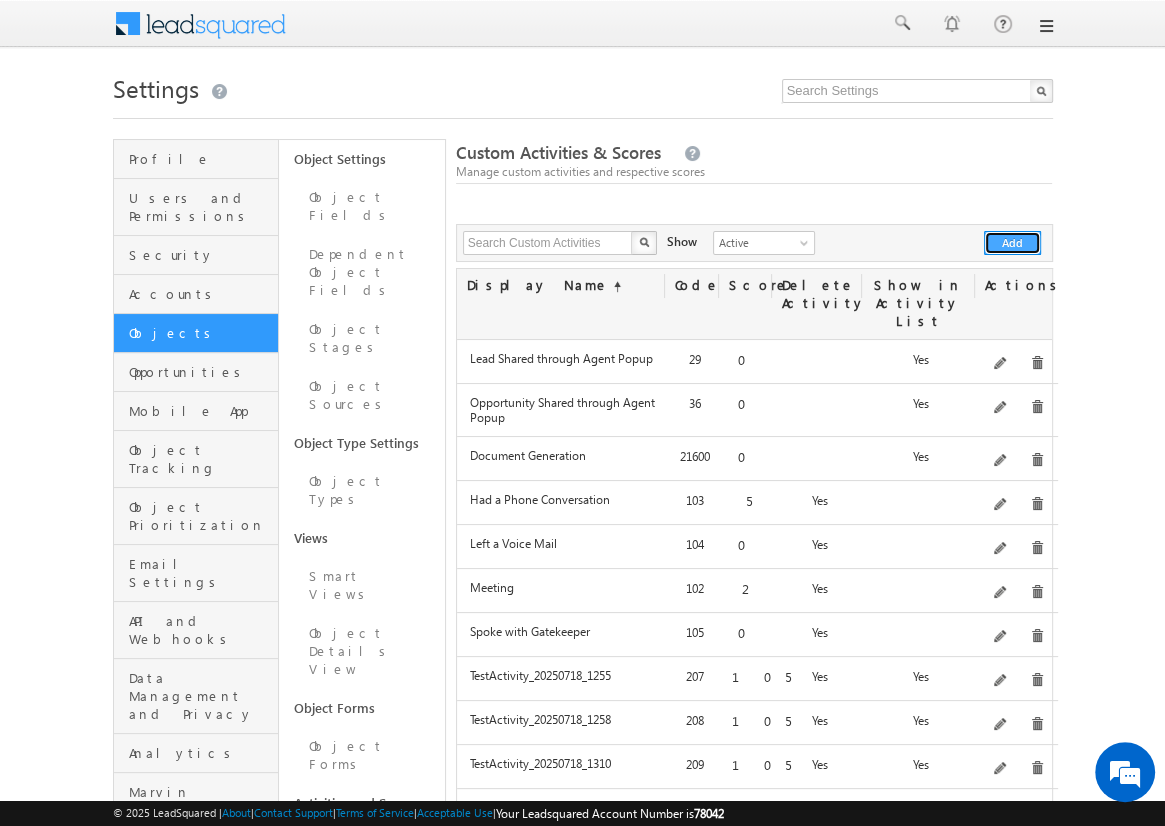click on "Add" at bounding box center [1012, 243] 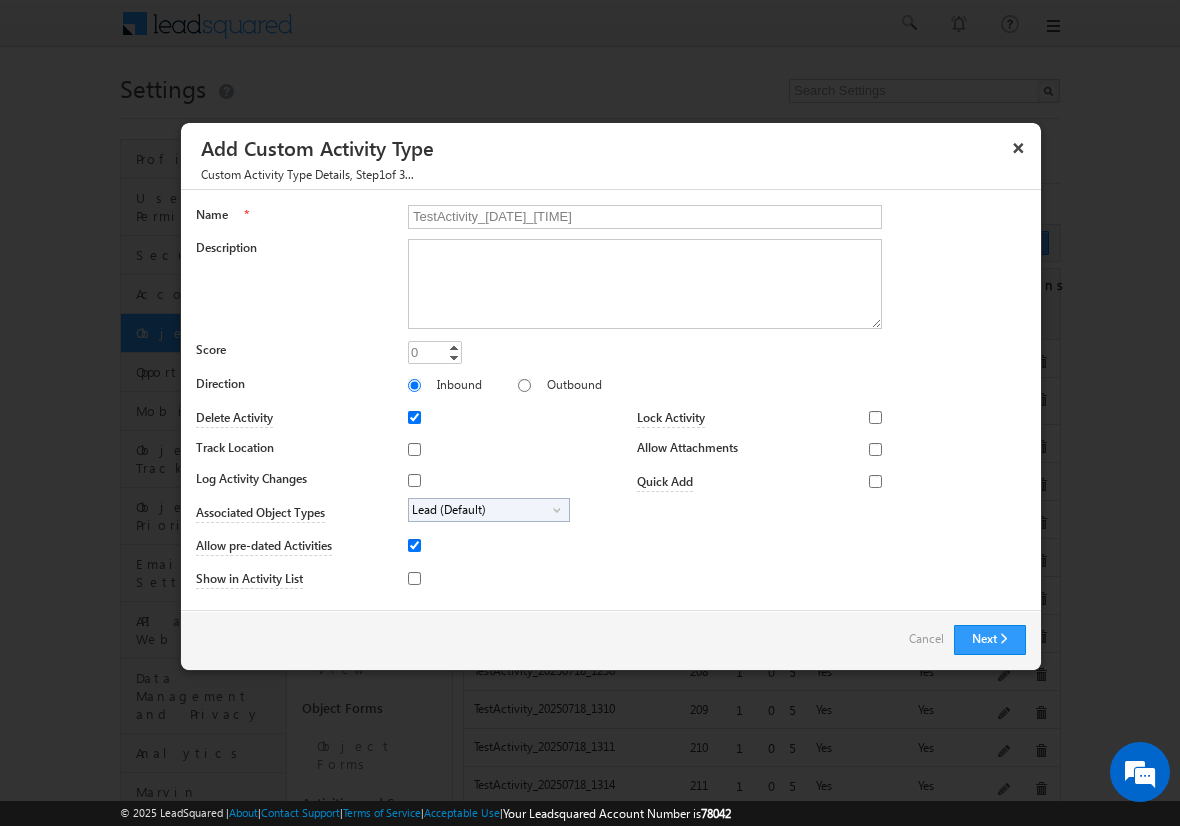 type on "TestActivity_20250718_1330" 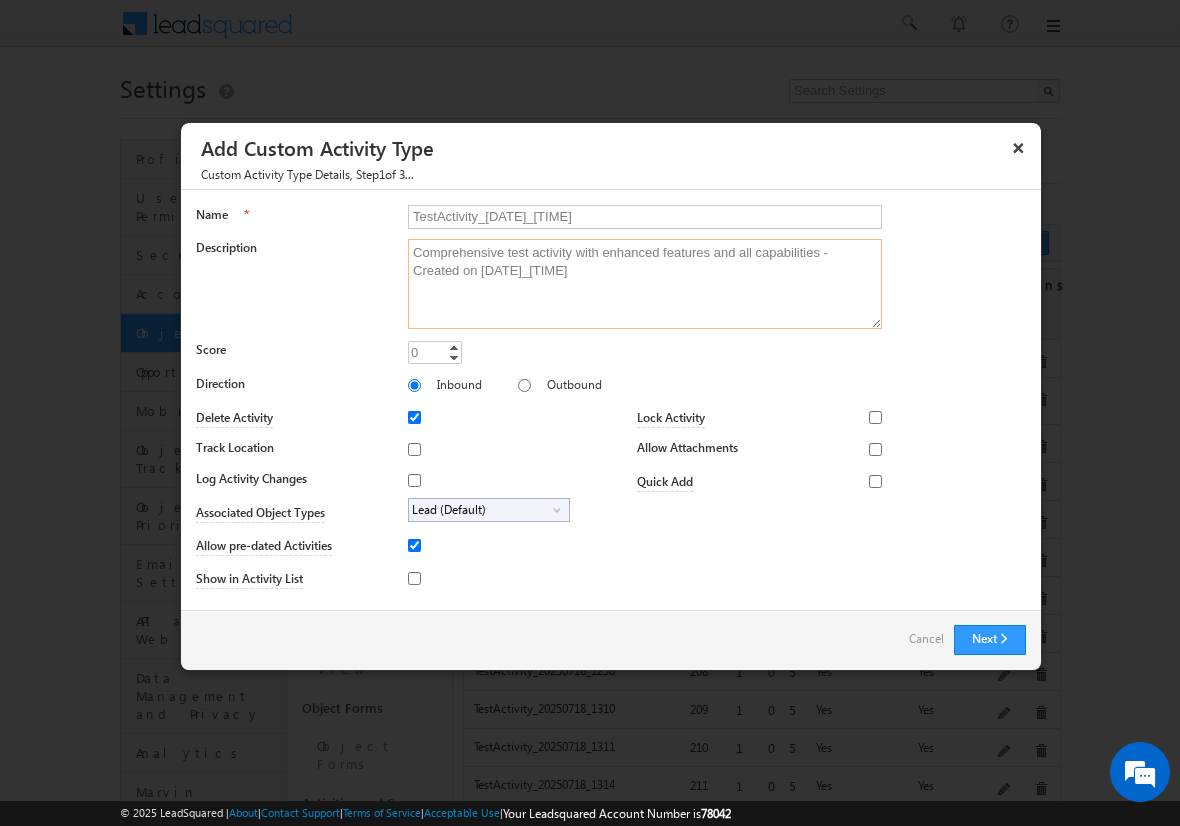 type on "Comprehensive test activity with enhanced features and all capabilities - Created on 20250718_1330" 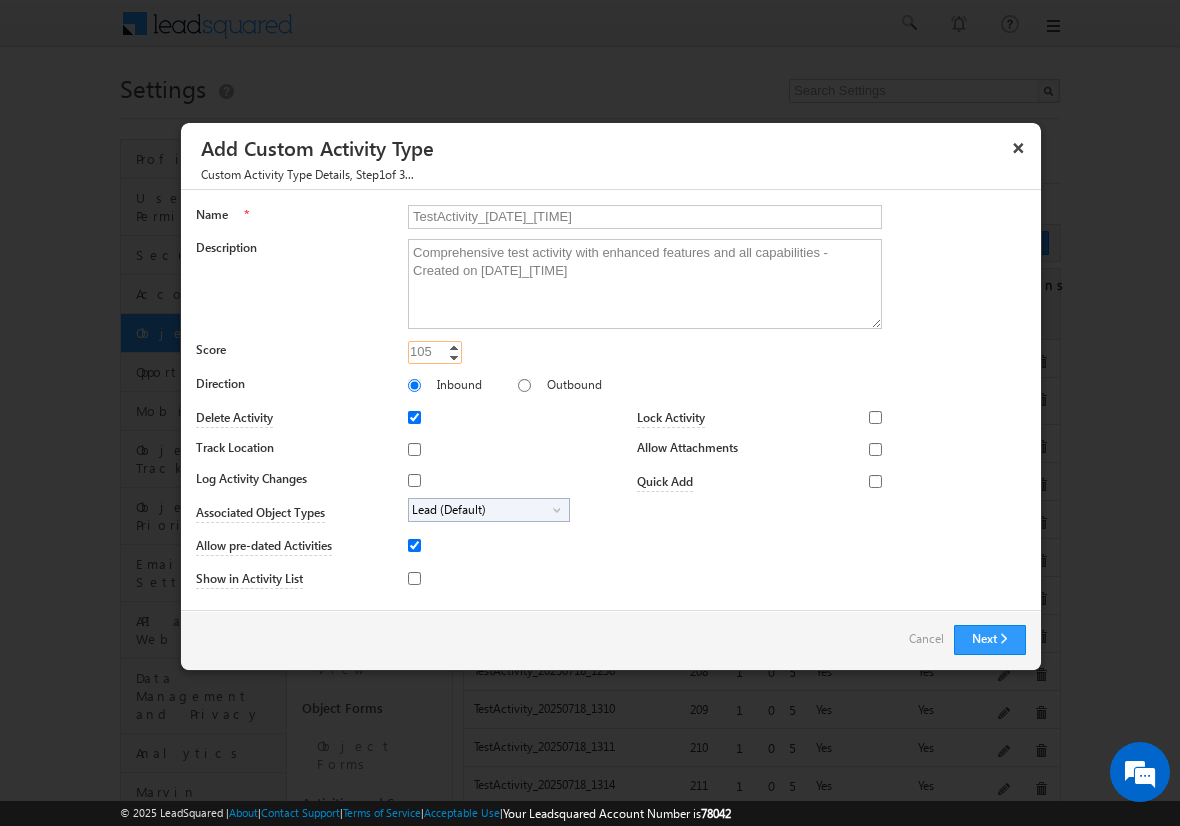 type on "105" 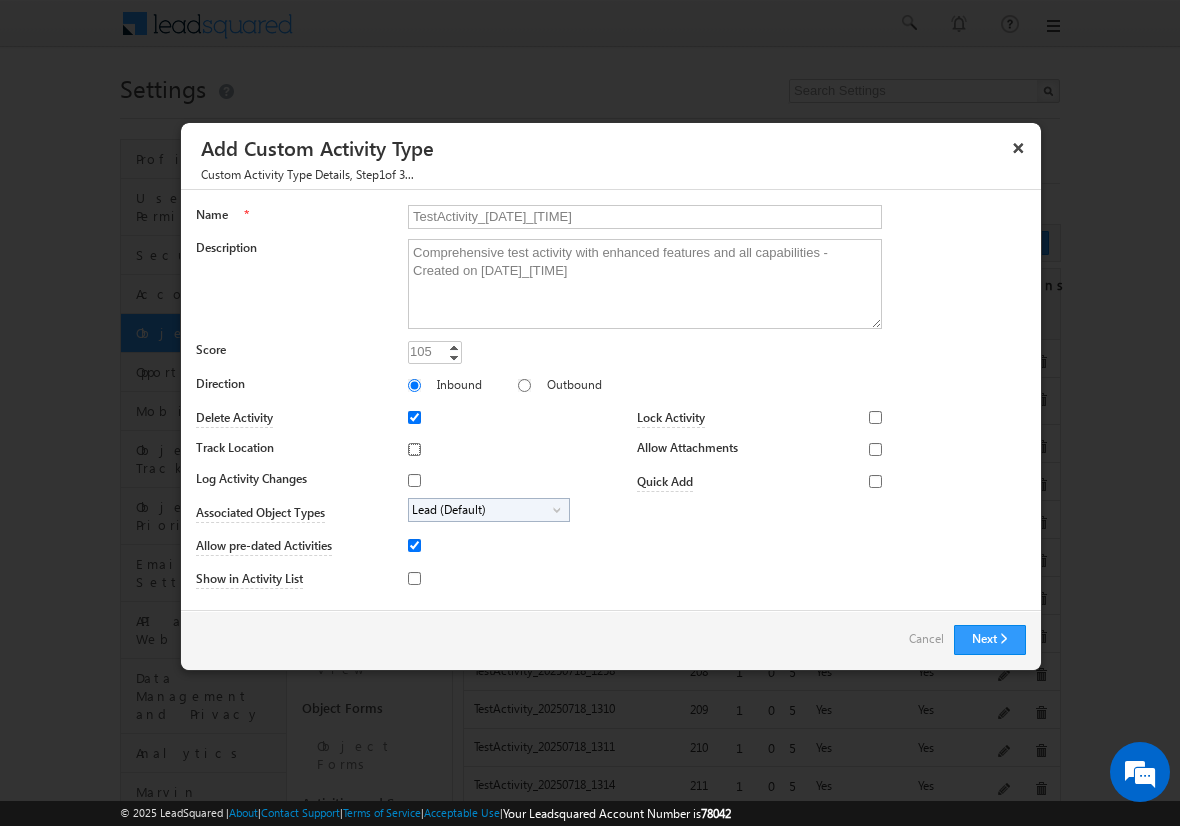 click on "Track Location" at bounding box center [414, 449] 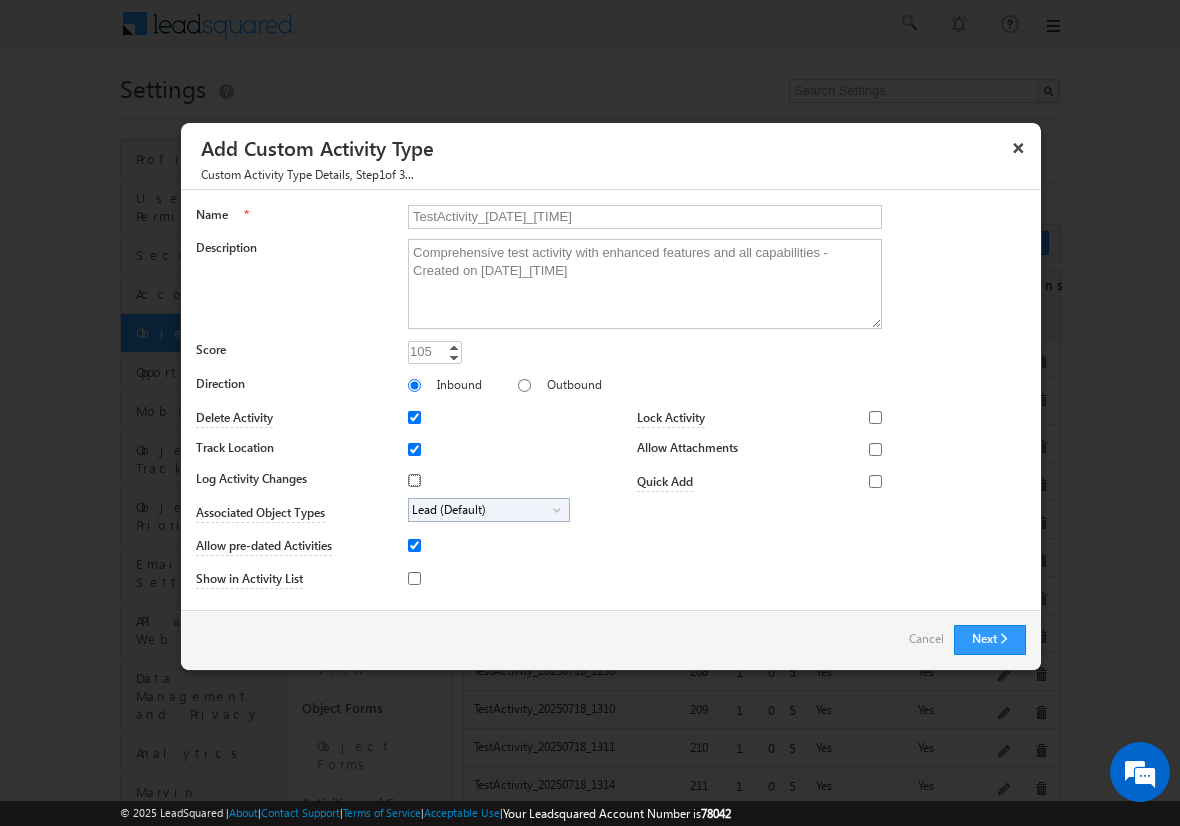 click on "Log Activity Changes" at bounding box center (414, 480) 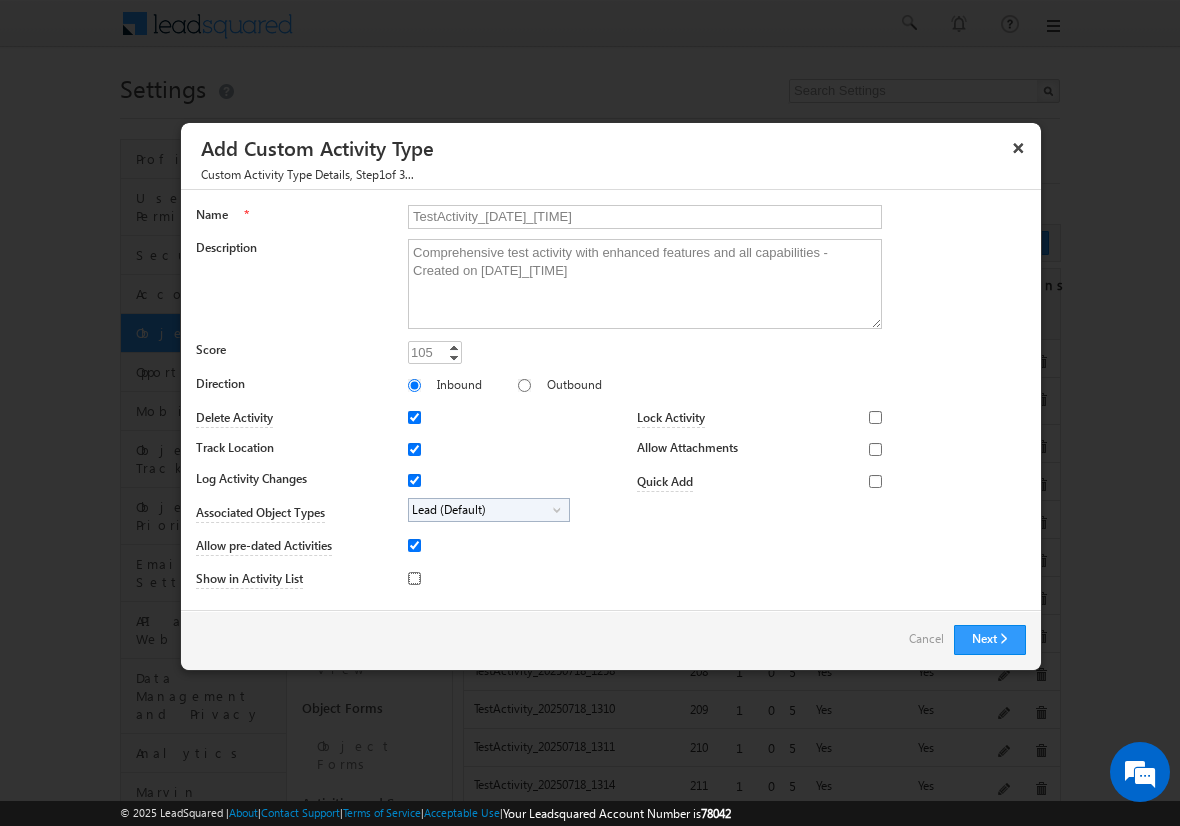 click on "Show in Activity List" at bounding box center [414, 578] 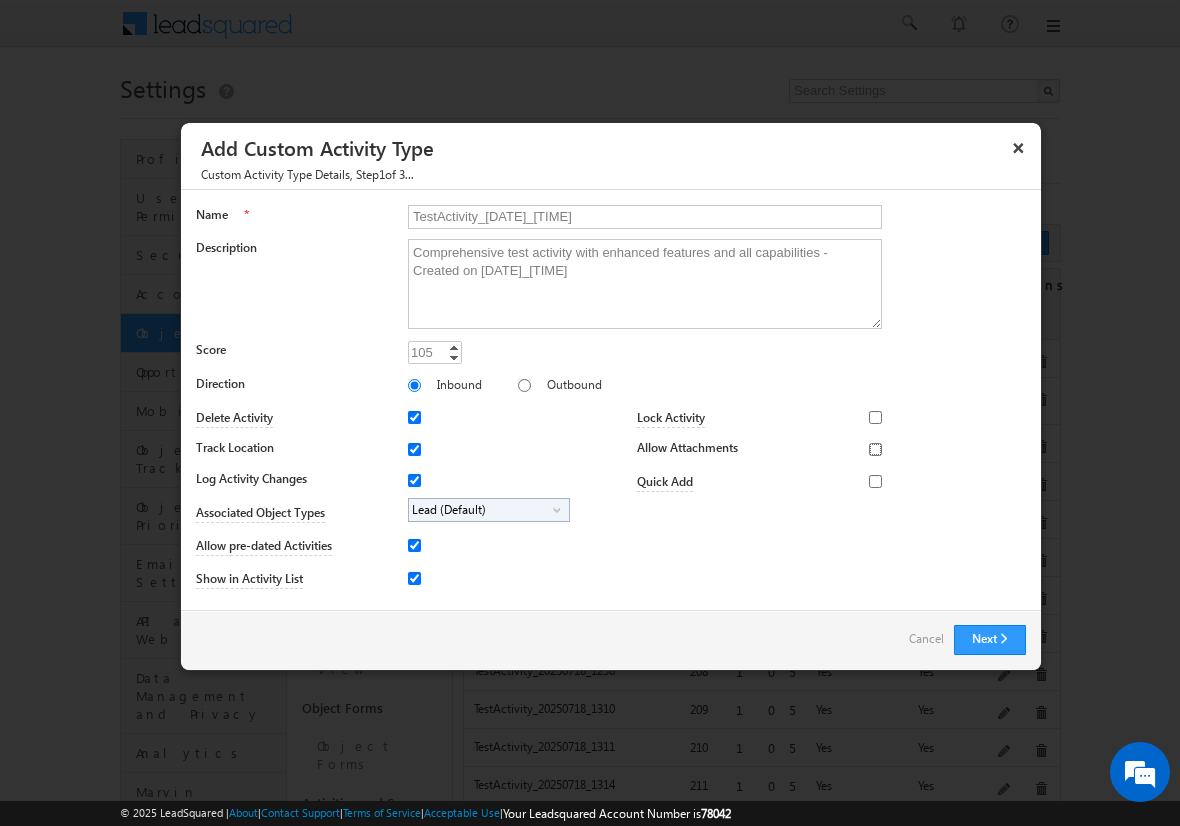 click on "Allow Attachments" at bounding box center (875, 449) 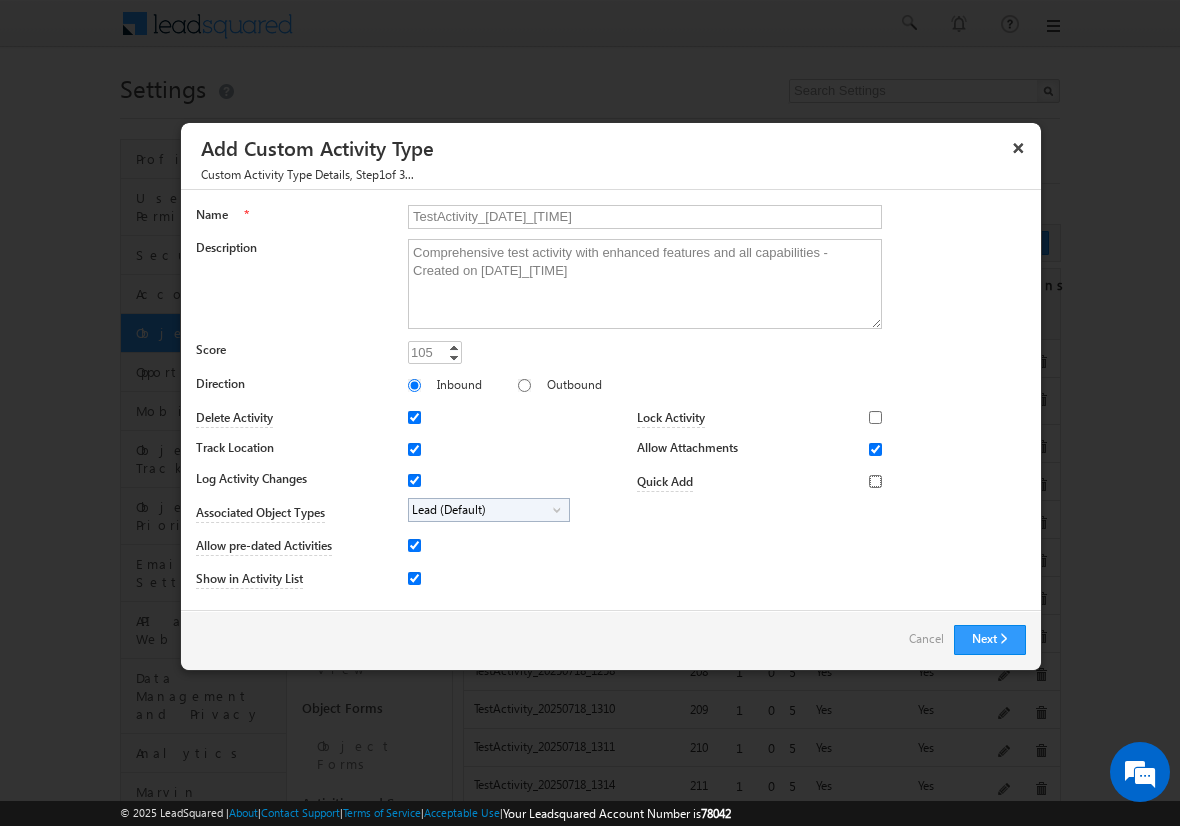 click on "Quick Add" at bounding box center [875, 481] 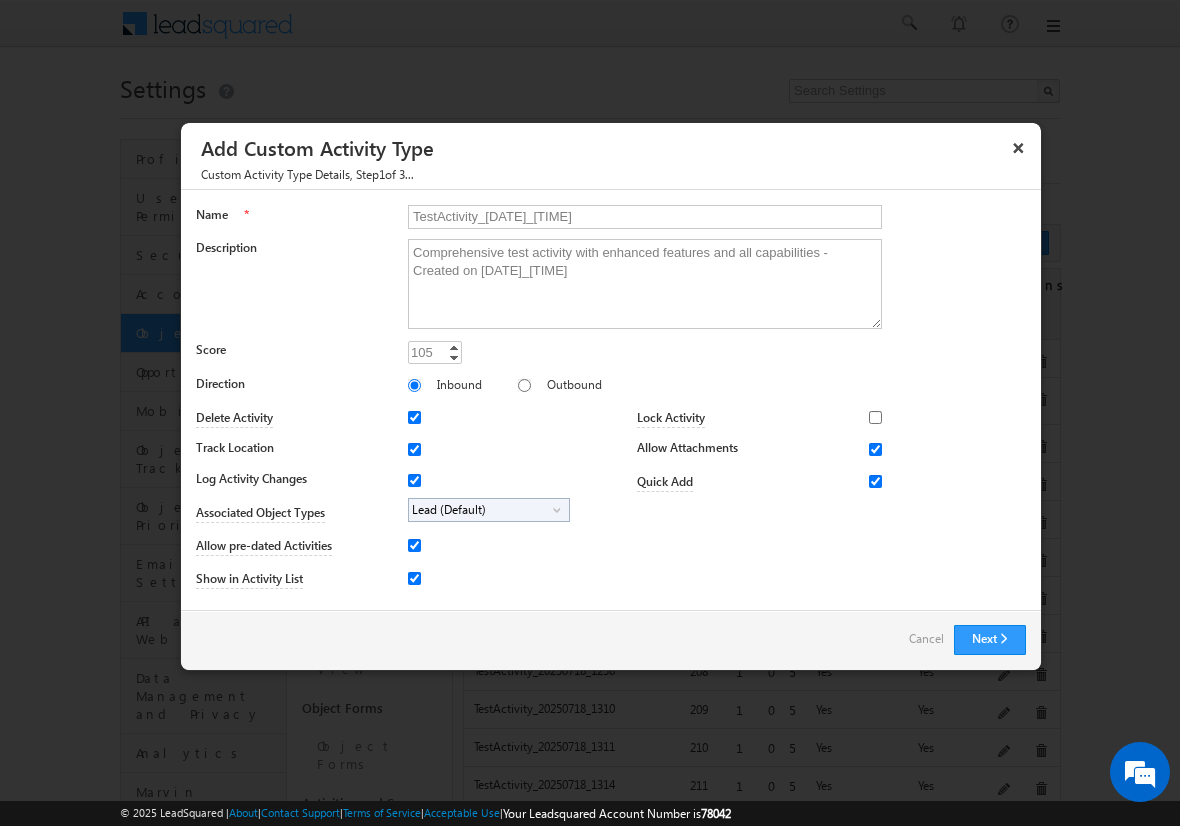 click on "Lead (Default)" at bounding box center (481, 510) 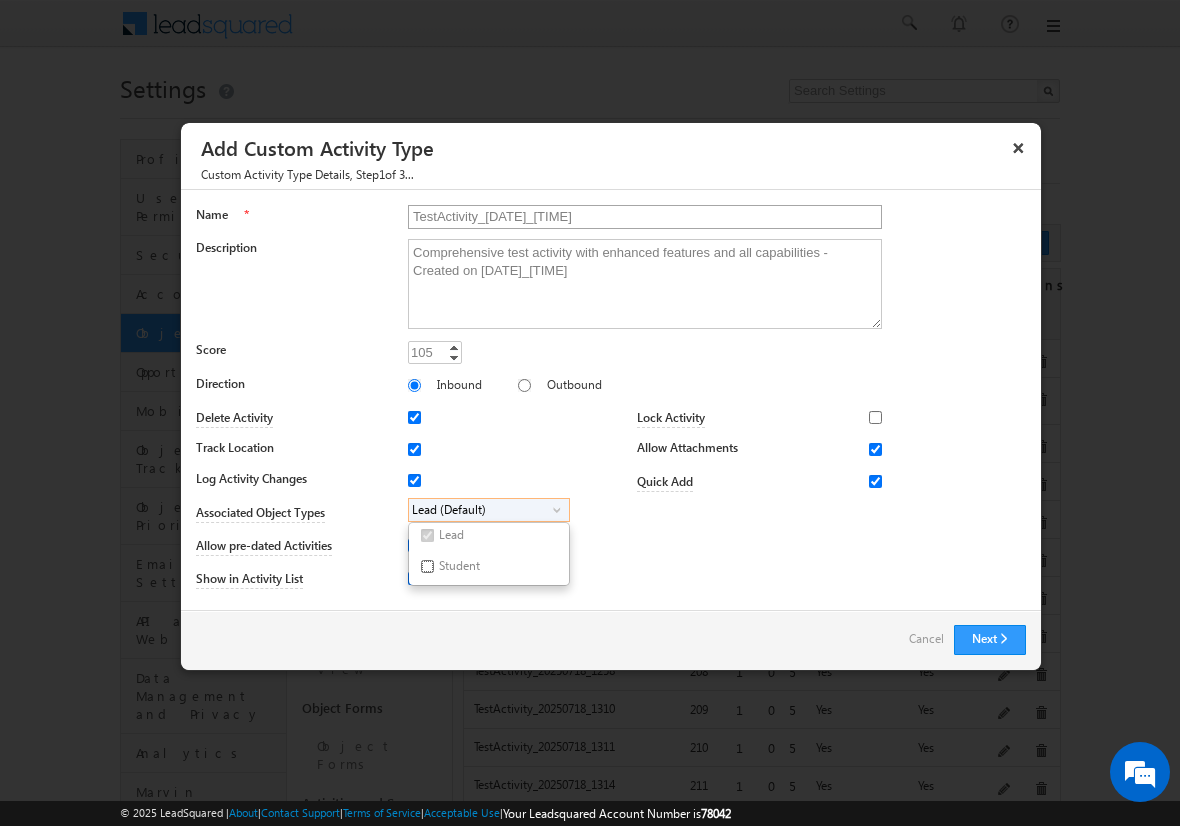 click on "Student" at bounding box center (427, 566) 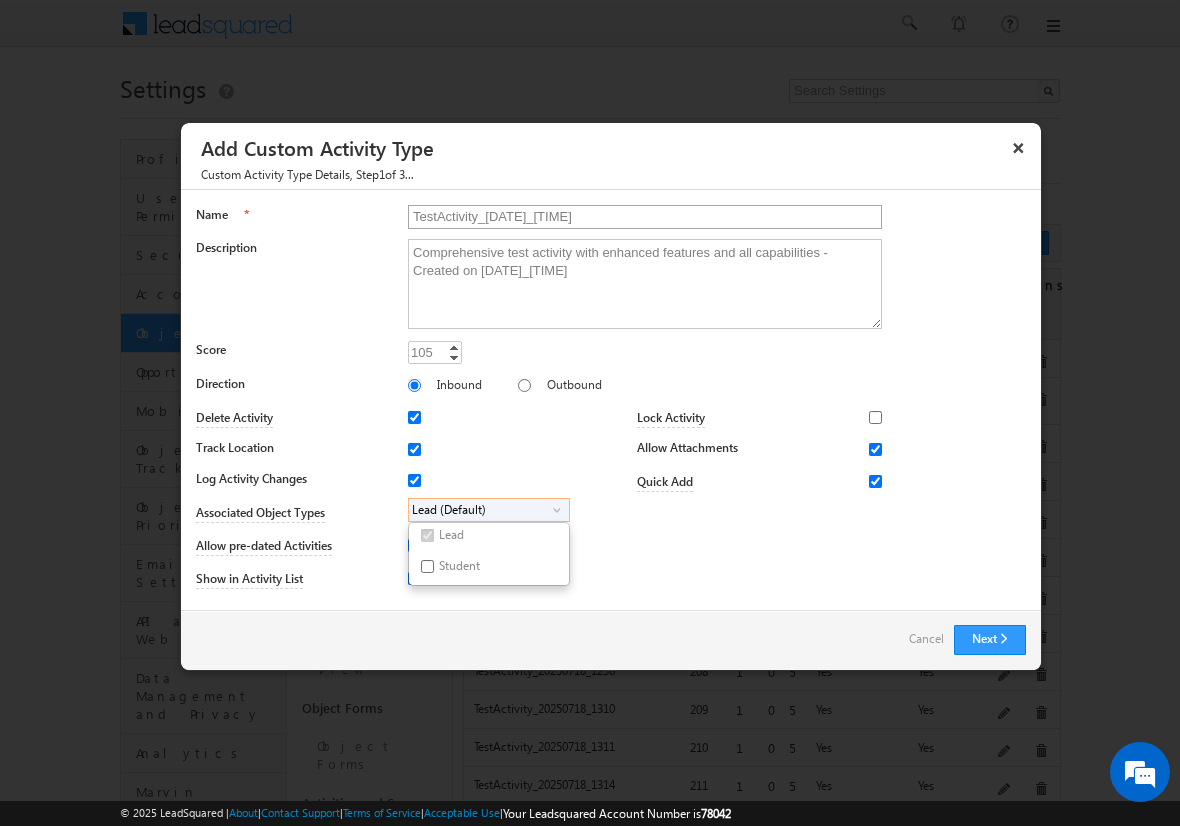 checkbox on "true" 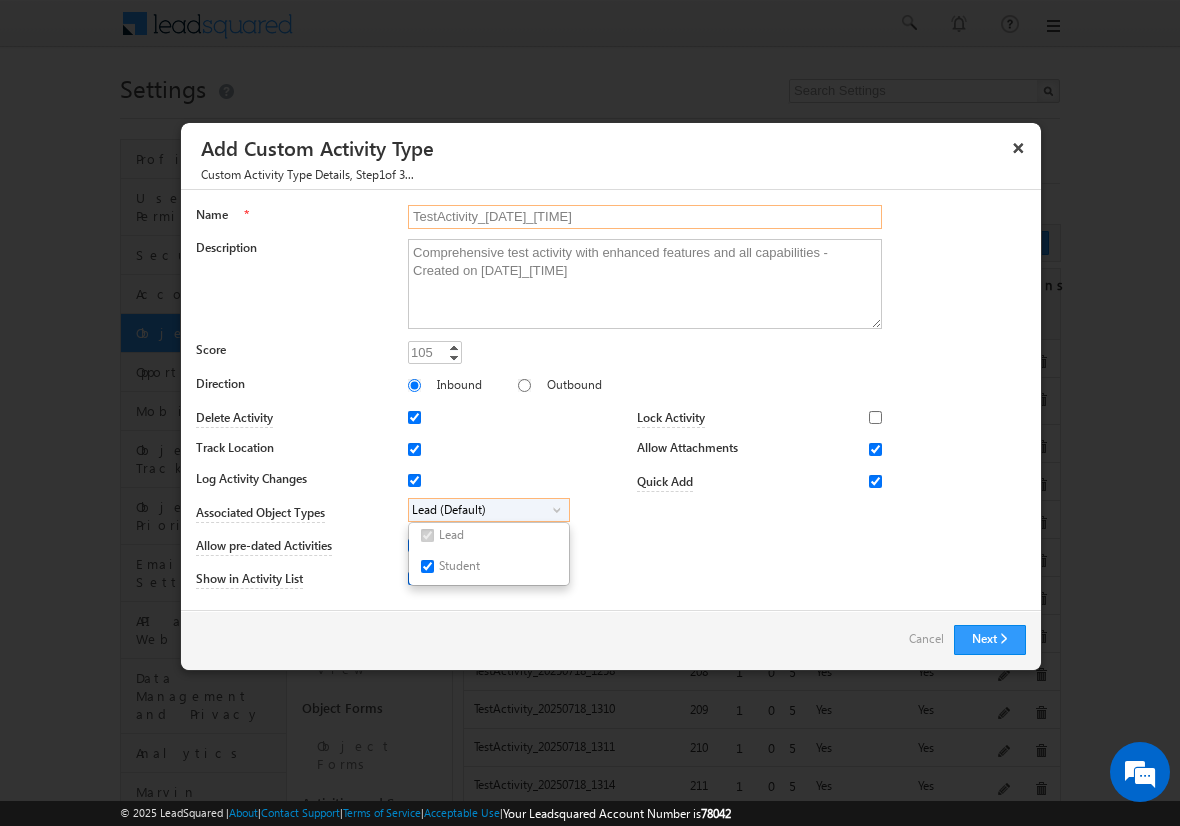 click on "TestActivity_20250718_1330" at bounding box center [645, 217] 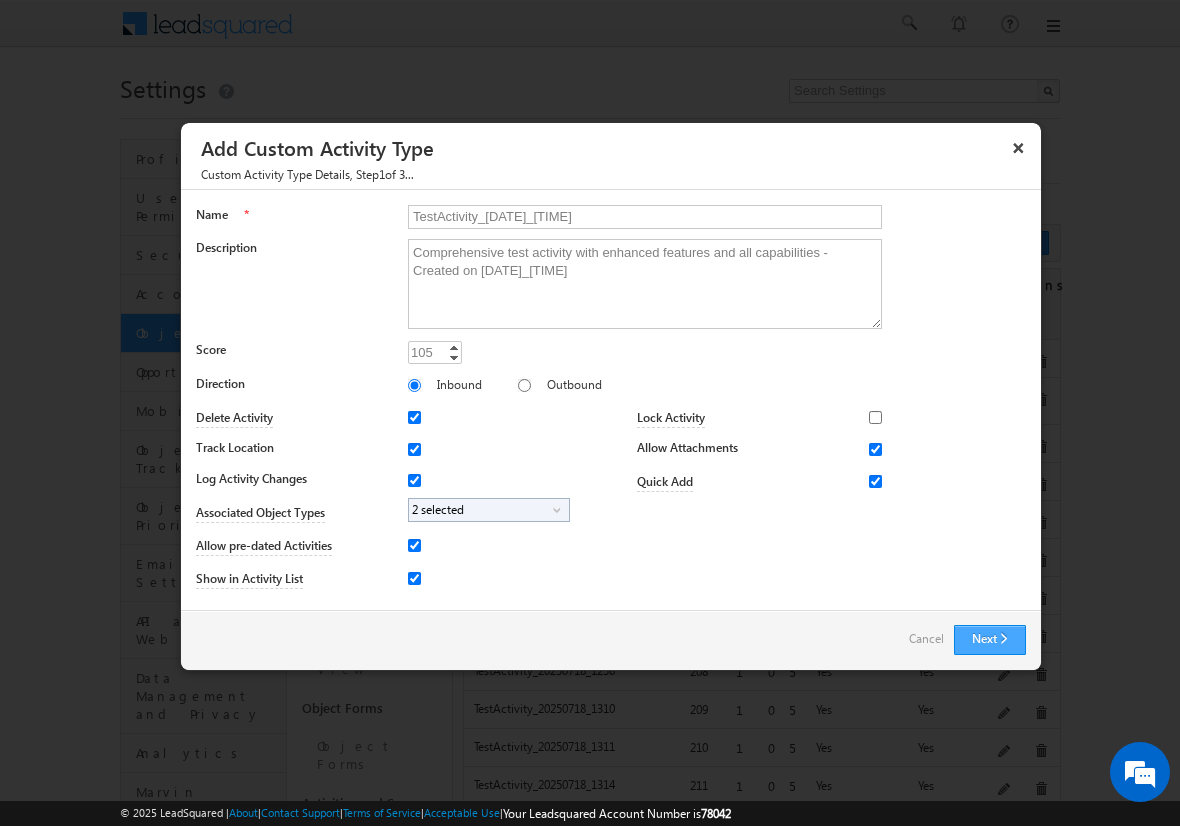 click on "Next" at bounding box center [990, 640] 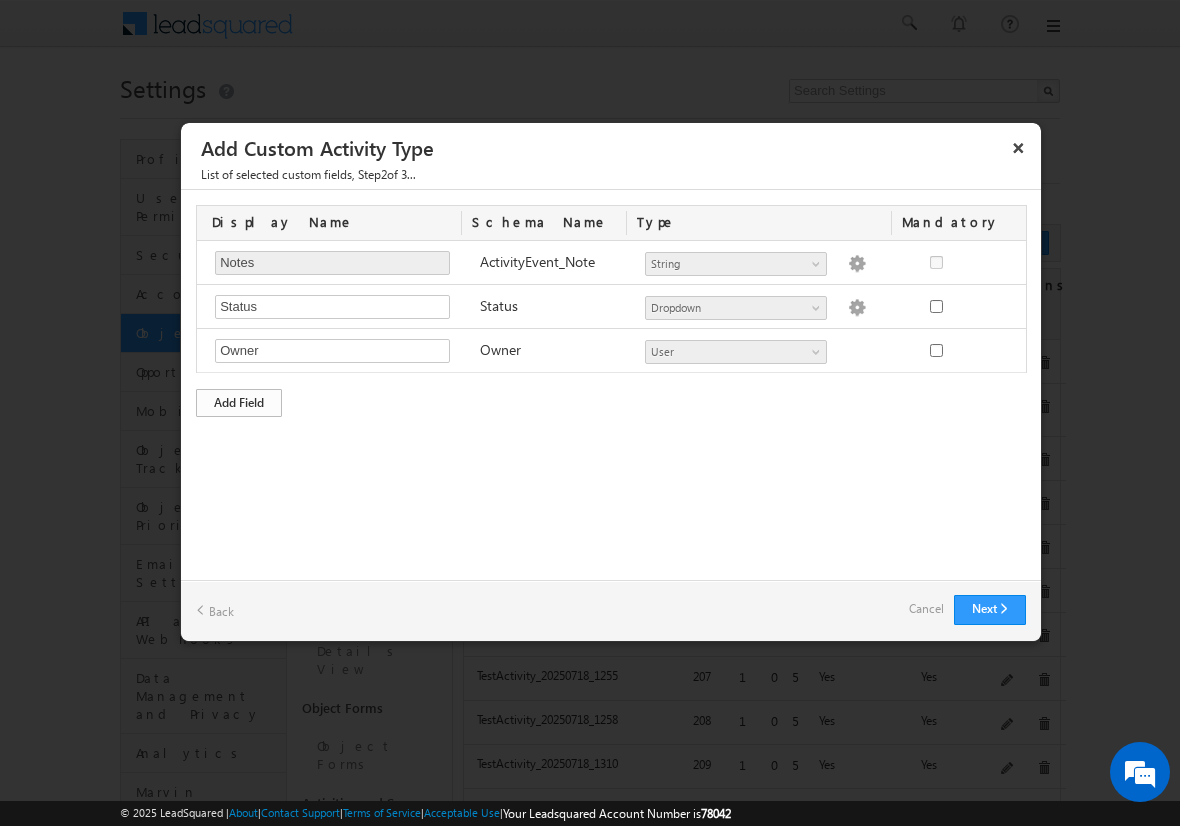 click on "Add Field" at bounding box center [239, 403] 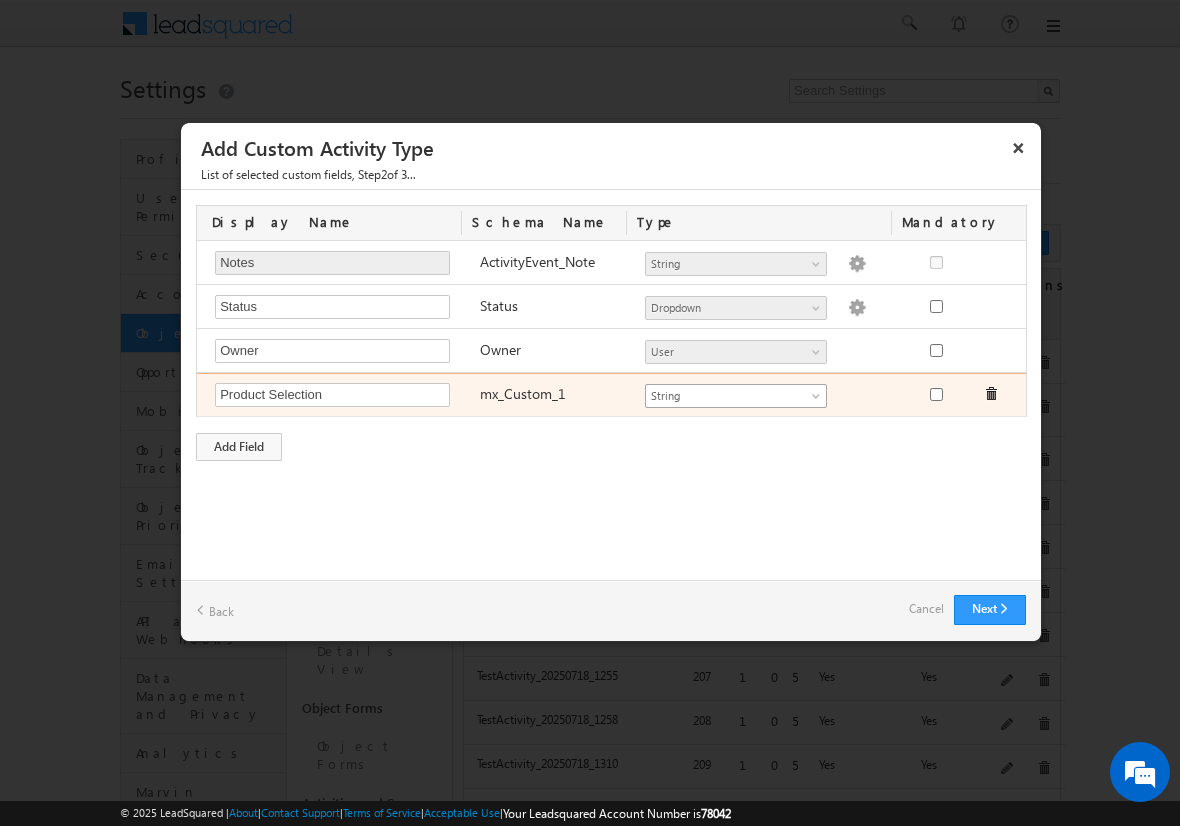 type on "Product Selection" 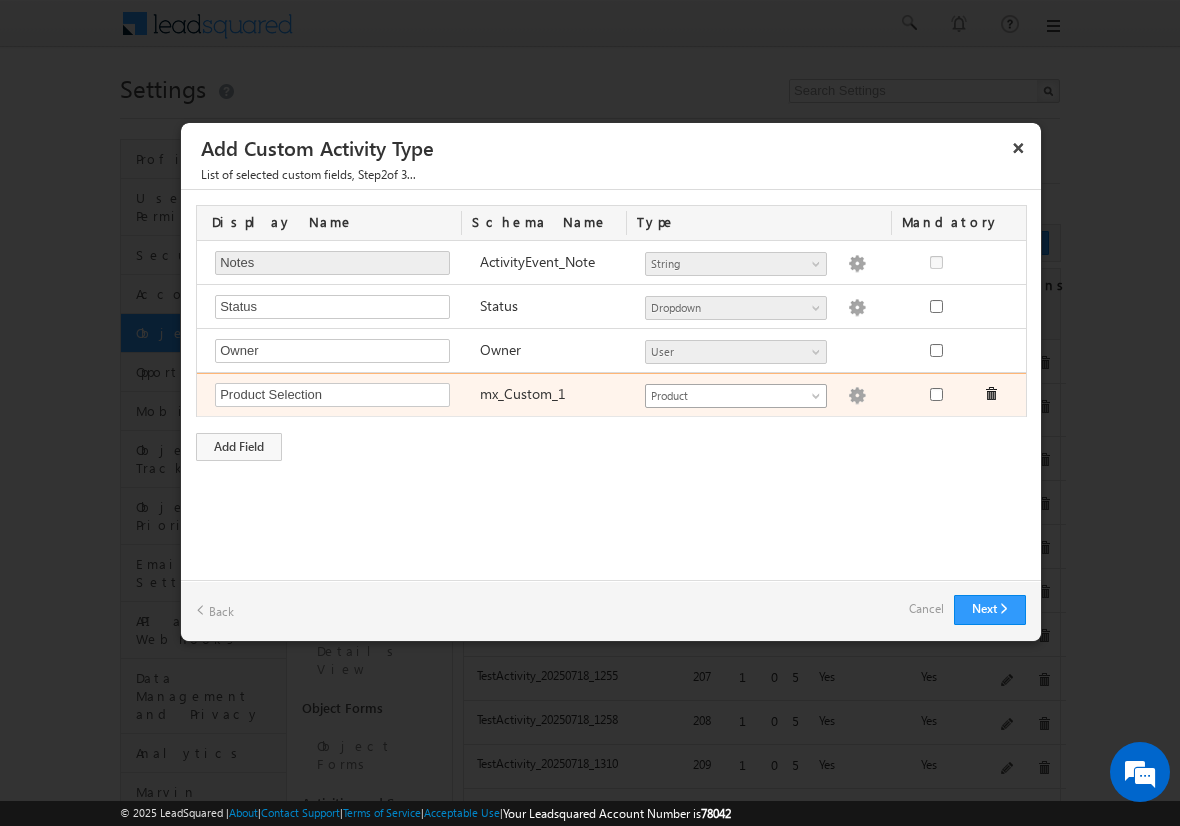 click at bounding box center [857, 396] 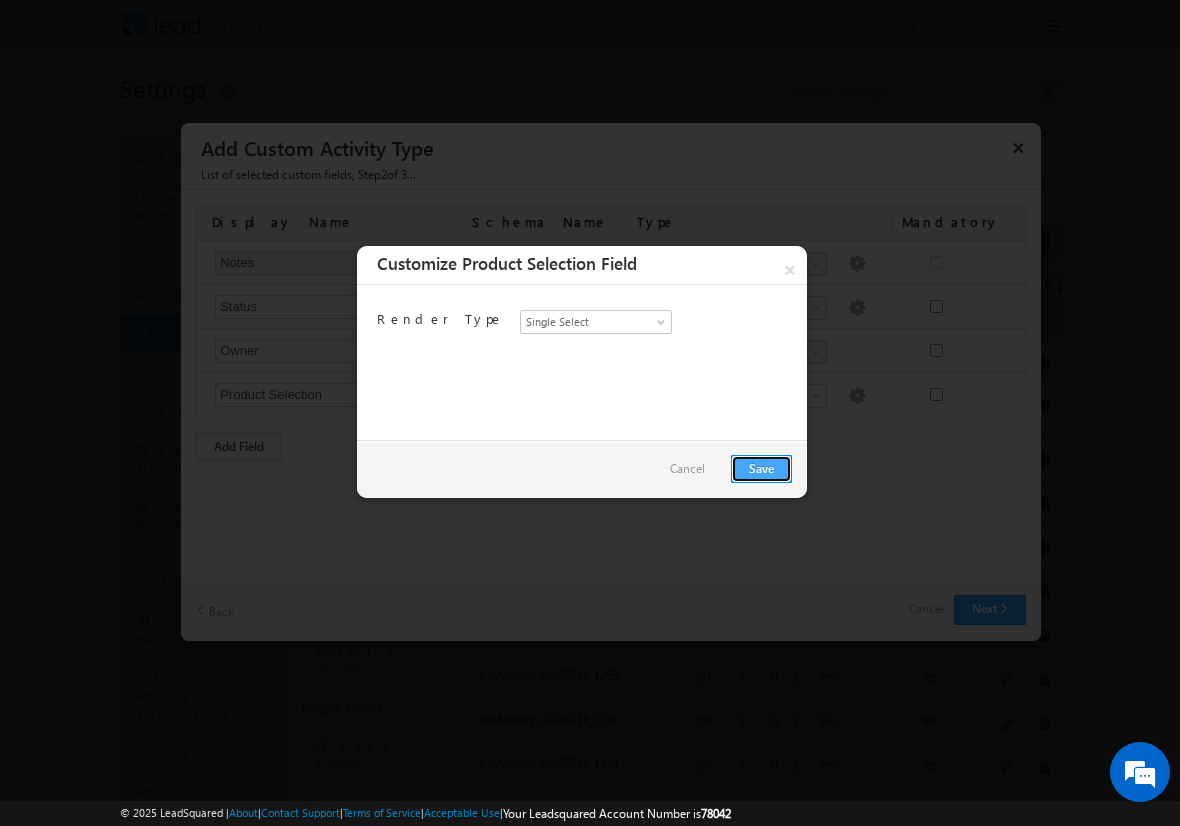 click on "Save" at bounding box center [761, 469] 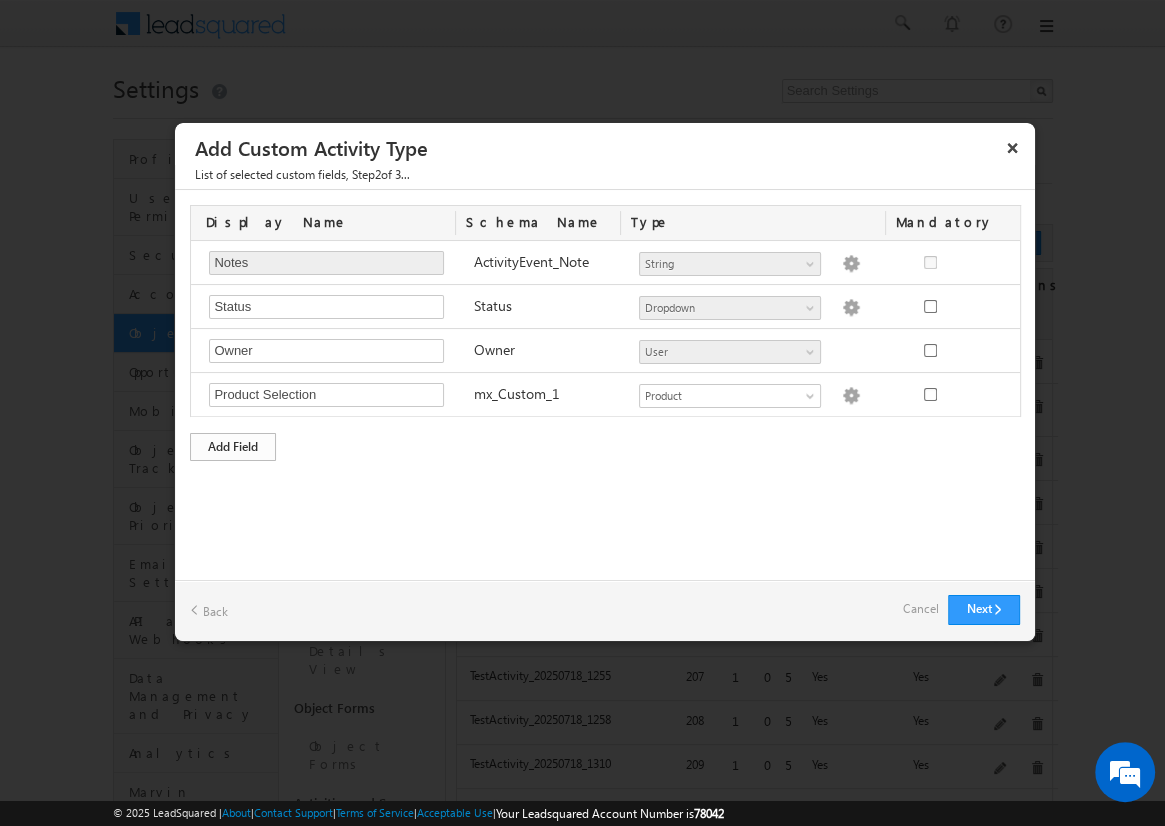click on "Add Field" at bounding box center (233, 447) 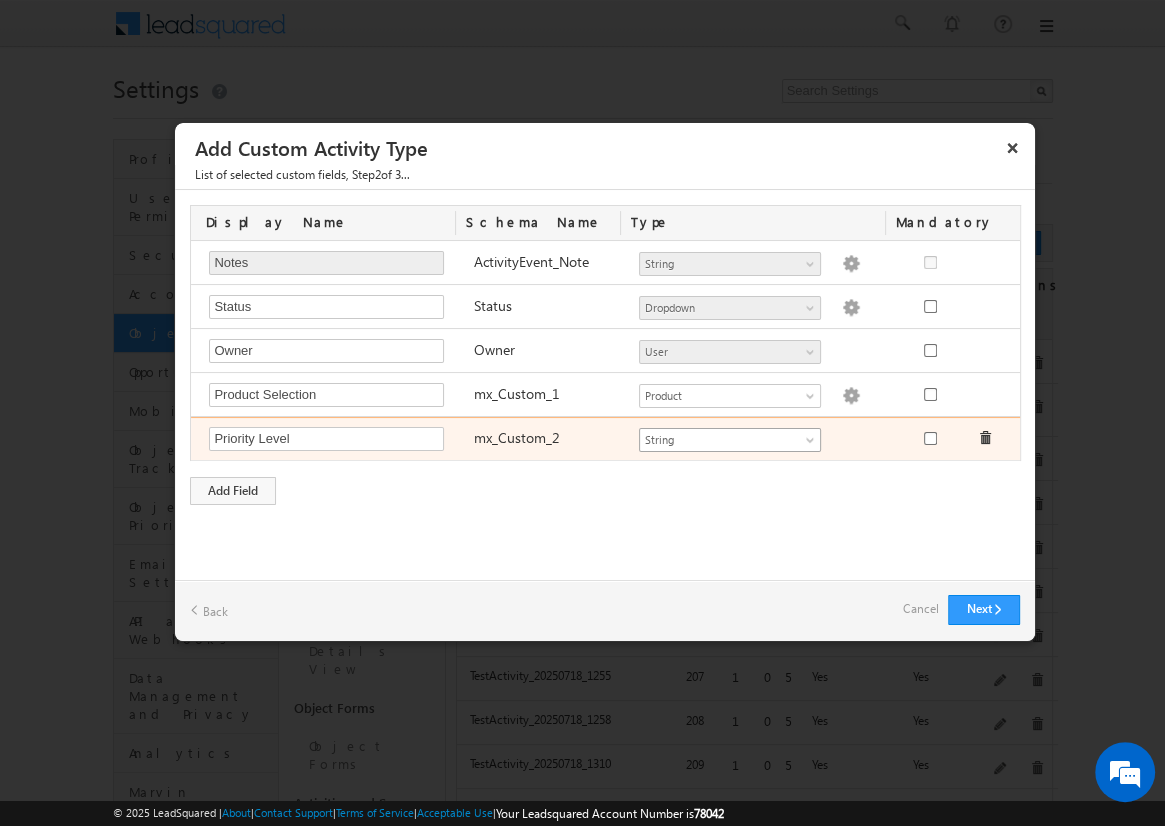 type on "Priority Level" 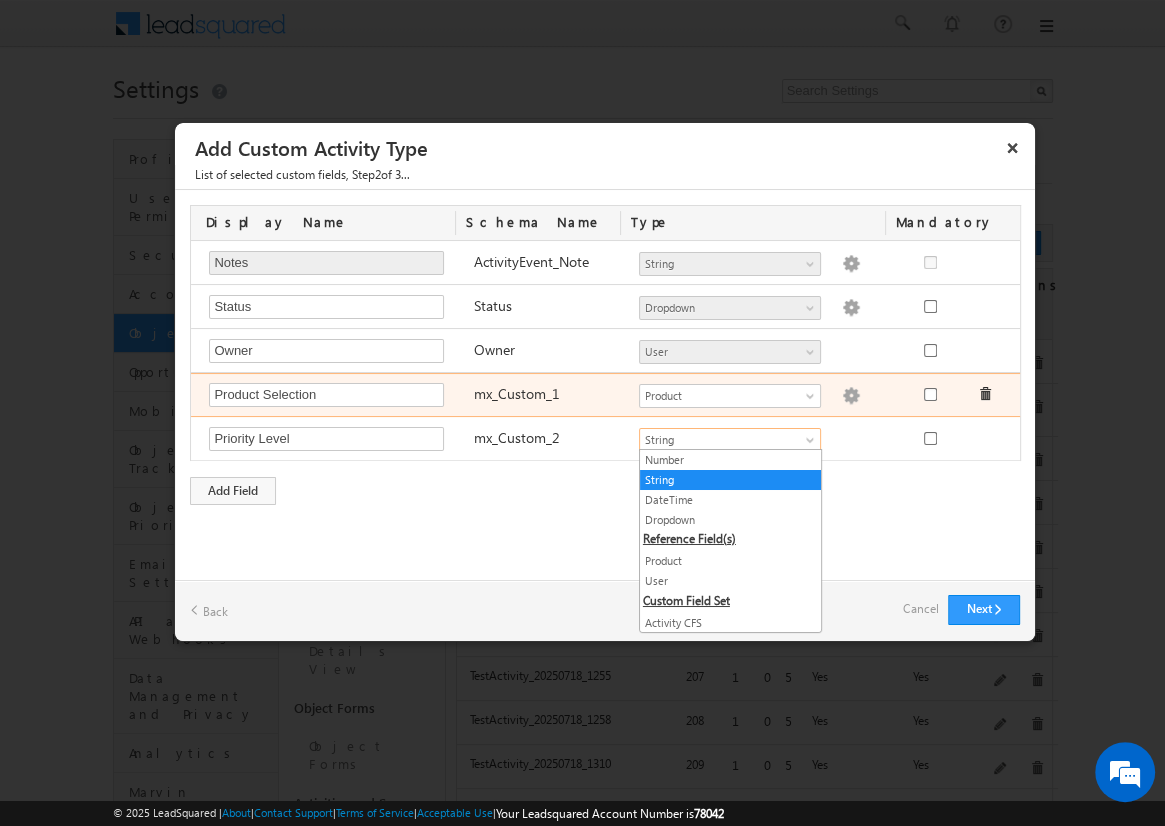click at bounding box center [851, 396] 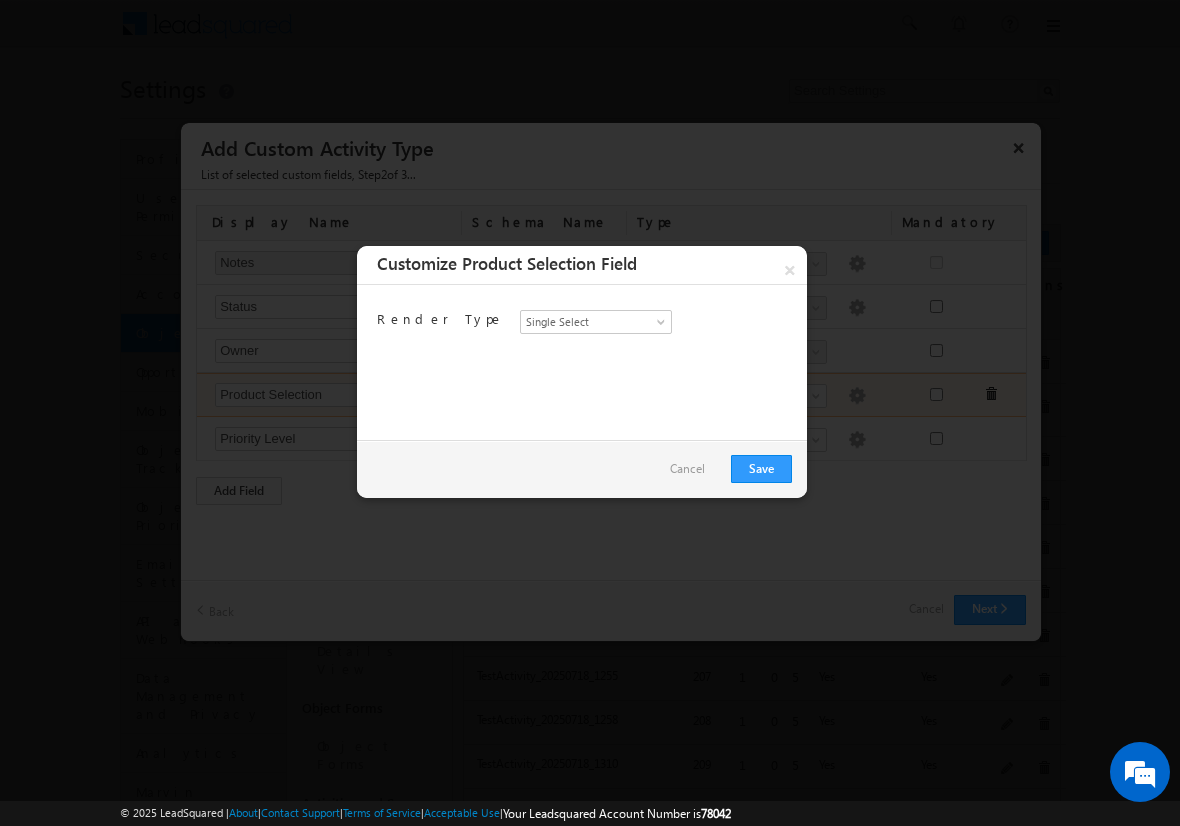 click at bounding box center (590, 413) 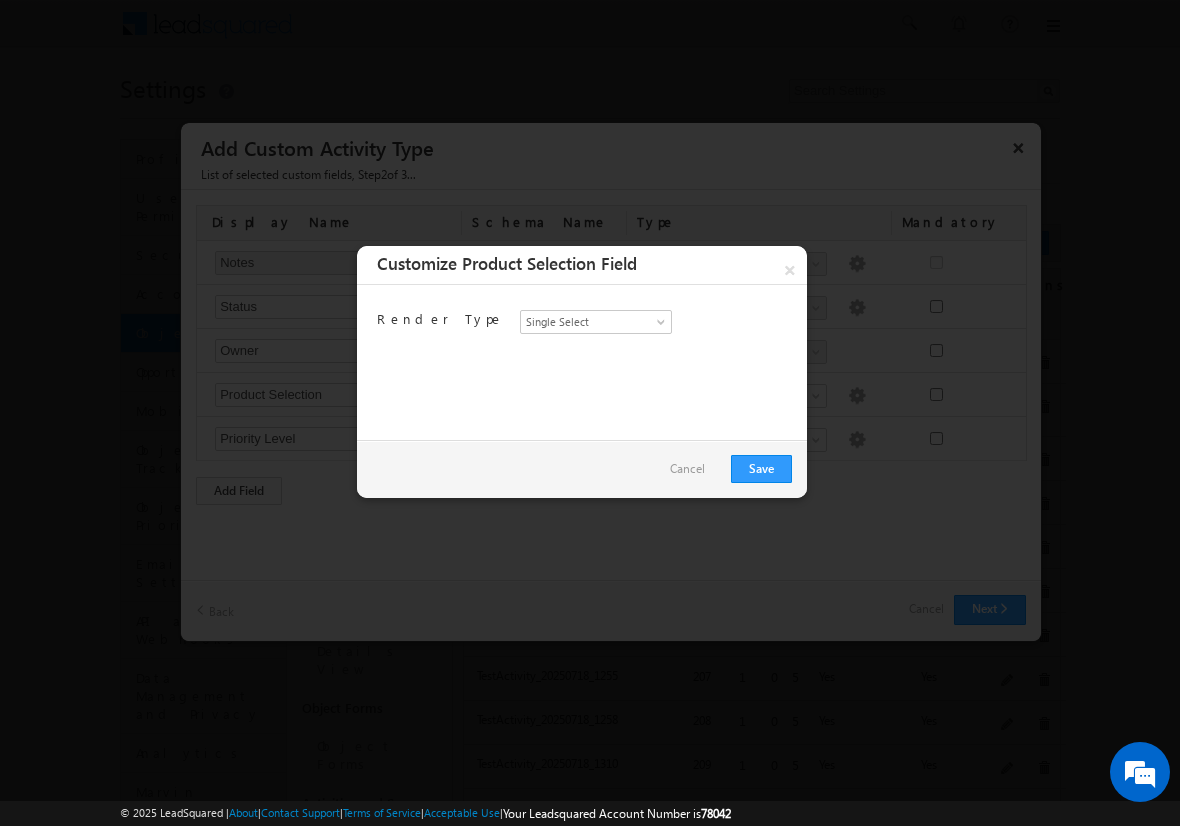 click on "Cancel" at bounding box center [687, 469] 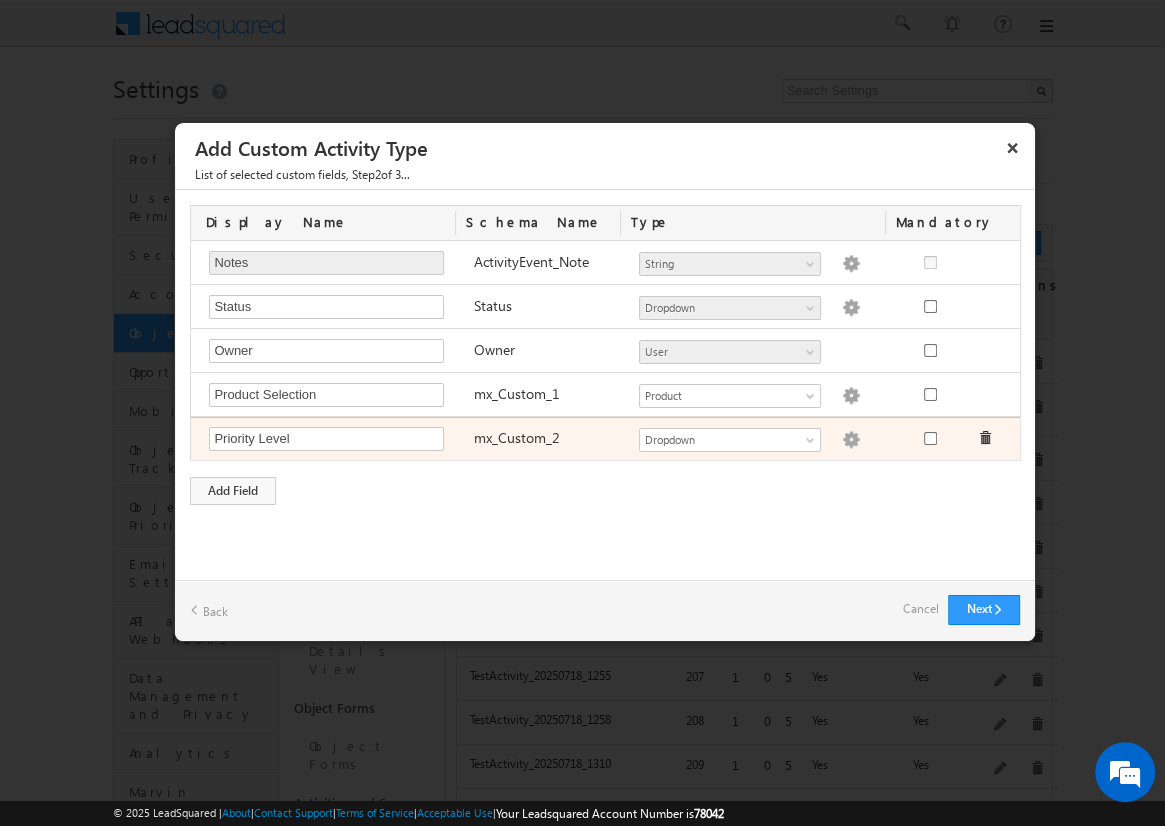 click at bounding box center (851, 440) 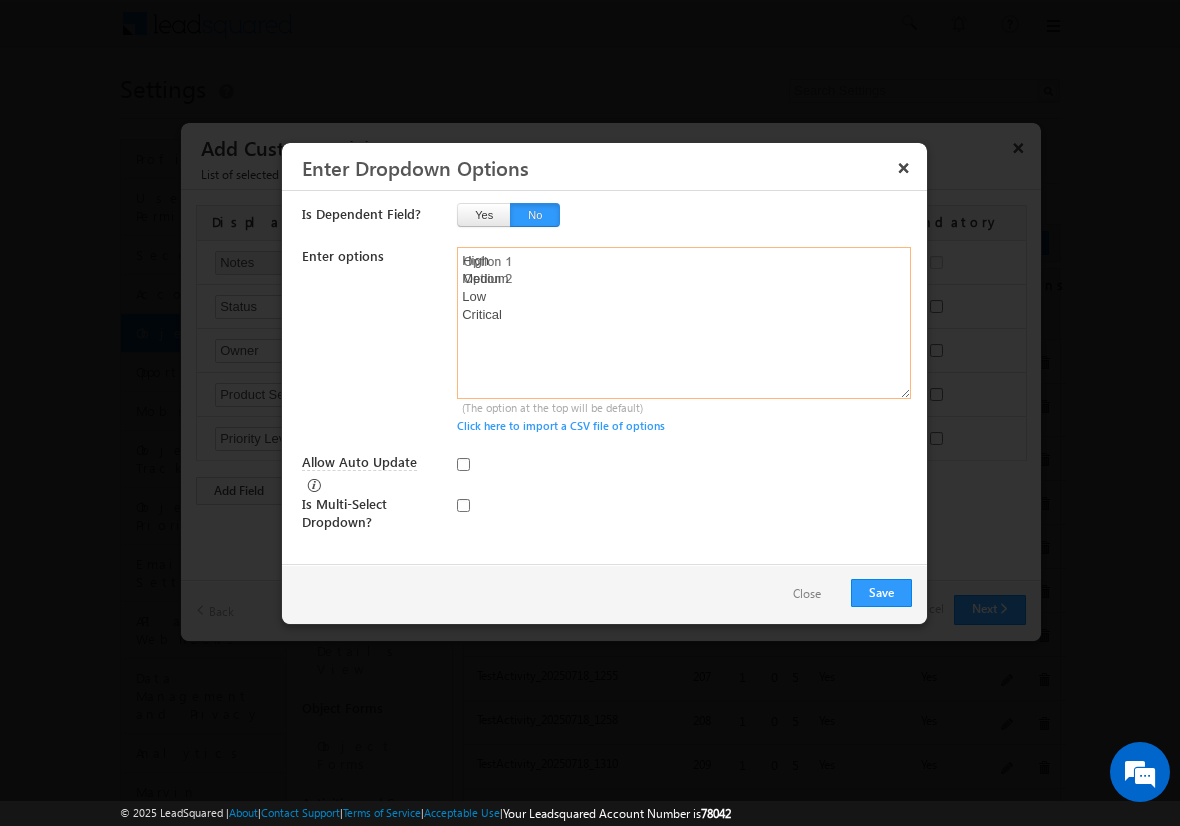 type on "High
Medium
Low
Critical" 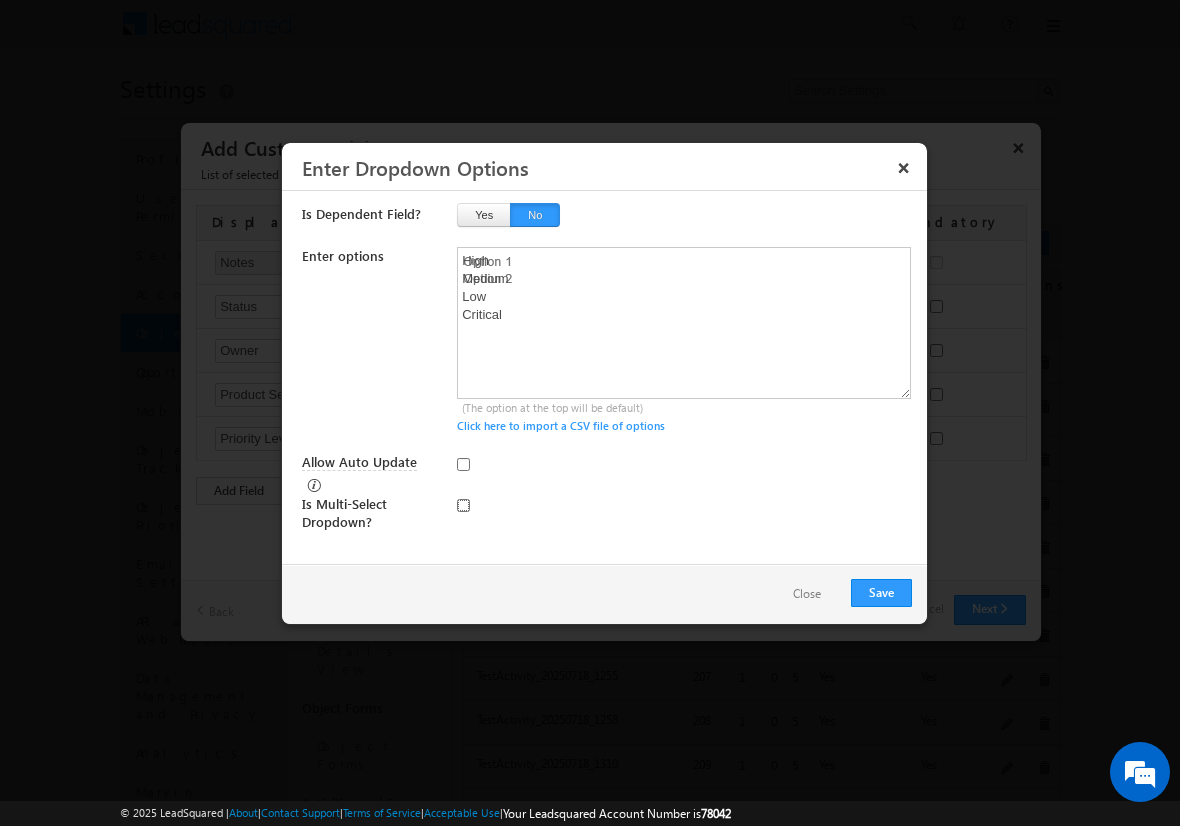 click at bounding box center (463, 505) 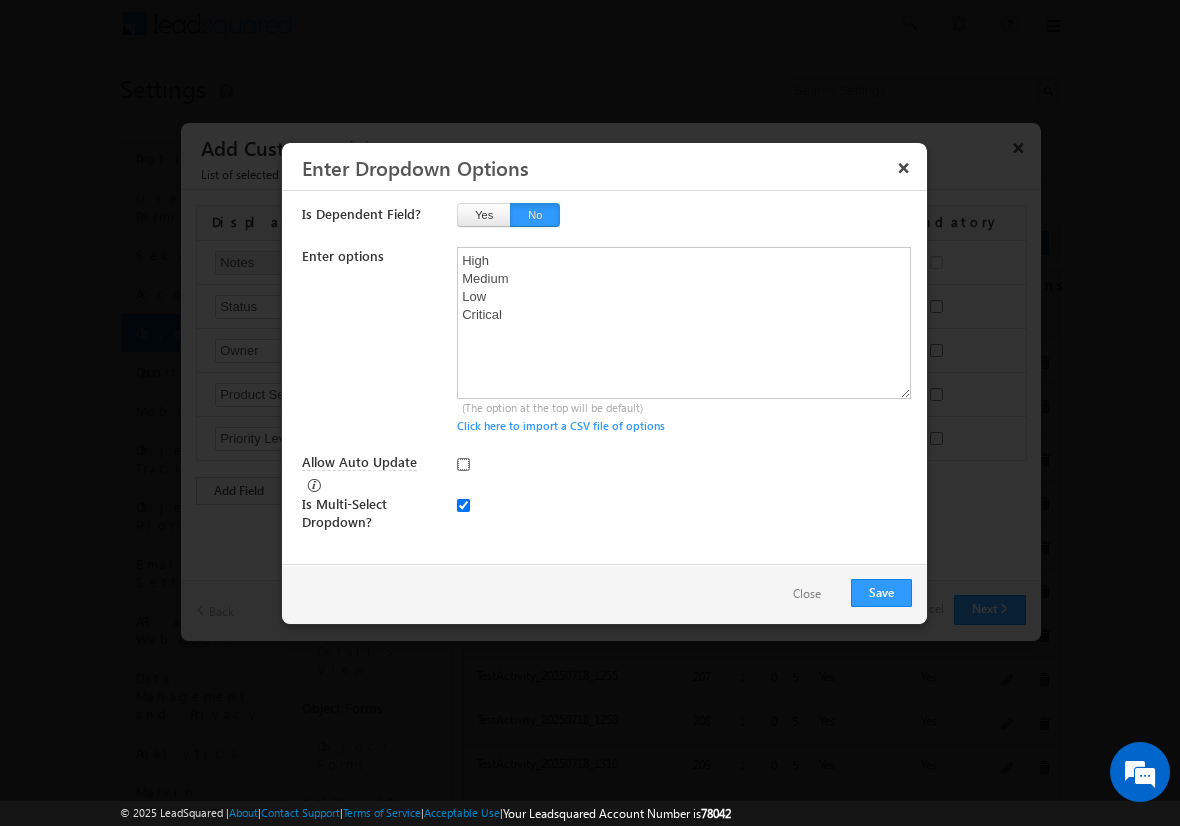 click on "Allow Auto Update" at bounding box center (463, 464) 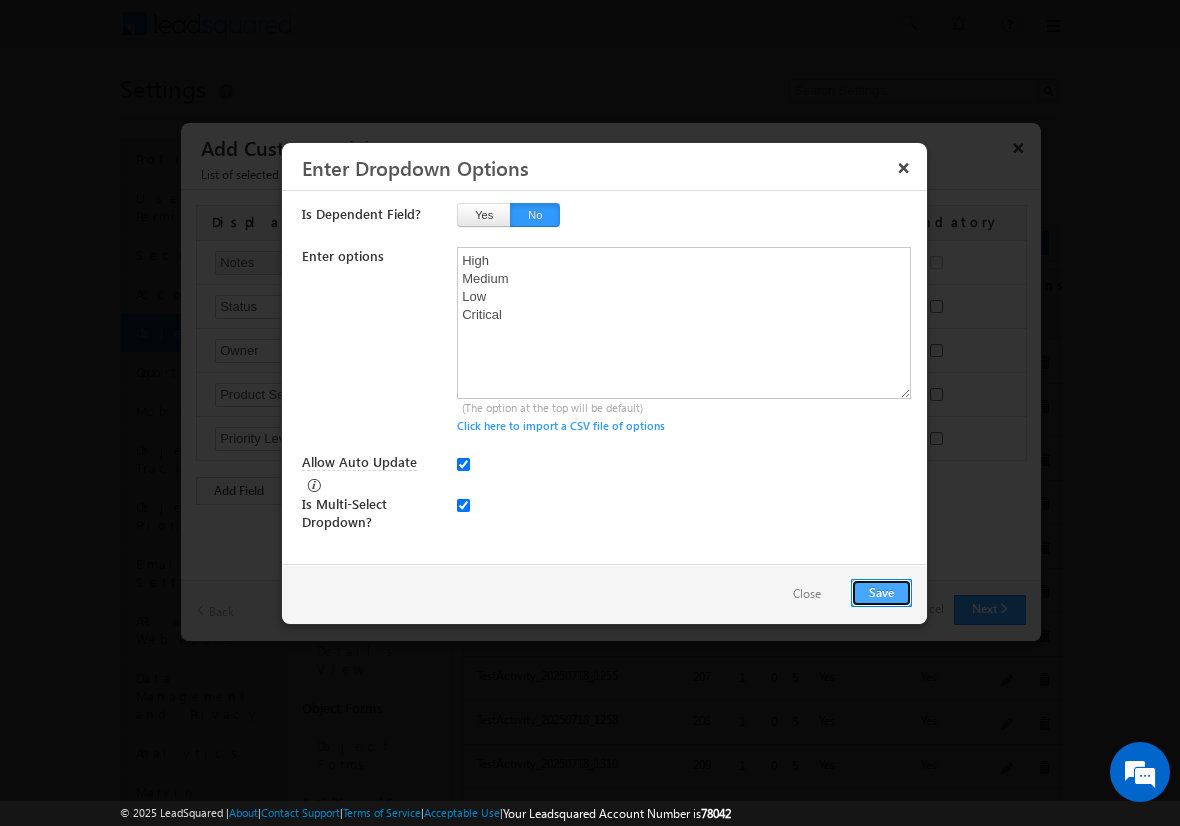 click on "Save" at bounding box center (881, 593) 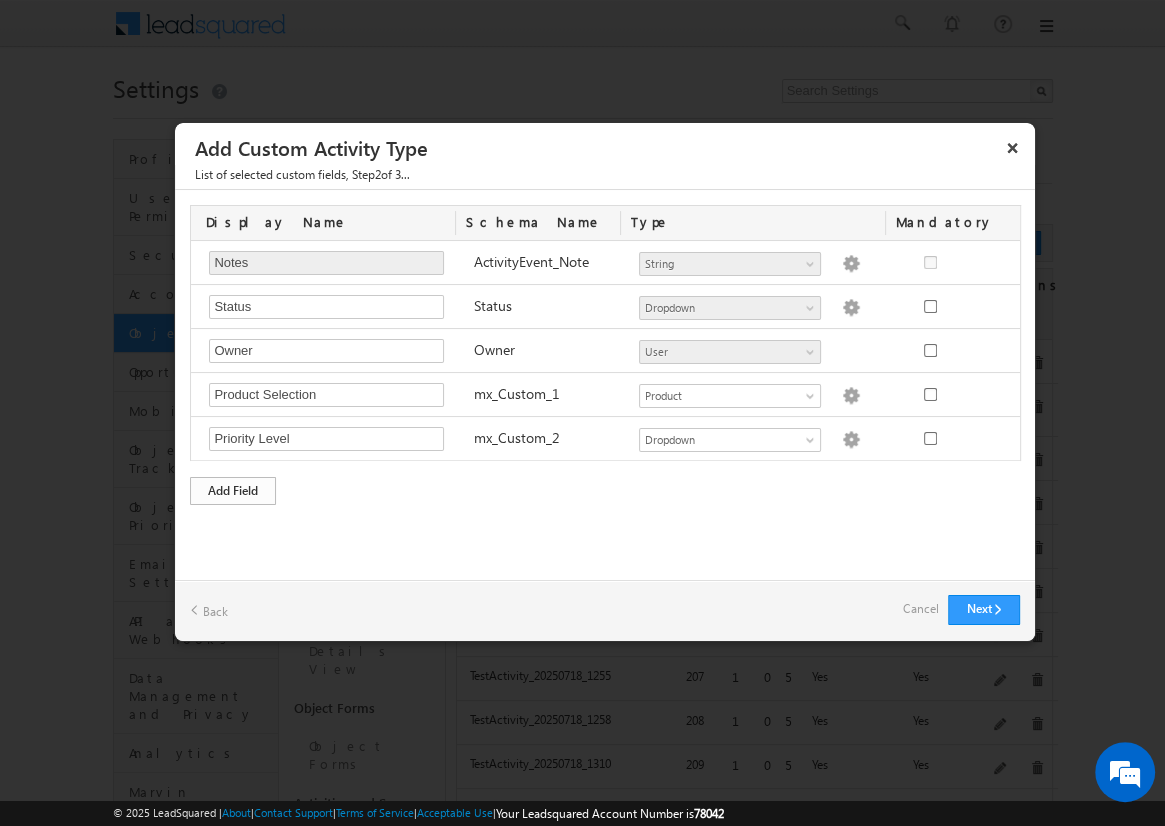 click on "Add Field" at bounding box center (233, 491) 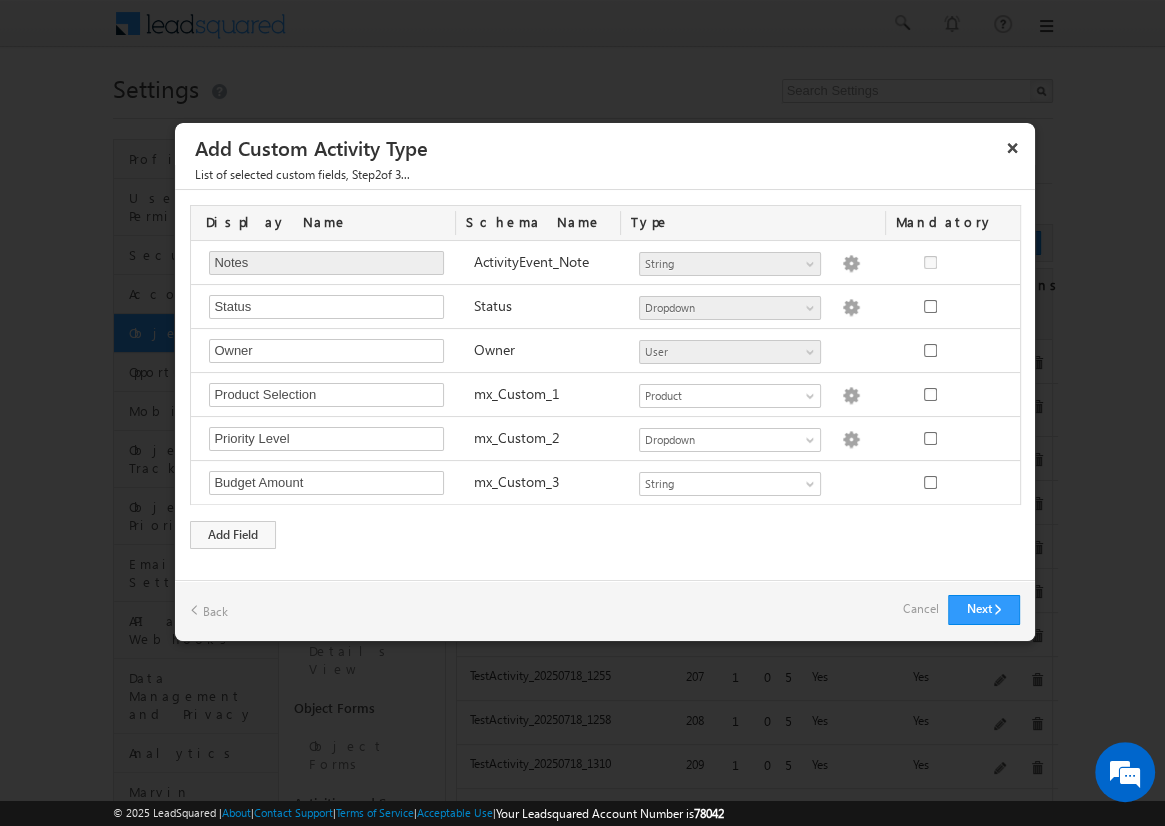 type on "Budget Amount" 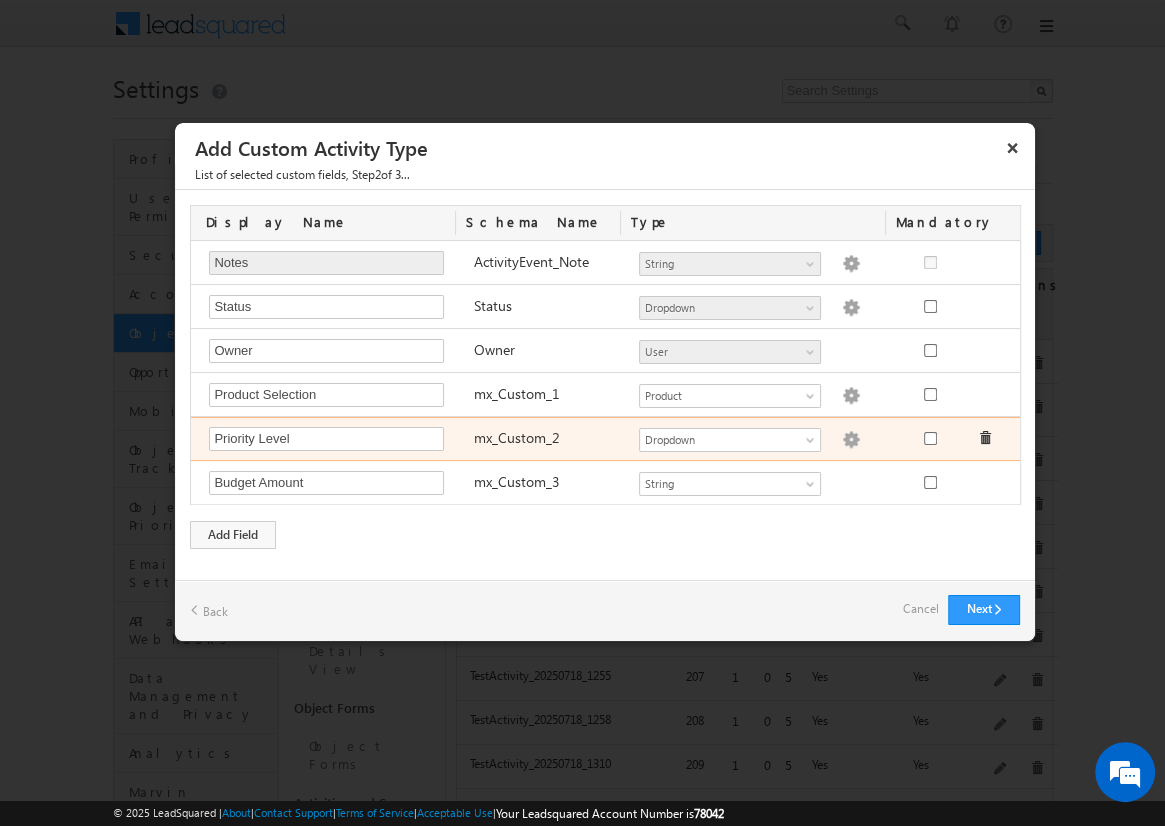 click at bounding box center [851, 440] 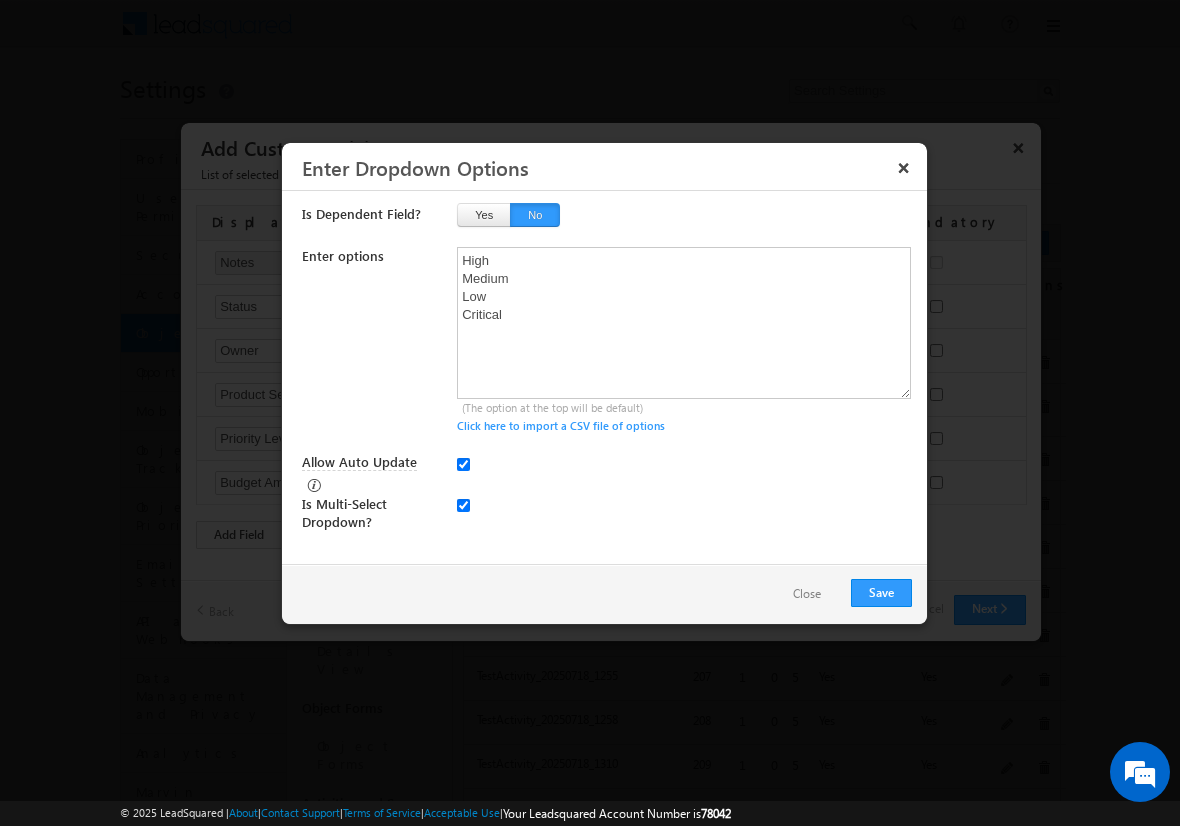 click on "Close" at bounding box center [807, 594] 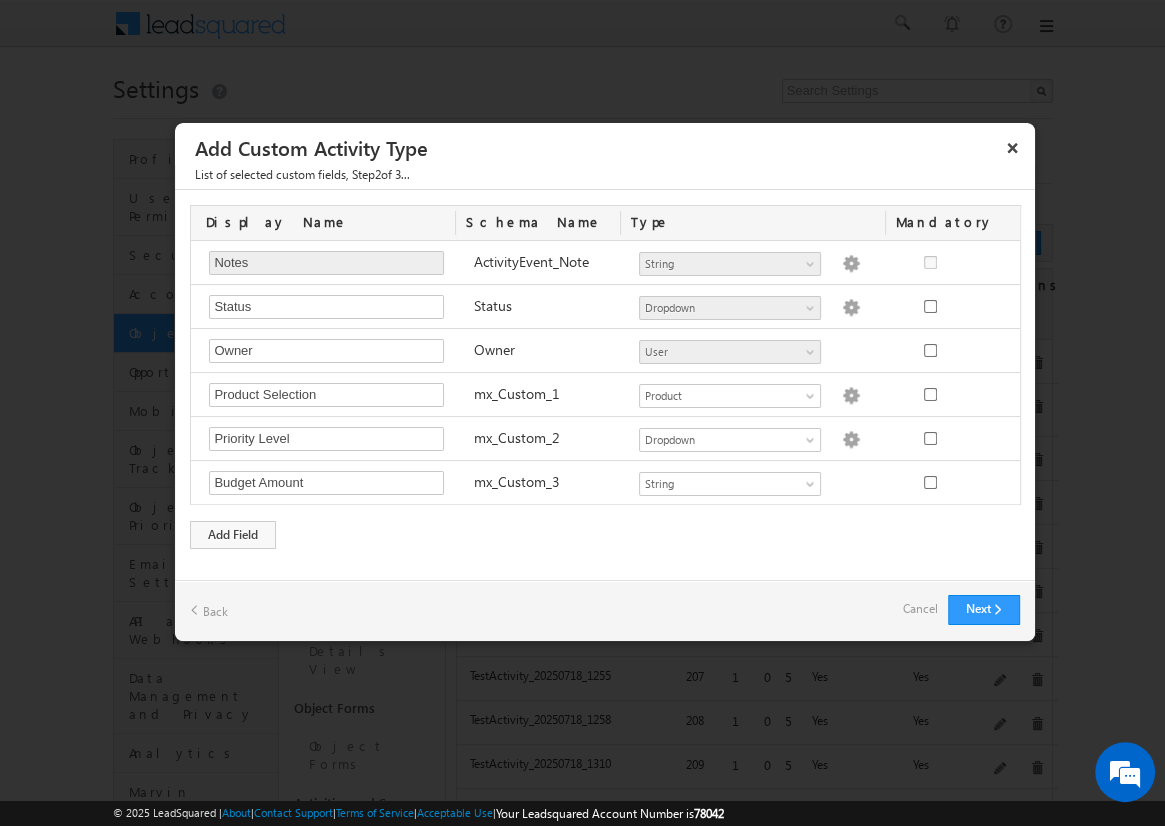 click on "Cancel" at bounding box center (920, 609) 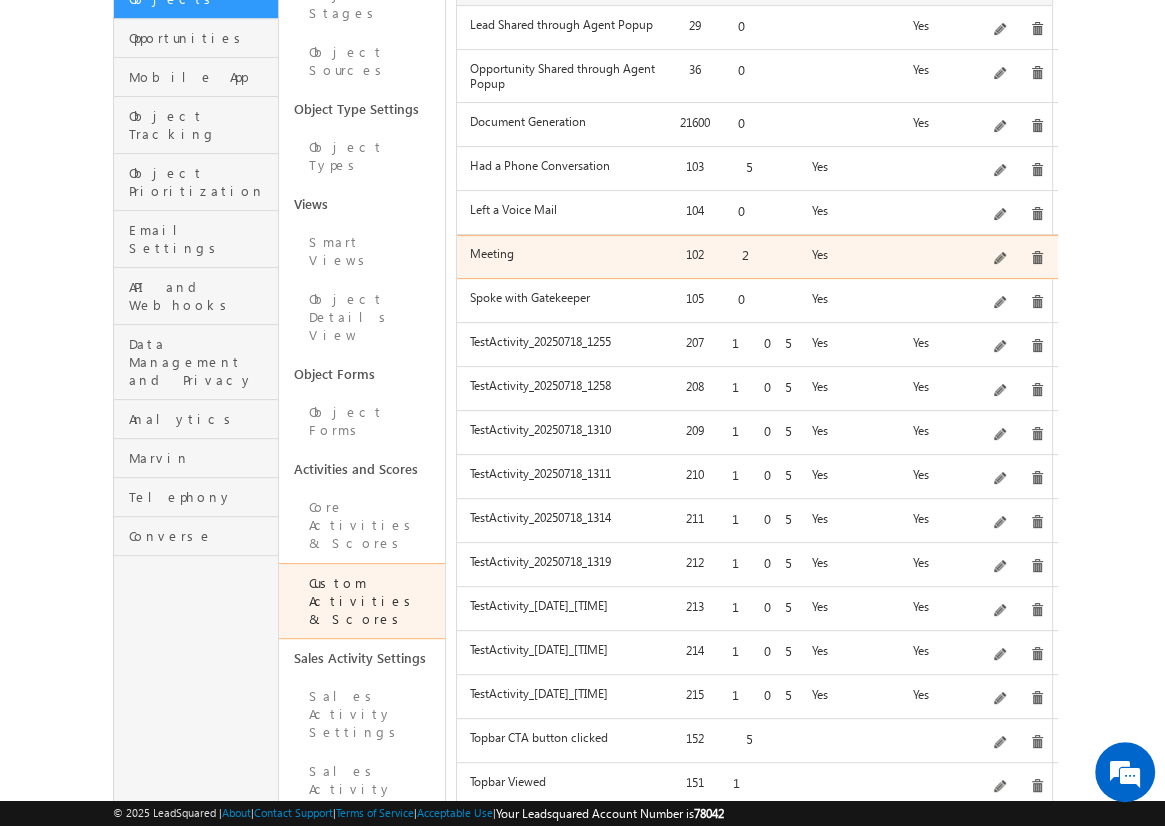 scroll, scrollTop: 311, scrollLeft: 0, axis: vertical 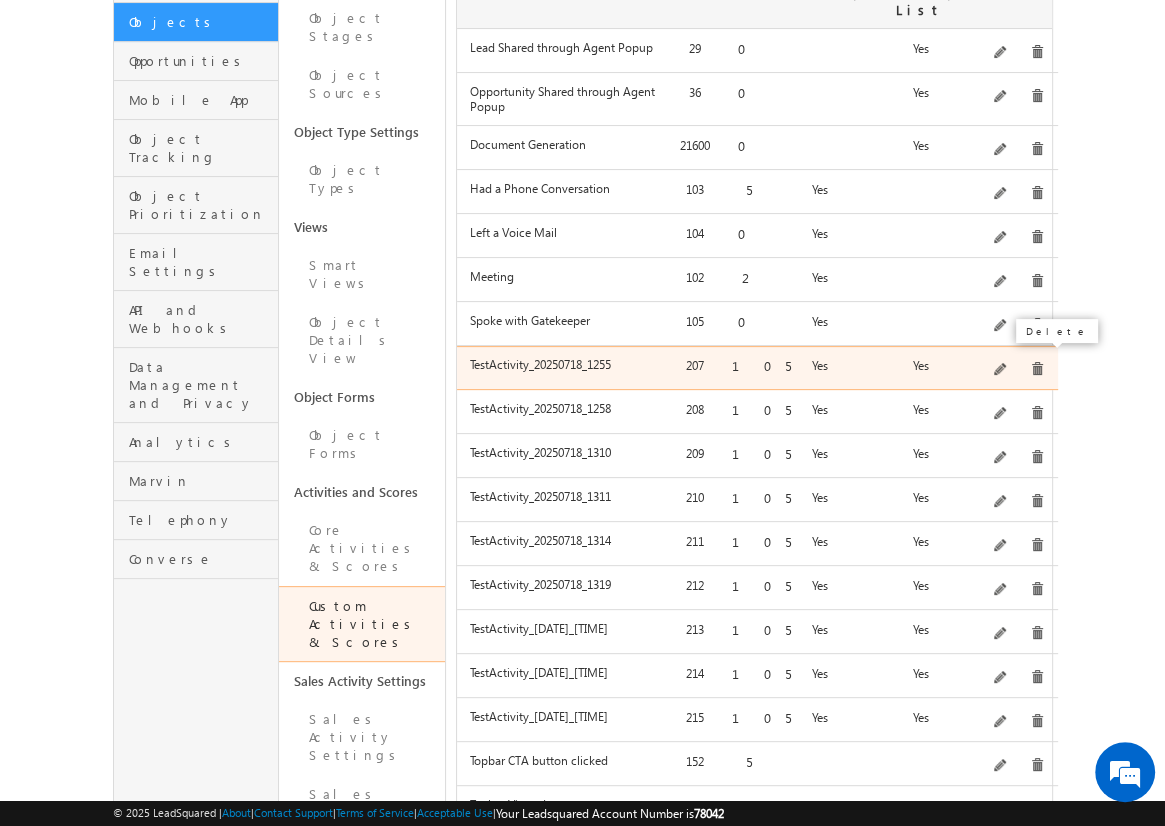 click at bounding box center [1037, 369] 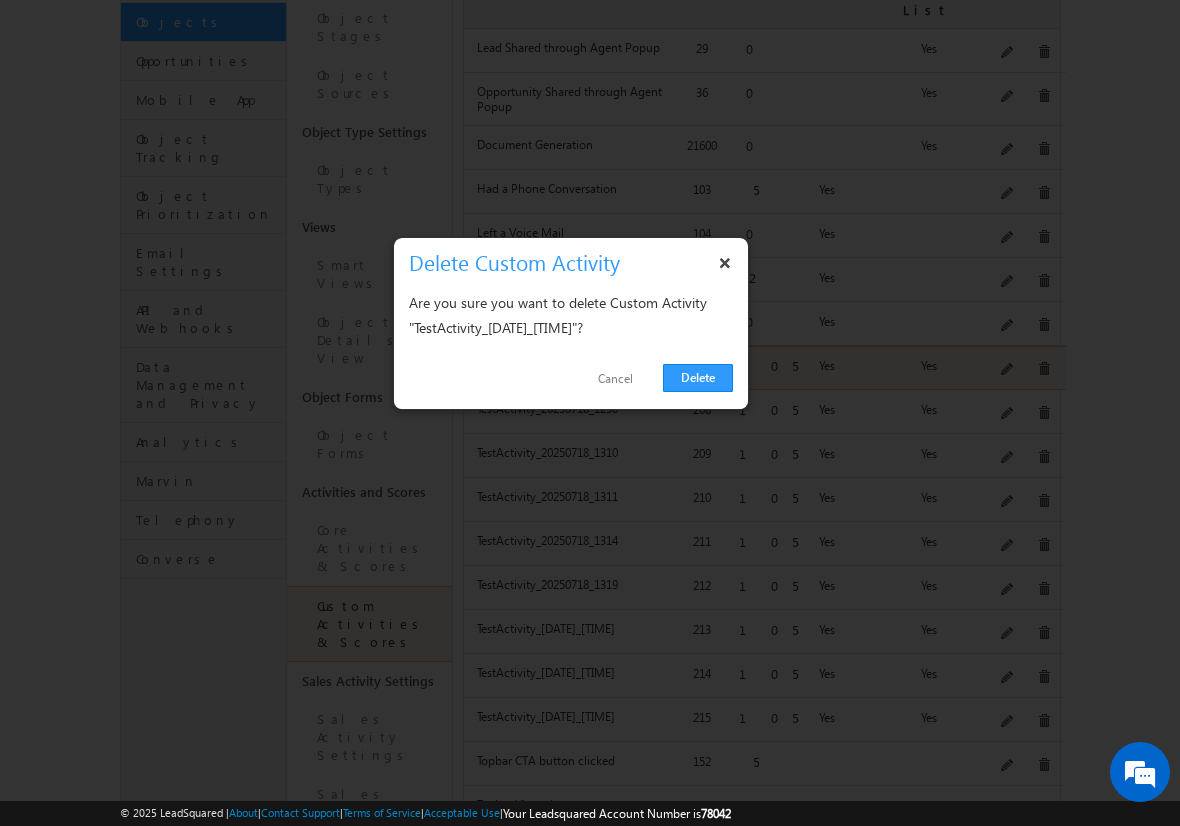 click on "Delete" at bounding box center (698, 378) 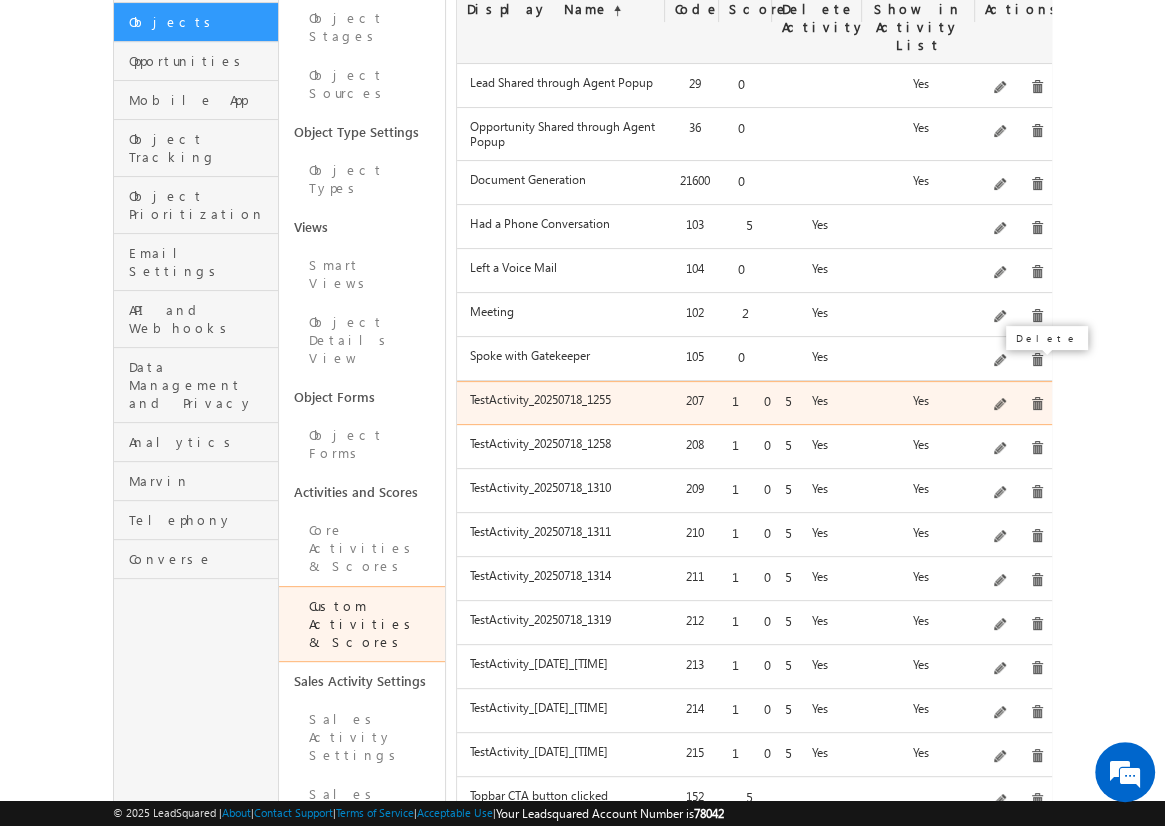 click at bounding box center [1037, 404] 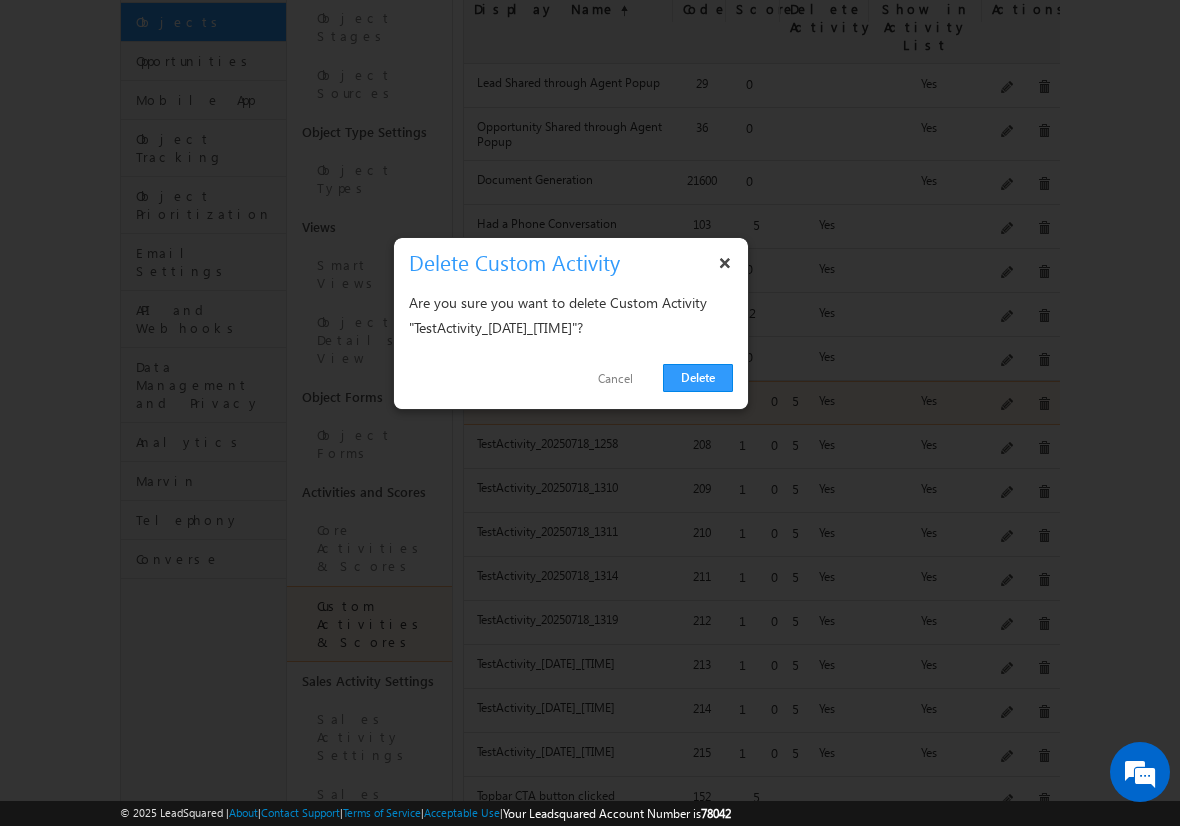 click on "Delete" at bounding box center (698, 378) 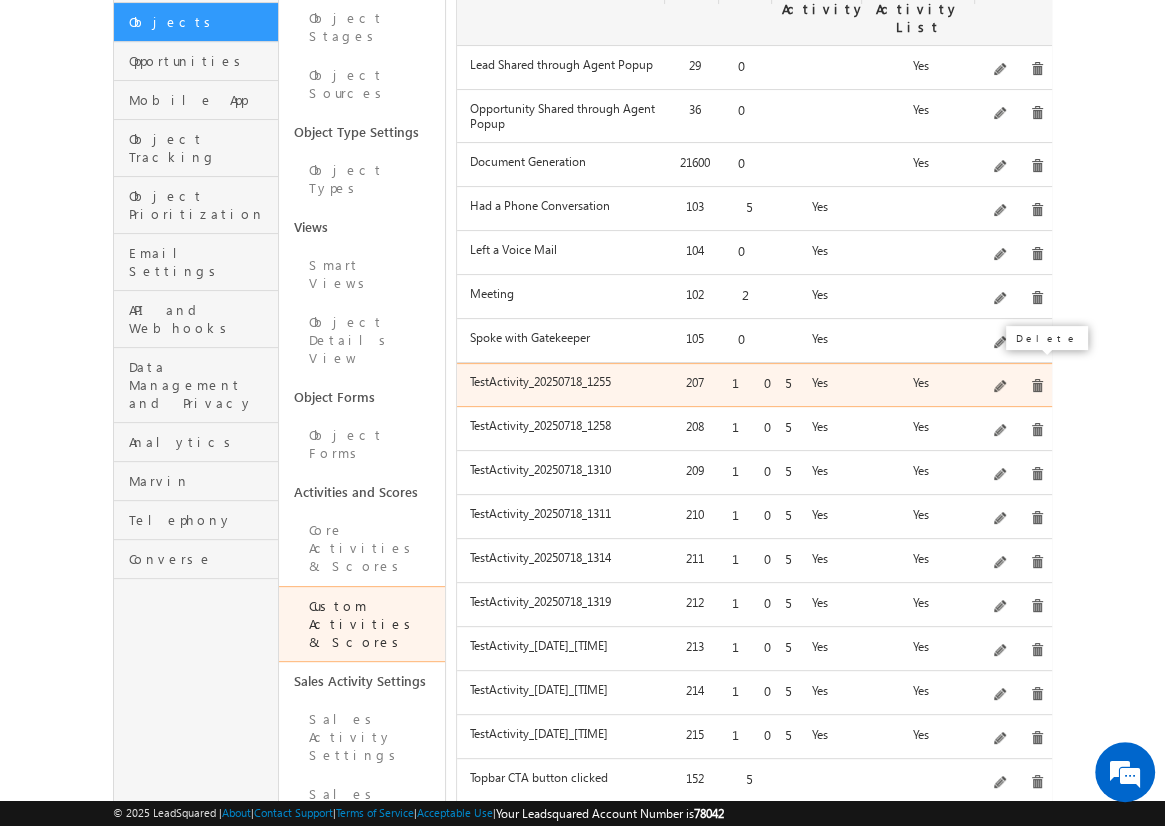 click at bounding box center (1037, 386) 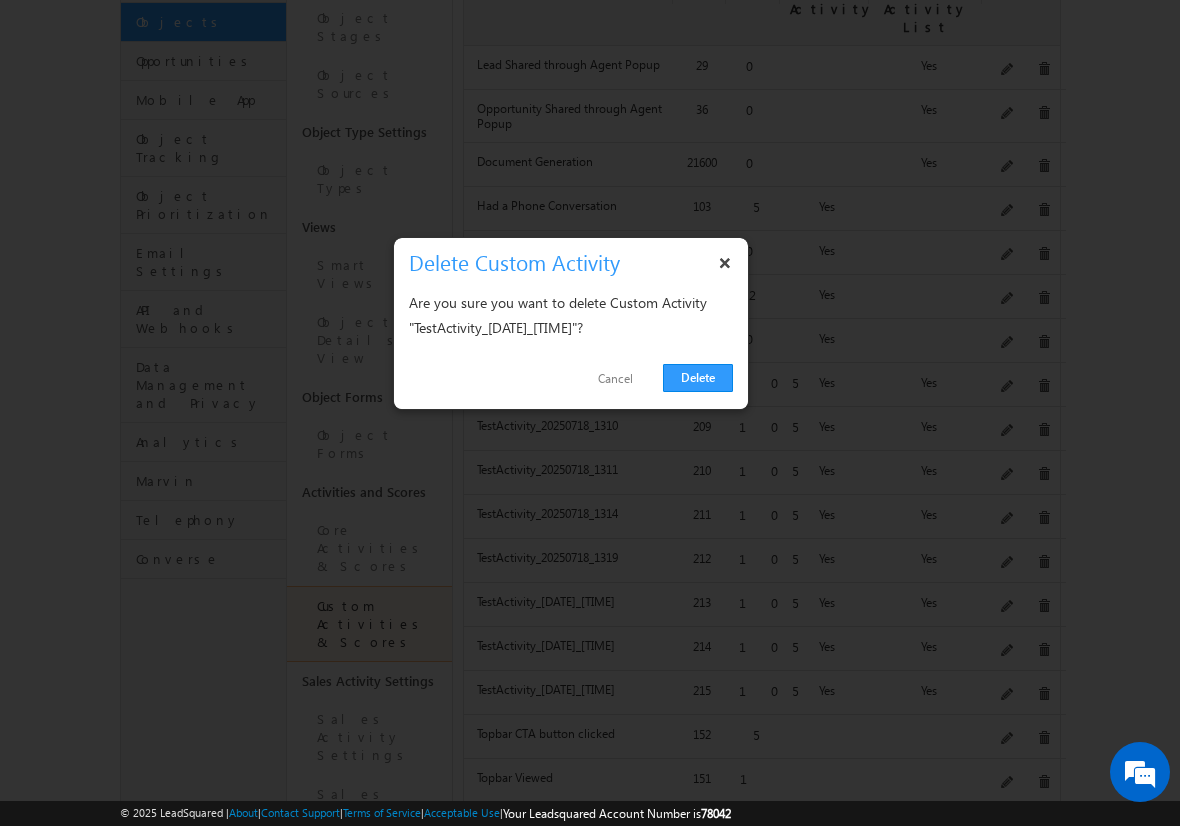 click on "Delete" at bounding box center (698, 378) 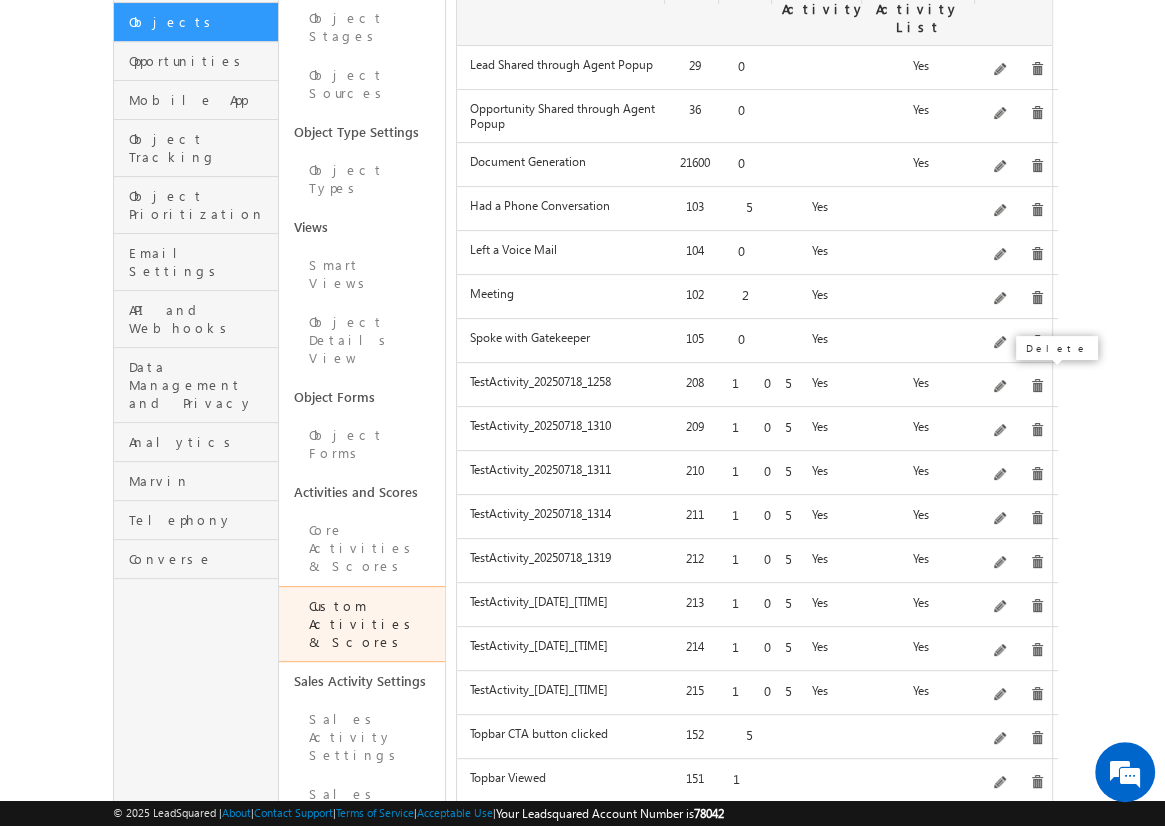 click at bounding box center (1037, 386) 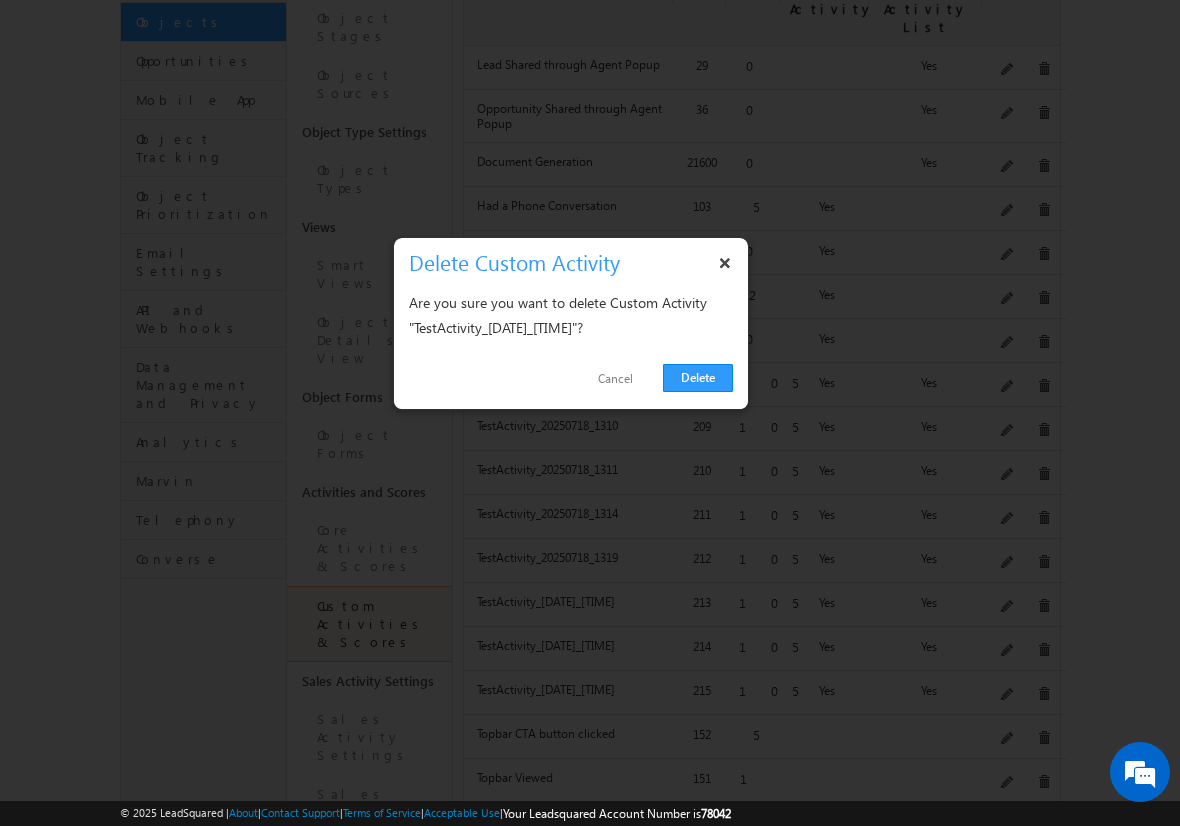 click on "Delete" at bounding box center [698, 378] 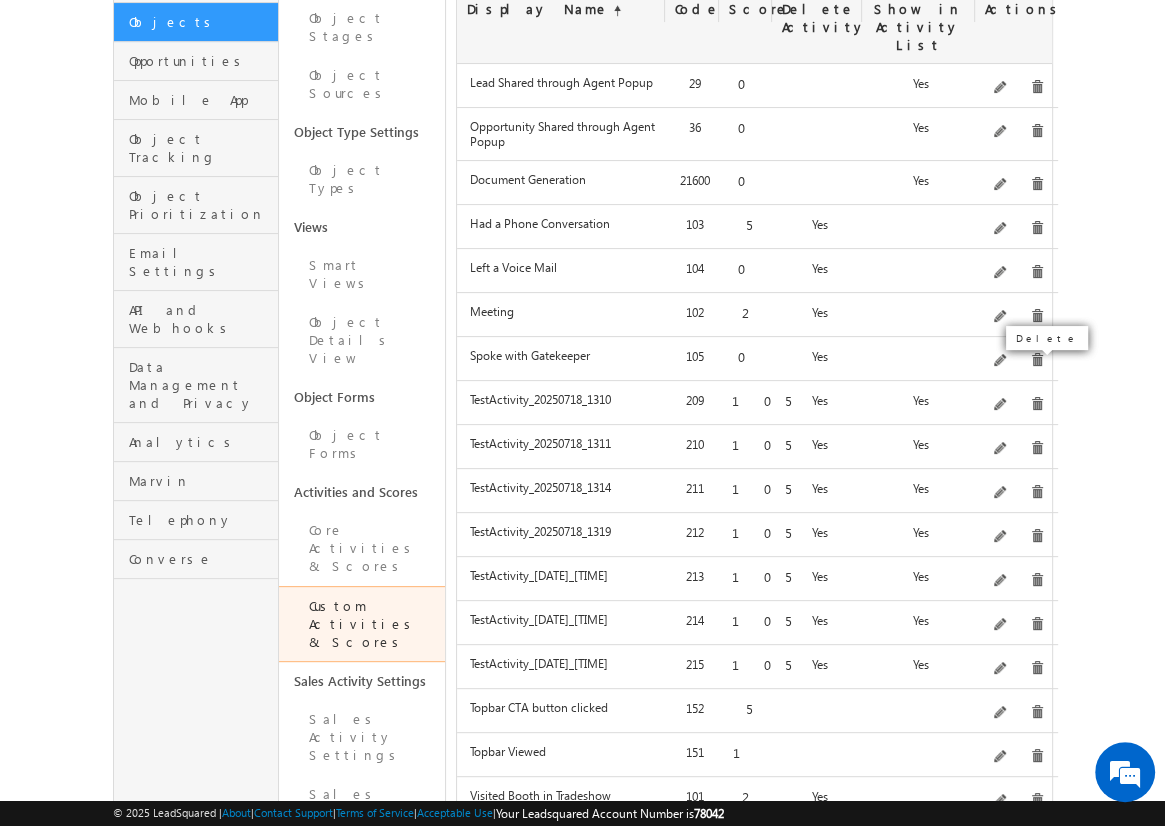 click at bounding box center (1037, 404) 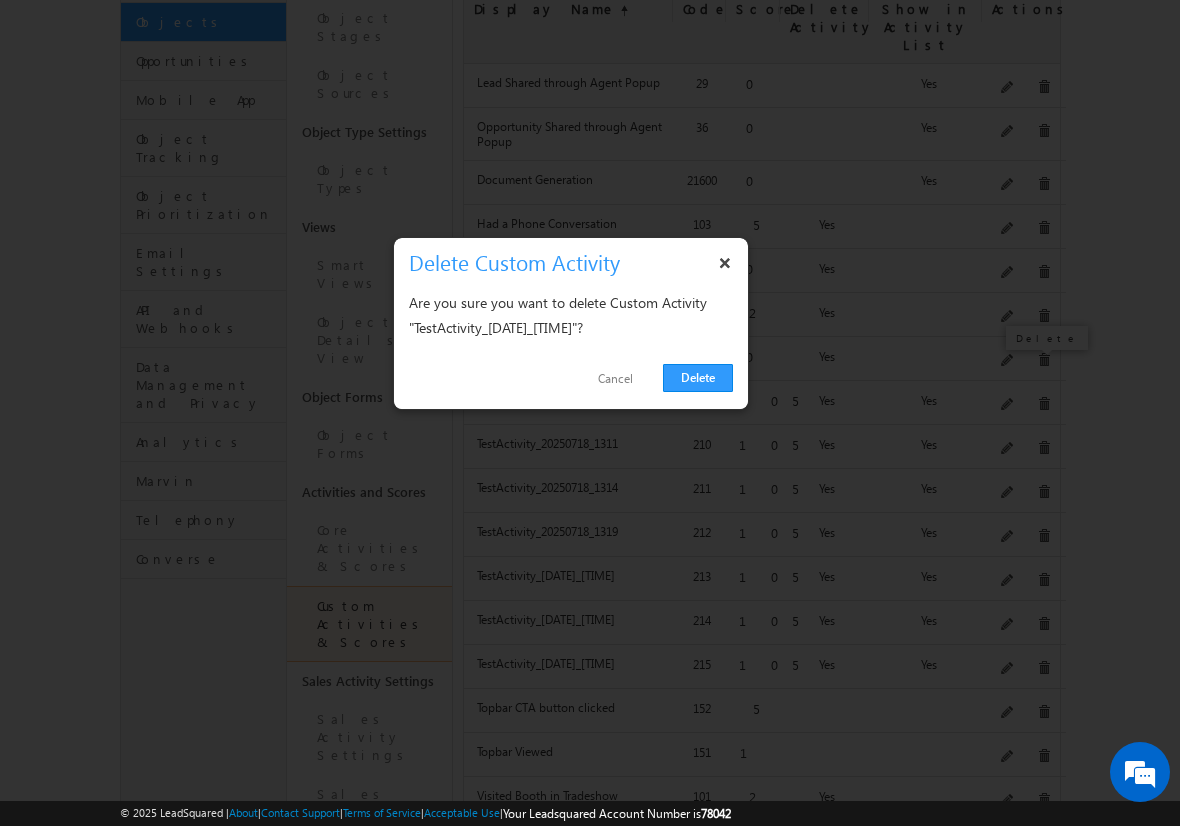 click on "Delete" at bounding box center (698, 378) 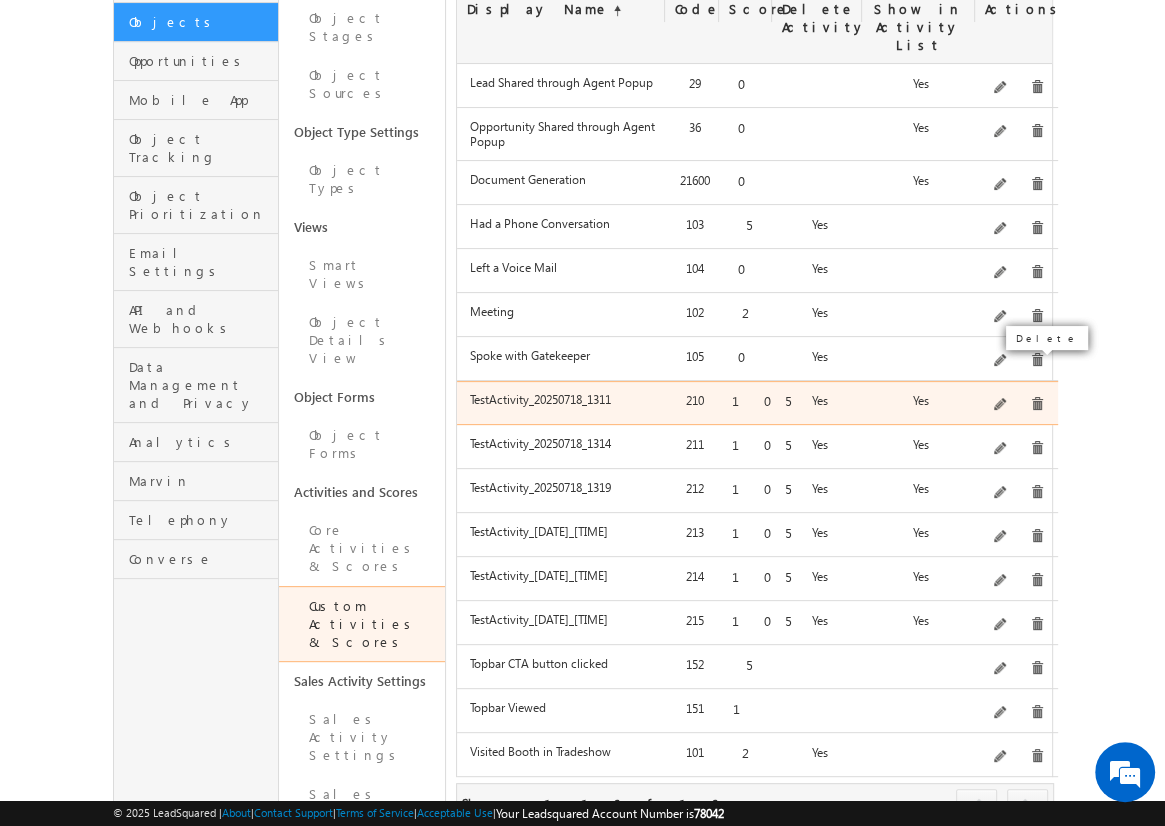 click at bounding box center (1037, 404) 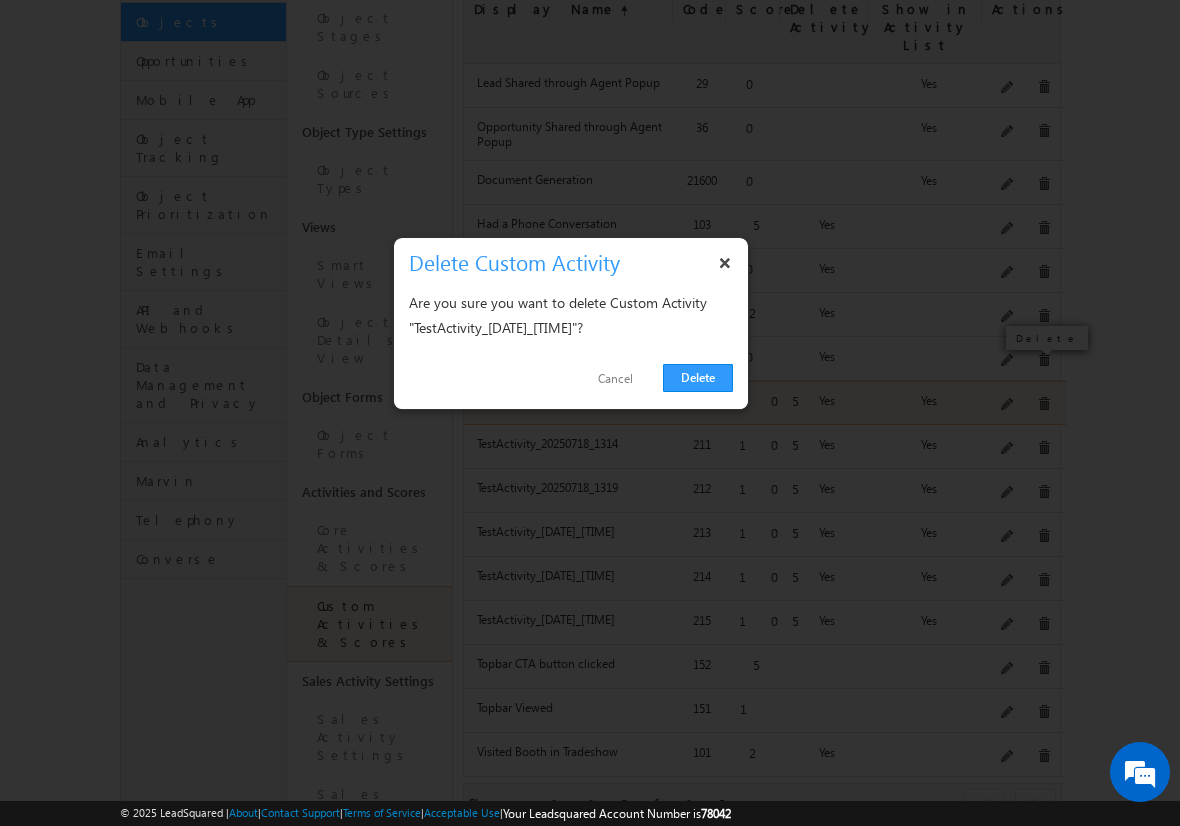 click on "Delete" at bounding box center [698, 378] 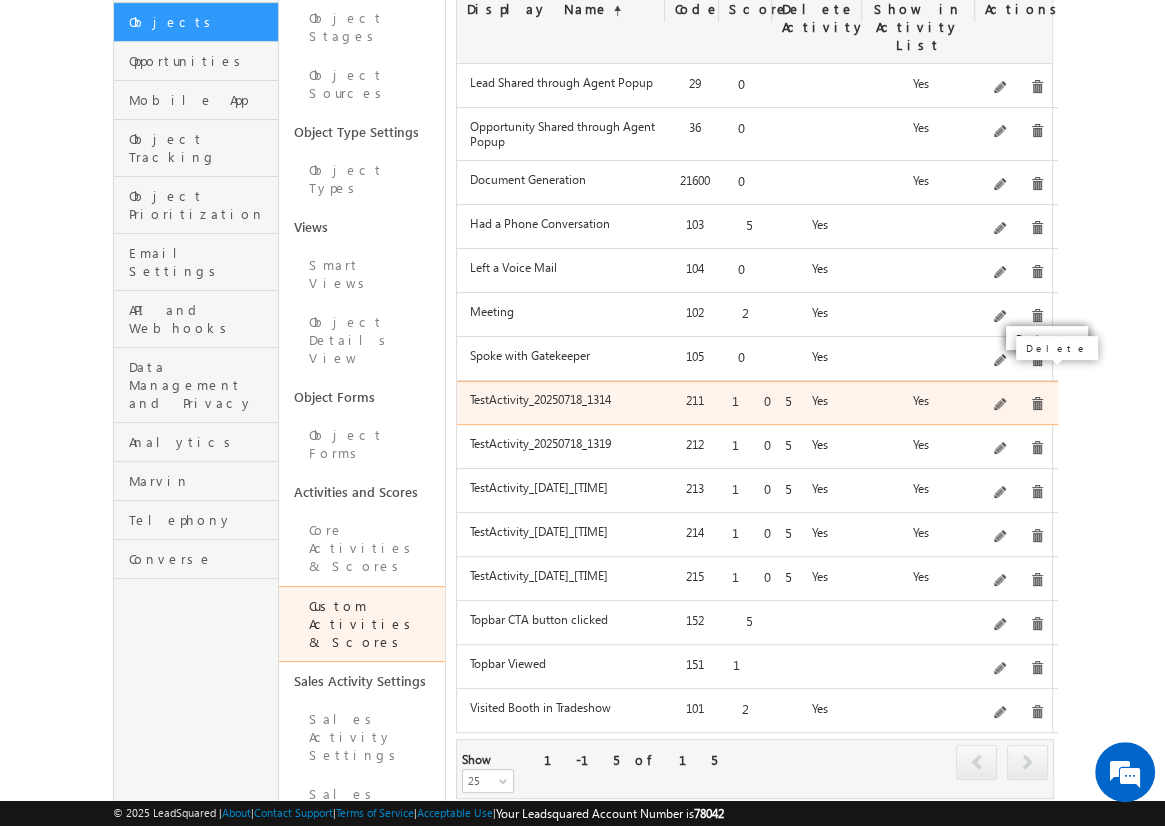 click at bounding box center (1037, 404) 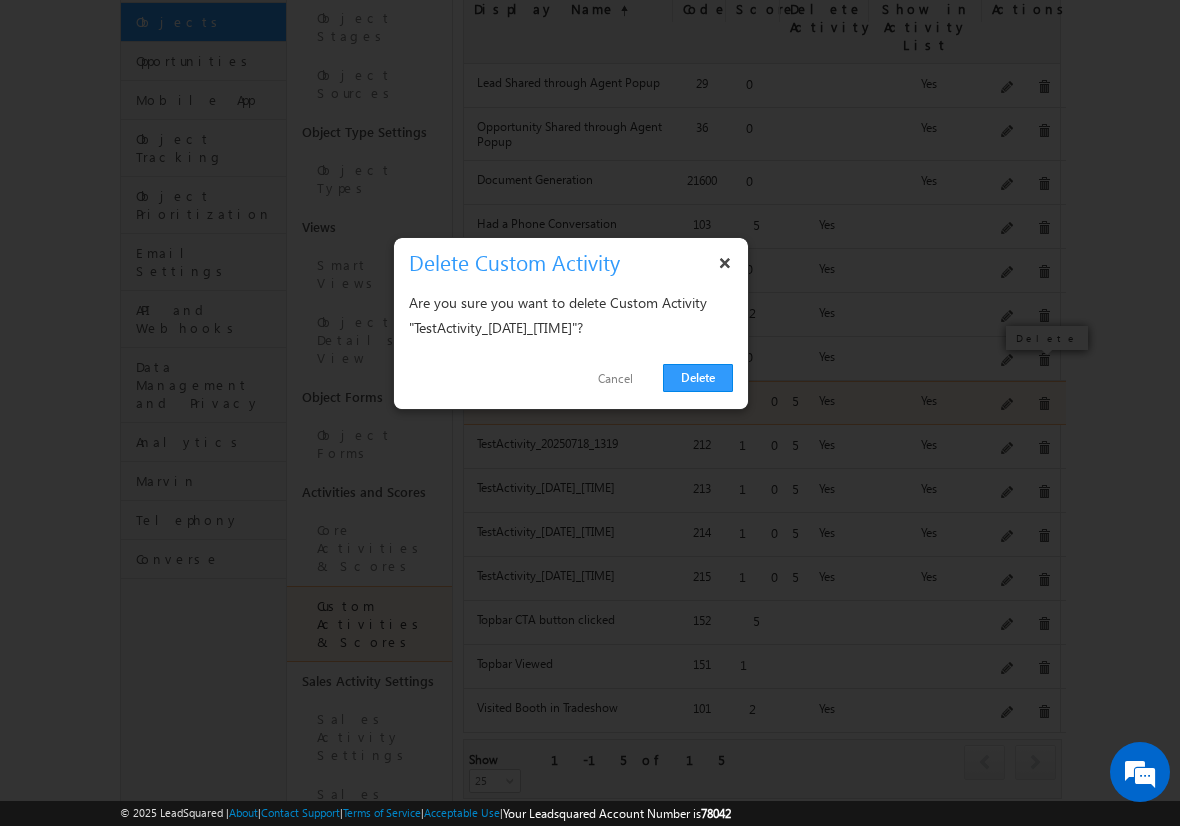 click on "Delete" at bounding box center [698, 378] 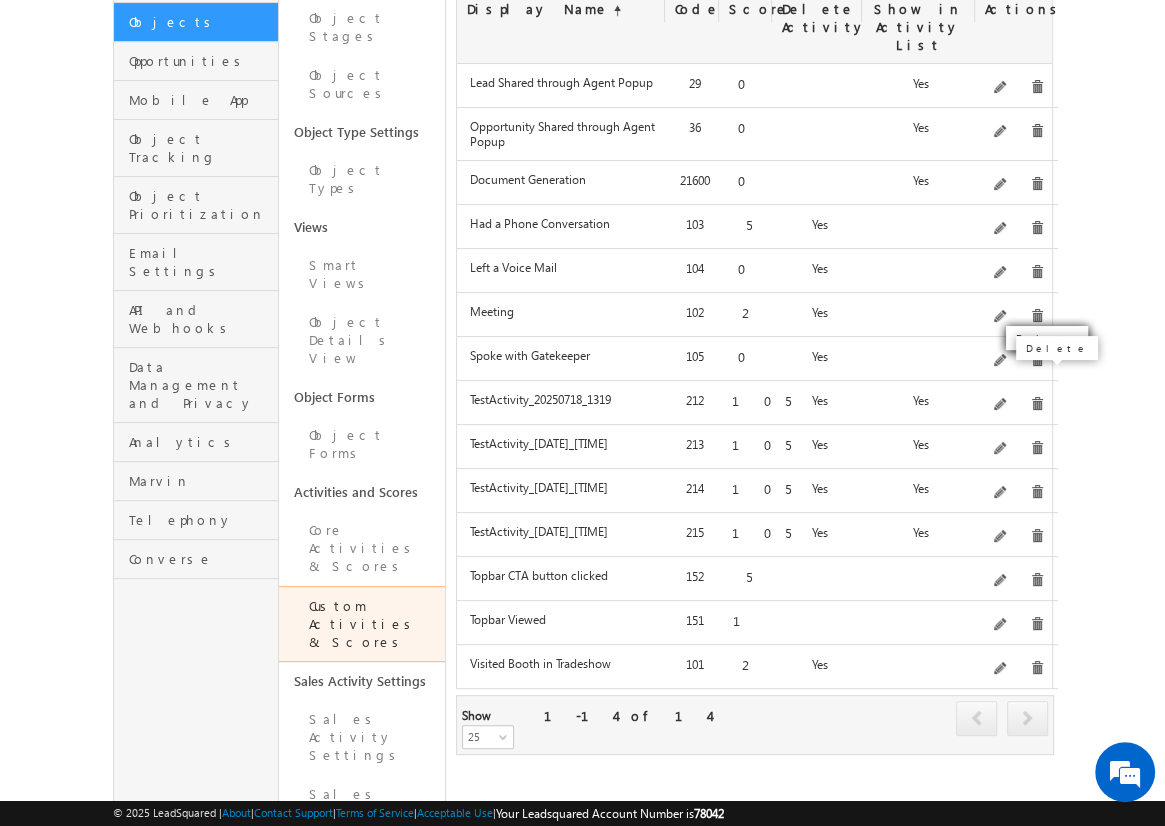 click at bounding box center [1037, 404] 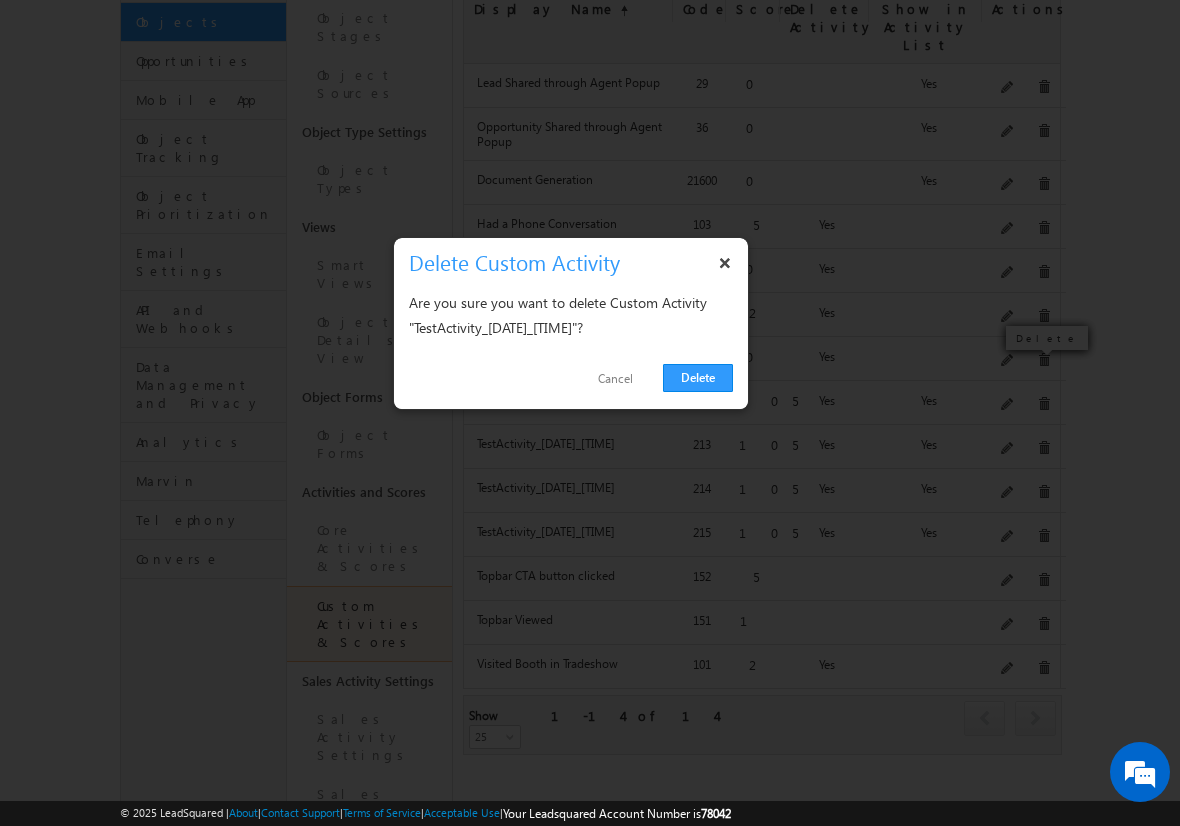 click on "Delete" at bounding box center [698, 378] 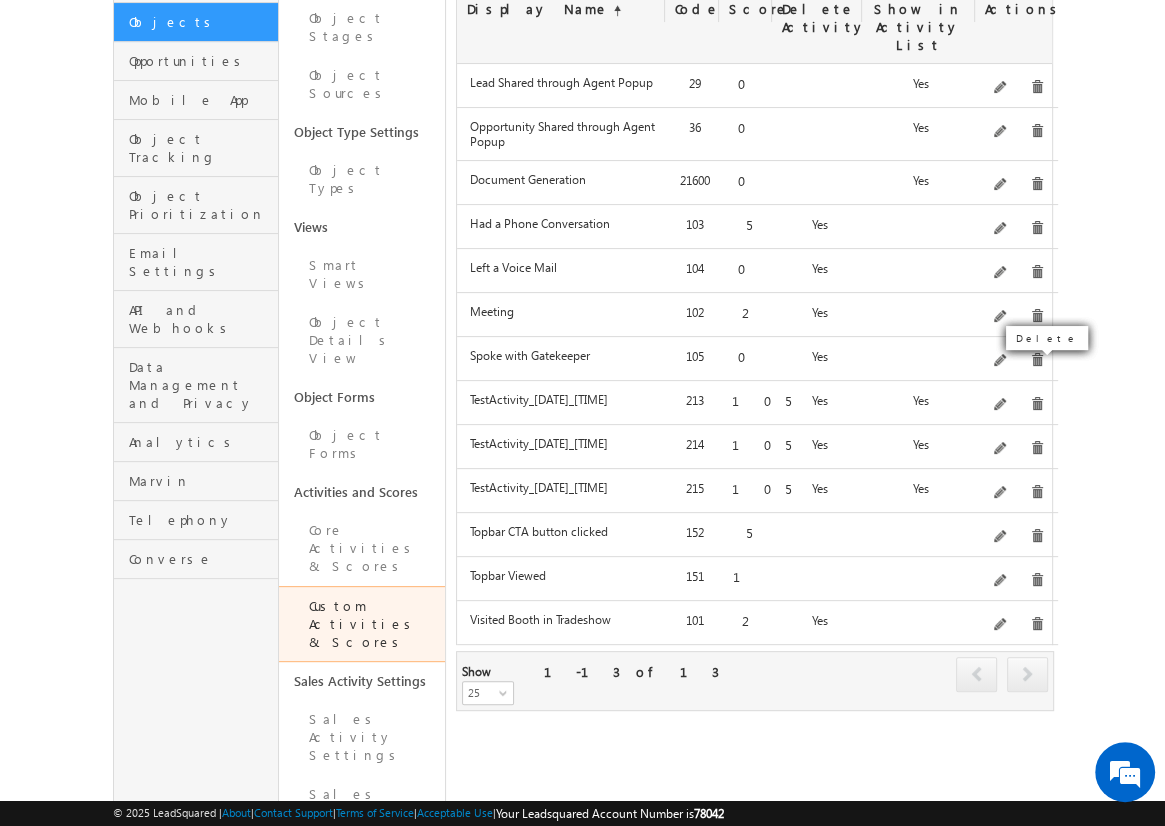 click on "Add" at bounding box center [1012, -33] 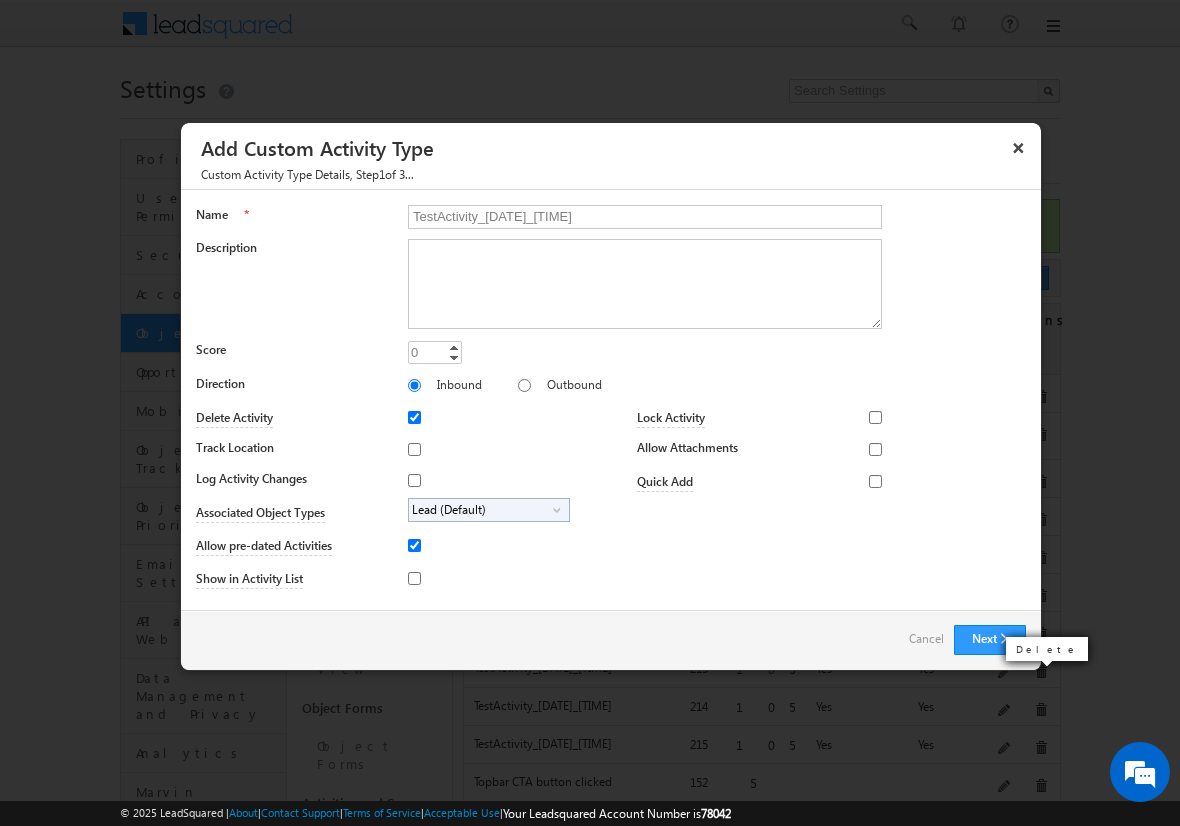 type on "TestActivity_20250718_1333" 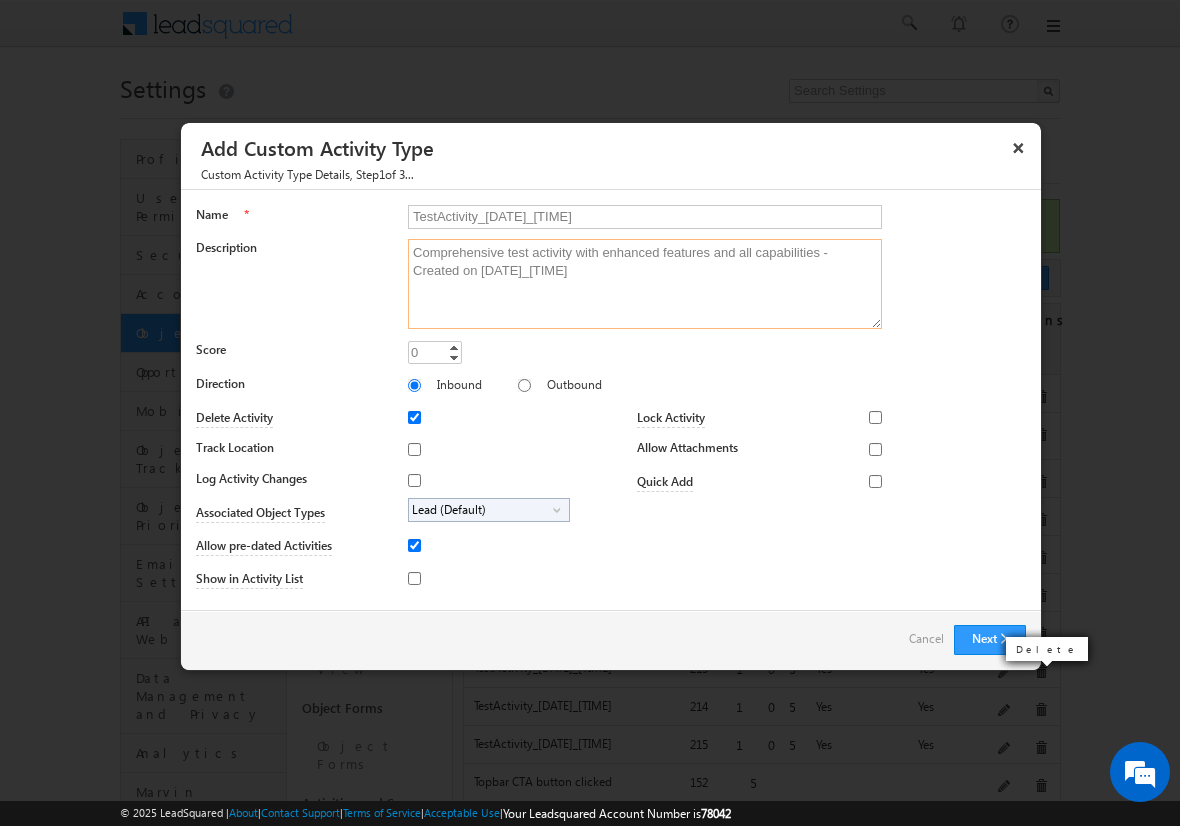type on "Comprehensive test activity with enhanced features and all capabilities - Created on 20250718_1333" 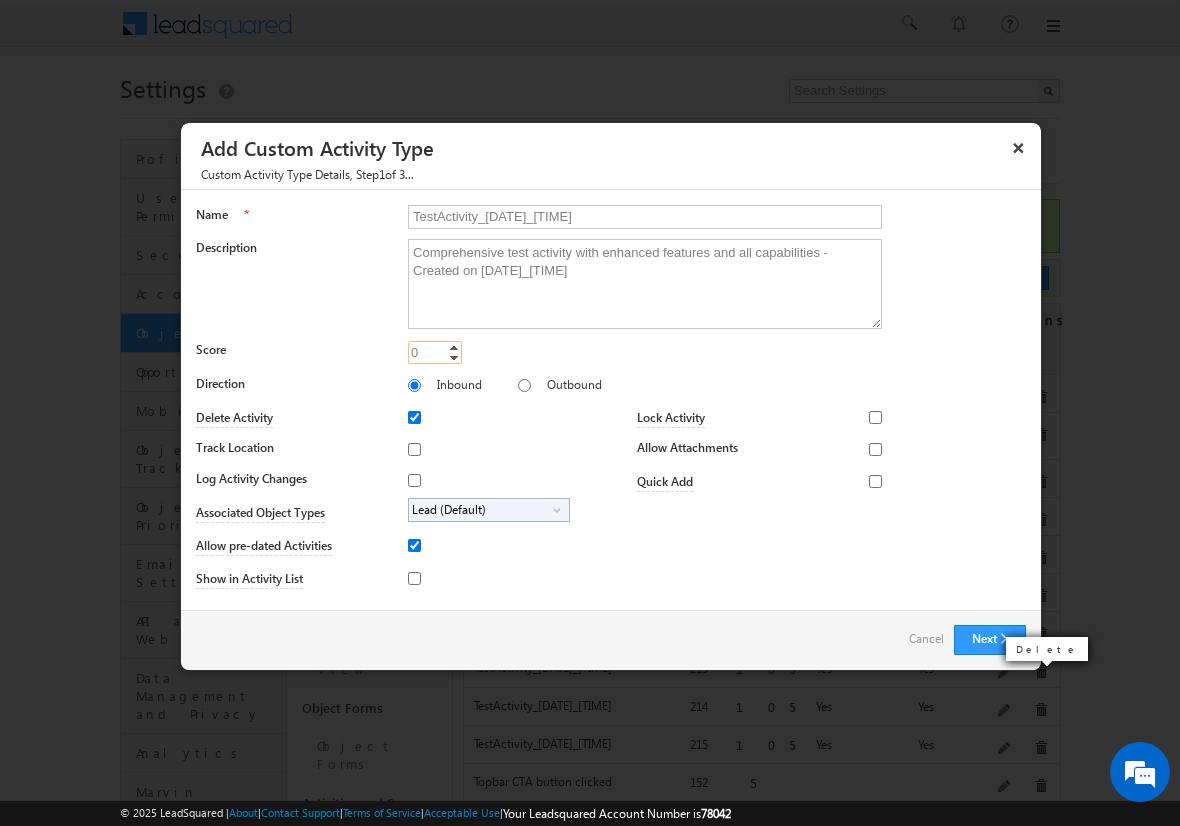 type on "105" 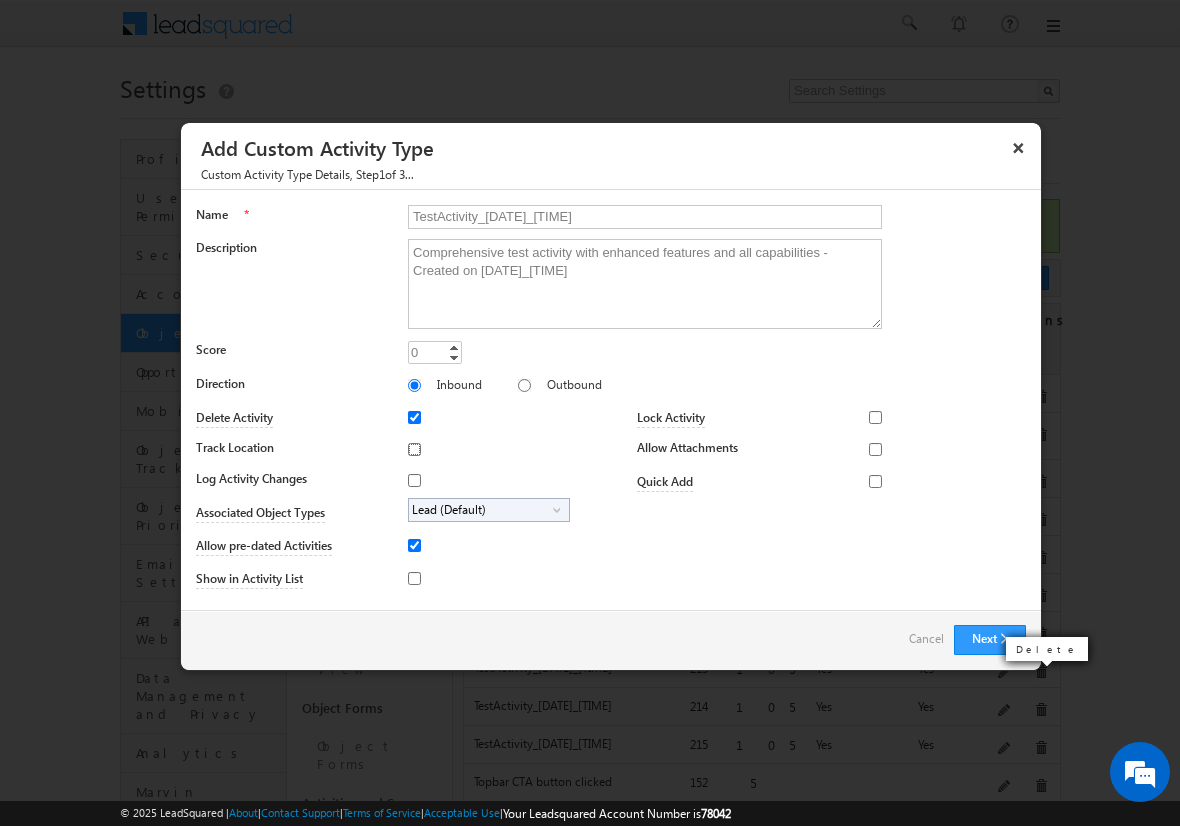 click on "Track Location" at bounding box center [414, 449] 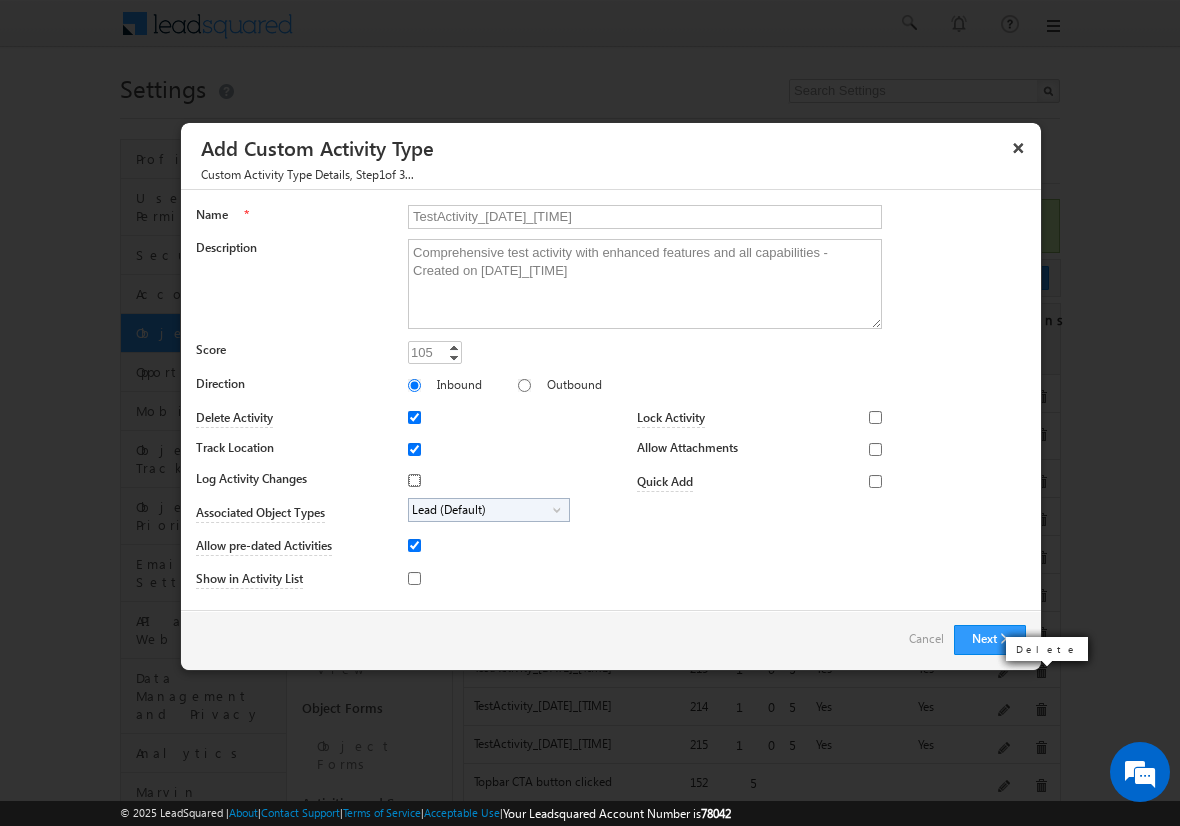 click on "Log Activity Changes" at bounding box center (414, 480) 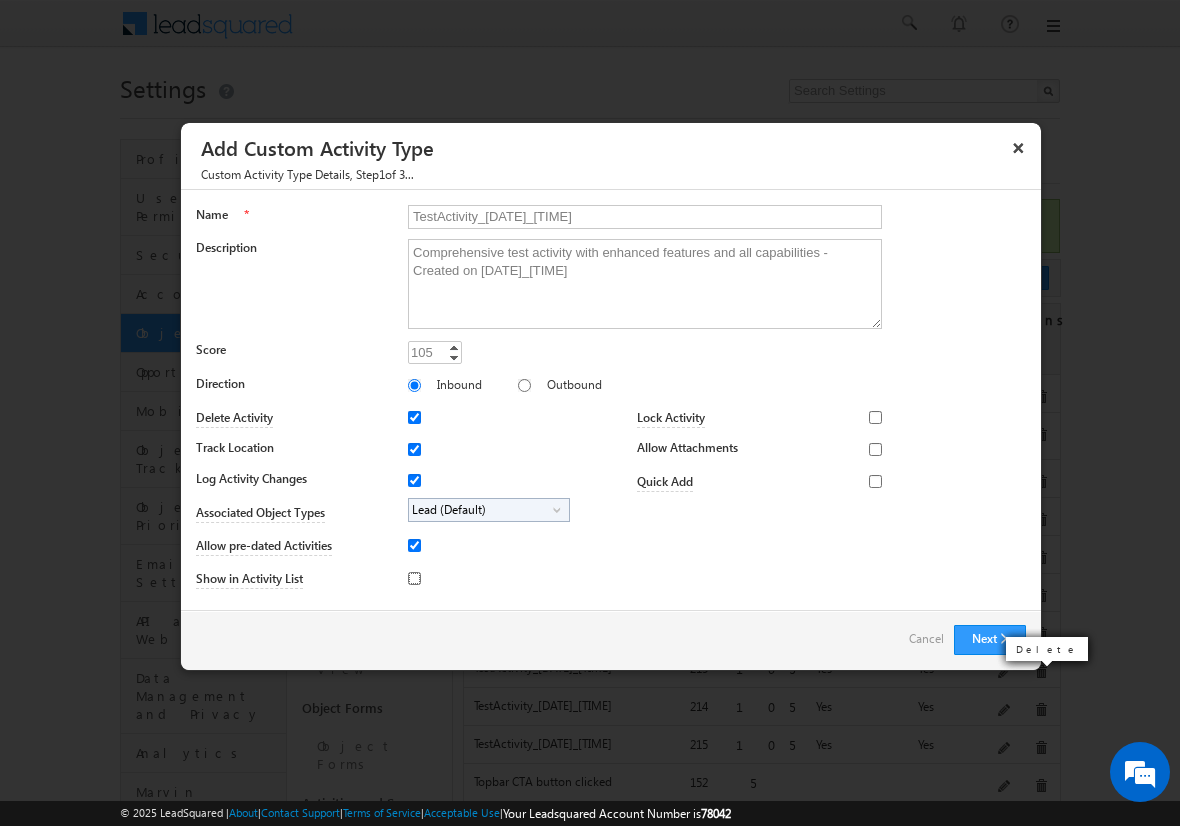 click on "Show in Activity List" at bounding box center [414, 578] 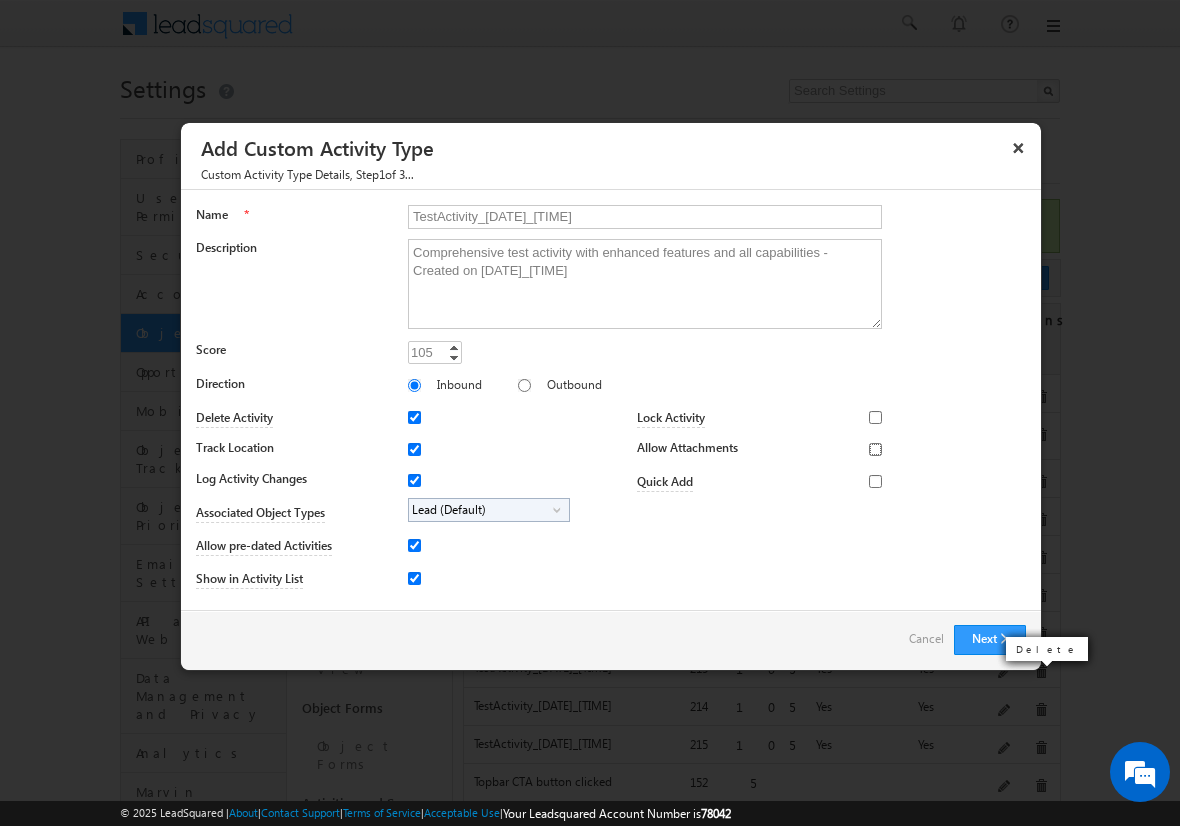 click on "Allow Attachments" at bounding box center [875, 449] 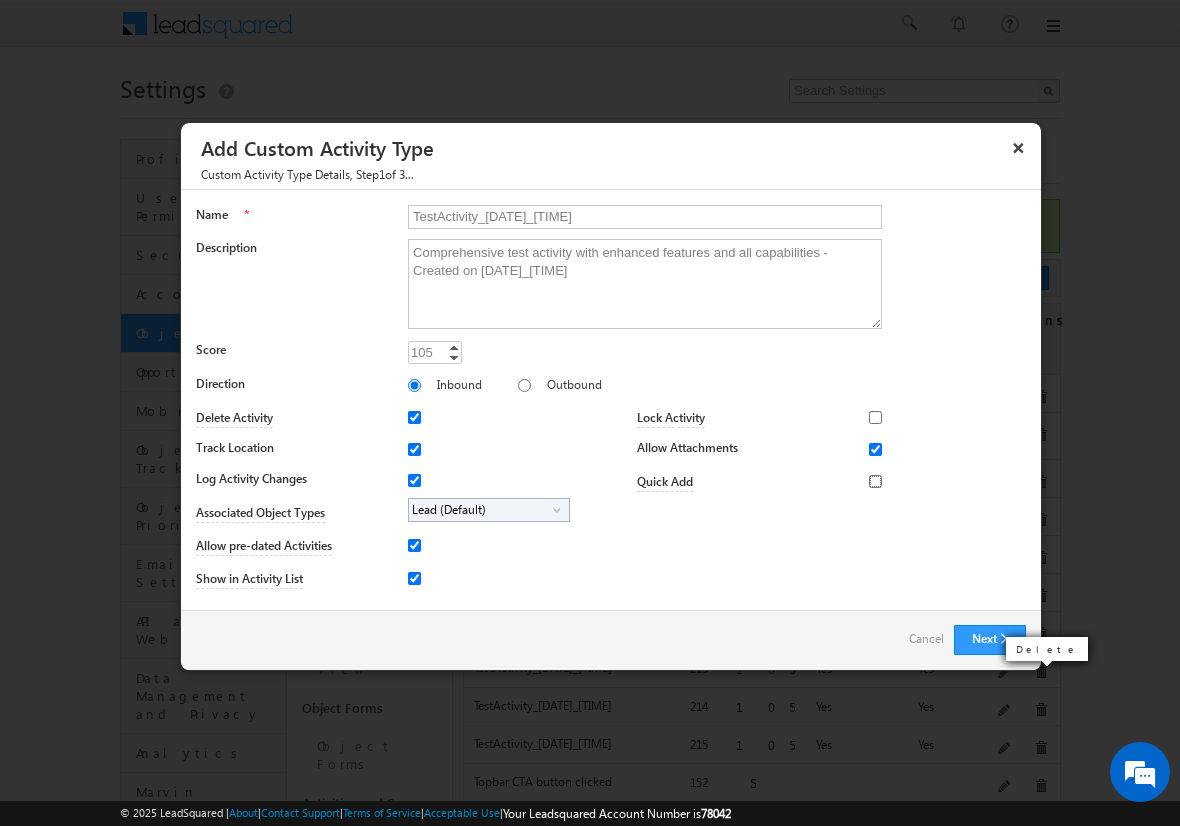click on "Quick Add" at bounding box center (875, 481) 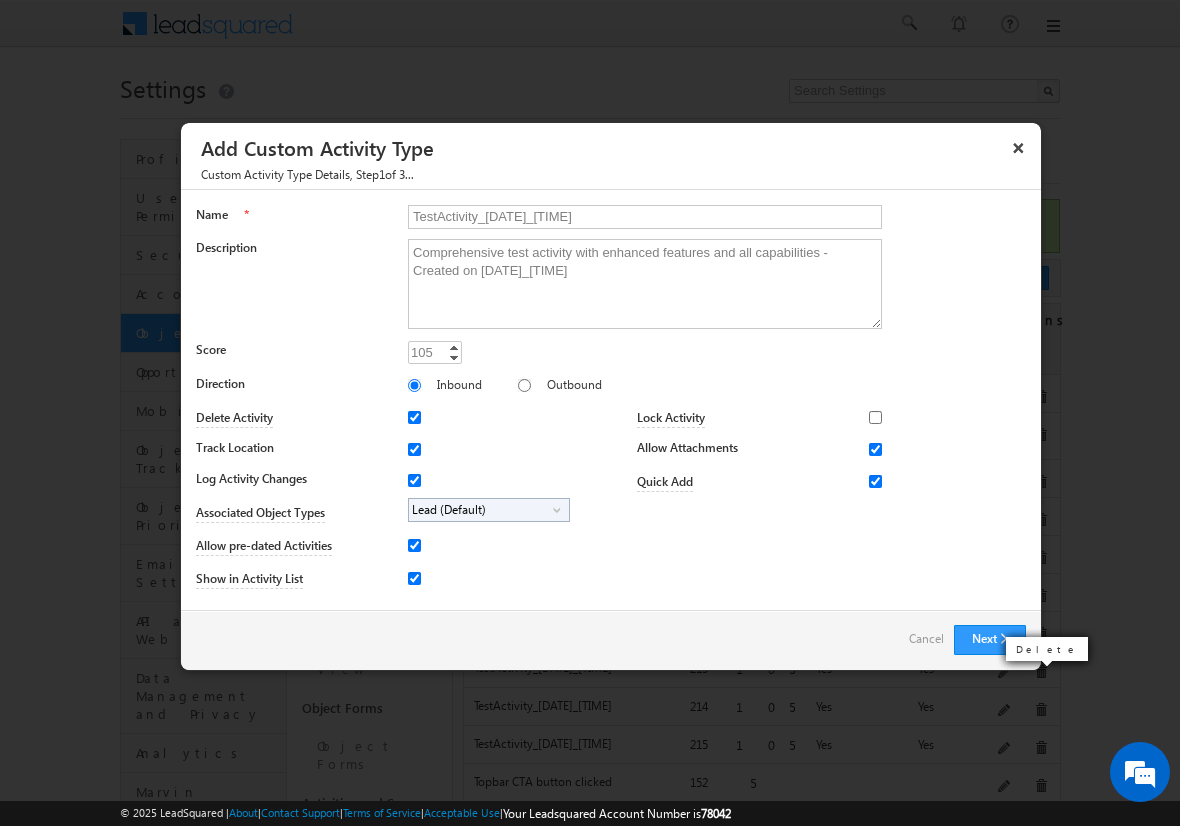 click on "Lead (Default)" at bounding box center [481, 510] 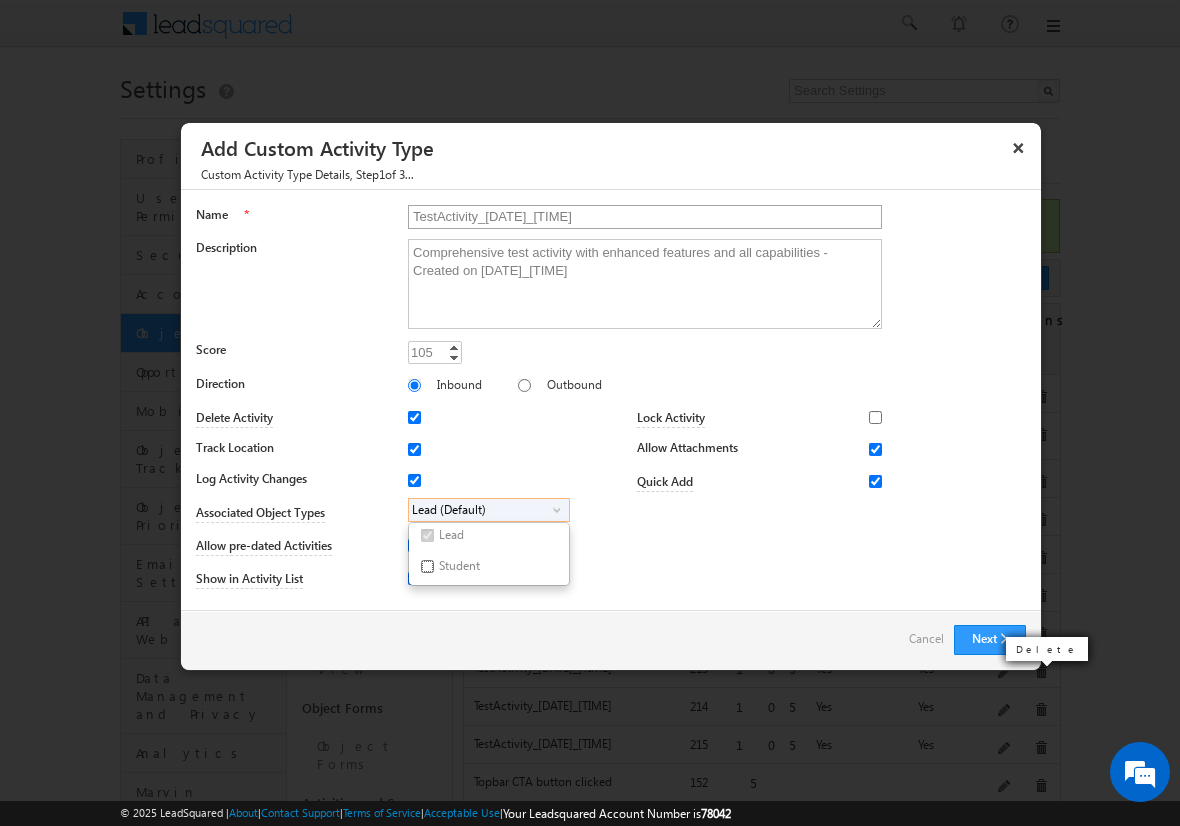 click on "Student" at bounding box center [427, 566] 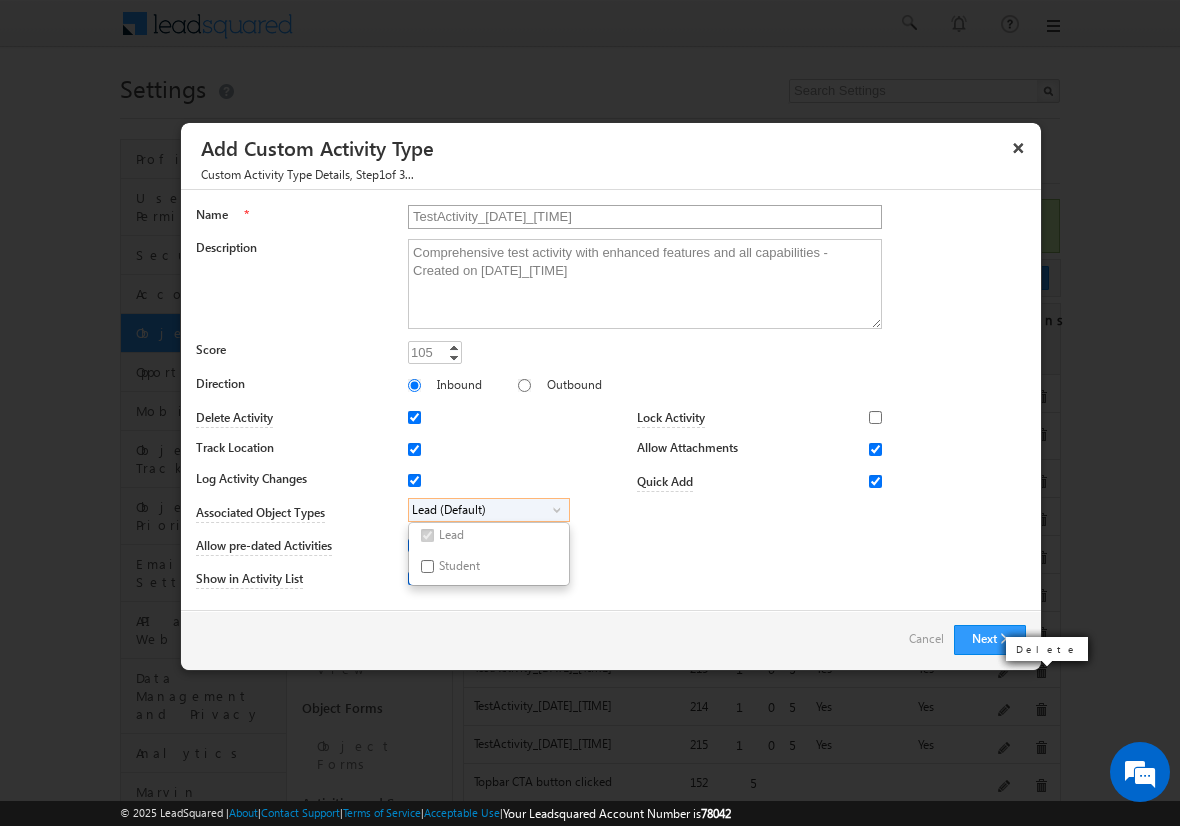 checkbox on "true" 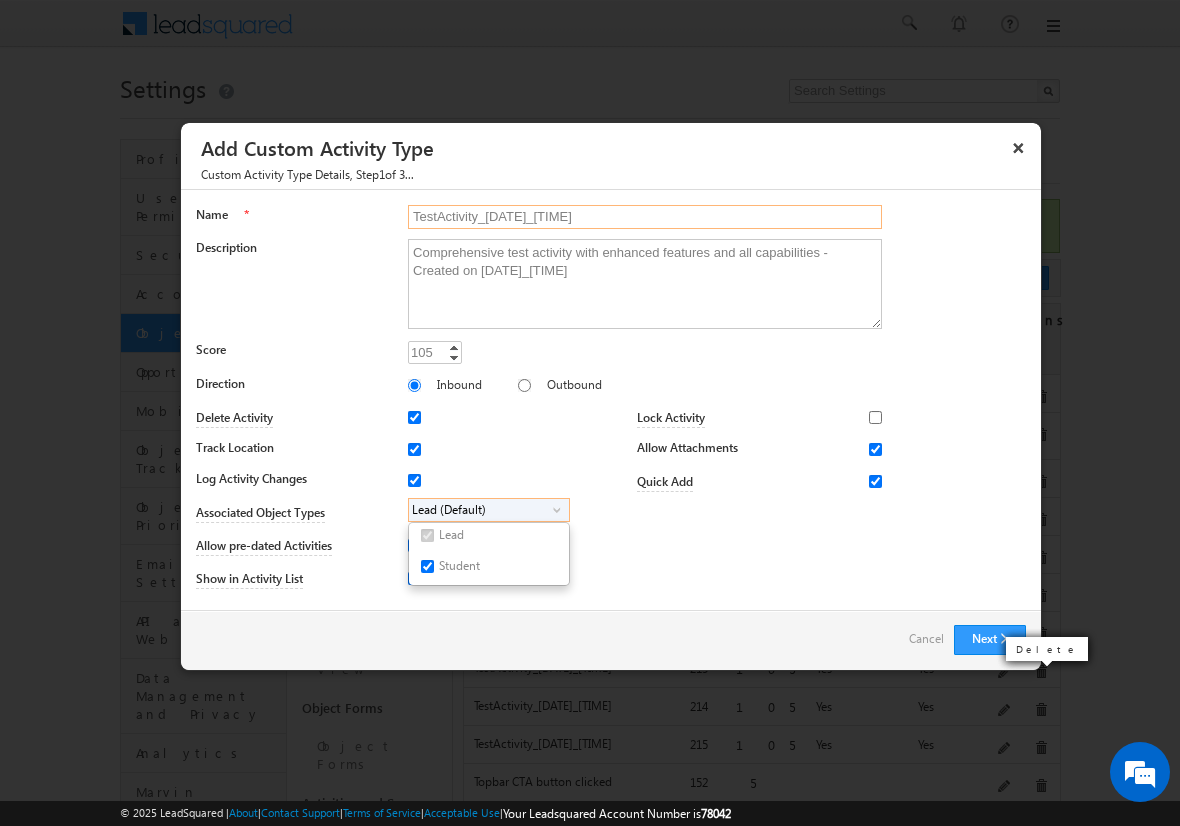 click on "TestActivity_20250718_1333" at bounding box center [645, 217] 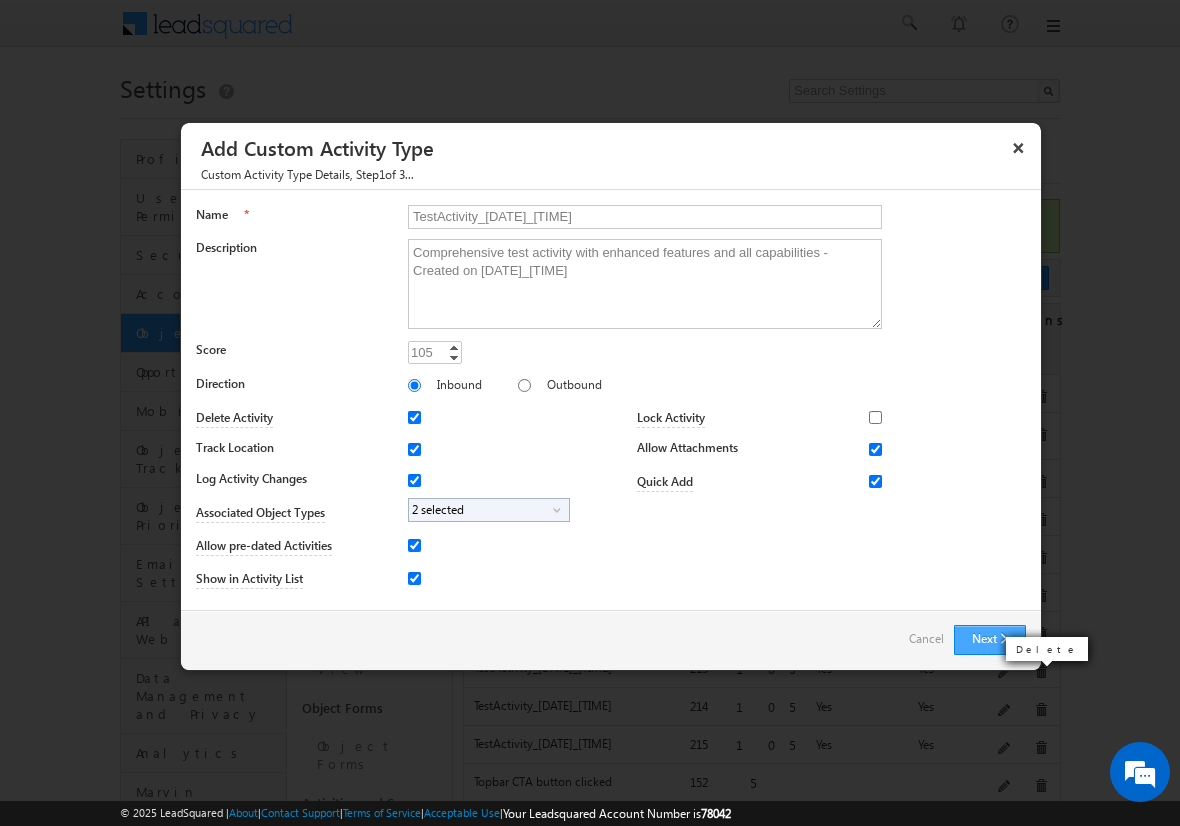 click on "Next" at bounding box center (990, 640) 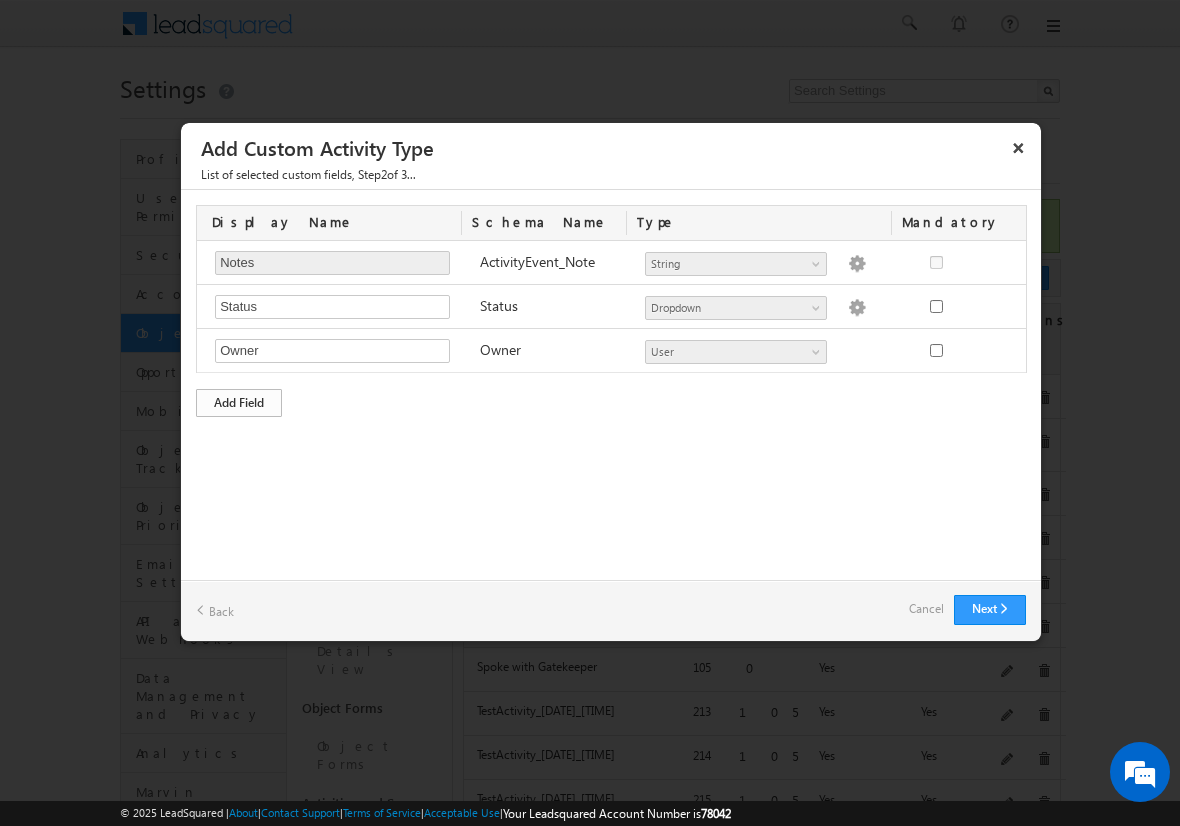 click on "Add Field" at bounding box center (239, 403) 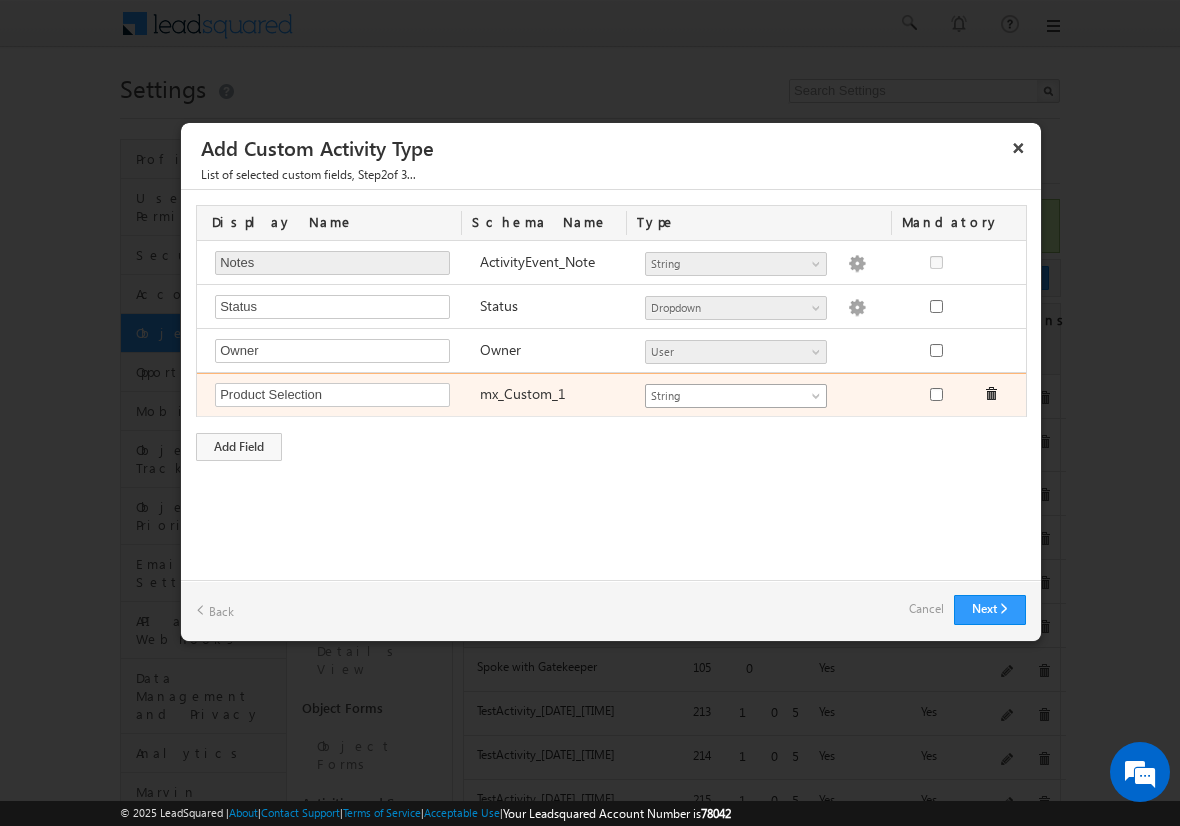 type on "Product Selection" 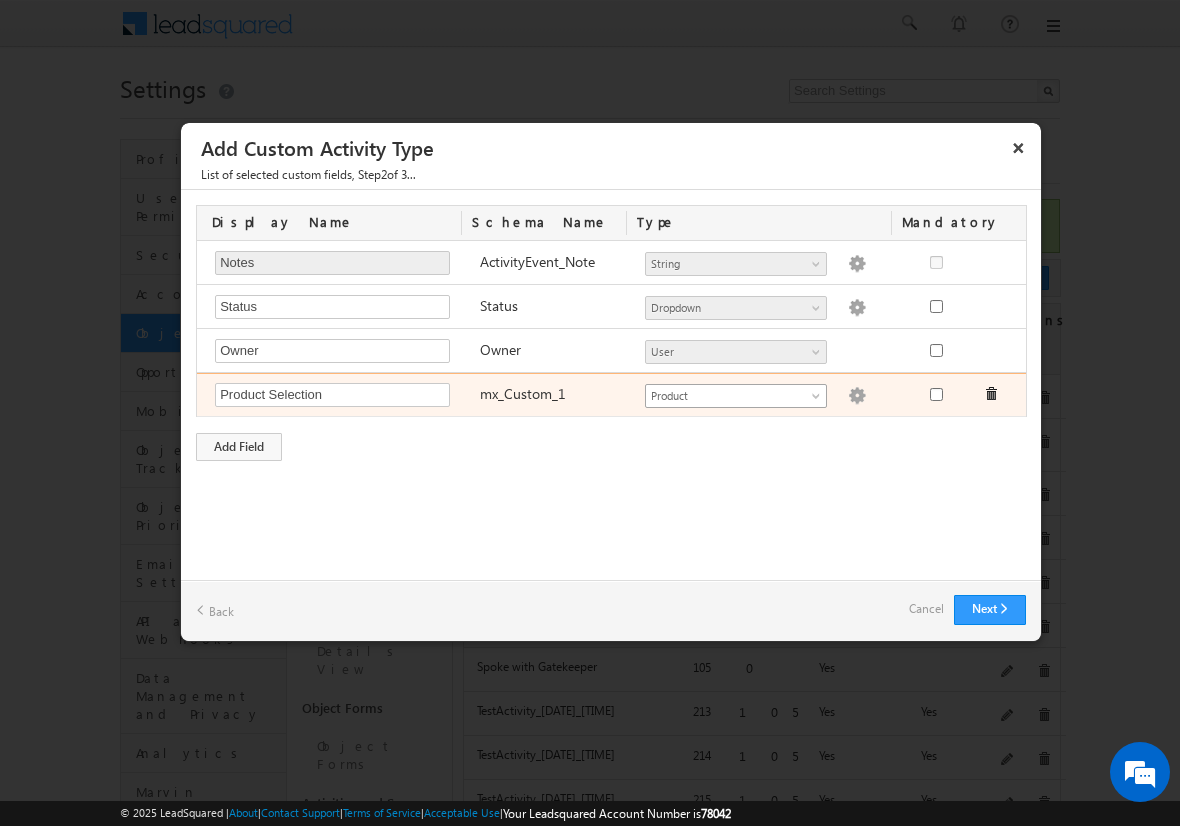 click at bounding box center [857, 396] 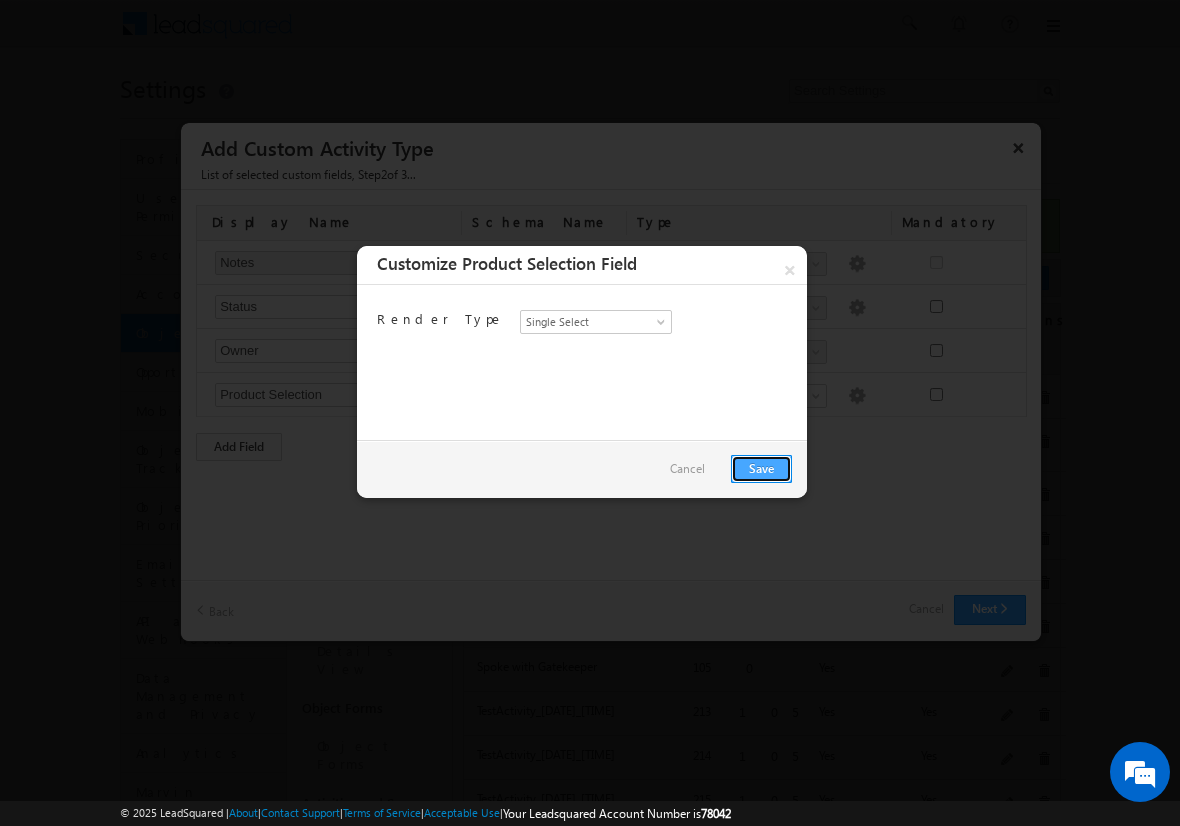 click on "Save" at bounding box center [761, 469] 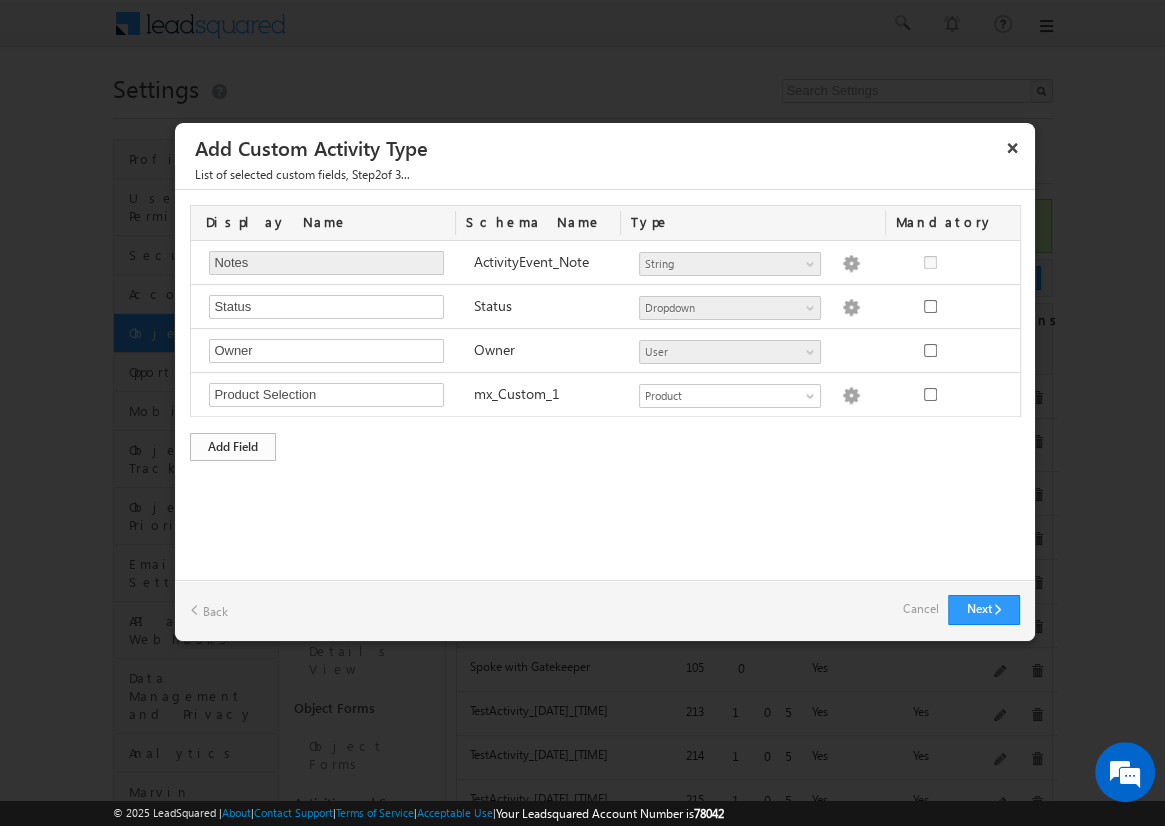 click on "Add Field" at bounding box center [233, 447] 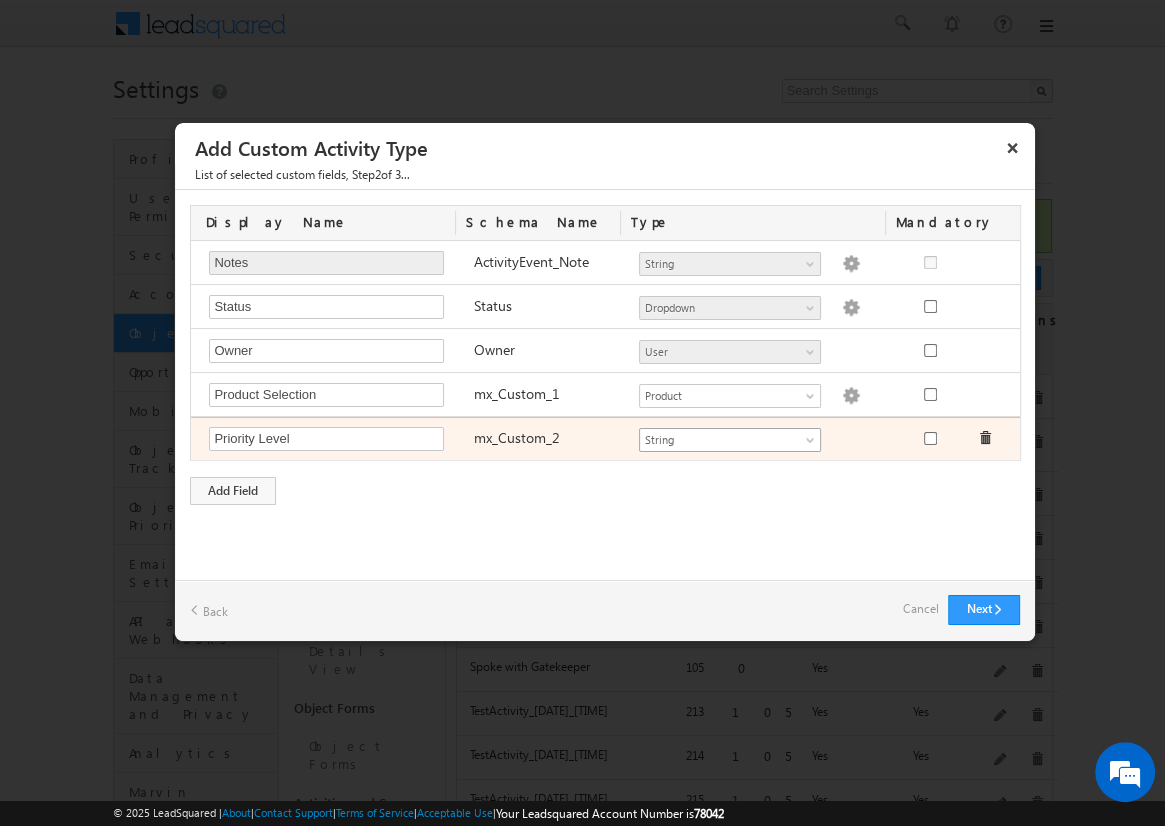 type on "Priority Level" 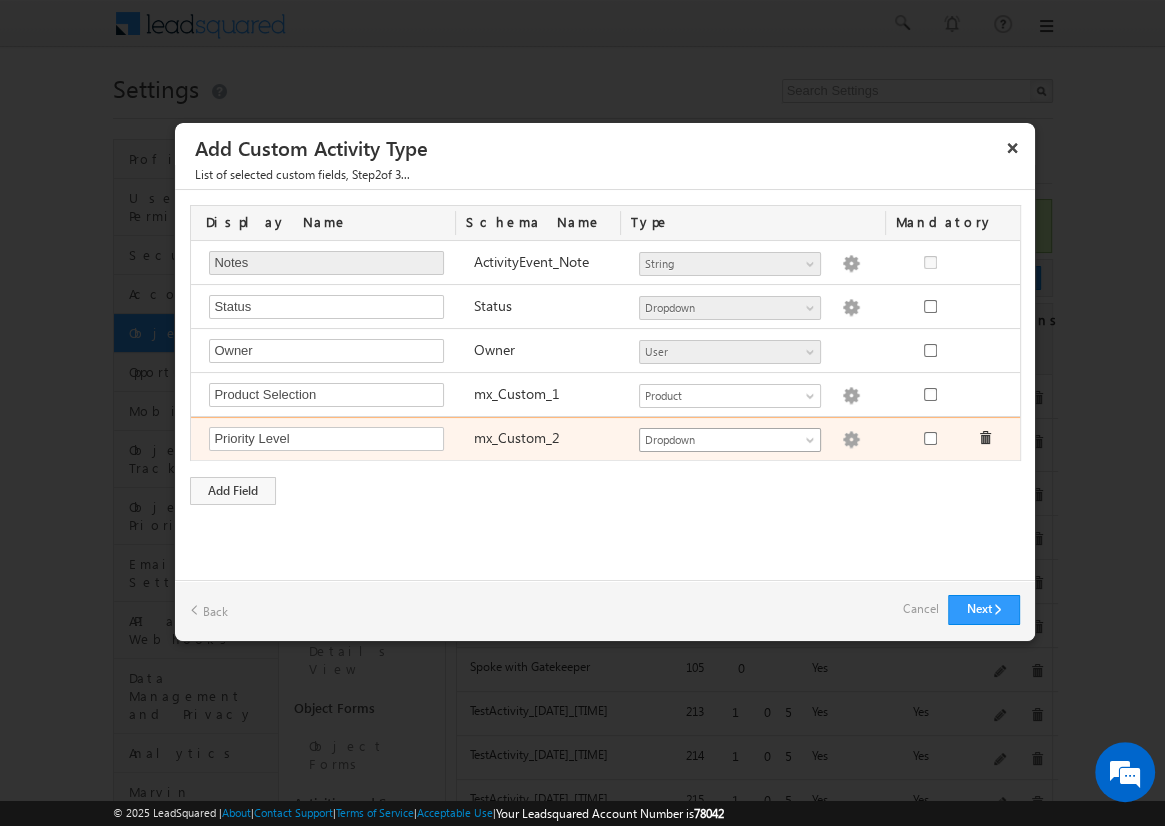 click at bounding box center [851, 440] 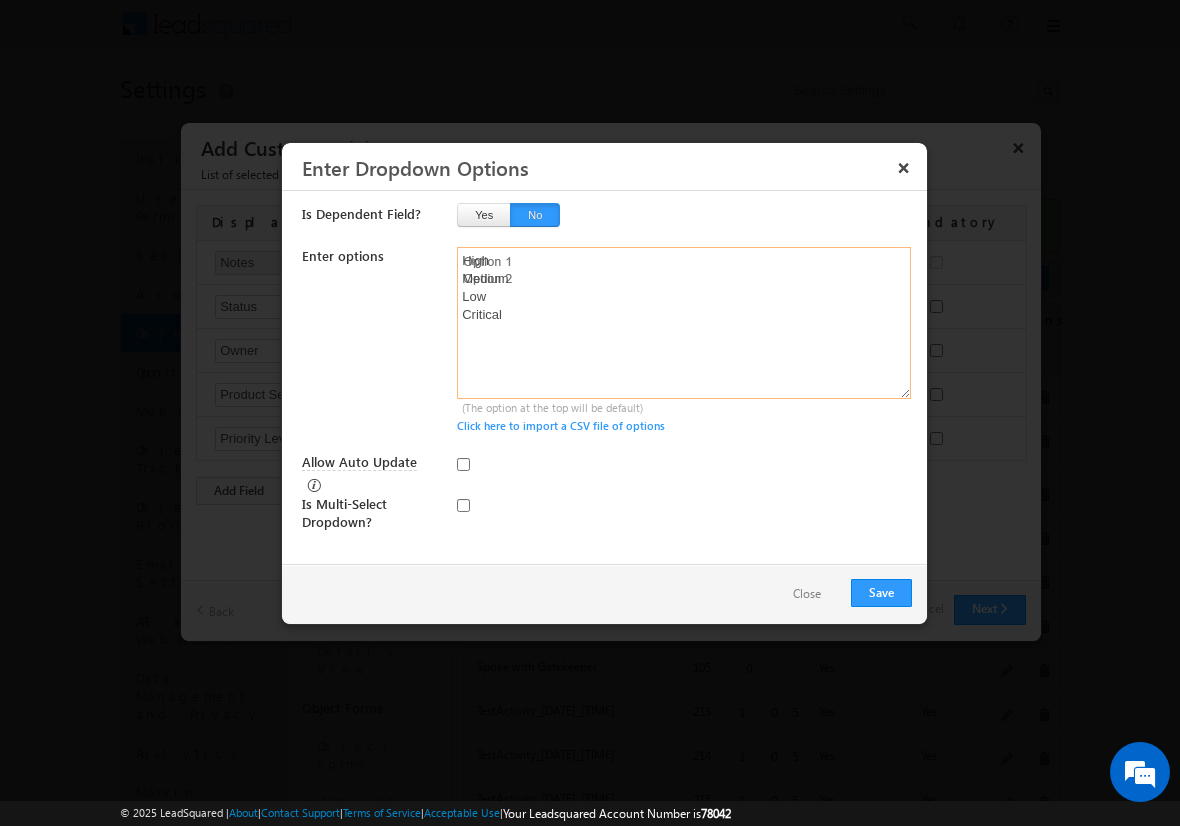 type on "High
Medium
Low
Critical" 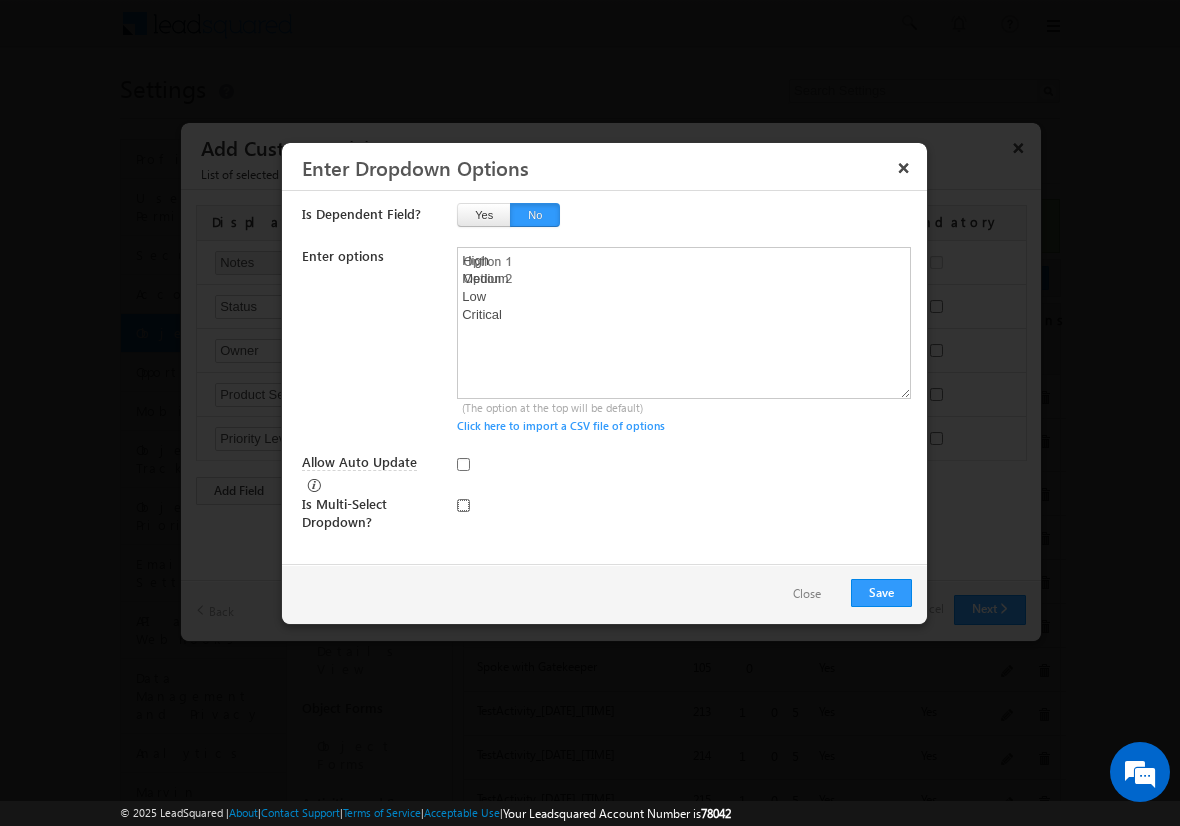 click at bounding box center [463, 505] 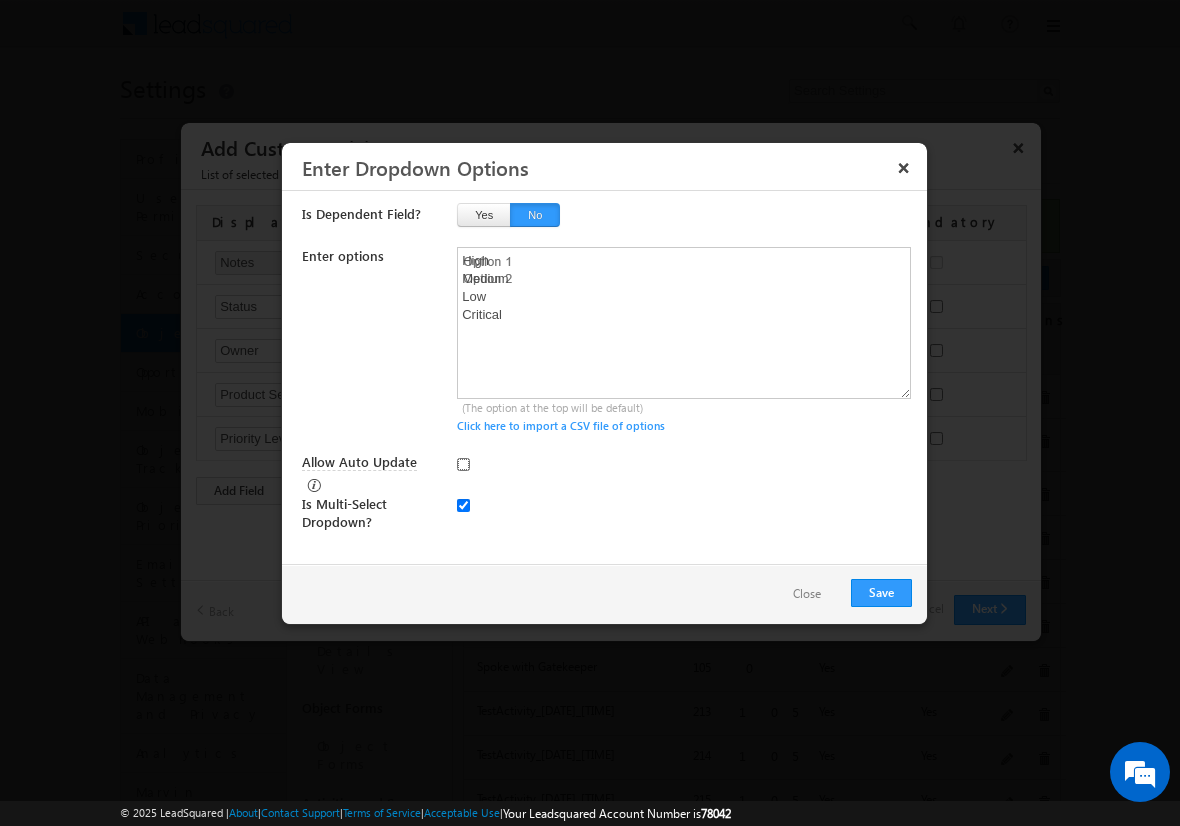 click on "Allow Auto Update" at bounding box center (463, 464) 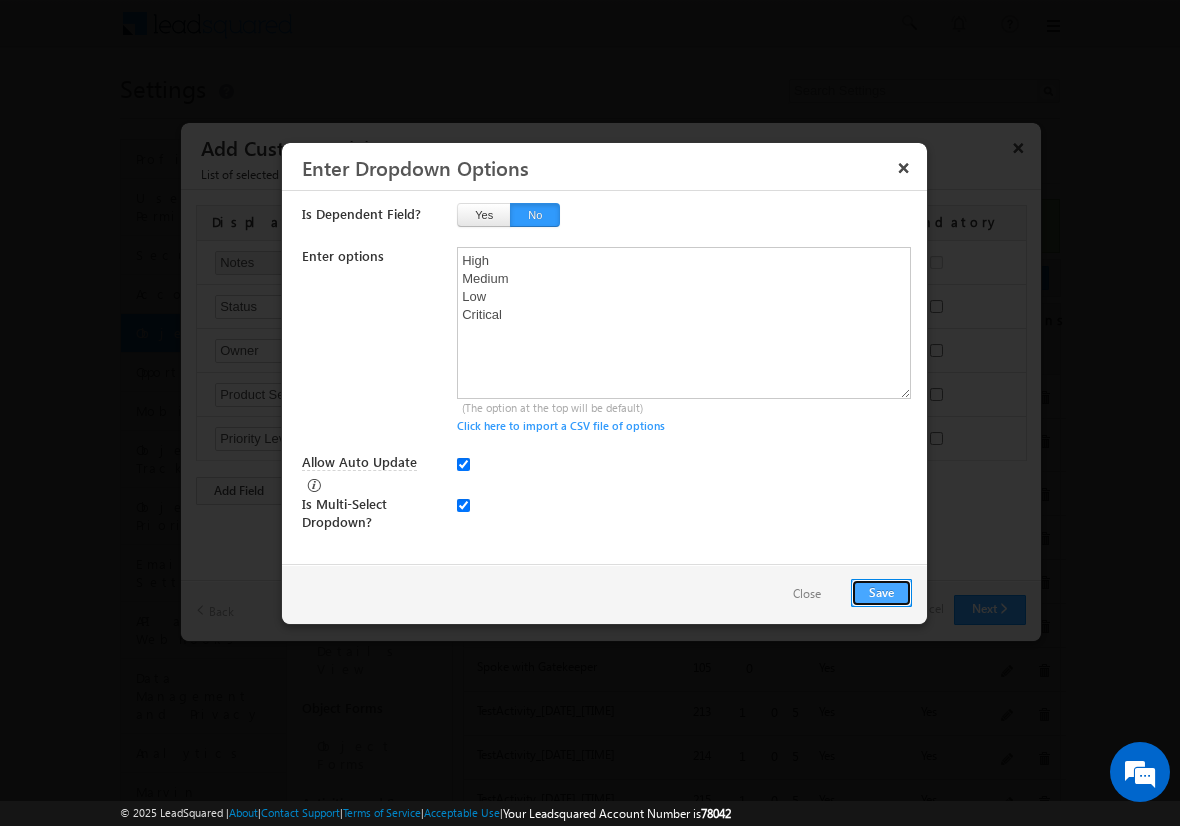 click on "Save" at bounding box center [881, 593] 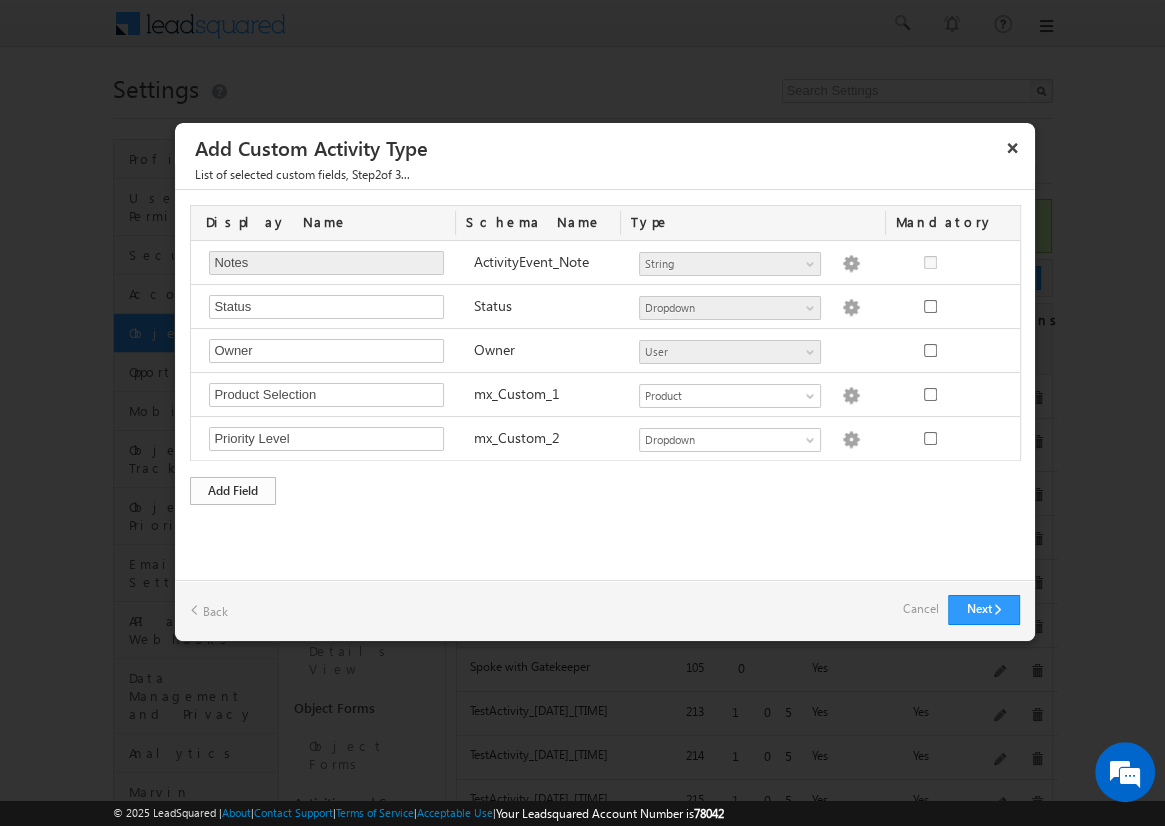 click on "Add Field" at bounding box center (233, 491) 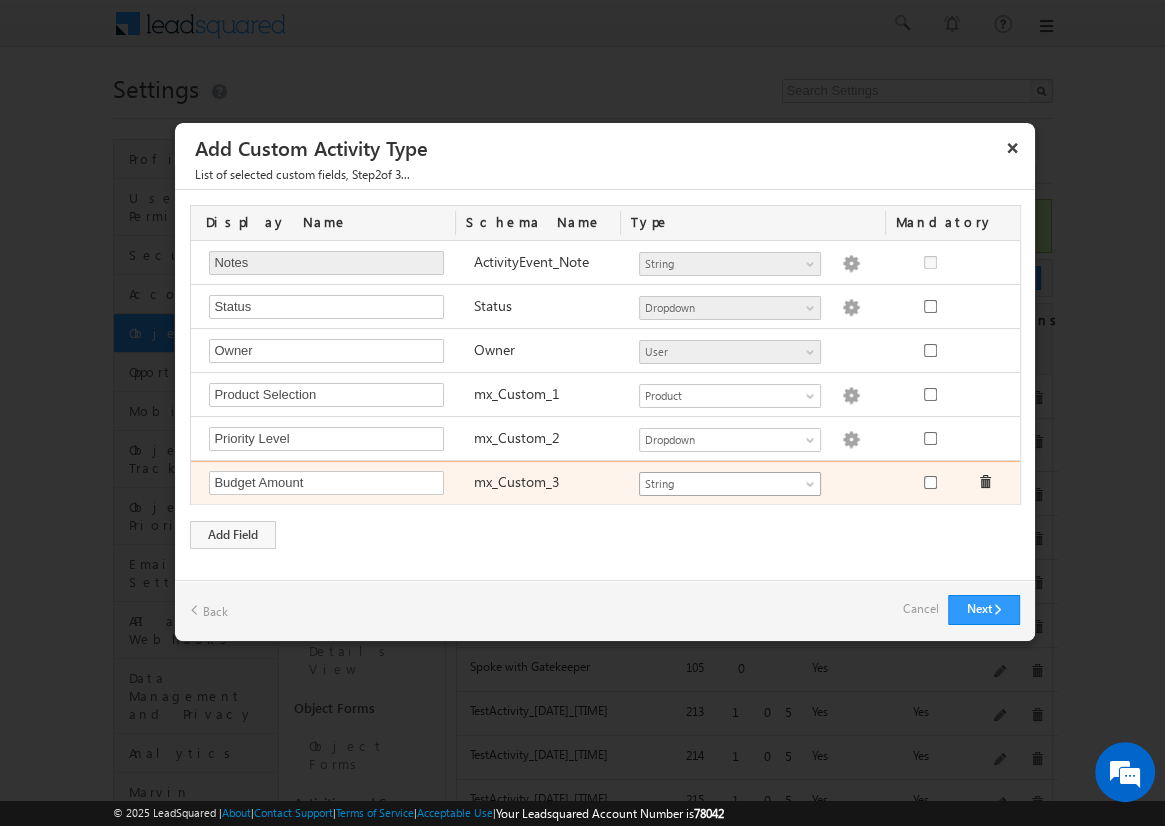 type on "Budget Amount" 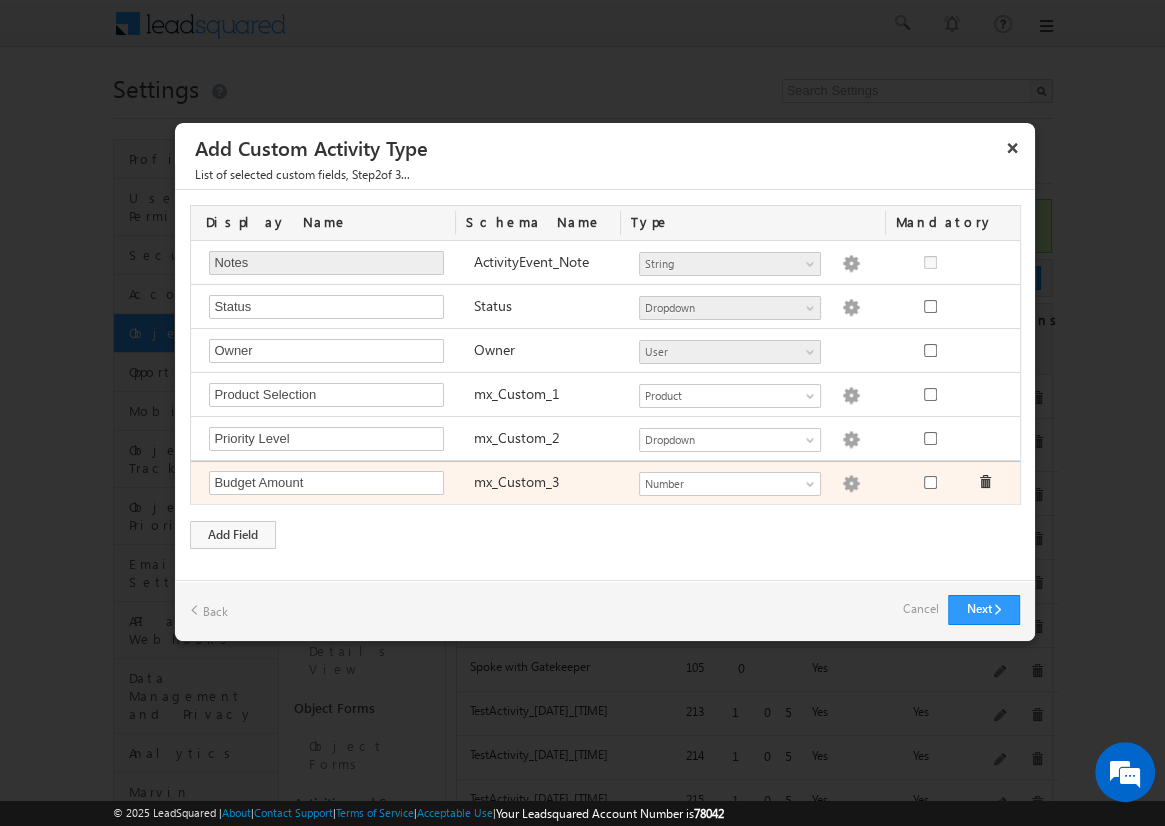 click on "Cancel" at bounding box center [920, 609] 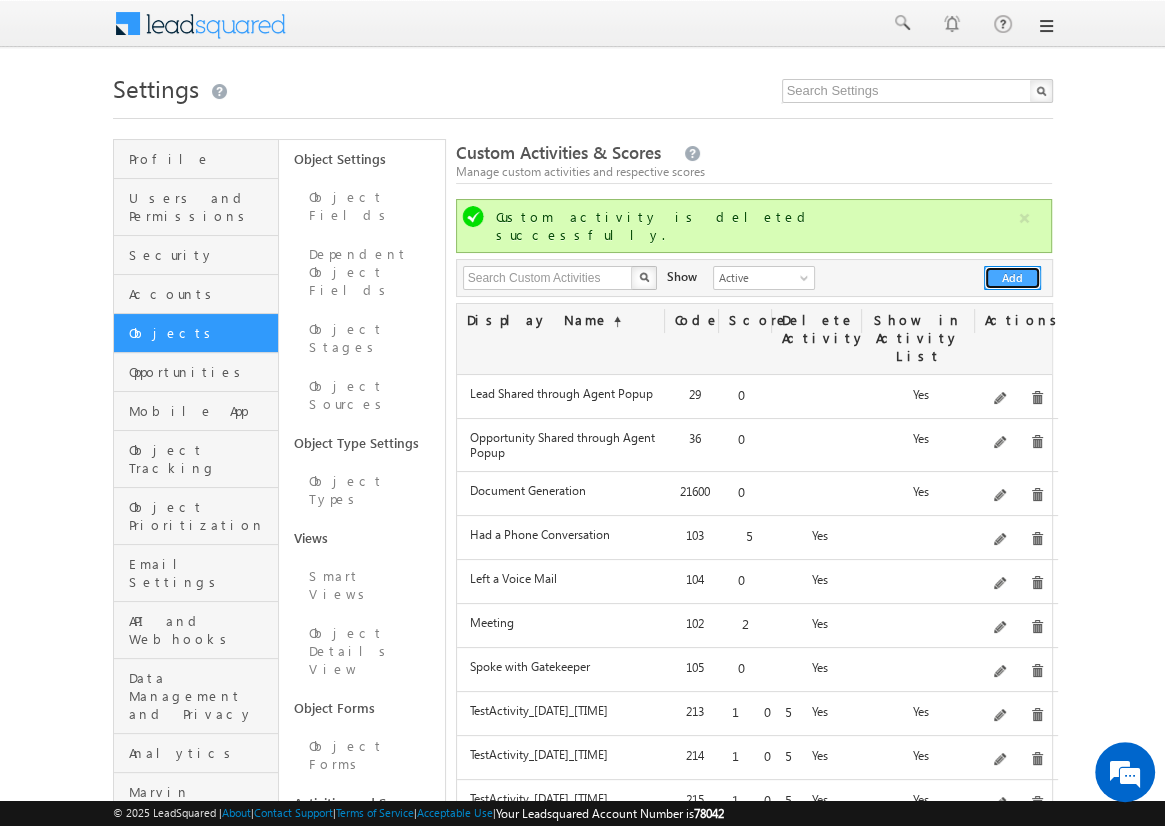 click on "Add" at bounding box center (1012, 278) 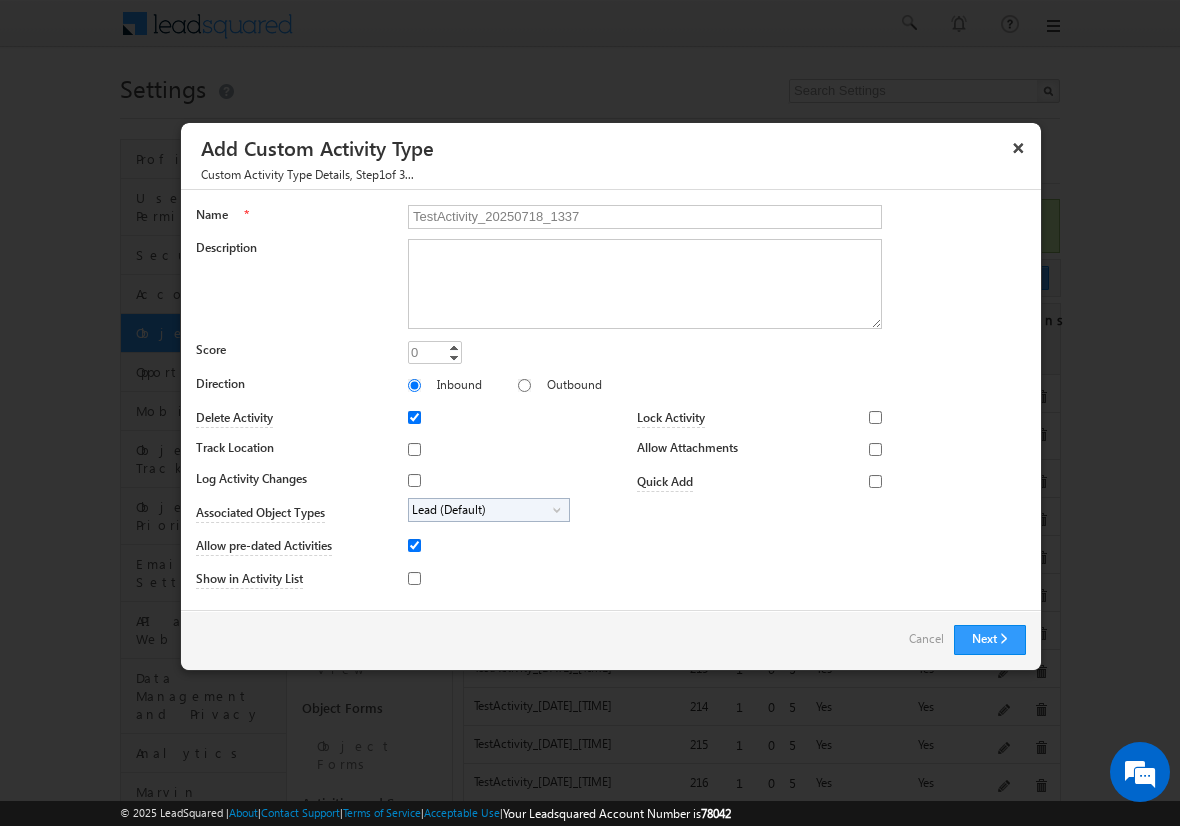 type on "TestActivity_20250718_1337" 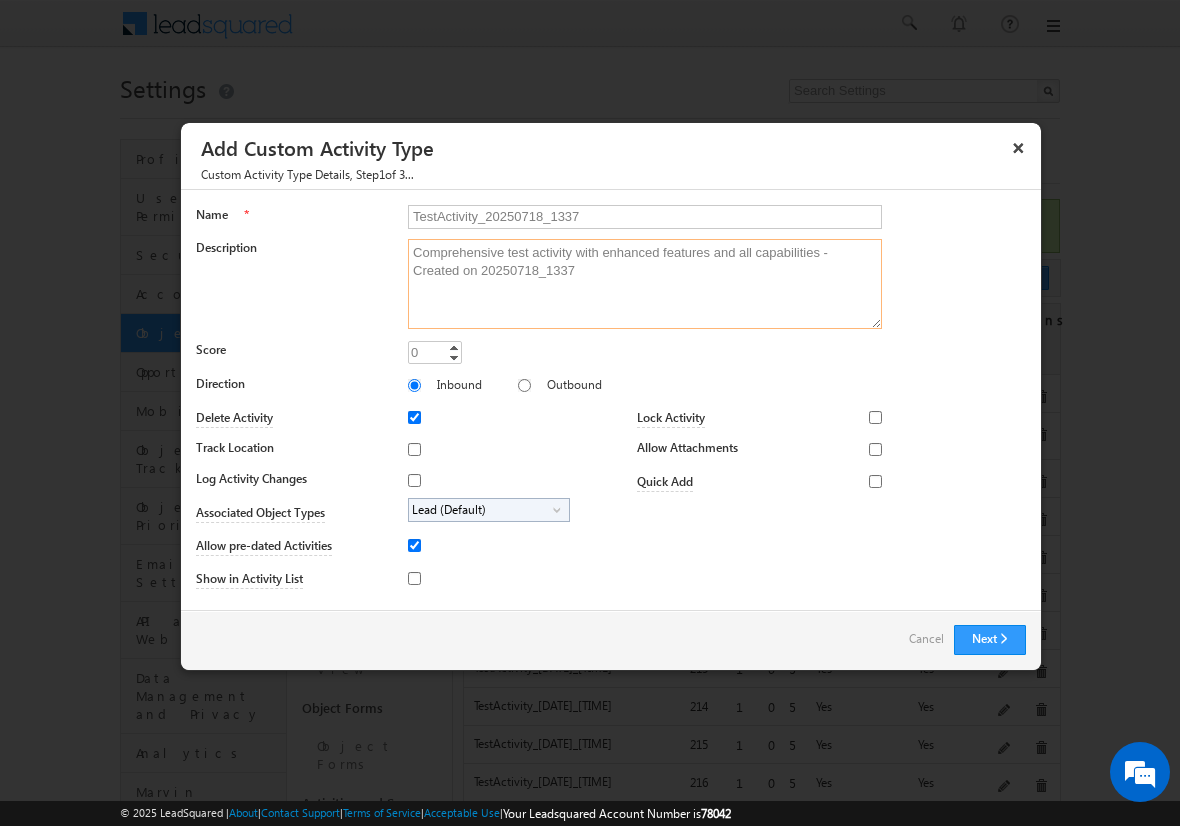 type on "Comprehensive test activity with enhanced features and all capabilities - Created on 20250718_1337" 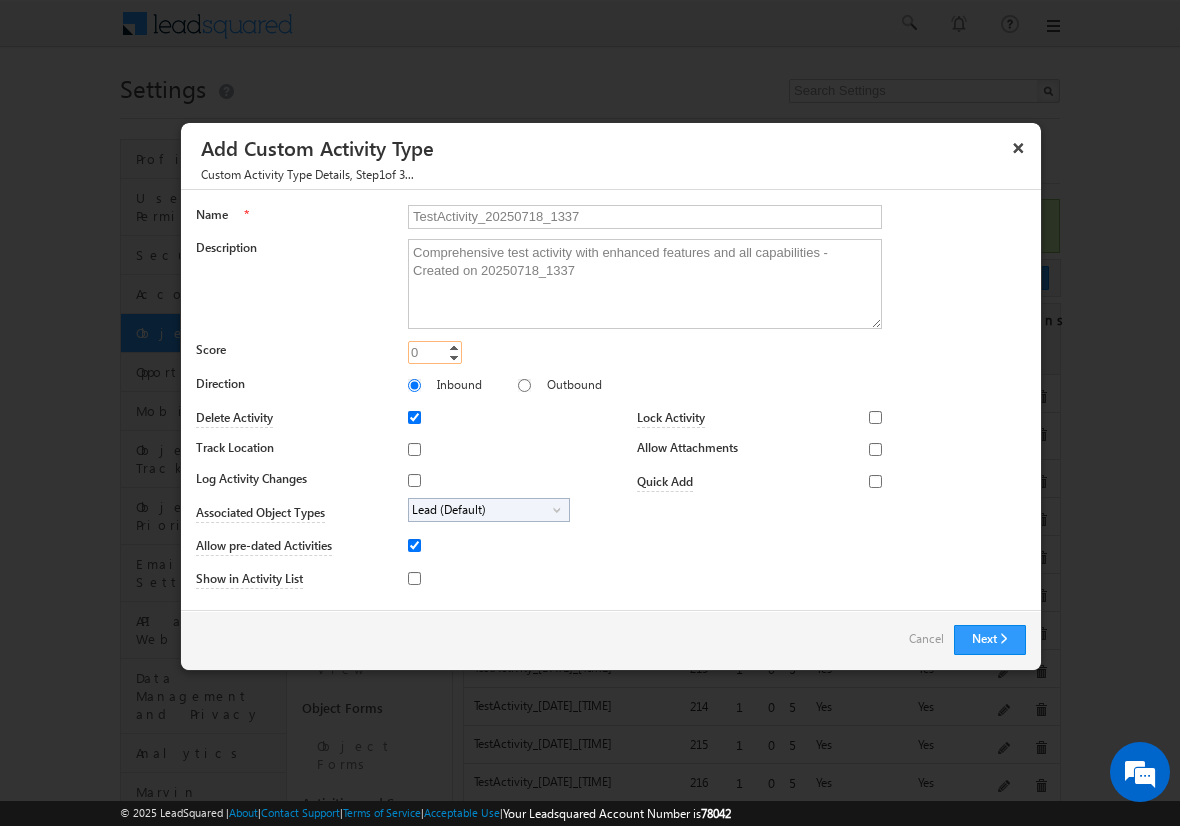 type on "105" 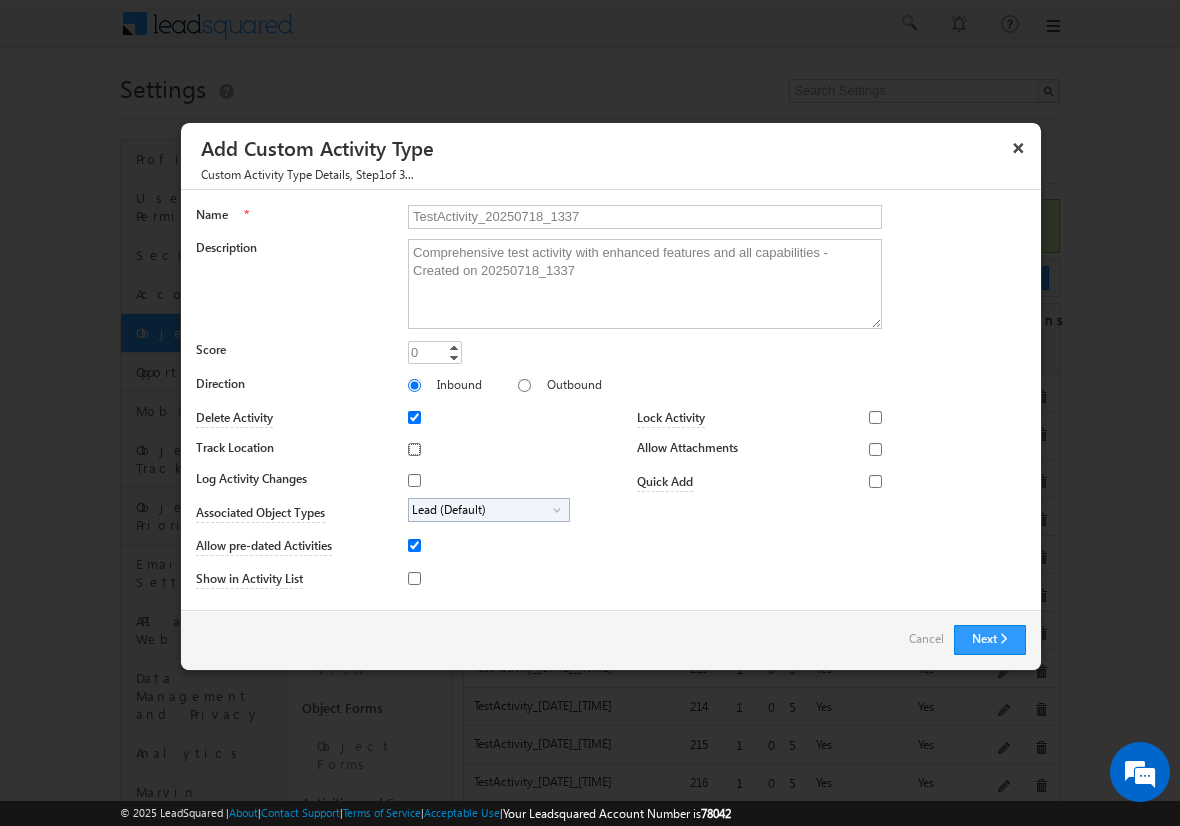 click on "Track Location" at bounding box center [414, 449] 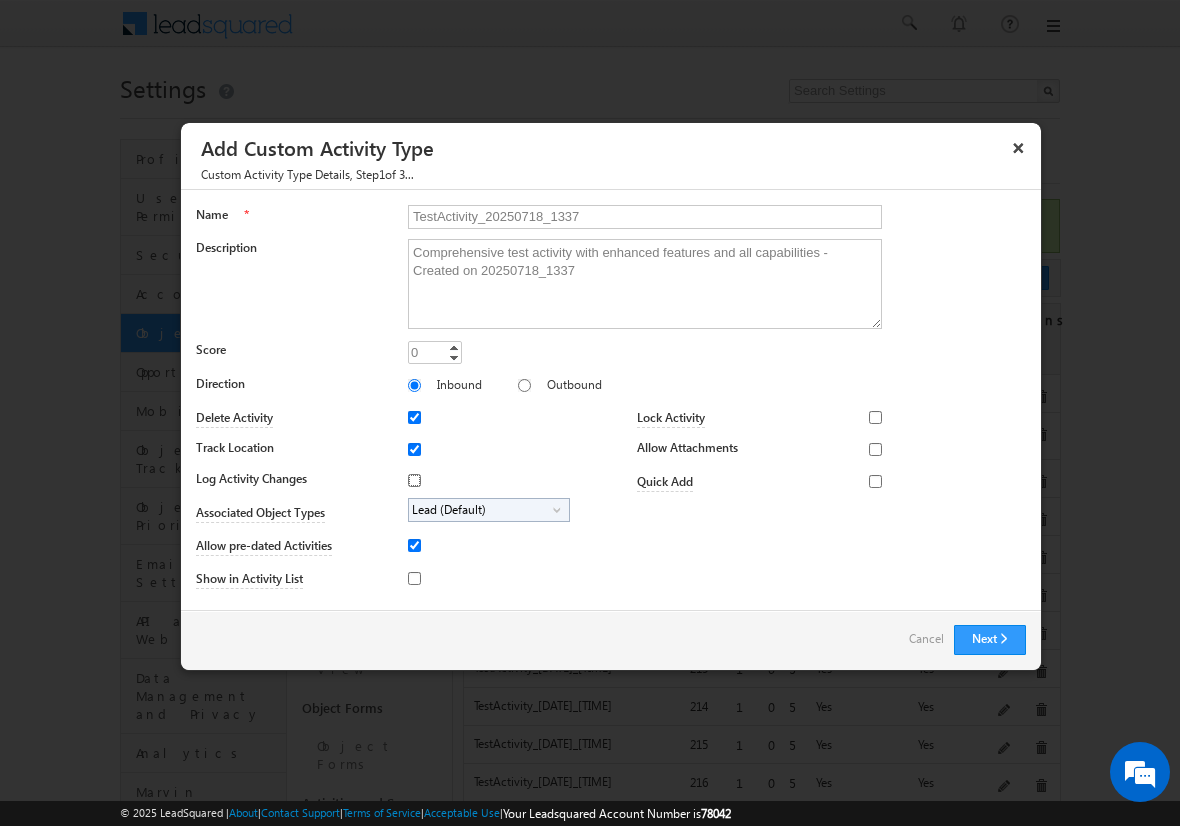 click on "Log Activity Changes" at bounding box center [414, 480] 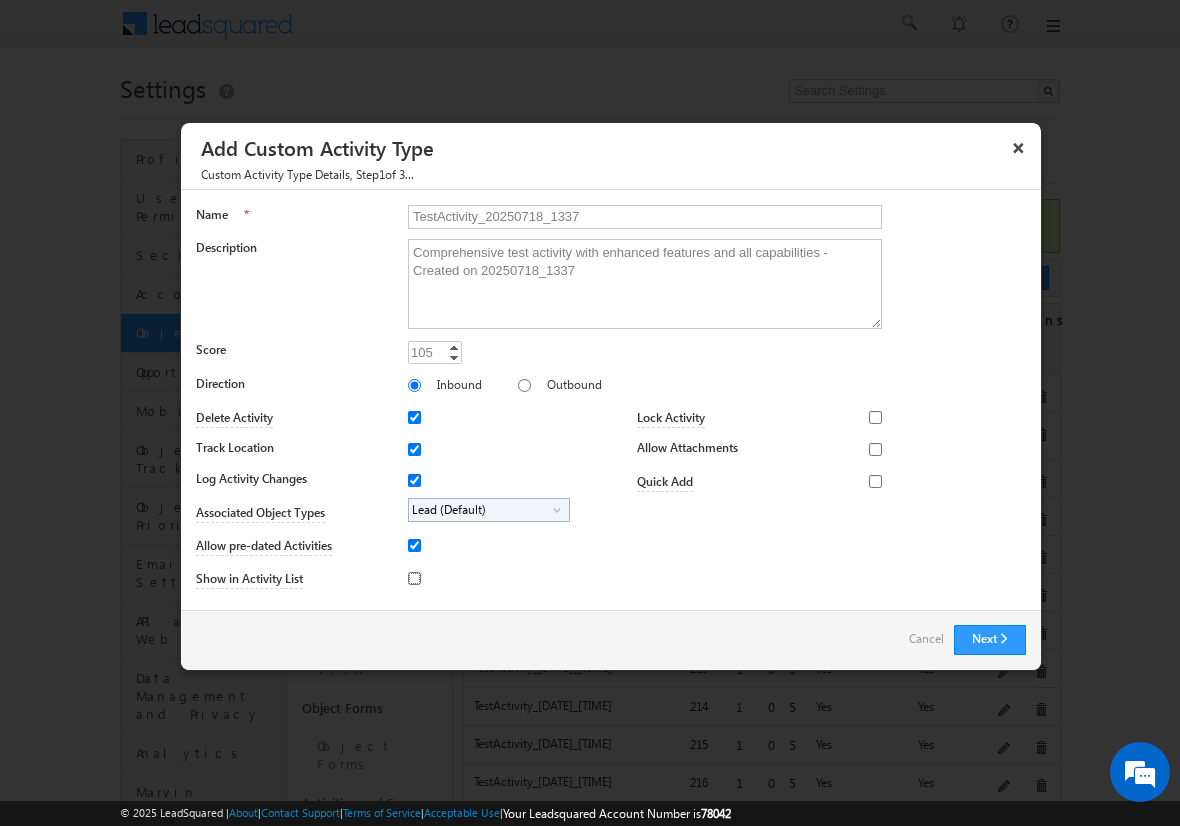click on "Show in Activity List" at bounding box center (414, 578) 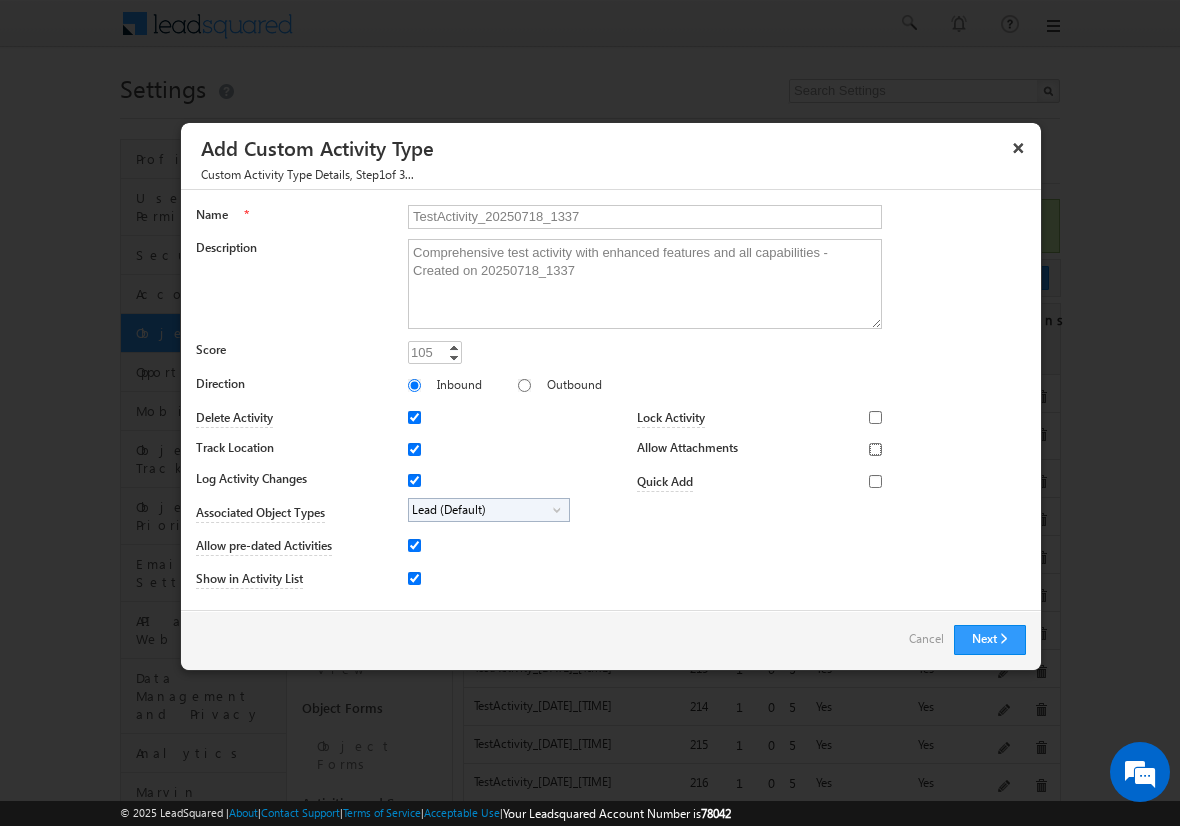 click on "Allow Attachments" at bounding box center [875, 449] 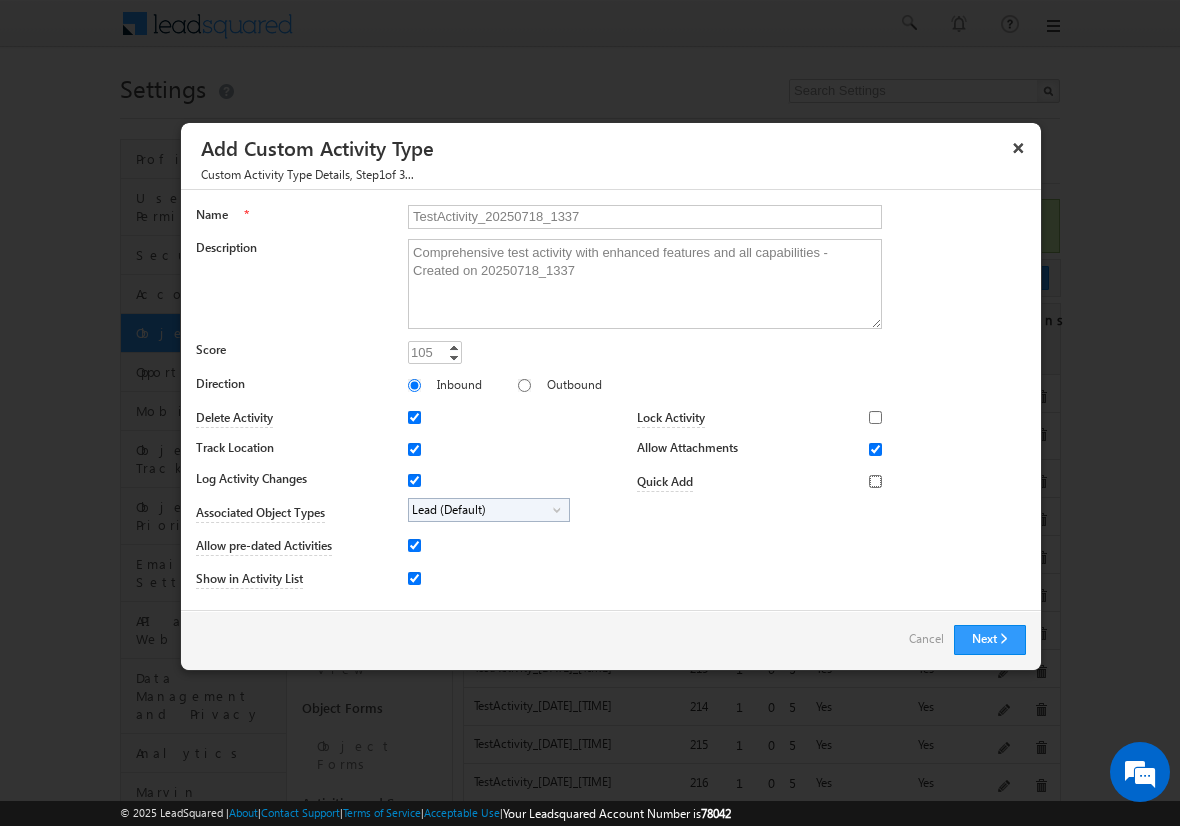 click on "Quick Add" at bounding box center (875, 481) 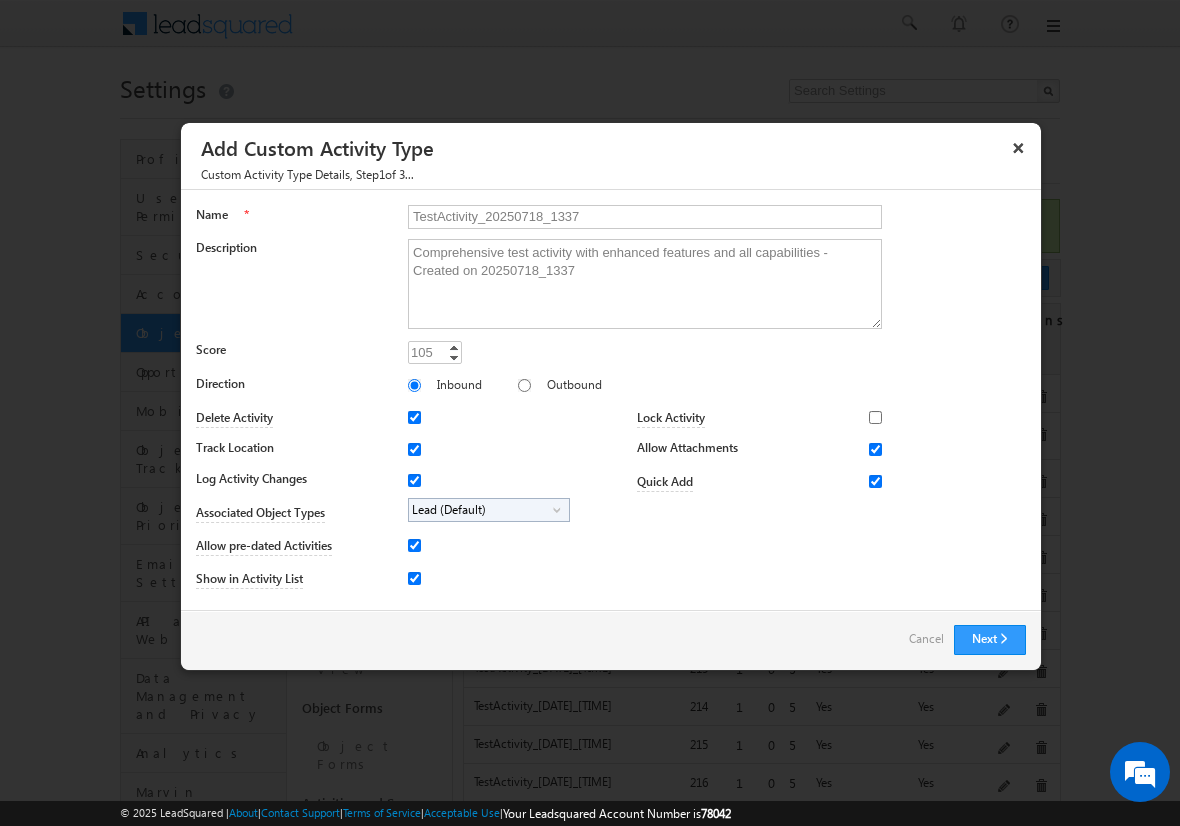 click on "Lead (Default)" at bounding box center [481, 510] 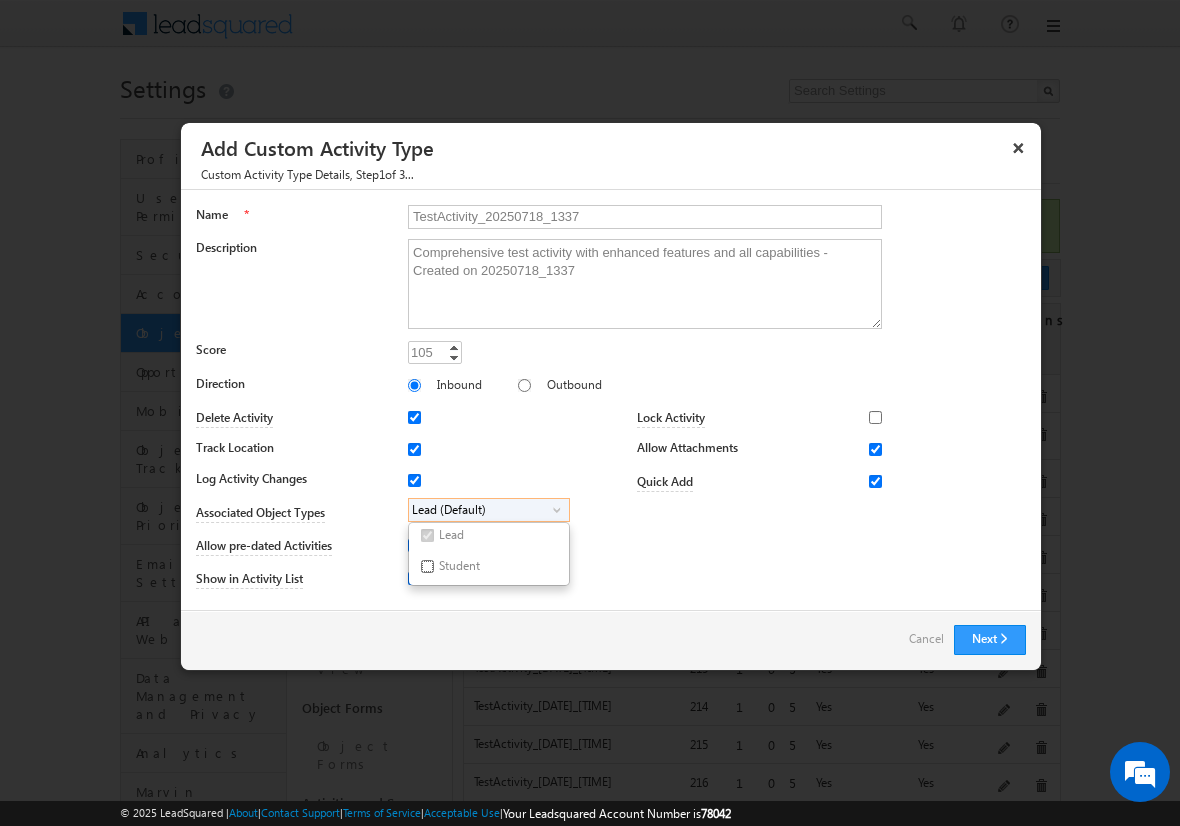click on "Student" at bounding box center [427, 566] 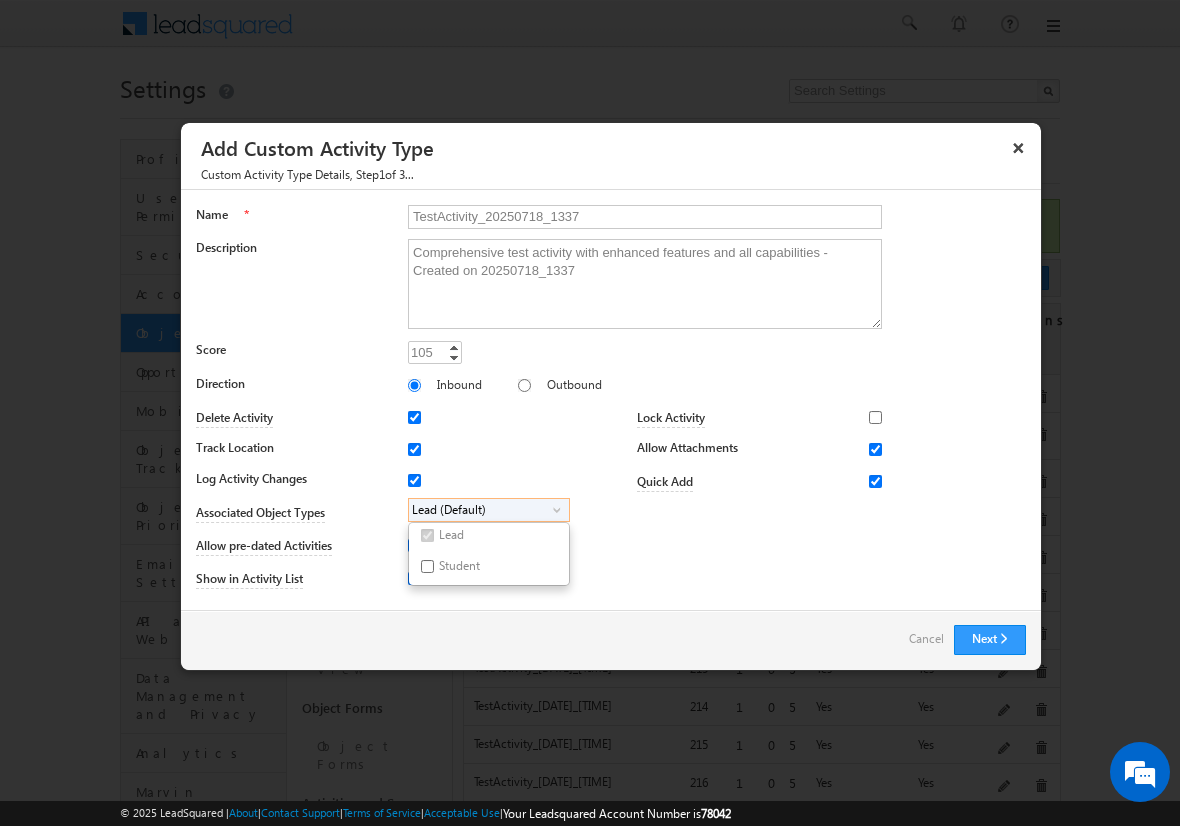 checkbox on "true" 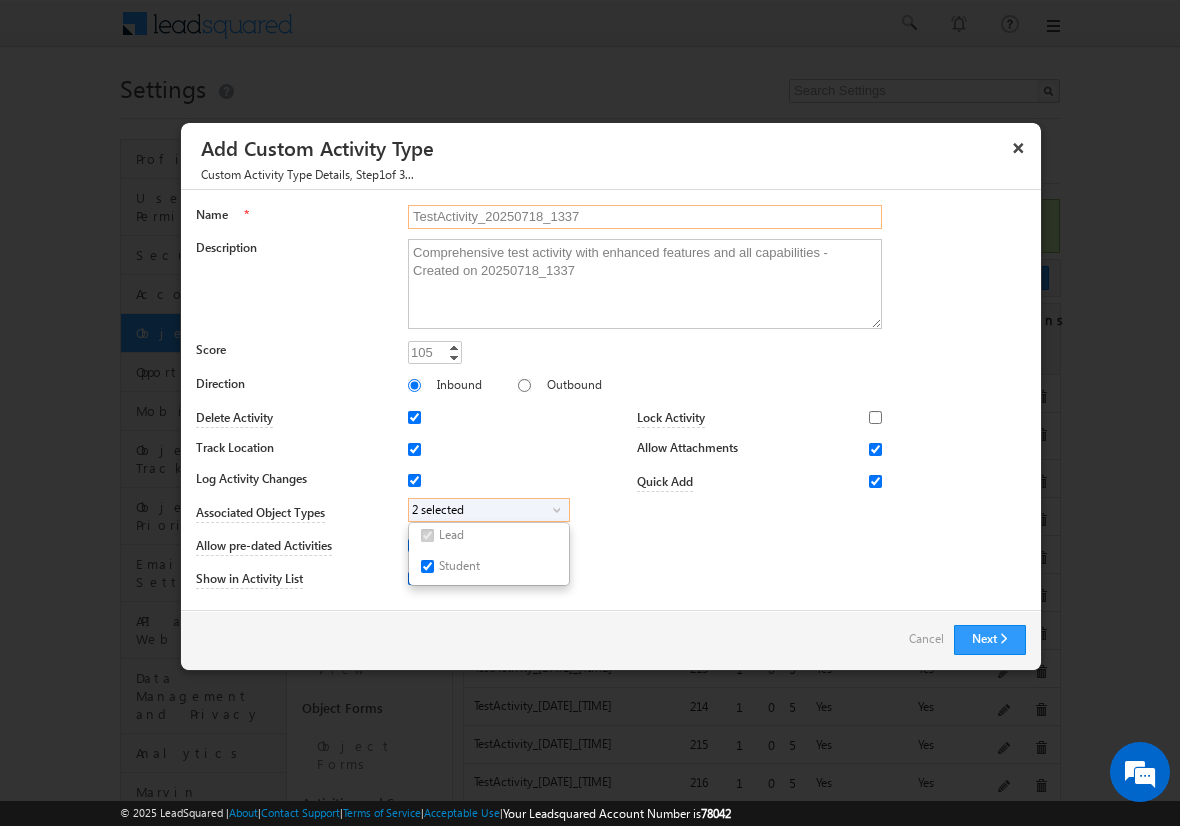 click on "TestActivity_20250718_1337" at bounding box center (645, 217) 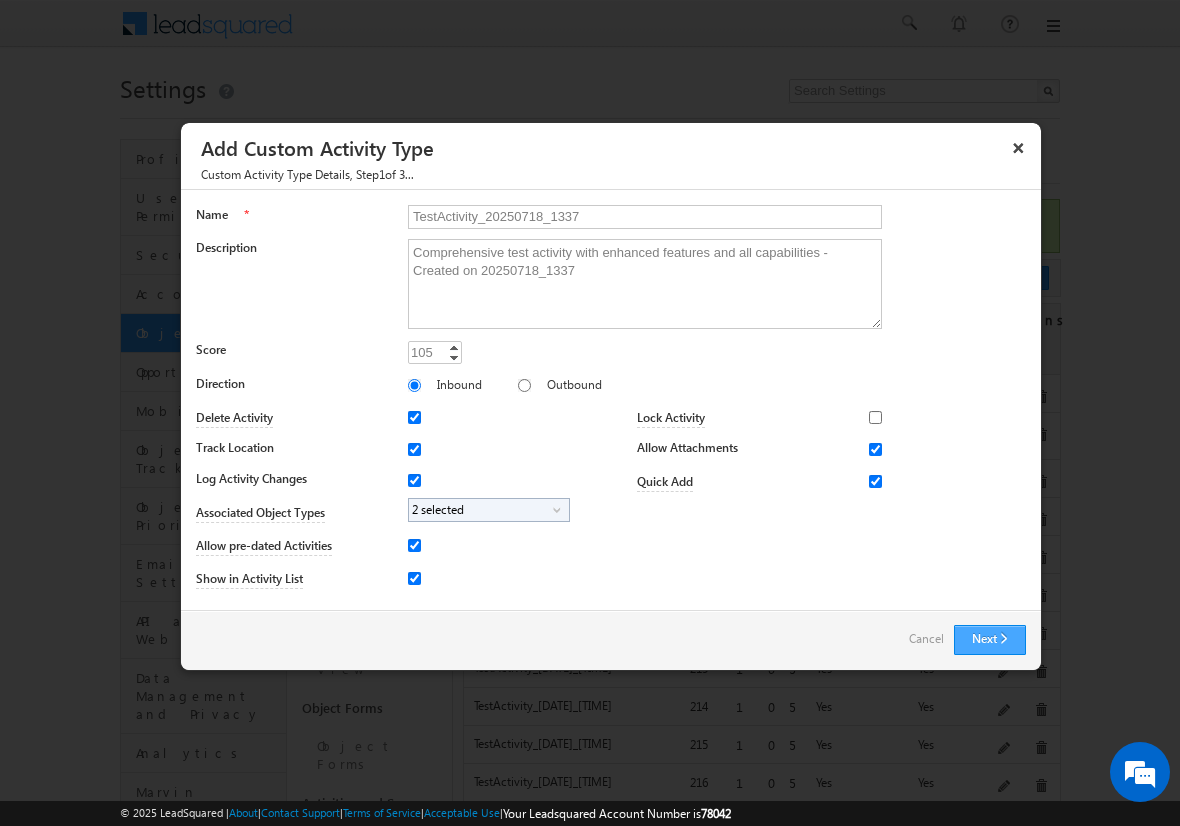 click on "Next" at bounding box center (990, 640) 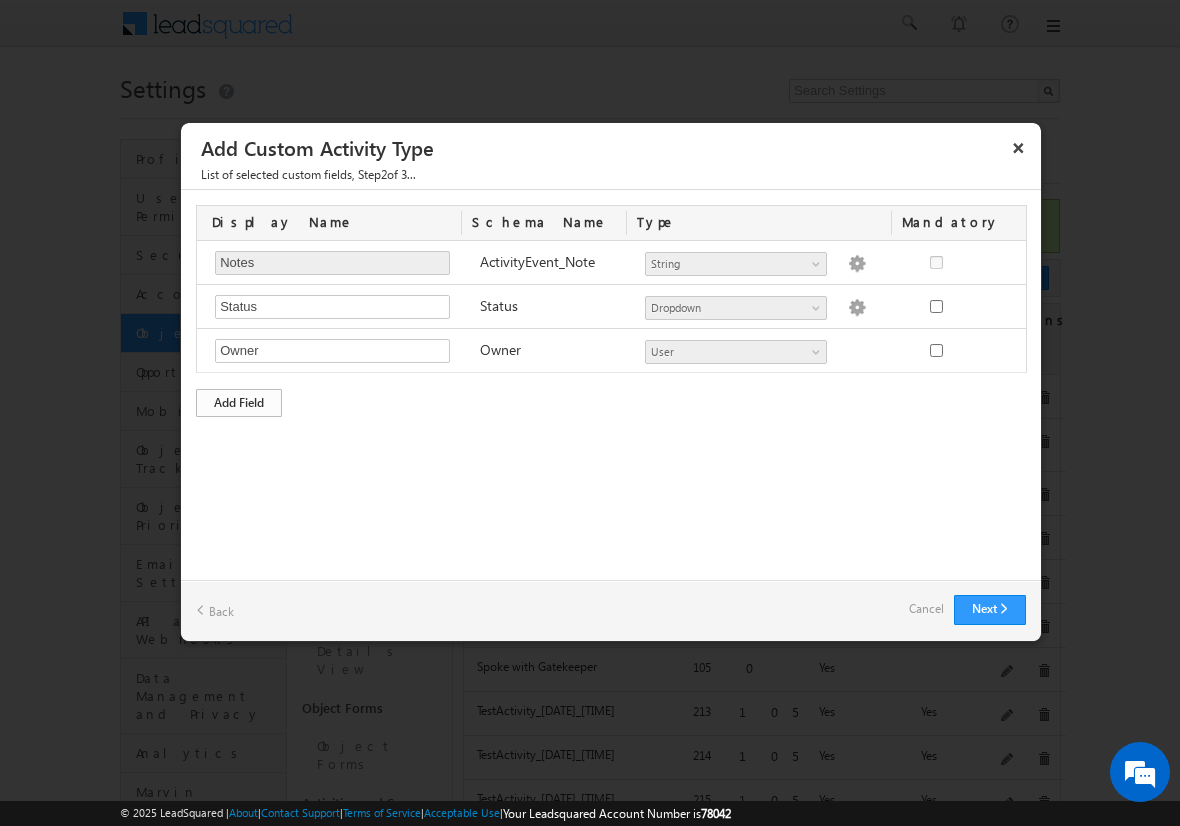 click on "Add Field" at bounding box center [239, 403] 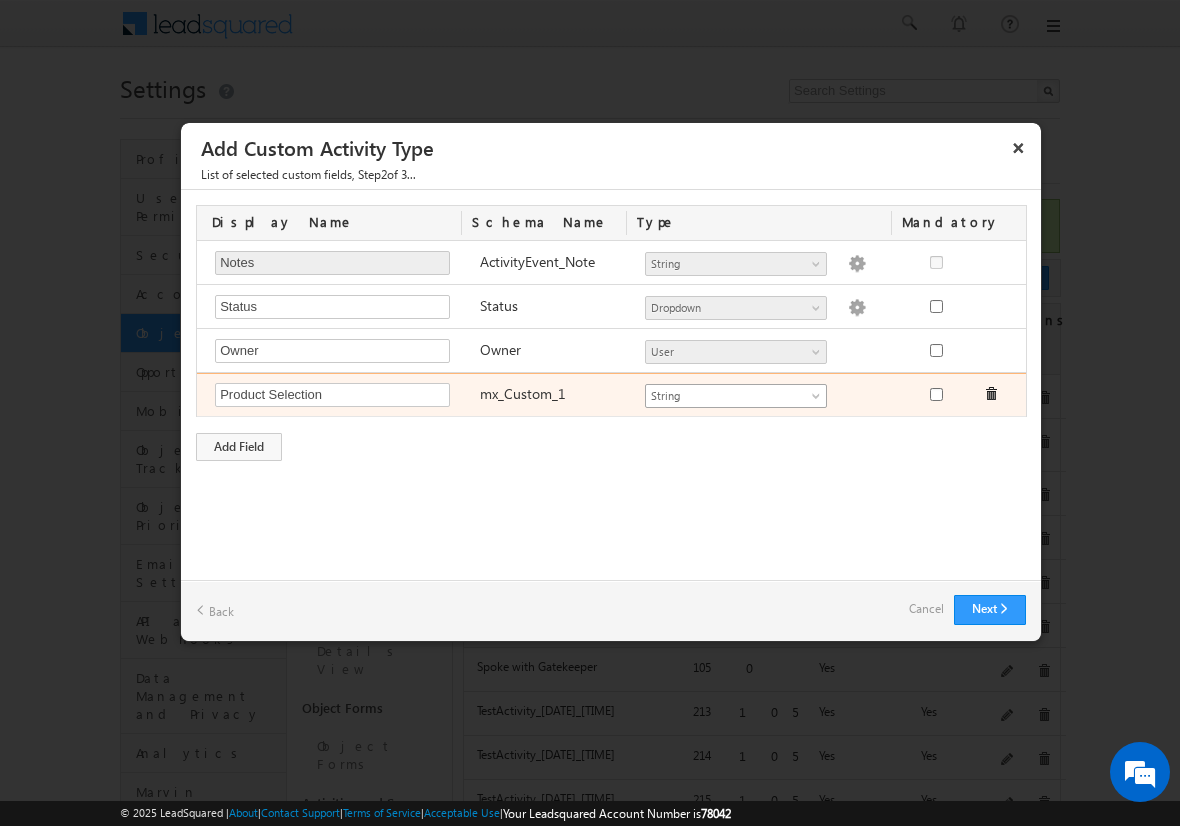 type on "Product Selection" 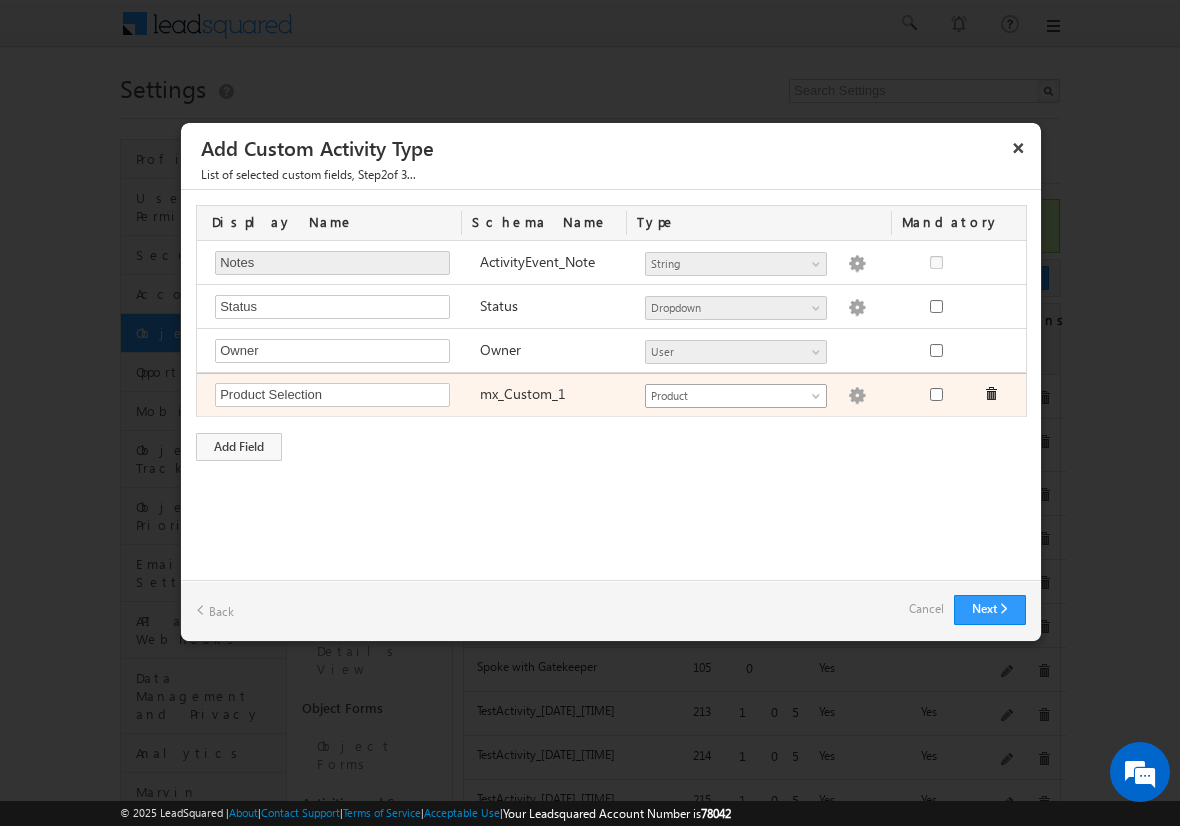 click at bounding box center (857, 396) 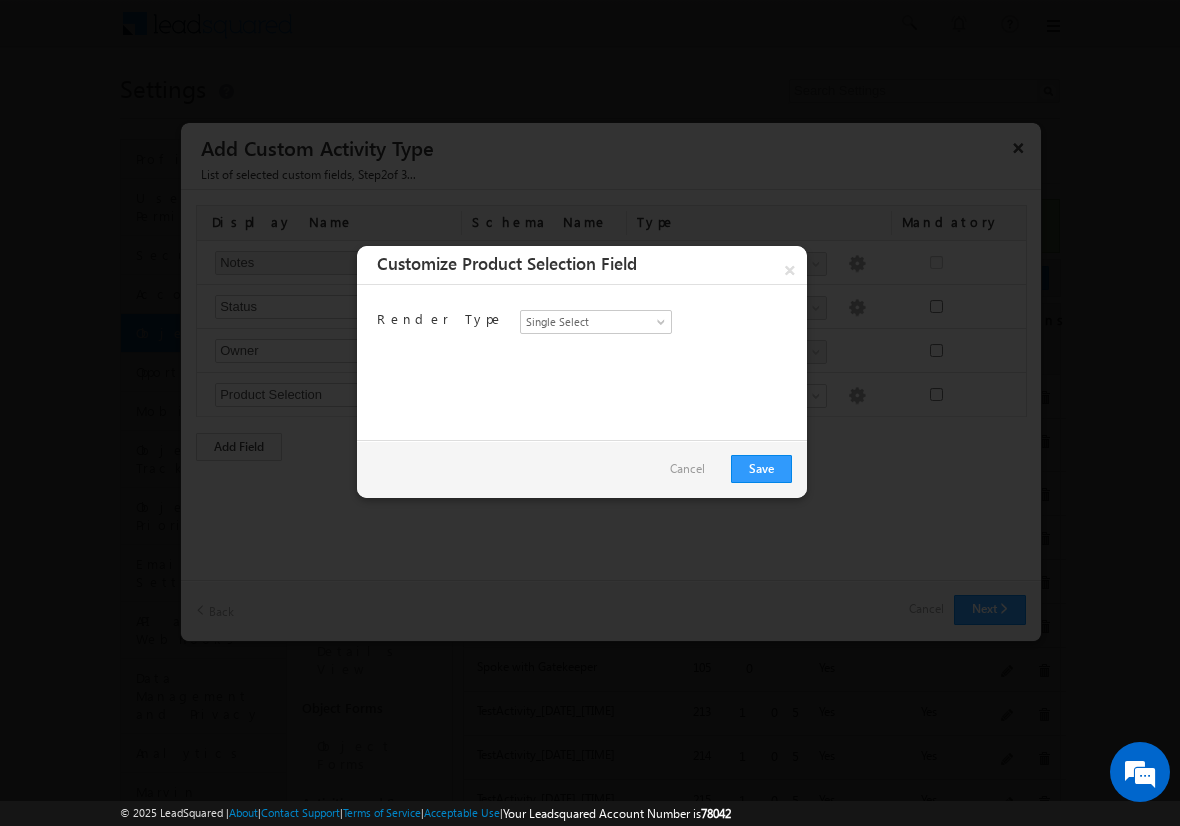 click on "Cancel" at bounding box center [687, 469] 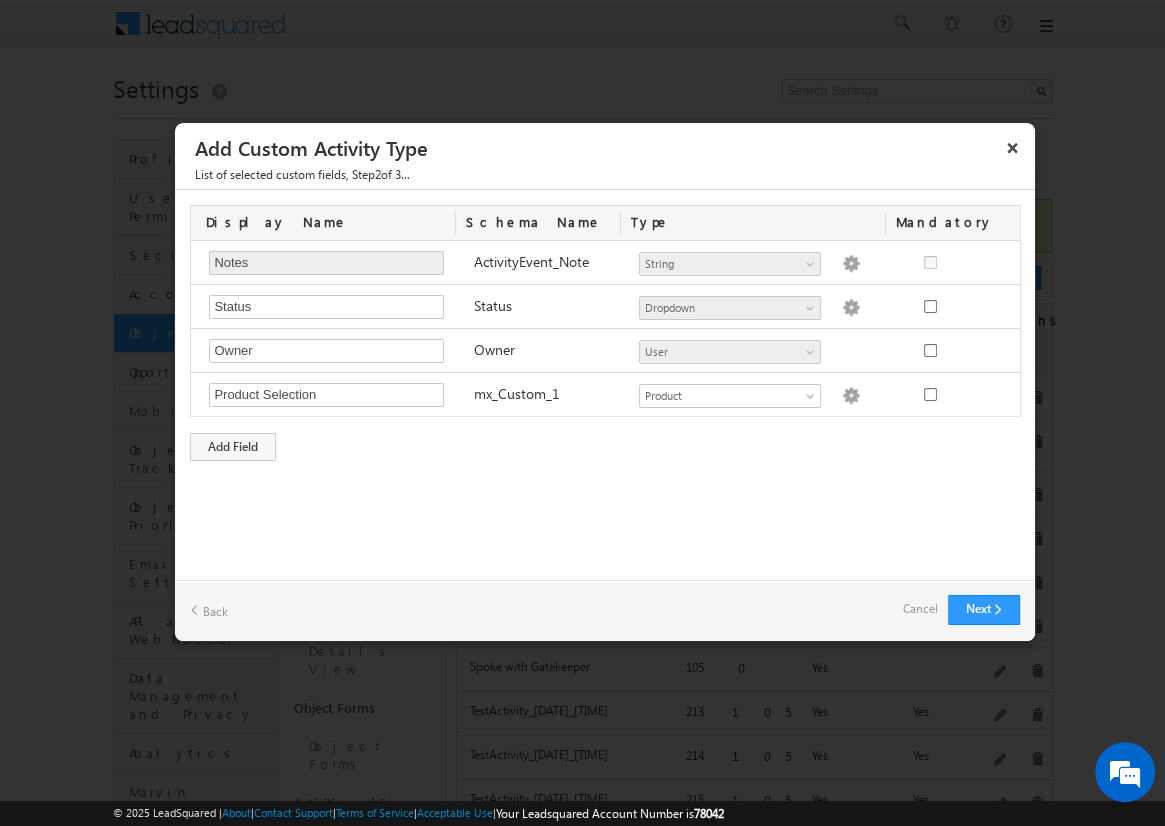 click on "Cancel" at bounding box center (920, 609) 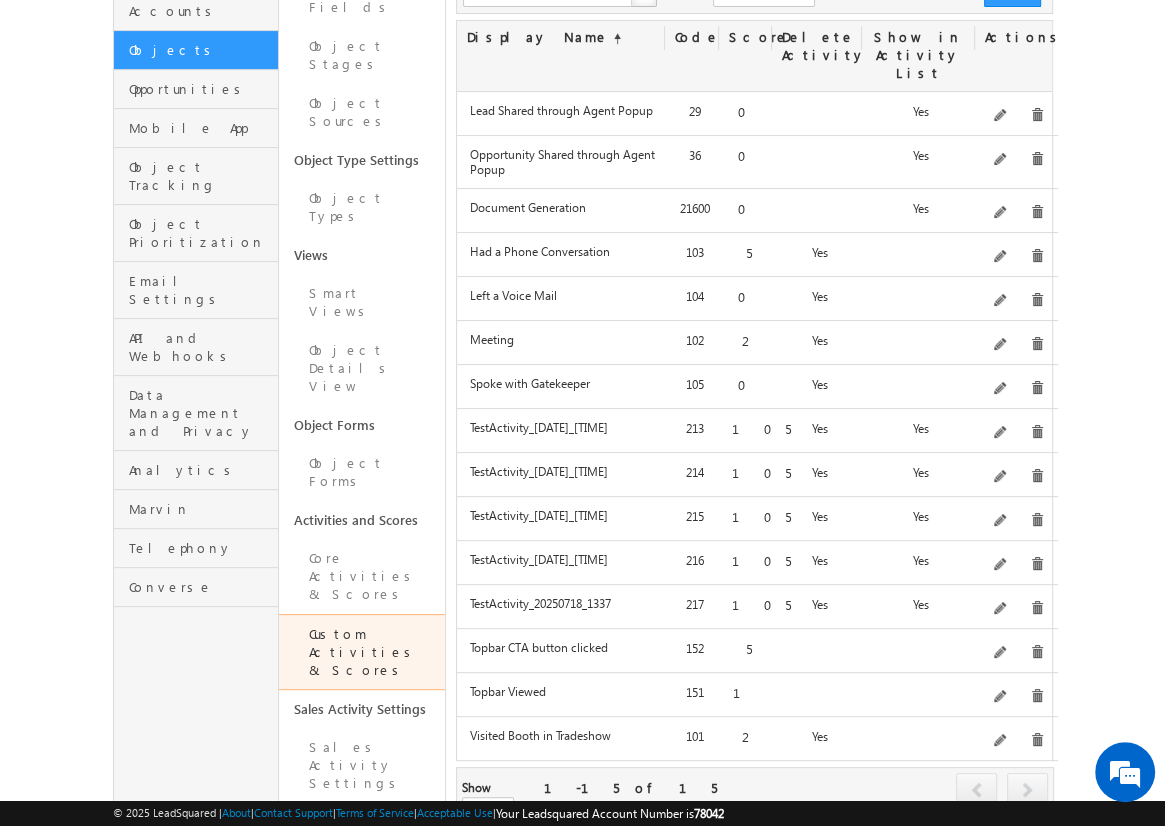 scroll, scrollTop: 284, scrollLeft: 0, axis: vertical 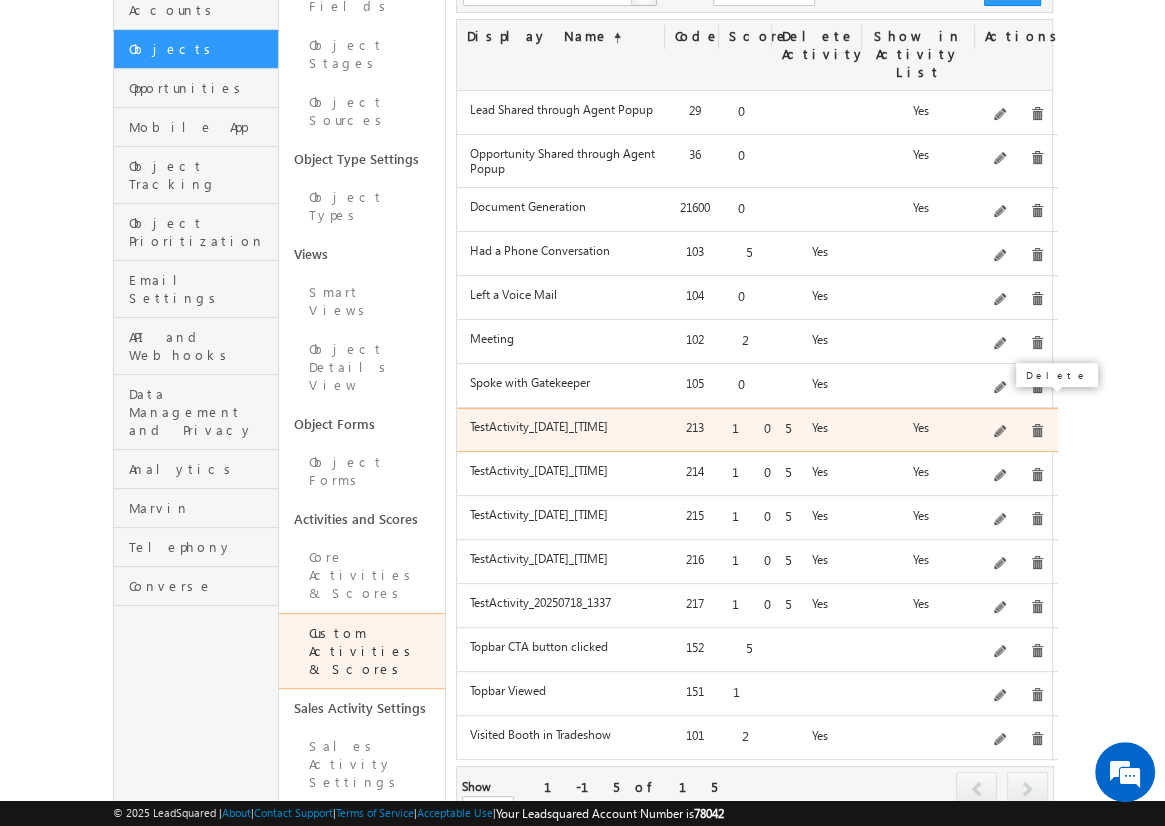 click at bounding box center [1037, 431] 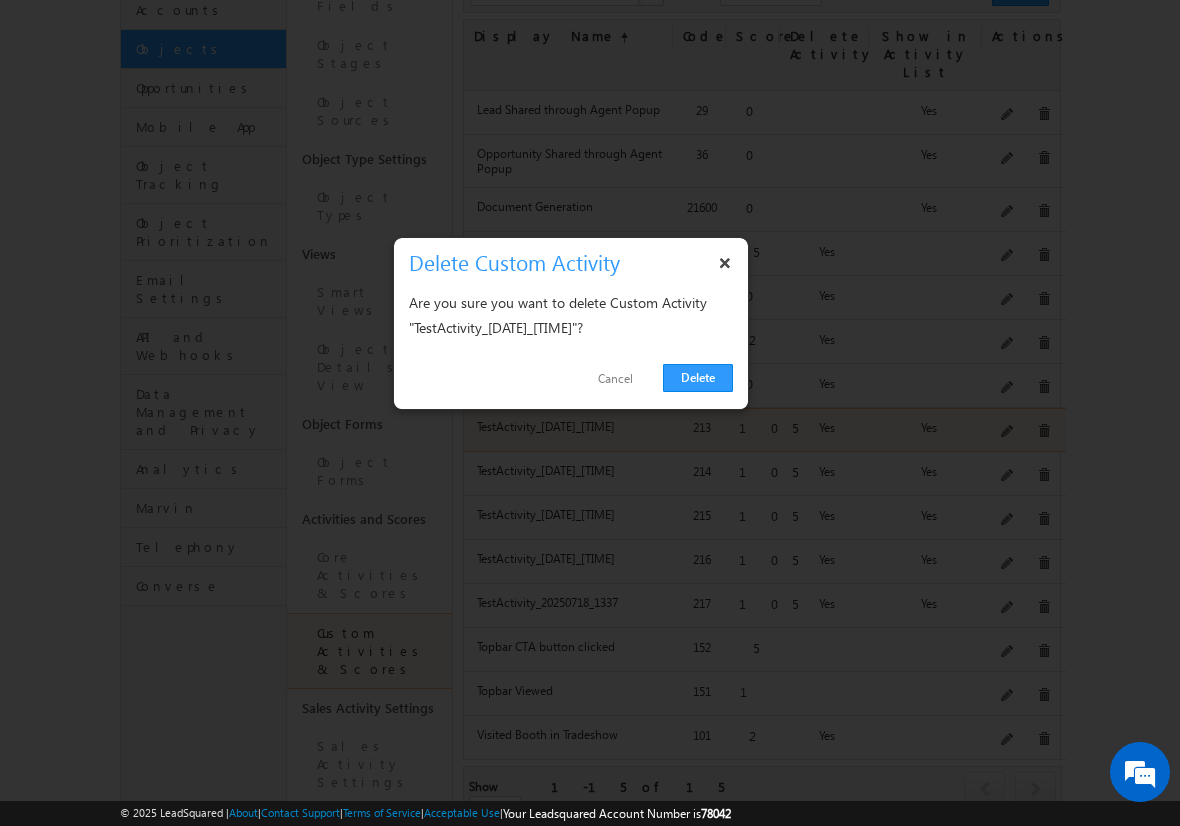 click on "Delete" at bounding box center [698, 378] 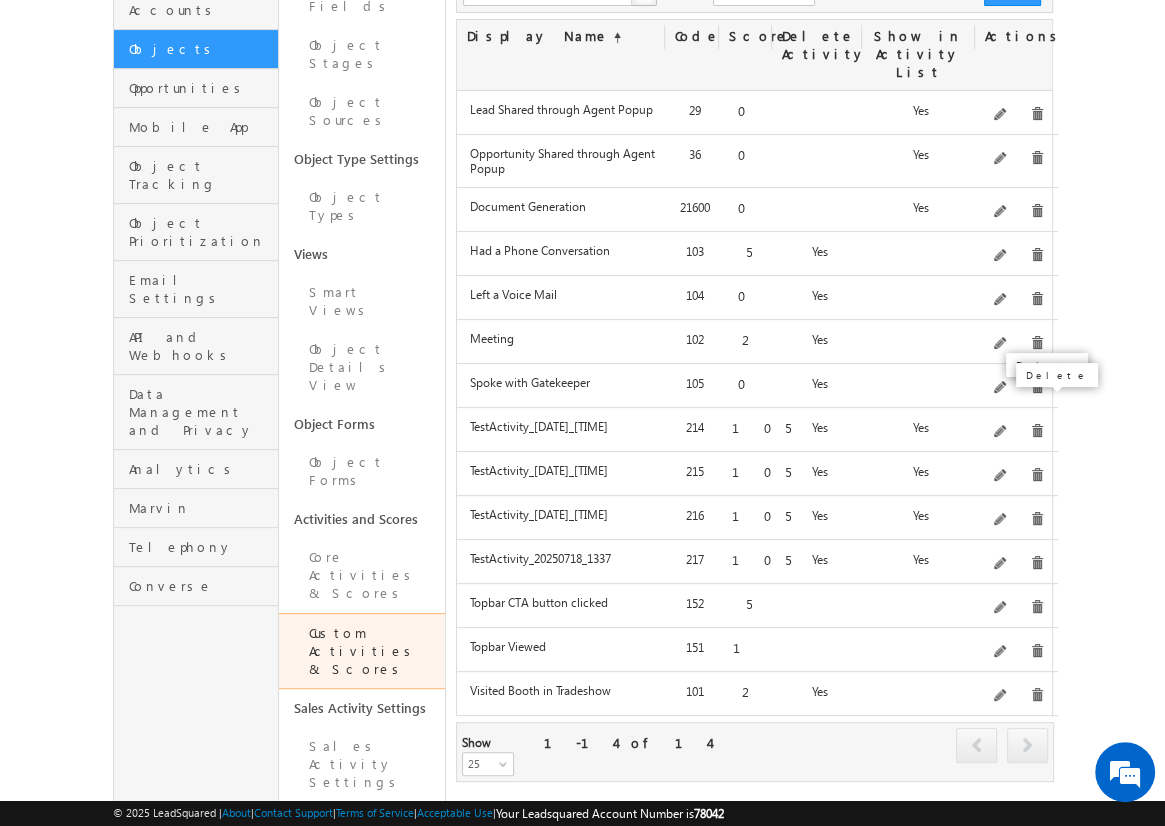 click at bounding box center [1037, 431] 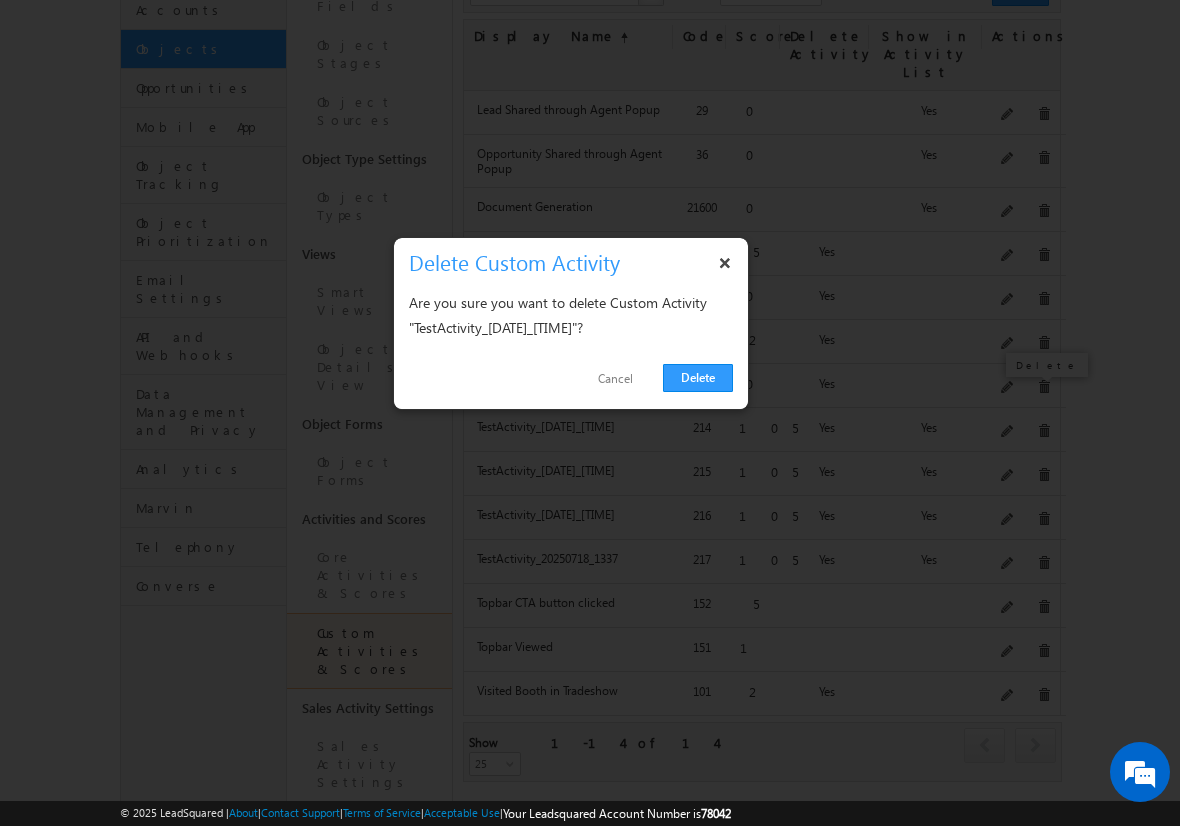 click on "Delete" at bounding box center [698, 378] 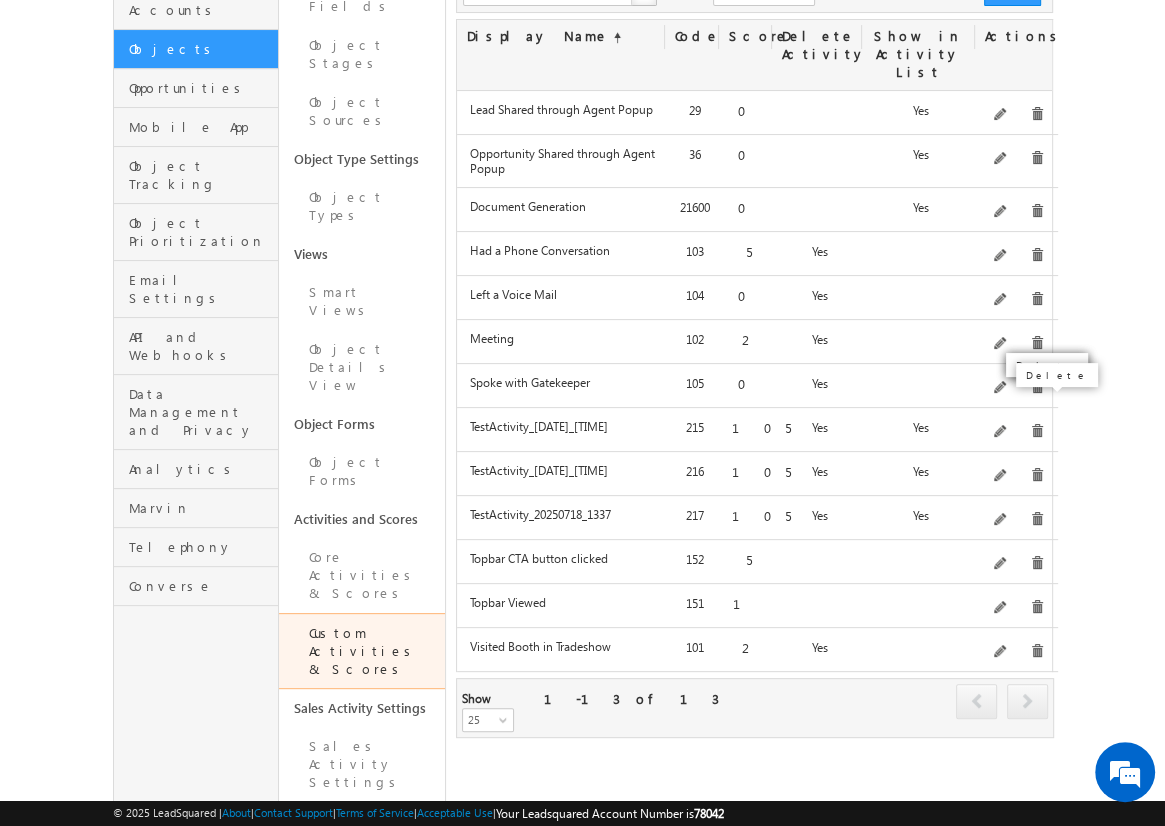 click at bounding box center [1037, 431] 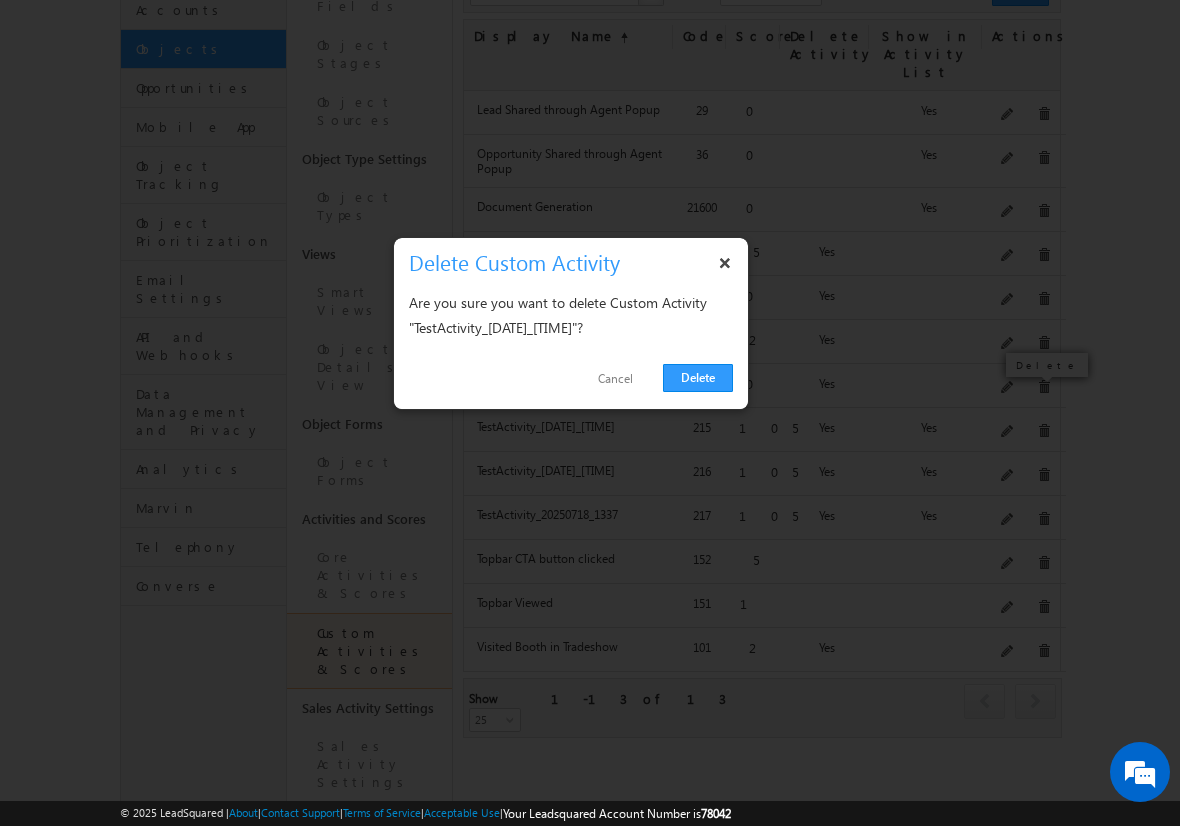 click on "Delete" at bounding box center (698, 378) 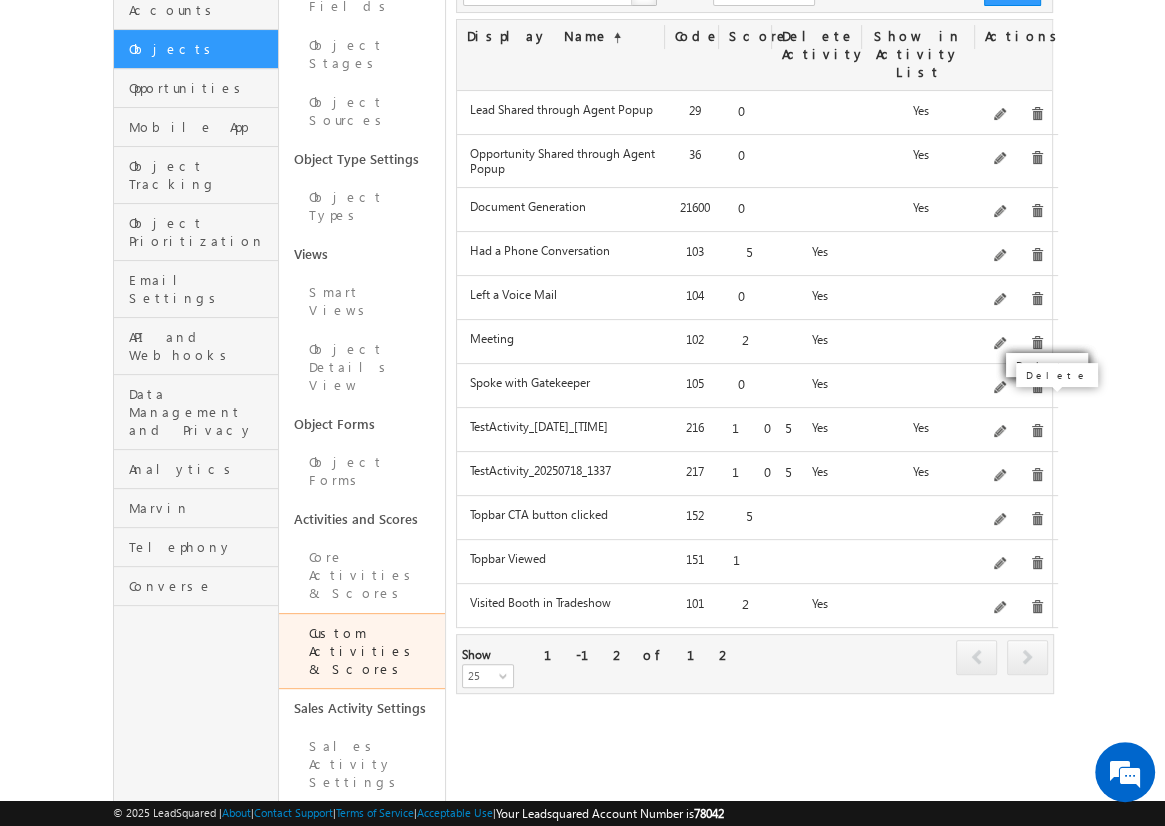 click at bounding box center (1037, 431) 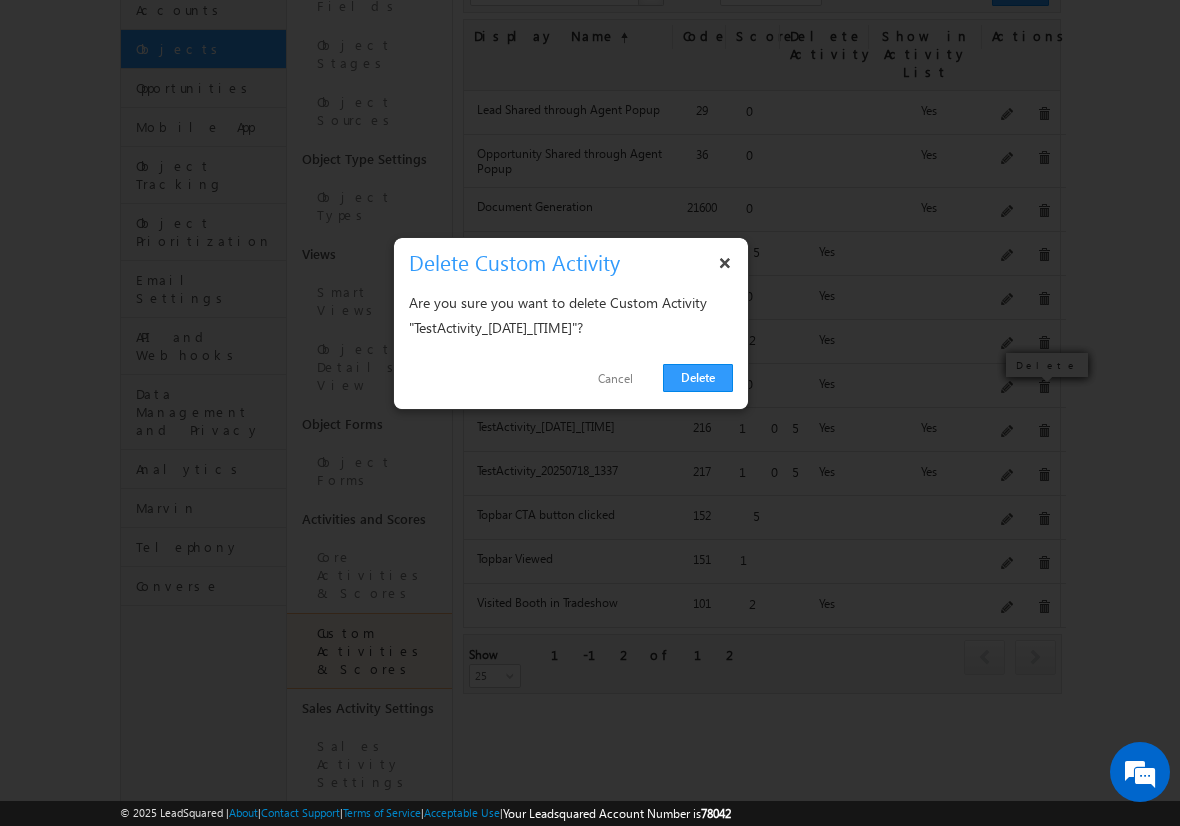 click on "Delete" at bounding box center [698, 378] 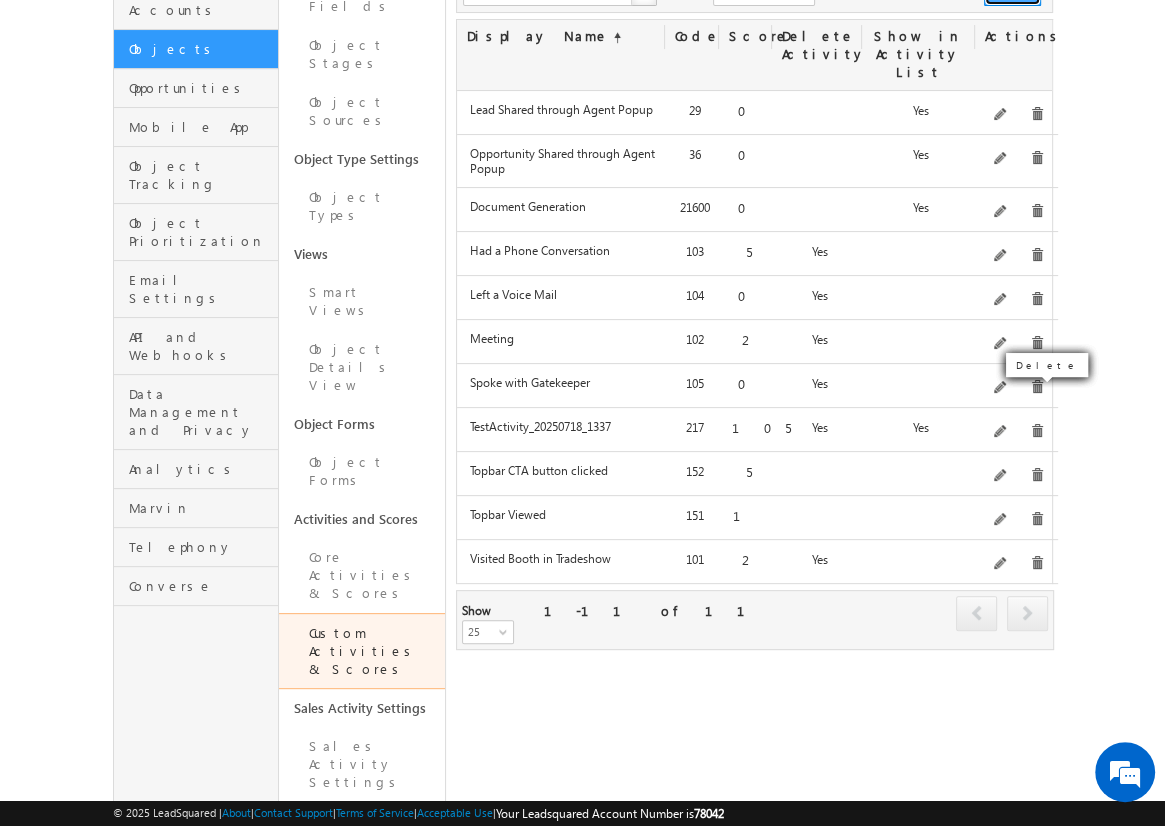 click on "Add" at bounding box center [1012, -6] 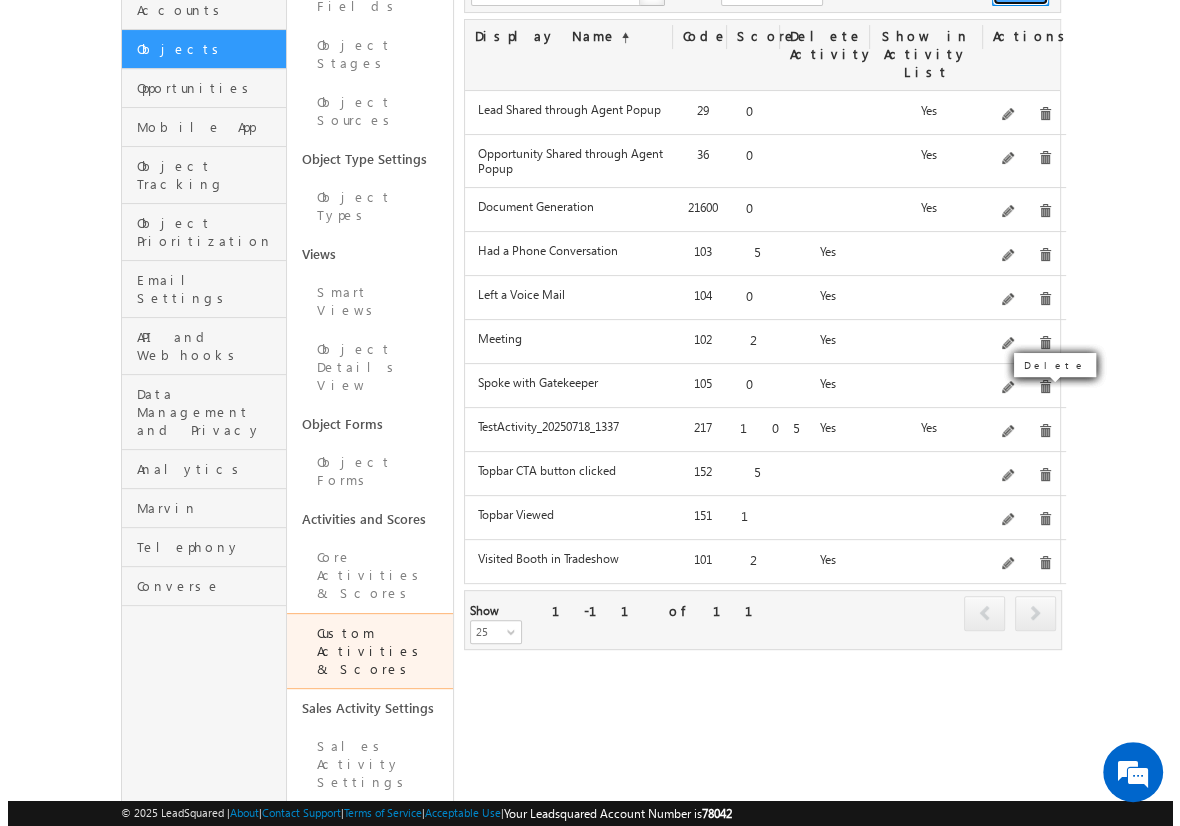 scroll, scrollTop: 0, scrollLeft: 0, axis: both 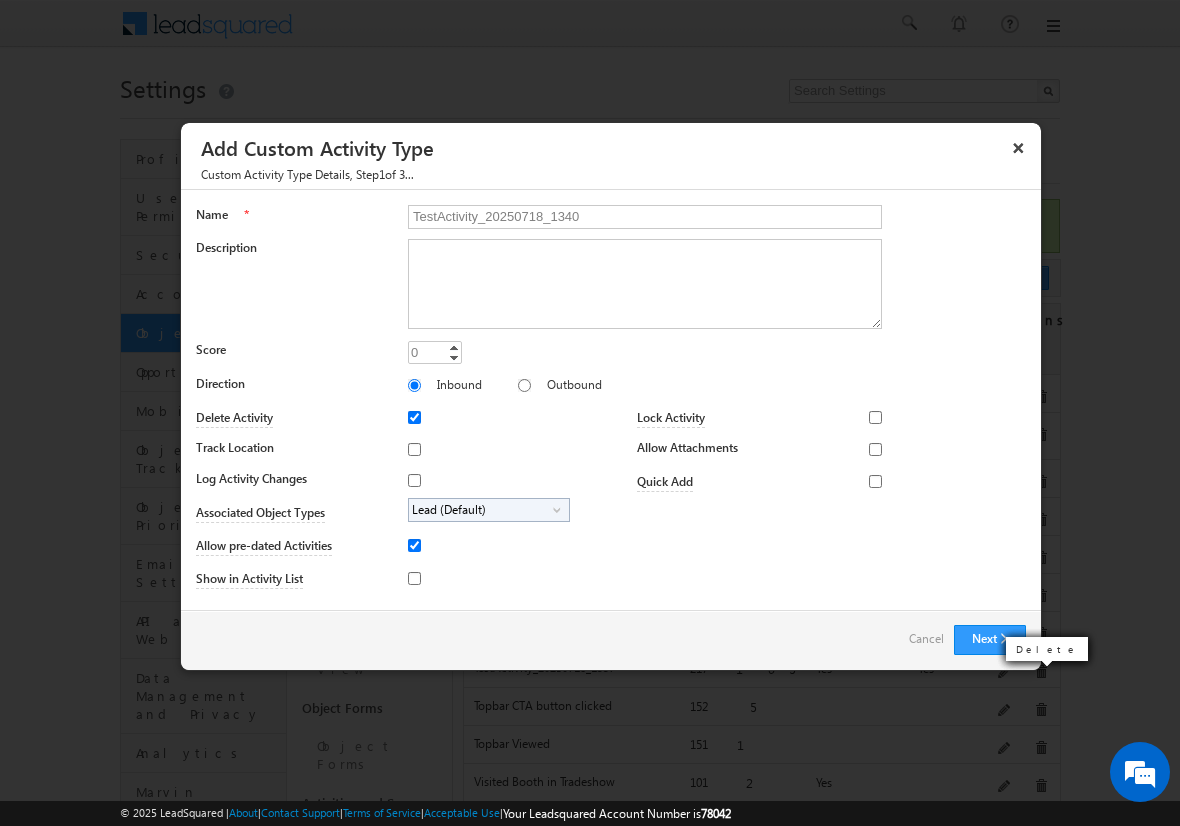 type on "TestActivity_20250718_1340" 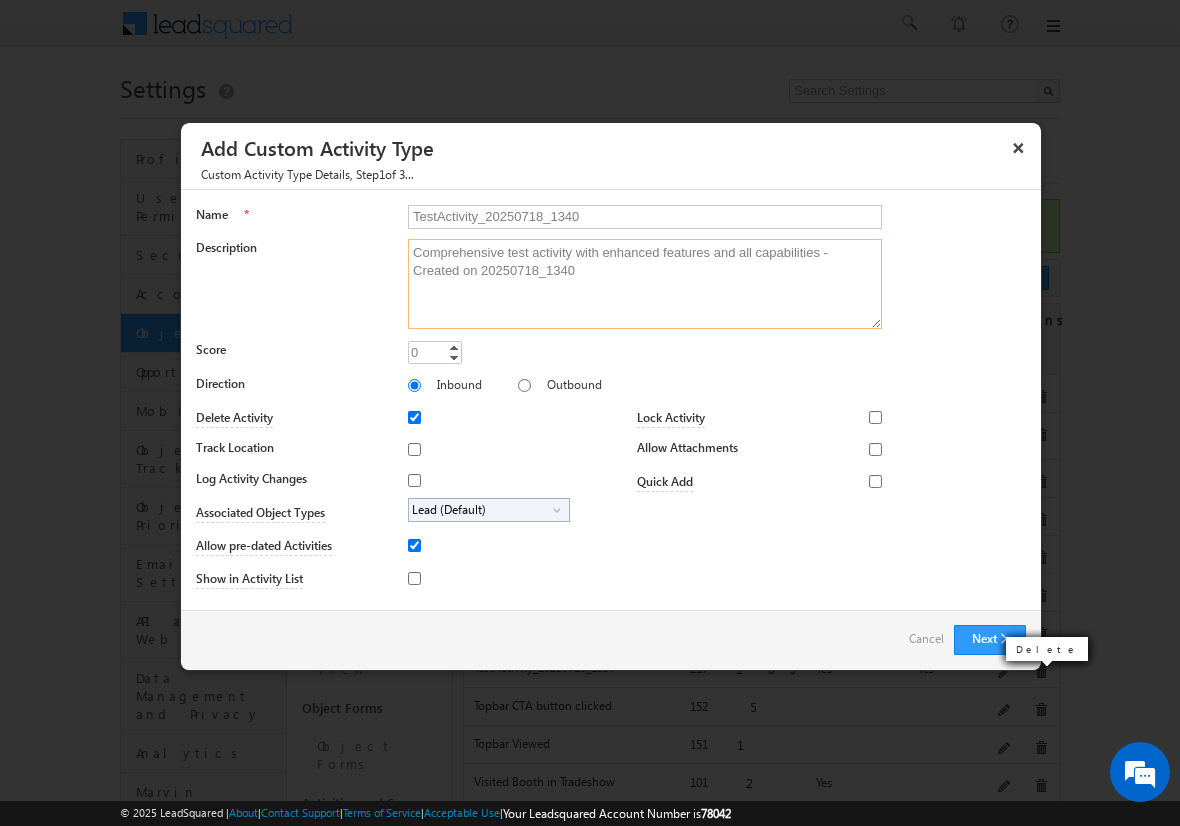 type on "Comprehensive test activity with enhanced features and all capabilities - Created on 20250718_1340" 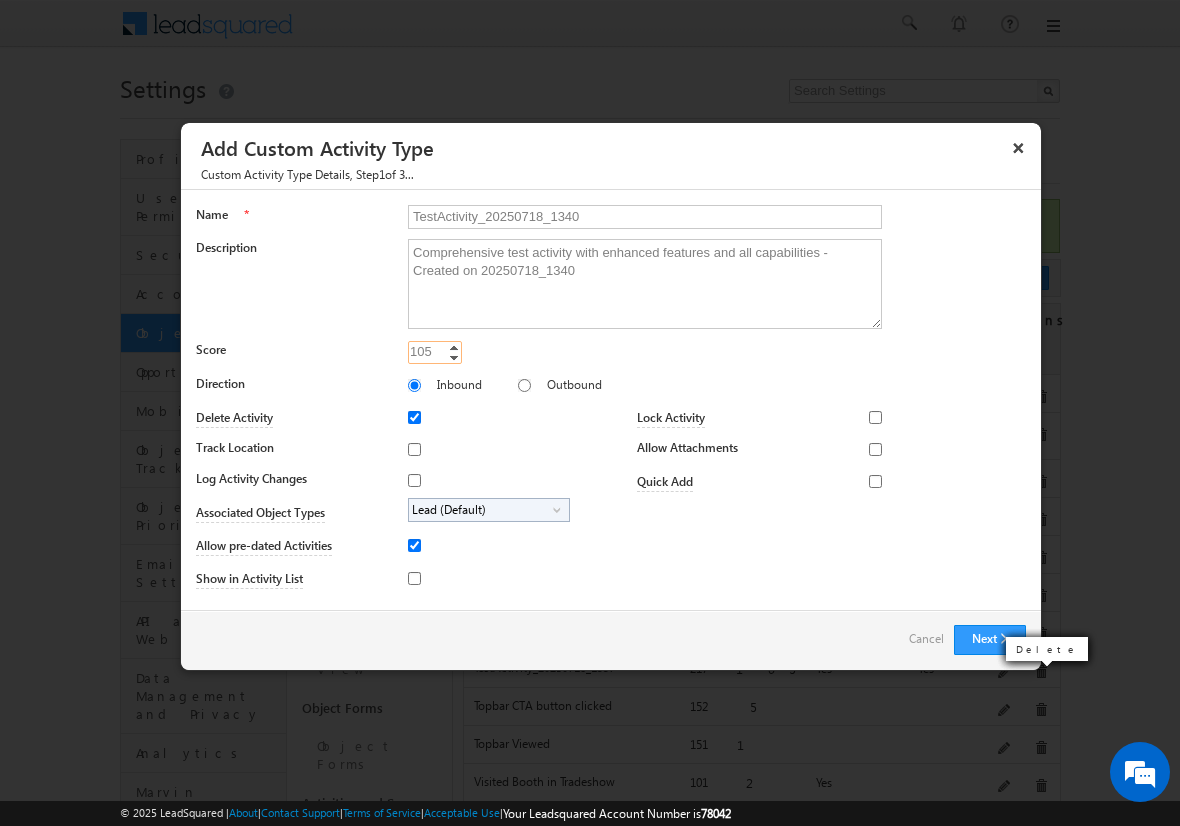 type on "105" 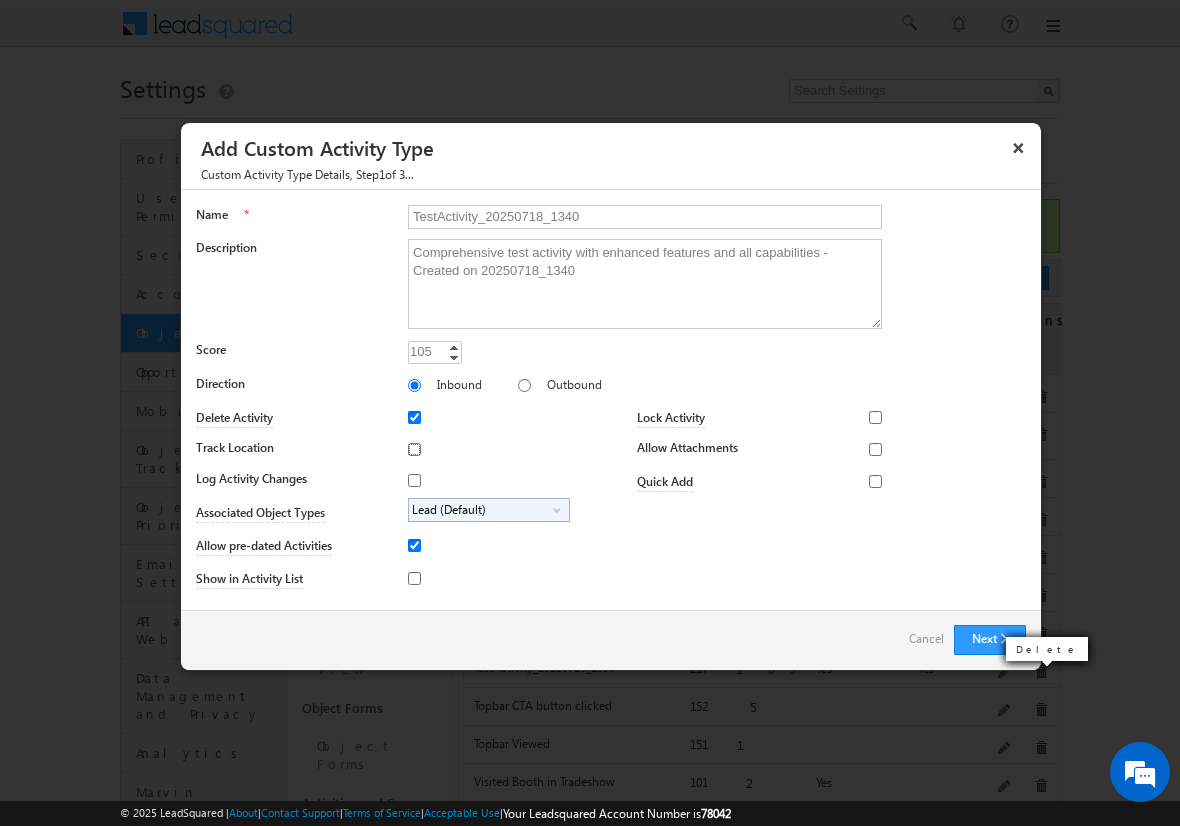 click on "Track Location" at bounding box center (414, 449) 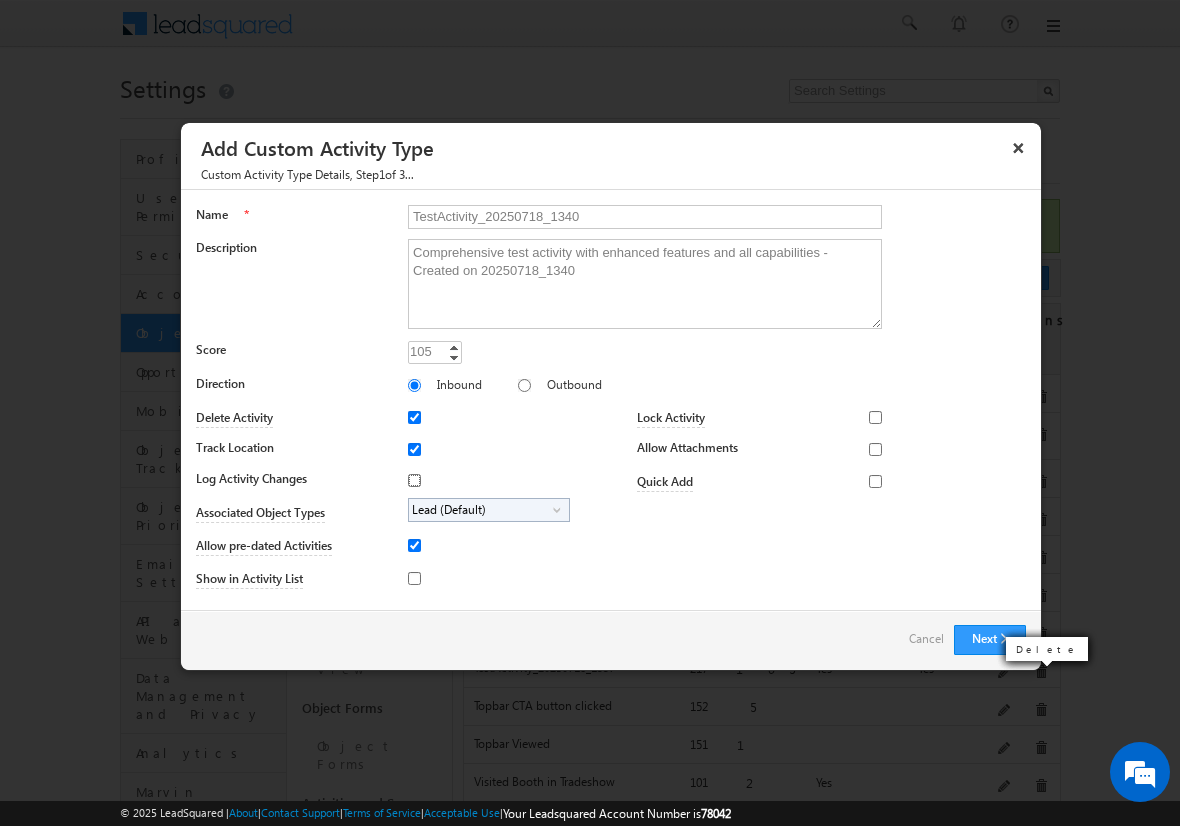 click on "Log Activity Changes" at bounding box center [414, 480] 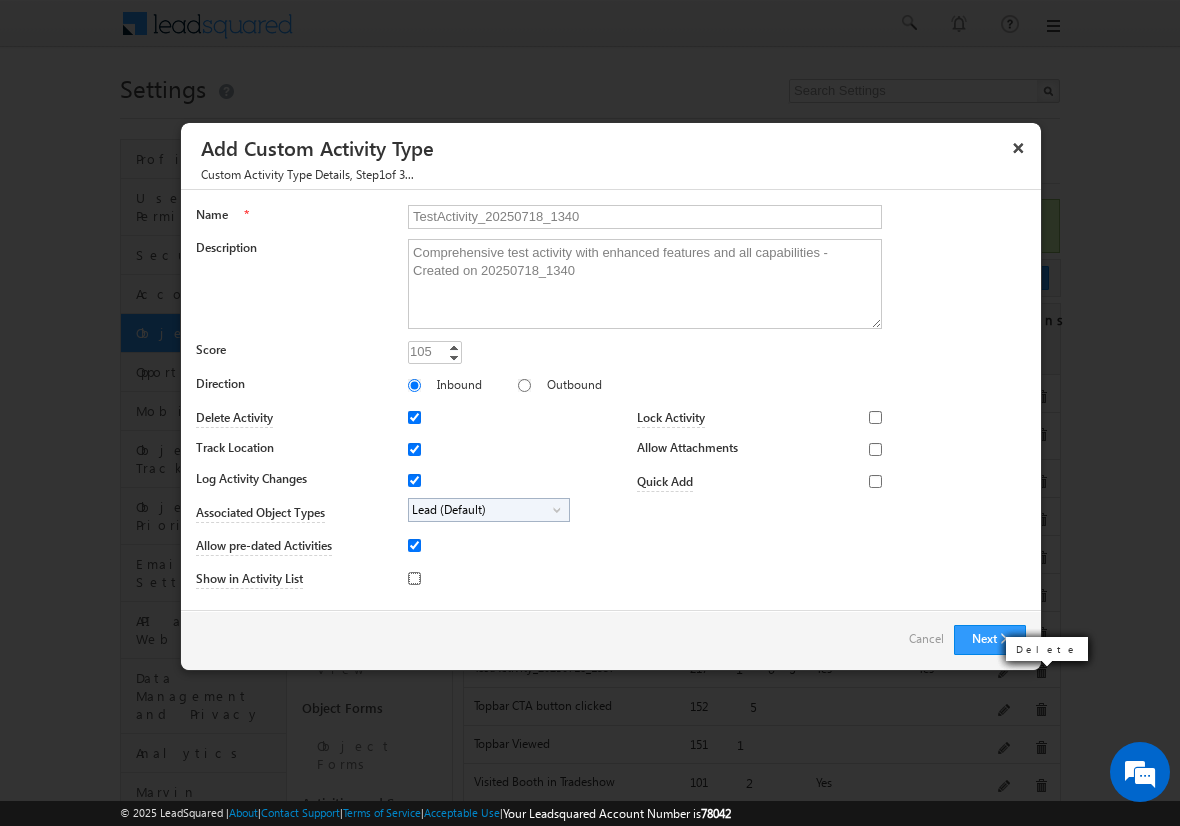 click on "Show in Activity List" at bounding box center [414, 578] 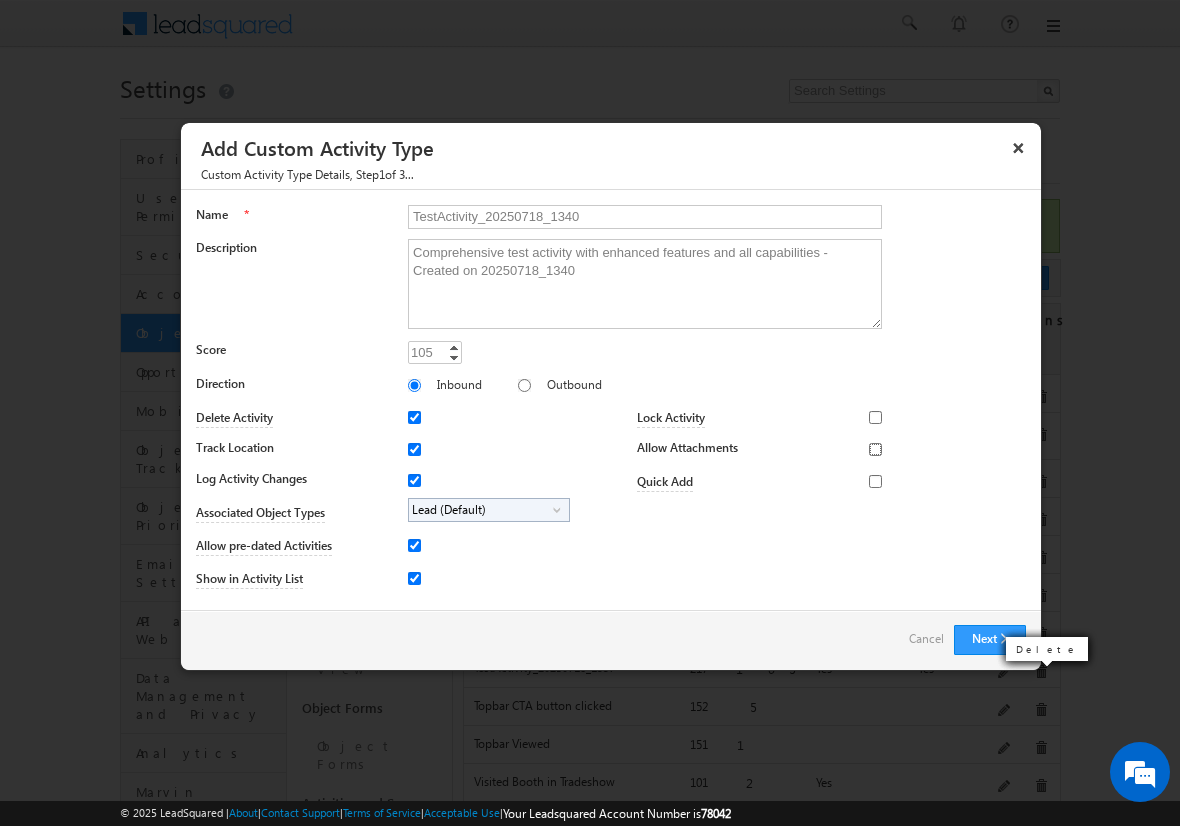 click on "Allow Attachments" at bounding box center (875, 449) 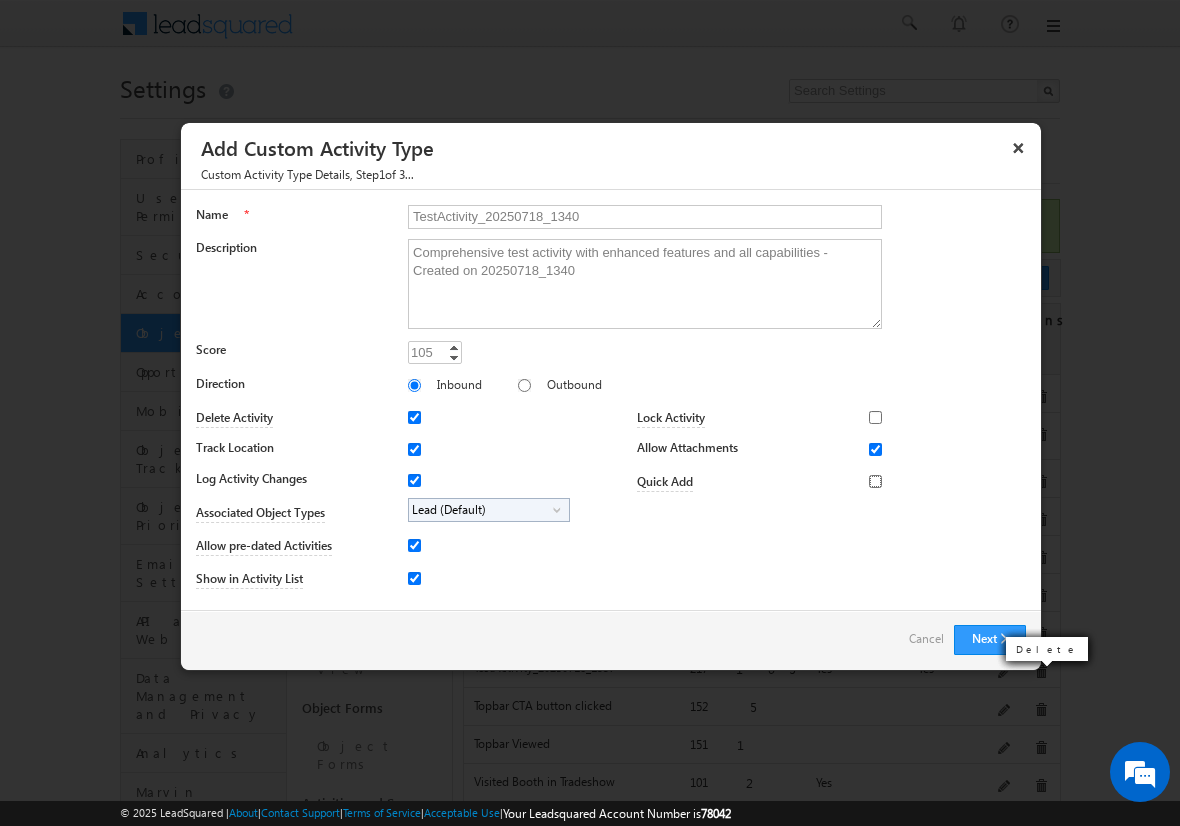 click on "Quick Add" at bounding box center [875, 481] 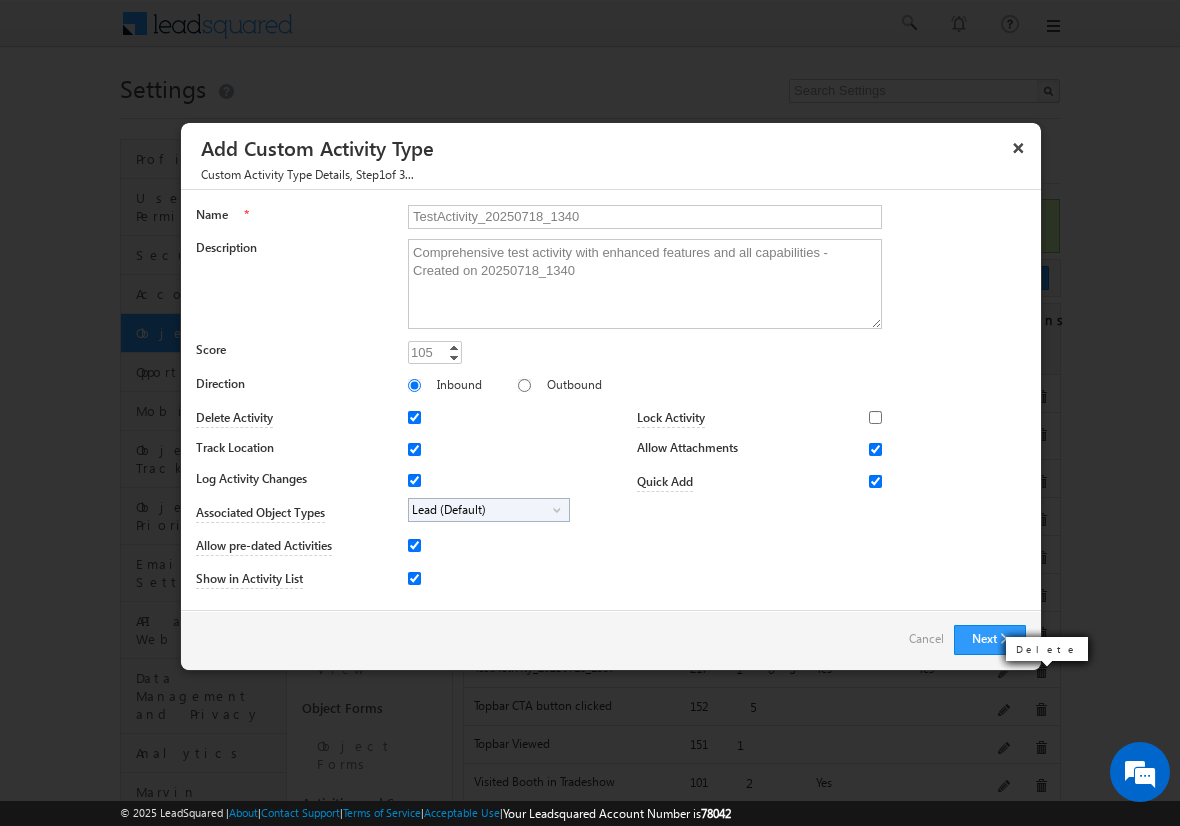 click on "Lead (Default)" at bounding box center [481, 510] 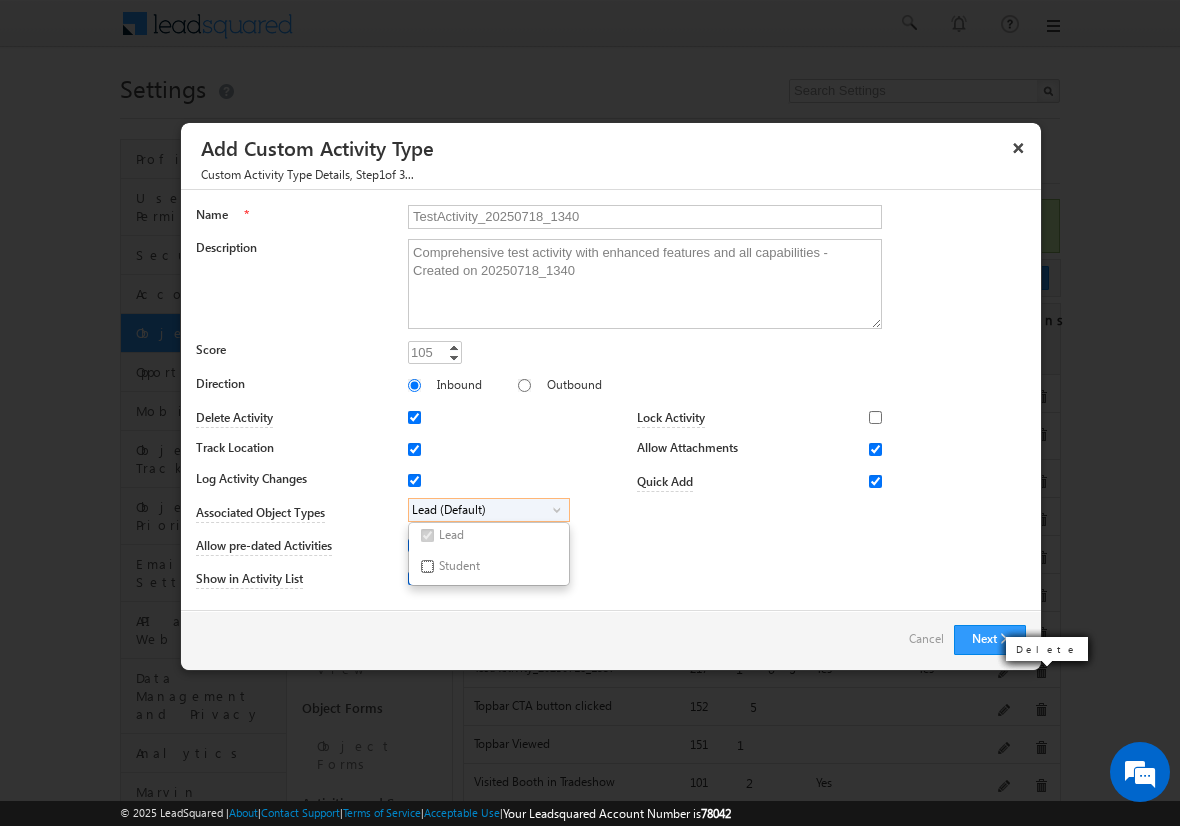 click on "Student" at bounding box center (427, 566) 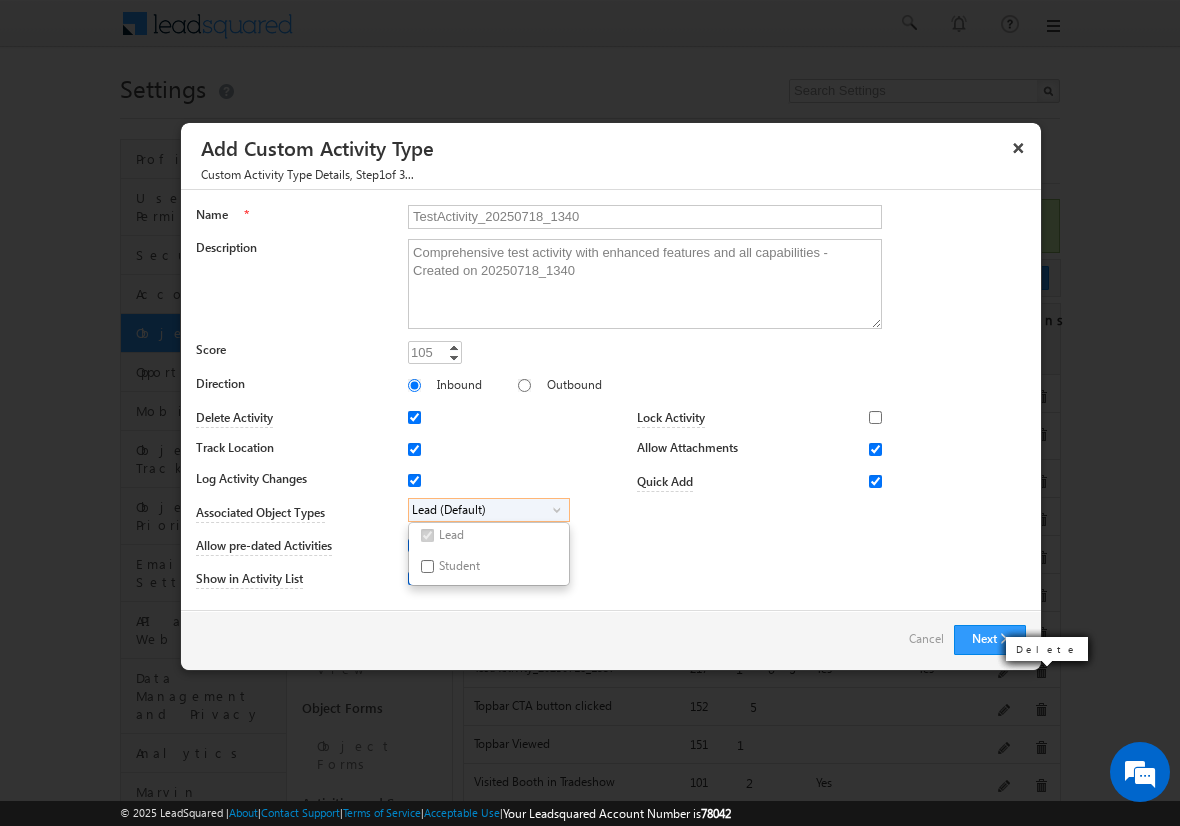 checkbox on "true" 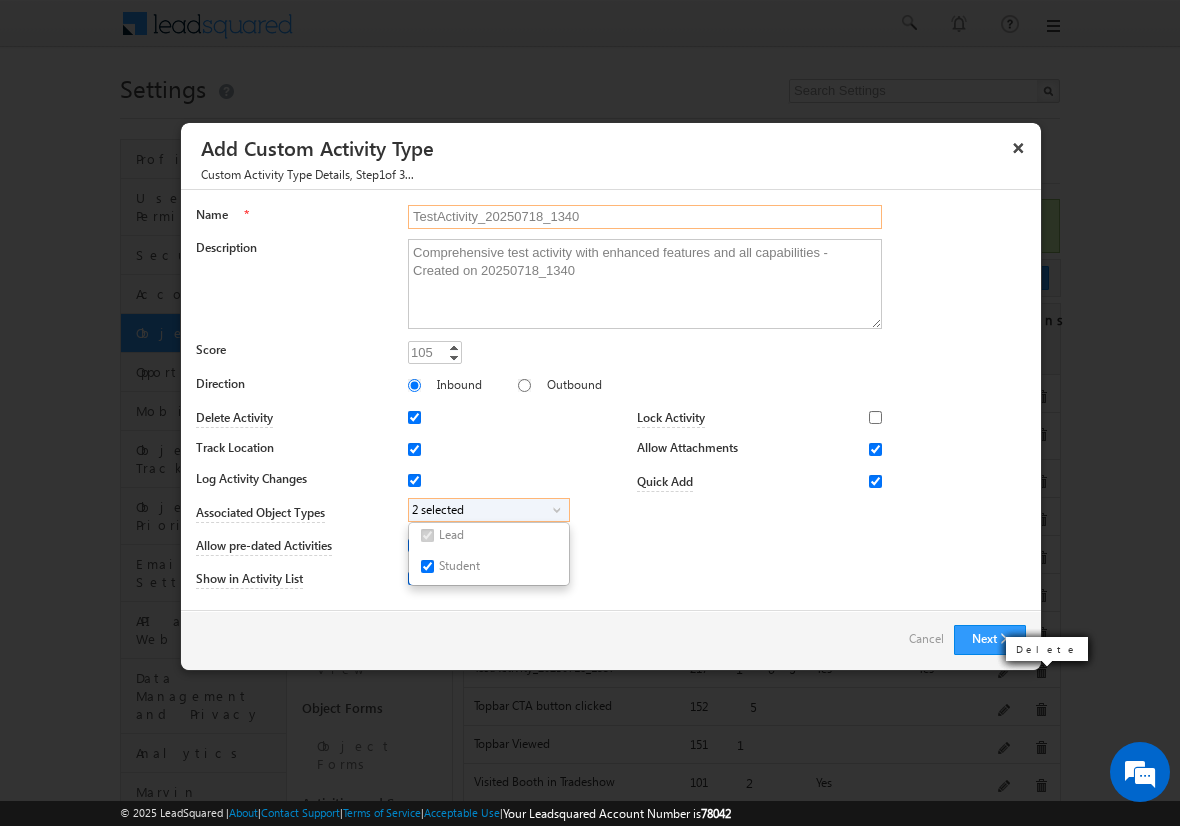 click on "TestActivity_20250718_1340" at bounding box center (645, 217) 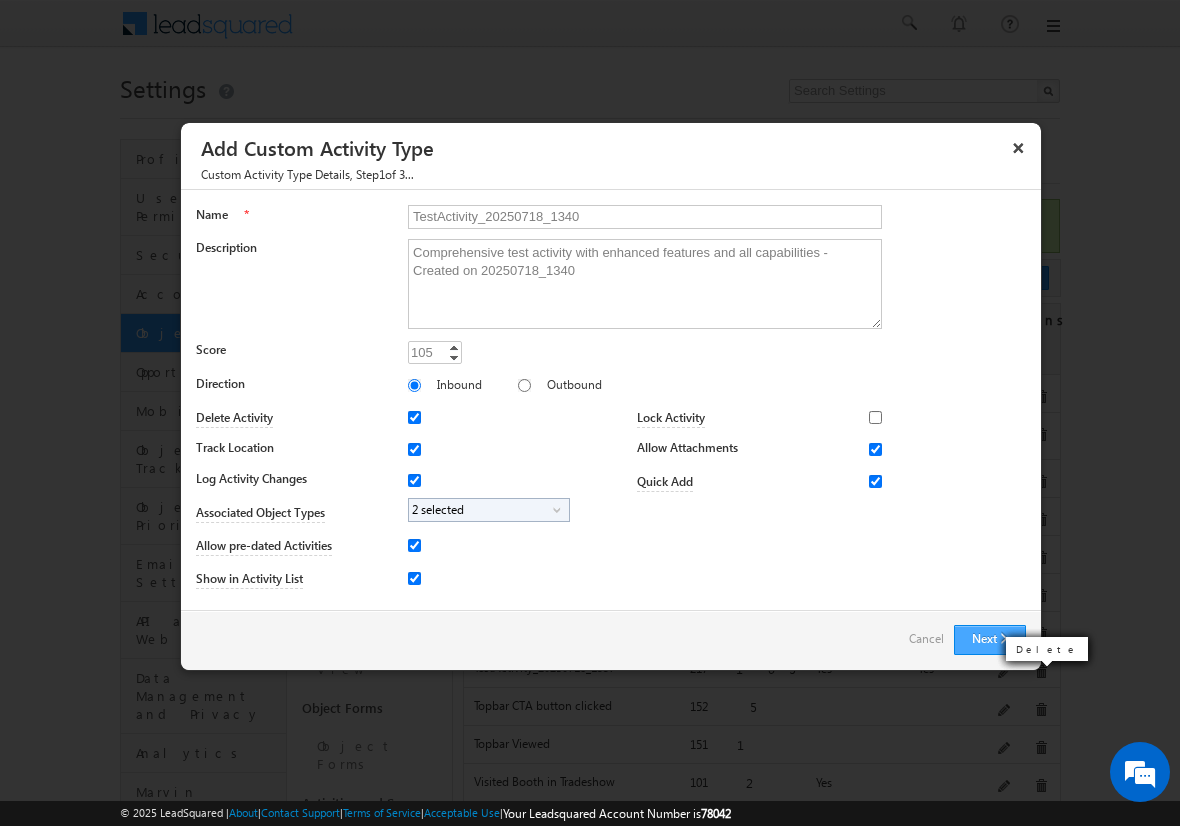 click on "Next" at bounding box center [990, 640] 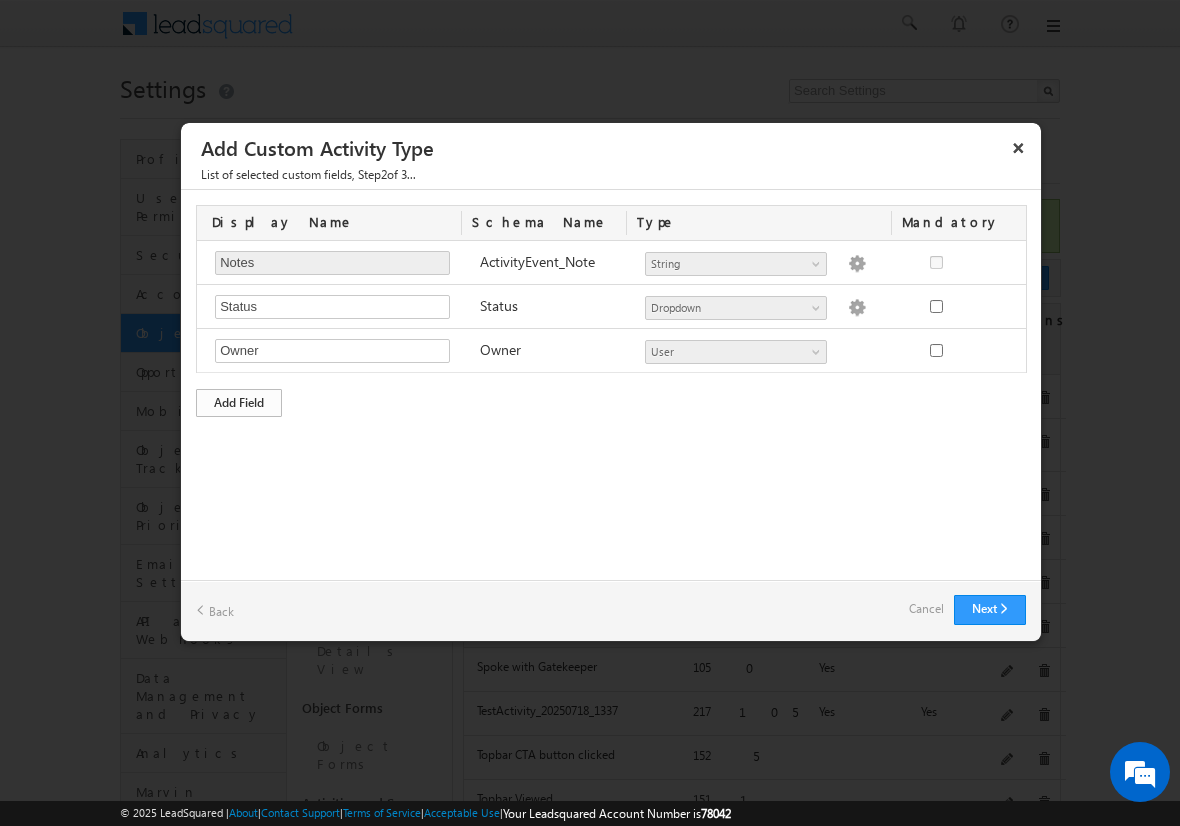 click on "Add Field" at bounding box center [239, 403] 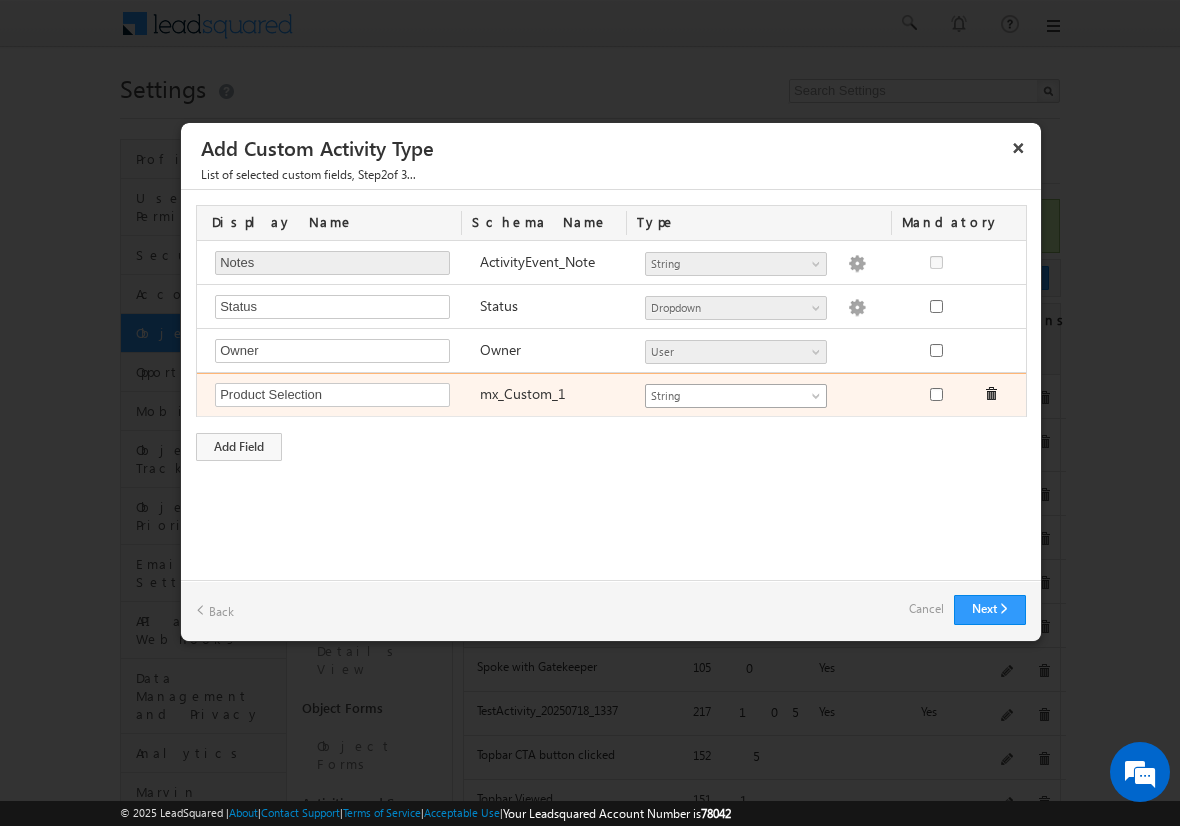 type on "Product Selection" 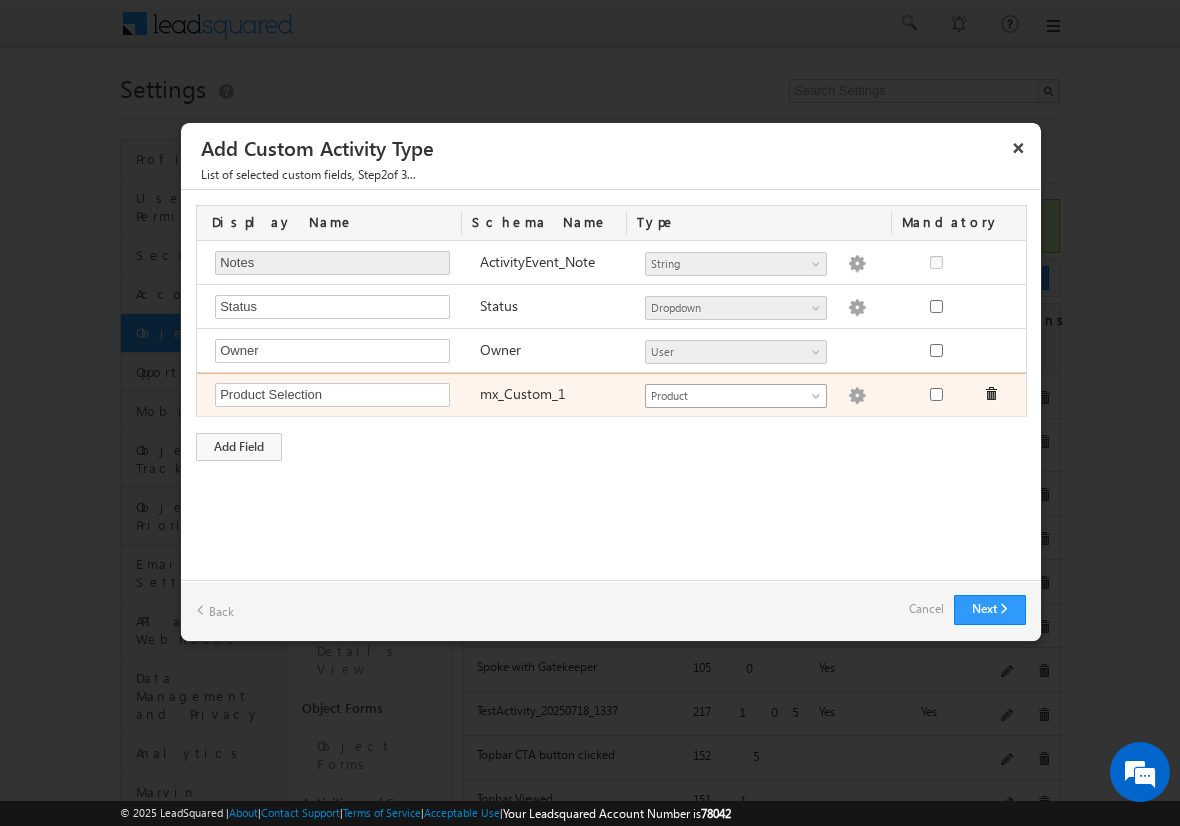 click at bounding box center (857, 396) 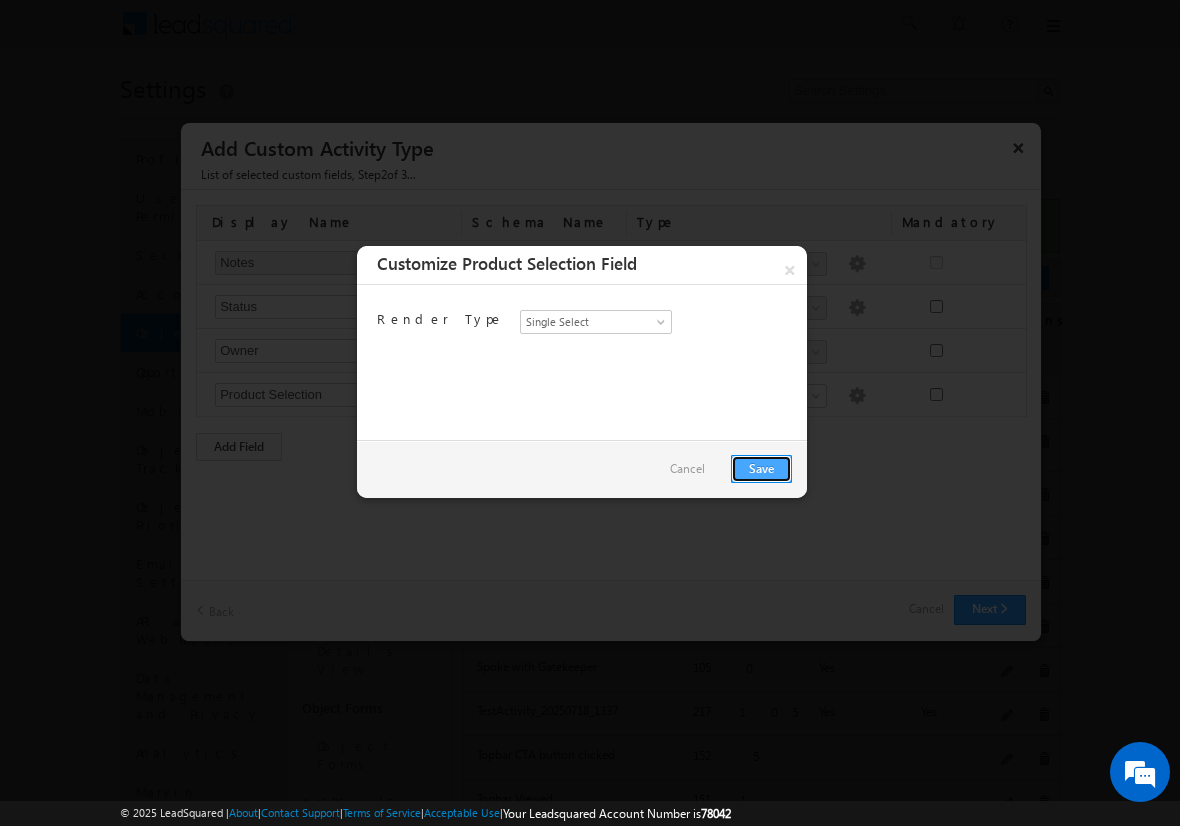 click on "Save" at bounding box center (761, 469) 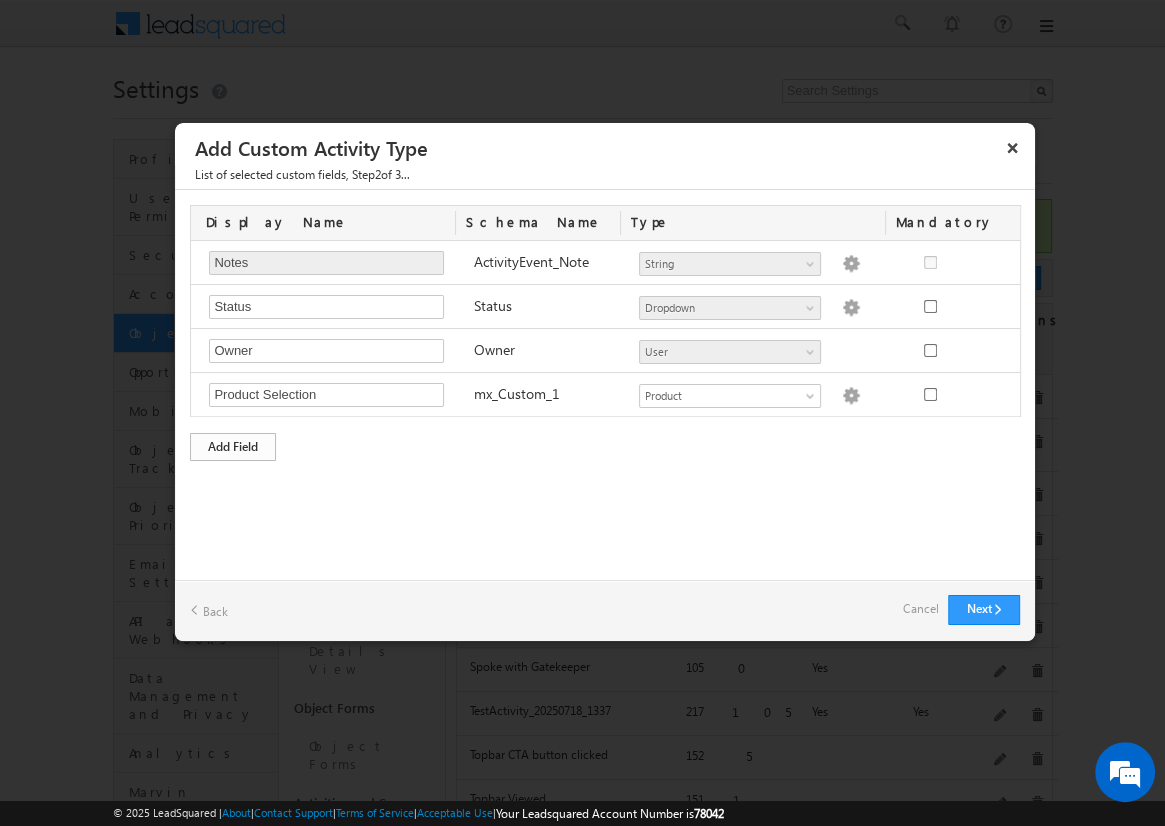 click on "Add Field" at bounding box center (233, 447) 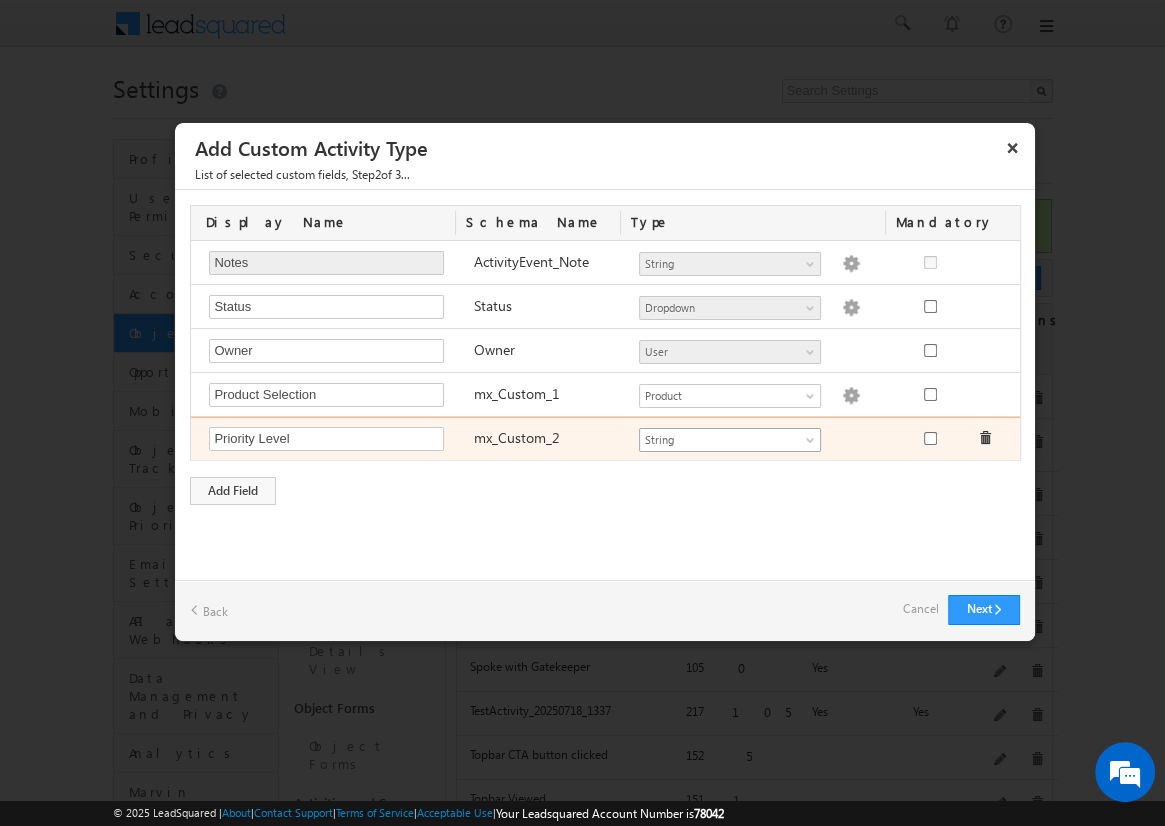 type on "Priority Level" 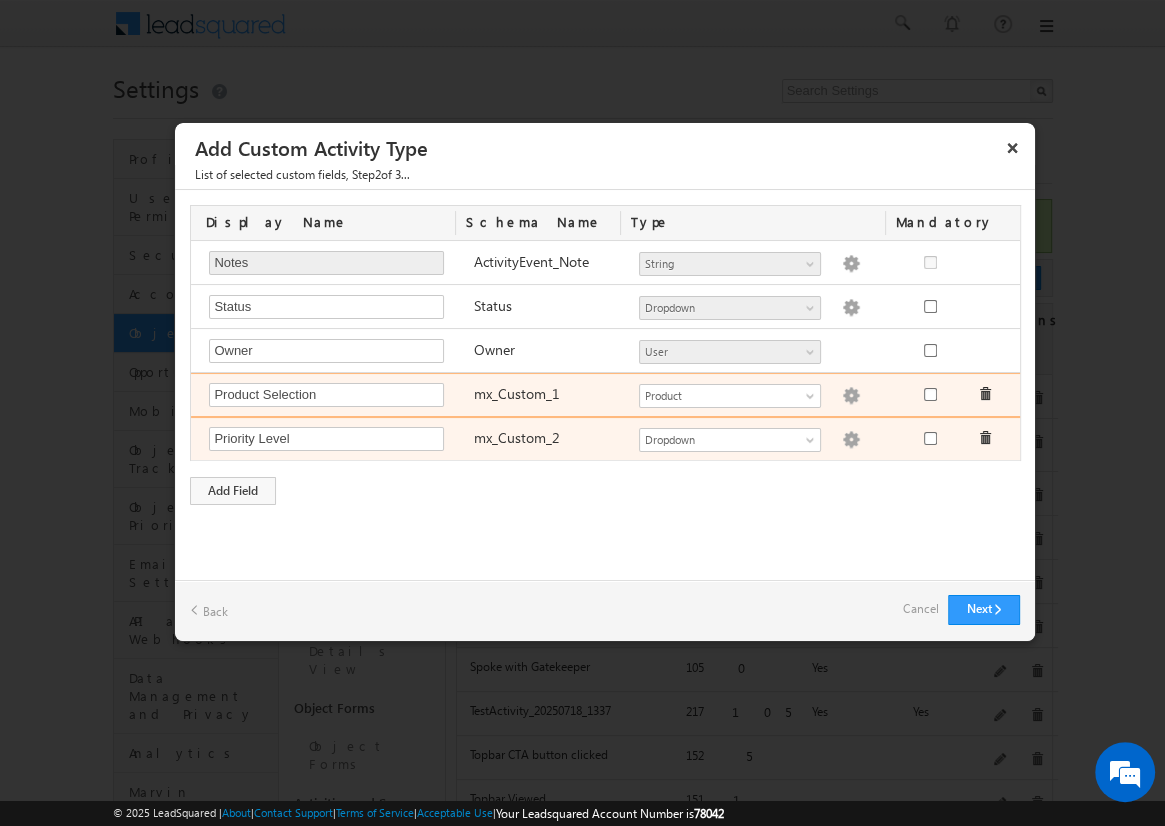 click at bounding box center (851, 396) 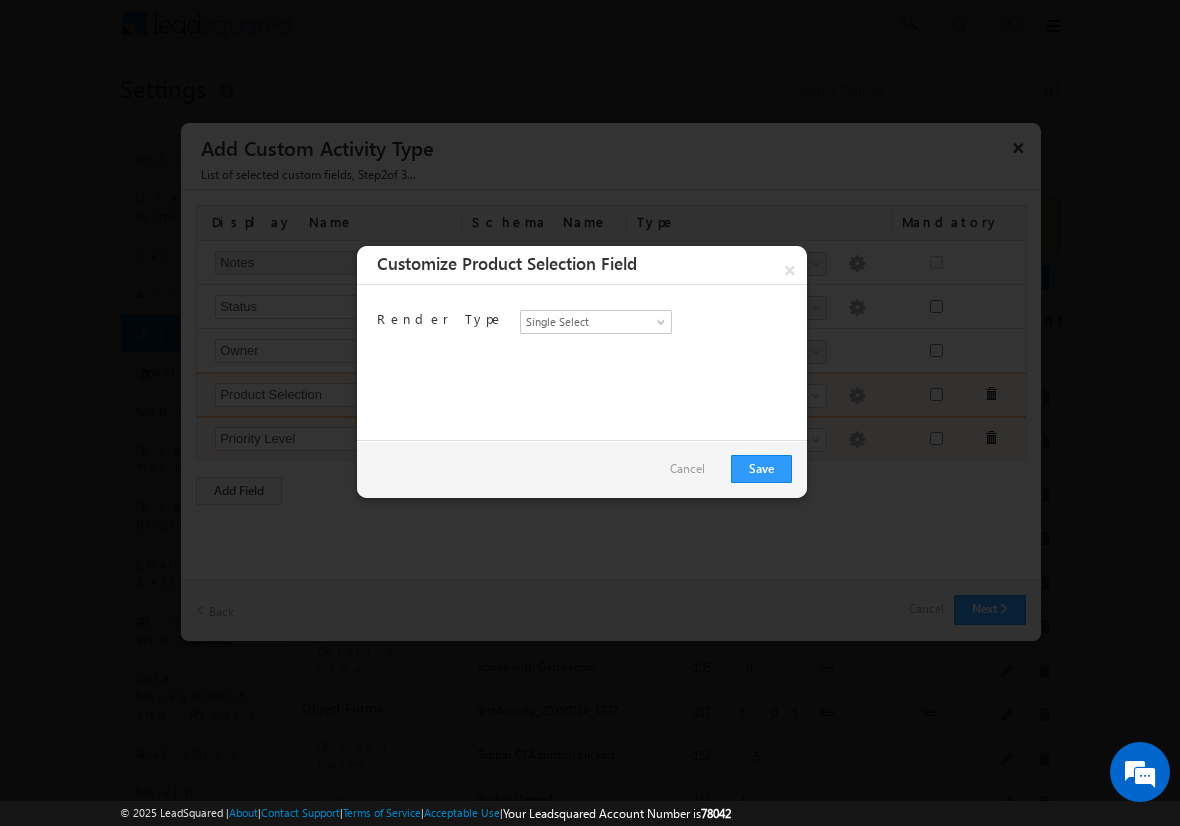 scroll, scrollTop: 0, scrollLeft: 6, axis: horizontal 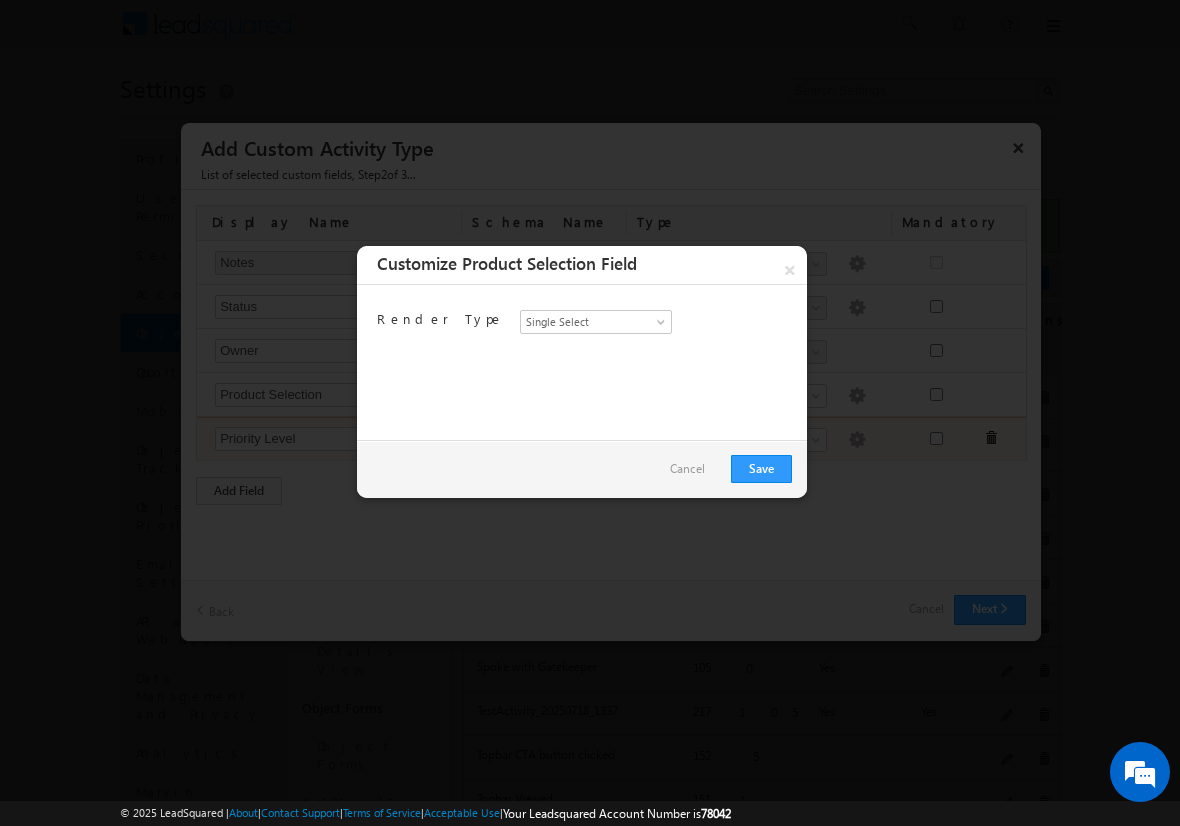 click on "Cancel" at bounding box center (687, 469) 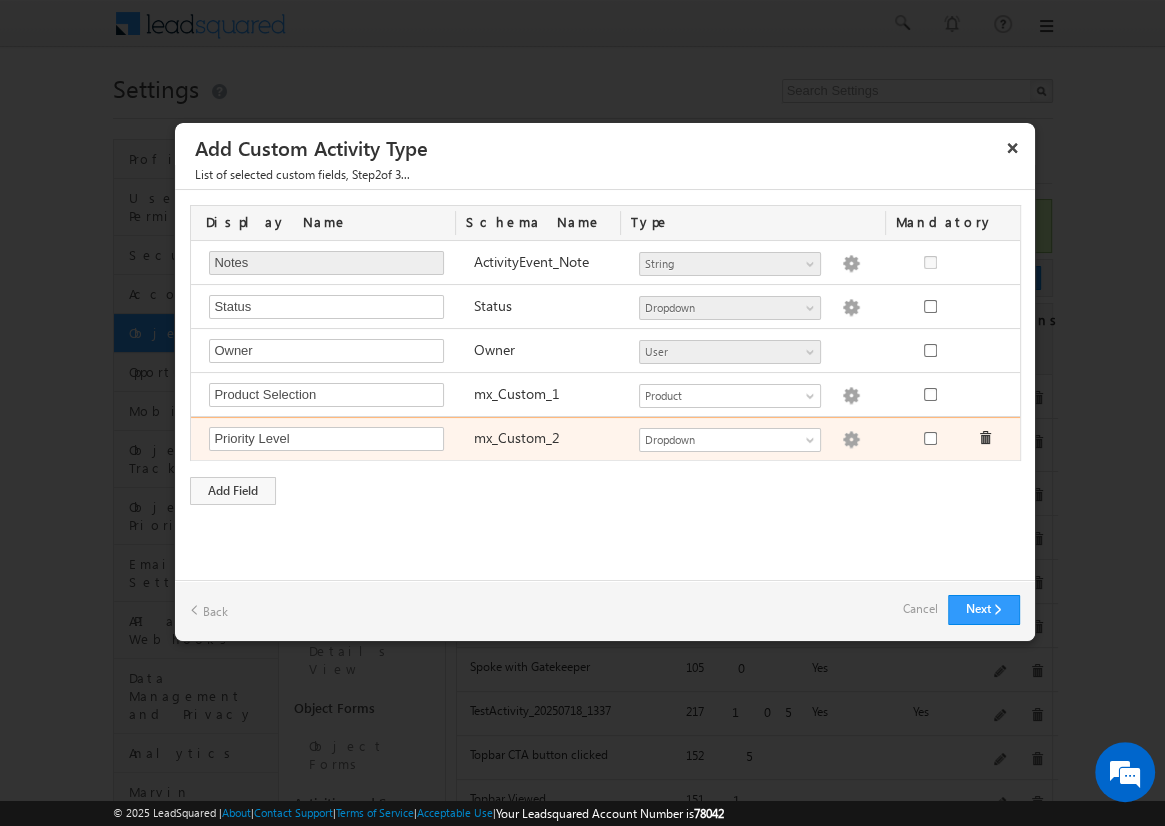 click at bounding box center (851, 440) 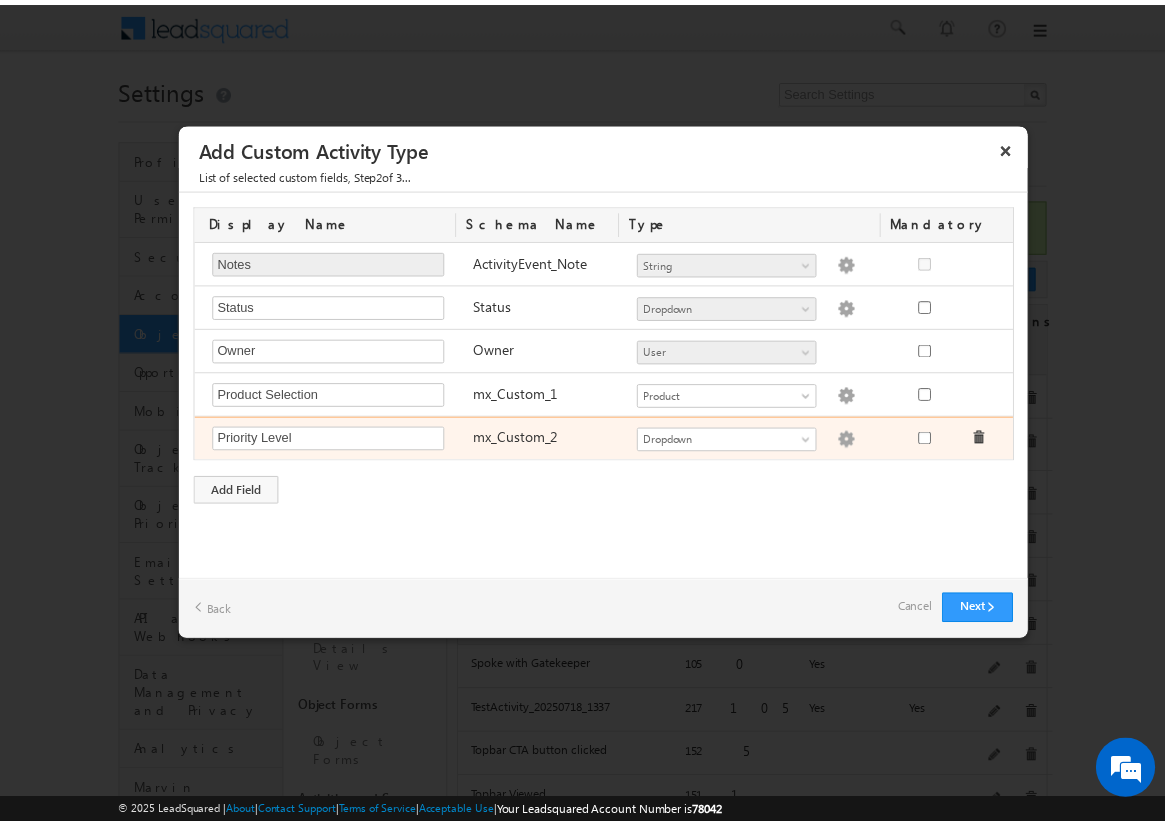 scroll, scrollTop: 0, scrollLeft: 6, axis: horizontal 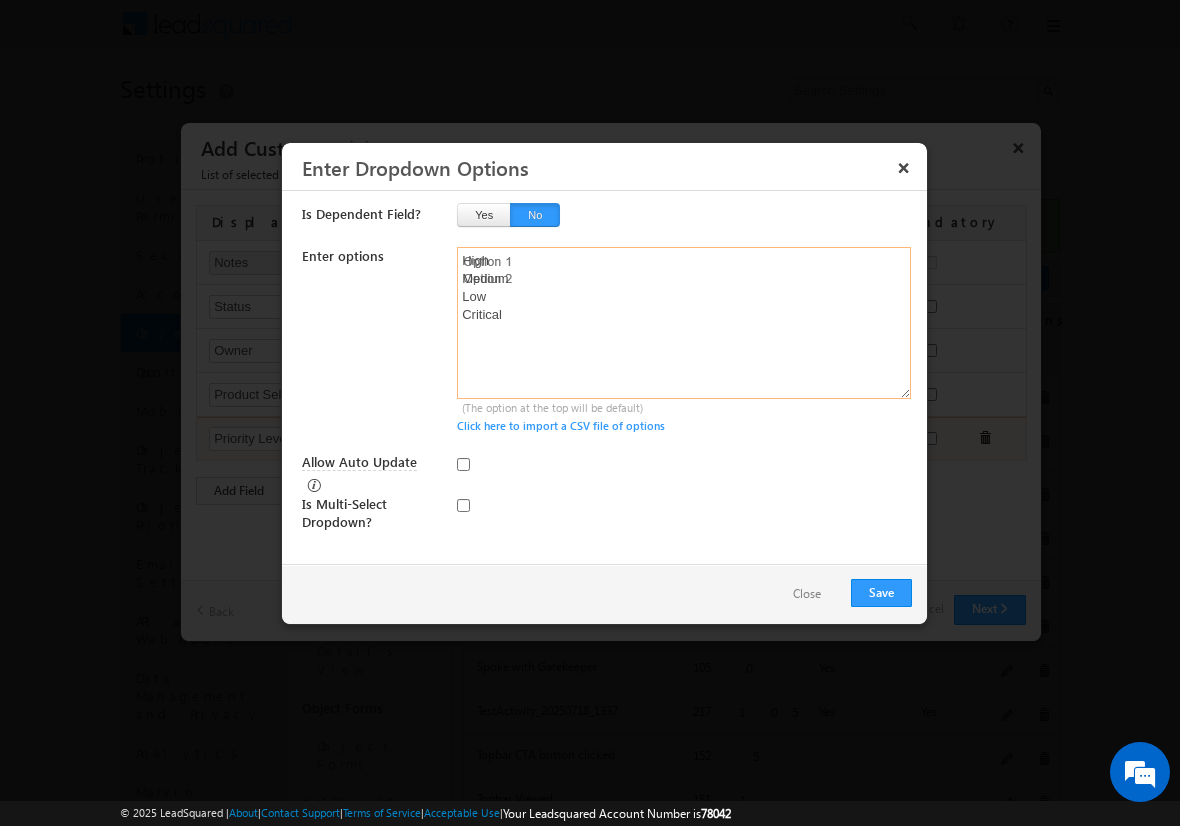 type on "High
Medium
Low
Critical" 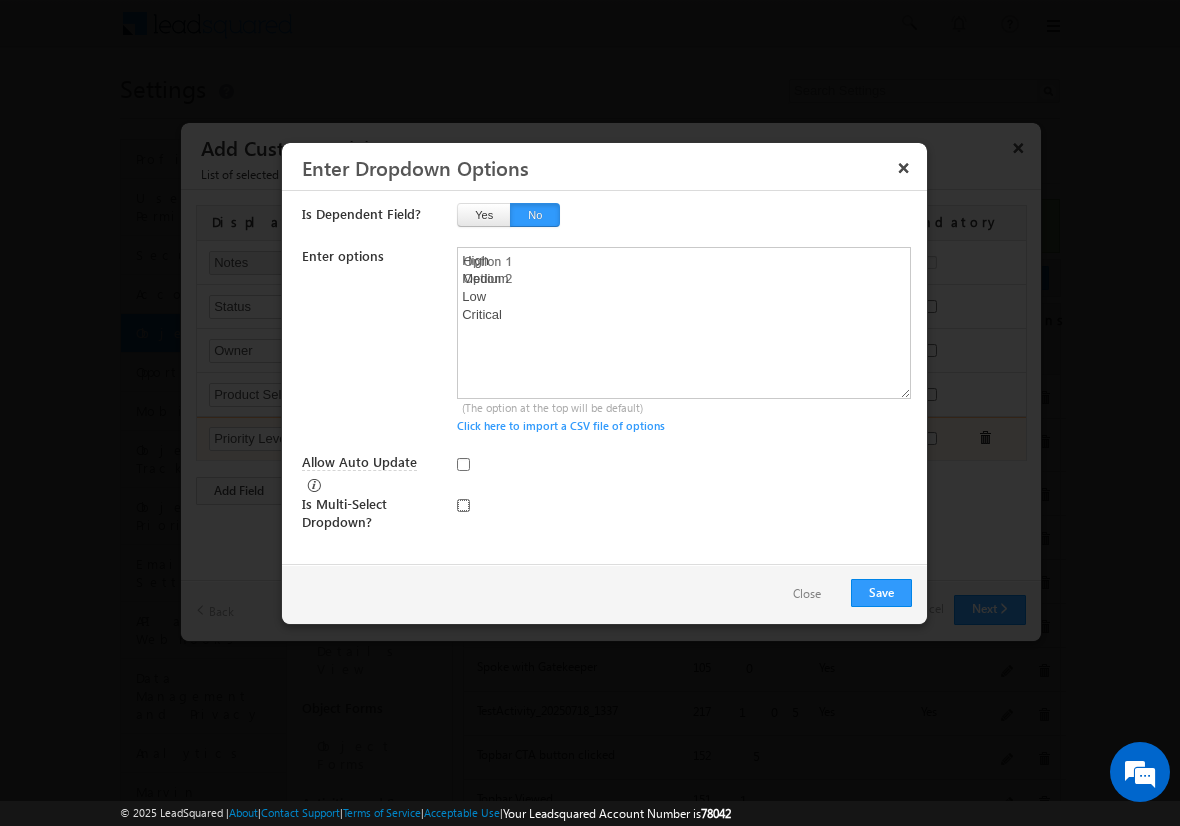 click at bounding box center (463, 505) 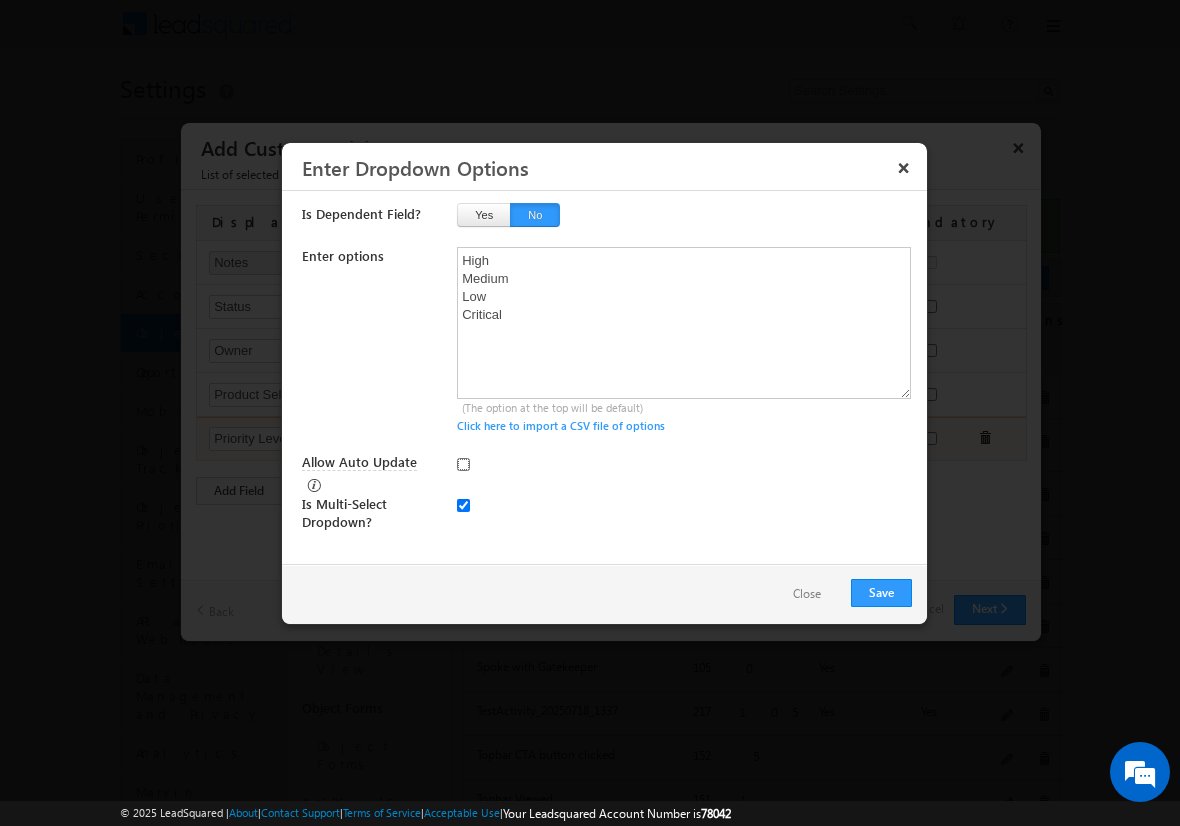 click on "Allow Auto Update" at bounding box center (463, 464) 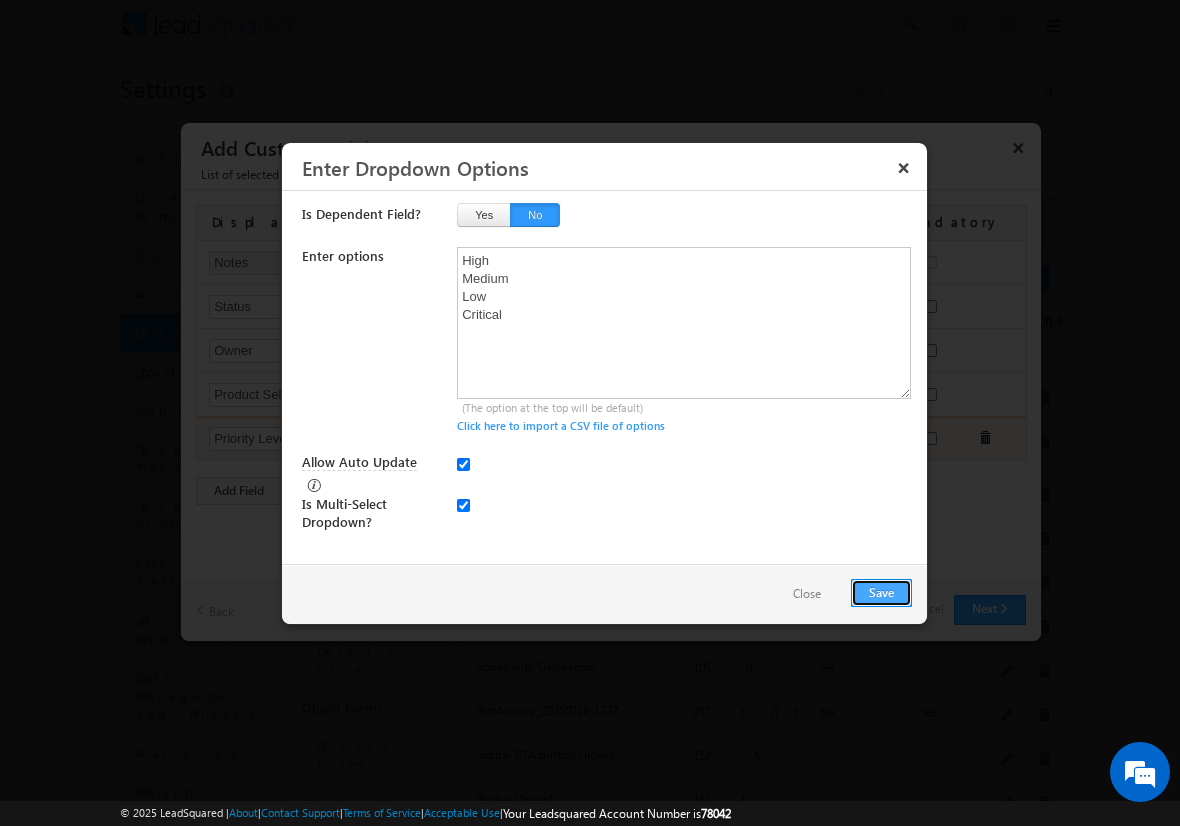 click on "Save" at bounding box center [881, 593] 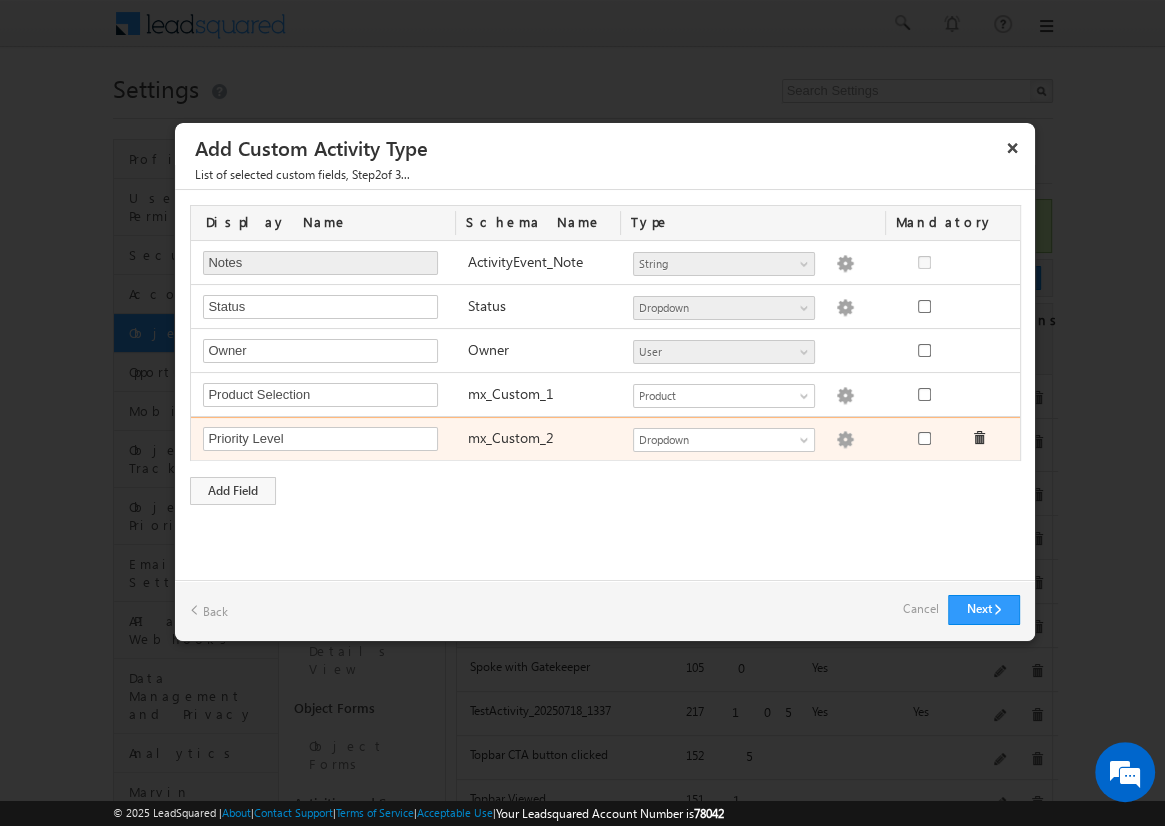 click on "Cancel" at bounding box center [920, 609] 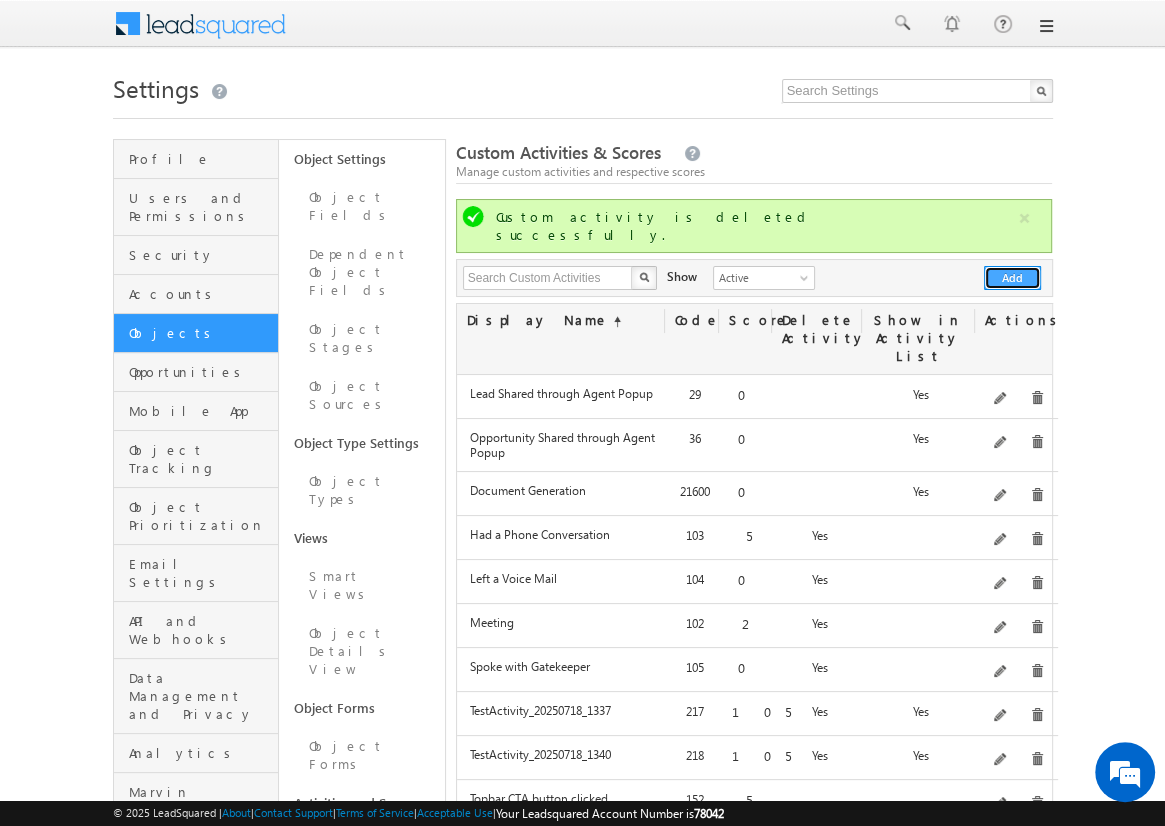 click on "Add" at bounding box center [1012, 278] 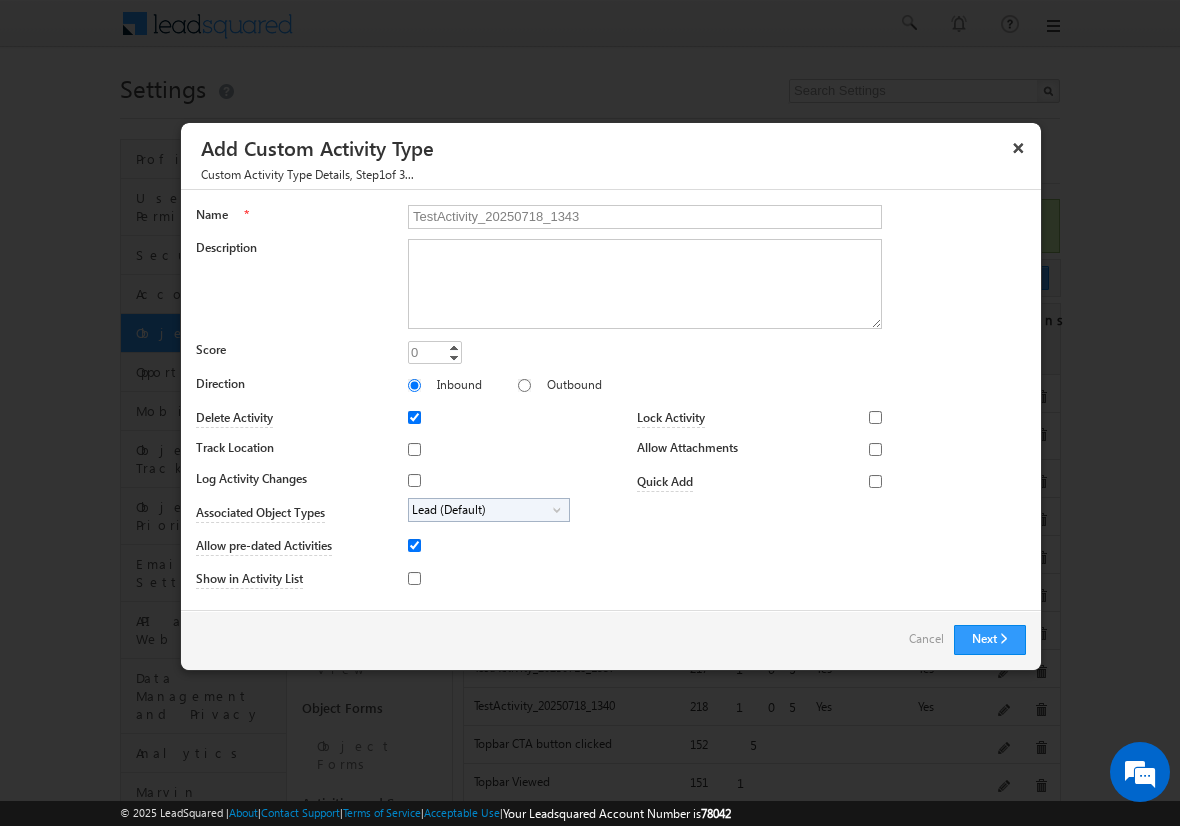 type on "TestActivity_20250718_1343" 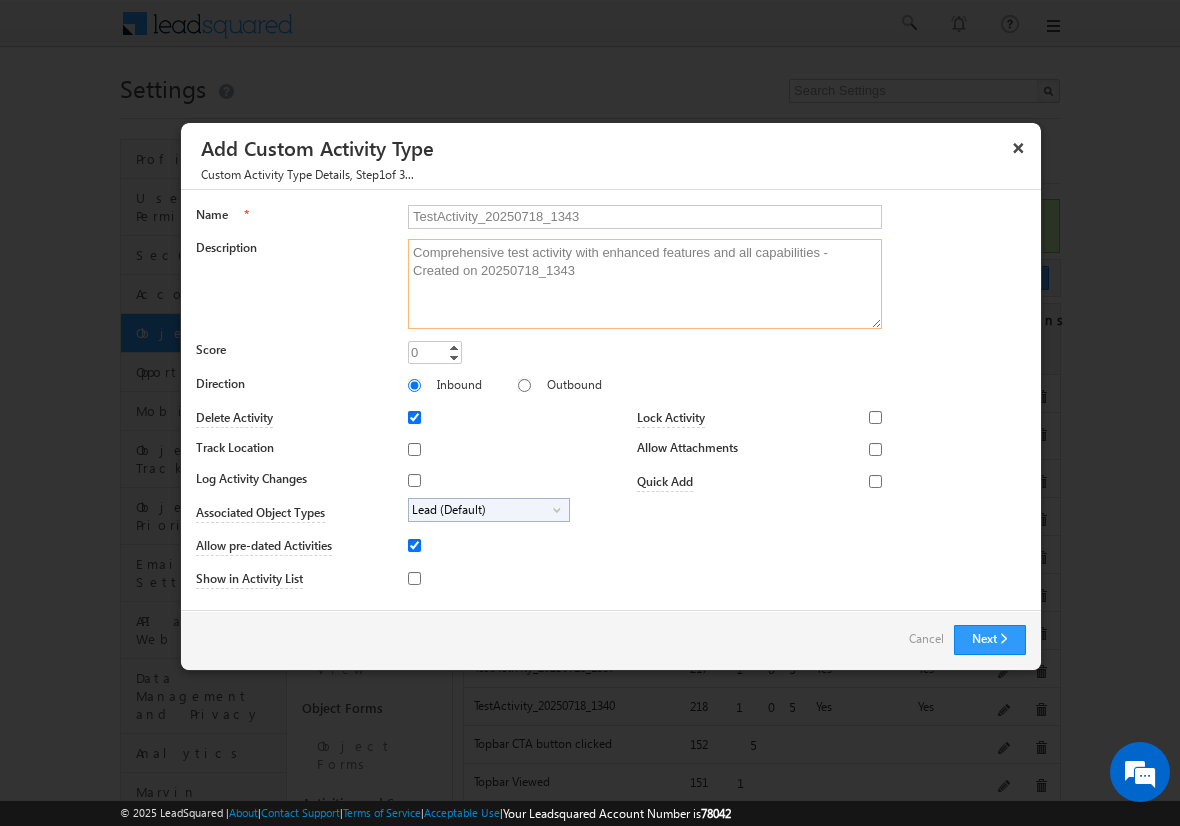 type on "Comprehensive test activity with enhanced features and all capabilities - Created on 20250718_1343" 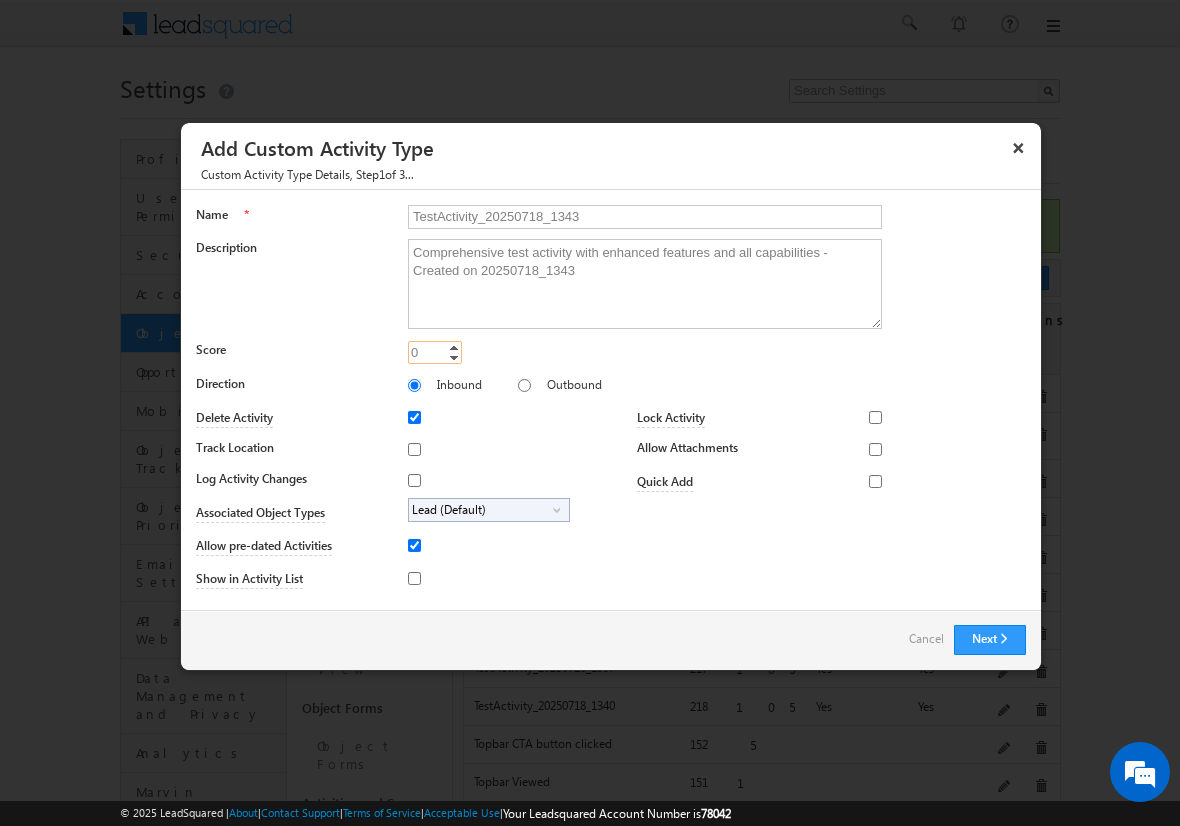 type on "105" 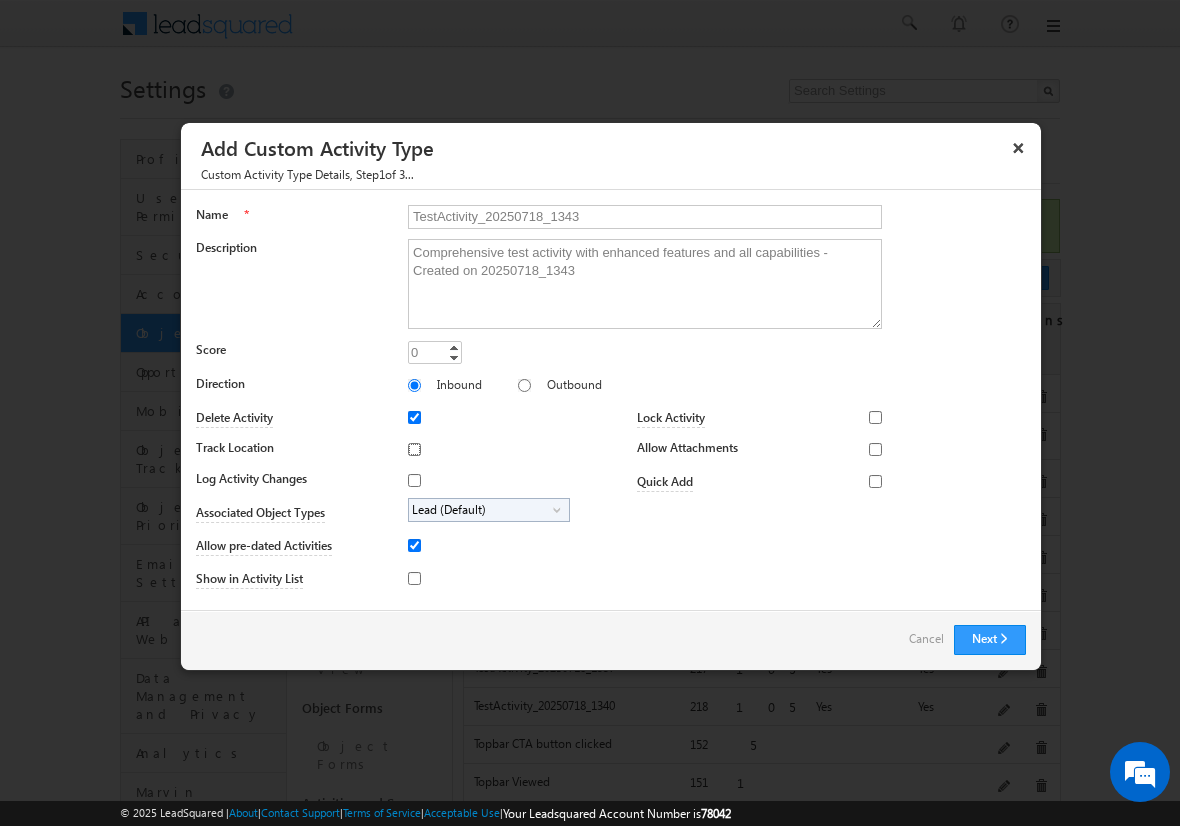 click on "Track Location" at bounding box center [414, 449] 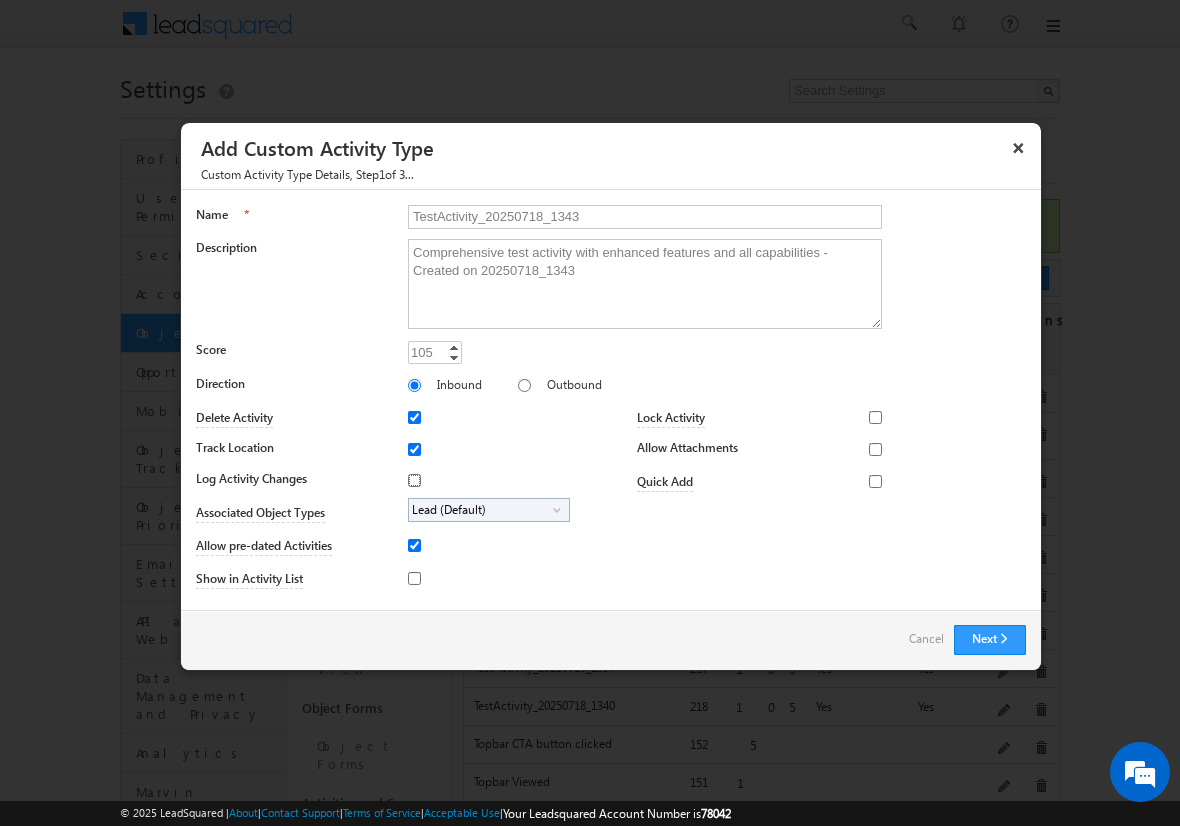 click on "Log Activity Changes" at bounding box center [414, 480] 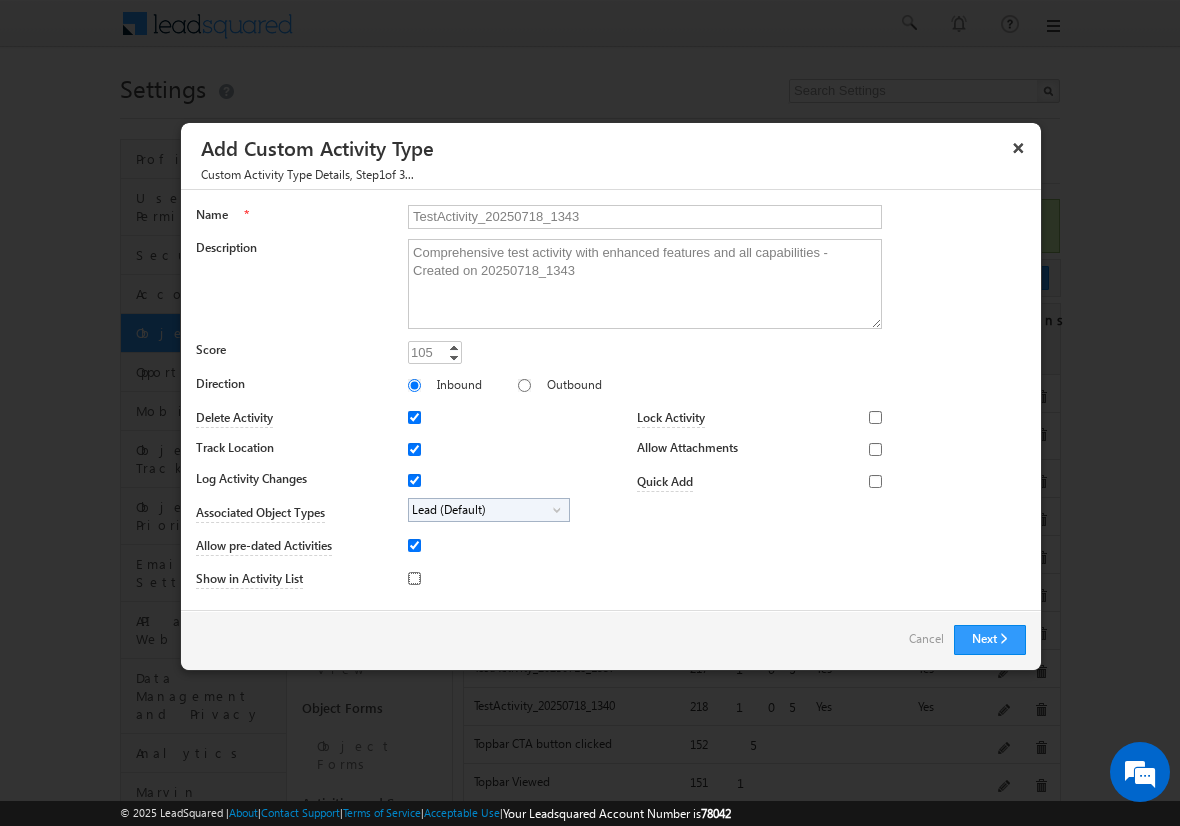 click on "Show in Activity List" at bounding box center [414, 578] 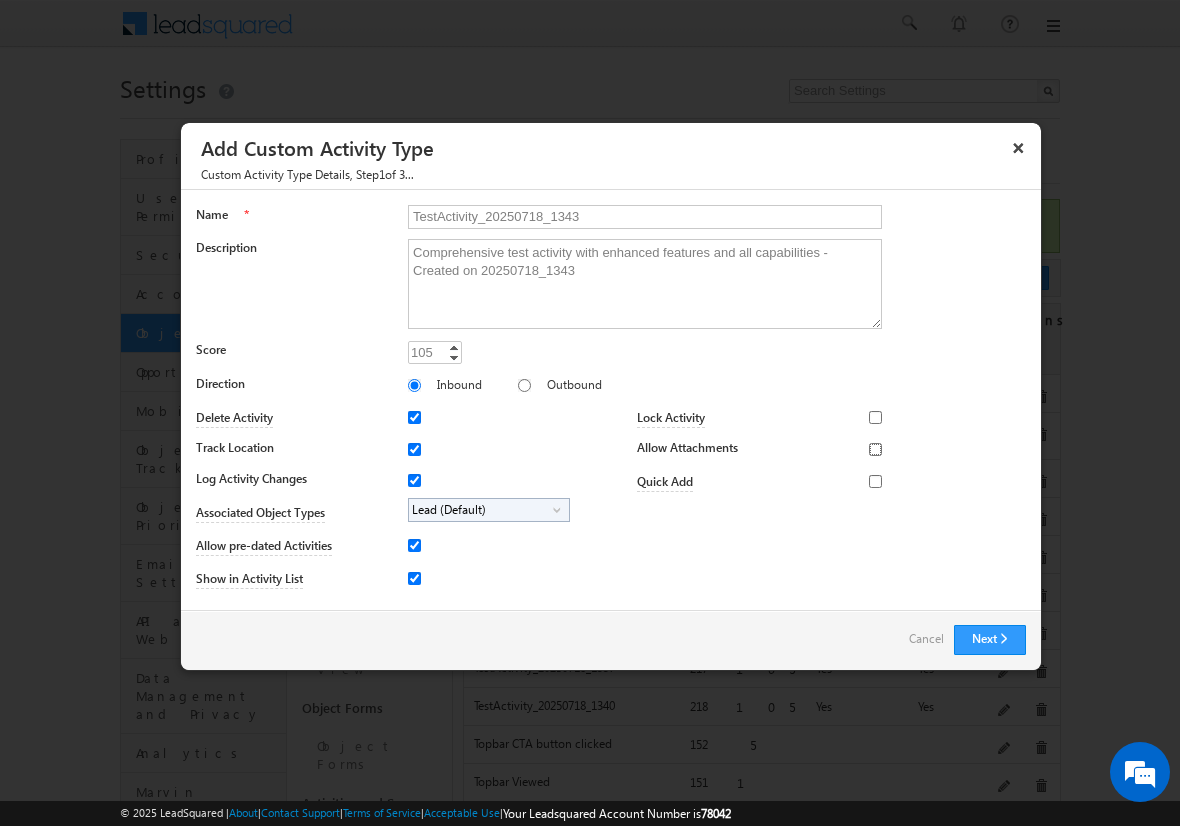 click on "Allow Attachments" at bounding box center (875, 449) 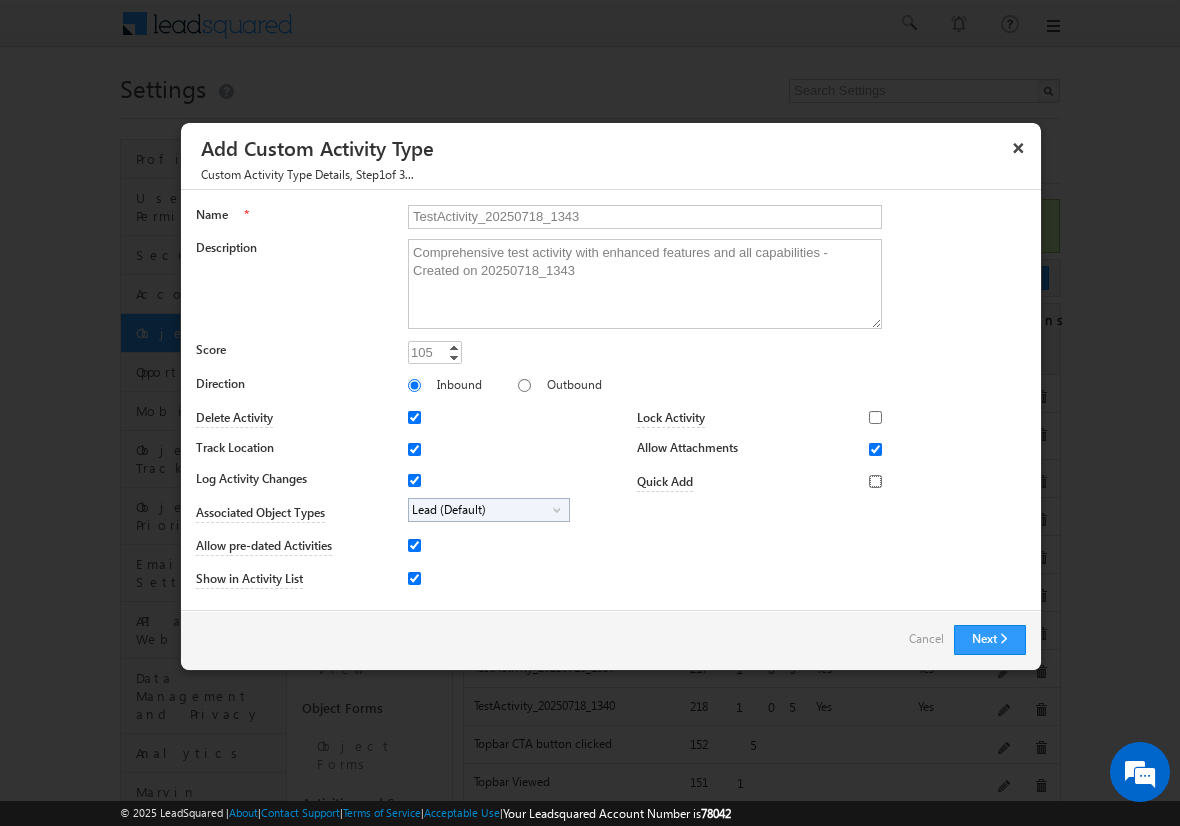 click on "Quick Add" at bounding box center [875, 481] 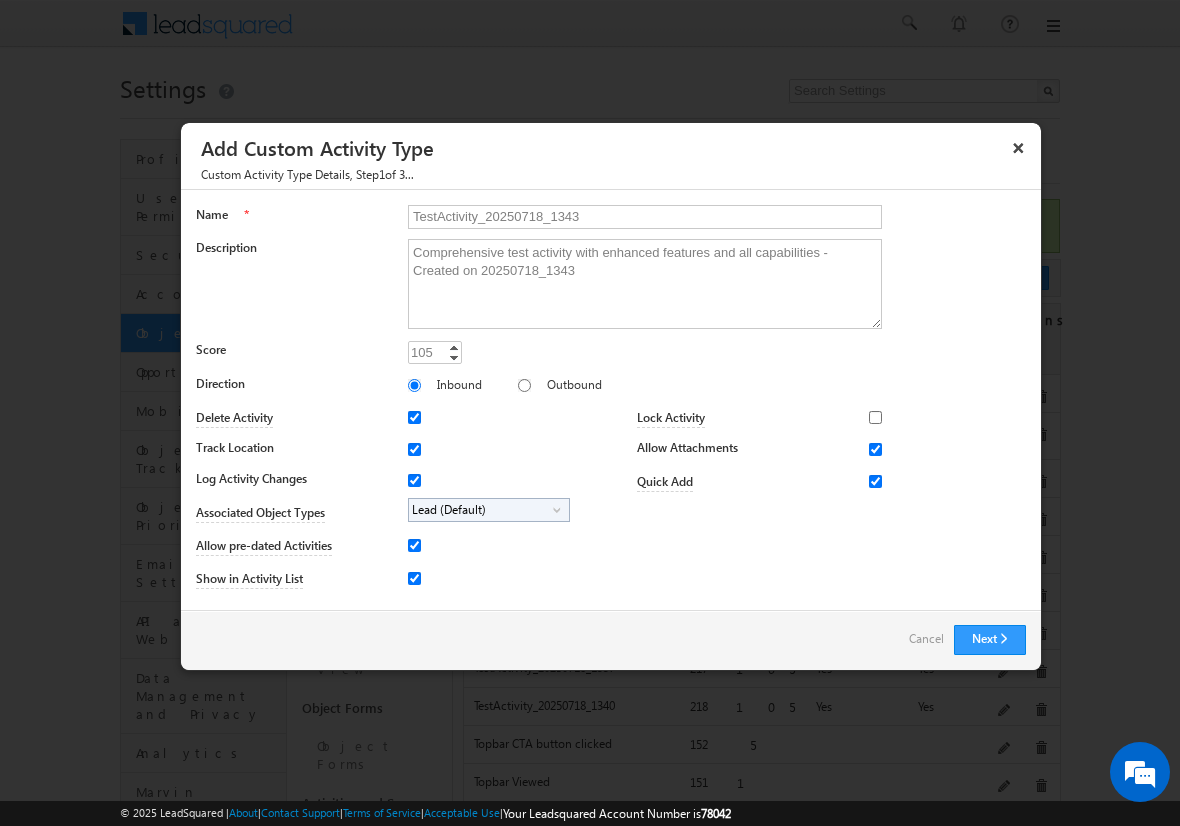 click on "Lead (Default)" at bounding box center (481, 510) 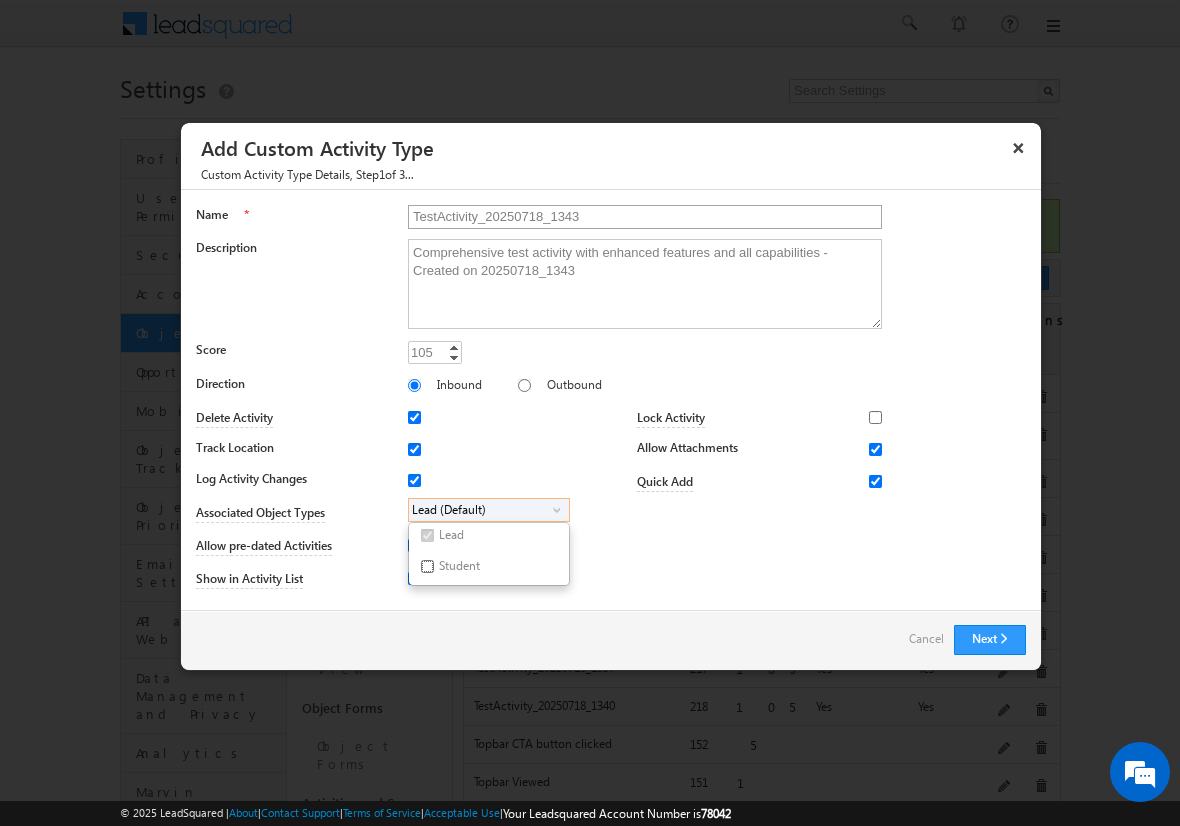 click on "Student" at bounding box center (427, 566) 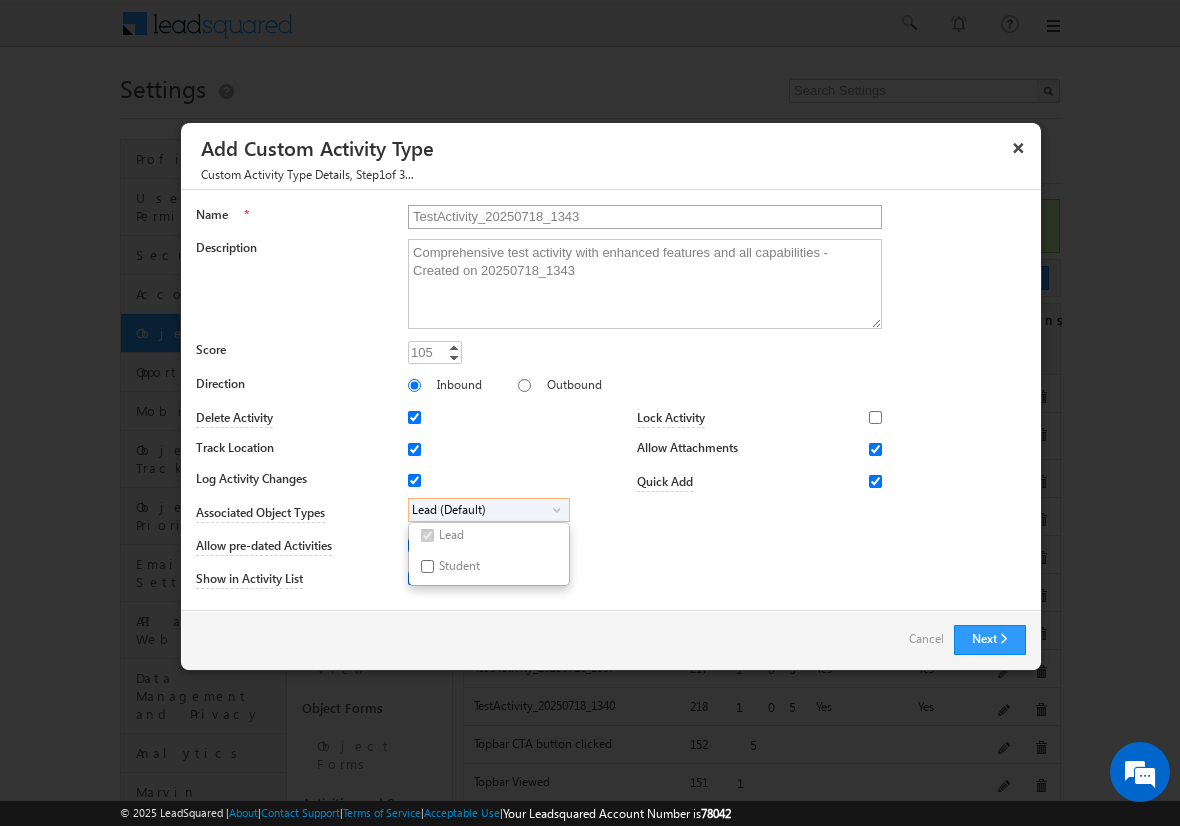 checkbox on "true" 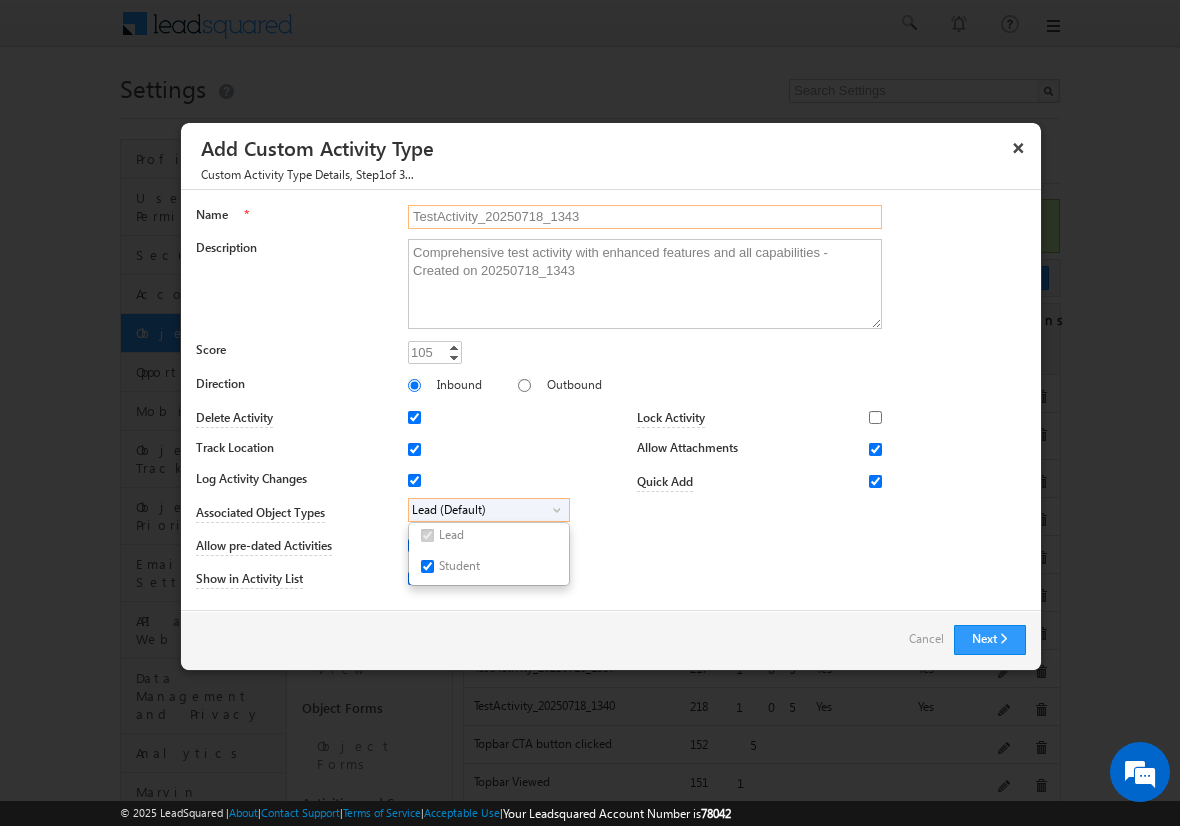 click on "TestActivity_20250718_1343" at bounding box center (645, 217) 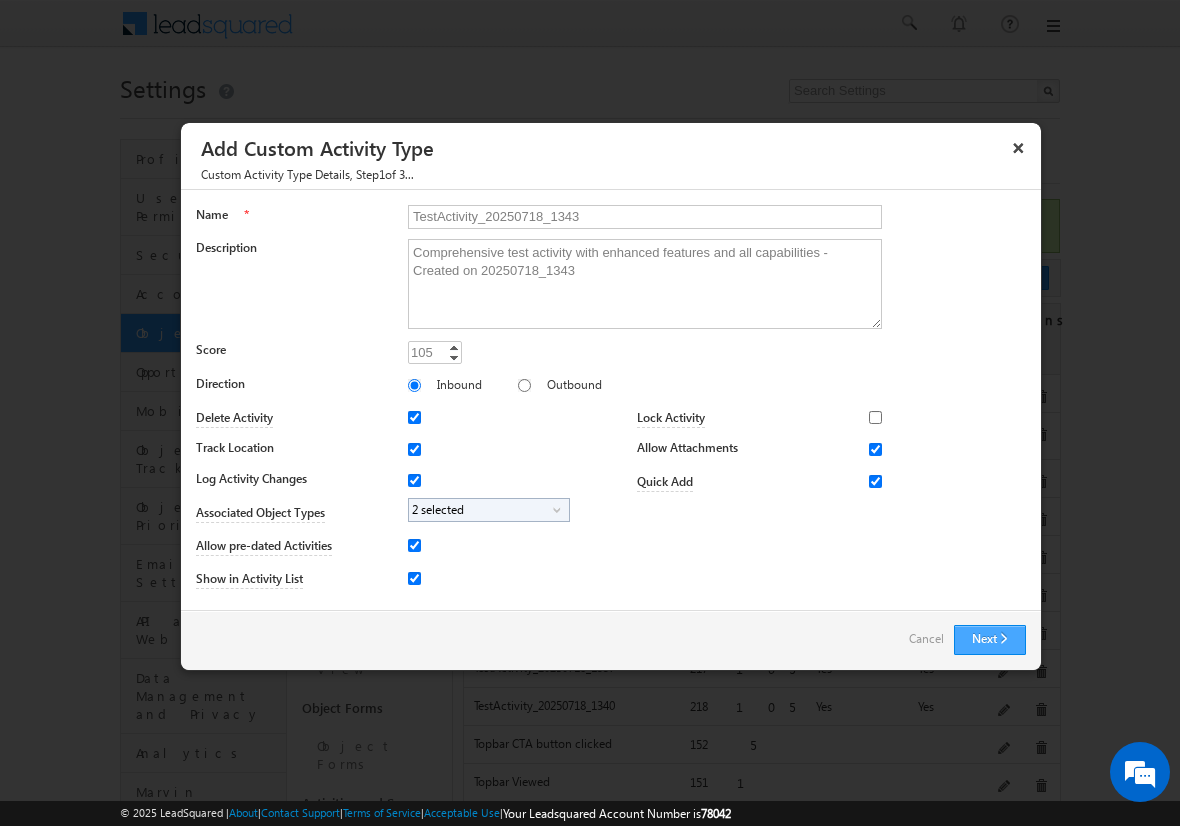click on "Next" at bounding box center (990, 640) 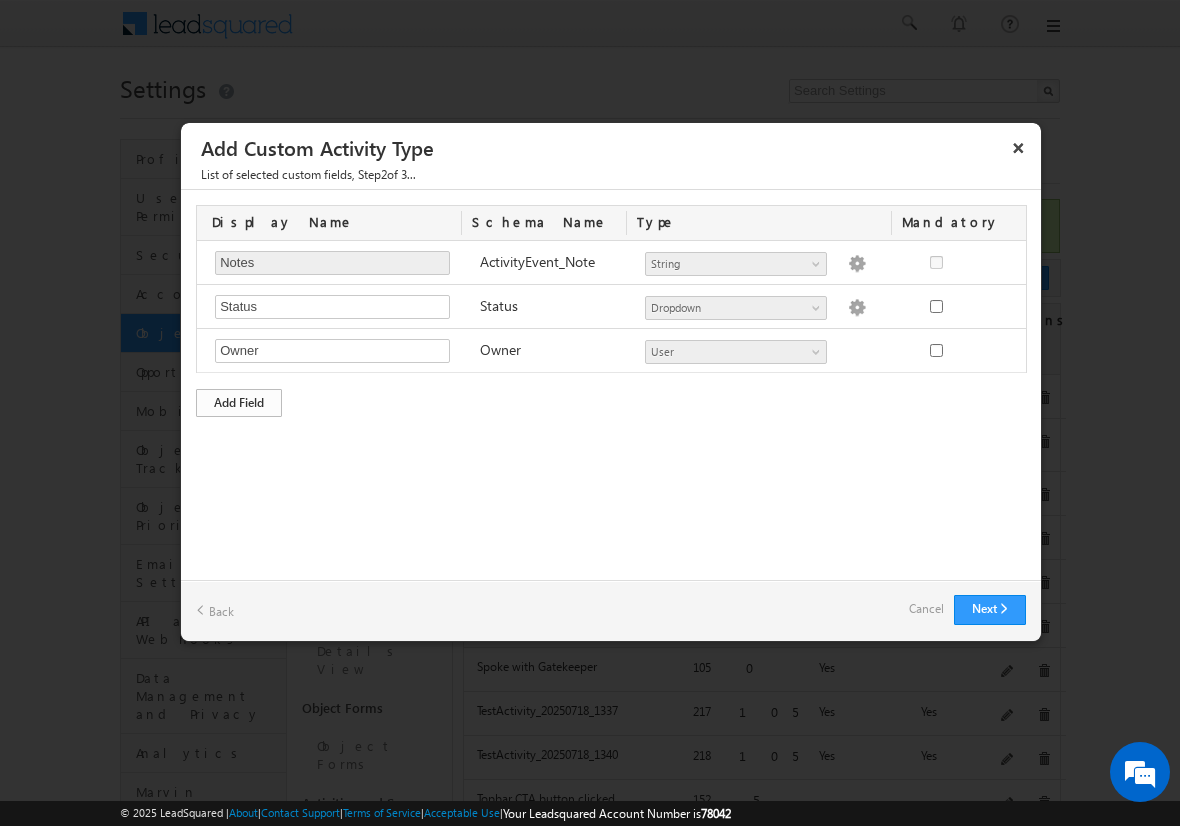 click on "Add Field" at bounding box center [239, 403] 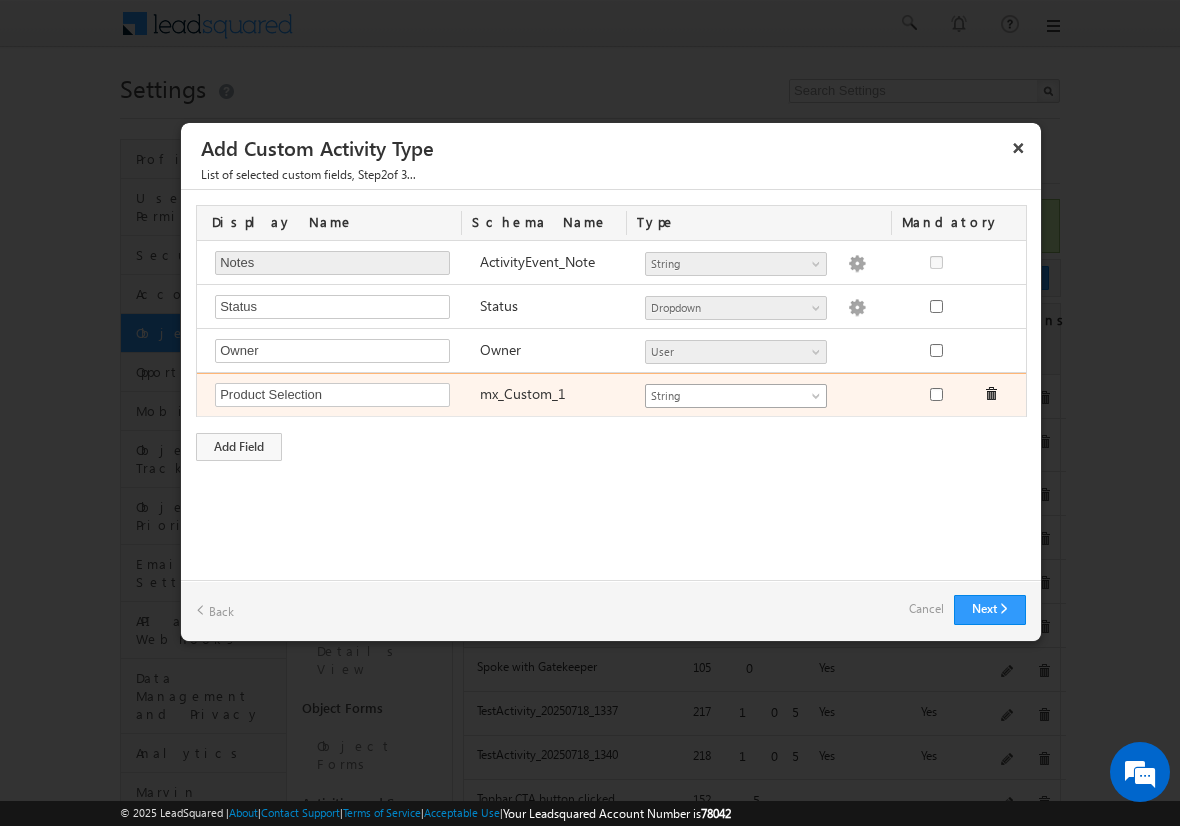 type on "Product Selection" 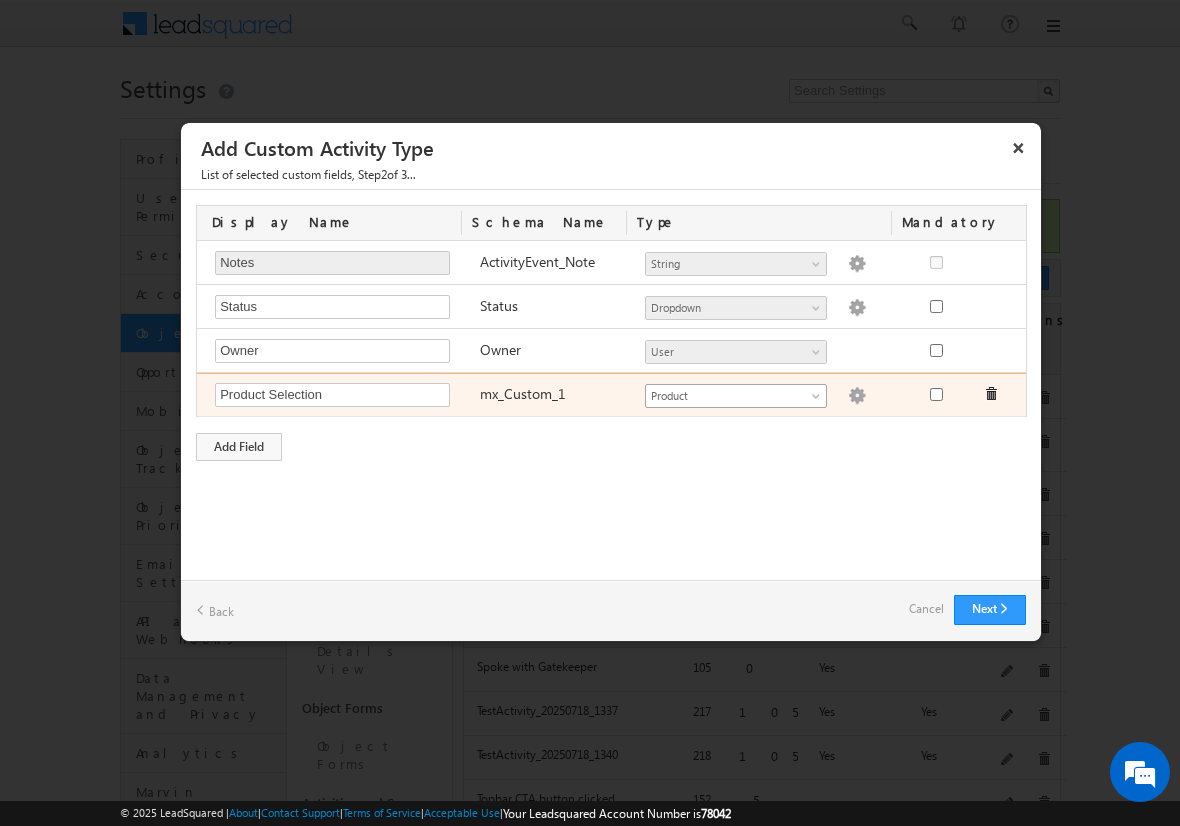 click at bounding box center [857, 396] 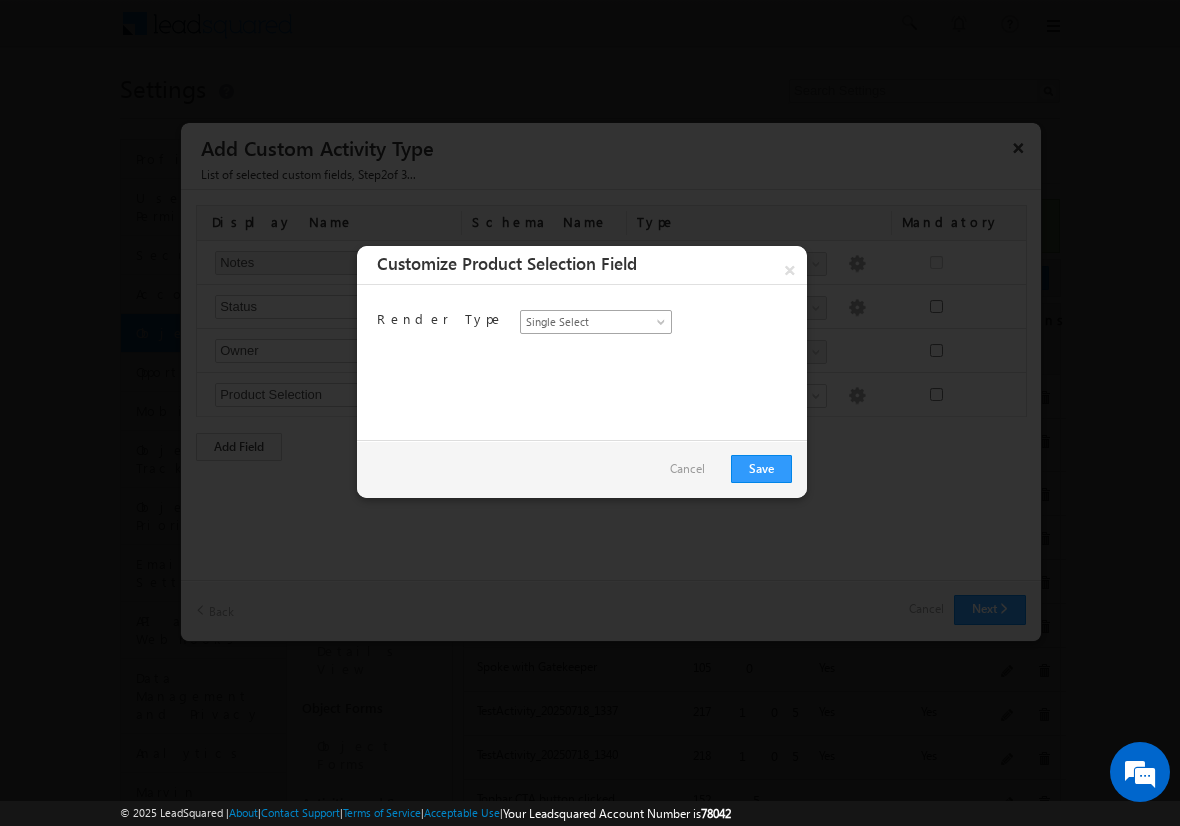 click on "Single Select" at bounding box center [590, 322] 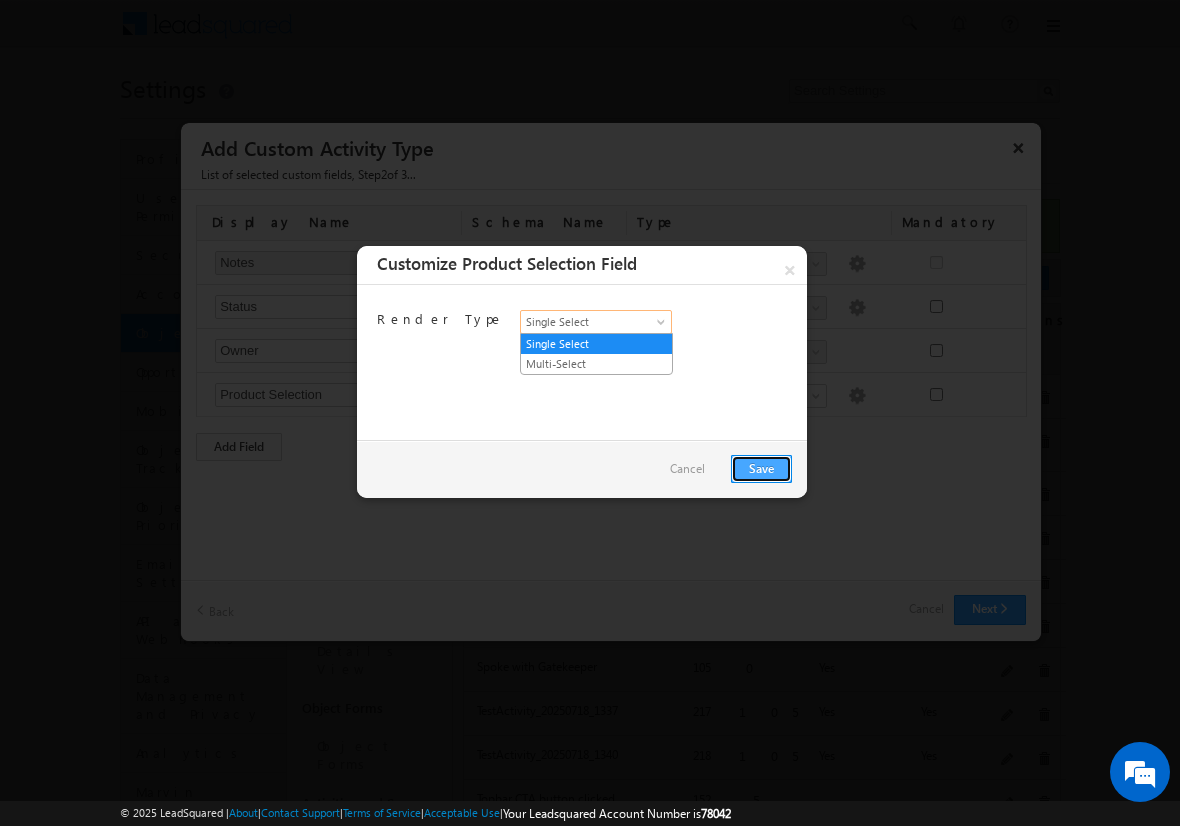 click on "Save" at bounding box center [761, 469] 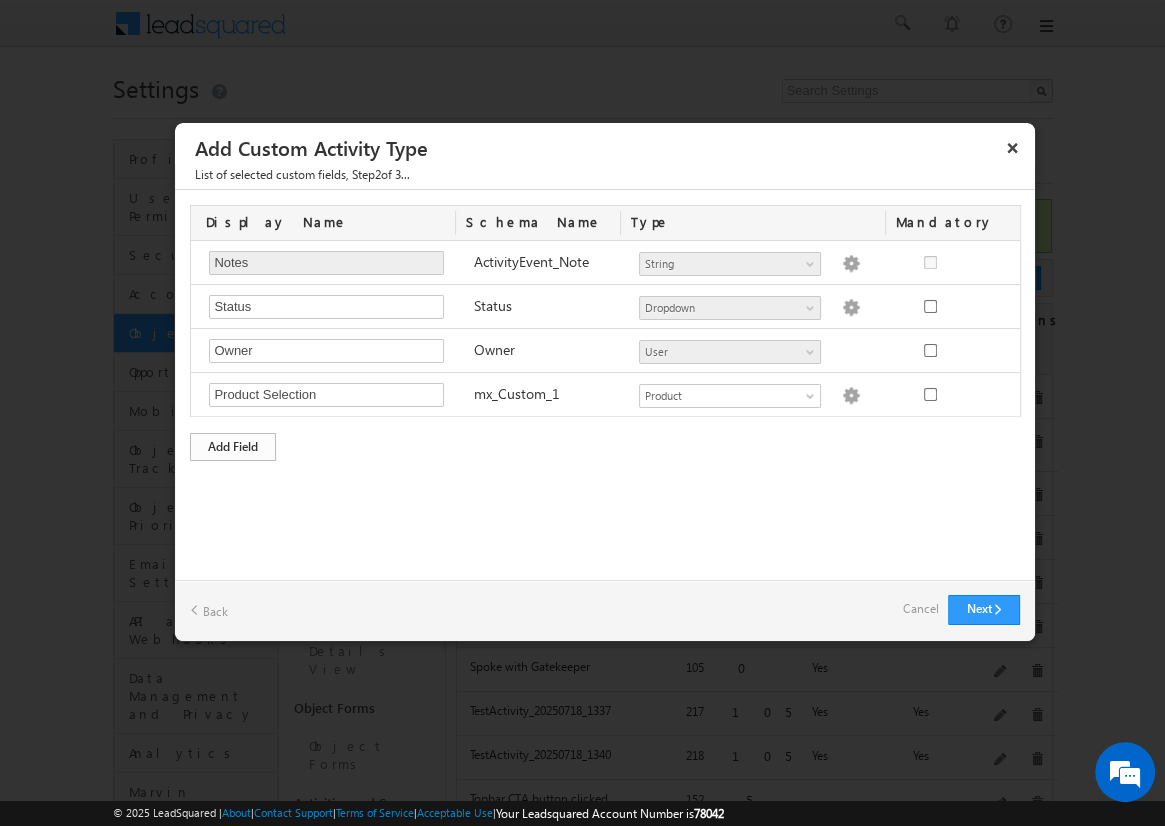 click on "Add Field" at bounding box center (233, 447) 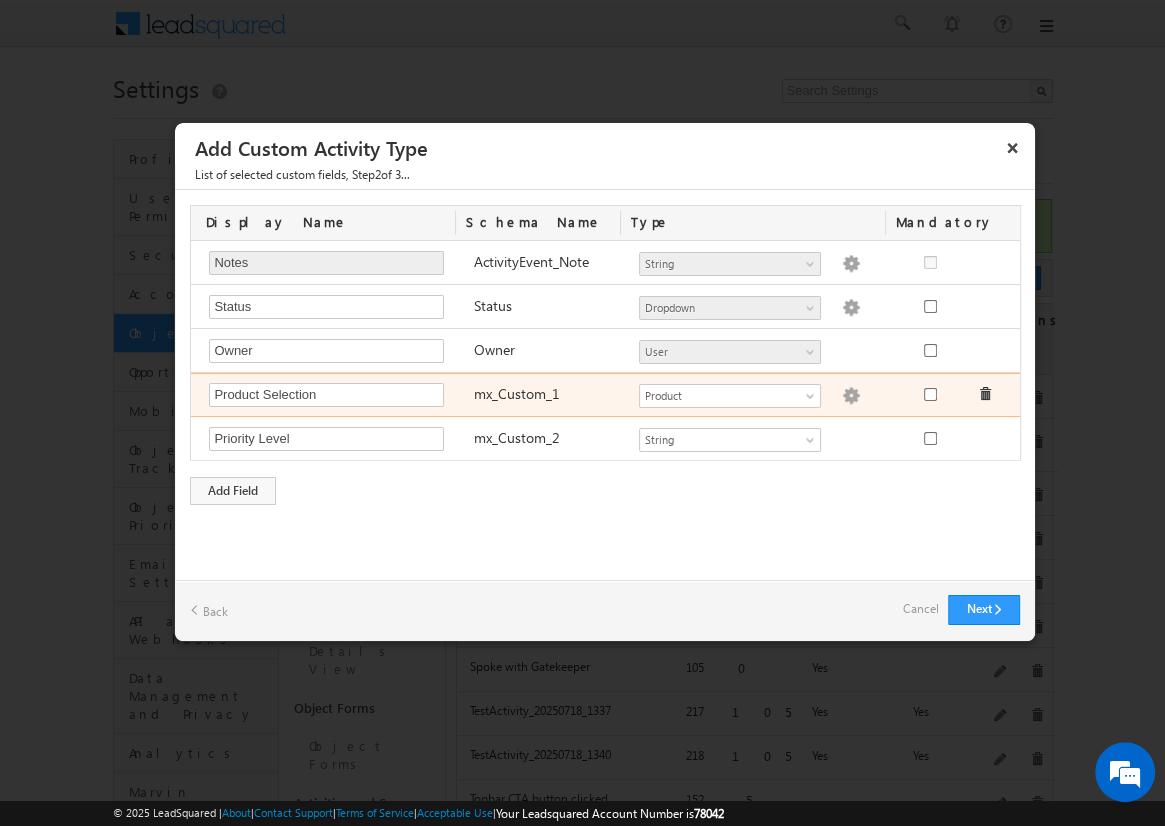 type on "Priority Level" 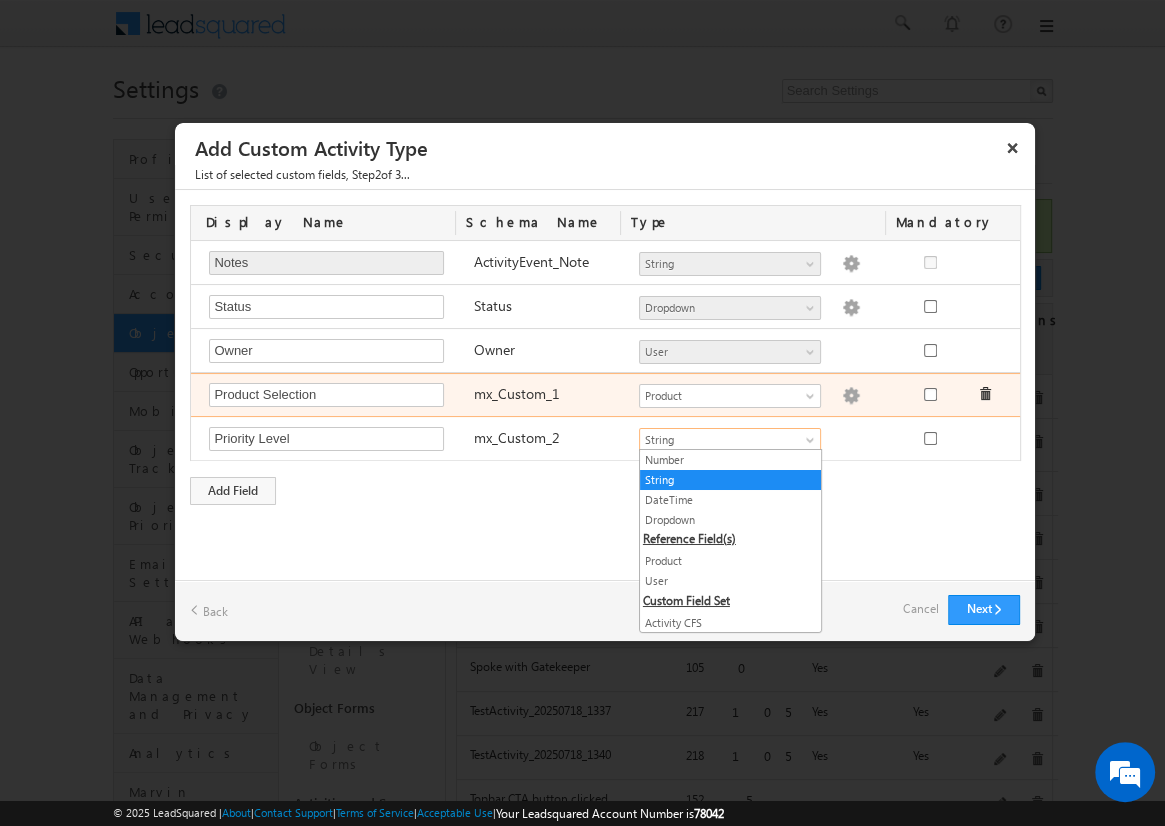 click at bounding box center (851, 396) 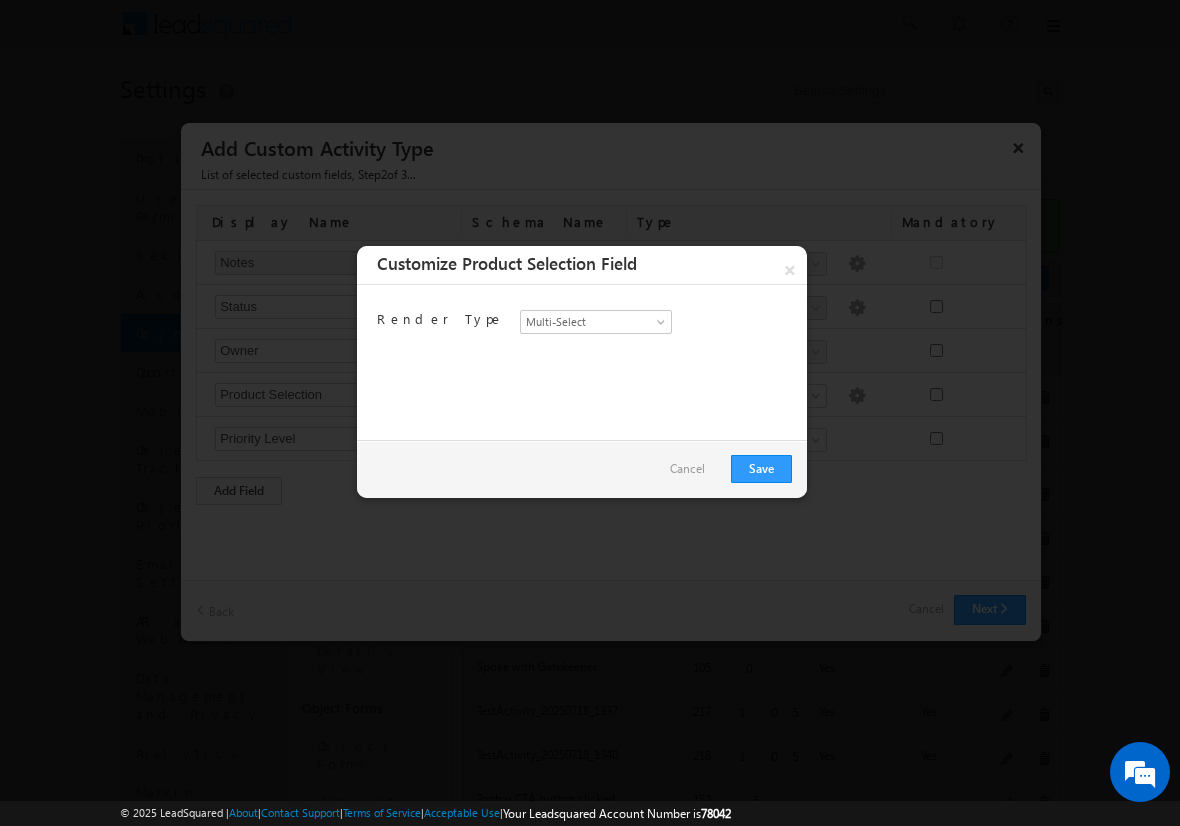 click on "Cancel" at bounding box center (687, 469) 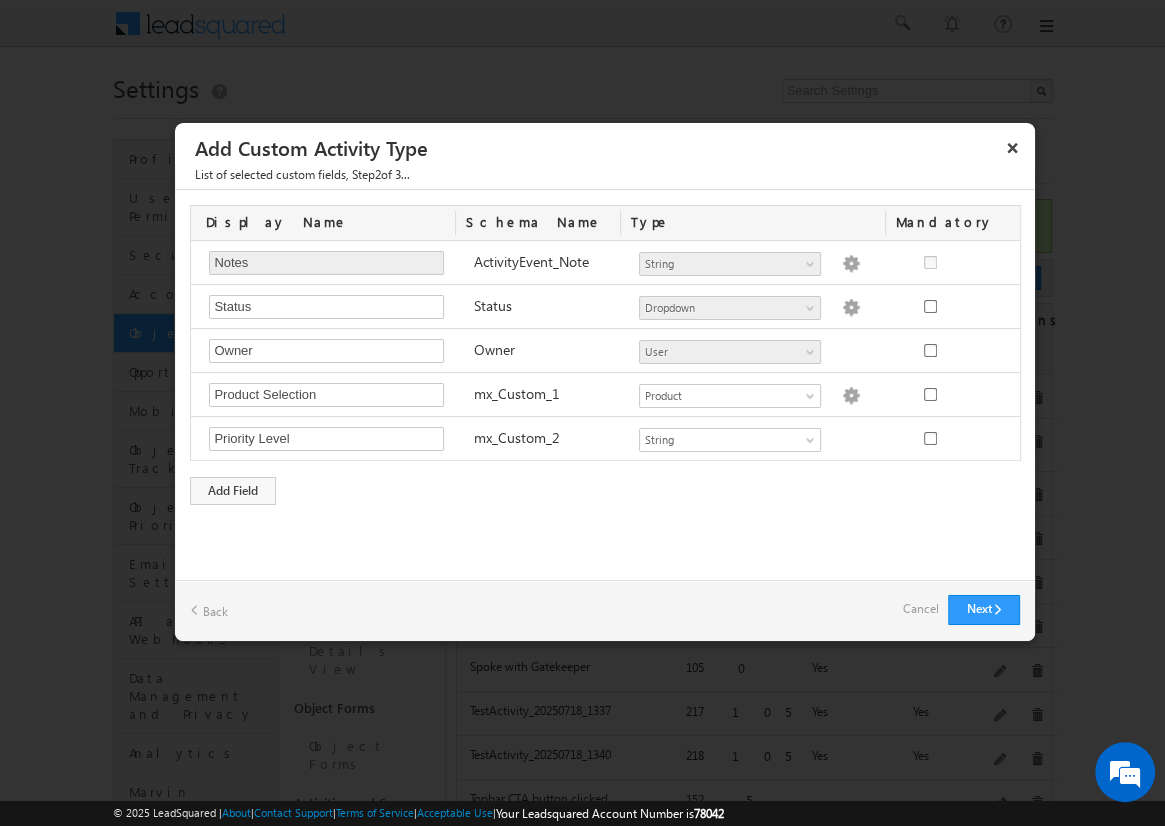 click on "Cancel" at bounding box center (920, 609) 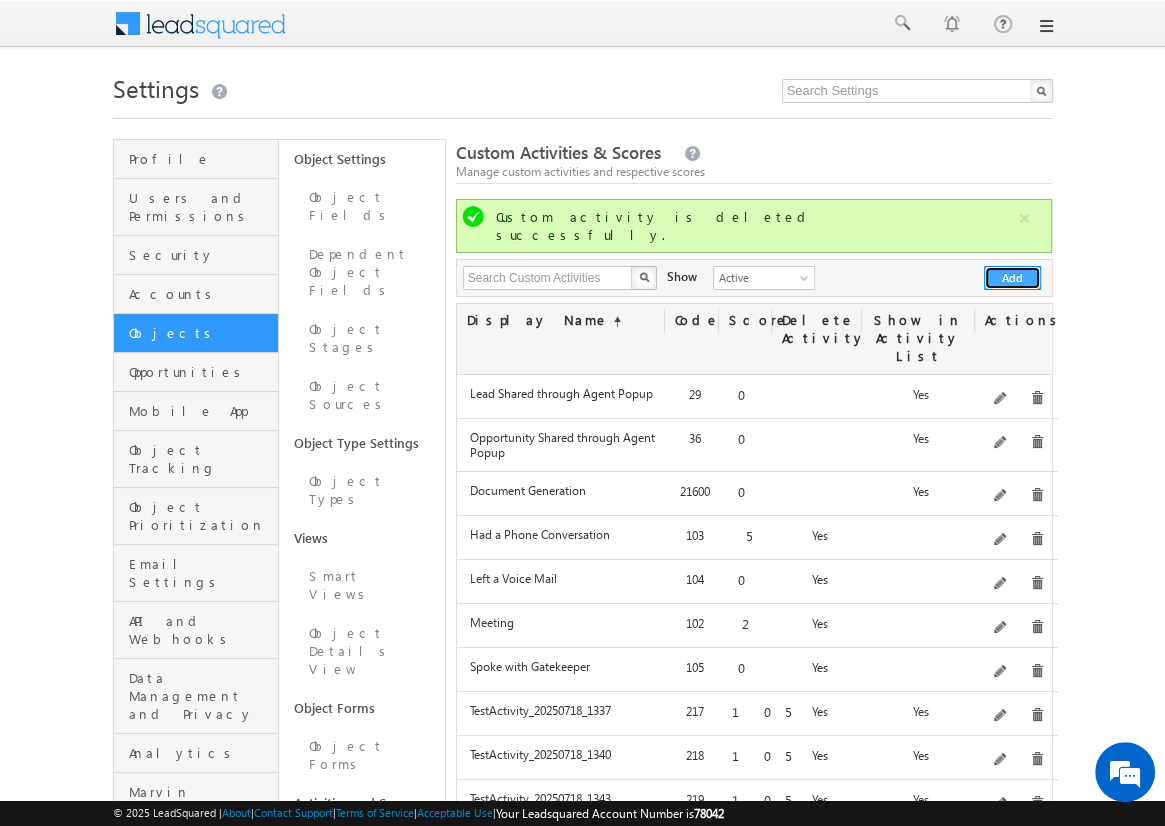click on "Add" at bounding box center (1012, 278) 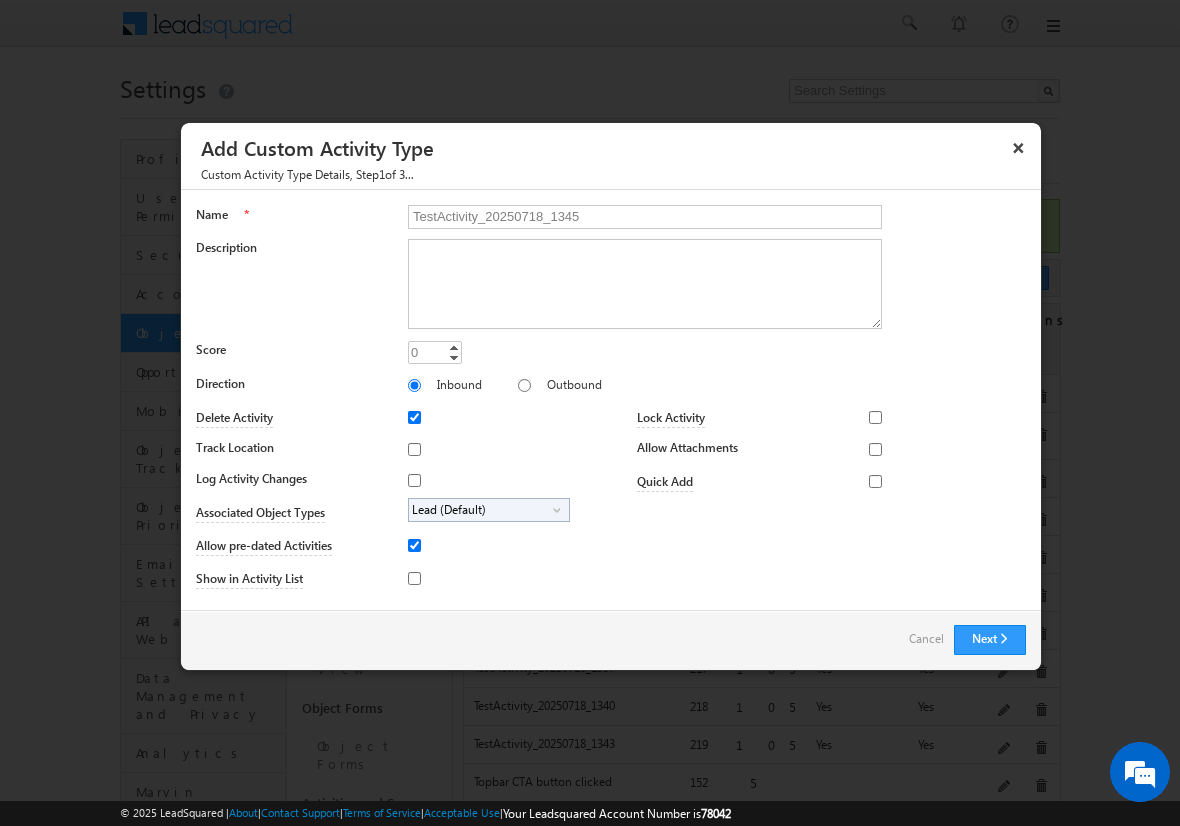 type on "TestActivity_20250718_1345" 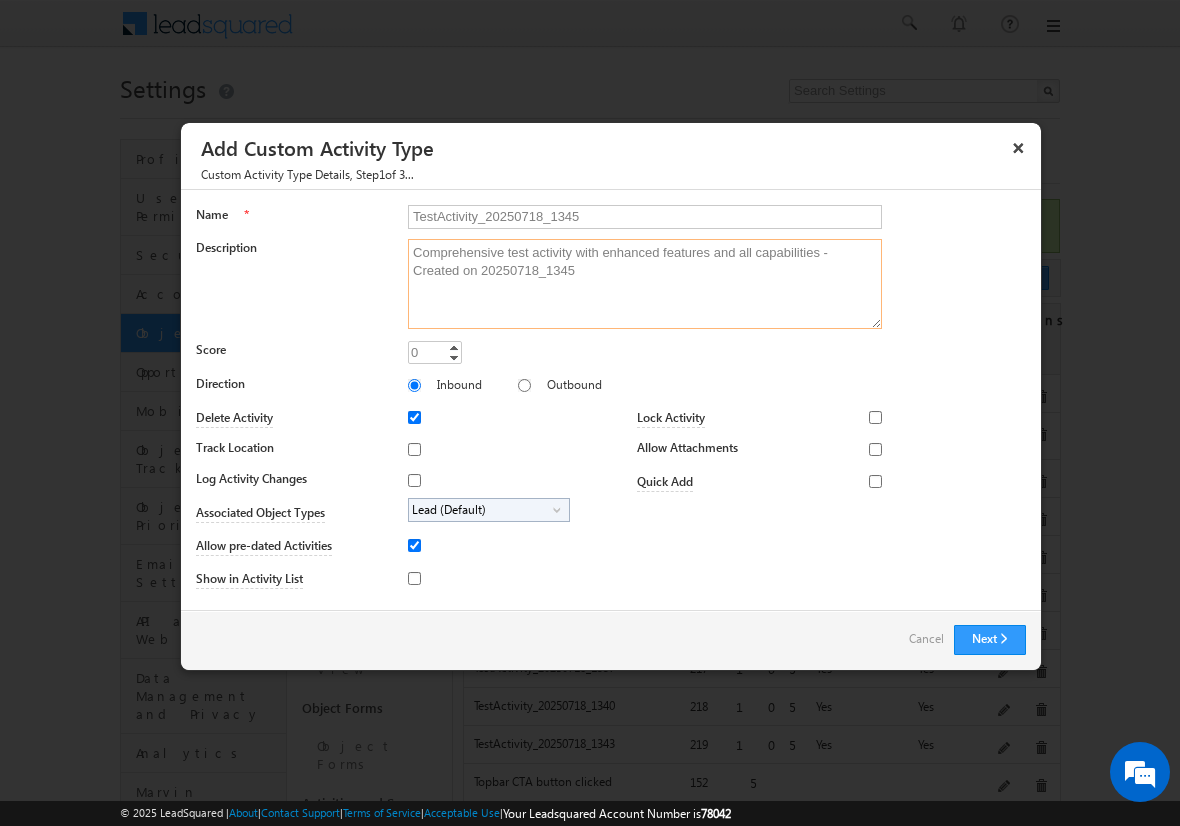 type on "Comprehensive test activity with enhanced features and all capabilities - Created on 20250718_1345" 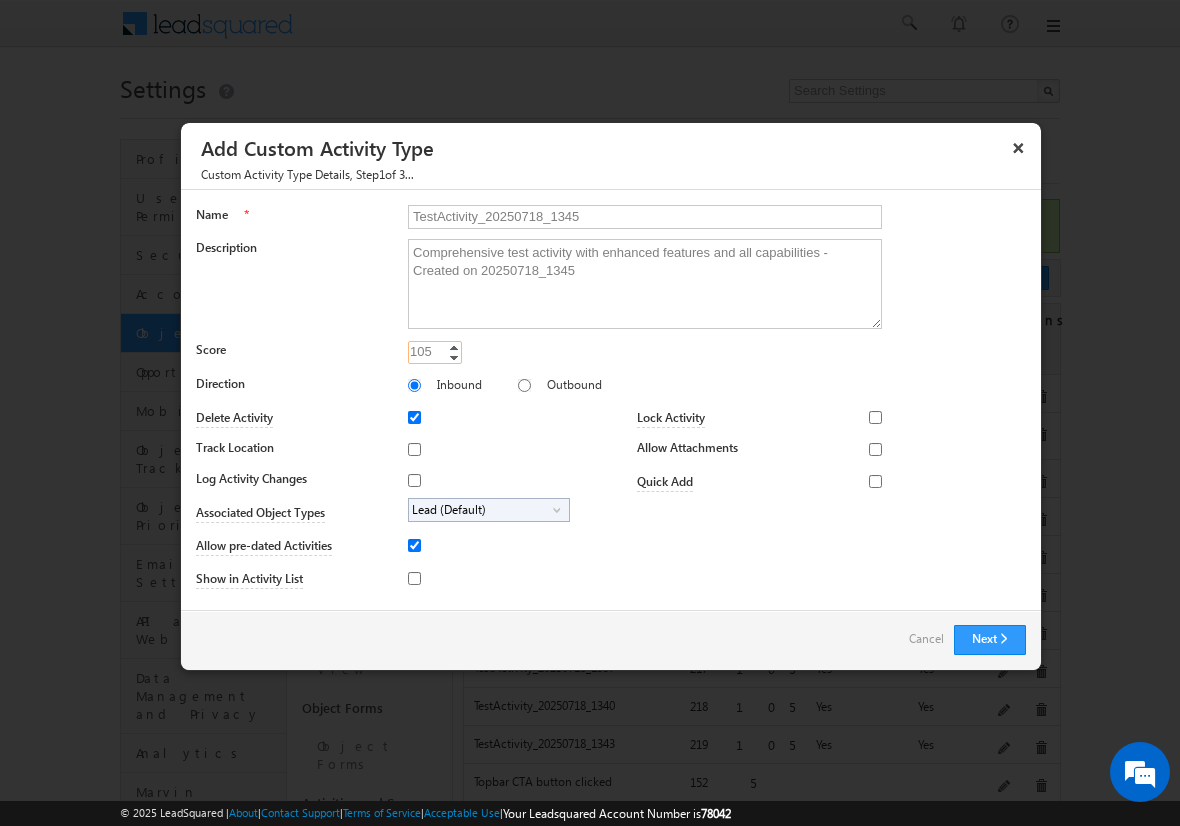 type on "105" 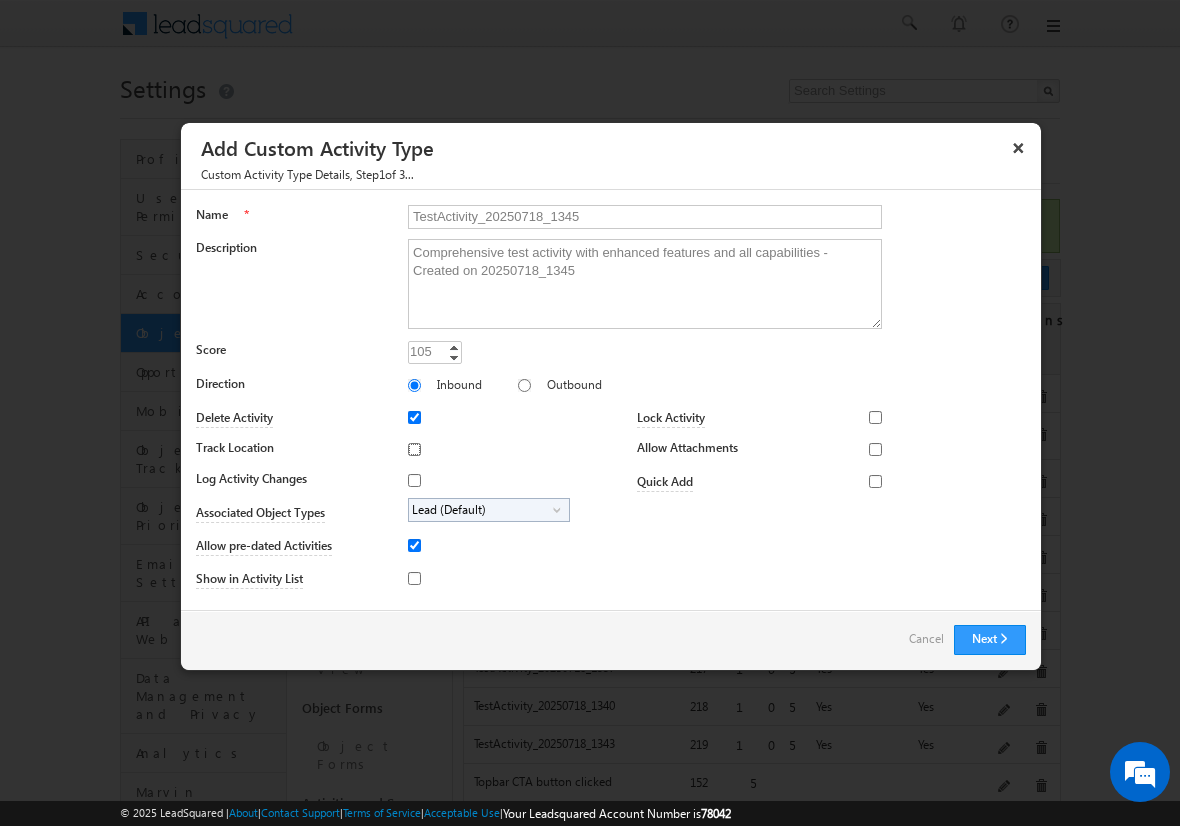 click on "Track Location" at bounding box center (414, 449) 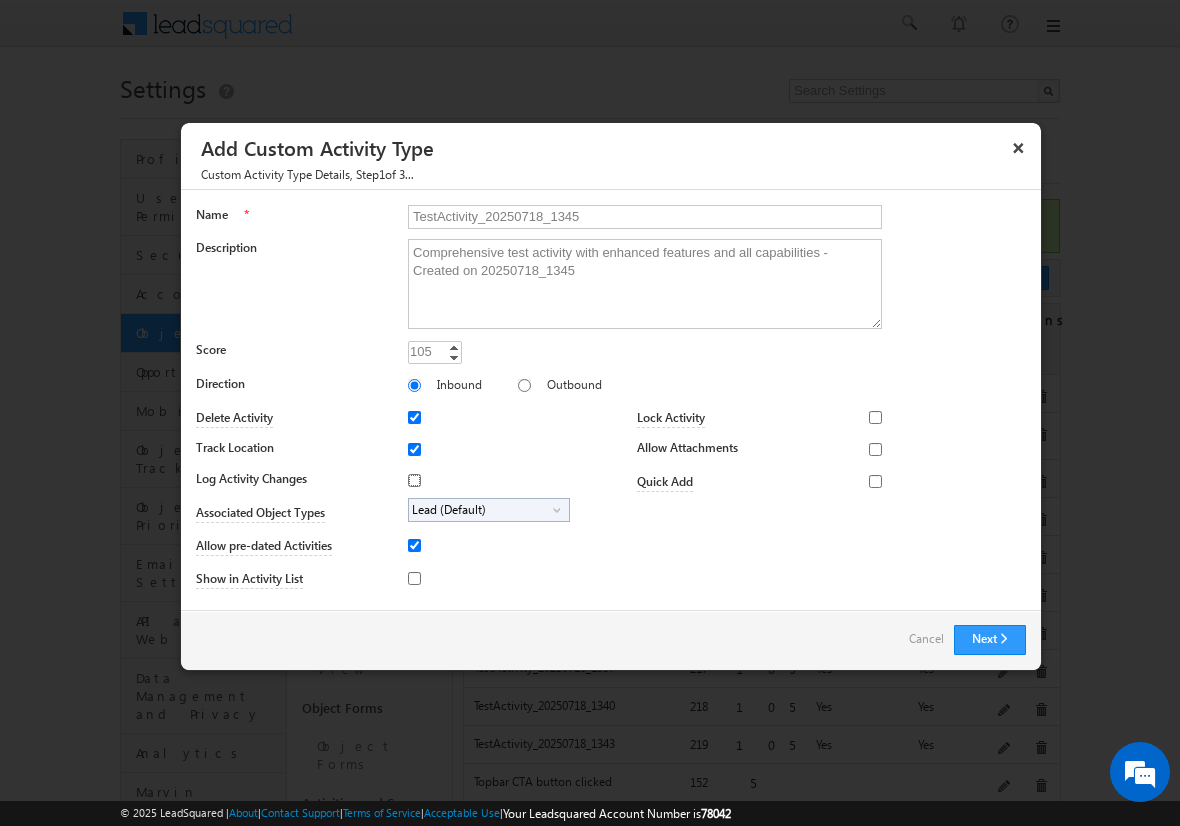 click on "Log Activity Changes" at bounding box center (414, 480) 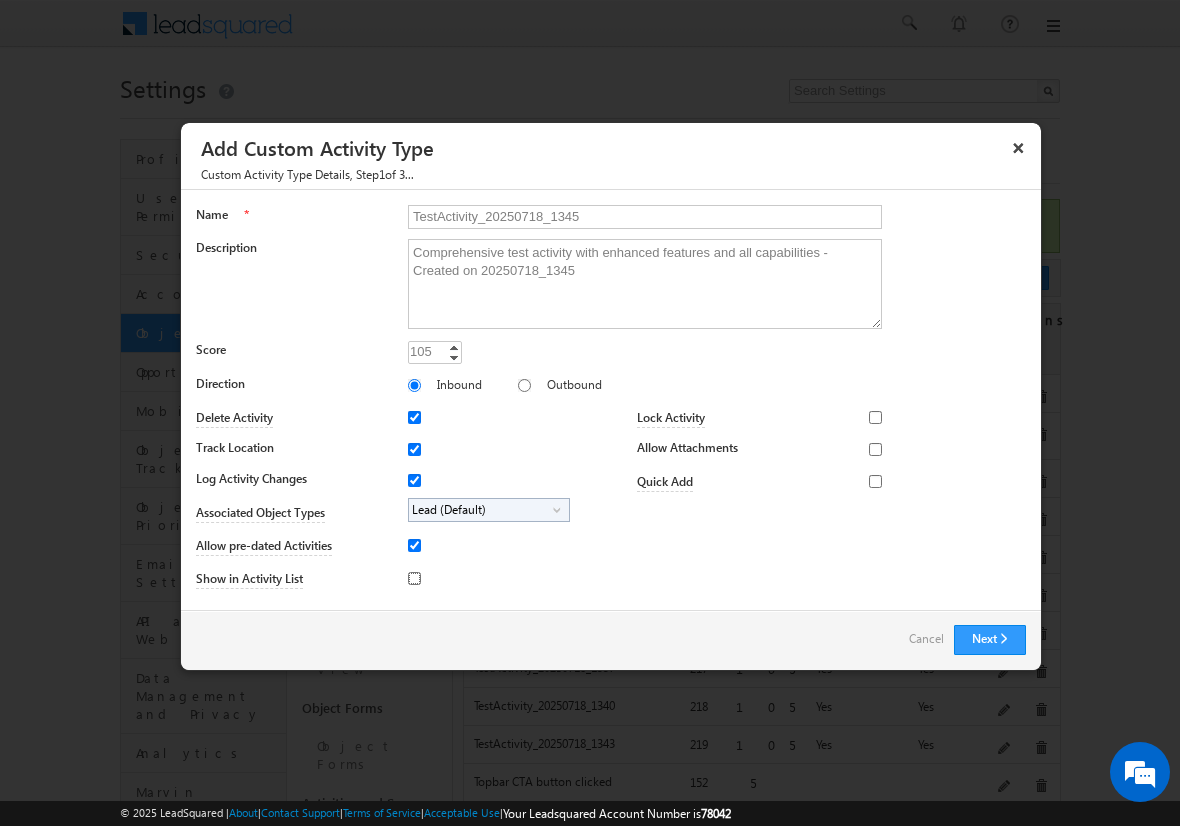 click on "Show in Activity List" at bounding box center [414, 578] 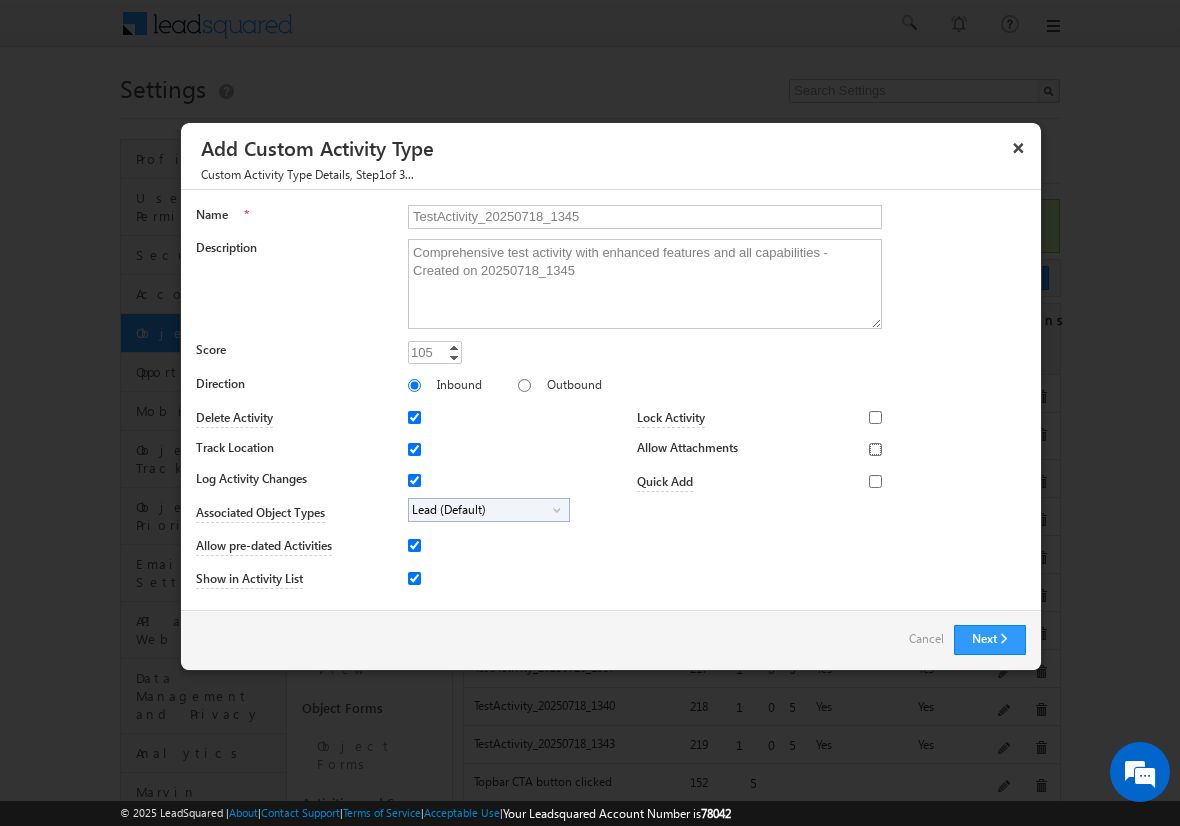 click on "Allow Attachments" at bounding box center (875, 449) 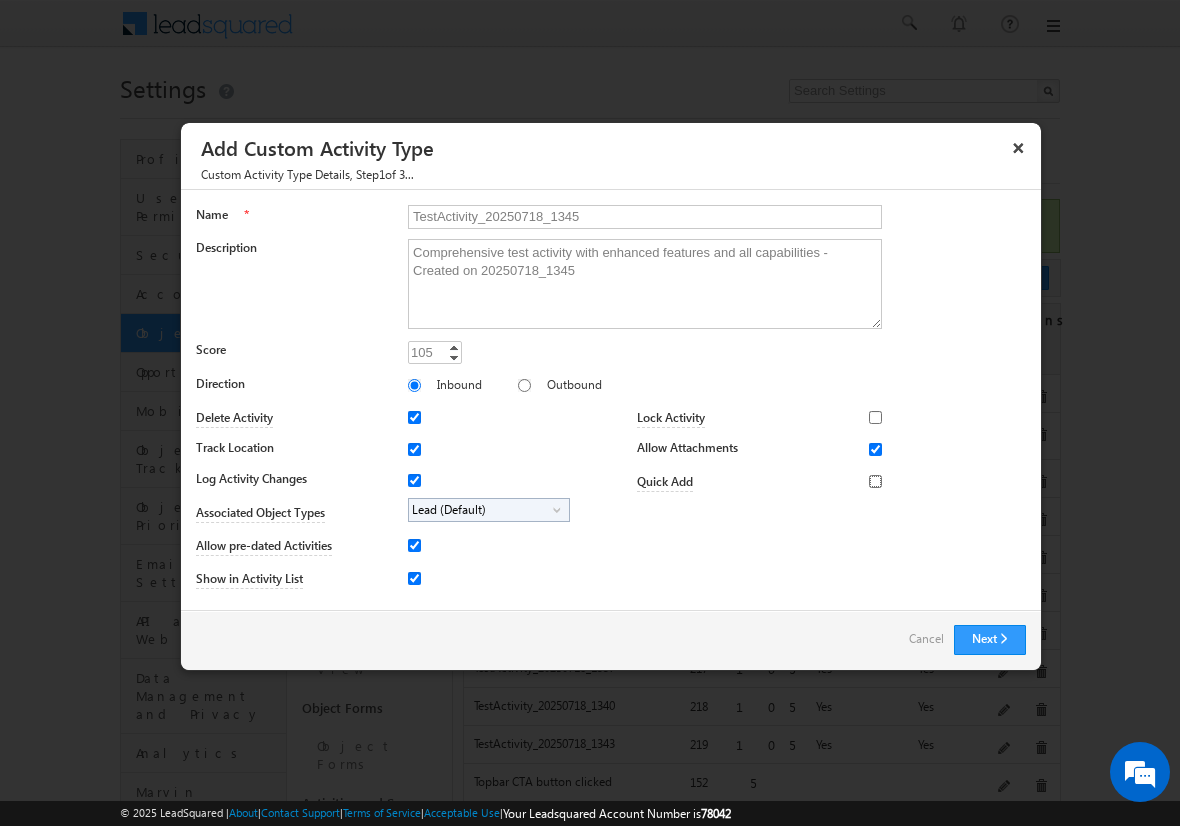 click on "Quick Add" at bounding box center [875, 481] 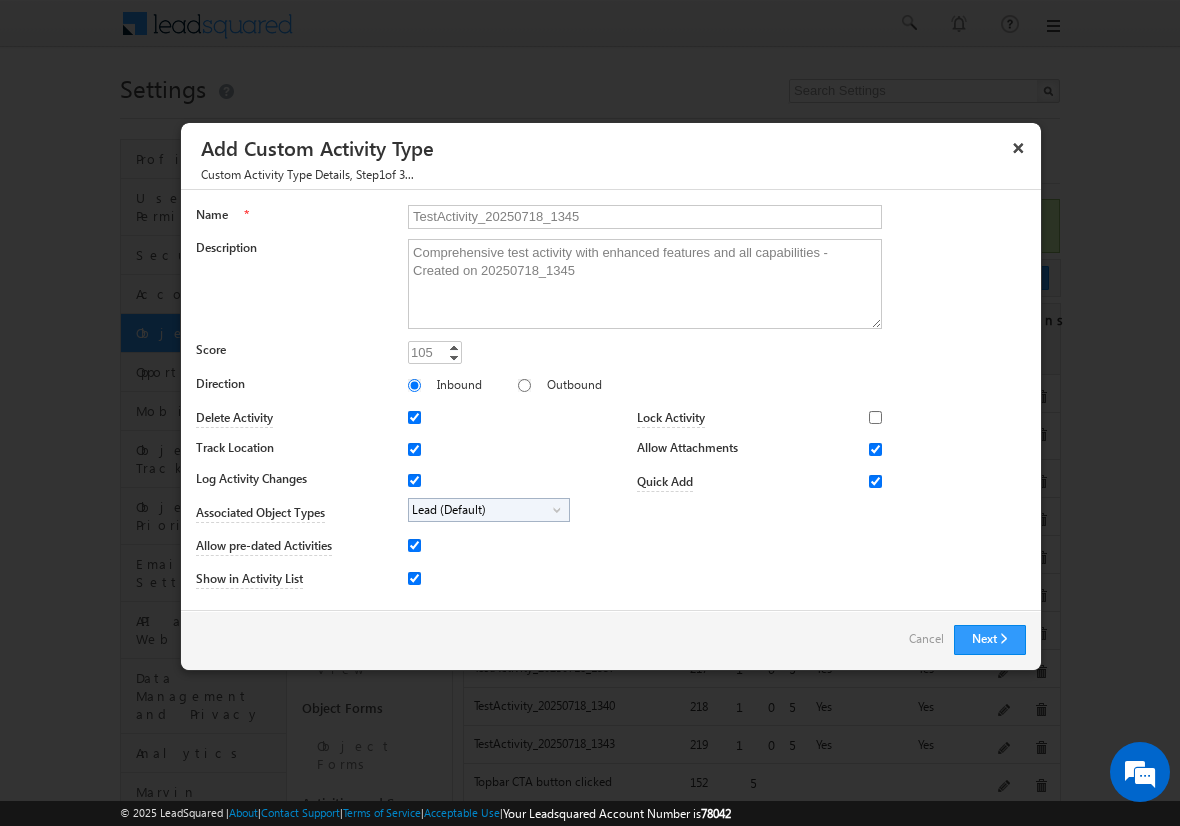 click on "Lead (Default)" at bounding box center (481, 510) 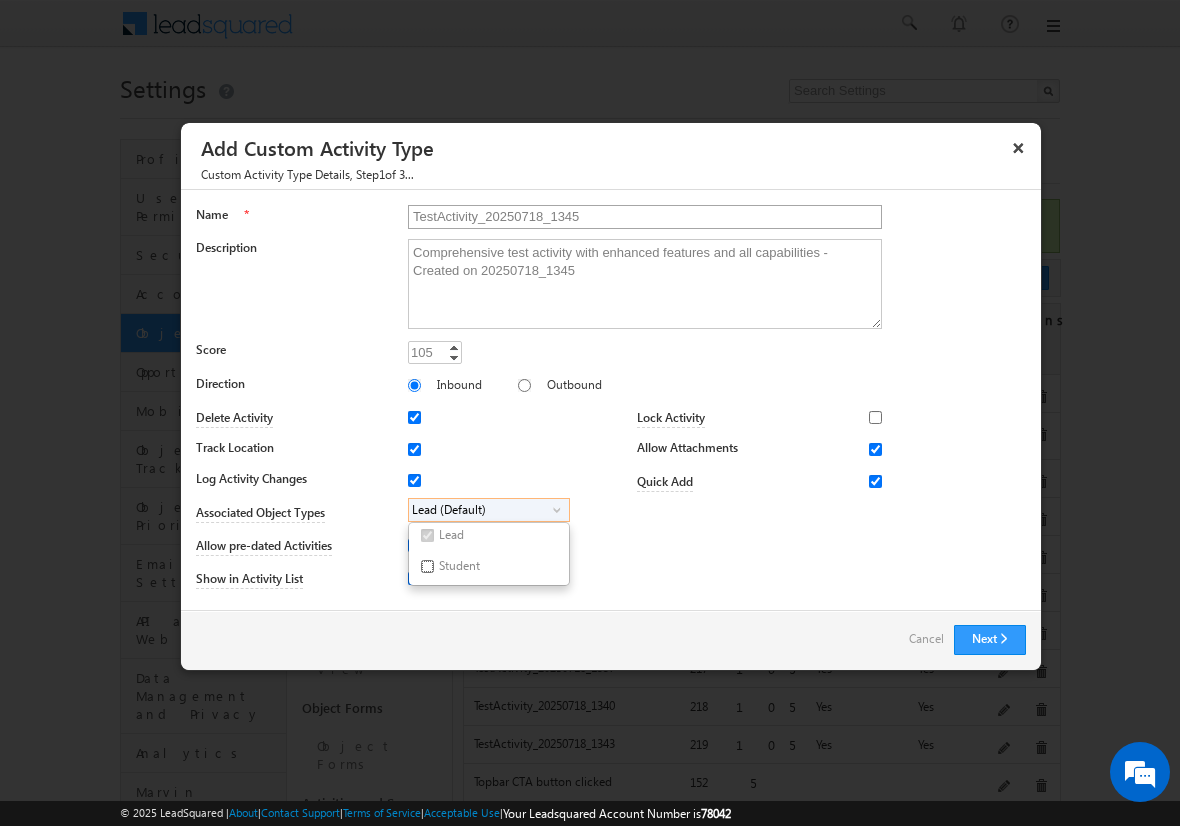 click on "Student" at bounding box center (427, 566) 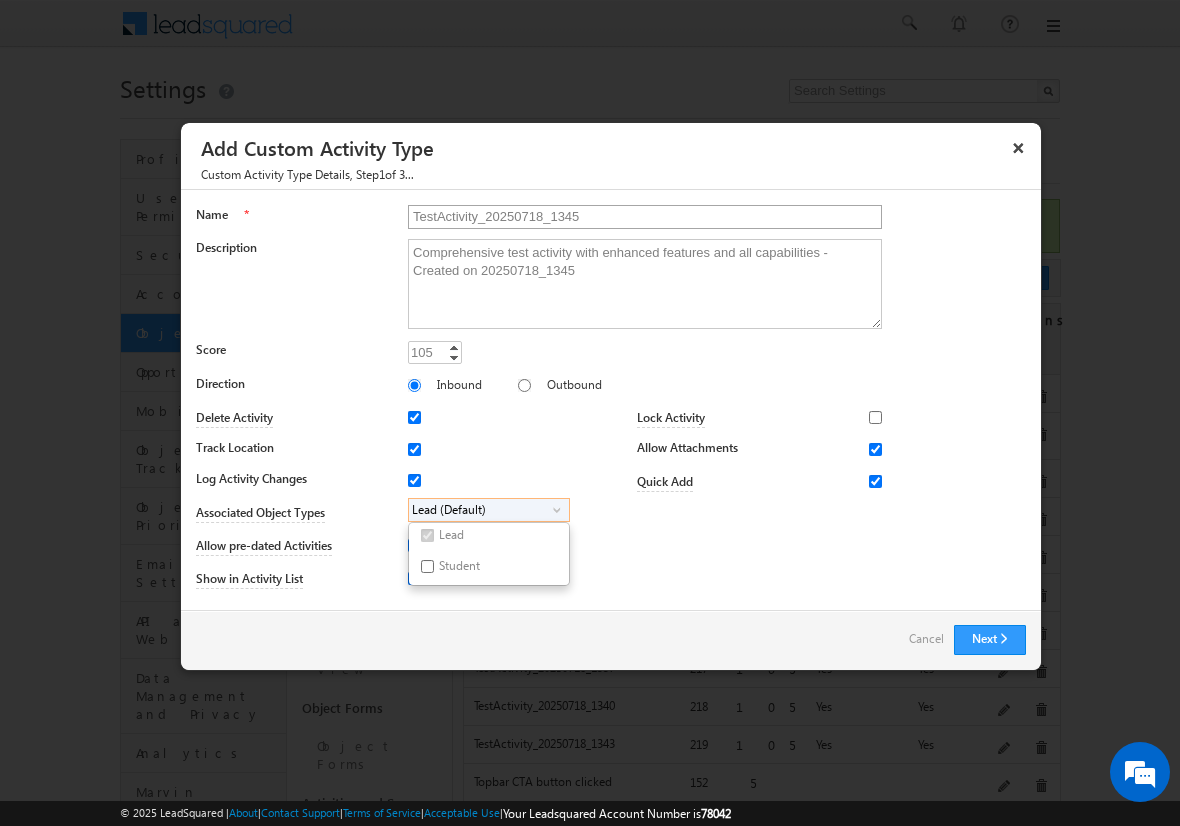 checkbox on "true" 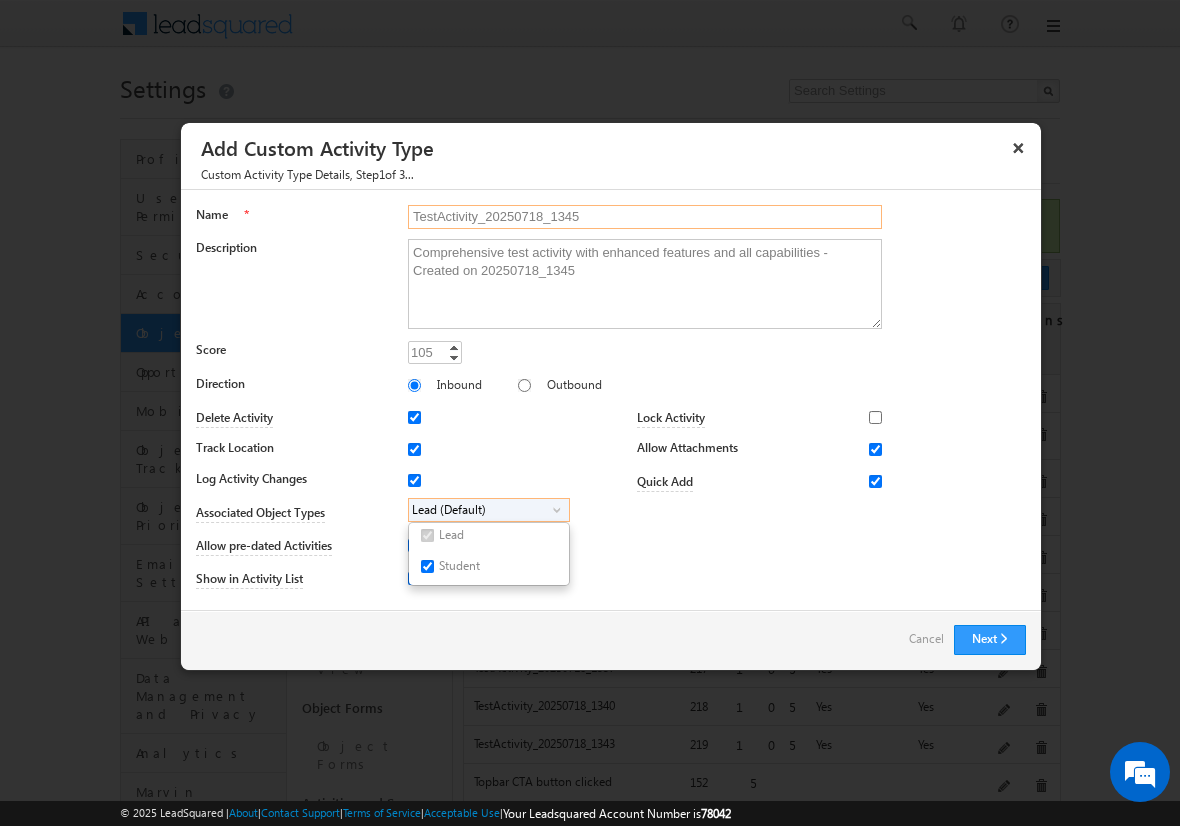 click on "TestActivity_20250718_1345" at bounding box center [645, 217] 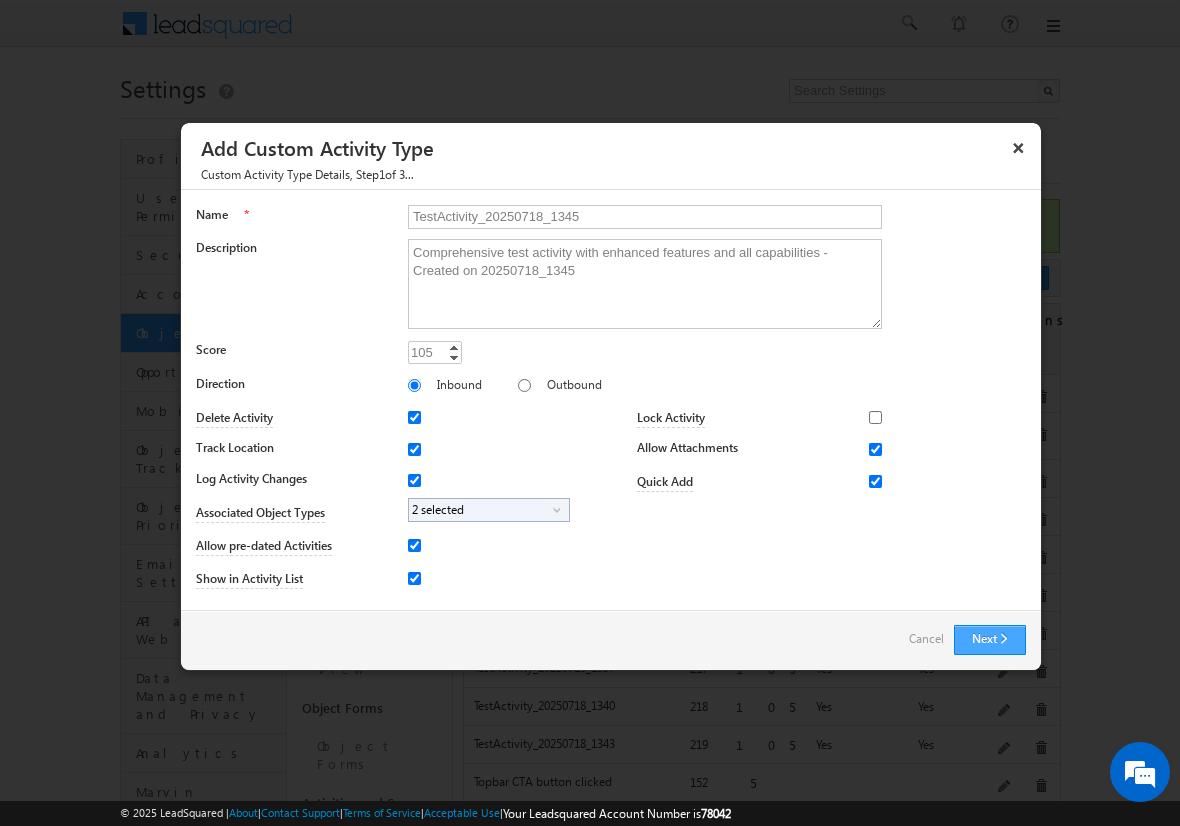 click on "Next" at bounding box center (990, 640) 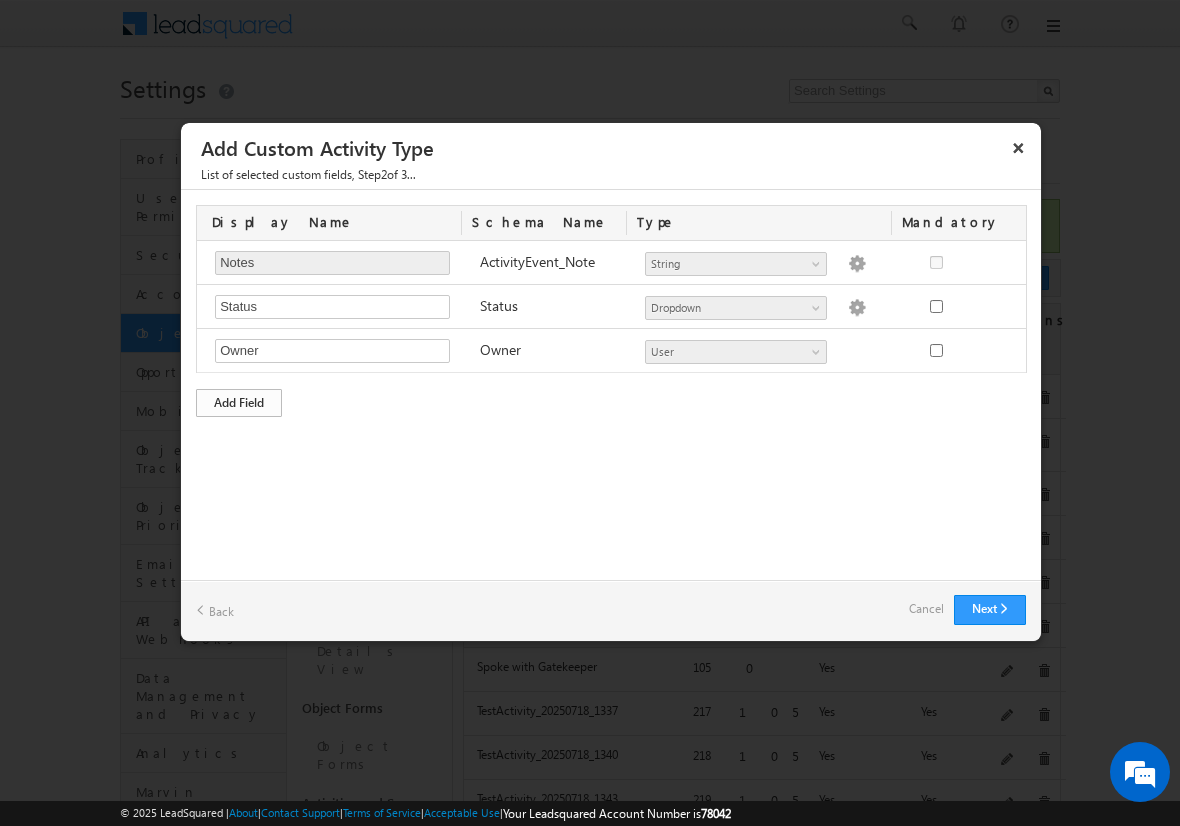 click on "Add Field" at bounding box center [239, 403] 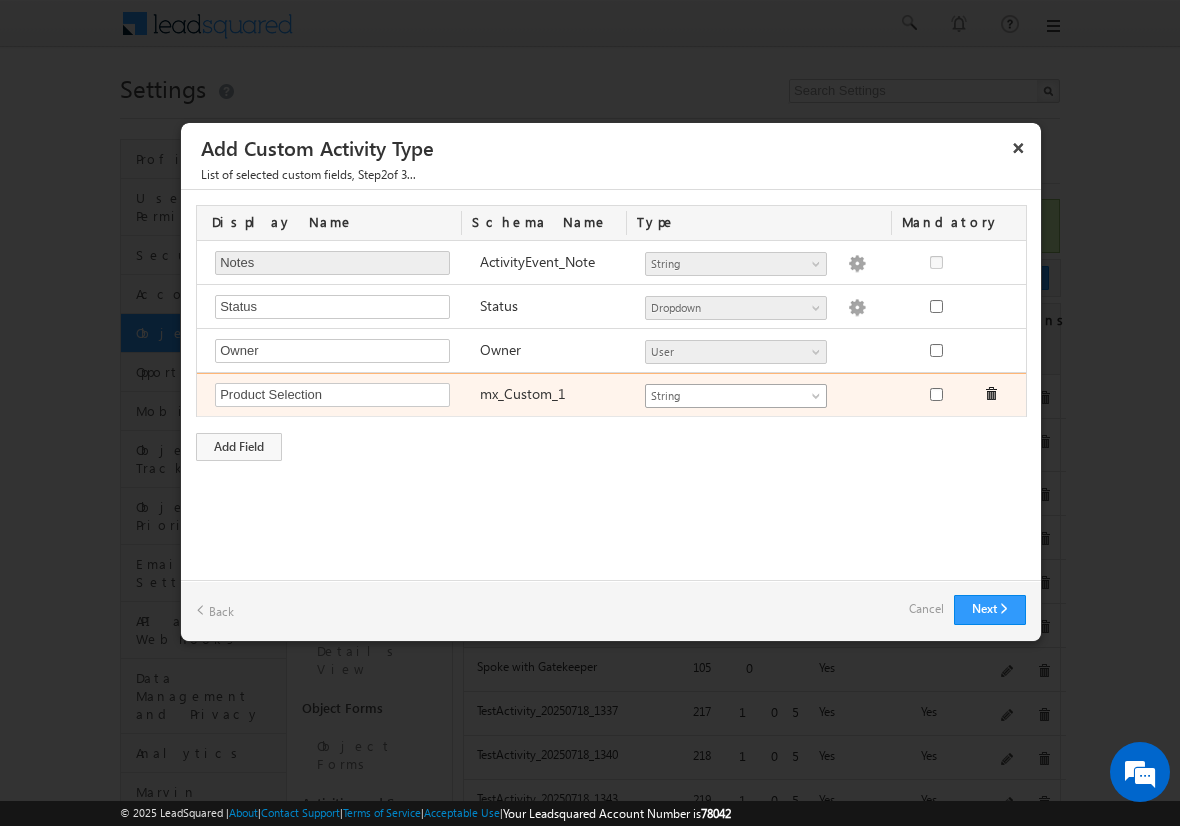 type on "Product Selection" 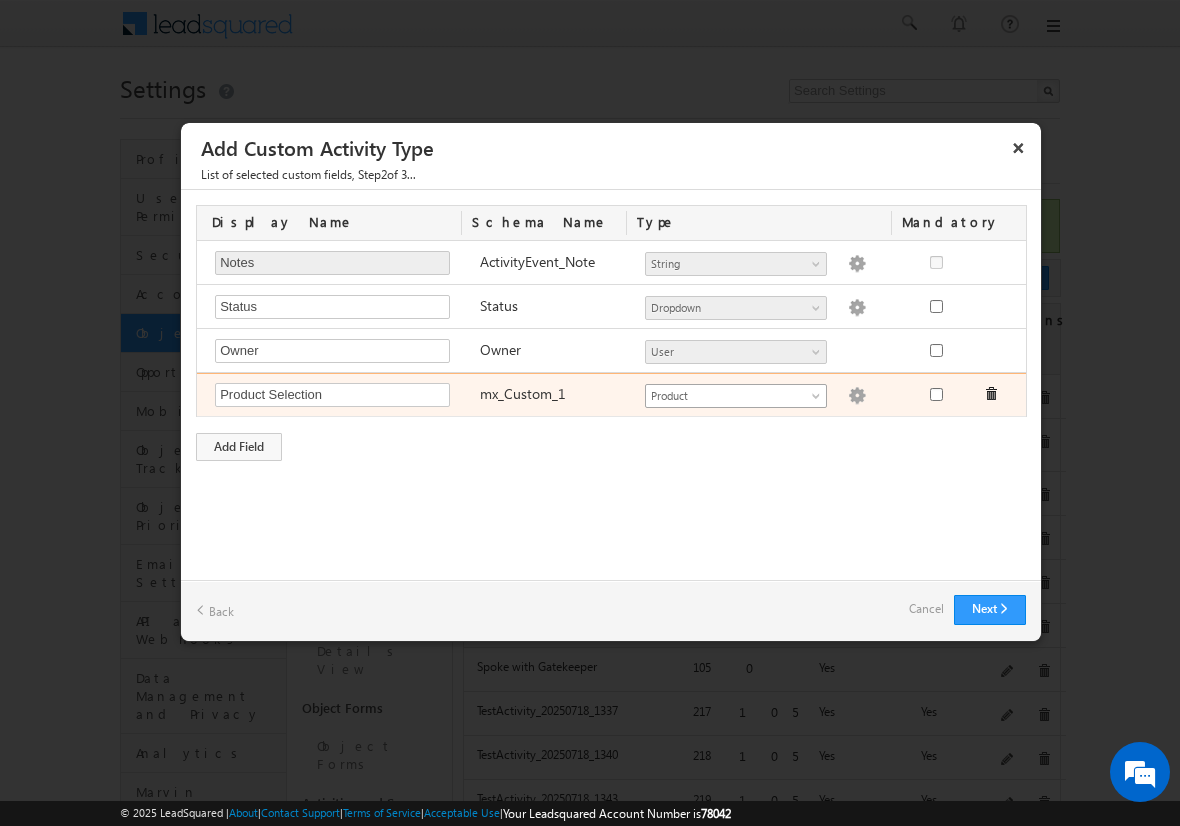click at bounding box center (857, 396) 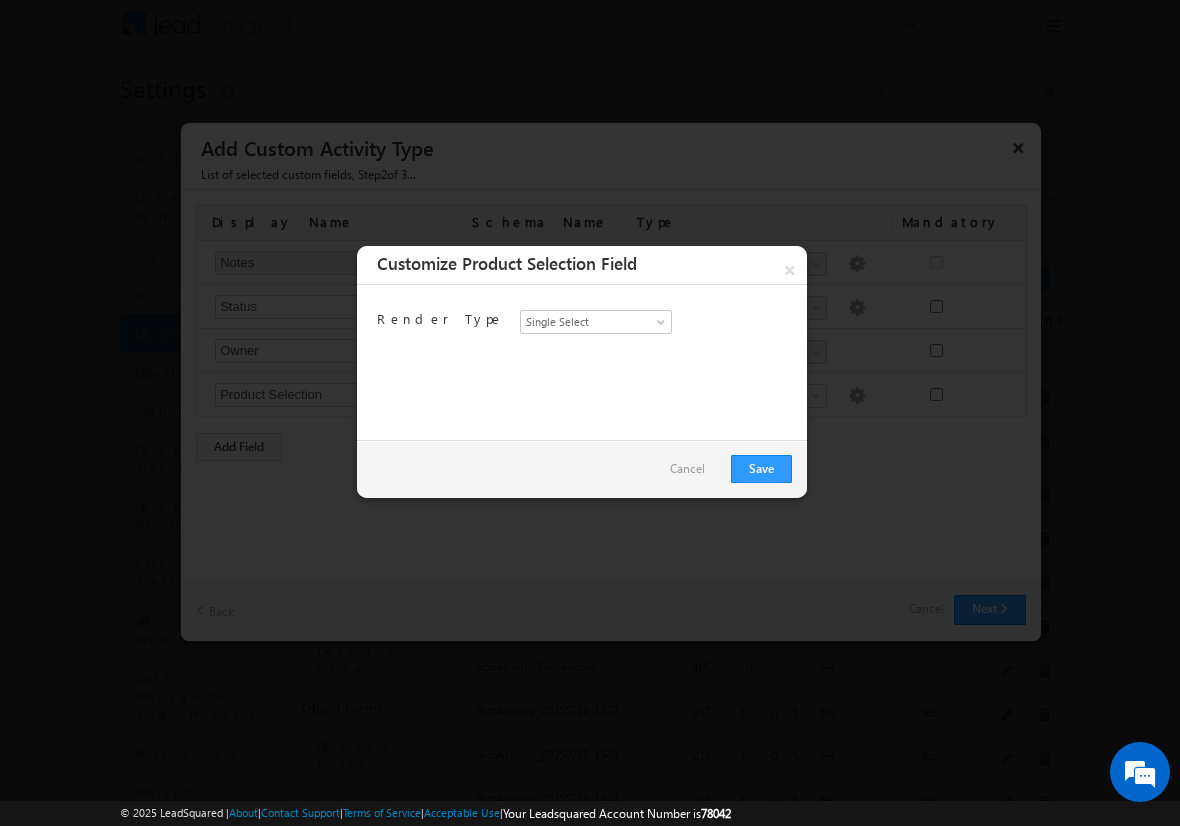 click on "Cancel" at bounding box center (687, 469) 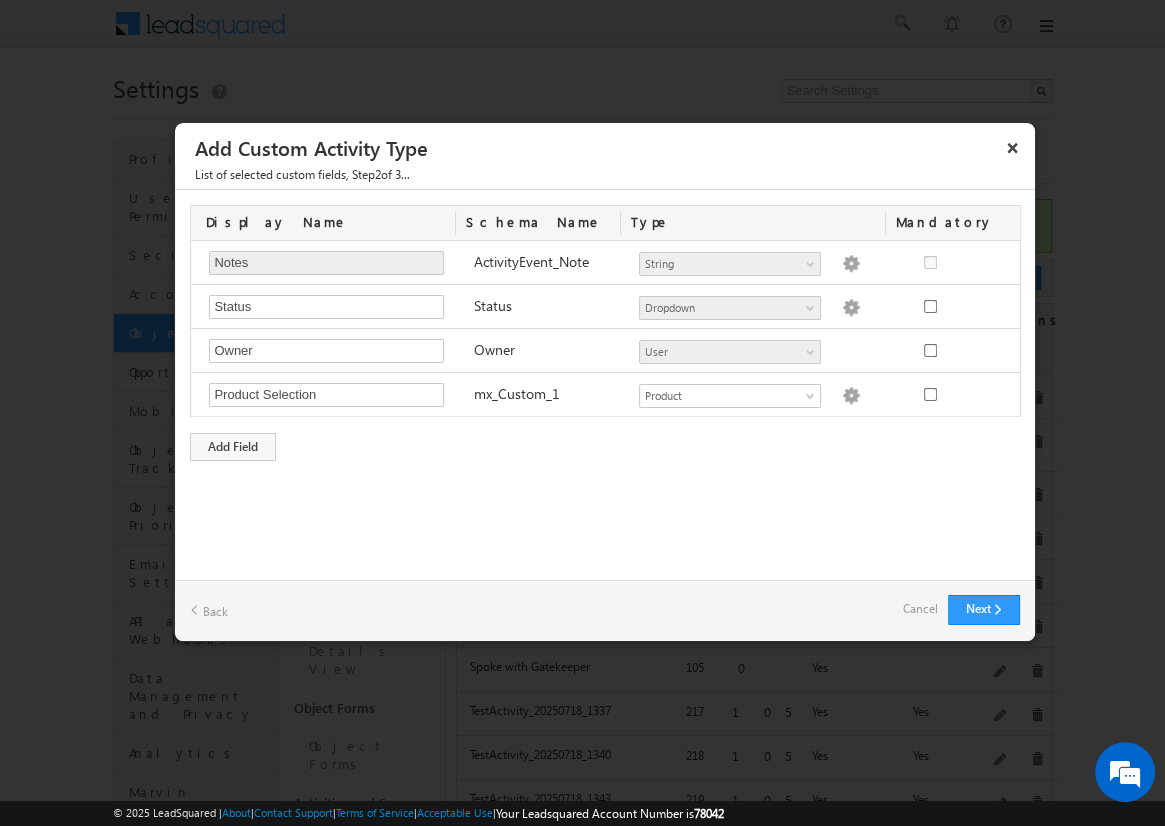 click on "Cancel" at bounding box center (920, 609) 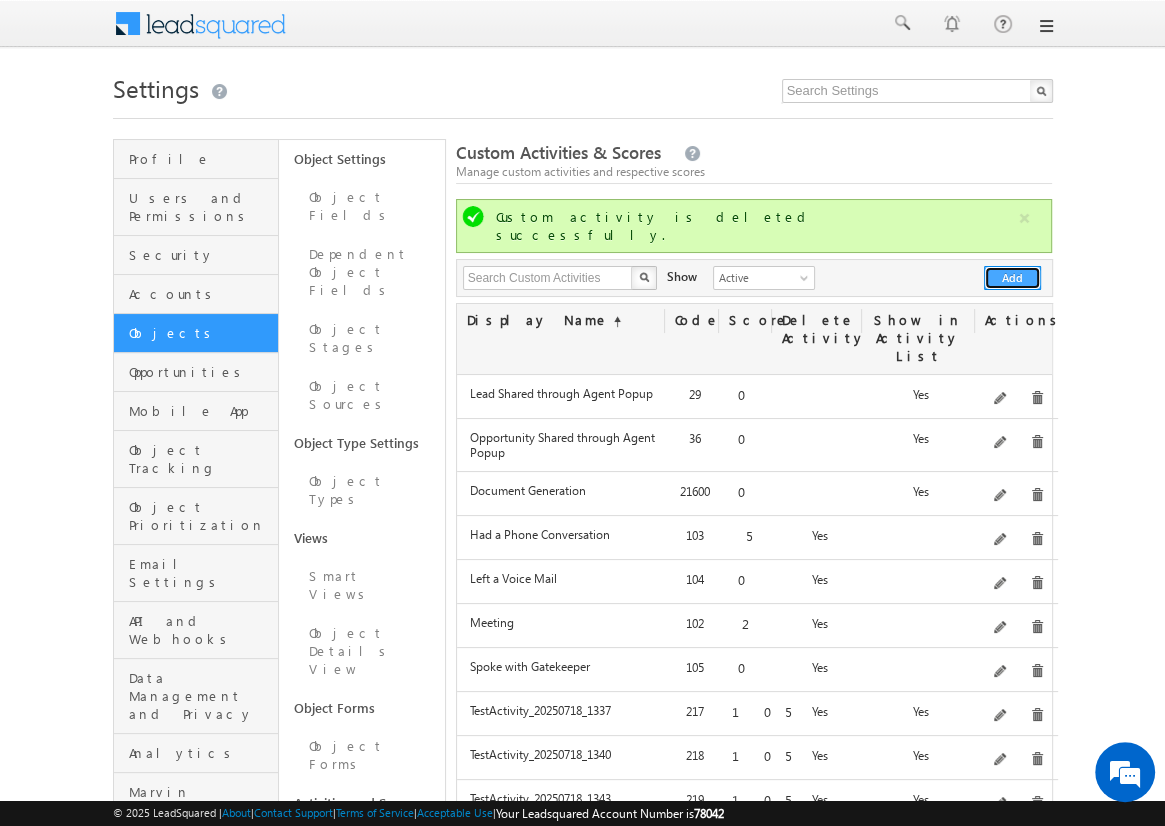 click on "Add" at bounding box center (1012, 278) 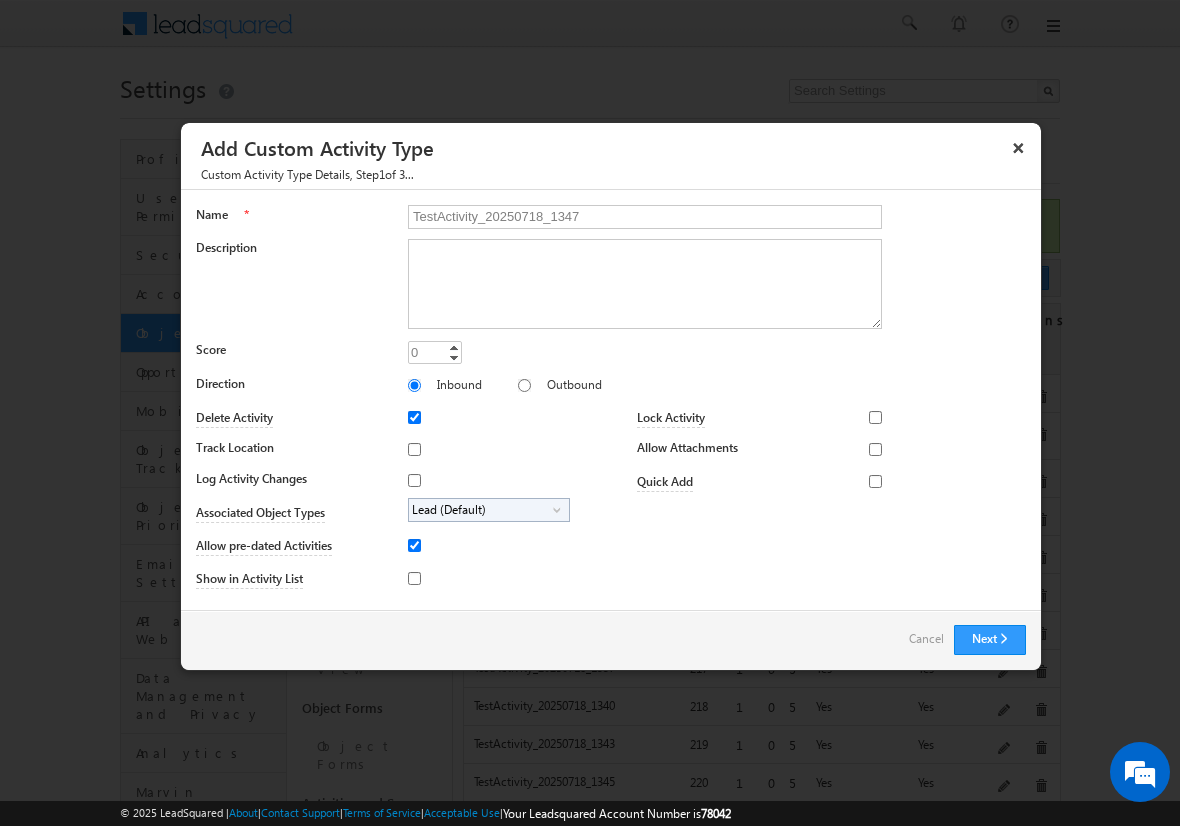 type on "TestActivity_20250718_1347" 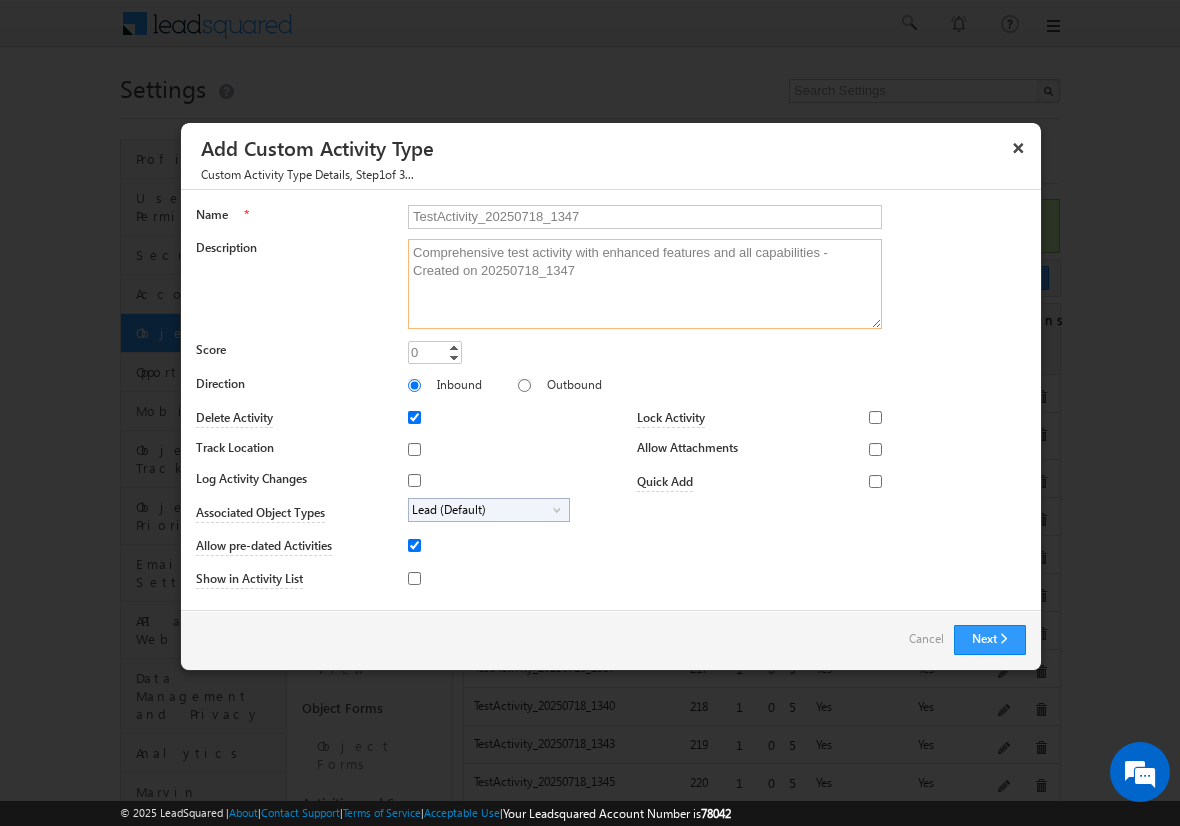 type on "Comprehensive test activity with enhanced features and all capabilities - Created on 20250718_1347" 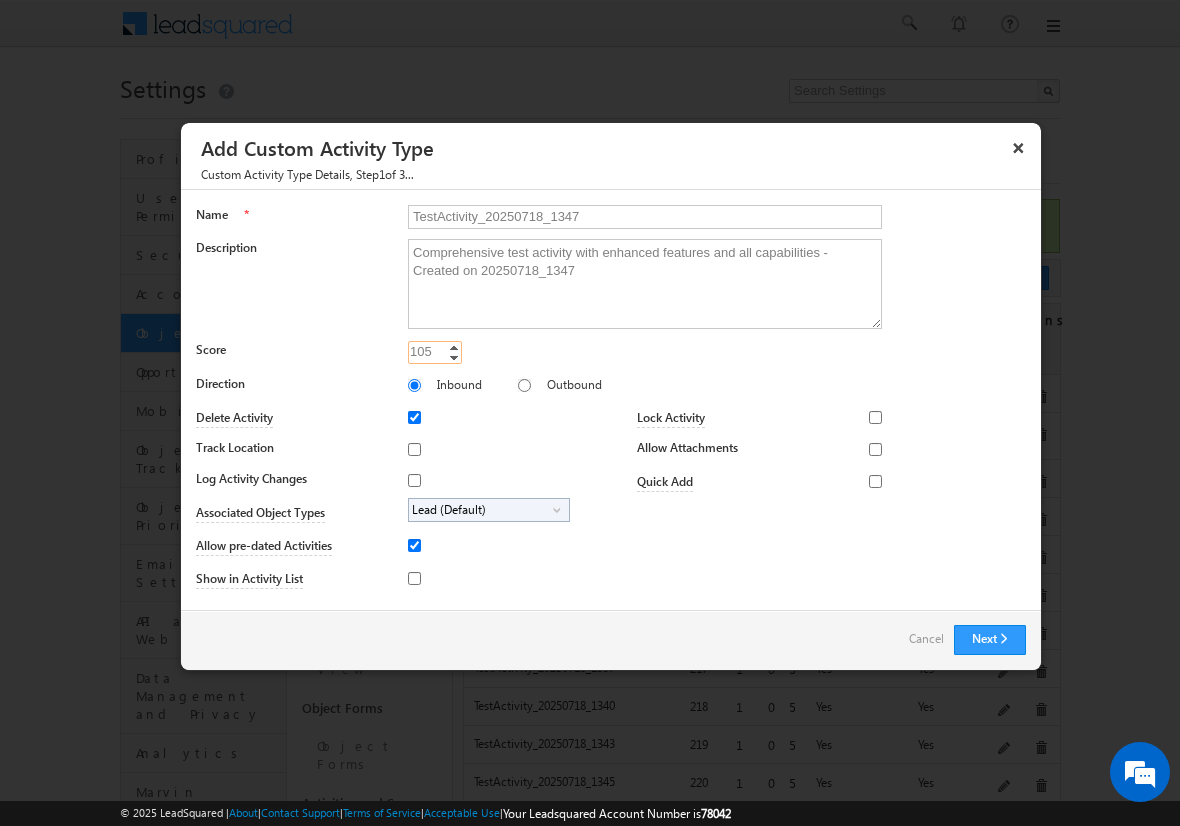 type on "105" 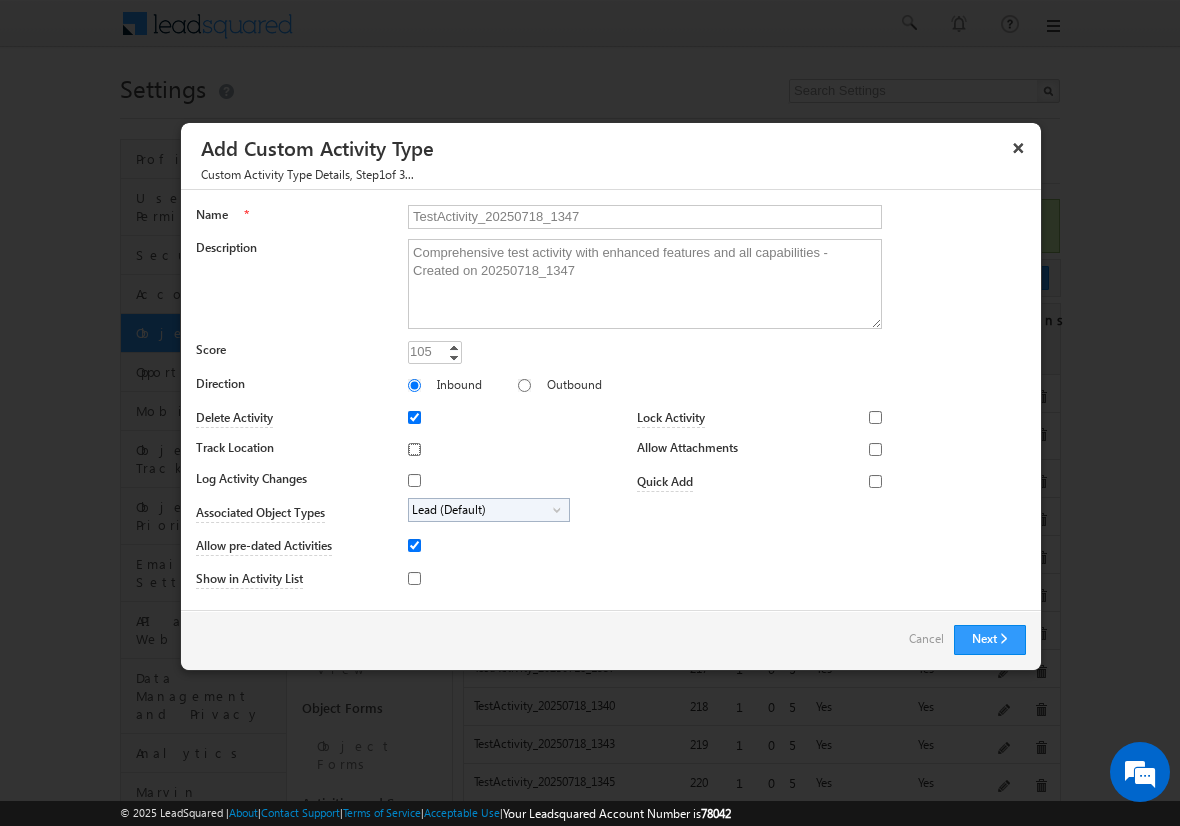 click on "Track Location" at bounding box center [414, 449] 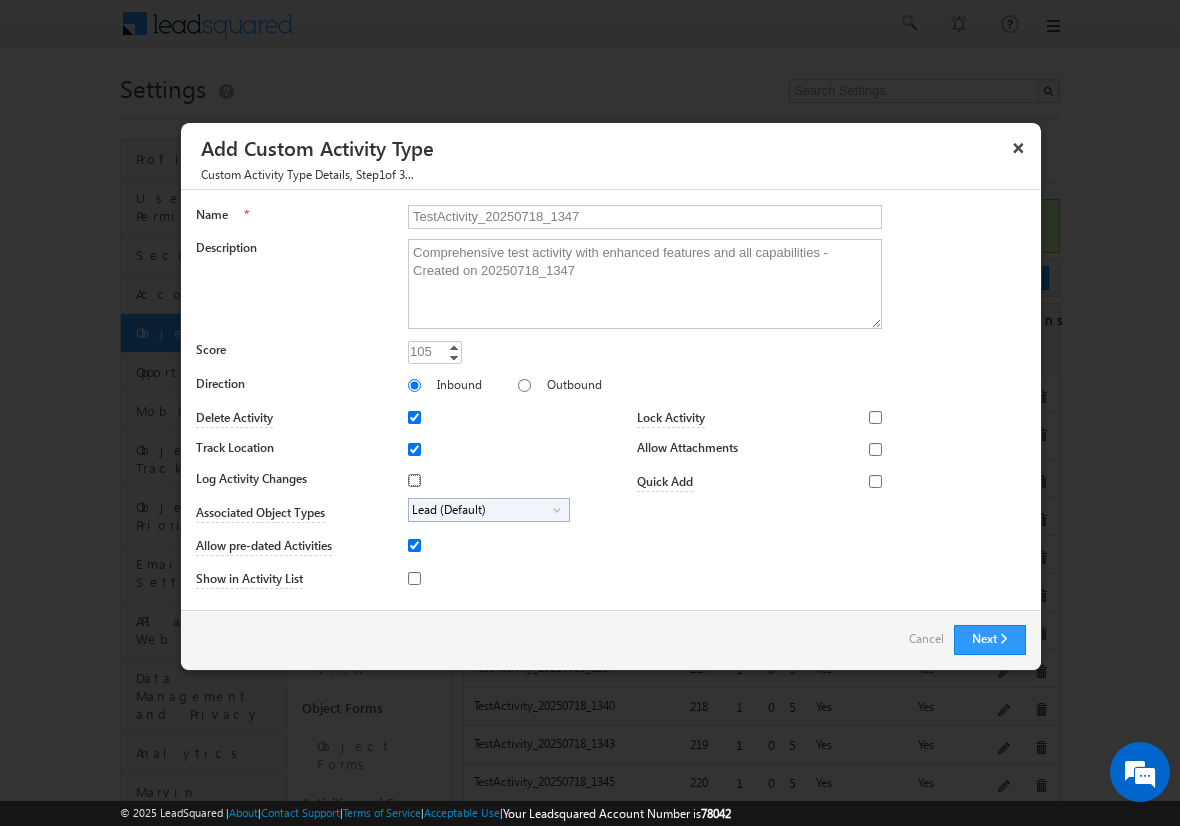 click on "Log Activity Changes" at bounding box center [414, 480] 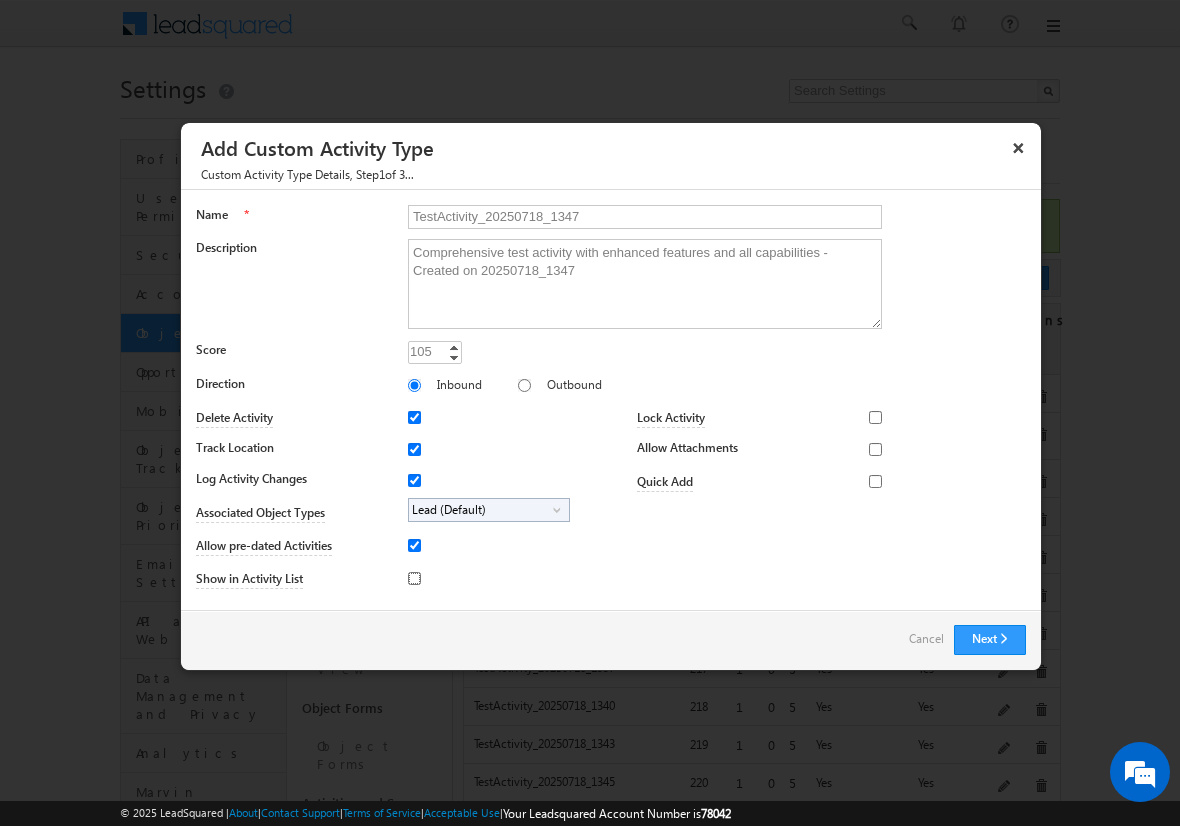 click on "Show in Activity List" at bounding box center [414, 578] 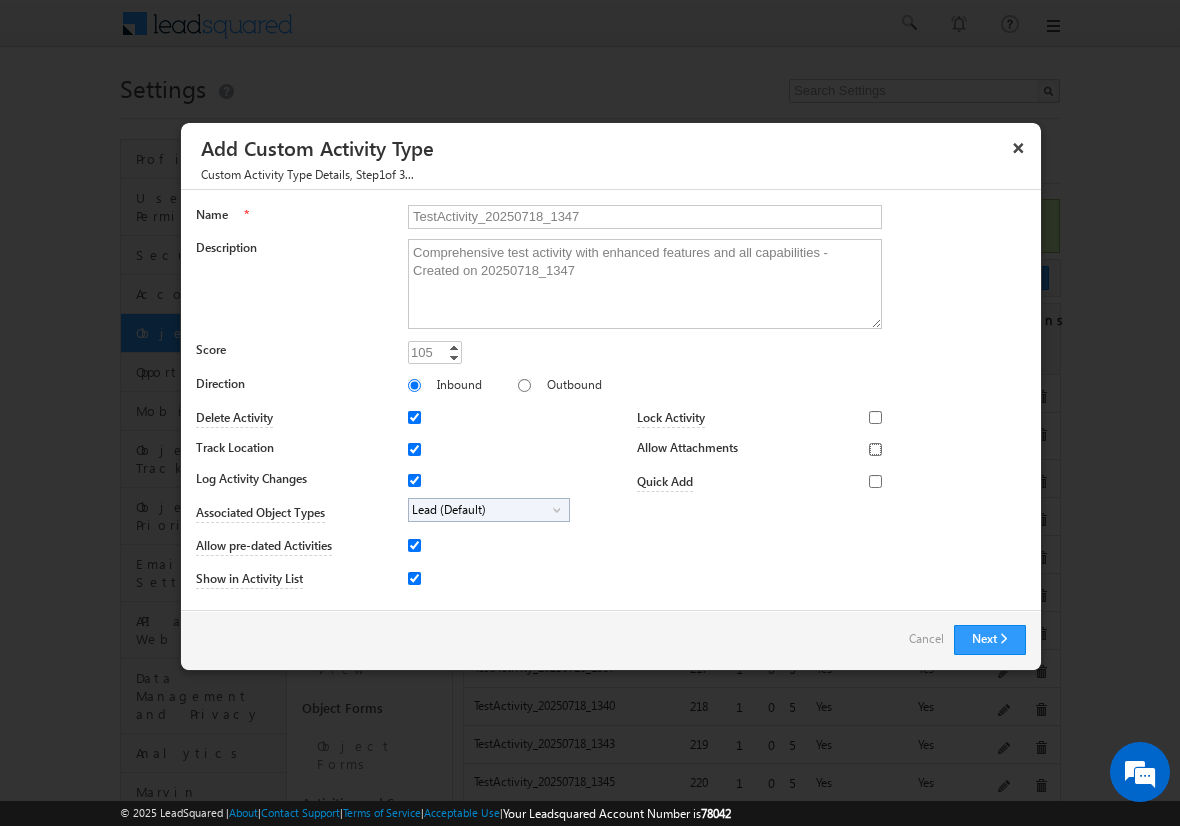 click on "Allow Attachments" at bounding box center (875, 449) 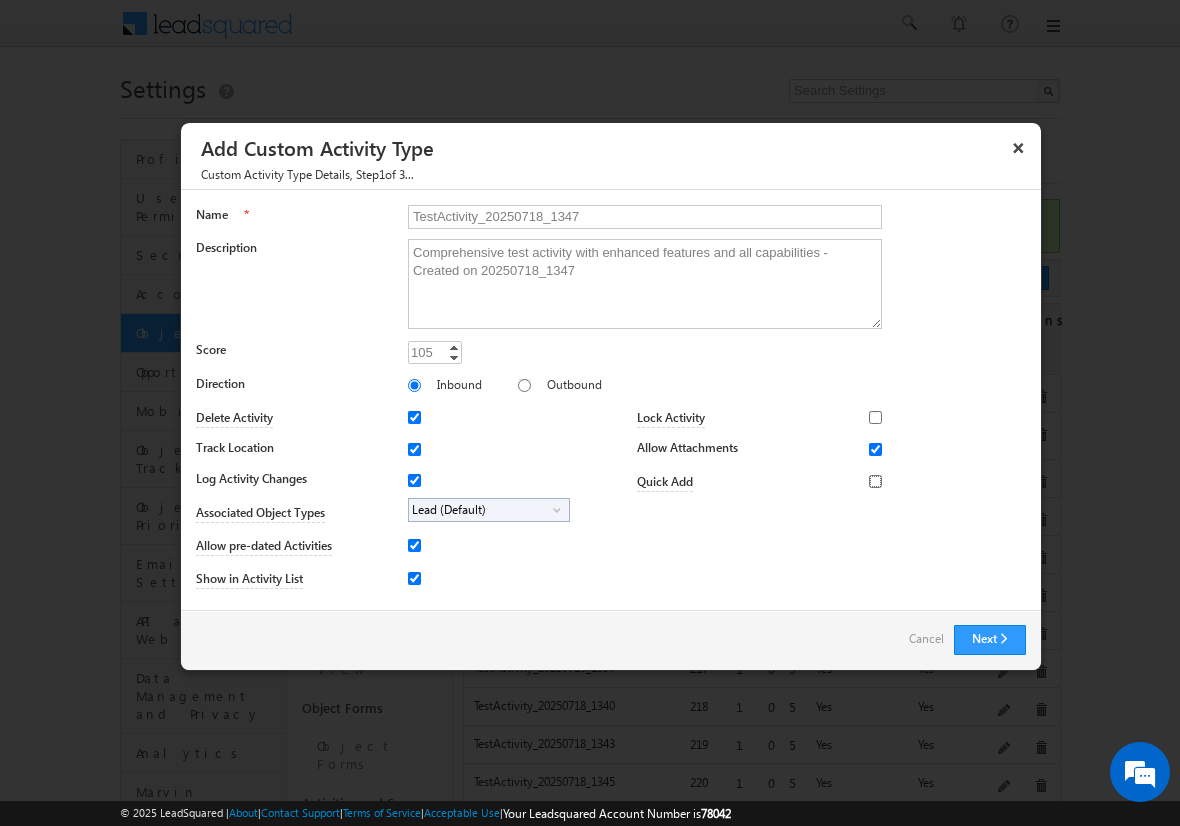 click on "Quick Add" at bounding box center [875, 481] 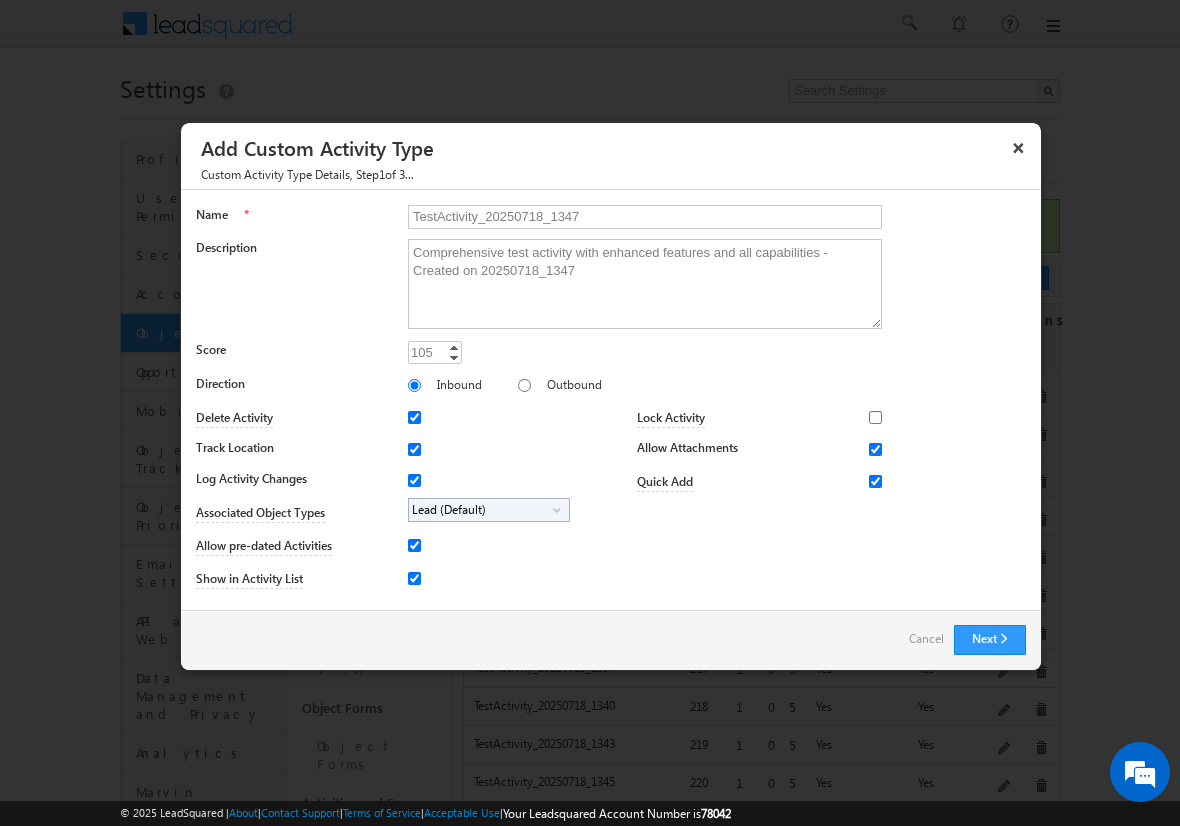 click on "Lead (Default)" at bounding box center [481, 510] 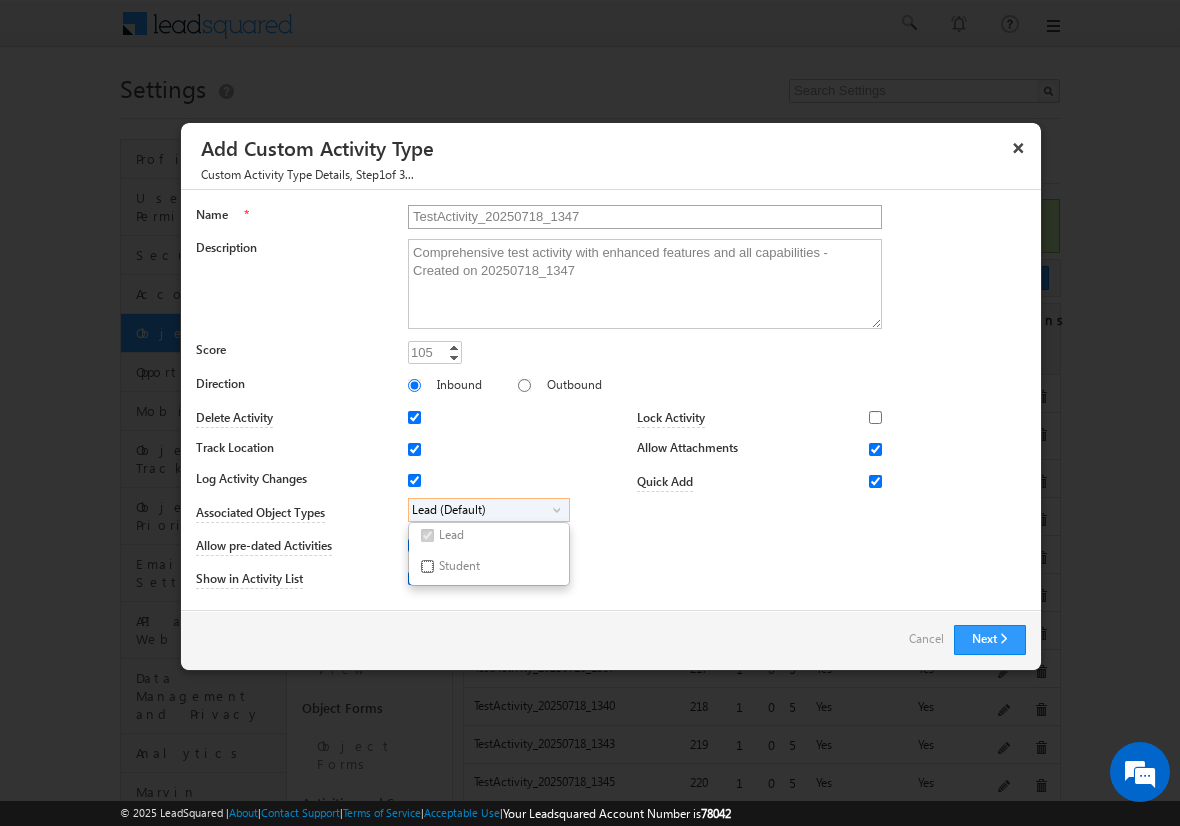 click on "Student" at bounding box center [427, 566] 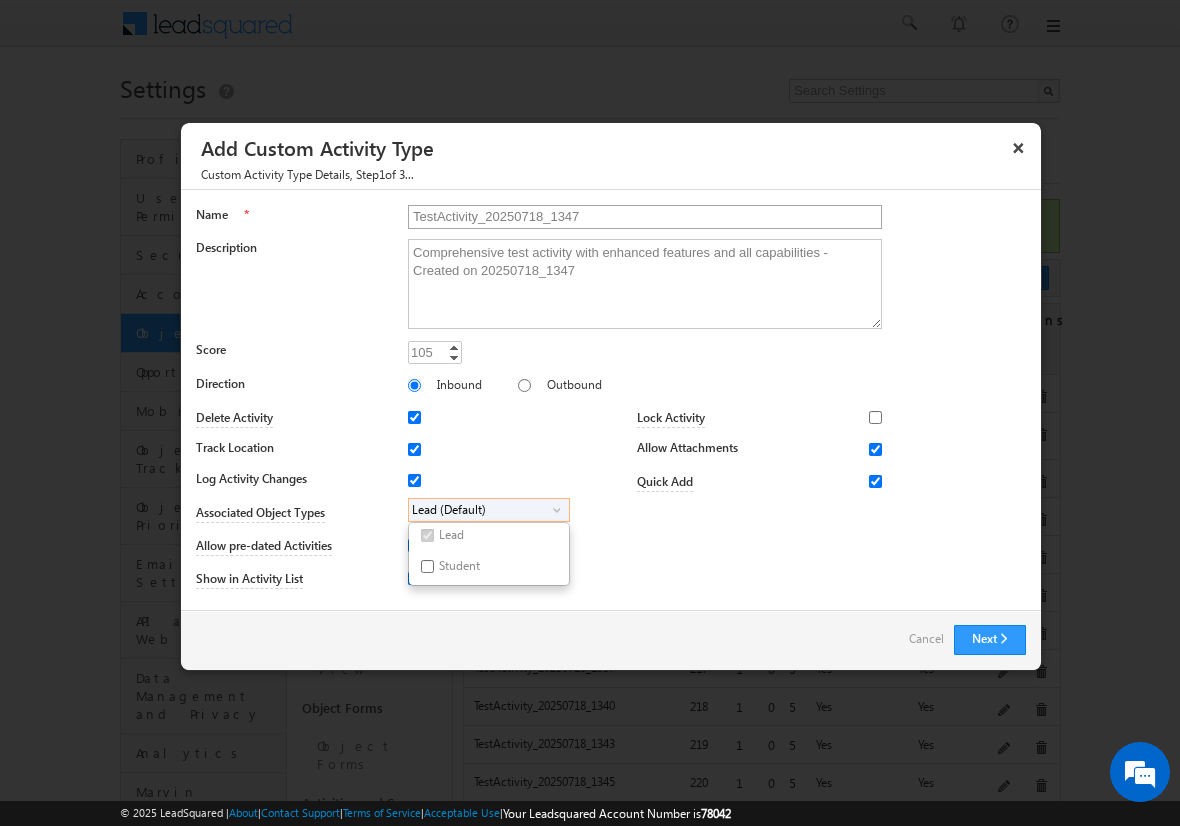 checkbox on "true" 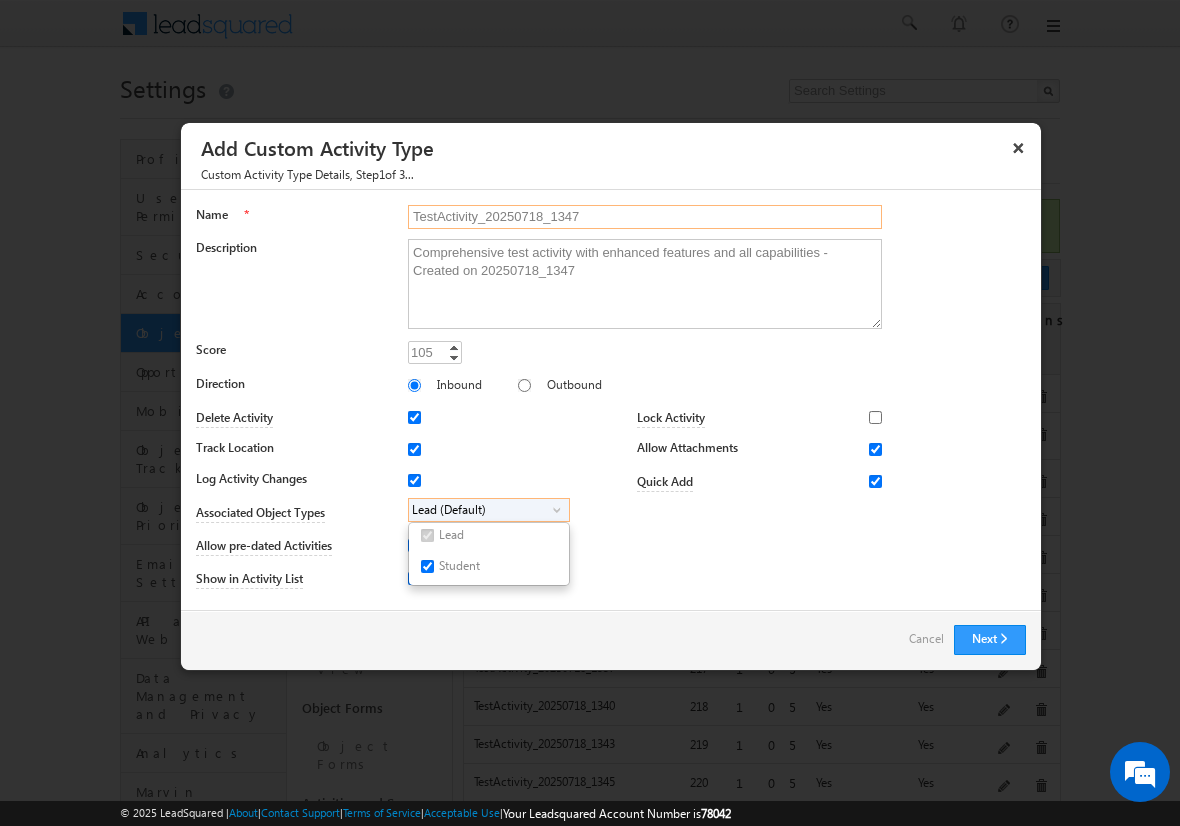 click on "TestActivity_20250718_1347" at bounding box center (645, 217) 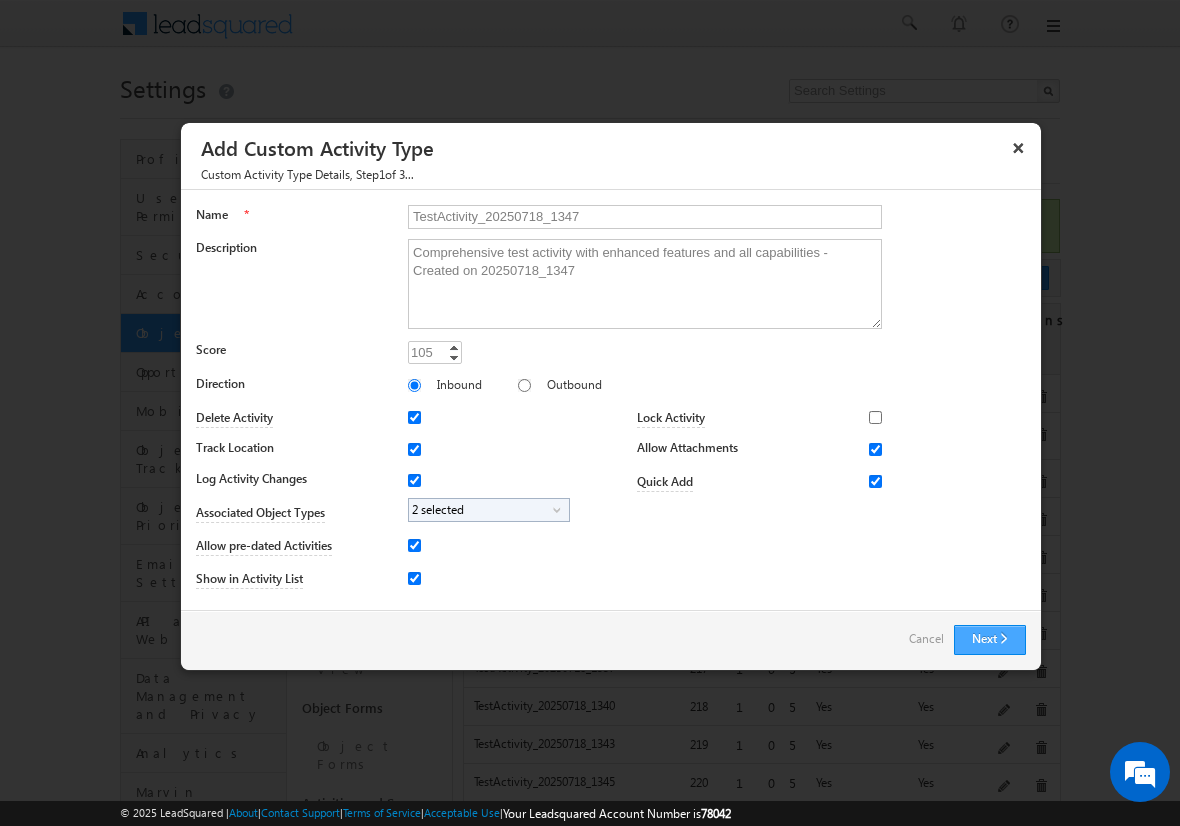 click on "Next" at bounding box center [990, 640] 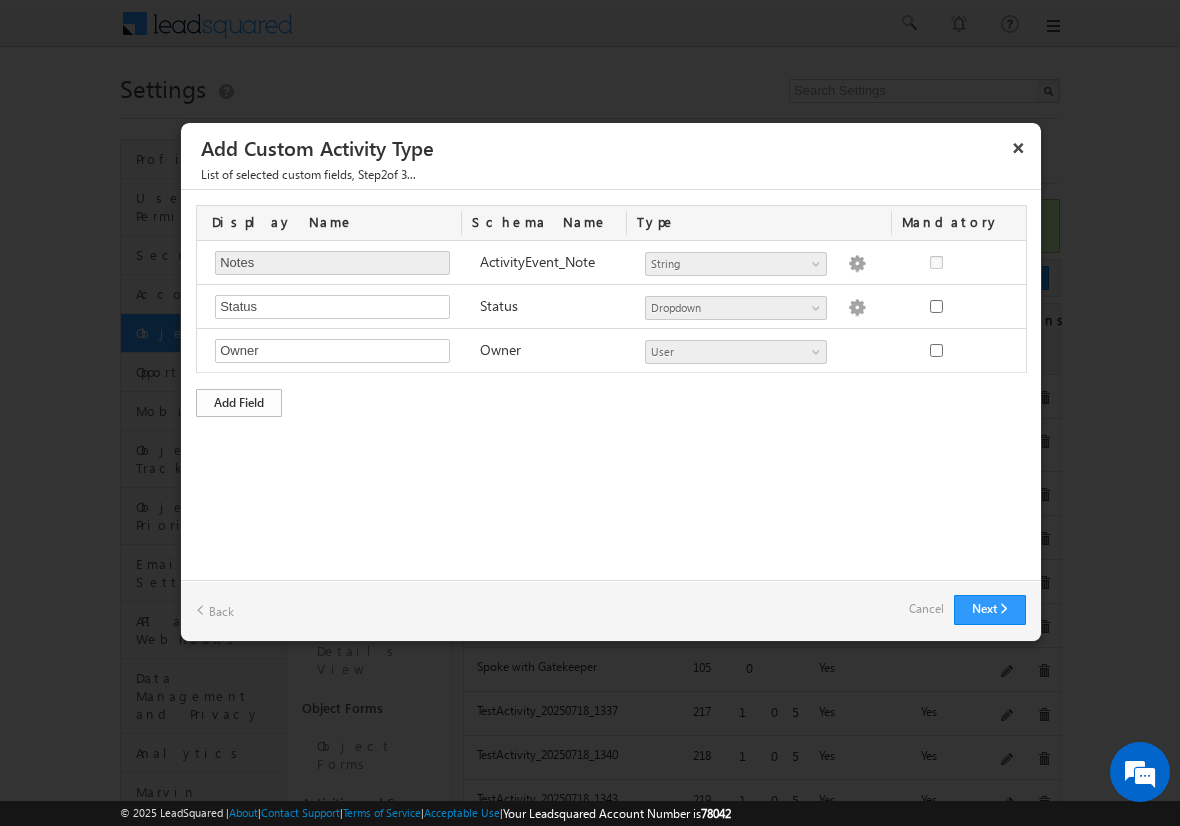 click on "Add Field" at bounding box center [239, 403] 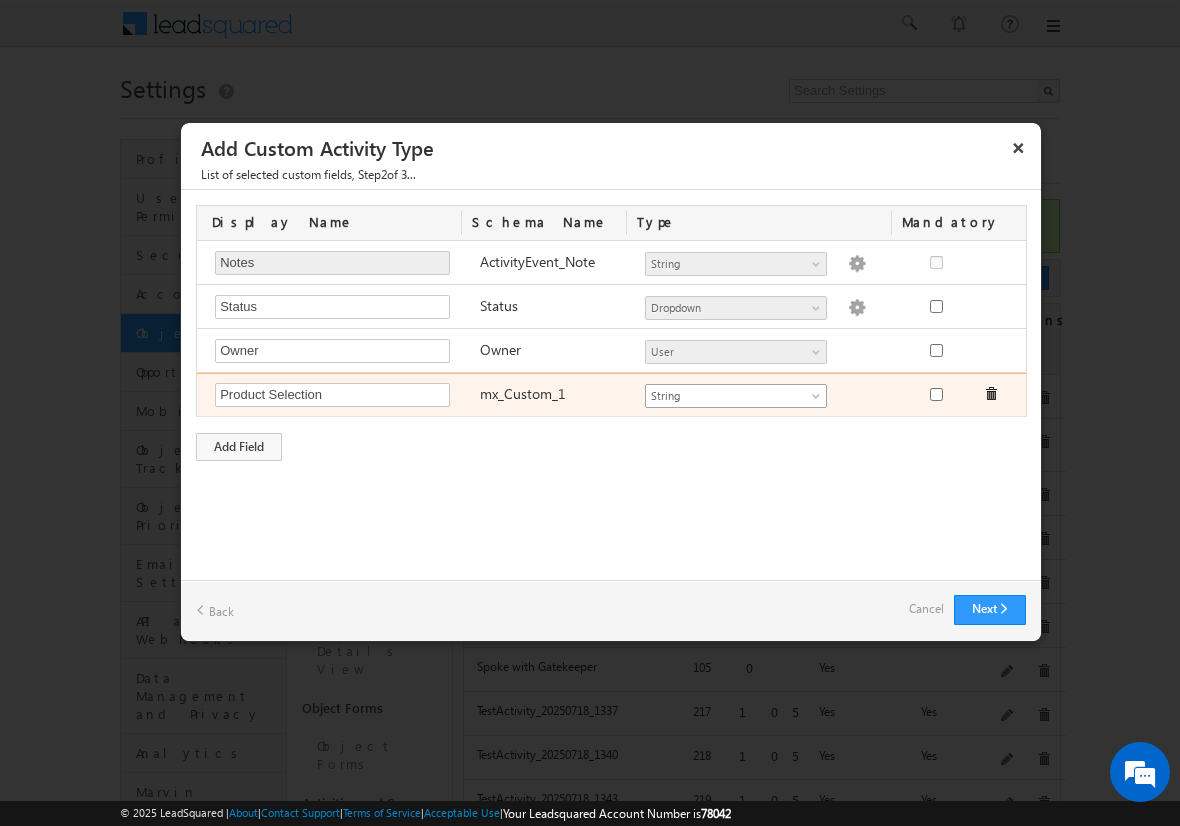 type on "Product Selection" 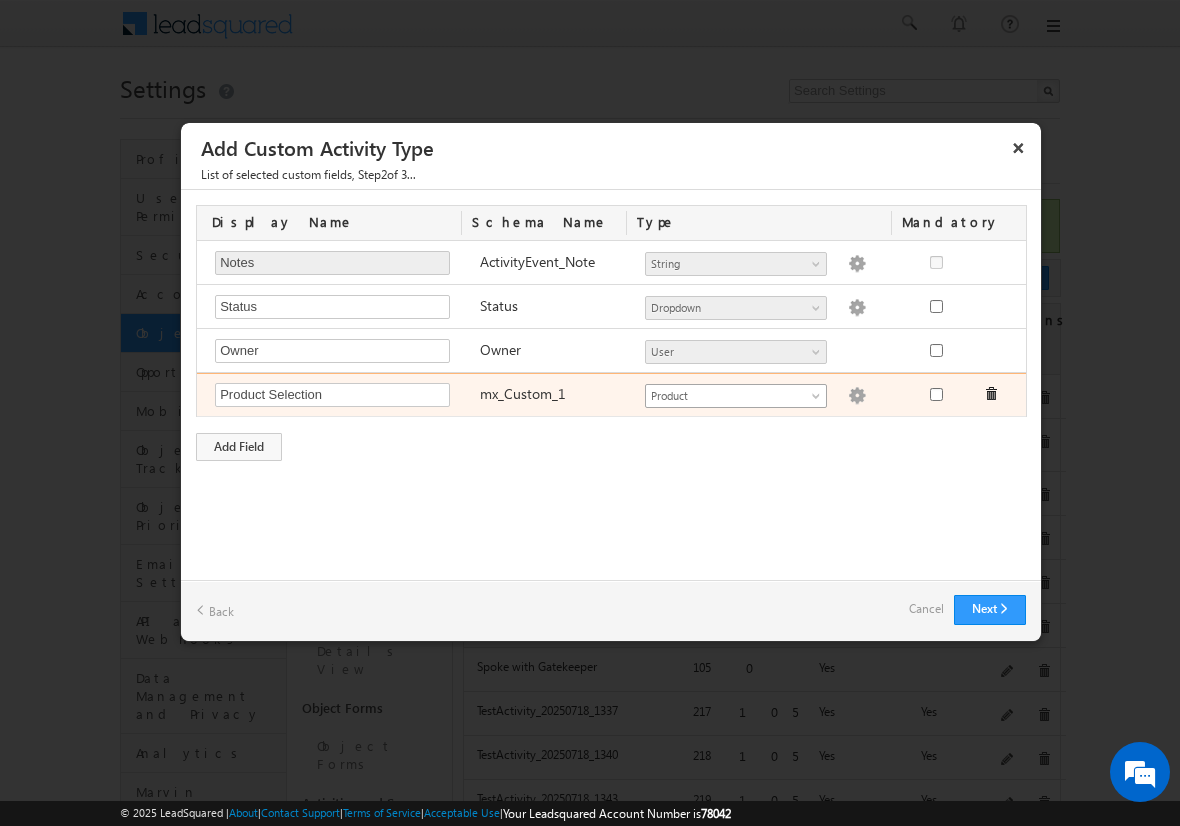 click at bounding box center [857, 396] 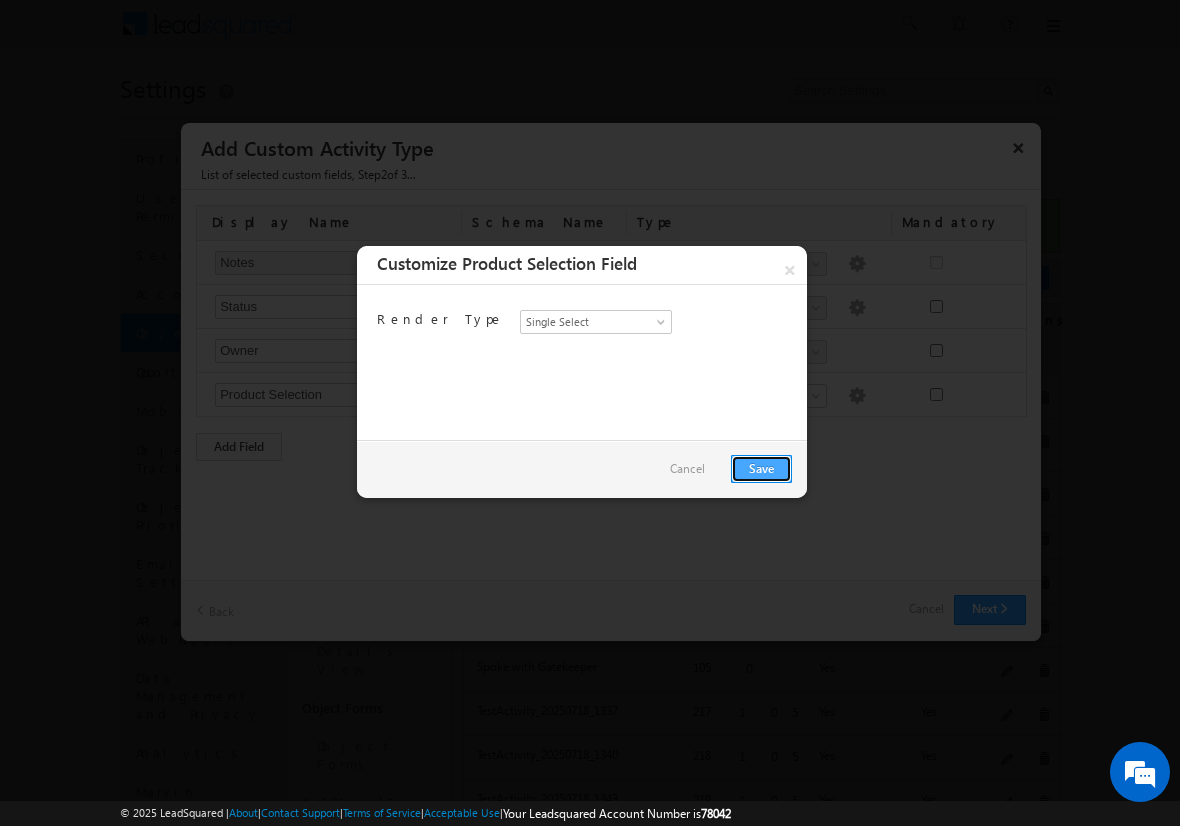 click on "Save" at bounding box center (761, 469) 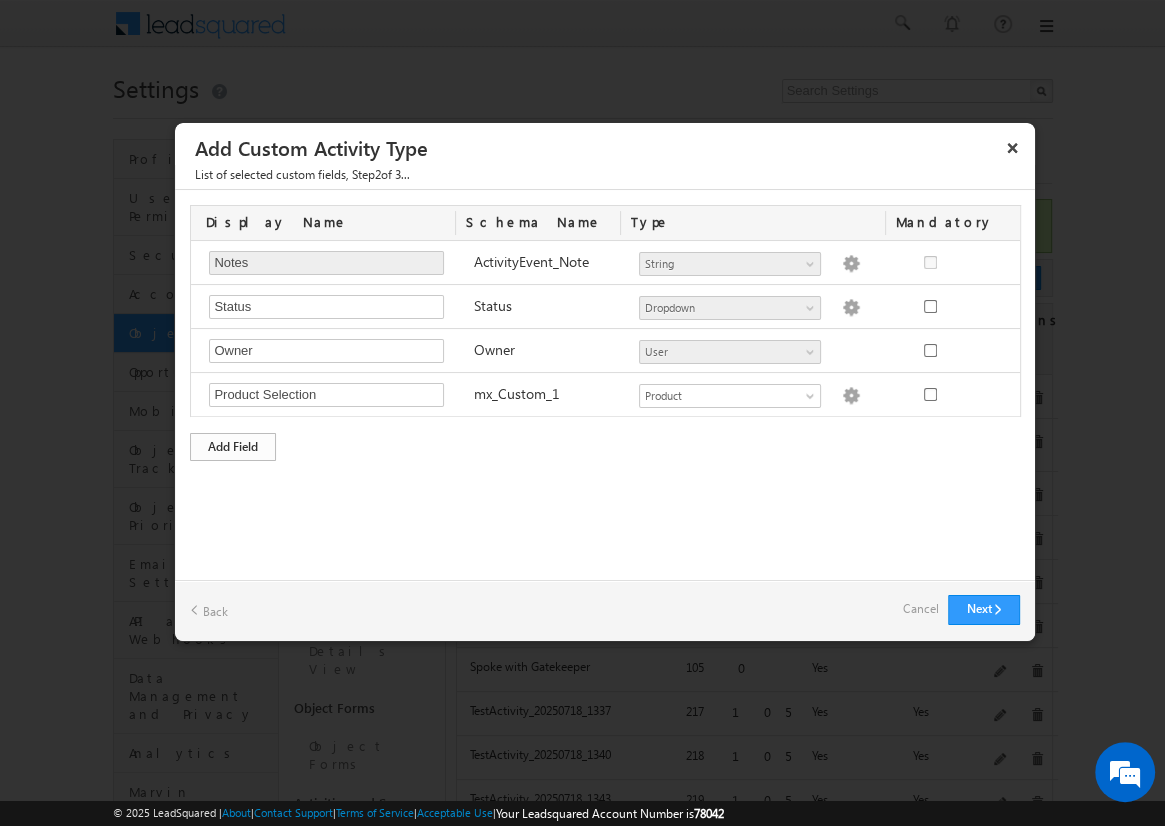 click on "Add Field" at bounding box center (233, 447) 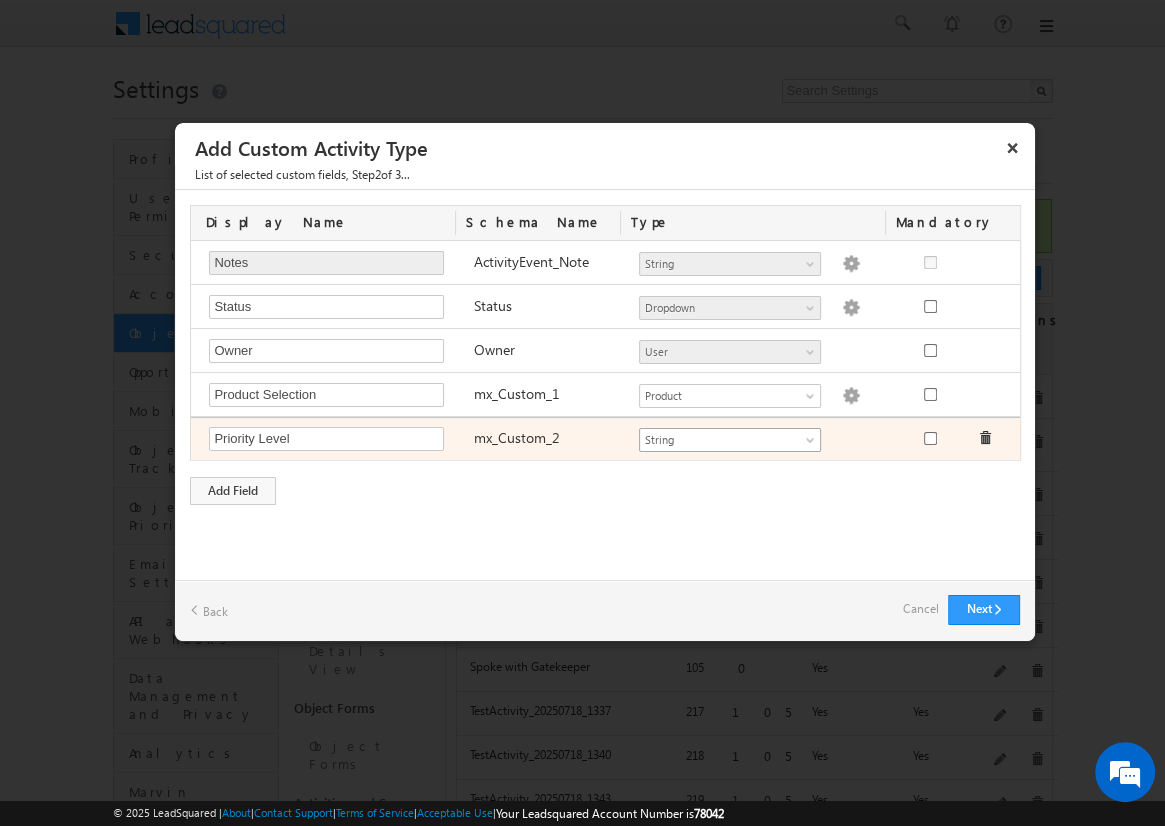 type on "Priority Level" 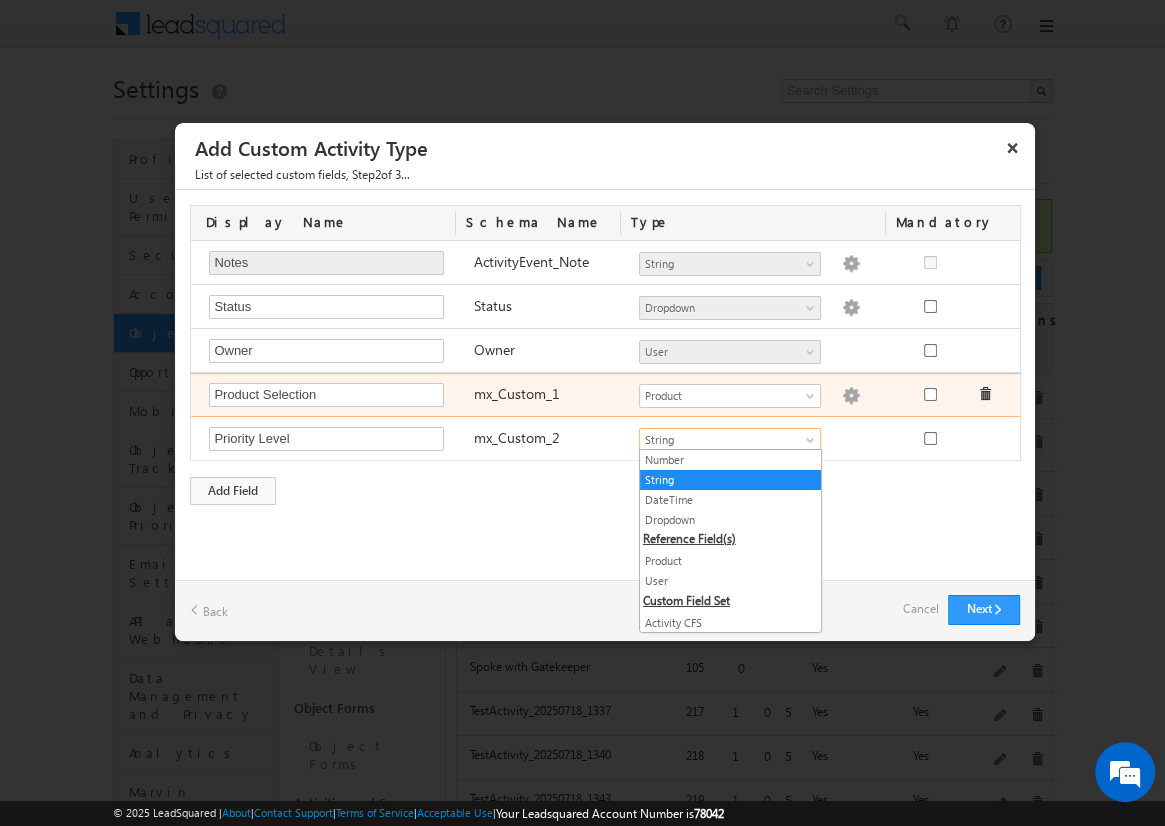 click at bounding box center [851, 396] 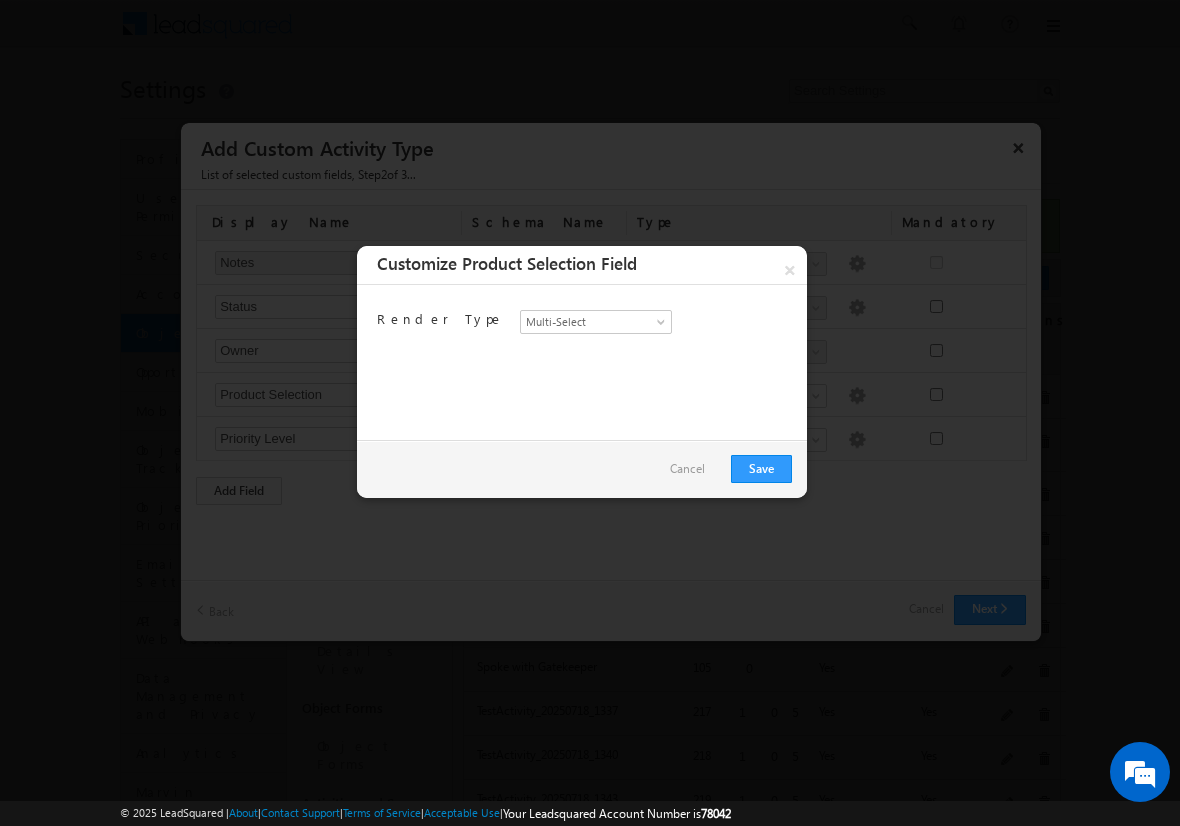 click on "Cancel" at bounding box center [687, 469] 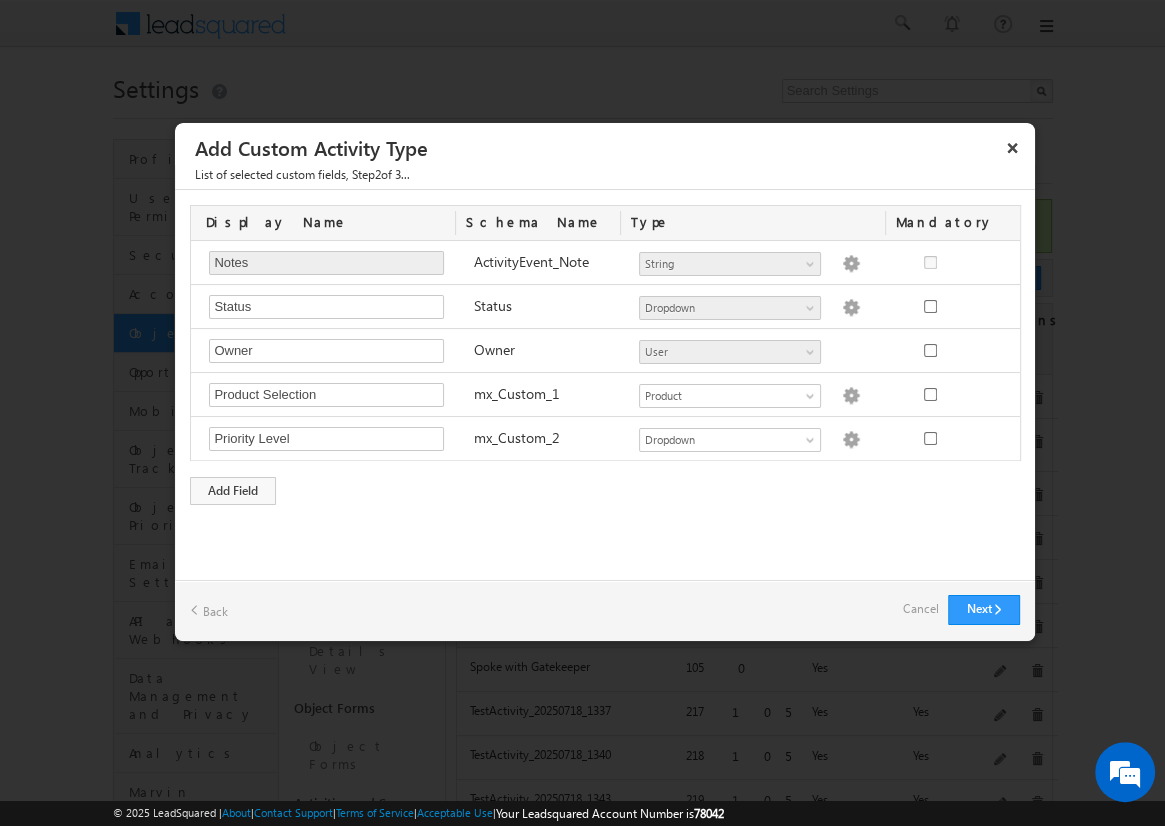 click on "Cancel" at bounding box center [920, 609] 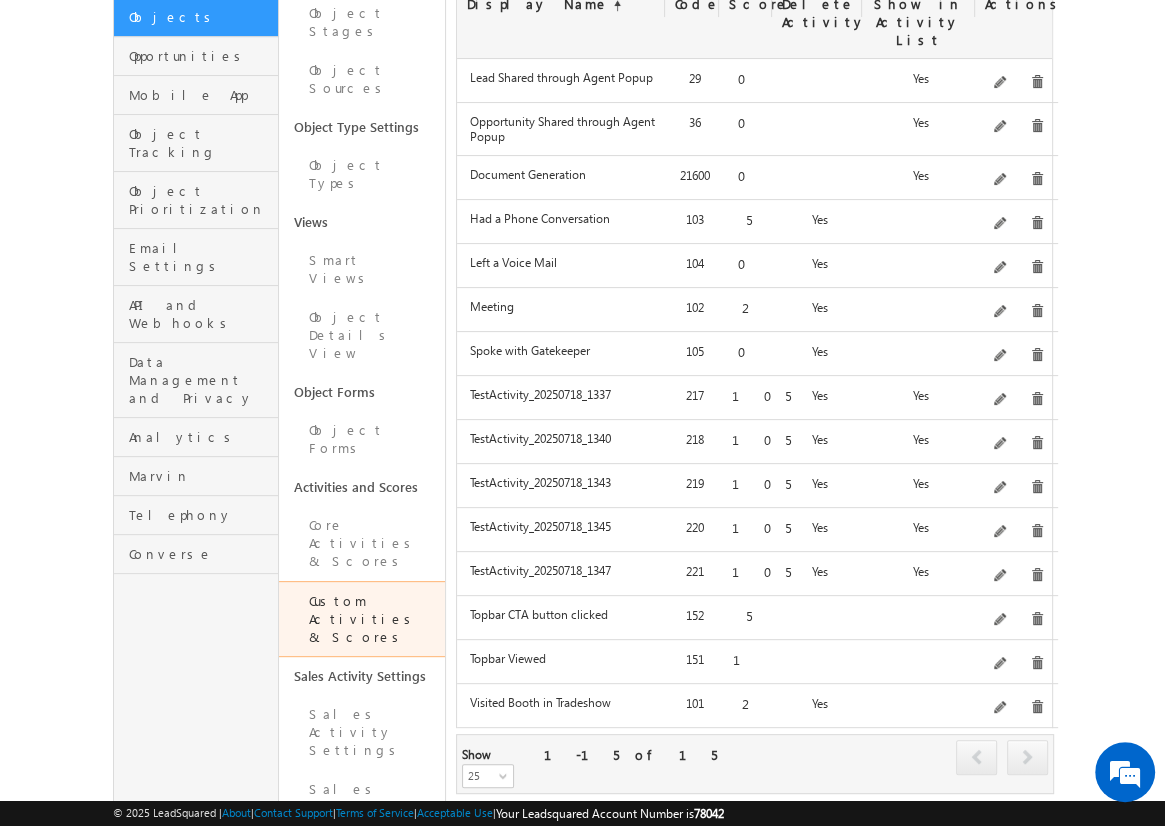 scroll, scrollTop: 314, scrollLeft: 0, axis: vertical 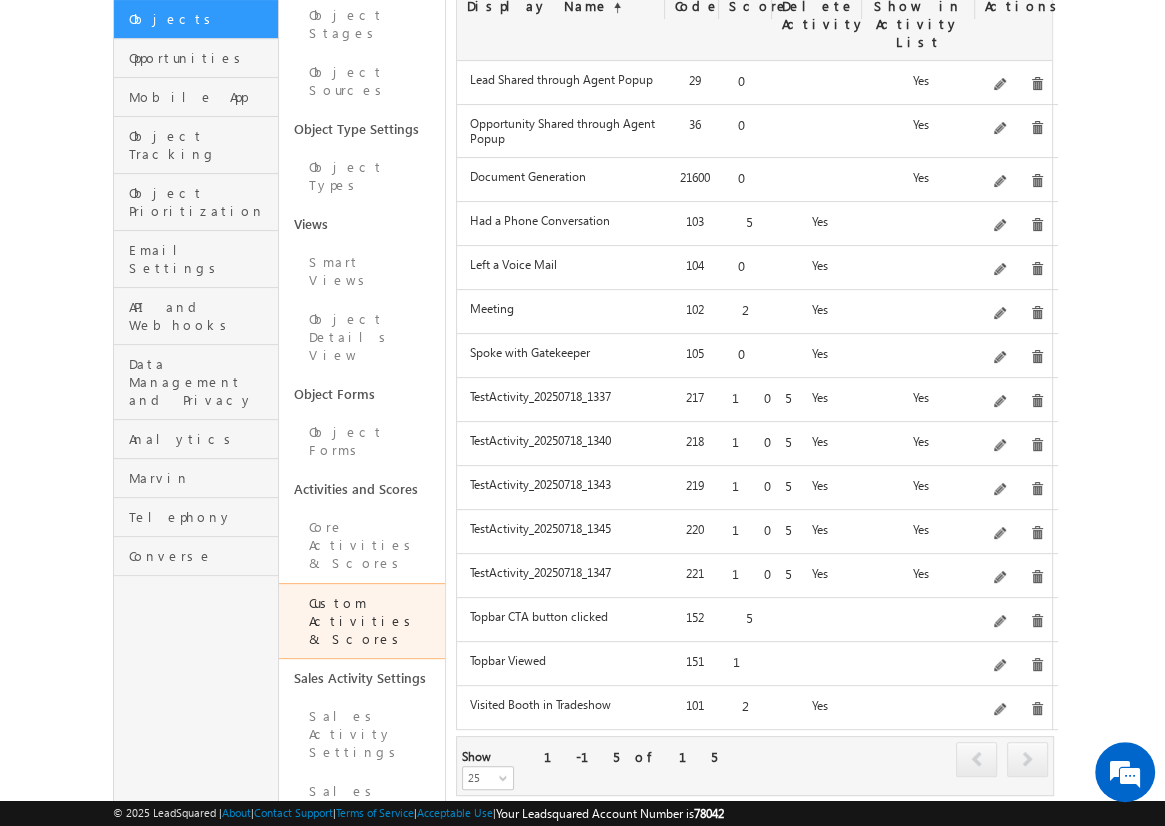 click on "Add" at bounding box center [1012, -36] 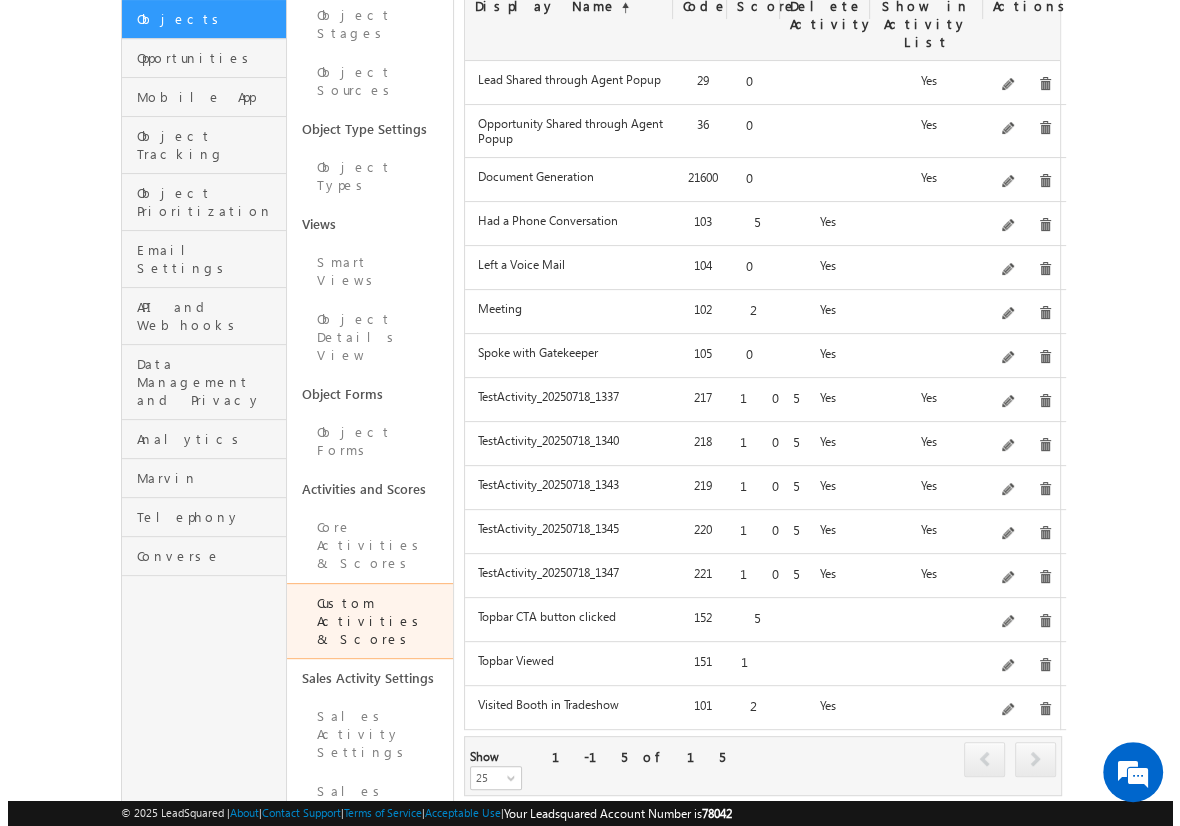 scroll, scrollTop: 0, scrollLeft: 0, axis: both 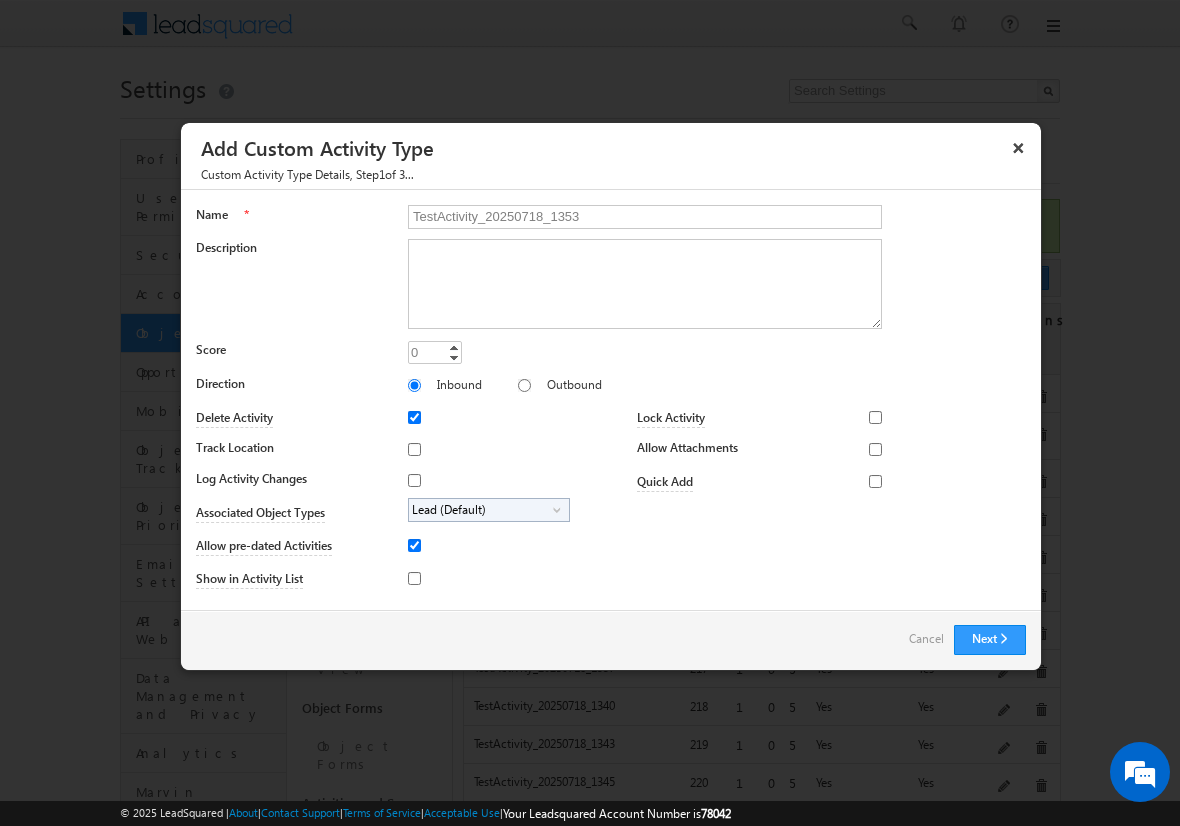type on "TestActivity_20250718_1353" 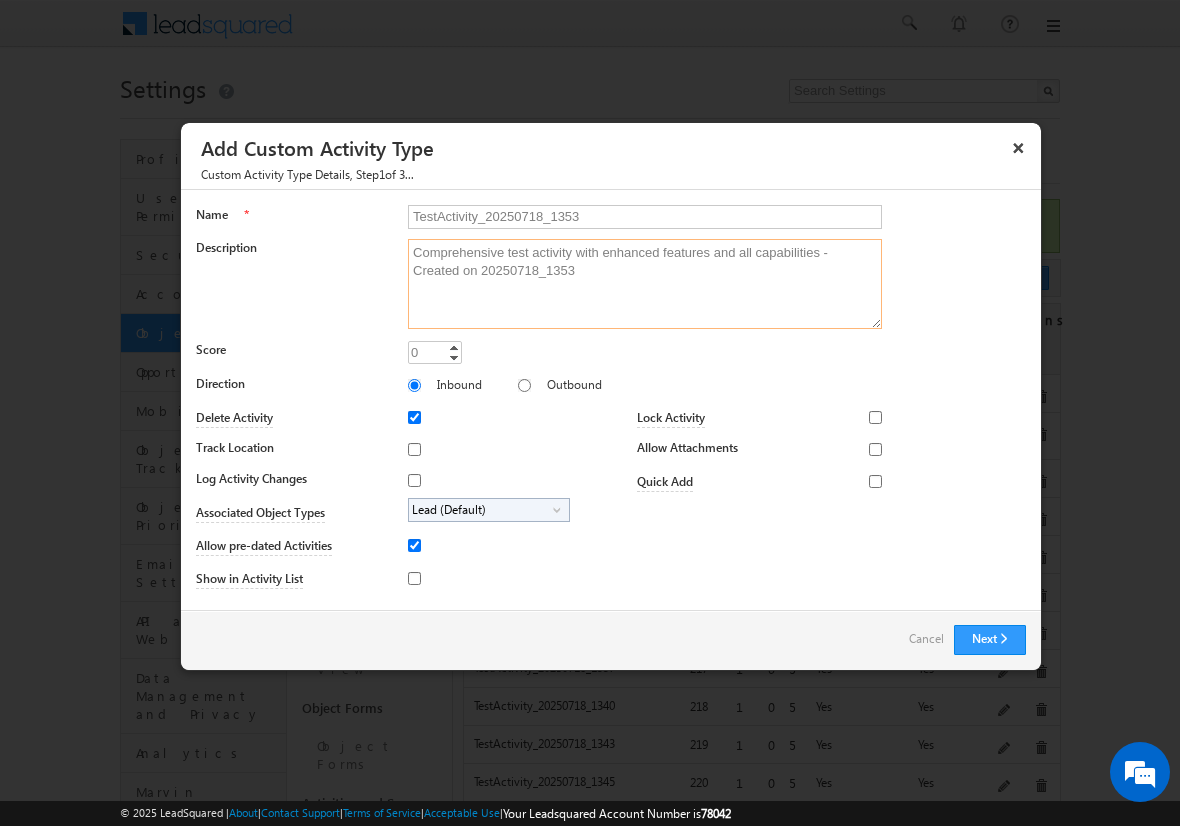 type on "Comprehensive test activity with enhanced features and all capabilities - Created on 20250718_1353" 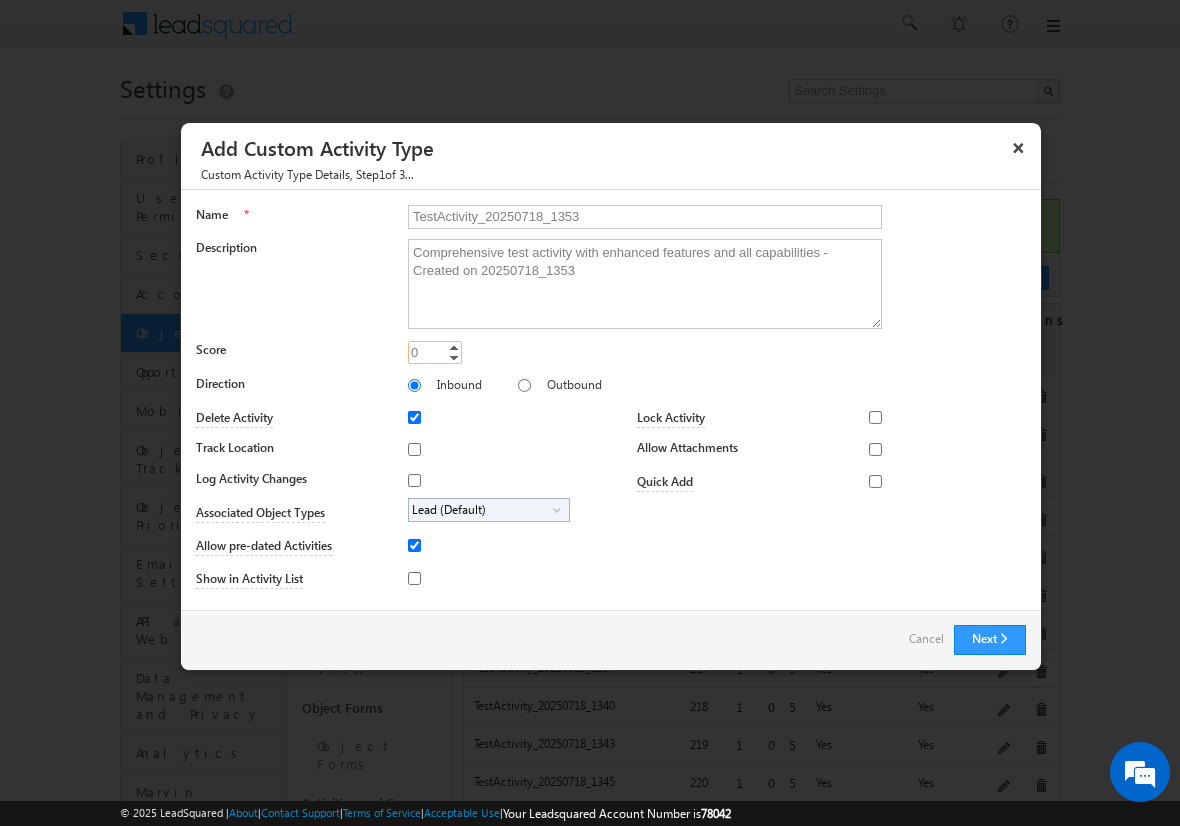 type on "105" 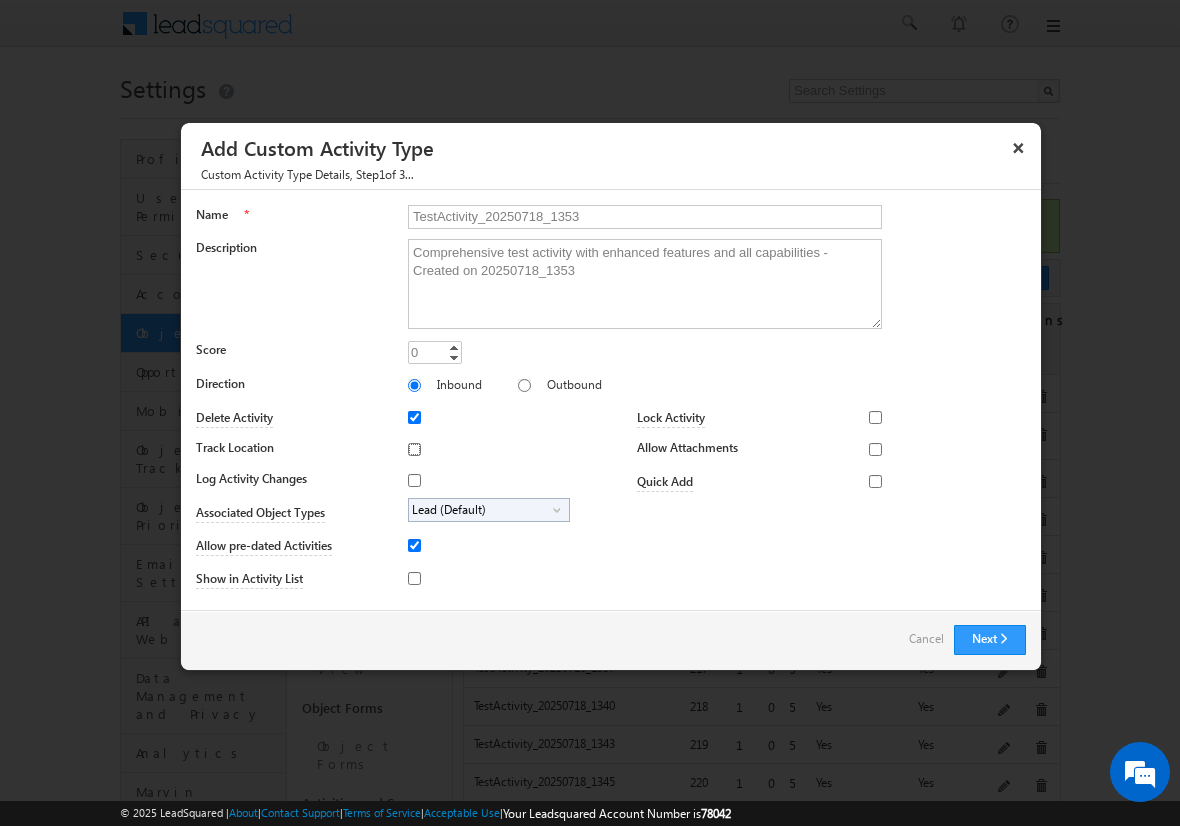 click on "Track Location" at bounding box center (414, 449) 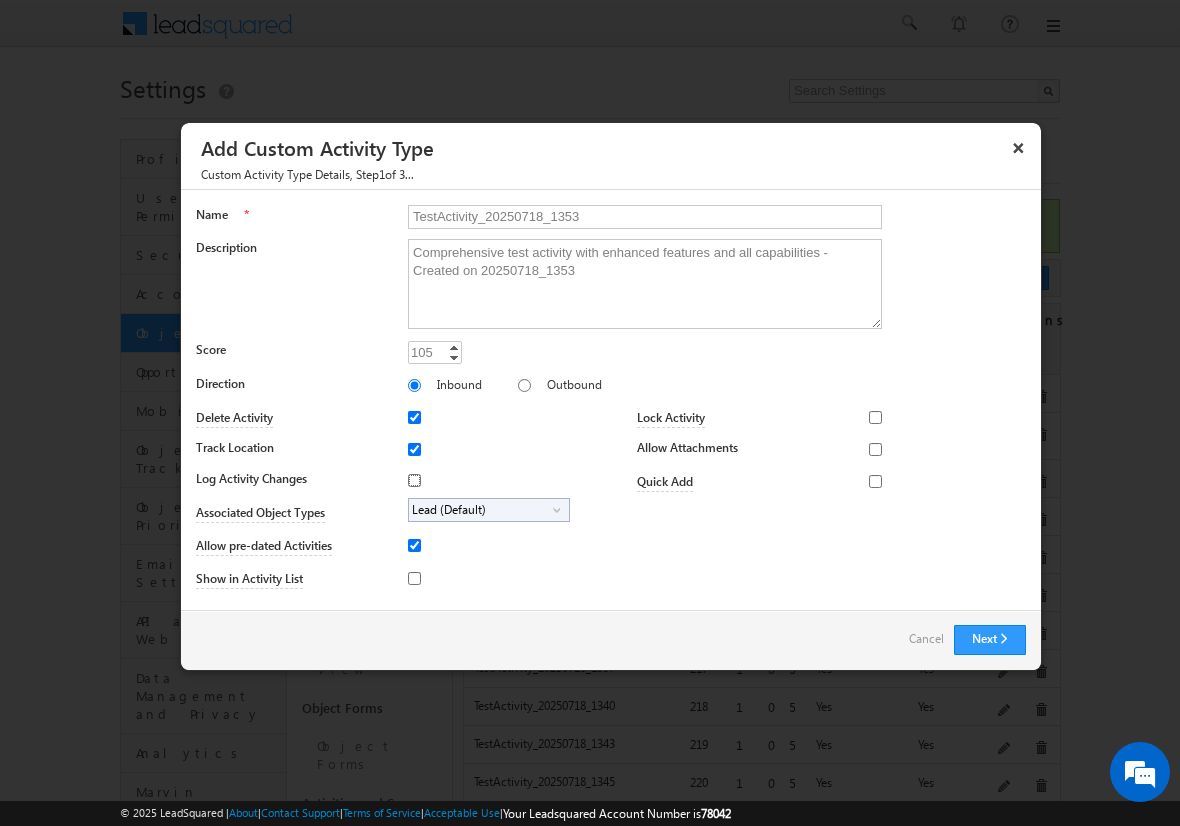 click on "Log Activity Changes" at bounding box center (414, 480) 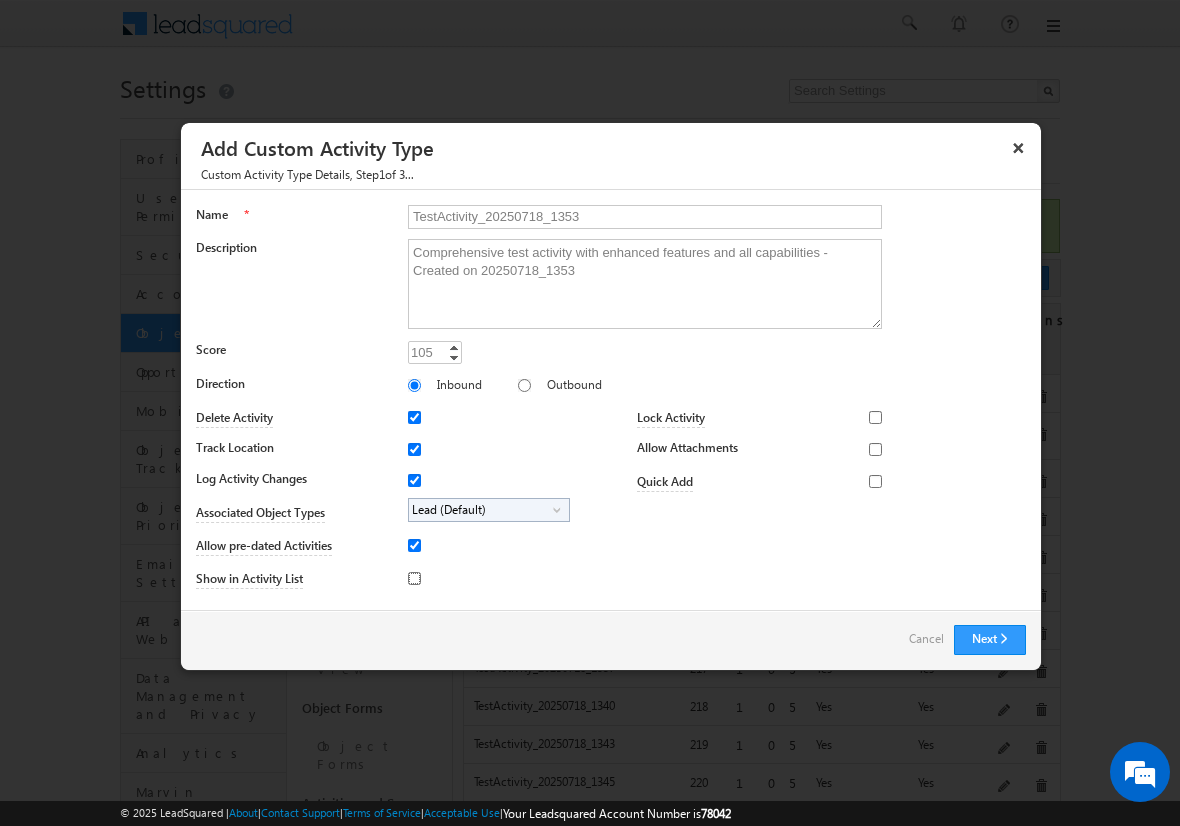 click on "Show in Activity List" at bounding box center (414, 578) 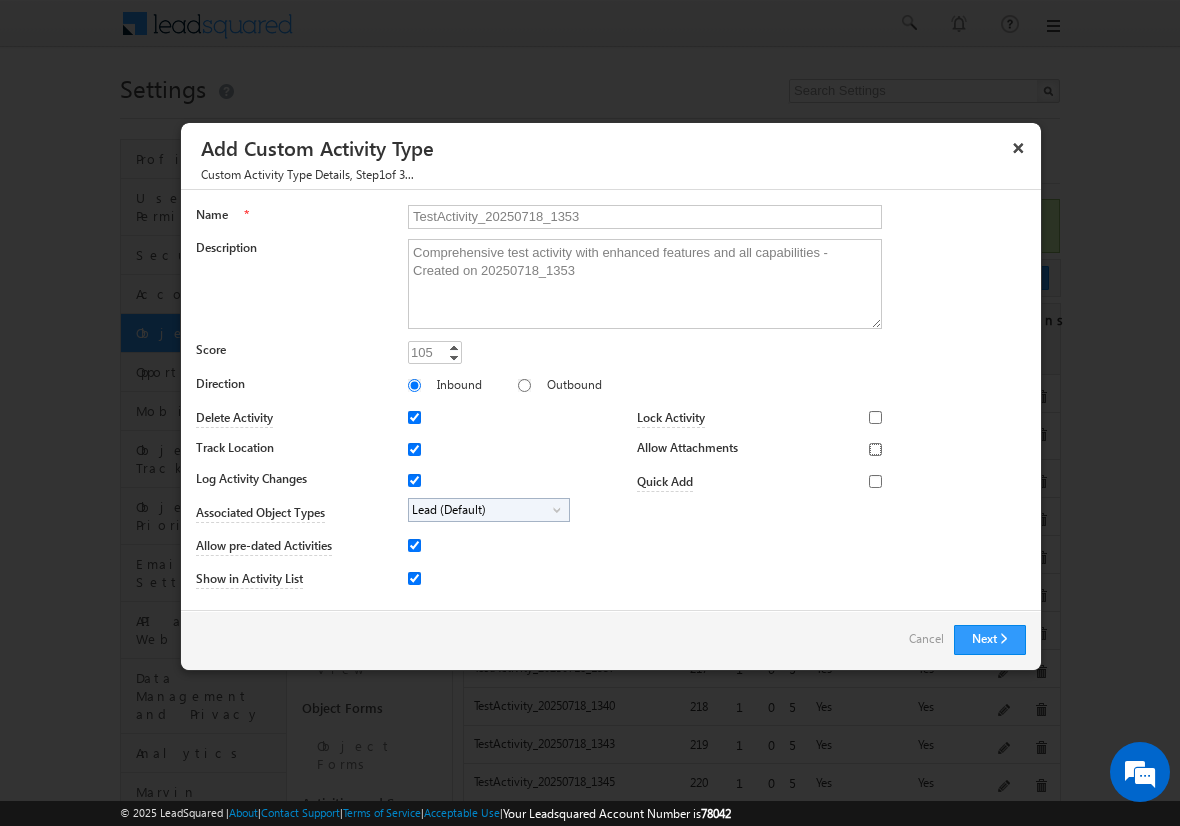click on "Allow Attachments" at bounding box center [875, 449] 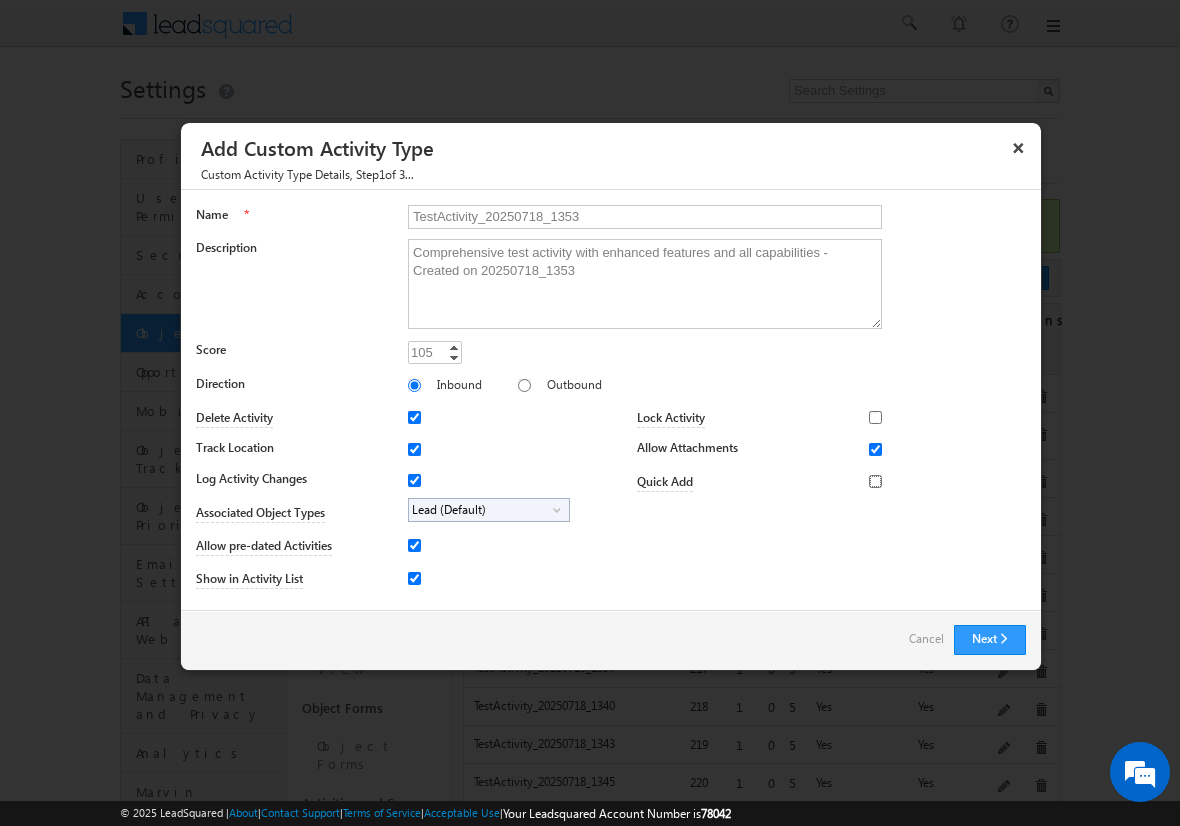 click on "Quick Add" at bounding box center [875, 481] 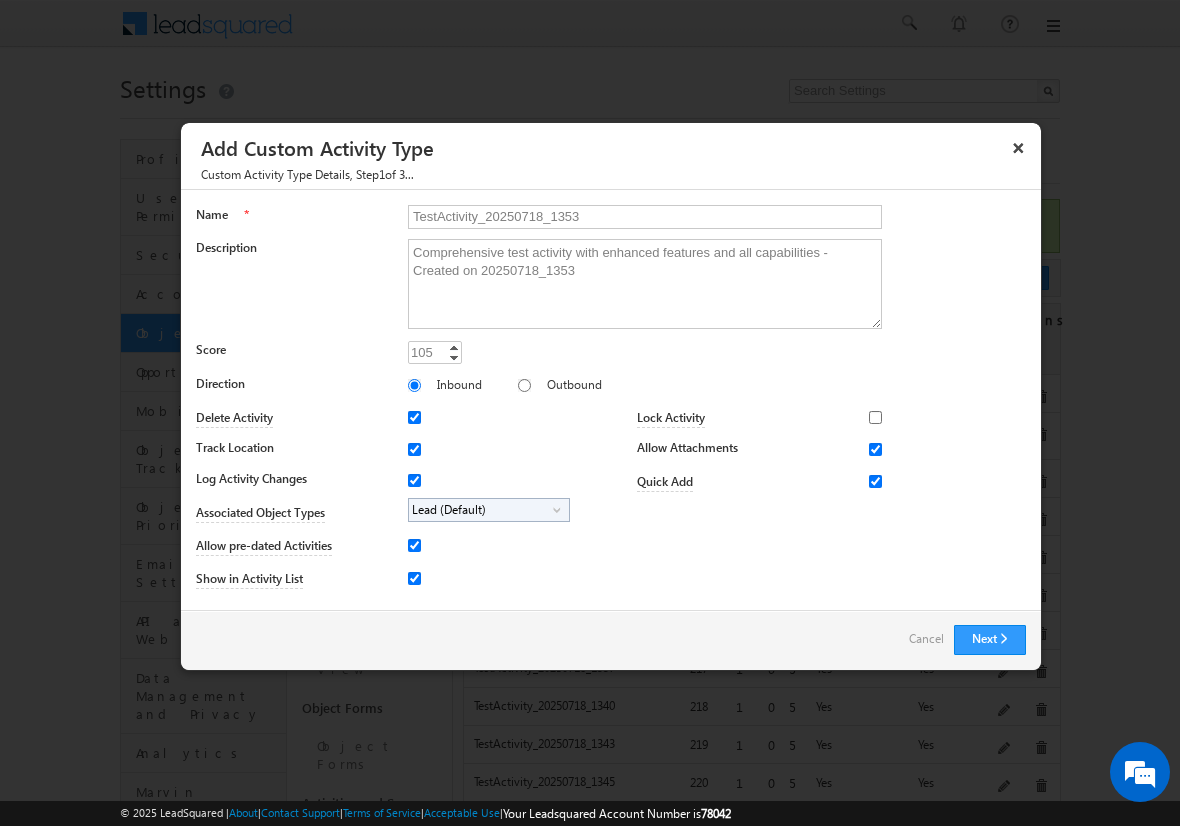 click on "Lead (Default)" at bounding box center (481, 510) 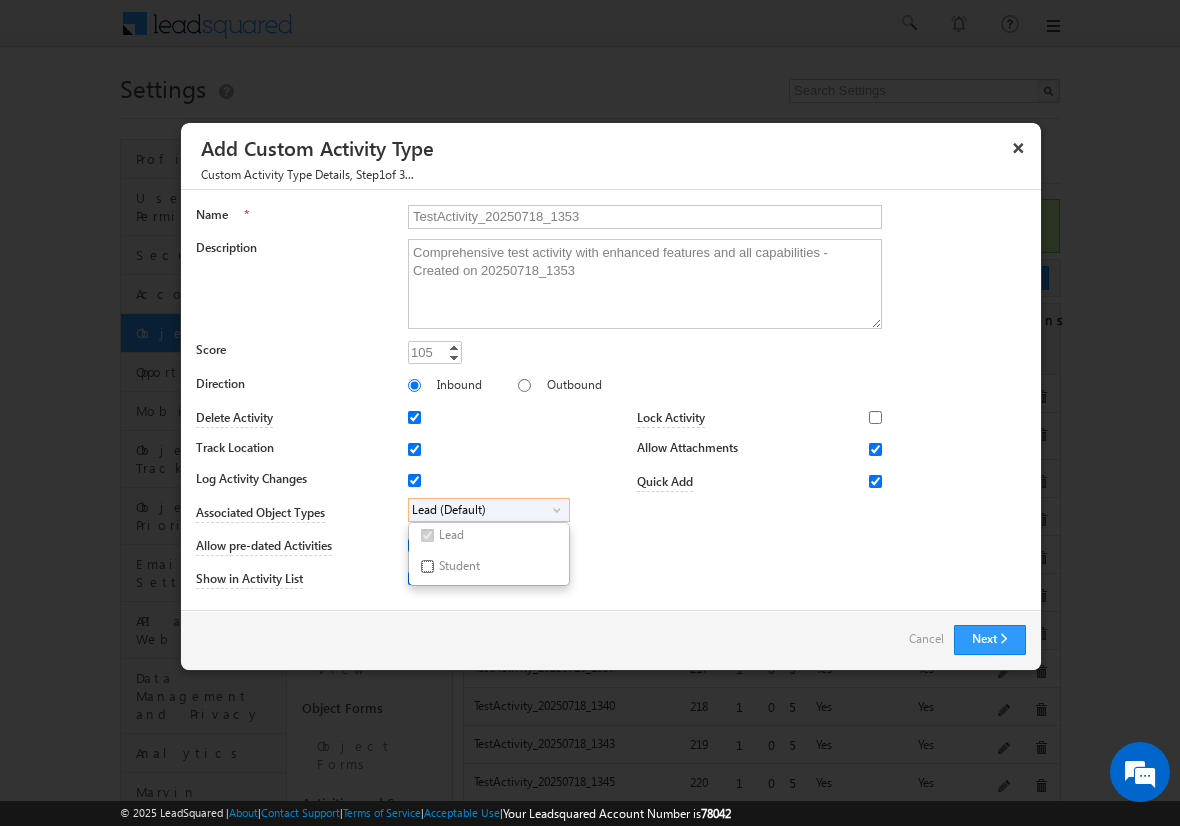 click on "Student" at bounding box center (427, 566) 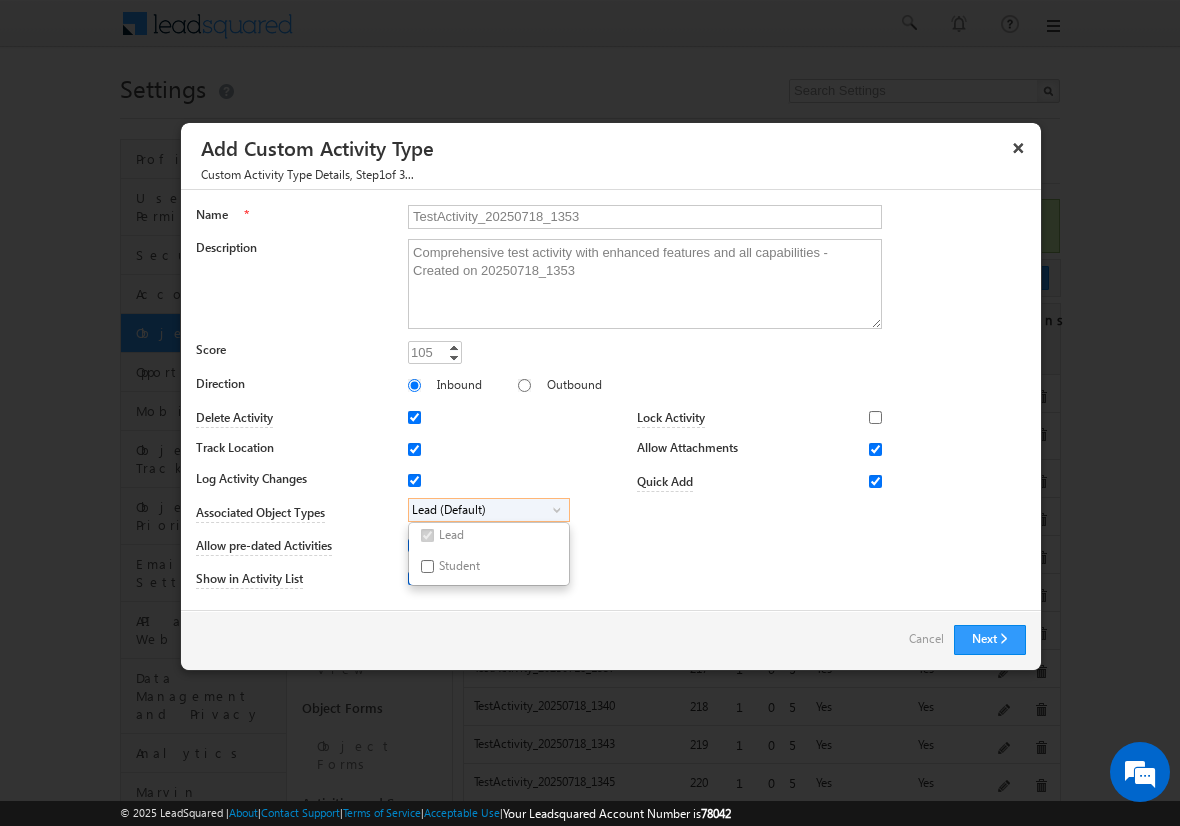 checkbox on "true" 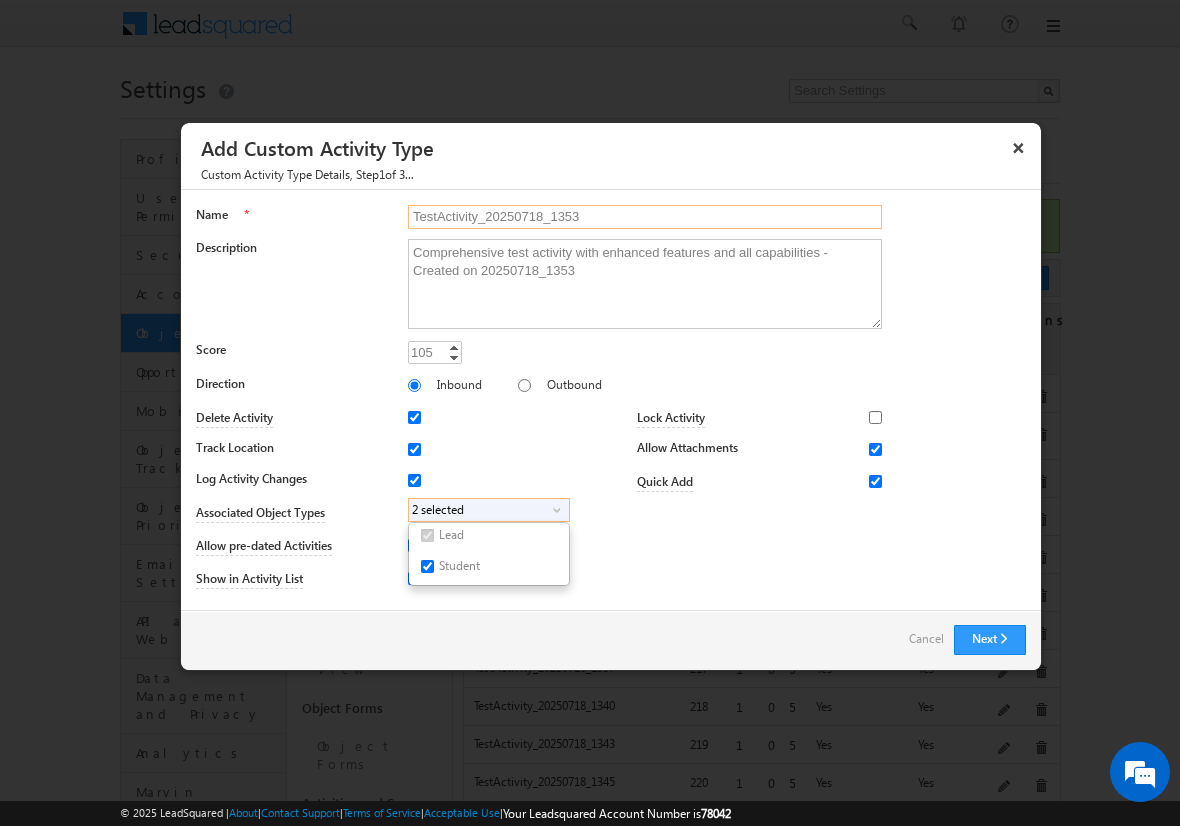 click on "TestActivity_20250718_1353" at bounding box center [645, 217] 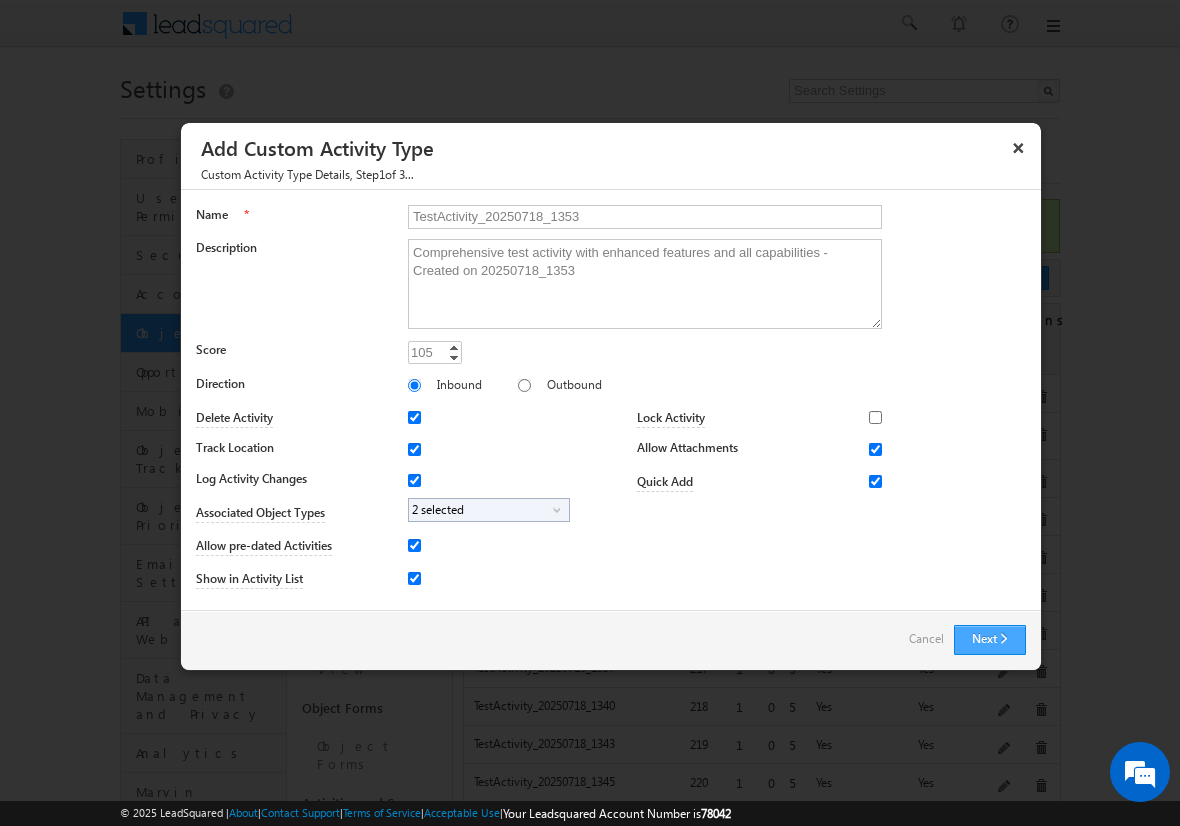 click on "Next" at bounding box center (990, 640) 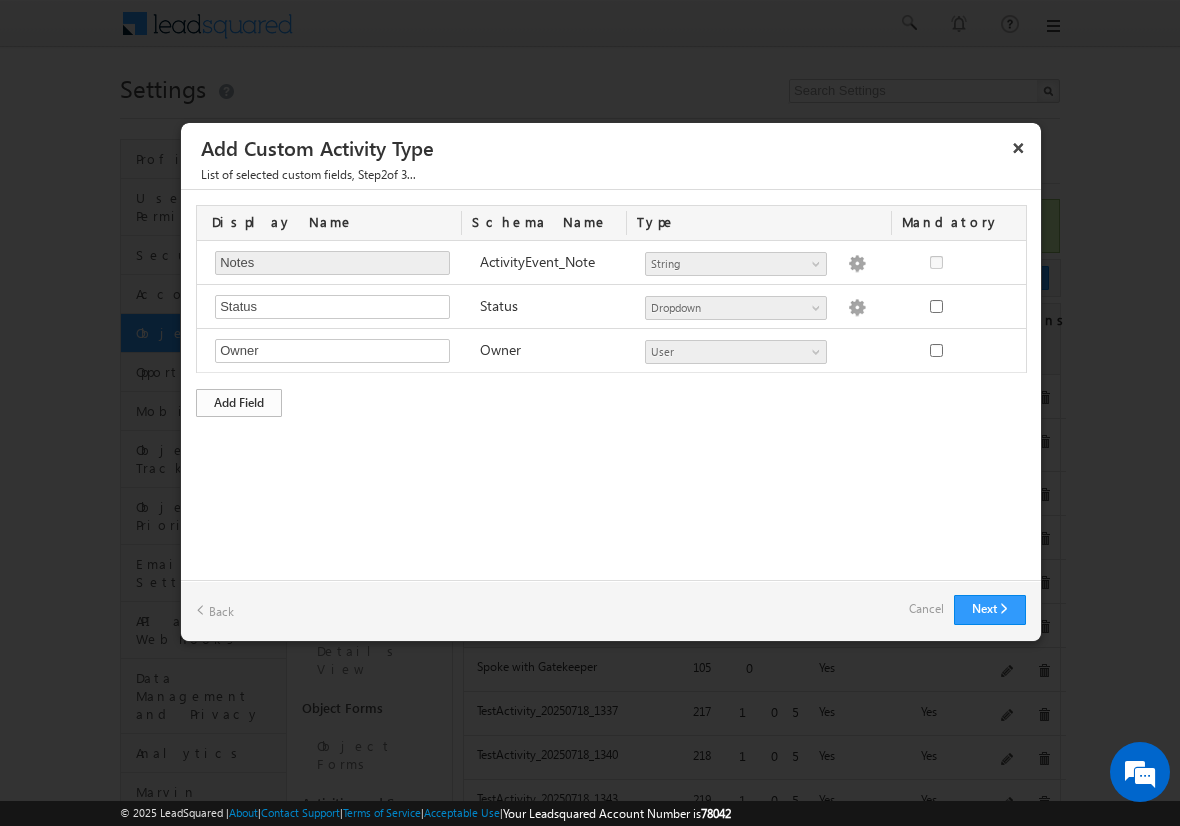 click on "Add Field" at bounding box center [239, 403] 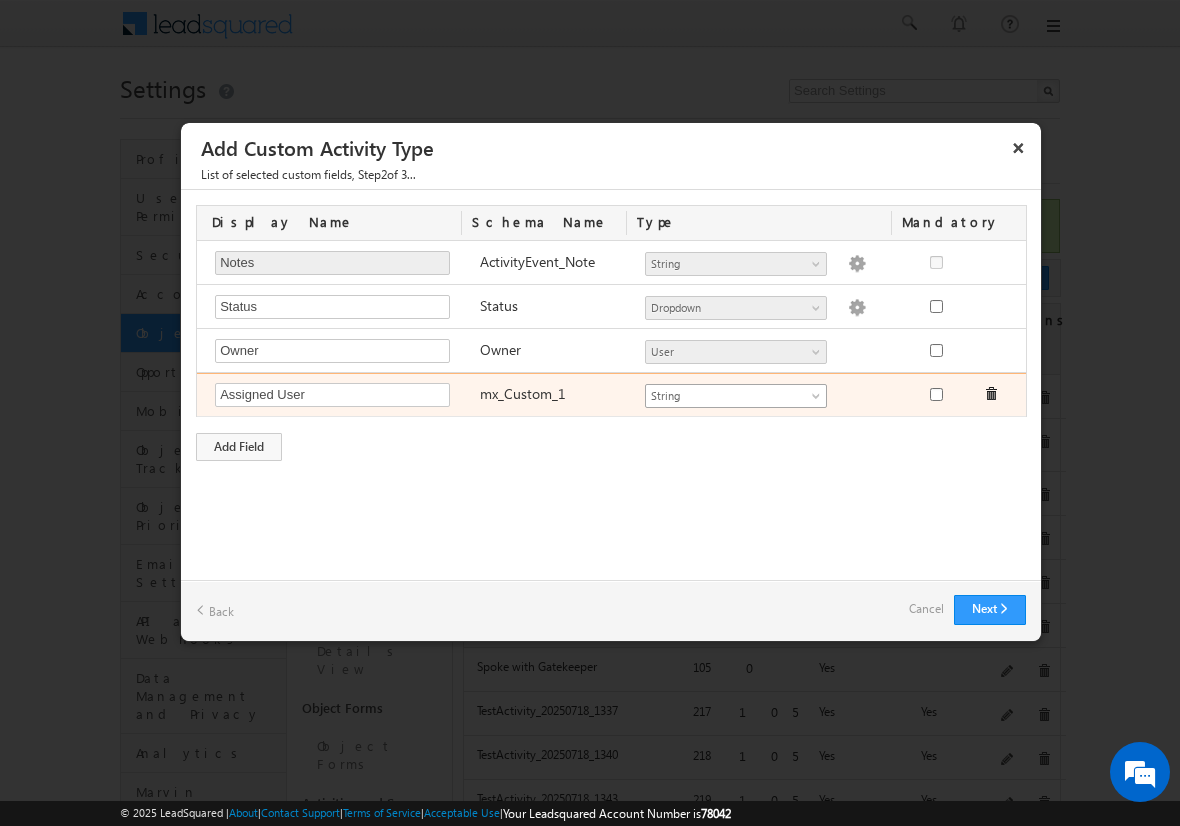 type on "Assigned User" 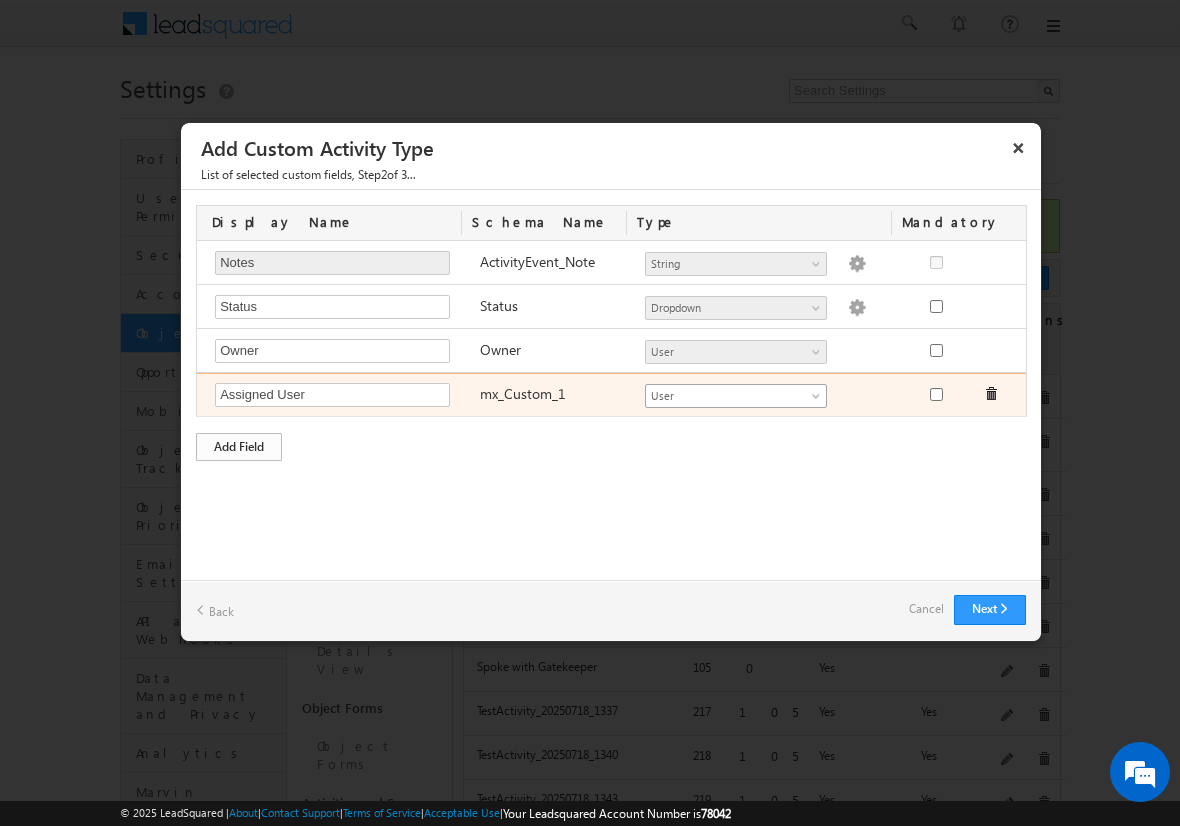 click on "Add Field" at bounding box center [239, 447] 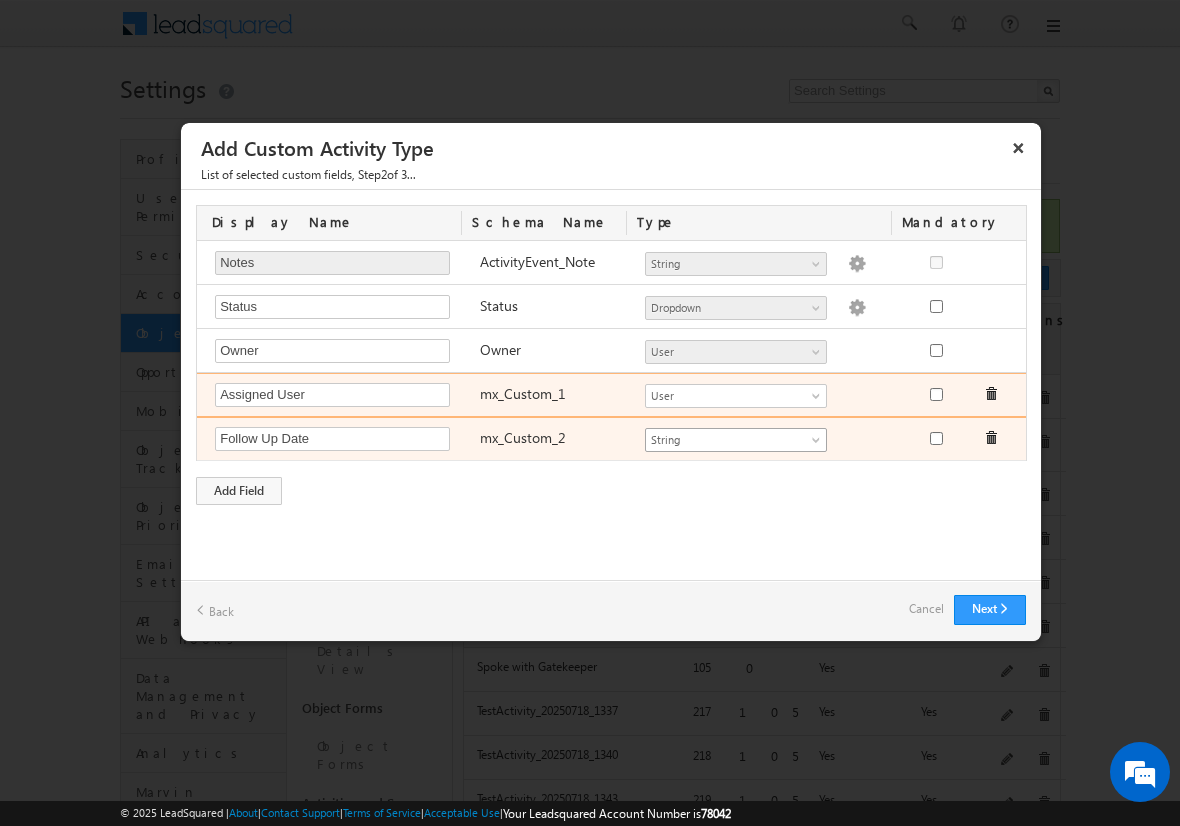 type on "Follow Up Date" 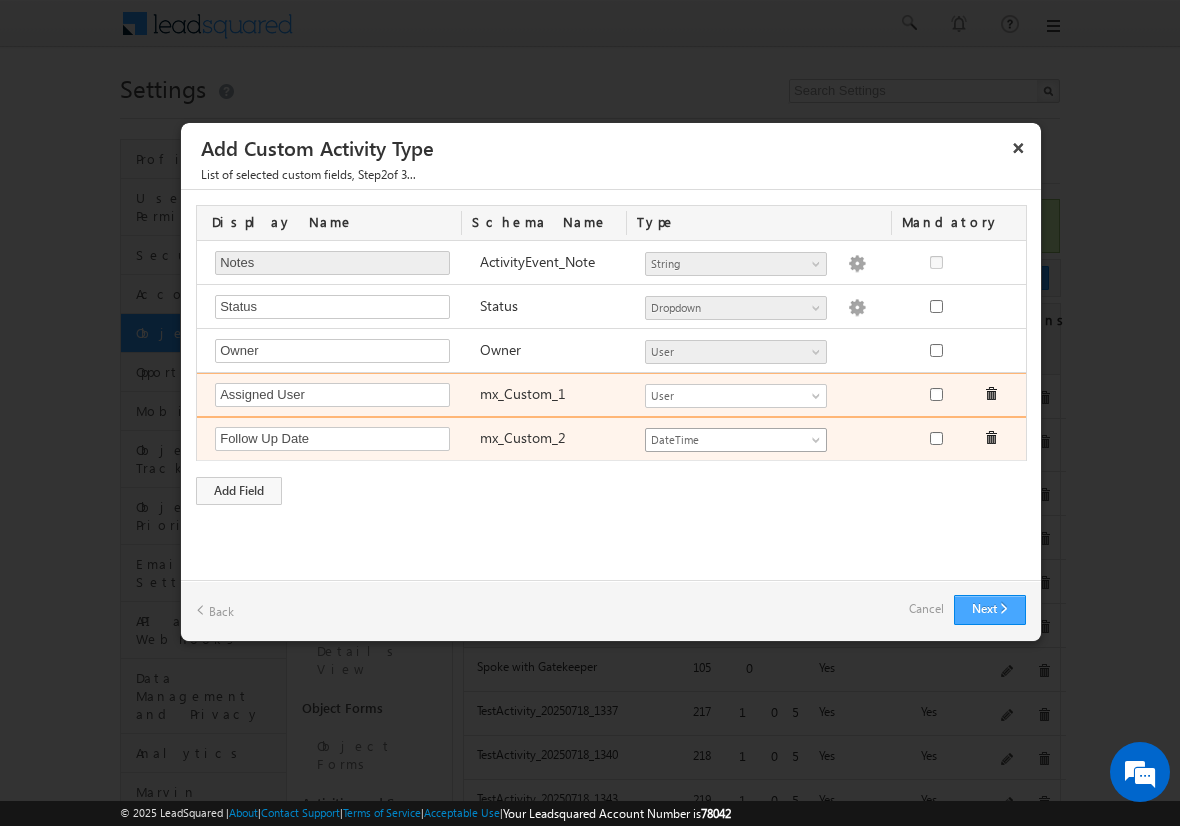 click on "Next" at bounding box center (990, 610) 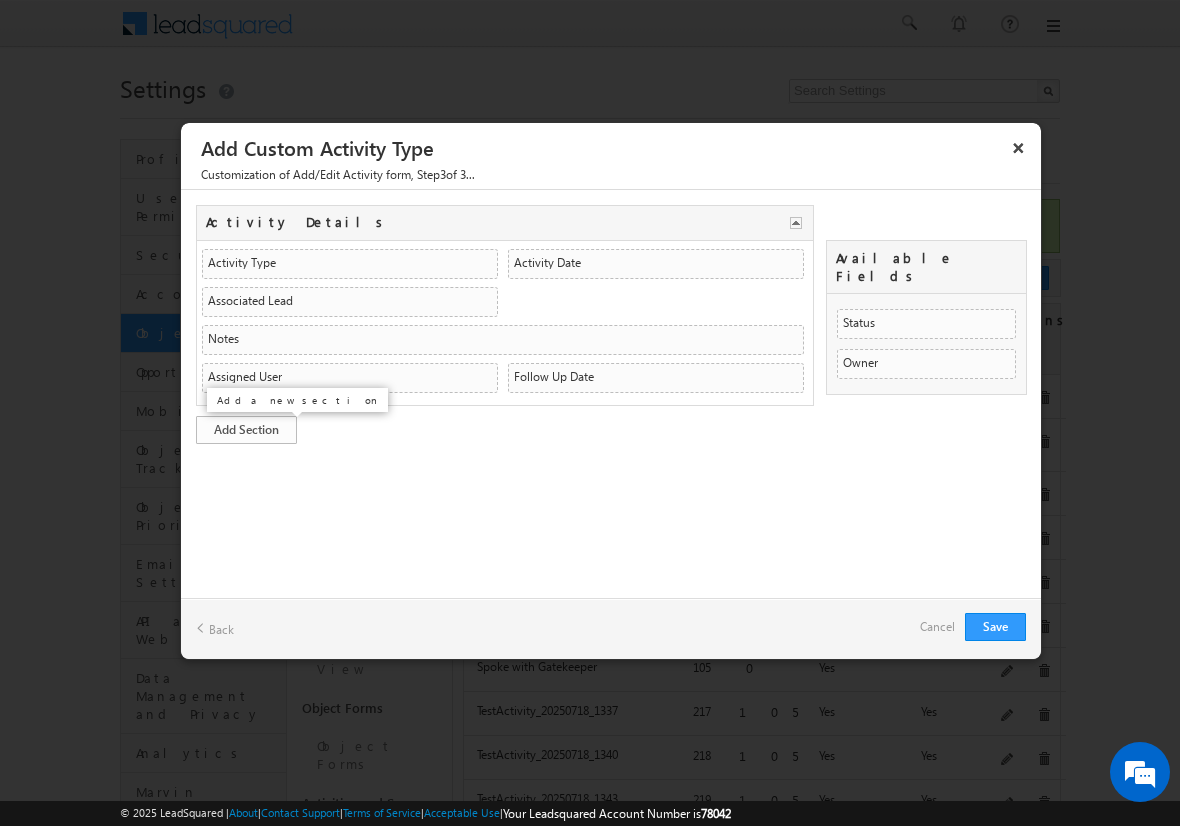 click on "Add Section" at bounding box center (246, 430) 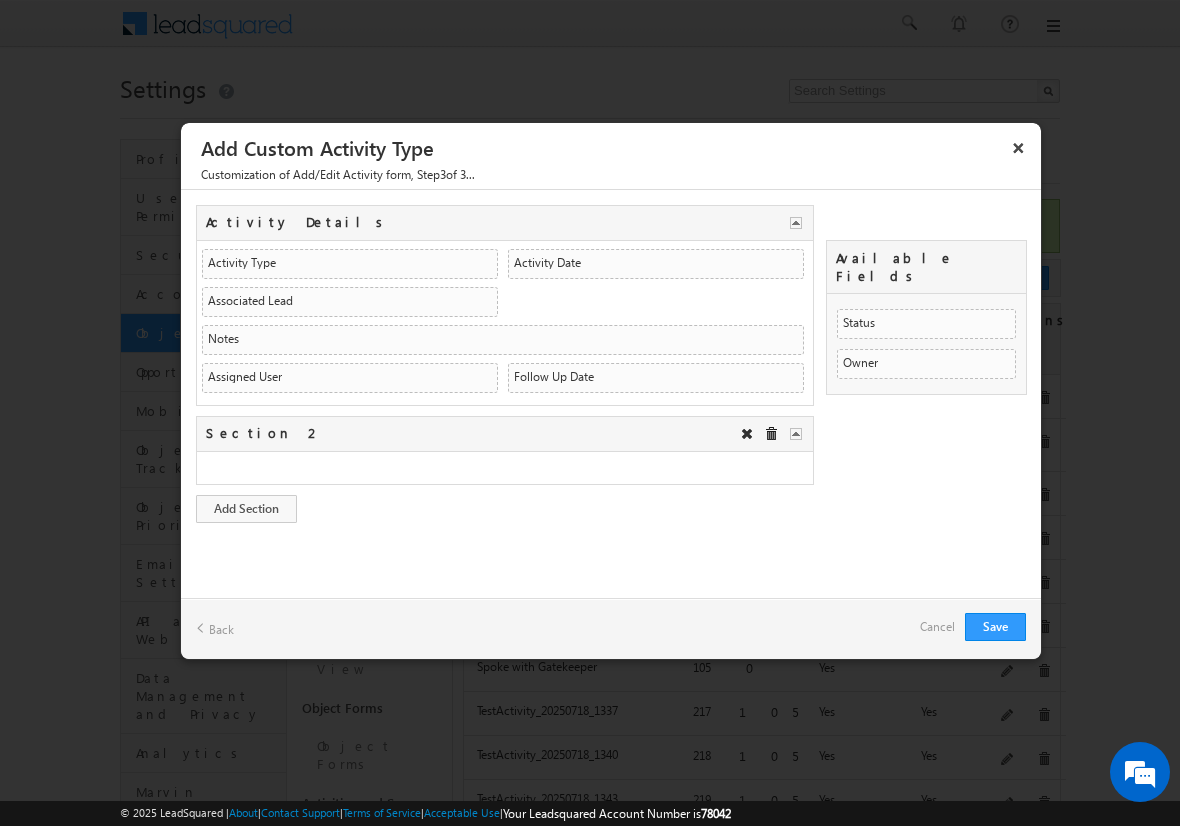 click on "Section 2 Section 2" at bounding box center [505, 434] 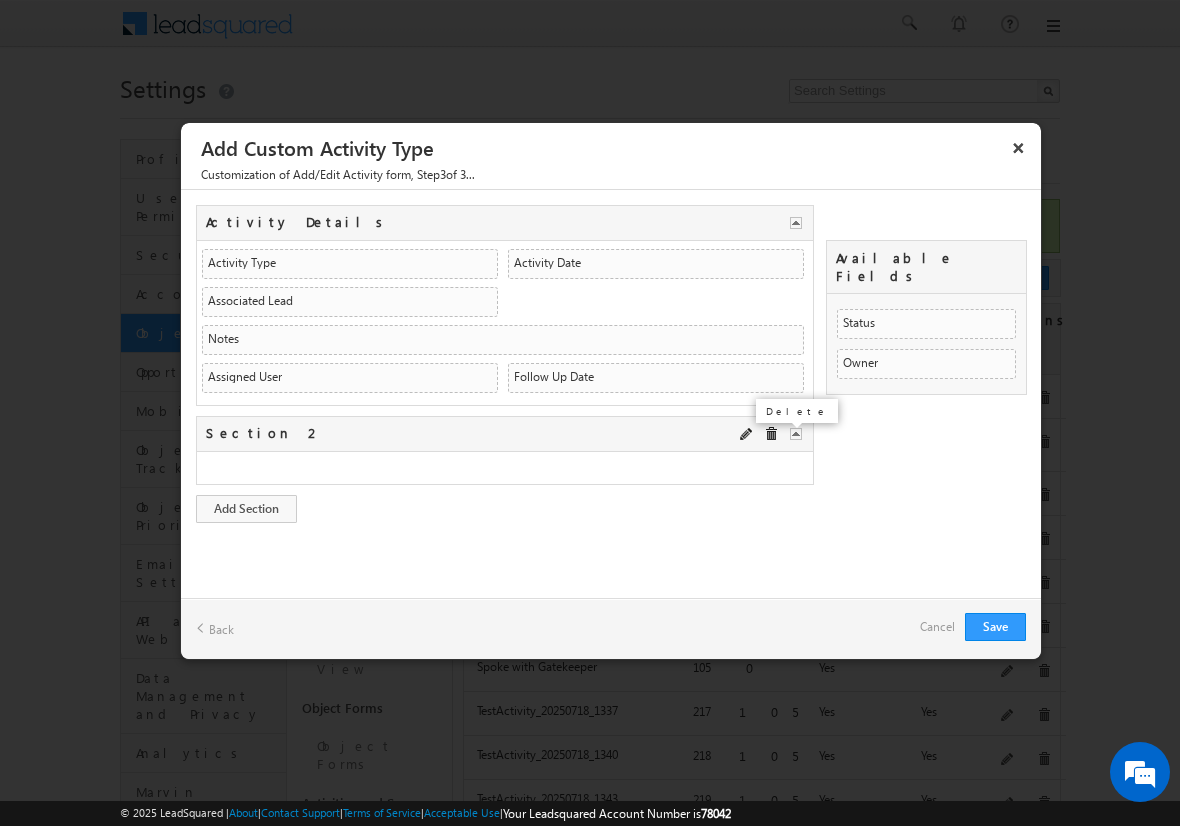 click at bounding box center (771, 434) 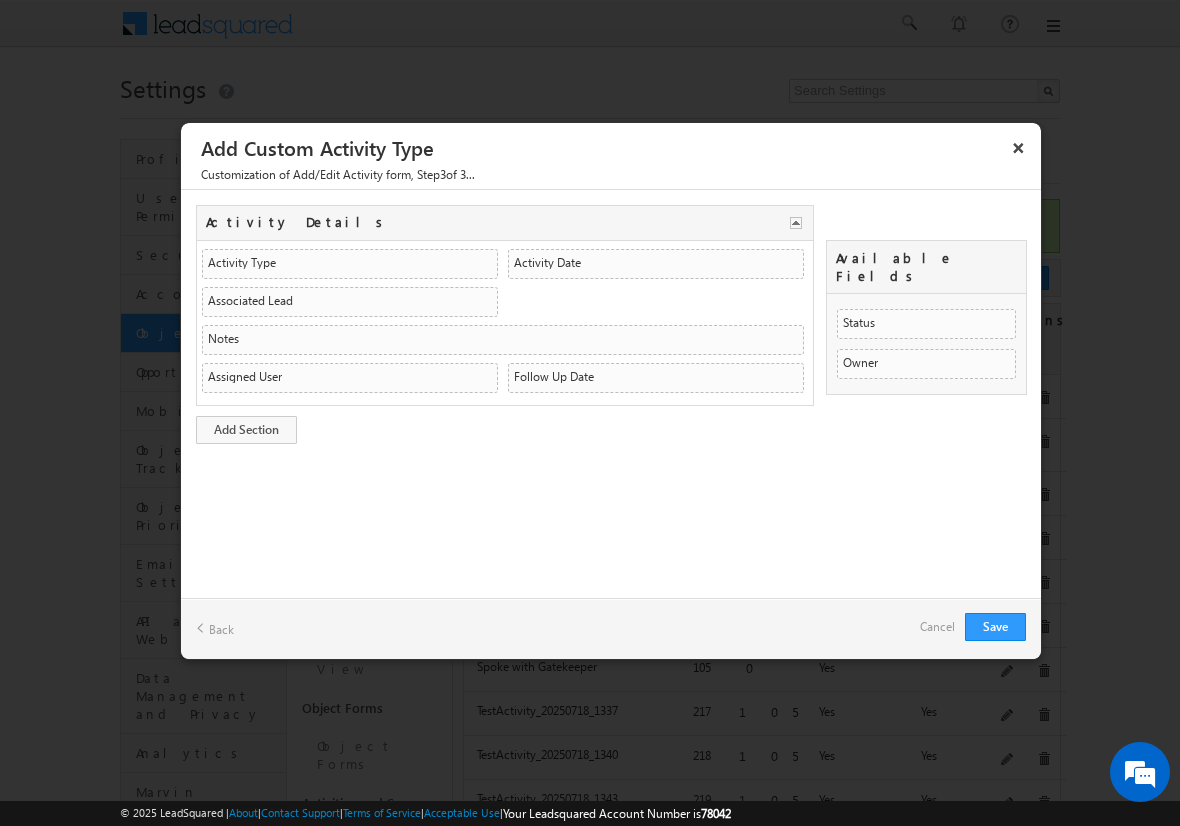 click on "Cancel" at bounding box center (937, 627) 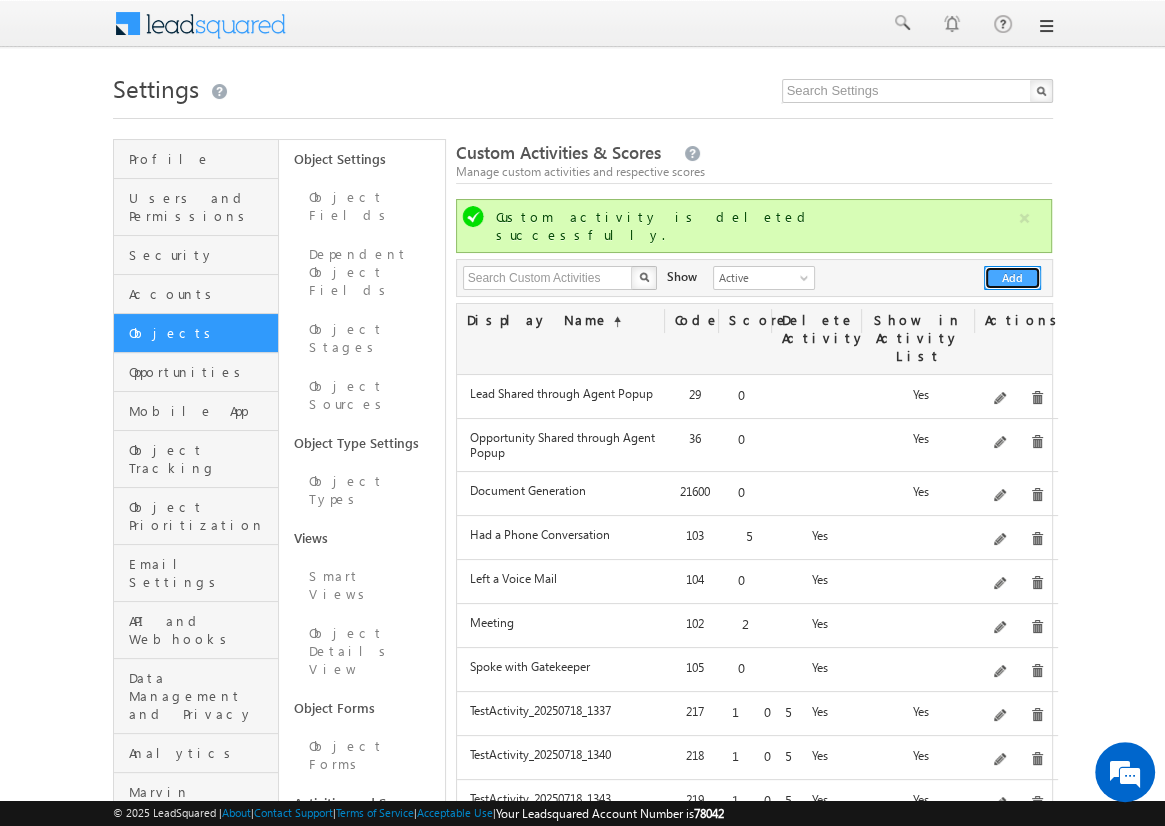 click on "Add" at bounding box center [1012, 278] 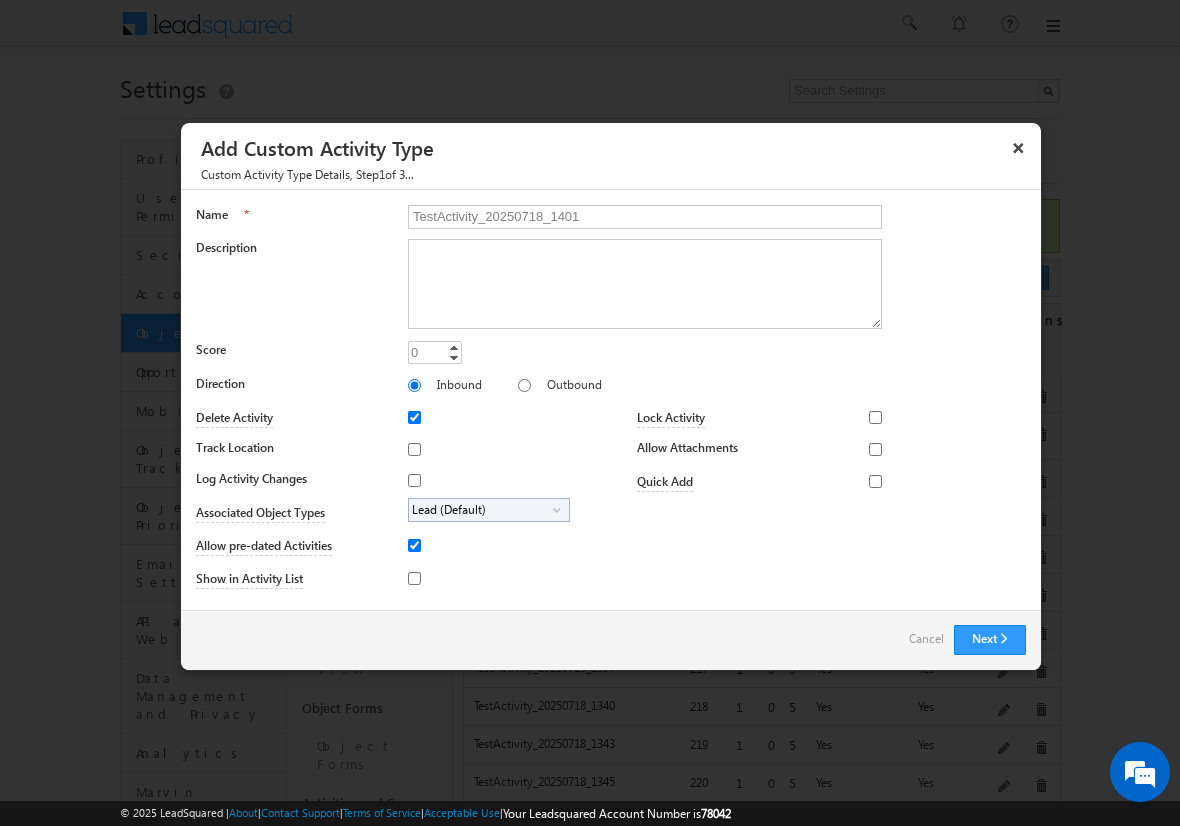 type on "TestActivity_20250718_1401" 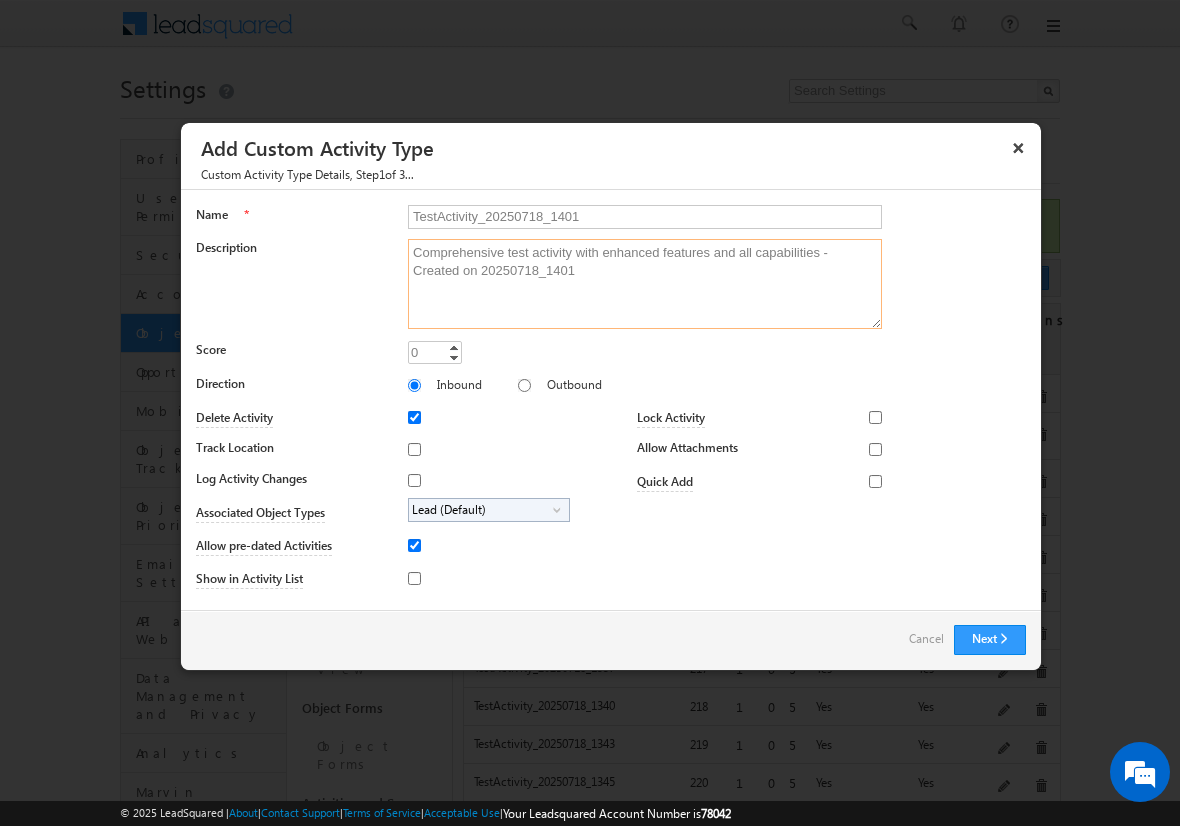 type on "Comprehensive test activity with enhanced features and all capabilities - Created on 20250718_1401" 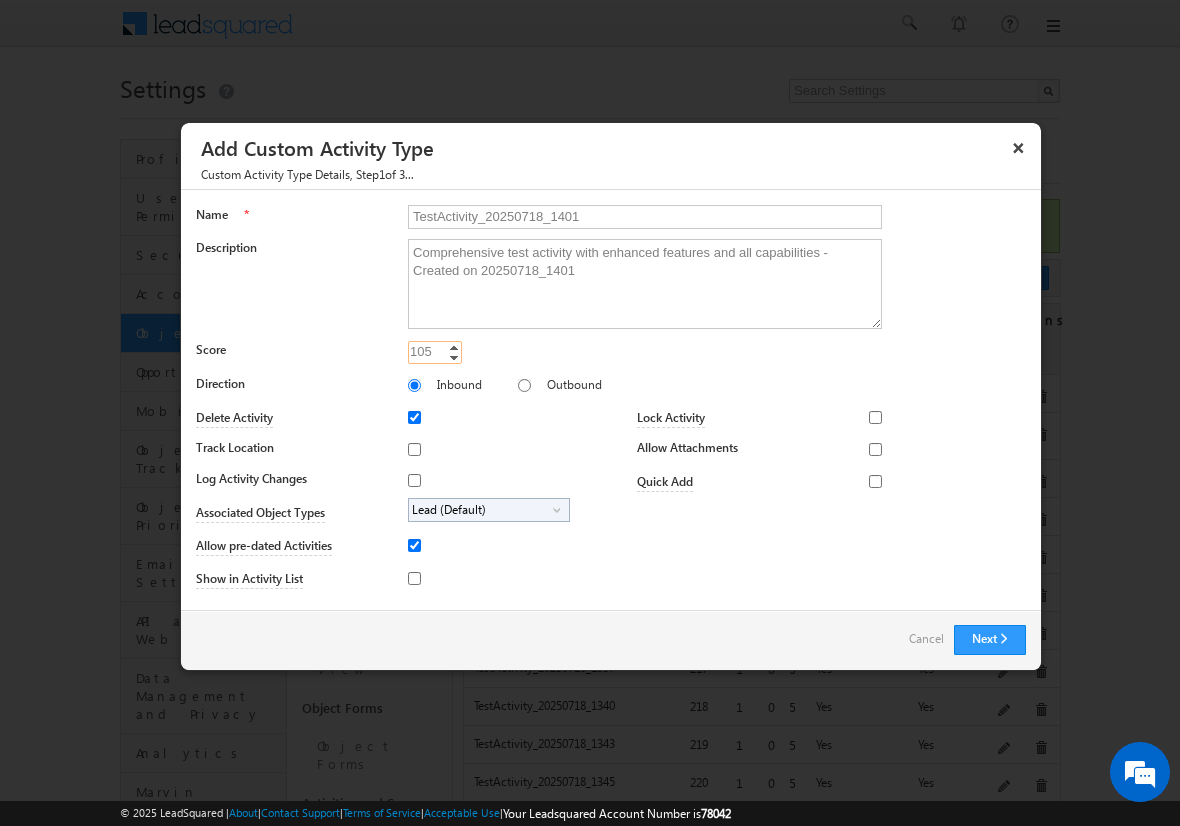 type on "105" 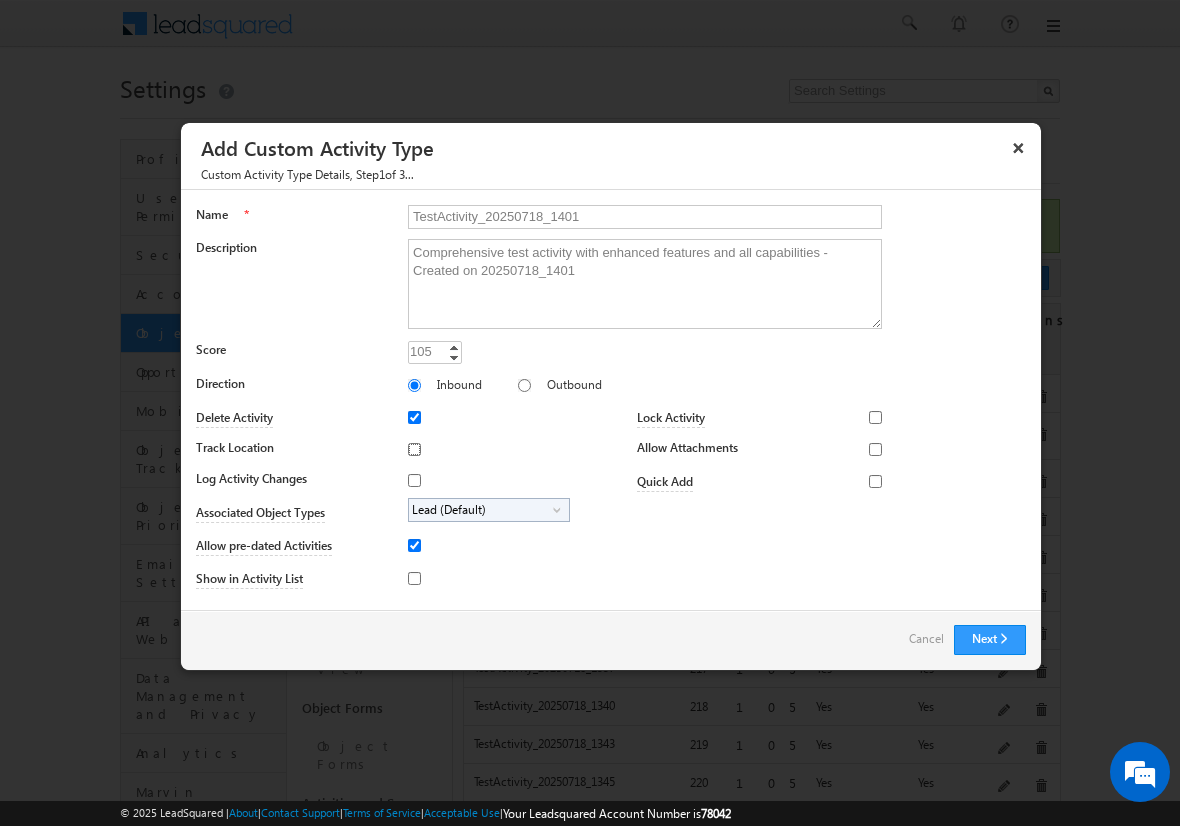 click on "Track Location" at bounding box center [414, 449] 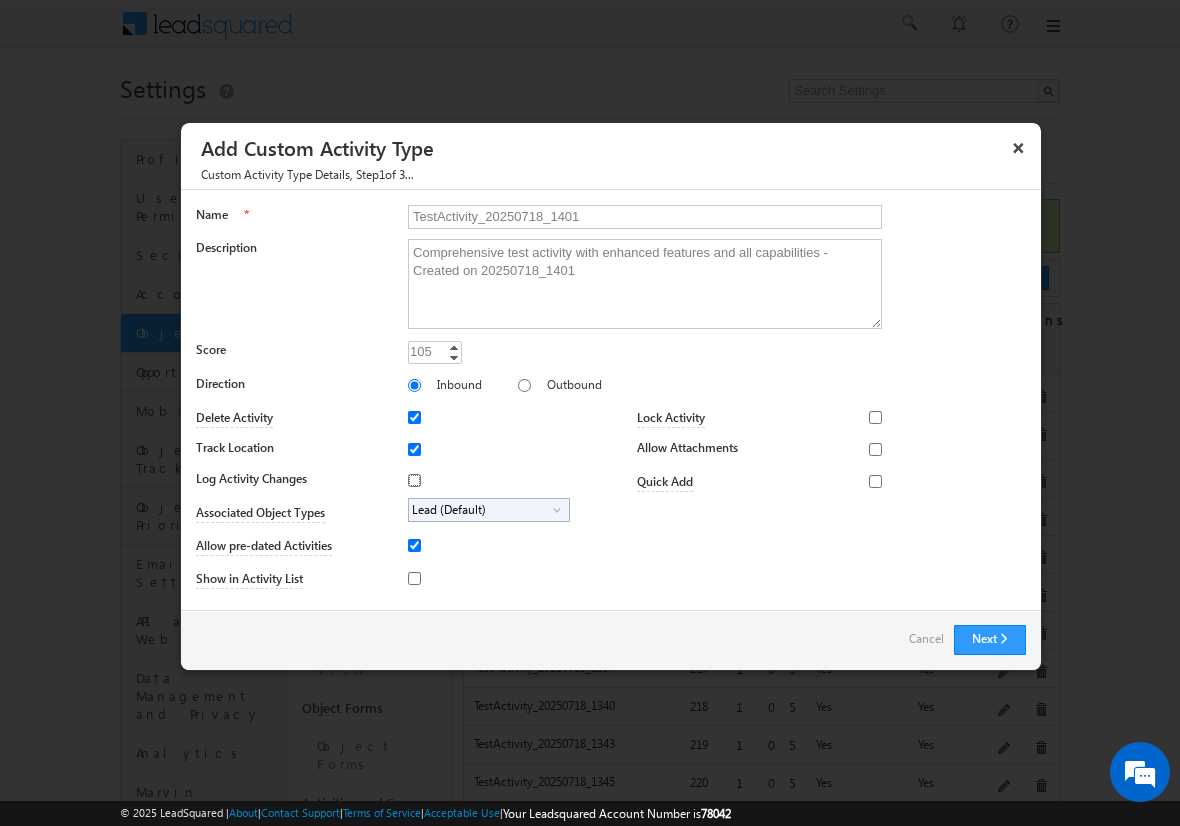 click on "Log Activity Changes" at bounding box center [414, 480] 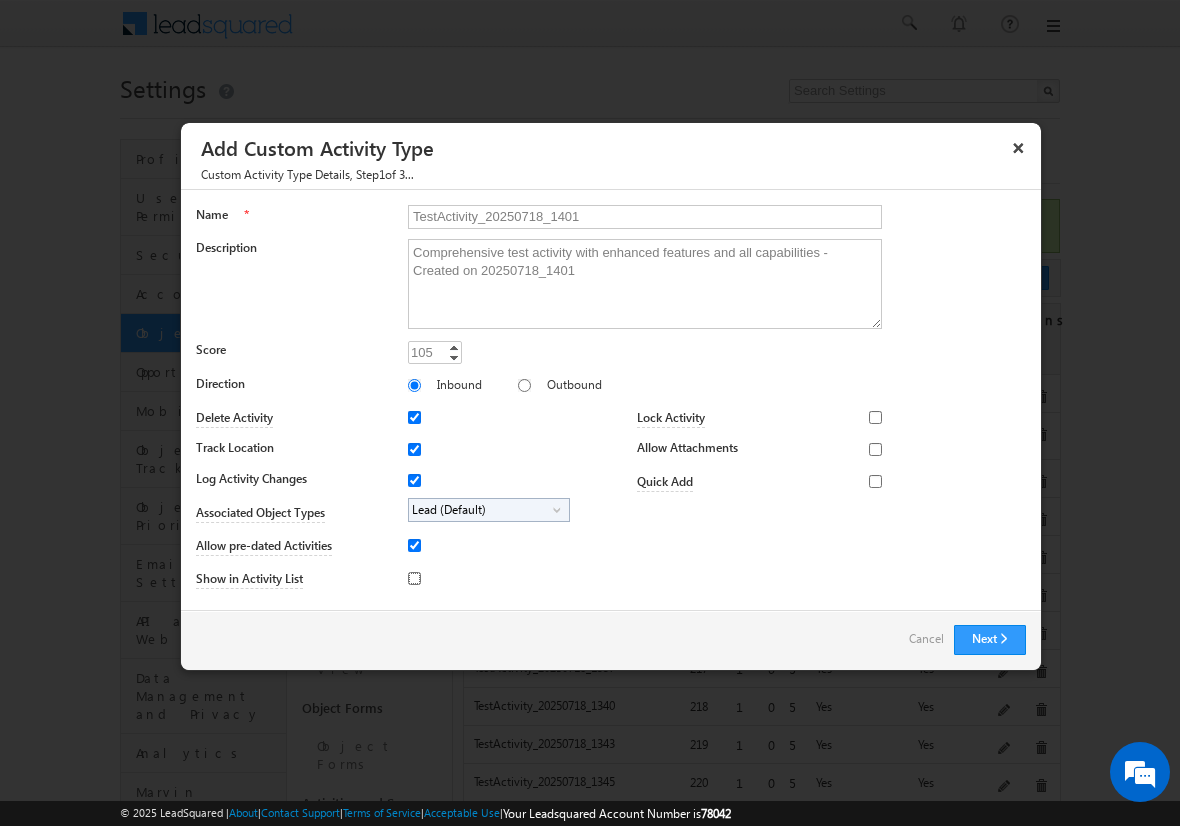 click on "Show in Activity List" at bounding box center [414, 578] 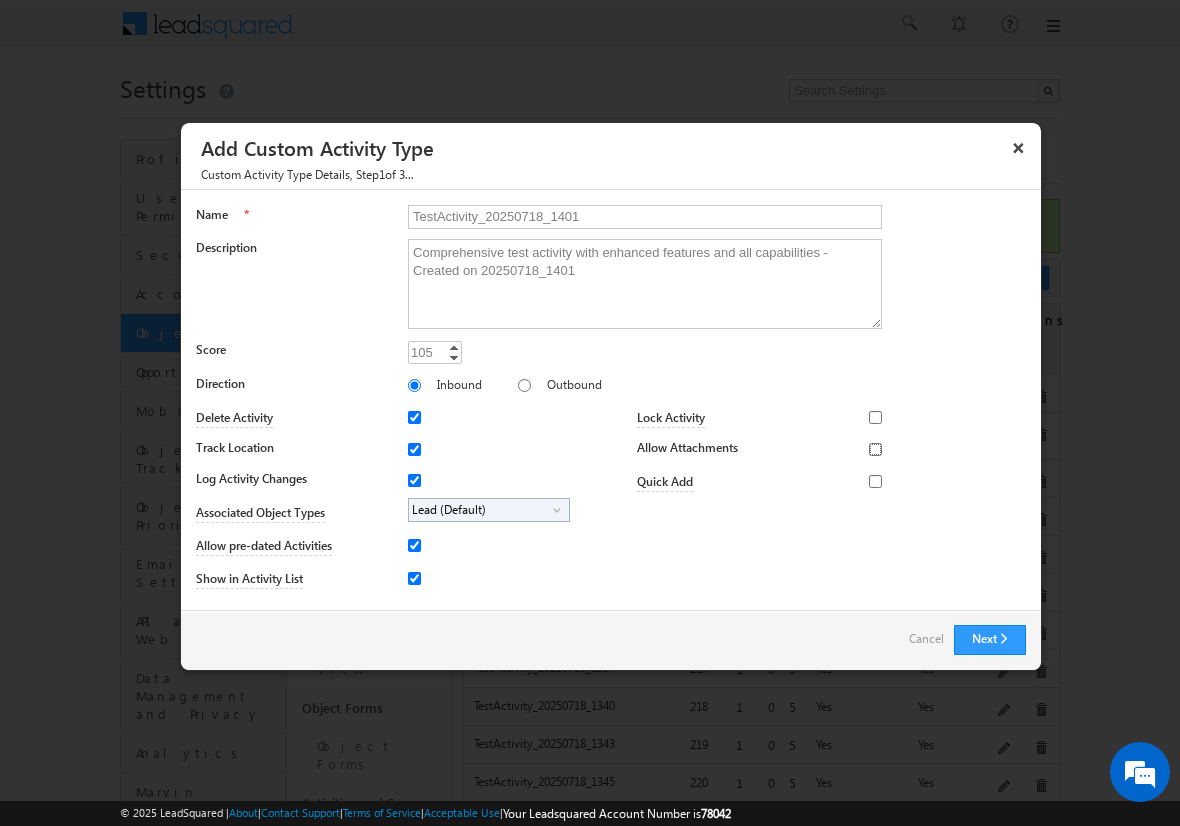 click on "Allow Attachments" at bounding box center [875, 449] 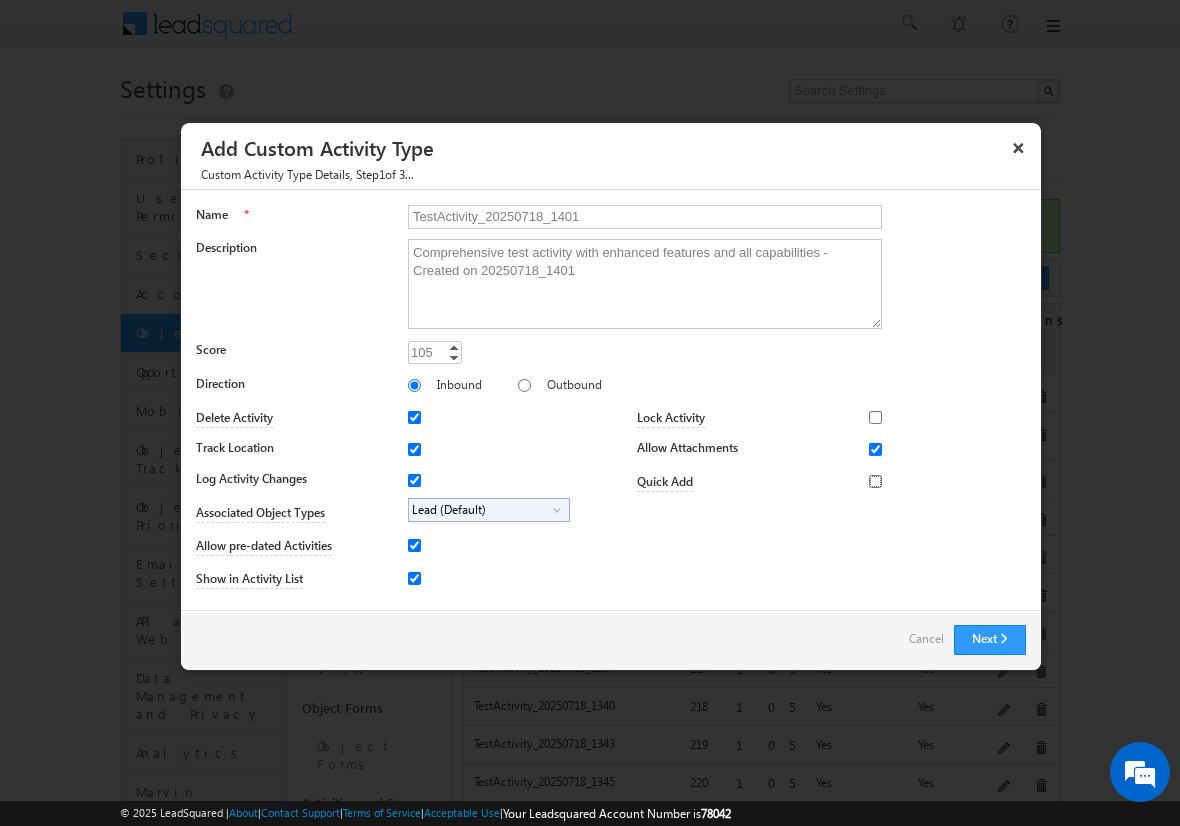 click on "Quick Add" at bounding box center [875, 481] 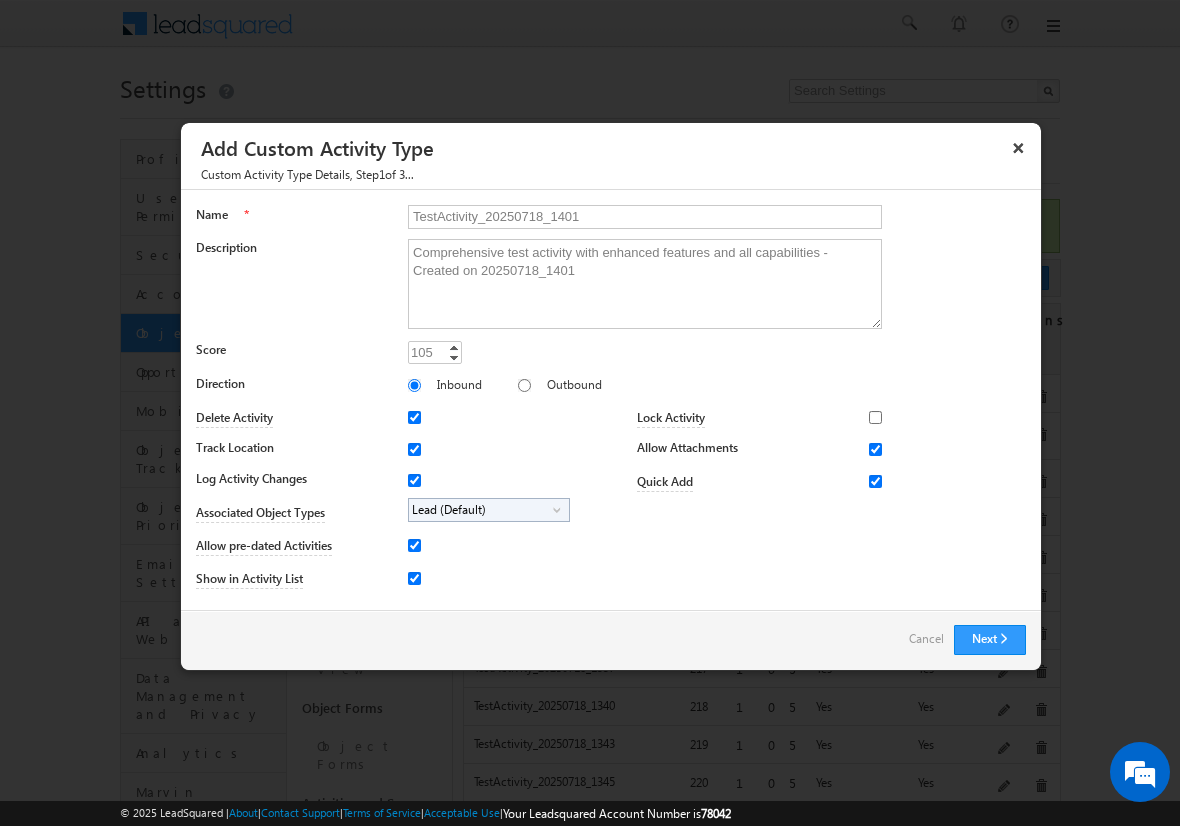 click on "Lead (Default)" at bounding box center [481, 510] 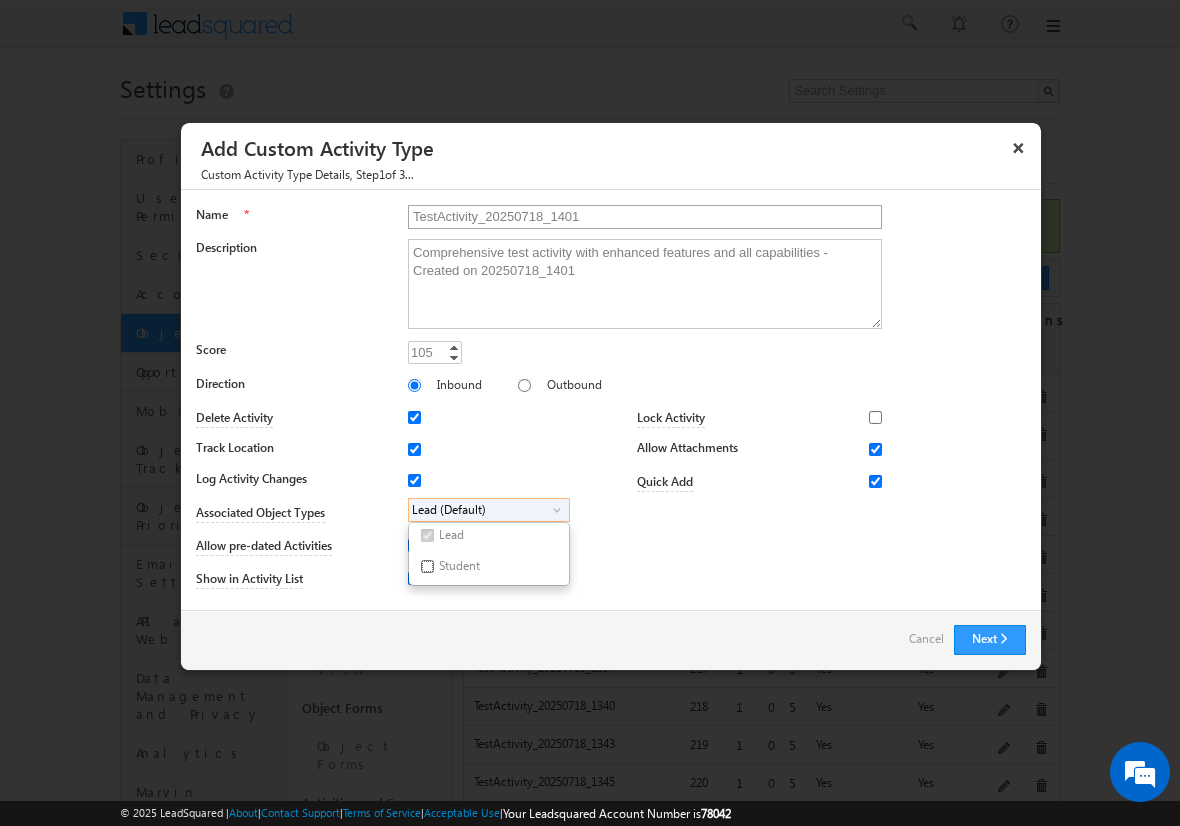 click on "Student" at bounding box center [427, 566] 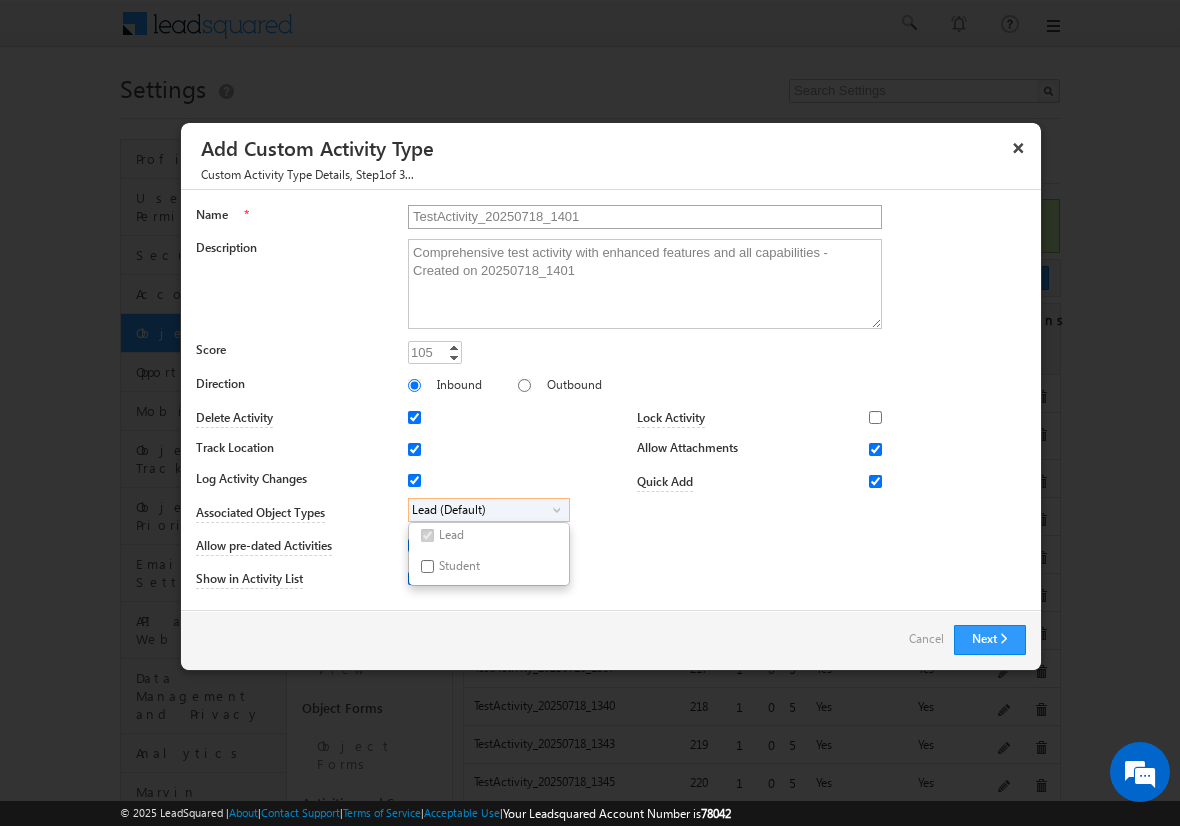 checkbox on "true" 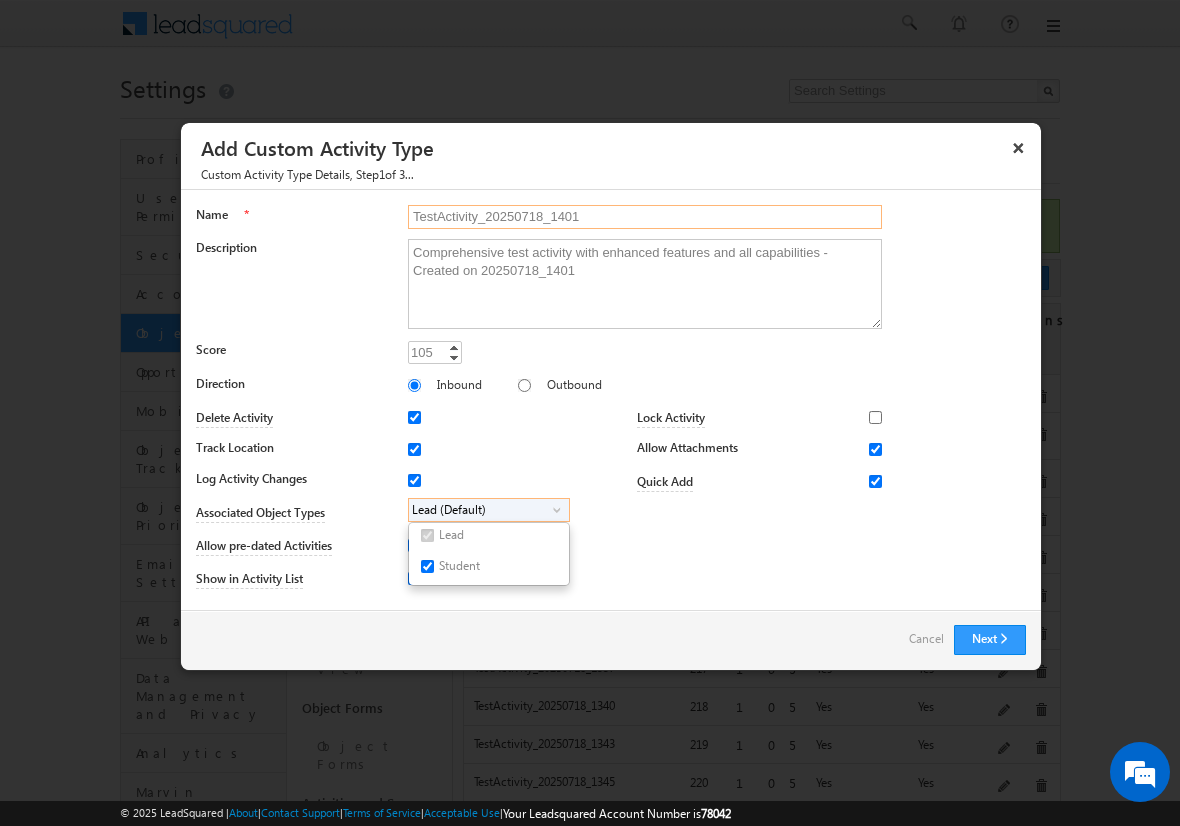 click on "TestActivity_20250718_1401" at bounding box center [645, 217] 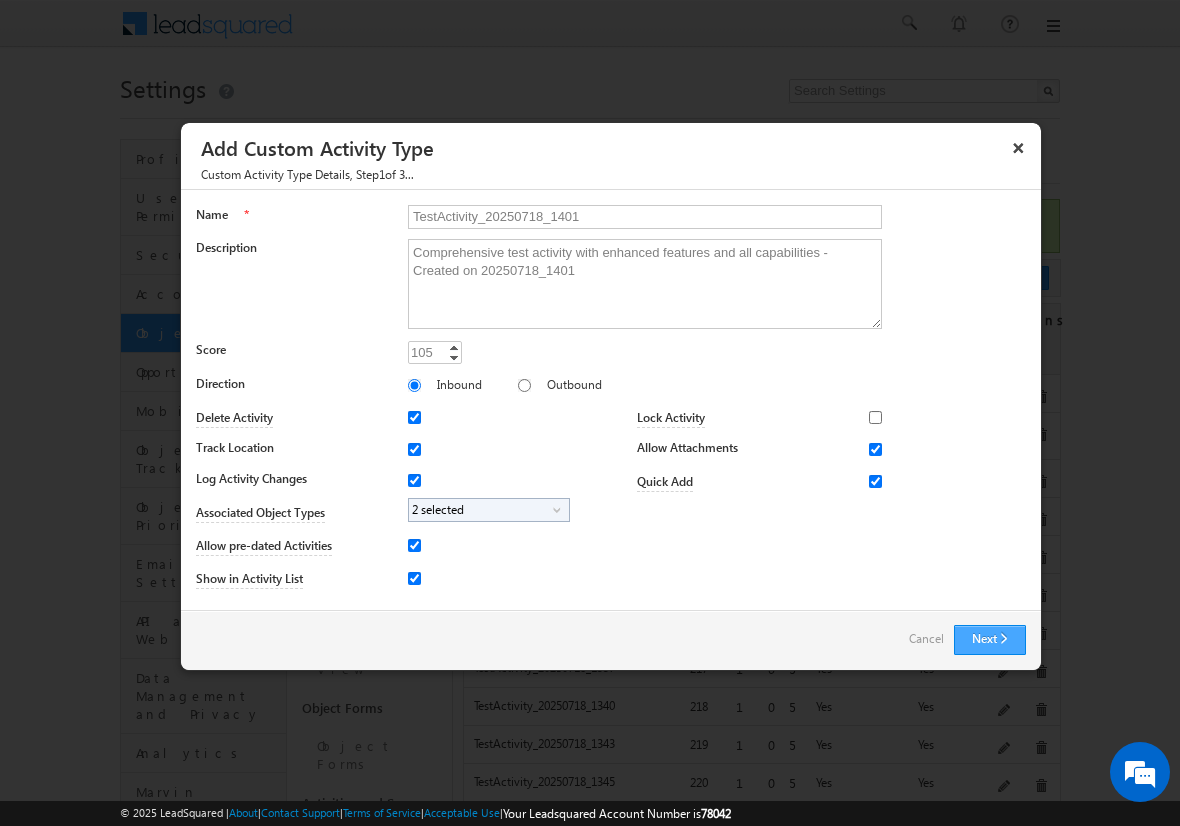 click on "Next" at bounding box center [990, 640] 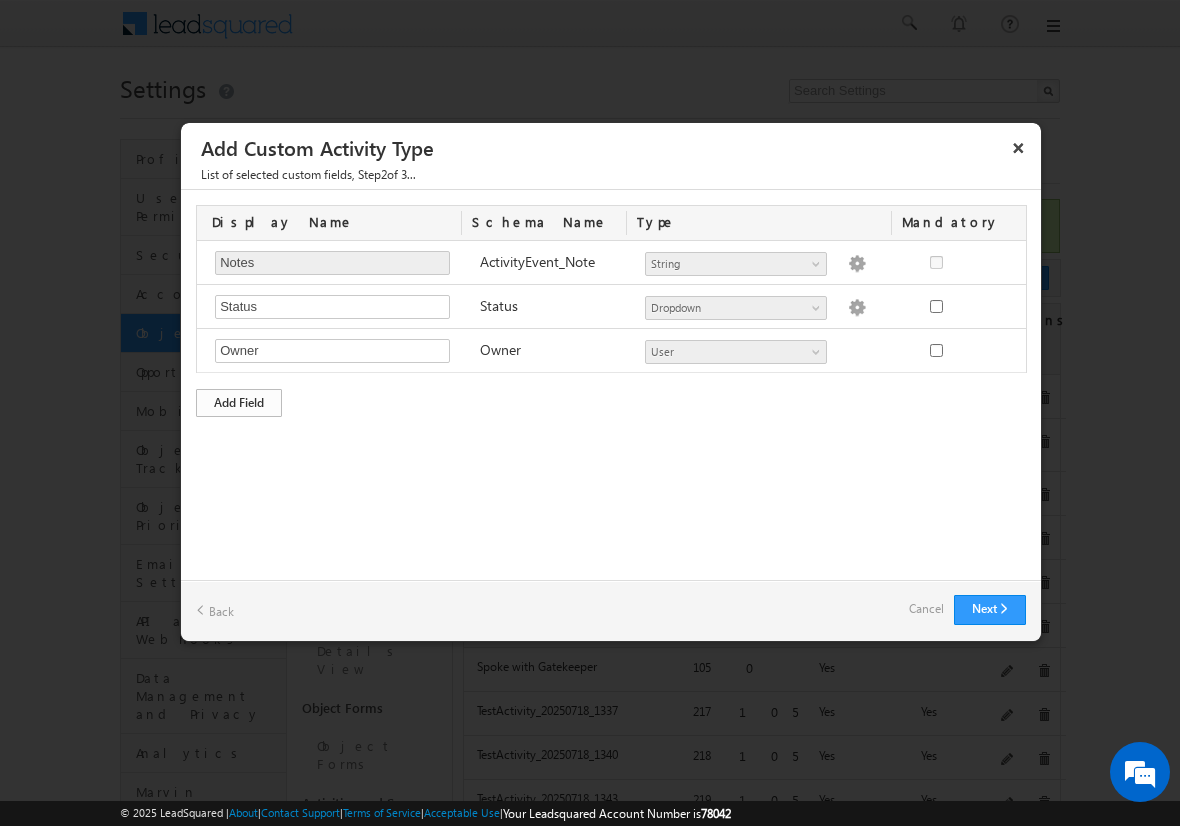 click on "Add Field" at bounding box center (239, 403) 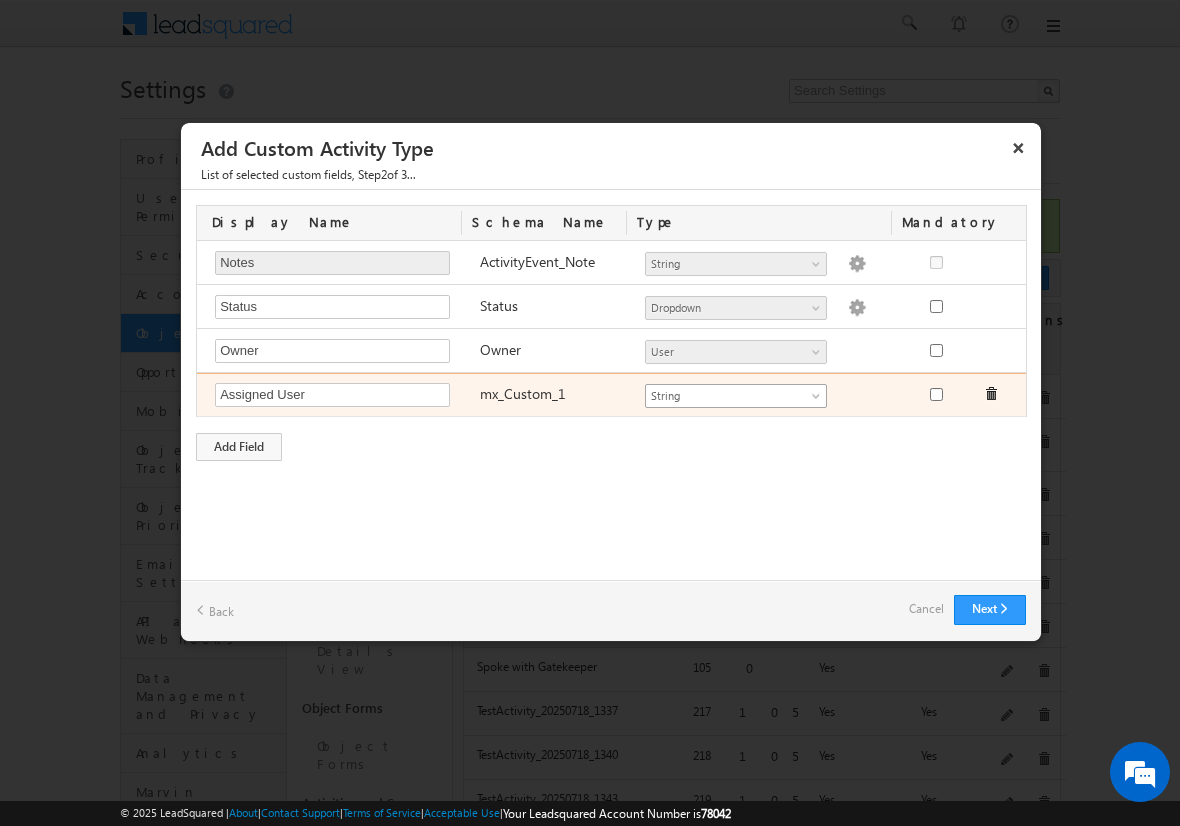 type on "Assigned User" 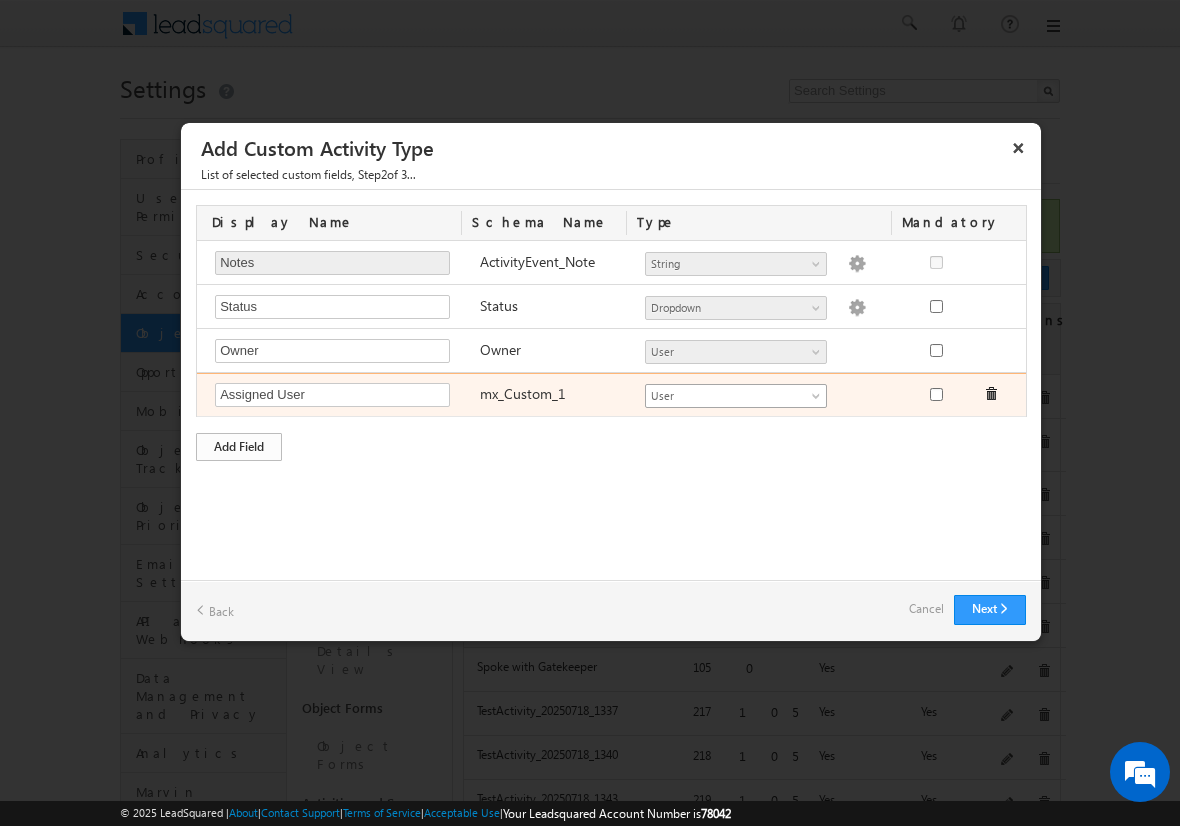 click on "Add Field" at bounding box center (239, 447) 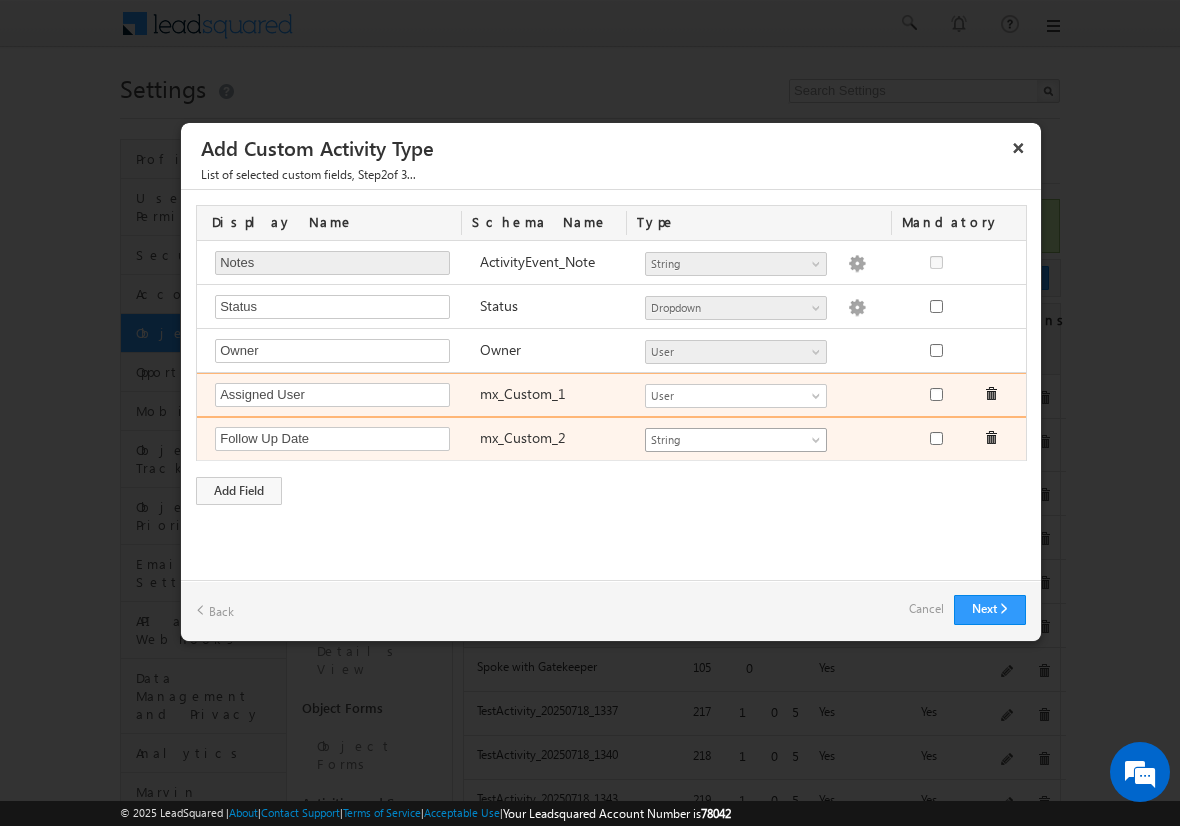 type on "Follow Up Date" 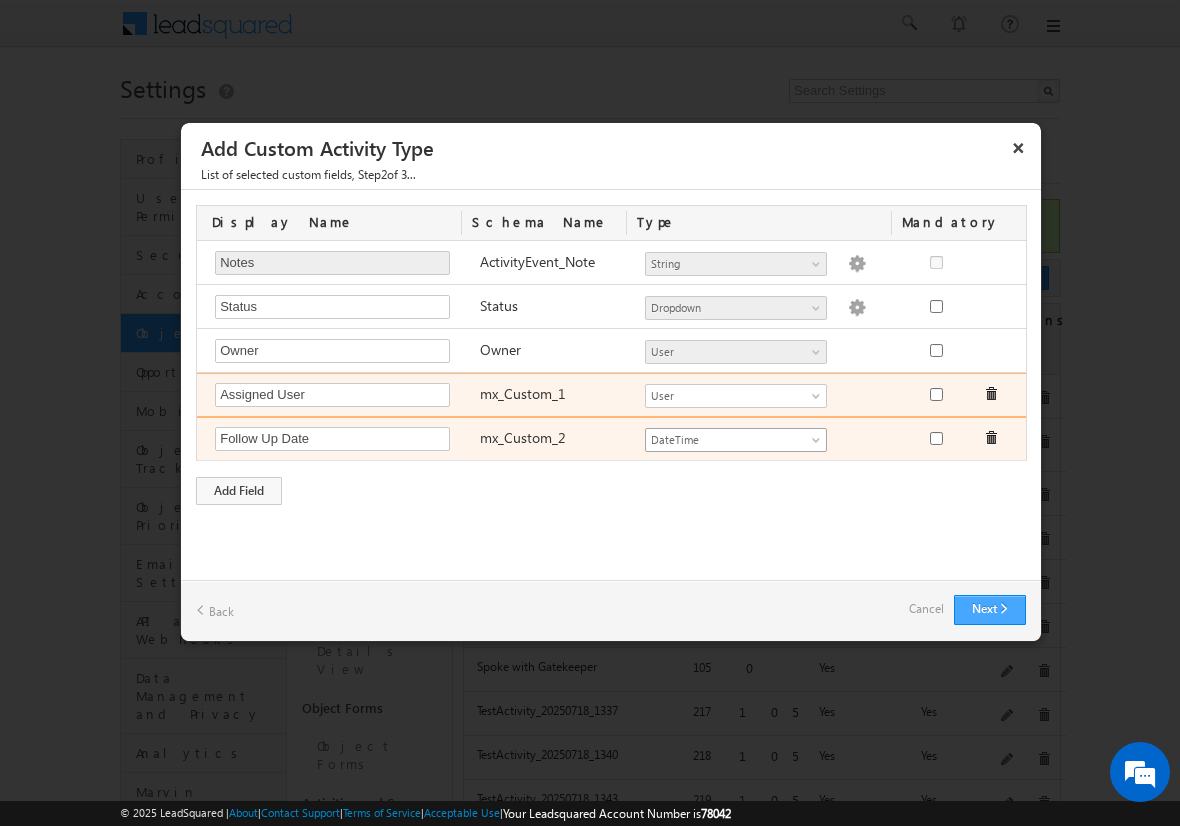 click on "Next" at bounding box center [990, 610] 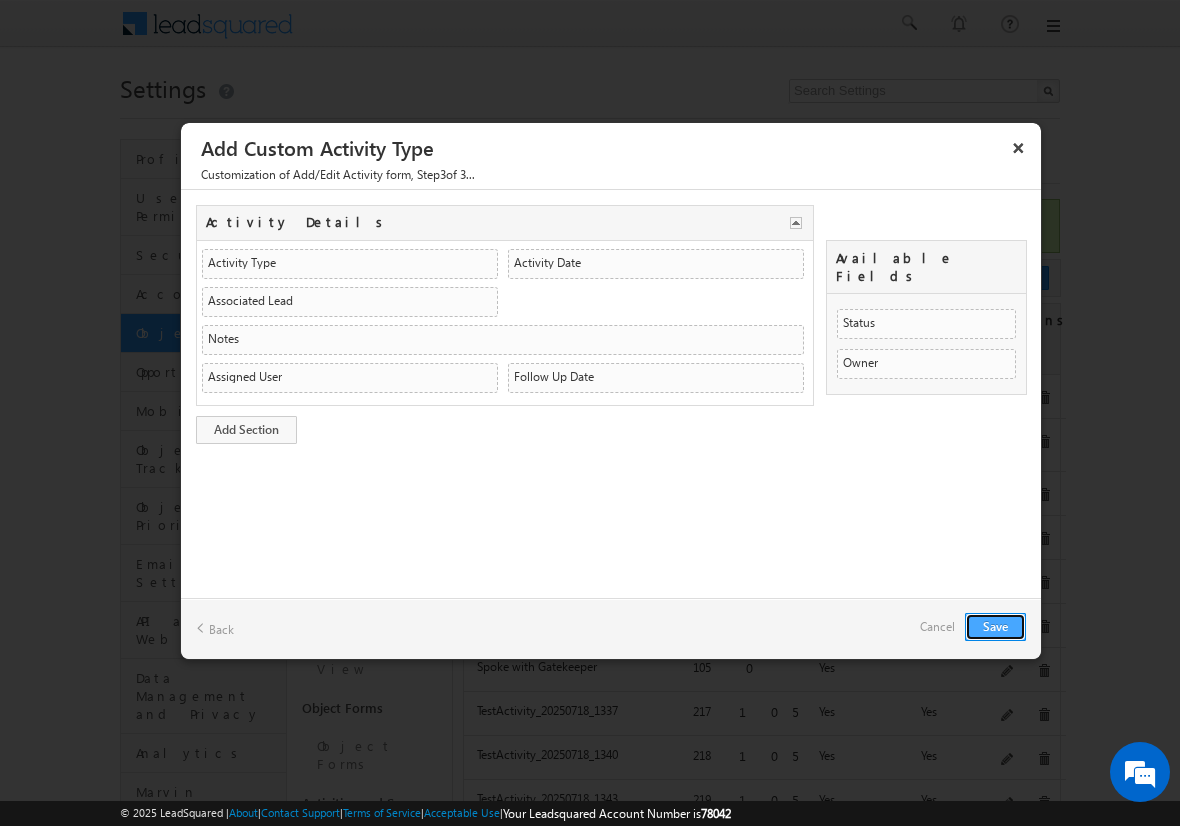 type 